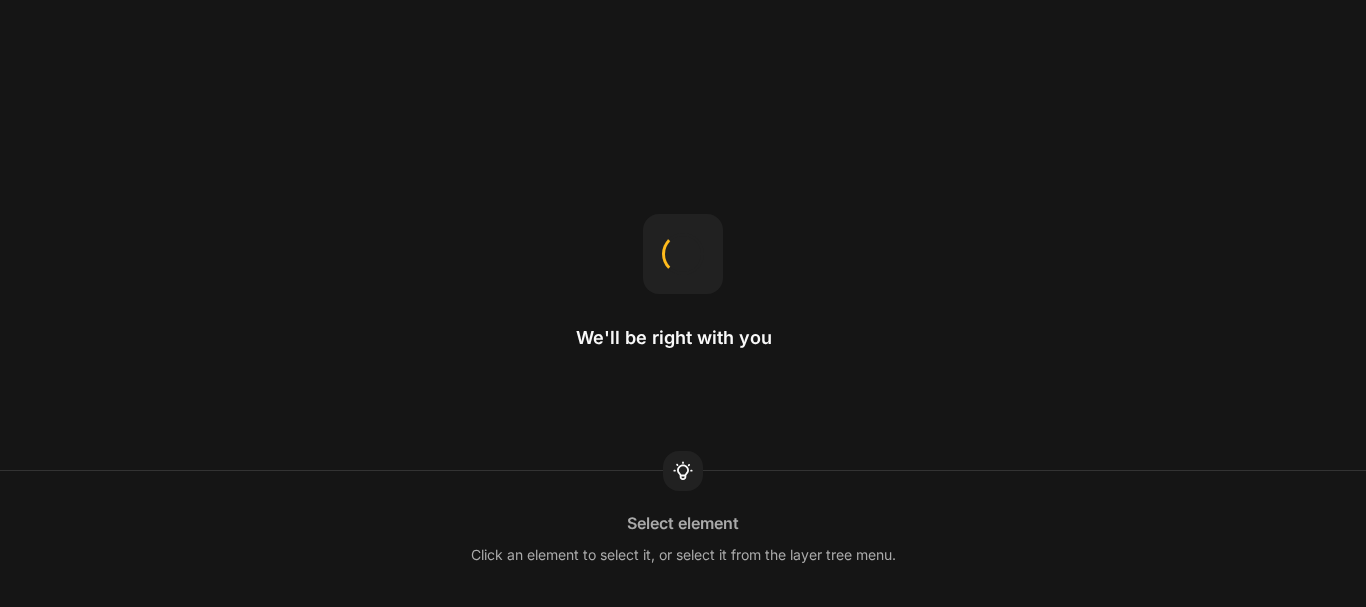 scroll, scrollTop: 0, scrollLeft: 0, axis: both 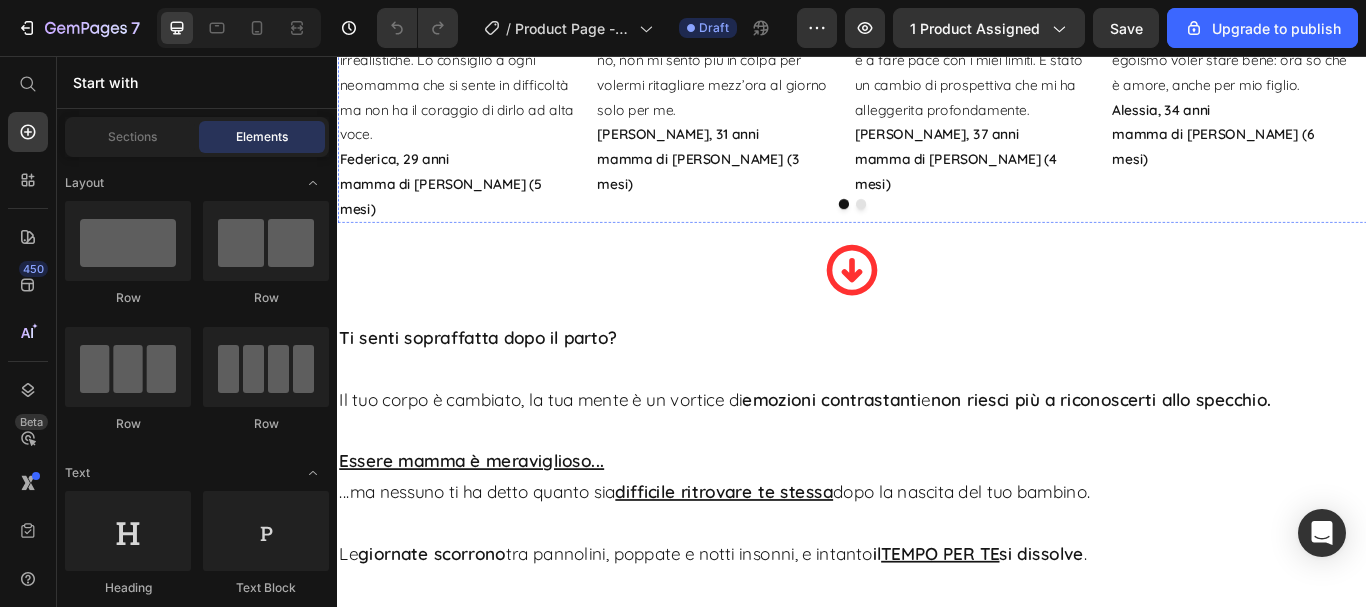 click at bounding box center [479, -366] 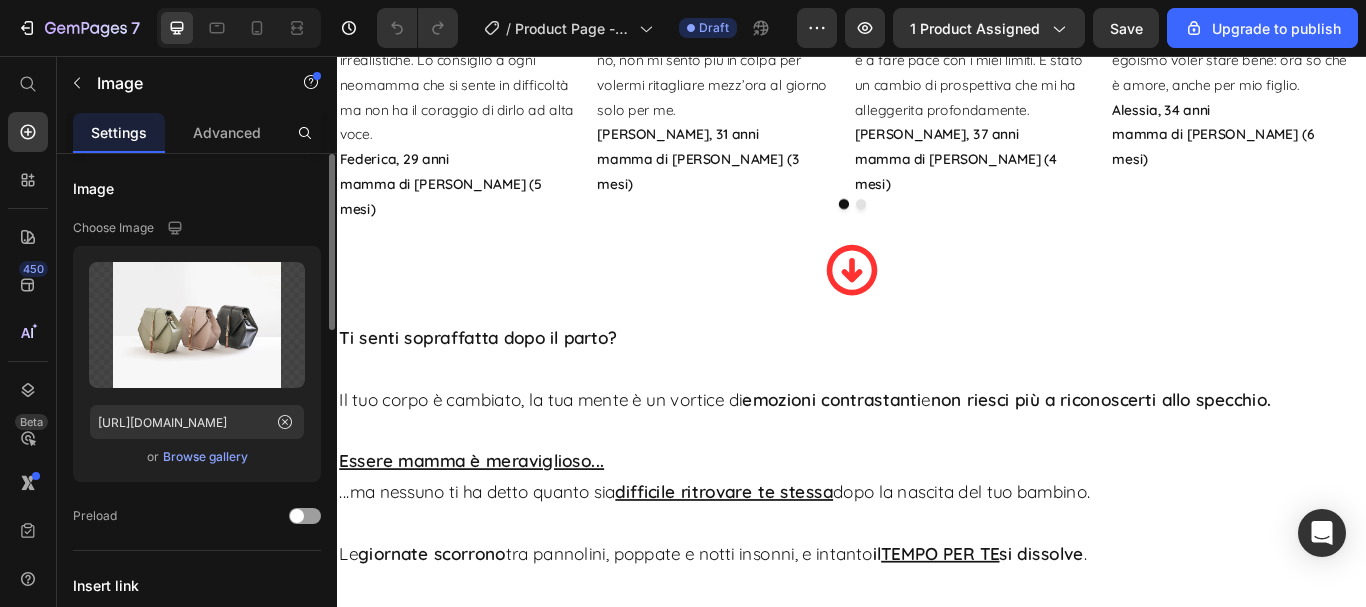 click on "Browse gallery" at bounding box center (205, 457) 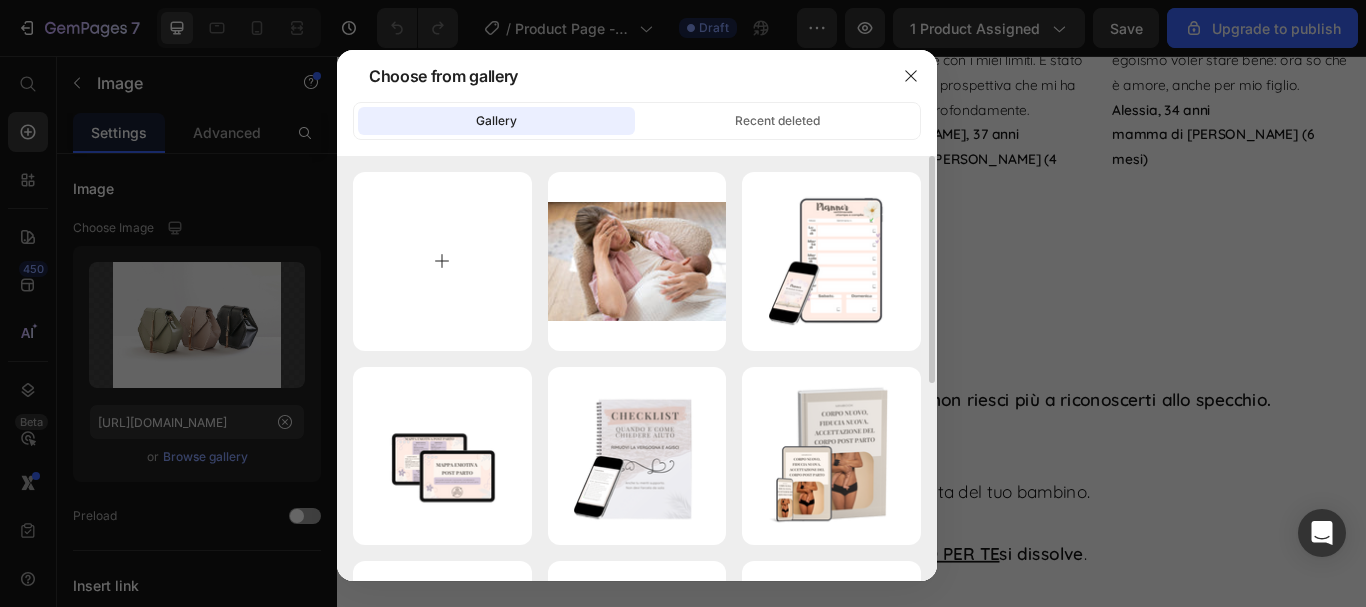 click at bounding box center (442, 261) 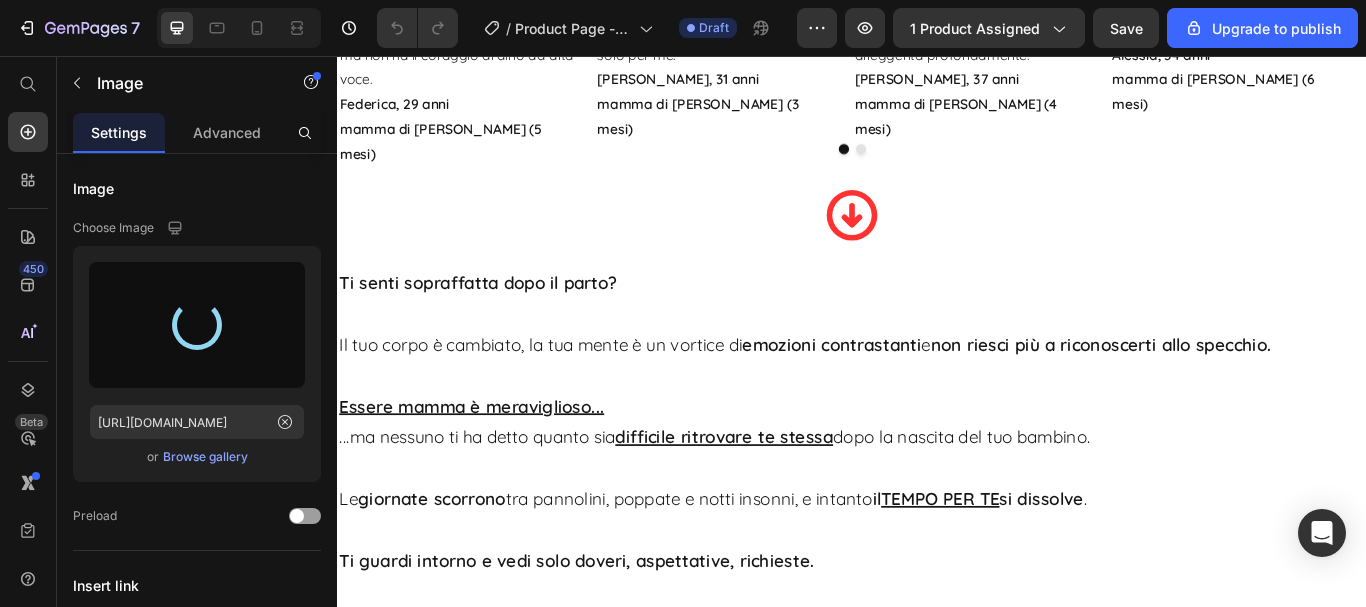 scroll, scrollTop: 1800, scrollLeft: 0, axis: vertical 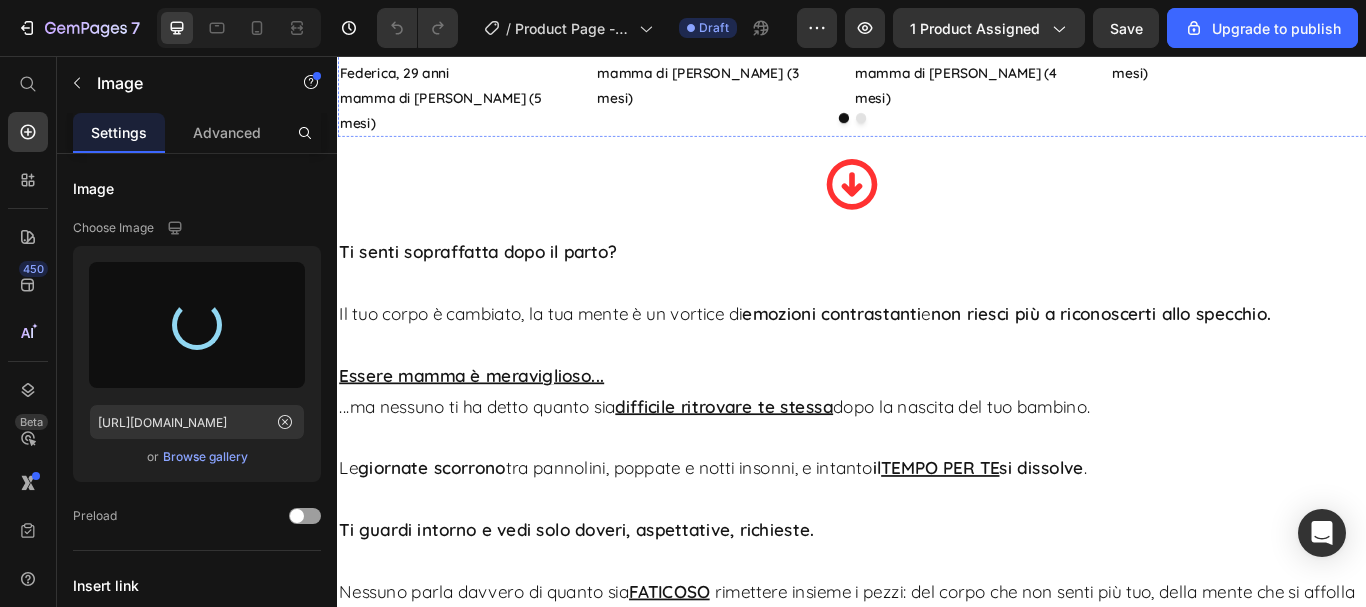 type on "https://cdn.shopify.com/s/files/1/0971/9008/4872/files/gempages_571397376787350343-5b79d914-c295-4bf1-902c-6b2c70e49276.jpg" 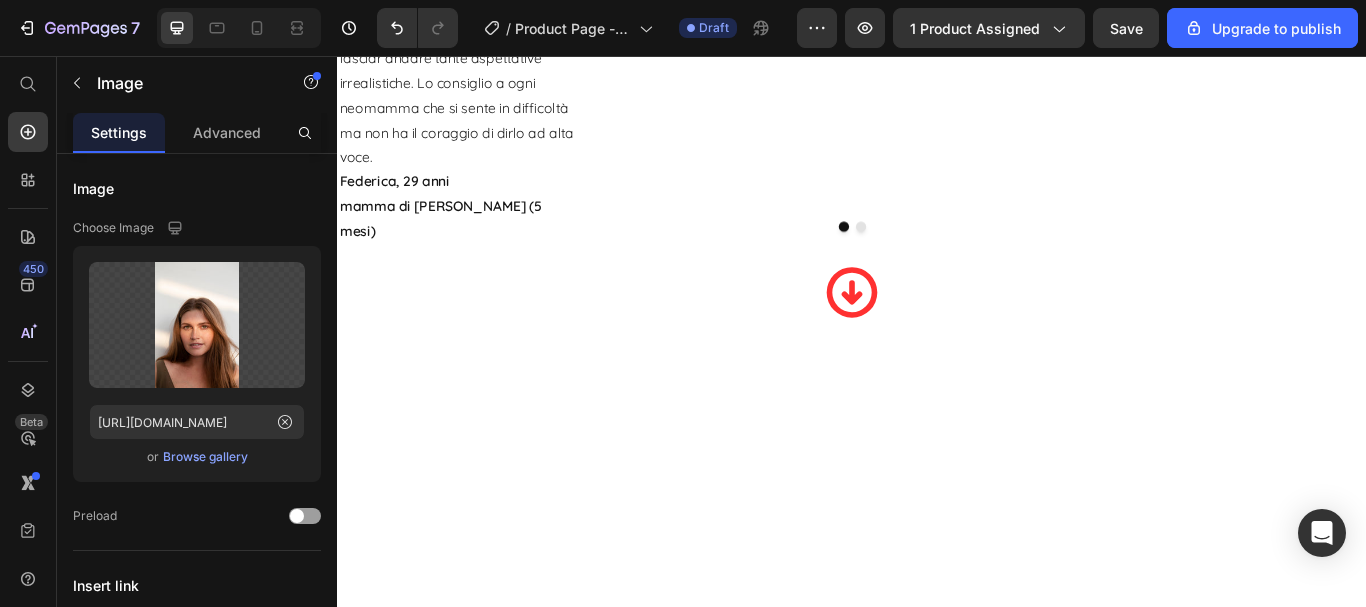 scroll, scrollTop: 2000, scrollLeft: 0, axis: vertical 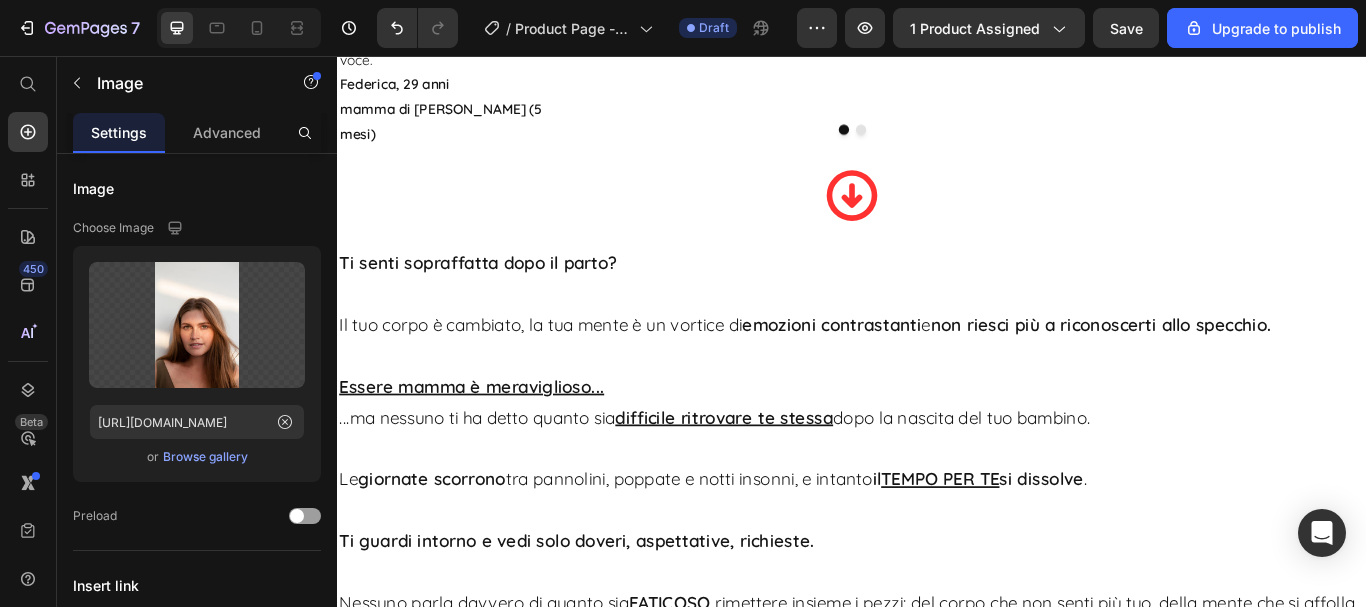 click at bounding box center [479, -559] 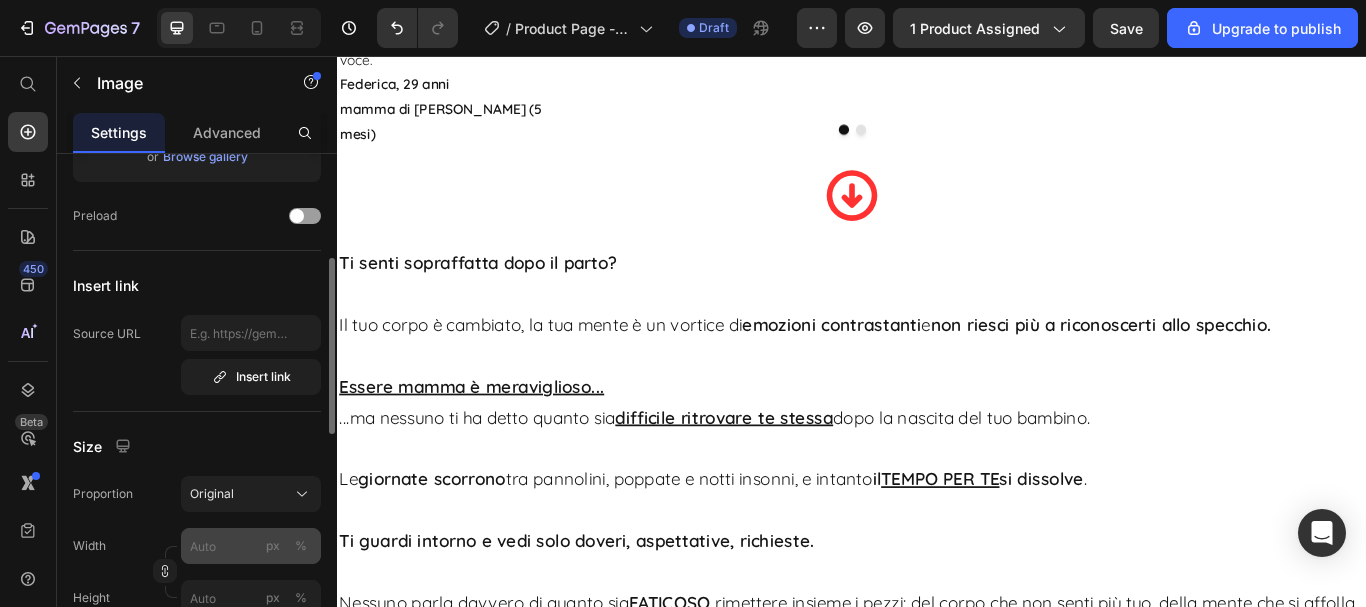 scroll, scrollTop: 500, scrollLeft: 0, axis: vertical 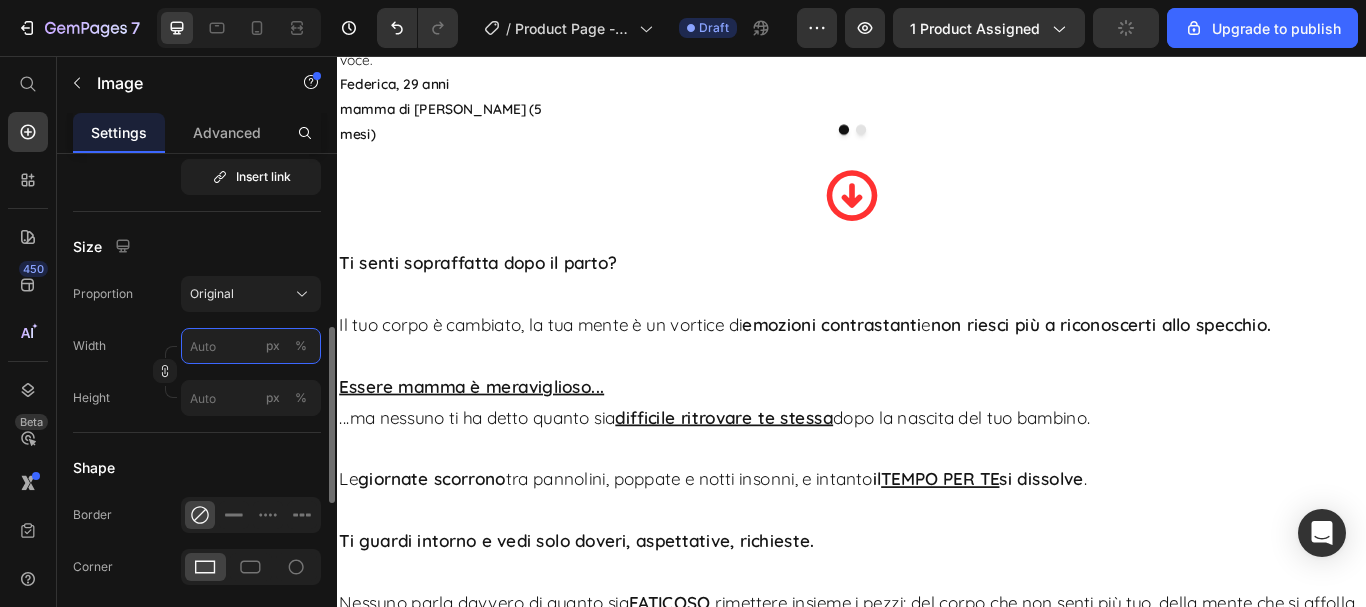 click on "px %" at bounding box center [251, 346] 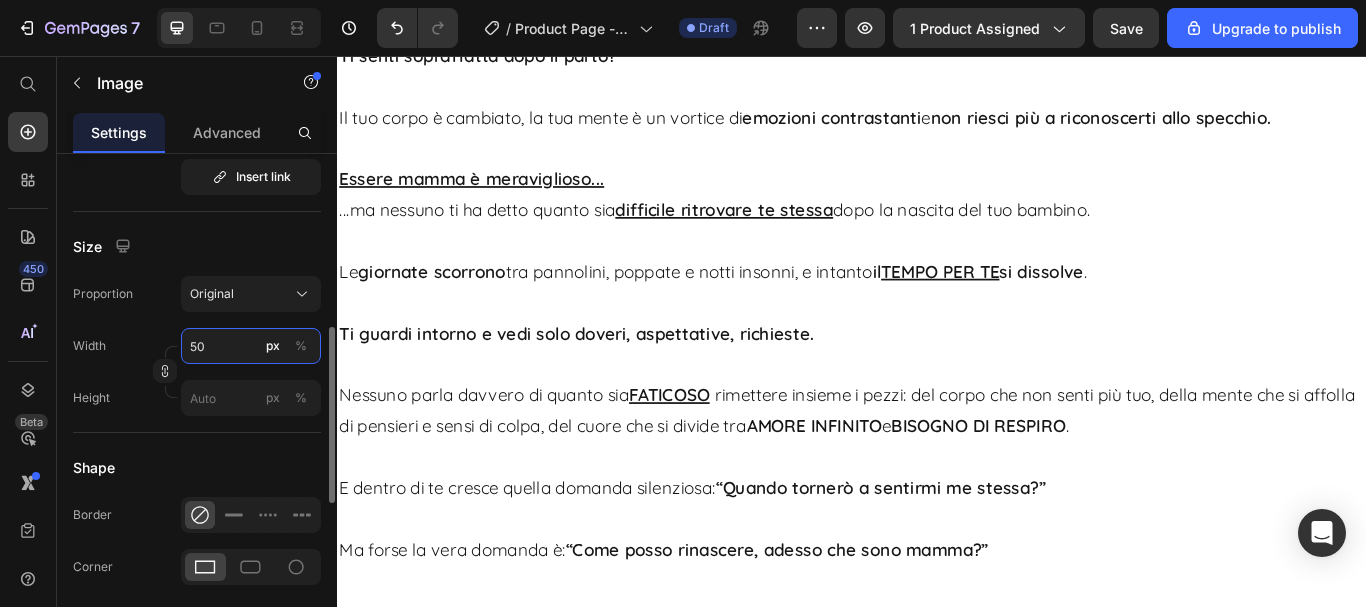 type on "5" 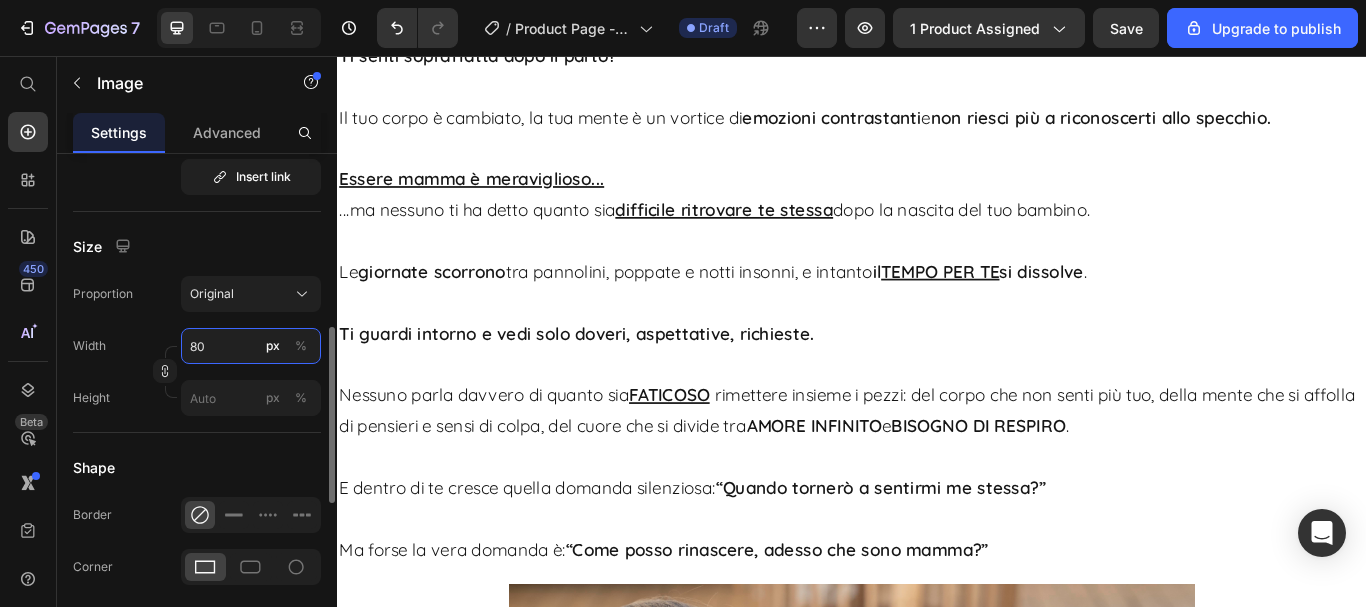 type on "8" 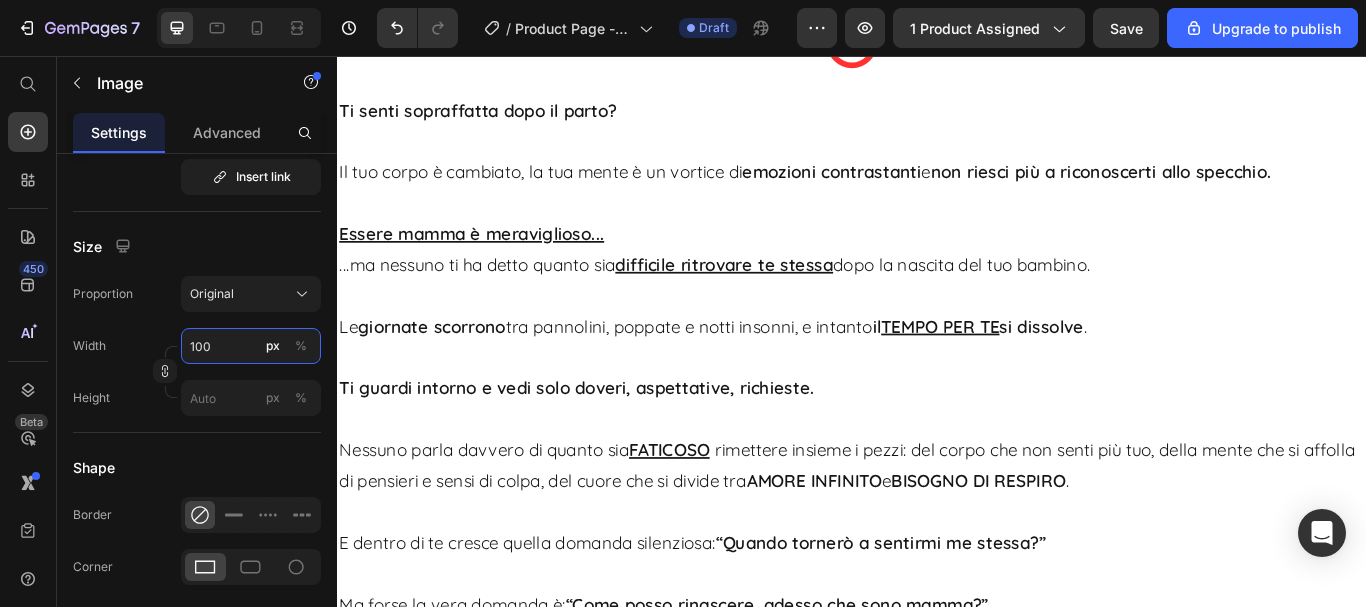 scroll, scrollTop: 1800, scrollLeft: 0, axis: vertical 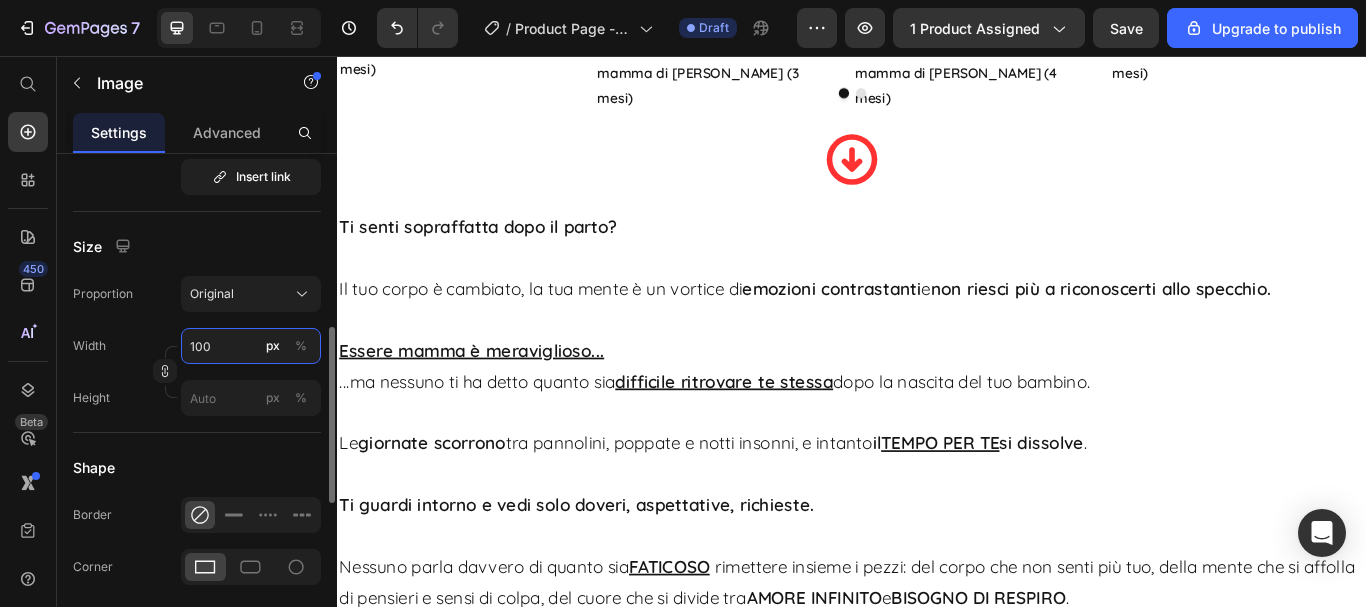 drag, startPoint x: 222, startPoint y: 349, endPoint x: 166, endPoint y: 320, distance: 63.06346 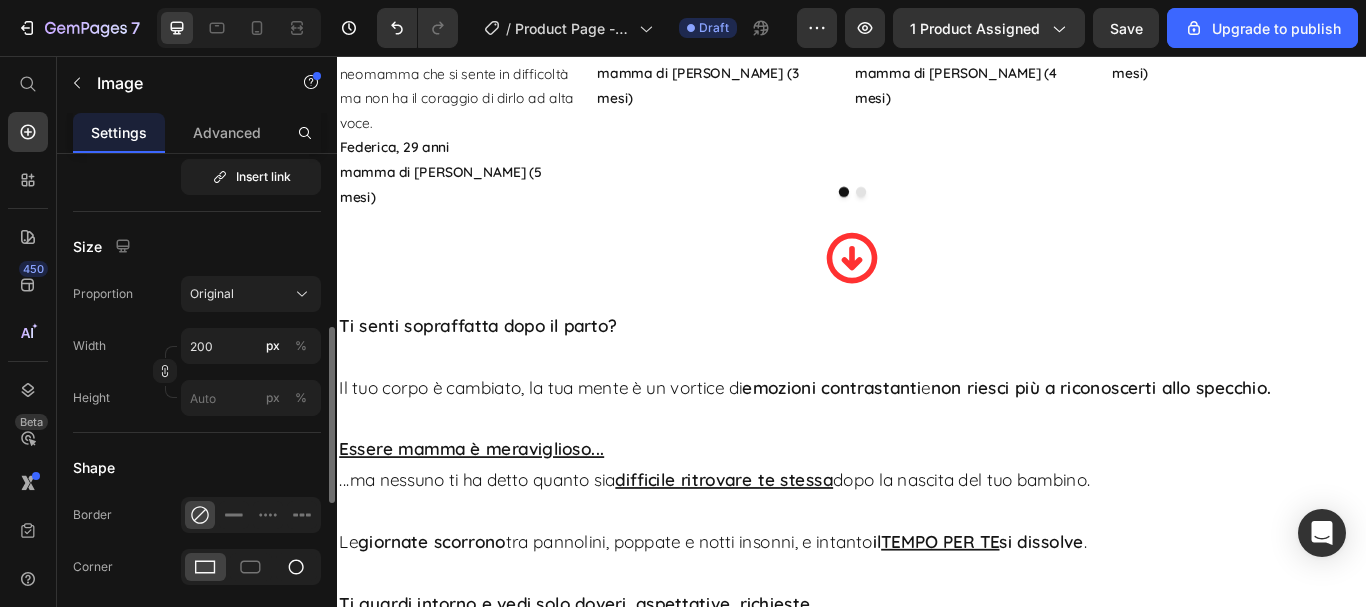 click 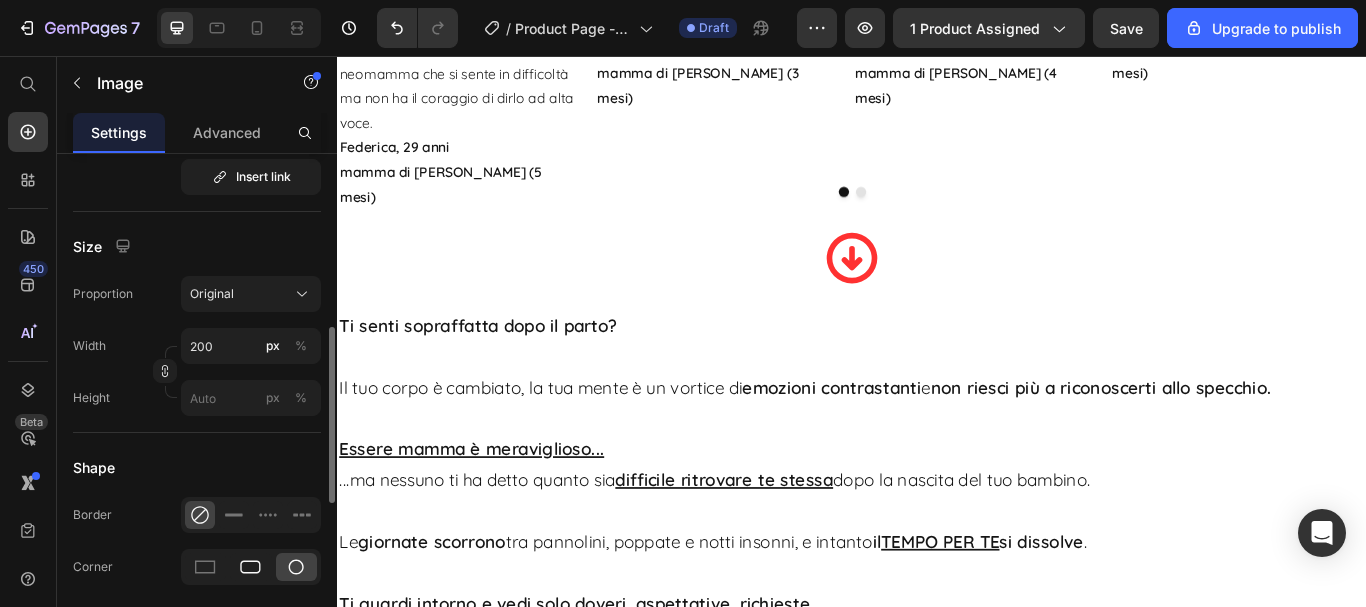 click 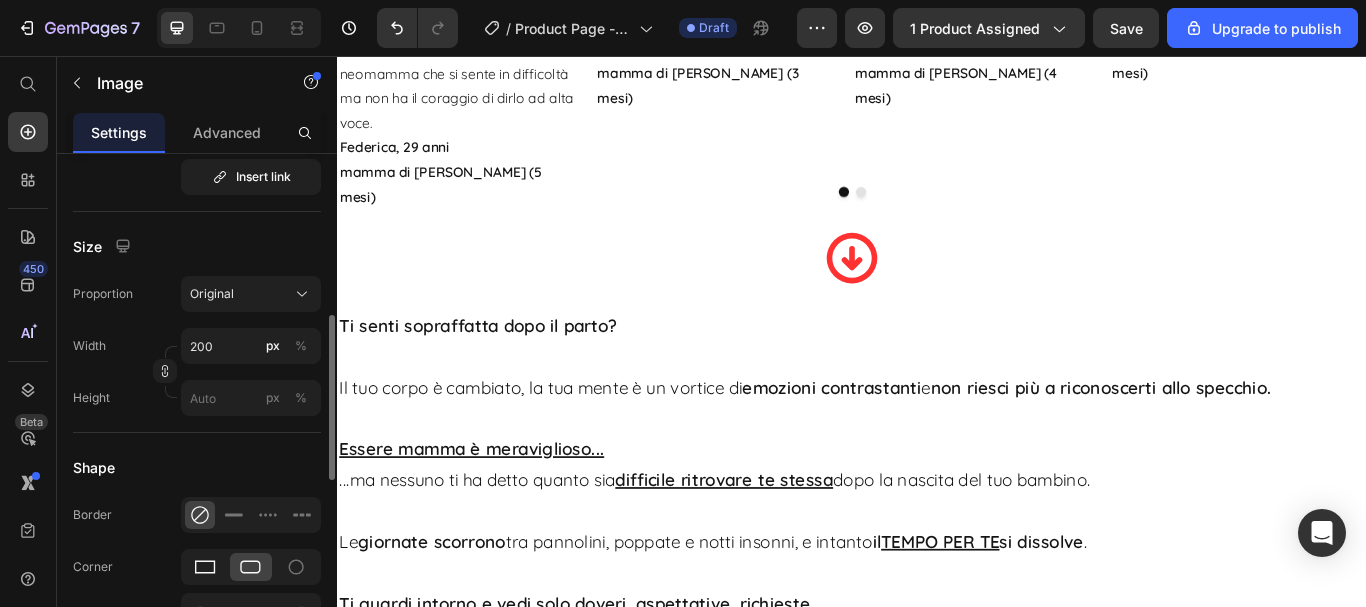 click 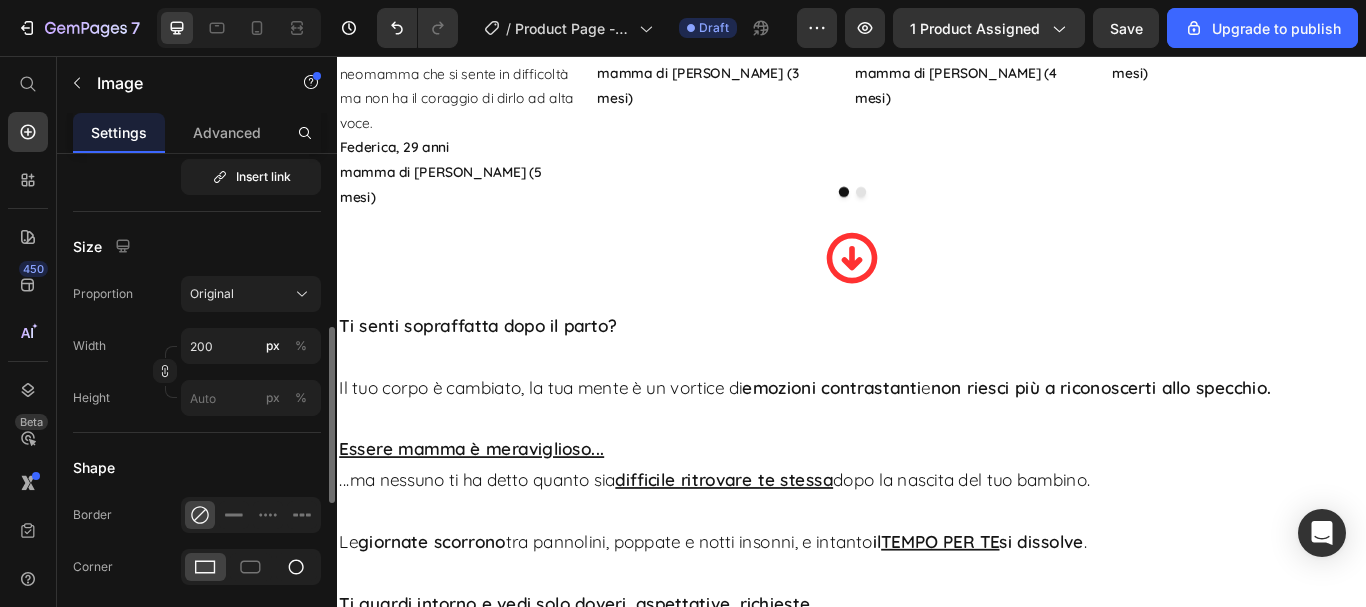 click 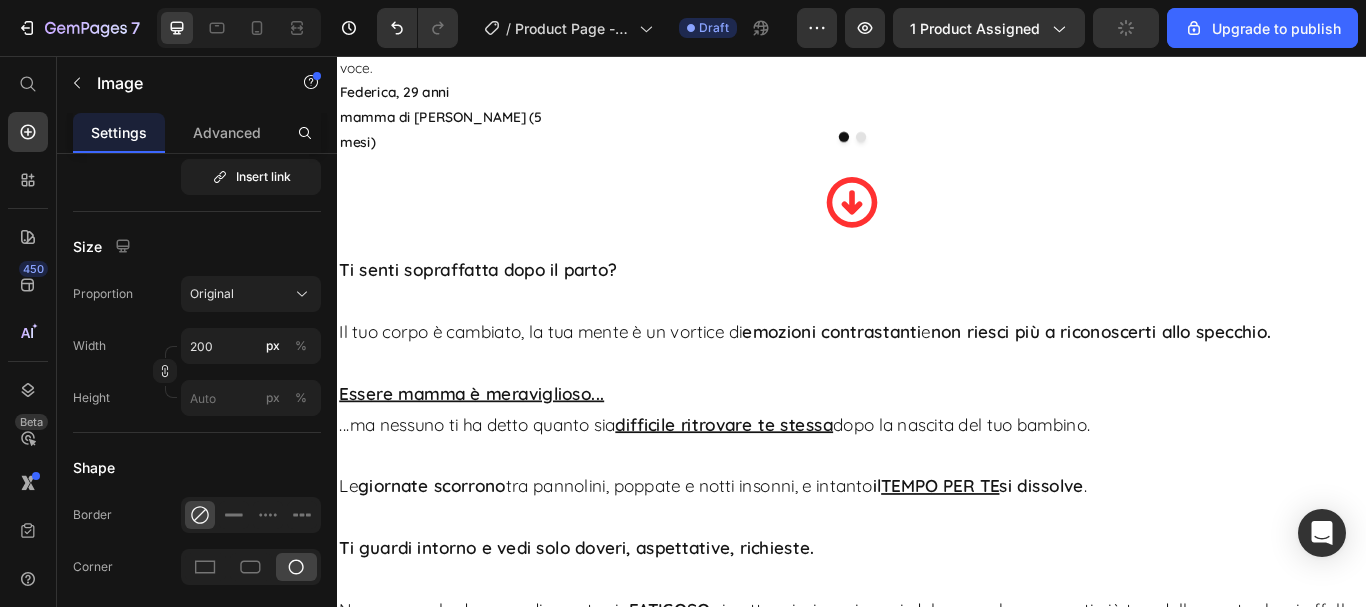 scroll, scrollTop: 1900, scrollLeft: 0, axis: vertical 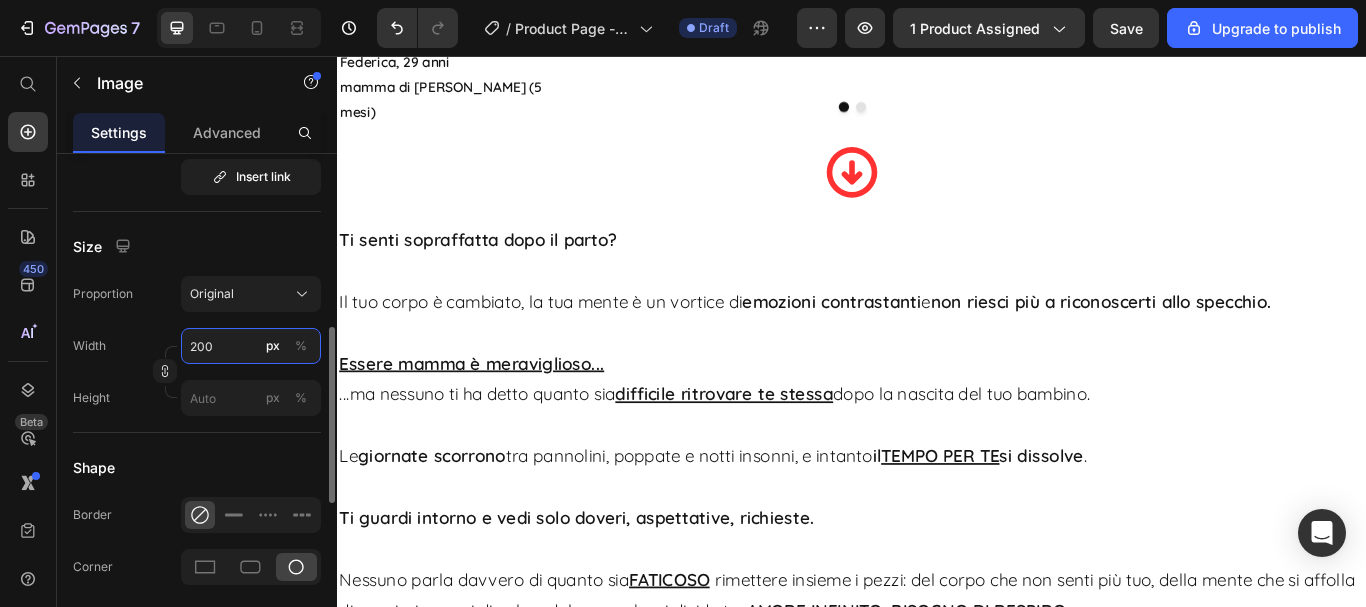 click on "200" at bounding box center (251, 346) 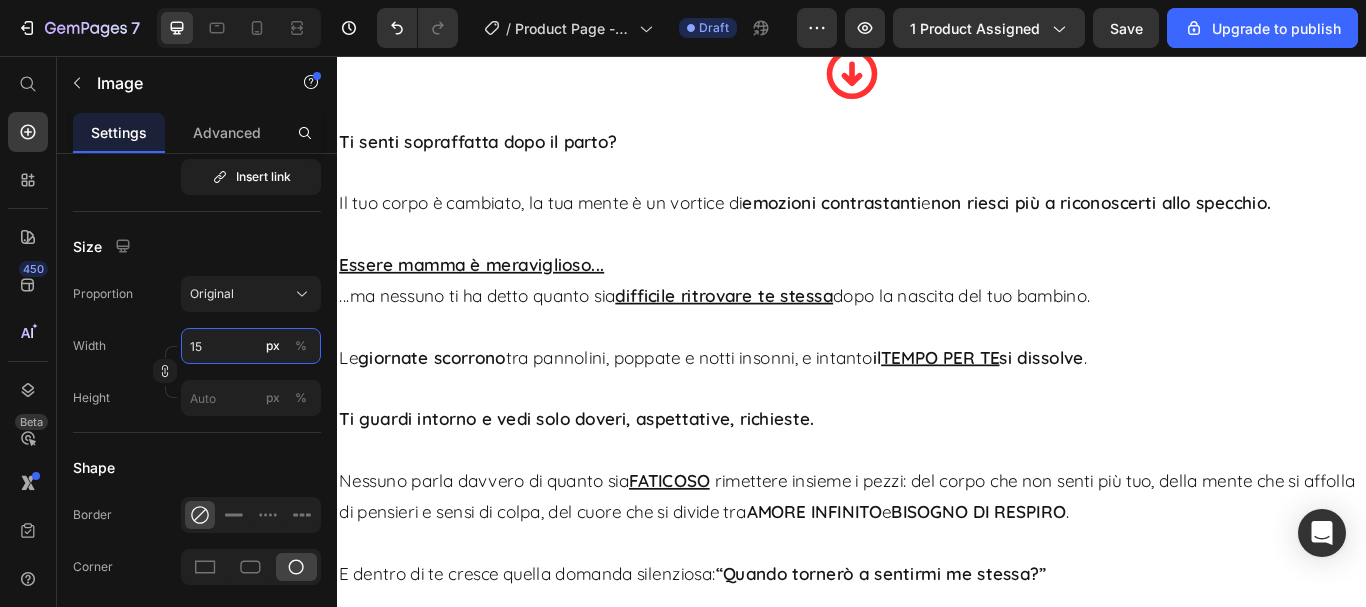 type on "150" 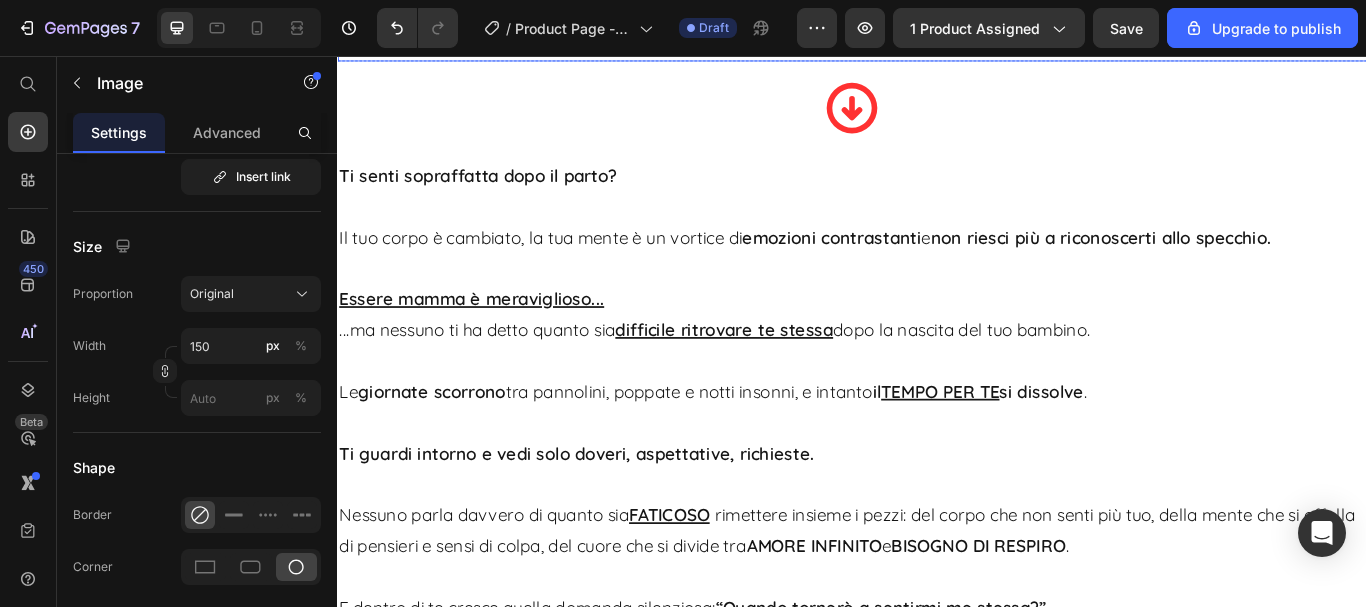 click at bounding box center [779, -566] 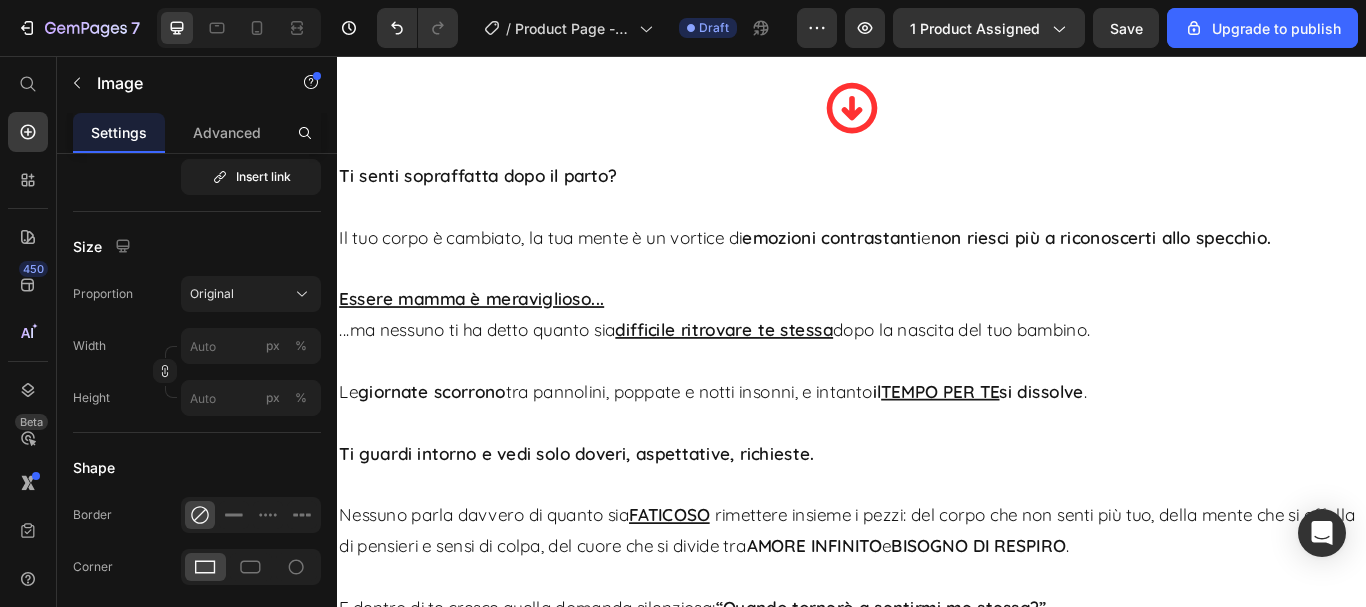 click at bounding box center (779, -566) 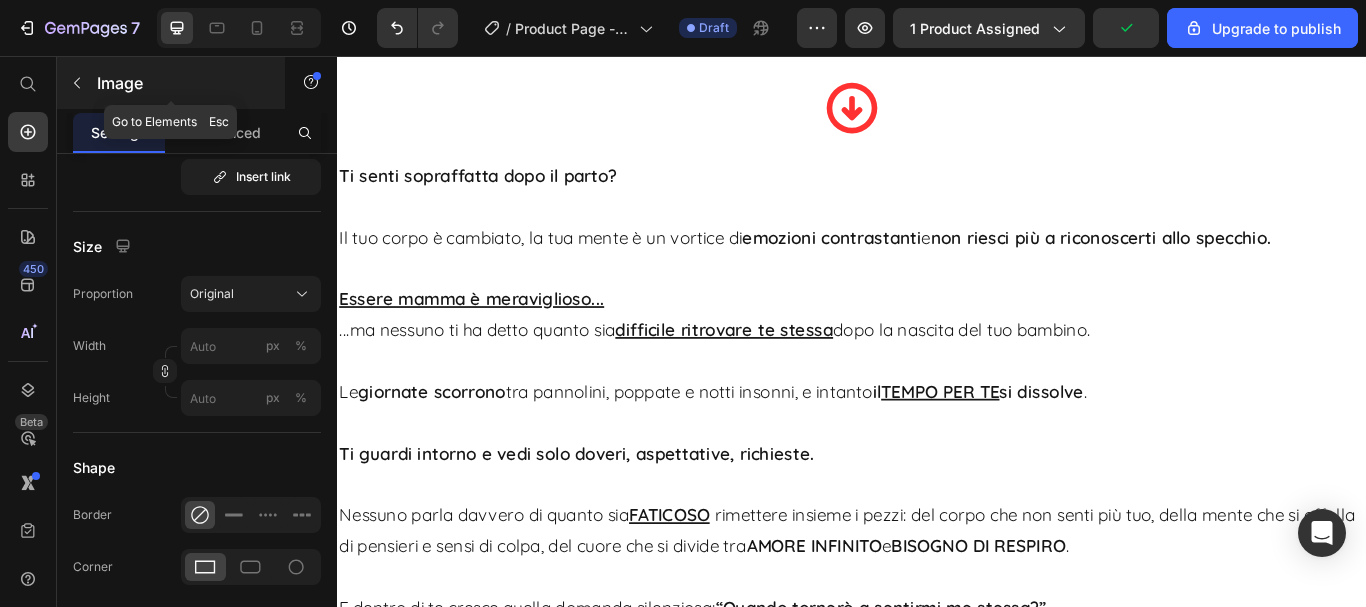 click on "Image" at bounding box center (182, 83) 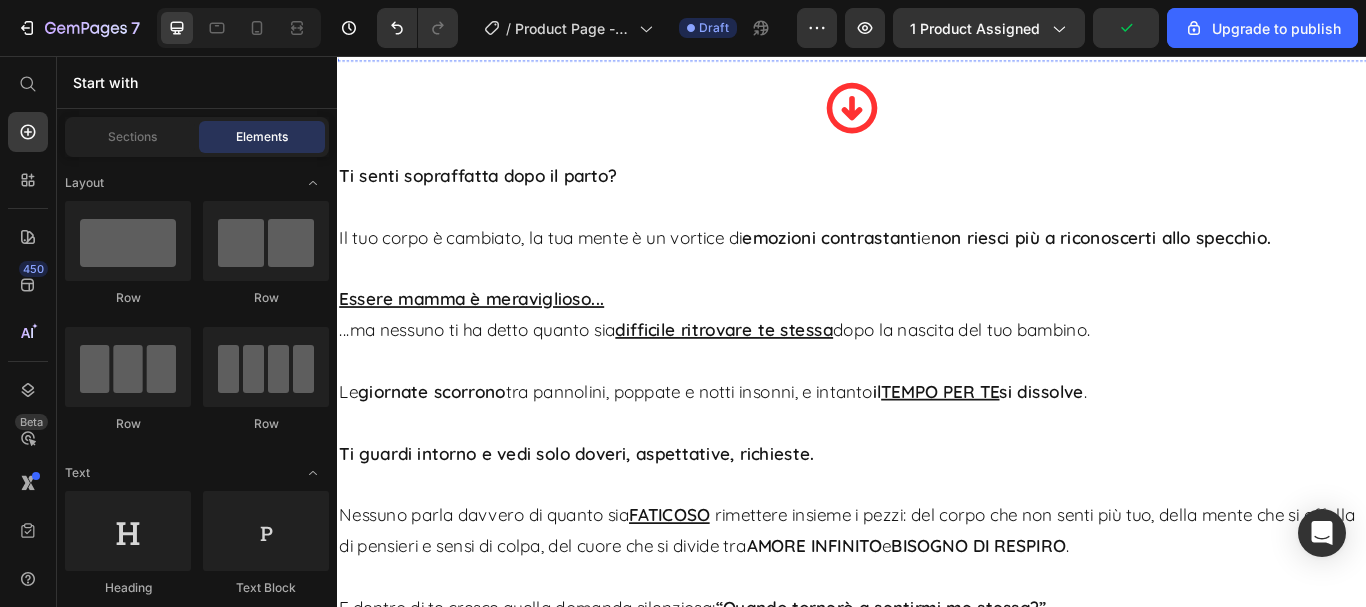 click at bounding box center [779, -566] 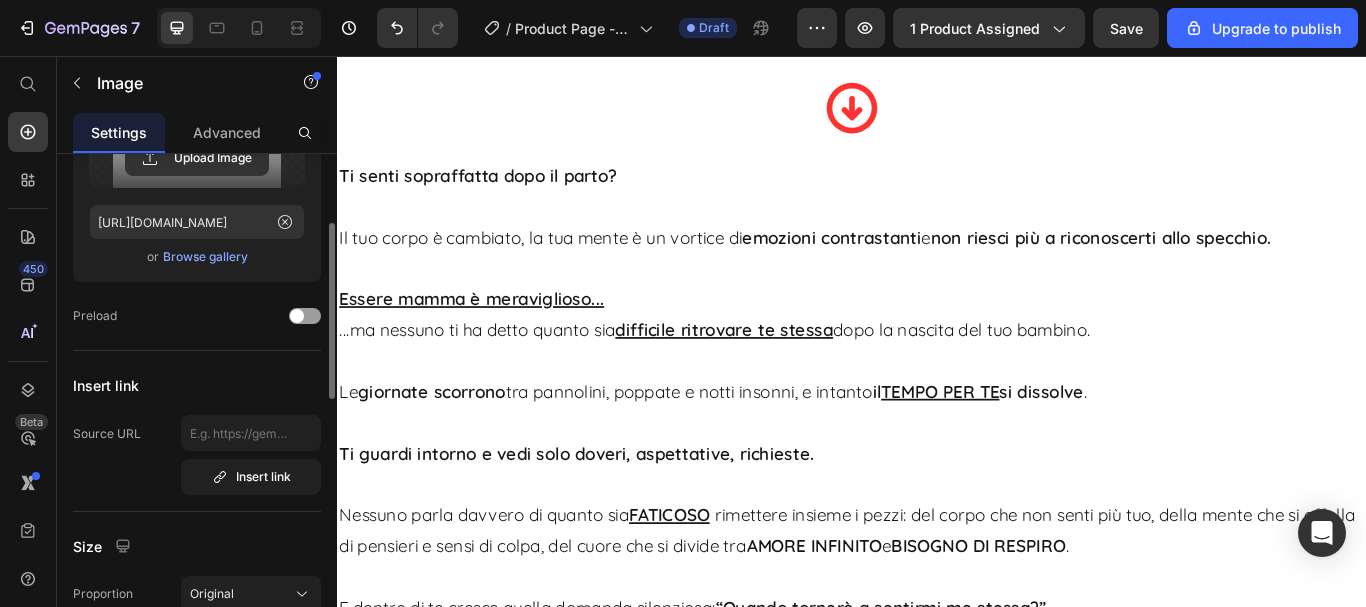 scroll, scrollTop: 0, scrollLeft: 0, axis: both 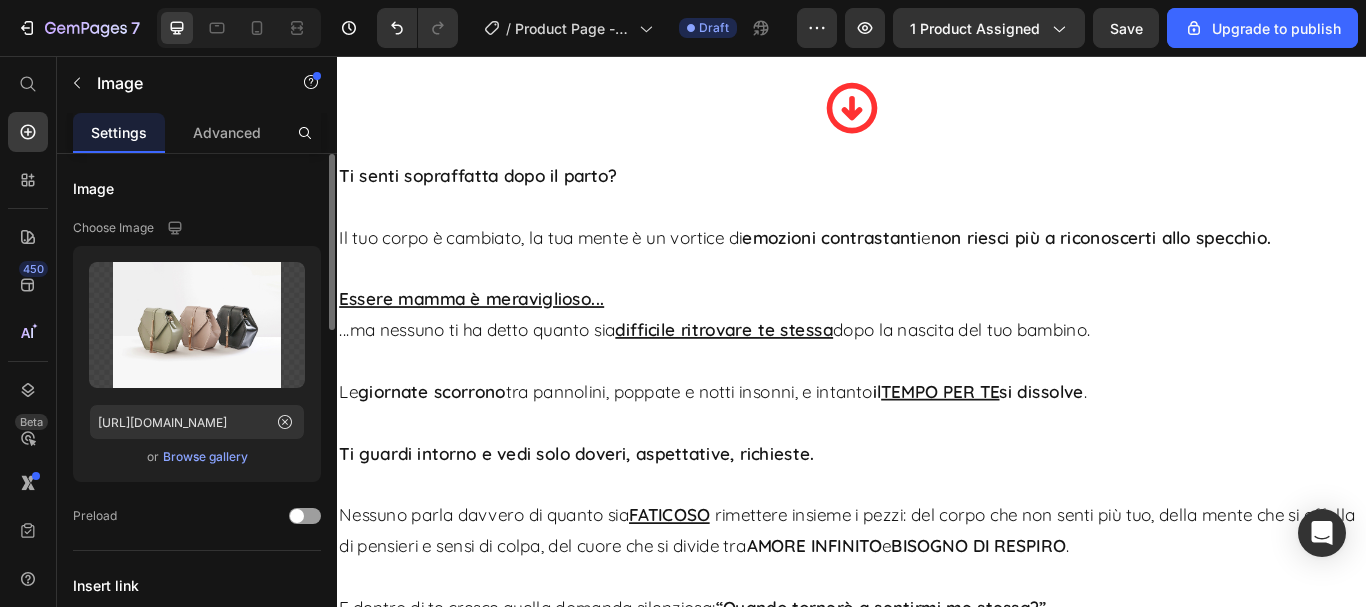 click on "Browse gallery" at bounding box center [205, 457] 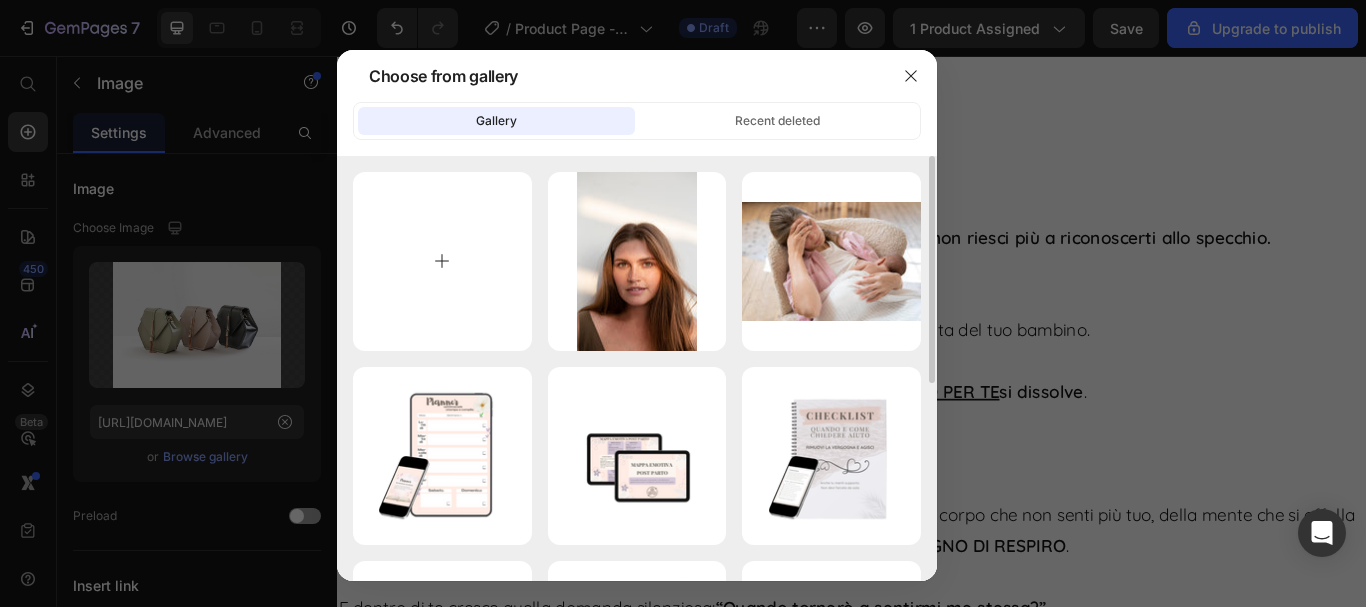 click at bounding box center [442, 261] 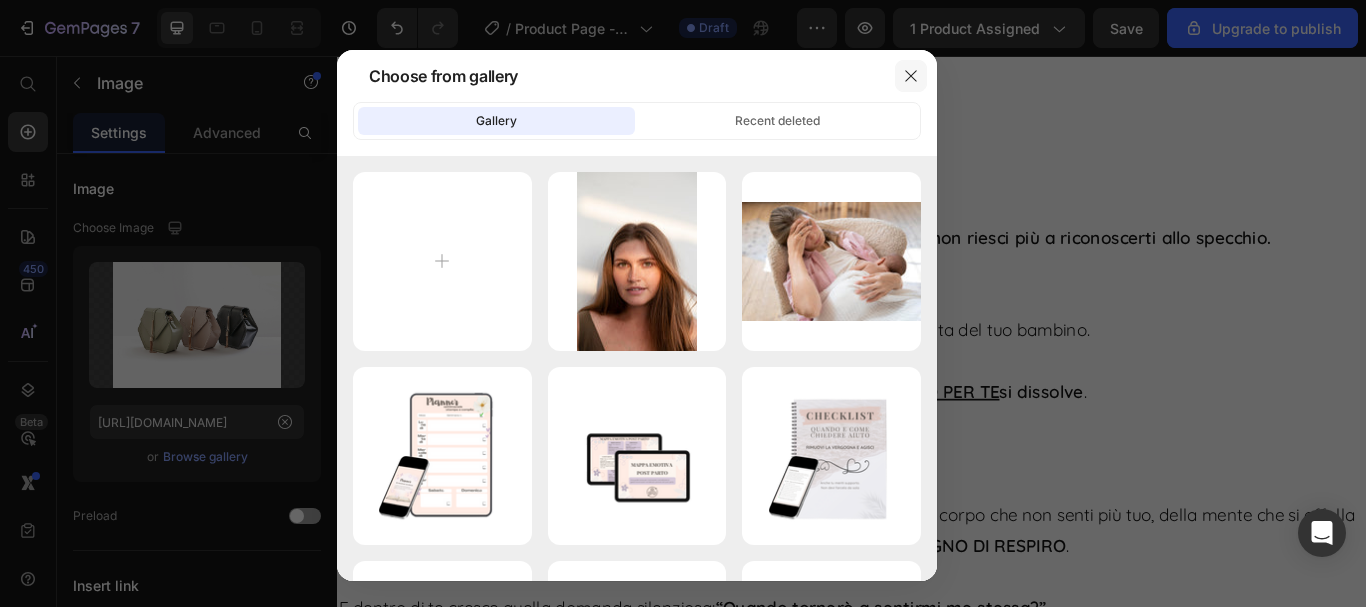 click 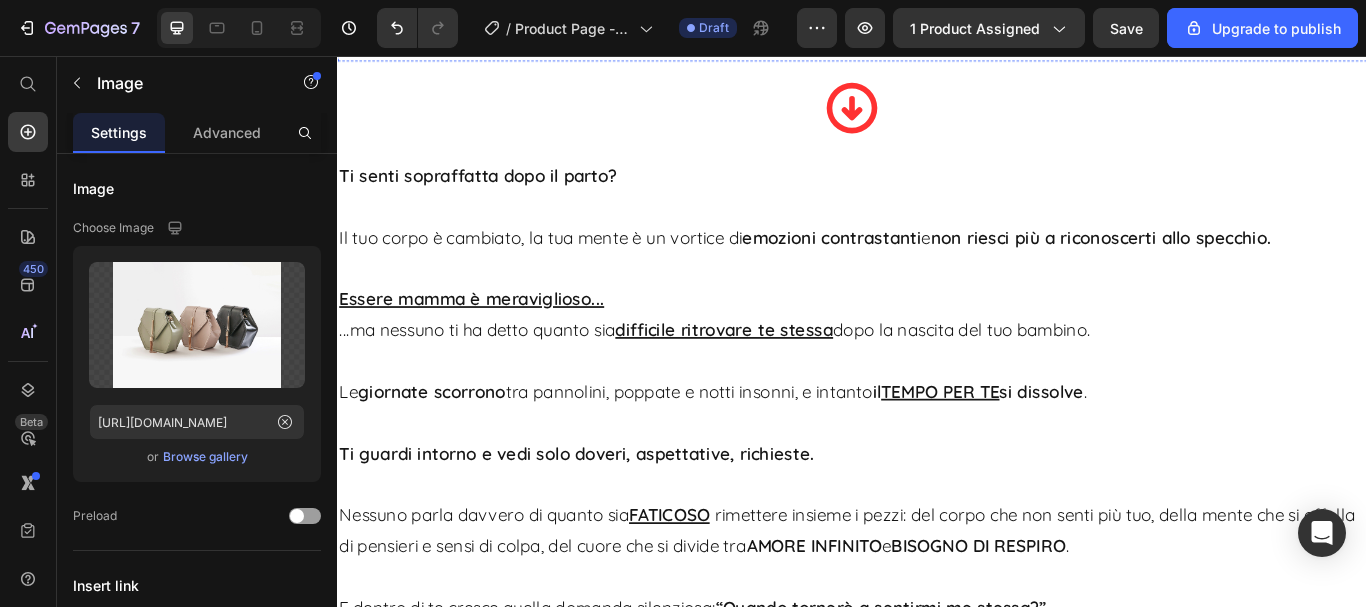 click at bounding box center [479, -560] 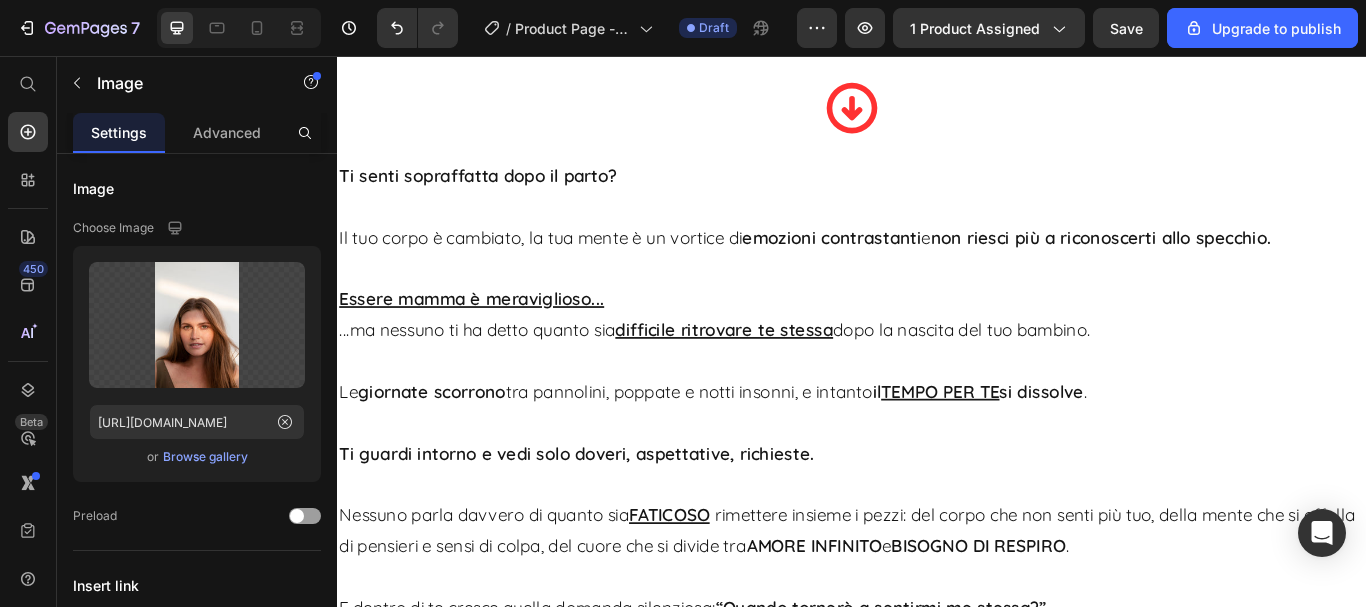 click 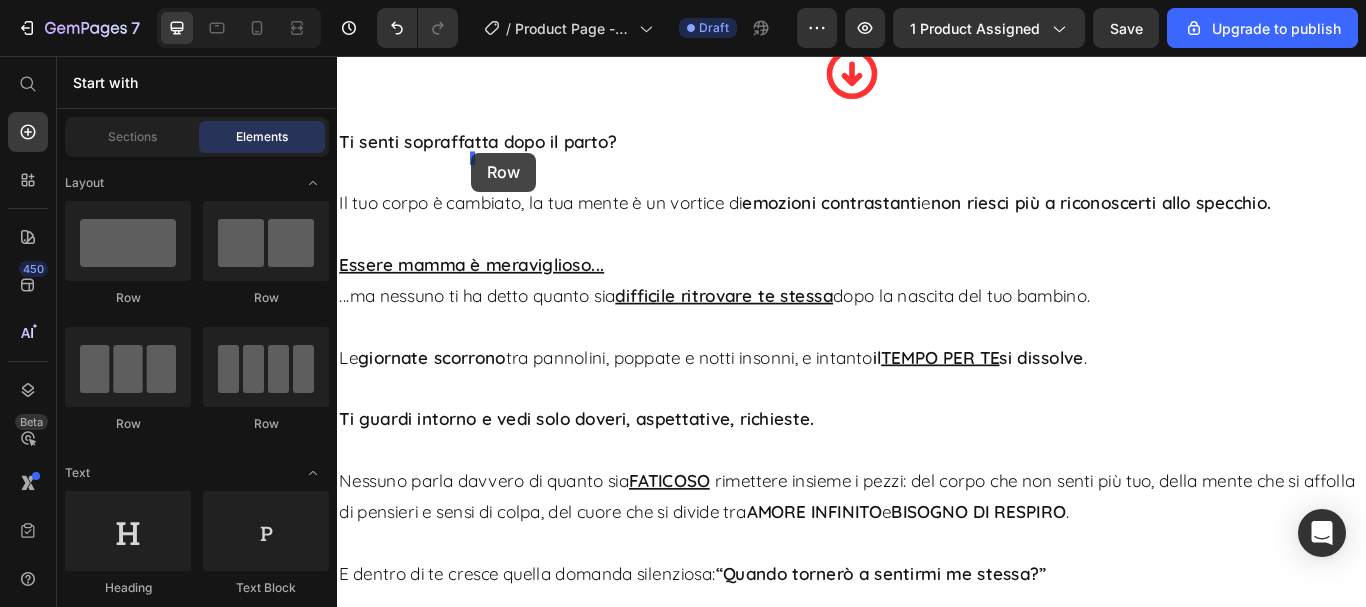 drag, startPoint x: 489, startPoint y: 300, endPoint x: 493, endPoint y: 169, distance: 131.06105 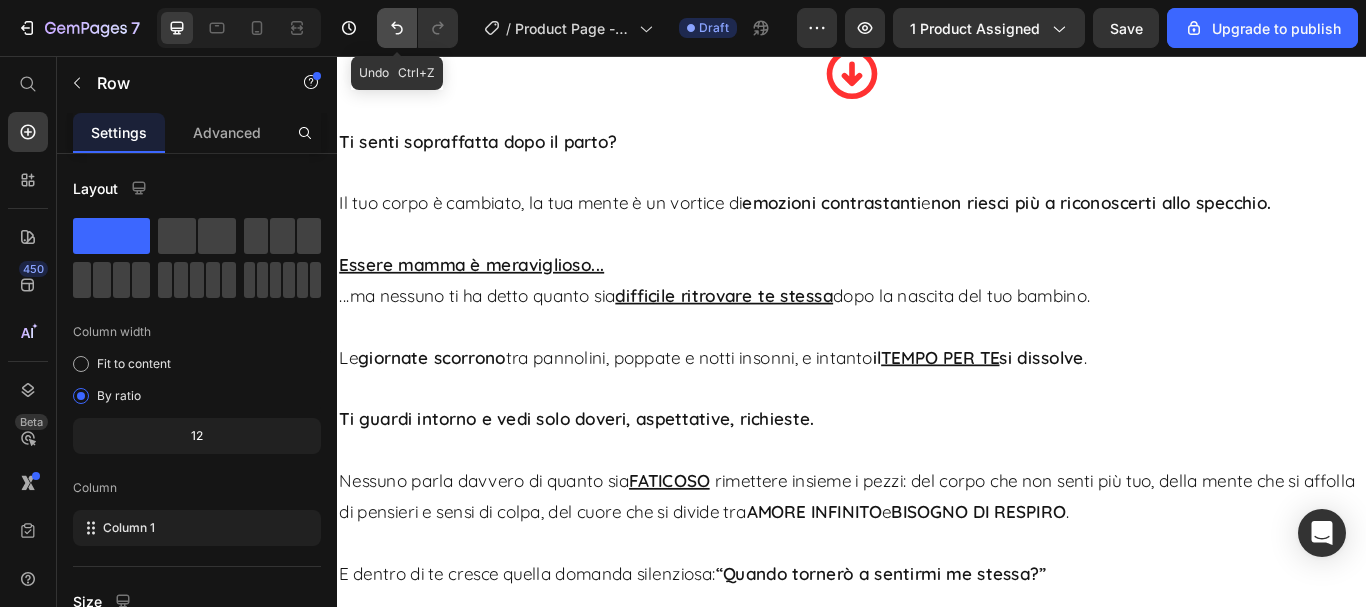 click 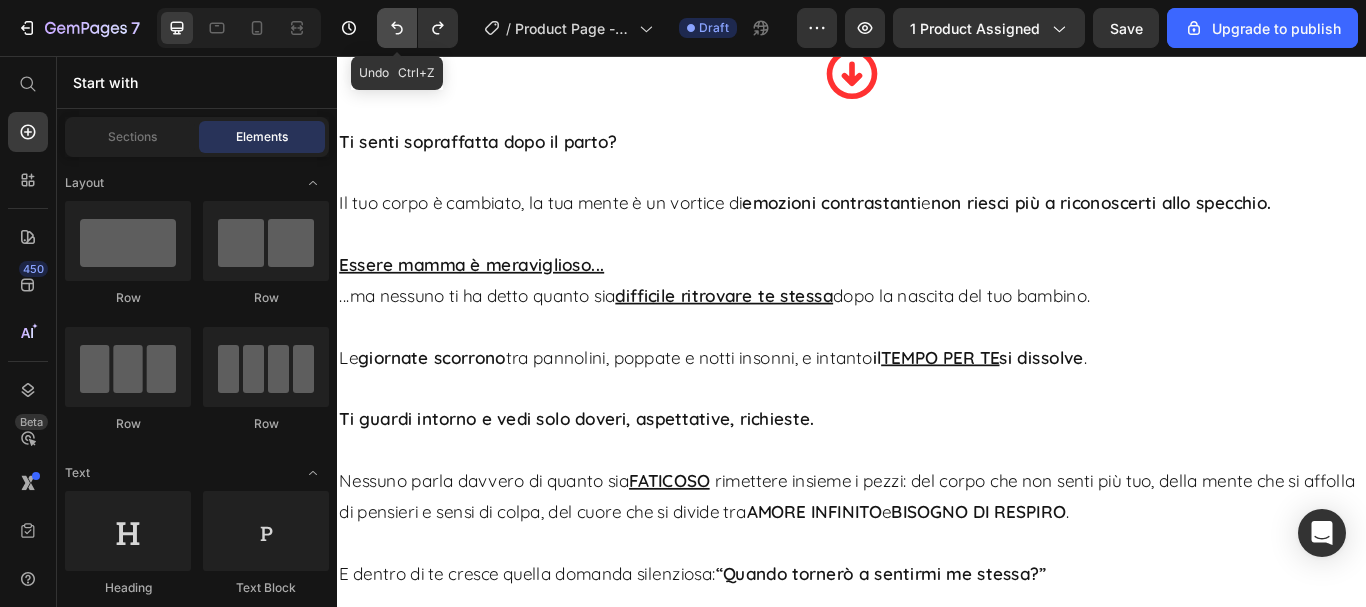 click 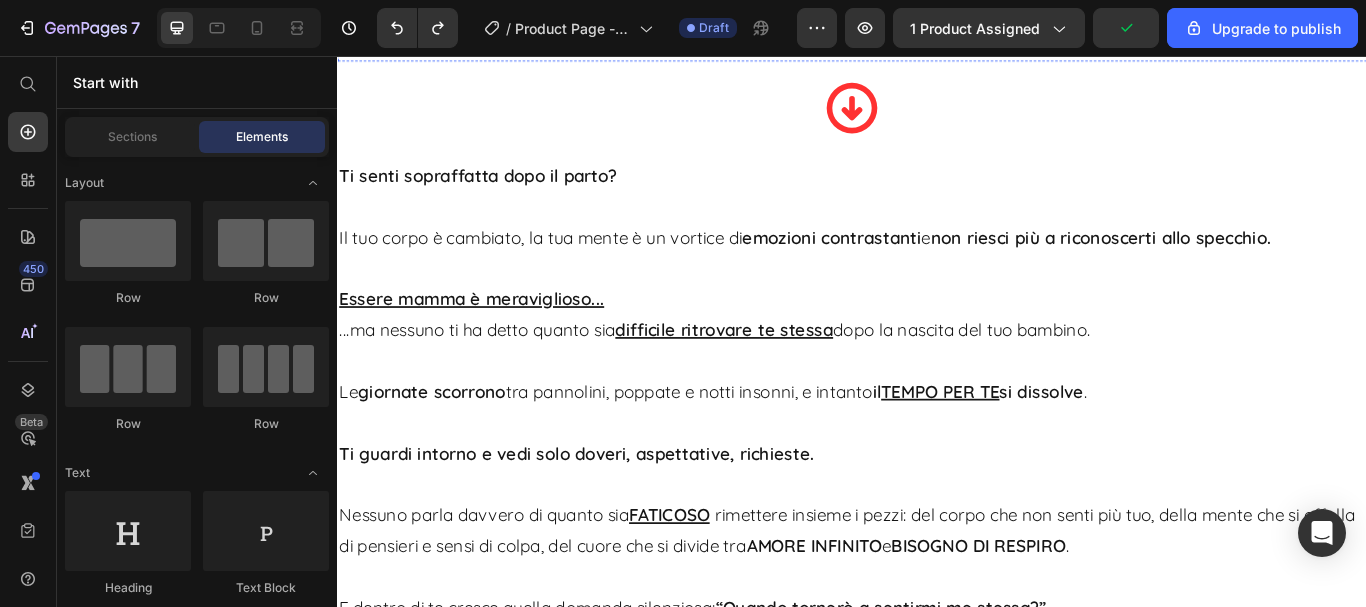 click at bounding box center (479, -560) 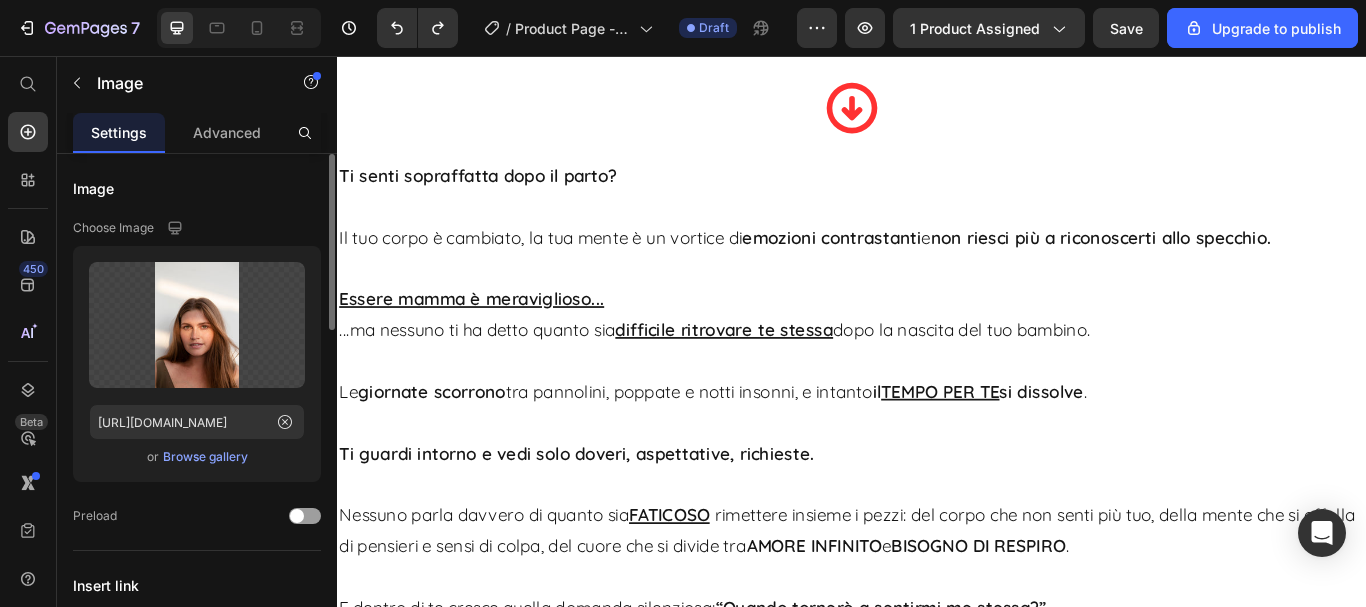 click on "Browse gallery" at bounding box center [205, 457] 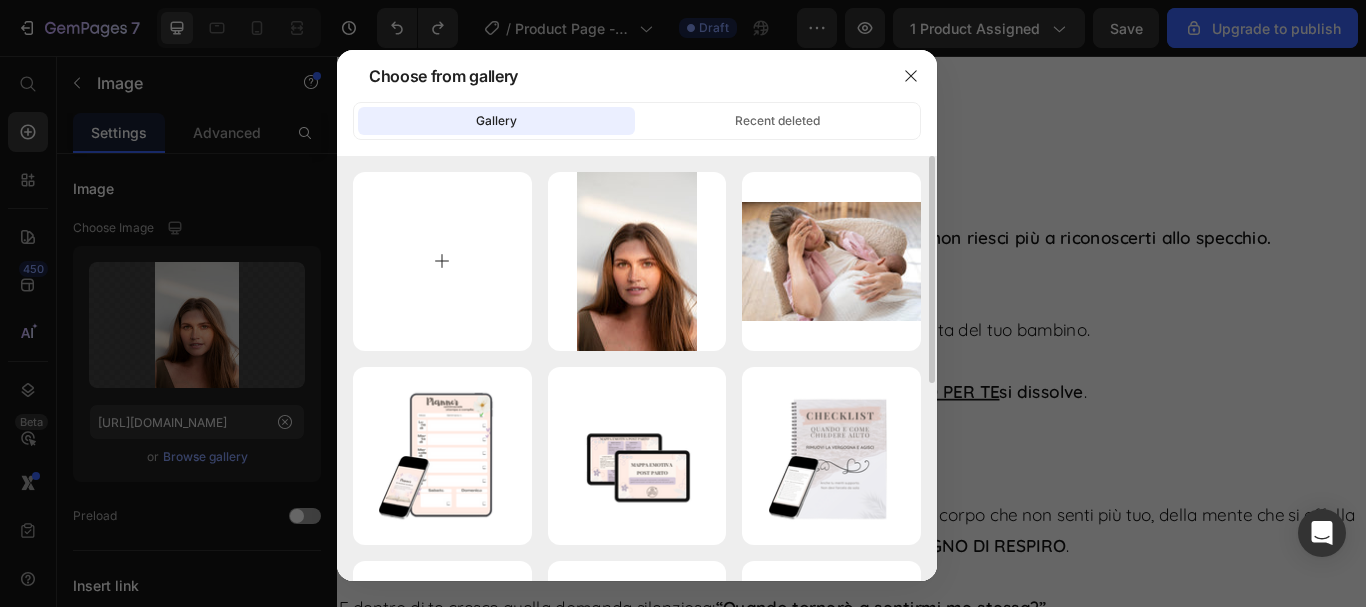 click at bounding box center [442, 261] 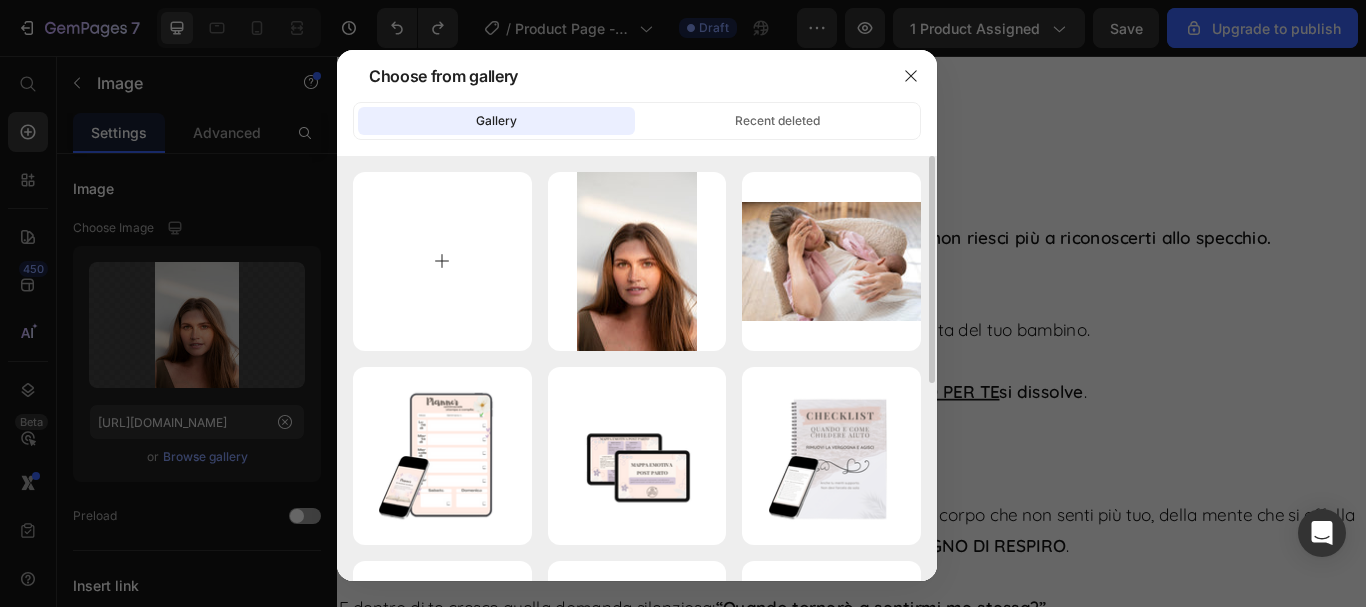 type on "C:\fakepath\6.png" 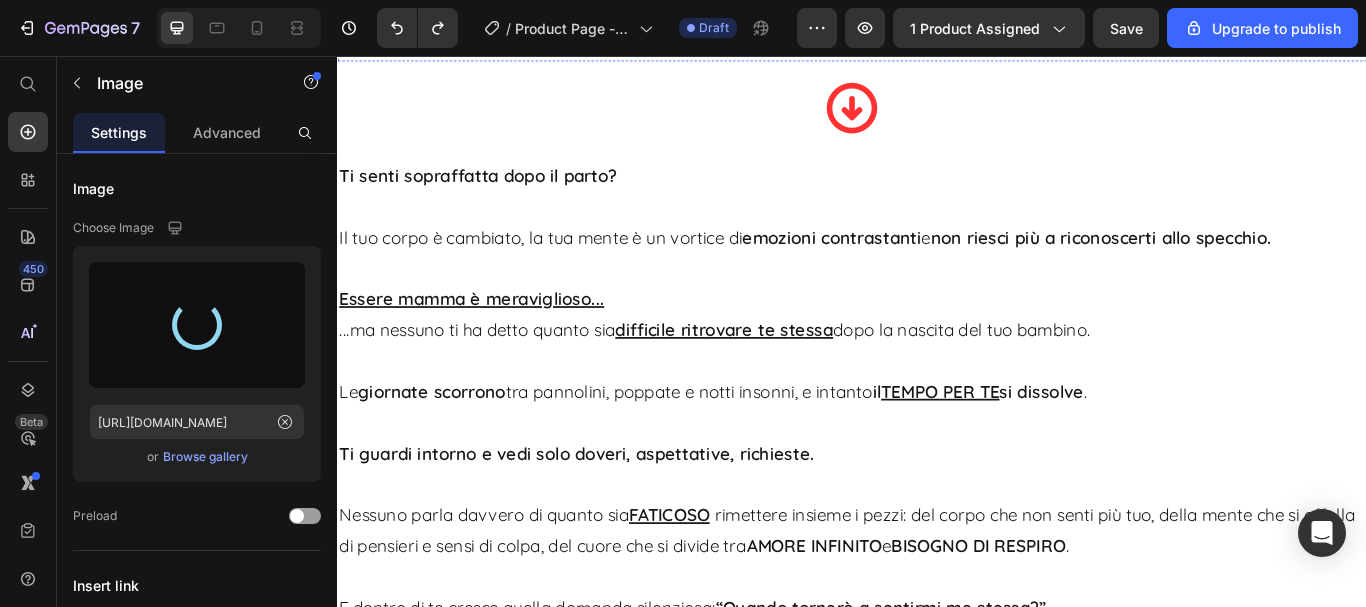 type on "https://cdn.shopify.com/s/files/1/0971/9008/4872/files/gempages_571397376787350343-651a22c8-d6a5-4fa6-9fa1-e0bdd94f67e0.png" 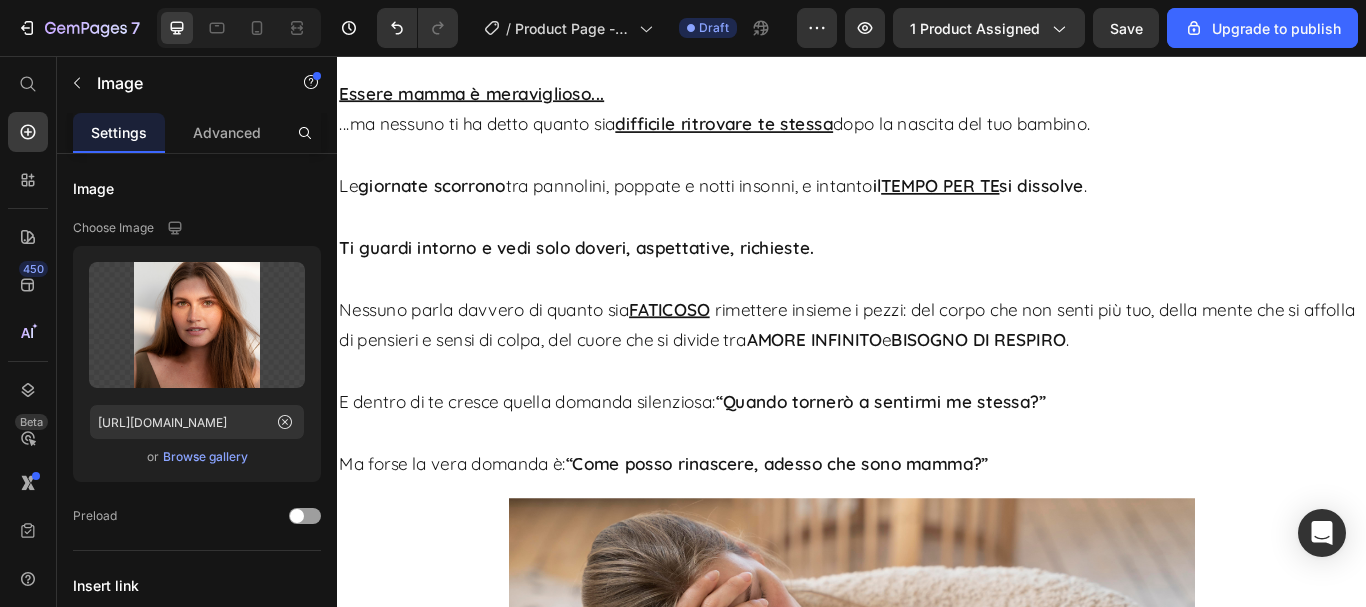 scroll, scrollTop: 2000, scrollLeft: 0, axis: vertical 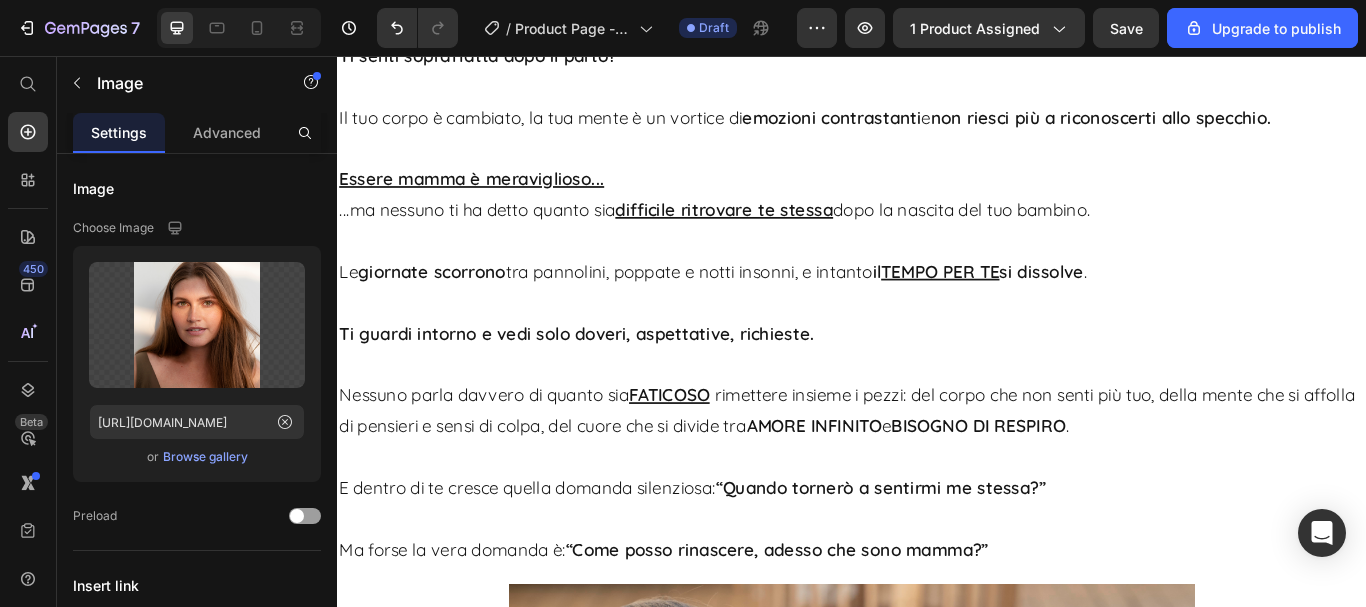click at bounding box center (1080, -666) 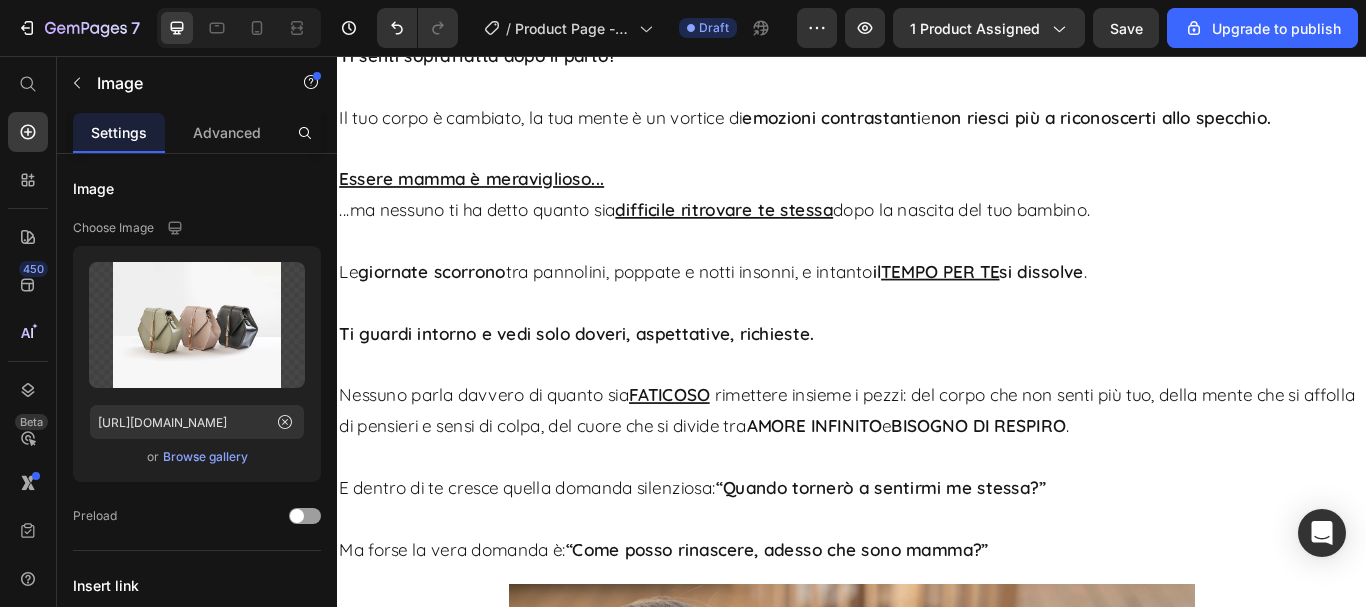 click at bounding box center (1080, -666) 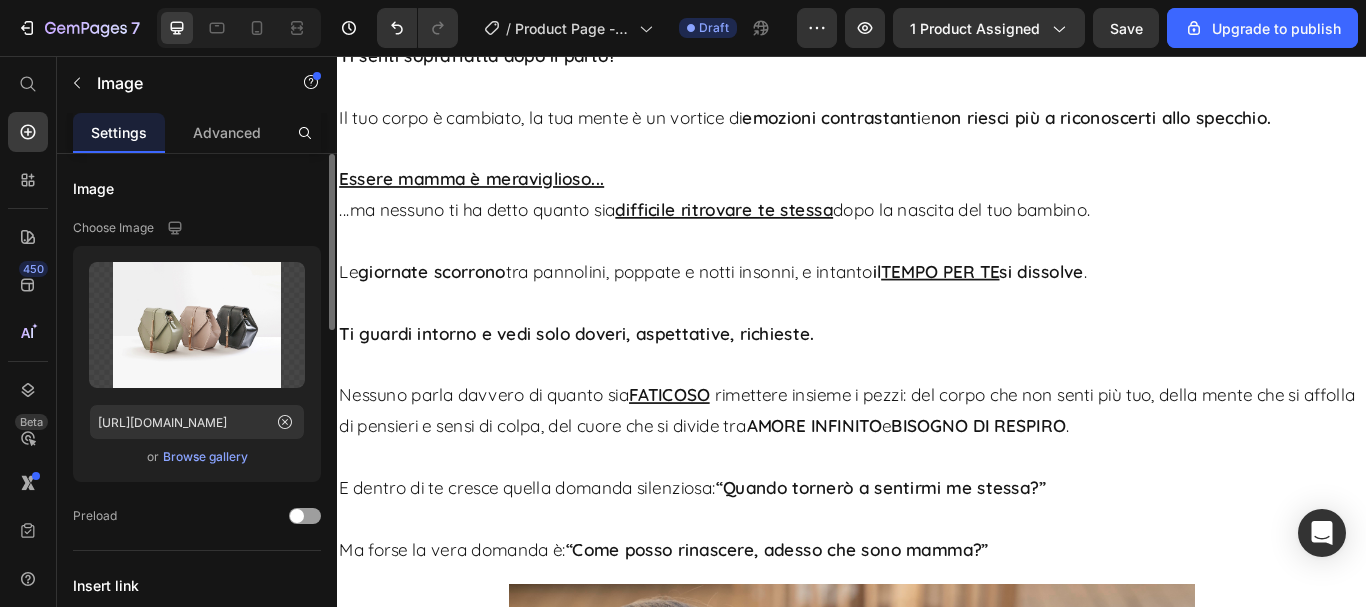 click on "Browse gallery" at bounding box center (205, 457) 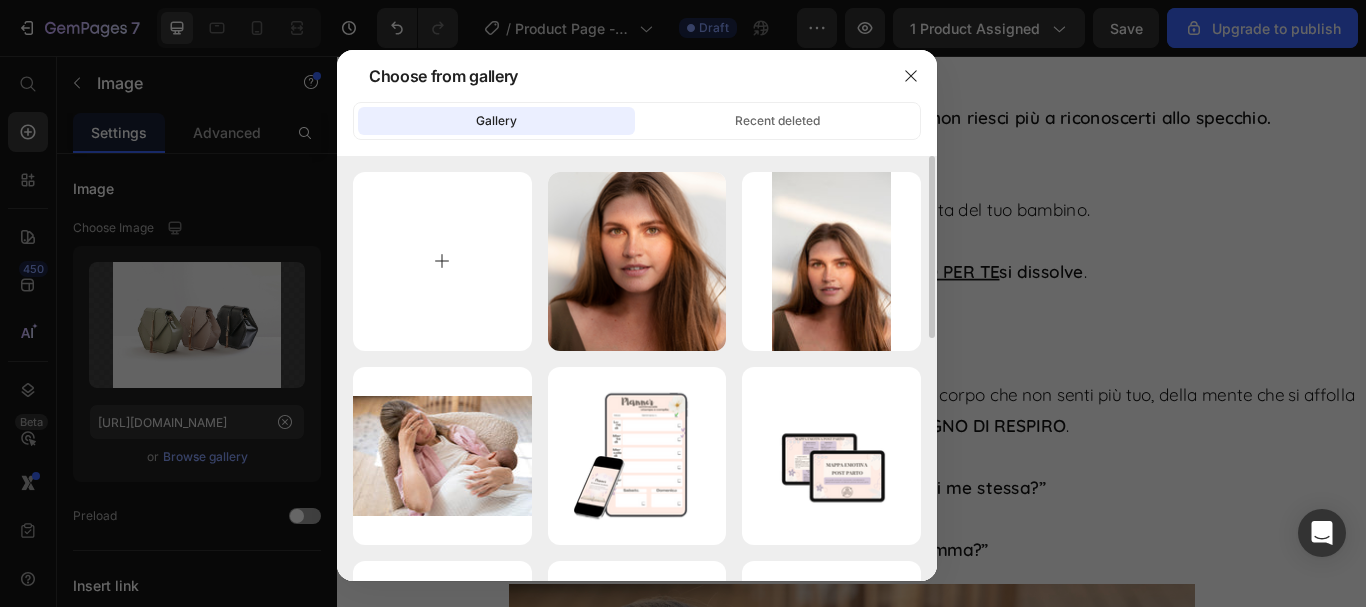 click at bounding box center [442, 261] 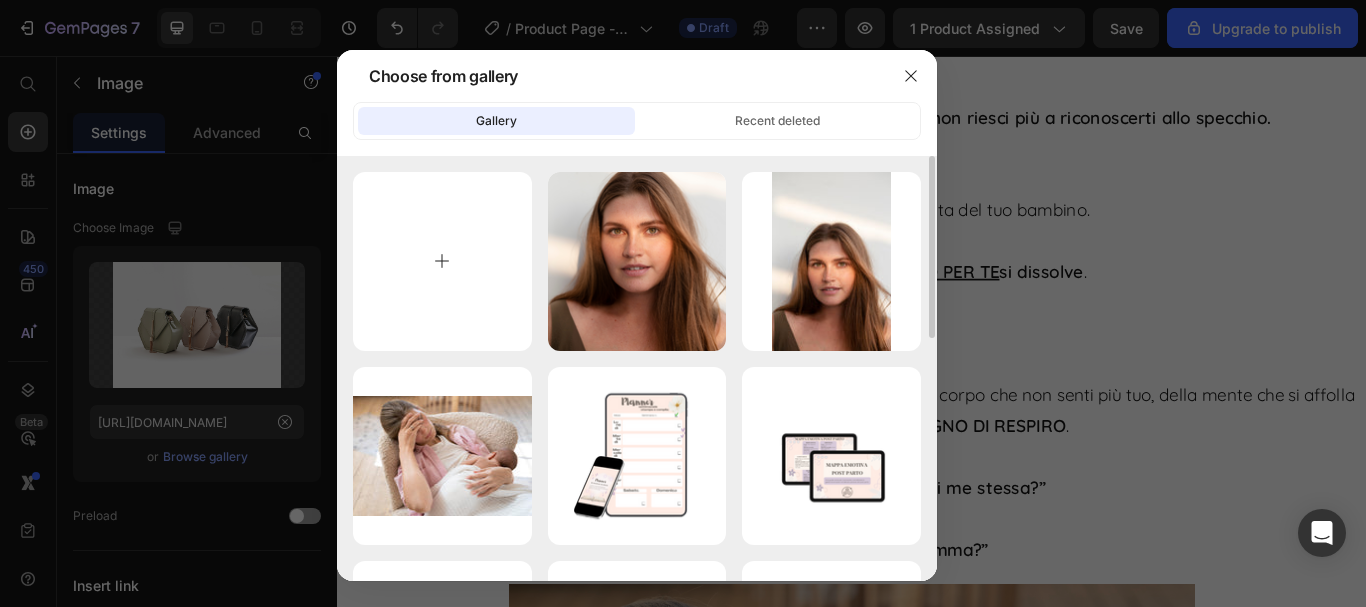 type on "C:\fakepath\5.png" 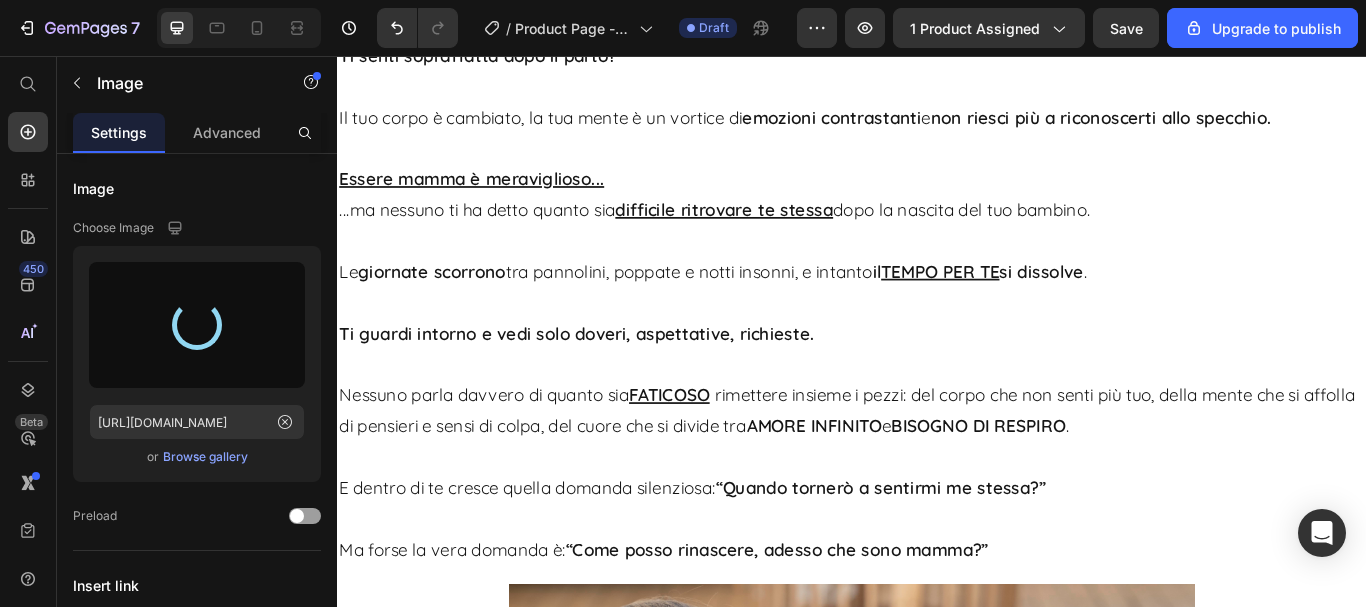 type on "https://cdn.shopify.com/s/files/1/0971/9008/4872/files/gempages_571397376787350343-138e7459-2eb7-4c85-b3a2-317689968d33.png" 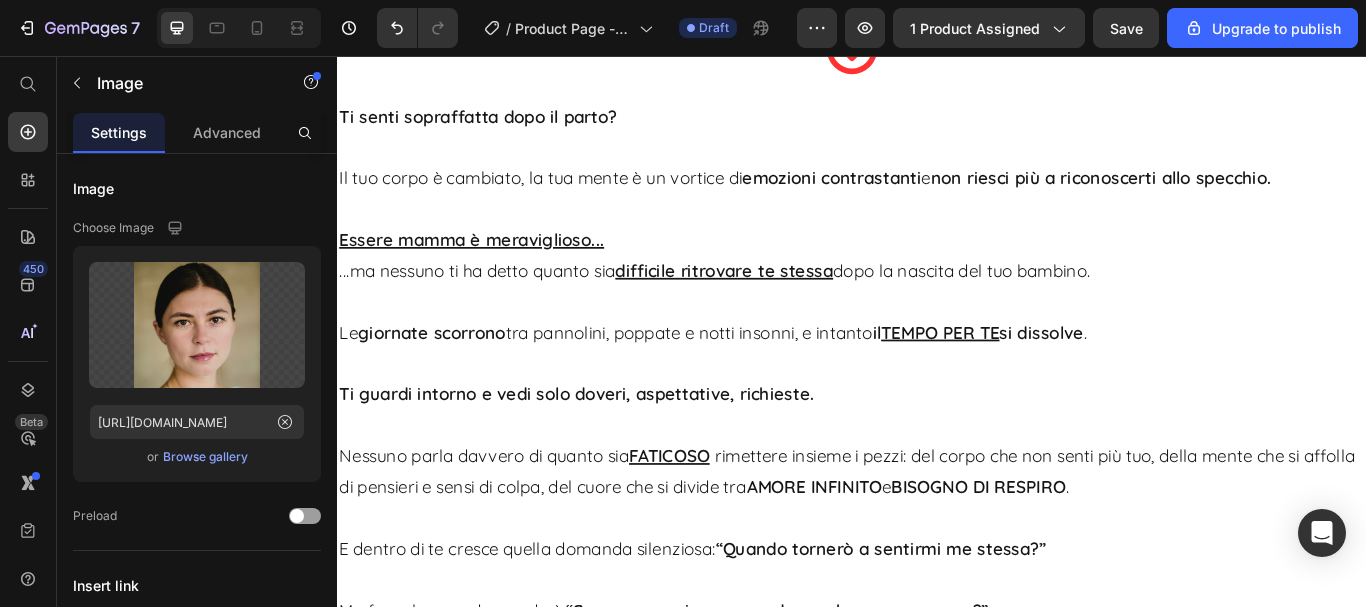 click at bounding box center [1380, -666] 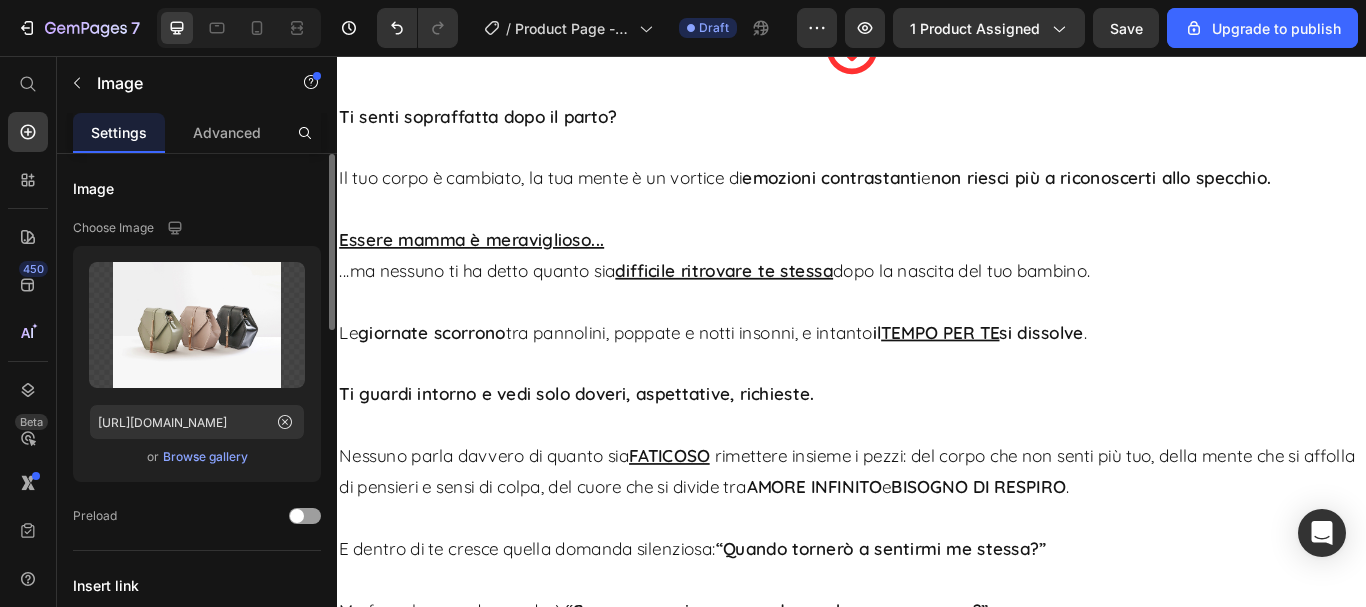 click on "Browse gallery" at bounding box center [205, 457] 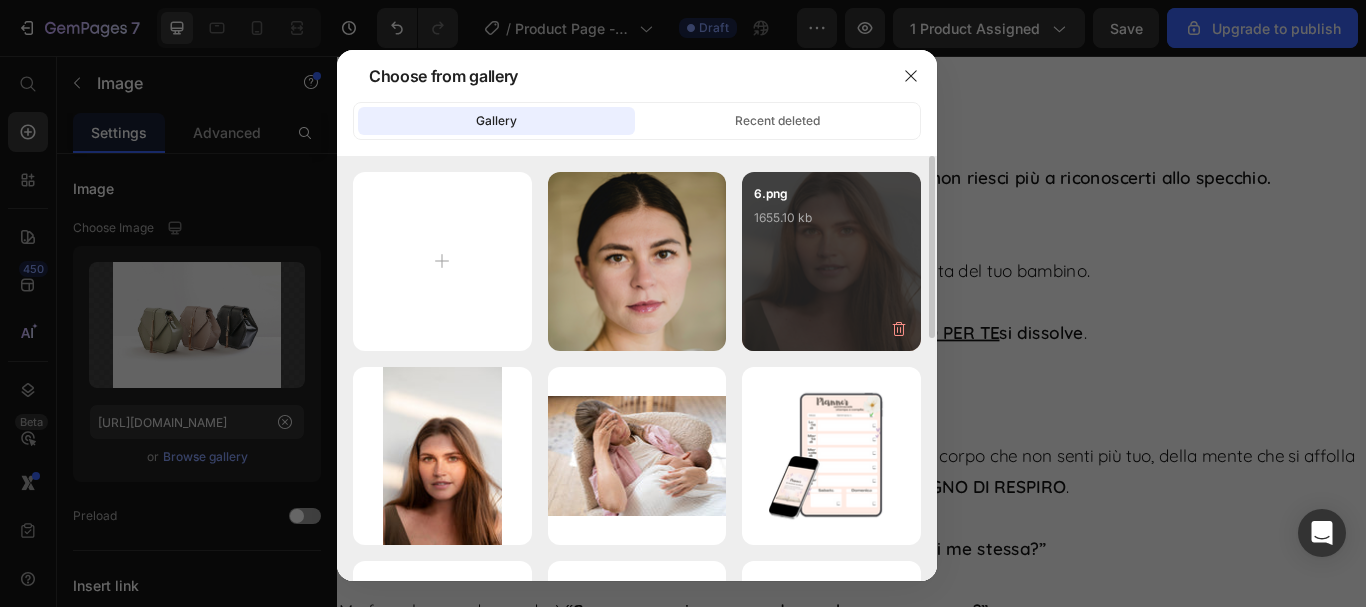 click on "6.png 1655.10 kb" at bounding box center (831, 224) 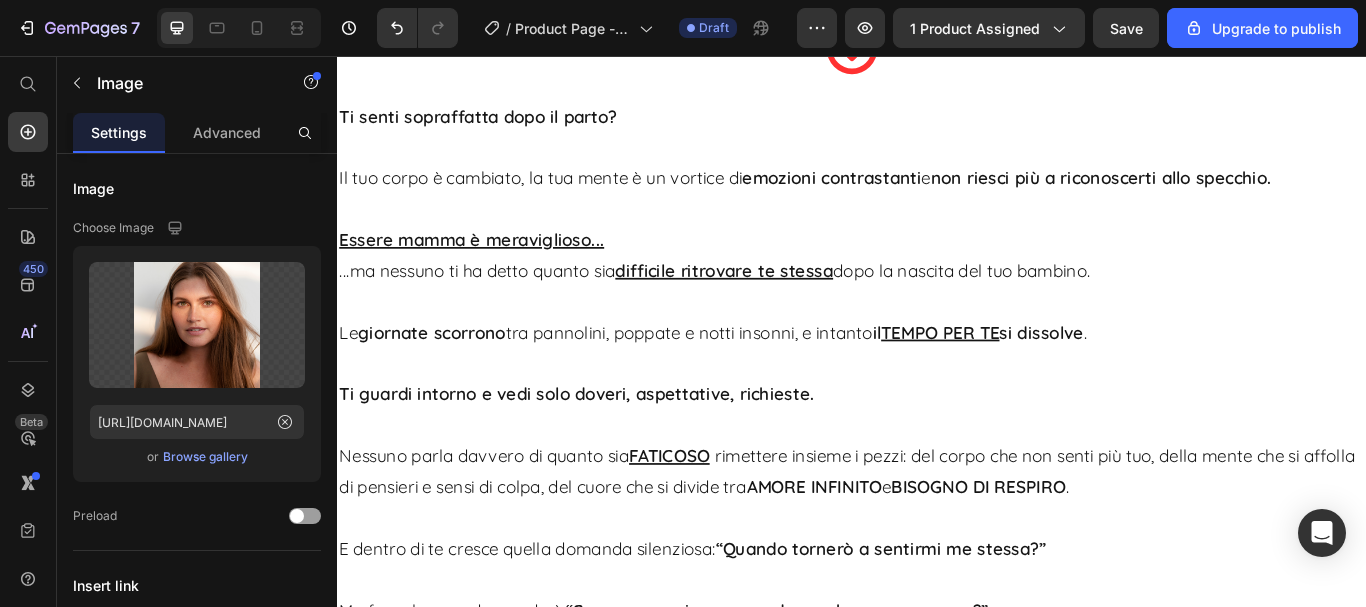 click 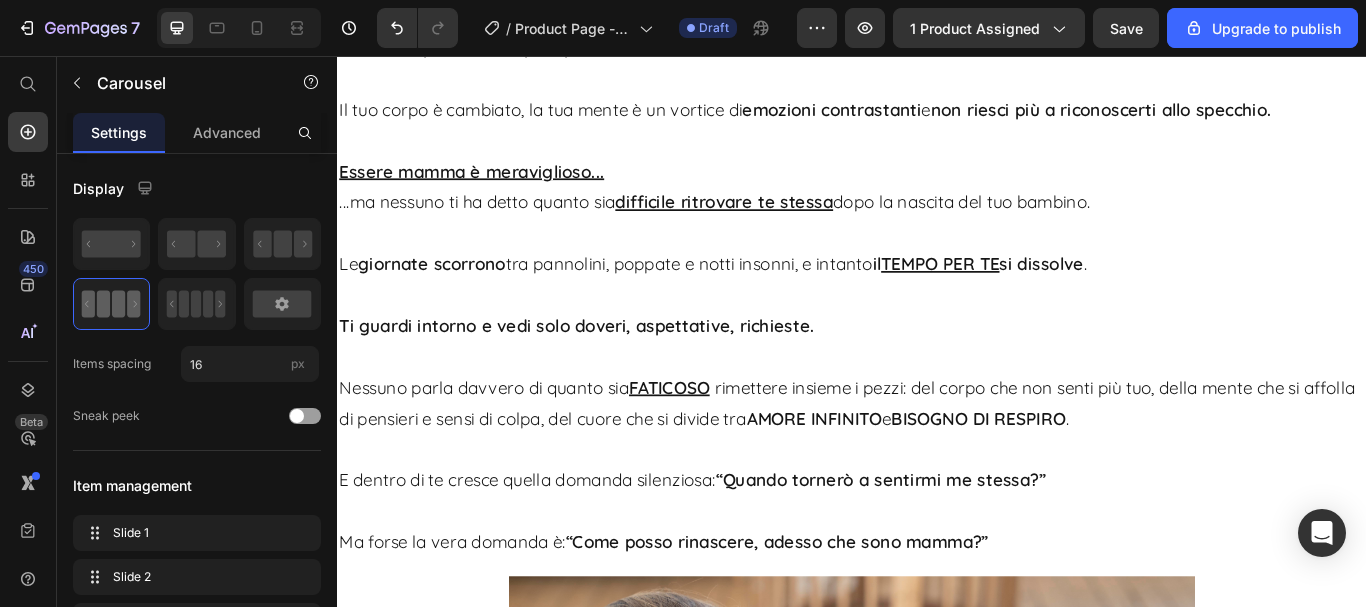 scroll, scrollTop: 2200, scrollLeft: 0, axis: vertical 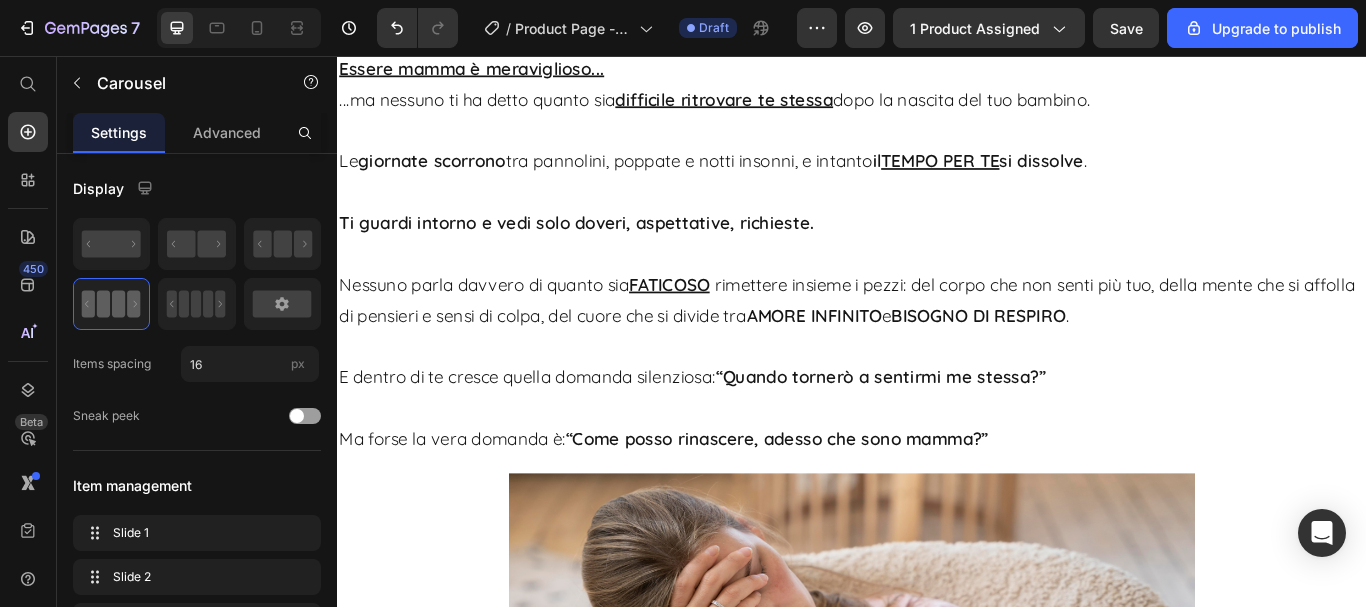 click on "mamma di Leonardo (114 mesi)" at bounding box center [1364, -310] 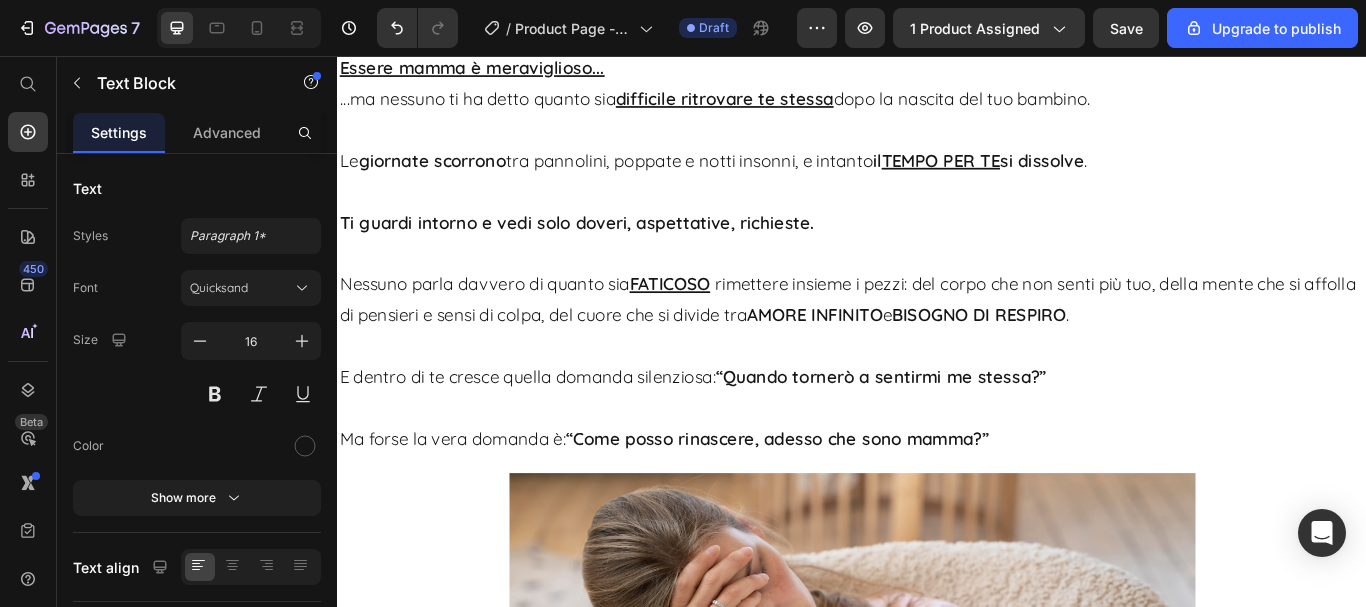 click on "mamma di Leonardo (114 mesi)" at bounding box center (1364, -310) 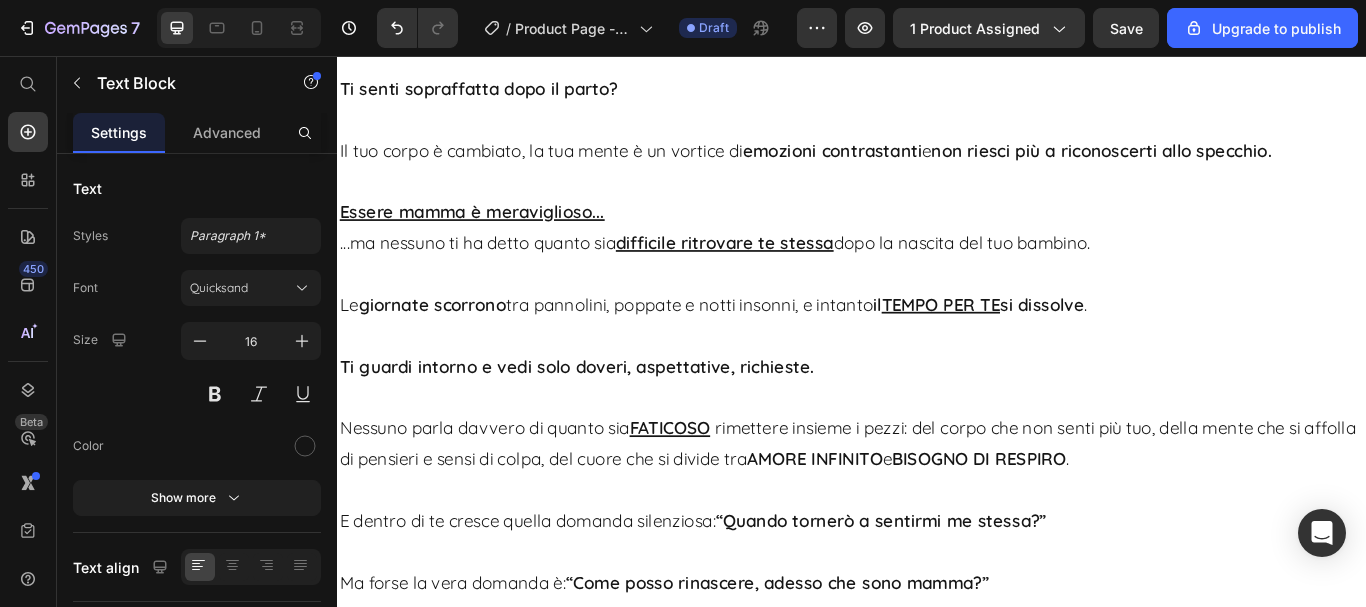 scroll, scrollTop: 2000, scrollLeft: 0, axis: vertical 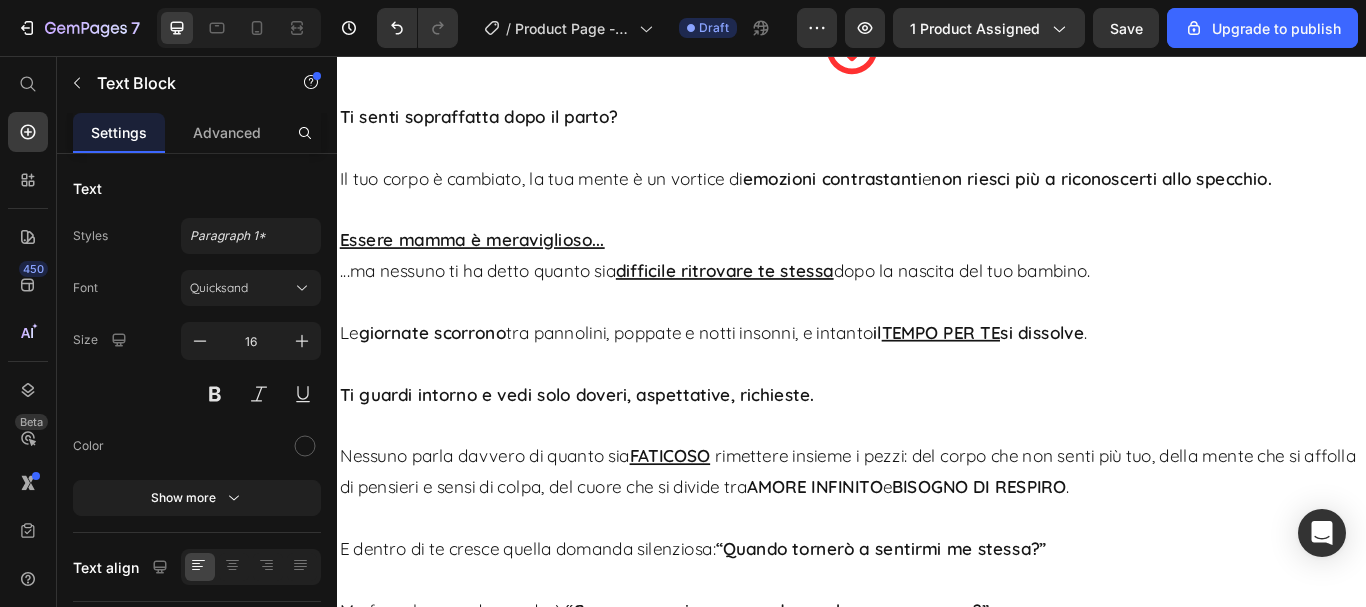 click at bounding box center (1380, -666) 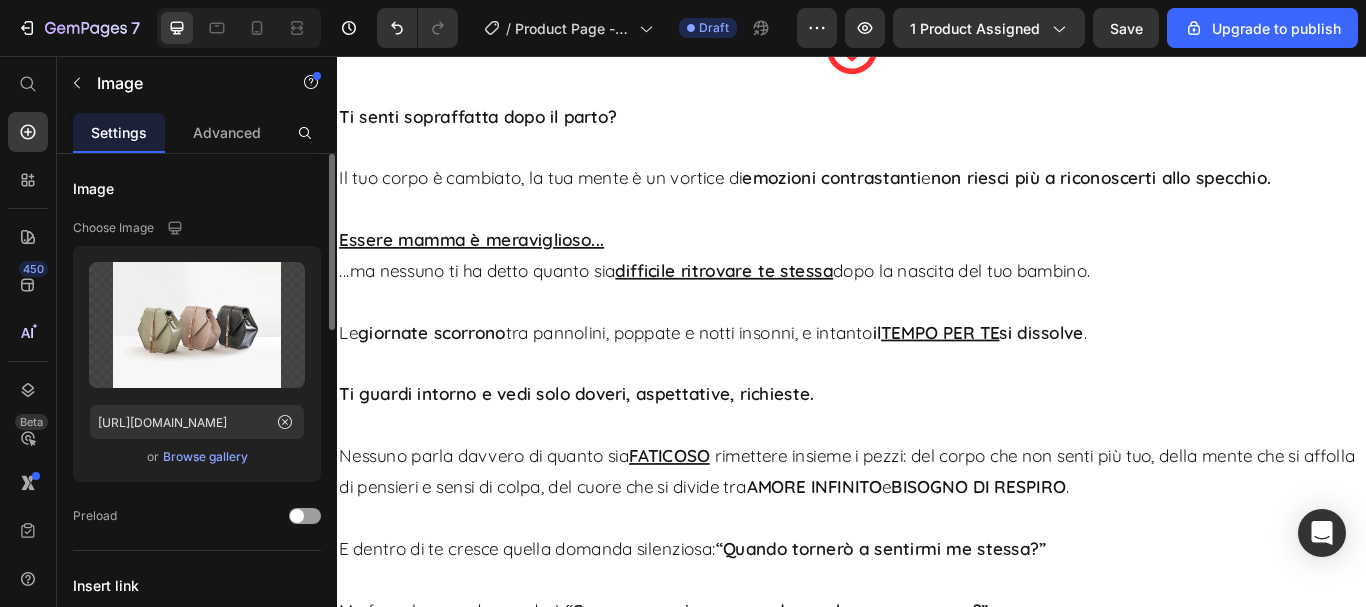 click on "Browse gallery" at bounding box center (205, 457) 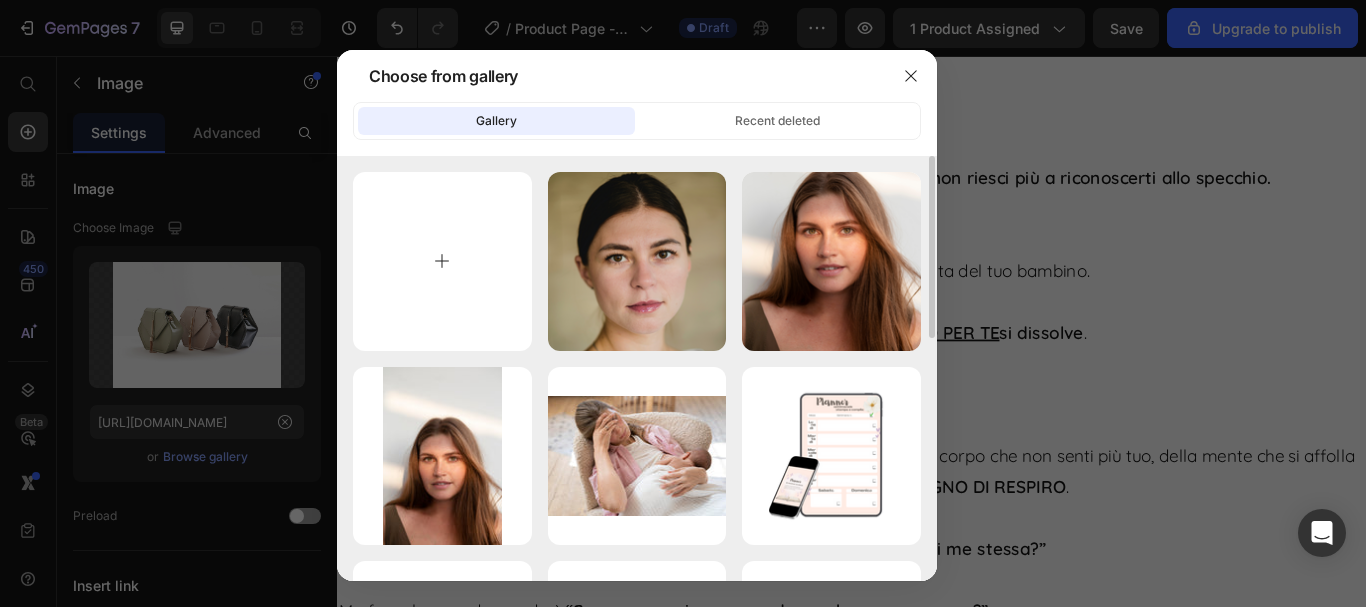 click at bounding box center [442, 261] 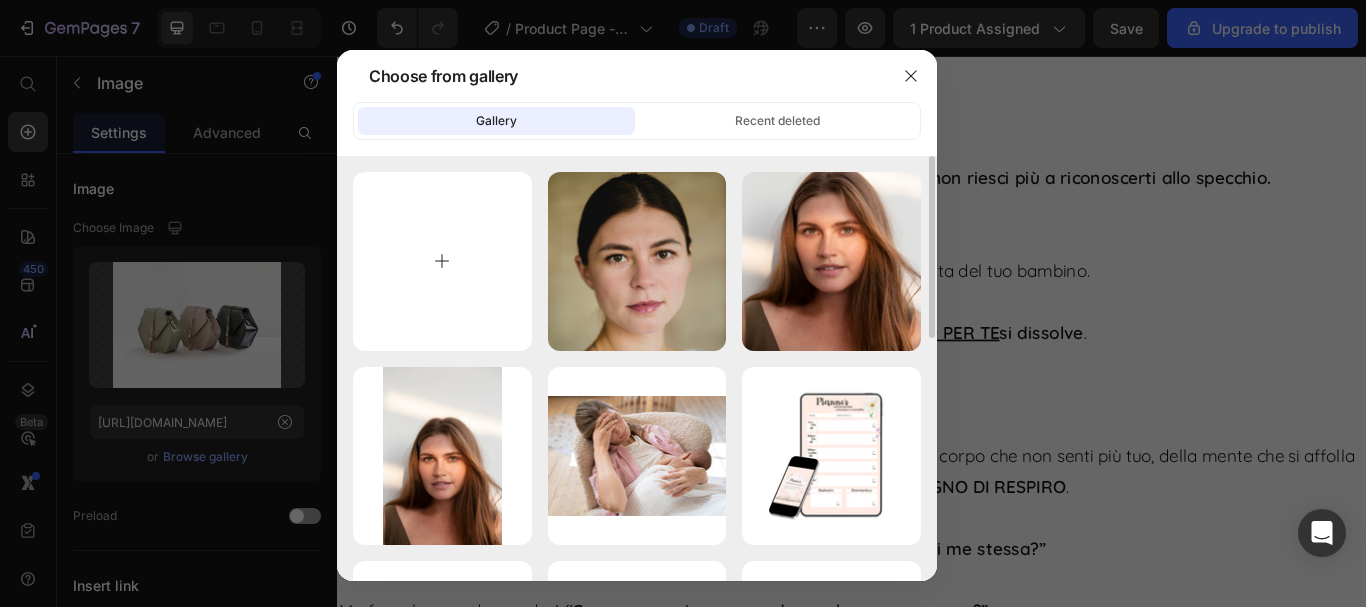 type on "C:\fakepath\3.png" 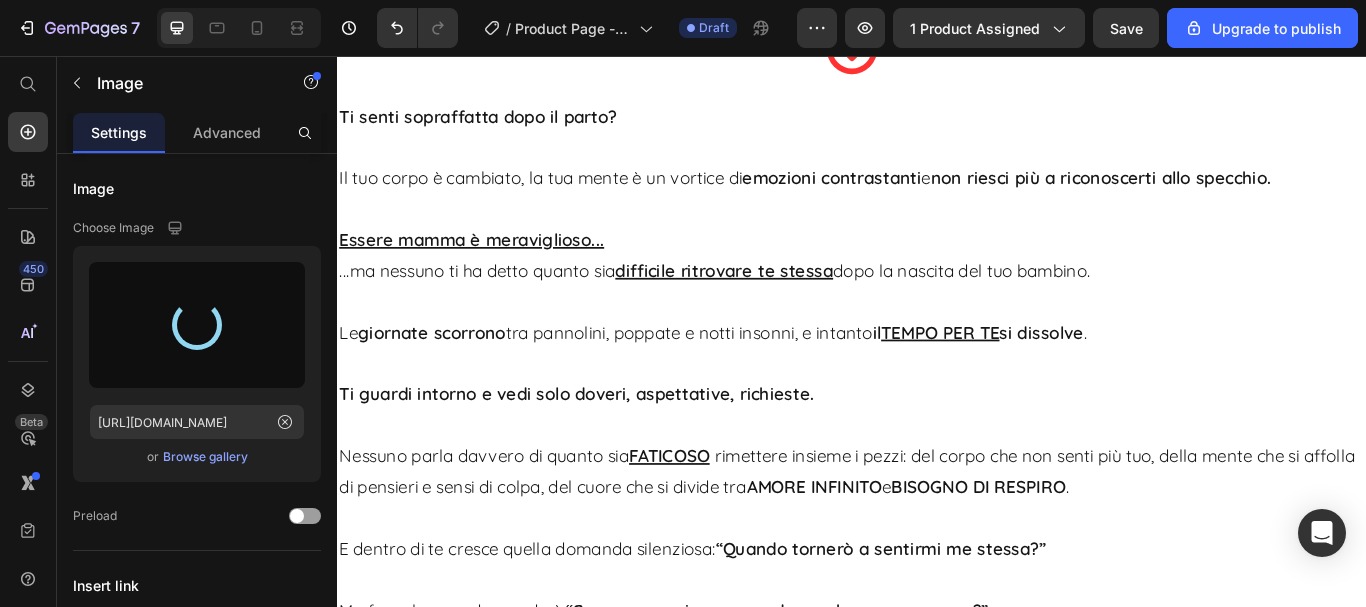 click 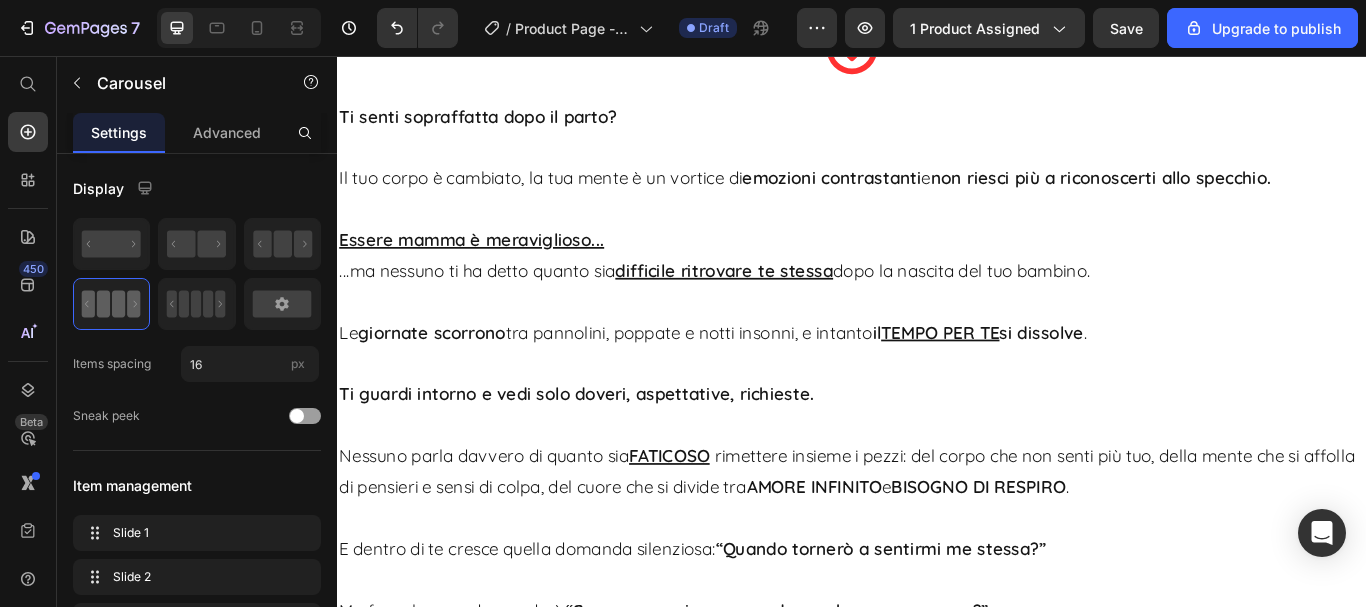 click at bounding box center (479, -697) 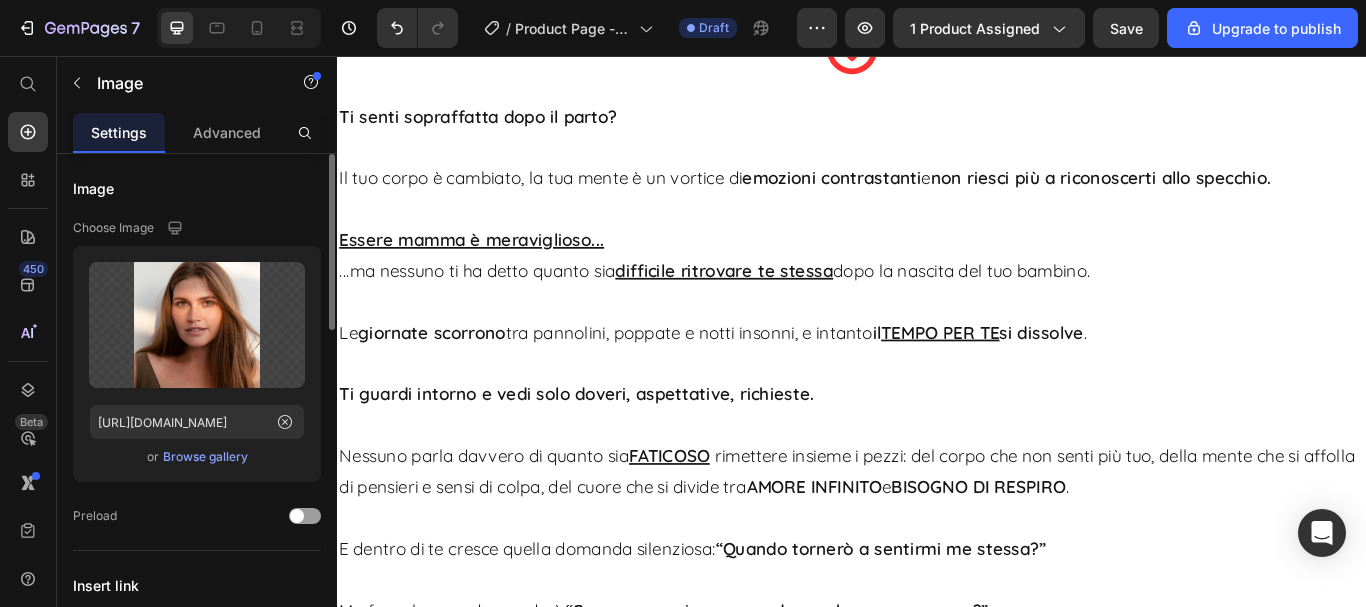 click on "Browse gallery" at bounding box center (205, 457) 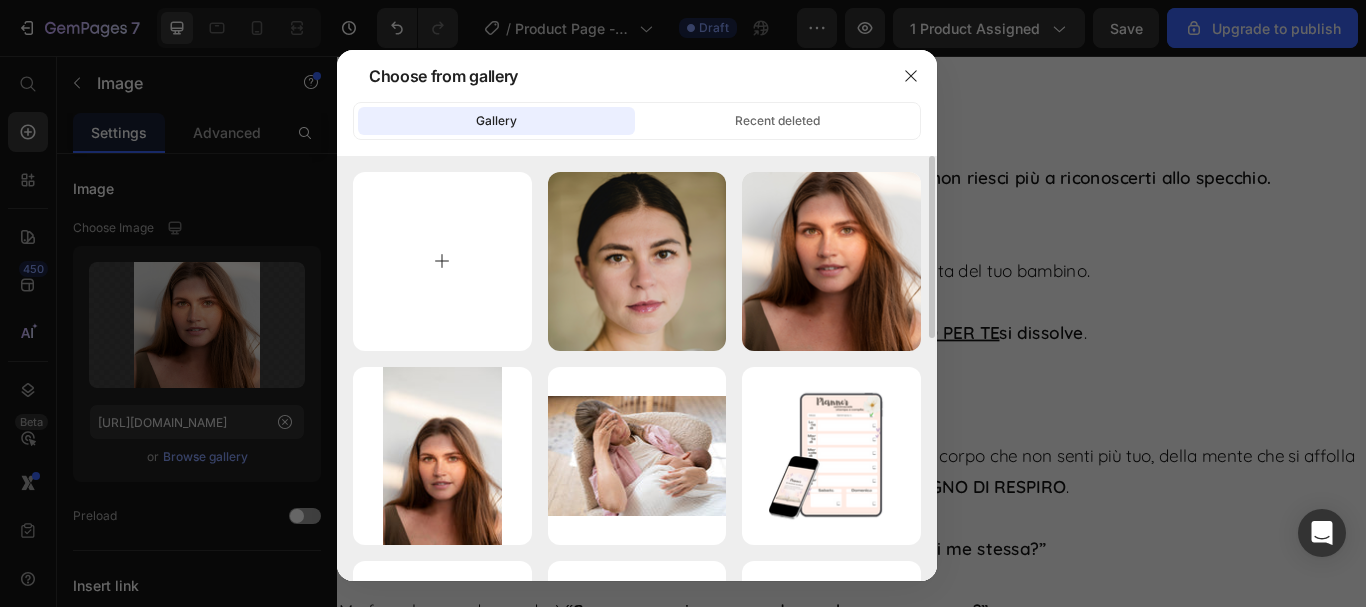 click at bounding box center (442, 261) 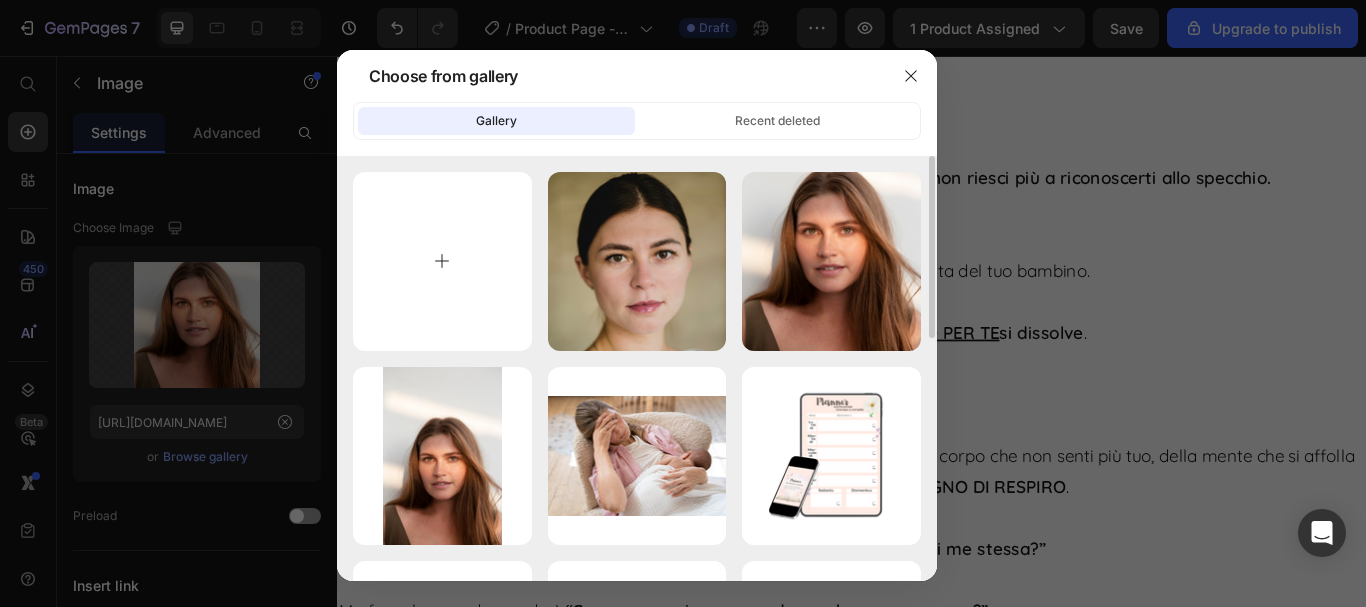type on "C:\fakepath\2.png" 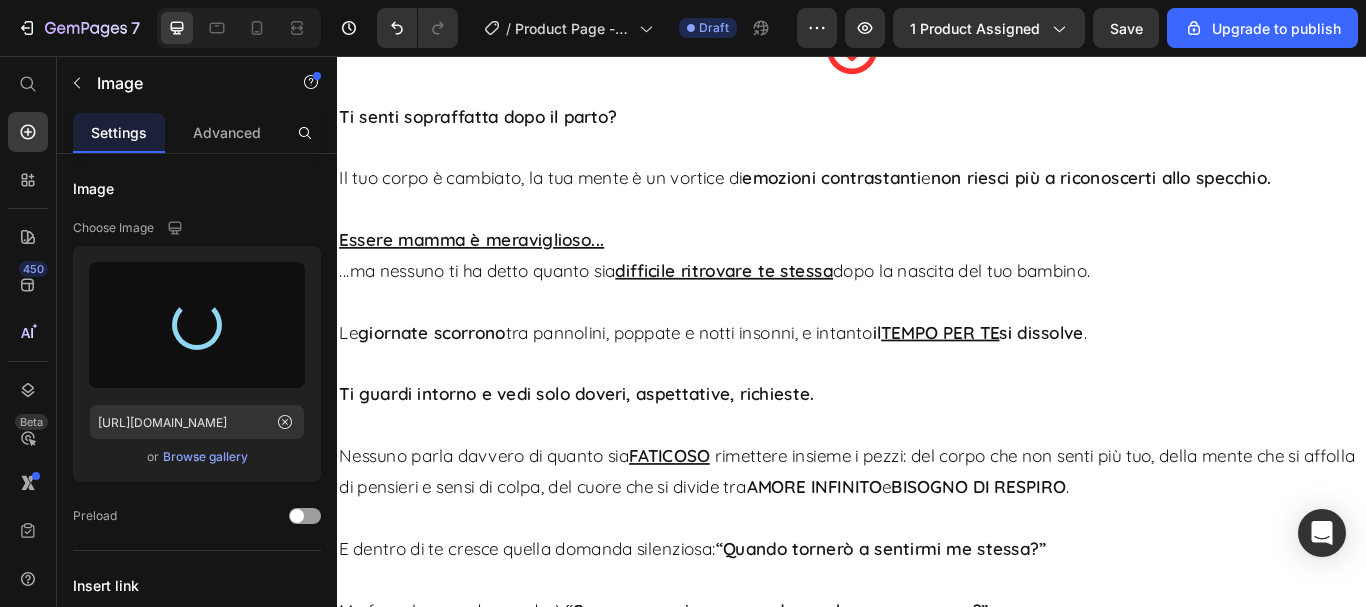 type on "https://cdn.shopify.com/s/files/1/0971/9008/4872/files/gempages_571397376787350343-24261c51-6f96-4a32-8bee-13be7db0af6f.png" 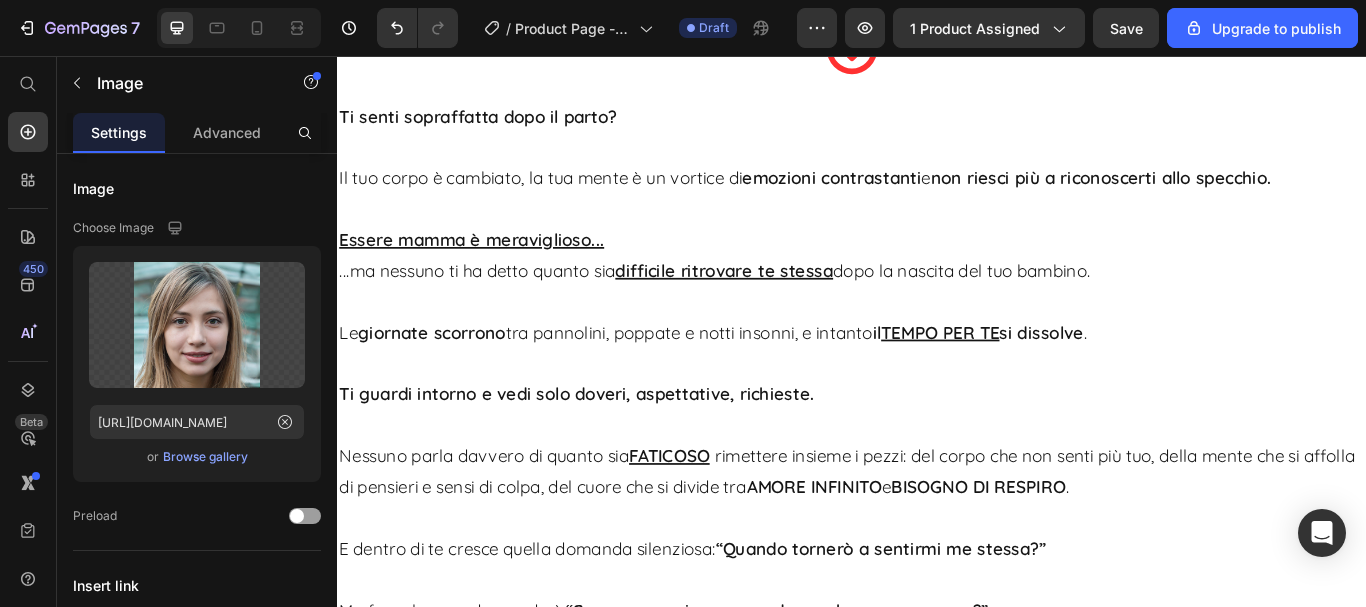 click at bounding box center (779, -666) 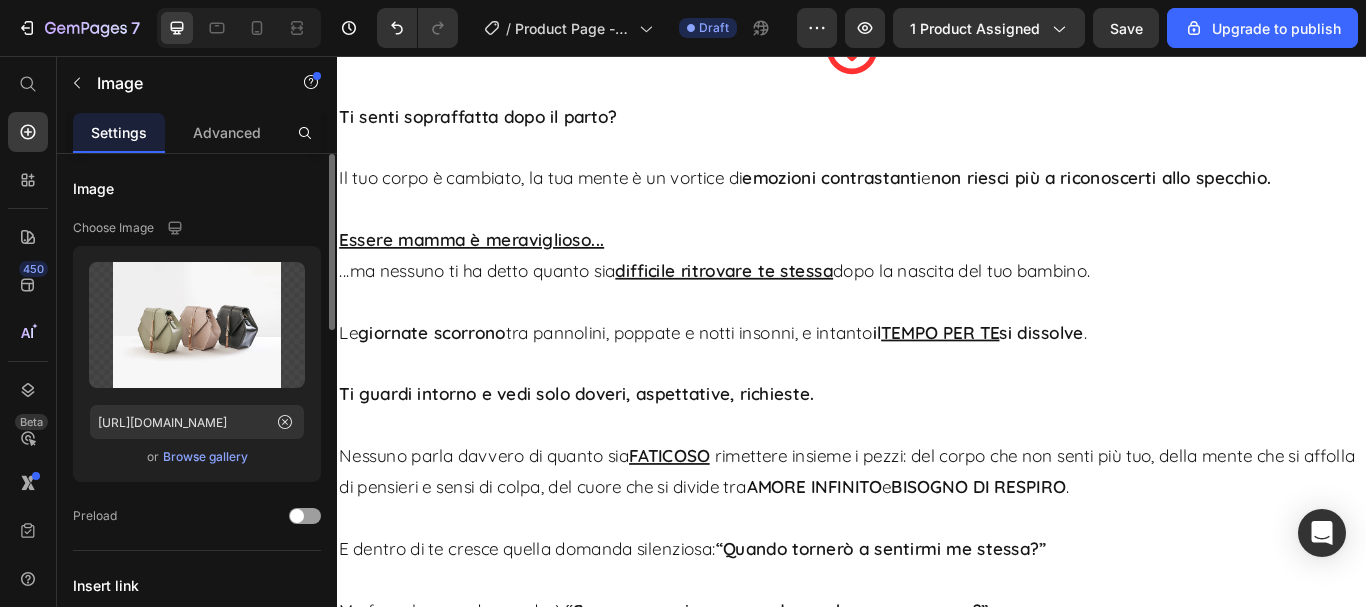 click on "Browse gallery" at bounding box center [205, 457] 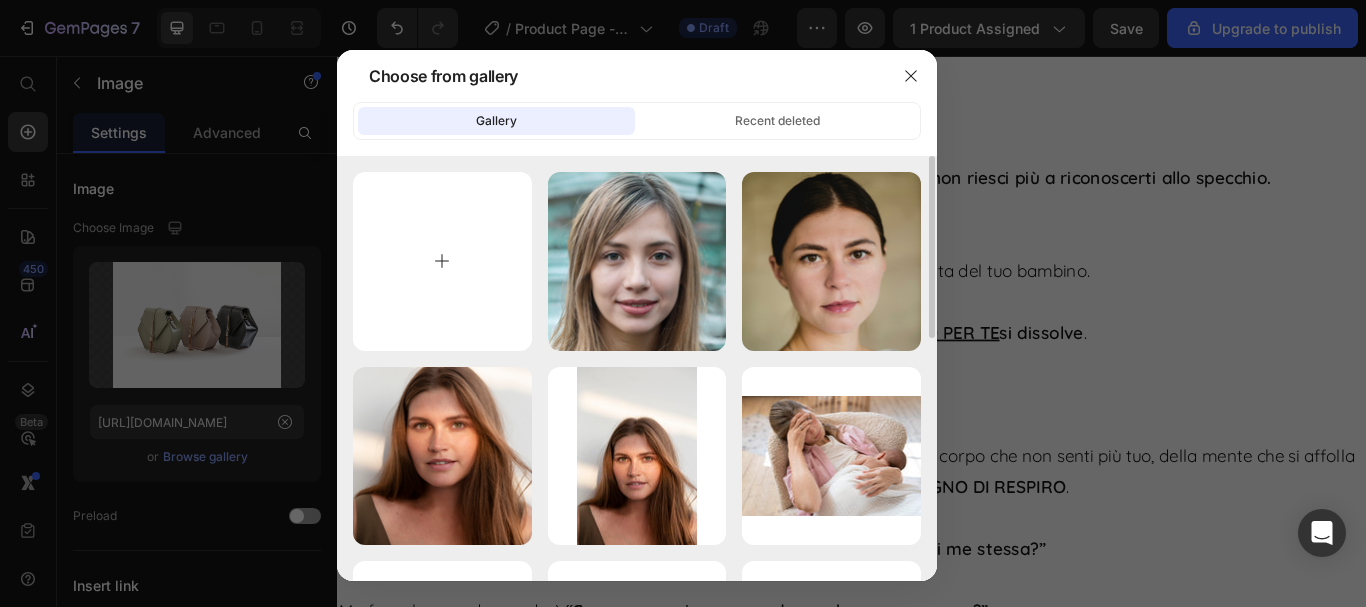 click at bounding box center (442, 261) 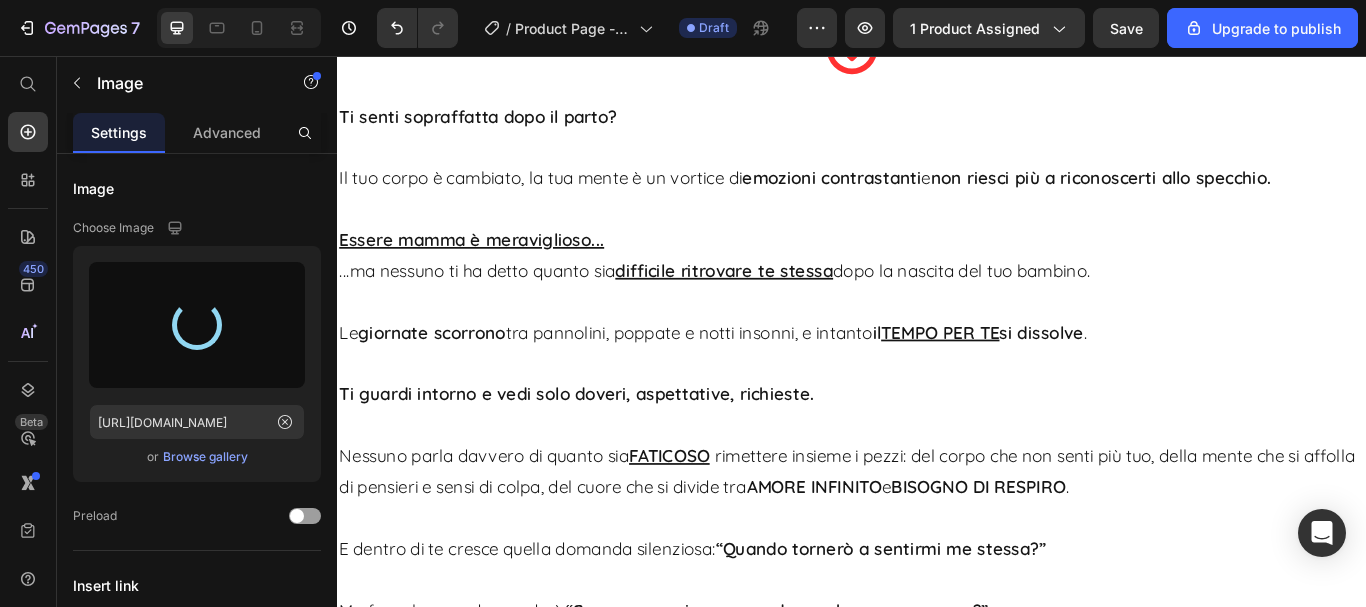type on "https://cdn.shopify.com/s/files/1/0971/9008/4872/files/gempages_571397376787350343-8b94e2af-cf84-4705-af65-8e06283573b4.png" 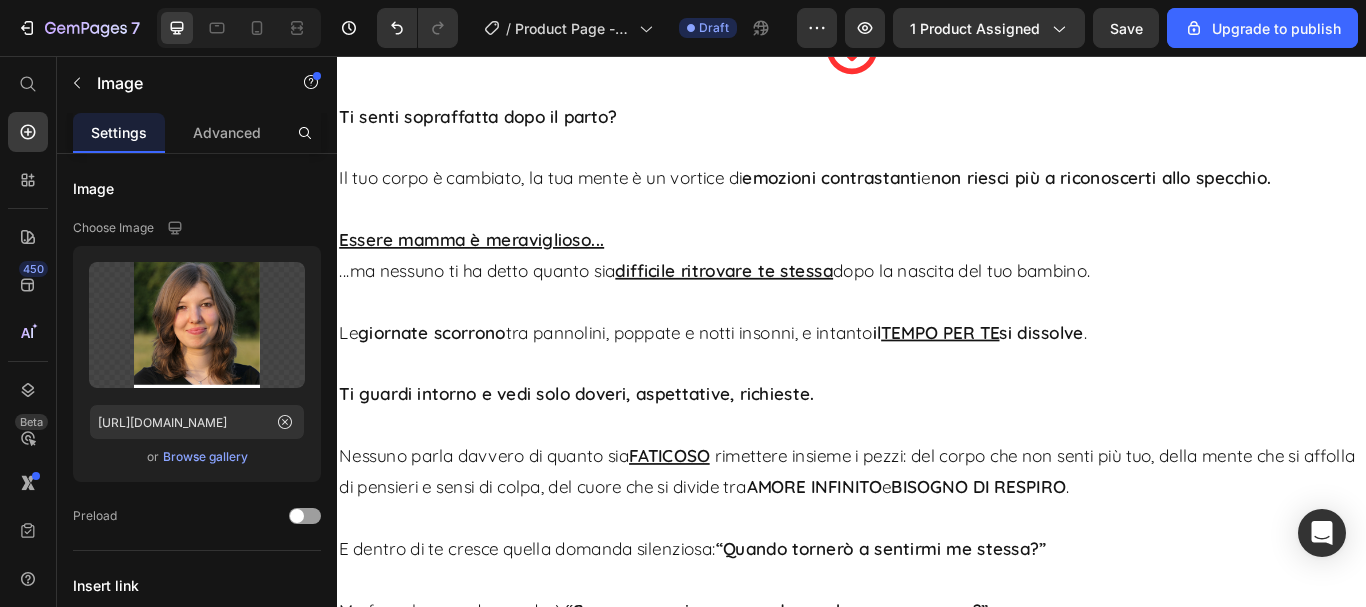 click at bounding box center (479, -697) 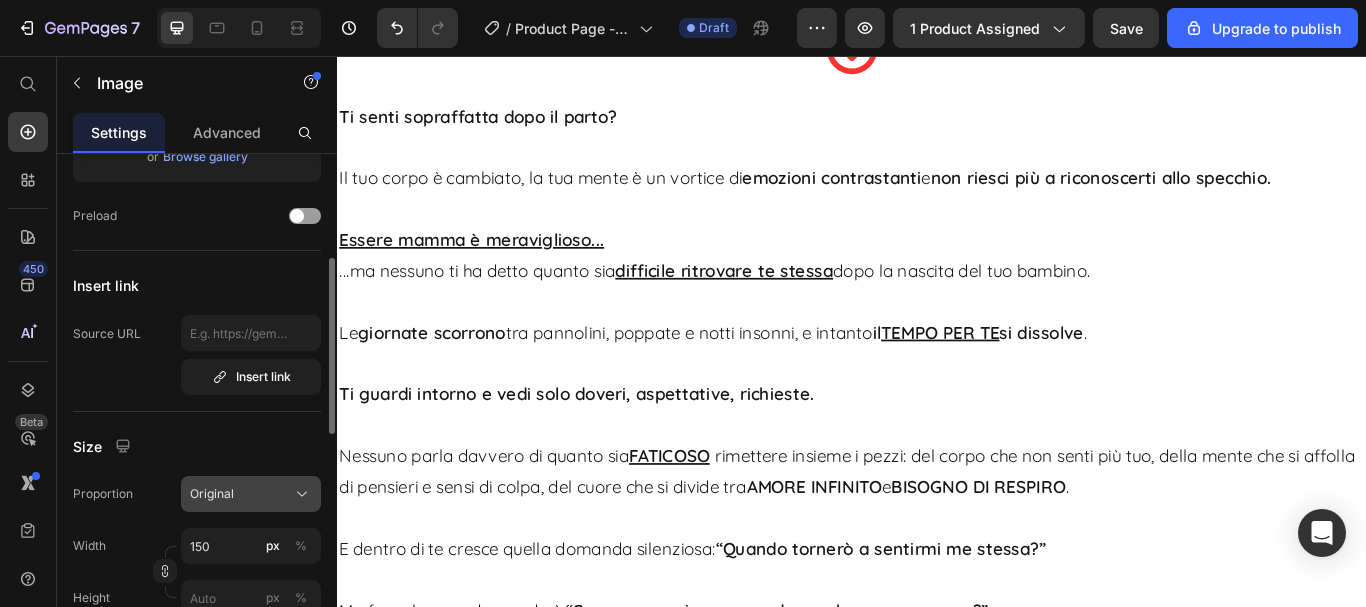 scroll, scrollTop: 400, scrollLeft: 0, axis: vertical 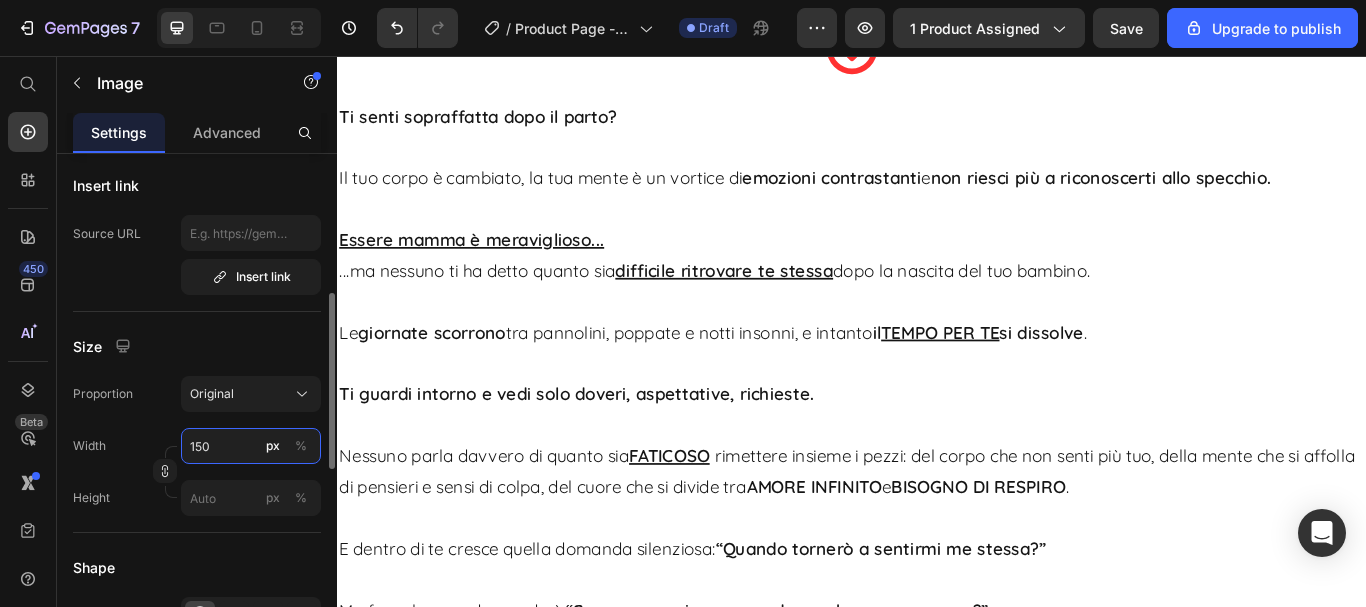 click on "150" at bounding box center (251, 446) 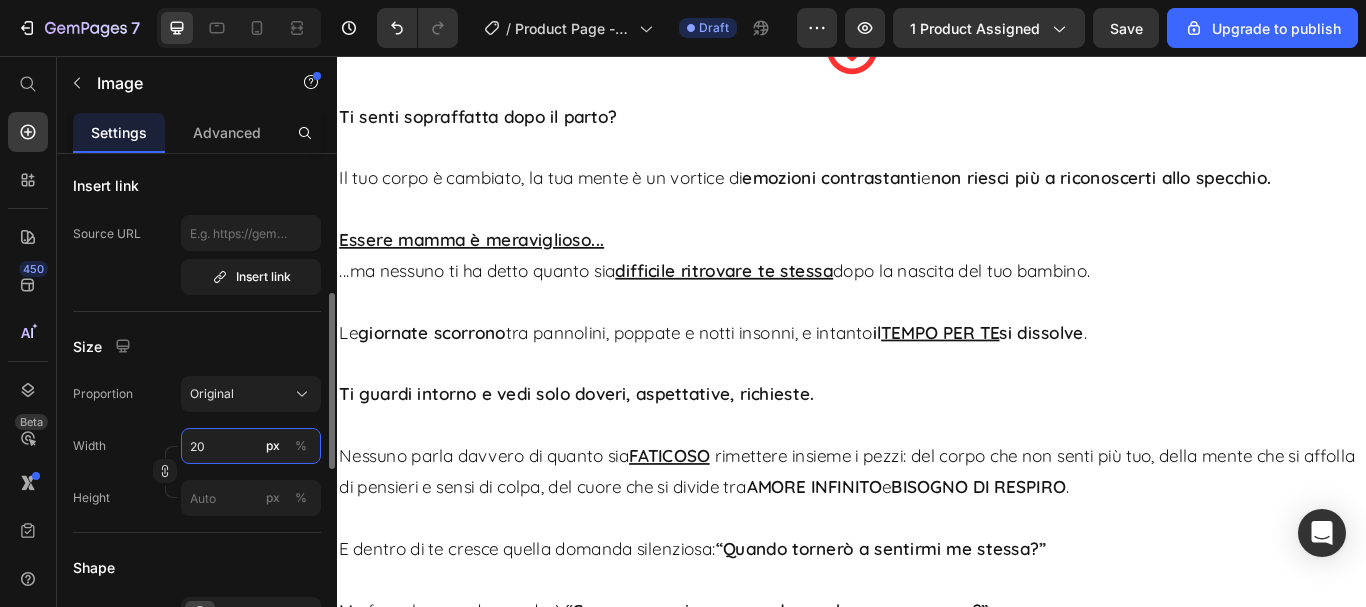 type on "200" 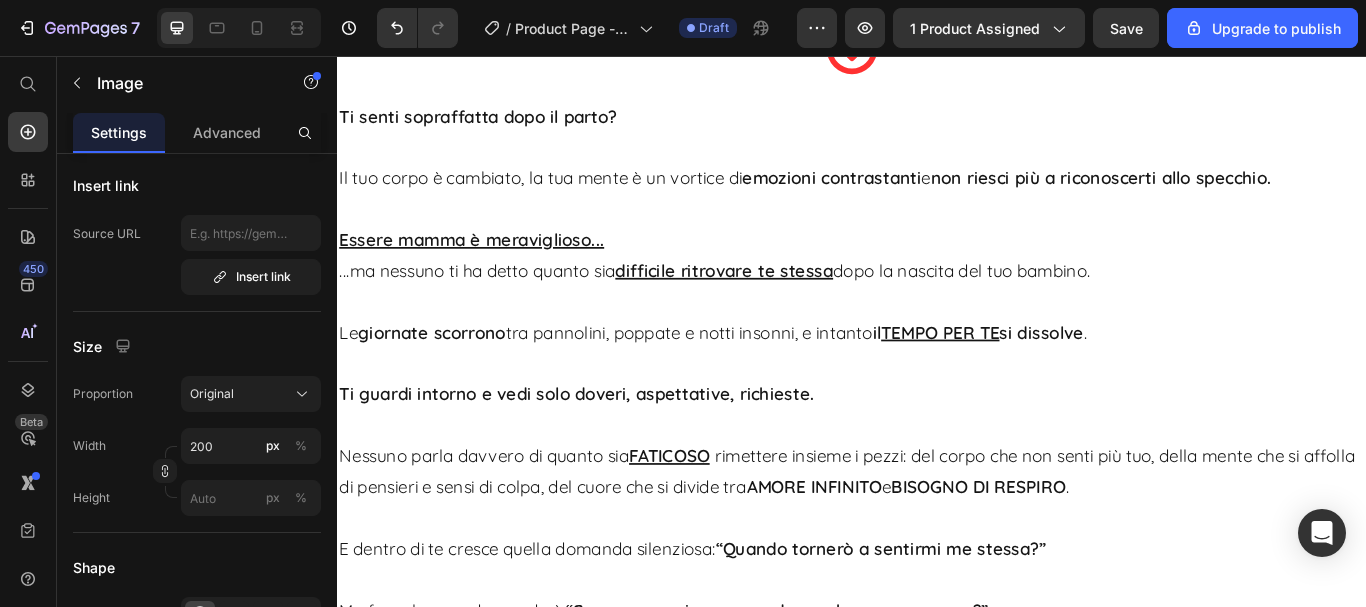 click at bounding box center [779, -630] 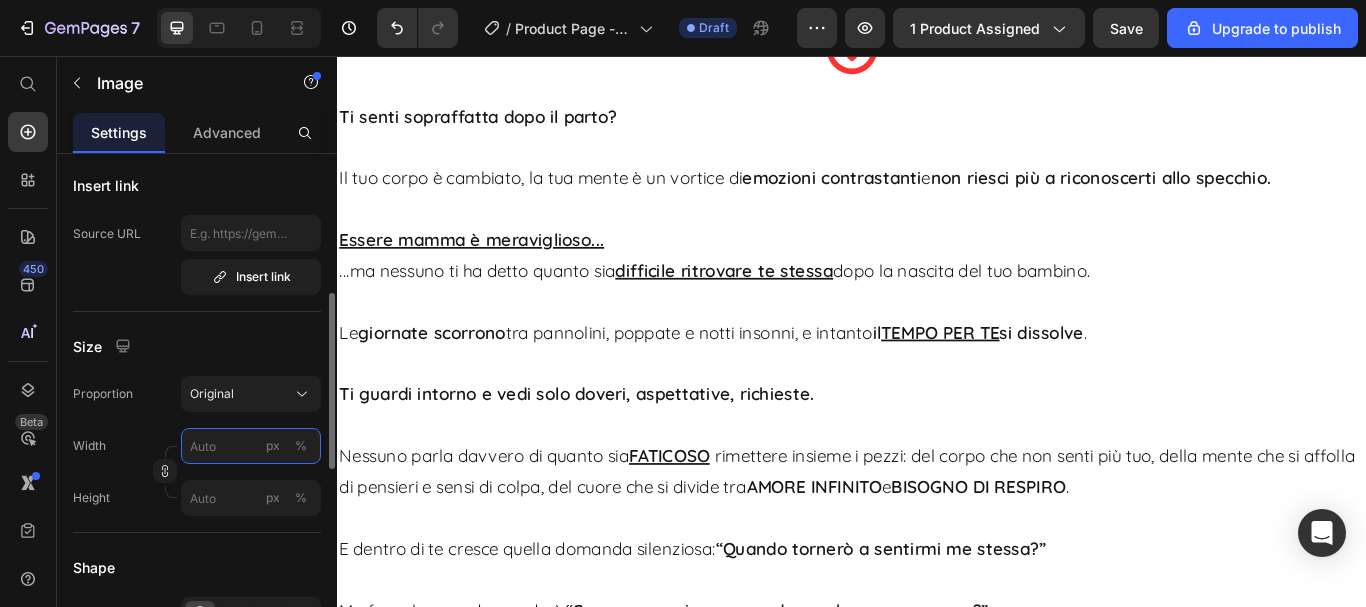 click on "px %" at bounding box center [251, 446] 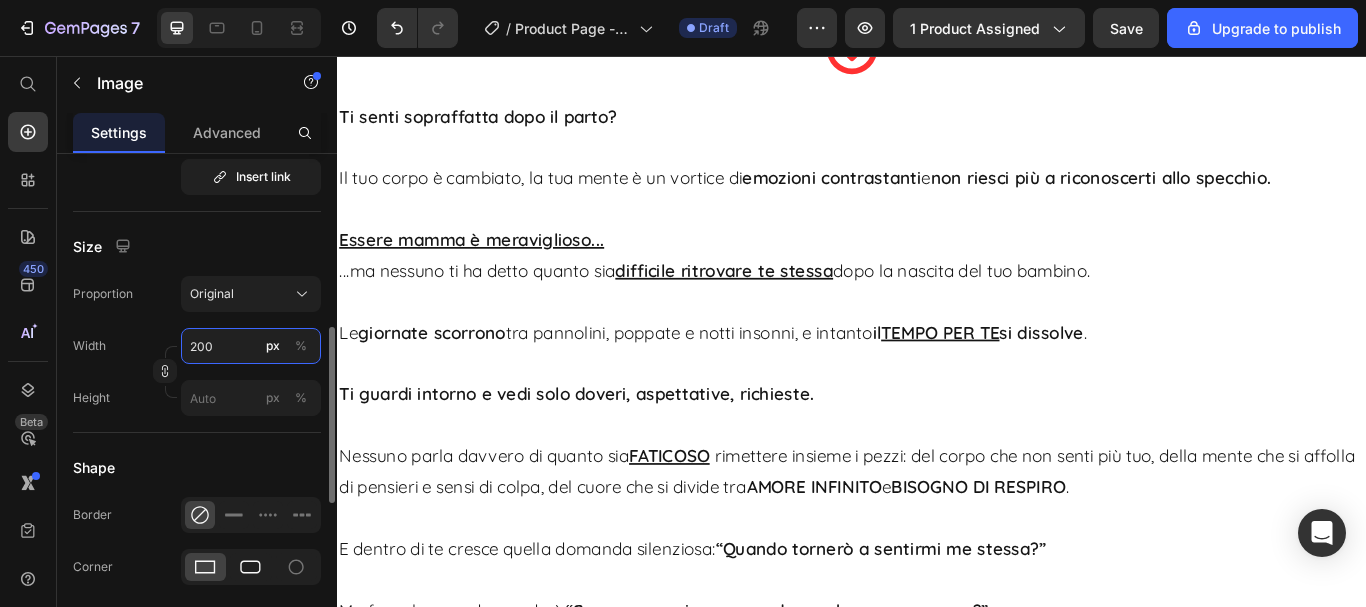 scroll, scrollTop: 600, scrollLeft: 0, axis: vertical 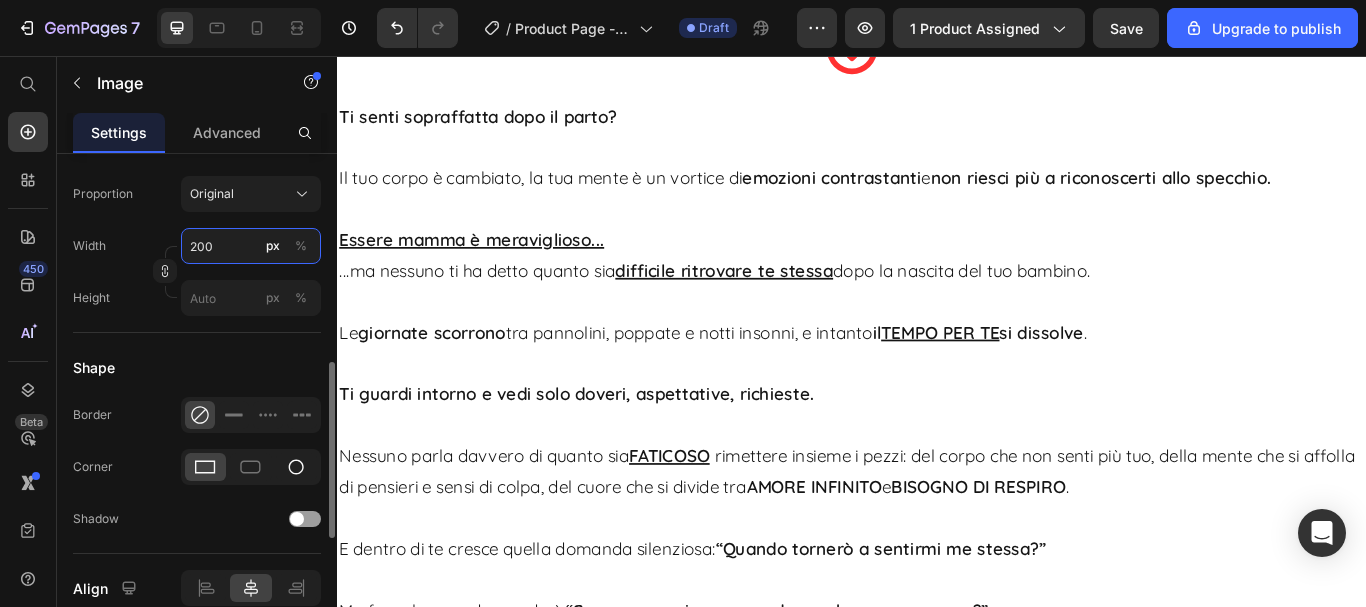 type on "200" 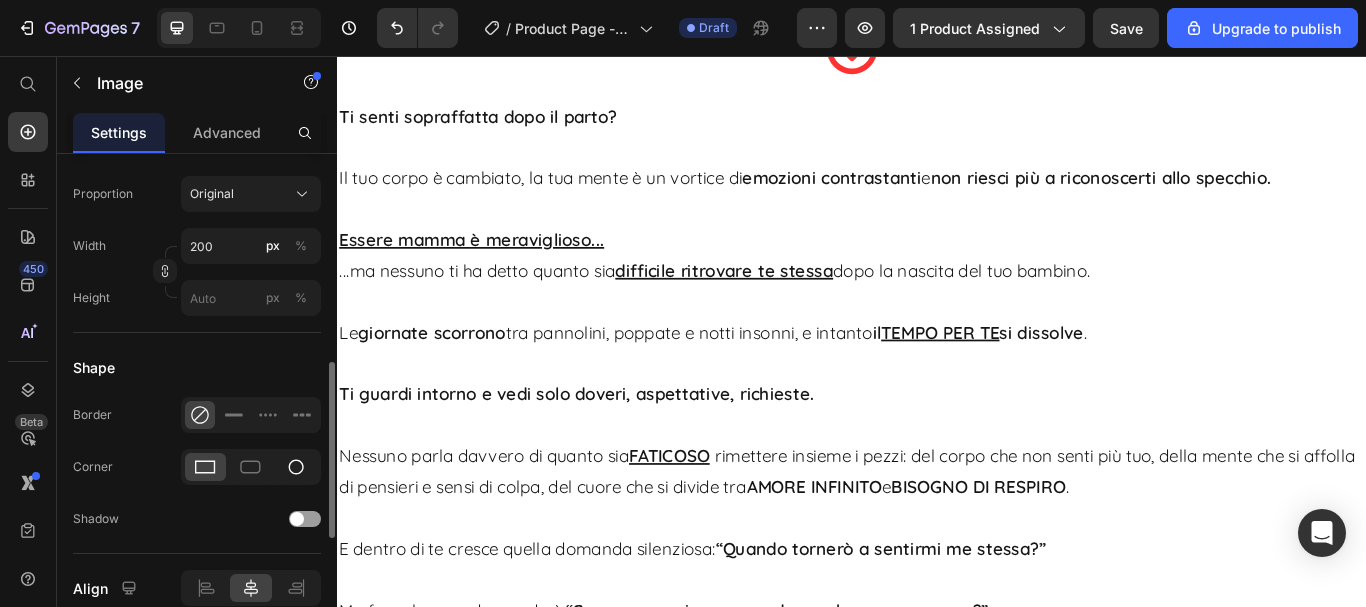 click 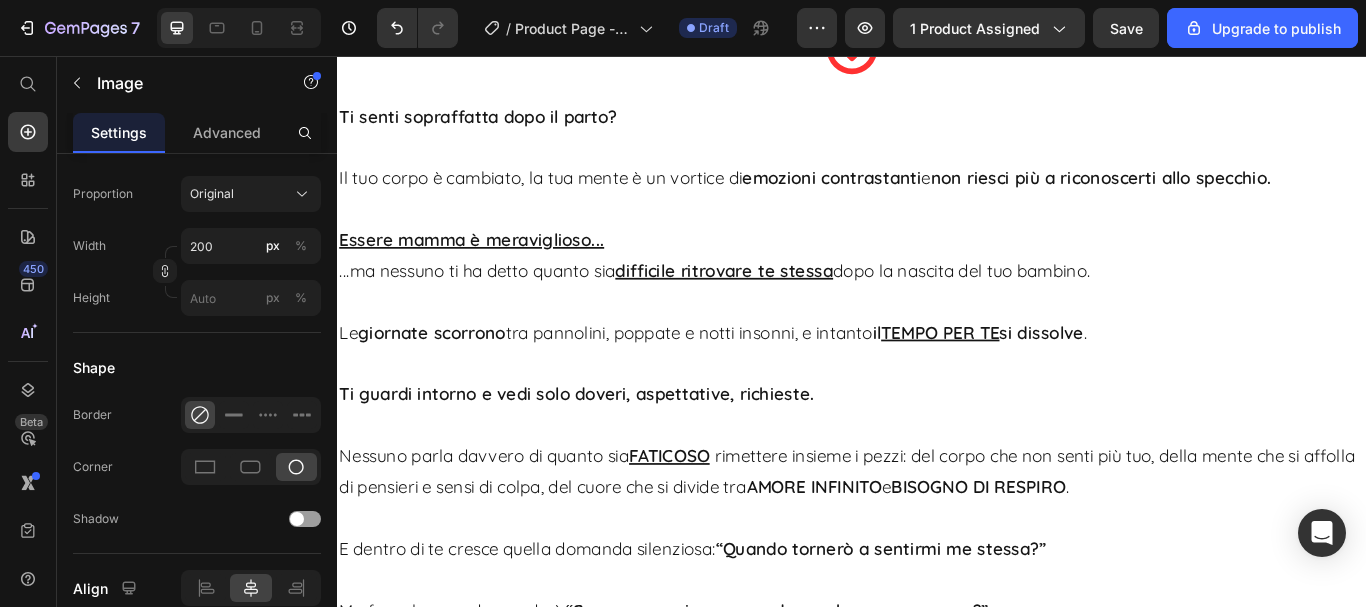 click at bounding box center (1080, -630) 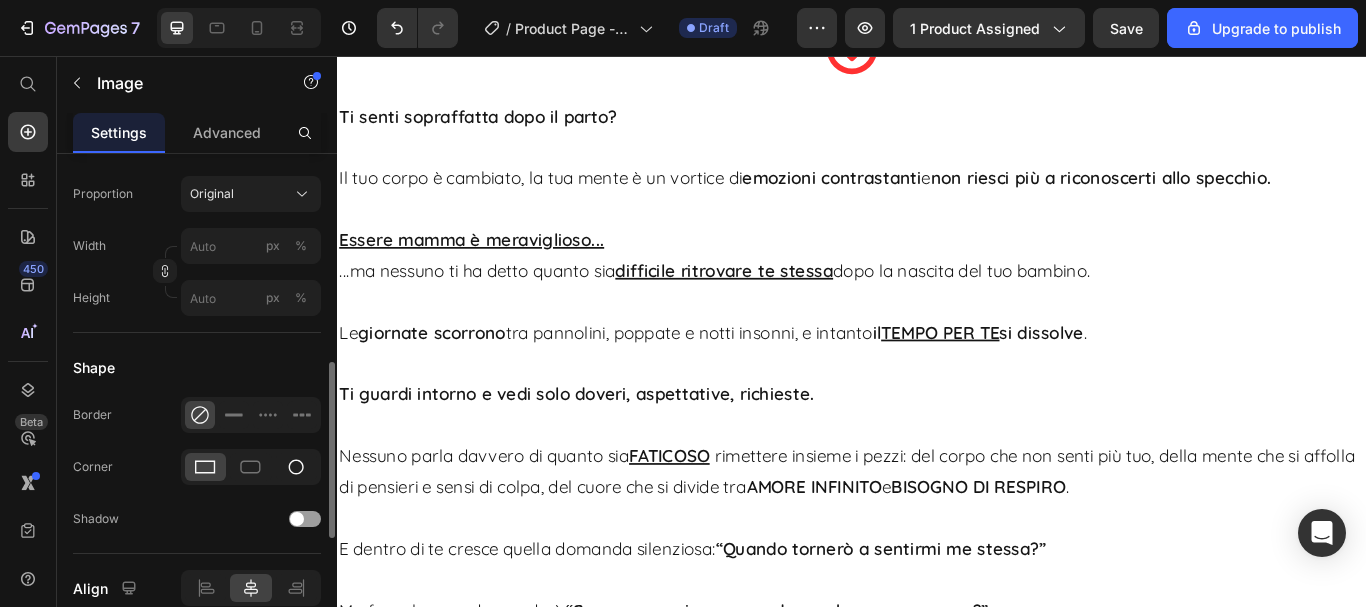 click 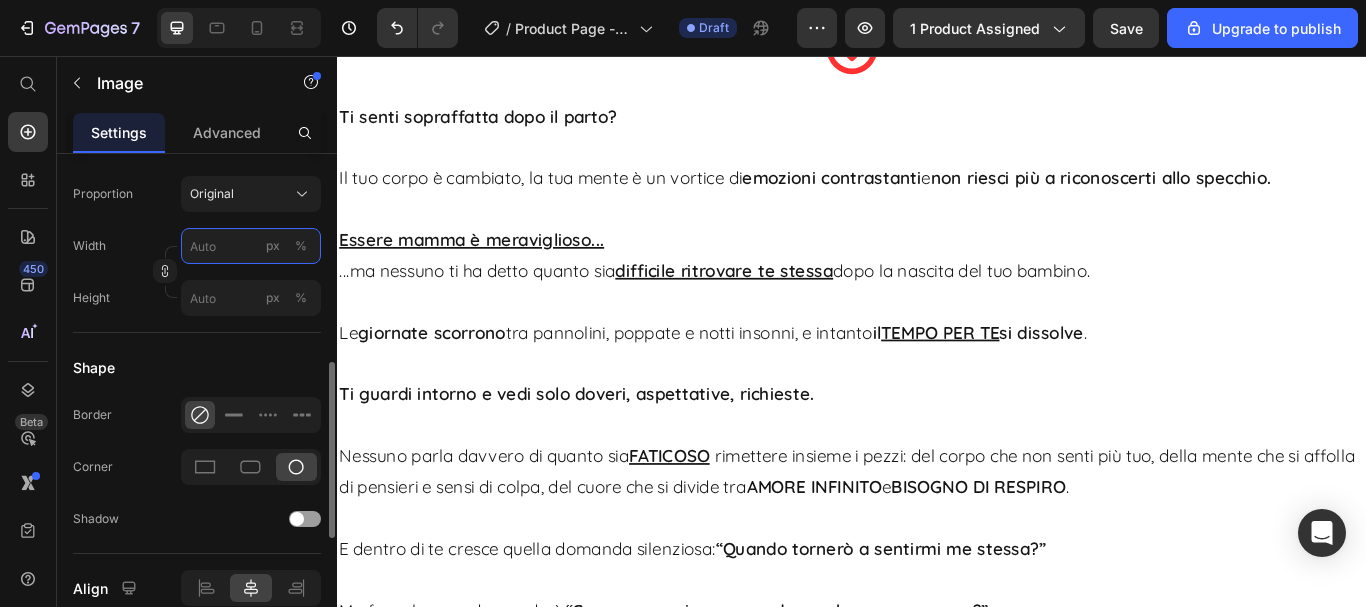 click on "px %" at bounding box center (251, 246) 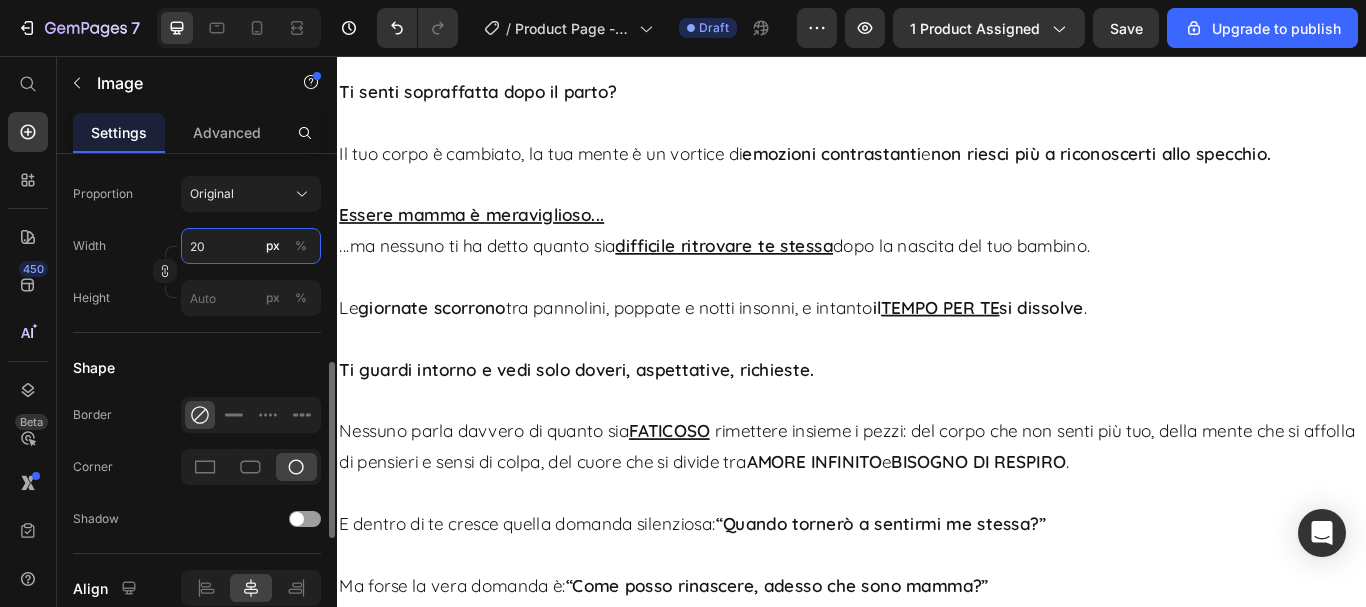 type on "200" 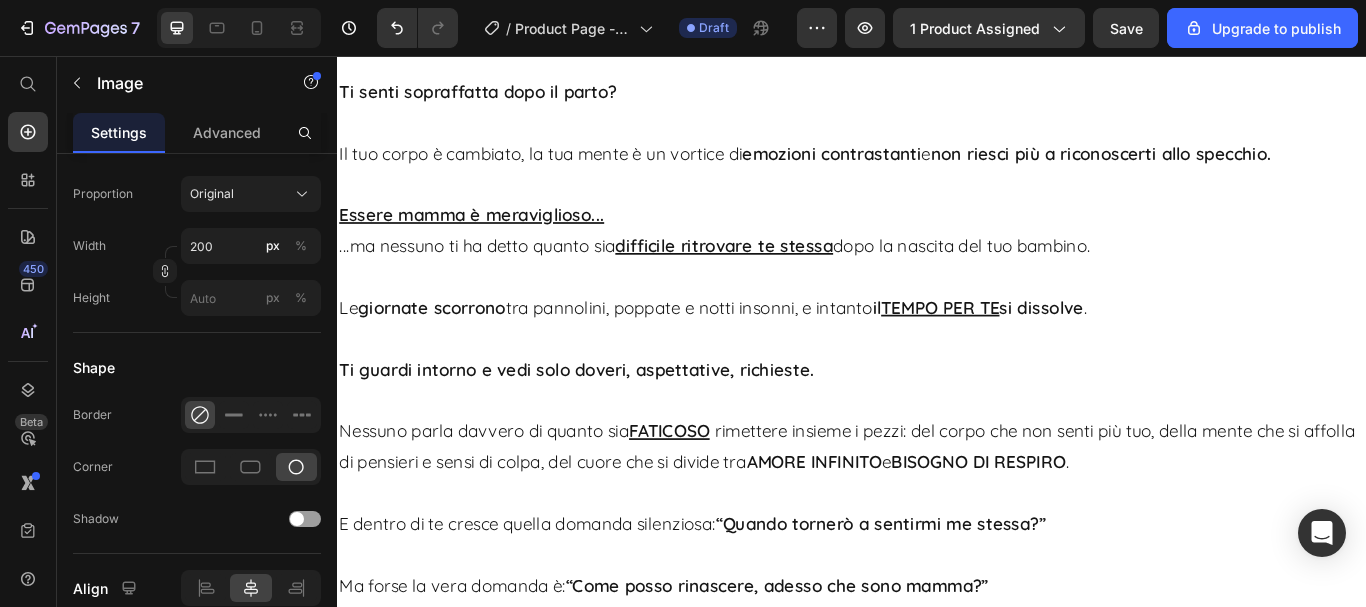 click at bounding box center [1380, -630] 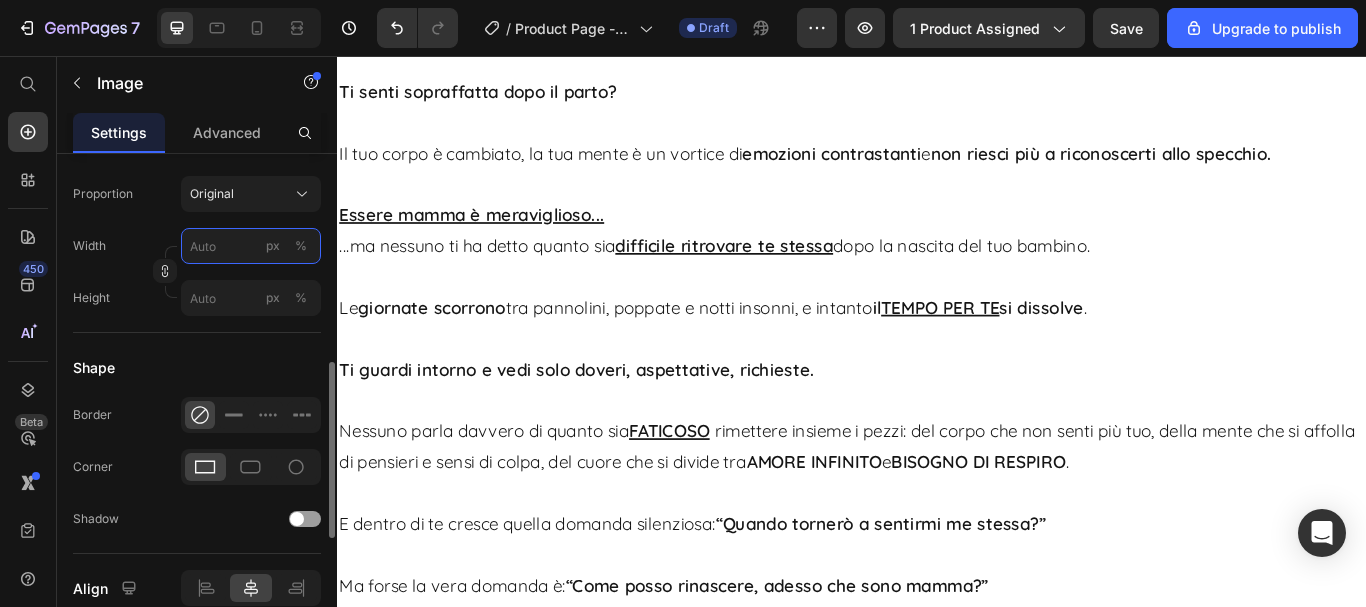 click on "px %" at bounding box center [251, 246] 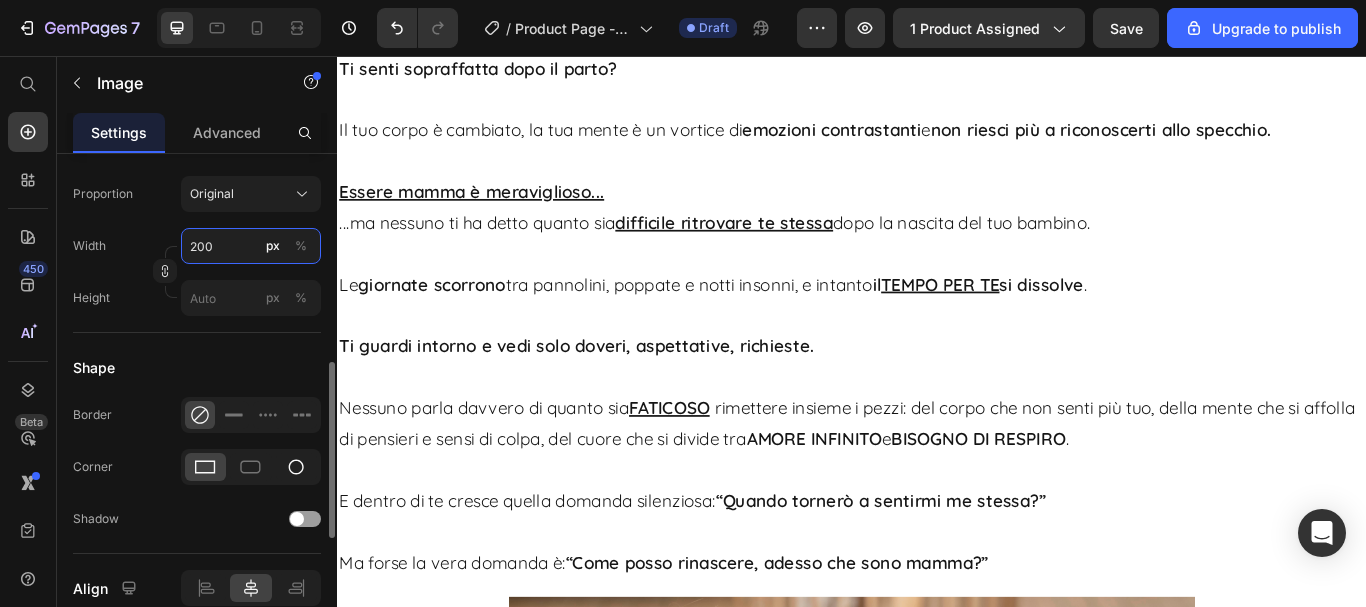 type on "200" 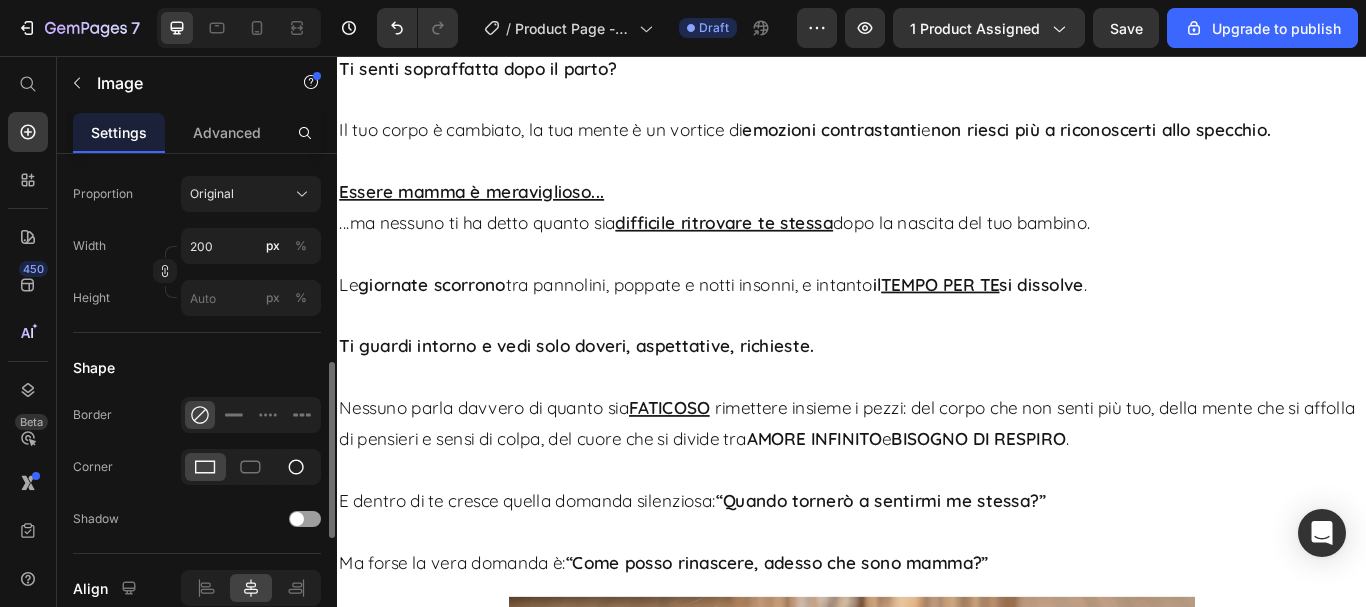 click 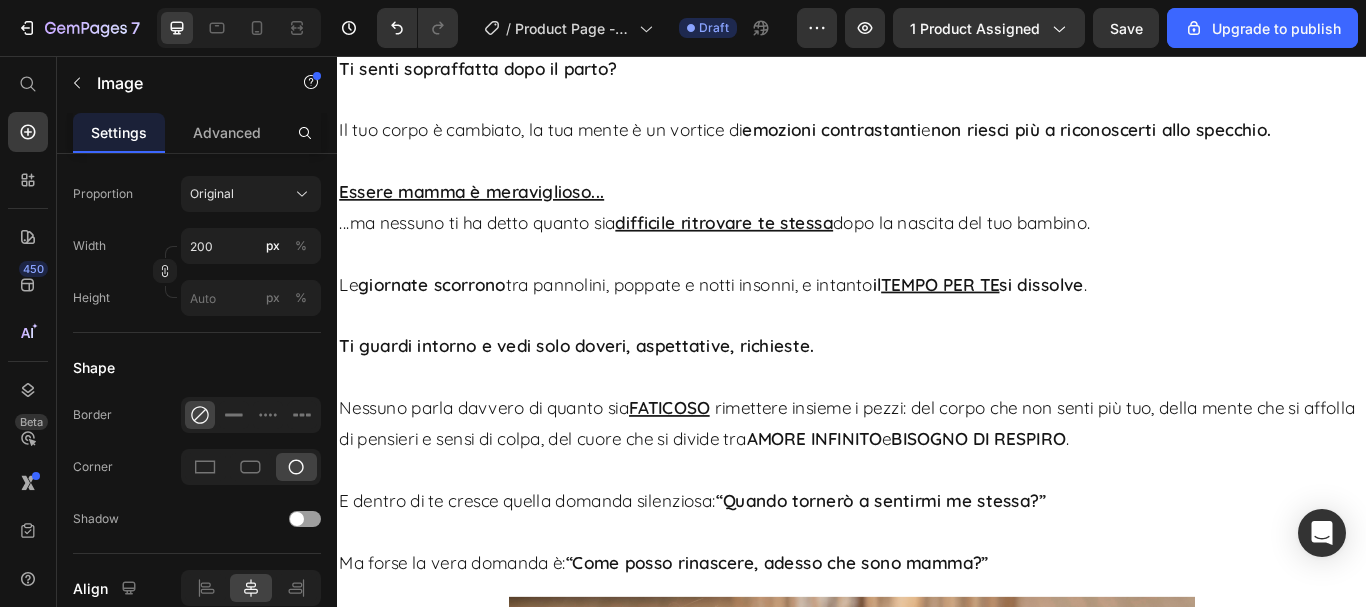 click 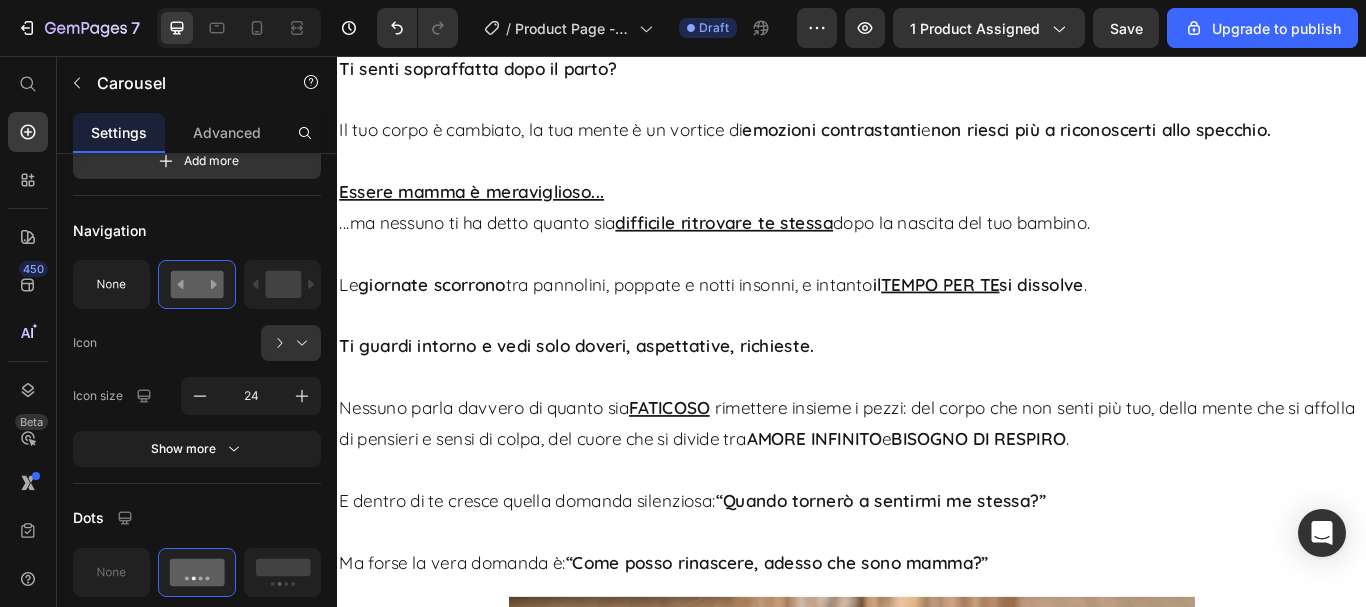 scroll, scrollTop: 0, scrollLeft: 0, axis: both 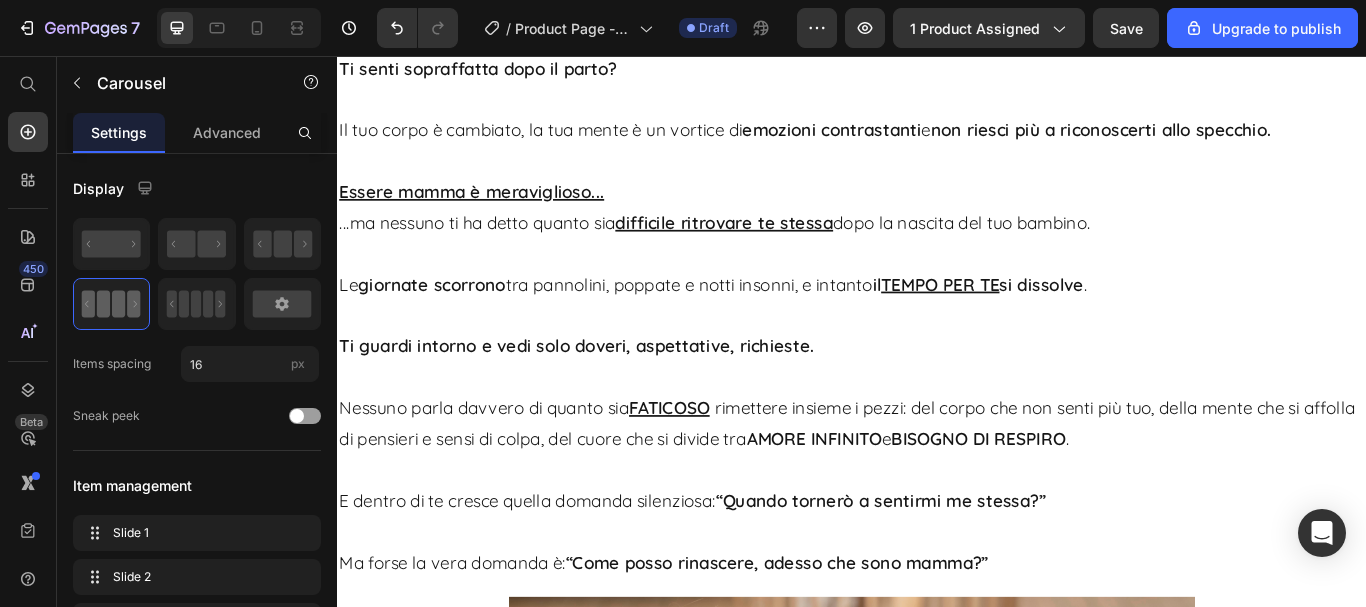 click at bounding box center (1380, -666) 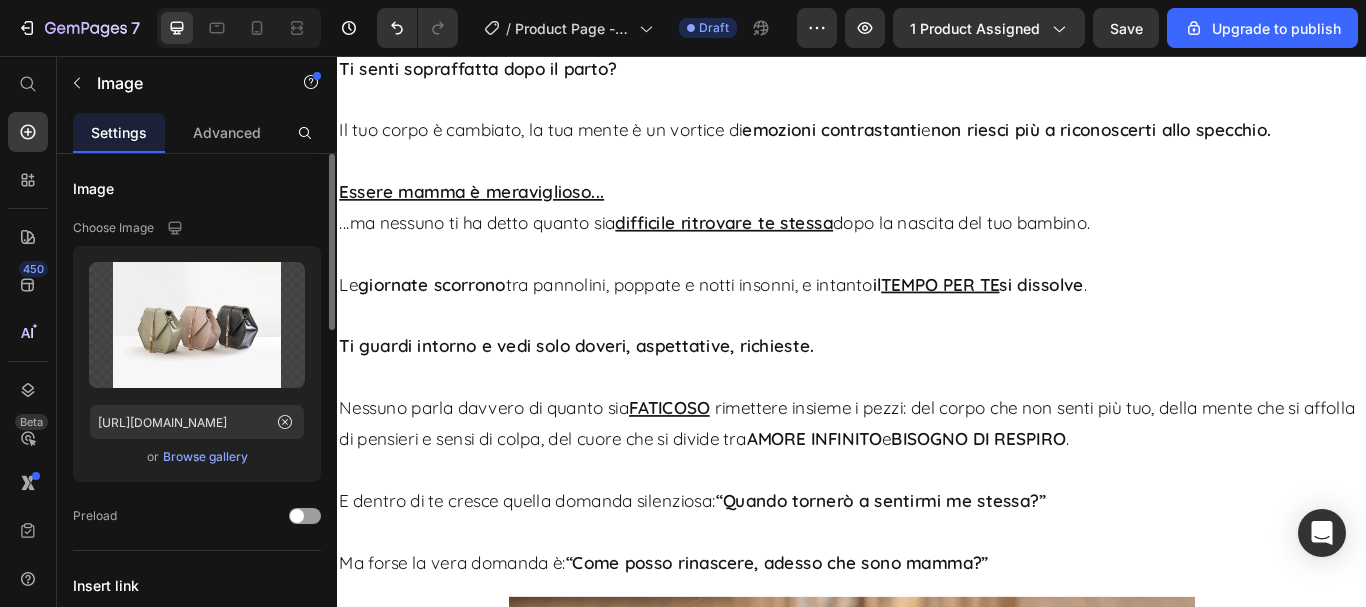 click on "Browse gallery" at bounding box center [205, 457] 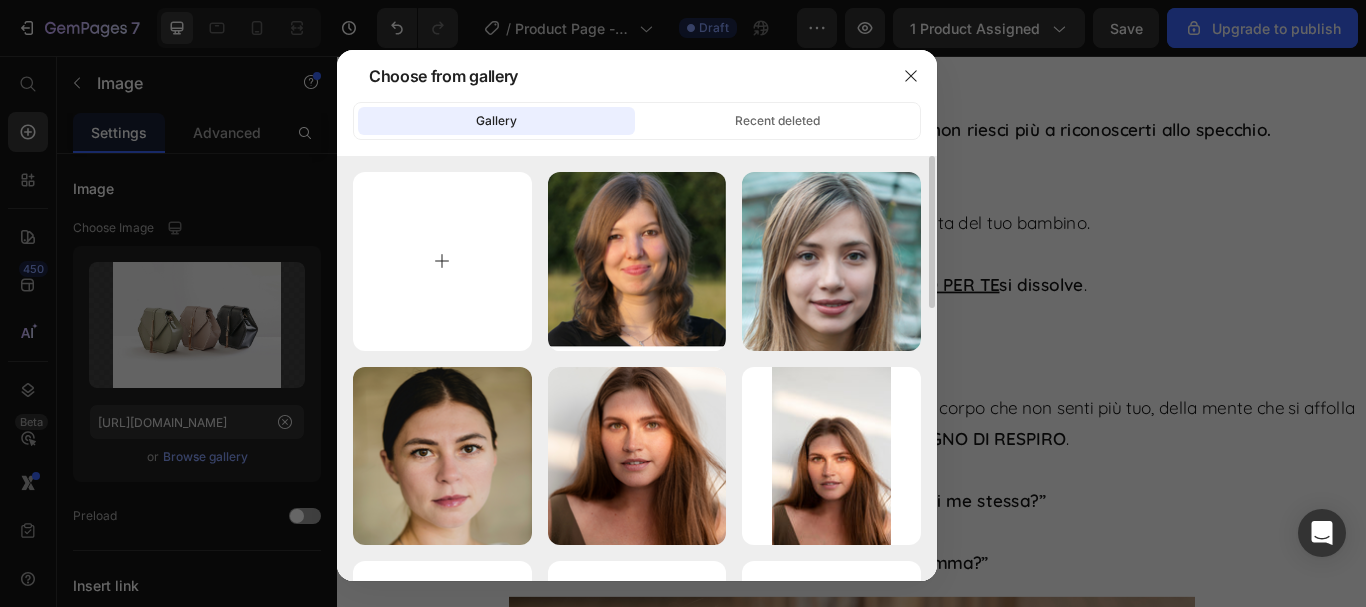 click at bounding box center (442, 261) 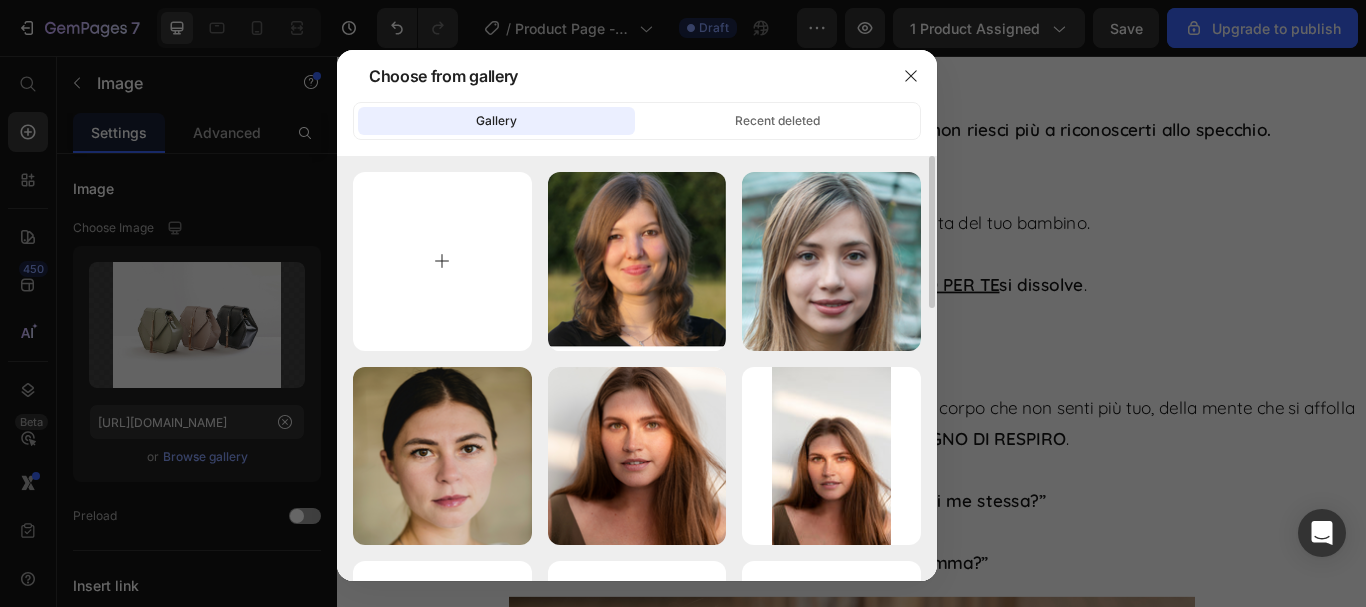 type on "C:\fakepath\5.png" 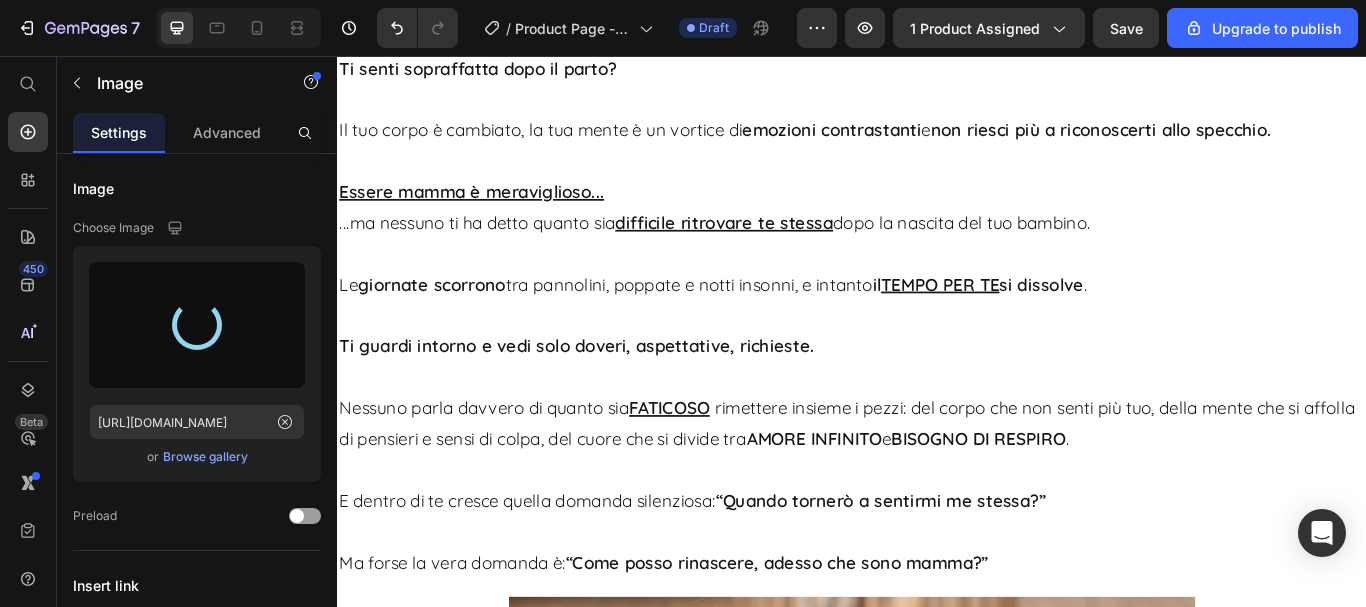 type on "https://cdn.shopify.com/s/files/1/0971/9008/4872/files/gempages_571397376787350343-138e7459-2eb7-4c85-b3a2-317689968d33.png" 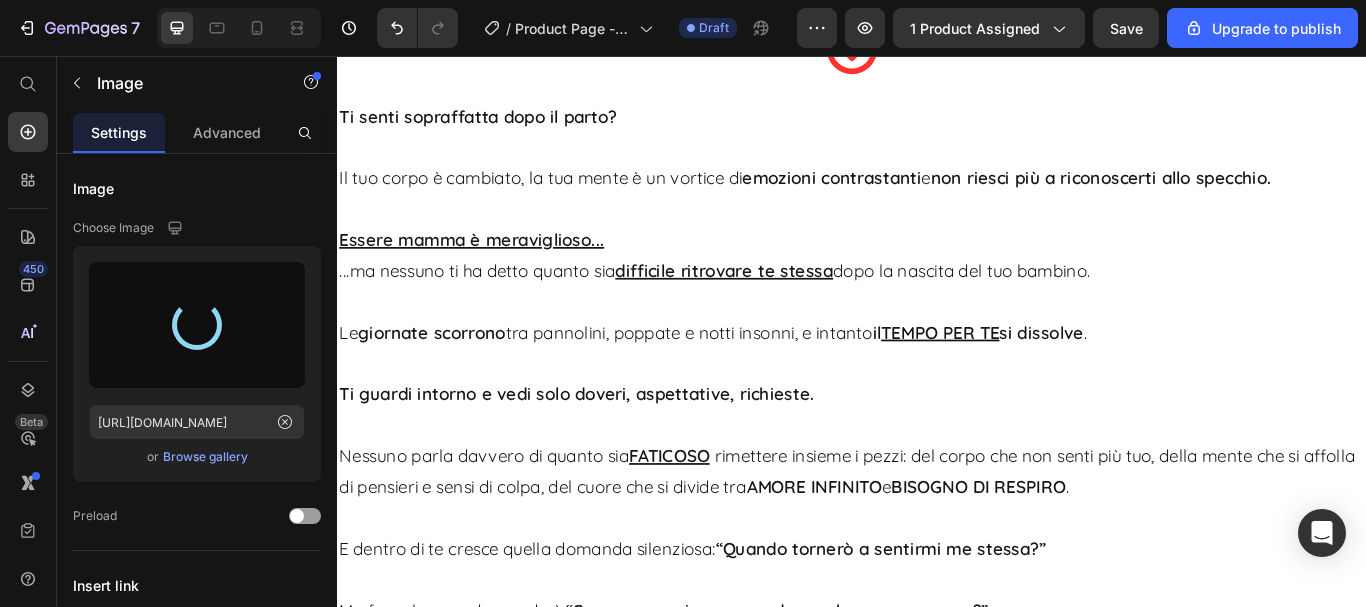 scroll, scrollTop: 2028, scrollLeft: 0, axis: vertical 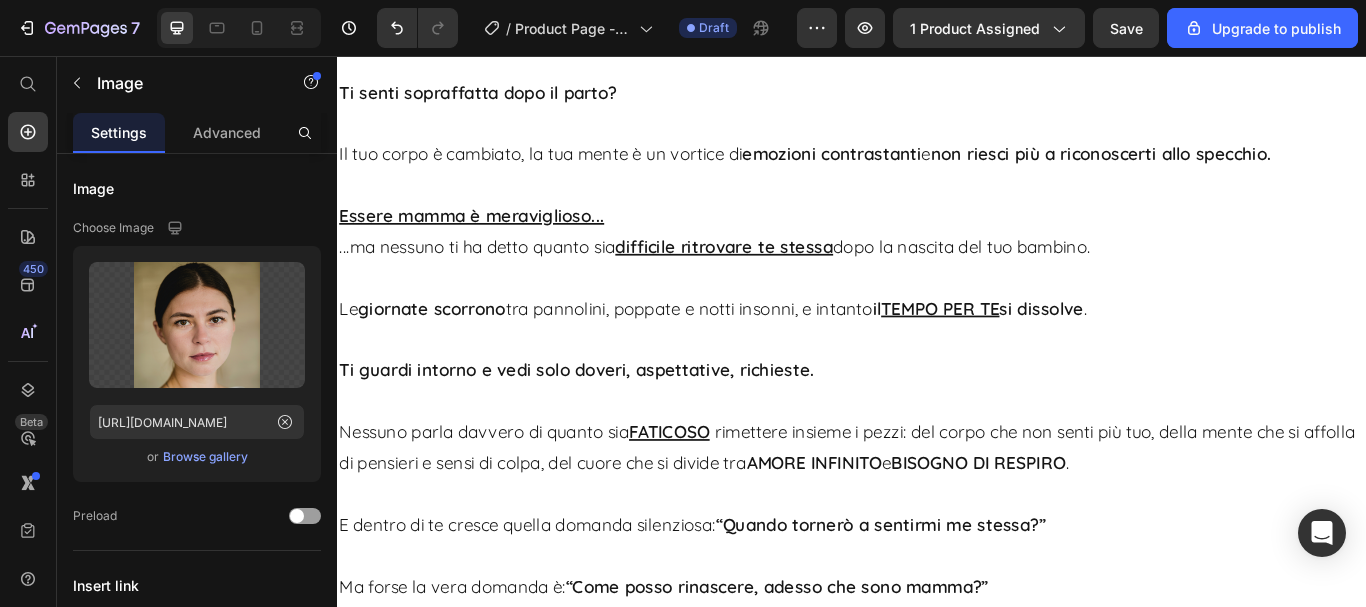 click at bounding box center (1380, -658) 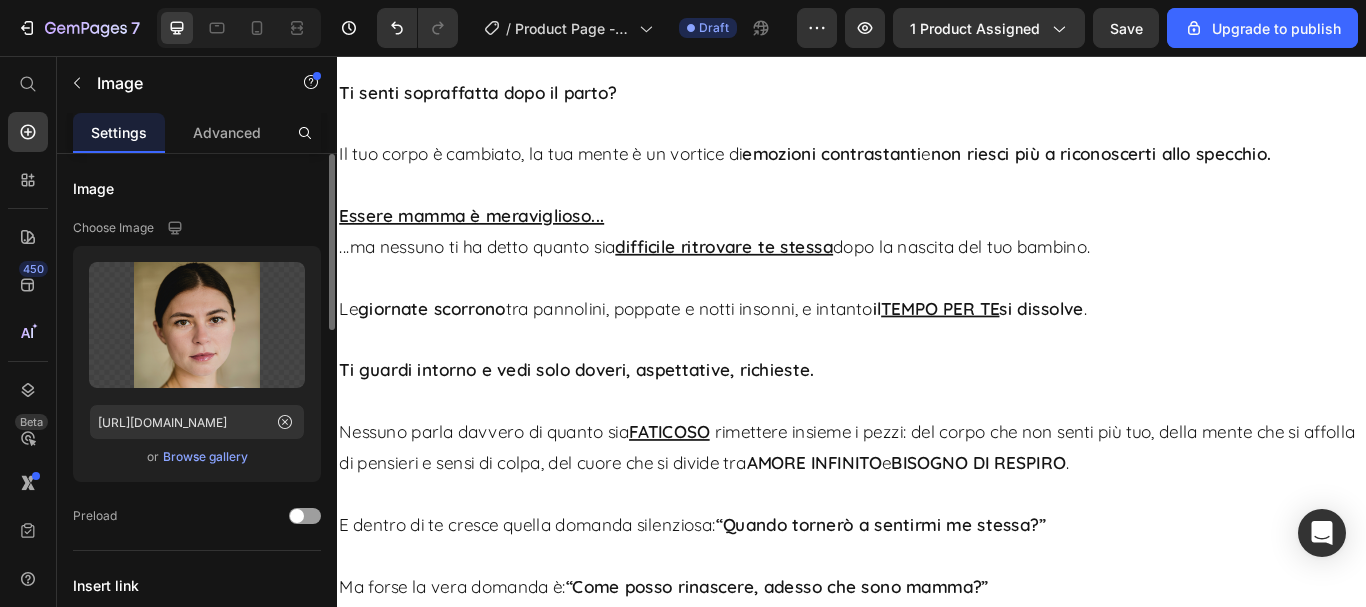 click on "Browse gallery" at bounding box center [205, 457] 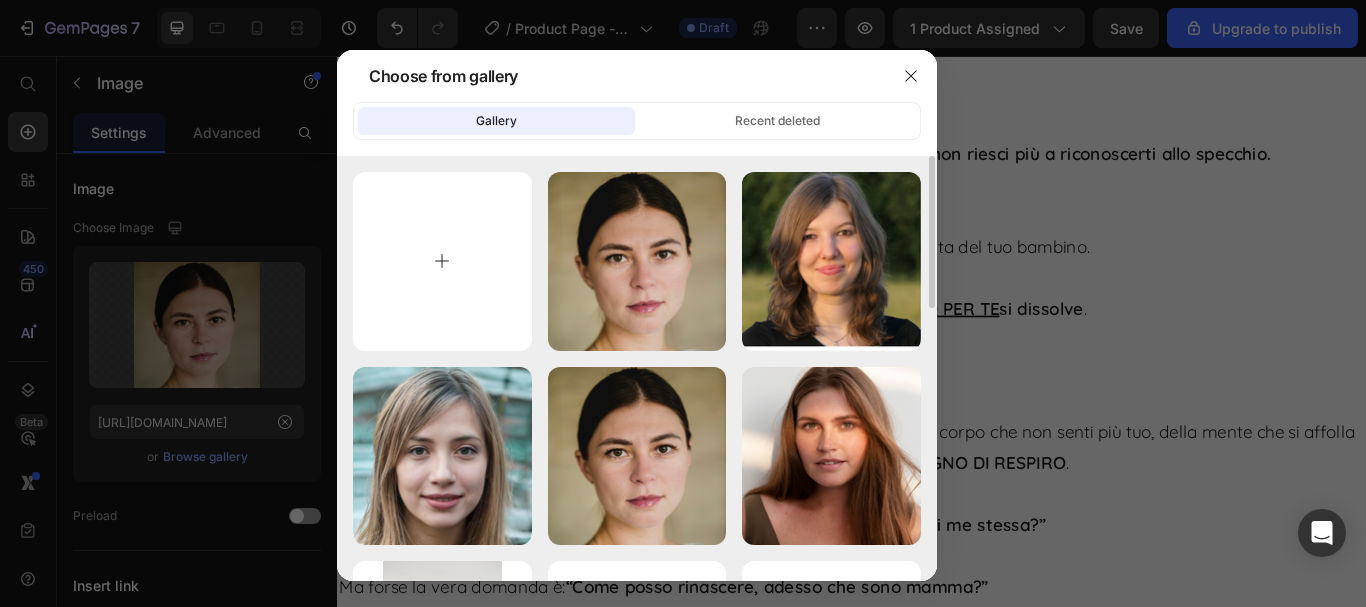 click at bounding box center [442, 261] 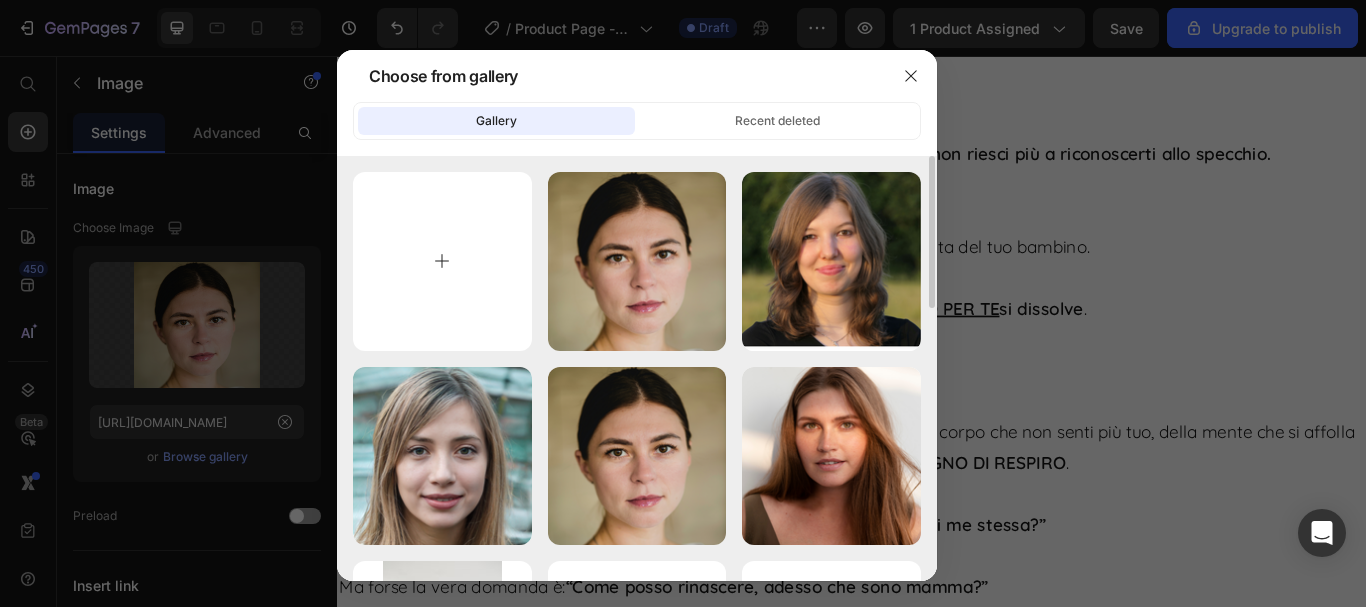 type on "C:\fakepath\3.png" 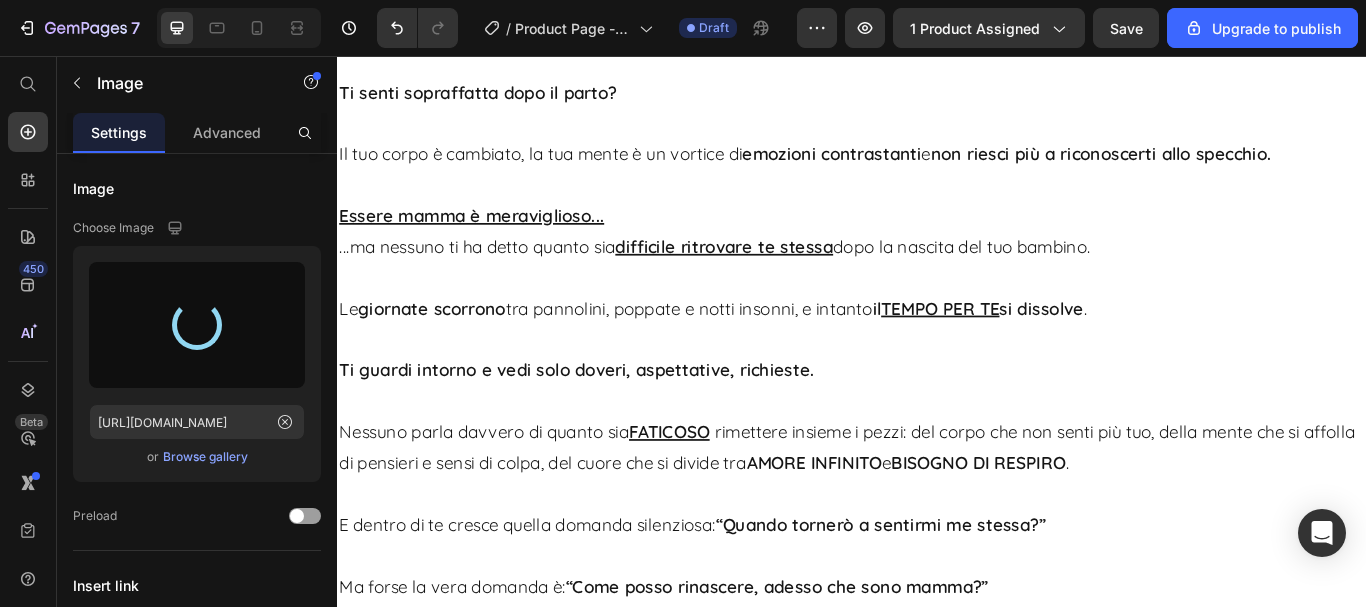 type on "https://cdn.shopify.com/s/files/1/0971/9008/4872/files/gempages_571397376787350343-5d332b46-47ce-4f33-be18-1ed13202d8fb.png" 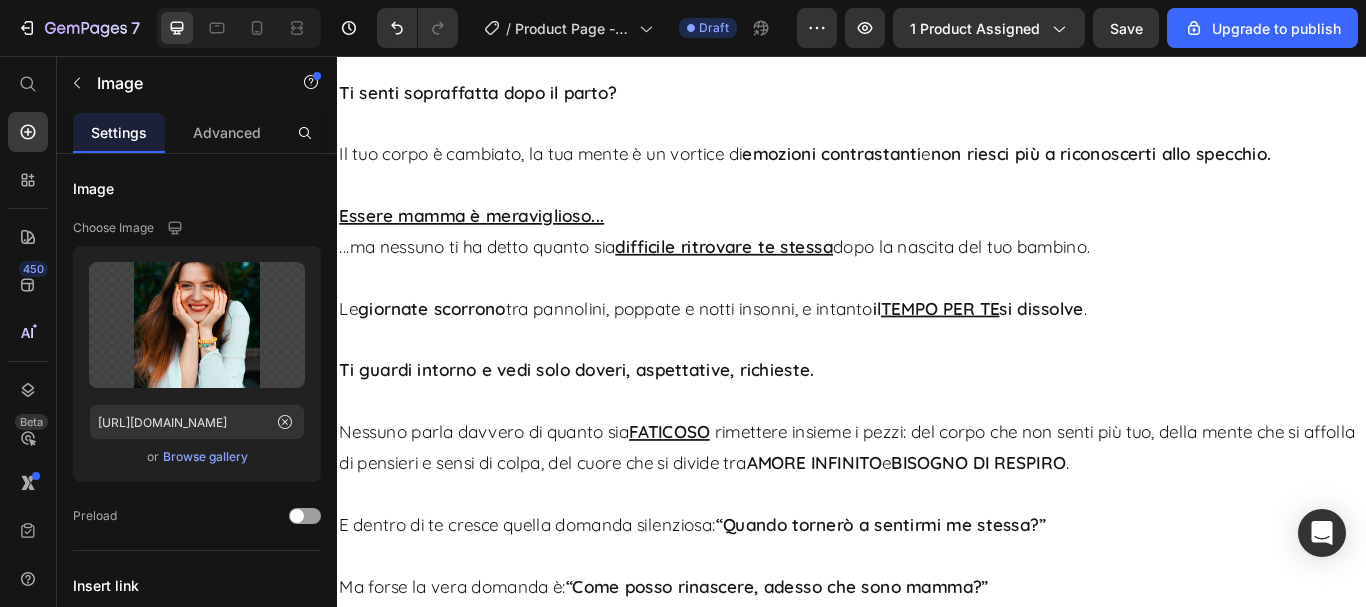 click at bounding box center [1380, -658] 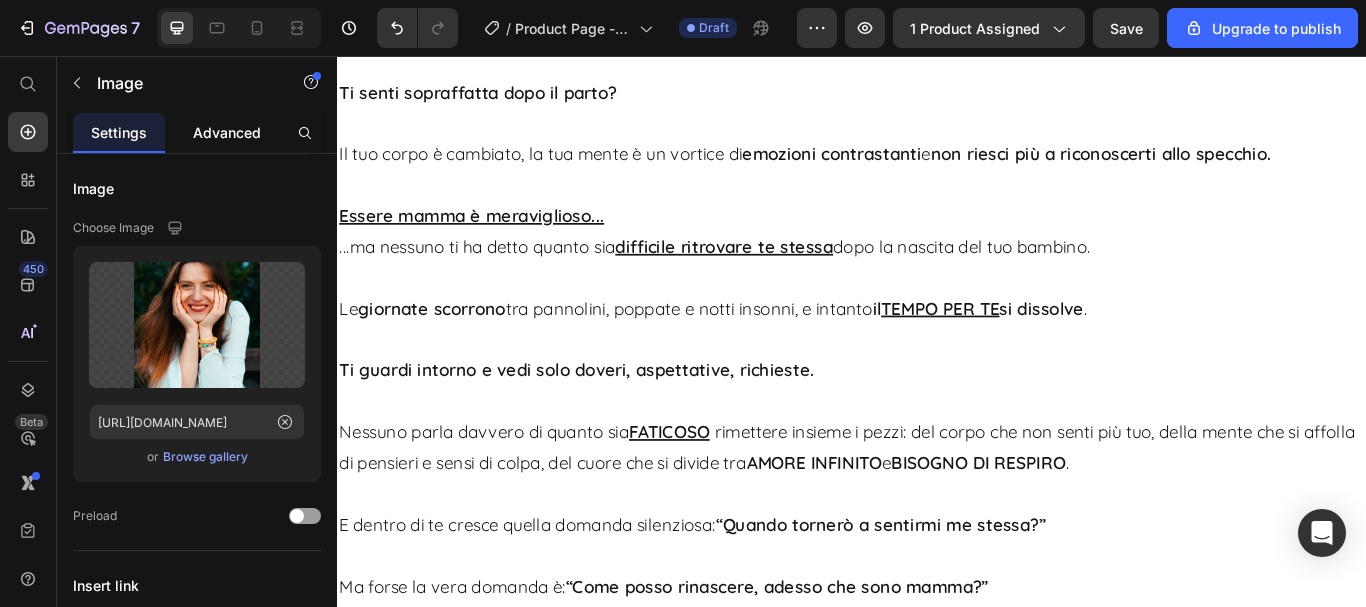 click on "Advanced" at bounding box center [227, 132] 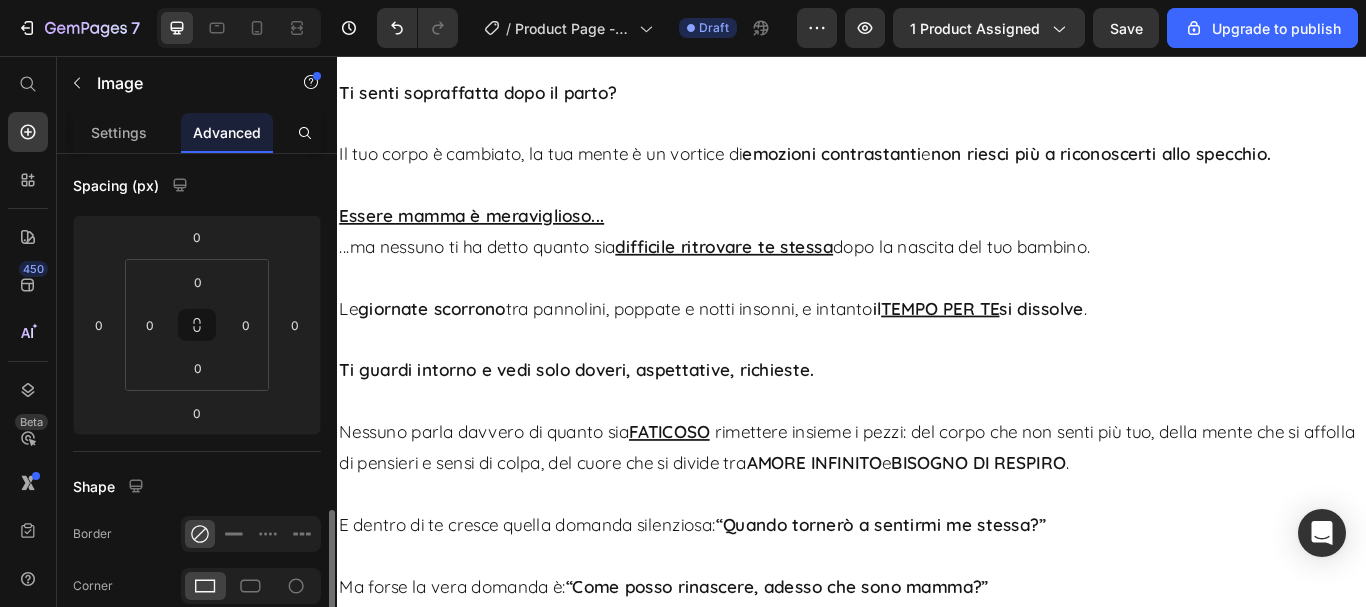 scroll, scrollTop: 400, scrollLeft: 0, axis: vertical 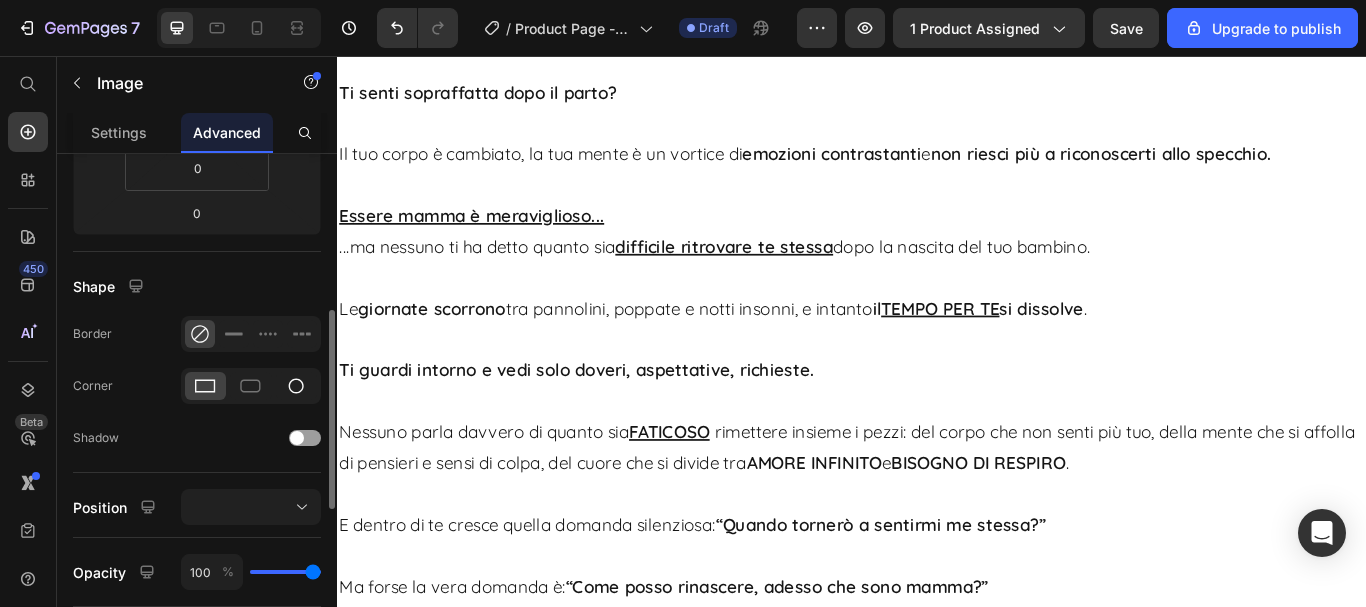 click 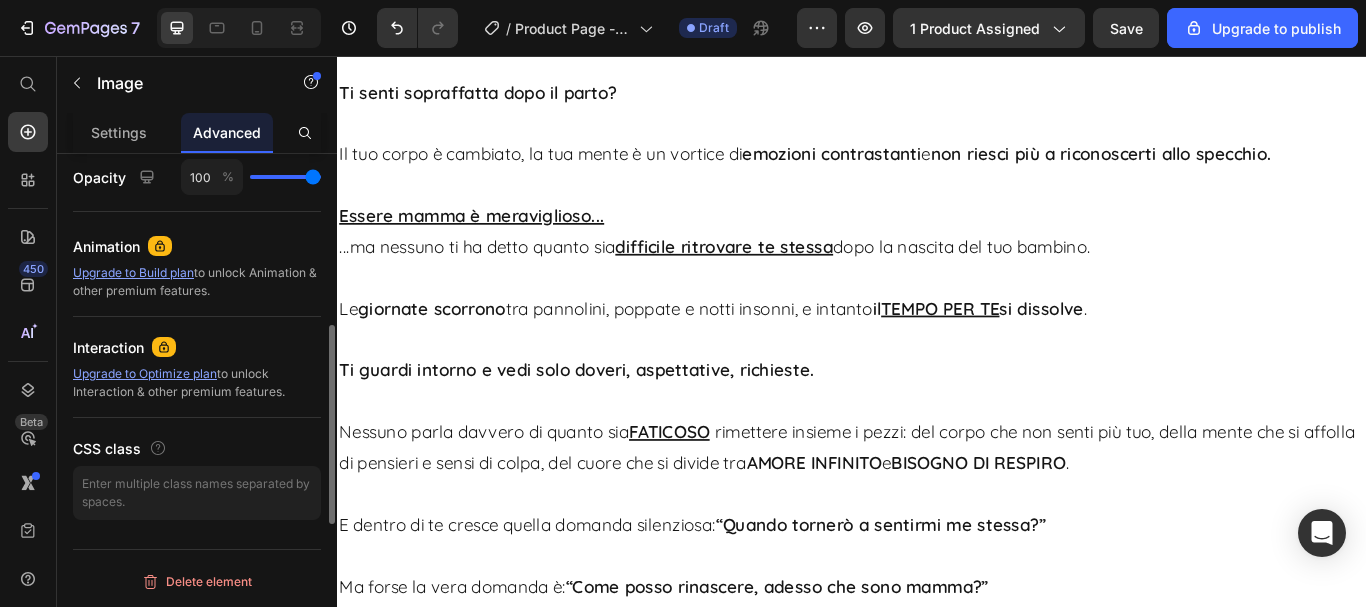 scroll, scrollTop: 495, scrollLeft: 0, axis: vertical 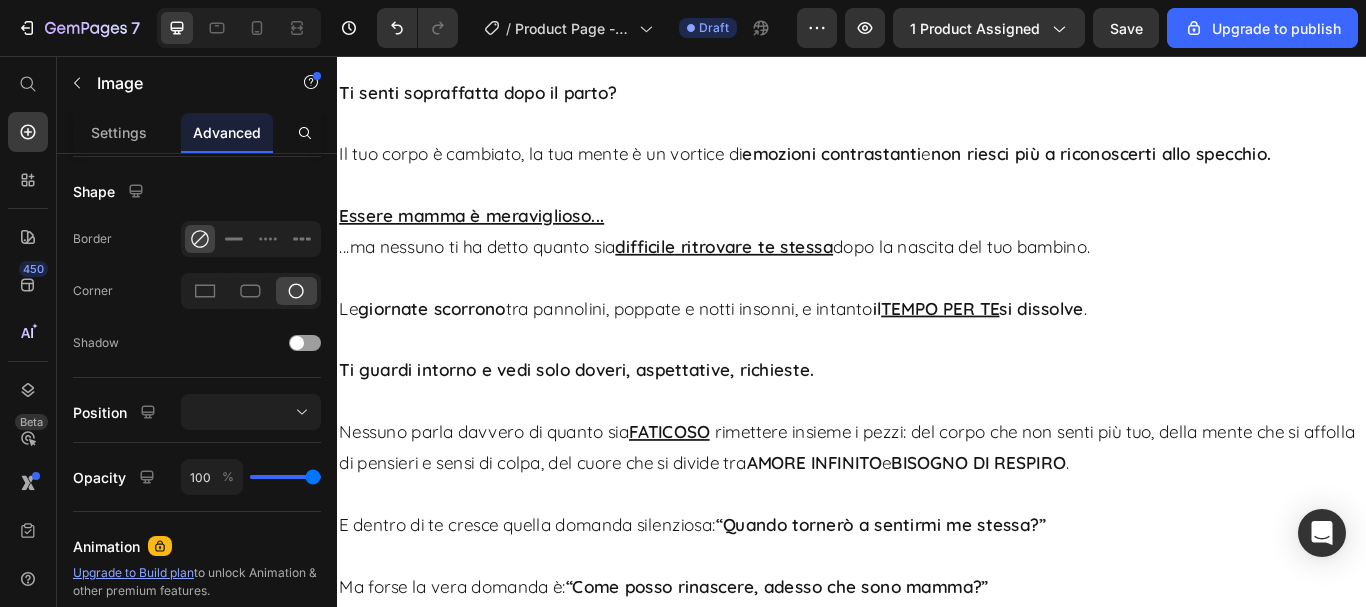 click at bounding box center (1079, -700) 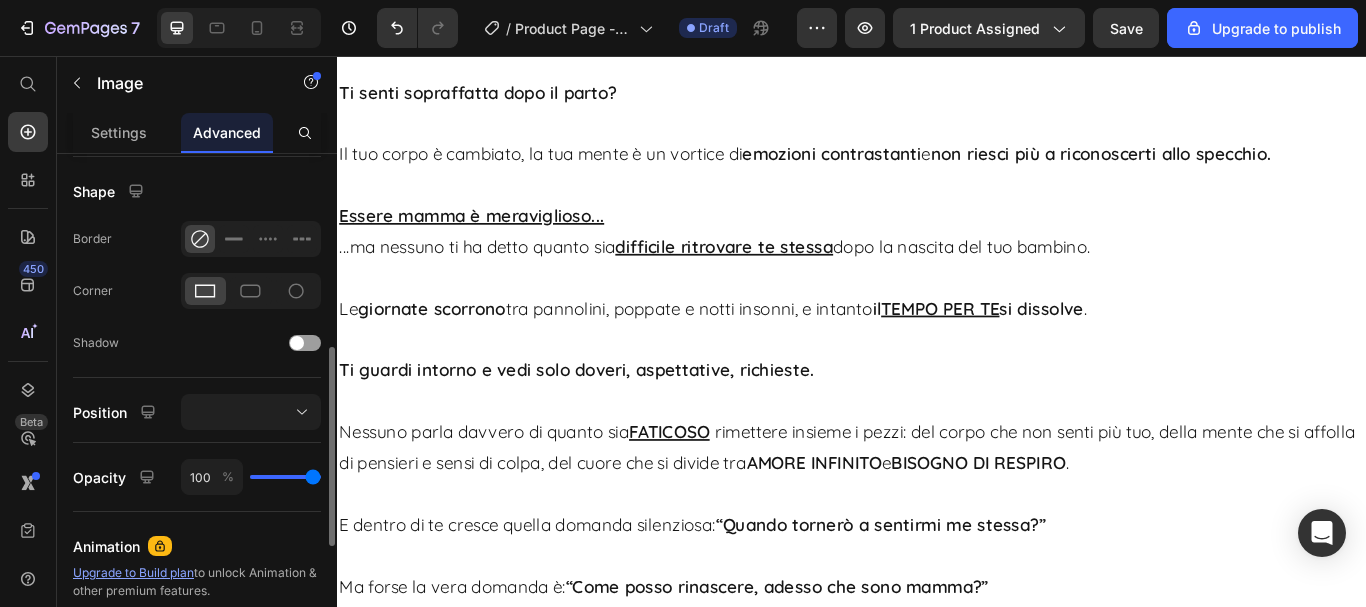 scroll, scrollTop: 195, scrollLeft: 0, axis: vertical 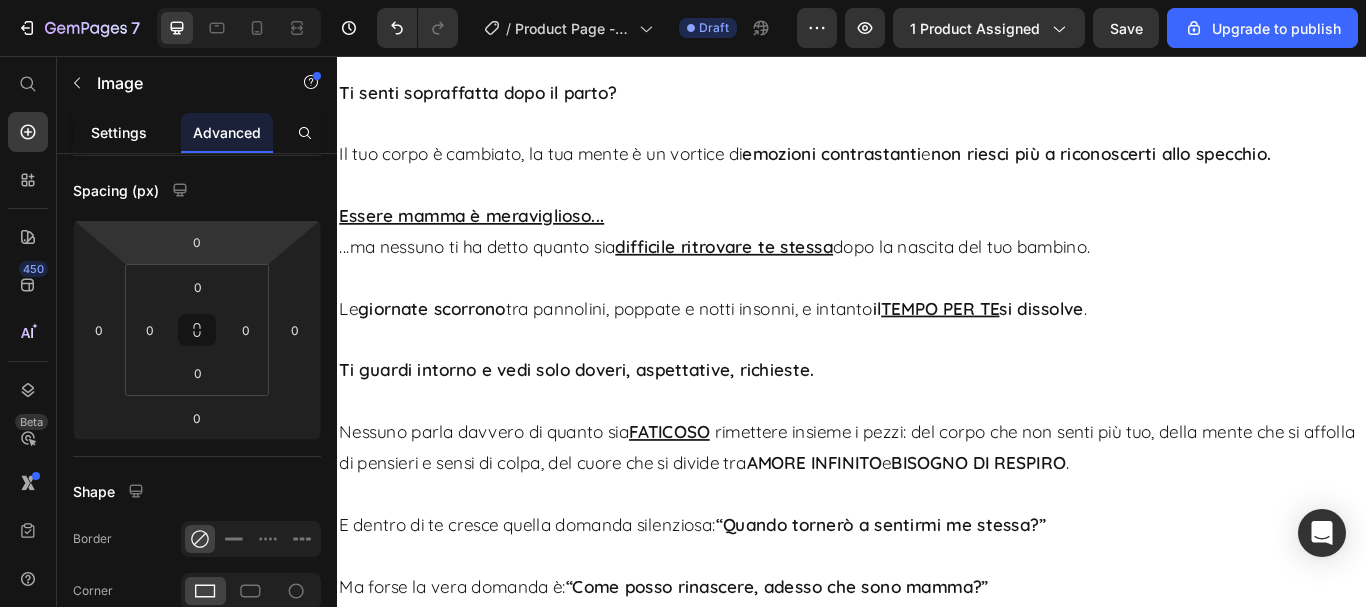 click on "Settings" at bounding box center (119, 132) 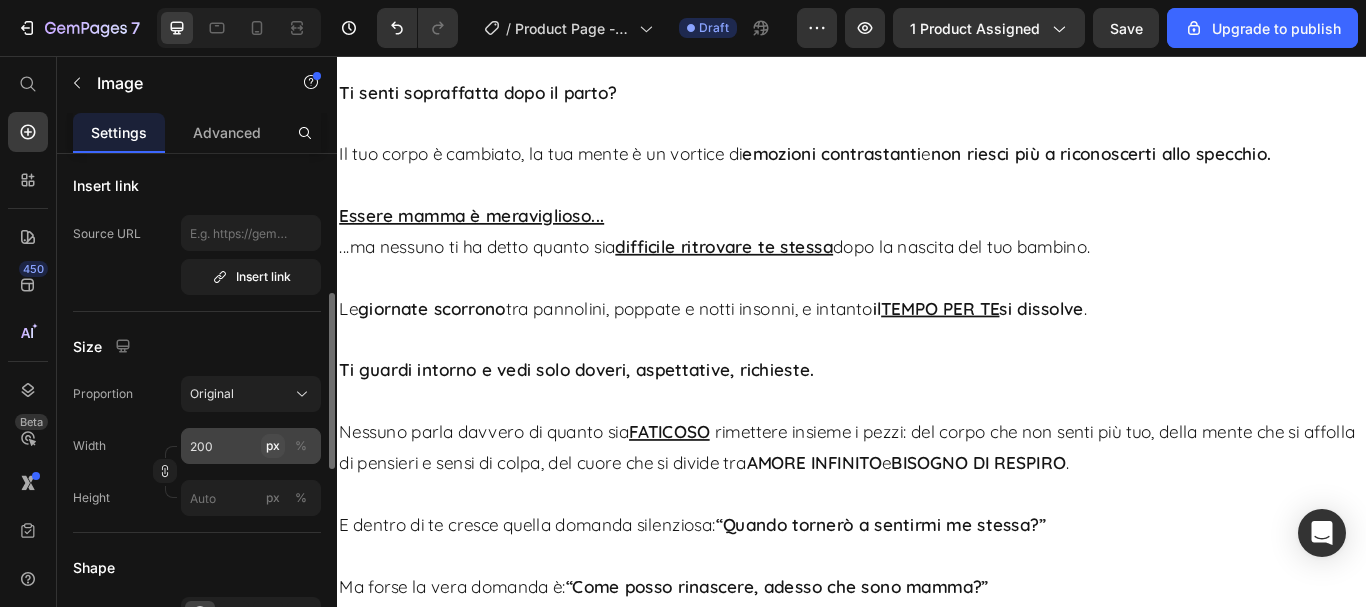 scroll, scrollTop: 500, scrollLeft: 0, axis: vertical 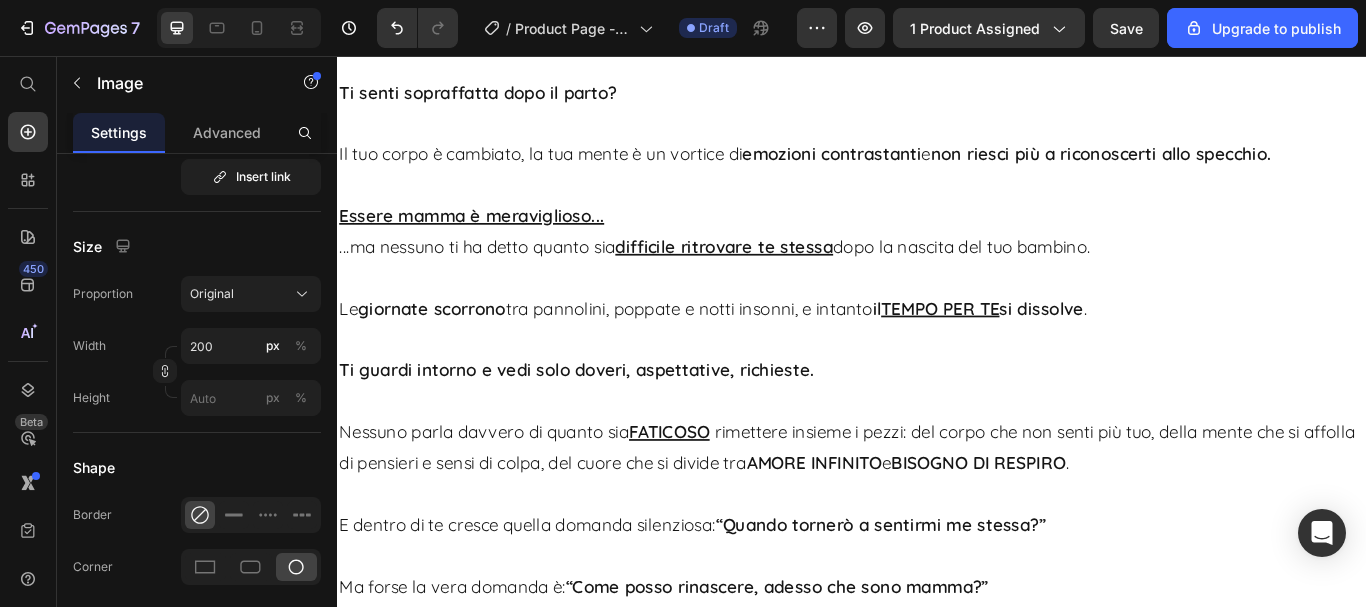 click at bounding box center (1380, -658) 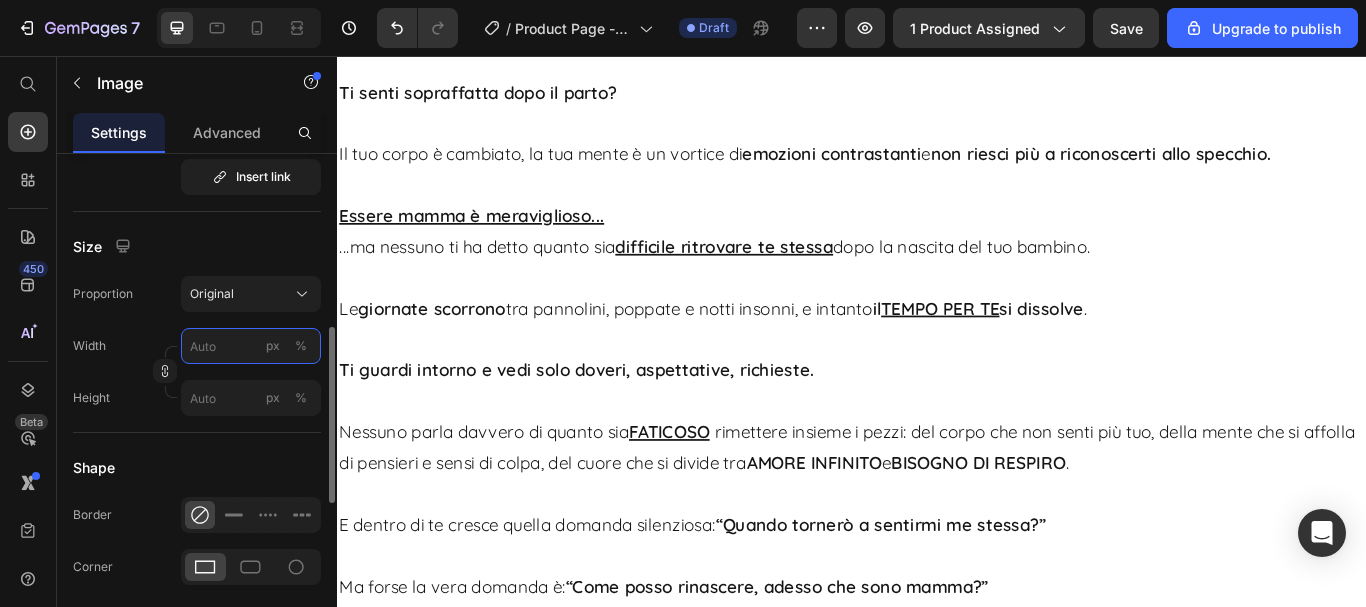 click on "px %" at bounding box center (251, 346) 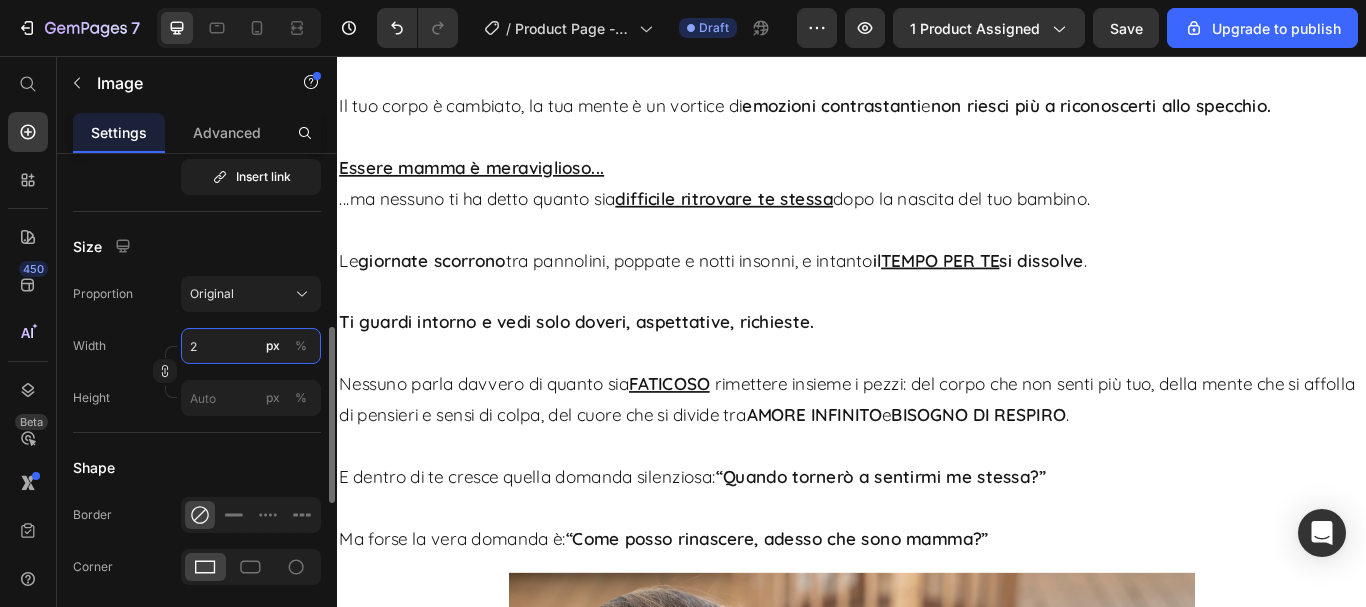 scroll, scrollTop: 2000, scrollLeft: 0, axis: vertical 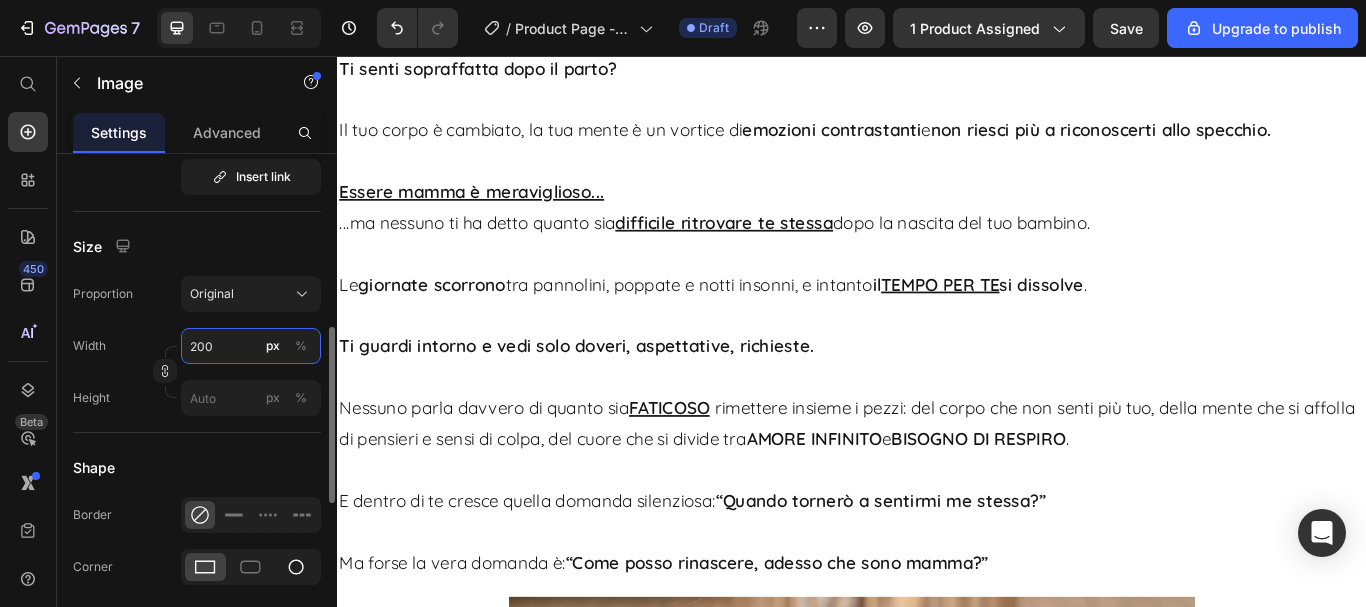 type on "200" 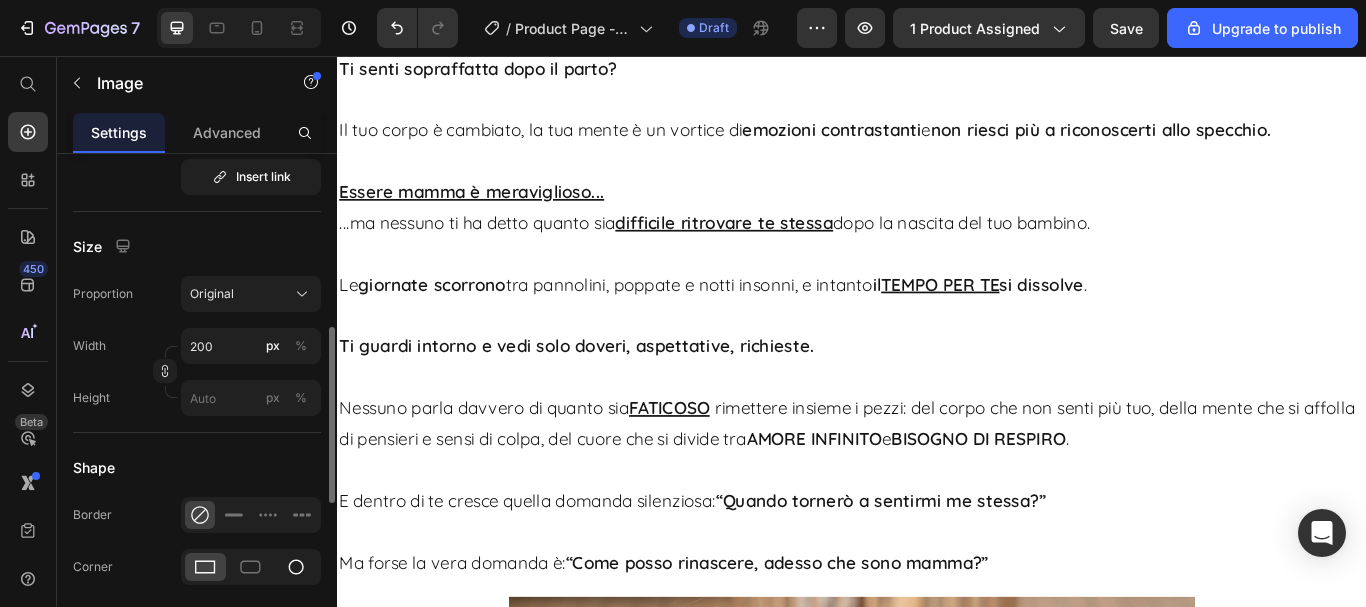 click 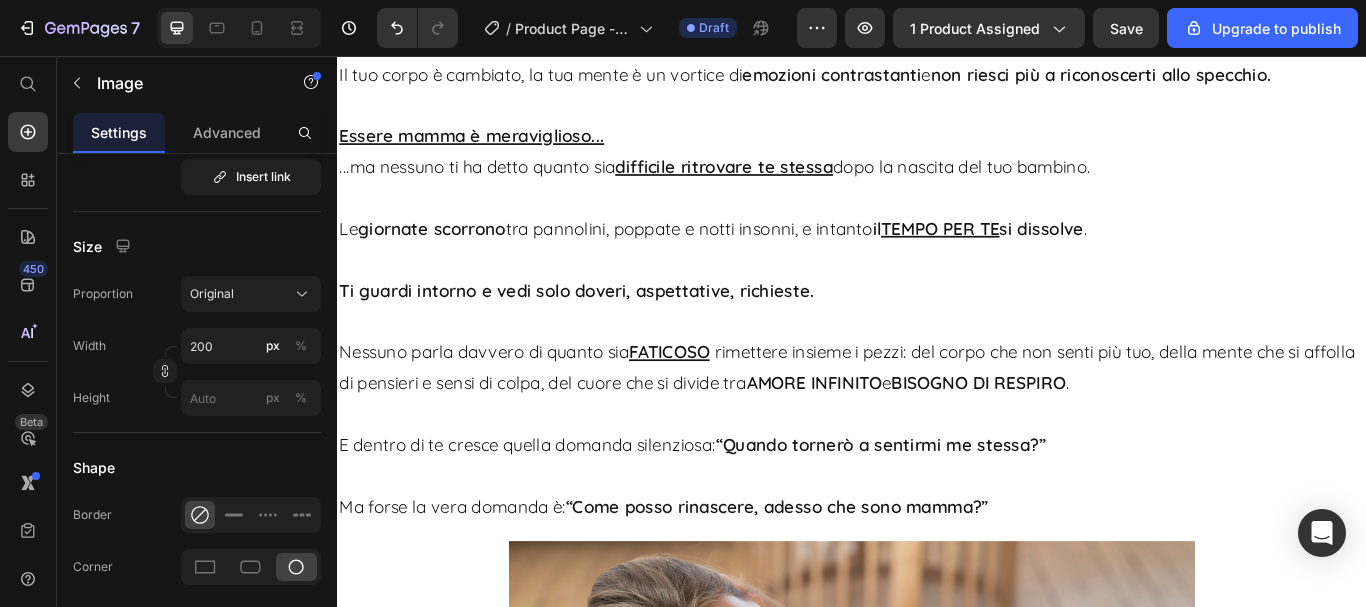 scroll, scrollTop: 2100, scrollLeft: 0, axis: vertical 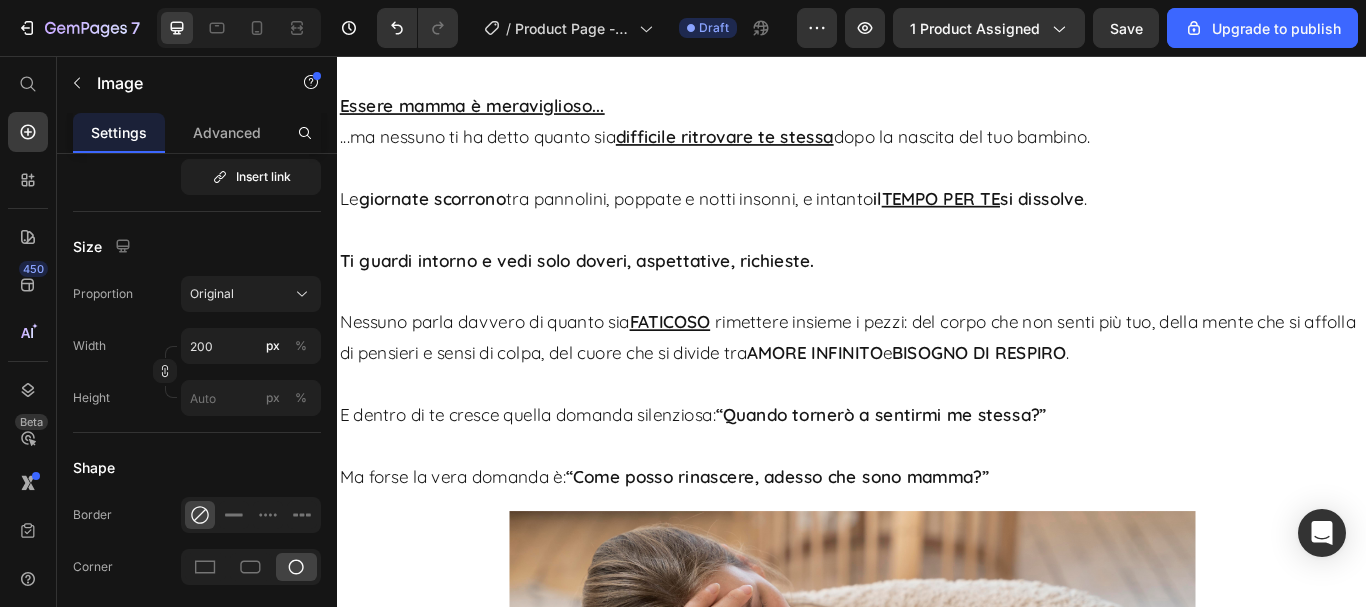 click on "Image Icon Icon Icon Icon Icon Icon List “Finalmente qualcuno che dice le cose come stanno” Tutti ti parlano della maternità come di un momento magico, ma nessuno ti prepara al senso di colpa, all’ansia di non essere abbastanza. Invece questo percorso è stato onesto, umano, reale. Mi ha permesso di guardarmi con più compassione e di lasciar andare tante aspettative irrealistiche. Lo consiglio a ogni neomamma che si sente in difficoltà ma non ha il coraggio di dirlo ad alta voce. Federica, 29 anni mamma di Sofia (5 mesi) Text Block Image Icon Icon Icon Icon Icon Icon List “Mi ha salvata dal sentirmi inadeguata – ogni neomamma dovrebbe leggerlo” Chiara, 31 anni mamma di Marco (3 mesi) Text Block Image Icon Icon Icon Icon Icon Icon List “Non dovevo dimostrare niente a nessuno, solo ascoltarmi” Valentina, 37 anni mamma di Leonardo (4 mesi) Text Block Image Icon Icon Icon Icon Icon Icon List Alessia, 34 anni  mamma di Emma (6 mesi) Text Block   0" at bounding box center [937, -490] 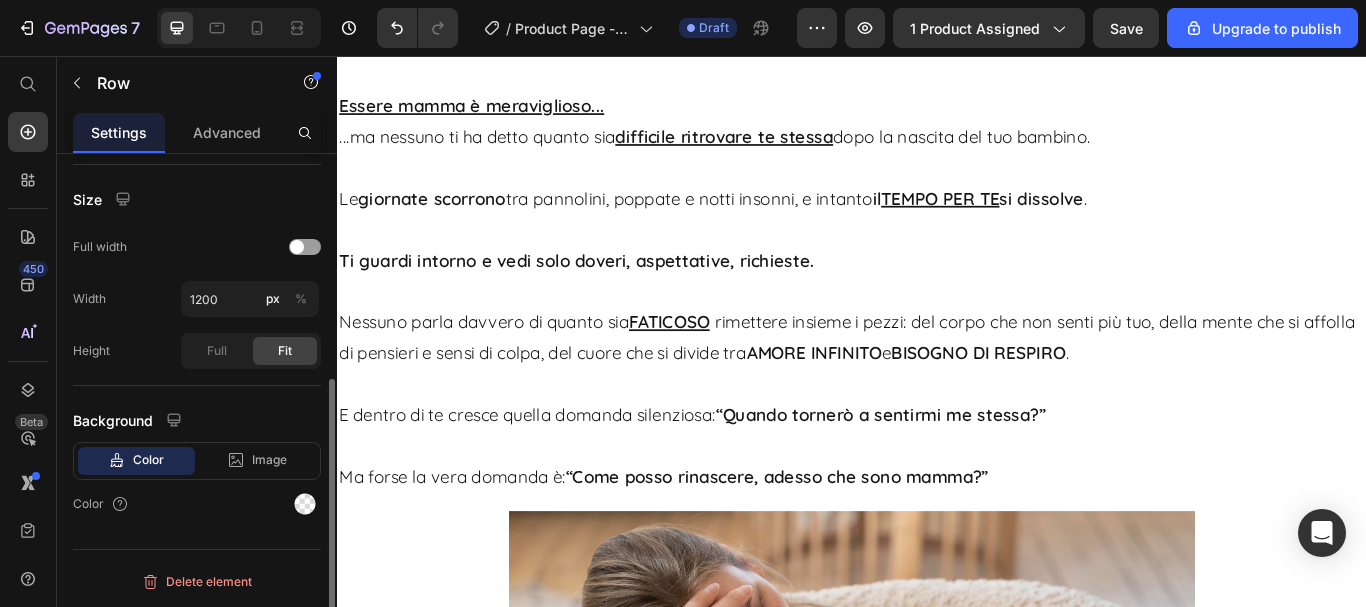 scroll, scrollTop: 0, scrollLeft: 0, axis: both 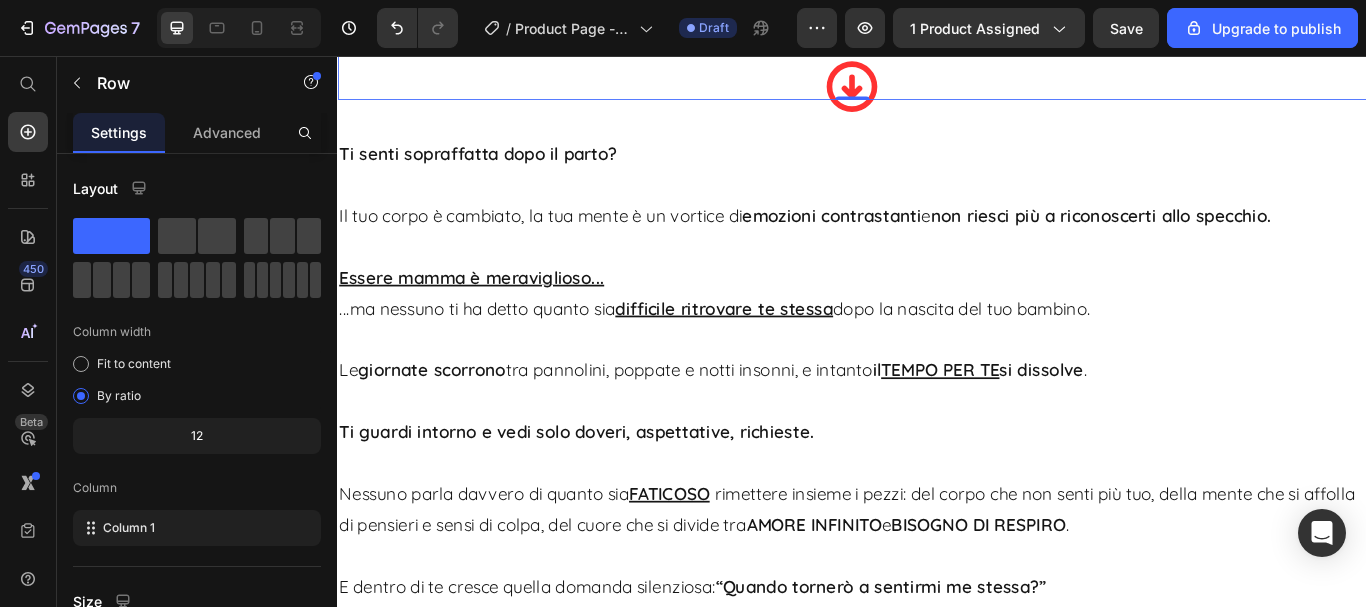 click 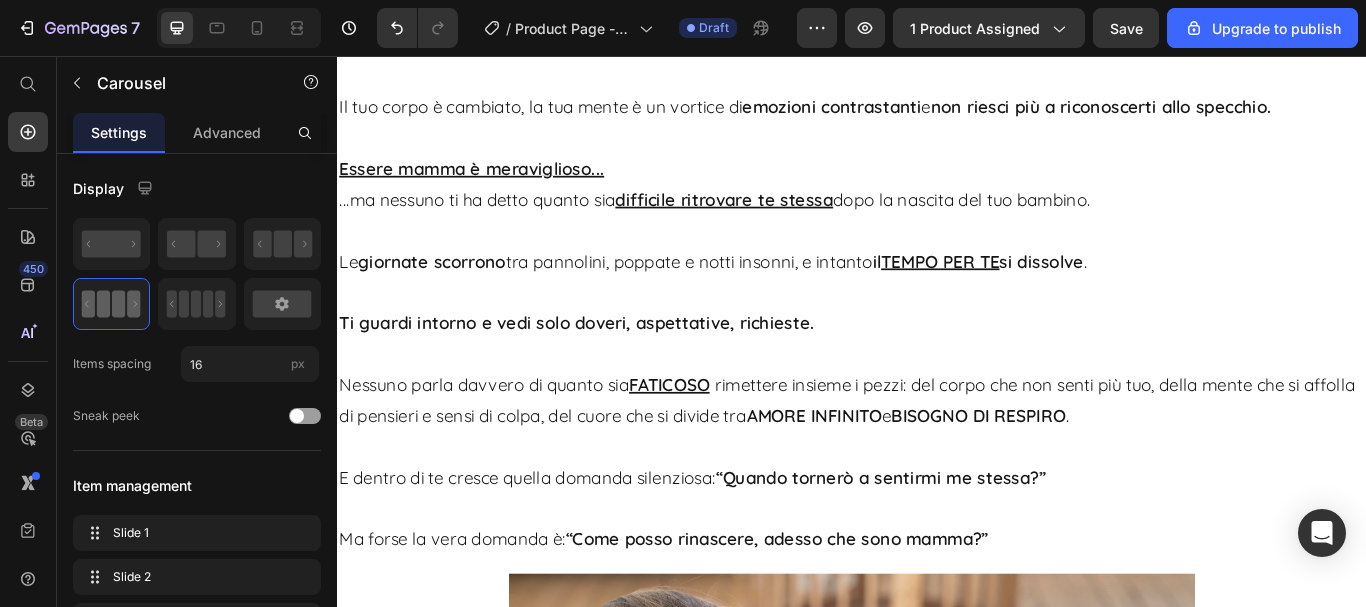 scroll, scrollTop: 1900, scrollLeft: 0, axis: vertical 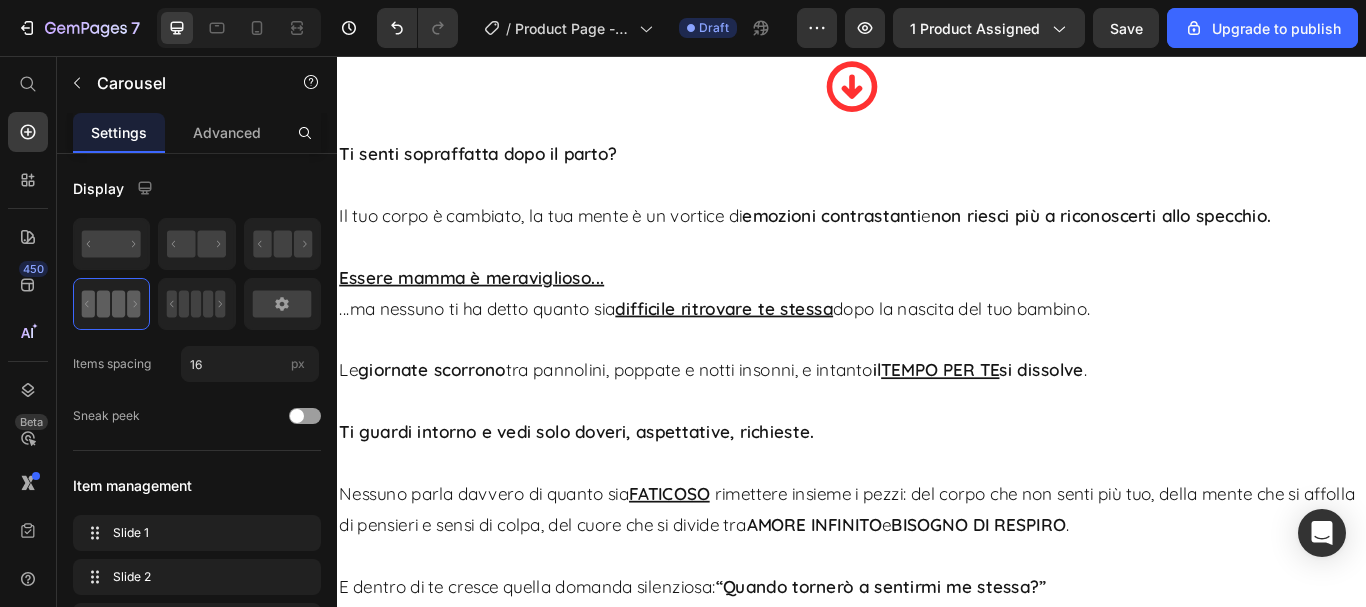 click 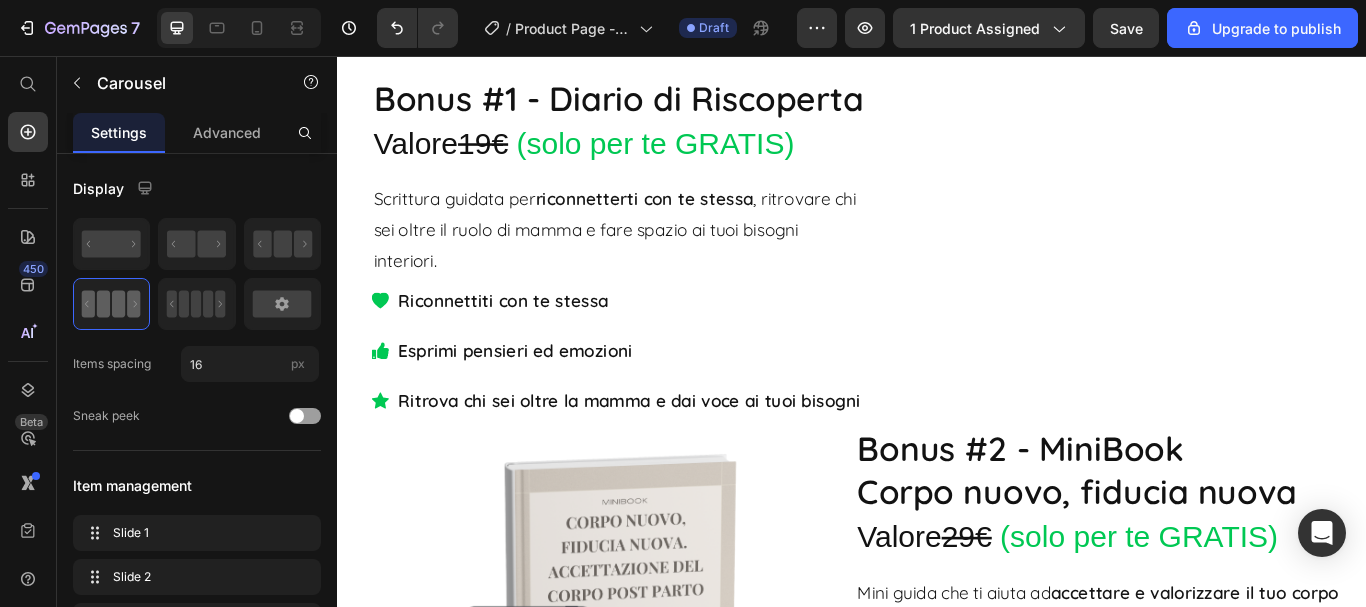 scroll, scrollTop: 6800, scrollLeft: 0, axis: vertical 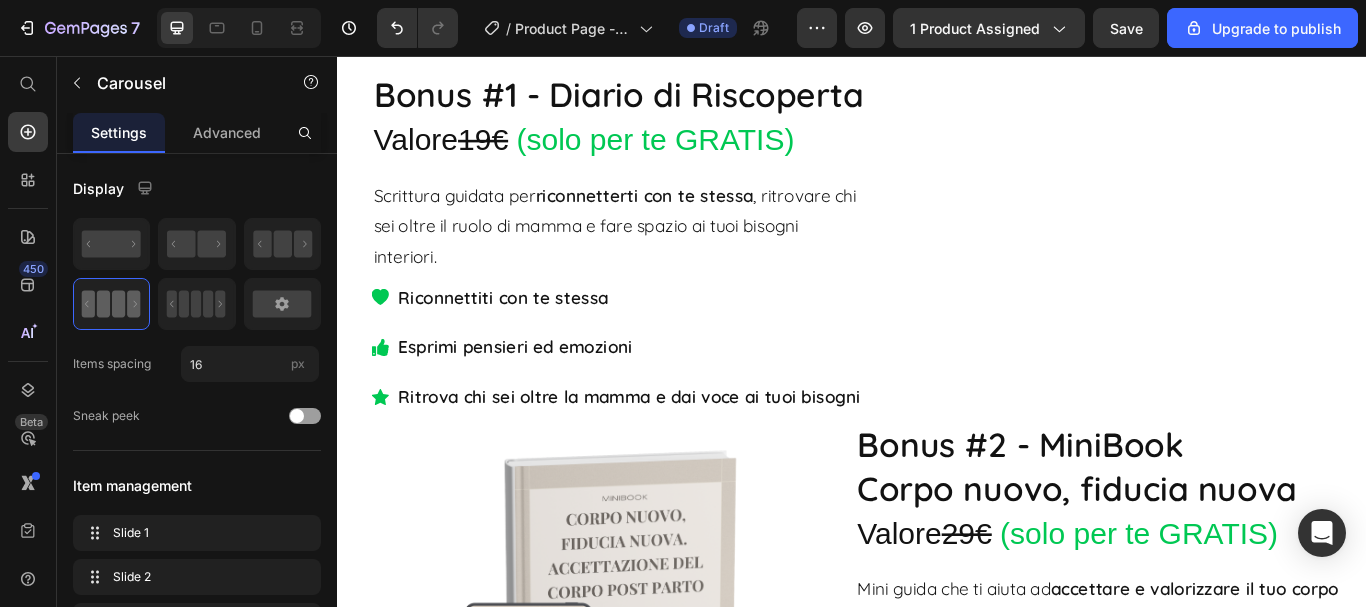 click on "03 Ore 14 Minuti 43 Secondi" at bounding box center (937, -517) 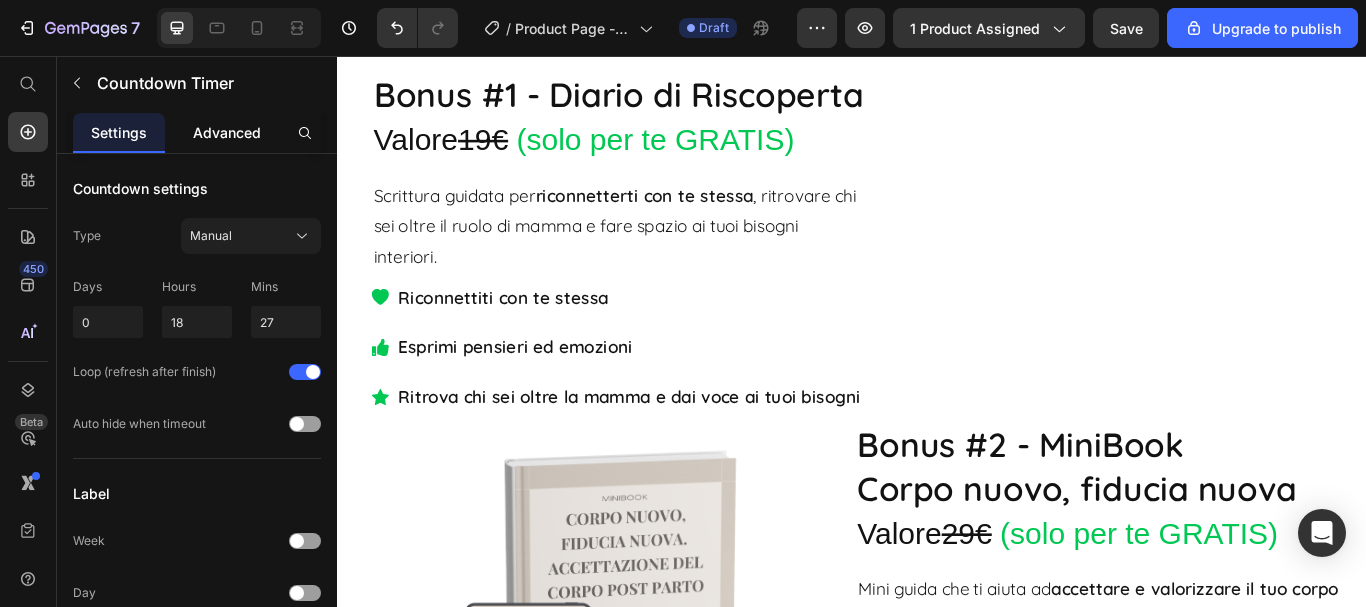 click on "Advanced" at bounding box center (227, 132) 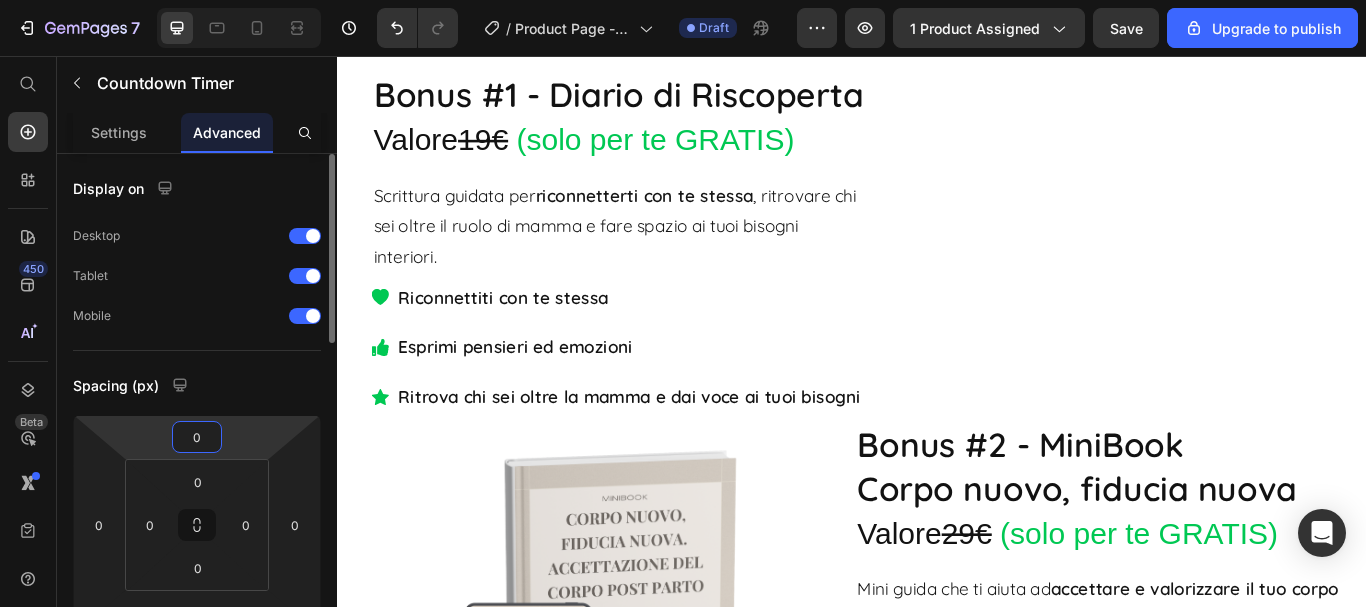 click on "0" at bounding box center [197, 437] 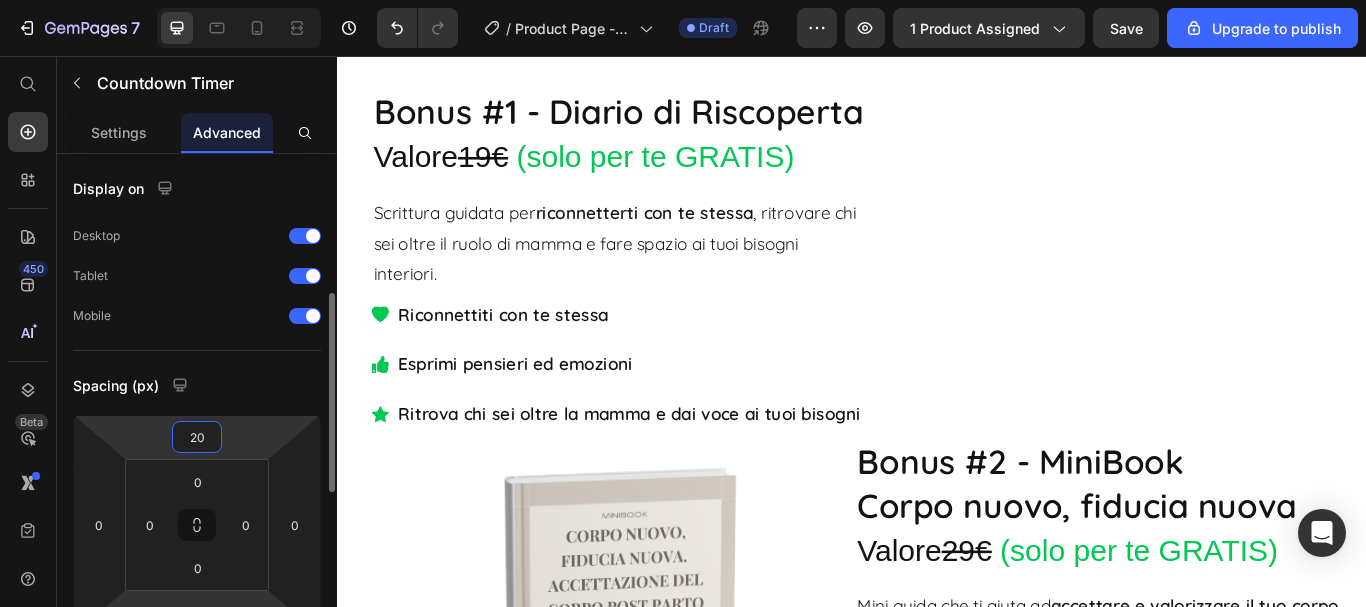 scroll, scrollTop: 100, scrollLeft: 0, axis: vertical 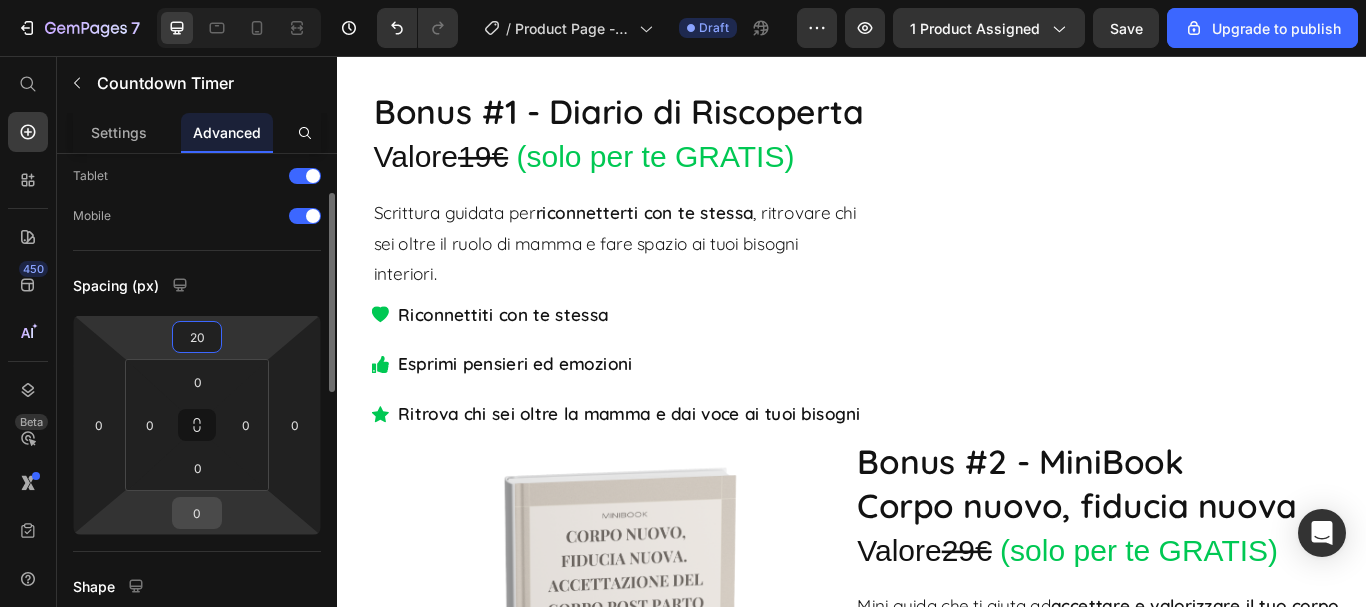 type on "20" 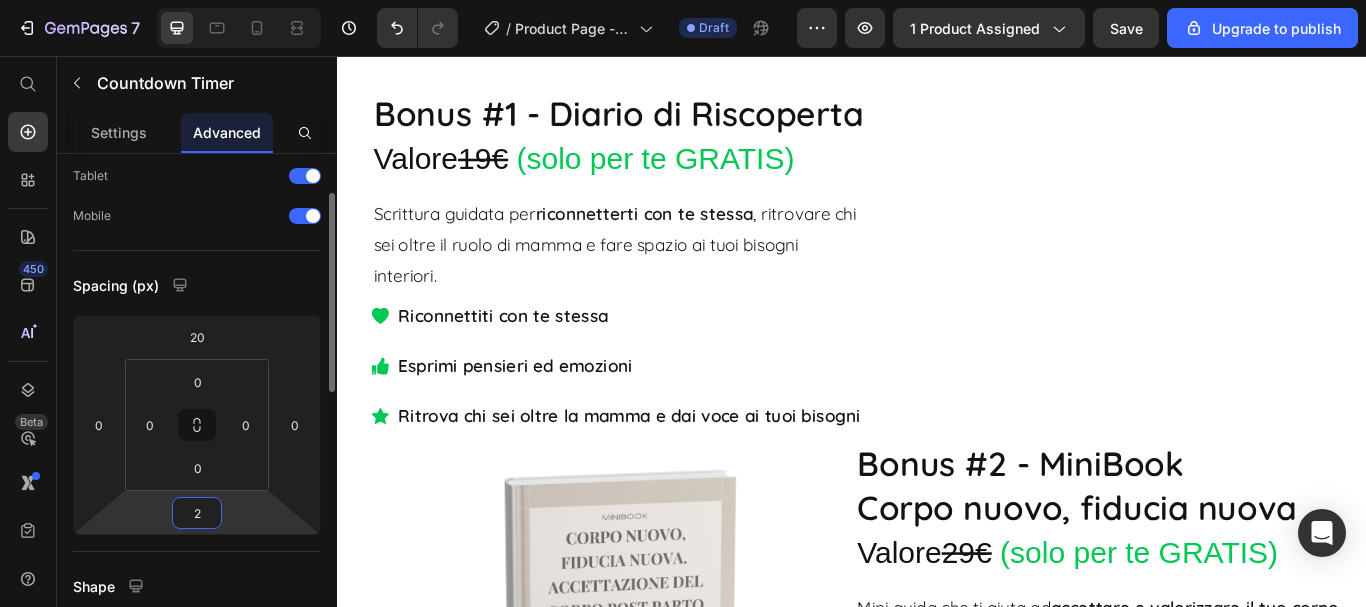 type on "20" 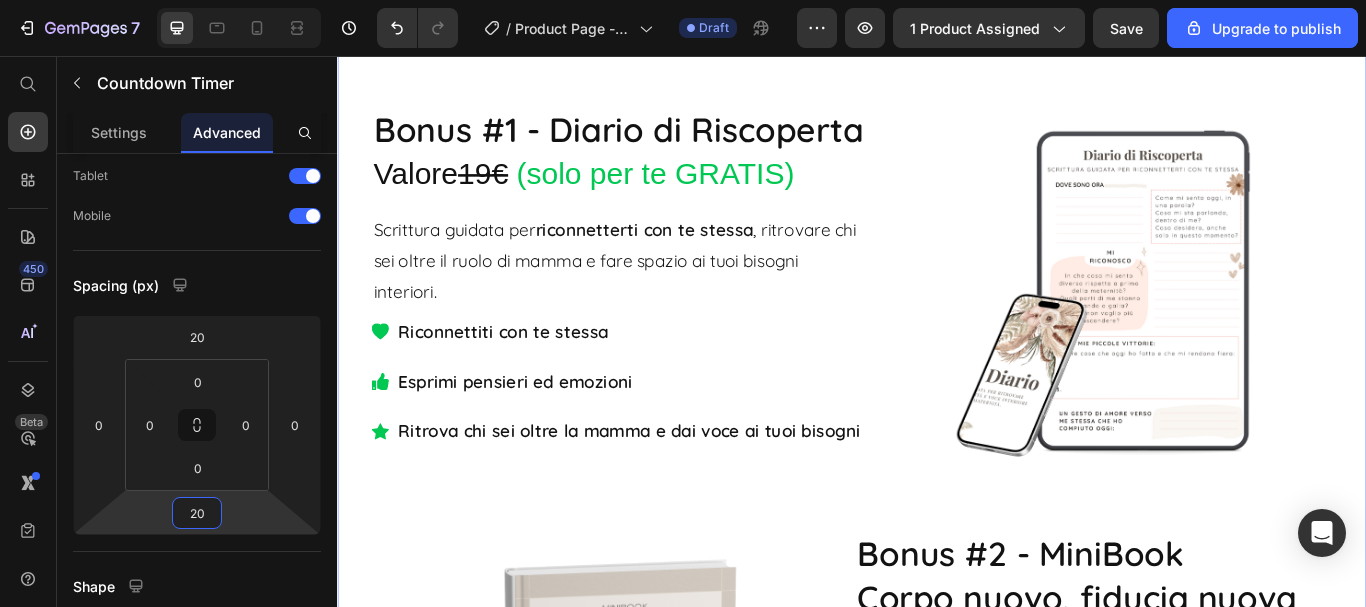 click on "Cosa include: Heading Image Guida RINASCO MAMMA Heading La guida pratica e dolce pensata per  aiutarti a rimetterti al centro , anche con poco tempo, grazie a piccole routine quotidiane e consigli realistici per  prenderti cura del tuo corpo e della tua mente.  Un percorso rassicurante, concreto e  zero stress  per tornare a sentirti bene nel tuo corpo e nella tua mente,  senza pressioni da “super mamma”. Text Block Row Row Ma attenzione!!! Ancora per poco potrai ricevere i nostri bonus ESCLUSIVI!!! Heading Bonus #1 - Diario di Riscoperta Heading Valore  19€   (solo per te GRATIS) Heading Scrittura guidata per  riconnetterti con te stessa , ritrovare chi sei oltre il ruolo di mamma e fare spazio ai tuoi bisogni interiori.   Text Block Riconnettiti con te stessa Esprimi pensieri ed emozioni Ritrova chi sei oltre la mamma e dai voce ai tuoi bisogni Item List Image Row Image Bonus #2 - MiniBook Corpo nuovo, fiducia nuova Heading Valore  29€   (solo per te GRATIS) Heading Mini guida che ti aiuta ad" at bounding box center (937, 1122) 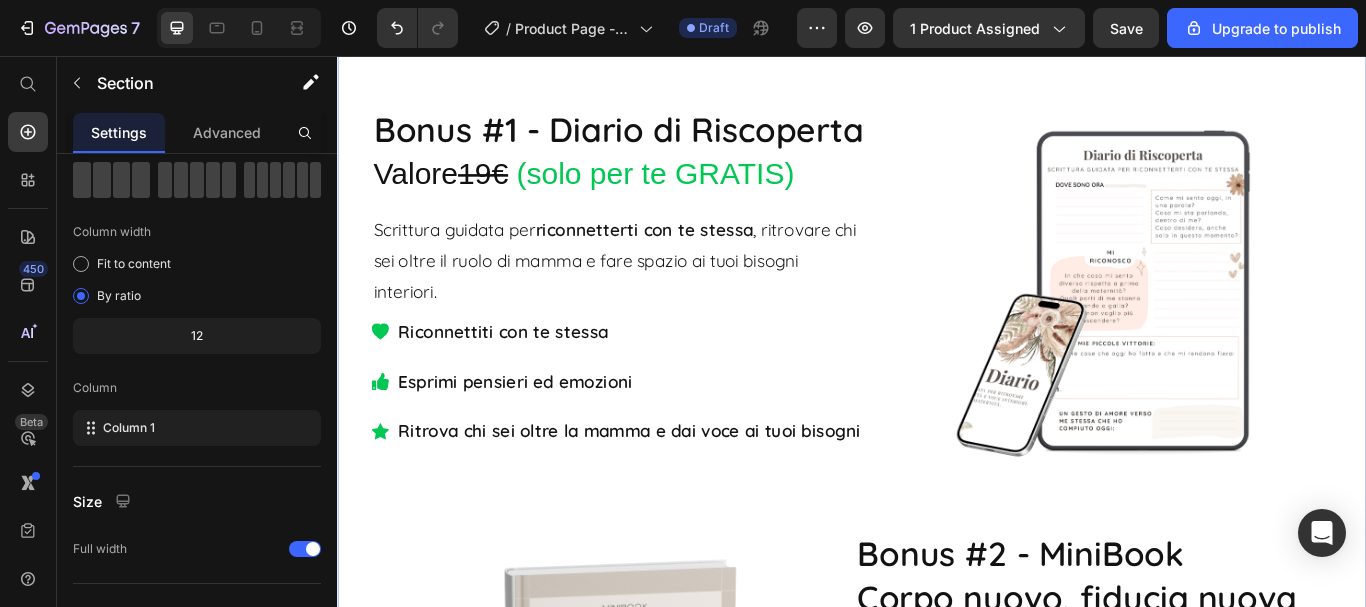 scroll, scrollTop: 0, scrollLeft: 0, axis: both 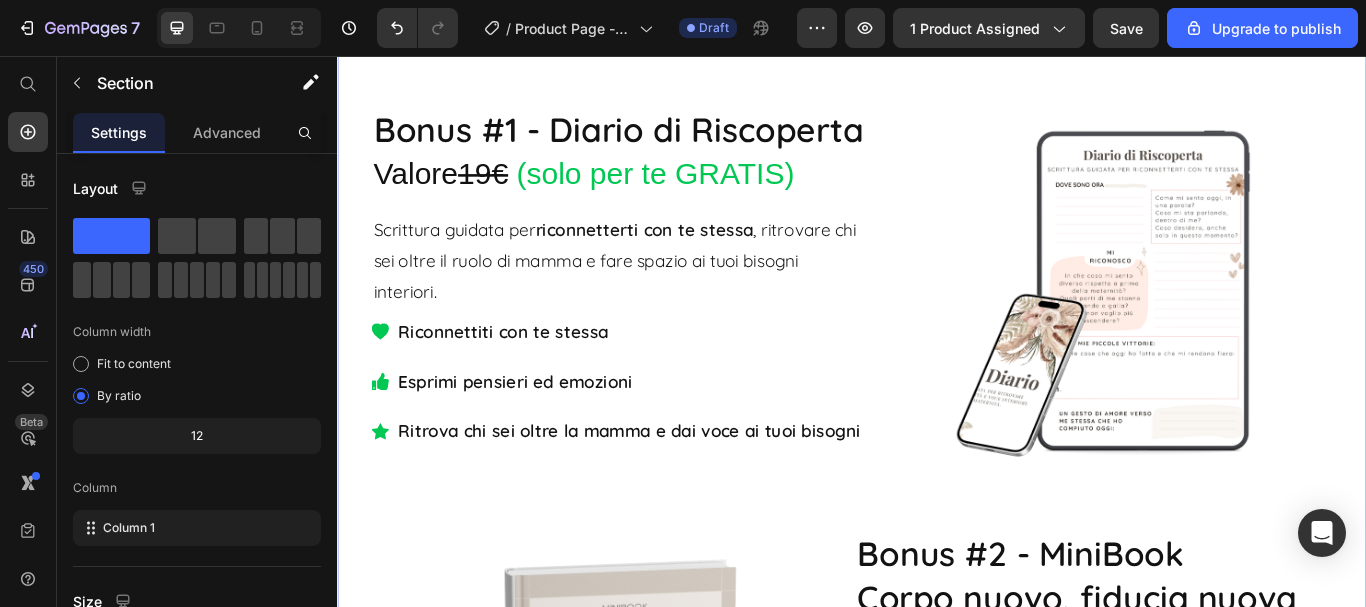 click on "€37,00 Product Price €89,00 Product Price Row Scarica ora la tua guida + 5 bonus esclusivi! Add to Cart Product" at bounding box center (937, -652) 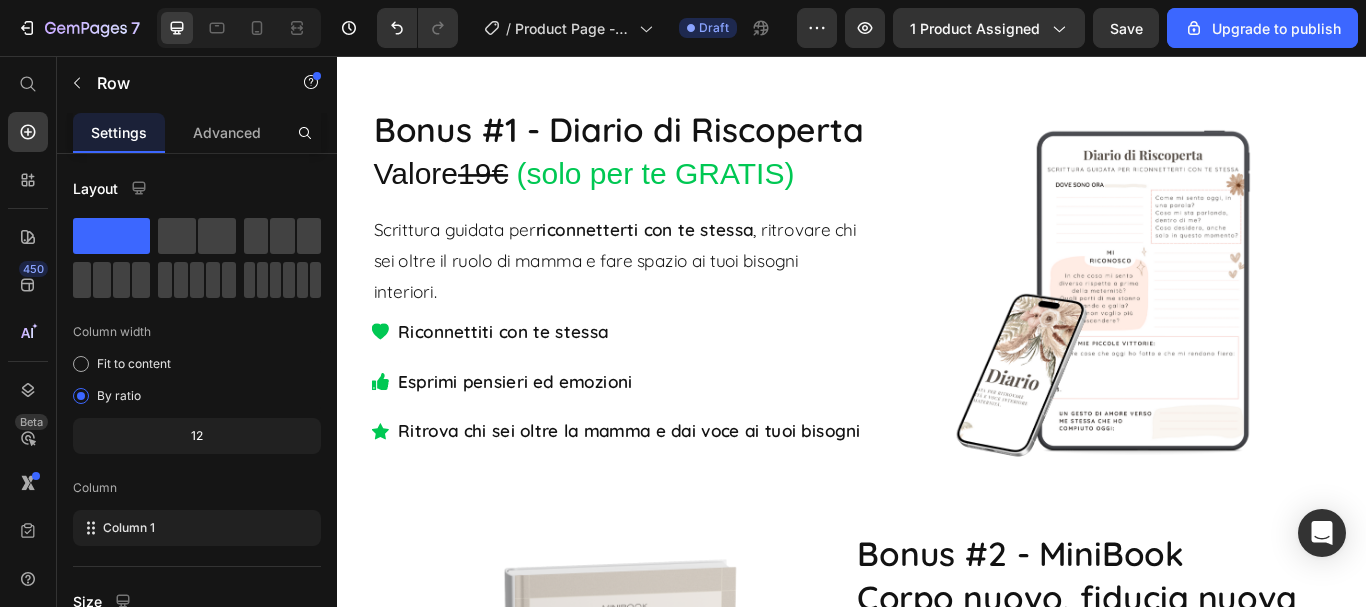 click on "Ancora per pochissimo puoi avere la nostra guida al  prezzo speciale  di 37€ anziché 89€ e ricevere 5 bonus esclusivi in omaggio!" at bounding box center [937, -580] 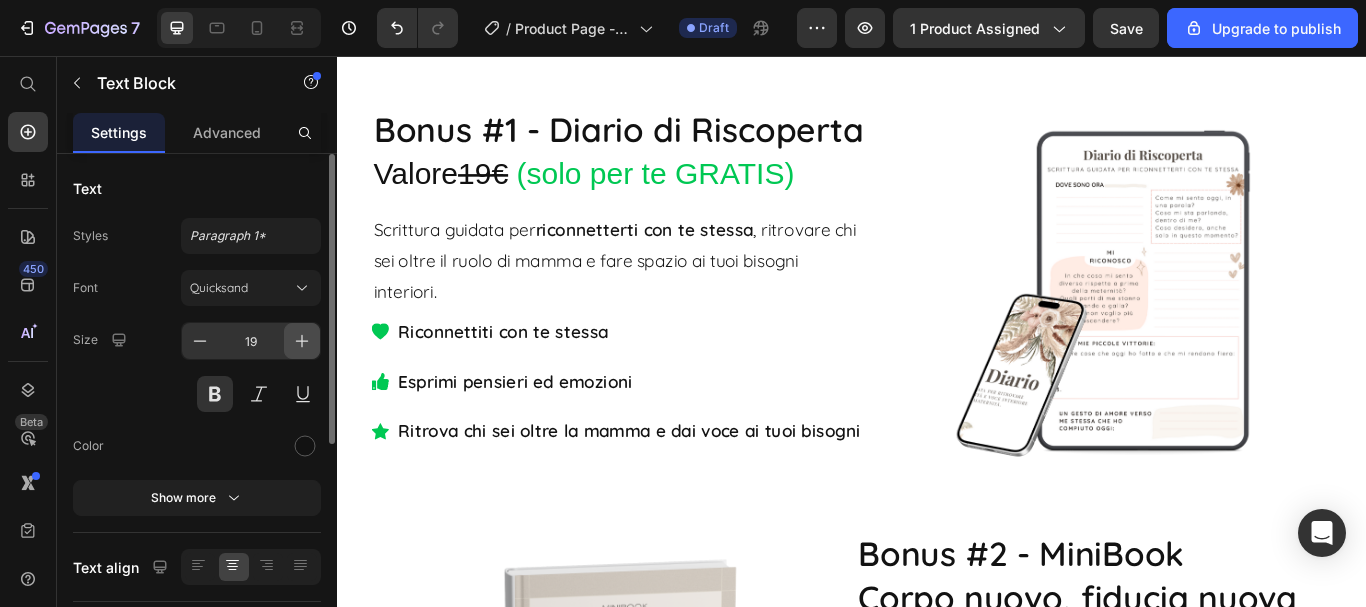 click 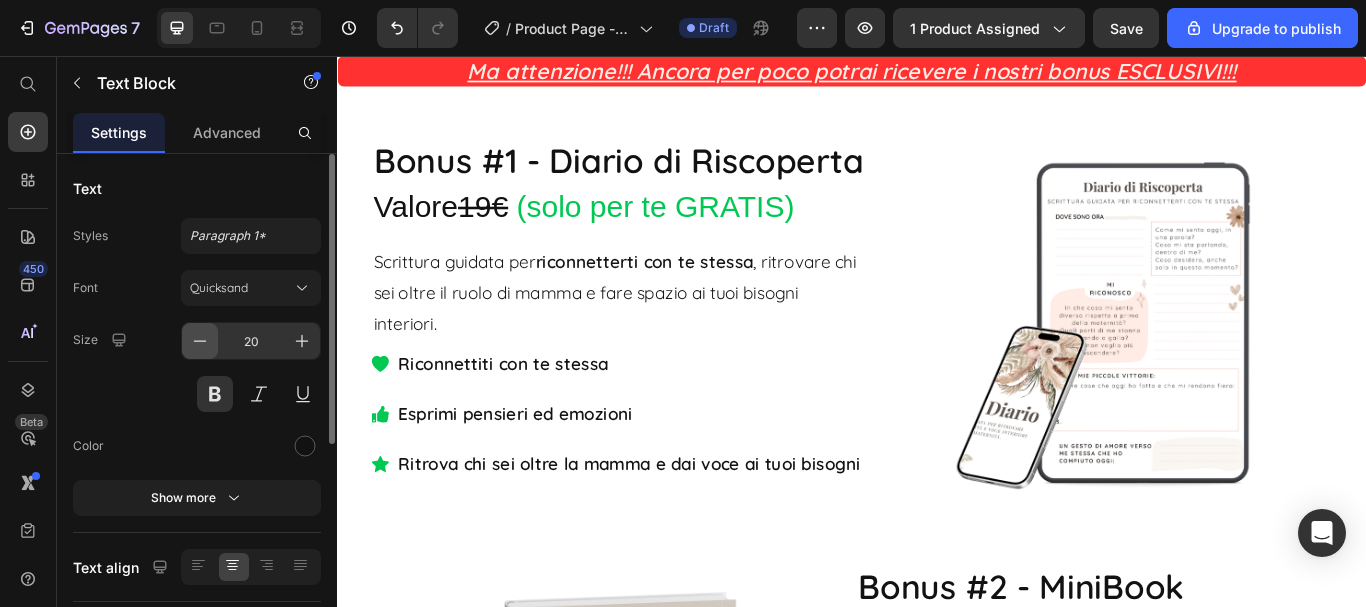 click 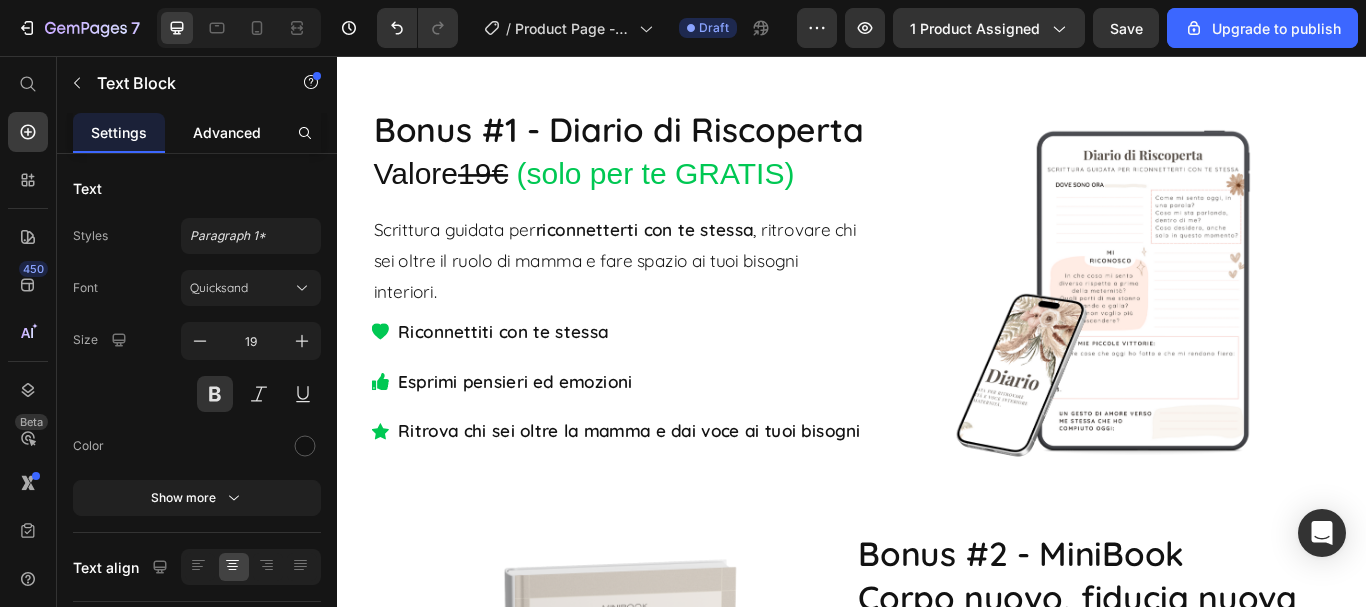 click on "Advanced" at bounding box center [227, 132] 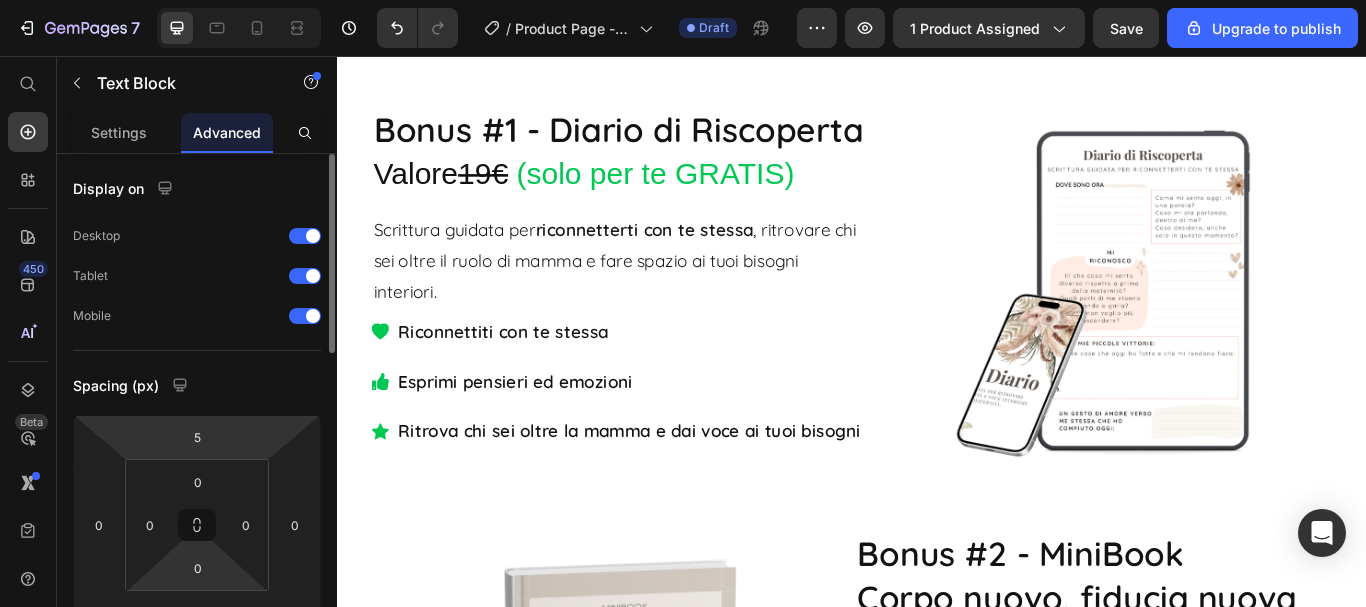 scroll, scrollTop: 100, scrollLeft: 0, axis: vertical 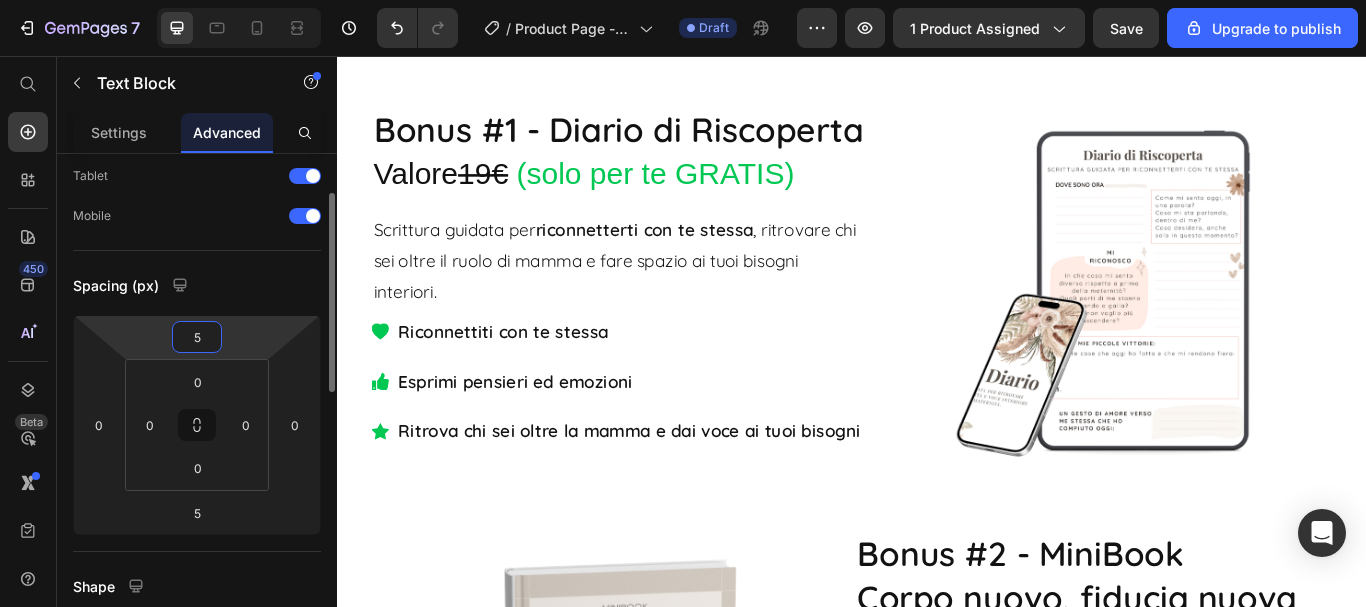 click on "5" at bounding box center (197, 337) 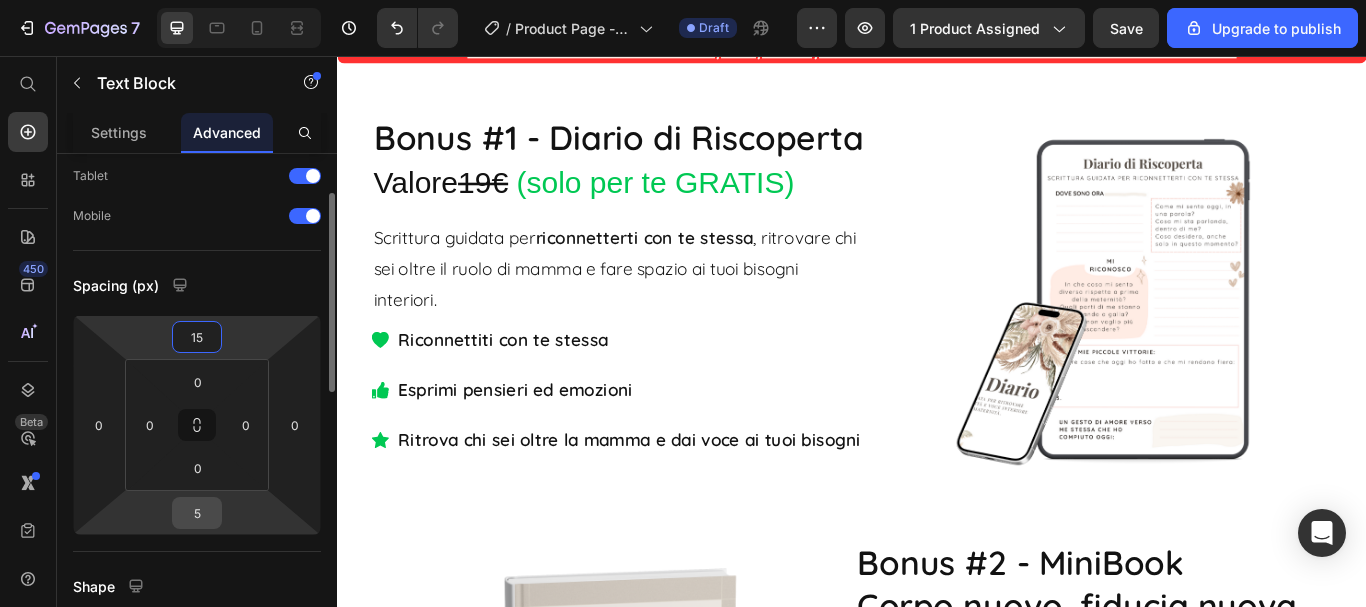 type on "15" 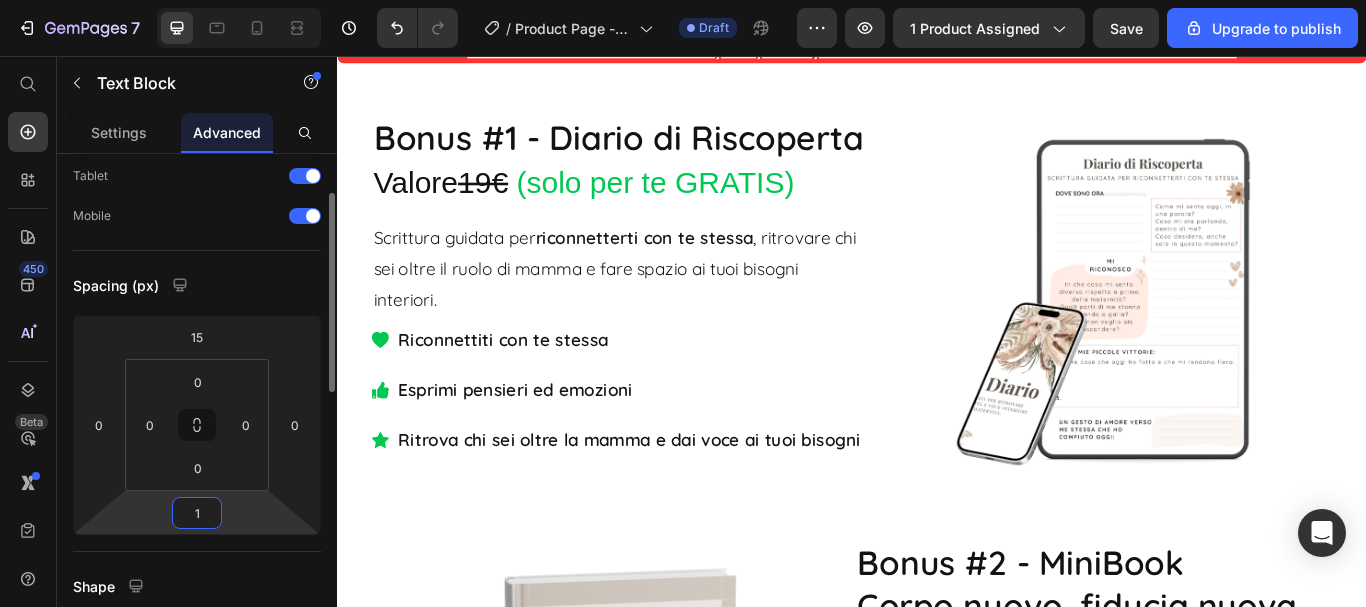 type on "15" 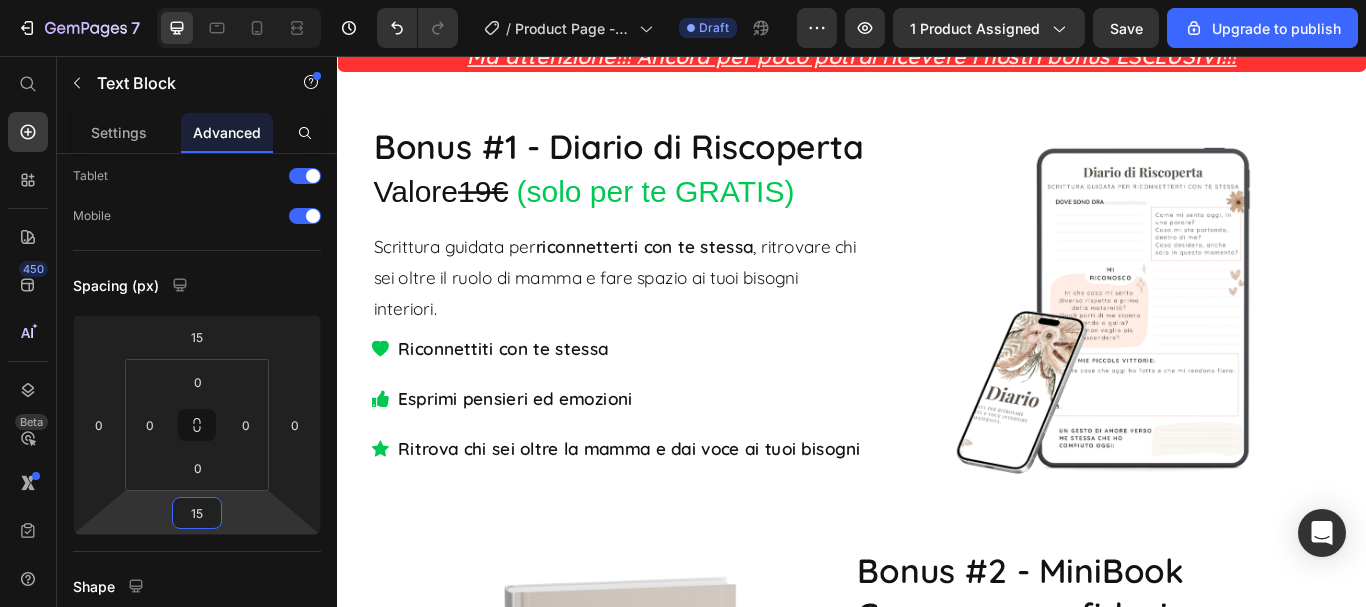 click on "Cosa include:" at bounding box center (937, -353) 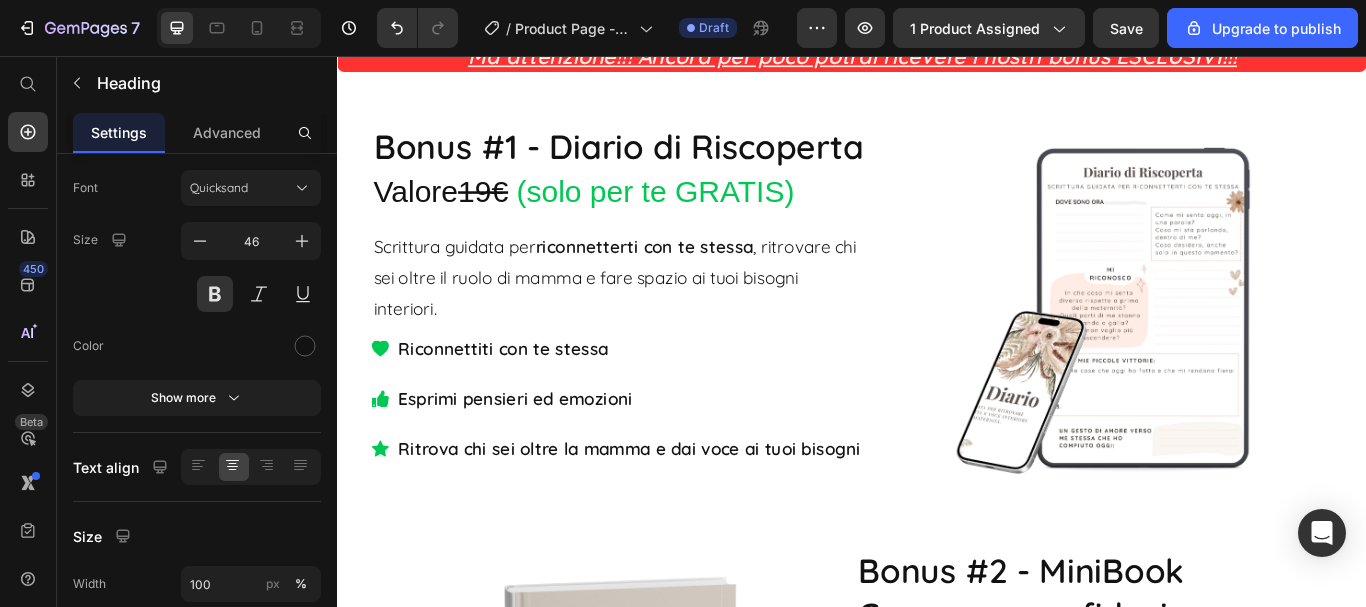 scroll, scrollTop: 0, scrollLeft: 0, axis: both 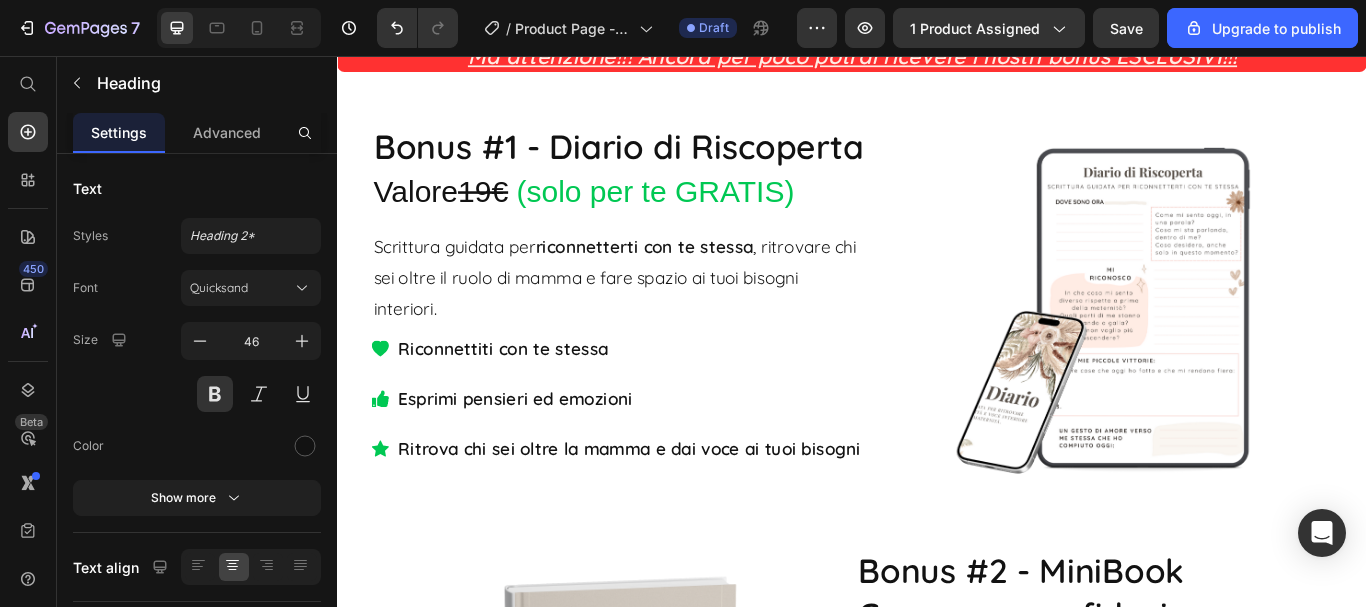 click on "Ancora per pochissimo puoi avere la nostra guida al  prezzo speciale  di 37€ anziché 89€ e ricevere 5 bonus esclusivi in omaggio!" at bounding box center (937, -570) 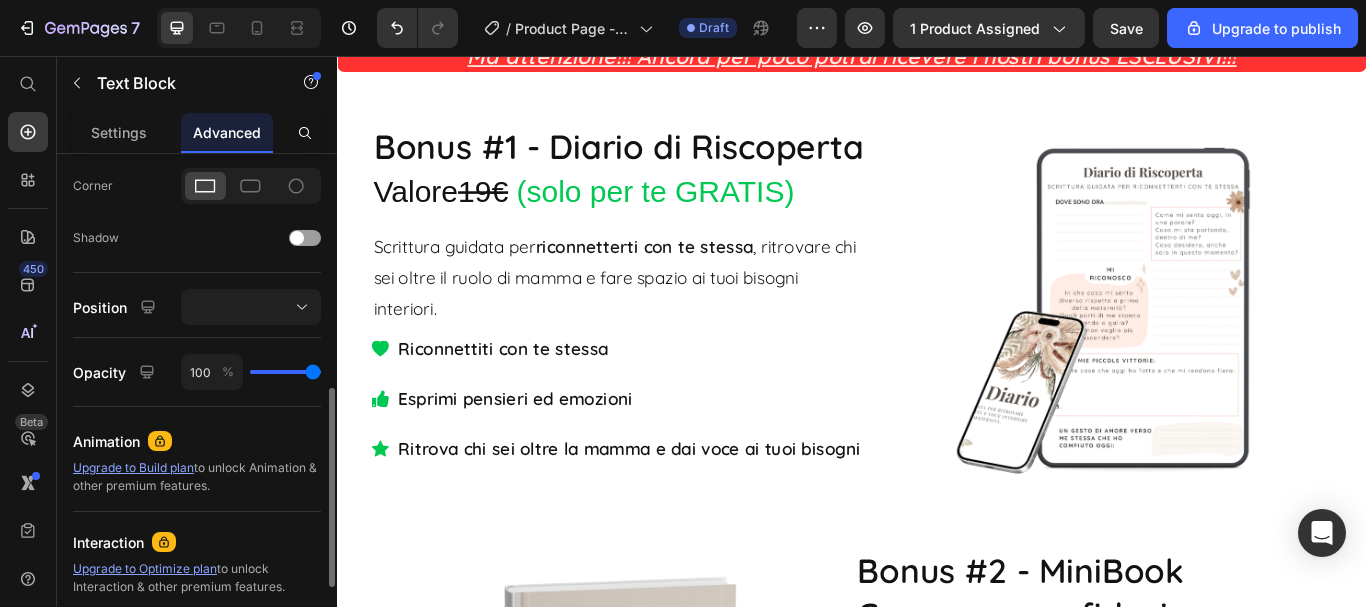 scroll, scrollTop: 100, scrollLeft: 0, axis: vertical 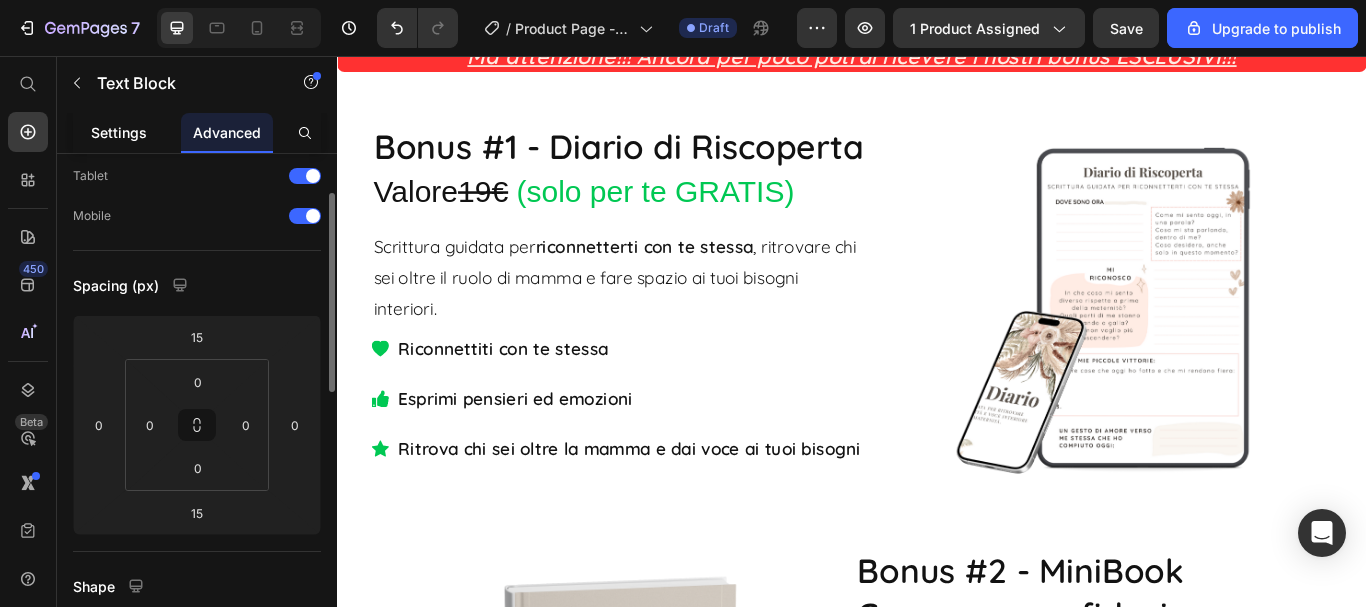click on "Settings" at bounding box center (119, 132) 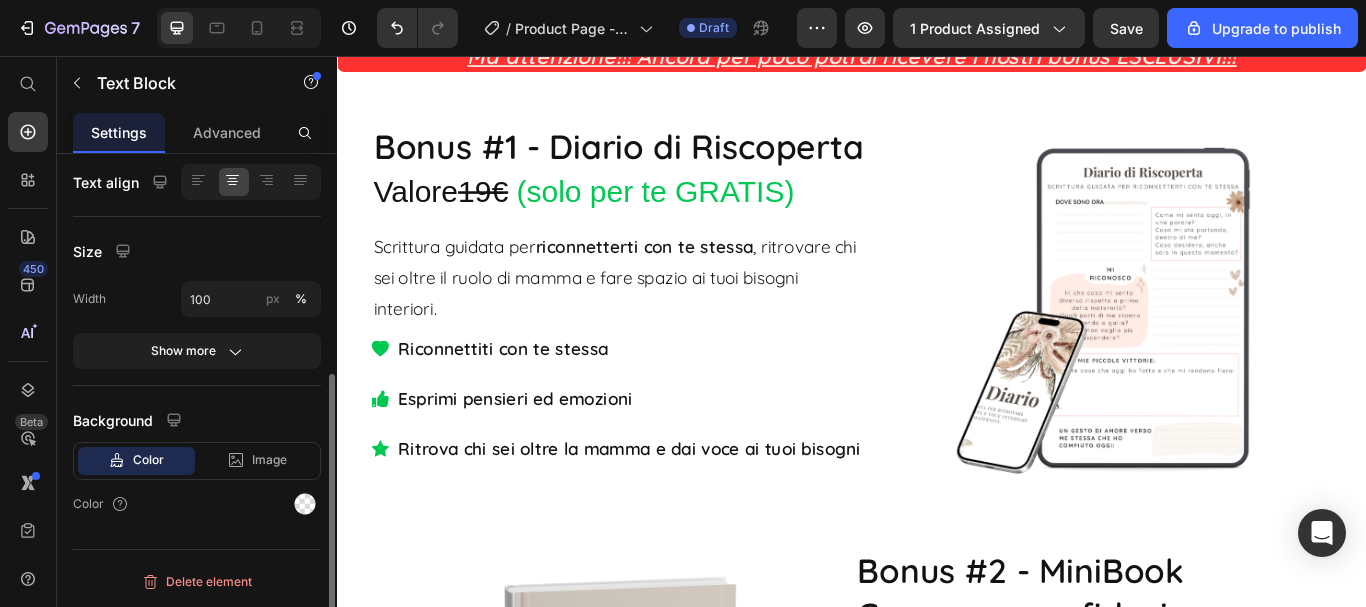 scroll, scrollTop: 0, scrollLeft: 0, axis: both 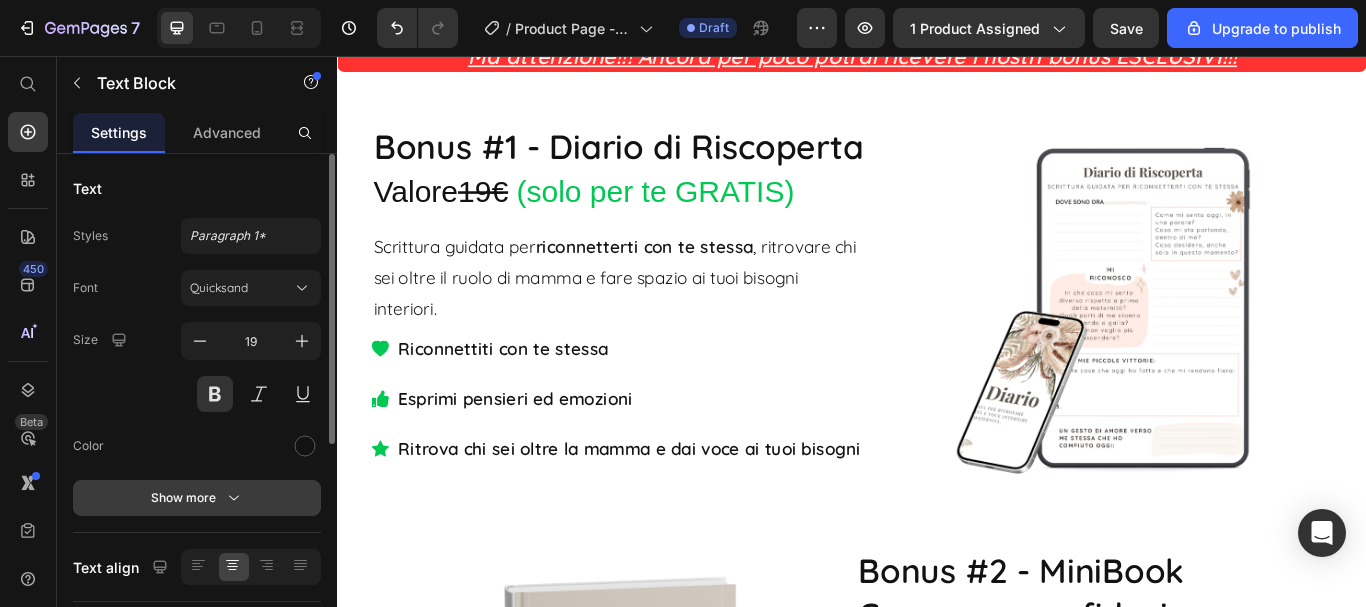 click 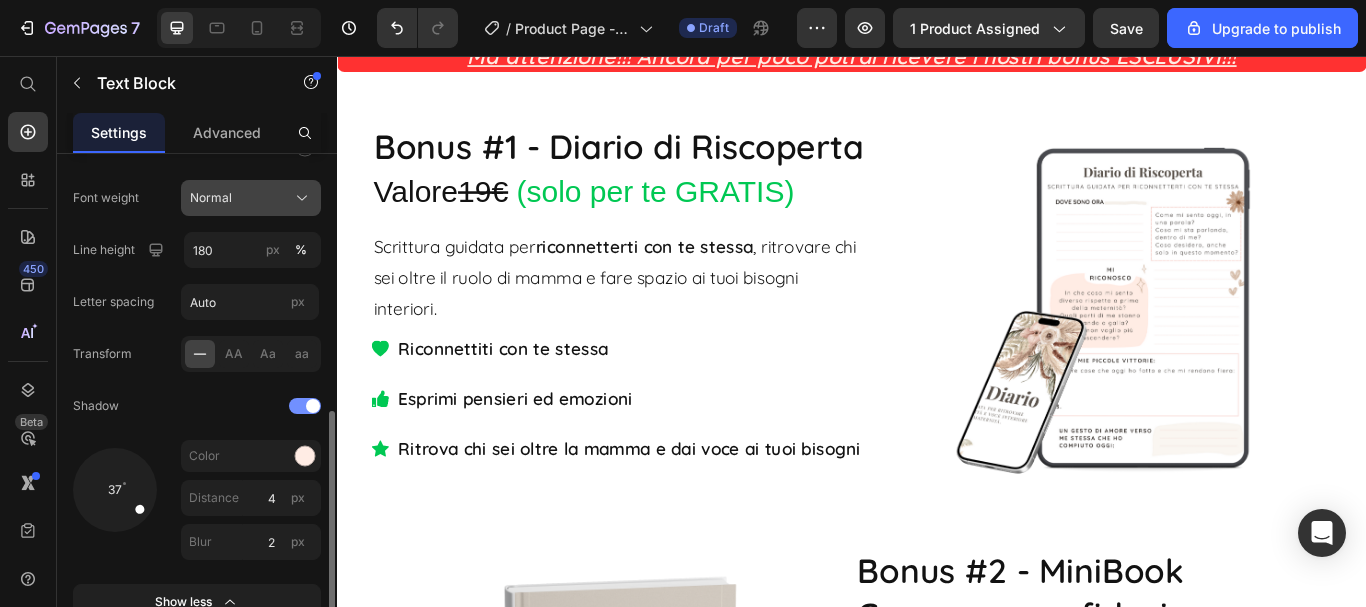 scroll, scrollTop: 400, scrollLeft: 0, axis: vertical 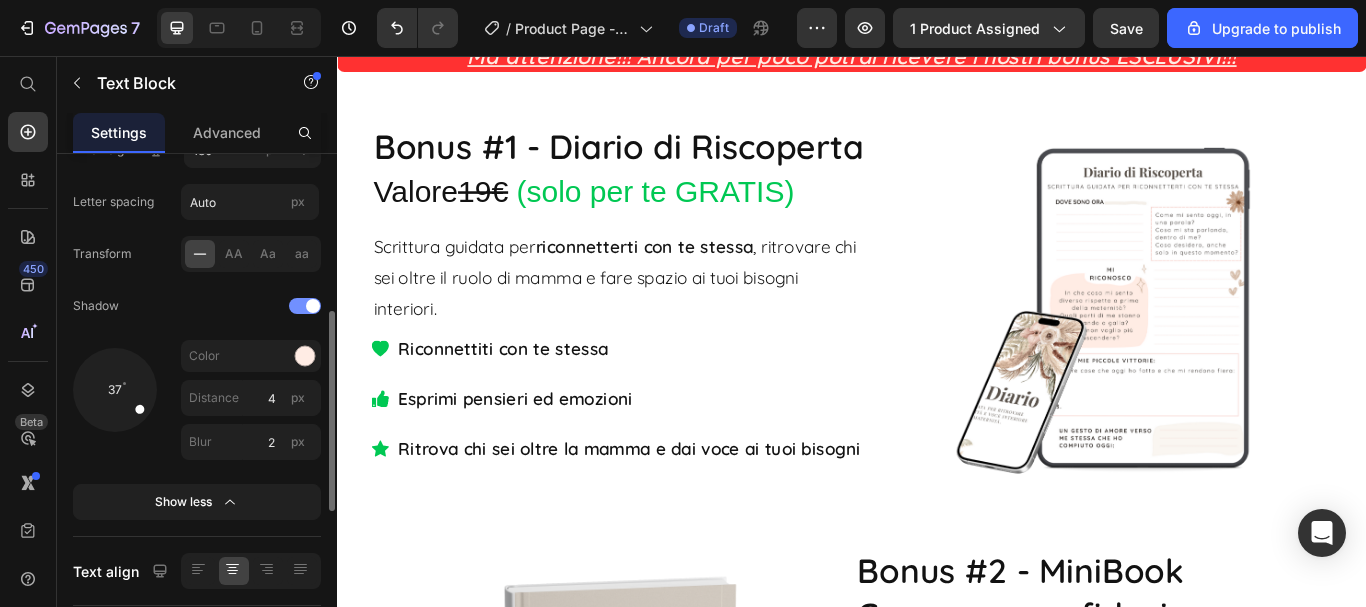 click on "Shadow" 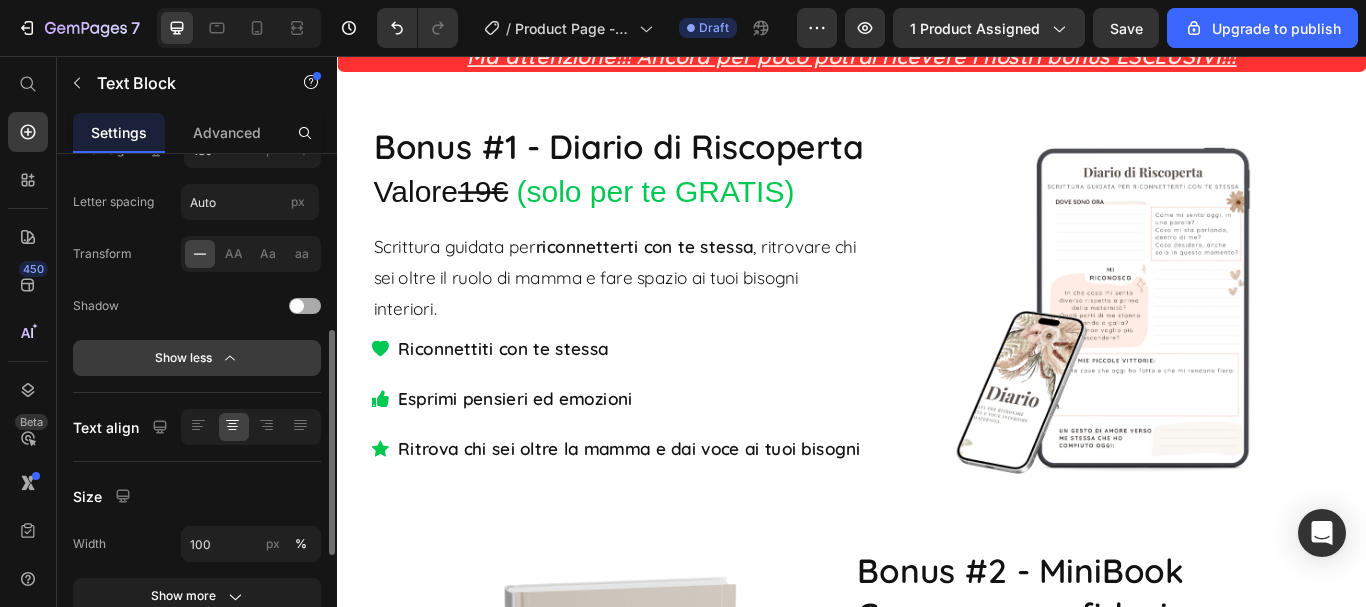 click on "Show less" 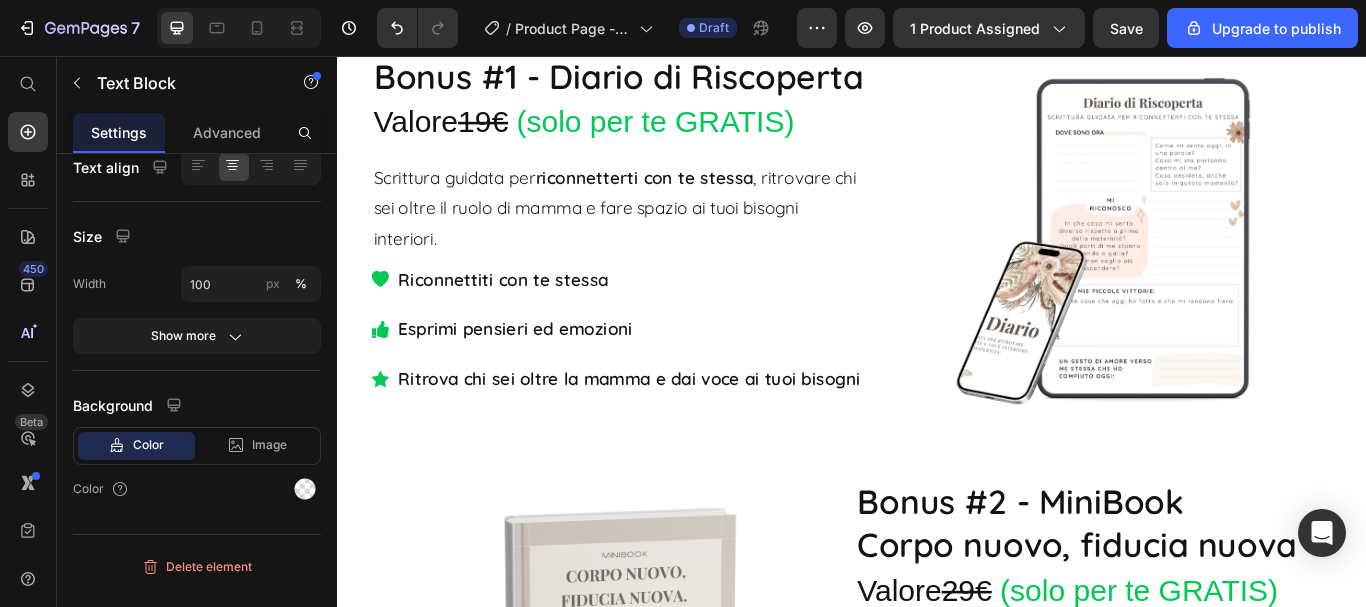 scroll, scrollTop: 7000, scrollLeft: 0, axis: vertical 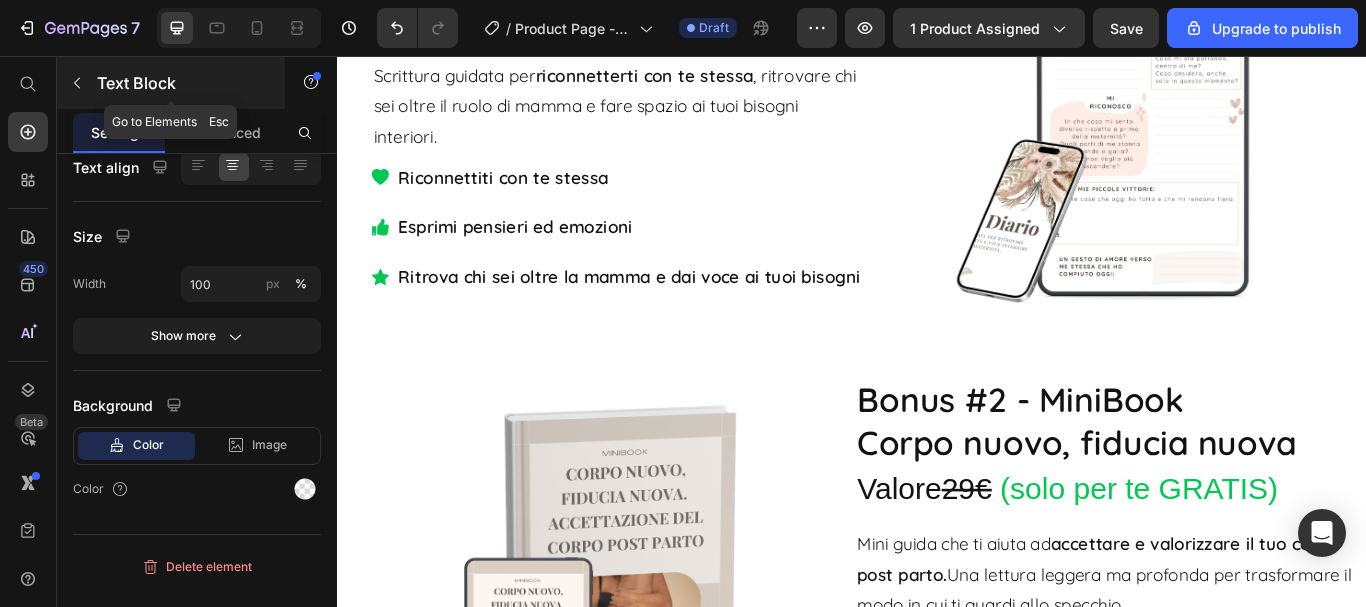 click on "Text Block" at bounding box center [182, 83] 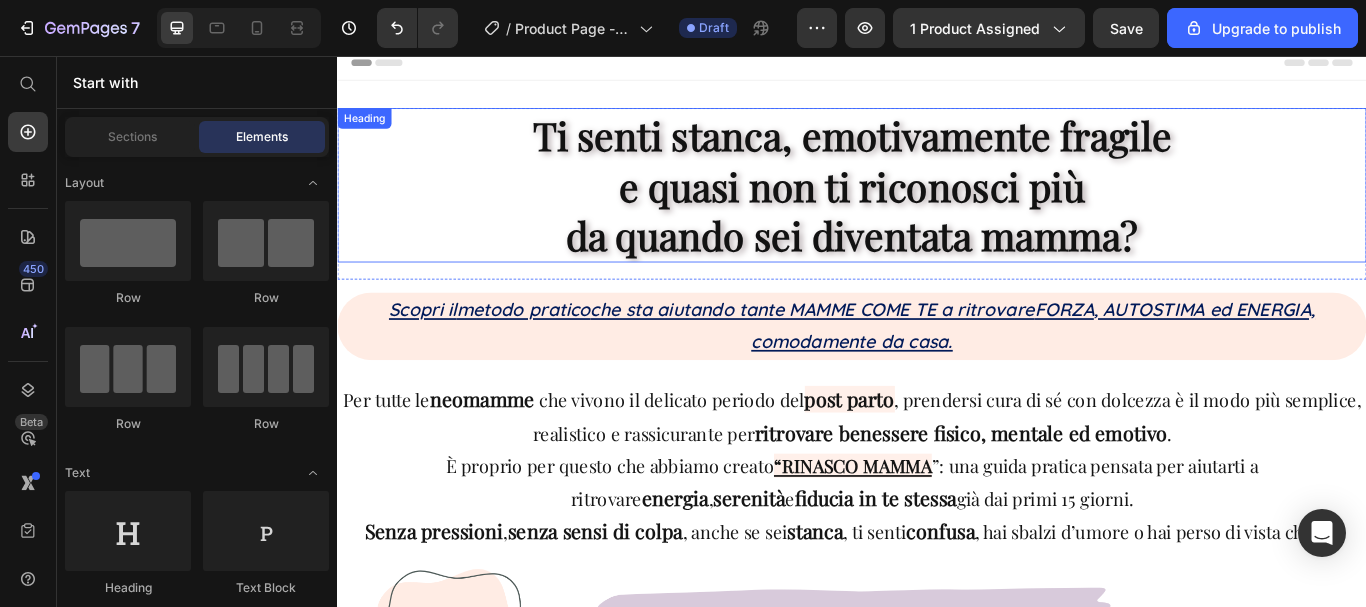 scroll, scrollTop: 0, scrollLeft: 0, axis: both 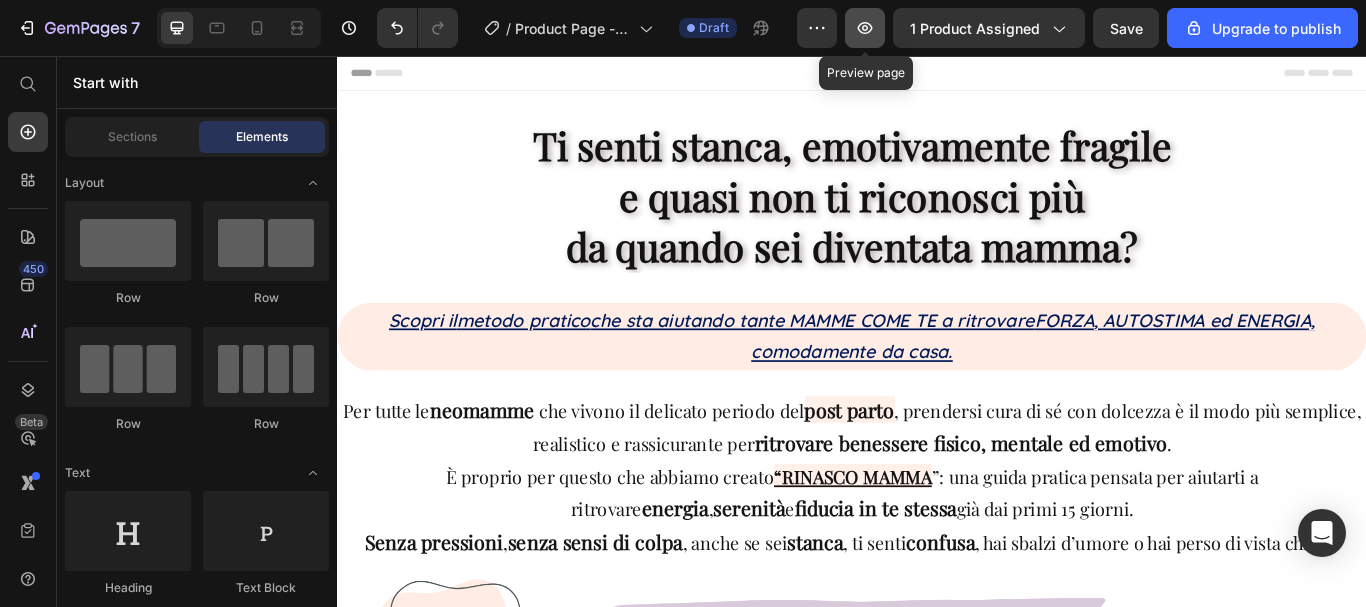 click 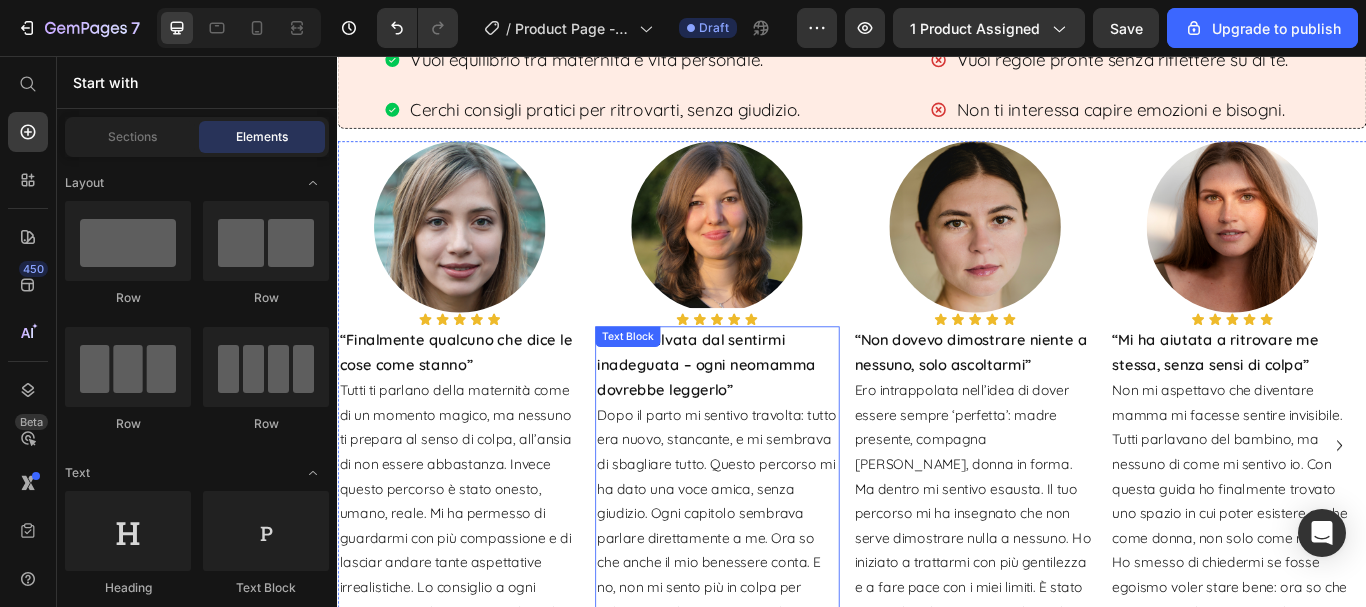 scroll, scrollTop: 1900, scrollLeft: 0, axis: vertical 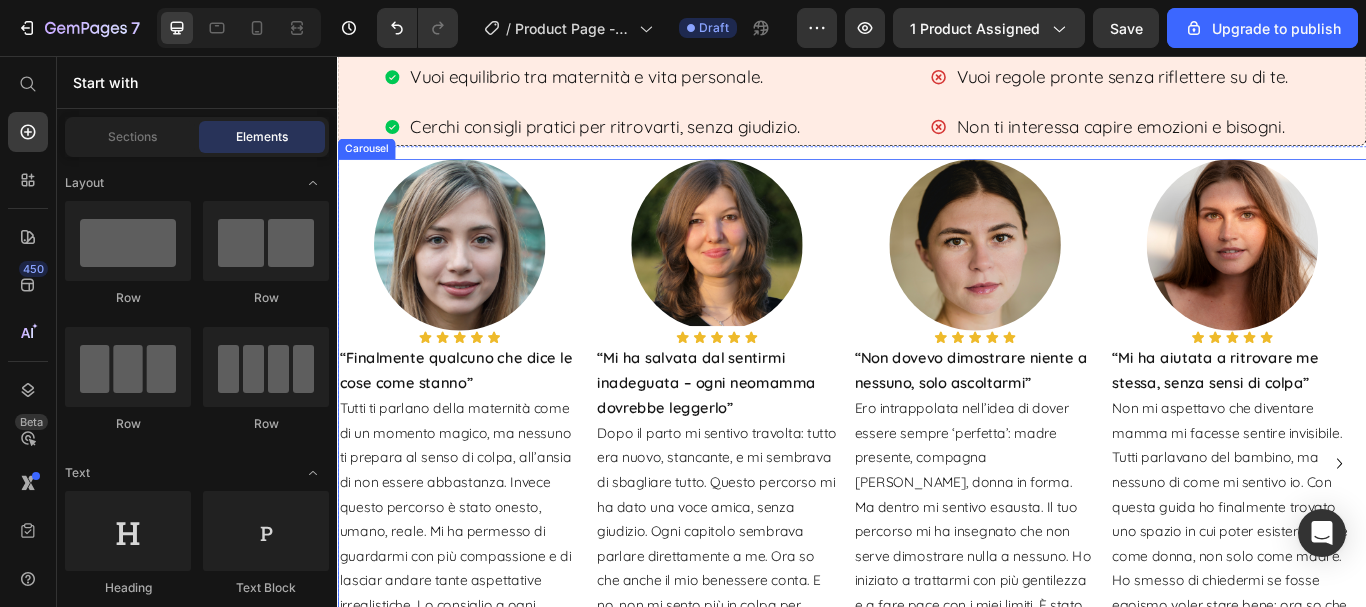 click on "Image Icon Icon Icon Icon Icon Icon List “Finalmente qualcuno che dice le cose come stanno” Tutti ti parlano della maternità come di un momento magico, ma nessuno ti prepara al senso di colpa, all’ansia di non essere abbastanza. Invece questo percorso è stato onesto, umano, reale. Mi ha permesso di guardarmi con più compassione e di lasciar andare tante aspettative irrealistiche. Lo consiglio a ogni neomamma che si sente in difficoltà ma non ha il coraggio di dirlo ad alta voce. Federica, 29 anni mamma di Sofia (5 mesi) Text Block Image Icon Icon Icon Icon Icon Icon List “Mi ha salvata dal sentirmi inadeguata – ogni neomamma dovrebbe leggerlo” Dopo il parto mi sentivo travolta: tutto era nuovo, stancante, e mi sembrava di sbagliare tutto. Questo percorso mi ha dato una voce amica, senza giudizio. Ogni capitolo sembrava parlare direttamente a me. Ora so che anche il mio benessere conta. E no, non mi sento più in colpa per volermi ritagliare mezz’ora al giorno solo per me. Chiara, 31 anni" at bounding box center (937, 531) 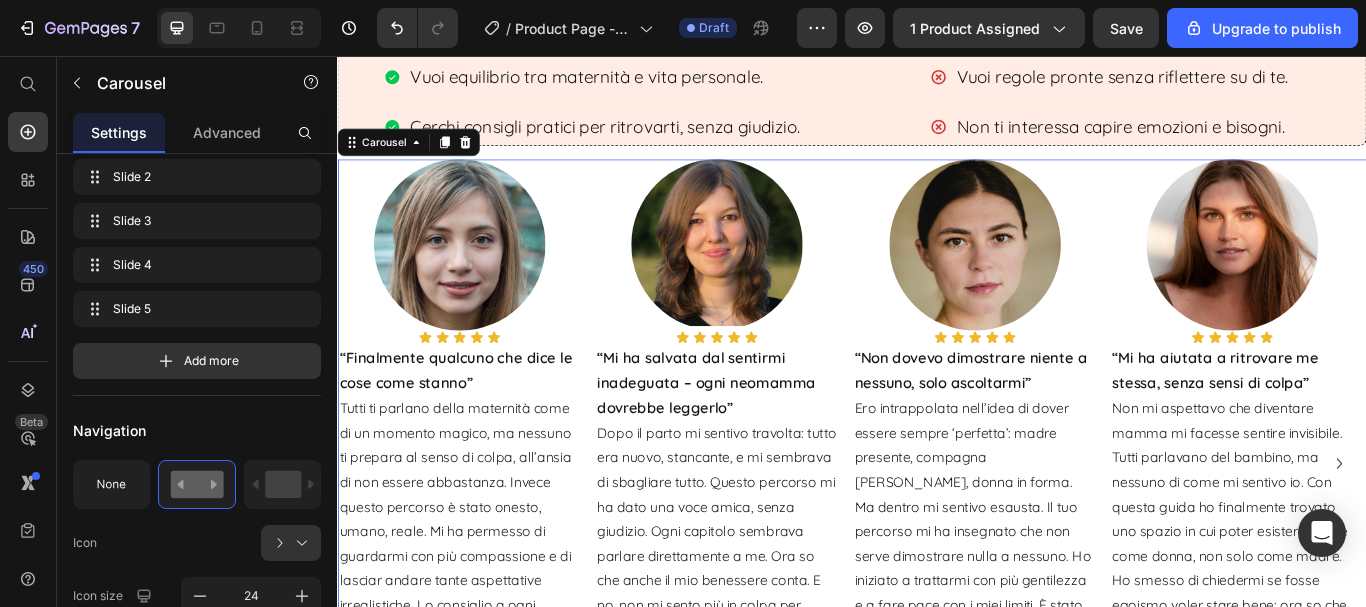 scroll, scrollTop: 0, scrollLeft: 0, axis: both 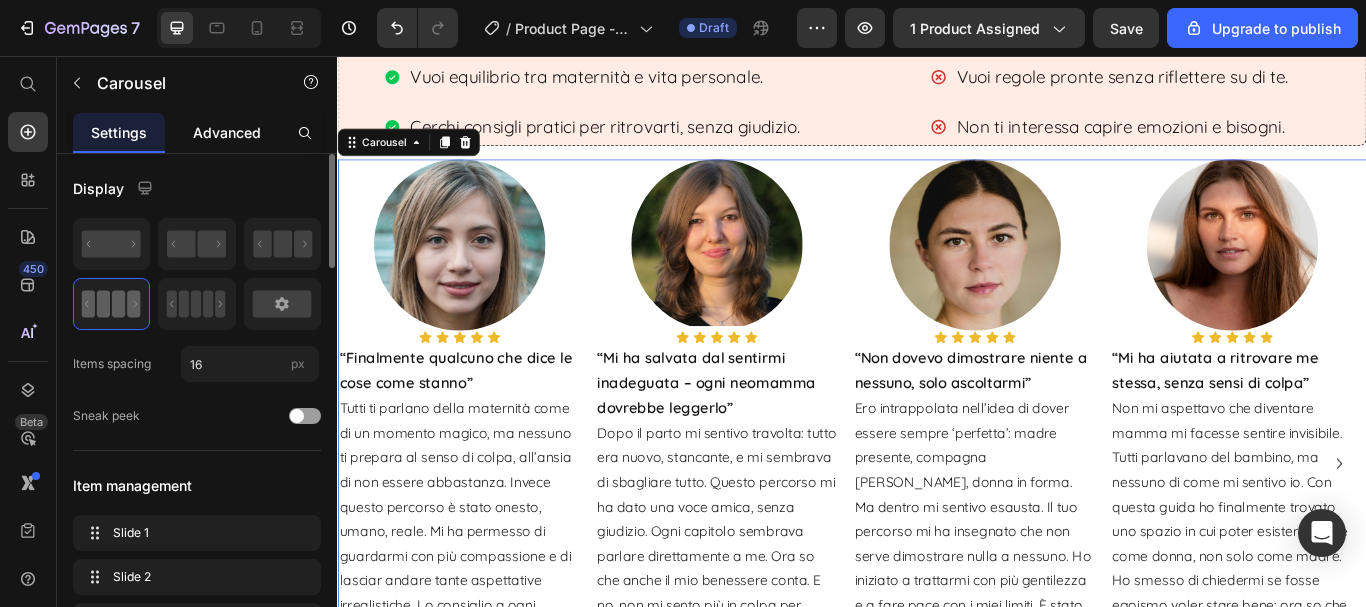 click on "Advanced" at bounding box center (227, 132) 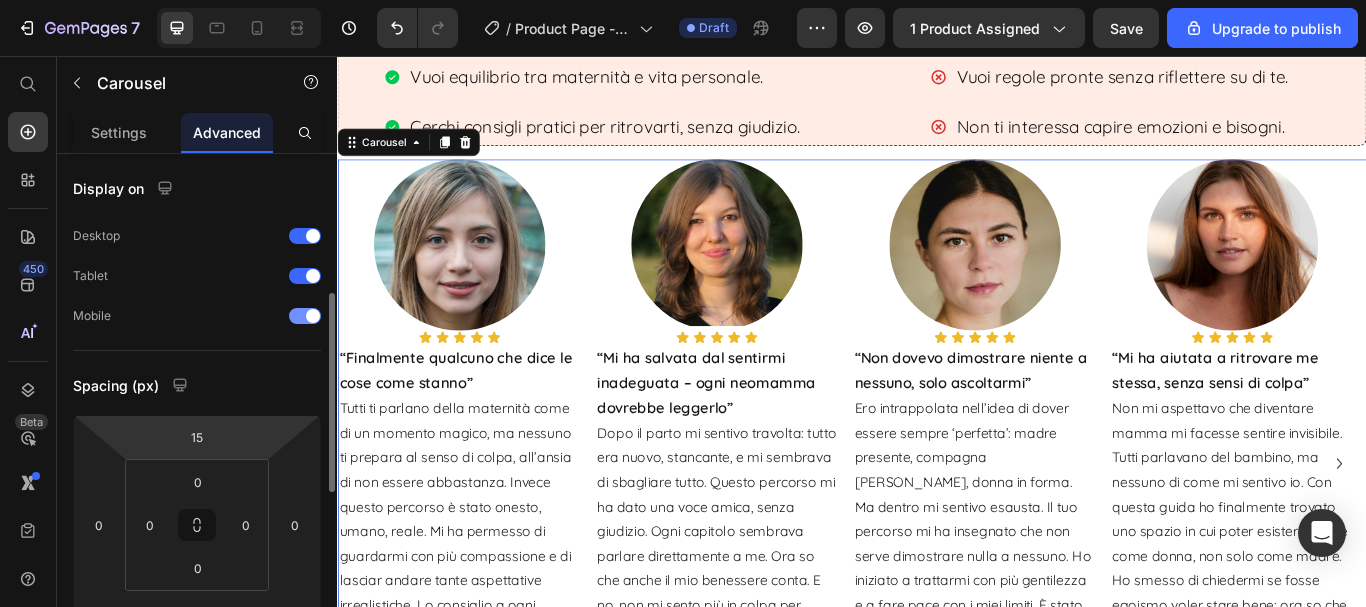 scroll, scrollTop: 100, scrollLeft: 0, axis: vertical 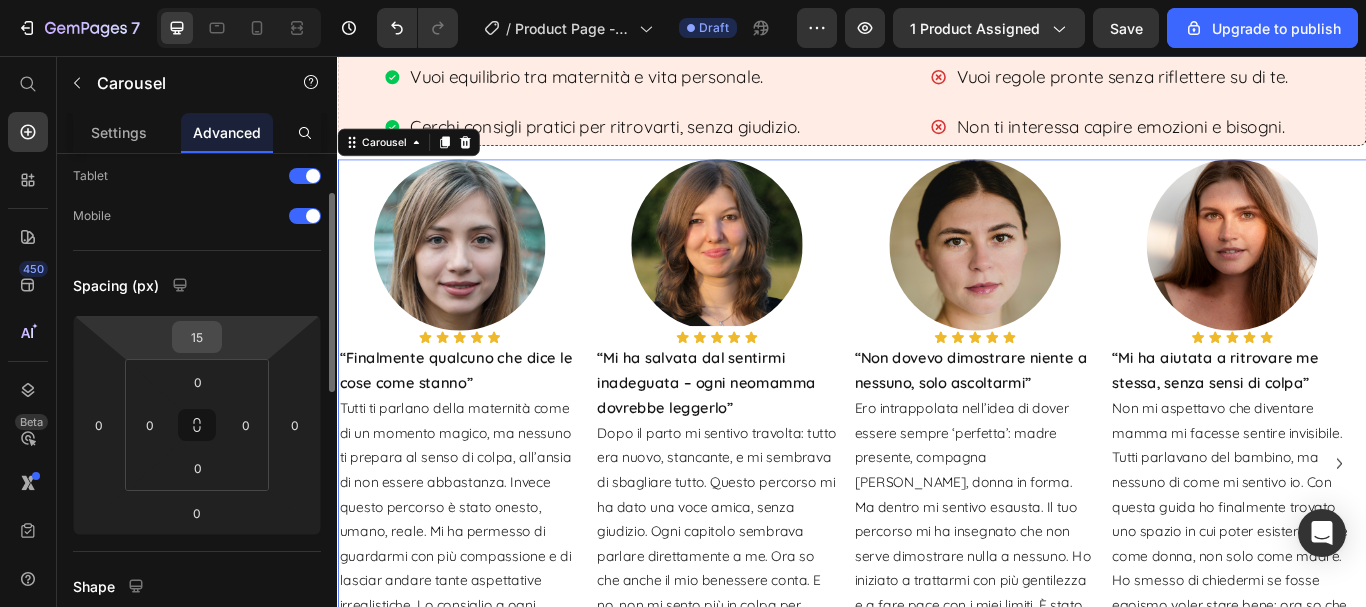 click on "15" at bounding box center [197, 337] 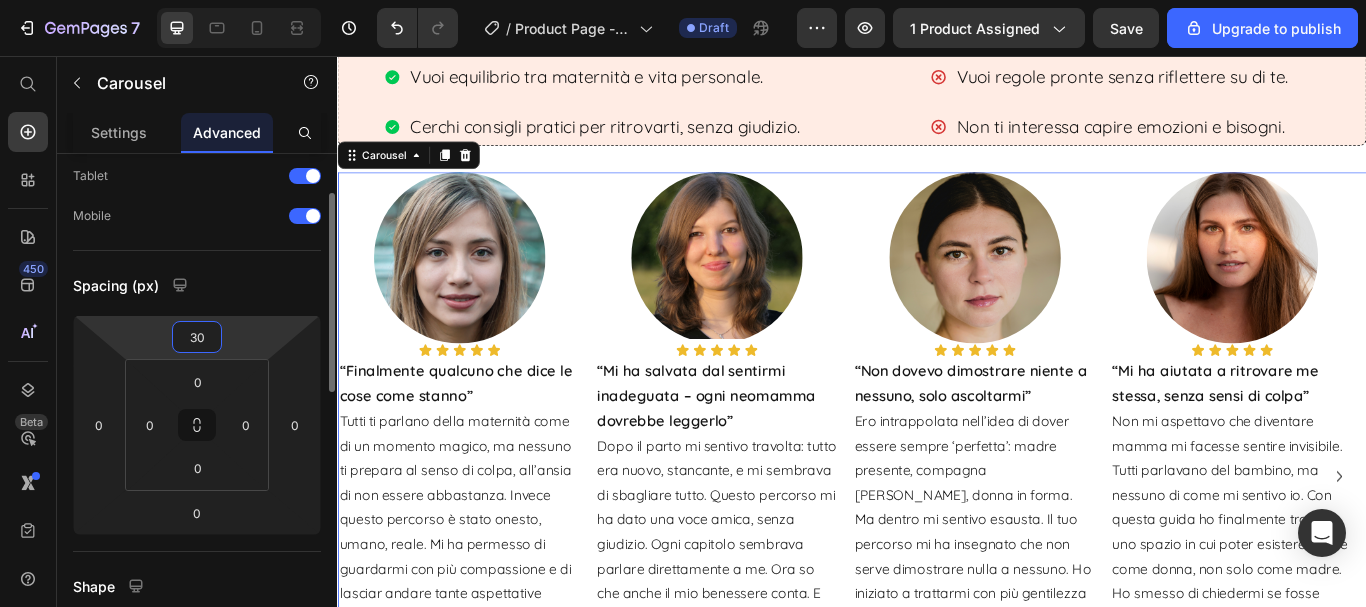 type on "3" 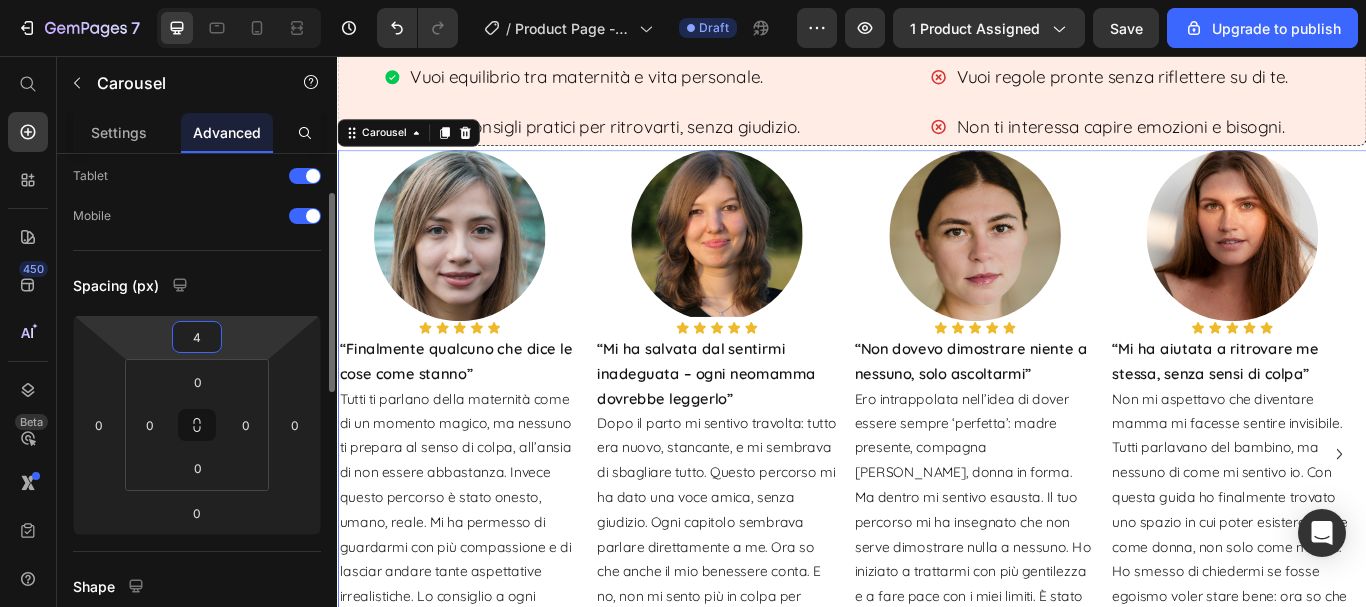type on "40" 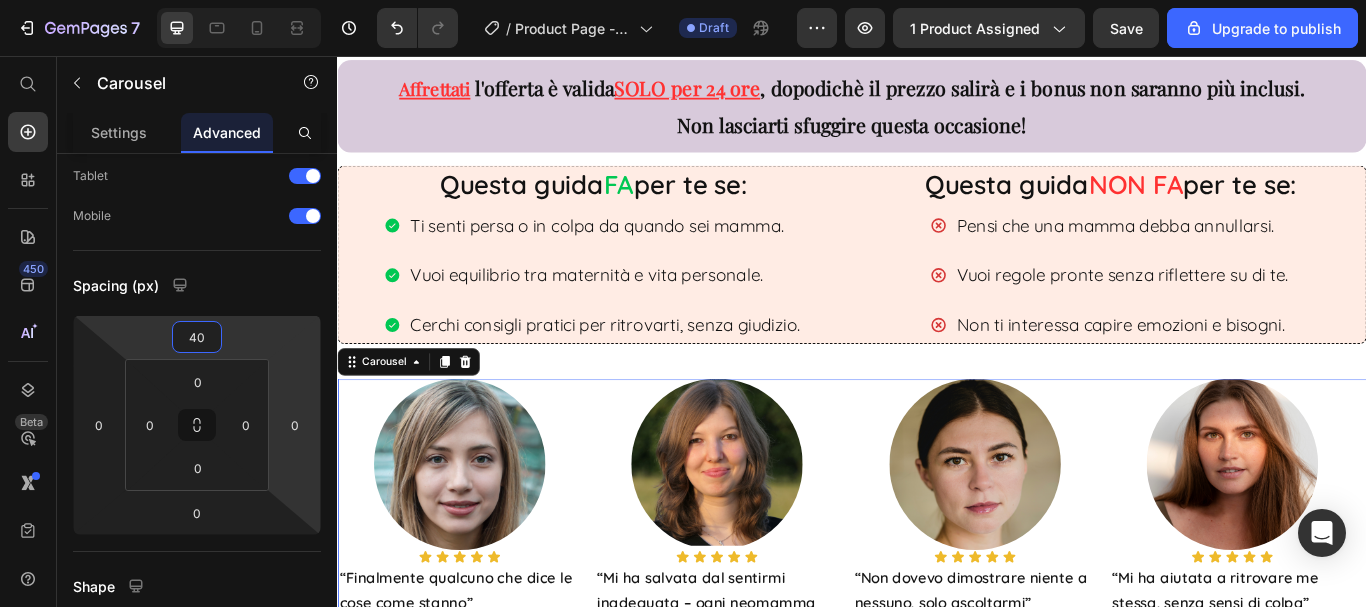 scroll, scrollTop: 1500, scrollLeft: 0, axis: vertical 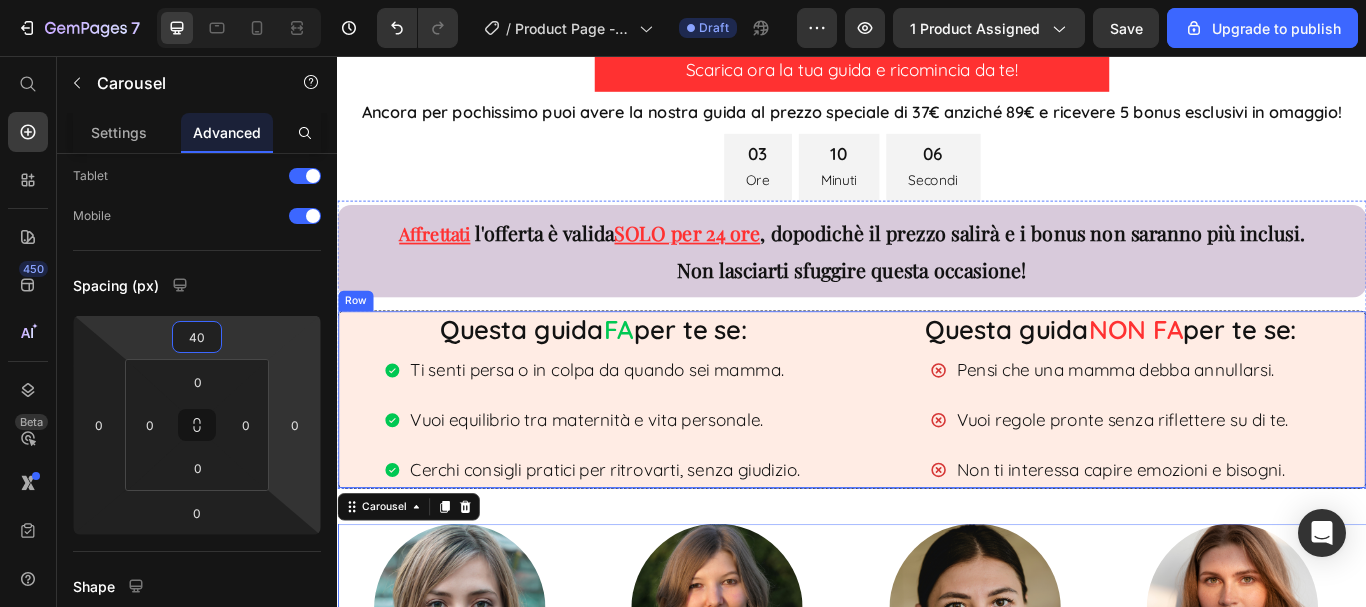 click on "Questa guida  FA  per te se: Text Block Ti senti persa o in colpa da quando sei mamma. Vuoi equilibrio tra maternità e vita personale. Cerchi consigli pratici per ritrovarti, senza giudizio. Item List Questa guida  NON FA  per te se: Text Block
Pensi che una mamma debba annullarsi.
Vuoi regole pronte senza riflettere su di te.
Non ti interessa capire emozioni e bisogni. Item List Row" at bounding box center (937, 457) 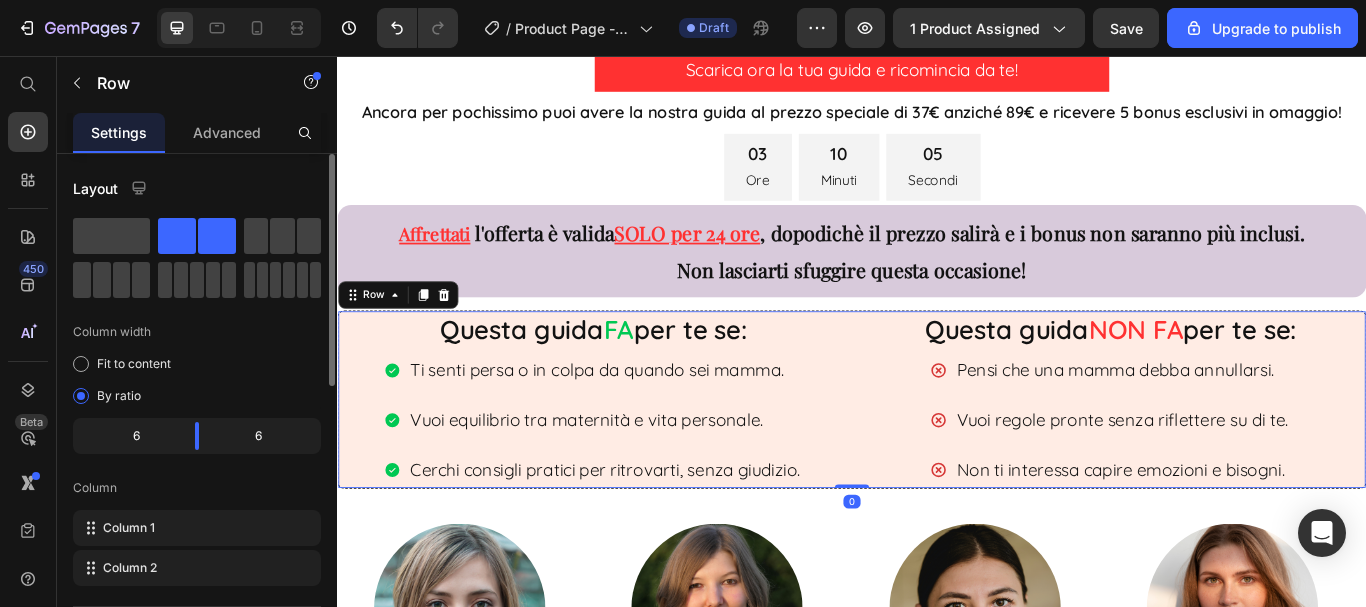 scroll, scrollTop: 200, scrollLeft: 0, axis: vertical 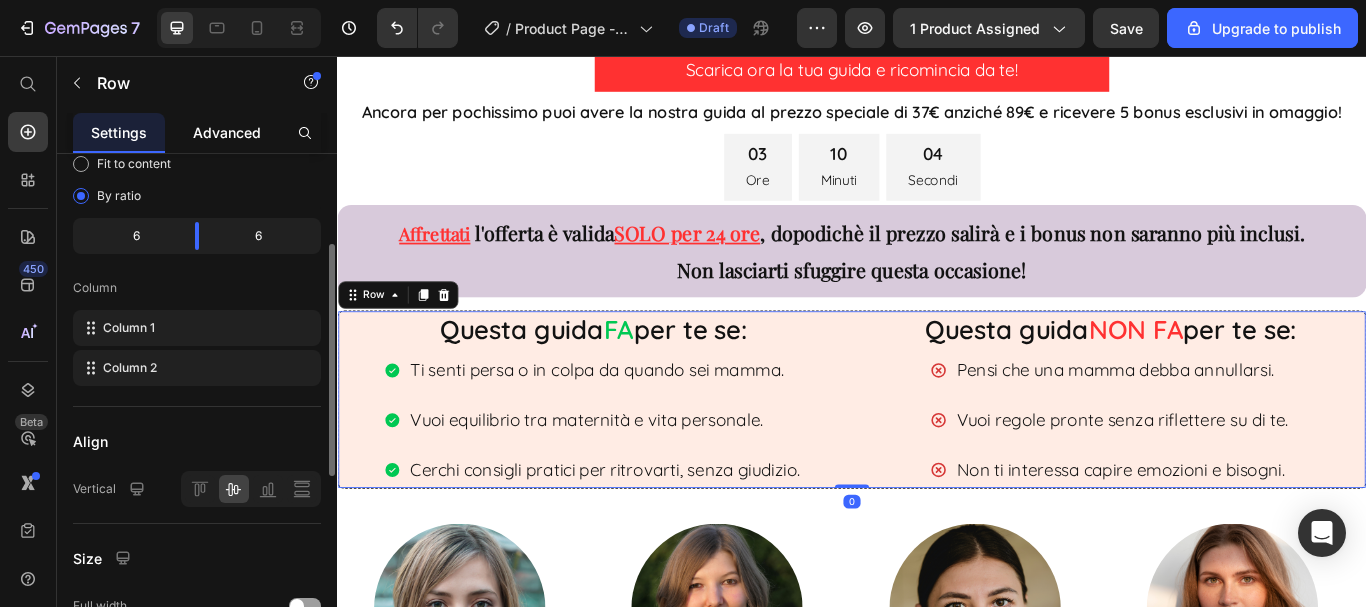click on "Advanced" at bounding box center (227, 132) 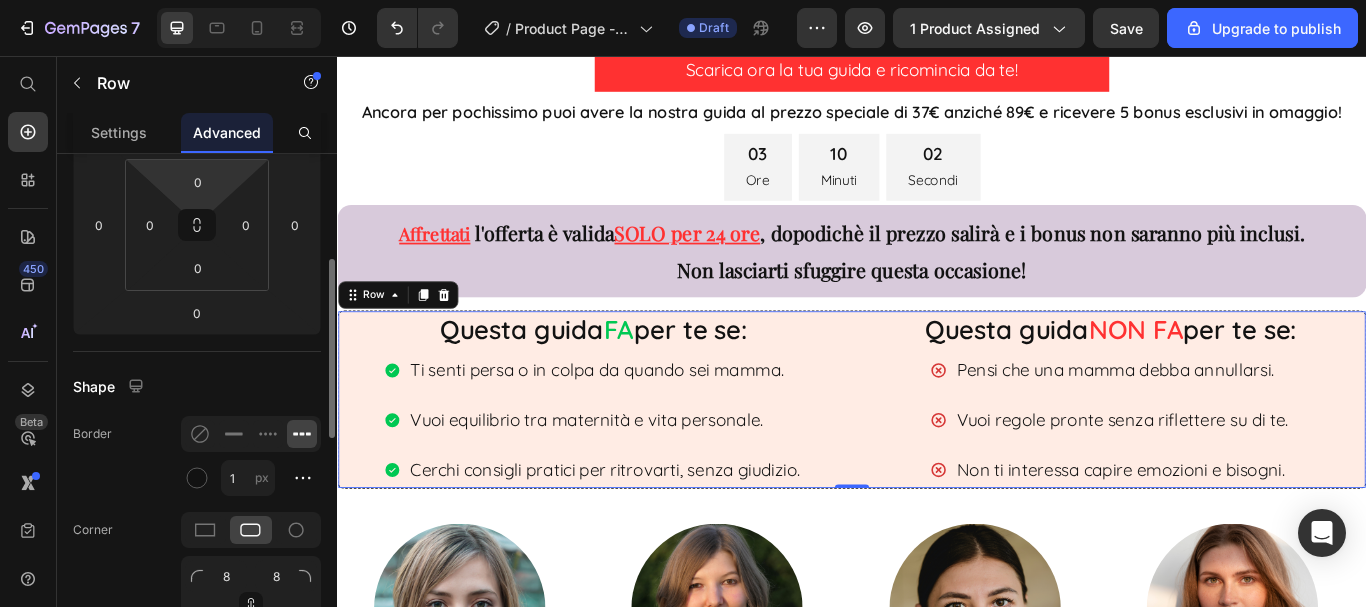 scroll, scrollTop: 100, scrollLeft: 0, axis: vertical 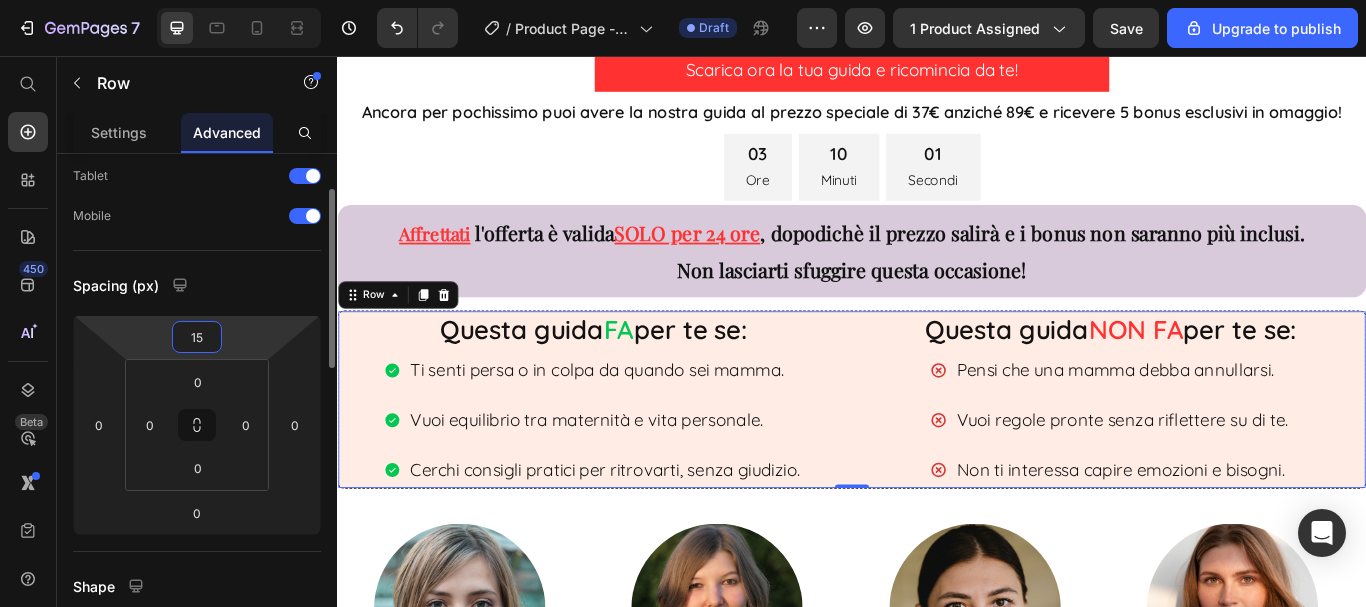 click on "15" at bounding box center [197, 337] 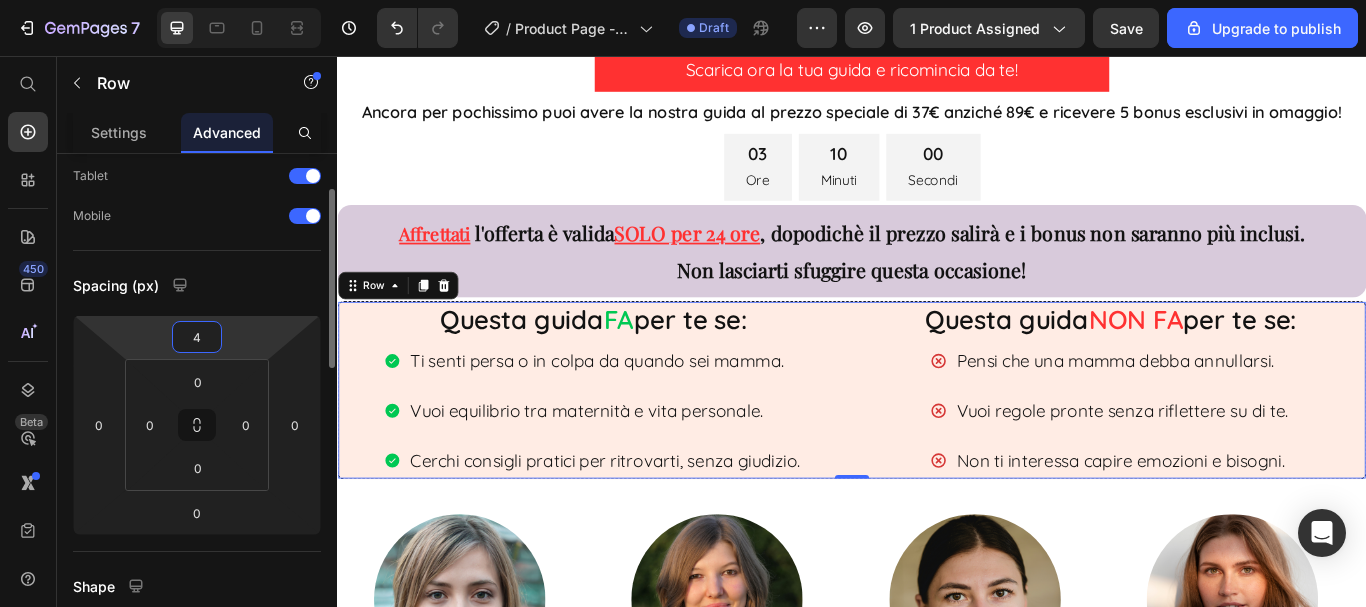 type on "40" 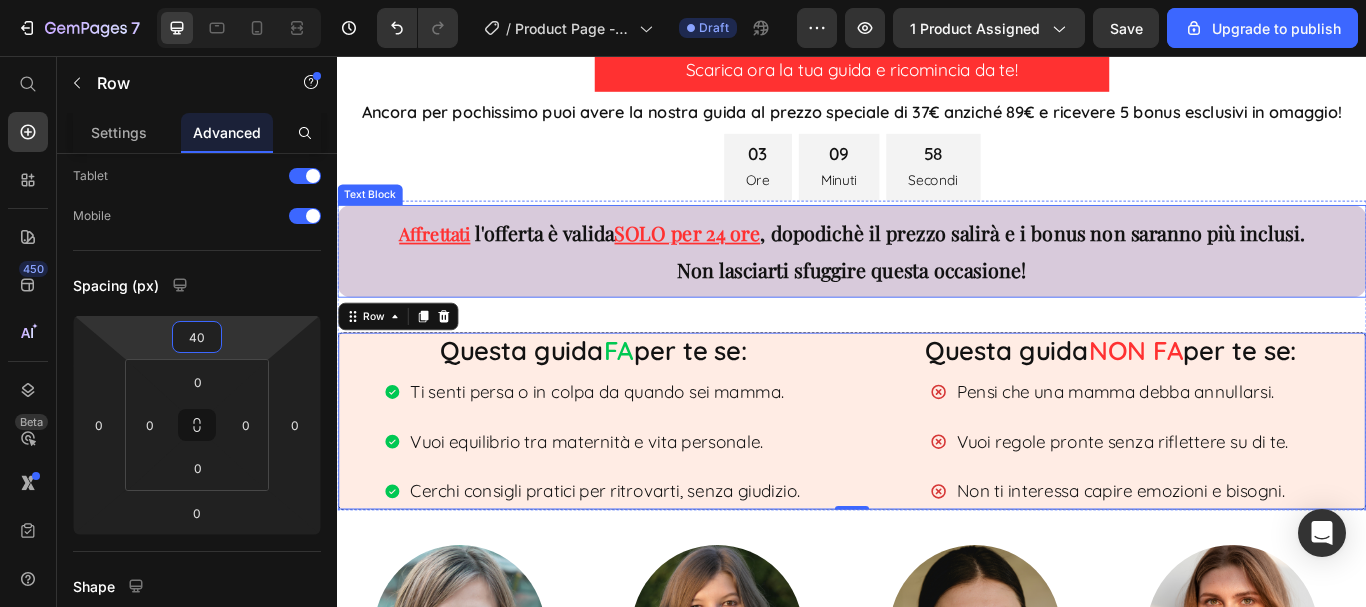 click on "Affrettati   l'offerta è valida  SOLO per 24 ore , dopodichè il prezzo salirà e i bonus non saranno più inclusi." at bounding box center [937, 263] 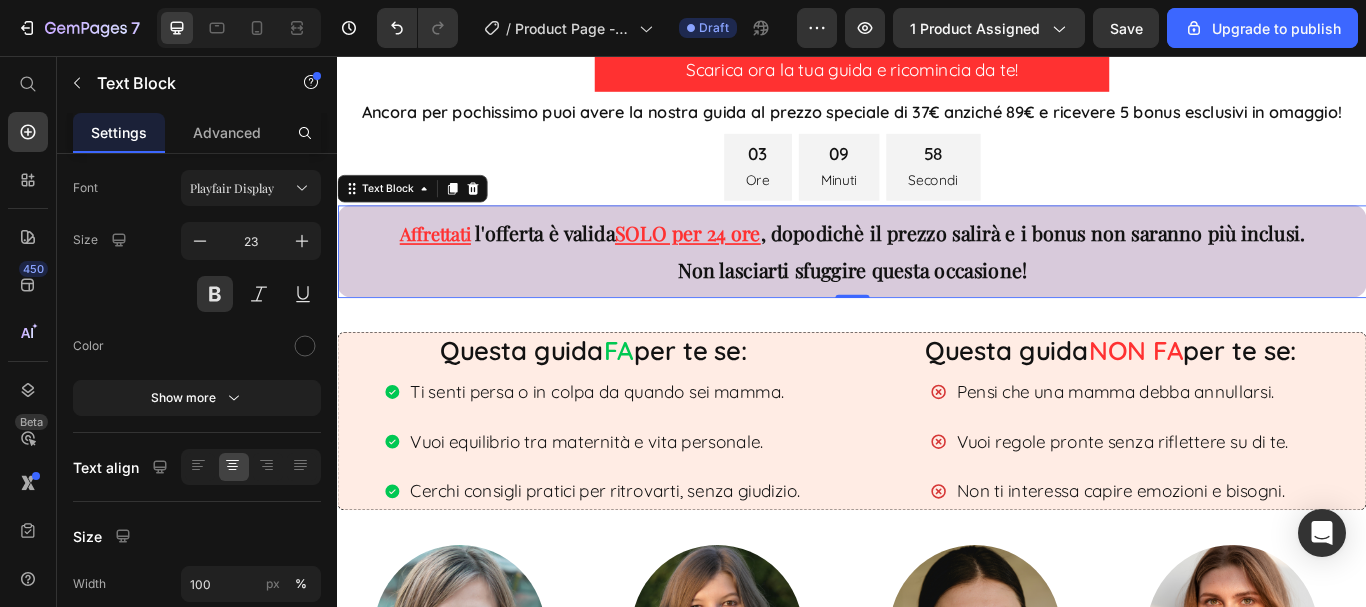 scroll, scrollTop: 0, scrollLeft: 0, axis: both 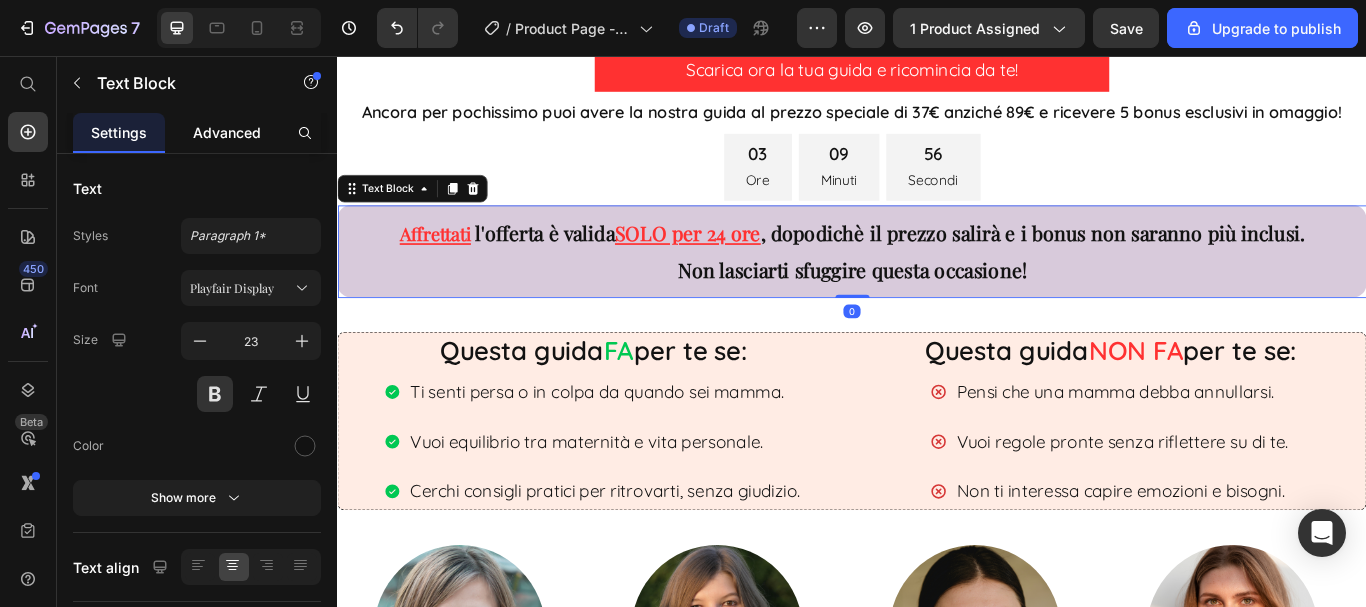 click on "Advanced" at bounding box center [227, 132] 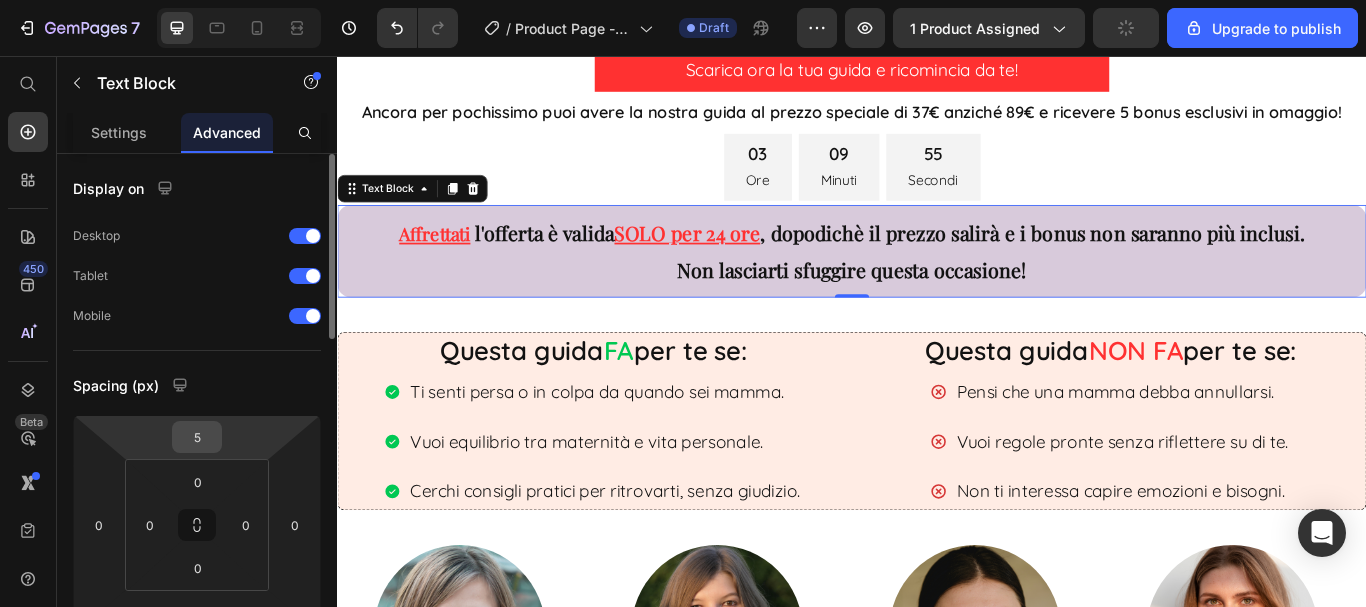click on "5" at bounding box center (197, 437) 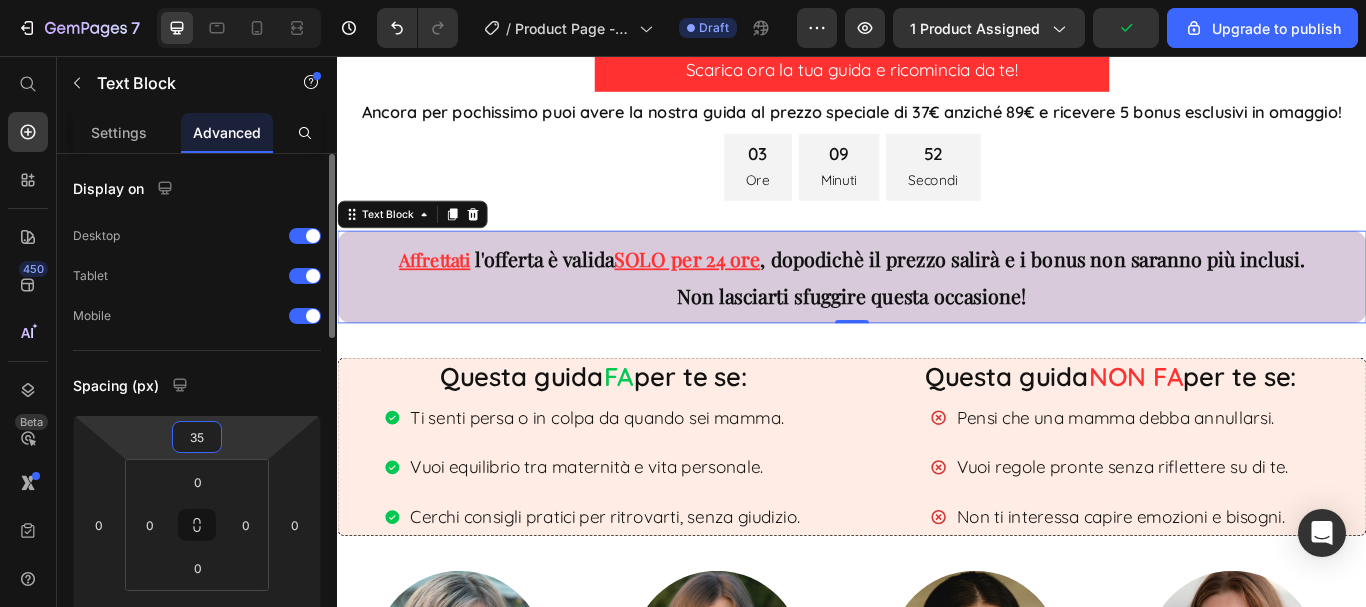 type on "3" 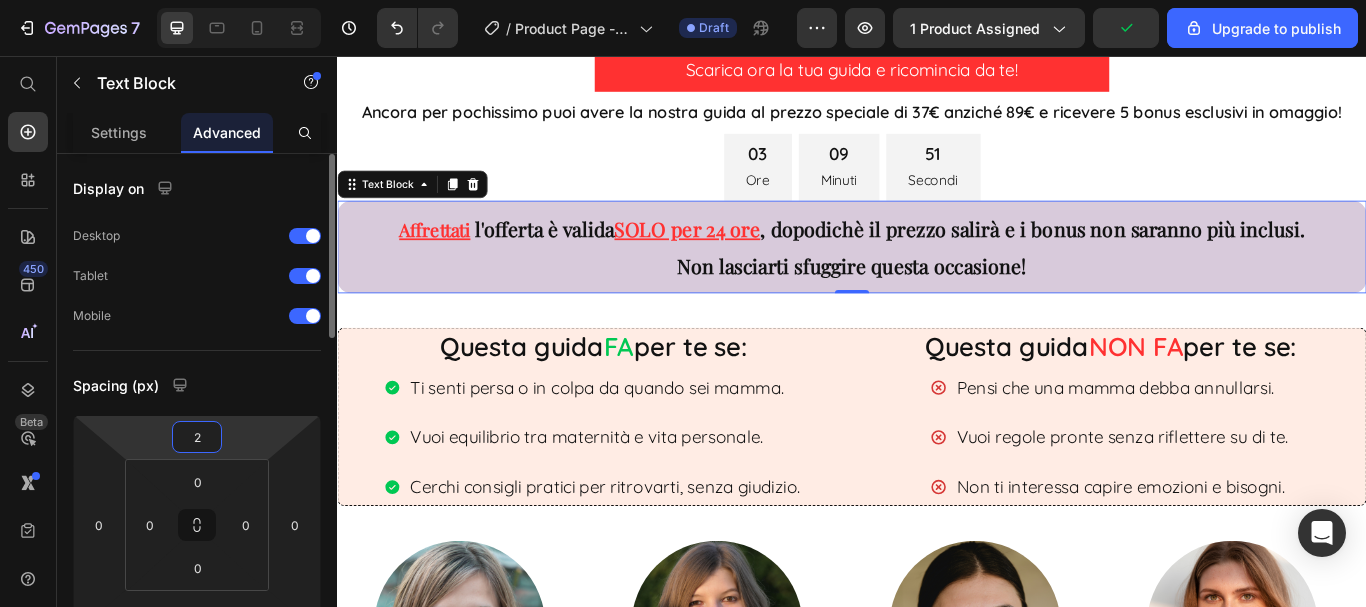type on "25" 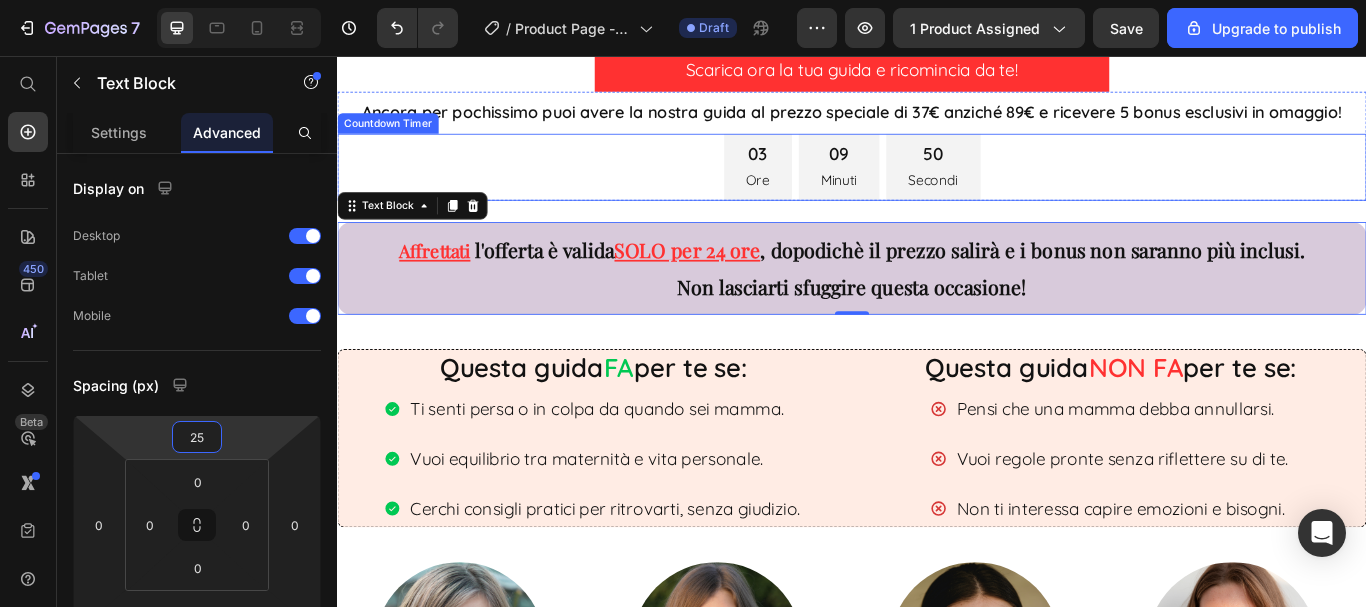 click on "03 Ore 09 Minuti 50 Secondi" at bounding box center (937, 186) 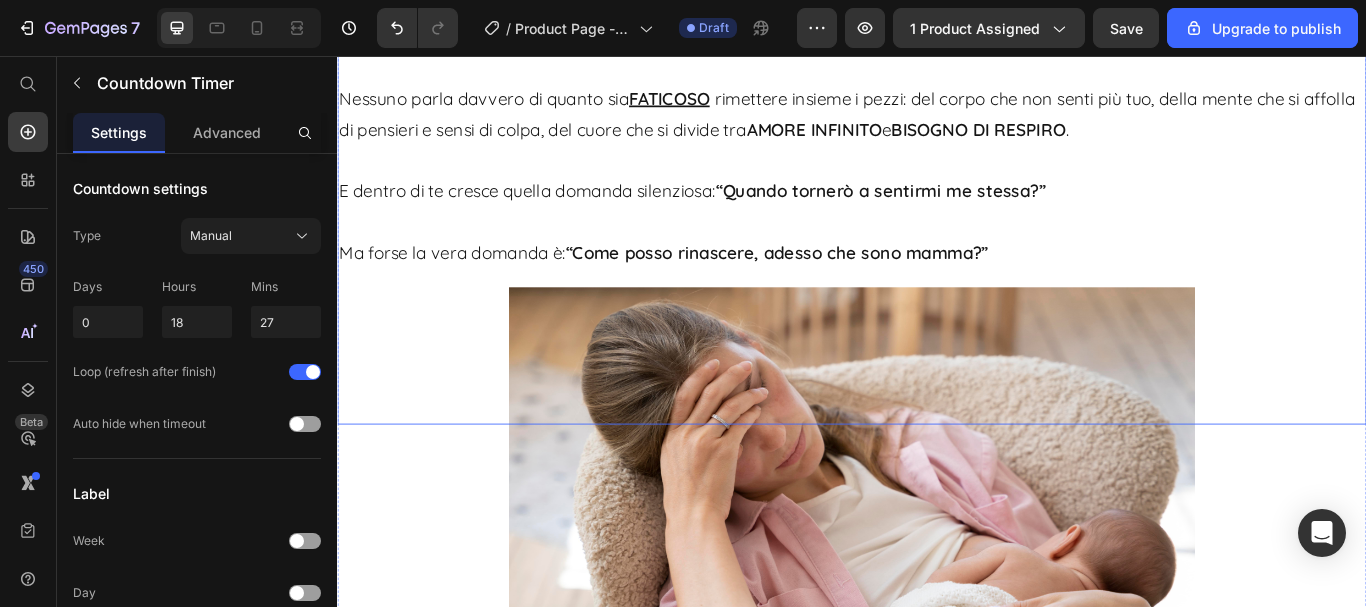 scroll, scrollTop: 3600, scrollLeft: 0, axis: vertical 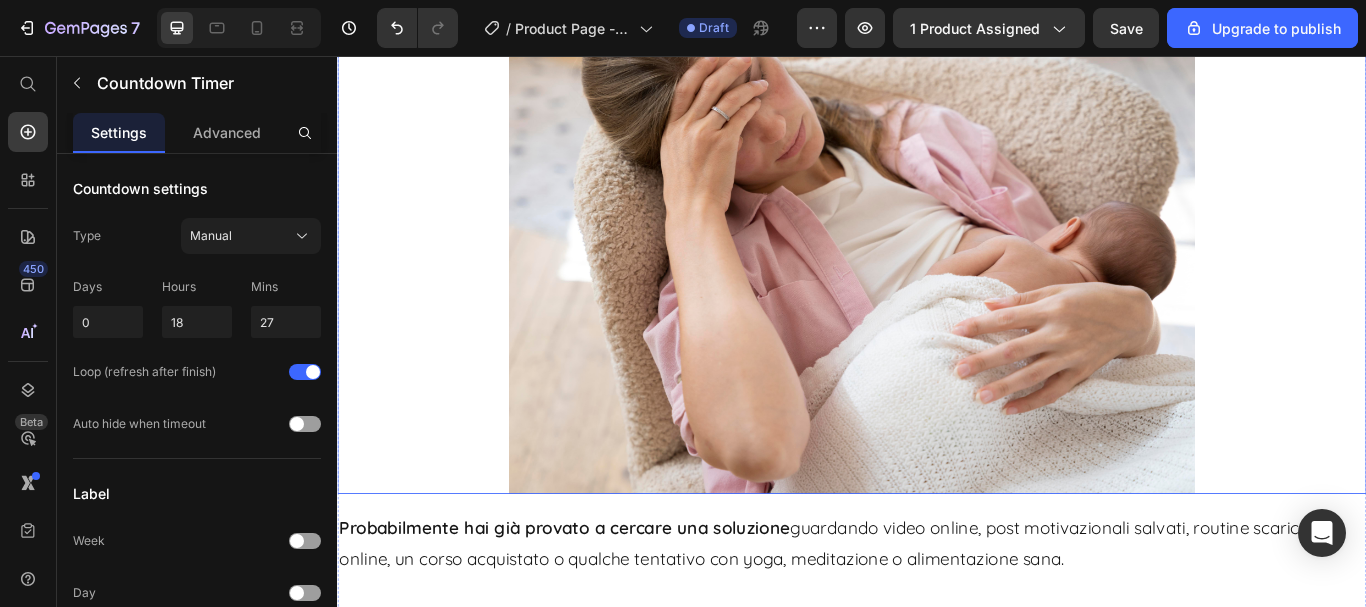 click at bounding box center (937, 267) 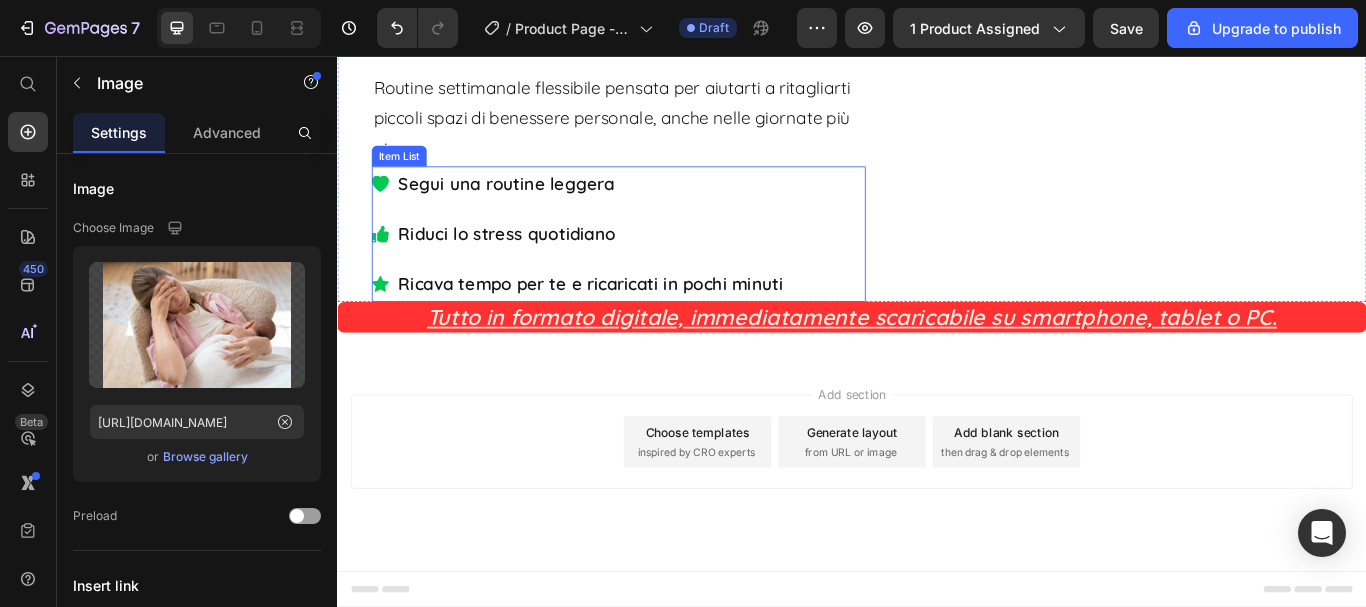 scroll, scrollTop: 9220, scrollLeft: 0, axis: vertical 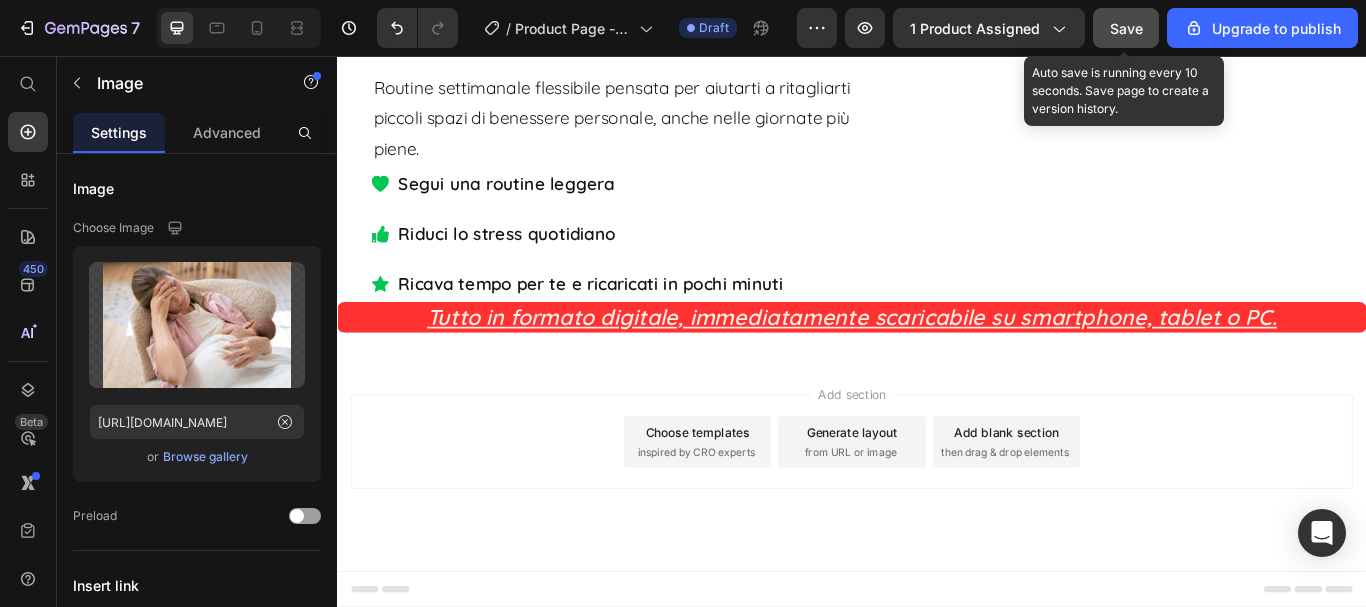 click on "Save" 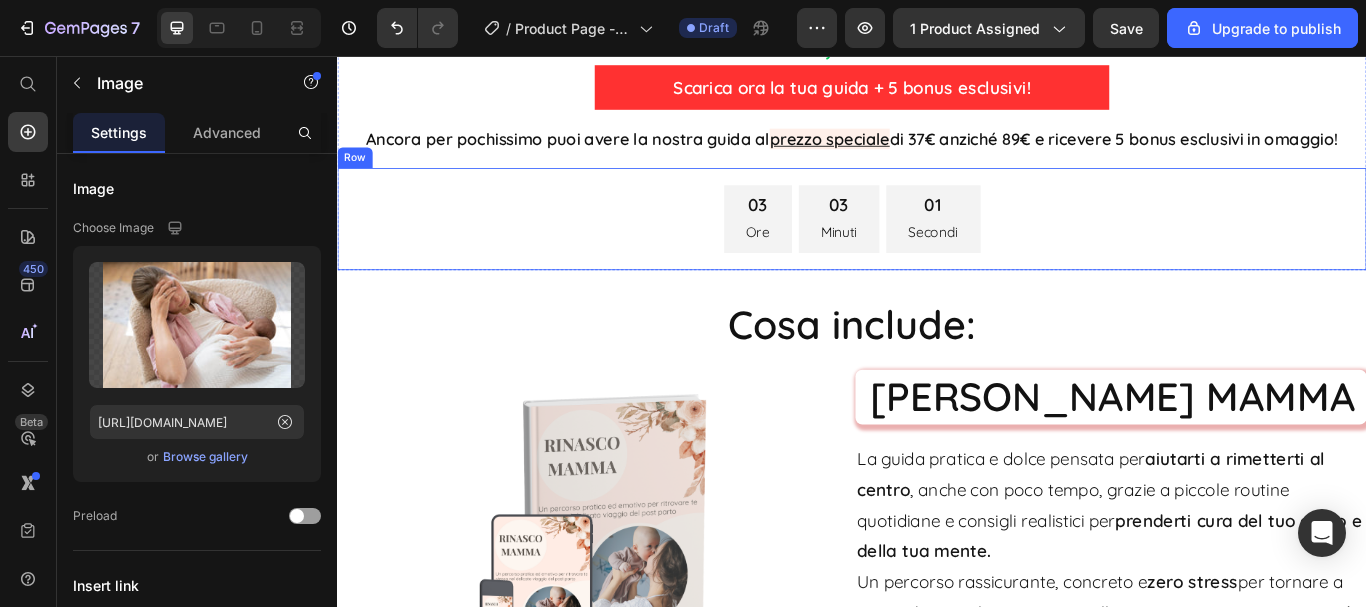 scroll, scrollTop: 7057, scrollLeft: 0, axis: vertical 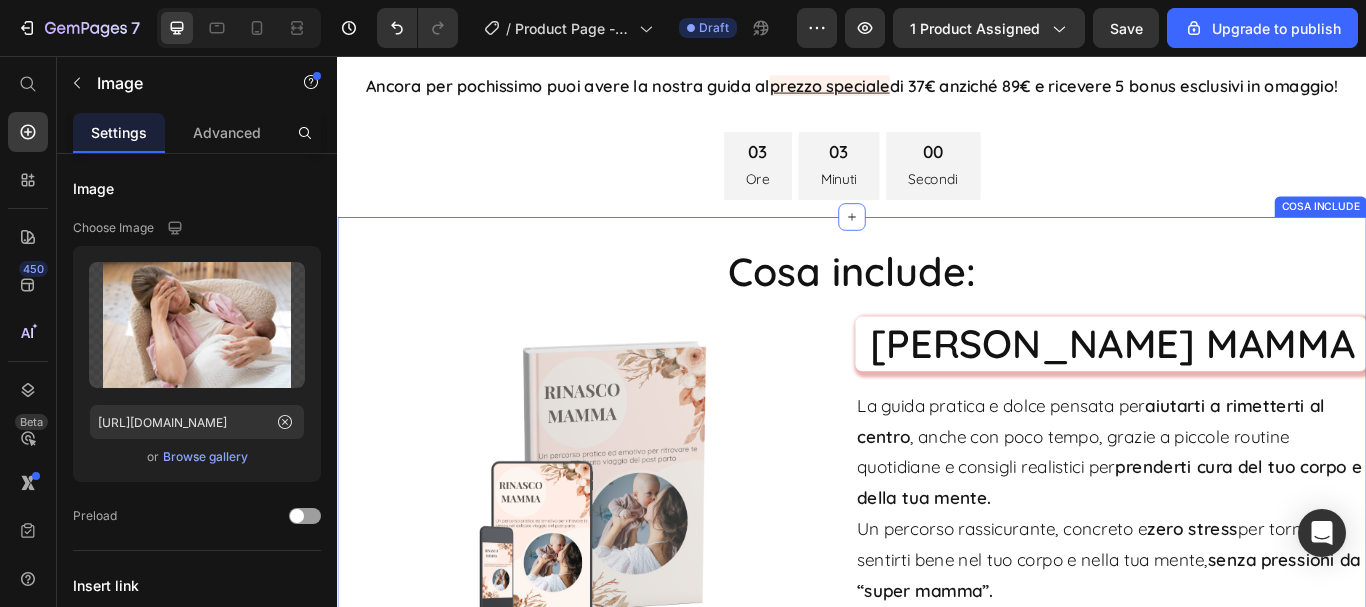 click on "[PERSON_NAME] MAMMA" at bounding box center [1246, 392] 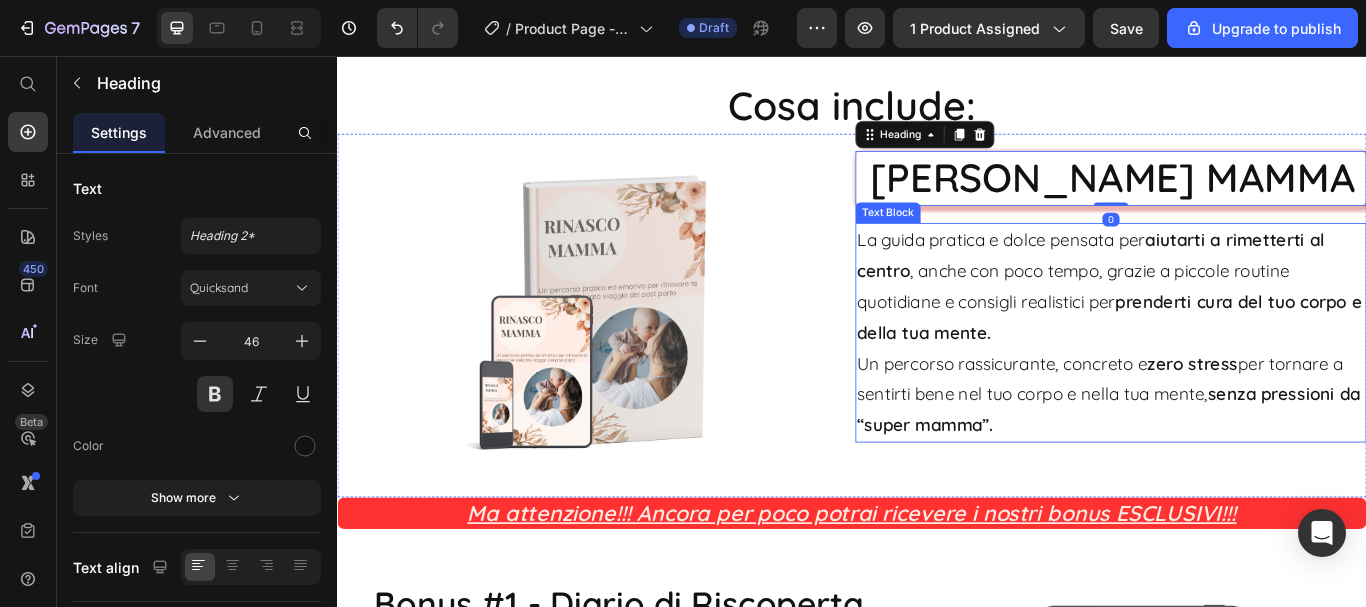 scroll, scrollTop: 7257, scrollLeft: 0, axis: vertical 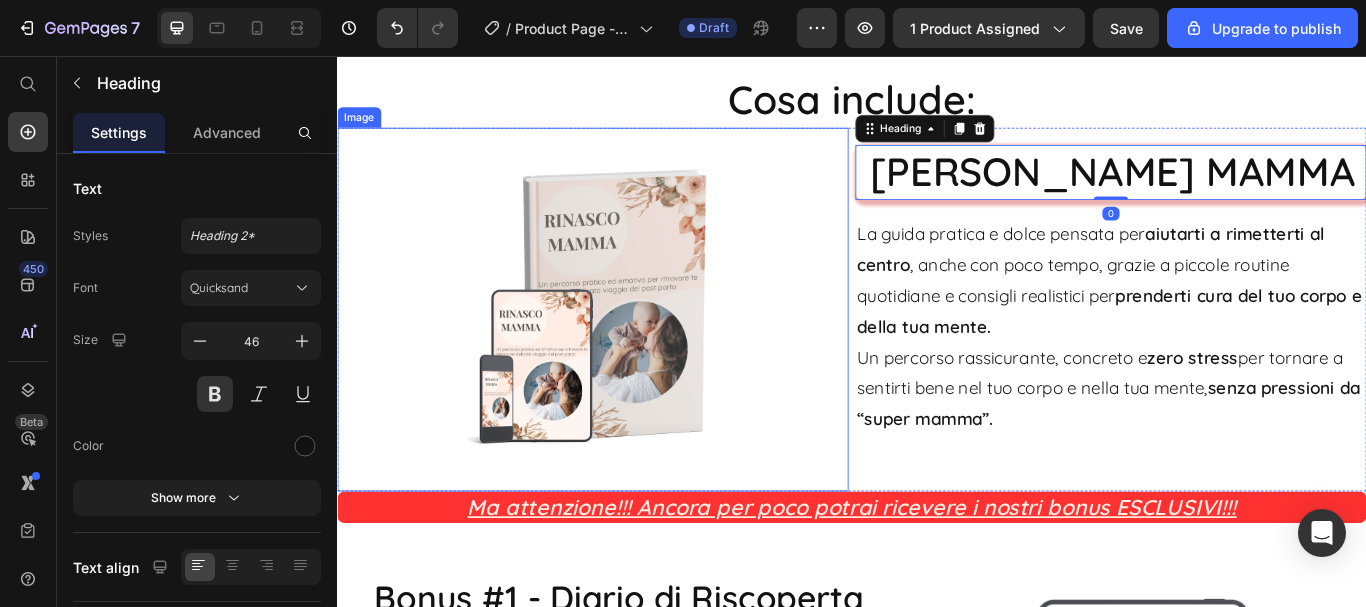 click at bounding box center [635, 352] 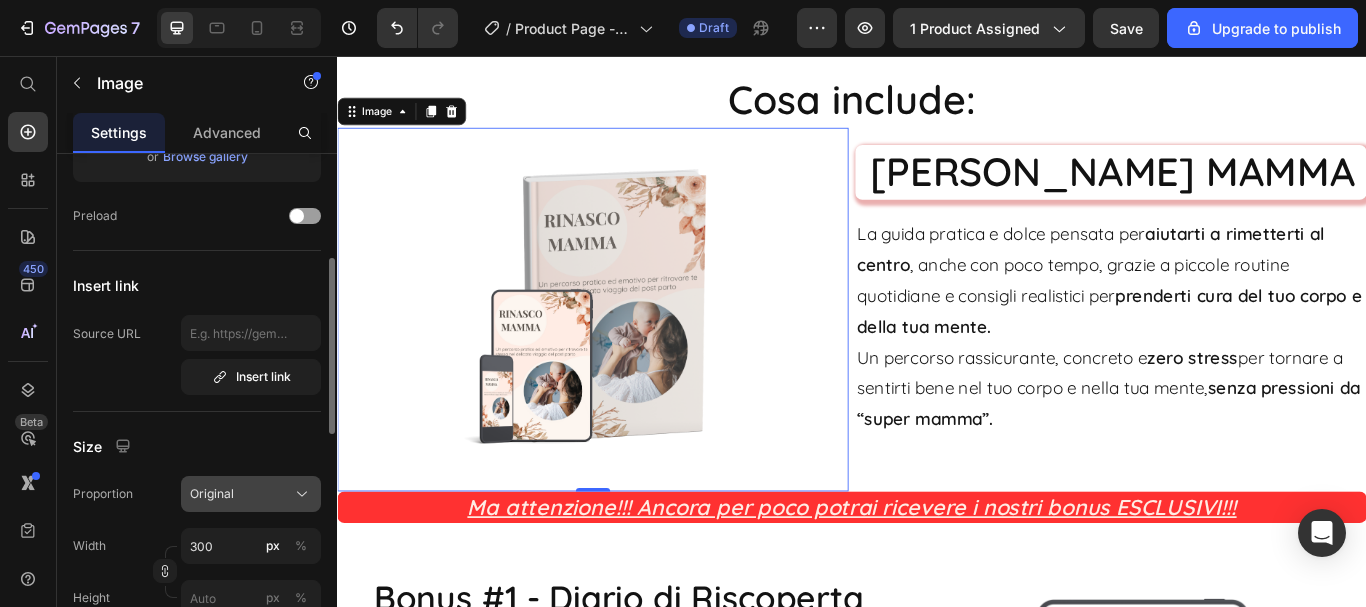 scroll, scrollTop: 400, scrollLeft: 0, axis: vertical 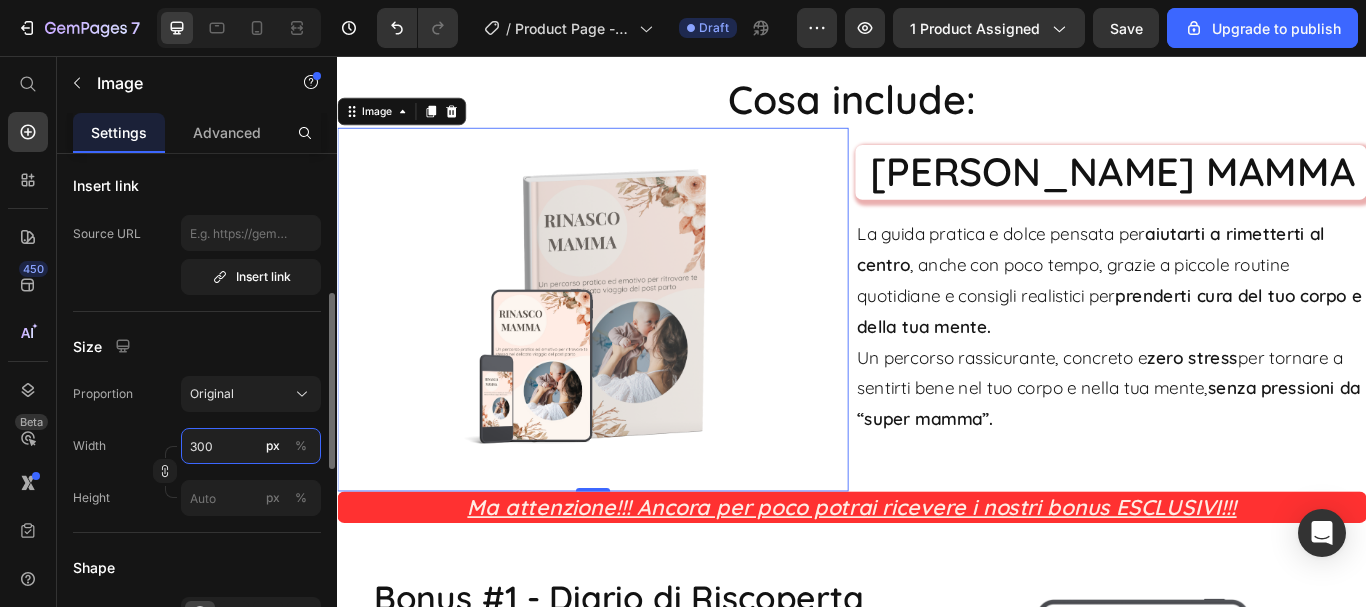 click on "300" at bounding box center [251, 446] 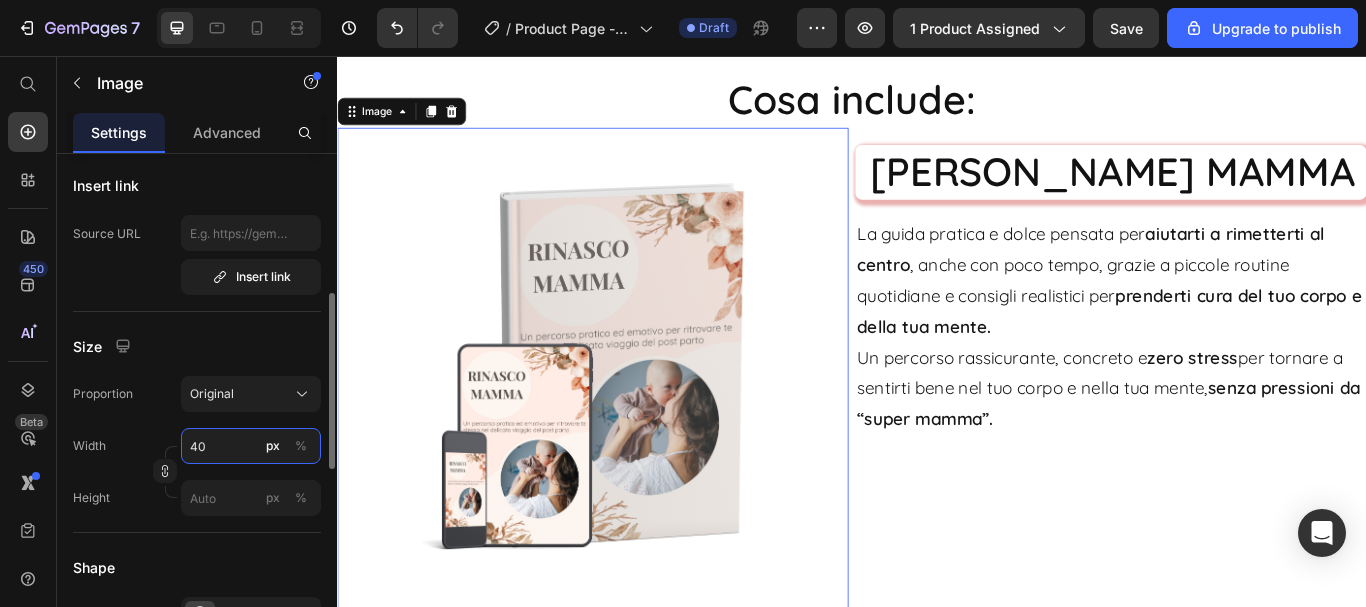 type on "4" 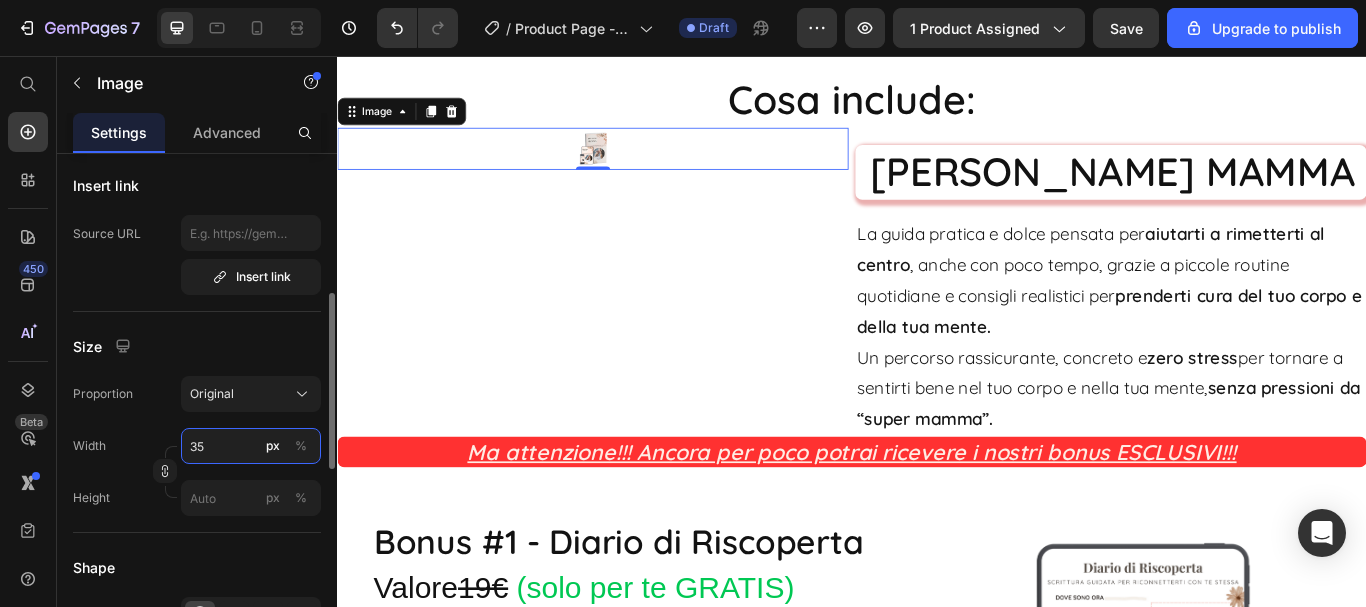 type on "350" 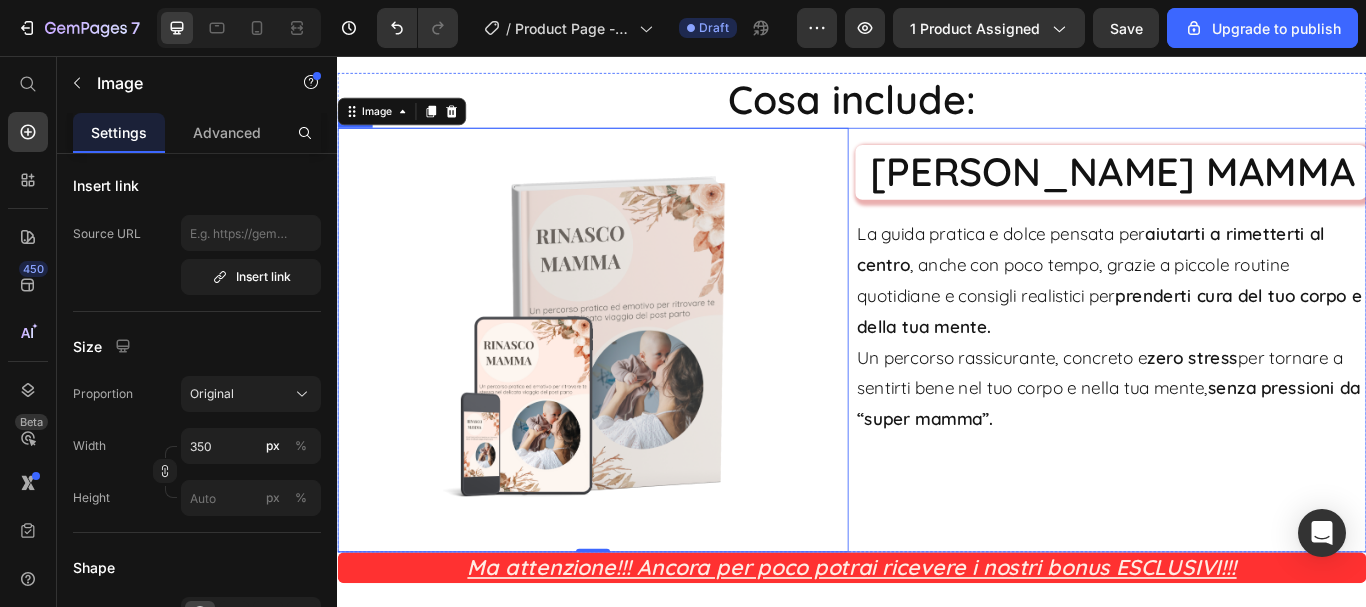 click on "Guida RINASCO MAMMA Heading La guida pratica e dolce pensata per  aiutarti a rimetterti al centro , anche con poco tempo, grazie a piccole routine quotidiane e consigli realistici per  prenderti cura del tuo corpo e della tua mente.  Un percorso rassicurante, concreto e  zero stress  per tornare a sentirti bene nel tuo corpo e nella tua mente,  senza pressioni da “super mamma”. Text Block" at bounding box center [1239, 387] 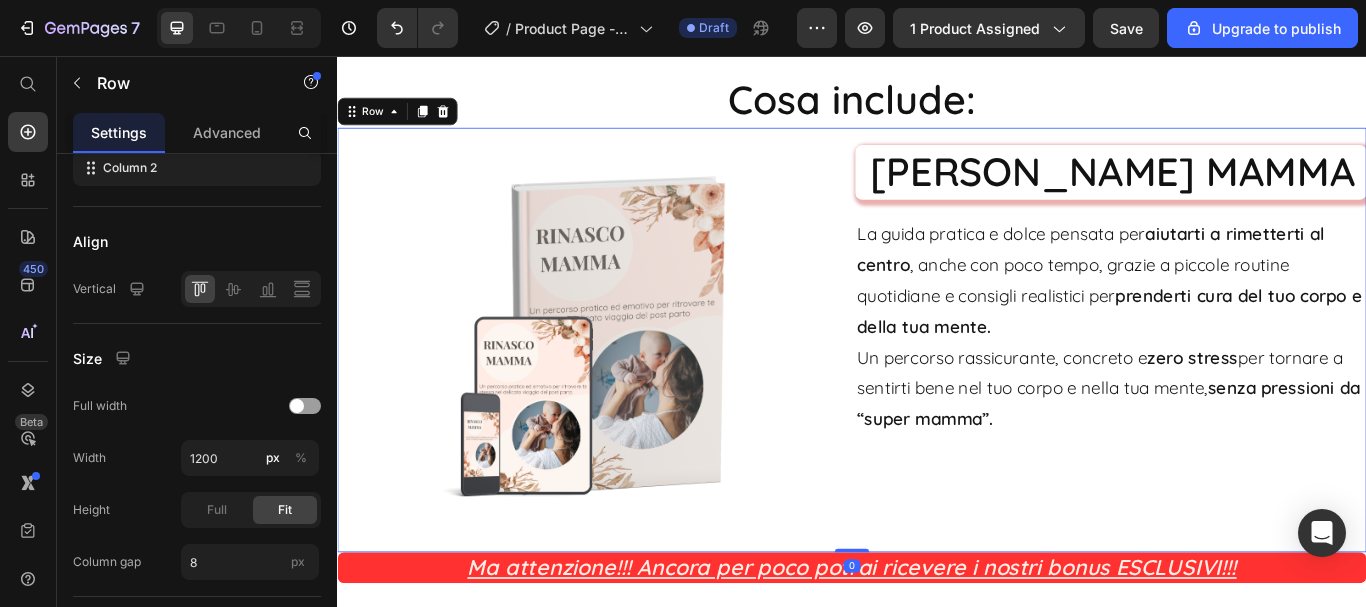 scroll, scrollTop: 0, scrollLeft: 0, axis: both 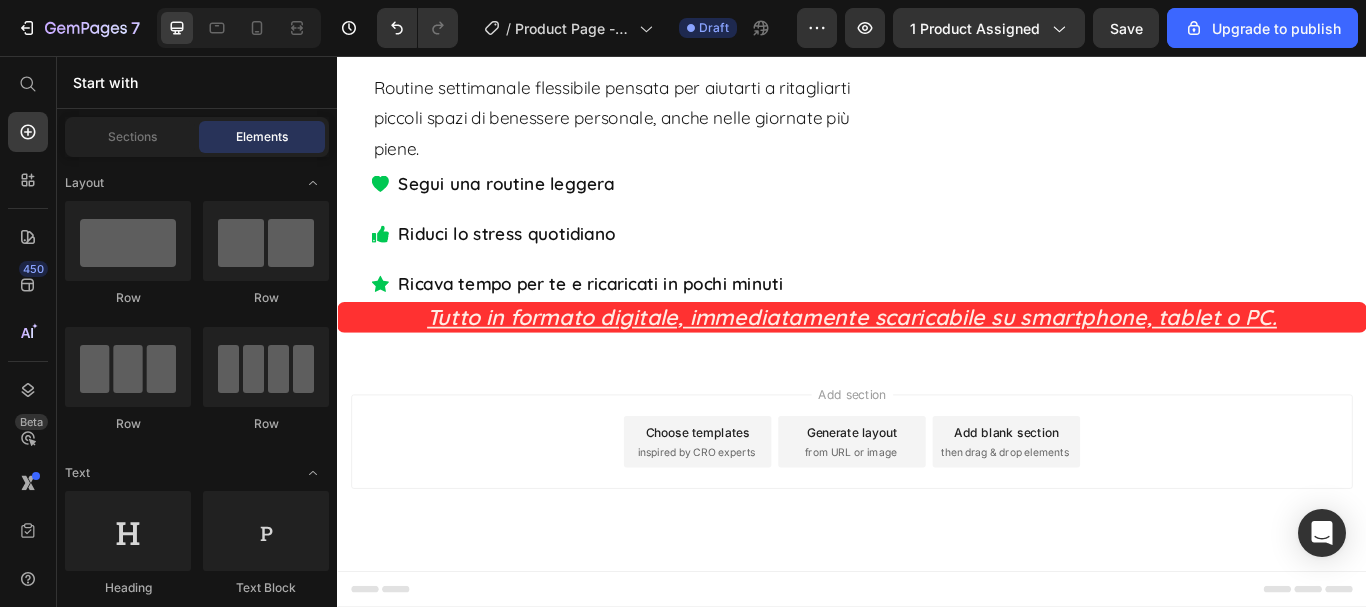 click on "Add blank section then drag & drop elements" at bounding box center (1117, 506) 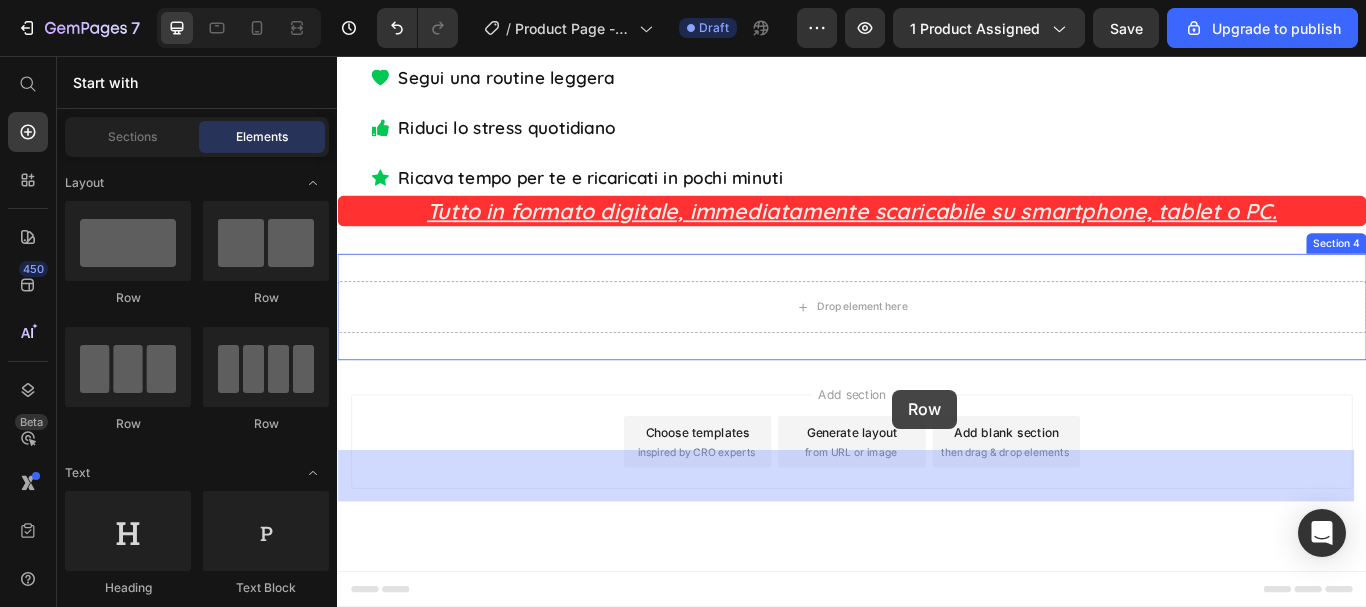 drag, startPoint x: 457, startPoint y: 289, endPoint x: 984, endPoint y: 445, distance: 549.60443 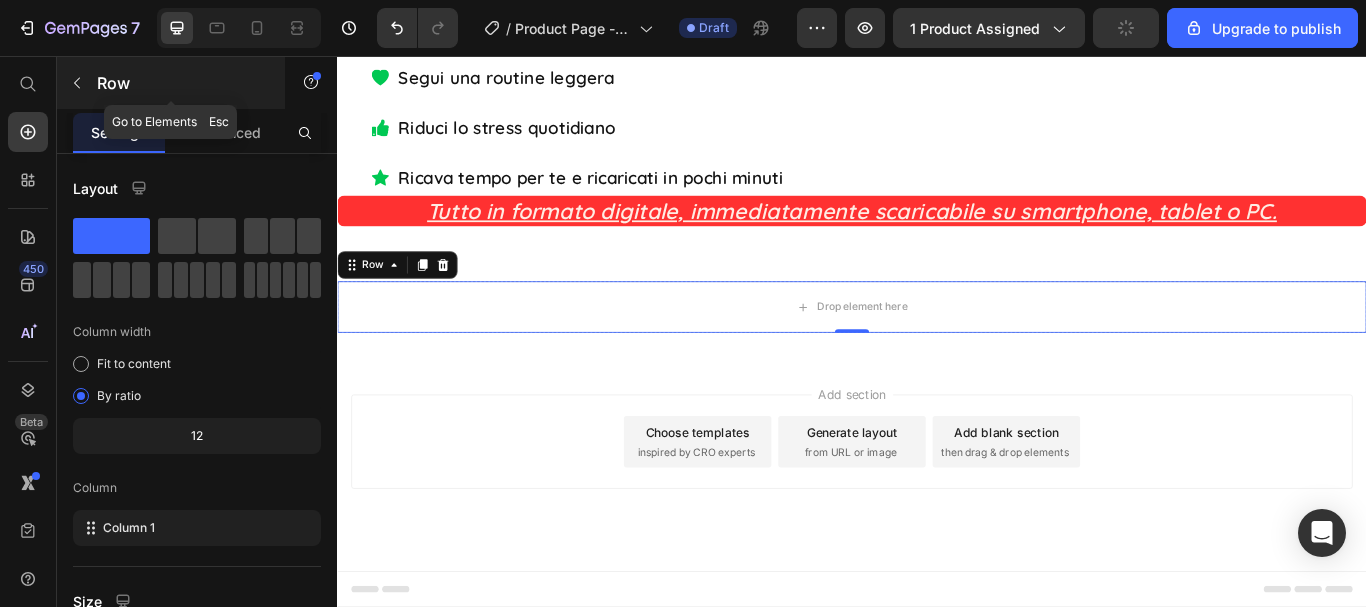 click on "Row" at bounding box center (182, 83) 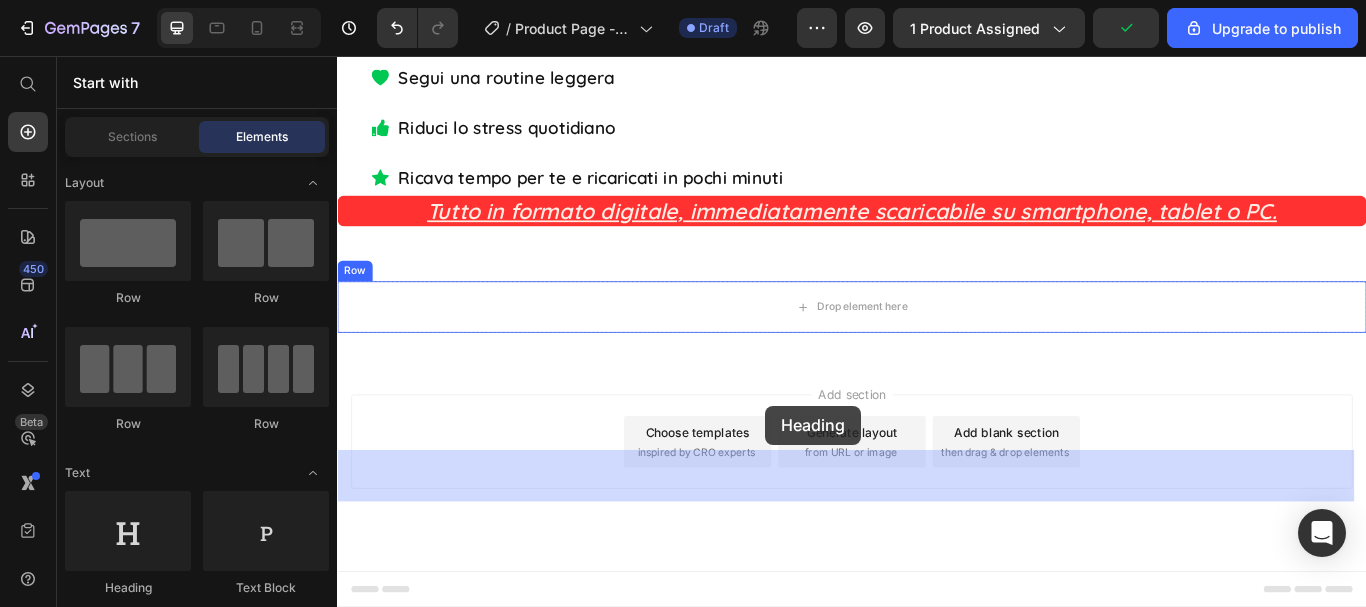 drag, startPoint x: 470, startPoint y: 594, endPoint x: 836, endPoint y: 464, distance: 388.40186 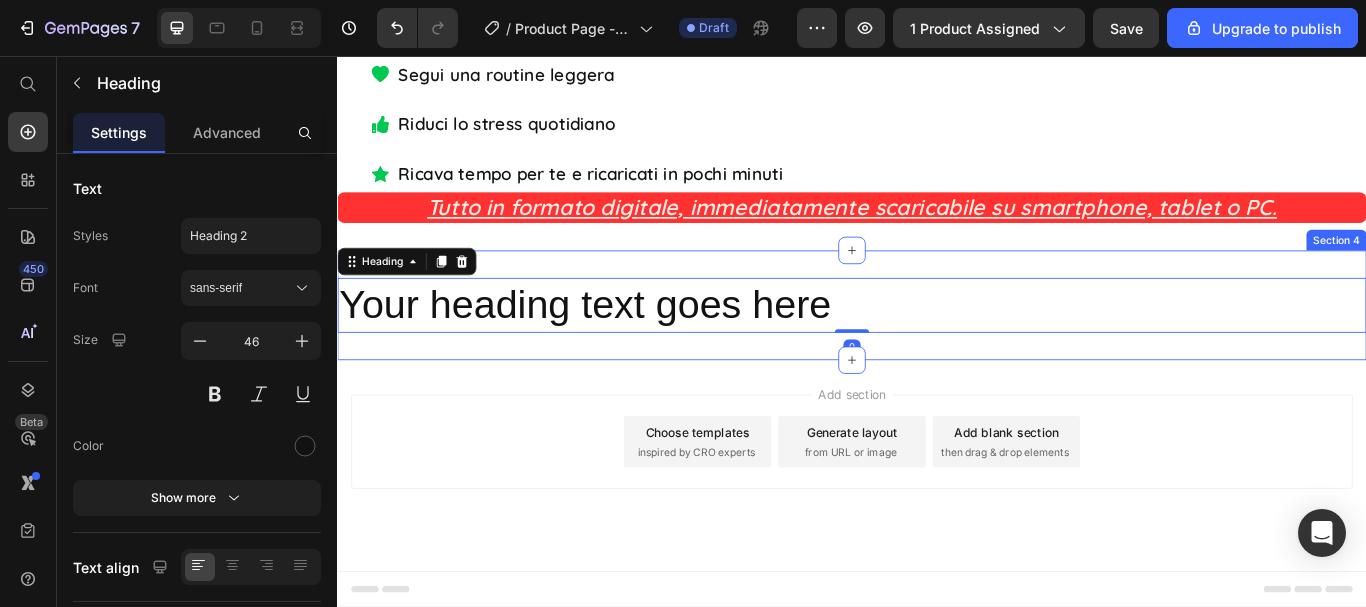 scroll, scrollTop: 10457, scrollLeft: 0, axis: vertical 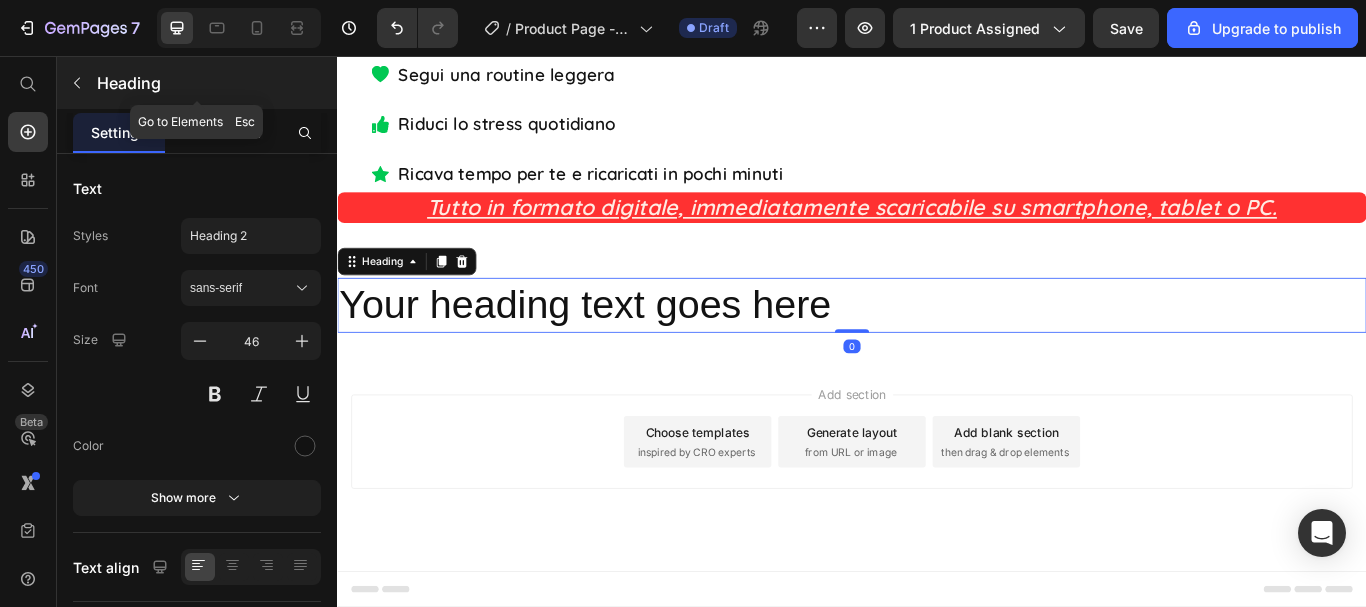 click on "Heading" at bounding box center [215, 83] 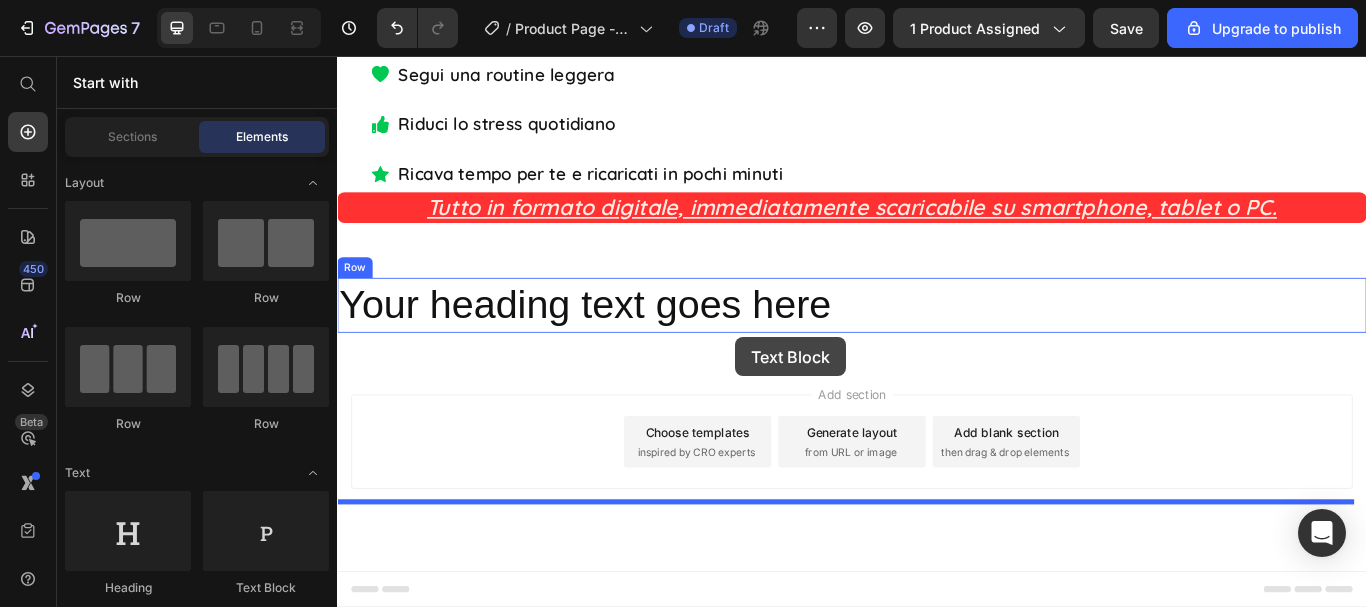 drag, startPoint x: 589, startPoint y: 601, endPoint x: 801, endPoint y: 384, distance: 303.36942 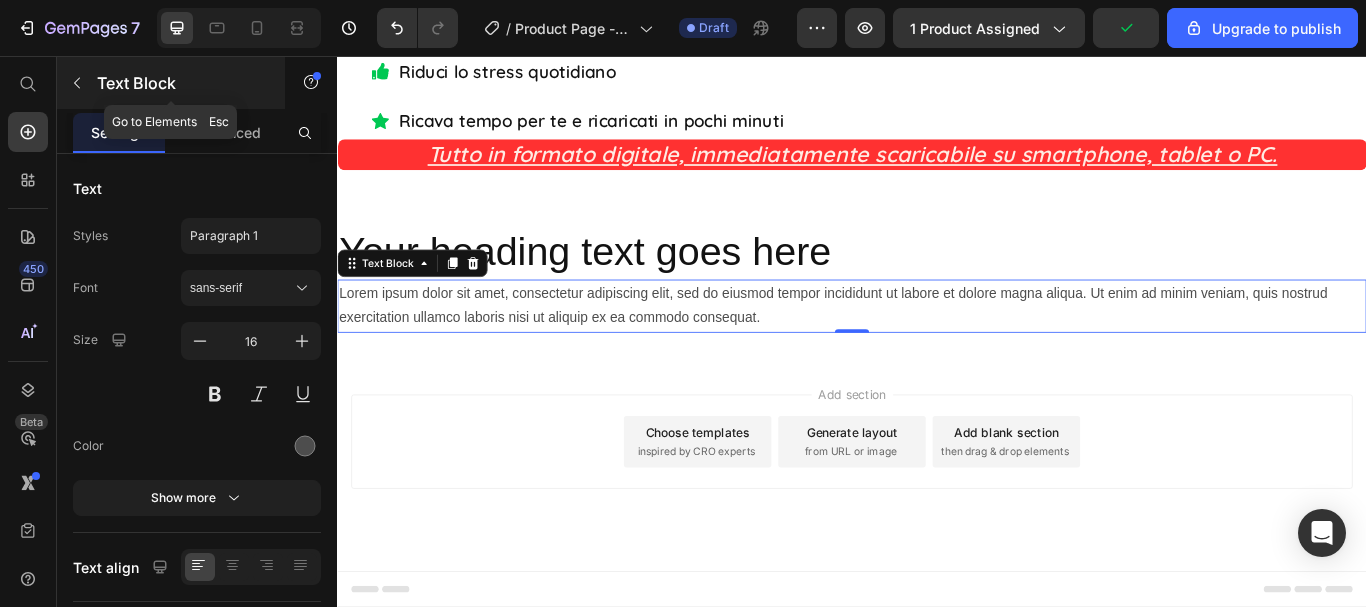 click on "Text Block" at bounding box center [182, 83] 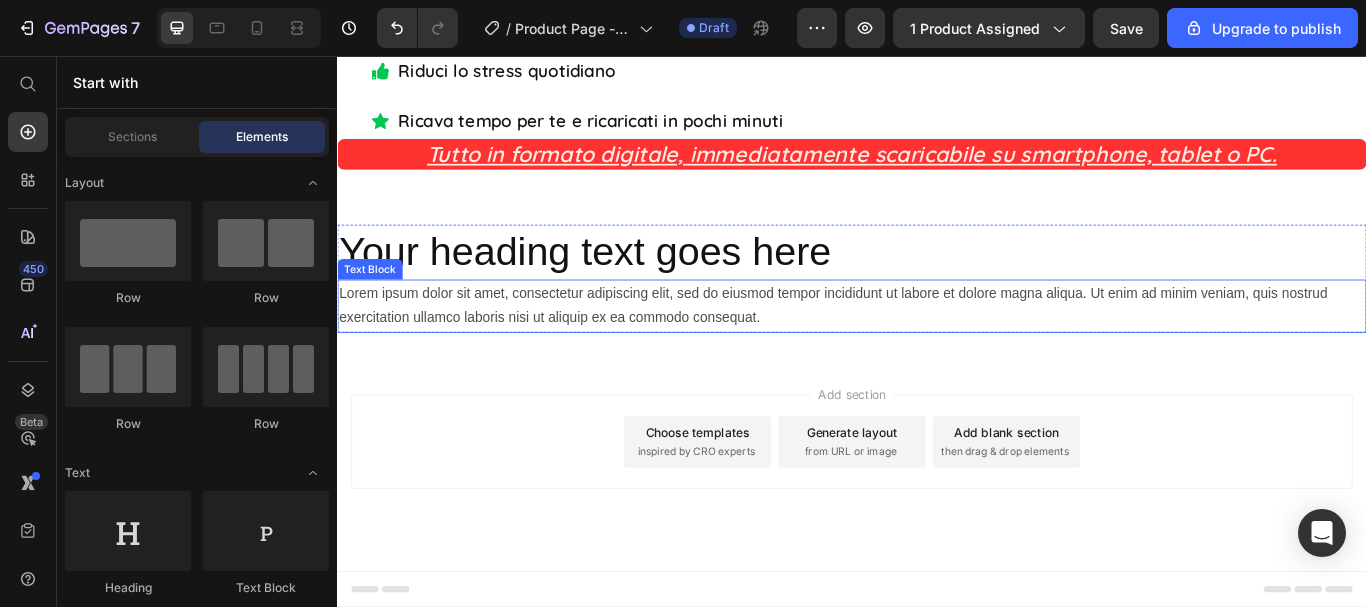 click on "Lorem ipsum dolor sit amet, consectetur adipiscing elit, sed do eiusmod tempor incididunt ut labore et dolore magna aliqua. Ut enim ad minim veniam, quis nostrud exercitation ullamco laboris nisi ut aliquip ex ea commodo consequat." at bounding box center [937, 348] 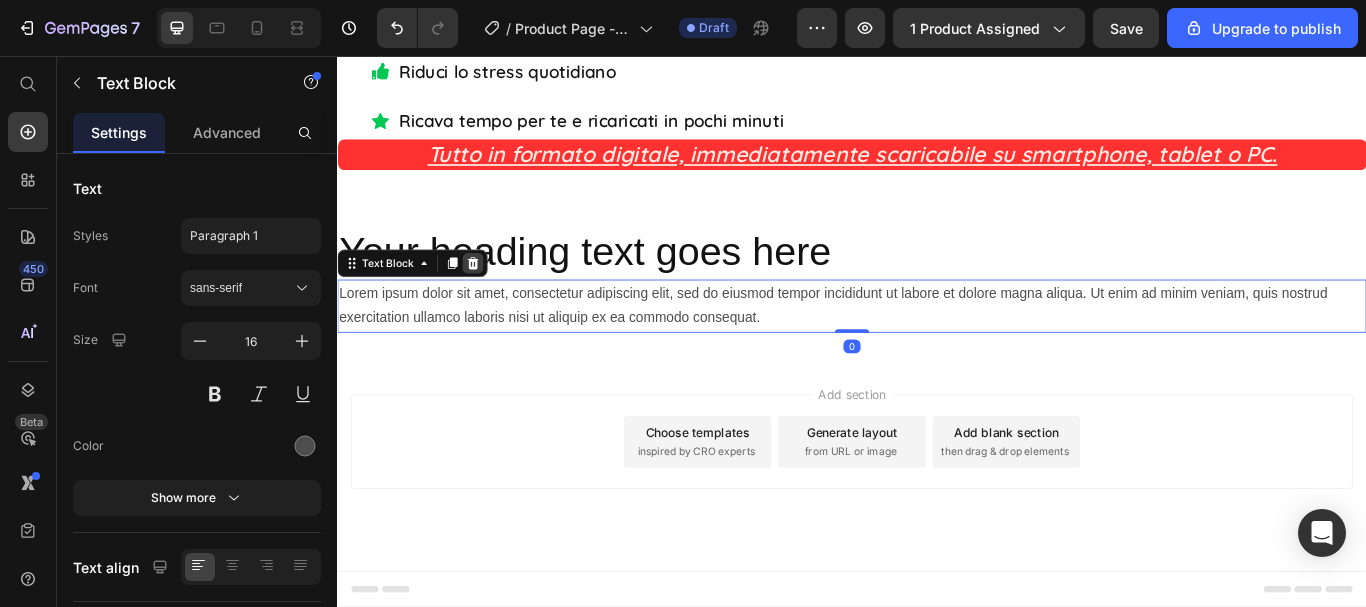click 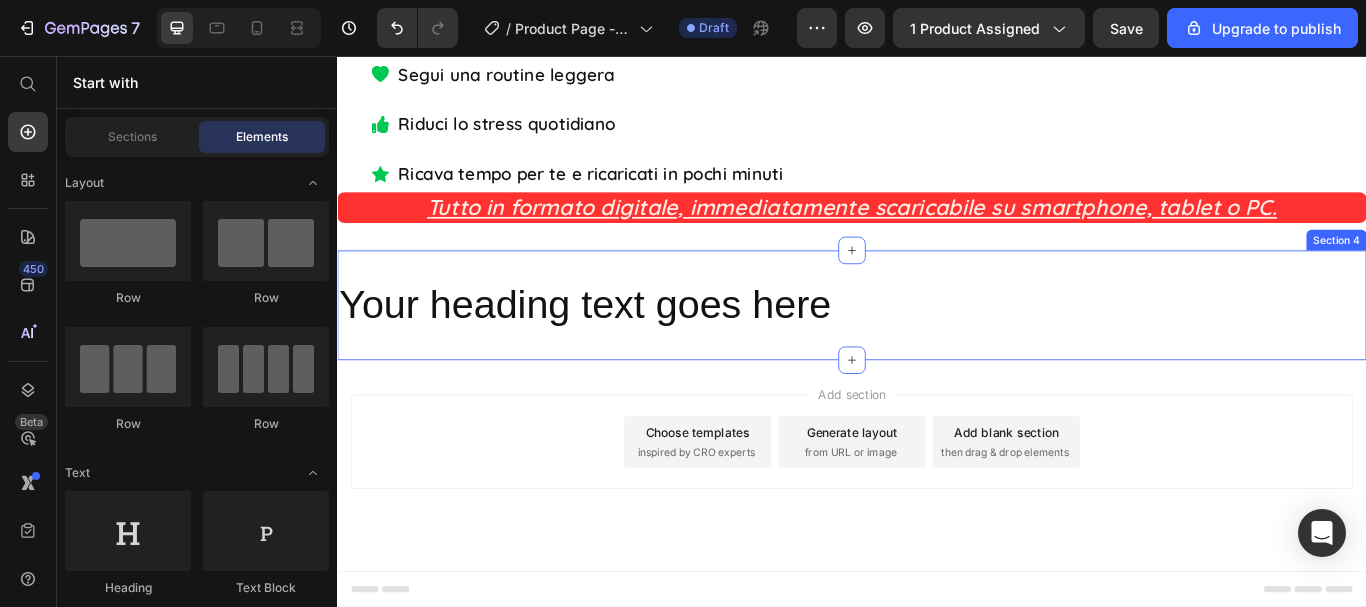 click on "Your heading text goes here" at bounding box center (937, 347) 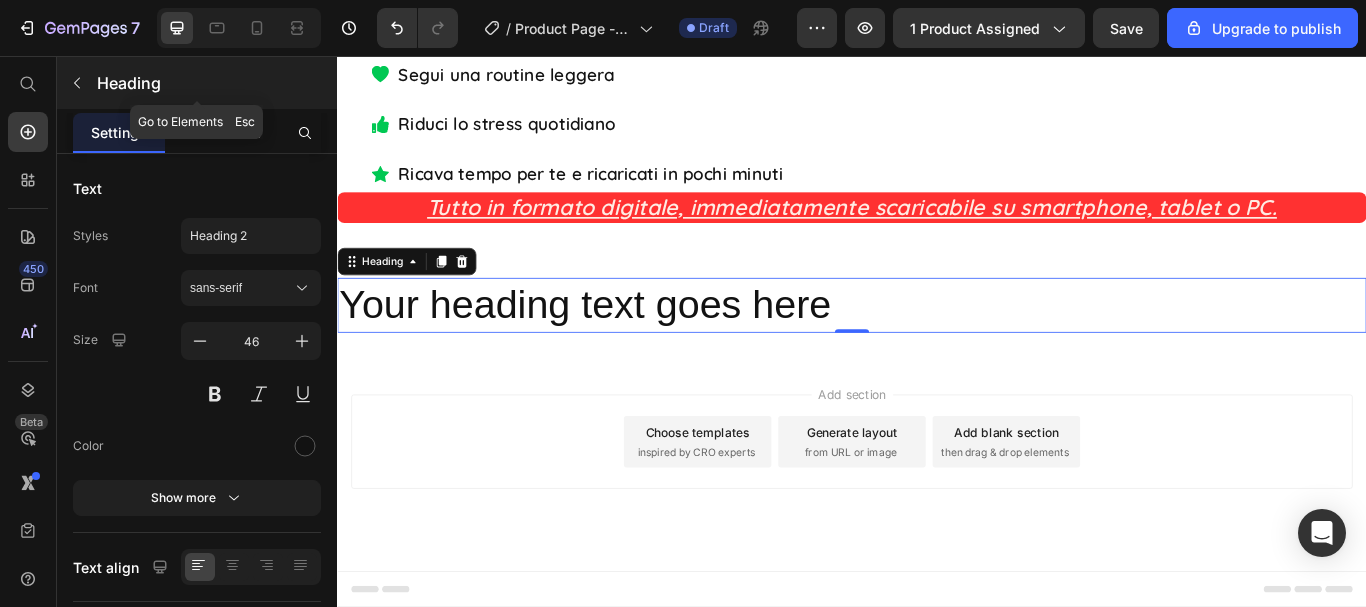 click on "Heading" at bounding box center (215, 83) 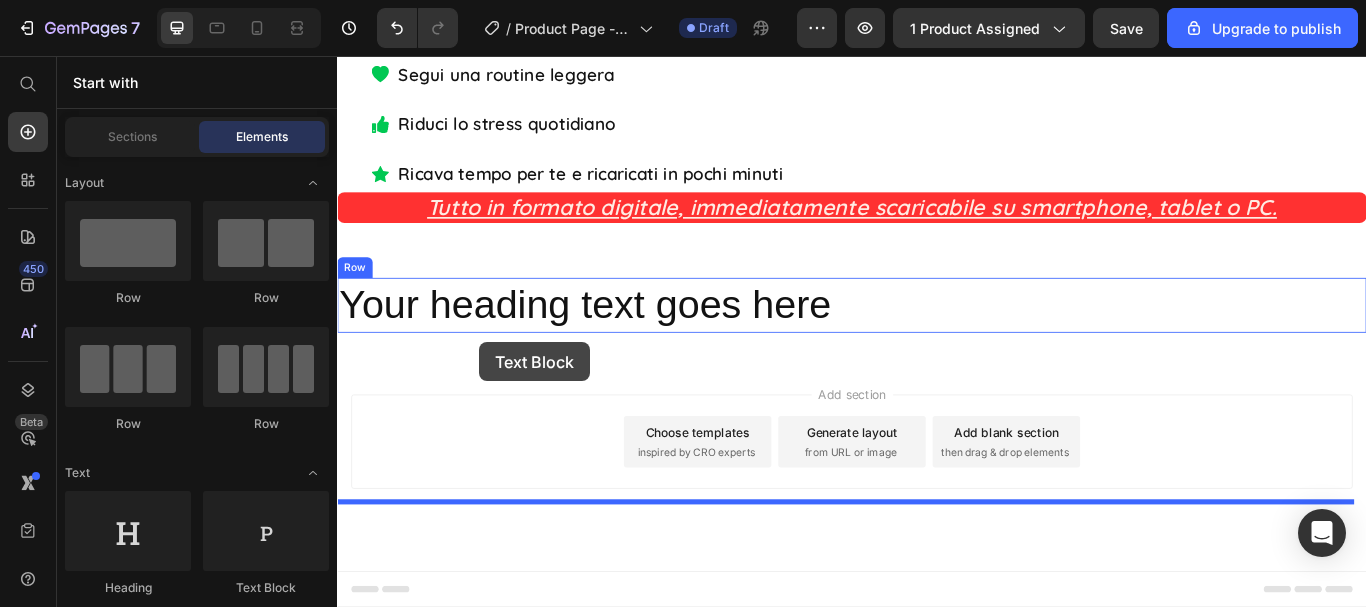 drag, startPoint x: 611, startPoint y: 602, endPoint x: 503, endPoint y: 390, distance: 237.92436 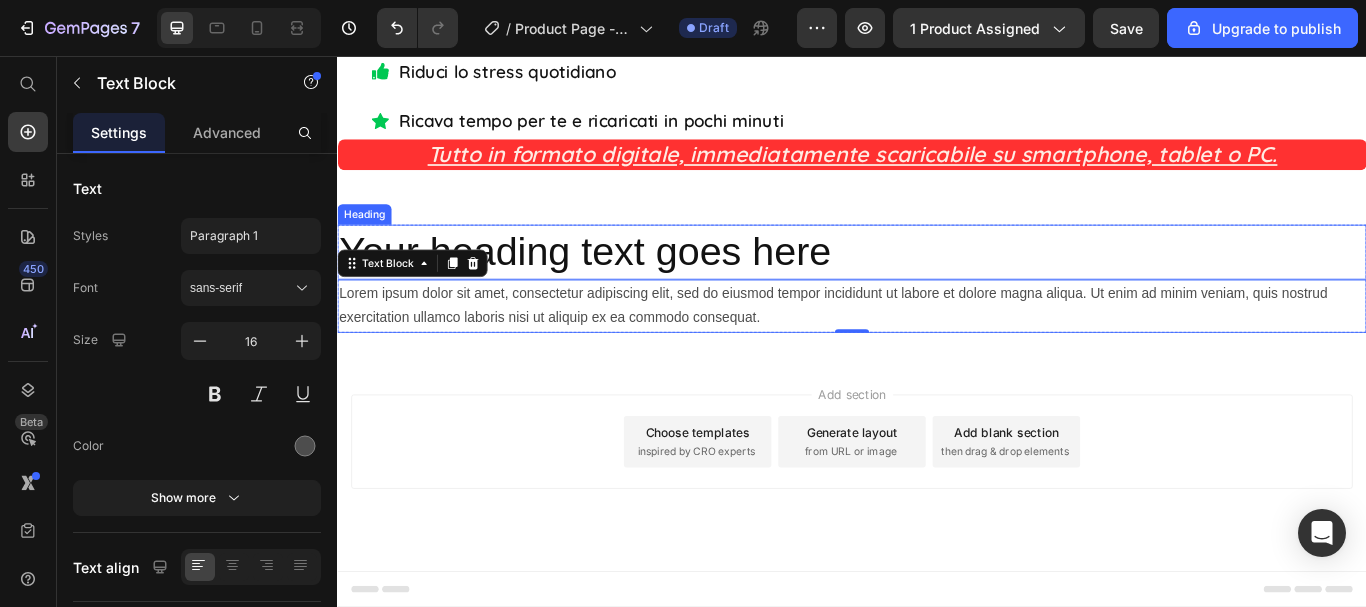 click on "Your heading text goes here" at bounding box center [937, 285] 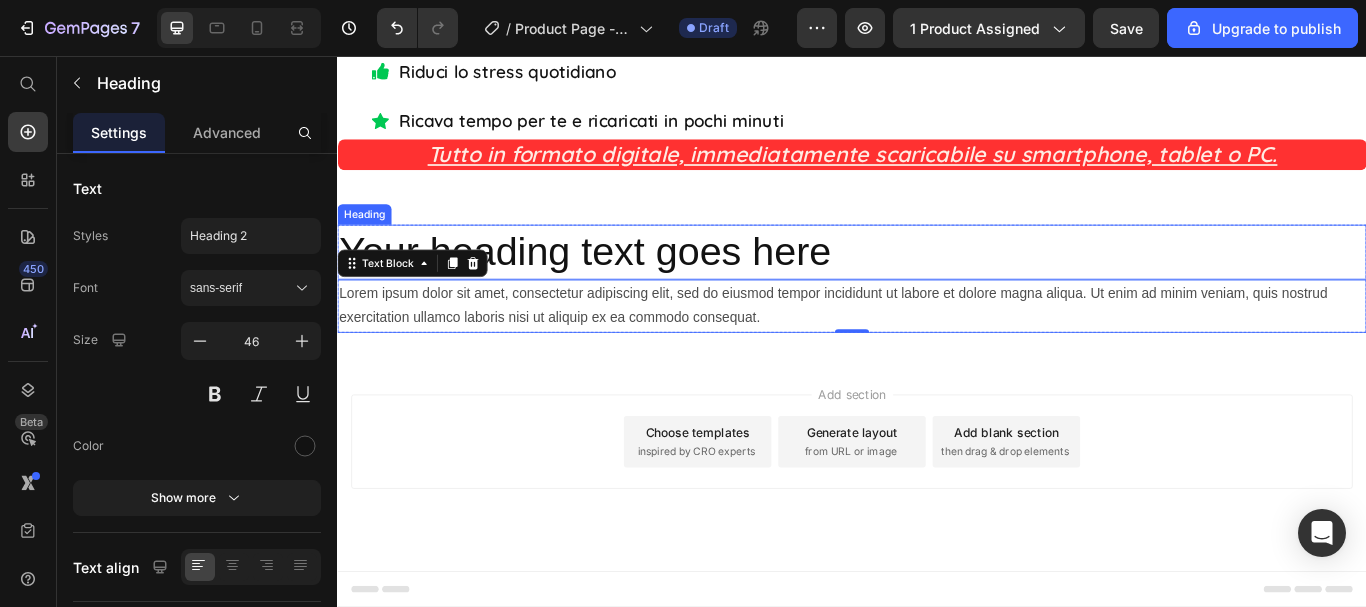 click on "Your heading text goes here" at bounding box center [937, 285] 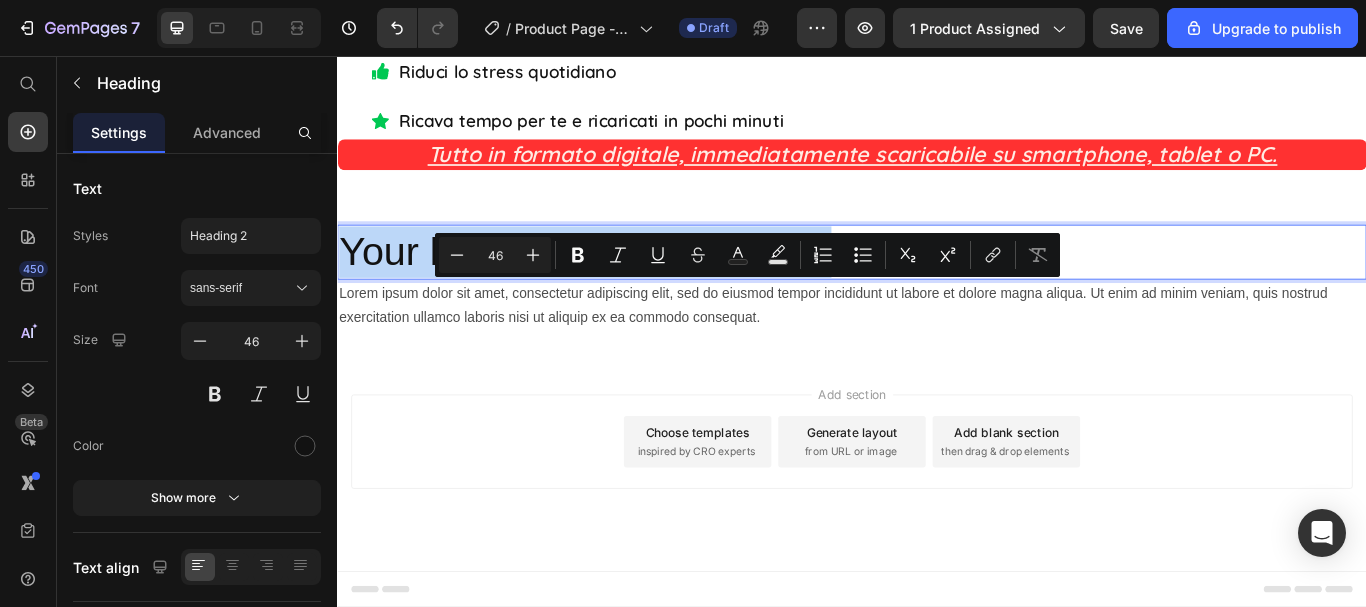 click on "Your heading text goes here" at bounding box center (937, 285) 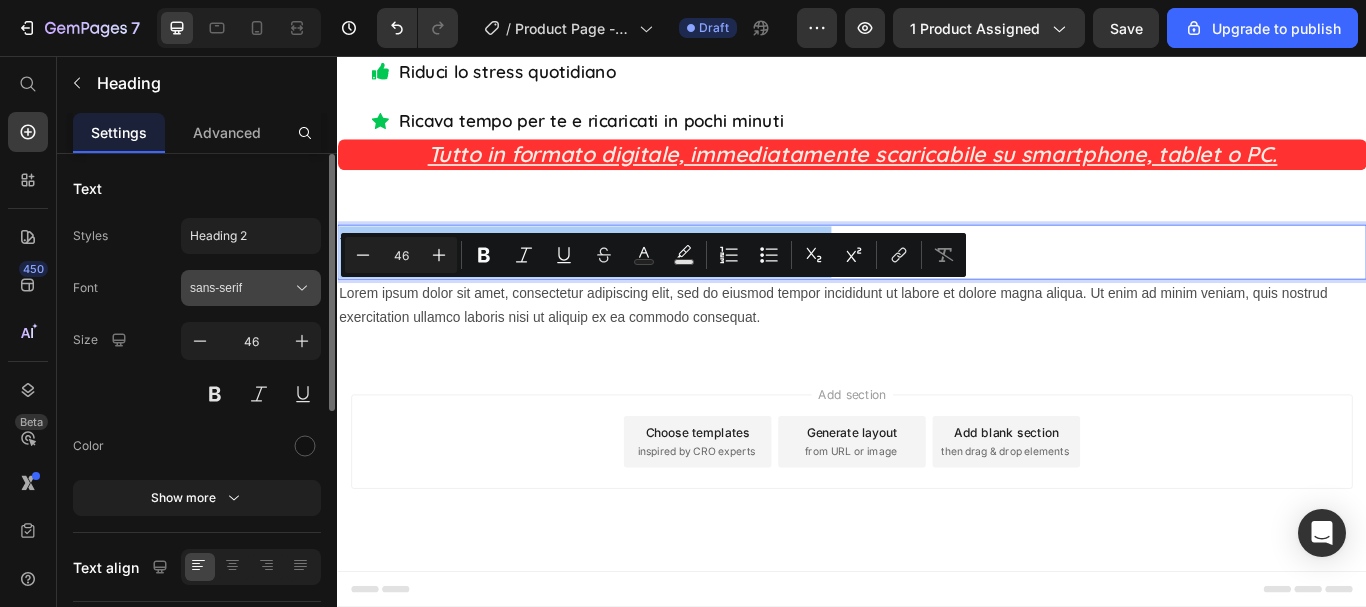 click on "sans-serif" at bounding box center [241, 288] 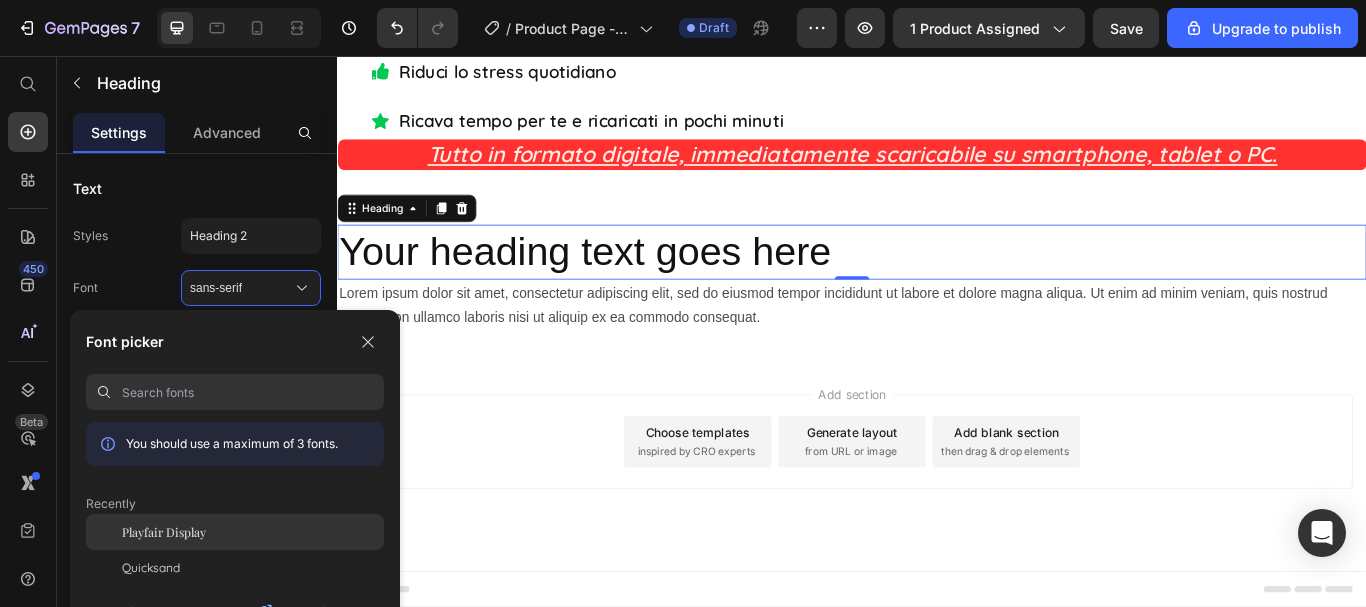click on "Playfair Display" 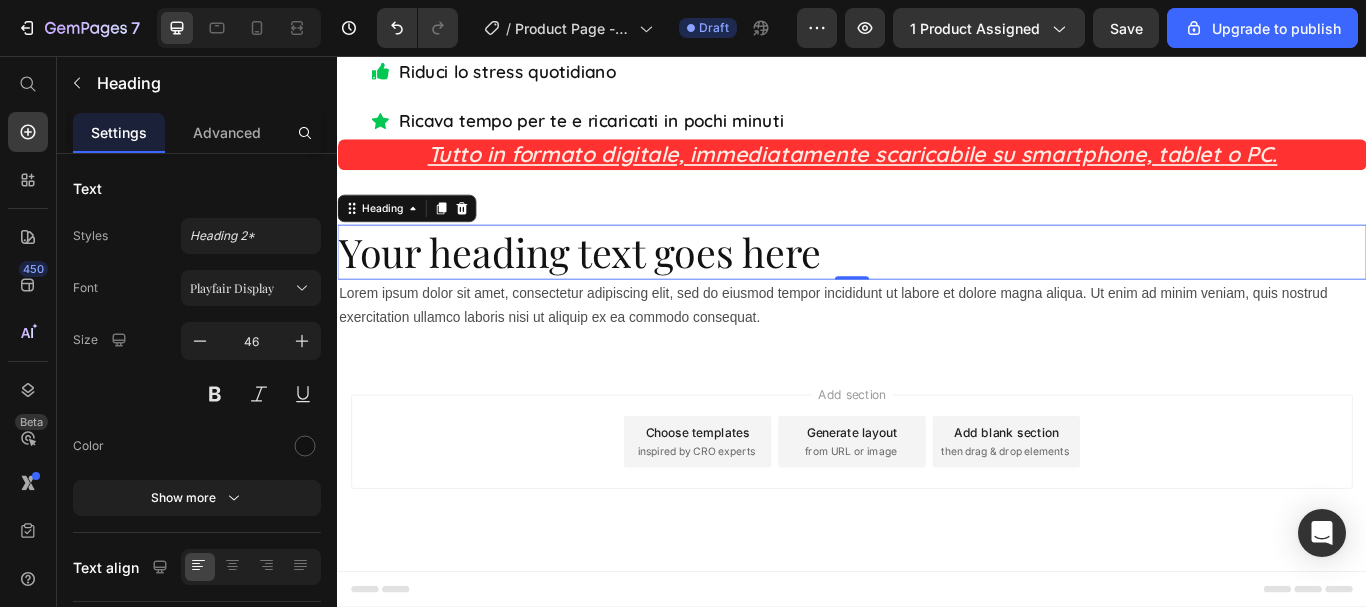 click on "Your heading text goes here" at bounding box center (937, 285) 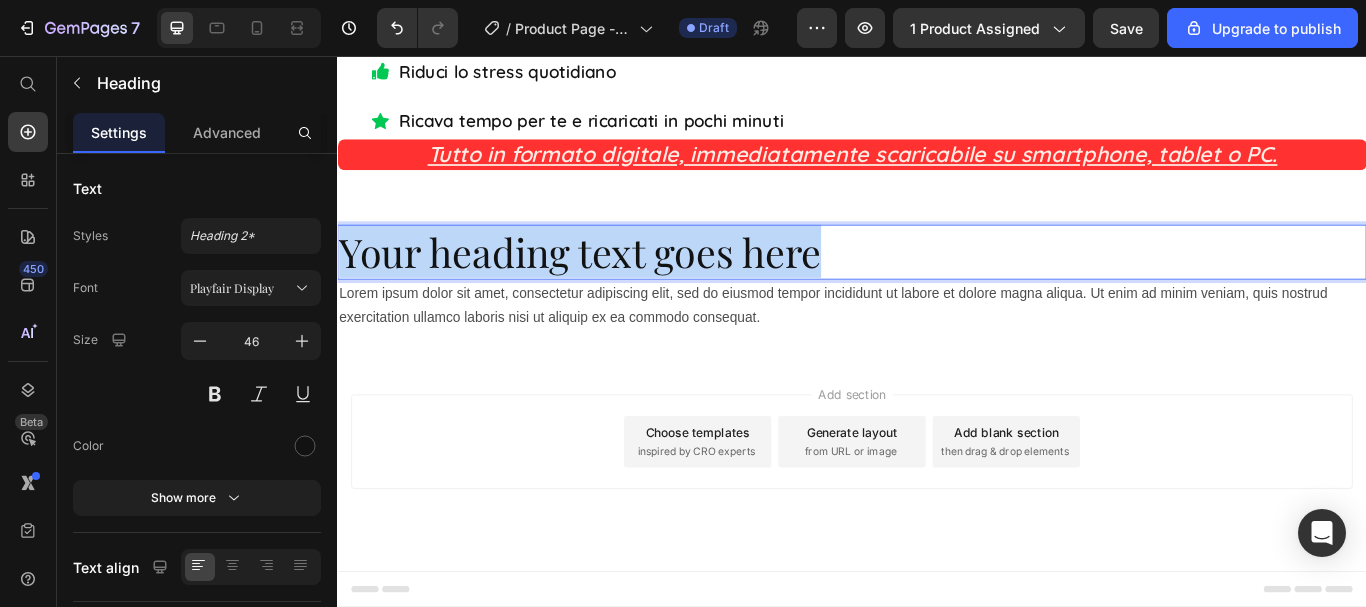 click on "Your heading text goes here" at bounding box center (937, 285) 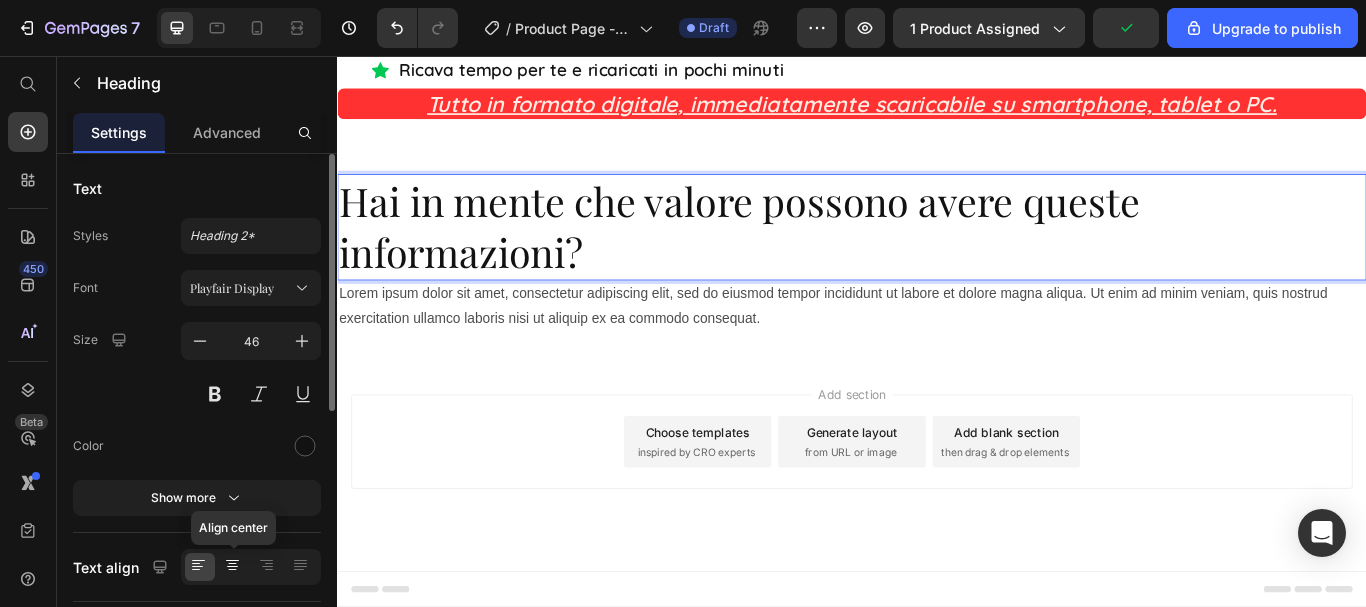 click 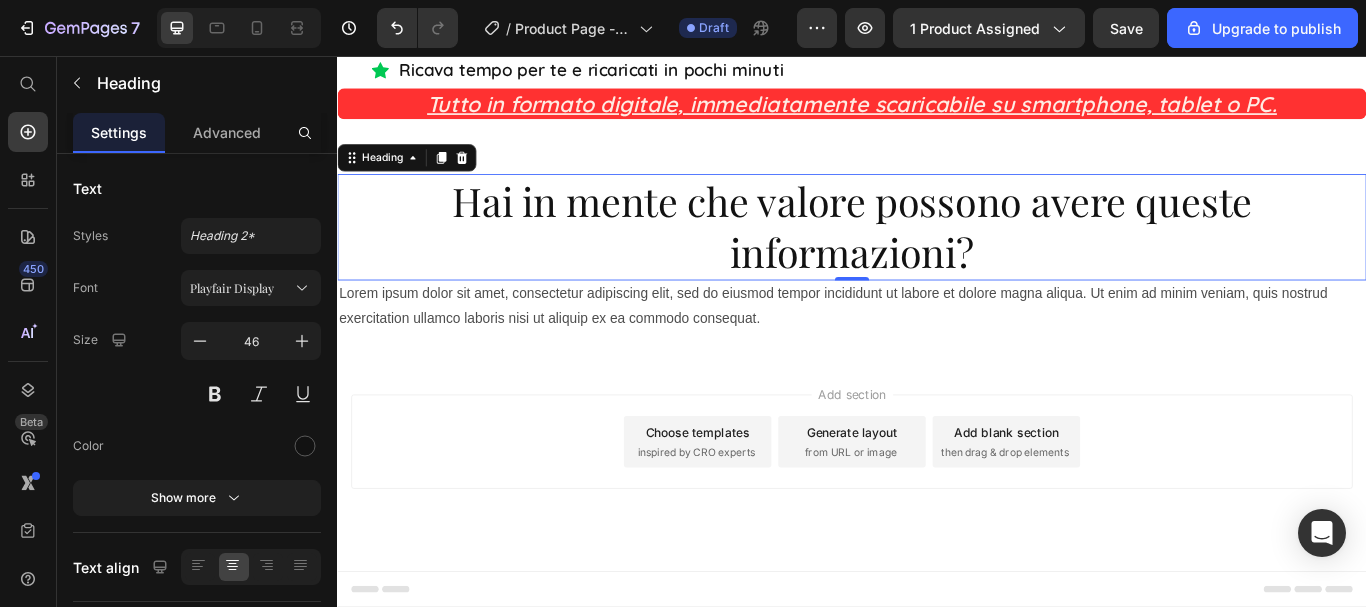 scroll, scrollTop: 10557, scrollLeft: 0, axis: vertical 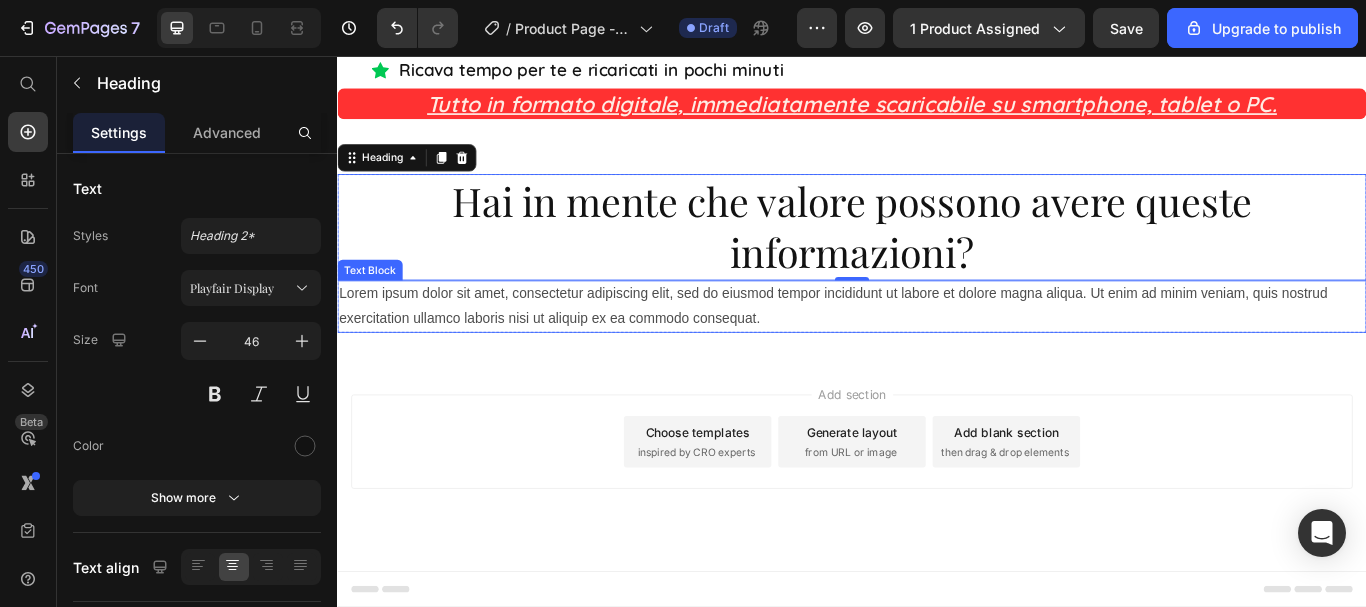 click on "Lorem ipsum dolor sit amet, consectetur adipiscing elit, sed do eiusmod tempor incididunt ut labore et dolore magna aliqua. Ut enim ad minim veniam, quis nostrud exercitation ullamco laboris nisi ut aliquip ex ea commodo consequat." at bounding box center [937, 349] 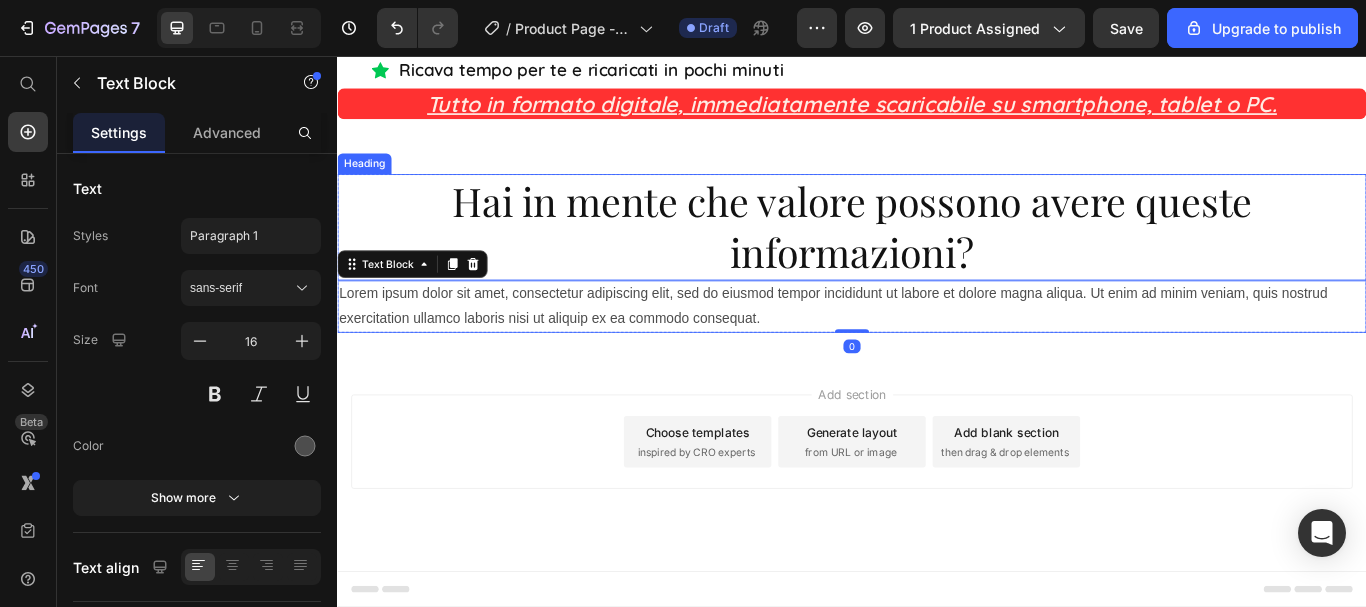 click on "Hai in mente che valore possono avere queste informazioni?" at bounding box center (937, 256) 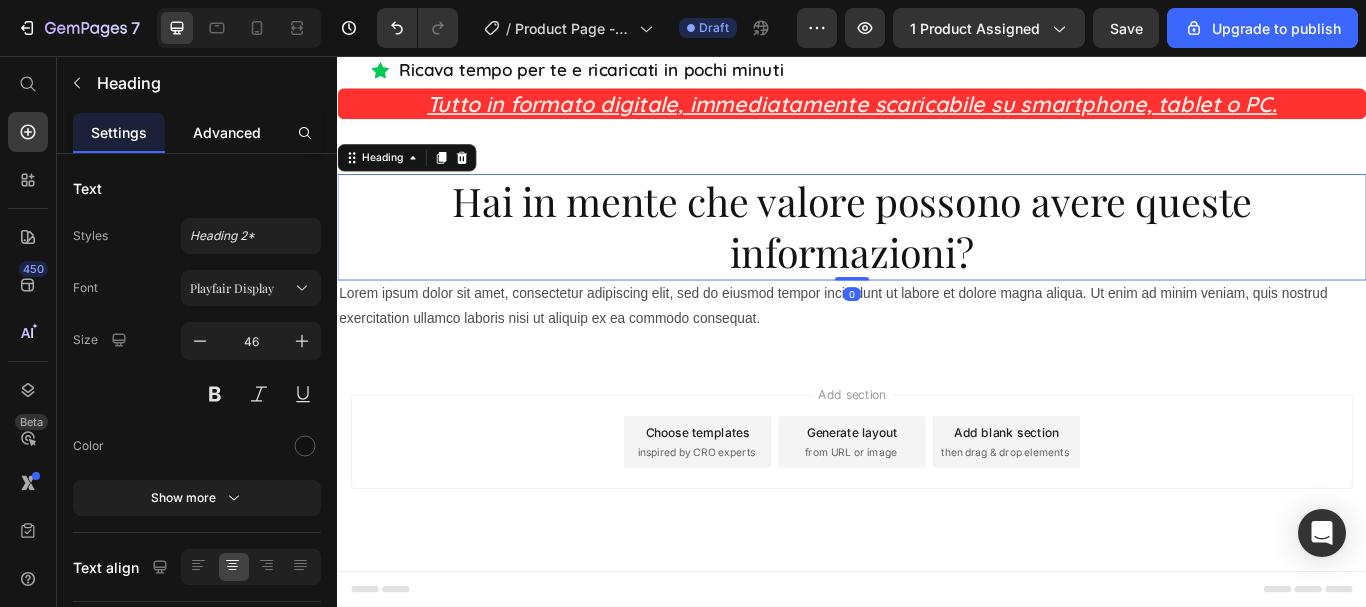 click on "Advanced" 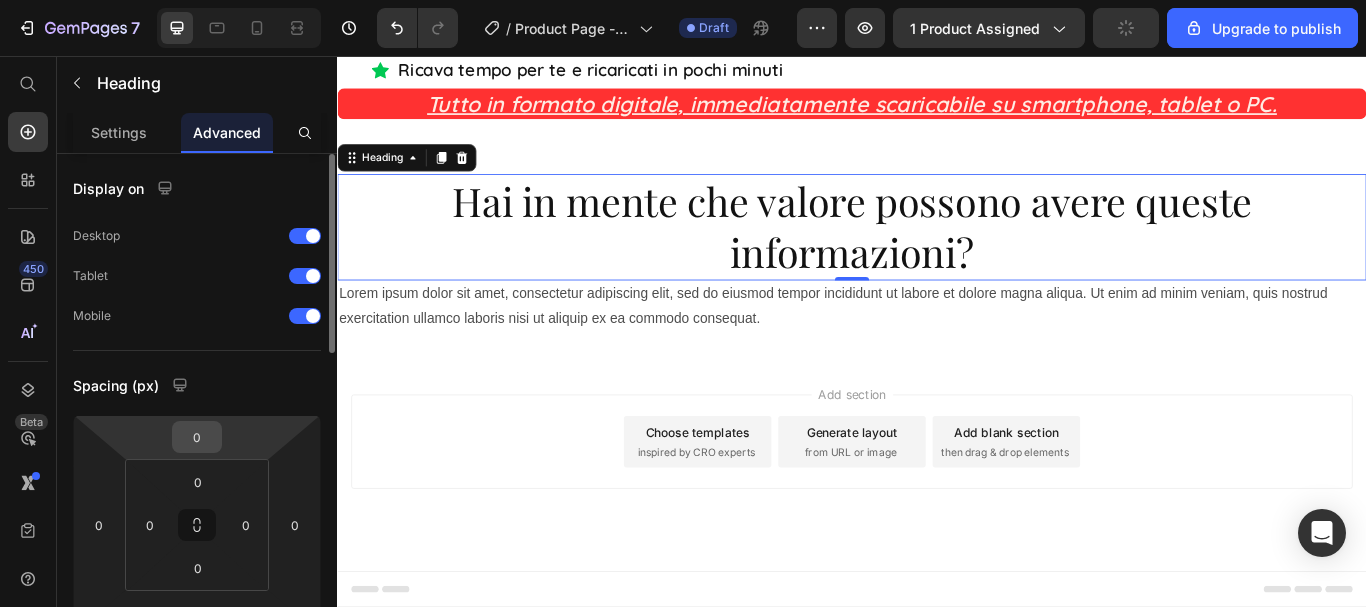 click on "0" at bounding box center (197, 437) 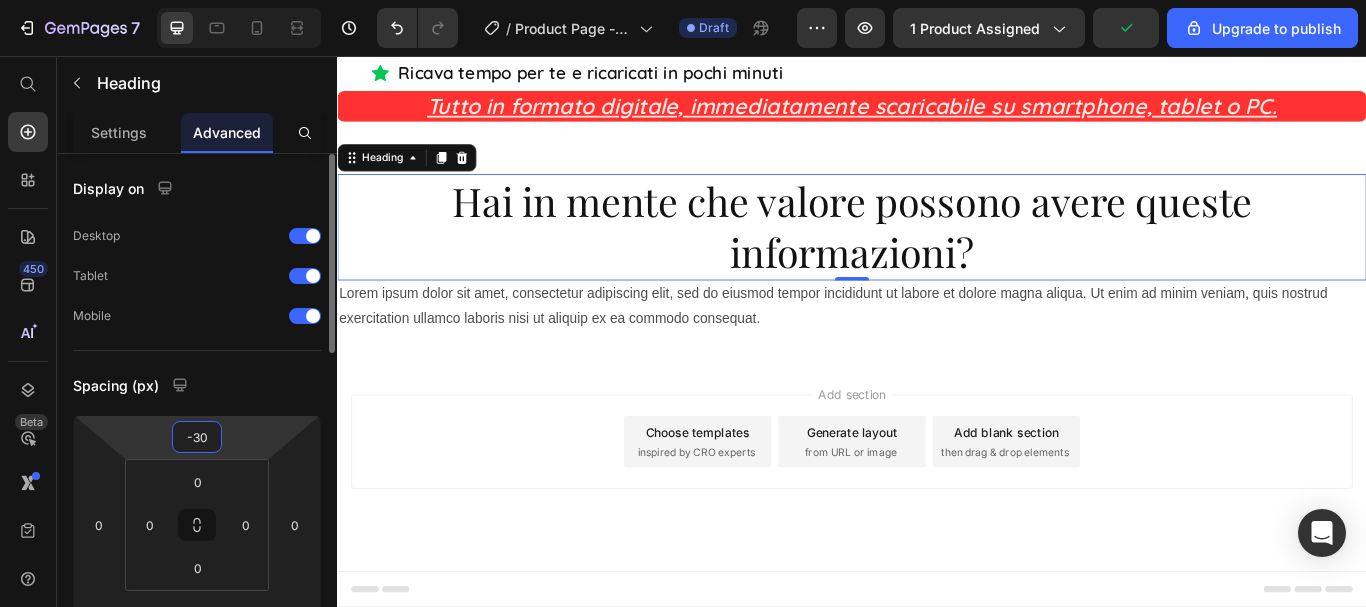 scroll, scrollTop: 10548, scrollLeft: 0, axis: vertical 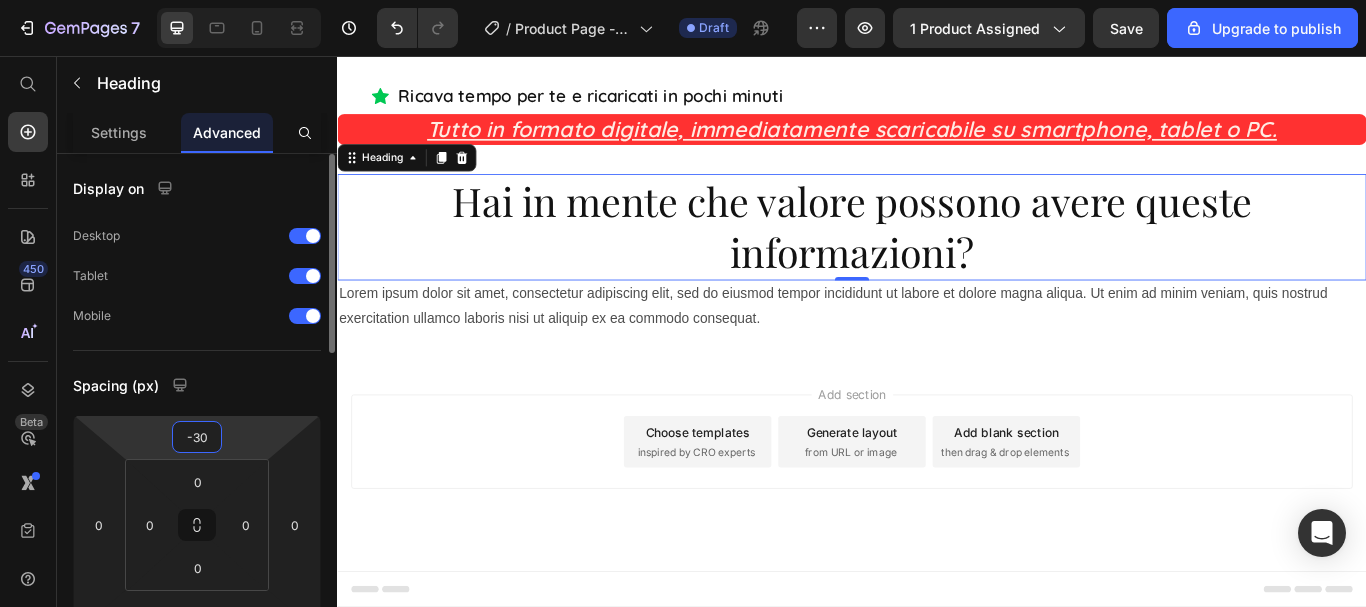 type on "-3" 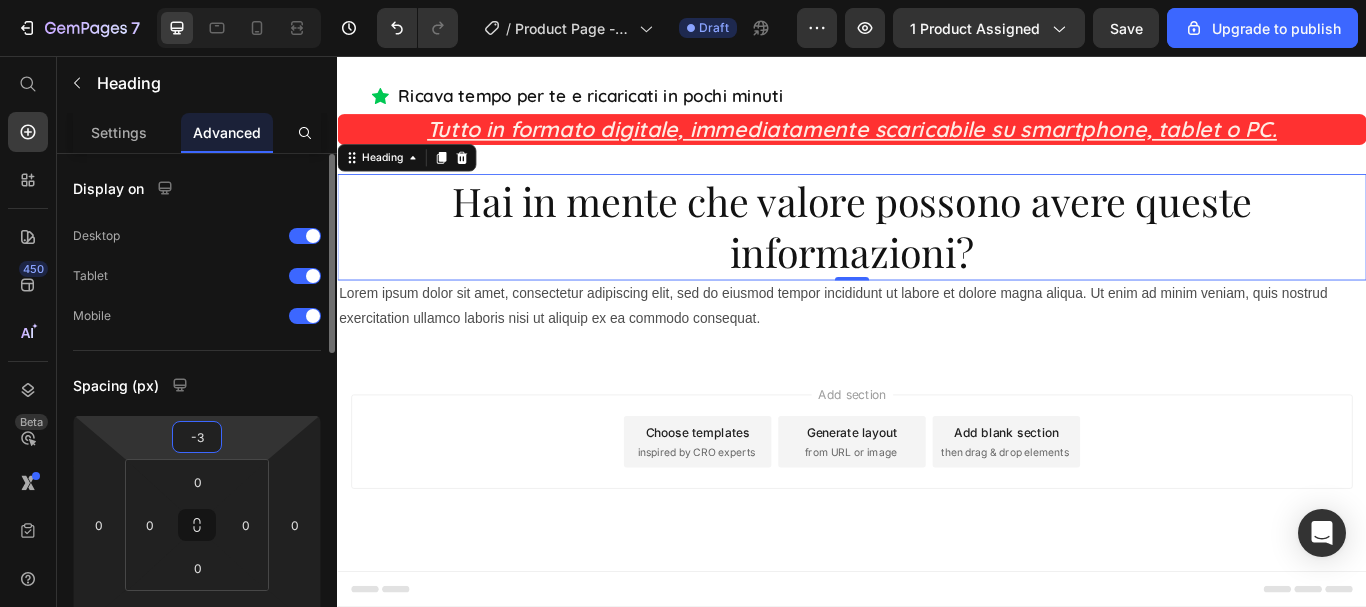 scroll, scrollTop: 10557, scrollLeft: 0, axis: vertical 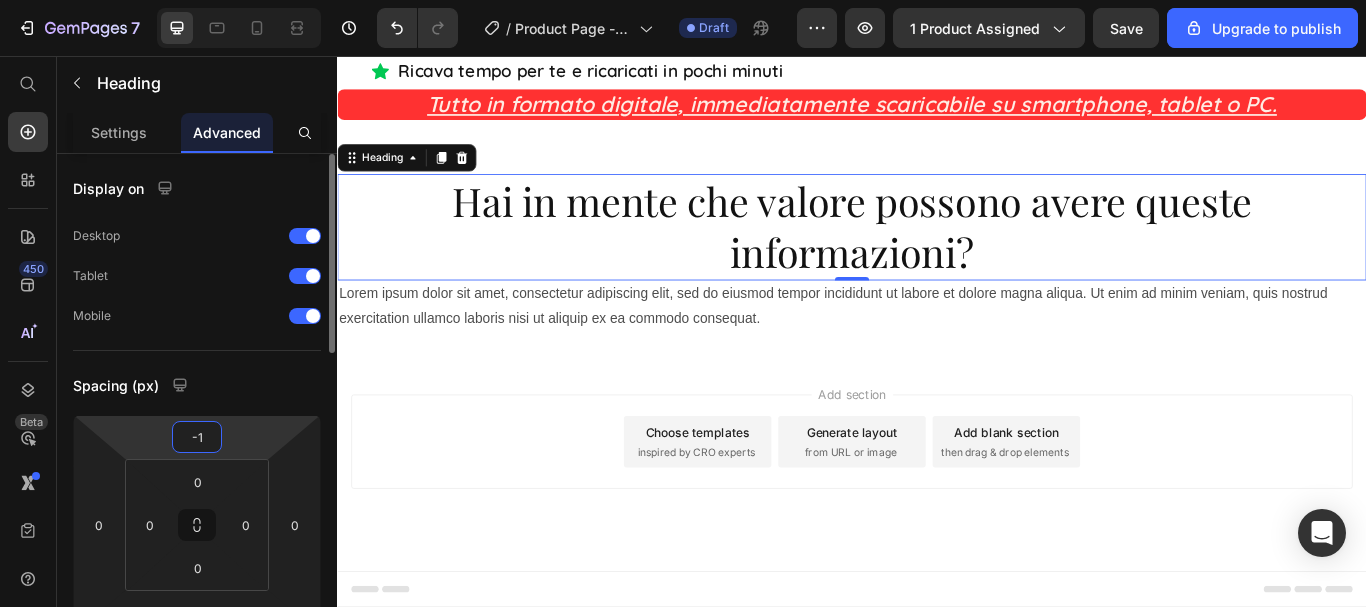type on "-10" 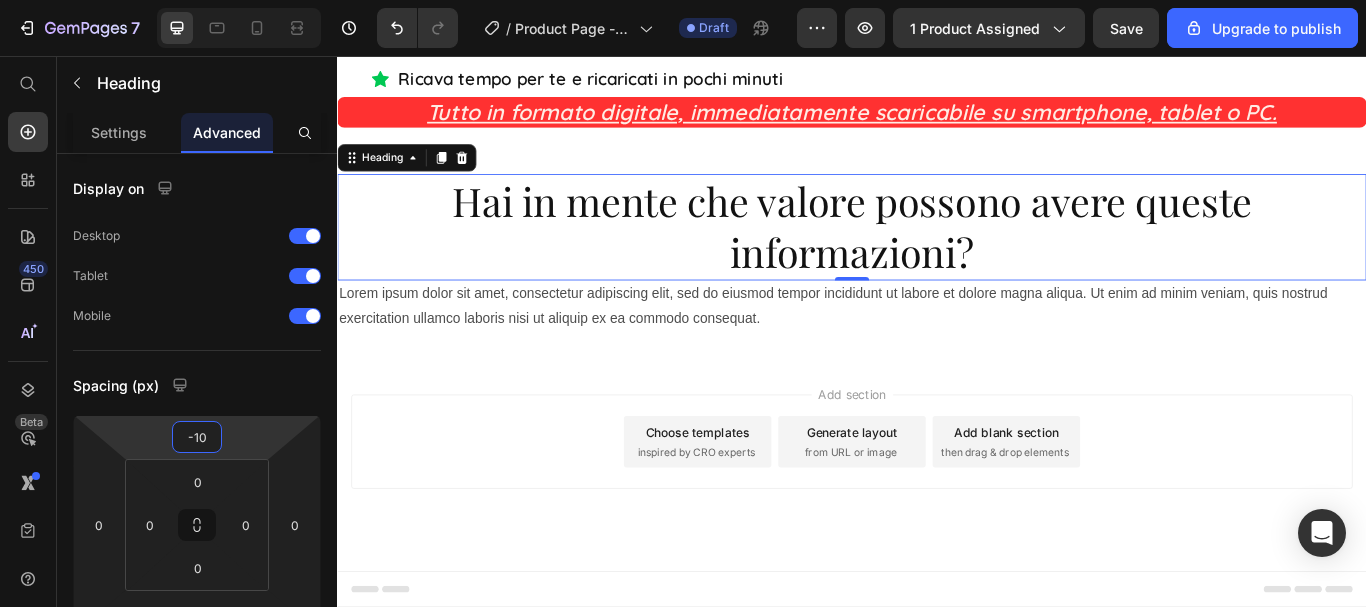 click on "Hai in mente che valore possono avere queste informazioni? Heading   0 Lorem ipsum dolor sit amet, consectetur adipiscing elit, sed do eiusmod tempor incididunt ut labore et dolore magna aliqua. Ut enim ad minim veniam, quis nostrud exercitation ullamco laboris nisi ut aliquip ex ea commodo consequat. Text Block Row Section 4" at bounding box center [937, 291] 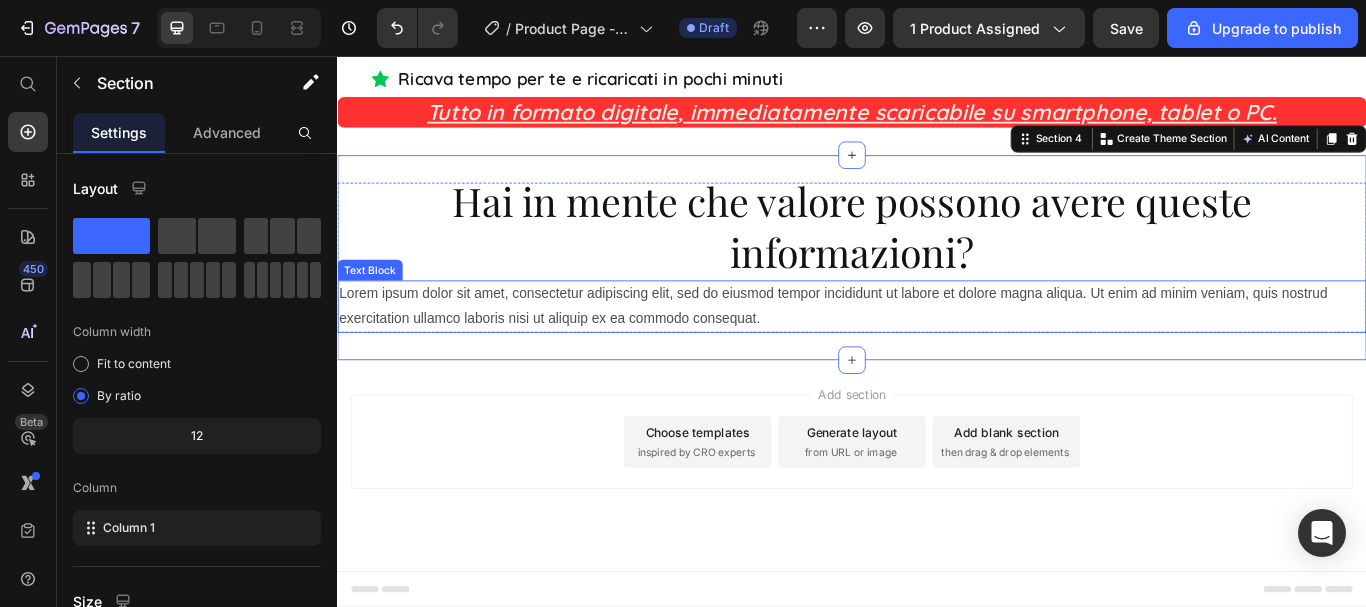 click on "Lorem ipsum dolor sit amet, consectetur adipiscing elit, sed do eiusmod tempor incididunt ut labore et dolore magna aliqua. Ut enim ad minim veniam, quis nostrud exercitation ullamco laboris nisi ut aliquip ex ea commodo consequat." at bounding box center (937, 349) 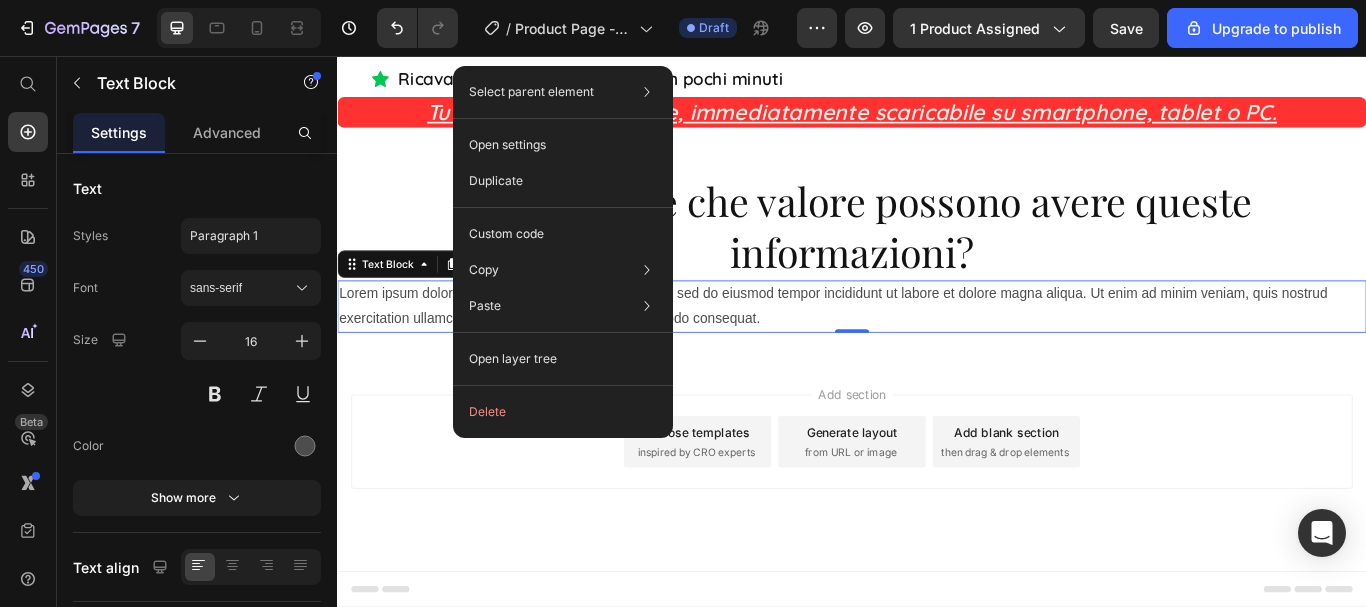 click on "Lorem ipsum dolor sit amet, consectetur adipiscing elit, sed do eiusmod tempor incididunt ut labore et dolore magna aliqua. Ut enim ad minim veniam, quis nostrud exercitation ullamco laboris nisi ut aliquip ex ea commodo consequat." at bounding box center [937, 349] 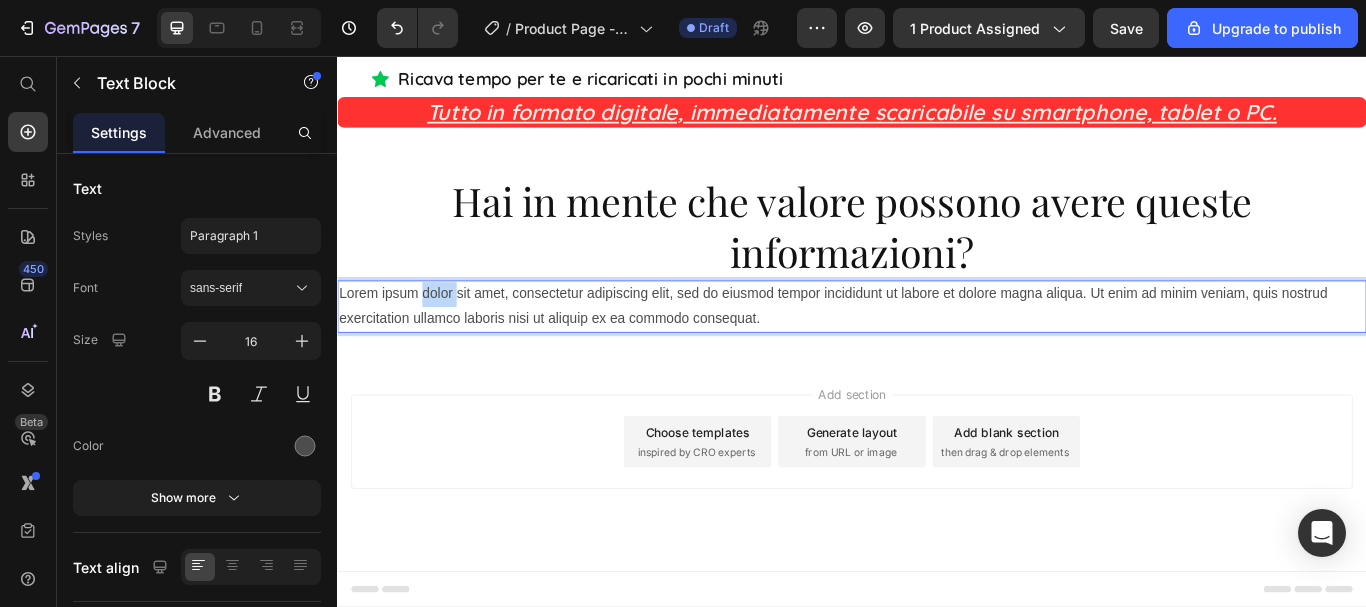click on "Lorem ipsum dolor sit amet, consectetur adipiscing elit, sed do eiusmod tempor incididunt ut labore et dolore magna aliqua. Ut enim ad minim veniam, quis nostrud exercitation ullamco laboris nisi ut aliquip ex ea commodo consequat." at bounding box center [937, 349] 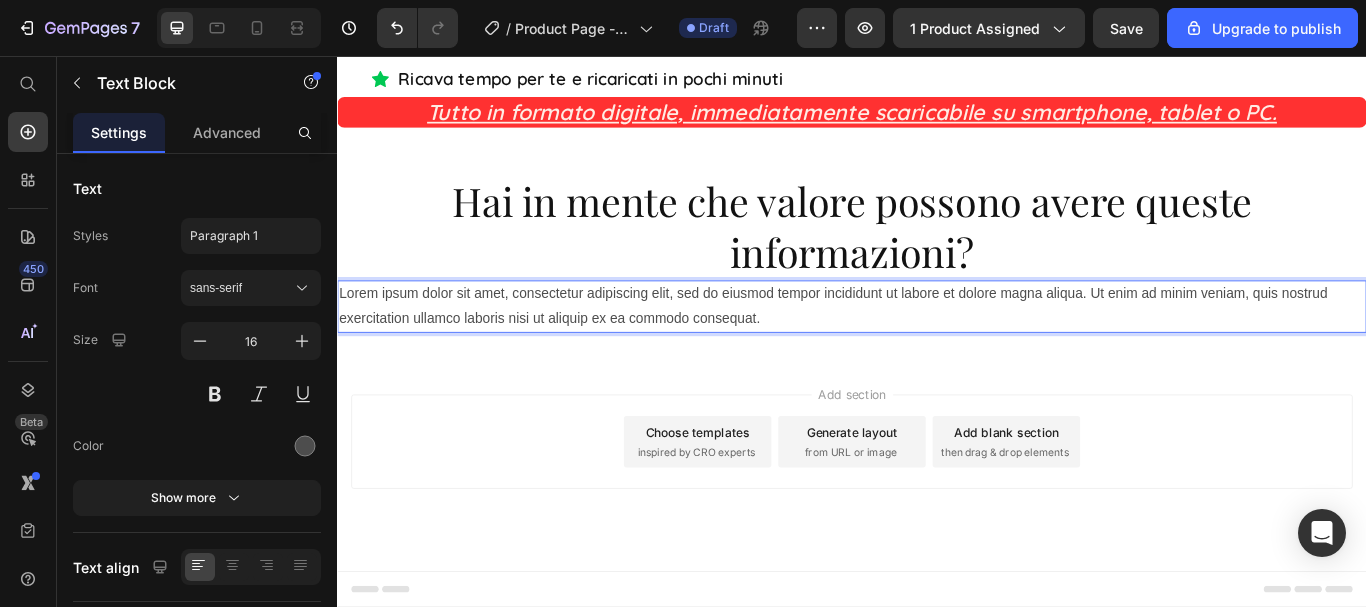 click on "Lorem ipsum dolor sit amet, consectetur adipiscing elit, sed do eiusmod tempor incididunt ut labore et dolore magna aliqua. Ut enim ad minim veniam, quis nostrud exercitation ullamco laboris nisi ut aliquip ex ea commodo consequat." at bounding box center [937, 349] 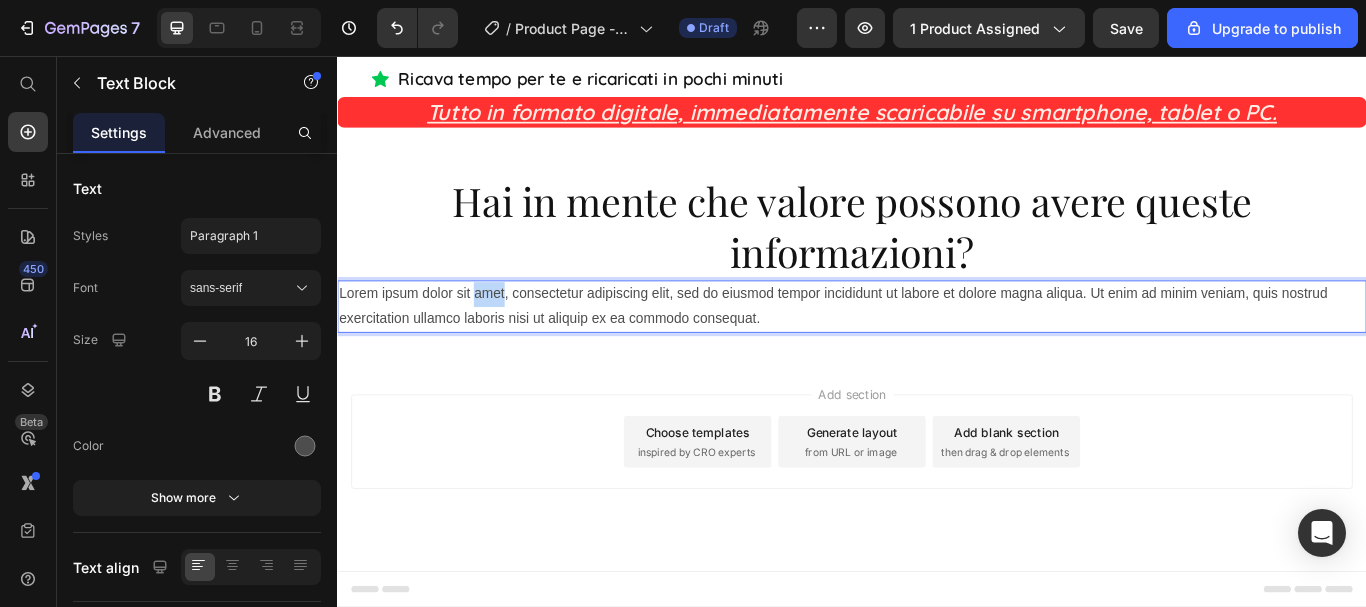 click on "Lorem ipsum dolor sit amet, consectetur adipiscing elit, sed do eiusmod tempor incididunt ut labore et dolore magna aliqua. Ut enim ad minim veniam, quis nostrud exercitation ullamco laboris nisi ut aliquip ex ea commodo consequat." at bounding box center (937, 349) 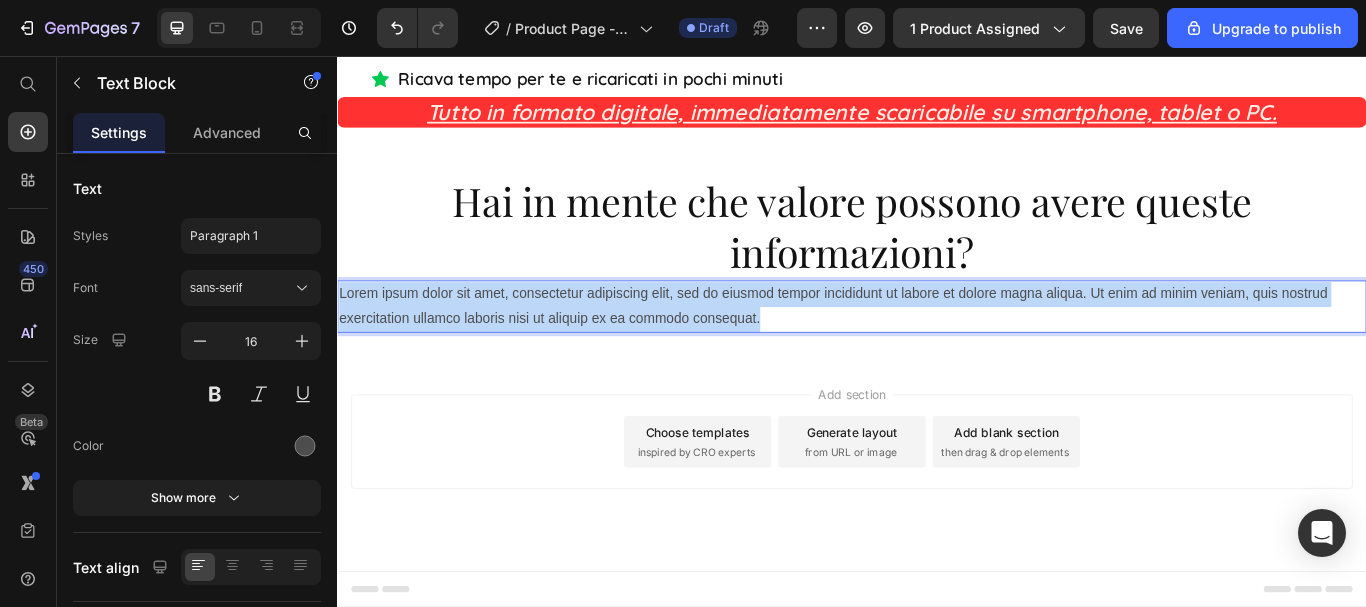 click on "Lorem ipsum dolor sit amet, consectetur adipiscing elit, sed do eiusmod tempor incididunt ut labore et dolore magna aliqua. Ut enim ad minim veniam, quis nostrud exercitation ullamco laboris nisi ut aliquip ex ea commodo consequat." at bounding box center [937, 349] 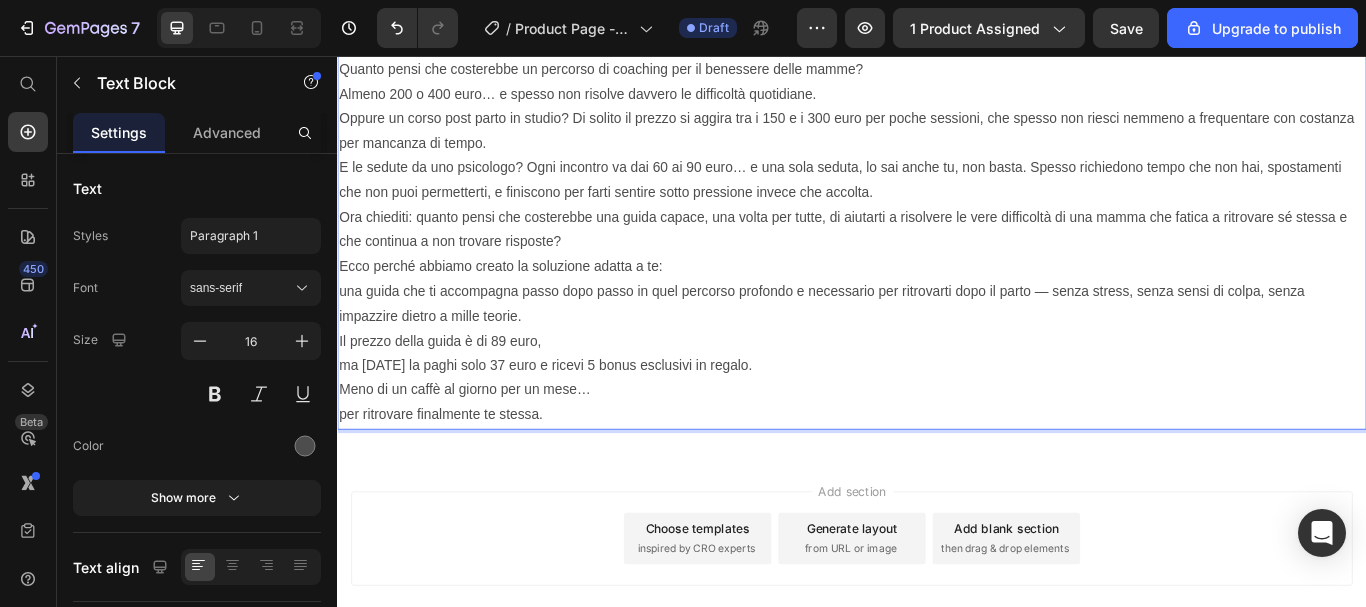 scroll, scrollTop: 10634, scrollLeft: 0, axis: vertical 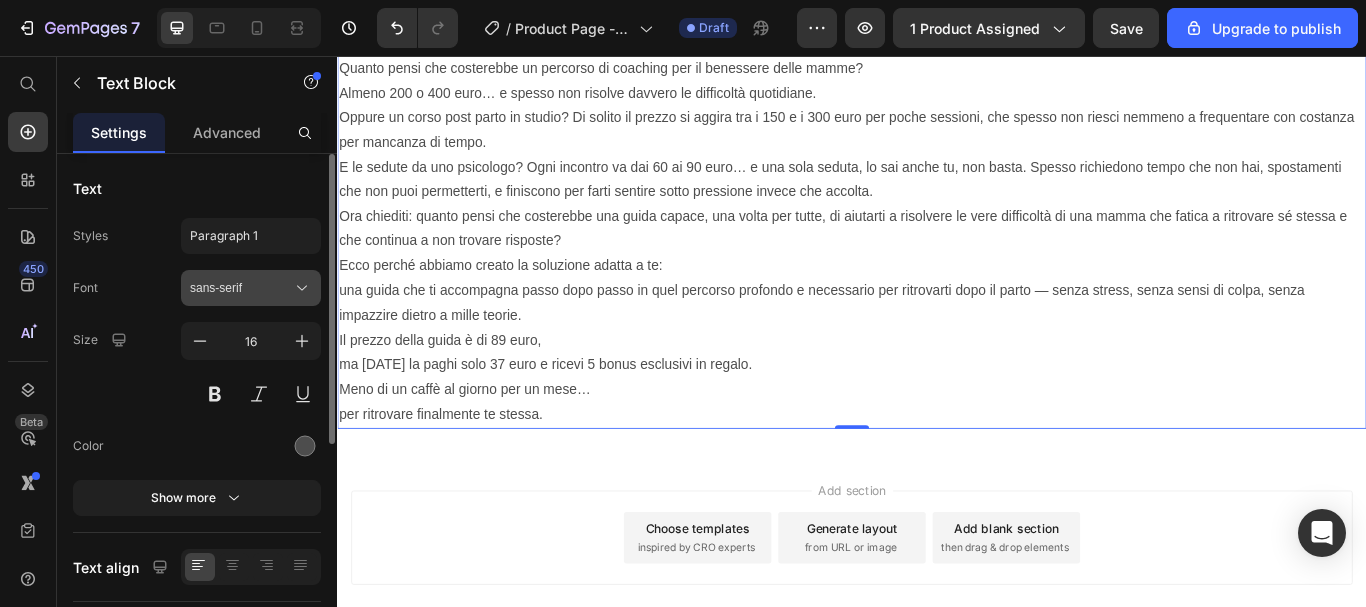 click on "sans-serif" at bounding box center [241, 288] 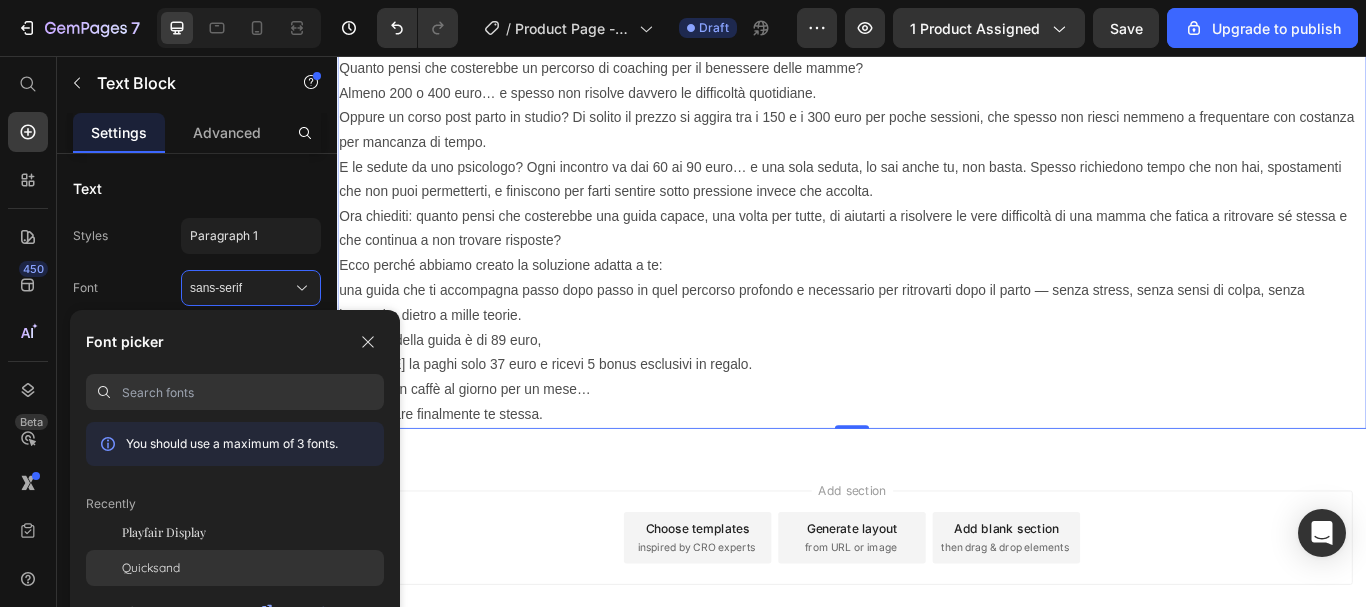 click on "Quicksand" at bounding box center [151, 568] 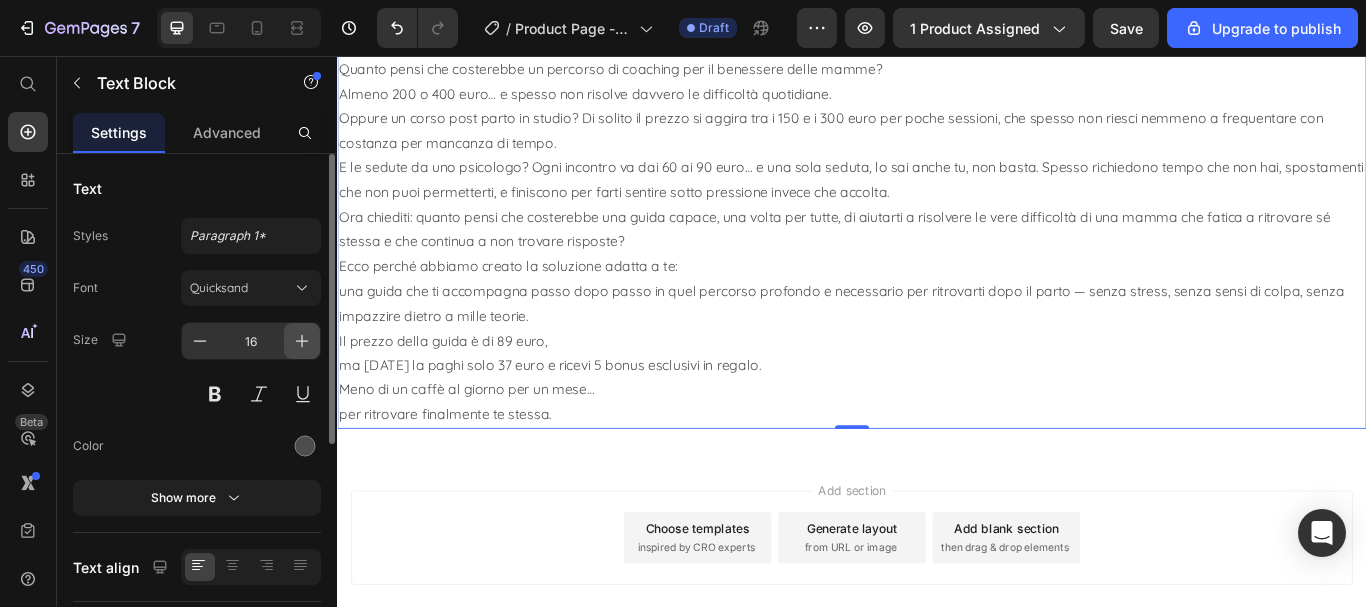 click 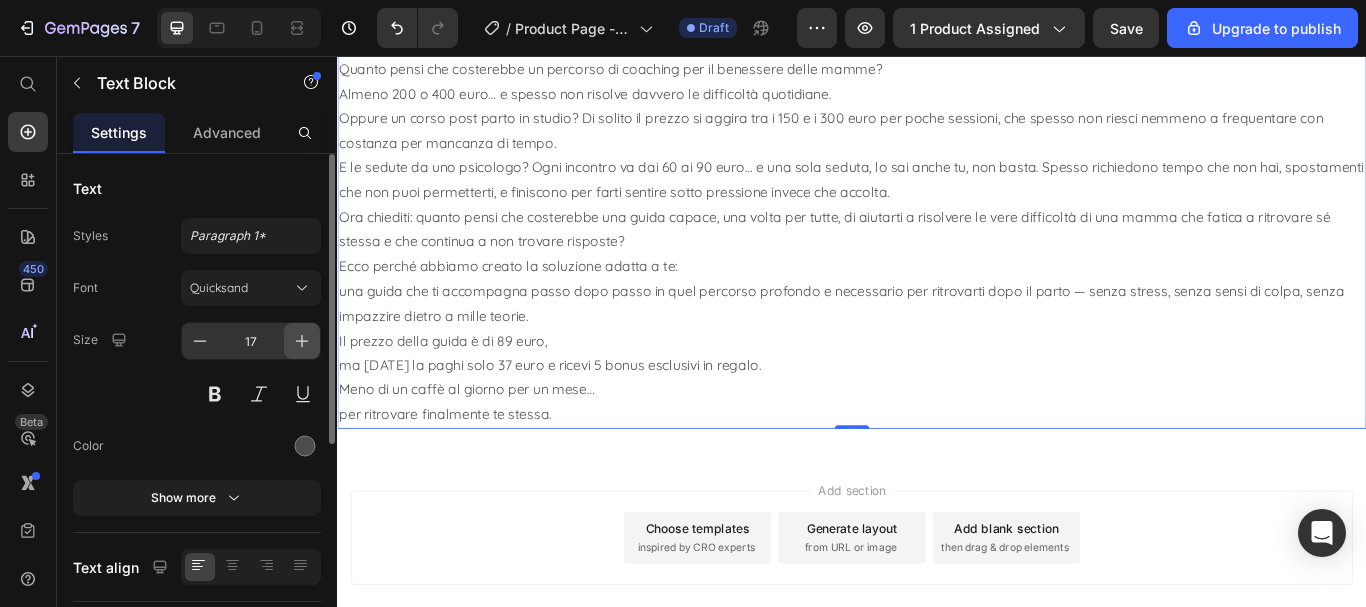 click 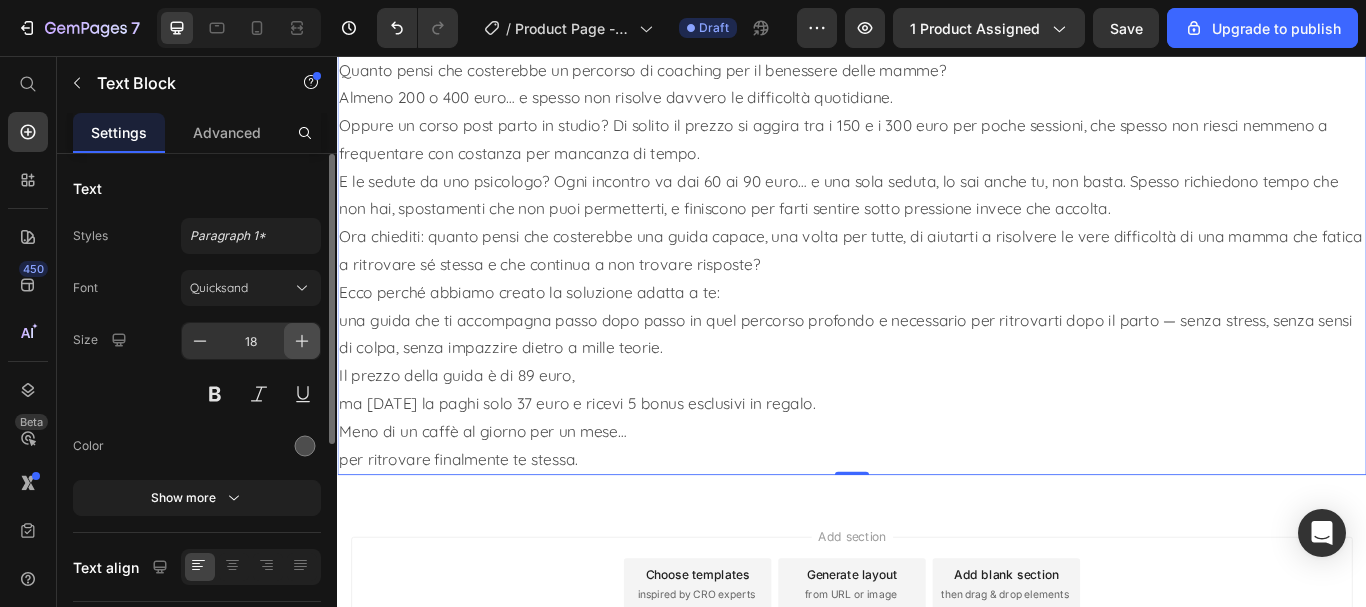 click 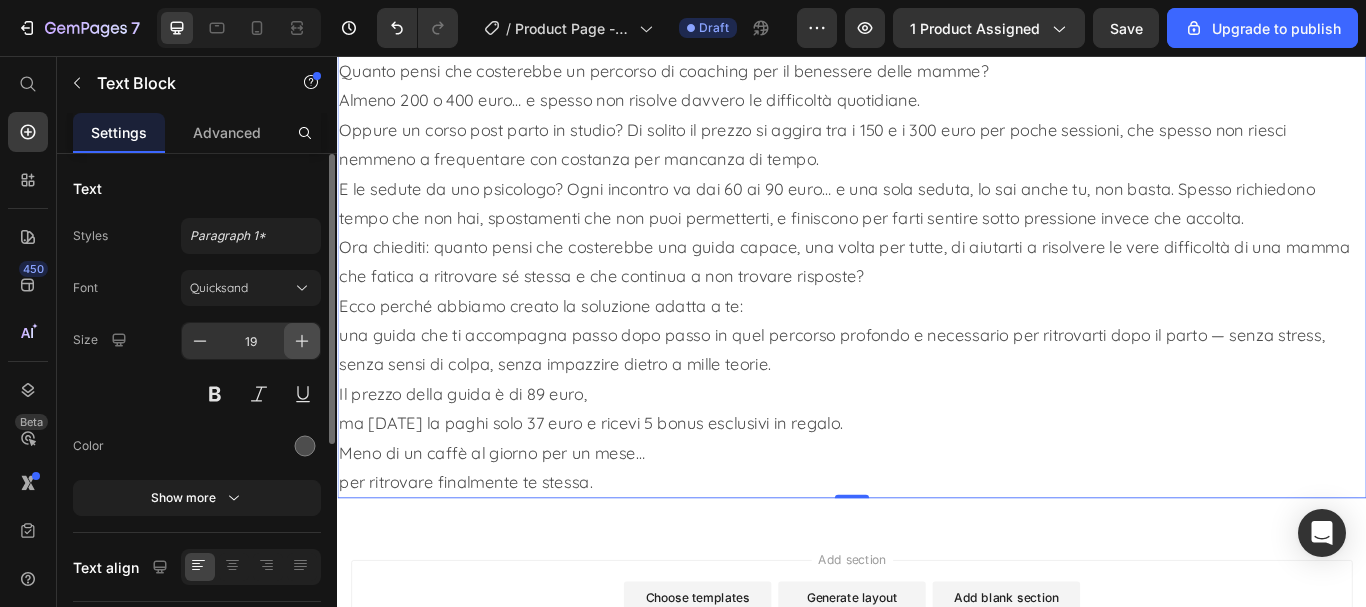 click 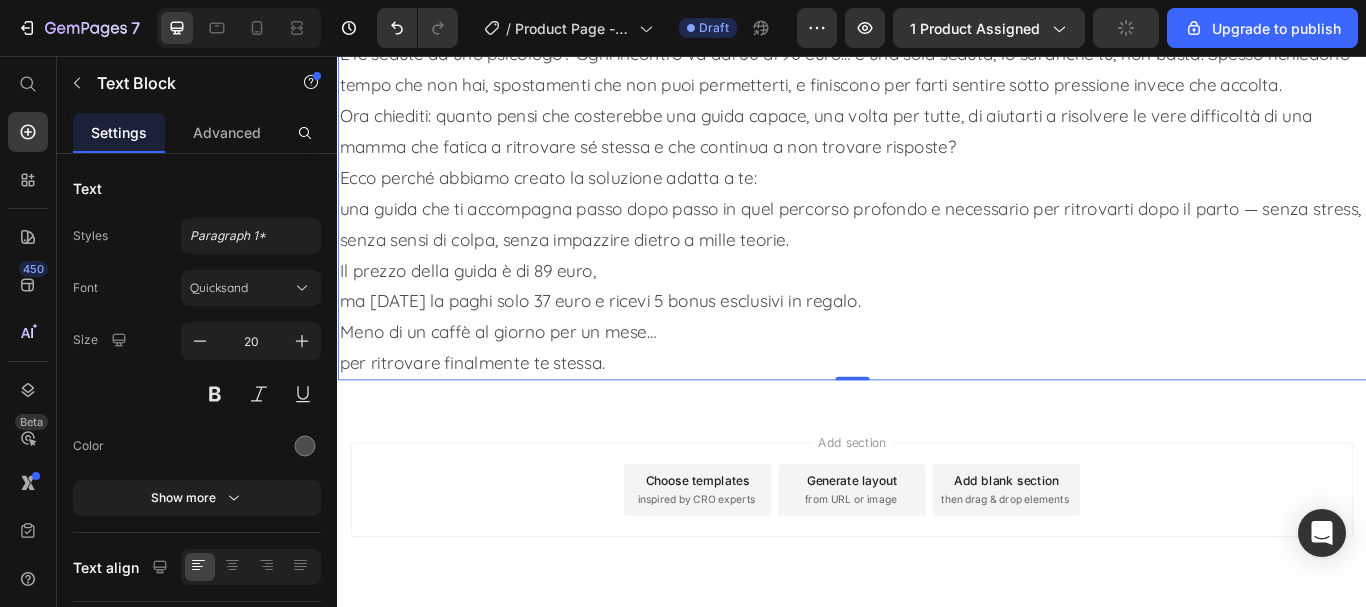 scroll, scrollTop: 10734, scrollLeft: 0, axis: vertical 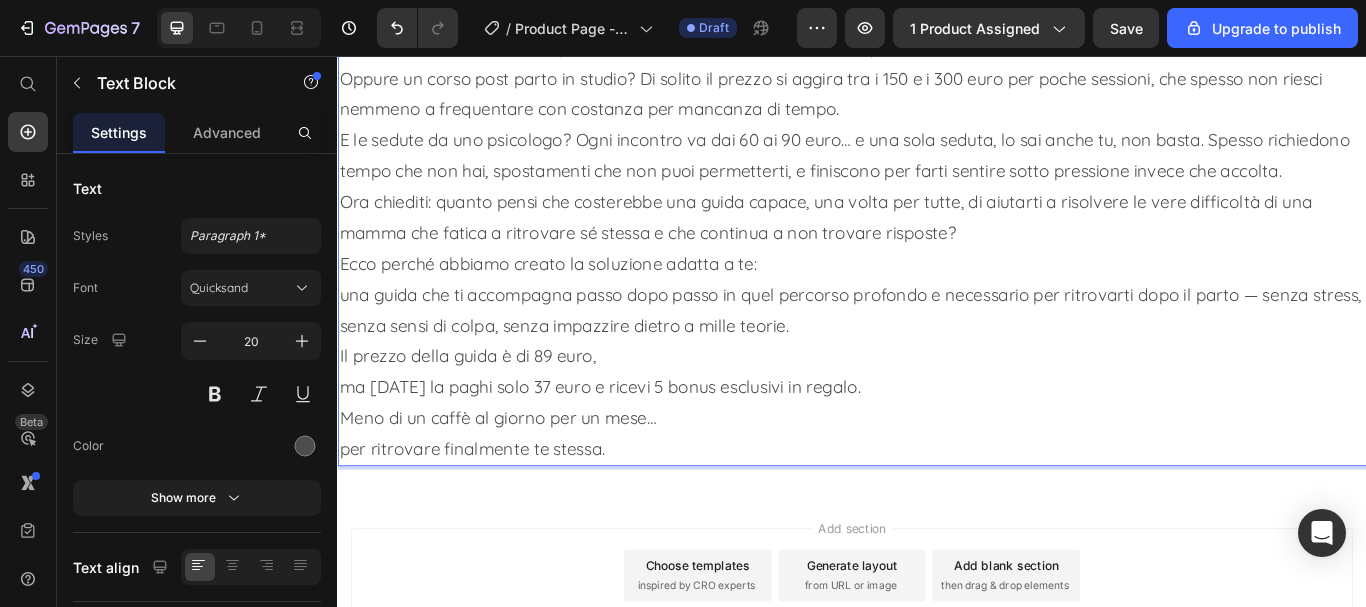 click on "⁠⁠⁠⁠⁠⁠⁠ Almeno 200 o 400 euro… e spesso non risolve davvero le difficoltà quotidiane. Oppure un corso post parto in studio? Di solito il prezzo si aggira tra i 150 e i 300 euro per poche sessioni, che spesso non riesci nemmeno a frequentare con costanza per mancanza di tempo. E le sedute da uno psicologo? Ogni incontro va dai 60 ai 90 euro… e una sola seduta, lo sai anche tu, non basta. Spesso richiedono tempo che non hai, spostamenti che non puoi permetterti, e finiscono per farti sentire sotto pressione invece che accolta. Ora chiediti: quanto pensi che costerebbe una guida capace, una volta per tutte, di aiutarti a risolvere le vere difficoltà di una mamma che fatica a ritrovare sé stessa e che continua a non trovare risposte? Ecco perché abbiamo creato la soluzione adatta a te: una guida che ti accompagna passo dopo passo in quel percorso profondo e necessario per ritrovarti dopo il parto — senza stress, senza sensi di colpa, senza impazzire dietro a mille teorie." at bounding box center (937, 263) 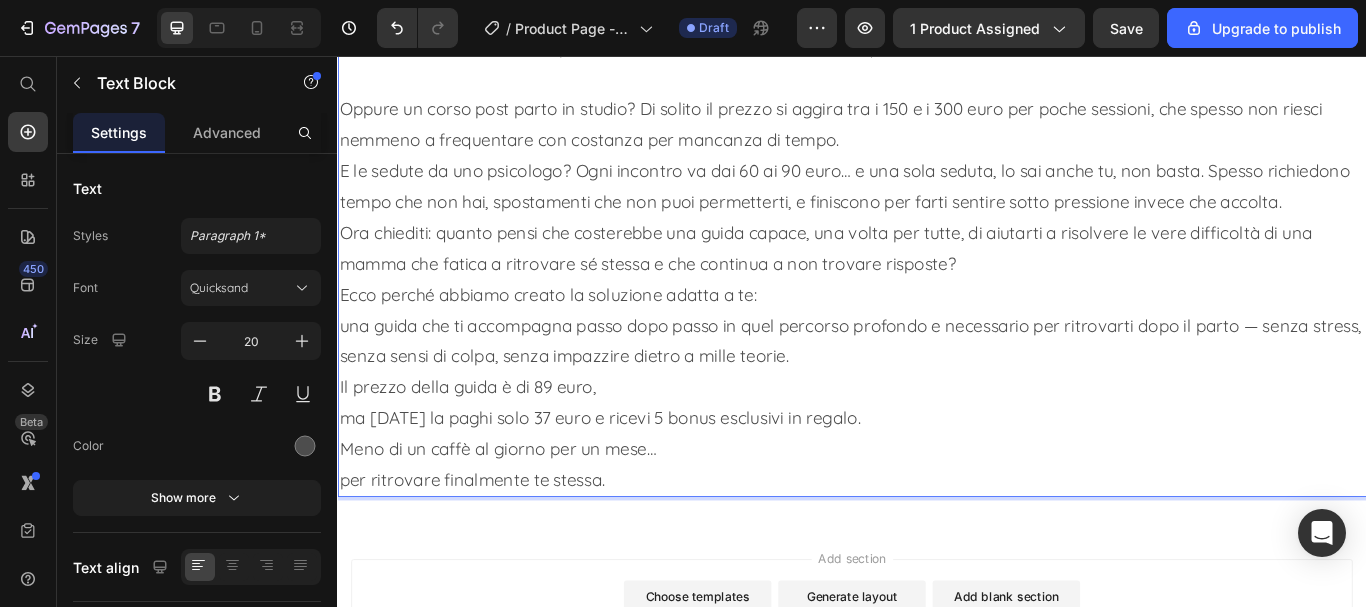 click on "⁠⁠⁠⁠⁠⁠⁠ Oppure un corso post parto in studio? Di solito il prezzo si aggira tra i 150 e i 300 euro per poche sessioni, che spesso non riesci nemmeno a frequentare con costanza per mancanza di tempo. E le sedute da uno psicologo? Ogni incontro va dai 60 ai 90 euro… e una sola seduta, lo sai anche tu, non basta. Spesso richiedono tempo che non hai, spostamenti che non puoi permetterti, e finiscono per farti sentire sotto pressione invece che accolta. Ora chiediti: quanto pensi che costerebbe una guida capace, una volta per tutte, di aiutarti a risolvere le vere difficoltà di una mamma che fatica a ritrovare sé stessa e che continua a non trovare risposte? Ecco perché abbiamo creato la soluzione adatta a te: una guida che ti accompagna passo dopo passo in quel percorso profondo e necessario per ritrovarti dopo il parto — senza stress, senza sensi di colpa, senza impazzire dietro a mille teorie. Il prezzo della guida è di 89 euro, Meno di un caffè al giorno per un mese…" at bounding box center (937, 317) 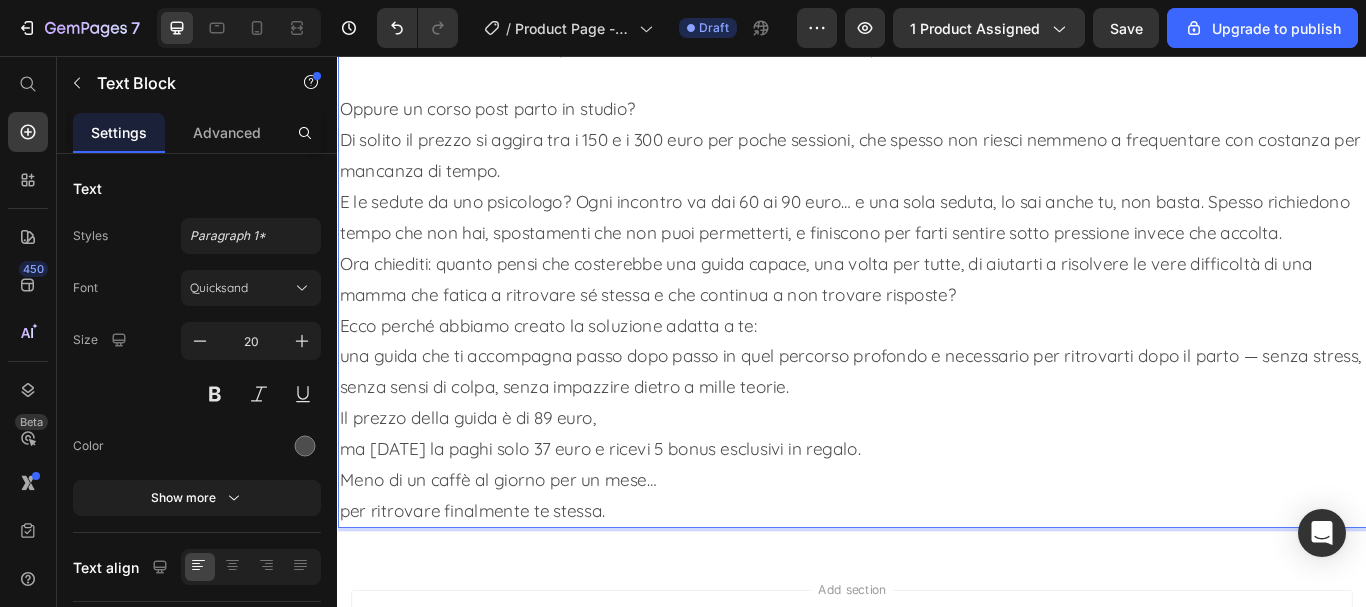 click on "Di solito il prezzo si aggira tra i 150 e i 300 euro per poche sessioni, che spesso non riesci nemmeno a frequentare con costanza per mancanza di tempo. E le sedute da uno psicologo? Ogni incontro va dai 60 ai 90 euro… e una sola seduta, lo sai anche tu, non basta. Spesso richiedono tempo che non hai, spostamenti che non puoi permetterti, e finiscono per farti sentire sotto pressione invece che accolta. Ora chiediti: quanto pensi che costerebbe una guida capace, una volta per tutte, di aiutarti a risolvere le vere difficoltà di una mamma che fatica a ritrovare sé stessa e che continua a non trovare risposte? Ecco perché abbiamo creato la soluzione adatta a te: una guida che ti accompagna passo dopo passo in quel percorso profondo e necessario per ritrovarti dopo il parto — senza stress, senza sensi di colpa, senza impazzire dietro a mille teorie. Il prezzo della guida è di 89 euro, ma oggi la paghi solo 37 euro e ricevi 5 bonus esclusivi in regalo. Meno di un caffè al giorno per un mese…" at bounding box center [937, 371] 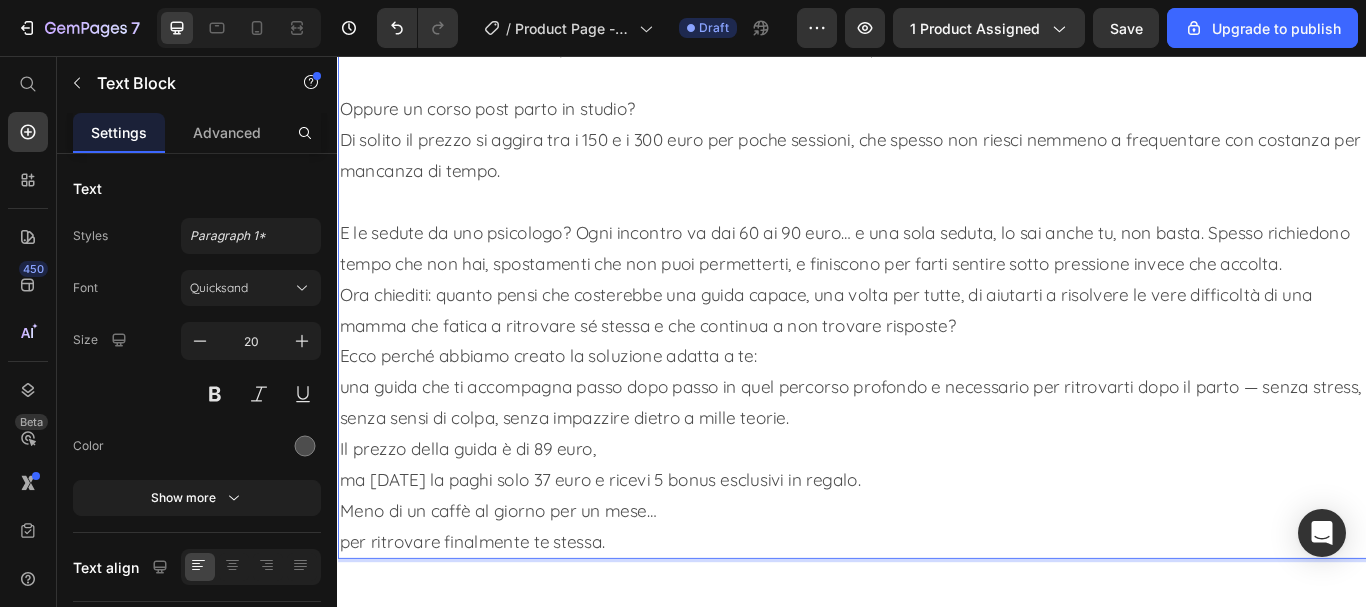 click on "Oppure un corso post parto in studio?" at bounding box center (937, 101) 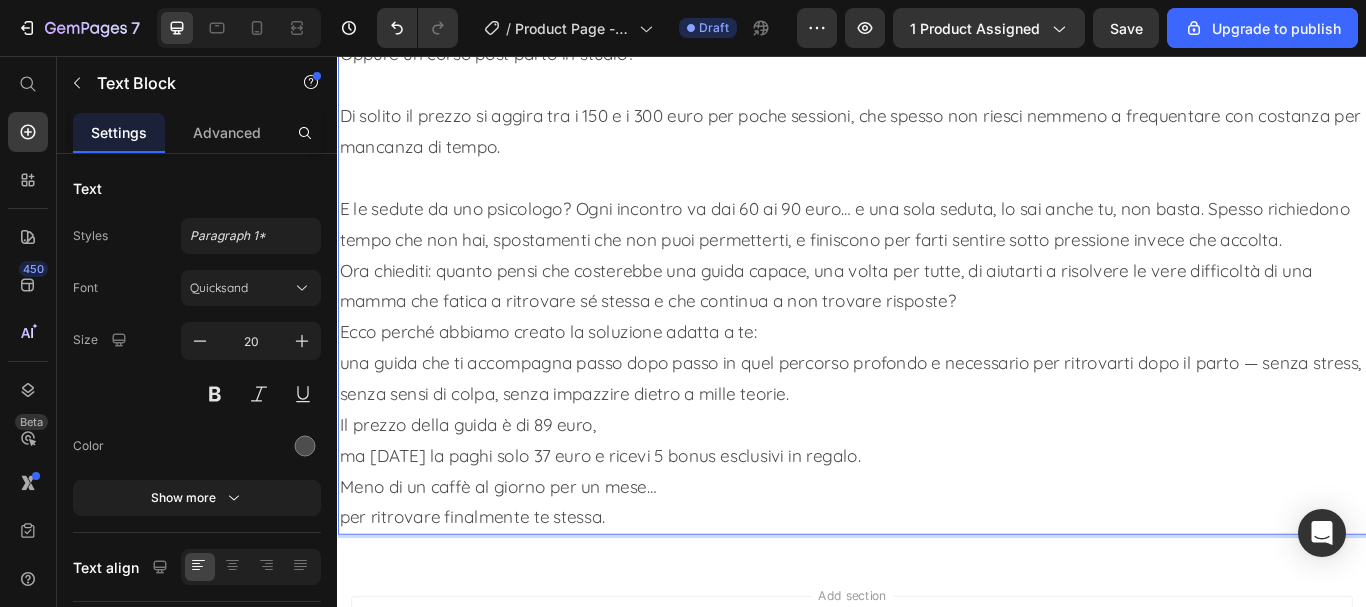 scroll, scrollTop: 10834, scrollLeft: 0, axis: vertical 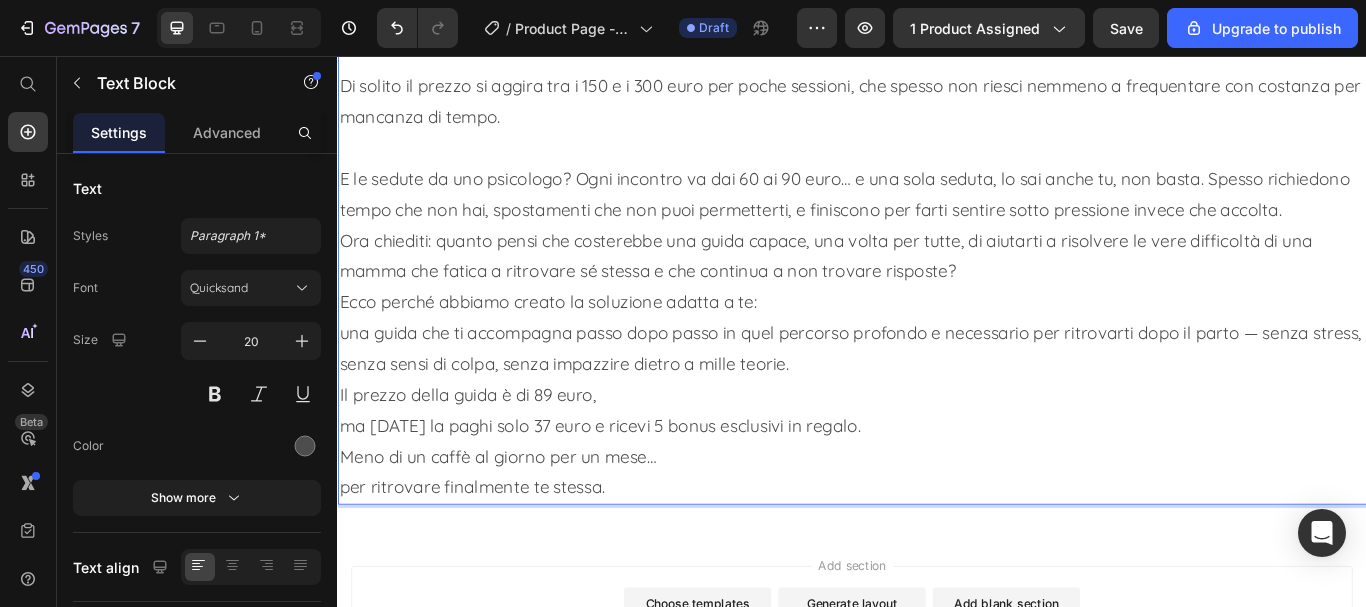 click on "E le sedute da uno psicologo? Ogni incontro va dai 60 ai 90 euro… e una sola seduta, lo sai anche tu, non basta. Spesso richiedono tempo che non hai, spostamenti che non puoi permetterti, e finiscono per farti sentire sotto pressione invece che accolta. Ora chiediti: quanto pensi che costerebbe una guida capace, una volta per tutte, di aiutarti a risolvere le vere difficoltà di una mamma che fatica a ritrovare sé stessa e che continua a non trovare risposte? Ecco perché abbiamo creato la soluzione adatta a te: una guida che ti accompagna passo dopo passo in quel percorso profondo e necessario per ritrovarti dopo il parto — senza stress, senza sensi di colpa, senza impazzire dietro a mille teorie. Il prezzo della guida è di 89 euro, ma oggi la paghi solo 37 euro e ricevi 5 bonus esclusivi in regalo. Meno di un caffè al giorno per un mese… per ritrovare finalmente te stessa." at bounding box center [937, 361] 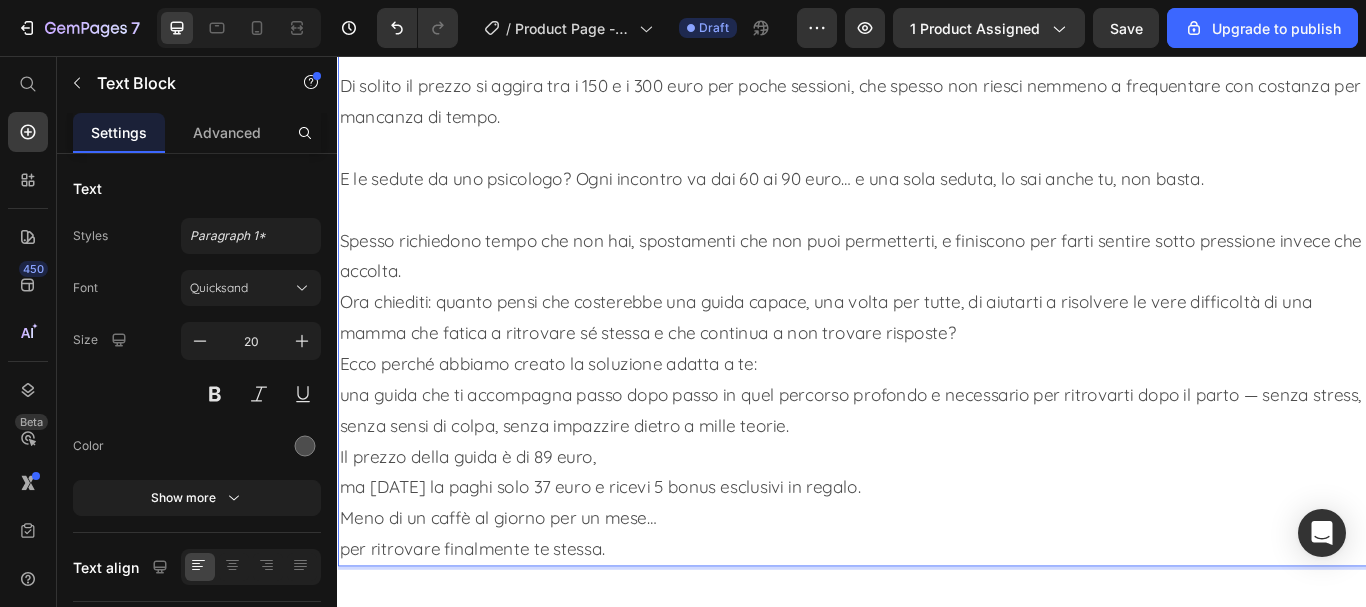 click on "Spesso richiedono tempo che non hai, spostamenti che non puoi permetterti, e finiscono per farti sentire sotto pressione invece che accolta. Ora chiediti: quanto pensi che costerebbe una guida capace, una volta per tutte, di aiutarti a risolvere le vere difficoltà di una mamma che fatica a ritrovare sé stessa e che continua a non trovare risposte? Ecco perché abbiamo creato la soluzione adatta a te: una guida che ti accompagna passo dopo passo in quel percorso profondo e necessario per ritrovarti dopo il parto — senza stress, senza sensi di colpa, senza impazzire dietro a mille teorie. Il prezzo della guida è di 89 euro, ma oggi la paghi solo 37 euro e ricevi 5 bonus esclusivi in regalo. Meno di un caffè al giorno per un mese… per ritrovare finalmente te stessa." at bounding box center [937, 451] 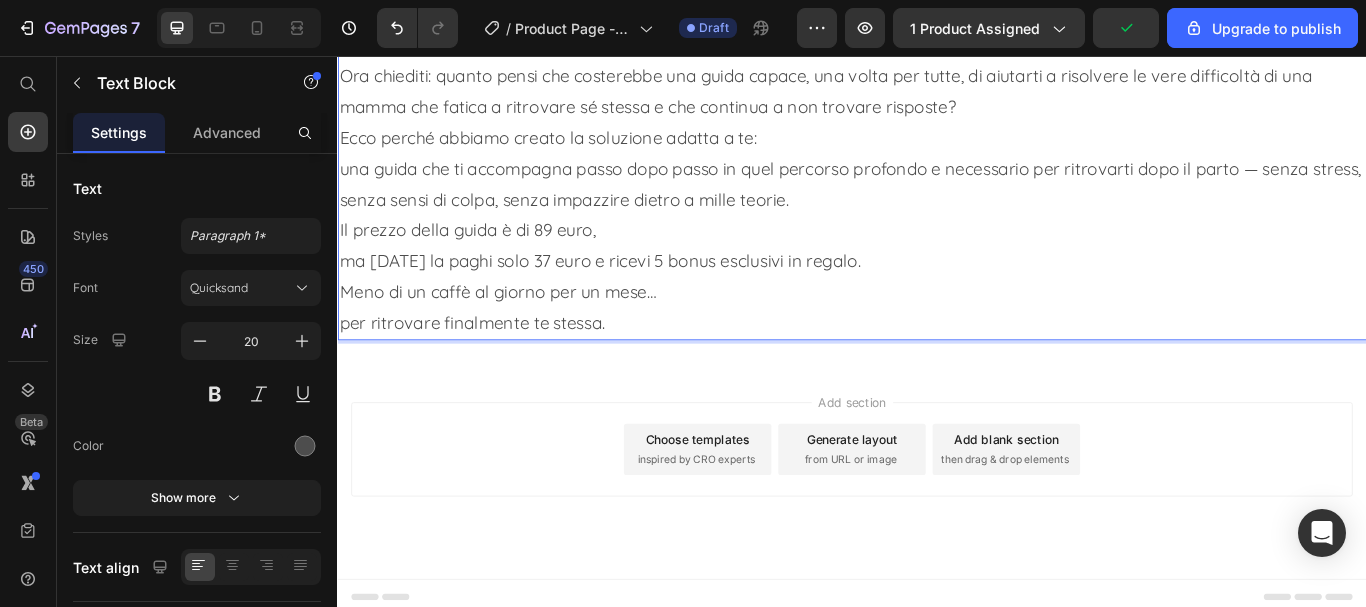 scroll, scrollTop: 11134, scrollLeft: 0, axis: vertical 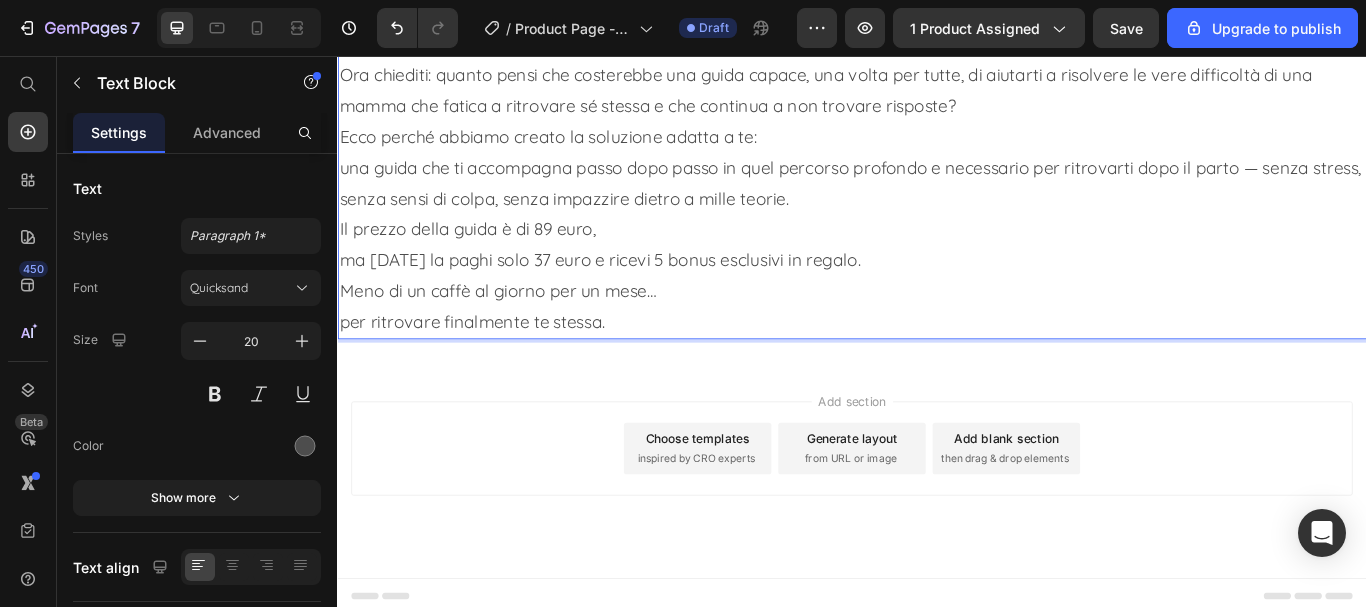 click on "⁠⁠⁠⁠⁠⁠⁠ Ora chiediti: quanto pensi che costerebbe una guida capace, una volta per tutte, di aiutarti a risolvere le vere difficoltà di una mamma che fatica a ritrovare sé stessa e che continua a non trovare risposte? Ecco perché abbiamo creato la soluzione adatta a te: una guida che ti accompagna passo dopo passo in quel percorso profondo e necessario per ritrovarti dopo il parto — senza stress, senza sensi di colpa, senza impazzire dietro a mille teorie. Il prezzo della guida è di 89 euro, ma oggi la paghi solo 37 euro e ricevi 5 bonus esclusivi in regalo. Meno di un caffè al giorno per un mese… per ritrovare finalmente te stessa." at bounding box center [937, 205] 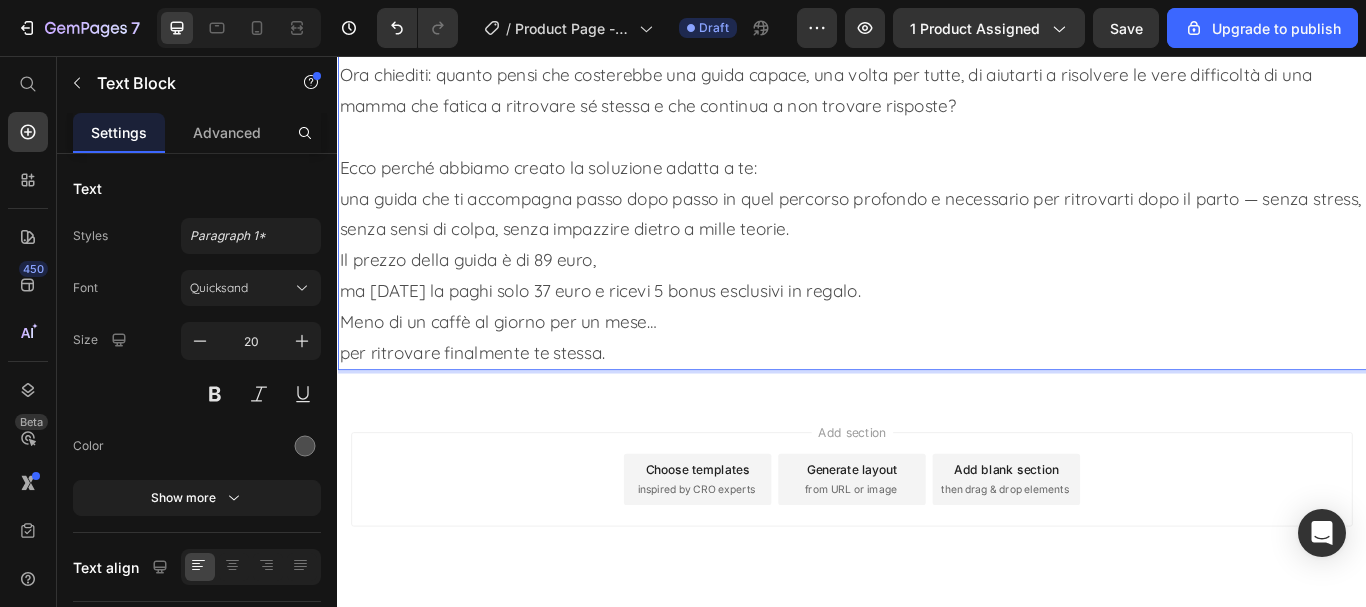 drag, startPoint x: 846, startPoint y: 383, endPoint x: 811, endPoint y: 400, distance: 38.910152 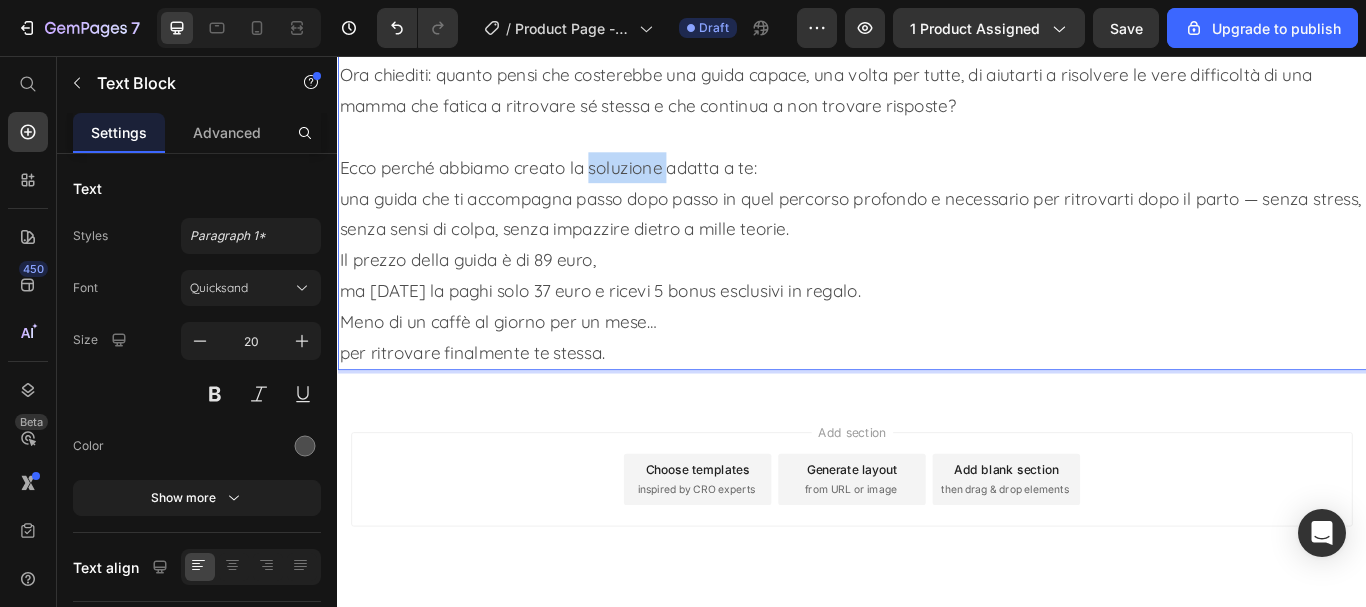 click on "Ecco perché abbiamo creato la soluzione adatta a te: una guida che ti accompagna passo dopo passo in quel percorso profondo e necessario per ritrovarti dopo il parto — senza stress, senza sensi di colpa, senza impazzire dietro a mille teorie. Il prezzo della guida è di 89 euro, ma oggi la paghi solo 37 euro e ricevi 5 bonus esclusivi in regalo. Meno di un caffè al giorno per un mese… per ritrovare finalmente te stessa." at bounding box center [937, 277] 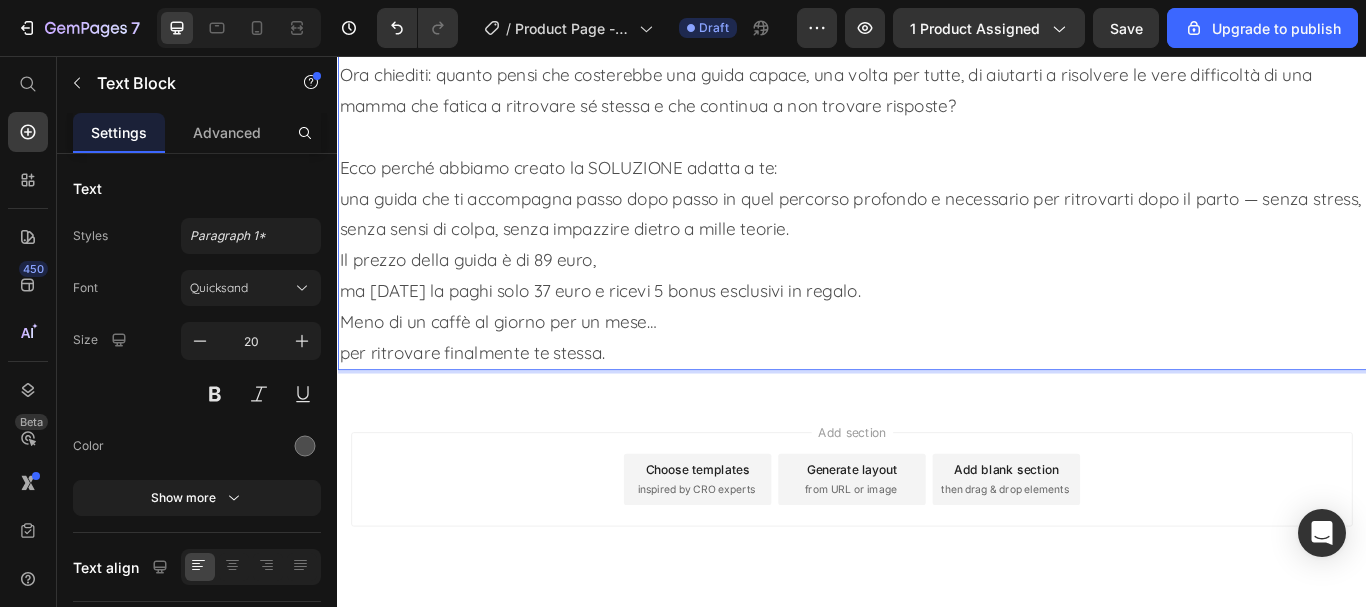 click on "Ecco perché abbiamo creato la SOLUZIONE adatta a te: una guida che ti accompagna passo dopo passo in quel percorso profondo e necessario per ritrovarti dopo il parto — senza stress, senza sensi di colpa, senza impazzire dietro a mille teorie. Il prezzo della guida è di 89 euro, ma oggi la paghi solo 37 euro e ricevi 5 bonus esclusivi in regalo. Meno di un caffè al giorno per un mese… per ritrovare finalmente te stessa." at bounding box center [937, 277] 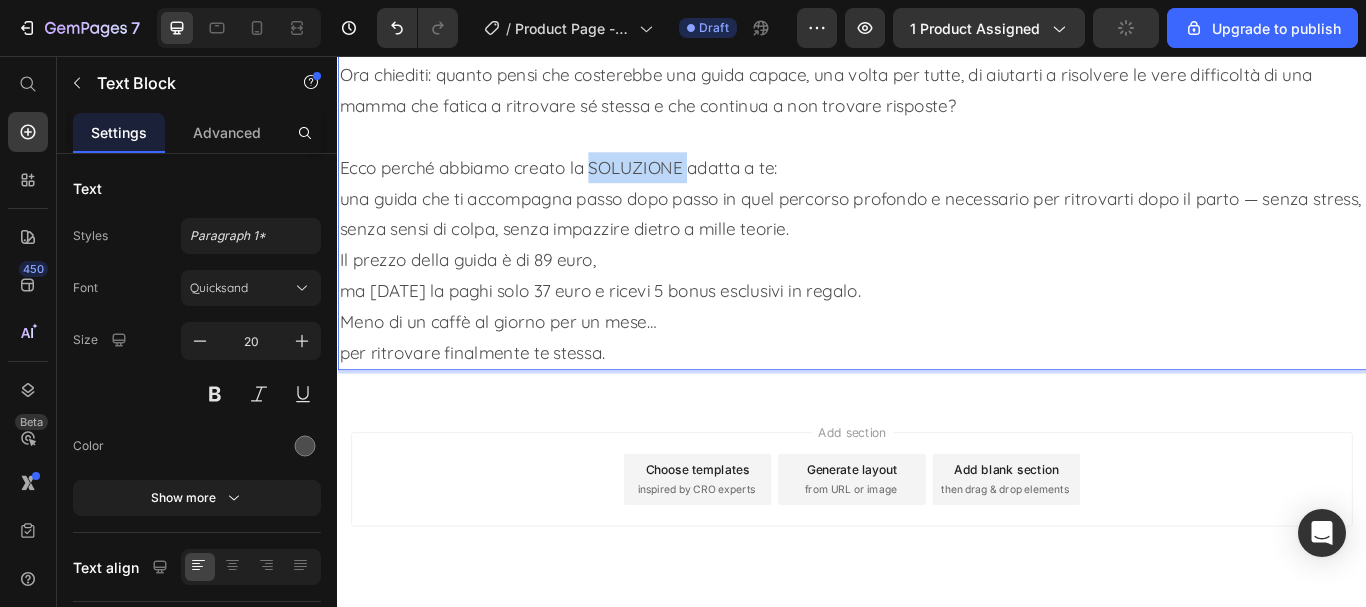 click on "Ecco perché abbiamo creato la SOLUZIONE adatta a te: una guida che ti accompagna passo dopo passo in quel percorso profondo e necessario per ritrovarti dopo il parto — senza stress, senza sensi di colpa, senza impazzire dietro a mille teorie. Il prezzo della guida è di 89 euro, ma oggi la paghi solo 37 euro e ricevi 5 bonus esclusivi in regalo. Meno di un caffè al giorno per un mese… per ritrovare finalmente te stessa." at bounding box center (937, 277) 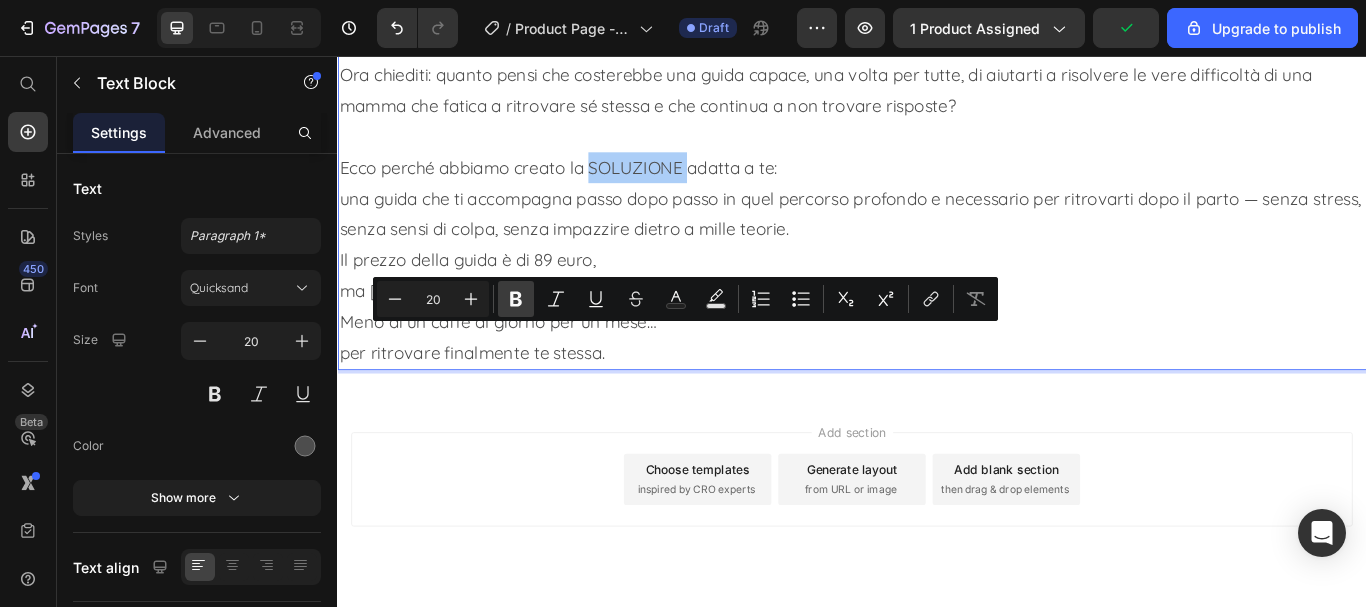 click 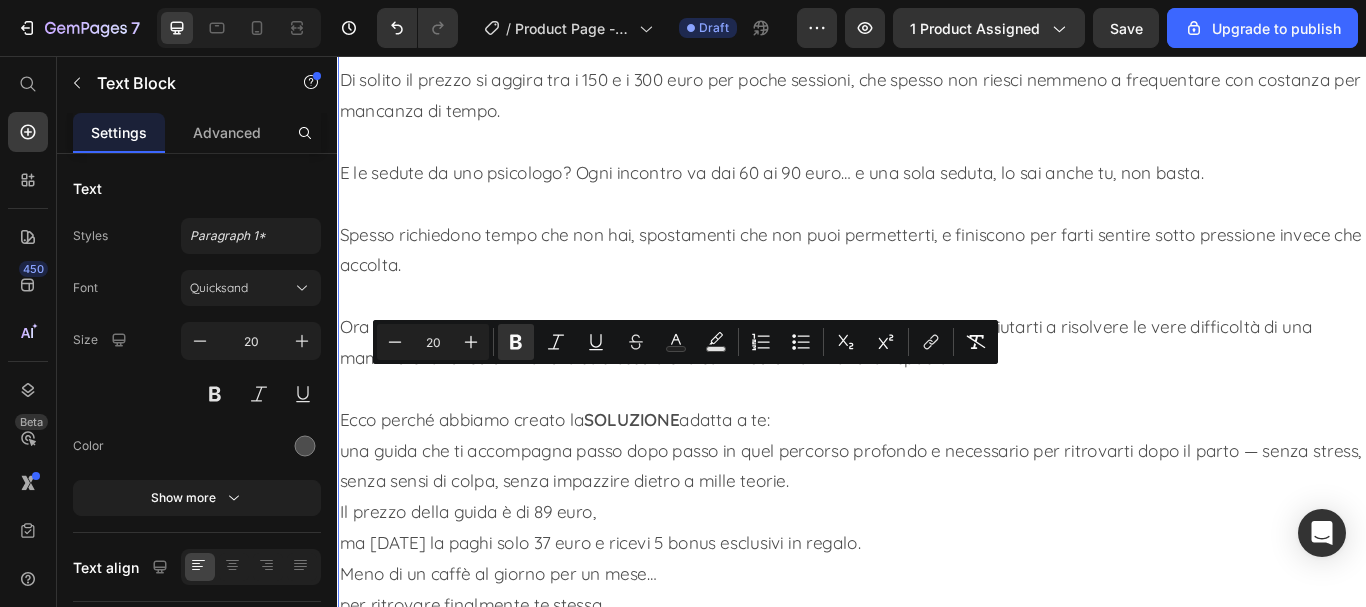 scroll, scrollTop: 10834, scrollLeft: 0, axis: vertical 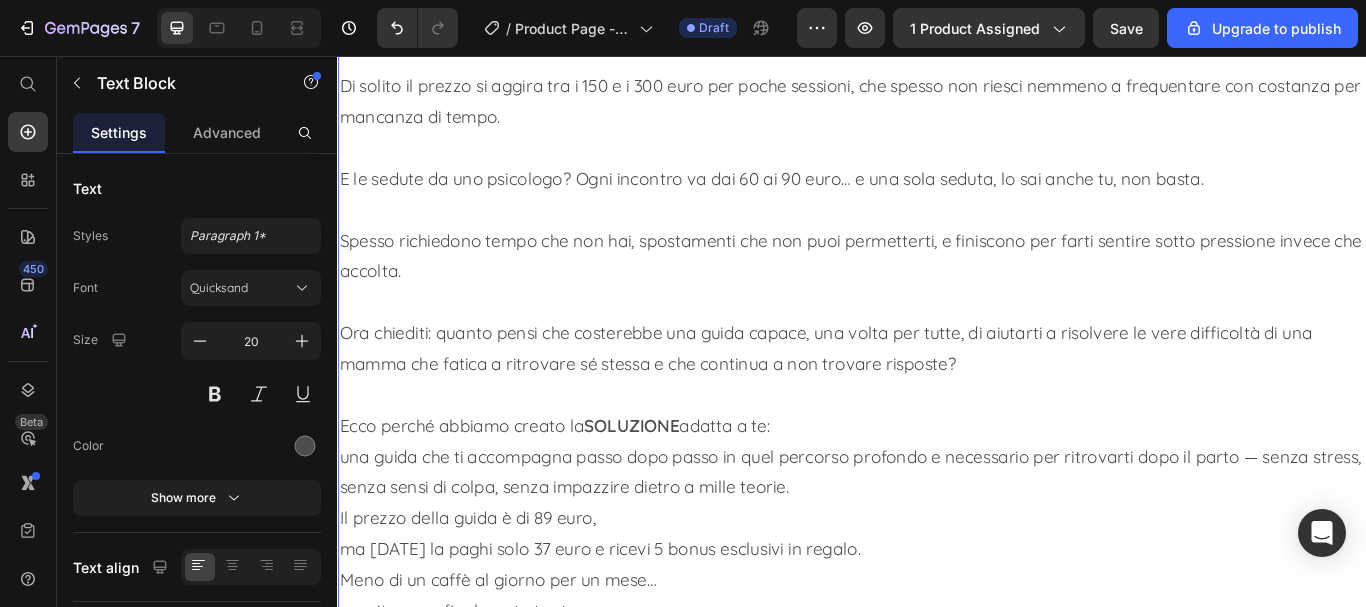 click on "E le sedute da uno psicologo? Ogni incontro va dai 60 ai 90 euro… e una sola seduta, lo sai anche tu, non basta." at bounding box center [937, 181] 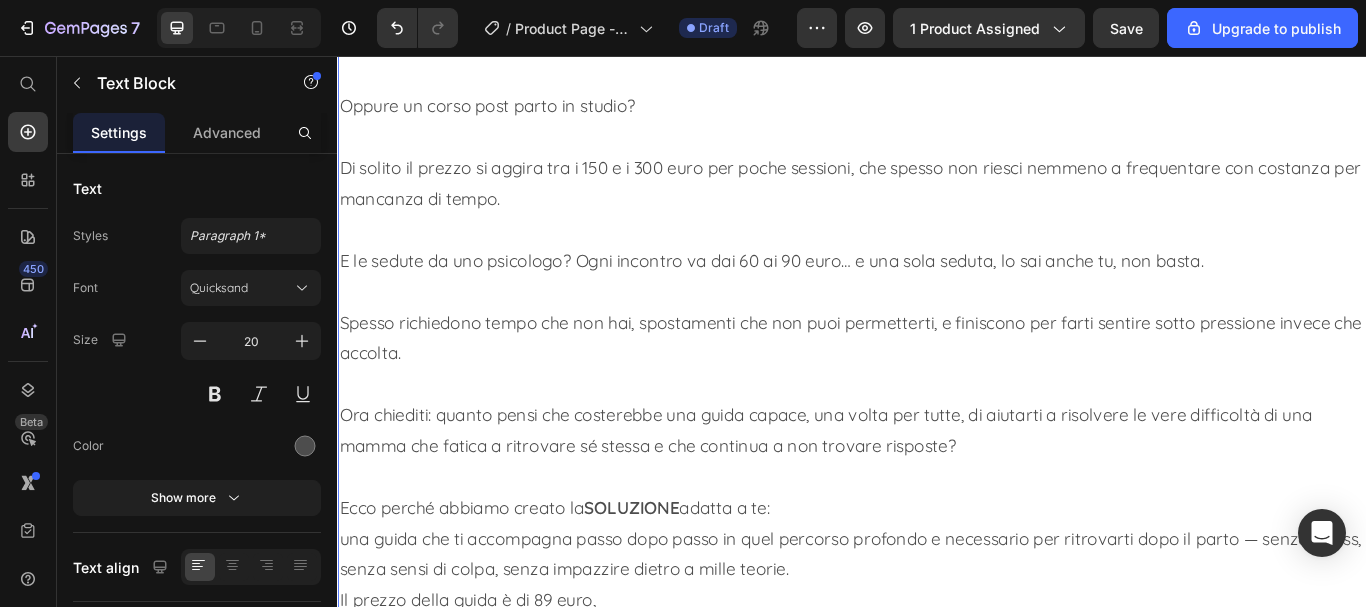 scroll, scrollTop: 10634, scrollLeft: 0, axis: vertical 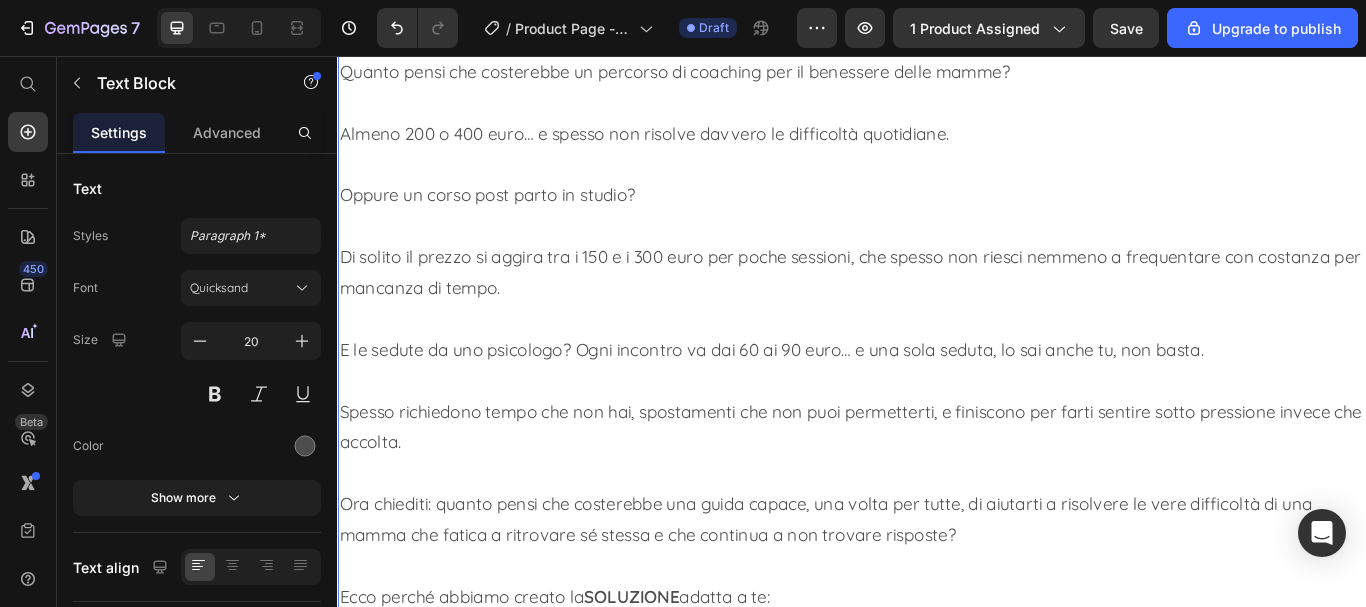 click on "Oppure un corso post parto in studio?" at bounding box center [937, 201] 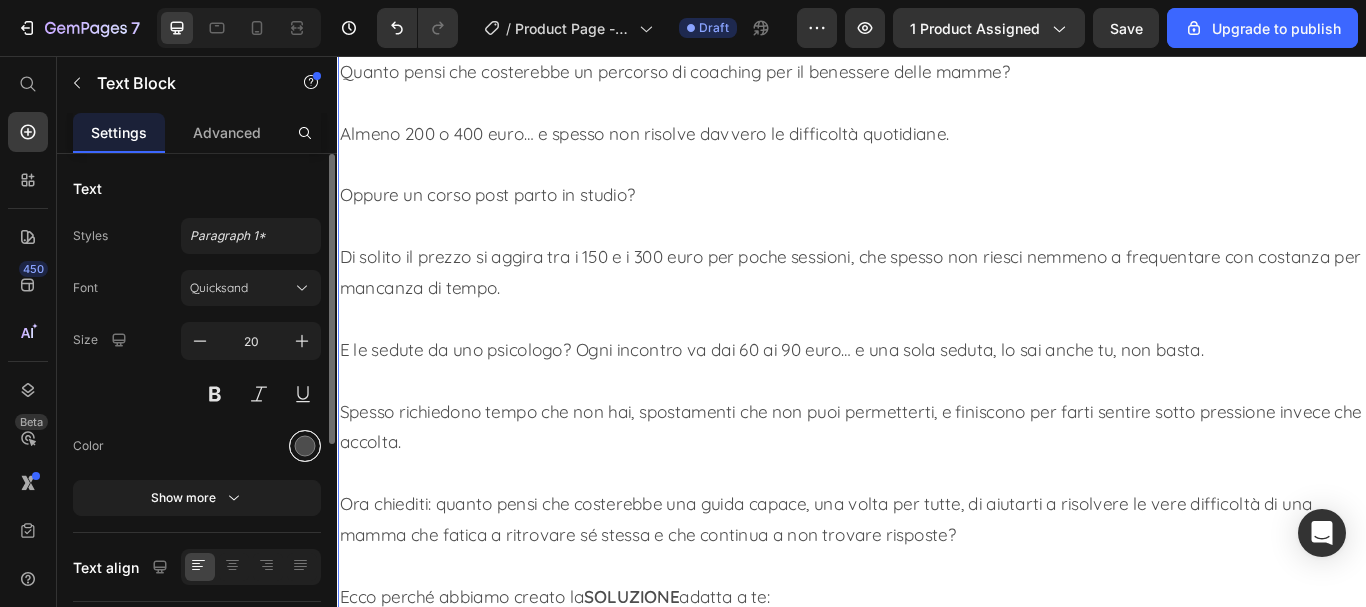 click at bounding box center [305, 446] 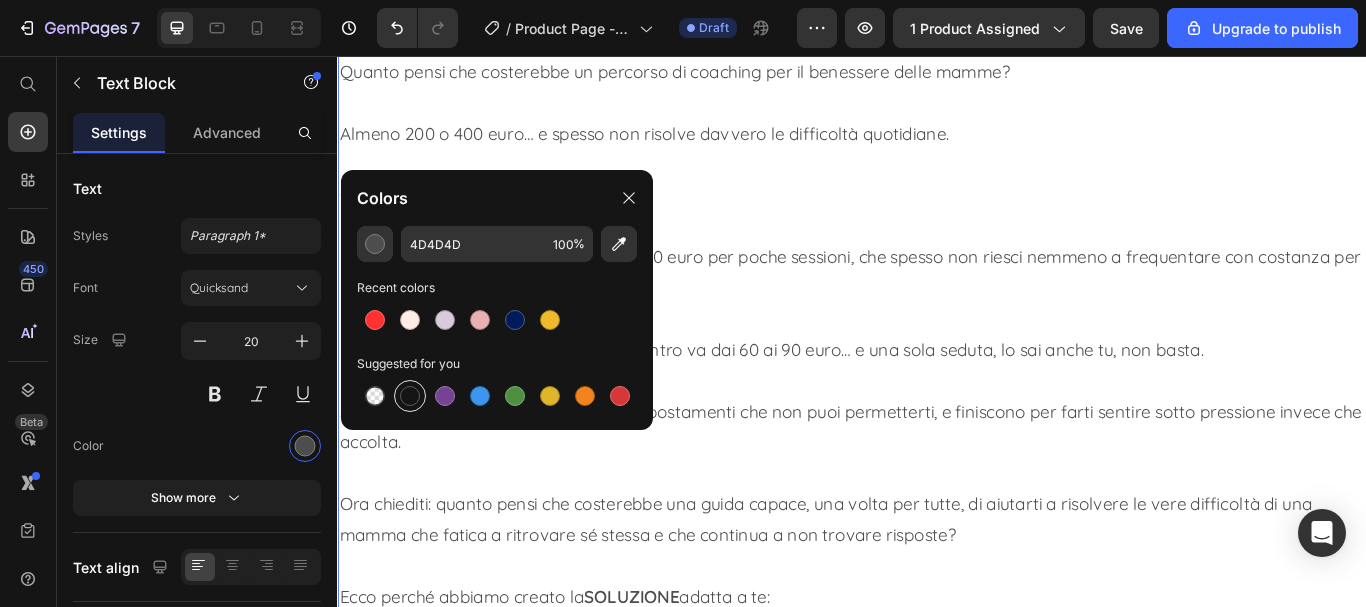 click at bounding box center (410, 396) 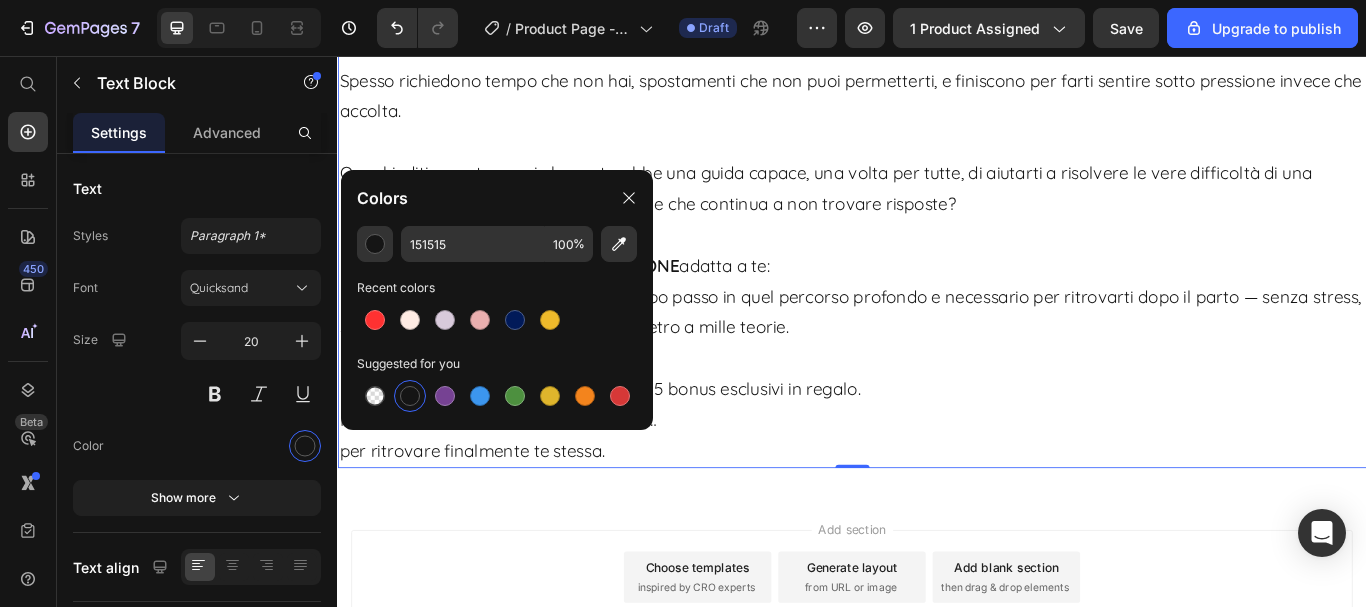 scroll, scrollTop: 11034, scrollLeft: 0, axis: vertical 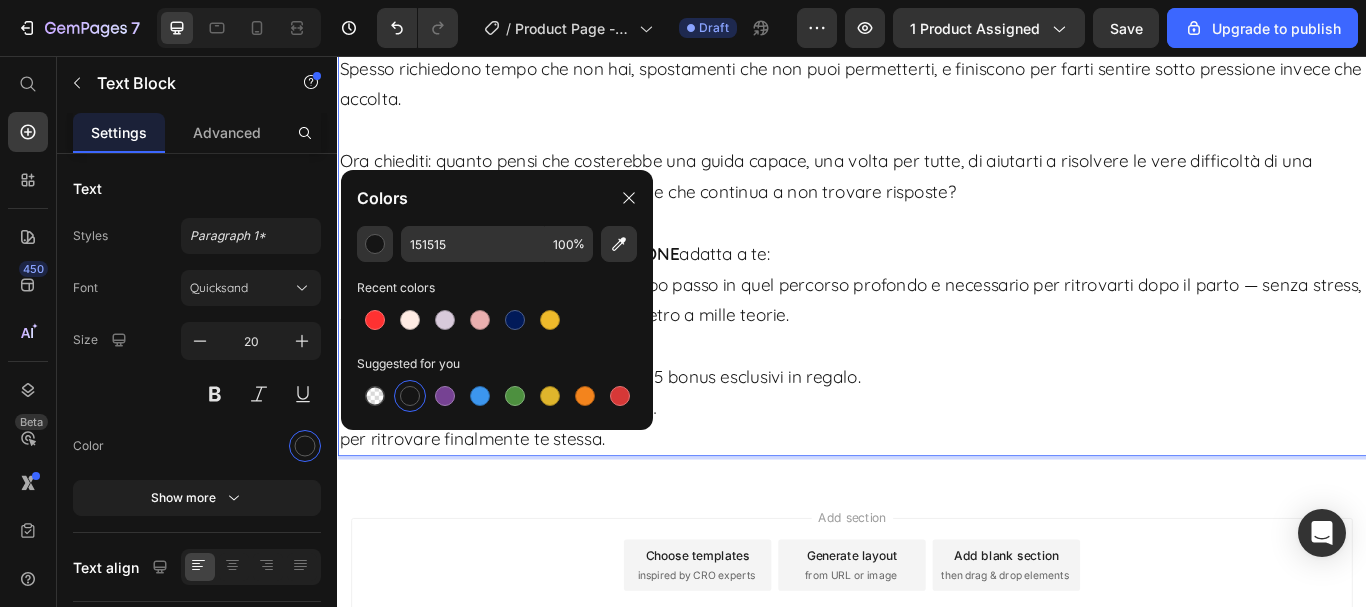 click on "Ora chiediti: quanto pensi che costerebbe una guida capace, una volta per tutte, di aiutarti a risolvere le vere difficoltà di una mamma che fatica a ritrovare sé stessa e che continua a non trovare risposte?" at bounding box center (937, 179) 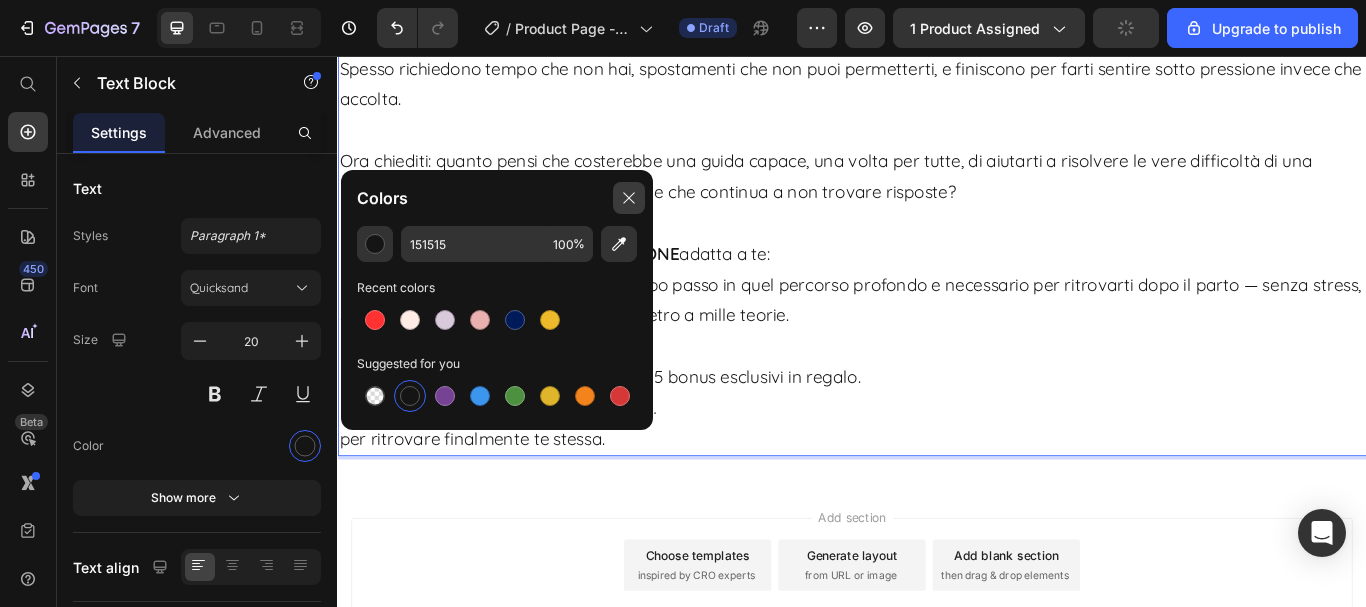 click 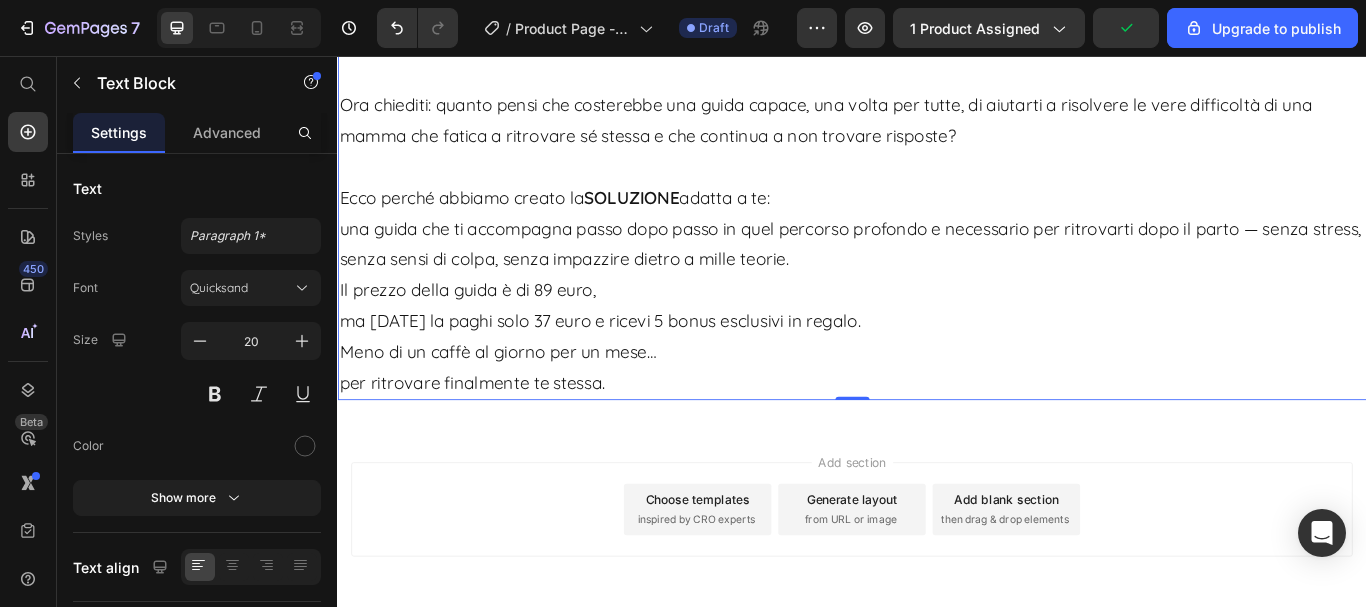 scroll, scrollTop: 11134, scrollLeft: 0, axis: vertical 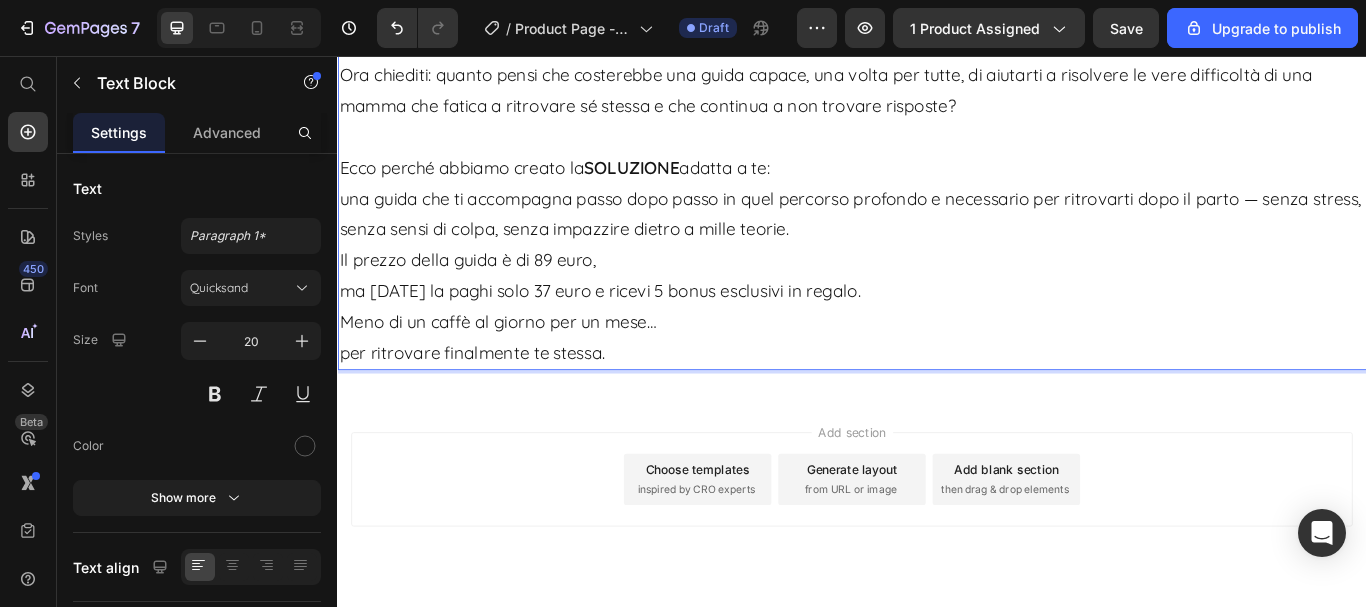 click on "⁠⁠⁠⁠⁠⁠⁠ Ecco perché abbiamo creato la  SOLUZIONE  adatta a te: una guida che ti accompagna passo dopo passo in quel percorso profondo e necessario per ritrovarti dopo il parto — senza stress, senza sensi di colpa, senza impazzire dietro a mille teorie. Il prezzo della guida è di 89 euro, ma oggi la paghi solo 37 euro e ricevi 5 bonus esclusivi in regalo. Meno di un caffè al giorno per un mese… per ritrovare finalmente te stessa." at bounding box center [937, 277] 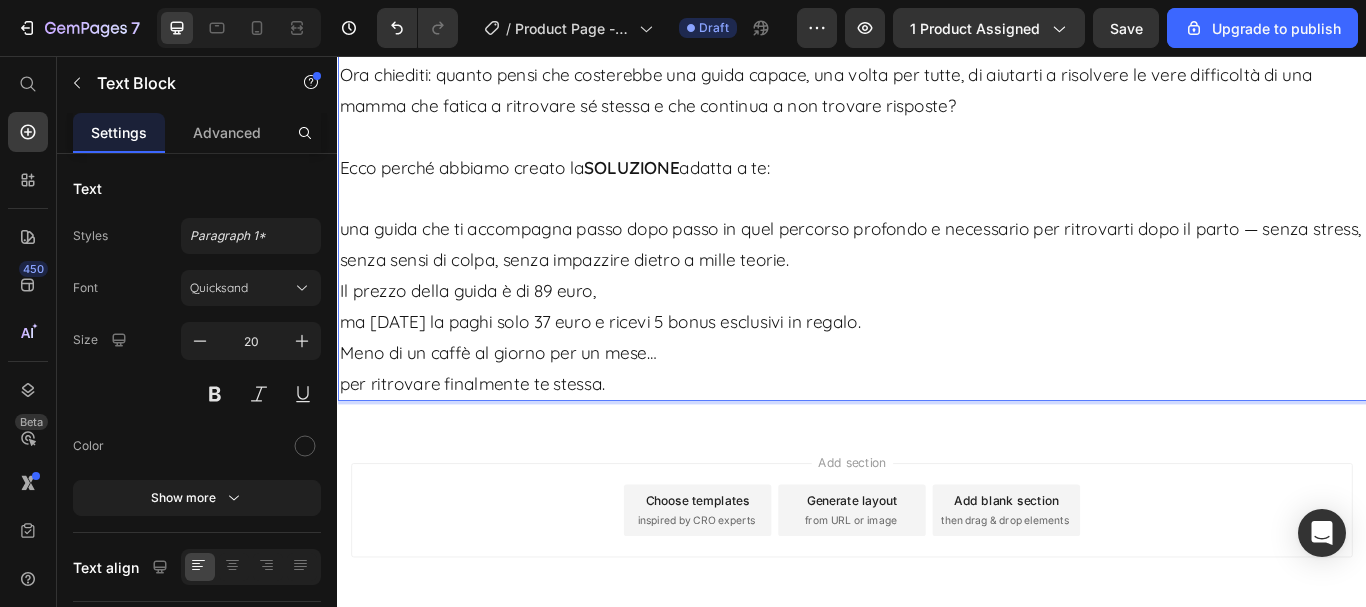 click on "⁠⁠⁠⁠⁠⁠⁠ una guida che ti accompagna passo dopo passo in quel percorso profondo e necessario per ritrovarti dopo il parto — senza stress, senza sensi di colpa, senza impazzire dietro a mille teorie. Il prezzo della guida è di 89 euro, ma oggi la paghi solo 37 euro e ricevi 5 bonus esclusivi in regalo. Meno di un caffè al giorno per un mese… per ritrovare finalmente te stessa." at bounding box center [937, 331] 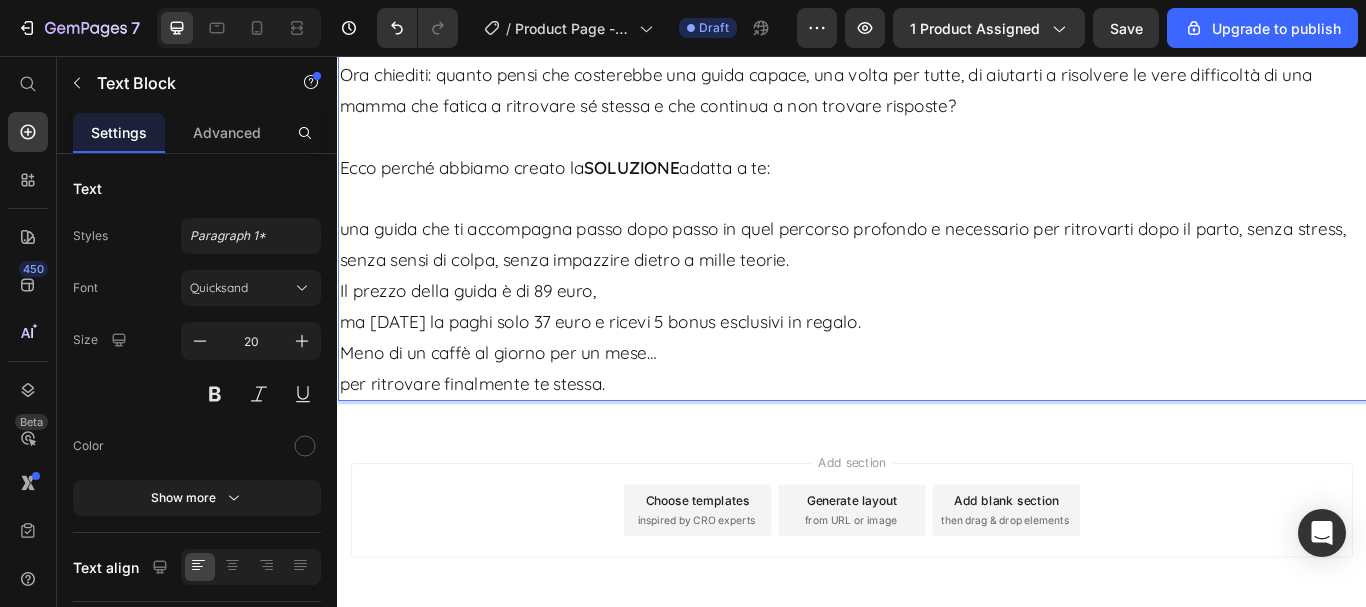 click on "una guida che ti accompagna passo dopo passo in quel percorso profondo e necessario per ritrovarti dopo il parto, senza stress, senza sensi di colpa, senza impazzire dietro a mille teorie. Il prezzo della guida è di 89 euro, ma oggi la paghi solo 37 euro e ricevi 5 bonus esclusivi in regalo. Meno di un caffè al giorno per un mese… per ritrovare finalmente te stessa." at bounding box center [937, 331] 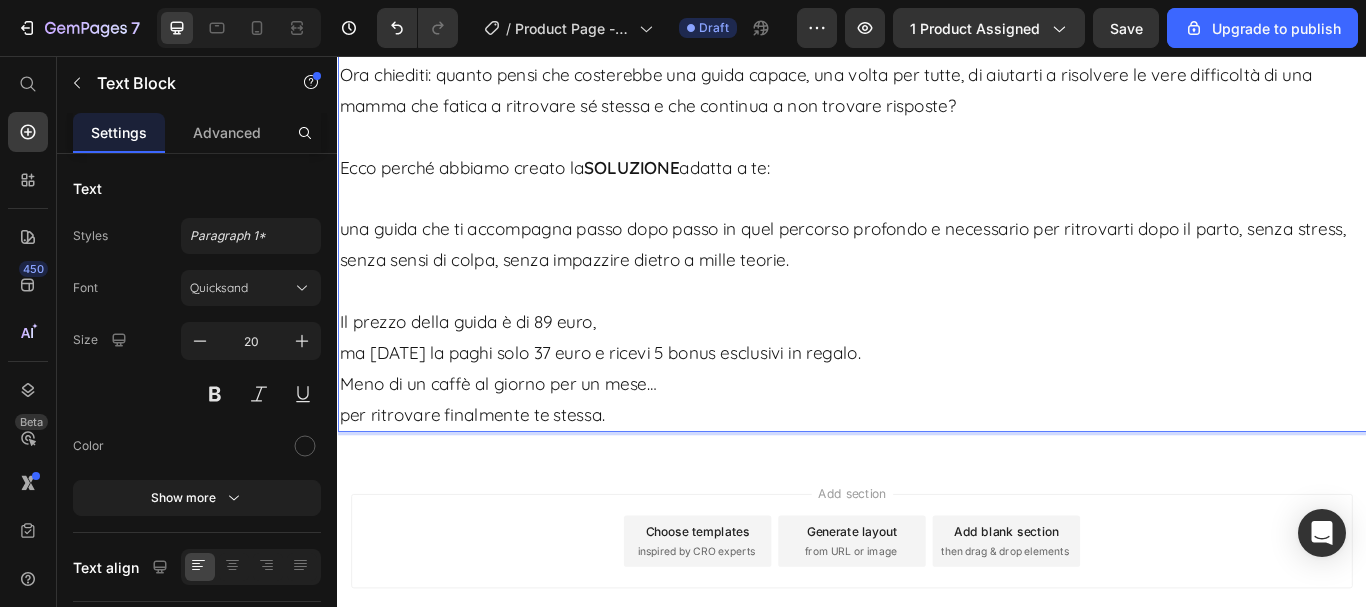 click on "SOLUZIONE" at bounding box center [679, 186] 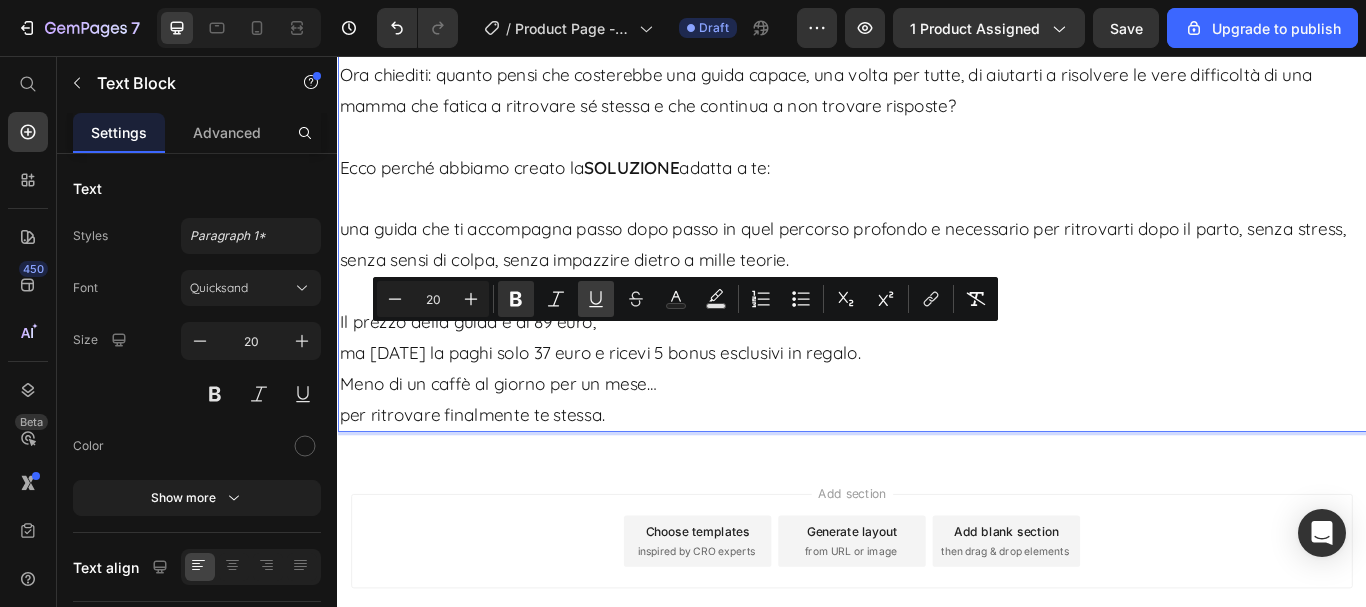 click 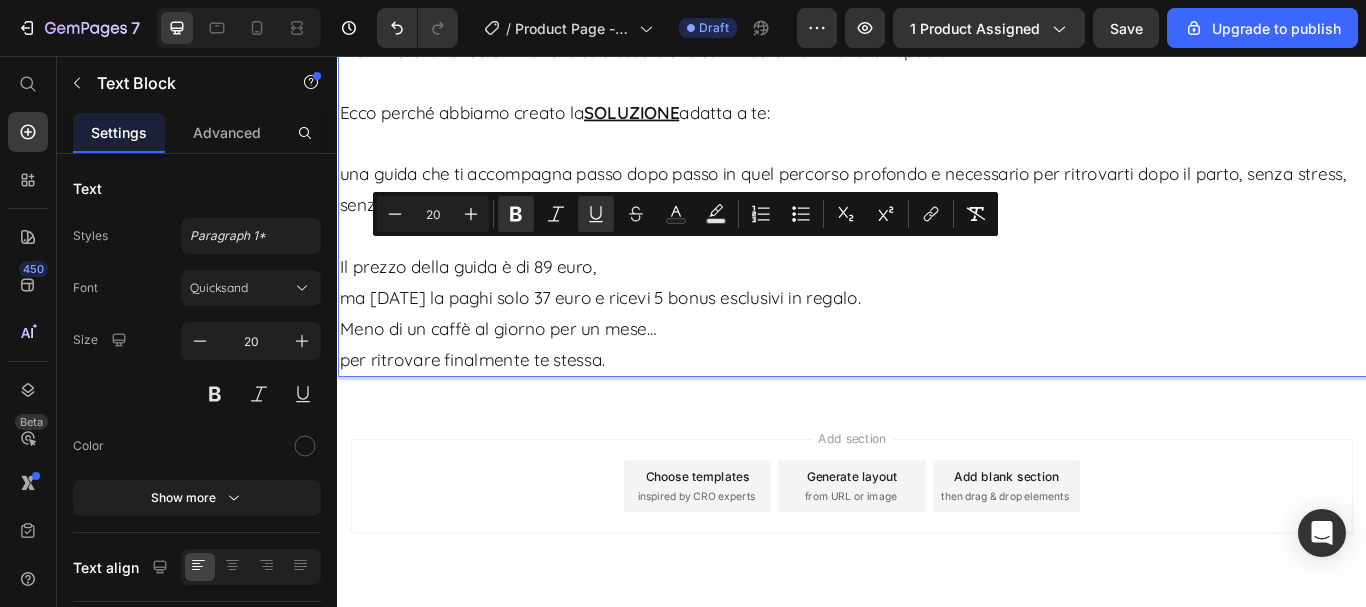 scroll, scrollTop: 11234, scrollLeft: 0, axis: vertical 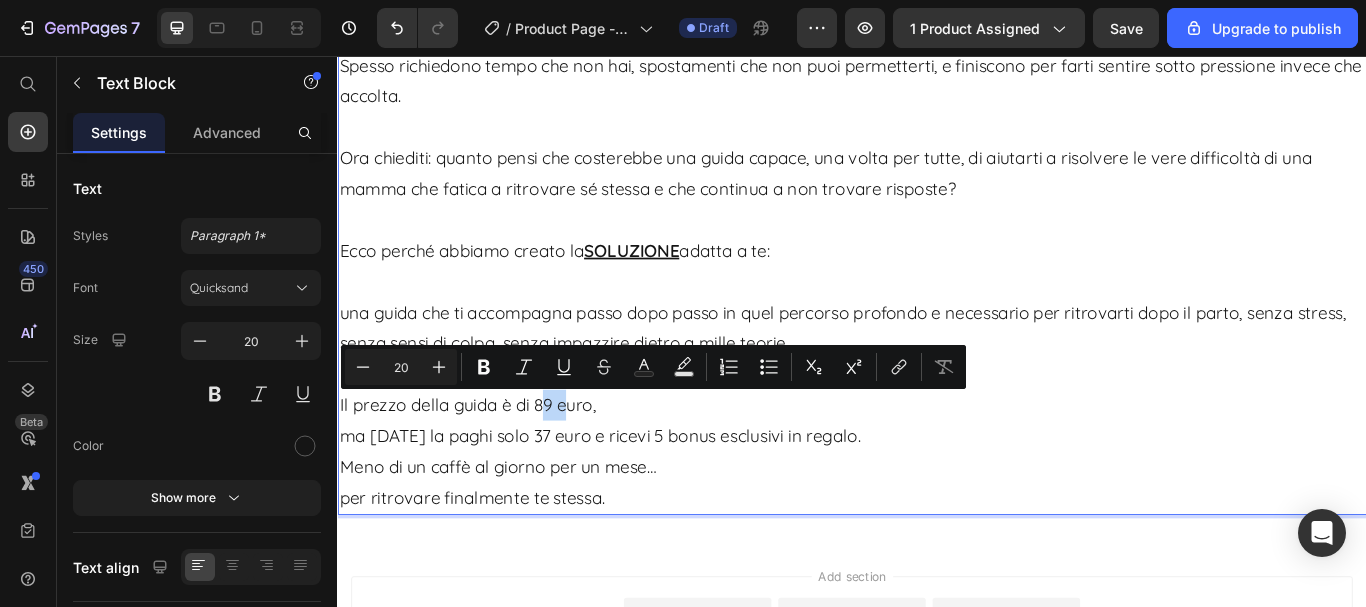 drag, startPoint x: 574, startPoint y: 462, endPoint x: 606, endPoint y: 466, distance: 32.24903 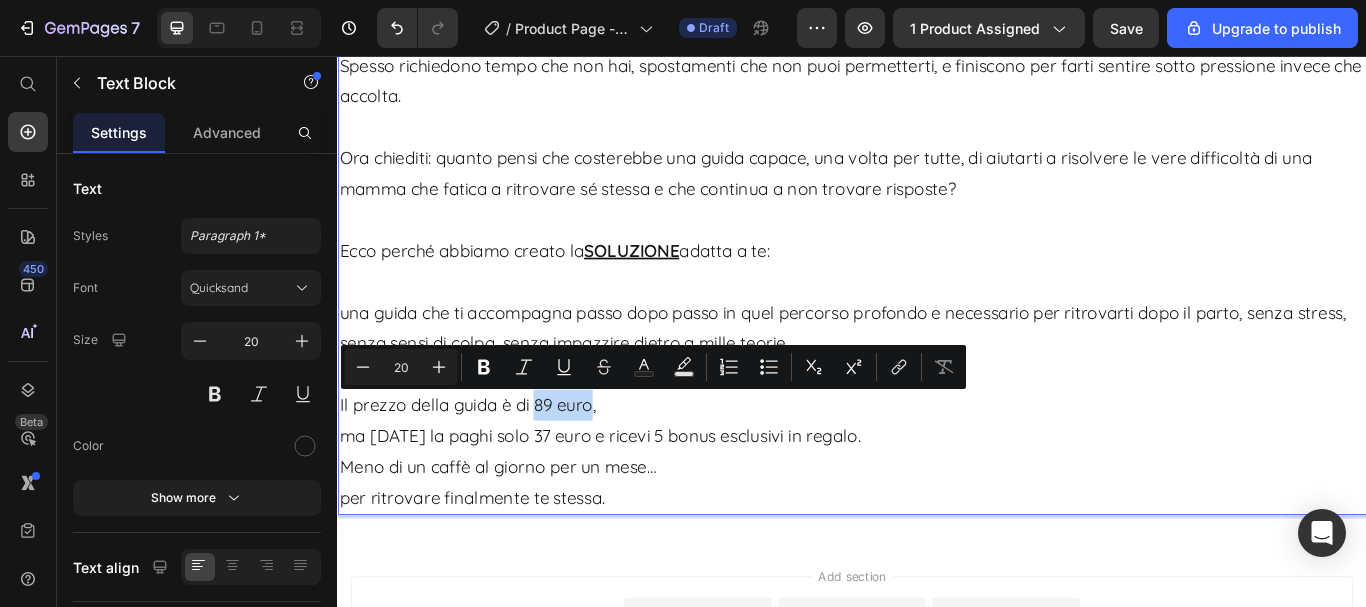 drag, startPoint x: 569, startPoint y: 465, endPoint x: 912, endPoint y: 438, distance: 344.06104 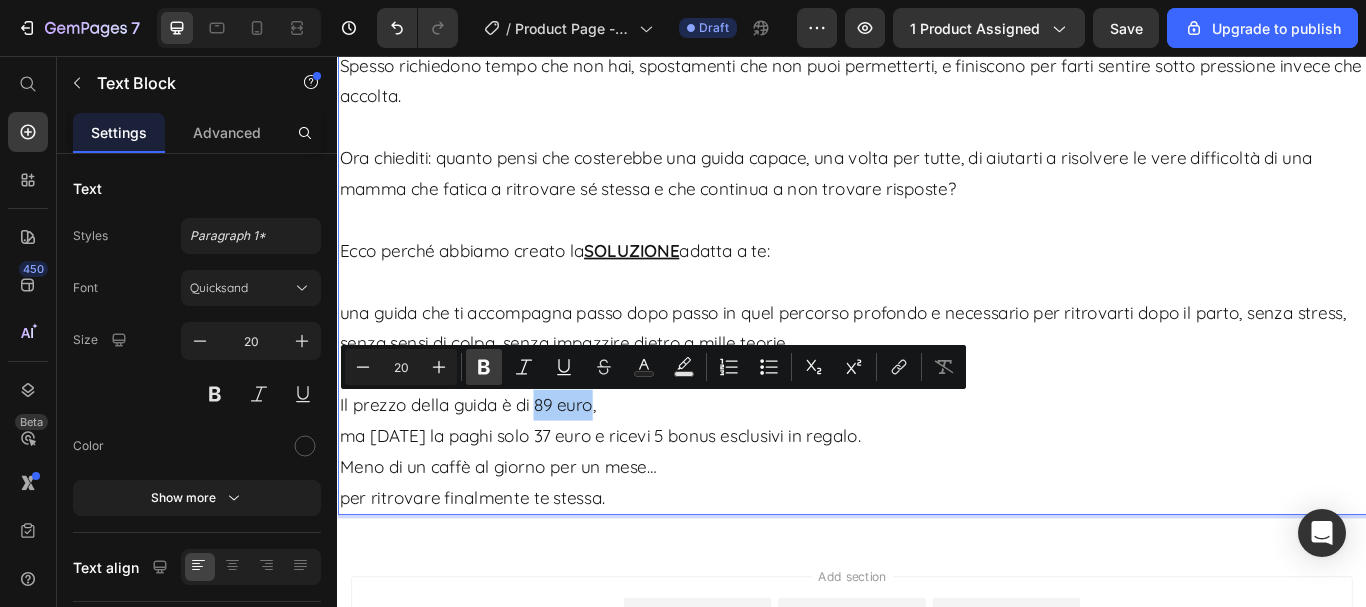 click on "Bold" at bounding box center [484, 367] 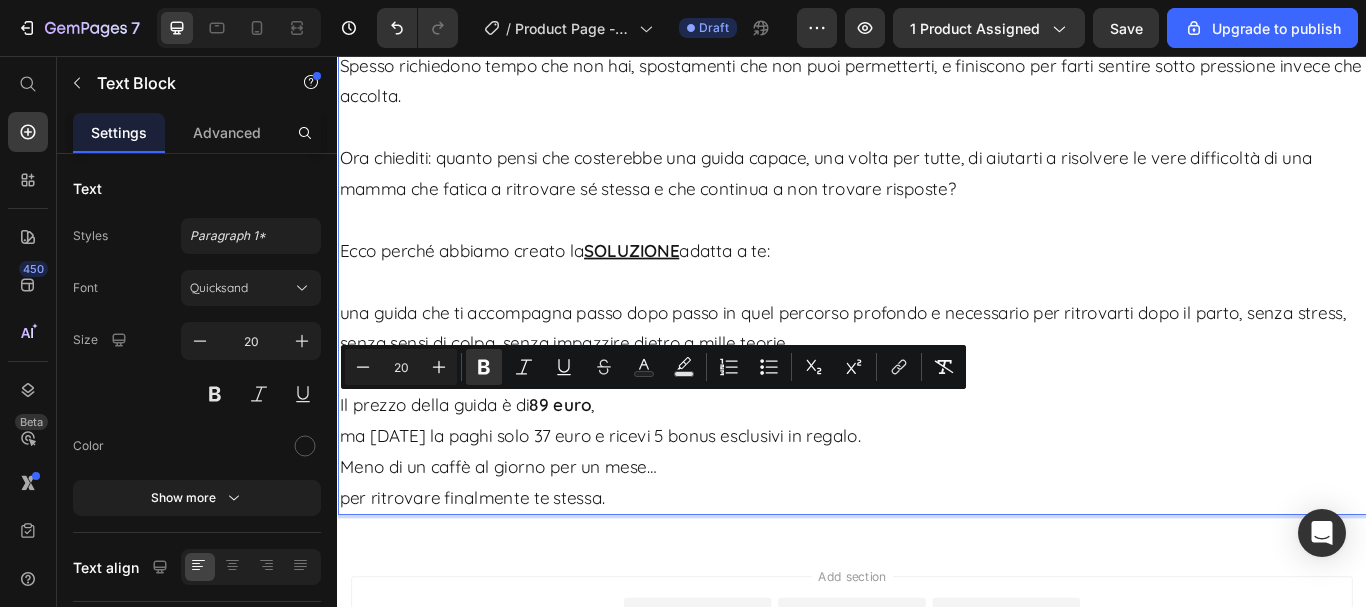 click on "Il prezzo della guida è di  89 euro , ma oggi la paghi solo 37 euro e ricevi 5 bonus esclusivi in regalo. Meno di un caffè al giorno per un mese… per ritrovare finalmente te stessa." at bounding box center [937, 499] 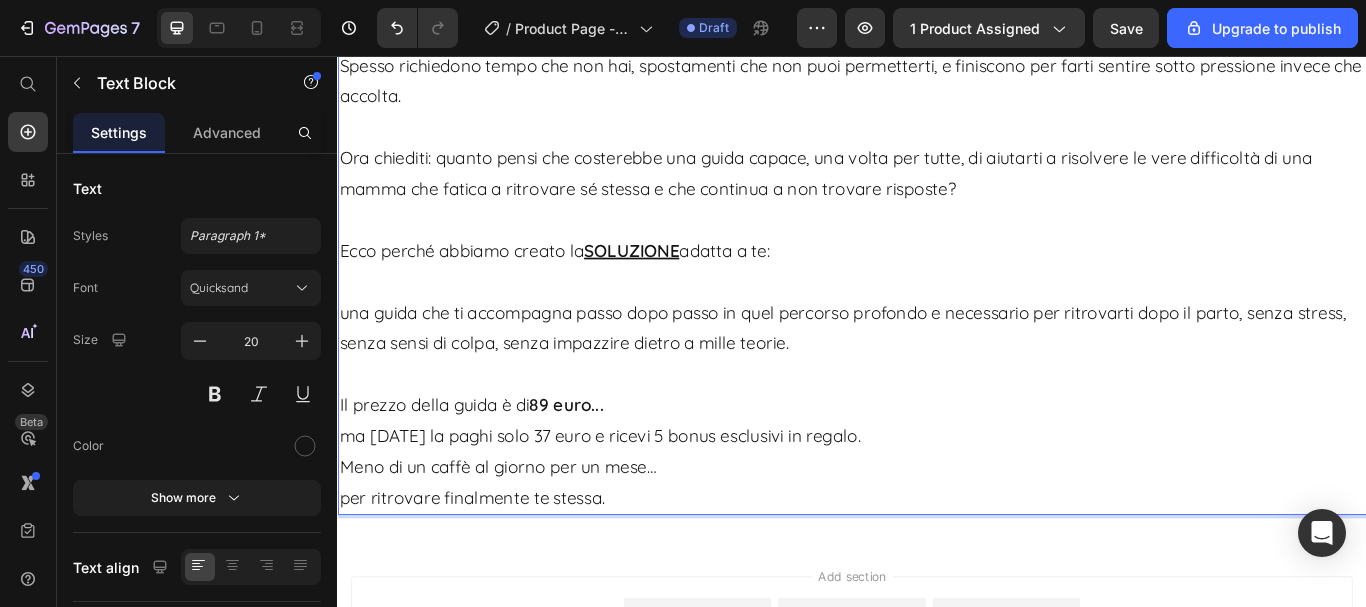 click on "Il prezzo della guida è di  89 euro... ma oggi la paghi solo 37 euro e ricevi 5 bonus esclusivi in regalo. Meno di un caffè al giorno per un mese… per ritrovare finalmente te stessa." at bounding box center (937, 499) 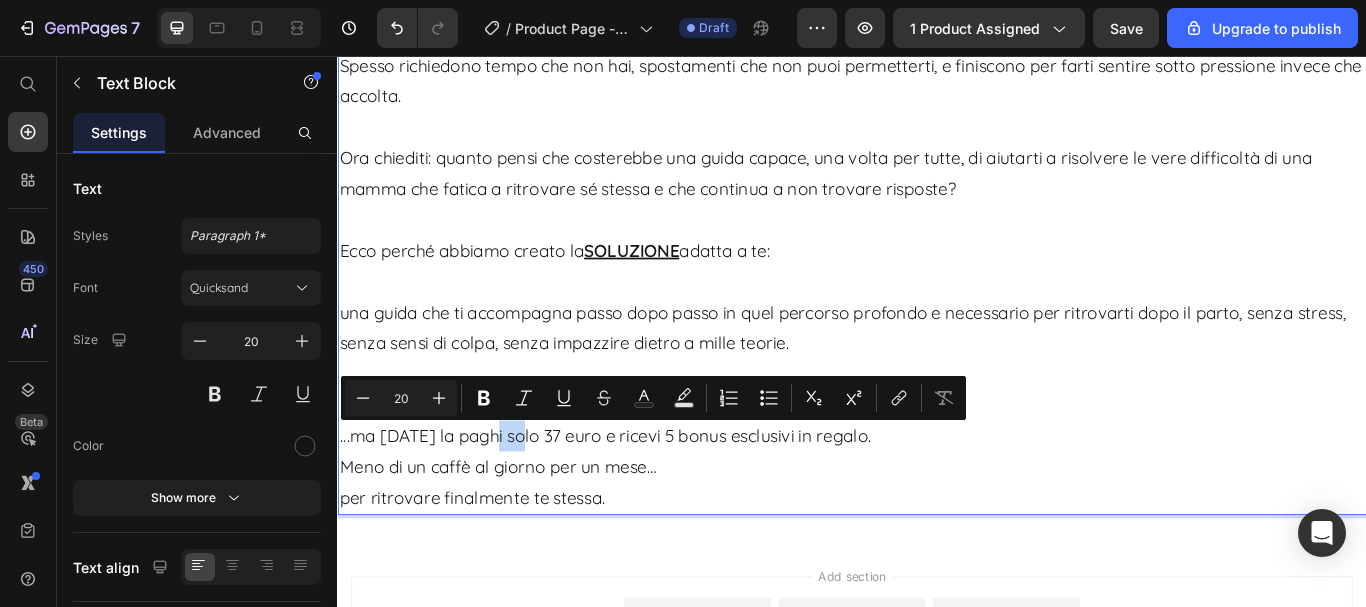 drag, startPoint x: 514, startPoint y: 503, endPoint x: 545, endPoint y: 509, distance: 31.575306 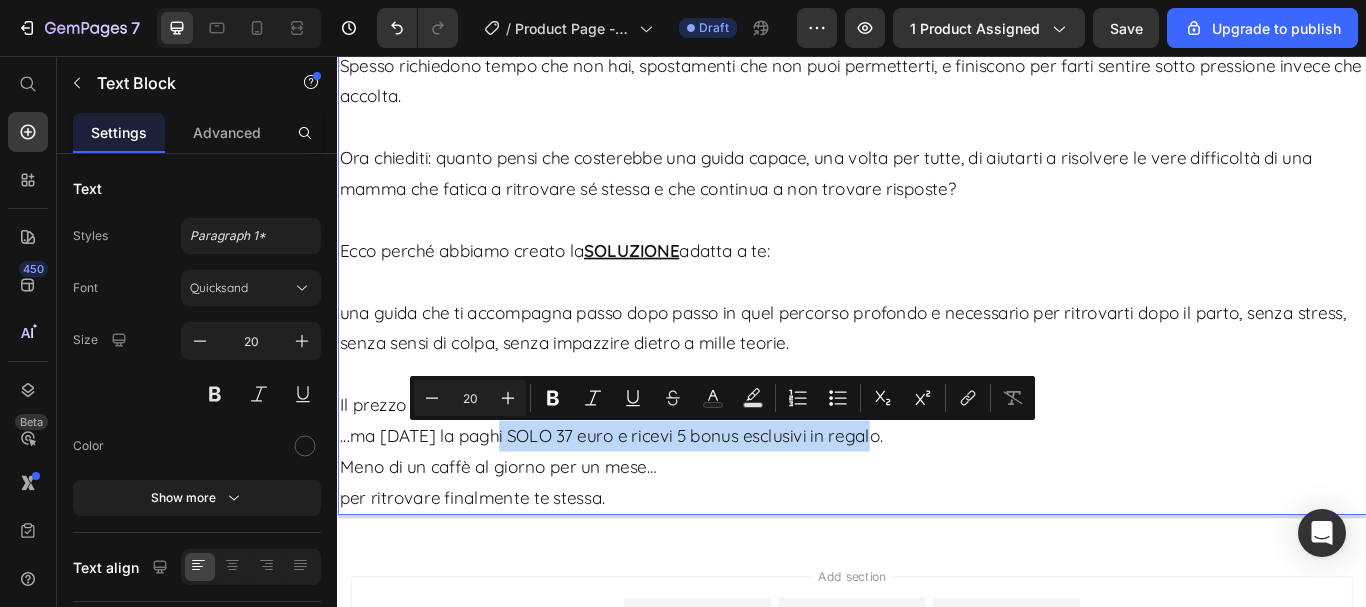 drag, startPoint x: 514, startPoint y: 502, endPoint x: 957, endPoint y: 485, distance: 443.32608 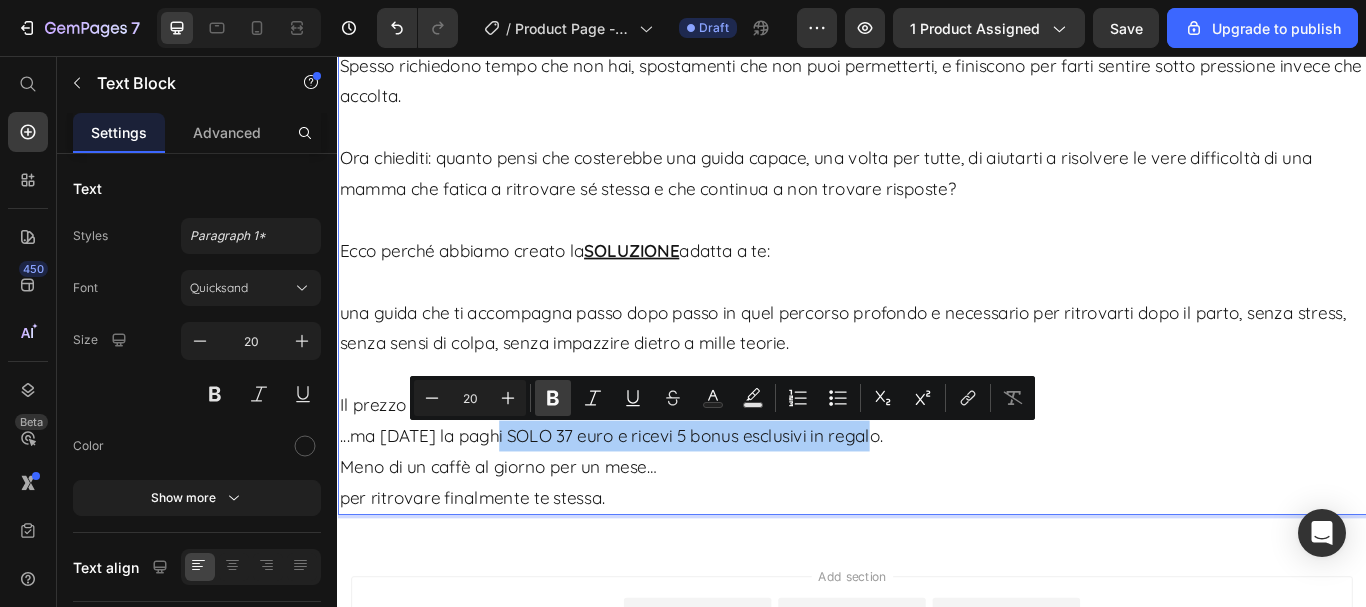click 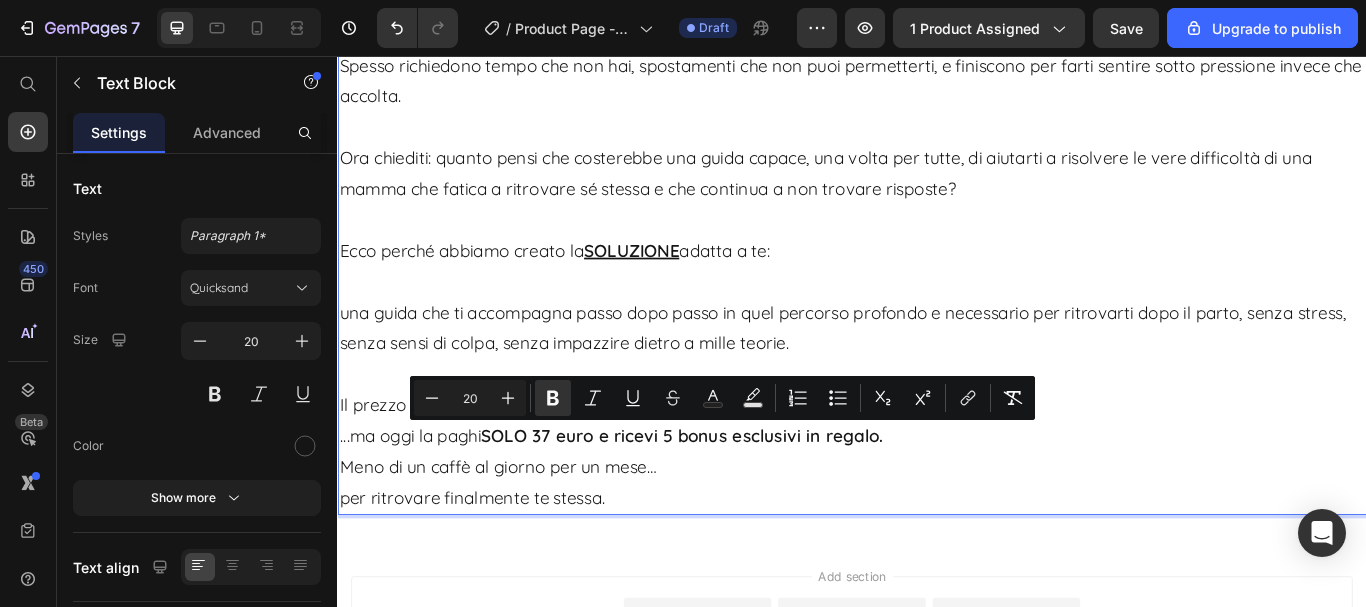 click on "Il prezzo della guida è di  89 euro... ...ma oggi la paghi  SOLO 37 euro e ricevi 5 bonus esclusivi in regalo. Meno di un caffè al giorno per un mese… per ritrovare finalmente te stessa." at bounding box center (937, 499) 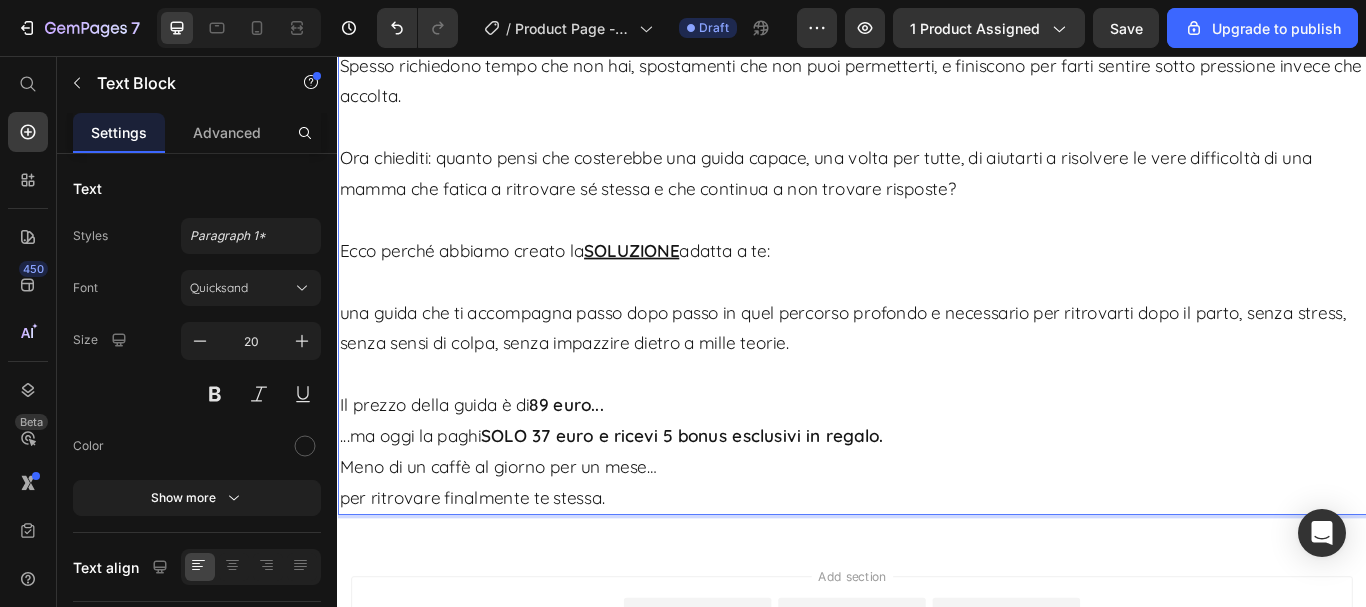click on "Il prezzo della guida è di  89 euro... ...ma oggi la paghi  SOLO 37 euro e ricevi 5 bonus esclusivi in regalo. Meno di un caffè al giorno per un mese… per ritrovare finalmente te stessa." at bounding box center [937, 499] 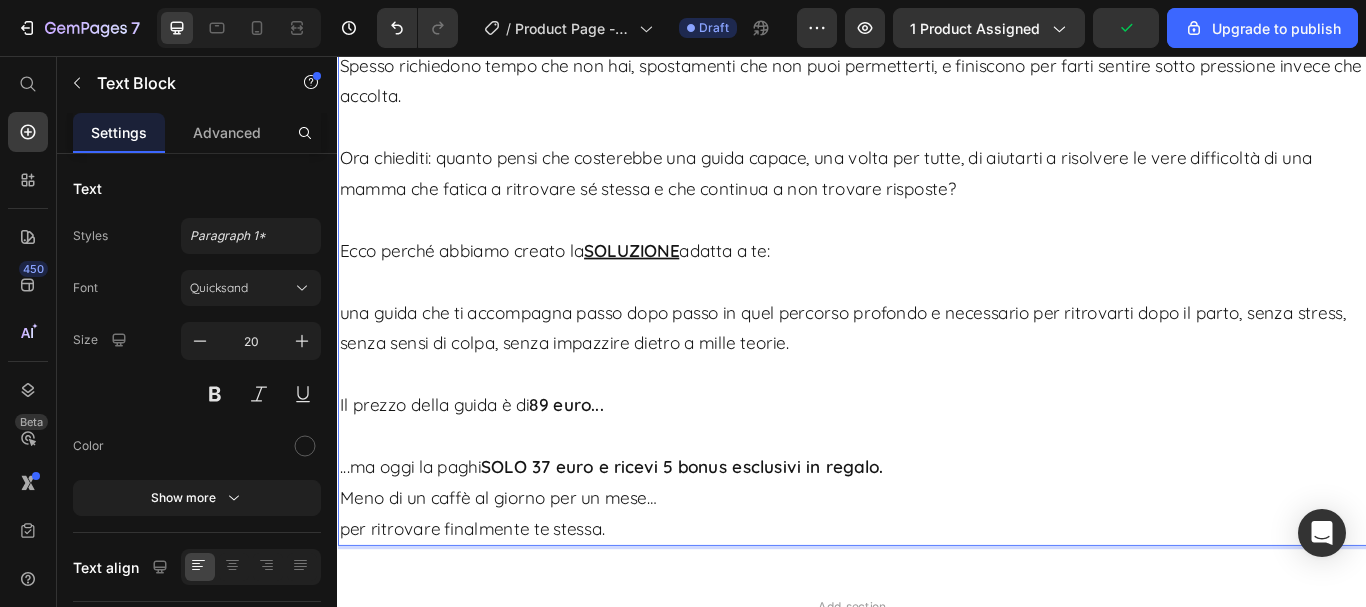 drag, startPoint x: 991, startPoint y: 539, endPoint x: 998, endPoint y: 530, distance: 11.401754 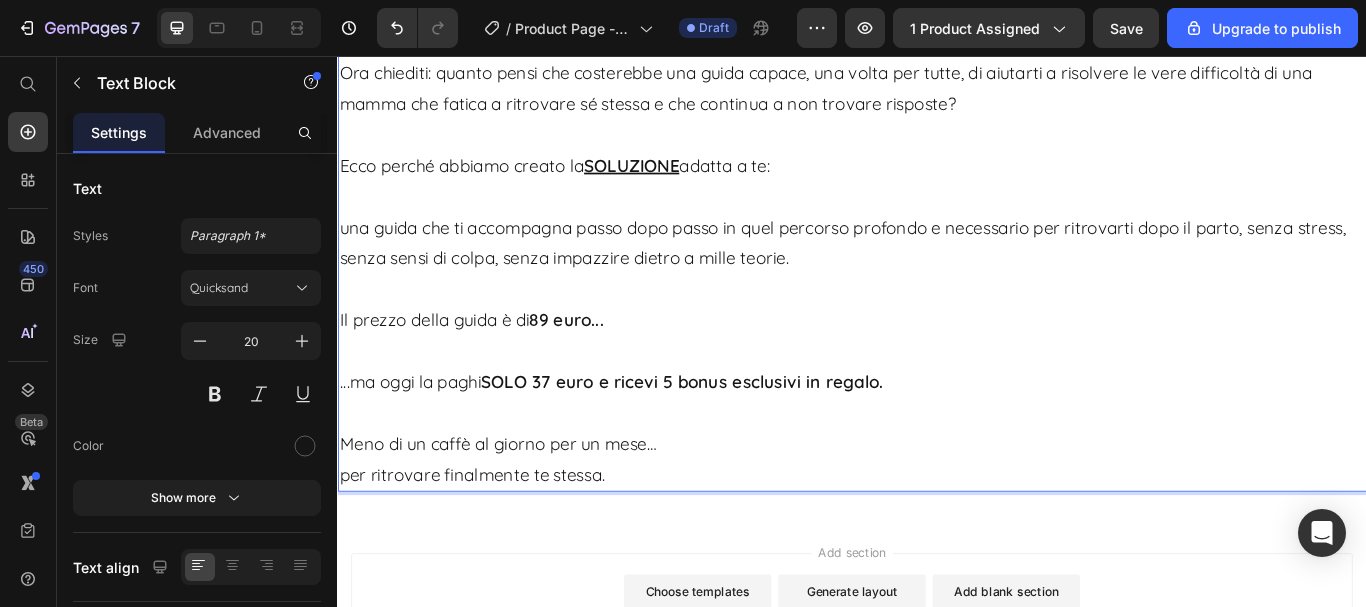 scroll, scrollTop: 11334, scrollLeft: 0, axis: vertical 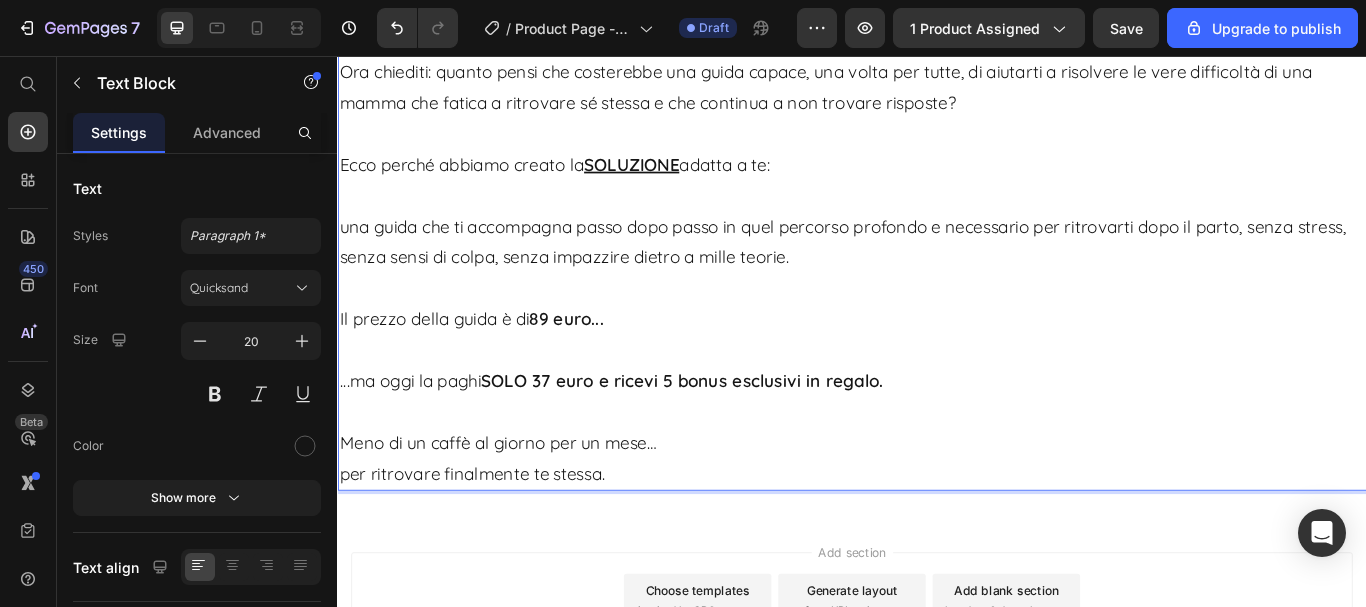 click on "Meno di un caffè al giorno per un mese… per ritrovare finalmente te stessa." at bounding box center [937, 507] 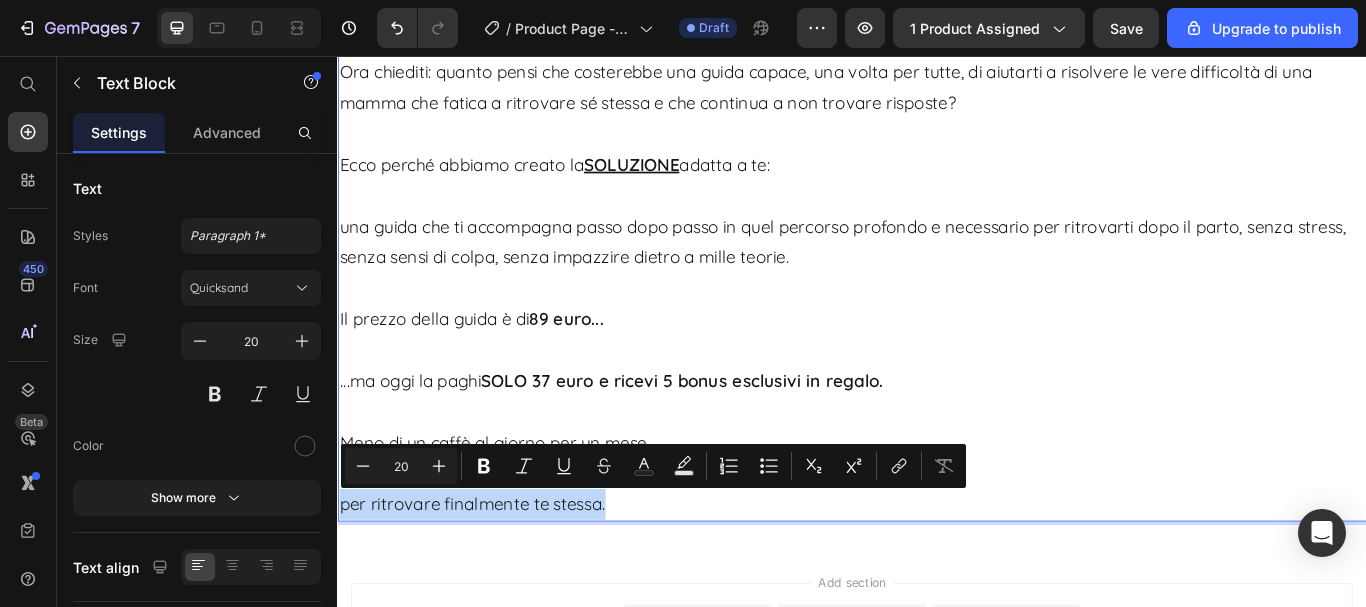 drag, startPoint x: 641, startPoint y: 583, endPoint x: 671, endPoint y: 563, distance: 36.05551 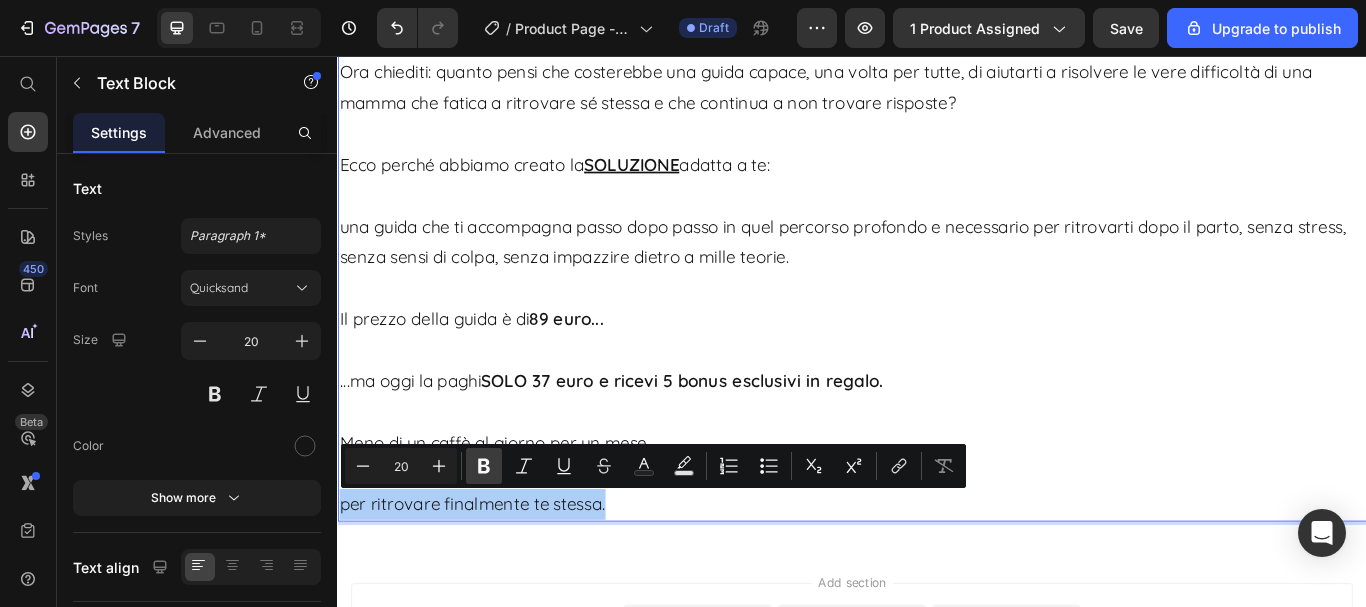 click 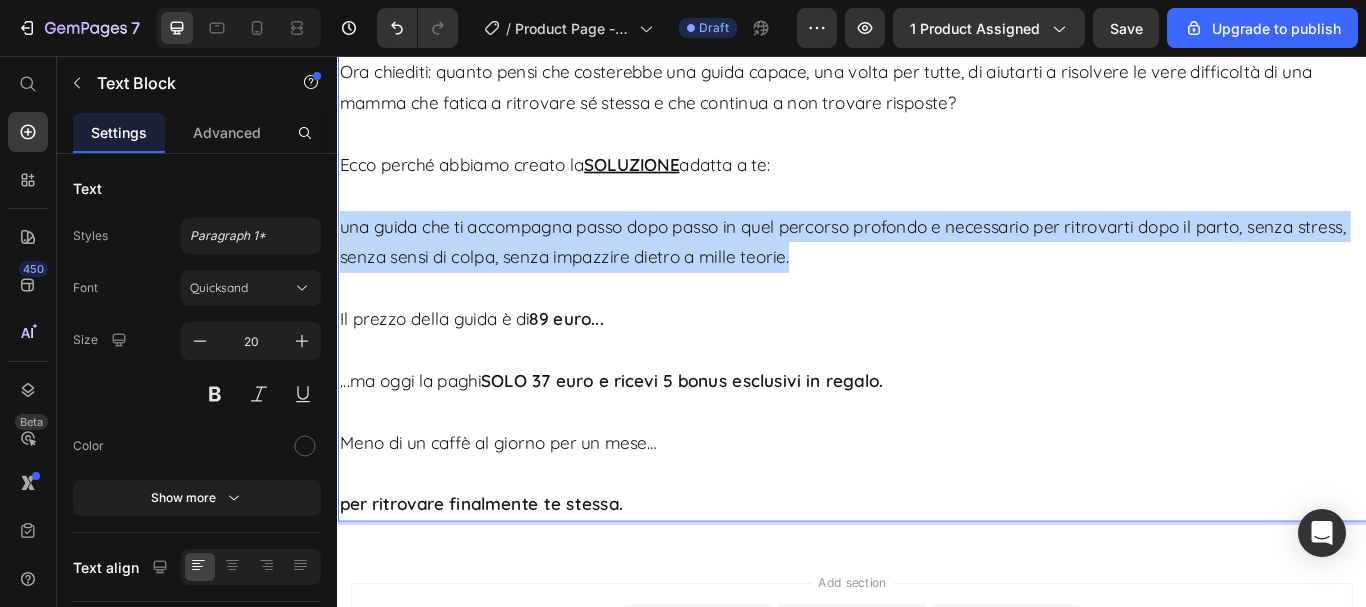 drag, startPoint x: 945, startPoint y: 295, endPoint x: 341, endPoint y: 265, distance: 604.74457 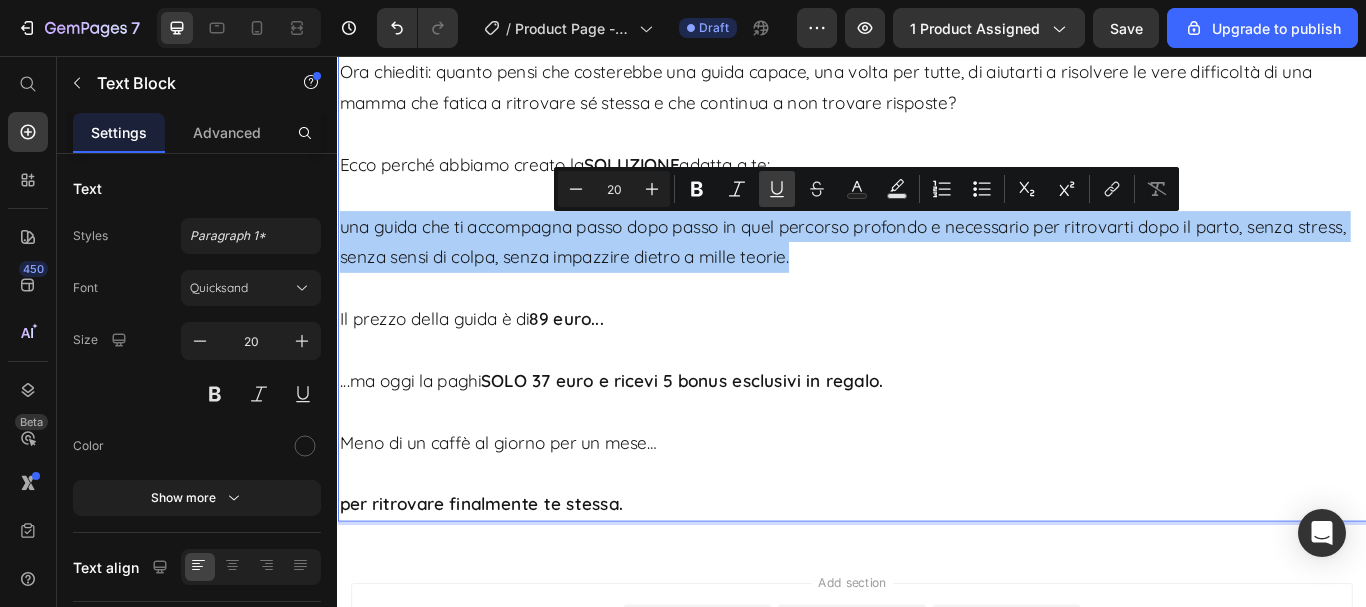 click 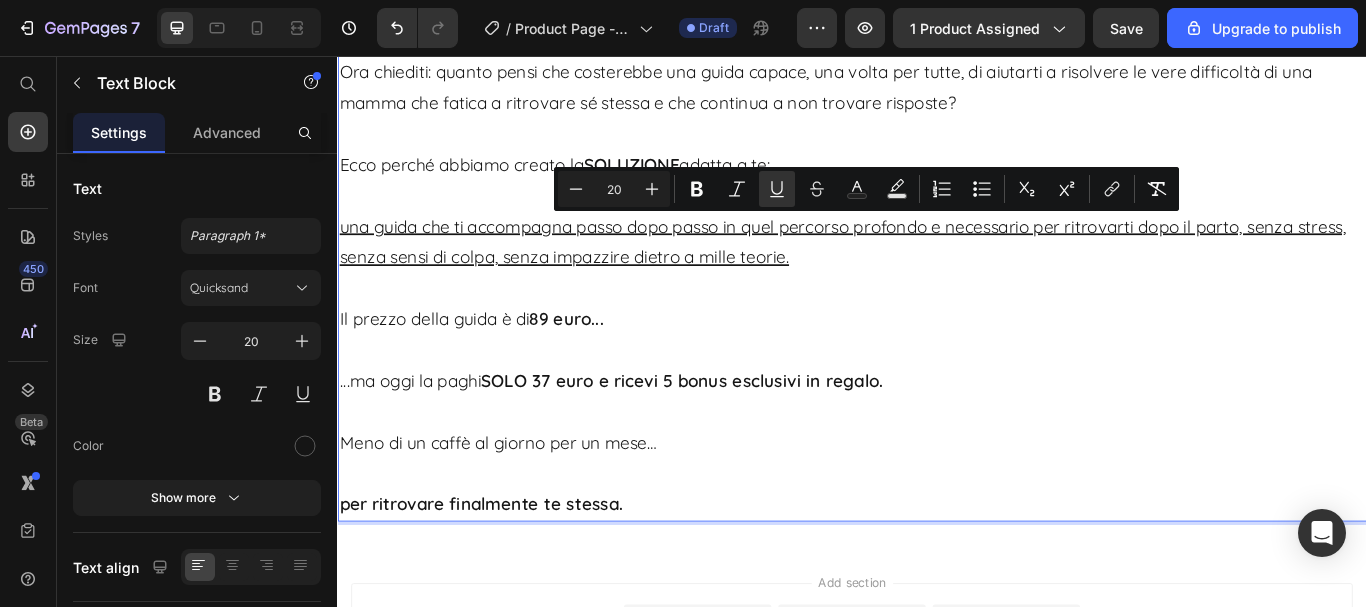 click on "Il prezzo della guida è di  89 euro..." at bounding box center (937, 345) 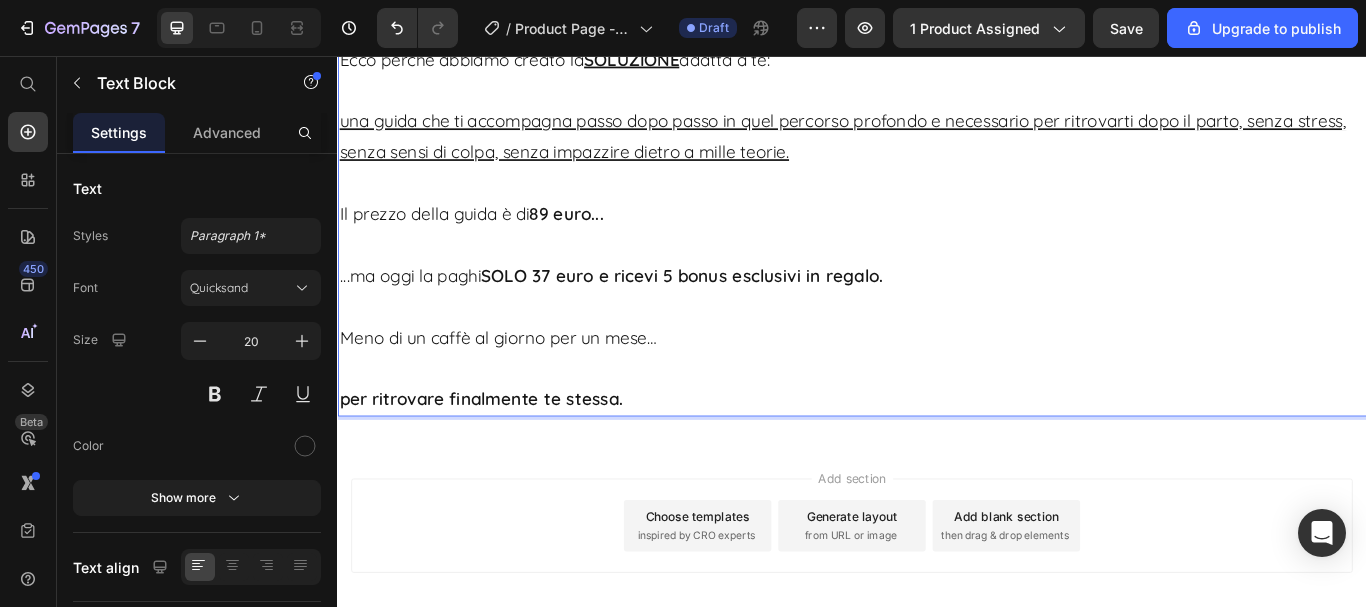 scroll, scrollTop: 10741, scrollLeft: 0, axis: vertical 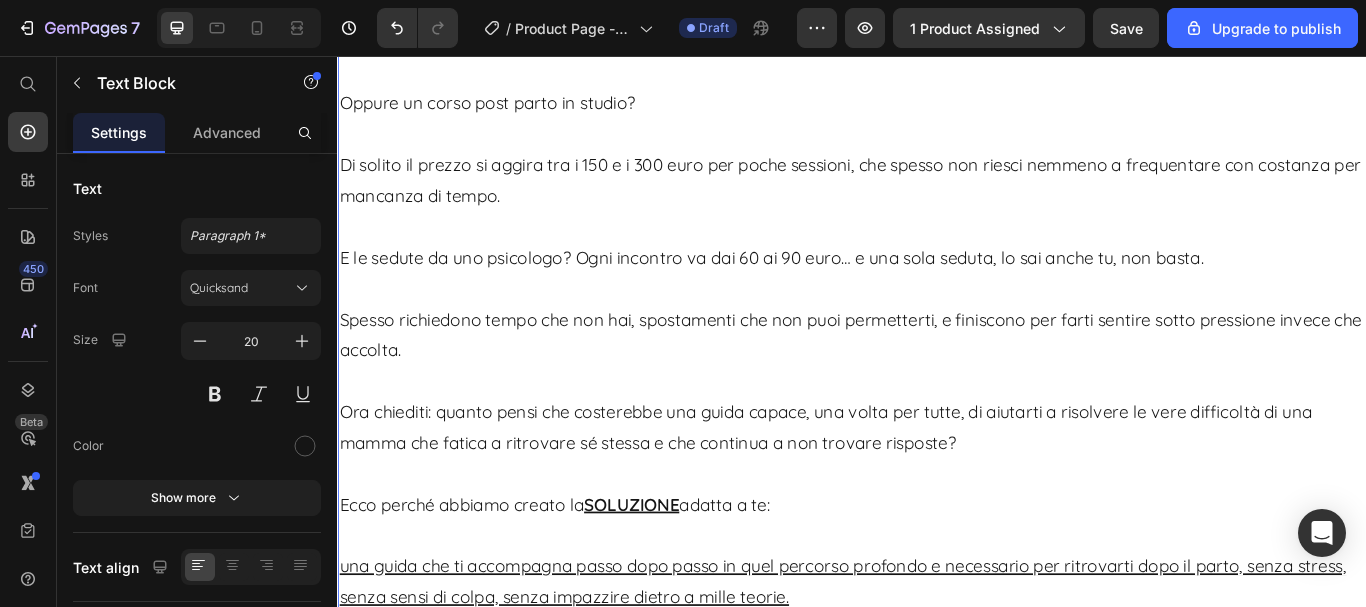 drag, startPoint x: 338, startPoint y: 278, endPoint x: 387, endPoint y: 275, distance: 49.09175 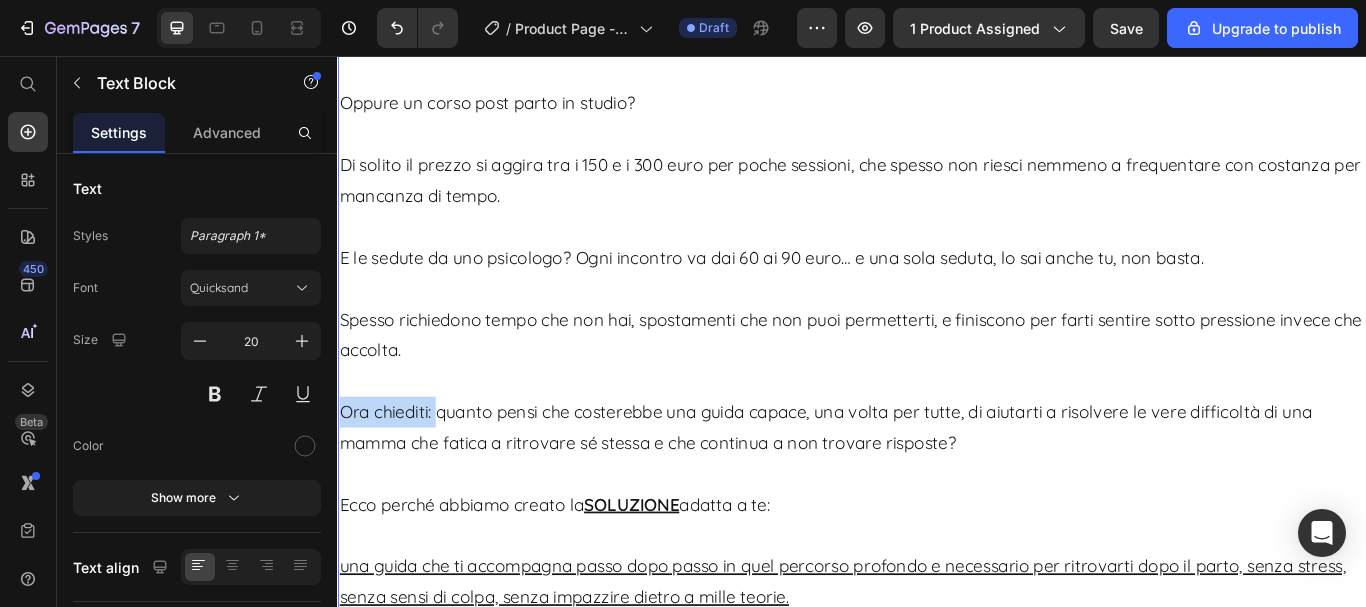 drag, startPoint x: 451, startPoint y: 282, endPoint x: 330, endPoint y: 276, distance: 121.14867 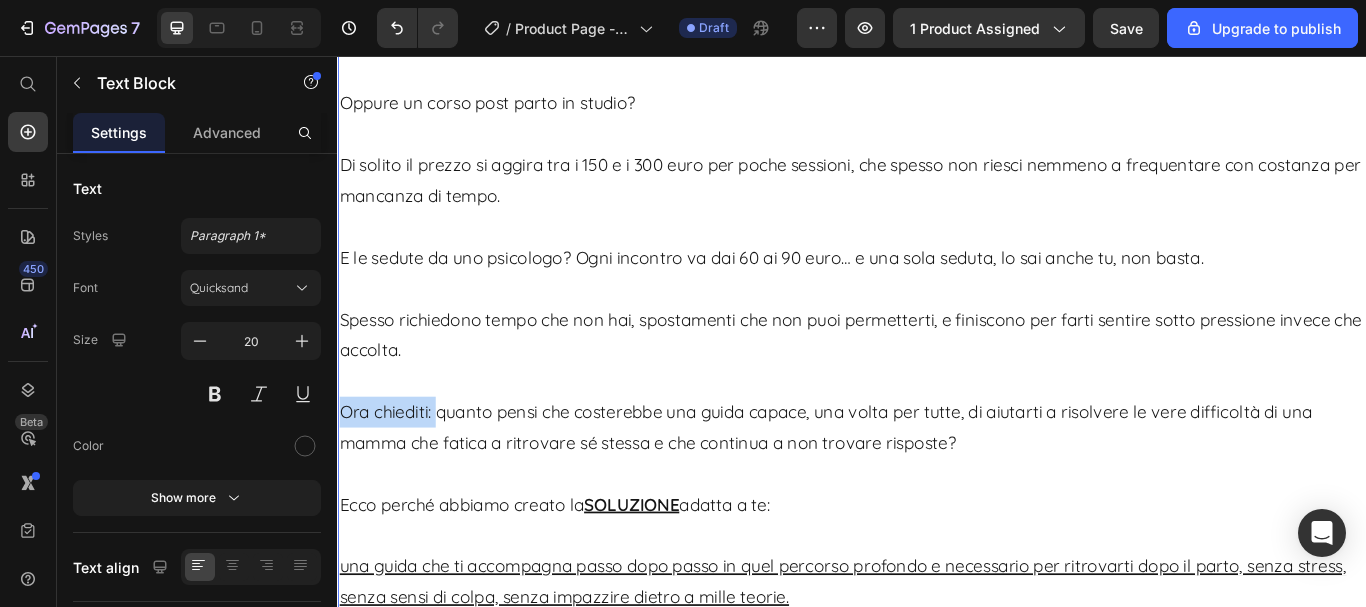click on "Header Cosa include: Heading Image Guida RINASCO MAMMA Heading La guida pratica e dolce pensata per  aiutarti a rimetterti al centro , anche con poco tempo, grazie a piccole routine quotidiane e consigli realistici per  prenderti cura del tuo corpo e della tua mente.  Un percorso rassicurante, concreto e  zero stress  per tornare a sentirti bene nel tuo corpo e nella tua mente,  senza pressioni da “super mamma”. Text Block Row Row Ma attenzione!!! Ancora per poco potrai ricevere i nostri bonus ESCLUSIVI!!! Heading Bonus #1 - Diario di Riscoperta Heading Valore  19€   (solo per te GRATIS) Heading Scrittura guidata per  riconnetterti con te stessa , ritrovare chi sei oltre il ruolo di mamma e fare spazio ai tuoi bisogni interiori.   Text Block Riconnettiti con te stessa Esprimi pensieri ed emozioni Ritrova chi sei oltre la mamma e dai voce ai tuoi bisogni Item List Image Row Image Bonus #2 - MiniBook Corpo nuovo, fiducia nuova Heading Valore  29€   (solo per te GRATIS) Heading Text Block Item List" at bounding box center [937, -4685] 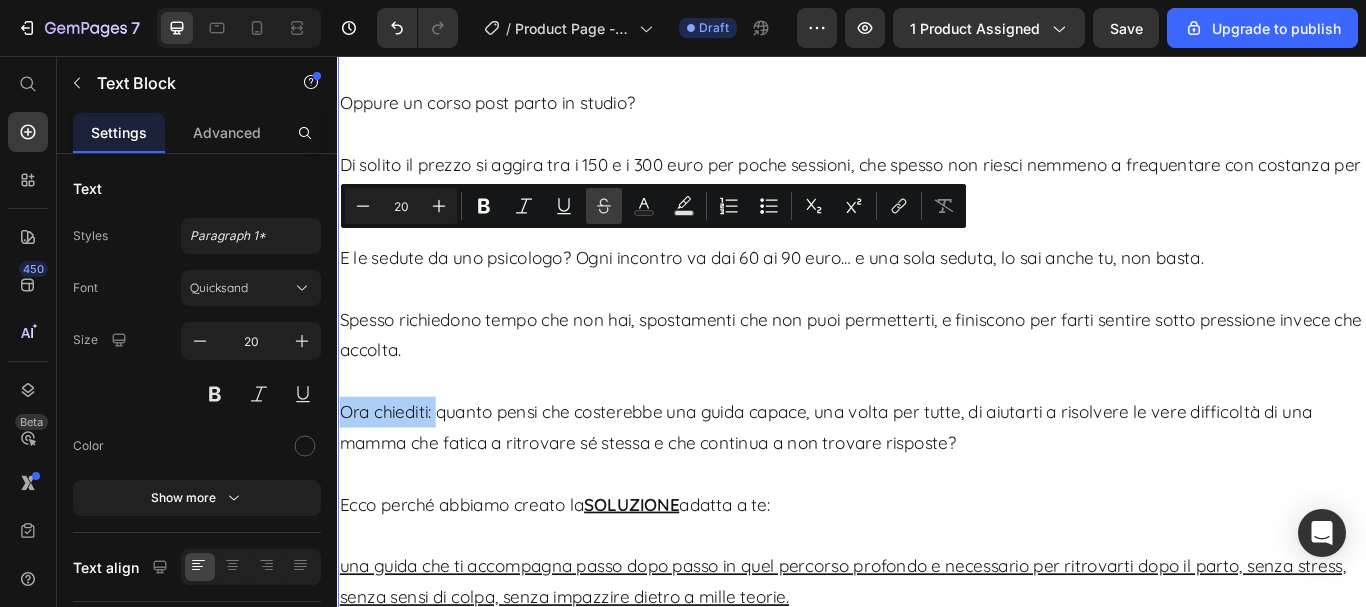 drag, startPoint x: 493, startPoint y: 202, endPoint x: 589, endPoint y: 200, distance: 96.02083 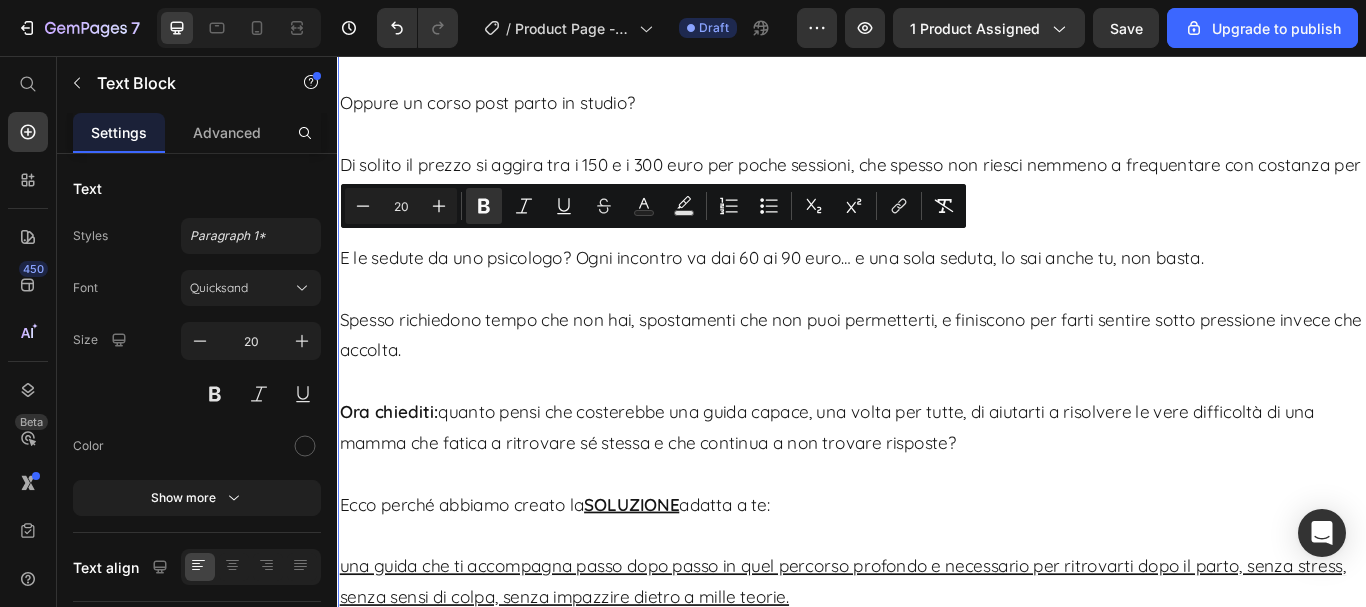 click on "Ora chiediti:  quanto pensi che costerebbe una guida capace, una volta per tutte, di aiutarti a risolvere le vere difficoltà di una mamma che fatica a ritrovare sé stessa e che continua a non trovare risposte?" at bounding box center [937, 472] 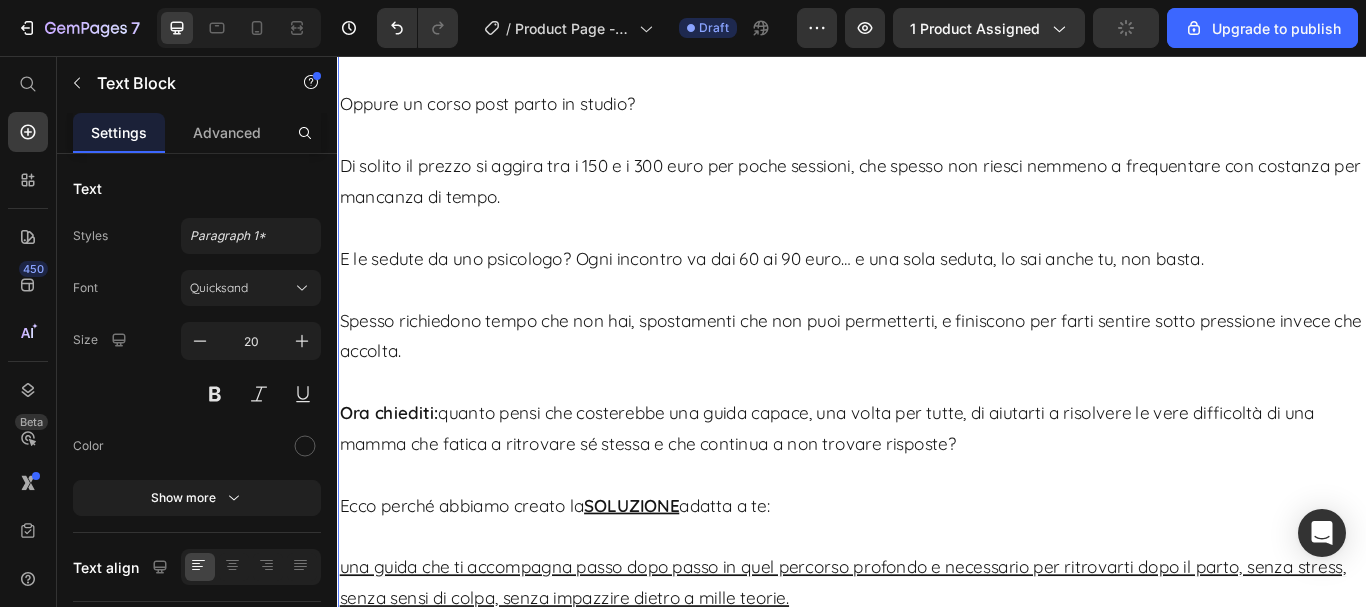 scroll, scrollTop: 10641, scrollLeft: 0, axis: vertical 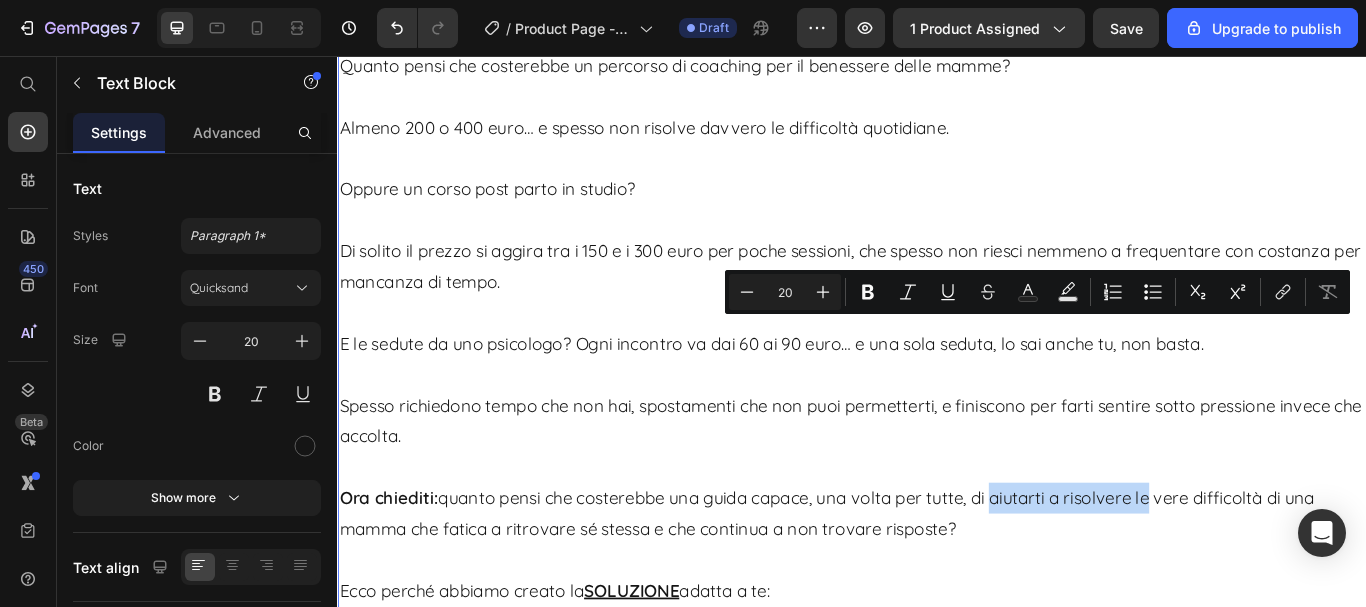drag, startPoint x: 1110, startPoint y: 375, endPoint x: 1299, endPoint y: 368, distance: 189.12958 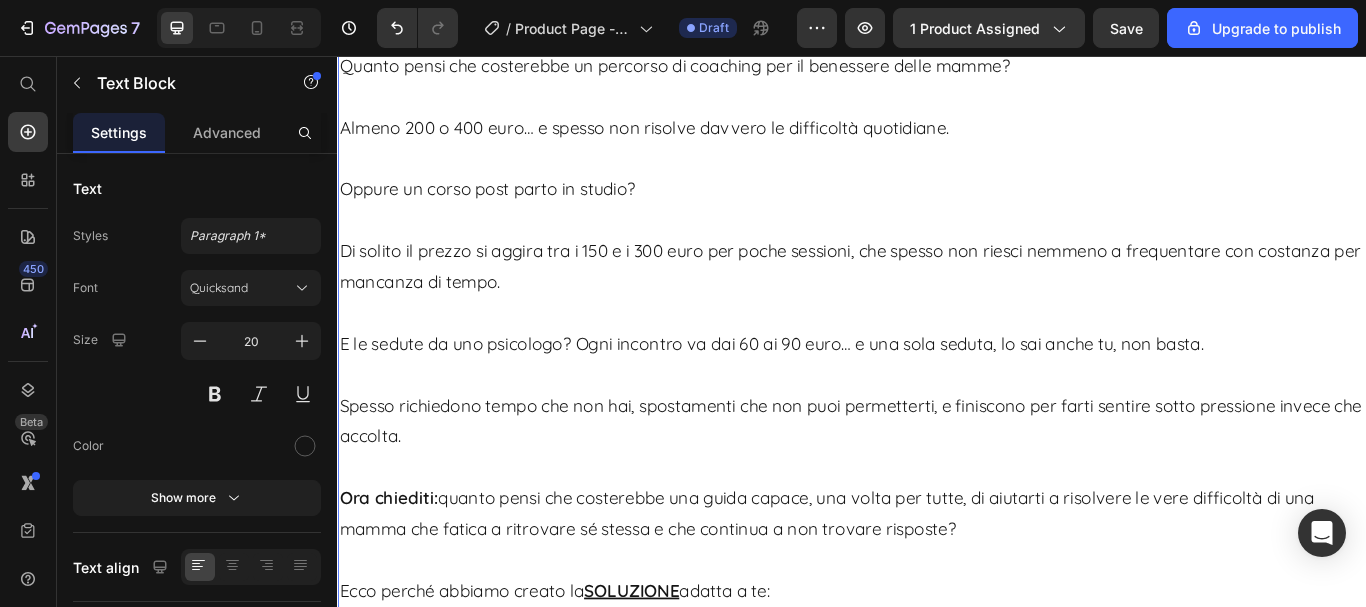 click on "Ora chiediti:  quanto pensi che costerebbe una guida capace, una volta per tutte, di aiutarti a risolvere le vere difficoltà di una mamma che fatica a ritrovare sé stessa e che continua a non trovare risposte?" at bounding box center (937, 572) 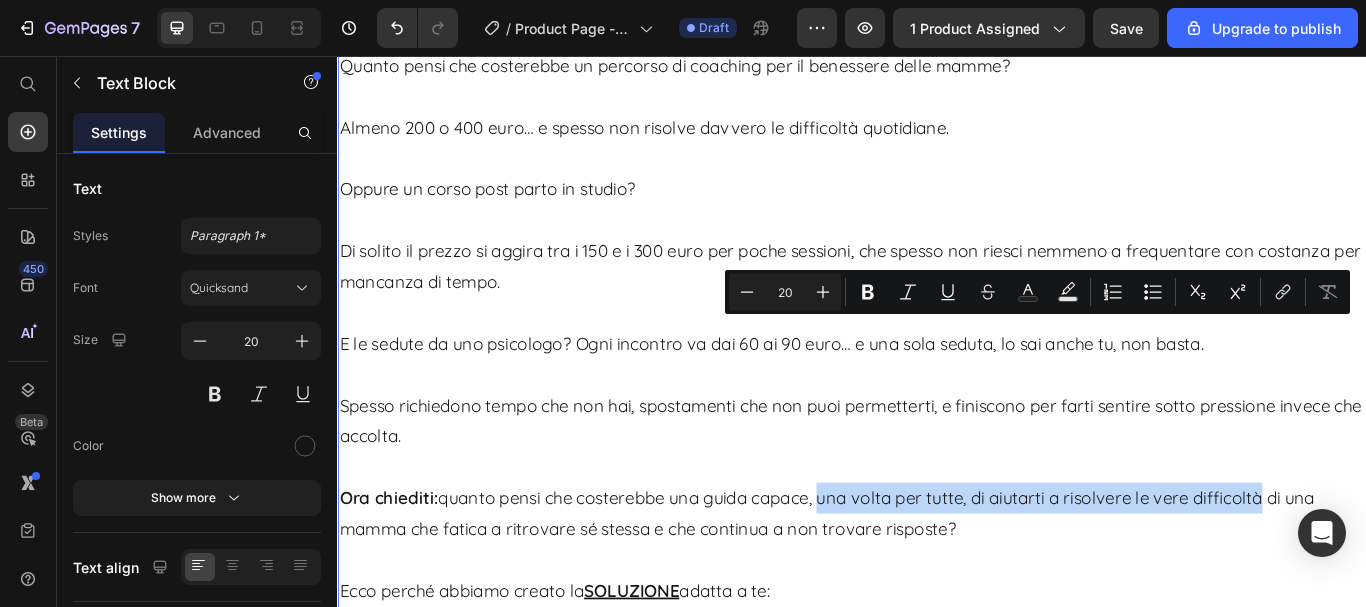drag, startPoint x: 910, startPoint y: 375, endPoint x: 1429, endPoint y: 373, distance: 519.00385 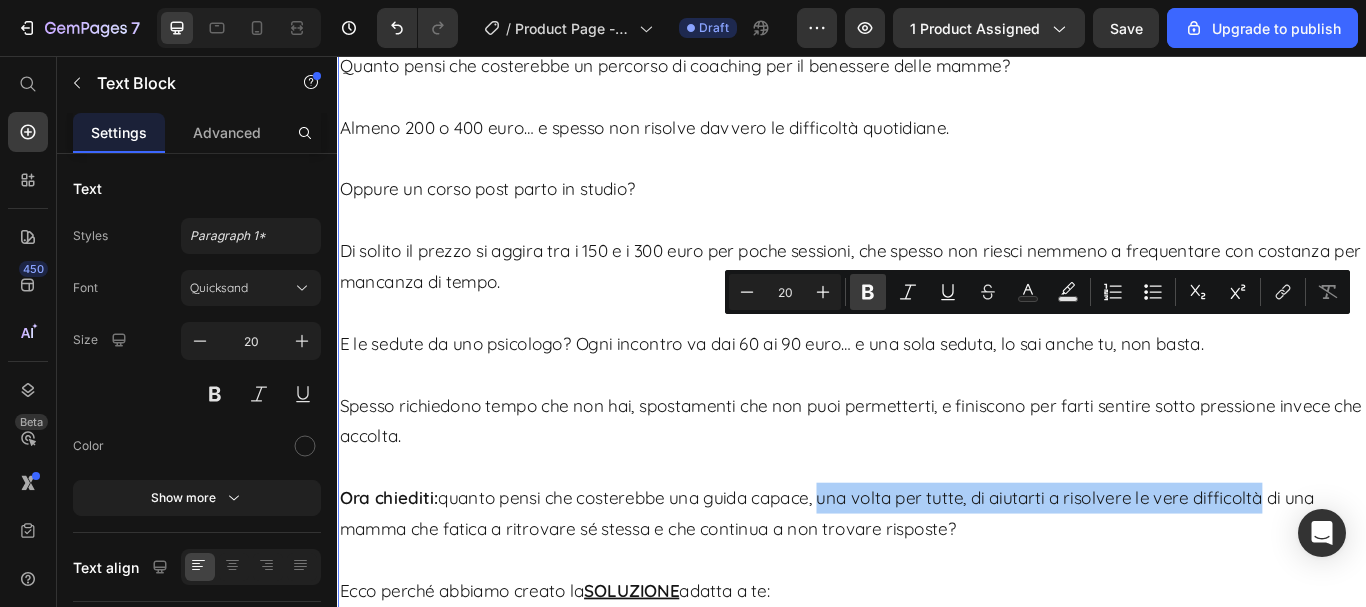 click 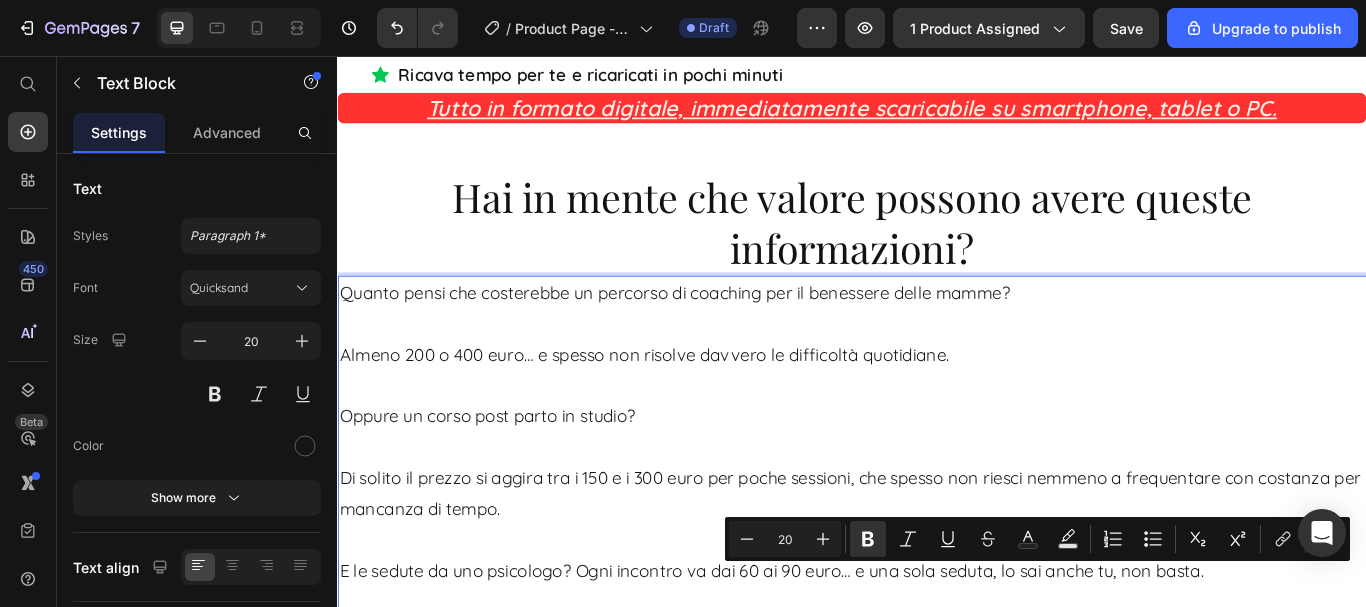 scroll, scrollTop: 10341, scrollLeft: 0, axis: vertical 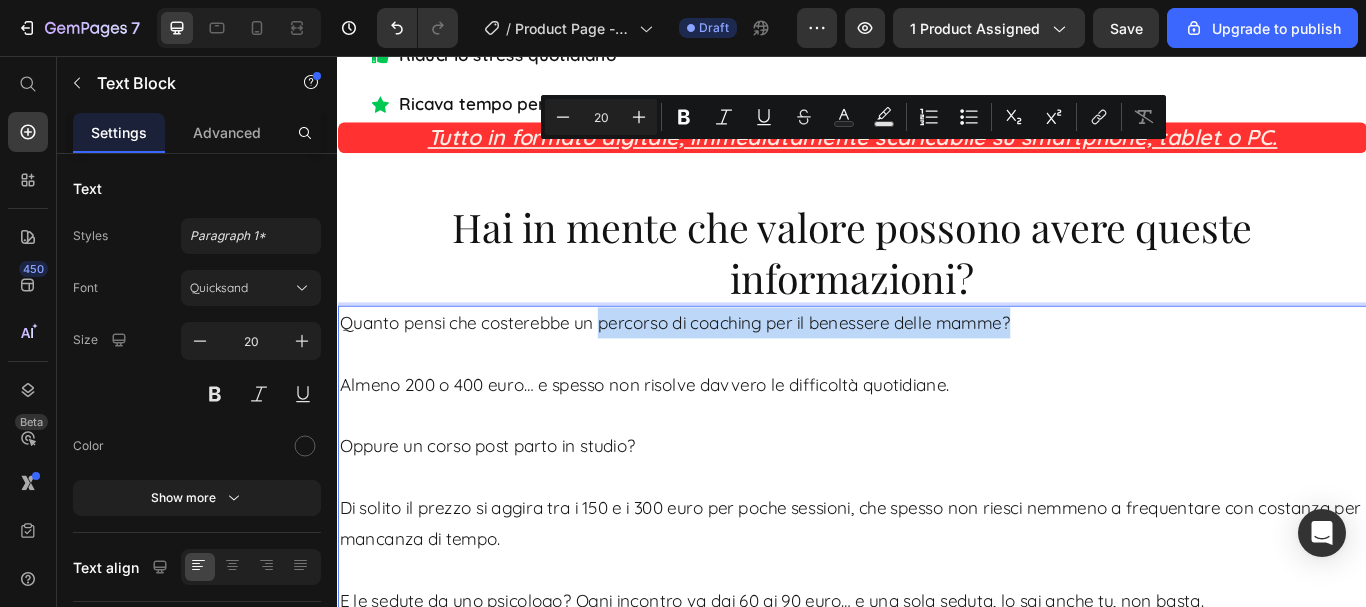 drag, startPoint x: 646, startPoint y: 164, endPoint x: 1150, endPoint y: 160, distance: 504.01587 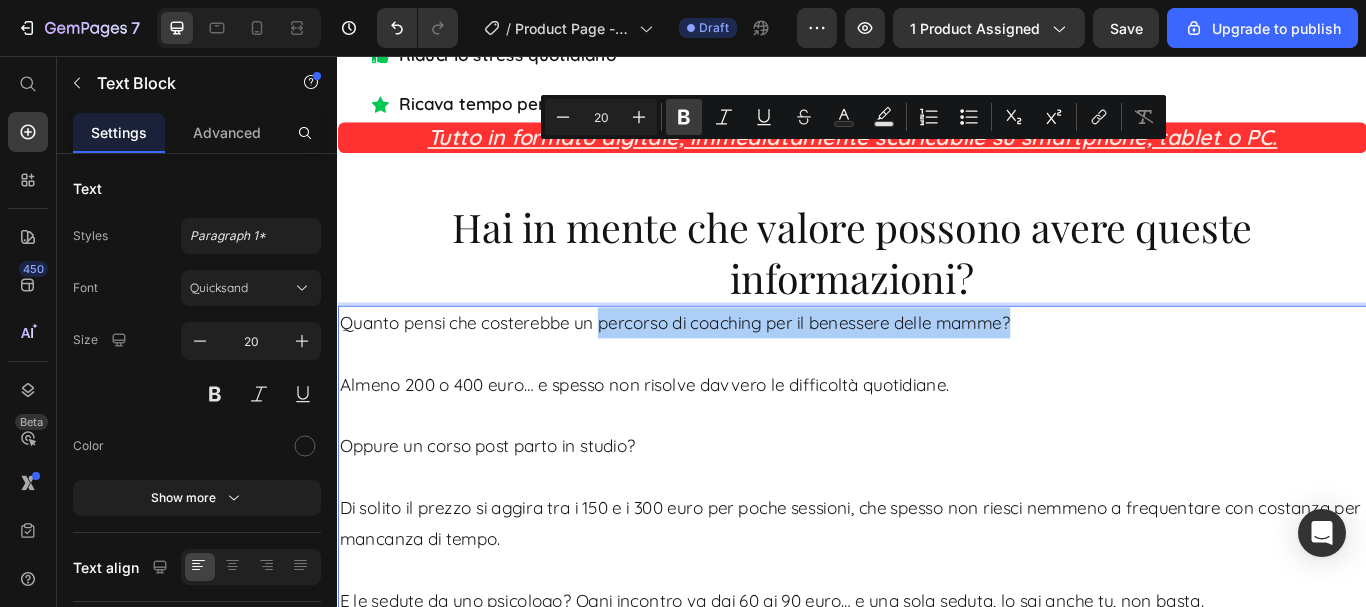 click 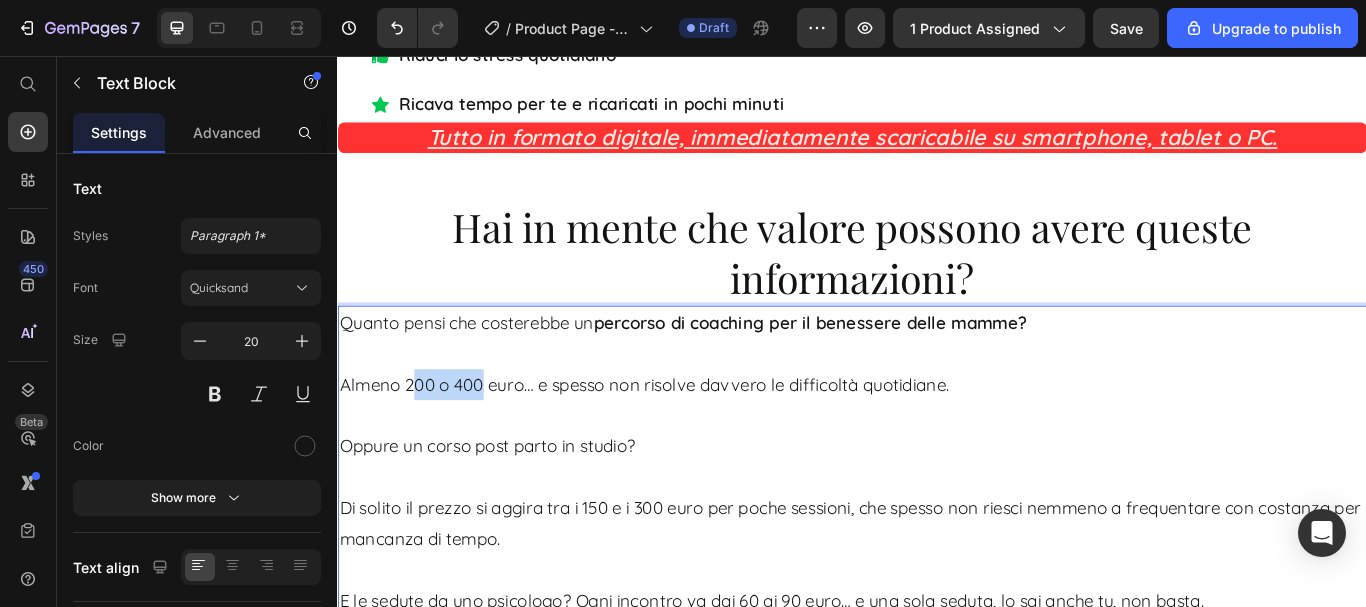 drag, startPoint x: 422, startPoint y: 240, endPoint x: 502, endPoint y: 246, distance: 80.224686 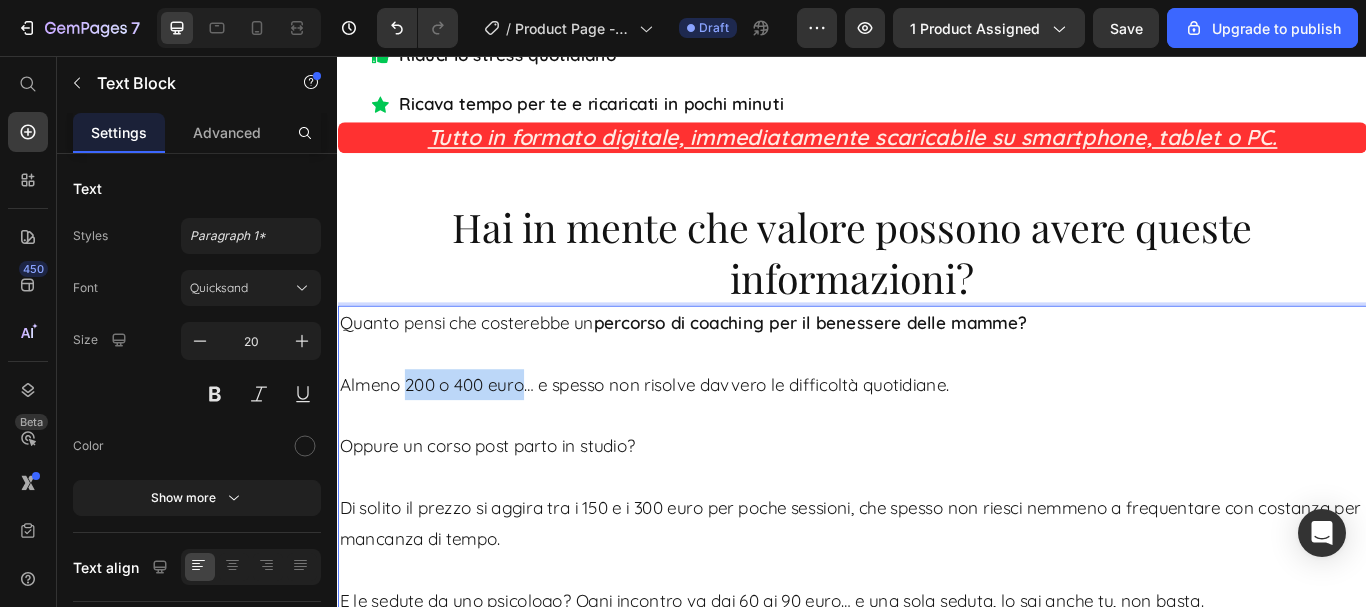 drag, startPoint x: 557, startPoint y: 240, endPoint x: 430, endPoint y: 234, distance: 127.141655 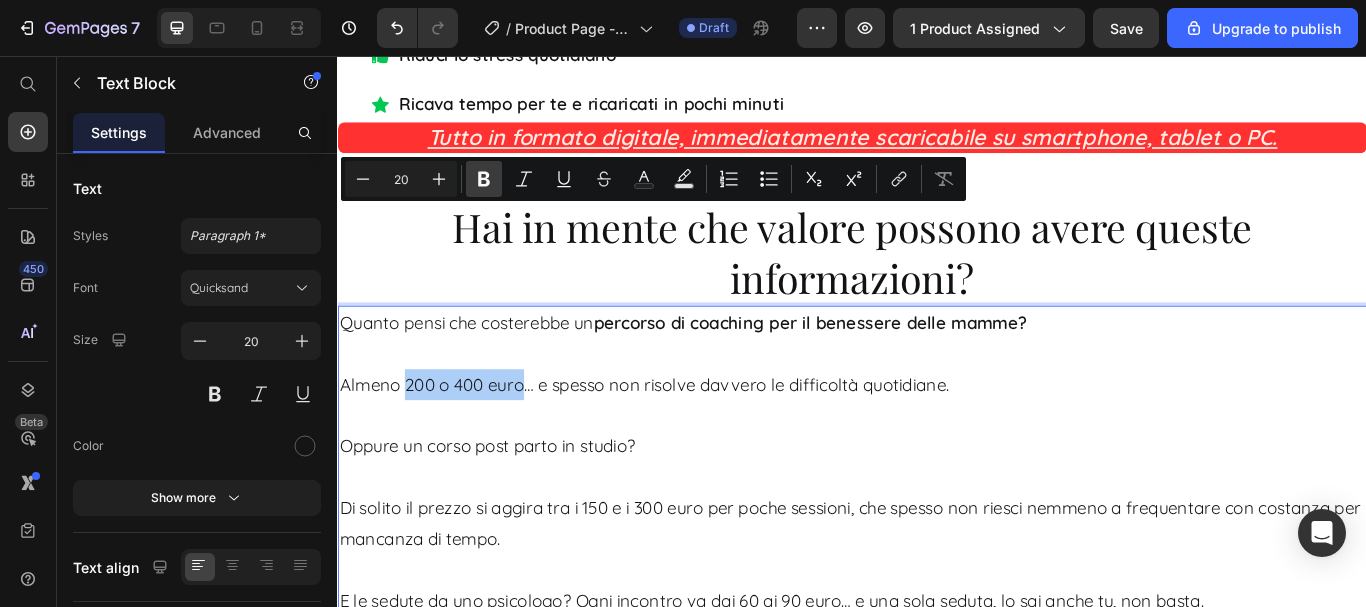 click 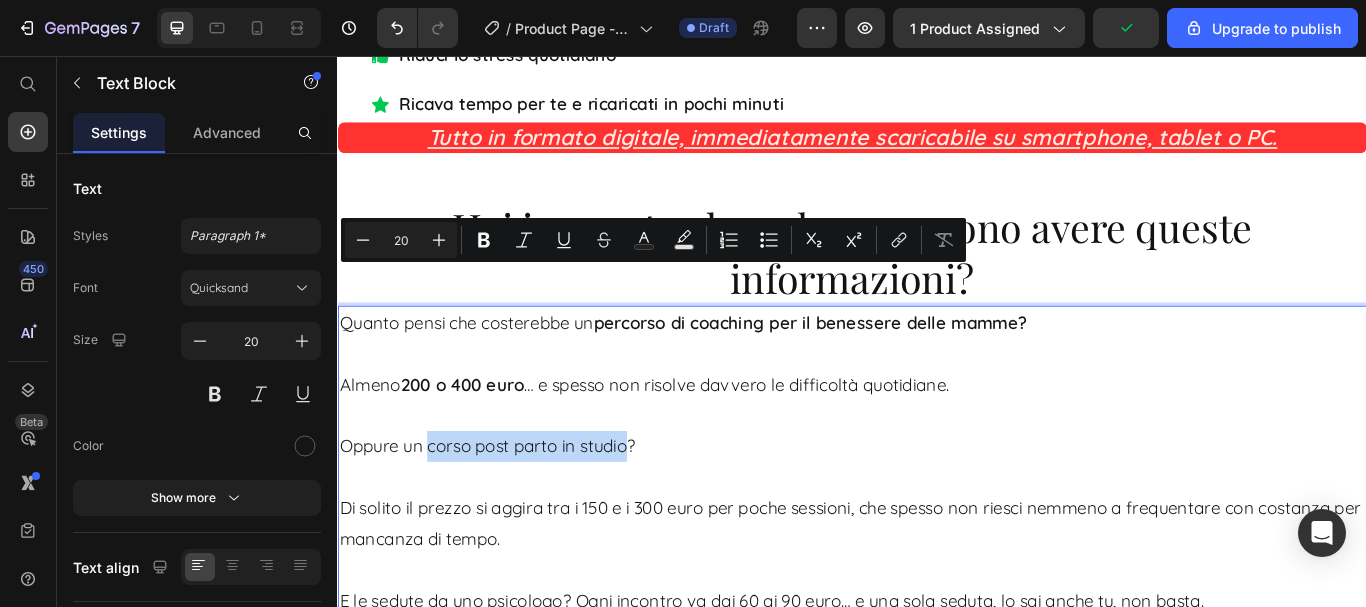 drag, startPoint x: 444, startPoint y: 313, endPoint x: 946, endPoint y: 312, distance: 502.001 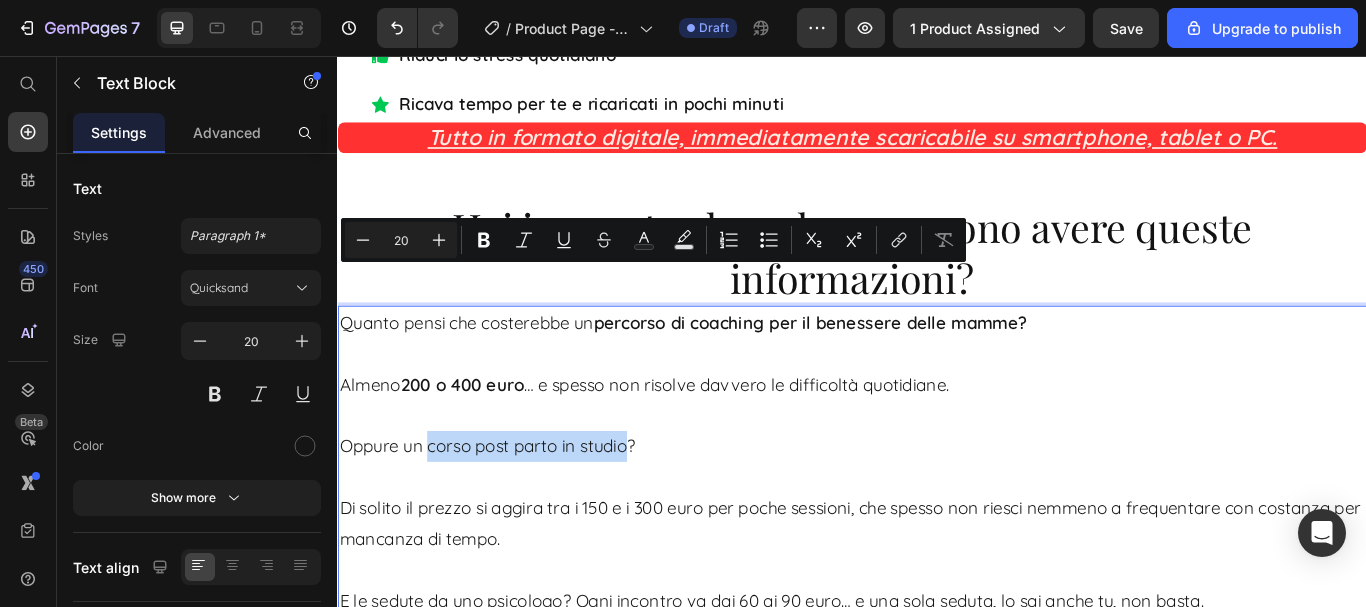 drag, startPoint x: 695, startPoint y: 316, endPoint x: 441, endPoint y: 309, distance: 254.09644 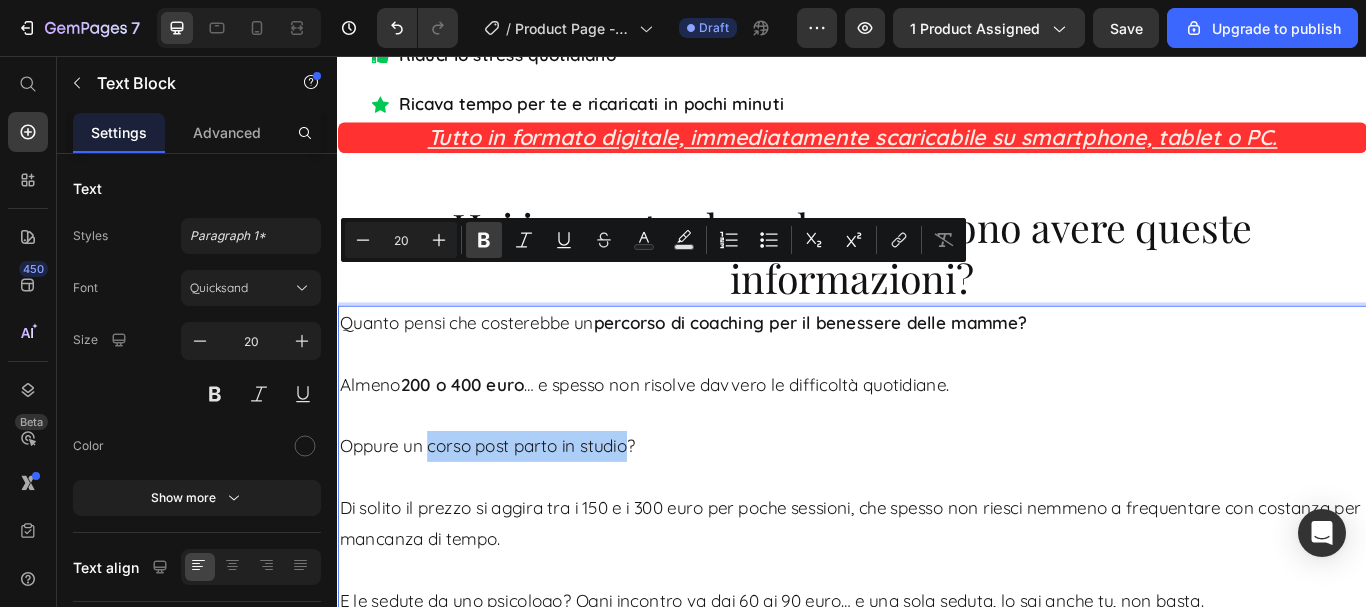 click 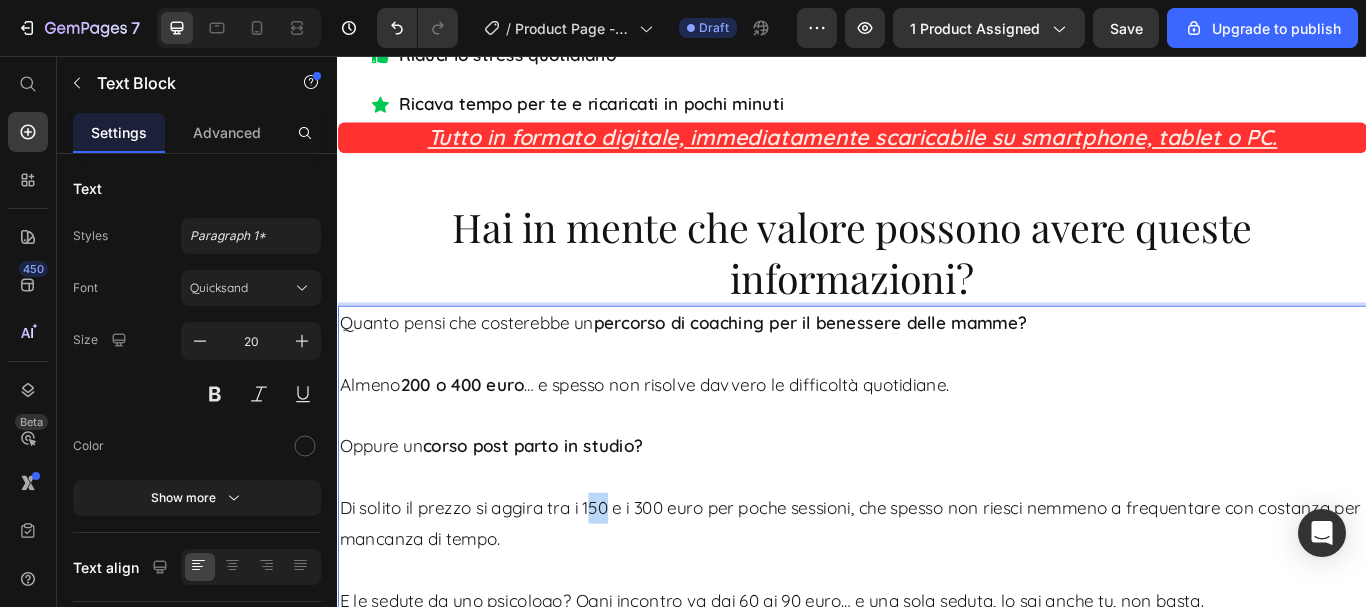 drag, startPoint x: 630, startPoint y: 389, endPoint x: 653, endPoint y: 389, distance: 23 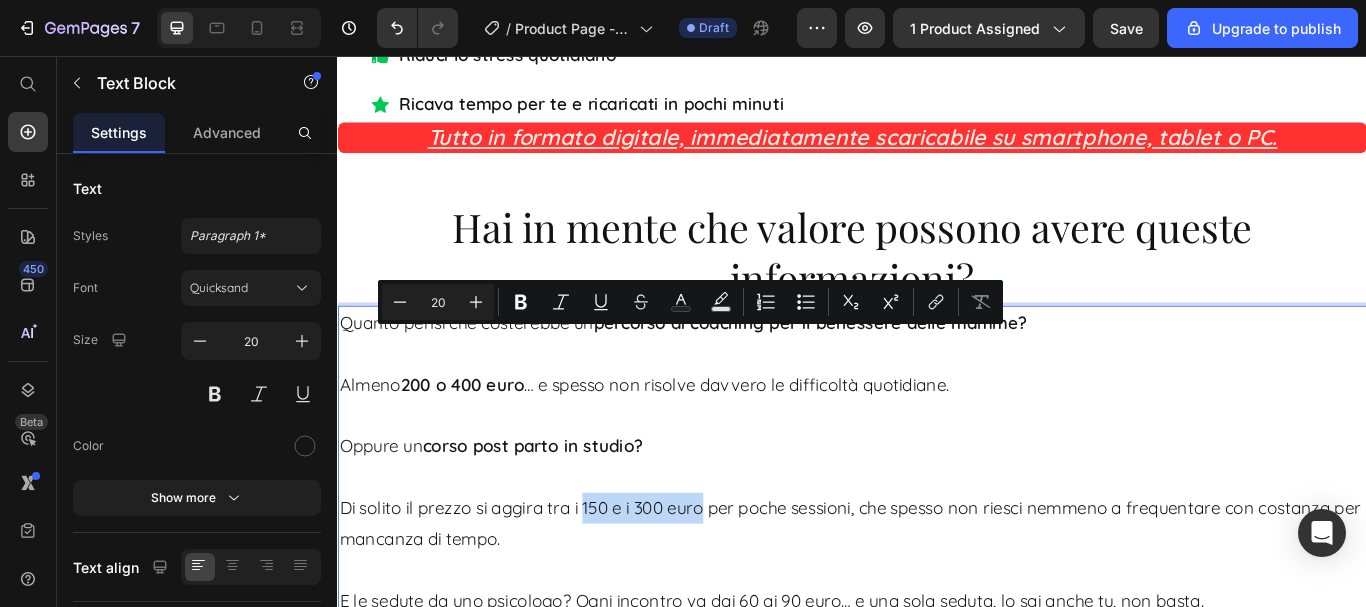 drag, startPoint x: 625, startPoint y: 388, endPoint x: 769, endPoint y: 386, distance: 144.01389 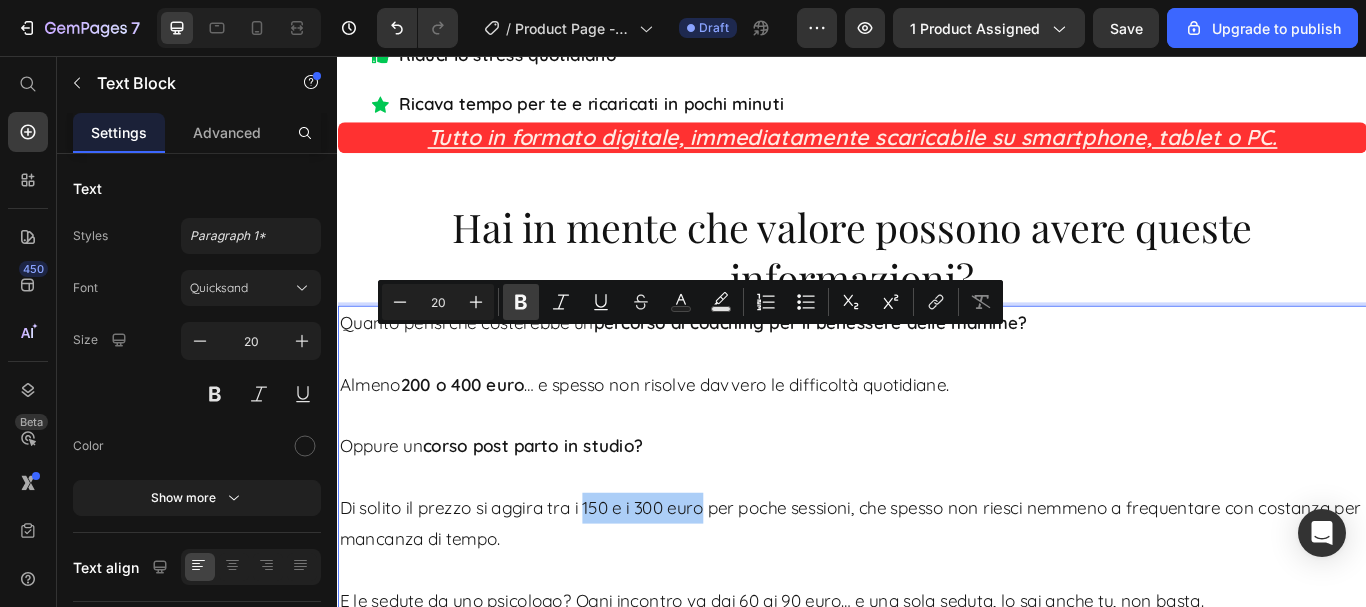 click 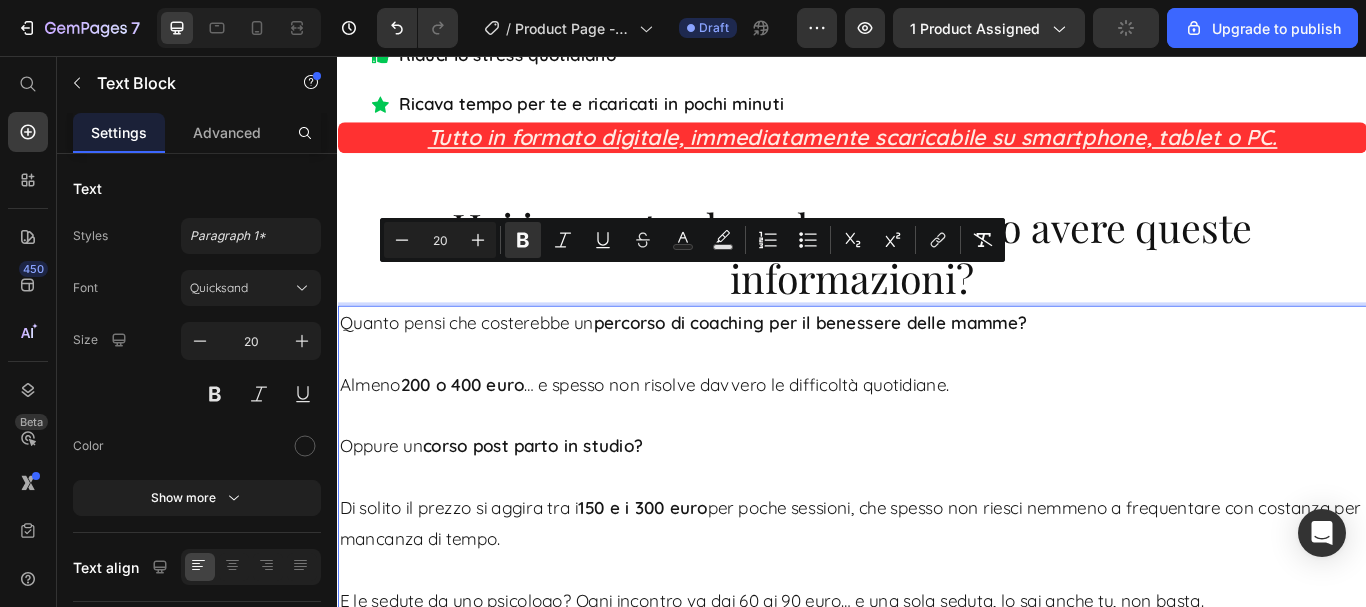 scroll, scrollTop: 10441, scrollLeft: 0, axis: vertical 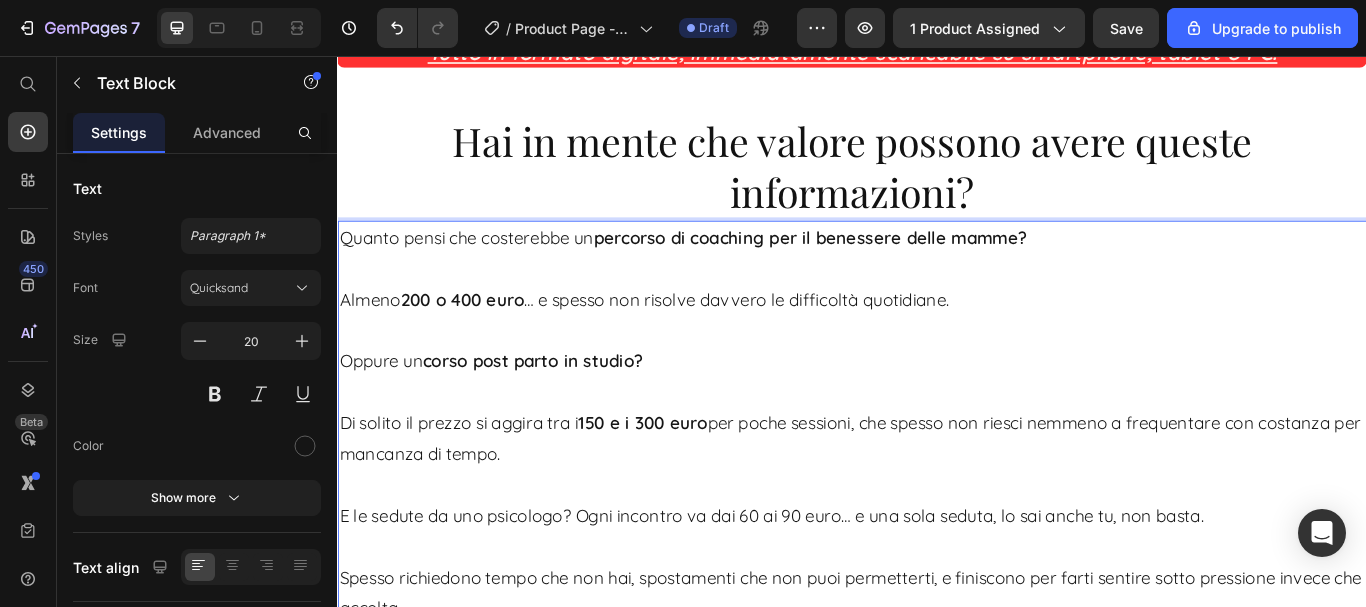 click on "E le sedute da uno psicologo? Ogni incontro va dai 60 ai 90 euro… e una sola seduta, lo sai anche tu, non basta." at bounding box center [937, 574] 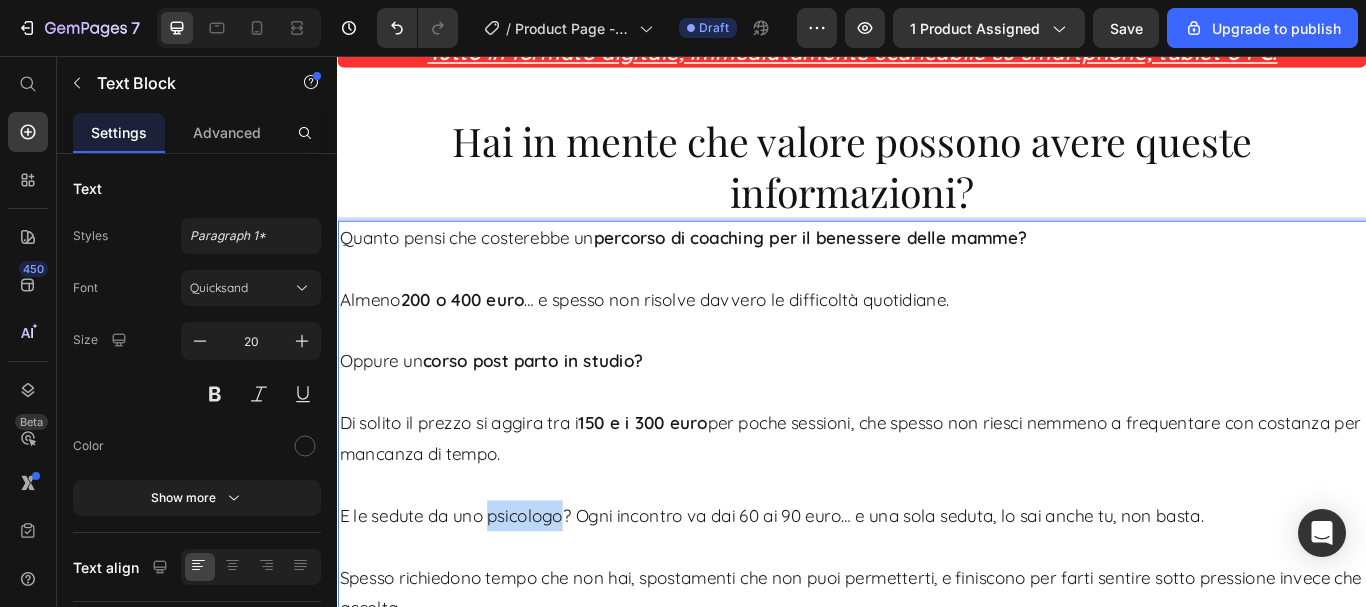 click on "E le sedute da uno psicologo? Ogni incontro va dai 60 ai 90 euro… e una sola seduta, lo sai anche tu, non basta." at bounding box center [937, 574] 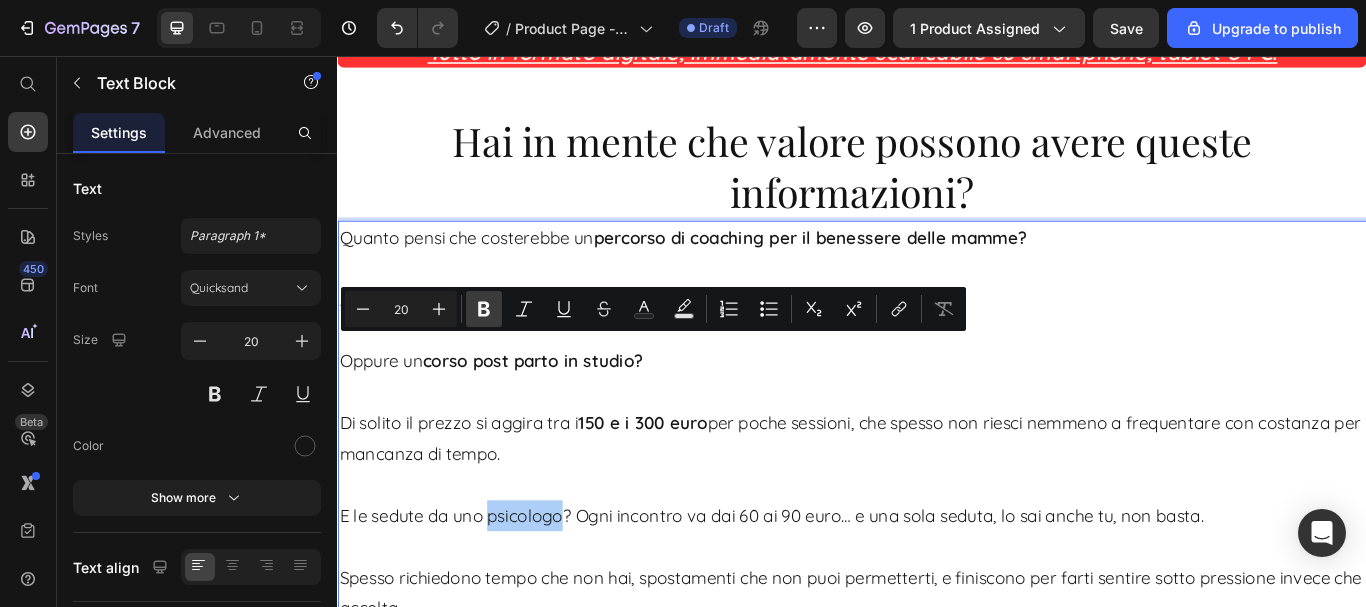 click on "Bold" at bounding box center (484, 309) 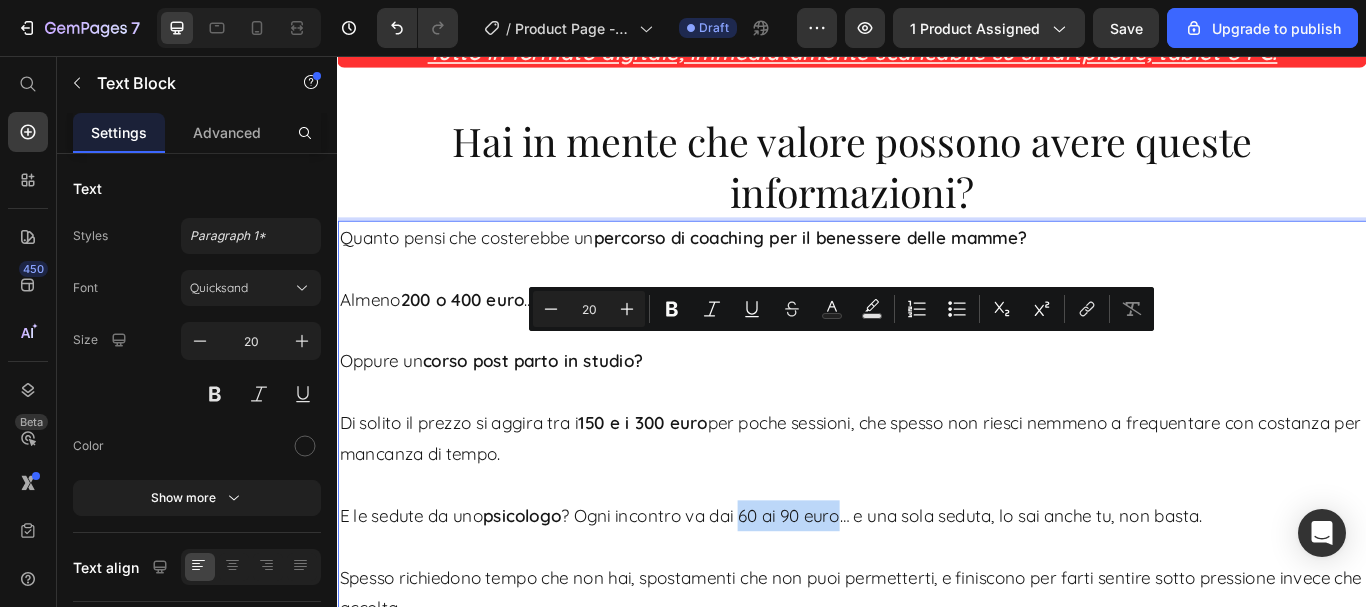 drag, startPoint x: 816, startPoint y: 397, endPoint x: 931, endPoint y: 409, distance: 115.62439 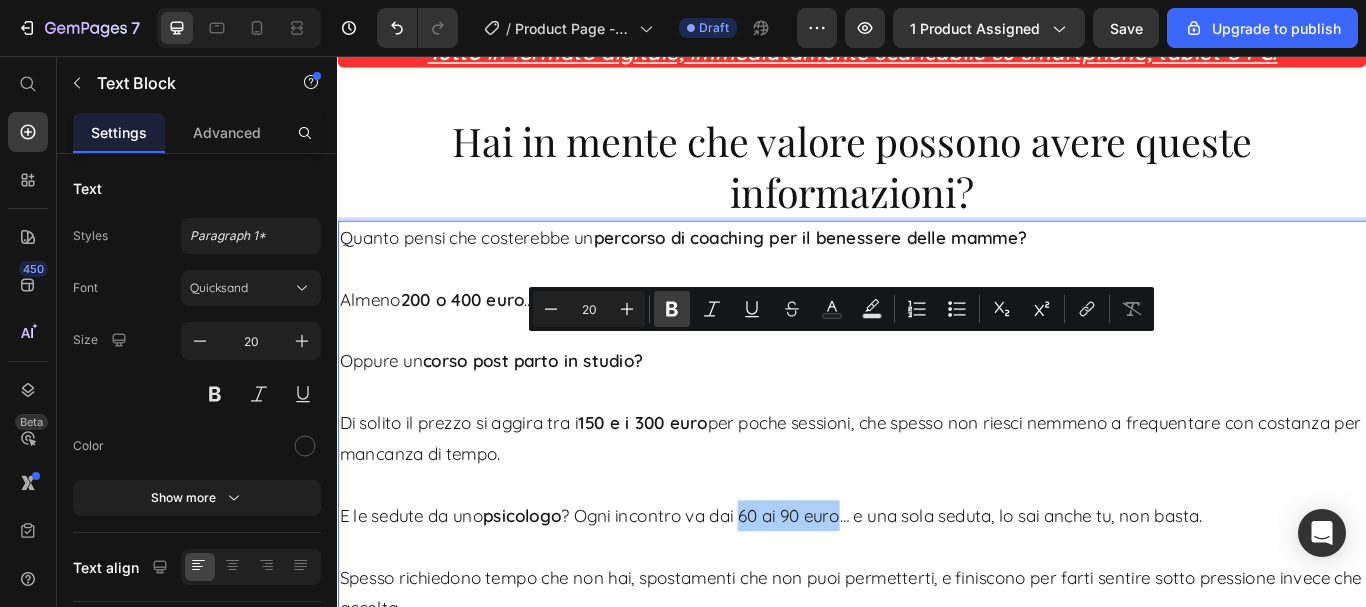 click 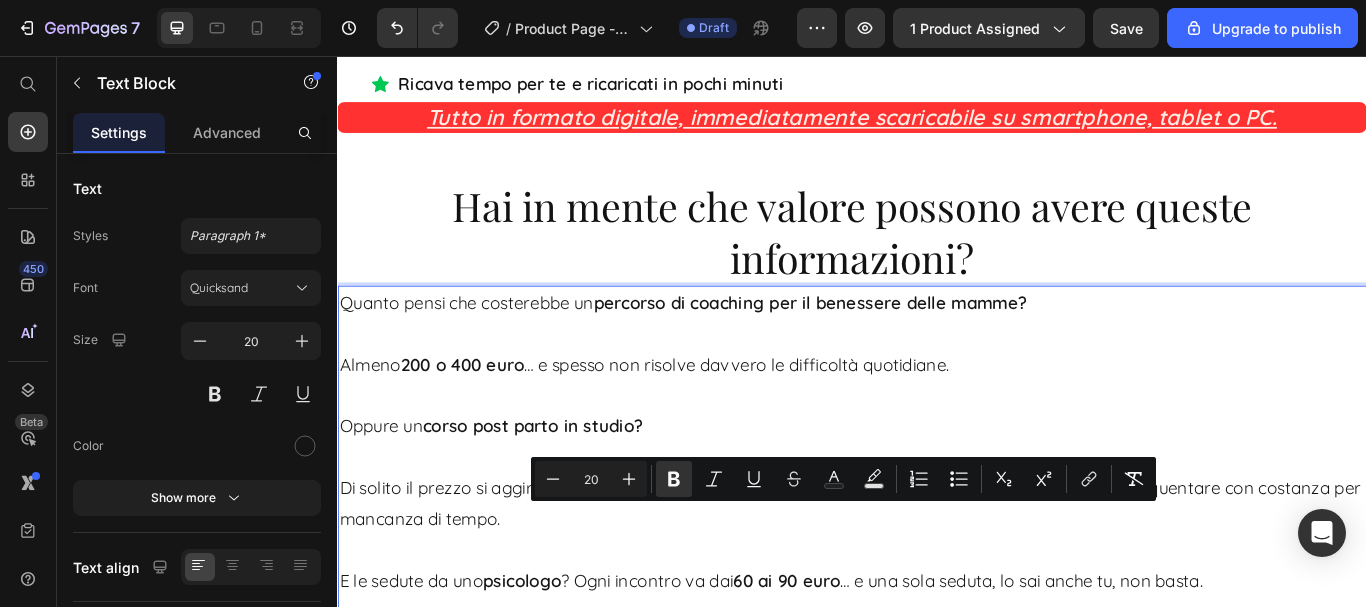 scroll, scrollTop: 10357, scrollLeft: 0, axis: vertical 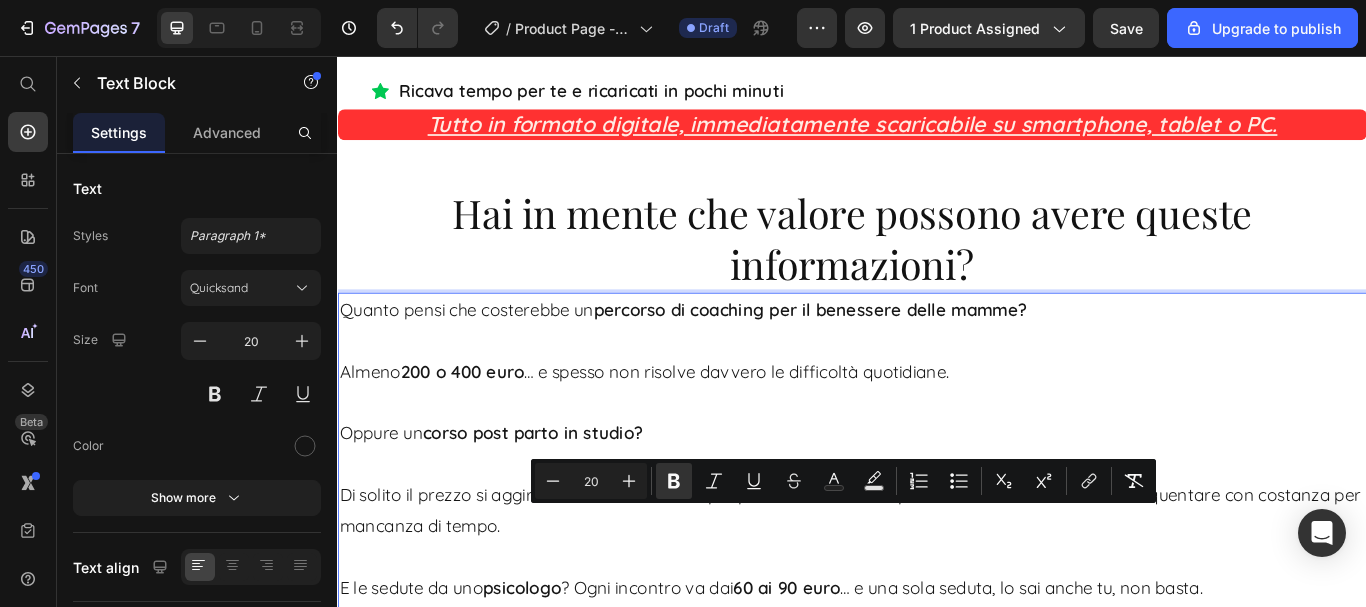 click on "Oppure un  corso post parto in studio?" at bounding box center (937, 478) 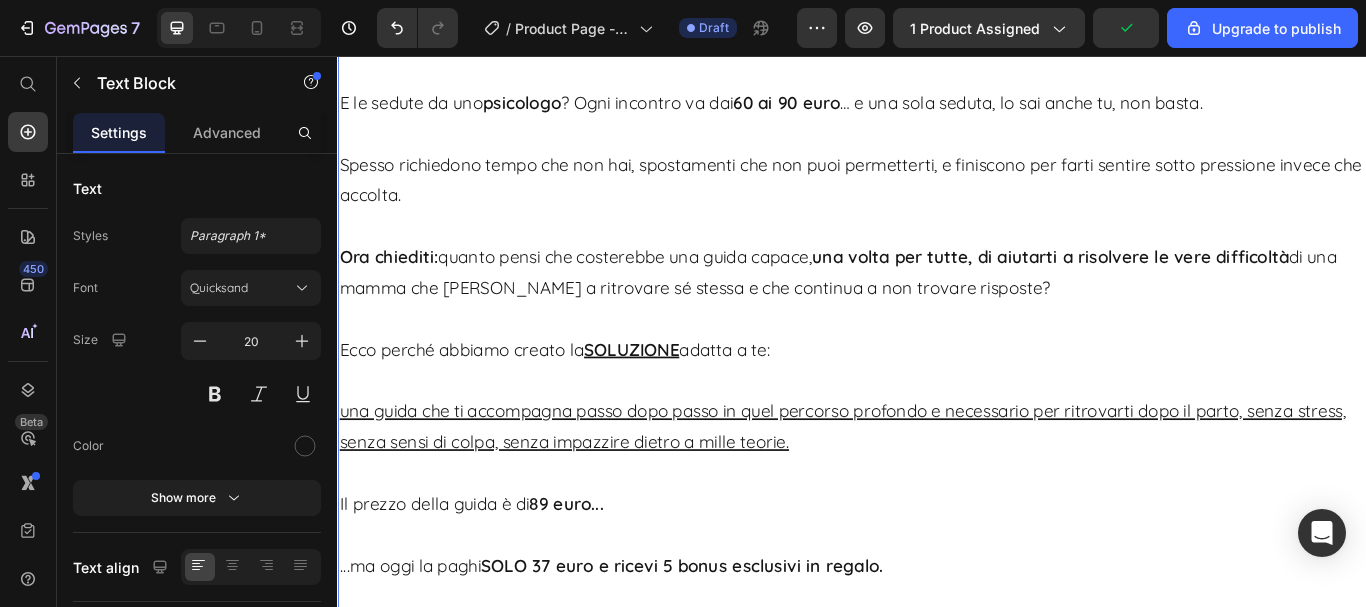 scroll, scrollTop: 10957, scrollLeft: 0, axis: vertical 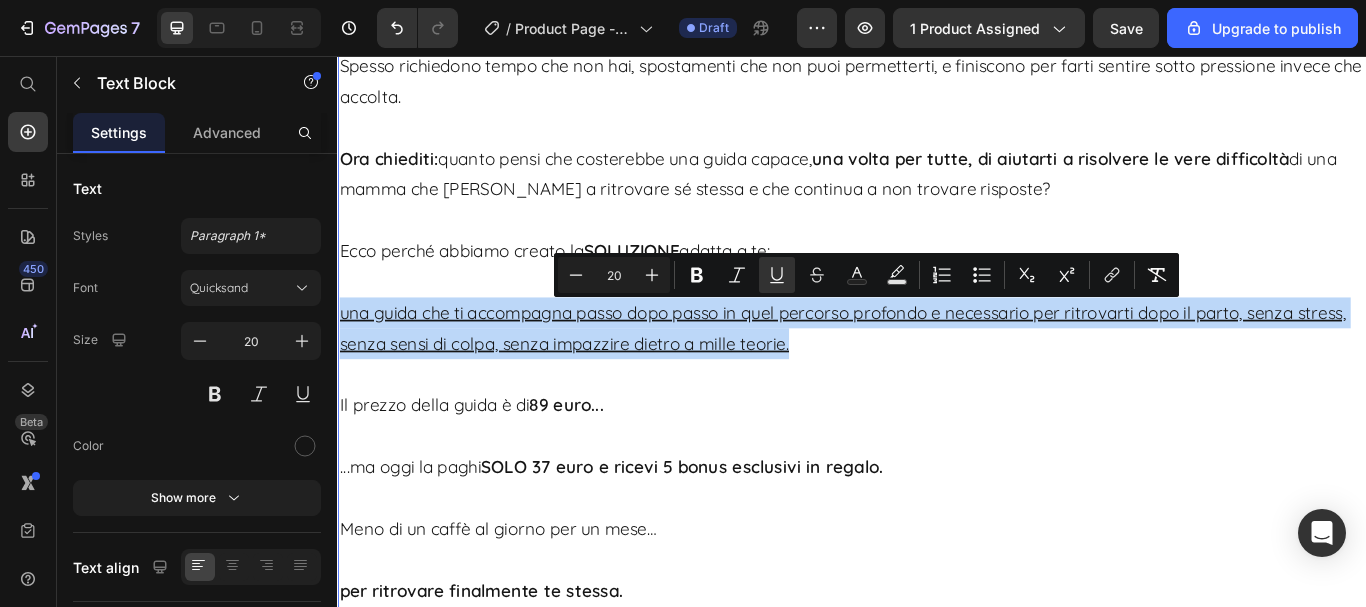 drag, startPoint x: 948, startPoint y: 398, endPoint x: 339, endPoint y: 353, distance: 610.6603 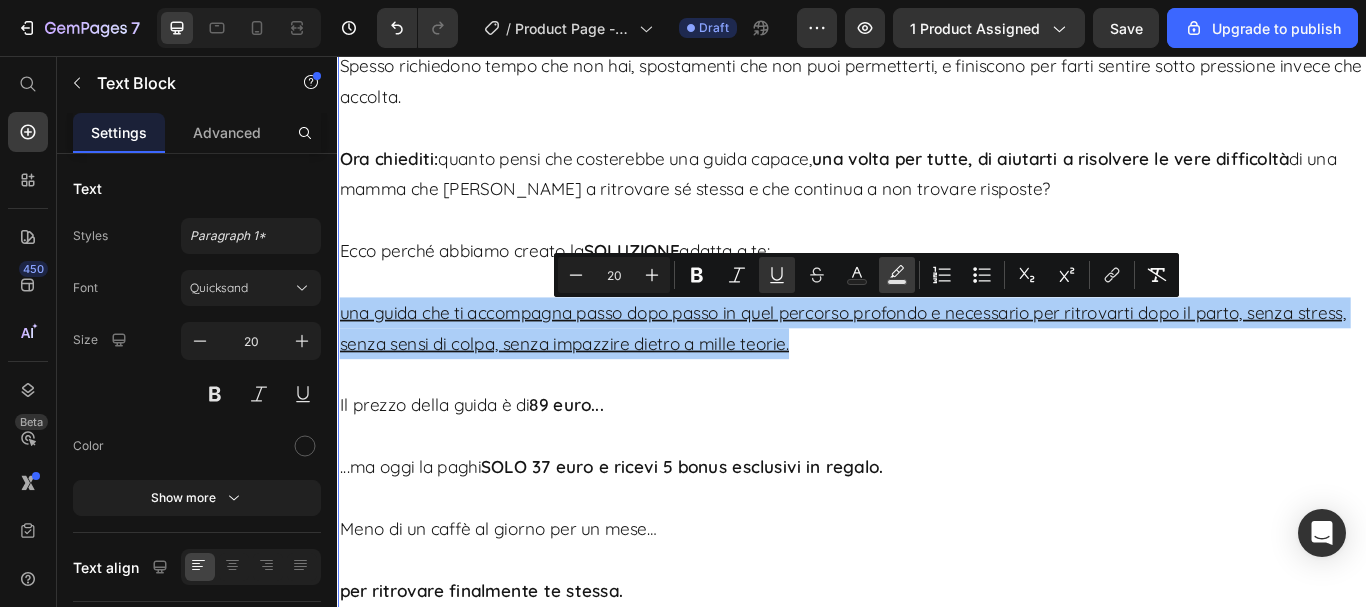 click 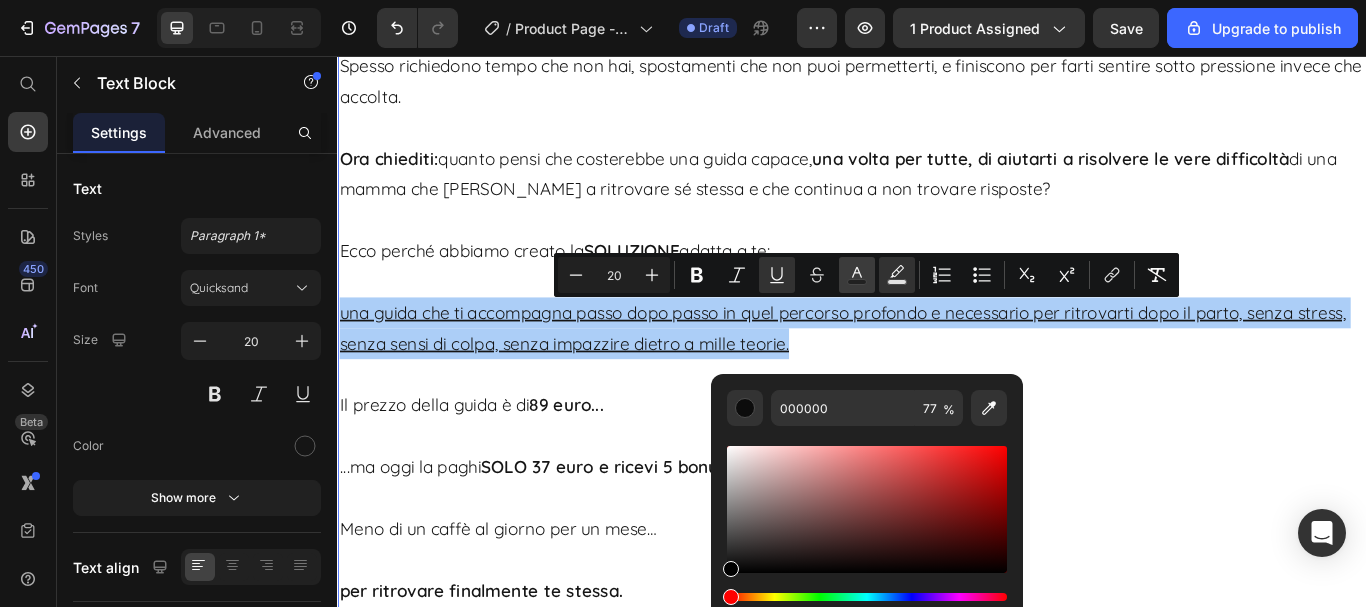 click 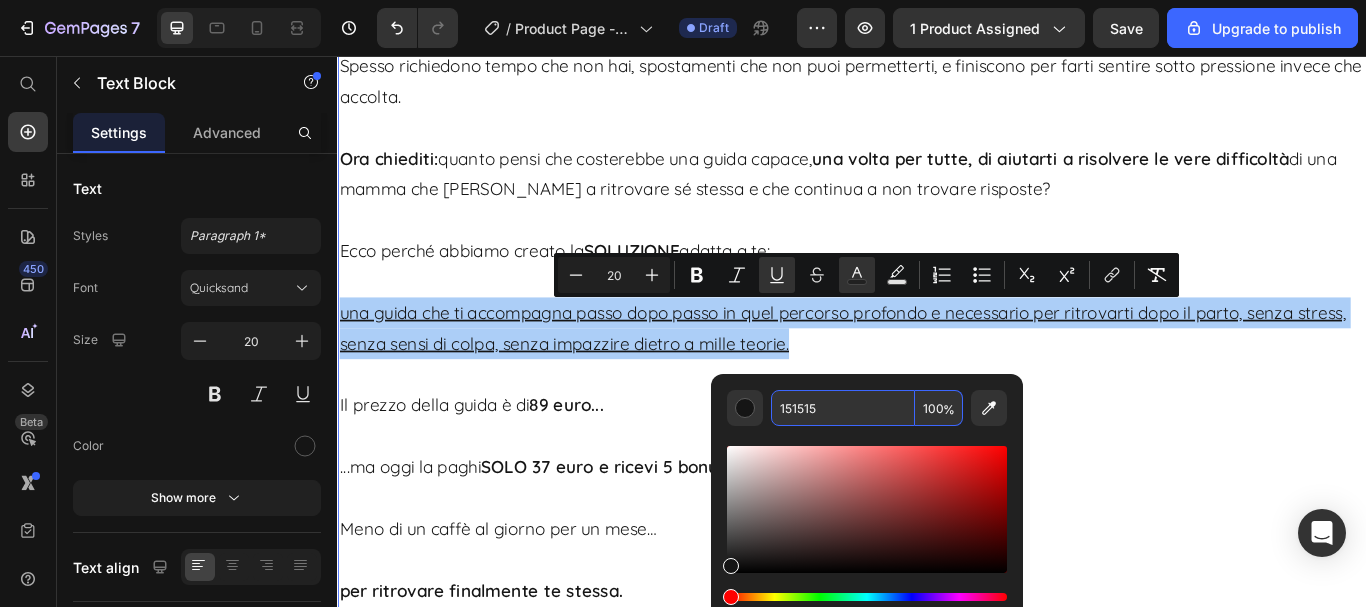 click on "151515" at bounding box center (843, 408) 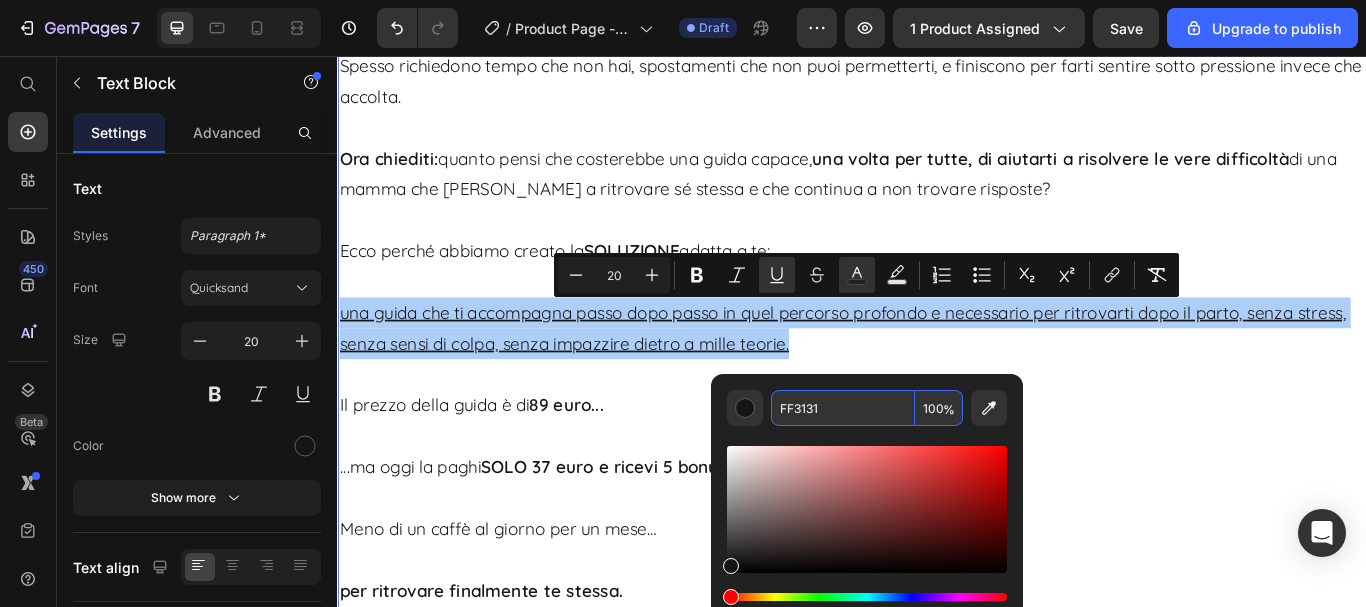 type on "FF3131" 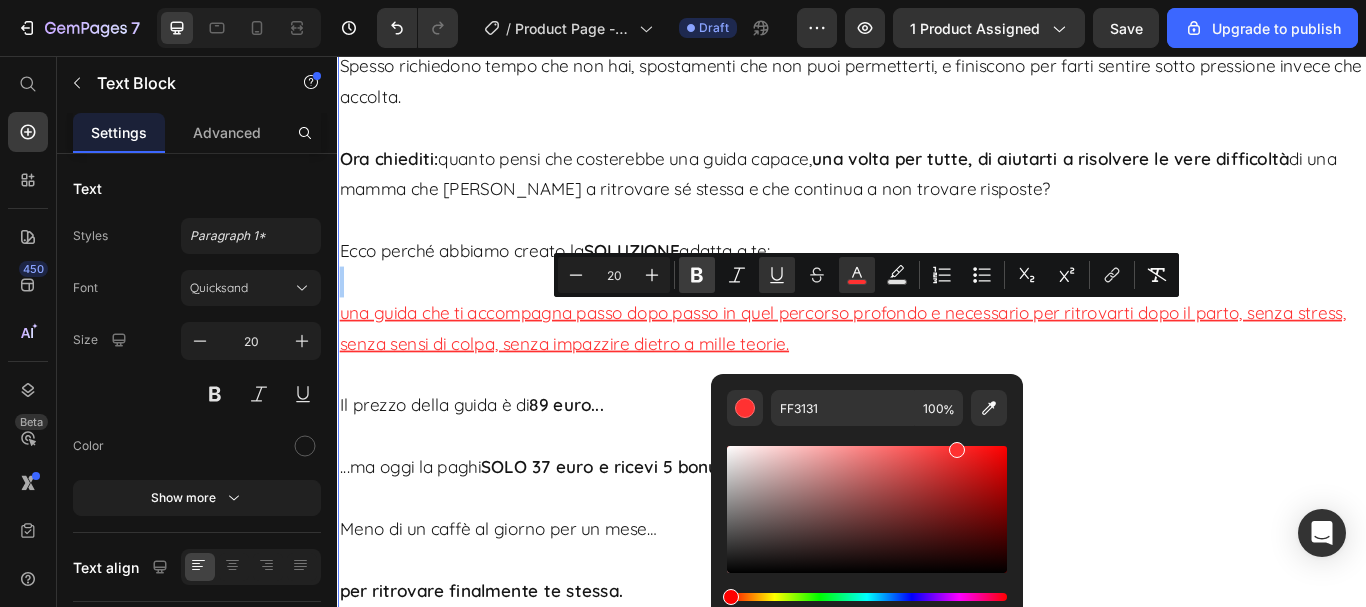 click 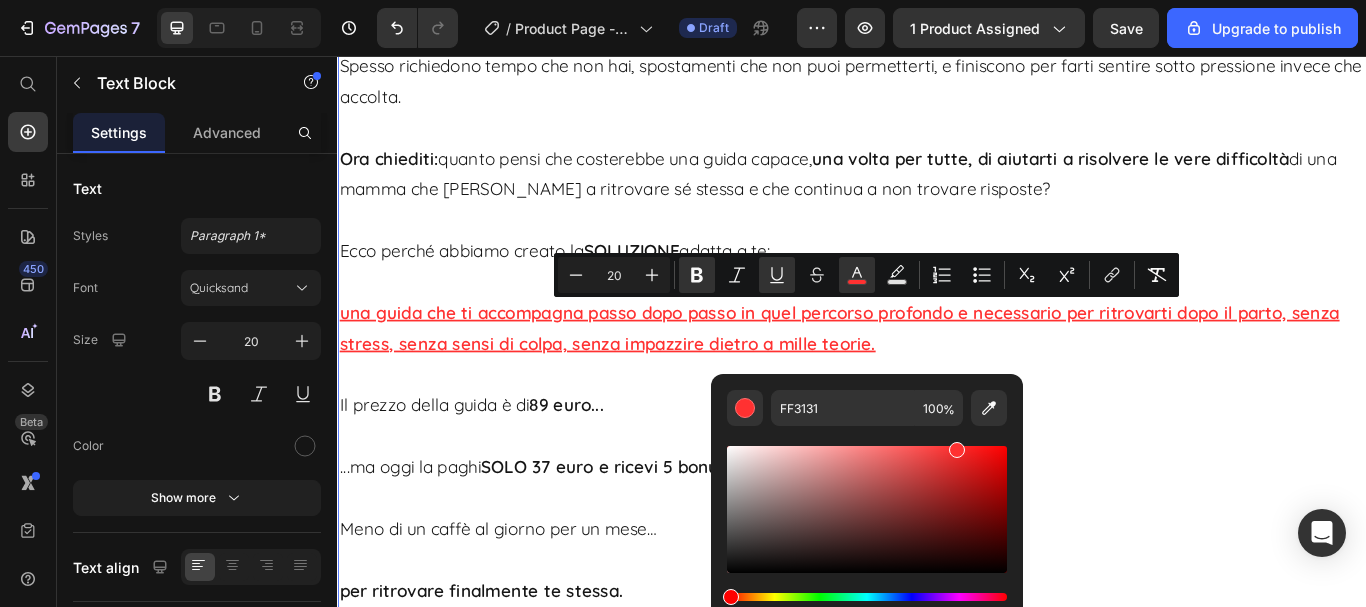 click on "una guida che ti accompagna passo dopo passo in quel percorso profondo e necessario per ritrovarti dopo il parto, senza stress, senza sensi di colpa, senza impazzire dietro a mille teorie." at bounding box center [937, 356] 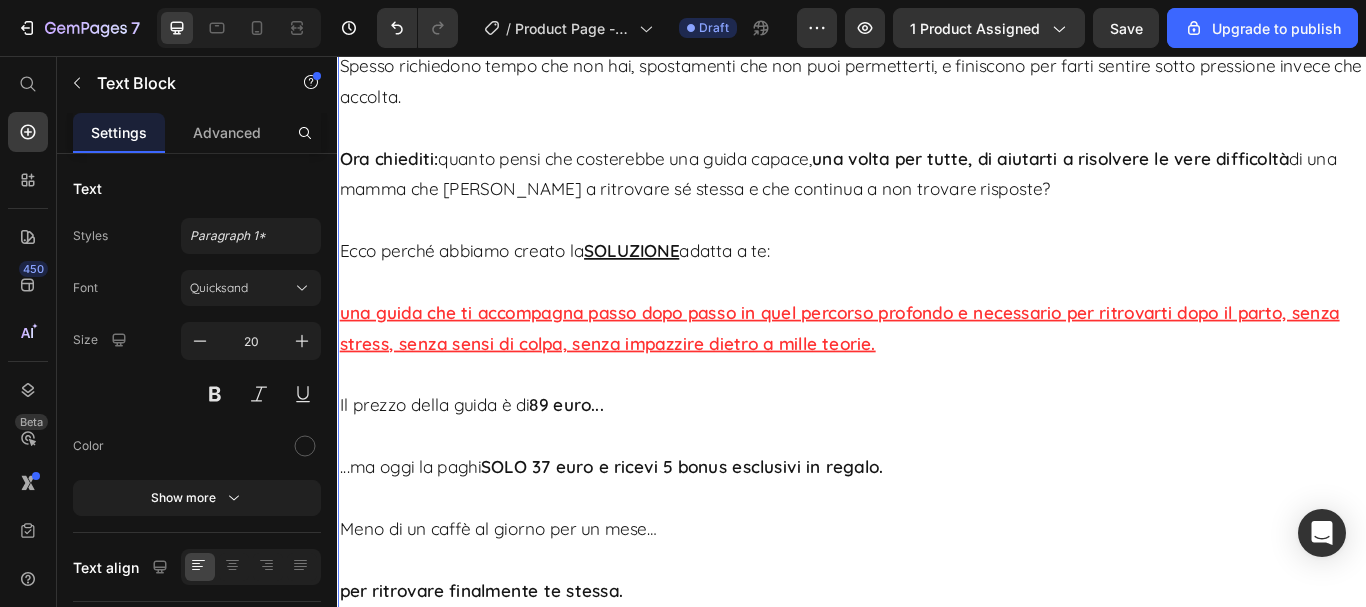 click on "Il prezzo della guida è di  89 euro..." at bounding box center [937, 446] 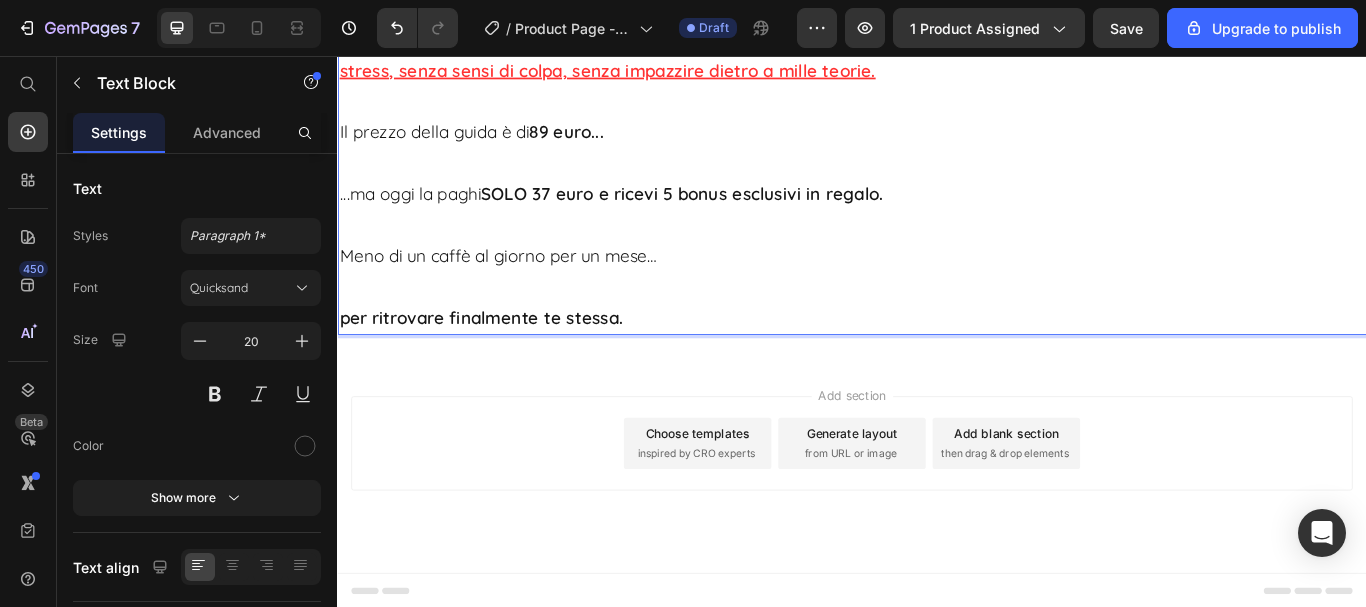 scroll, scrollTop: 11278, scrollLeft: 0, axis: vertical 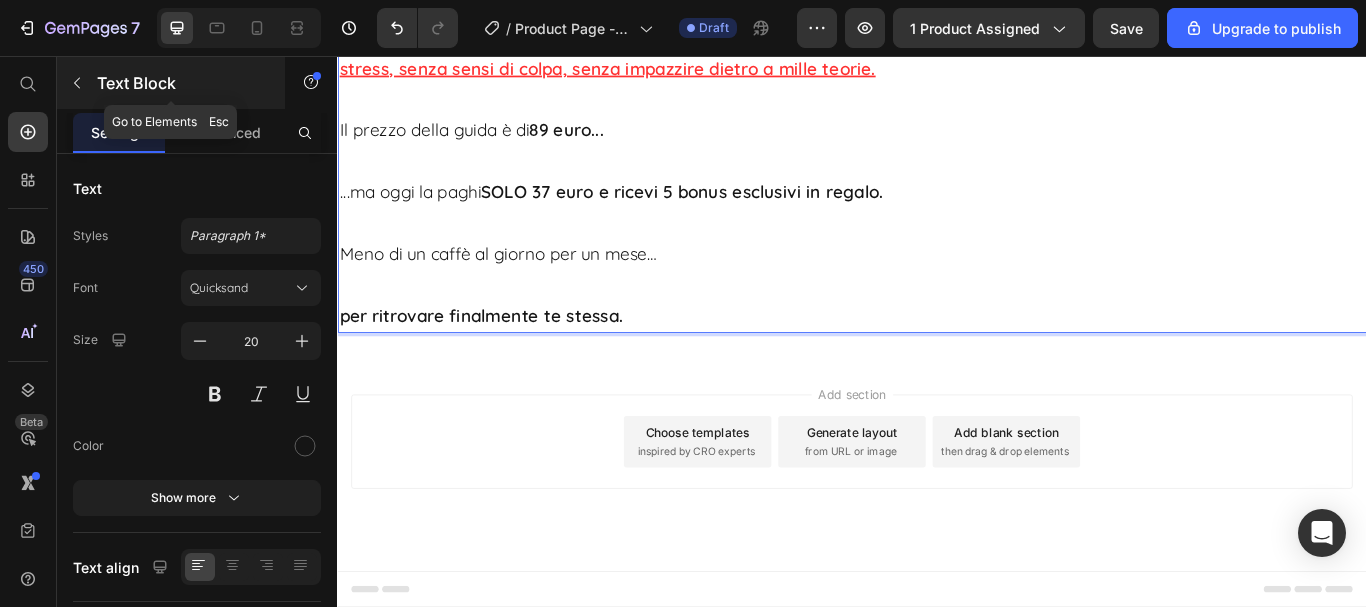 click on "Text Block" at bounding box center (182, 83) 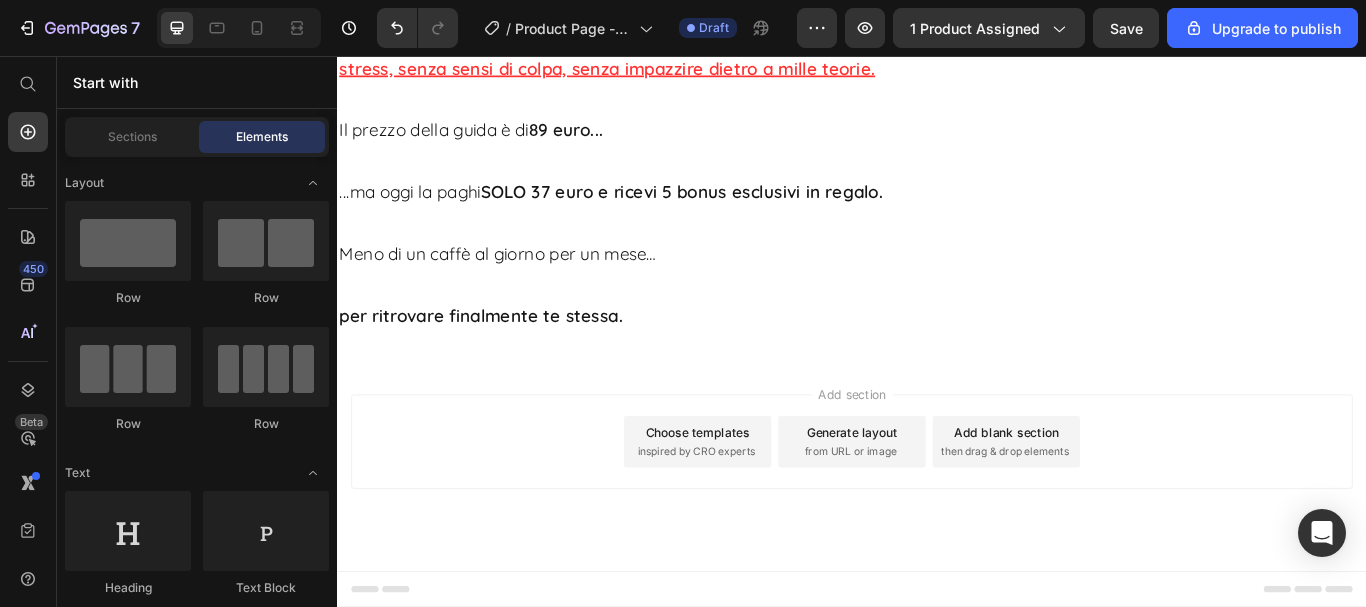 scroll, scrollTop: 0, scrollLeft: 0, axis: both 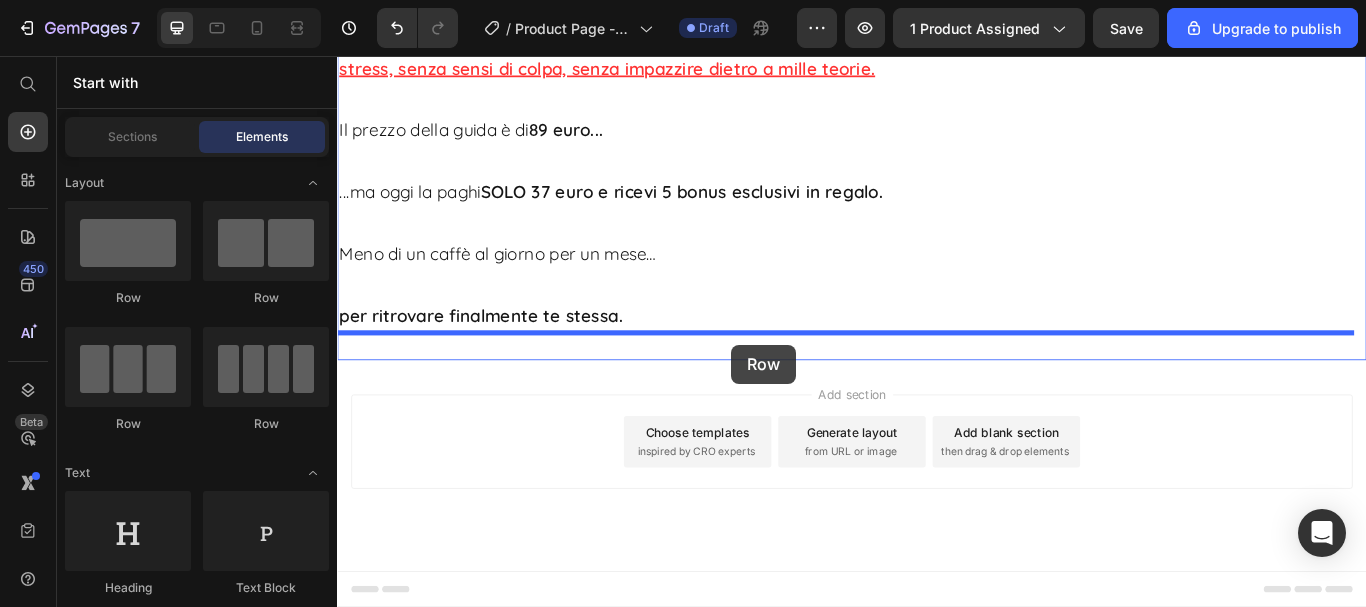 drag, startPoint x: 460, startPoint y: 309, endPoint x: 797, endPoint y: 393, distance: 347.3111 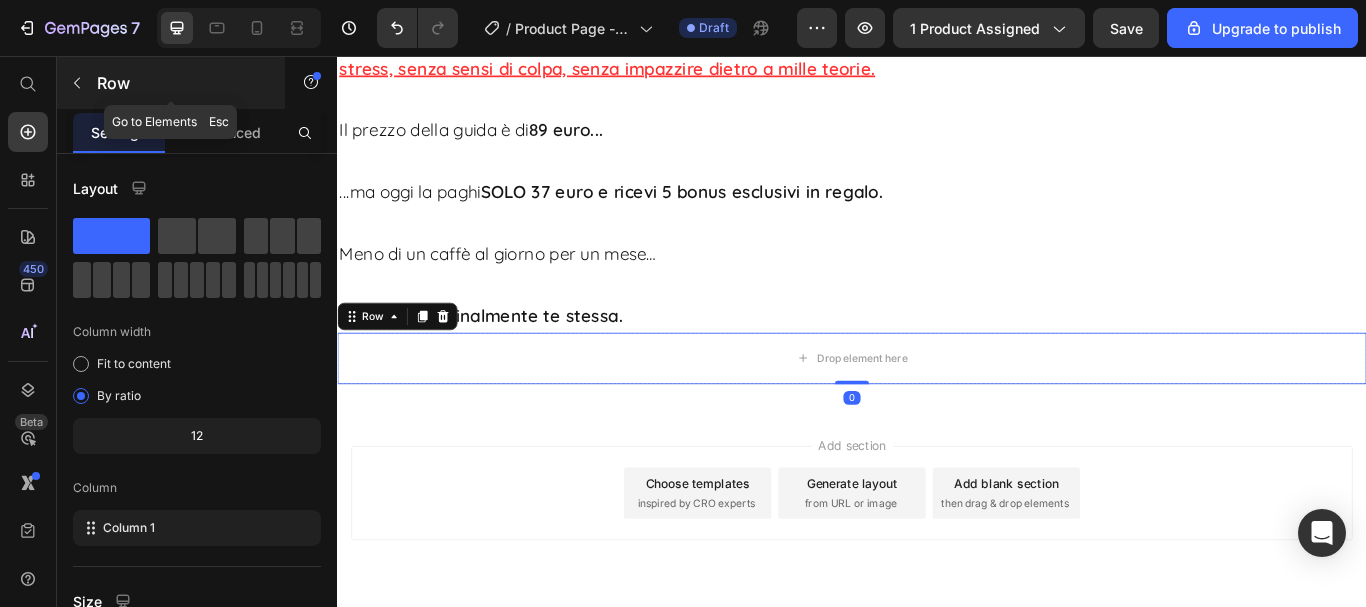 click on "Row" at bounding box center [182, 83] 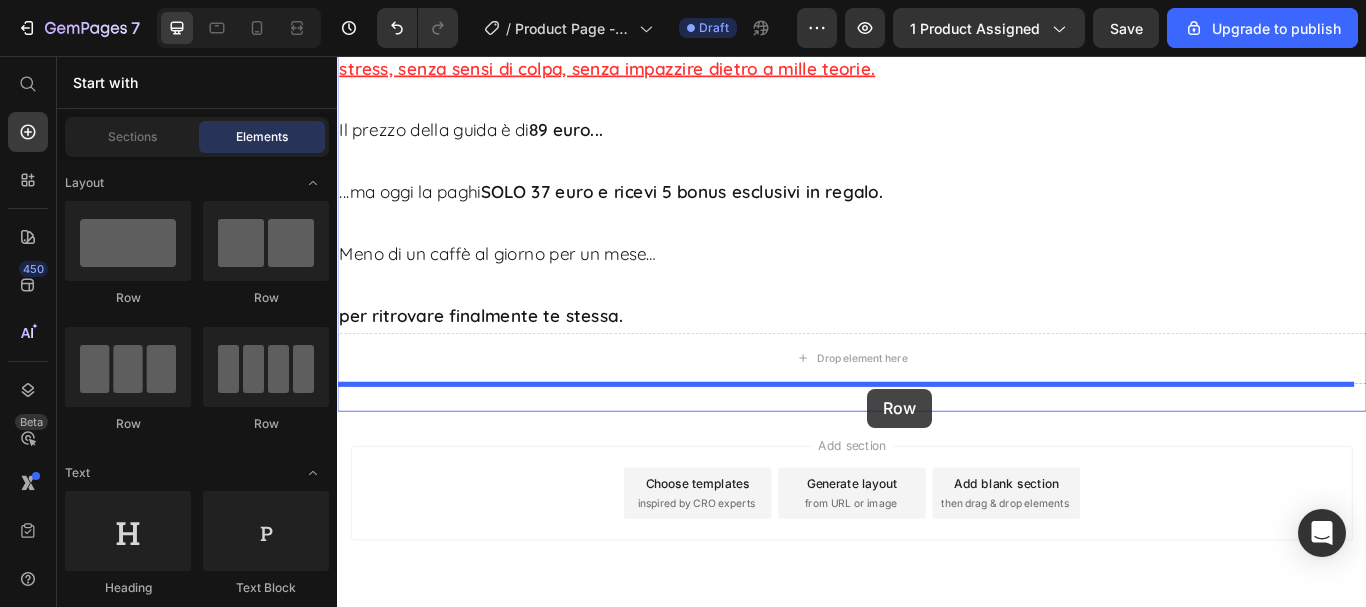 drag, startPoint x: 470, startPoint y: 304, endPoint x: 955, endPoint y: 444, distance: 504.80194 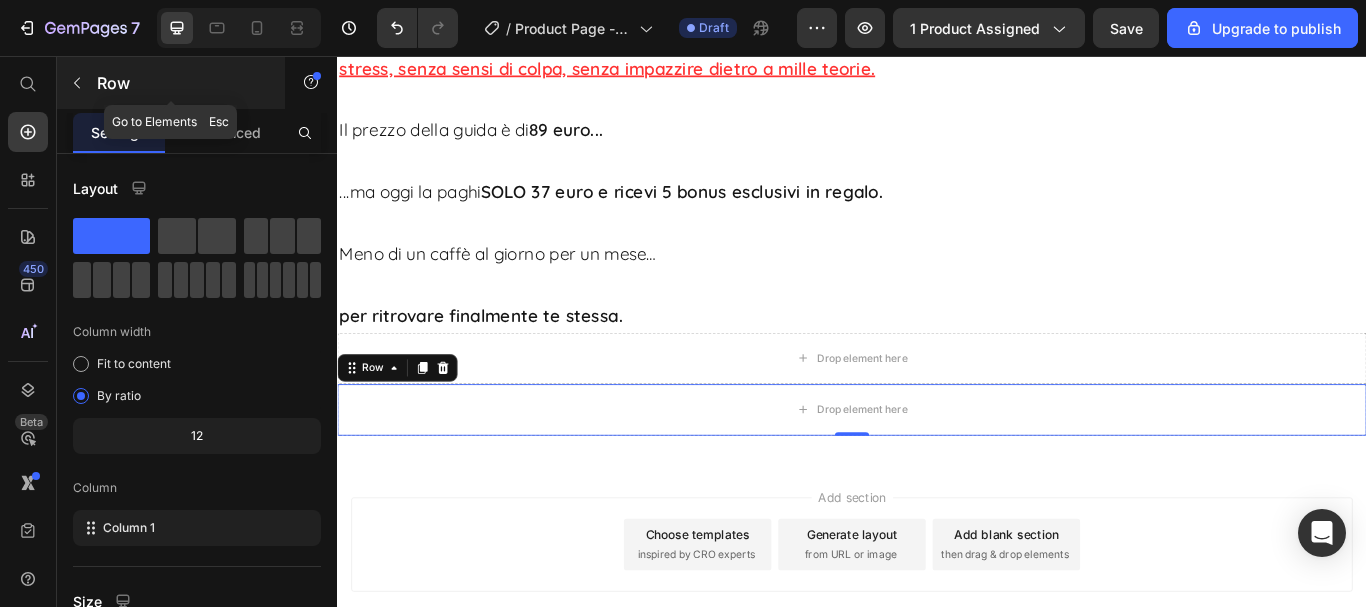 click on "Row" at bounding box center (182, 83) 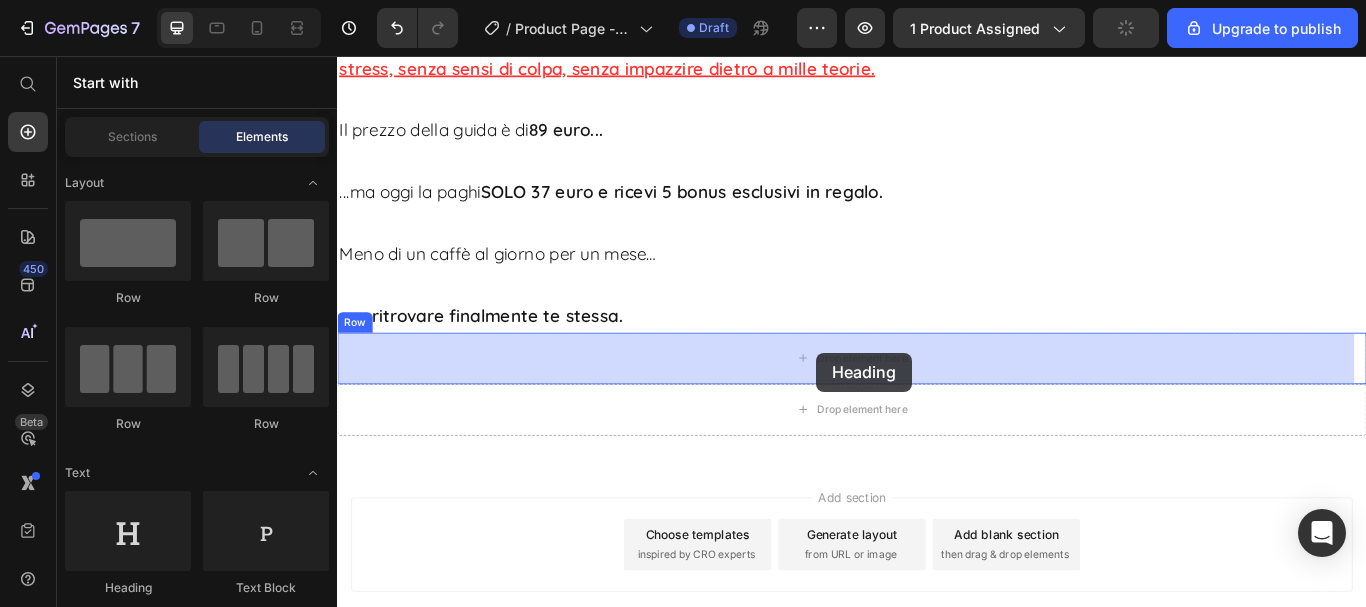 drag, startPoint x: 507, startPoint y: 583, endPoint x: 896, endPoint y: 402, distance: 429.0478 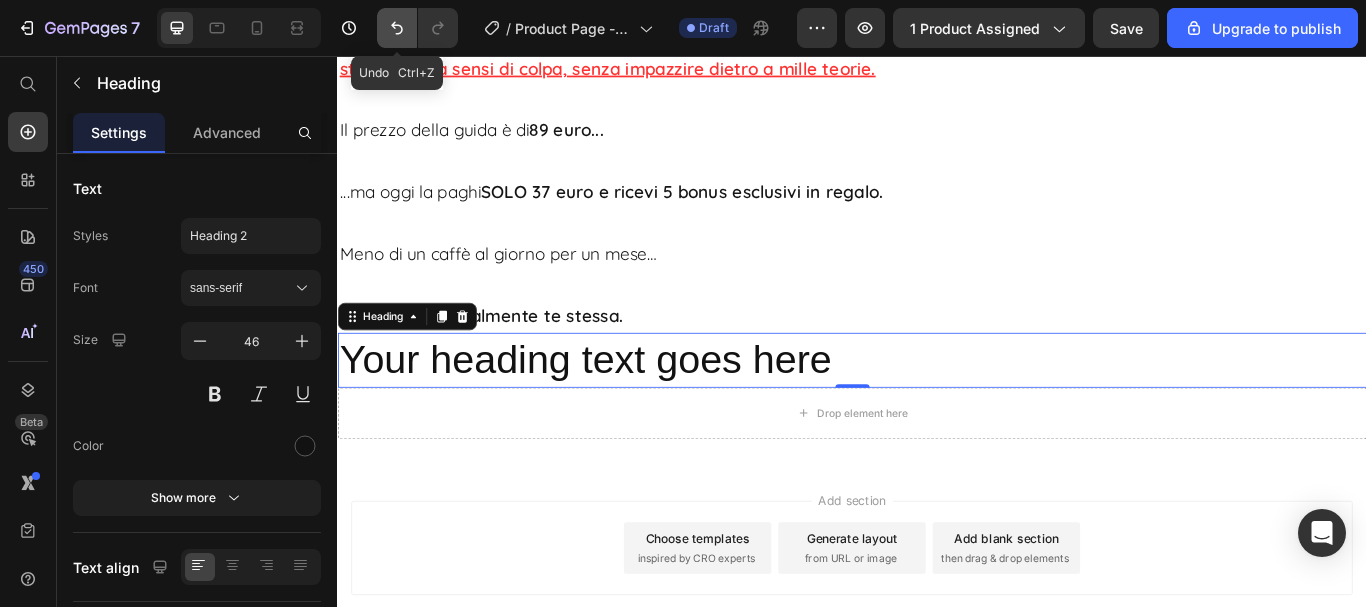 click 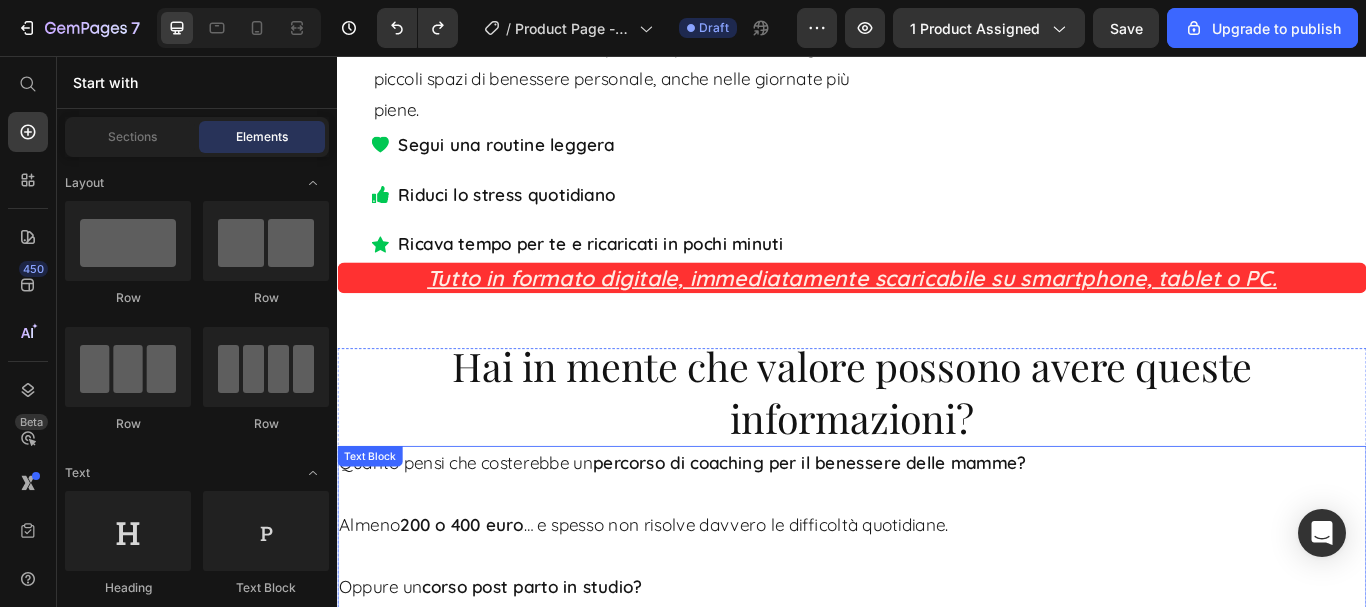 scroll, scrollTop: 10078, scrollLeft: 0, axis: vertical 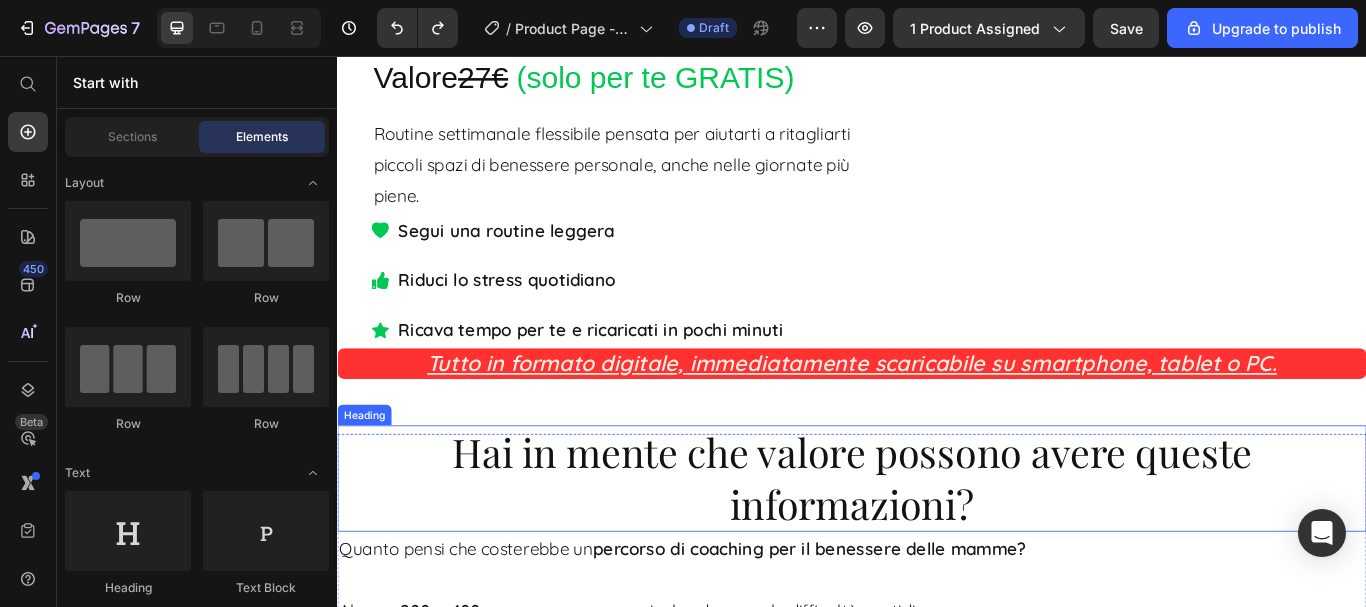 click on "Hai in mente che valore possono avere queste informazioni?" at bounding box center (937, 549) 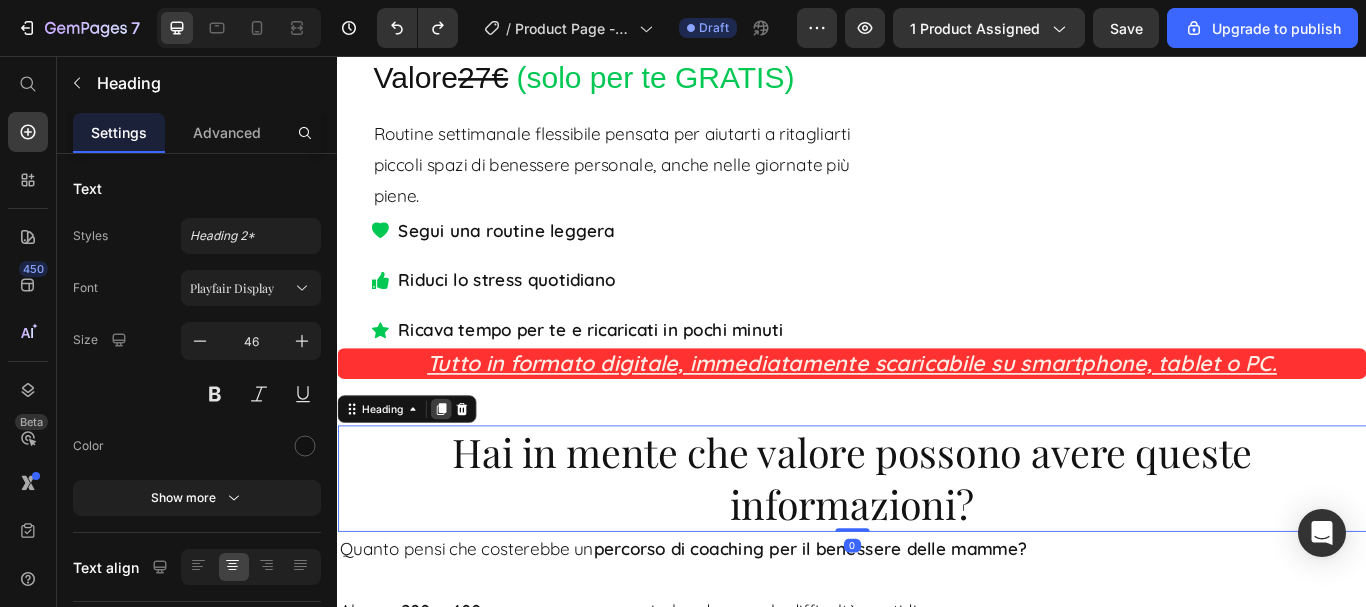 click 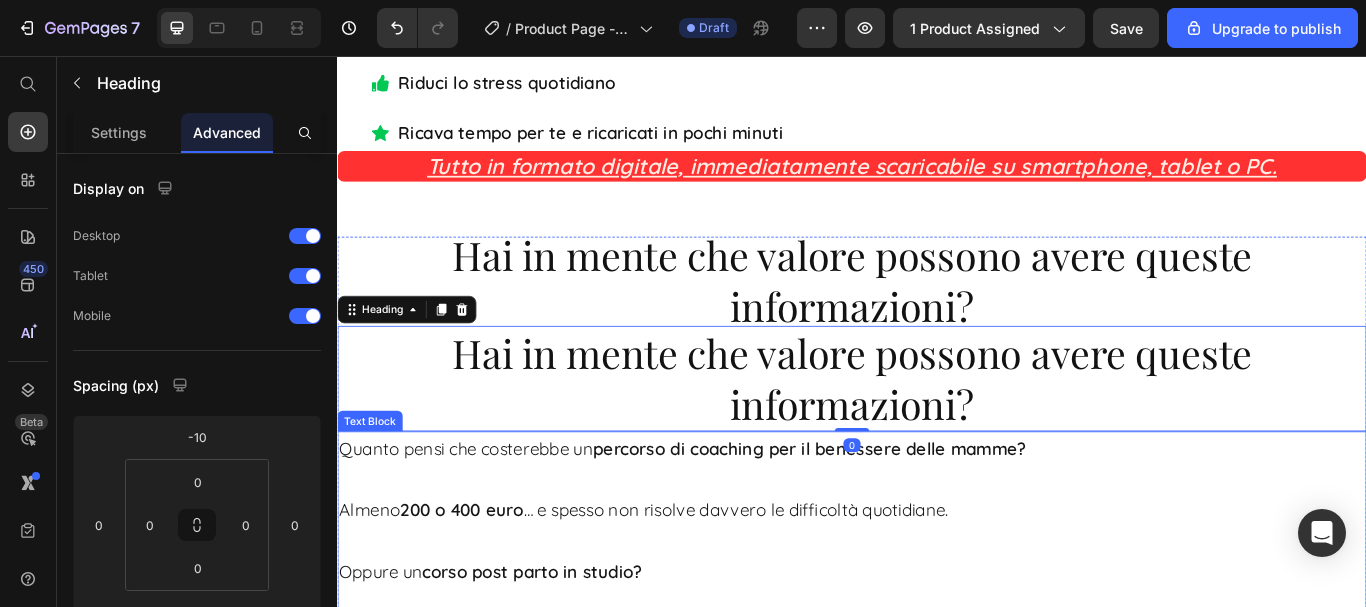 scroll, scrollTop: 10378, scrollLeft: 0, axis: vertical 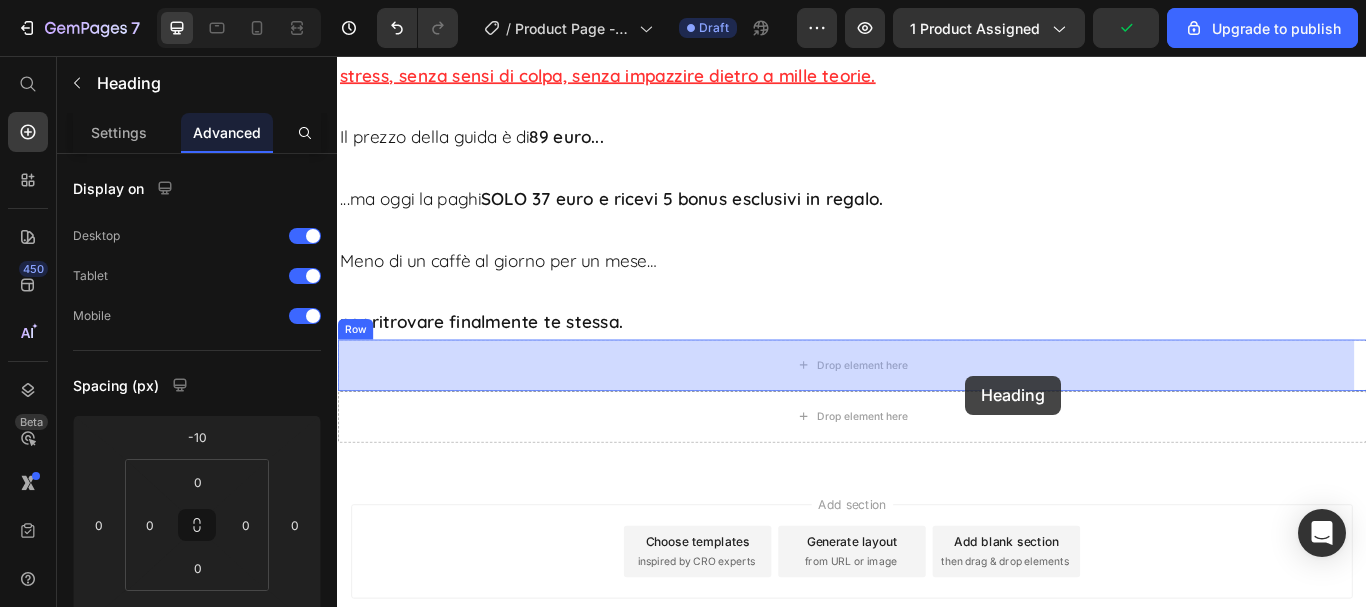 drag, startPoint x: 1439, startPoint y: 228, endPoint x: 1069, endPoint y: 429, distance: 421.07126 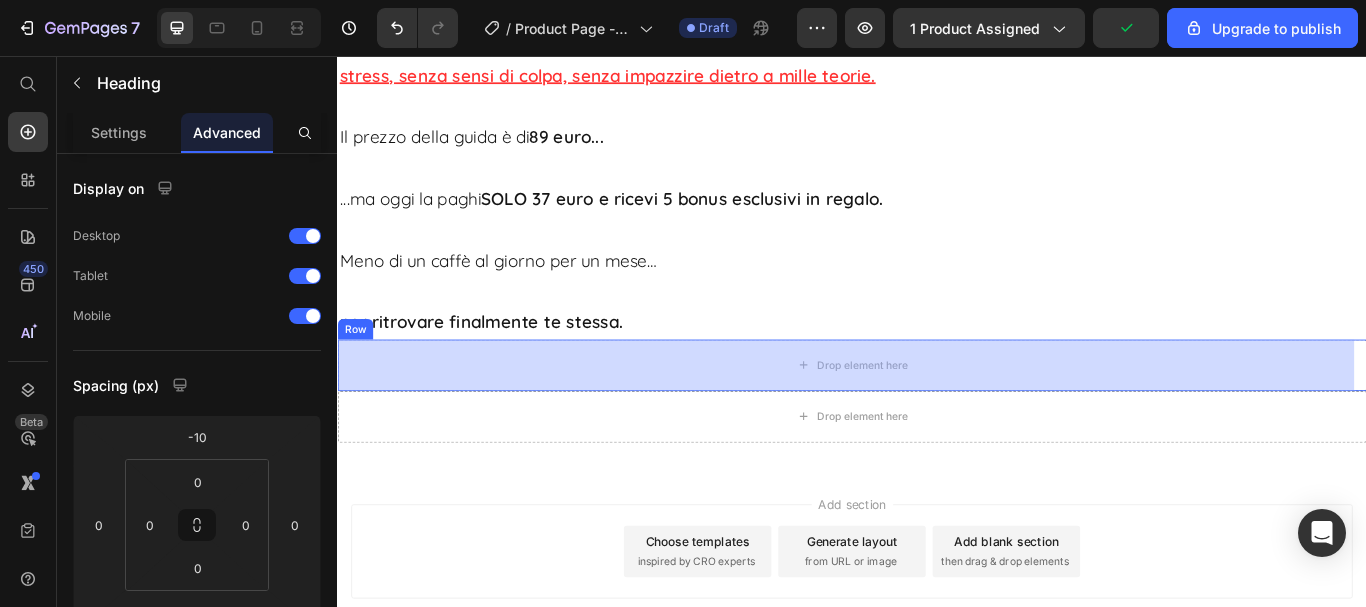 scroll, scrollTop: 11270, scrollLeft: 0, axis: vertical 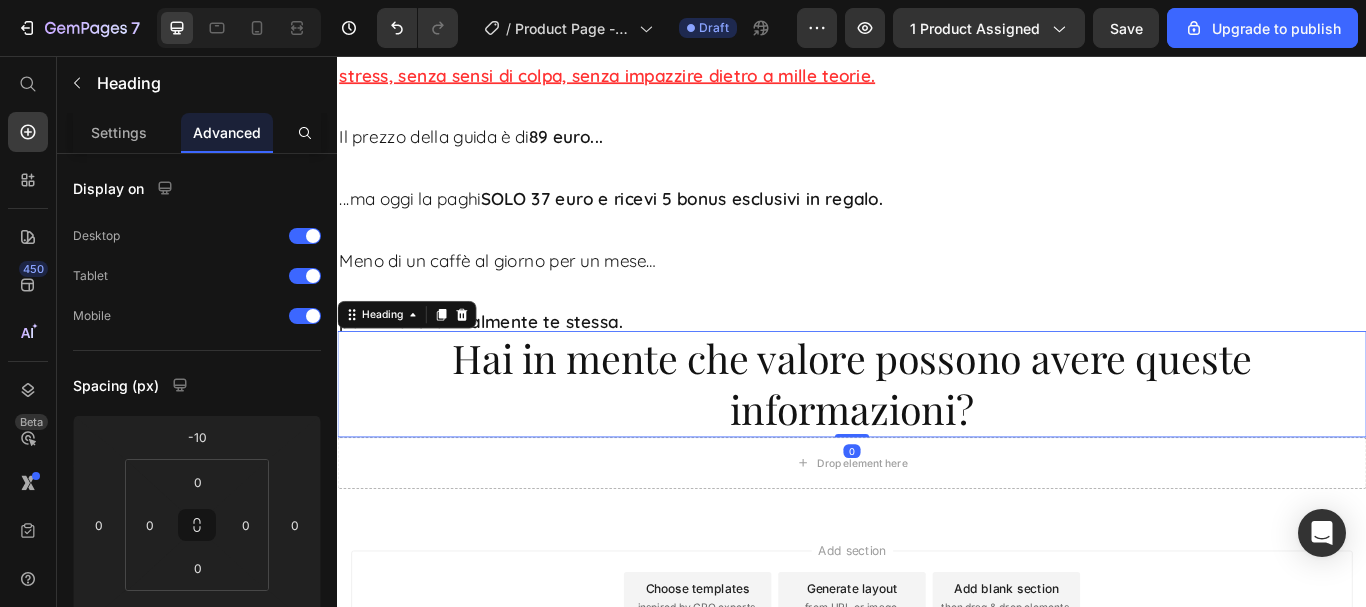 click on "Hai in mente che valore possono avere queste informazioni?" at bounding box center (937, 439) 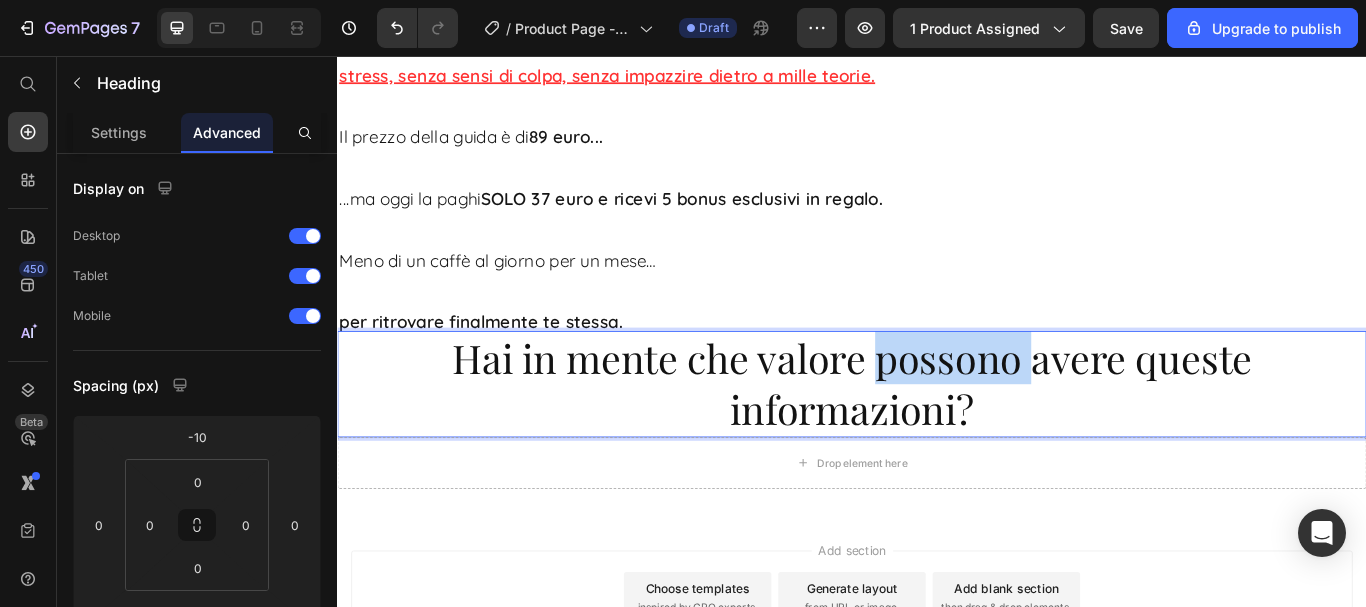 click on "Hai in mente che valore possono avere queste informazioni?" at bounding box center [937, 439] 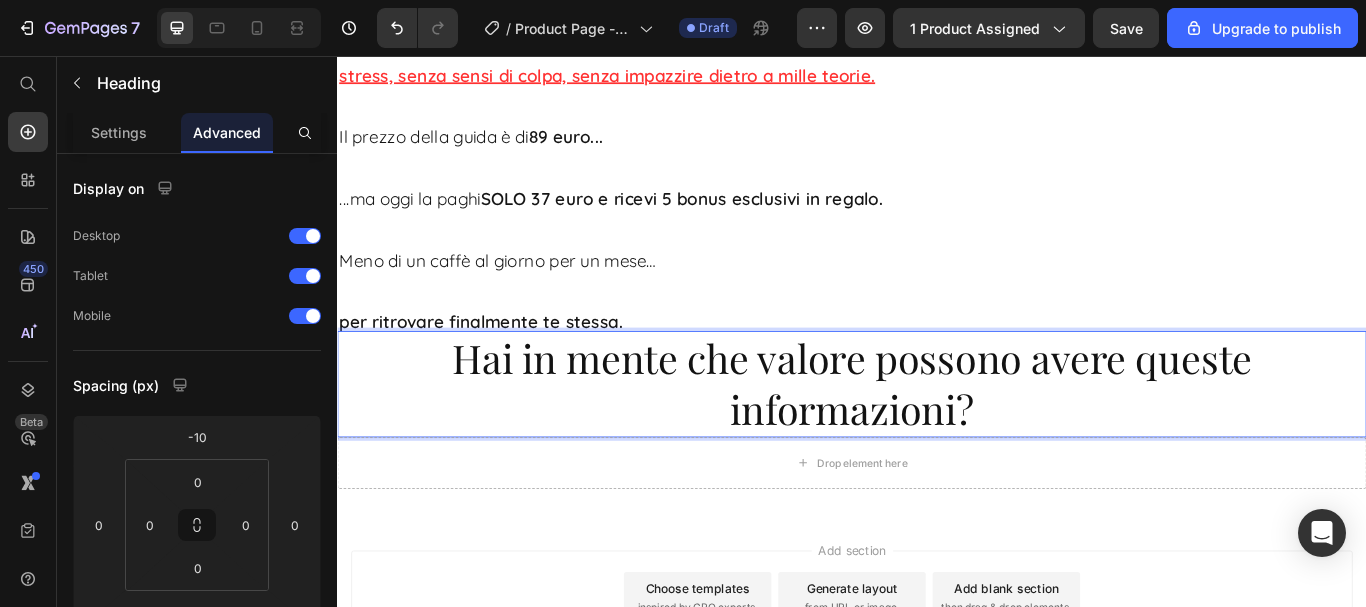 click on "Hai in mente che valore possono avere queste informazioni?" at bounding box center (937, 439) 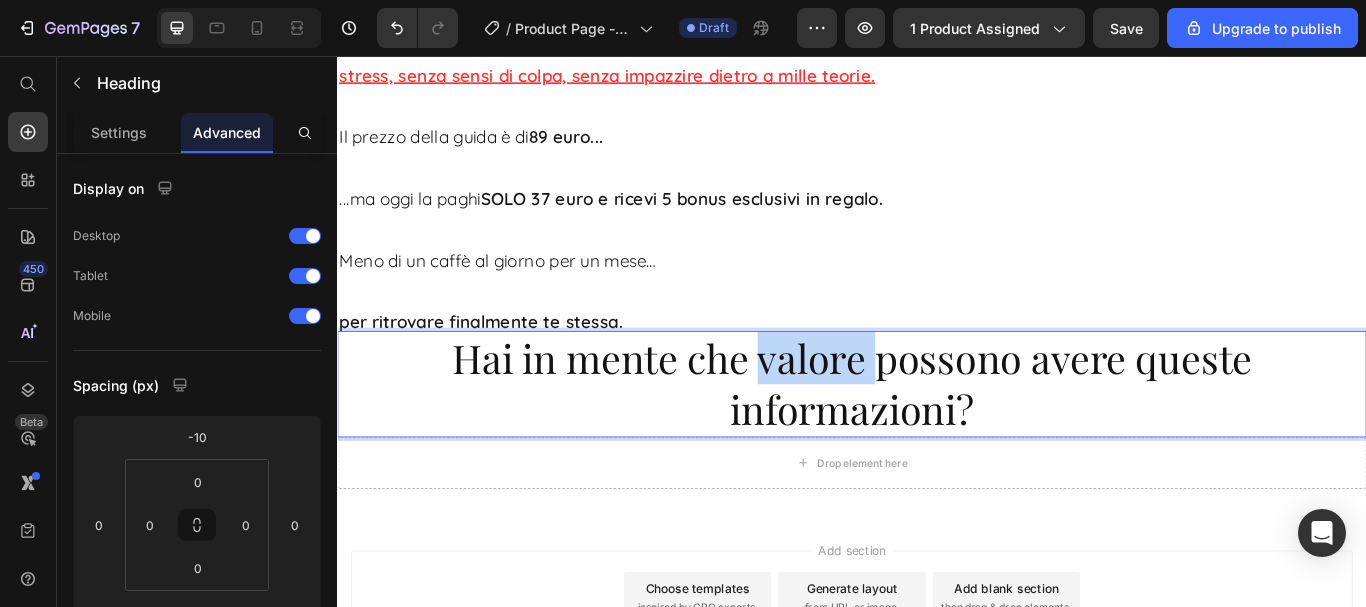 click on "Hai in mente che valore possono avere queste informazioni?" at bounding box center (937, 439) 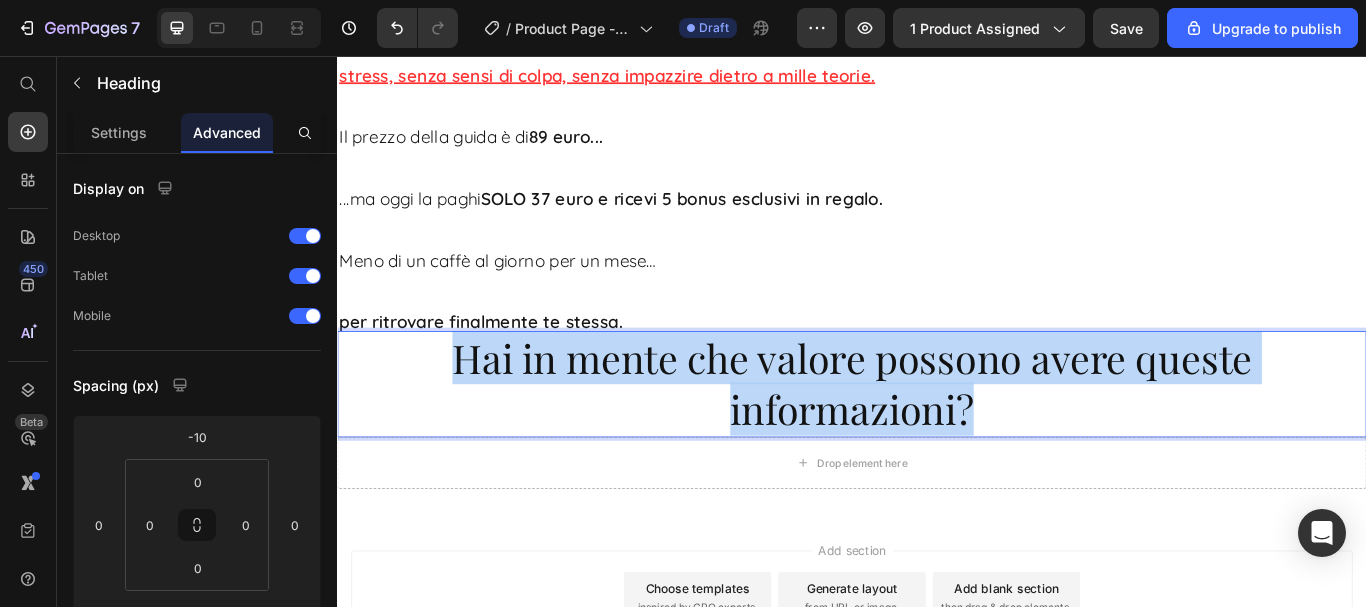 click on "Hai in mente che valore possono avere queste informazioni?" at bounding box center (937, 439) 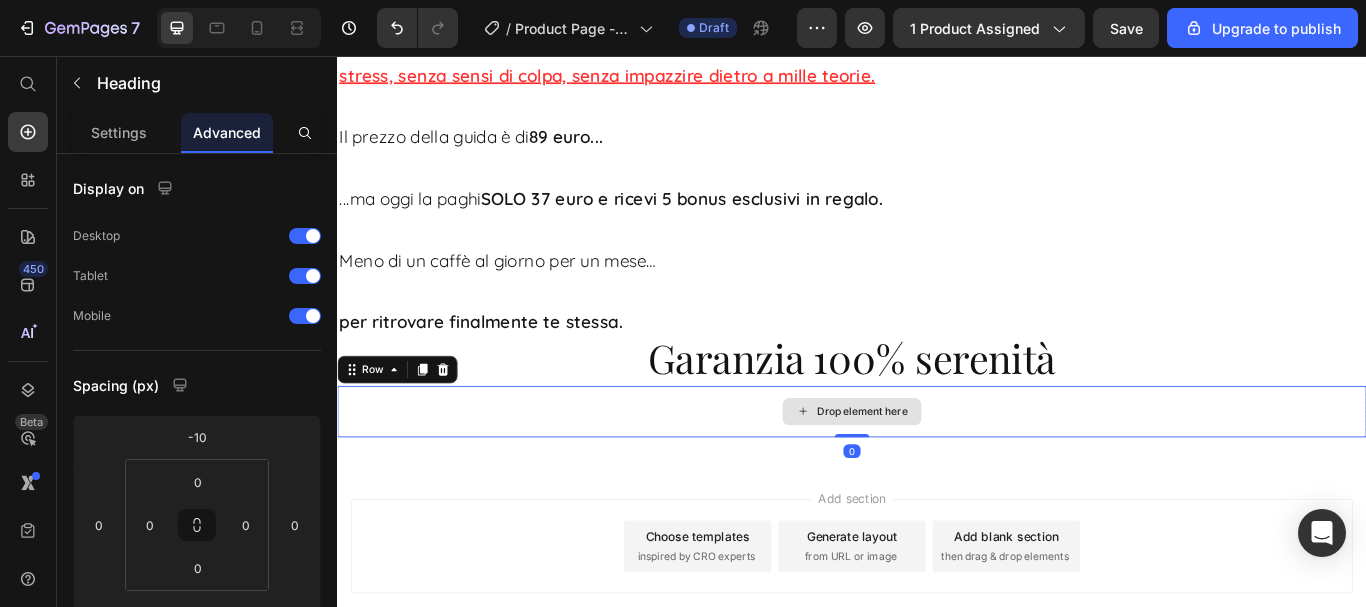 click on "Drop element here" at bounding box center [937, 471] 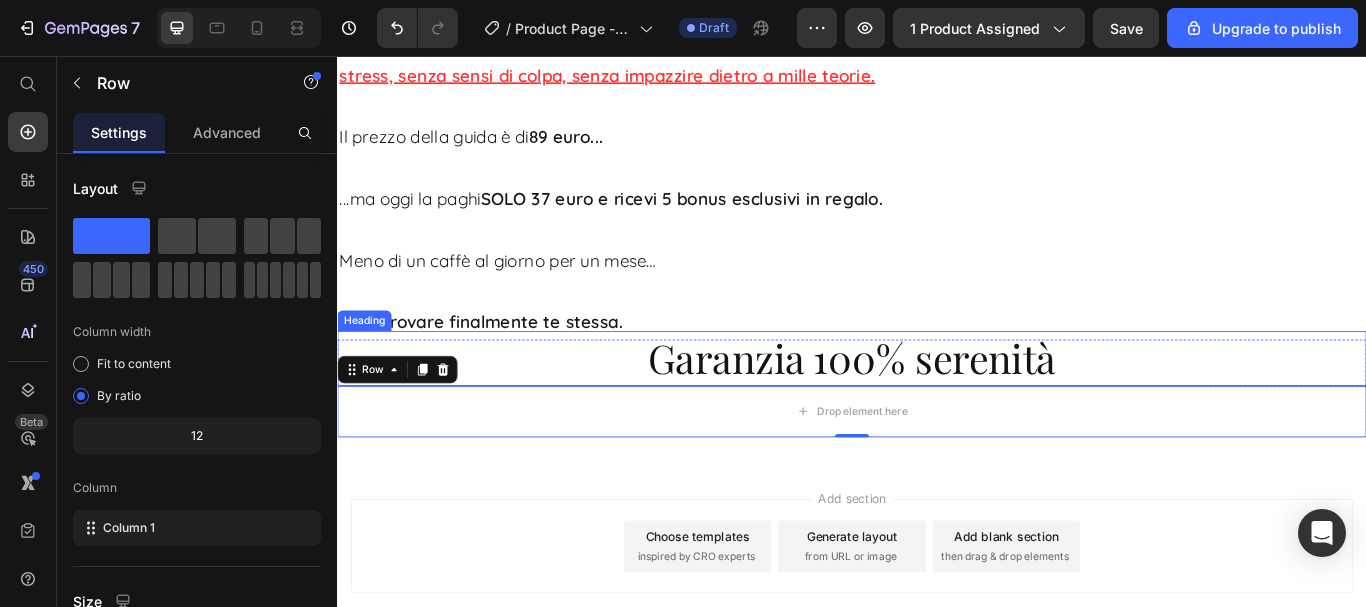 click on "Garanzia 100% serenità" at bounding box center [937, 409] 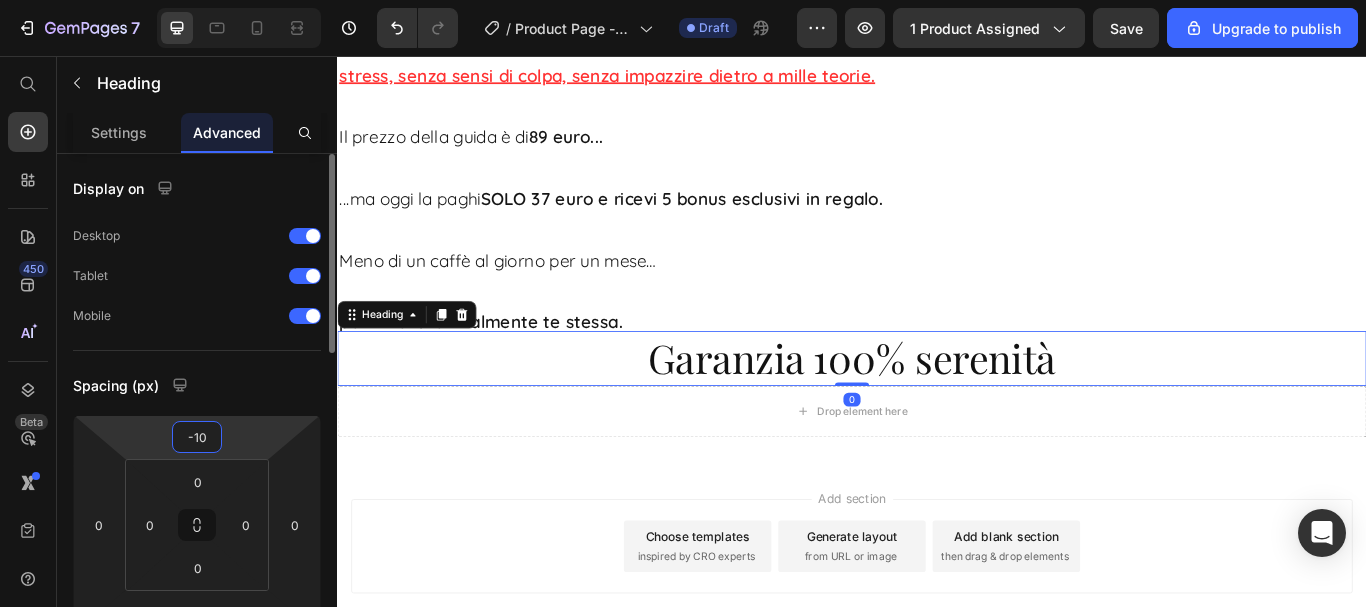 click on "-10" at bounding box center (197, 437) 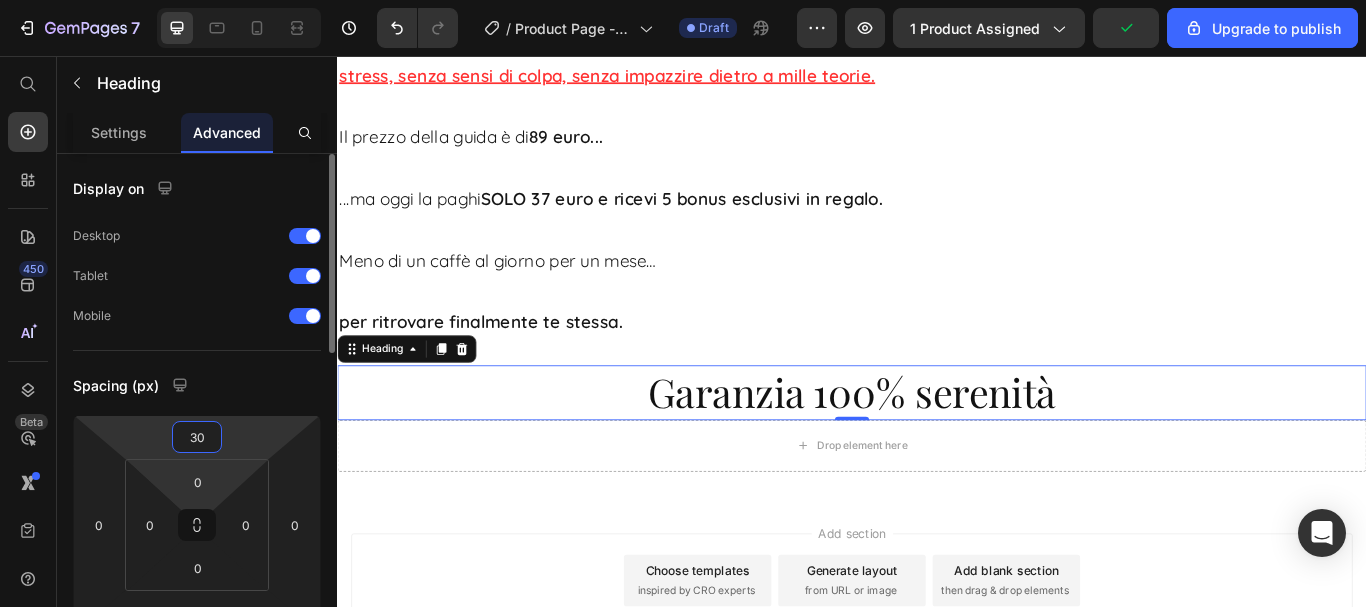 type on "3" 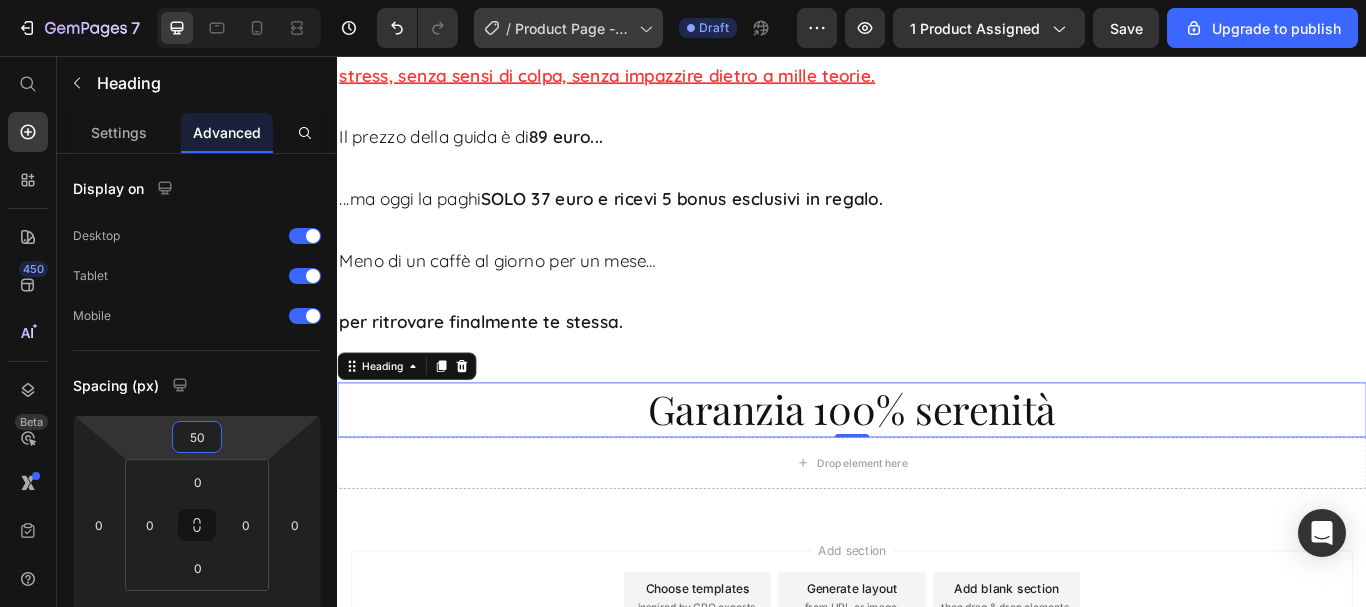 type on "50" 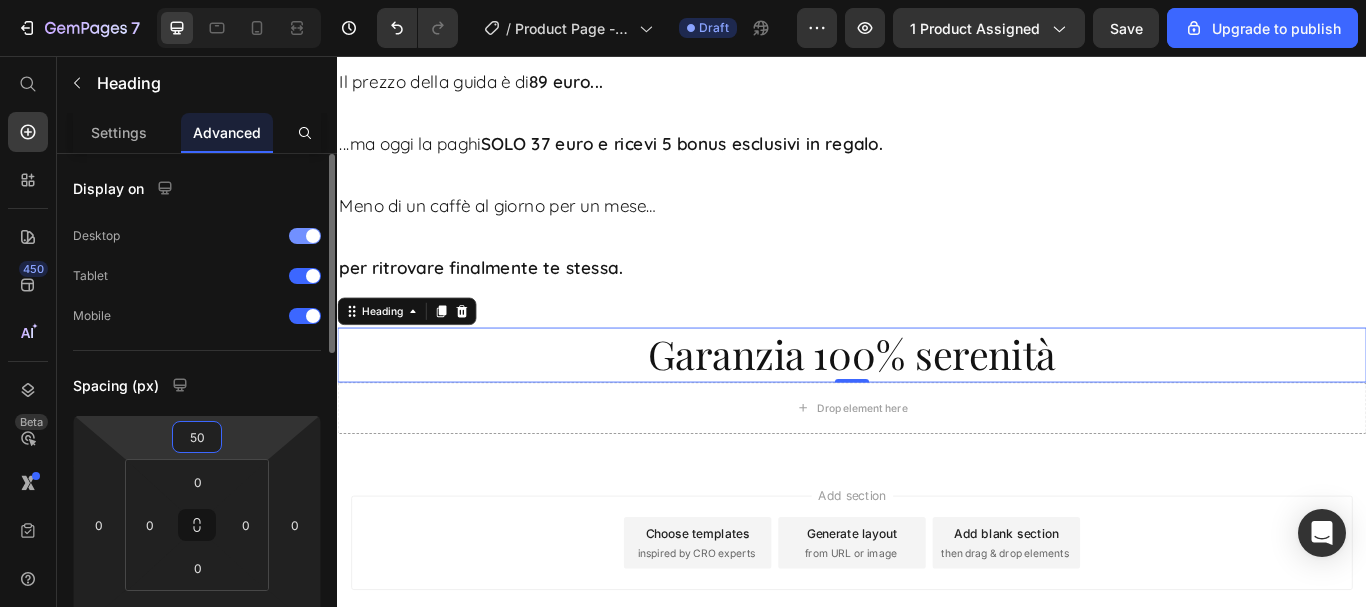 scroll, scrollTop: 11370, scrollLeft: 0, axis: vertical 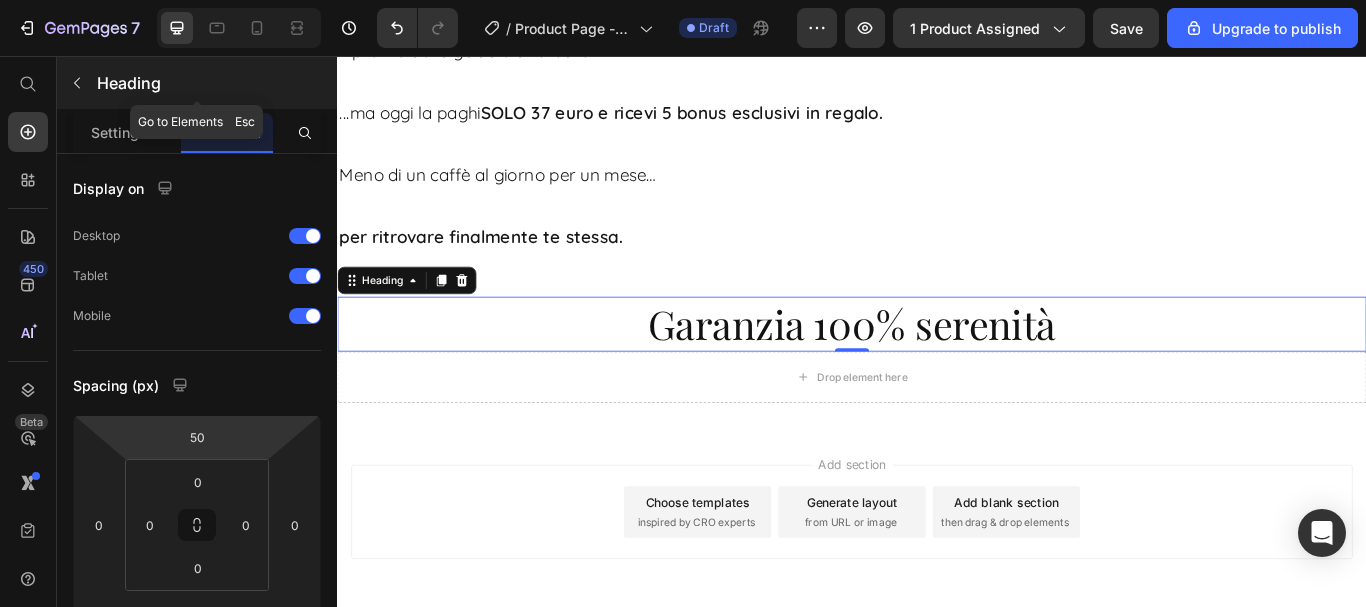 click on "Heading" at bounding box center (215, 83) 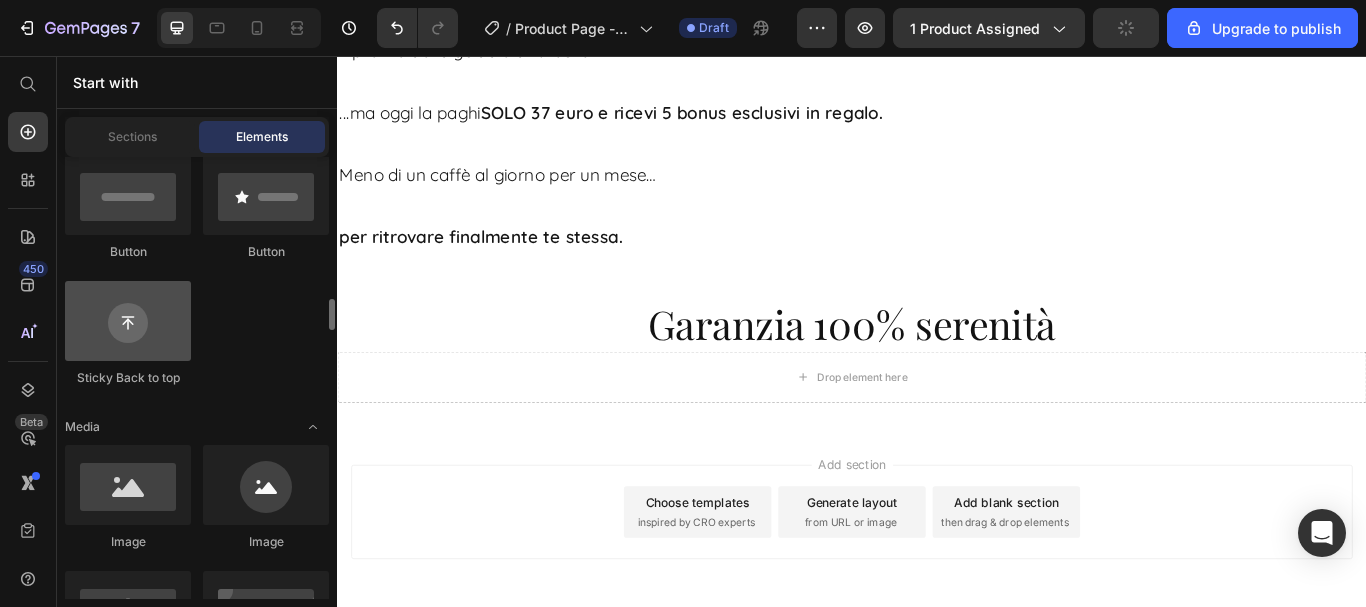 scroll, scrollTop: 600, scrollLeft: 0, axis: vertical 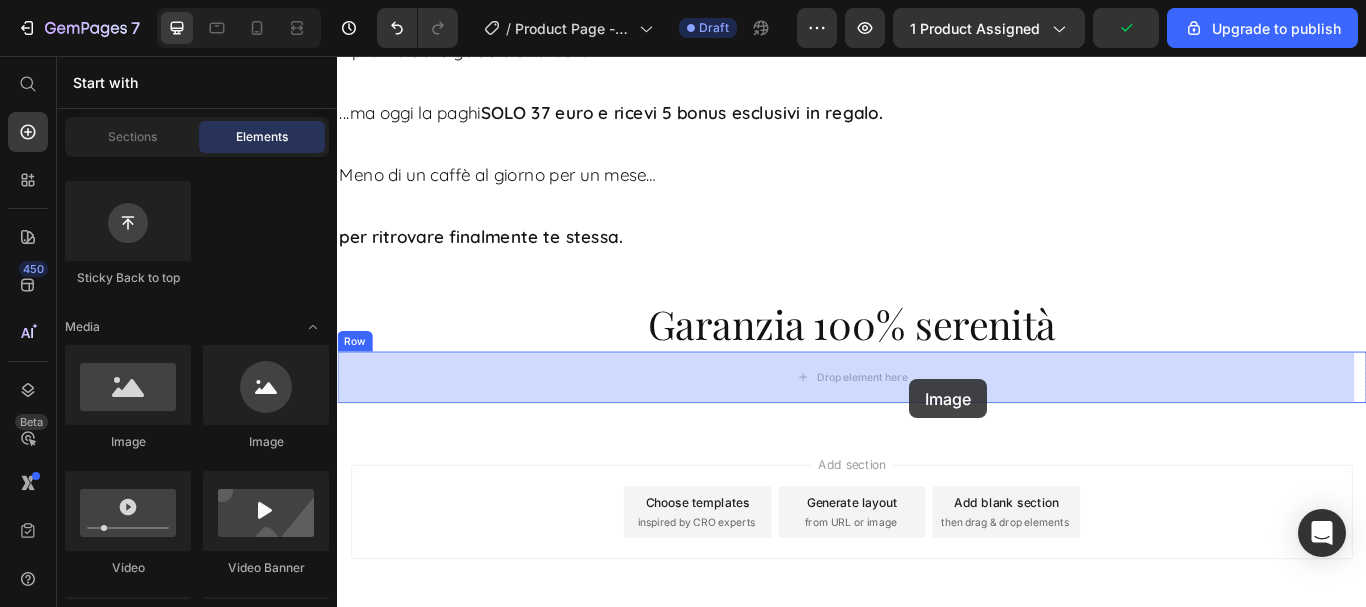 drag, startPoint x: 483, startPoint y: 460, endPoint x: 1004, endPoint y: 433, distance: 521.69916 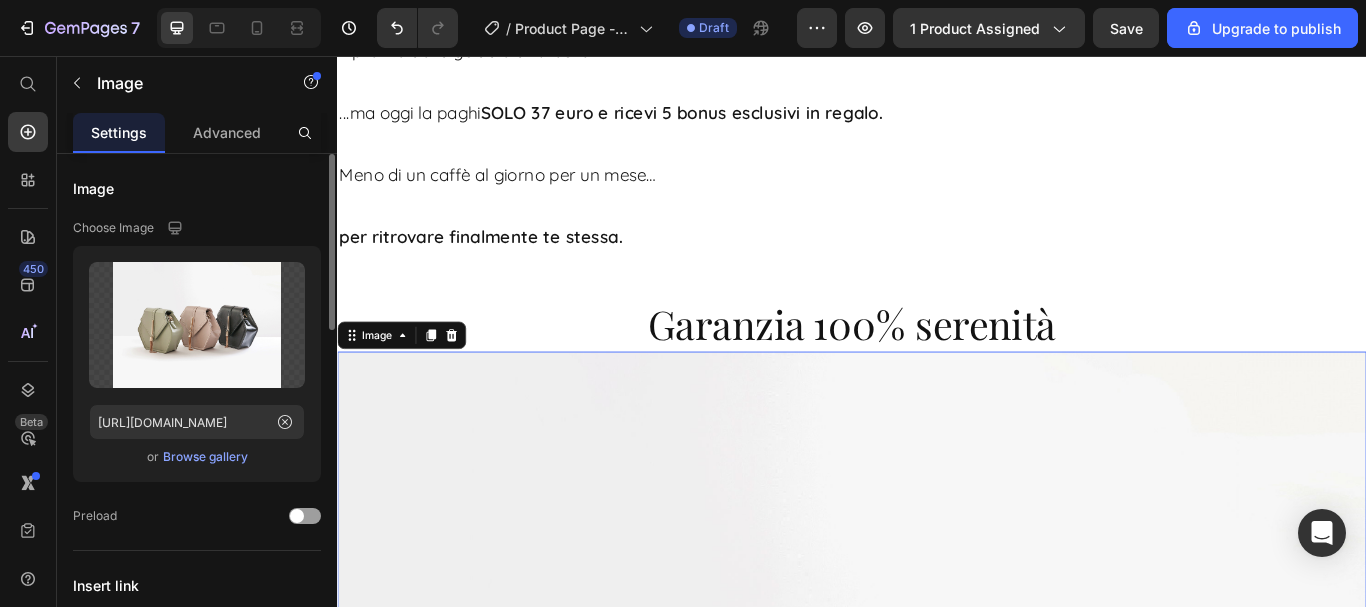 click on "Browse gallery" at bounding box center (205, 457) 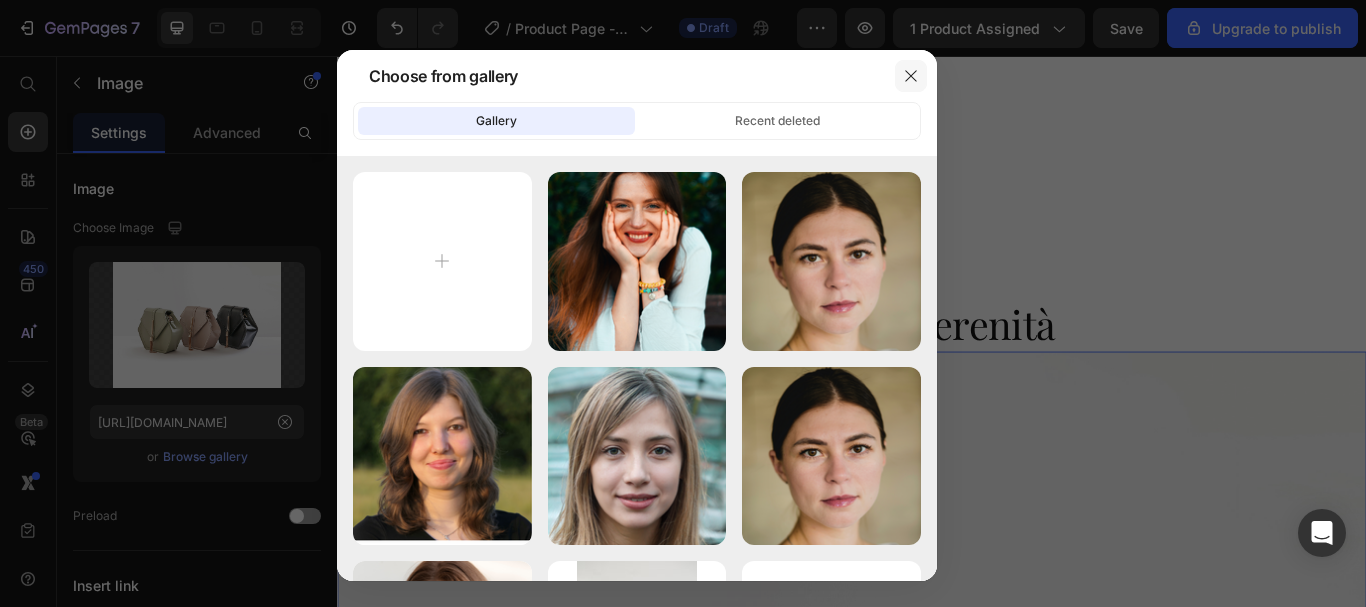 click at bounding box center [911, 76] 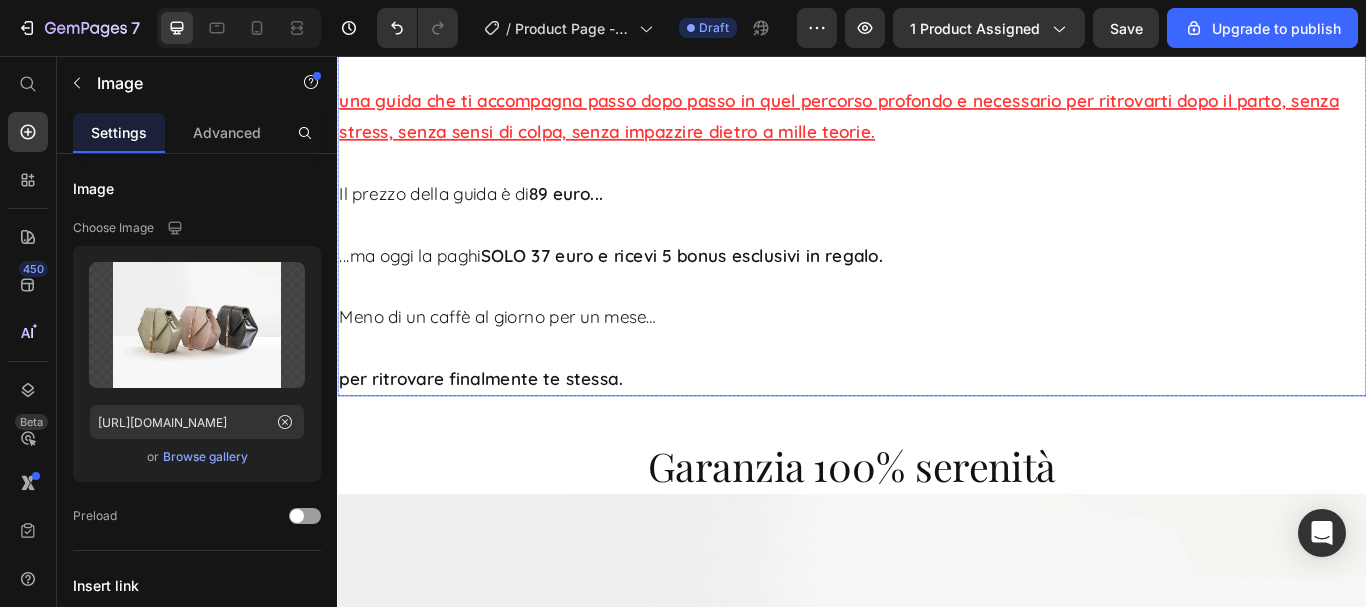 scroll, scrollTop: 11756, scrollLeft: 0, axis: vertical 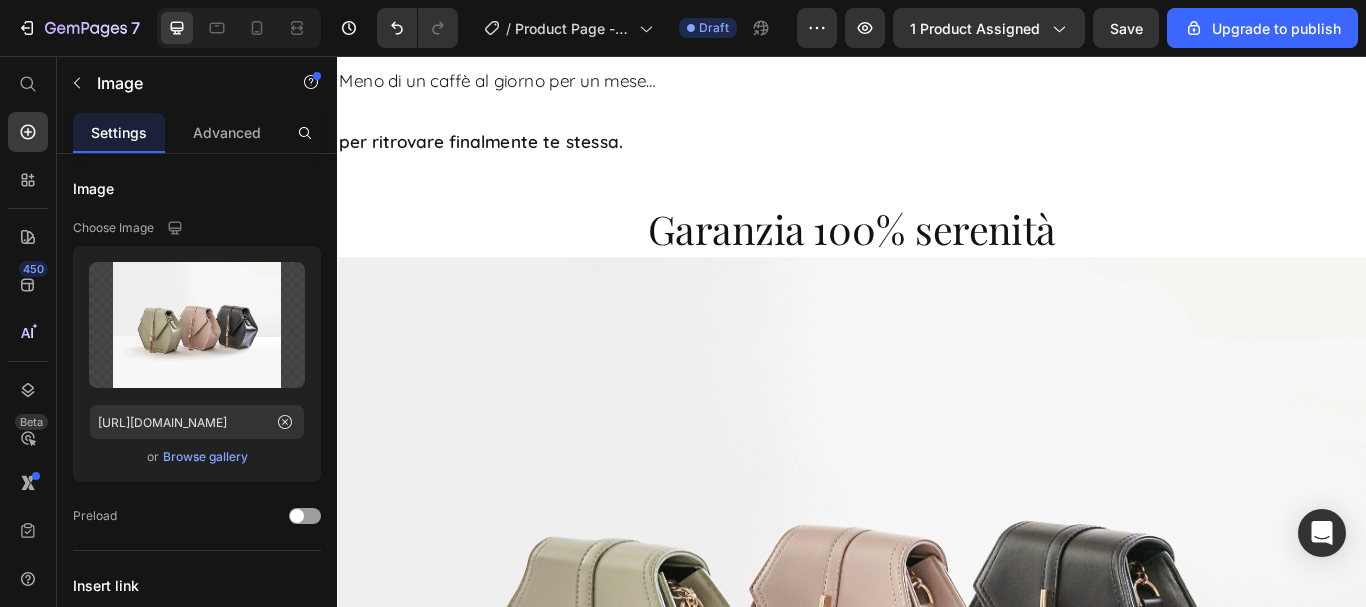 click at bounding box center [937, 741] 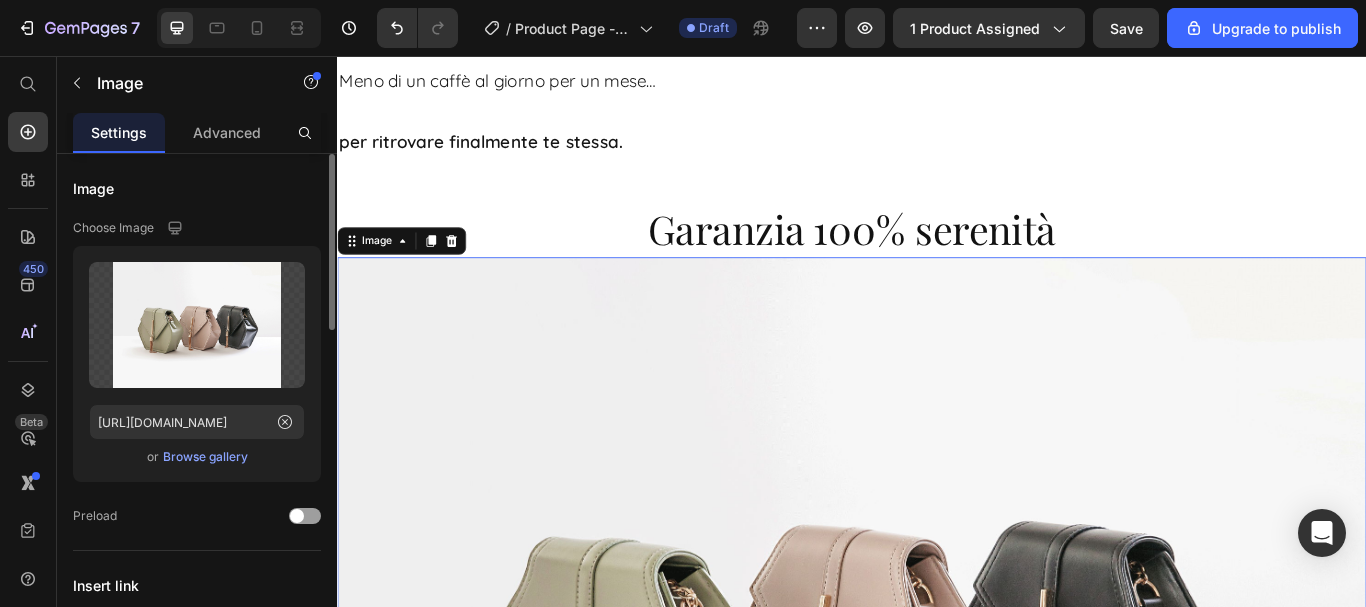 click on "Browse gallery" at bounding box center (205, 457) 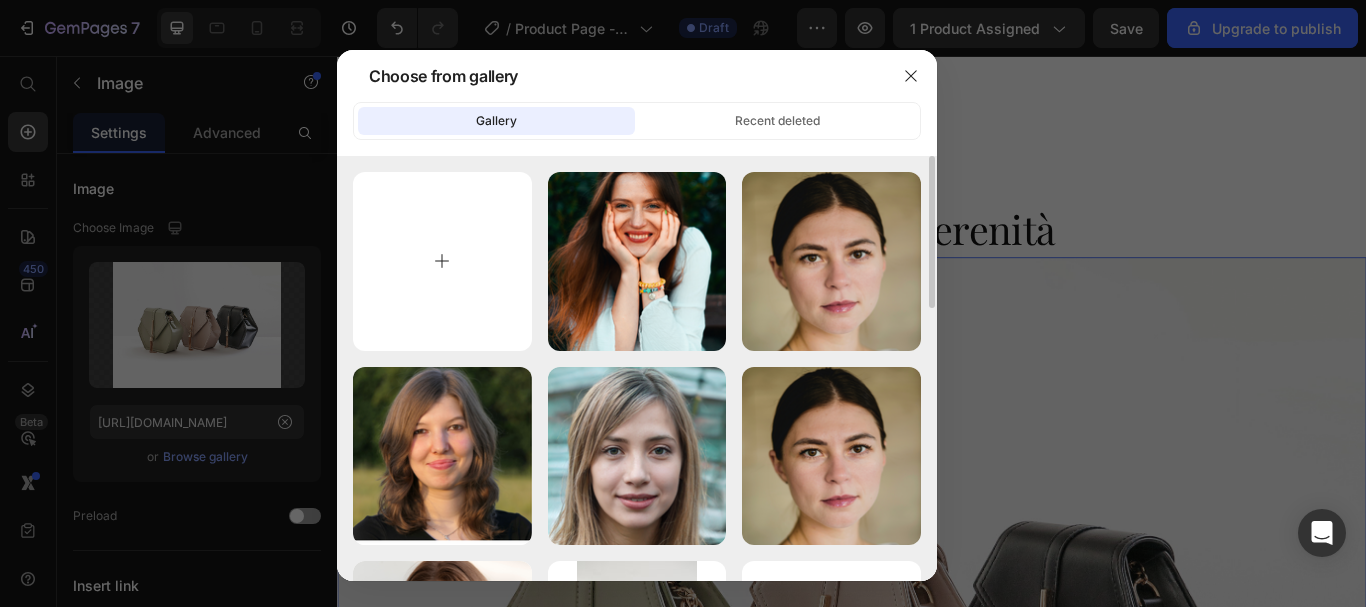 click at bounding box center [442, 261] 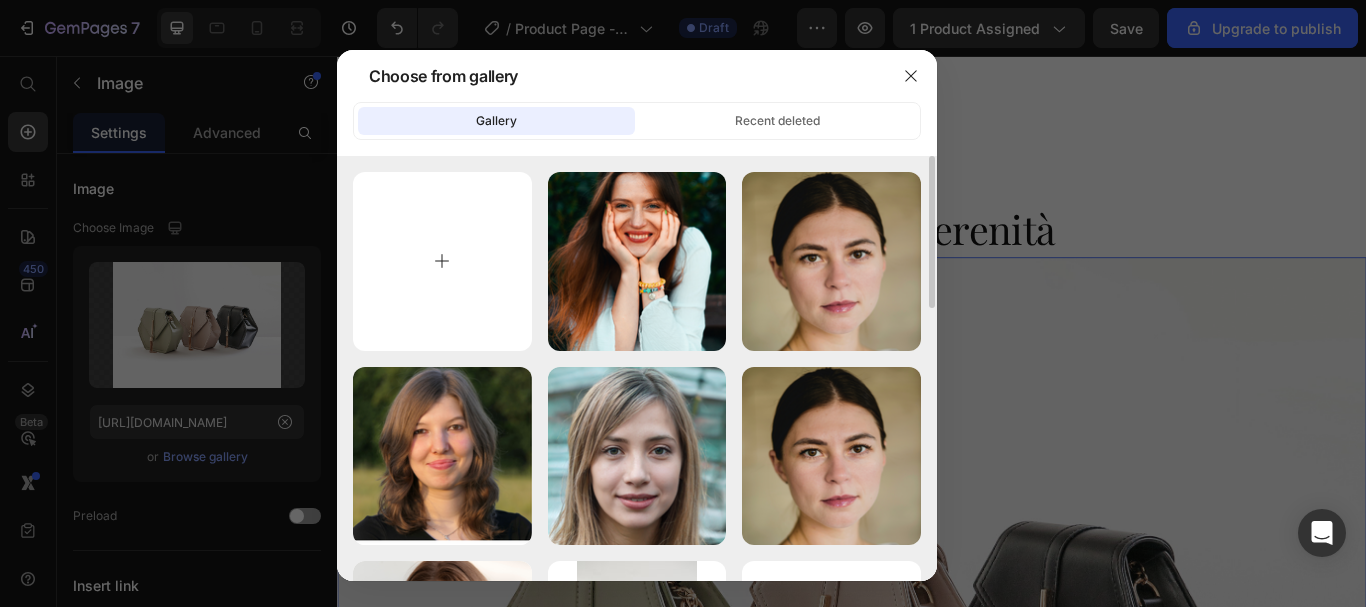 type on "C:\fakepath\GARANZIA 2.png" 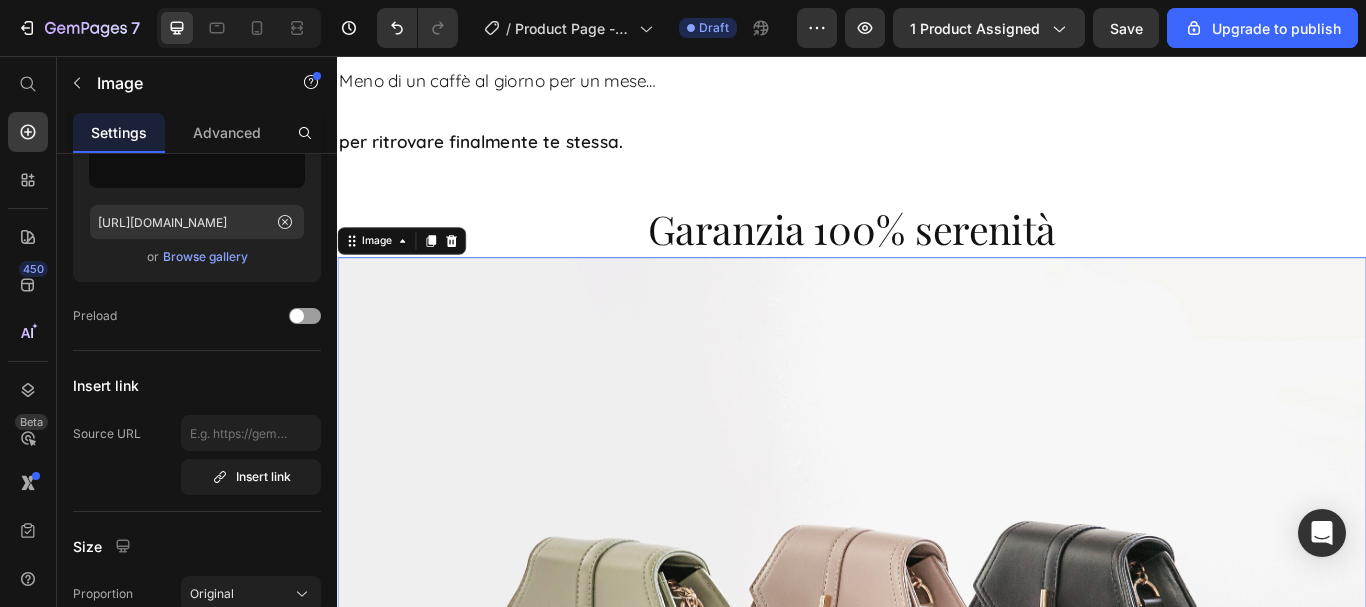 scroll, scrollTop: 0, scrollLeft: 0, axis: both 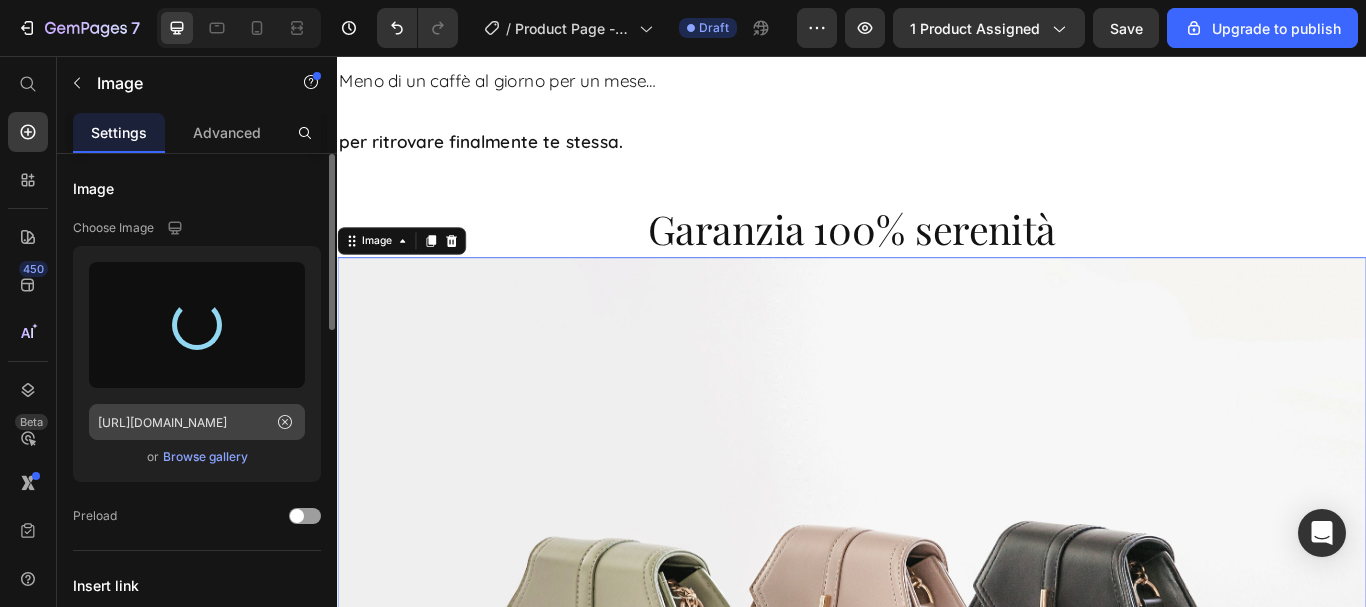 type on "https://cdn.shopify.com/s/files/1/0971/9008/4872/files/gempages_571397376787350343-27e847c0-ac8e-40b7-aa0f-7cdb9b27e15a.png" 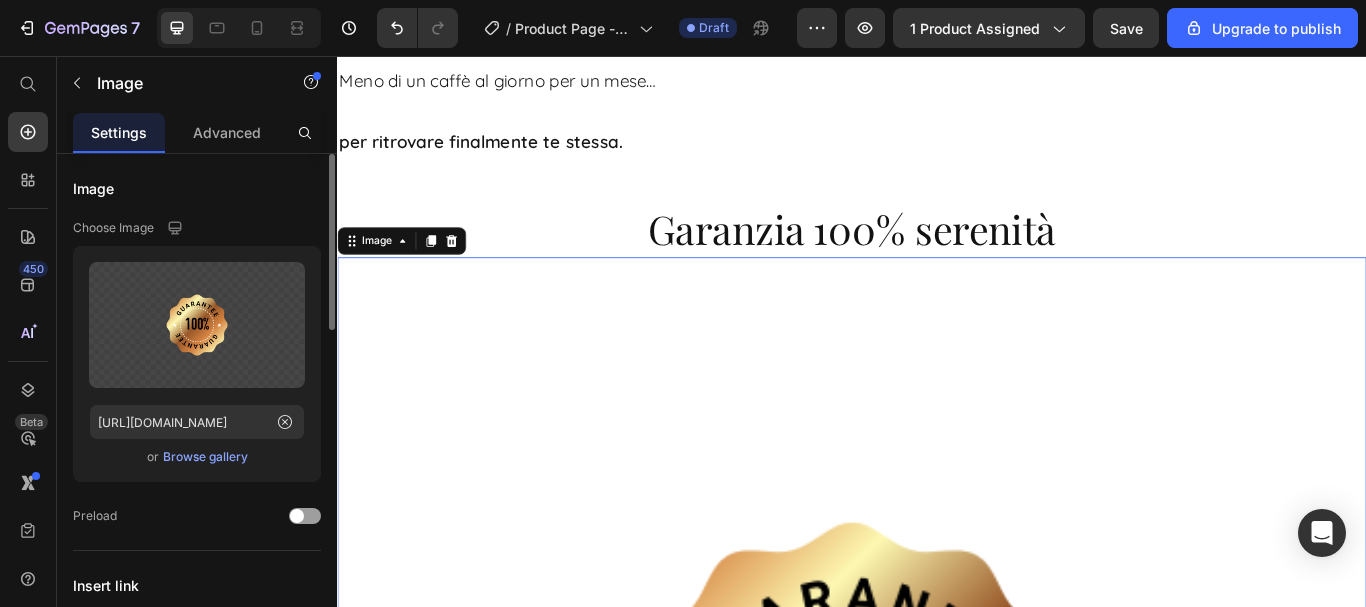 scroll, scrollTop: 200, scrollLeft: 0, axis: vertical 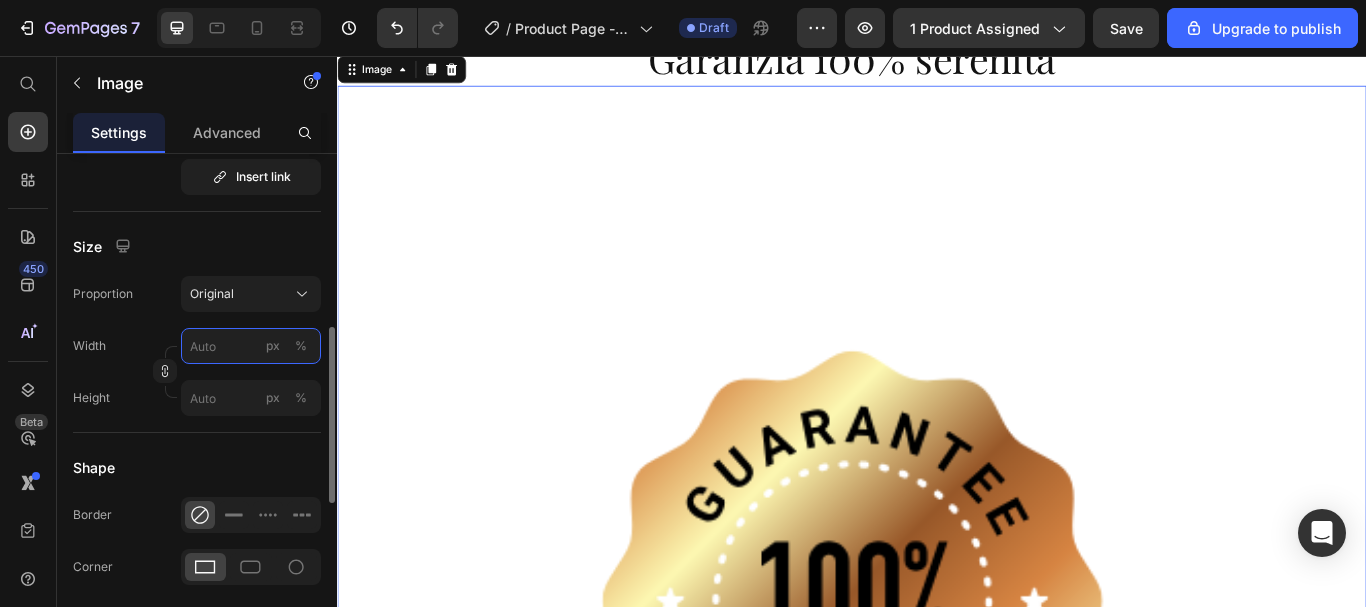 click on "px %" at bounding box center [251, 346] 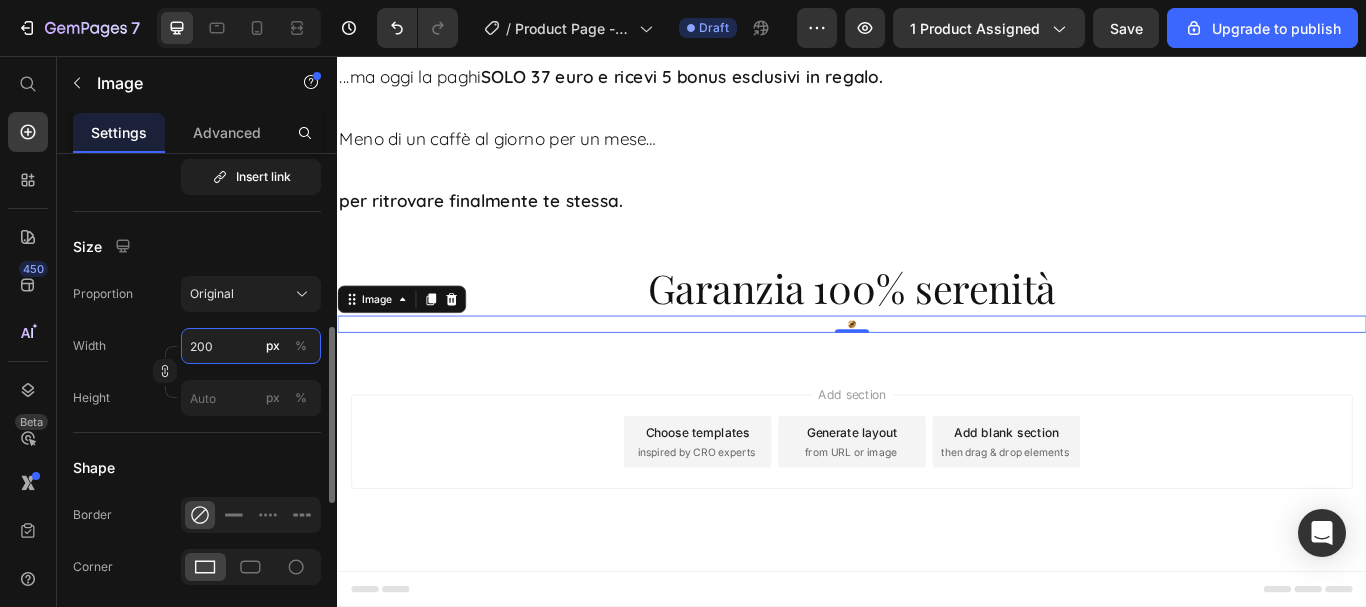 scroll, scrollTop: 11868, scrollLeft: 0, axis: vertical 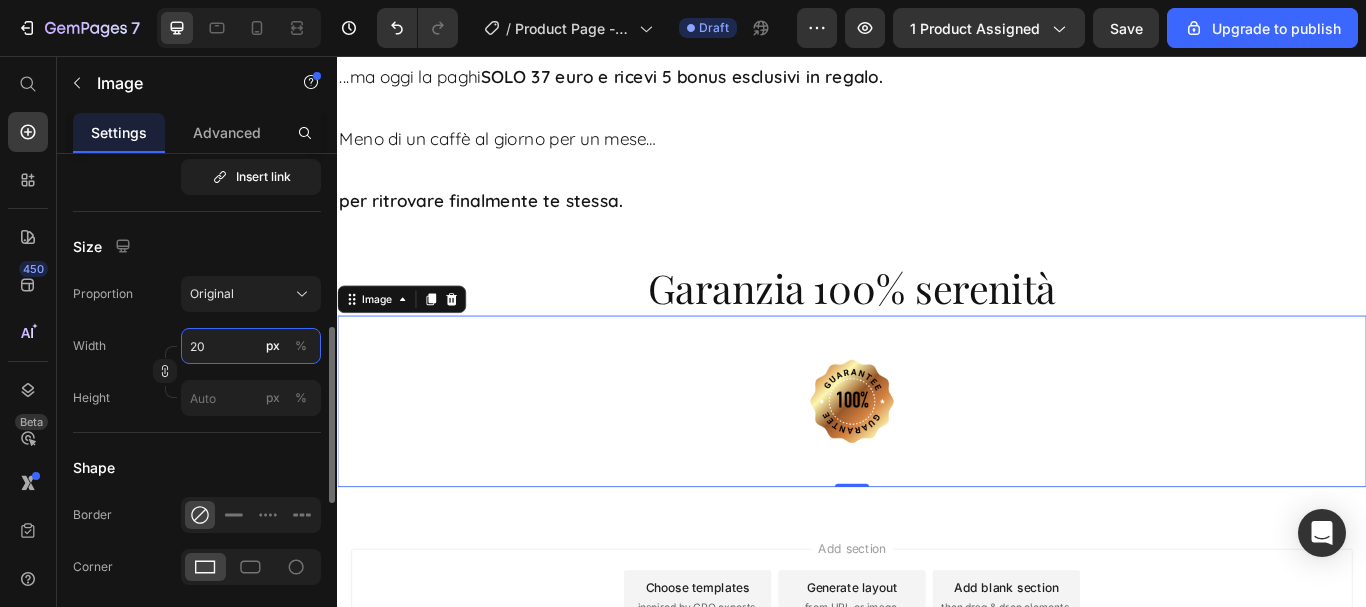 type on "2" 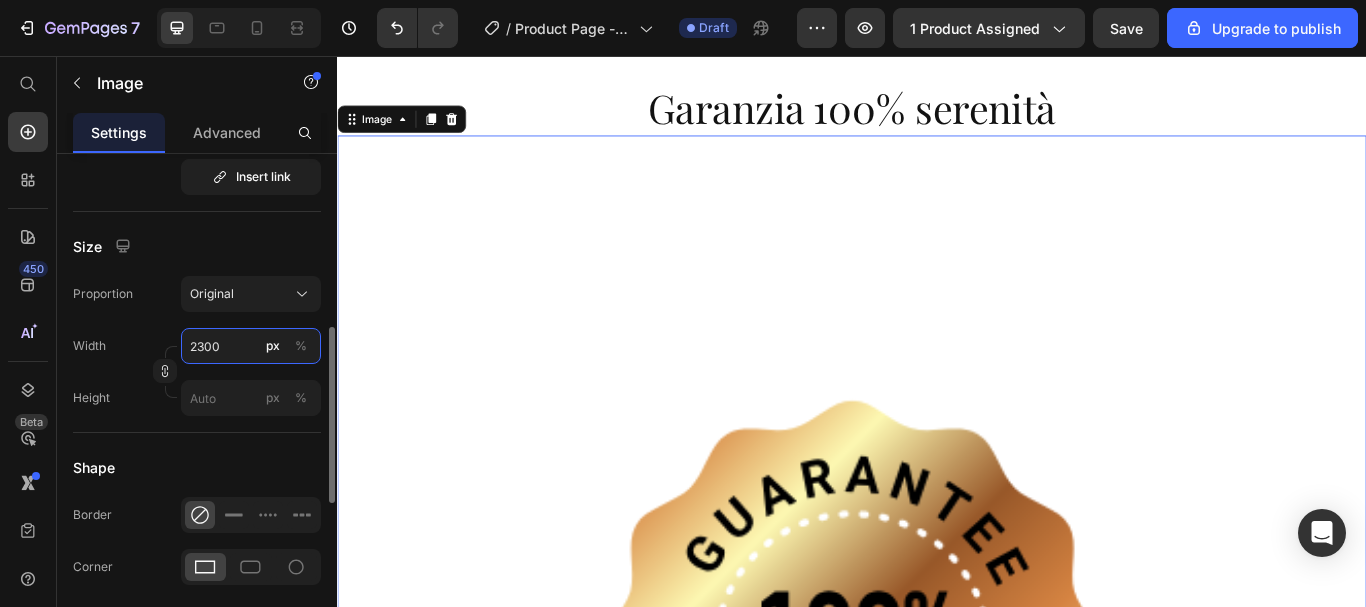 scroll, scrollTop: 11956, scrollLeft: 0, axis: vertical 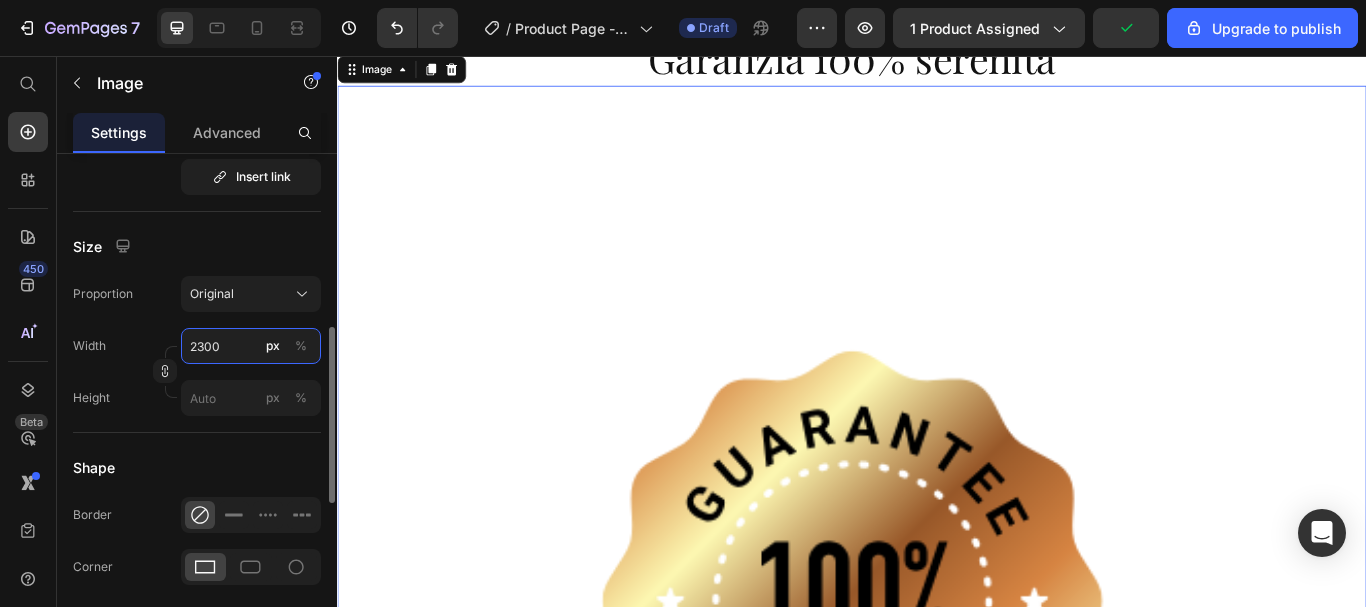 click on "2300" at bounding box center (251, 346) 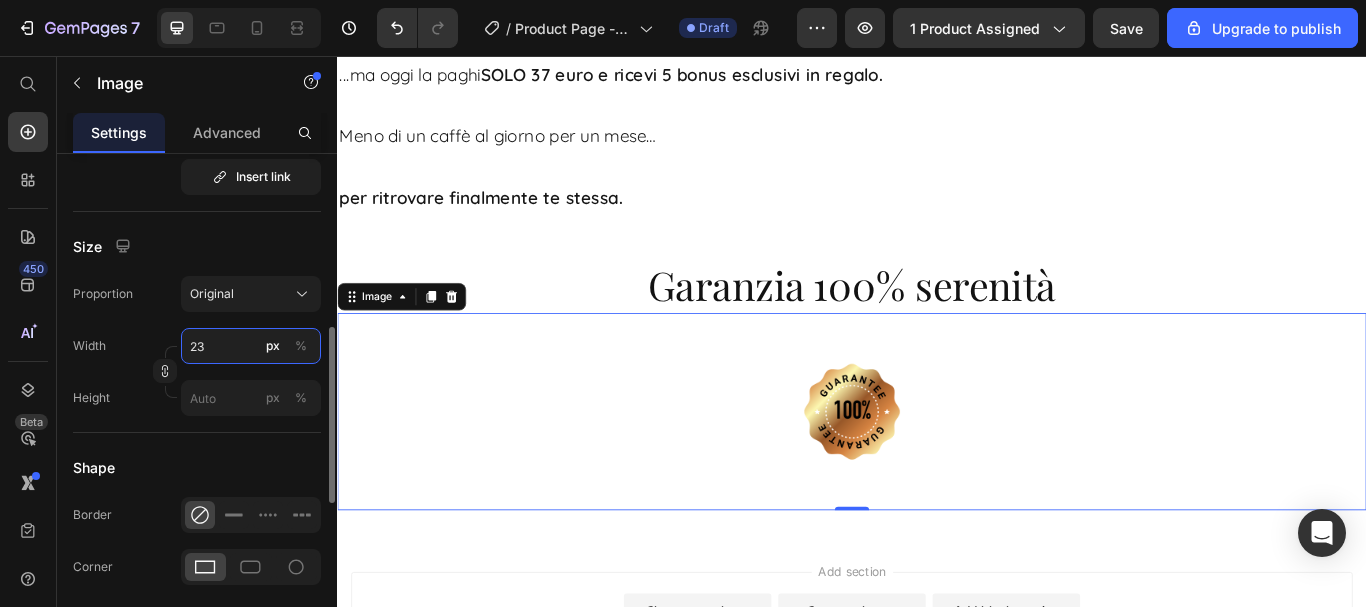 type on "2" 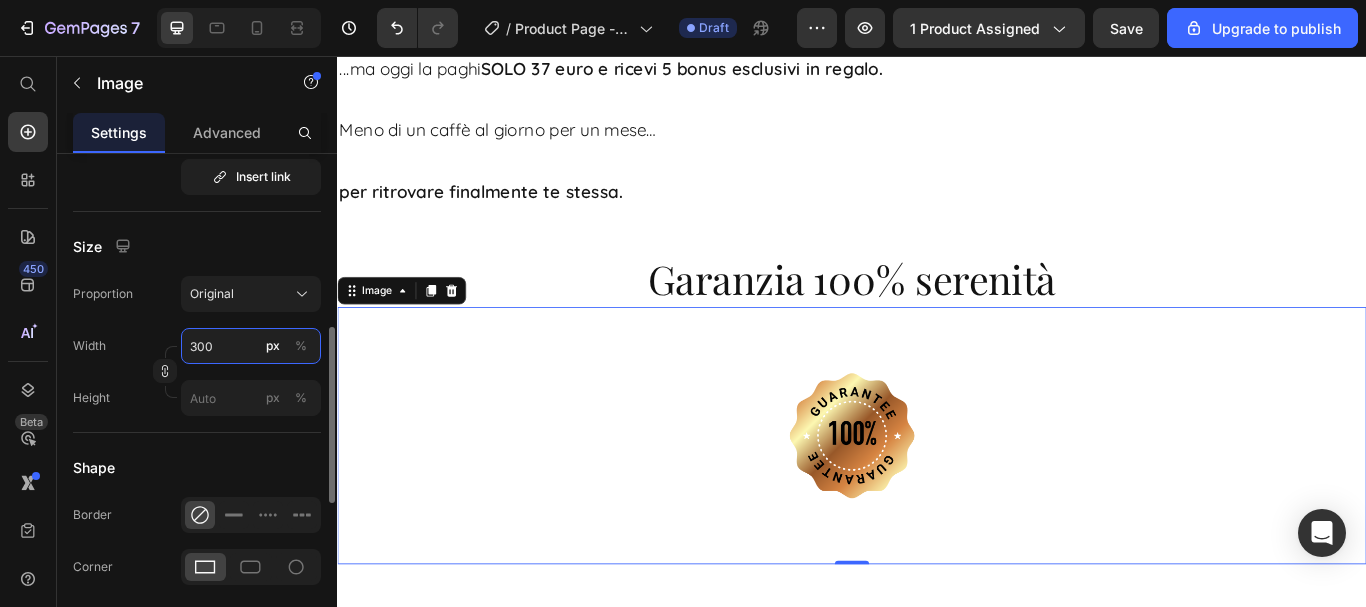 scroll, scrollTop: 11956, scrollLeft: 0, axis: vertical 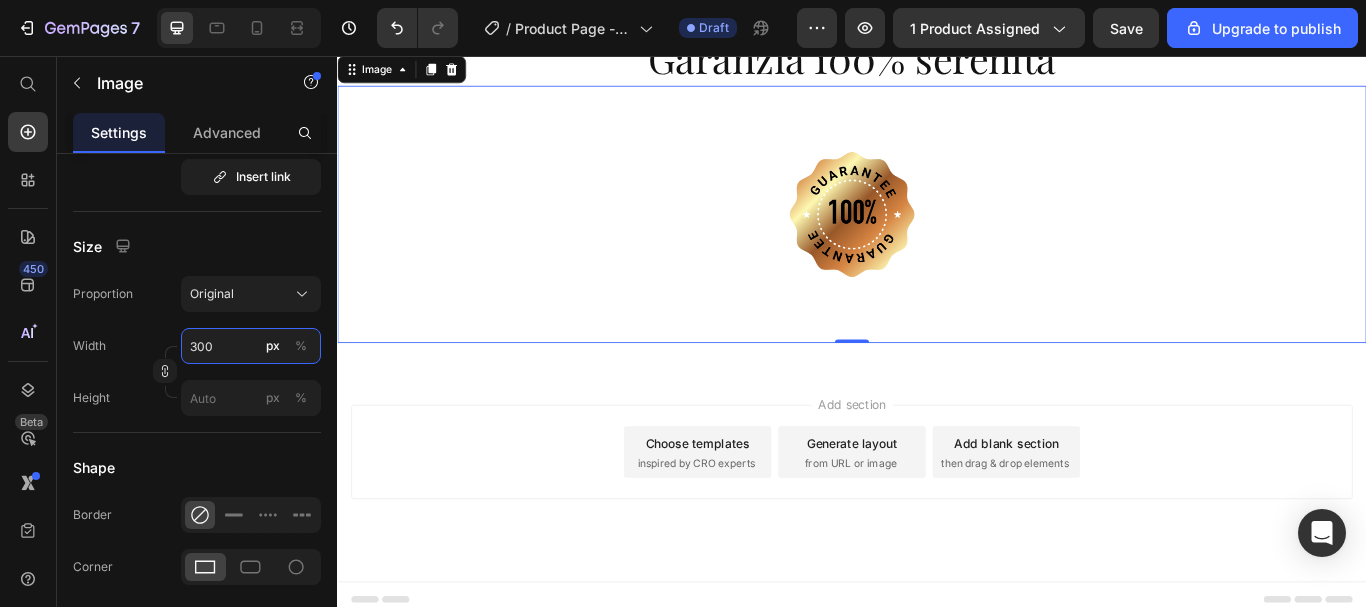 type on "300" 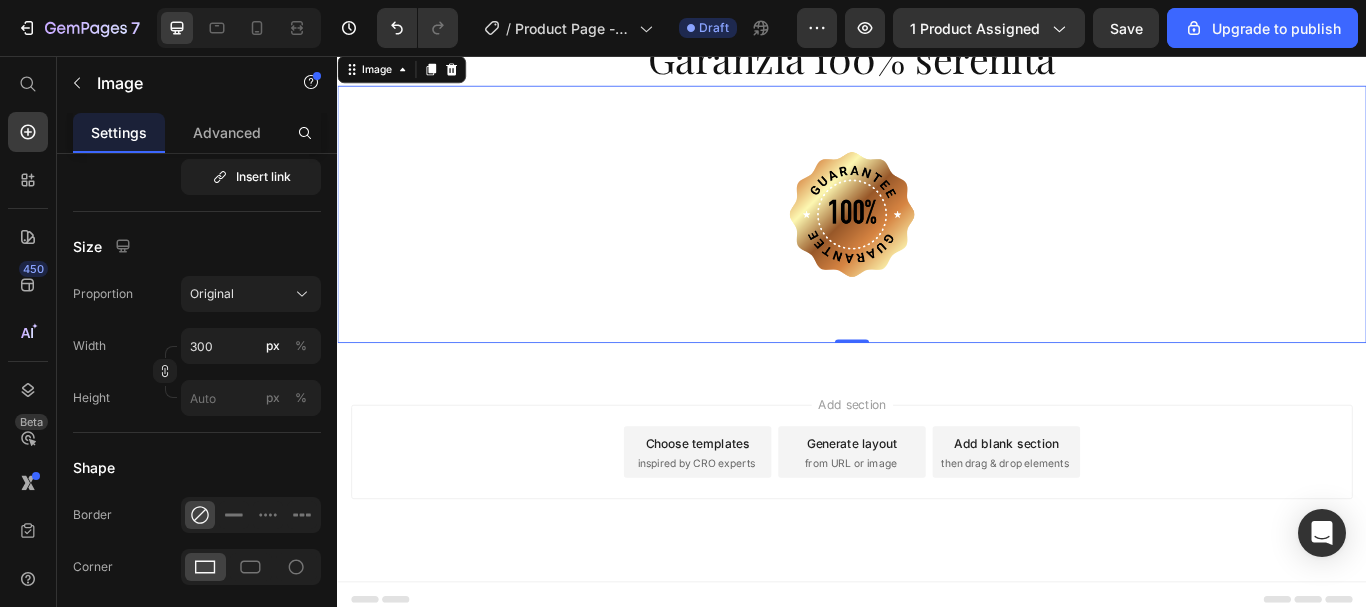 click at bounding box center [937, 241] 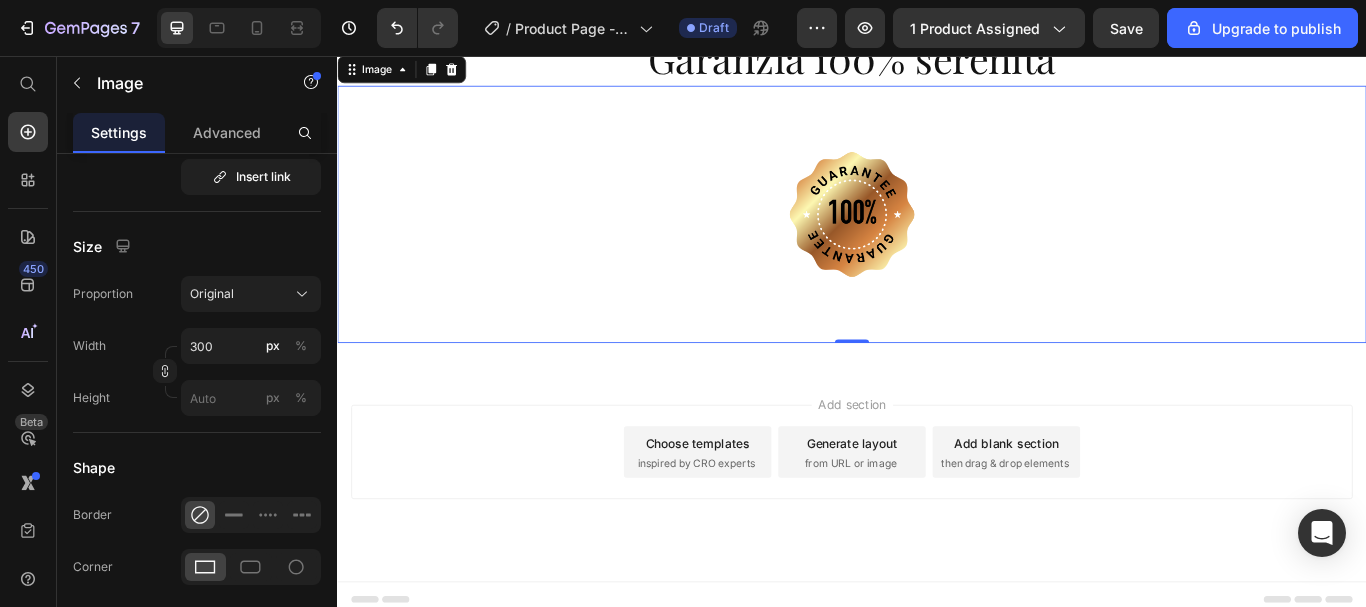 scroll, scrollTop: 11856, scrollLeft: 0, axis: vertical 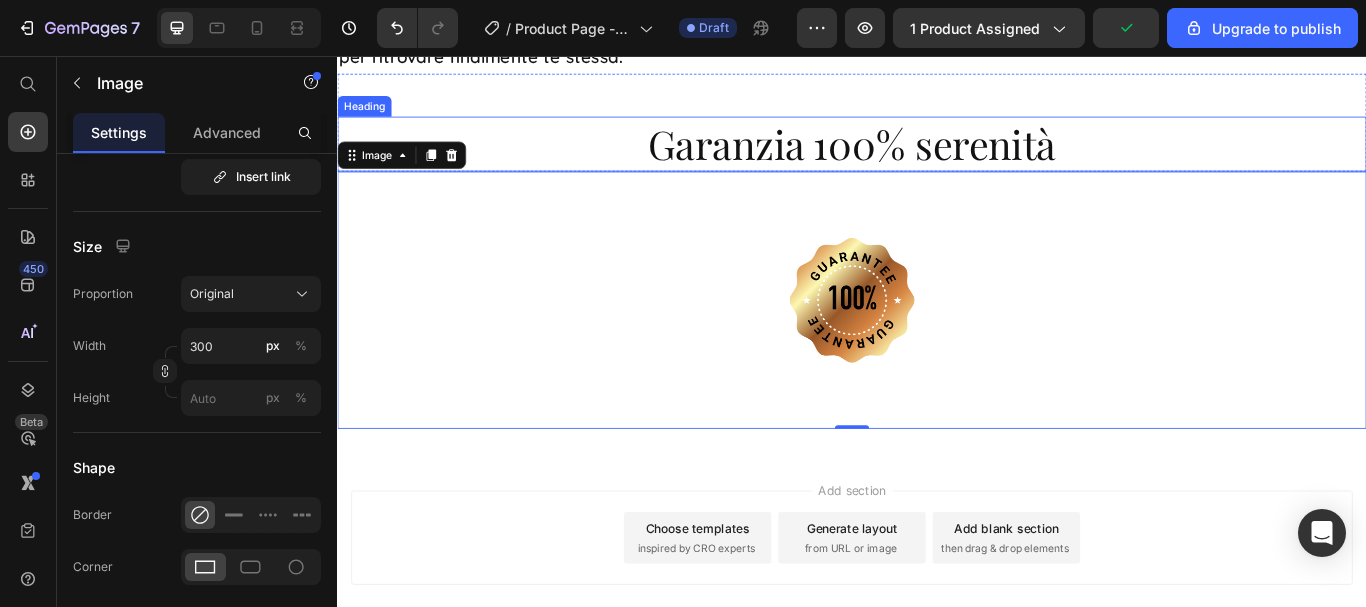 click on "Garanzia 100% serenità" at bounding box center (937, 159) 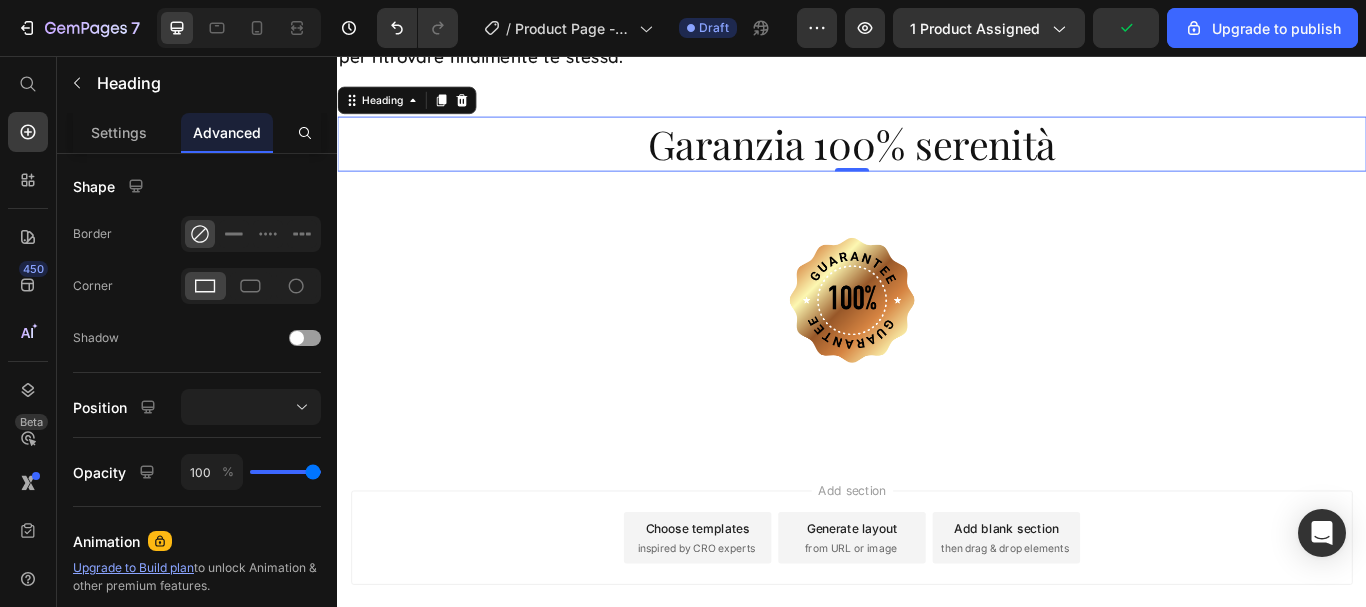 scroll, scrollTop: 0, scrollLeft: 0, axis: both 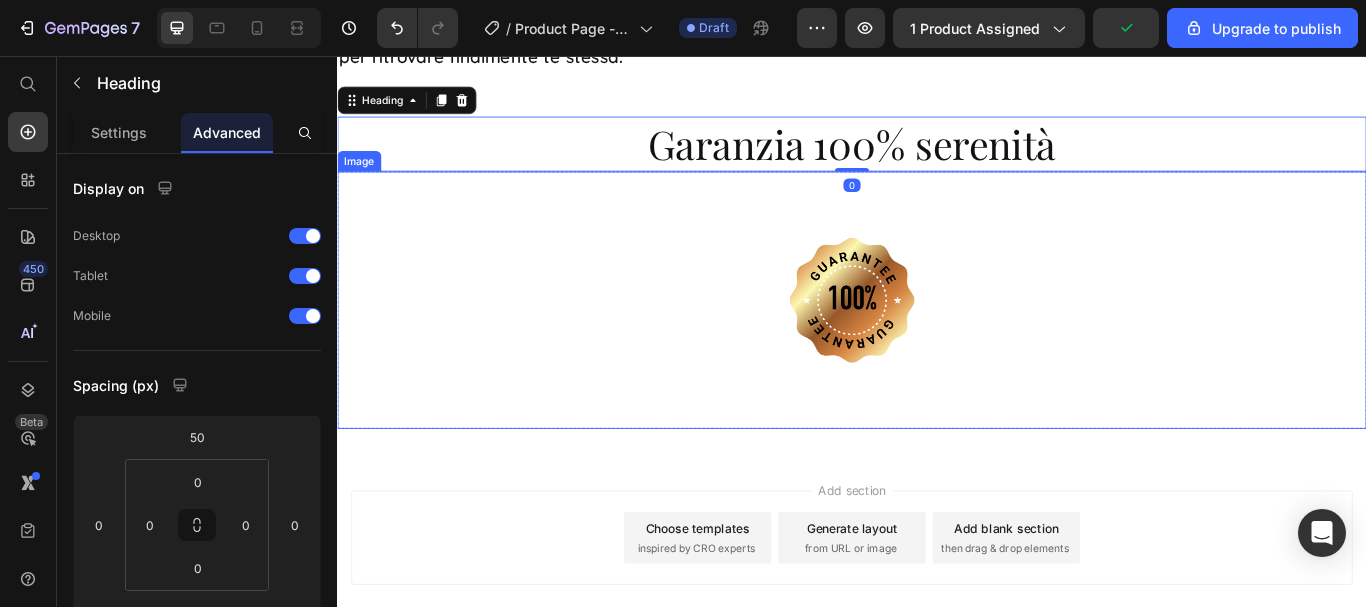 click at bounding box center (937, 341) 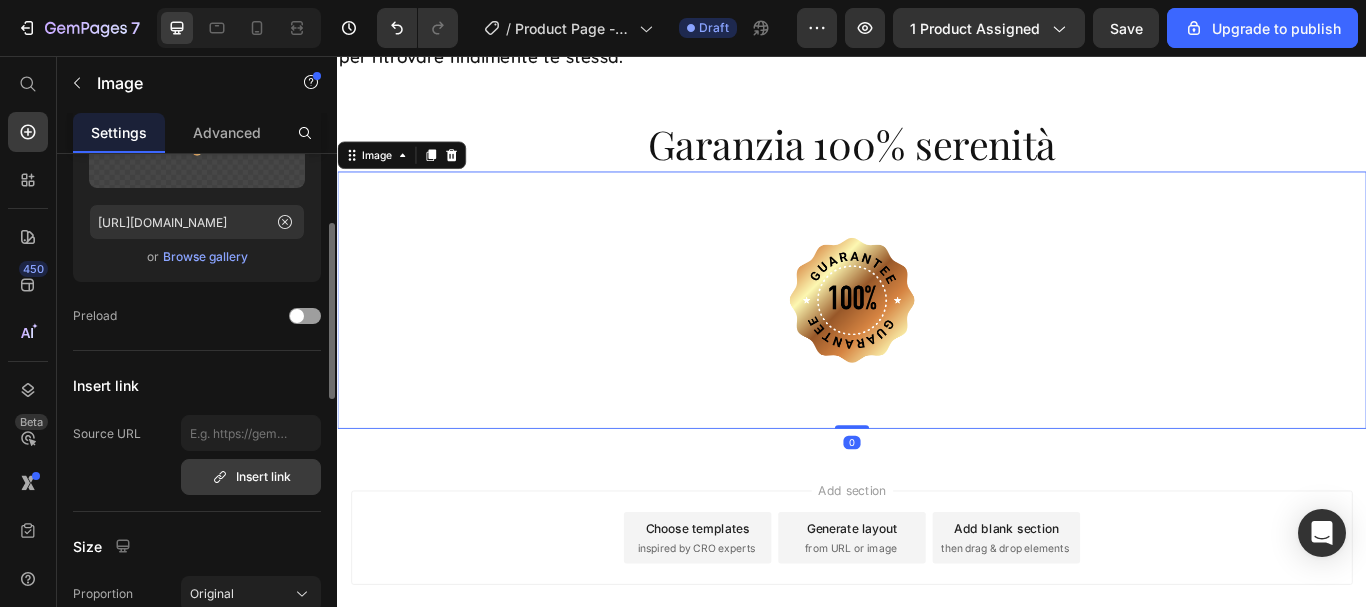 scroll, scrollTop: 300, scrollLeft: 0, axis: vertical 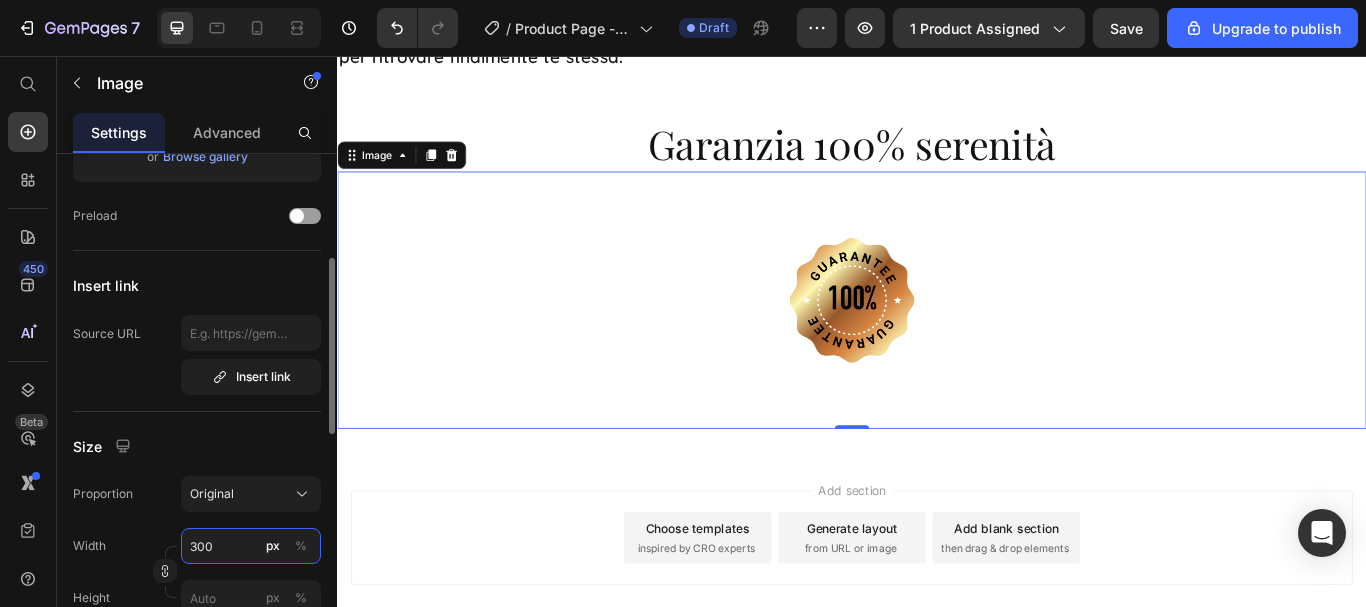 click on "300" at bounding box center (251, 546) 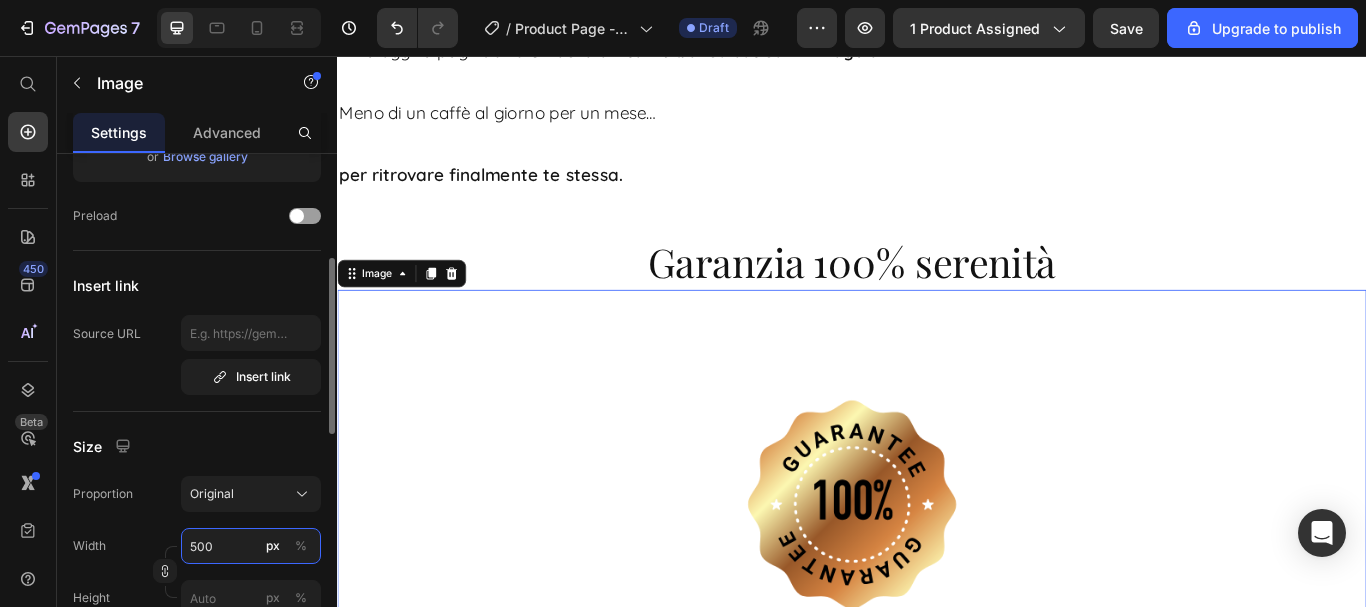 scroll, scrollTop: 11856, scrollLeft: 0, axis: vertical 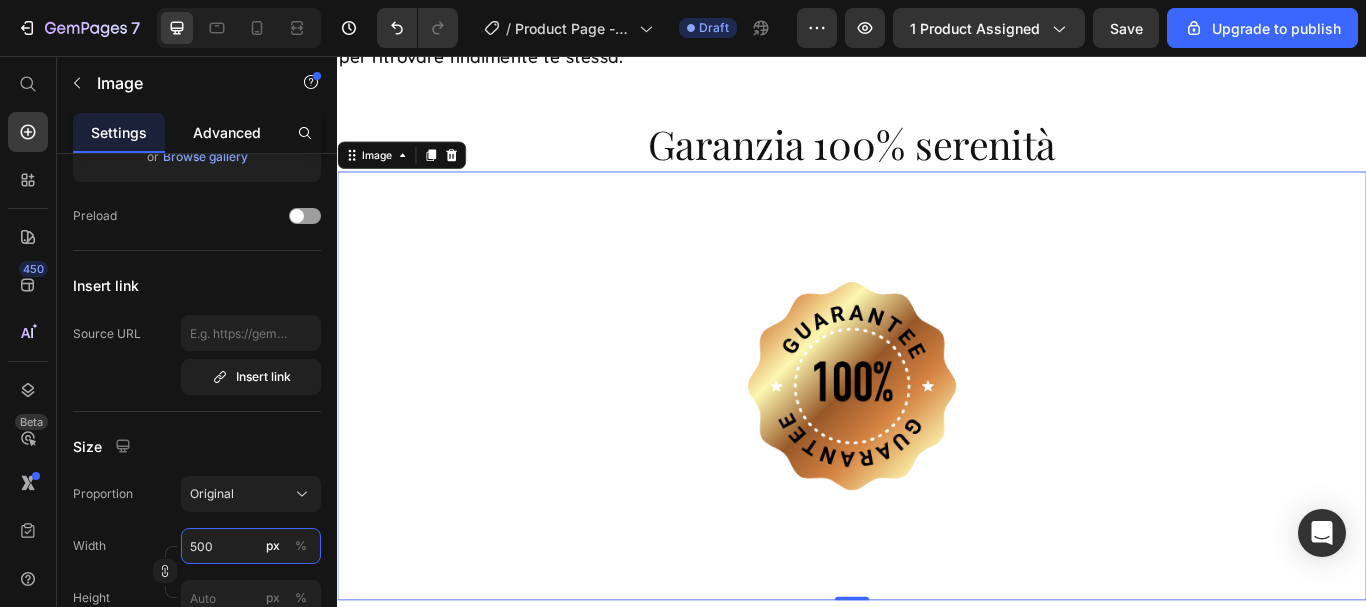 type on "500" 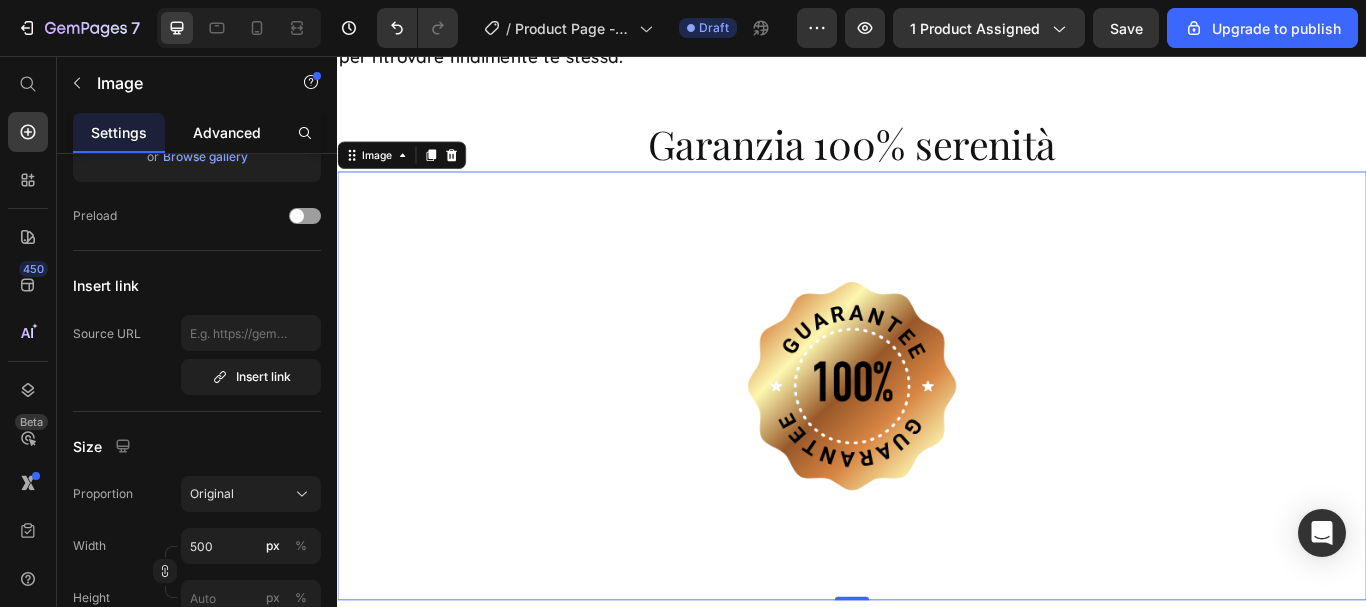 click on "Advanced" at bounding box center [227, 132] 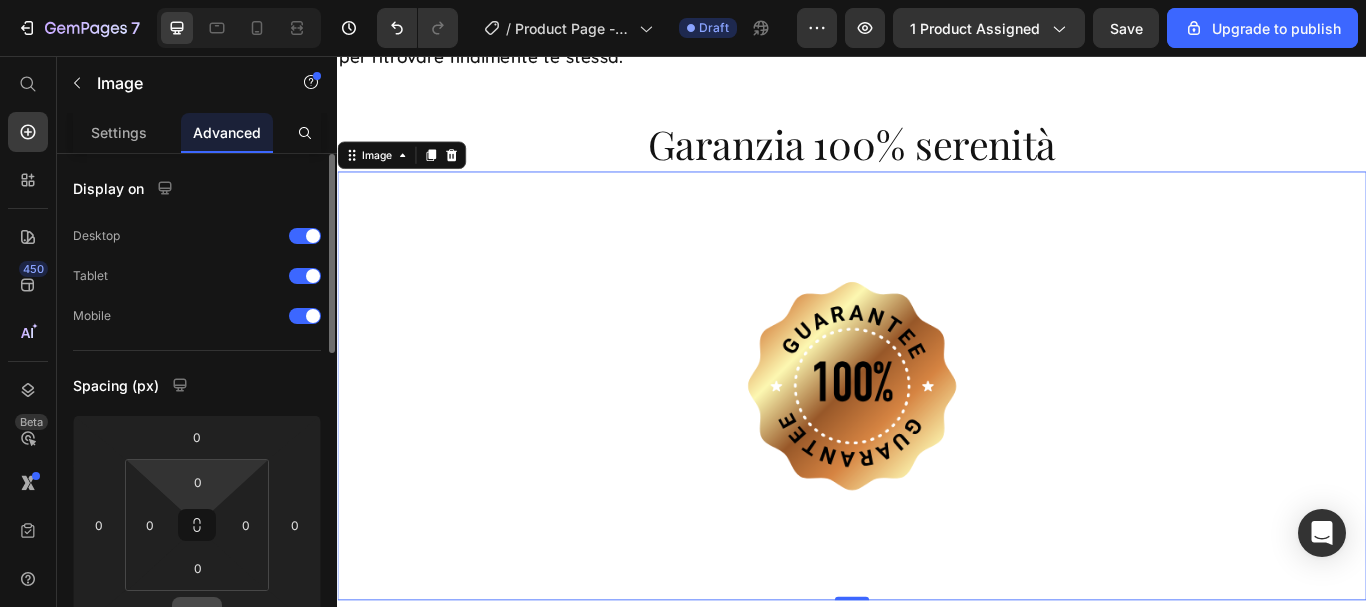 scroll, scrollTop: 100, scrollLeft: 0, axis: vertical 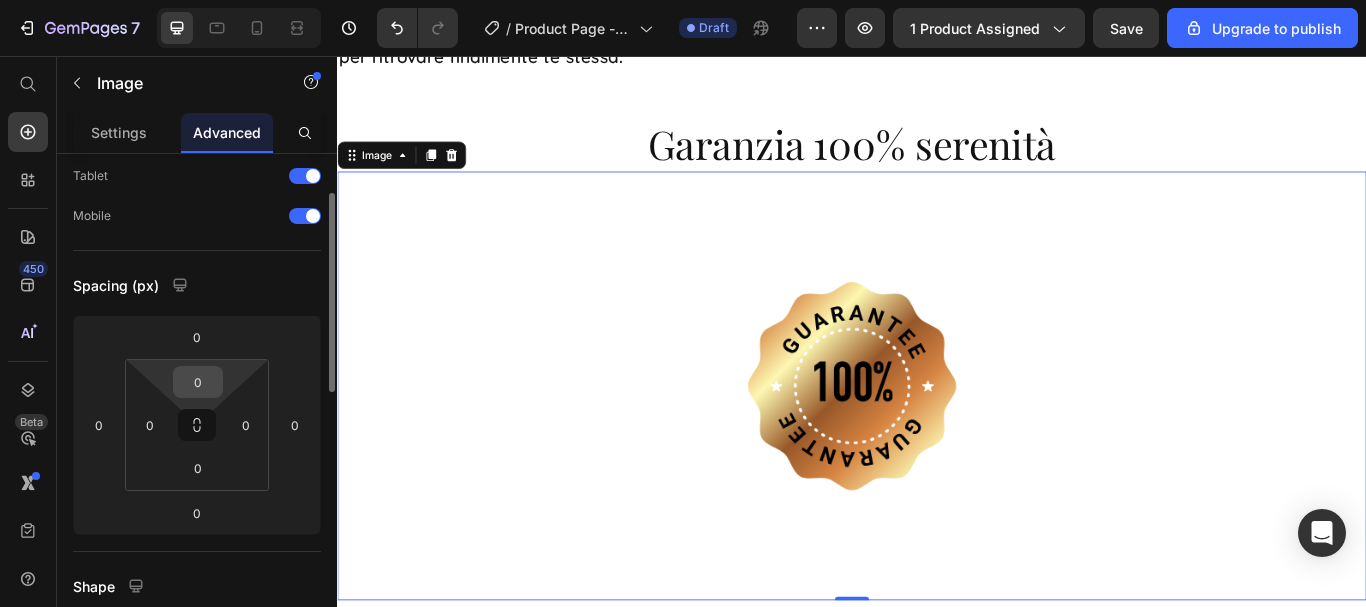 click on "0" at bounding box center (198, 382) 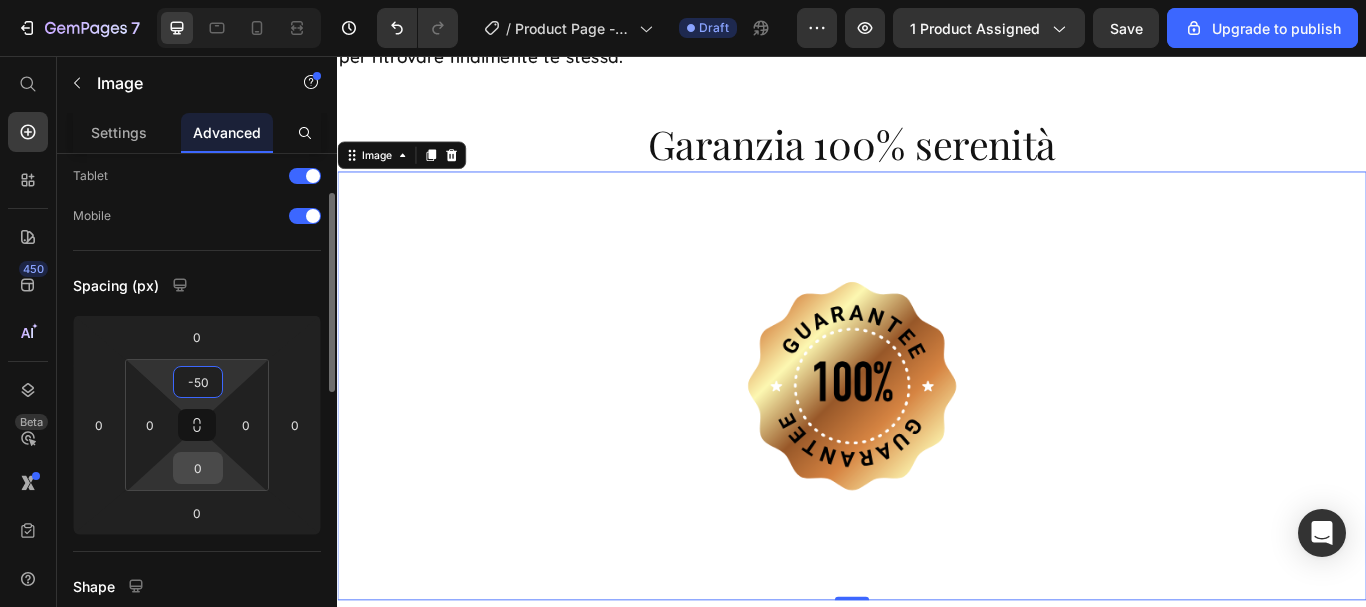 type on "50" 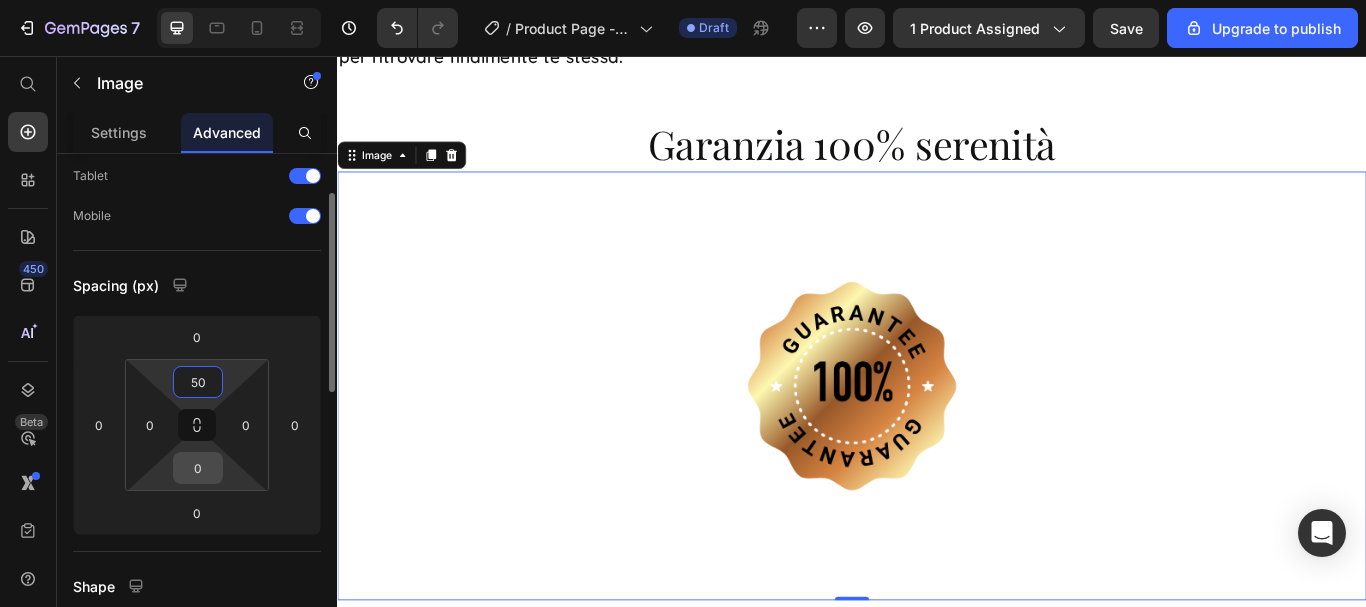 click on "0" at bounding box center [198, 468] 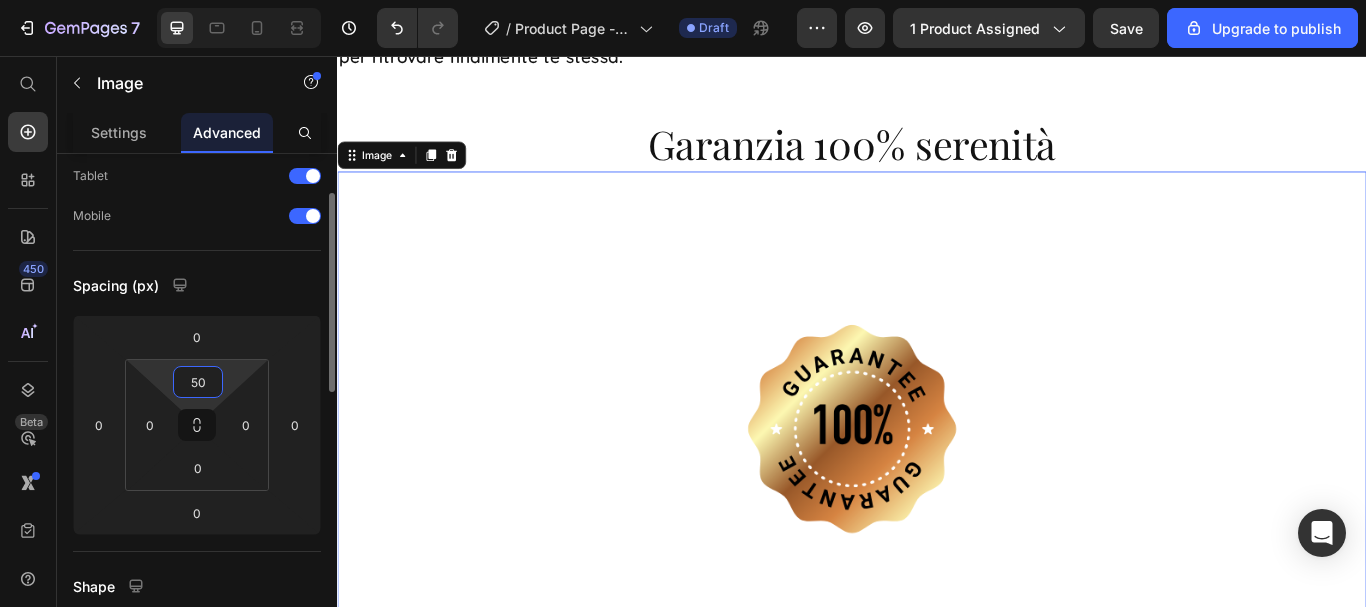 click on "50" at bounding box center [198, 382] 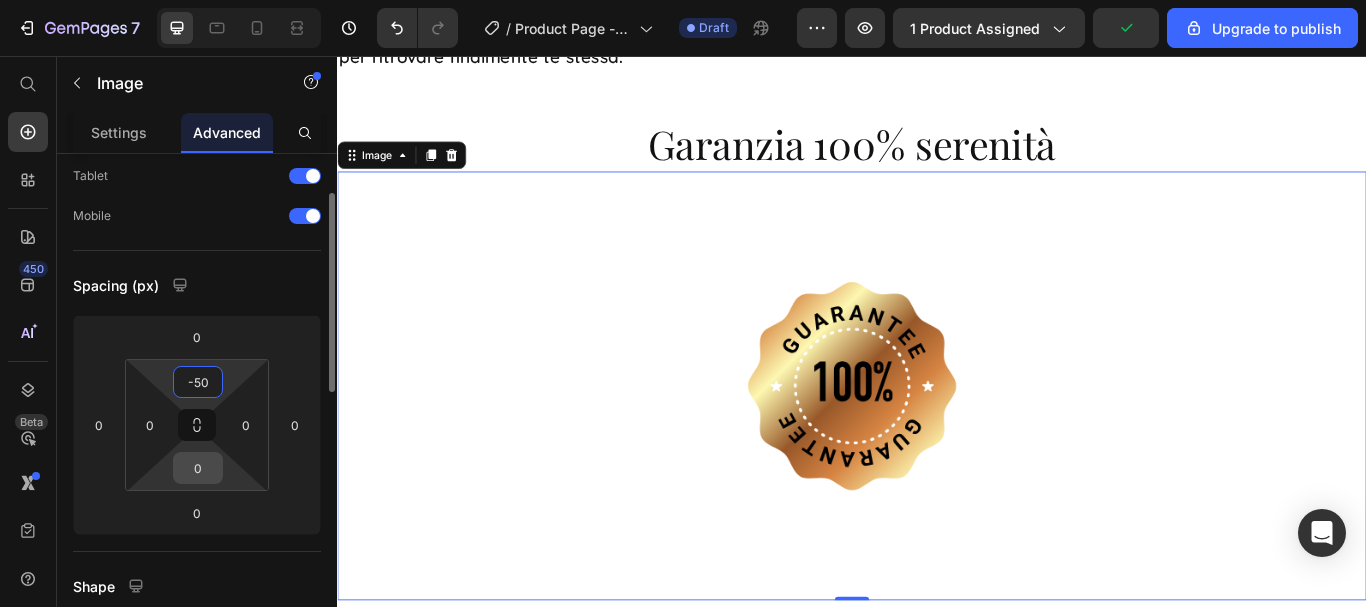 type on "50" 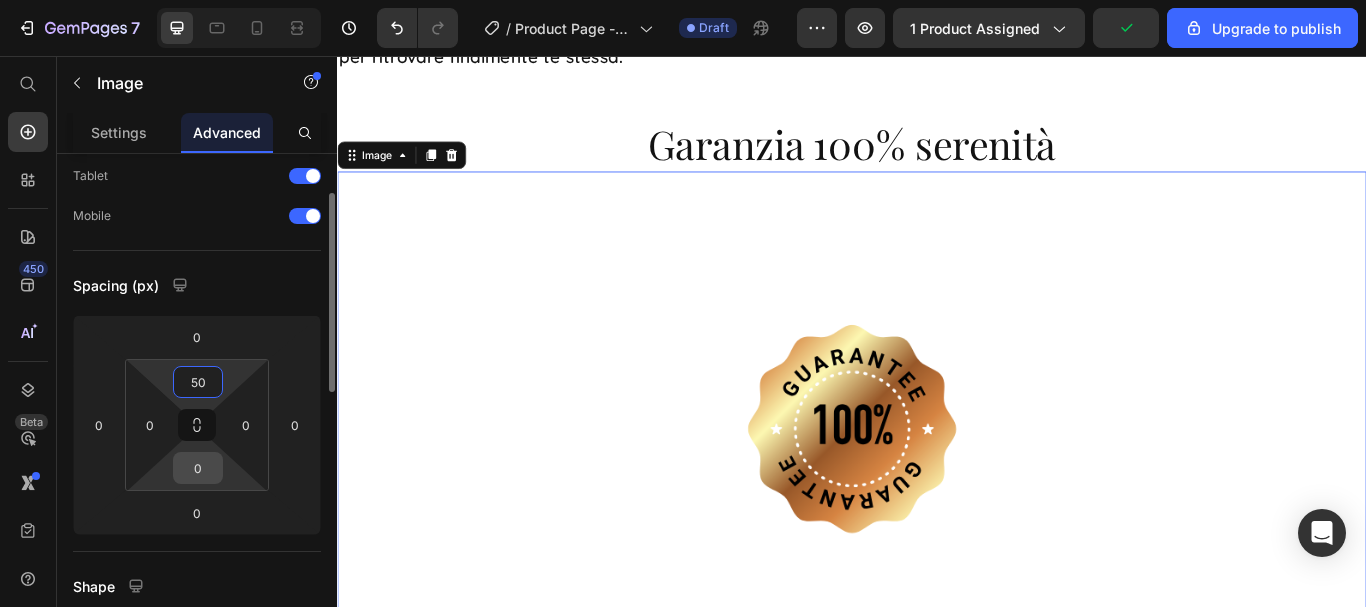 click on "0" at bounding box center [198, 468] 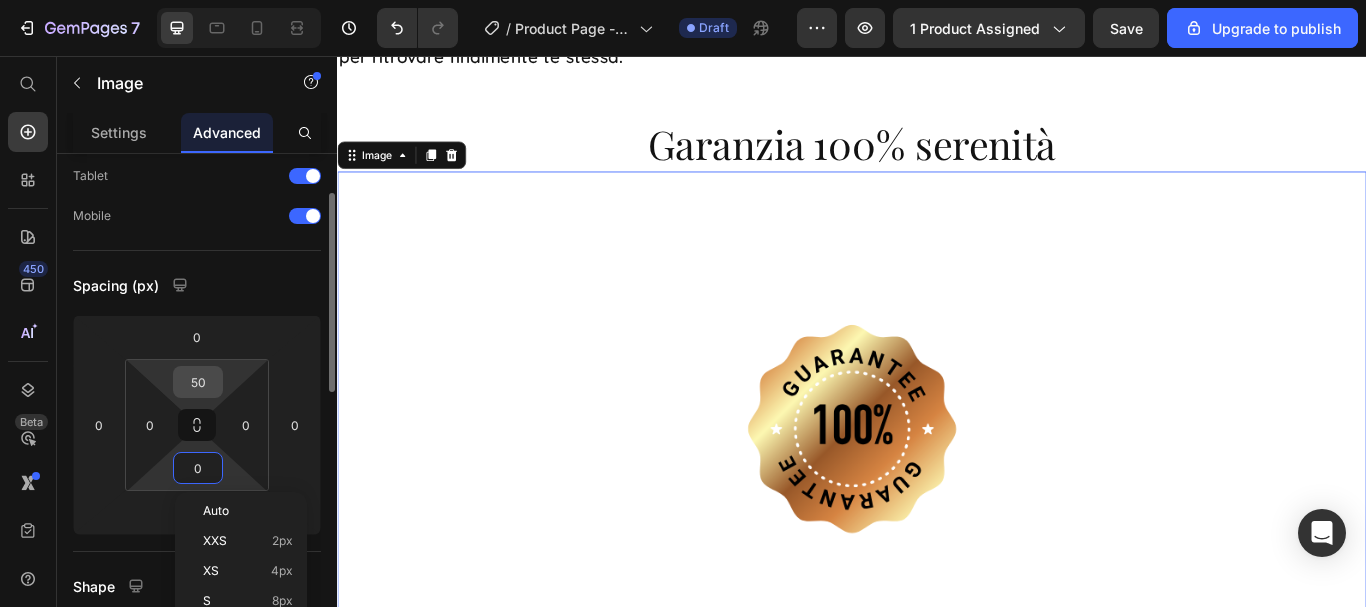 click on "50" at bounding box center (198, 382) 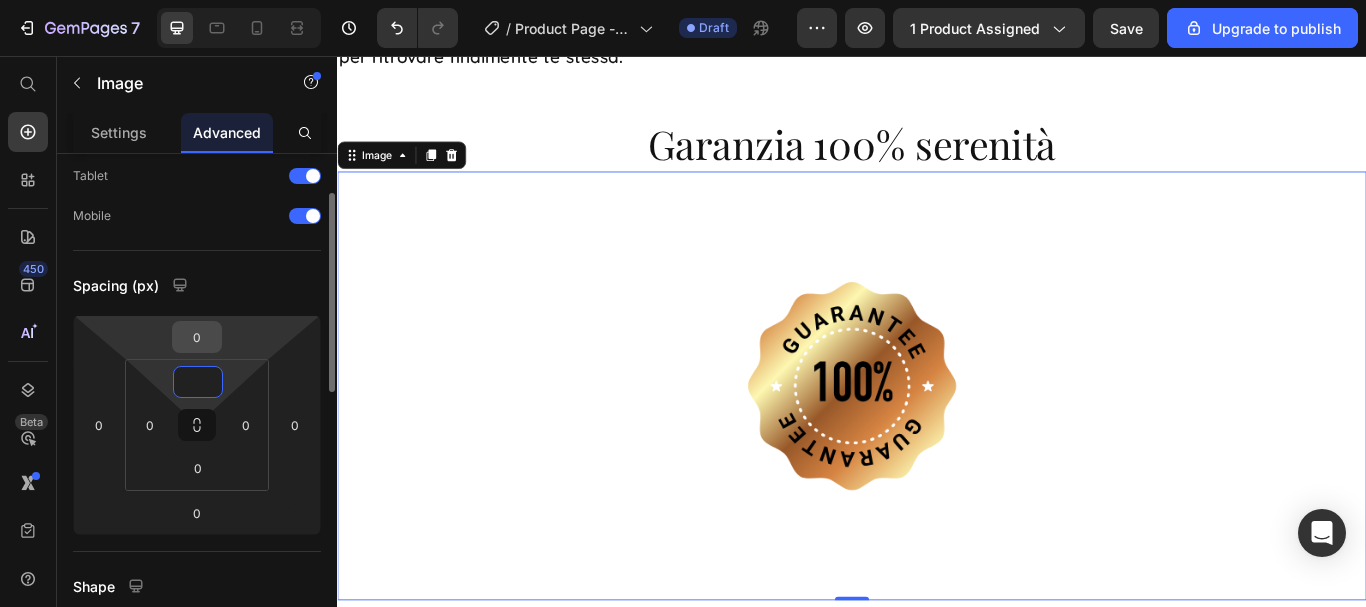 type on "0" 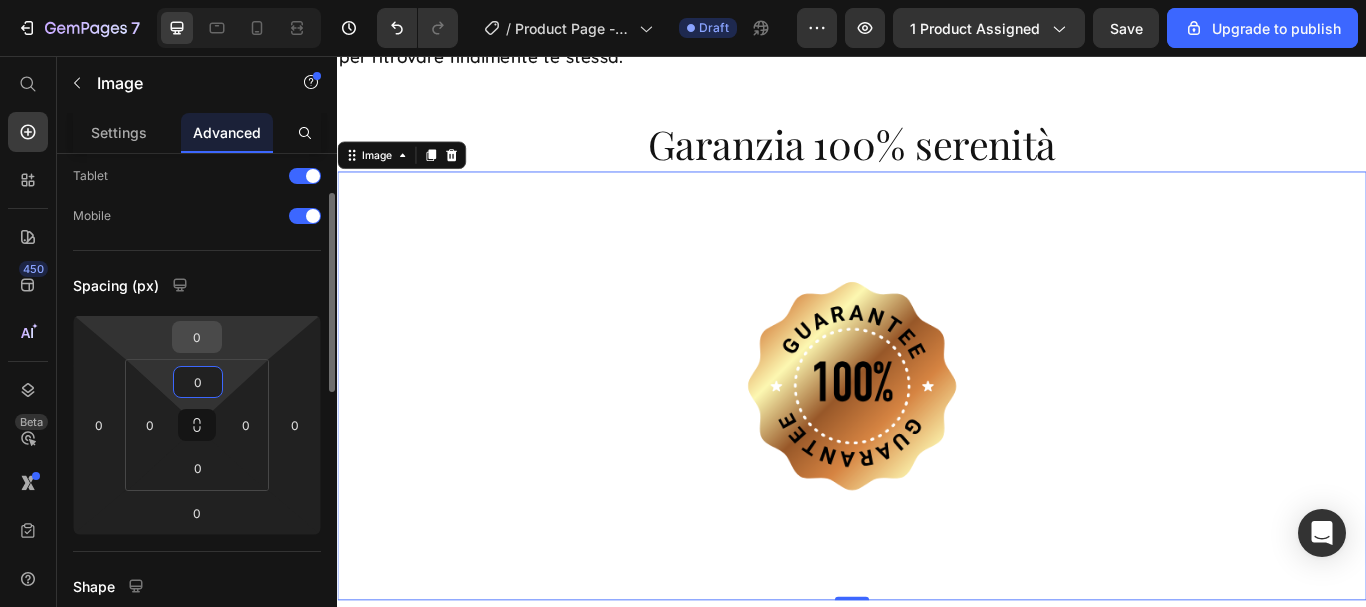 click on "0" at bounding box center (197, 337) 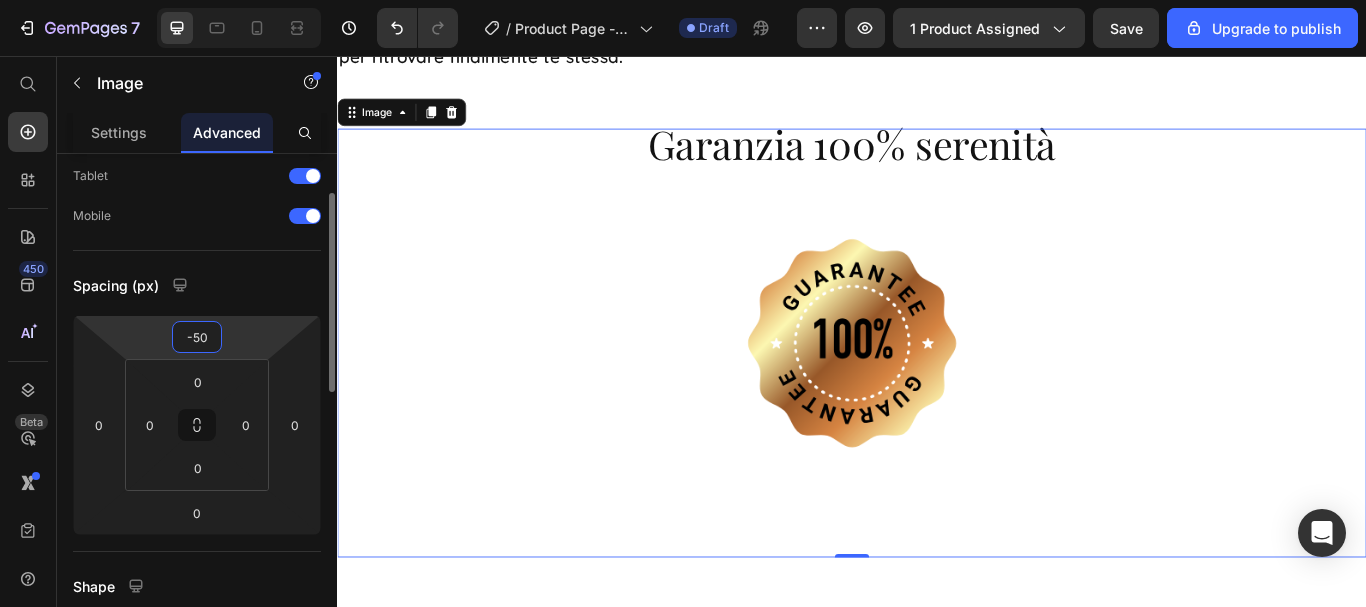 click on "-50" at bounding box center [197, 337] 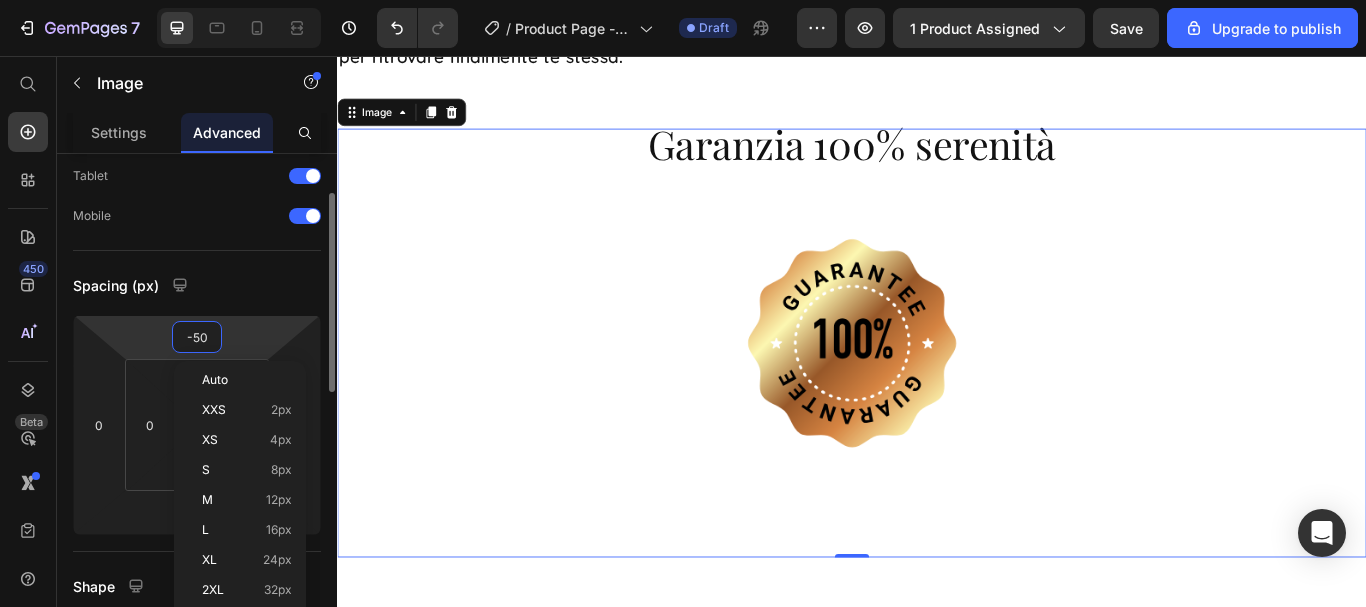 type on "-5" 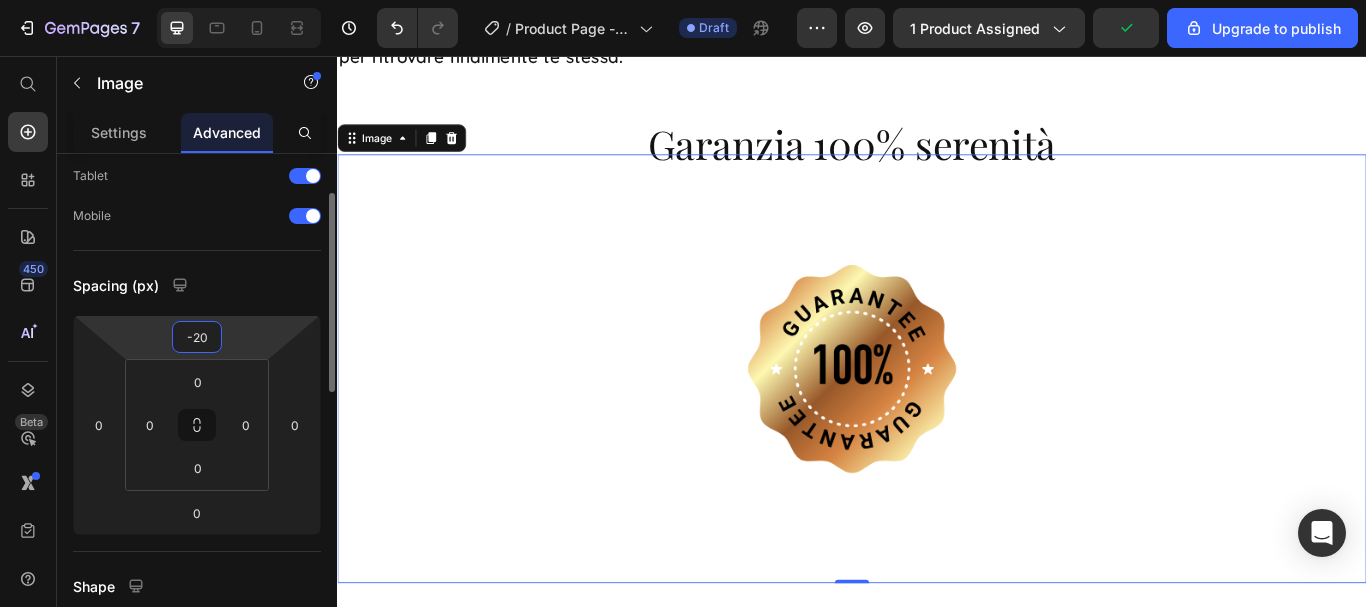 type on "-2" 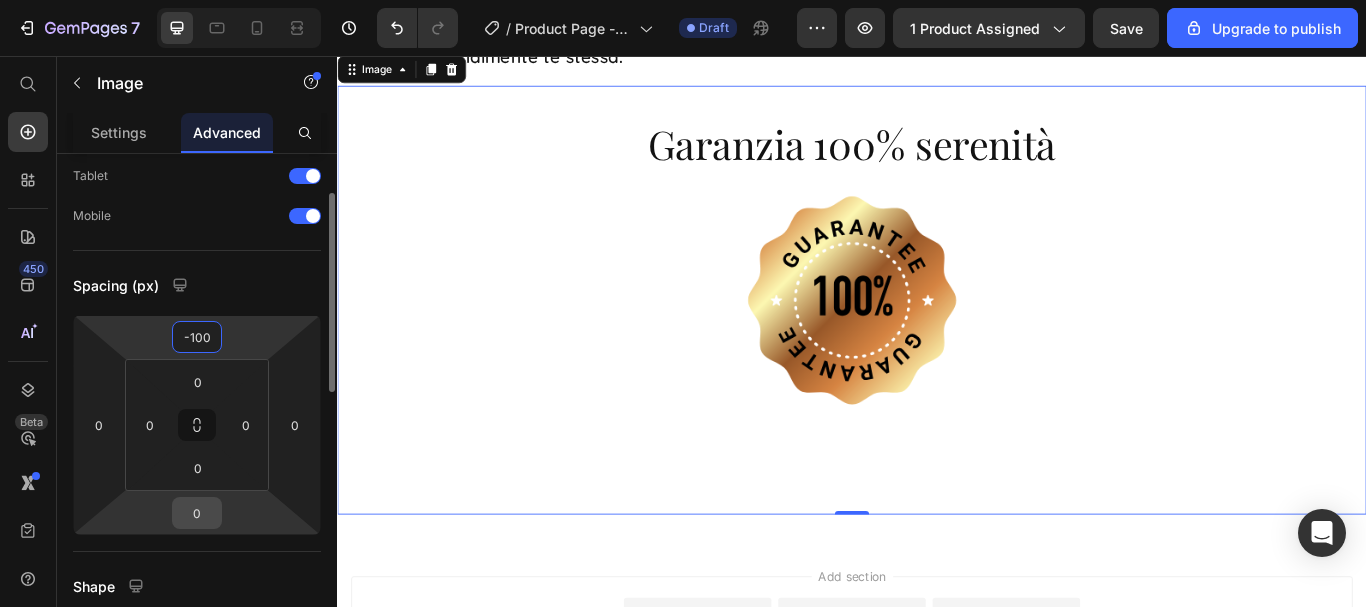 type on "-100" 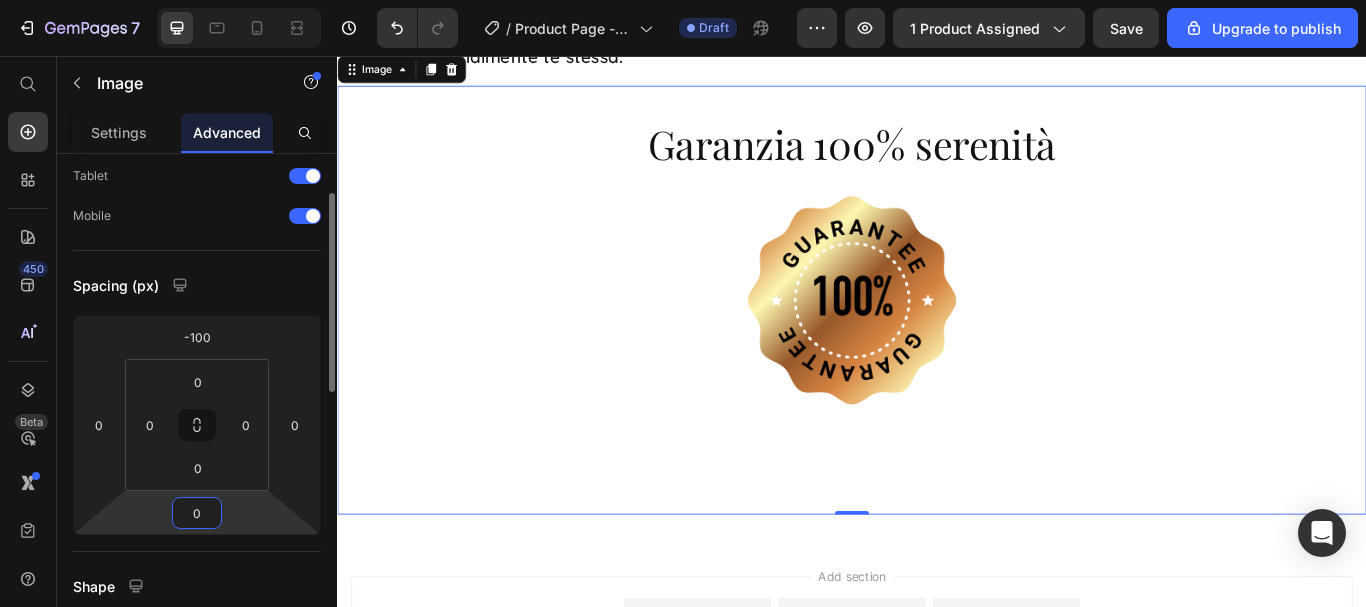 click on "0" at bounding box center [197, 513] 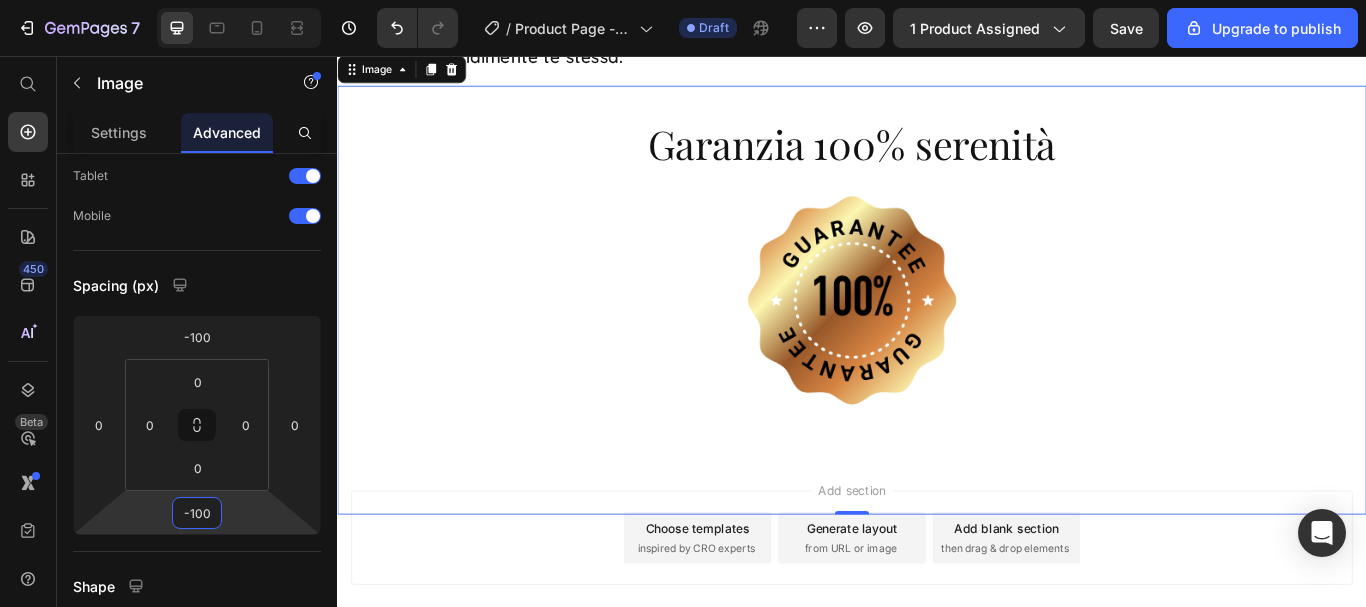type on "-100" 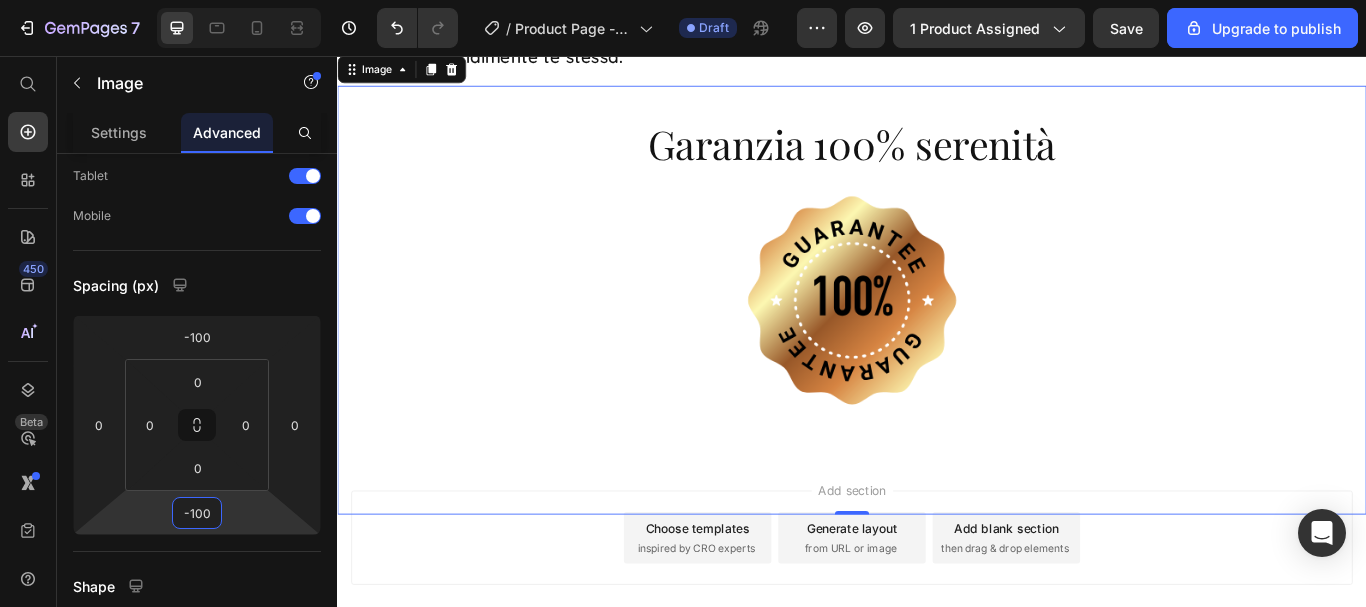 click at bounding box center (937, 341) 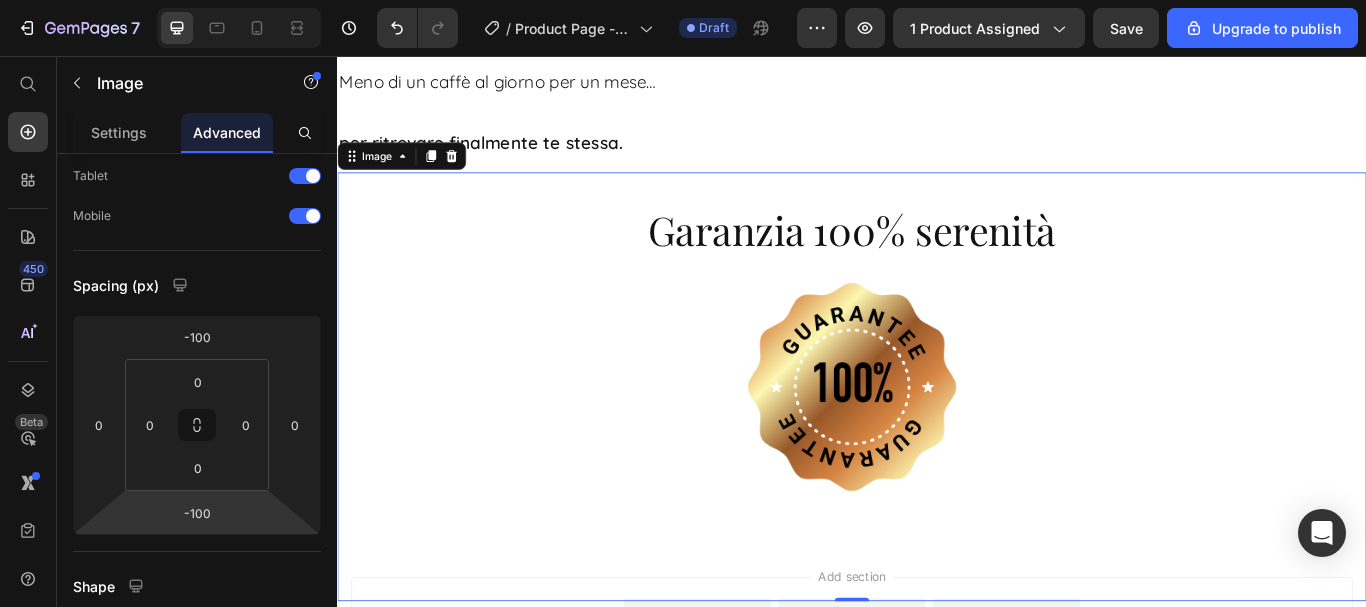 scroll, scrollTop: 11656, scrollLeft: 0, axis: vertical 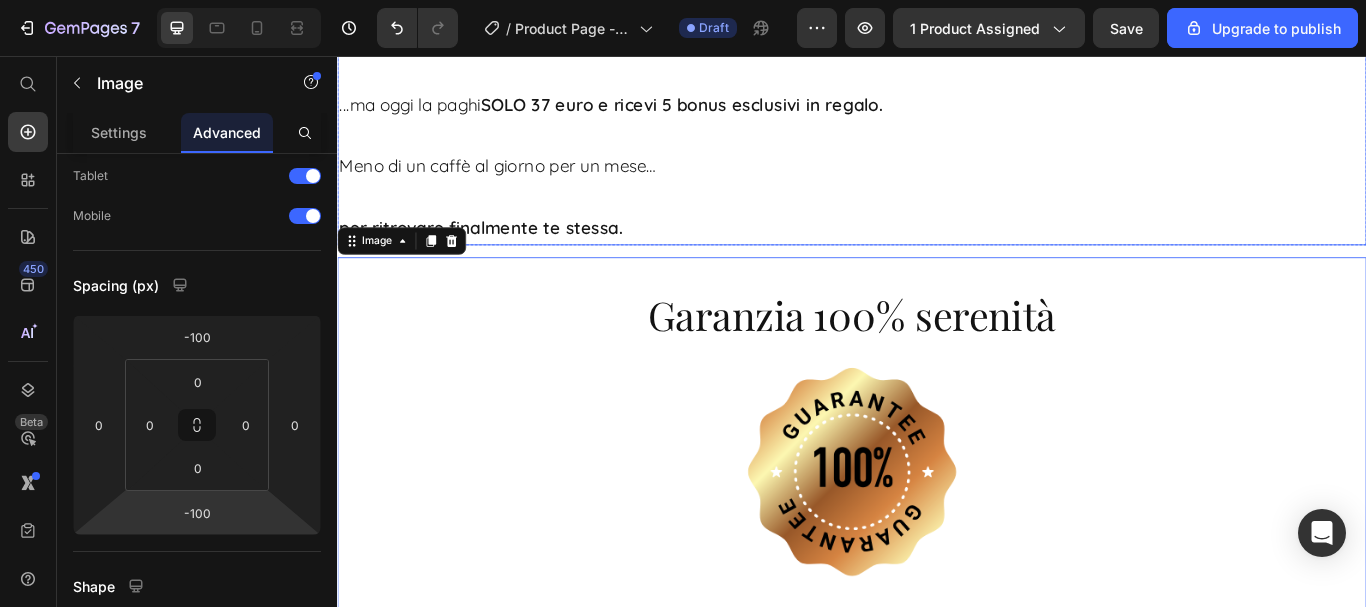 click on "per ritrovare finalmente te stessa." at bounding box center [937, 239] 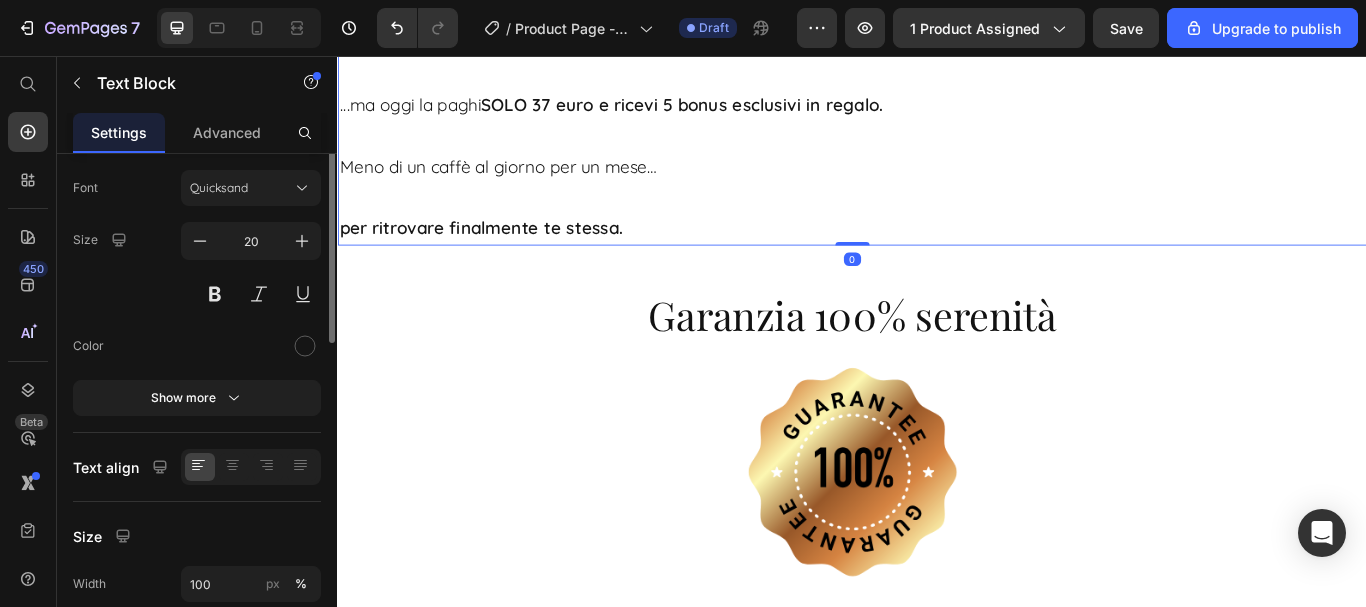 scroll, scrollTop: 0, scrollLeft: 0, axis: both 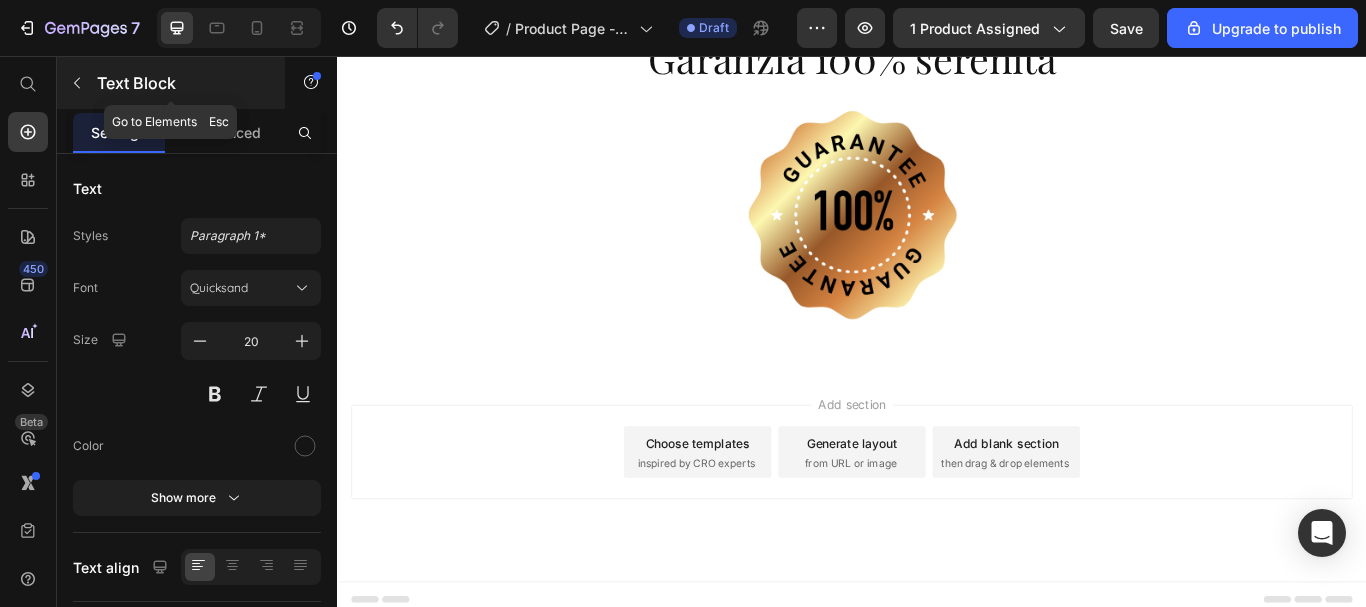 click at bounding box center [77, 83] 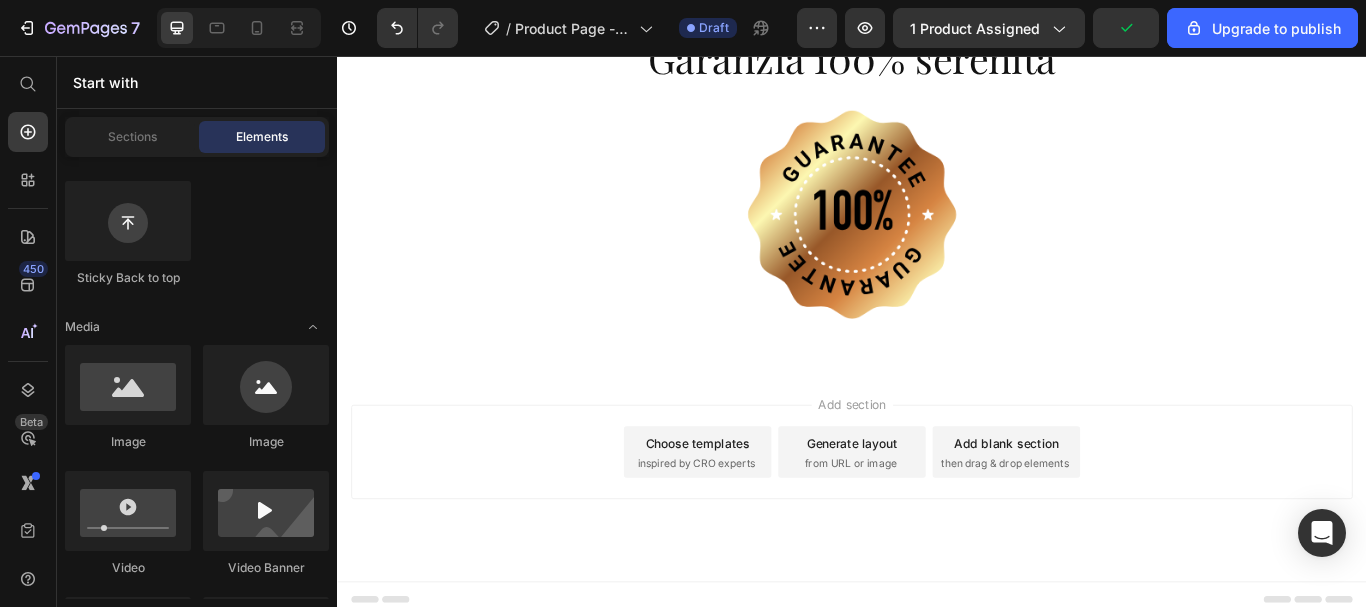 scroll, scrollTop: 300, scrollLeft: 0, axis: vertical 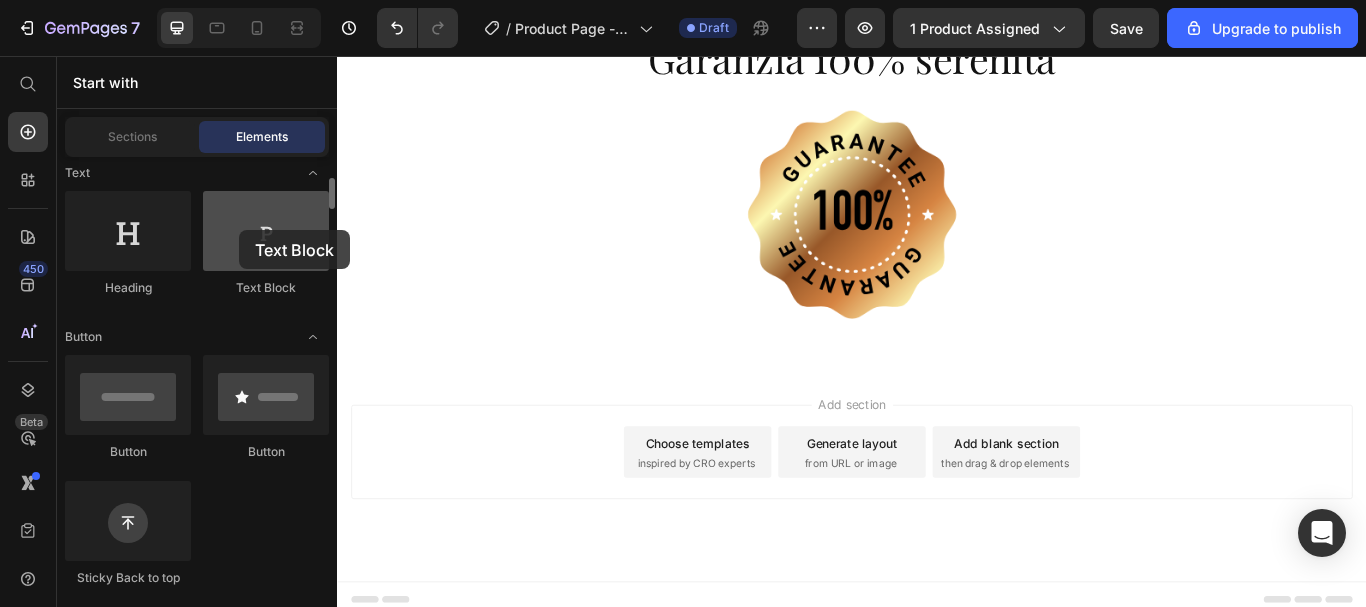 drag, startPoint x: 259, startPoint y: 242, endPoint x: 239, endPoint y: 230, distance: 23.323807 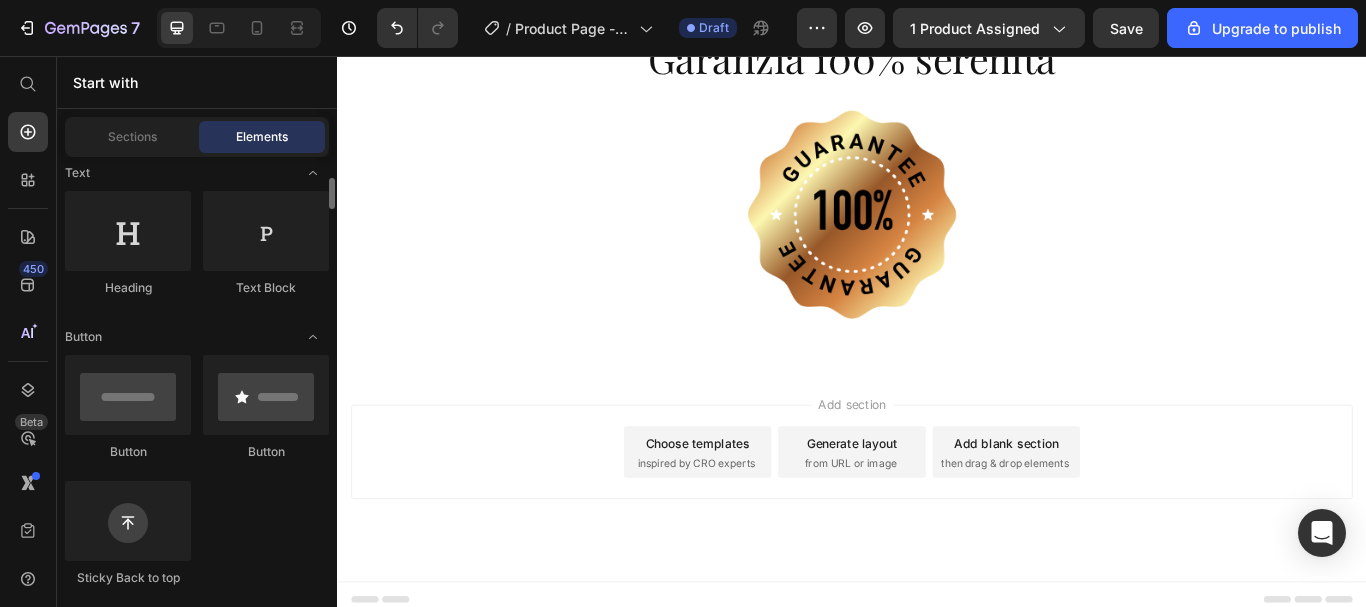 scroll, scrollTop: 0, scrollLeft: 0, axis: both 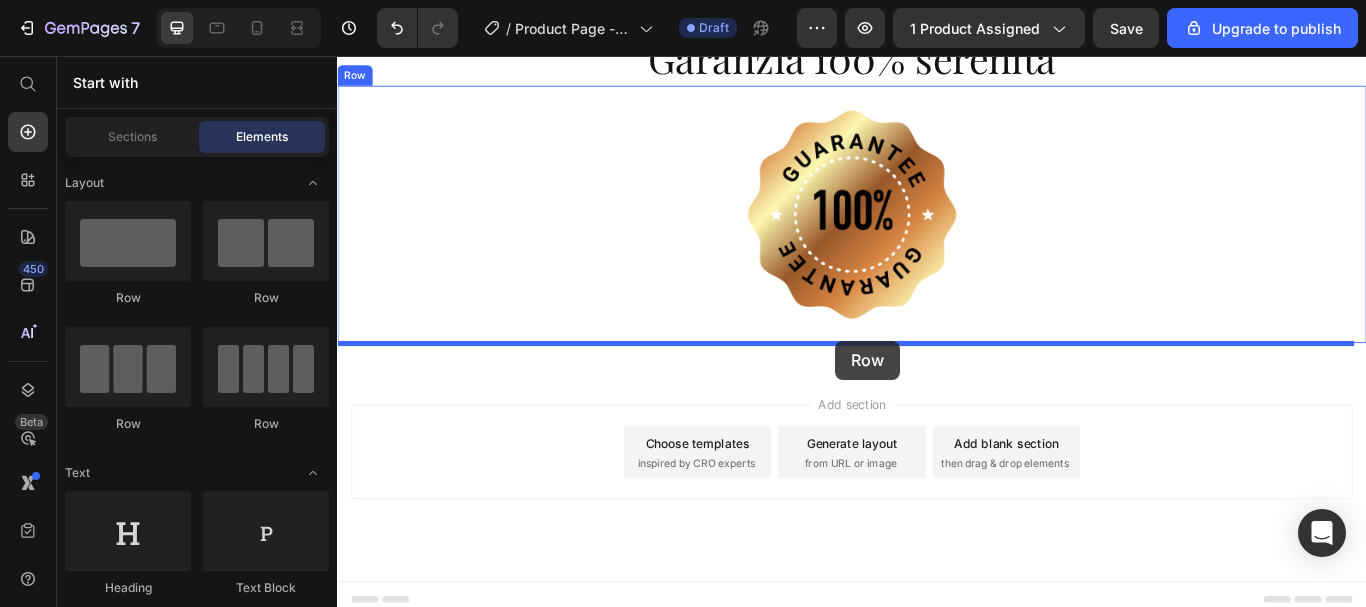 drag, startPoint x: 496, startPoint y: 306, endPoint x: 918, endPoint y: 388, distance: 429.893 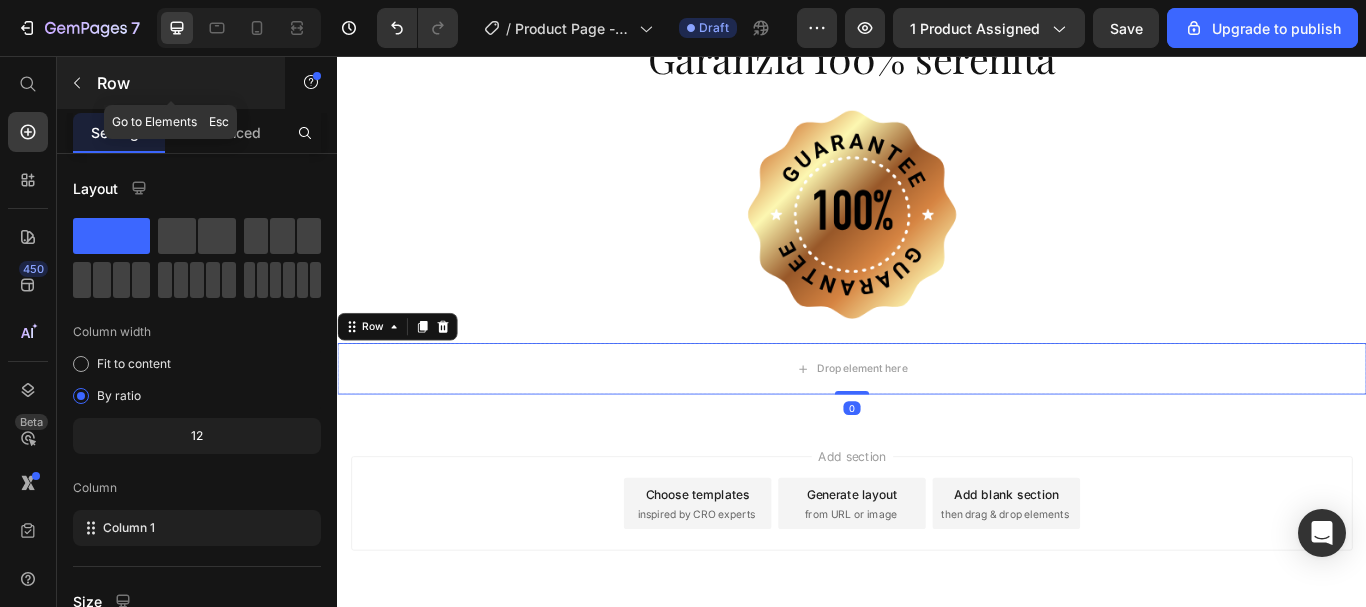 click on "Row" at bounding box center [182, 83] 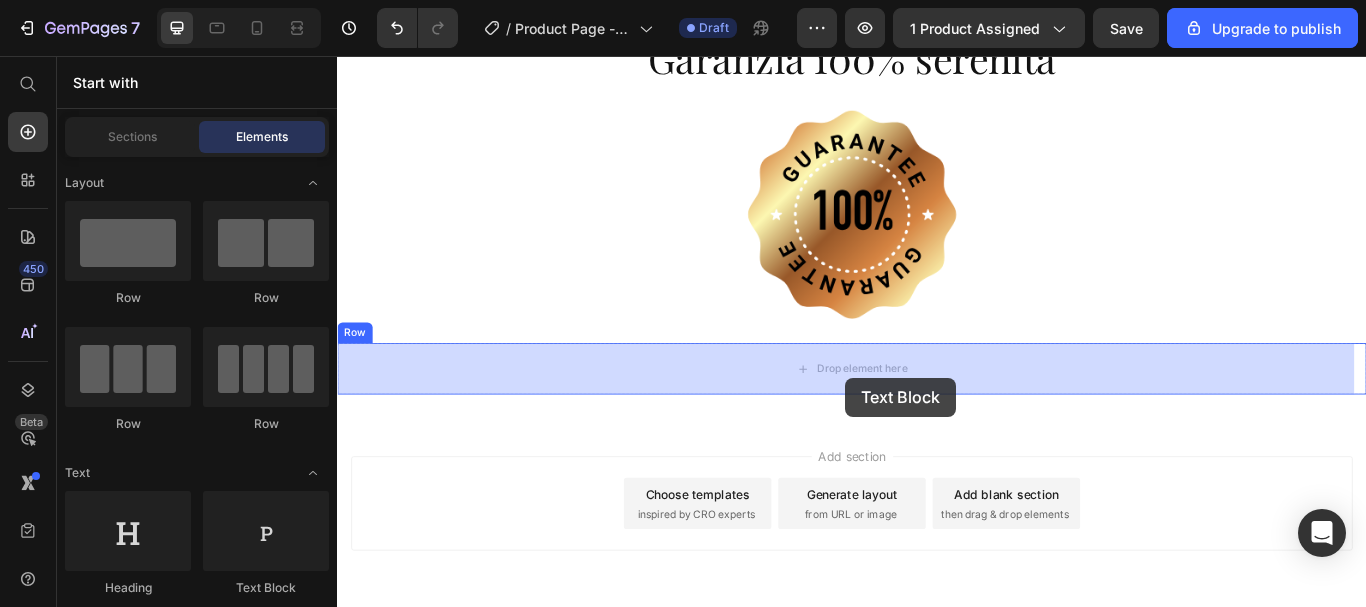 drag, startPoint x: 612, startPoint y: 591, endPoint x: 930, endPoint y: 431, distance: 355.98315 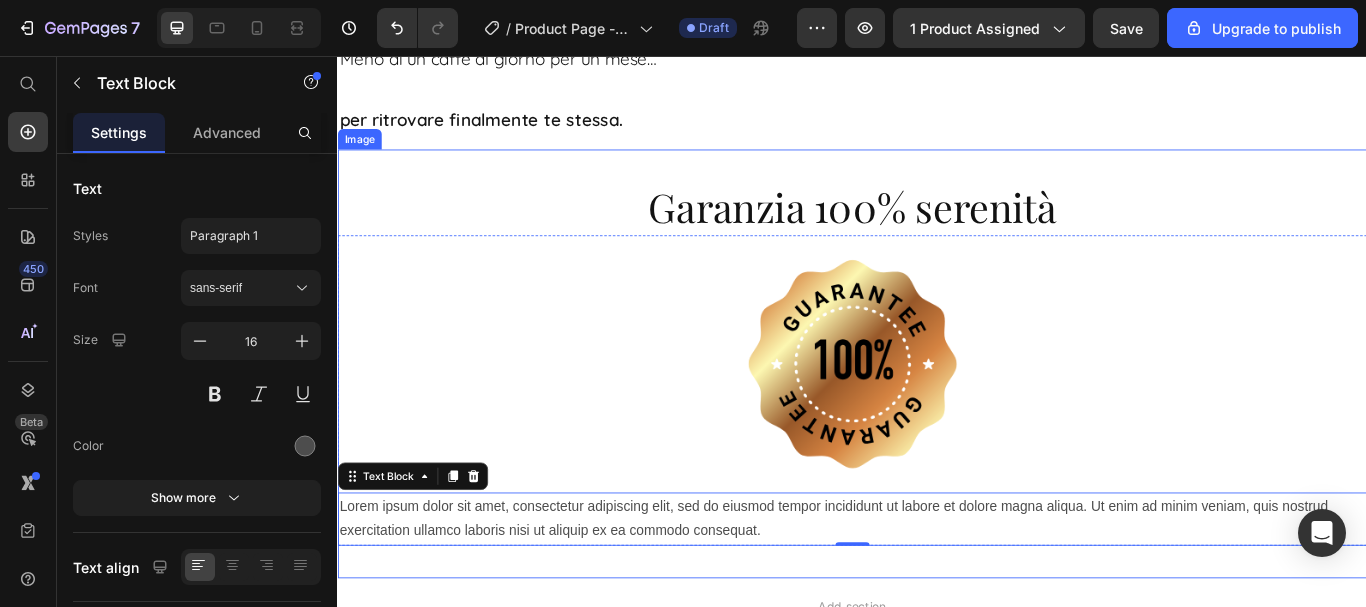 scroll, scrollTop: 11956, scrollLeft: 0, axis: vertical 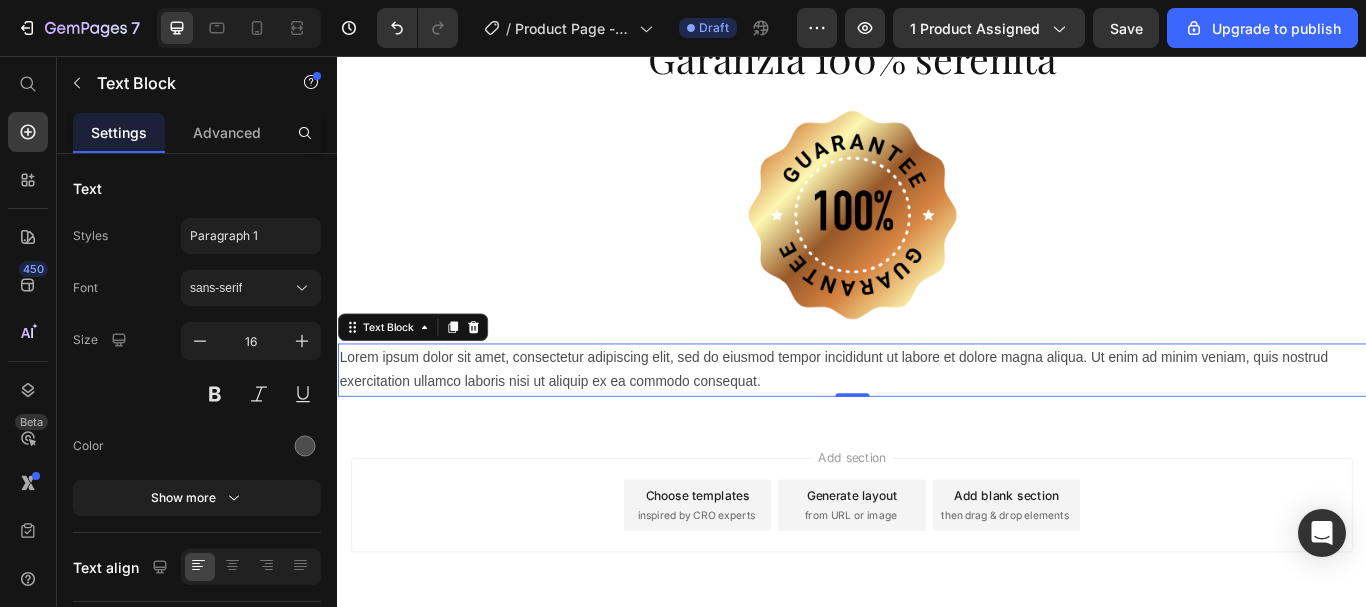 click on "Lorem ipsum dolor sit amet, consectetur adipiscing elit, sed do eiusmod tempor incididunt ut labore et dolore magna aliqua. Ut enim ad minim veniam, quis nostrud exercitation ullamco laboris nisi ut aliquip ex ea commodo consequat." at bounding box center [937, 422] 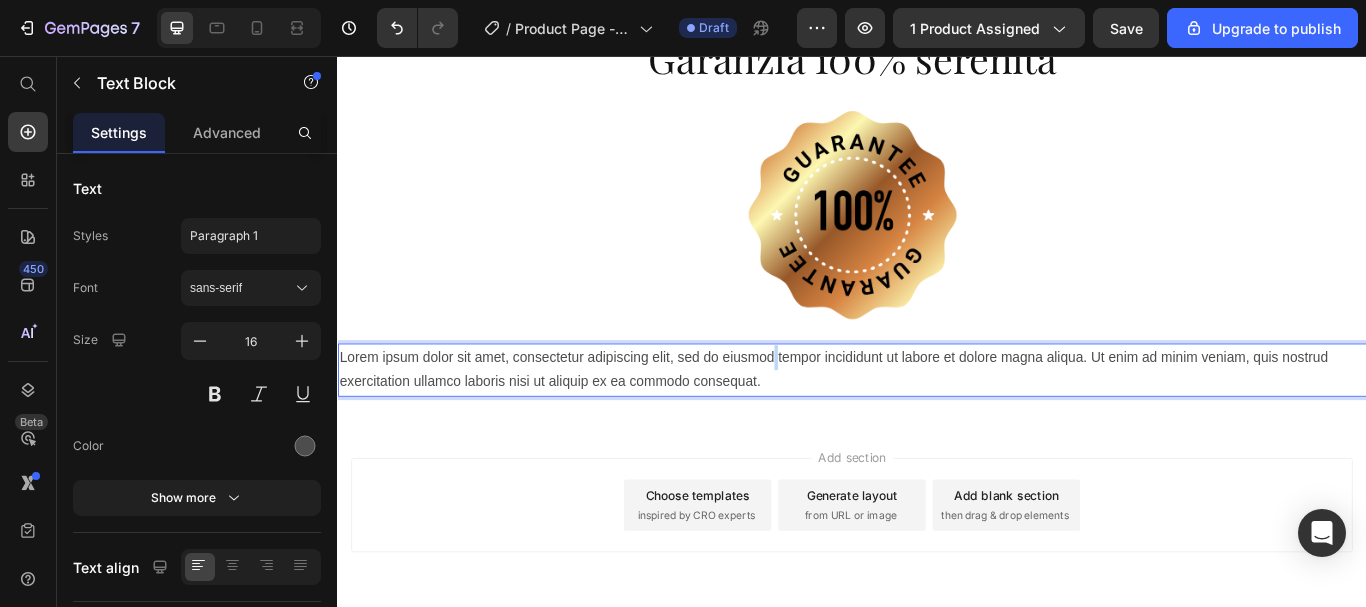 click on "Lorem ipsum dolor sit amet, consectetur adipiscing elit, sed do eiusmod tempor incididunt ut labore et dolore magna aliqua. Ut enim ad minim veniam, quis nostrud exercitation ullamco laboris nisi ut aliquip ex ea commodo consequat." at bounding box center (937, 422) 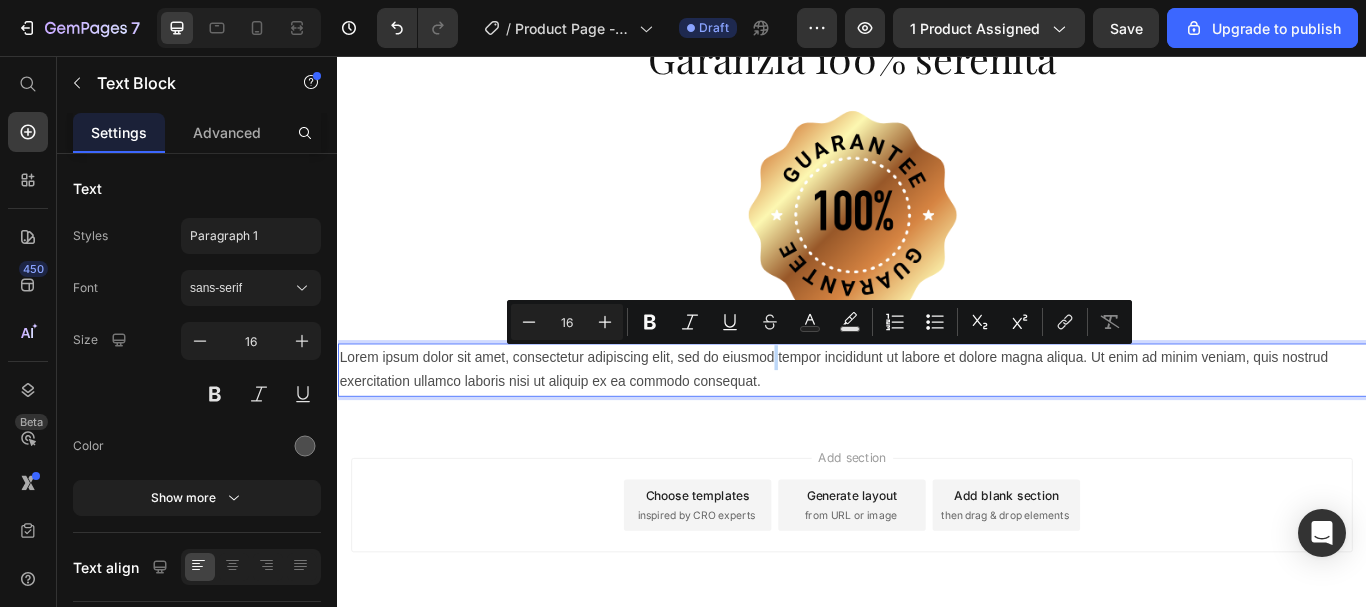 click on "Lorem ipsum dolor sit amet, consectetur adipiscing elit, sed do eiusmod tempor incididunt ut labore et dolore magna aliqua. Ut enim ad minim veniam, quis nostrud exercitation ullamco laboris nisi ut aliquip ex ea commodo consequat." at bounding box center (937, 422) 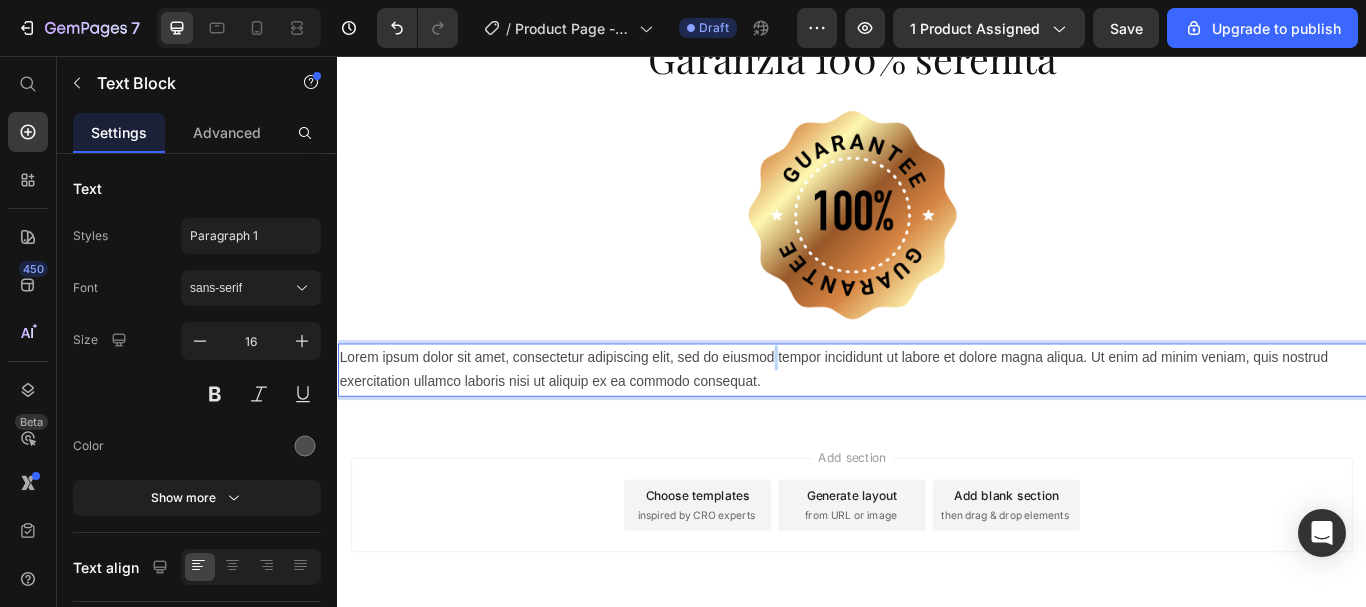click on "Lorem ipsum dolor sit amet, consectetur adipiscing elit, sed do eiusmod tempor incididunt ut labore et dolore magna aliqua. Ut enim ad minim veniam, quis nostrud exercitation ullamco laboris nisi ut aliquip ex ea commodo consequat." at bounding box center [937, 422] 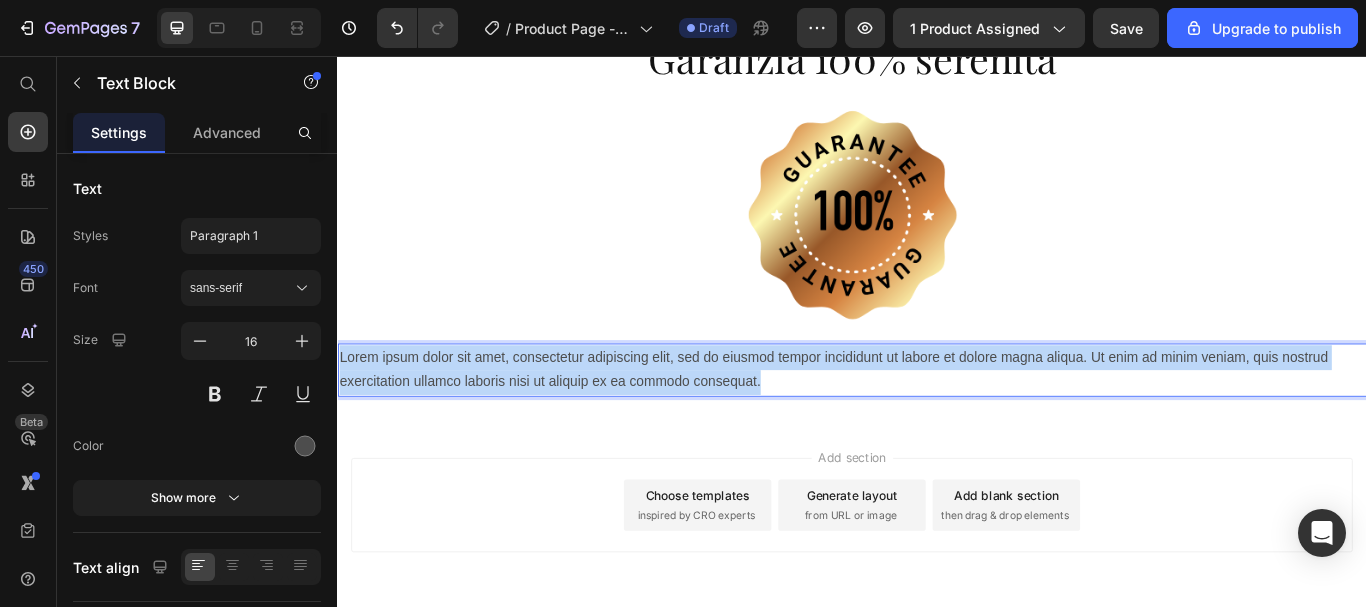 click on "Lorem ipsum dolor sit amet, consectetur adipiscing elit, sed do eiusmod tempor incididunt ut labore et dolore magna aliqua. Ut enim ad minim veniam, quis nostrud exercitation ullamco laboris nisi ut aliquip ex ea commodo consequat." at bounding box center [937, 422] 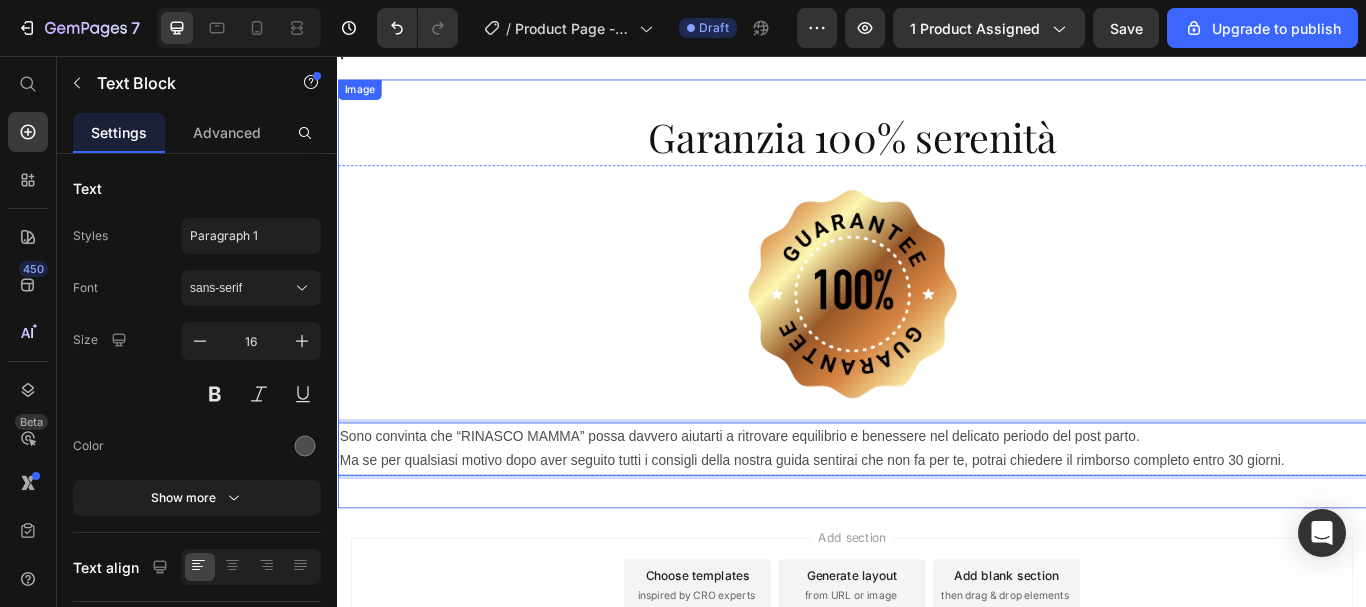 scroll, scrollTop: 11756, scrollLeft: 0, axis: vertical 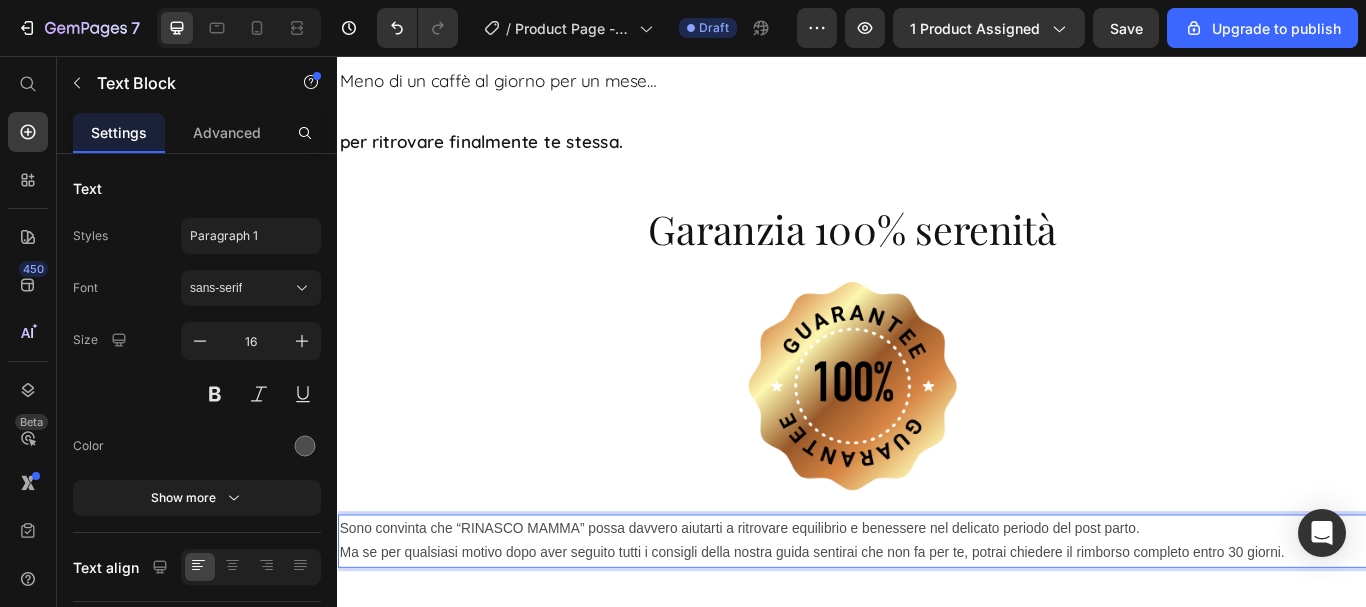 click on "Sono convinta che “RINASCO MAMMA” possa davvero aiutarti a ritrovare equilibrio e benessere nel delicato periodo del post parto. Ma se per qualsiasi motivo dopo aver seguito tutti i consigli della nostra guida sentirai che non fa per te, potrai chiedere il rimborso completo entro 30 giorni." at bounding box center [937, 622] 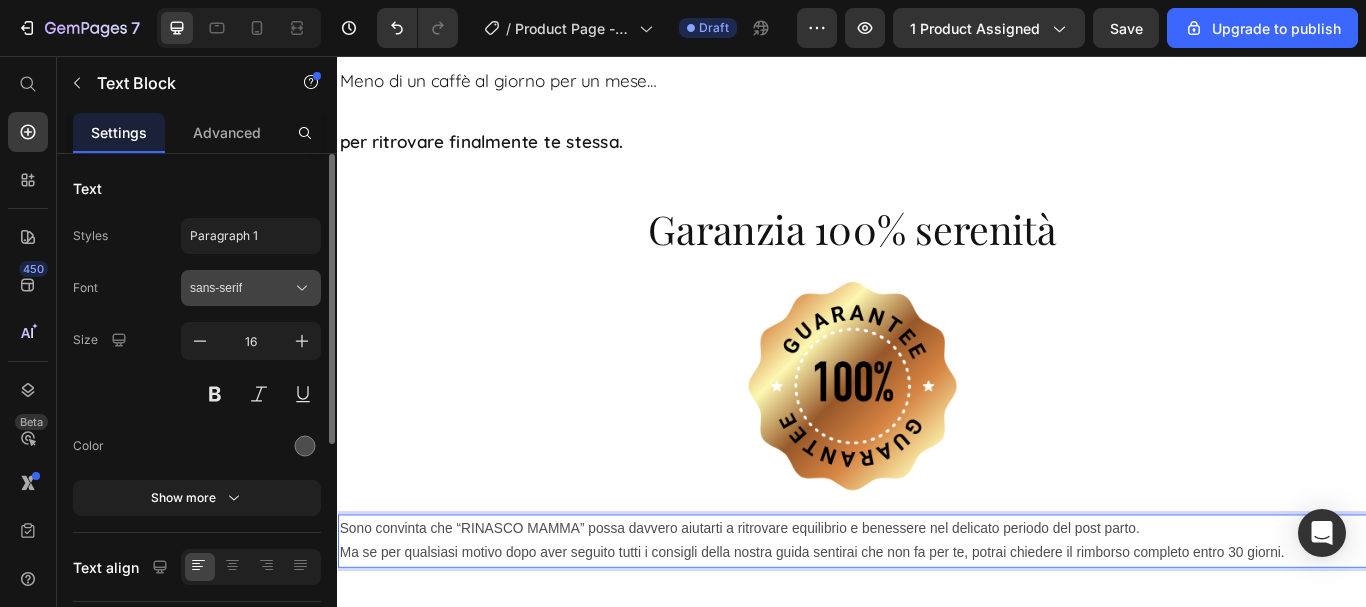 click on "sans-serif" at bounding box center (241, 288) 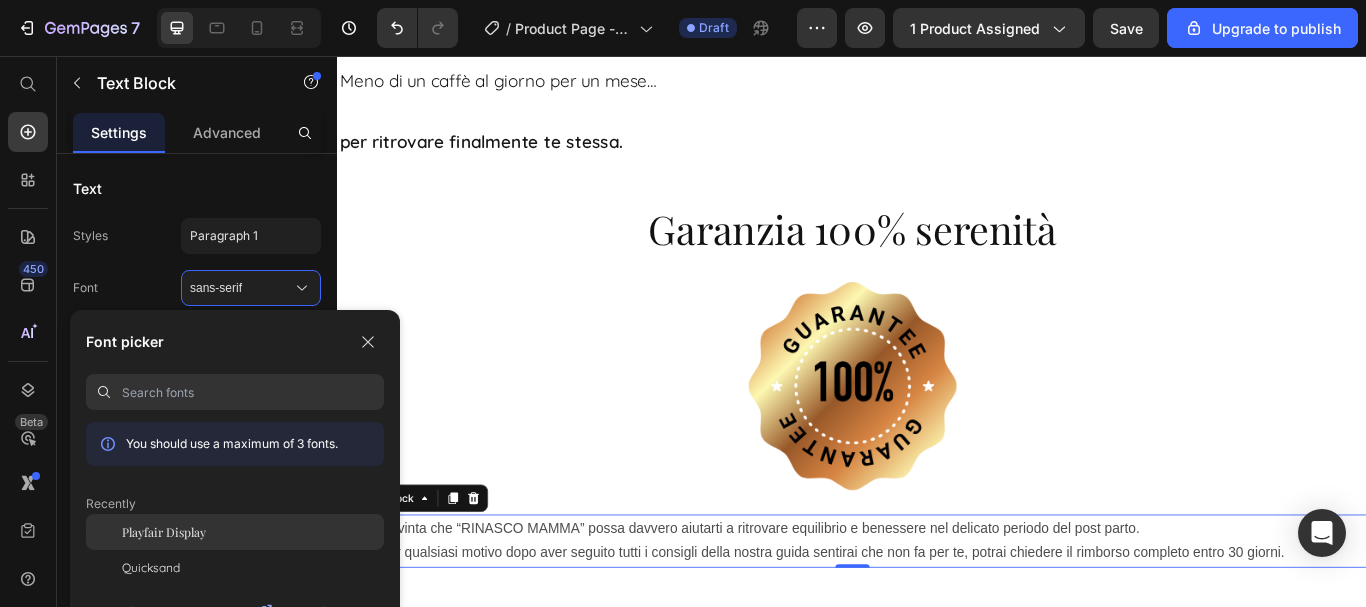 click on "Playfair Display" at bounding box center [164, 532] 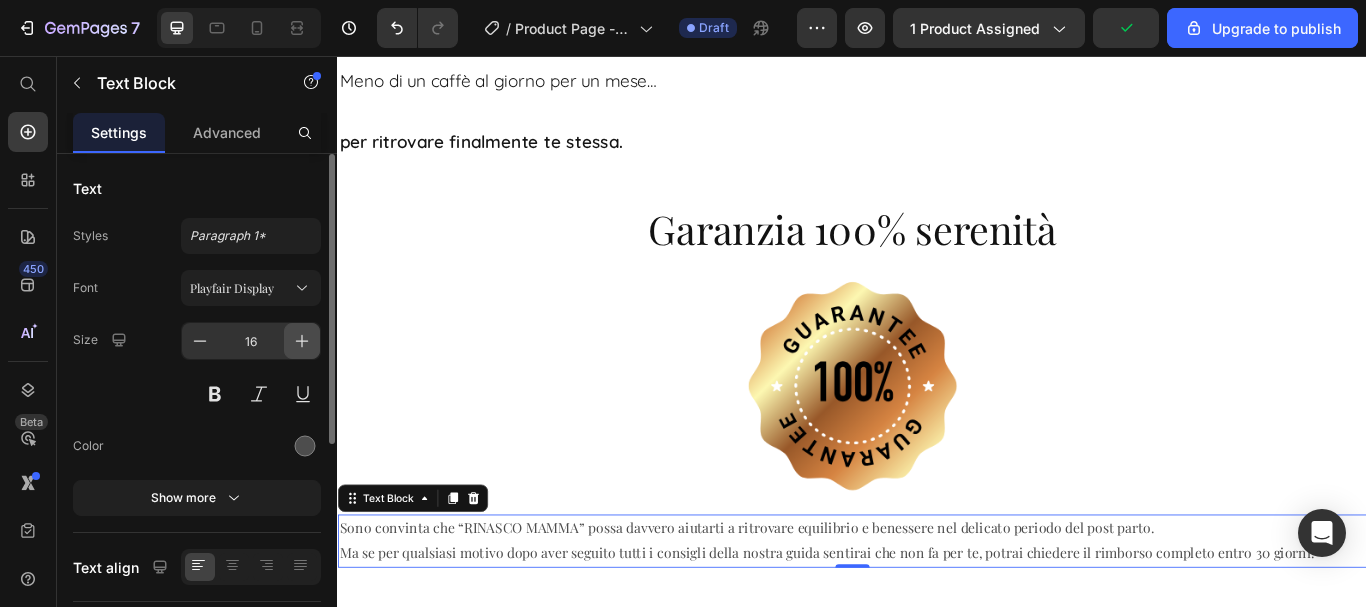 click 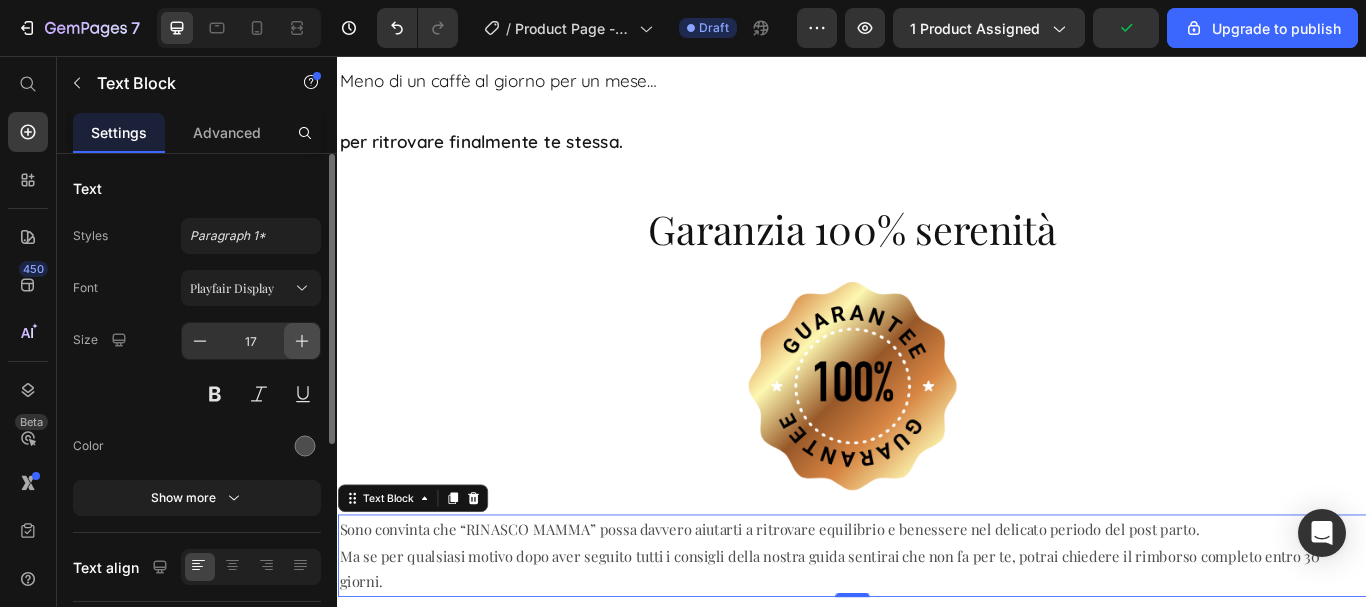 click 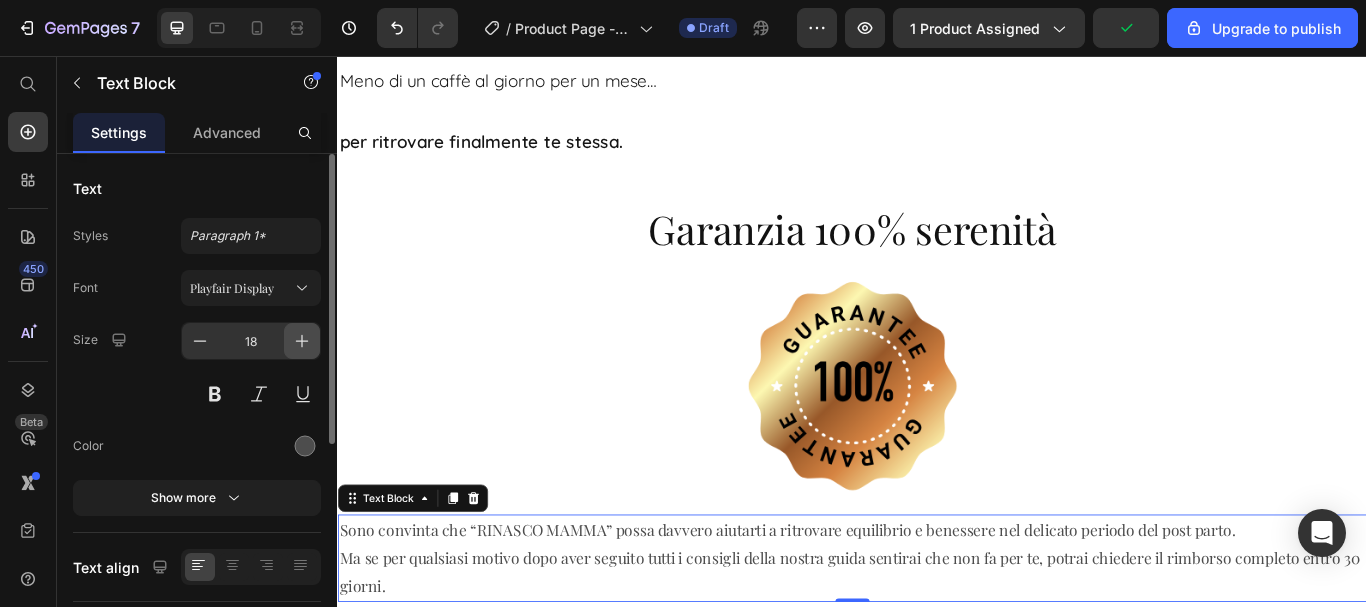 click 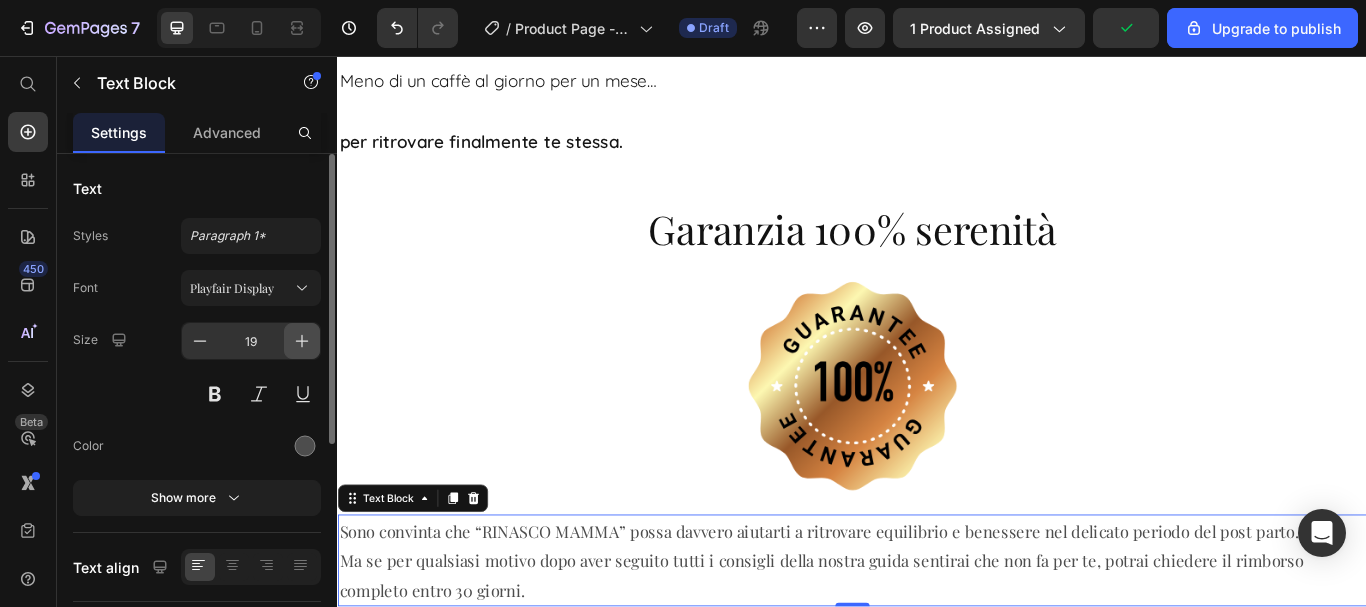 click 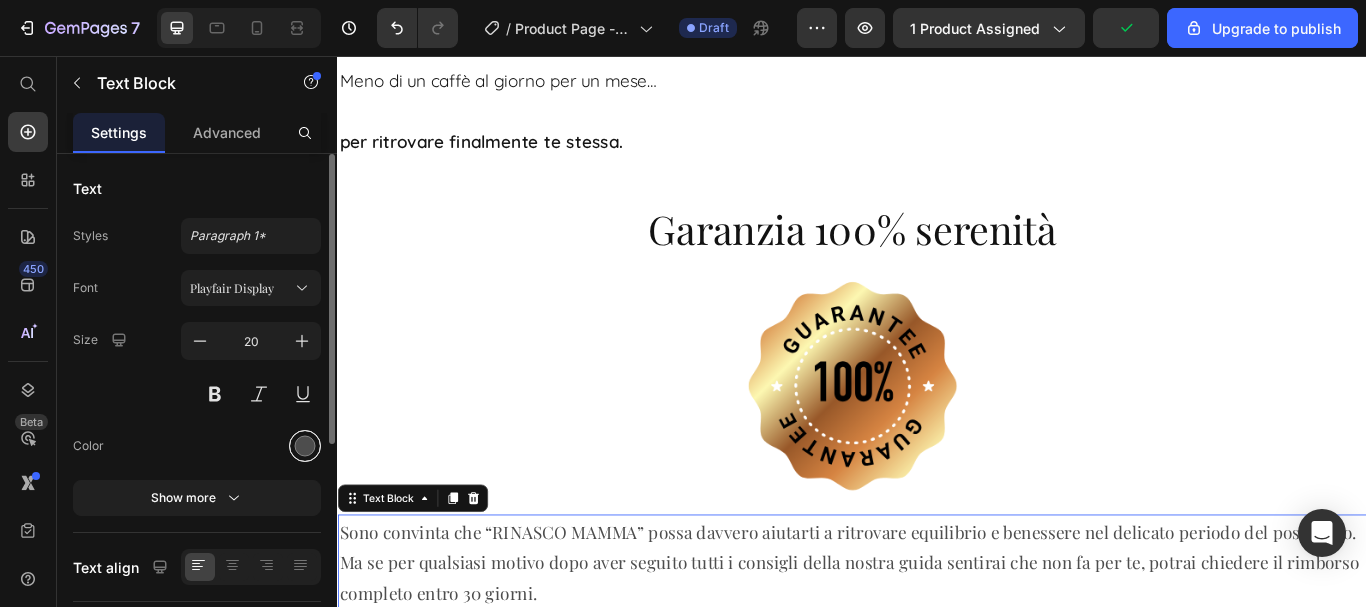 click at bounding box center [305, 446] 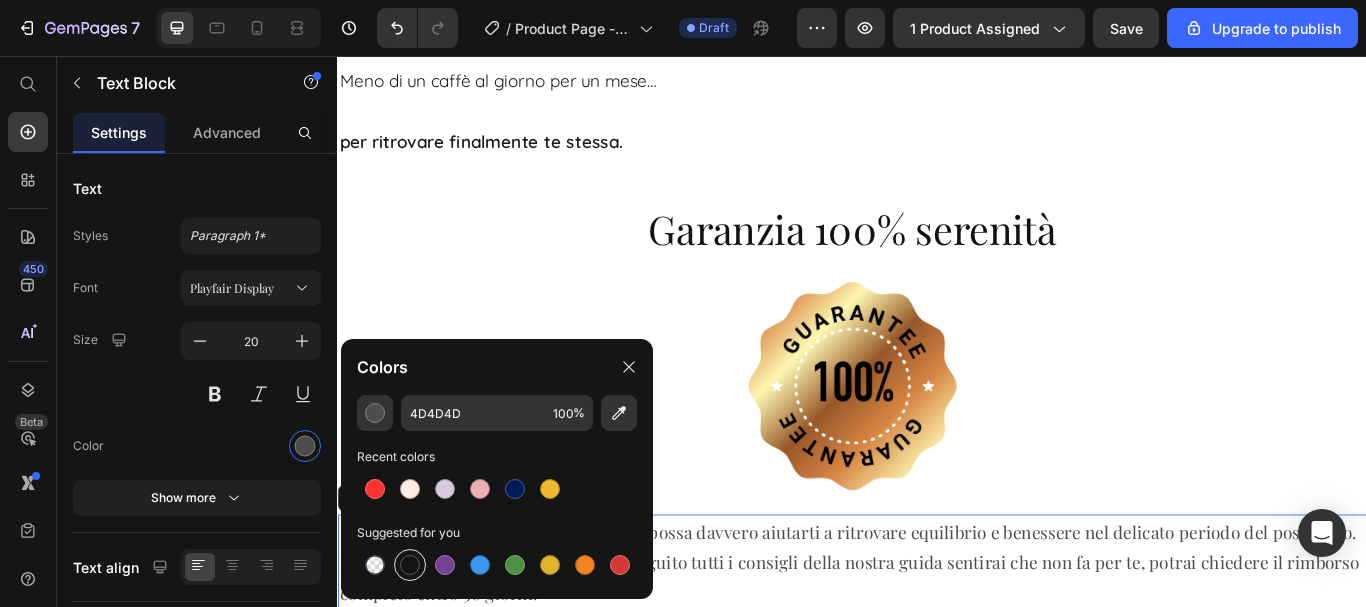 click at bounding box center (410, 565) 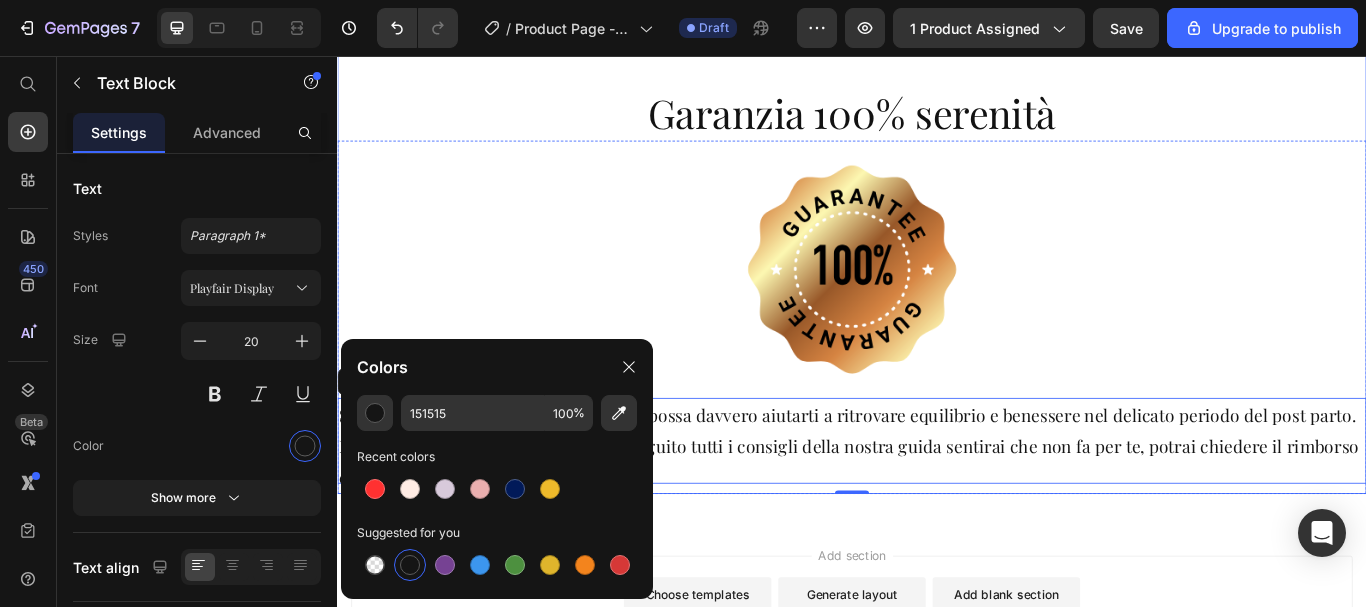 scroll, scrollTop: 11956, scrollLeft: 0, axis: vertical 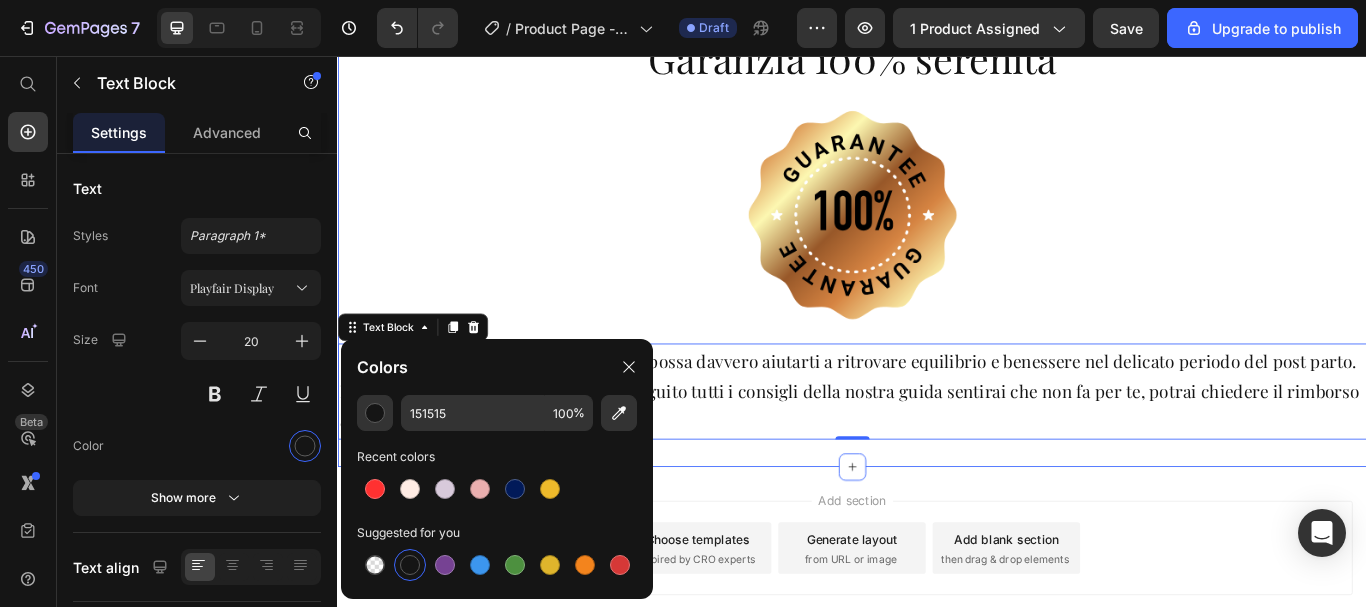 click on "Hai in mente che valore possono avere queste informazioni? Heading Quanto pensi che costerebbe un  percorso di coaching per il benessere delle mamme? Almeno  200 o 400 euro … e spesso non risolve davvero le difficoltà quotidiane. Oppure un  corso post parto in studio?    Di solito il prezzo si aggira tra i  150 e i 300 euro  per poche sessioni, che spesso non riesci nemmeno a frequentare con costanza per mancanza di tempo. E le sedute da uno  psicologo ? Ogni incontro va dai  60 ai 90 euro … e una sola seduta, lo sai anche tu, non basta.    Spesso richiedono tempo che non hai, spostamenti che non puoi permetterti, e finiscono per farti sentire sotto pressione invece che accolta. Ora chiediti:  quanto pensi che costerebbe una guida capace,  una volta per tutte, di aiutarti a risolvere le vere difficoltà  di una mamma che fatica a ritrovare sé stessa e che continua a non trovare risposte? Ecco perché abbiamo creato la  SOLUZIONE  adatta a te: Il prezzo della guida è di  89 euro... Text Block Row" at bounding box center (937, -341) 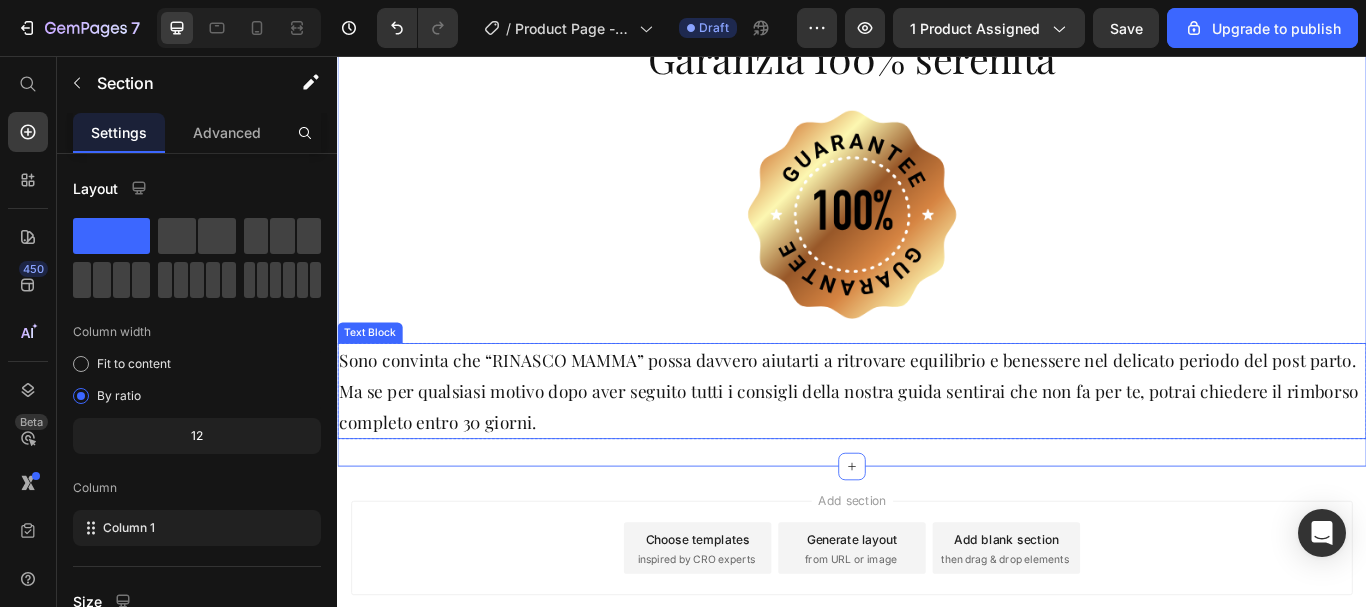 click on "Sono convinta che “RINASCO MAMMA” possa davvero aiutarti a ritrovare equilibrio e benessere nel delicato periodo del post parto. Ma se per qualsiasi motivo dopo aver seguito tutti i consigli della nostra guida sentirai che non fa per te, potrai chiedere il rimborso completo entro 30 giorni." at bounding box center [937, 447] 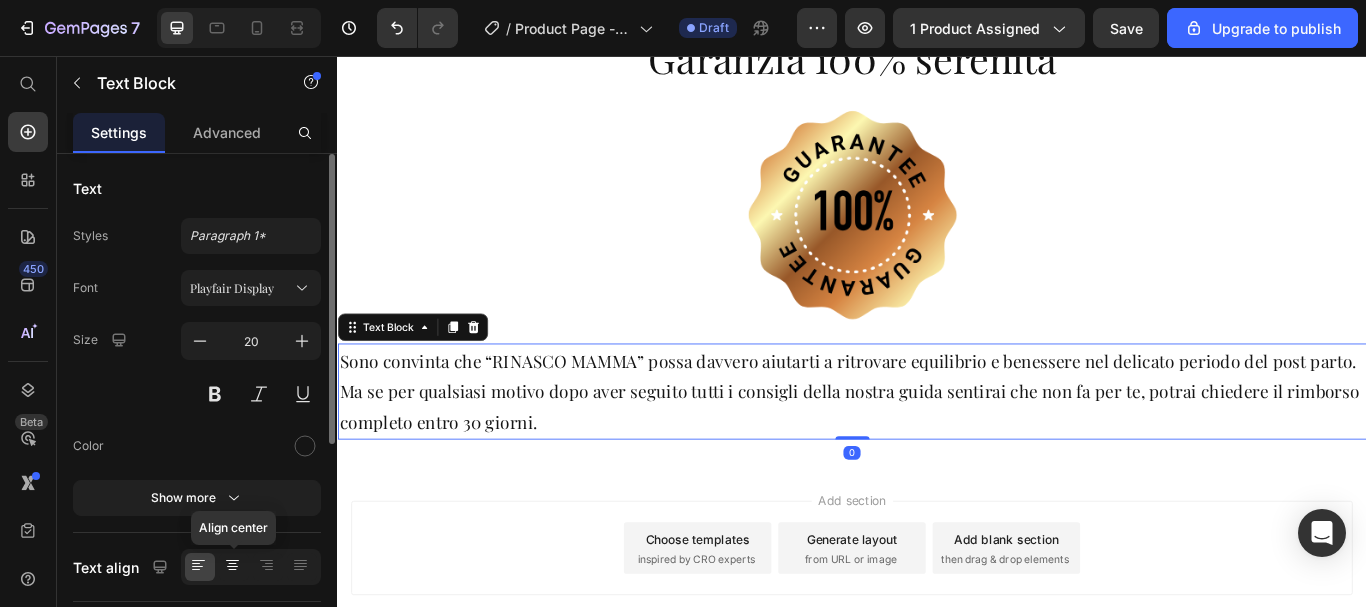 click 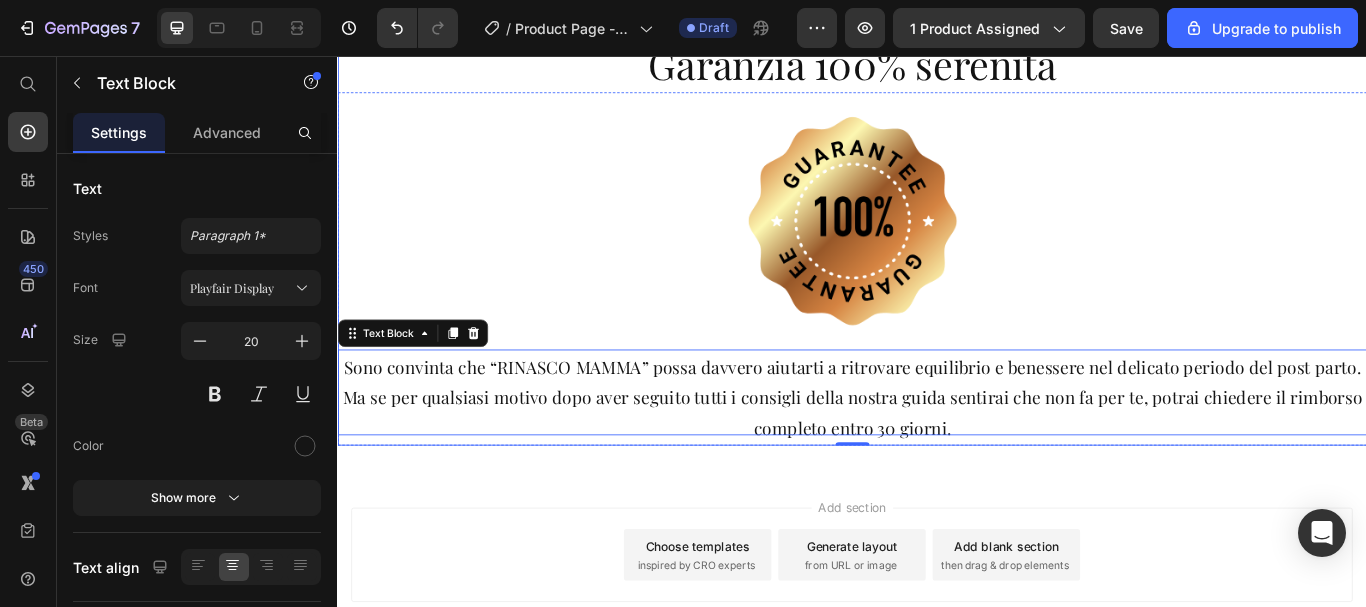 scroll, scrollTop: 11956, scrollLeft: 0, axis: vertical 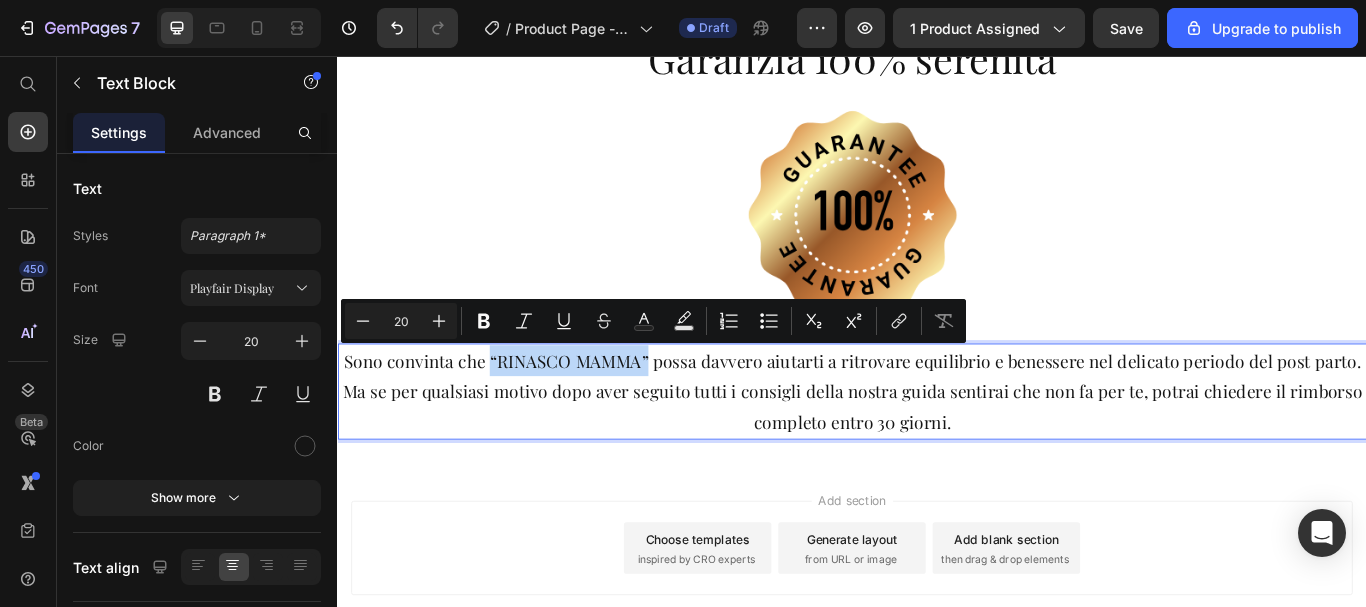 drag, startPoint x: 514, startPoint y: 405, endPoint x: 695, endPoint y: 403, distance: 181.01105 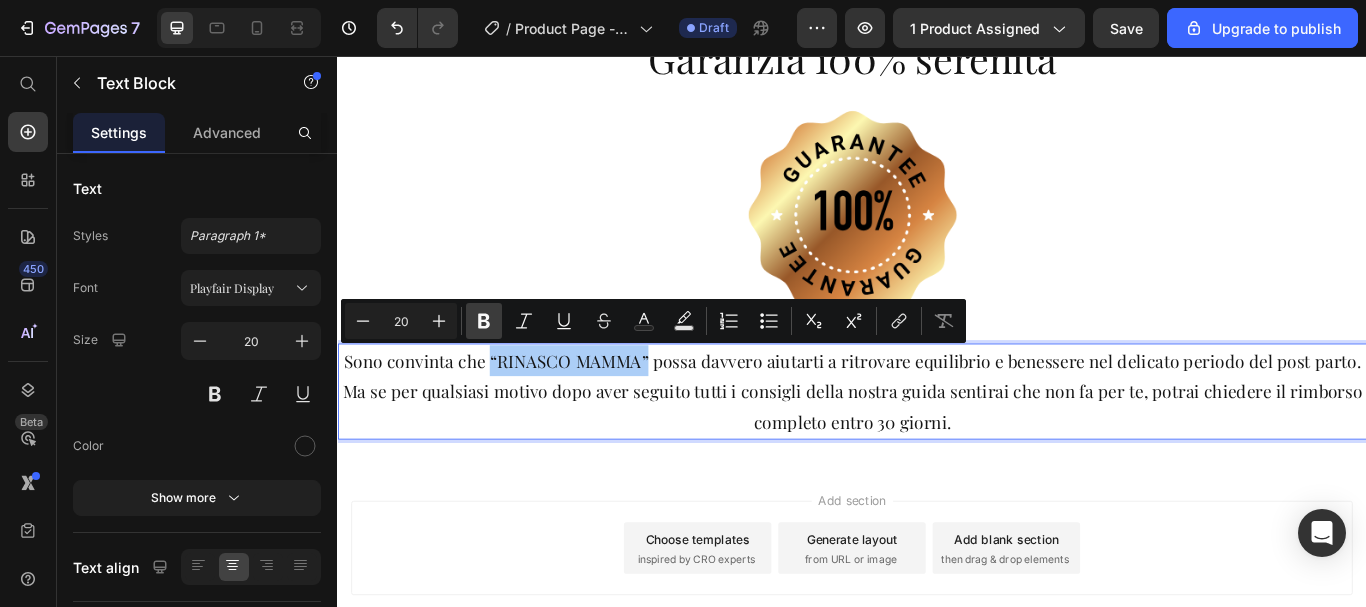 click 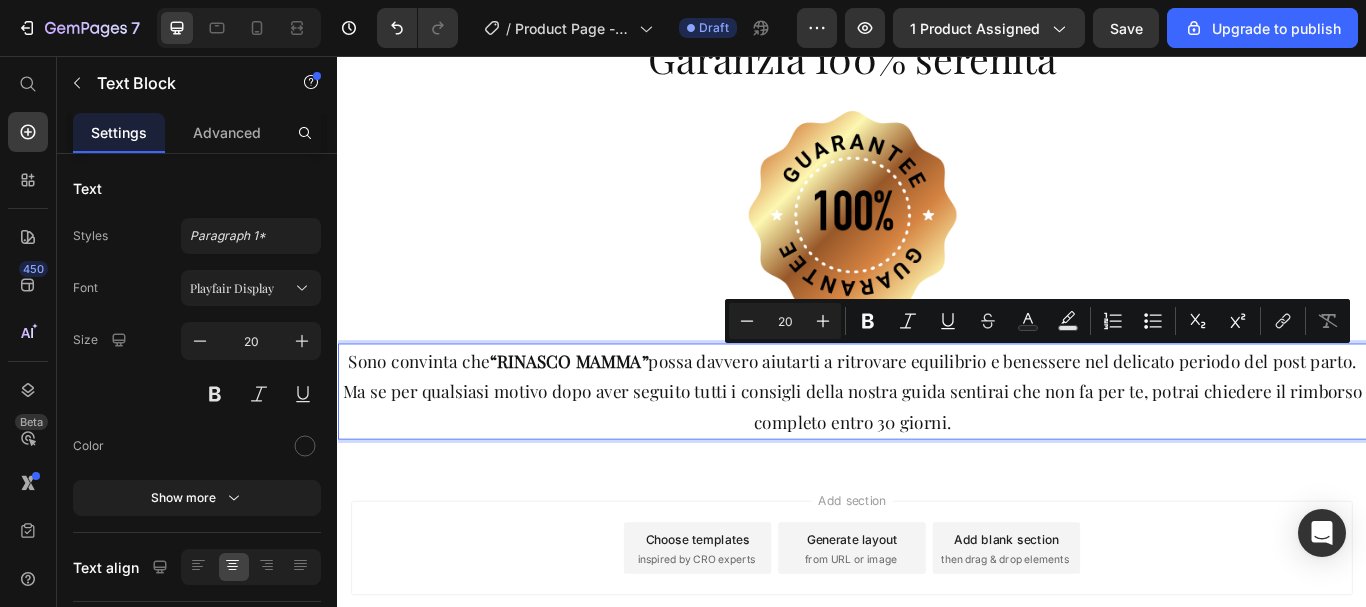 drag, startPoint x: 1005, startPoint y: 411, endPoint x: 1514, endPoint y: 409, distance: 509.00394 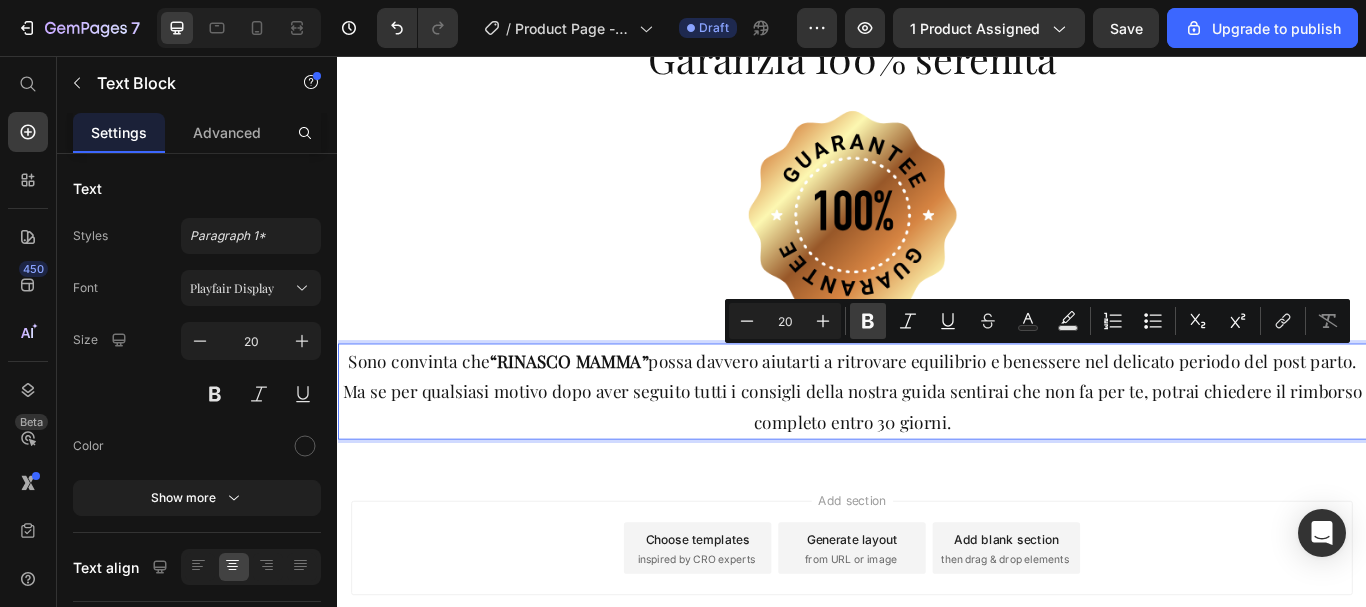 click 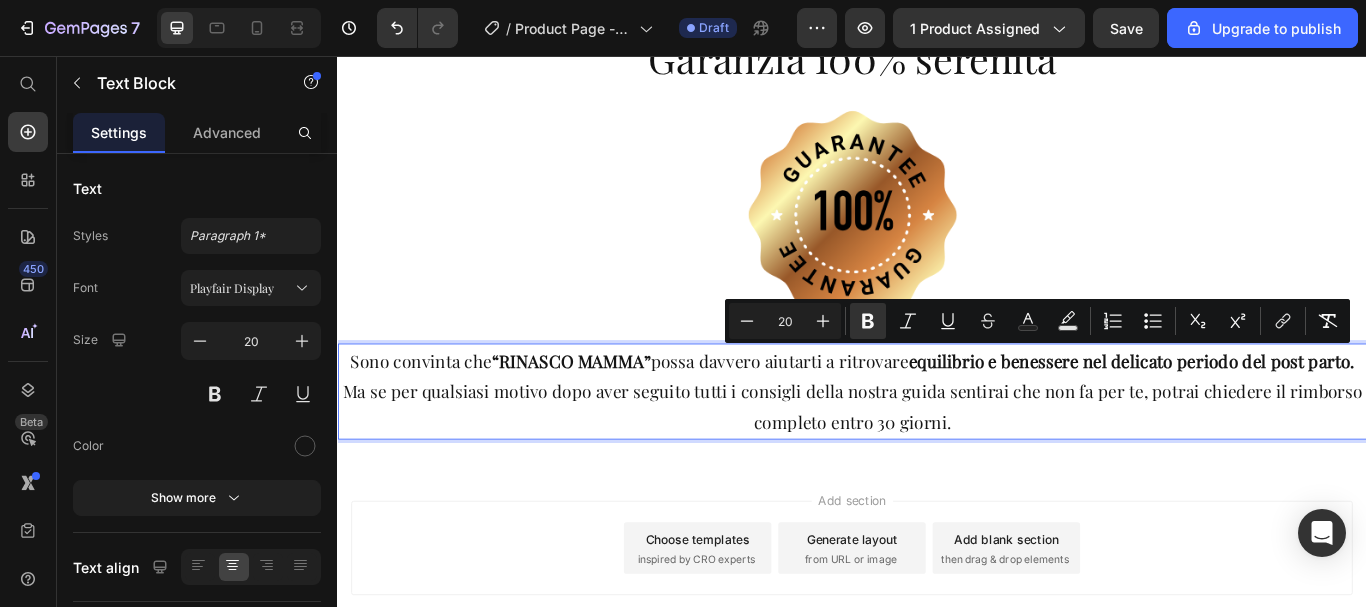 click on "Sono convinta che  “RINASCO MAMMA”  possa davvero aiutarti a ritrovare  equilibrio e benessere nel delicato periodo del post parto. Ma se per qualsiasi motivo dopo aver seguito tutti i consigli della nostra guida sentirai che non fa per te, potrai chiedere il rimborso completo entro 30 giorni." at bounding box center (937, 447) 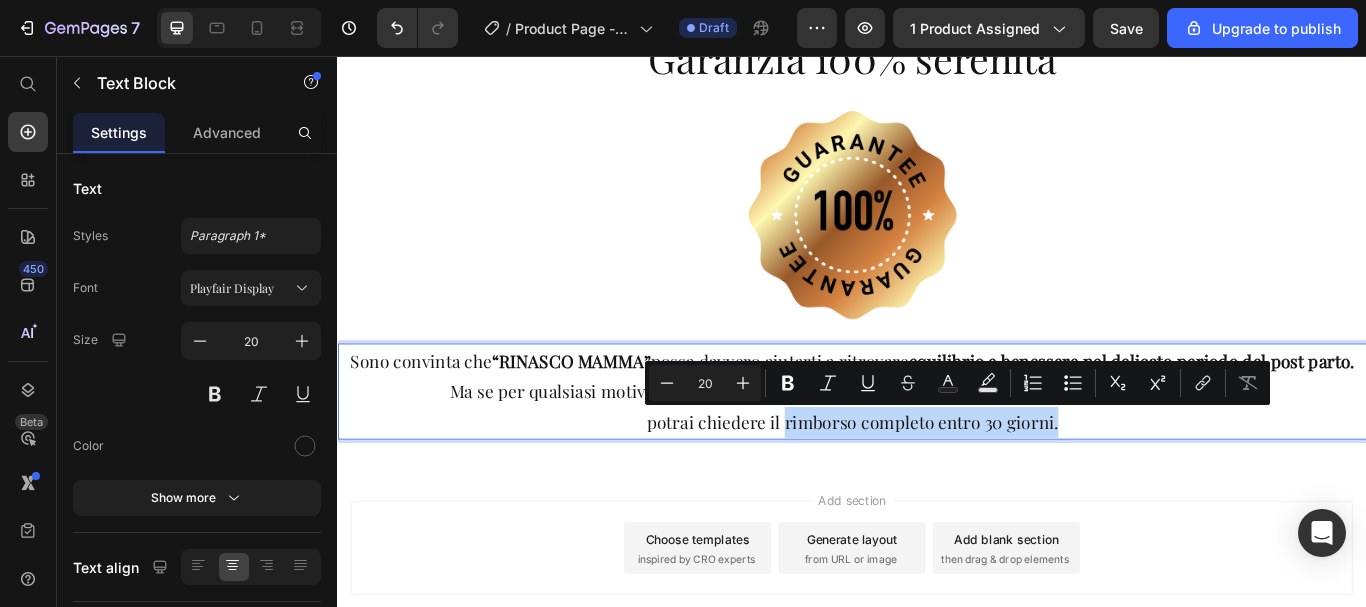 drag, startPoint x: 854, startPoint y: 486, endPoint x: 1168, endPoint y: 485, distance: 314.0016 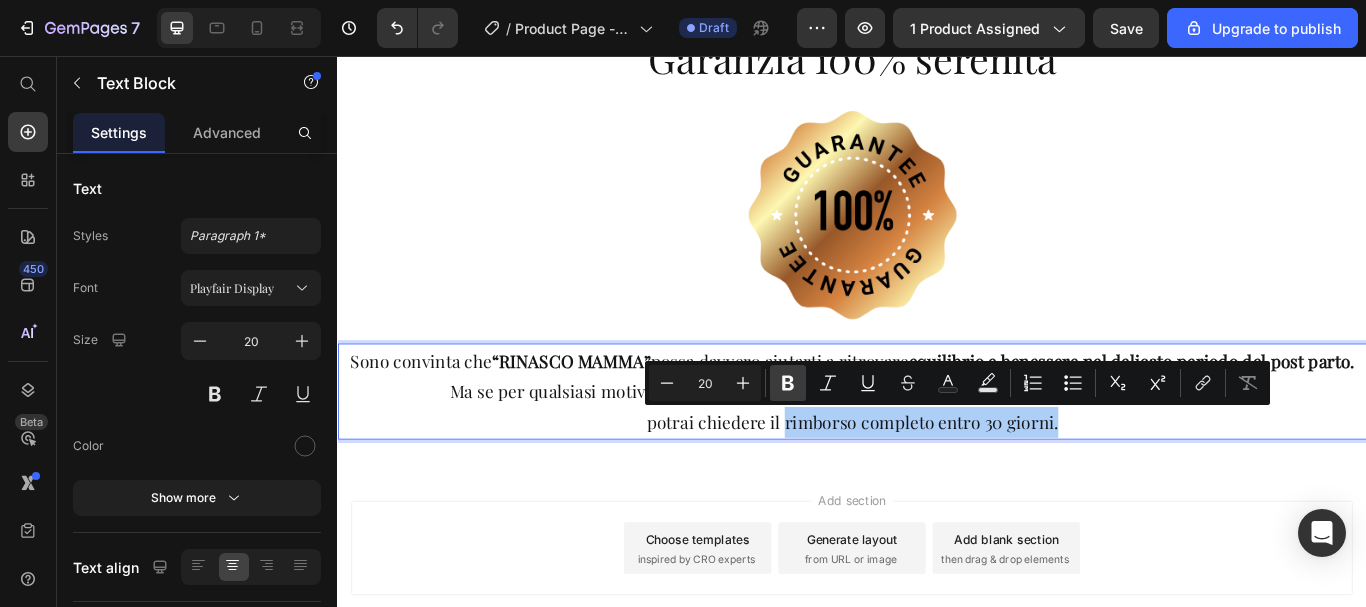 click 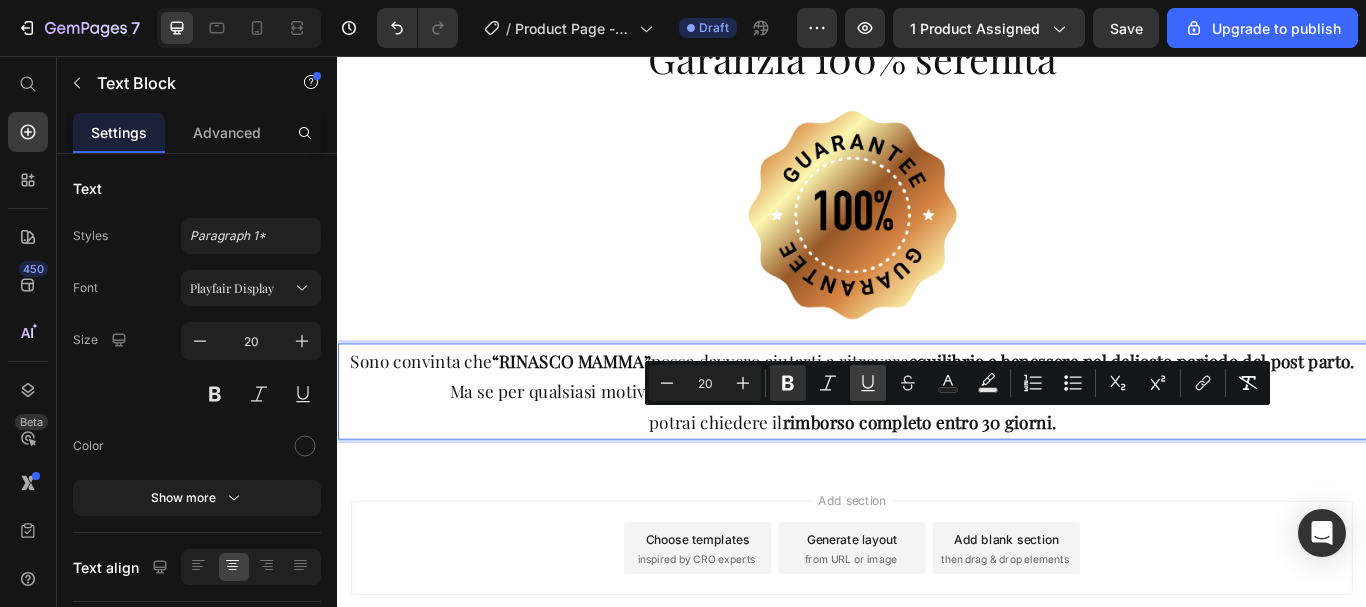 click 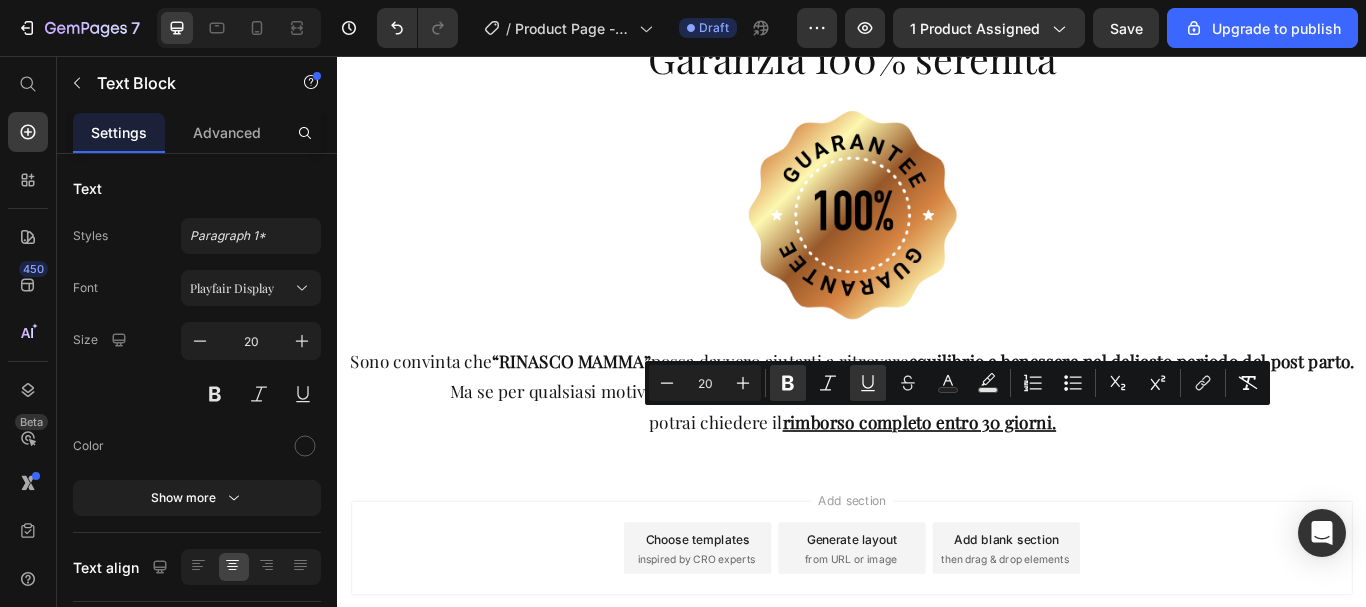 click on "Add section Choose templates inspired by CRO experts Generate layout from URL or image Add blank section then drag & drop elements" at bounding box center (937, 658) 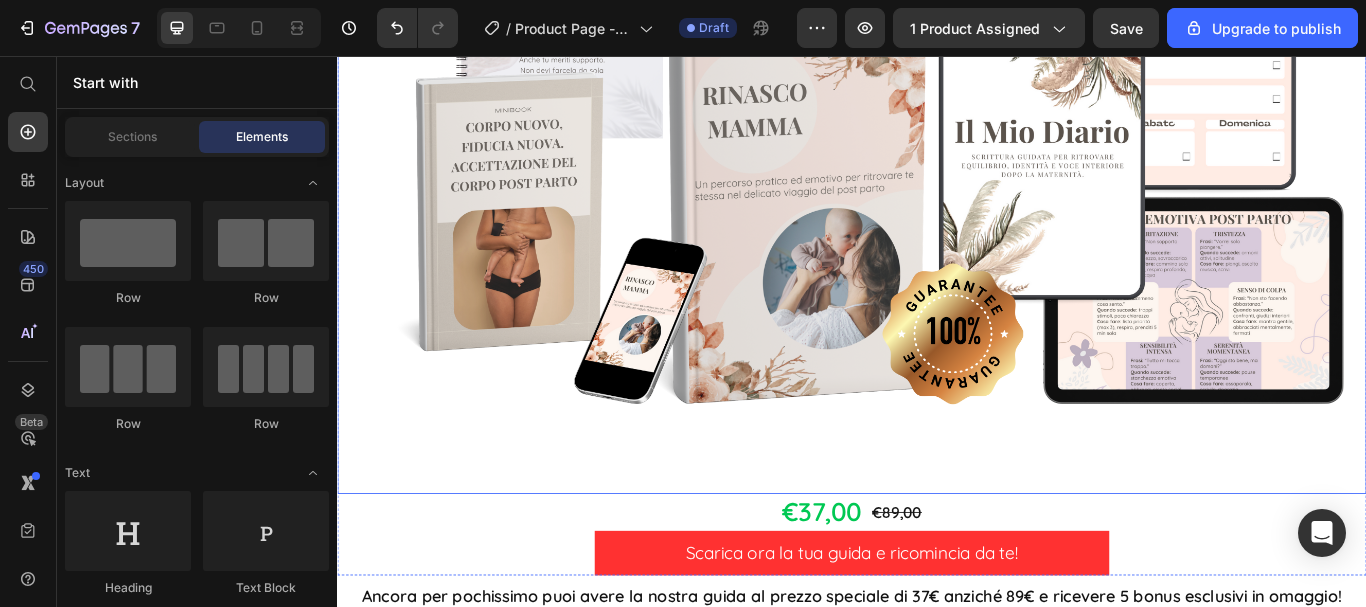 scroll, scrollTop: 1200, scrollLeft: 0, axis: vertical 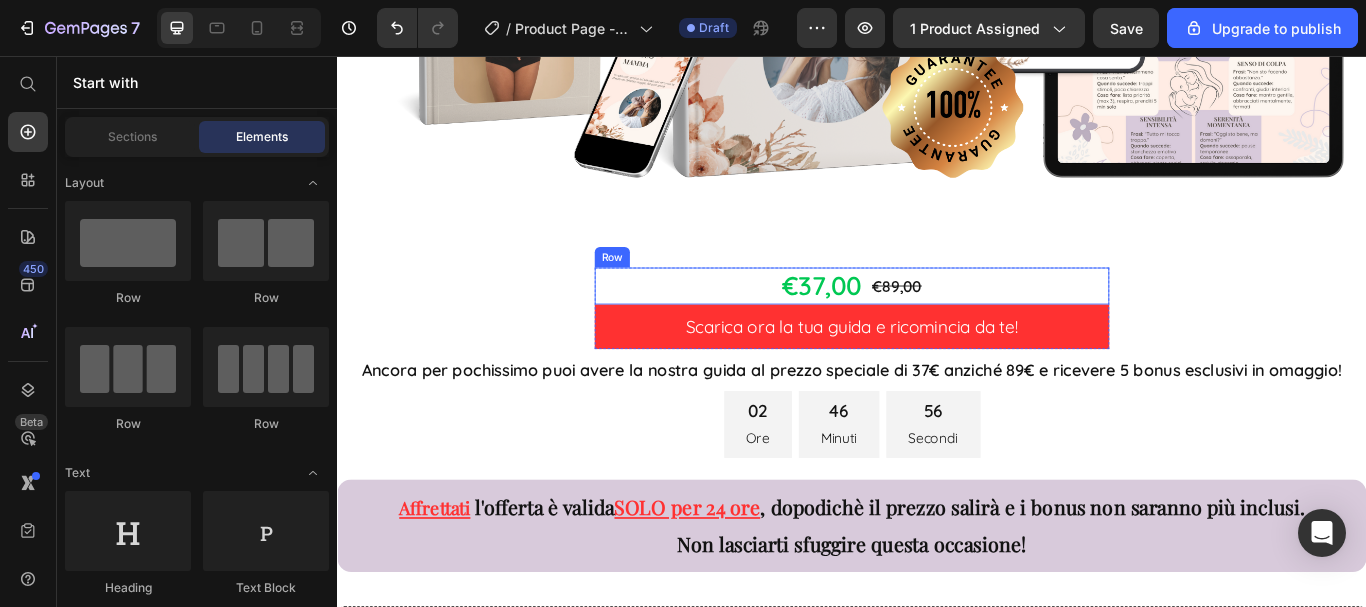 click on "Row" at bounding box center (657, 291) 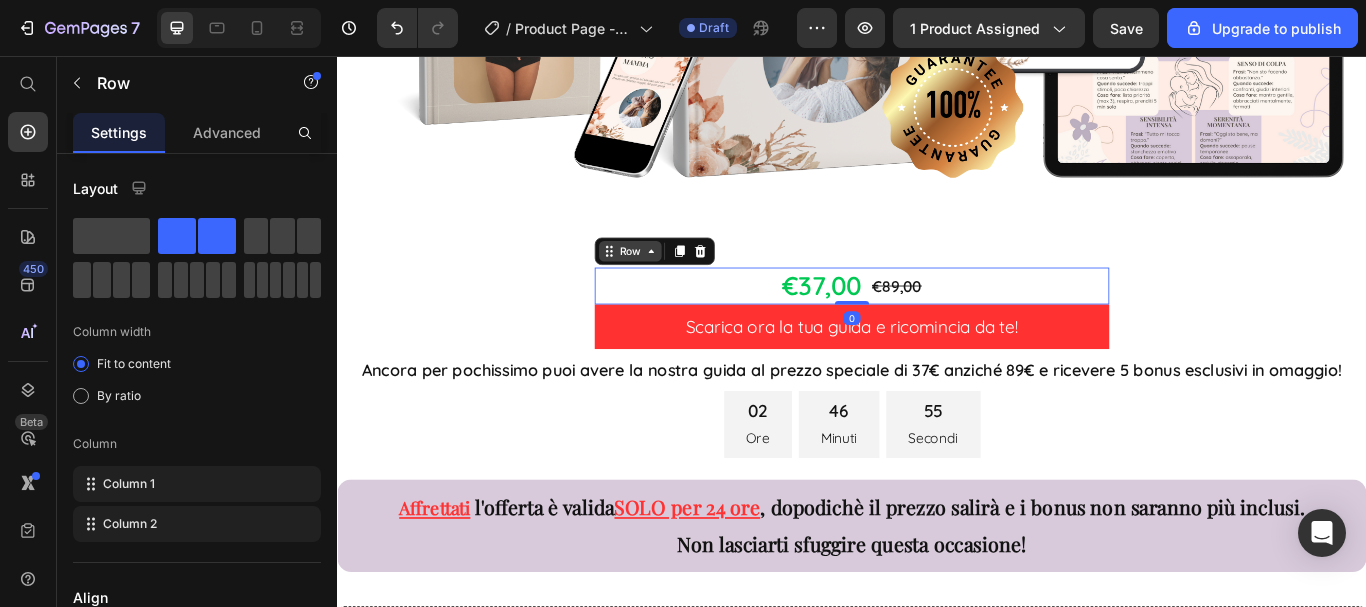 click 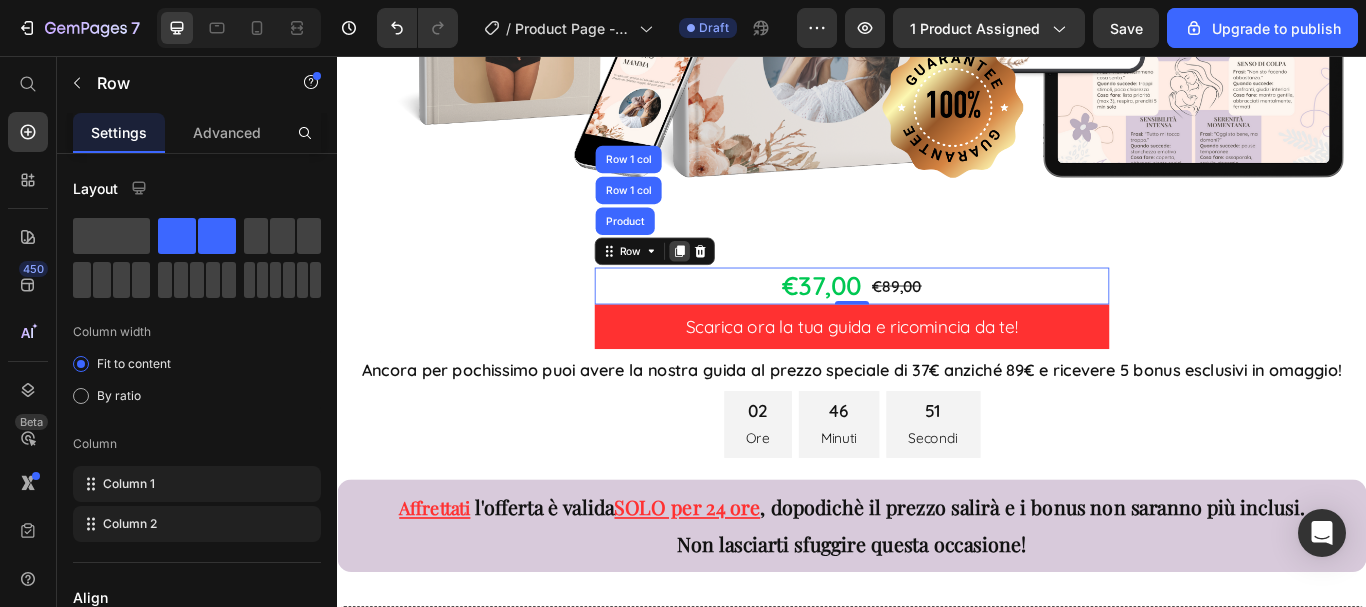 click 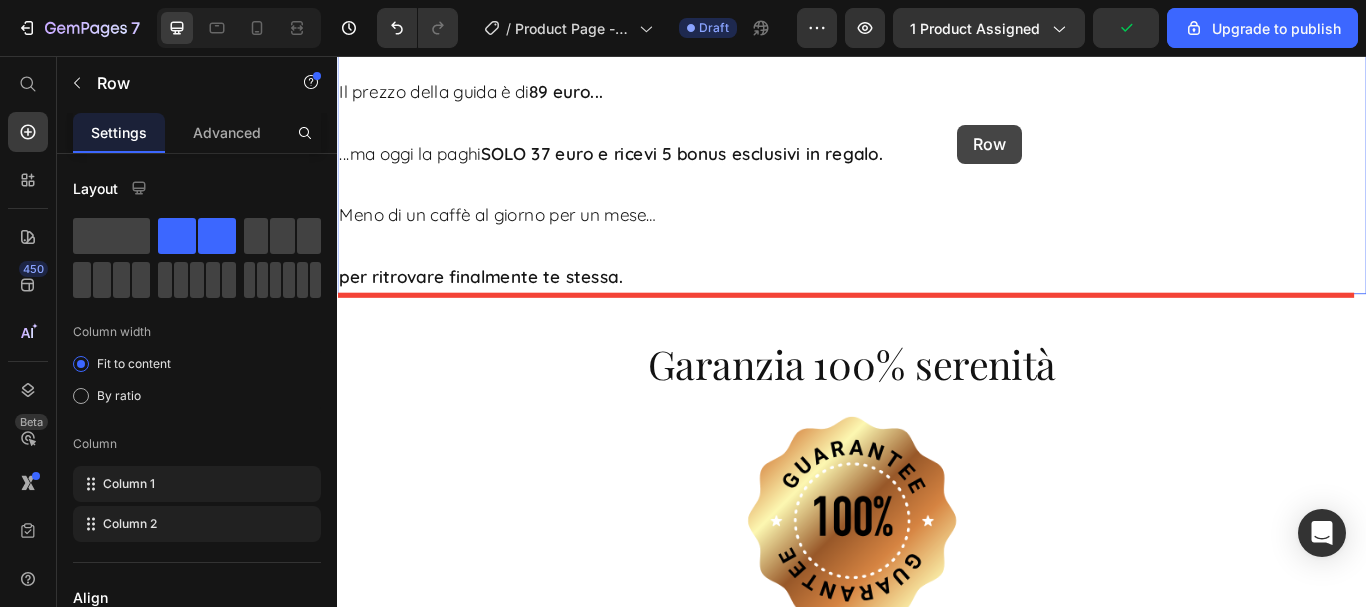 scroll, scrollTop: 11636, scrollLeft: 0, axis: vertical 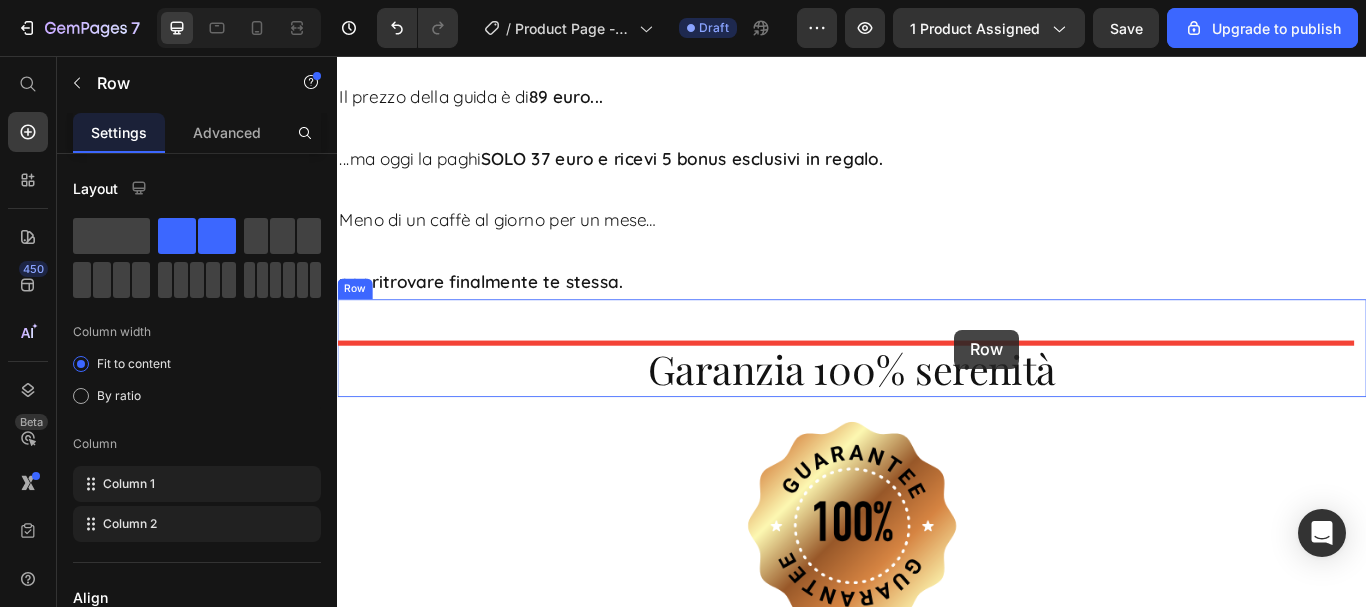 drag, startPoint x: 1139, startPoint y: 349, endPoint x: 1057, endPoint y: 375, distance: 86.023254 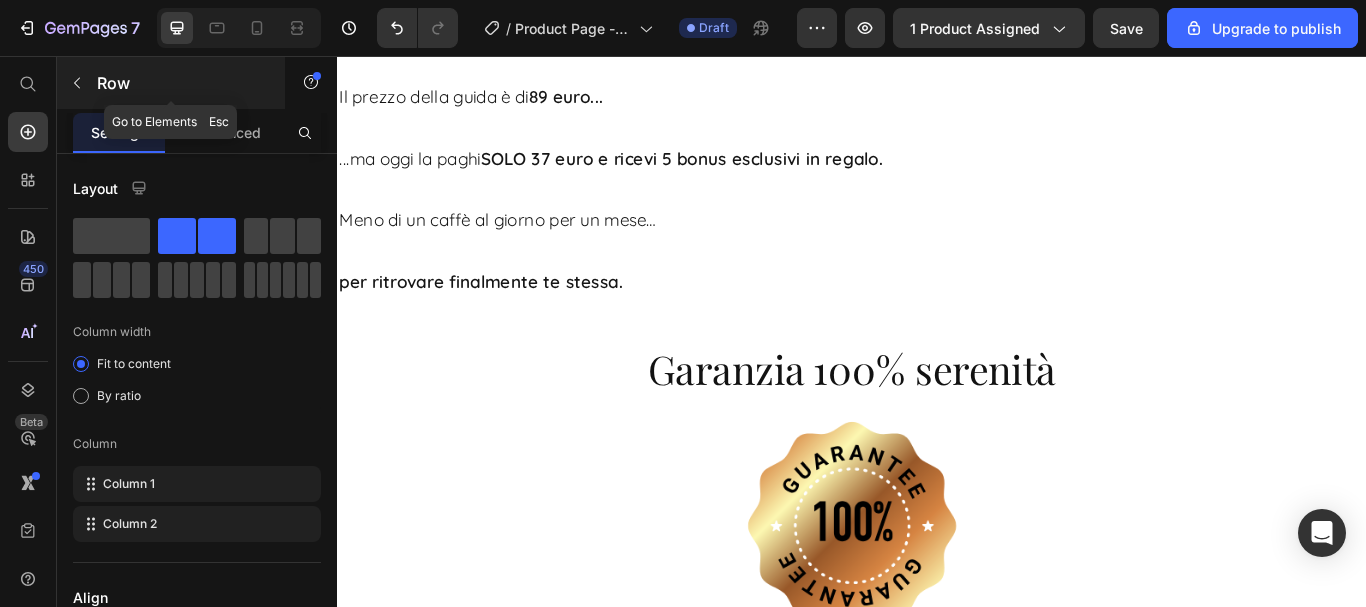 click on "Row" at bounding box center (182, 83) 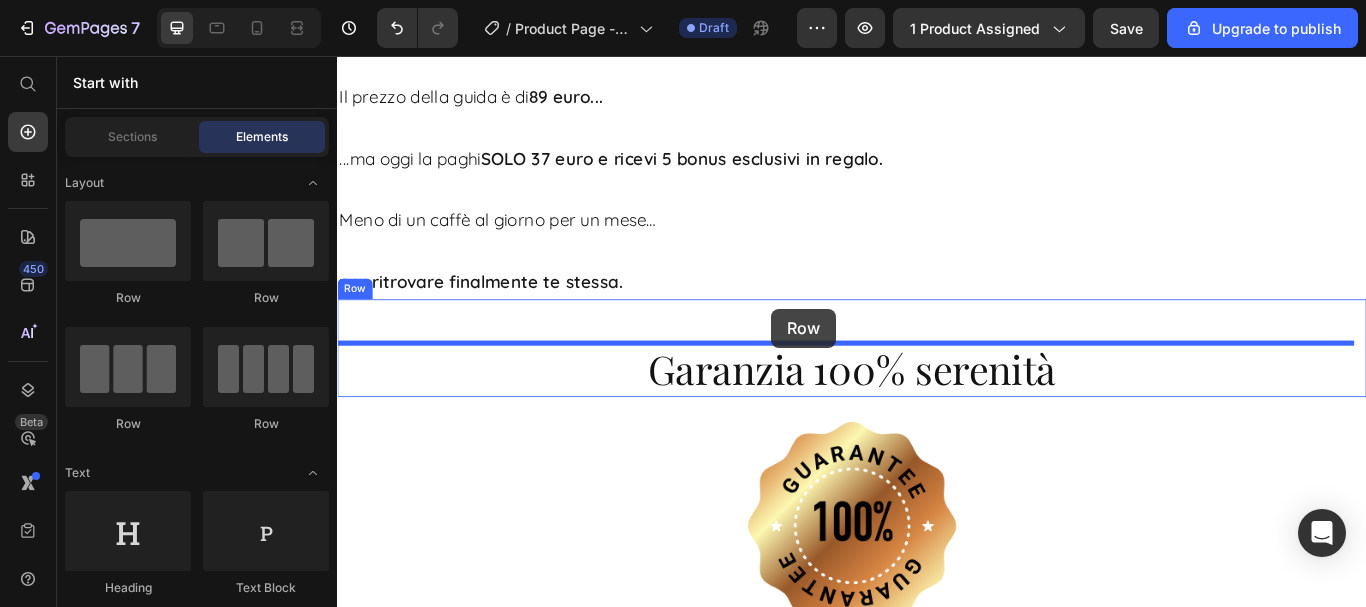 drag, startPoint x: 471, startPoint y: 302, endPoint x: 843, endPoint y: 351, distance: 375.2133 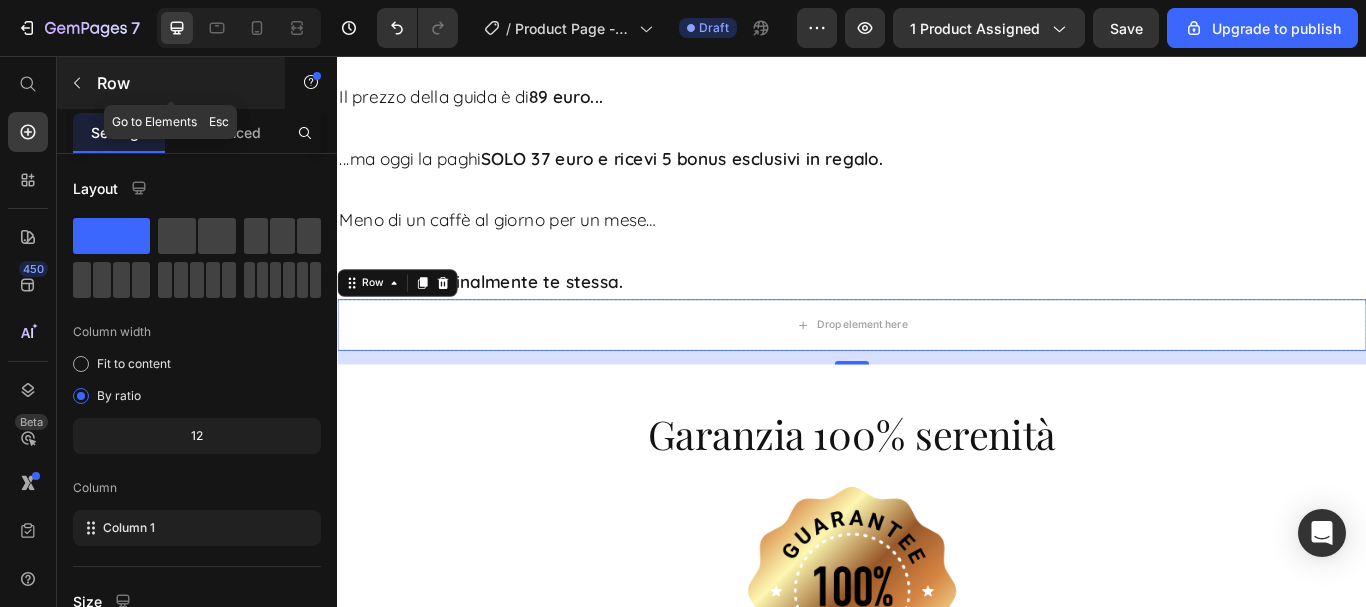 click at bounding box center [77, 83] 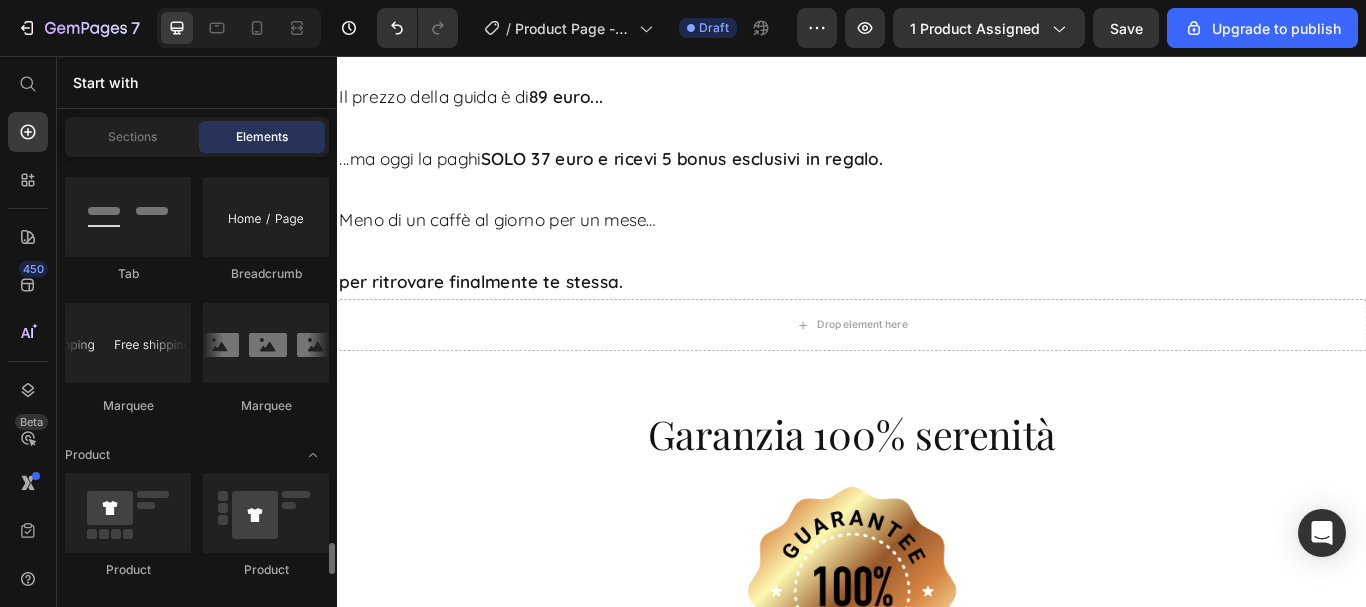 scroll, scrollTop: 2600, scrollLeft: 0, axis: vertical 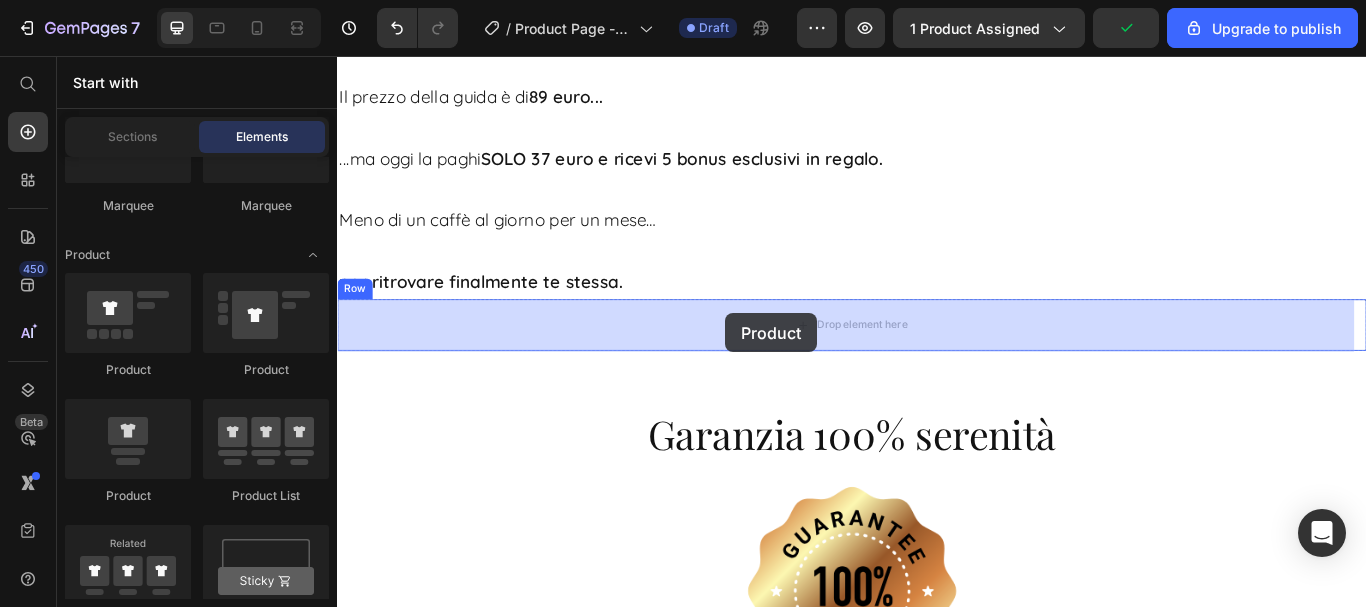 drag, startPoint x: 474, startPoint y: 486, endPoint x: 789, endPoint y: 356, distance: 340.77118 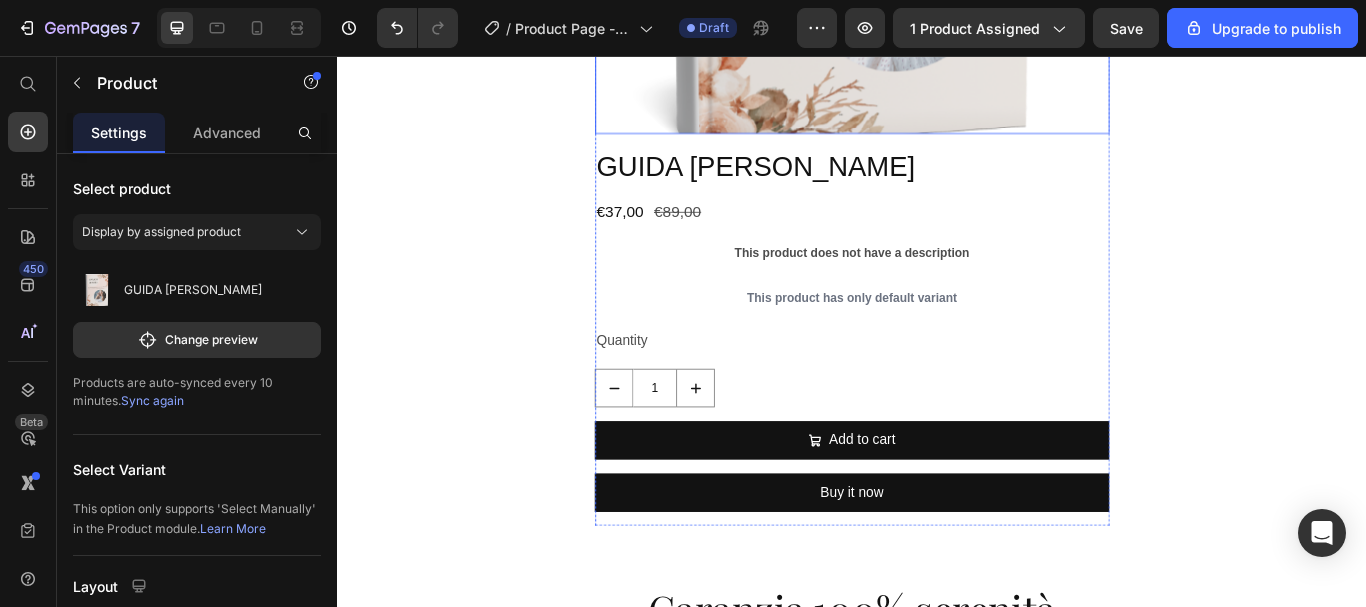 scroll, scrollTop: 12436, scrollLeft: 0, axis: vertical 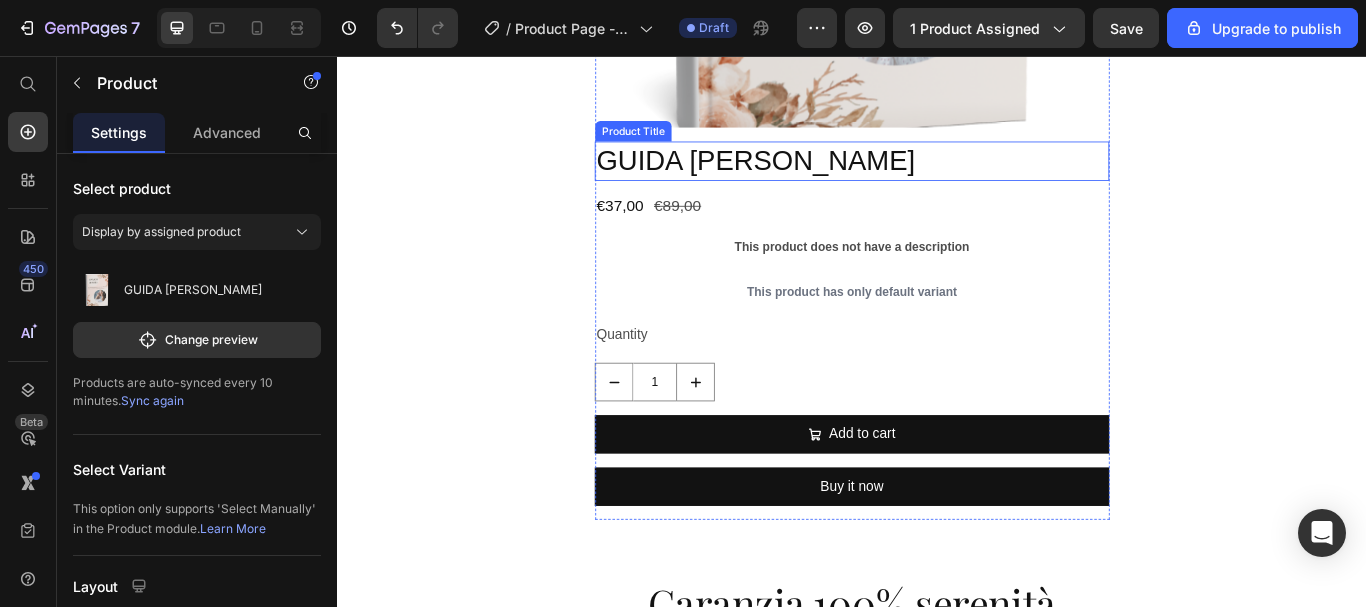 click on "GUIDA RINASCO MAMMA" at bounding box center [937, 179] 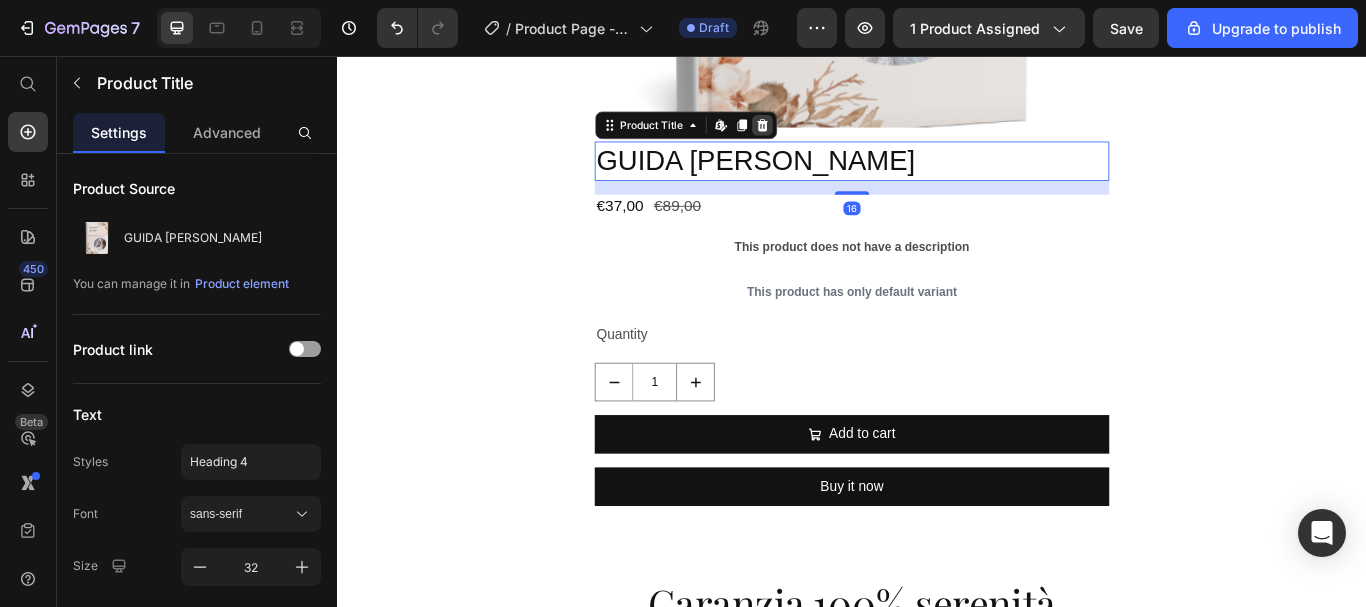 click 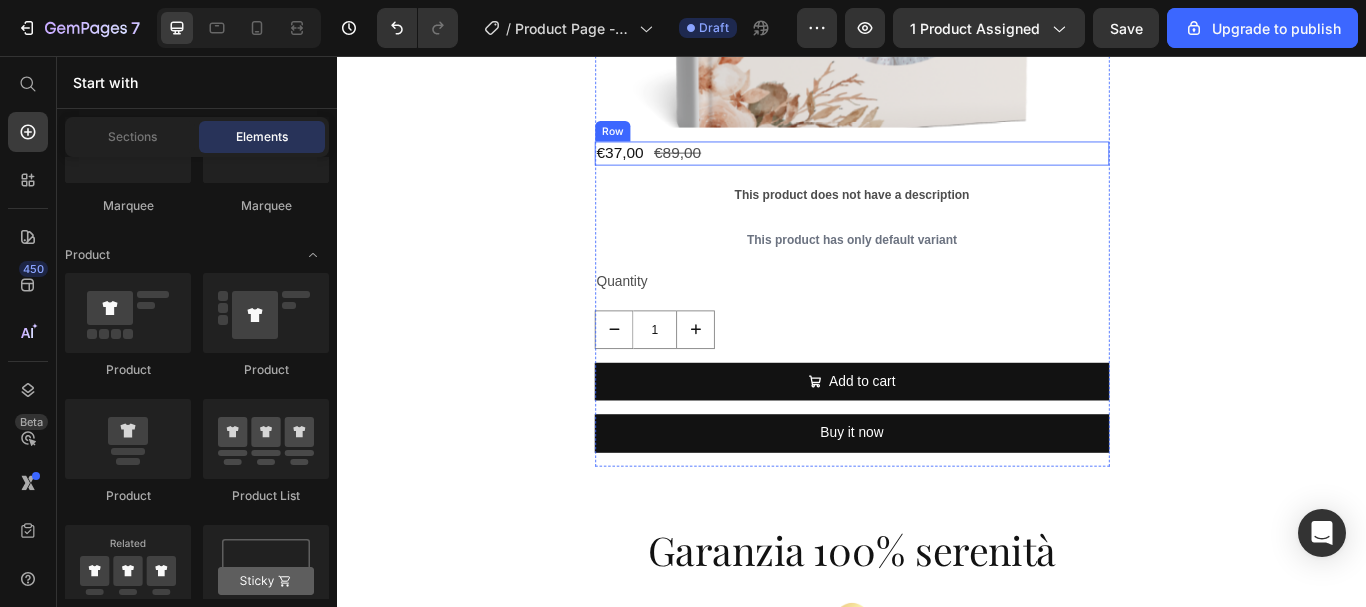 click on "€37,00 Product Price €89,00 Product Price Row" at bounding box center [937, 169] 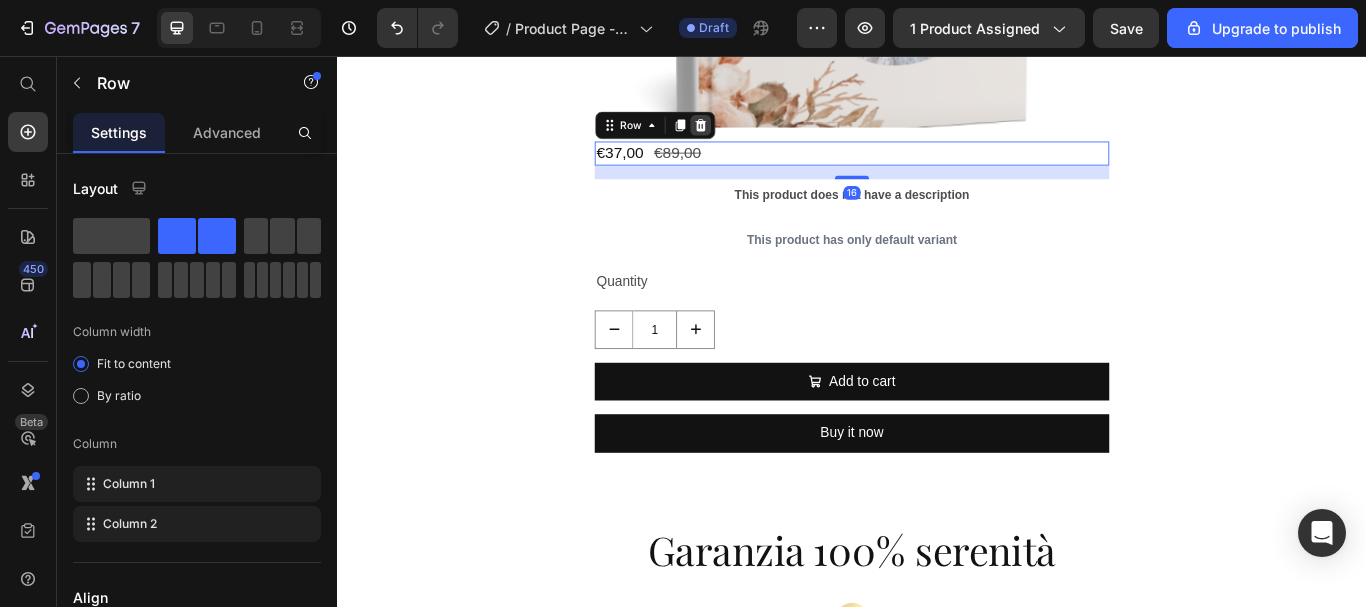 click 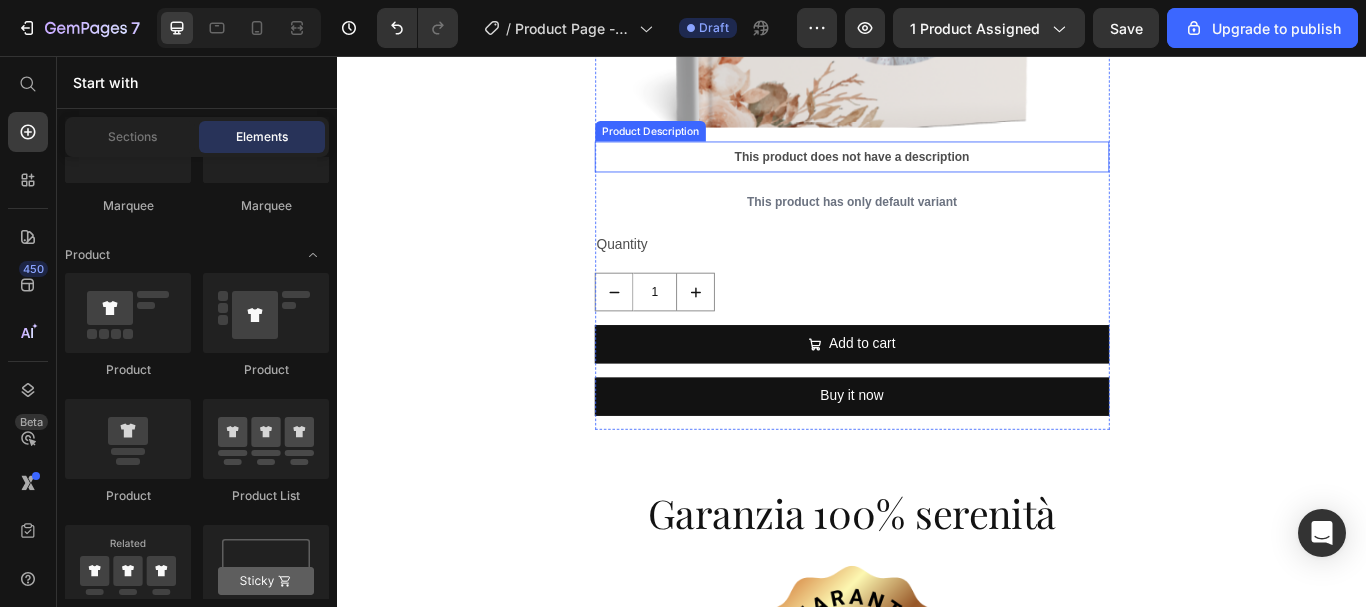 click on "This product does not have a description" at bounding box center (937, 174) 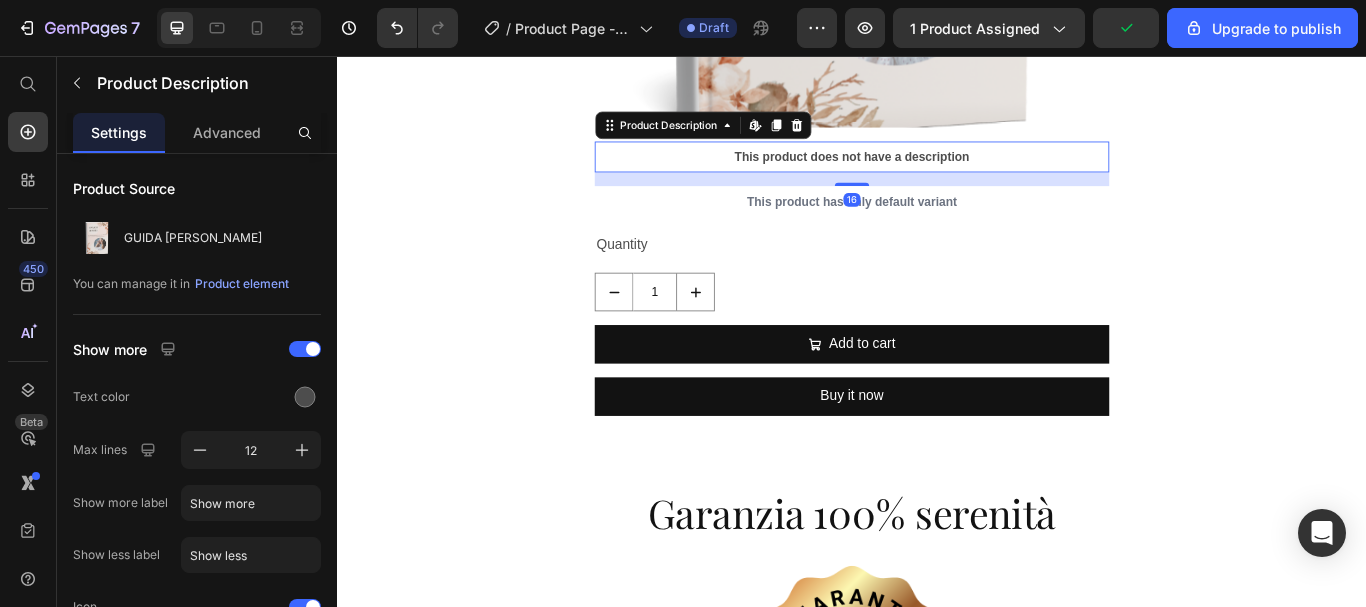 click 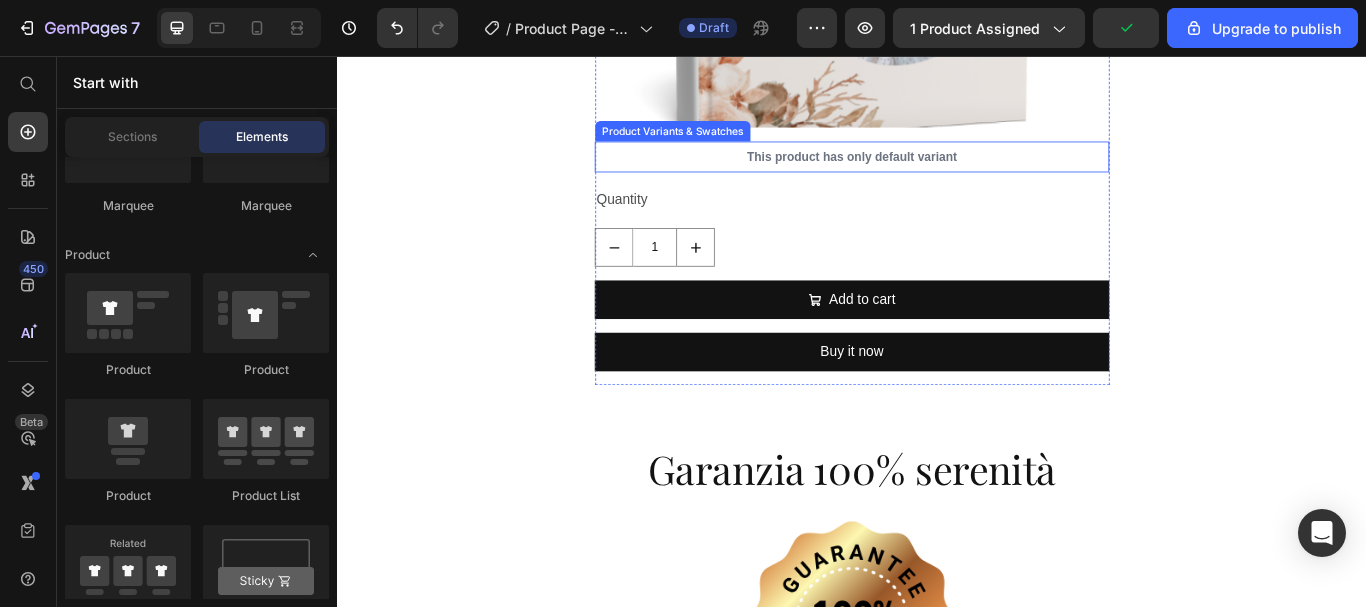 click on "This product has only default variant" at bounding box center (937, 174) 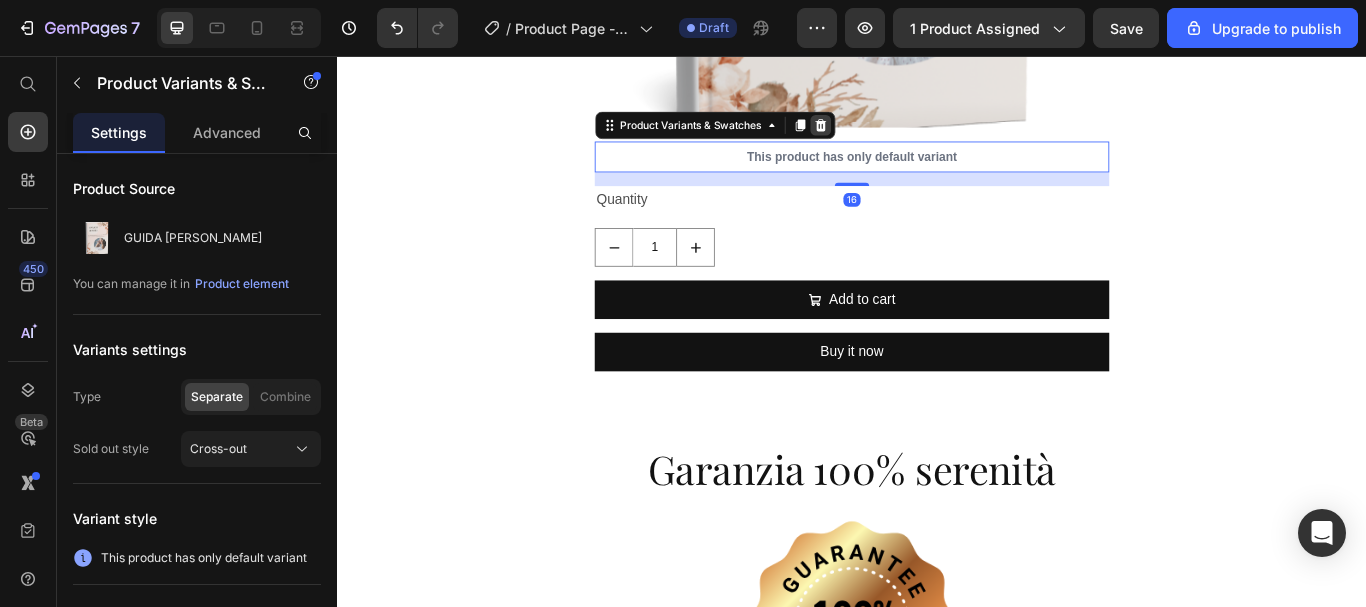 click 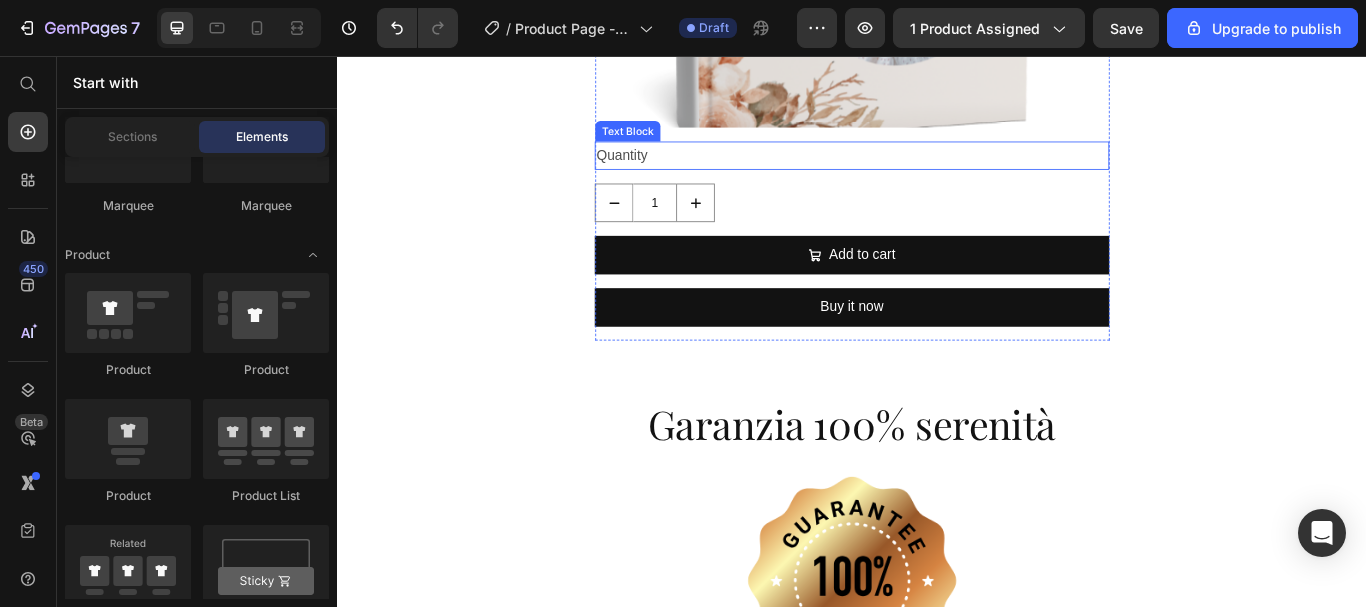 click on "Quantity" at bounding box center [937, 172] 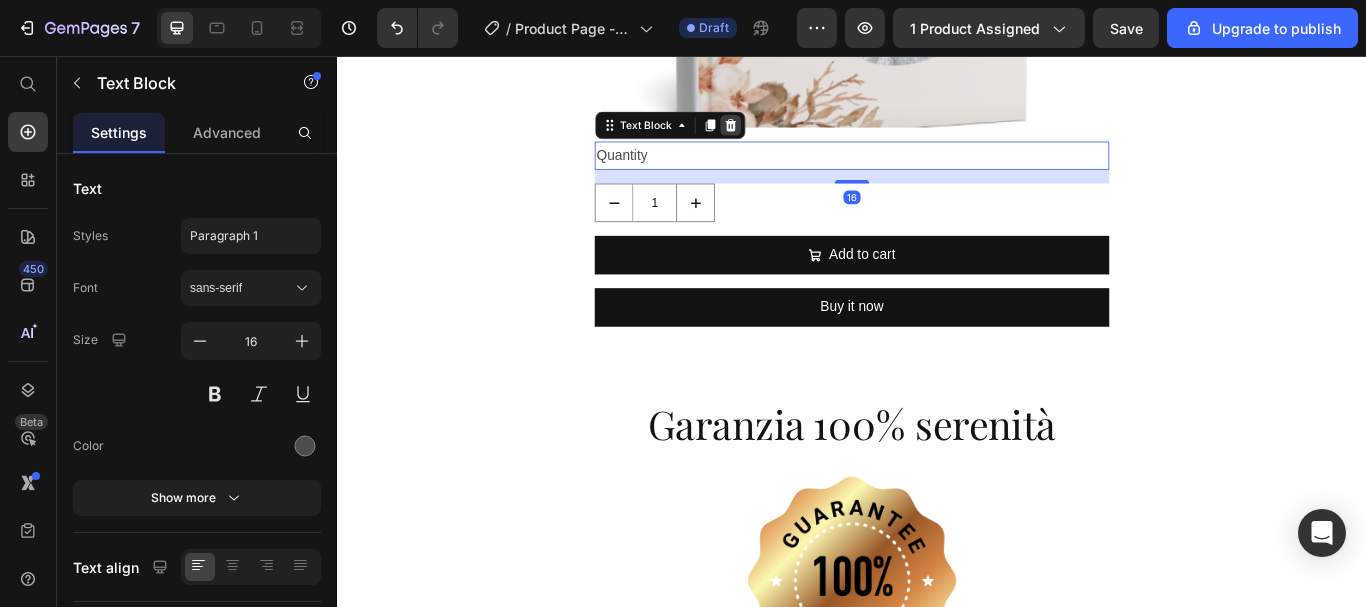 click 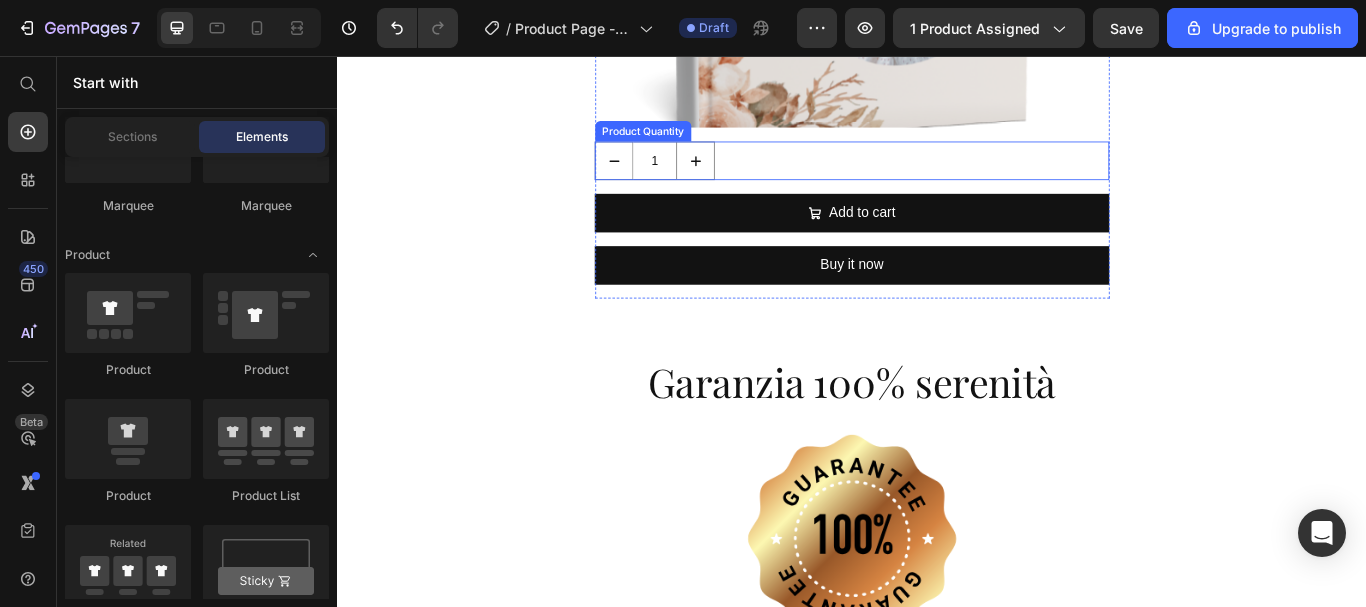 click on "1" at bounding box center (937, 178) 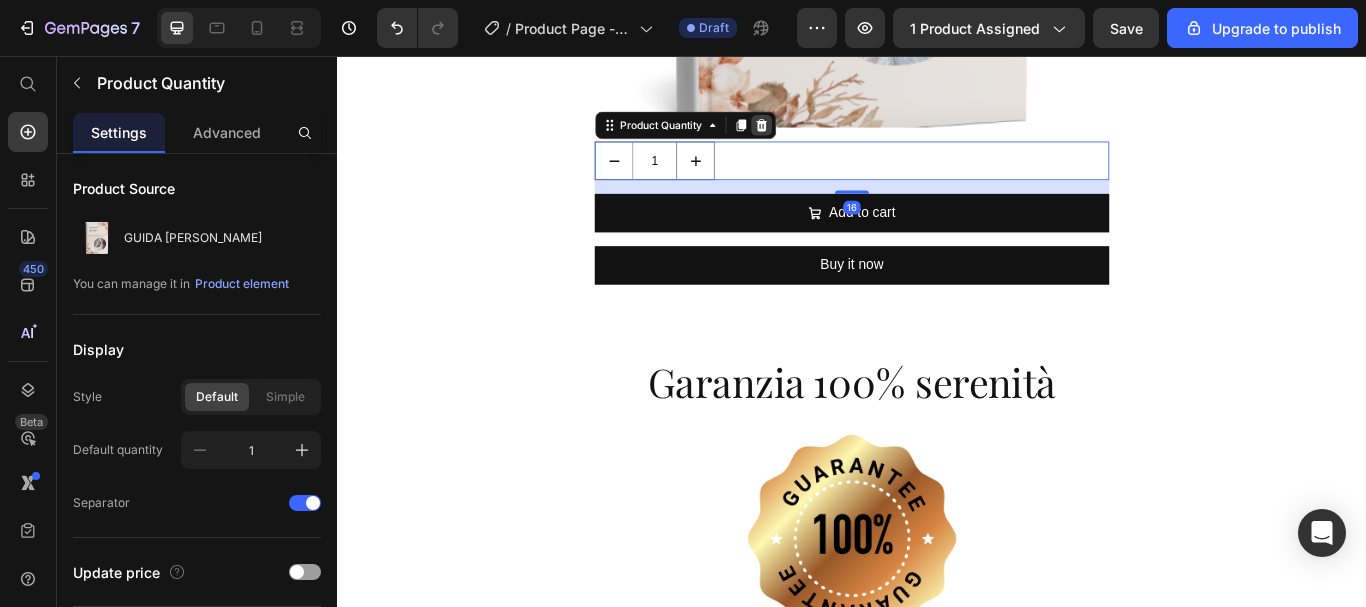click 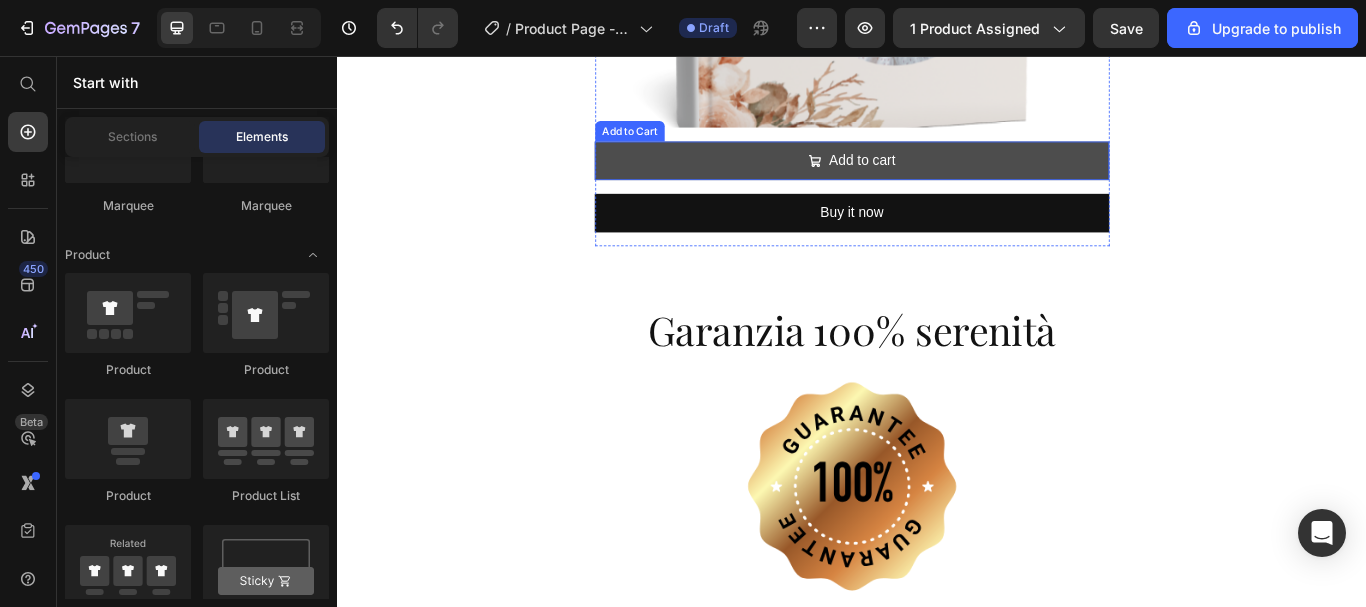 click on "Add to cart" at bounding box center (937, 178) 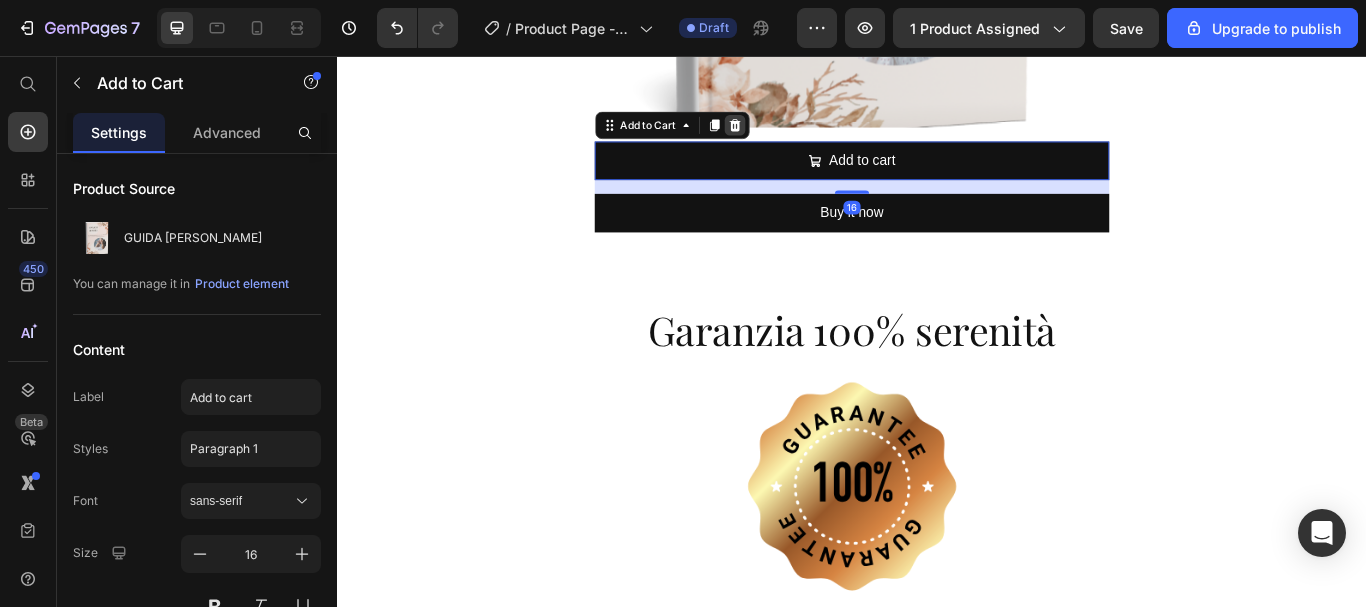 click 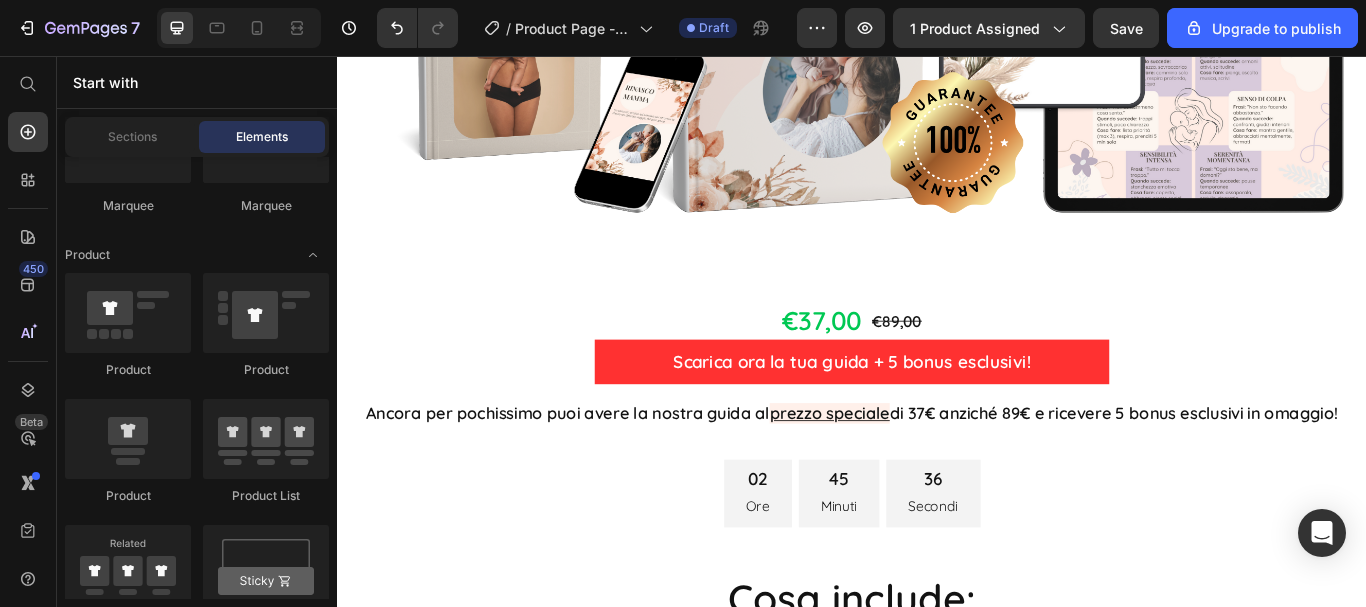 scroll, scrollTop: 6732, scrollLeft: 0, axis: vertical 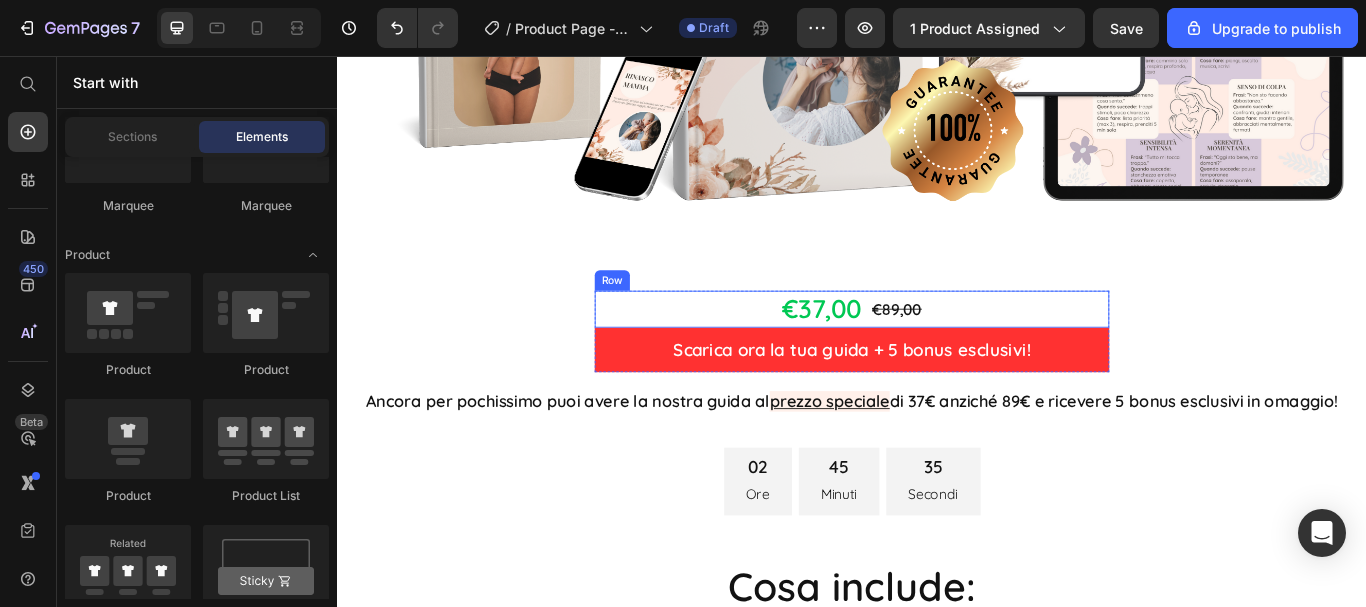 click on "€37,00 Product Price €89,00 Product Price Row" at bounding box center (937, 351) 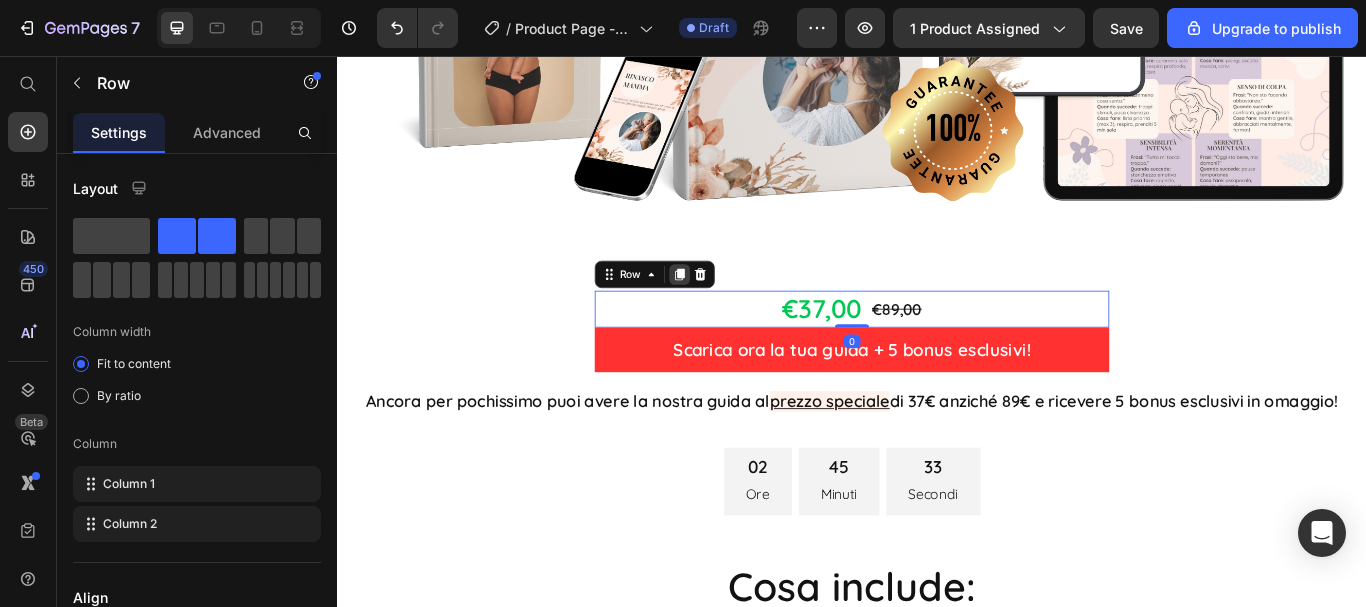 click 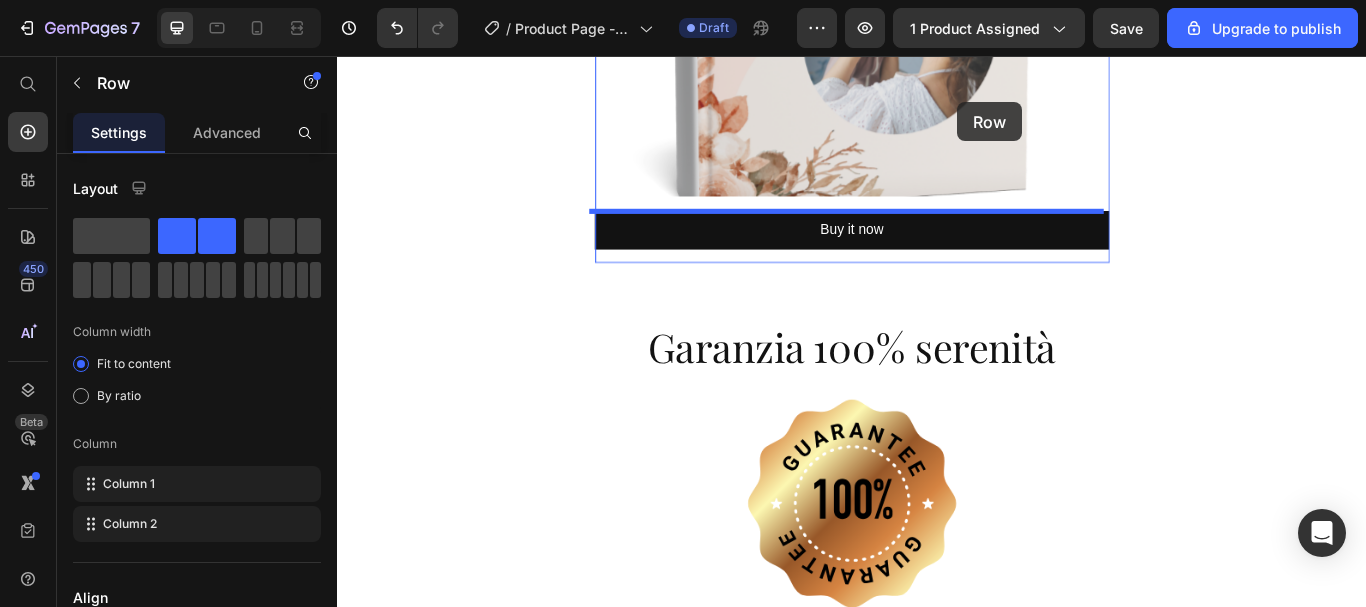 scroll, scrollTop: 12354, scrollLeft: 0, axis: vertical 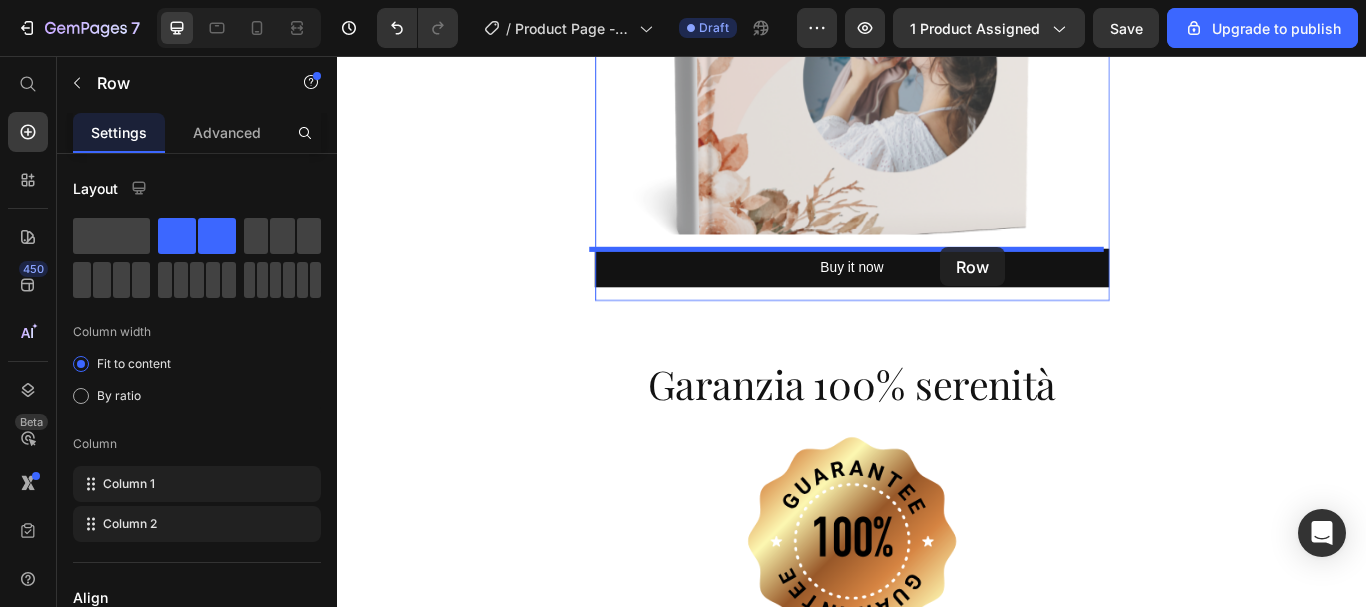 drag, startPoint x: 1105, startPoint y: 376, endPoint x: 1040, endPoint y: 279, distance: 116.76472 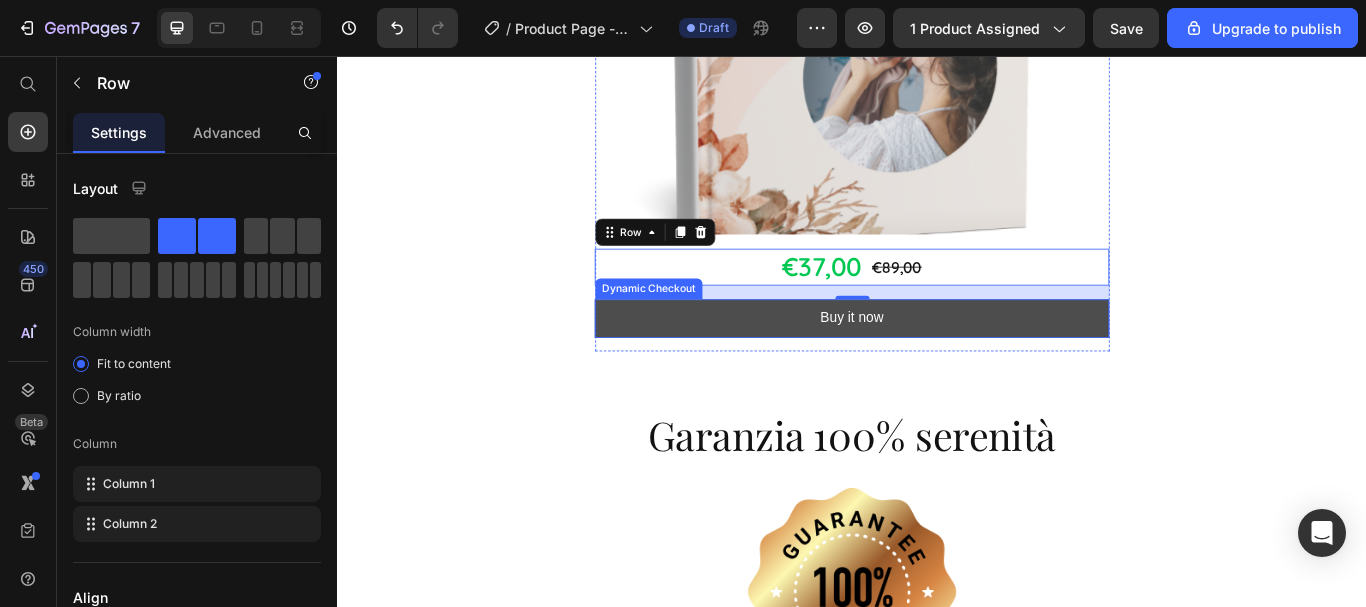 click on "Buy it now" at bounding box center [937, 362] 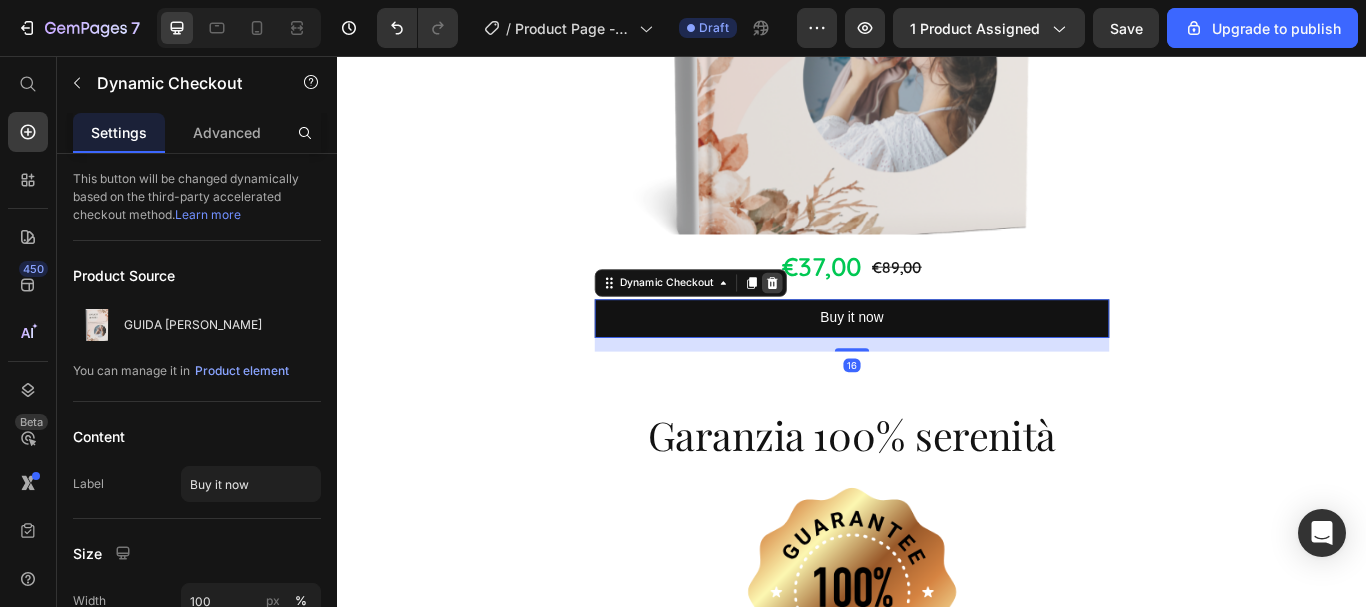click 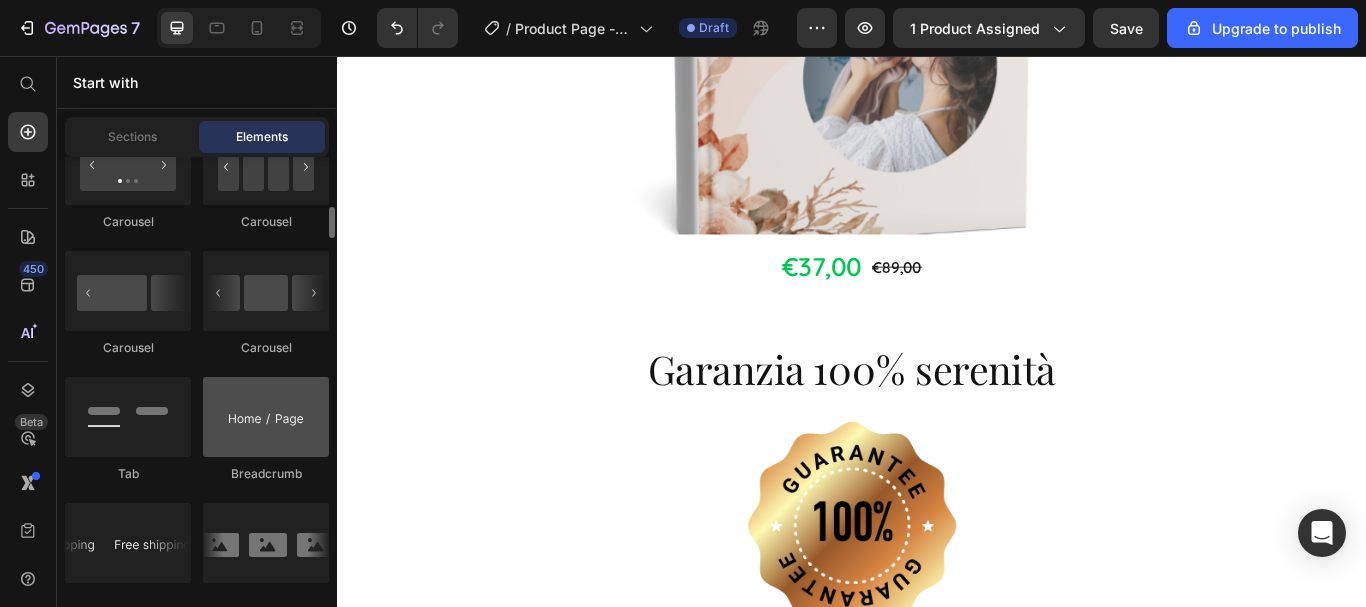 scroll, scrollTop: 2000, scrollLeft: 0, axis: vertical 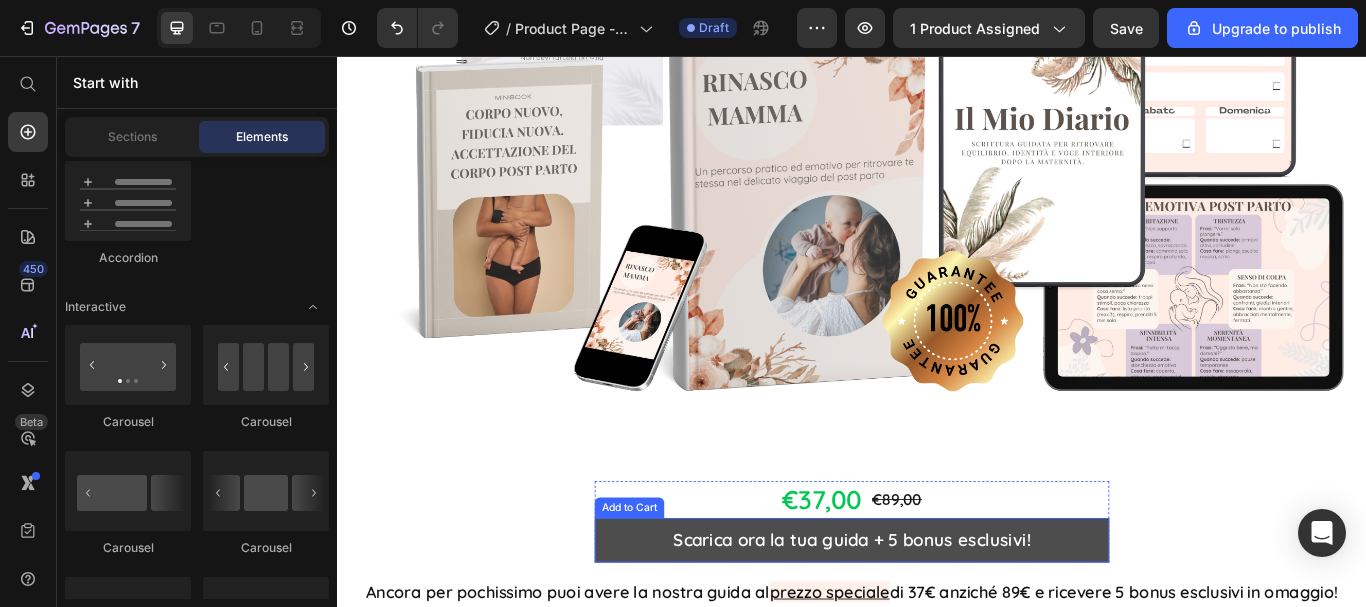 click on "Scarica ora la tua guida + 5 bonus esclusivi!" at bounding box center (937, 621) 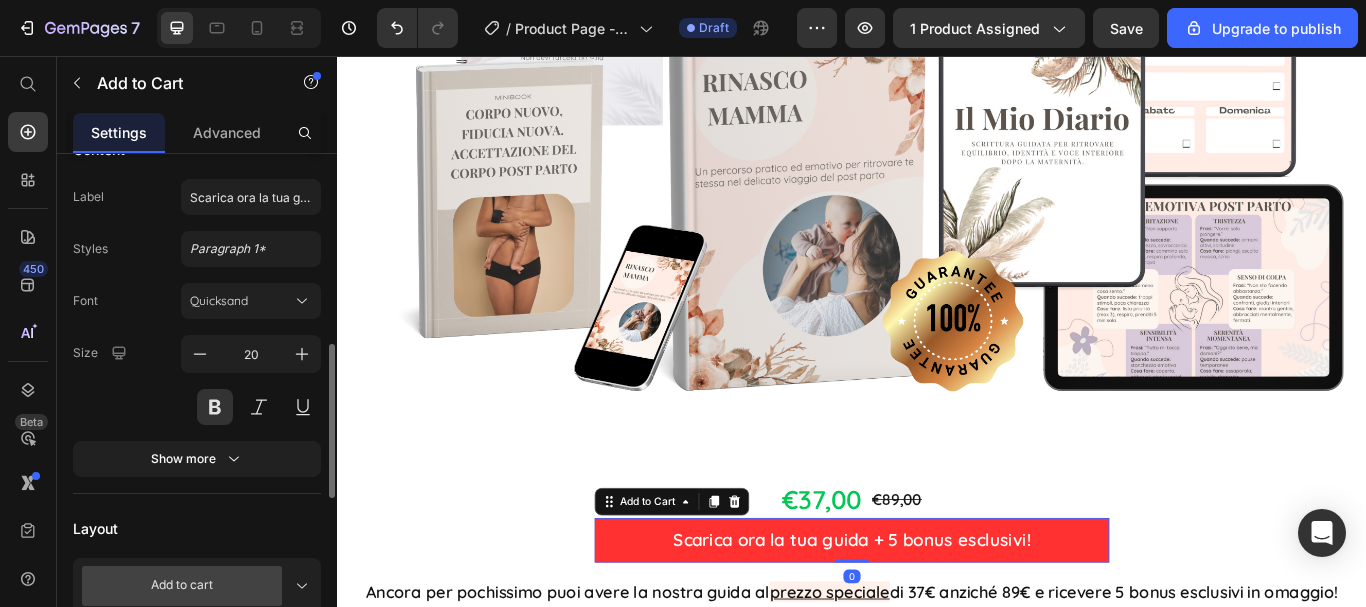 scroll, scrollTop: 400, scrollLeft: 0, axis: vertical 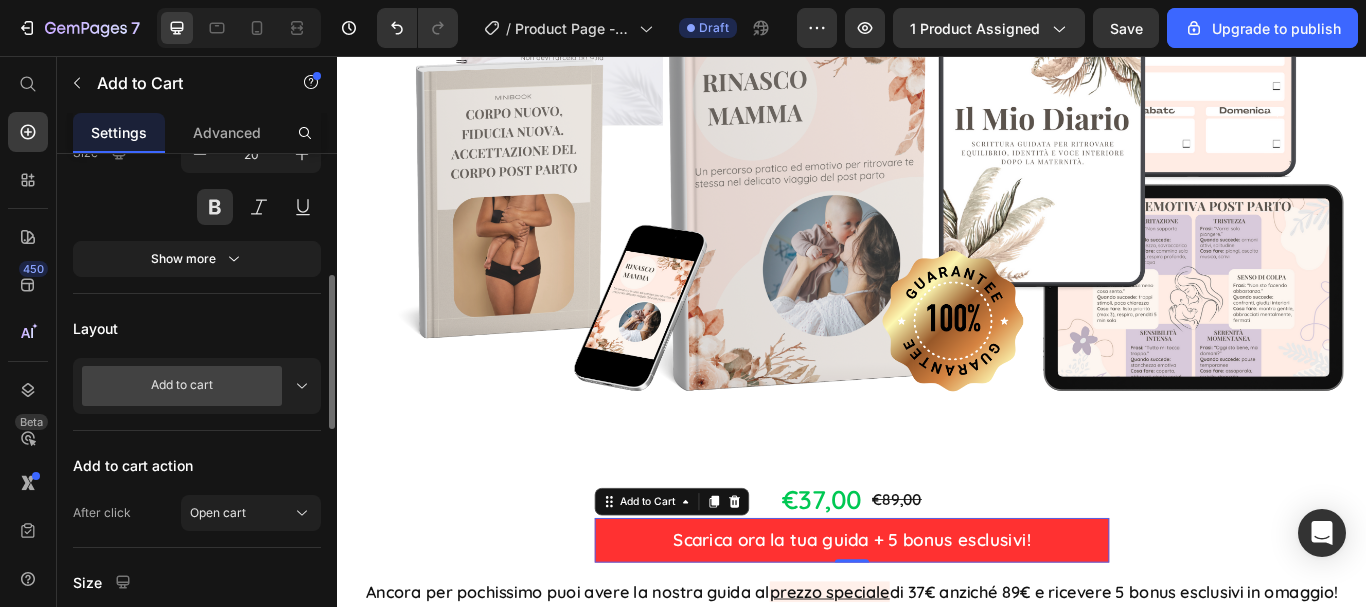 click 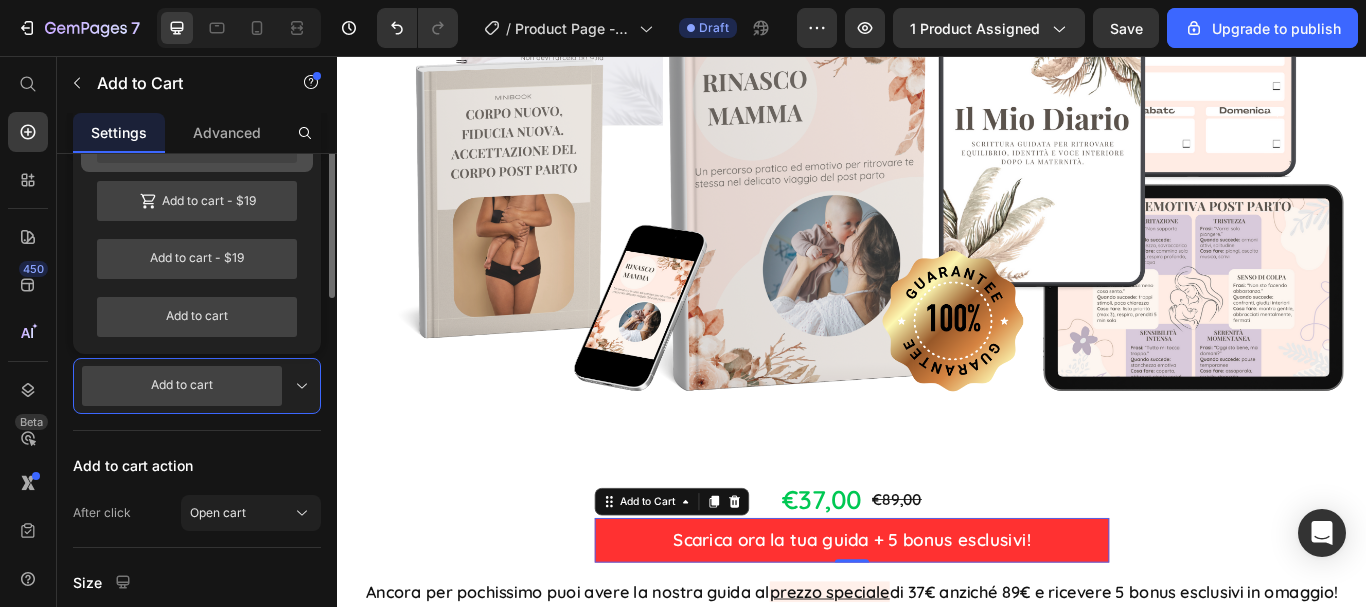 scroll, scrollTop: 300, scrollLeft: 0, axis: vertical 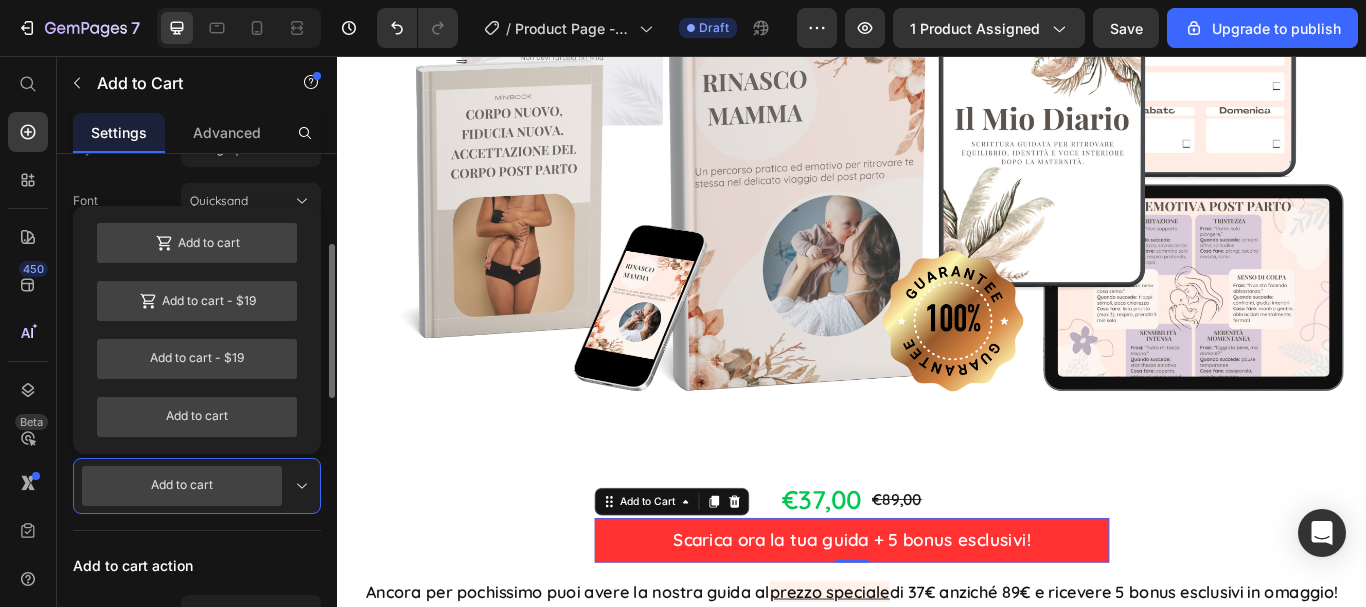 click 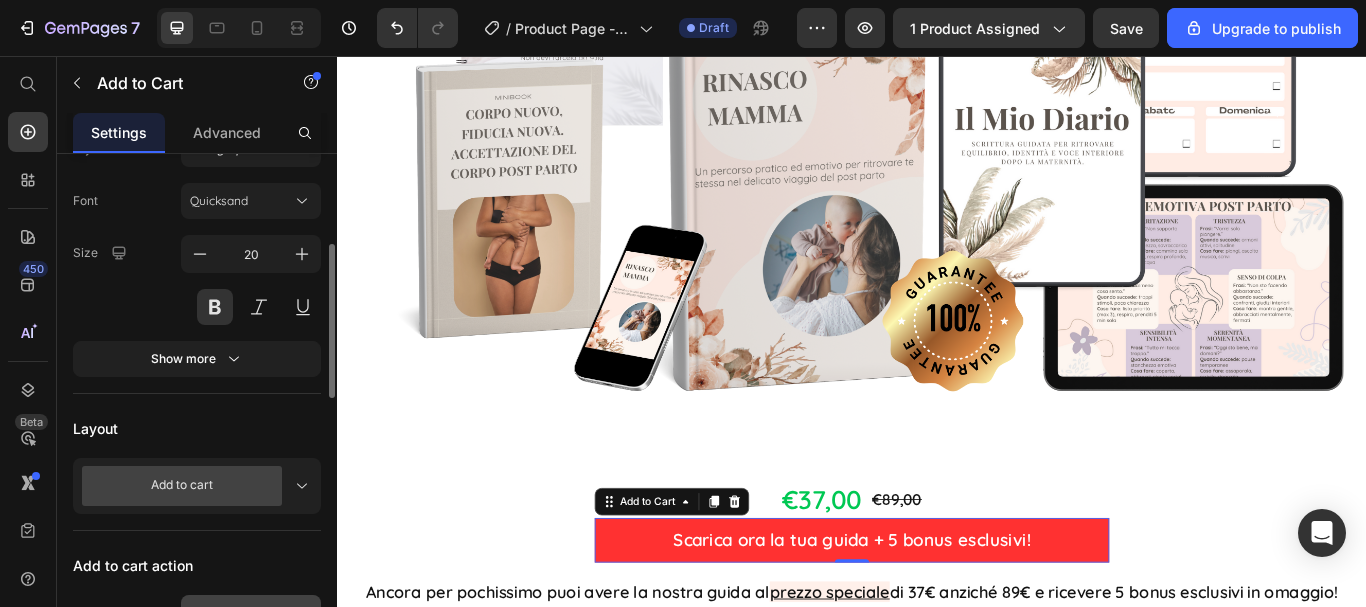 scroll, scrollTop: 400, scrollLeft: 0, axis: vertical 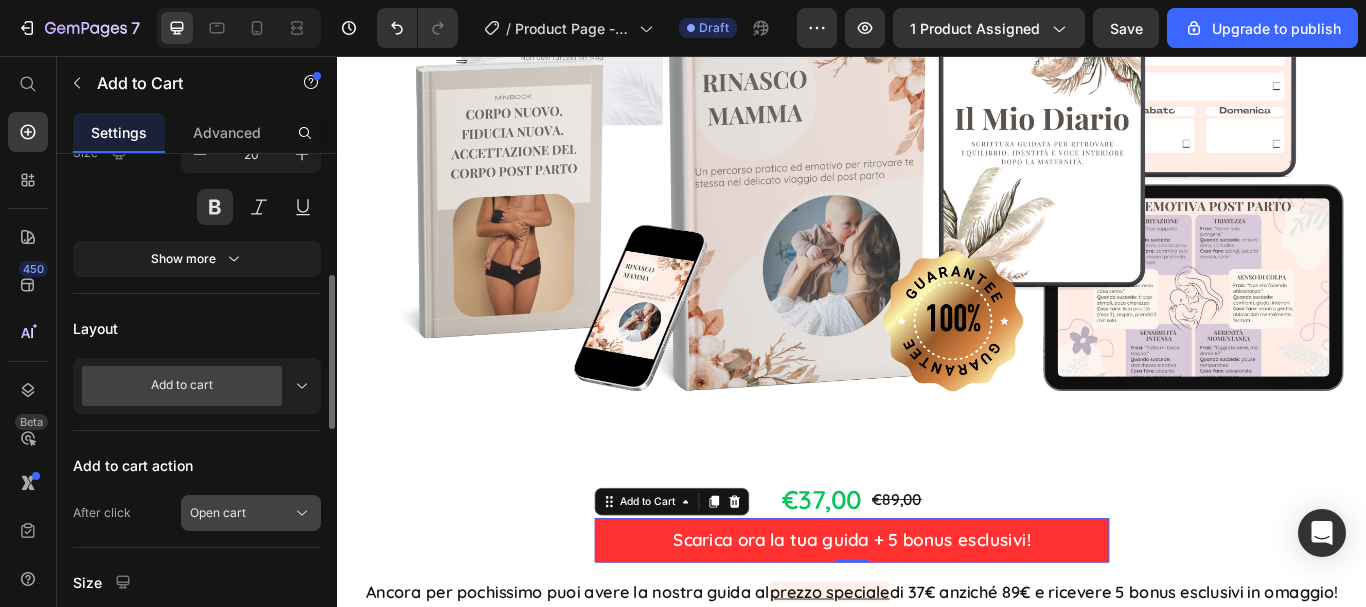 click on "Open cart" 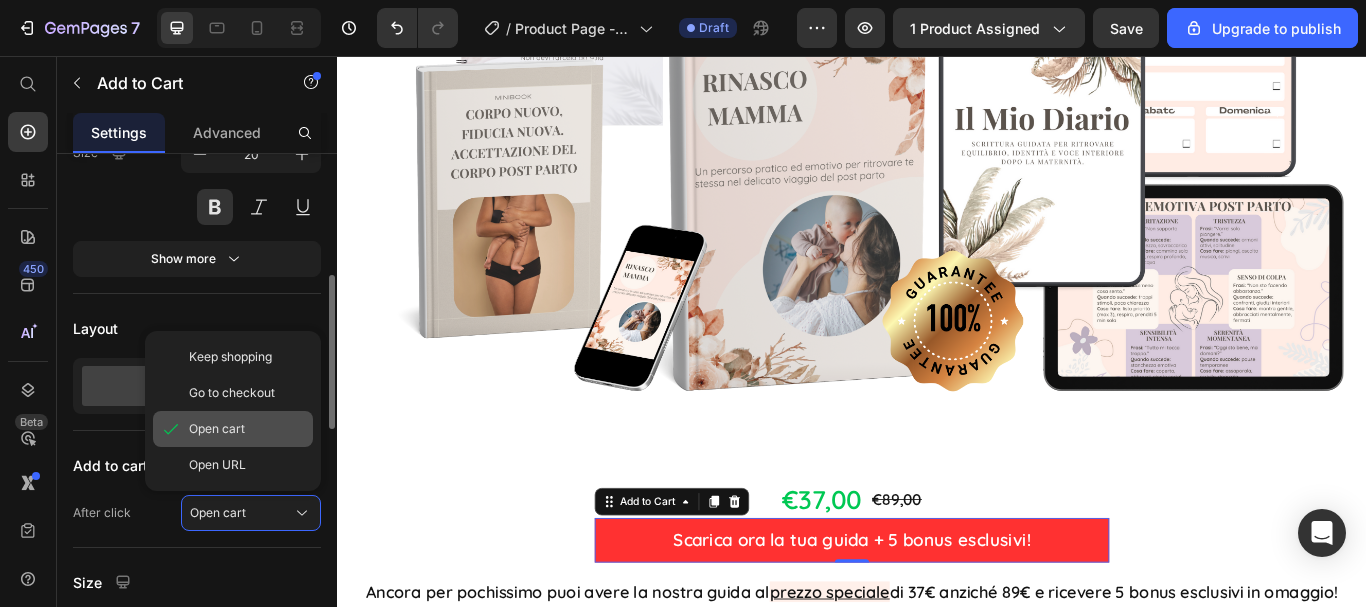 click on "Open cart" at bounding box center [247, 429] 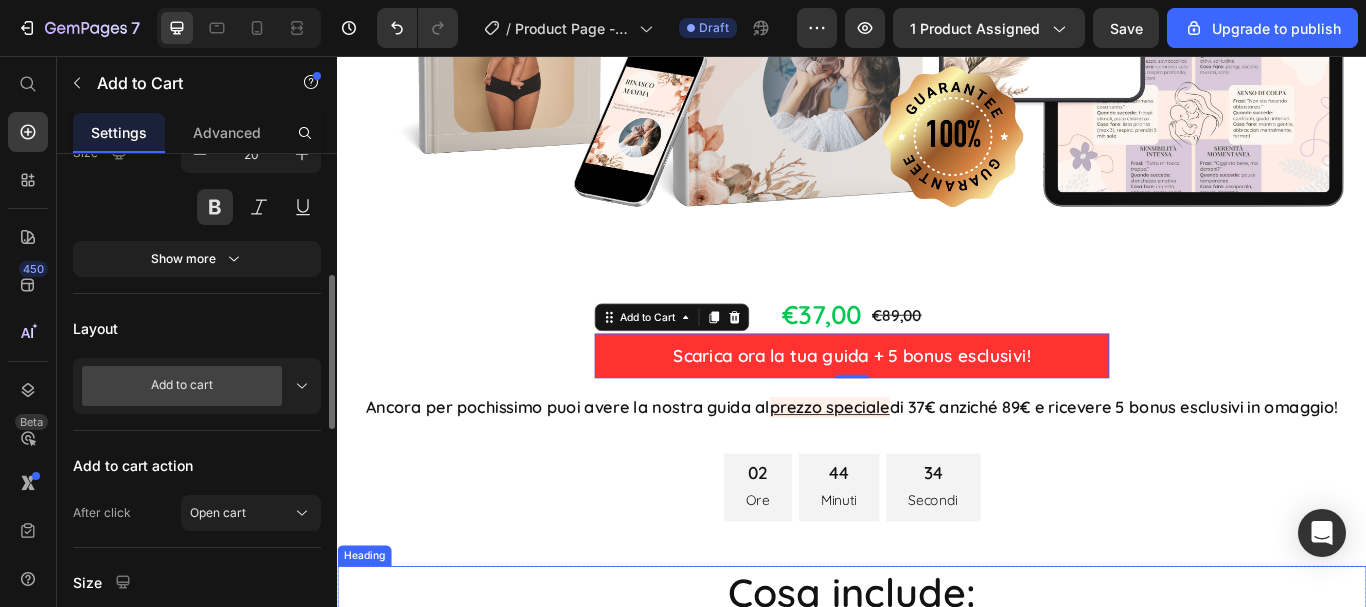scroll, scrollTop: 6710, scrollLeft: 0, axis: vertical 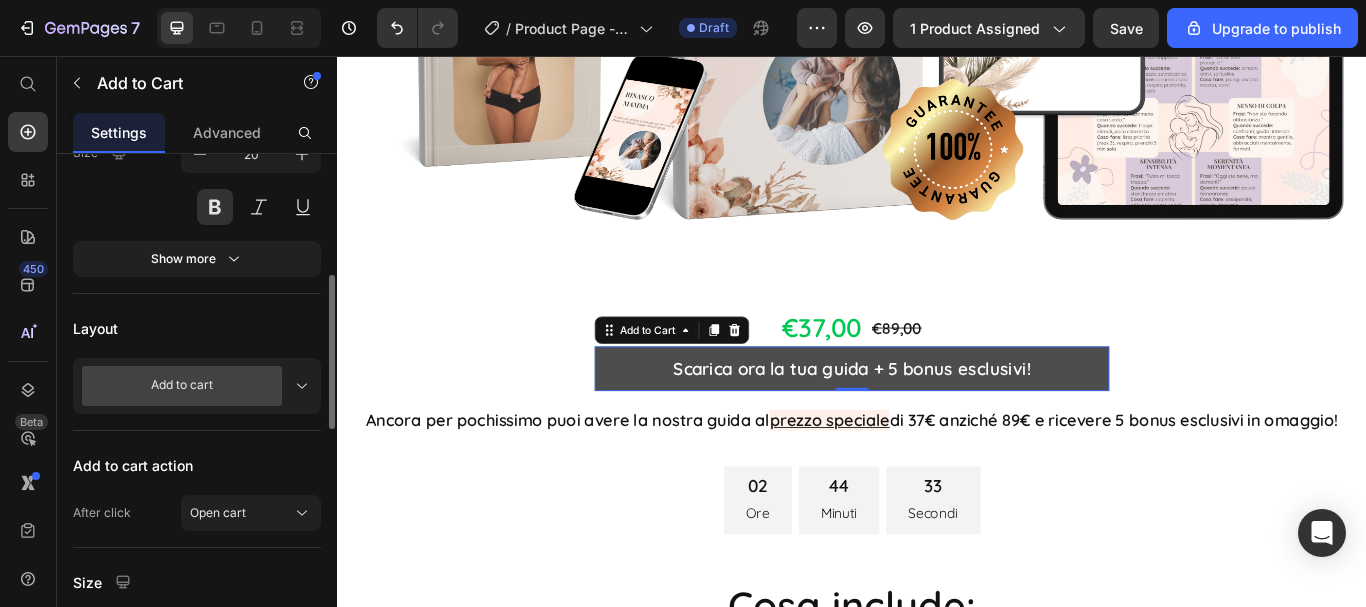 click on "Scarica ora la tua guida + 5 bonus esclusivi!" at bounding box center (937, 421) 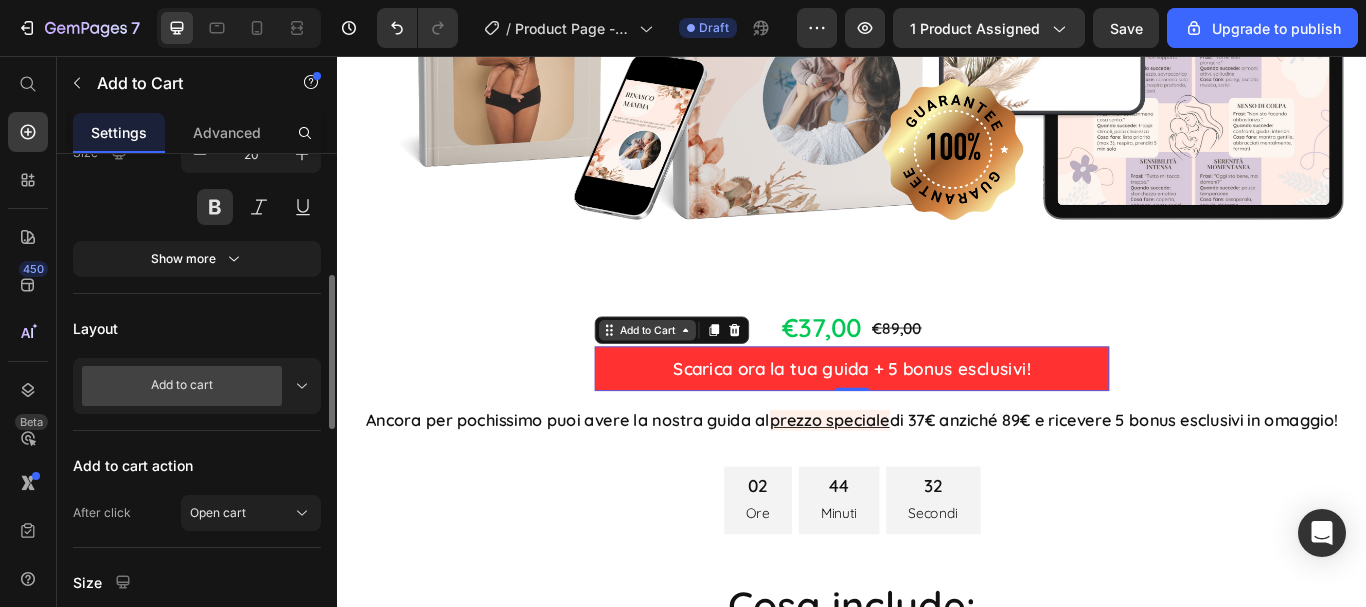 click 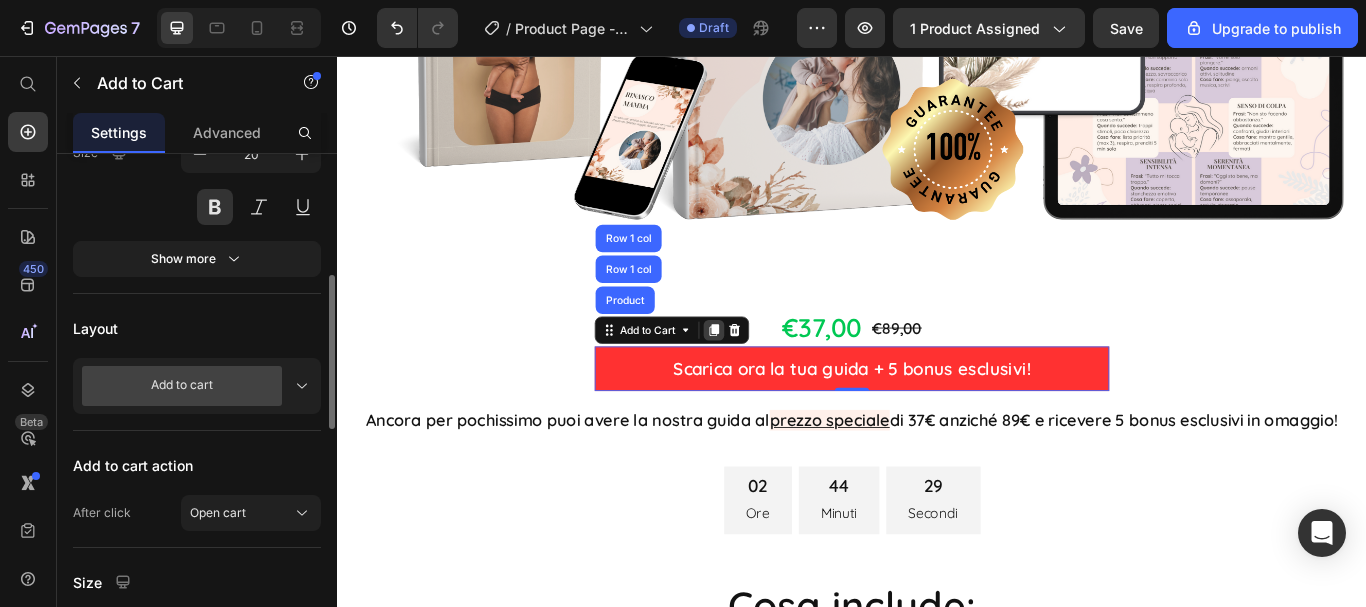 click 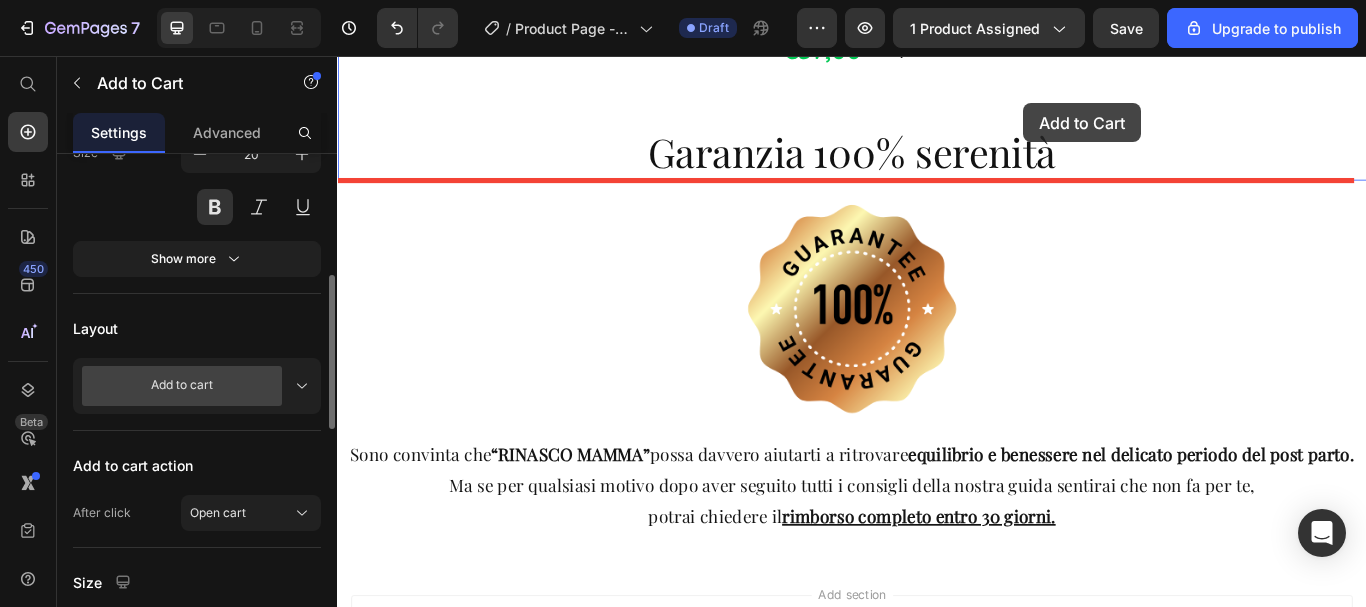 scroll, scrollTop: 12524, scrollLeft: 0, axis: vertical 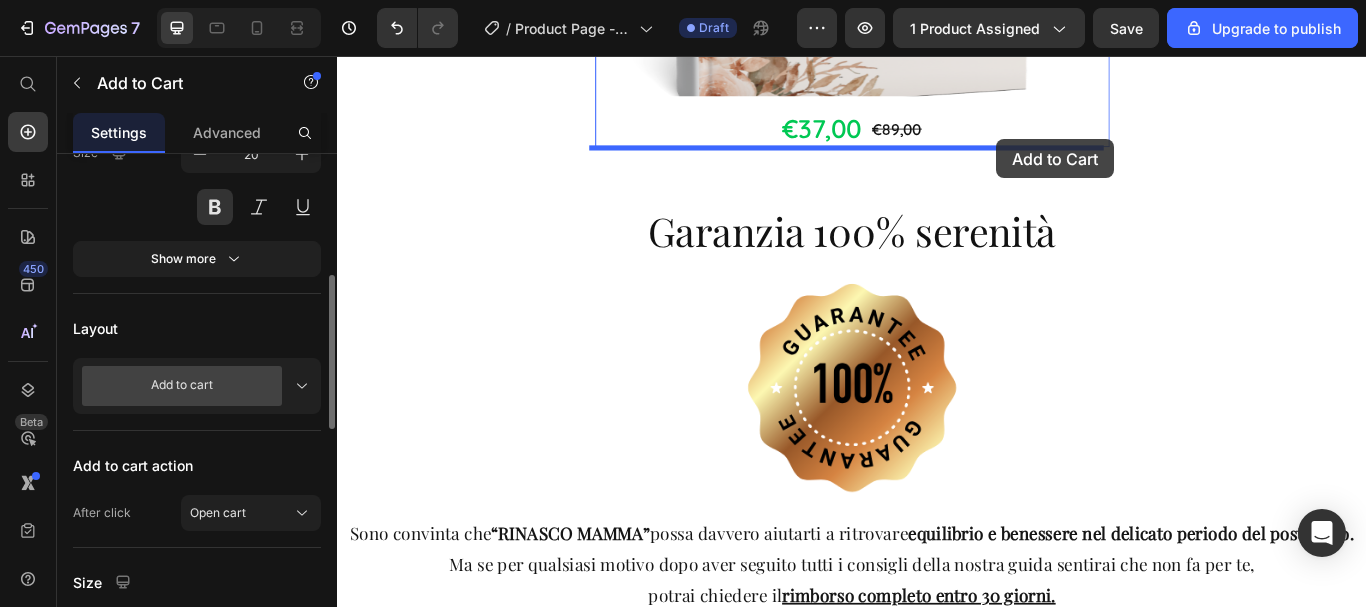 drag, startPoint x: 1190, startPoint y: 442, endPoint x: 1105, endPoint y: 153, distance: 301.24075 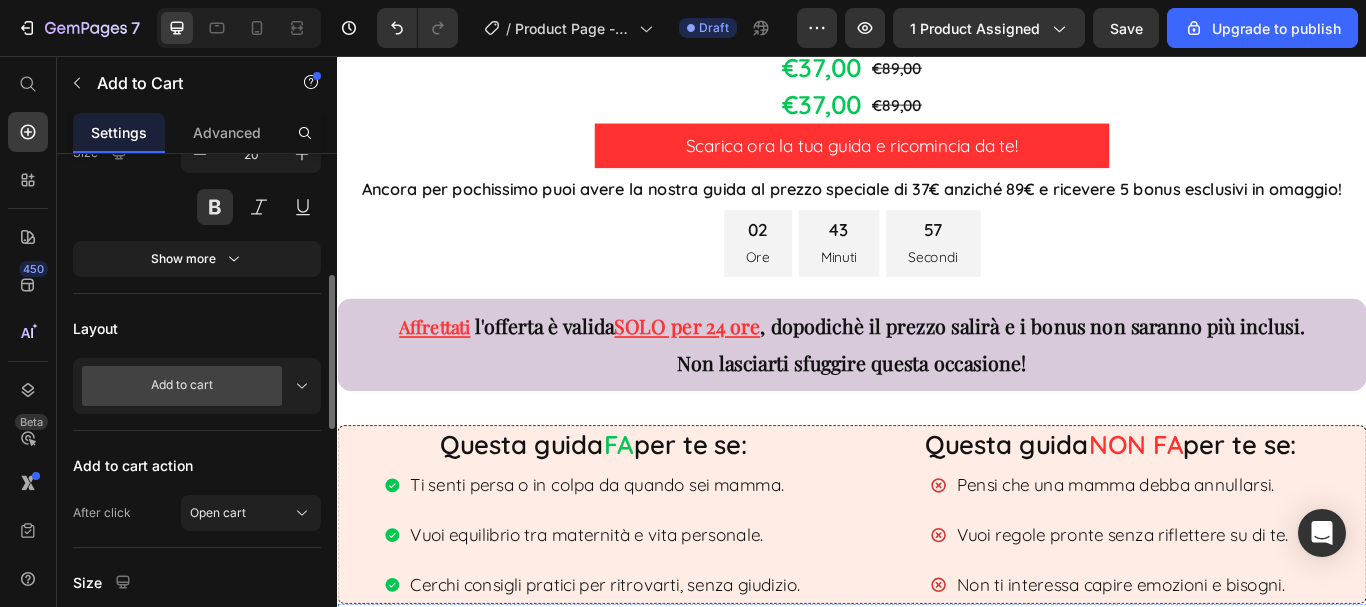 scroll, scrollTop: 1272, scrollLeft: 0, axis: vertical 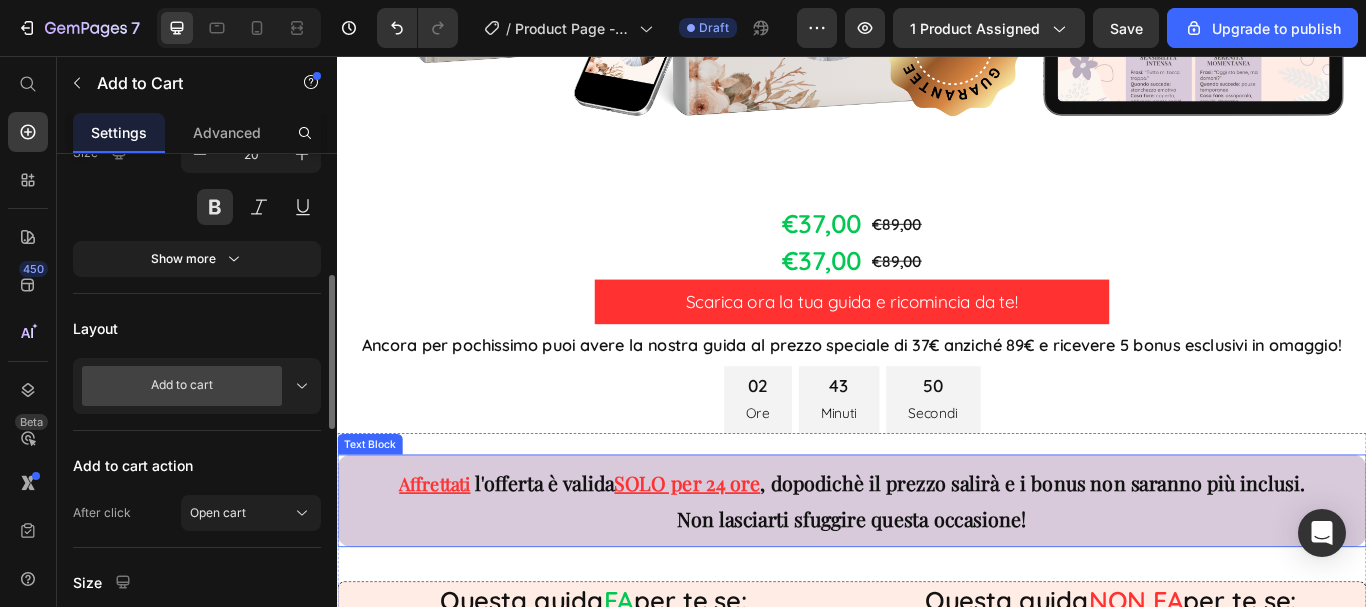 click on "Affrettati   l'offerta è valida  SOLO per 24 ore , dopodichè il prezzo salirà e i bonus non saranno più inclusi." at bounding box center (937, 554) 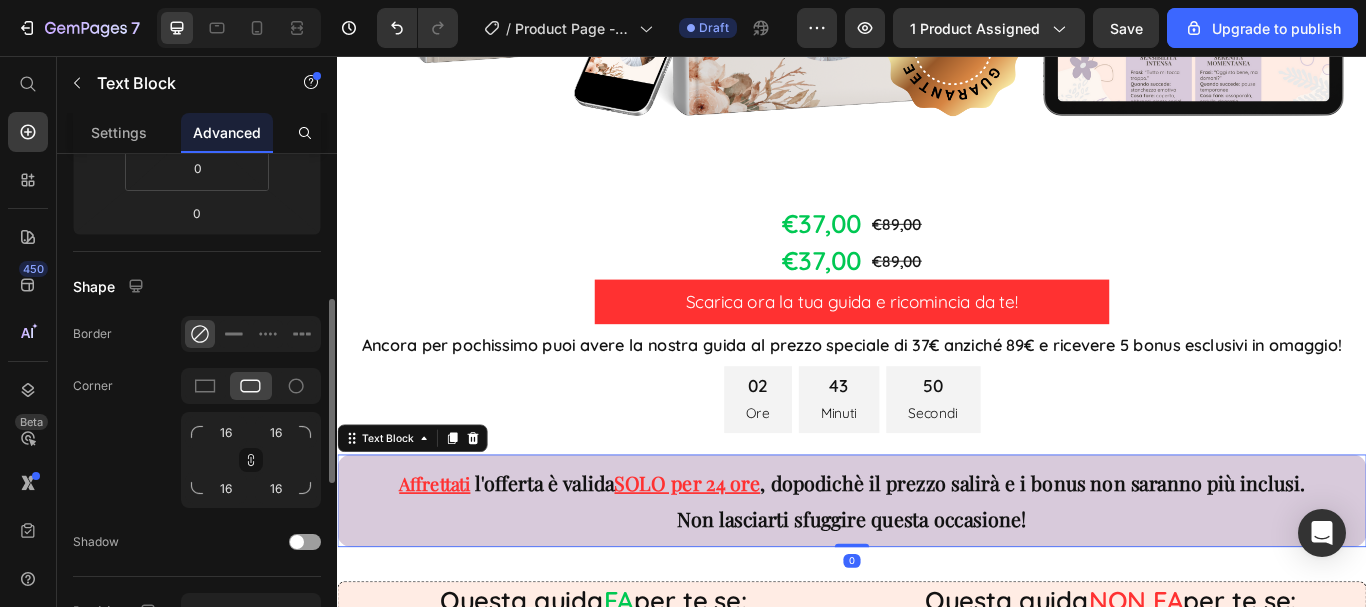 scroll, scrollTop: 0, scrollLeft: 0, axis: both 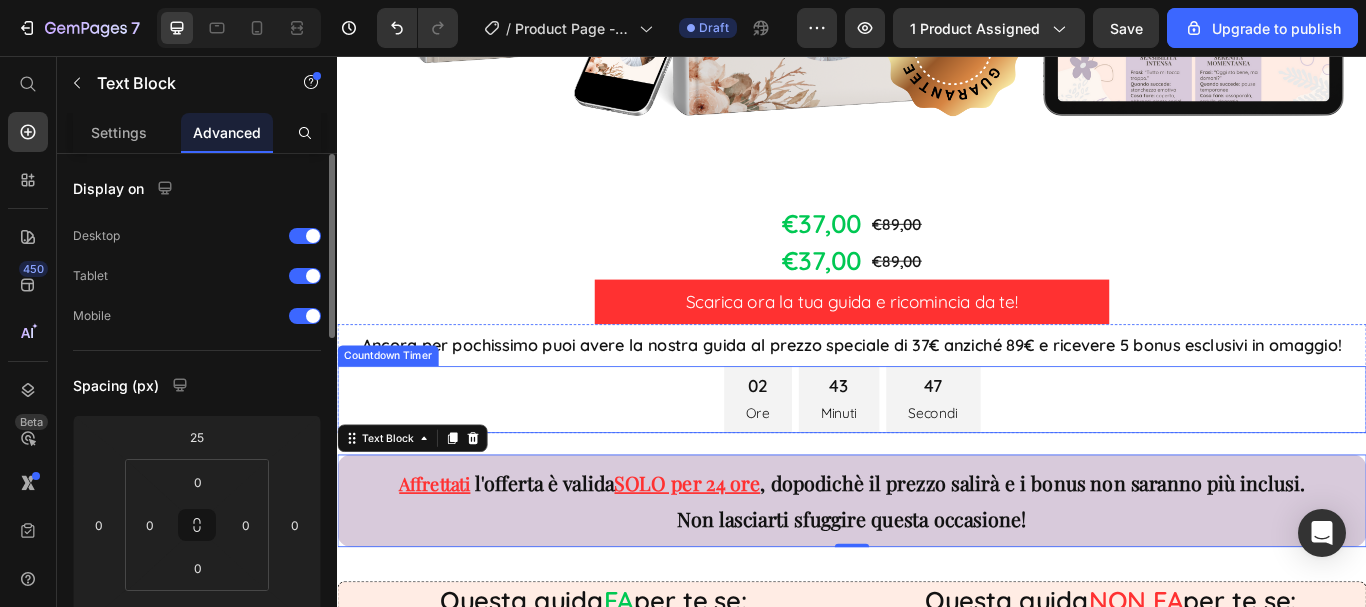 click on "02 Ore 43 Minuti 47 Secondi" at bounding box center [937, 457] 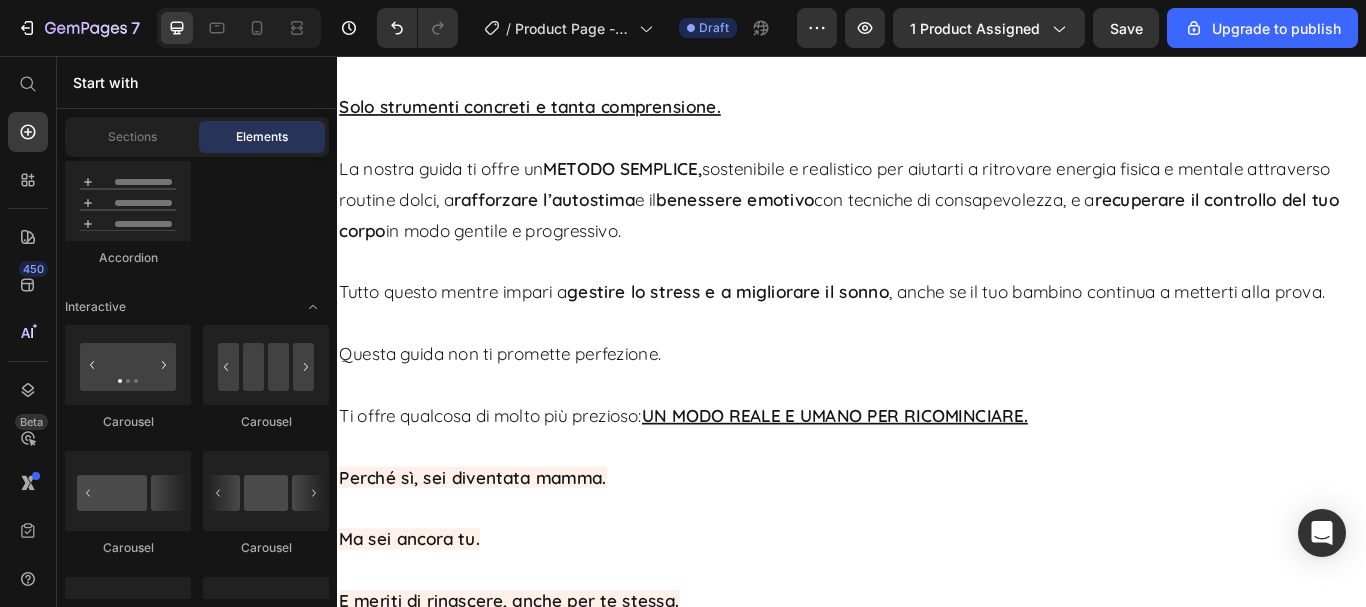 scroll, scrollTop: 6835, scrollLeft: 0, axis: vertical 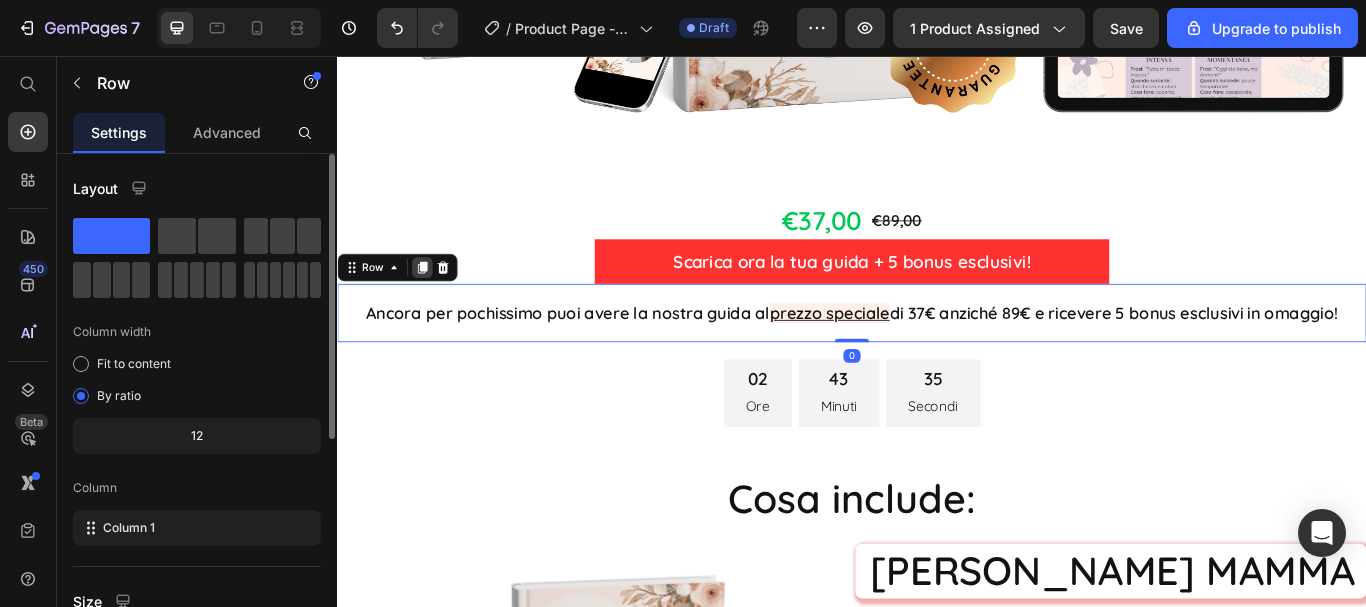 click 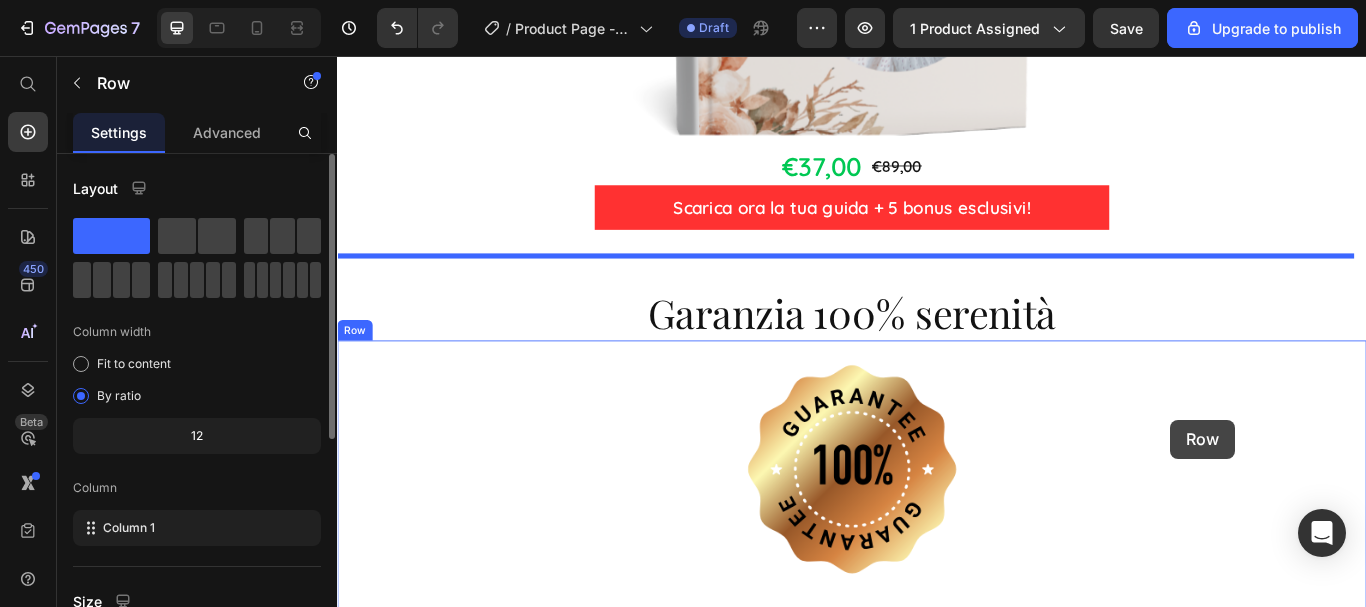 scroll, scrollTop: 12505, scrollLeft: 0, axis: vertical 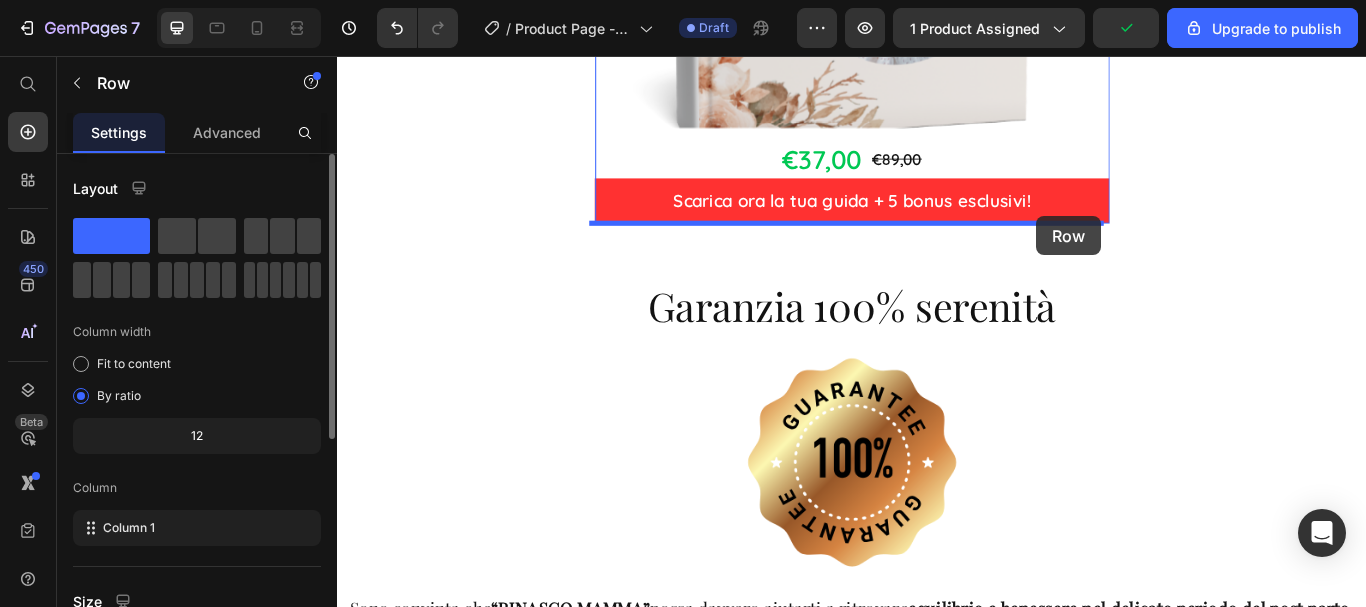 drag, startPoint x: 1429, startPoint y: 386, endPoint x: 1152, endPoint y: 243, distance: 311.73386 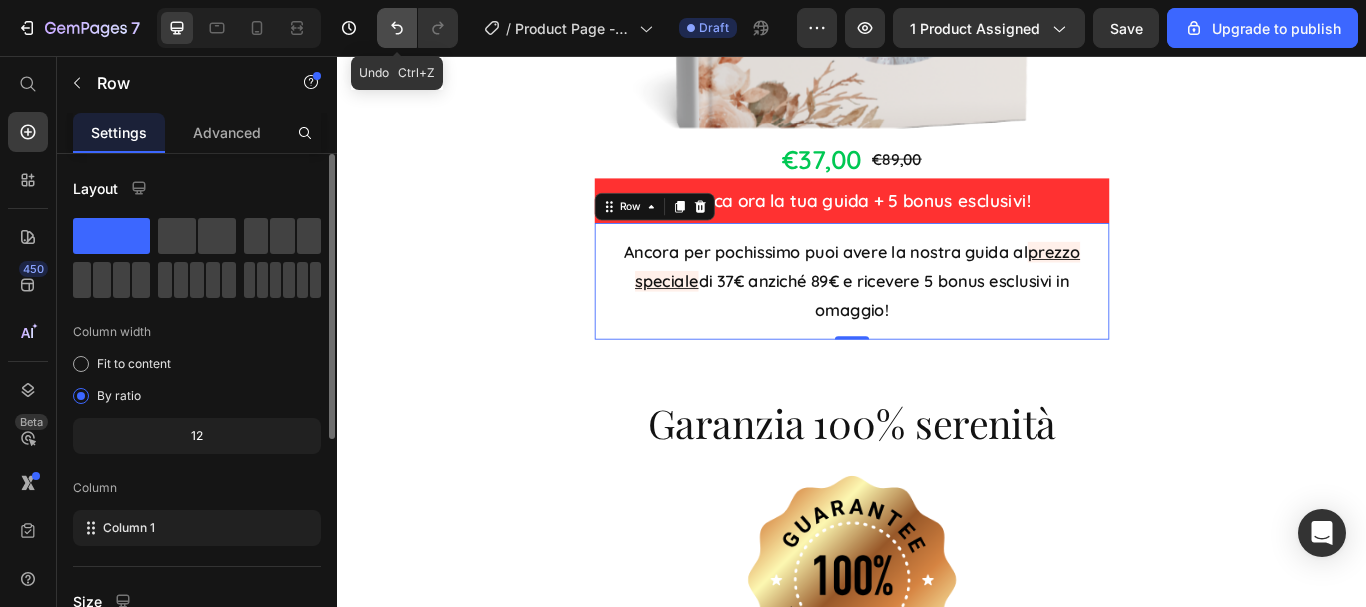 click 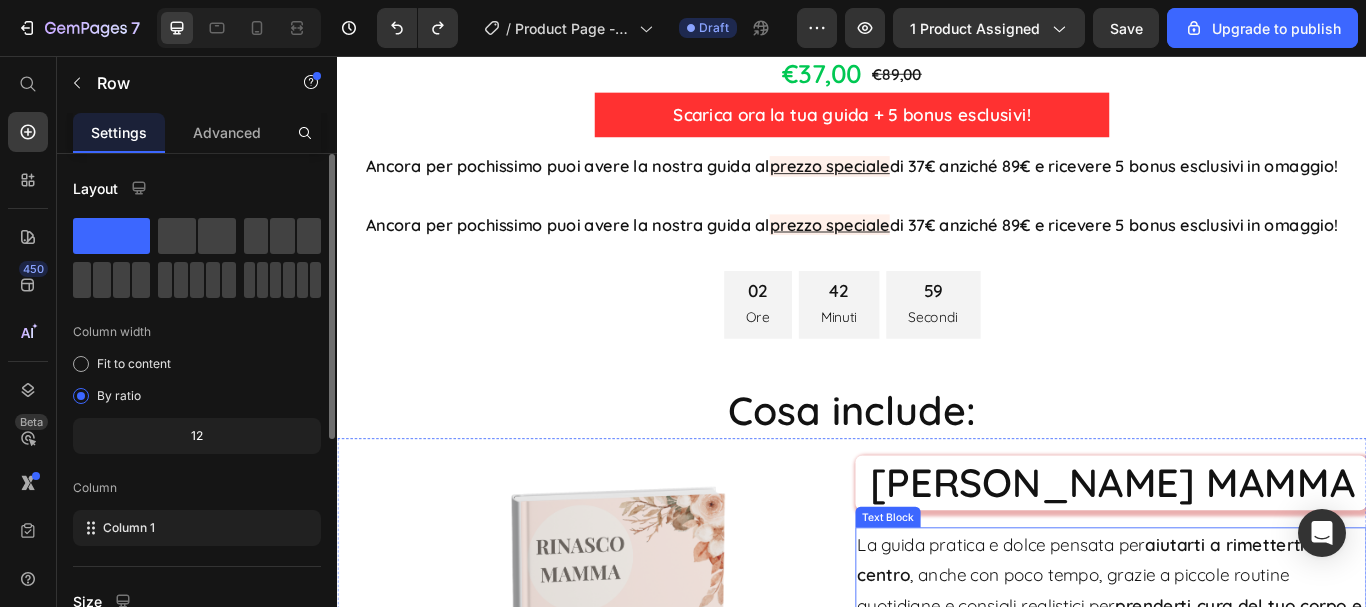 scroll, scrollTop: 6806, scrollLeft: 0, axis: vertical 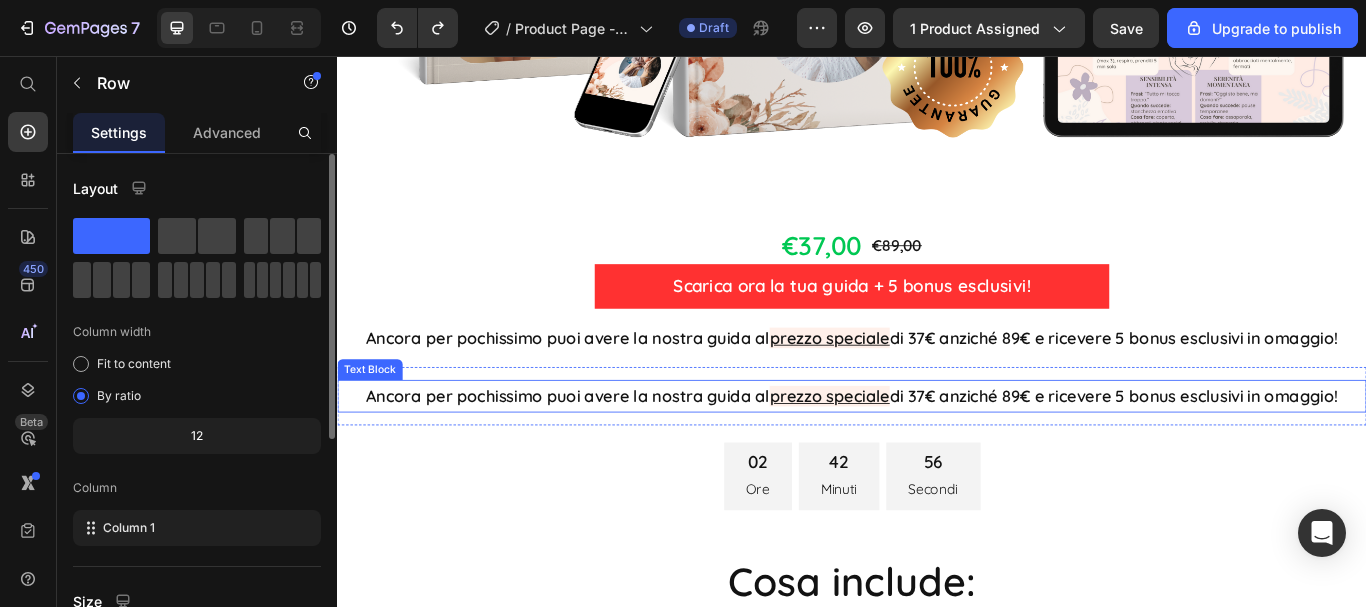 click on "Ancora per pochissimo puoi avere la nostra guida al  prezzo speciale  di 37€ anziché 89€ e ricevere 5 bonus esclusivi in omaggio!" at bounding box center (937, 453) 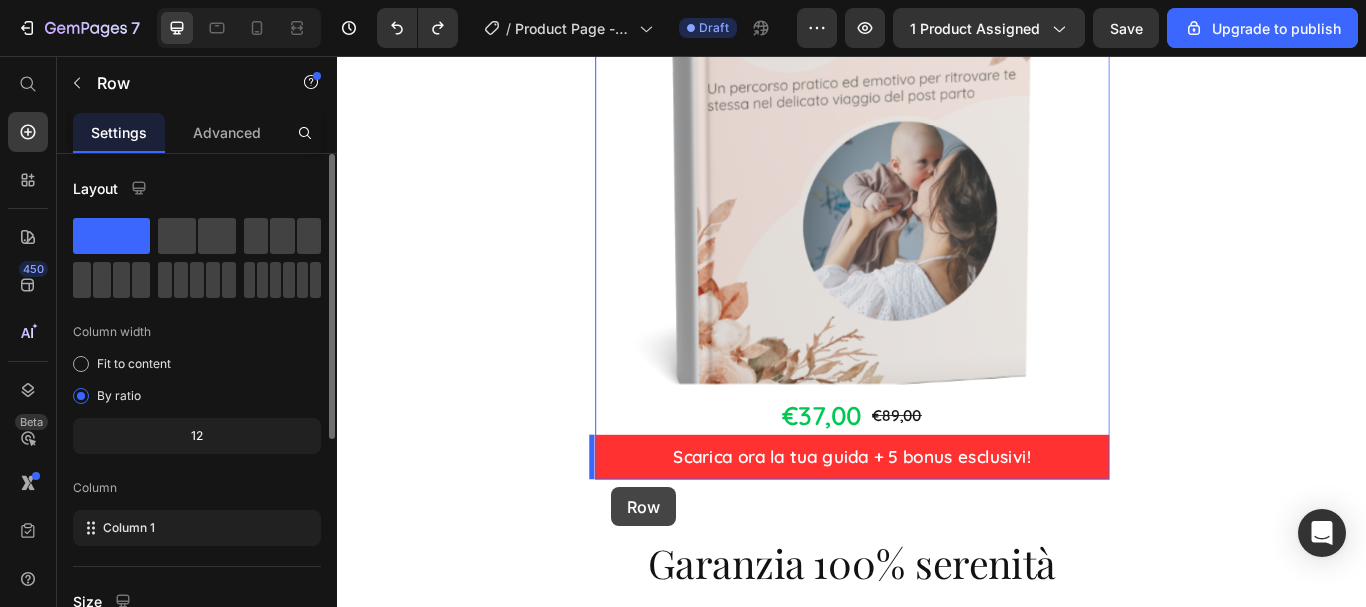 scroll, scrollTop: 12324, scrollLeft: 0, axis: vertical 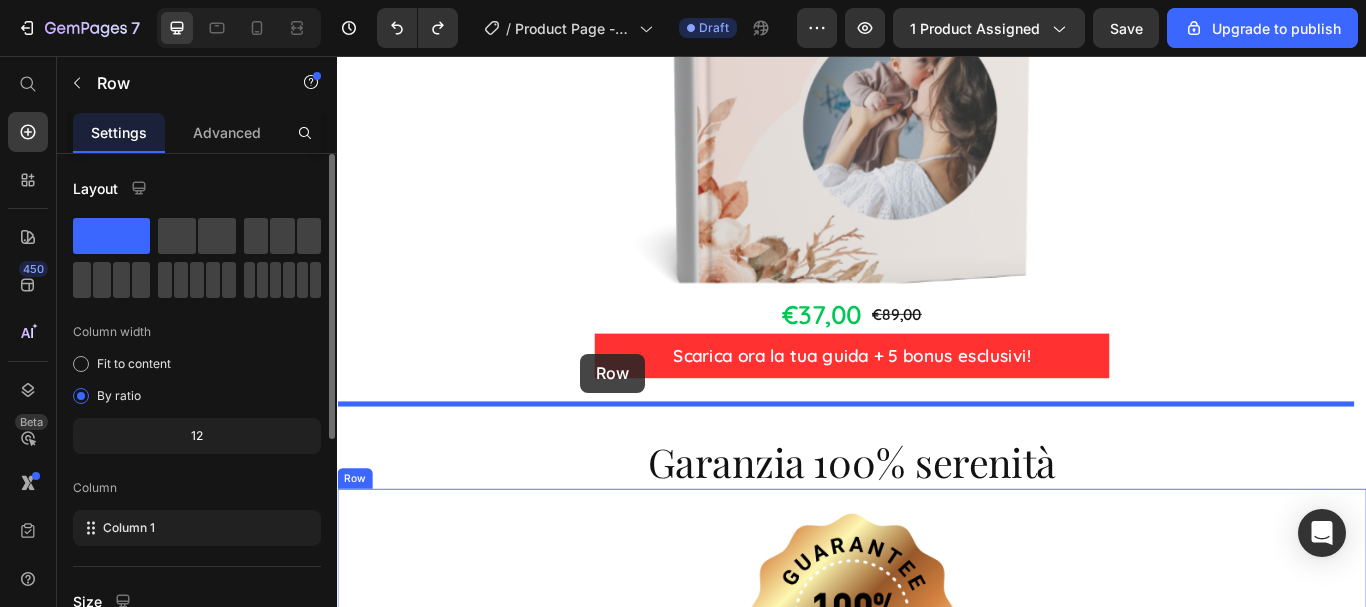 drag, startPoint x: 667, startPoint y: 414, endPoint x: 620, endPoint y: 403, distance: 48.270073 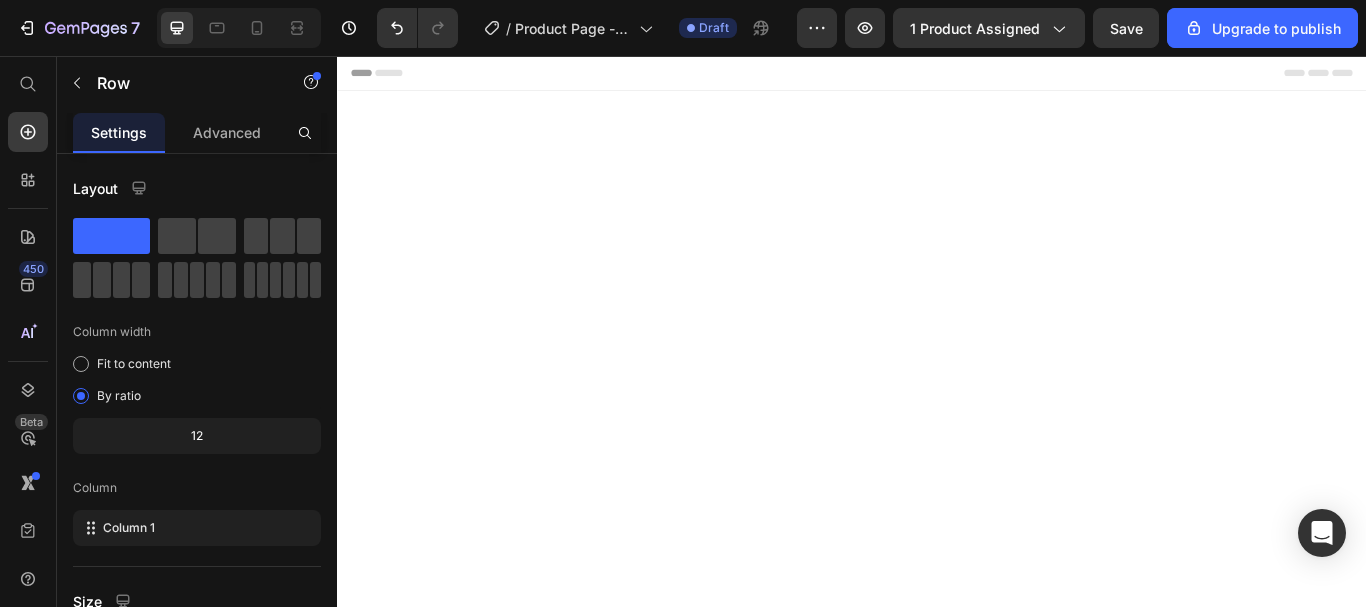 scroll, scrollTop: 12324, scrollLeft: 0, axis: vertical 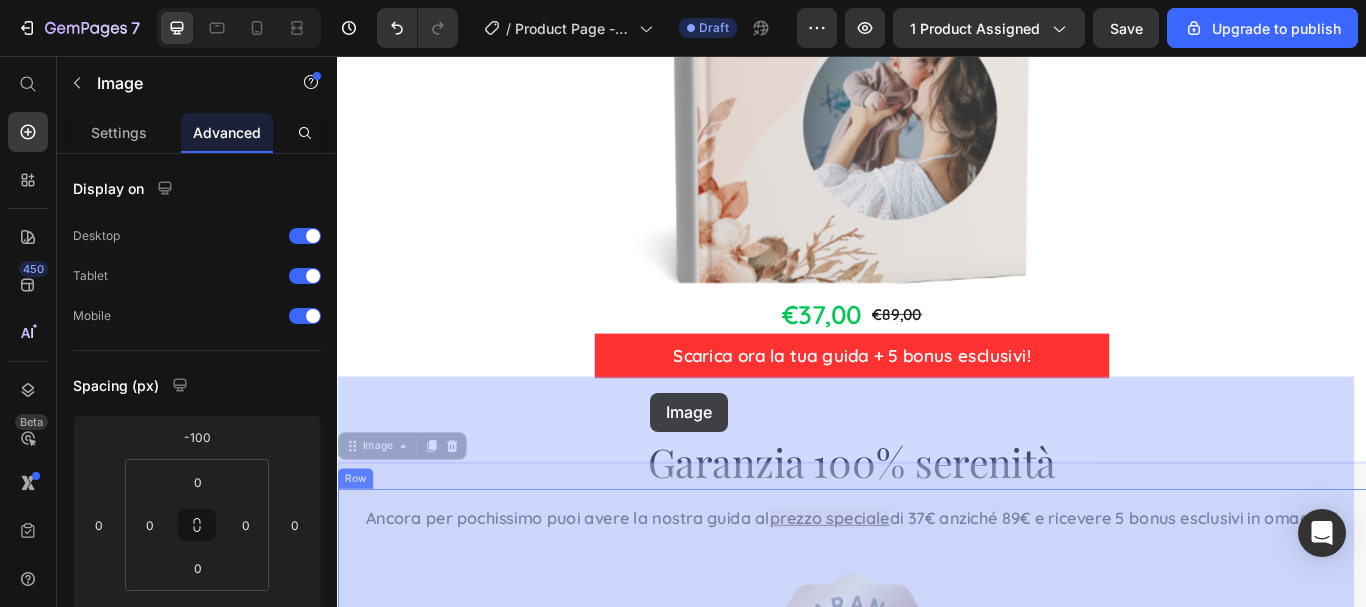 drag, startPoint x: 713, startPoint y: 572, endPoint x: 702, endPoint y: 449, distance: 123.49089 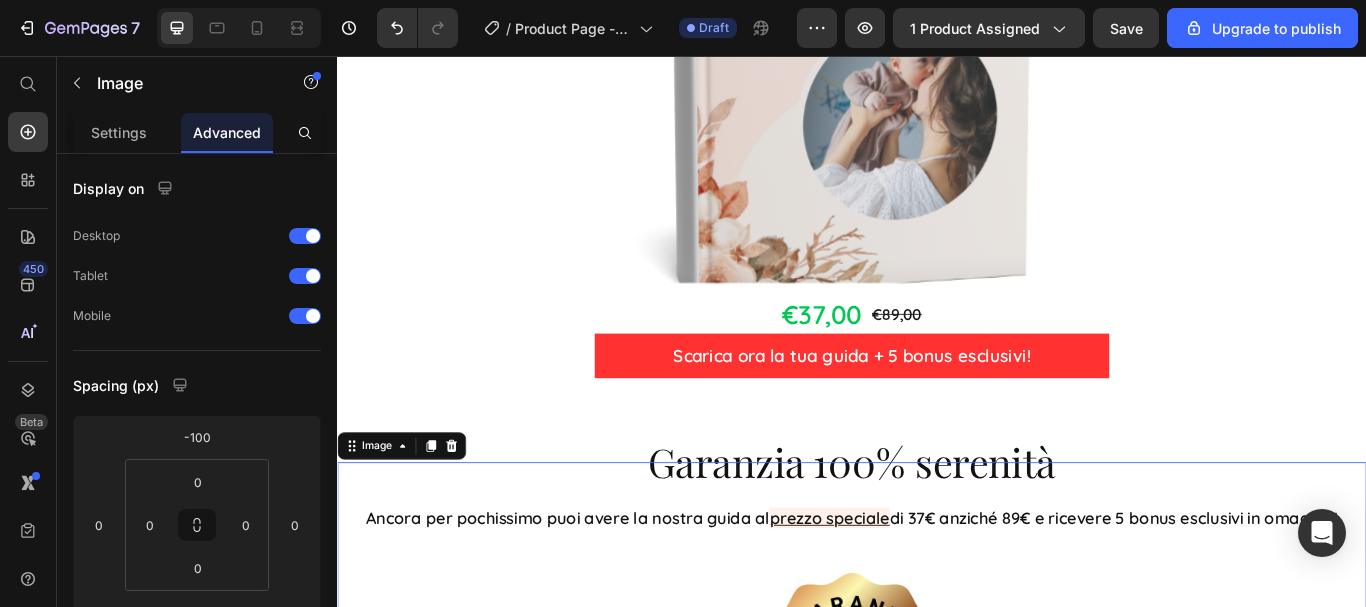 click at bounding box center [937, 780] 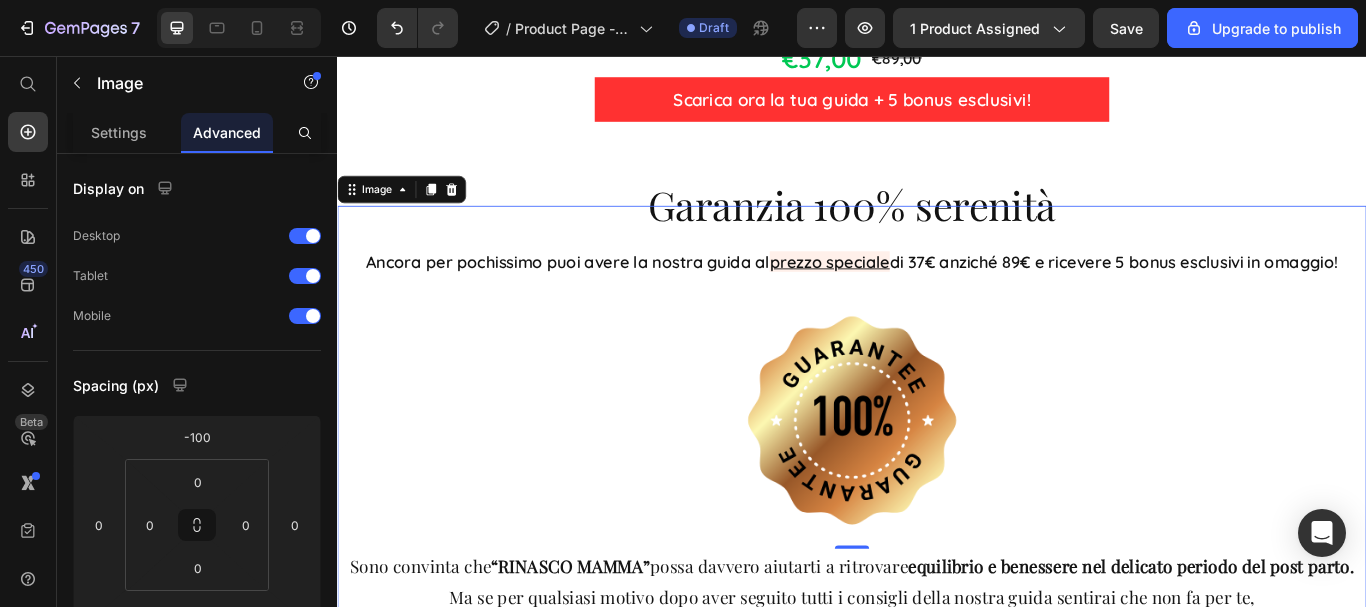 scroll, scrollTop: 12624, scrollLeft: 0, axis: vertical 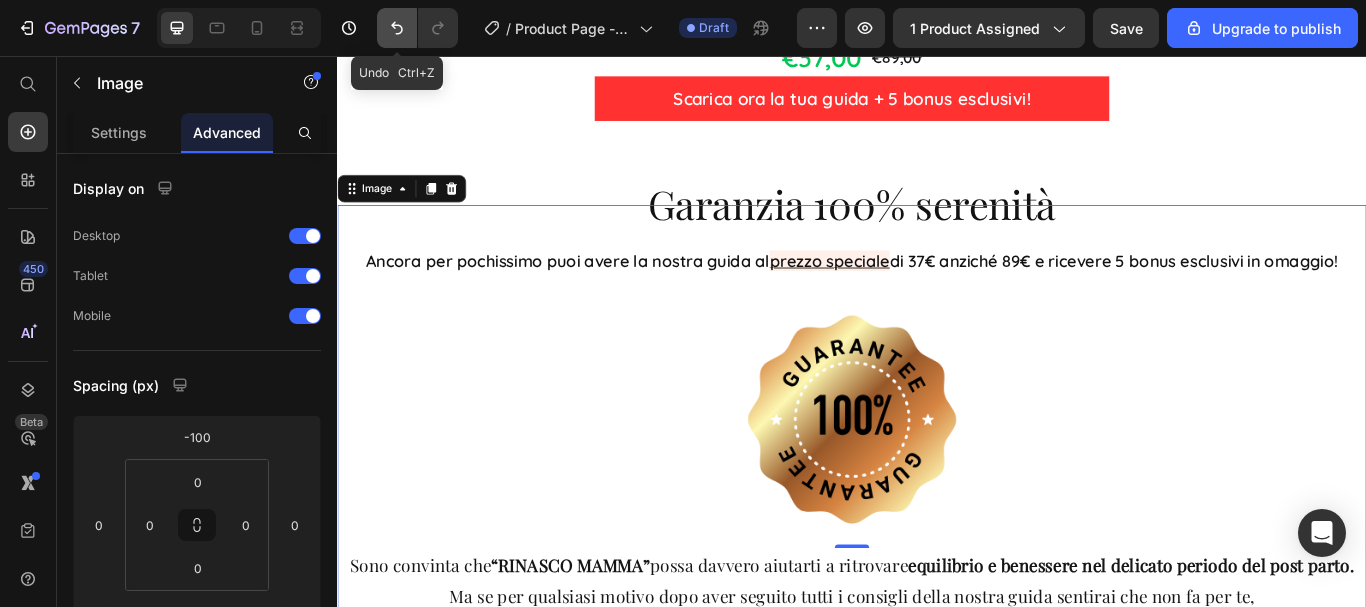 click 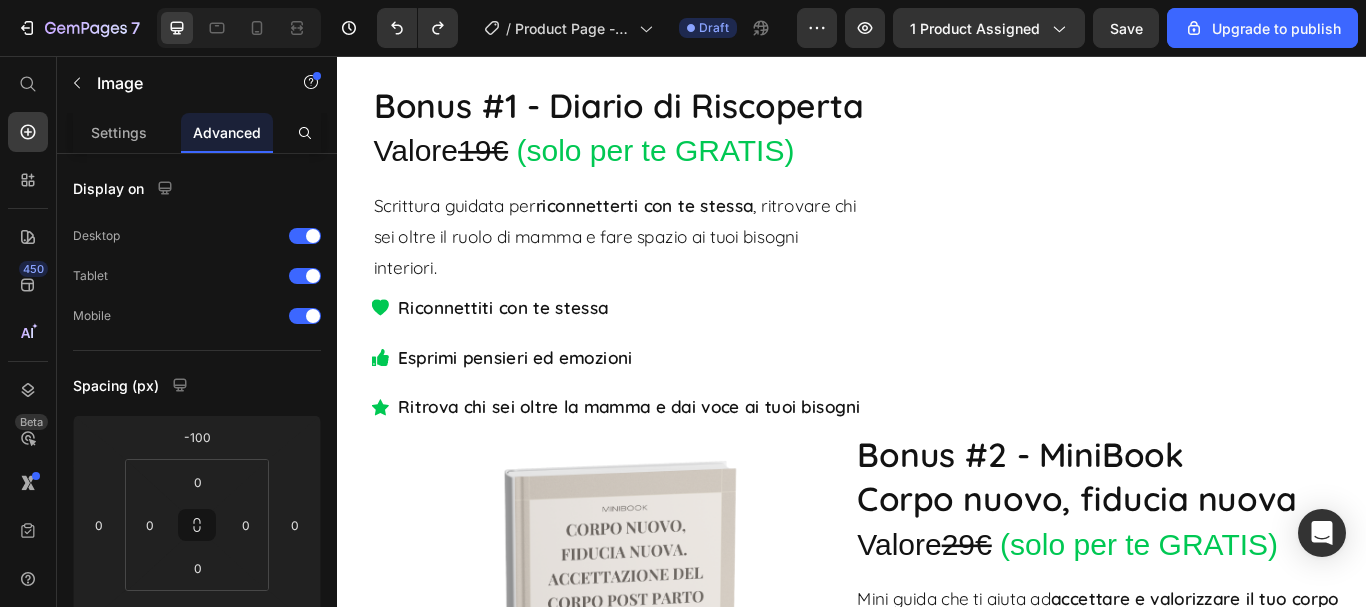 scroll, scrollTop: 6923, scrollLeft: 0, axis: vertical 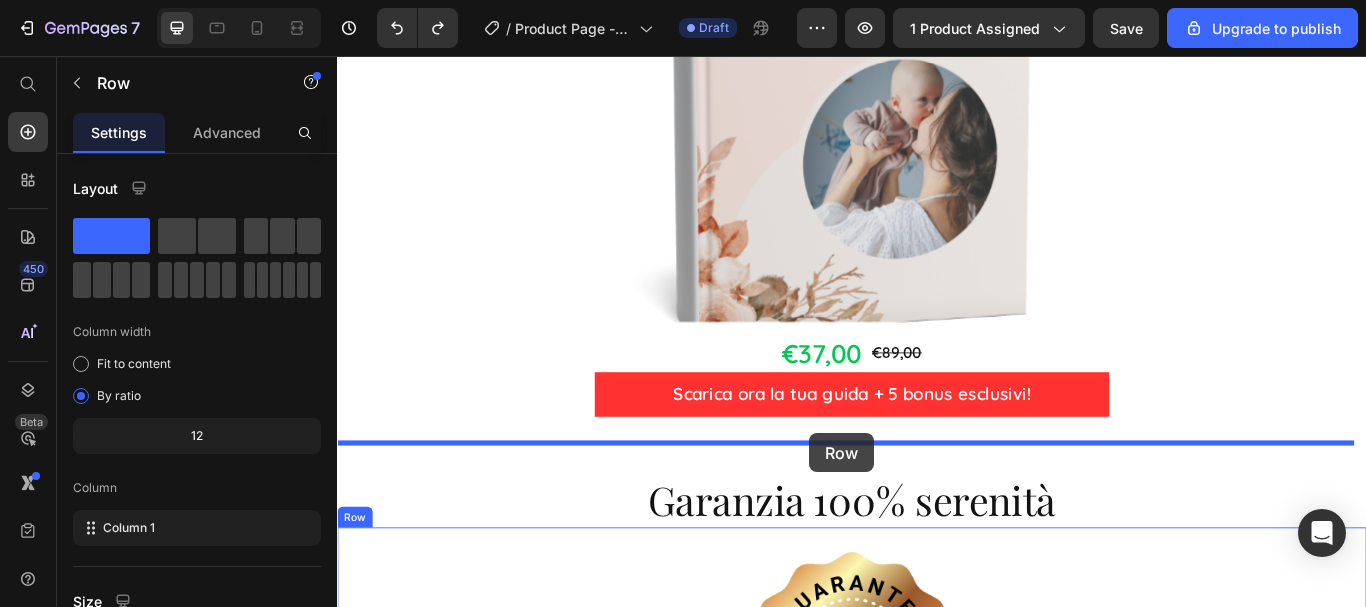 drag, startPoint x: 792, startPoint y: 299, endPoint x: 887, endPoint y: 496, distance: 218.70985 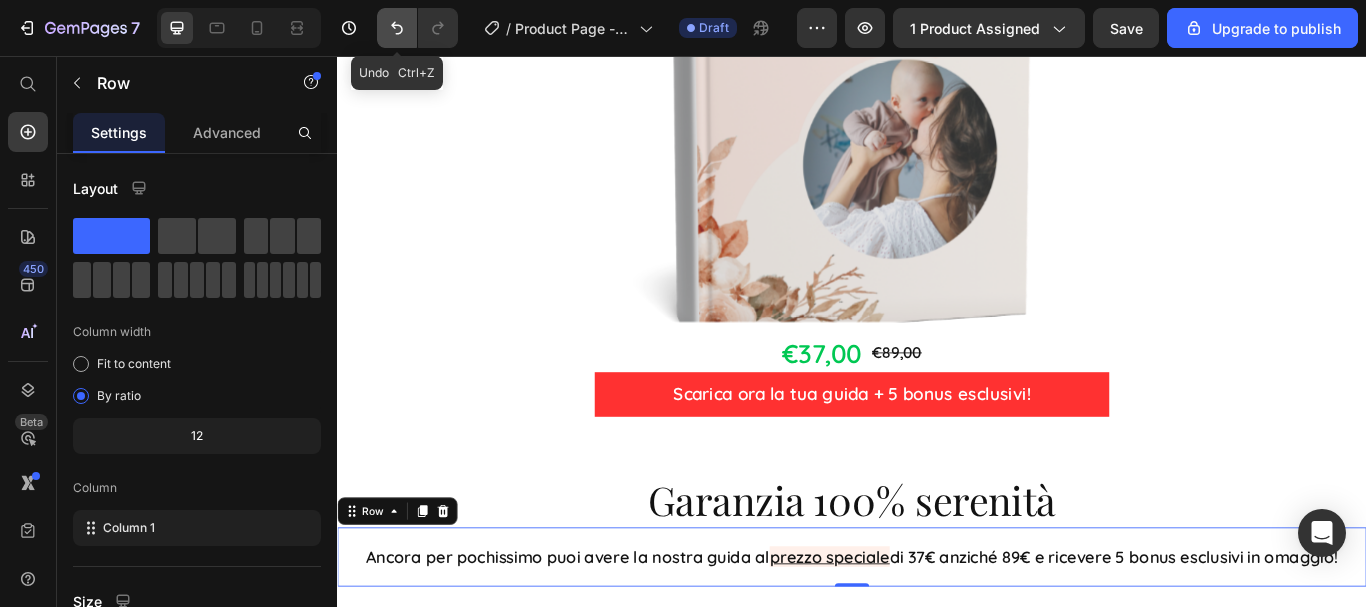 click 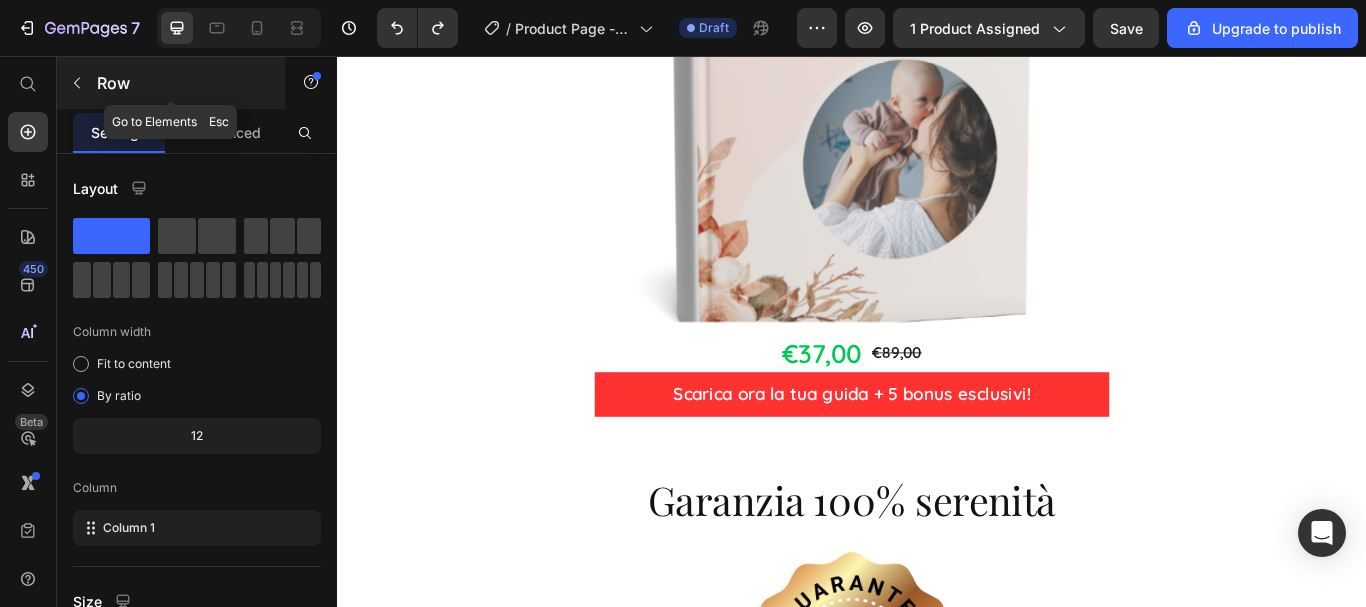 click on "Row" at bounding box center (182, 83) 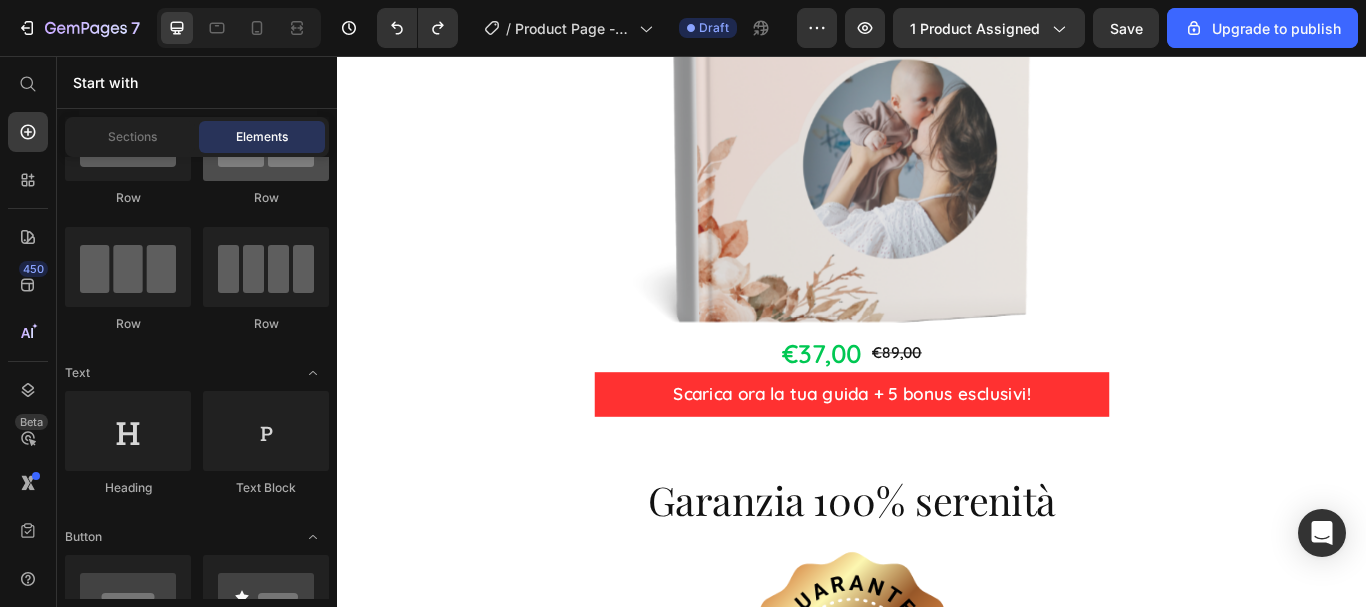 scroll, scrollTop: 0, scrollLeft: 0, axis: both 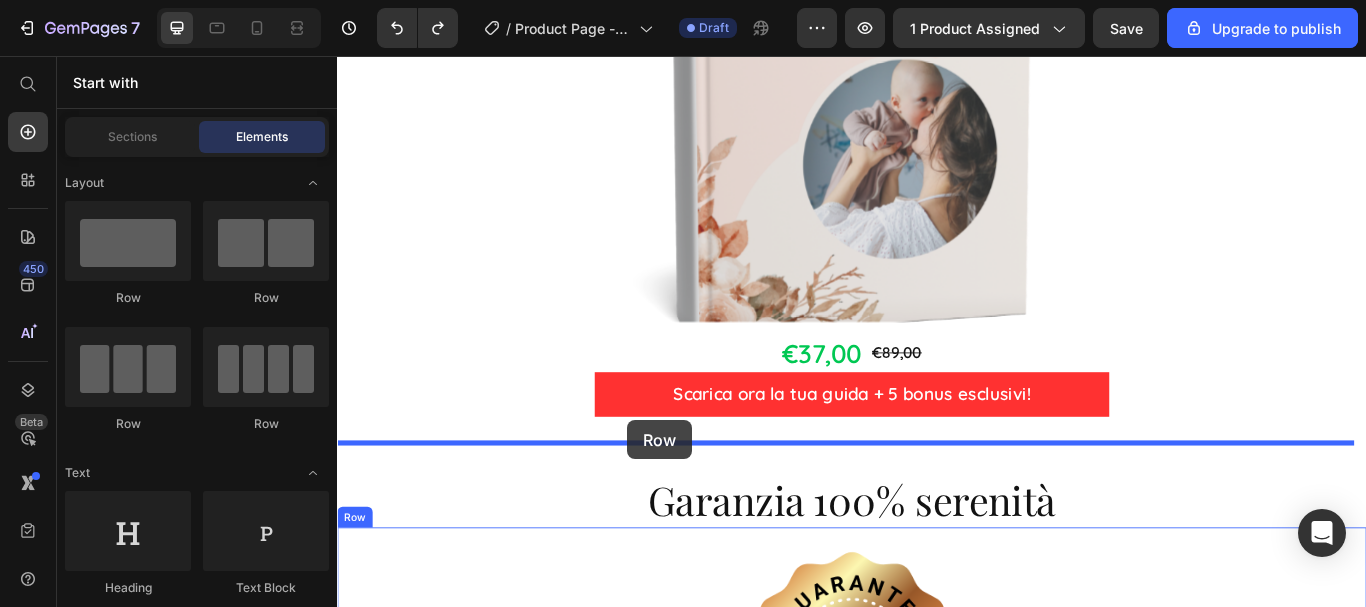 drag, startPoint x: 471, startPoint y: 307, endPoint x: 675, endPoint y: 481, distance: 268.12683 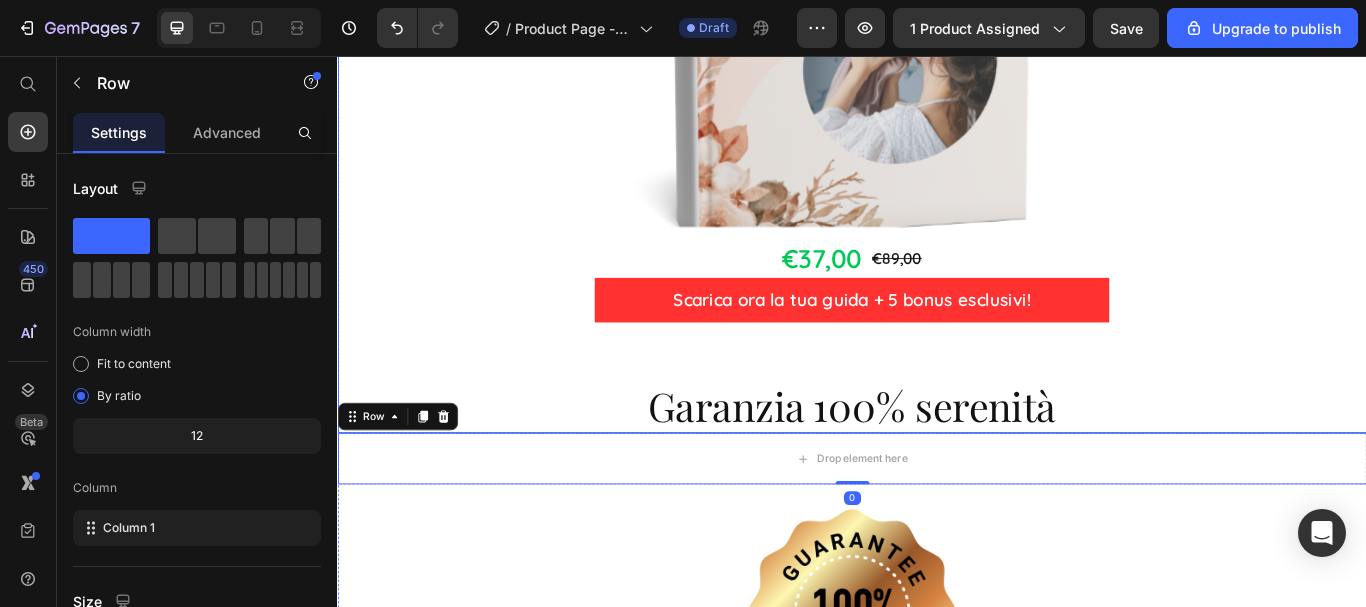 scroll, scrollTop: 12579, scrollLeft: 0, axis: vertical 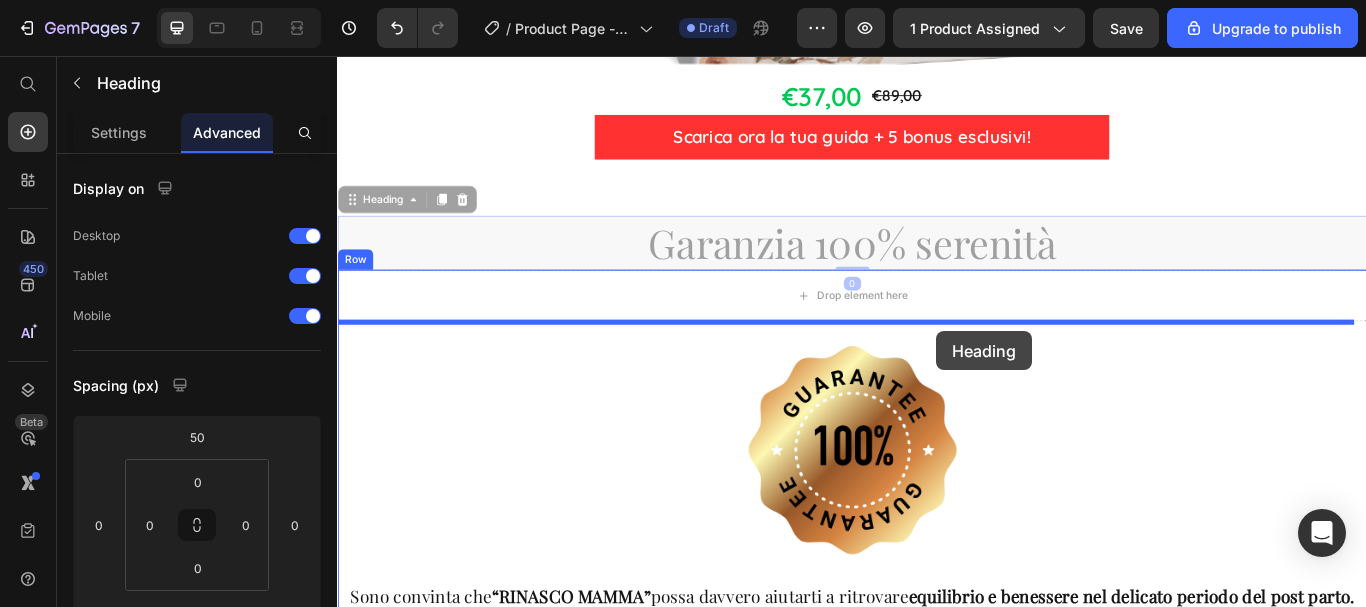 drag, startPoint x: 1022, startPoint y: 263, endPoint x: 1036, endPoint y: 377, distance: 114.85643 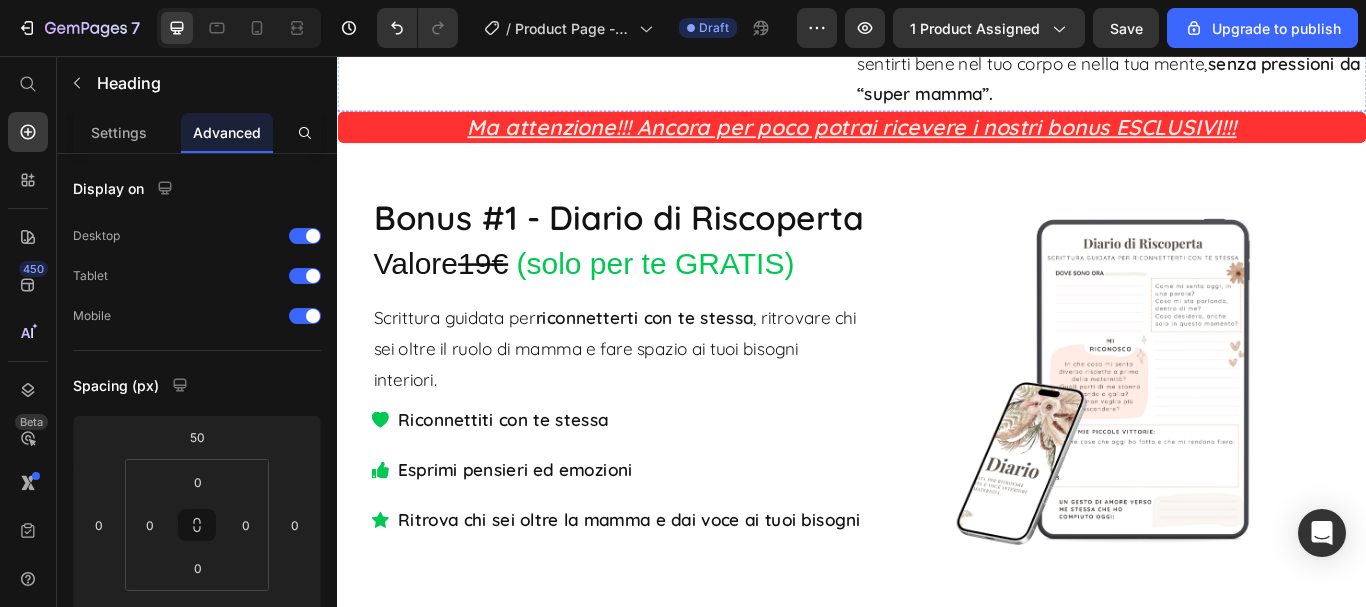 scroll, scrollTop: 6863, scrollLeft: 0, axis: vertical 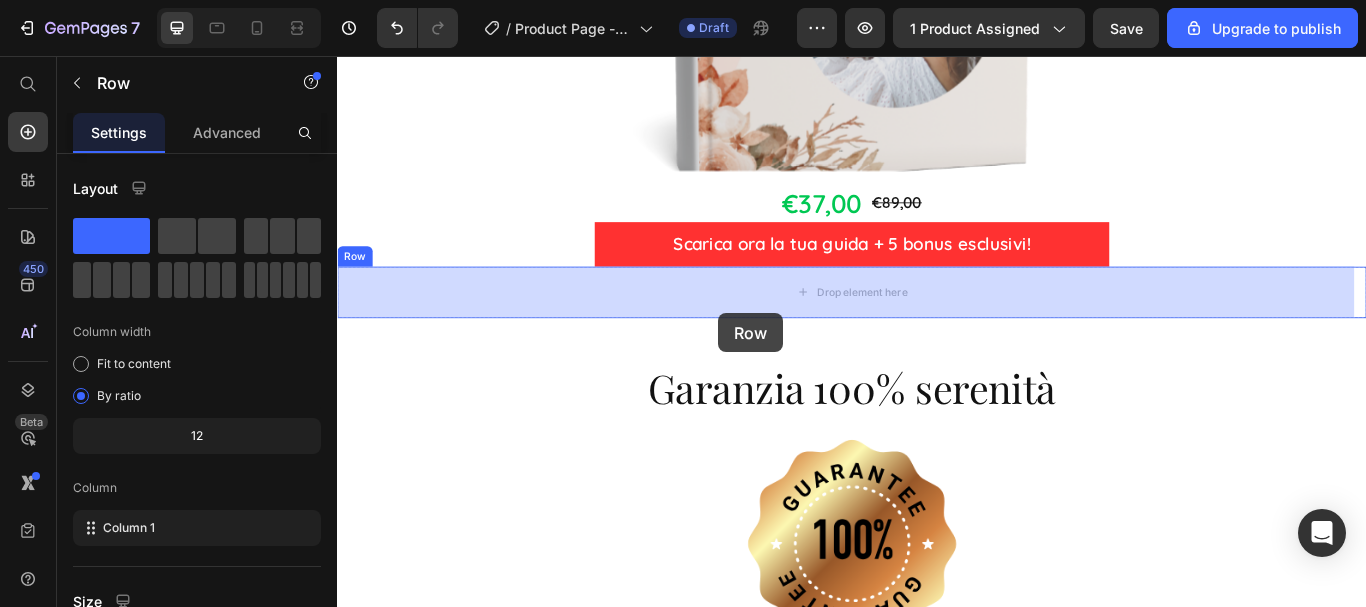 drag, startPoint x: 707, startPoint y: 362, endPoint x: 781, endPoint y: 356, distance: 74.24284 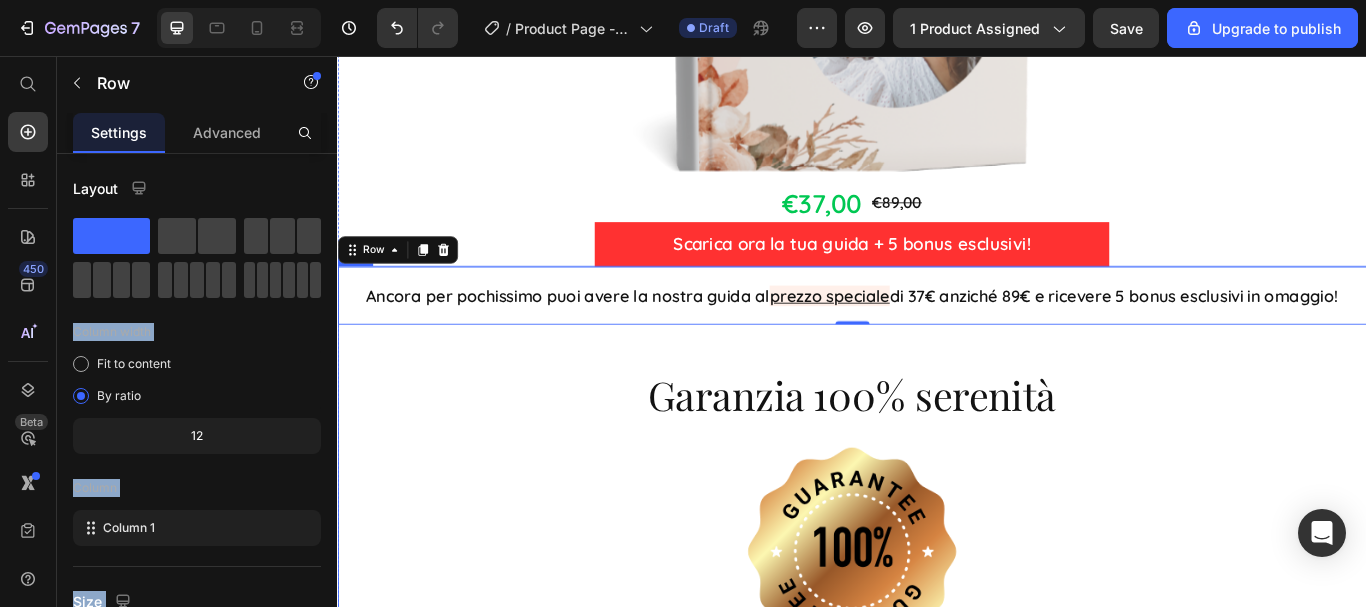 drag, startPoint x: 442, startPoint y: 280, endPoint x: 750, endPoint y: 374, distance: 322.02484 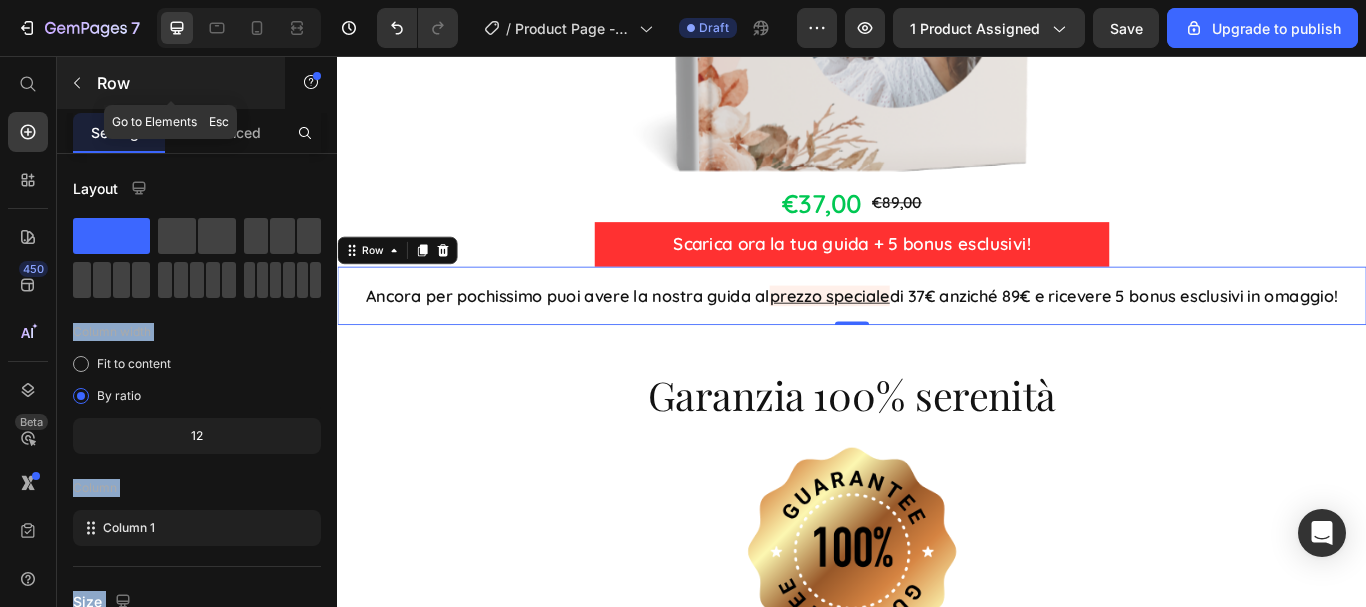 click on "Row" at bounding box center [182, 83] 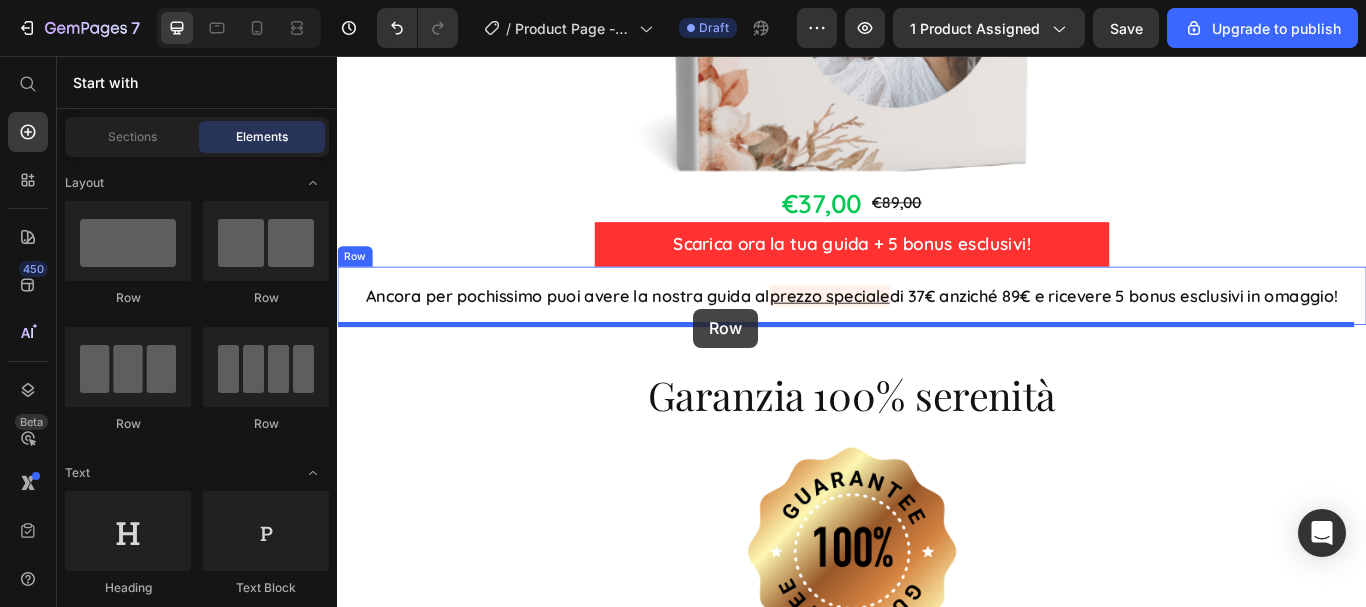 drag, startPoint x: 480, startPoint y: 316, endPoint x: 752, endPoint y: 351, distance: 274.24258 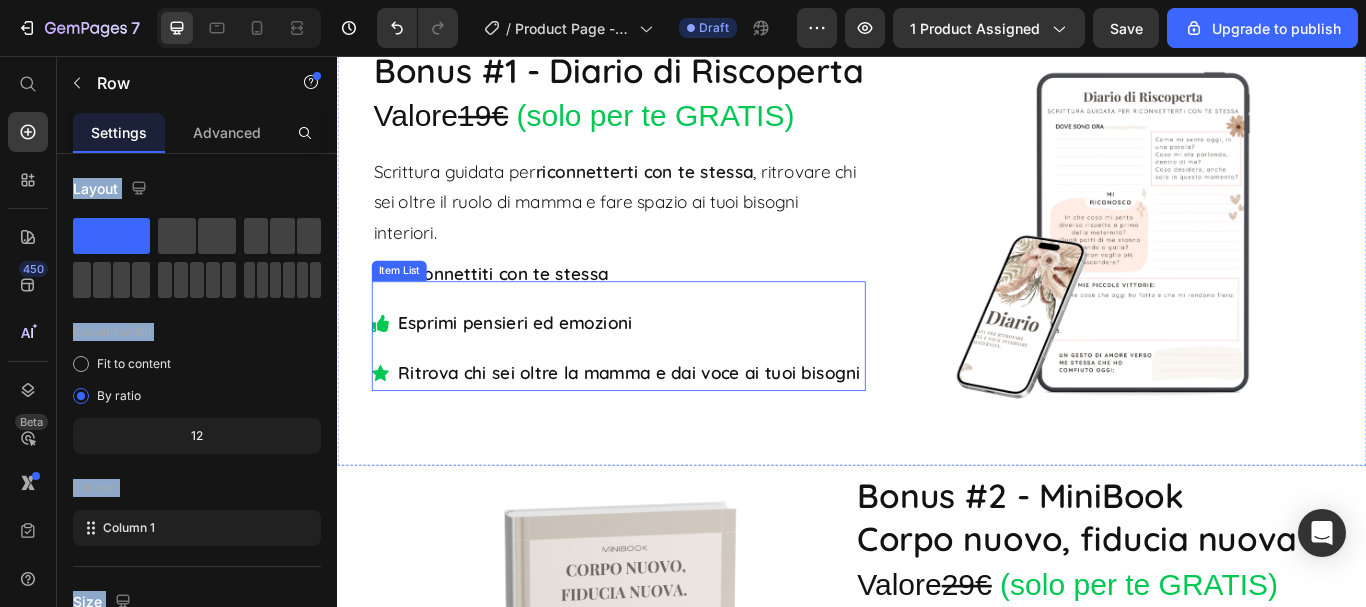scroll, scrollTop: 6882, scrollLeft: 0, axis: vertical 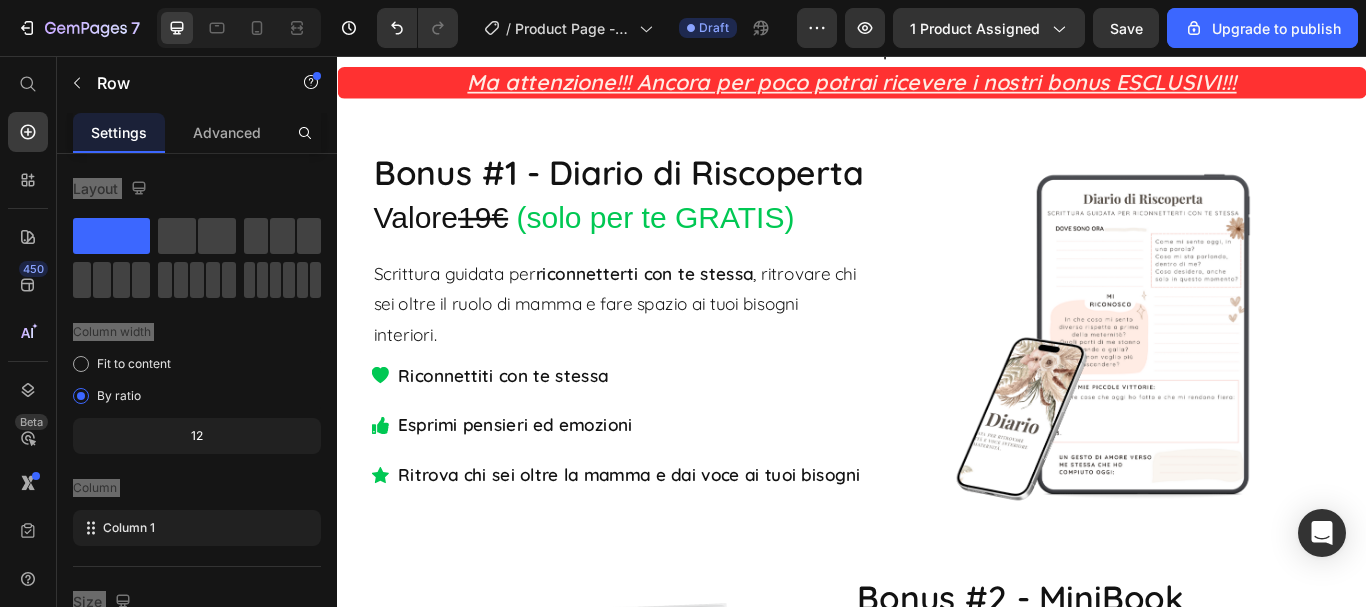 click on "02 Ore 41 Minuti 22 Secondi" at bounding box center (937, -446) 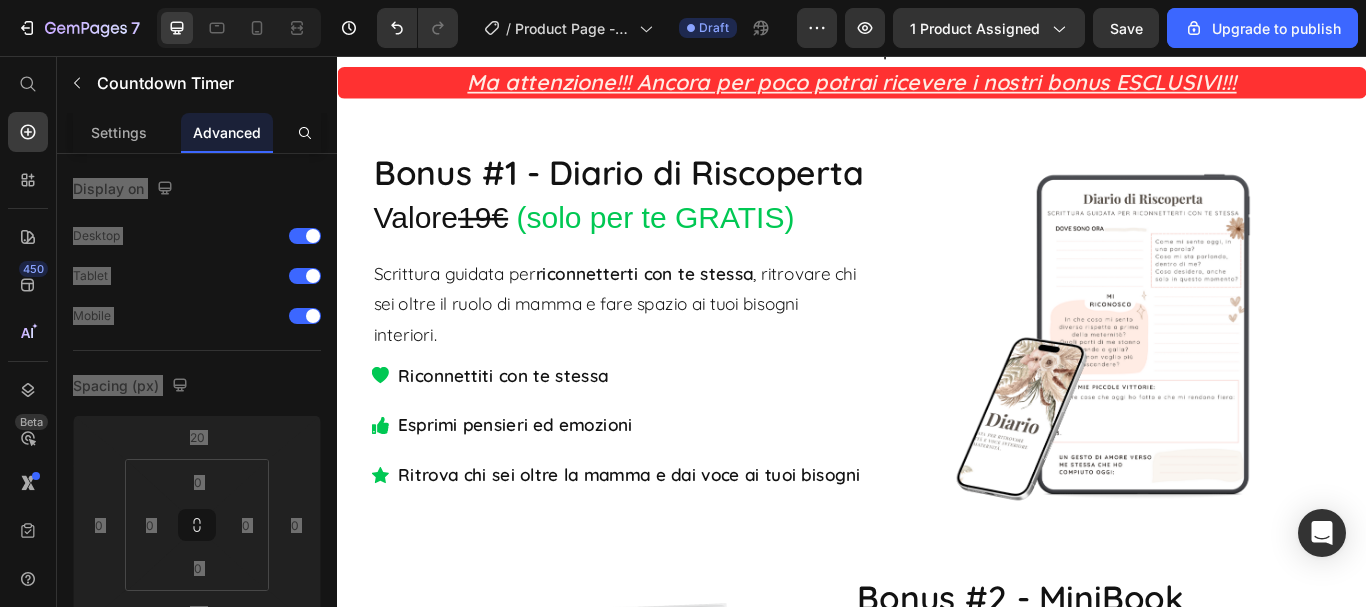 click 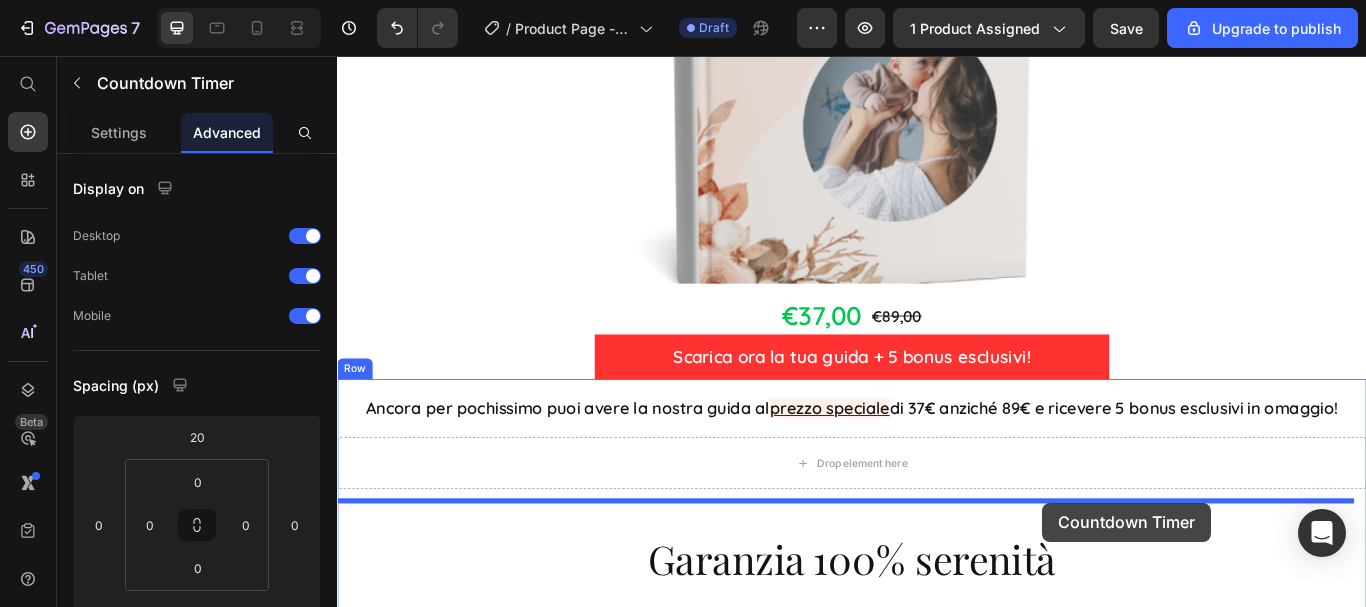 scroll, scrollTop: 12562, scrollLeft: 0, axis: vertical 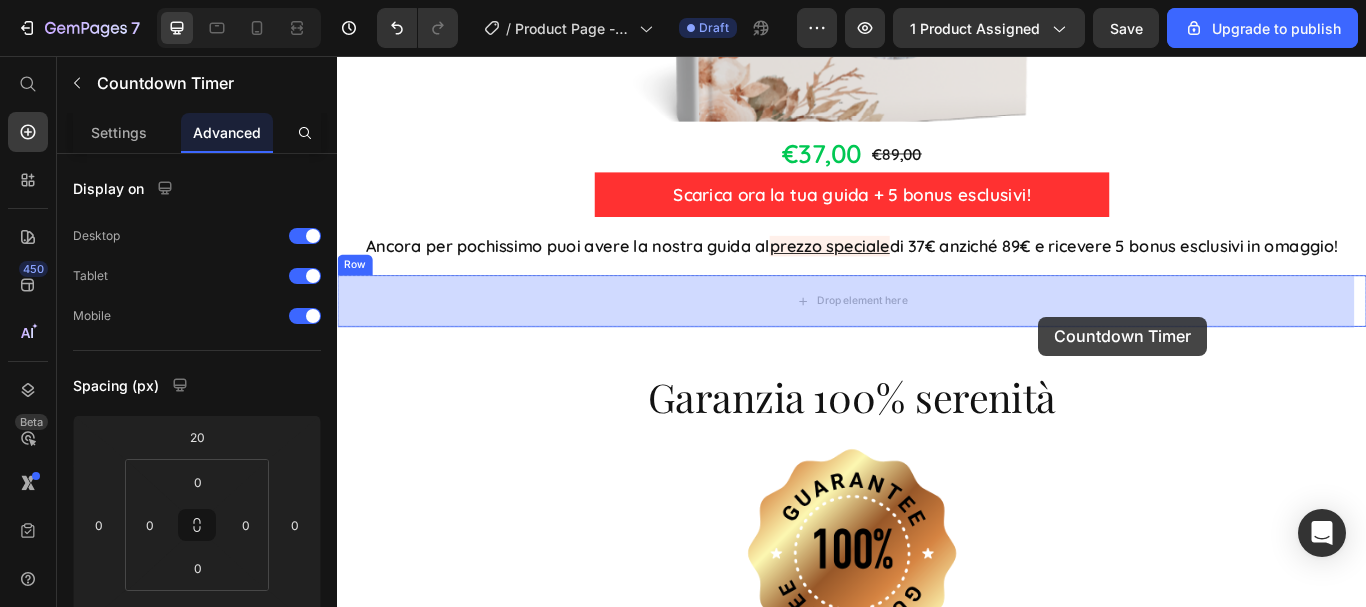 drag, startPoint x: 1220, startPoint y: 486, endPoint x: 1154, endPoint y: 360, distance: 142.23924 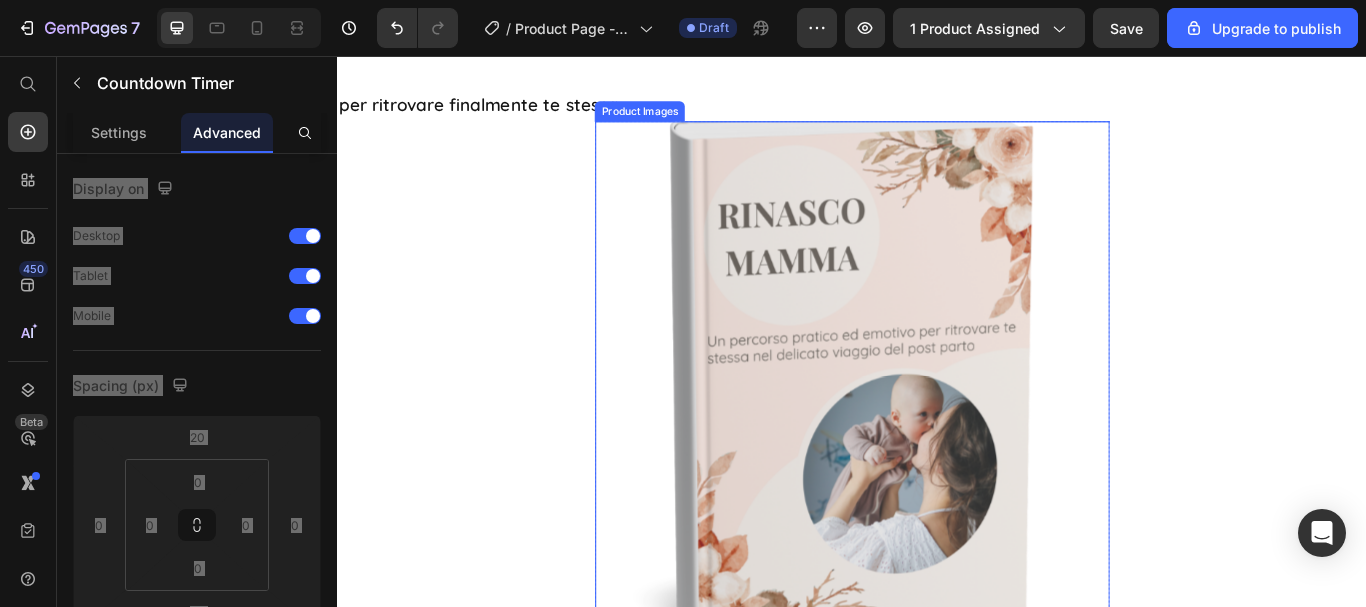 scroll, scrollTop: 12562, scrollLeft: 0, axis: vertical 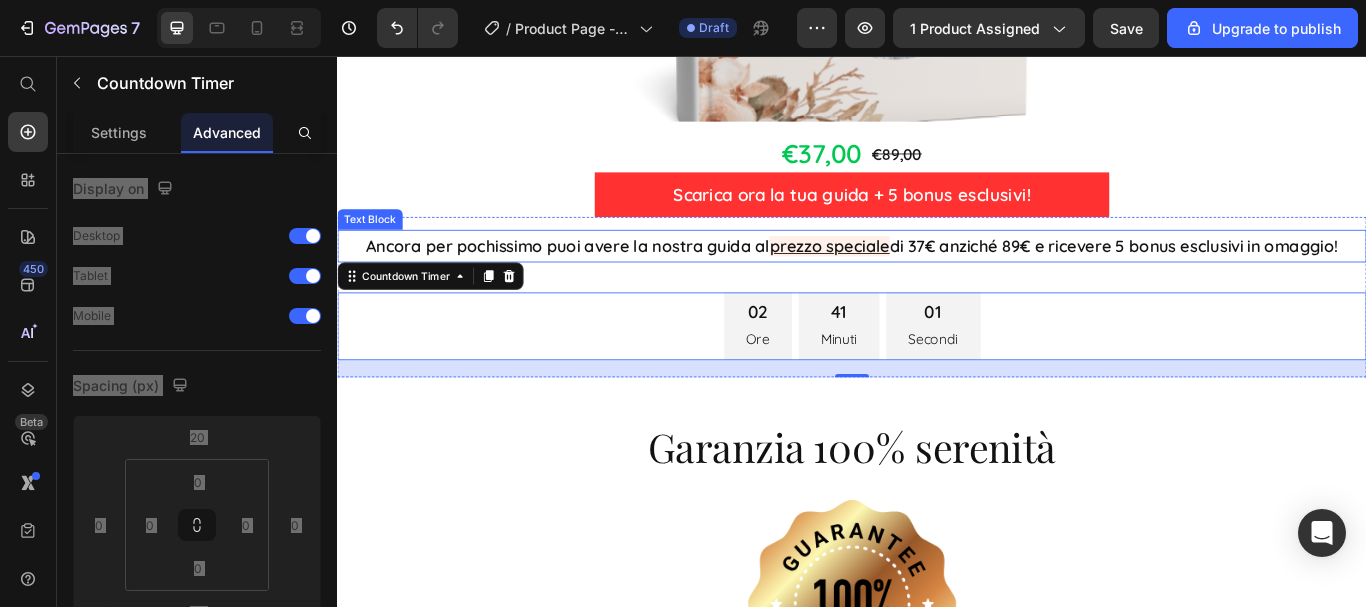 click on "Ancora per pochissimo puoi avere la nostra guida al  prezzo speciale  di 37€ anziché 89€ e ricevere 5 bonus esclusivi in omaggio!" at bounding box center (937, 278) 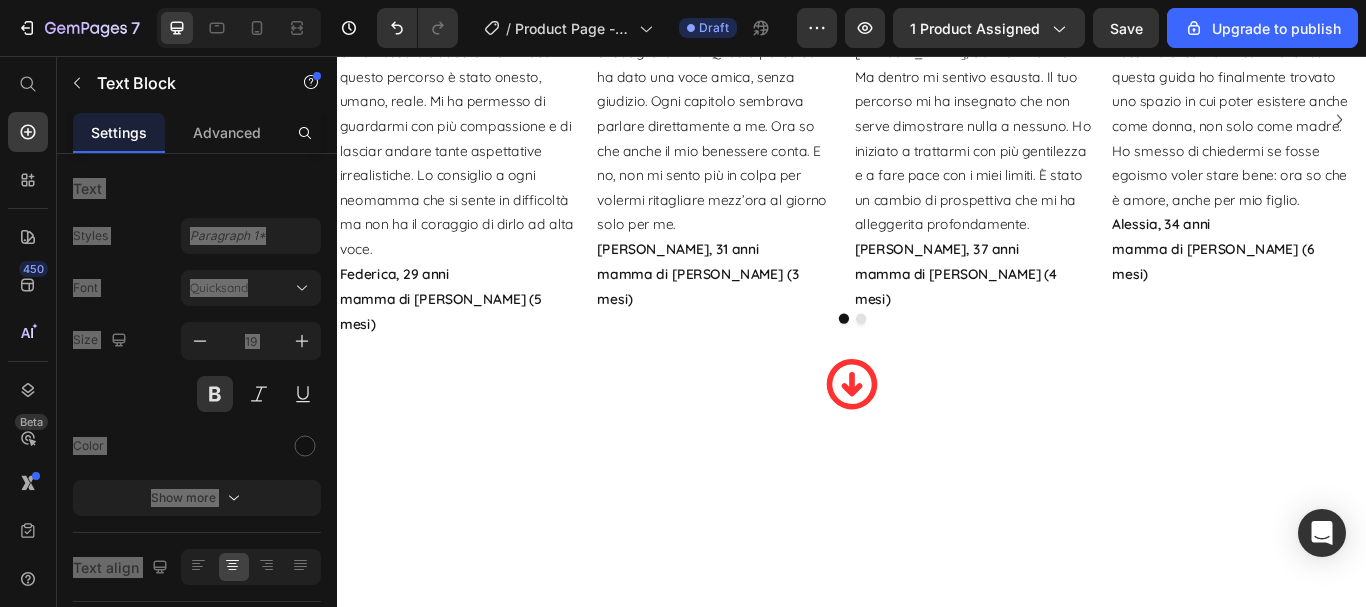 scroll, scrollTop: 1742, scrollLeft: 0, axis: vertical 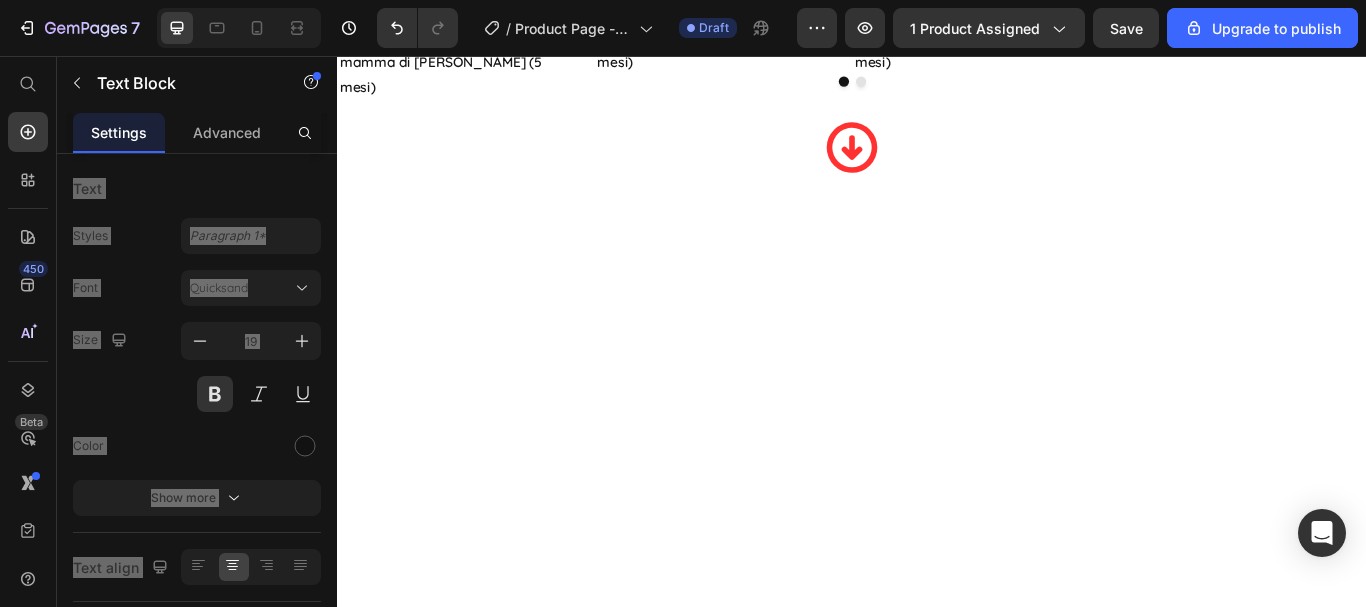 click on "Non lasciarti sfuggire questa occasione!" at bounding box center [937, -723] 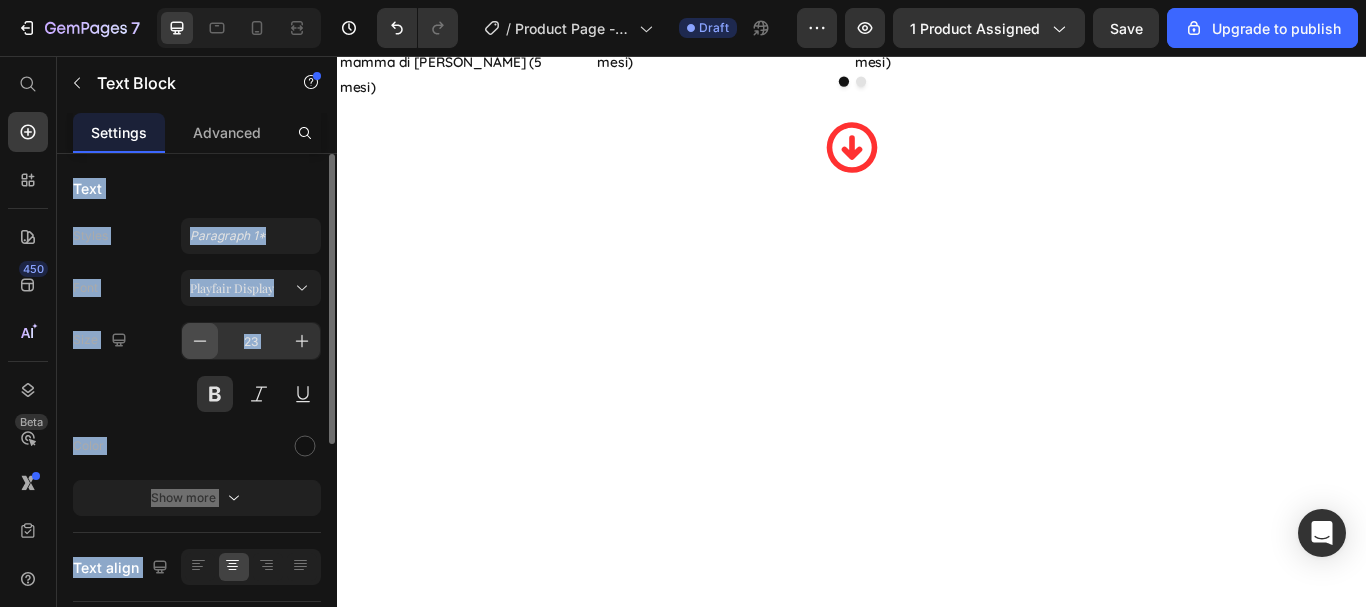 click 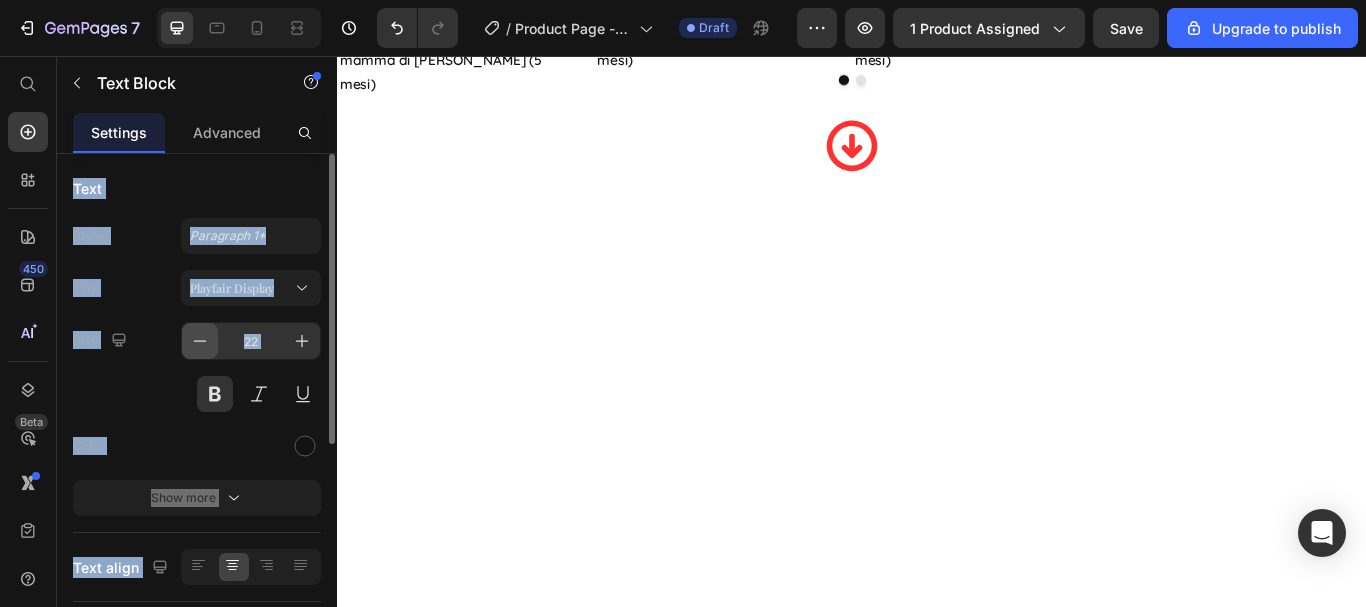 click 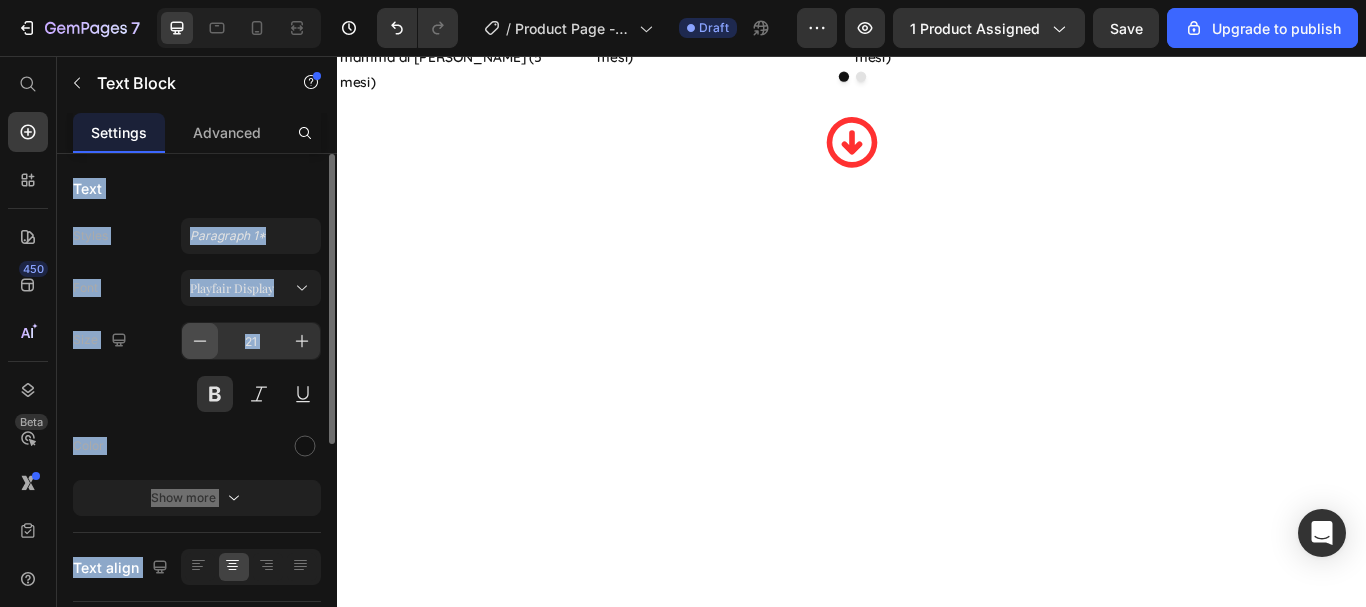 scroll, scrollTop: 1739, scrollLeft: 0, axis: vertical 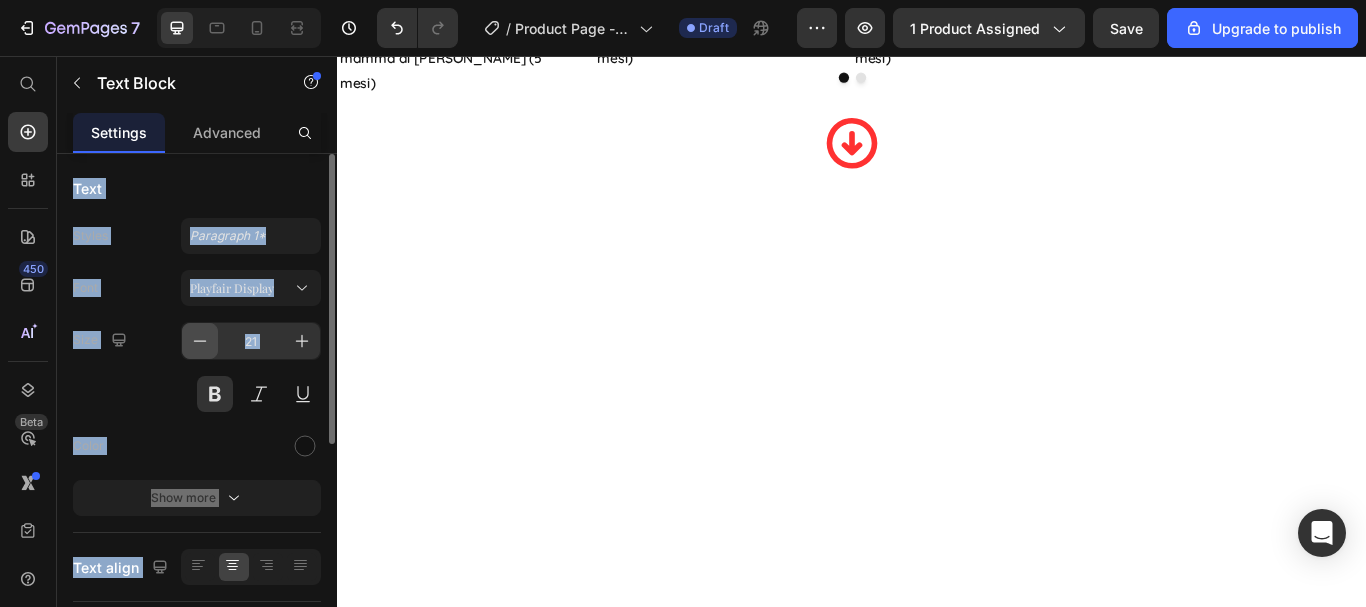 click 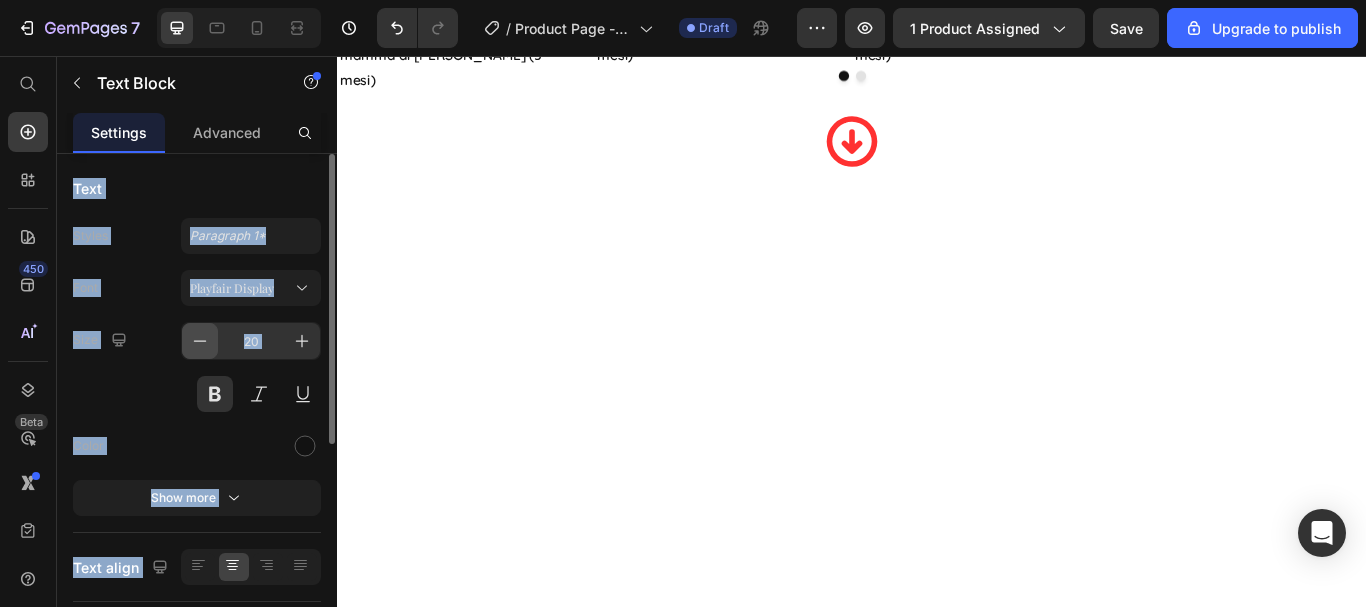 click 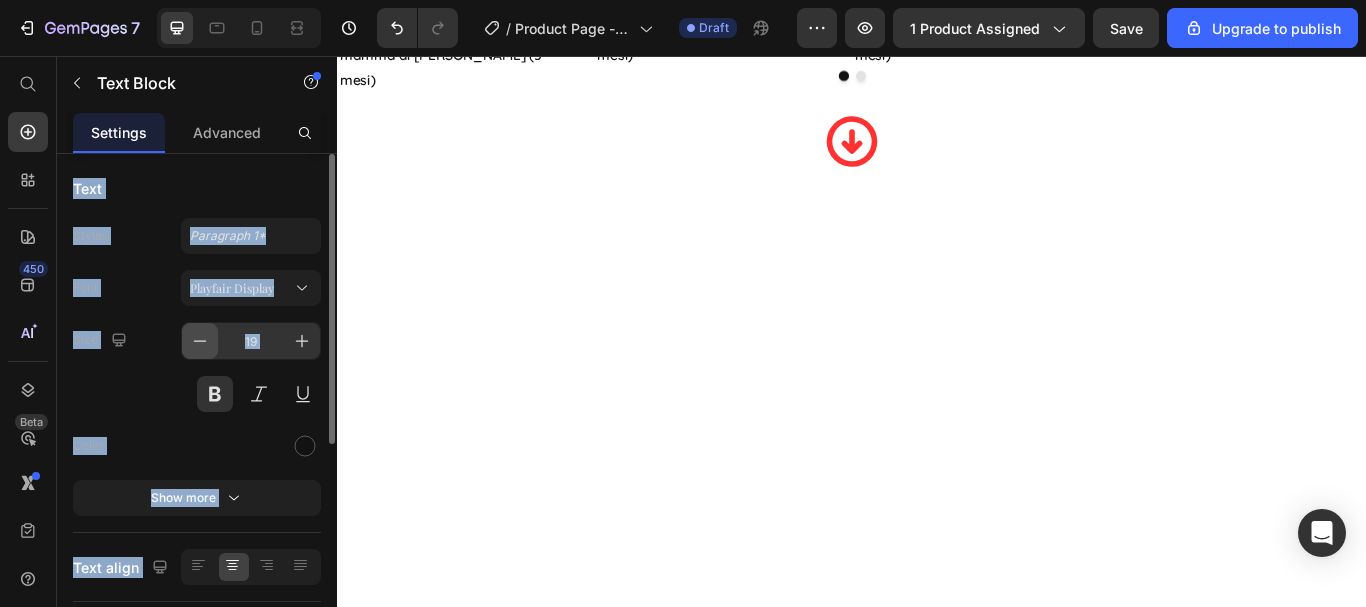 scroll, scrollTop: 1738, scrollLeft: 0, axis: vertical 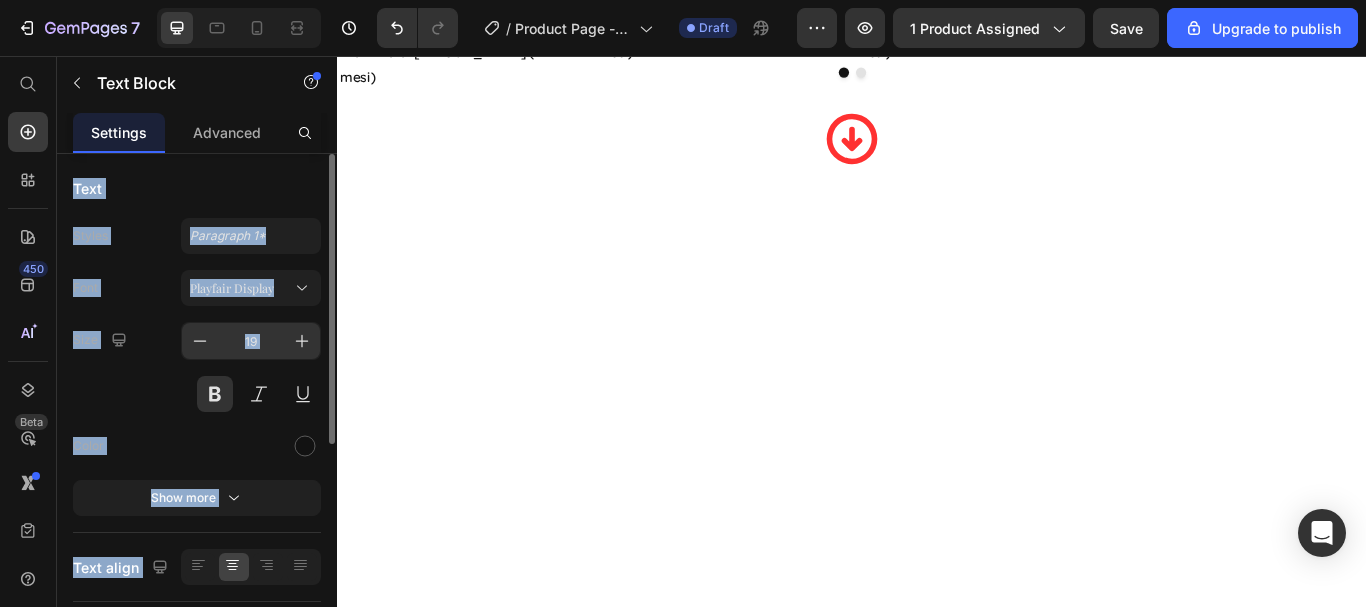 click on "19" 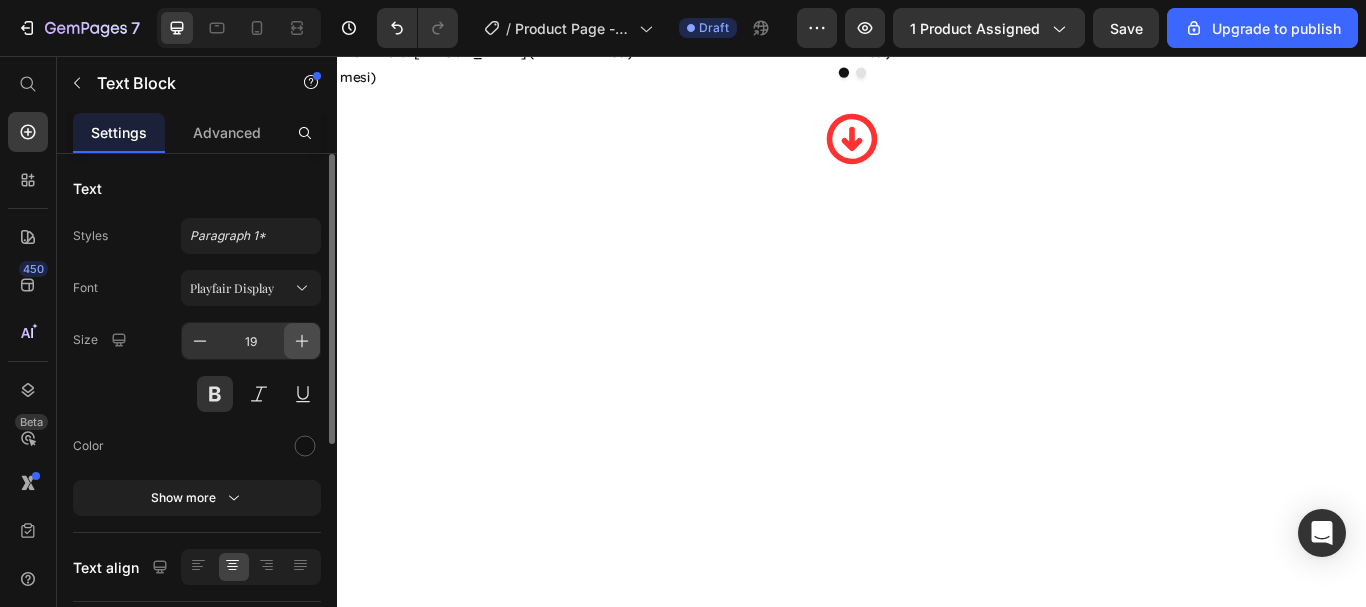 click 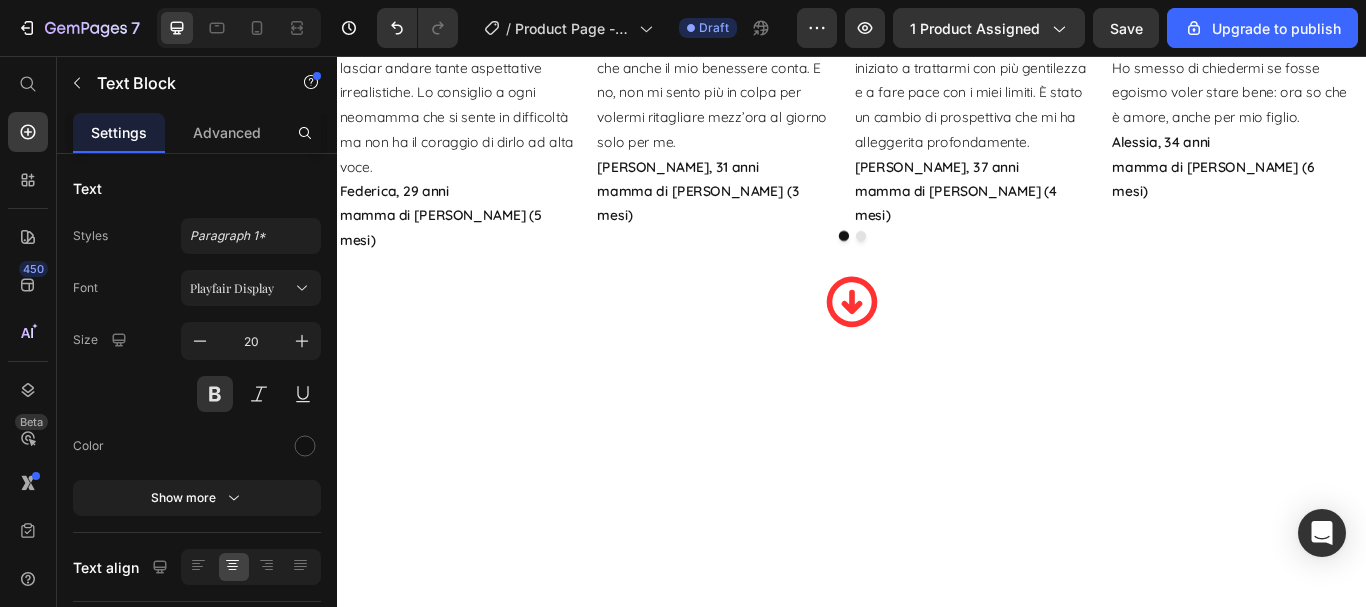 scroll, scrollTop: 1539, scrollLeft: 0, axis: vertical 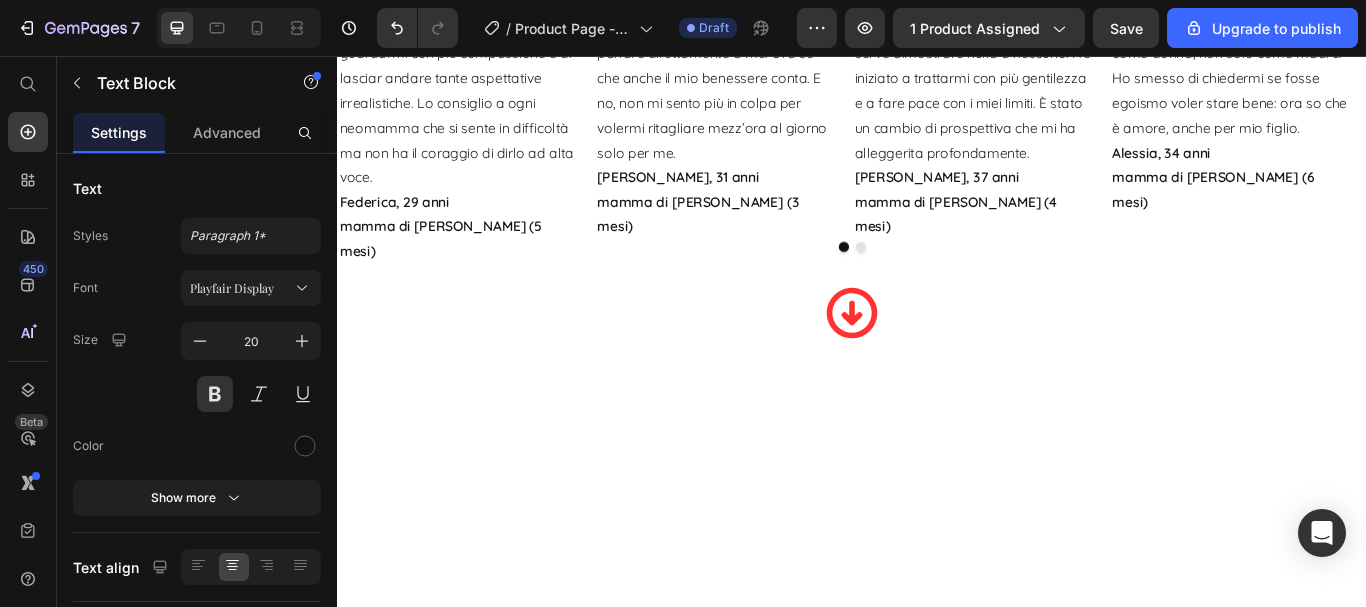 click on "Affrettati   l'offerta è valida  SOLO per 24 ore , dopodichè il prezzo salirà e i bonus non saranno più inclusi." at bounding box center (937, -564) 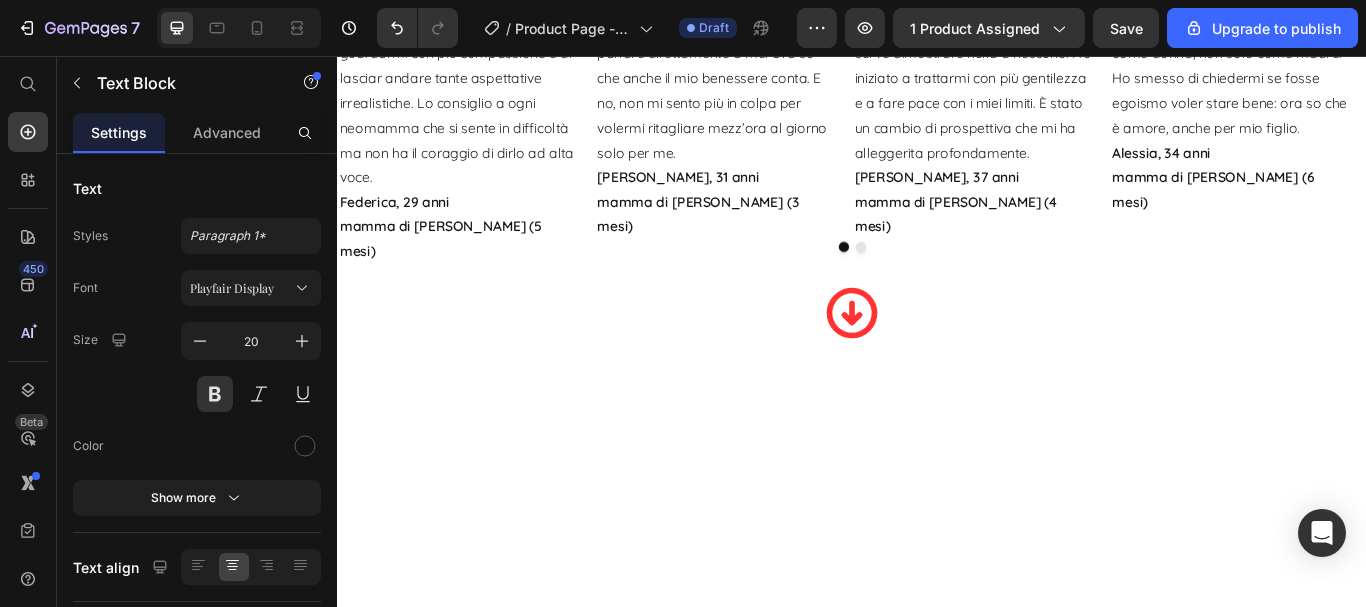 click on "02 Ore 40 Minuti 36 Secondi" at bounding box center (937, -659) 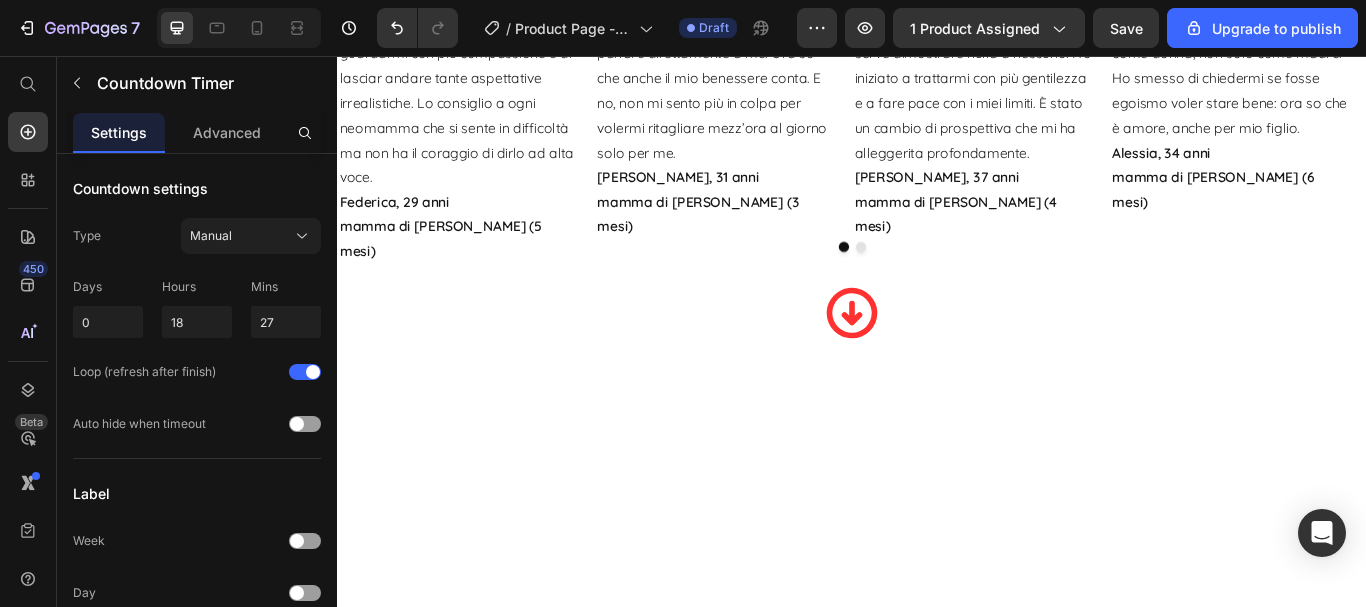 click on "Affrettati   l'offerta è valida  SOLO per 24 ore , dopodichè il prezzo salirà e i bonus non saranno più inclusi." at bounding box center [937, -564] 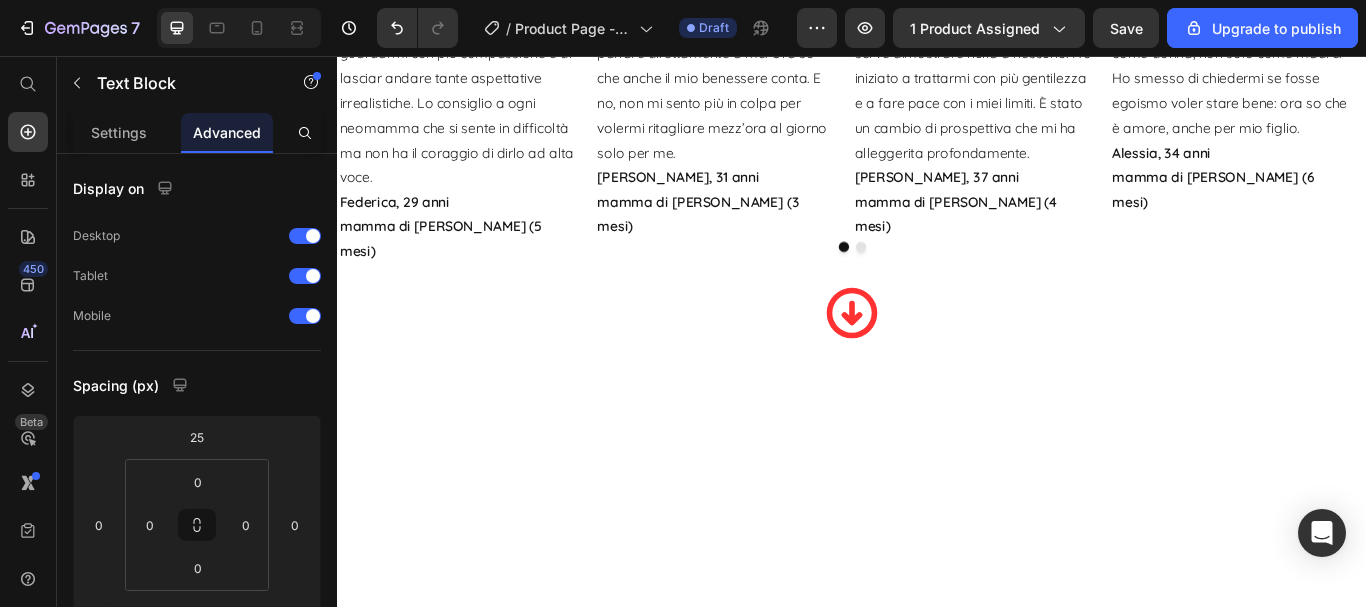 click 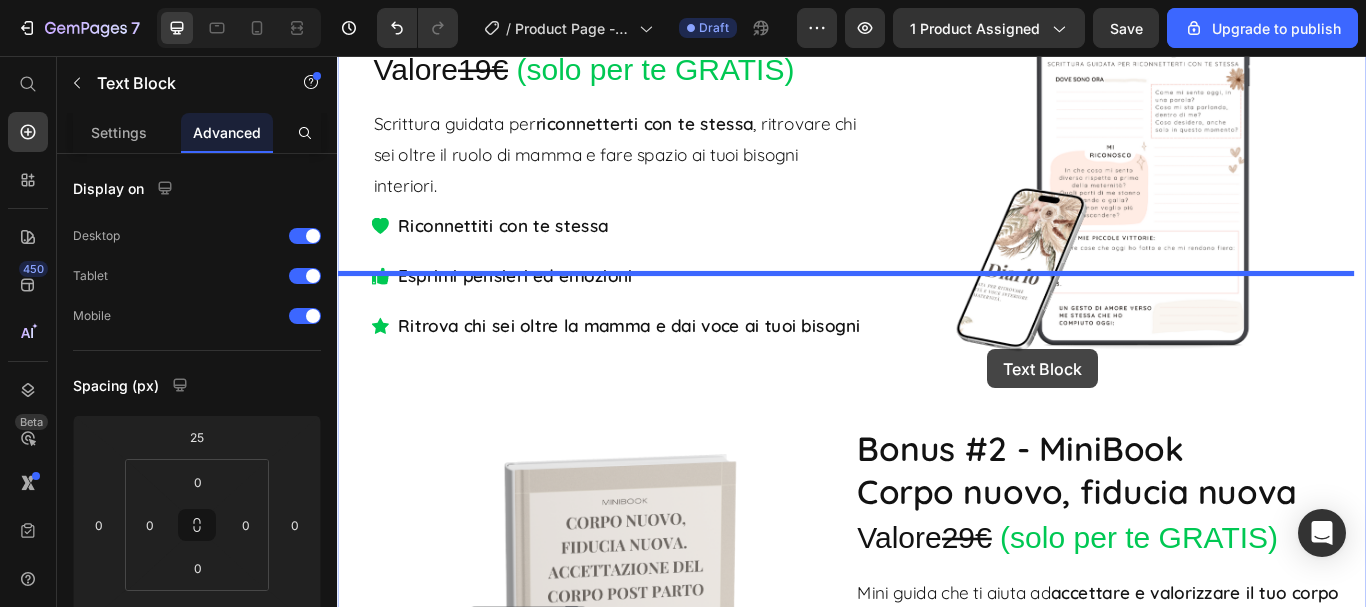 scroll, scrollTop: 7187, scrollLeft: 0, axis: vertical 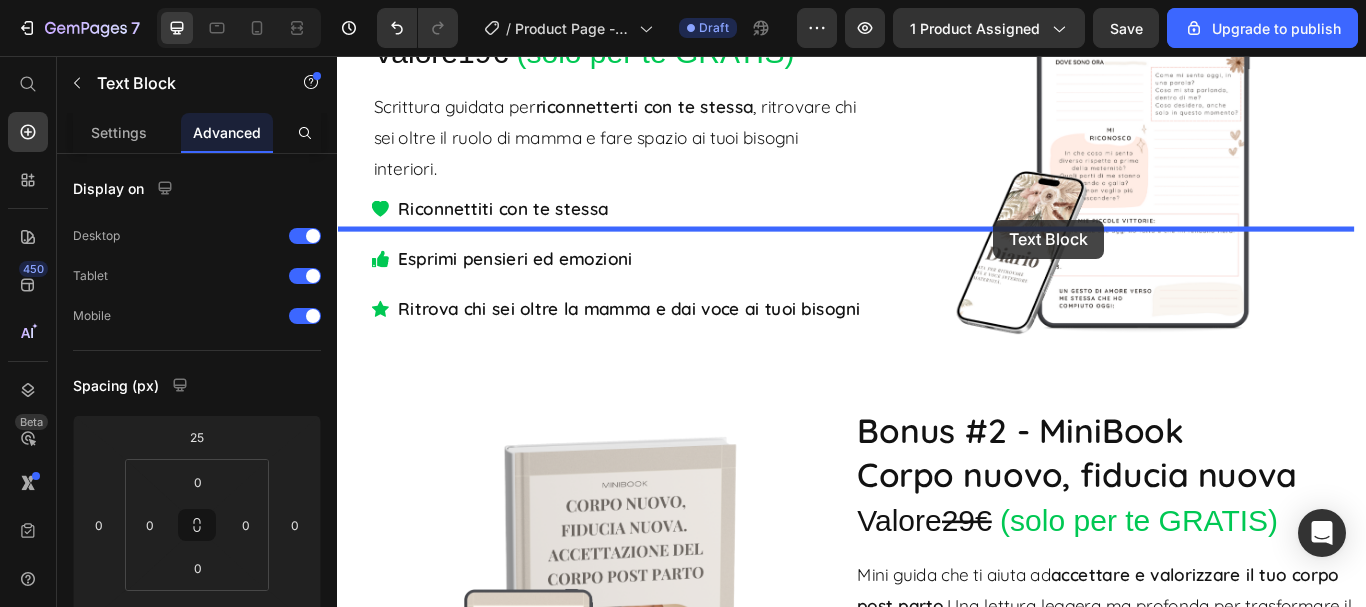 drag, startPoint x: 1155, startPoint y: 374, endPoint x: 1102, endPoint y: 247, distance: 137.6154 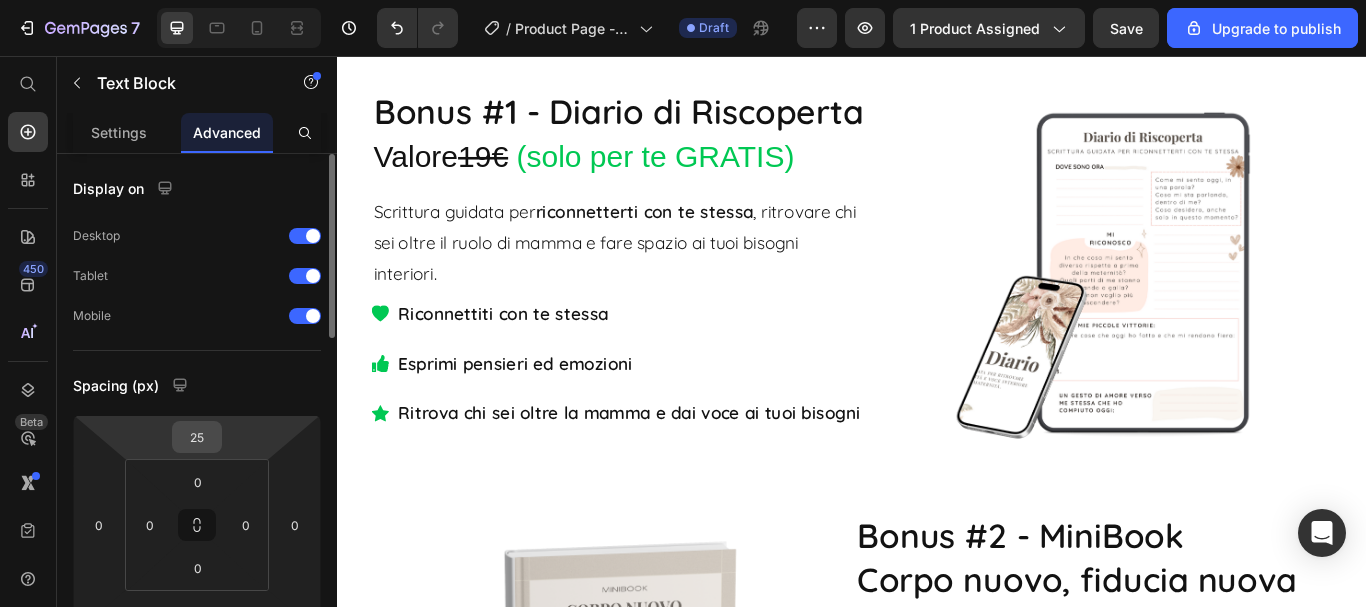 click on "25" at bounding box center (197, 437) 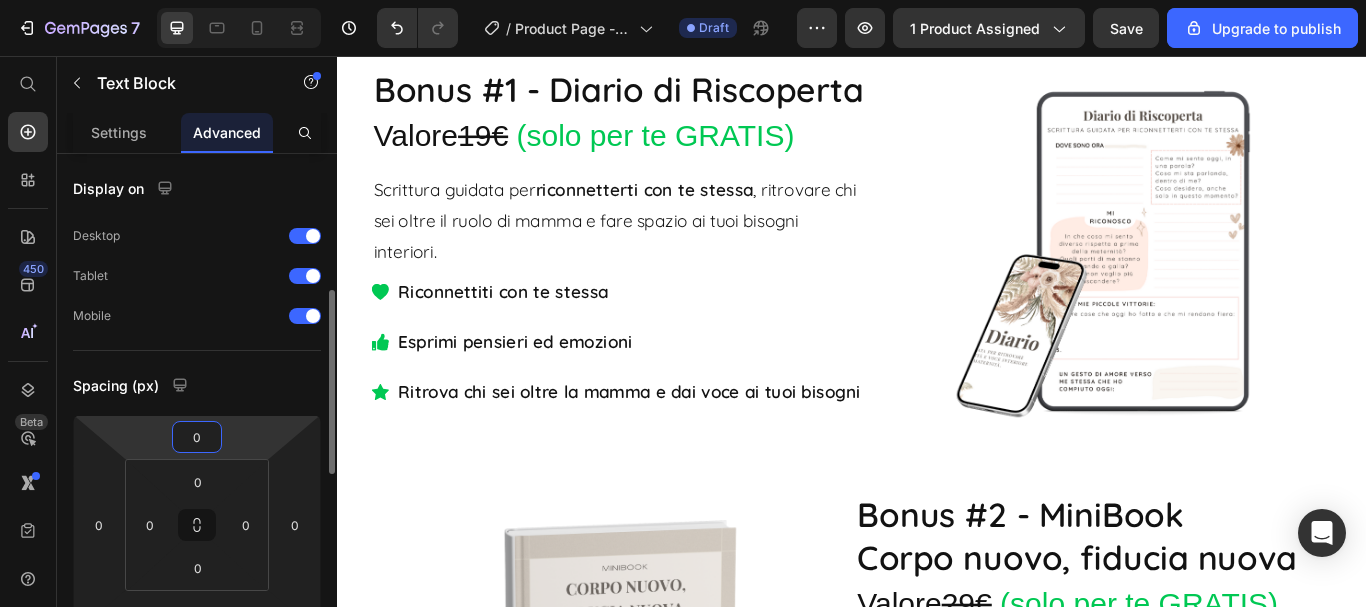 scroll, scrollTop: 100, scrollLeft: 0, axis: vertical 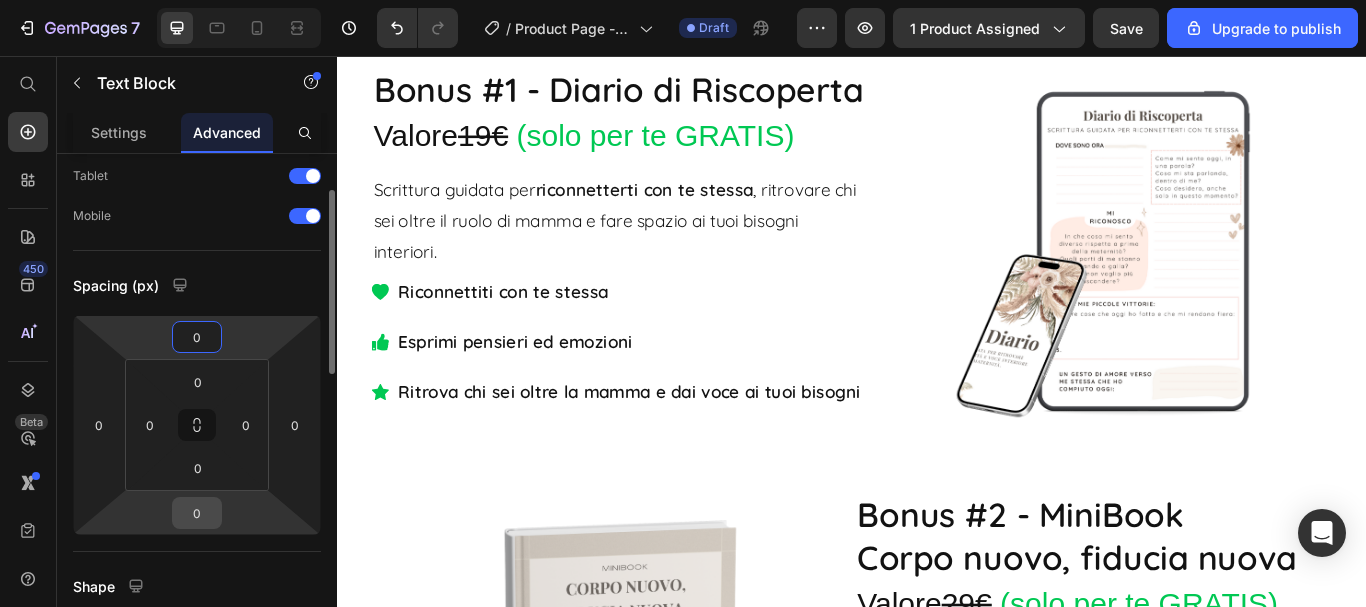 type on "0" 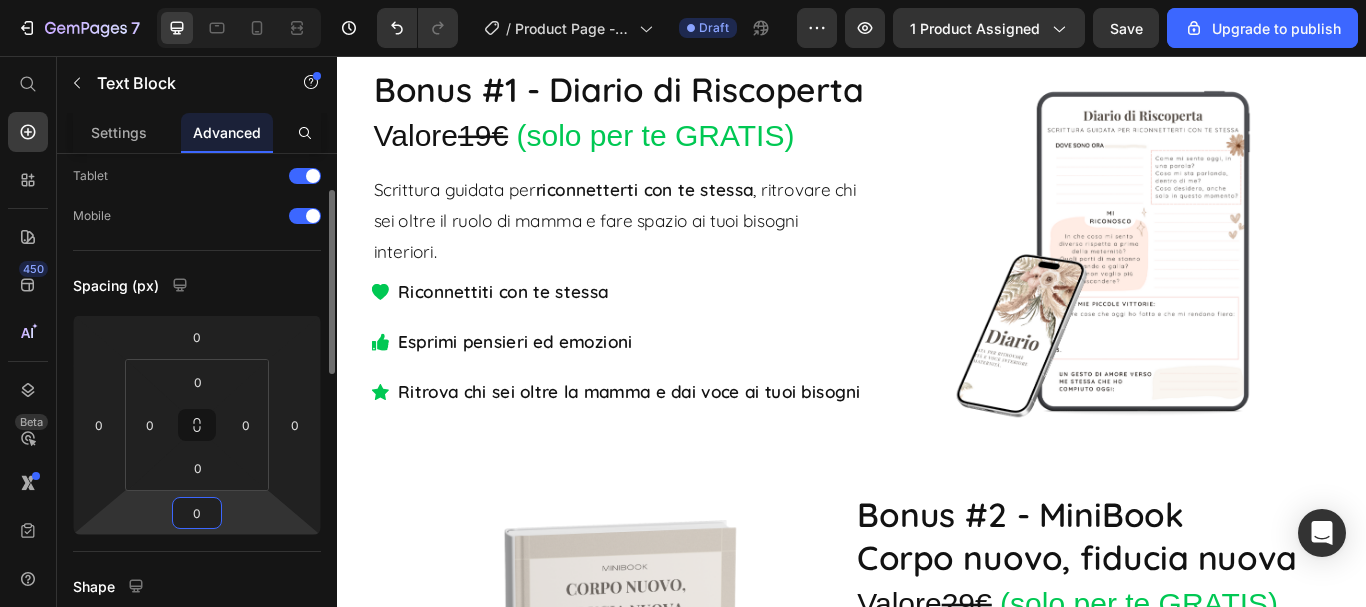 click on "0" at bounding box center [197, 513] 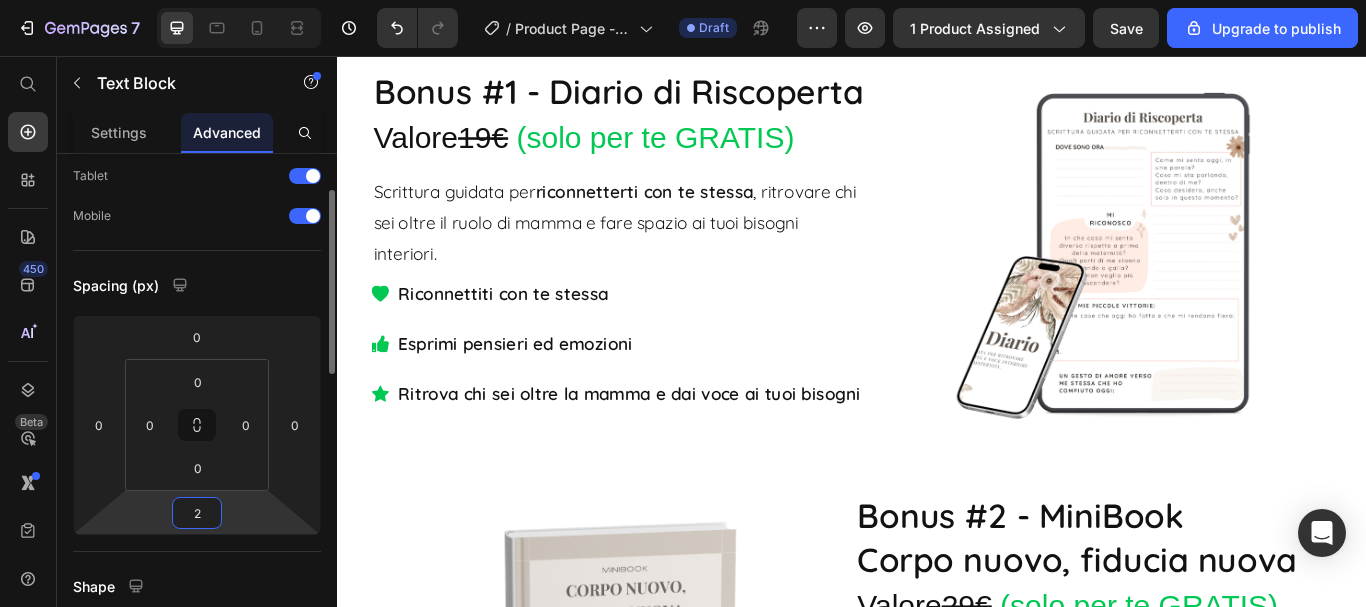 type on "20" 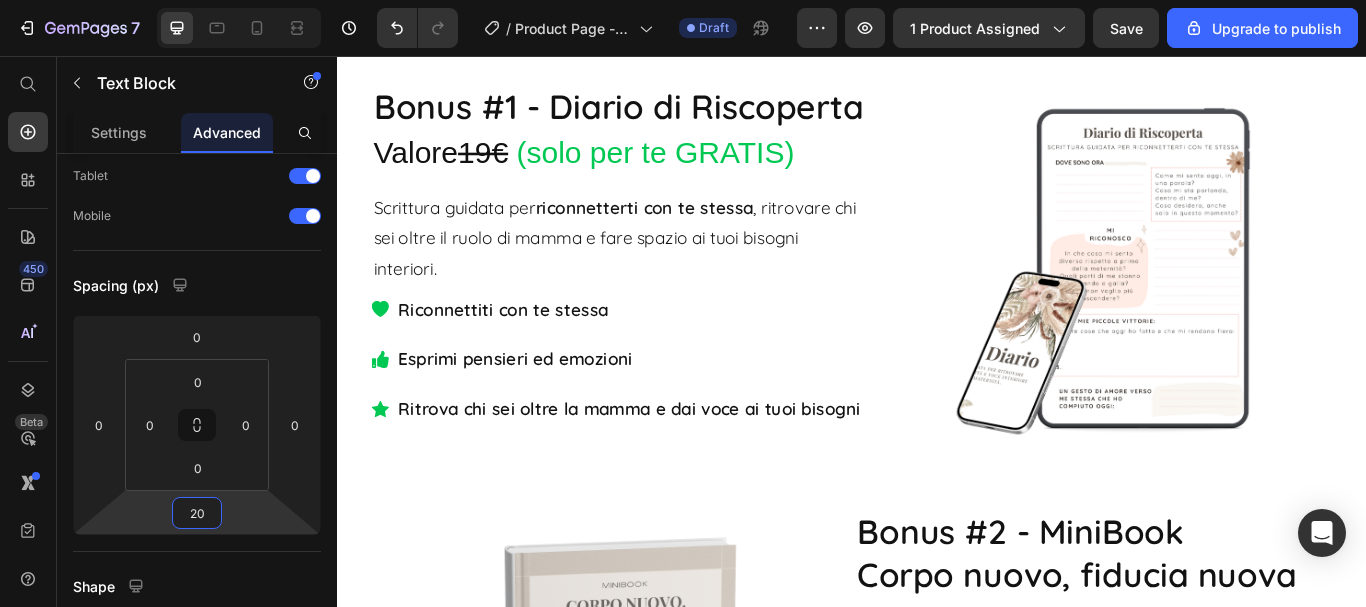 click on "Cosa include:" at bounding box center [937, -399] 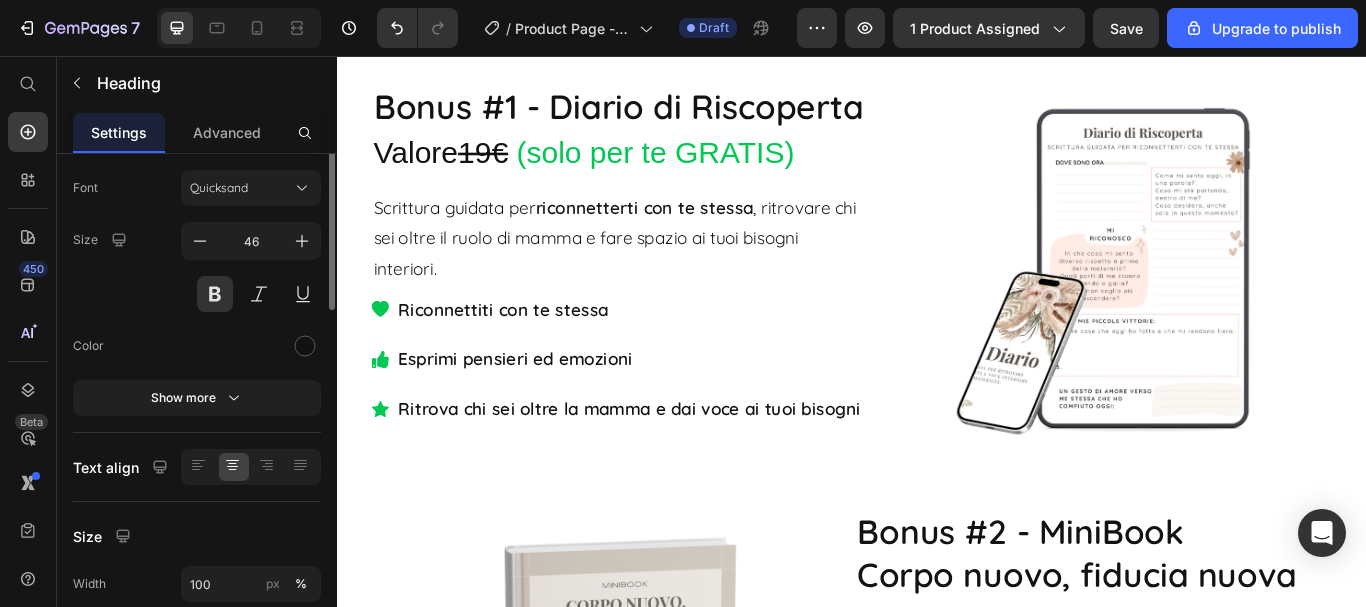 scroll, scrollTop: 0, scrollLeft: 0, axis: both 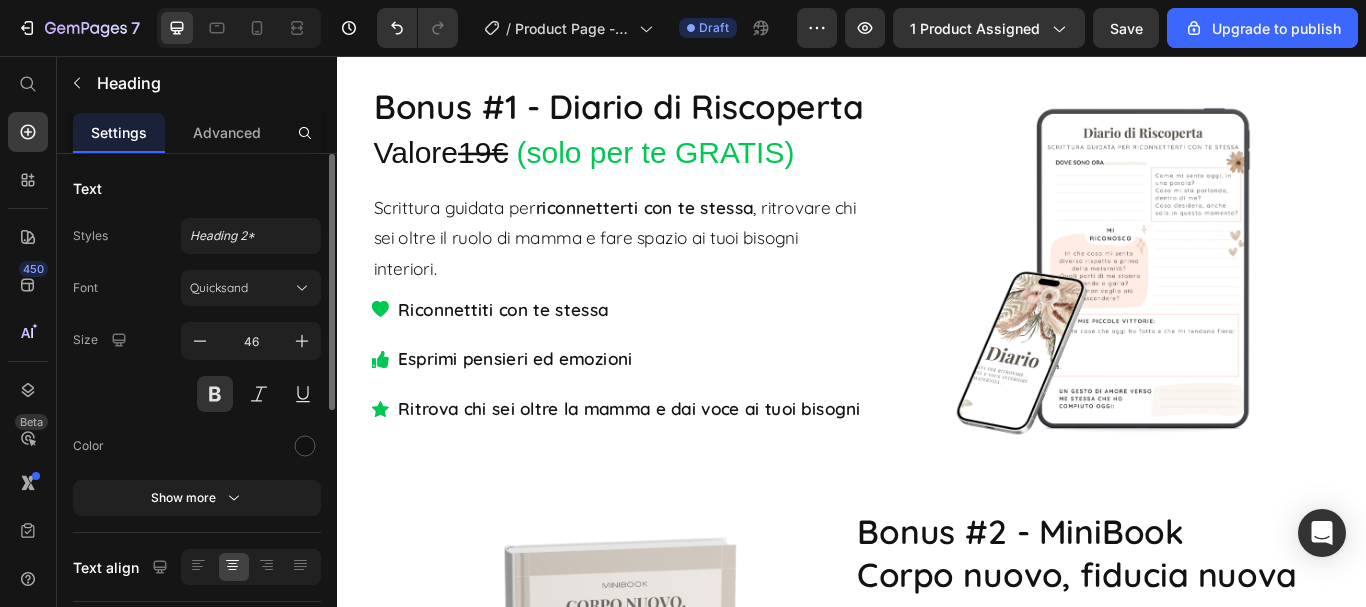 click on "Non lasciarti sfuggire questa occasione!" at bounding box center (937, -513) 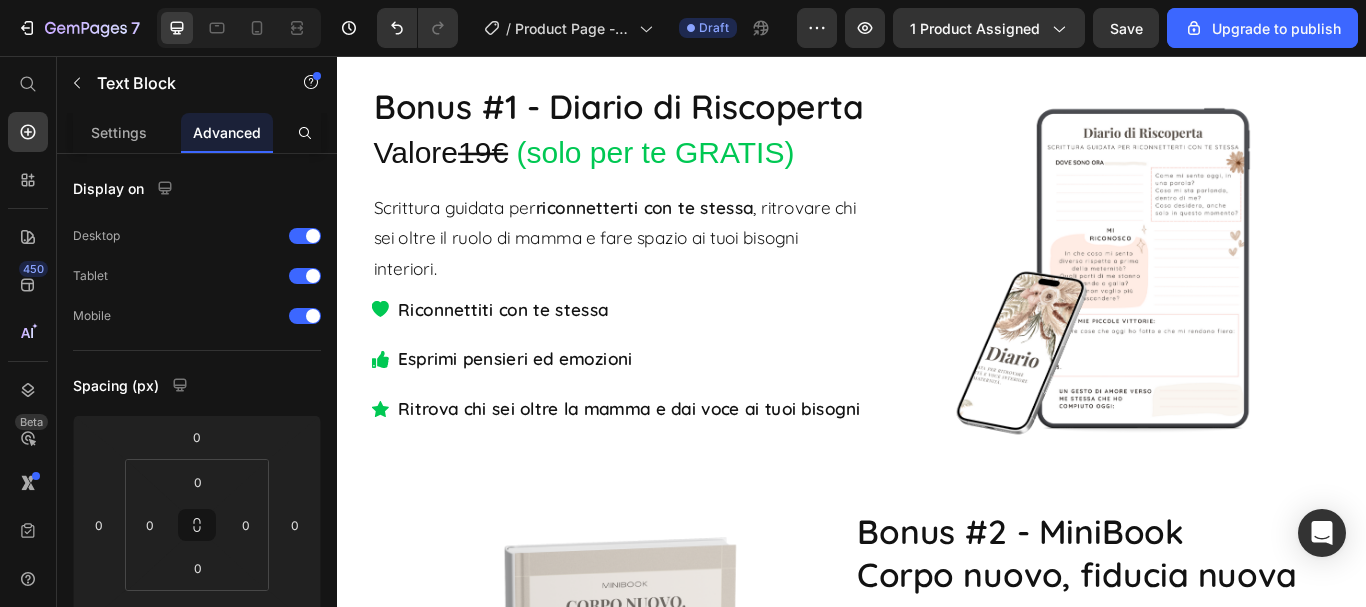 click 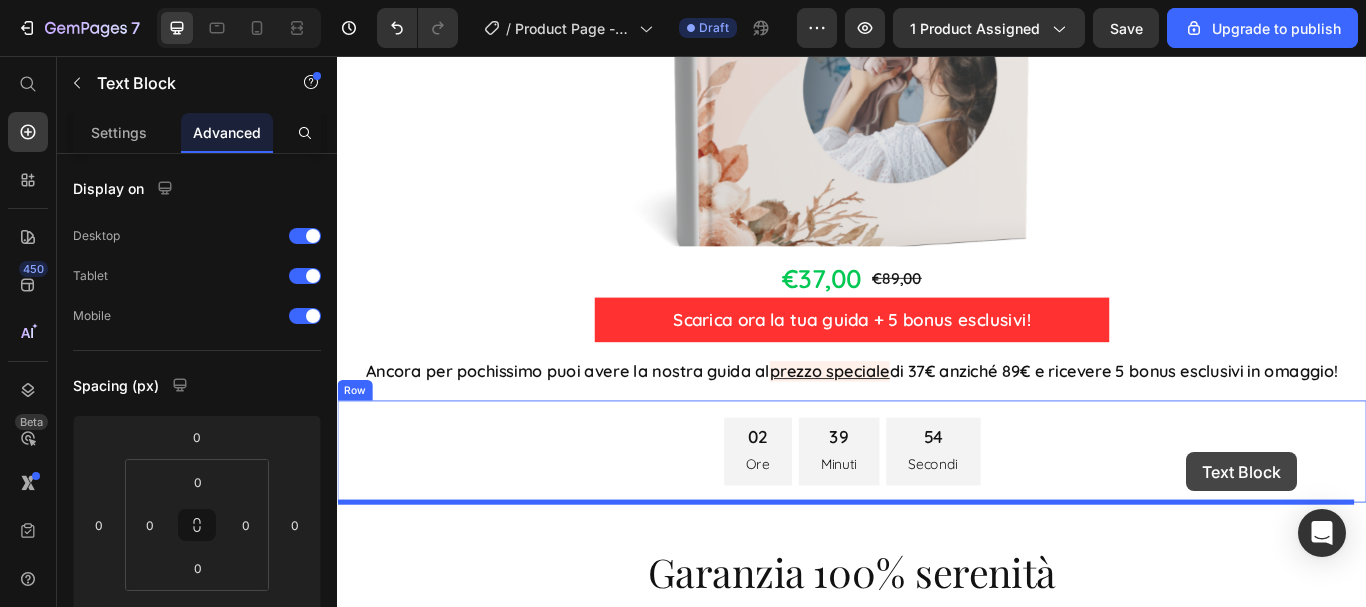 scroll, scrollTop: 12699, scrollLeft: 0, axis: vertical 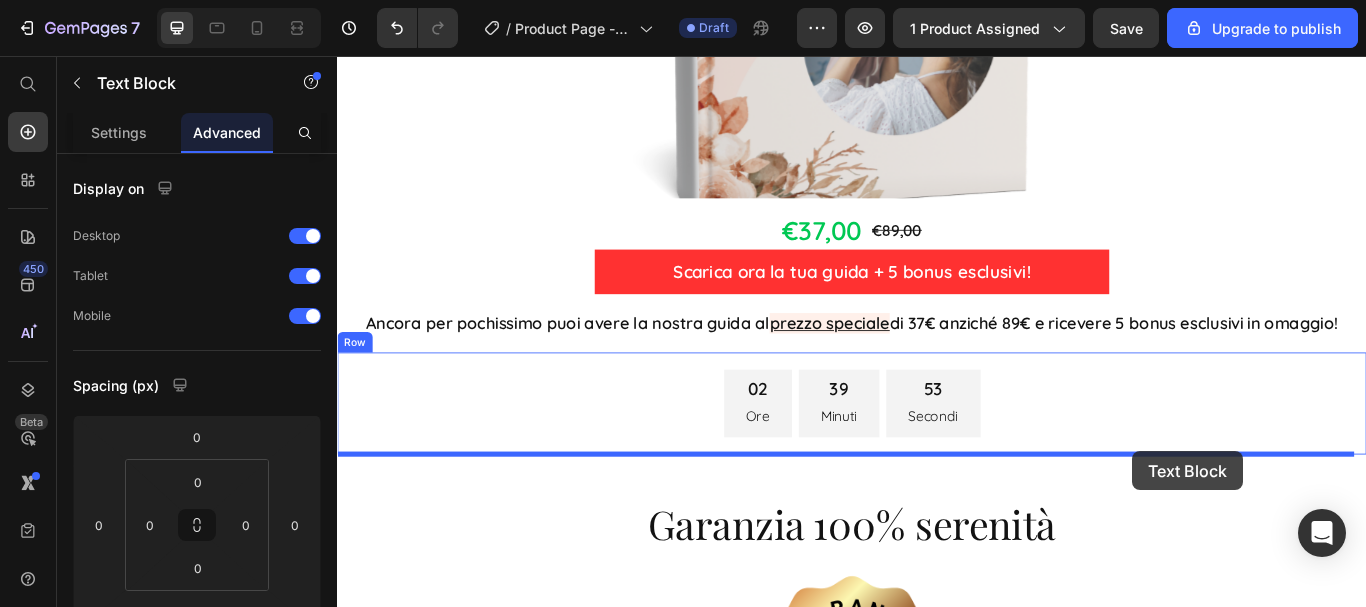 drag, startPoint x: 1435, startPoint y: 386, endPoint x: 1264, endPoint y: 517, distance: 215.41124 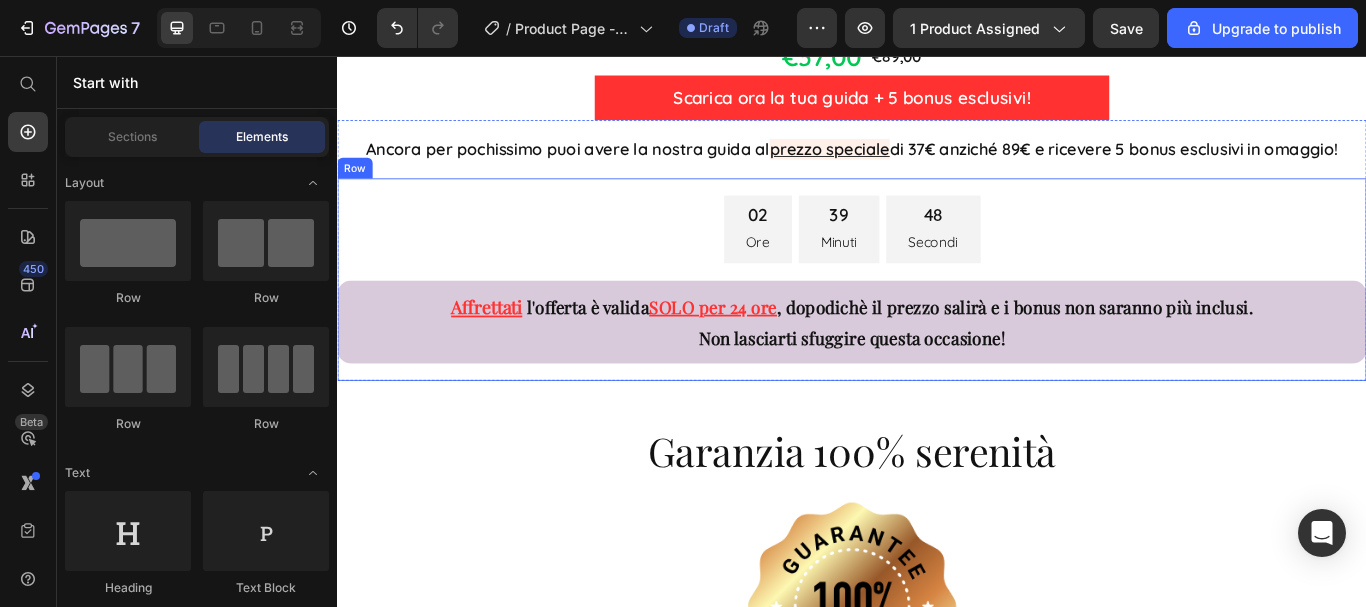 scroll, scrollTop: 12937, scrollLeft: 0, axis: vertical 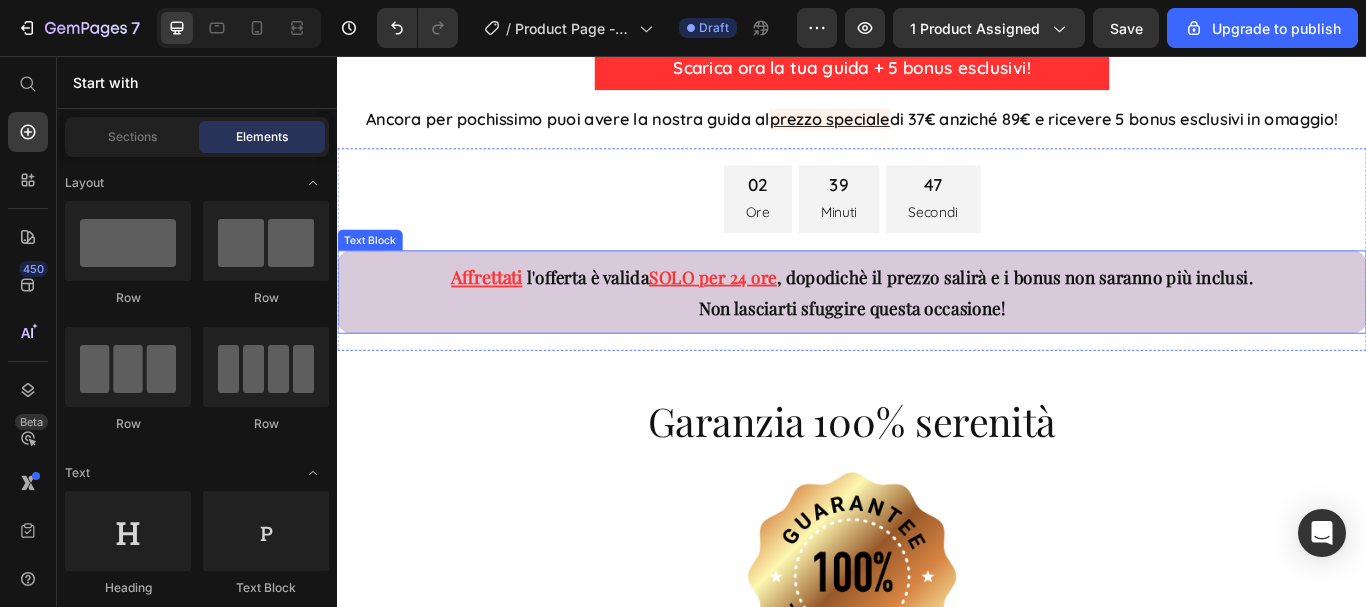 click on "Affrettati   l'offerta è valida  SOLO per 24 ore , dopodichè il prezzo salirà e i bonus non saranno più inclusi." at bounding box center [937, 313] 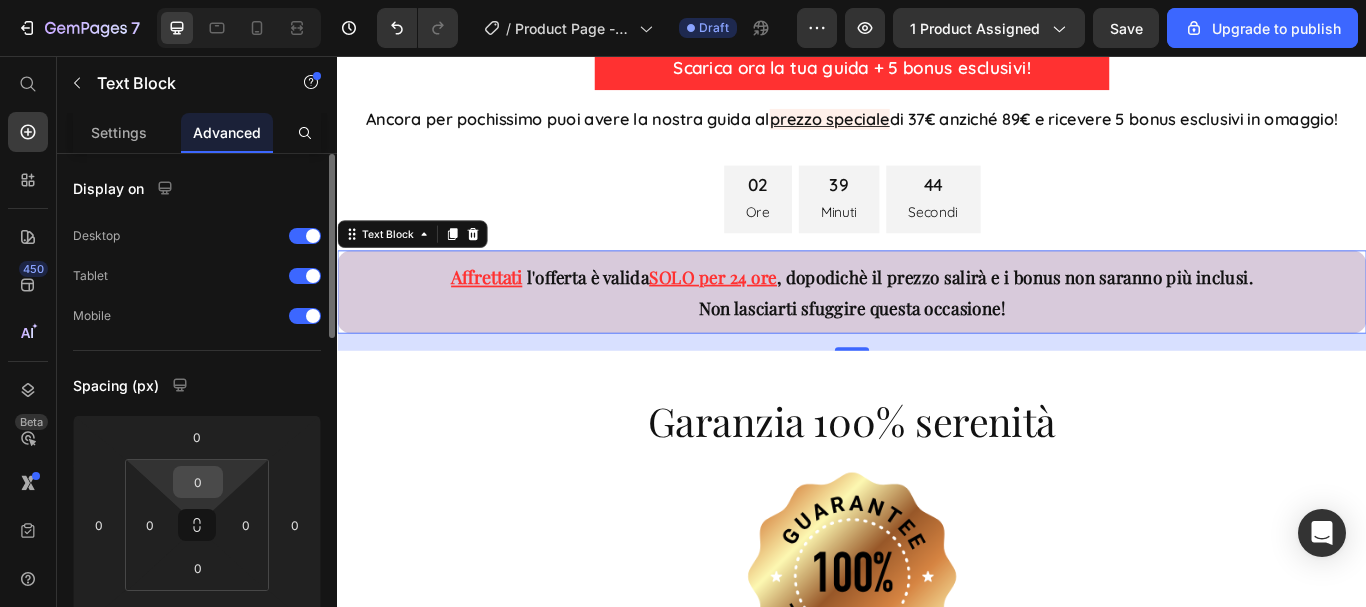 scroll, scrollTop: 100, scrollLeft: 0, axis: vertical 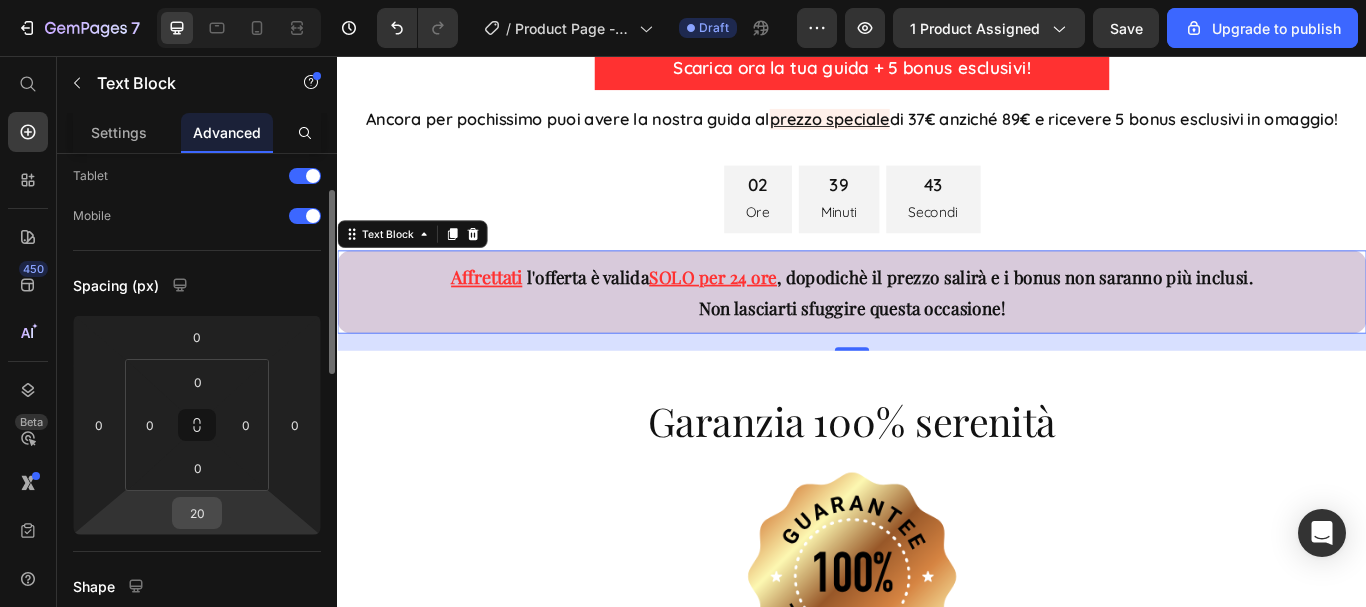 click on "20" at bounding box center (197, 513) 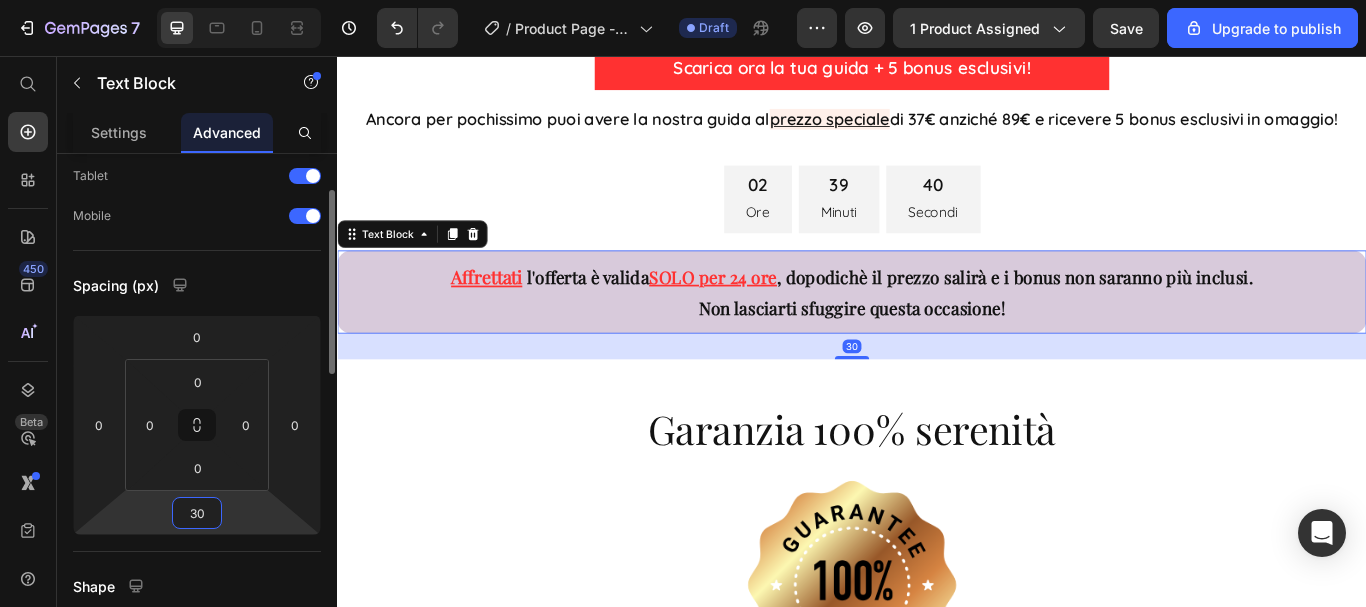 type on "3" 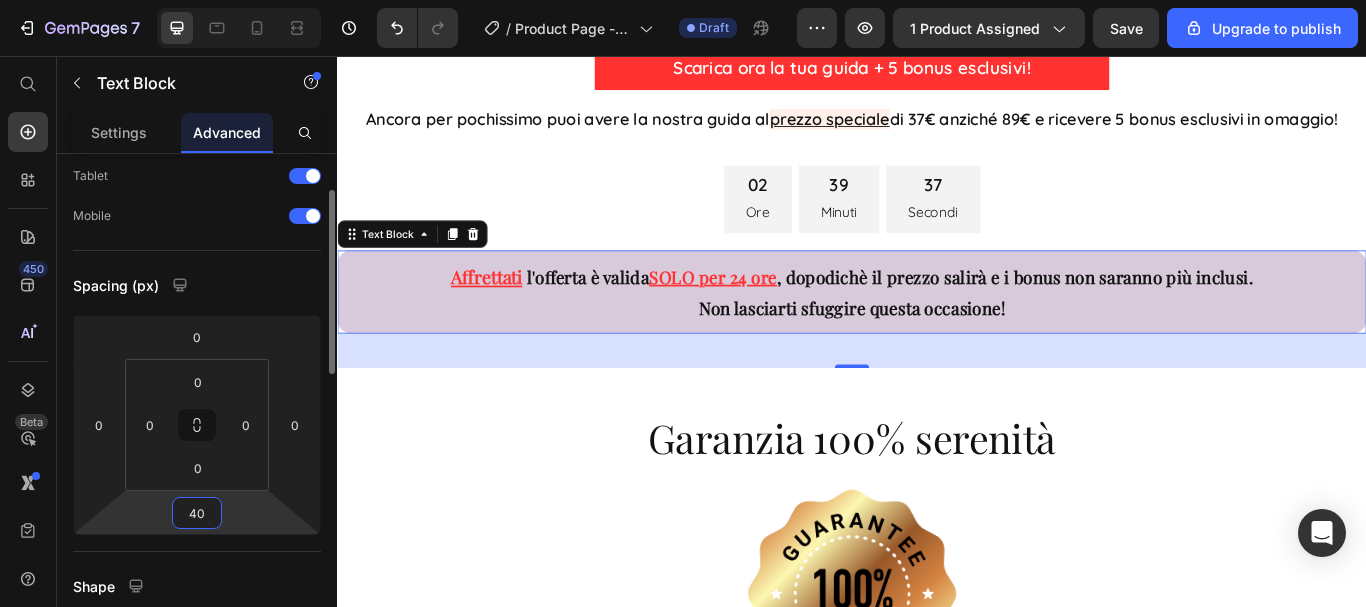 type on "4" 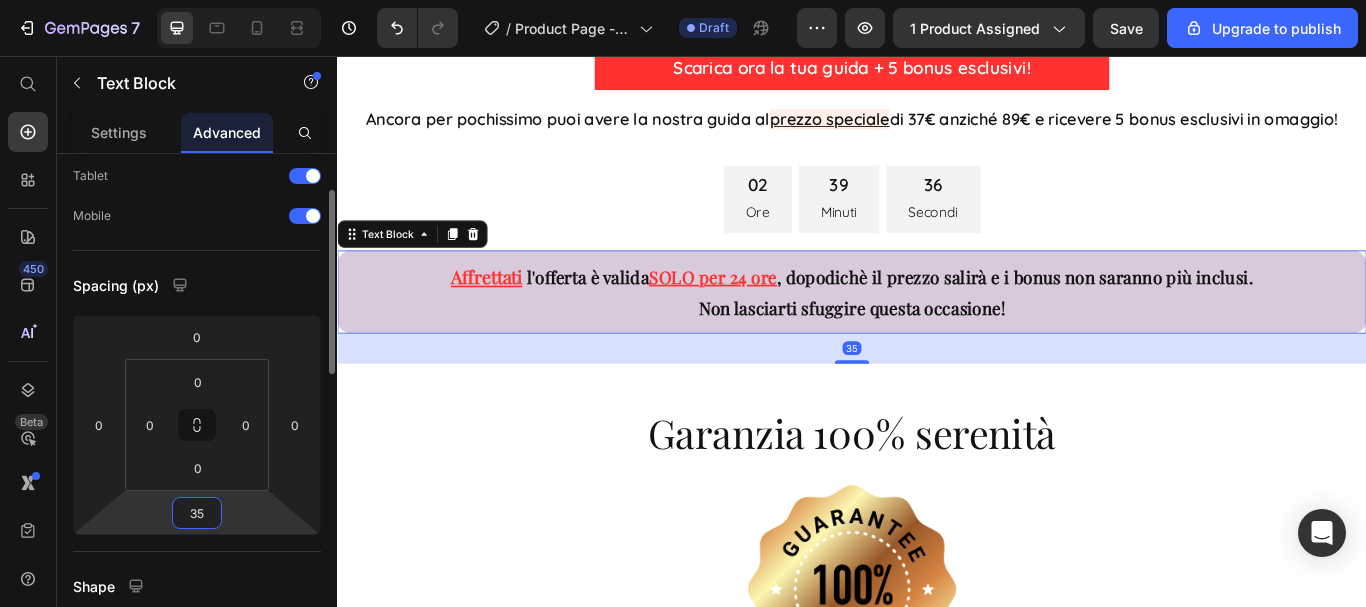type on "35" 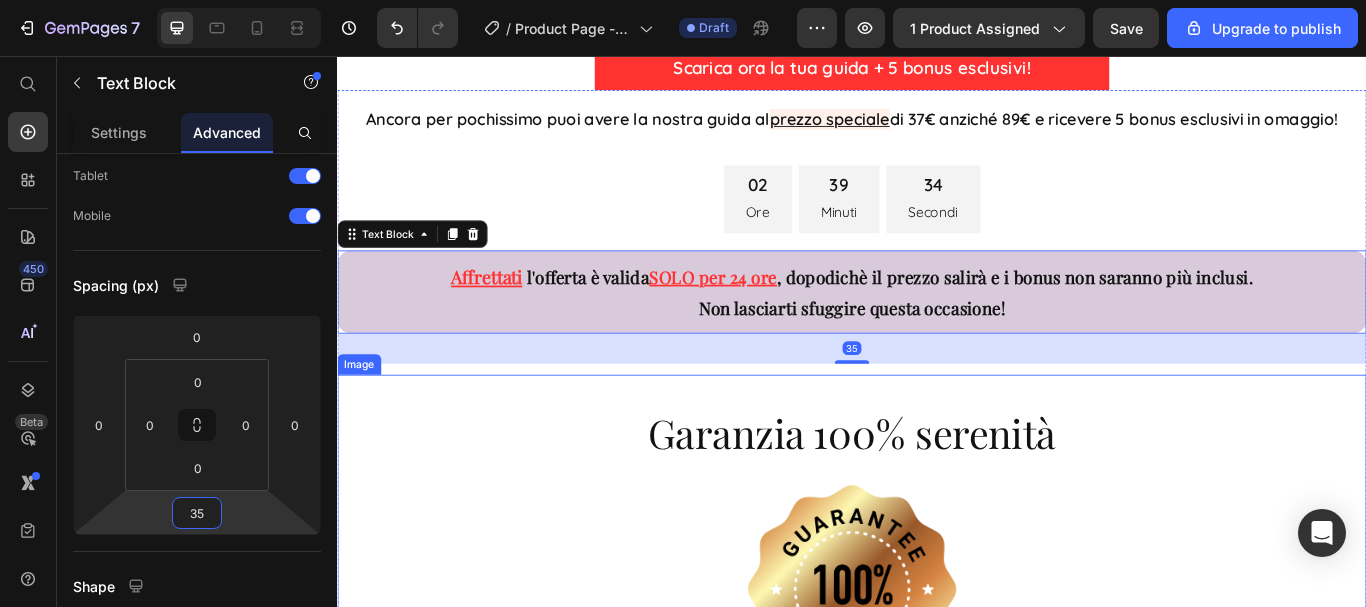 click at bounding box center [937, 678] 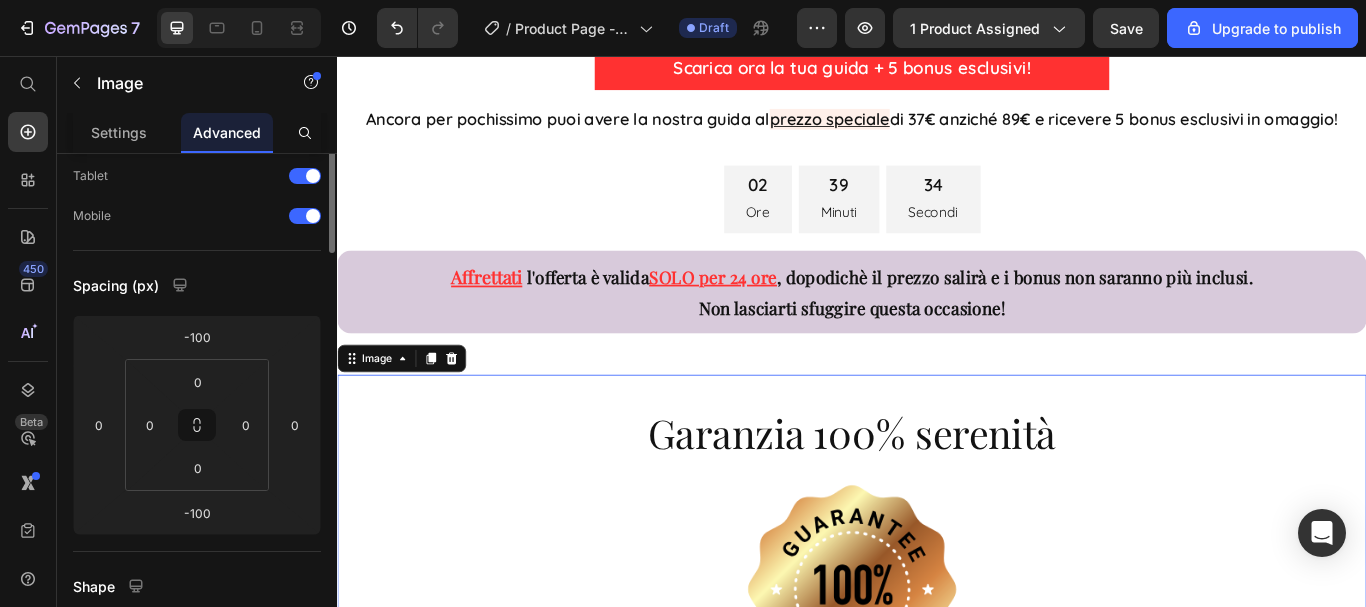 scroll, scrollTop: 0, scrollLeft: 0, axis: both 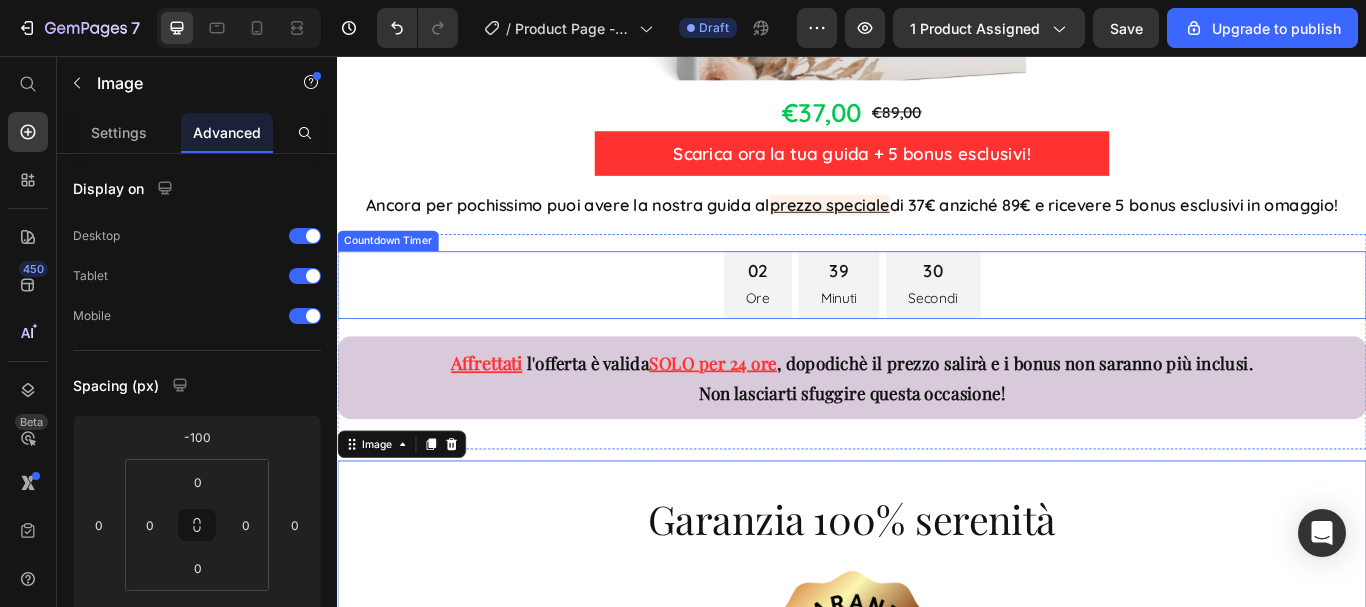 click on "02 Ore 39 Minuti 30 Secondi" at bounding box center [937, 323] 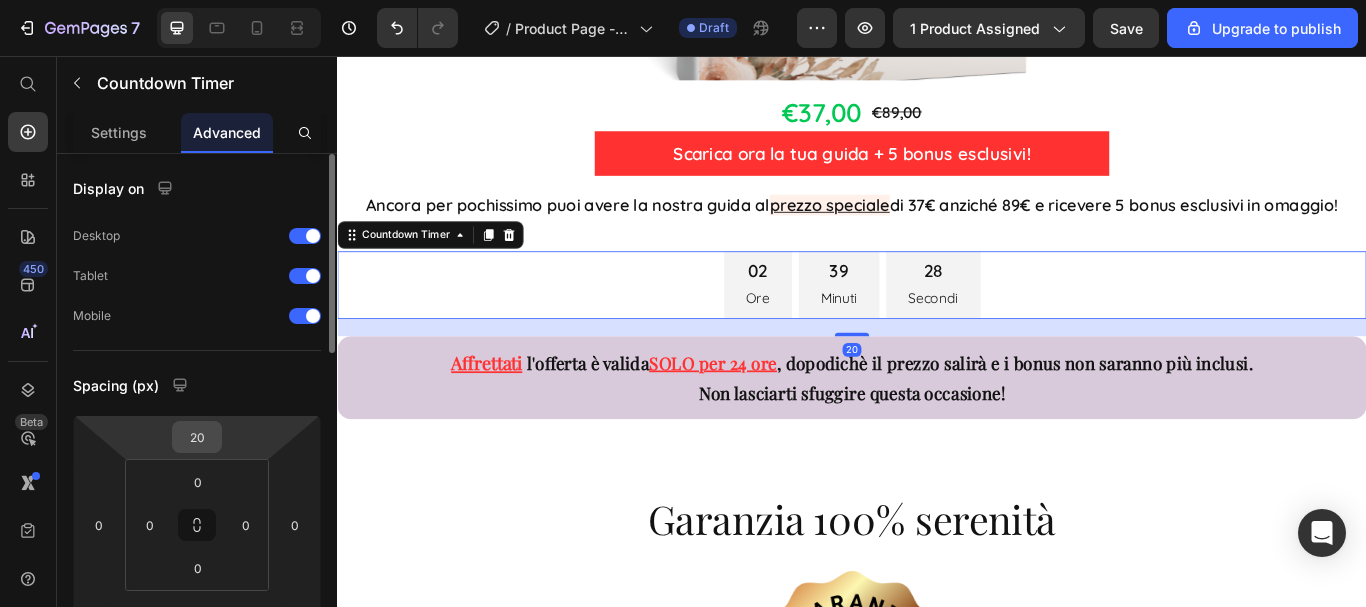 click on "20" at bounding box center [197, 437] 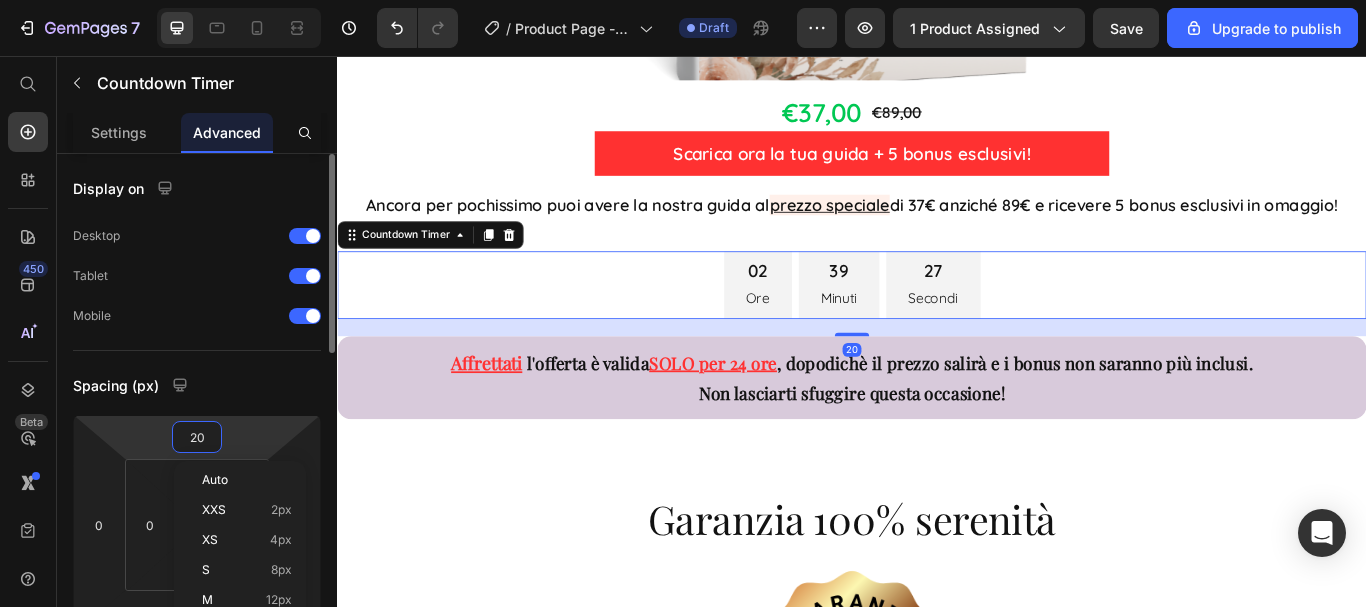 type on "0" 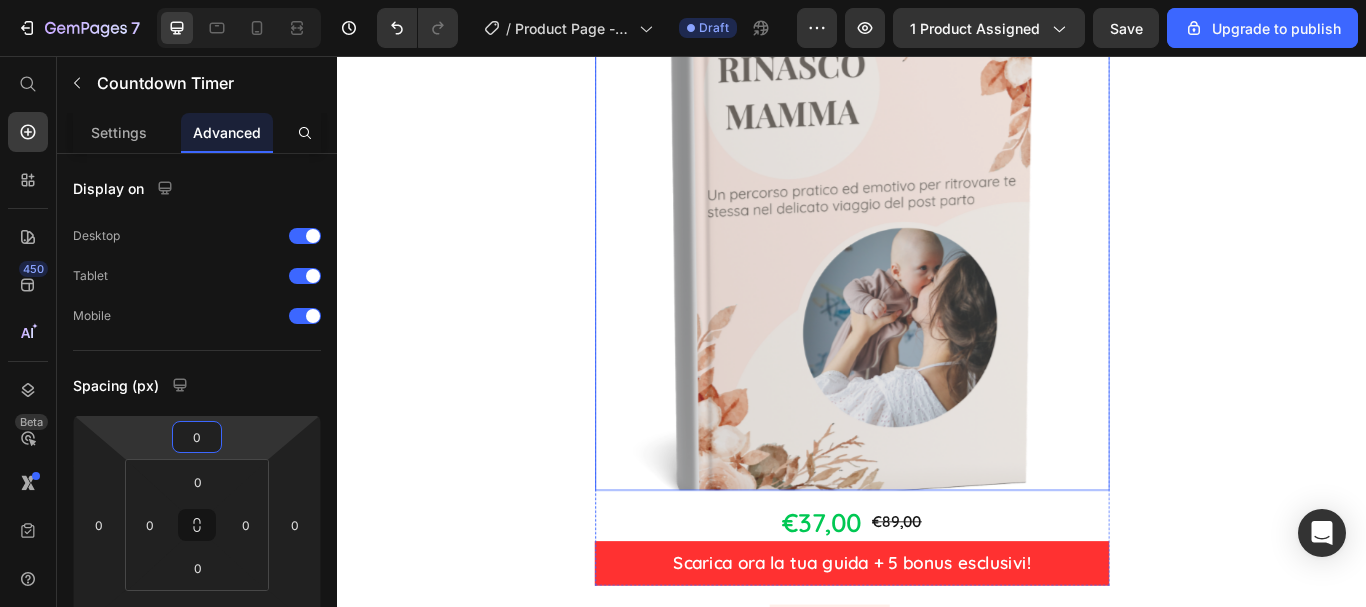 scroll, scrollTop: 12437, scrollLeft: 0, axis: vertical 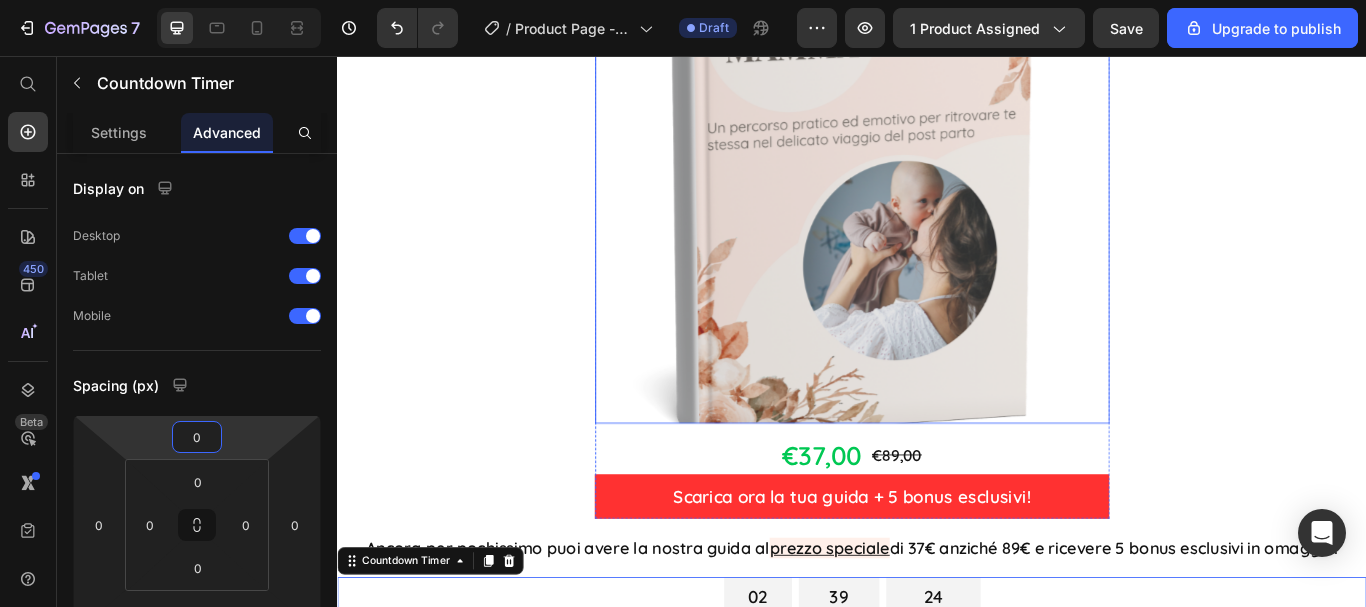 click at bounding box center (937, 185) 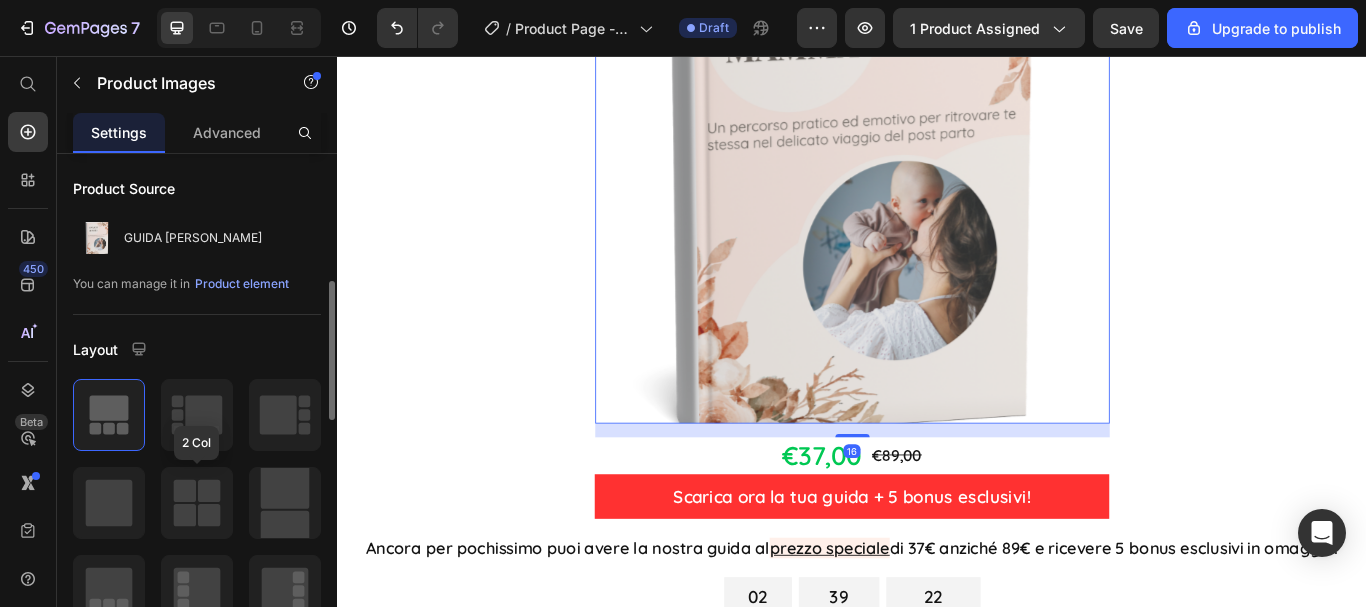 scroll, scrollTop: 100, scrollLeft: 0, axis: vertical 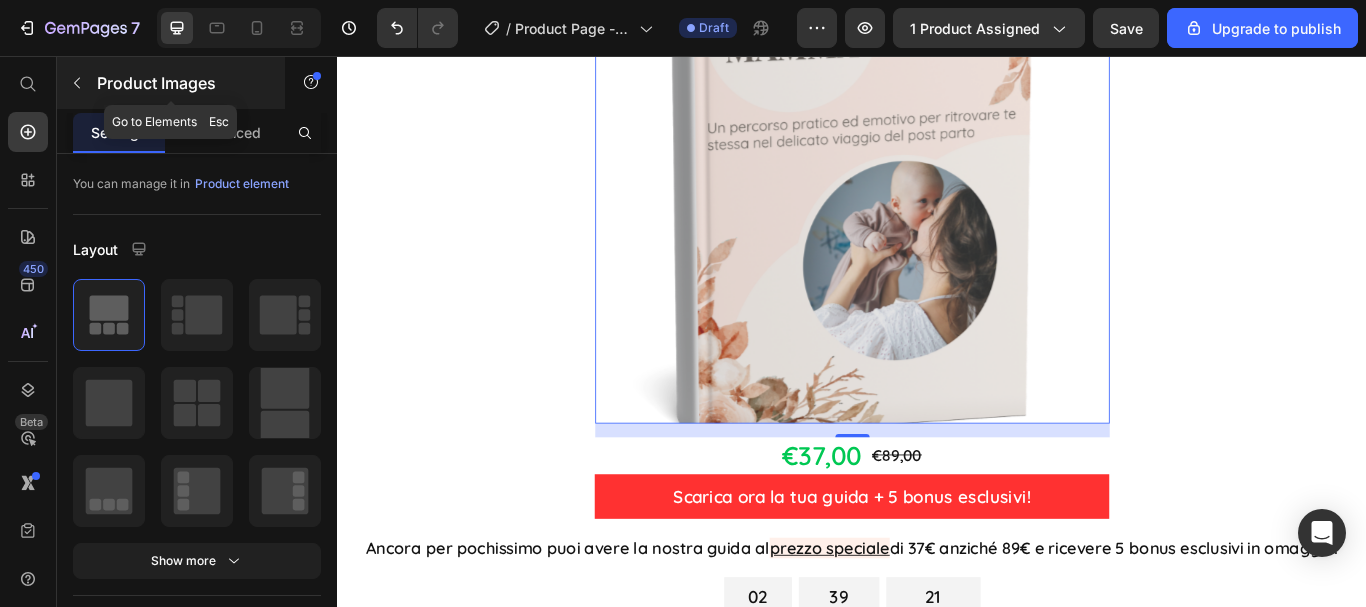 click on "Product Images" at bounding box center (182, 83) 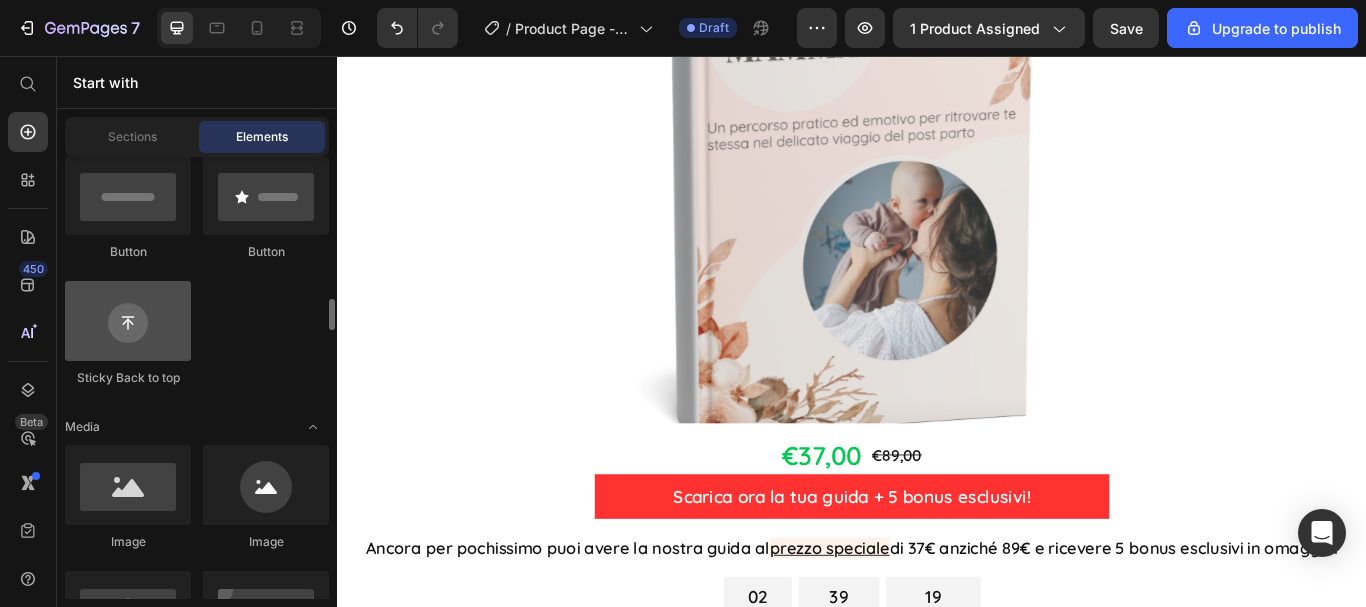 scroll, scrollTop: 600, scrollLeft: 0, axis: vertical 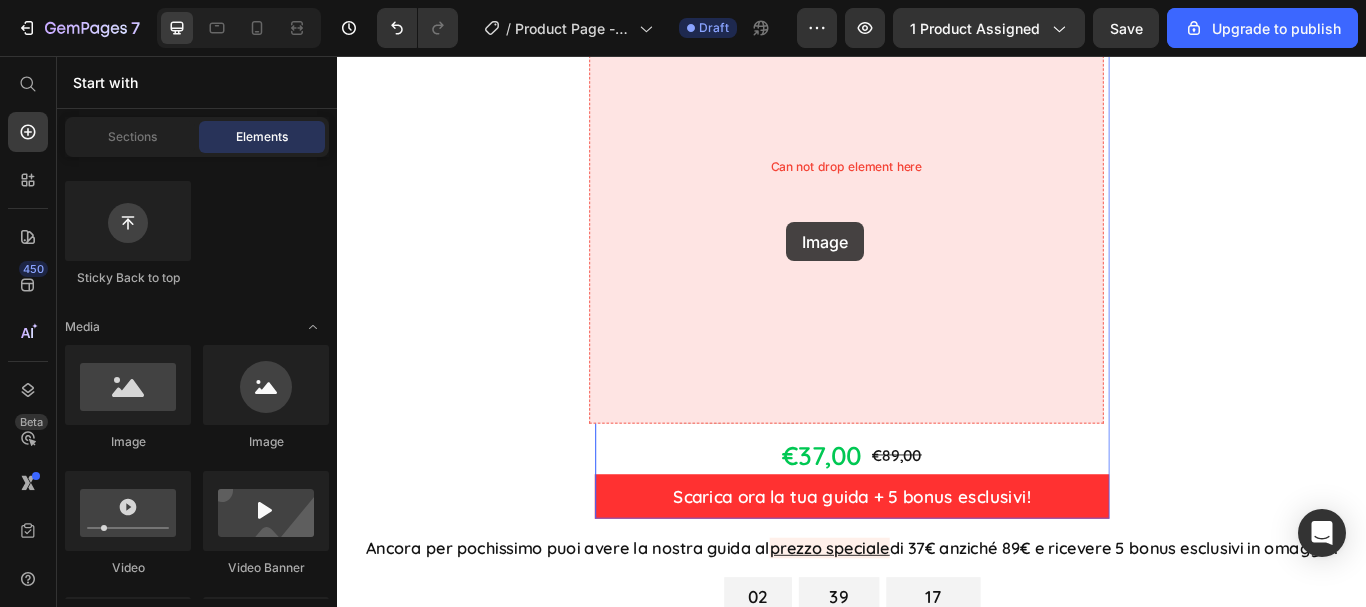 drag, startPoint x: 466, startPoint y: 446, endPoint x: 861, endPoint y: 250, distance: 440.95465 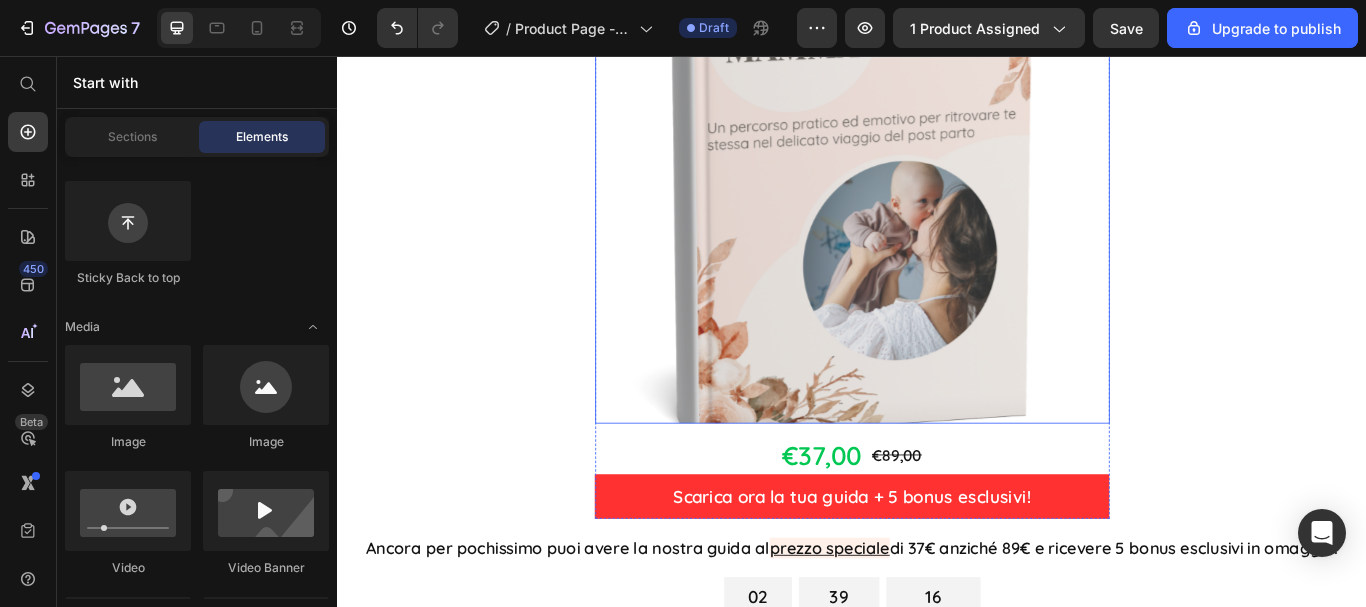 click at bounding box center (937, 185) 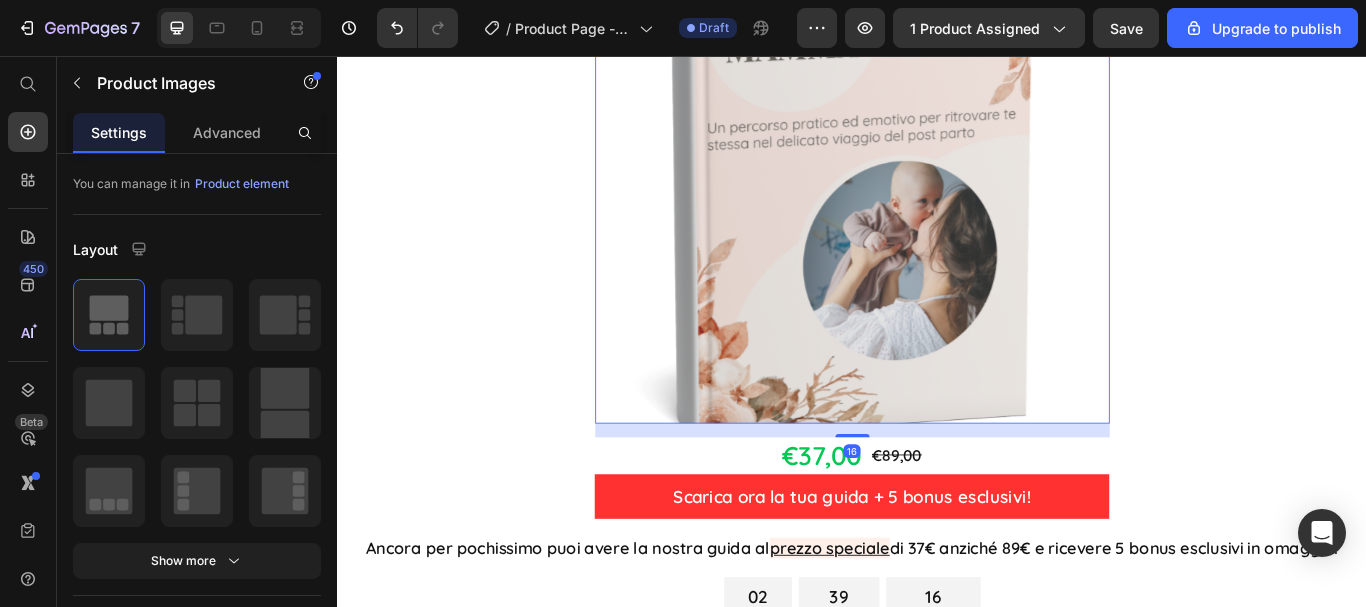 scroll, scrollTop: 12237, scrollLeft: 0, axis: vertical 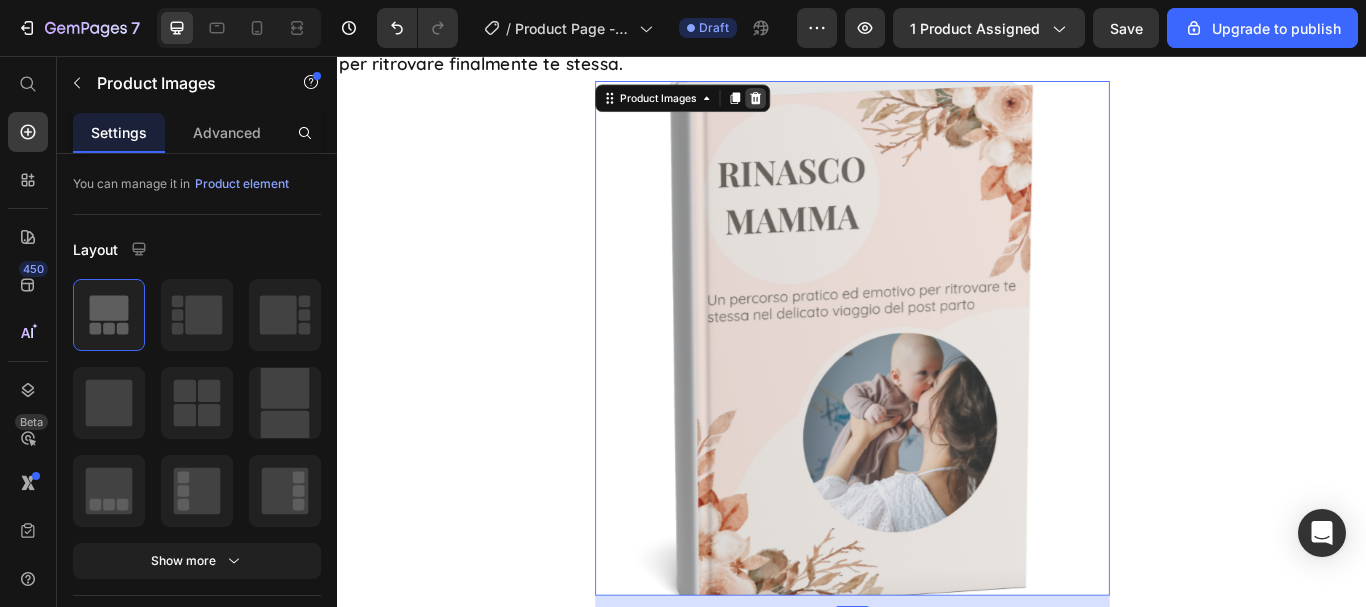 click 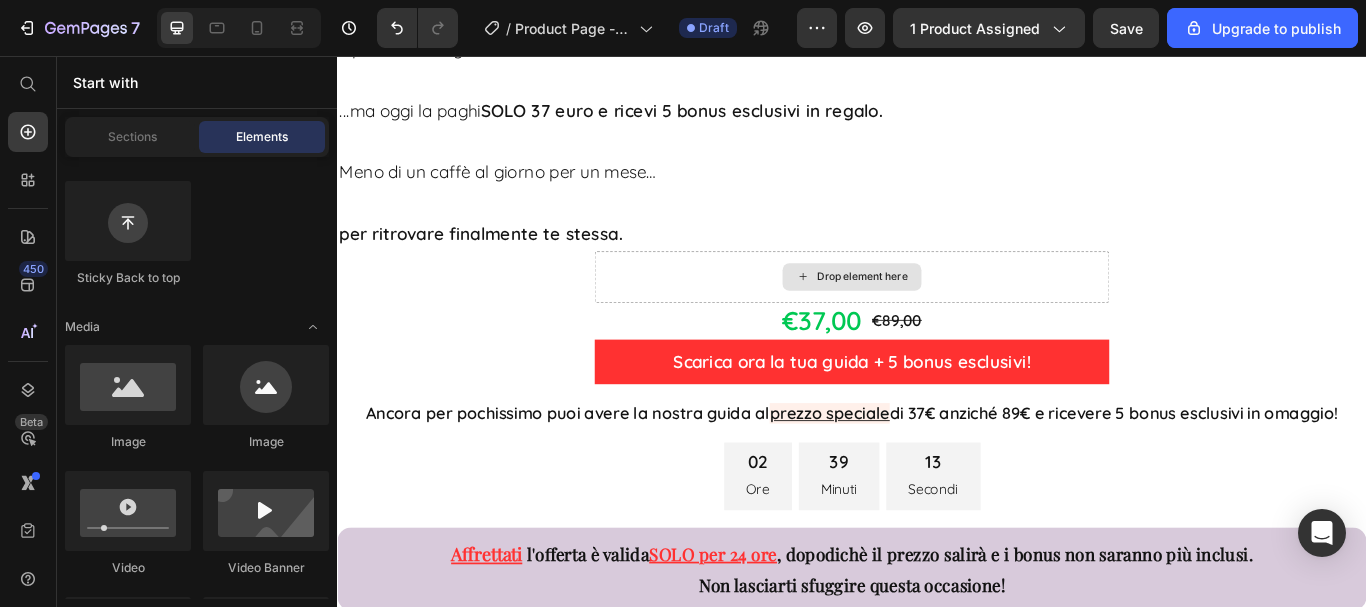 scroll, scrollTop: 12037, scrollLeft: 0, axis: vertical 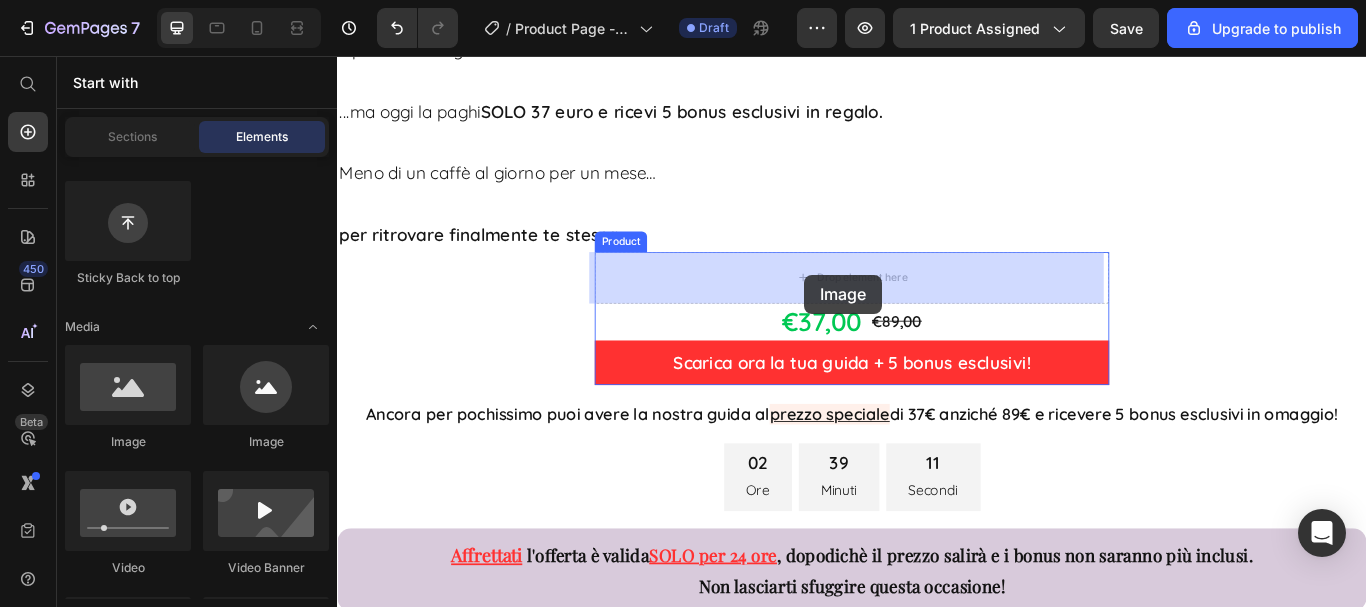 drag, startPoint x: 484, startPoint y: 445, endPoint x: 882, endPoint y: 311, distance: 419.9524 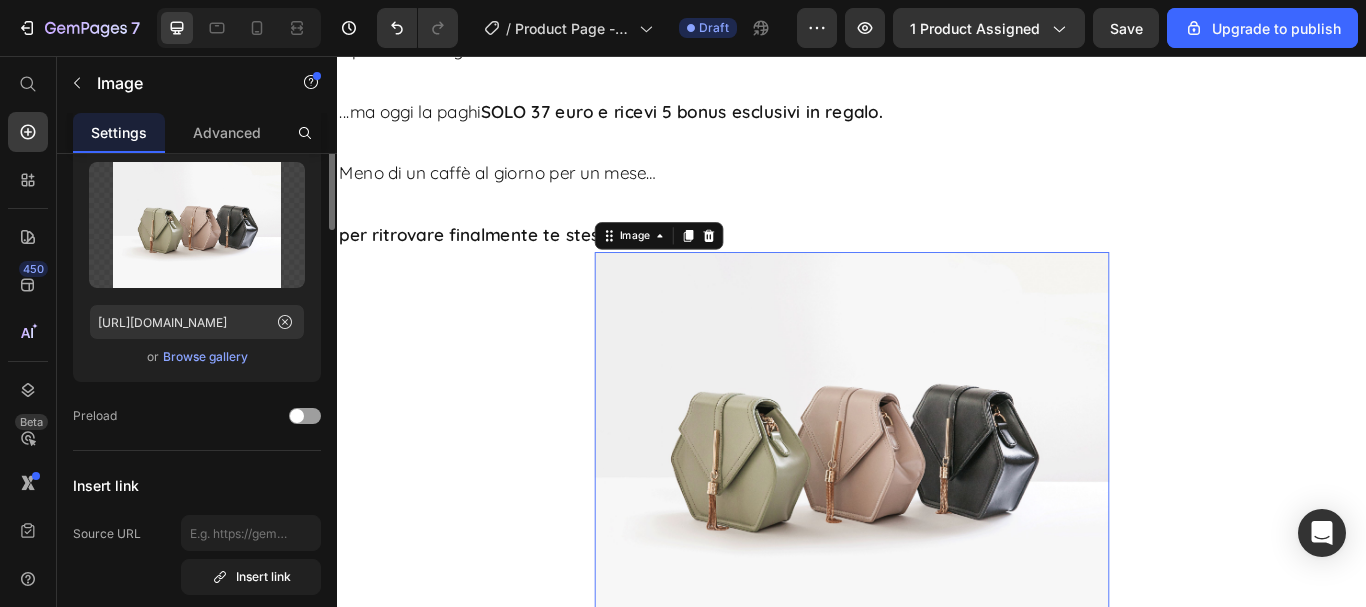 scroll, scrollTop: 0, scrollLeft: 0, axis: both 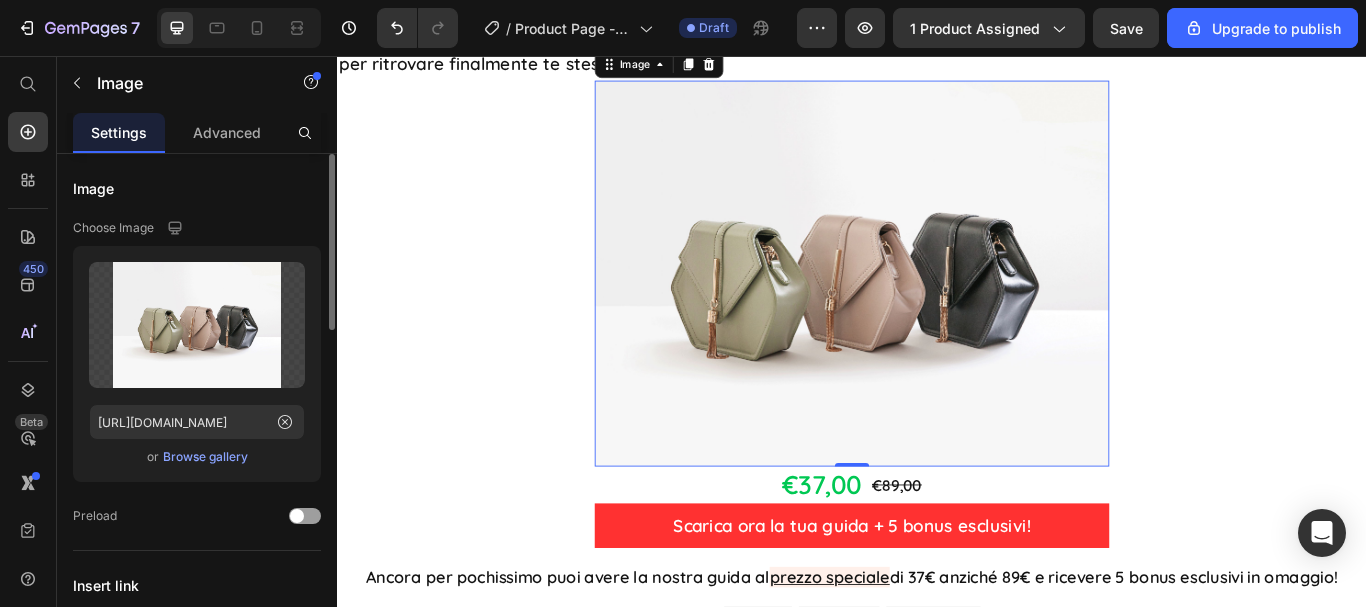 click on "Browse gallery" at bounding box center [205, 457] 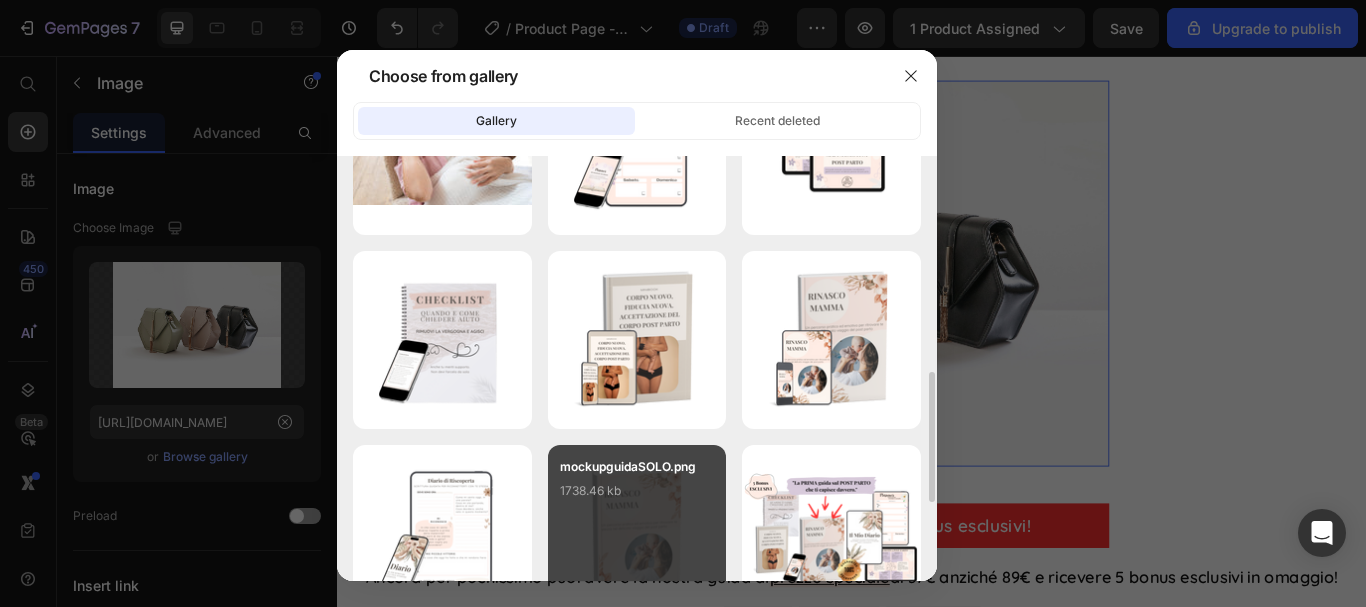 scroll, scrollTop: 954, scrollLeft: 0, axis: vertical 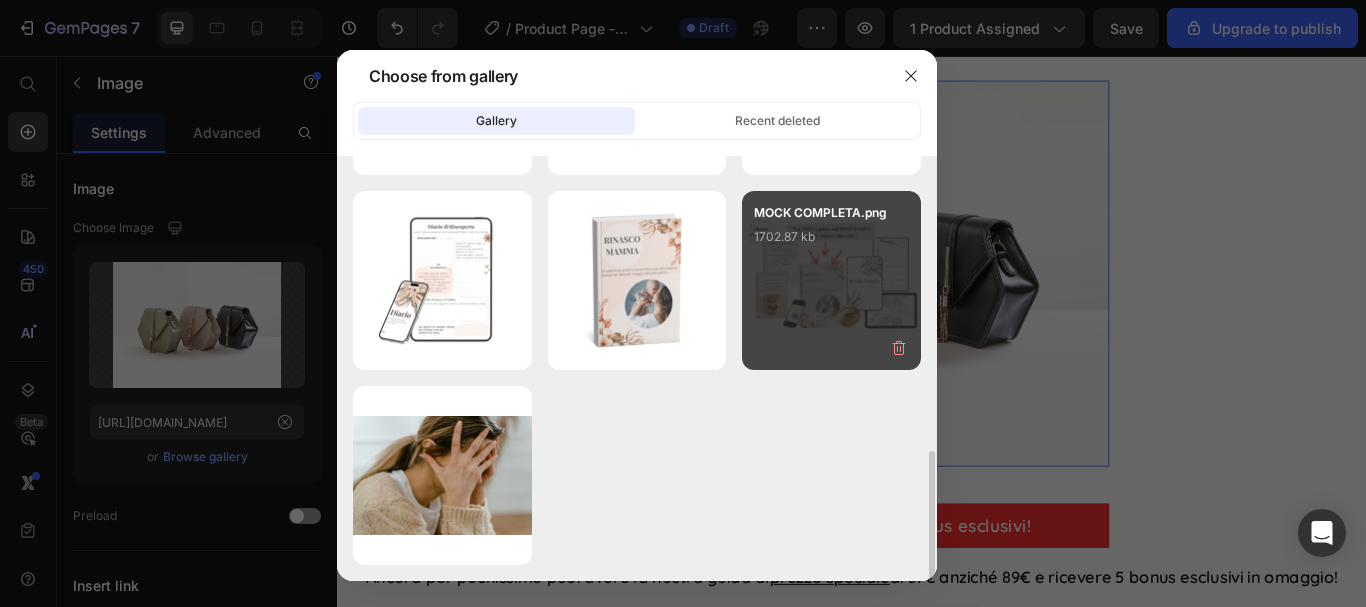 click on "MOCK COMPLETA.png 1702.87 kb" at bounding box center (831, 243) 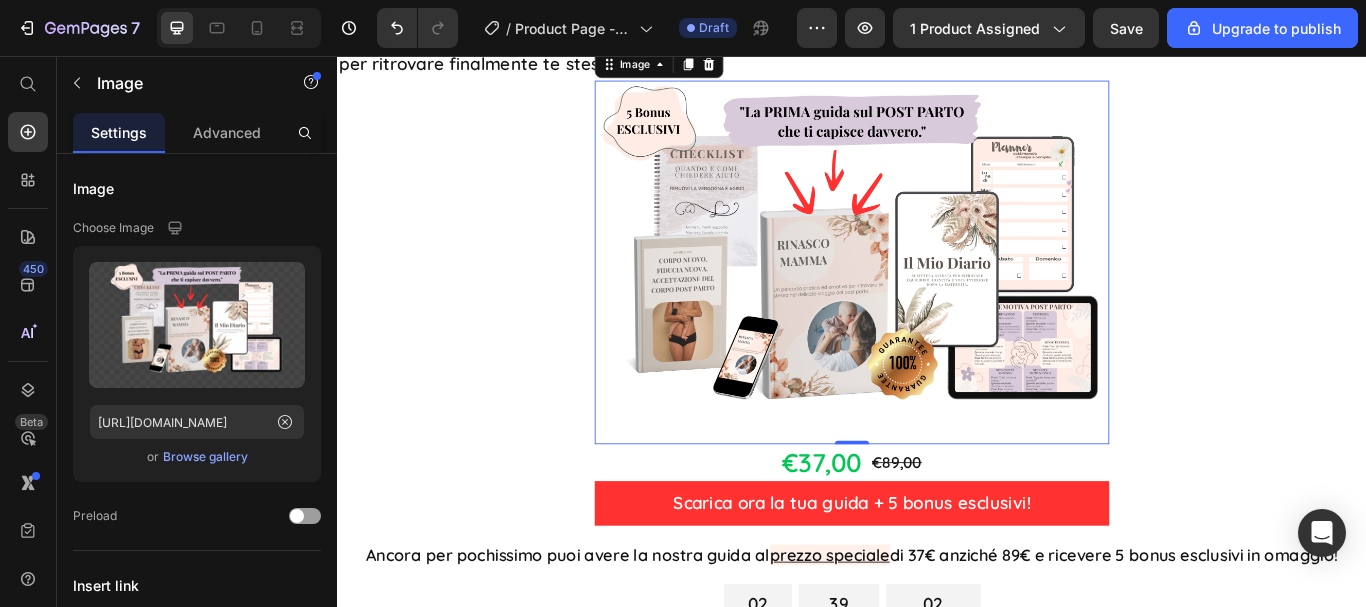 scroll, scrollTop: 11937, scrollLeft: 0, axis: vertical 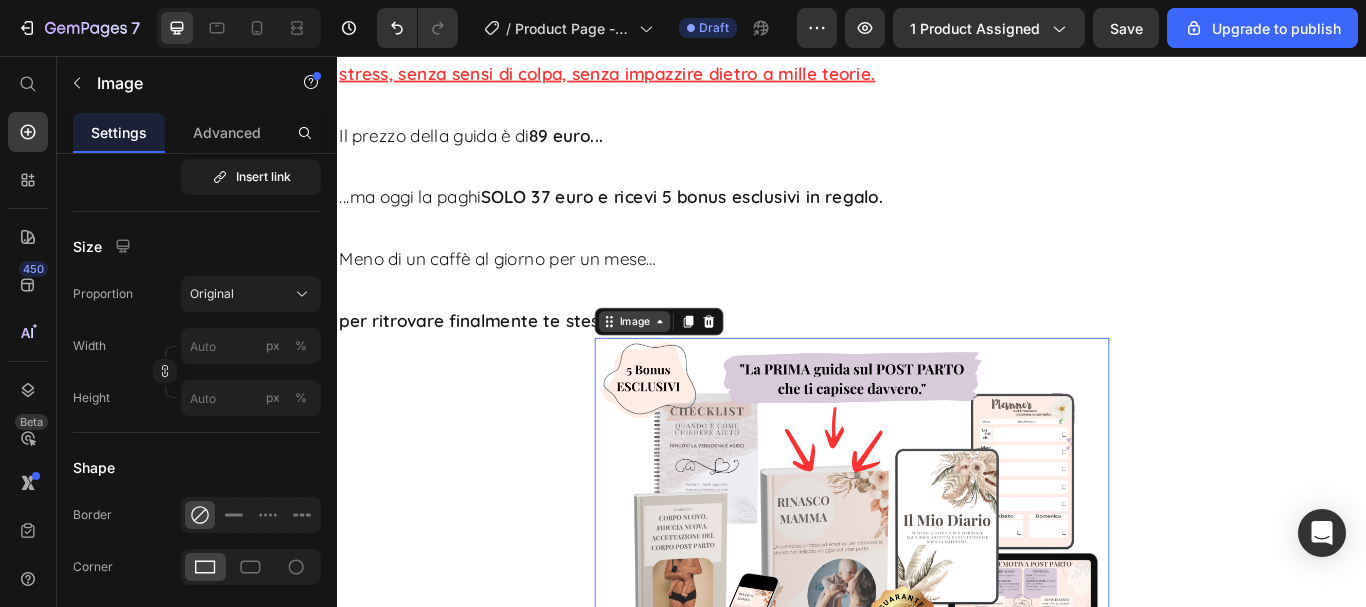 click on "Image" at bounding box center (683, 366) 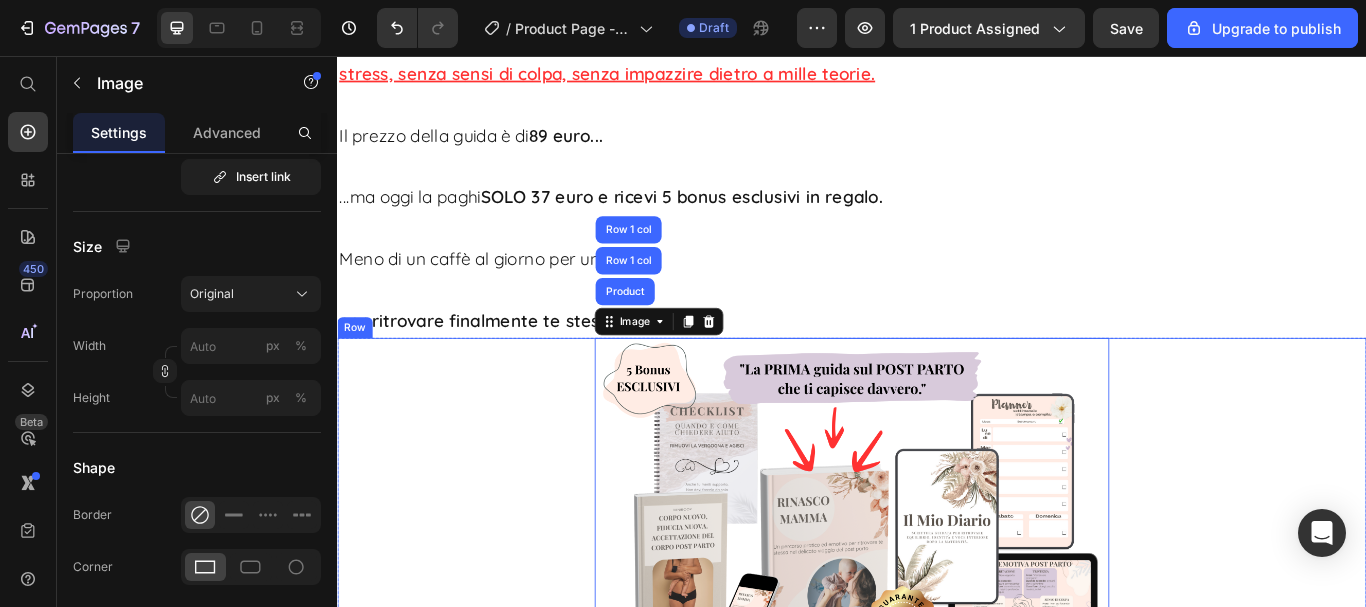click on "Image Product Row 1 col Row 1 col   0 €37,00 Product Price €89,00 Product Price Row Scarica ora la tua guida + 5 bonus esclusivi! Add to Cart Product" at bounding box center (937, 644) 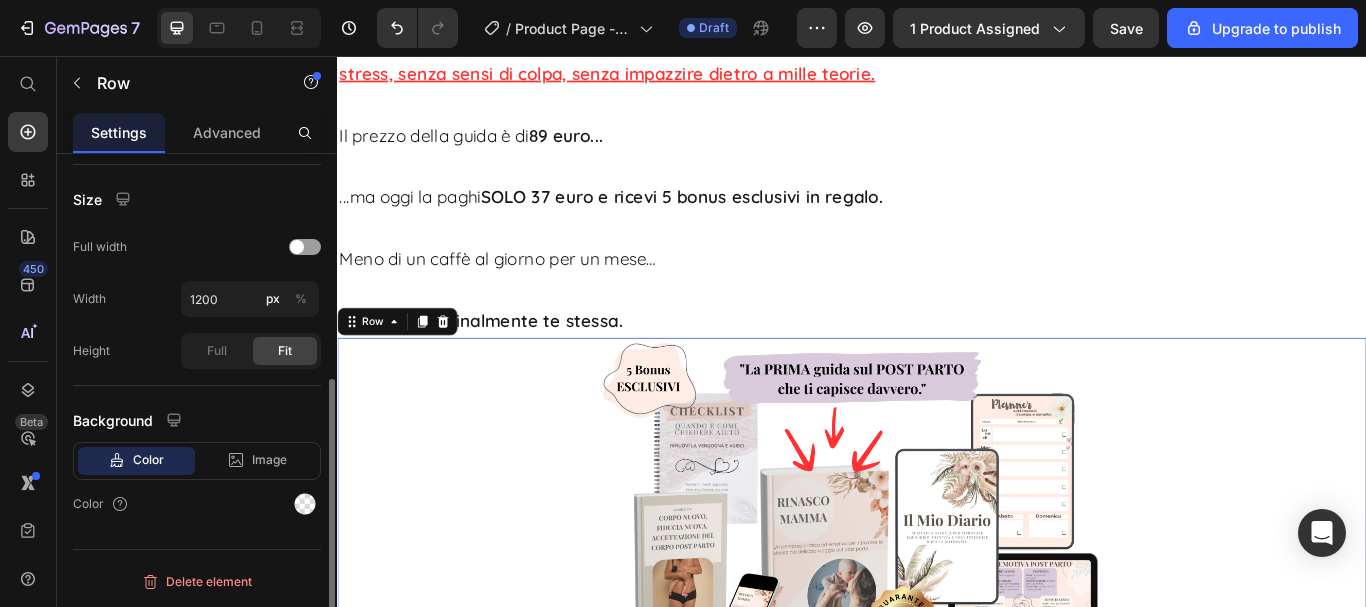 scroll, scrollTop: 0, scrollLeft: 0, axis: both 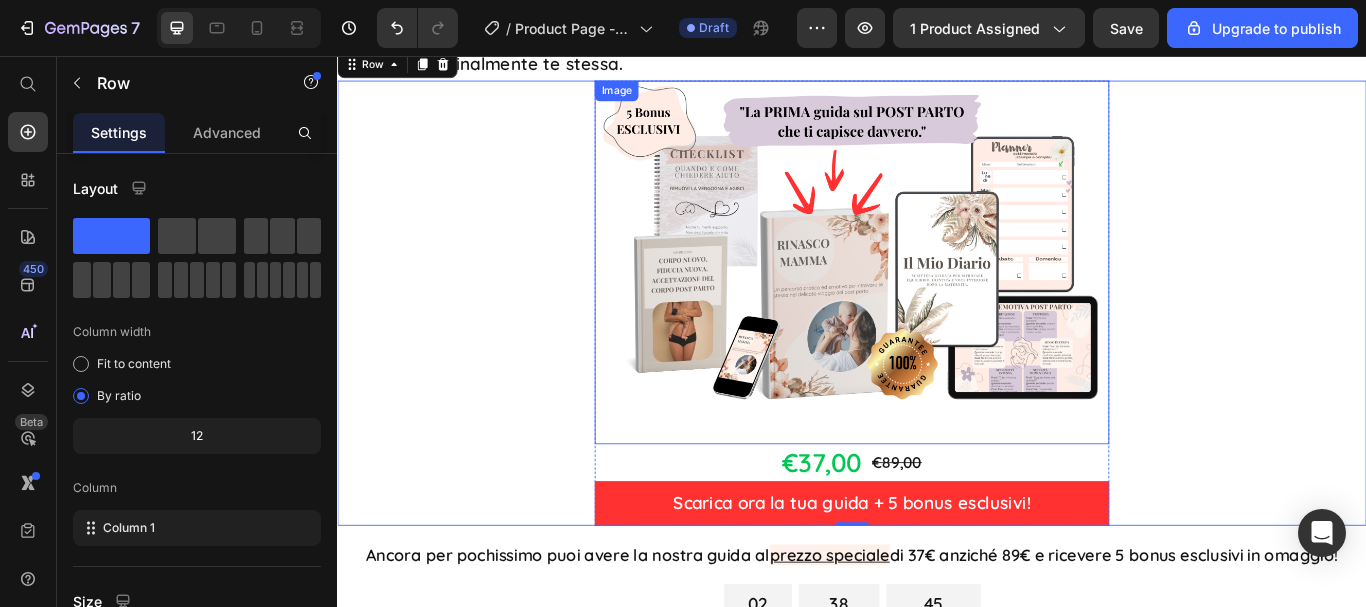 click at bounding box center (937, 297) 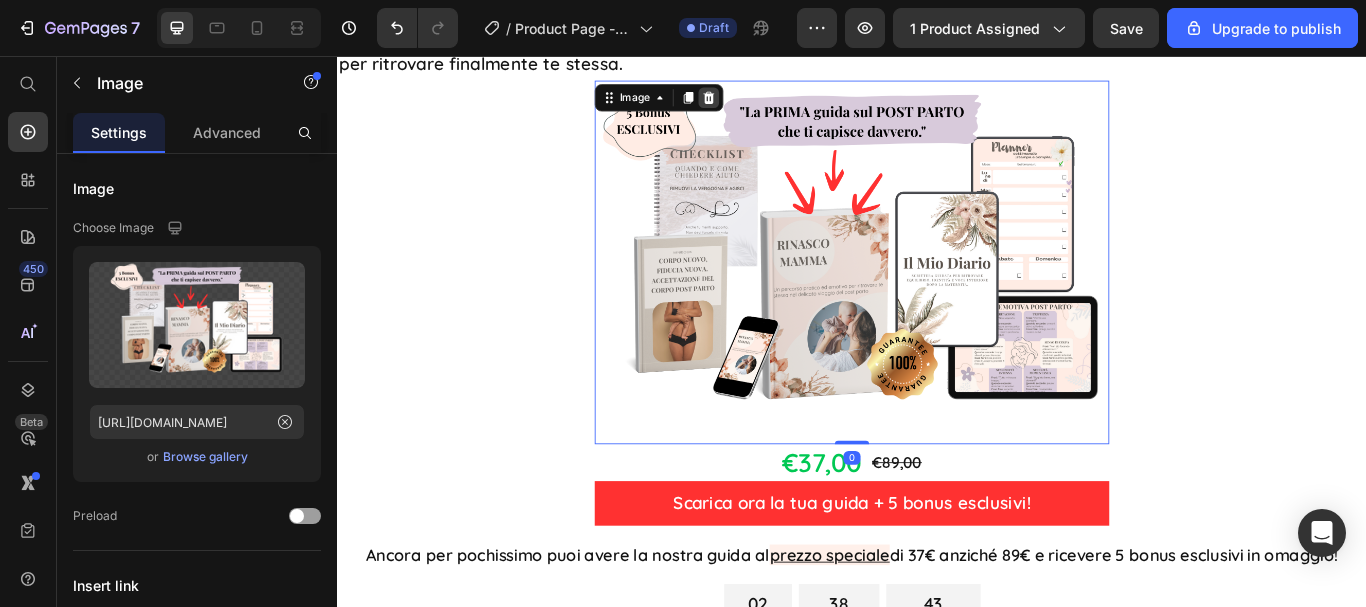 click at bounding box center [770, 105] 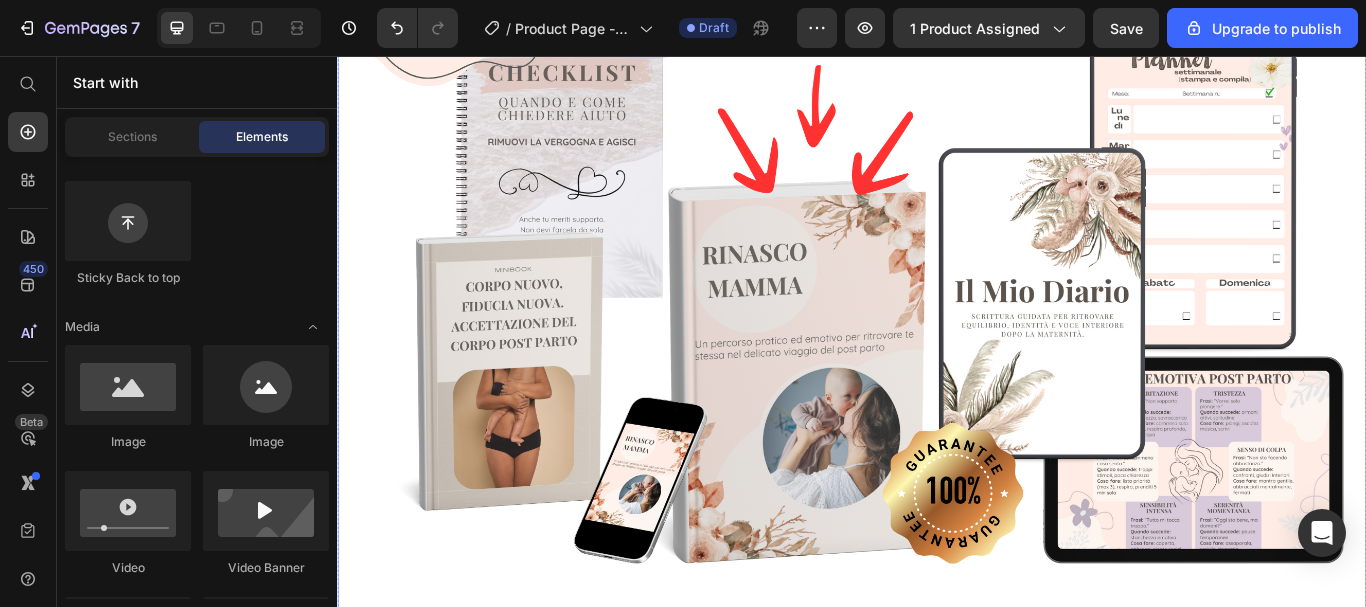 click at bounding box center [937, 354] 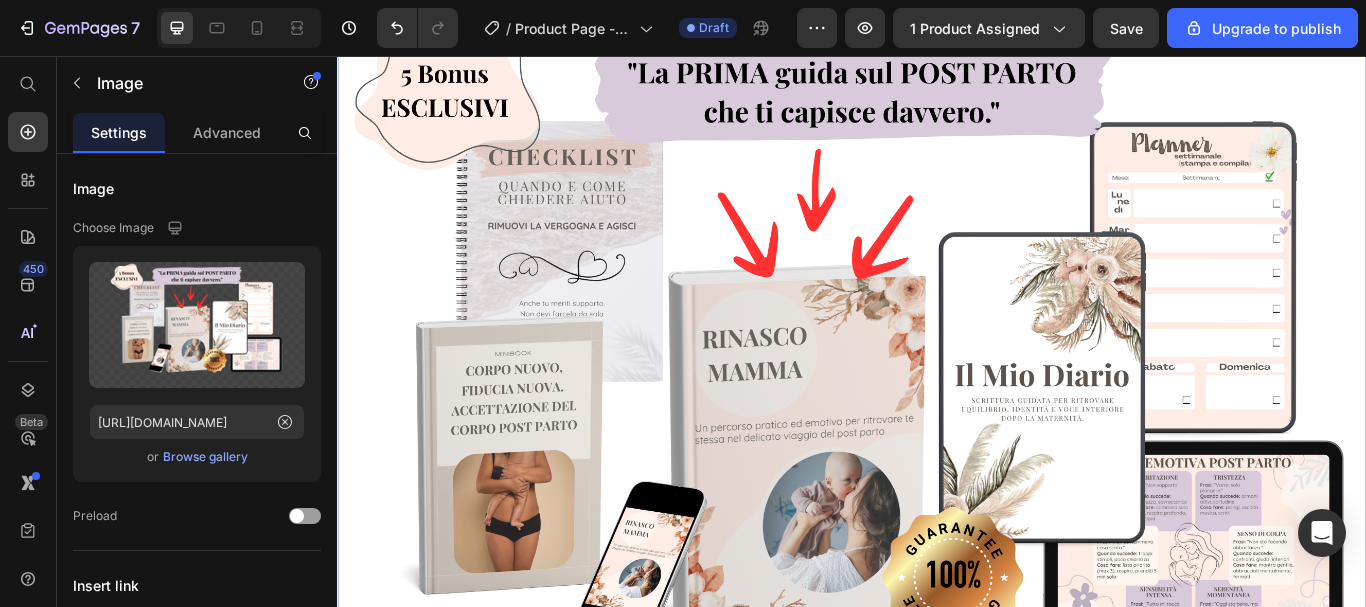 scroll, scrollTop: 6120, scrollLeft: 0, axis: vertical 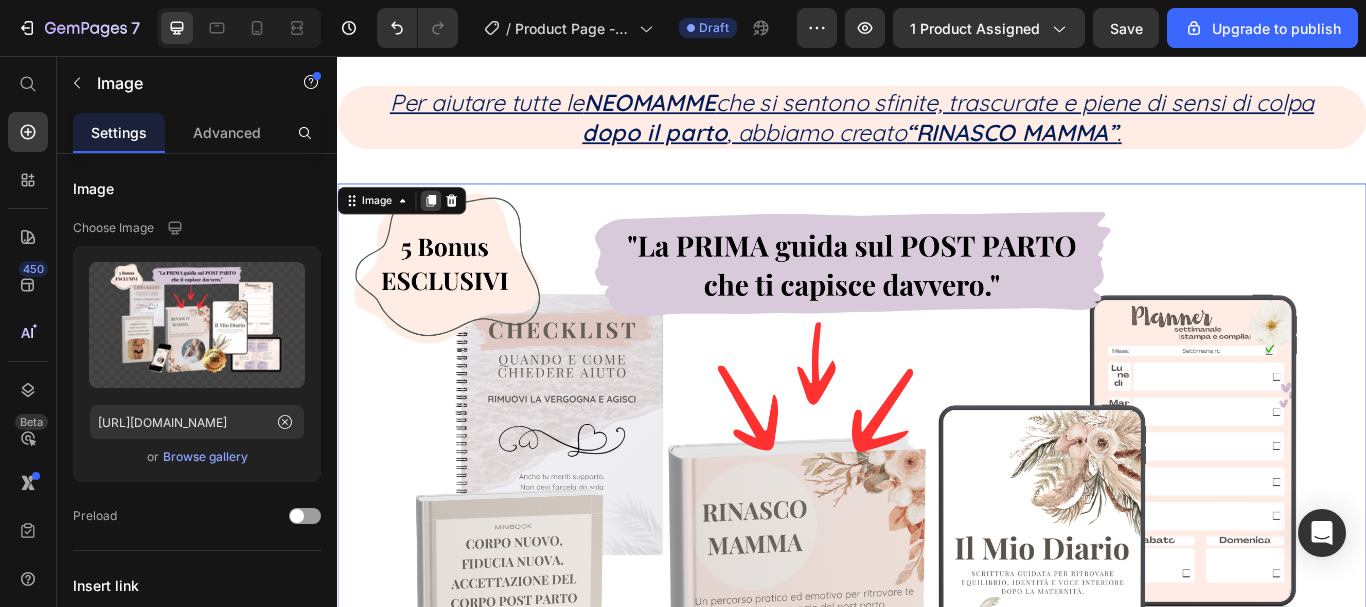 click 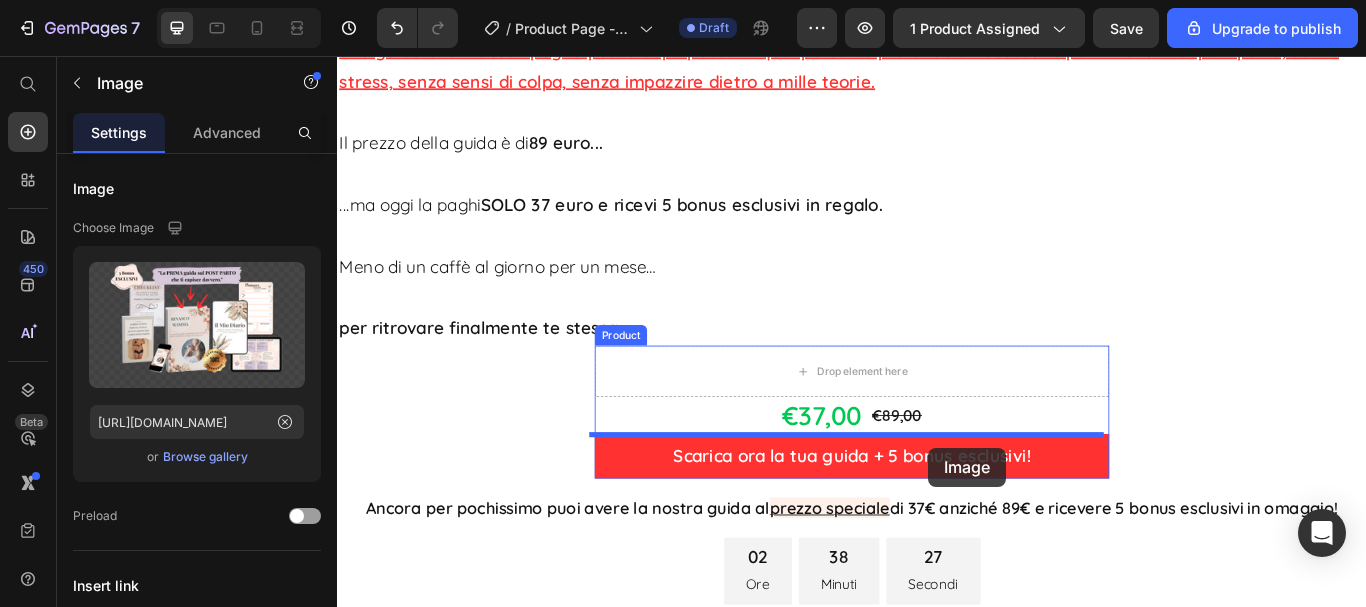 scroll, scrollTop: 12665, scrollLeft: 0, axis: vertical 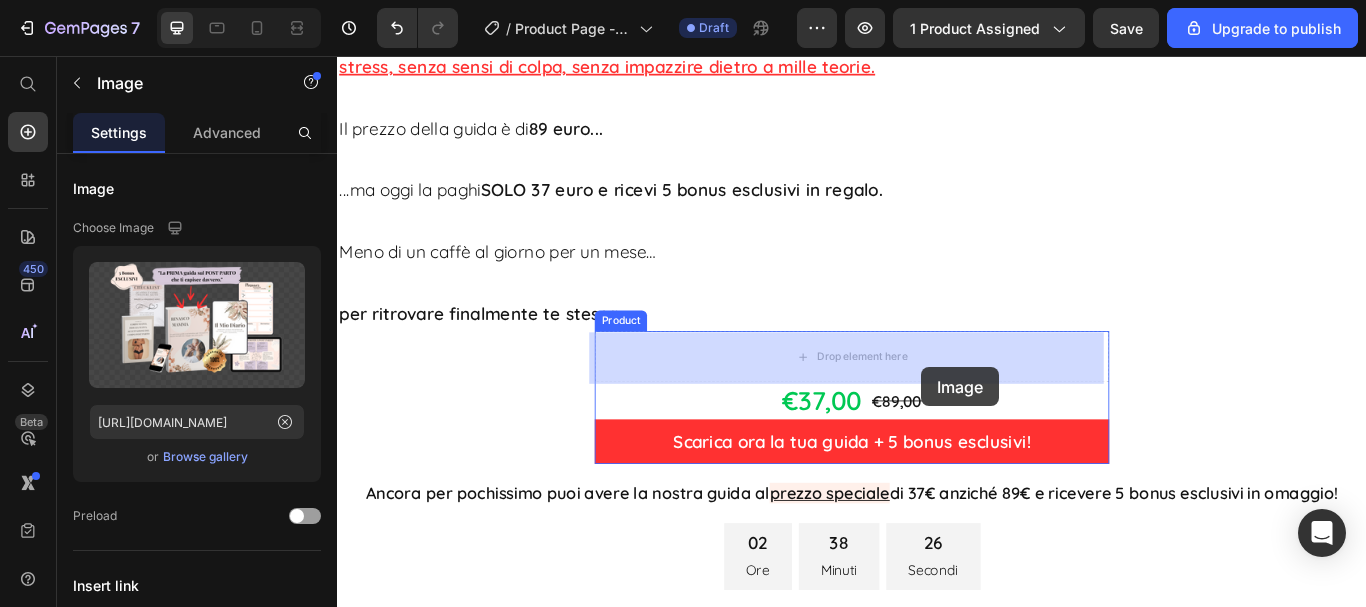 drag, startPoint x: 1070, startPoint y: 351, endPoint x: 1018, endPoint y: 419, distance: 85.60374 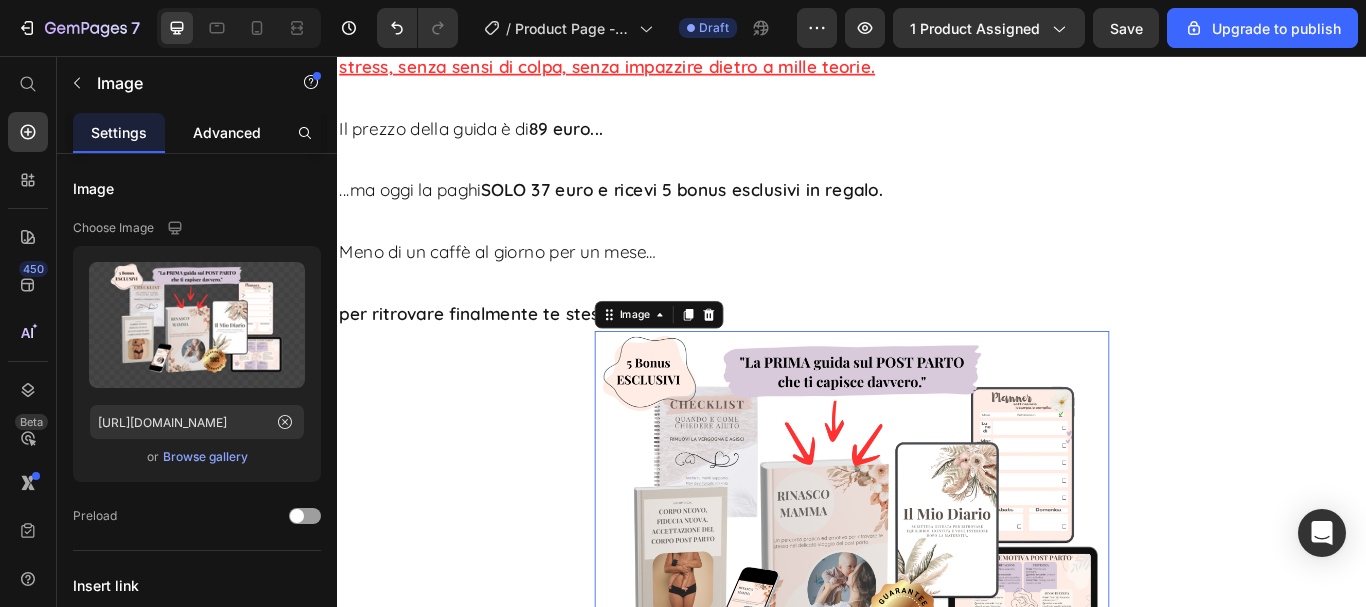 click on "Advanced" at bounding box center [227, 132] 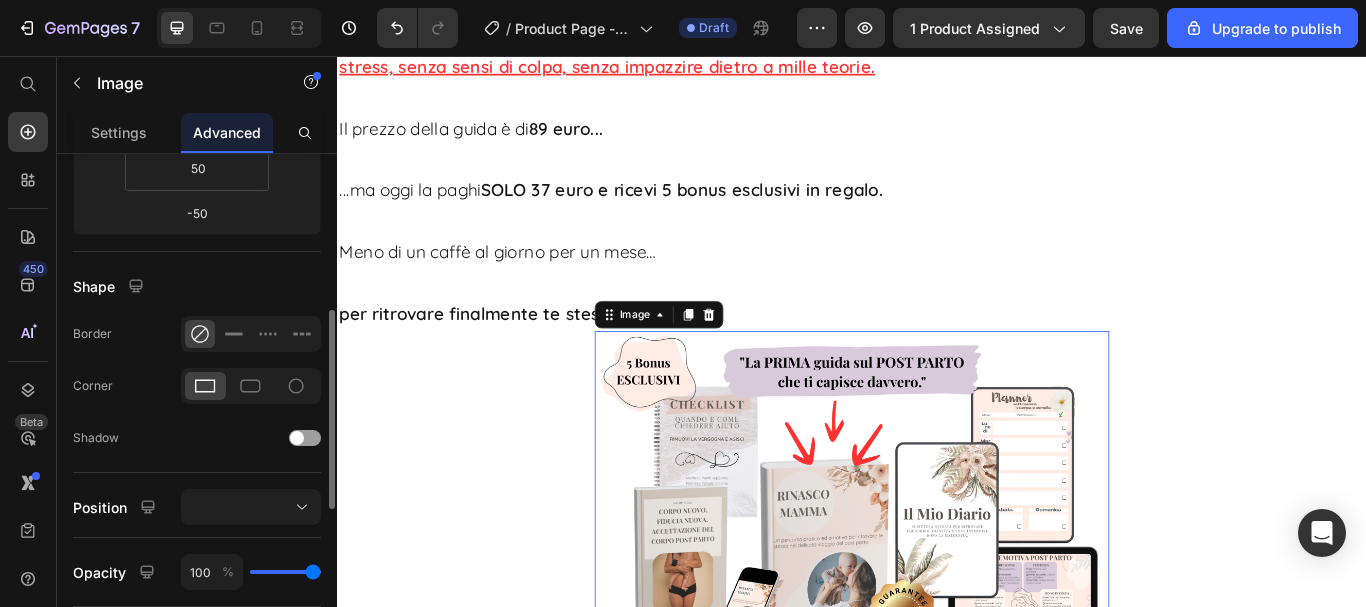 scroll, scrollTop: 500, scrollLeft: 0, axis: vertical 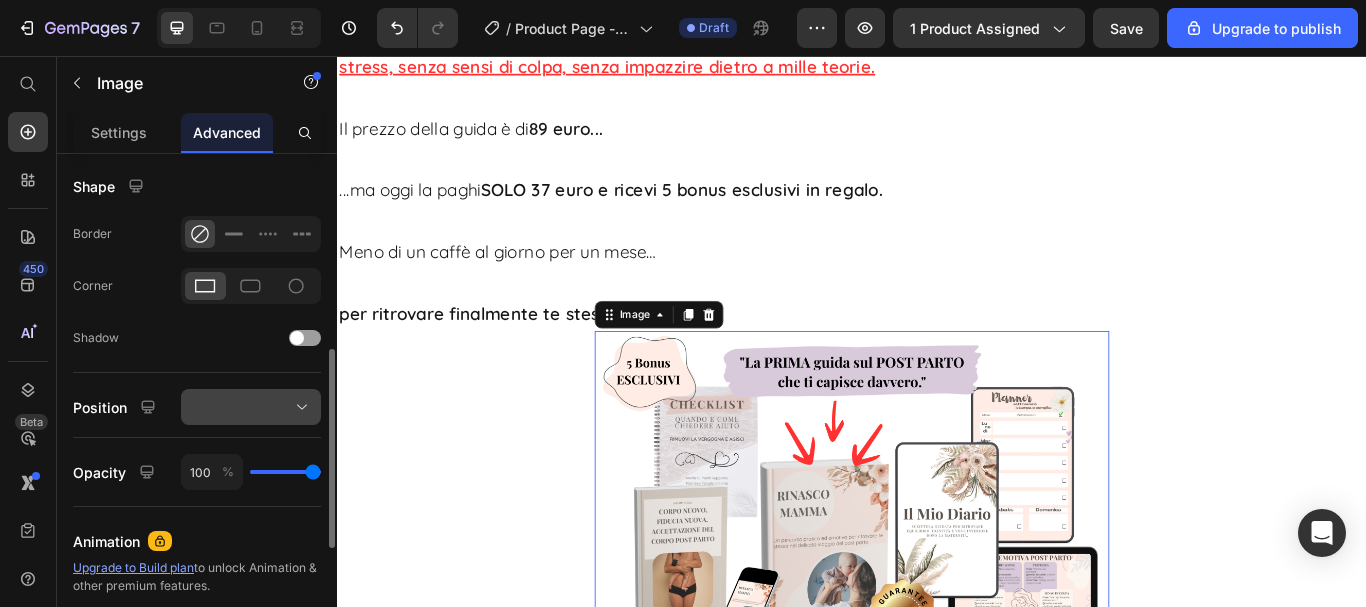 click at bounding box center (251, 407) 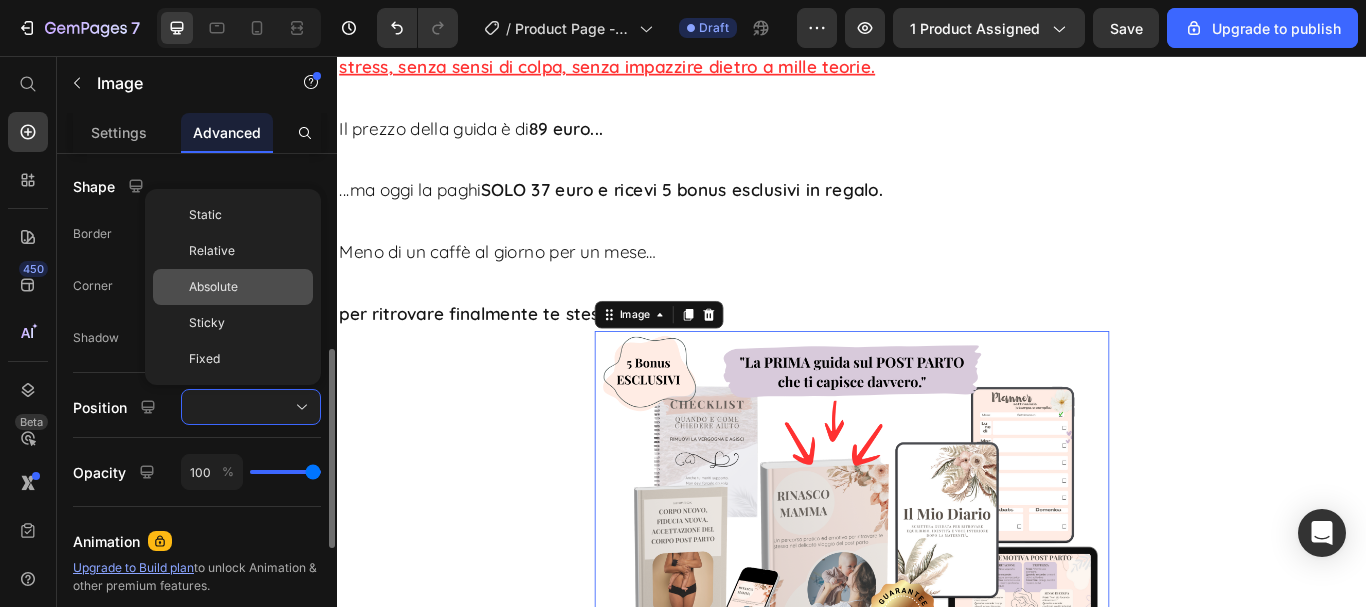 click on "Absolute" 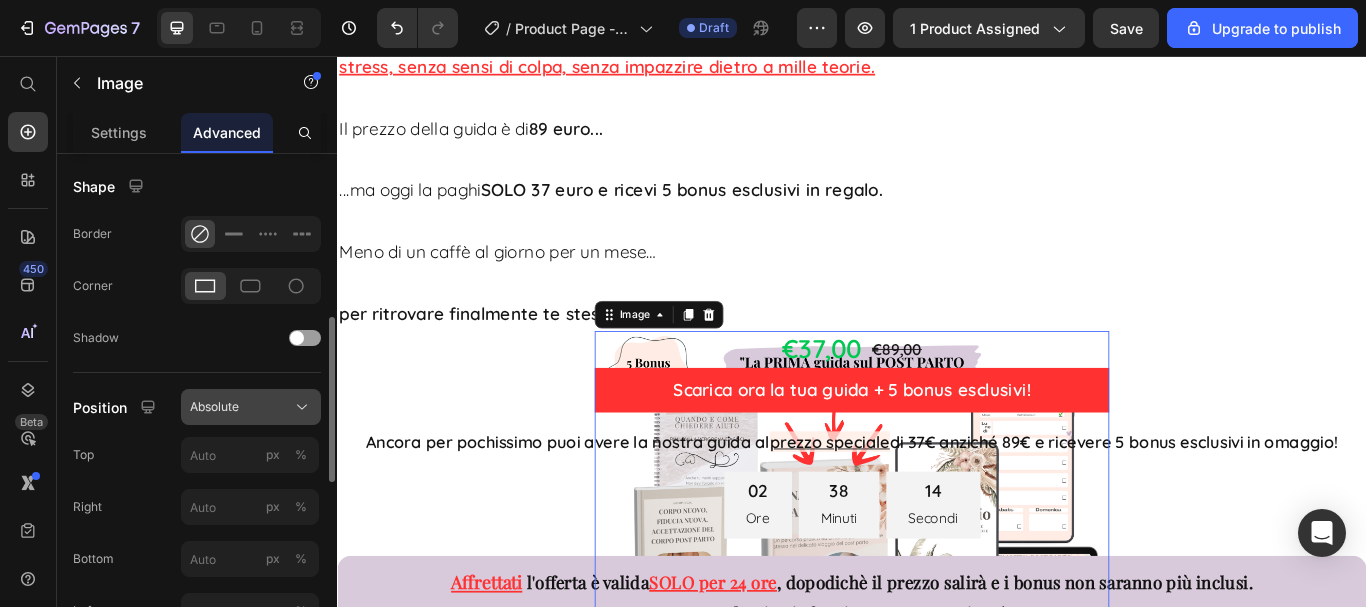 click on "Absolute" at bounding box center [251, 407] 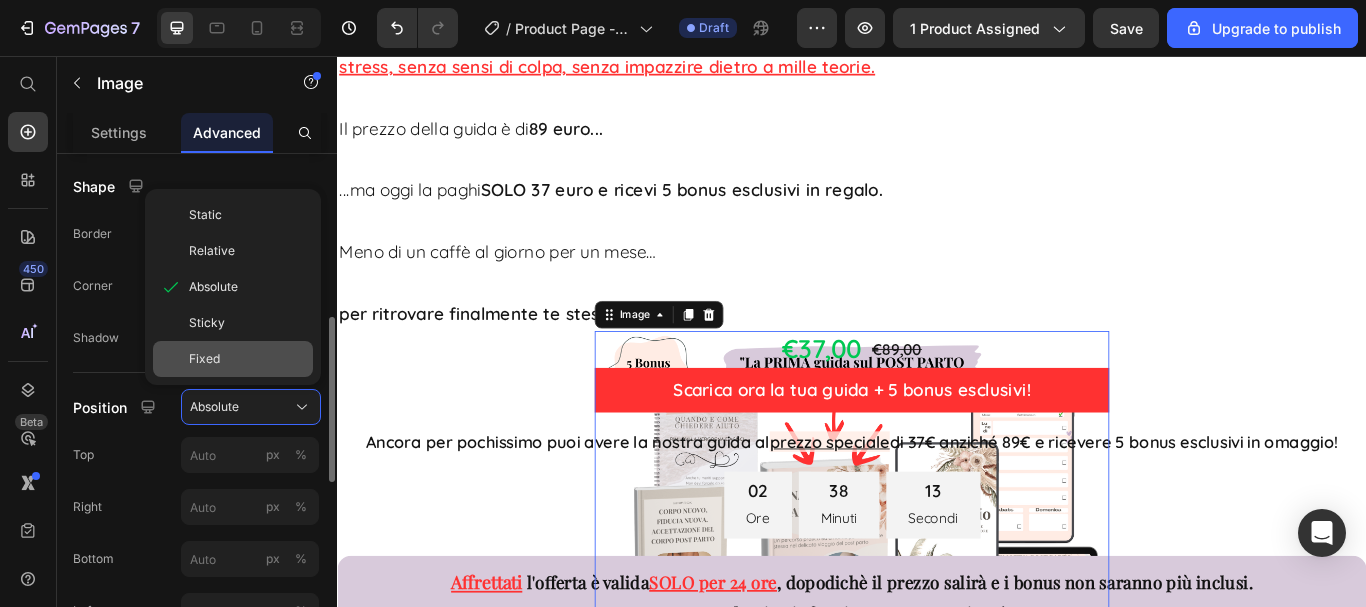 click on "Fixed" at bounding box center (247, 359) 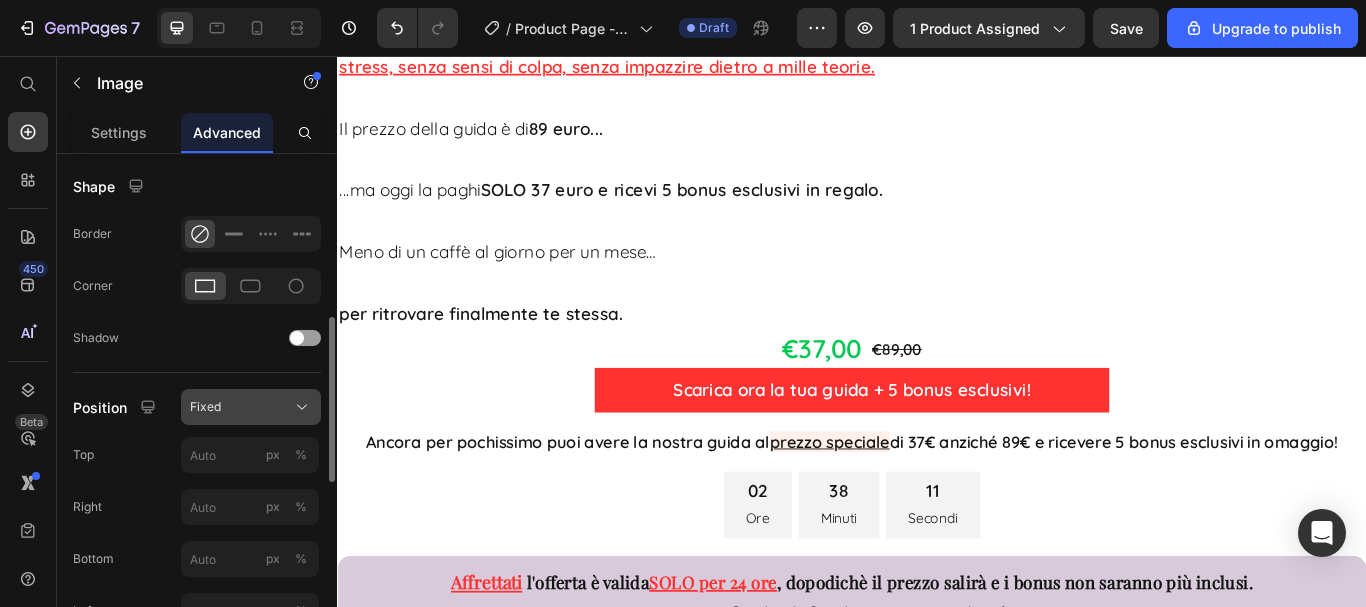 click on "Fixed" 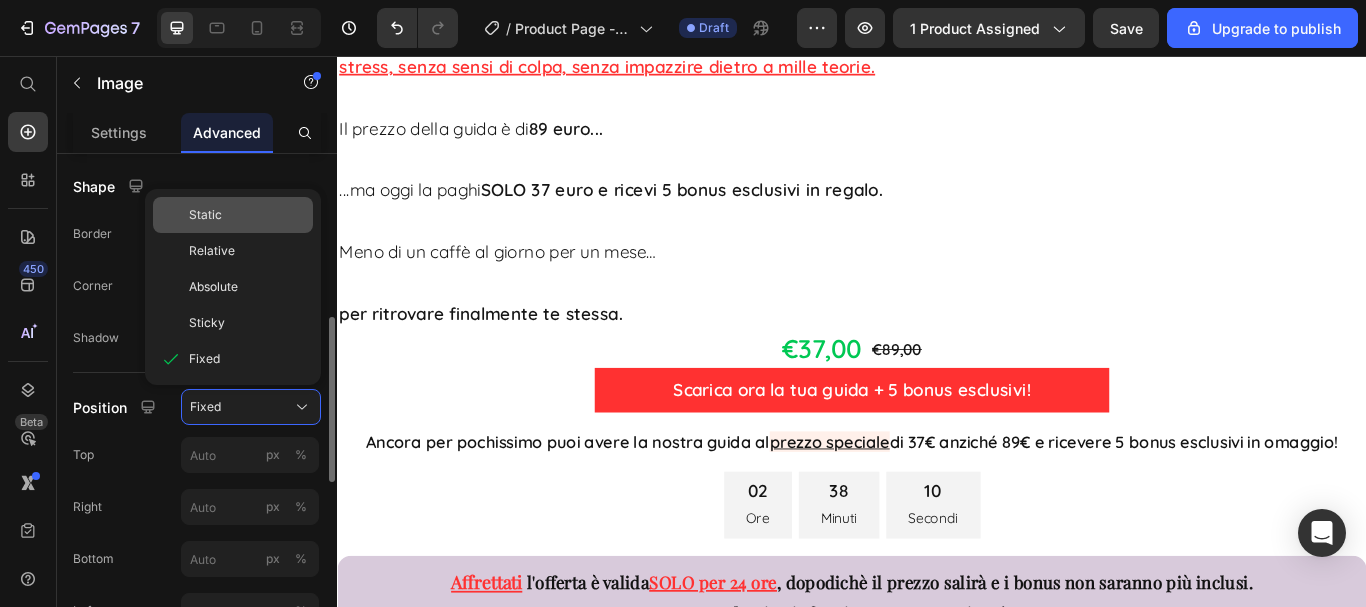 click on "Static" at bounding box center (247, 215) 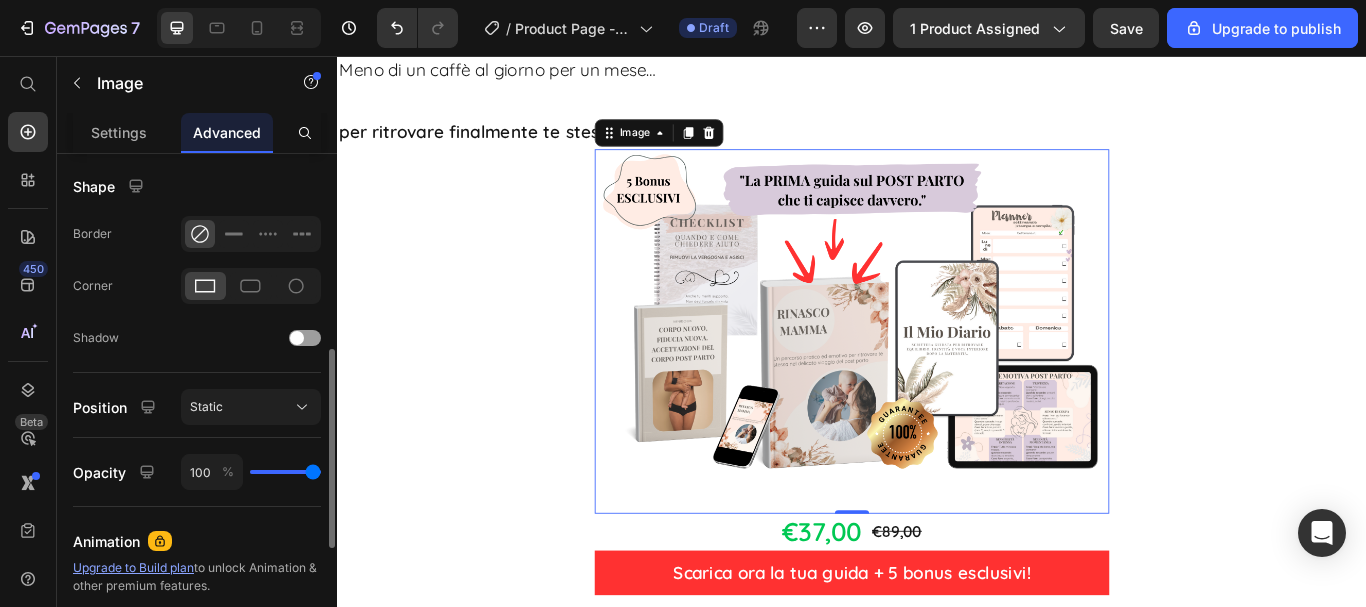 scroll, scrollTop: 12865, scrollLeft: 0, axis: vertical 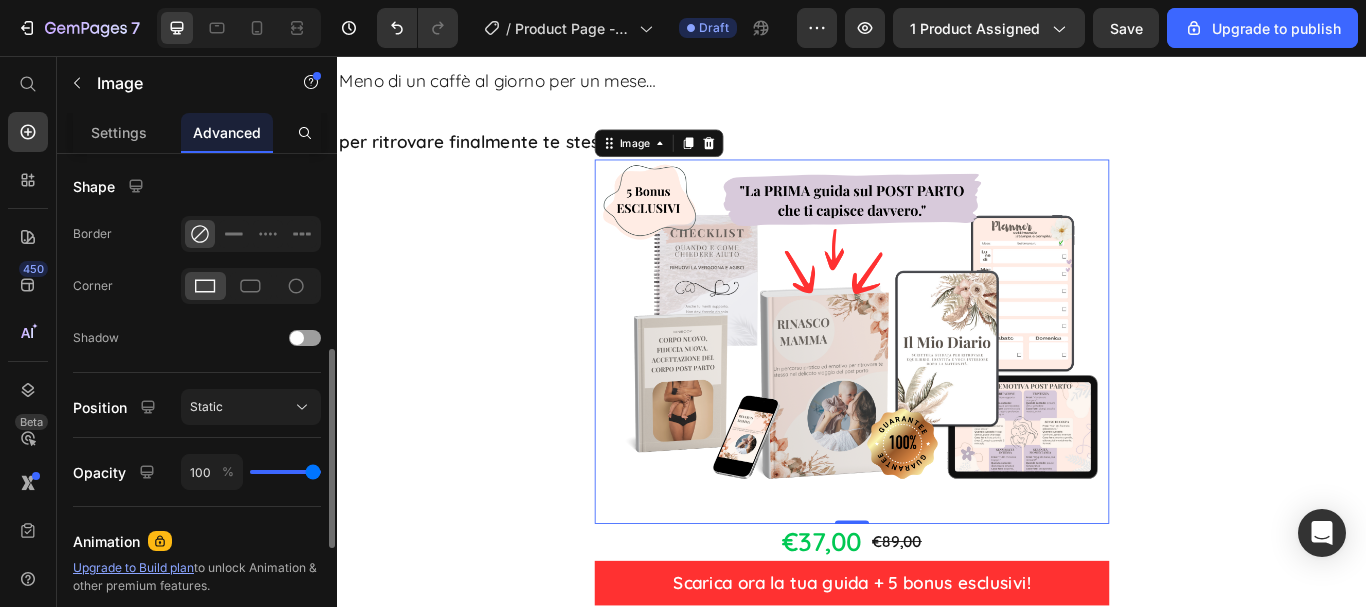 click at bounding box center [937, 389] 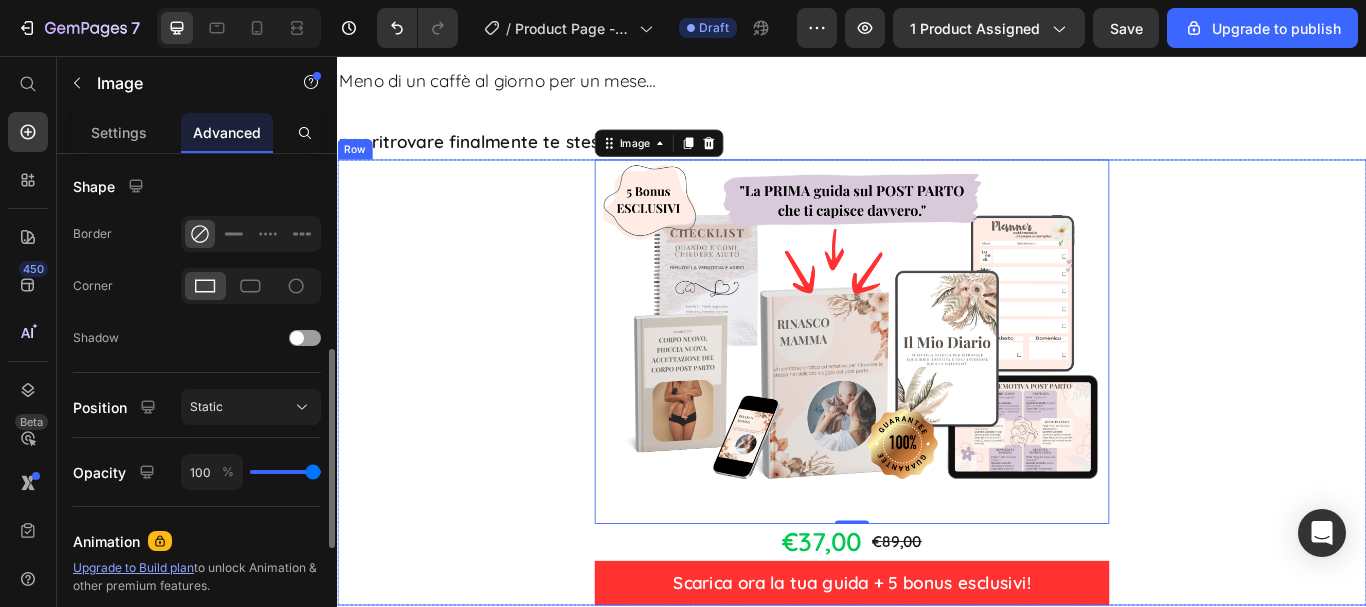click on "Image   -50 €37,00 Product Price €89,00 Product Price Row Scarica ora la tua guida + 5 bonus esclusivi! Add to Cart Product" at bounding box center (937, 436) 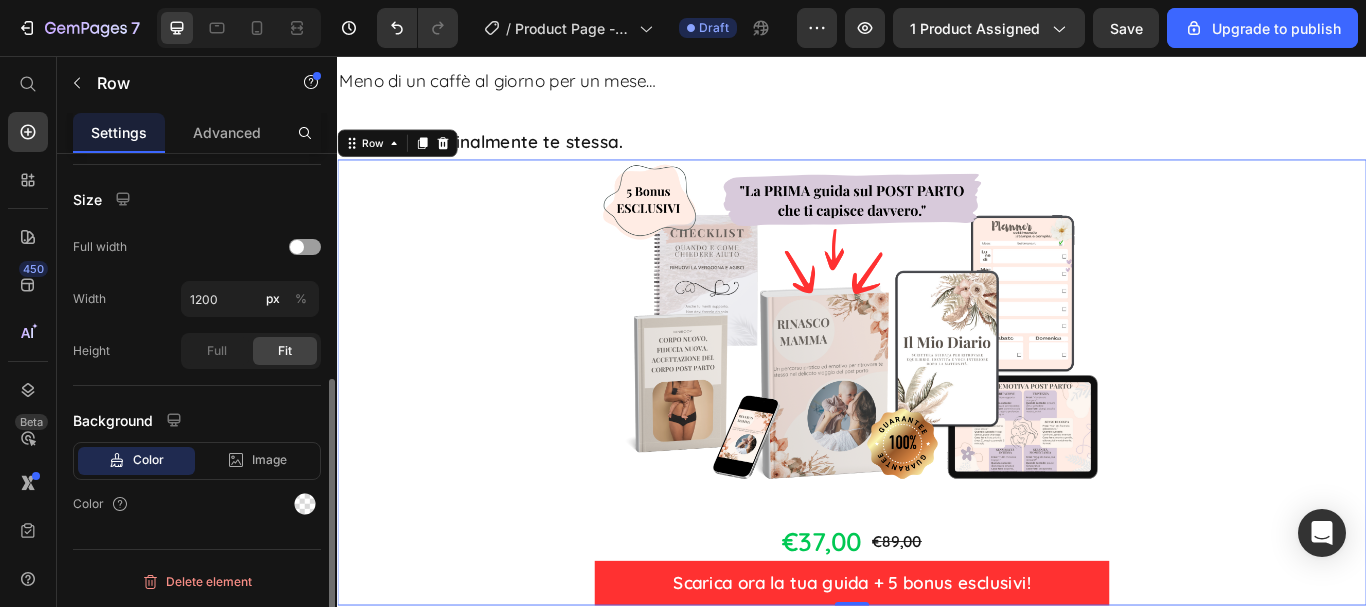 scroll, scrollTop: 0, scrollLeft: 0, axis: both 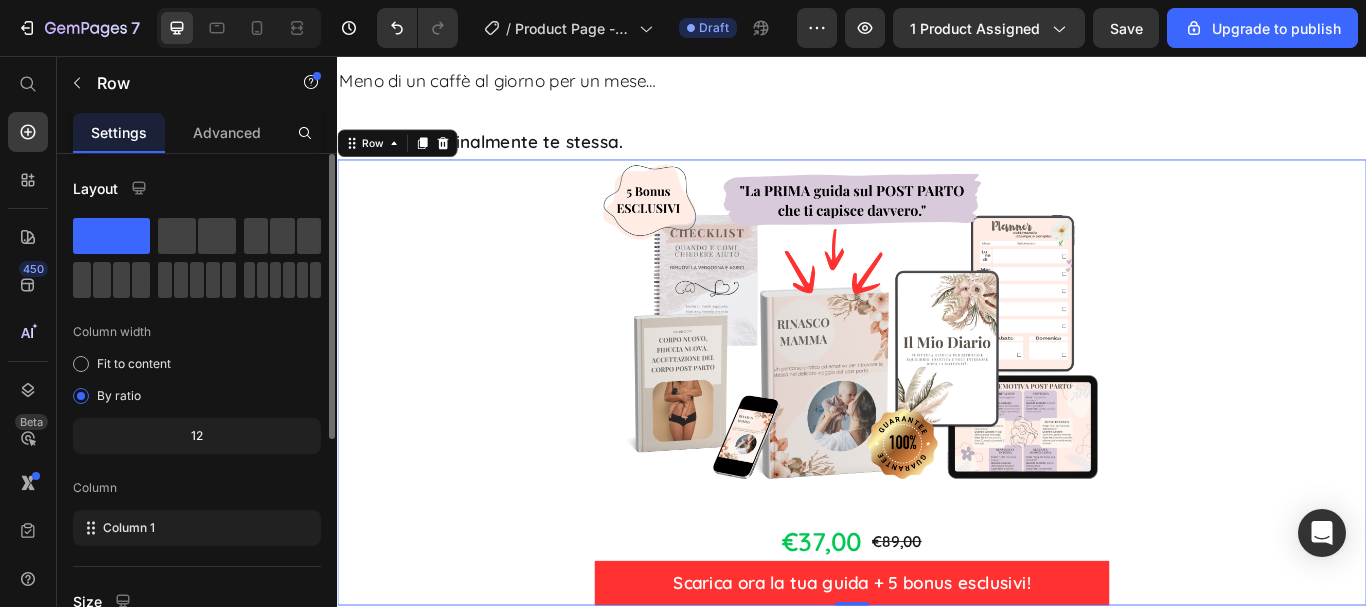 click at bounding box center (937, 389) 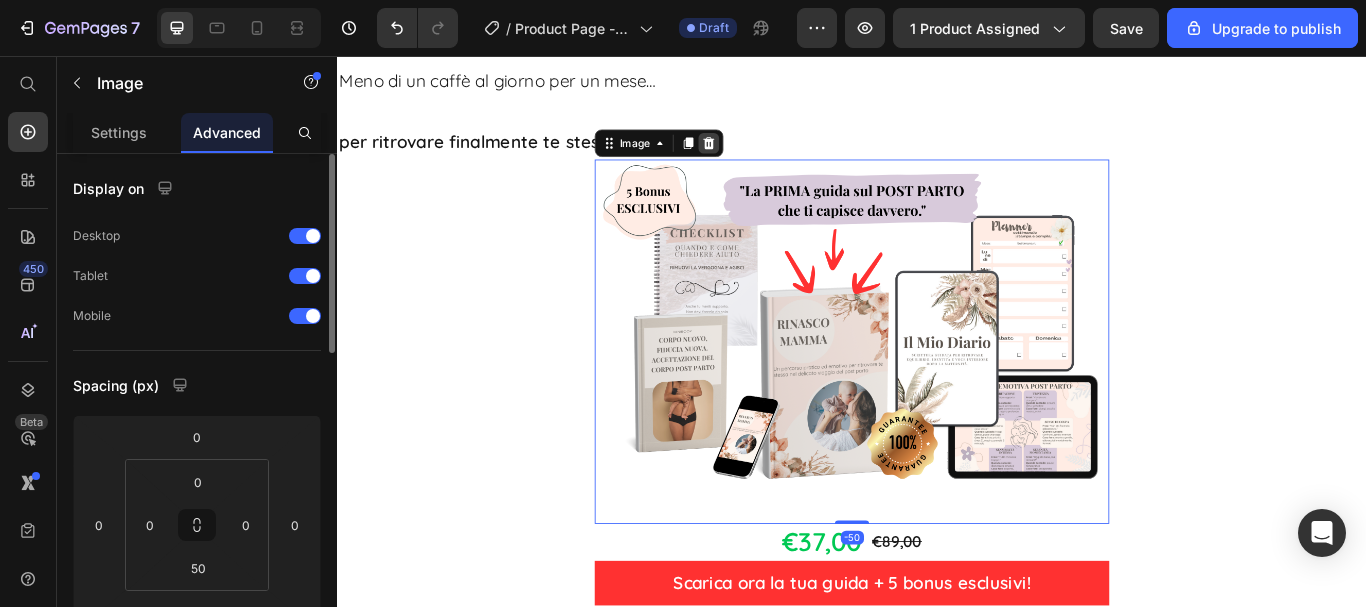 click 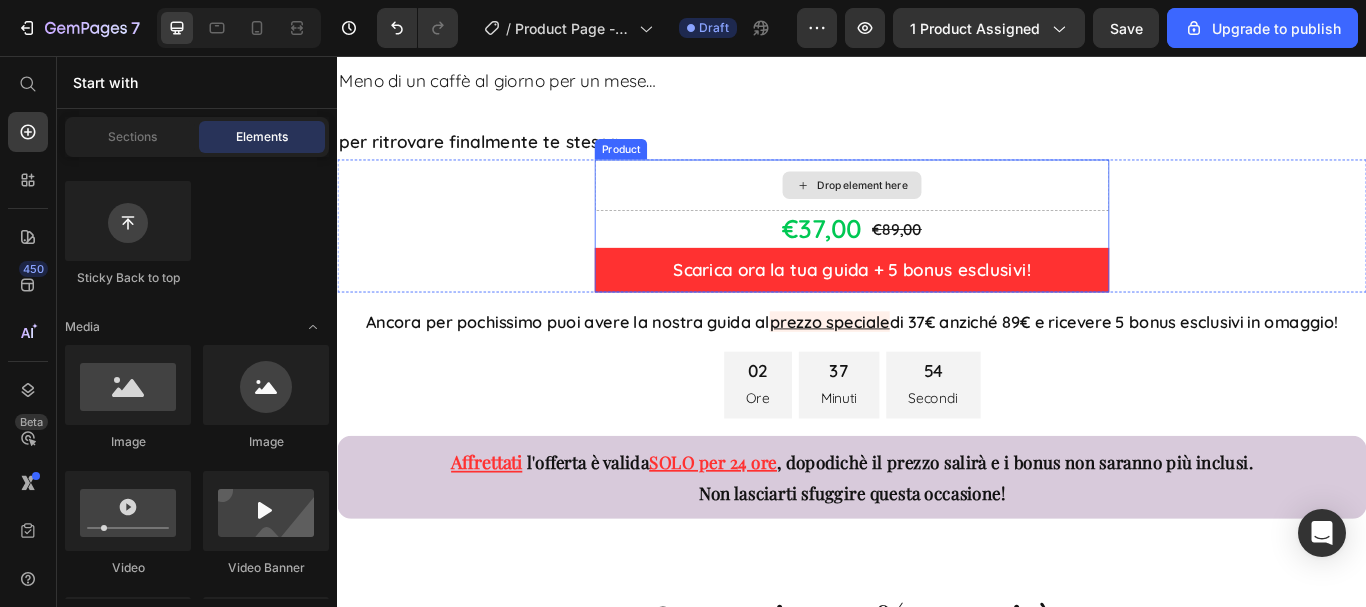 click on "Drop element here" at bounding box center (937, 207) 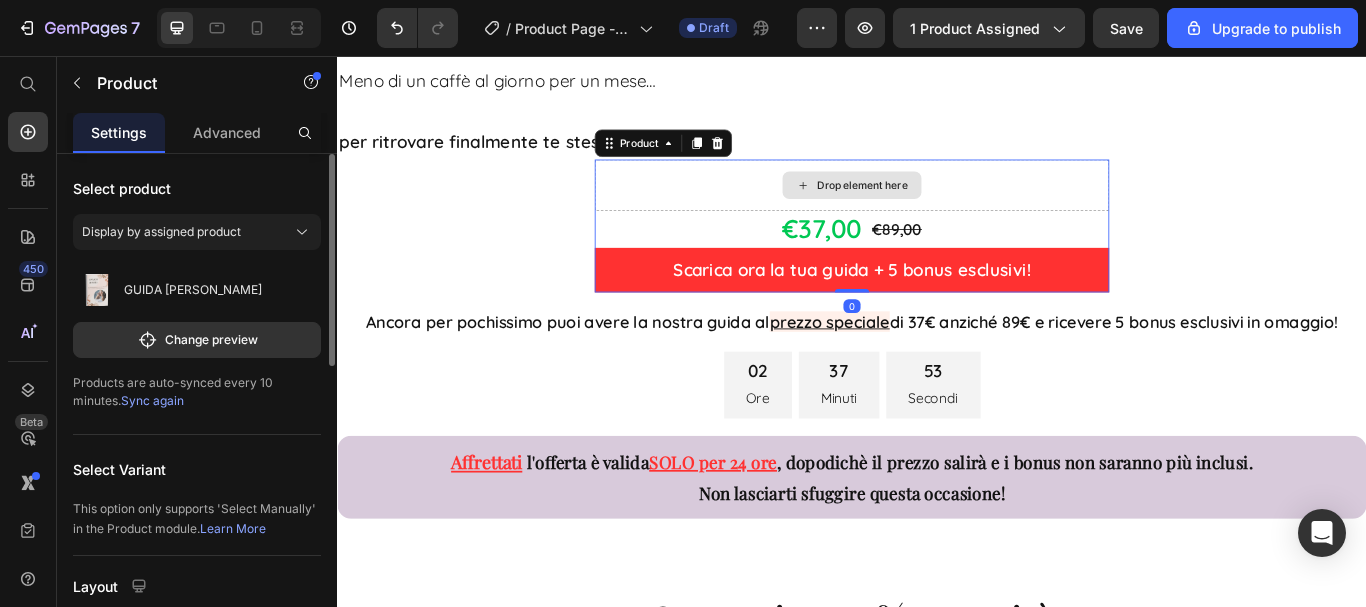 click on "Drop element here" at bounding box center (937, 207) 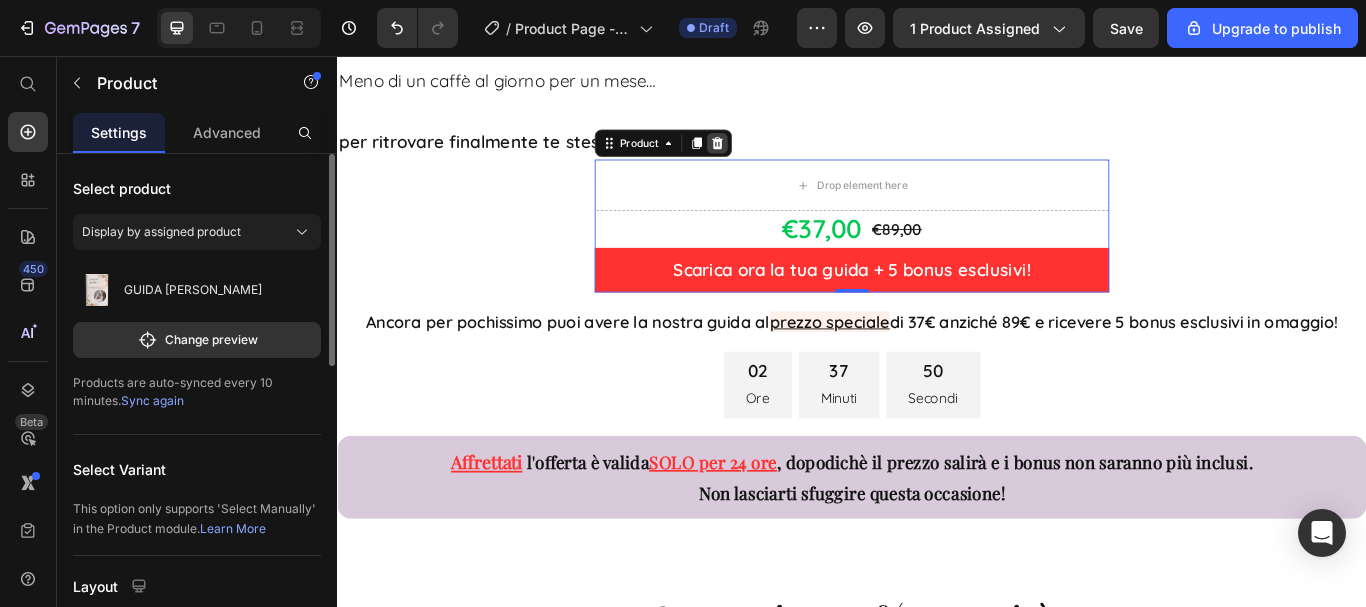 click 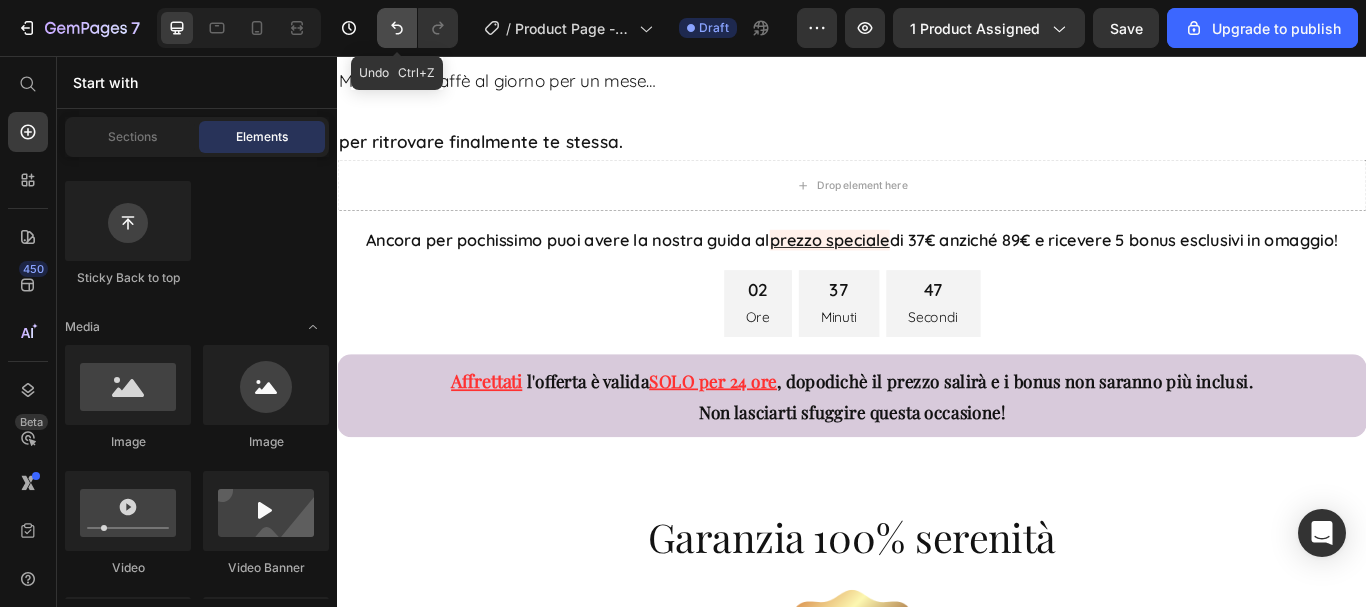click 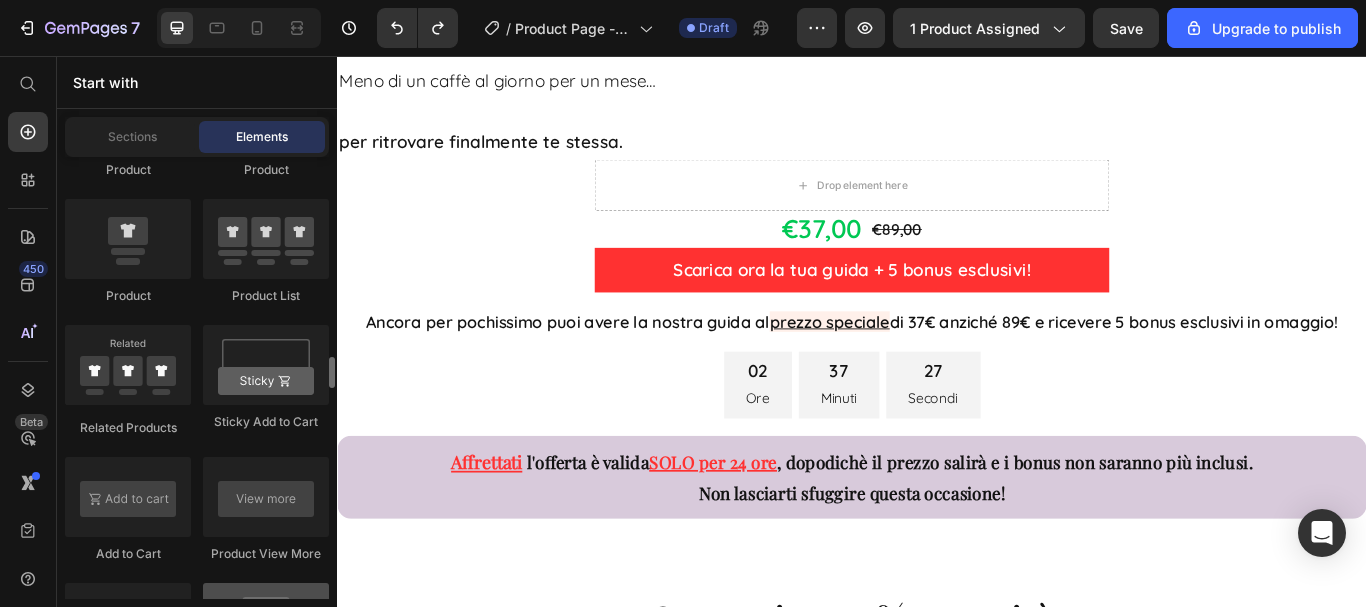 scroll, scrollTop: 2900, scrollLeft: 0, axis: vertical 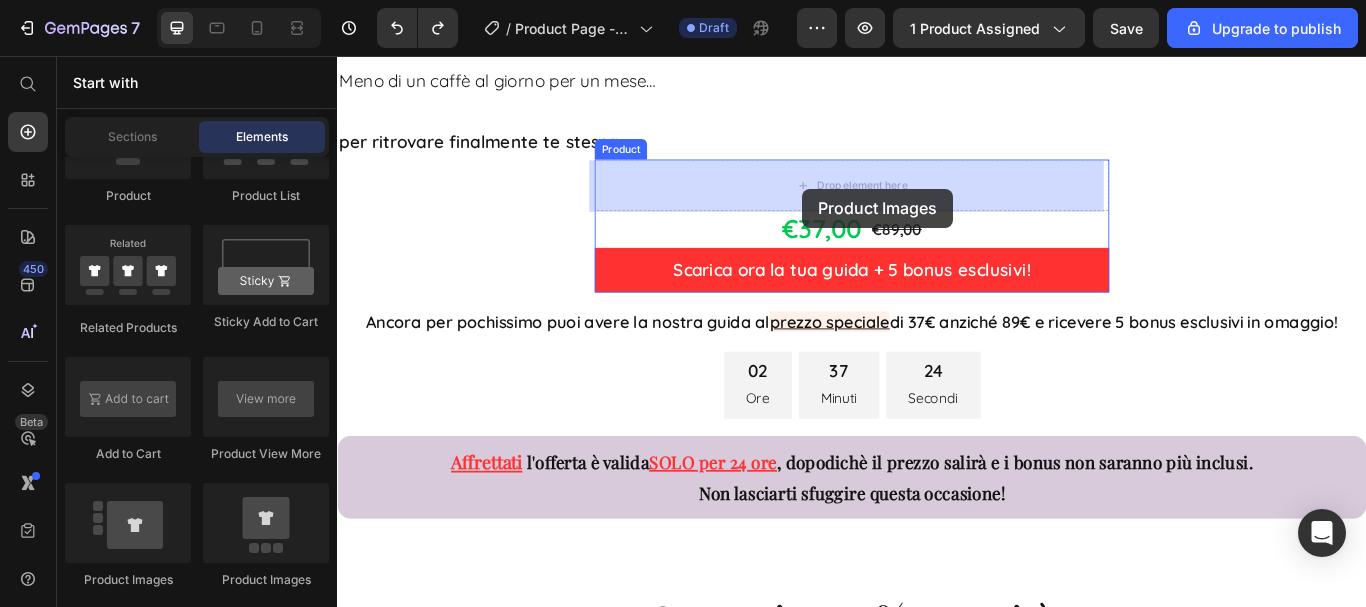 drag, startPoint x: 600, startPoint y: 557, endPoint x: 879, endPoint y: 211, distance: 444.47385 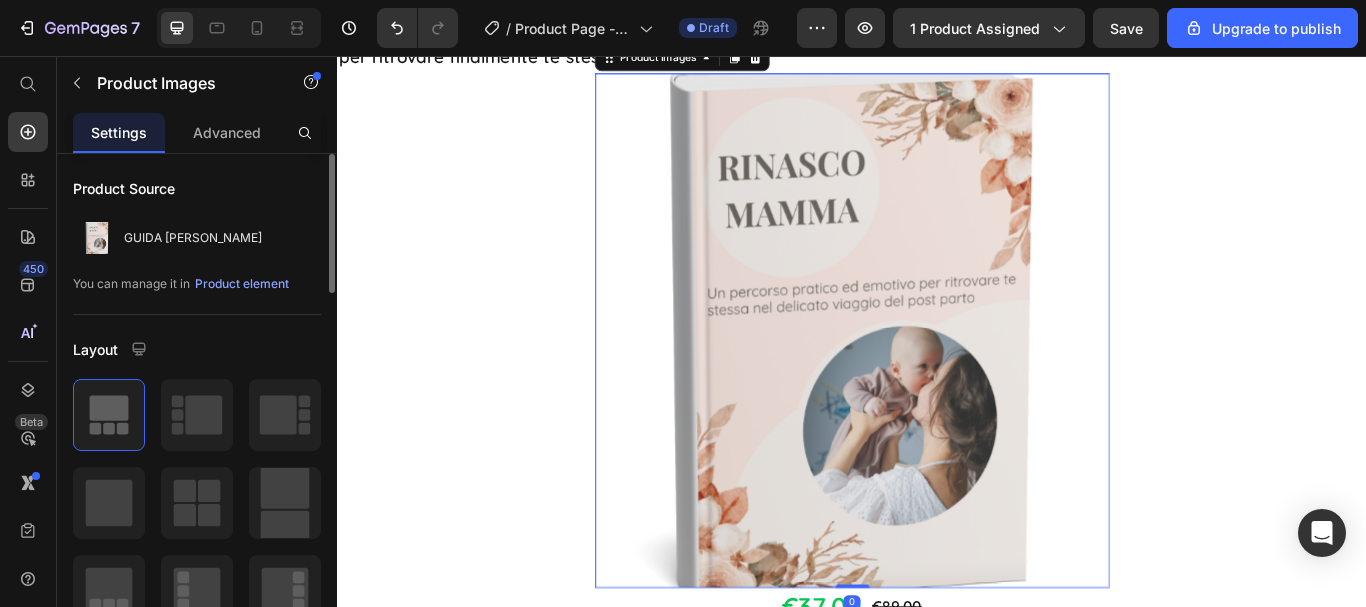 scroll, scrollTop: 13165, scrollLeft: 0, axis: vertical 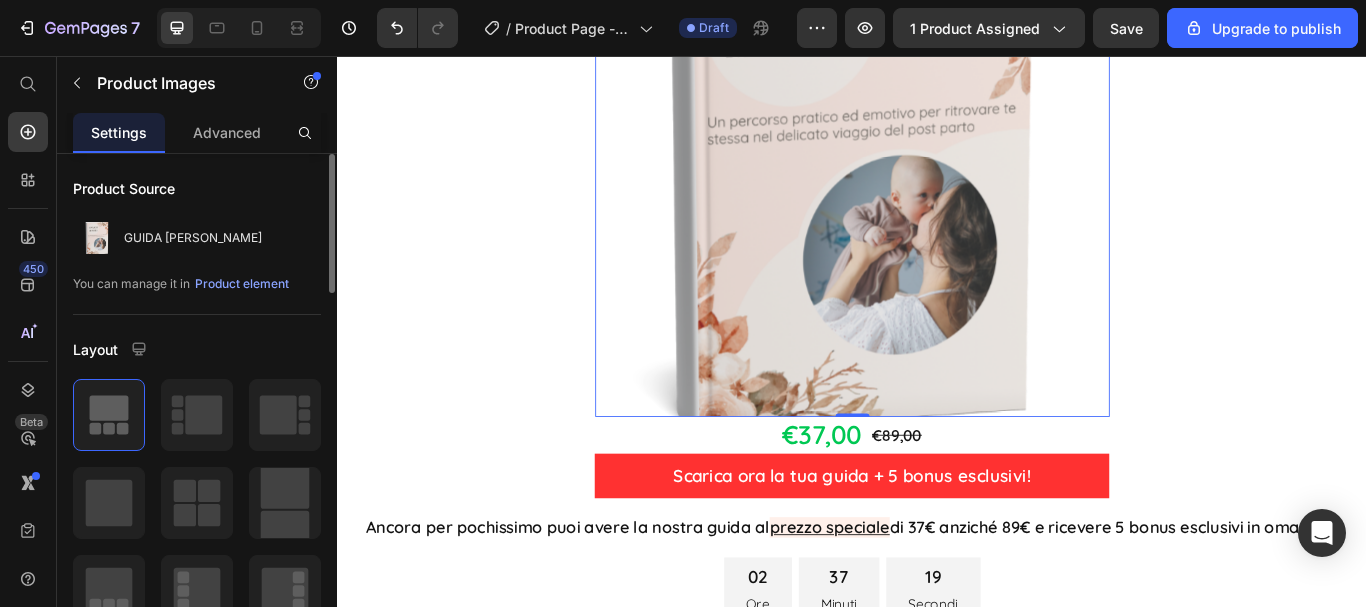 click at bounding box center [937, 177] 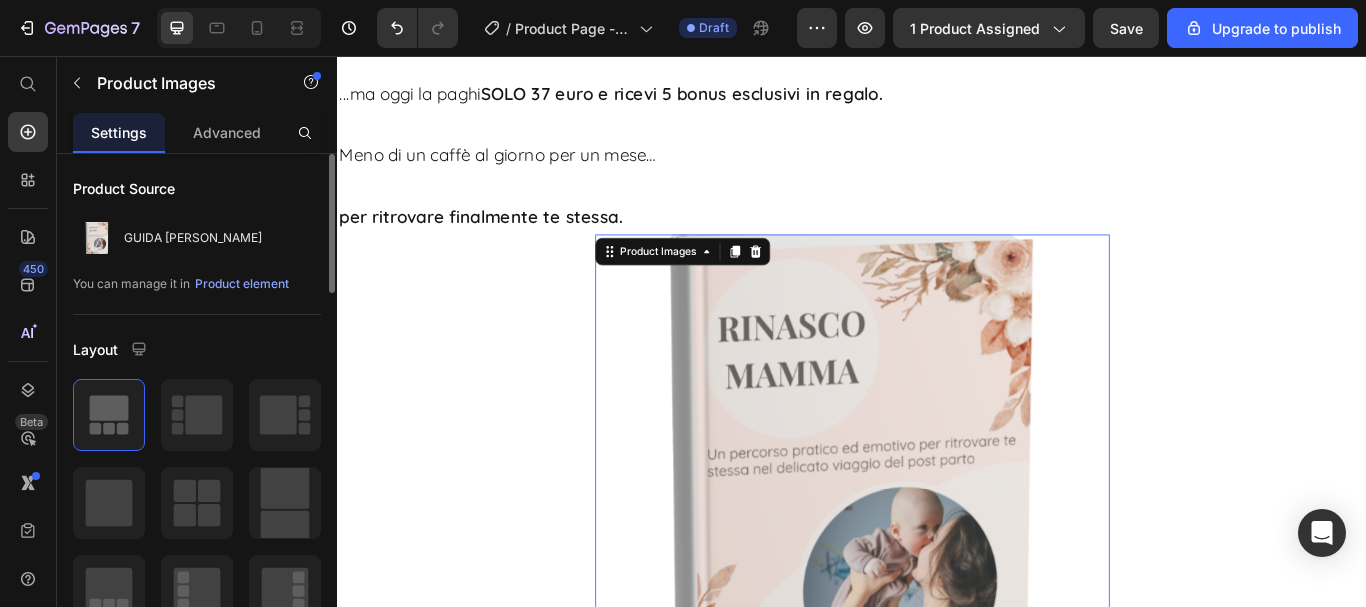 scroll, scrollTop: 12765, scrollLeft: 0, axis: vertical 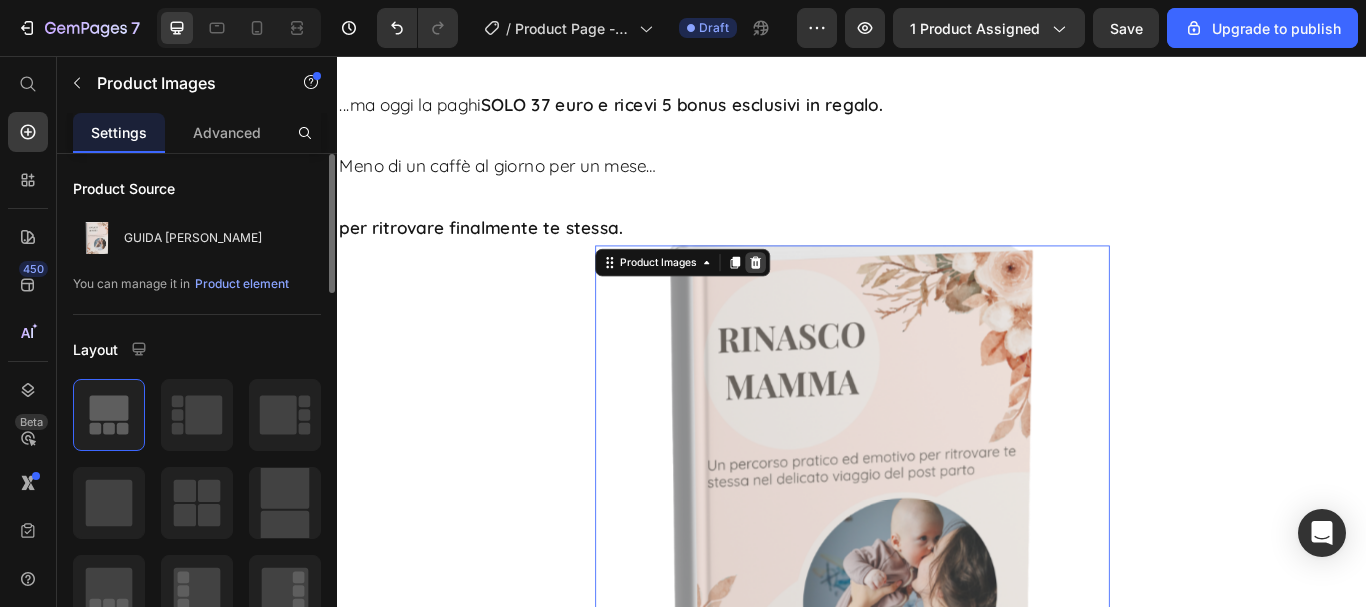 click 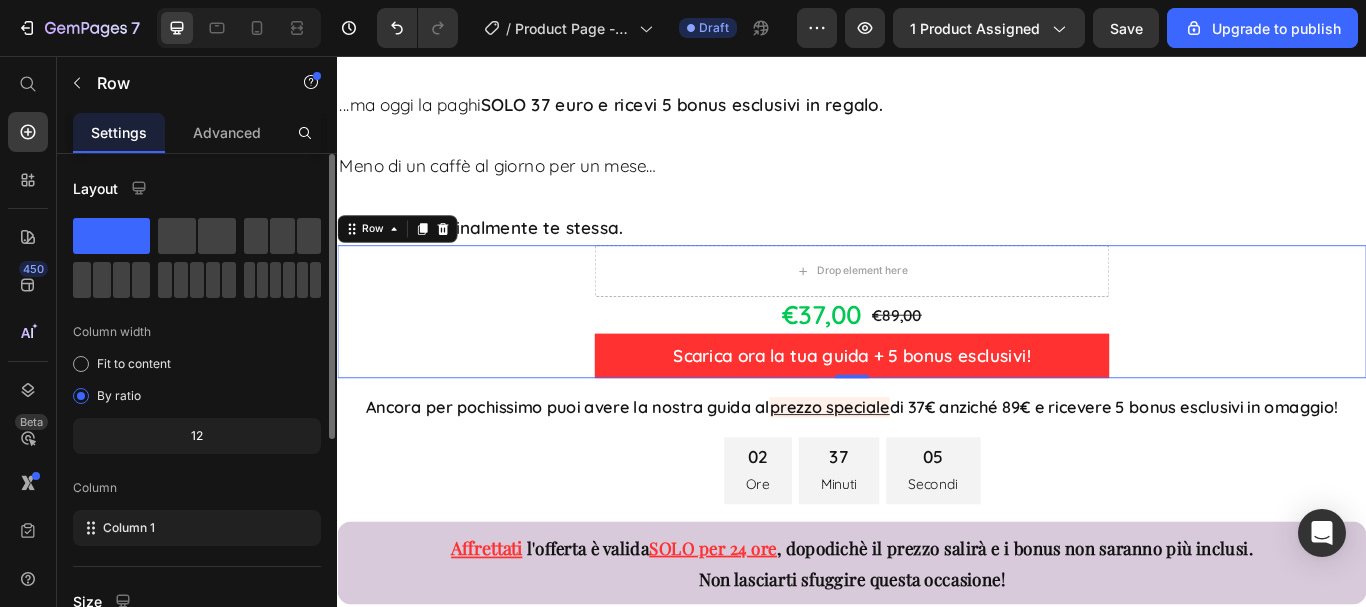 click on "Drop element here €37,00 Product Price €89,00 Product Price Row Scarica ora la tua guida + 5 bonus esclusivi! Add to Cart Product" at bounding box center [937, 354] 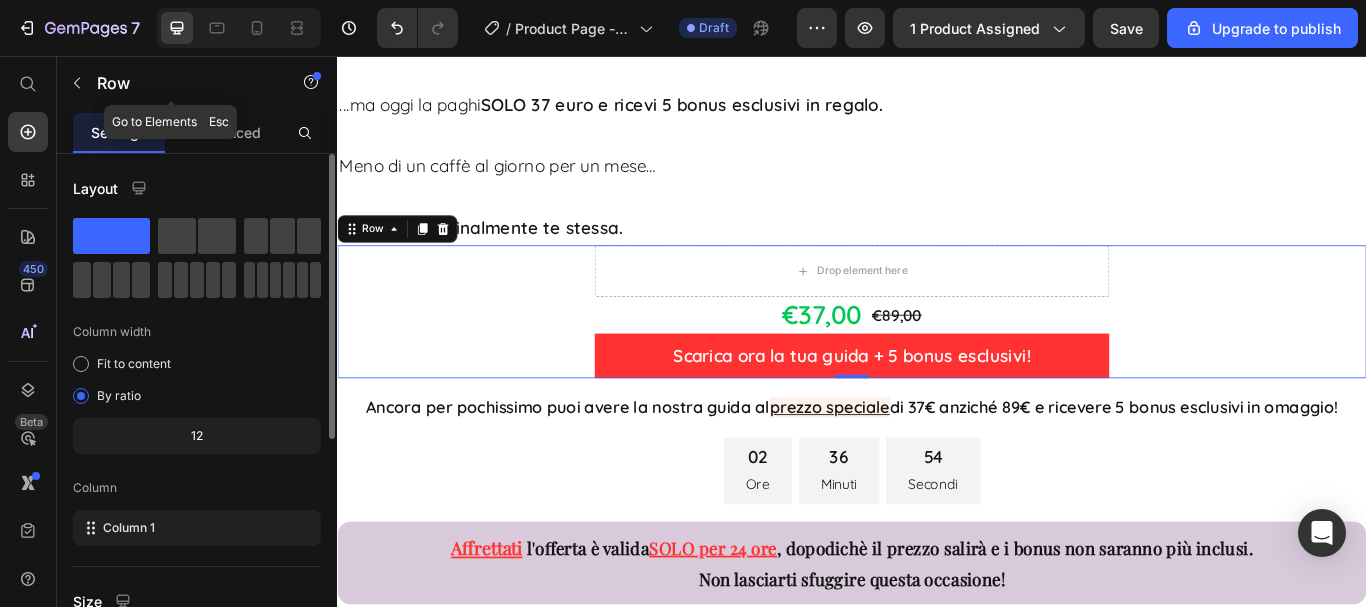 click on "Row" at bounding box center (182, 83) 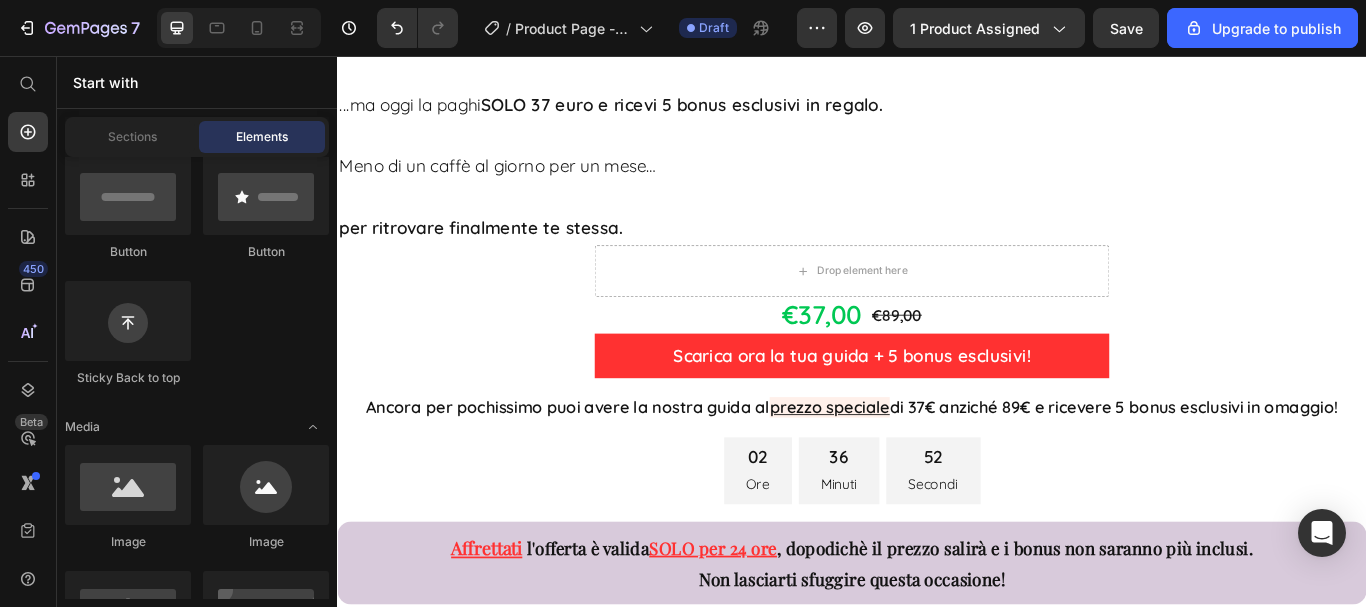 scroll, scrollTop: 0, scrollLeft: 0, axis: both 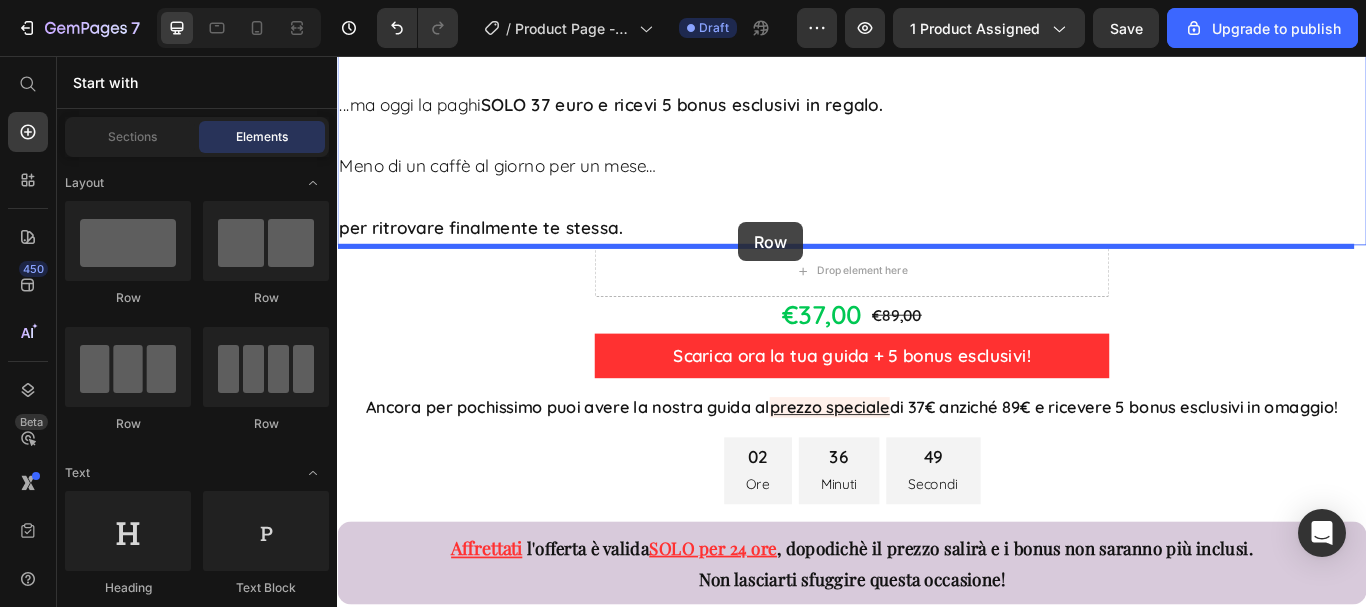 drag, startPoint x: 473, startPoint y: 313, endPoint x: 805, endPoint y: 250, distance: 337.92456 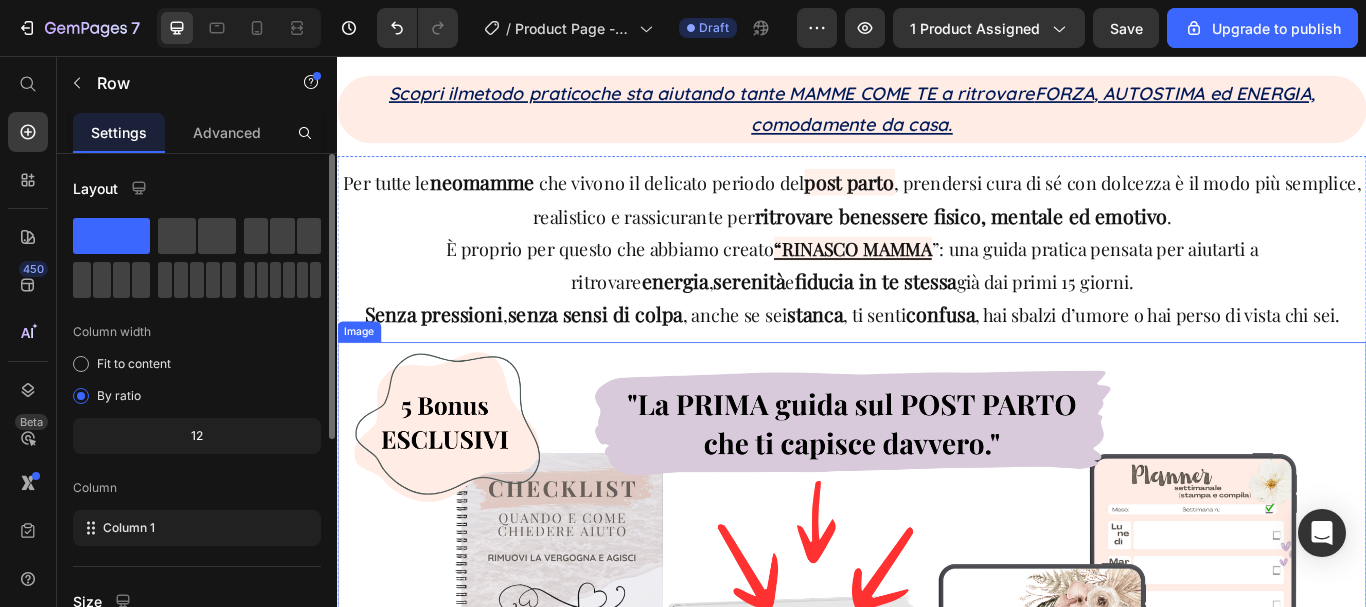 scroll, scrollTop: 706, scrollLeft: 0, axis: vertical 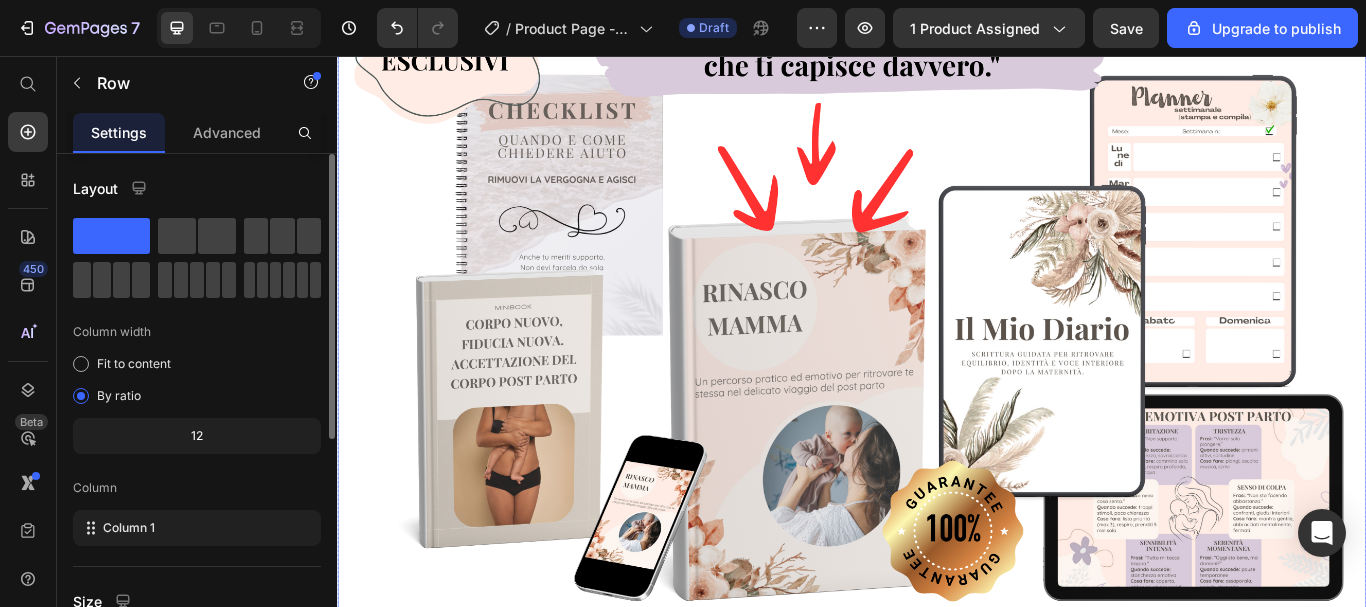 click at bounding box center [937, 373] 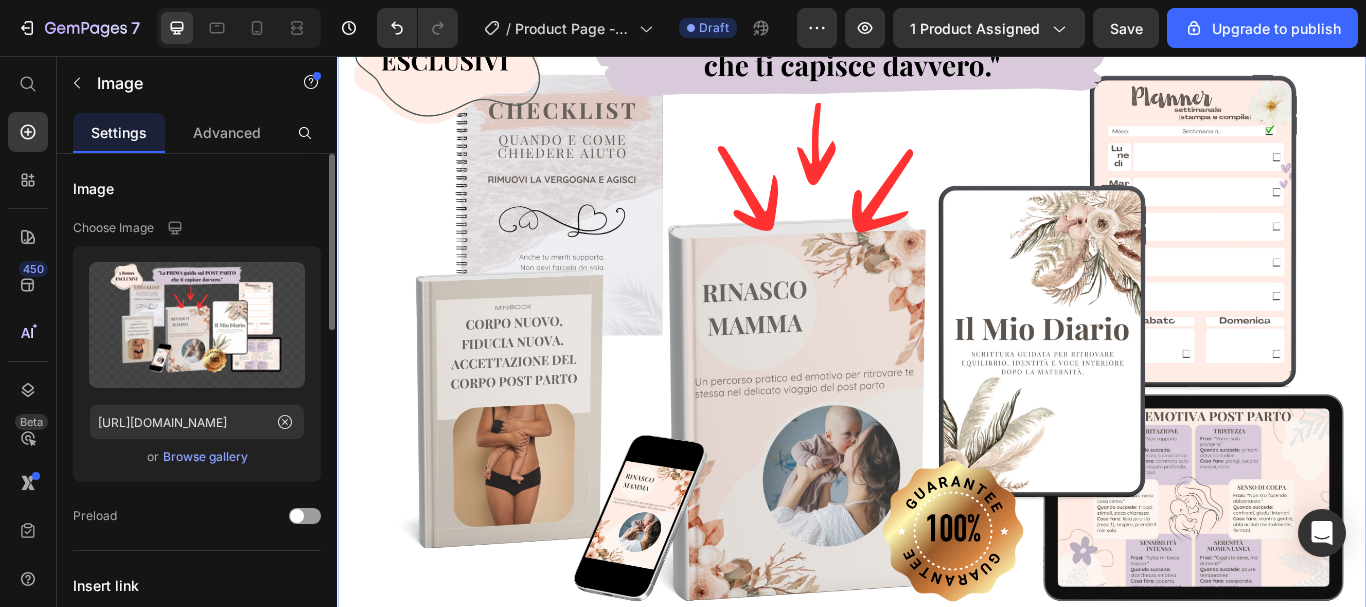 scroll, scrollTop: 506, scrollLeft: 0, axis: vertical 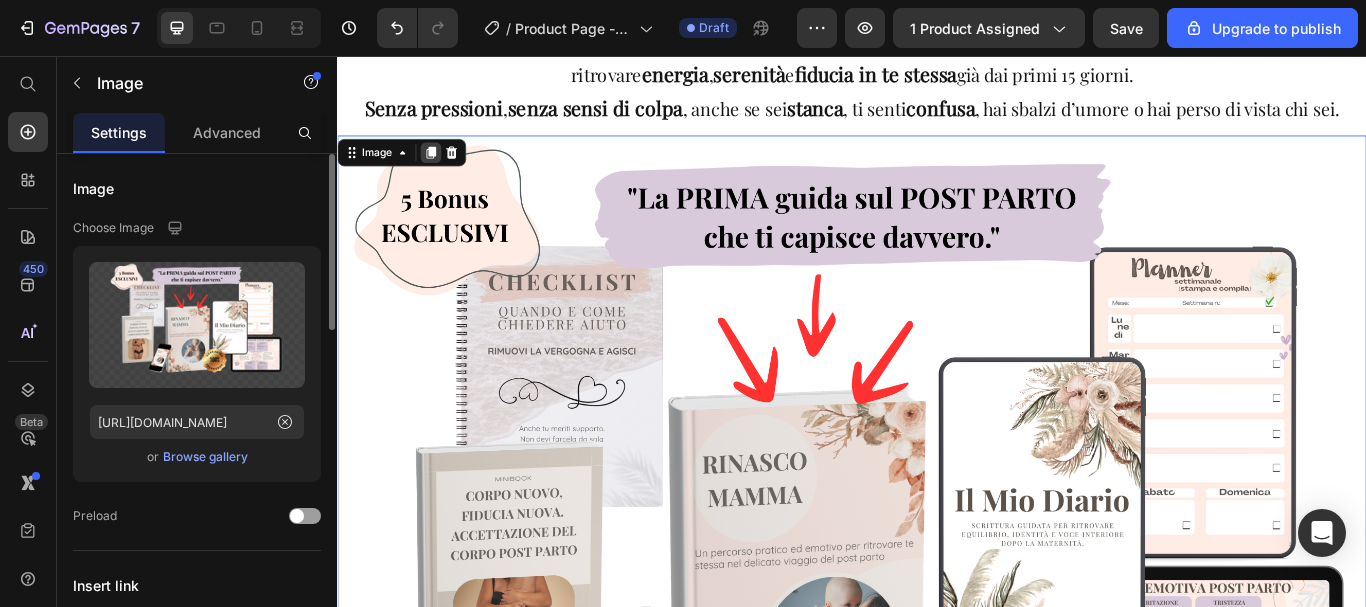 click 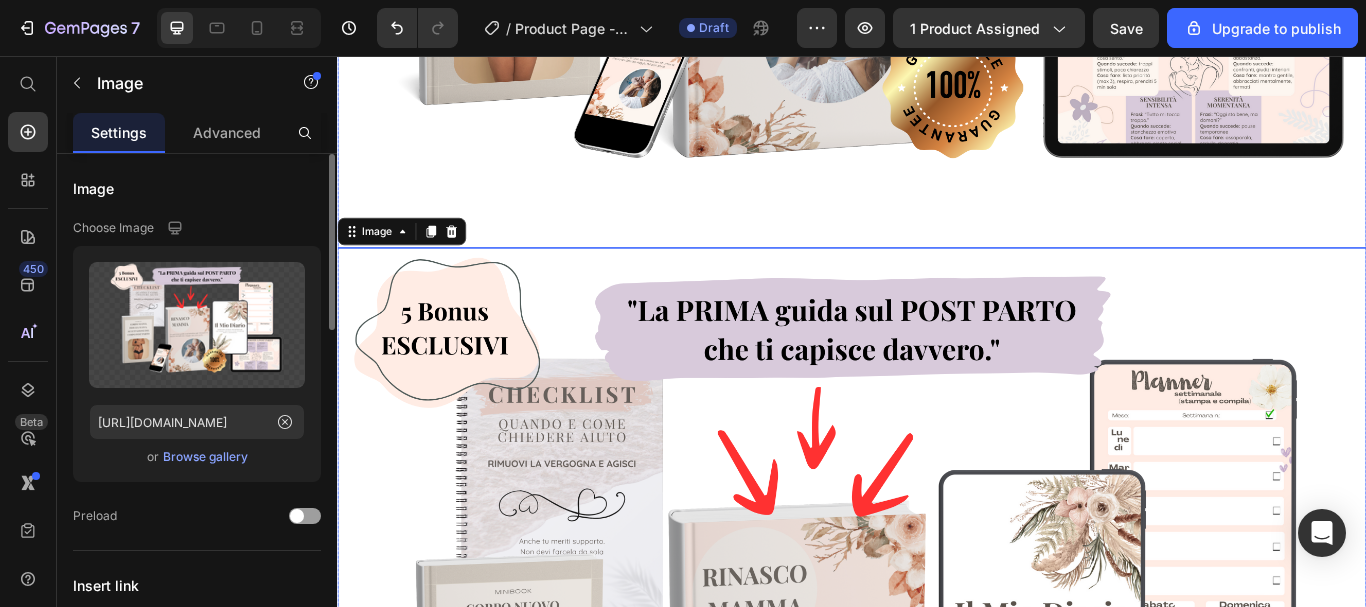 scroll, scrollTop: 1368, scrollLeft: 0, axis: vertical 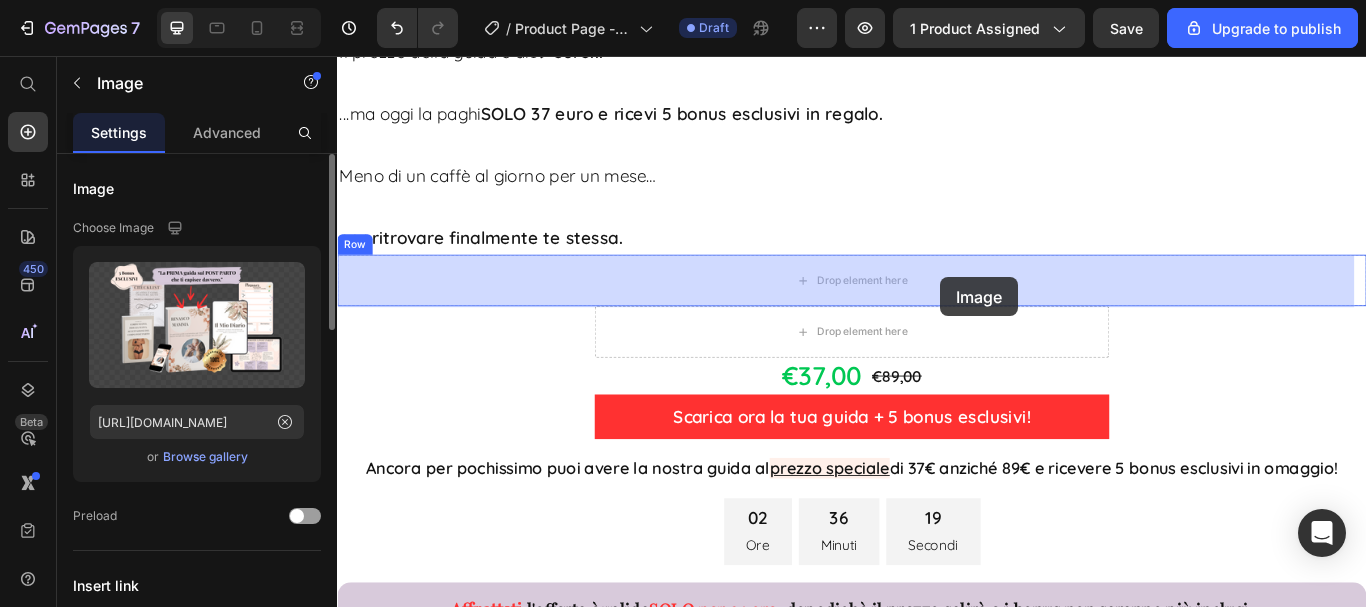 drag, startPoint x: 1051, startPoint y: 205, endPoint x: 1040, endPoint y: 314, distance: 109.55364 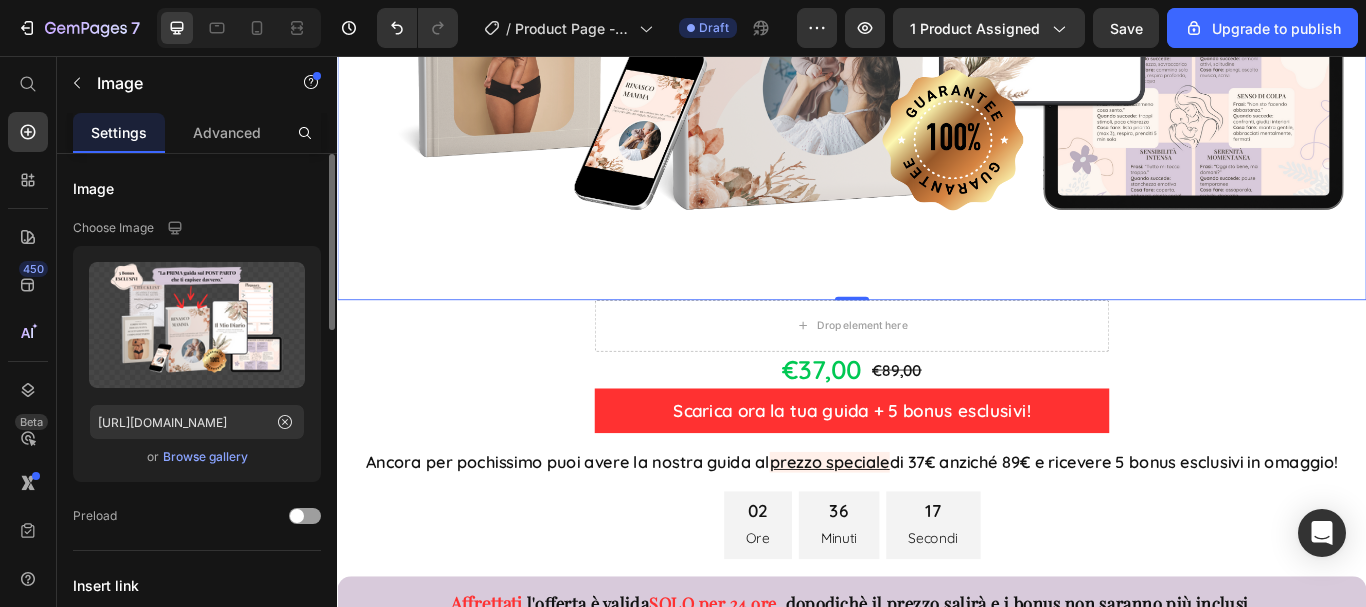 scroll, scrollTop: 13432, scrollLeft: 0, axis: vertical 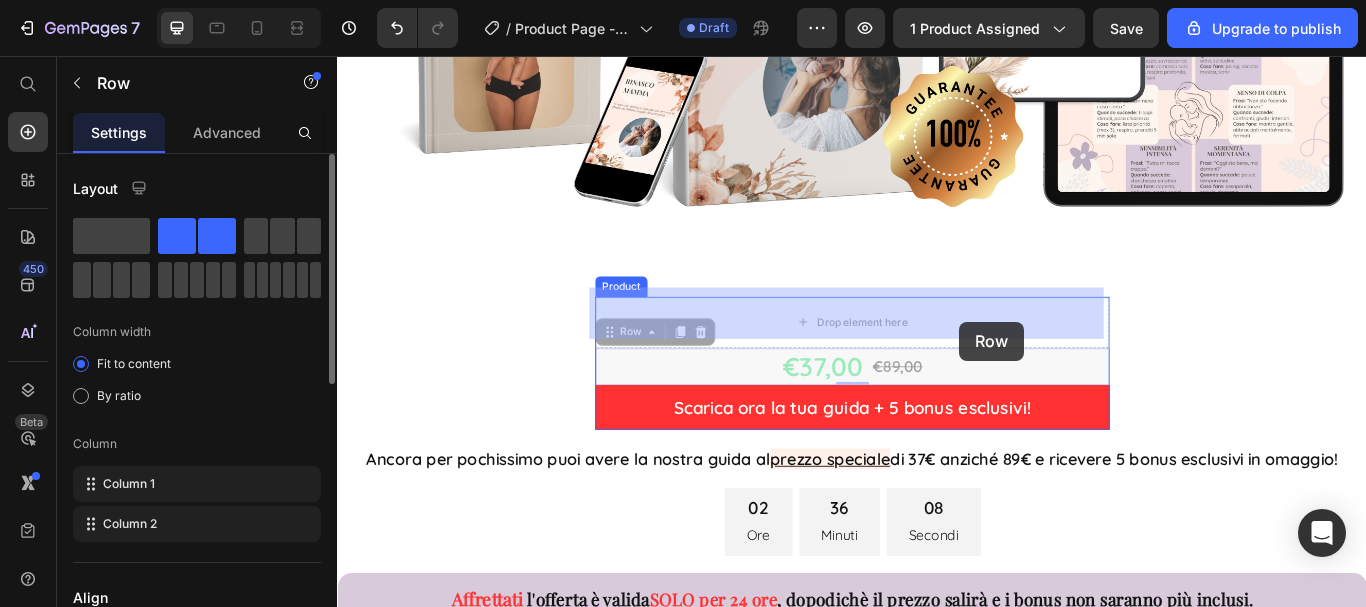 drag, startPoint x: 1061, startPoint y: 403, endPoint x: 1062, endPoint y: 366, distance: 37.01351 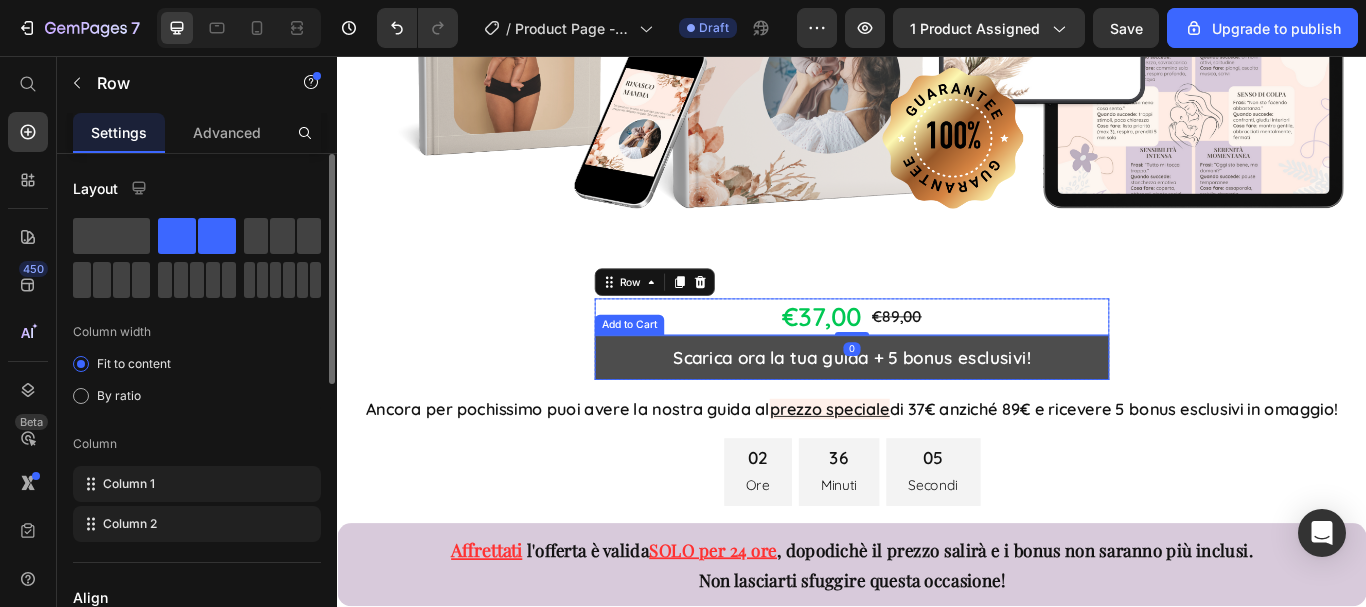 scroll, scrollTop: 13432, scrollLeft: 0, axis: vertical 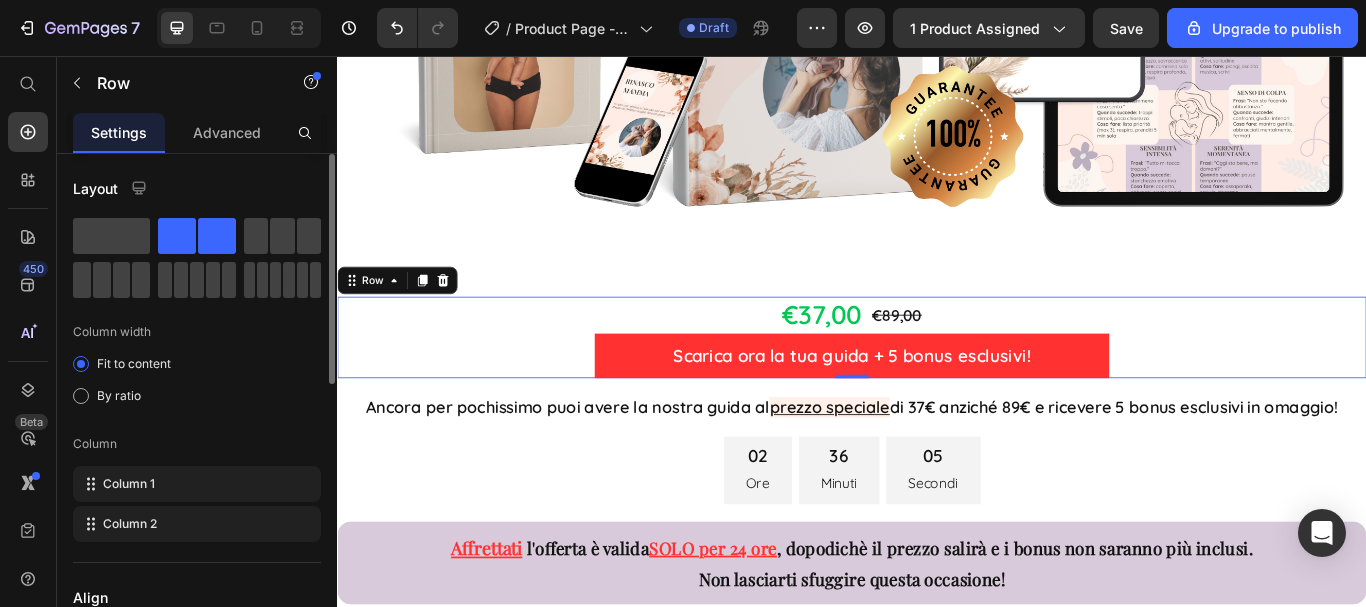 click on "€37,00 Product Price €89,00 Product Price Row Scarica ora la tua guida + 5 bonus esclusivi! Add to Cart Product" at bounding box center (937, 384) 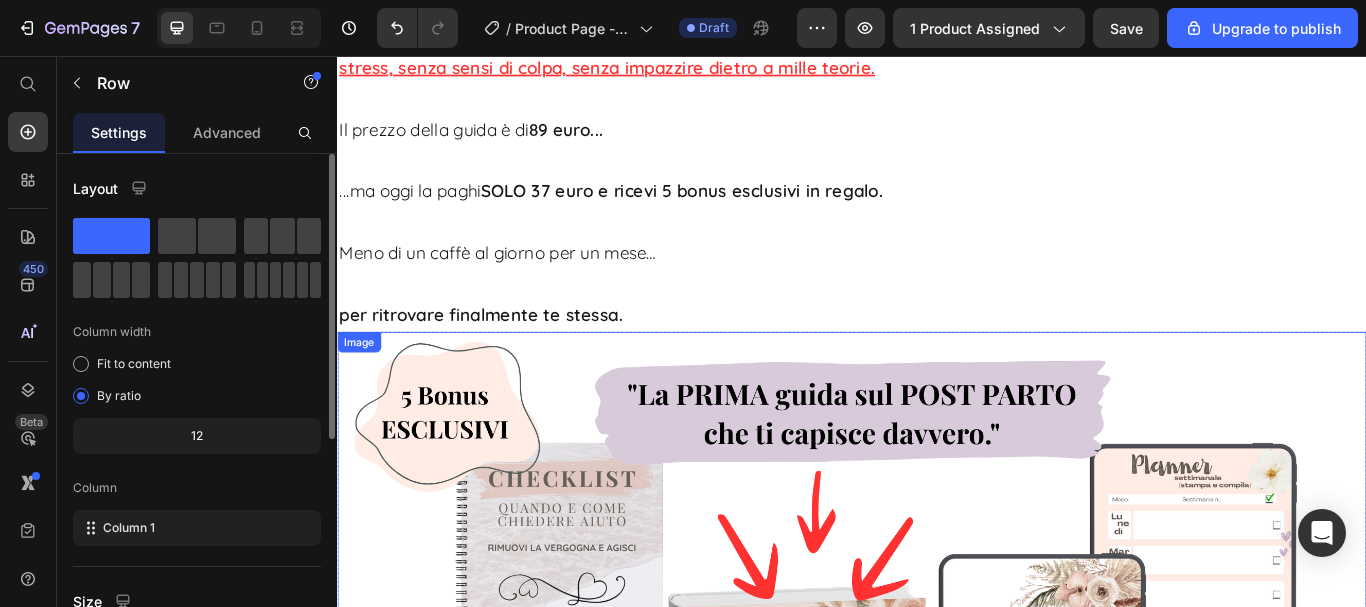 scroll, scrollTop: 12532, scrollLeft: 0, axis: vertical 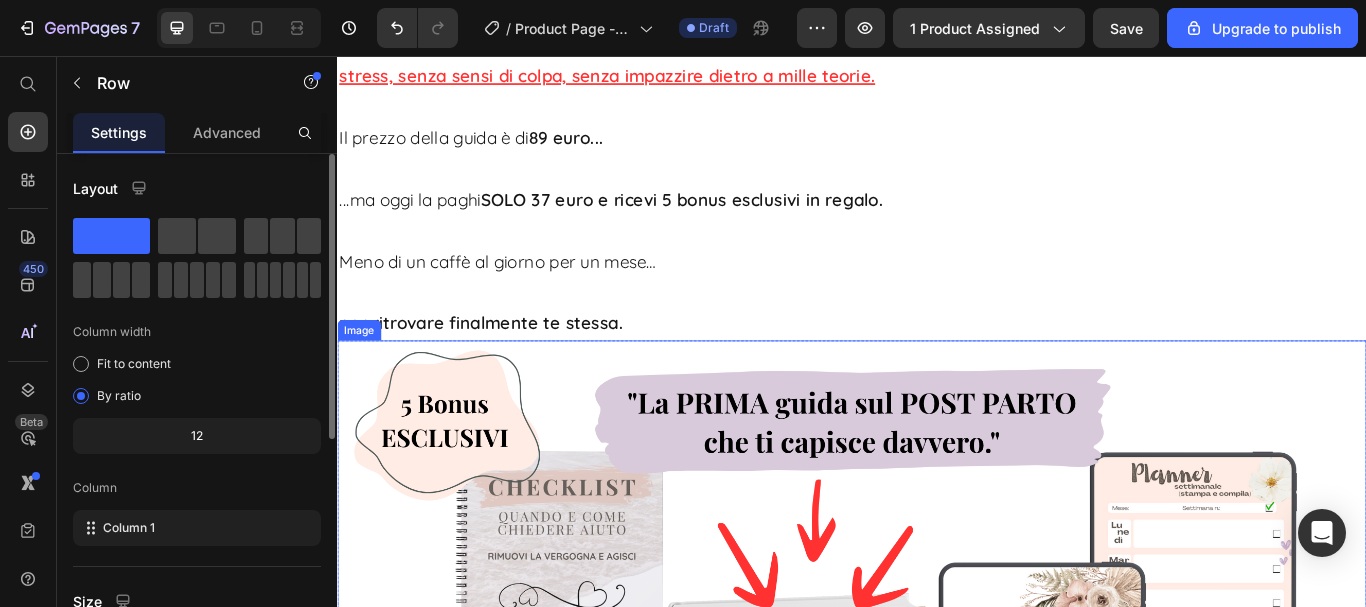 click at bounding box center (937, 812) 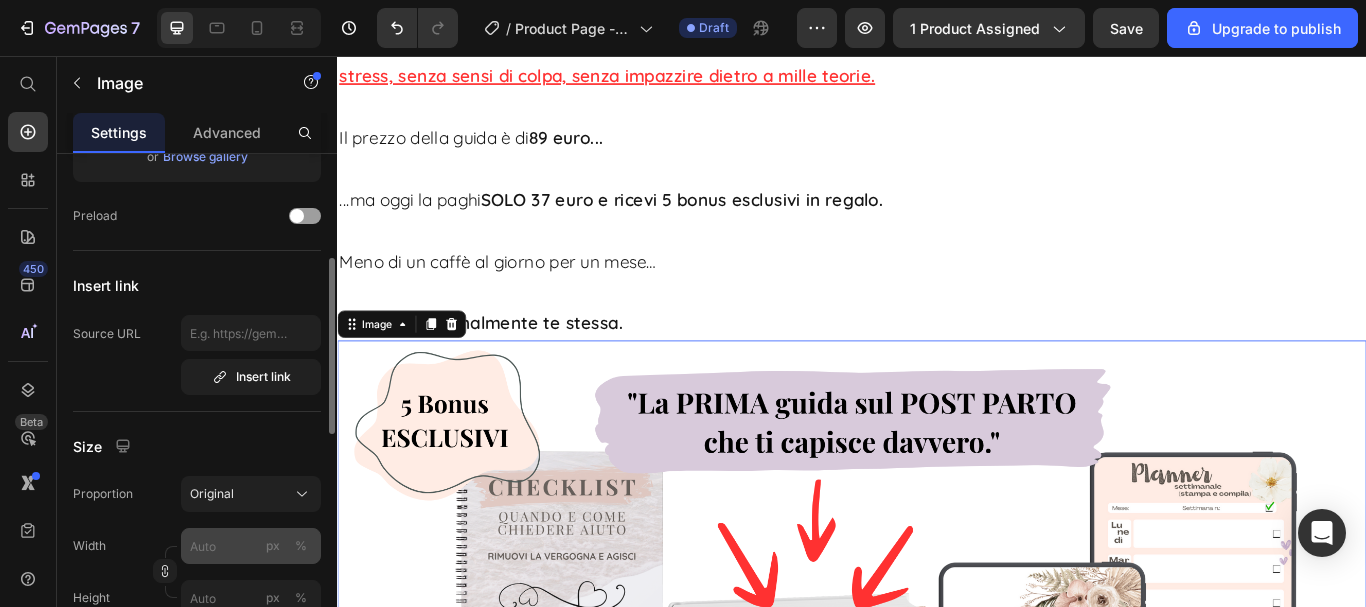 scroll, scrollTop: 400, scrollLeft: 0, axis: vertical 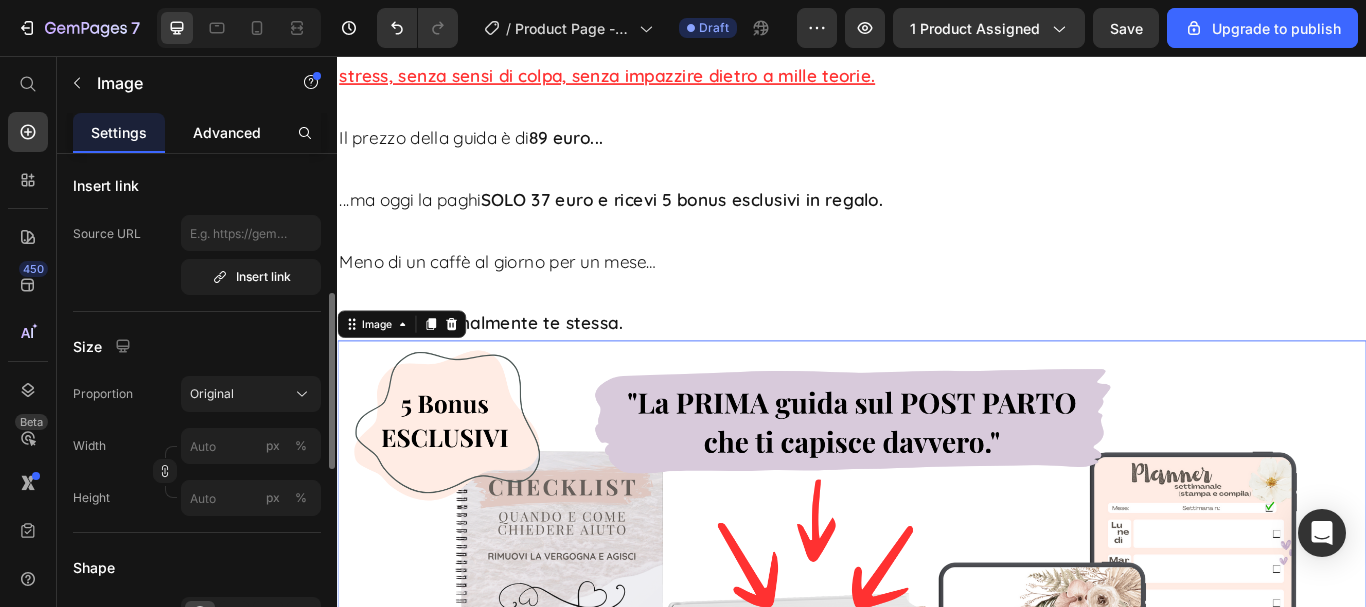 click on "Advanced" at bounding box center (227, 132) 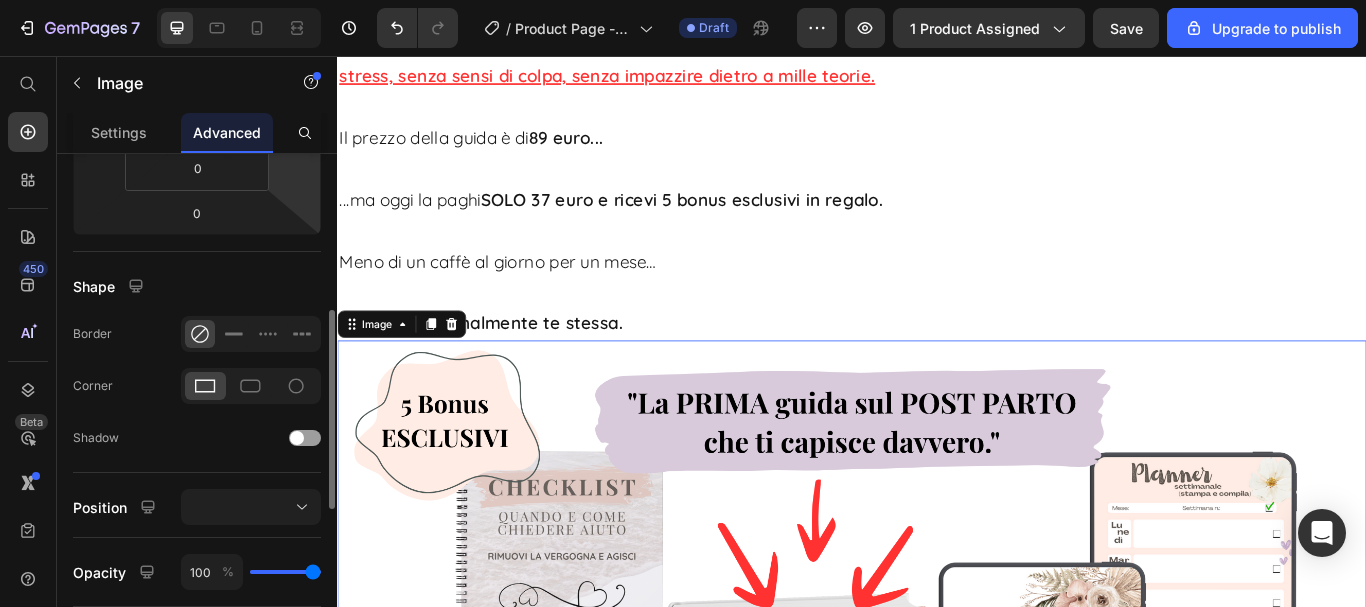 scroll, scrollTop: 0, scrollLeft: 0, axis: both 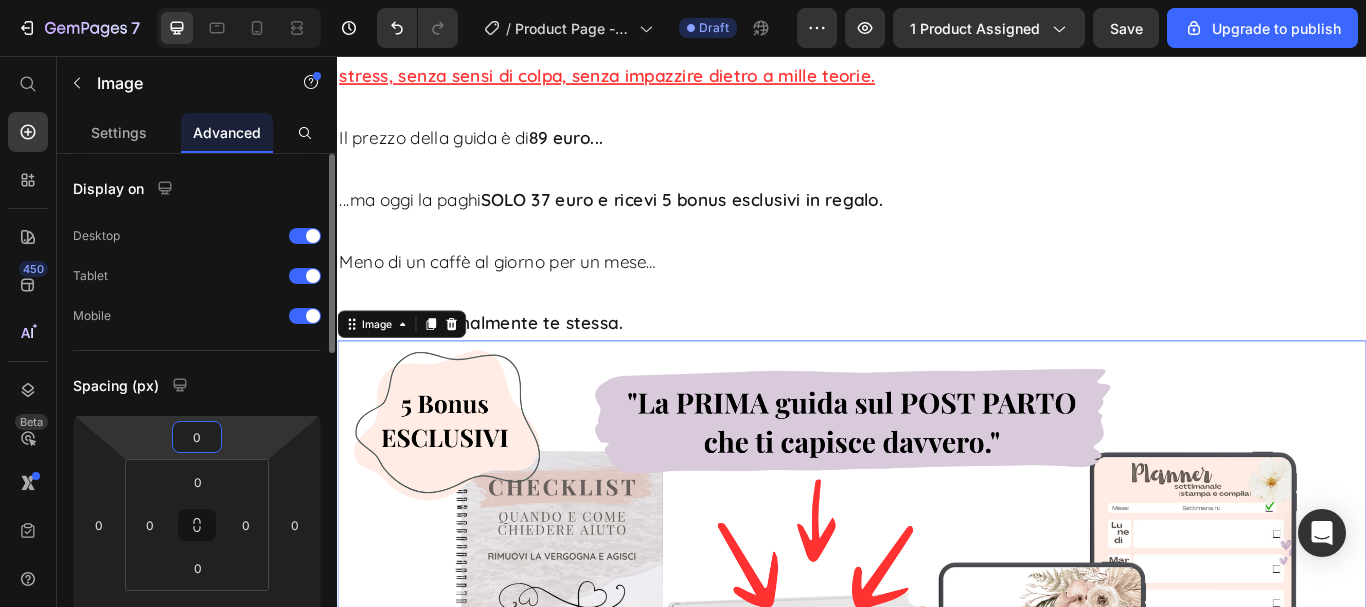 click on "0" at bounding box center (197, 437) 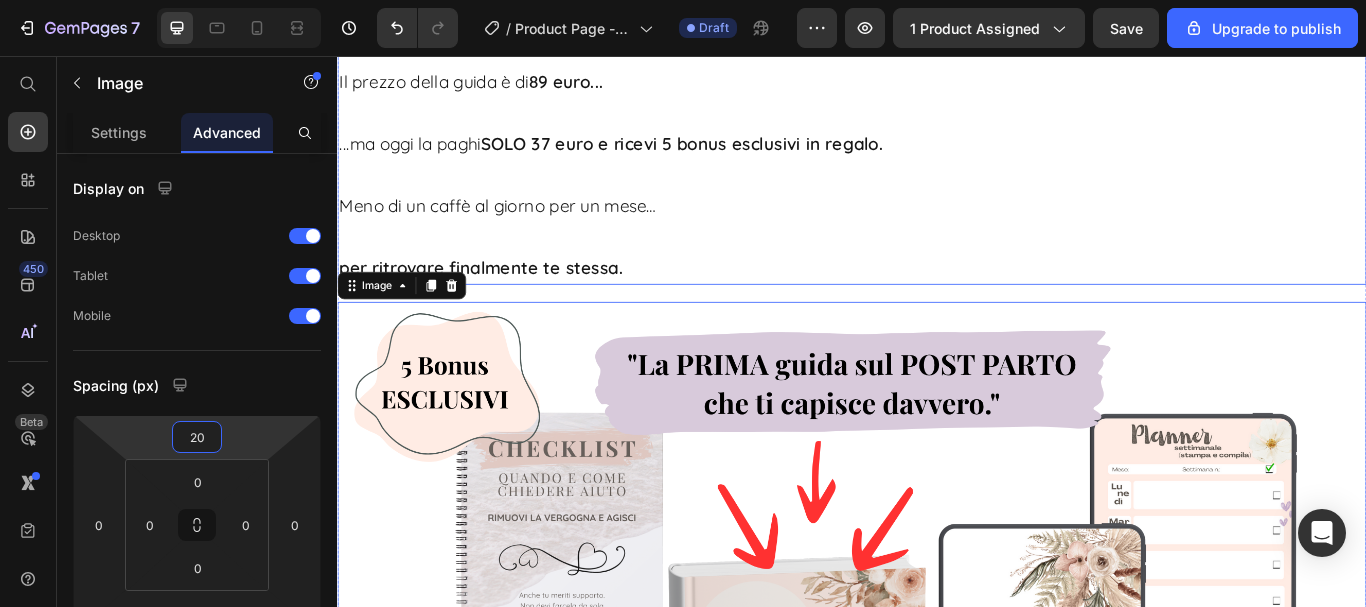 scroll, scrollTop: 12632, scrollLeft: 0, axis: vertical 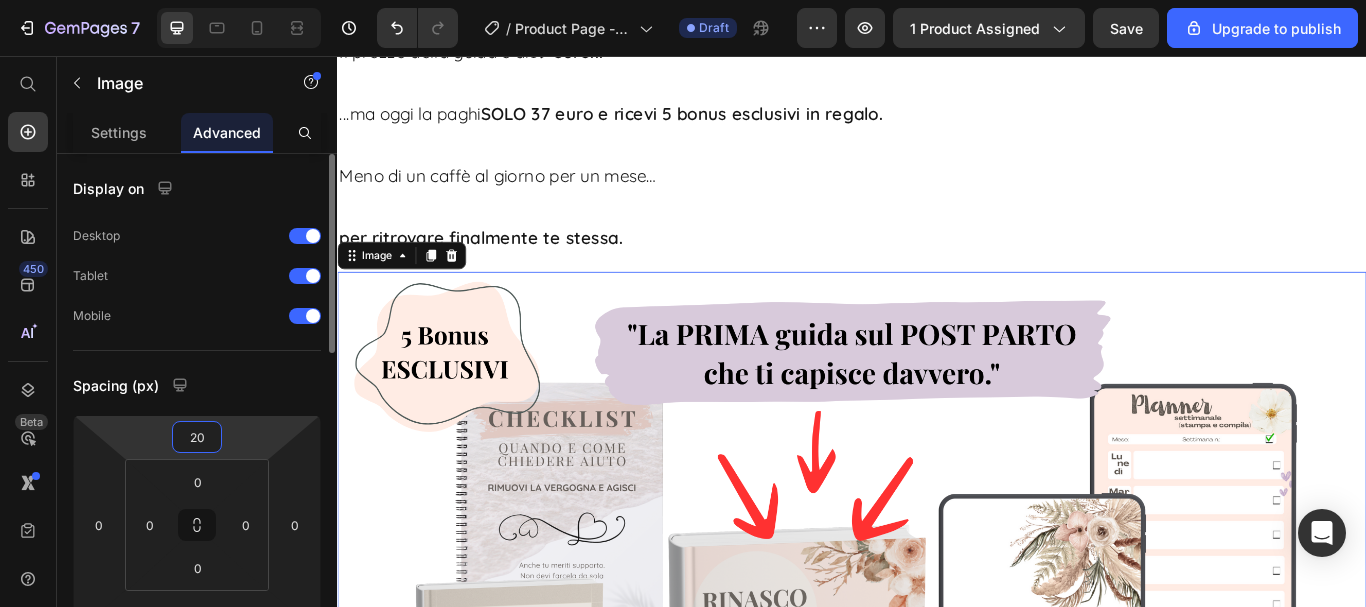 type on "2" 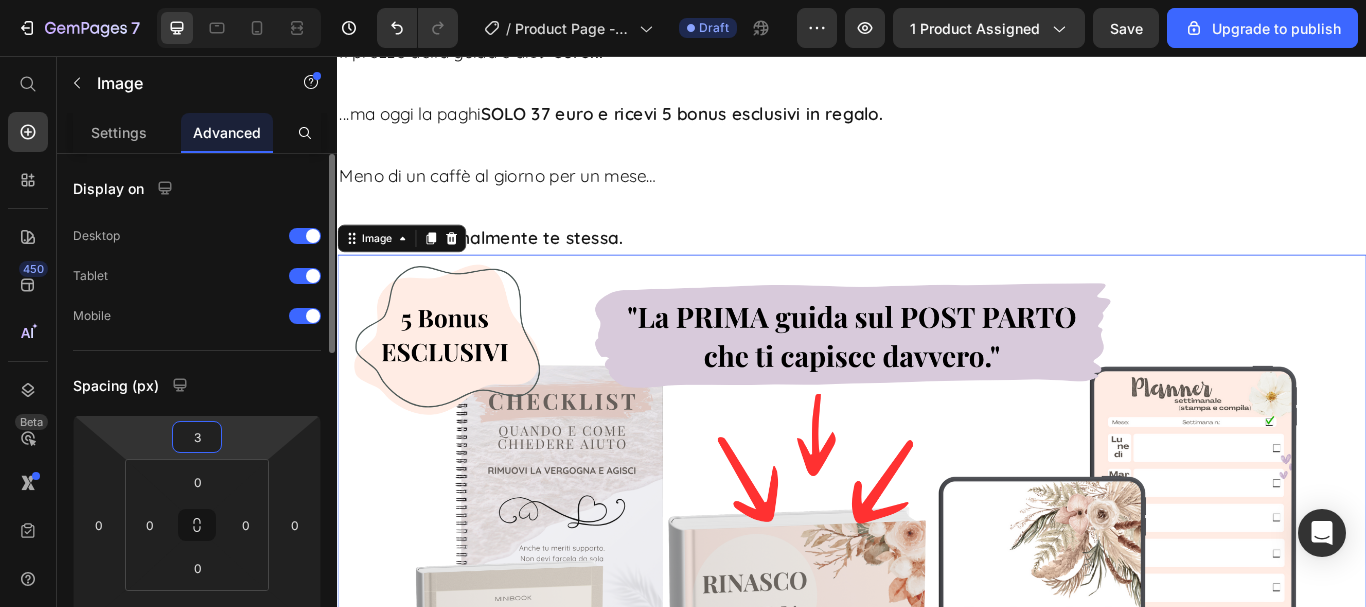type on "30" 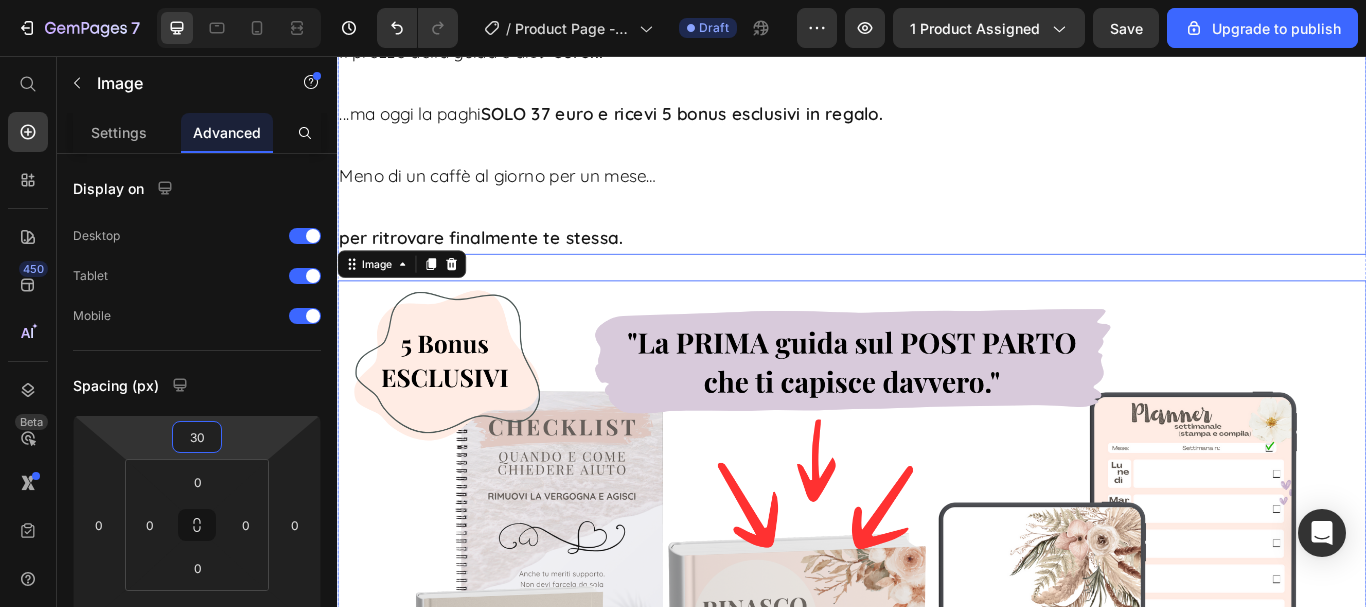 click on "Meno di un caffè al giorno per un mese…" at bounding box center (937, 178) 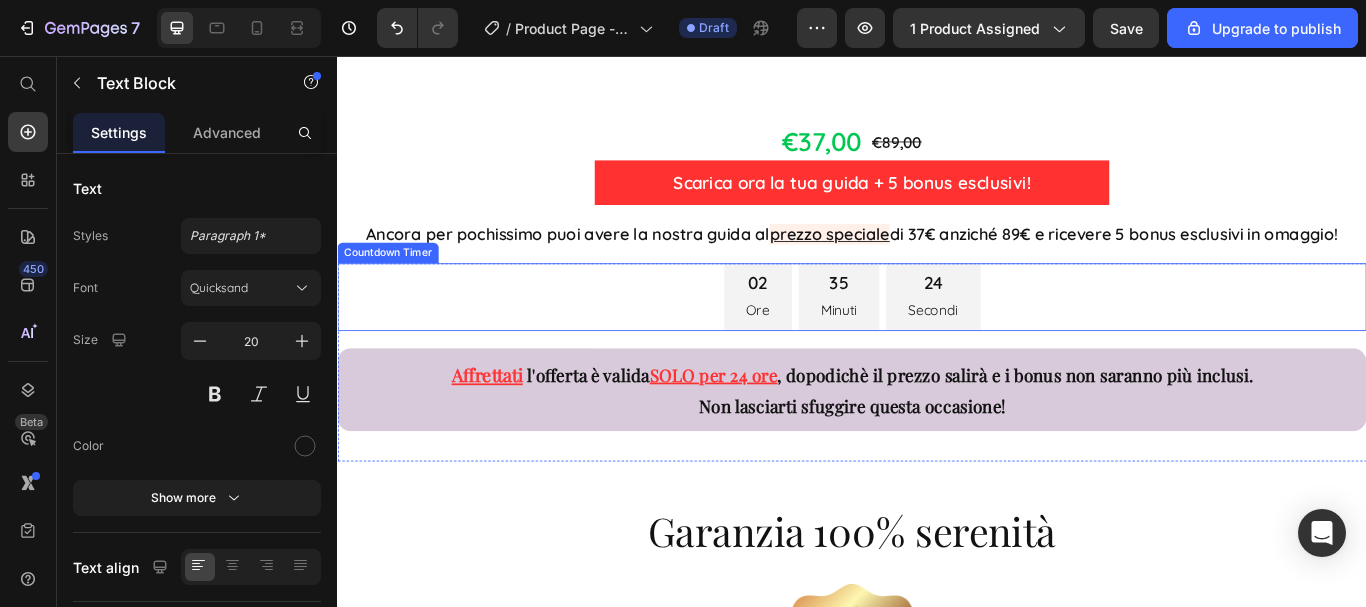scroll, scrollTop: 13629, scrollLeft: 0, axis: vertical 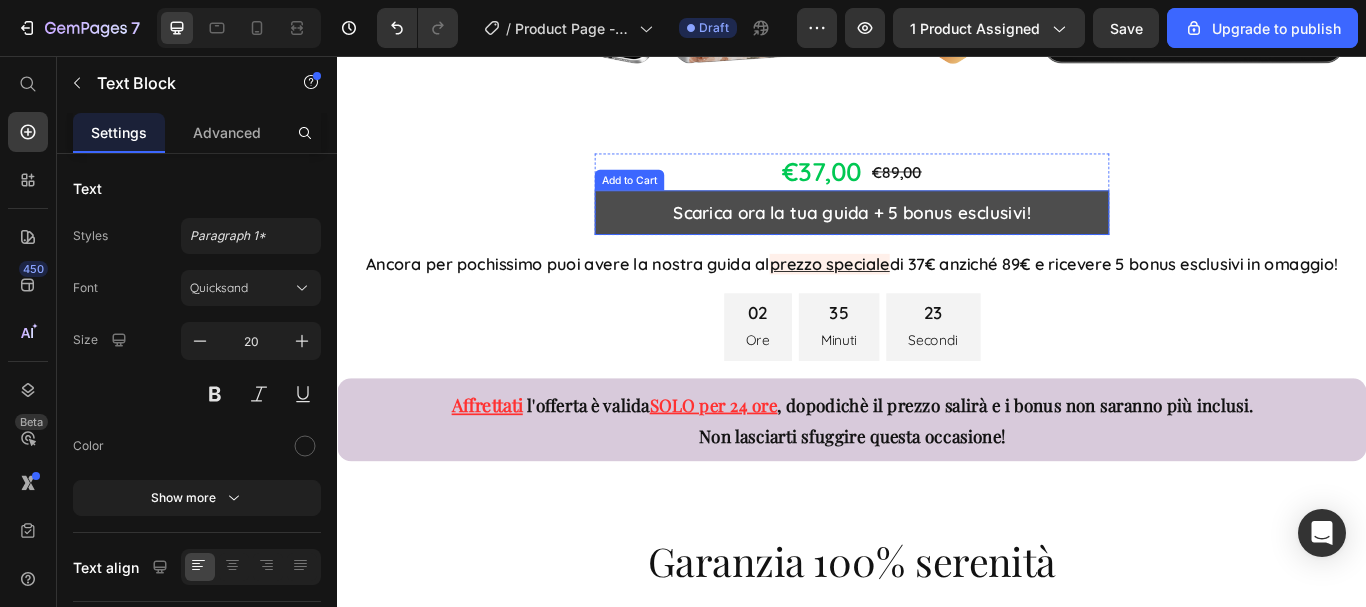 click on "Scarica ora la tua guida + 5 bonus esclusivi!" at bounding box center (937, 239) 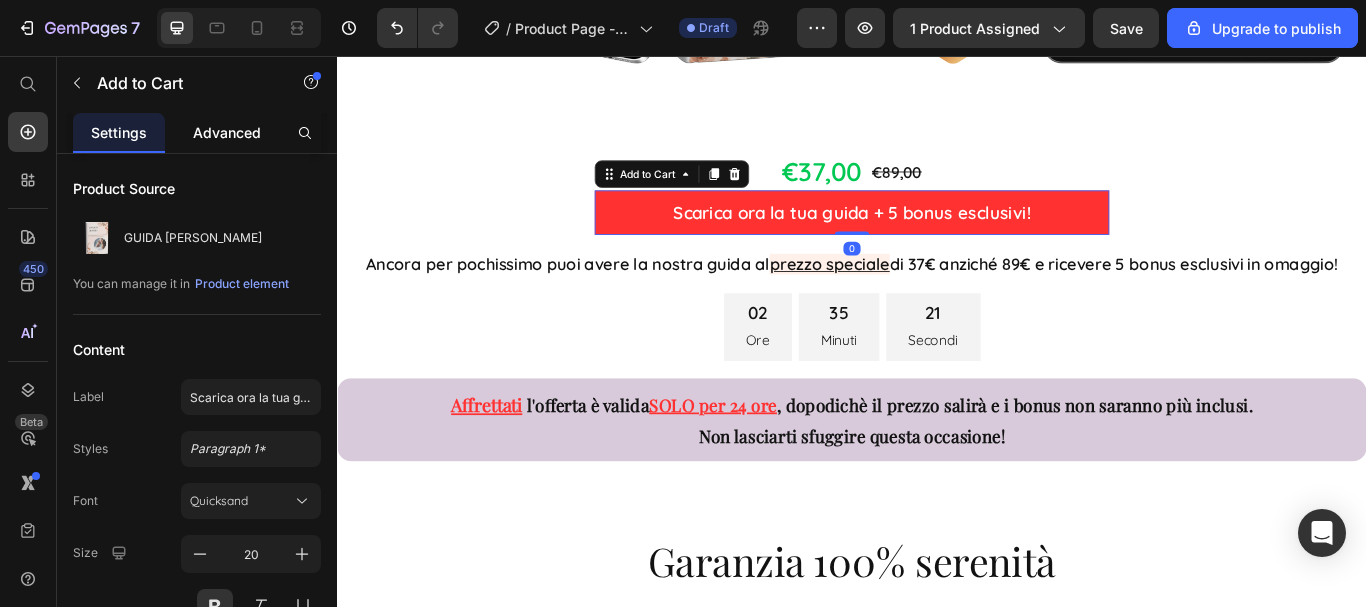 click on "Advanced" at bounding box center [227, 132] 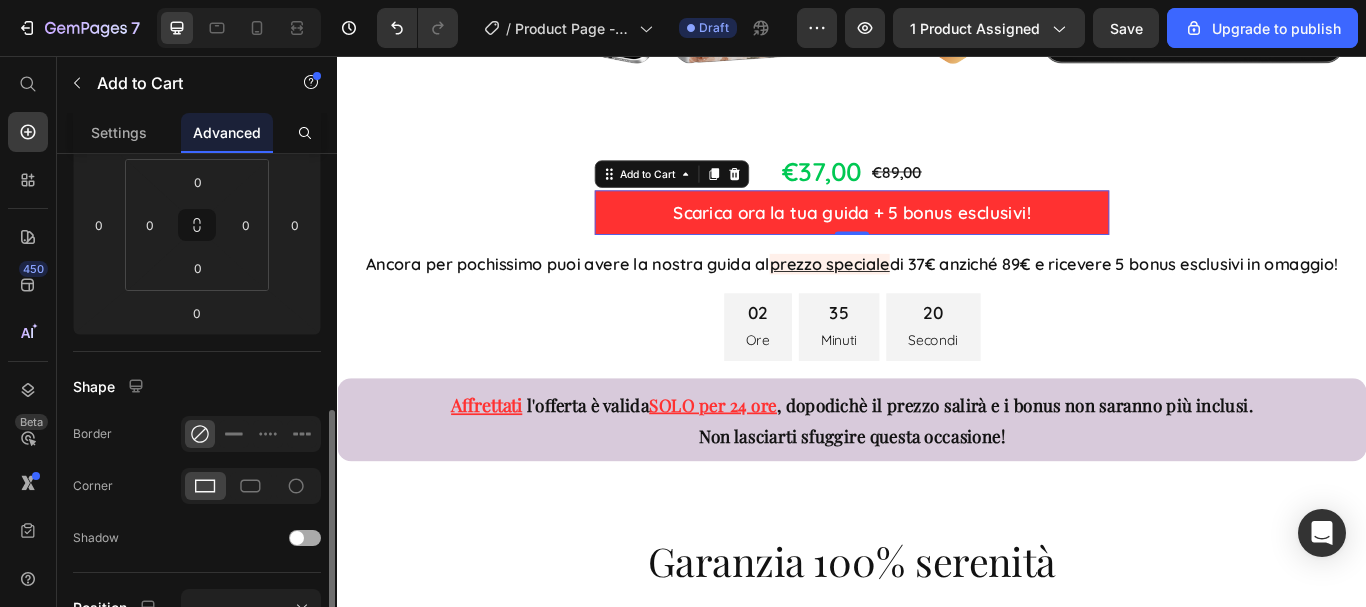scroll, scrollTop: 400, scrollLeft: 0, axis: vertical 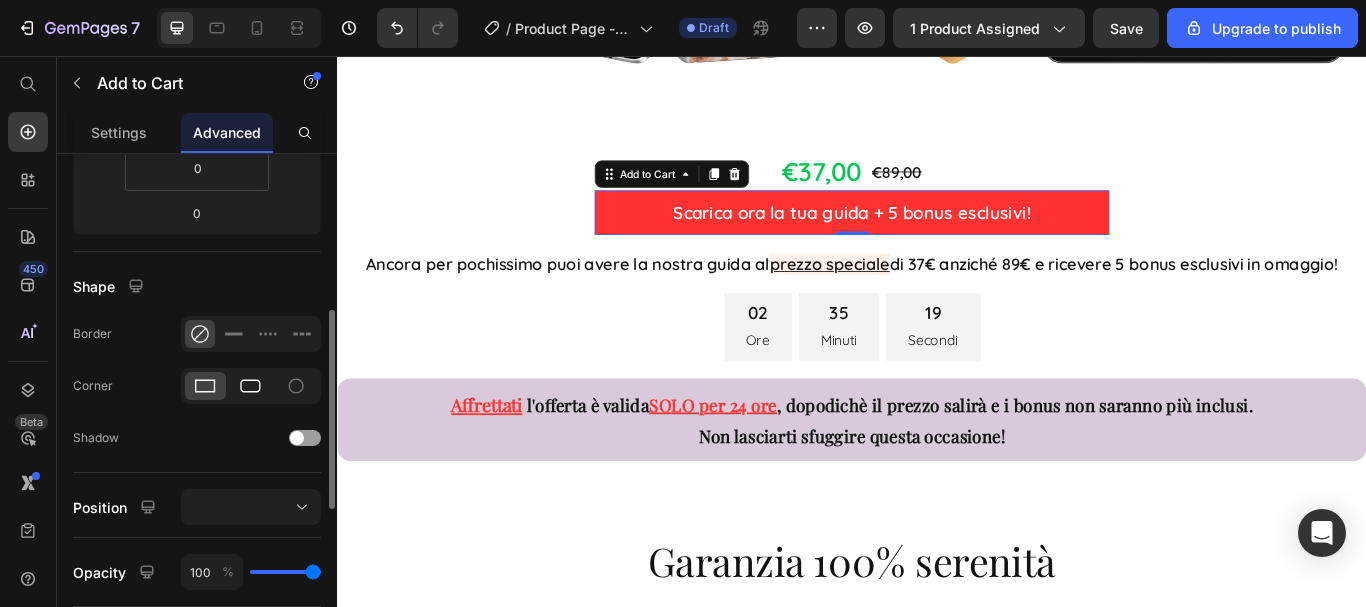 click 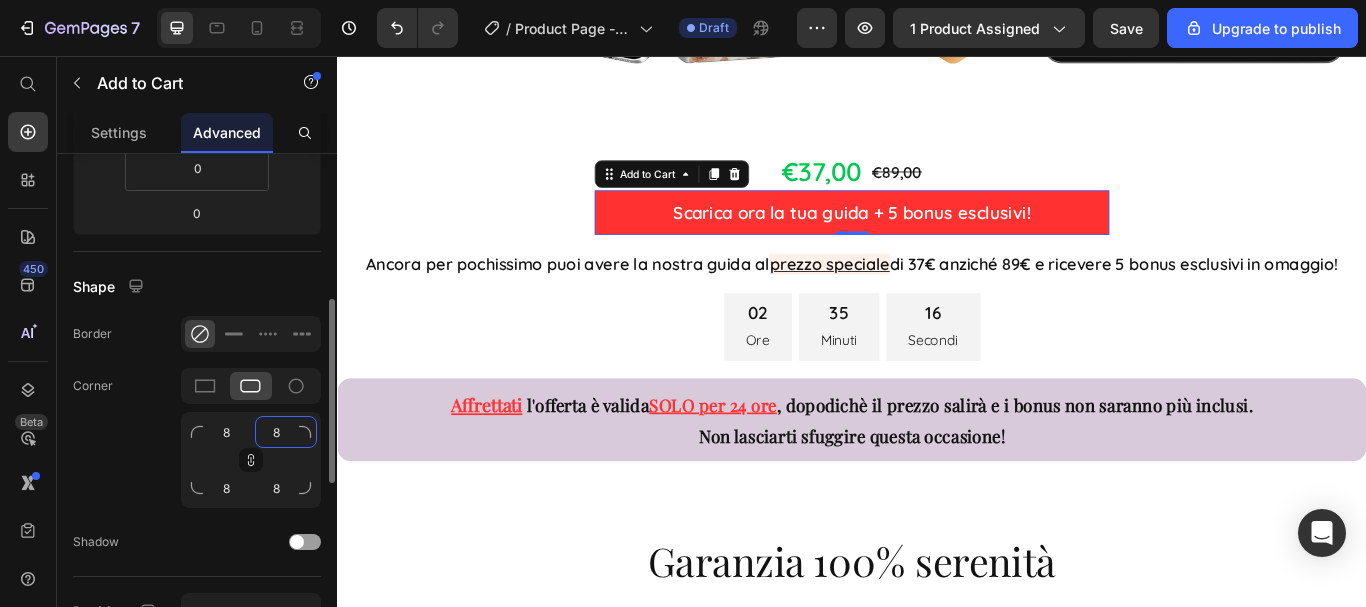 click on "8" 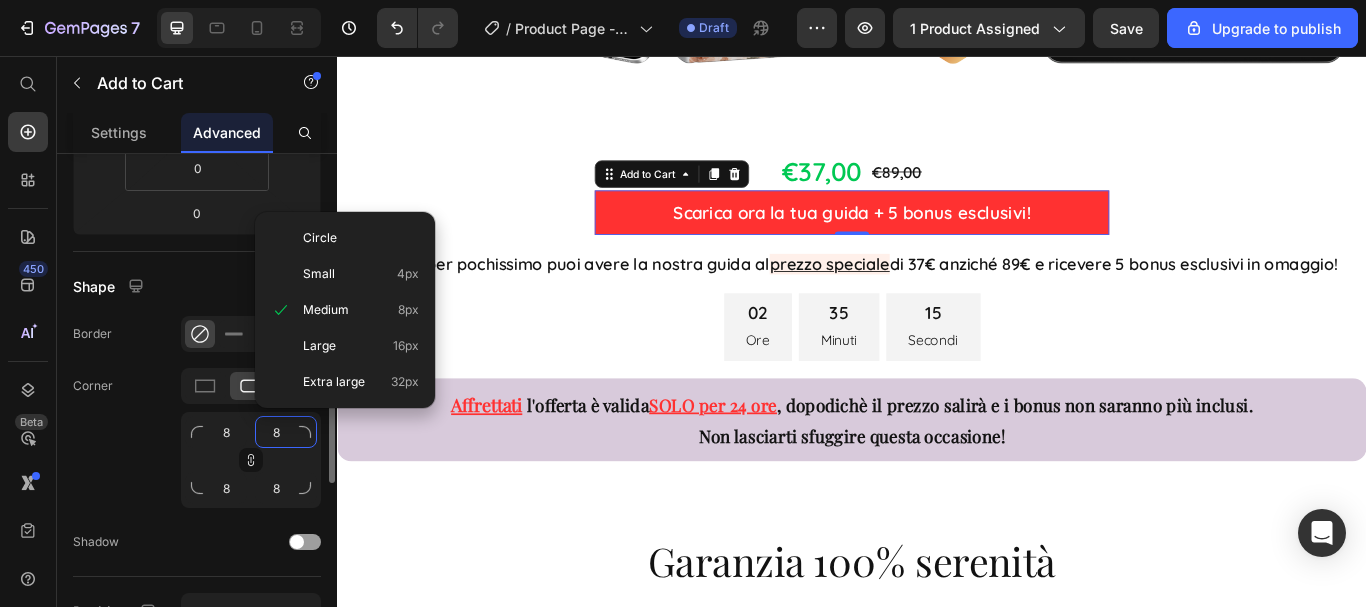 type on "2" 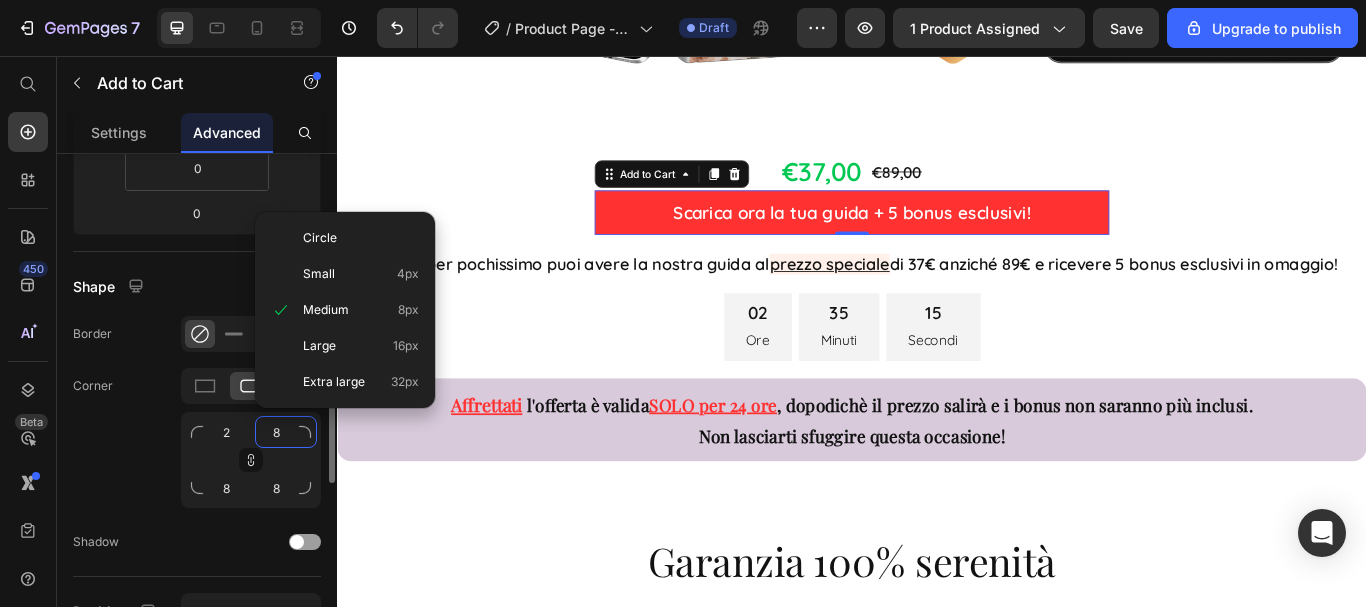 type on "2" 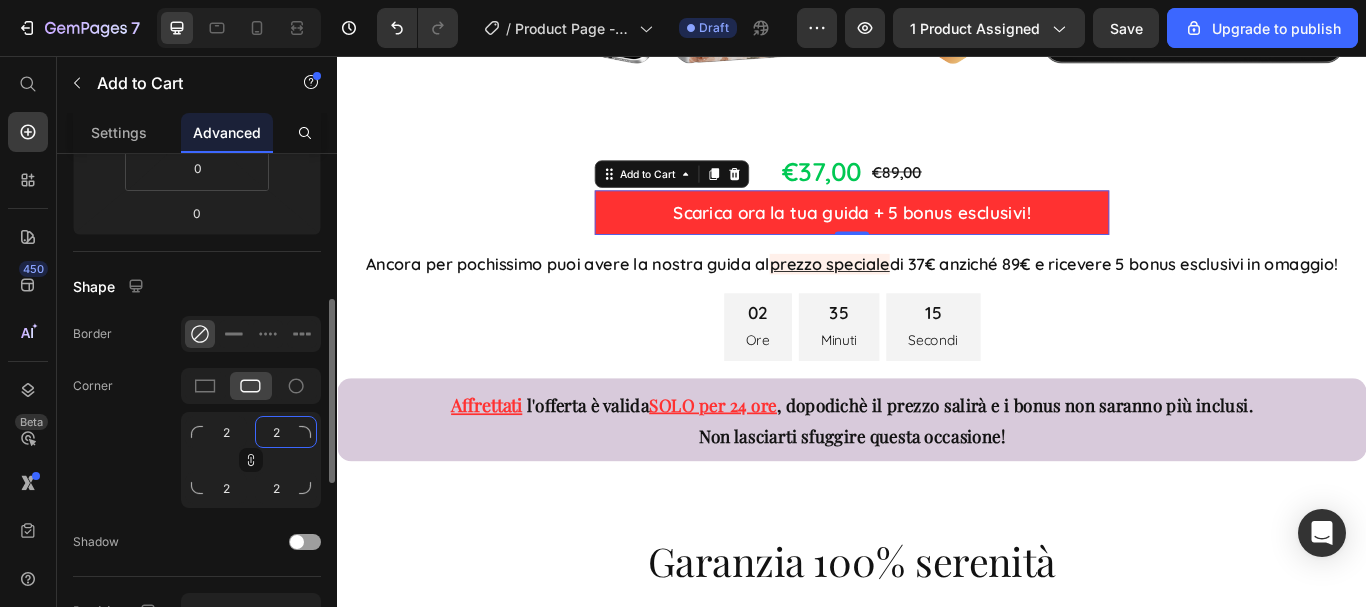 type on "20" 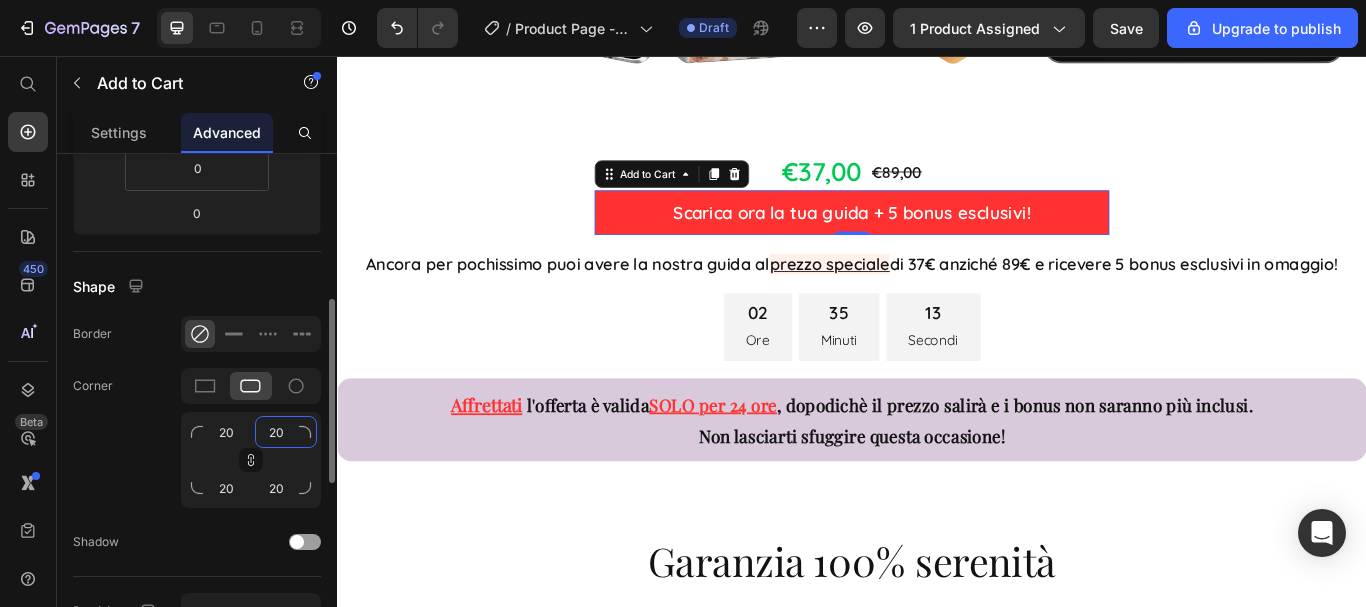 type on "20" 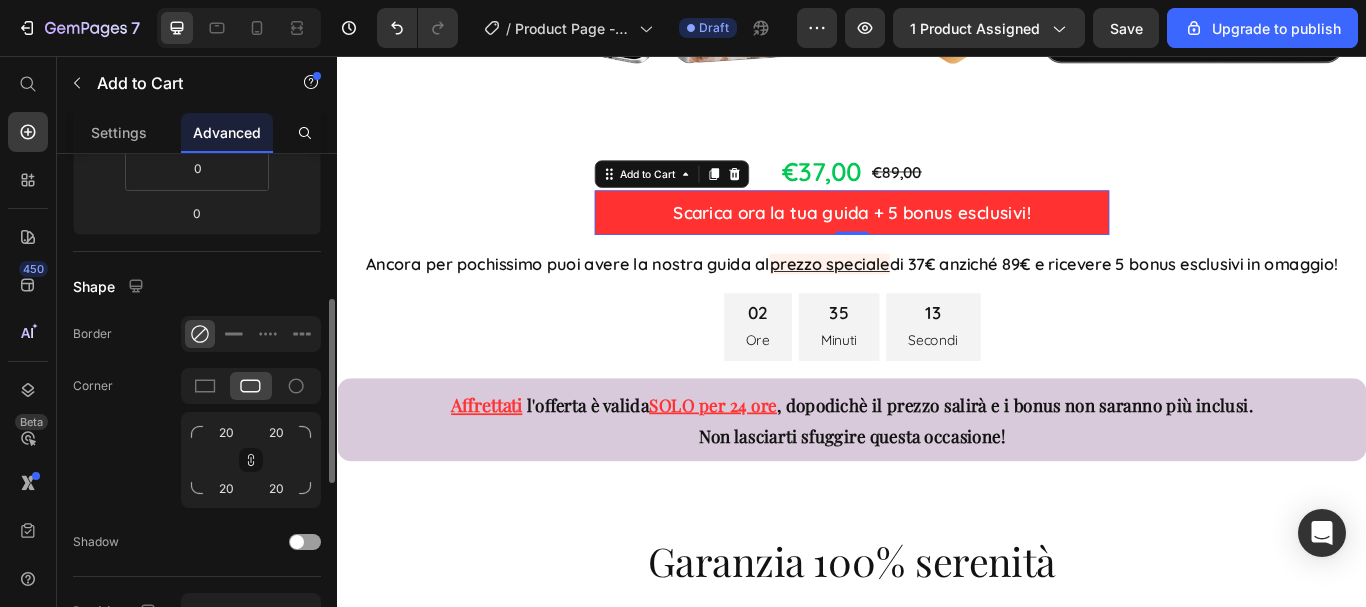 click on "Corner 20 20 20 20" 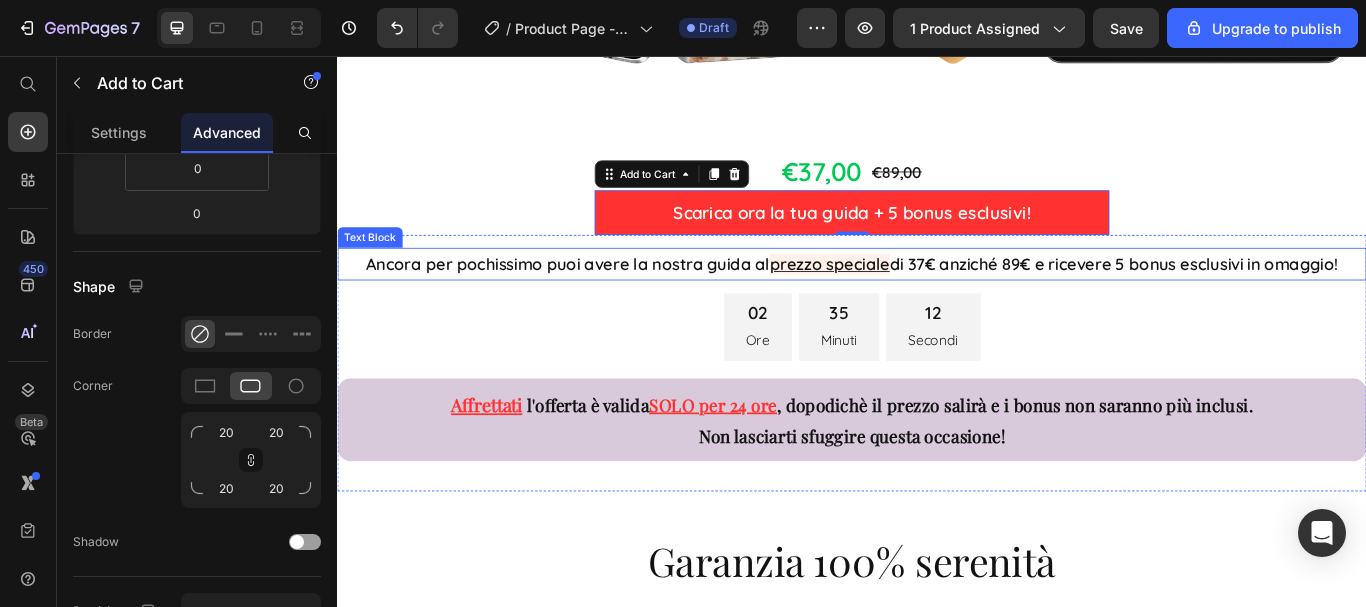 click on "Ancora per pochissimo puoi avere la nostra guida al  prezzo speciale  di 37€ anziché 89€ e ricevere 5 bonus esclusivi in omaggio!" at bounding box center [937, 299] 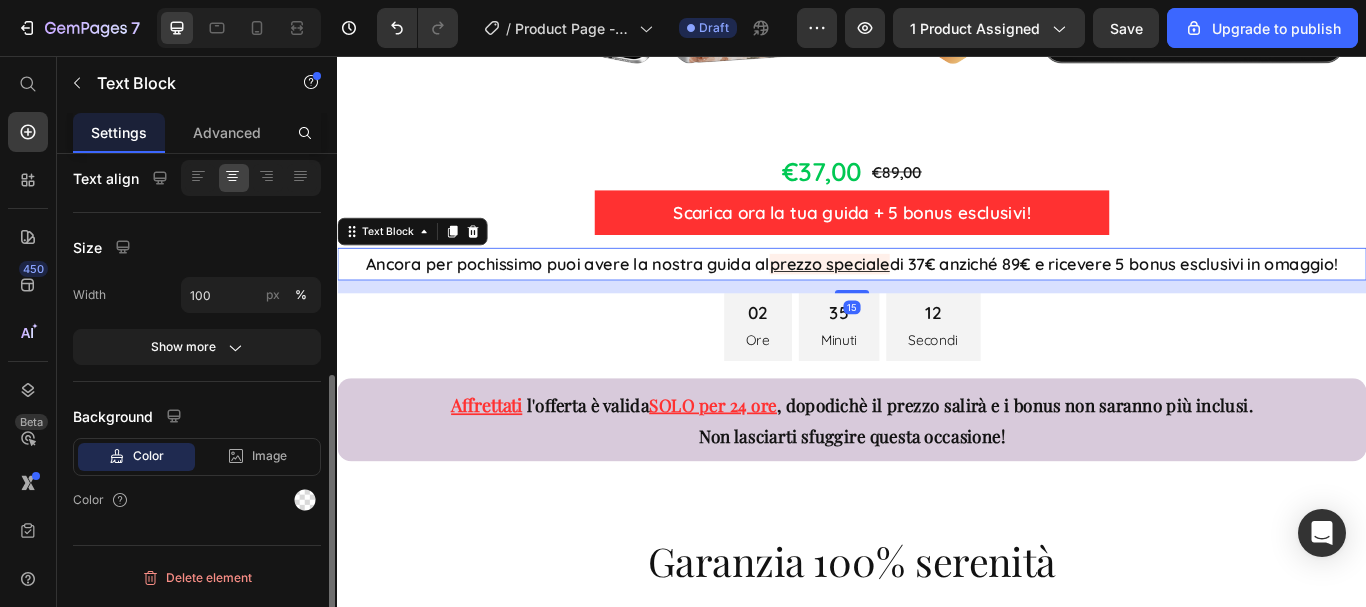 scroll, scrollTop: 0, scrollLeft: 0, axis: both 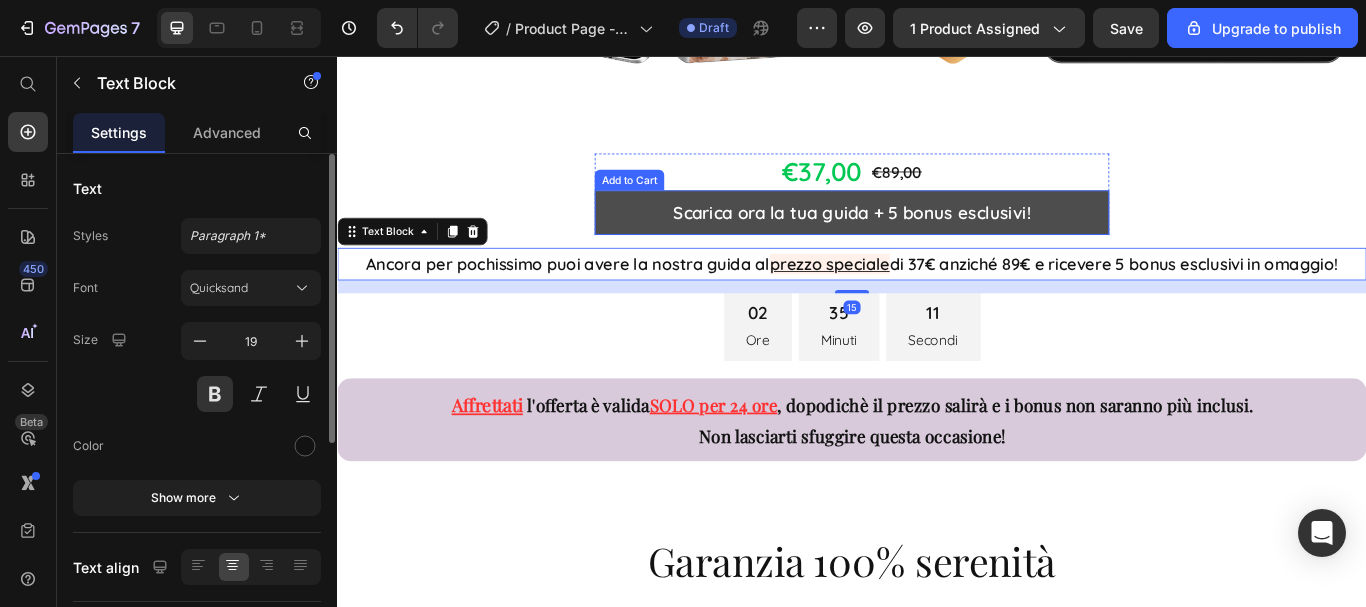 click on "Scarica ora la tua guida + 5 bonus esclusivi!" at bounding box center [937, 239] 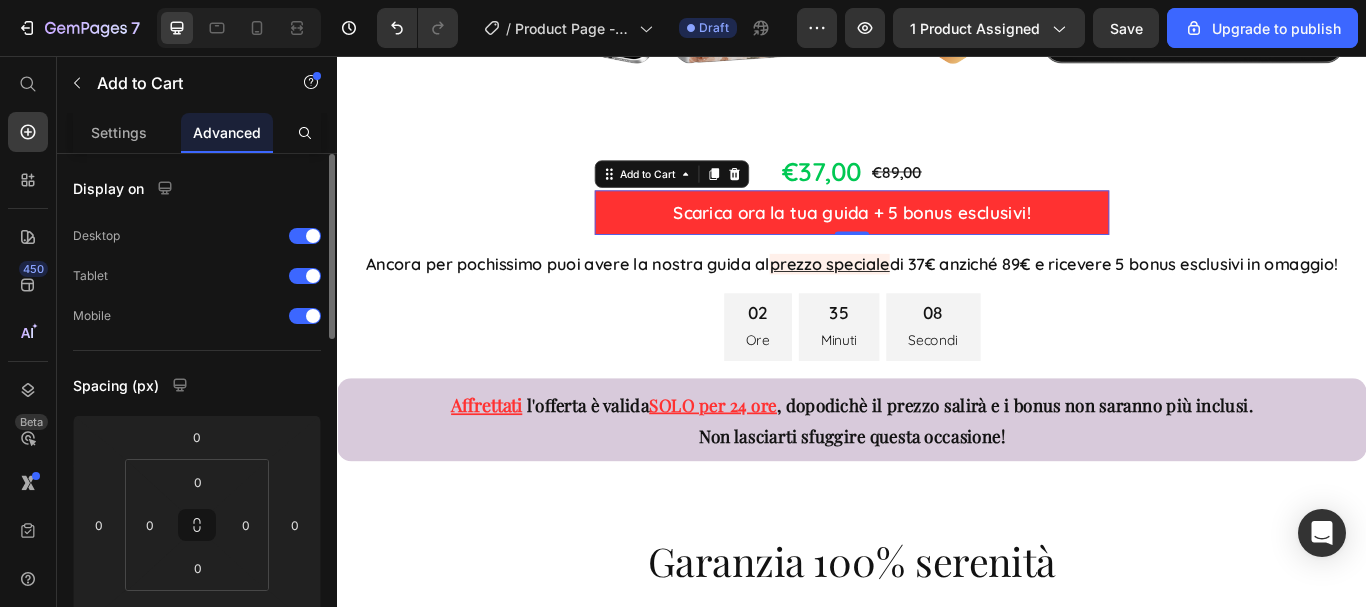 scroll, scrollTop: 300, scrollLeft: 0, axis: vertical 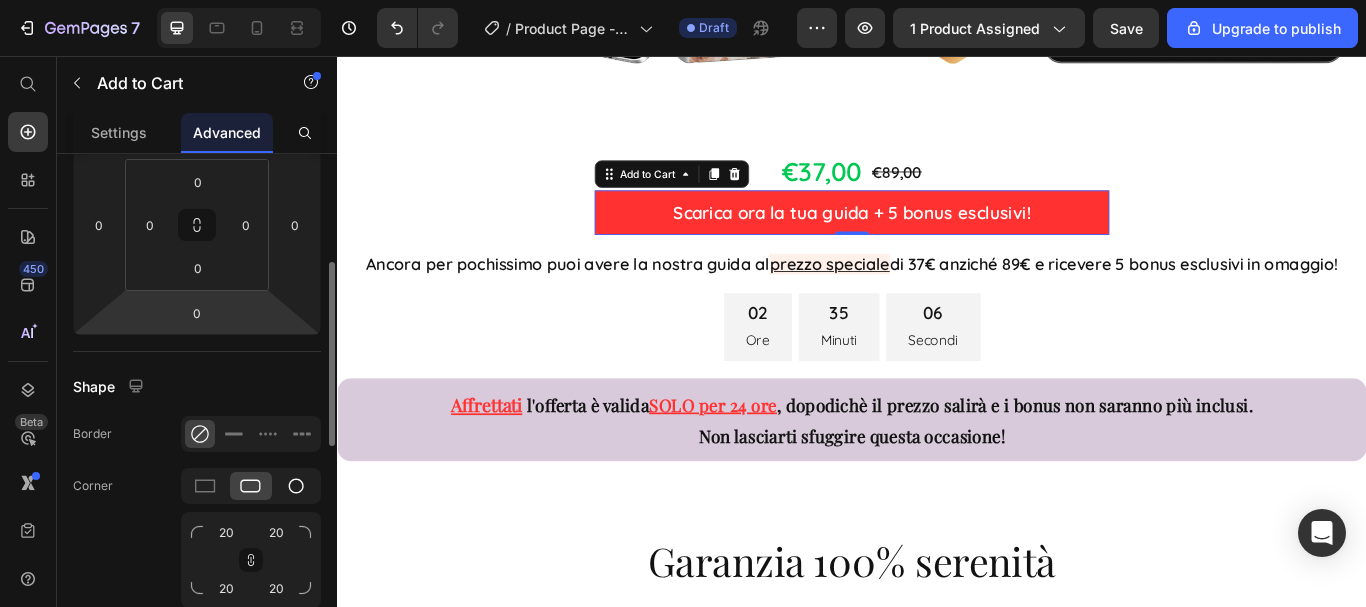 click 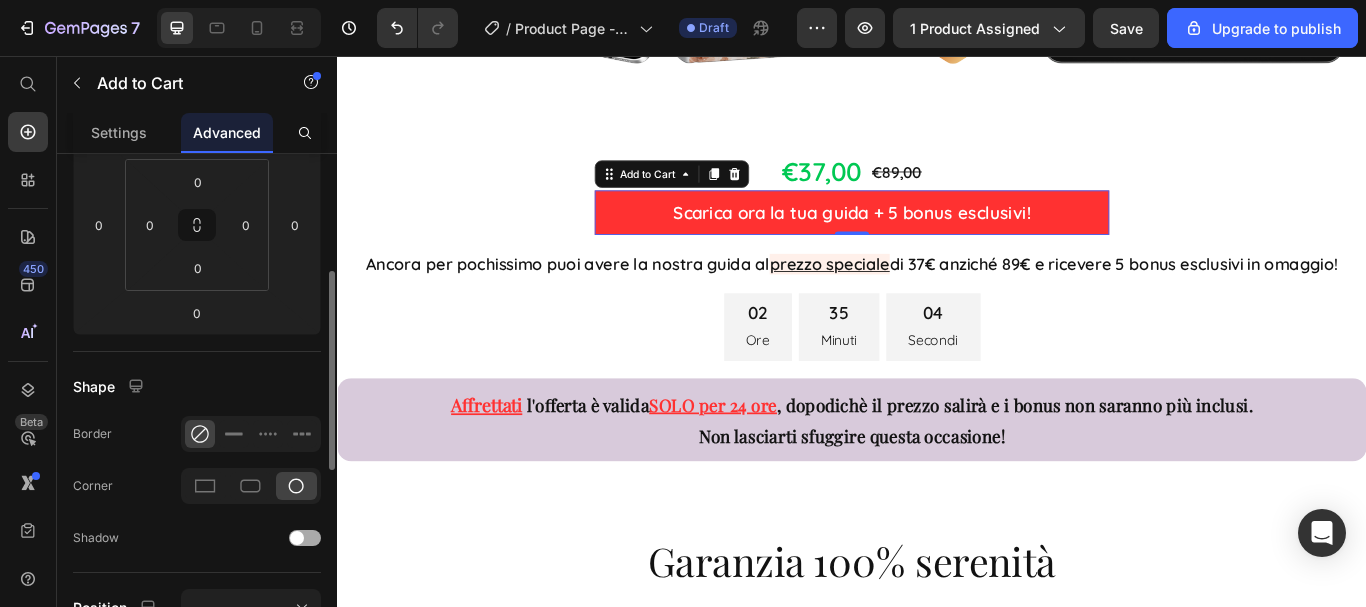 click at bounding box center (297, 538) 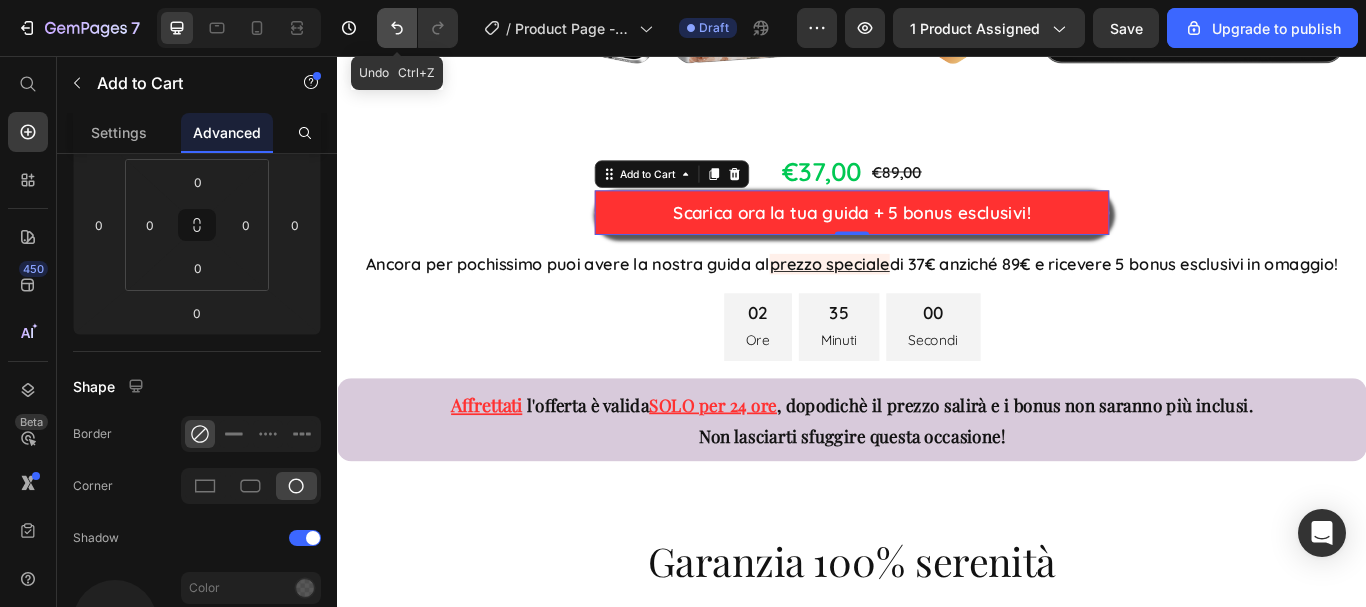 click 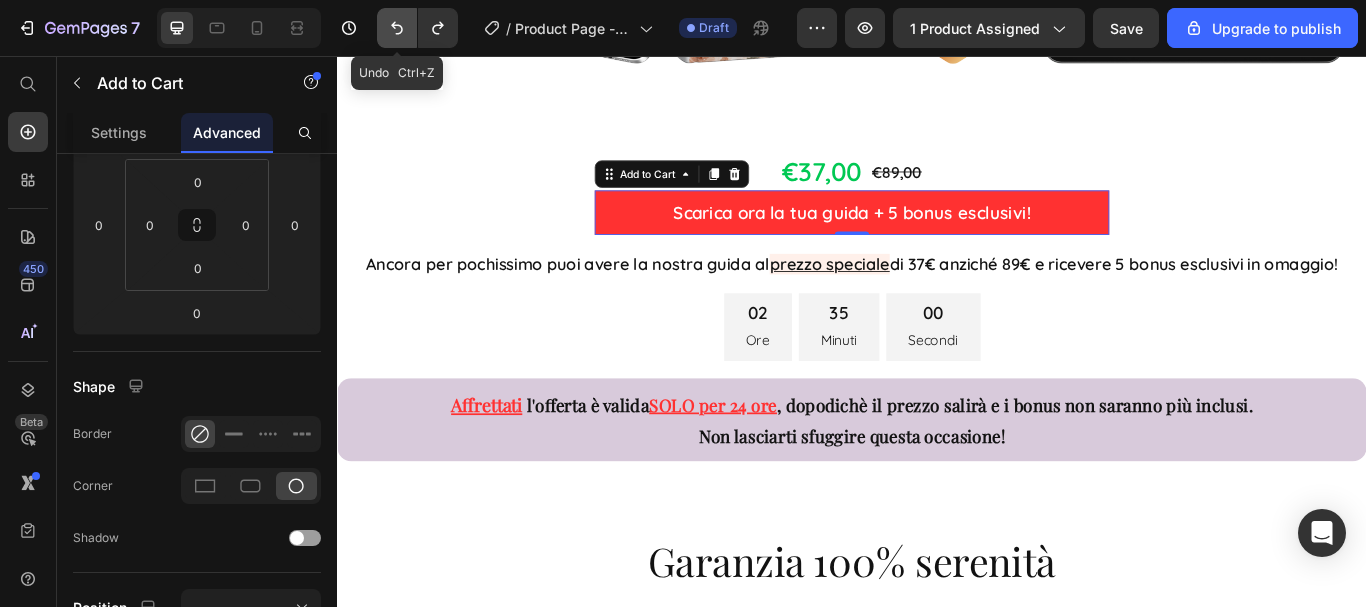click 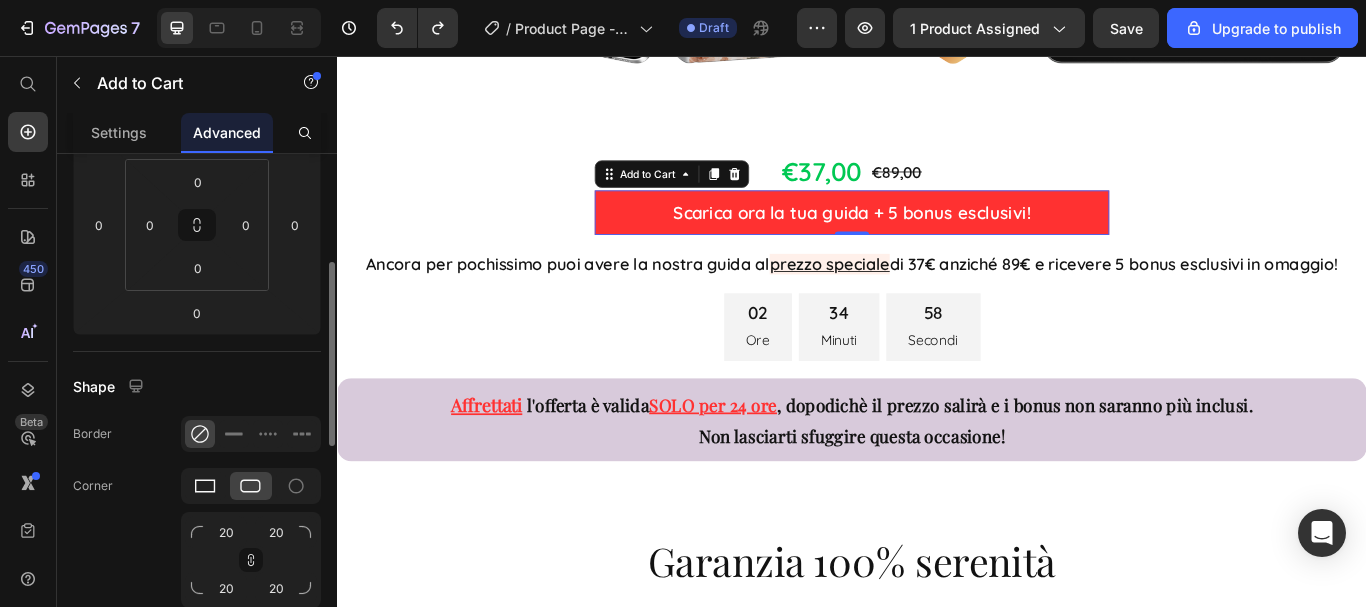 click 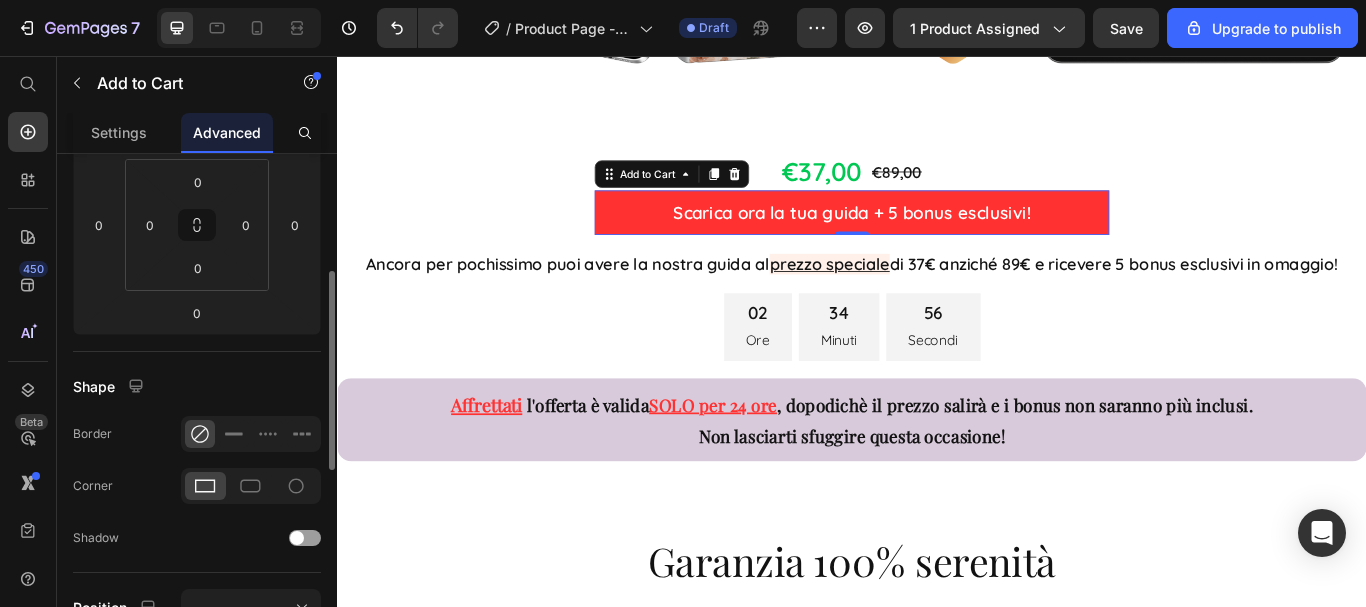 scroll, scrollTop: 400, scrollLeft: 0, axis: vertical 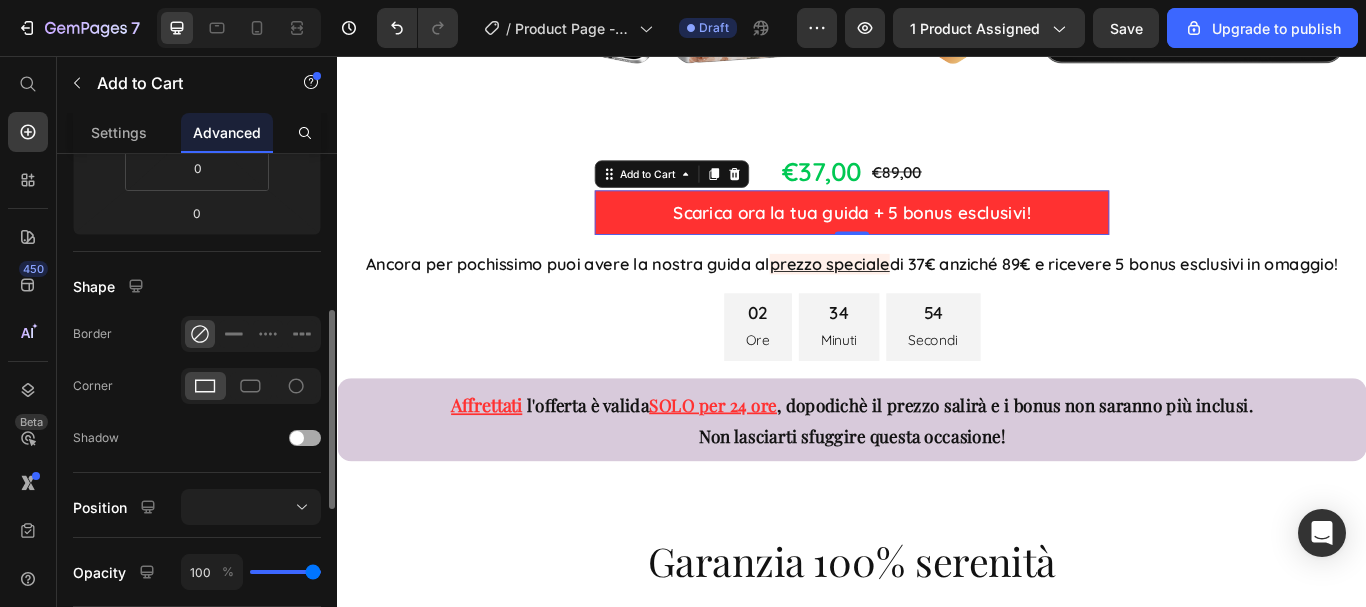 click at bounding box center [297, 438] 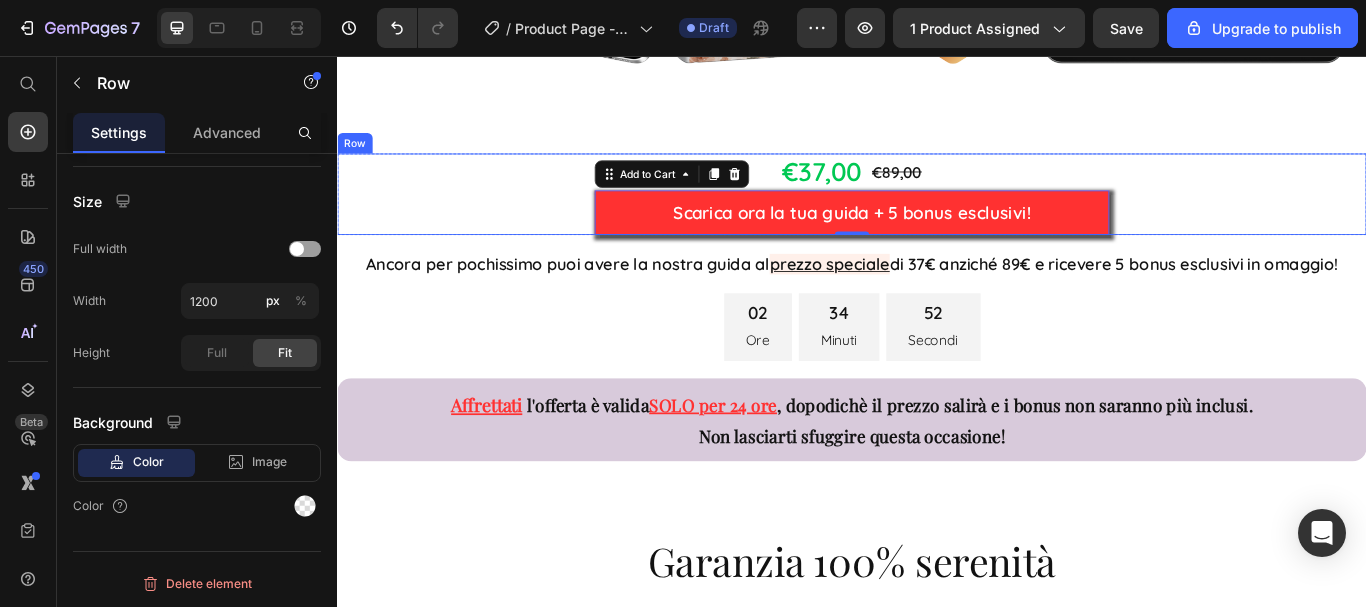 click on "€37,00 Product Price €89,00 Product Price Row Scarica ora la tua guida + 5 bonus esclusivi! Add to Cart   0 Product" at bounding box center [937, 217] 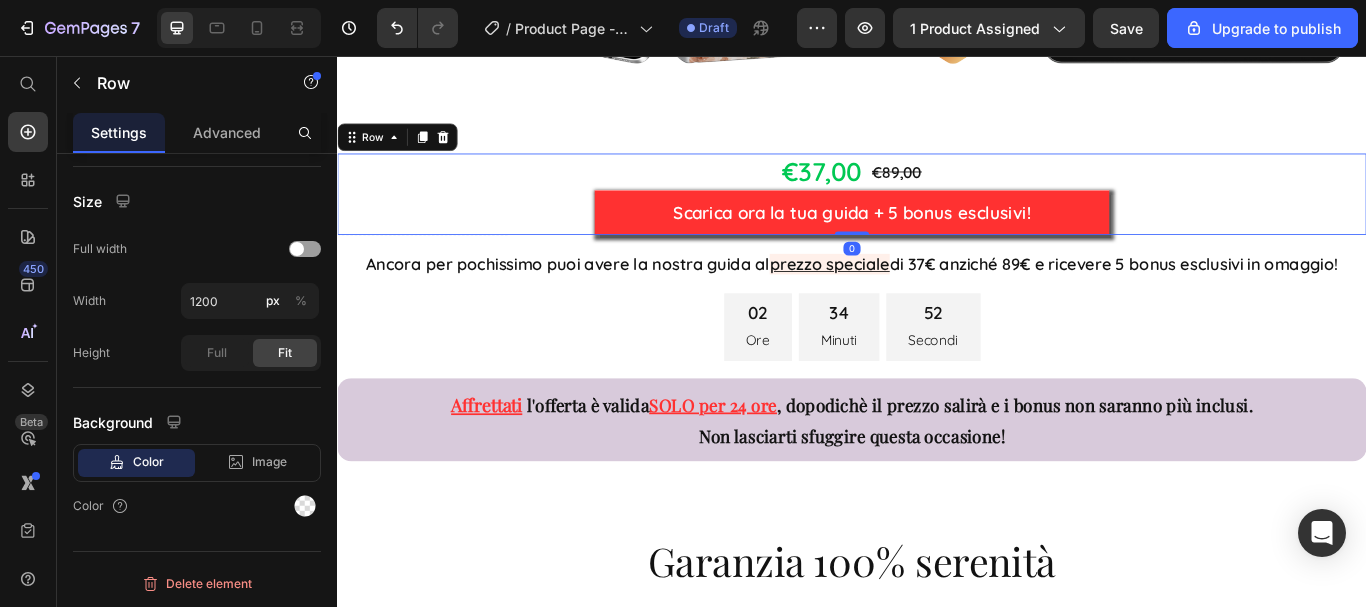 scroll, scrollTop: 0, scrollLeft: 0, axis: both 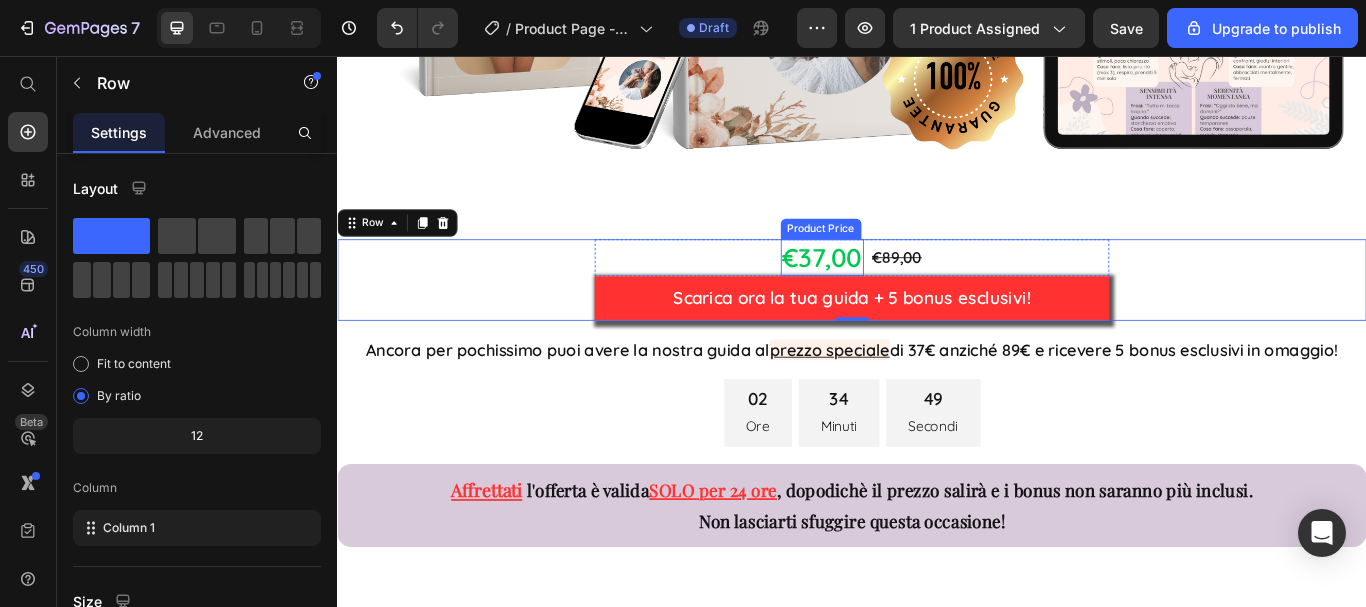 click on "€37,00" at bounding box center (902, 291) 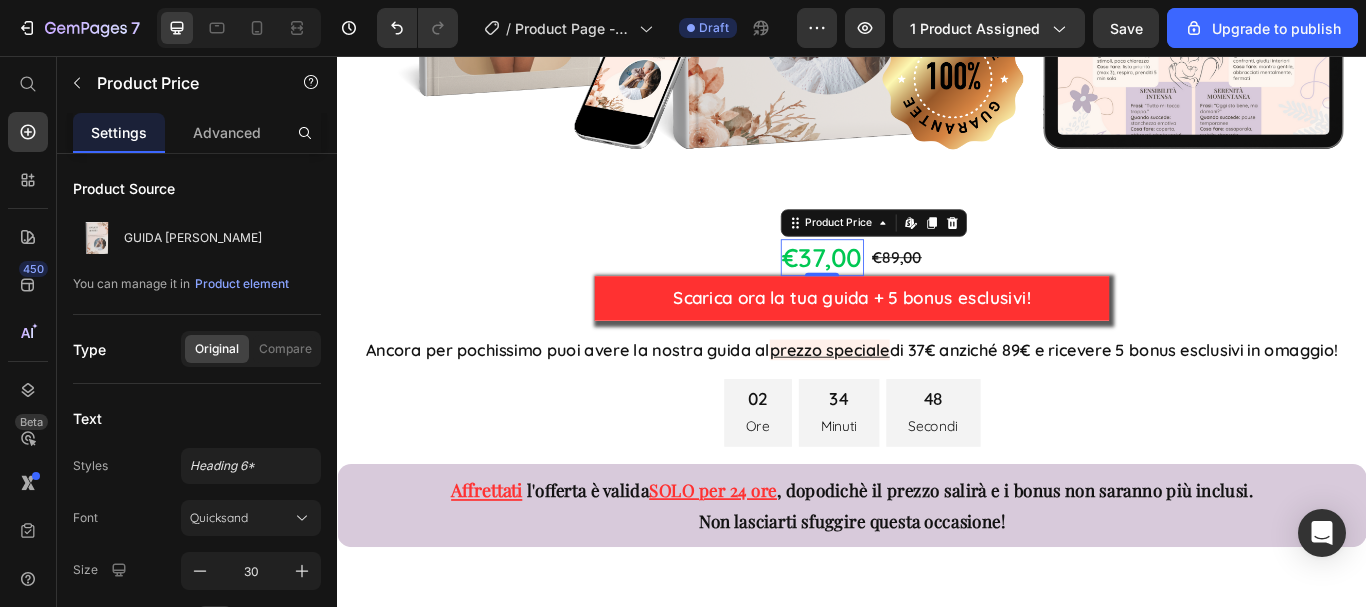 click on "€37,00" at bounding box center (902, 291) 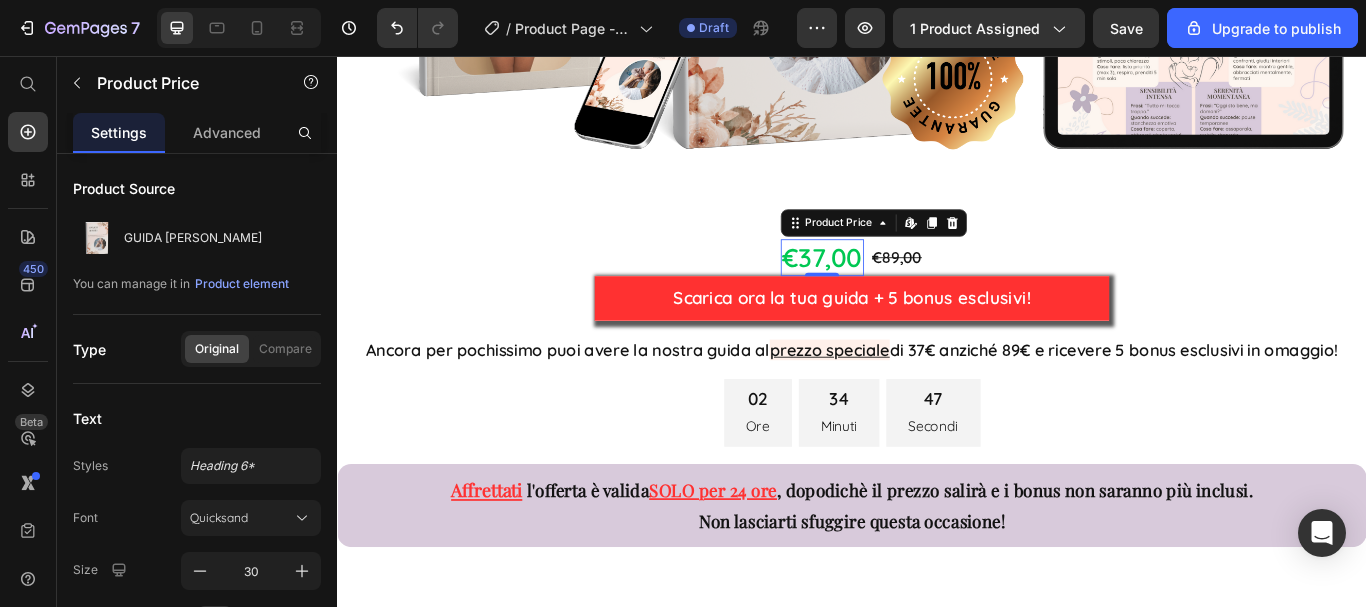 click on "€37,00" at bounding box center (902, 291) 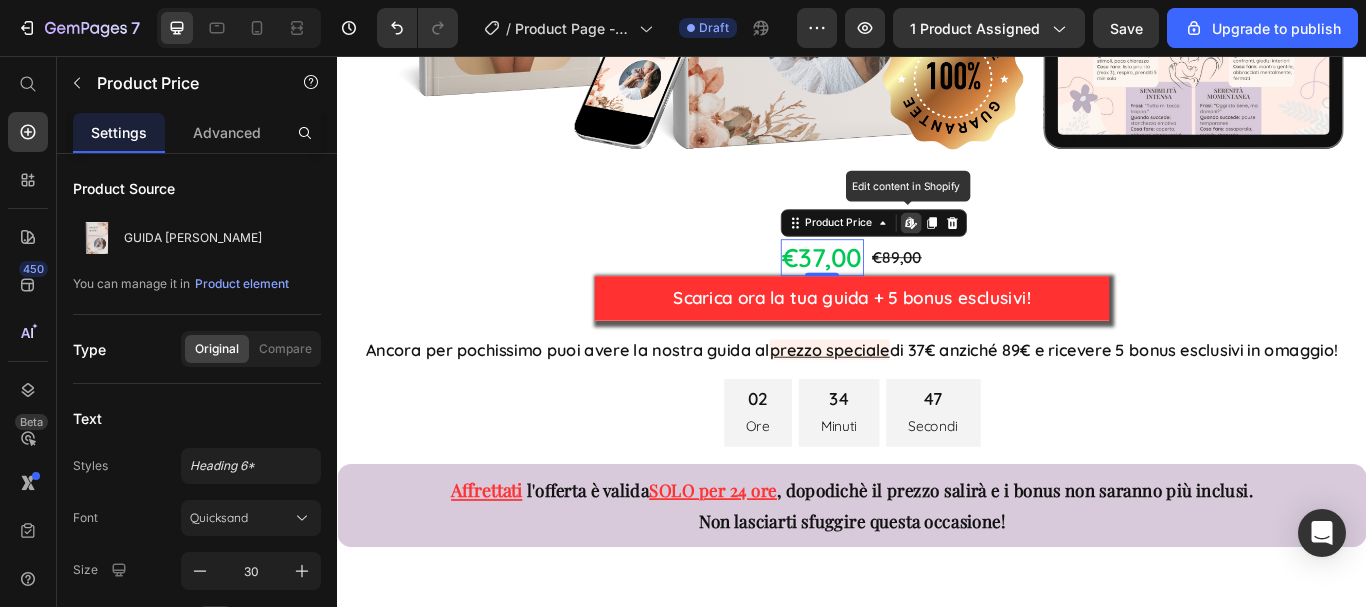 click on "€37,00" at bounding box center [902, 291] 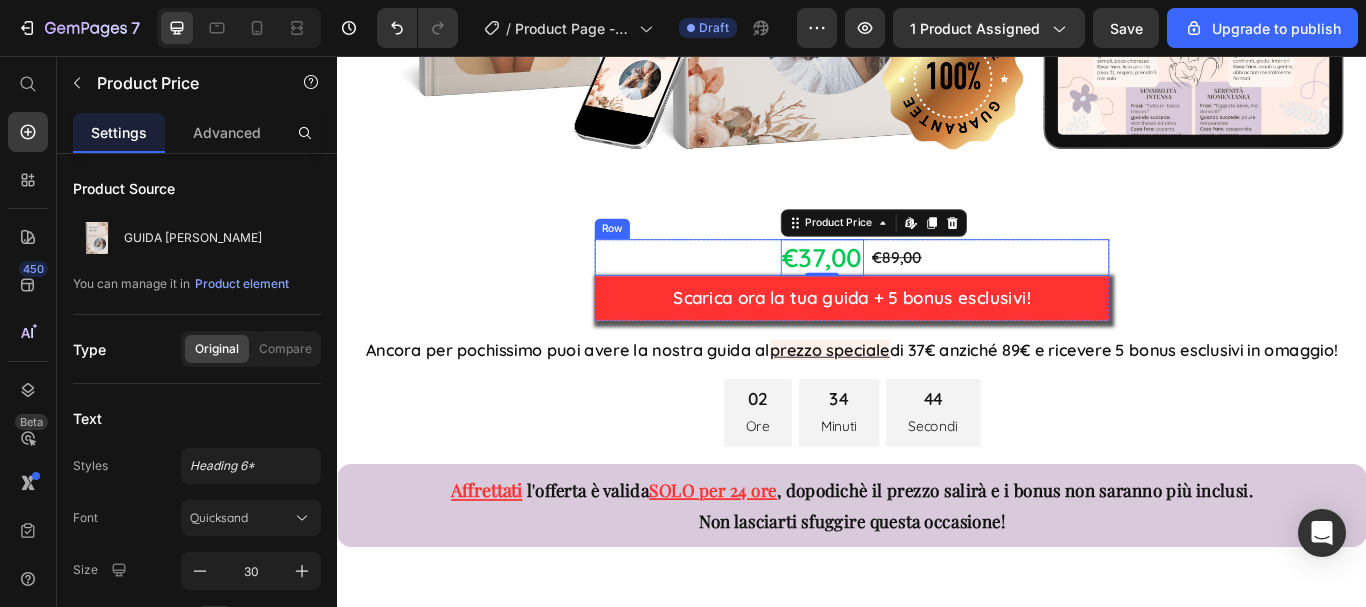 click on "€89,00" at bounding box center (990, 291) 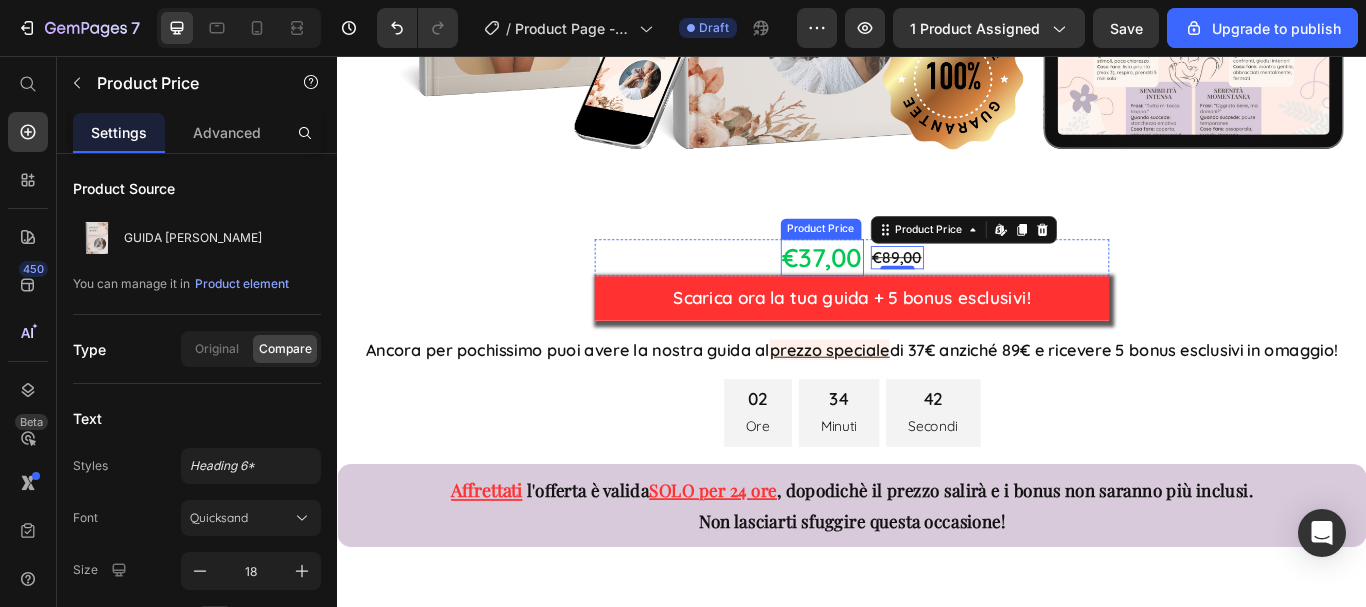 click on "€37,00" at bounding box center (902, 291) 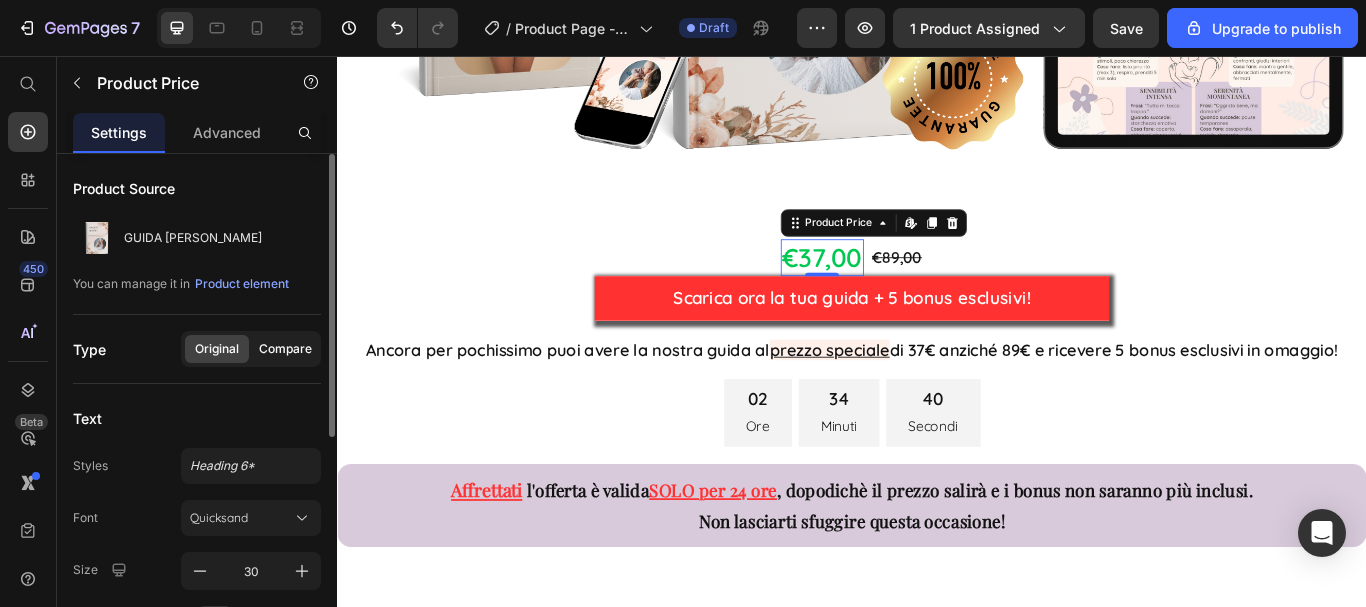 click on "Compare" 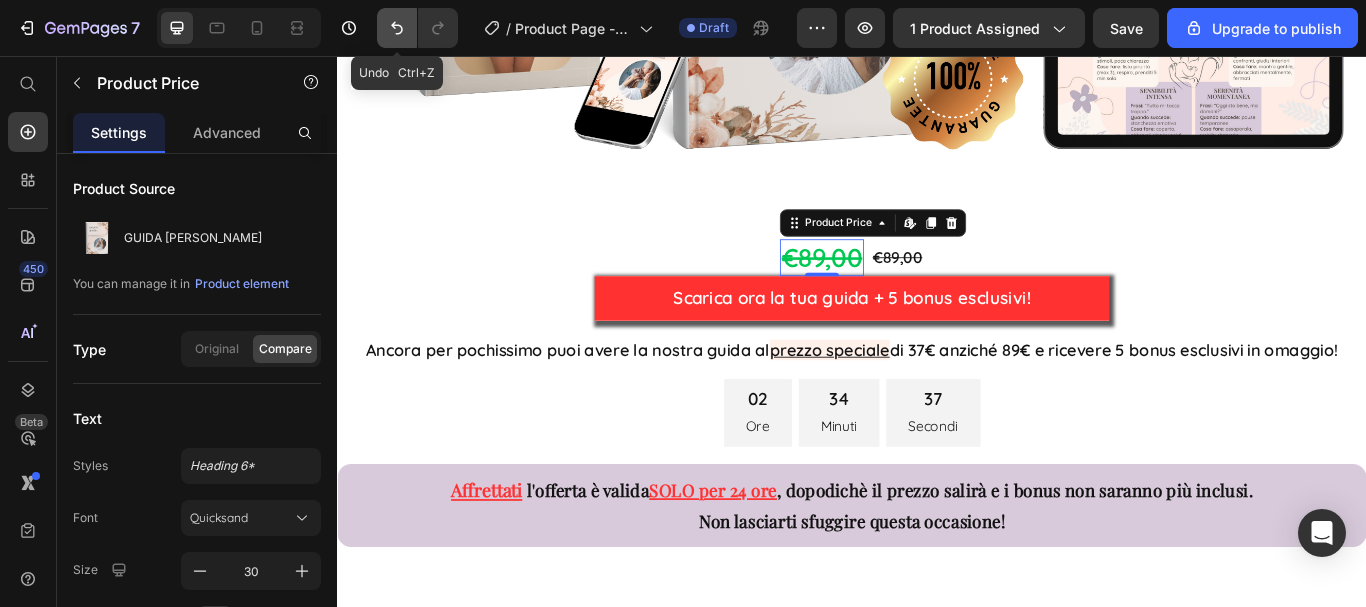 click 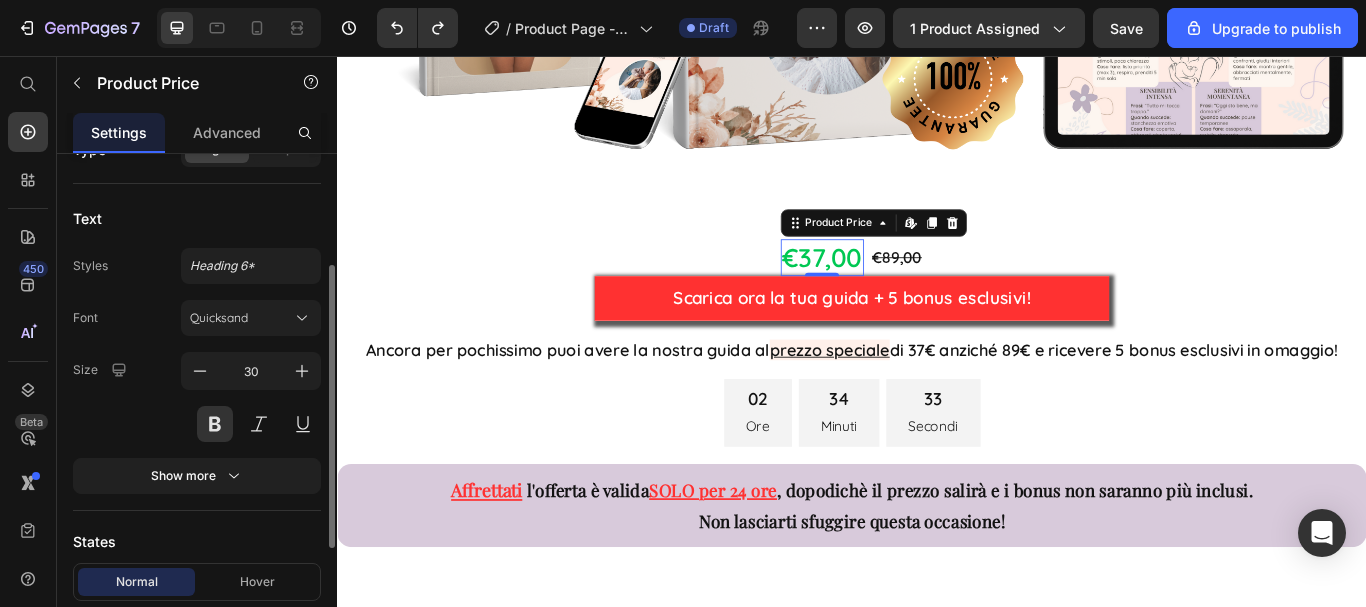scroll, scrollTop: 300, scrollLeft: 0, axis: vertical 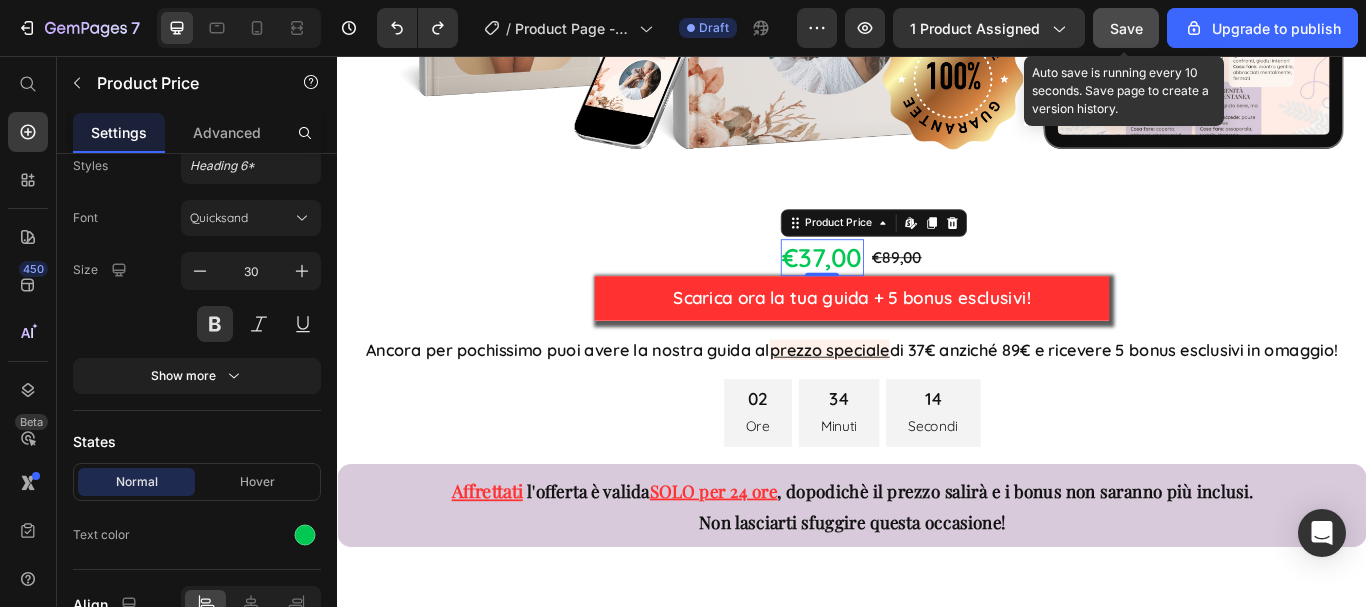 click on "Save" at bounding box center [1126, 28] 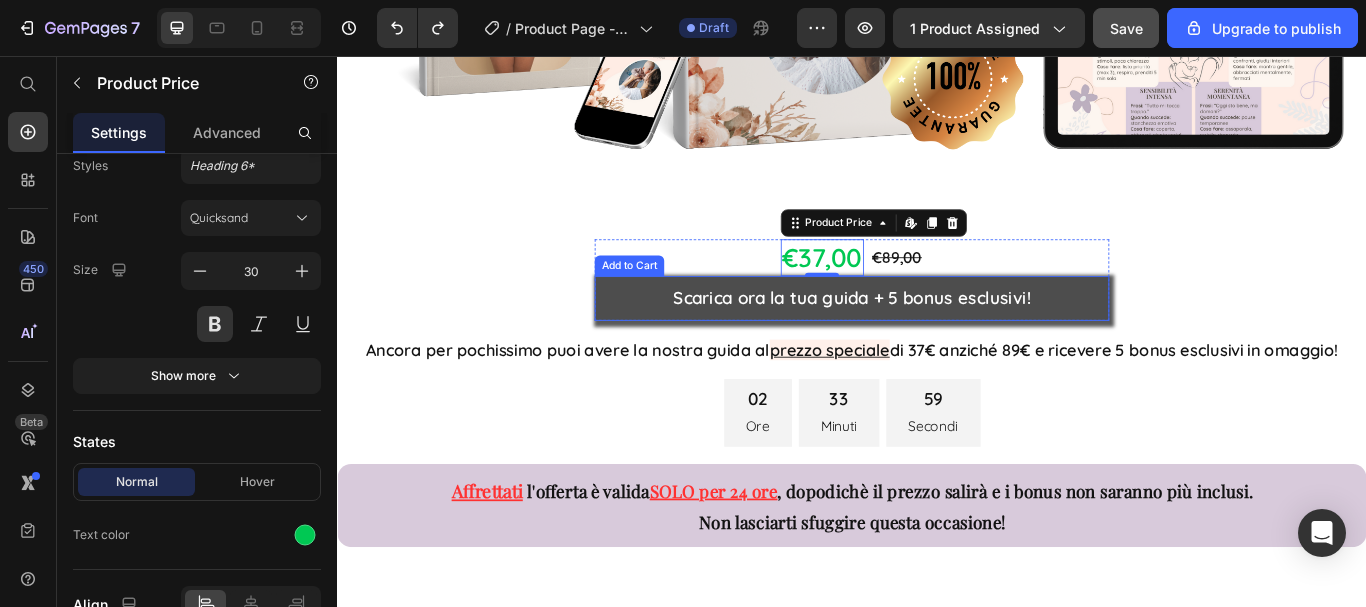 click on "Scarica ora la tua guida + 5 bonus esclusivi!" at bounding box center [937, 339] 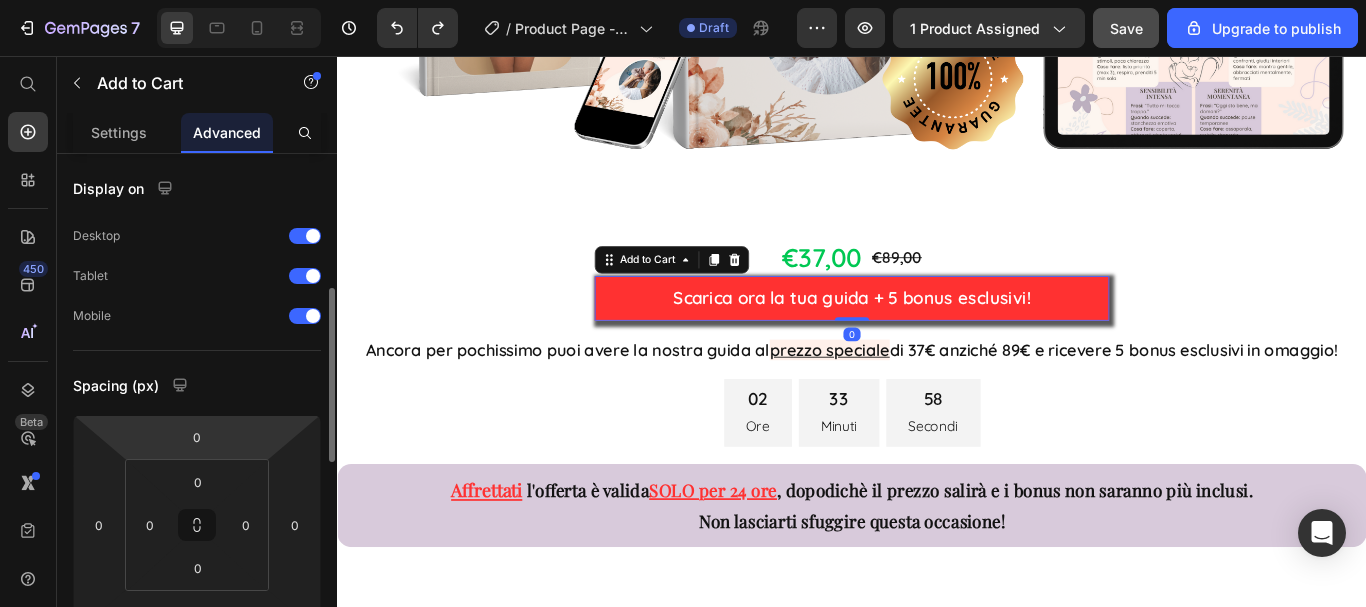 scroll, scrollTop: 300, scrollLeft: 0, axis: vertical 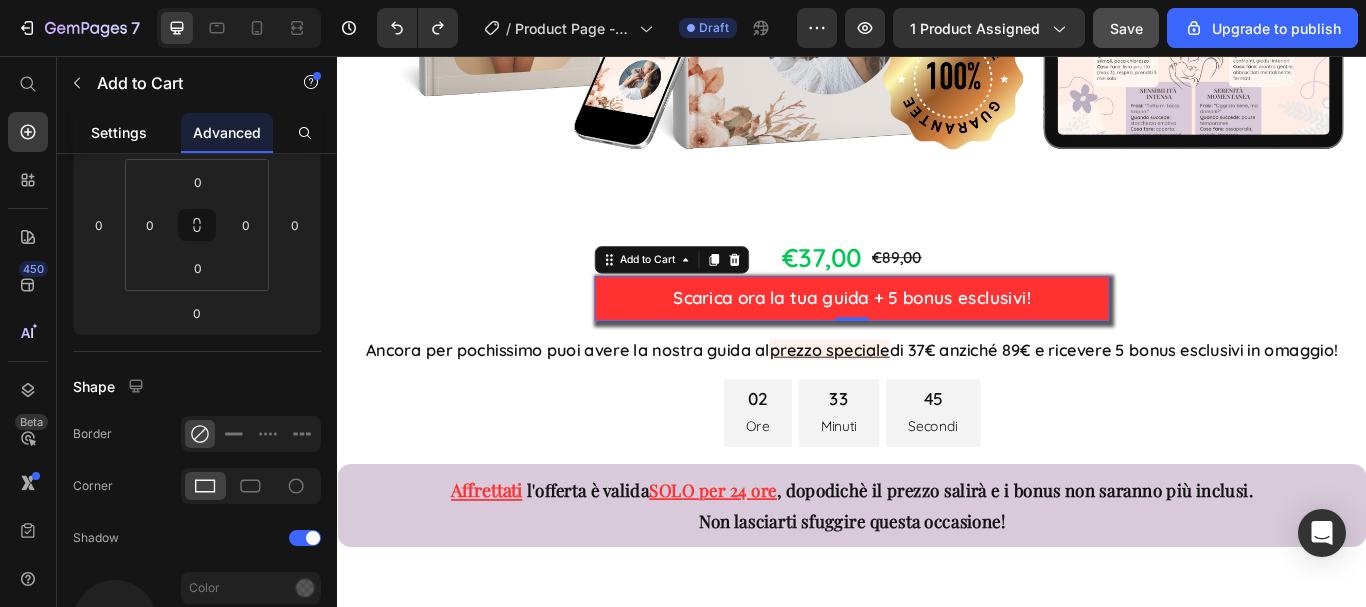 click on "Settings" at bounding box center (119, 132) 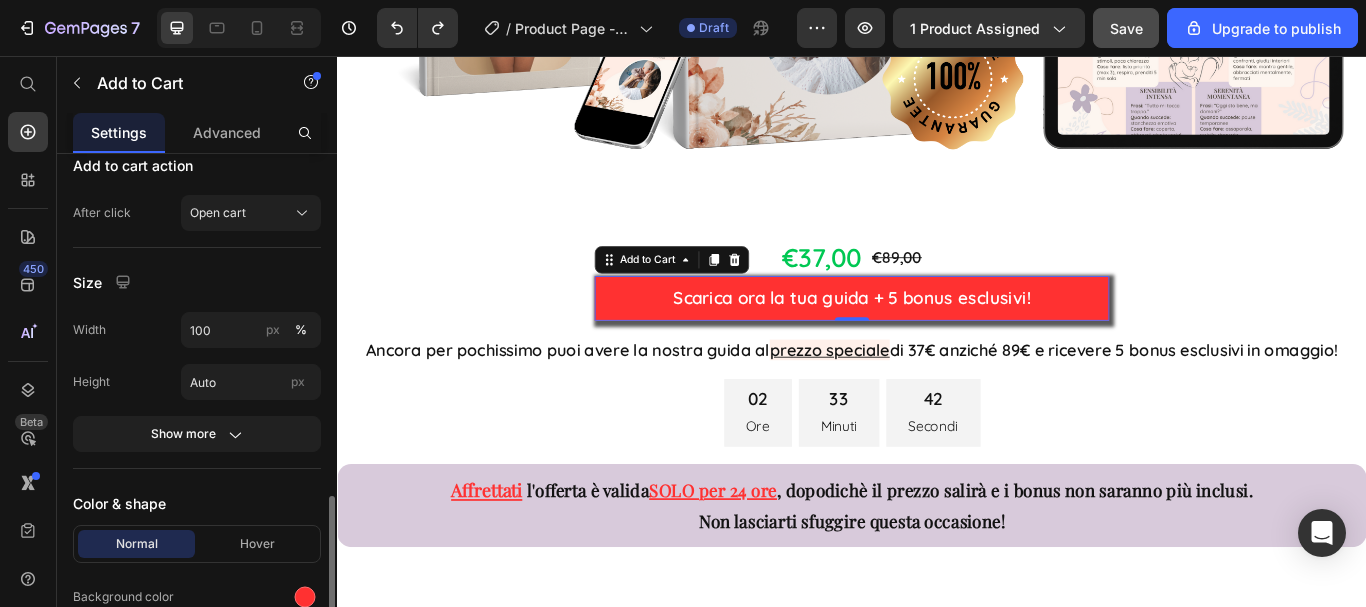 scroll, scrollTop: 900, scrollLeft: 0, axis: vertical 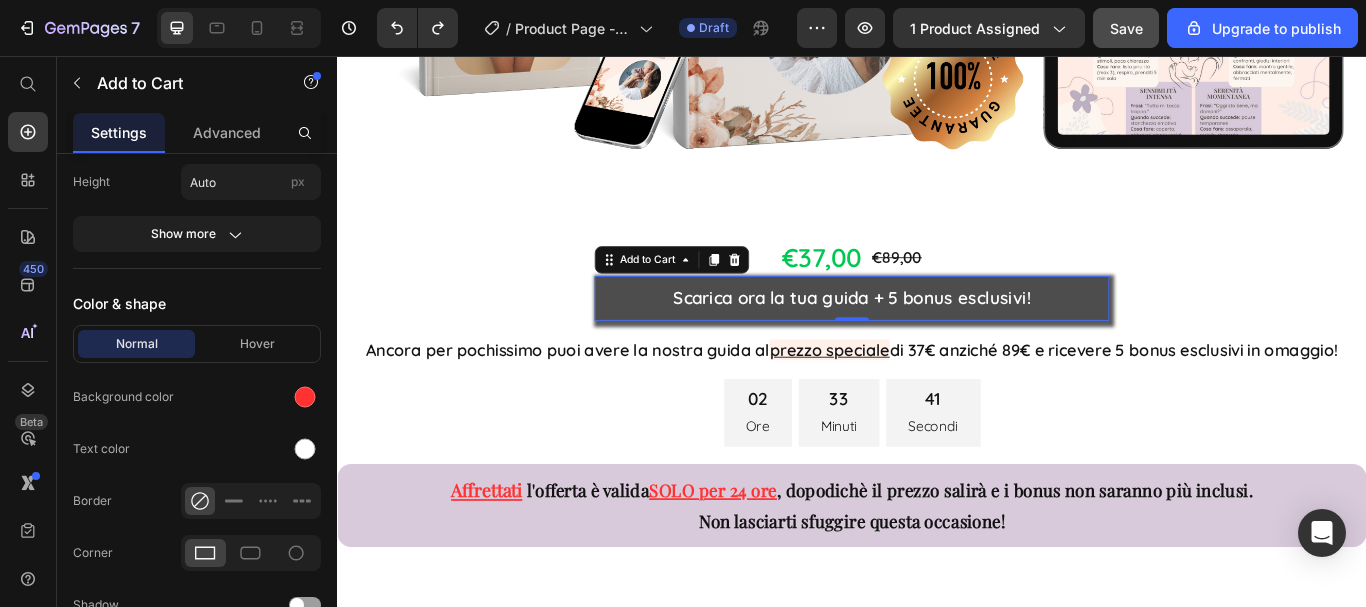 click on "Scarica ora la tua guida + 5 bonus esclusivi!" at bounding box center [937, 339] 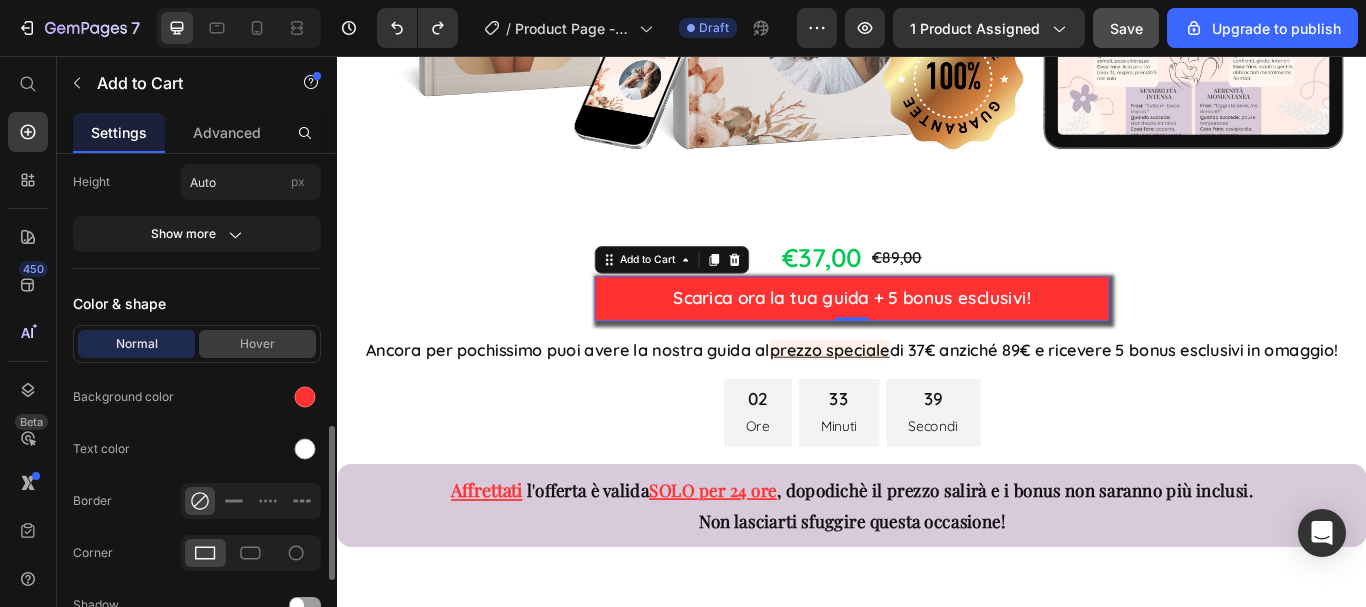 click on "Hover" at bounding box center [257, 344] 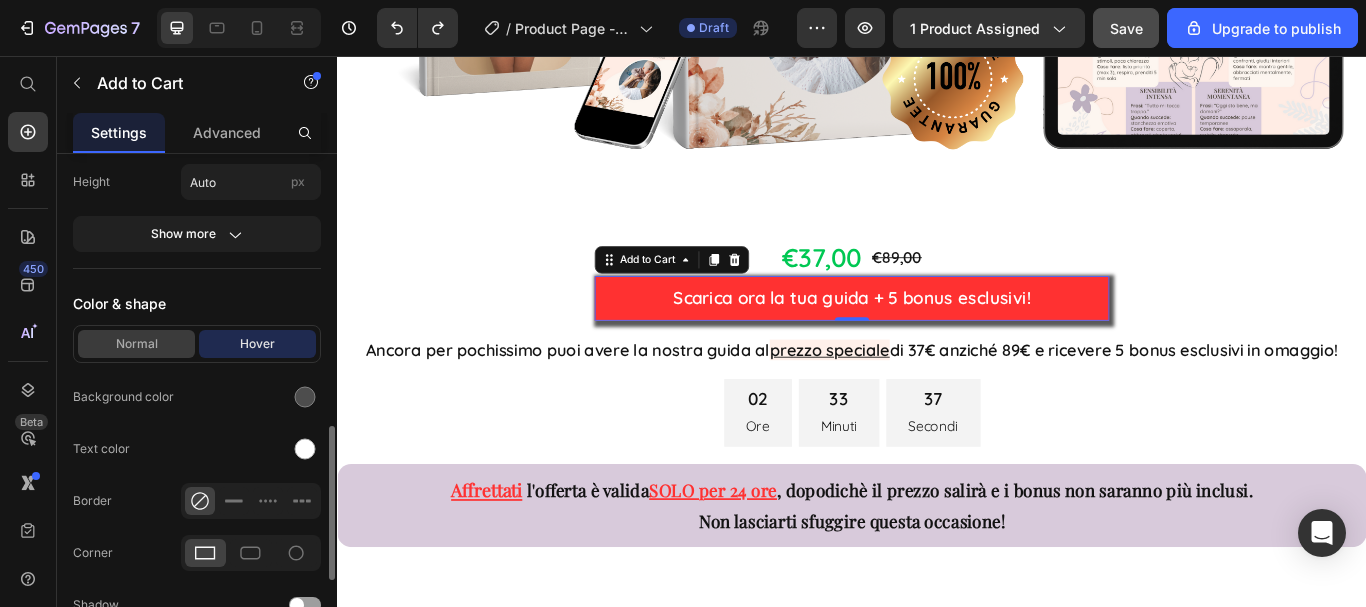 click on "Normal" at bounding box center [136, 344] 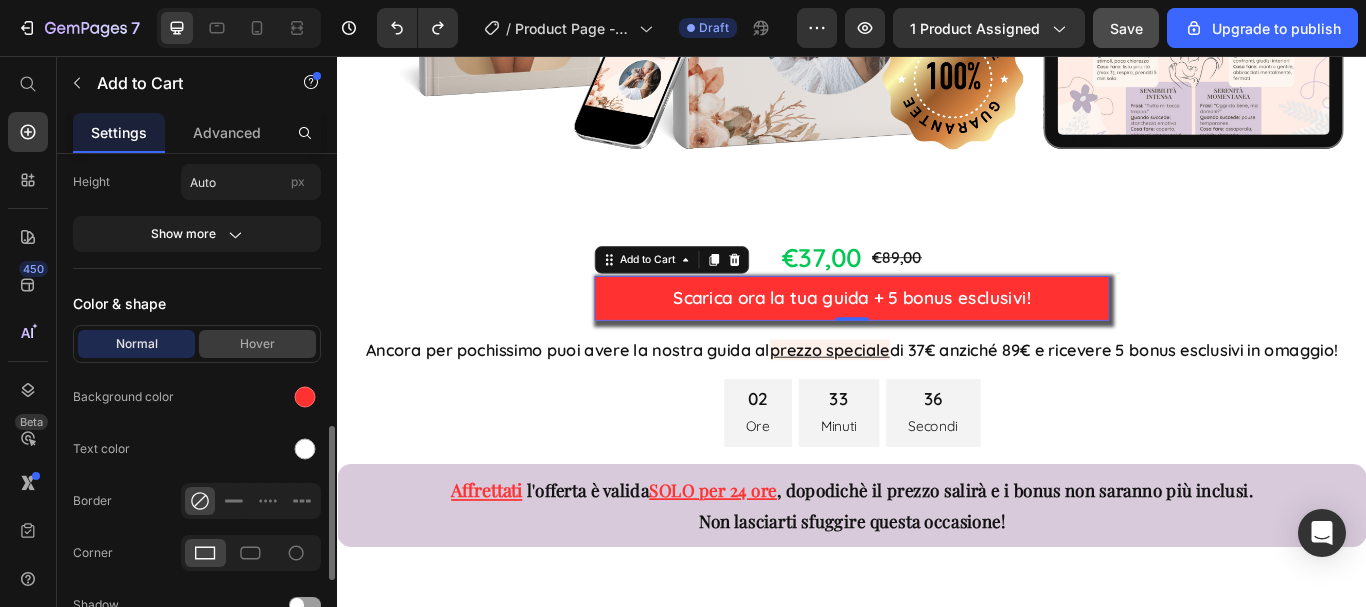 click on "Hover" at bounding box center [257, 344] 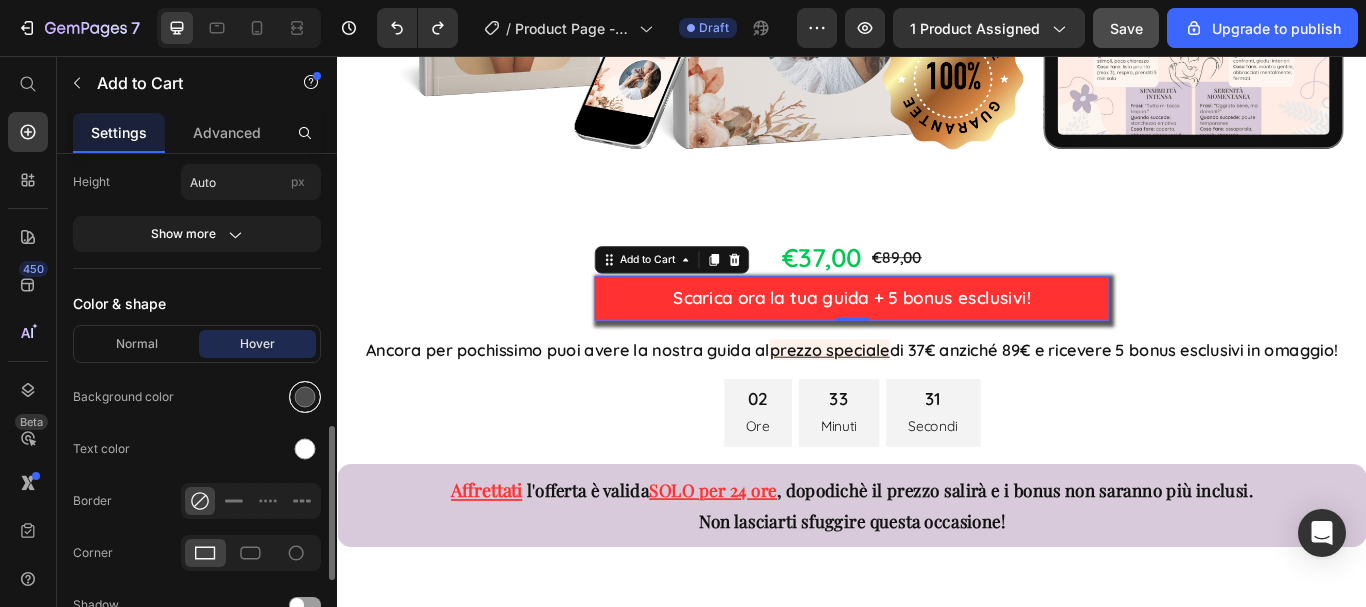 click at bounding box center (305, 397) 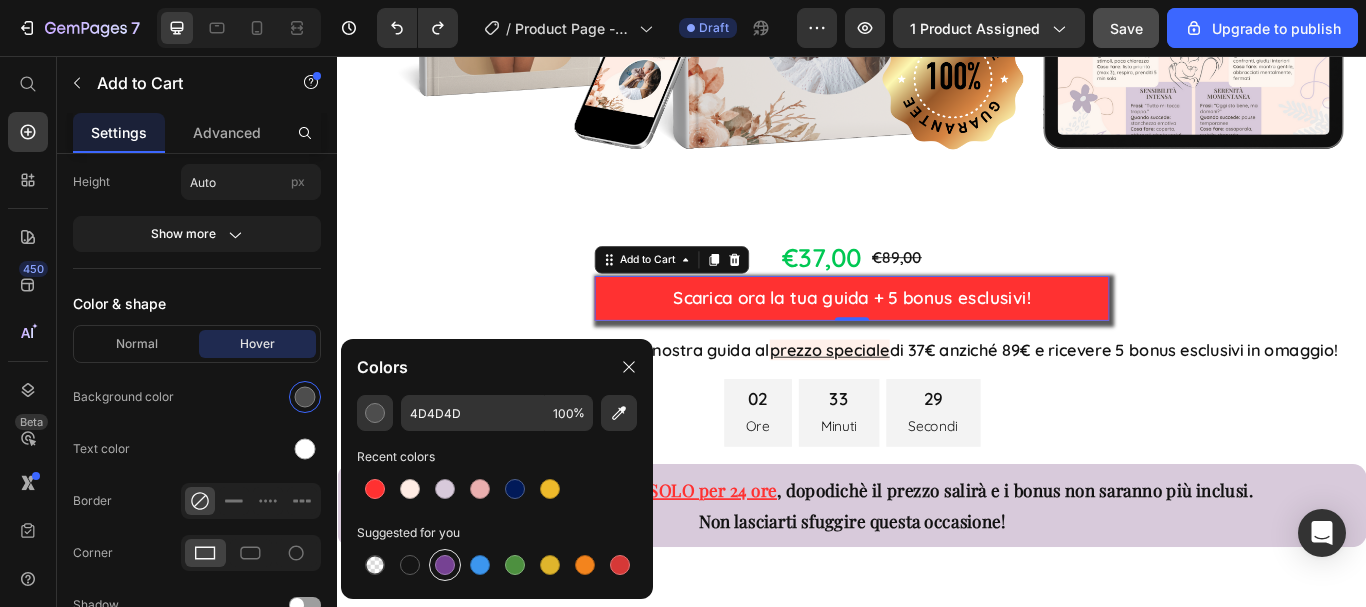 click at bounding box center (445, 565) 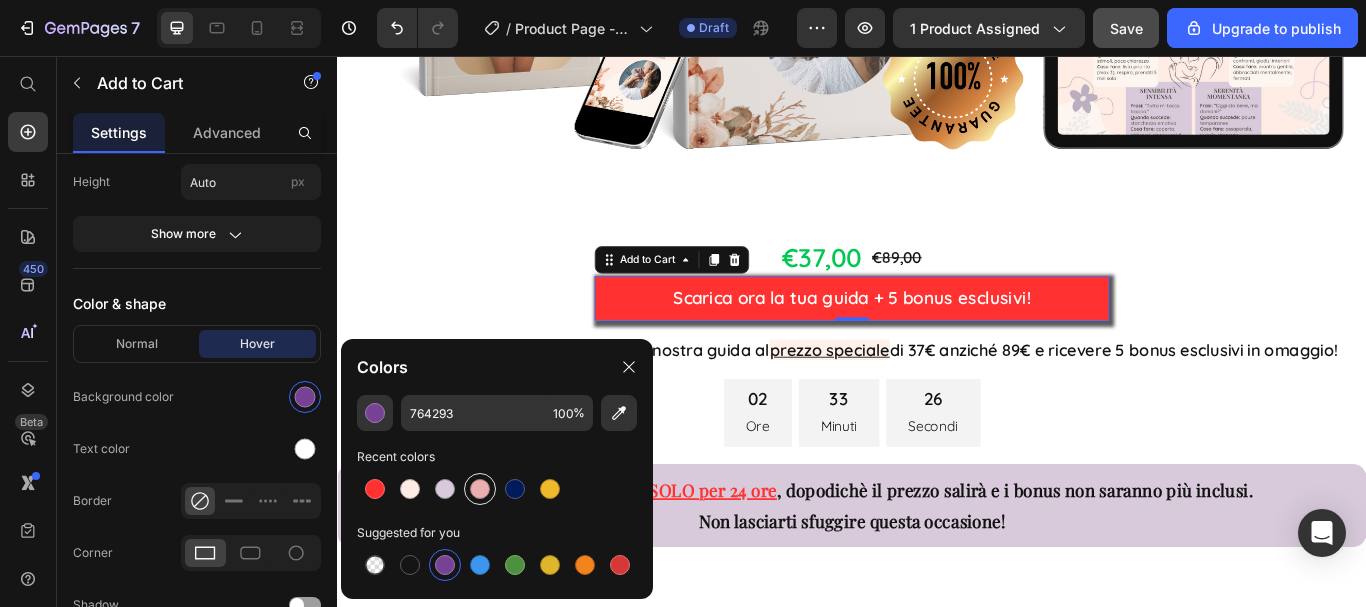 click at bounding box center (480, 489) 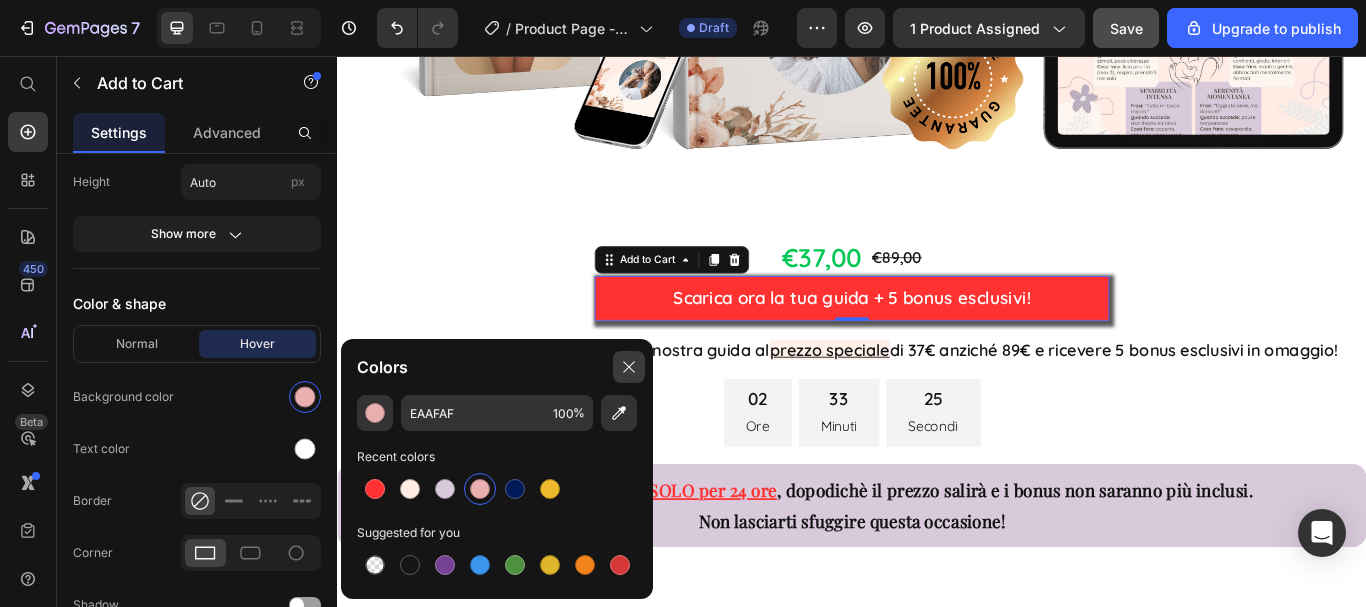 click 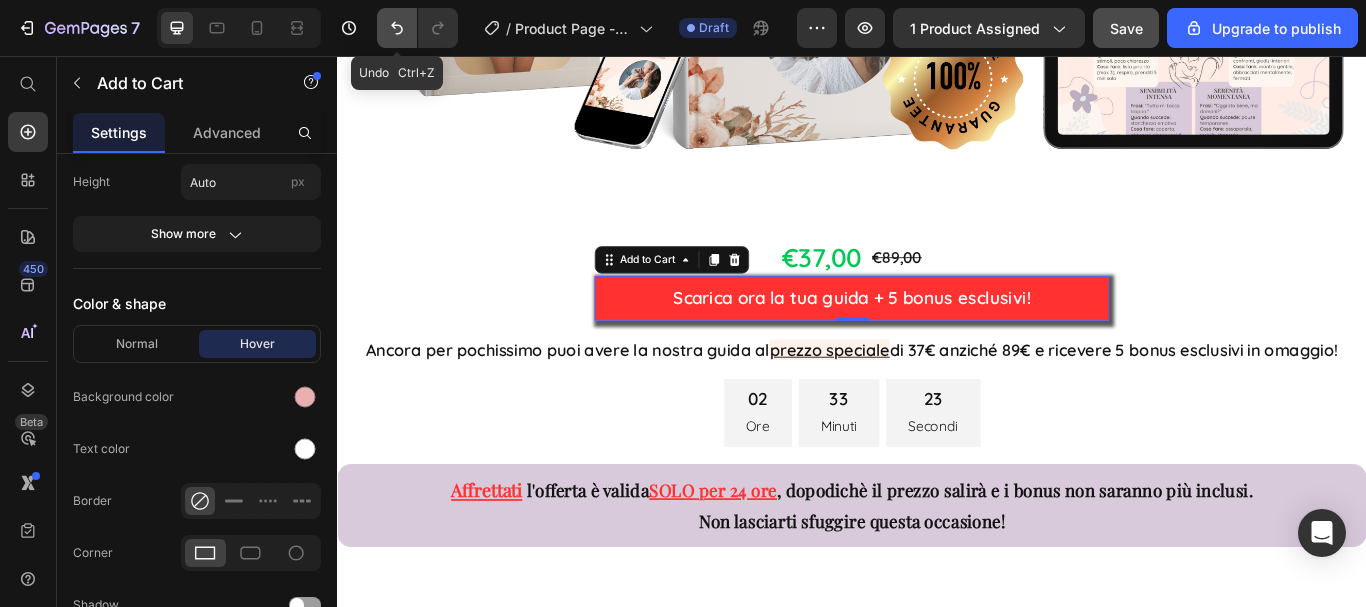 click 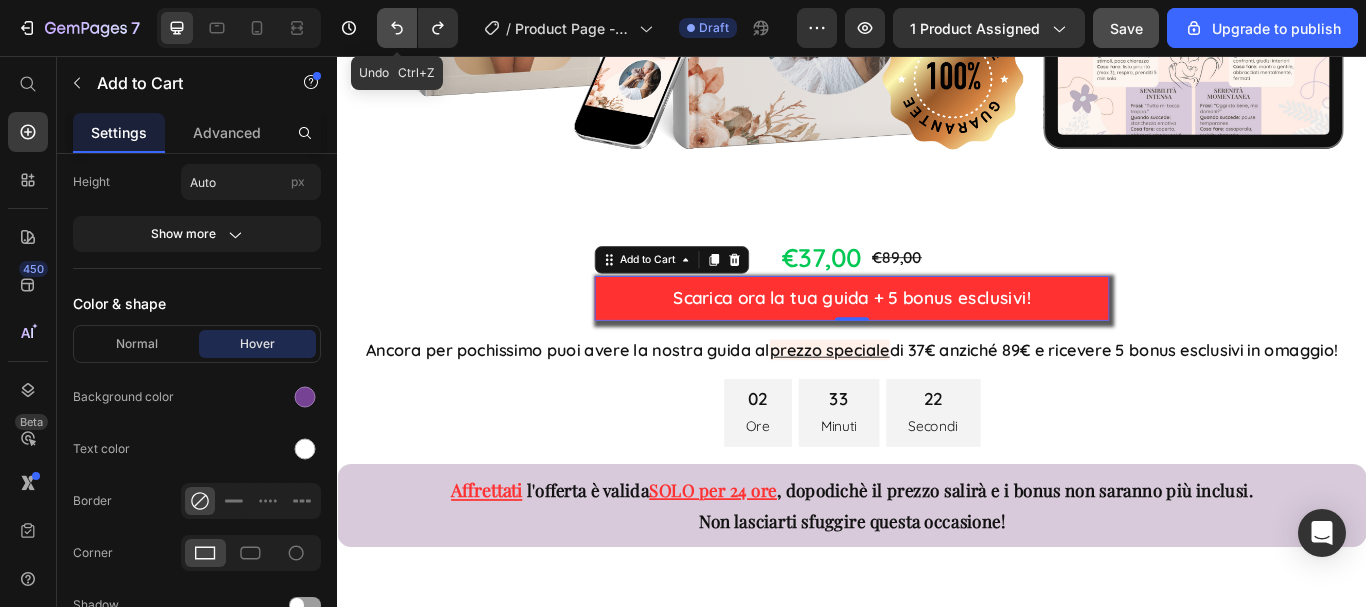 click 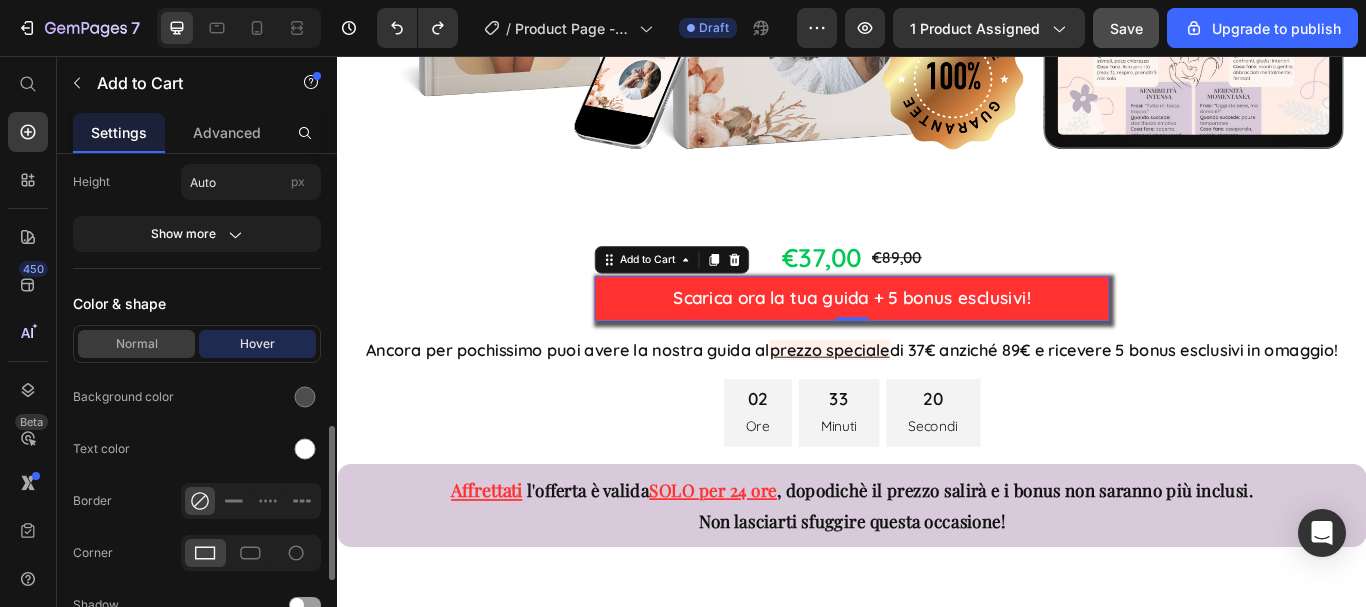 click on "Normal" at bounding box center [136, 344] 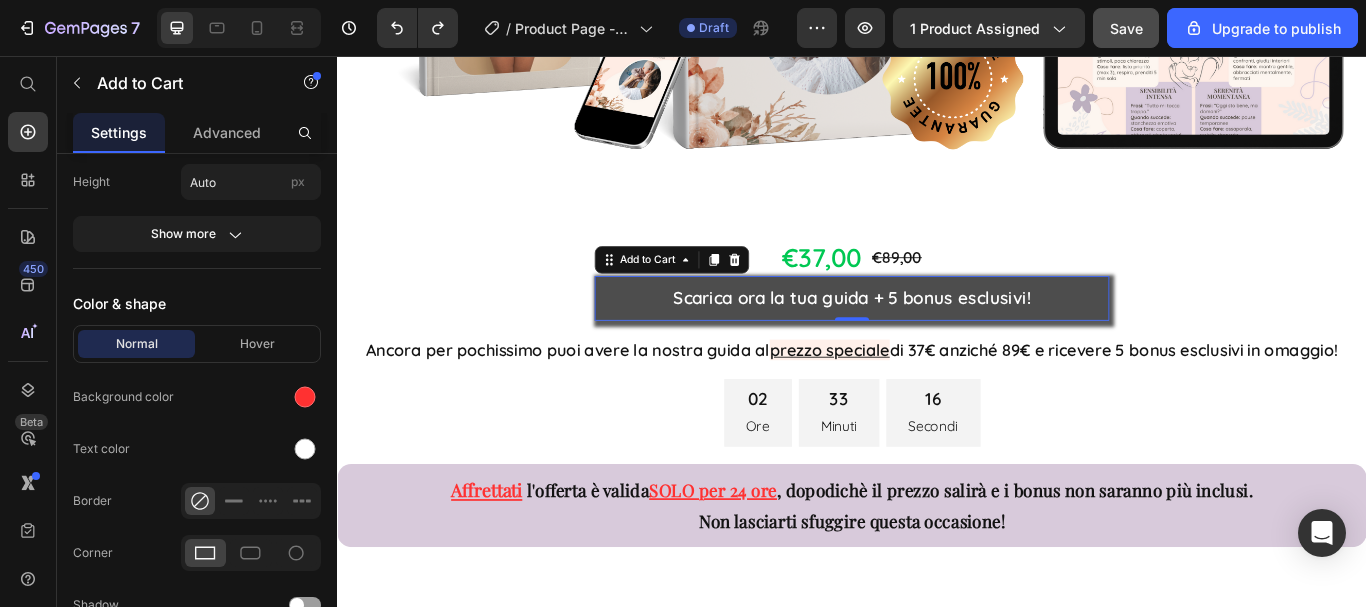 click on "Scarica ora la tua guida + 5 bonus esclusivi!" at bounding box center [937, 339] 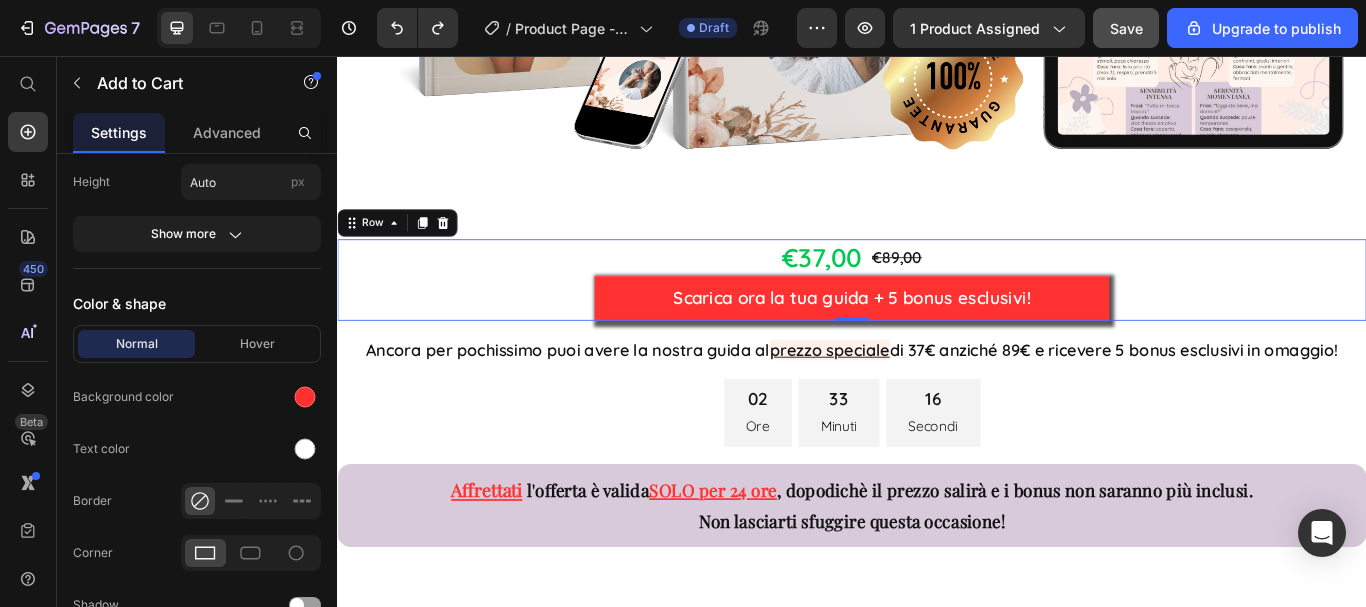 click on "€37,00 Product Price €89,00 Product Price Row Scarica ora la tua guida + 5 bonus esclusivi! Add to Cart Product" at bounding box center (937, 317) 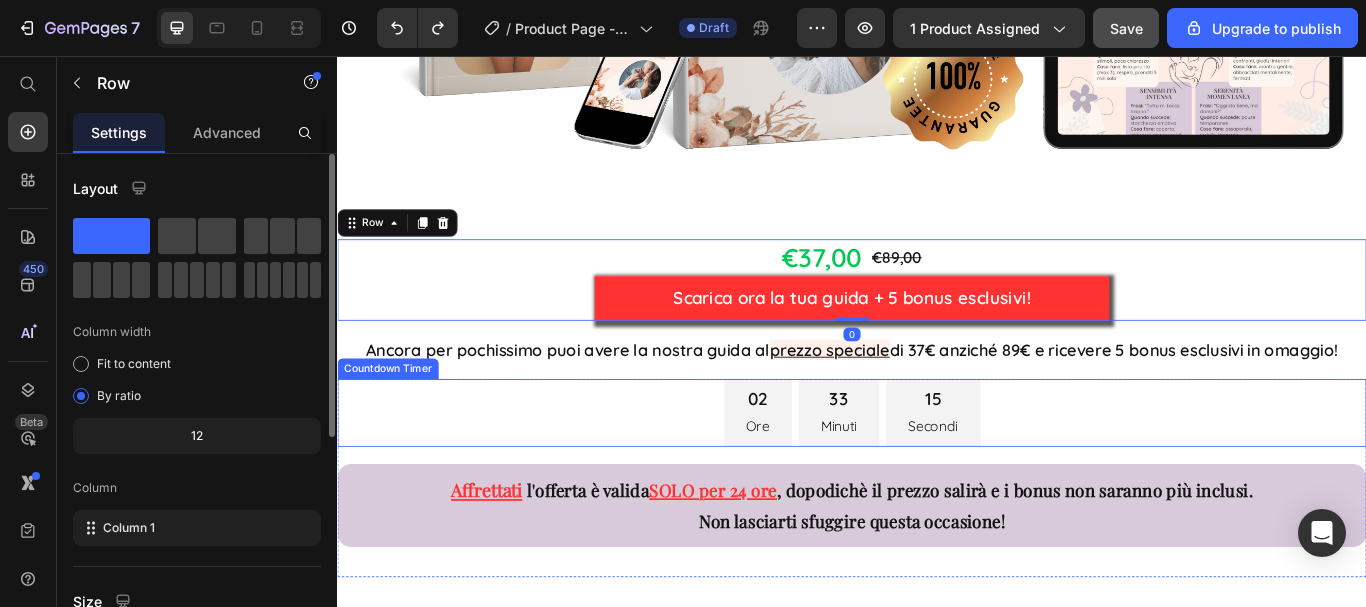 click on "02 Ore 33 Minuti 15 Secondi" at bounding box center [937, 472] 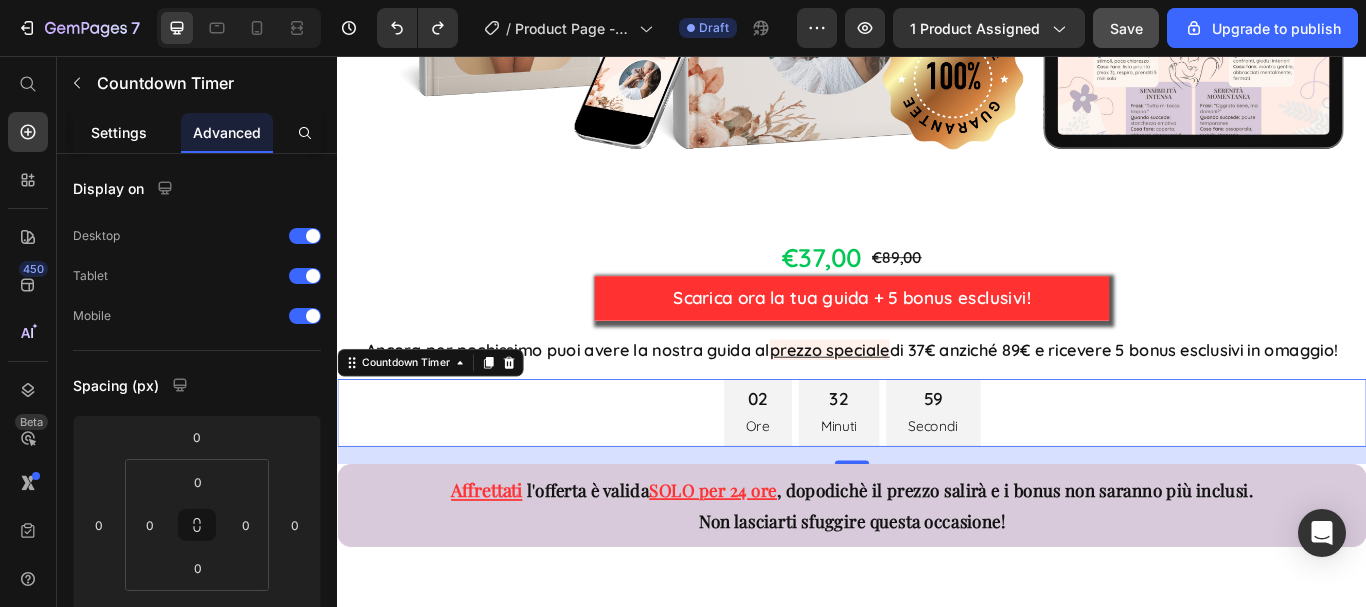click on "Settings" at bounding box center (119, 132) 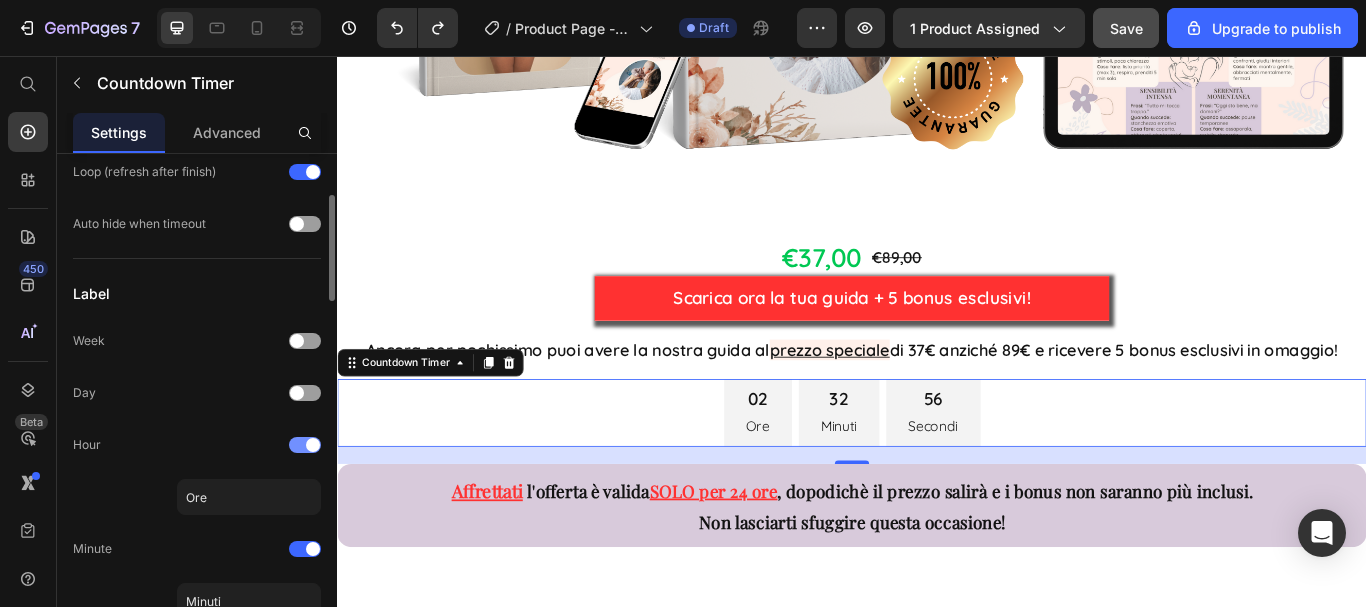 scroll, scrollTop: 0, scrollLeft: 0, axis: both 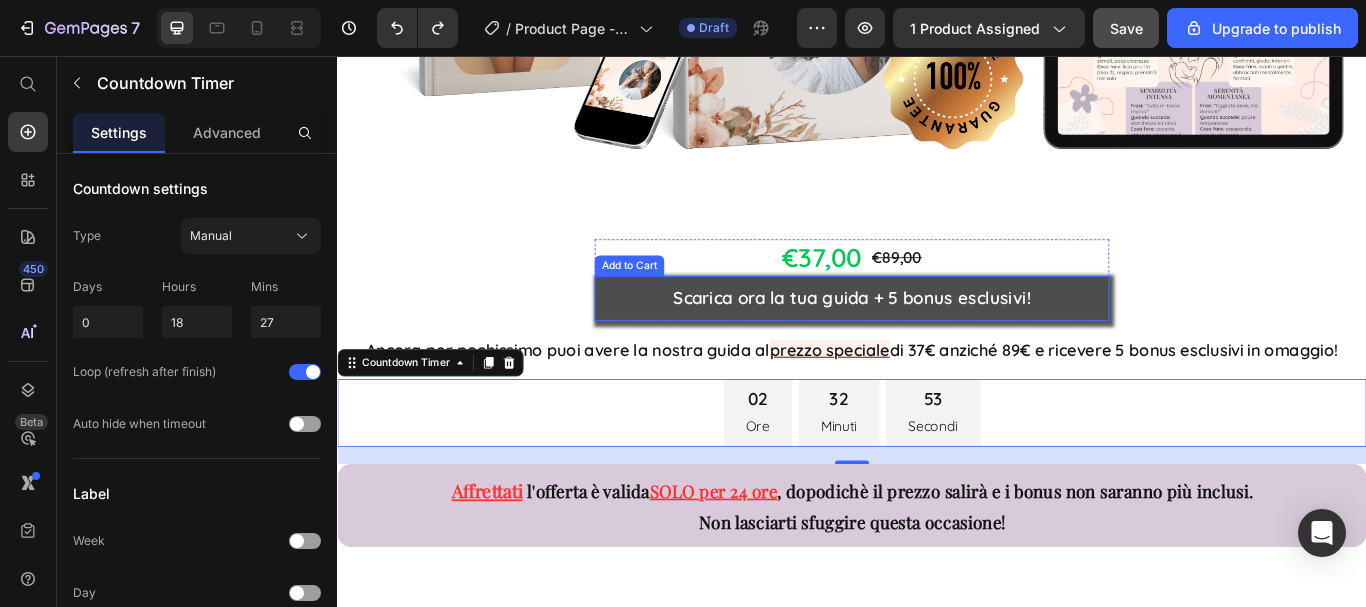 click on "Scarica ora la tua guida + 5 bonus esclusivi!" at bounding box center [937, 339] 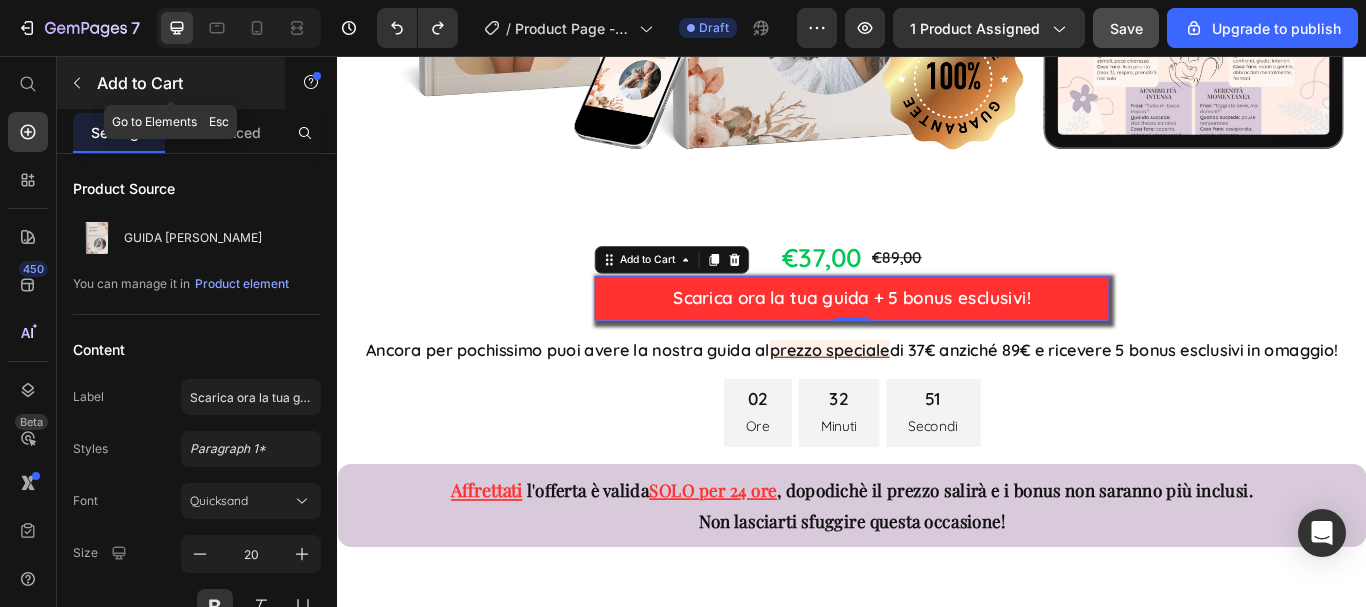 click on "Add to Cart" at bounding box center (171, 83) 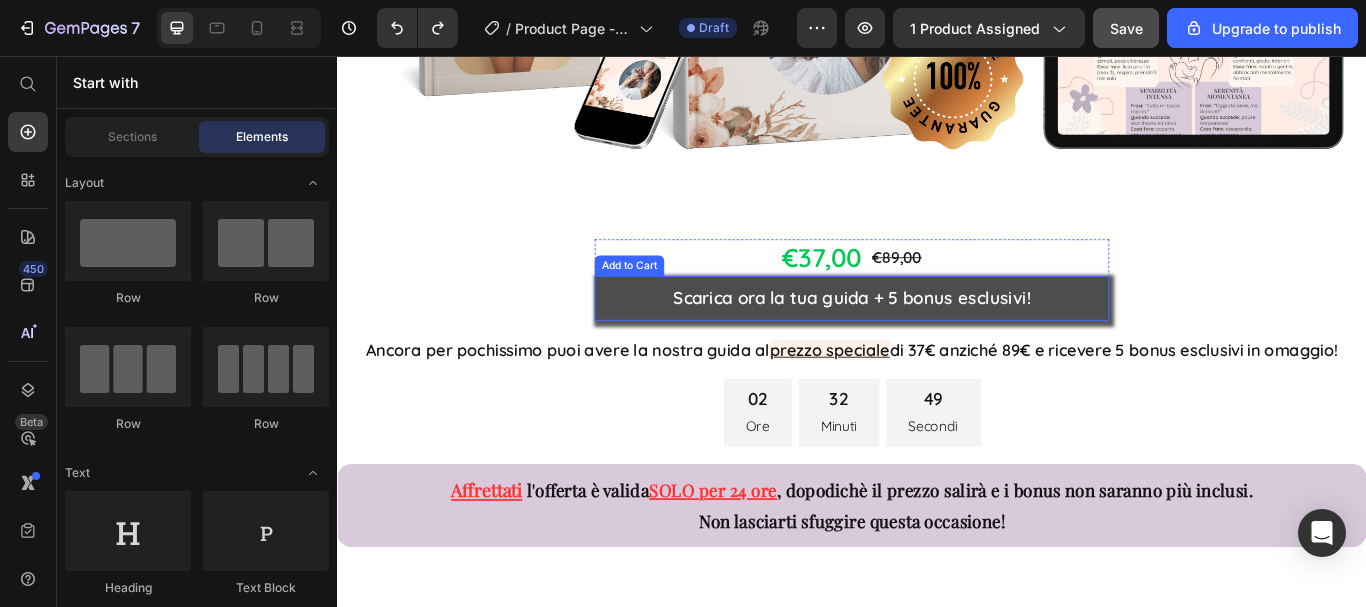 click on "Scarica ora la tua guida + 5 bonus esclusivi!" at bounding box center (937, 339) 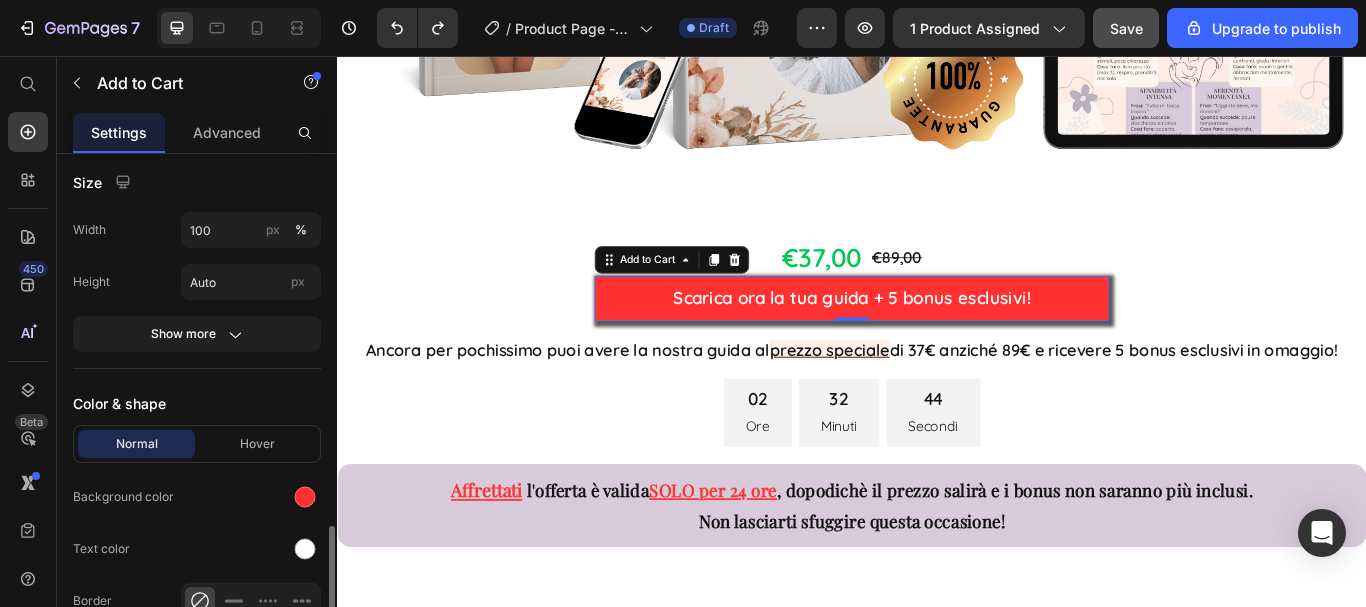 scroll, scrollTop: 900, scrollLeft: 0, axis: vertical 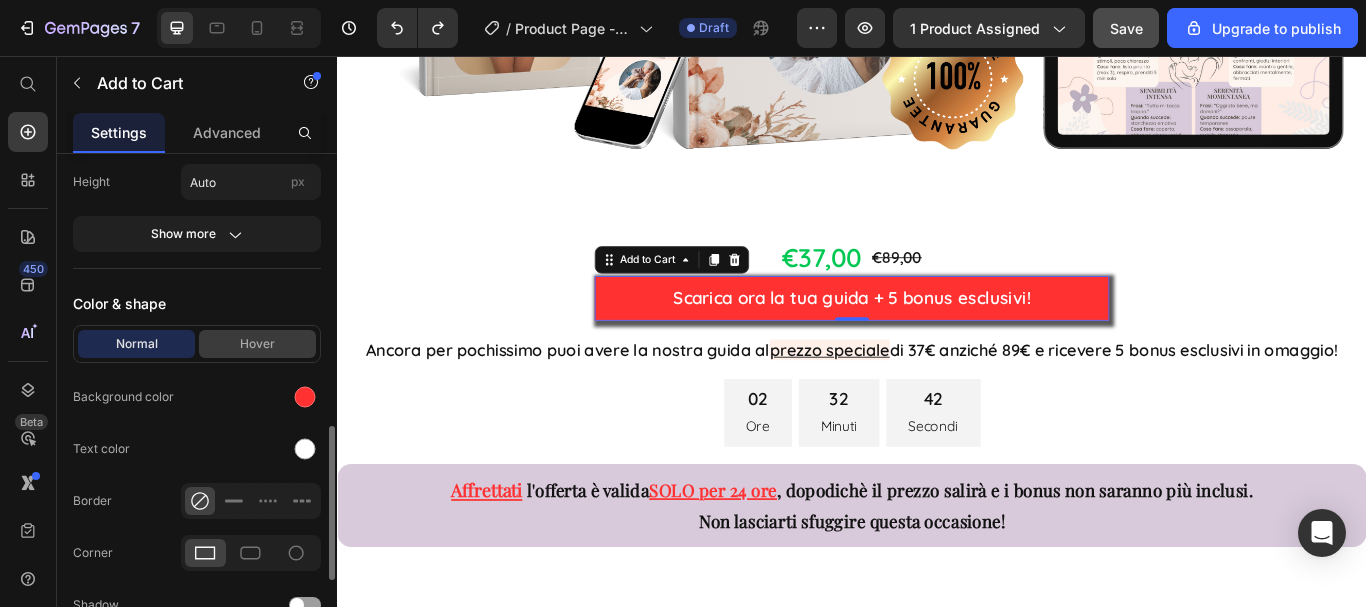click on "Hover" at bounding box center [257, 344] 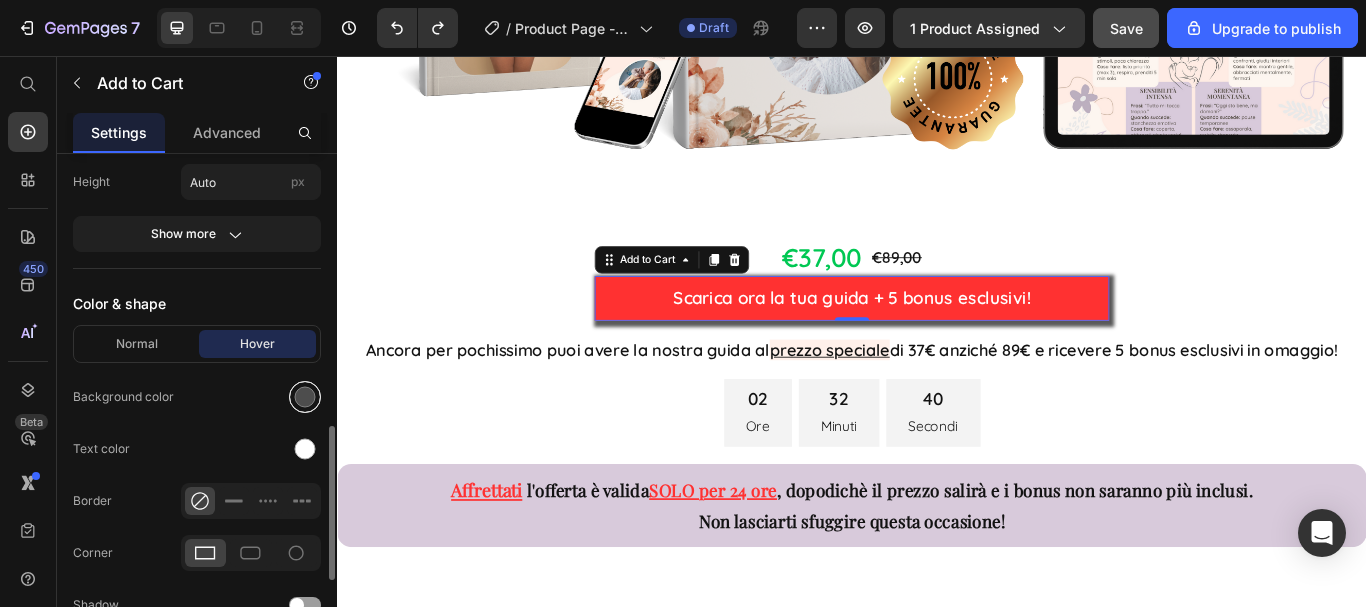 click at bounding box center [305, 397] 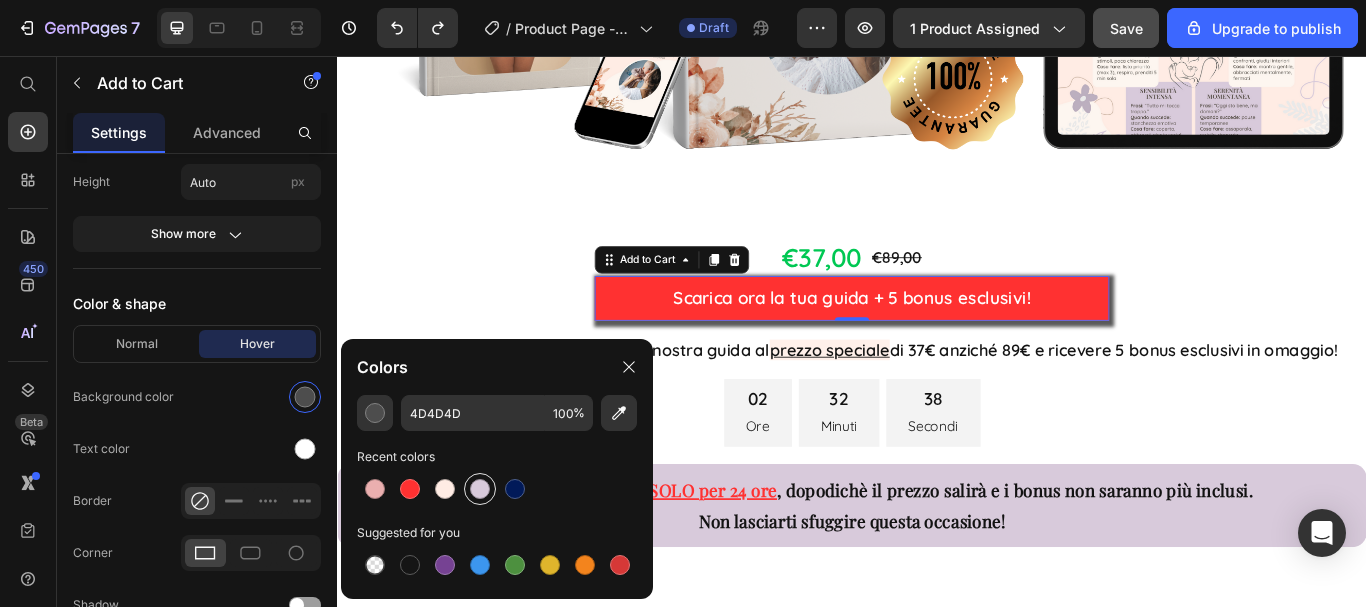 click at bounding box center [480, 489] 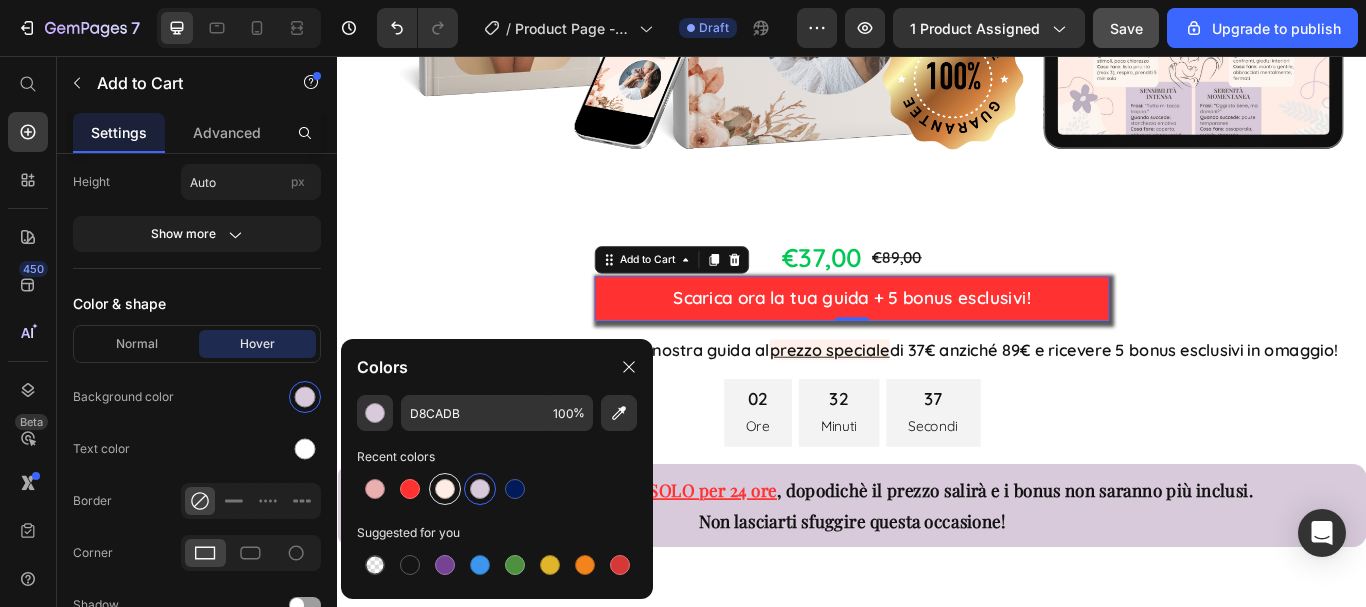 click at bounding box center [445, 489] 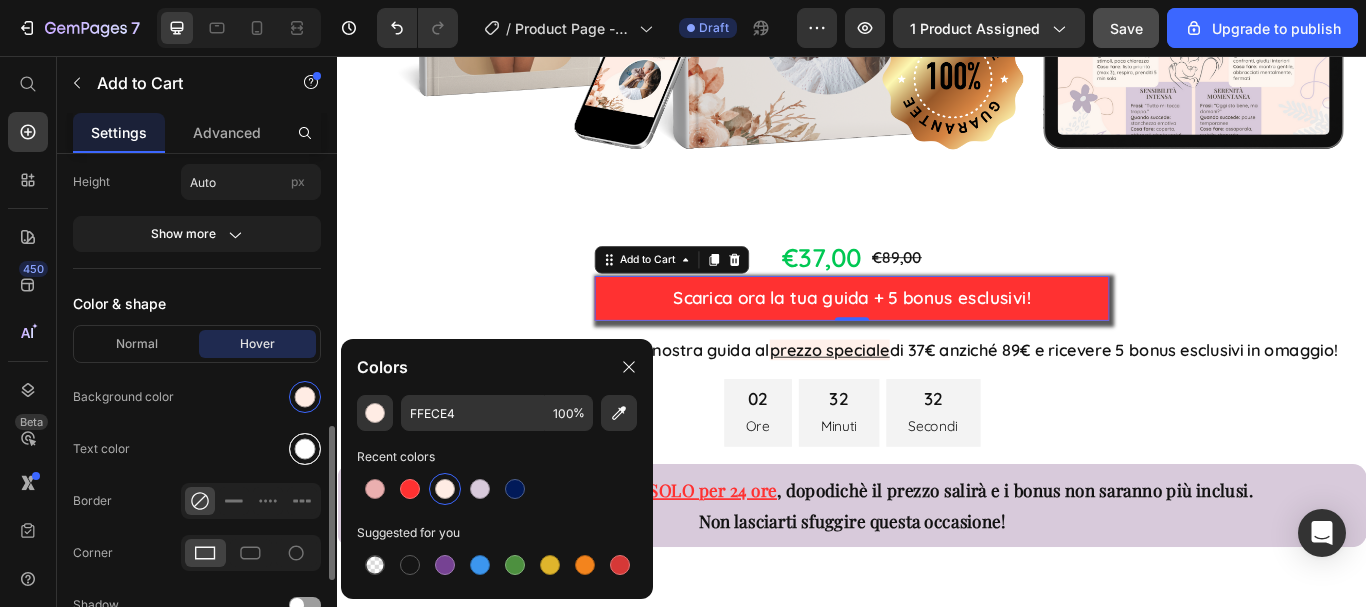 click at bounding box center (305, 449) 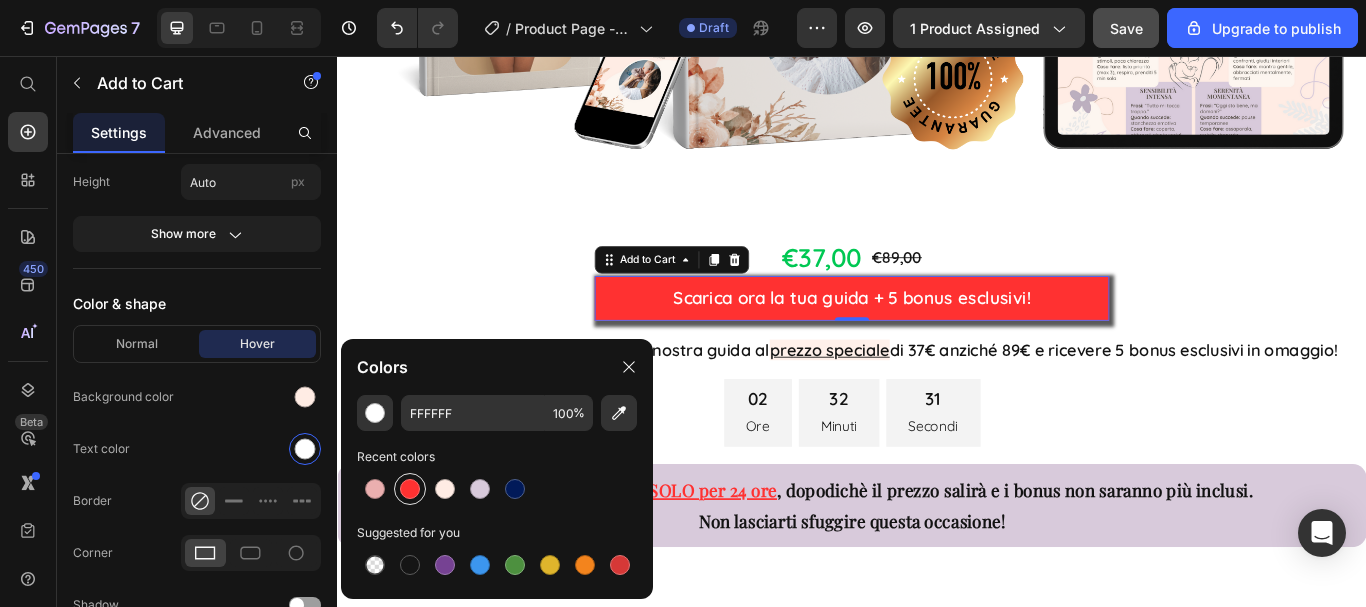 click at bounding box center (410, 489) 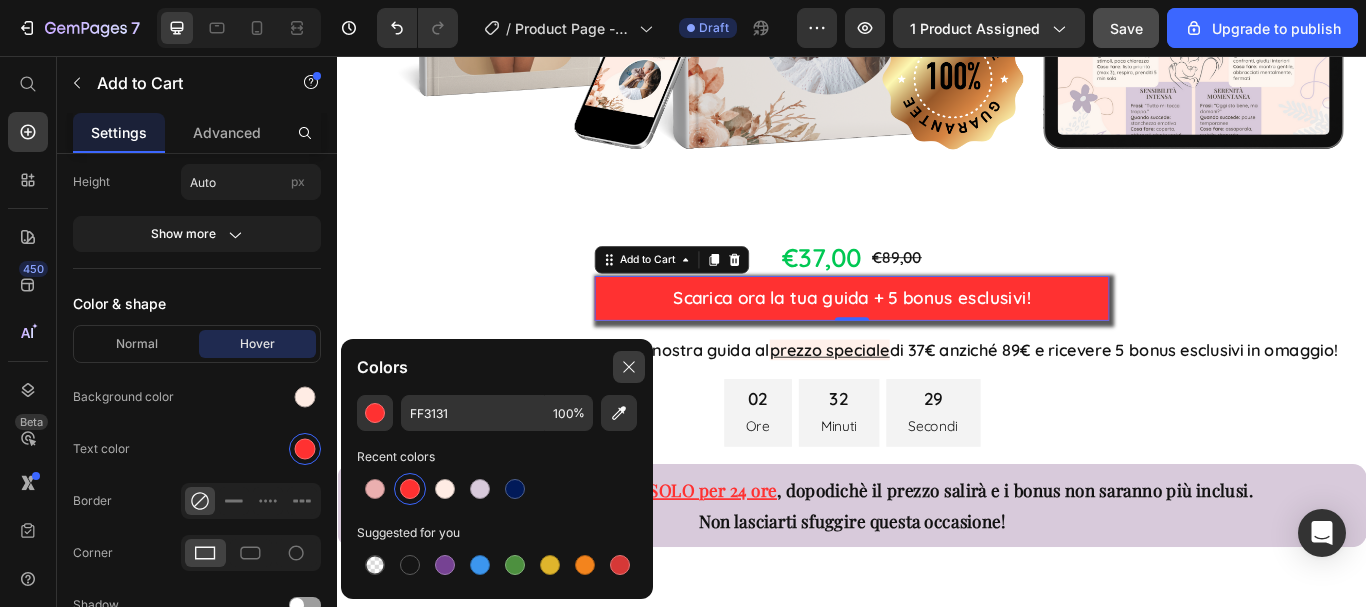click 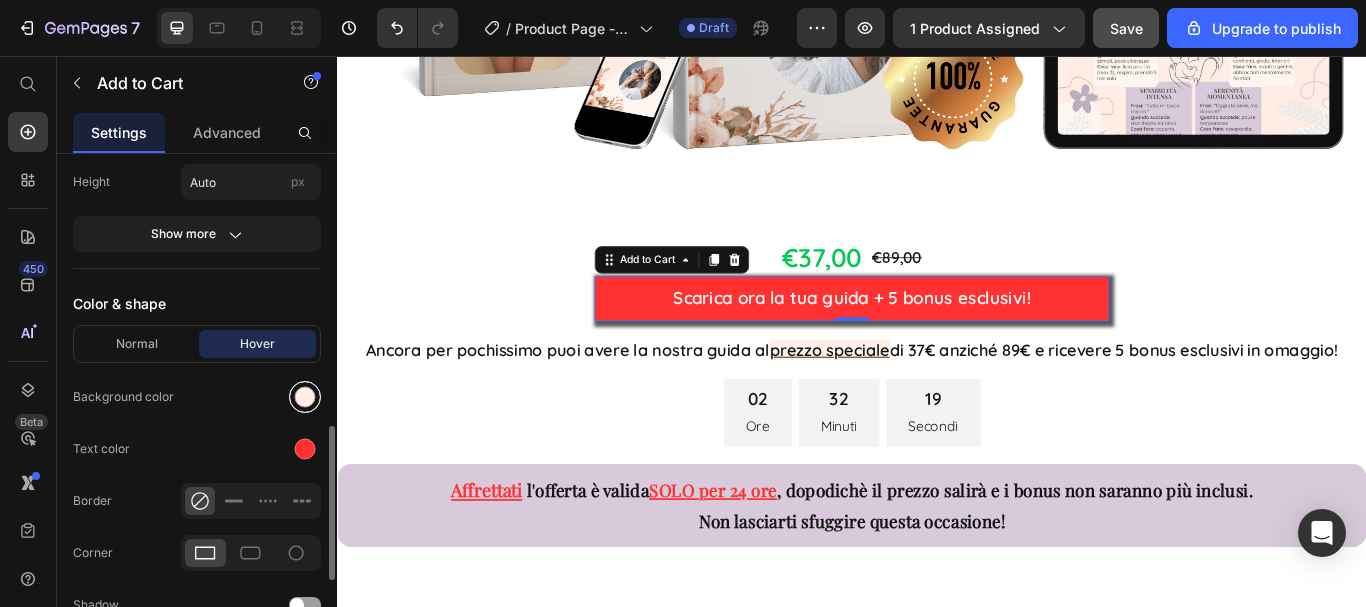 click at bounding box center (305, 397) 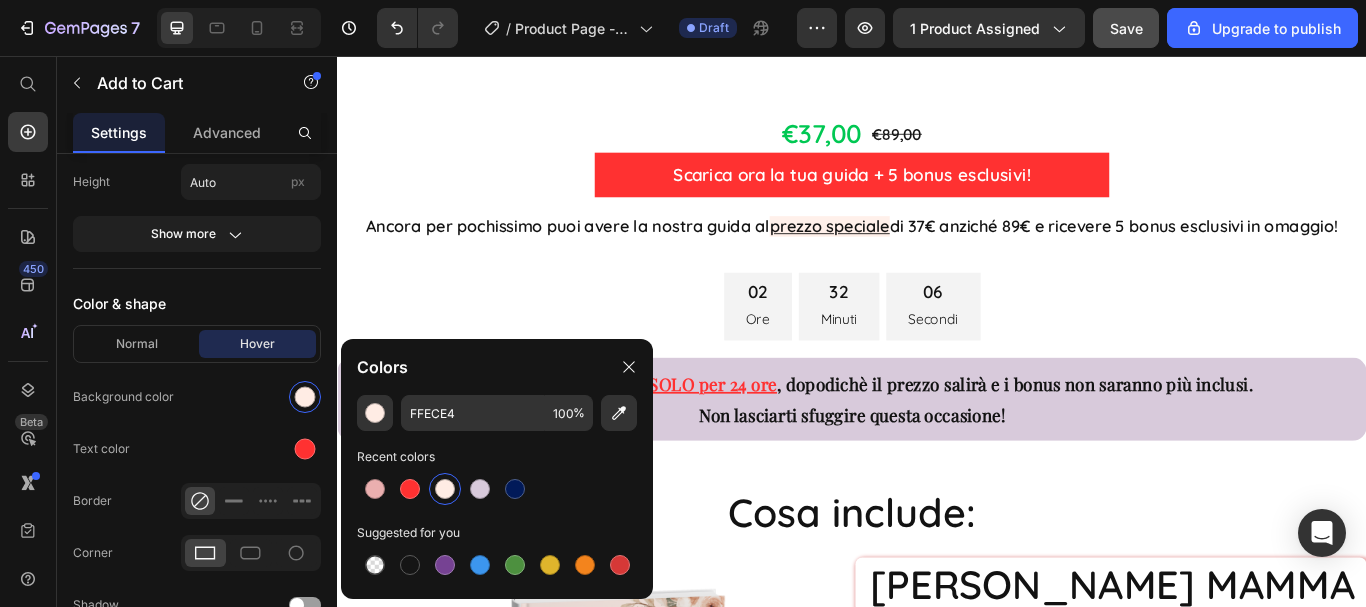 scroll, scrollTop: 7731, scrollLeft: 0, axis: vertical 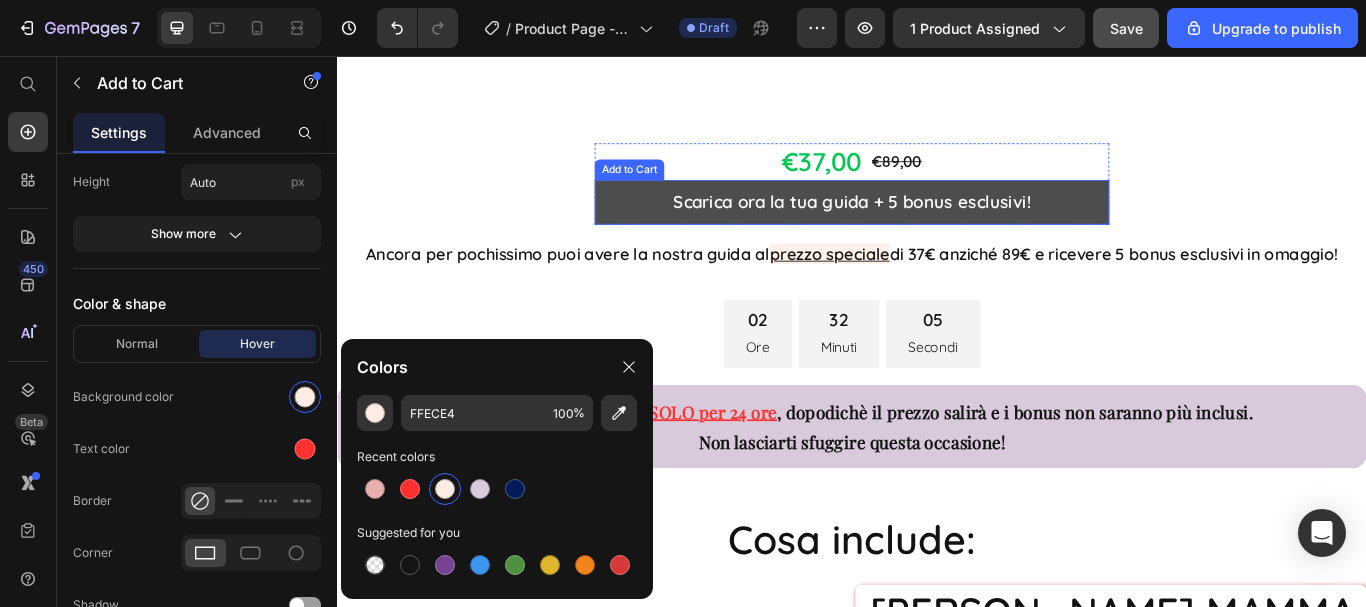 click on "Scarica ora la tua guida + 5 bonus esclusivi!" at bounding box center (937, 227) 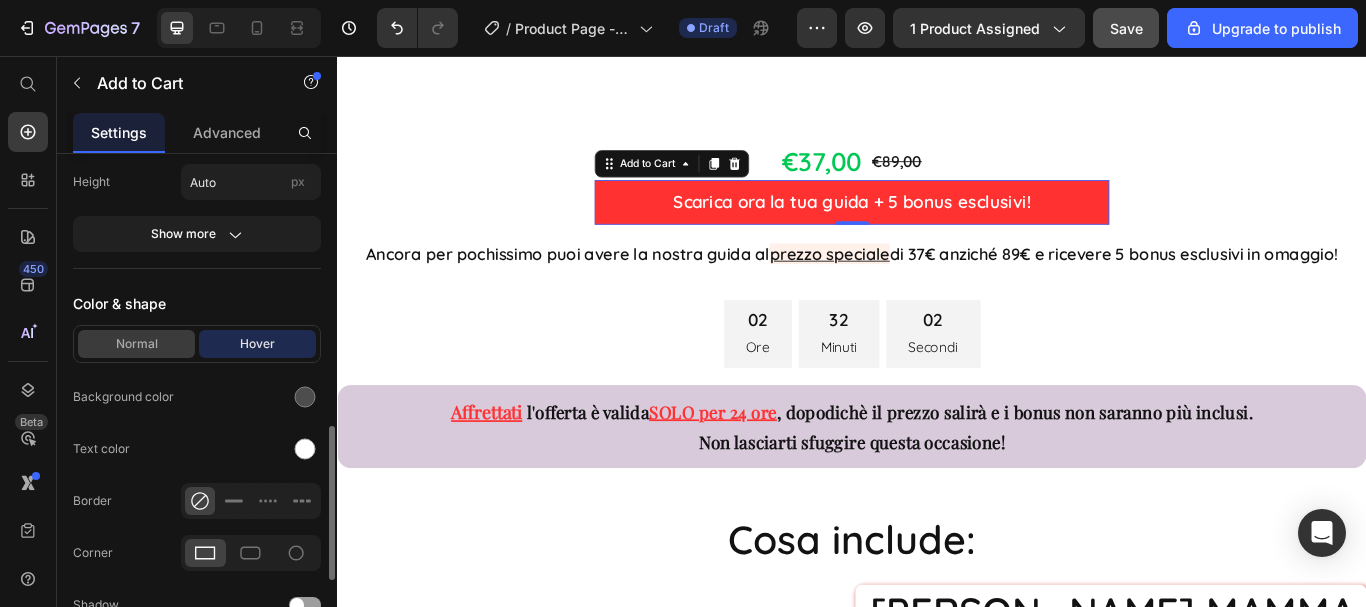 click on "Normal" at bounding box center (136, 344) 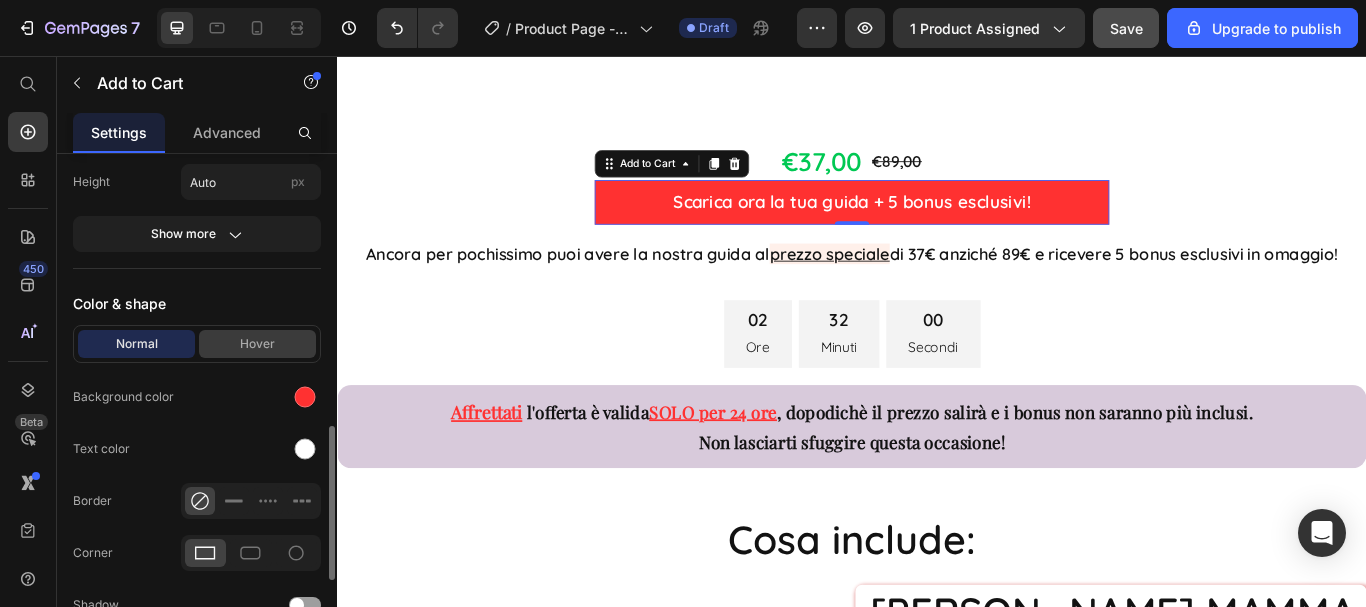click on "Hover" at bounding box center [257, 344] 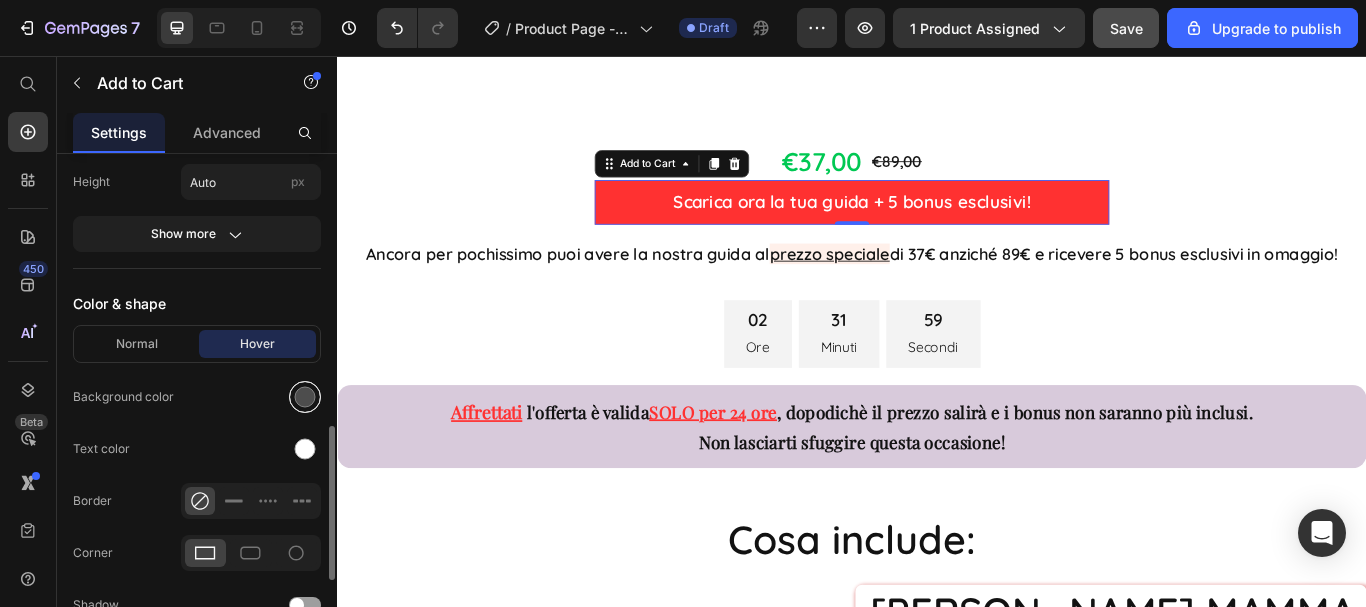click at bounding box center (305, 397) 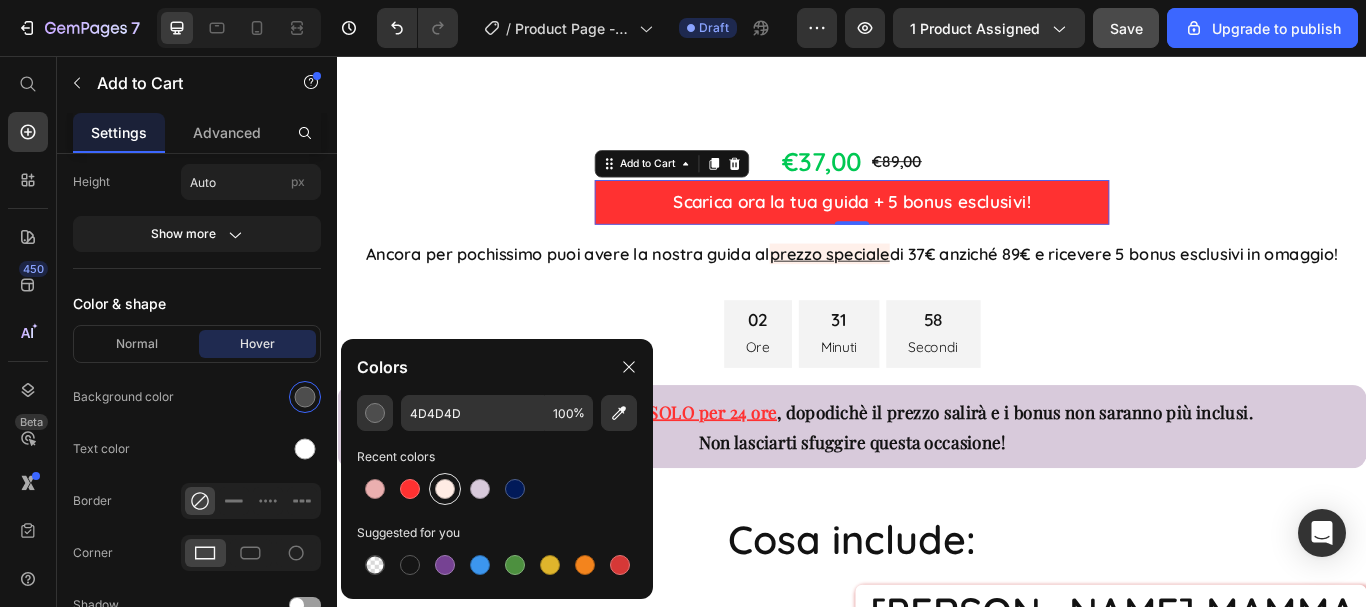 click at bounding box center [445, 489] 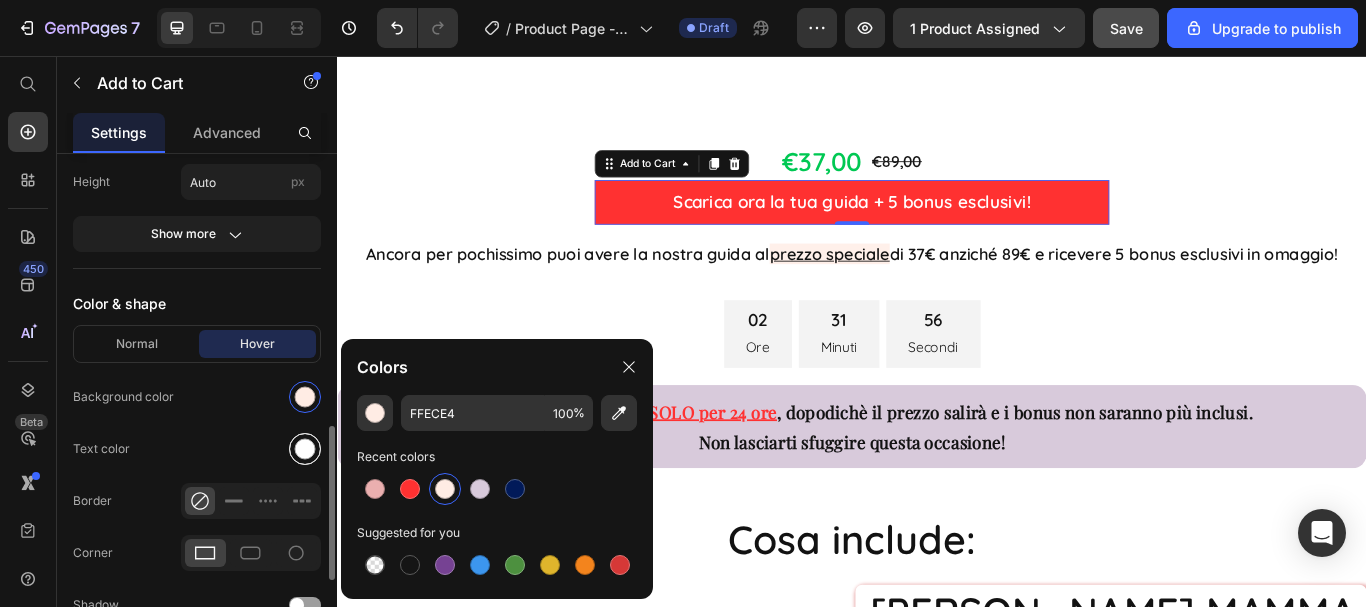click at bounding box center (305, 449) 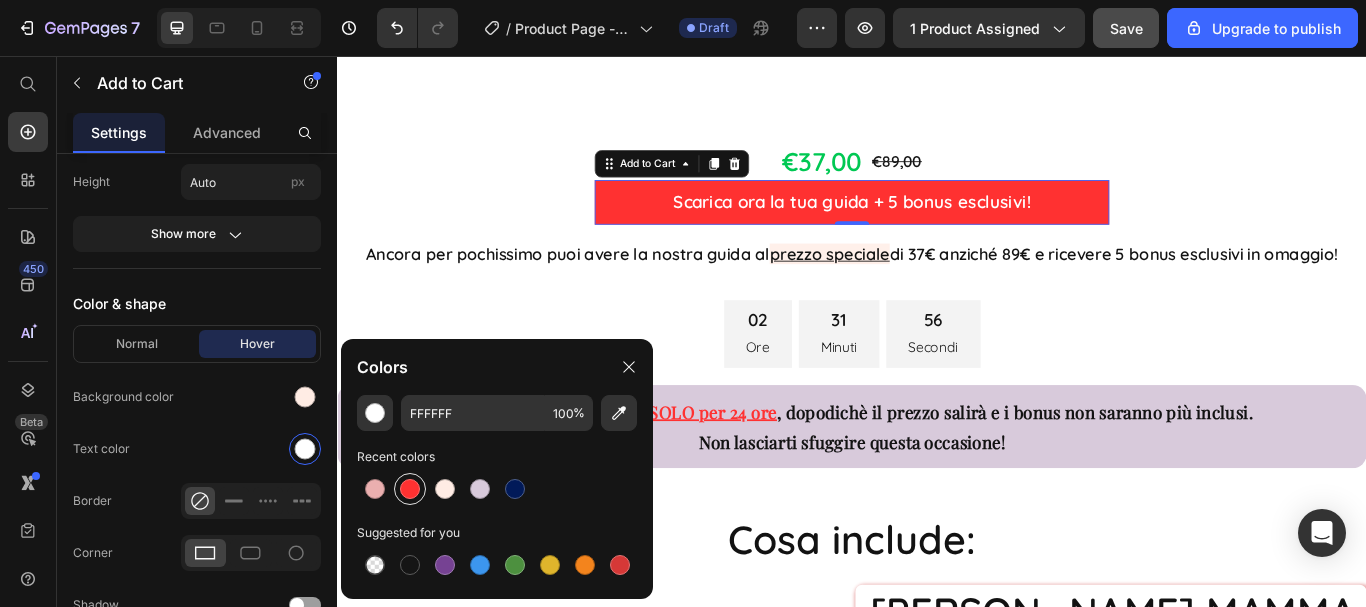 click at bounding box center [410, 489] 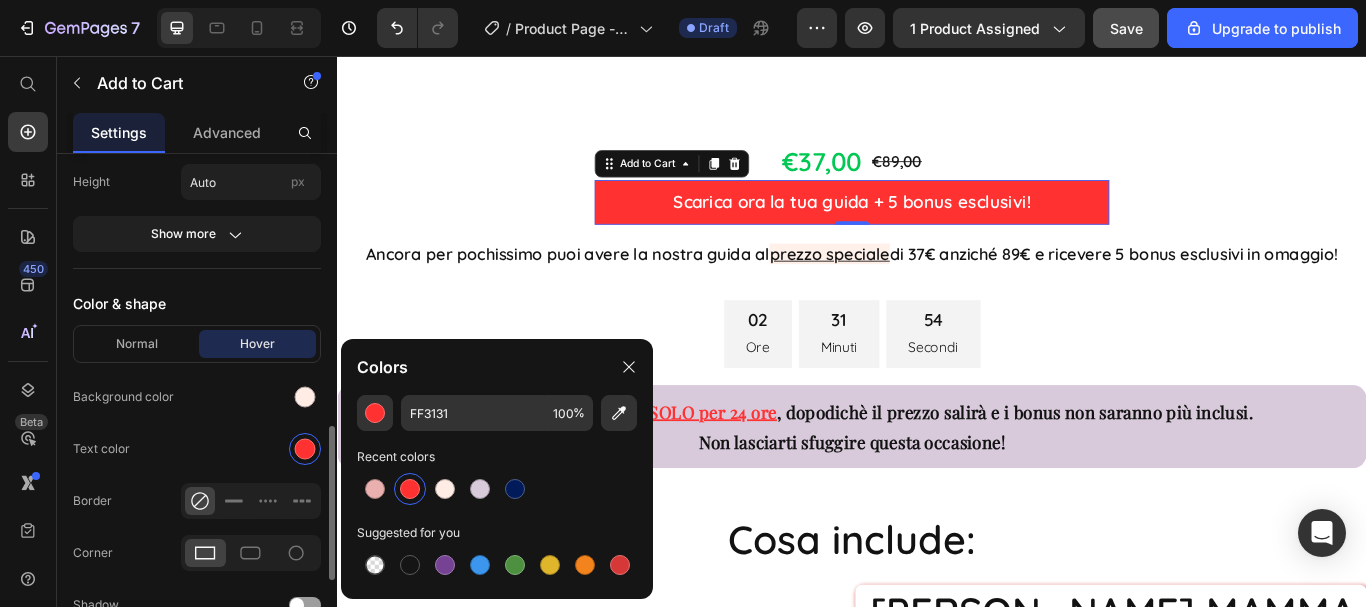 click on "Text color" 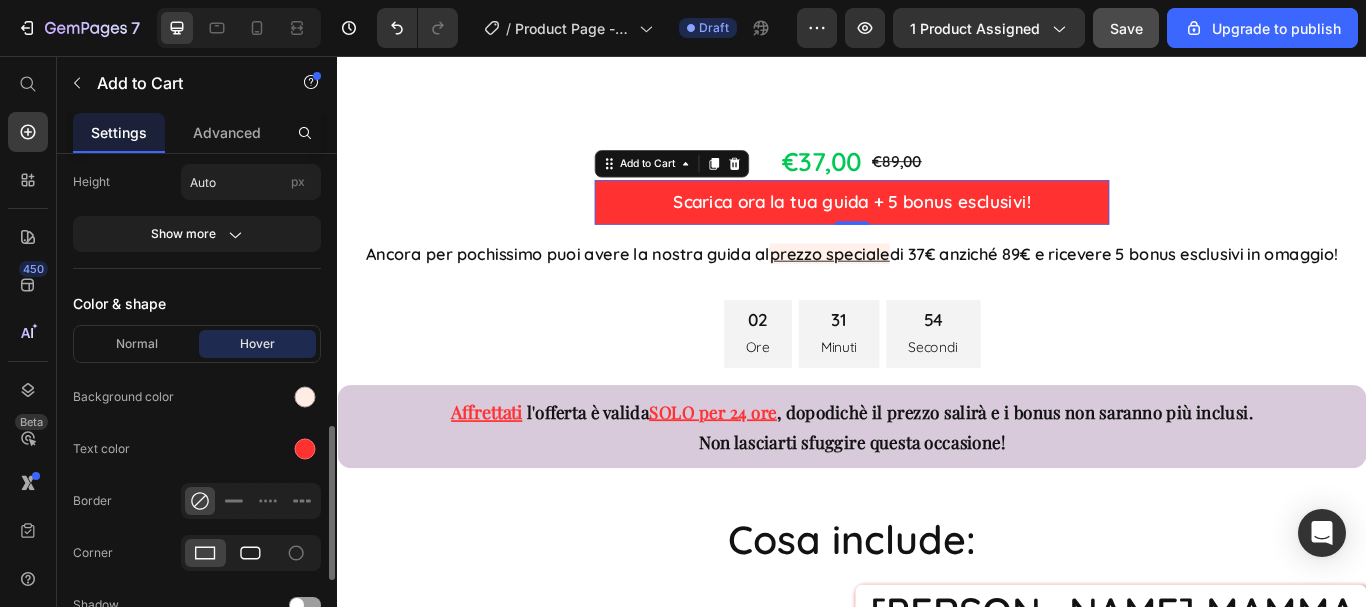 scroll, scrollTop: 1100, scrollLeft: 0, axis: vertical 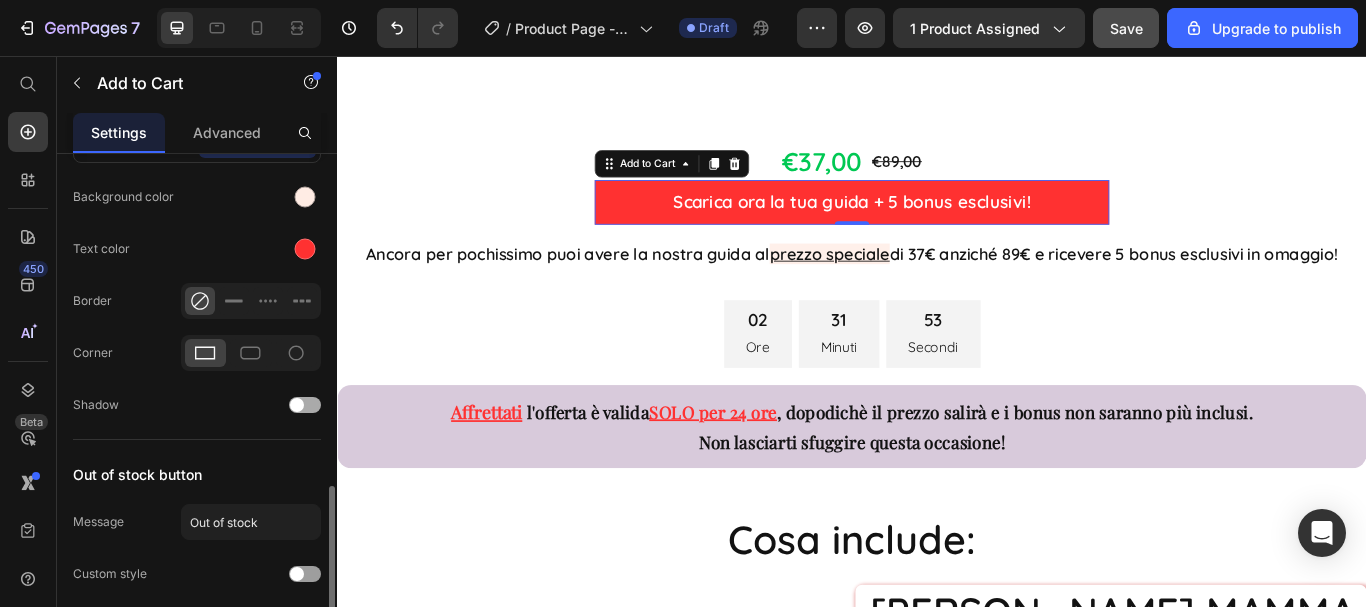 click at bounding box center [297, 405] 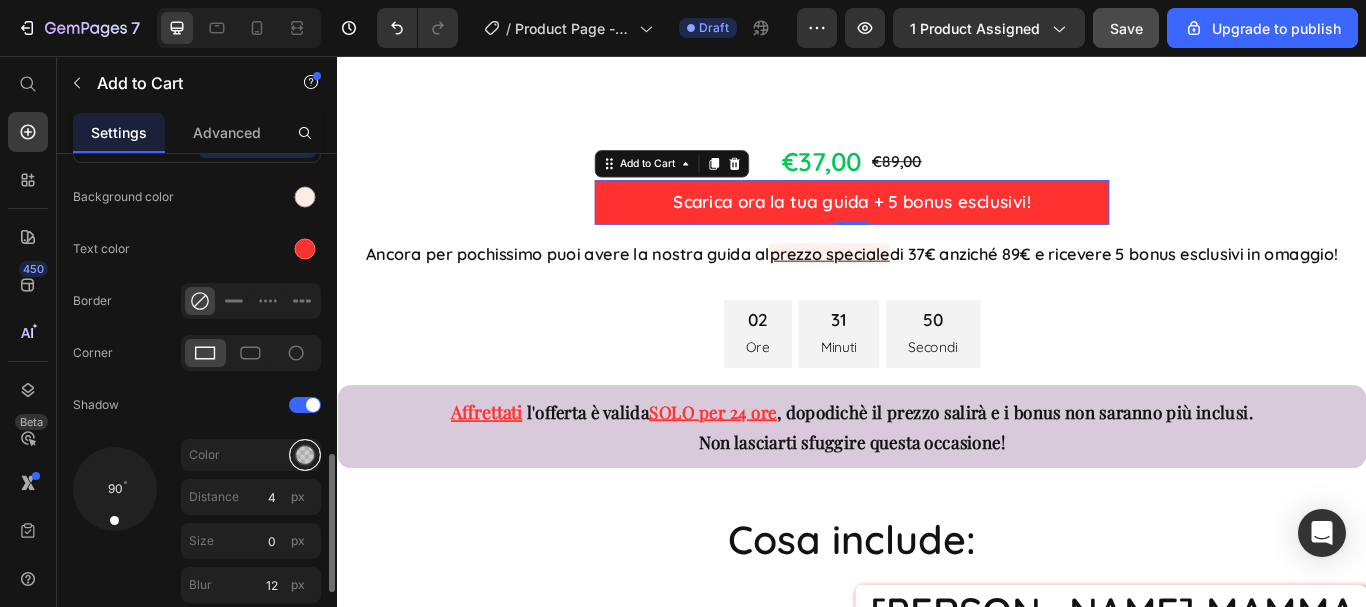 click at bounding box center (305, 455) 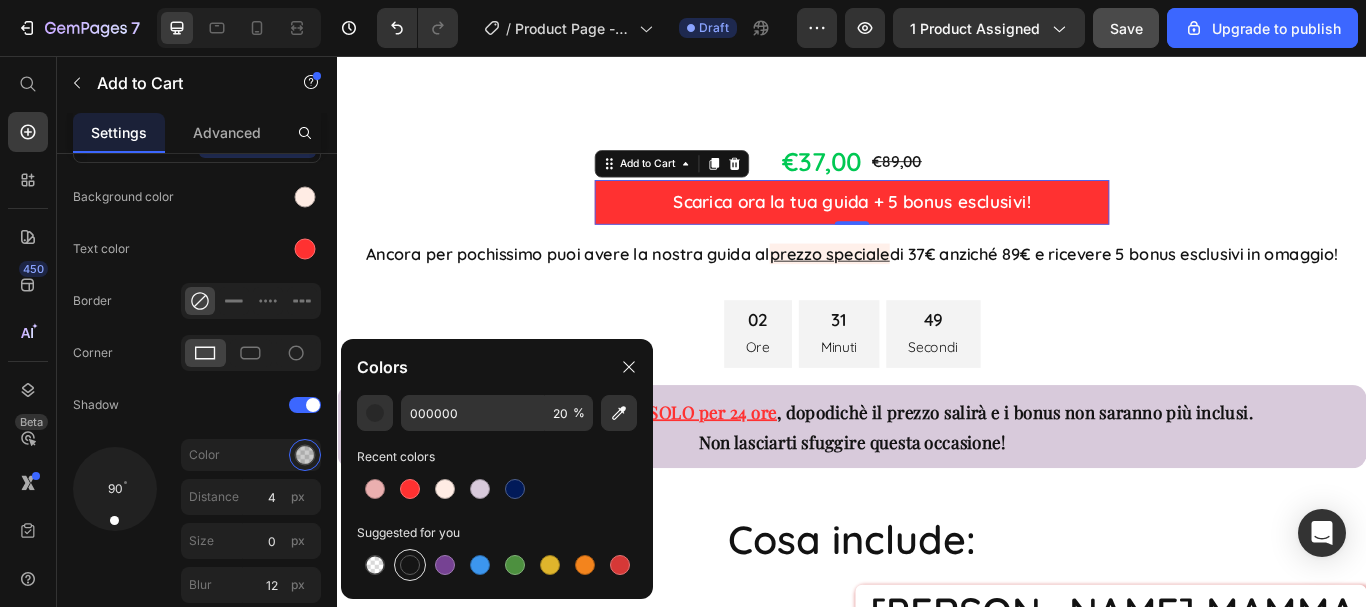 click at bounding box center (410, 565) 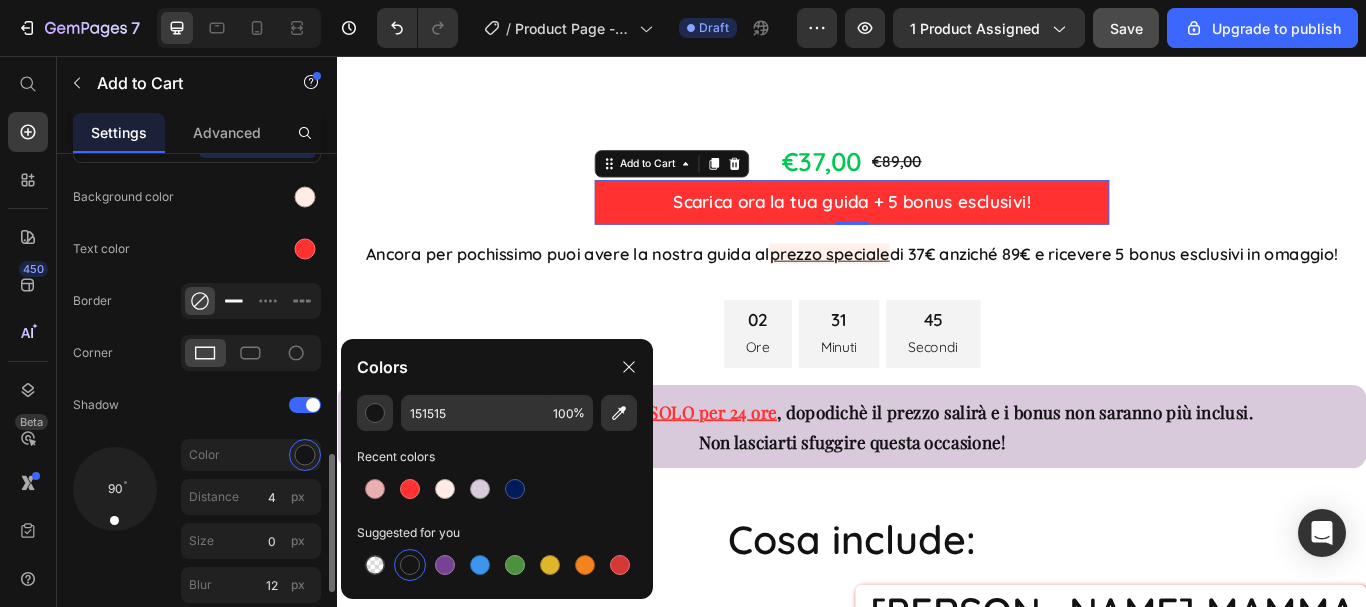scroll, scrollTop: 1000, scrollLeft: 0, axis: vertical 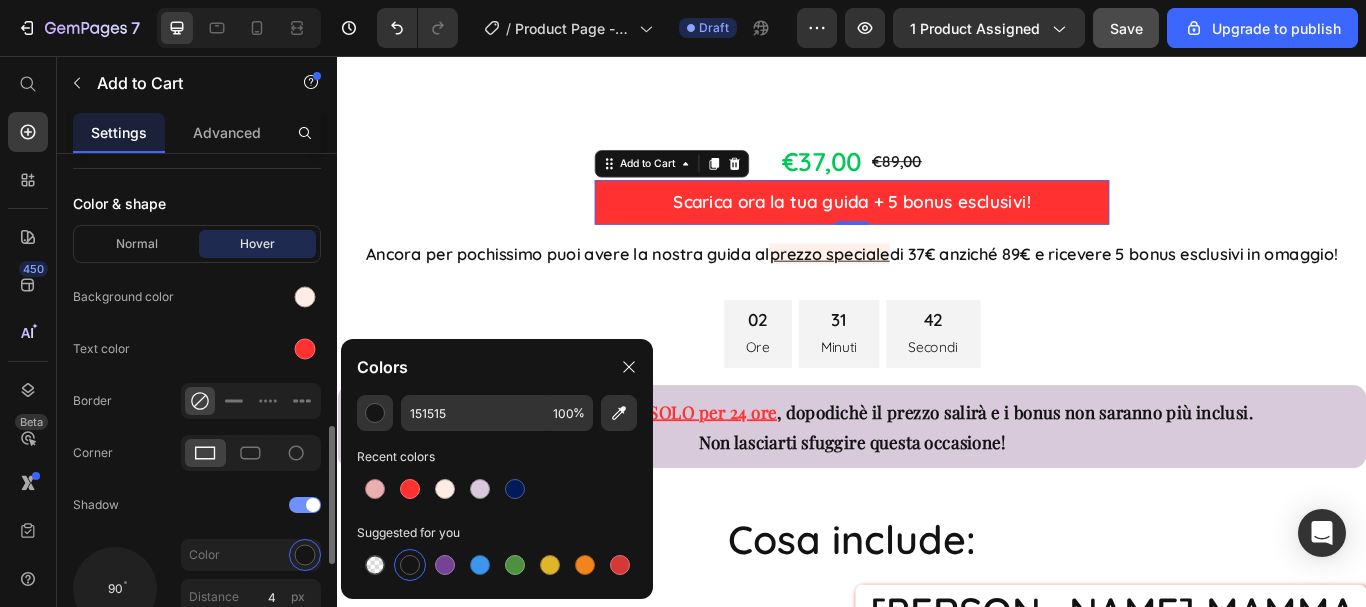 click at bounding box center [313, 505] 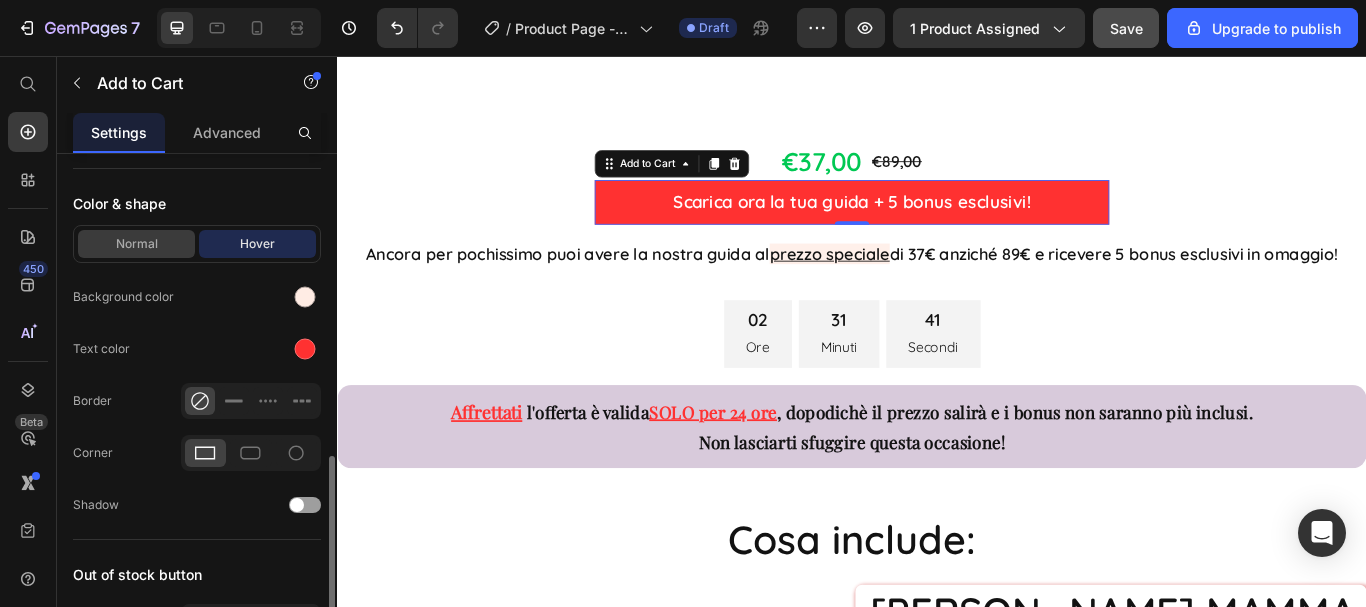 click on "Normal" at bounding box center (136, 244) 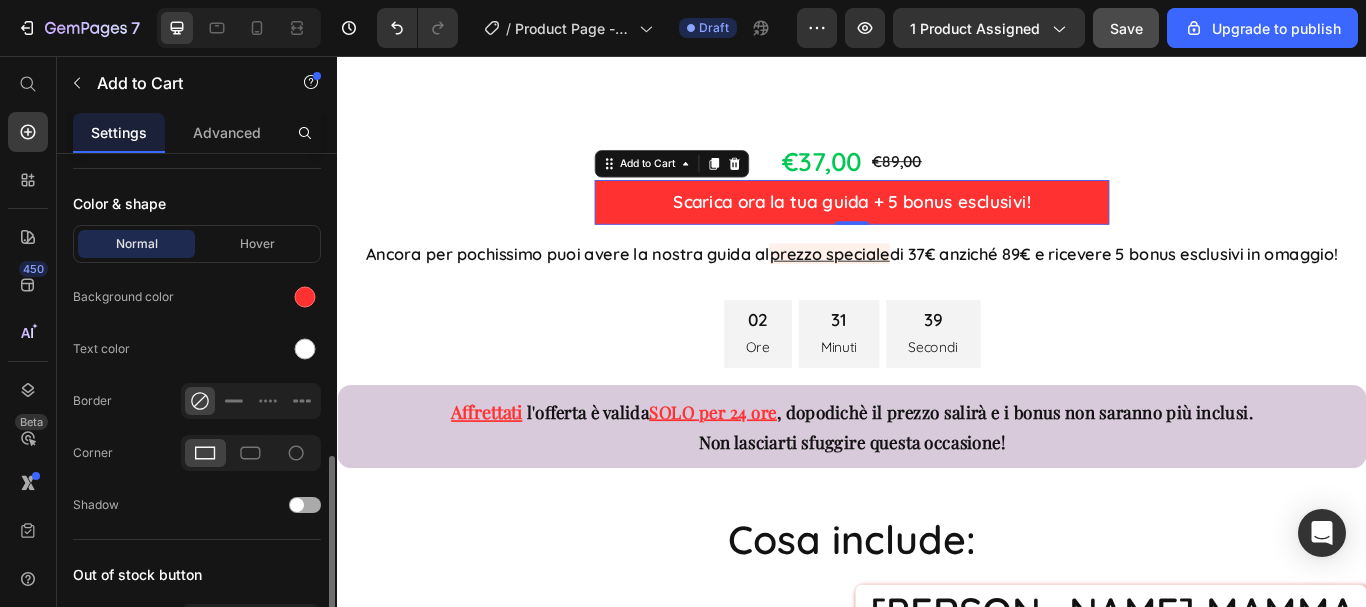 click at bounding box center [297, 505] 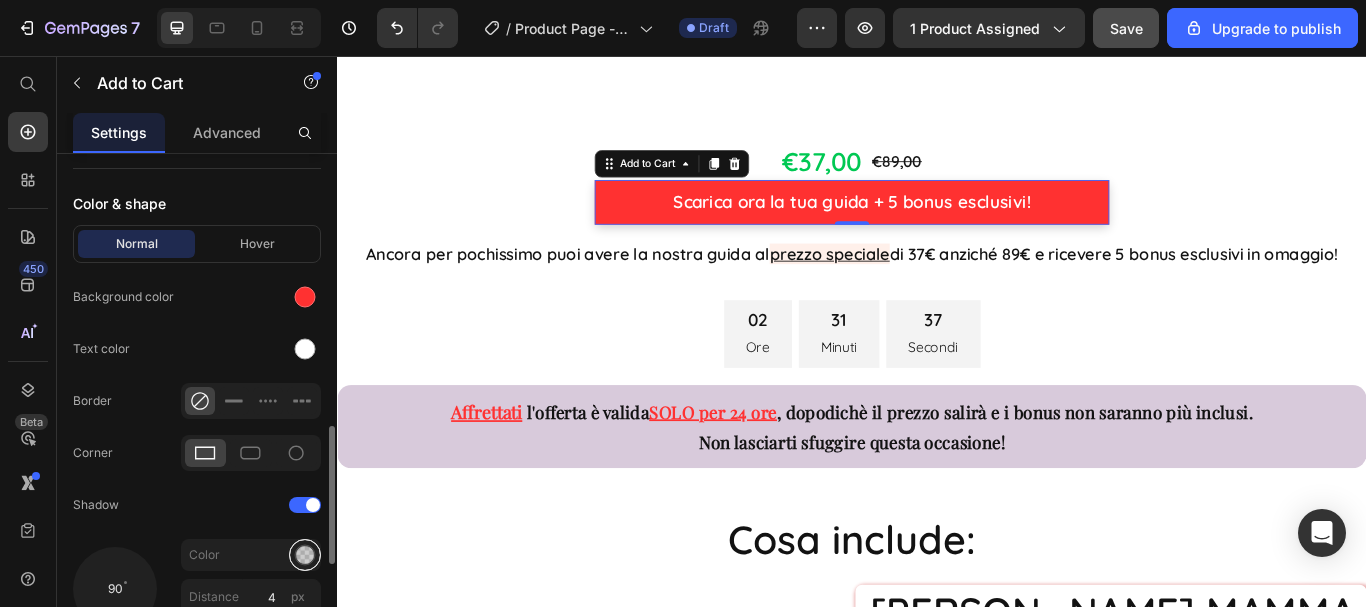 click at bounding box center (305, 555) 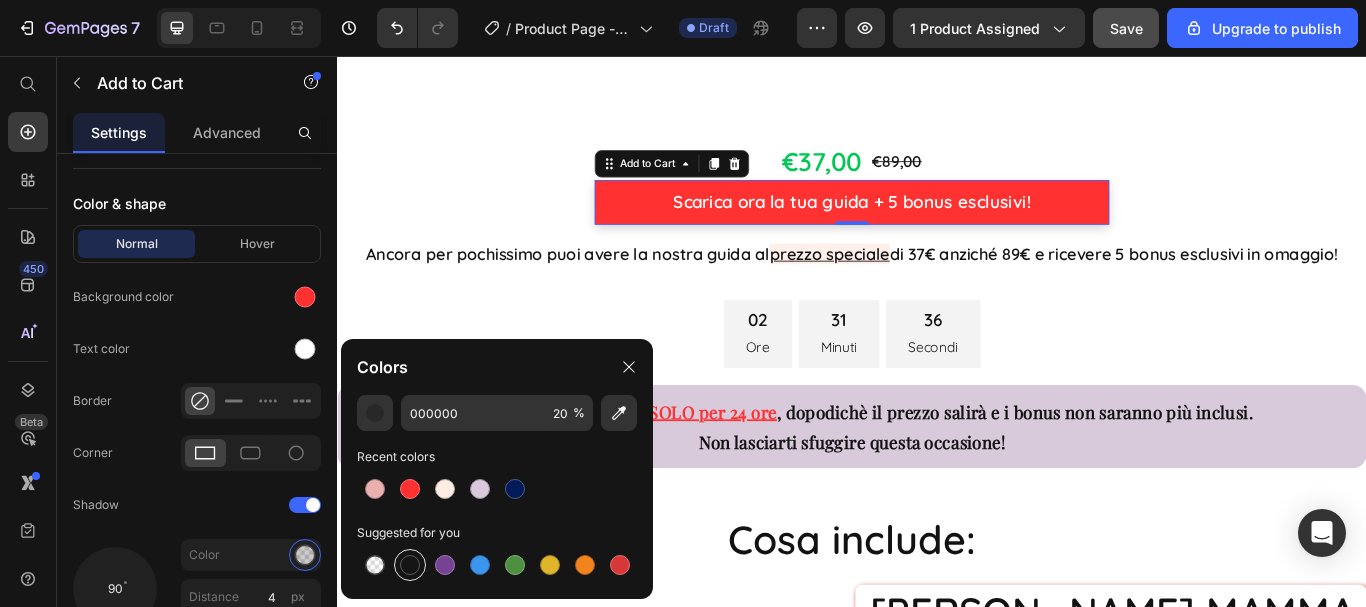 click at bounding box center [410, 565] 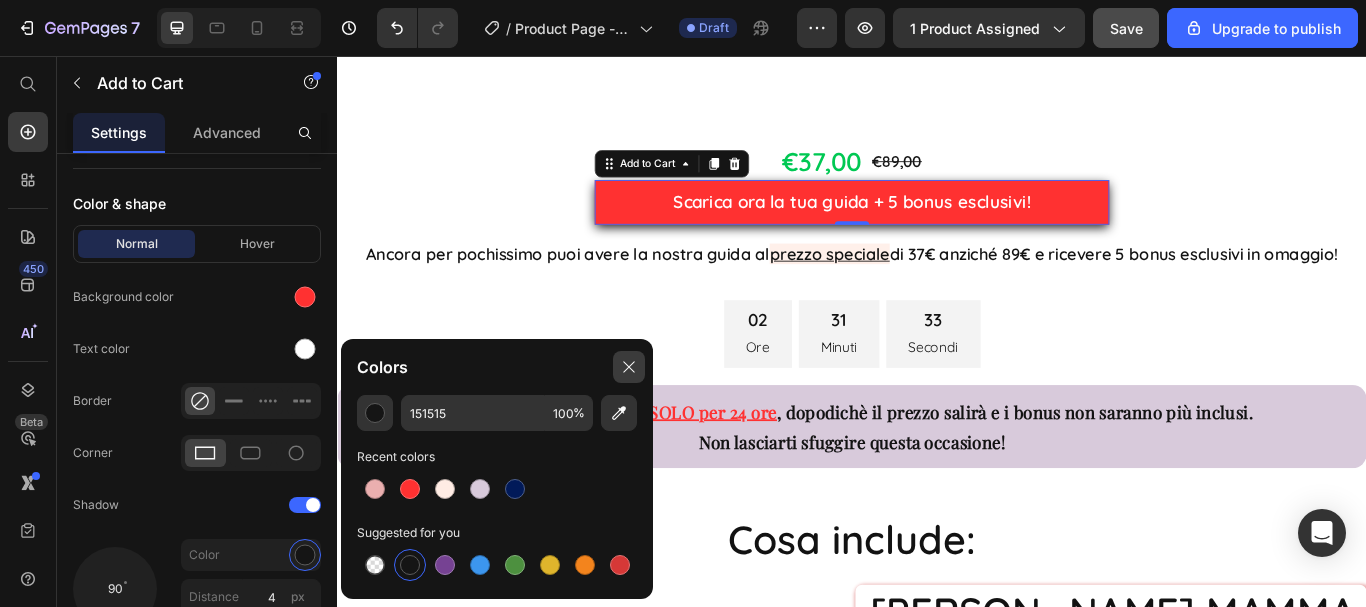 click 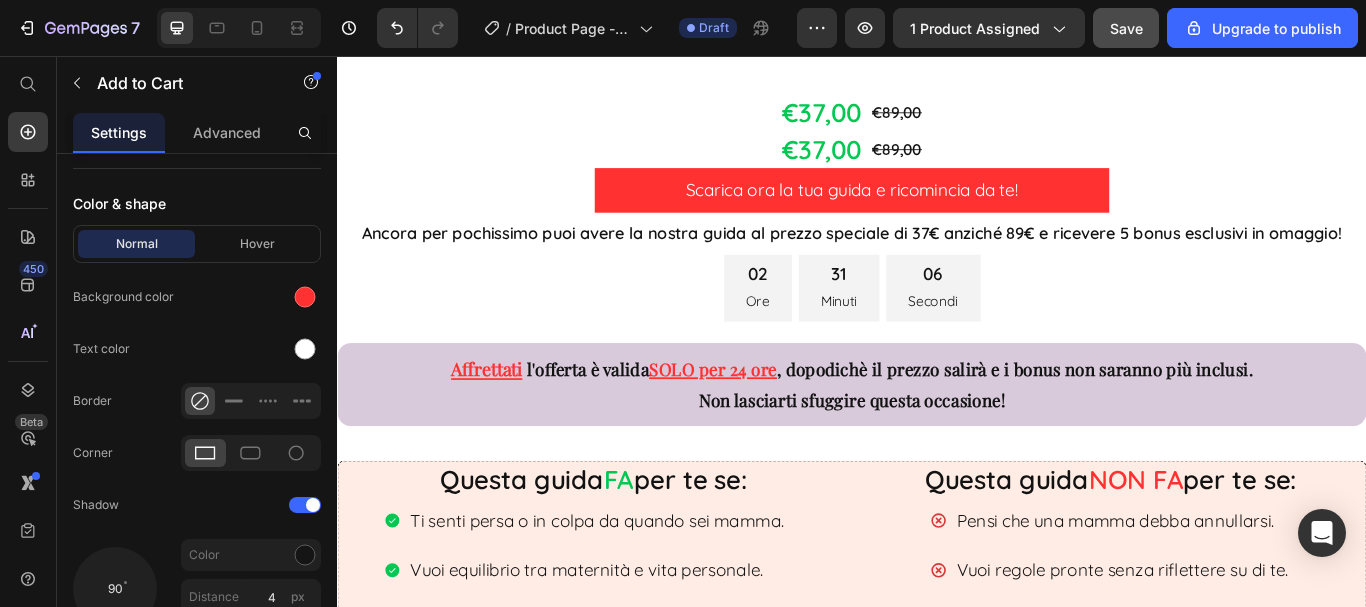 scroll, scrollTop: 1294, scrollLeft: 0, axis: vertical 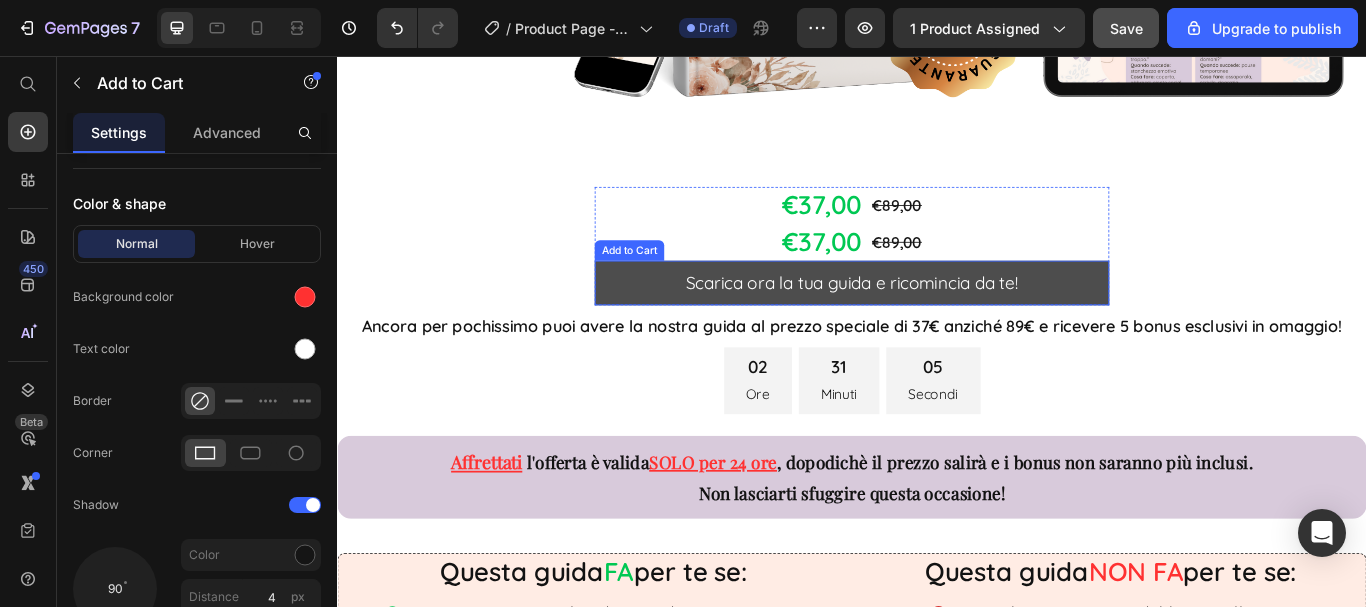 click on "Scarica ora la tua guida e ricomincia da te!" at bounding box center (937, 321) 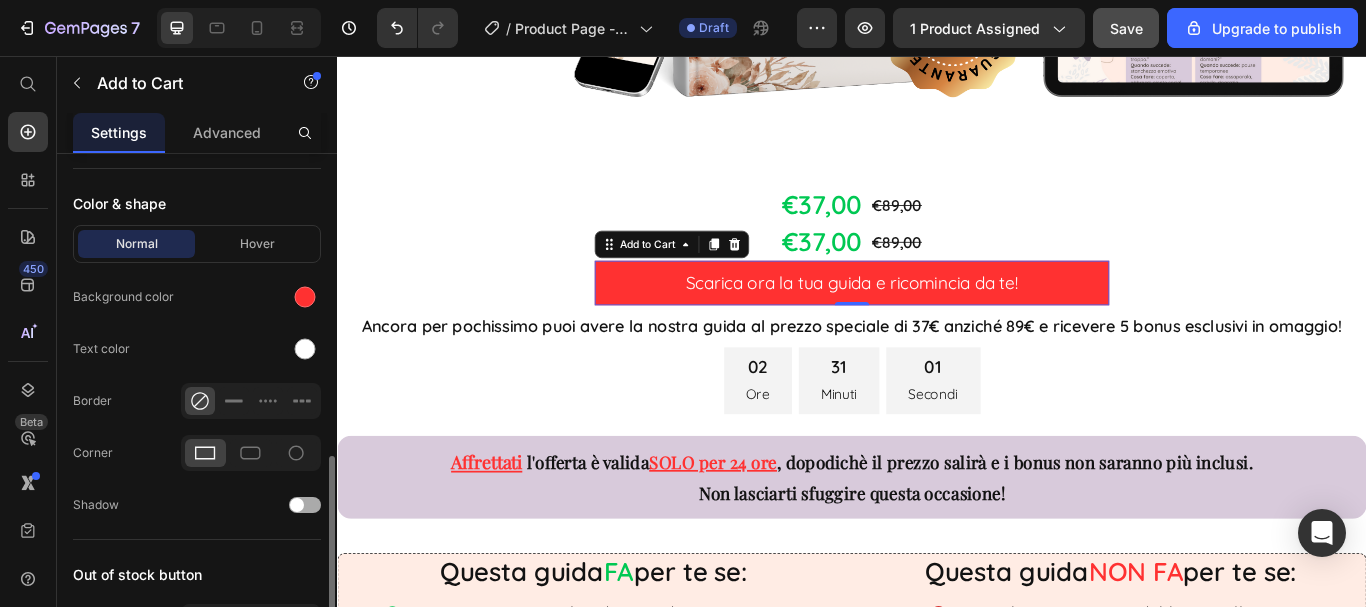 click at bounding box center (297, 505) 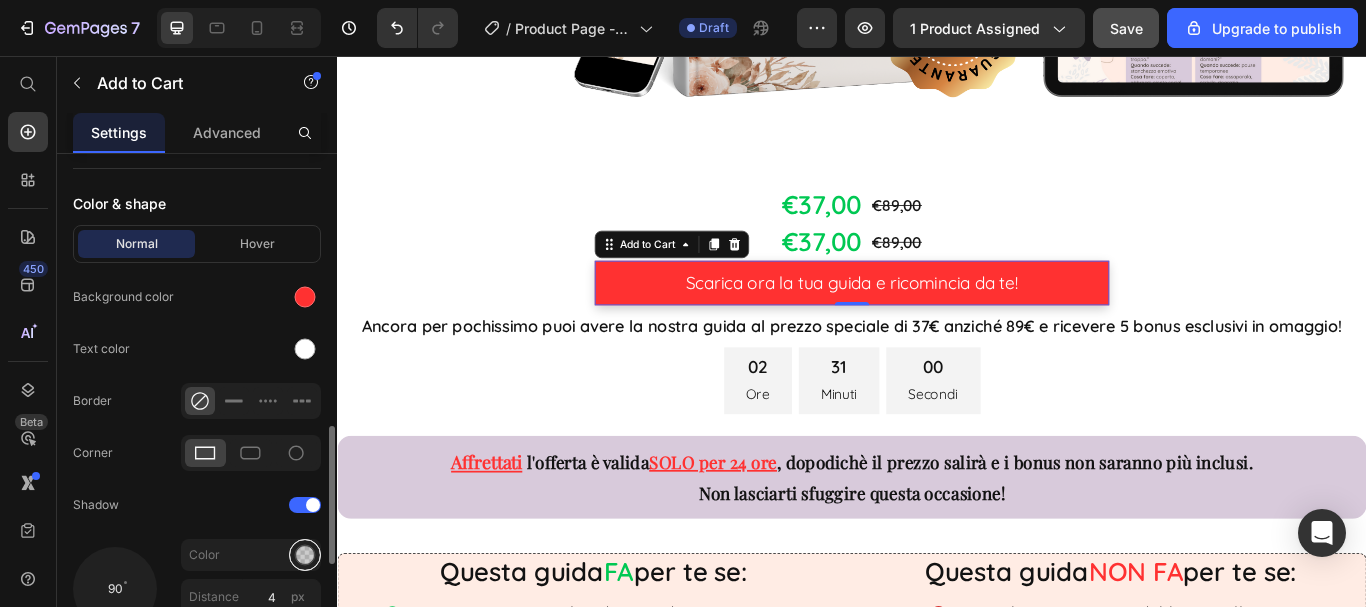 click at bounding box center (305, 555) 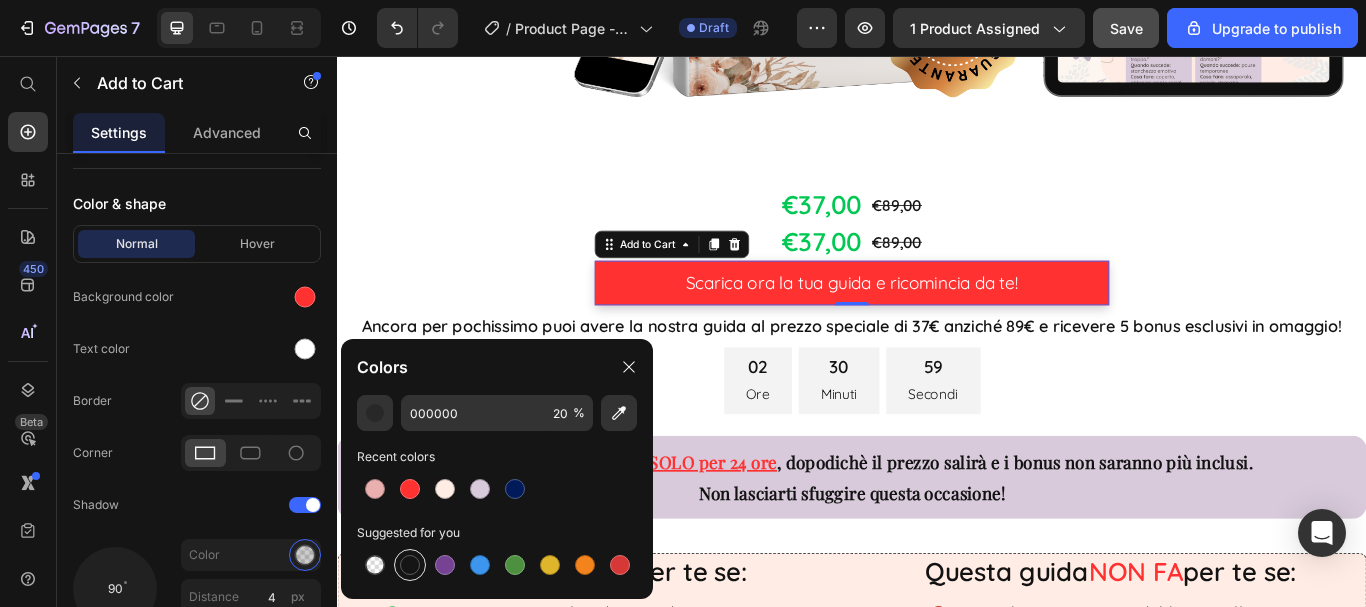click at bounding box center (410, 565) 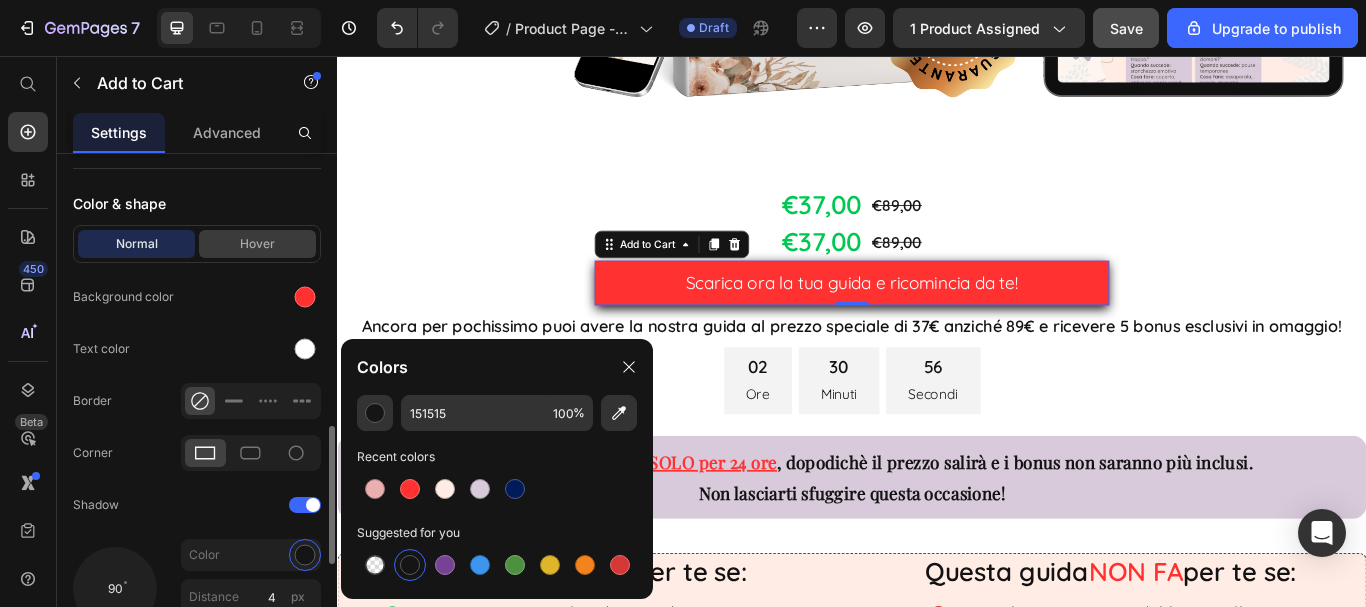 click on "Hover" at bounding box center [257, 244] 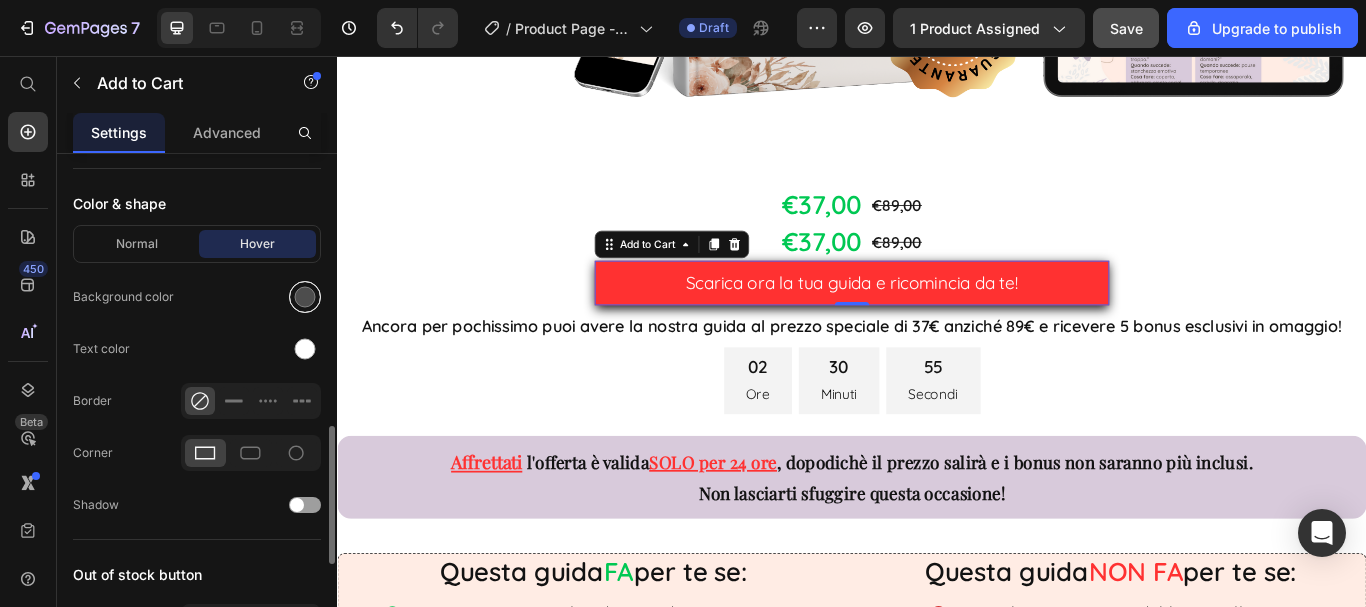 click at bounding box center (305, 297) 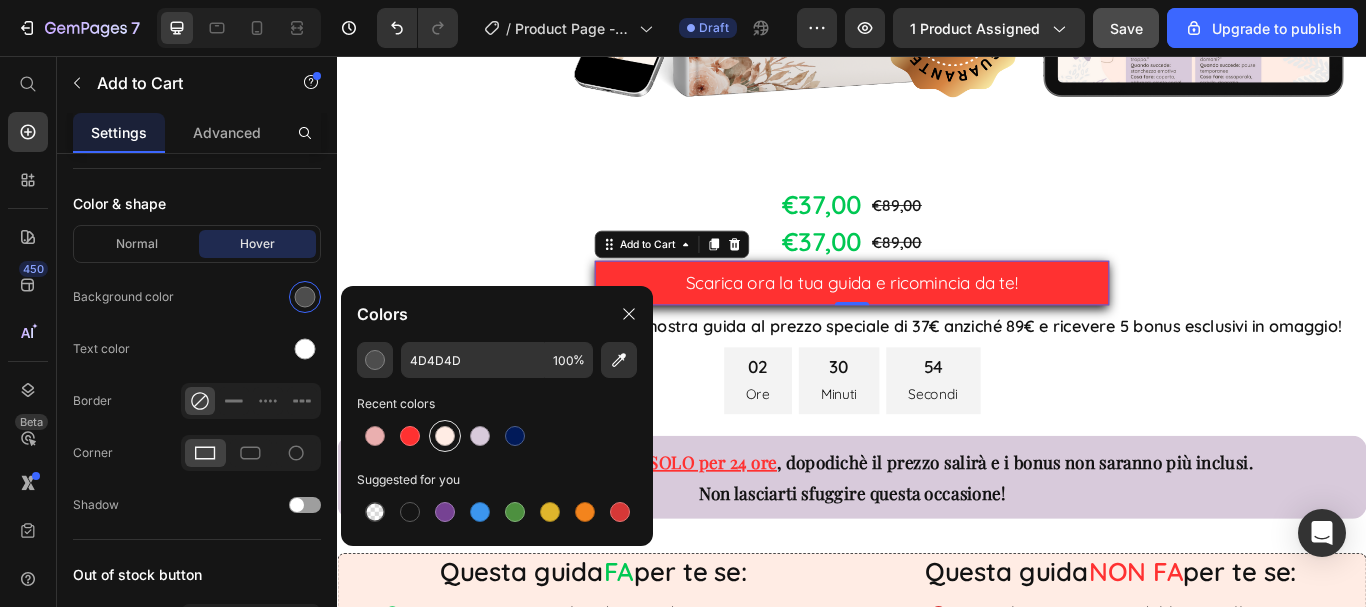 click at bounding box center [445, 436] 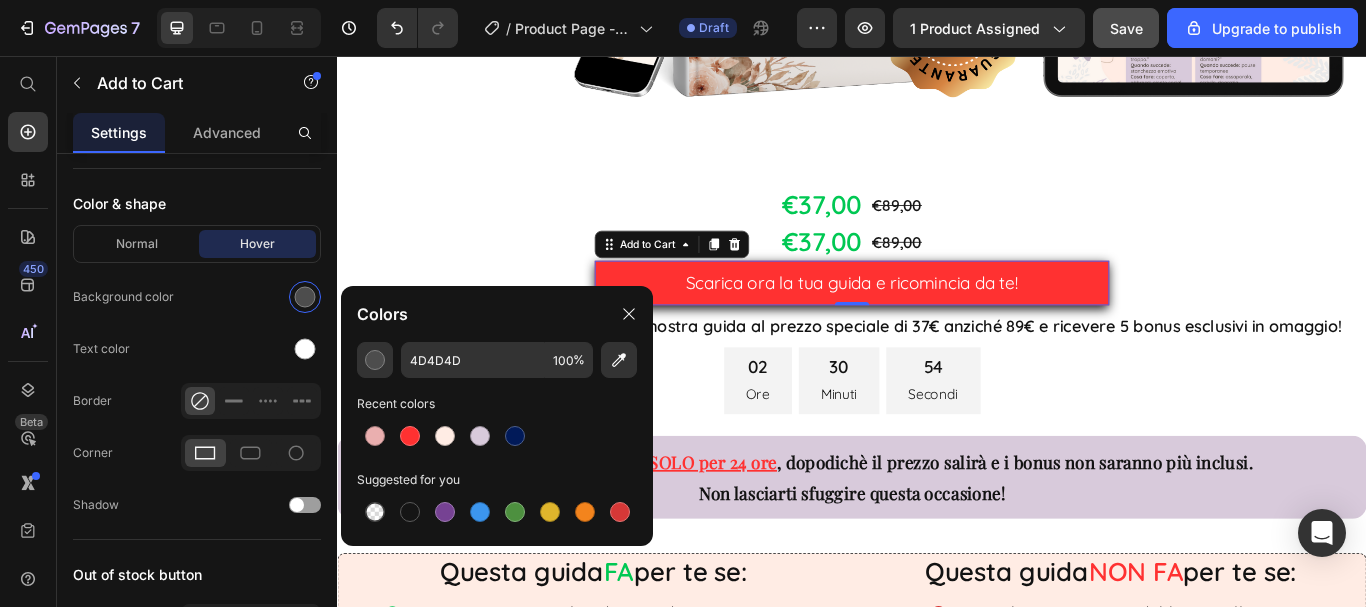 type on "FFECE4" 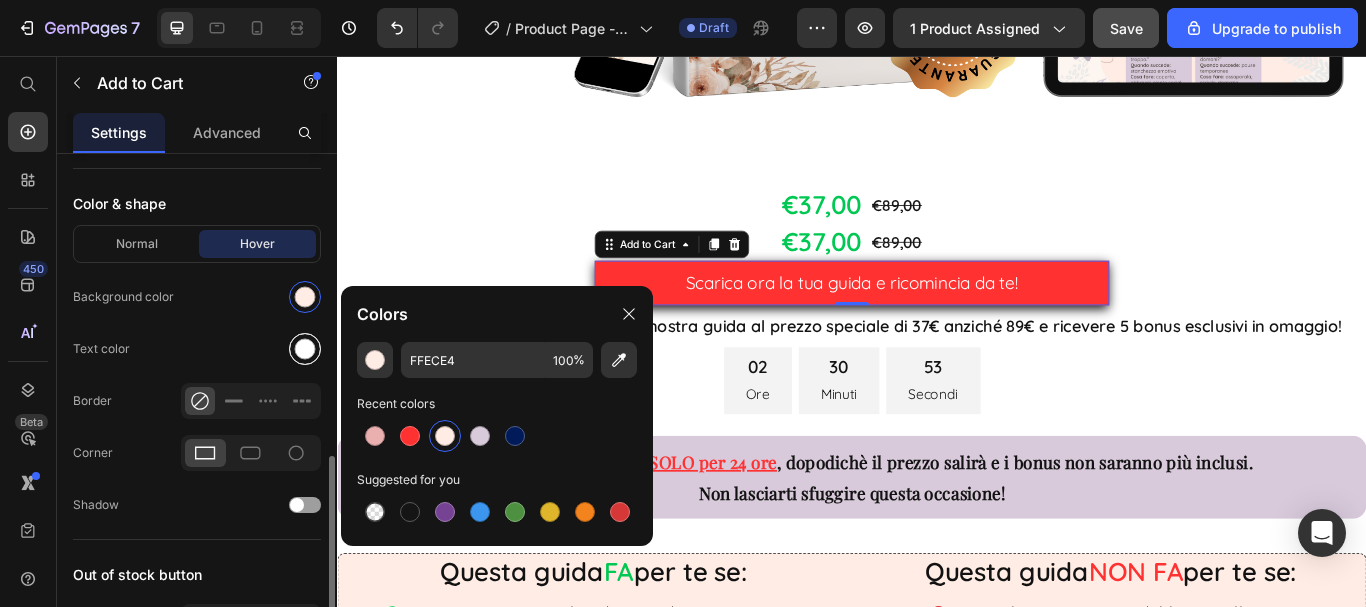 click at bounding box center [305, 349] 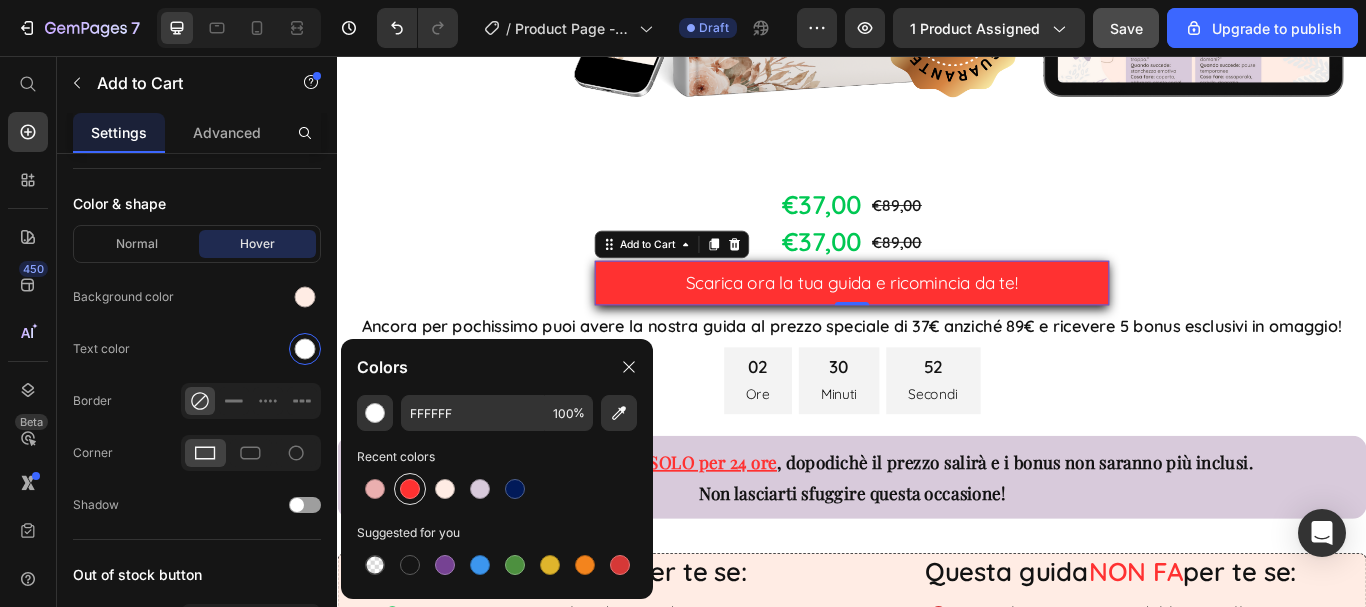 click at bounding box center [410, 489] 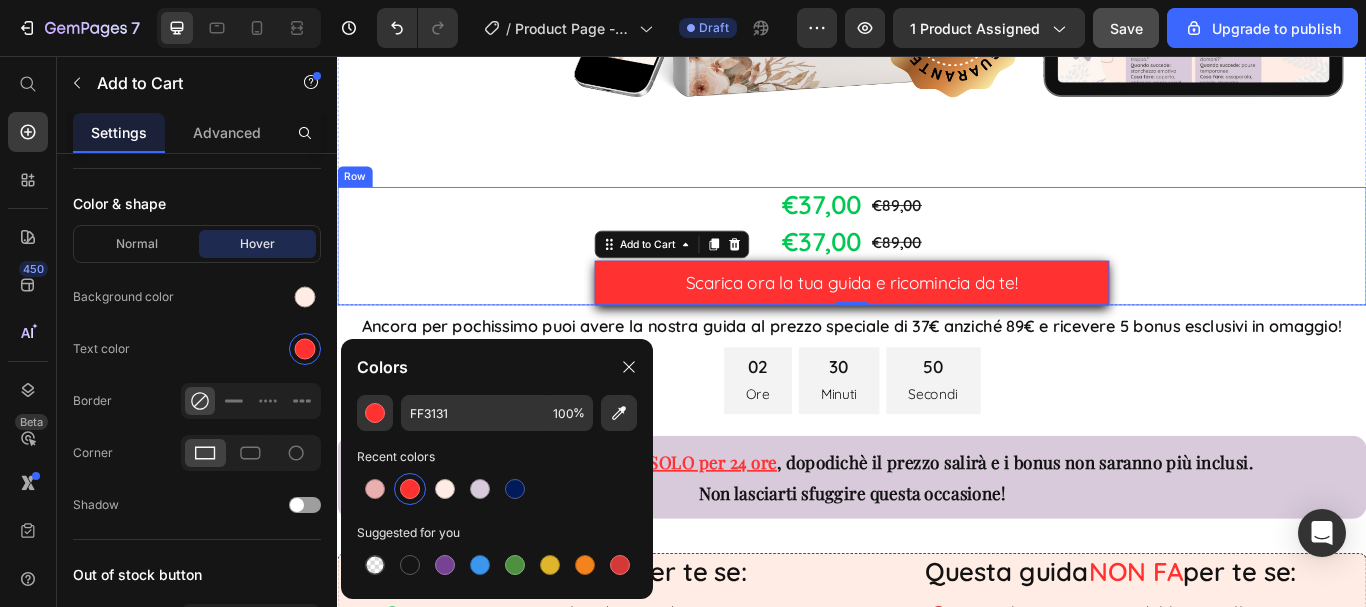 click on "€37,00 Product Price €89,00 Product Price Row €37,00 Product Price €89,00 Product Price Row Scarica ora la tua guida e ricomincia da te! Add to Cart   0 Product" at bounding box center [937, 278] 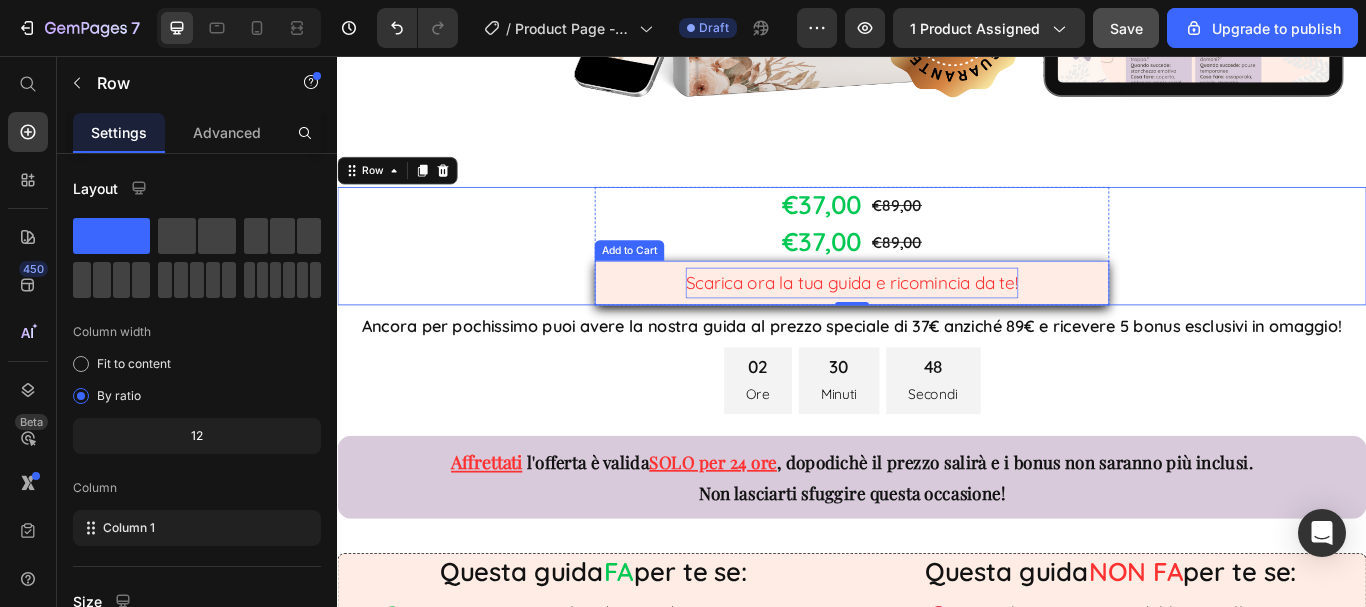 click on "Scarica ora la tua guida e ricomincia da te!" at bounding box center [937, 321] 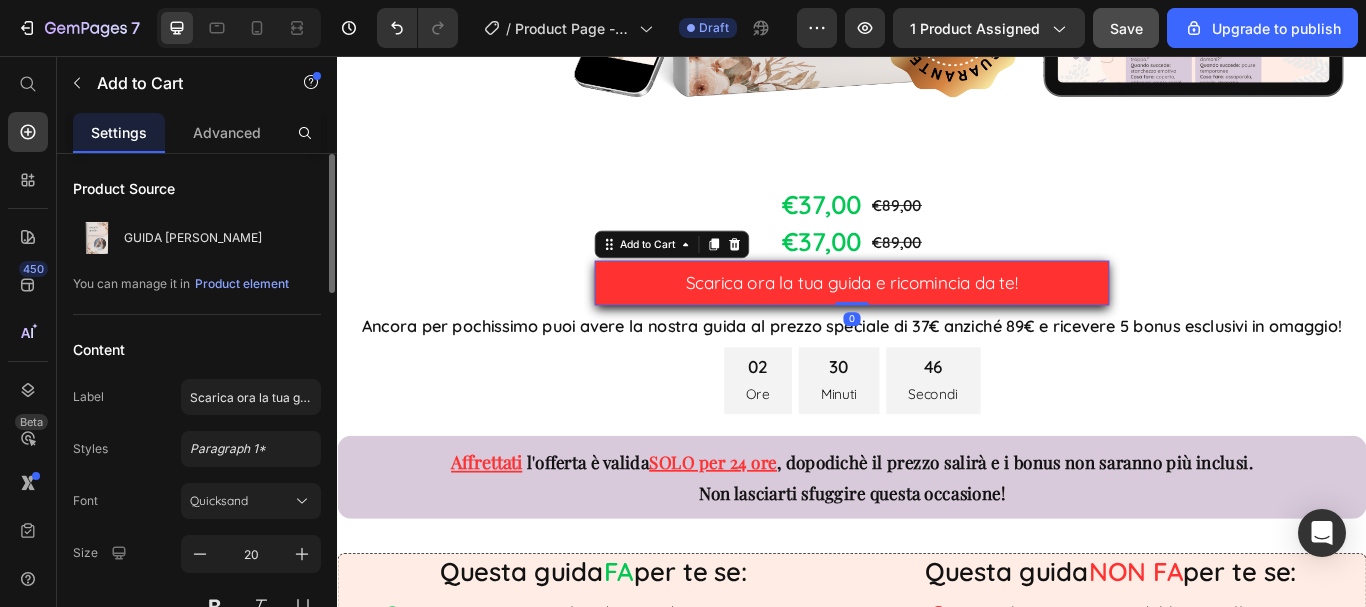 scroll, scrollTop: 100, scrollLeft: 0, axis: vertical 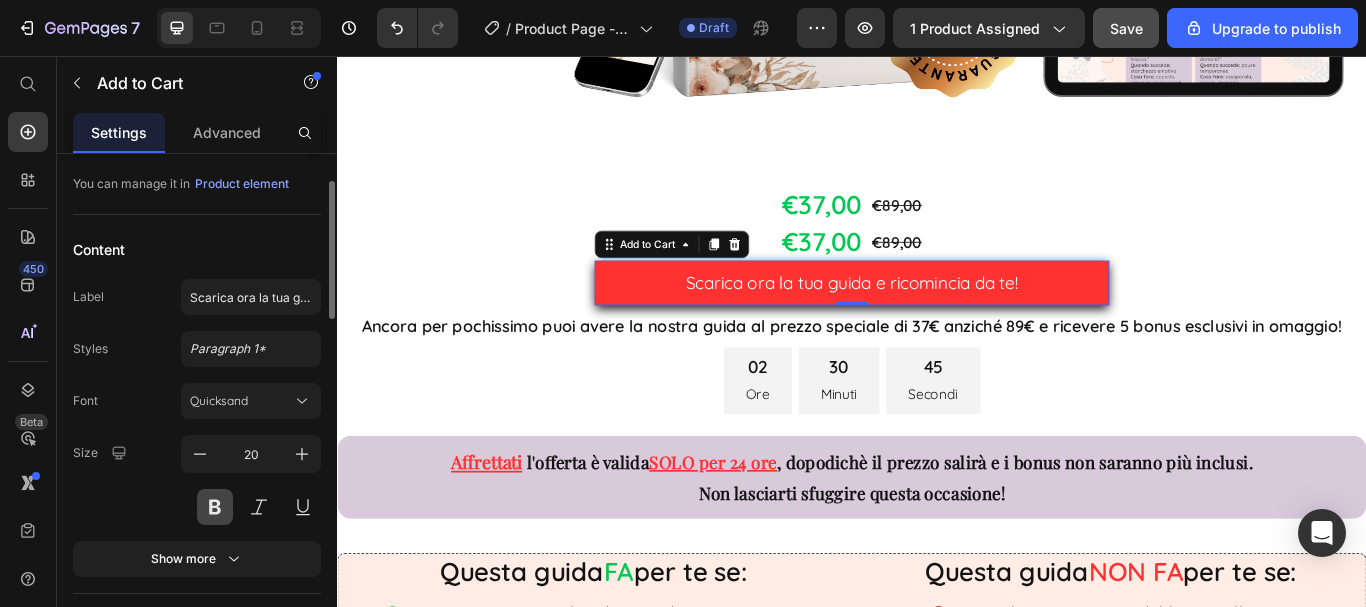 click at bounding box center [215, 507] 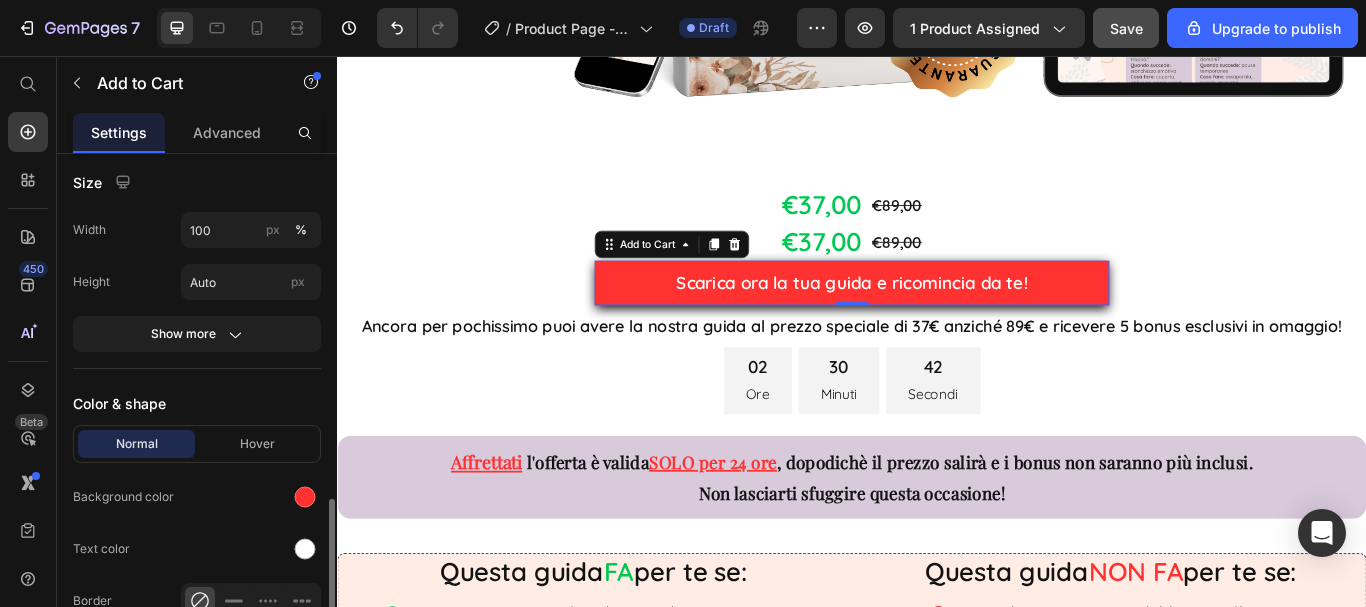 scroll, scrollTop: 900, scrollLeft: 0, axis: vertical 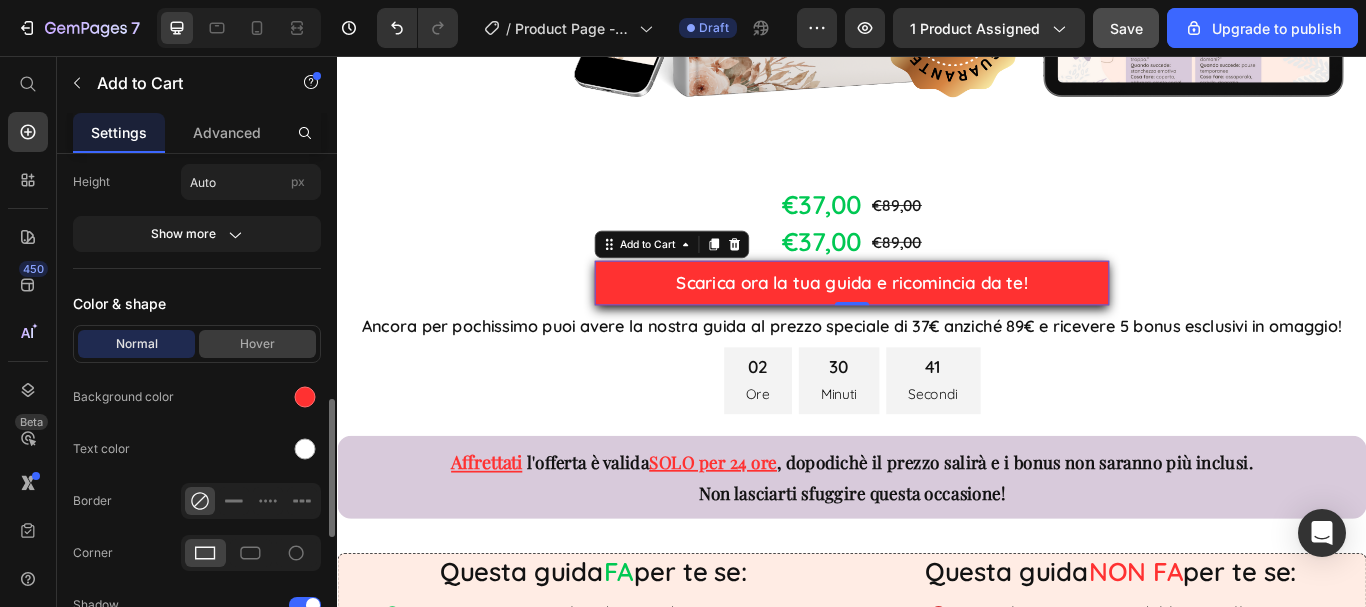 click on "Hover" at bounding box center (257, 344) 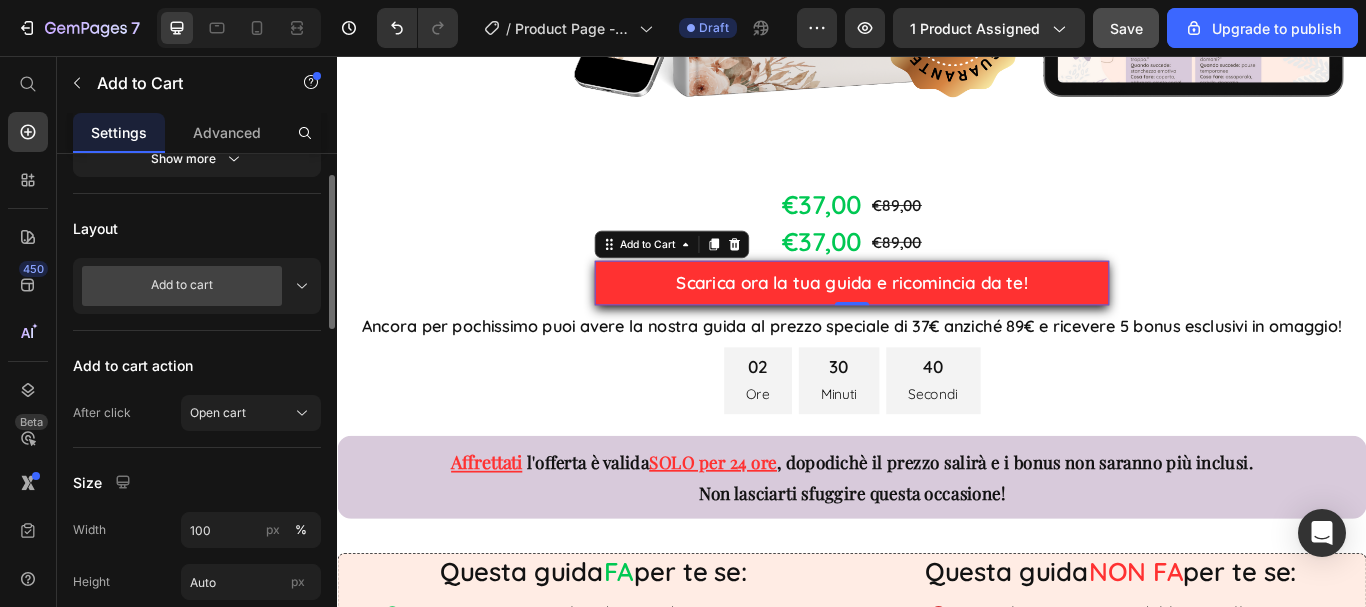 scroll, scrollTop: 200, scrollLeft: 0, axis: vertical 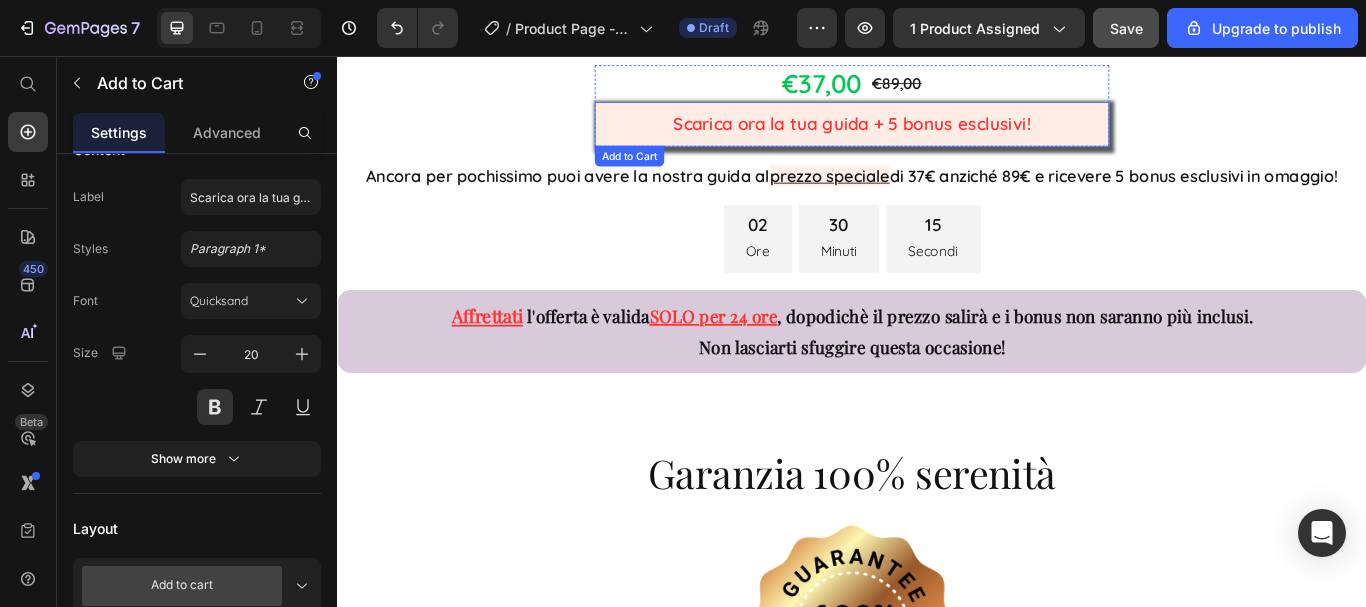 click on "Scarica ora la tua guida + 5 bonus esclusivi!" at bounding box center (937, 136) 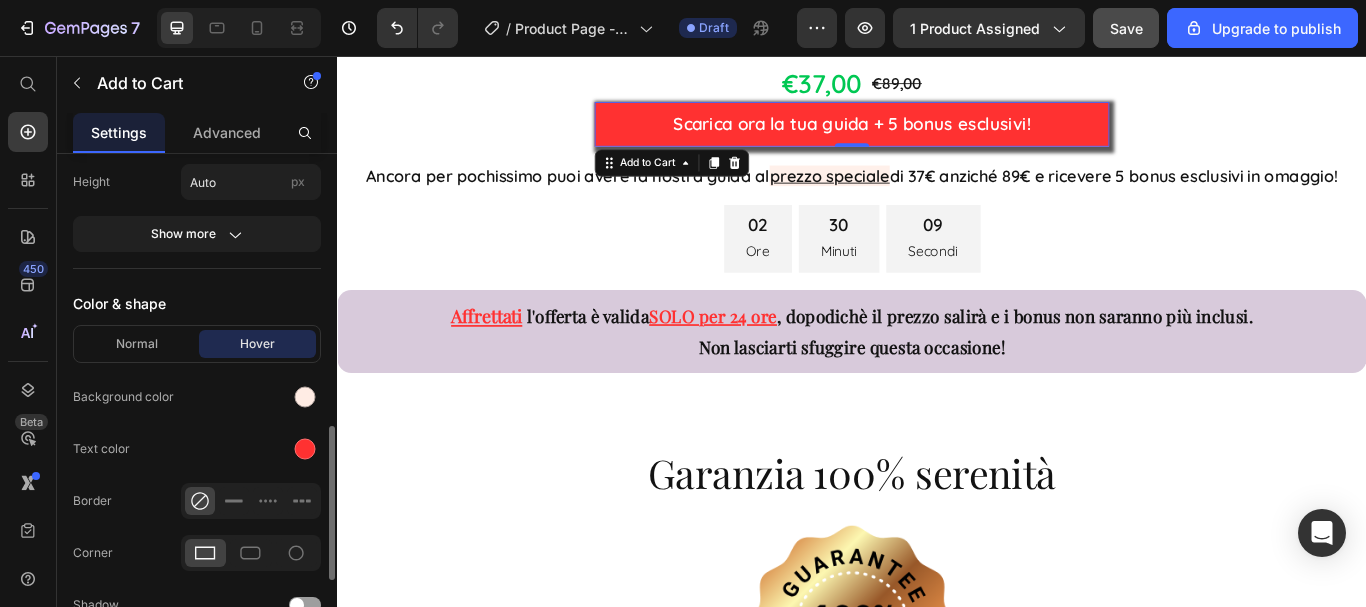 scroll, scrollTop: 800, scrollLeft: 0, axis: vertical 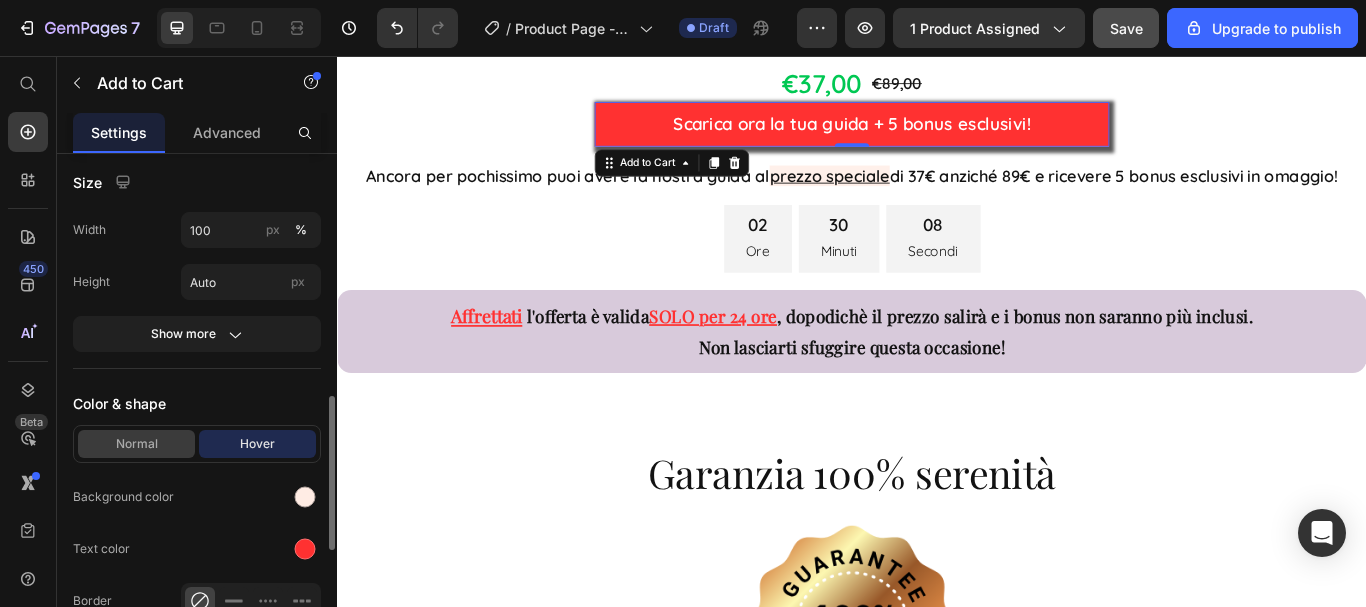 click on "Normal" at bounding box center [136, 444] 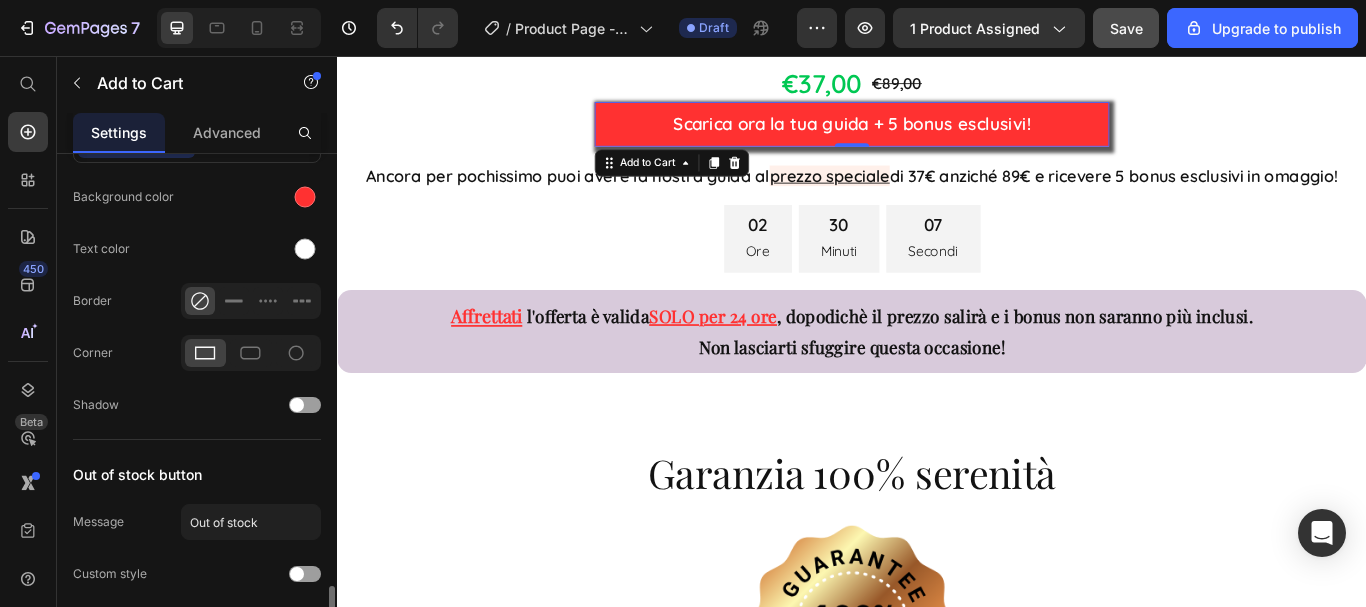 scroll, scrollTop: 1176, scrollLeft: 0, axis: vertical 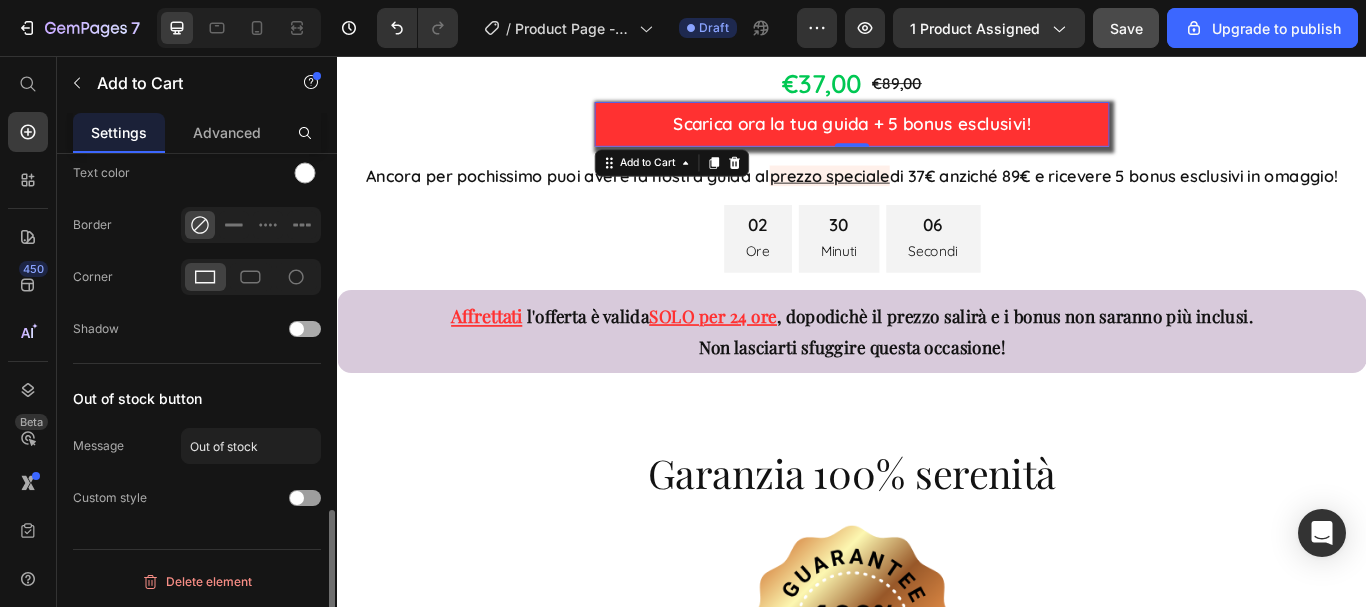 click at bounding box center [297, 329] 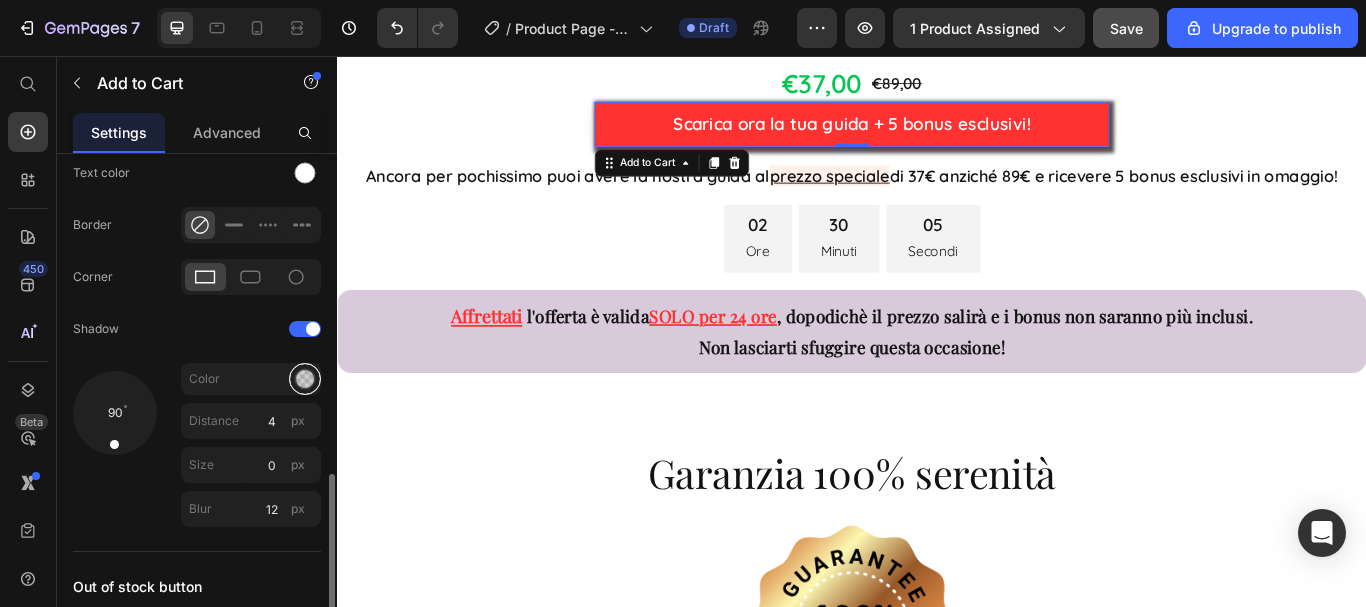 click at bounding box center [305, 379] 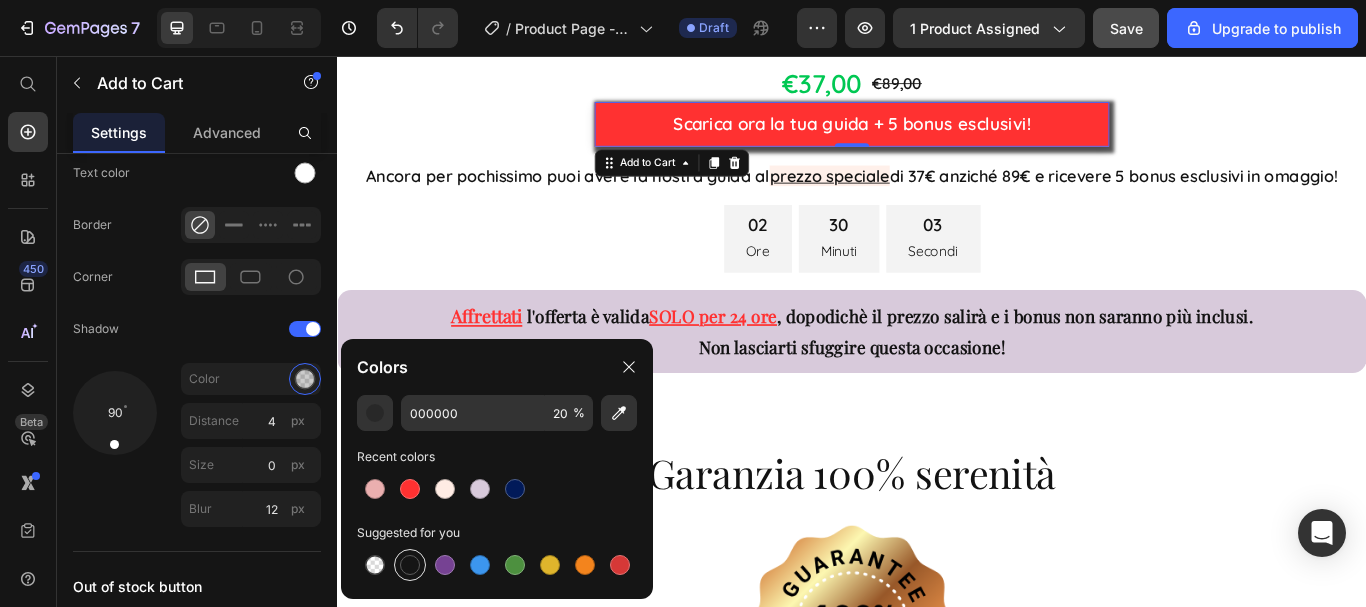 click at bounding box center [410, 565] 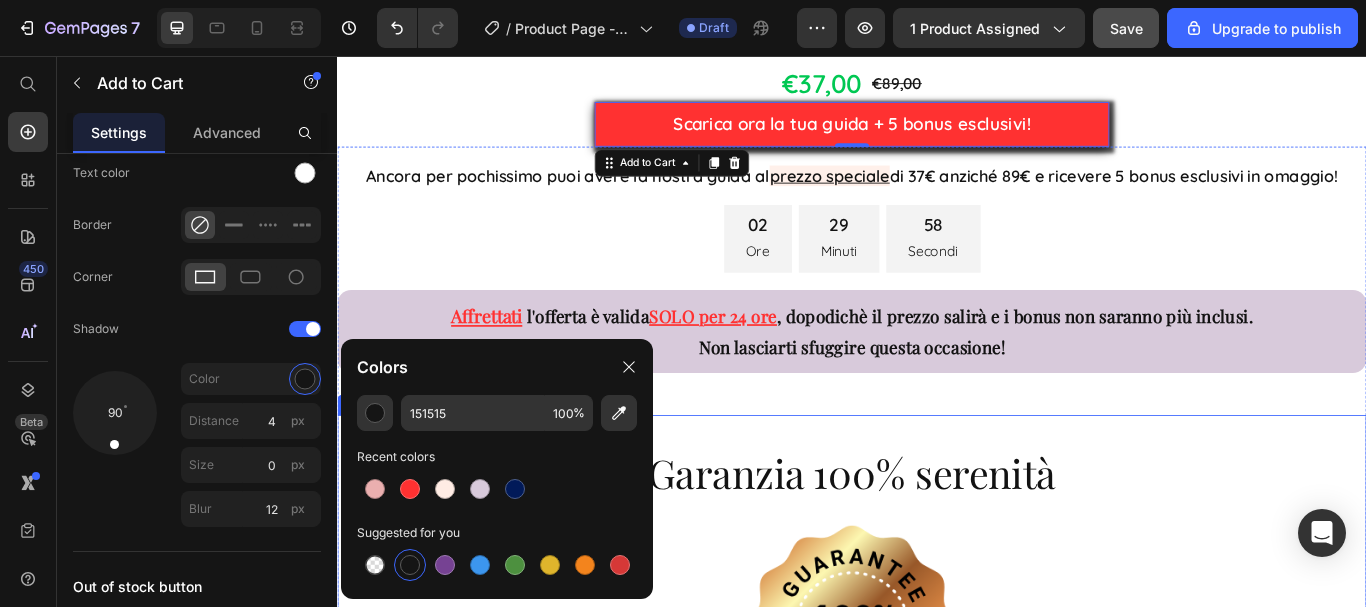 click at bounding box center (937, 725) 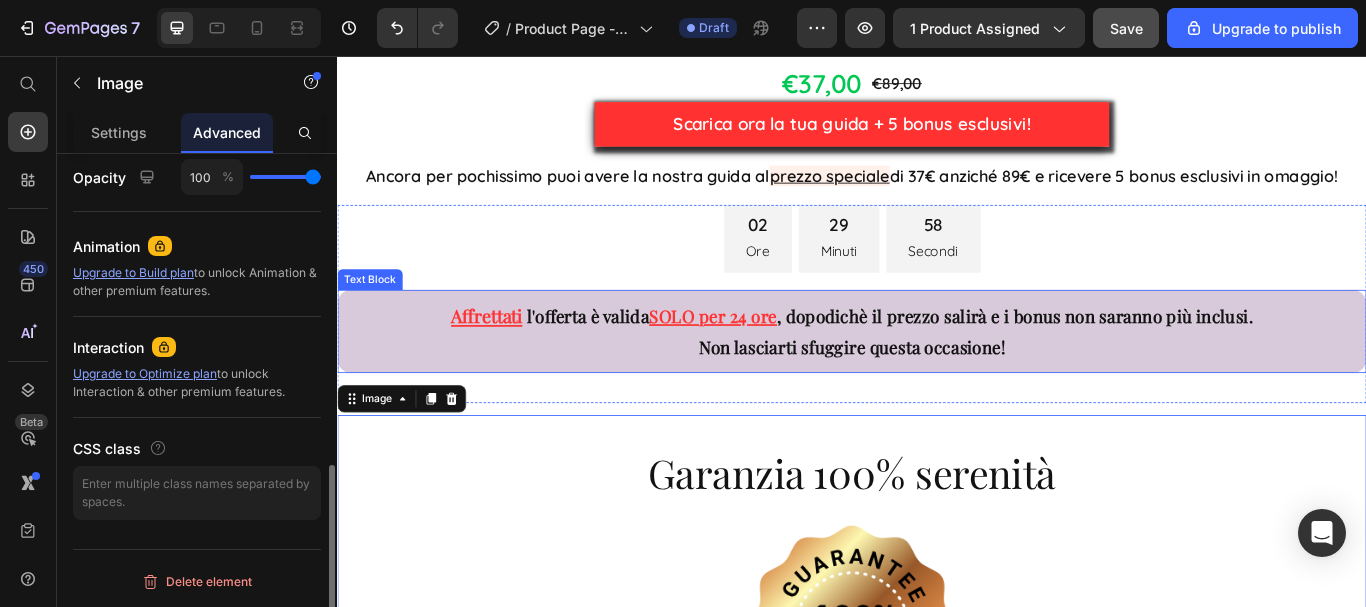scroll, scrollTop: 0, scrollLeft: 0, axis: both 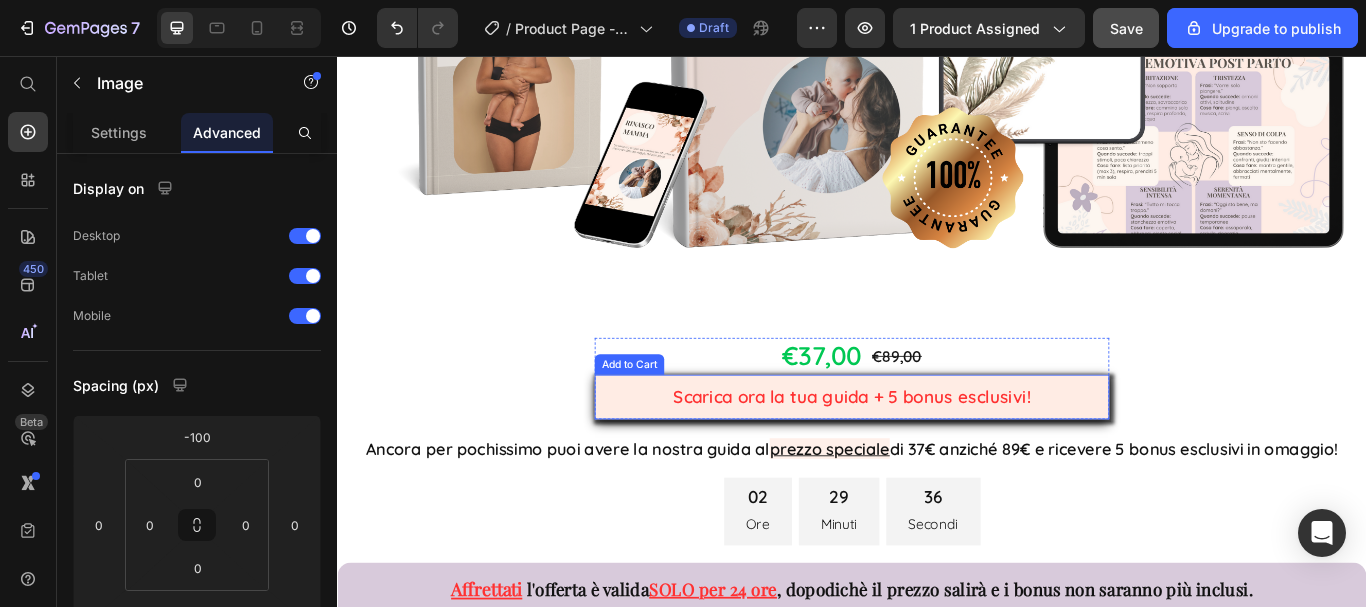 click on "Scarica ora la tua guida + 5 bonus esclusivi!" at bounding box center [937, 454] 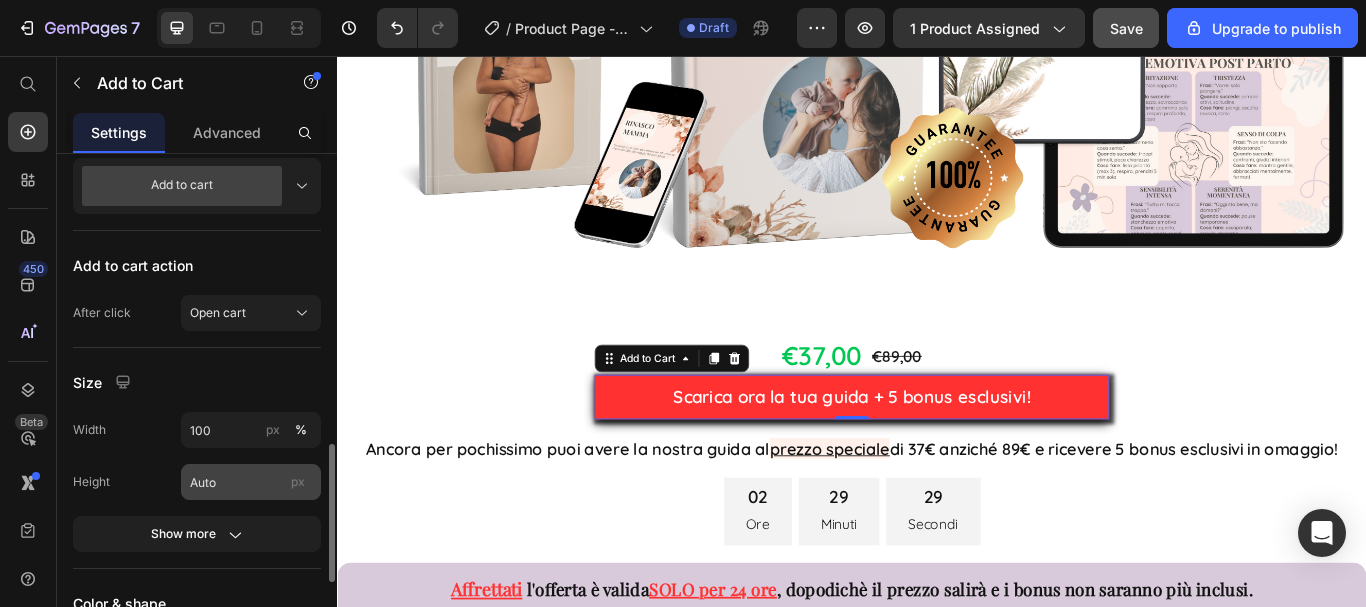 scroll, scrollTop: 700, scrollLeft: 0, axis: vertical 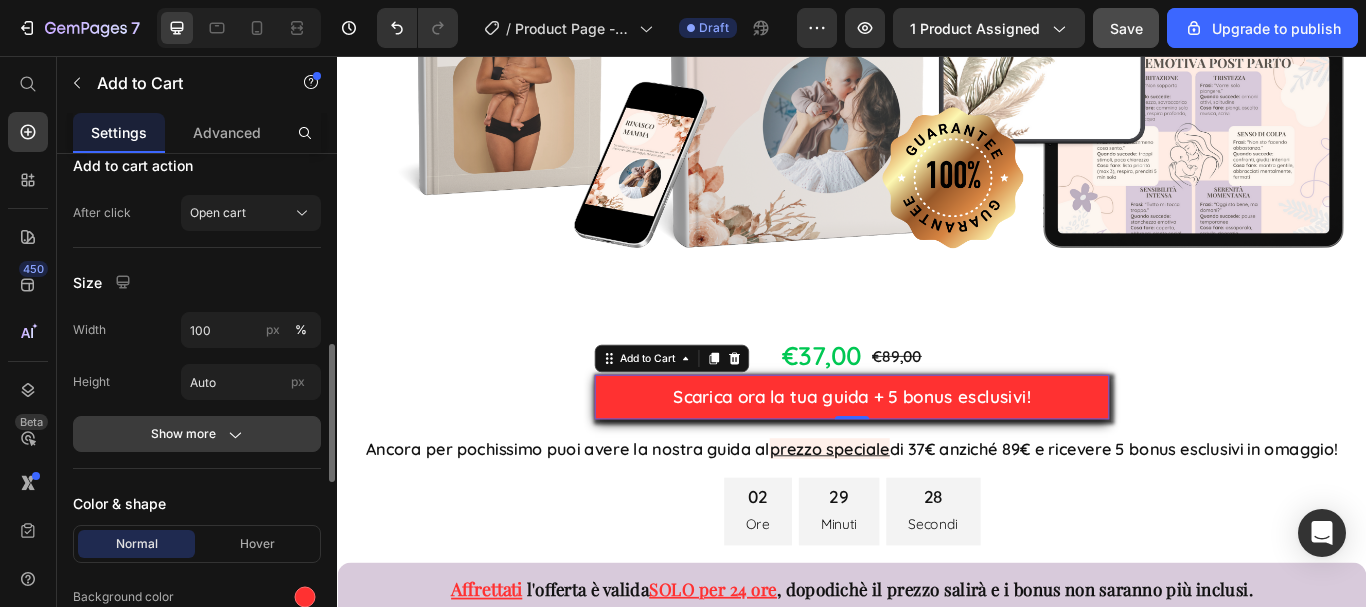 click 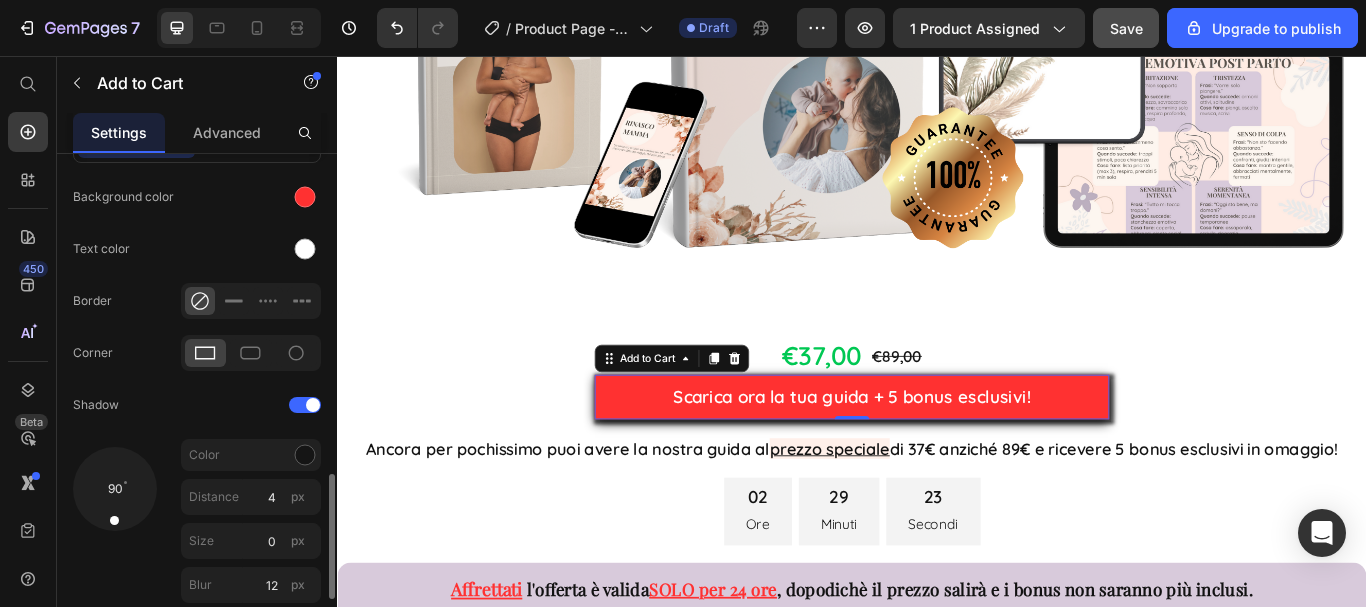 scroll, scrollTop: 1200, scrollLeft: 0, axis: vertical 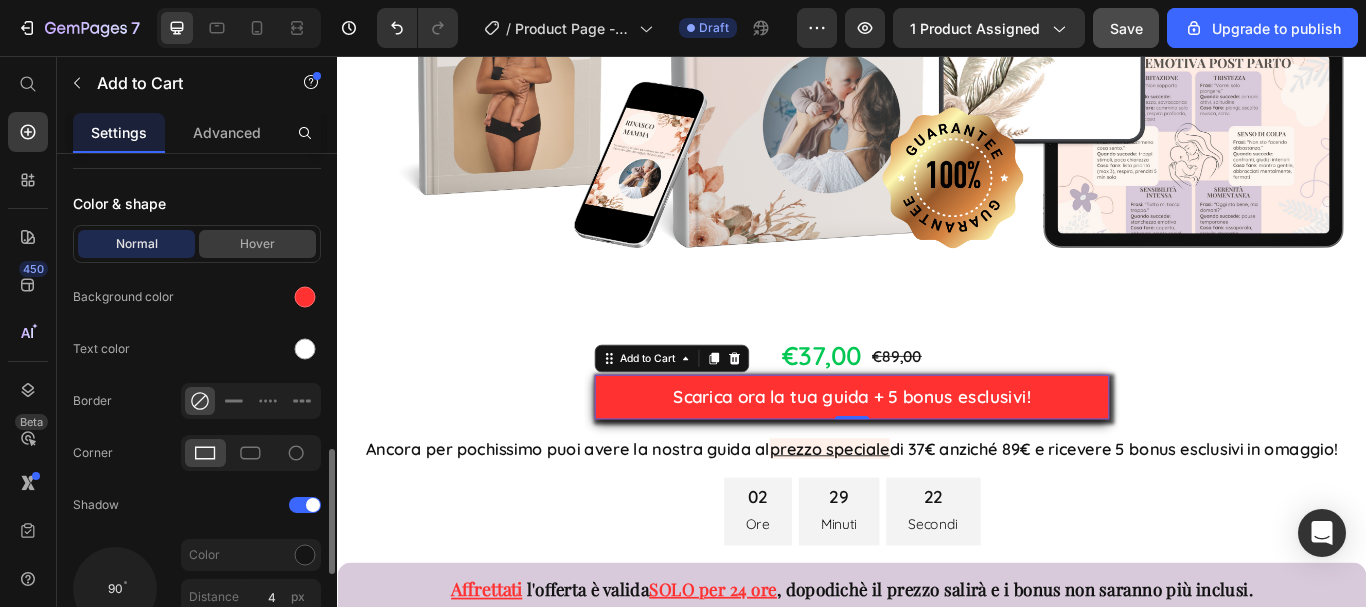 click on "Hover" at bounding box center (257, 244) 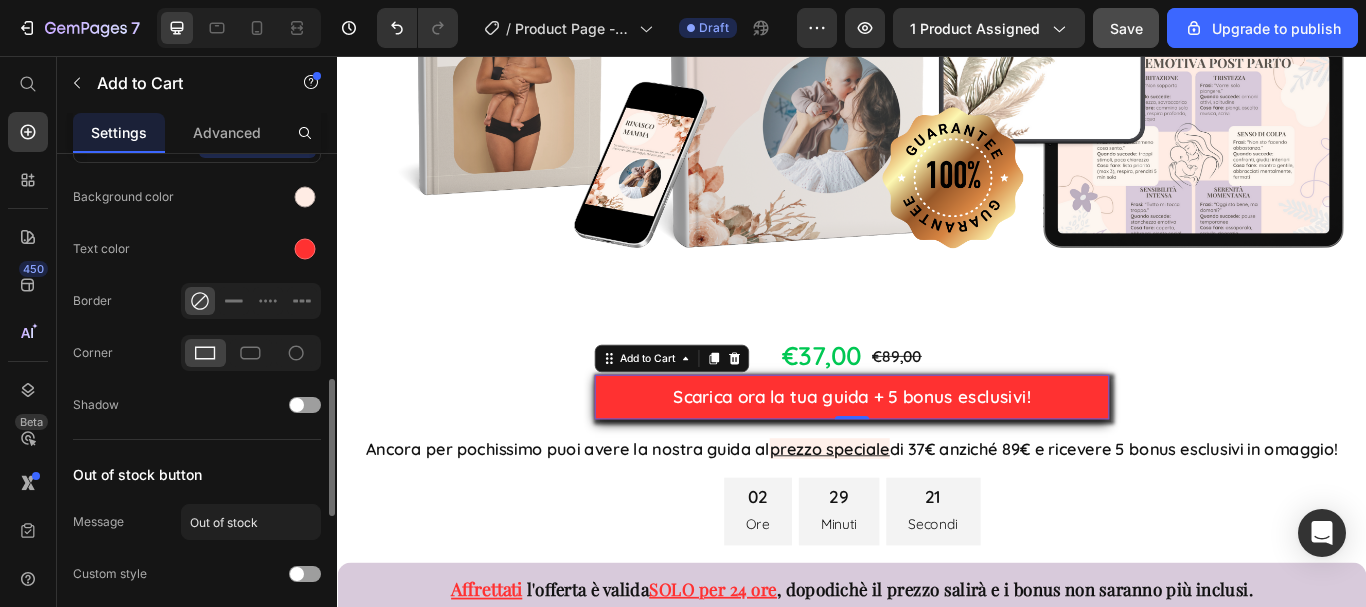 scroll, scrollTop: 1200, scrollLeft: 0, axis: vertical 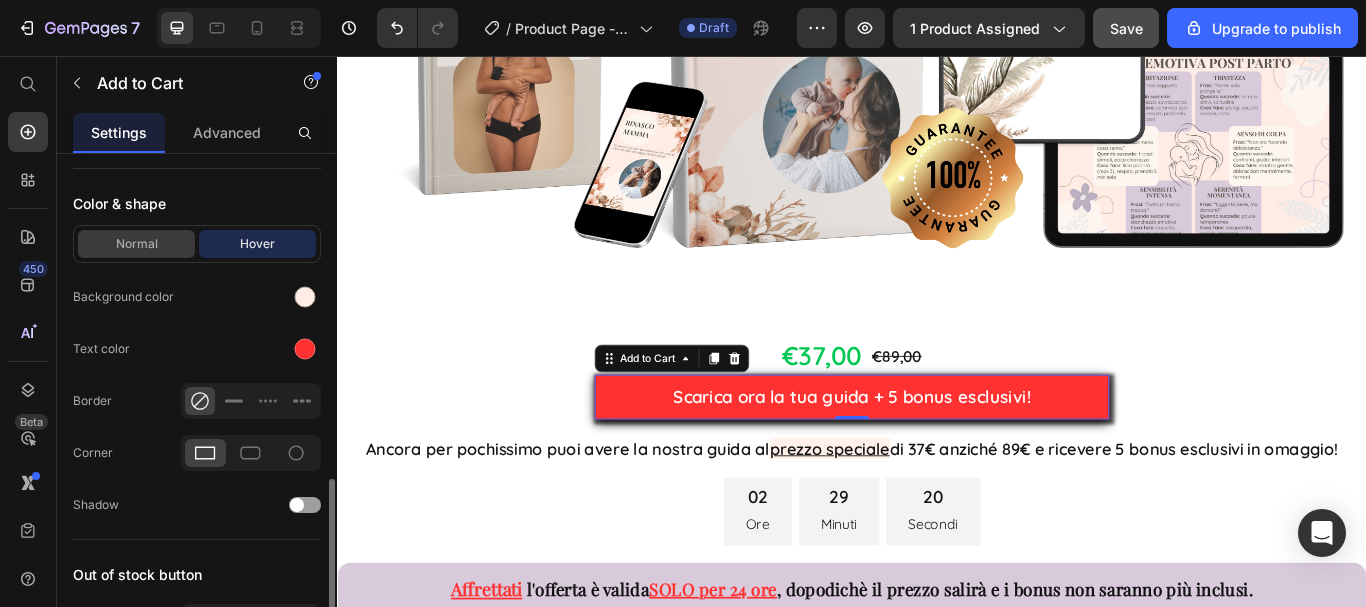 click on "Normal" at bounding box center (136, 244) 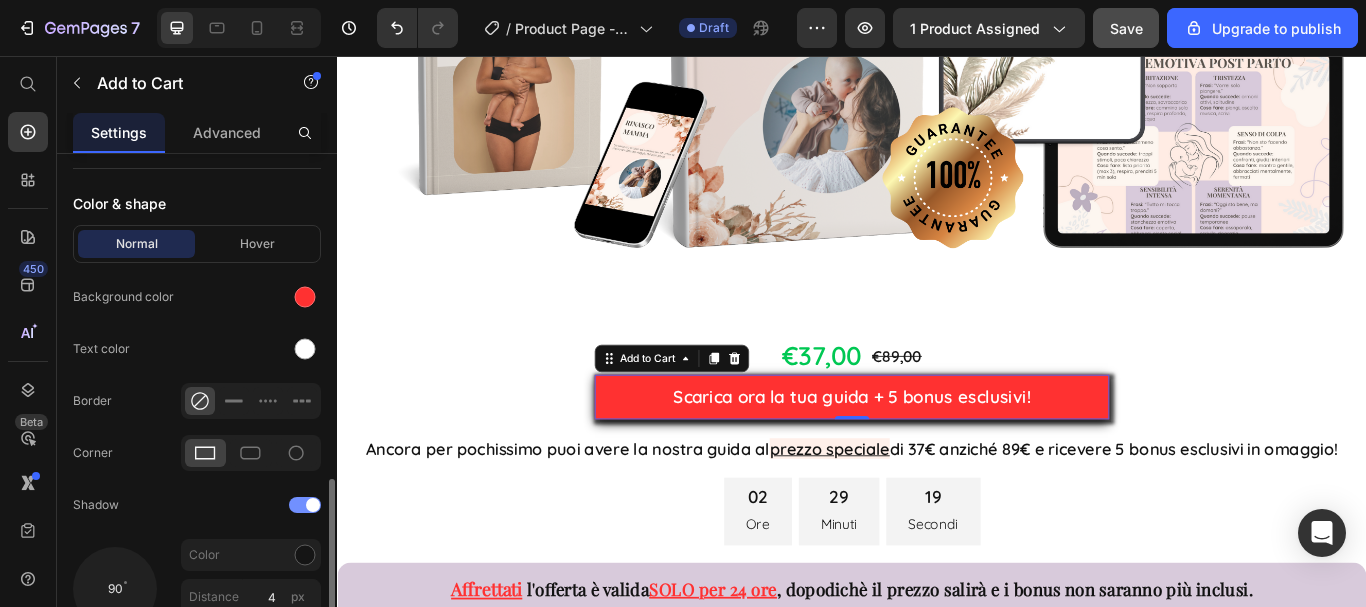 click at bounding box center (305, 505) 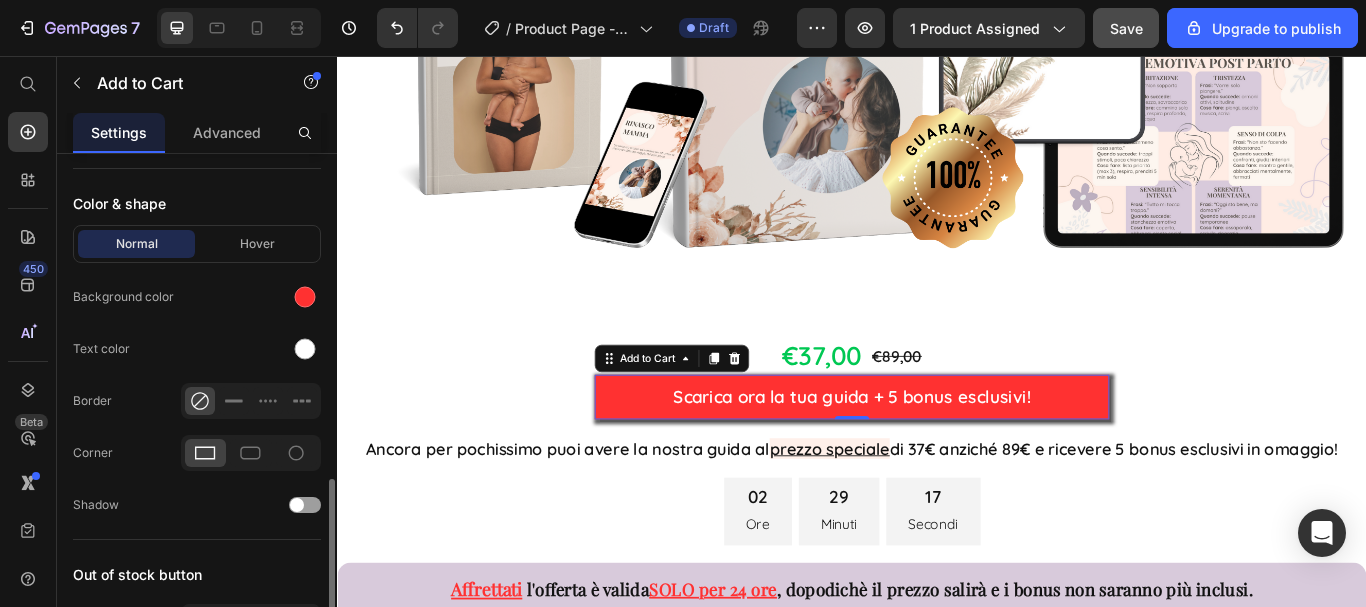 scroll, scrollTop: 1300, scrollLeft: 0, axis: vertical 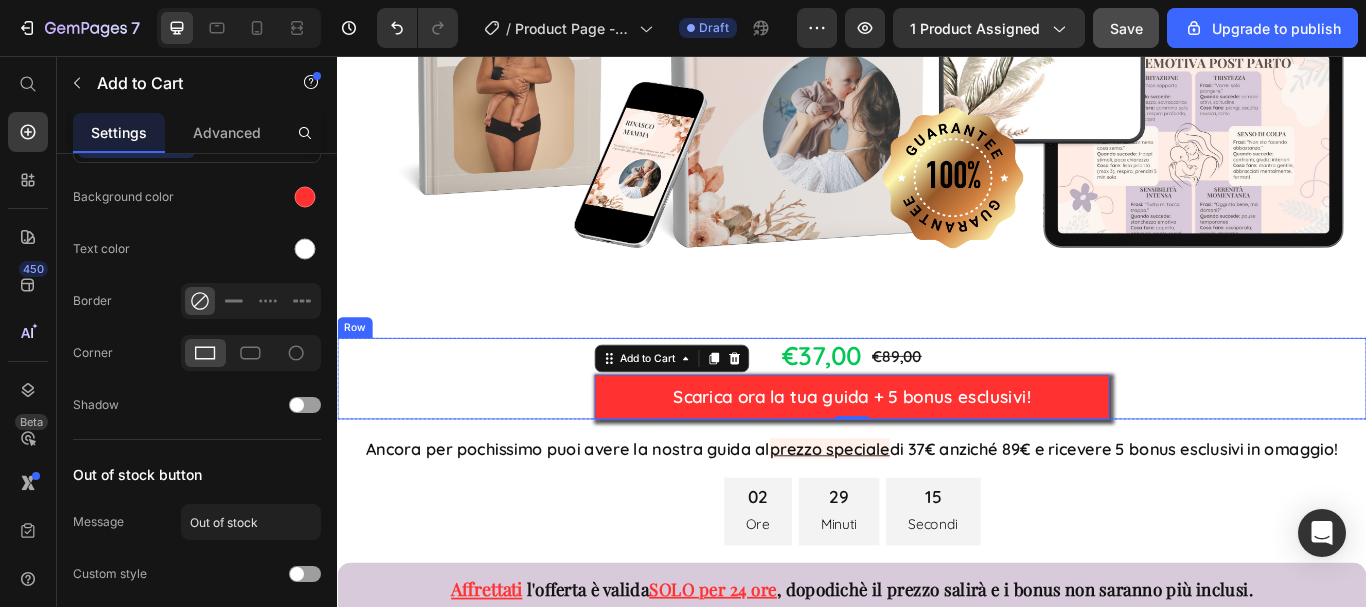 click on "€37,00 Product Price €89,00 Product Price Row Scarica ora la tua guida + 5 bonus esclusivi! Add to Cart   0 Product" at bounding box center [937, 432] 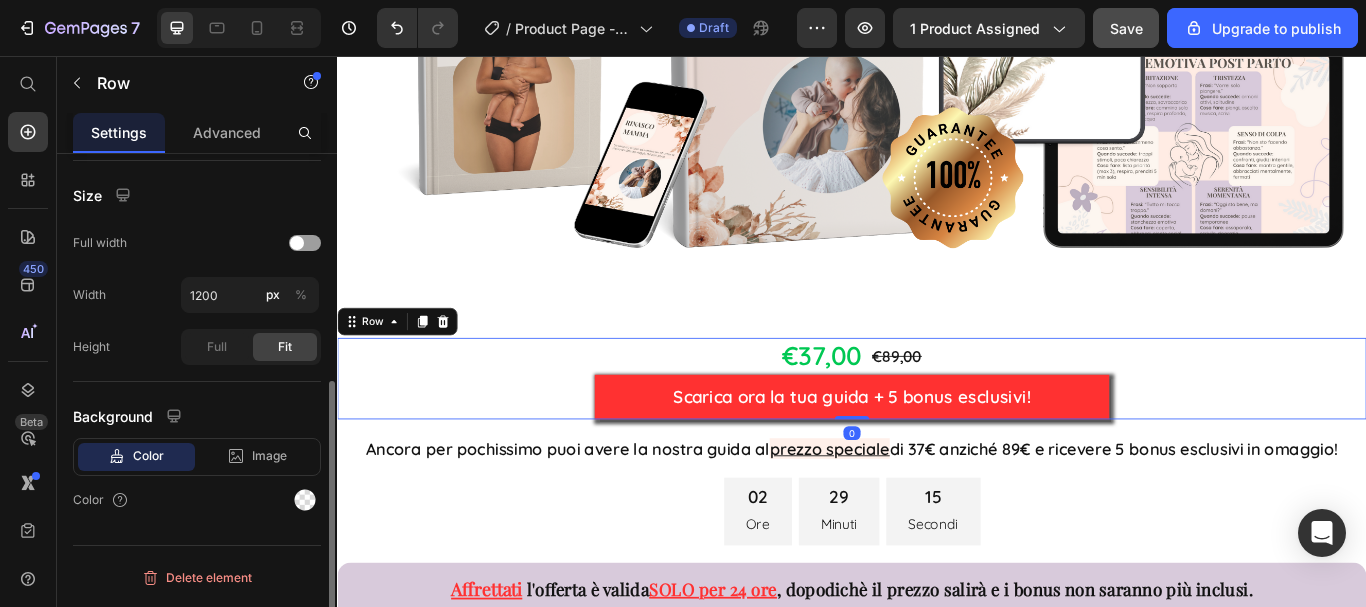 scroll, scrollTop: 0, scrollLeft: 0, axis: both 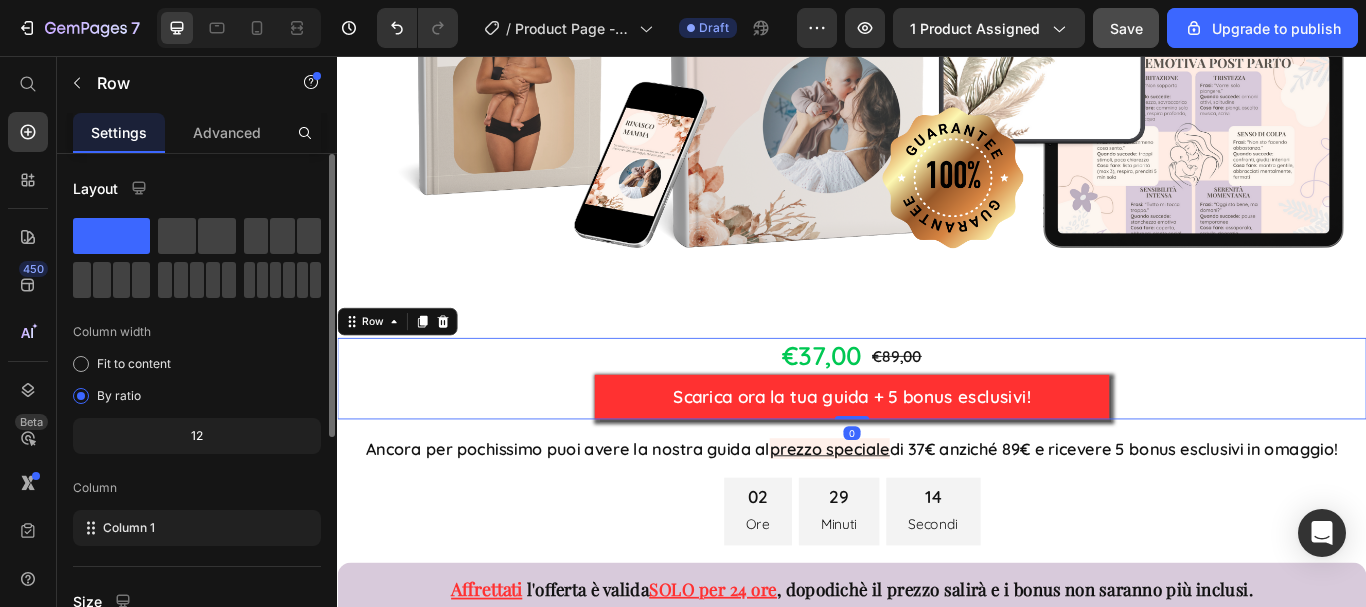 click on "€37,00 Product Price €89,00 Product Price Row Scarica ora la tua guida + 5 bonus esclusivi! Add to Cart Product" at bounding box center (937, 432) 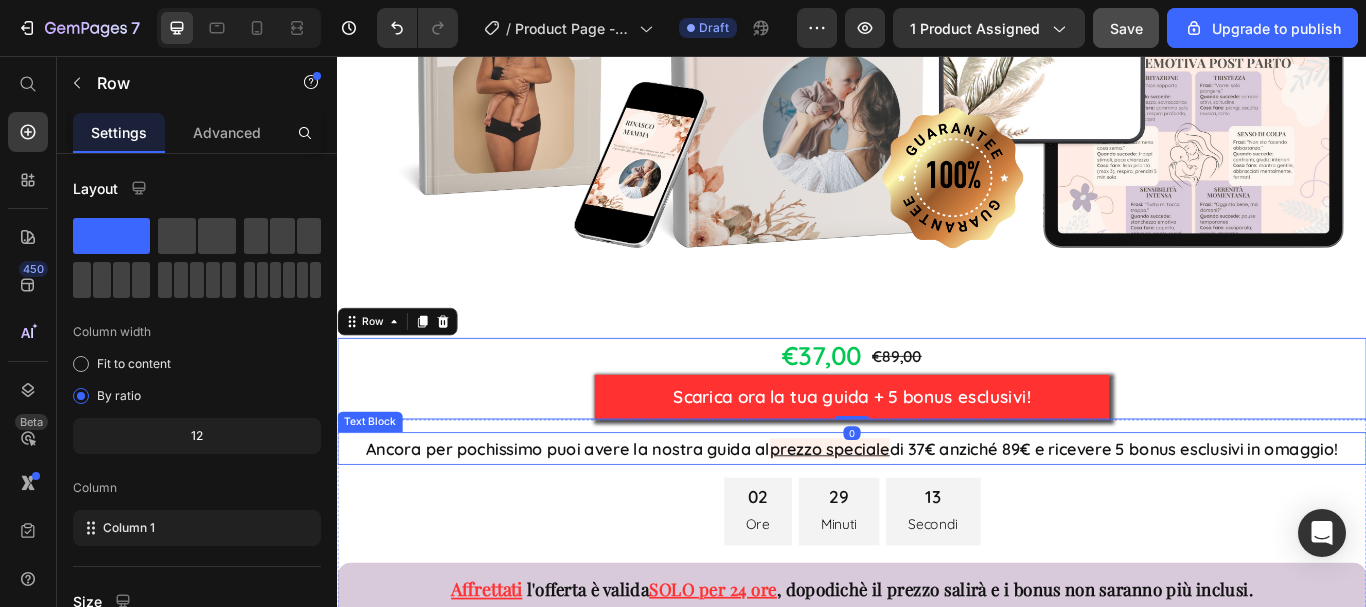 click on "Ancora per pochissimo puoi avere la nostra guida al  prezzo speciale  di 37€ anziché 89€ e ricevere 5 bonus esclusivi in omaggio!" at bounding box center (937, 514) 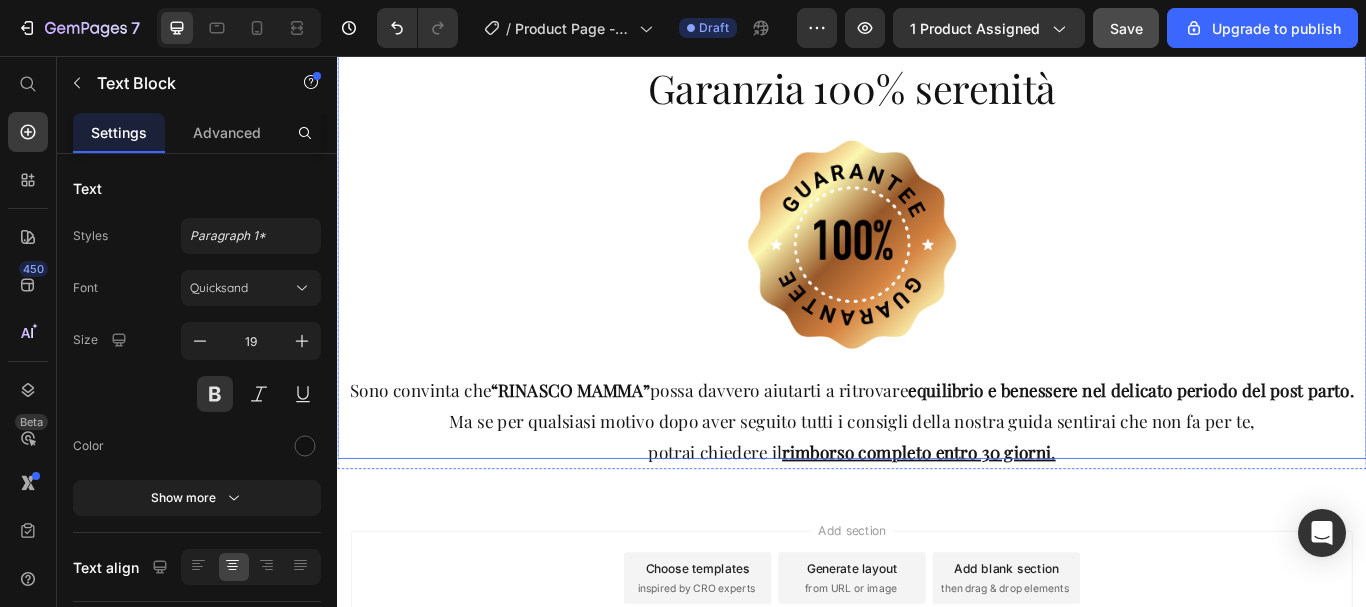 scroll, scrollTop: 13476, scrollLeft: 0, axis: vertical 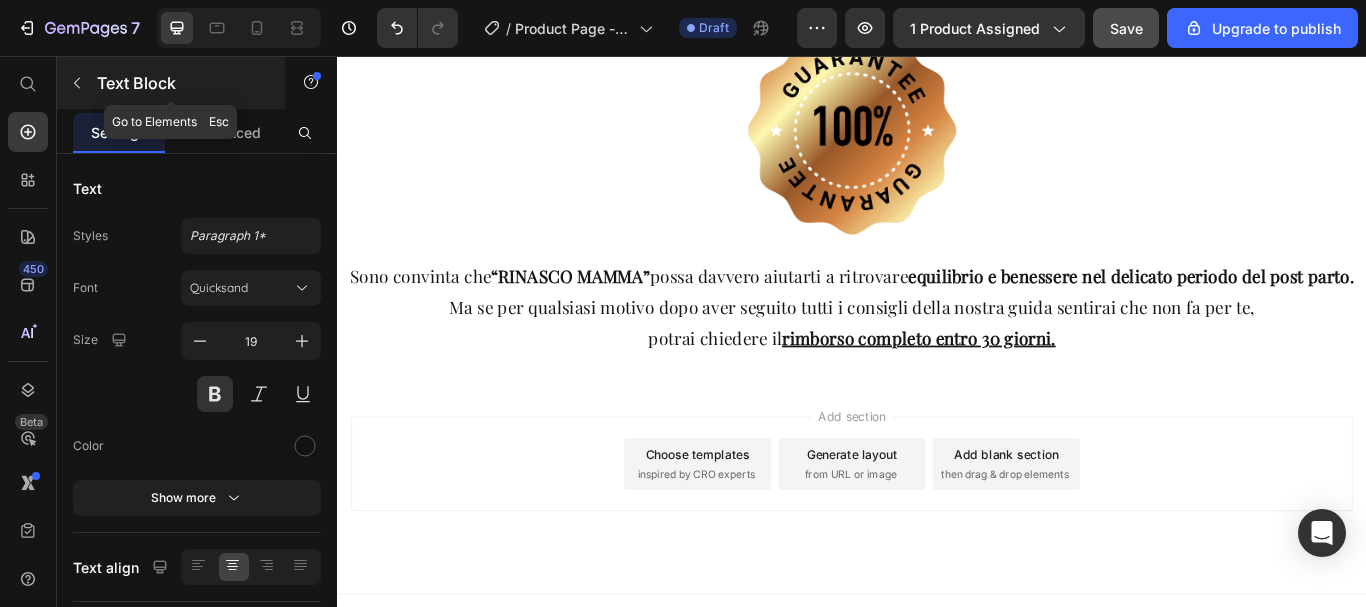 click on "Text Block" at bounding box center (182, 83) 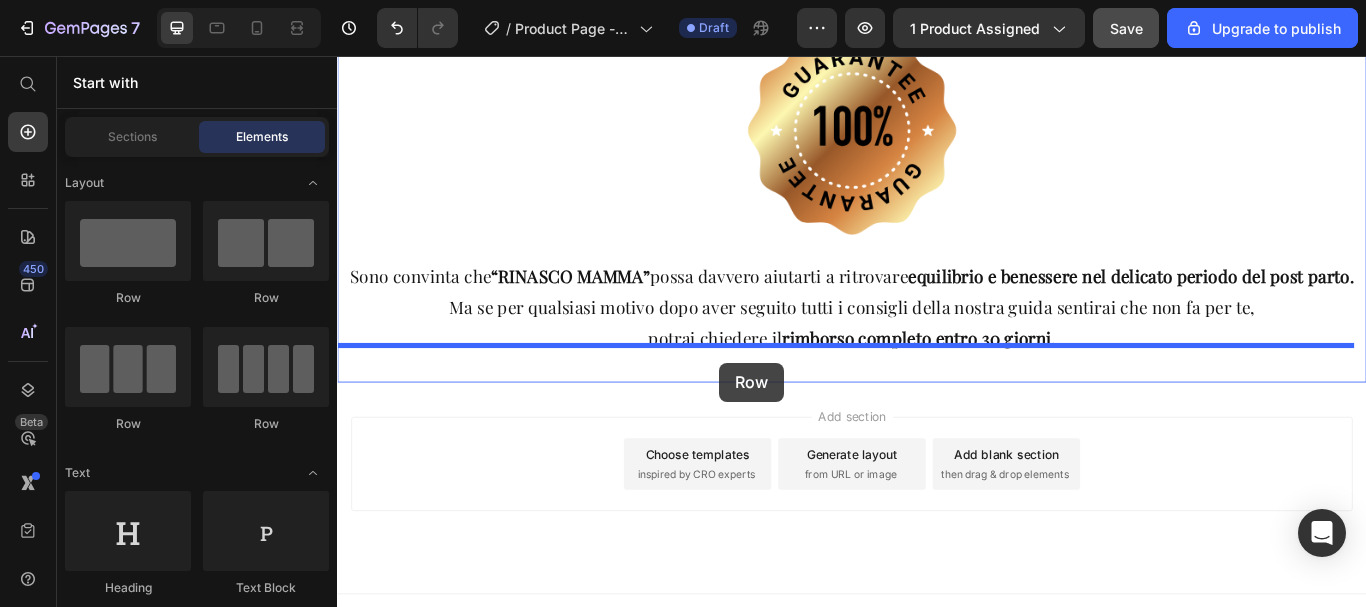 drag, startPoint x: 459, startPoint y: 305, endPoint x: 783, endPoint y: 414, distance: 341.84354 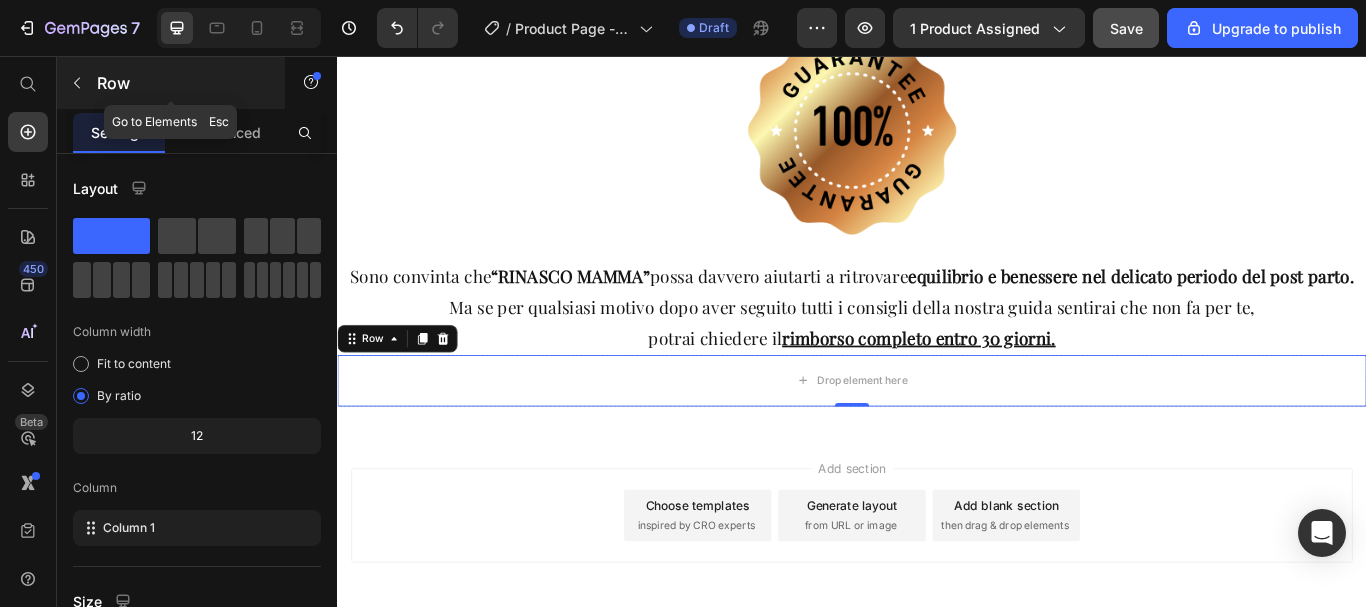 click on "Row" at bounding box center [182, 83] 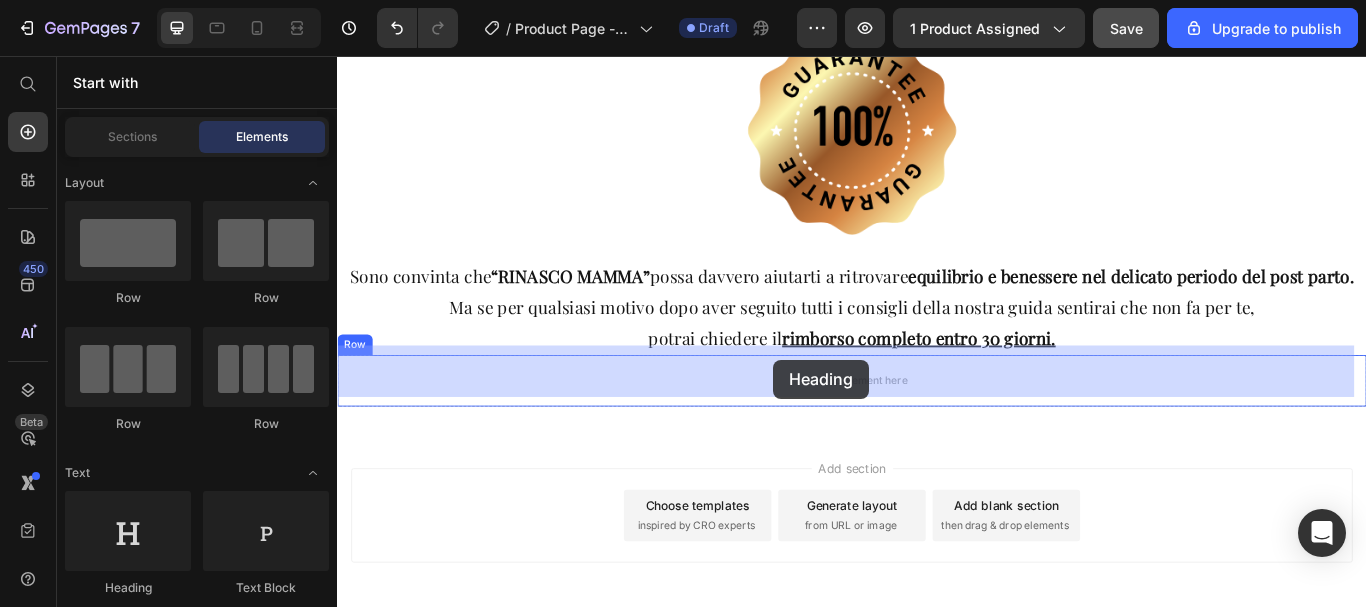 drag, startPoint x: 468, startPoint y: 604, endPoint x: 845, endPoint y: 410, distance: 423.98703 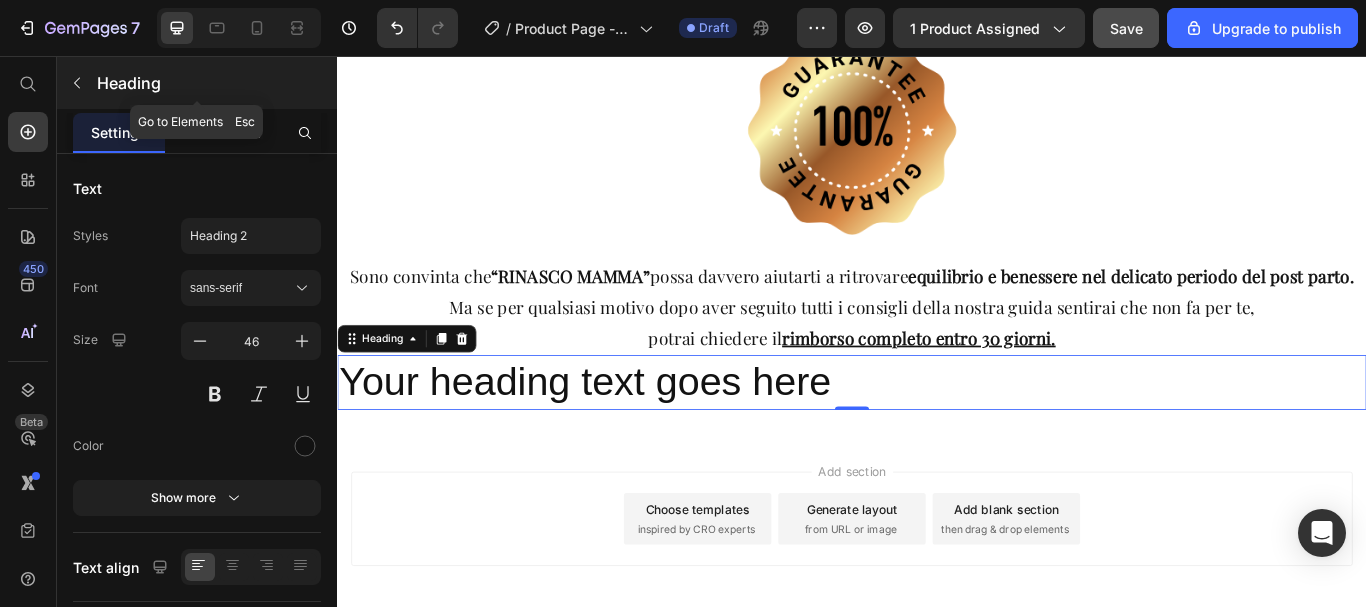 click at bounding box center (77, 83) 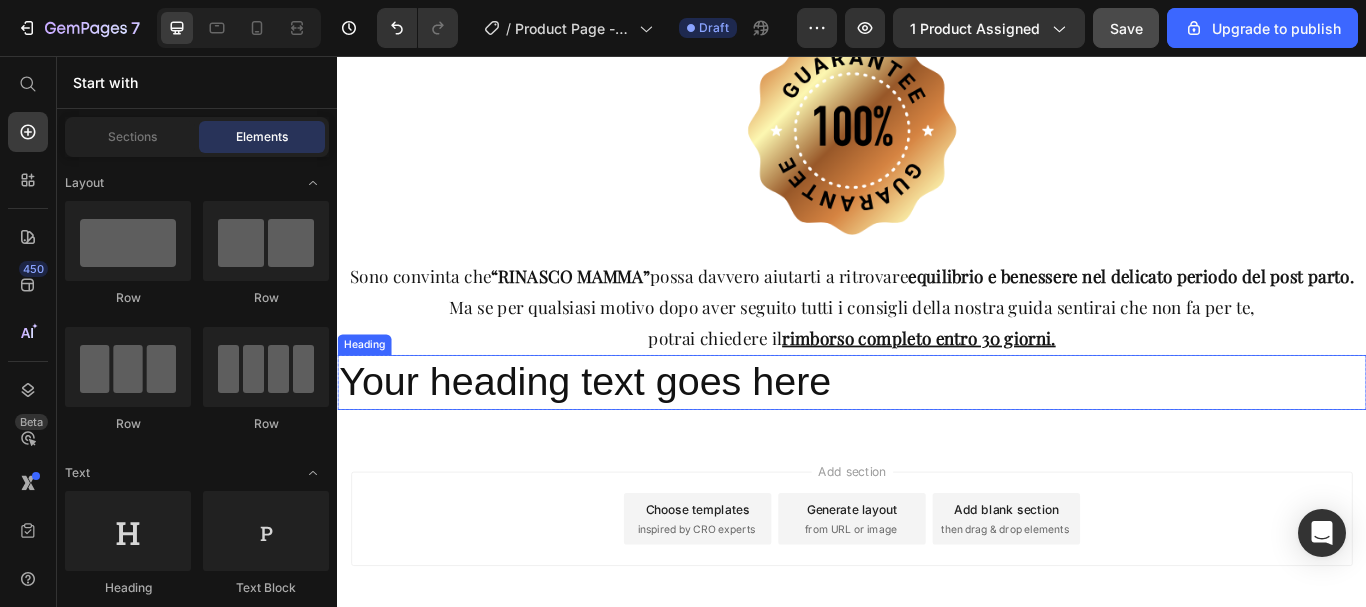 click on "Your heading text goes here" at bounding box center (937, 437) 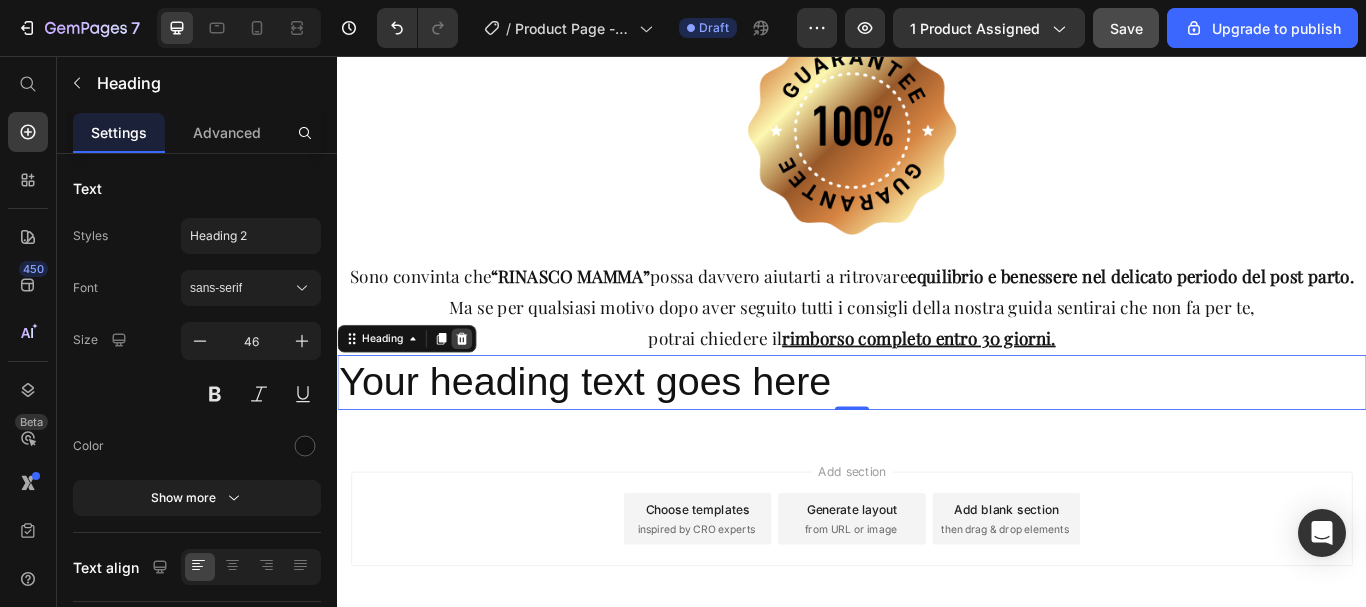 click 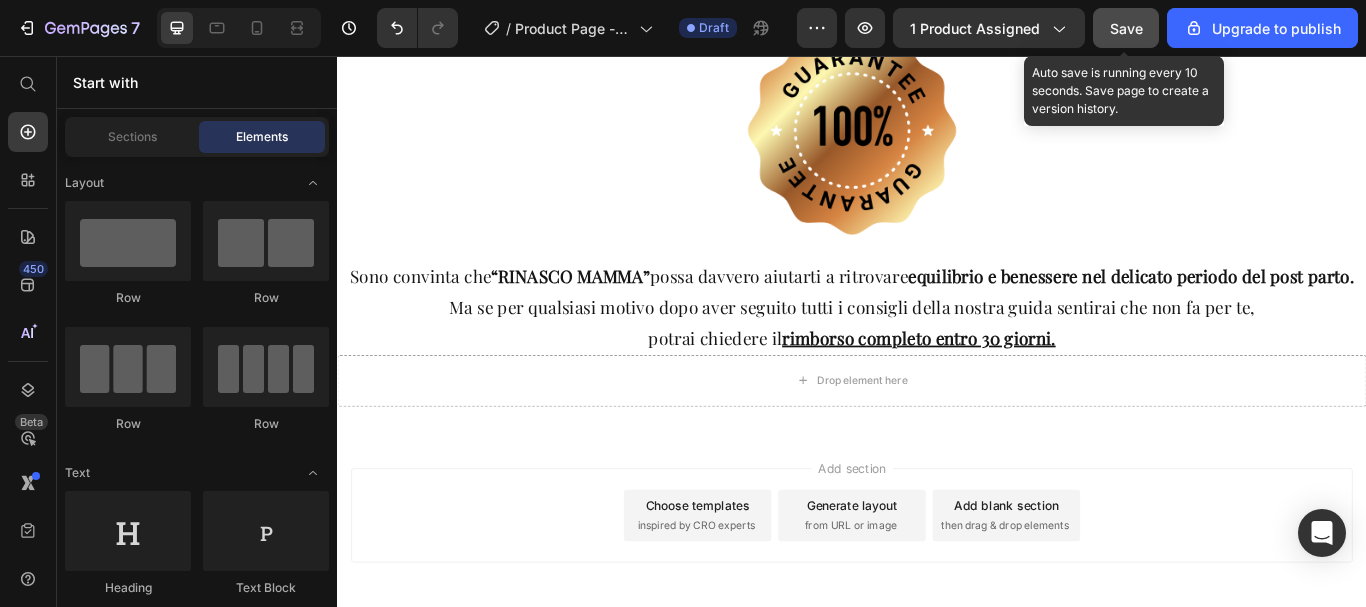 click on "Save" at bounding box center [1126, 28] 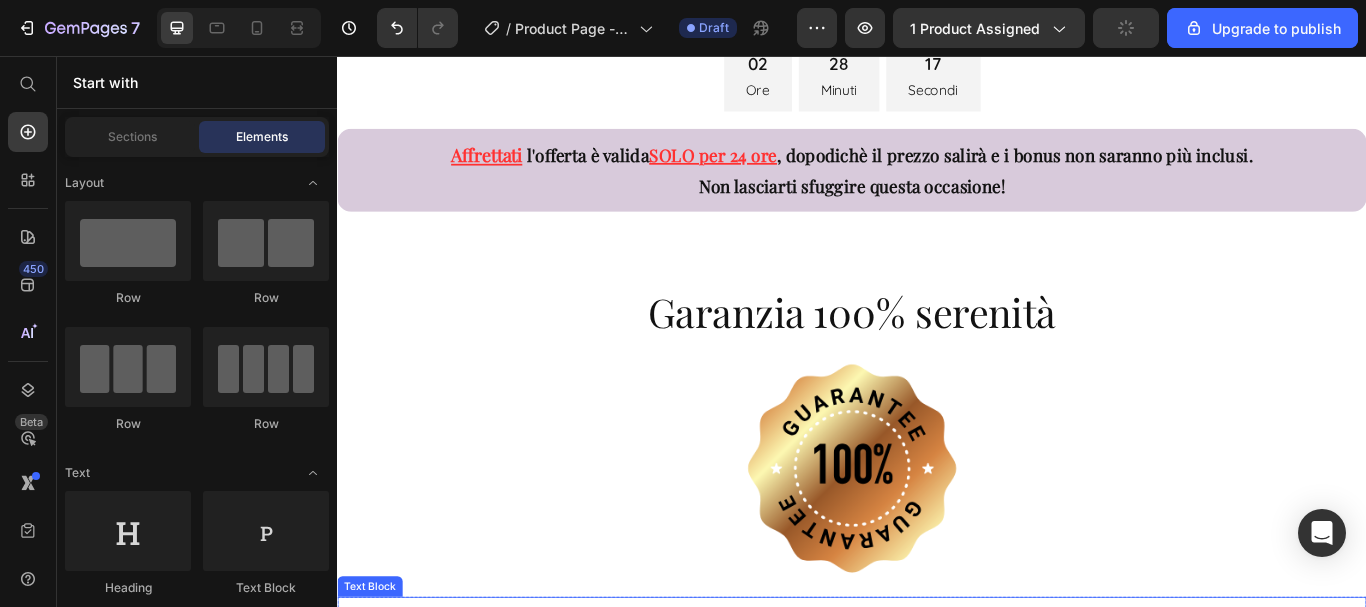 scroll, scrollTop: 13076, scrollLeft: 0, axis: vertical 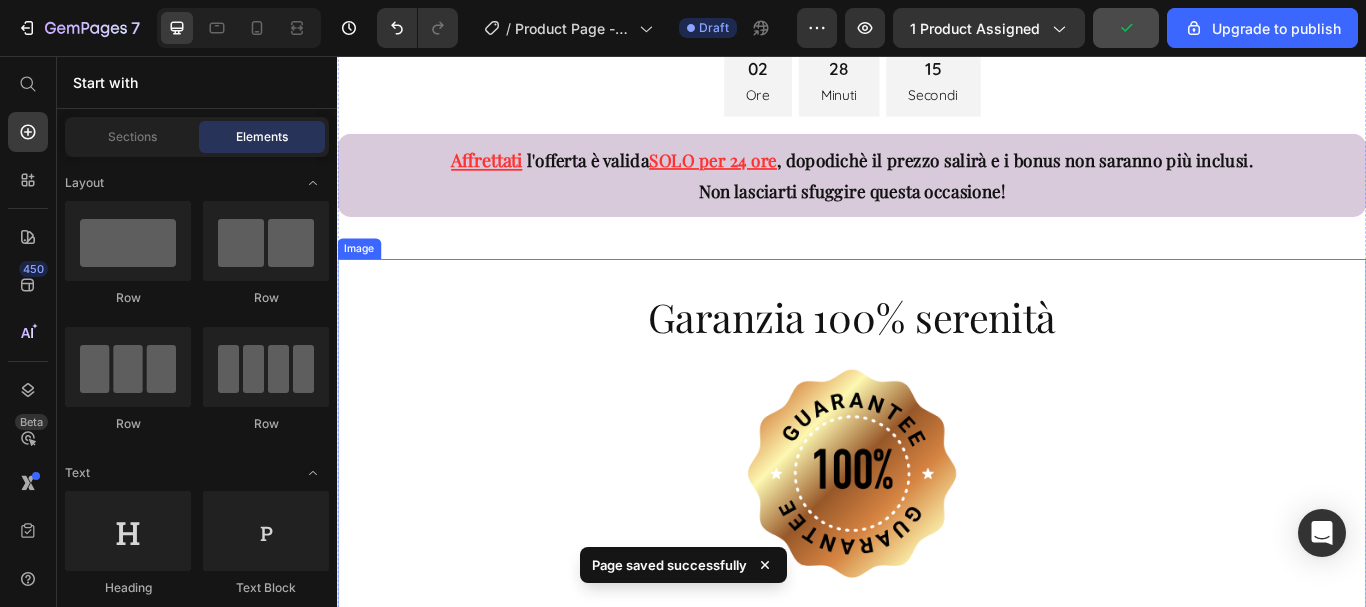 click at bounding box center [937, 543] 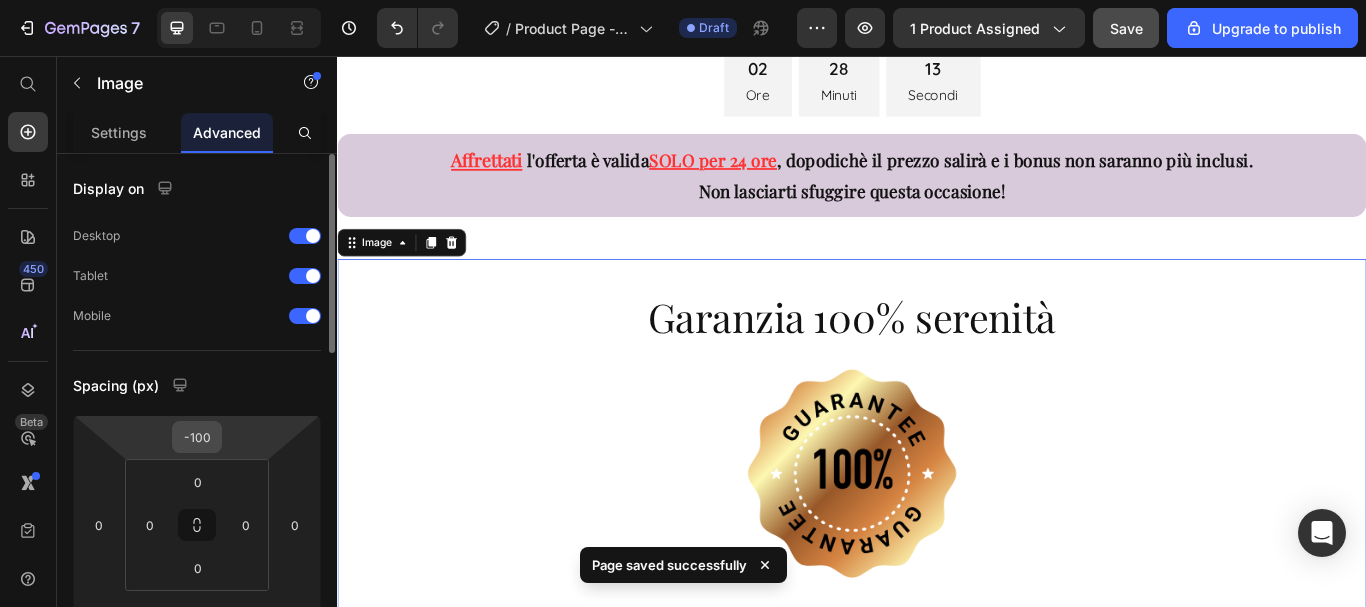 click on "-100" at bounding box center (197, 437) 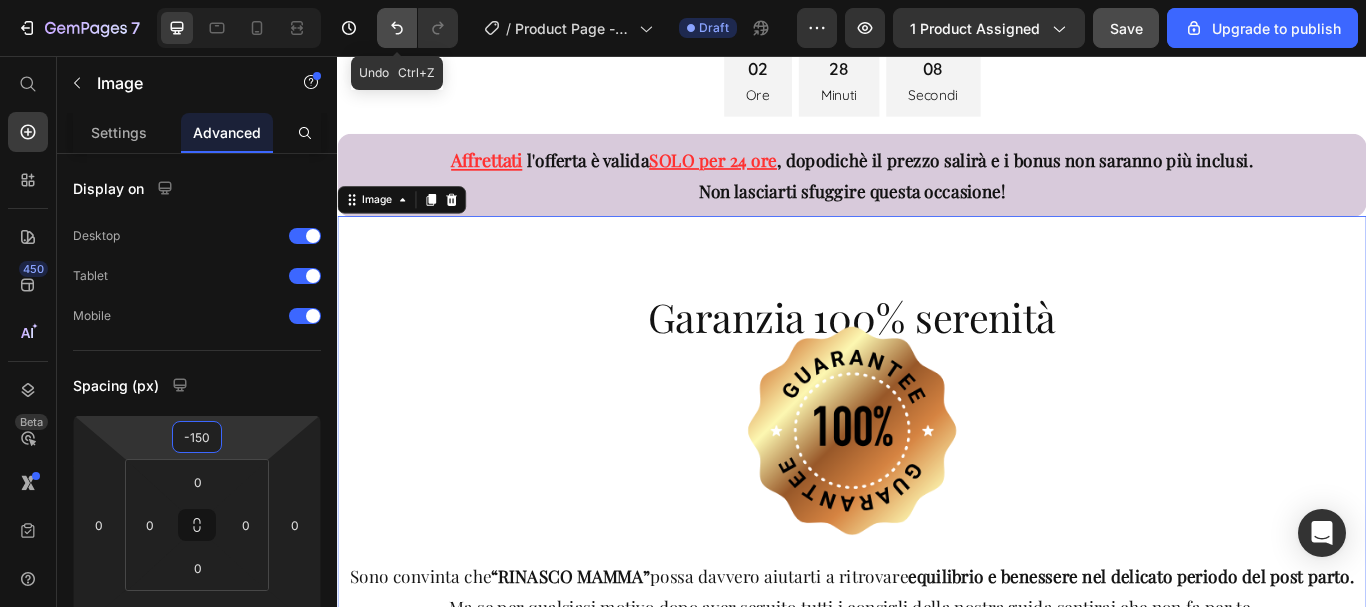 click 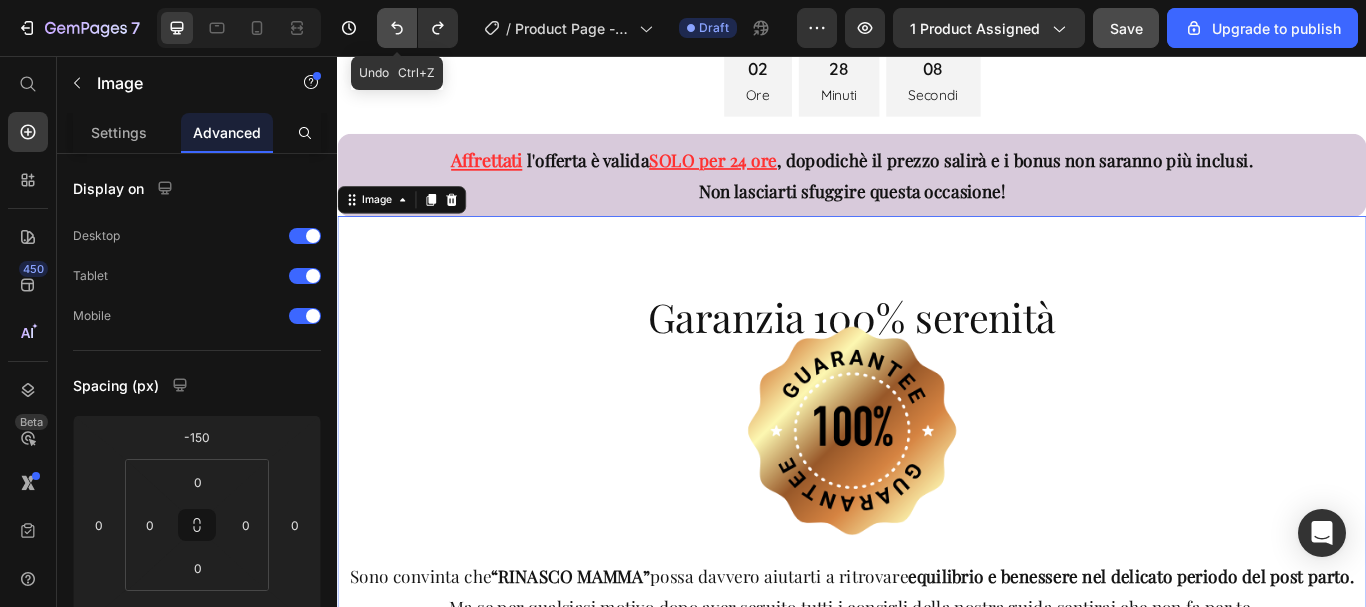 click 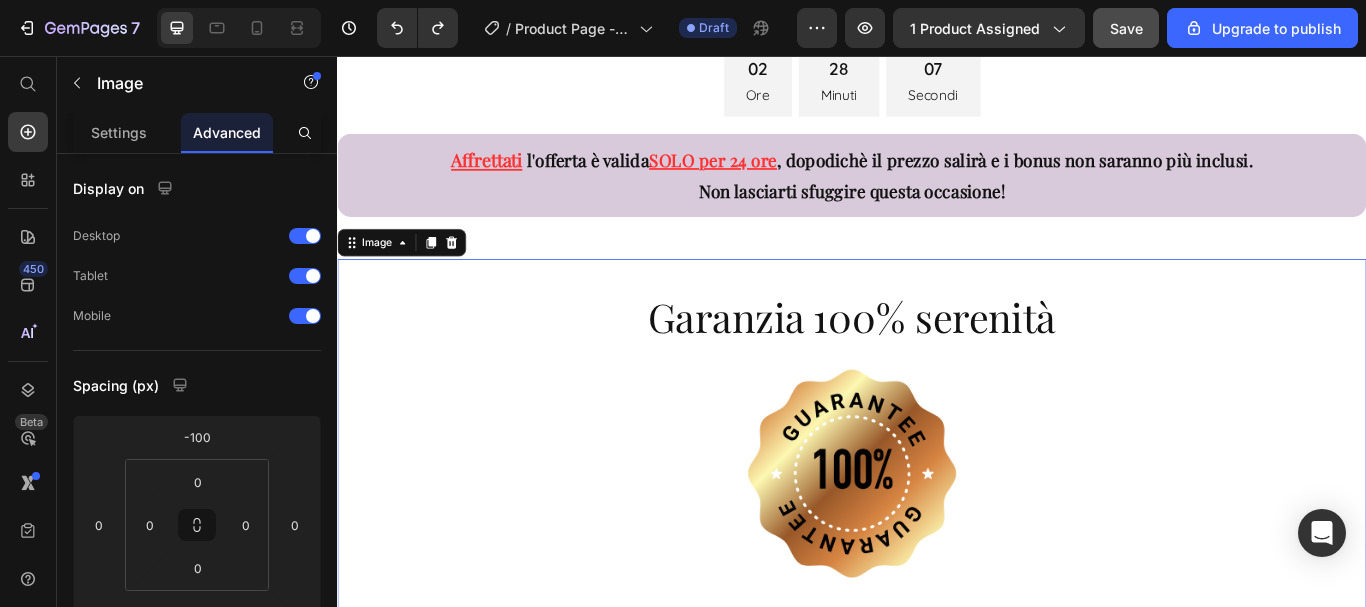 click at bounding box center (937, 543) 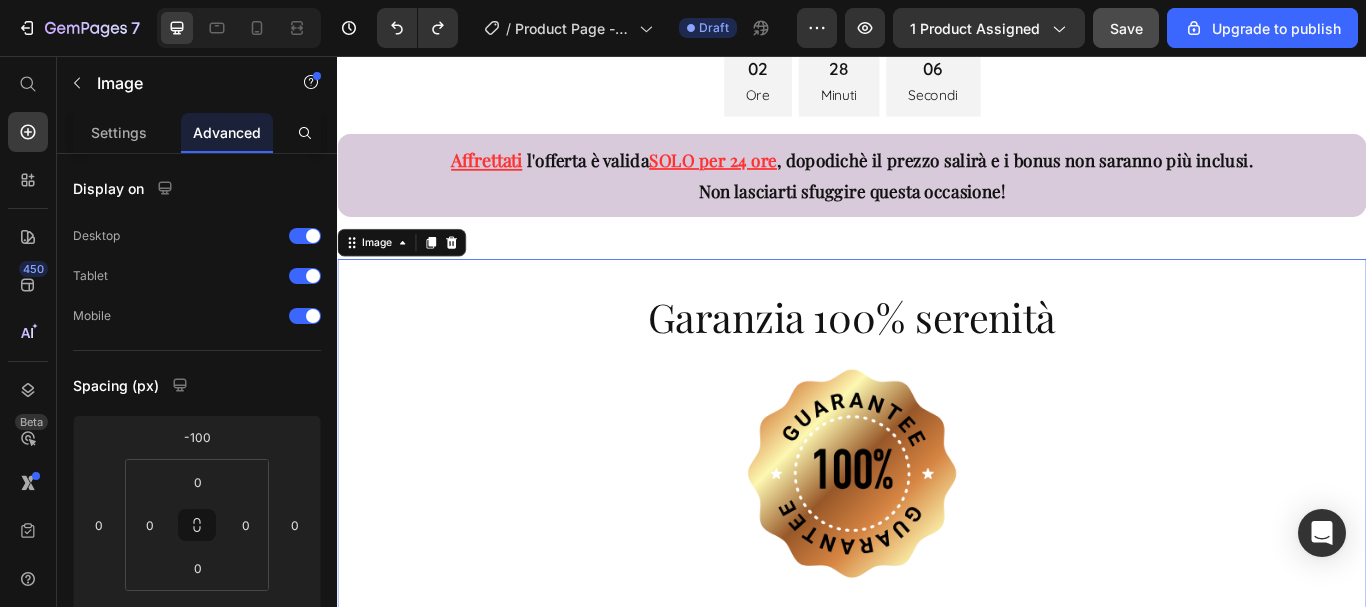 click at bounding box center [937, 543] 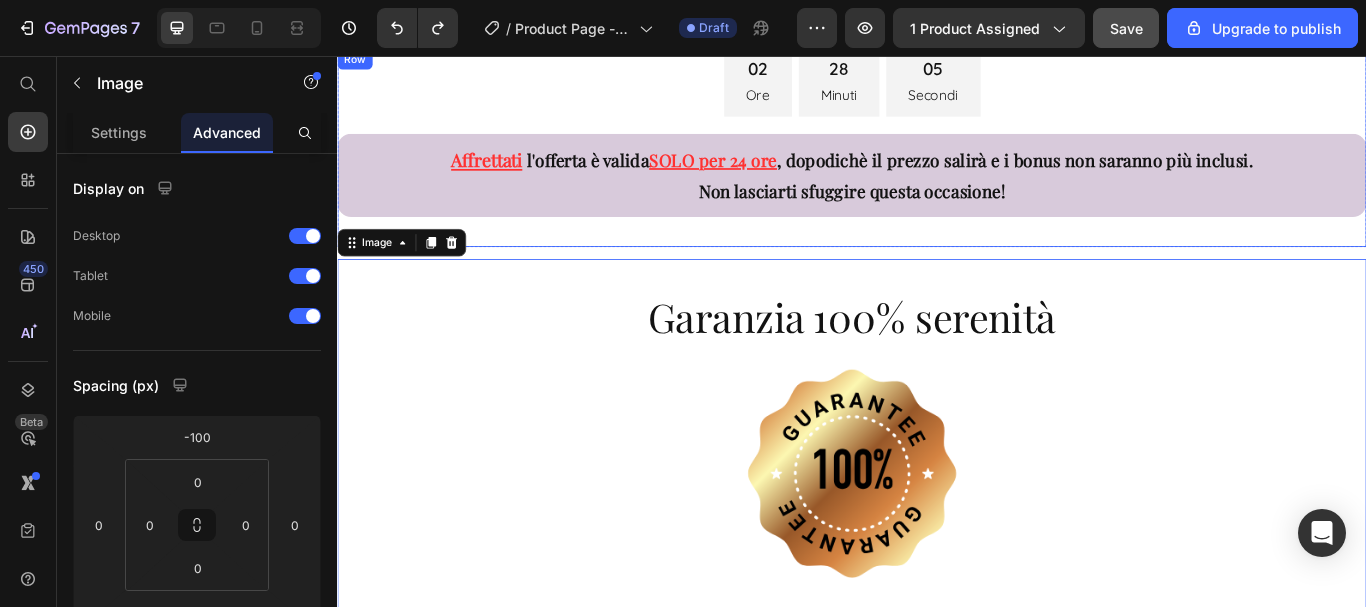 click on "02 Ore 28 Minuti 05 Secondi Countdown Timer Affrettati   l'offerta è valida  SOLO per 24 ore , dopodichè il prezzo salirà e i bonus non saranno più inclusi.  Non lasciarti sfuggire questa occasione! Text Block" at bounding box center [937, 163] 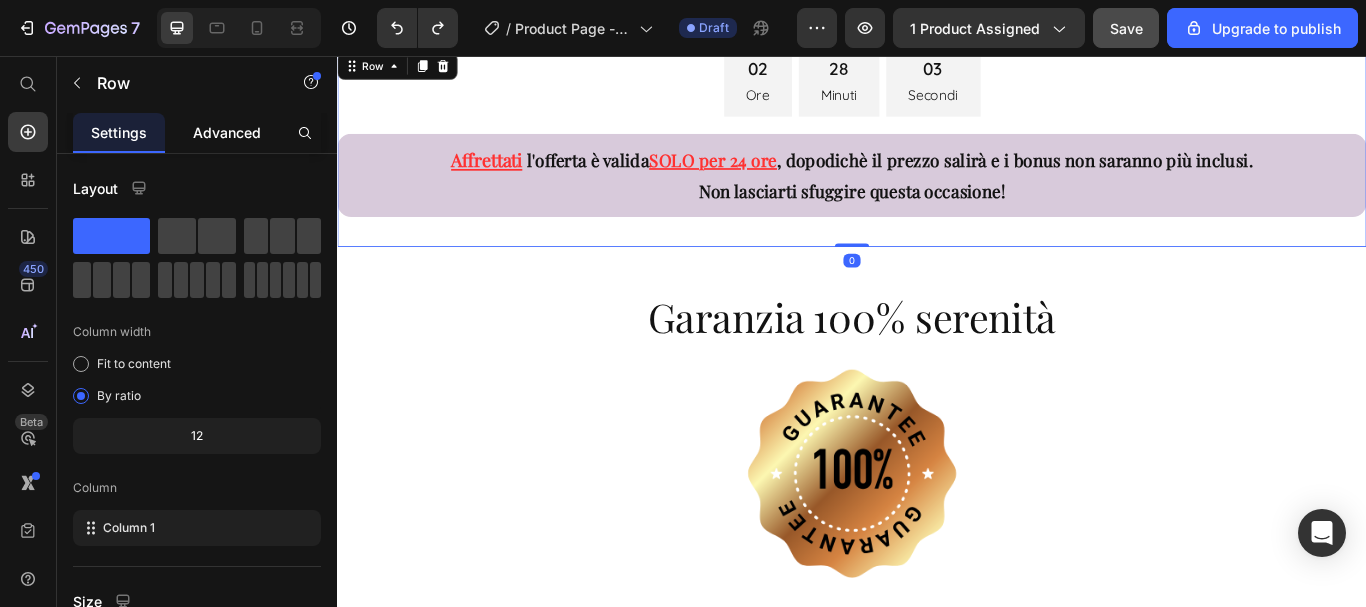 click on "Advanced" 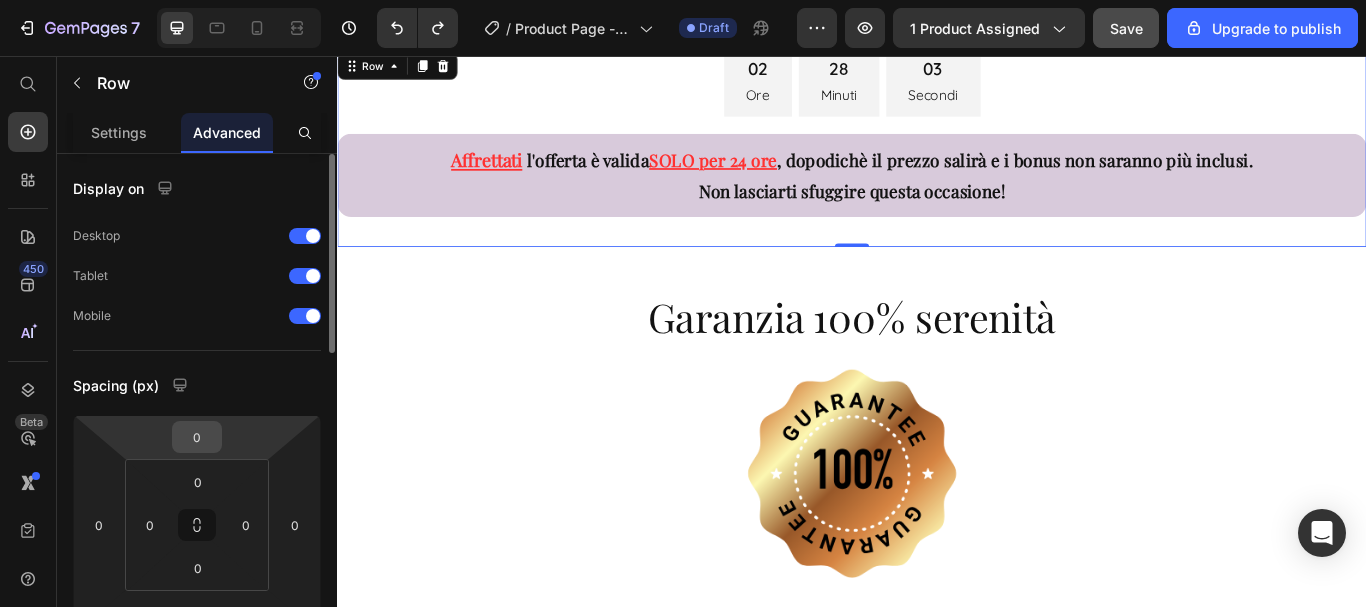 click on "0" at bounding box center [197, 437] 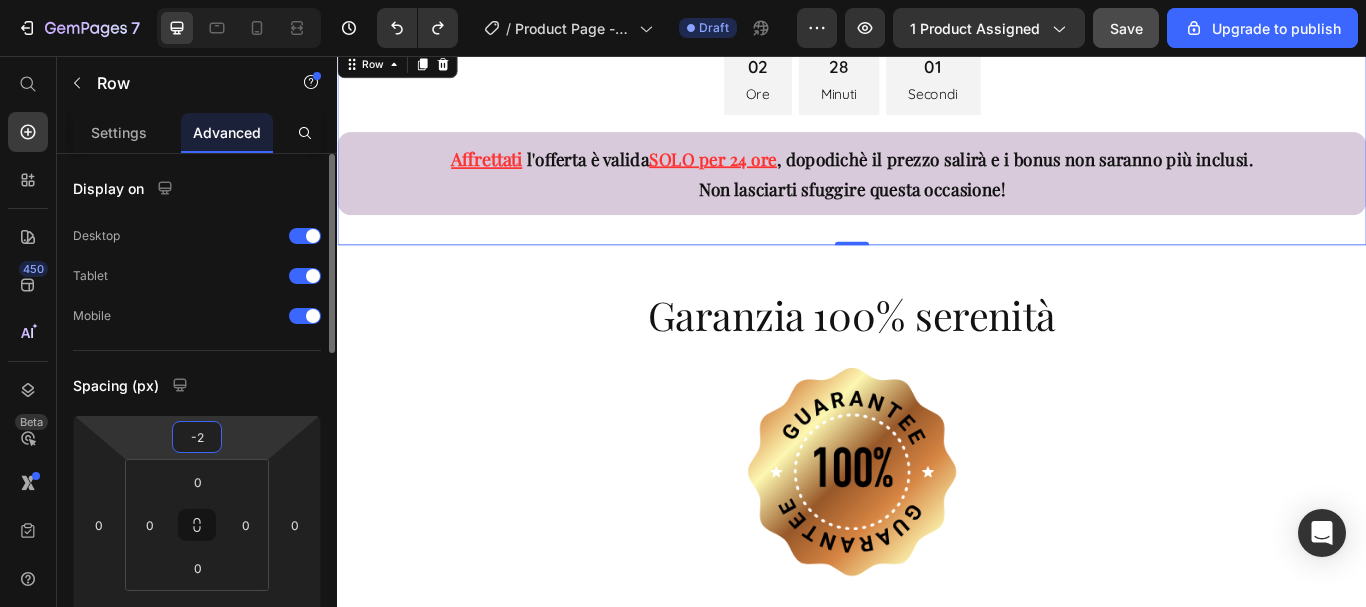 type on "-20" 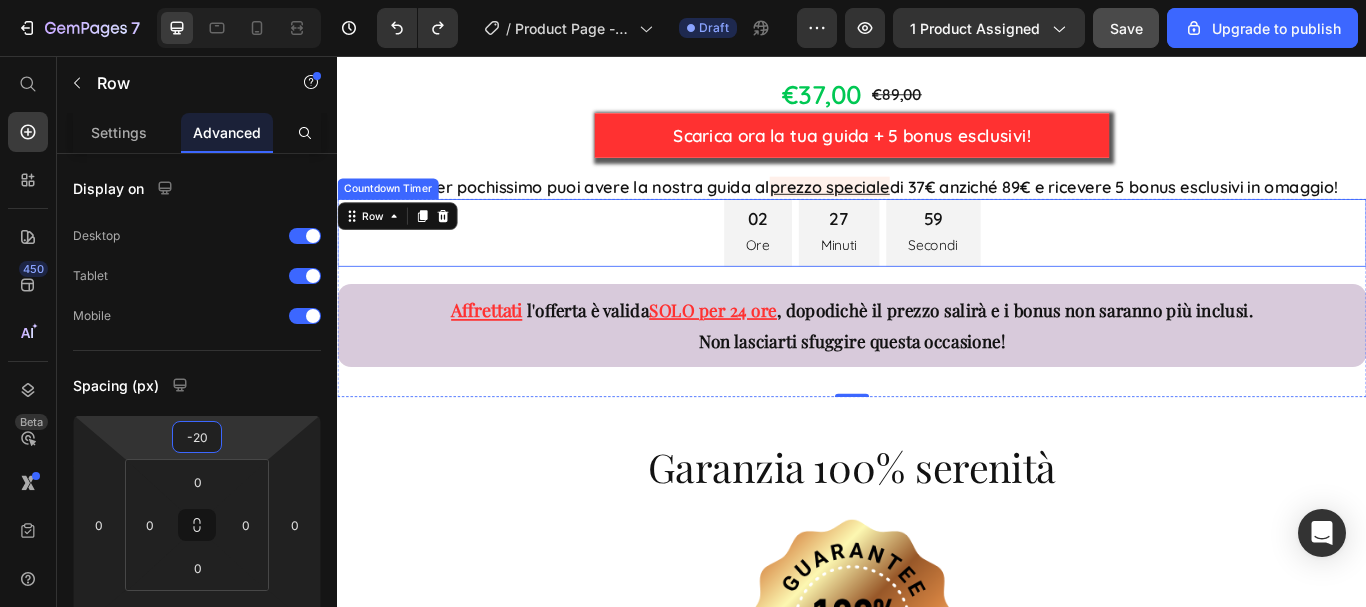 scroll, scrollTop: 12876, scrollLeft: 0, axis: vertical 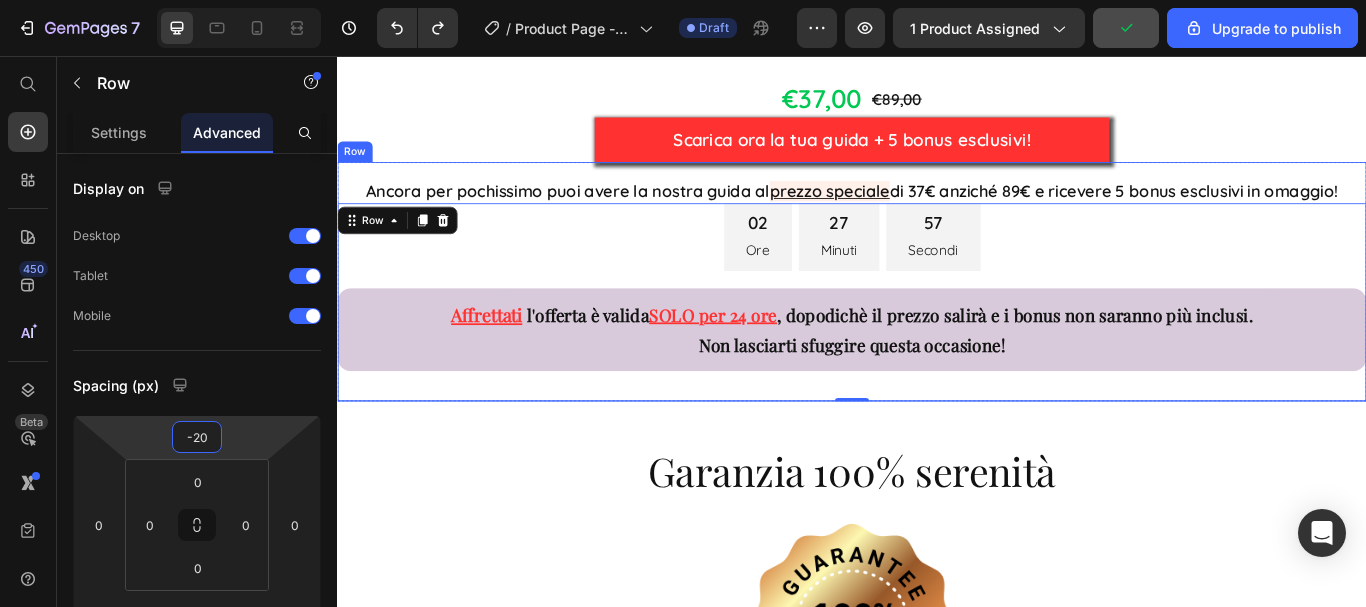 click on "€37,00 Product Price €89,00 Product Price Row Scarica ora la tua guida + 5 bonus esclusivi! Add to Cart Product" at bounding box center (937, 132) 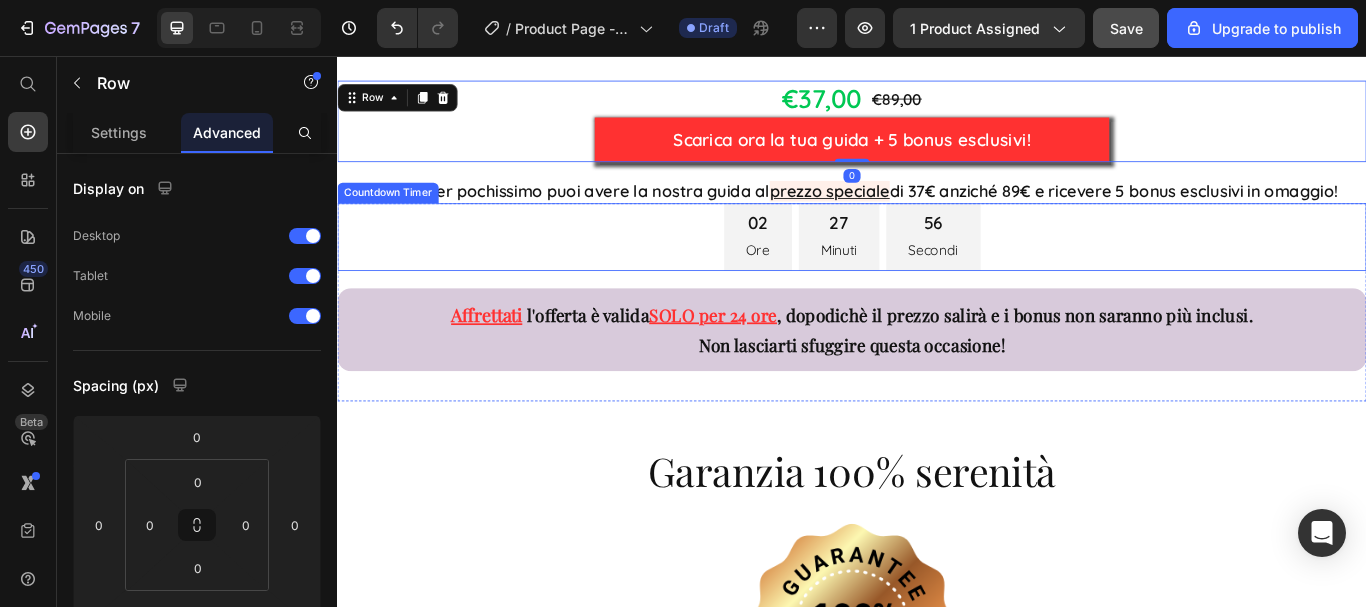 click on "02 Ore 27 Minuti 56 Secondi" at bounding box center (937, 267) 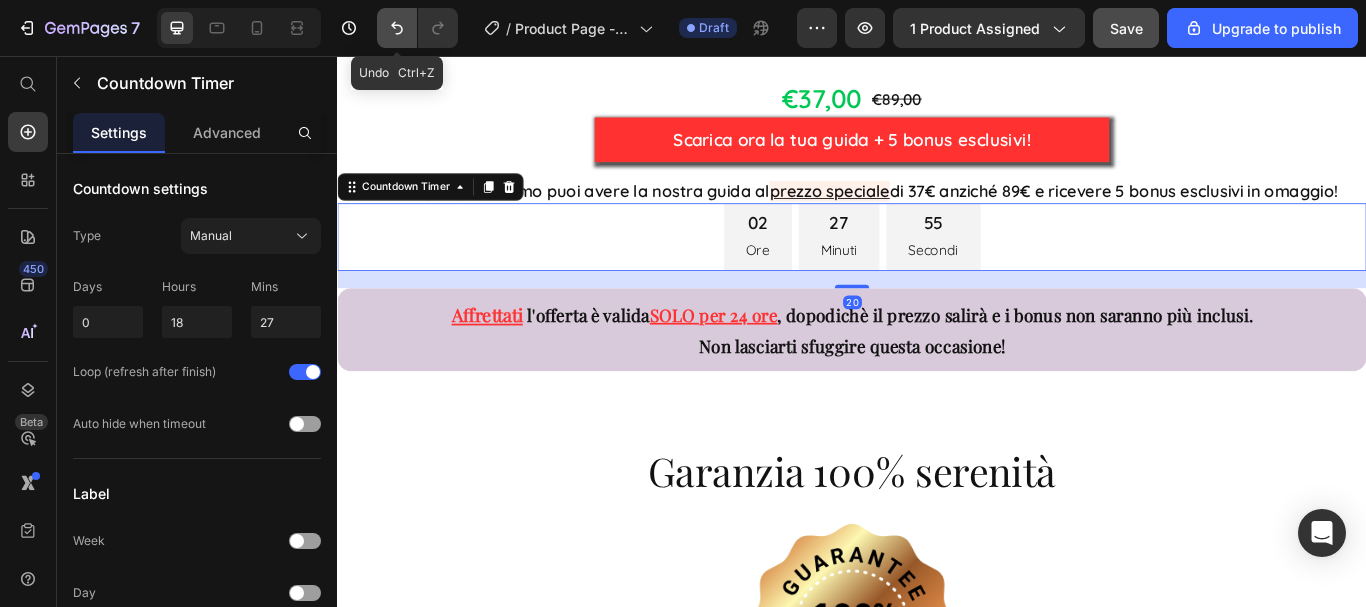 click 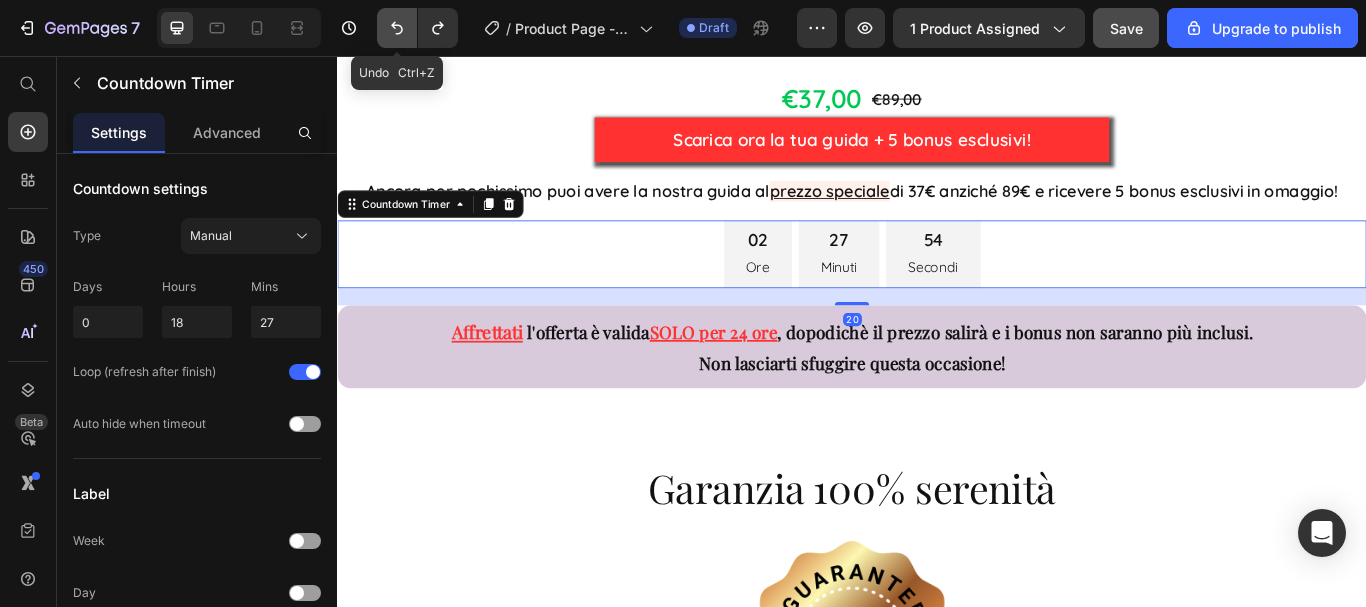 click 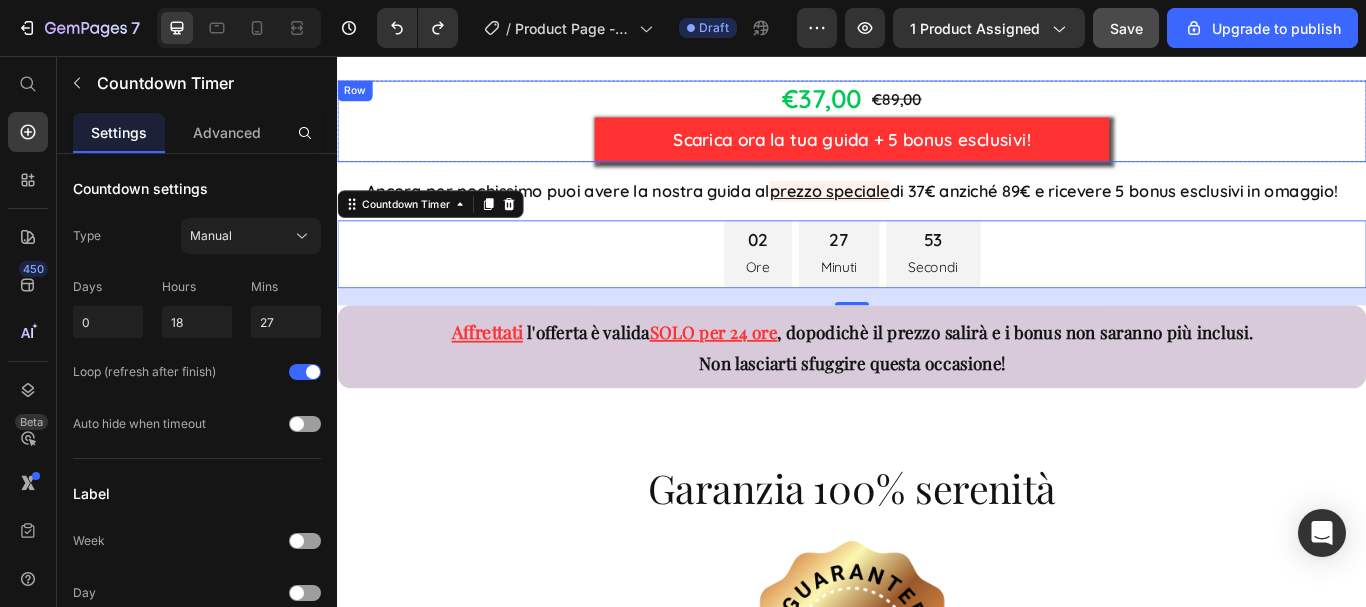 click on "€37,00 Product Price €89,00 Product Price Row Scarica ora la tua guida + 5 bonus esclusivi! Add to Cart Product" at bounding box center [937, 132] 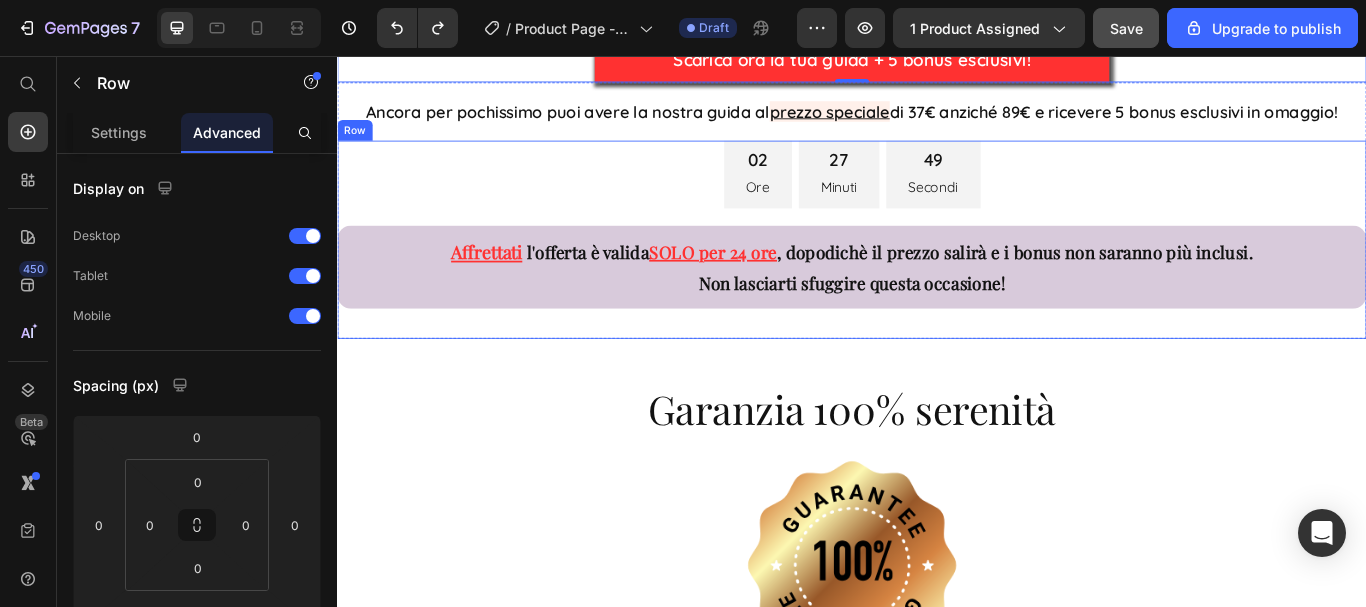 scroll, scrollTop: 13076, scrollLeft: 0, axis: vertical 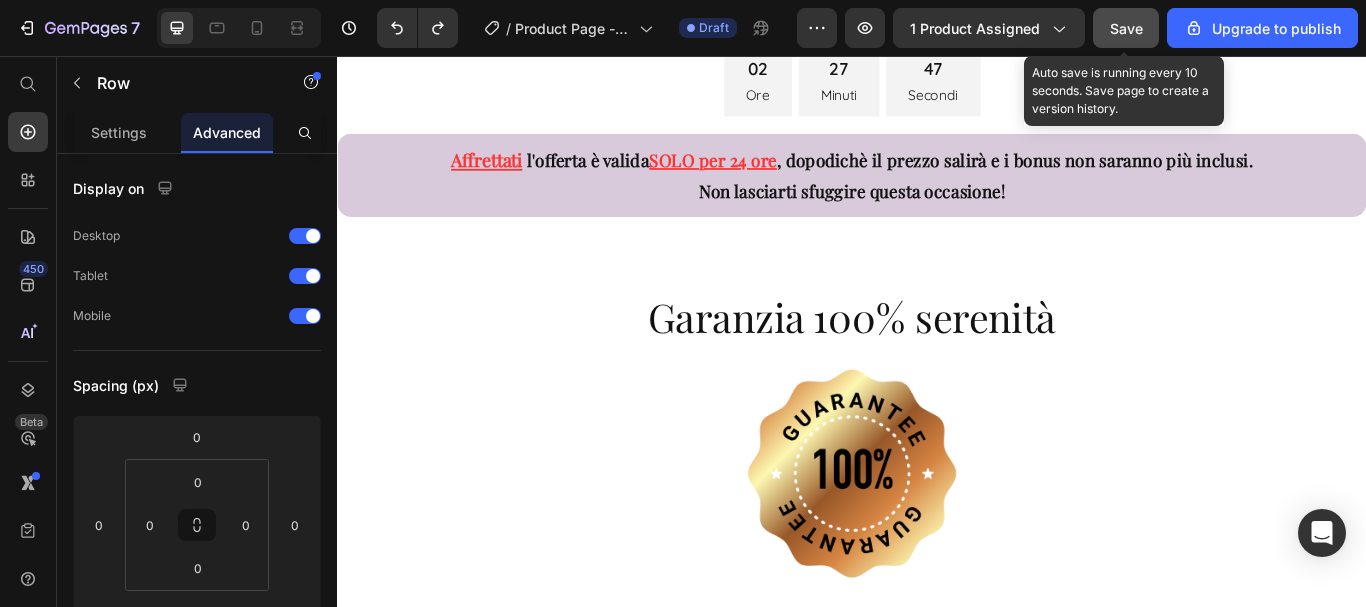 click on "Save" at bounding box center [1126, 28] 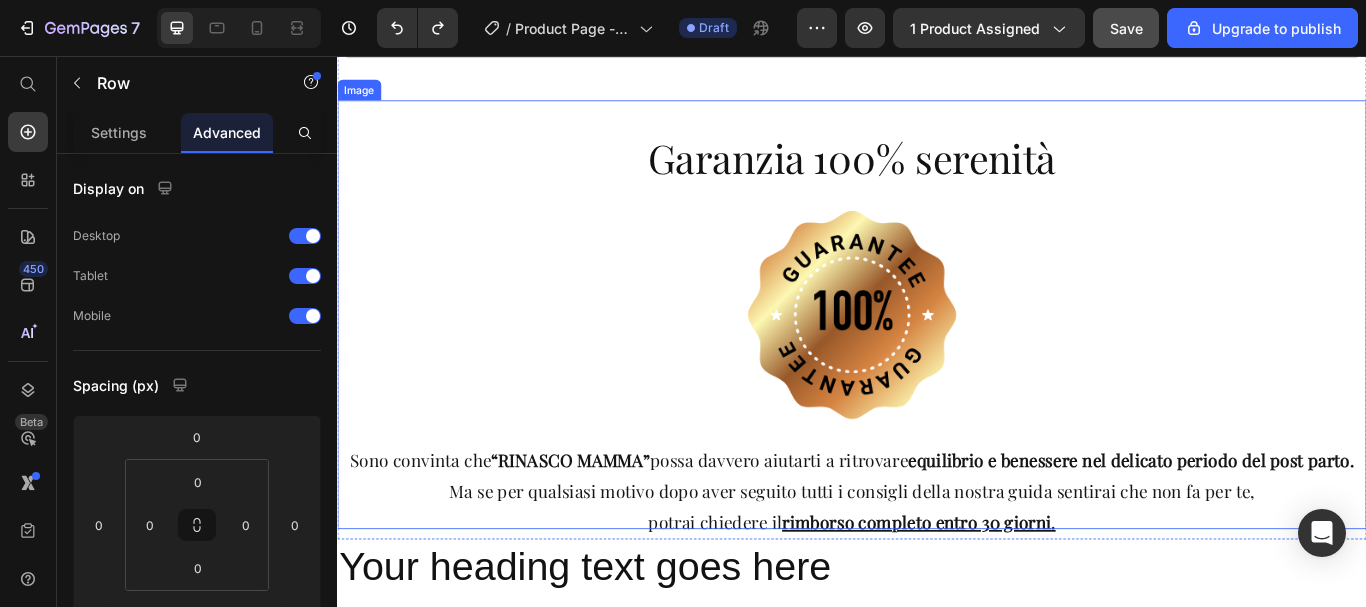 scroll, scrollTop: 13376, scrollLeft: 0, axis: vertical 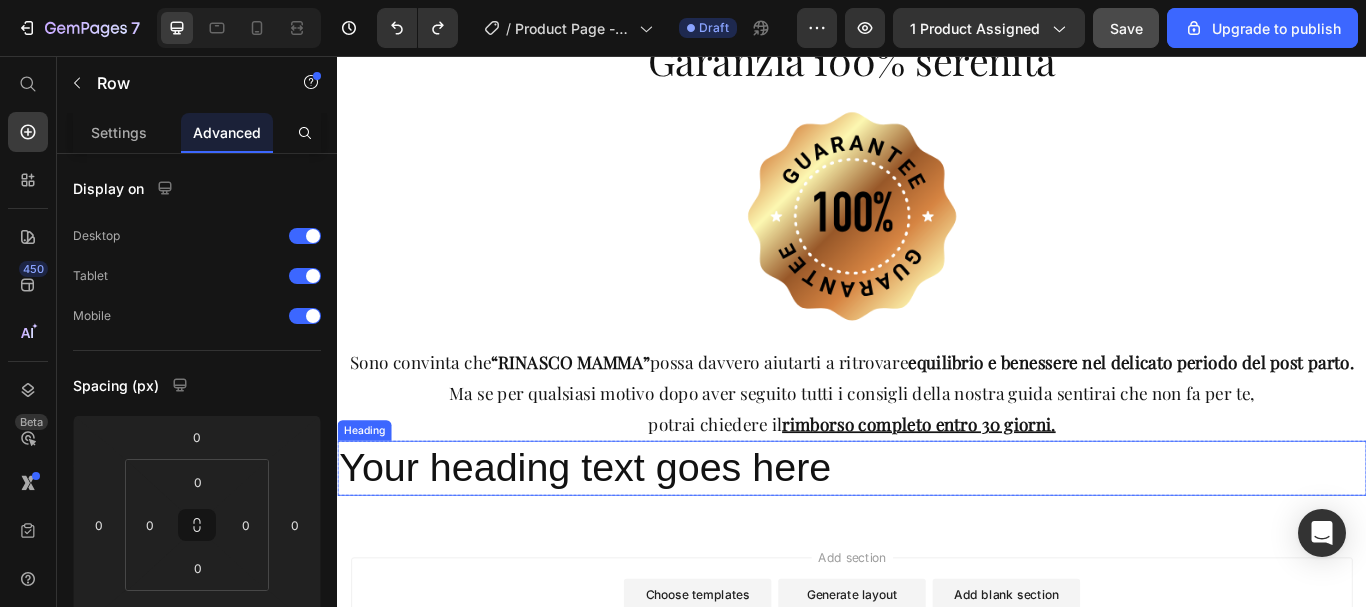 click on "Your heading text goes here" at bounding box center (937, 537) 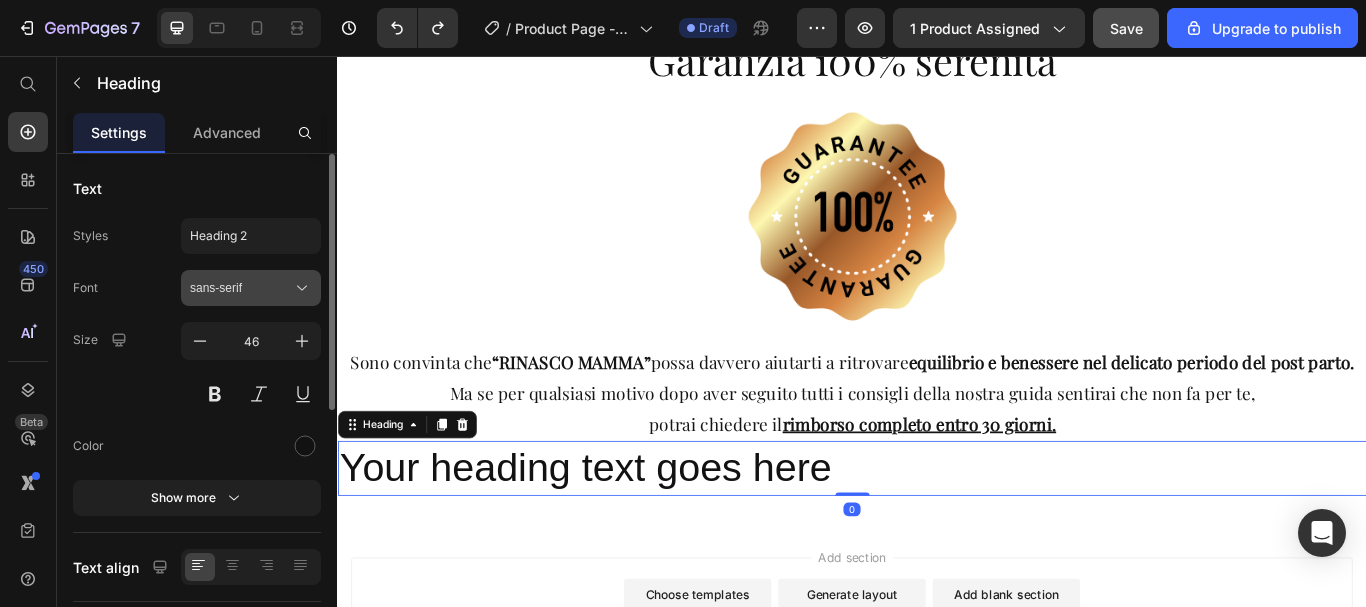 click on "sans-serif" at bounding box center (241, 288) 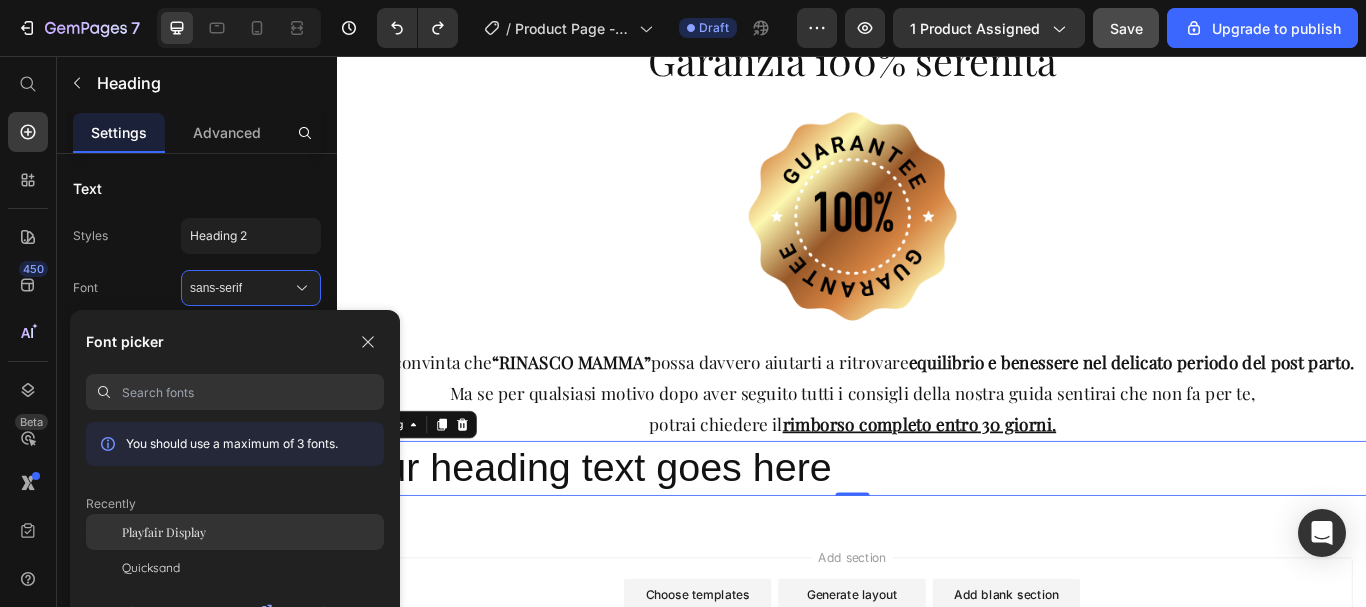 click on "Playfair Display" at bounding box center (164, 532) 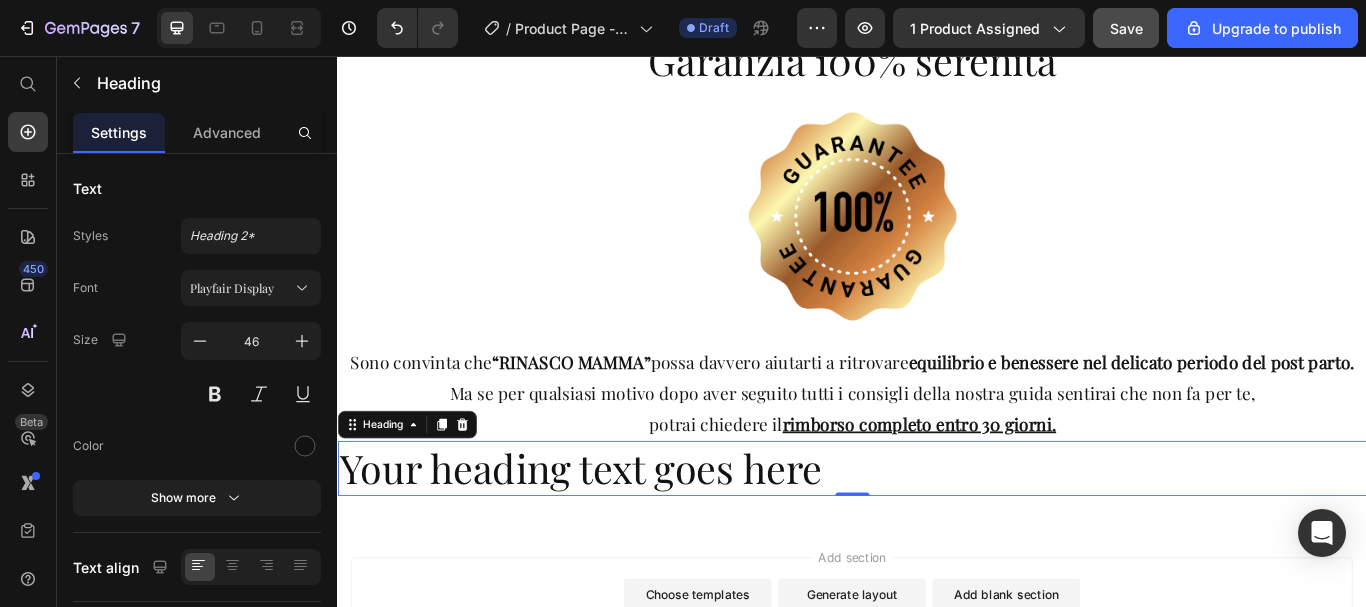 click on "Your heading text goes here" at bounding box center [937, 537] 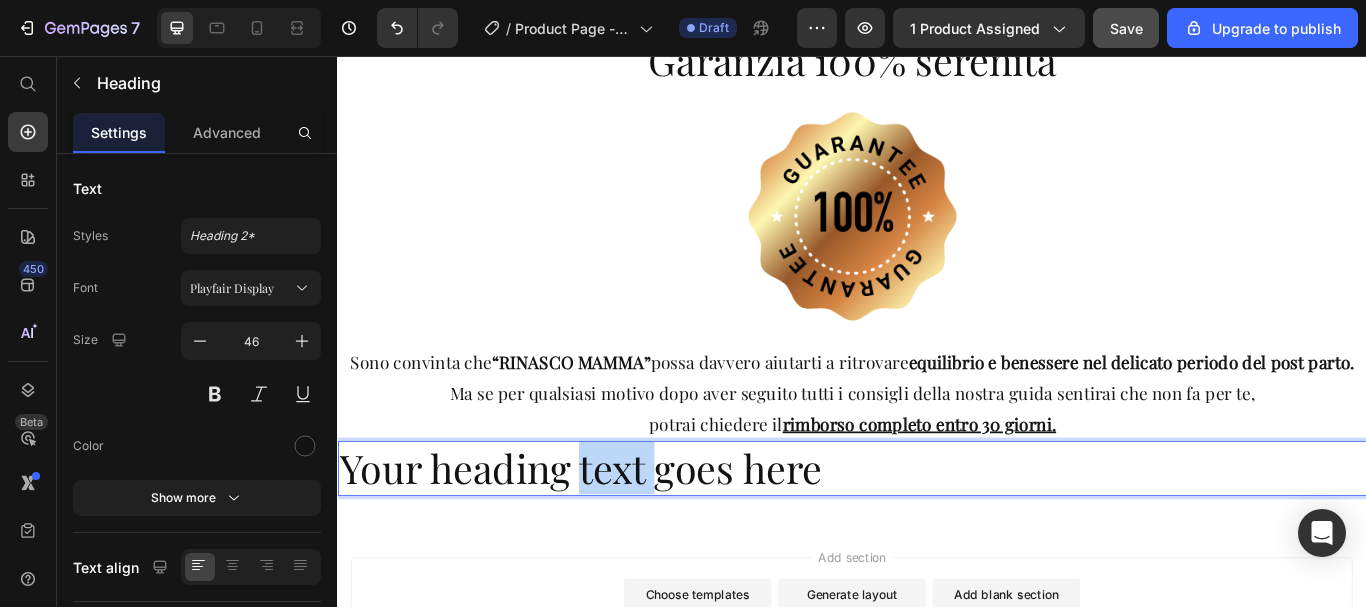 click on "Your heading text goes here" at bounding box center [937, 537] 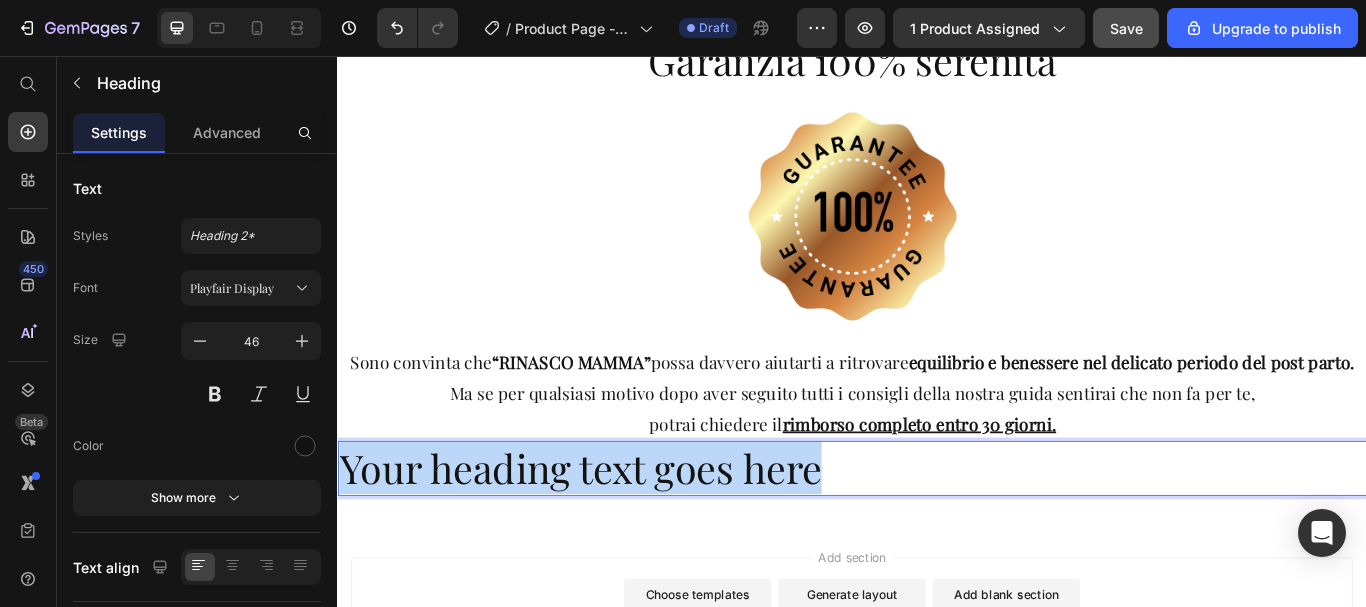 click on "Your heading text goes here" at bounding box center (937, 537) 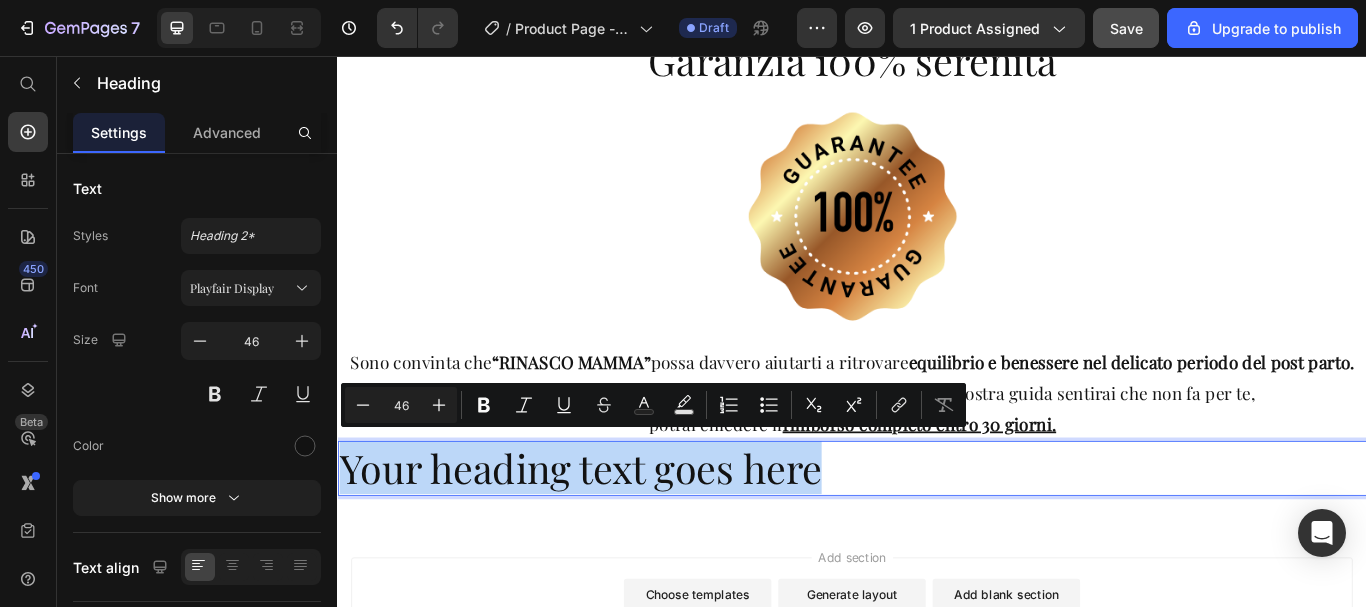 click on "Your heading text goes here" at bounding box center [937, 537] 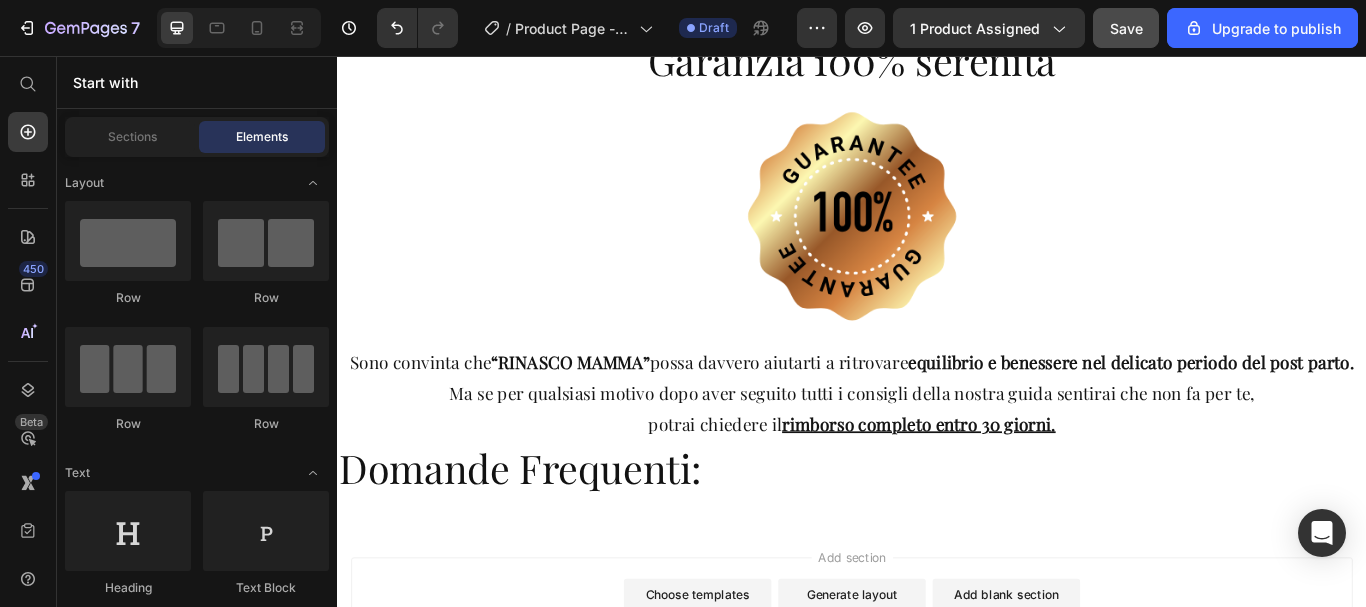 click on "Add section Choose templates inspired by CRO experts Generate layout from URL or image Add blank section then drag & drop elements" at bounding box center (937, 724) 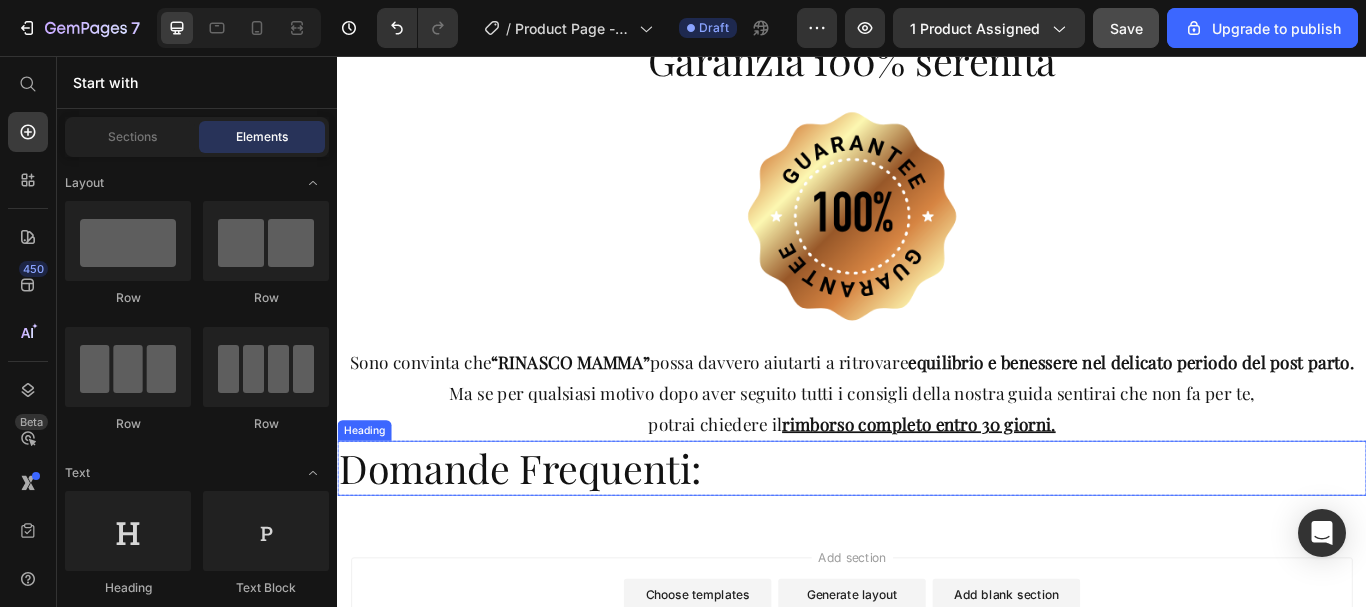 click on "Domande Frequenti:" at bounding box center (937, 537) 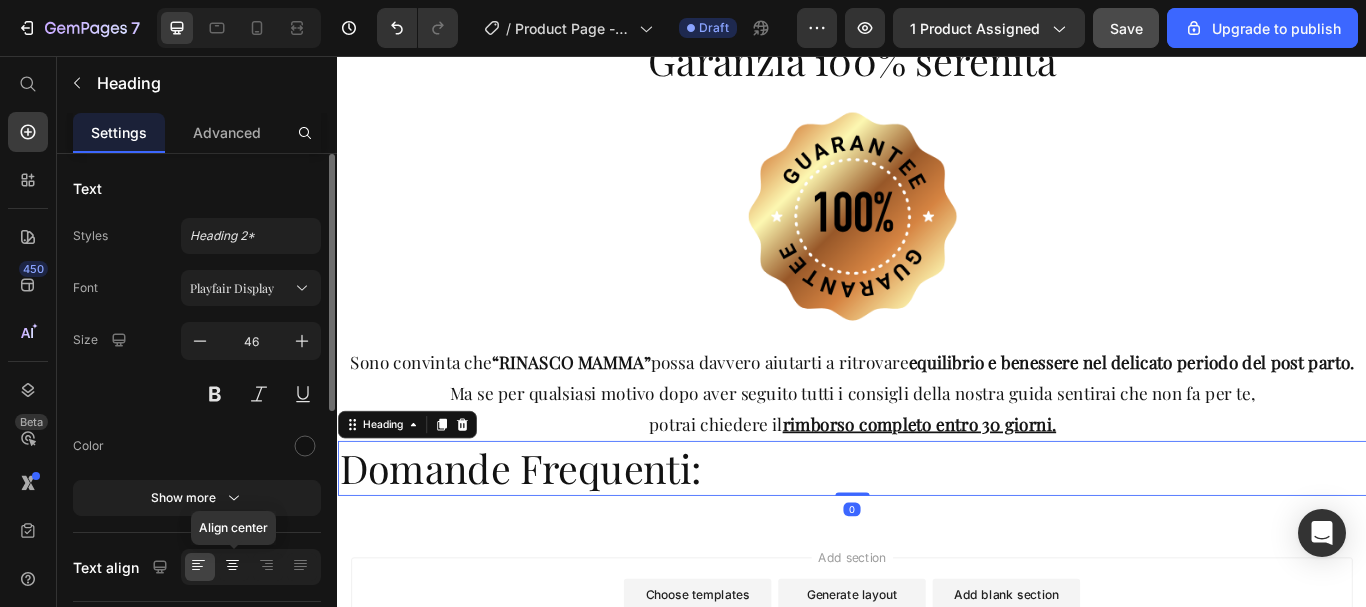 click 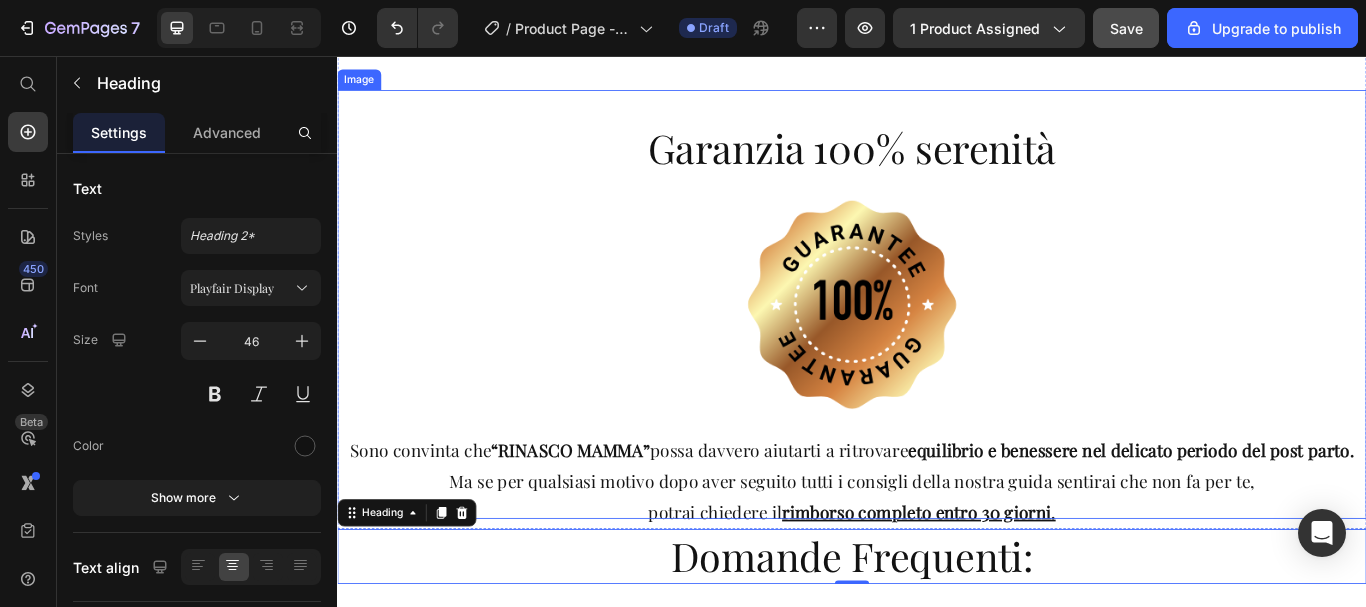 scroll, scrollTop: 13276, scrollLeft: 0, axis: vertical 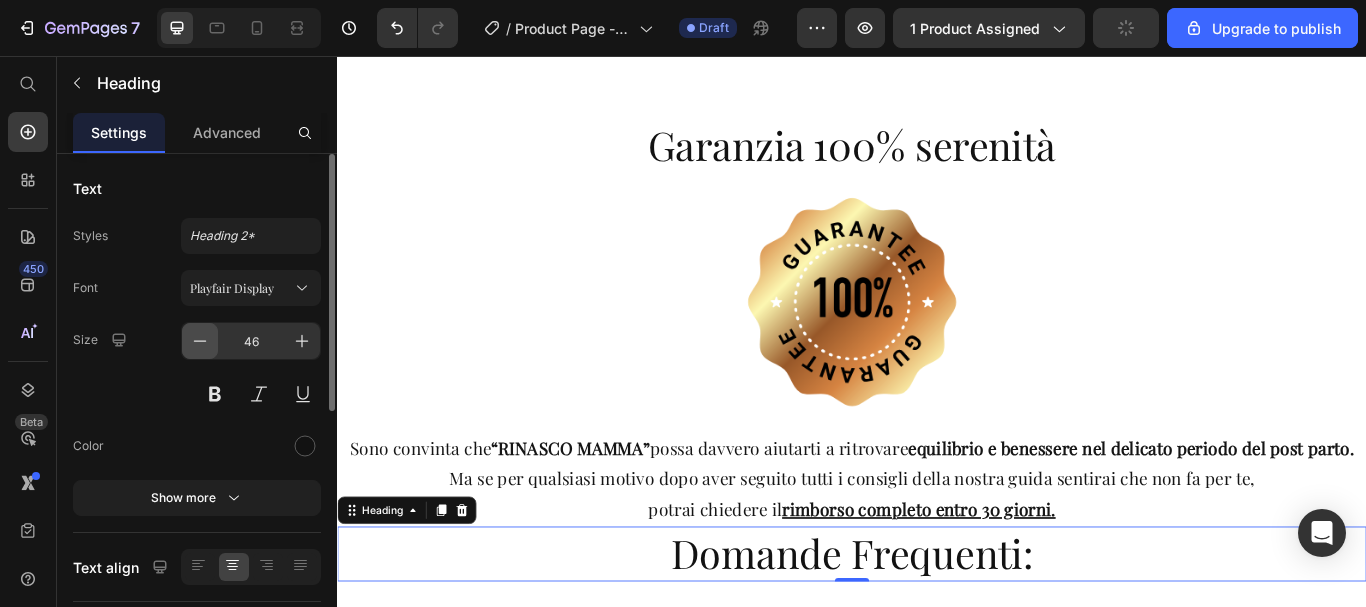 click 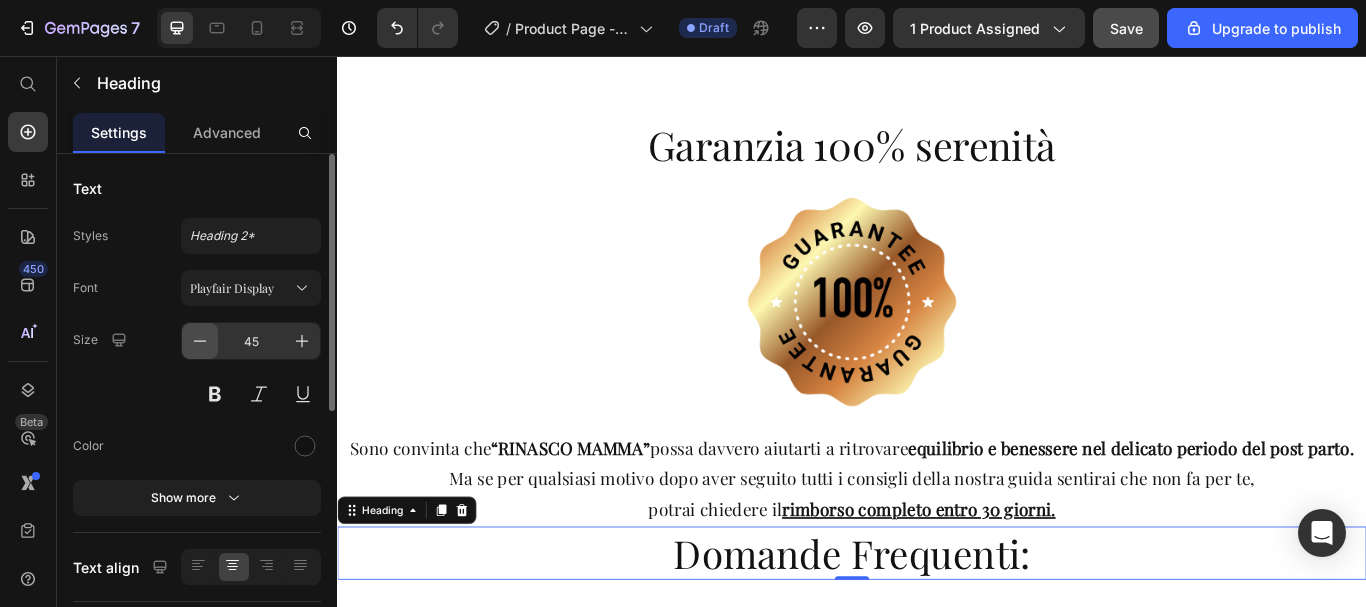 click 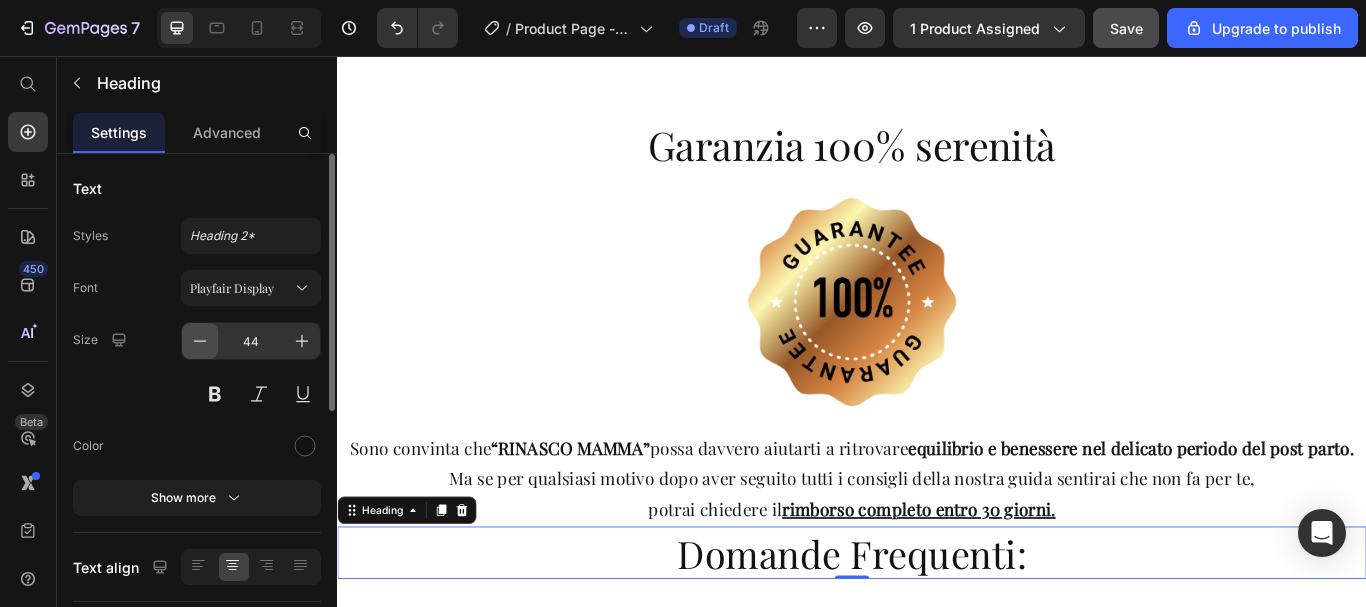 click 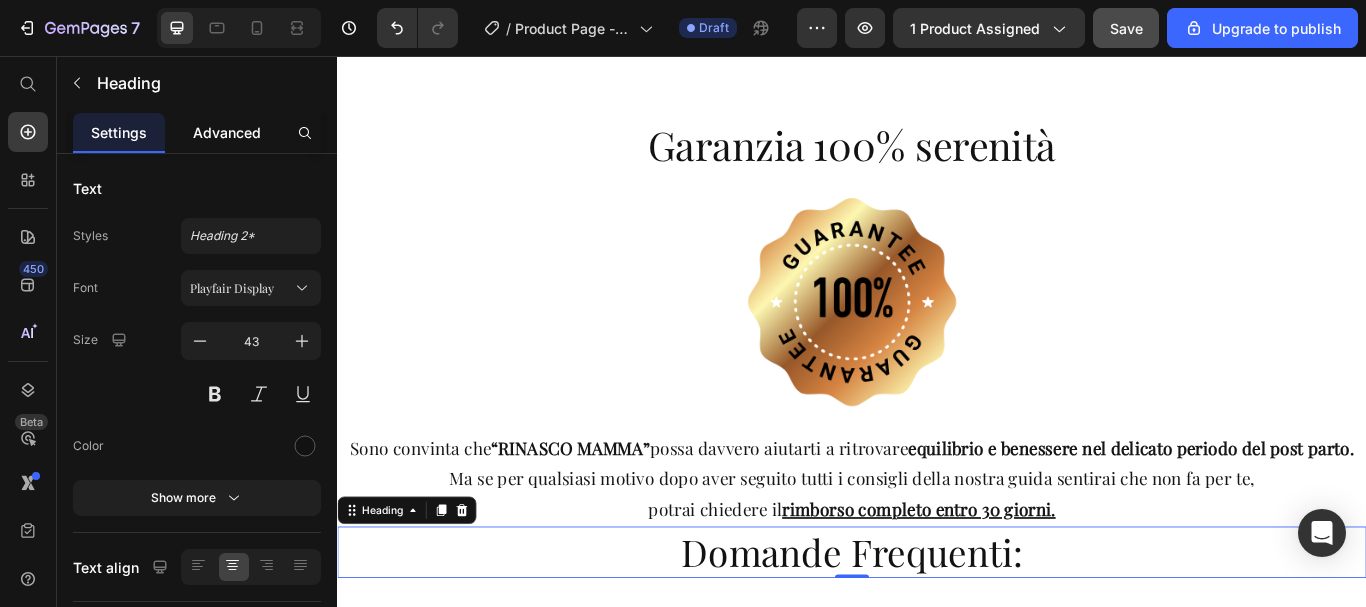 click on "Advanced" at bounding box center (227, 132) 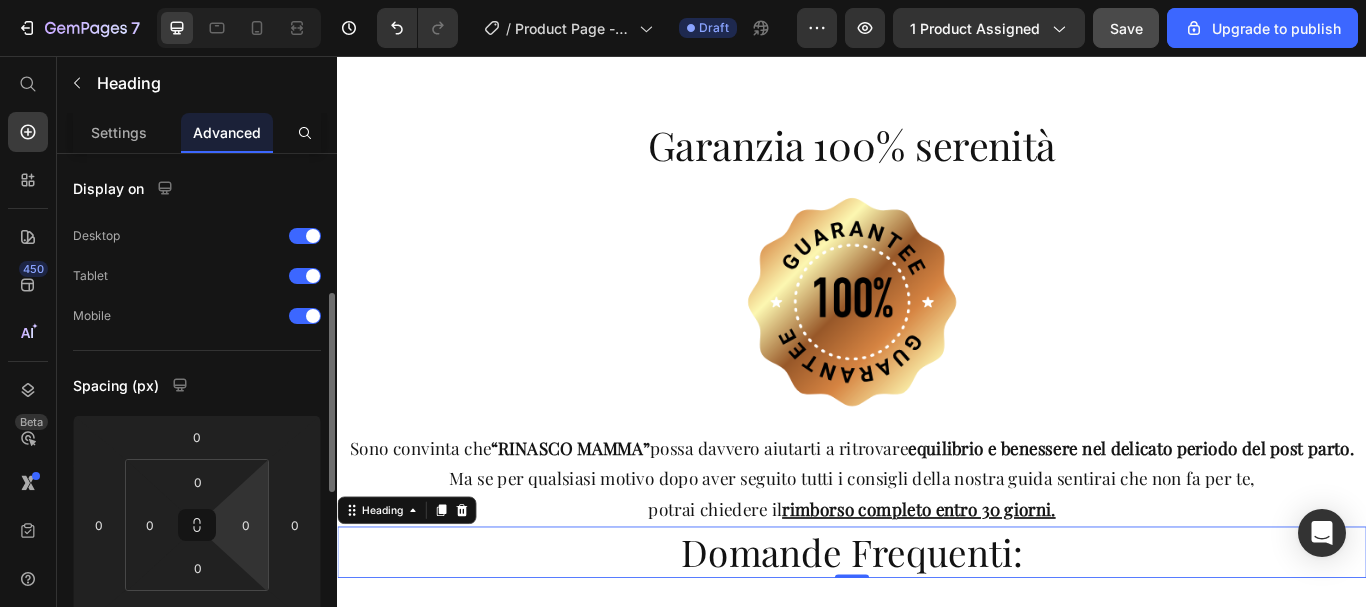 scroll, scrollTop: 200, scrollLeft: 0, axis: vertical 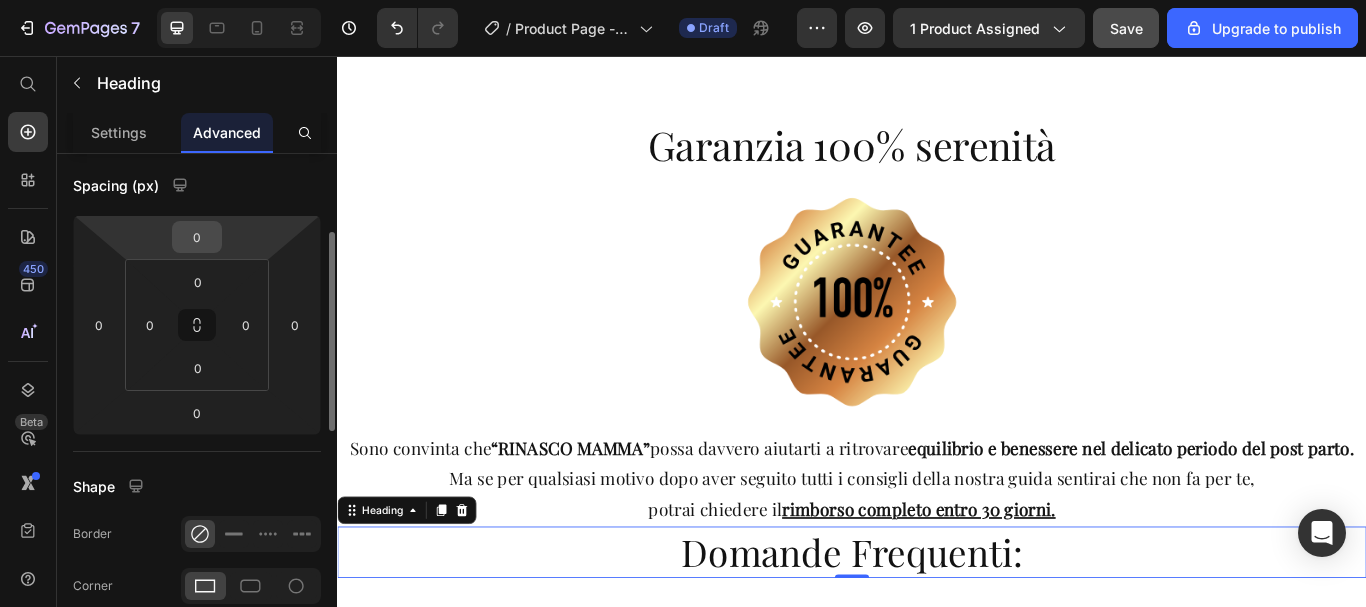click on "0" at bounding box center (197, 237) 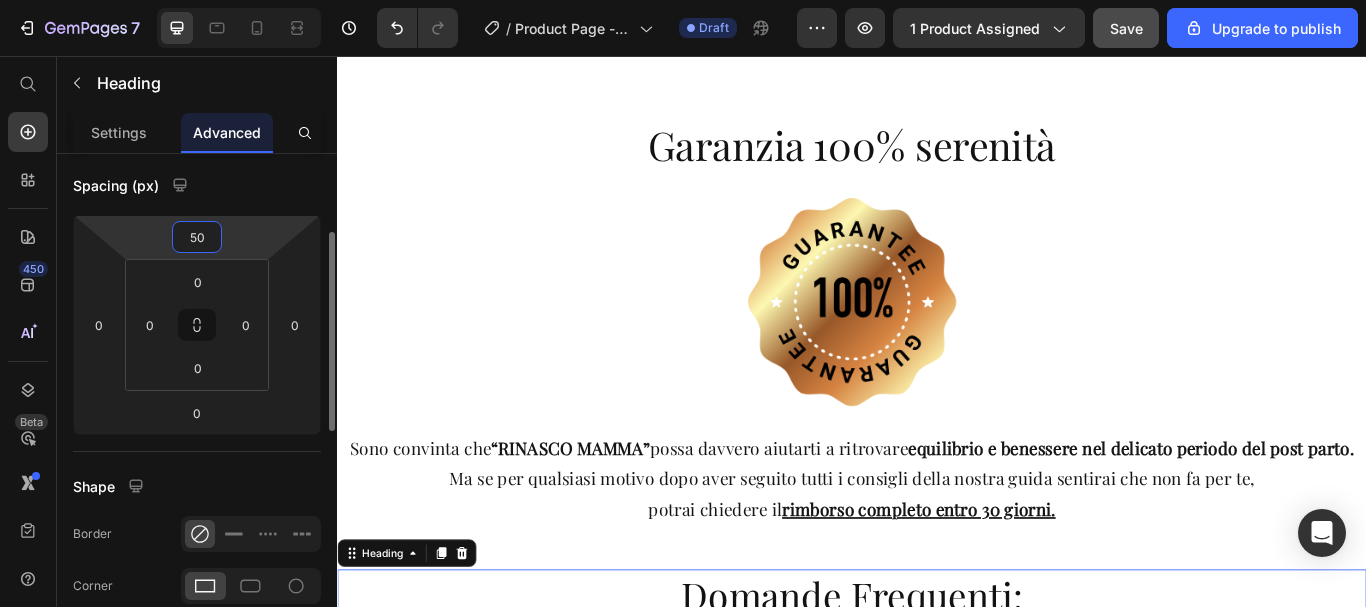 type on "5" 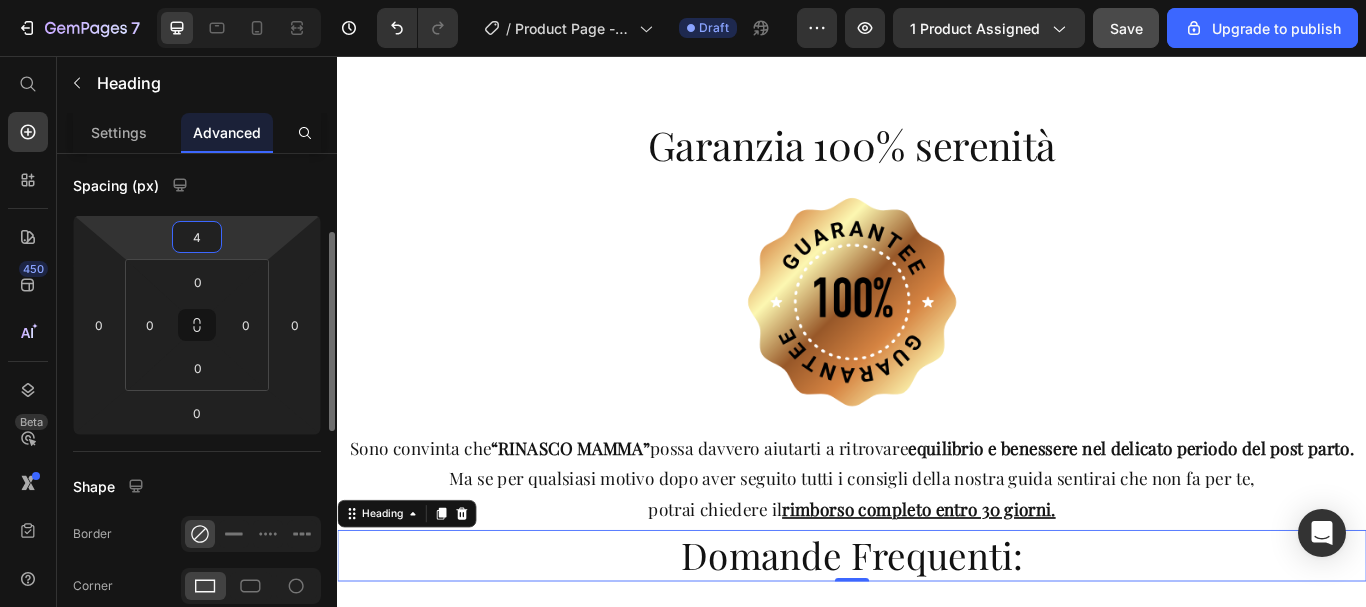 type on "40" 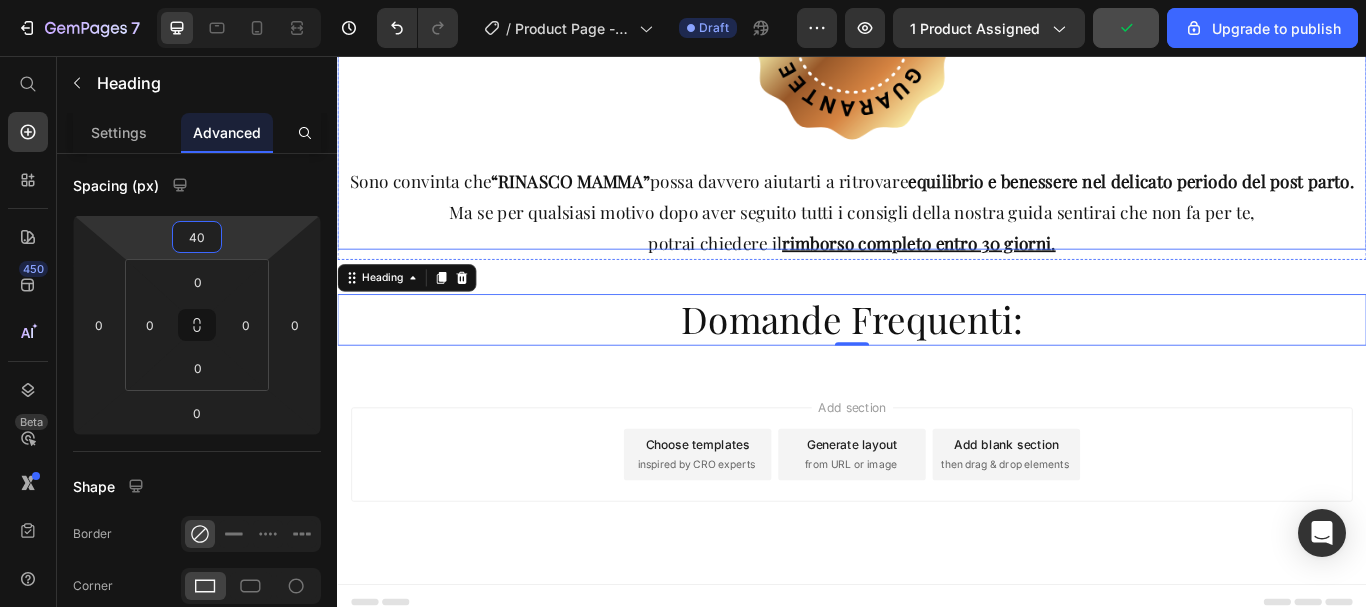 scroll, scrollTop: 13591, scrollLeft: 0, axis: vertical 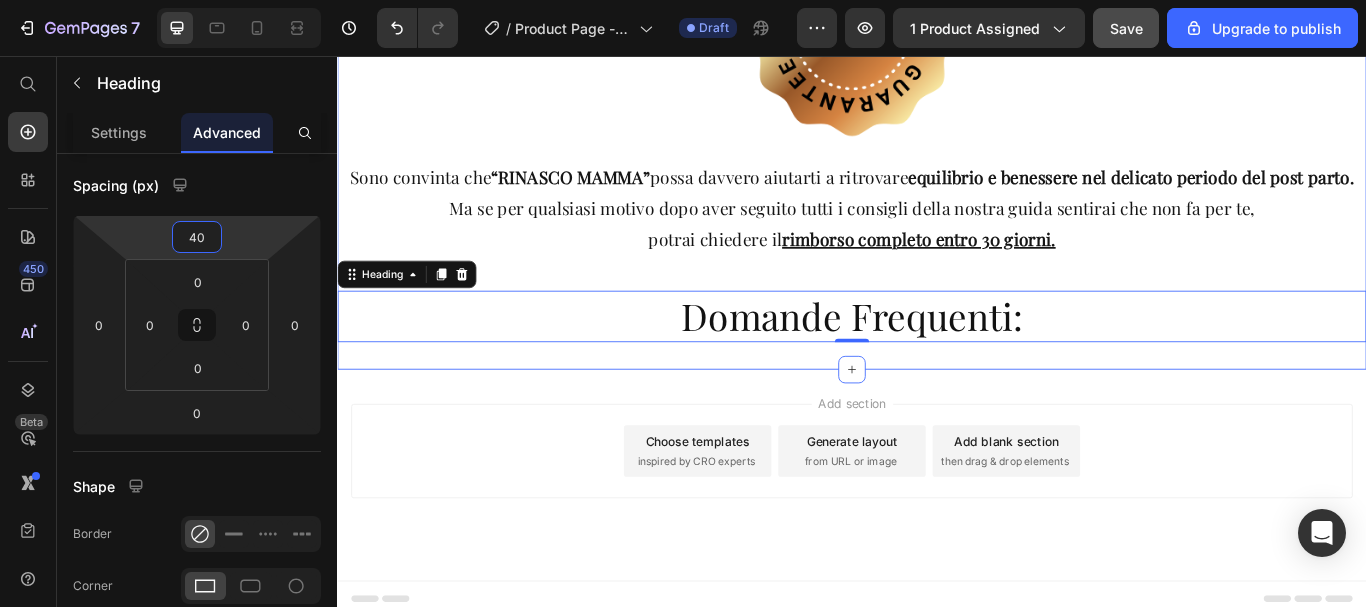 click on "Hai in mente che valore possono avere queste informazioni? Heading Quanto pensi che costerebbe un  percorso di coaching per il benessere delle mamme? Almeno  200 o 400 euro … e spesso non risolve davvero le difficoltà quotidiane. Oppure un  corso post parto in studio?    Di solito il prezzo si aggira tra i  150 e i 300 euro  per poche sessioni, che spesso non riesci nemmeno a frequentare con costanza per mancanza di tempo. E le sedute da uno  psicologo ? Ogni incontro va dai  60 ai 90 euro … e una sola seduta, lo sai anche tu, non basta.    Spesso richiedono tempo che non hai, spostamenti che non puoi permetterti, e finiscono per farti sentire sotto pressione invece che accolta. Ora chiediti:  quanto pensi che costerebbe una guida capace,  una volta per tutte, di aiutarti a risolvere le vere difficoltà  di una mamma che fatica a ritrovare sé stessa e che continua a non trovare risposte? Ecco perché abbiamo creato la  SOLUZIONE  adatta a te: Il prezzo della guida è di  89 euro... Text Block Image" at bounding box center [937, -1140] 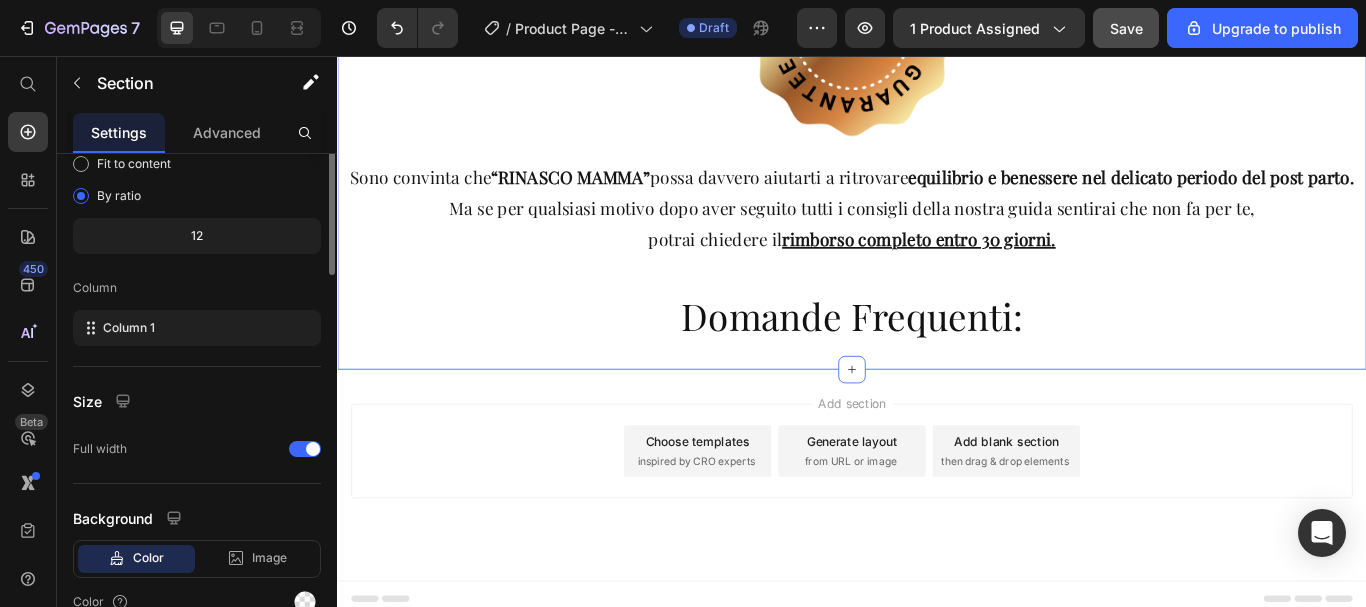 scroll, scrollTop: 0, scrollLeft: 0, axis: both 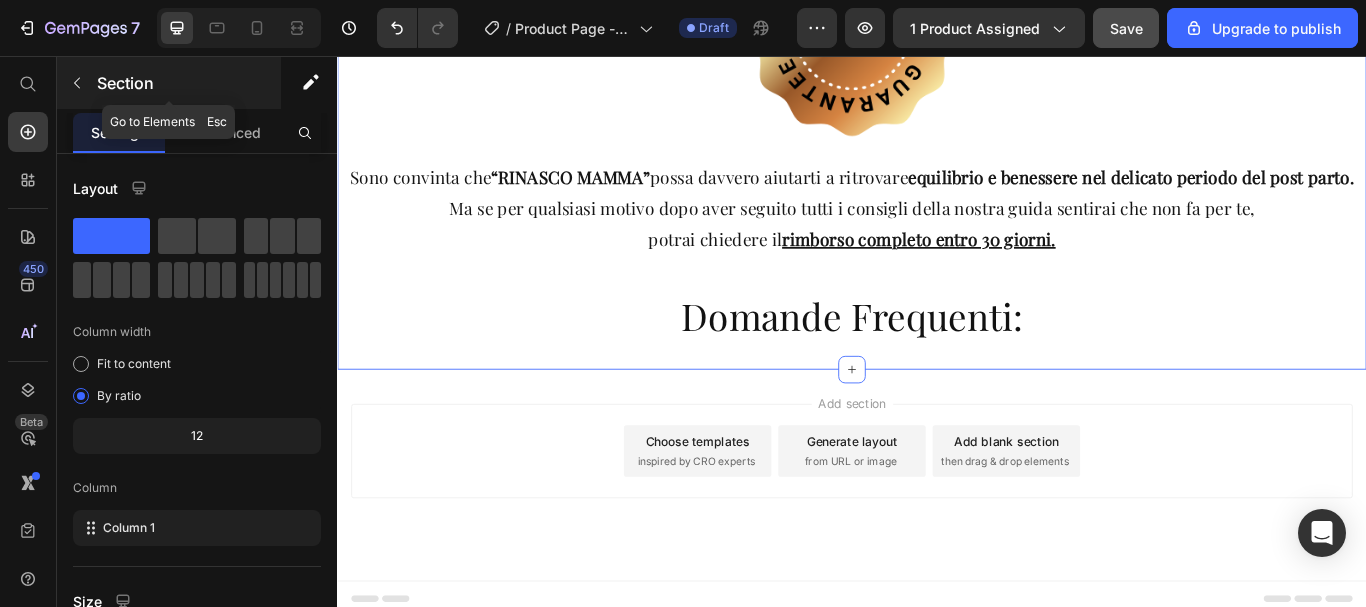 click on "Section" at bounding box center (169, 83) 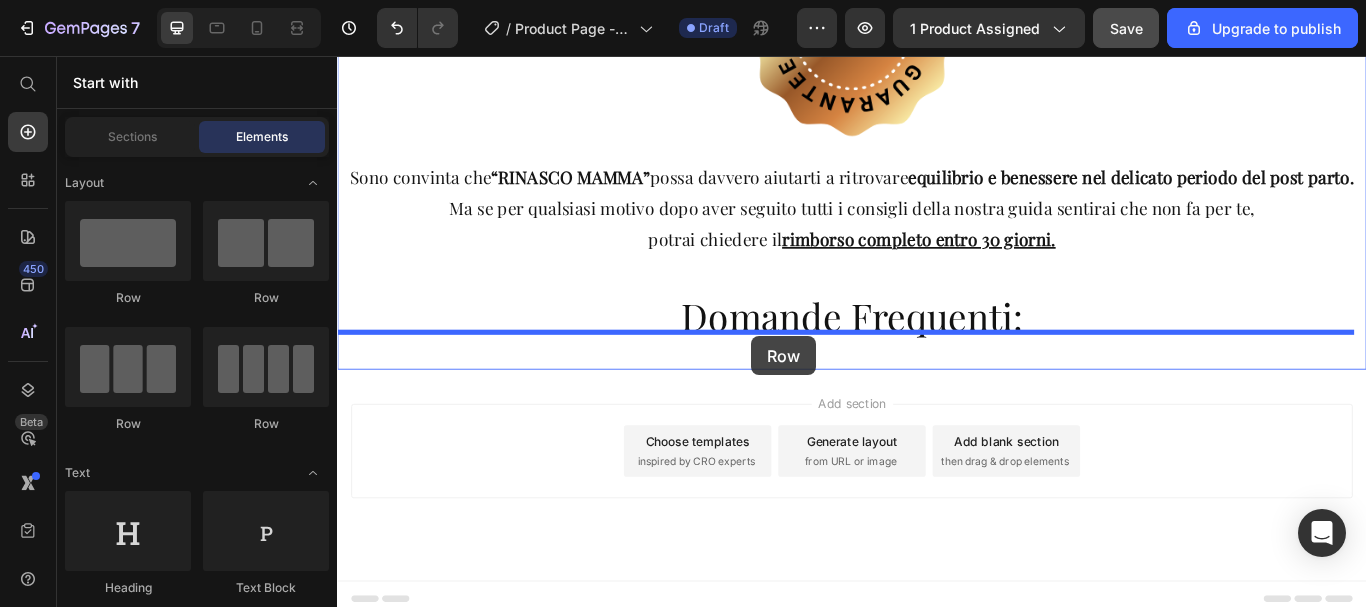 drag, startPoint x: 461, startPoint y: 302, endPoint x: 820, endPoint y: 383, distance: 368.02444 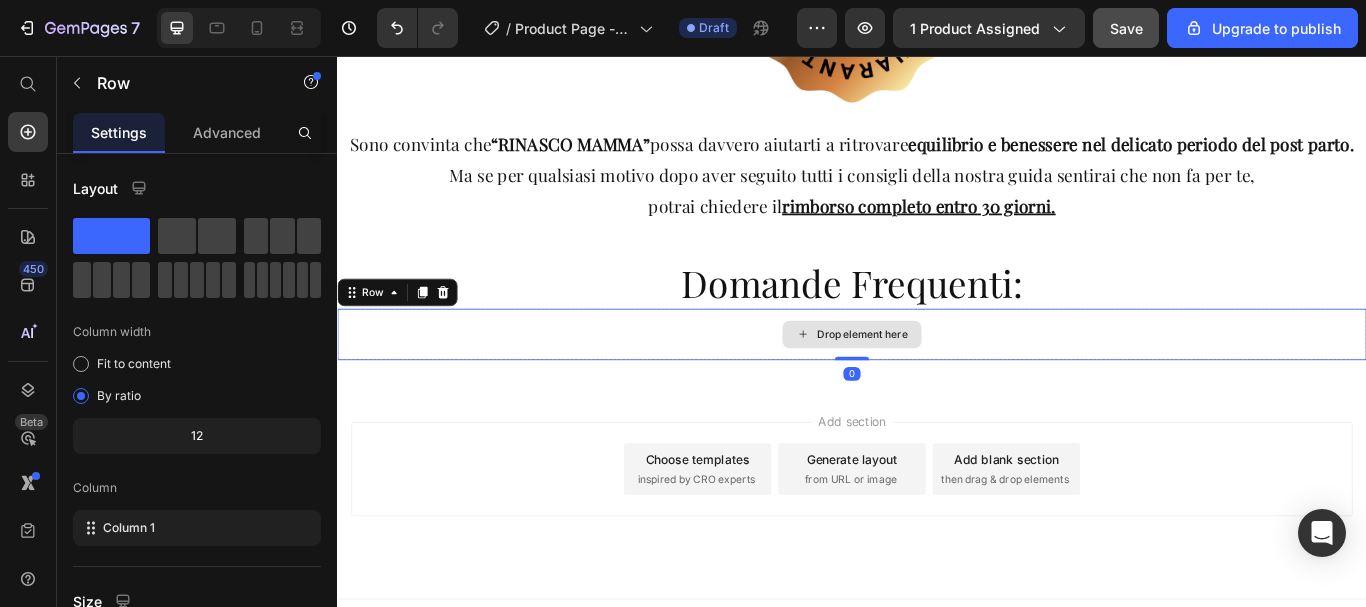 scroll, scrollTop: 13651, scrollLeft: 0, axis: vertical 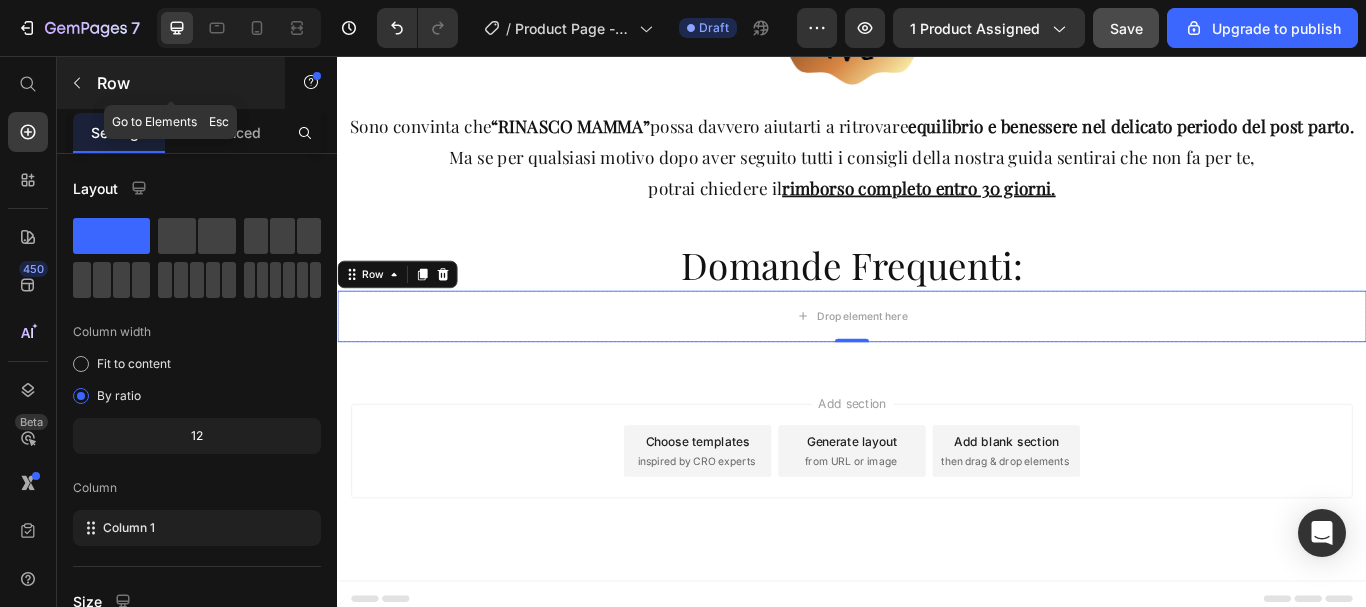 click on "Row" at bounding box center (182, 83) 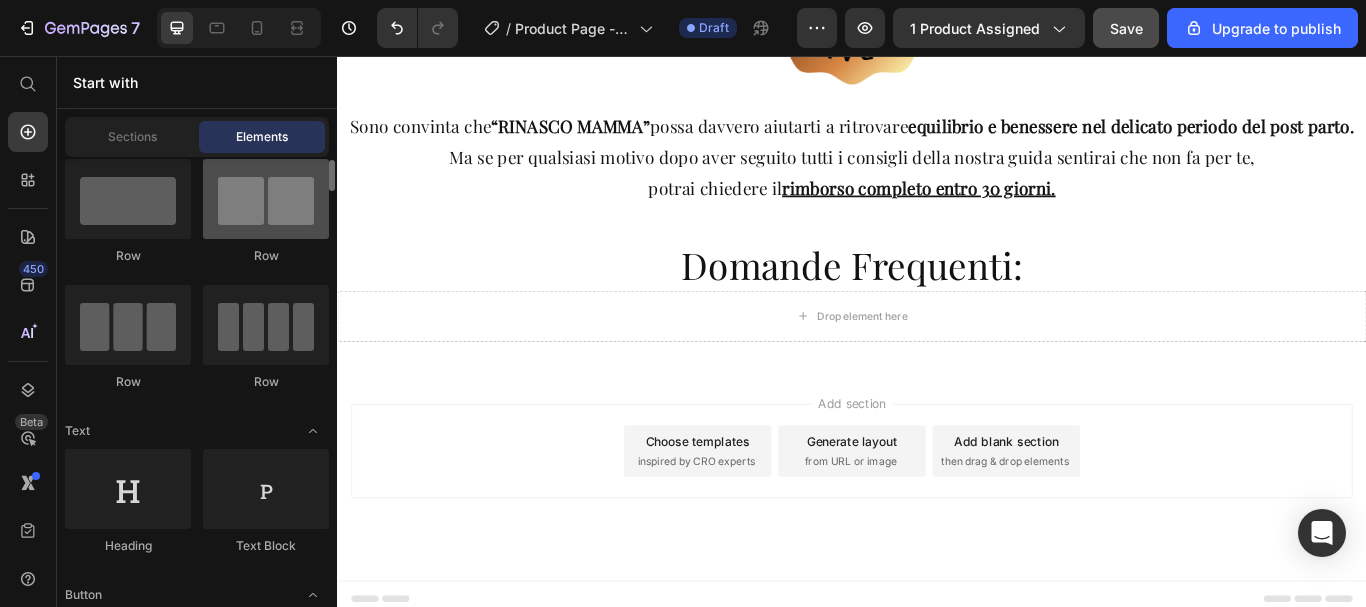 scroll, scrollTop: 0, scrollLeft: 0, axis: both 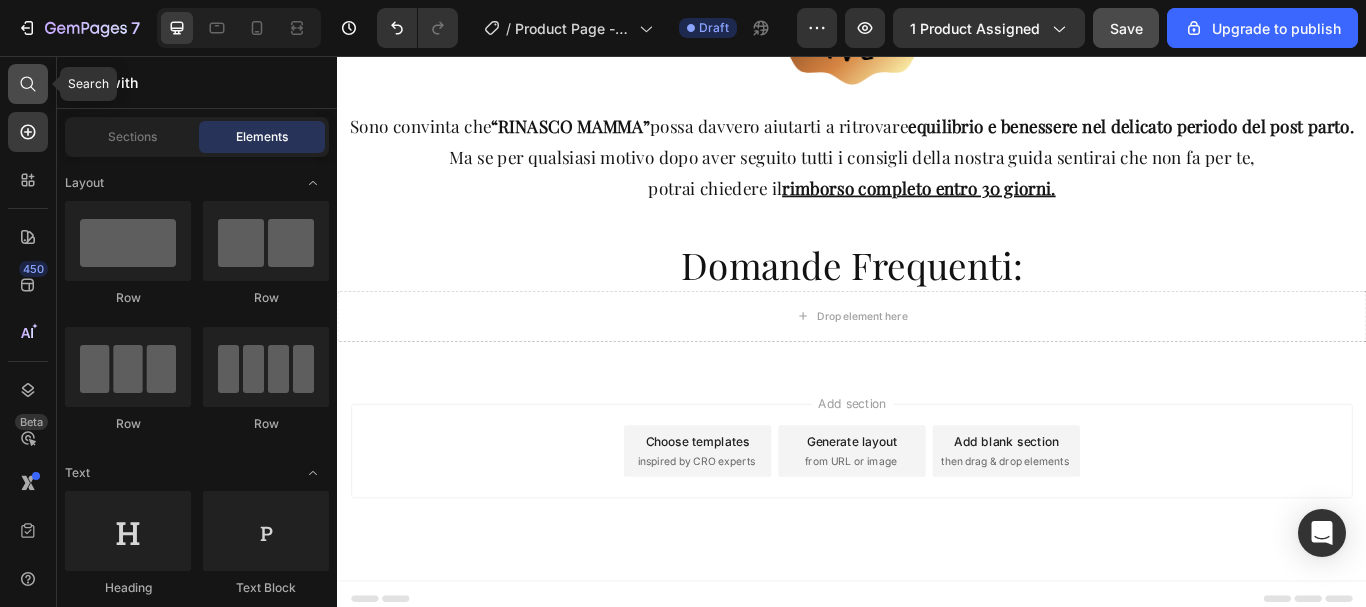 click 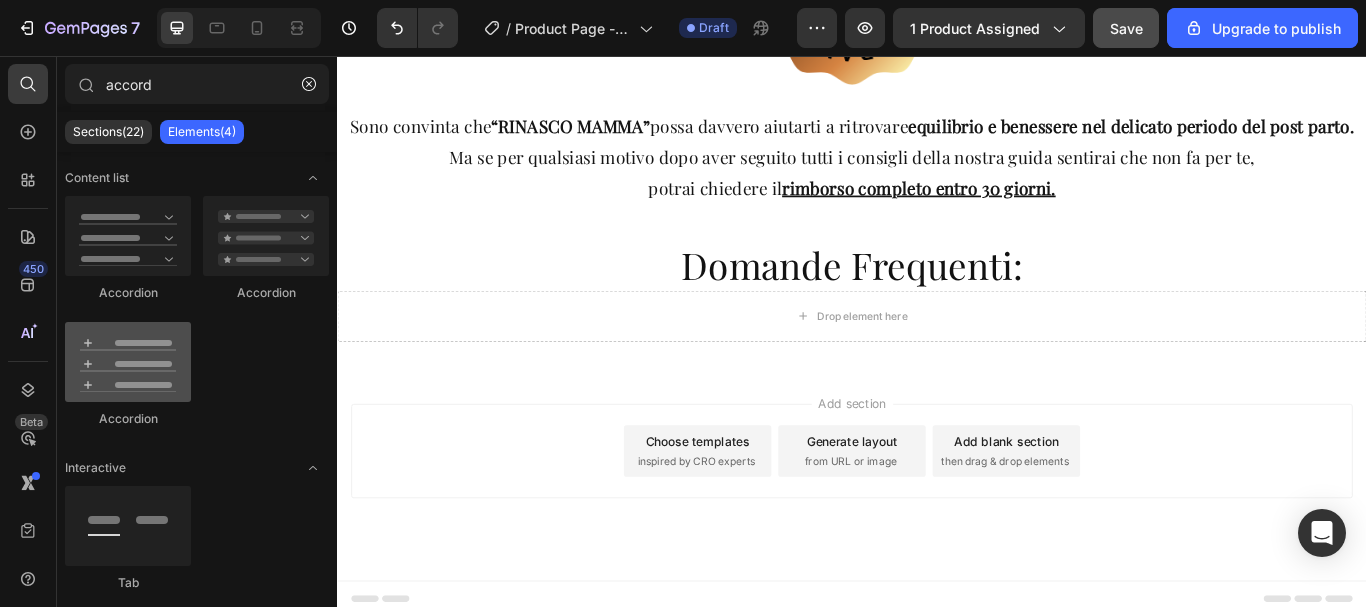 type on "accord" 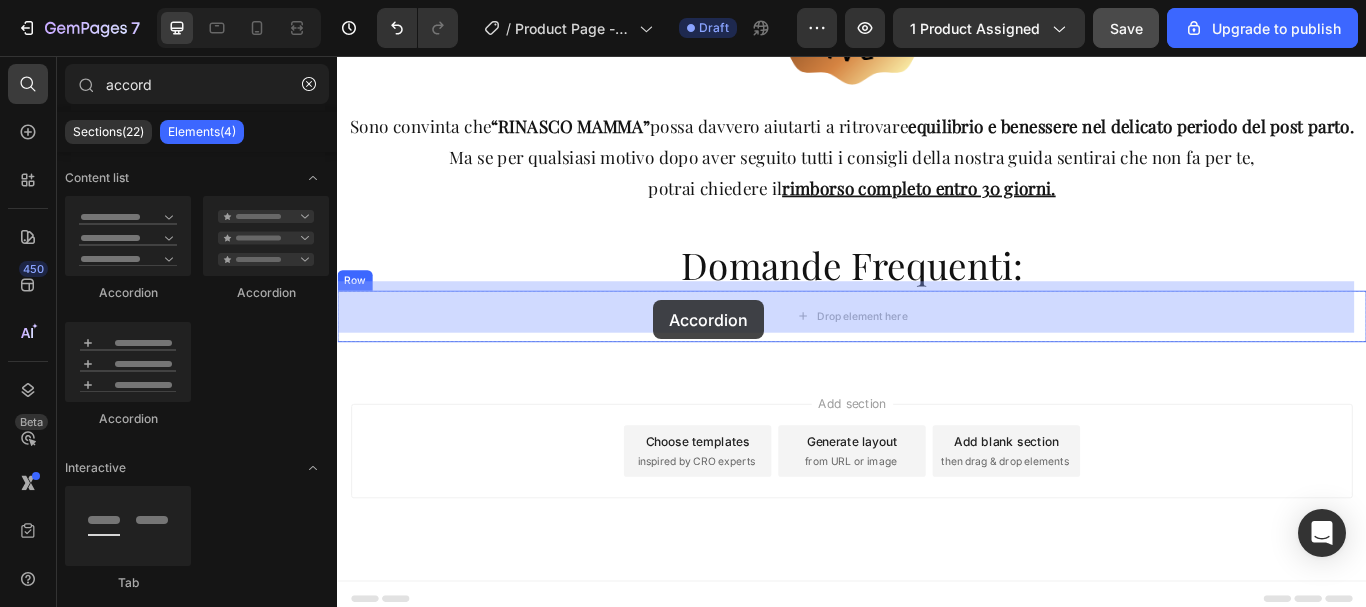 drag, startPoint x: 478, startPoint y: 423, endPoint x: 705, endPoint y: 341, distance: 241.35658 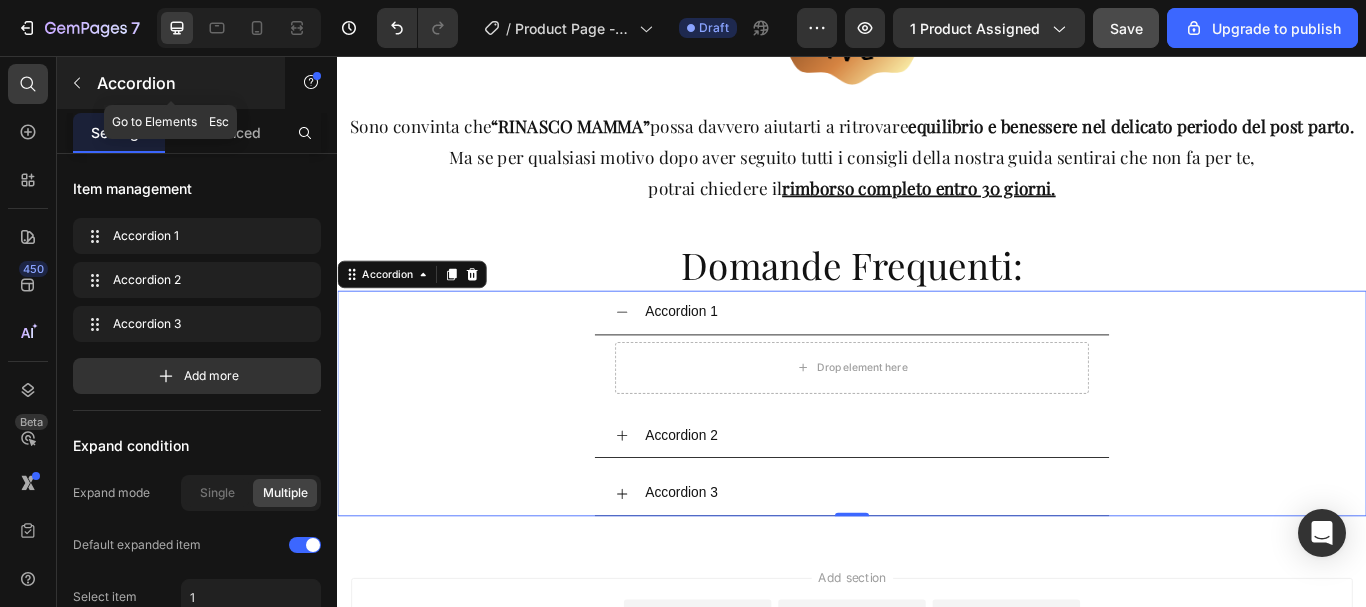 click on "Accordion" at bounding box center (182, 83) 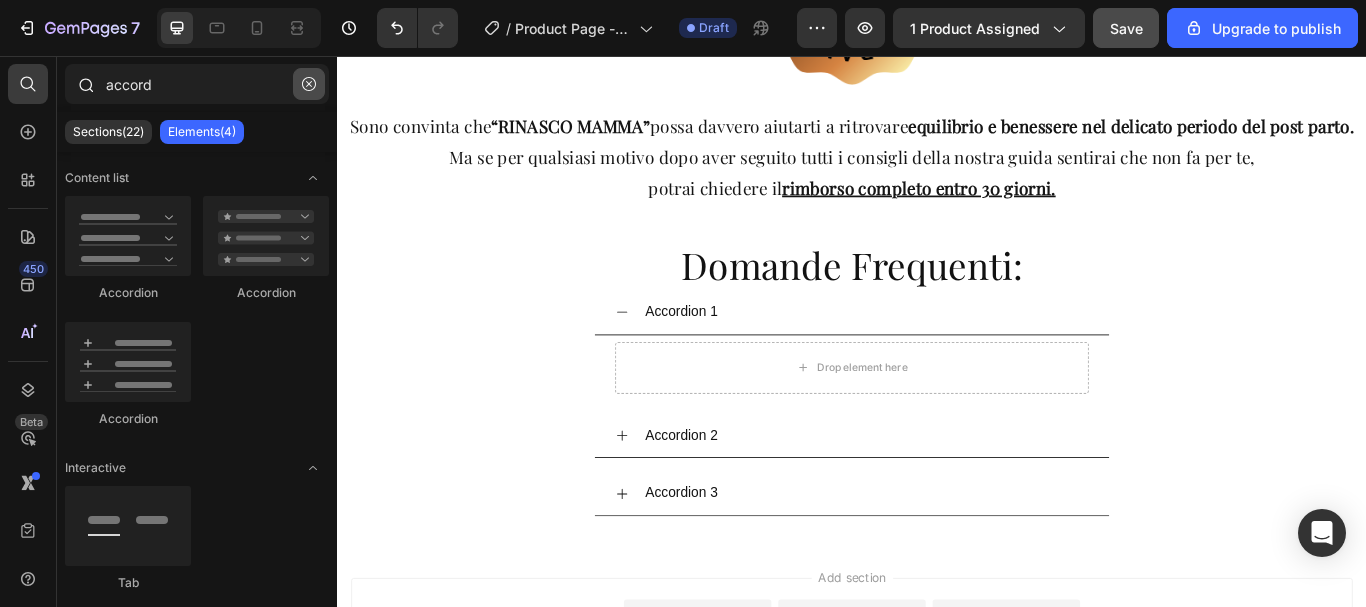 click 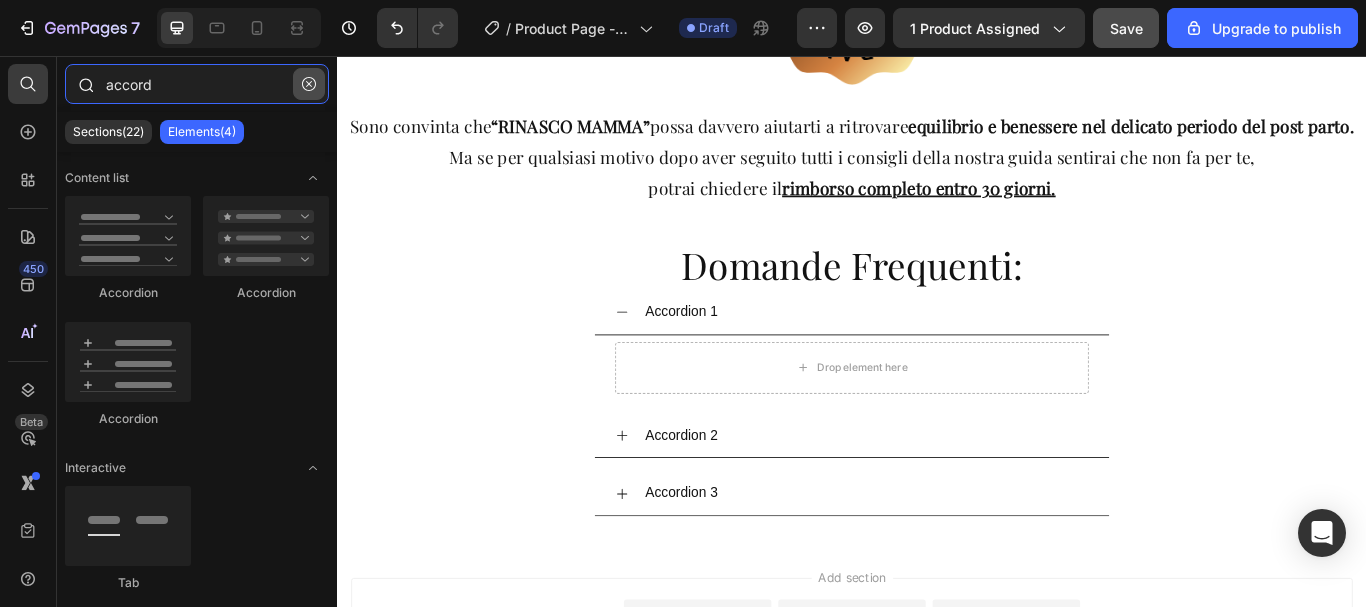 type 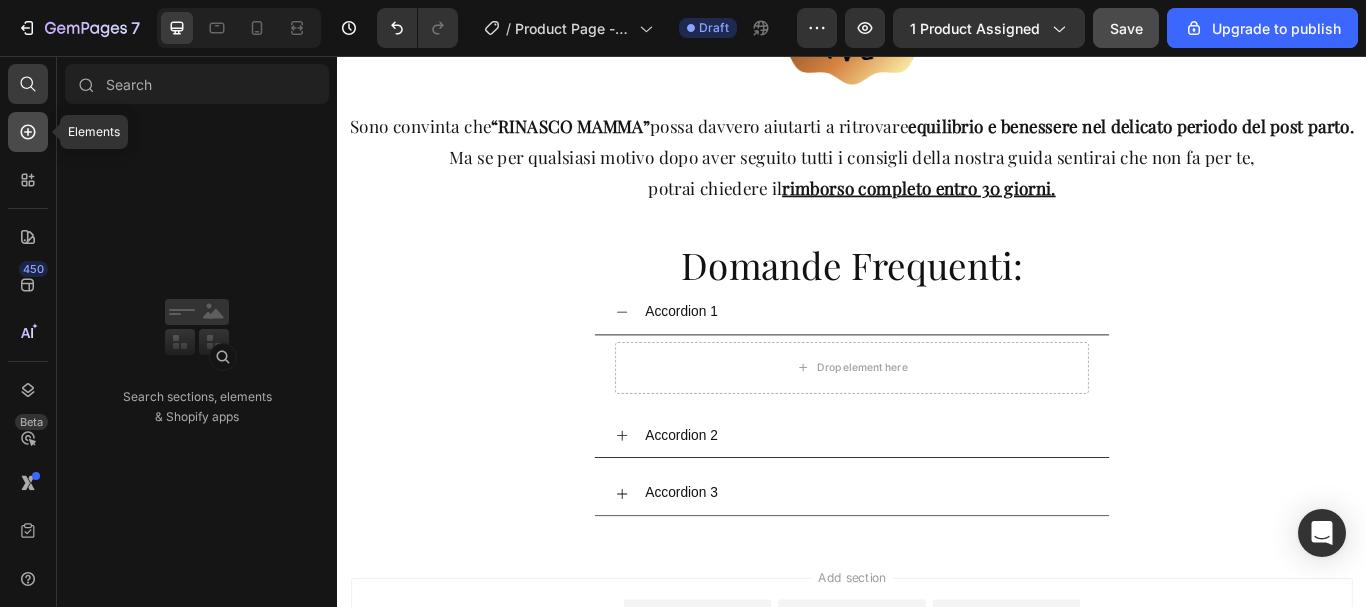 click 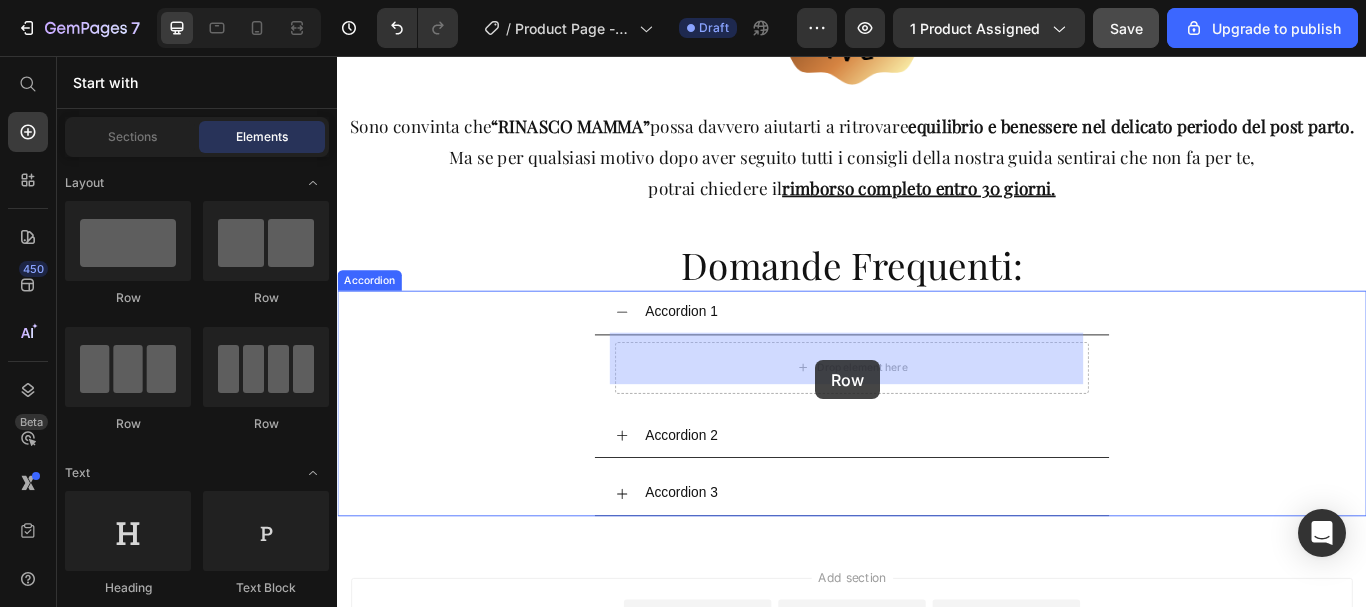 drag, startPoint x: 483, startPoint y: 302, endPoint x: 894, endPoint y: 411, distance: 425.2082 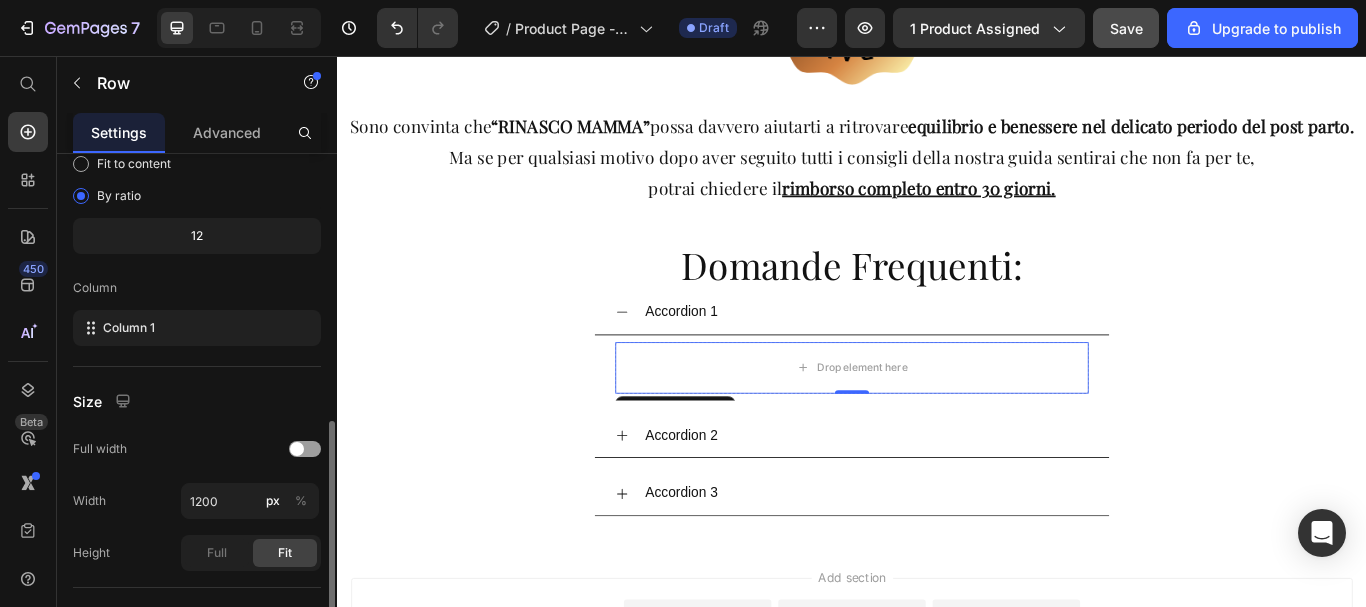 scroll, scrollTop: 300, scrollLeft: 0, axis: vertical 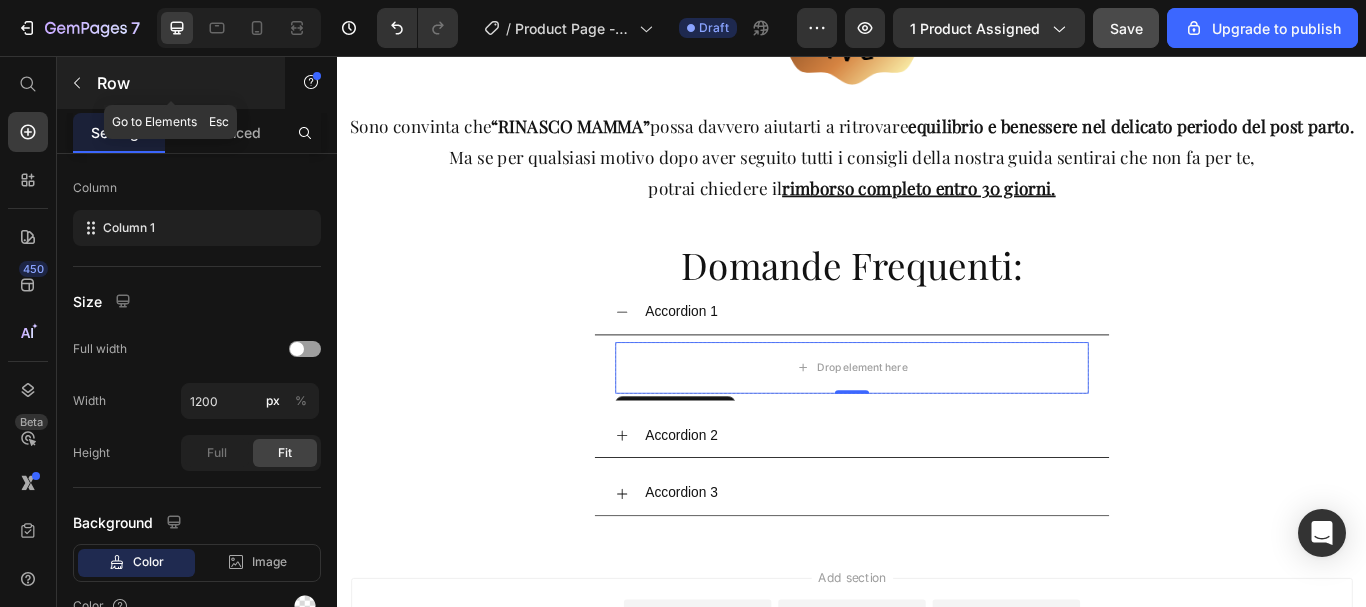 click on "Row" at bounding box center (182, 83) 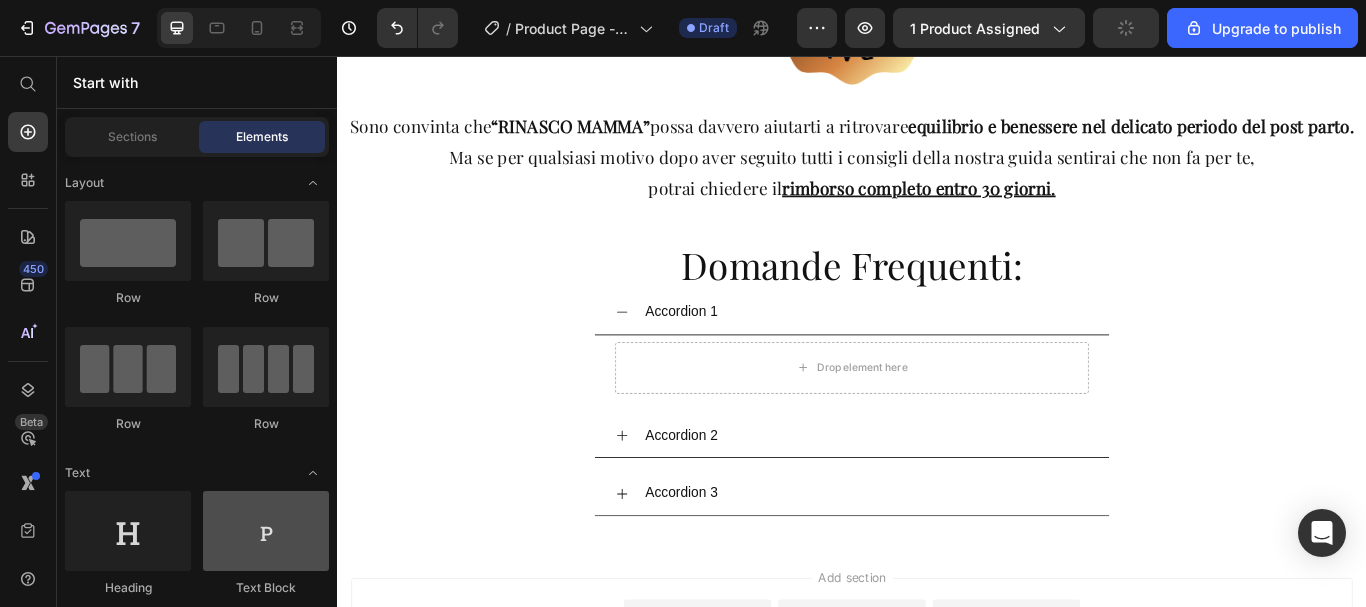 scroll, scrollTop: 100, scrollLeft: 0, axis: vertical 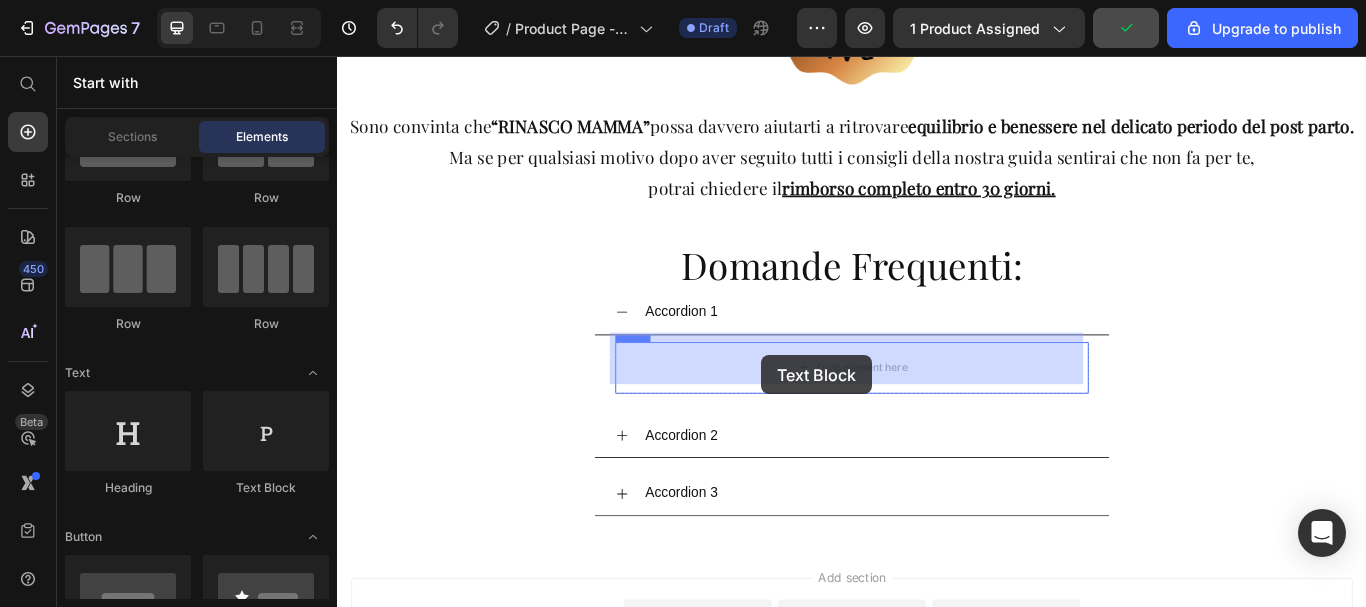 drag, startPoint x: 619, startPoint y: 487, endPoint x: 832, endPoint y: 405, distance: 228.2389 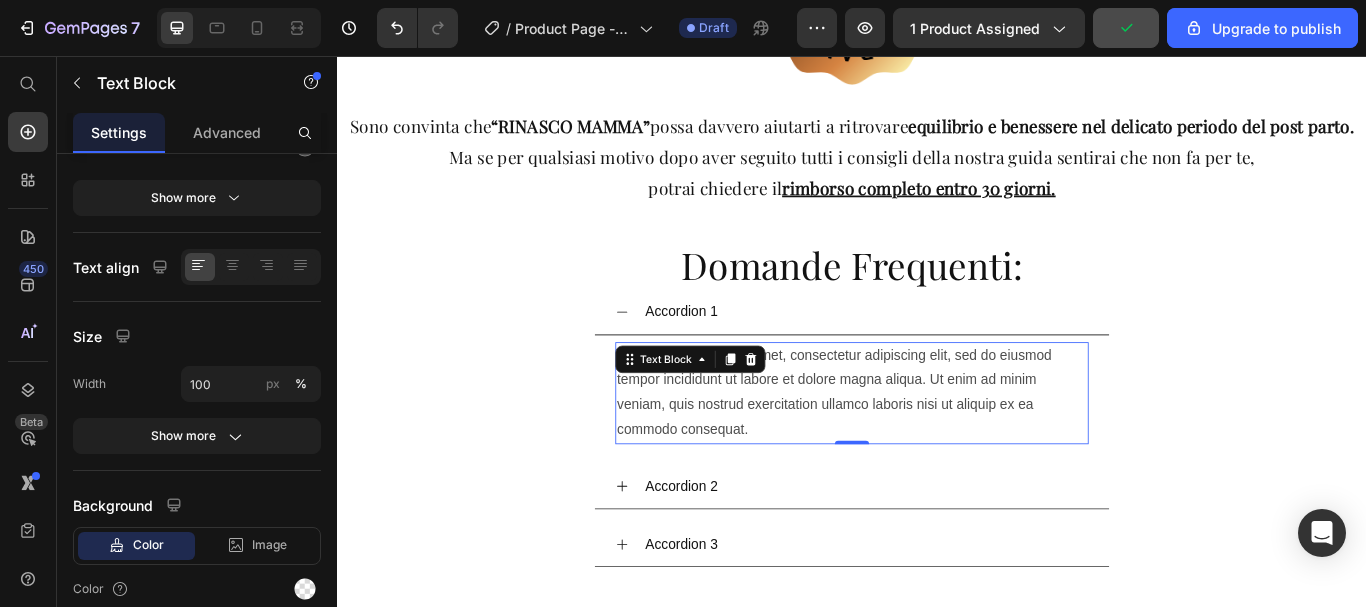 scroll, scrollTop: 0, scrollLeft: 0, axis: both 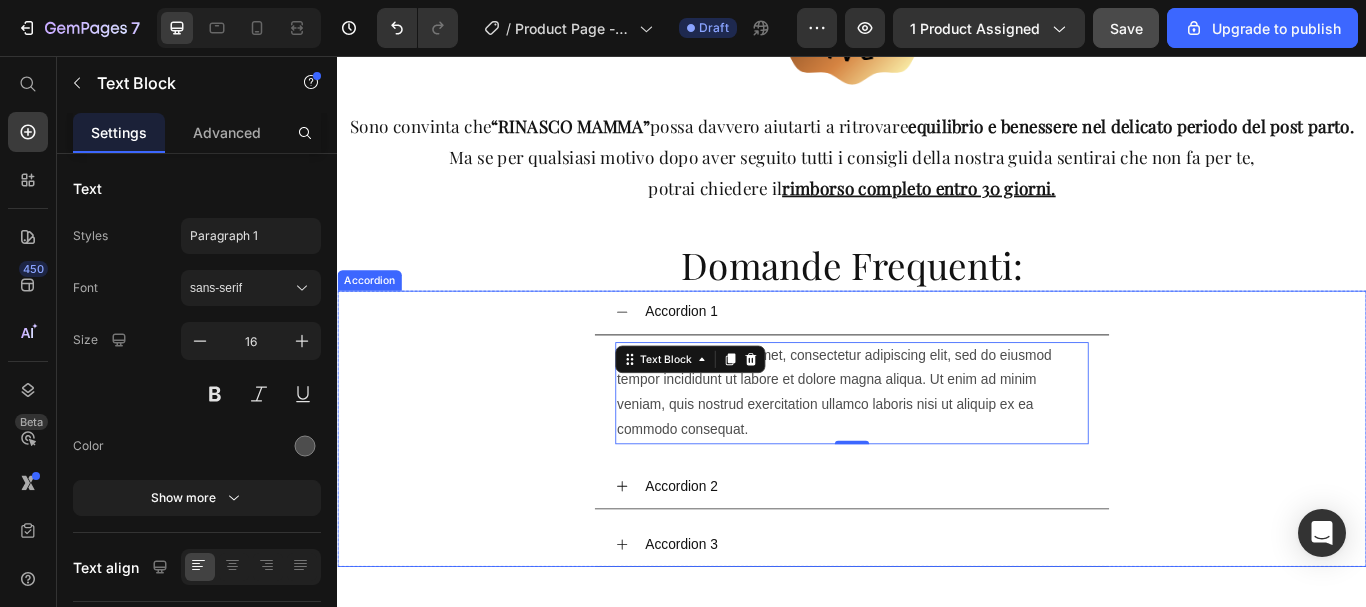 click on "Accordion 1" at bounding box center (738, 355) 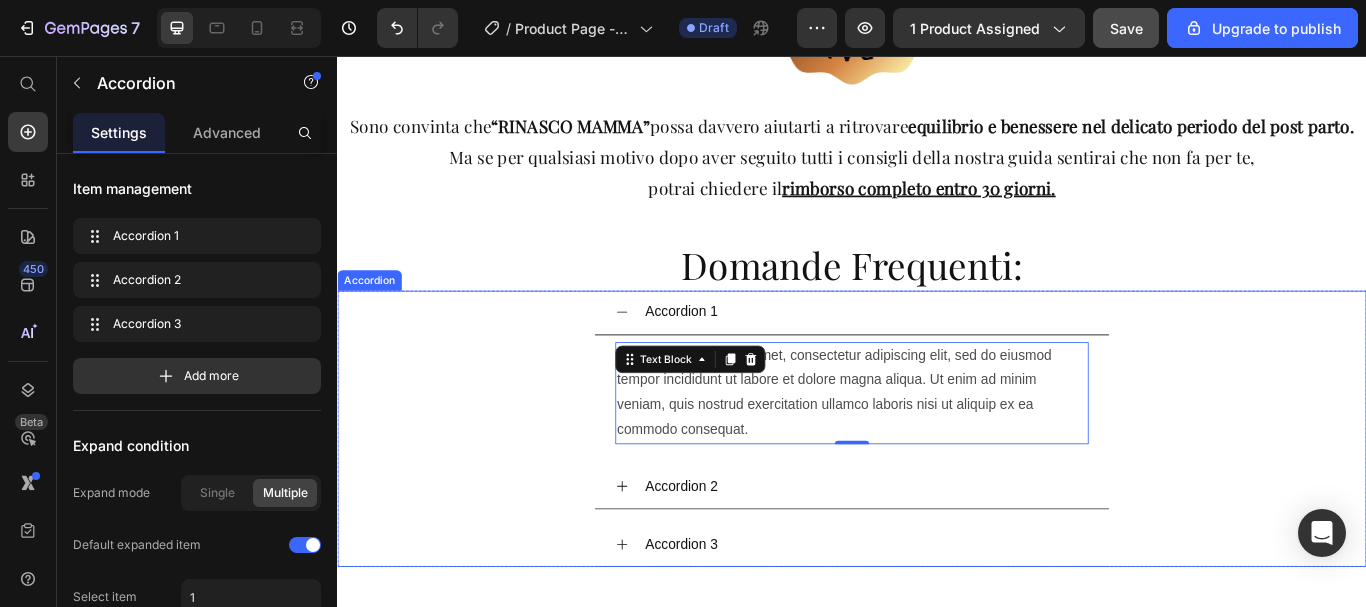 click on "Accordion 1" at bounding box center [738, 355] 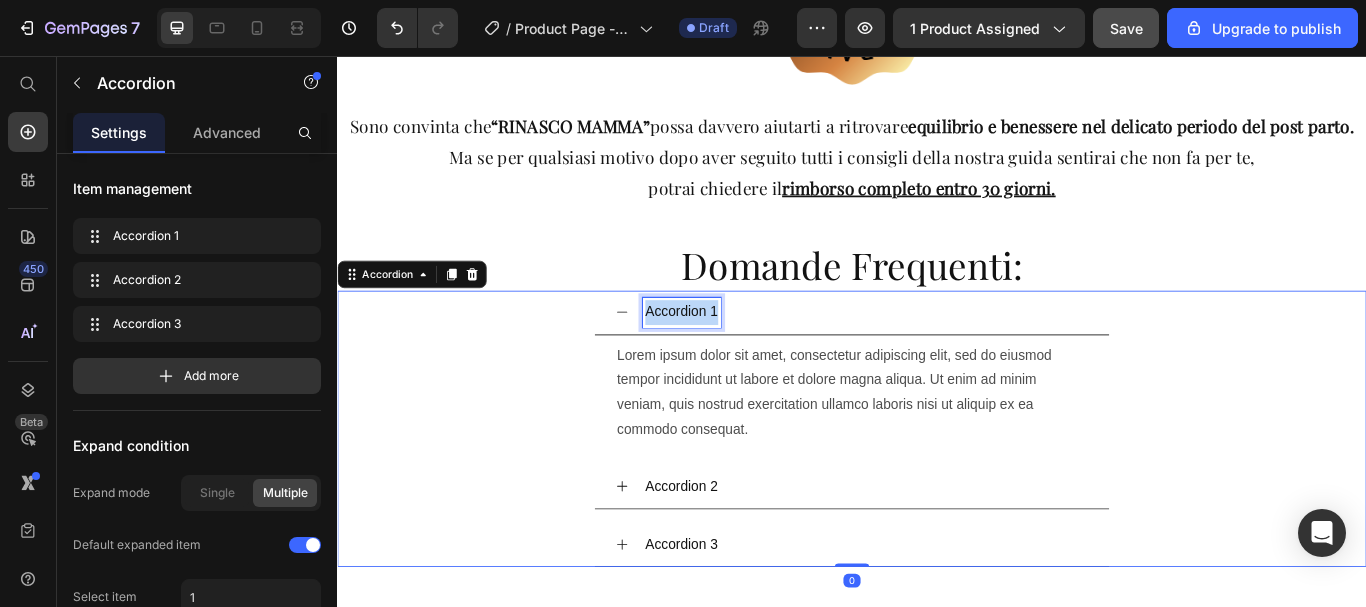click on "Accordion 1" at bounding box center (738, 355) 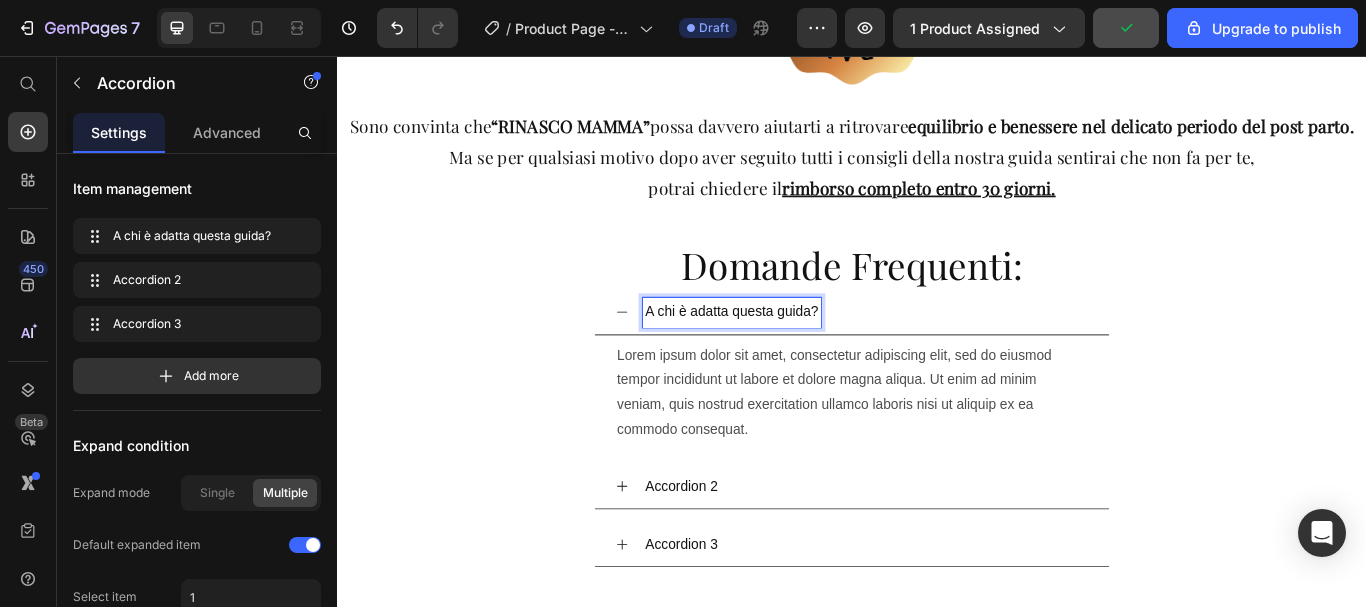 click on "Lorem ipsum dolor sit amet, consectetur adipiscing elit, sed do eiusmod tempor incididunt ut labore et dolore magna aliqua. Ut enim ad minim veniam, quis nostrud exercitation ullamco laboris nisi ut aliquip ex ea commodo consequat." at bounding box center [937, 449] 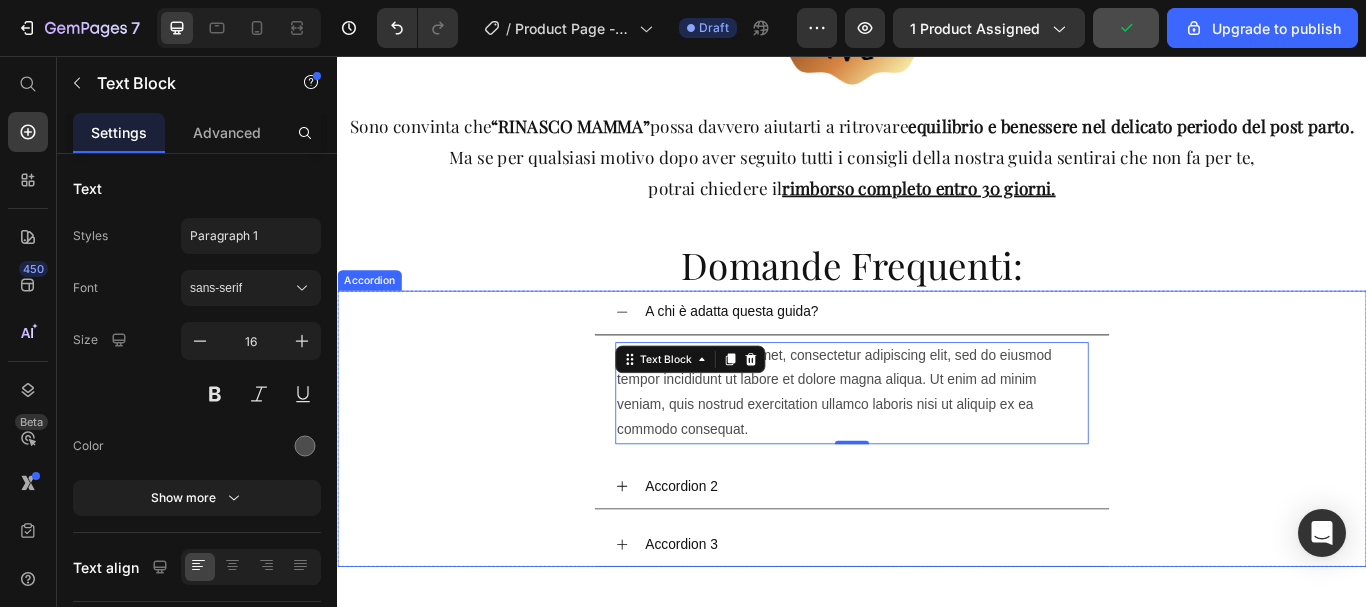 click on "A chi è adatta questa guida?" at bounding box center [797, 355] 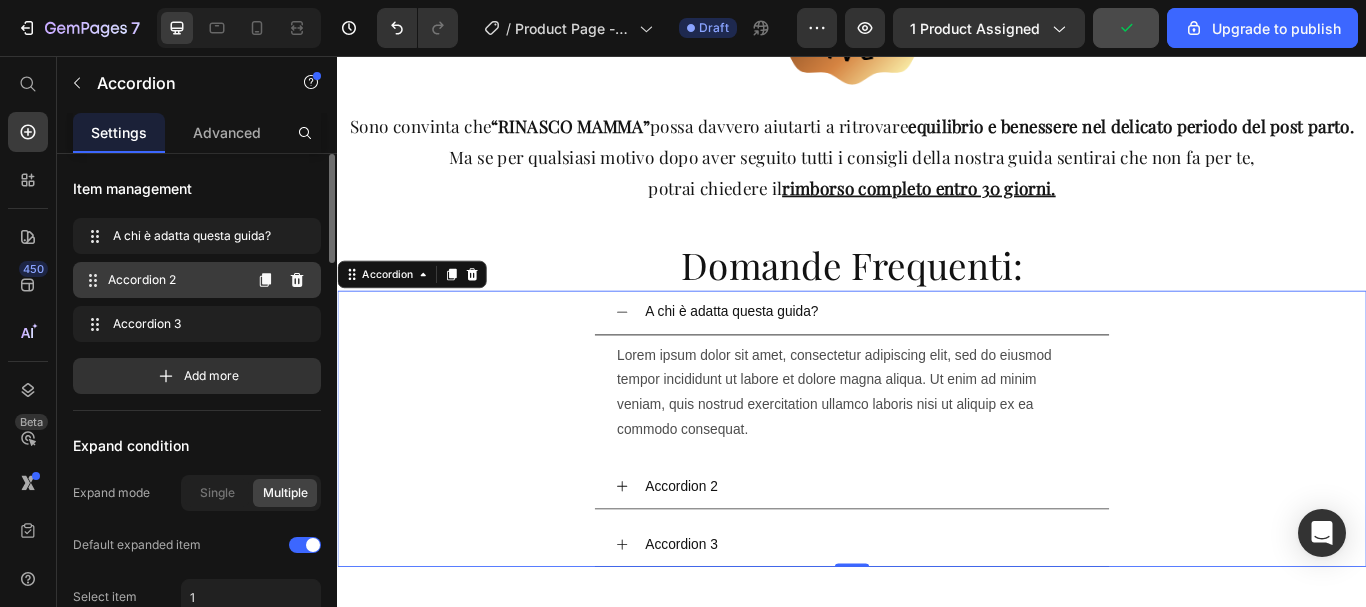 click on "Accordion 2" at bounding box center (174, 280) 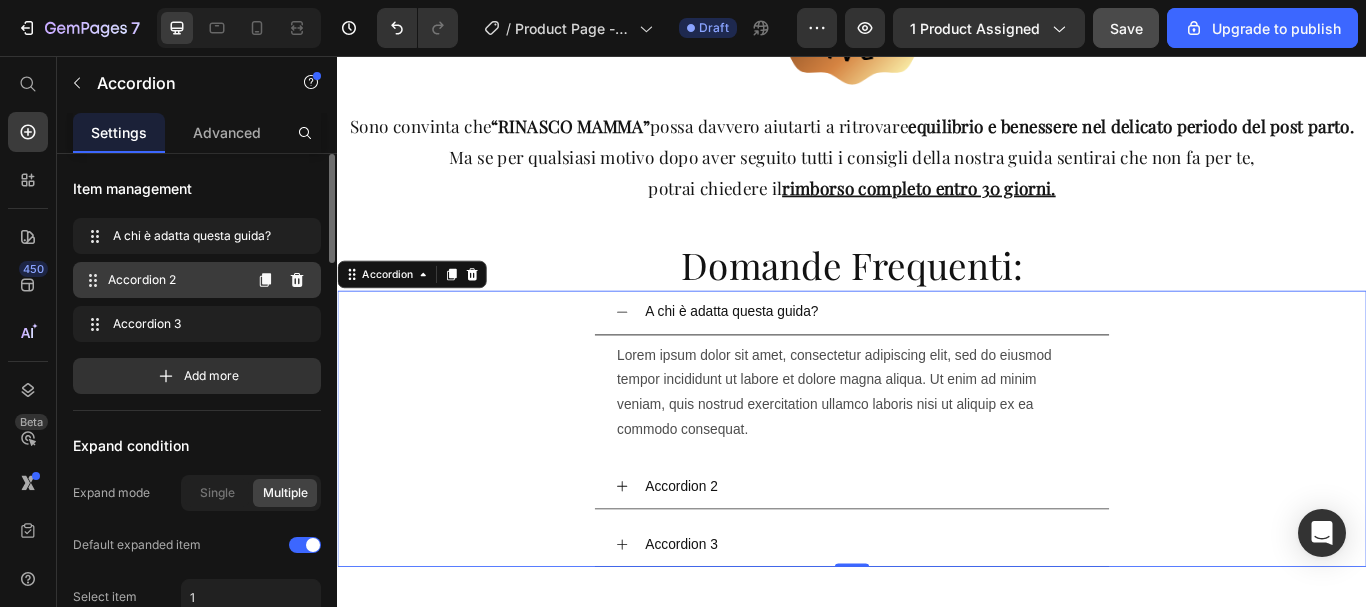 click on "Accordion 2" at bounding box center (174, 280) 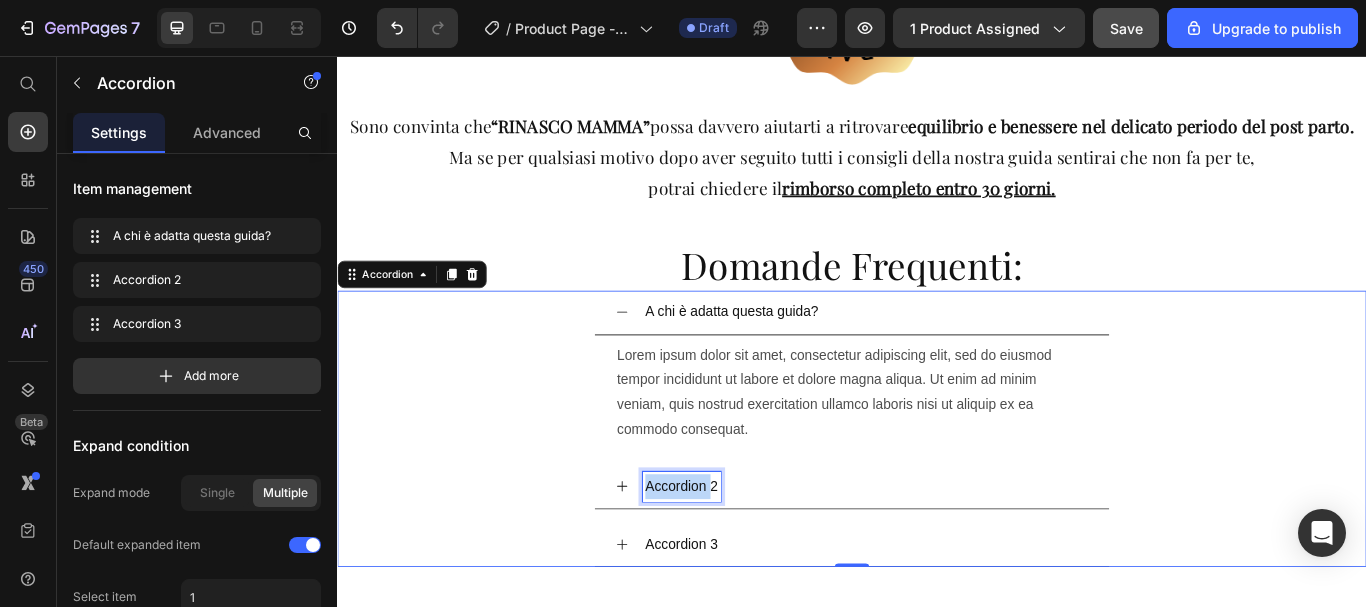 click on "Accordion 2" at bounding box center [738, 558] 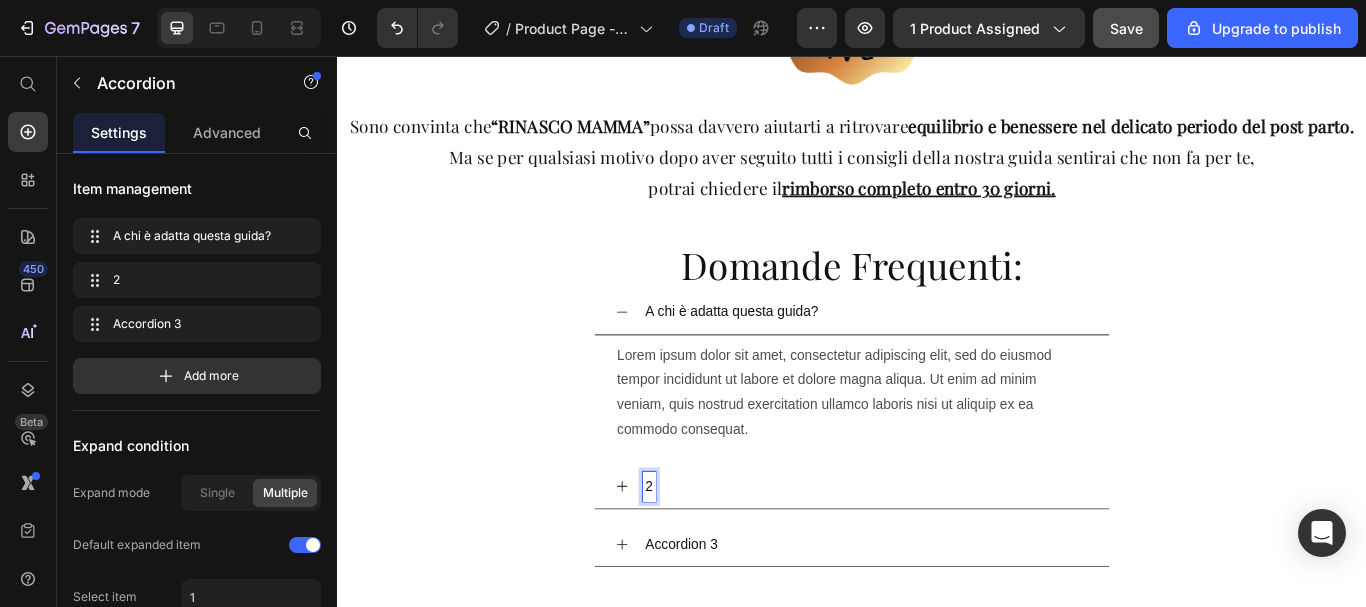 click on "2" at bounding box center [700, 558] 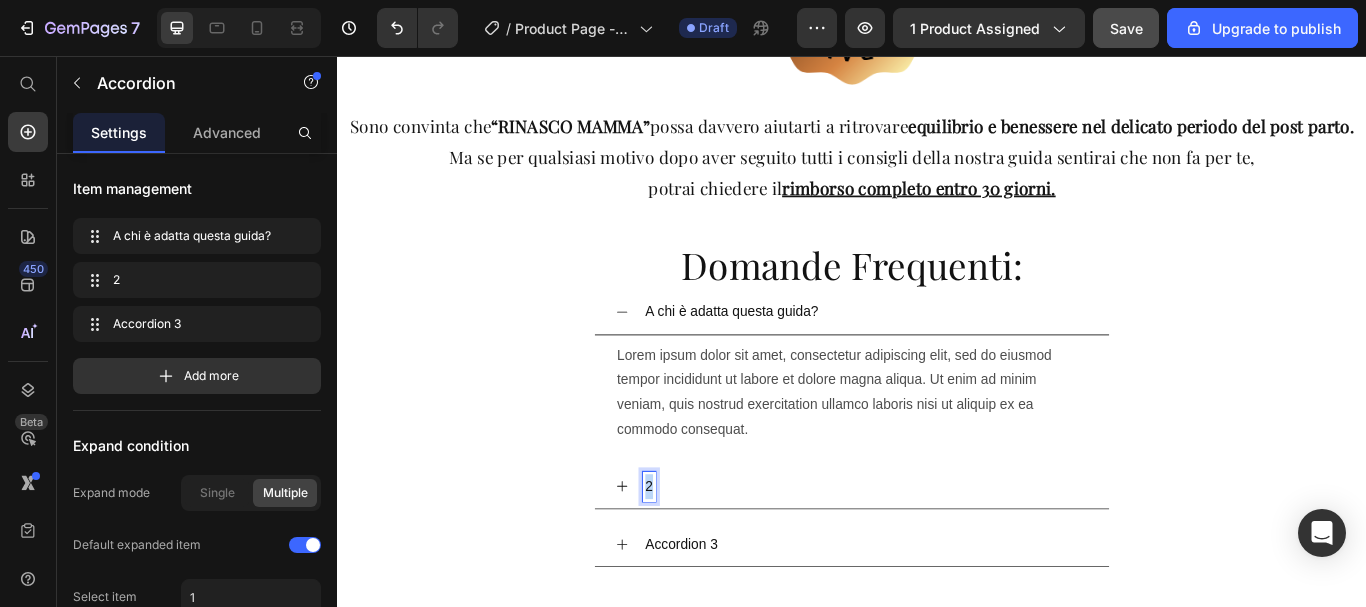 click on "2" at bounding box center (700, 558) 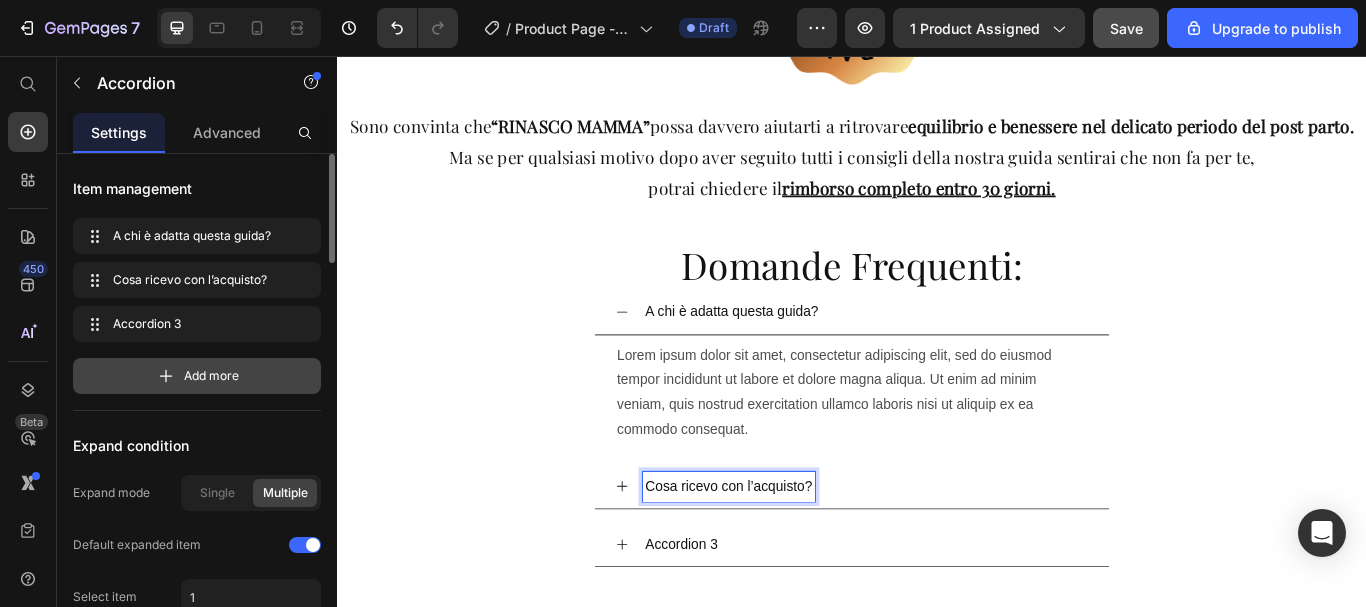 click on "Add more" at bounding box center (197, 376) 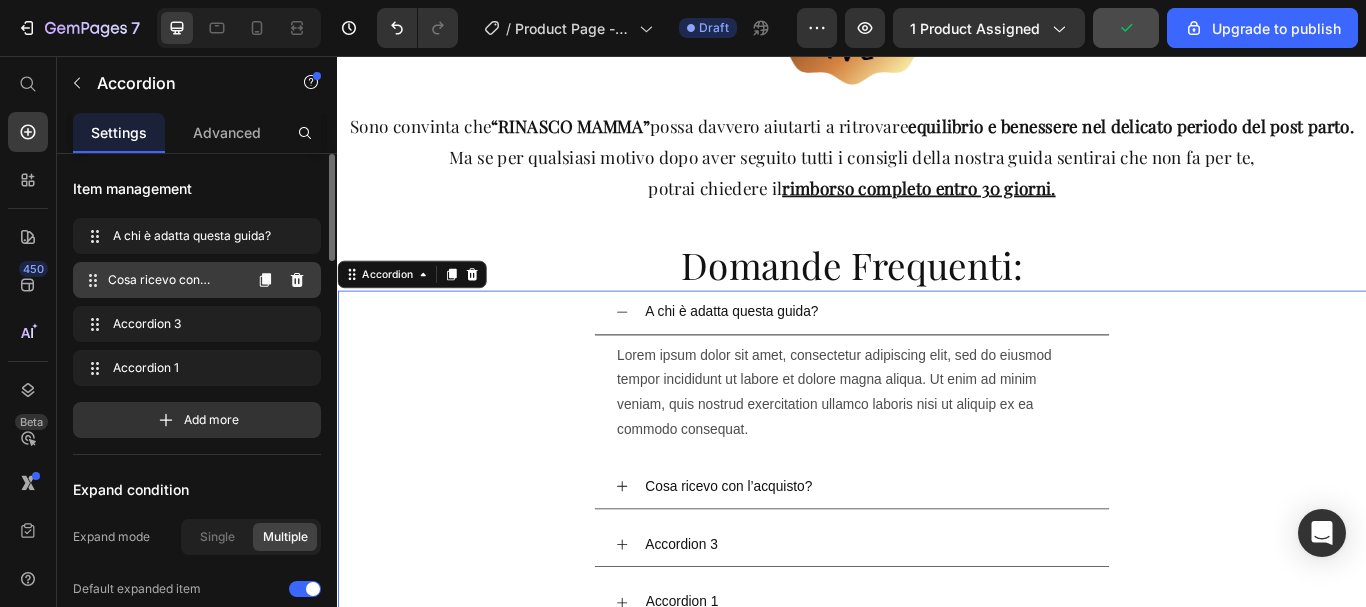 scroll, scrollTop: 100, scrollLeft: 0, axis: vertical 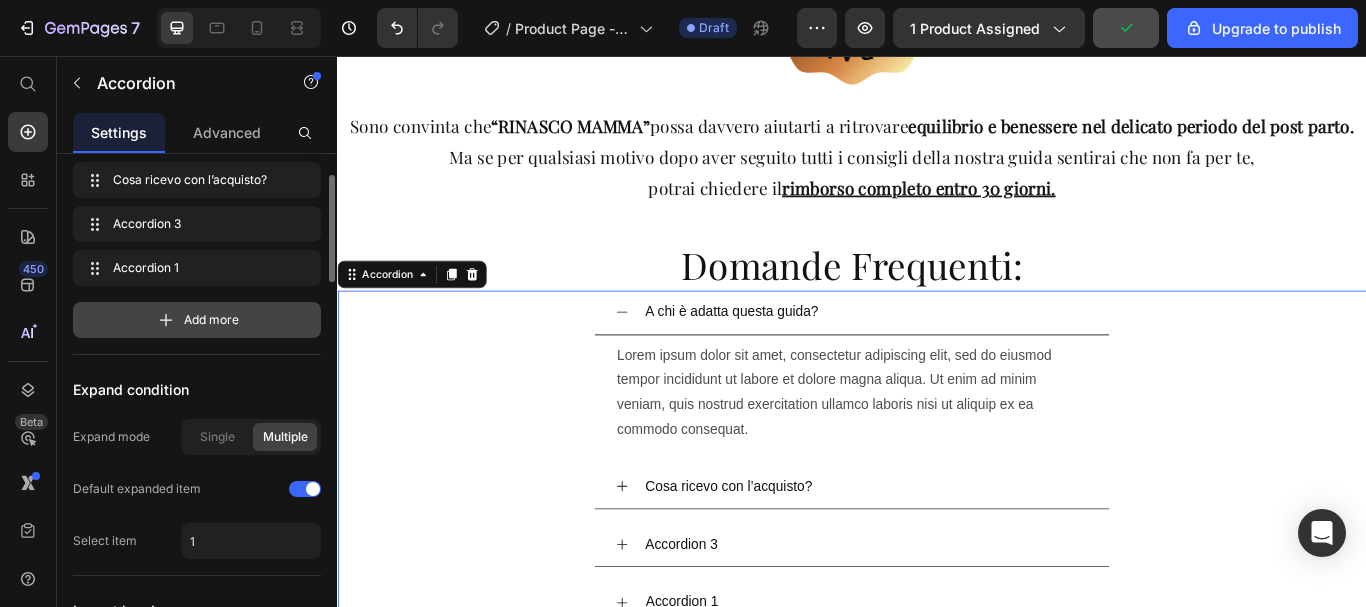click on "Add more" at bounding box center (197, 320) 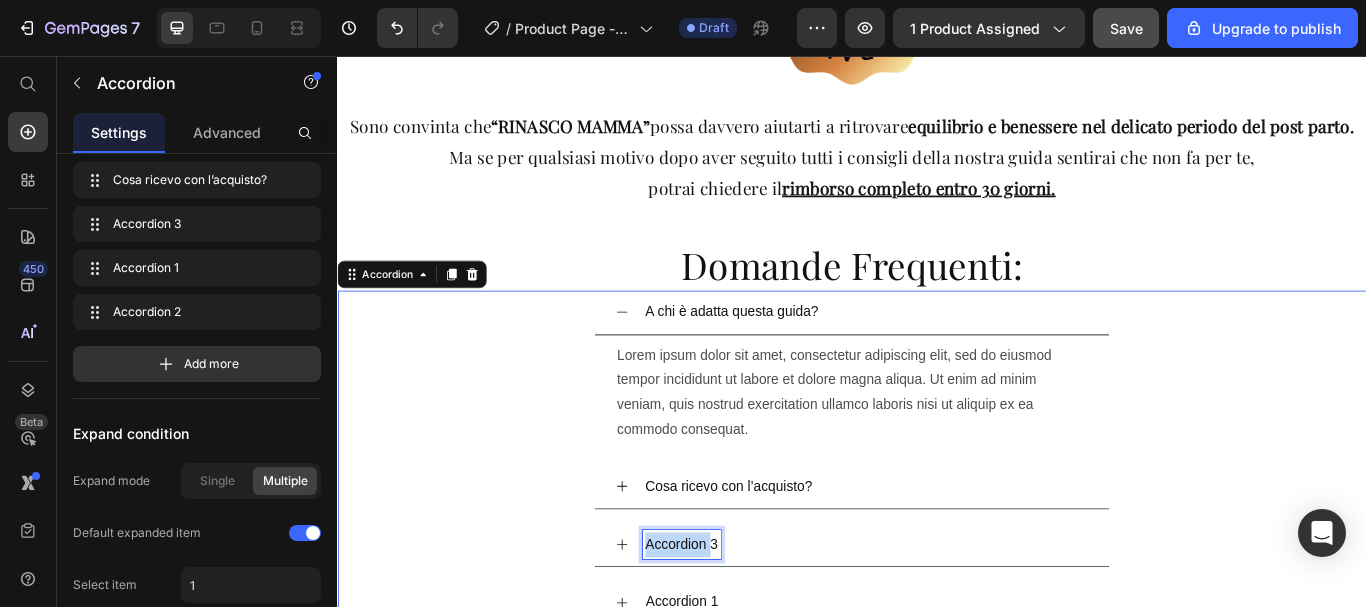click on "Accordion 3" at bounding box center (738, 626) 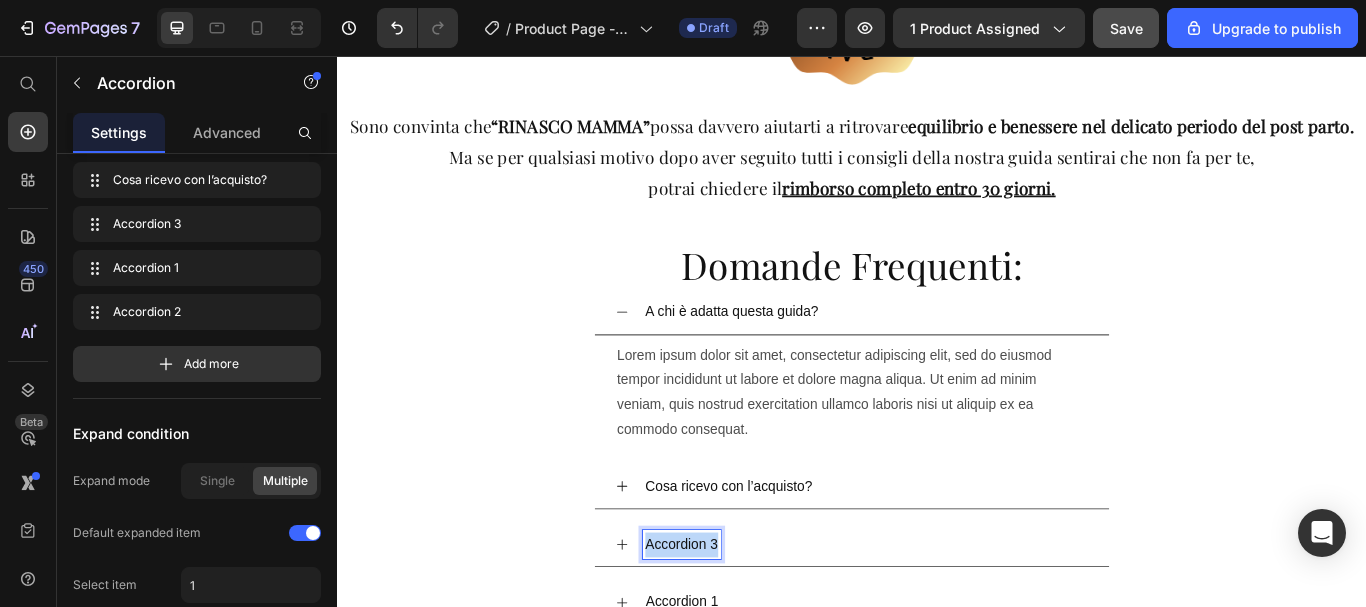click on "Accordion 3" at bounding box center [738, 626] 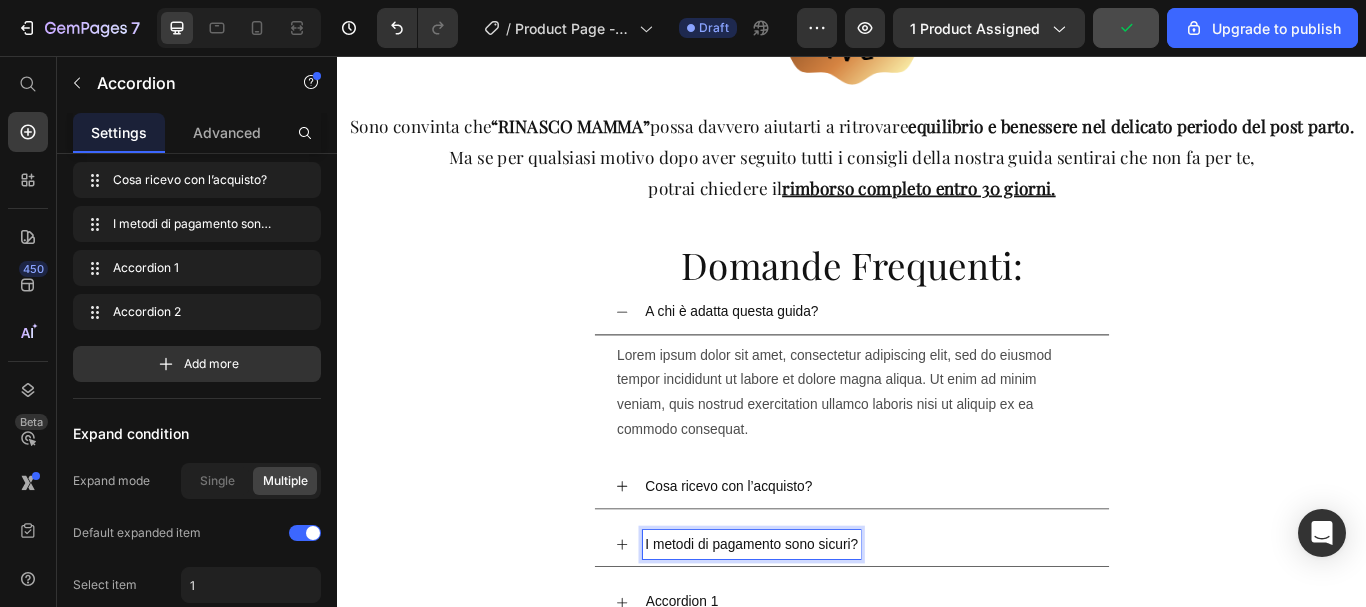 scroll, scrollTop: 13751, scrollLeft: 0, axis: vertical 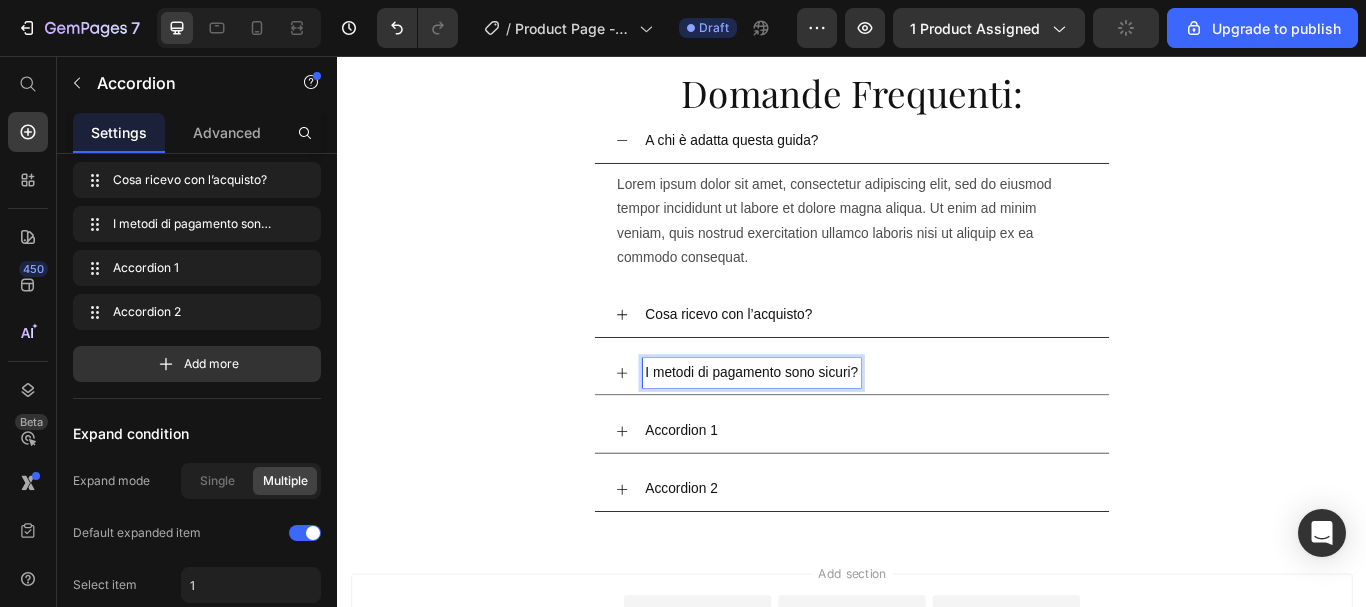 click on "Accordion 1" at bounding box center (738, 493) 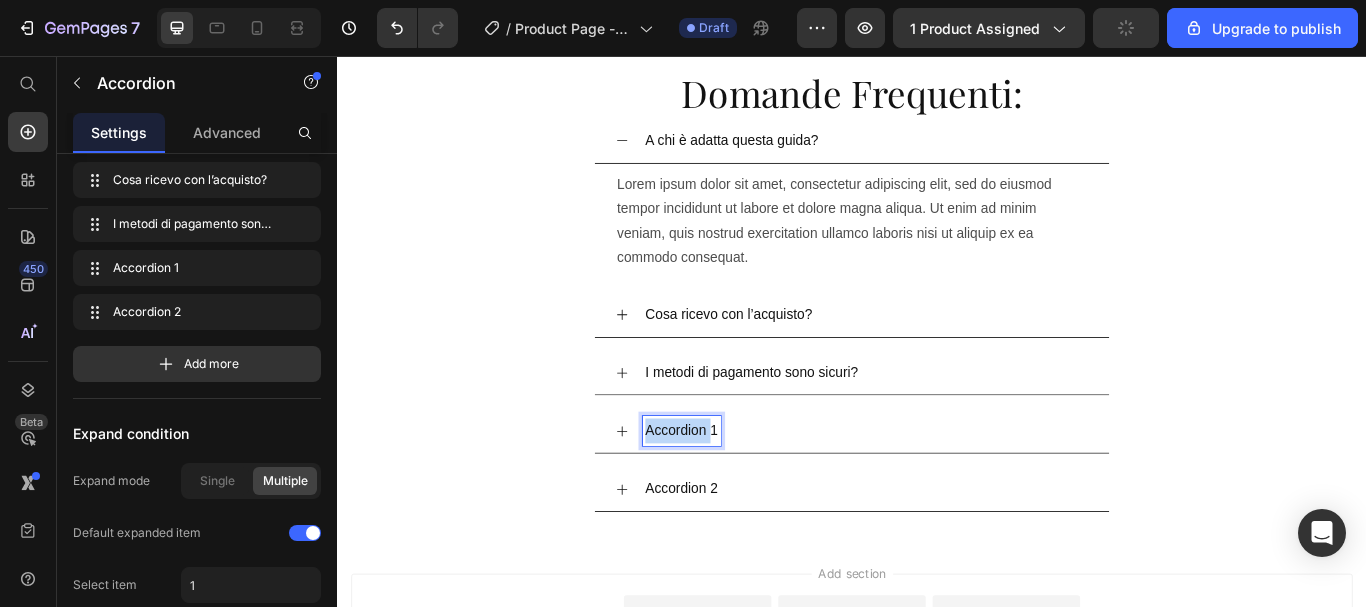 click on "Accordion 1" at bounding box center (738, 493) 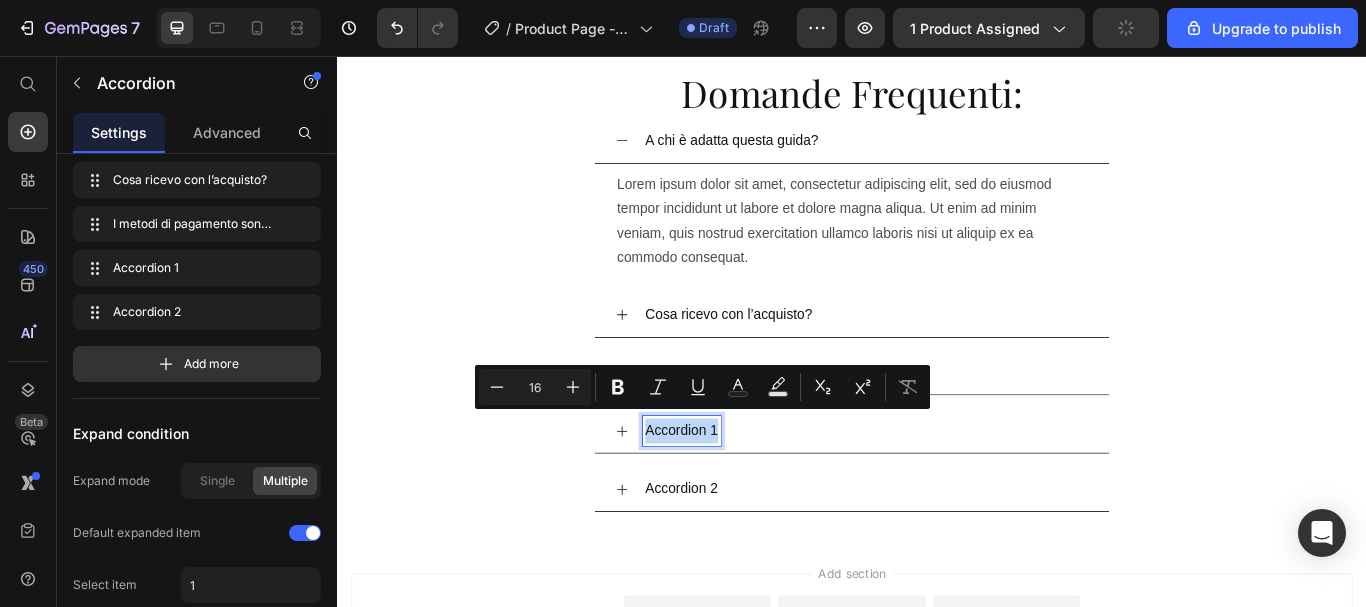 click on "Accordion 1" at bounding box center [738, 493] 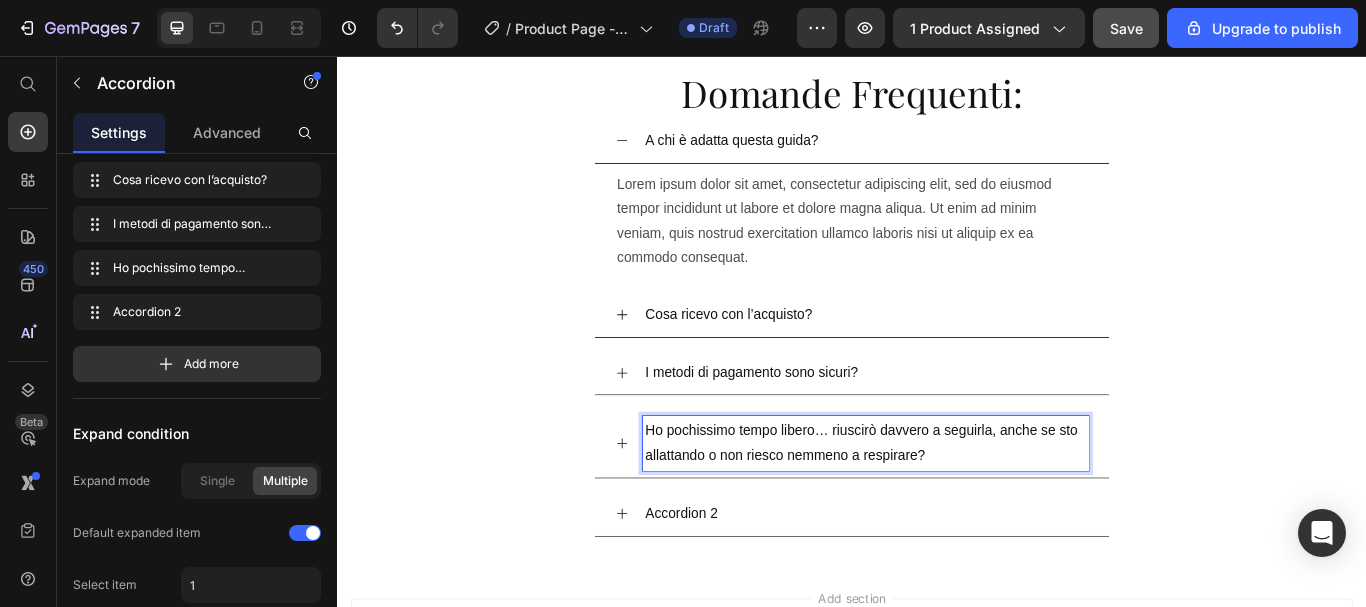 click on "Accordion 2" at bounding box center [738, 590] 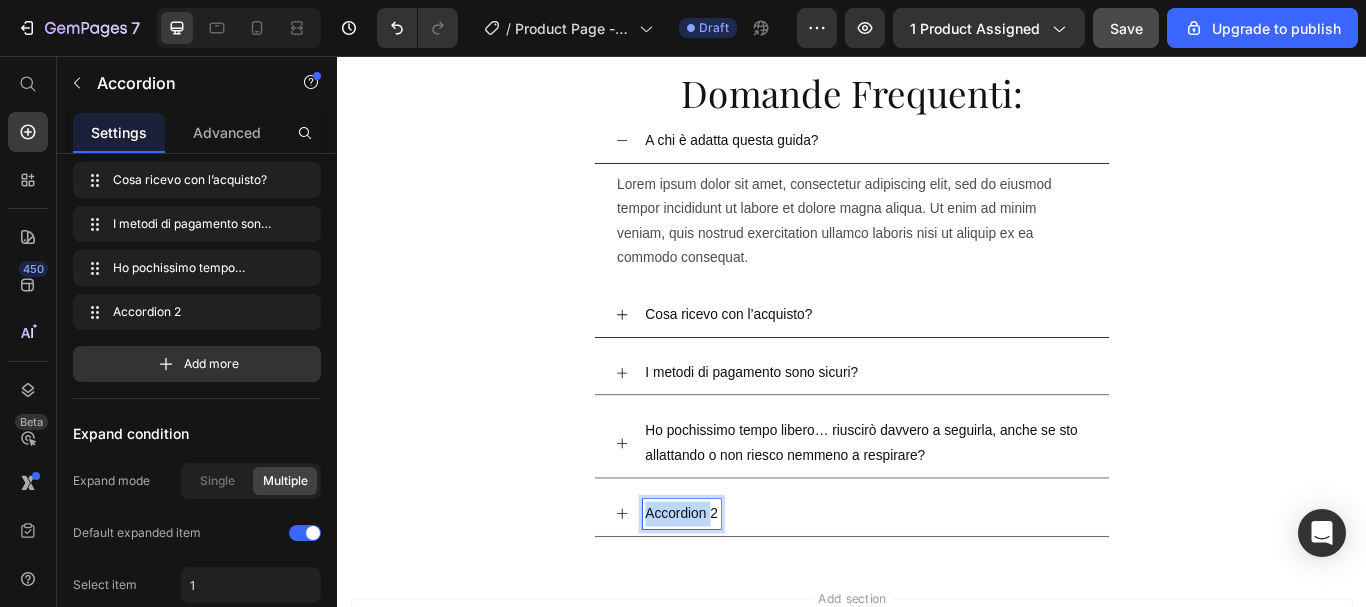 click on "Accordion 2" at bounding box center [738, 590] 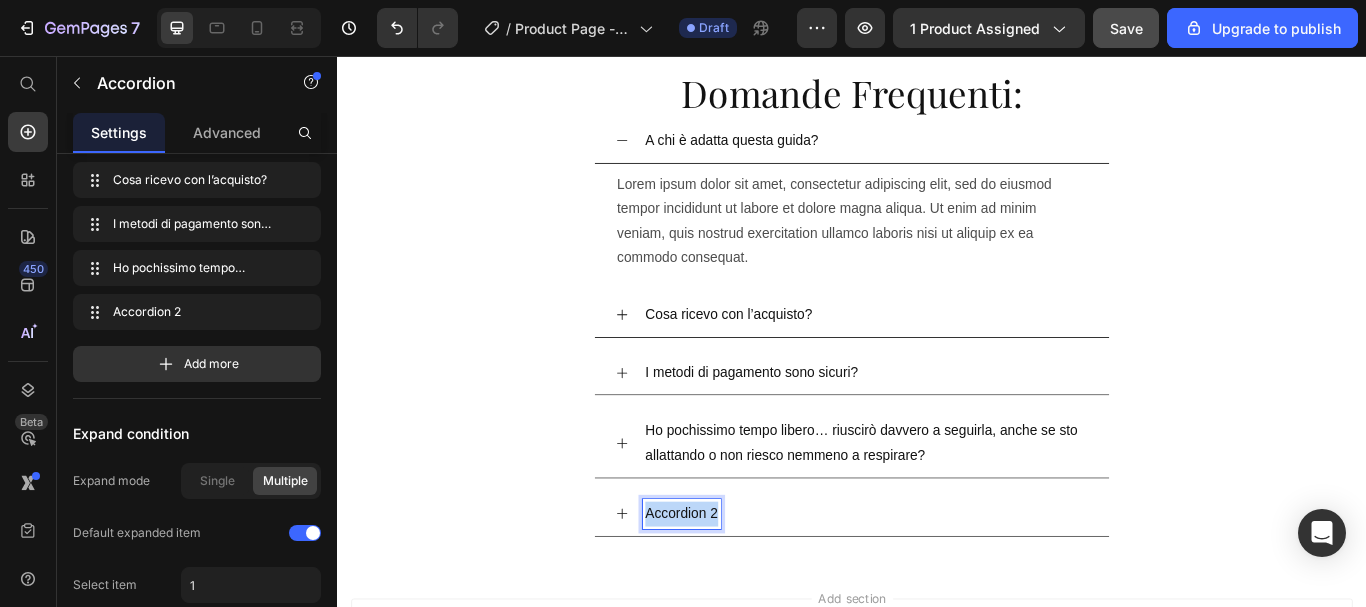 click on "Accordion 2" at bounding box center (738, 590) 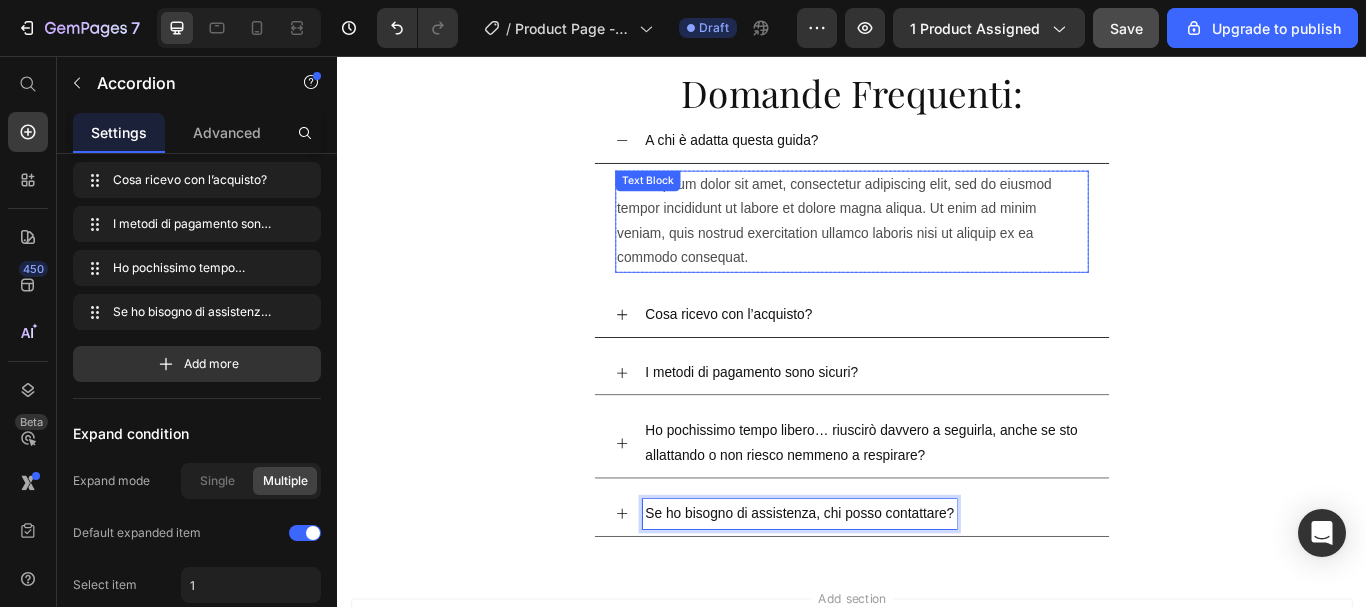 click on "Lorem ipsum dolor sit amet, consectetur adipiscing elit, sed do eiusmod tempor incididunt ut labore et dolore magna aliqua. Ut enim ad minim veniam, quis nostrud exercitation ullamco laboris nisi ut aliquip ex ea commodo consequat." at bounding box center [937, 249] 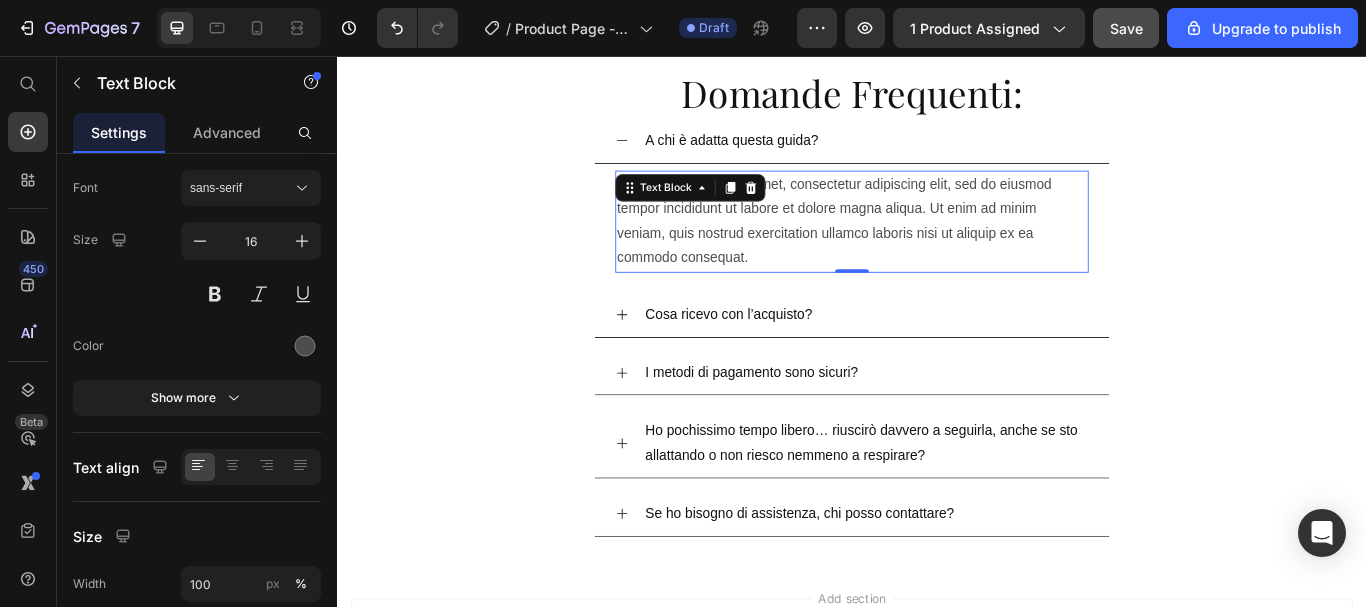 scroll, scrollTop: 0, scrollLeft: 0, axis: both 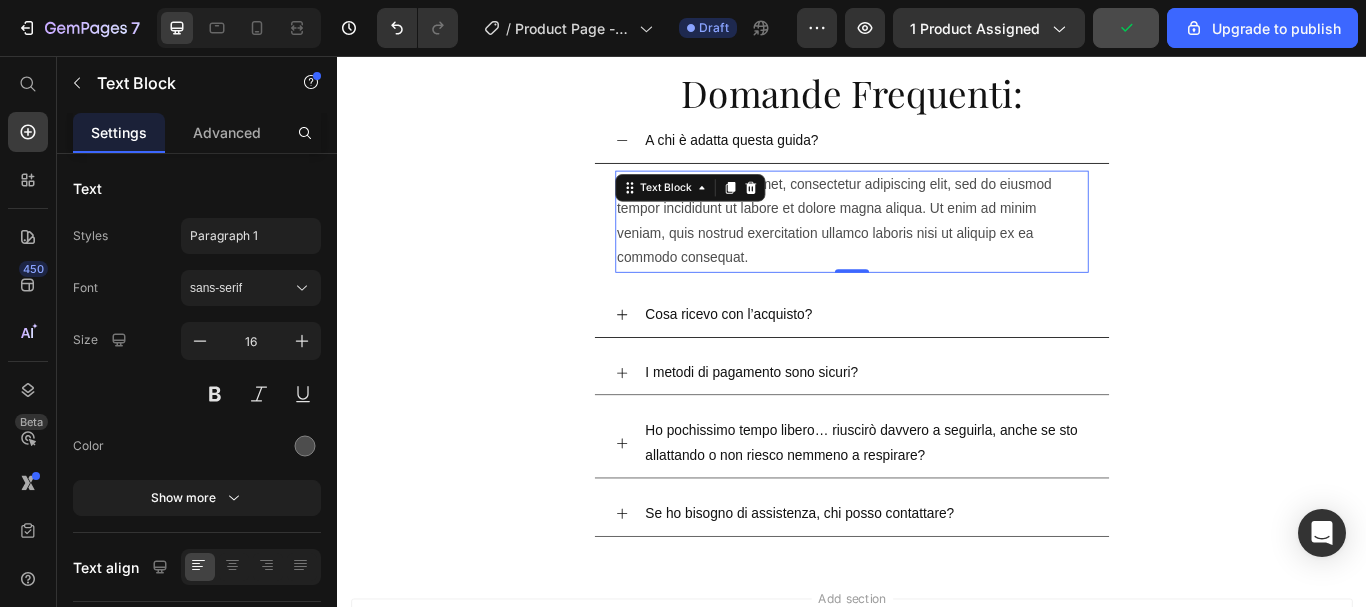 click on "Lorem ipsum dolor sit amet, consectetur adipiscing elit, sed do eiusmod tempor incididunt ut labore et dolore magna aliqua. Ut enim ad minim veniam, quis nostrud exercitation ullamco laboris nisi ut aliquip ex ea commodo consequat." at bounding box center (937, 249) 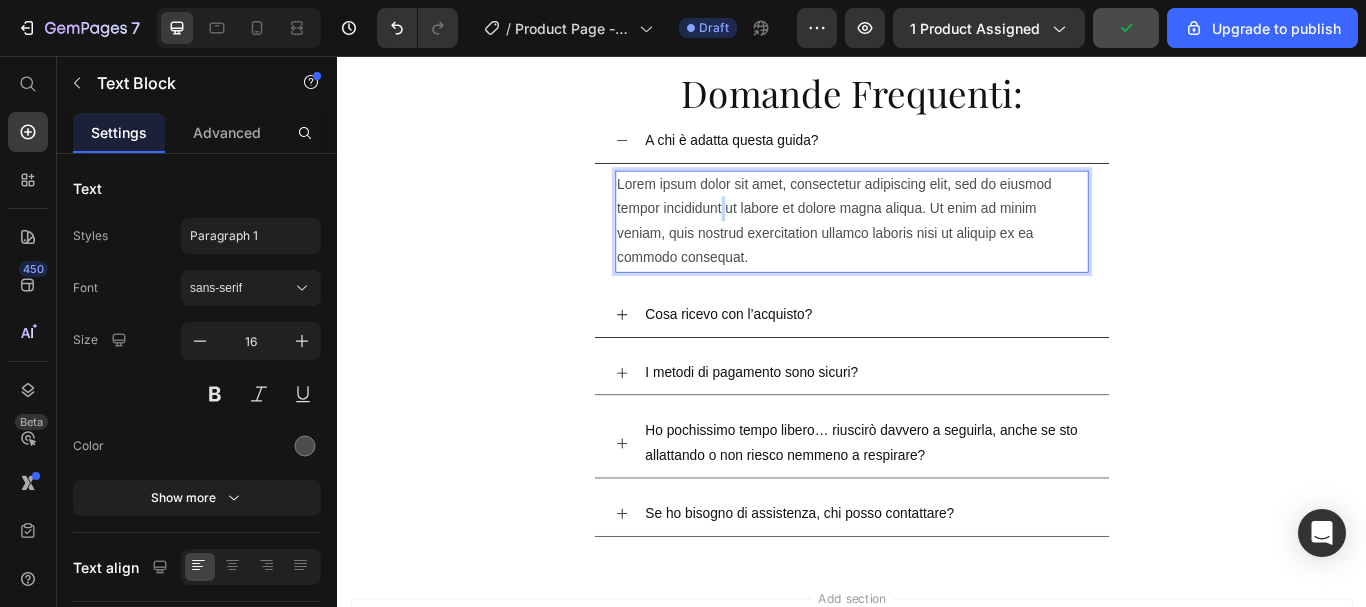 click on "Lorem ipsum dolor sit amet, consectetur adipiscing elit, sed do eiusmod tempor incididunt ut labore et dolore magna aliqua. Ut enim ad minim veniam, quis nostrud exercitation ullamco laboris nisi ut aliquip ex ea commodo consequat." at bounding box center [937, 249] 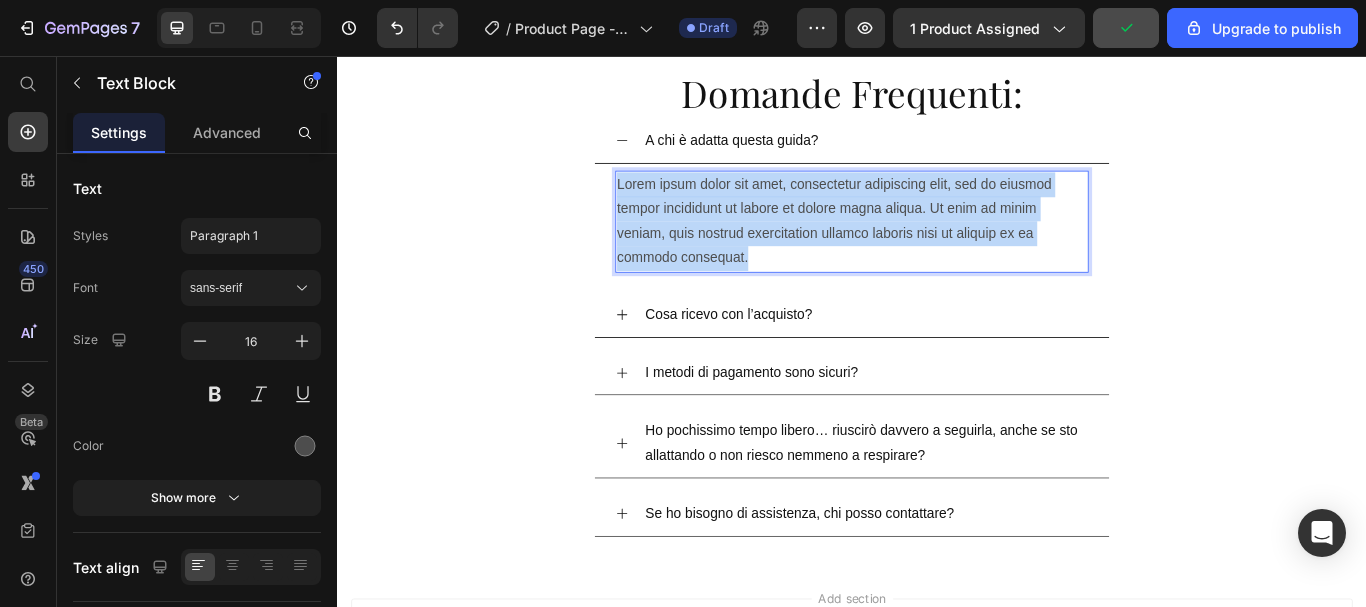 click on "Lorem ipsum dolor sit amet, consectetur adipiscing elit, sed do eiusmod tempor incididunt ut labore et dolore magna aliqua. Ut enim ad minim veniam, quis nostrud exercitation ullamco laboris nisi ut aliquip ex ea commodo consequat." at bounding box center (937, 249) 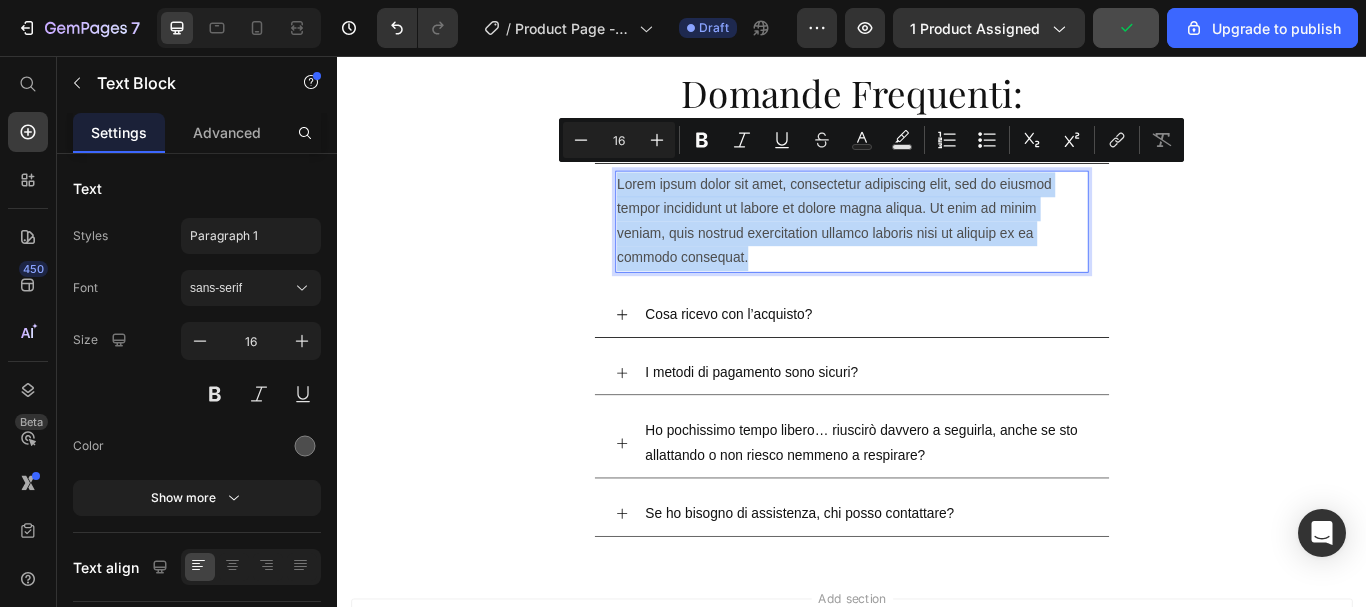 click on "Lorem ipsum dolor sit amet, consectetur adipiscing elit, sed do eiusmod tempor incididunt ut labore et dolore magna aliqua. Ut enim ad minim veniam, quis nostrud exercitation ullamco laboris nisi ut aliquip ex ea commodo consequat." at bounding box center [937, 249] 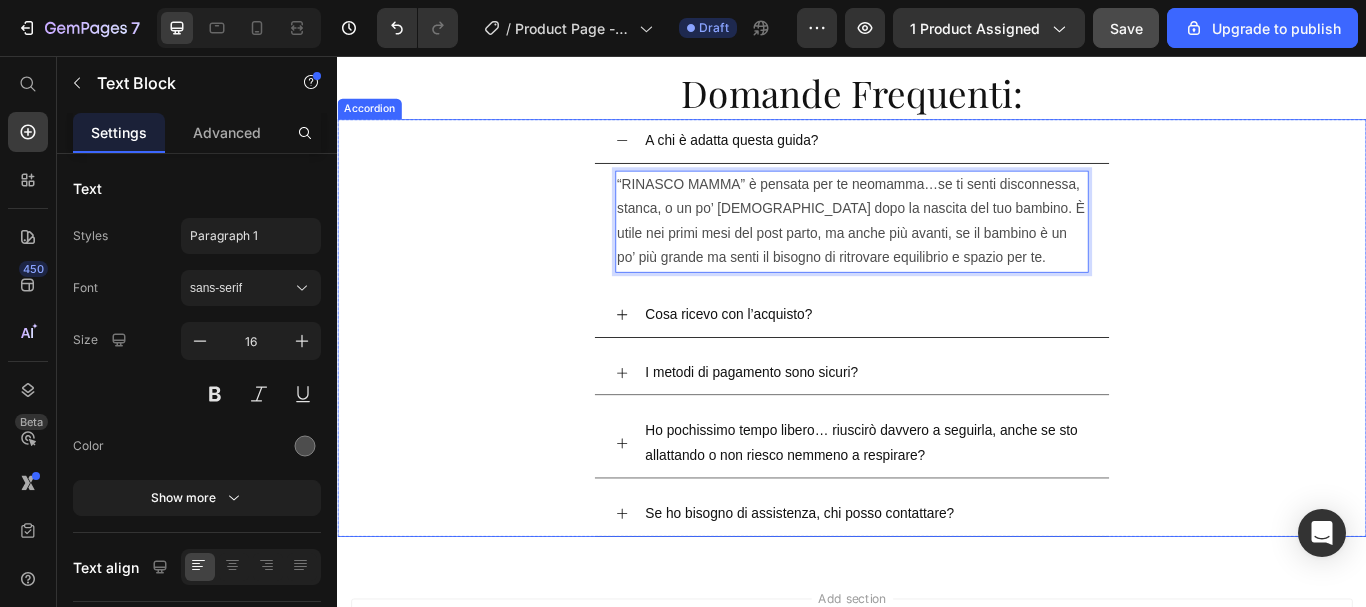 click 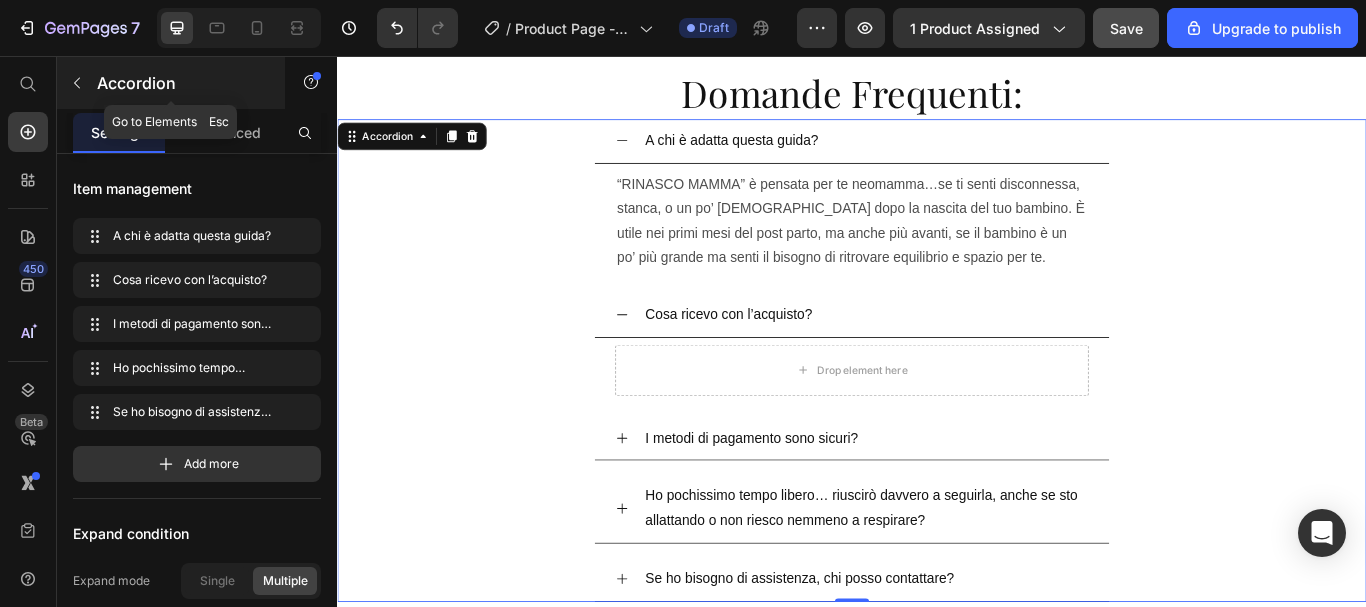 click on "Accordion" at bounding box center (182, 83) 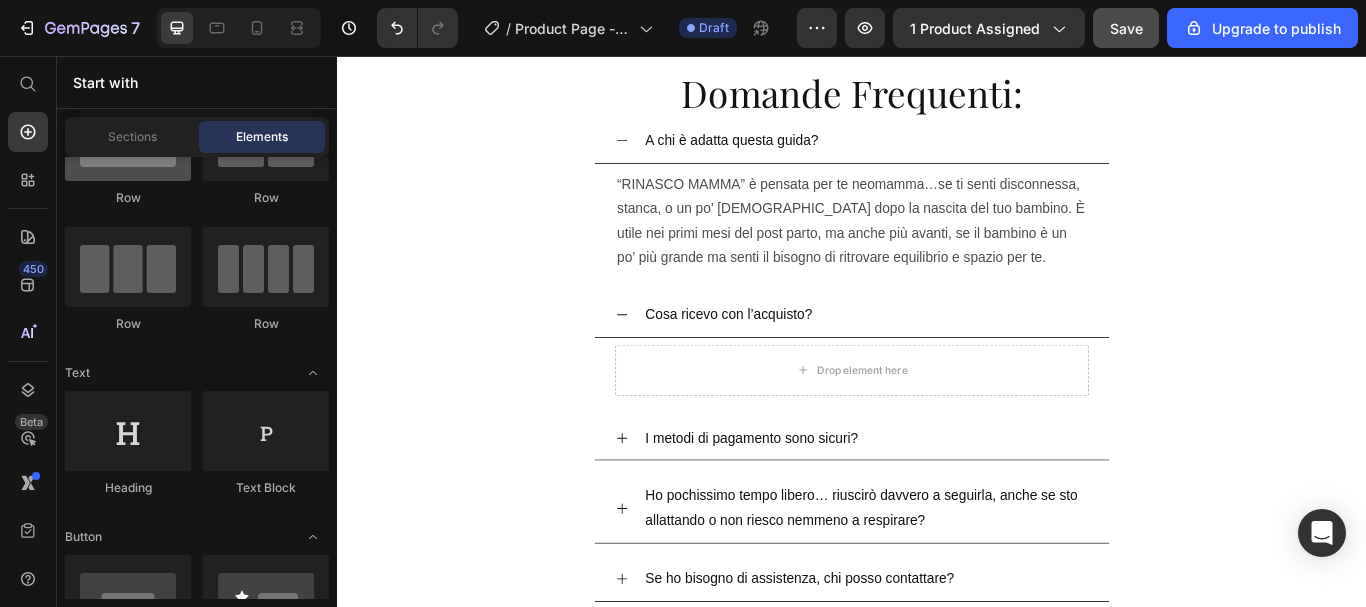 scroll, scrollTop: 0, scrollLeft: 0, axis: both 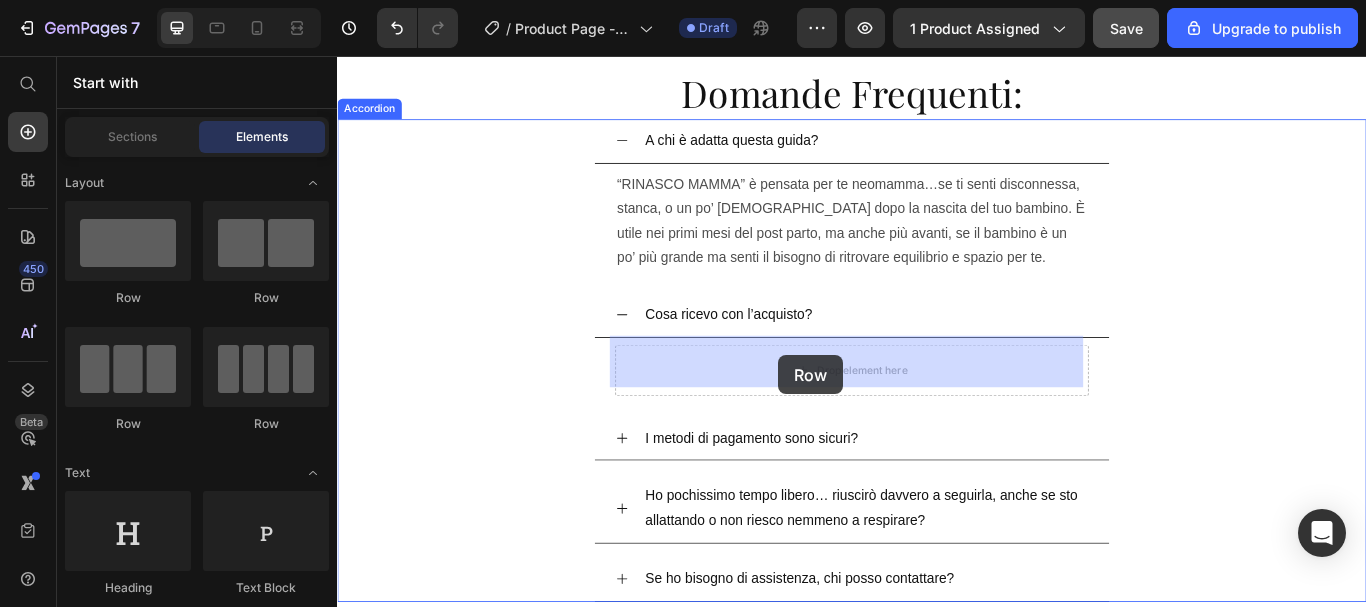 drag, startPoint x: 470, startPoint y: 306, endPoint x: 851, endPoint y: 405, distance: 393.65213 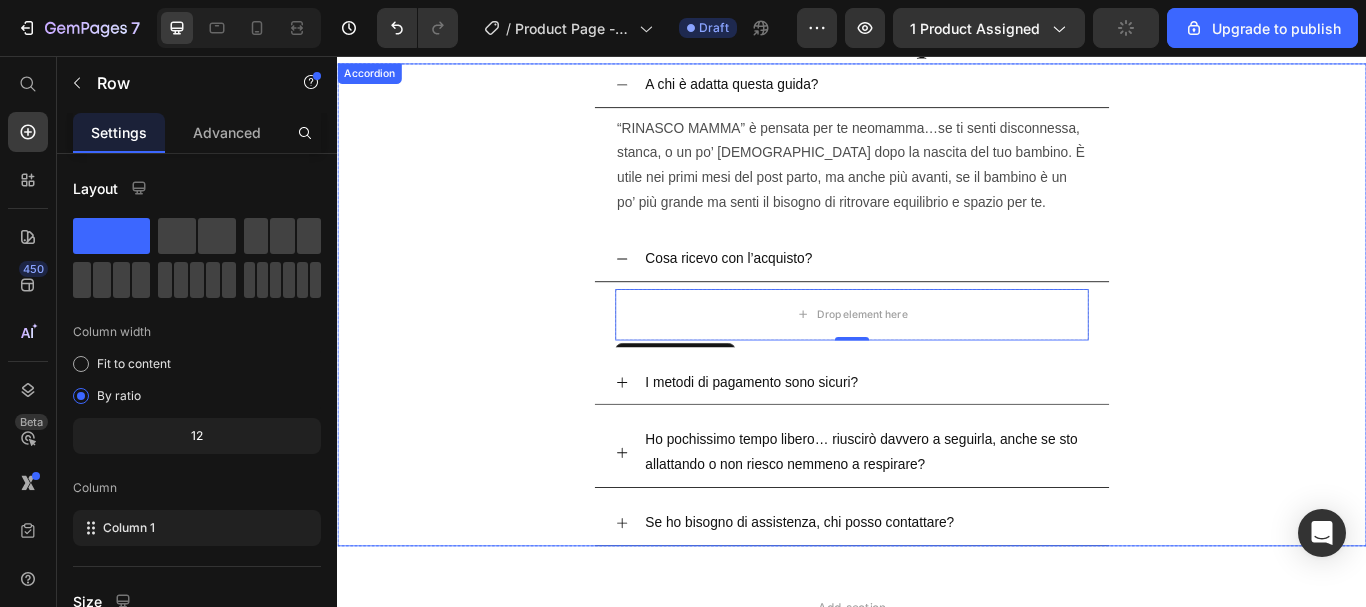 scroll, scrollTop: 13951, scrollLeft: 0, axis: vertical 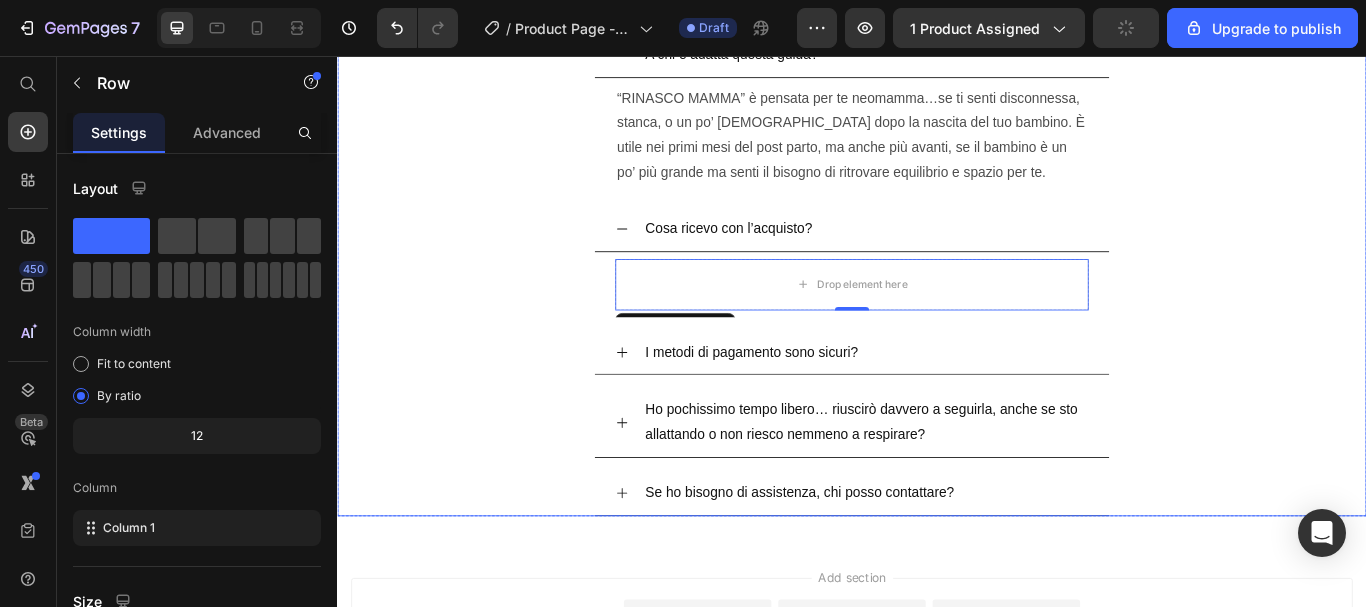 click 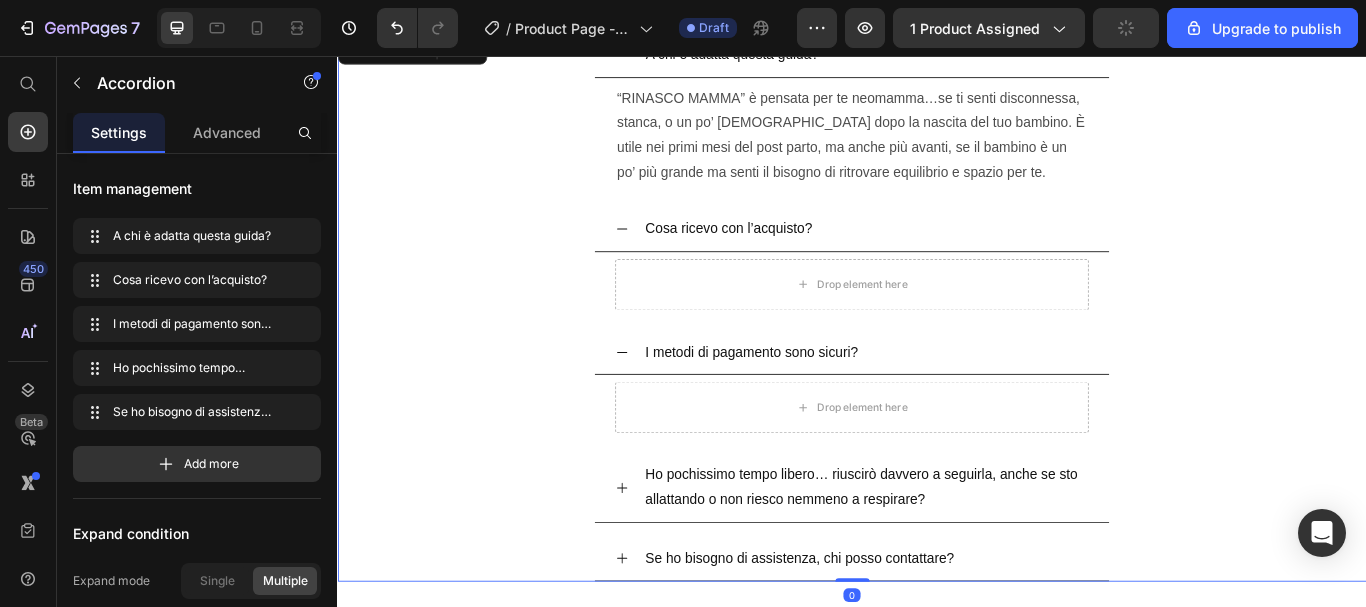 click 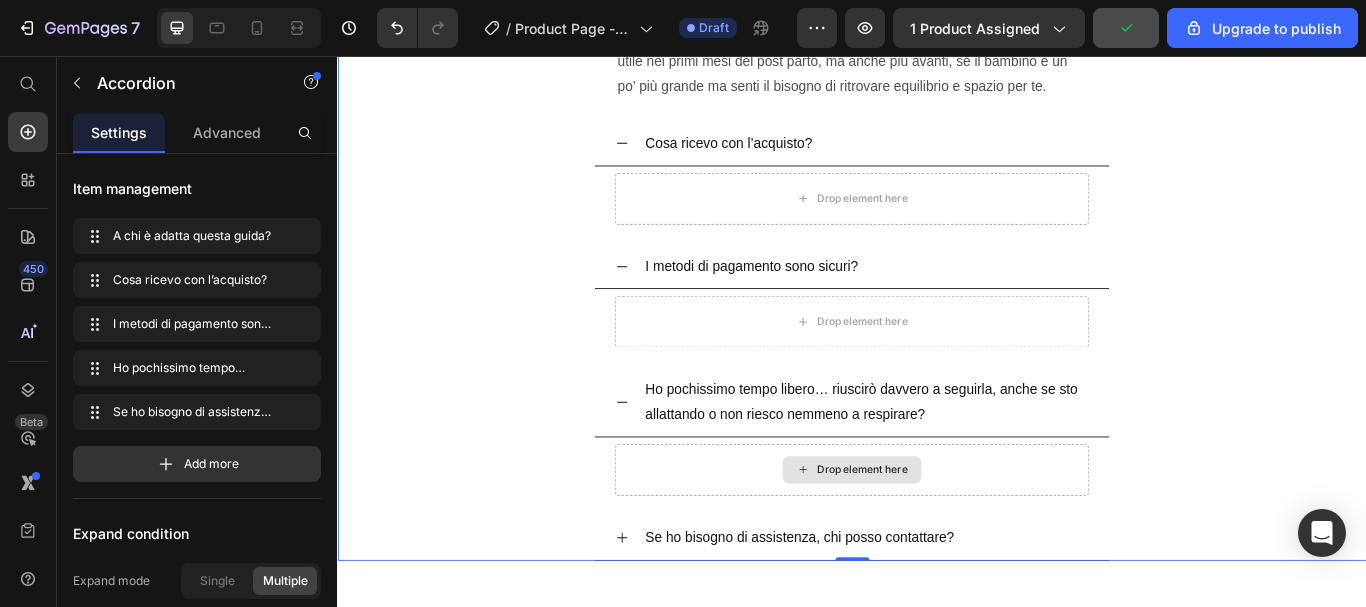 scroll, scrollTop: 14151, scrollLeft: 0, axis: vertical 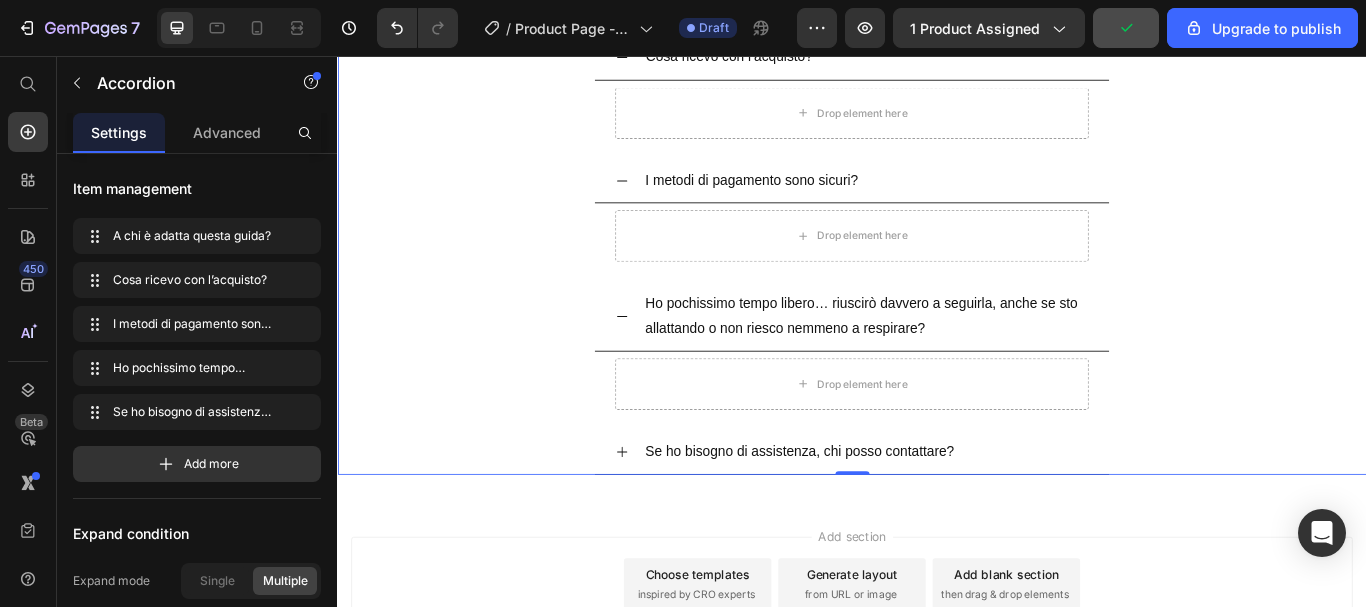 click 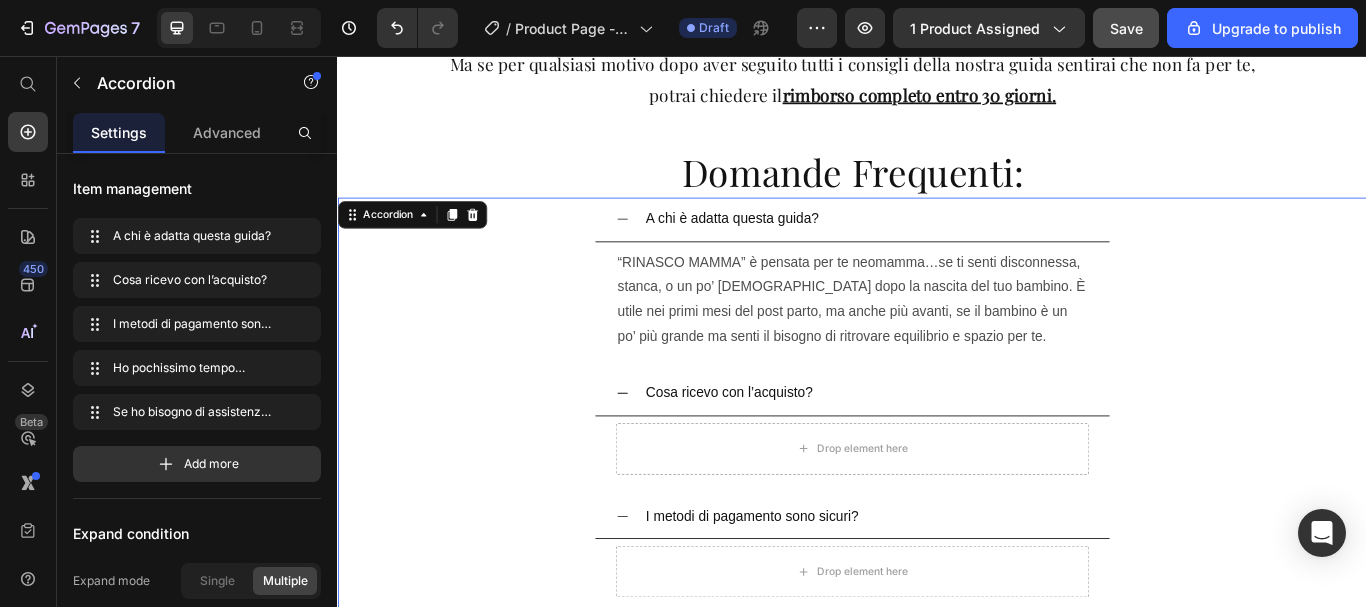 scroll, scrollTop: 13751, scrollLeft: 0, axis: vertical 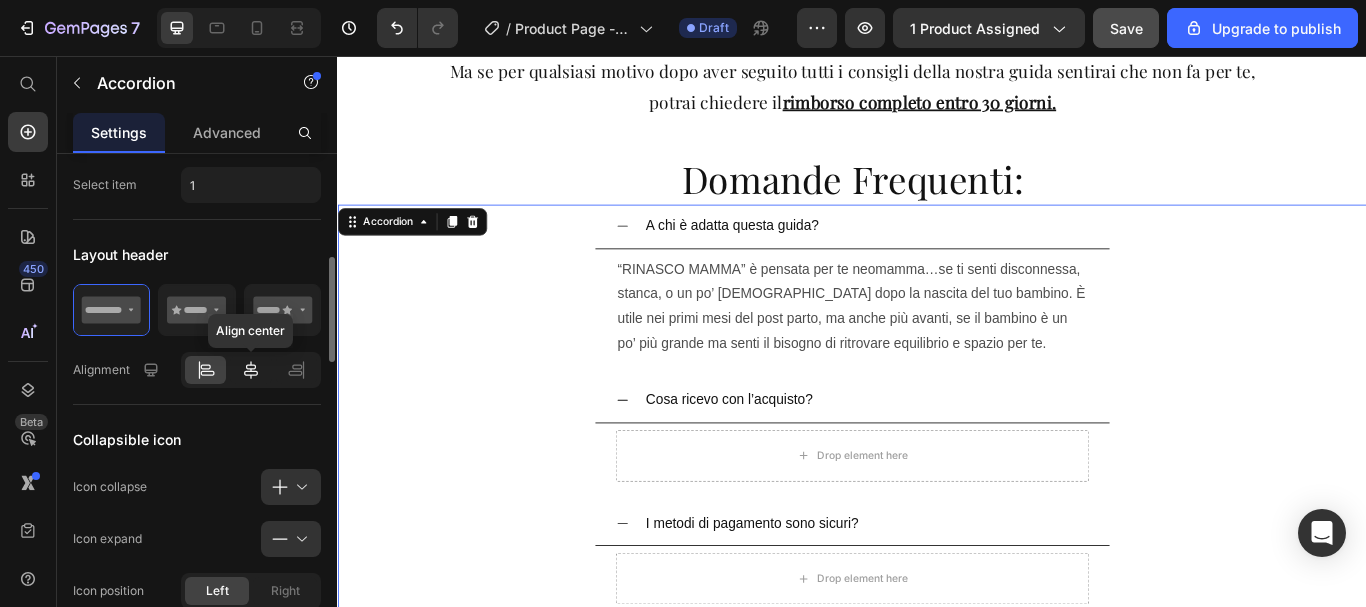 click 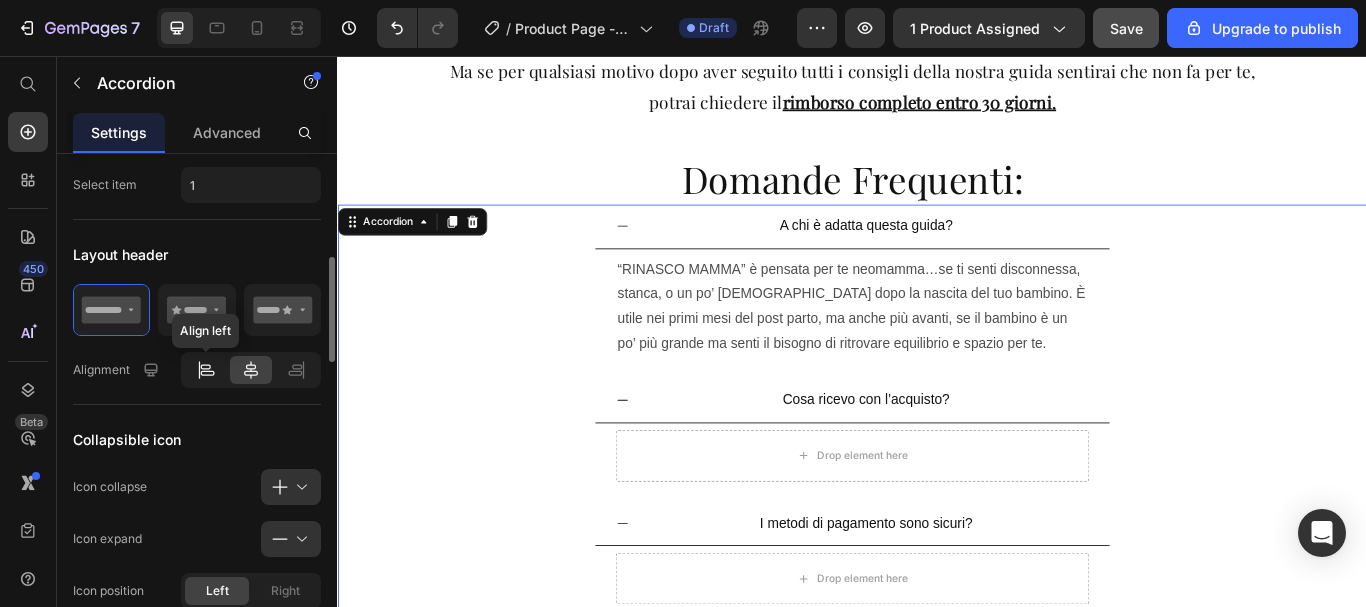 click 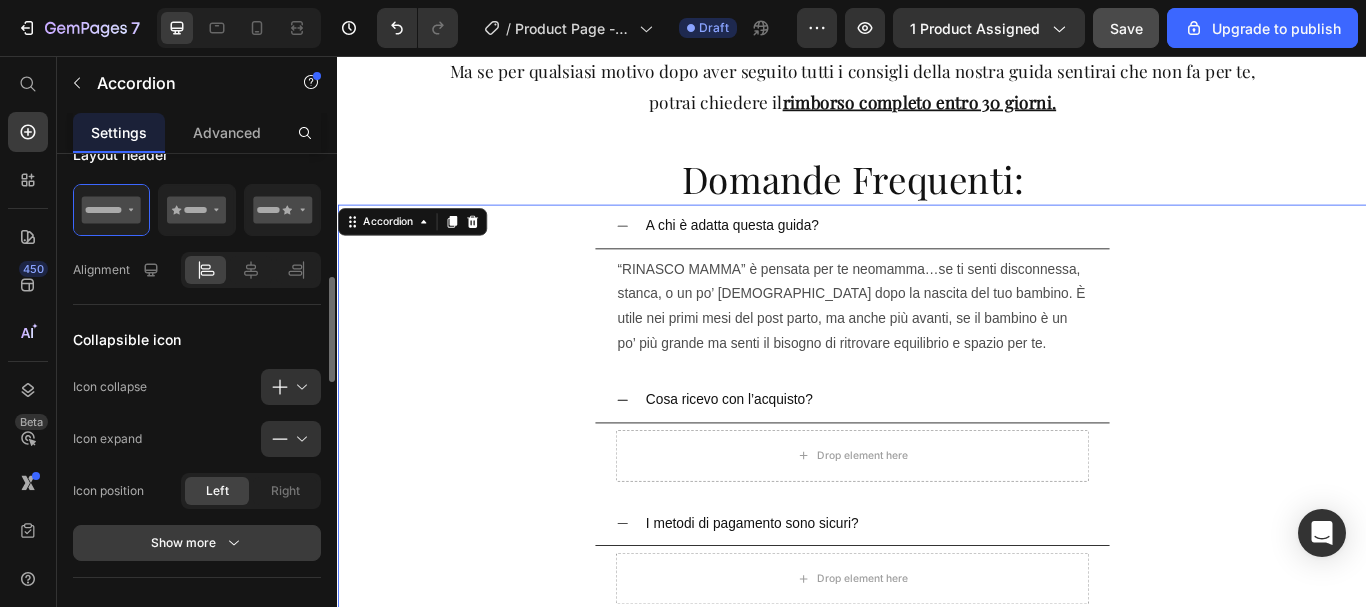 scroll, scrollTop: 700, scrollLeft: 0, axis: vertical 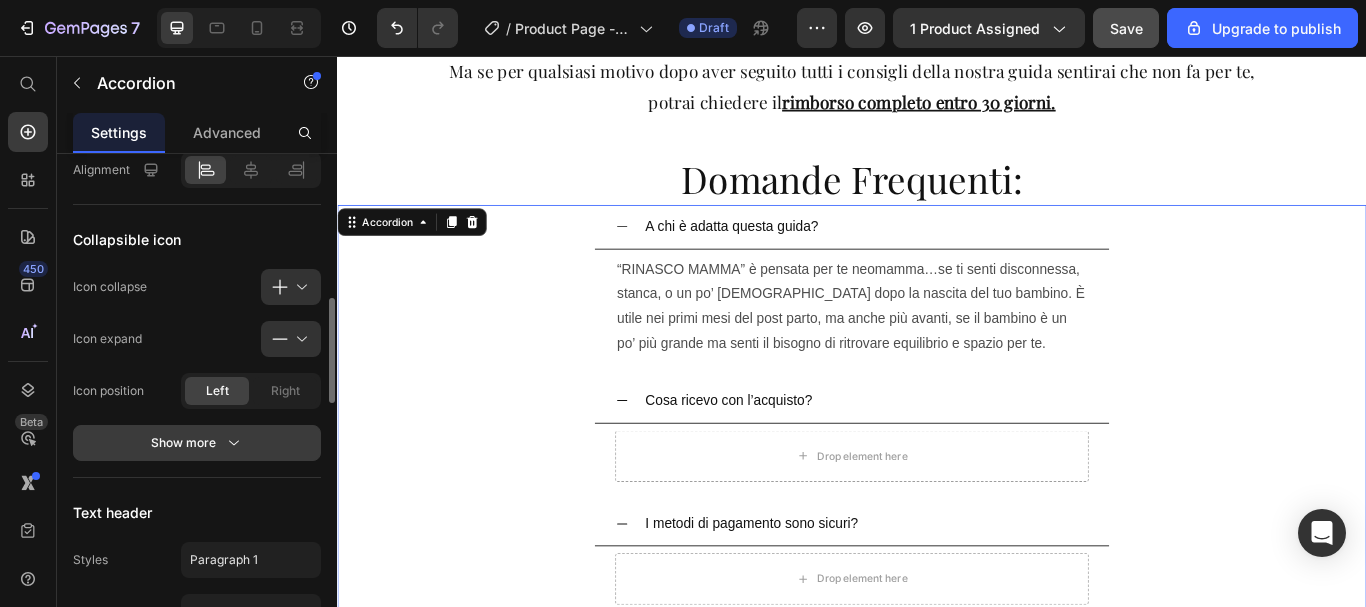 click 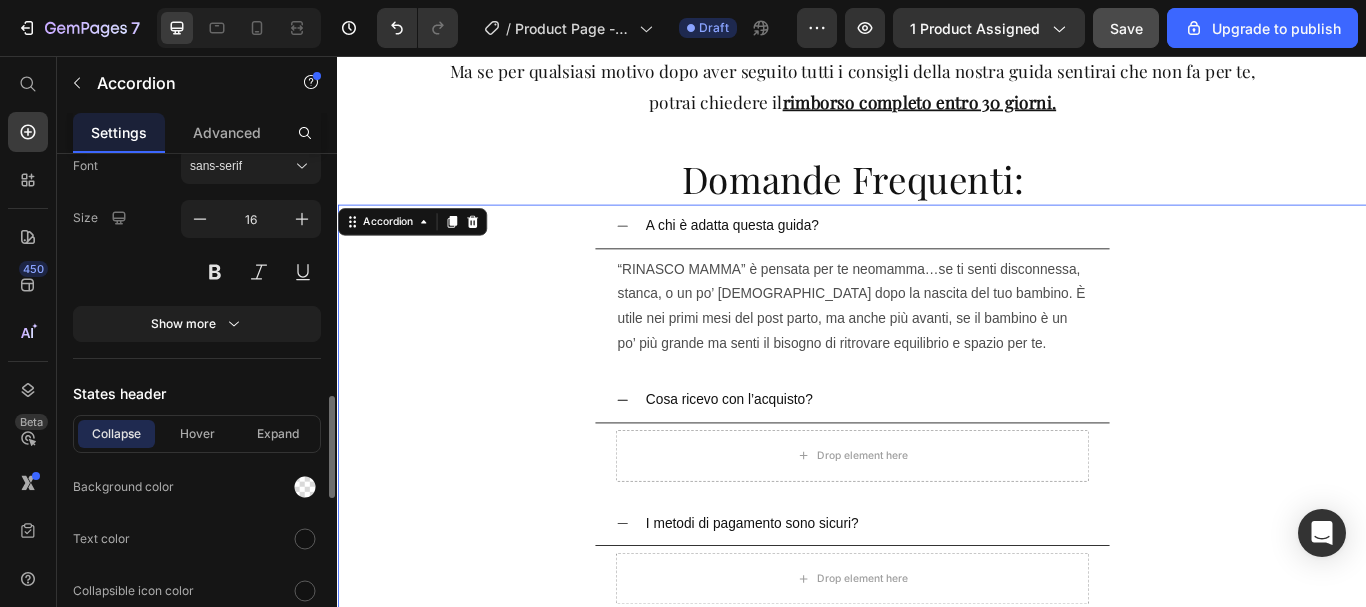 scroll, scrollTop: 1300, scrollLeft: 0, axis: vertical 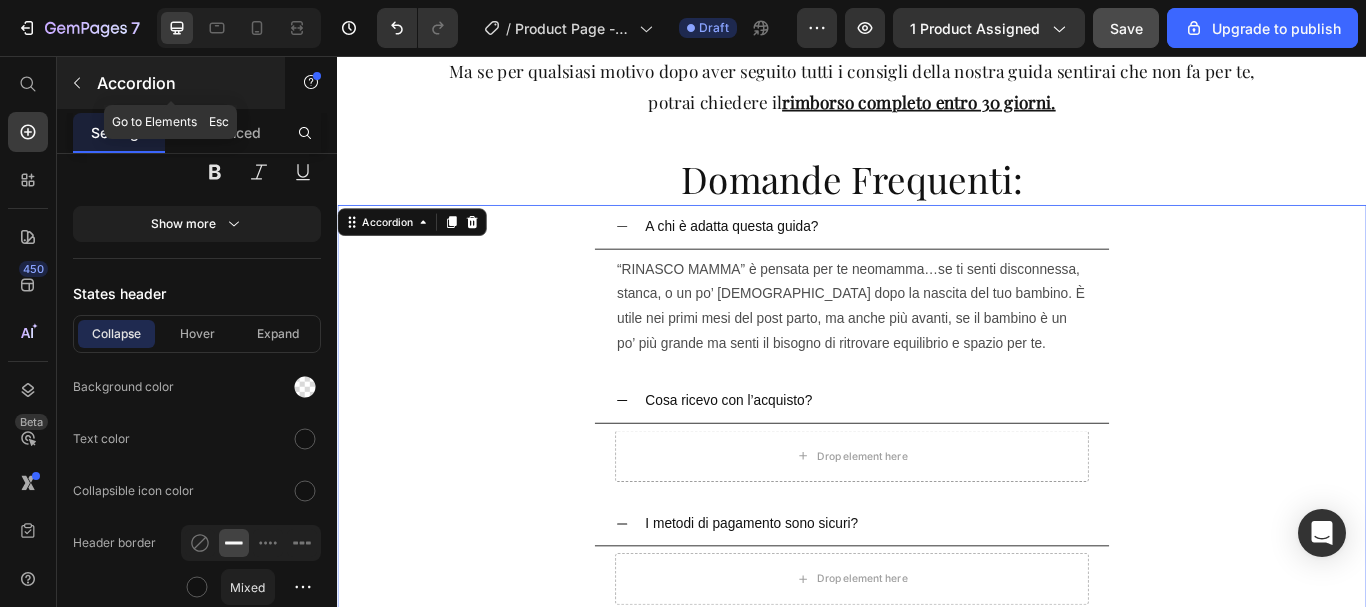 click on "Accordion" at bounding box center [182, 83] 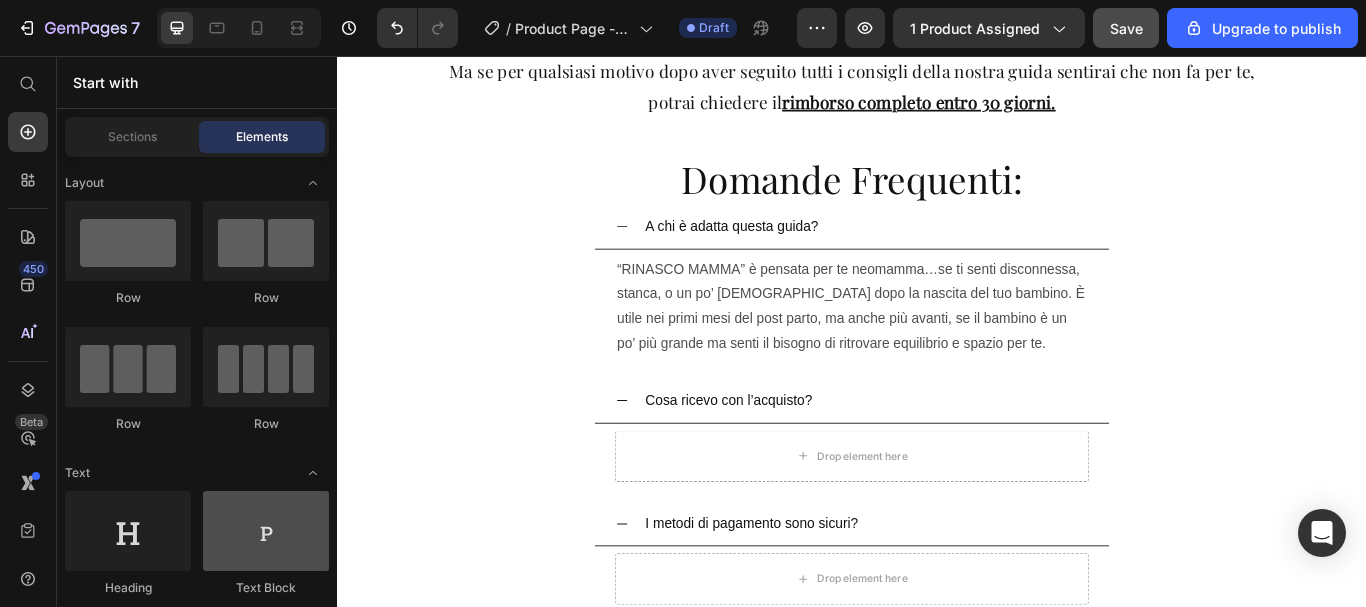 scroll, scrollTop: 100, scrollLeft: 0, axis: vertical 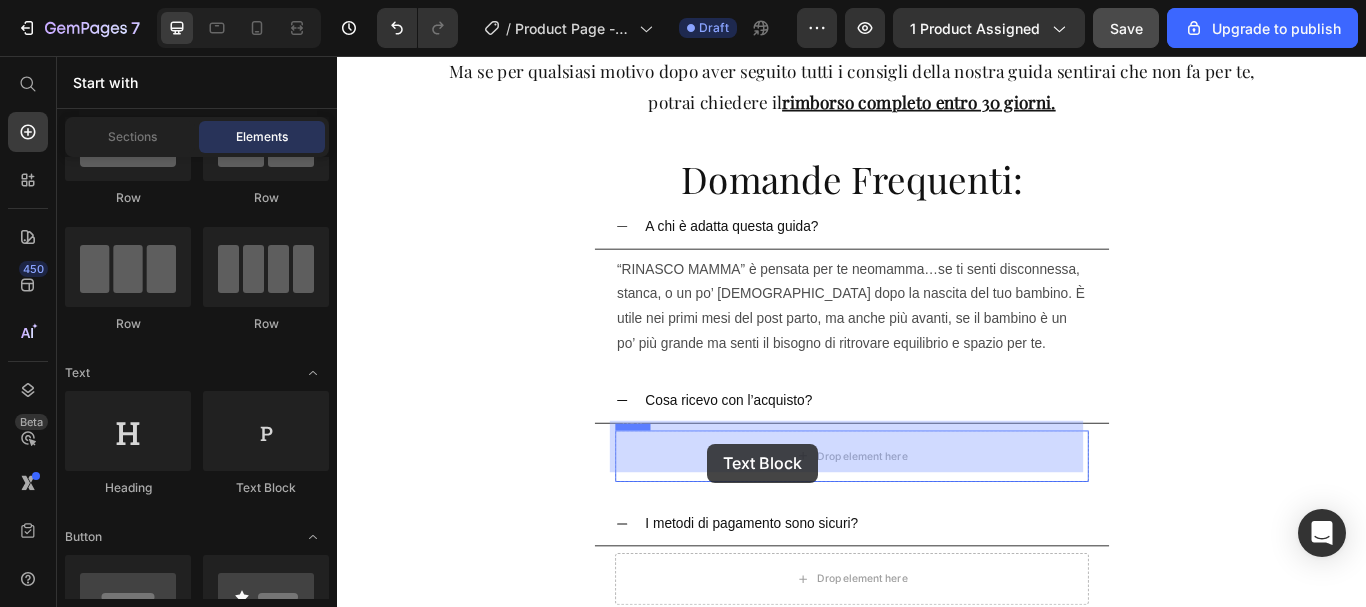 drag, startPoint x: 614, startPoint y: 480, endPoint x: 774, endPoint y: 508, distance: 162.43152 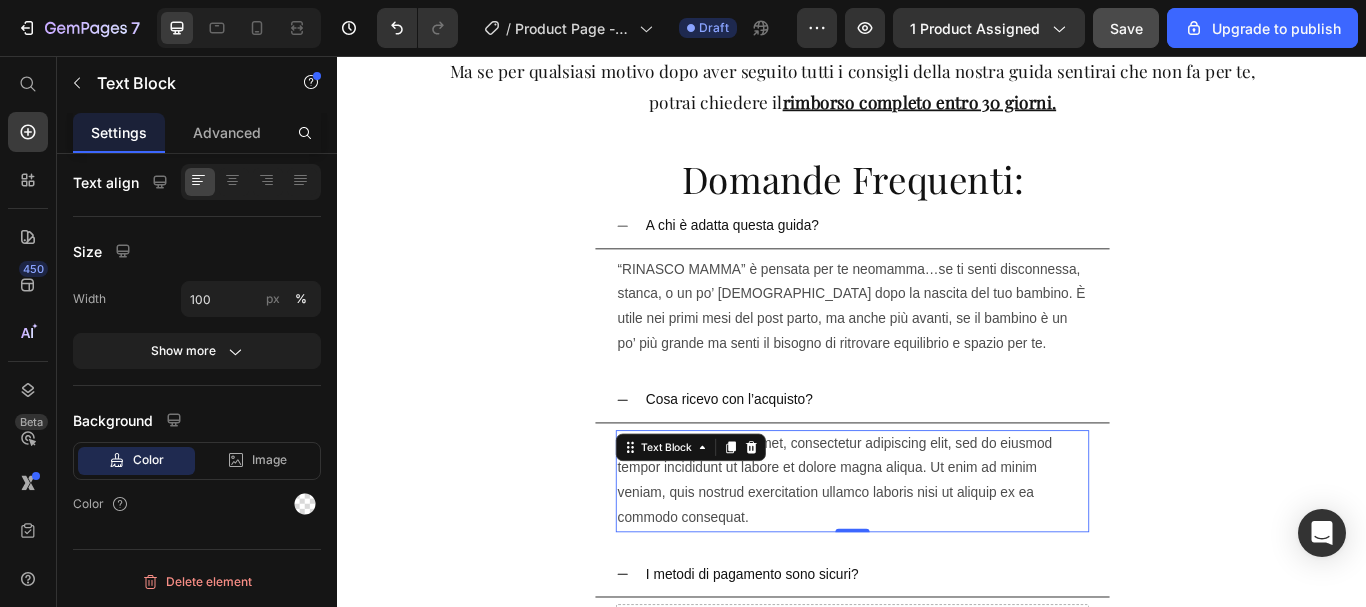 scroll, scrollTop: 0, scrollLeft: 0, axis: both 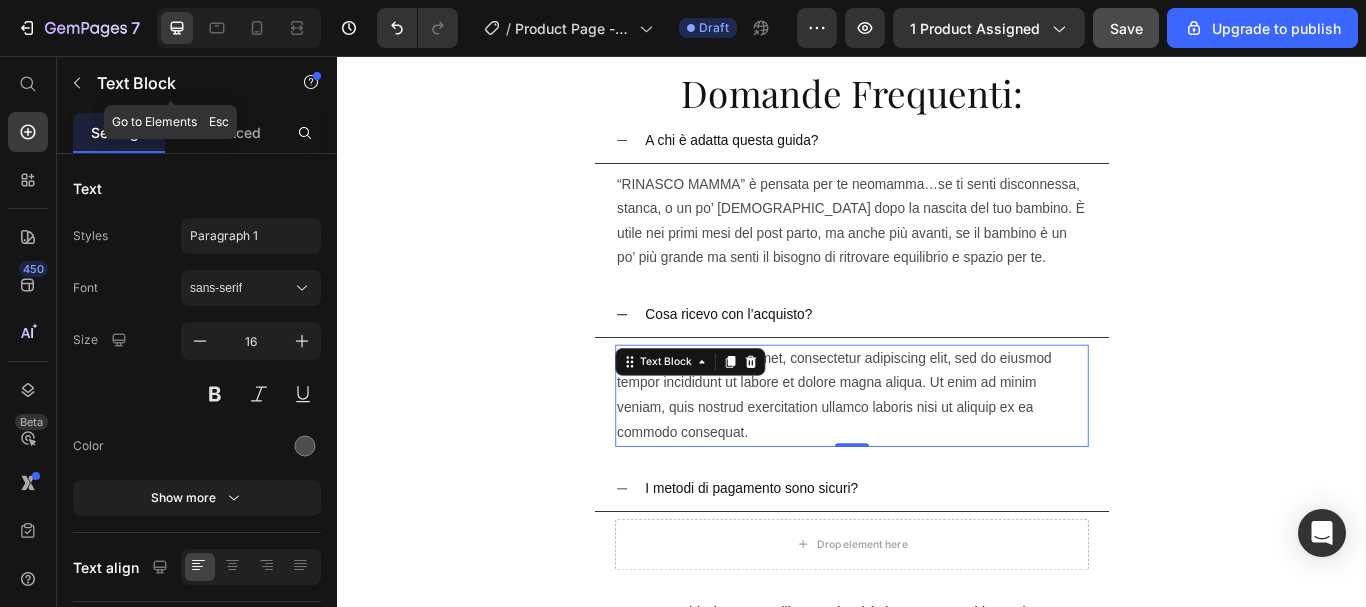 click on "Text Block" at bounding box center [182, 83] 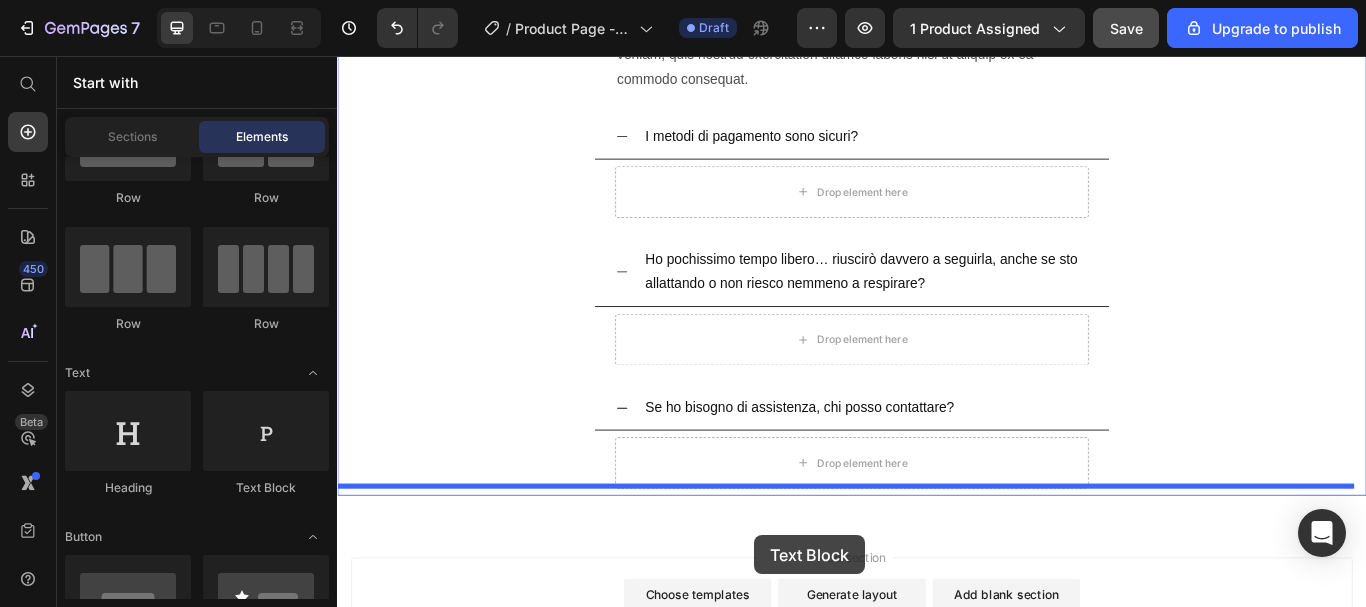 scroll, scrollTop: 14441, scrollLeft: 0, axis: vertical 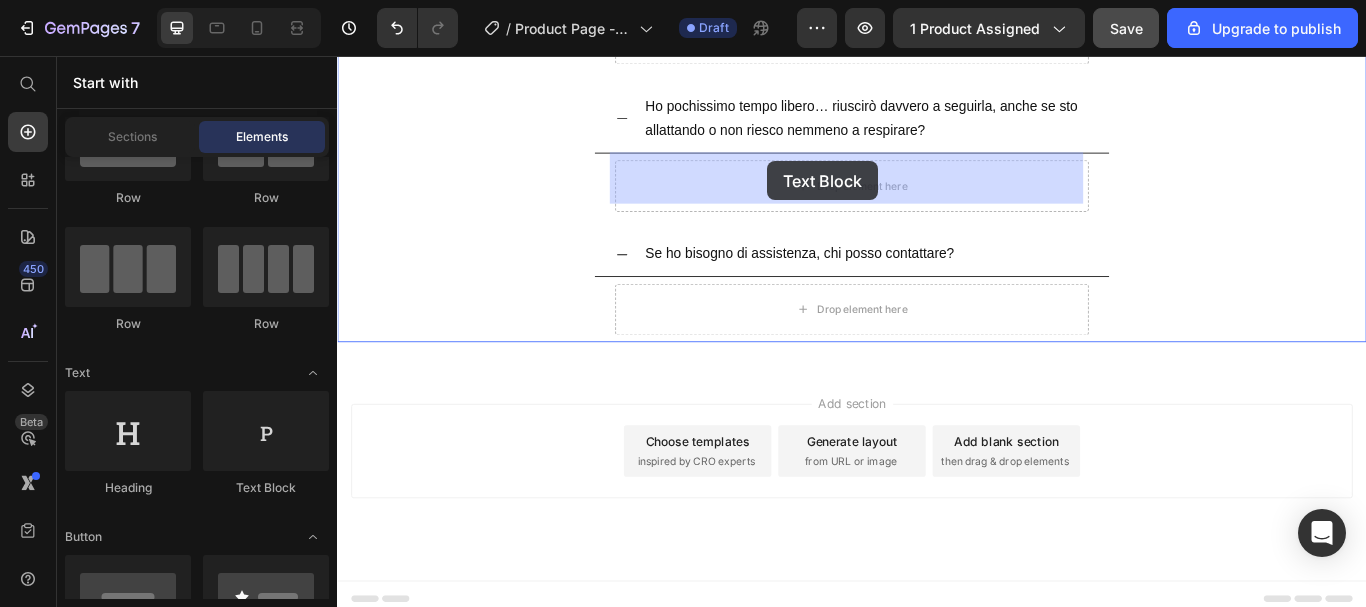 drag, startPoint x: 624, startPoint y: 505, endPoint x: 839, endPoint y: 179, distance: 390.51376 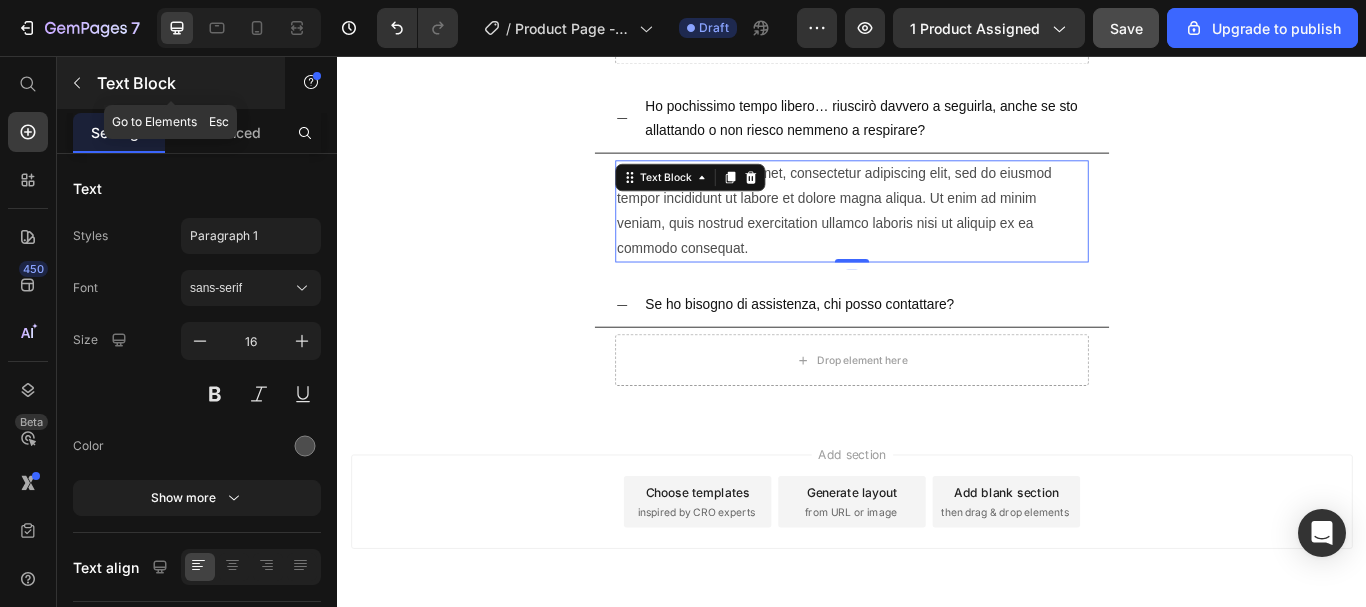 click on "Text Block" at bounding box center (182, 83) 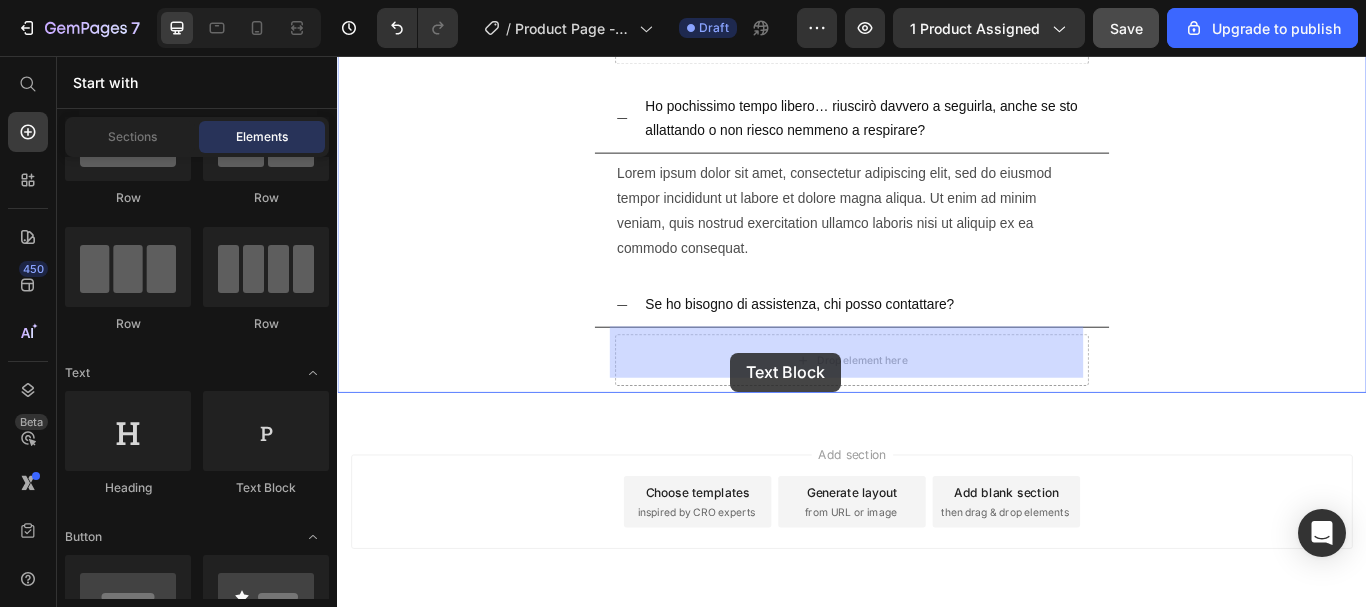 drag, startPoint x: 612, startPoint y: 520, endPoint x: 795, endPoint y: 402, distance: 217.74527 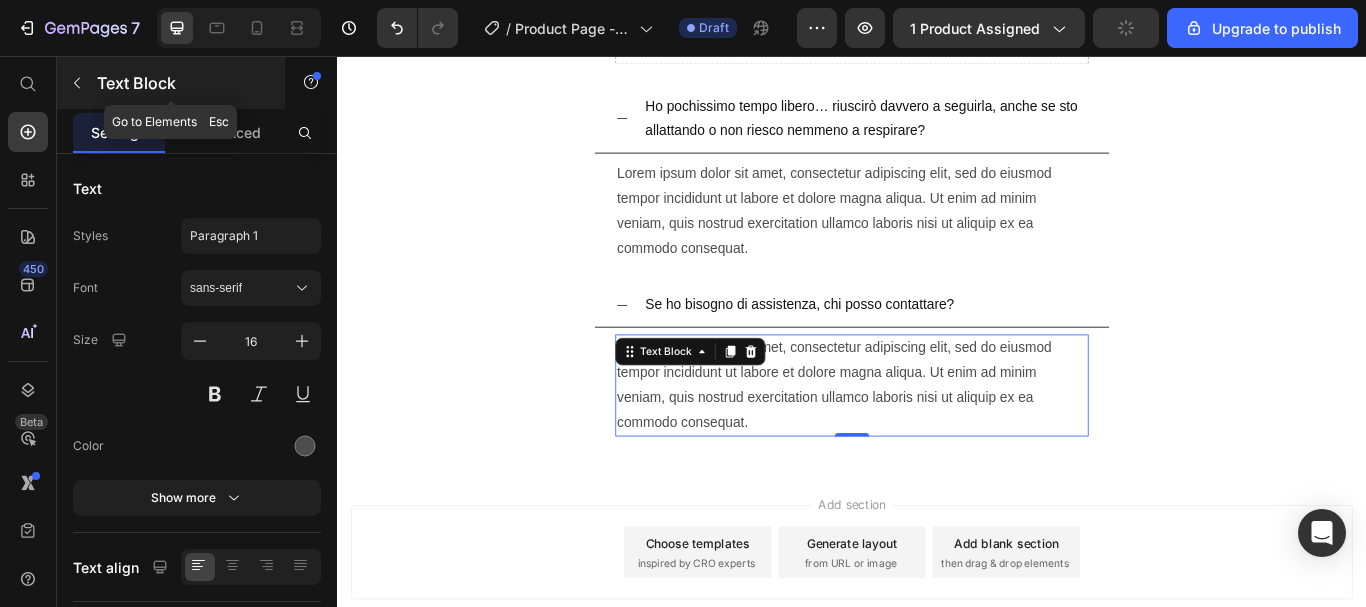 click on "Text Block" at bounding box center (182, 83) 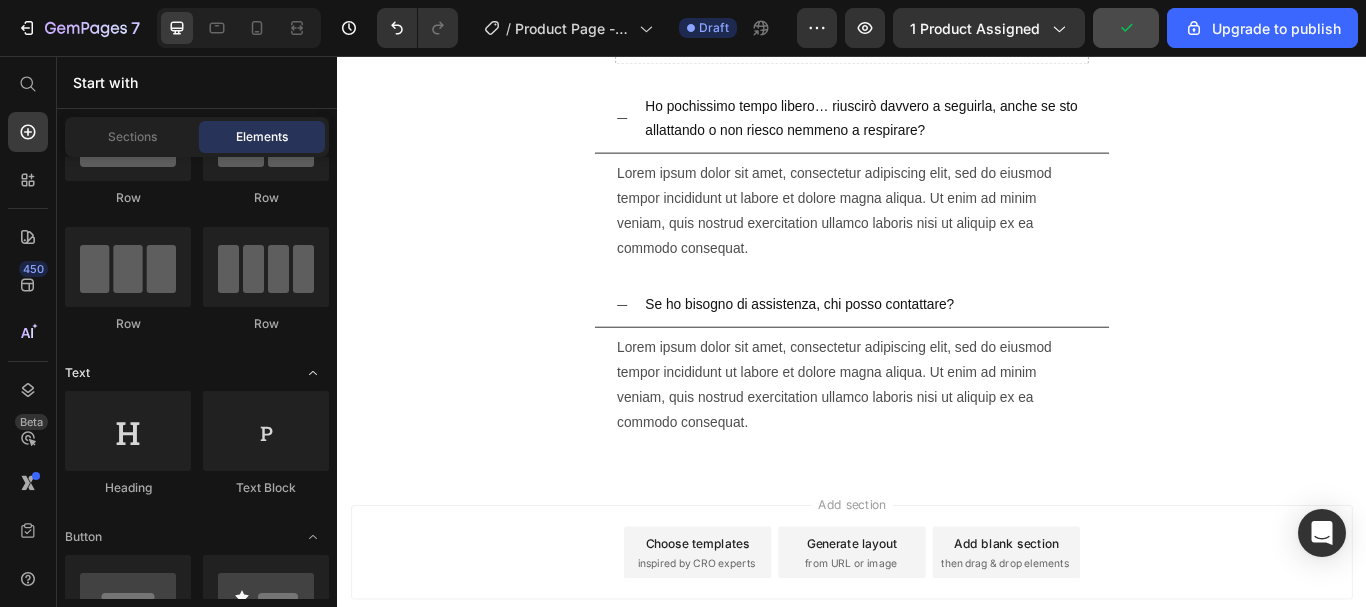 scroll, scrollTop: 0, scrollLeft: 0, axis: both 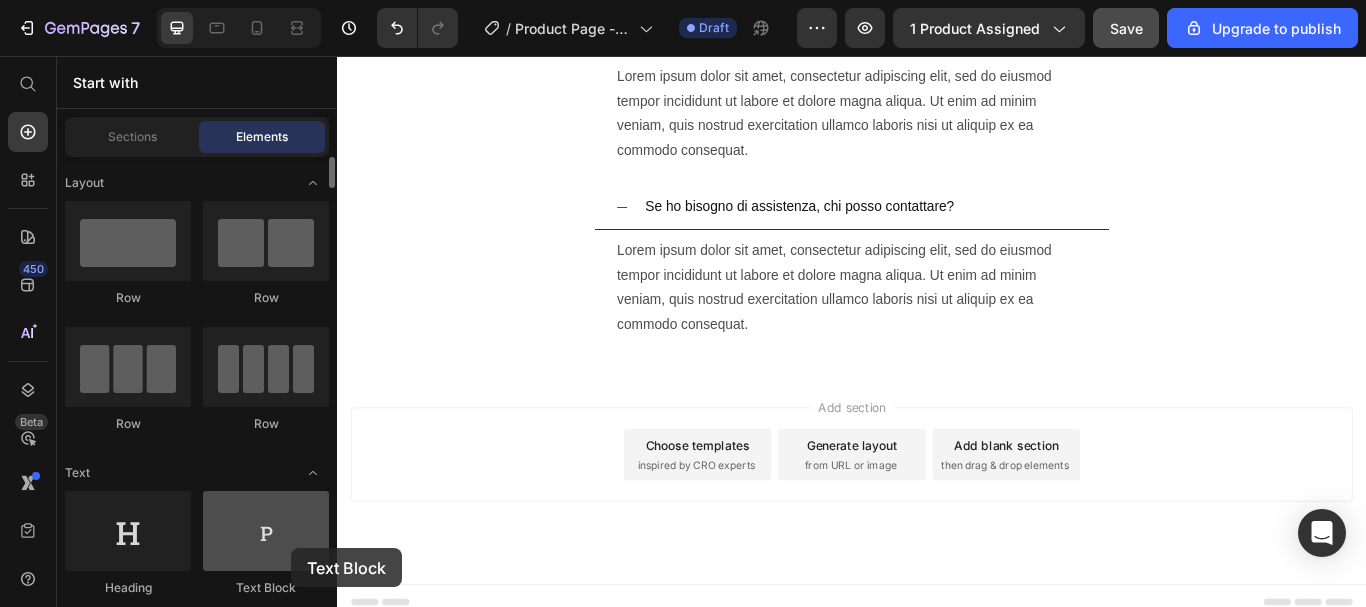 click at bounding box center (266, 531) 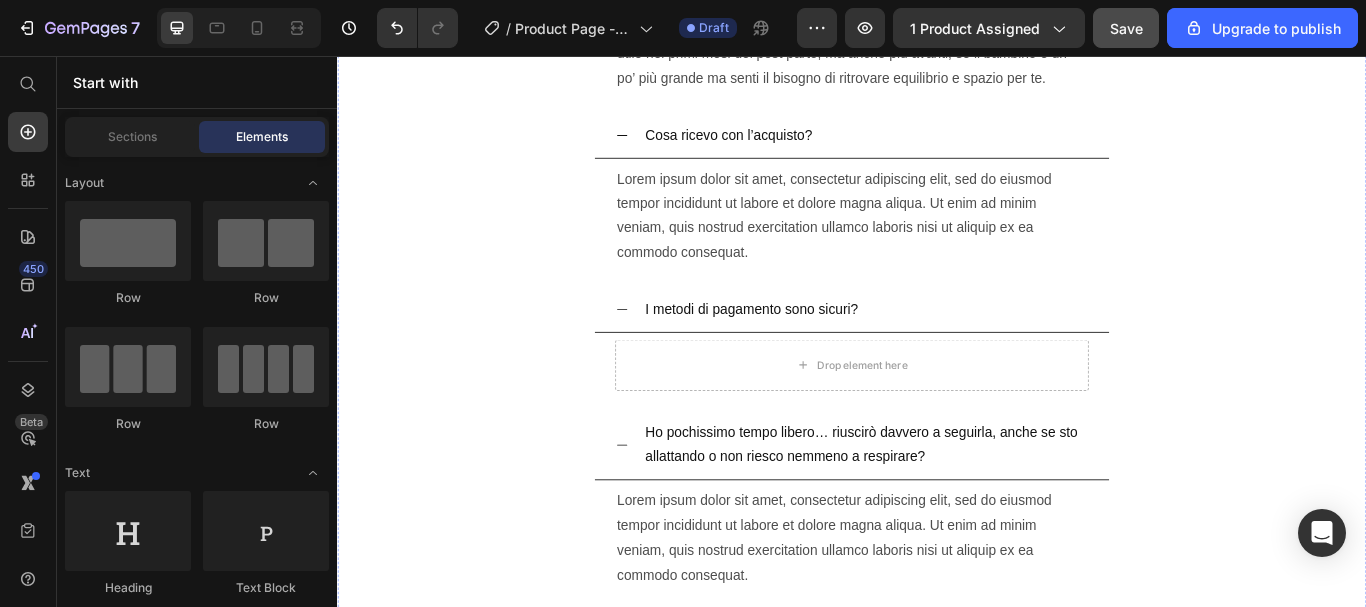 scroll, scrollTop: 14055, scrollLeft: 0, axis: vertical 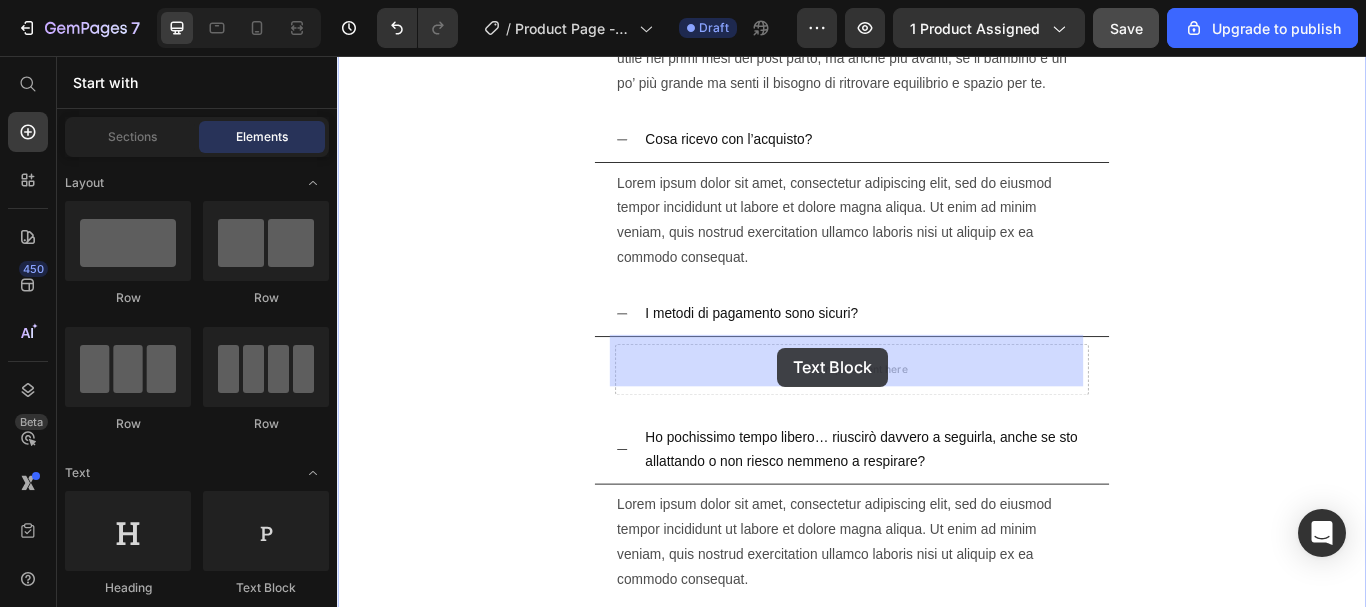 drag, startPoint x: 571, startPoint y: 605, endPoint x: 850, endPoint y: 396, distance: 348.60007 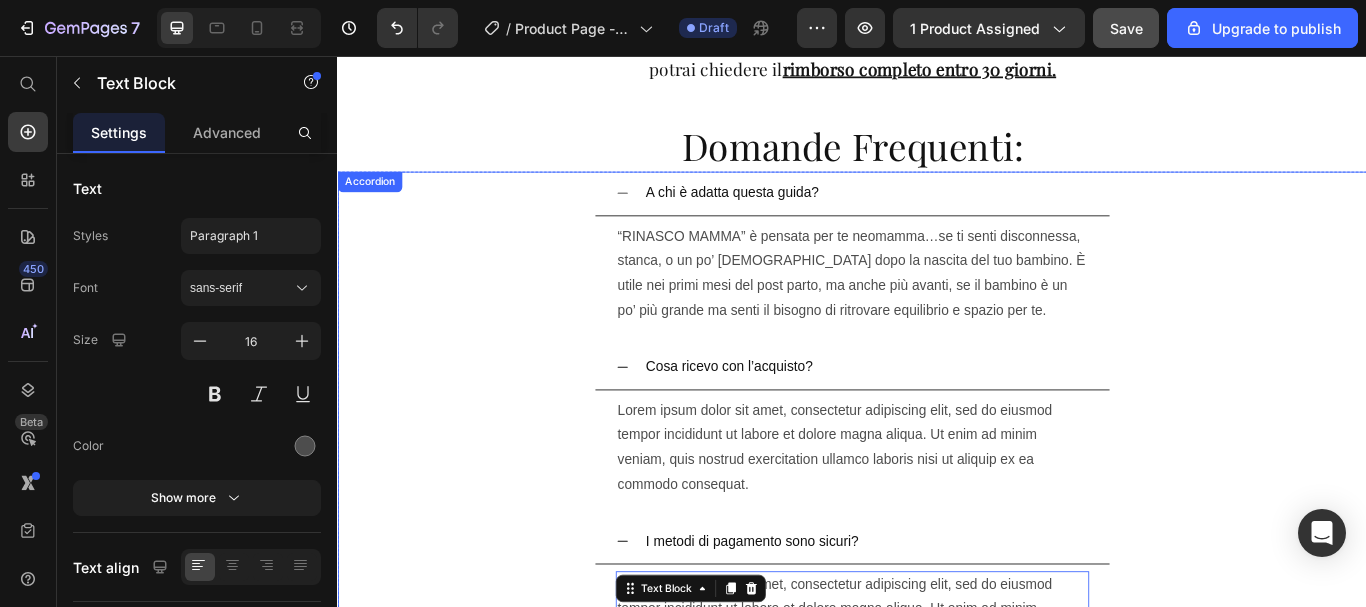 scroll, scrollTop: 13755, scrollLeft: 0, axis: vertical 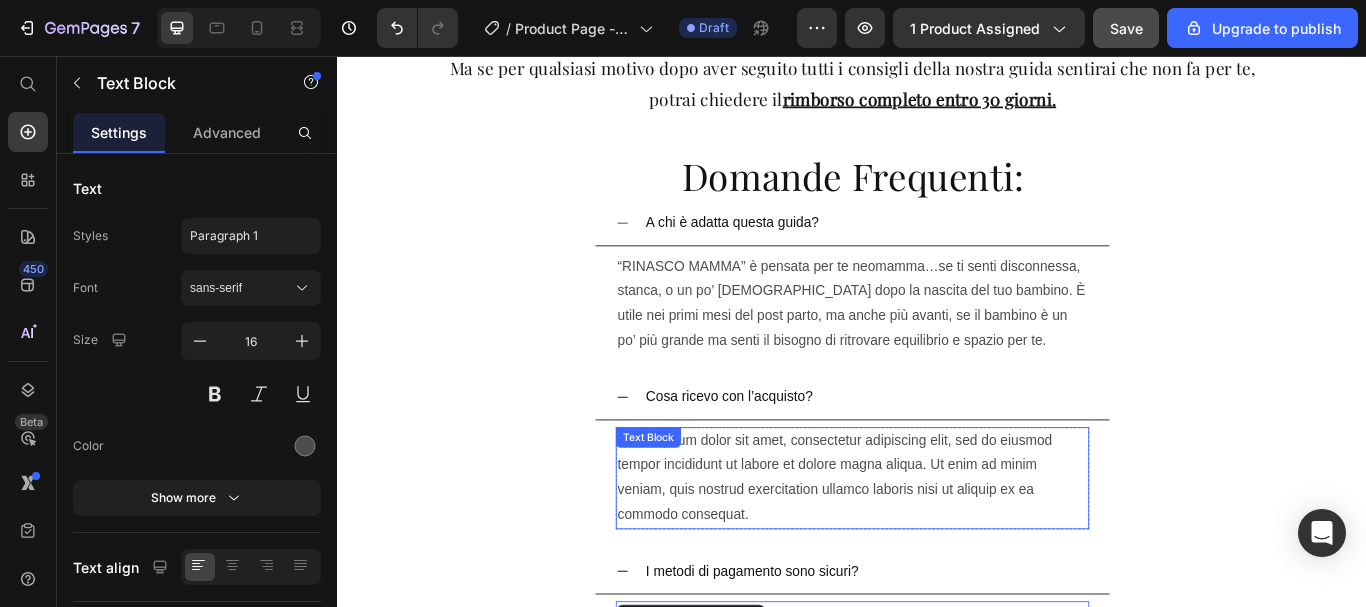 click on "Lorem ipsum dolor sit amet, consectetur adipiscing elit, sed do eiusmod tempor incididunt ut labore et dolore magna aliqua. Ut enim ad minim veniam, quis nostrud exercitation ullamco laboris nisi ut aliquip ex ea commodo consequat. Text Block" at bounding box center [937, 548] 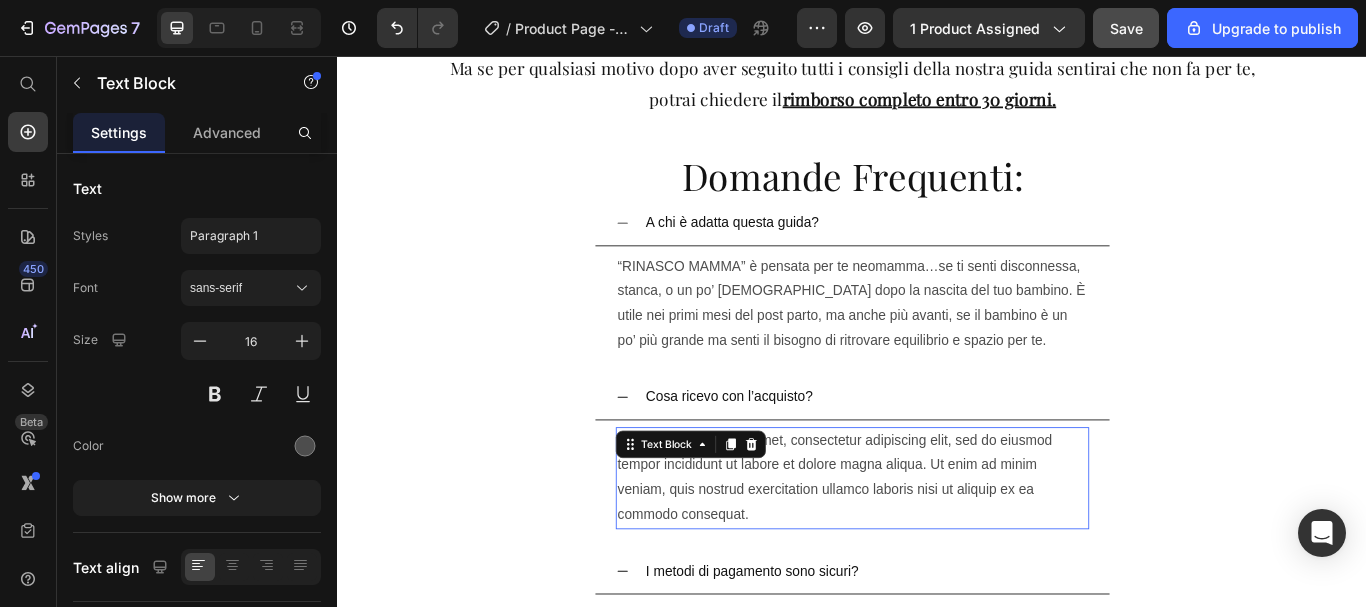 click at bounding box center [819, 509] 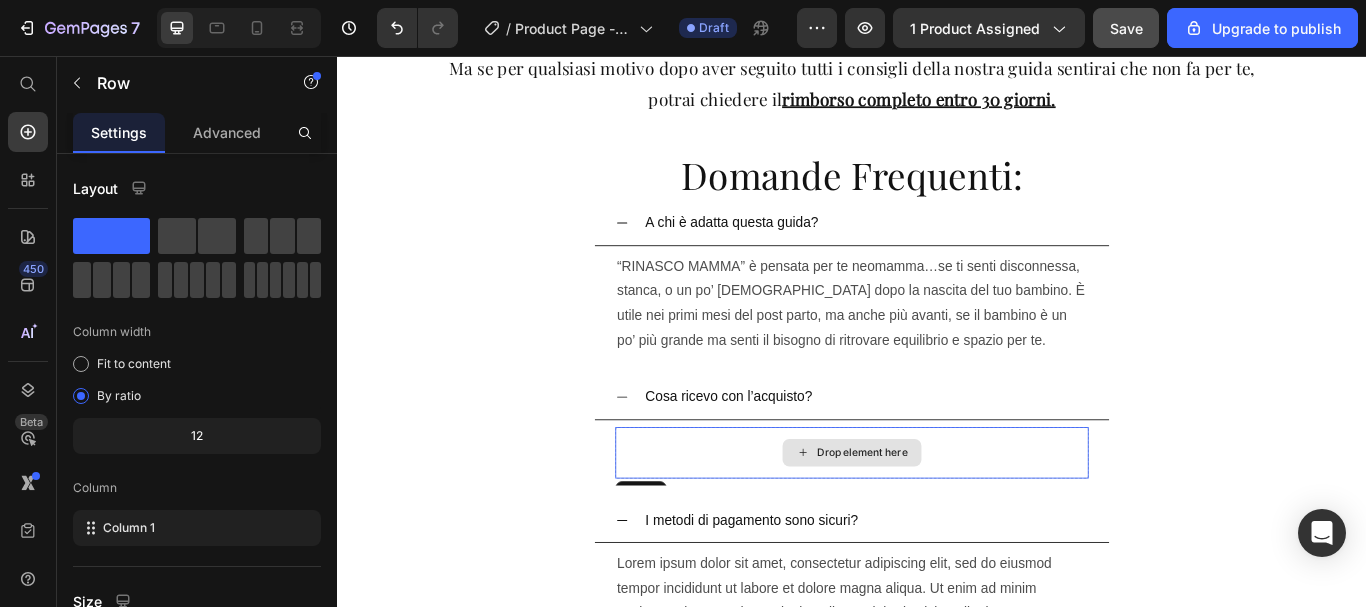 click on "Drop element here" at bounding box center (937, 519) 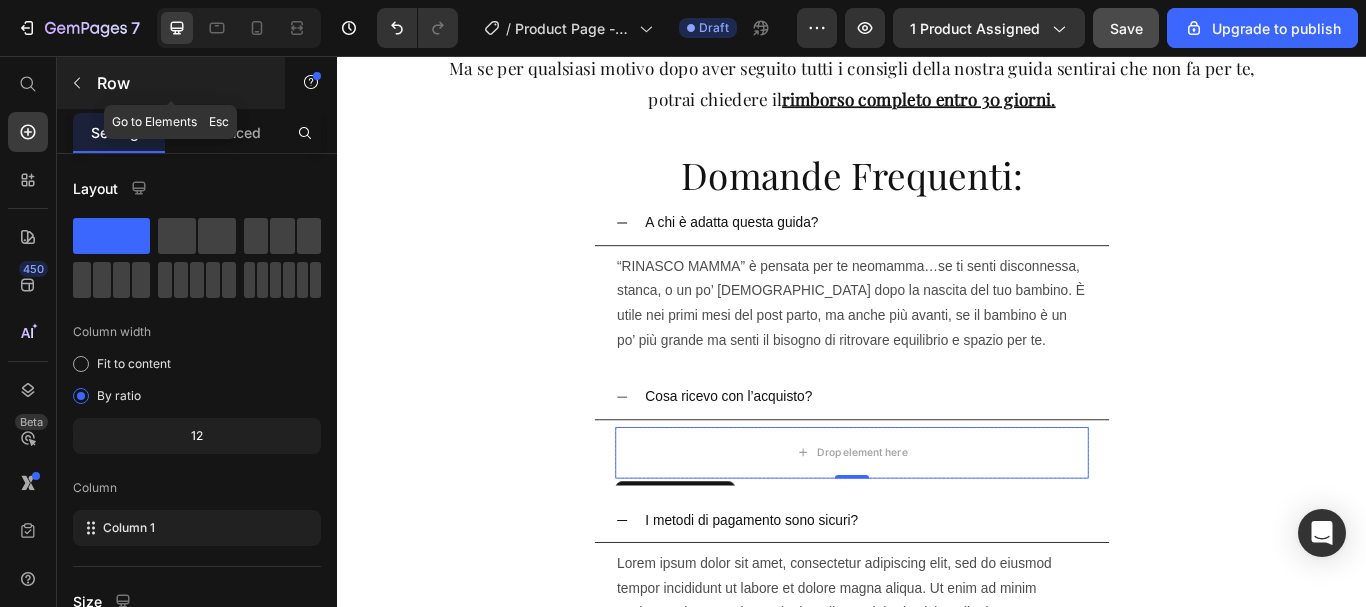 click on "Row" at bounding box center (182, 83) 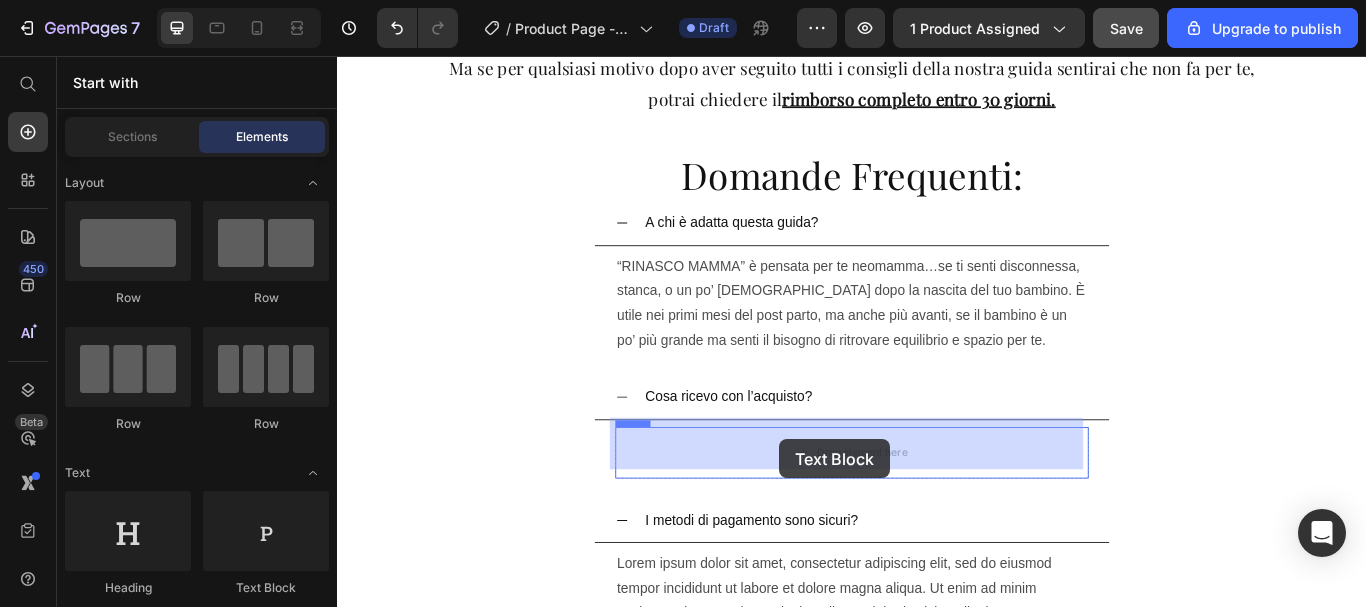 drag, startPoint x: 618, startPoint y: 573, endPoint x: 852, endPoint y: 503, distance: 244.24577 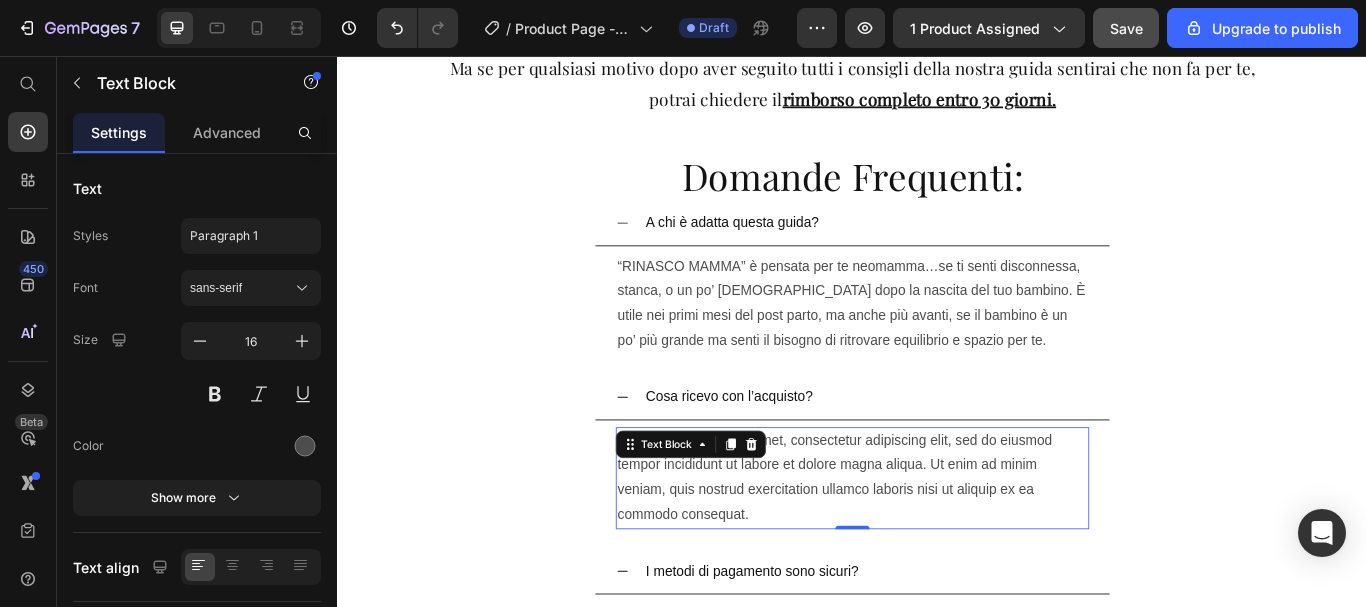 click on "Lorem ipsum dolor sit amet, consectetur adipiscing elit, sed do eiusmod tempor incididunt ut labore et dolore magna aliqua. Ut enim ad minim veniam, quis nostrud exercitation ullamco laboris nisi ut aliquip ex ea commodo consequat." at bounding box center [937, 548] 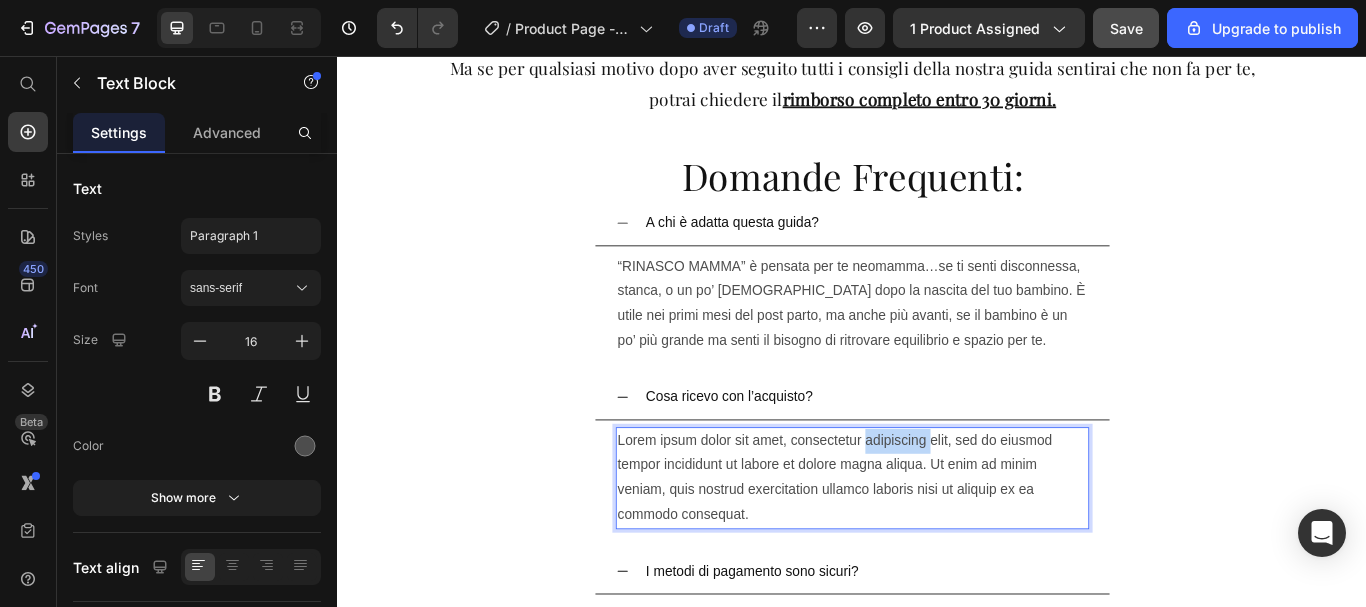 click on "Lorem ipsum dolor sit amet, consectetur adipiscing elit, sed do eiusmod tempor incididunt ut labore et dolore magna aliqua. Ut enim ad minim veniam, quis nostrud exercitation ullamco laboris nisi ut aliquip ex ea commodo consequat." at bounding box center (937, 548) 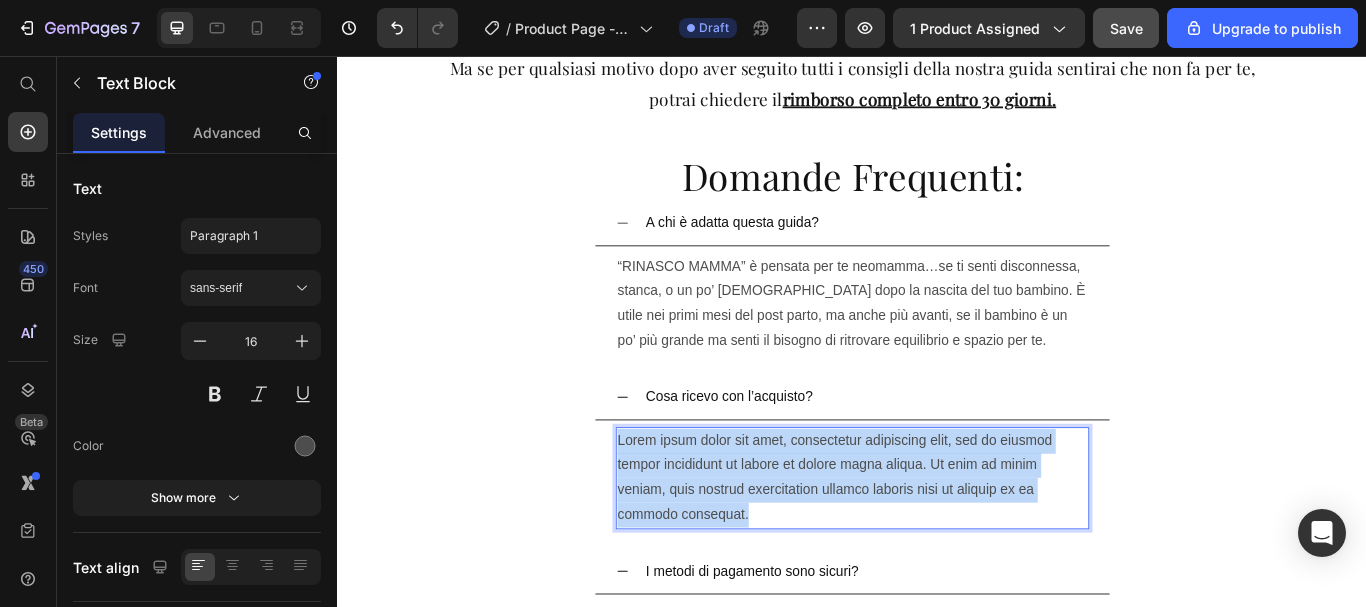 click on "Lorem ipsum dolor sit amet, consectetur adipiscing elit, sed do eiusmod tempor incididunt ut labore et dolore magna aliqua. Ut enim ad minim veniam, quis nostrud exercitation ullamco laboris nisi ut aliquip ex ea commodo consequat." at bounding box center [937, 548] 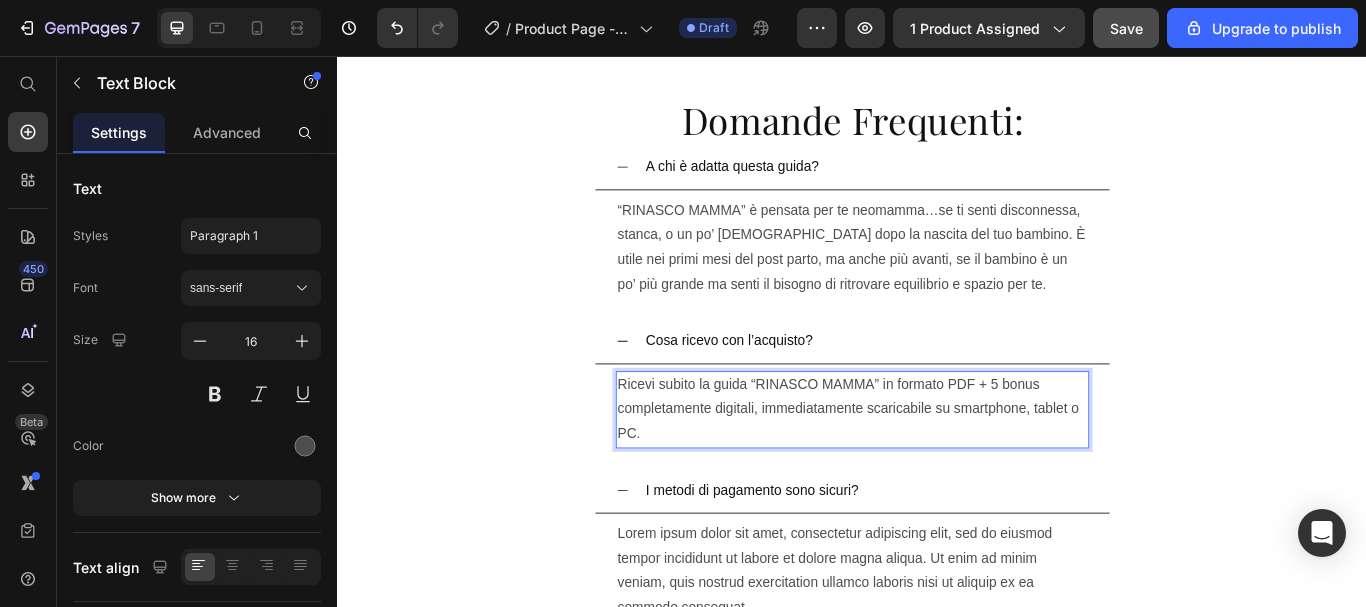 scroll, scrollTop: 13855, scrollLeft: 0, axis: vertical 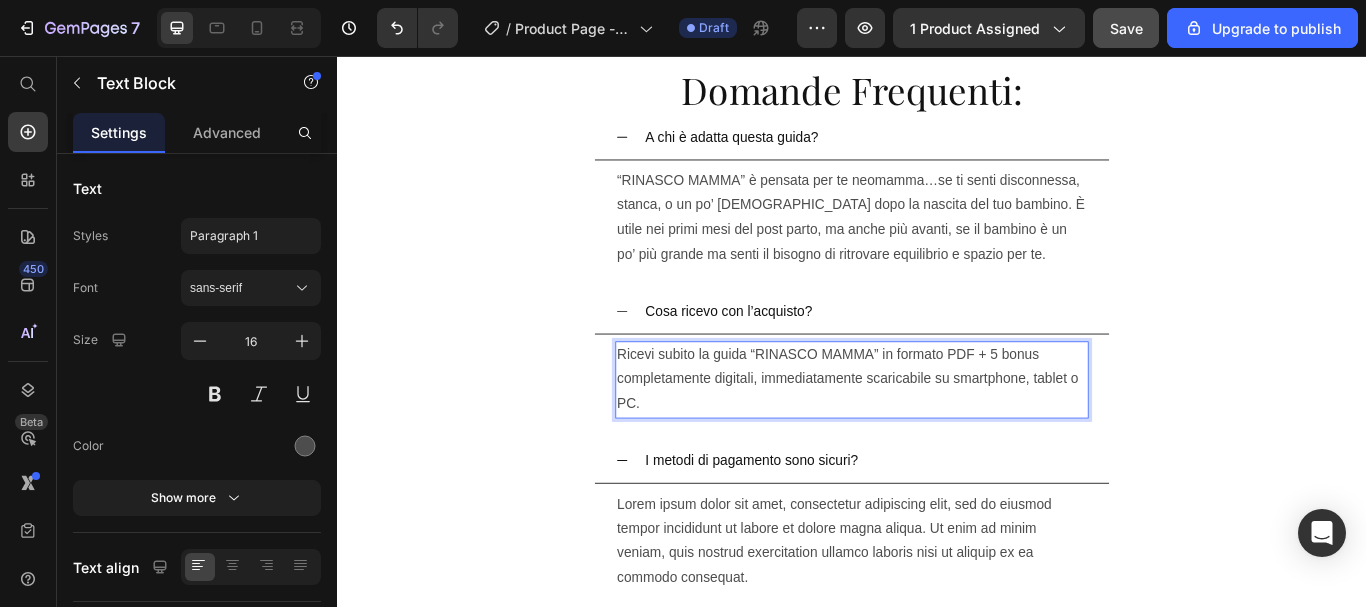 click on "Ricevi subito la guida “RINASCO MAMMA” in formato PDF + 5 bonus completamente digitali, immediatamente scaricabile su smartphone, tablet o PC." at bounding box center [937, 434] 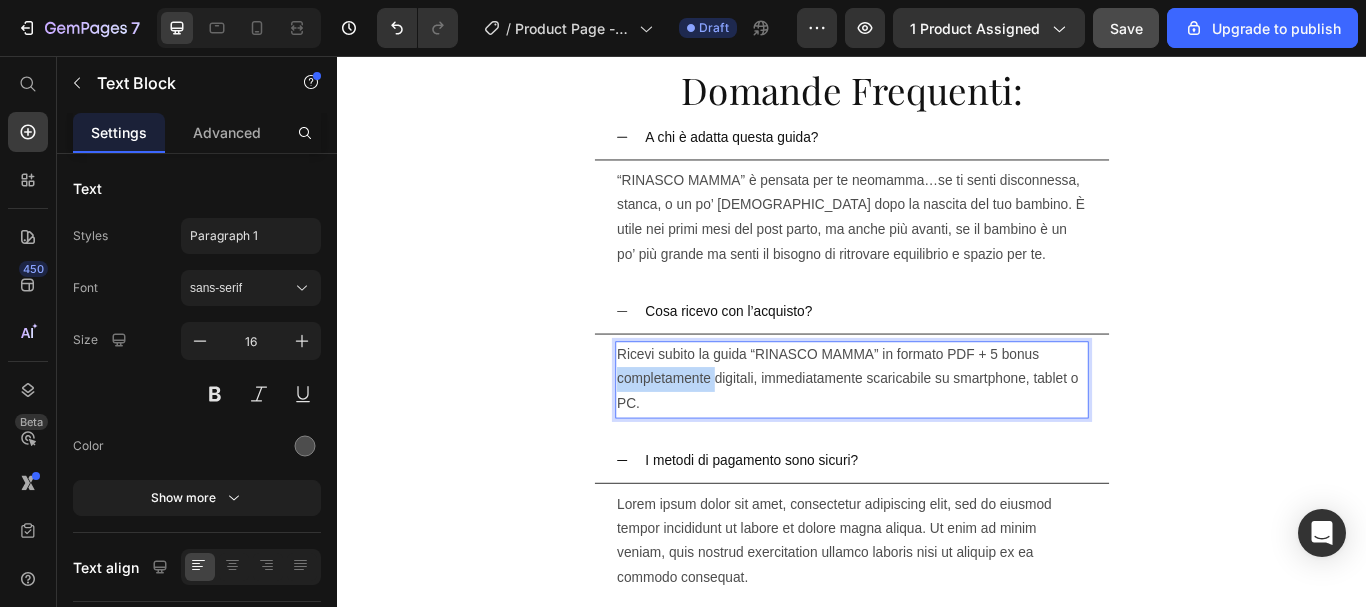 click on "Ricevi subito la guida “RINASCO MAMMA” in formato PDF + 5 bonus completamente digitali, immediatamente scaricabile su smartphone, tablet o PC." at bounding box center [937, 434] 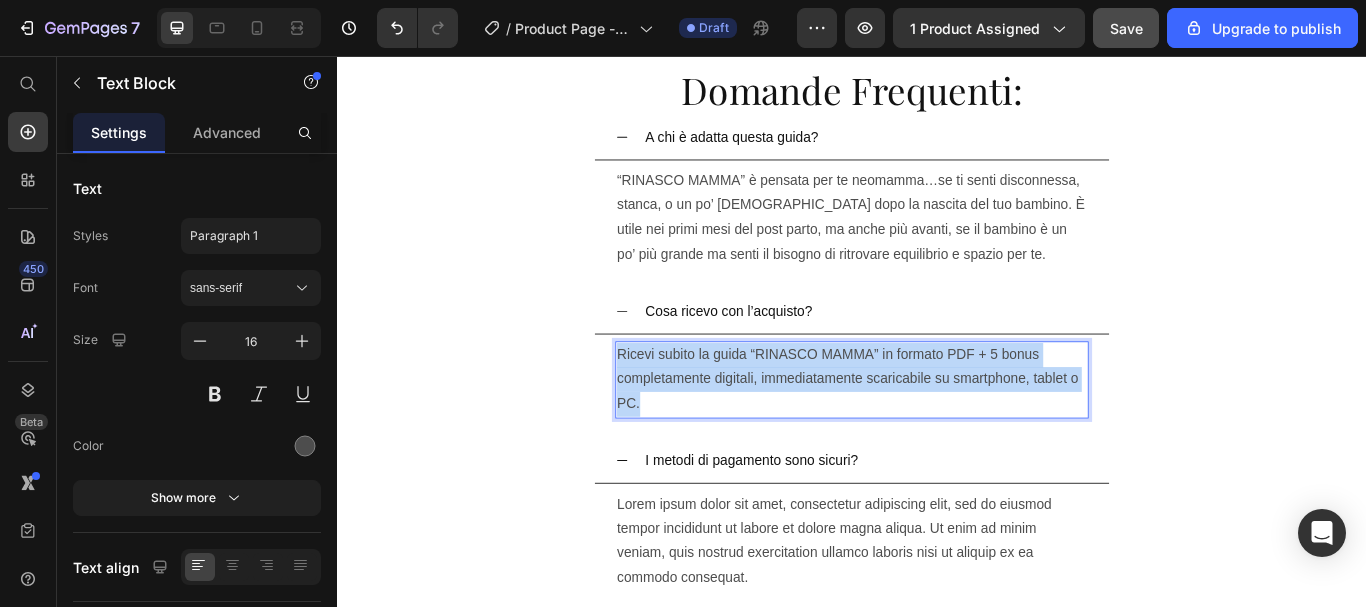 click on "Ricevi subito la guida “RINASCO MAMMA” in formato PDF + 5 bonus completamente digitali, immediatamente scaricabile su smartphone, tablet o PC." at bounding box center (937, 434) 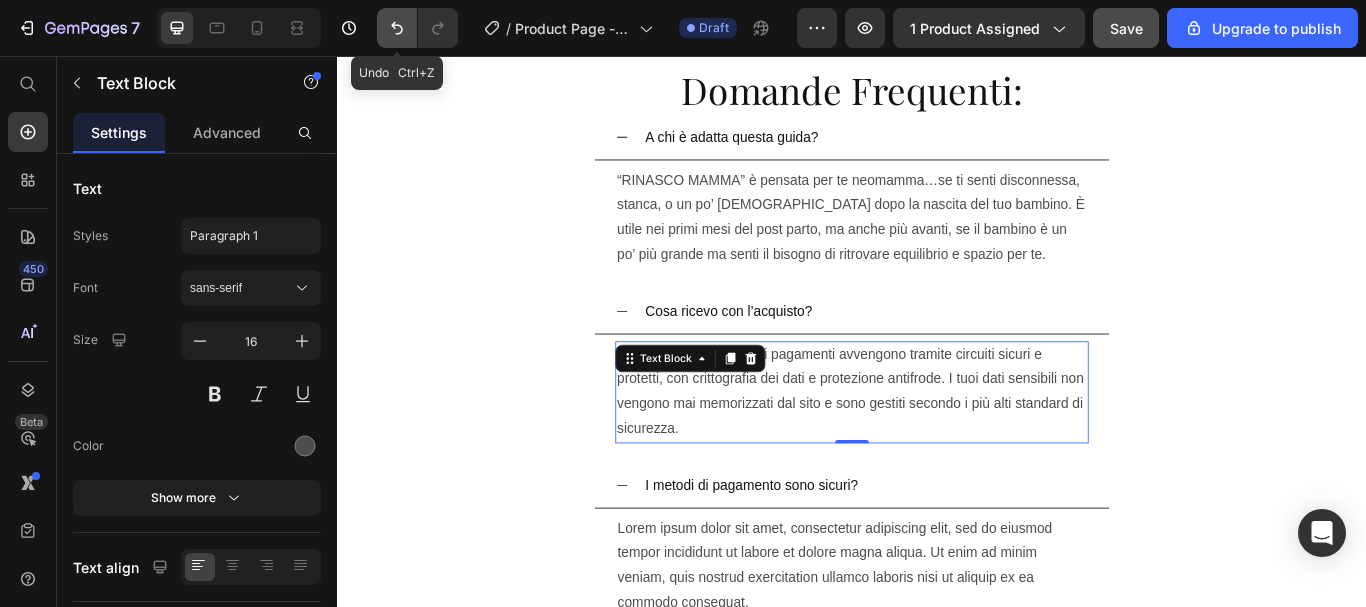 click 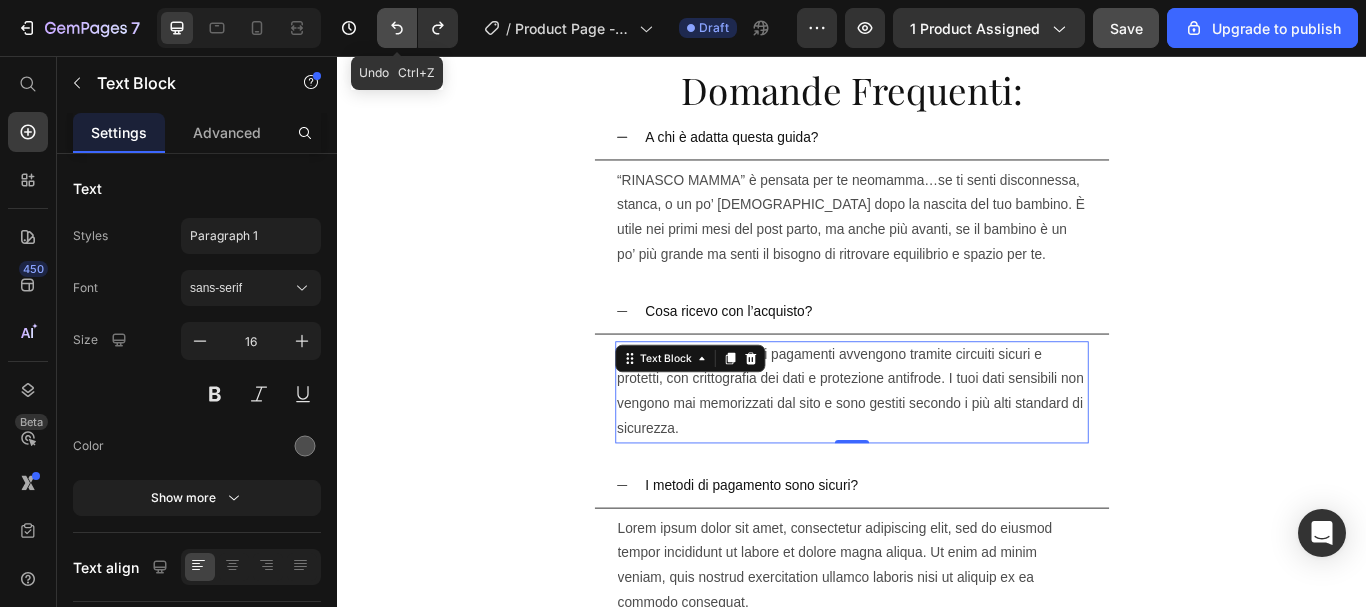 click 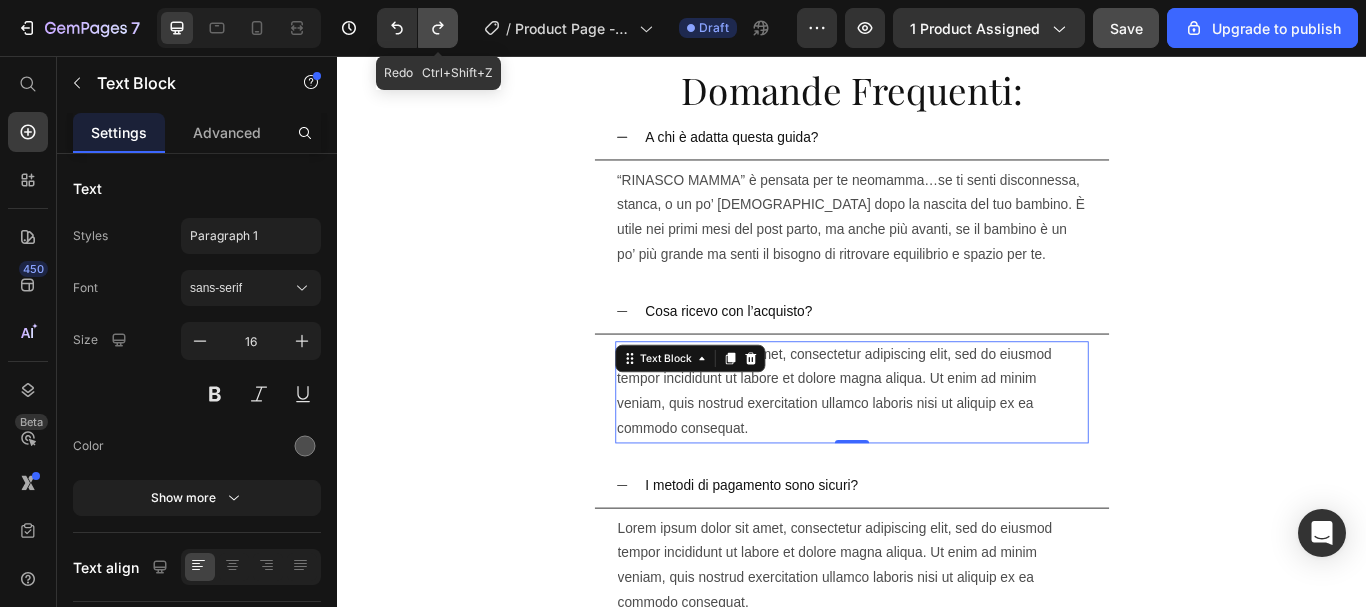 click 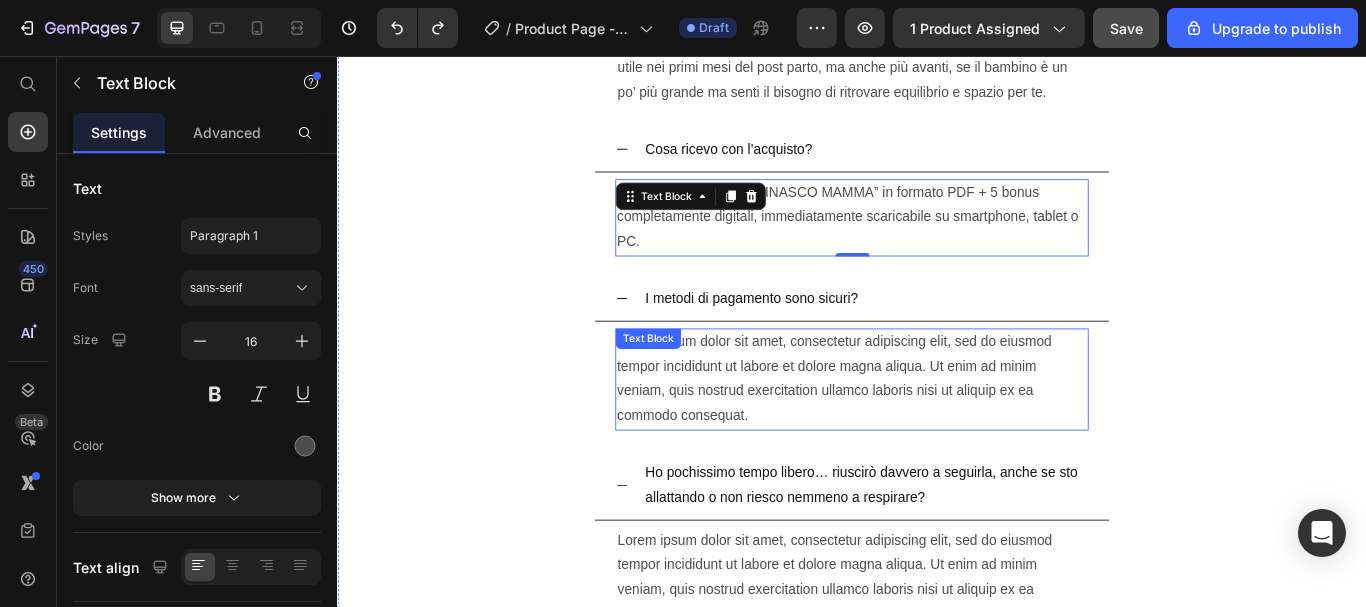 scroll, scrollTop: 14055, scrollLeft: 0, axis: vertical 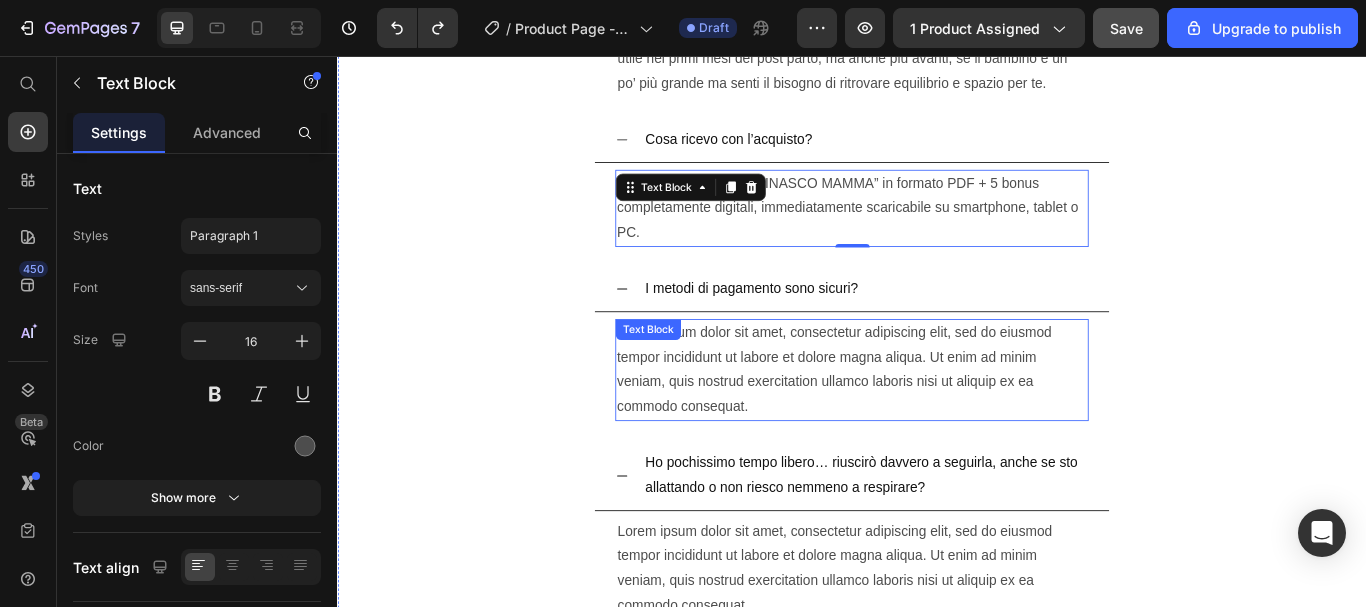 click on "Lorem ipsum dolor sit amet, consectetur adipiscing elit, sed do eiusmod tempor incididunt ut labore et dolore magna aliqua. Ut enim ad minim veniam, quis nostrud exercitation ullamco laboris nisi ut aliquip ex ea commodo consequat." at bounding box center [937, 422] 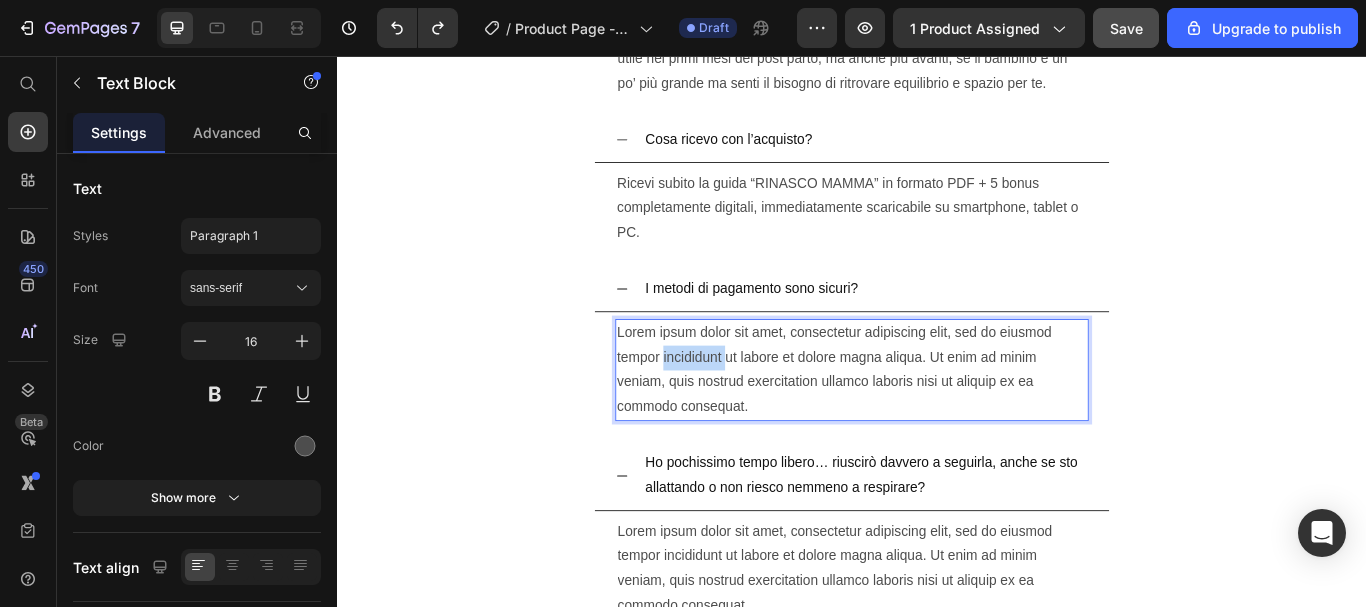 click on "Lorem ipsum dolor sit amet, consectetur adipiscing elit, sed do eiusmod tempor incididunt ut labore et dolore magna aliqua. Ut enim ad minim veniam, quis nostrud exercitation ullamco laboris nisi ut aliquip ex ea commodo consequat." at bounding box center (937, 422) 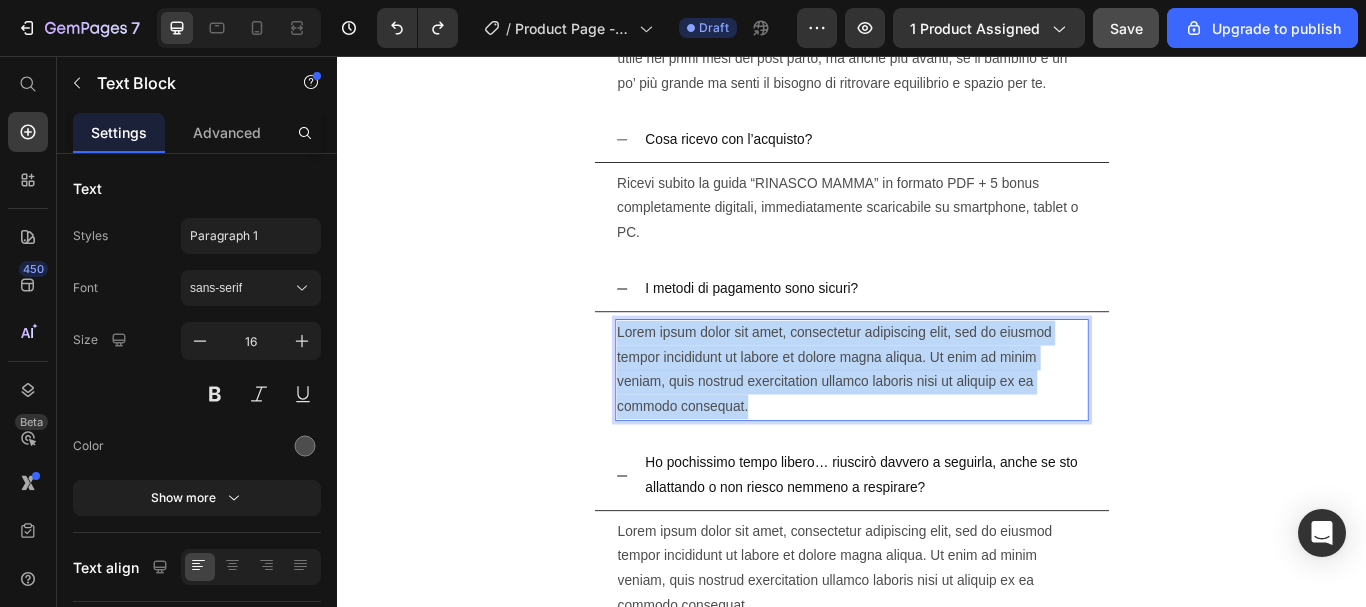 click on "Lorem ipsum dolor sit amet, consectetur adipiscing elit, sed do eiusmod tempor incididunt ut labore et dolore magna aliqua. Ut enim ad minim veniam, quis nostrud exercitation ullamco laboris nisi ut aliquip ex ea commodo consequat." at bounding box center [937, 422] 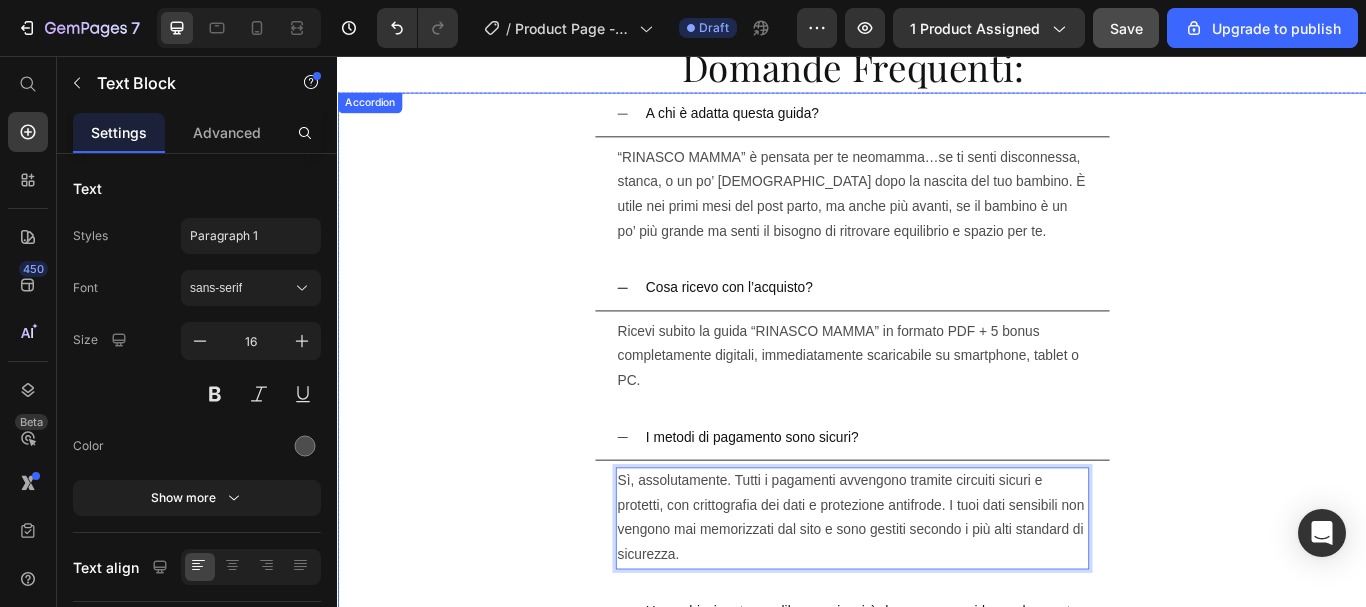 scroll, scrollTop: 13855, scrollLeft: 0, axis: vertical 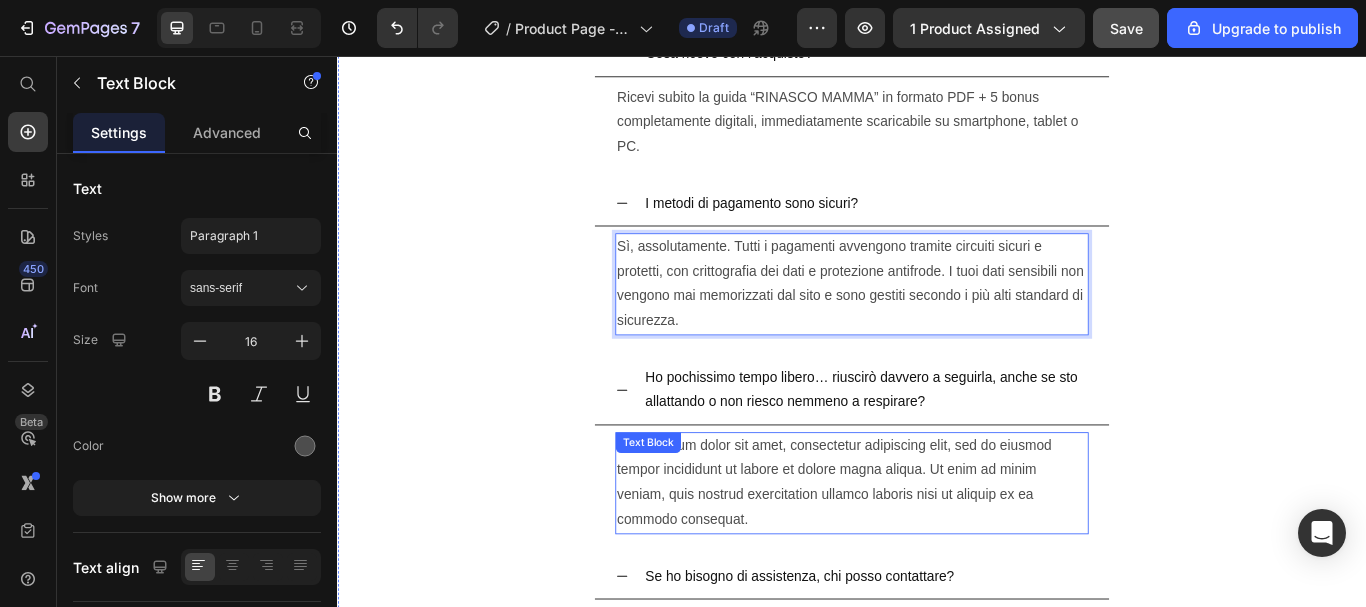 click on "Lorem ipsum dolor sit amet, consectetur adipiscing elit, sed do eiusmod tempor incididunt ut labore et dolore magna aliqua. Ut enim ad minim veniam, quis nostrud exercitation ullamco laboris nisi ut aliquip ex ea commodo consequat." at bounding box center [937, 554] 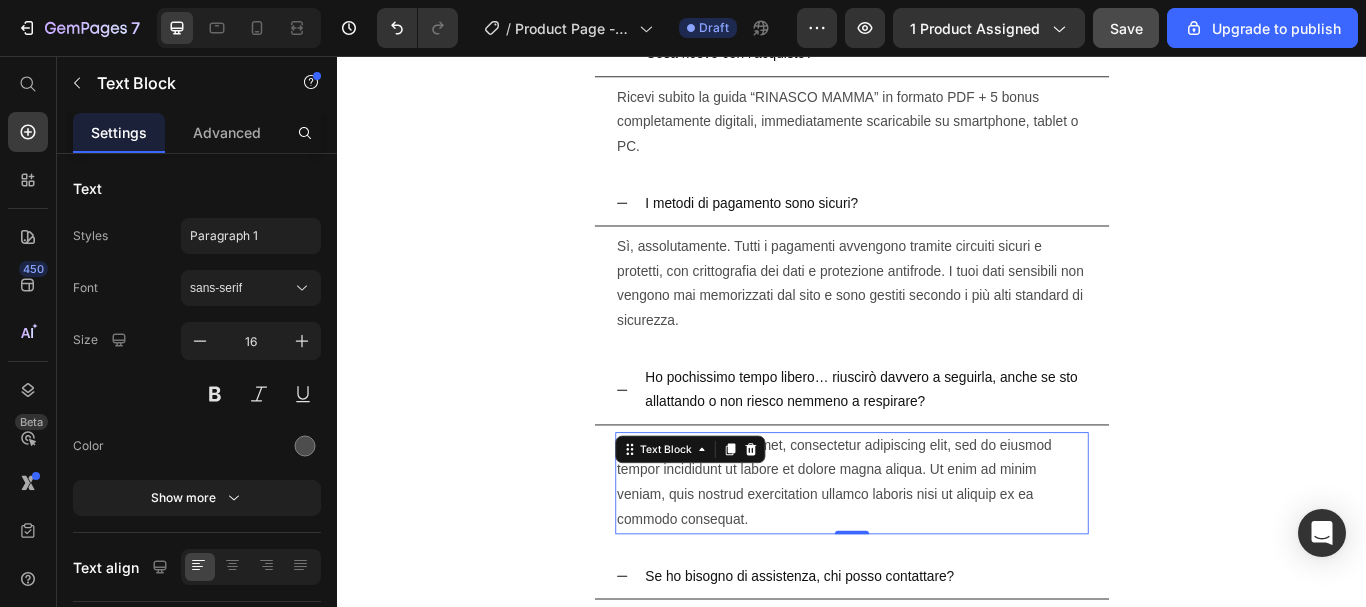 click 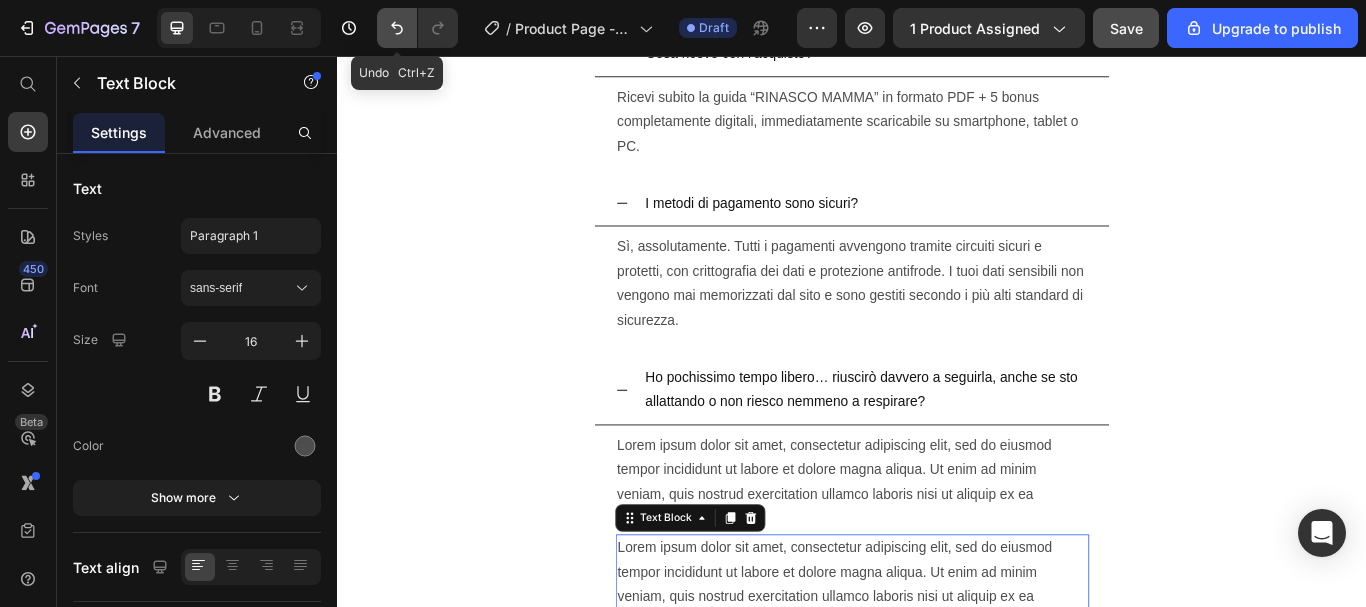 click 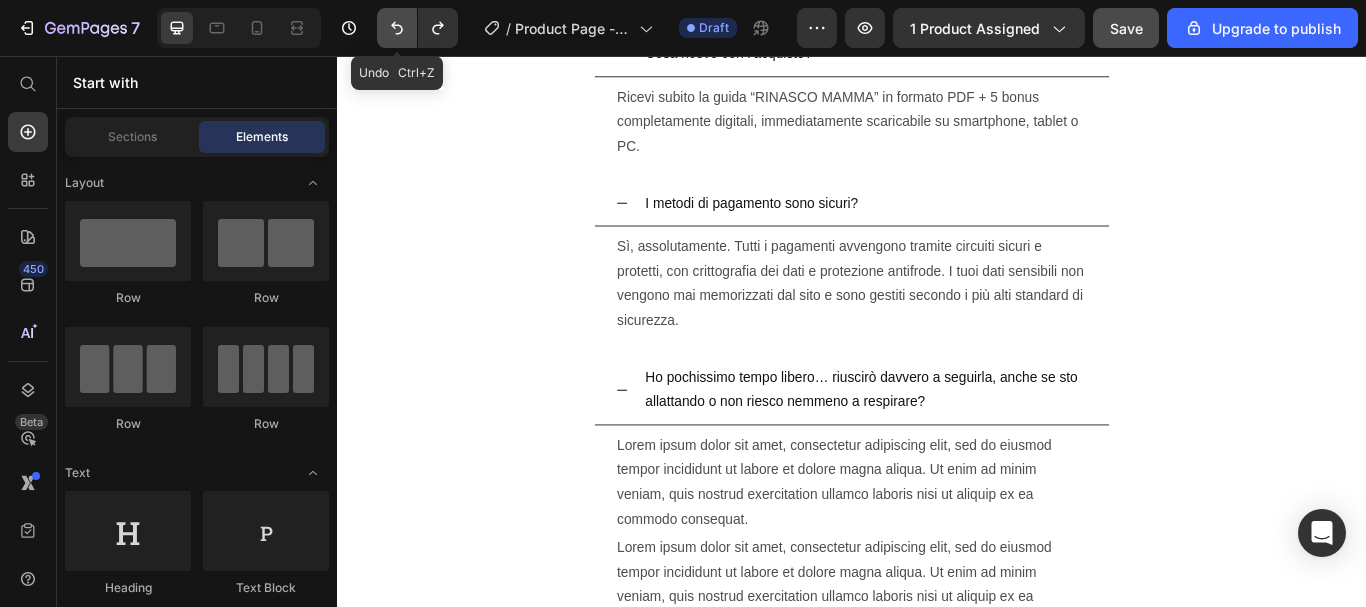 click 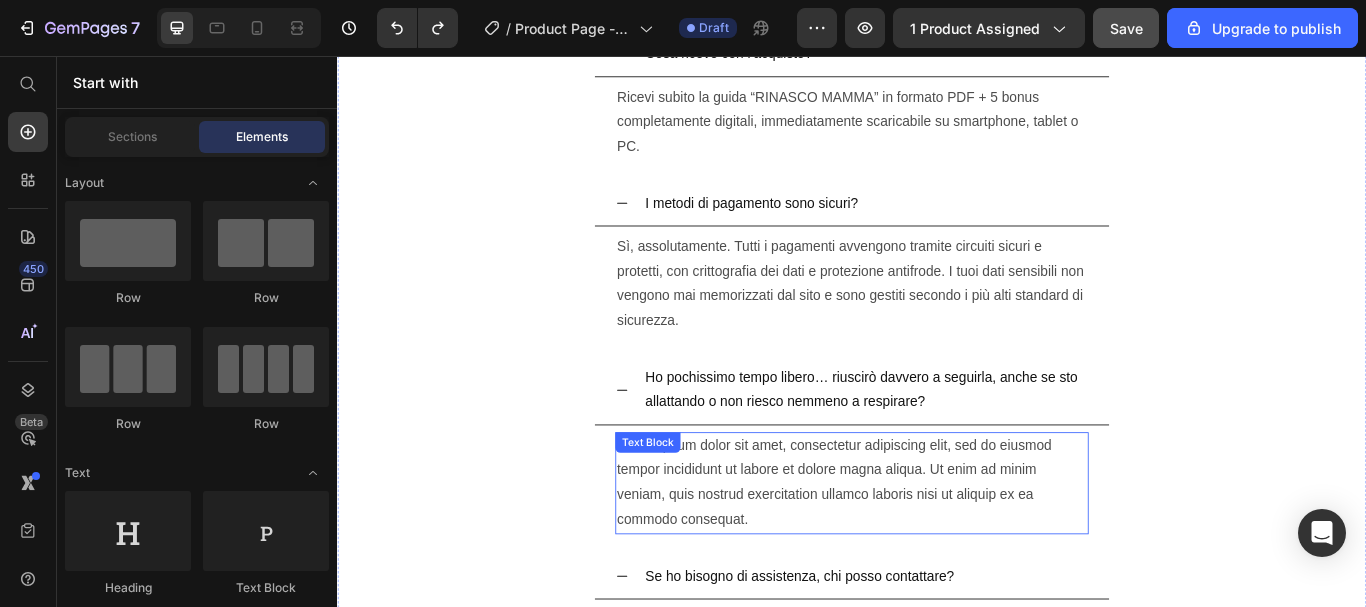 click on "Lorem ipsum dolor sit amet, consectetur adipiscing elit, sed do eiusmod tempor incididunt ut labore et dolore magna aliqua. Ut enim ad minim veniam, quis nostrud exercitation ullamco laboris nisi ut aliquip ex ea commodo consequat." at bounding box center (937, 554) 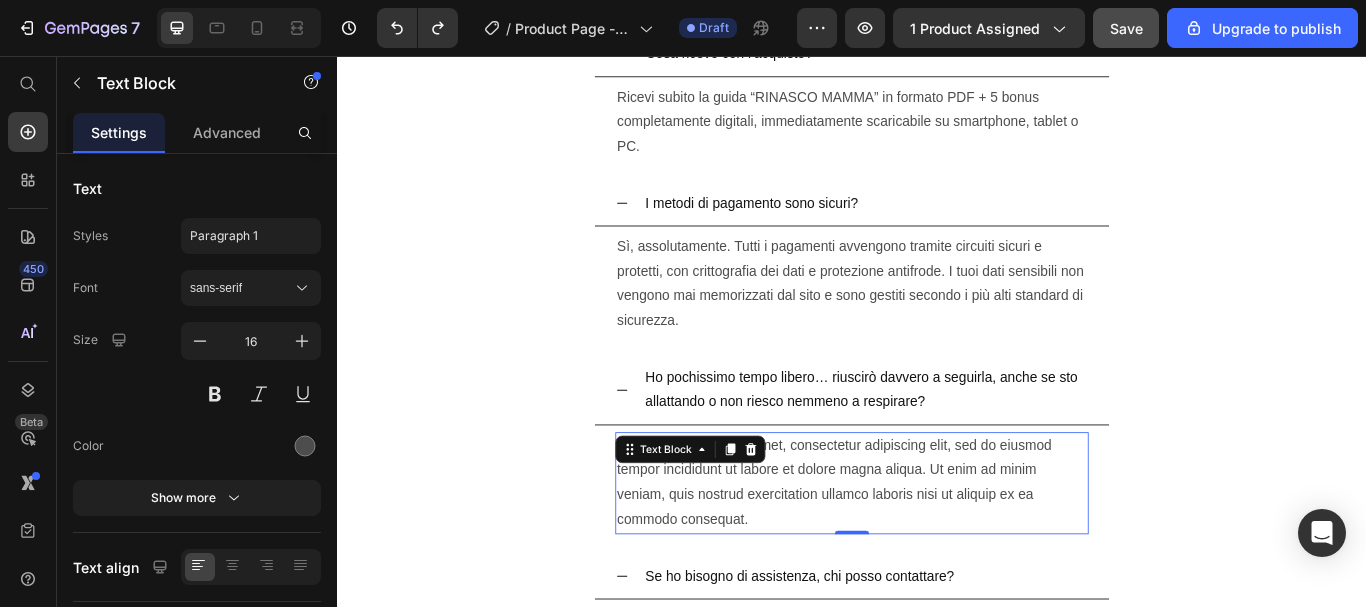 click on "Lorem ipsum dolor sit amet, consectetur adipiscing elit, sed do eiusmod tempor incididunt ut labore et dolore magna aliqua. Ut enim ad minim veniam, quis nostrud exercitation ullamco laboris nisi ut aliquip ex ea commodo consequat." at bounding box center (937, 554) 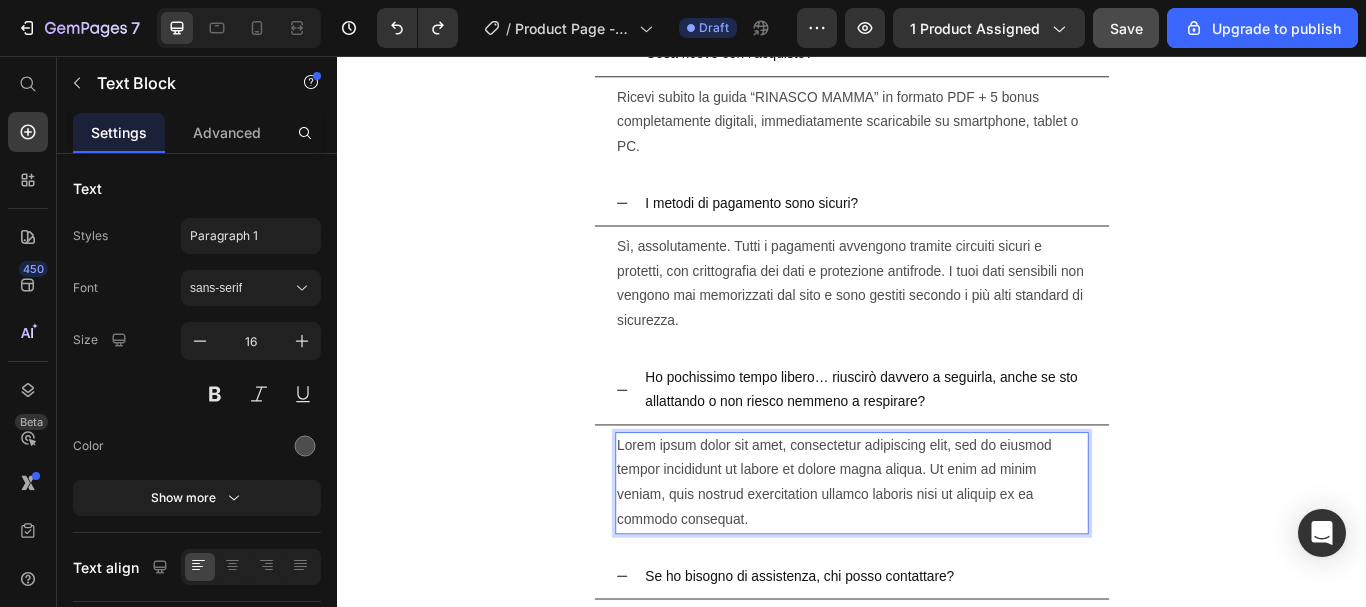click on "Lorem ipsum dolor sit amet, consectetur adipiscing elit, sed do eiusmod tempor incididunt ut labore et dolore magna aliqua. Ut enim ad minim veniam, quis nostrud exercitation ullamco laboris nisi ut aliquip ex ea commodo consequat." at bounding box center (937, 554) 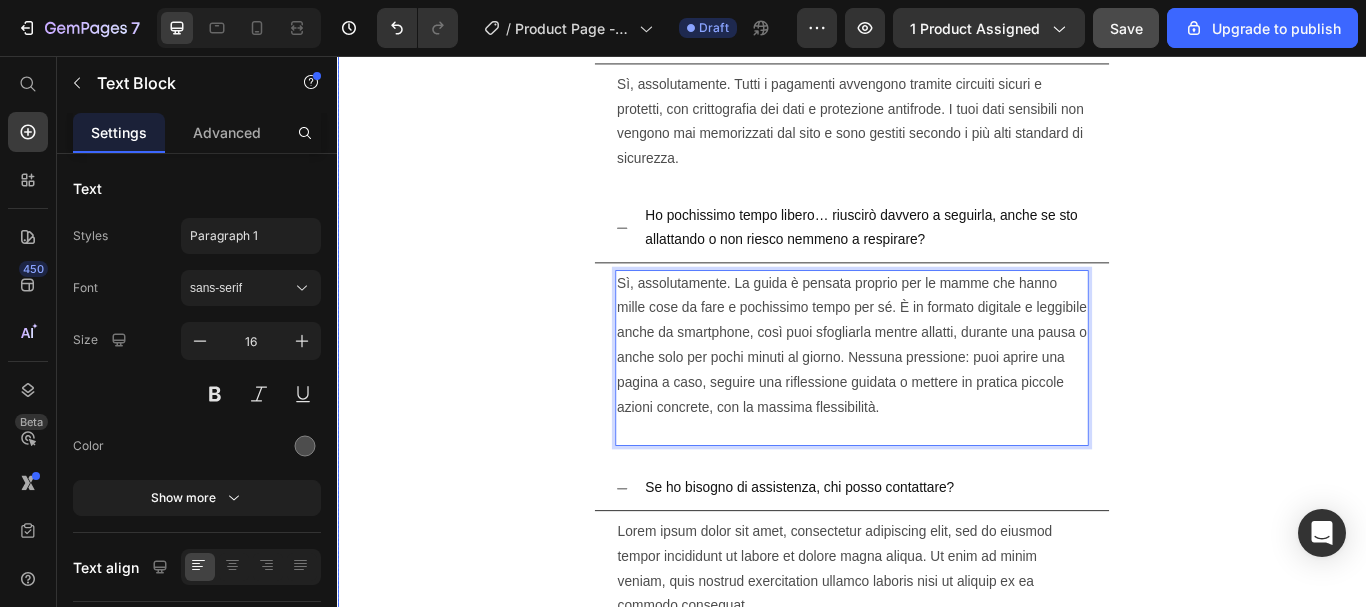 scroll, scrollTop: 14364, scrollLeft: 0, axis: vertical 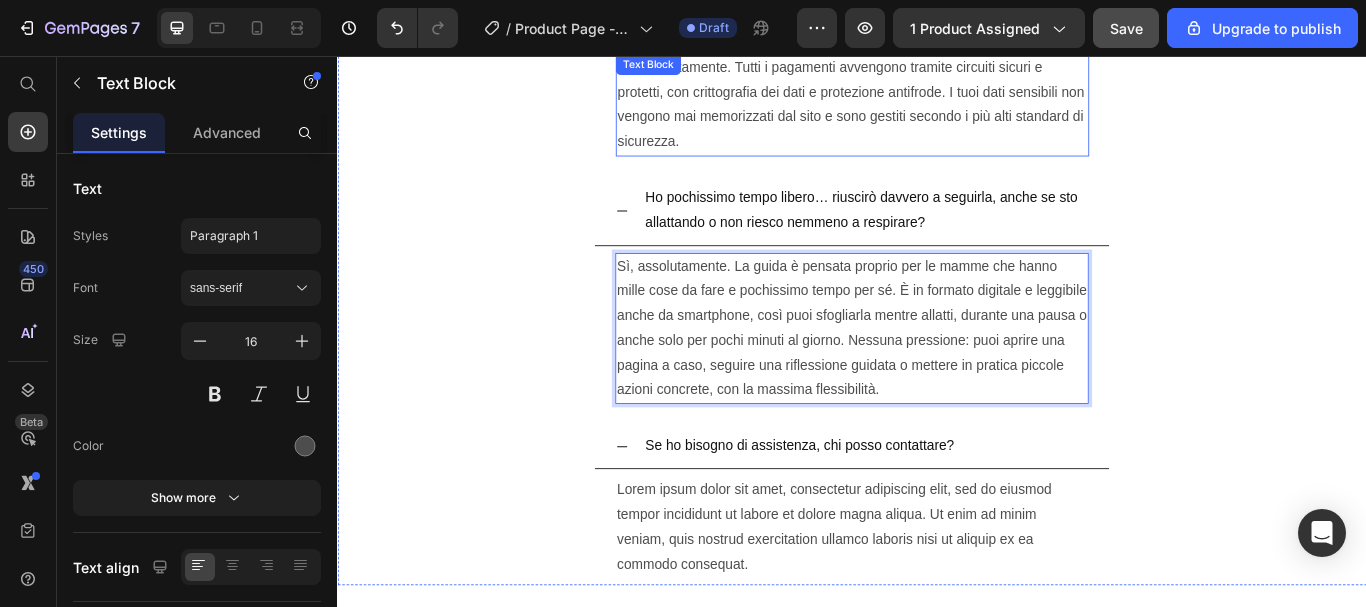 click on "Sì, assolutamente. Tutti i pagamenti avvengono tramite circuiti sicuri e protetti, con crittografia dei dati e protezione antifrode. I tuoi dati sensibili non vengono mai memorizzati dal sito e sono gestiti secondo i più alti standard di sicurezza." at bounding box center (937, 113) 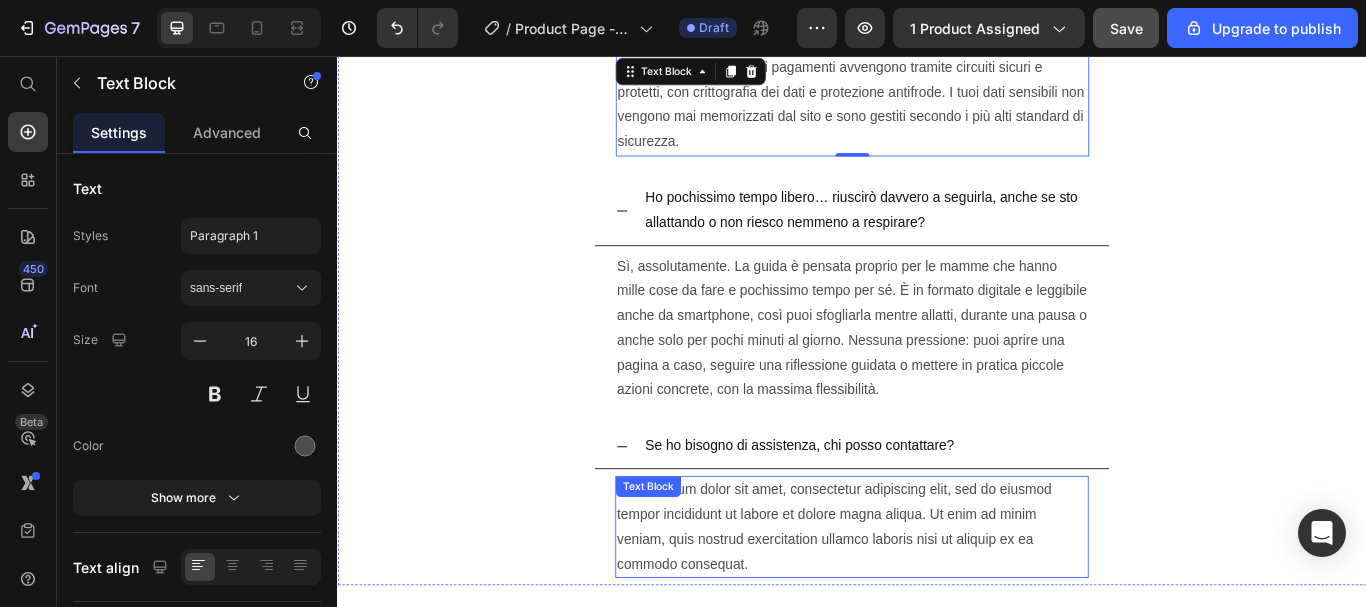 click on "Lorem ipsum dolor sit amet, consectetur adipiscing elit, sed do eiusmod tempor incididunt ut labore et dolore magna aliqua. Ut enim ad minim veniam, quis nostrud exercitation ullamco laboris nisi ut aliquip ex ea commodo consequat." at bounding box center [937, 605] 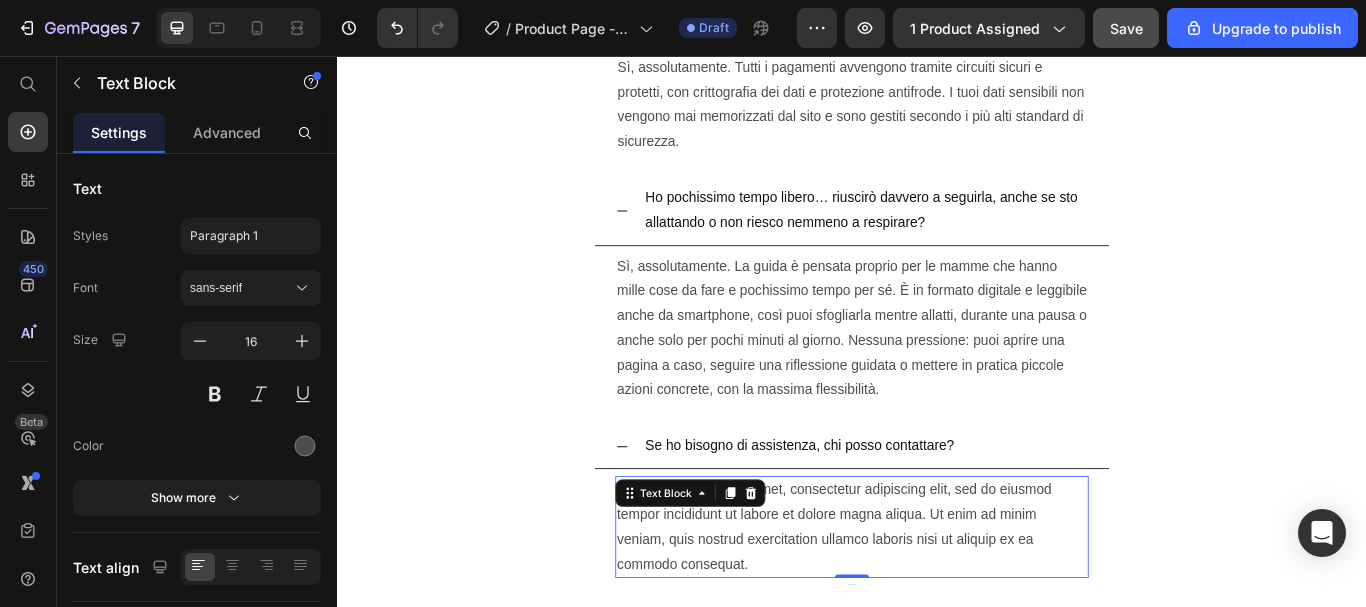 click on "Lorem ipsum dolor sit amet, consectetur adipiscing elit, sed do eiusmod tempor incididunt ut labore et dolore magna aliqua. Ut enim ad minim veniam, quis nostrud exercitation ullamco laboris nisi ut aliquip ex ea commodo consequat." at bounding box center [937, 605] 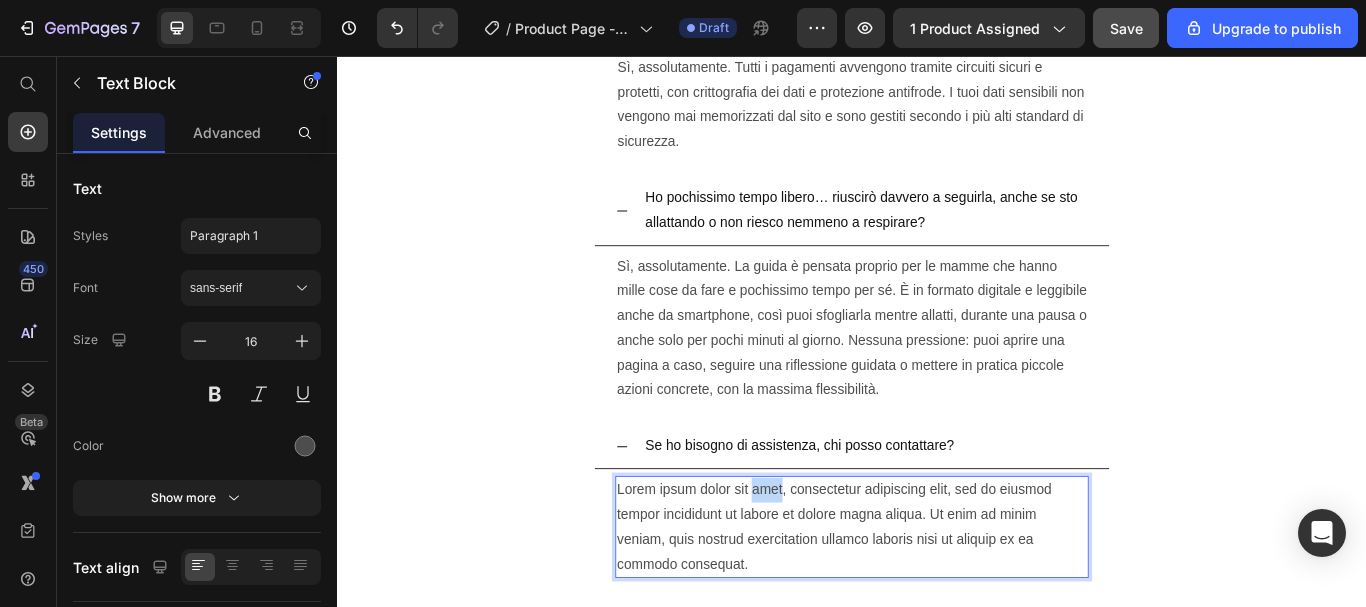click on "Lorem ipsum dolor sit amet, consectetur adipiscing elit, sed do eiusmod tempor incididunt ut labore et dolore magna aliqua. Ut enim ad minim veniam, quis nostrud exercitation ullamco laboris nisi ut aliquip ex ea commodo consequat." at bounding box center [937, 605] 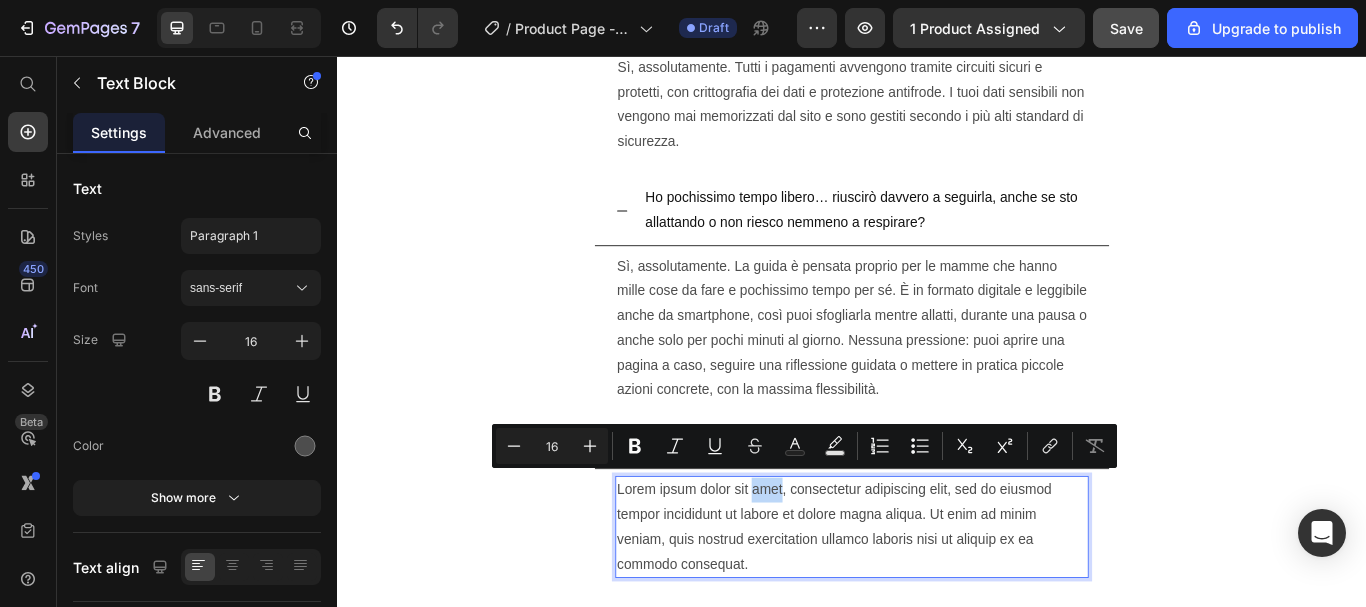 click on "Lorem ipsum dolor sit amet, consectetur adipiscing elit, sed do eiusmod tempor incididunt ut labore et dolore magna aliqua. Ut enim ad minim veniam, quis nostrud exercitation ullamco laboris nisi ut aliquip ex ea commodo consequat." at bounding box center (937, 605) 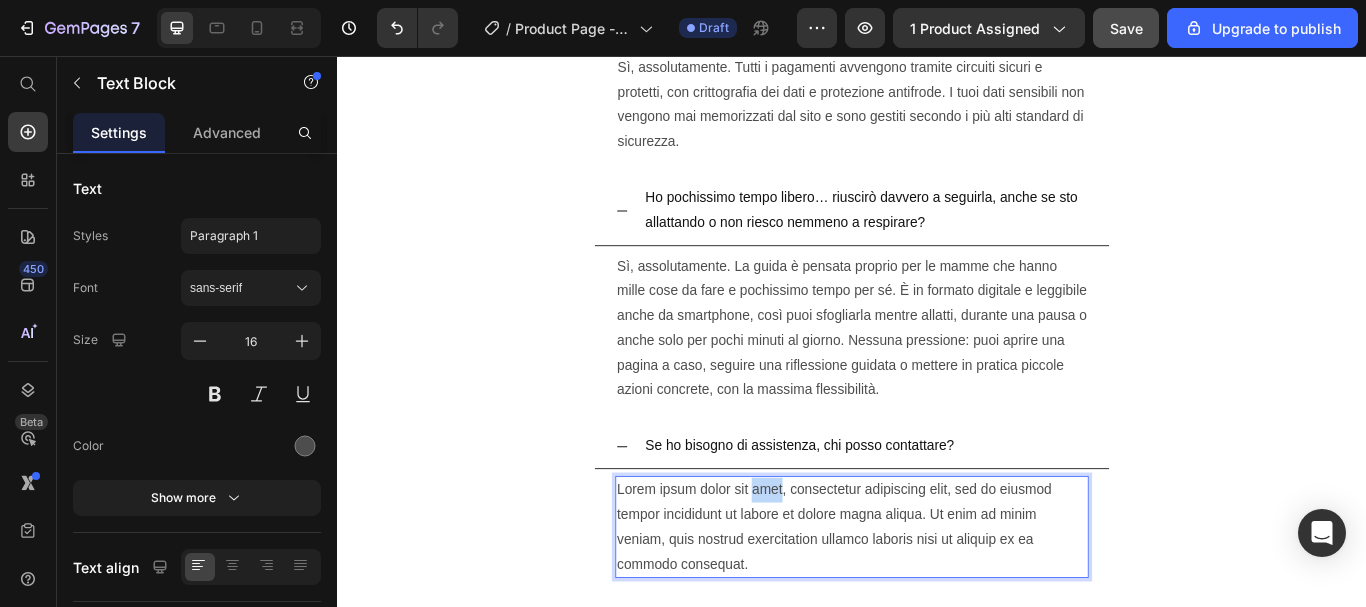 click on "Lorem ipsum dolor sit amet, consectetur adipiscing elit, sed do eiusmod tempor incididunt ut labore et dolore magna aliqua. Ut enim ad minim veniam, quis nostrud exercitation ullamco laboris nisi ut aliquip ex ea commodo consequat." at bounding box center [937, 605] 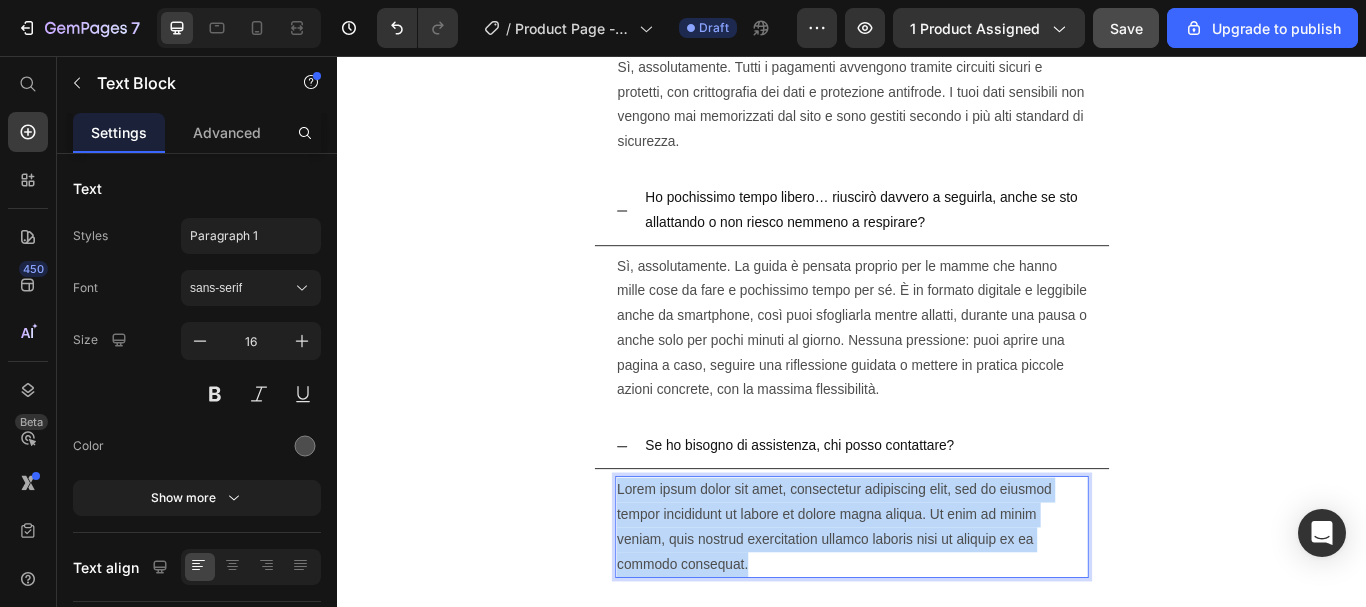 click on "Lorem ipsum dolor sit amet, consectetur adipiscing elit, sed do eiusmod tempor incididunt ut labore et dolore magna aliqua. Ut enim ad minim veniam, quis nostrud exercitation ullamco laboris nisi ut aliquip ex ea commodo consequat." at bounding box center (937, 605) 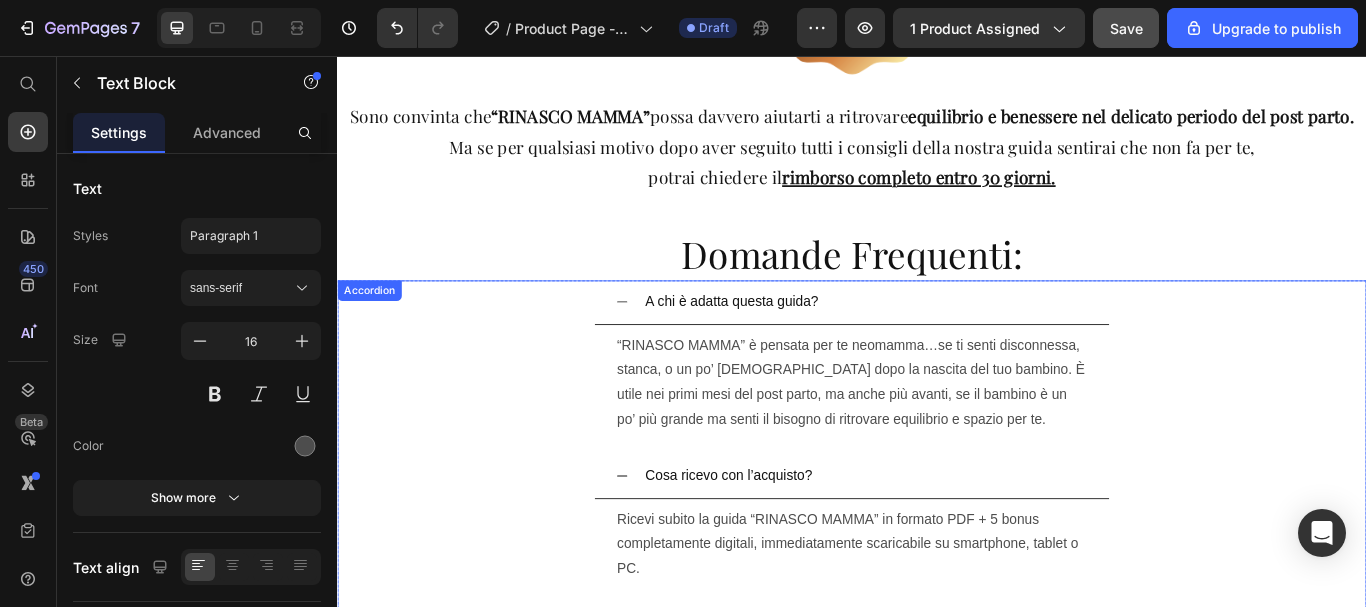 scroll, scrollTop: 13564, scrollLeft: 0, axis: vertical 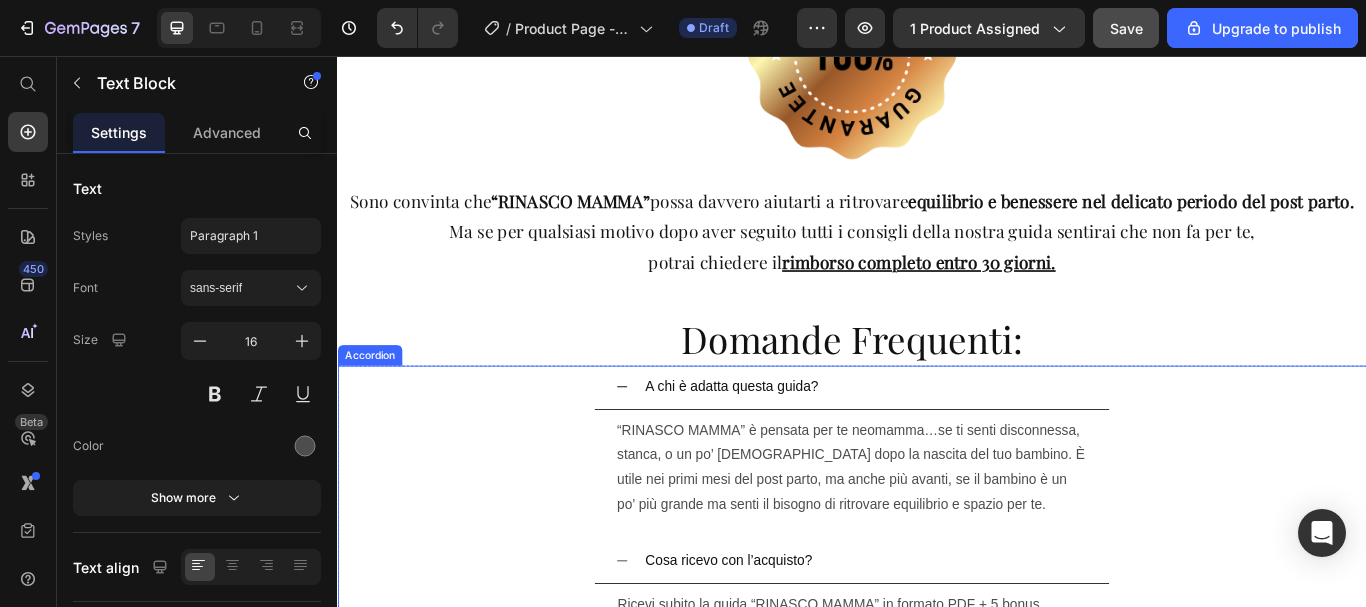 click on "A chi è adatta questa guida?" at bounding box center (797, 442) 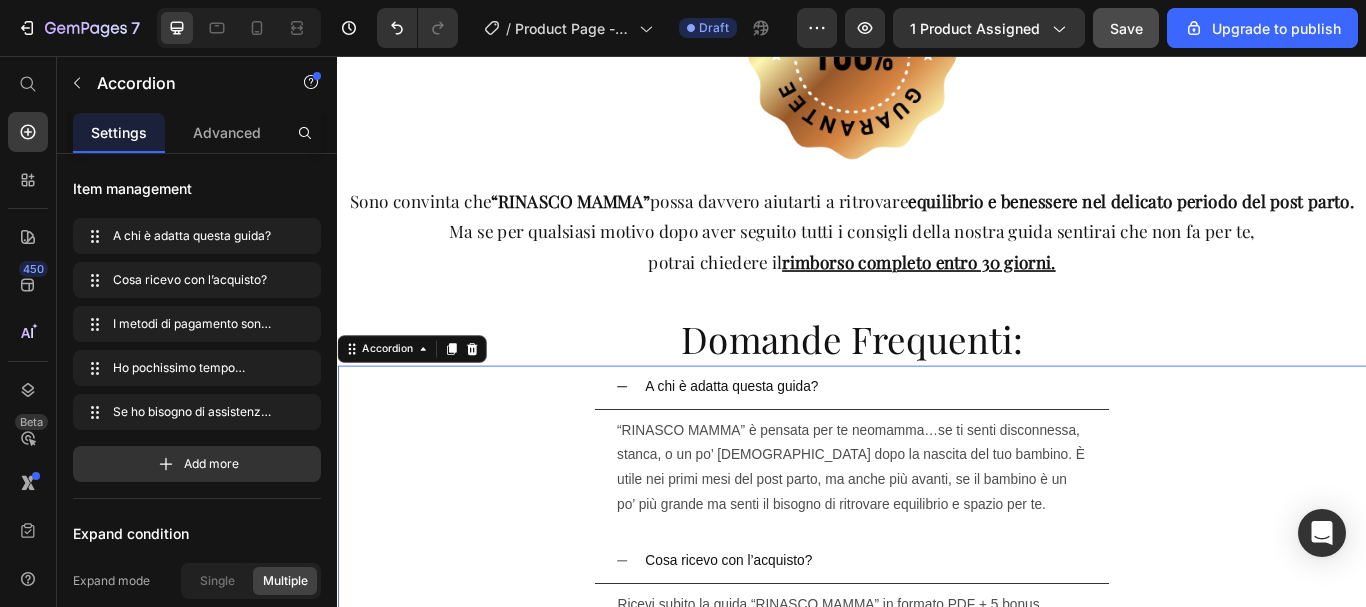 scroll, scrollTop: 0, scrollLeft: 0, axis: both 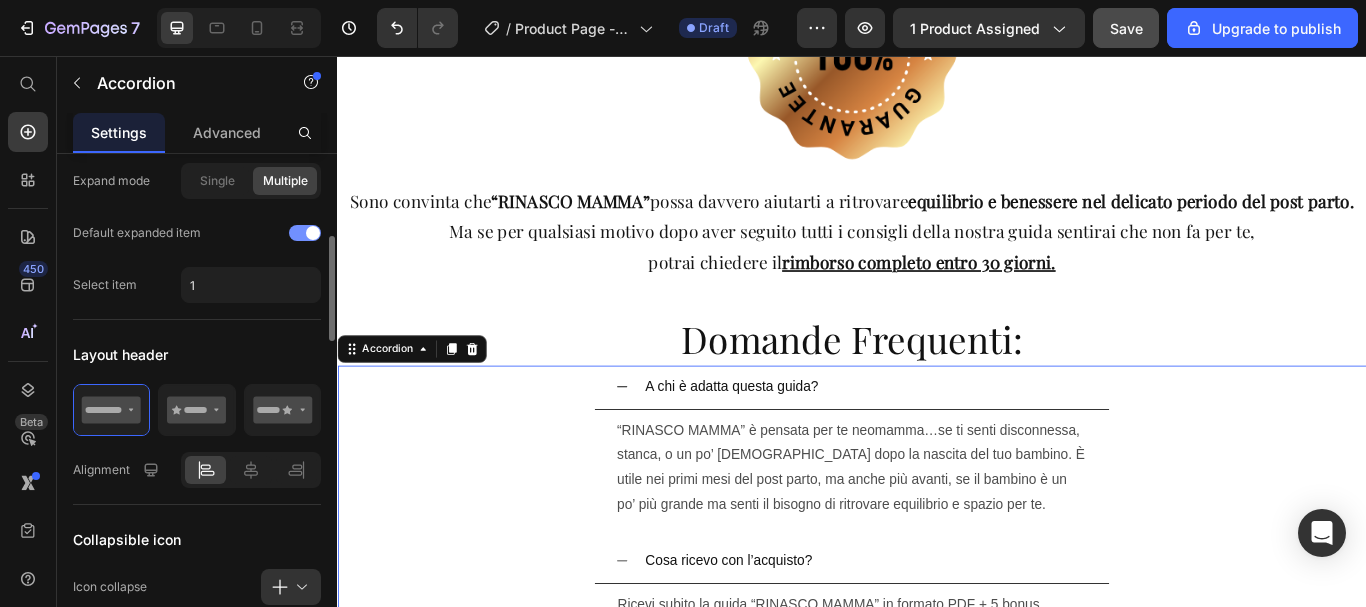 click at bounding box center (313, 233) 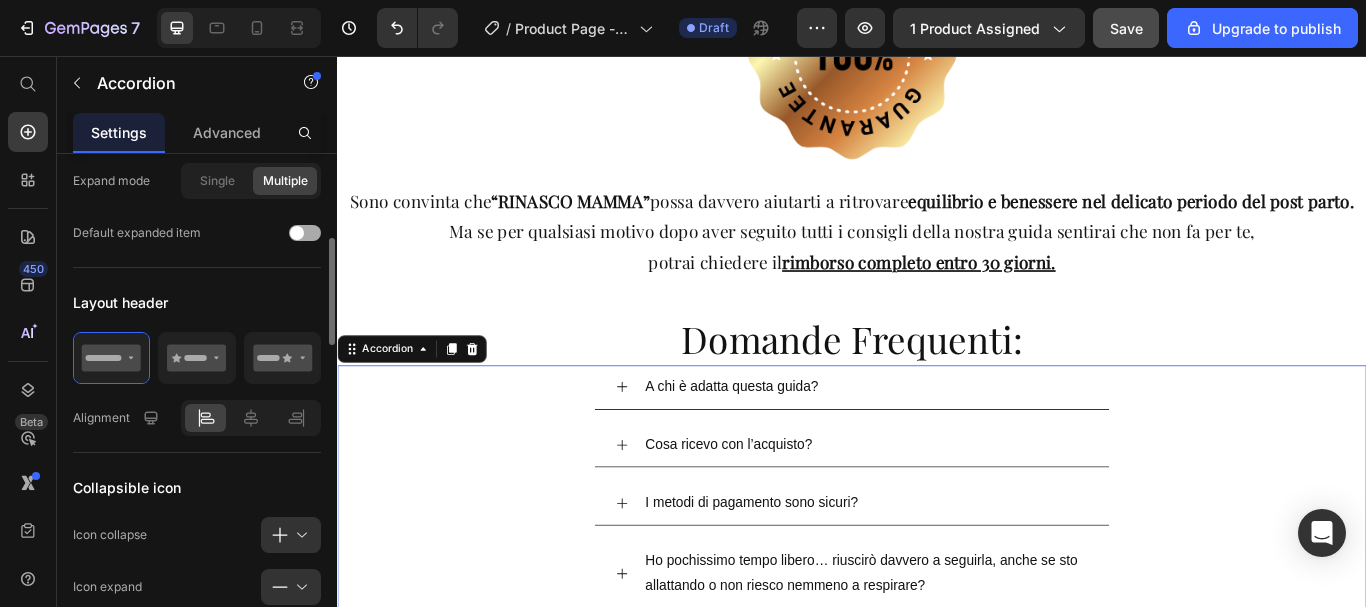 click at bounding box center (305, 233) 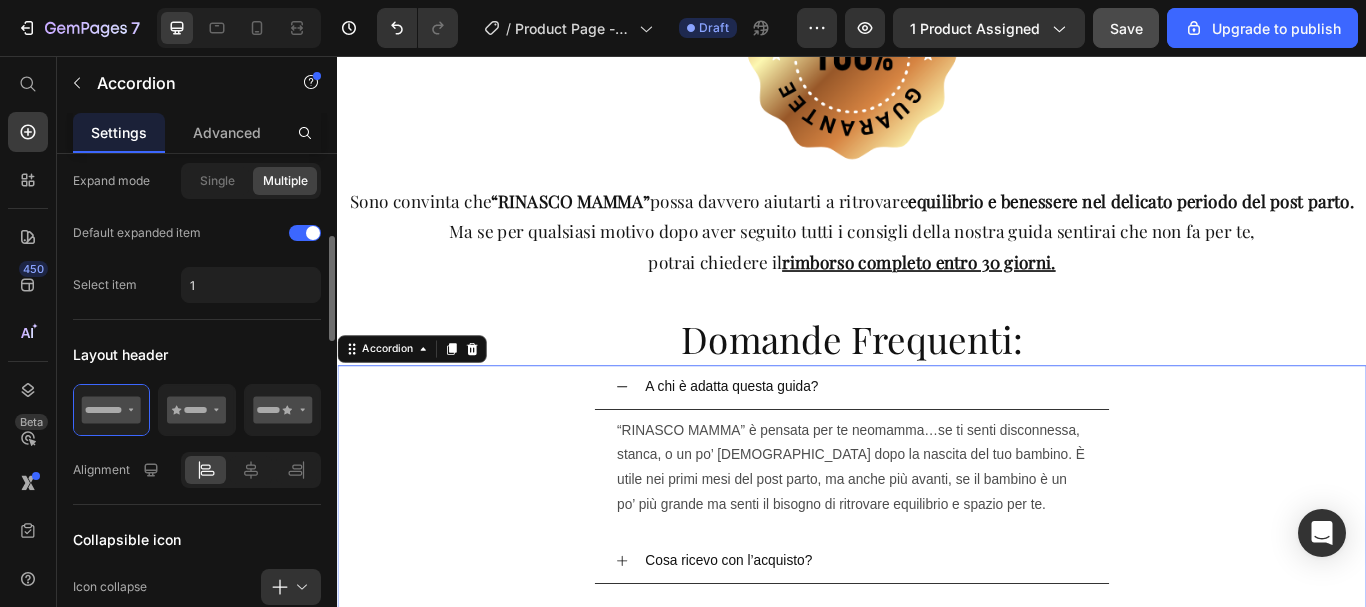 scroll, scrollTop: 500, scrollLeft: 0, axis: vertical 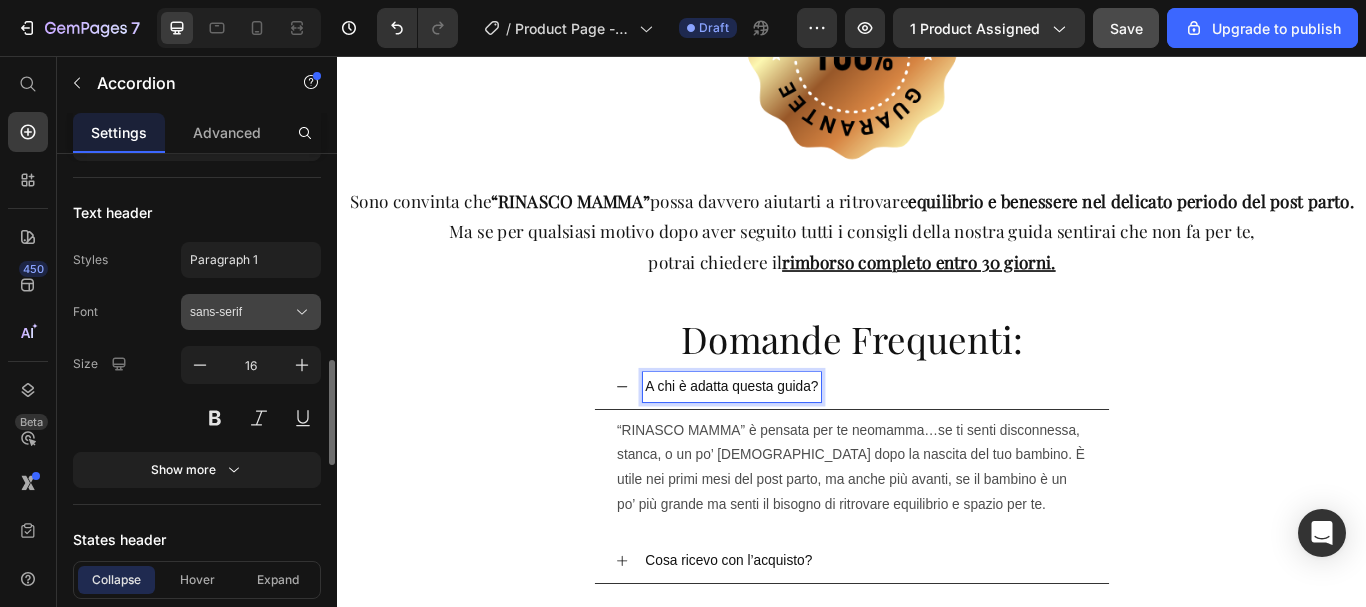 click 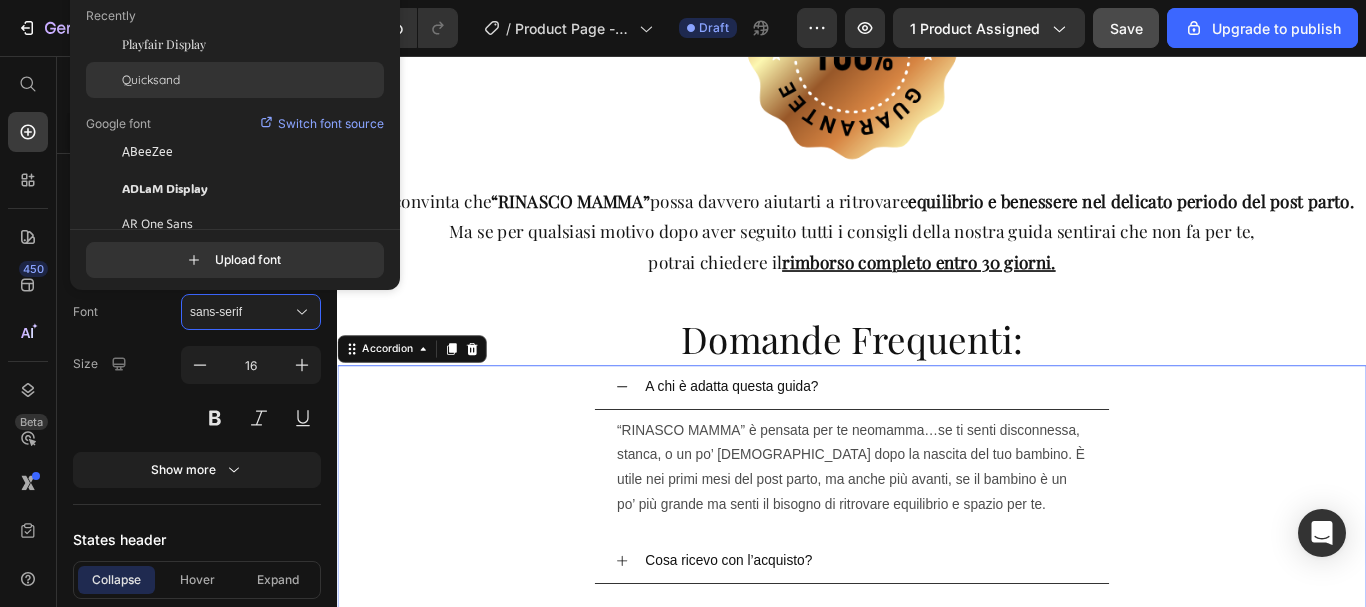 click on "Quicksand" 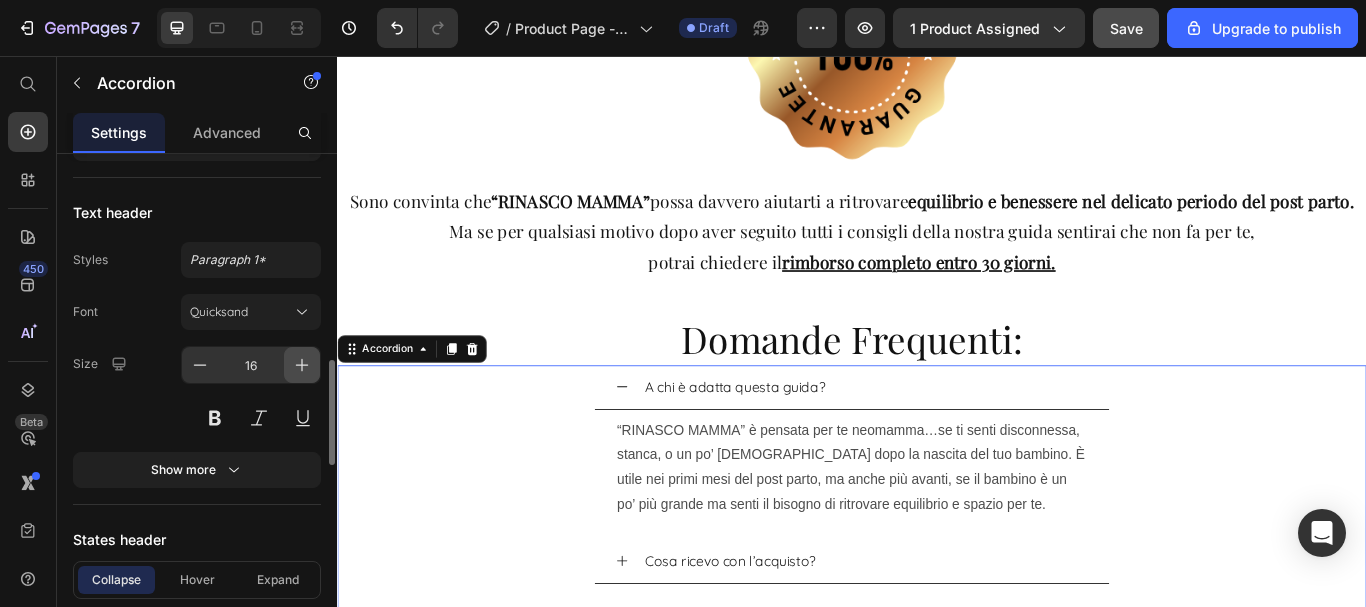 click 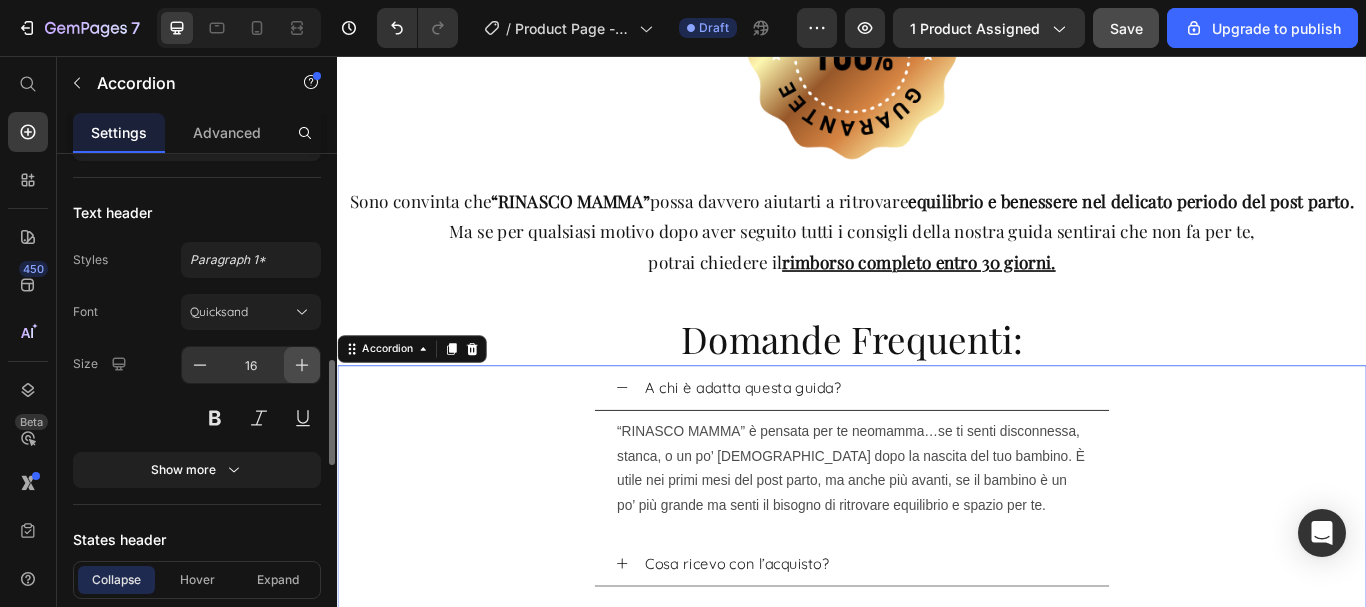 click 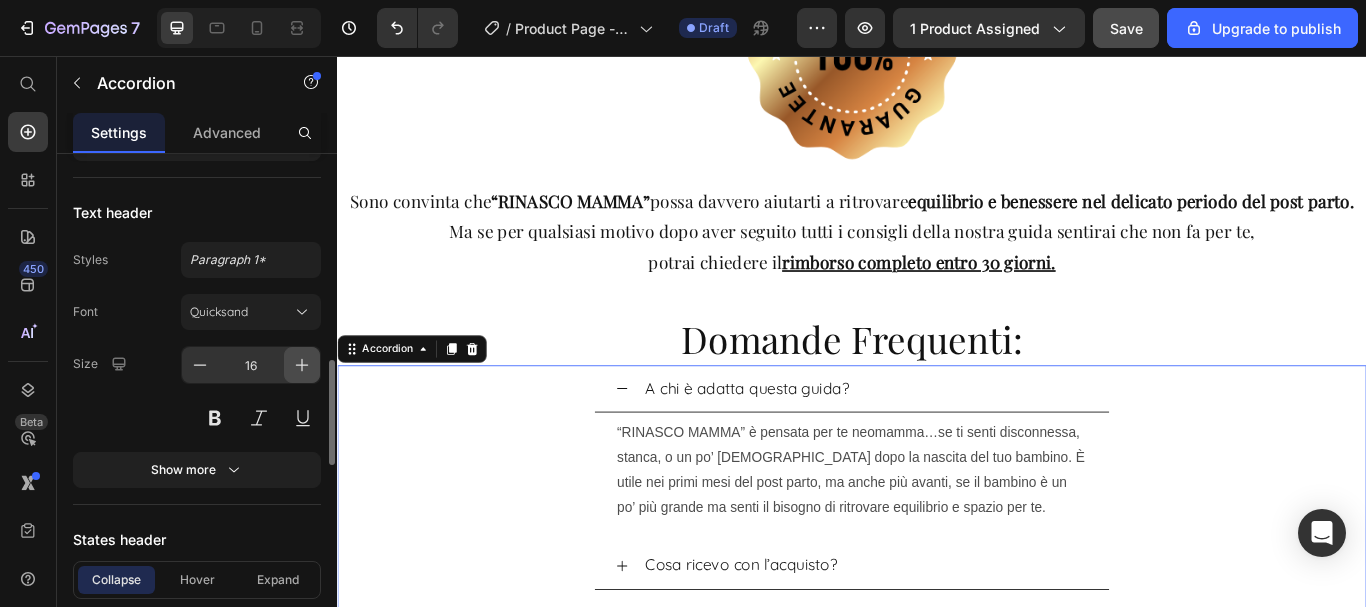 click 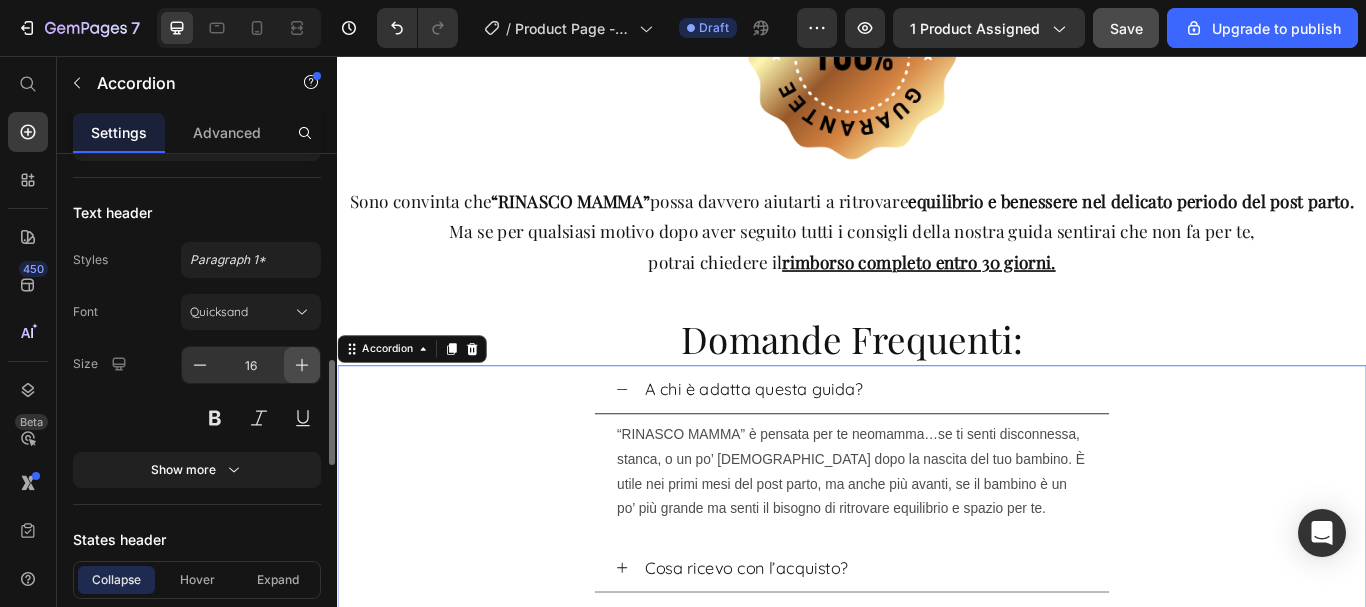click 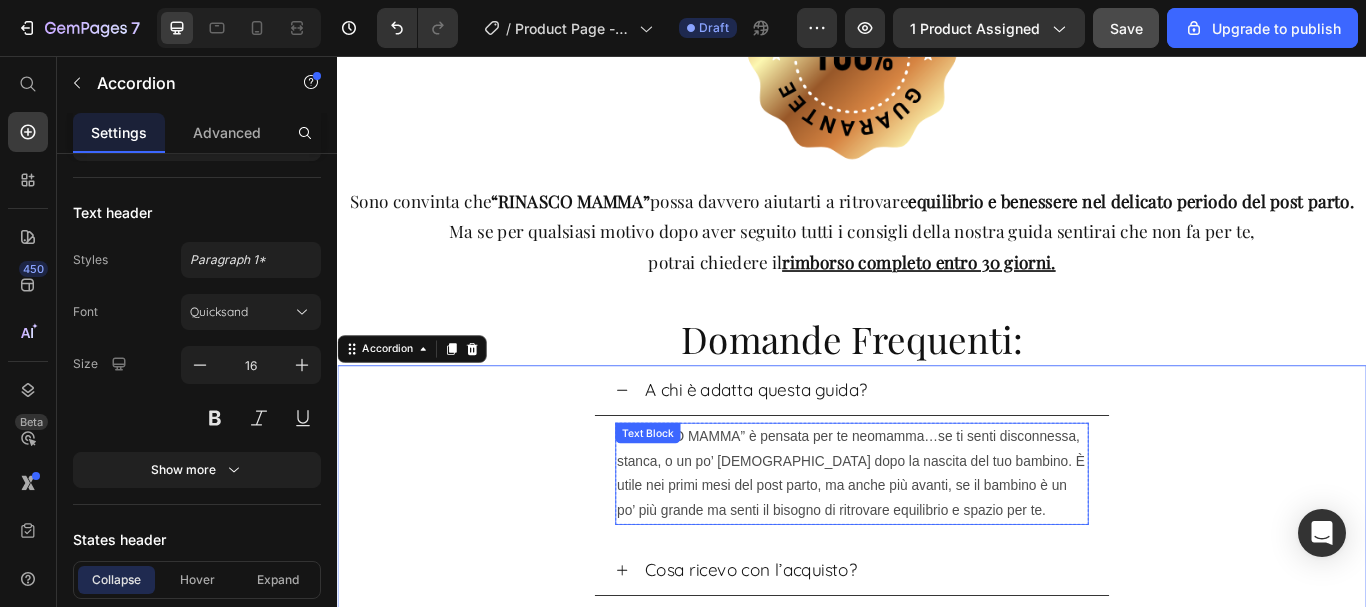 click on "“RINASCO MAMMA” è pensata per te neomamma…se ti senti disconnessa, stanca, o un po’ persa dopo la nascita del tuo bambino. È utile nei primi mesi del post parto, ma anche più avanti, se il bambino è un po’ più grande ma senti il bisogno di ritrovare equilibrio e spazio per te." at bounding box center [937, 543] 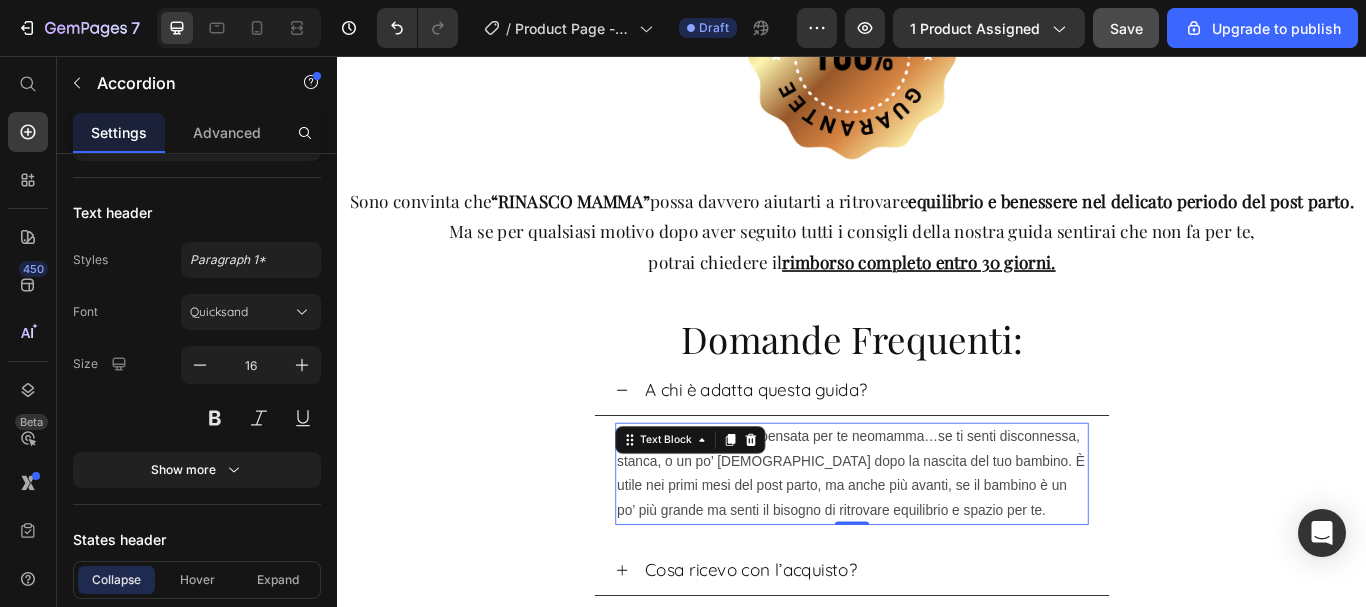 scroll, scrollTop: 0, scrollLeft: 0, axis: both 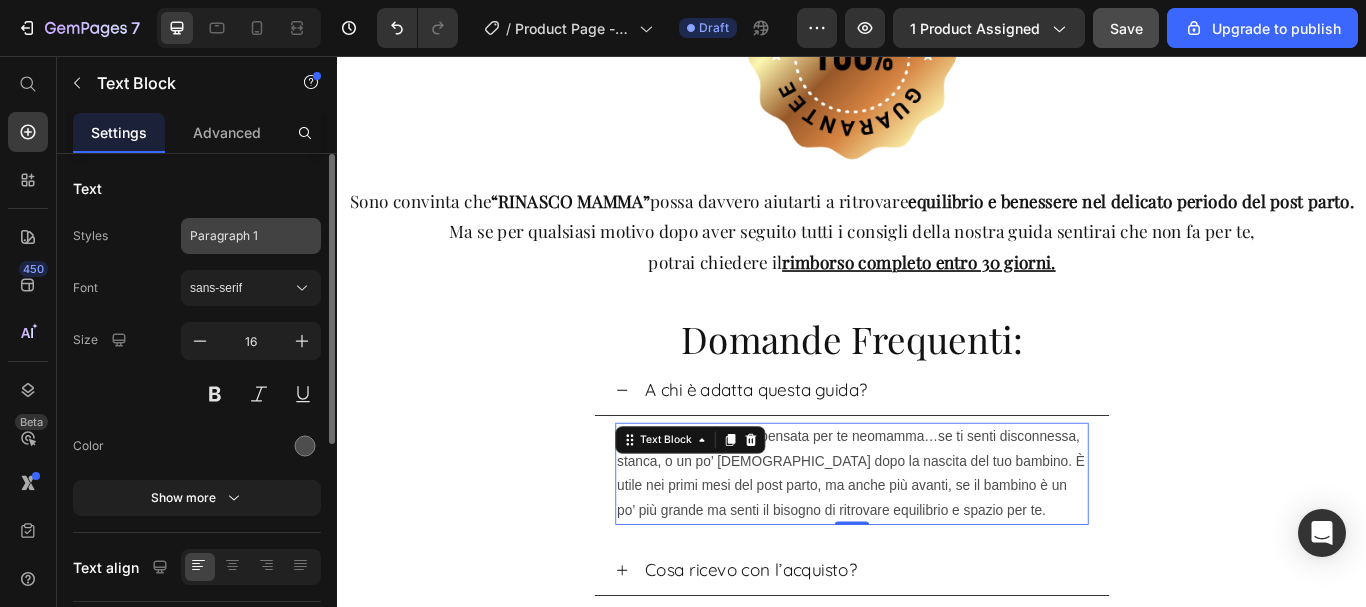 click on "Paragraph 1" at bounding box center [251, 236] 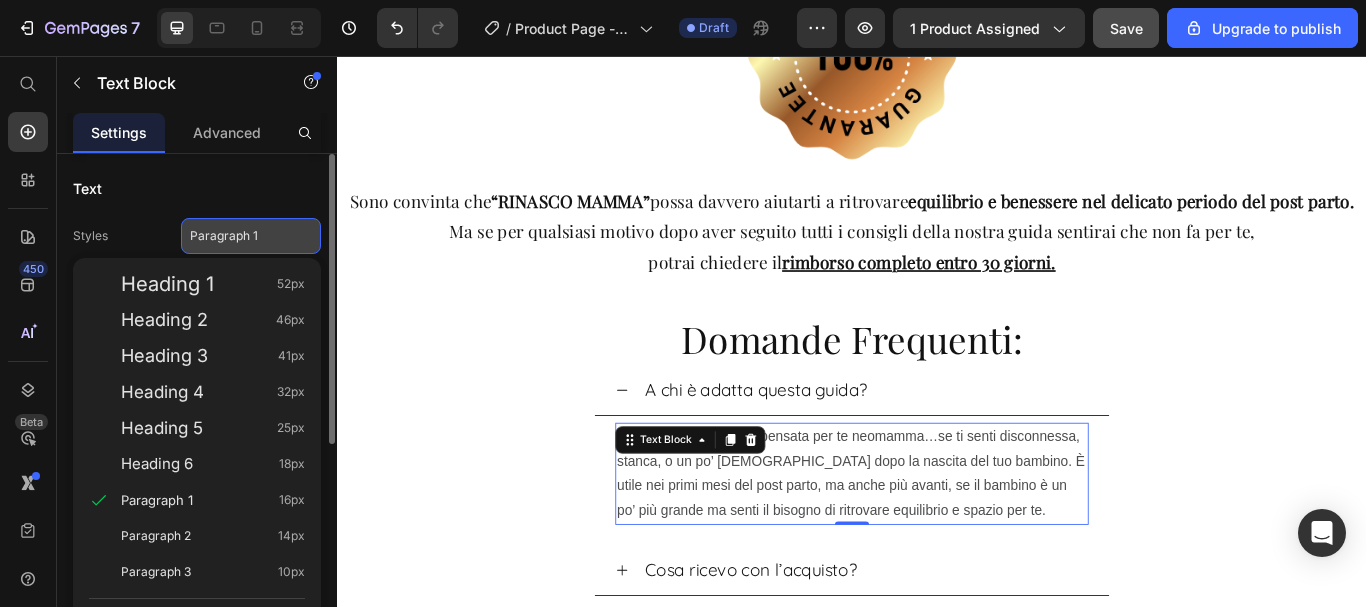 click on "Paragraph 1" at bounding box center (251, 236) 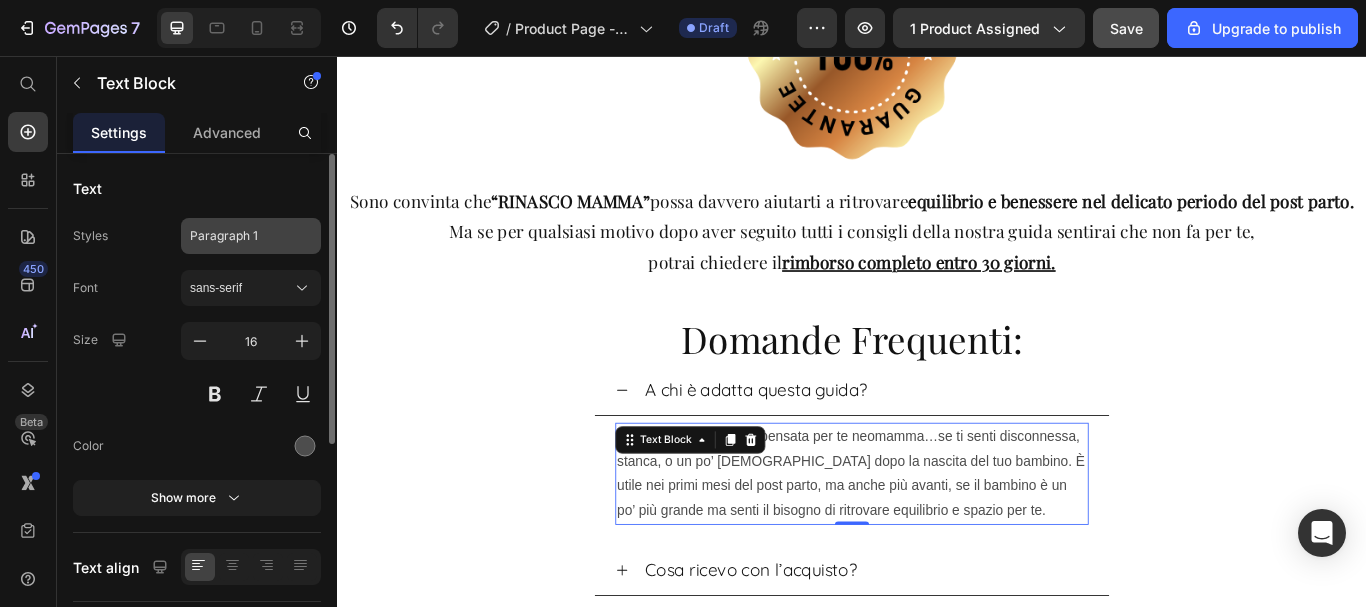 click on "Paragraph 1" at bounding box center (239, 236) 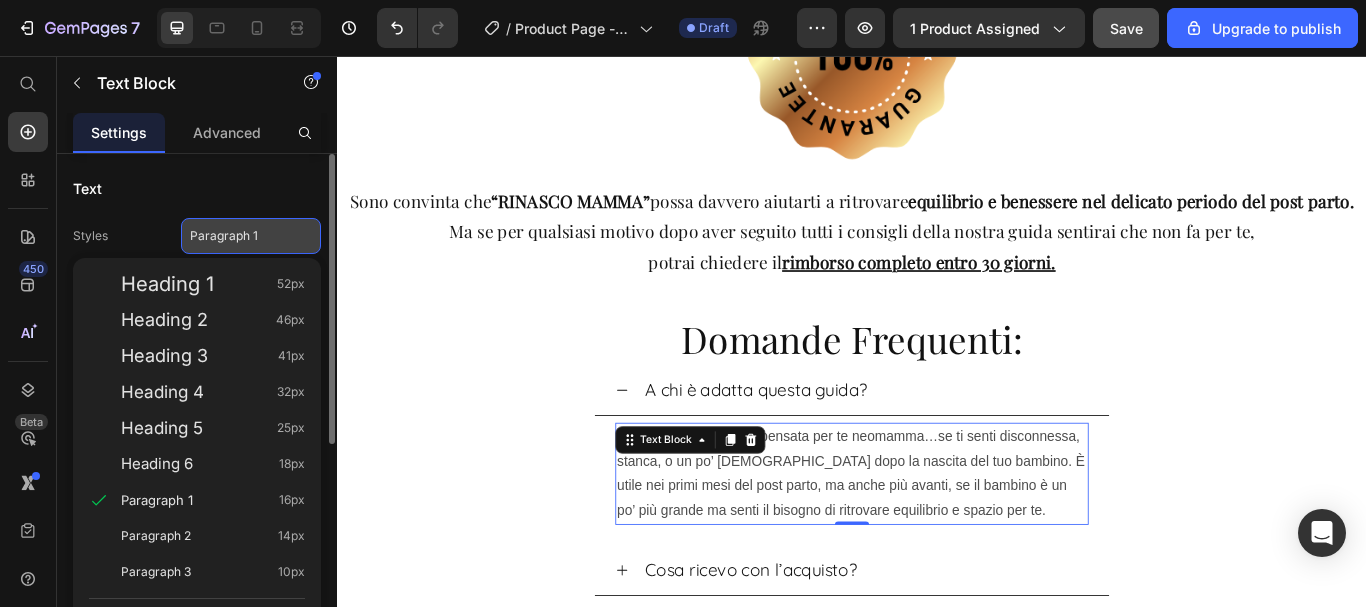 click on "Paragraph 1" at bounding box center (251, 236) 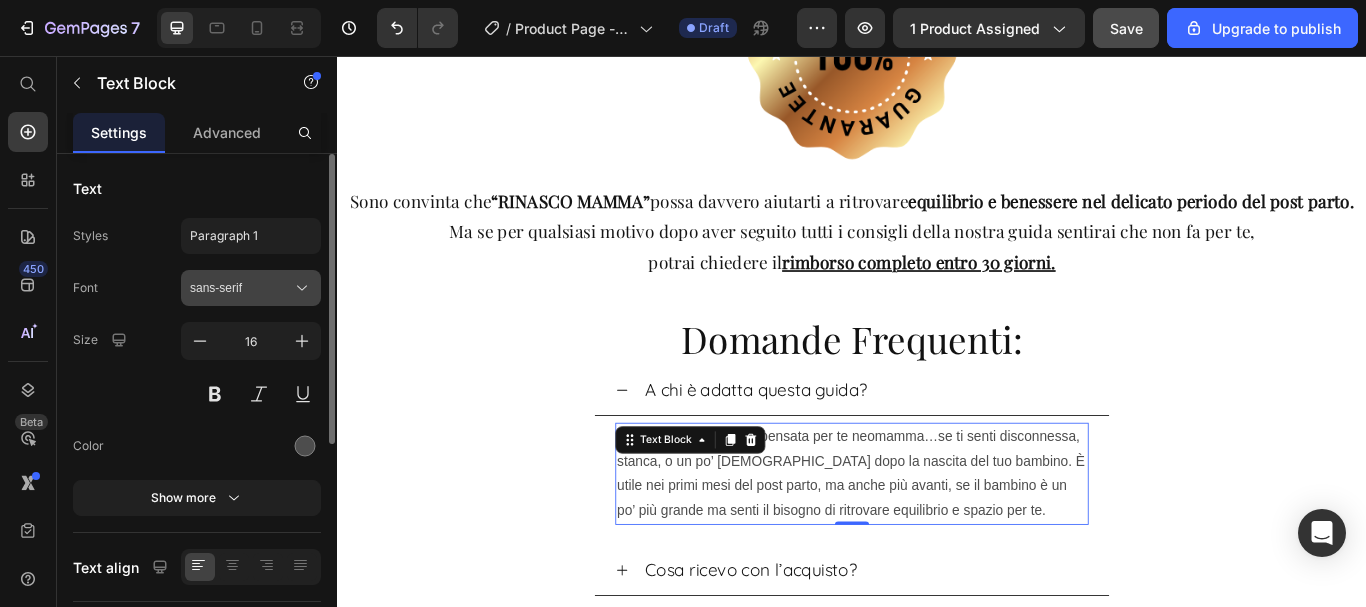 click 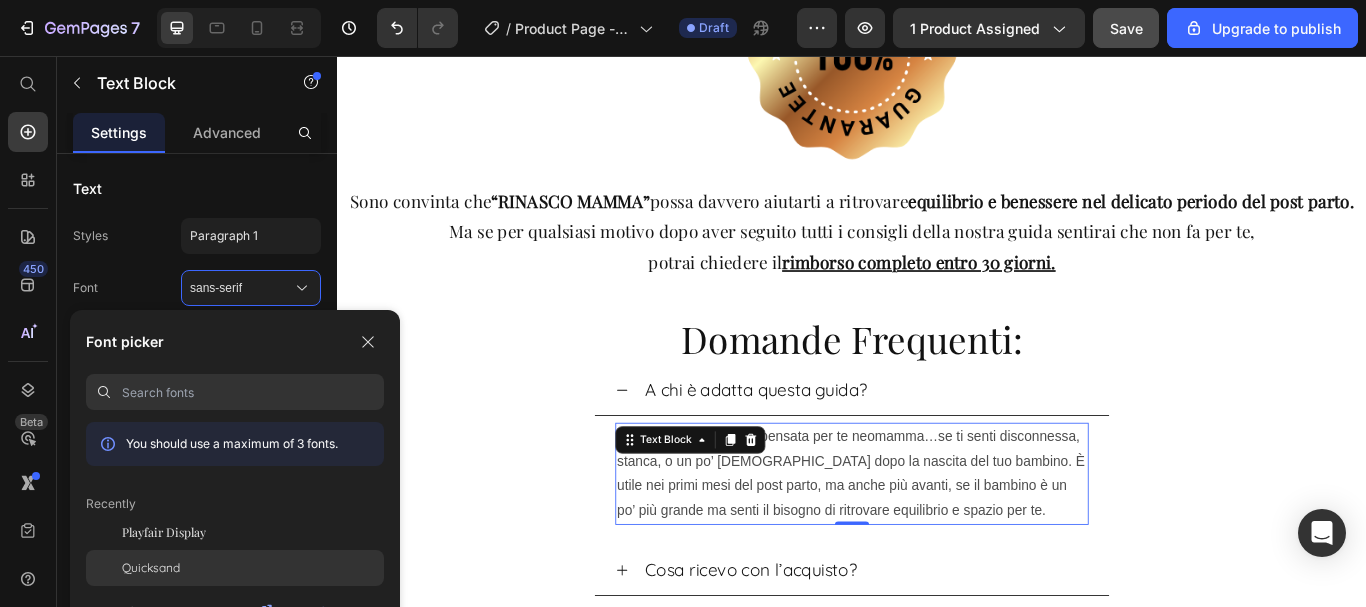click on "Quicksand" at bounding box center (151, 568) 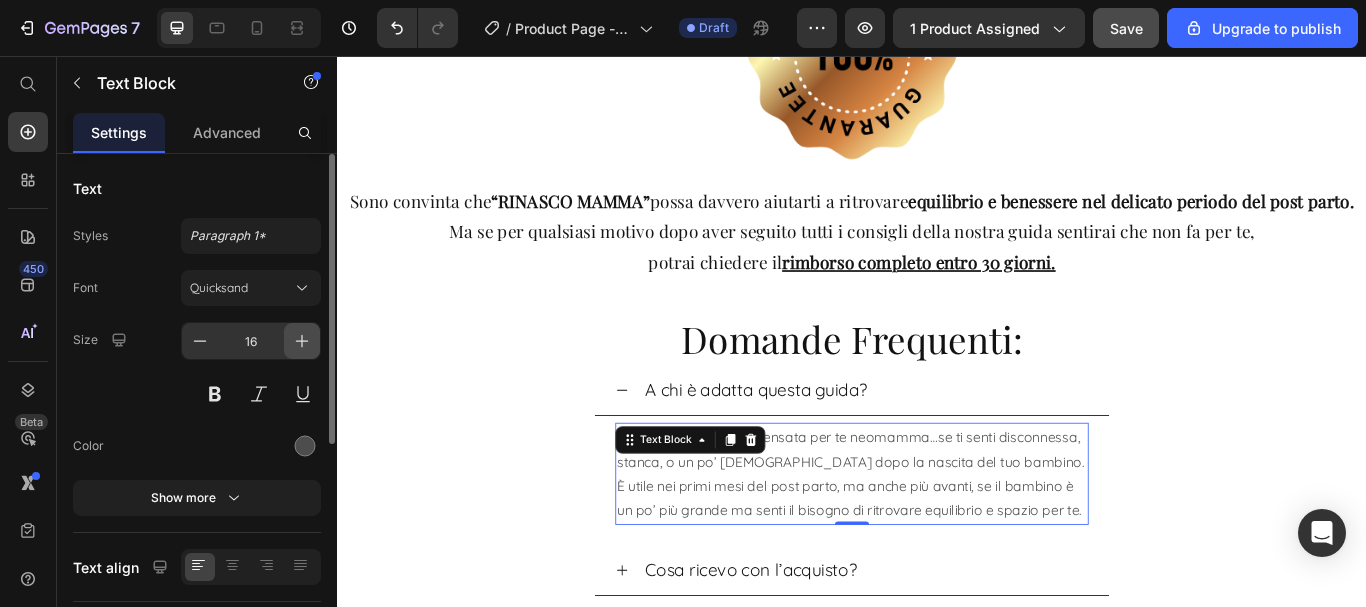 click 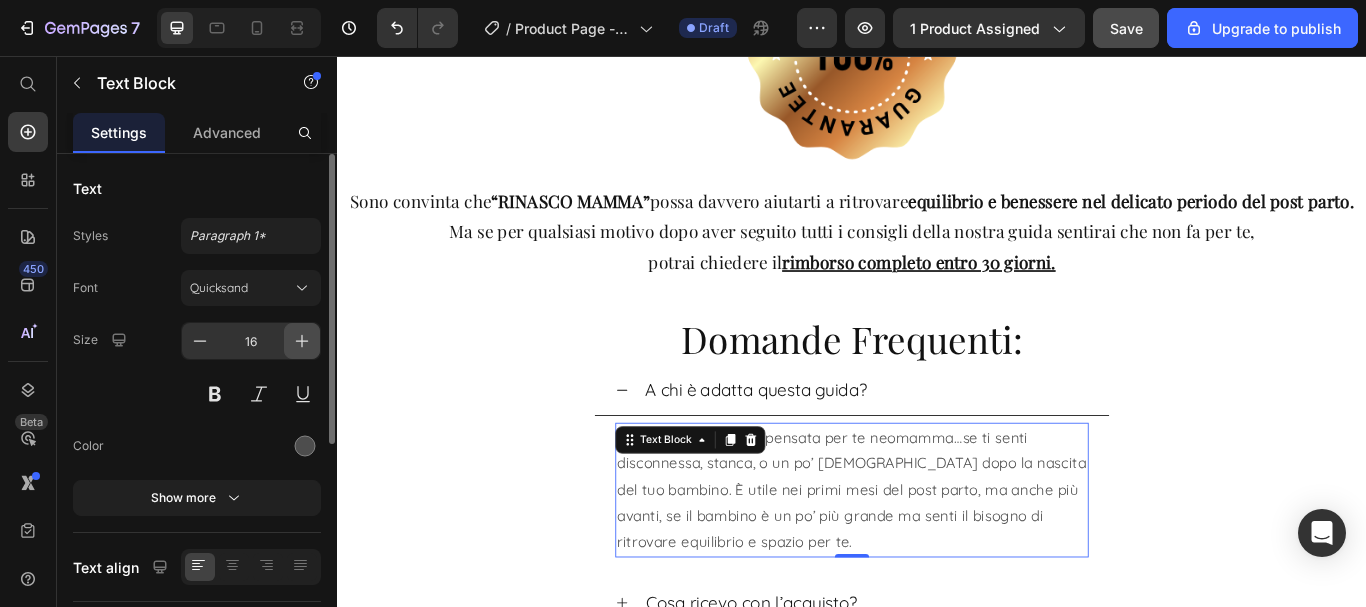 click 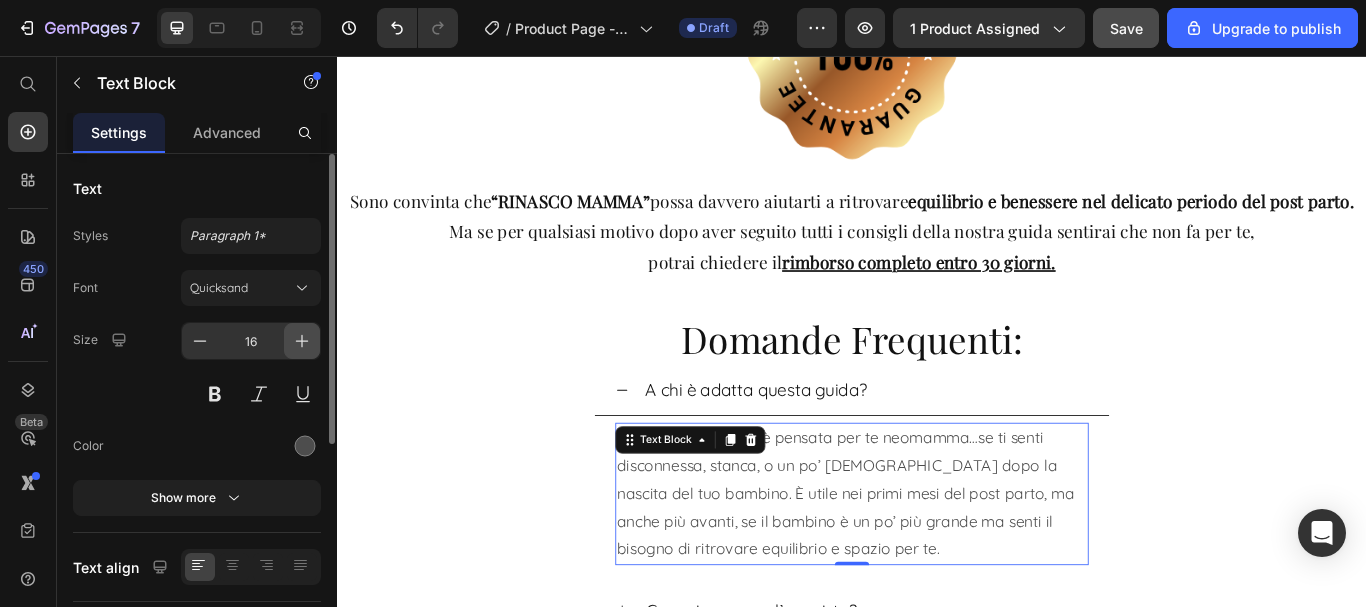 click 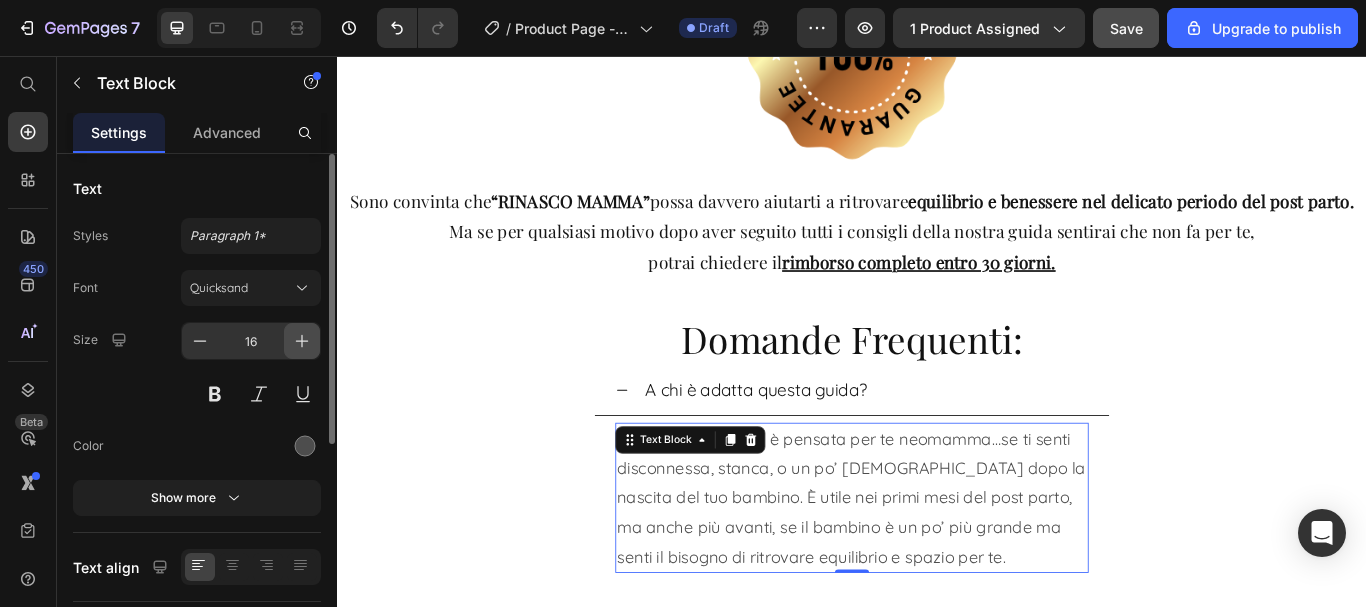 click 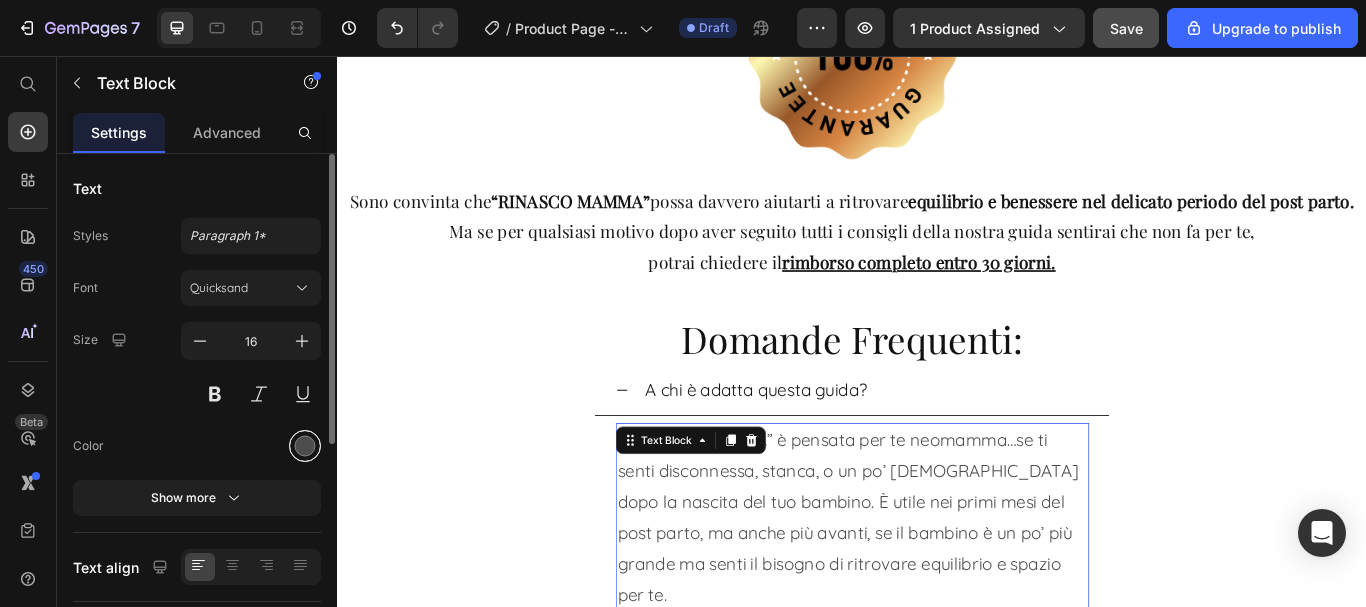 click at bounding box center [305, 446] 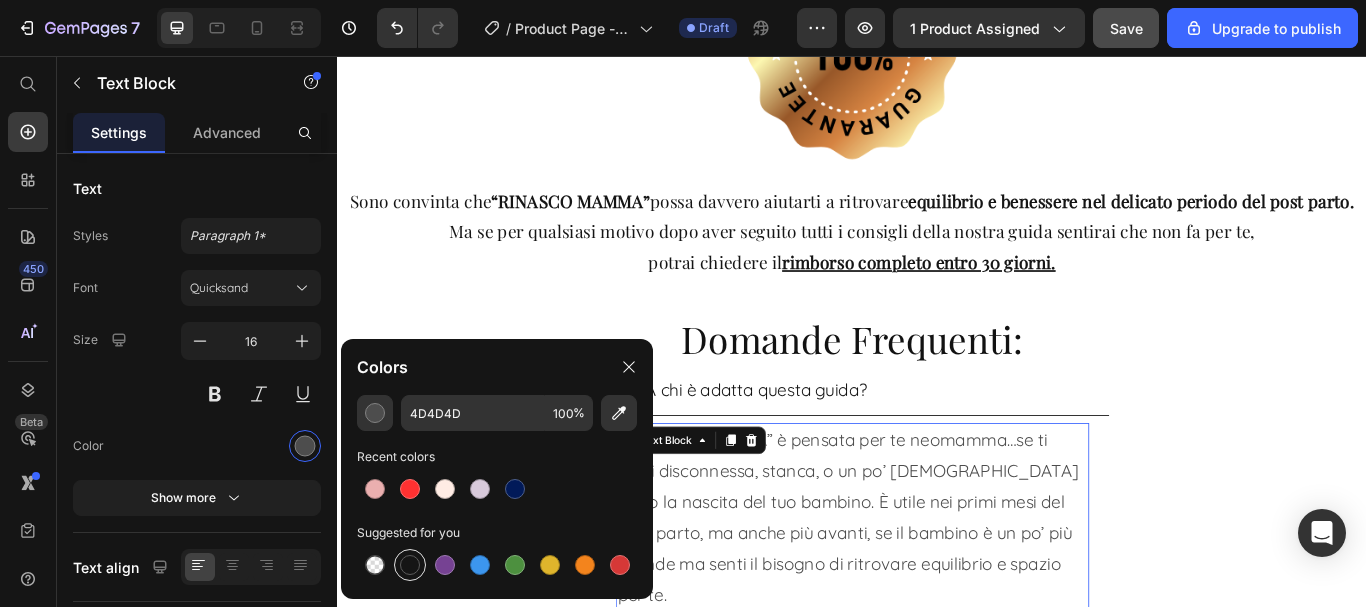 click at bounding box center [410, 565] 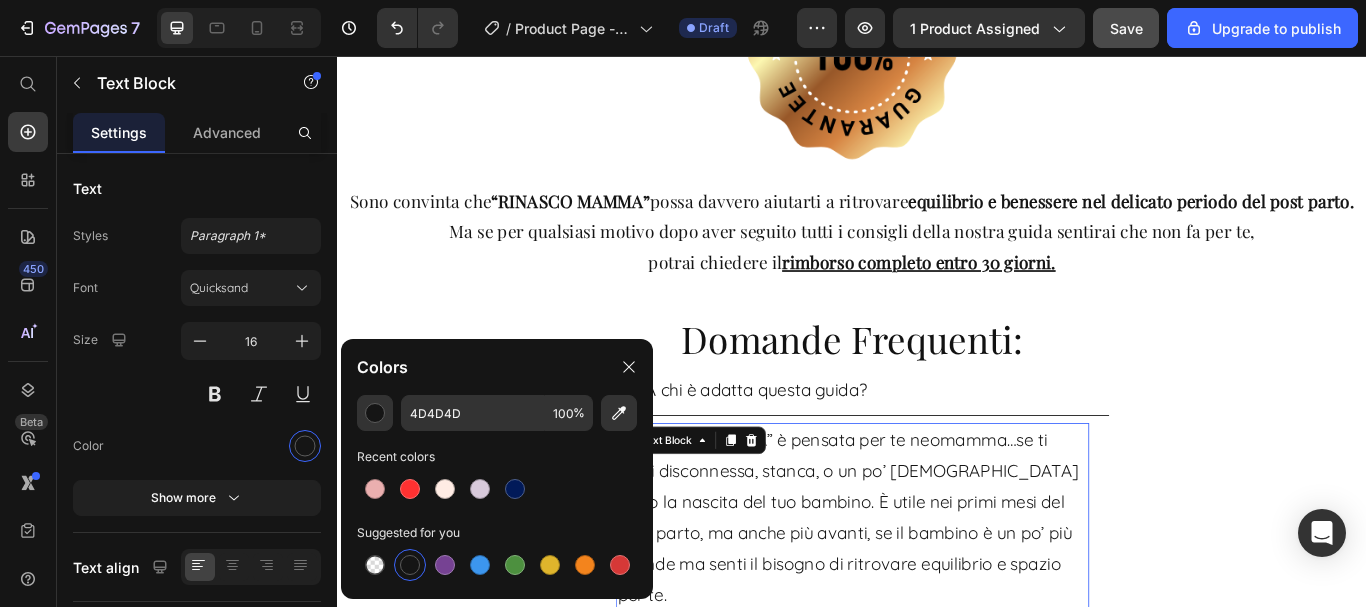 click at bounding box center (410, 565) 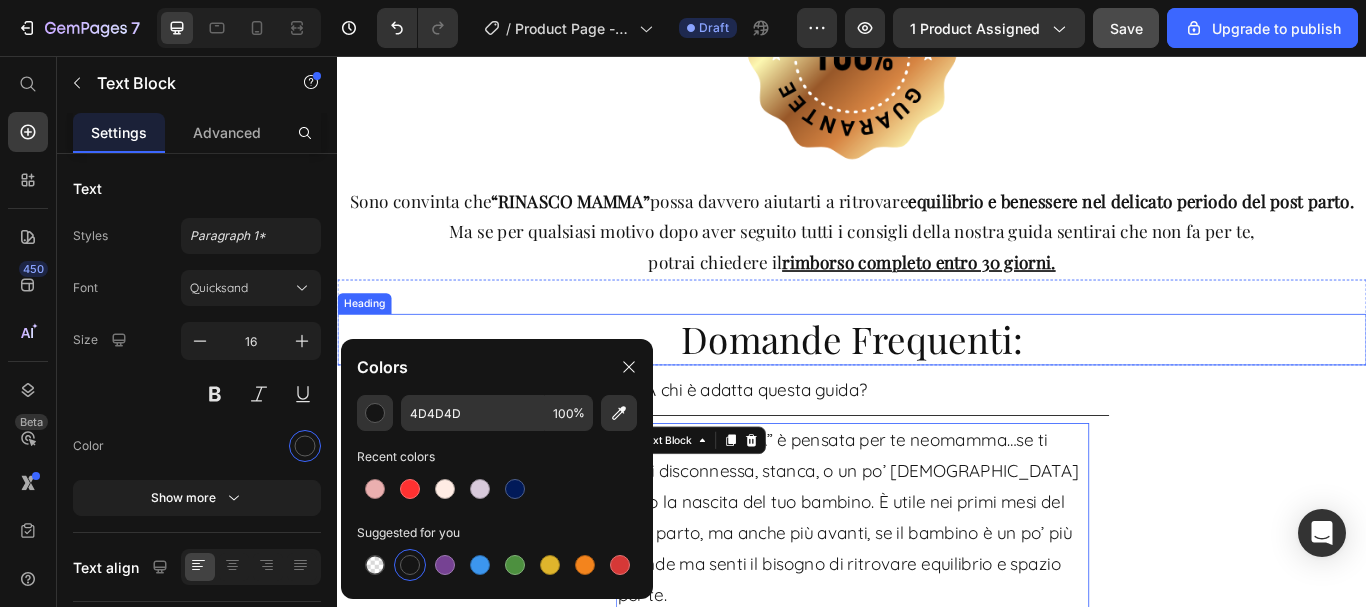 click on "A chi è adatta questa guida?" at bounding box center (825, 446) 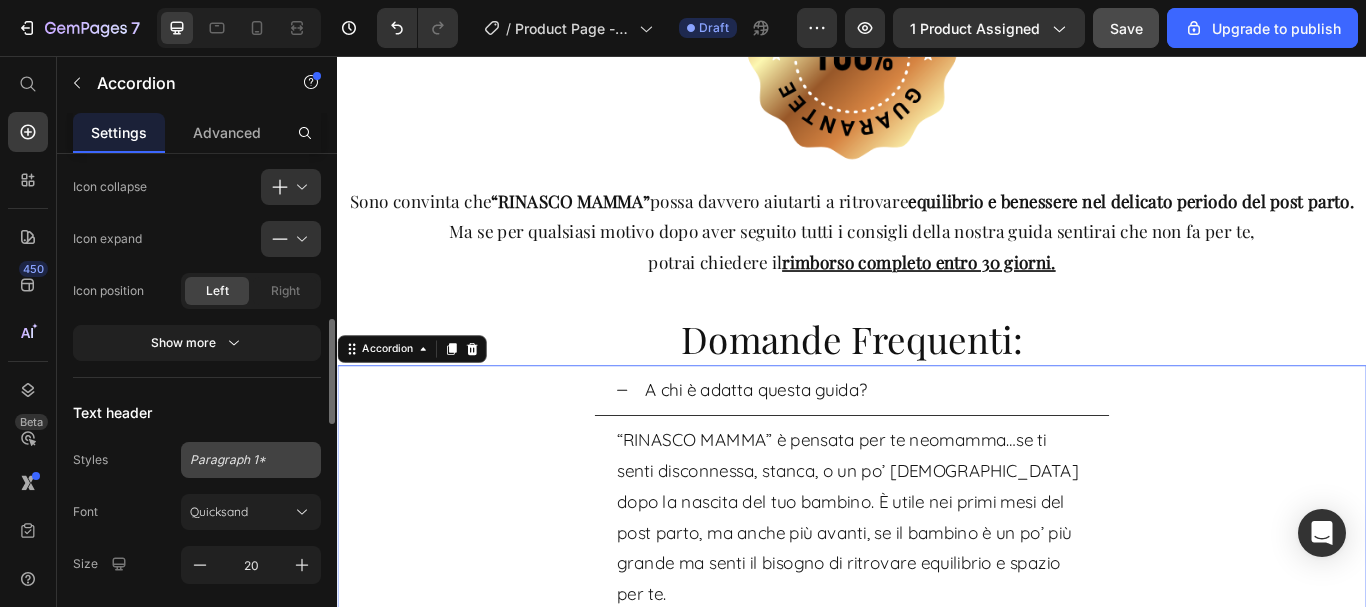 scroll, scrollTop: 1000, scrollLeft: 0, axis: vertical 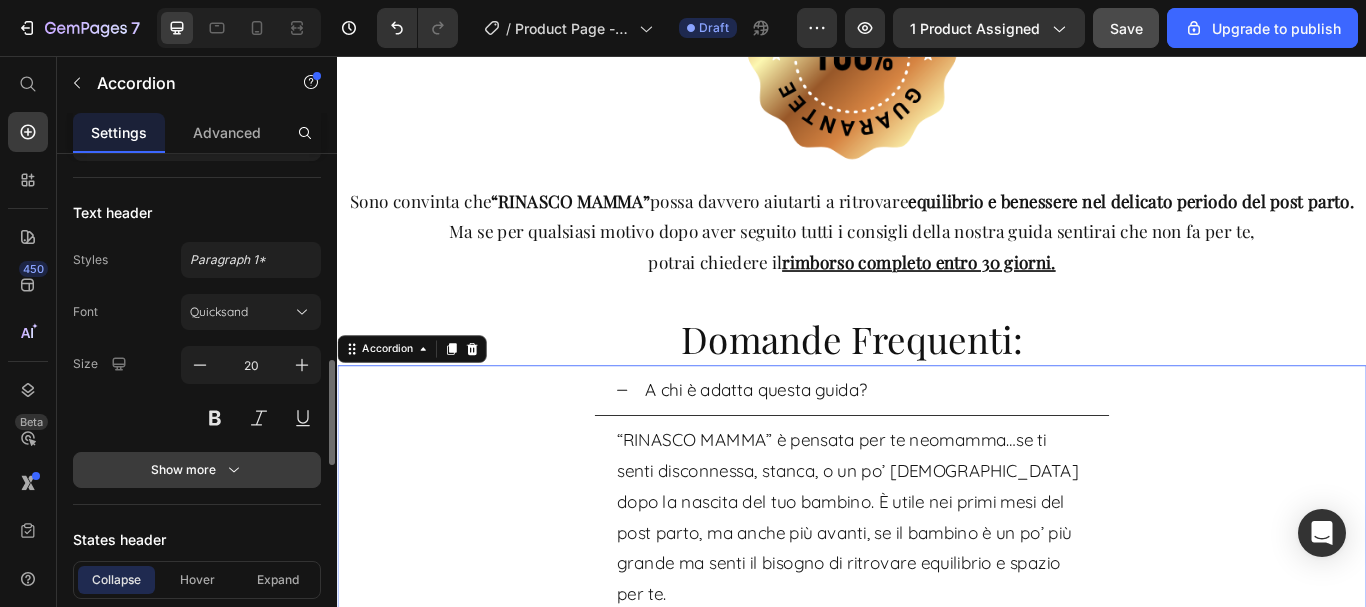 click on "Show more" at bounding box center [197, 470] 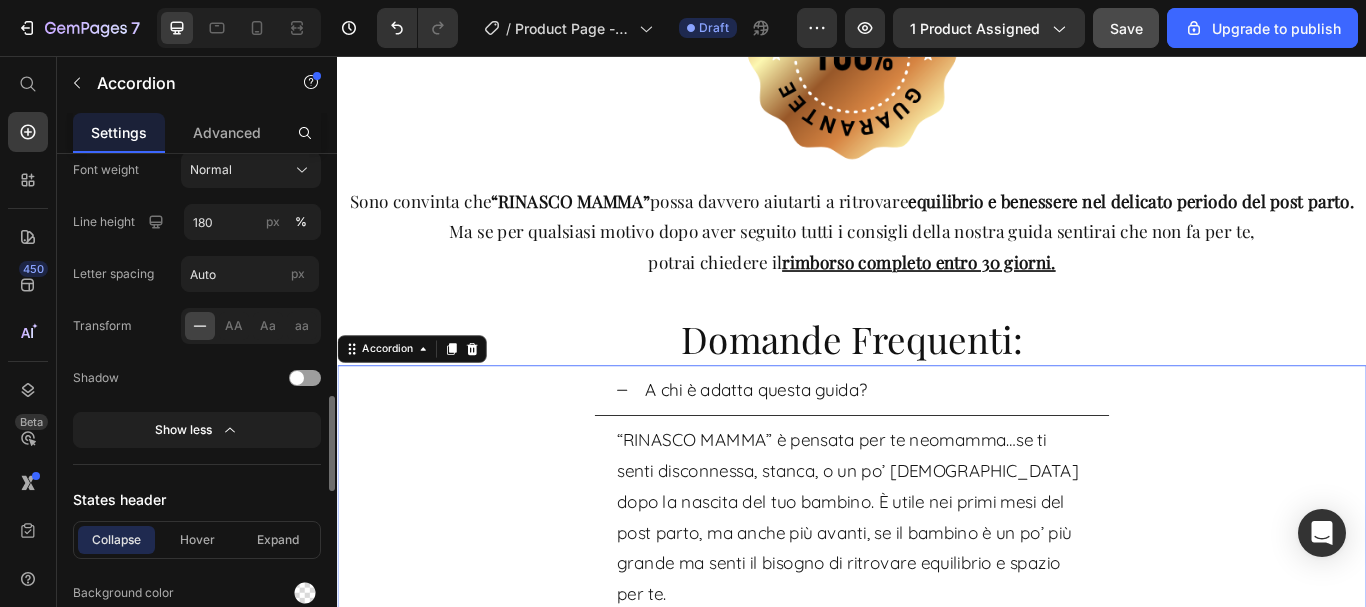 scroll, scrollTop: 1400, scrollLeft: 0, axis: vertical 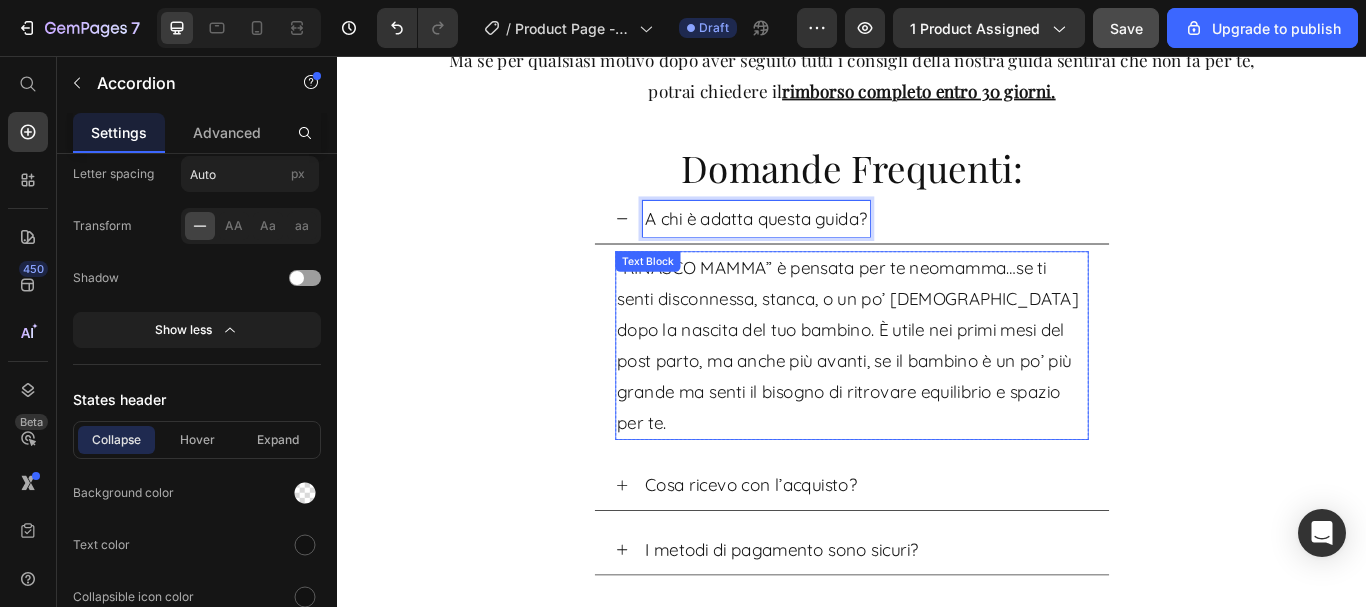 click on "“RINASCO MAMMA” è pensata per te neomamma…se ti senti disconnessa, stanca, o un po’ persa dopo la nascita del tuo bambino. È utile nei primi mesi del post parto, ma anche più avanti, se il bambino è un po’ più grande ma senti il bisogno di ritrovare equilibrio e spazio per te." at bounding box center [937, 394] 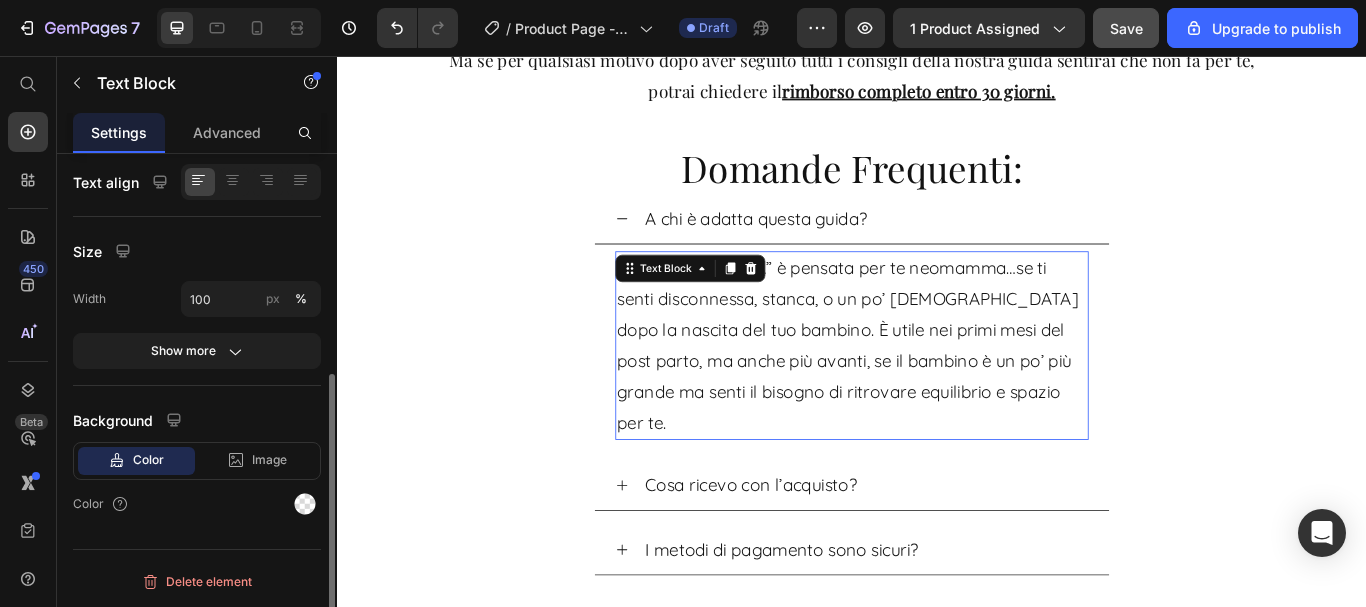 scroll, scrollTop: 0, scrollLeft: 0, axis: both 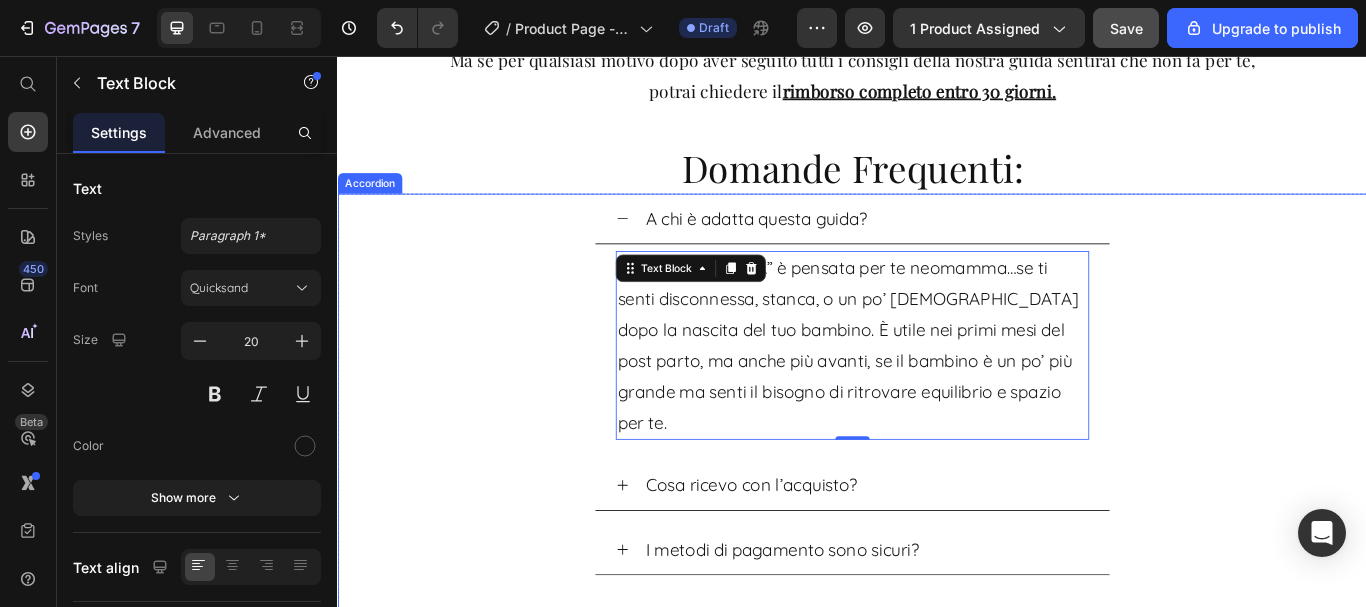 click on "Cosa ricevo con l’acquisto?" at bounding box center [819, 557] 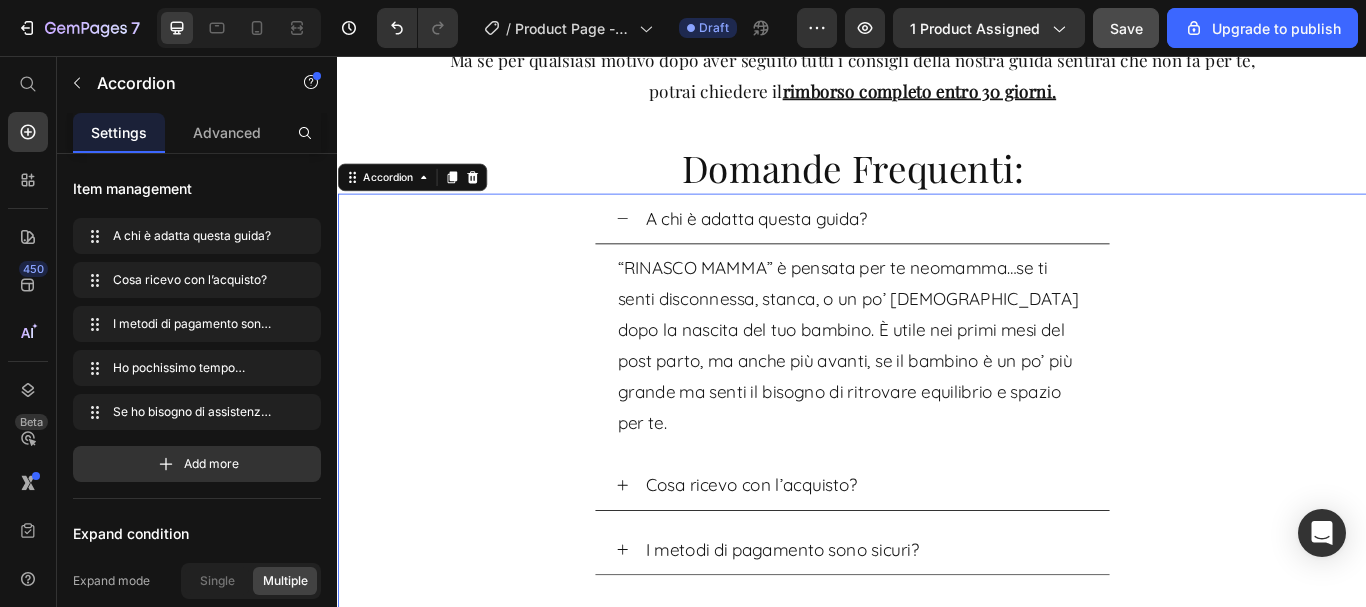 scroll, scrollTop: 14064, scrollLeft: 0, axis: vertical 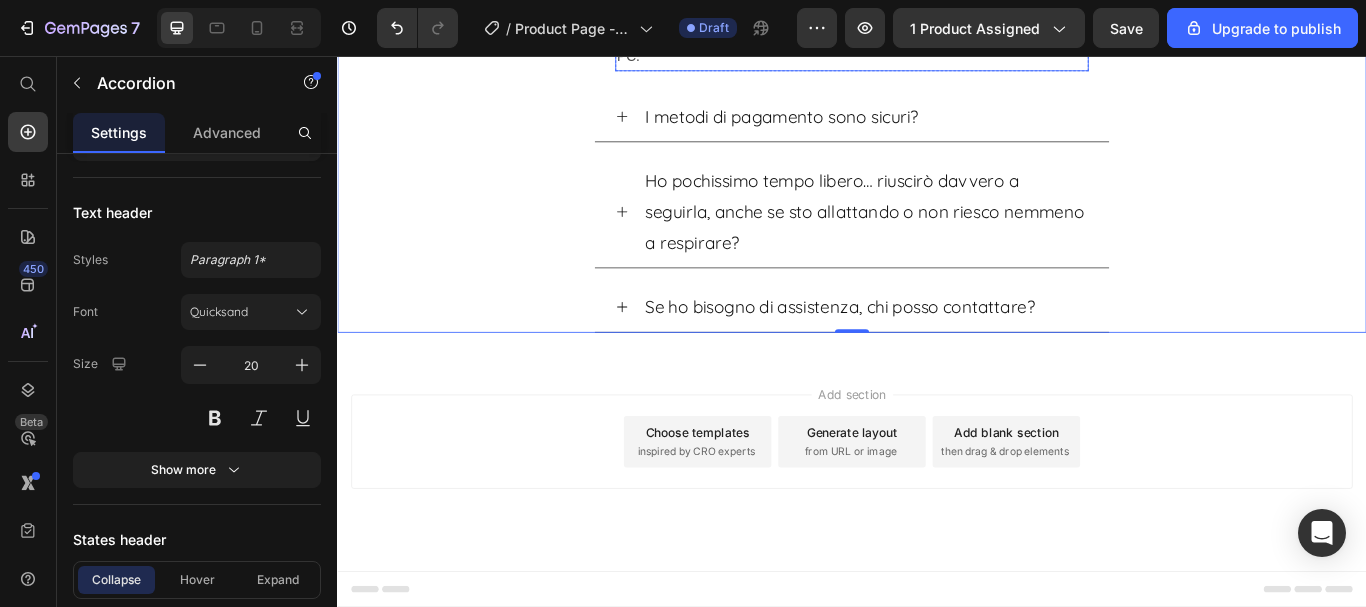 click on "Ricevi subito la guida “RINASCO MAMMA” in formato PDF + 5 bonus completamente digitali, immediatamente scaricabile su smartphone, tablet o PC." at bounding box center (937, 28) 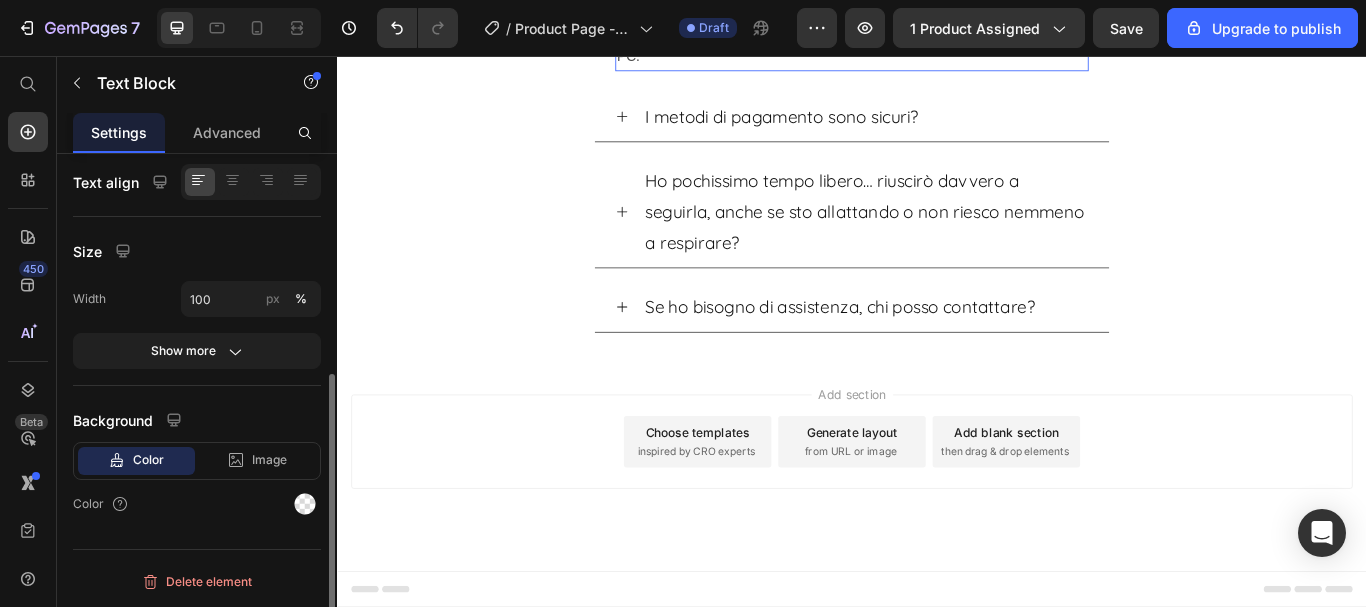 scroll, scrollTop: 0, scrollLeft: 0, axis: both 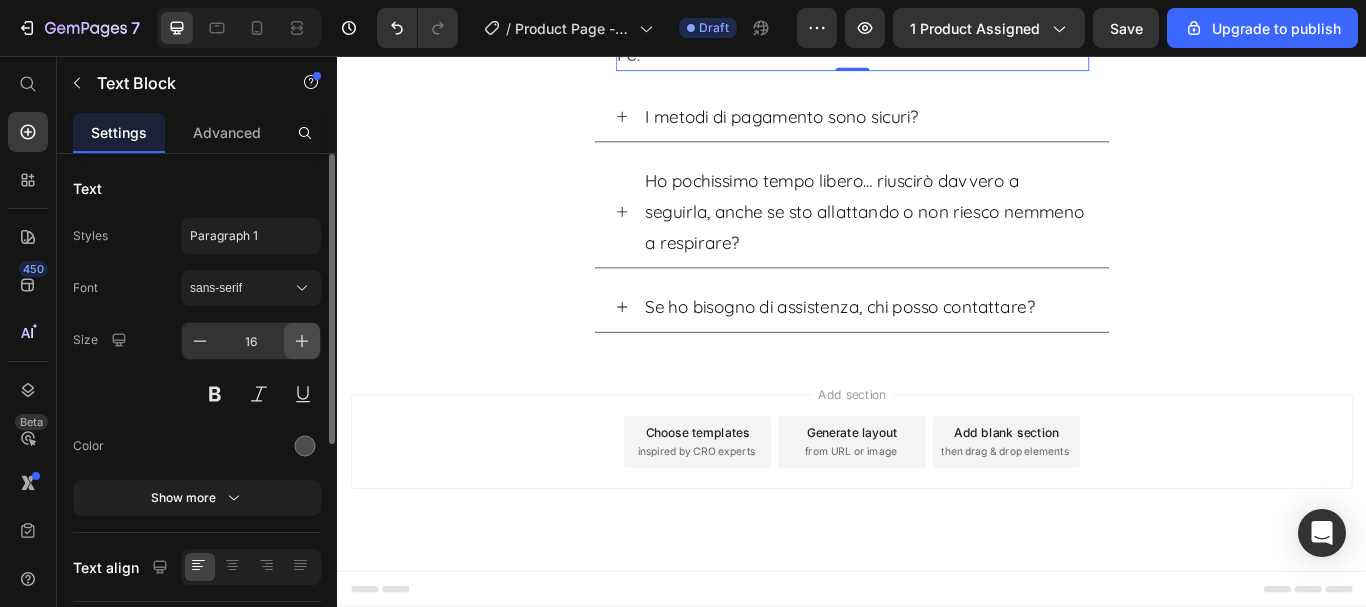 click 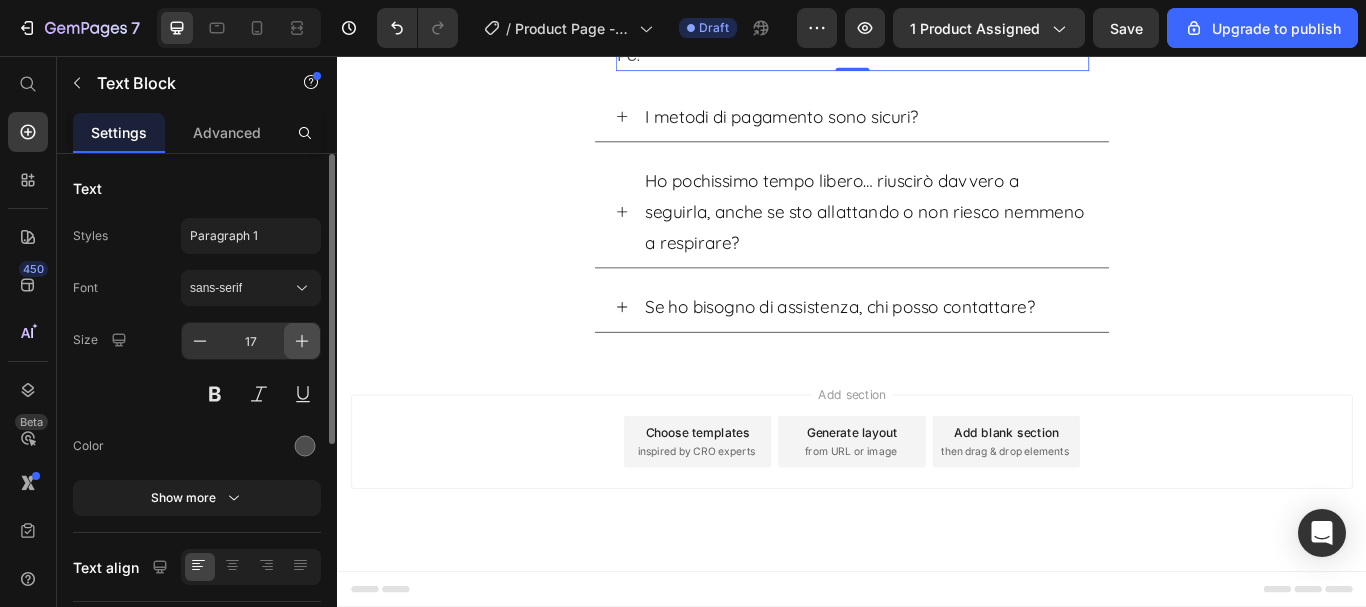 click 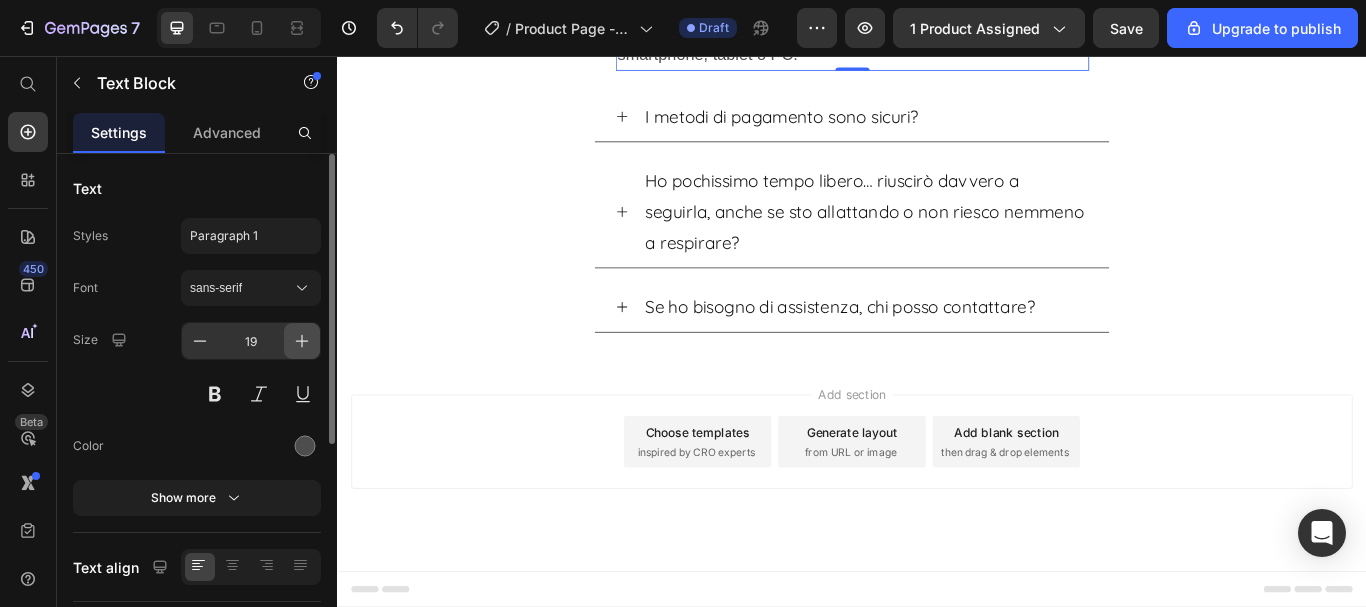 click 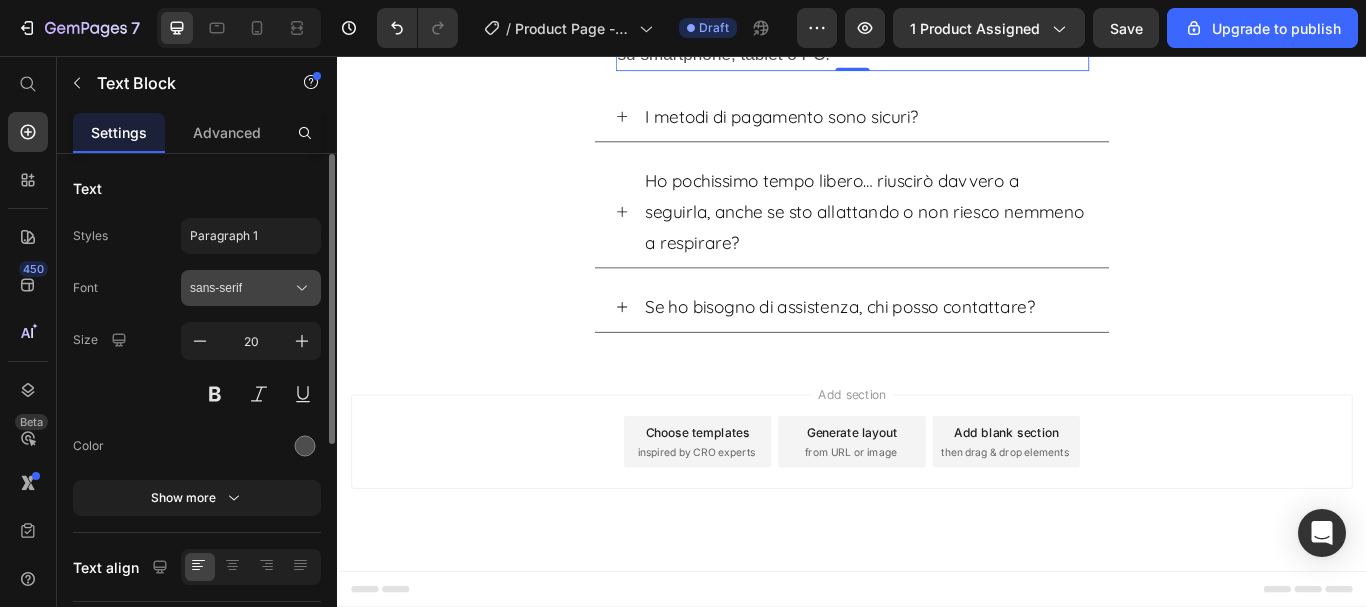 click on "sans-serif" at bounding box center [251, 288] 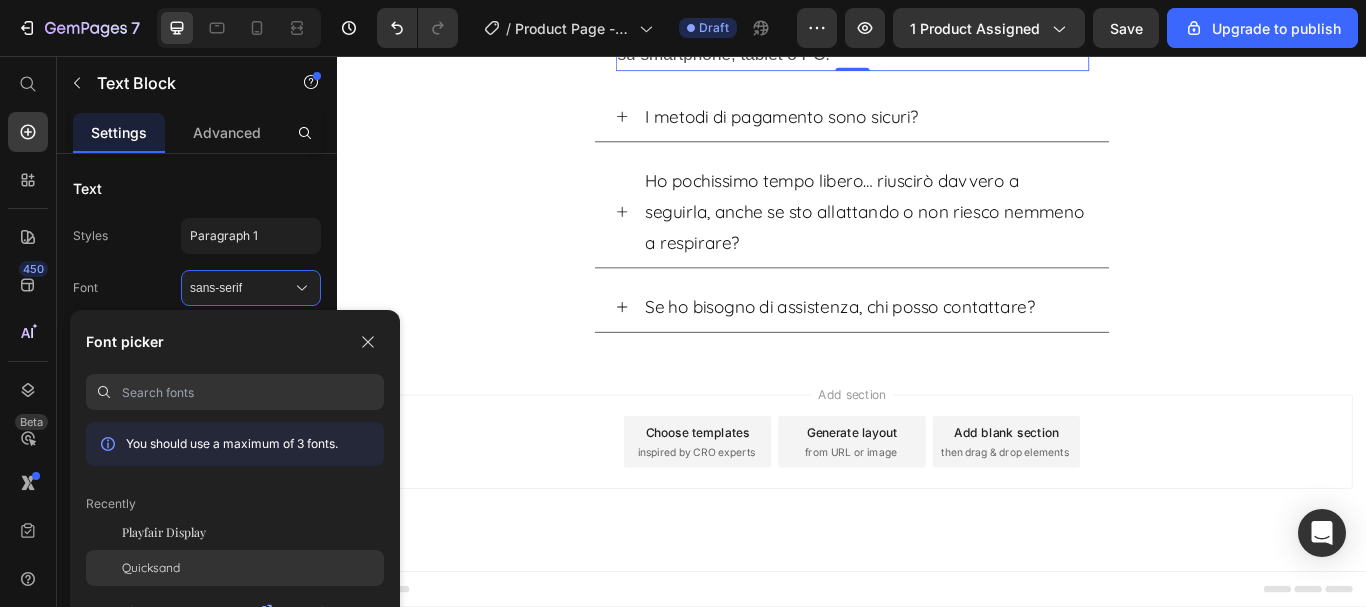 click on "Quicksand" 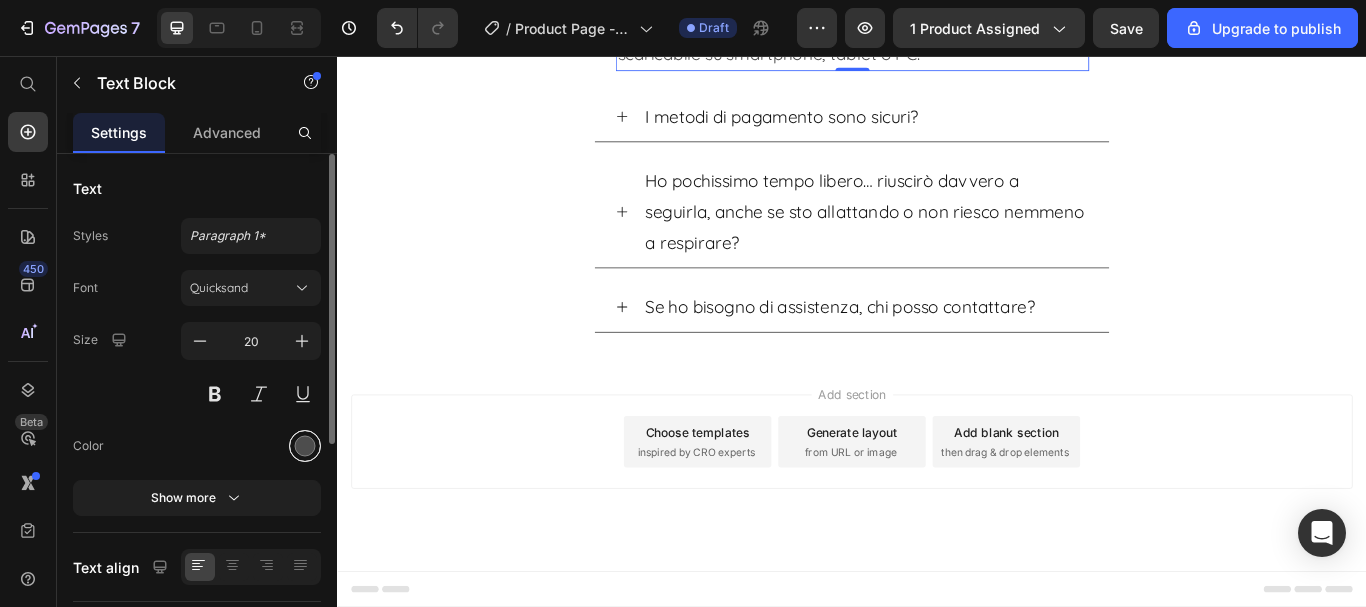 click at bounding box center [305, 446] 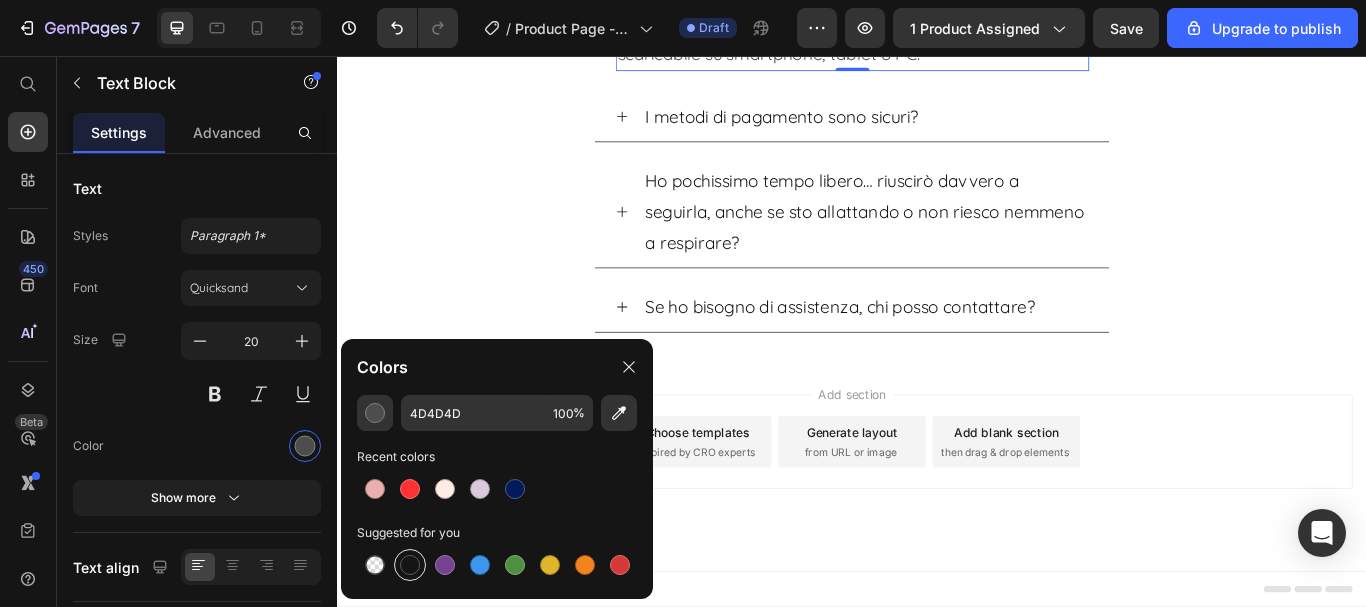 click at bounding box center [410, 565] 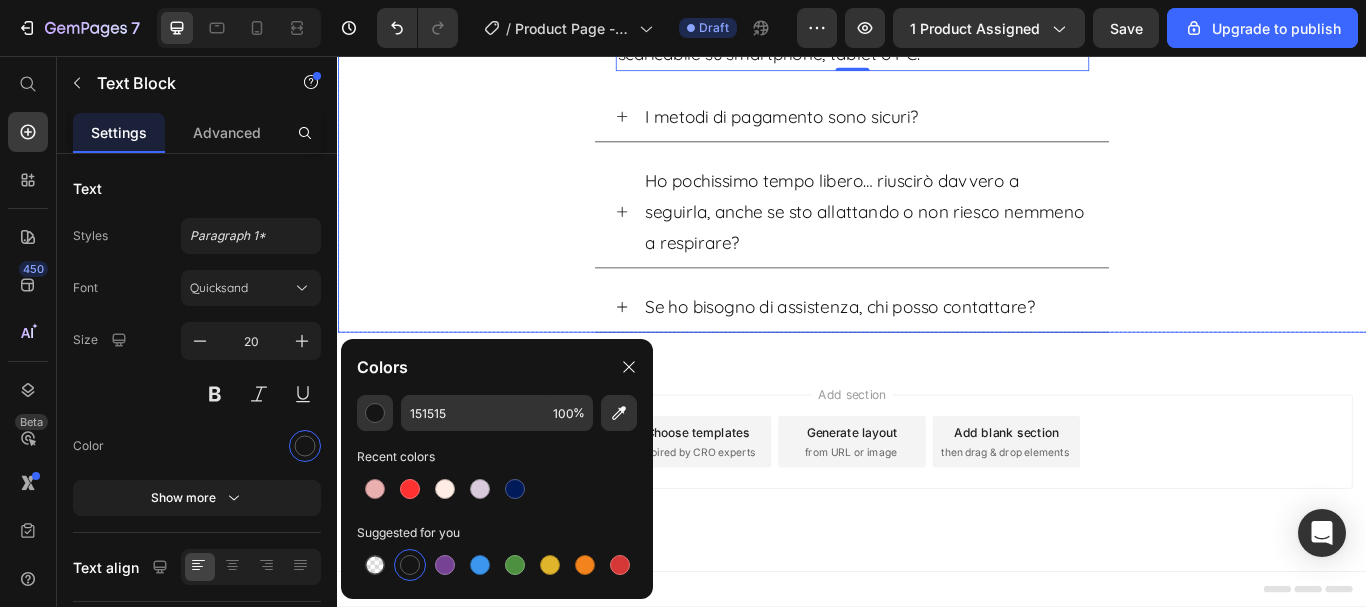 scroll, scrollTop: 14264, scrollLeft: 0, axis: vertical 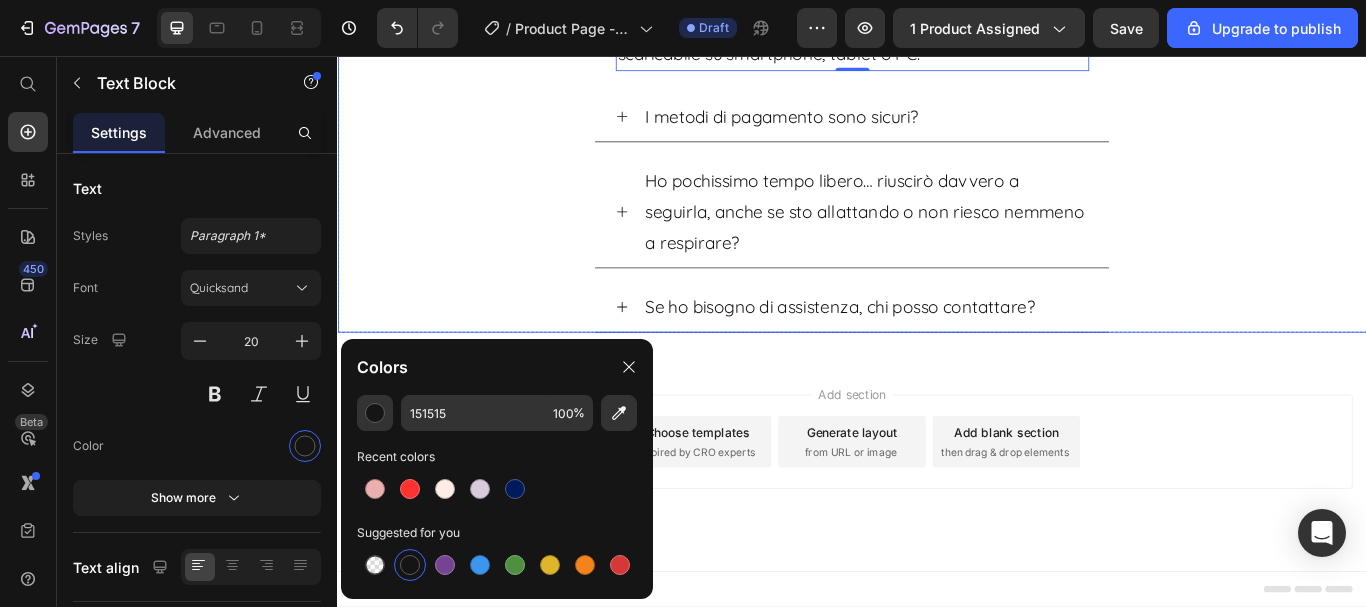 click 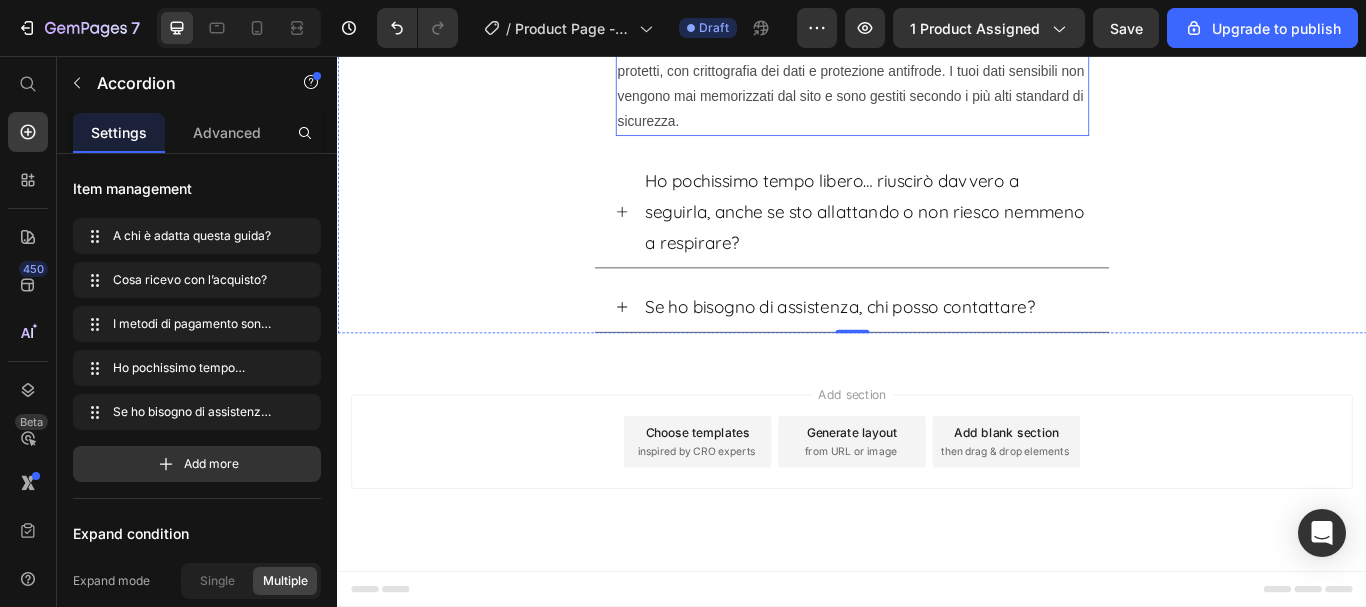 click on "Sì, assolutamente. Tutti i pagamenti avvengono tramite circuiti sicuri e protetti, con crittografia dei dati e protezione antifrode. I tuoi dati sensibili non vengono mai memorizzati dal sito e sono gestiti secondo i più alti standard di sicurezza." at bounding box center [937, 88] 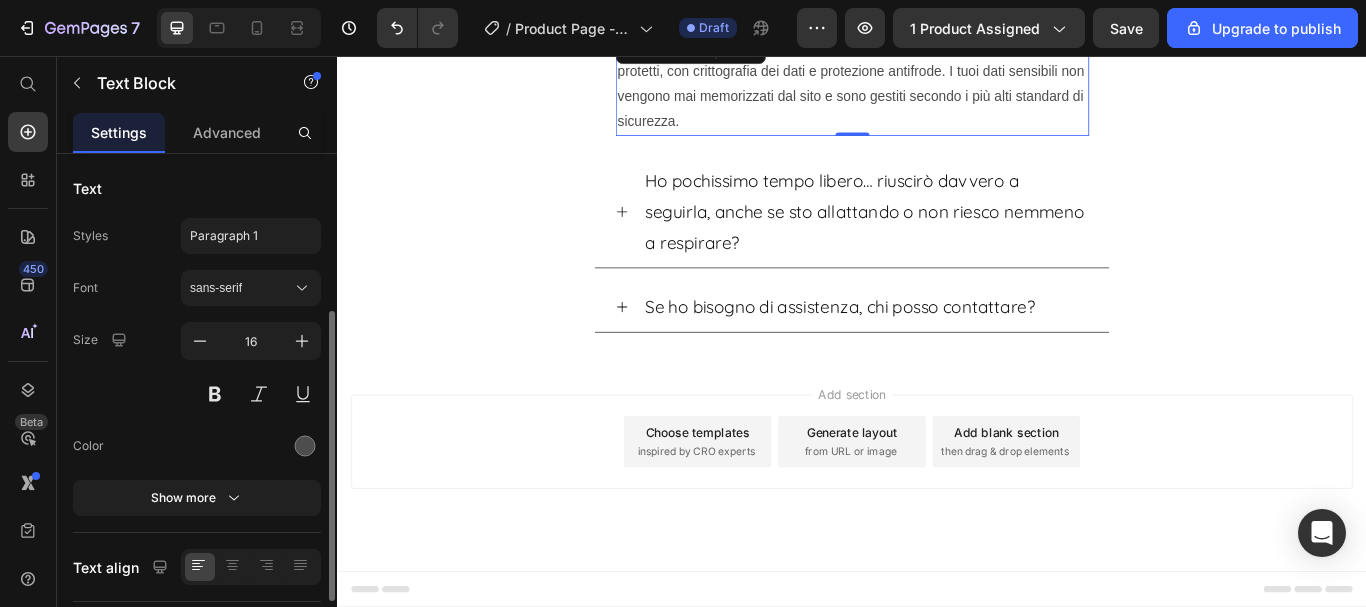 scroll, scrollTop: 100, scrollLeft: 0, axis: vertical 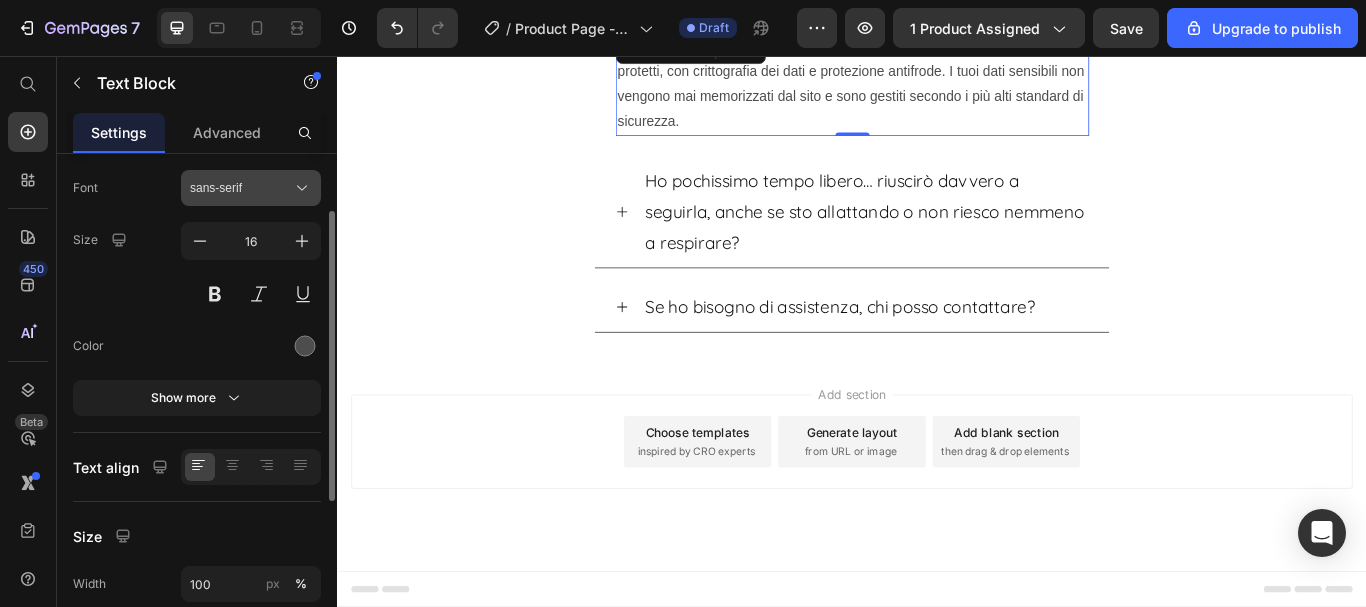 click 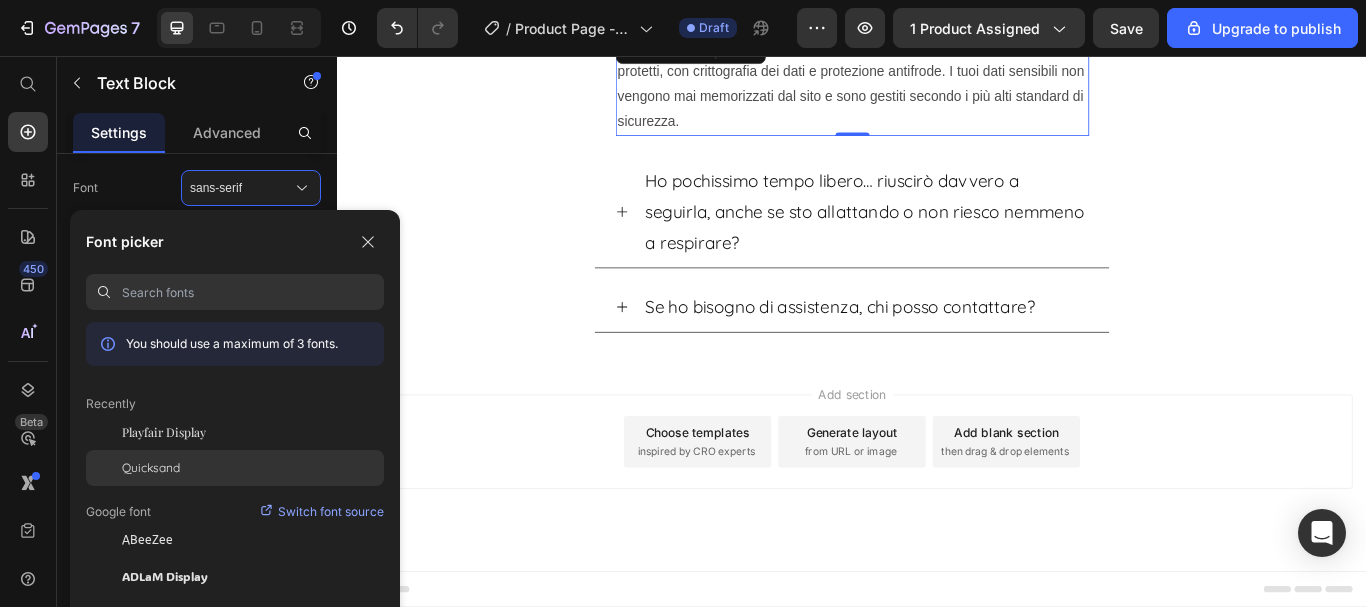 click on "Quicksand" at bounding box center (151, 468) 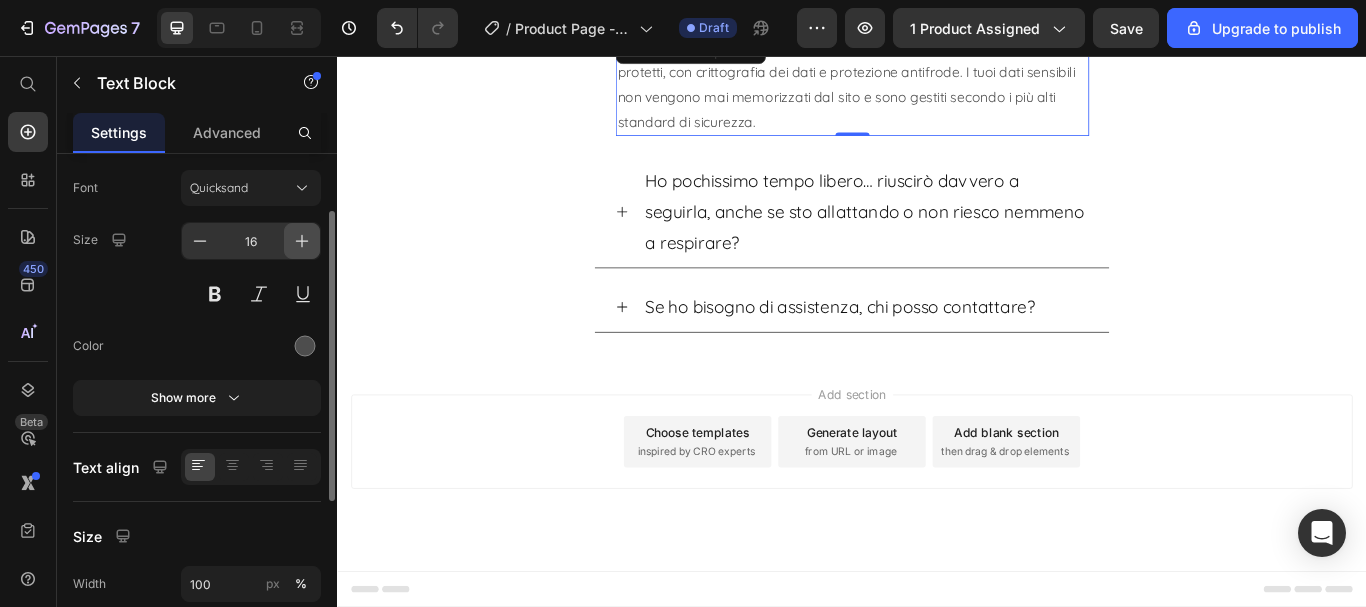 click 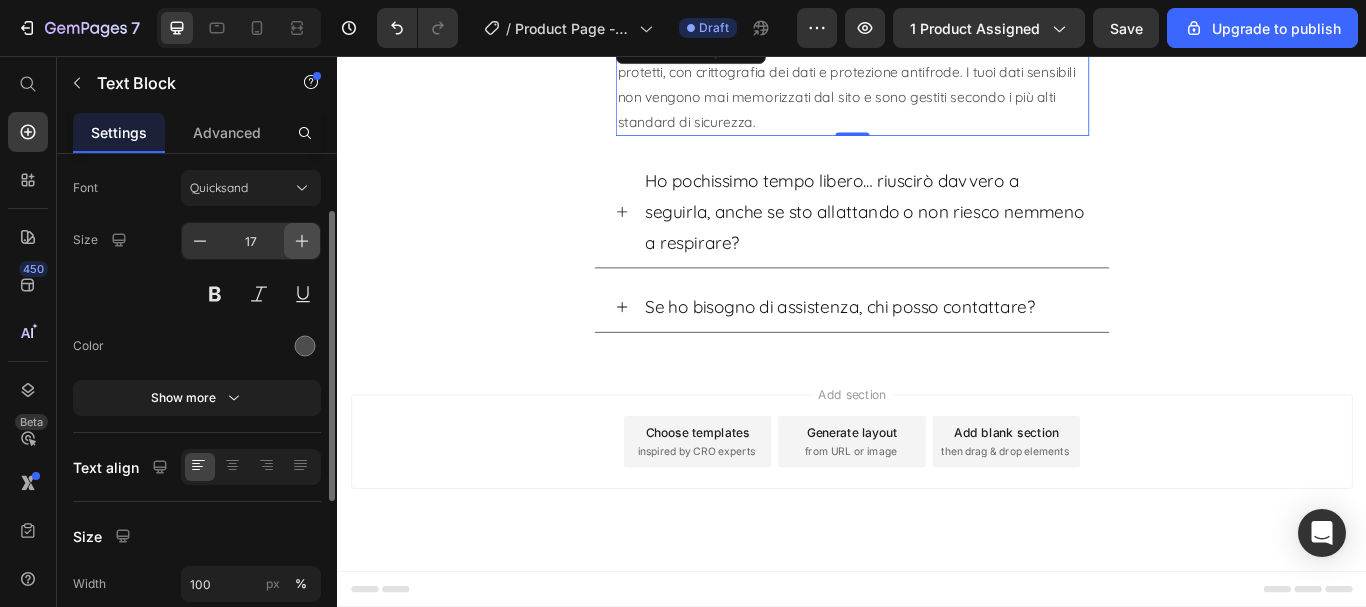 click 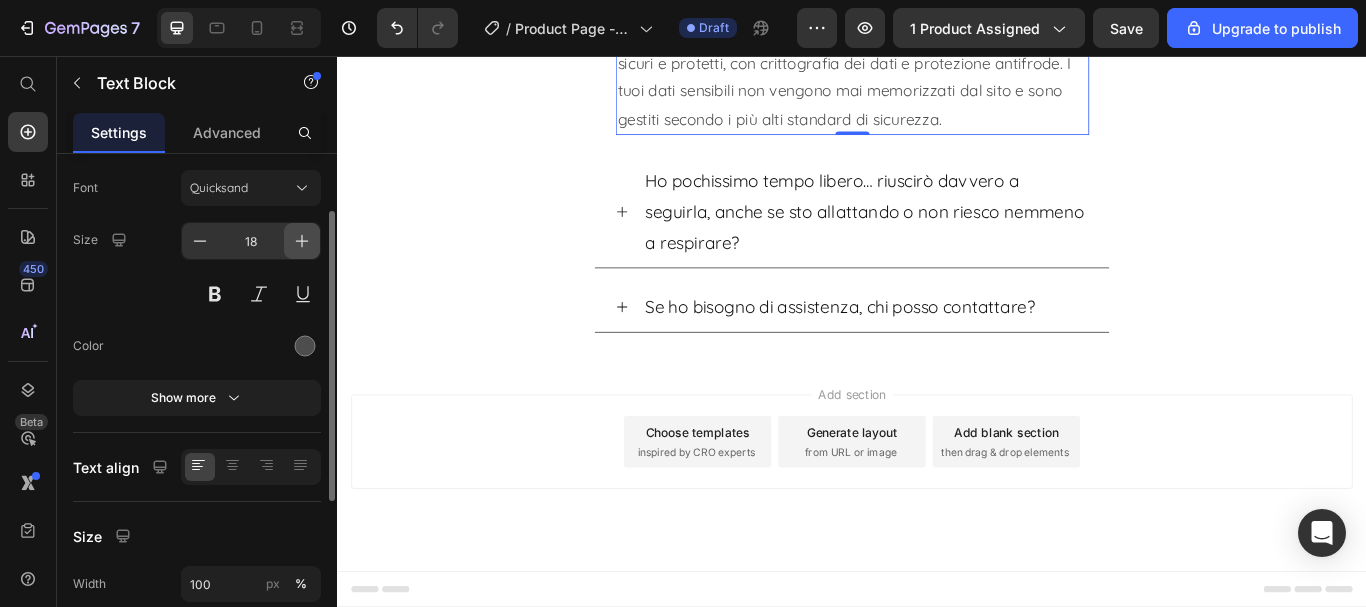 click 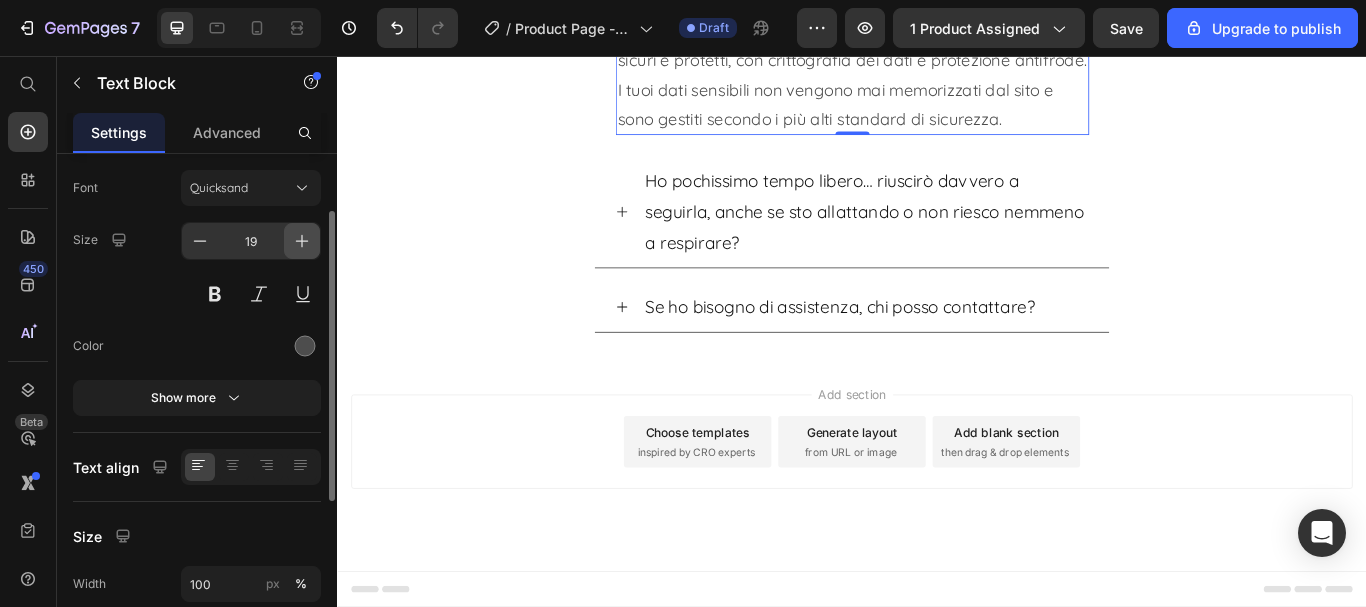 click 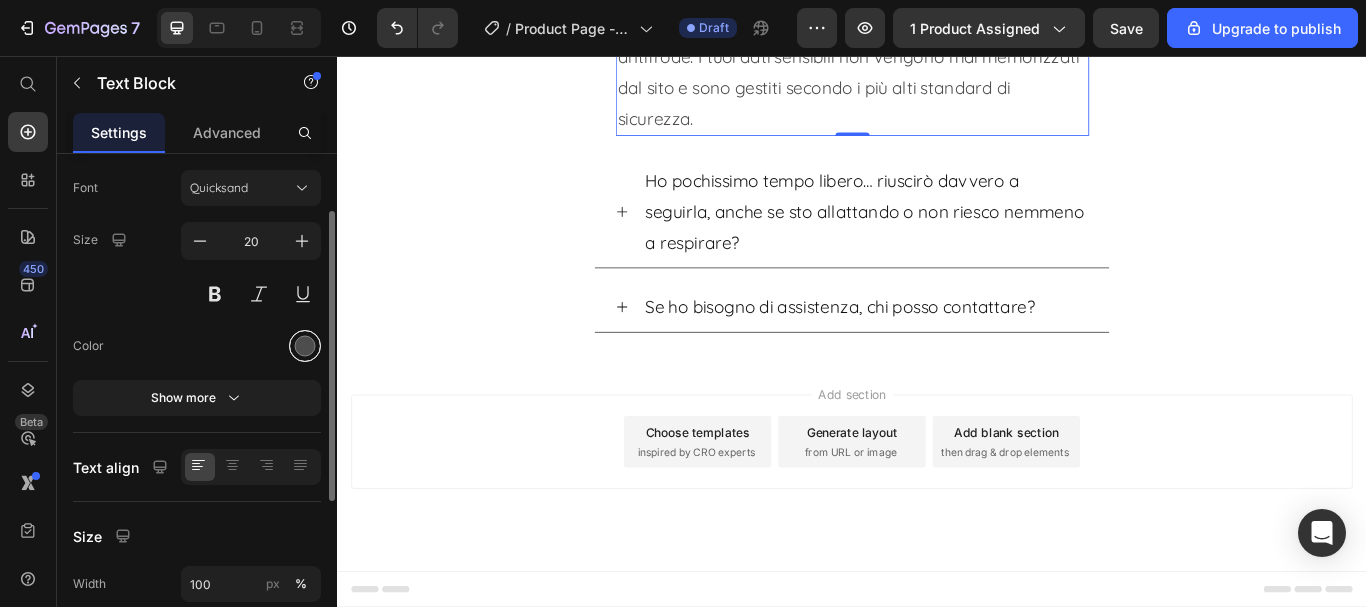 click at bounding box center [305, 346] 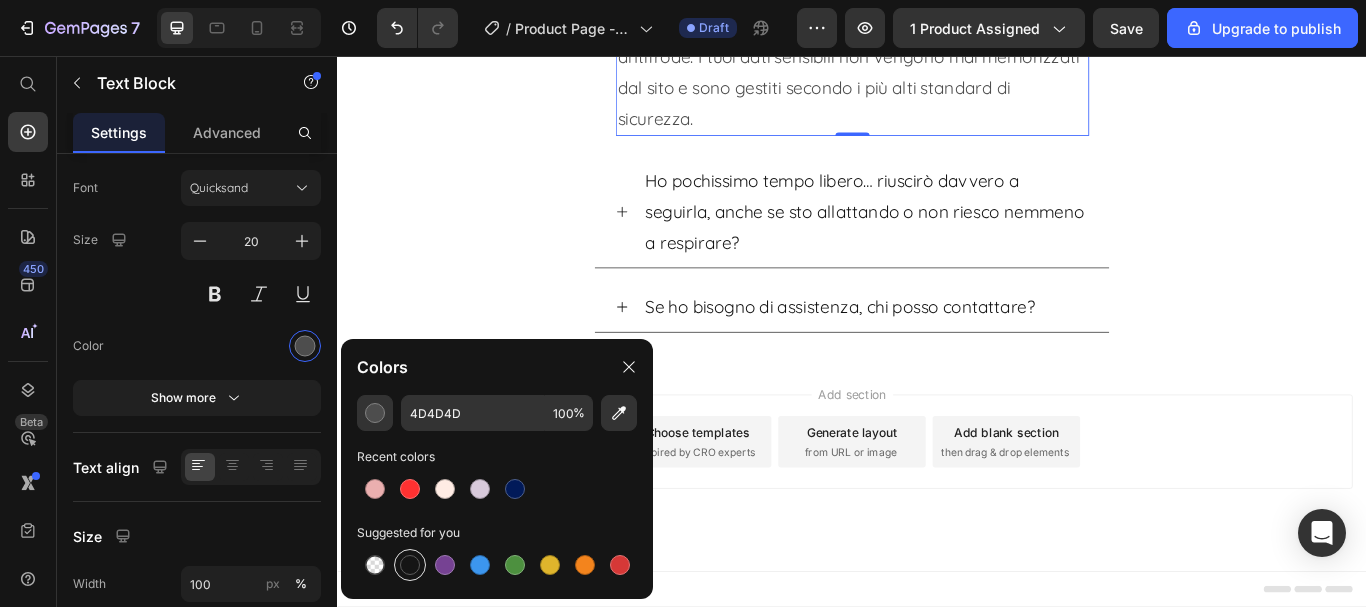 click at bounding box center (410, 565) 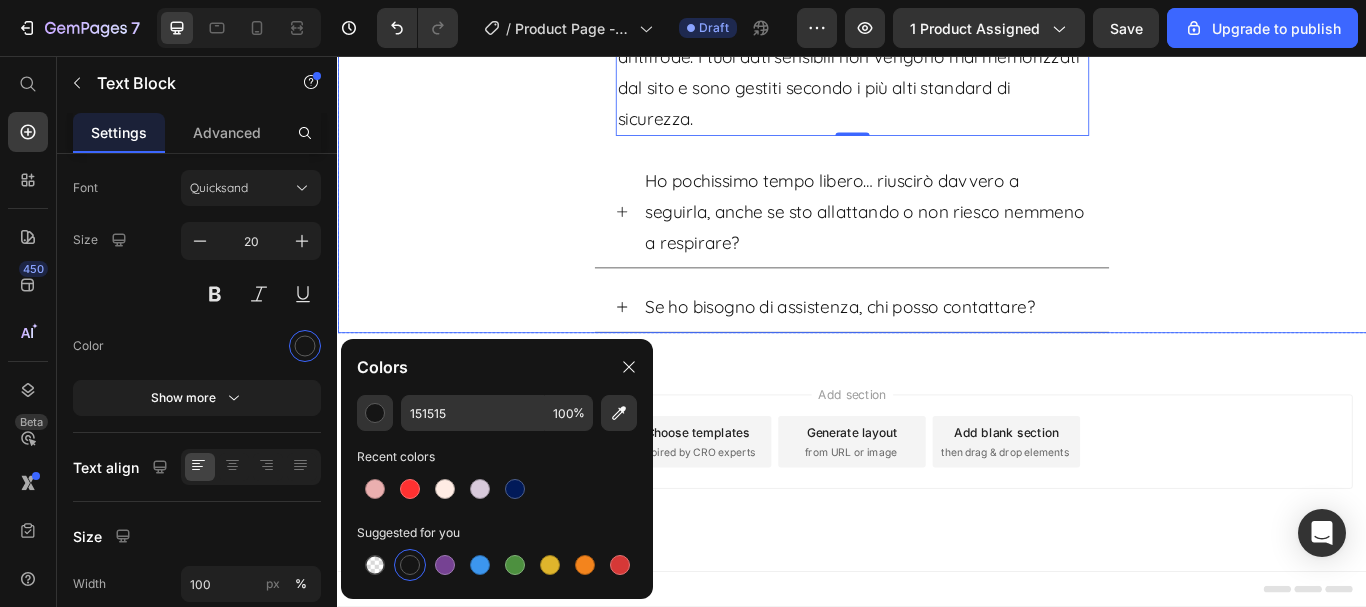 click on "I metodi di pagamento sono sicuri?" at bounding box center [855, -73] 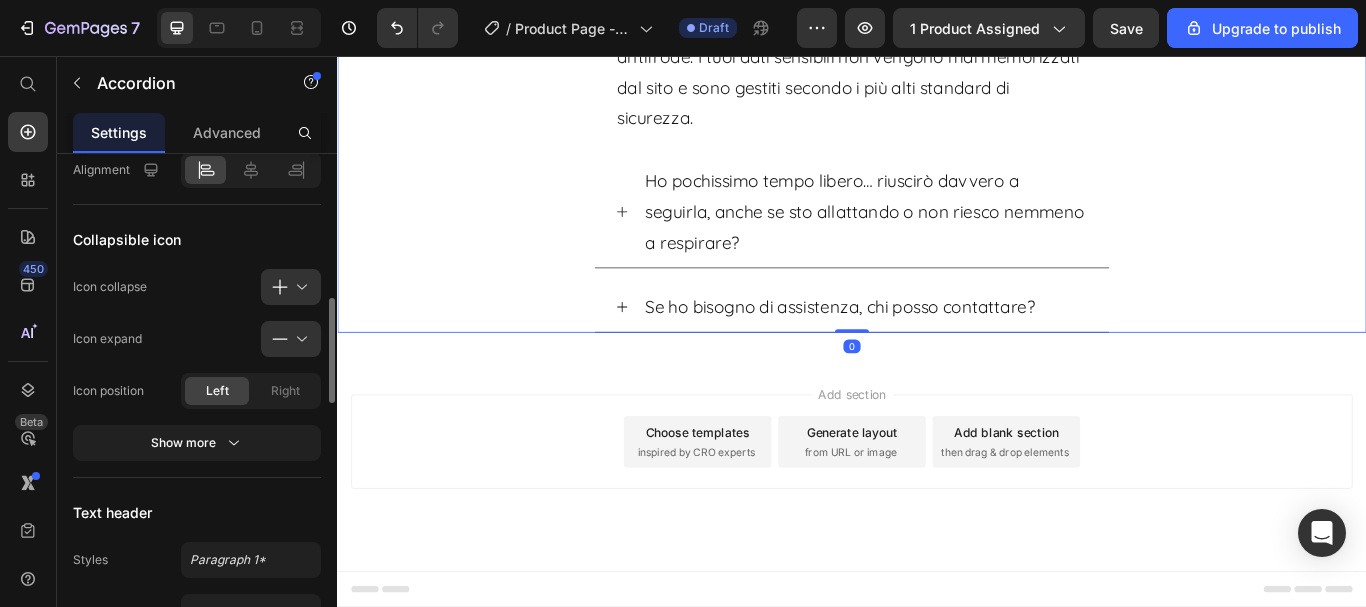 scroll, scrollTop: 1000, scrollLeft: 0, axis: vertical 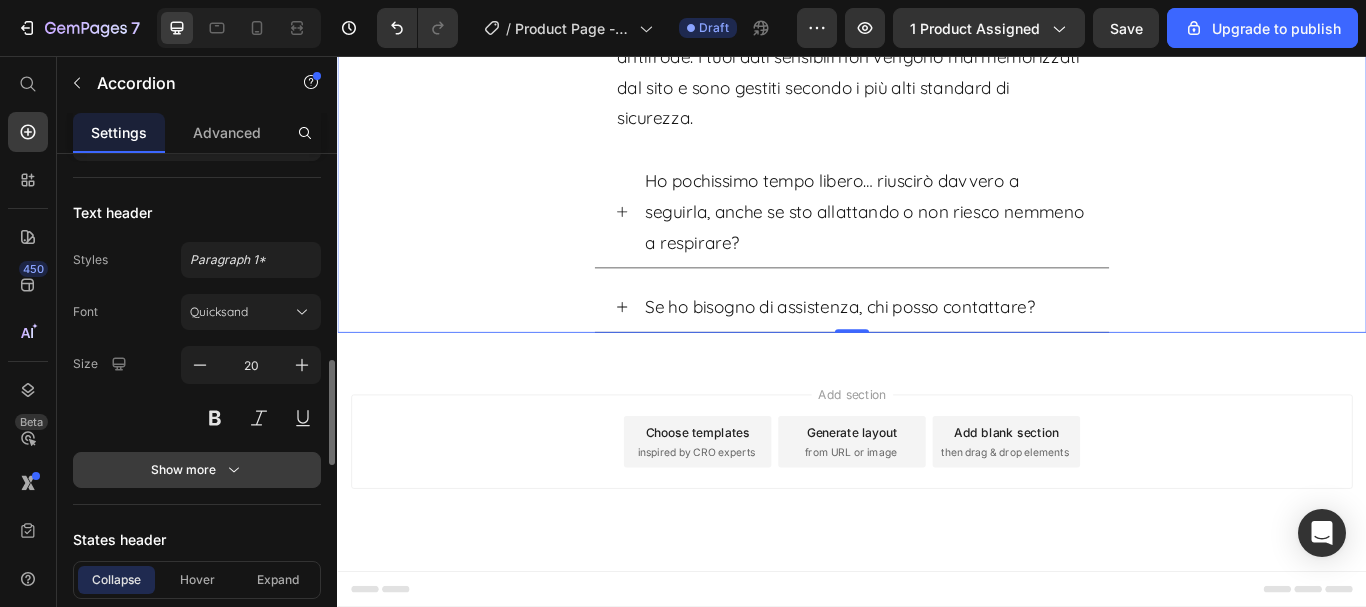 click on "Show more" at bounding box center (197, 470) 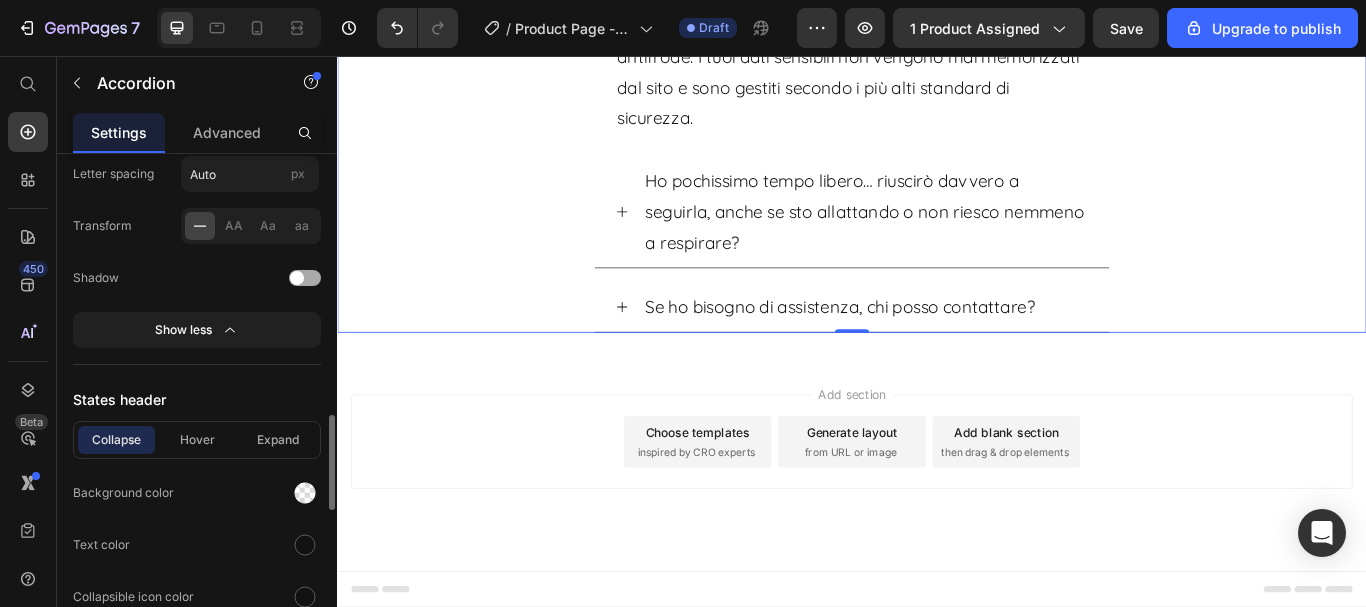 scroll, scrollTop: 1500, scrollLeft: 0, axis: vertical 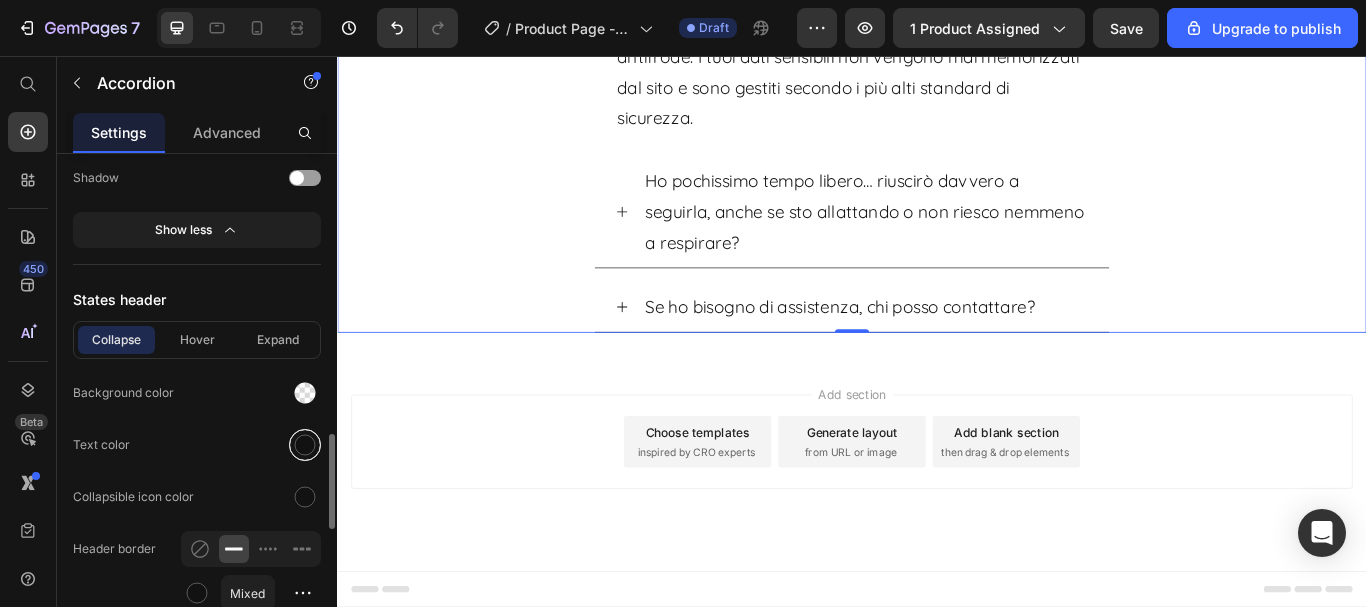 click at bounding box center [305, 445] 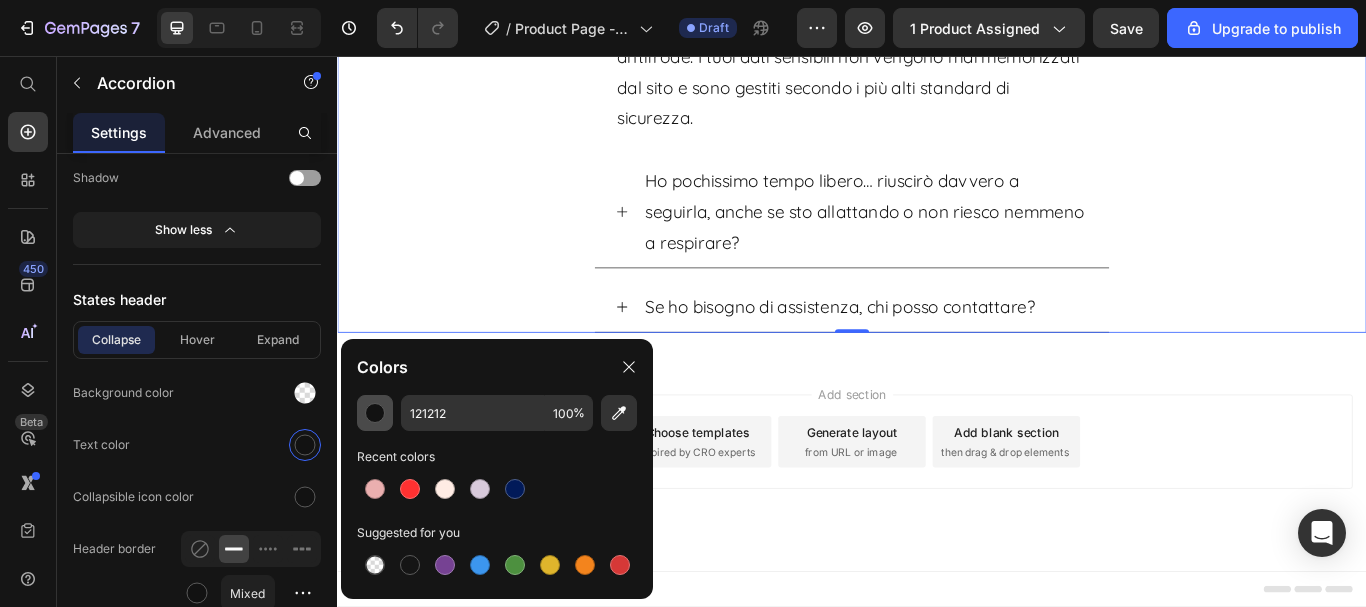 click at bounding box center (375, 413) 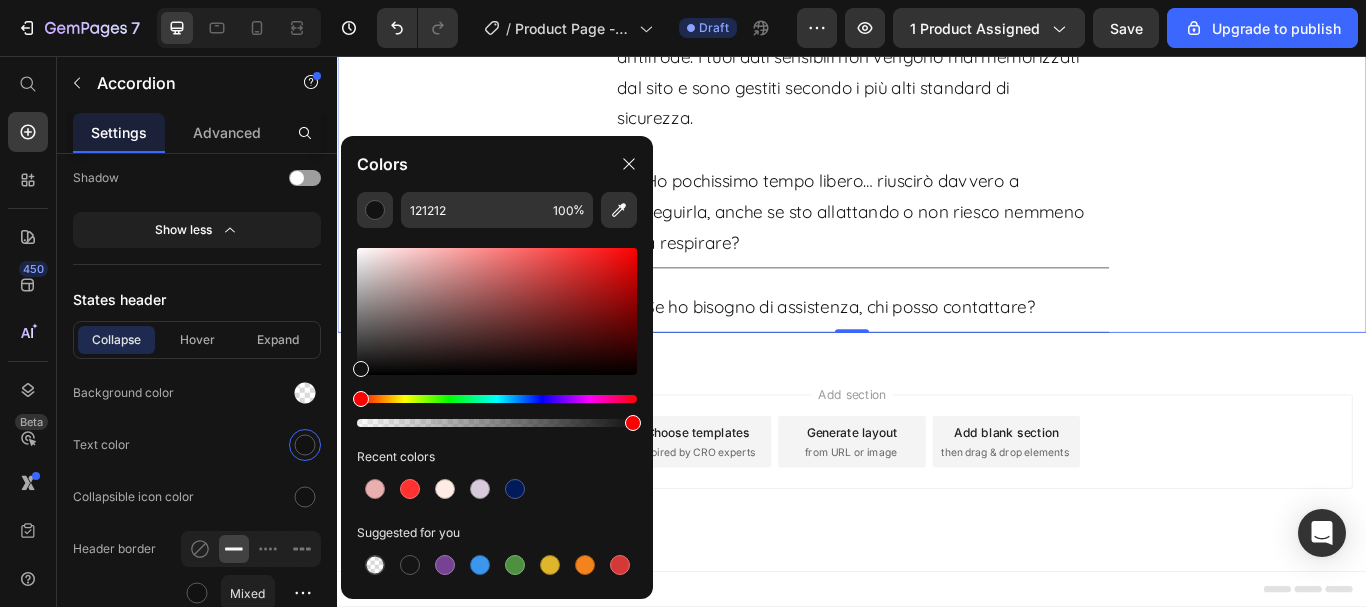 click on "Sì, assolutamente. Tutti i pagamenti avvengono tramite circuiti sicuri e protetti, con crittografia dei dati e protezione antifrode. I tuoi dati sensibili non vengono mai memorizzati dal sito e sono gestiti secondo i più alti standard di sicurezza." at bounding box center (937, 57) 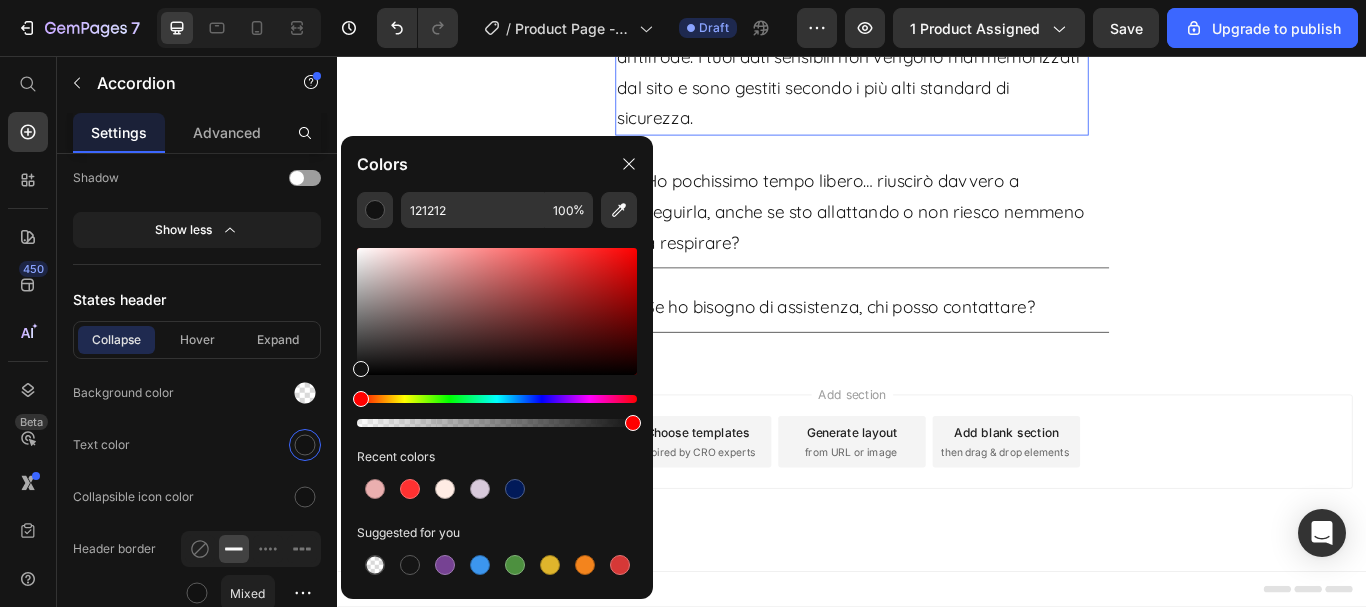 scroll, scrollTop: 0, scrollLeft: 0, axis: both 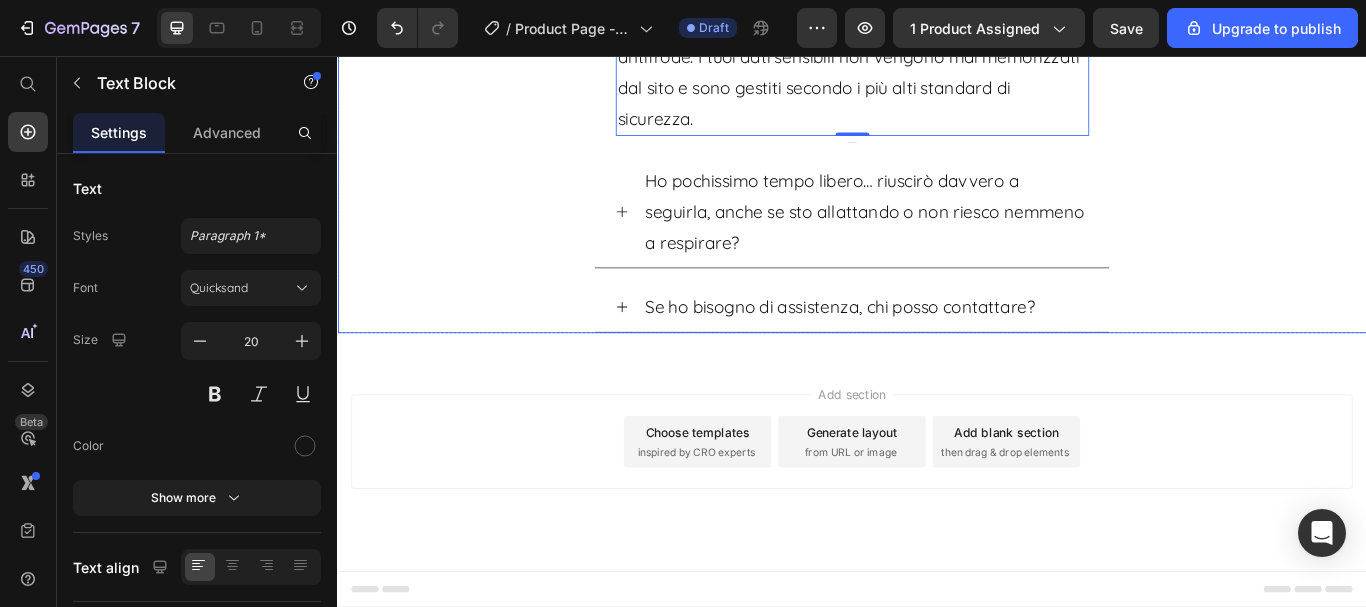 click 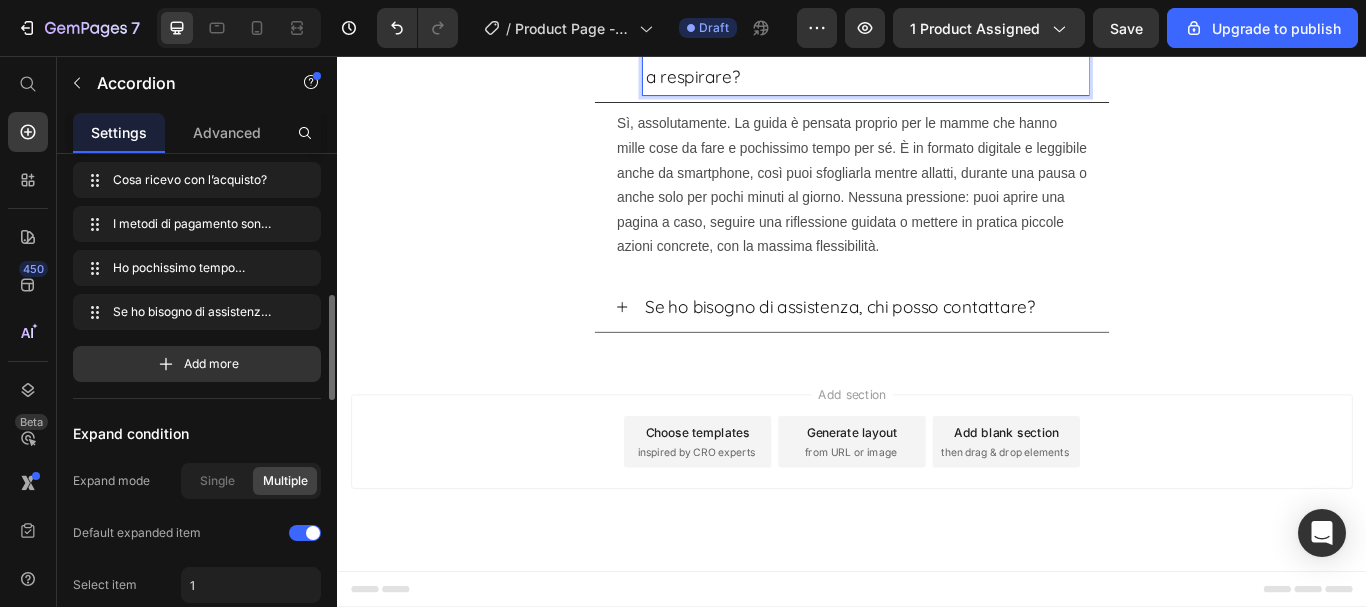 scroll, scrollTop: 200, scrollLeft: 0, axis: vertical 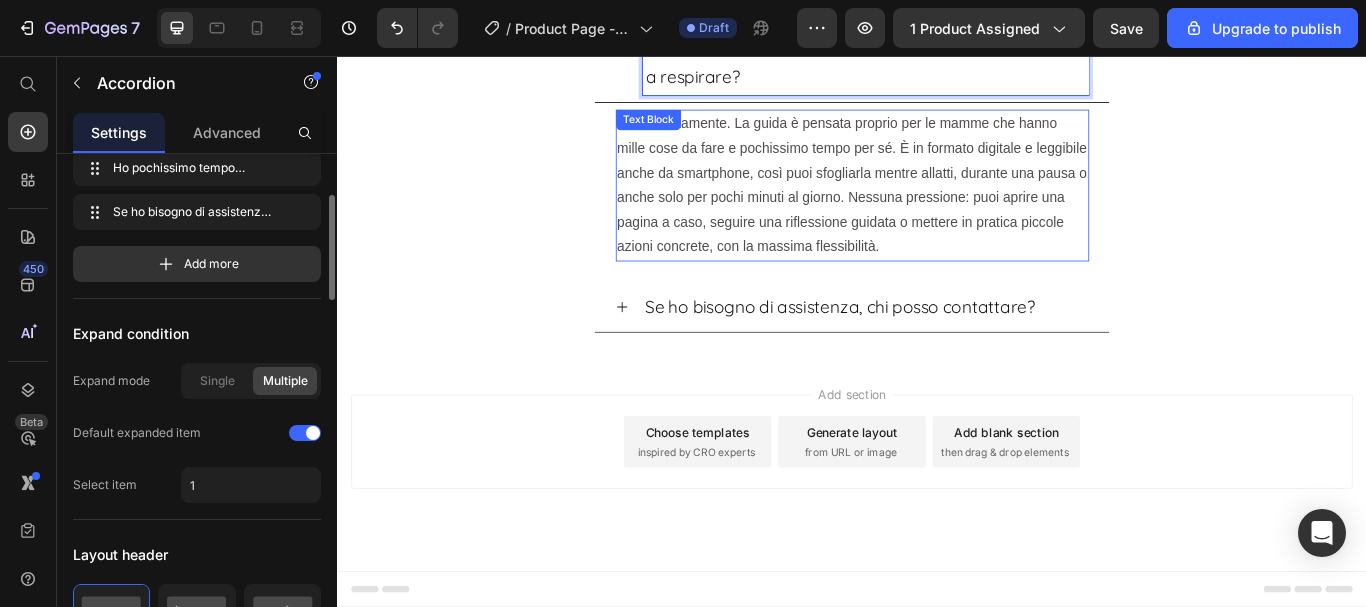 click on "Sì, assolutamente. La guida è pensata proprio per le mamme che hanno mille cose da fare e pochissimo tempo per sé. È in formato digitale e leggibile anche da smartphone, così puoi sfogliarla mentre allatti, durante una pausa o anche solo per pochi minuti al giorno. Nessuna pressione: puoi aprire una pagina a caso, seguire una riflessione guidata o mettere in pratica piccole azioni concrete, con la massima flessibilità." at bounding box center (937, 207) 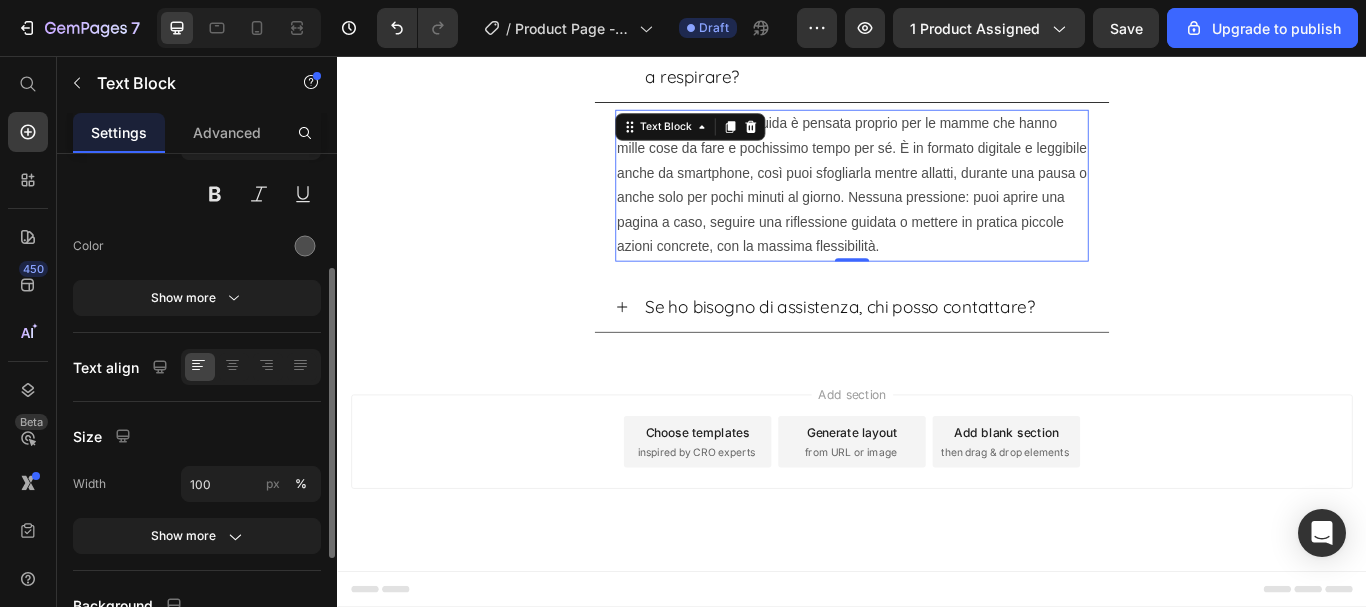 scroll, scrollTop: 0, scrollLeft: 0, axis: both 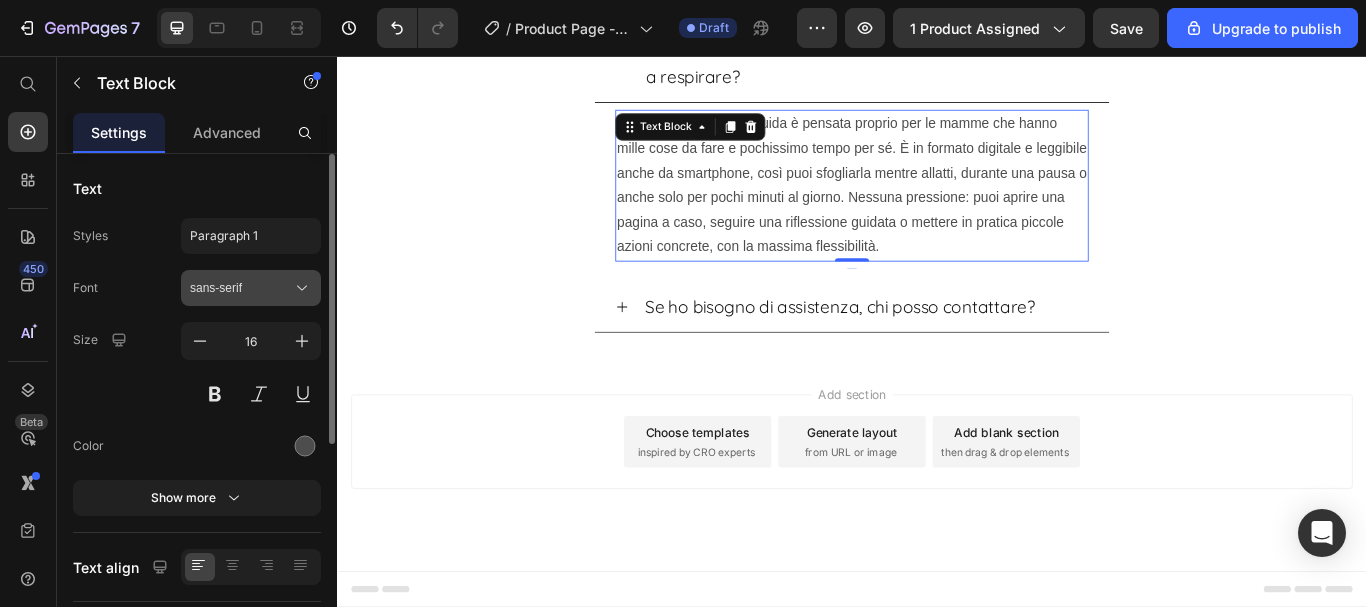 click 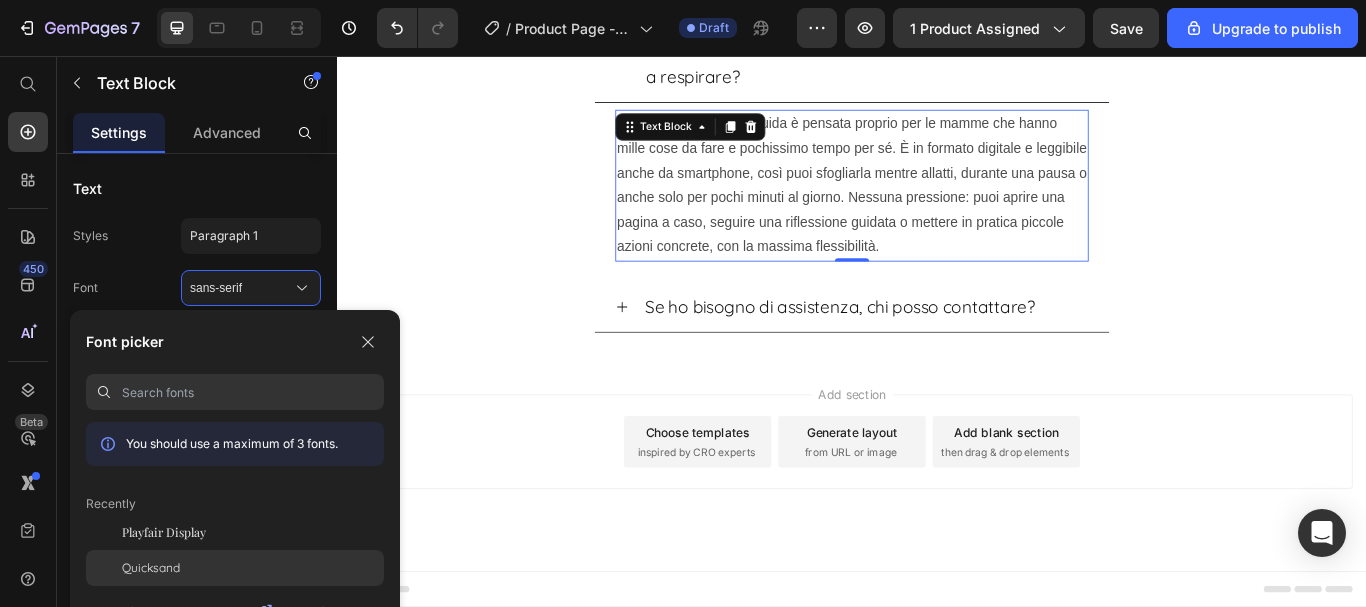click on "Quicksand" at bounding box center (151, 568) 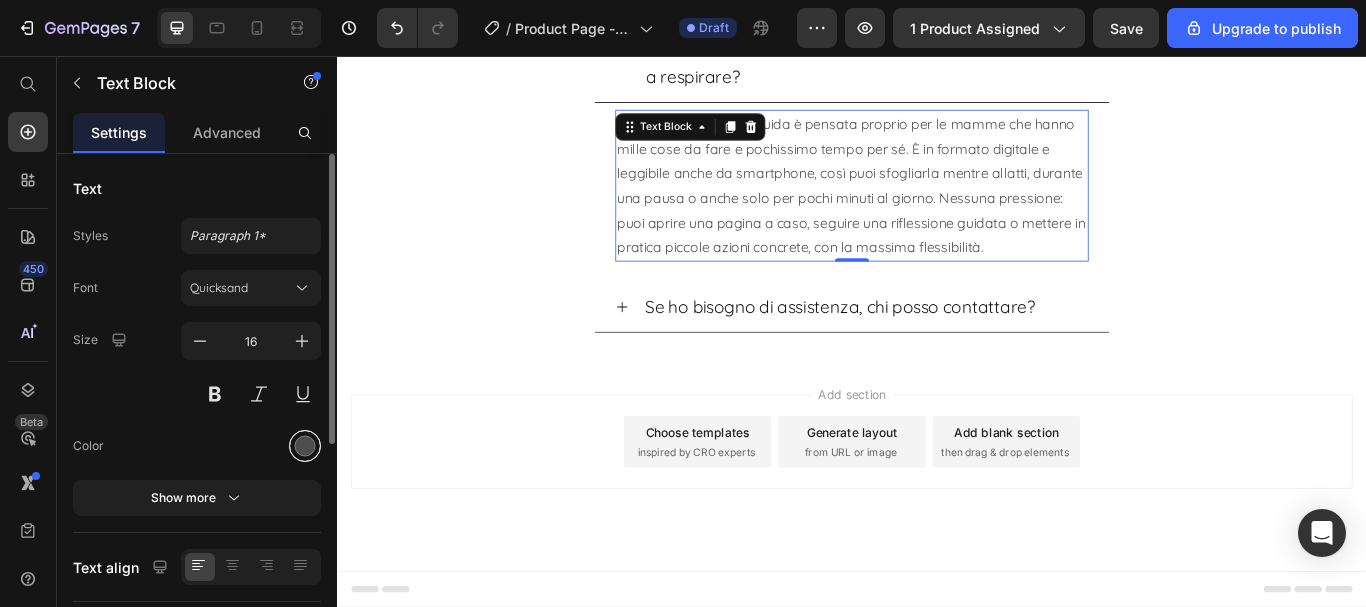 click at bounding box center (305, 446) 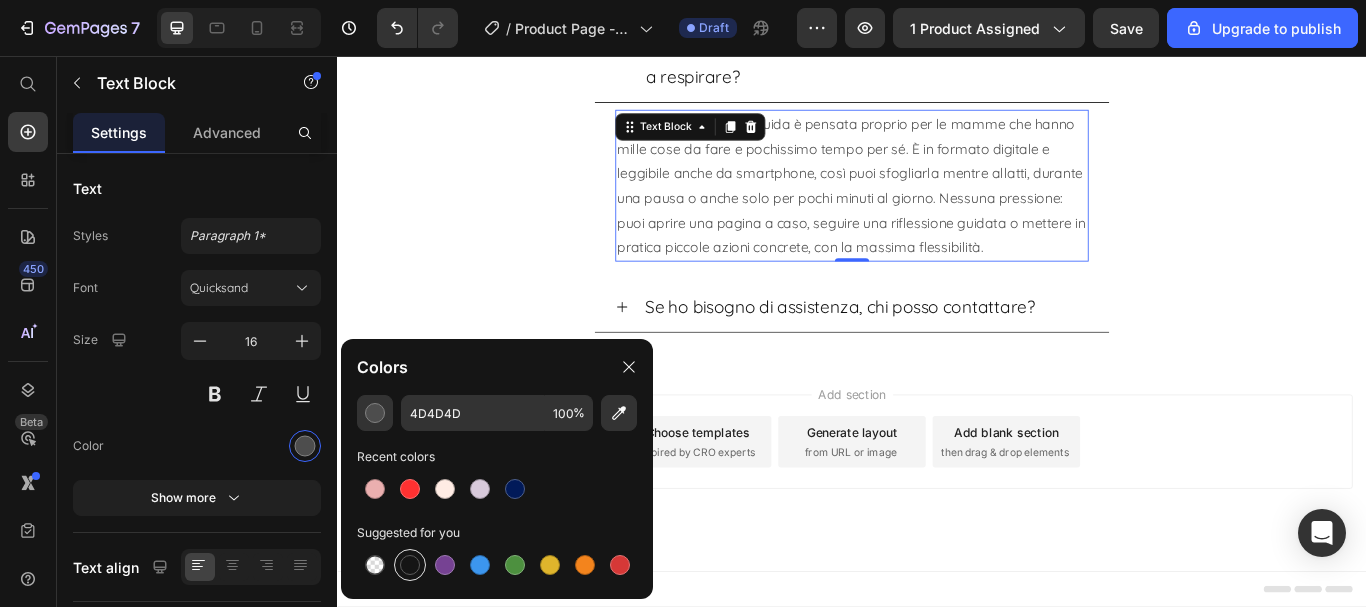 click at bounding box center (410, 565) 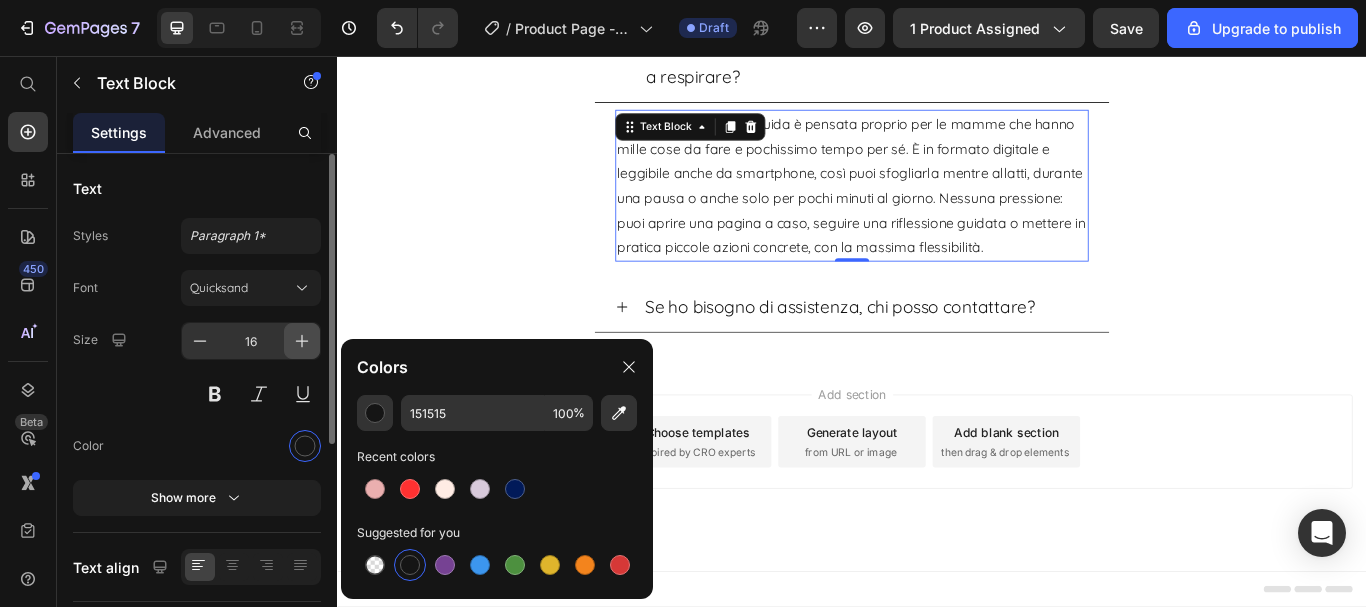 click 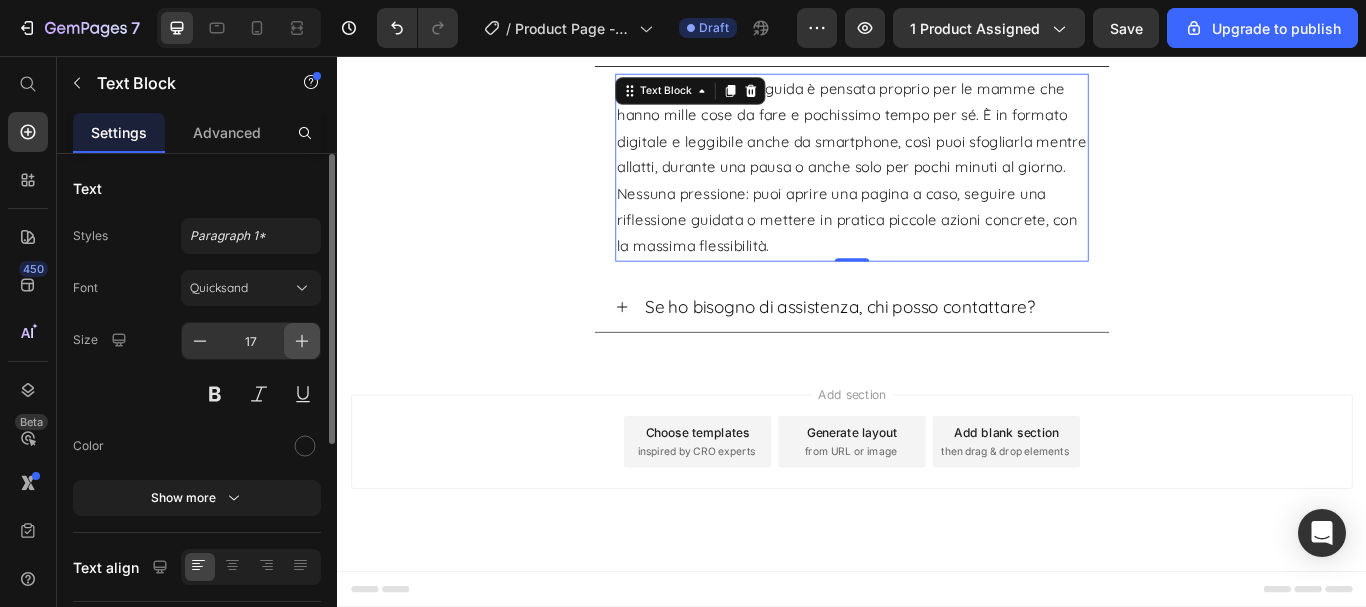 click 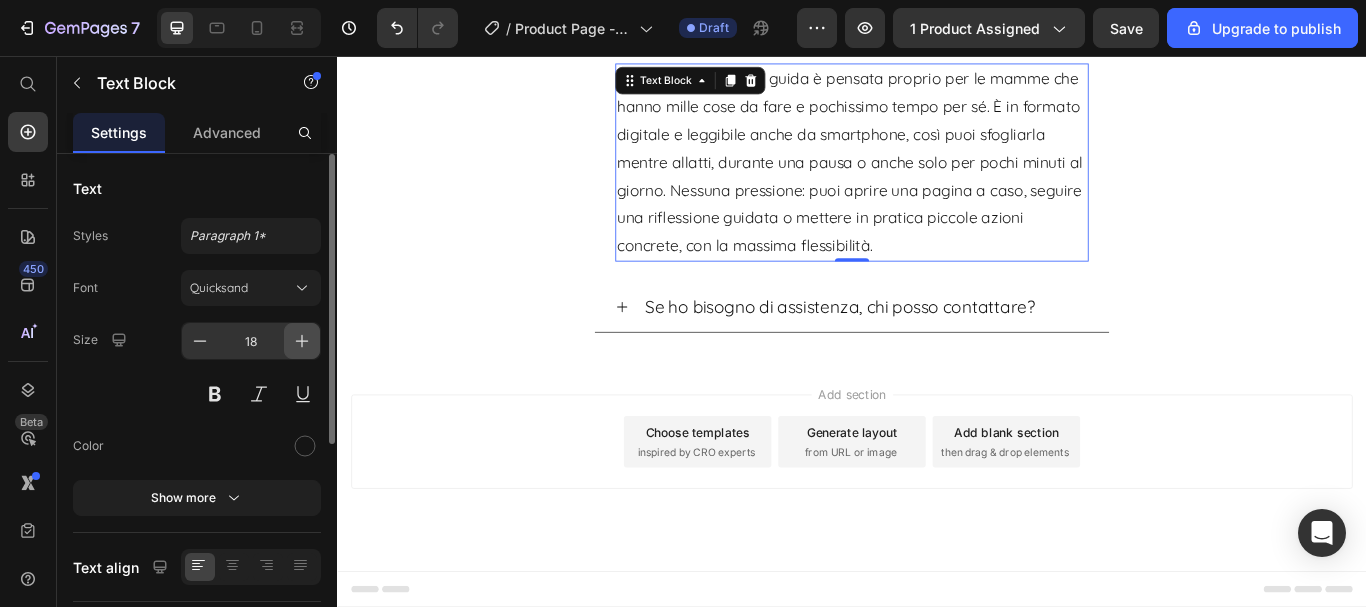 click 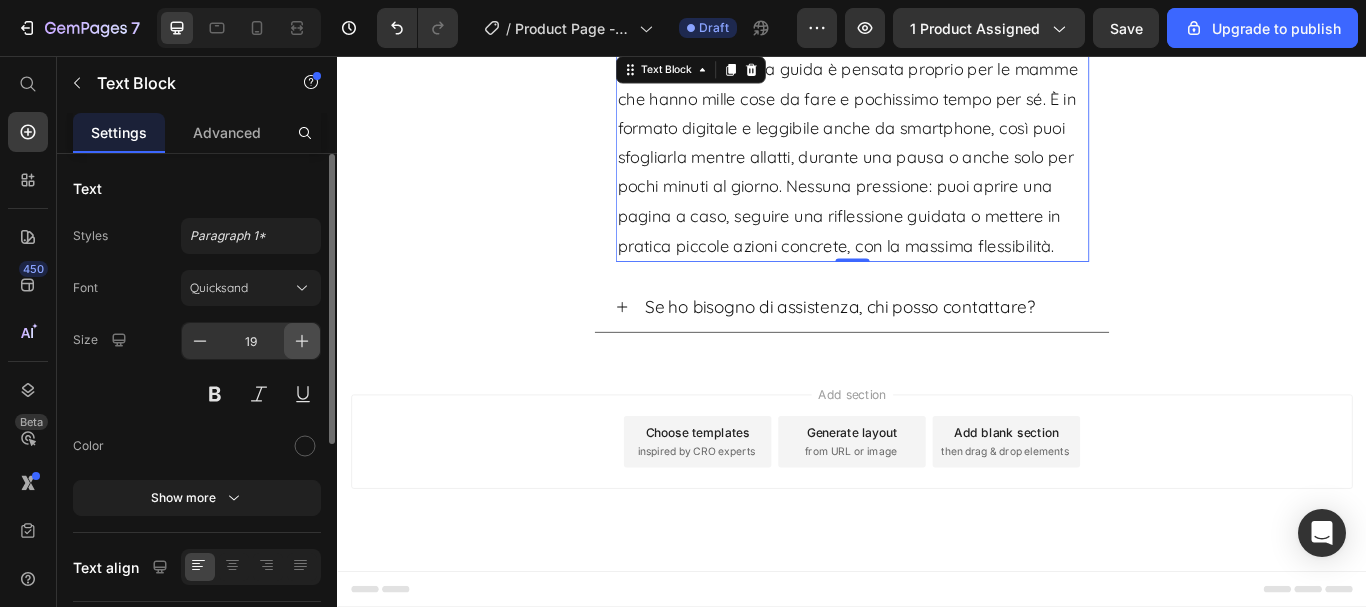click 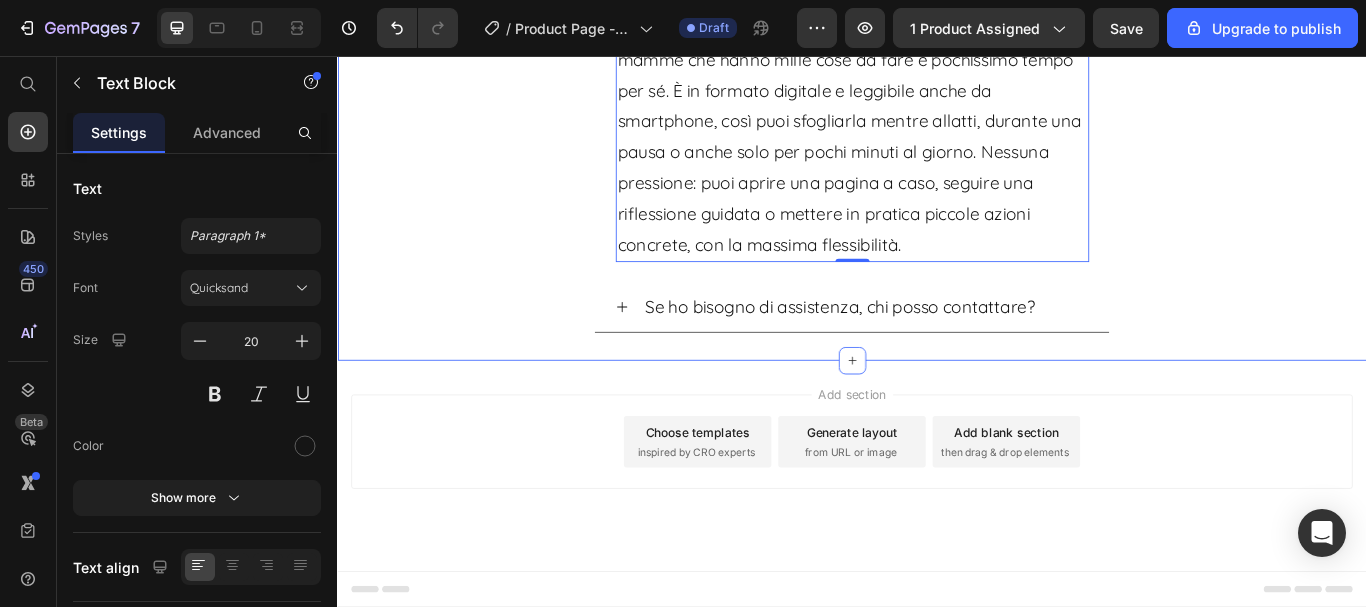 scroll, scrollTop: 14858, scrollLeft: 0, axis: vertical 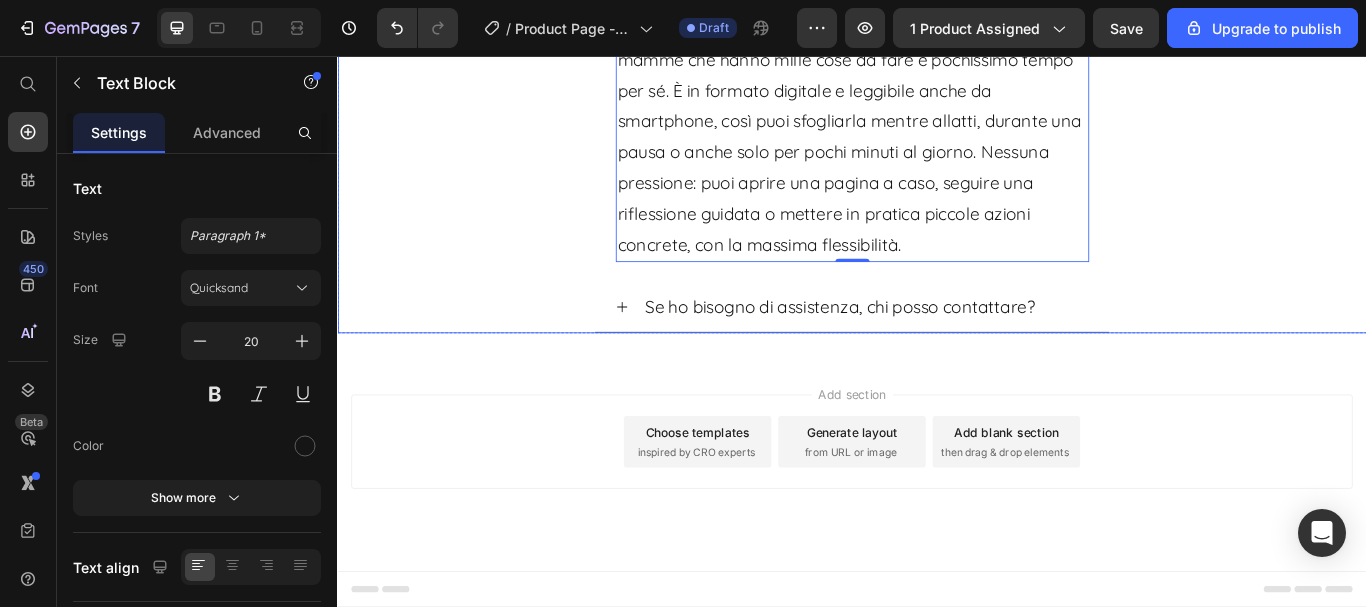 click 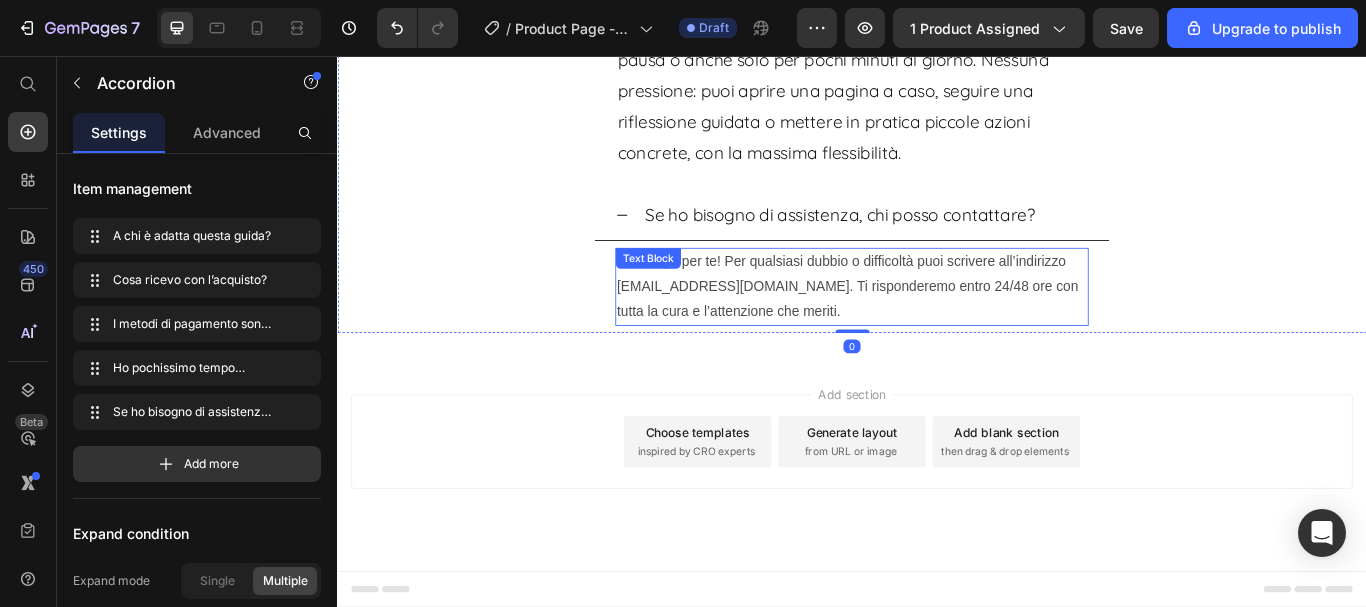 click on "Siamo qui per te! Per qualsiasi dubbio o difficoltà puoi scrivere all’indirizzo rinascomamma@gmail.com. Ti risponderemo entro 24/48 ore con tutta la cura e l’attenzione che meriti." at bounding box center (937, 325) 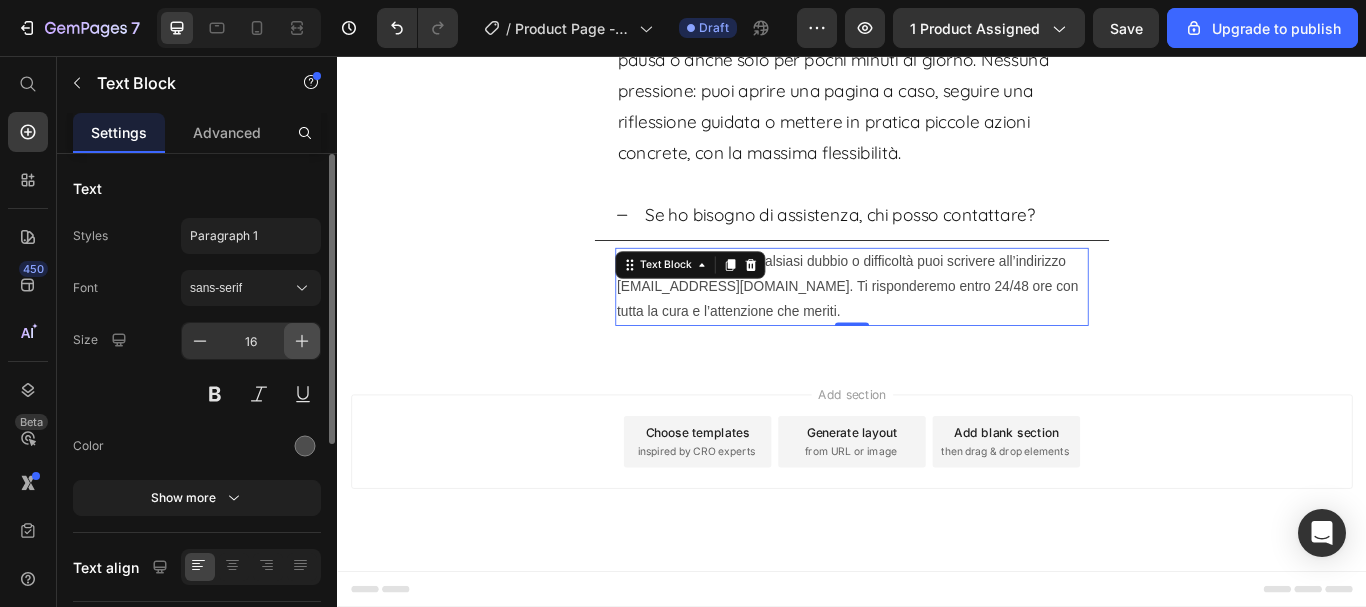 click at bounding box center [302, 341] 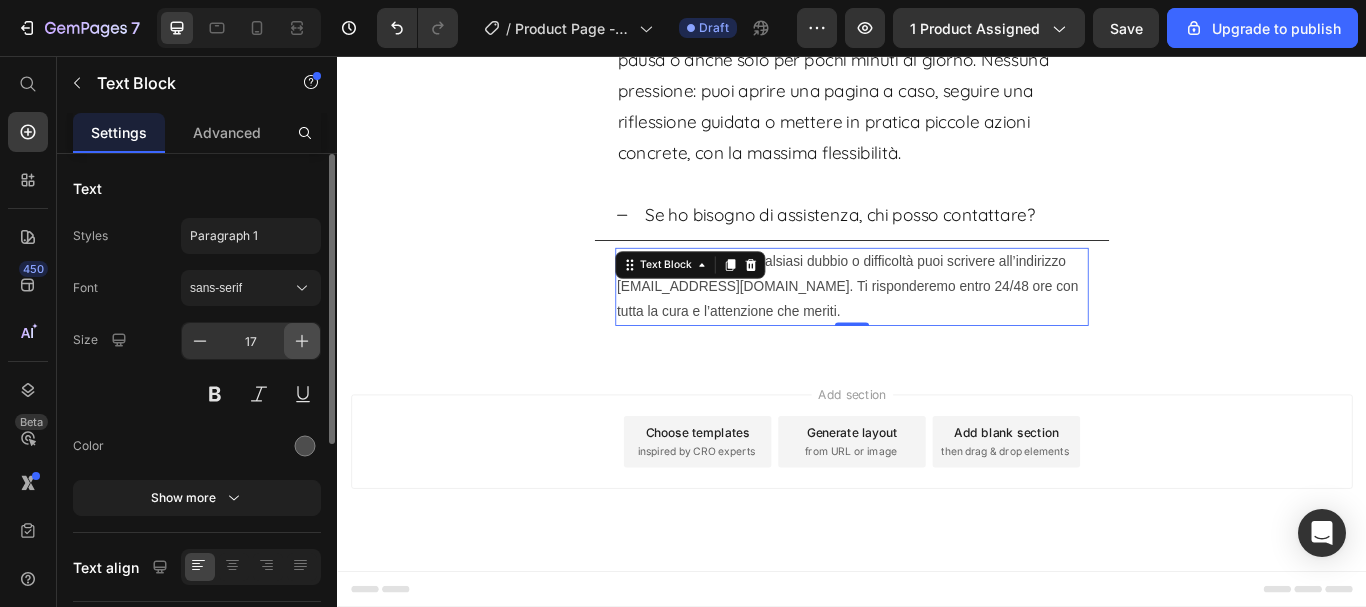 click at bounding box center [302, 341] 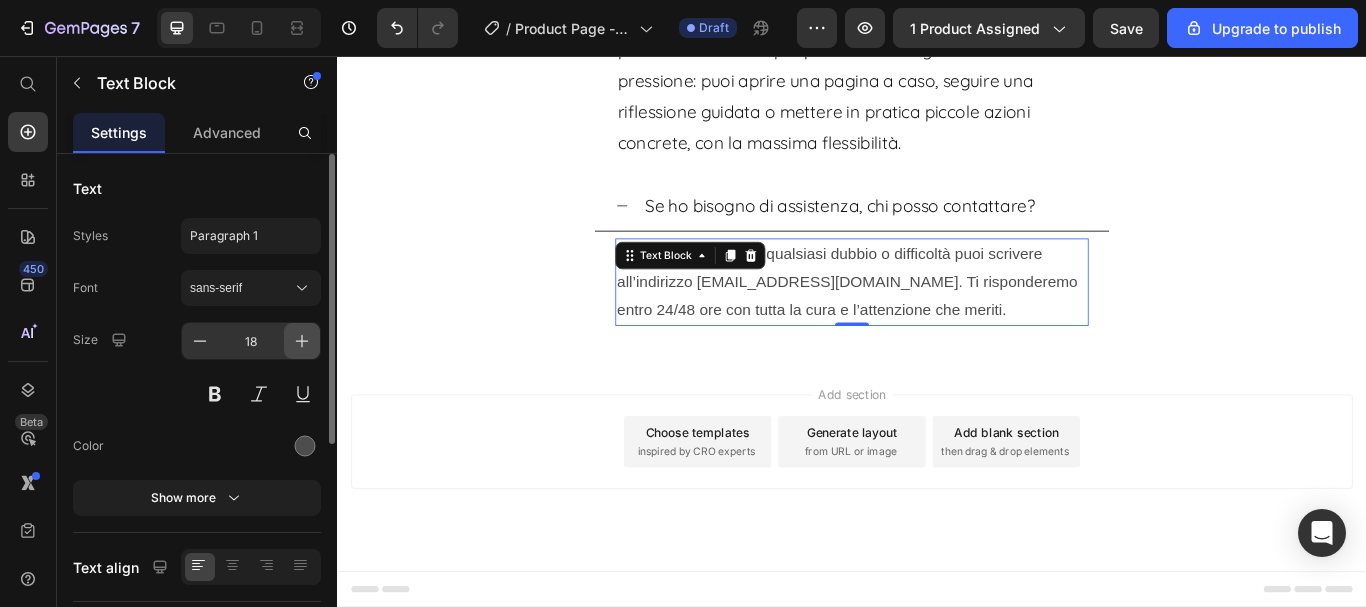click at bounding box center [302, 341] 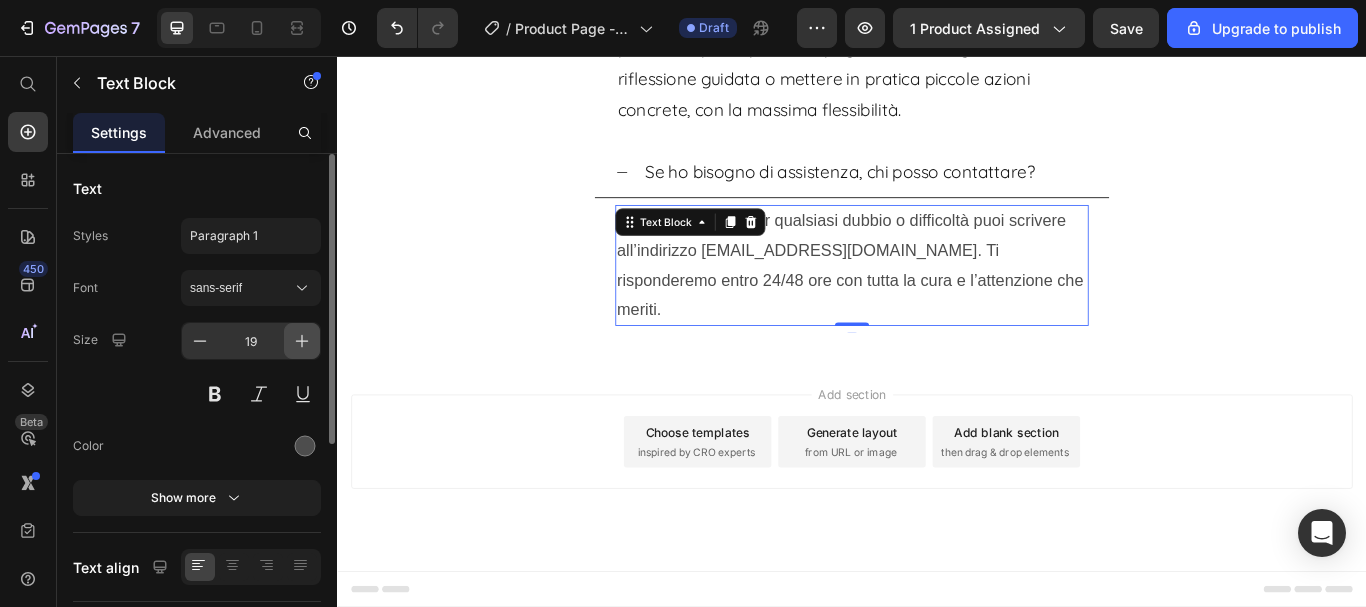 click at bounding box center [302, 341] 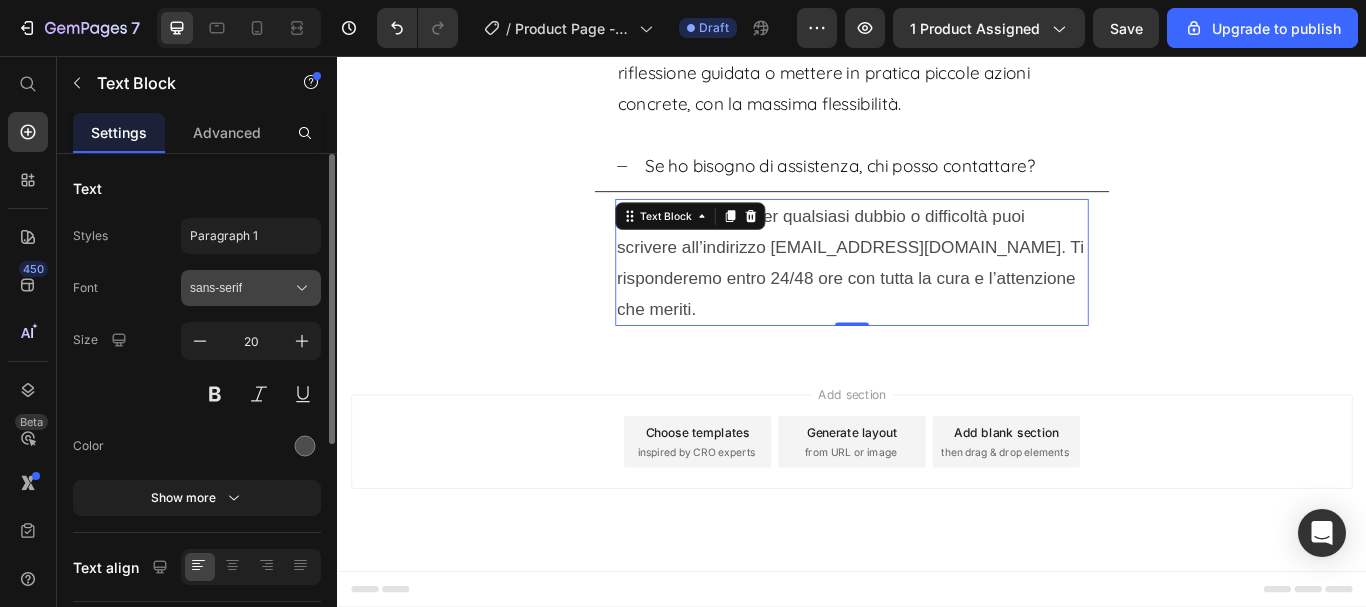 click 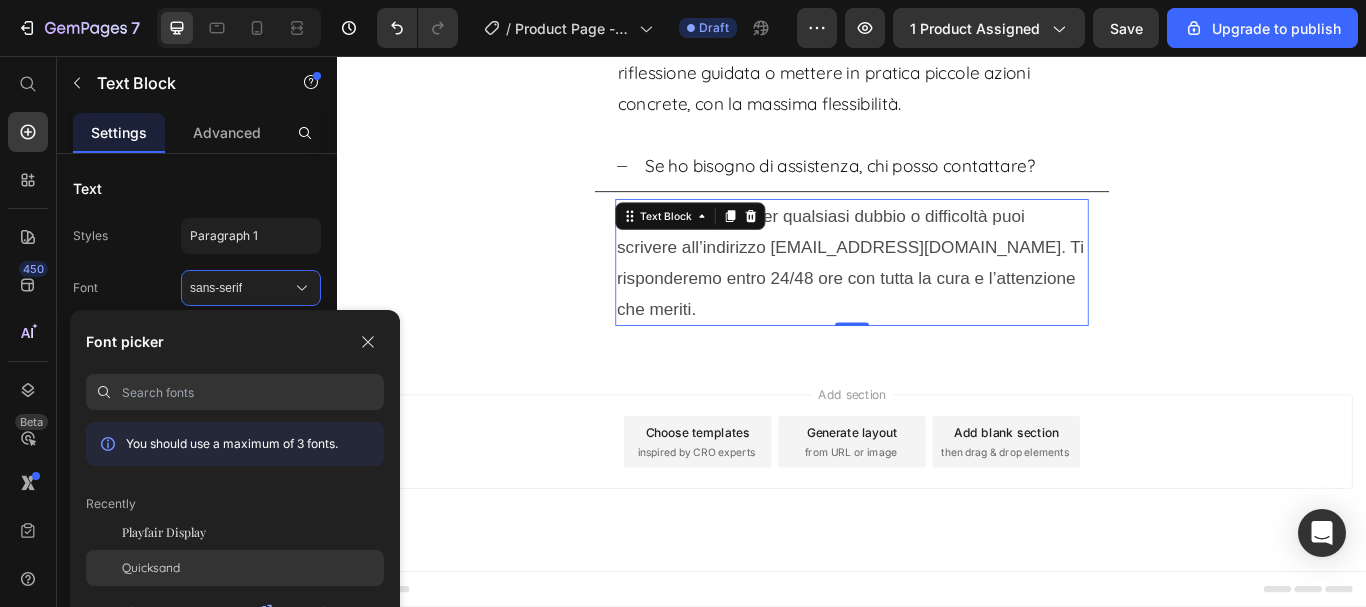click on "Quicksand" at bounding box center (151, 568) 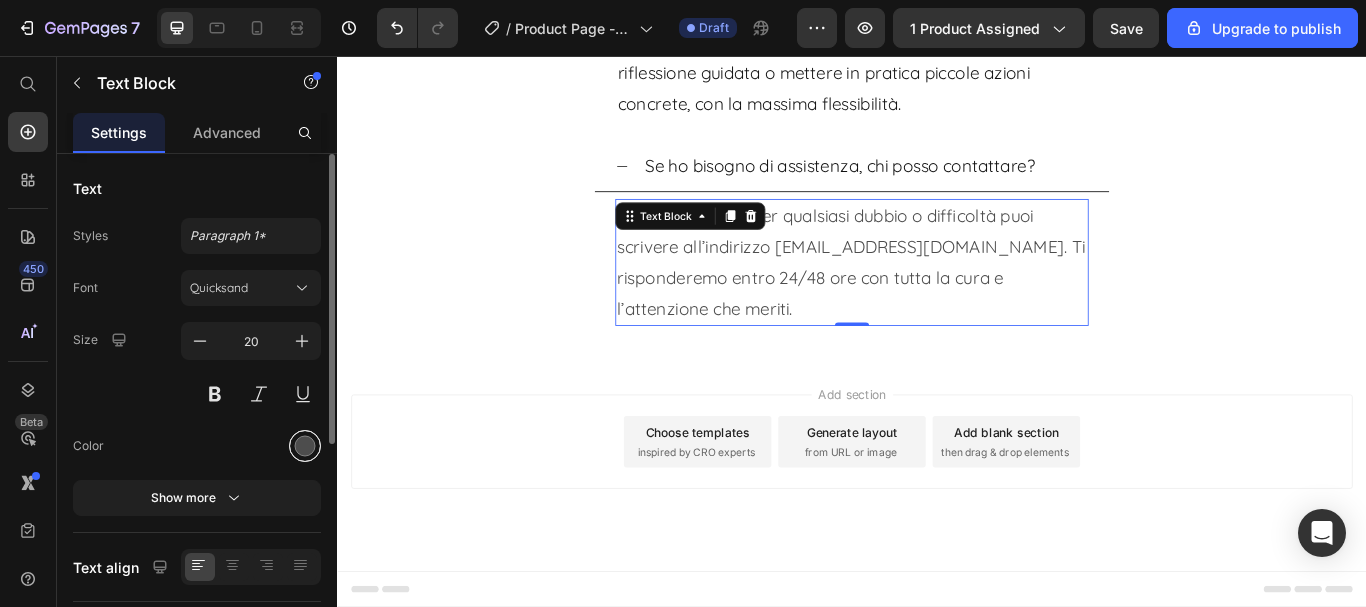 click at bounding box center [305, 446] 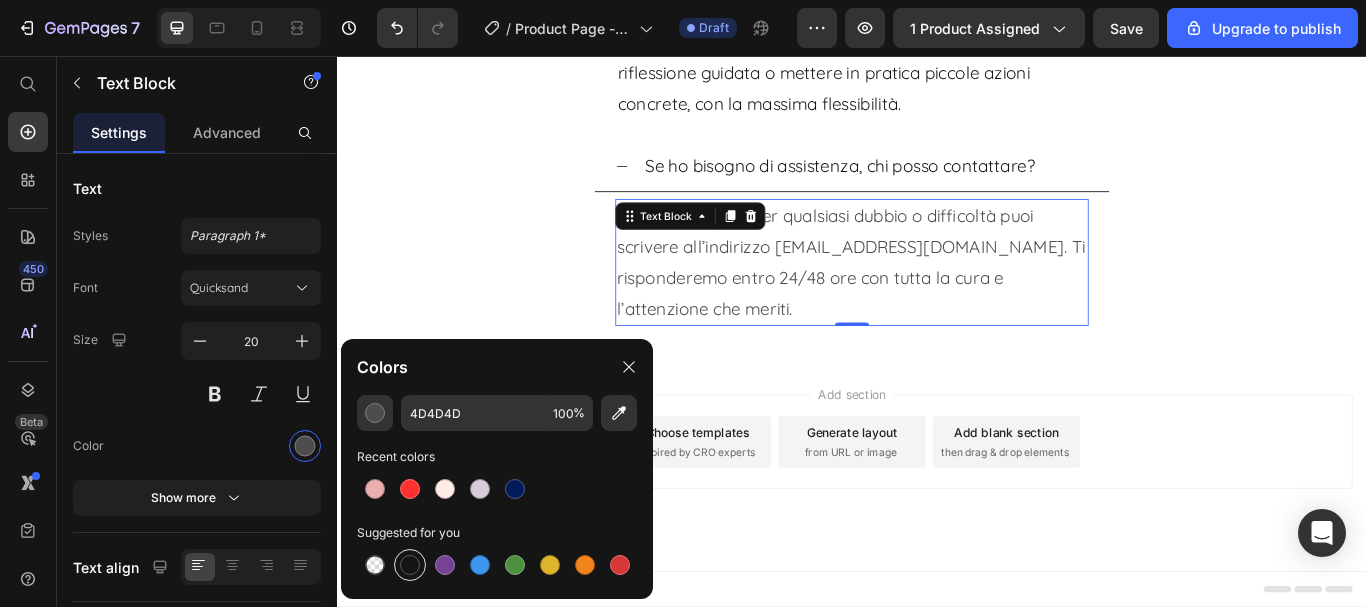 click at bounding box center [410, 565] 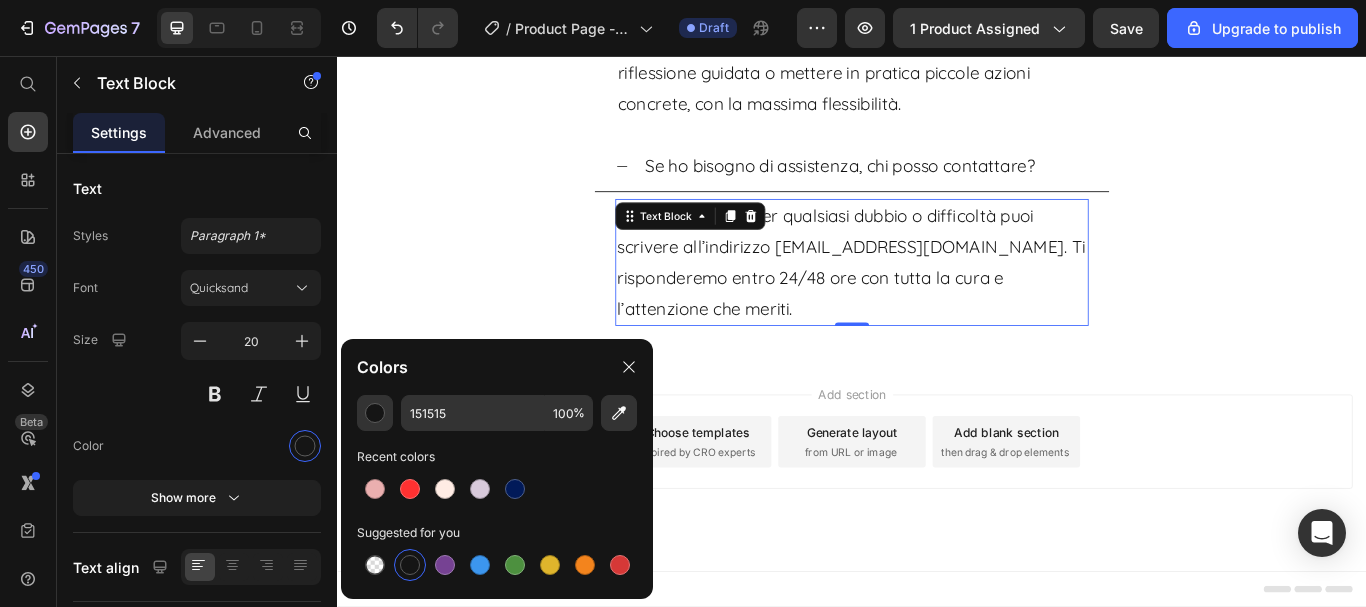click at bounding box center [410, 565] 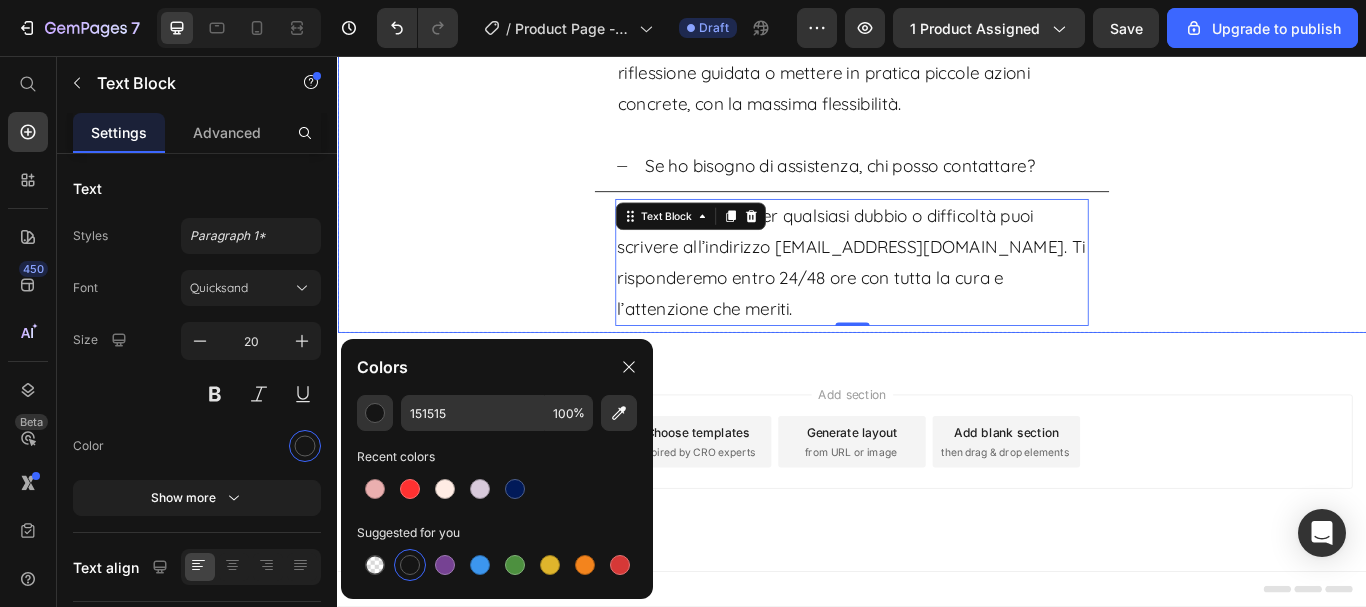 drag, startPoint x: 535, startPoint y: 321, endPoint x: 1241, endPoint y: 416, distance: 712.363 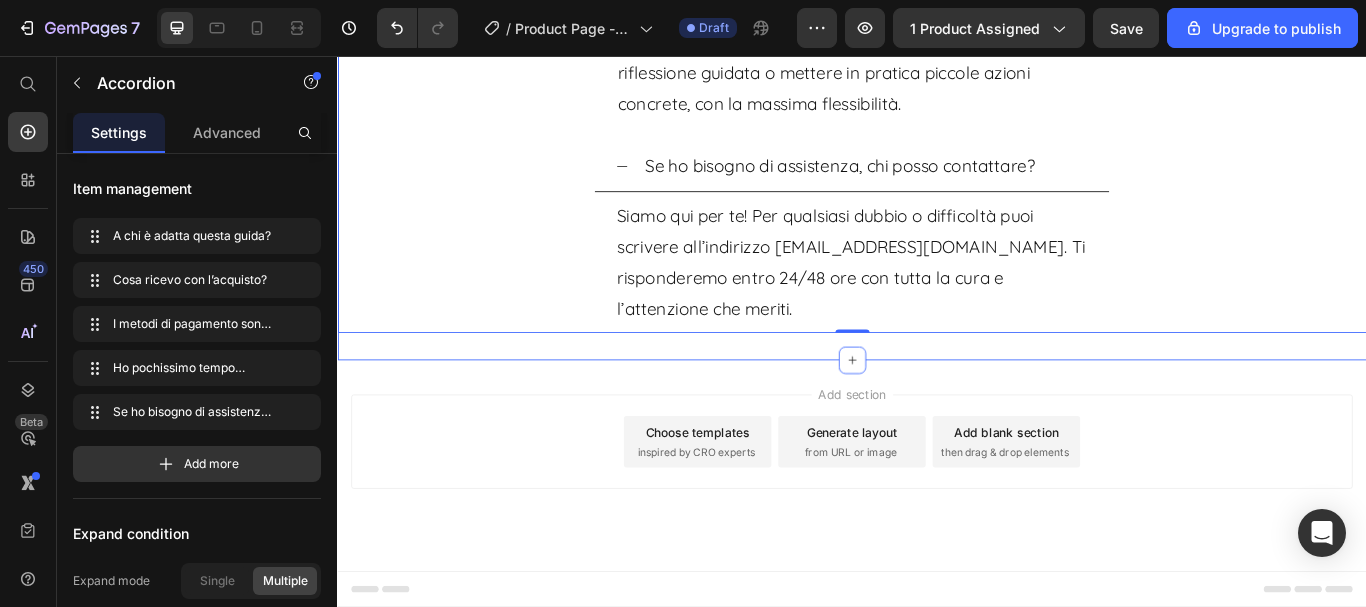 scroll, scrollTop: 15022, scrollLeft: 0, axis: vertical 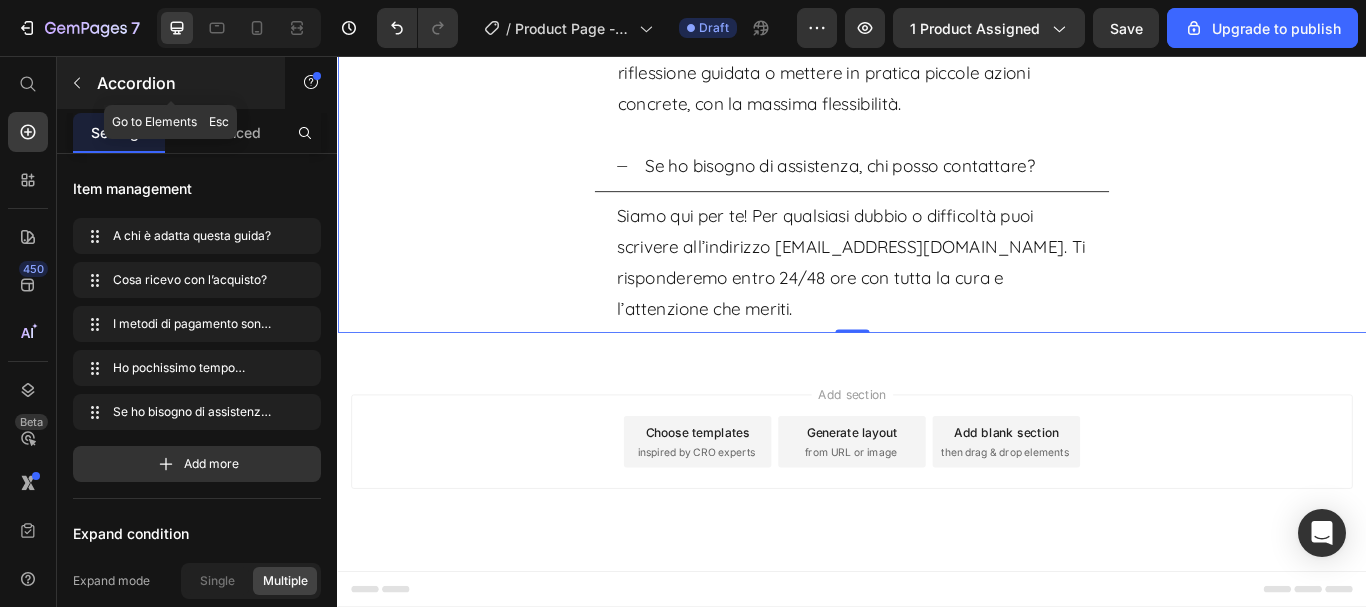 click on "Accordion" at bounding box center [182, 83] 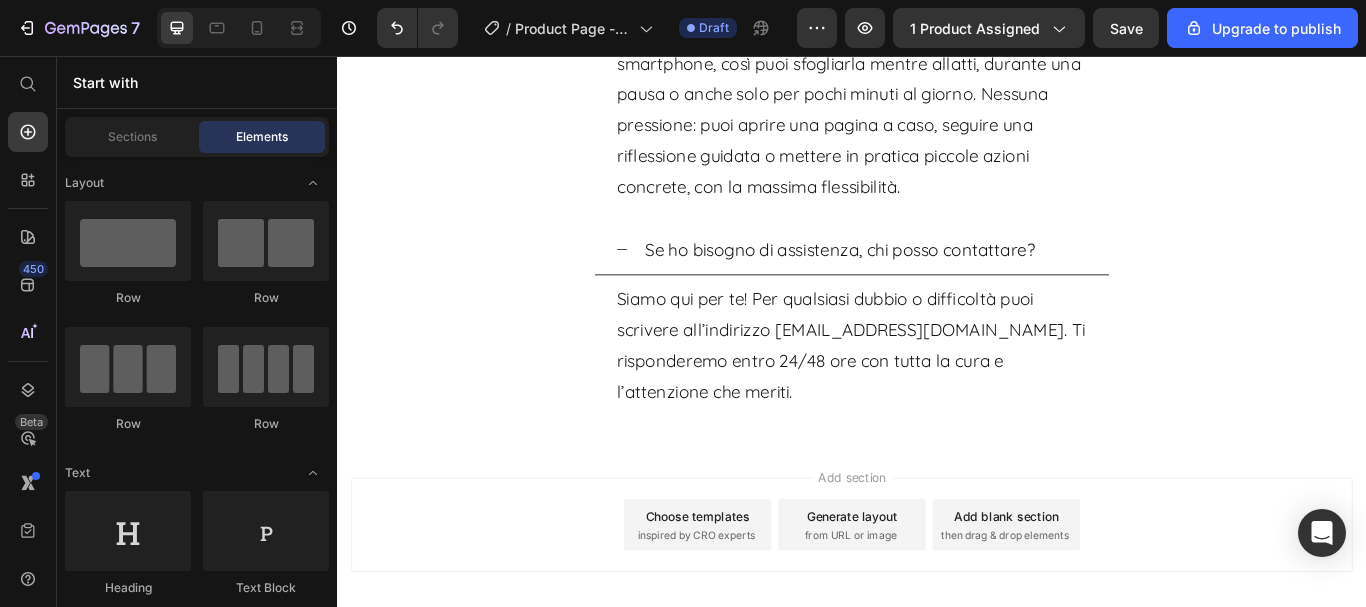 scroll, scrollTop: 13622, scrollLeft: 0, axis: vertical 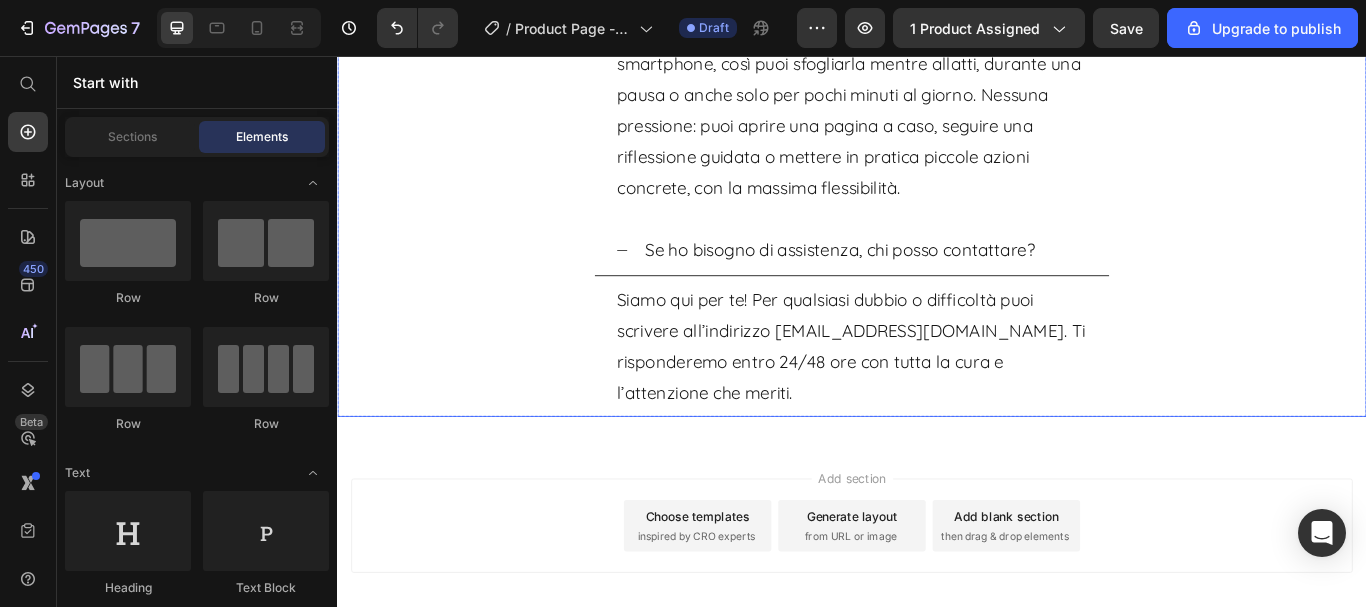 click on "A chi è adatta questa guida?" at bounding box center [825, -961] 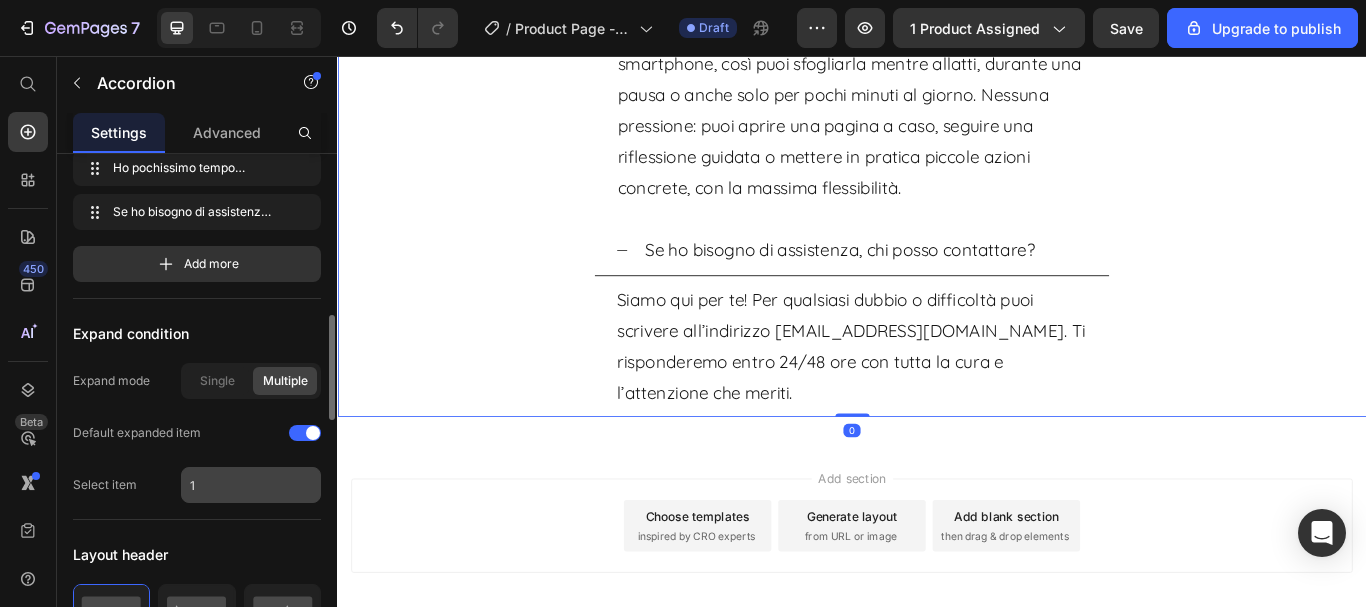 scroll, scrollTop: 300, scrollLeft: 0, axis: vertical 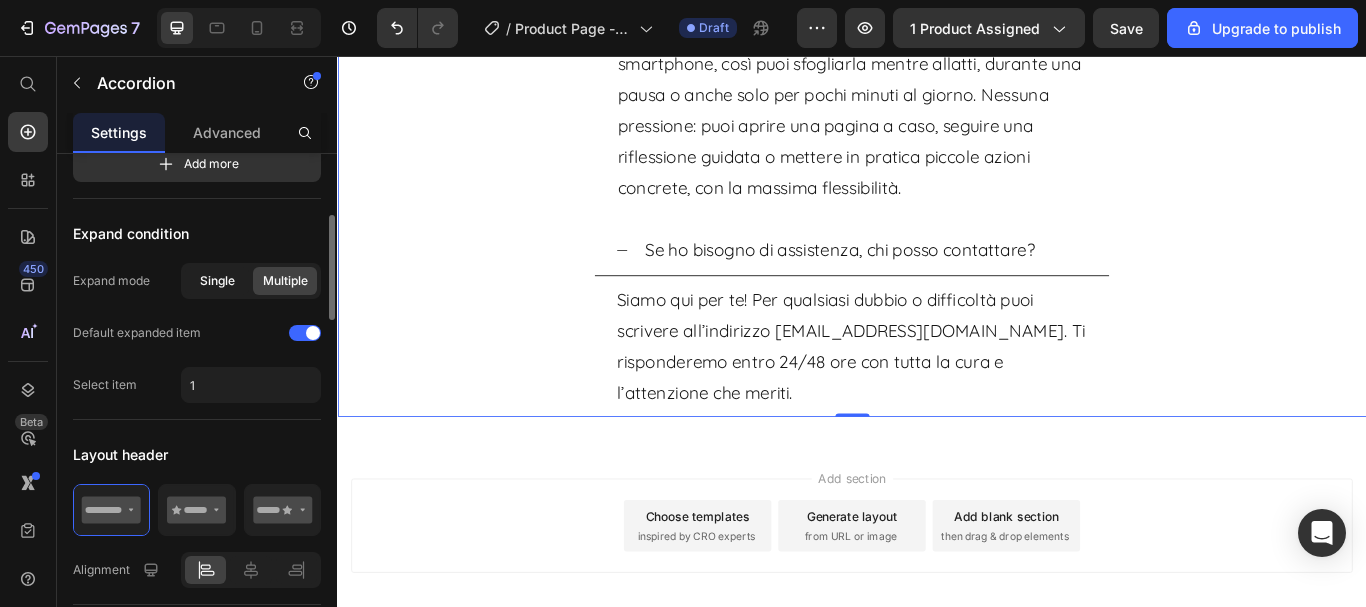 click on "Single" 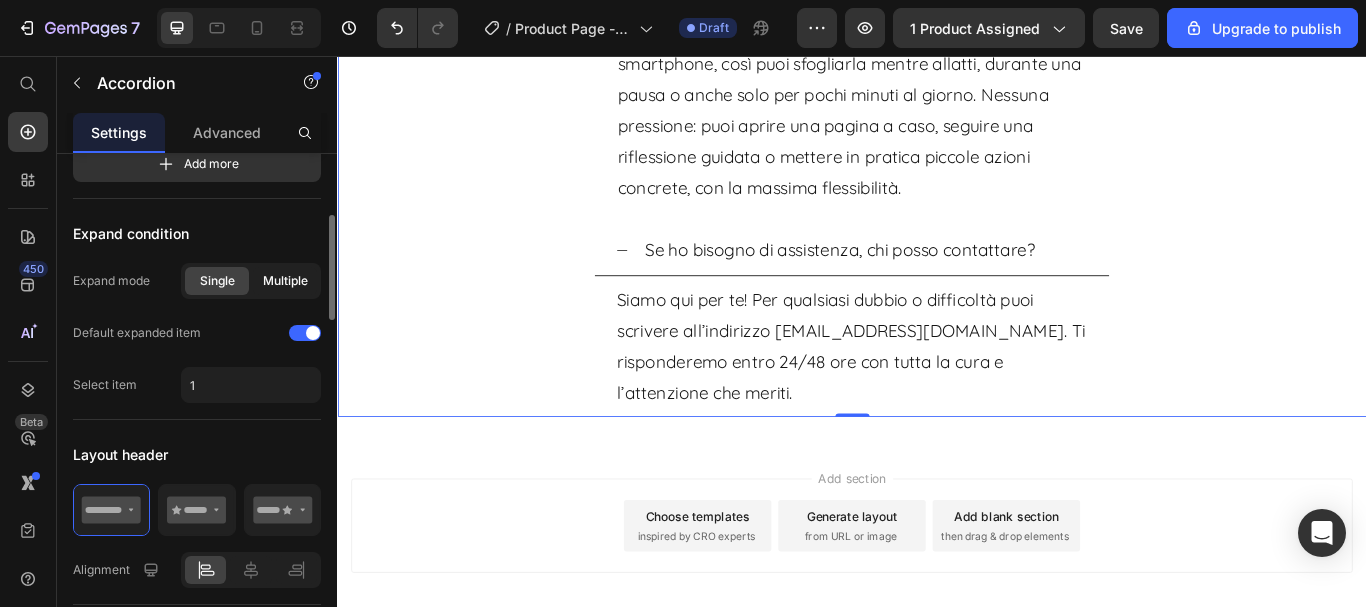 click on "Multiple" 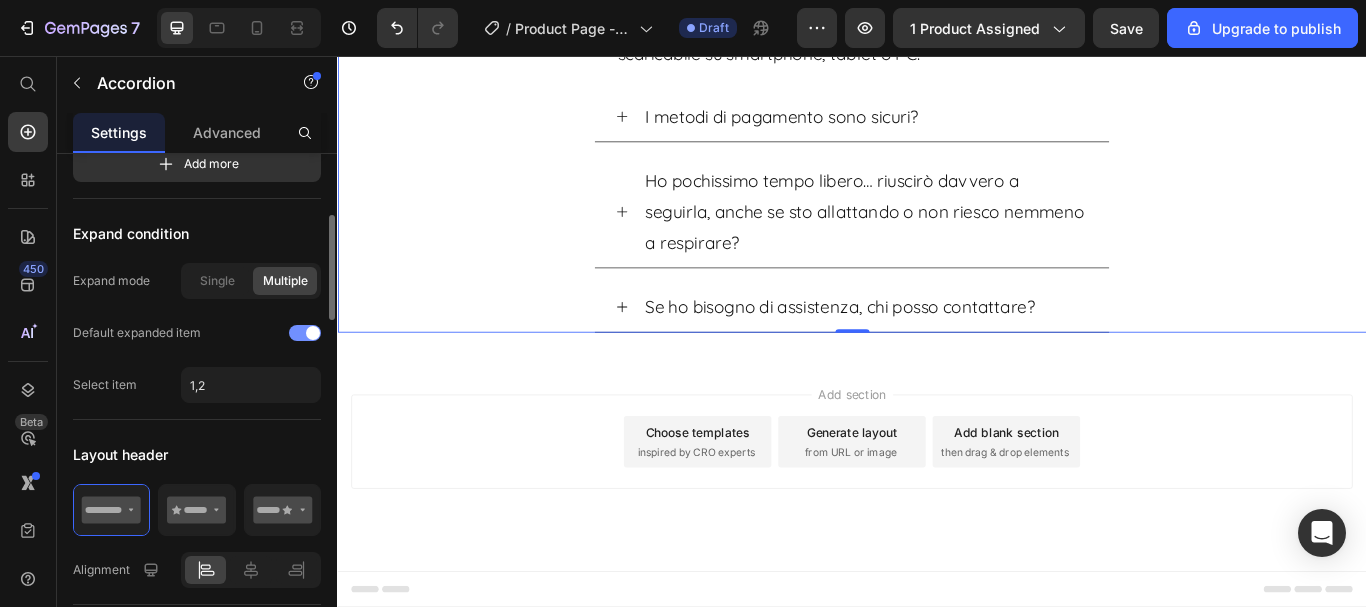 click at bounding box center [305, 333] 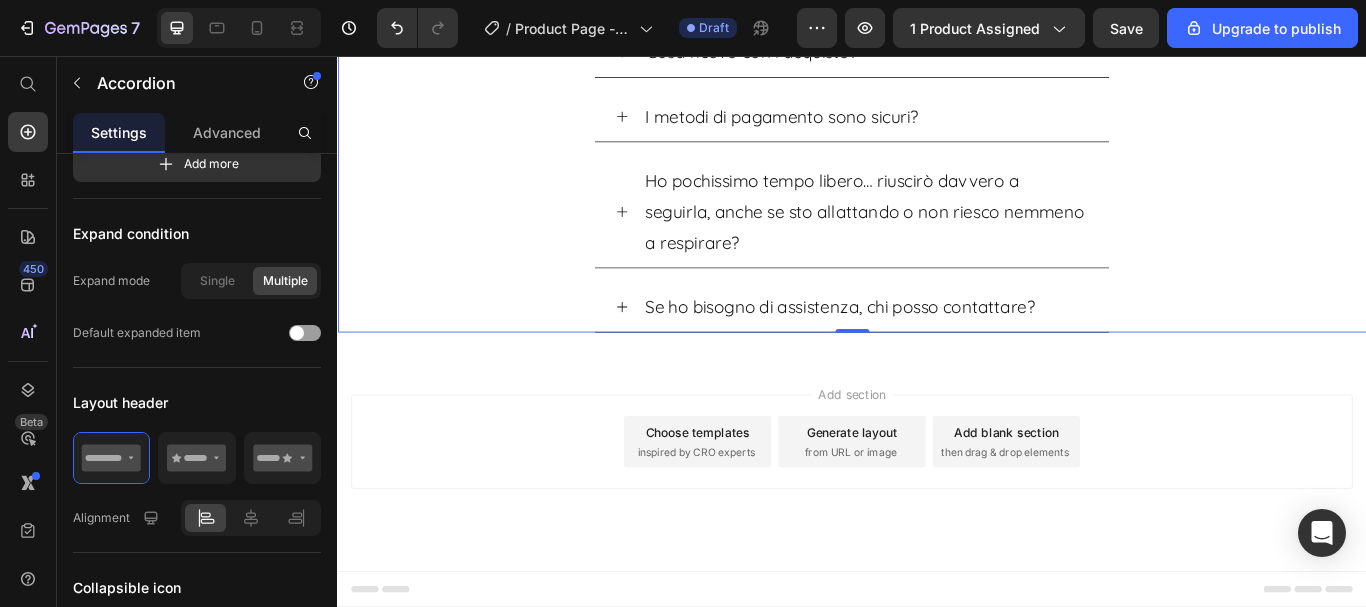 scroll, scrollTop: 13822, scrollLeft: 0, axis: vertical 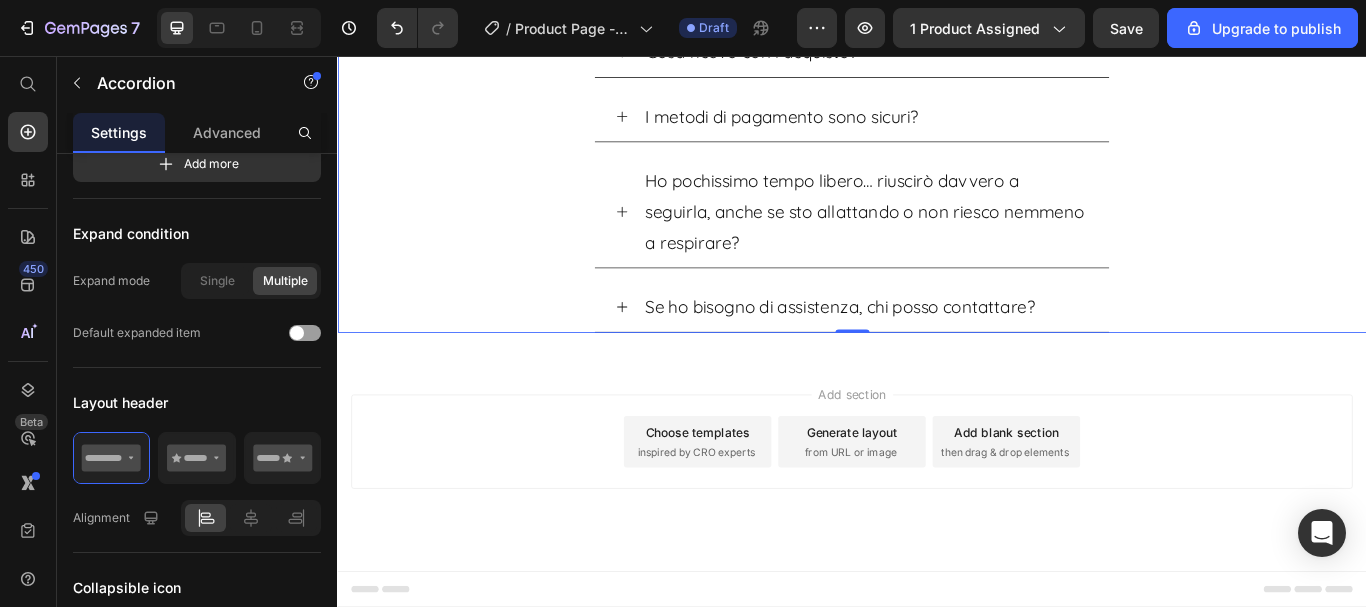 click 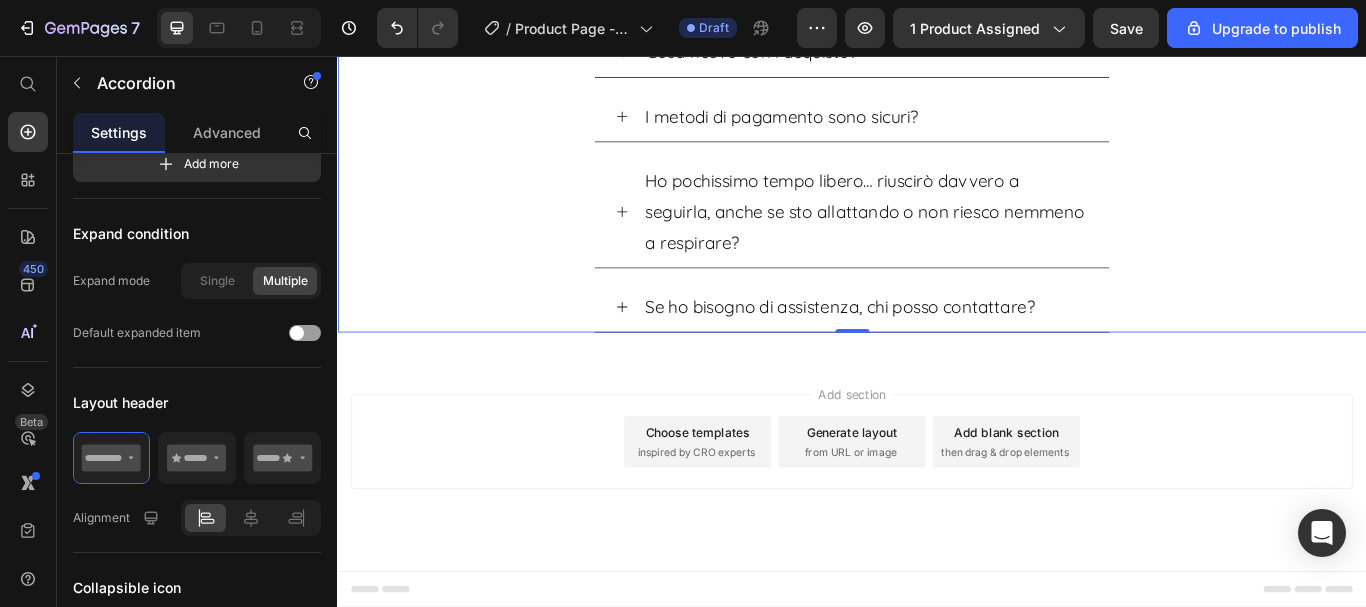 click 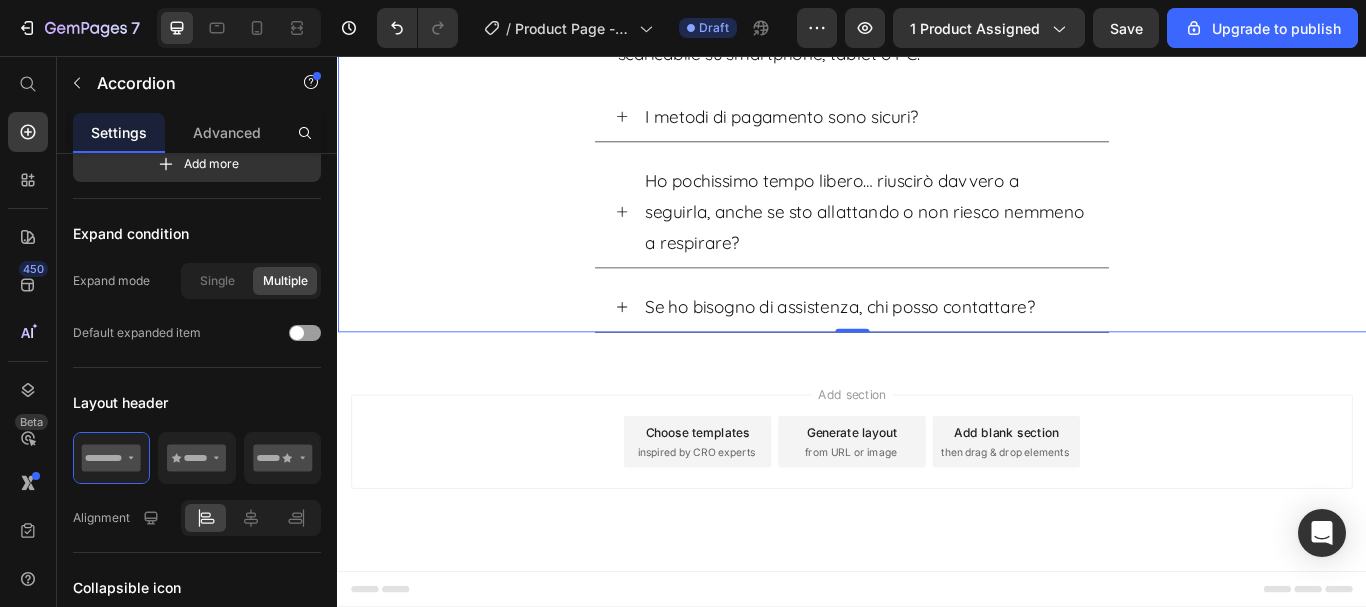 click 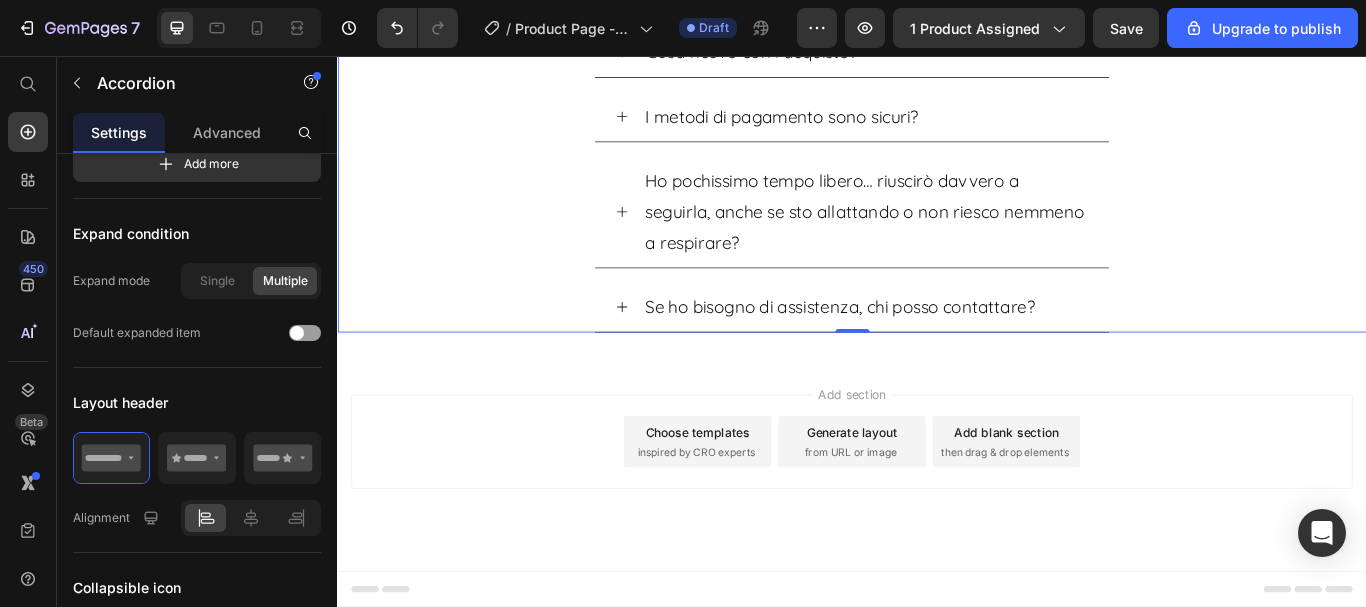 click 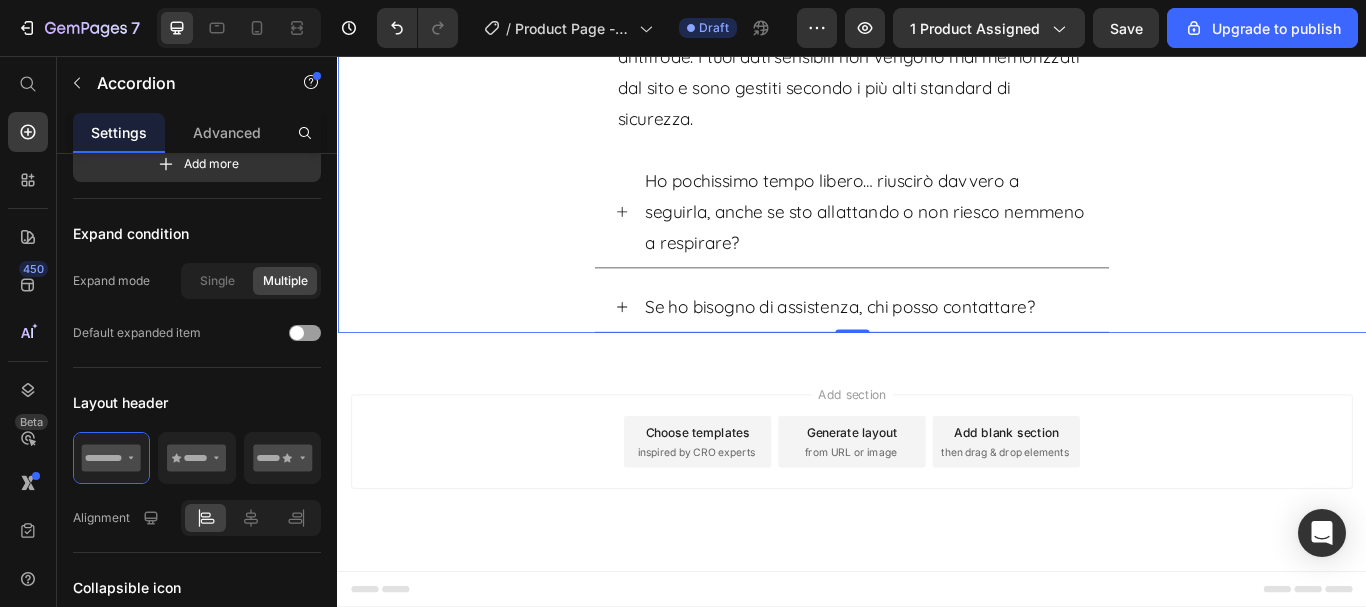 click 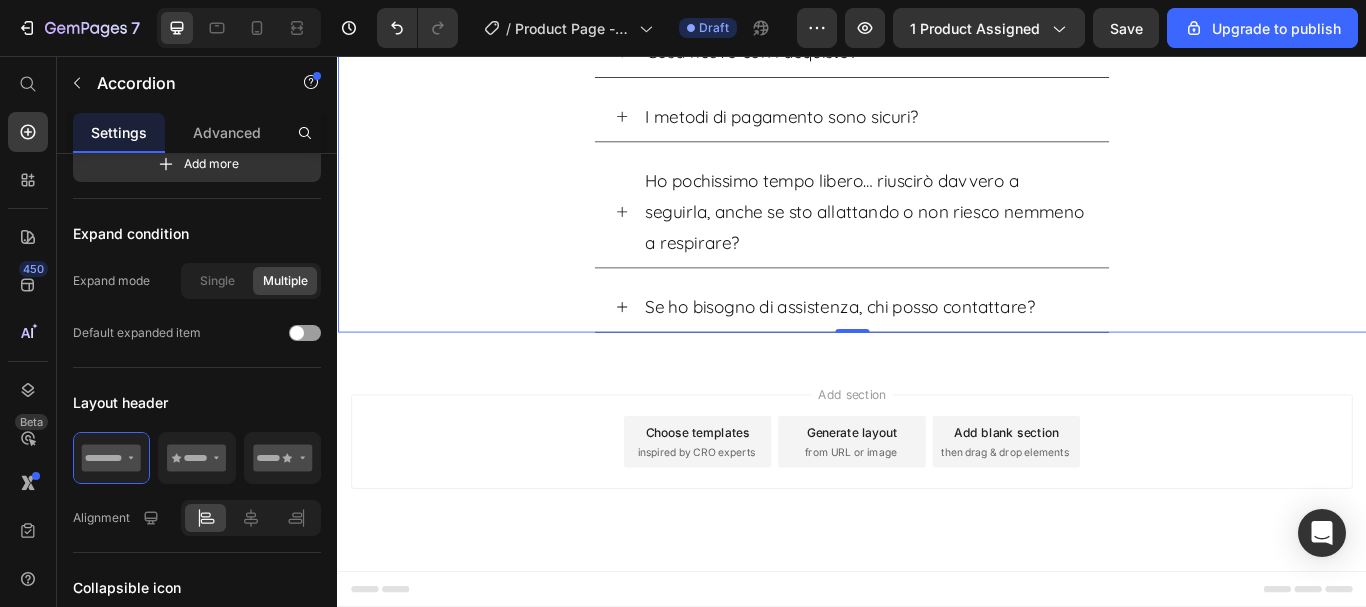 click 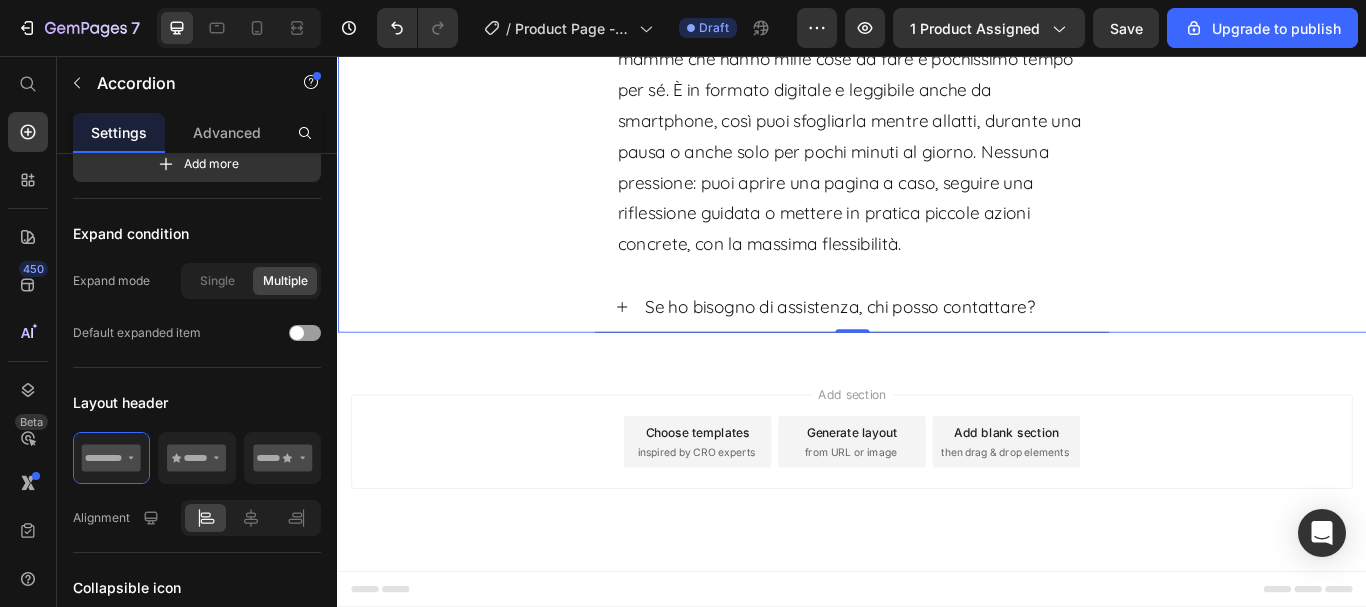 click 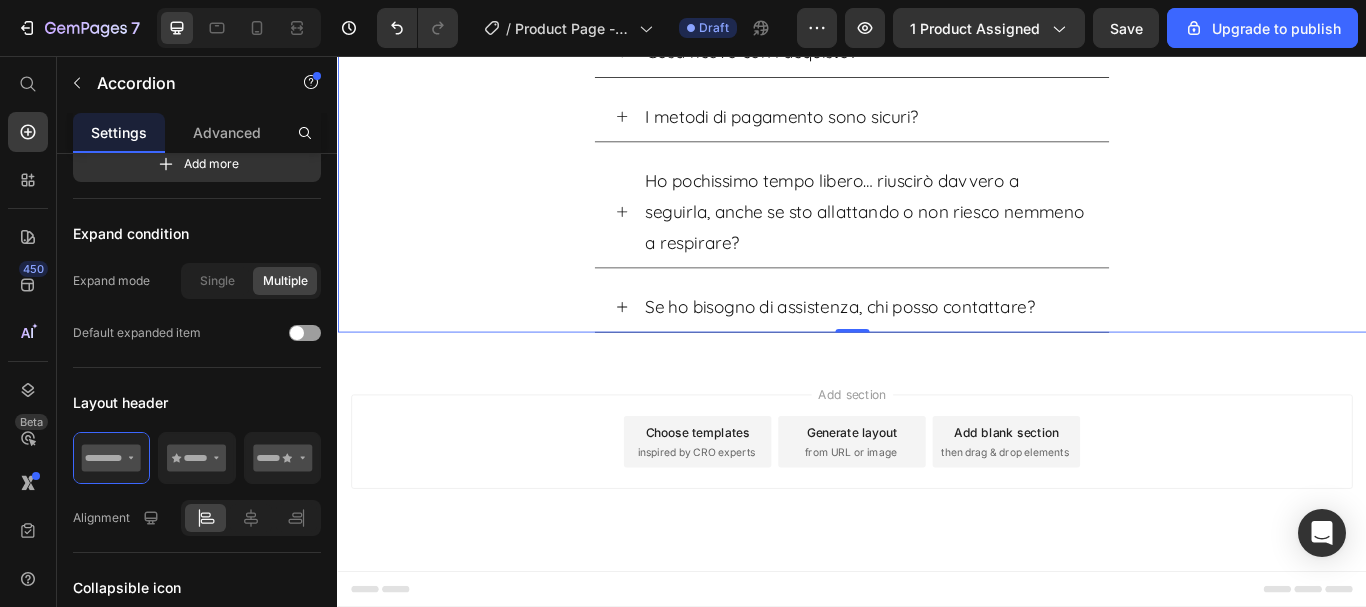 scroll, scrollTop: 13922, scrollLeft: 0, axis: vertical 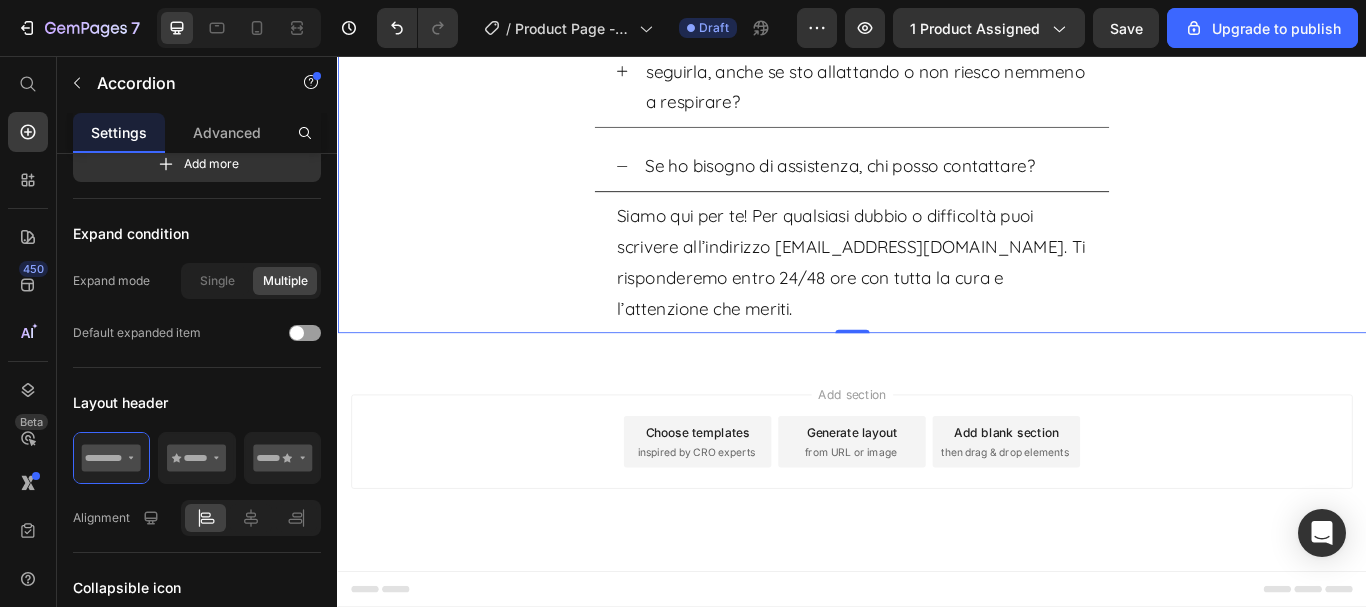 click 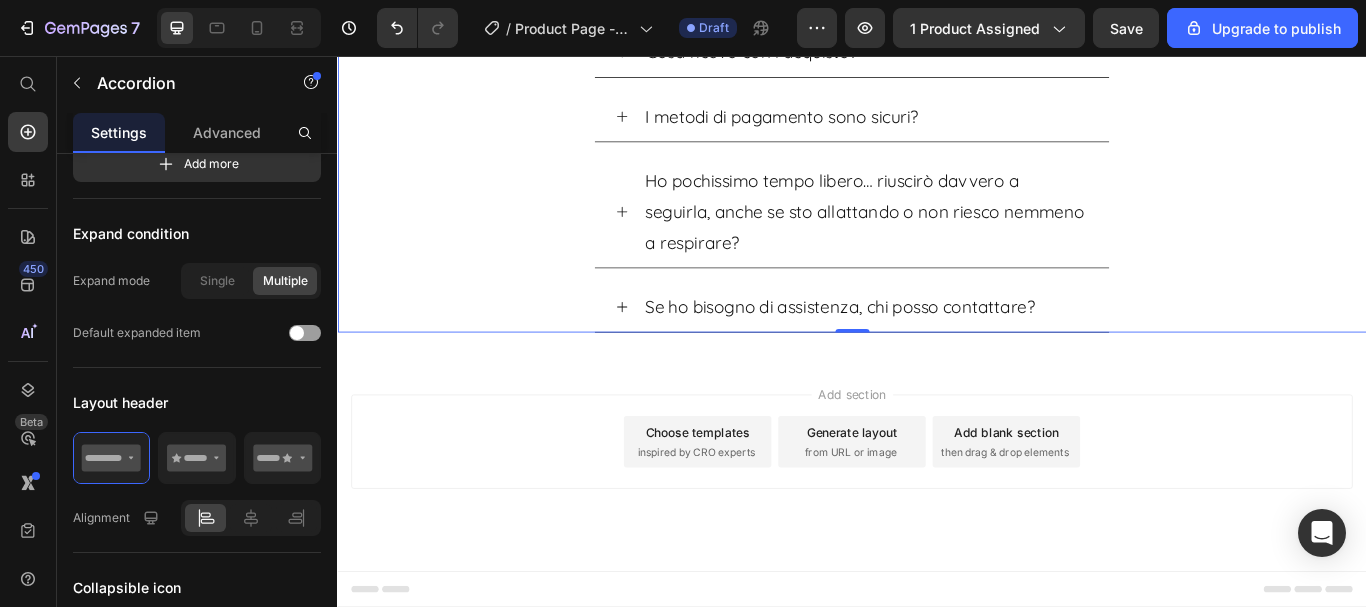 click on "Se ho bisogno di assistenza, chi posso contattare?" at bounding box center [937, 349] 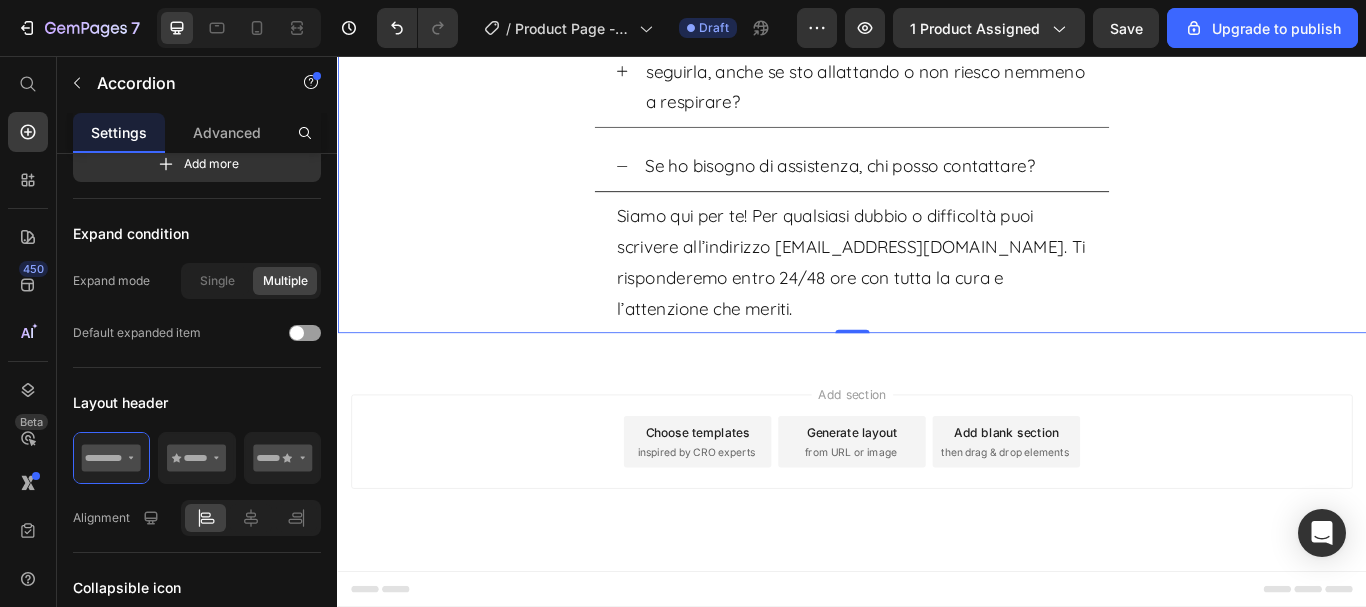 click 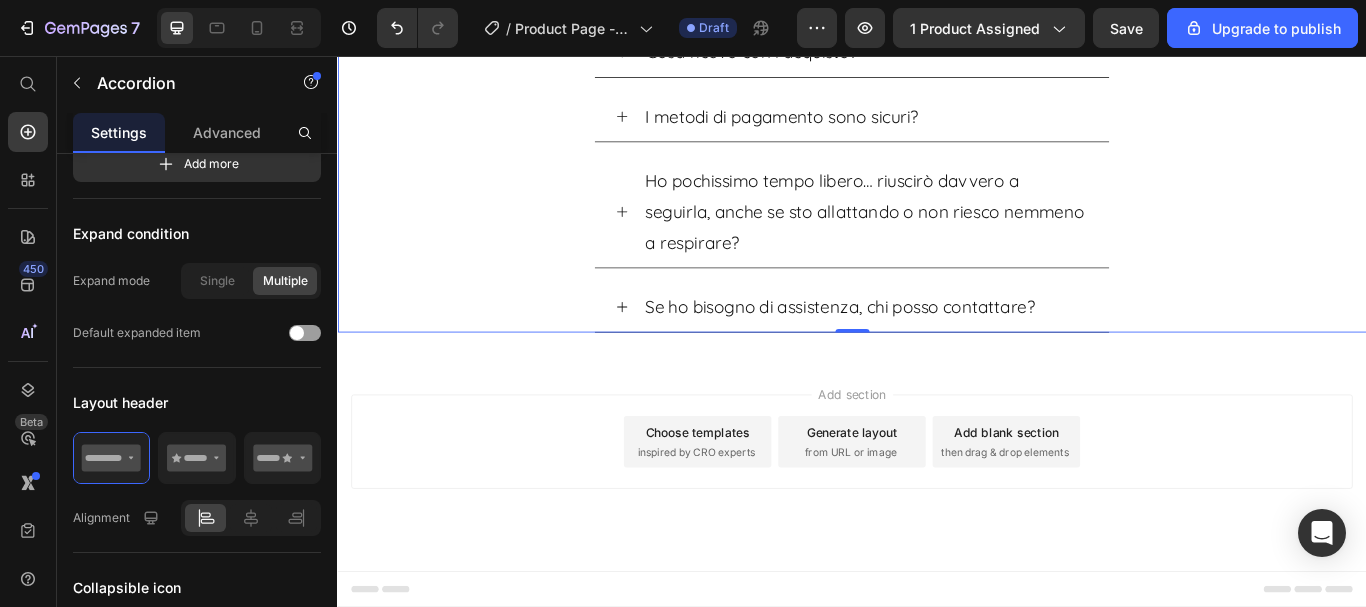 scroll, scrollTop: 13722, scrollLeft: 0, axis: vertical 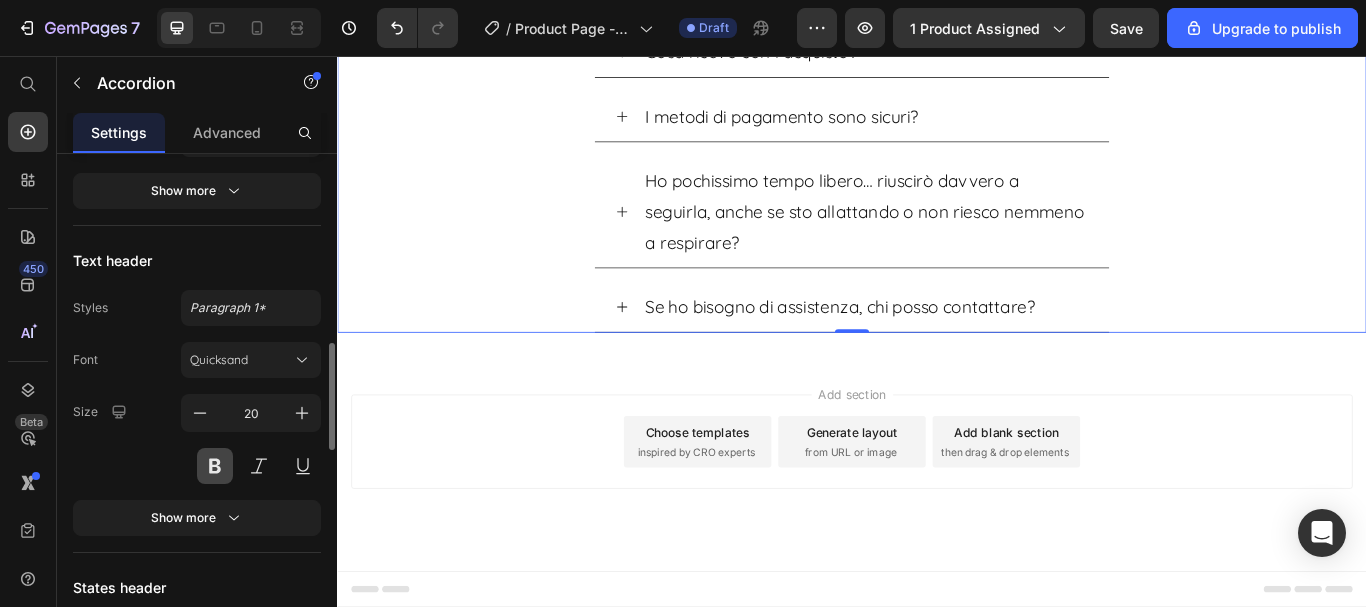 click at bounding box center (215, 466) 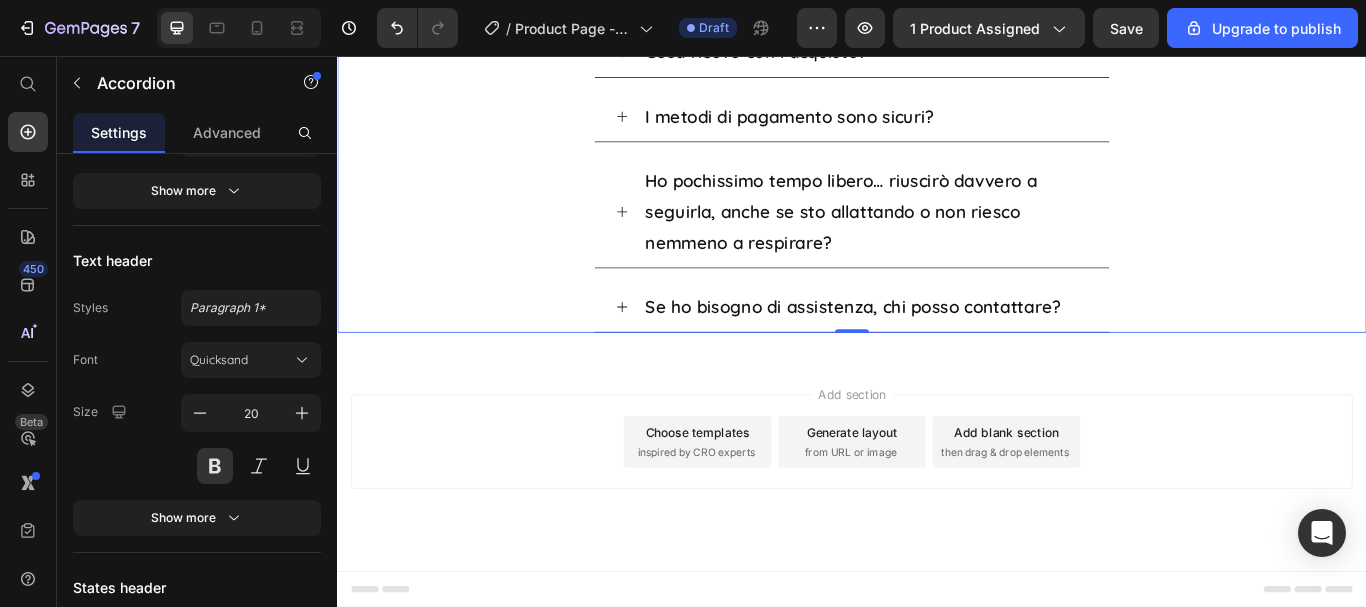 click on "A chi è adatta questa guida?" at bounding box center [937, -23] 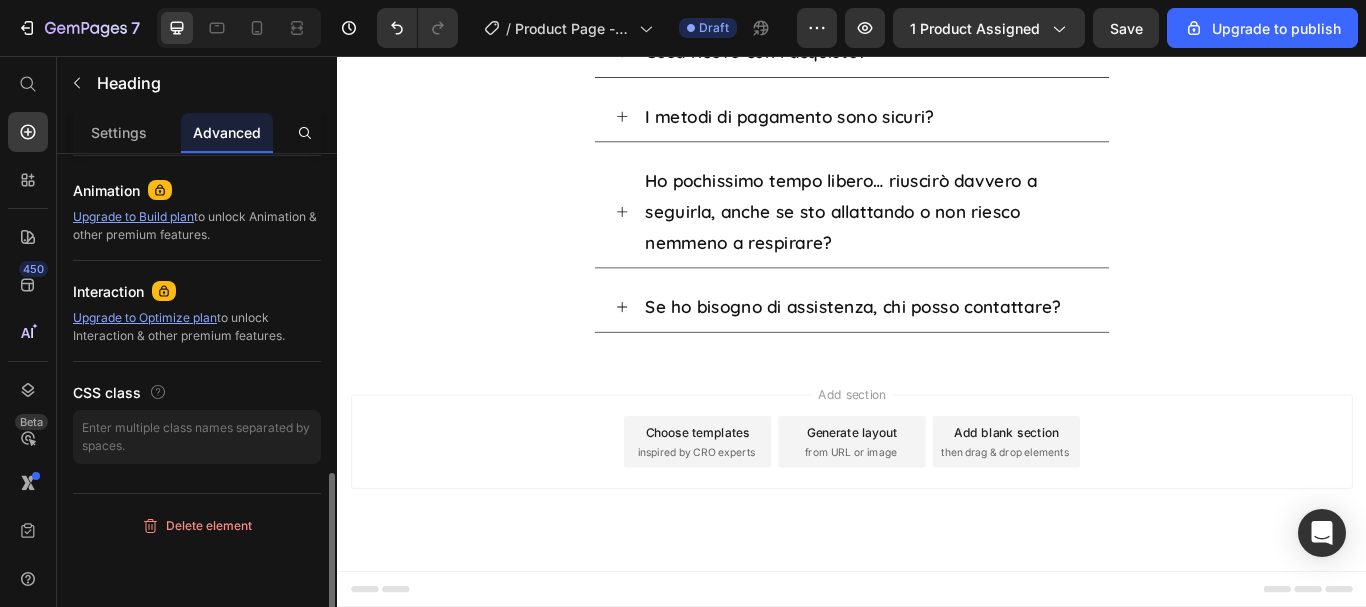scroll, scrollTop: 0, scrollLeft: 0, axis: both 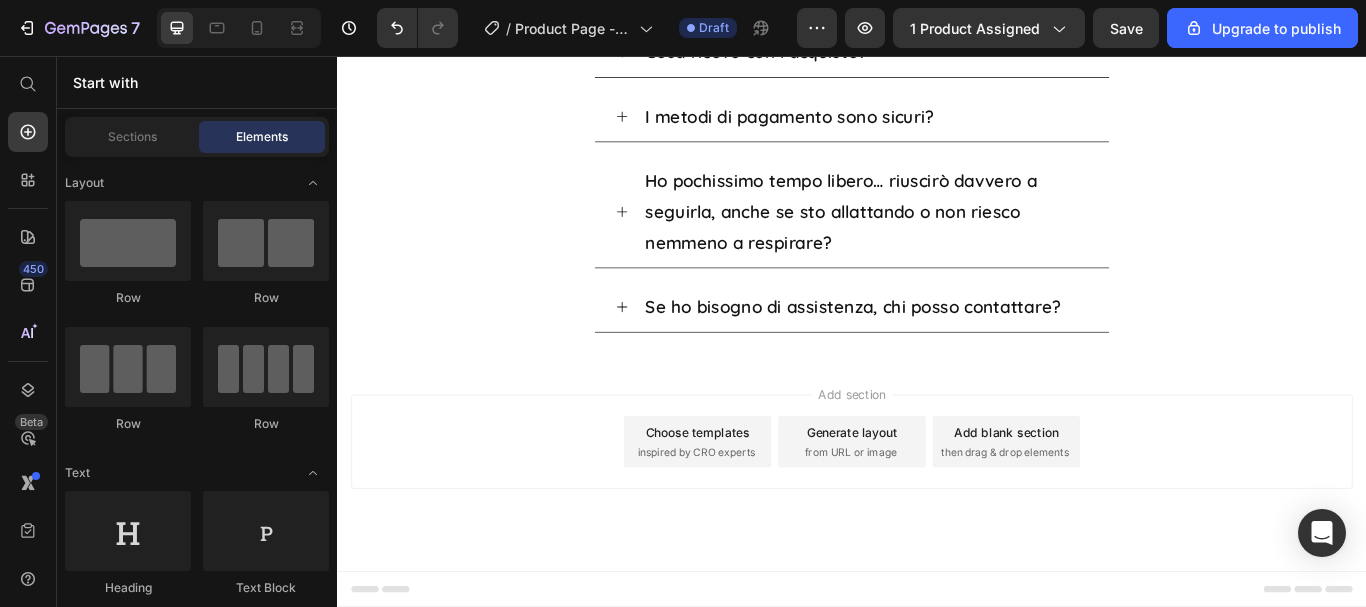 click on "Add section Choose templates inspired by CRO experts Generate layout from URL or image Add blank section then drag & drop elements" at bounding box center [937, 506] 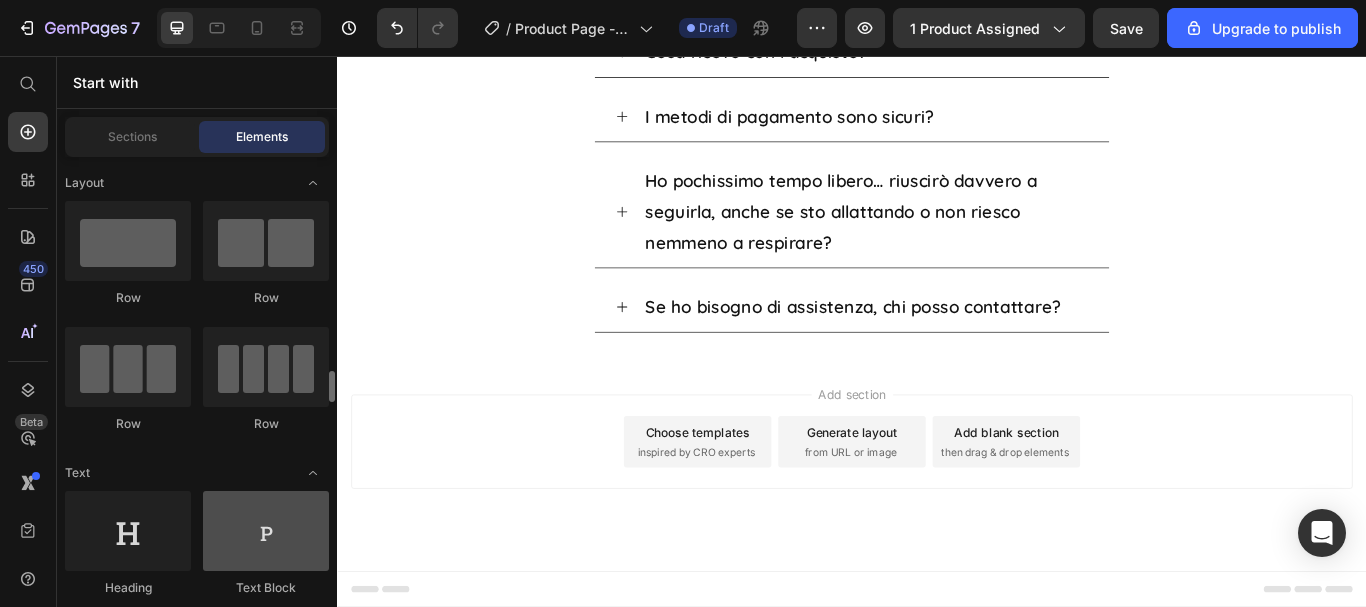 scroll, scrollTop: 200, scrollLeft: 0, axis: vertical 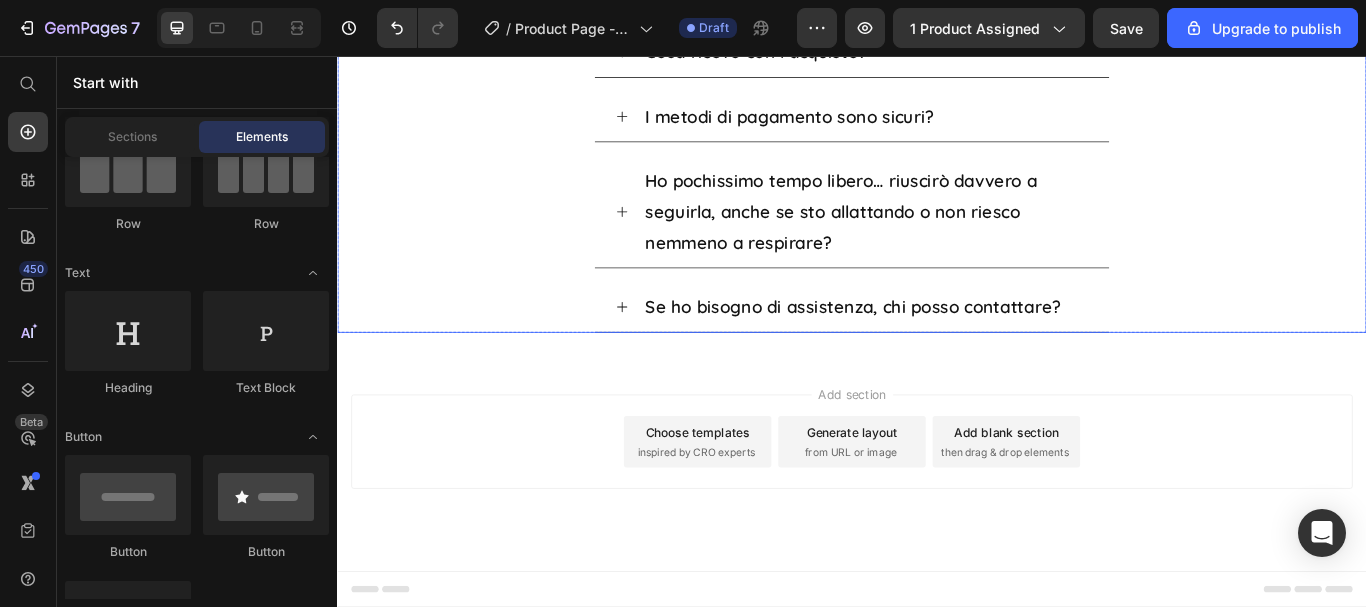 click on "A chi è adatta questa guida?" at bounding box center (937, -23) 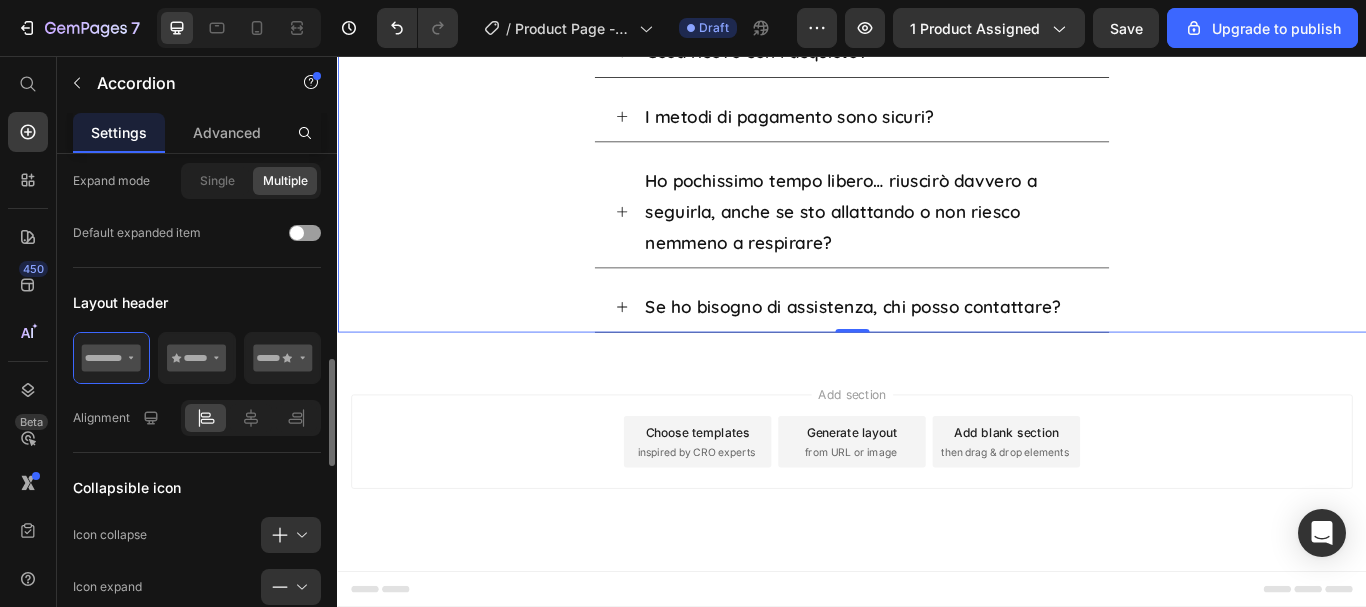 scroll, scrollTop: 500, scrollLeft: 0, axis: vertical 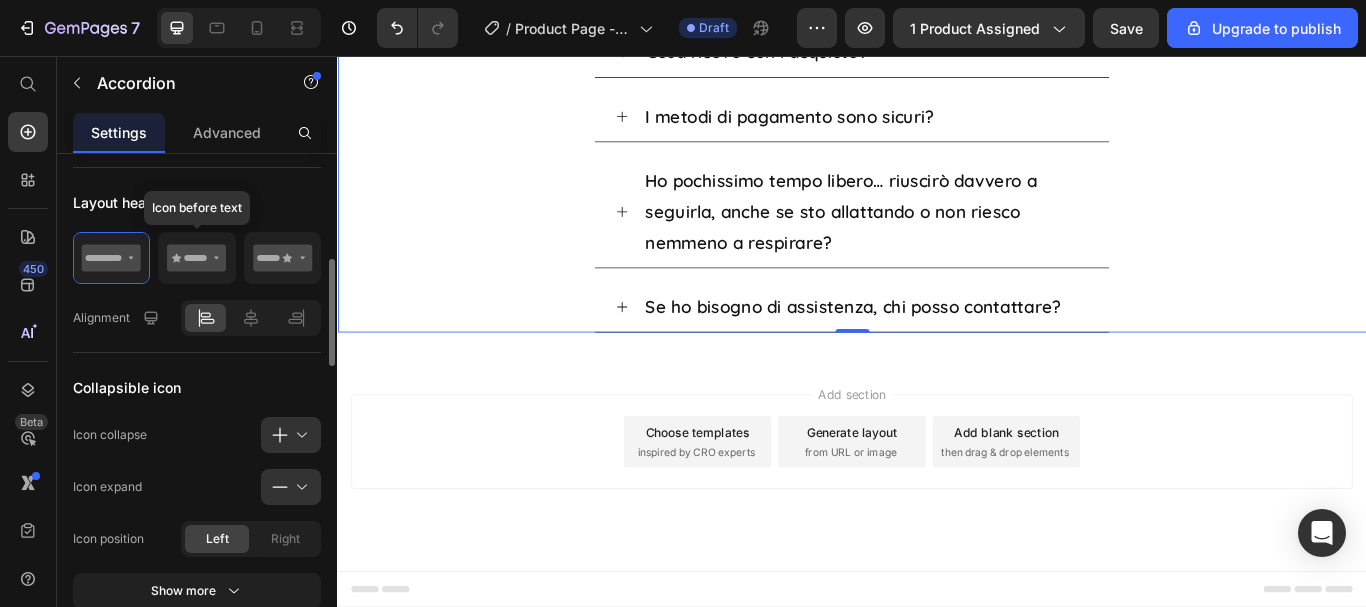 click 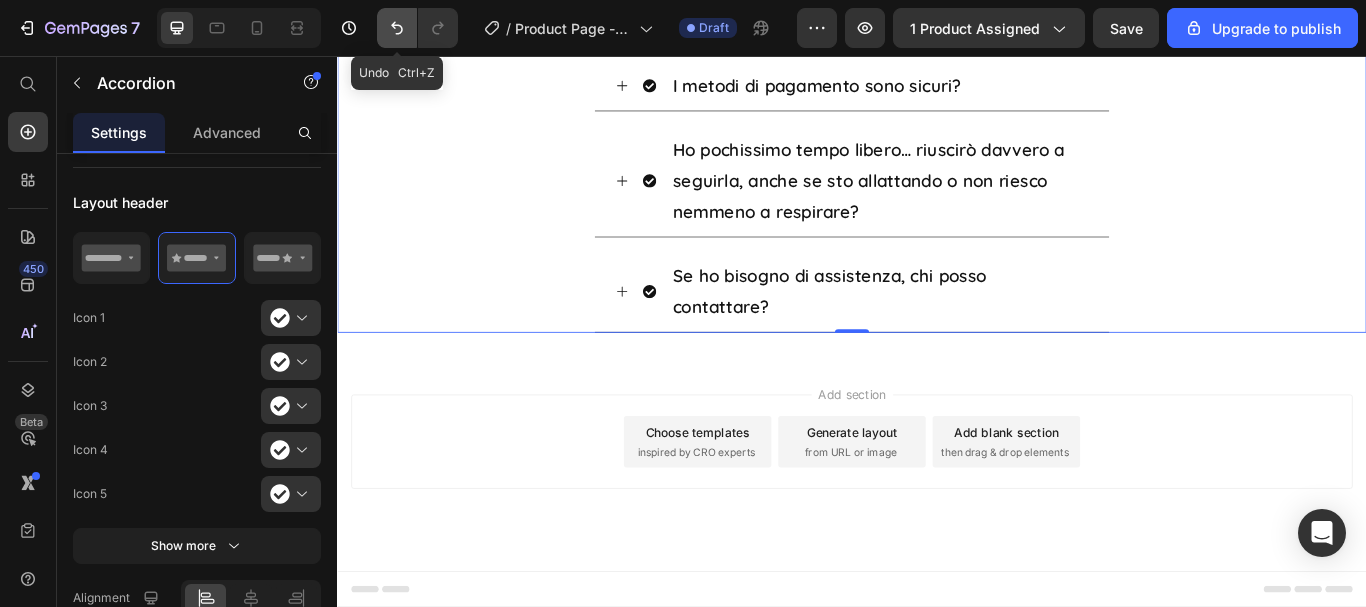 click 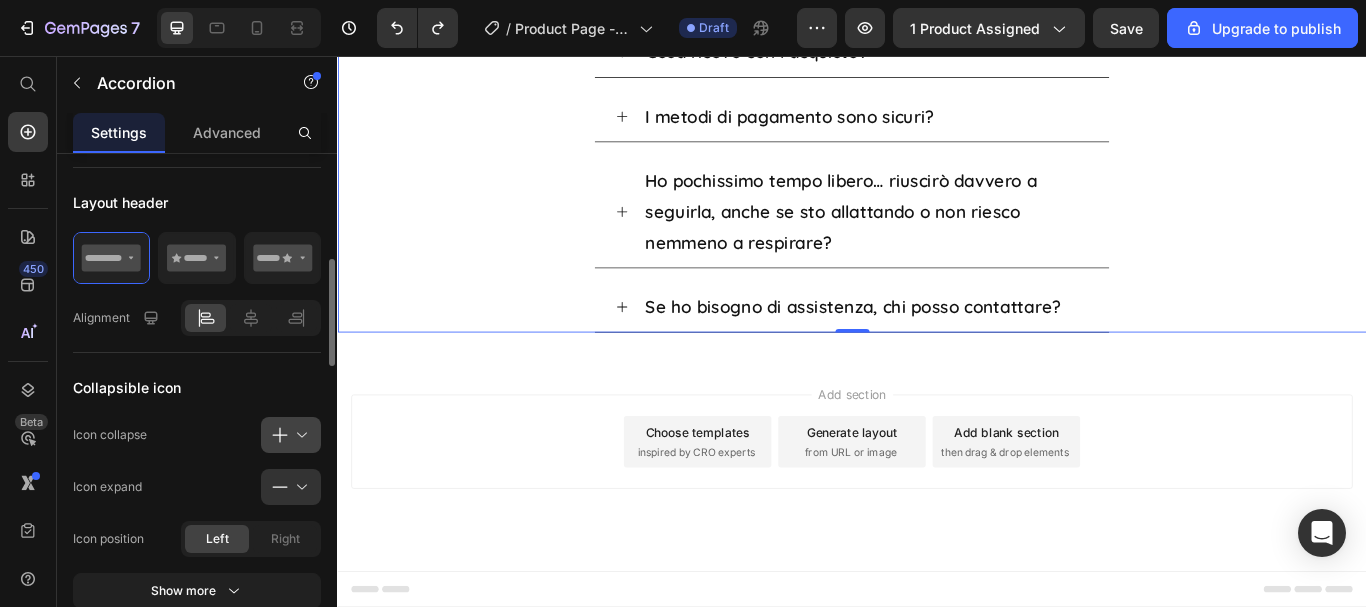 click at bounding box center (299, 435) 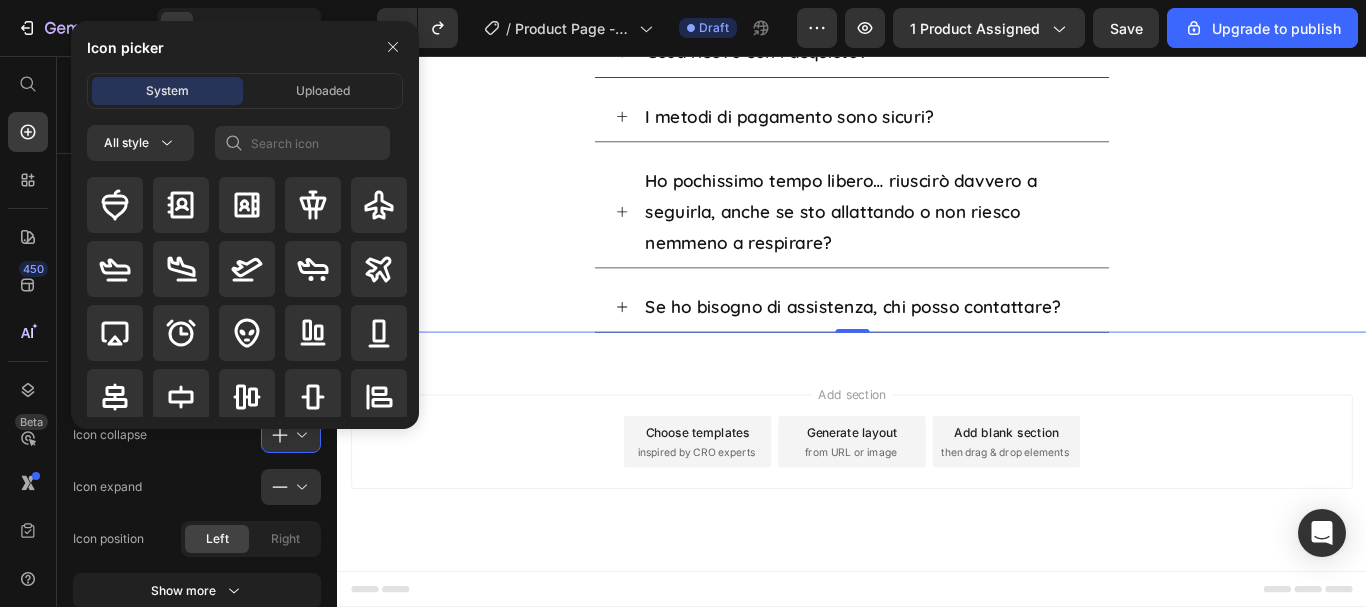 click on "Icon picker System Uploaded All style" at bounding box center (237, 225) 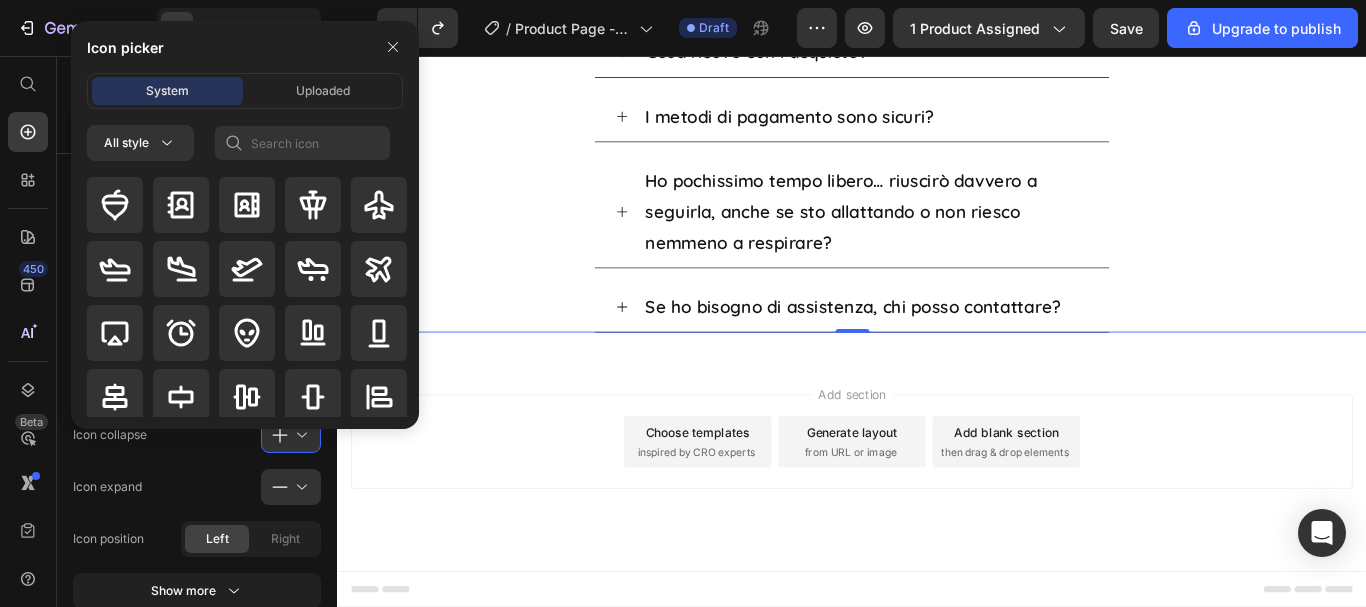 click 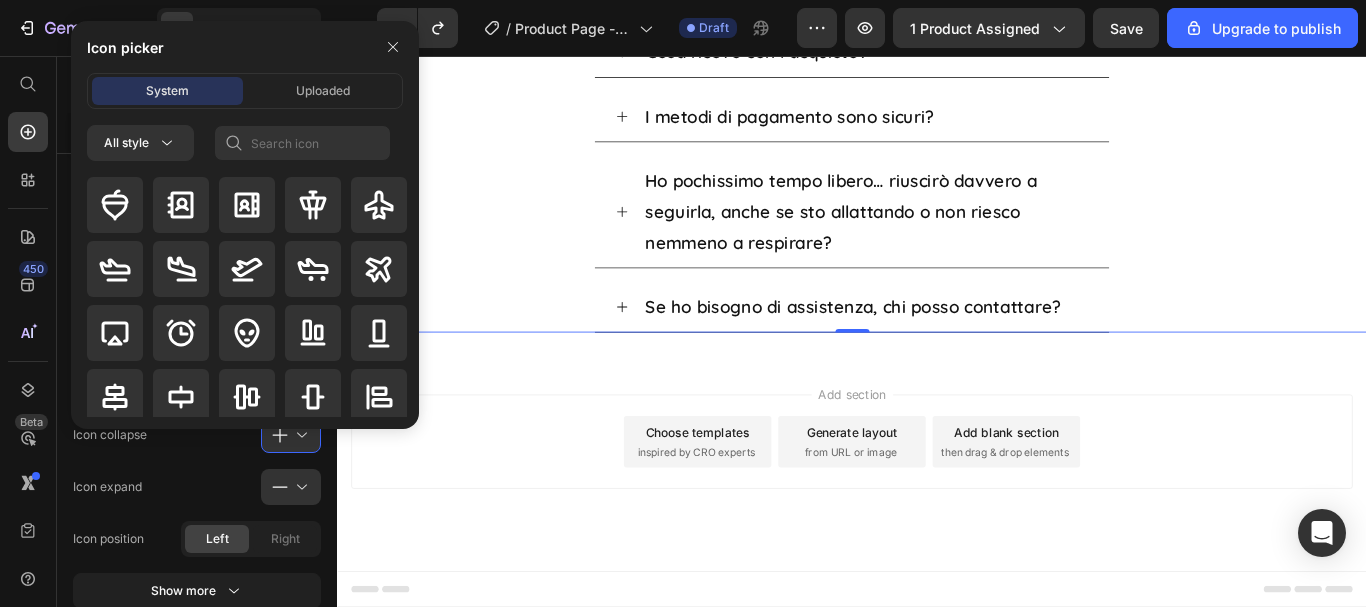 click on "Se ho bisogno di assistenza, chi posso contattare?" at bounding box center [937, 349] 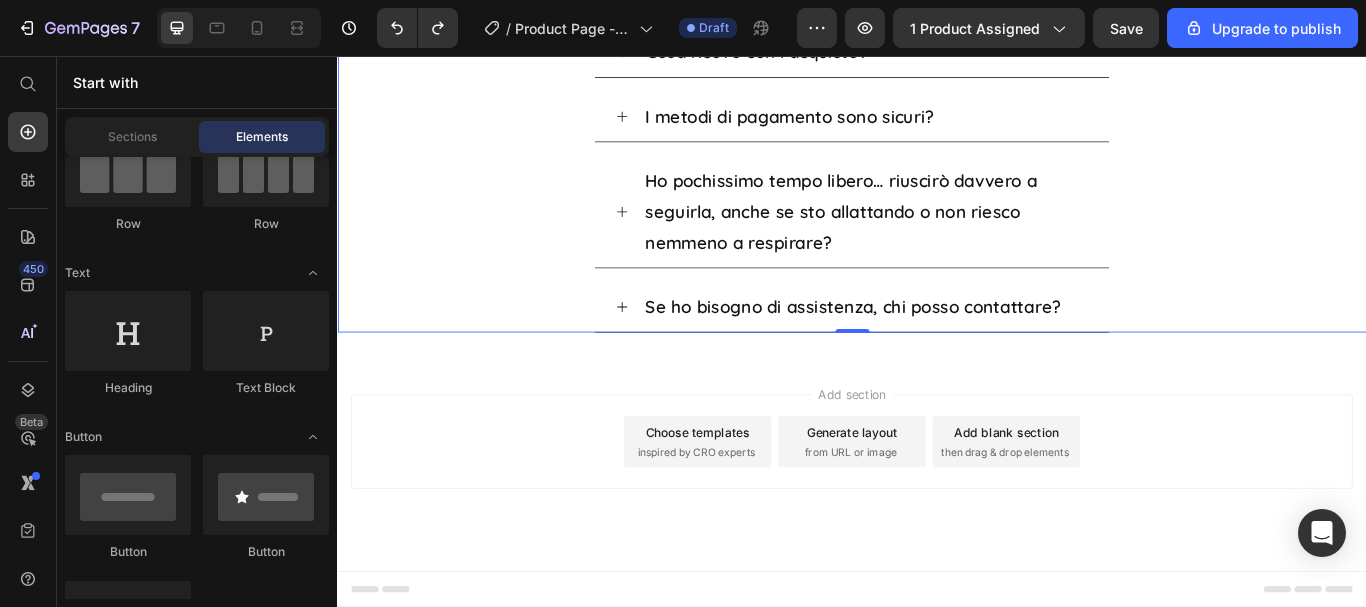 click on "Add section Choose templates inspired by CRO experts Generate layout from URL or image Add blank section then drag & drop elements" at bounding box center (937, 506) 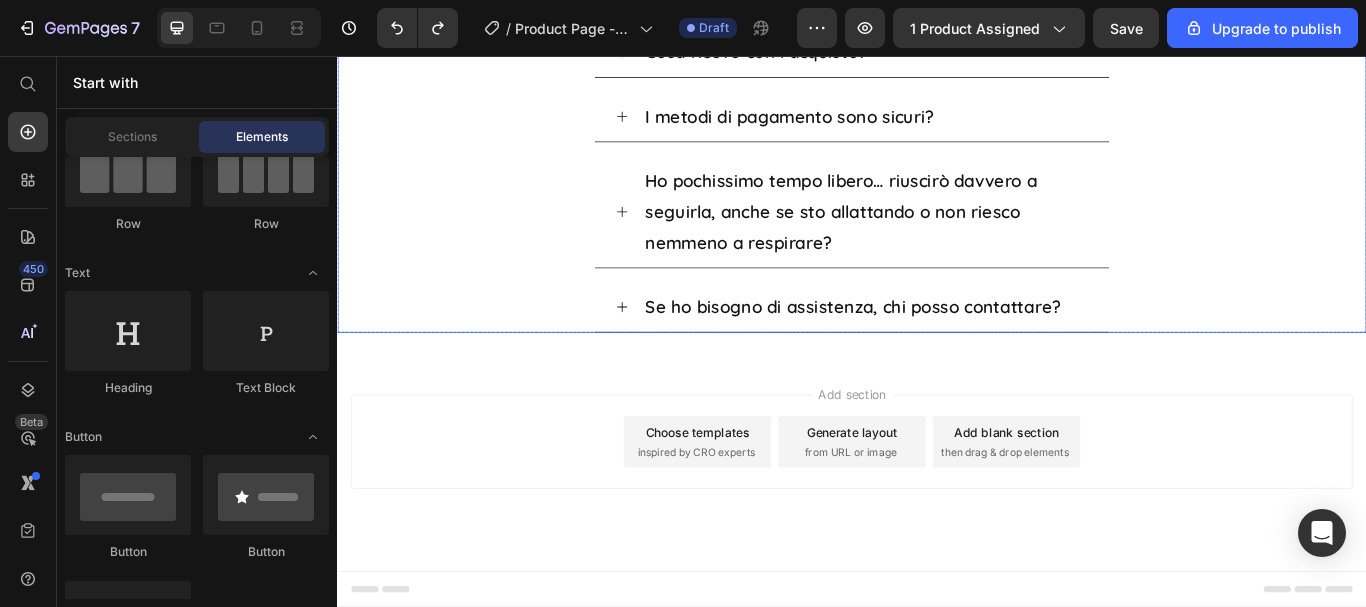 click on "Cosa ricevo con l’acquisto?" at bounding box center [937, 52] 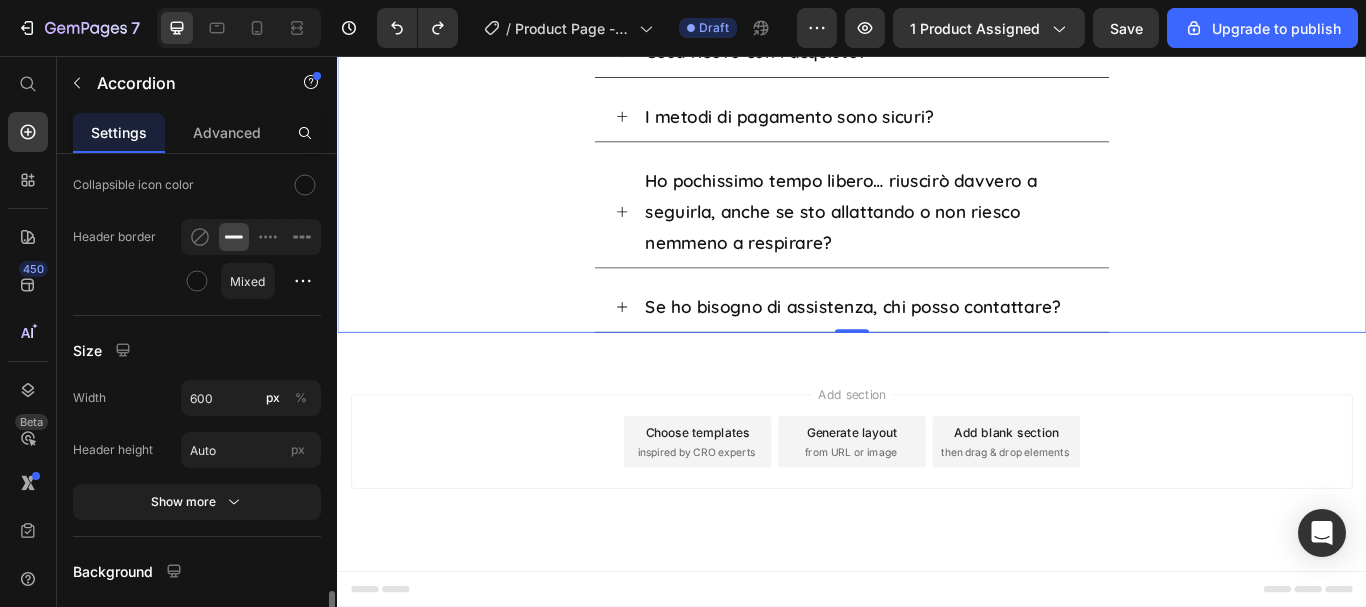 scroll, scrollTop: 1600, scrollLeft: 0, axis: vertical 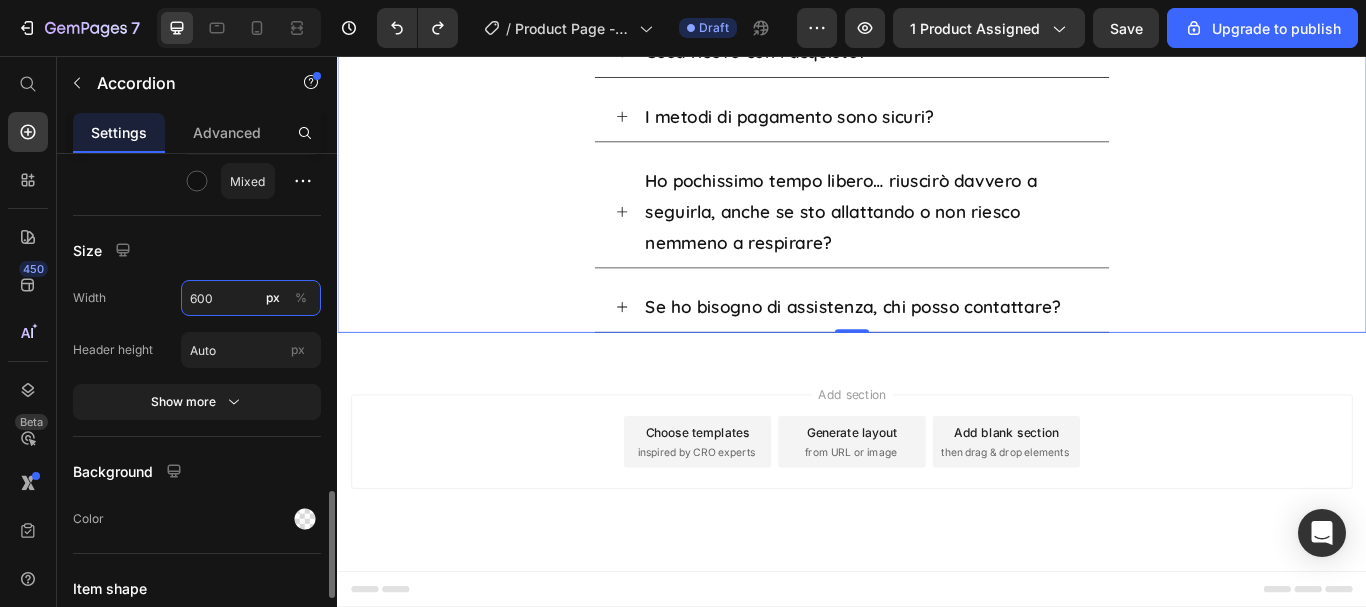 click on "600" at bounding box center (251, 298) 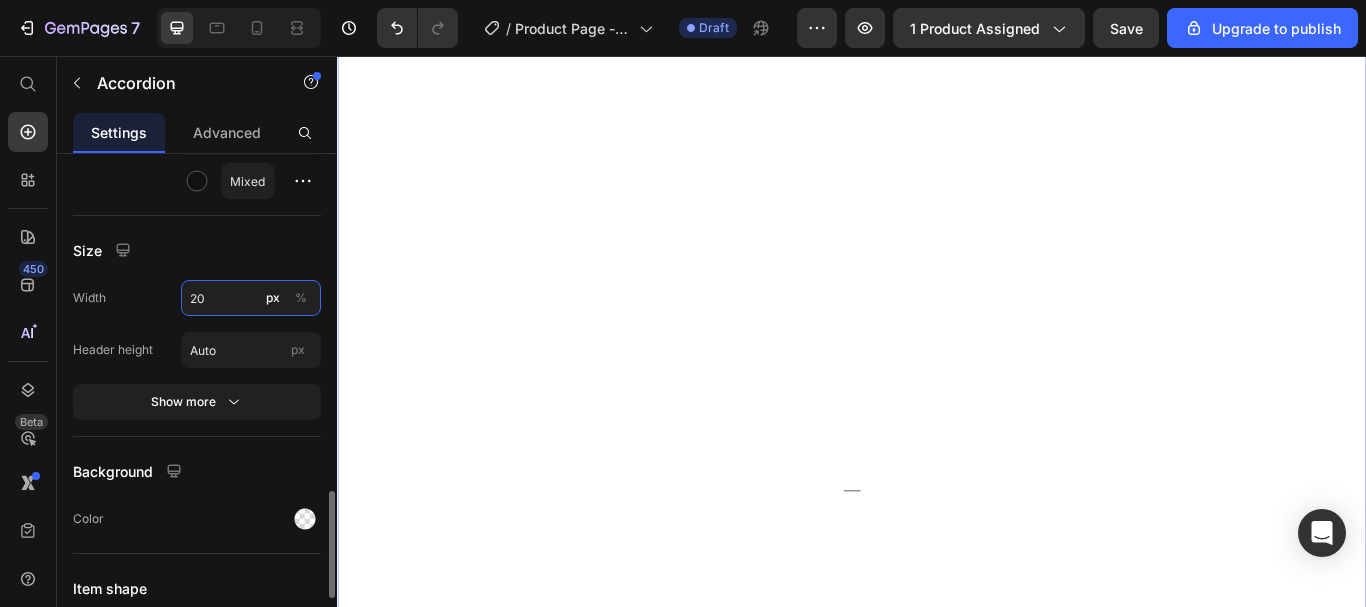 type on "2" 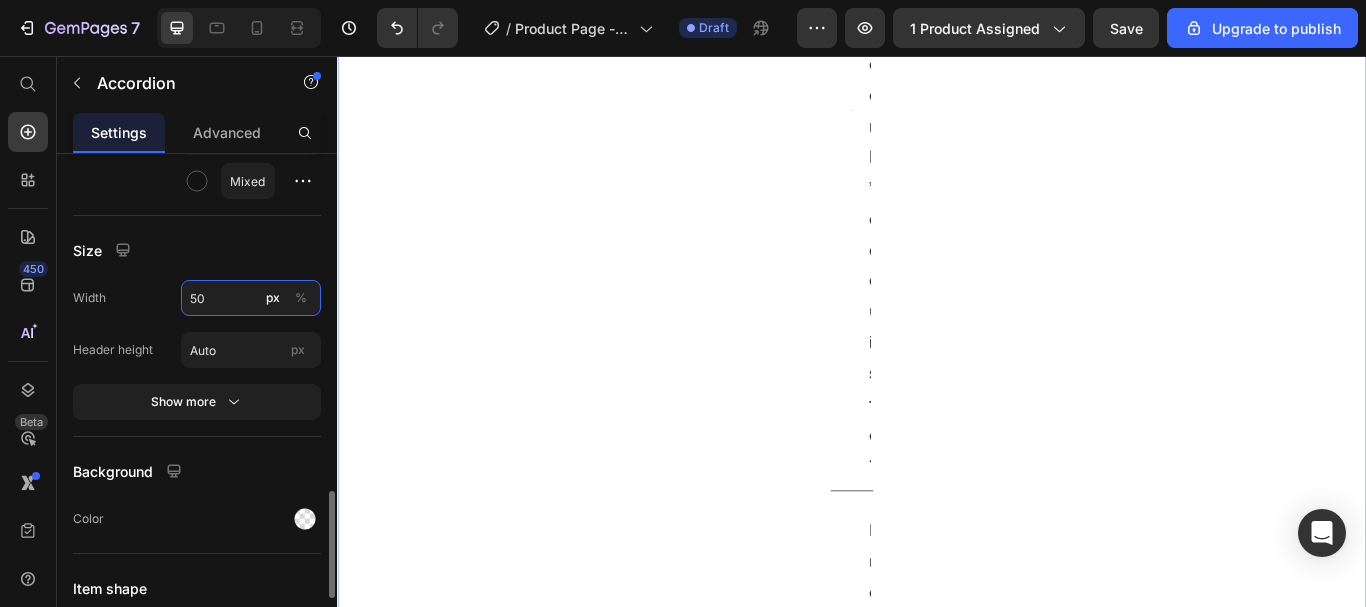 type on "5" 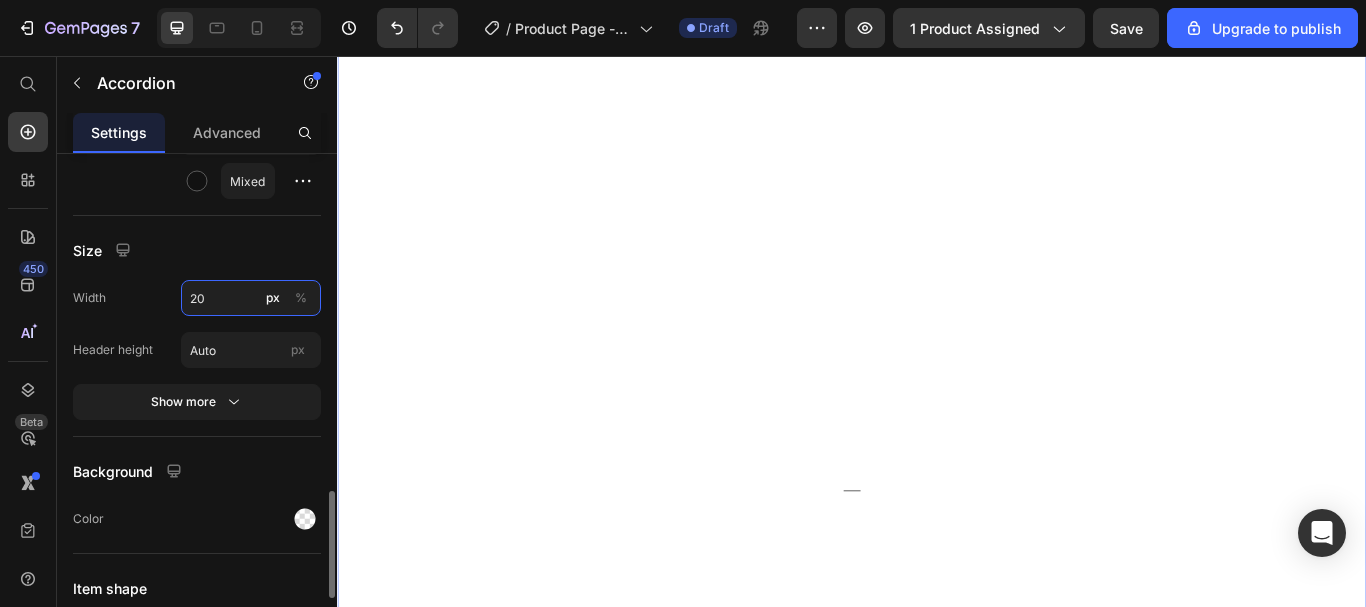 type on "2" 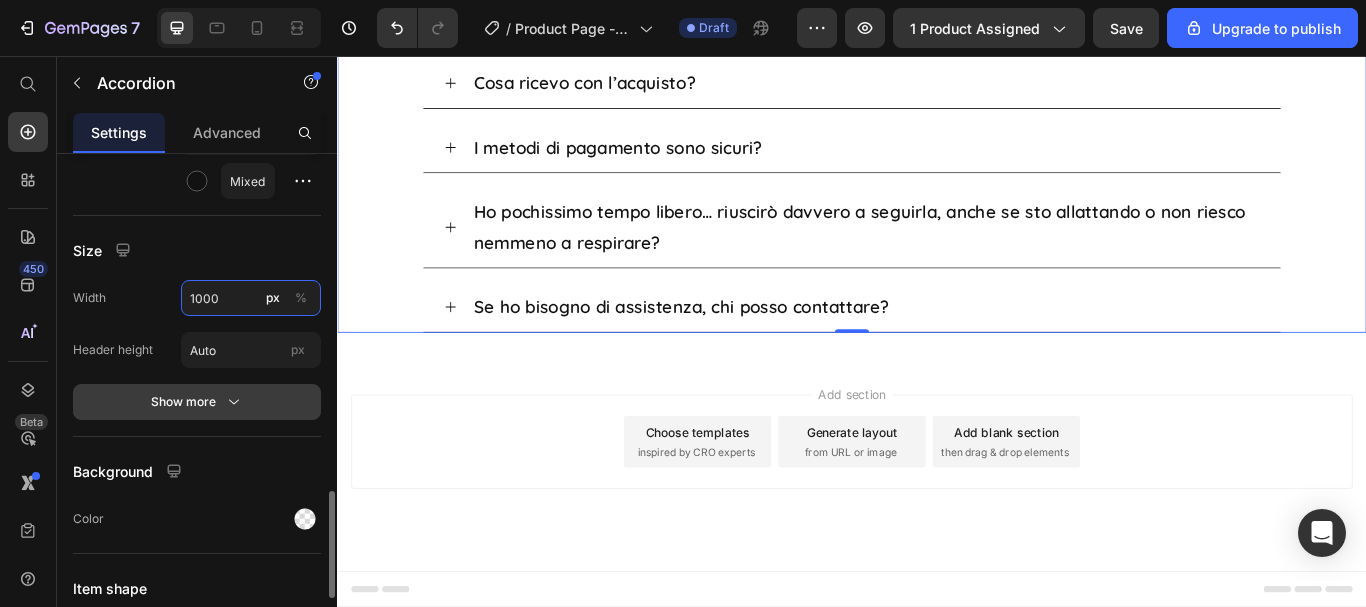 type on "1000" 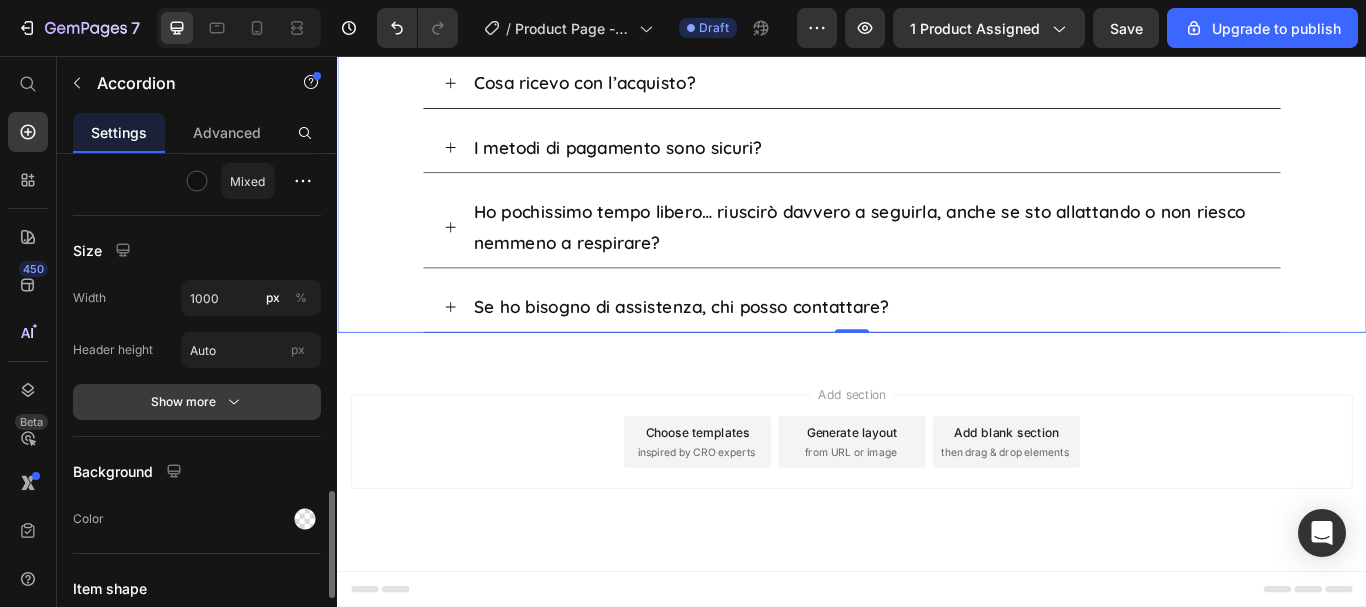 click on "Show more" at bounding box center (197, 402) 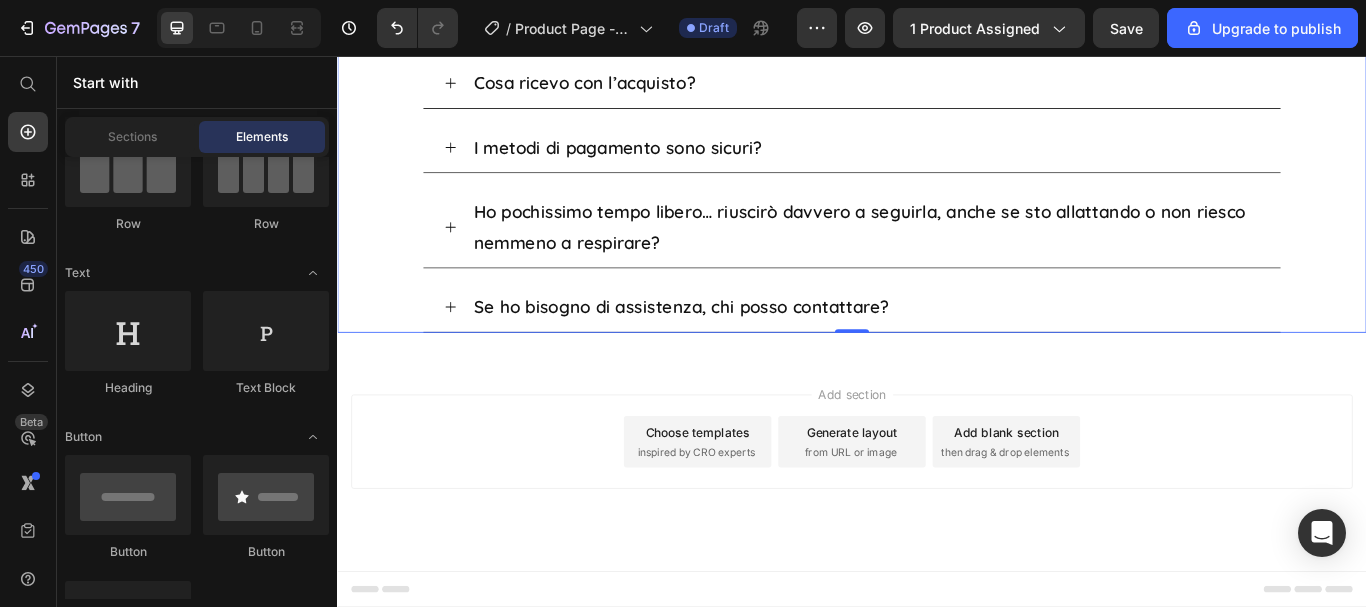 click on "Add section Choose templates inspired by CRO experts Generate layout from URL or image Add blank section then drag & drop elements" at bounding box center (937, 534) 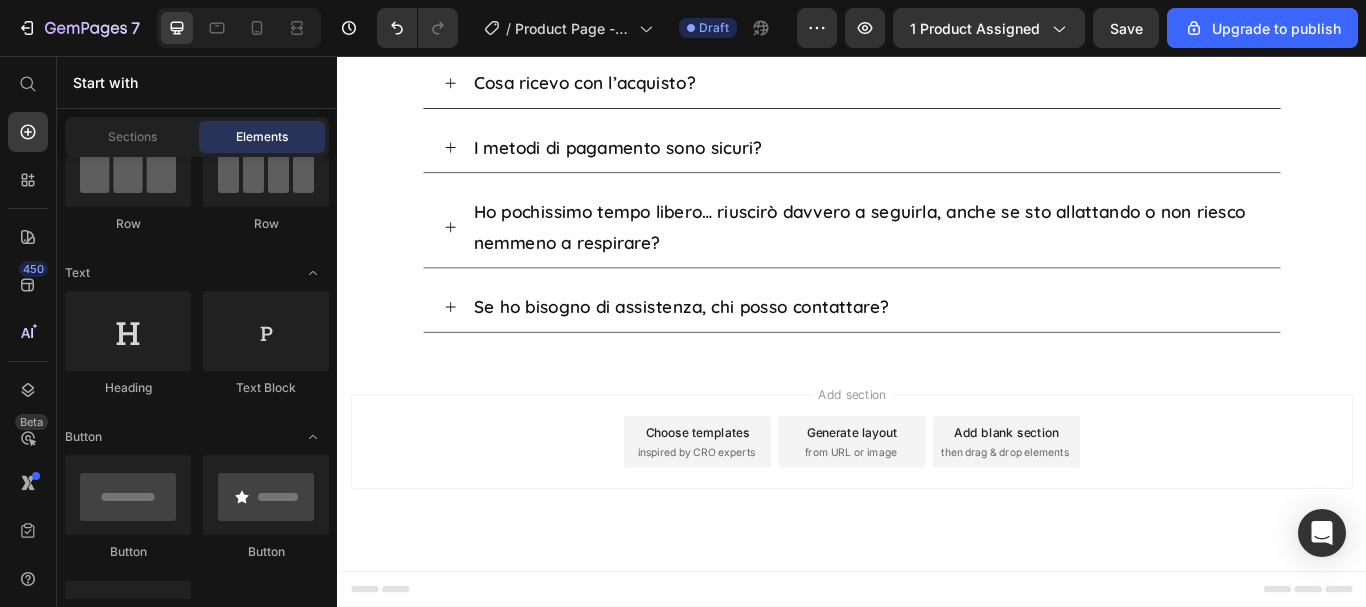 scroll, scrollTop: 13686, scrollLeft: 0, axis: vertical 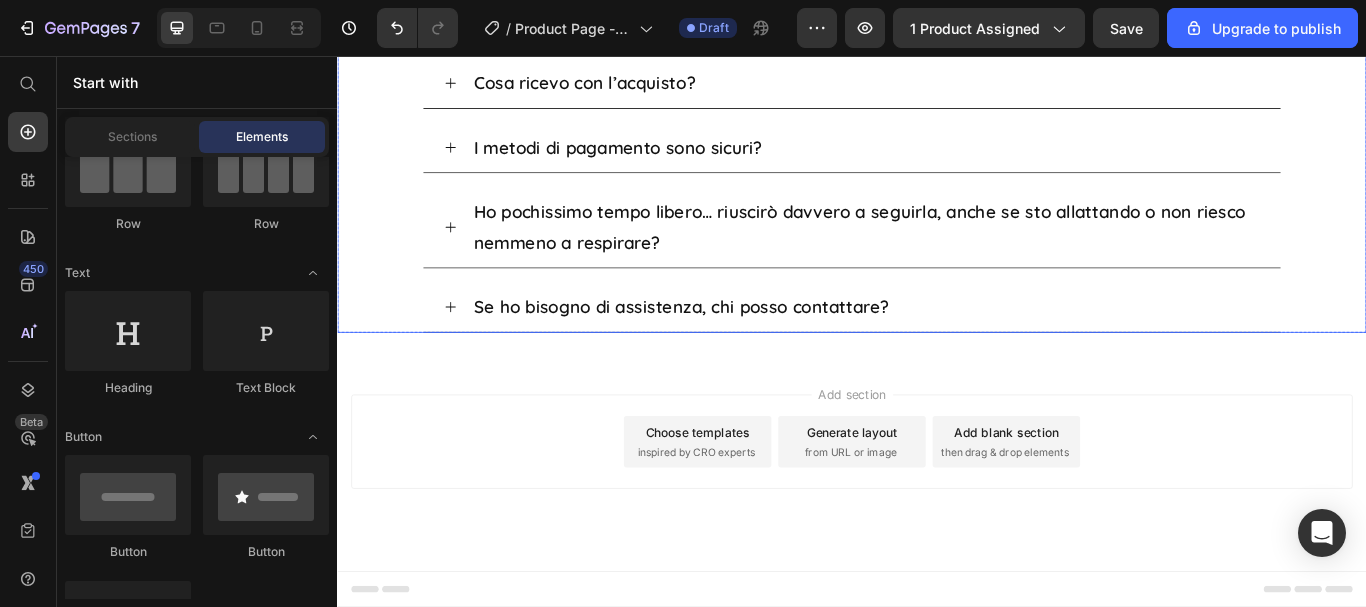 click 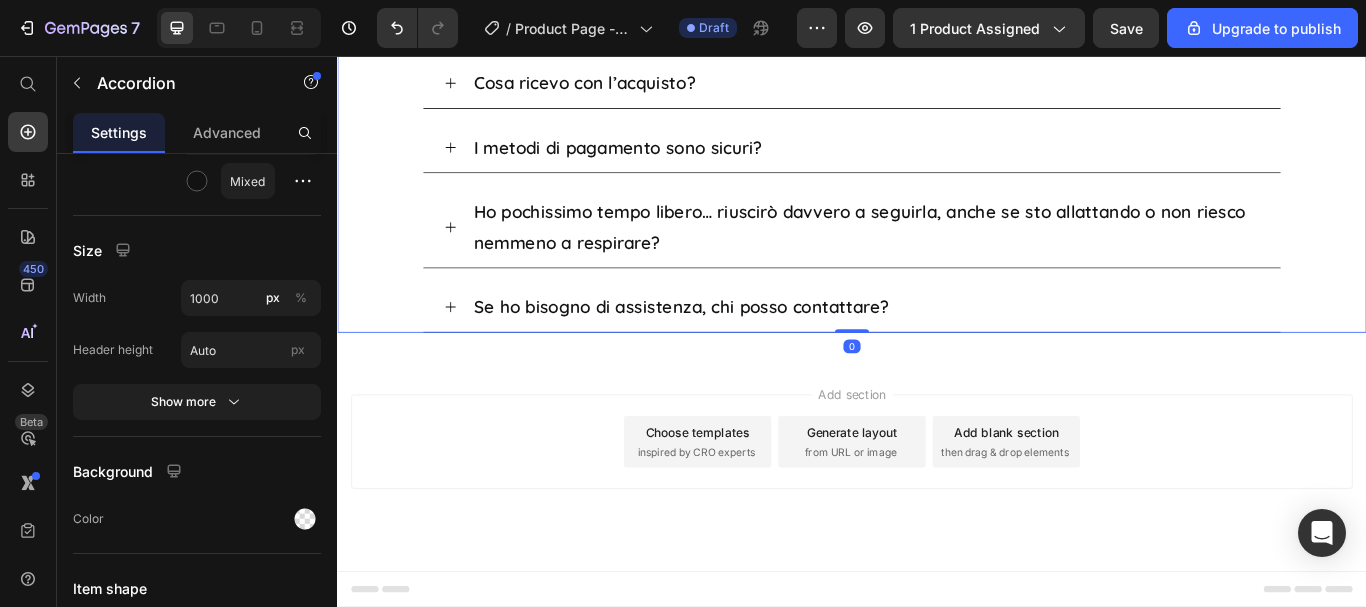 click 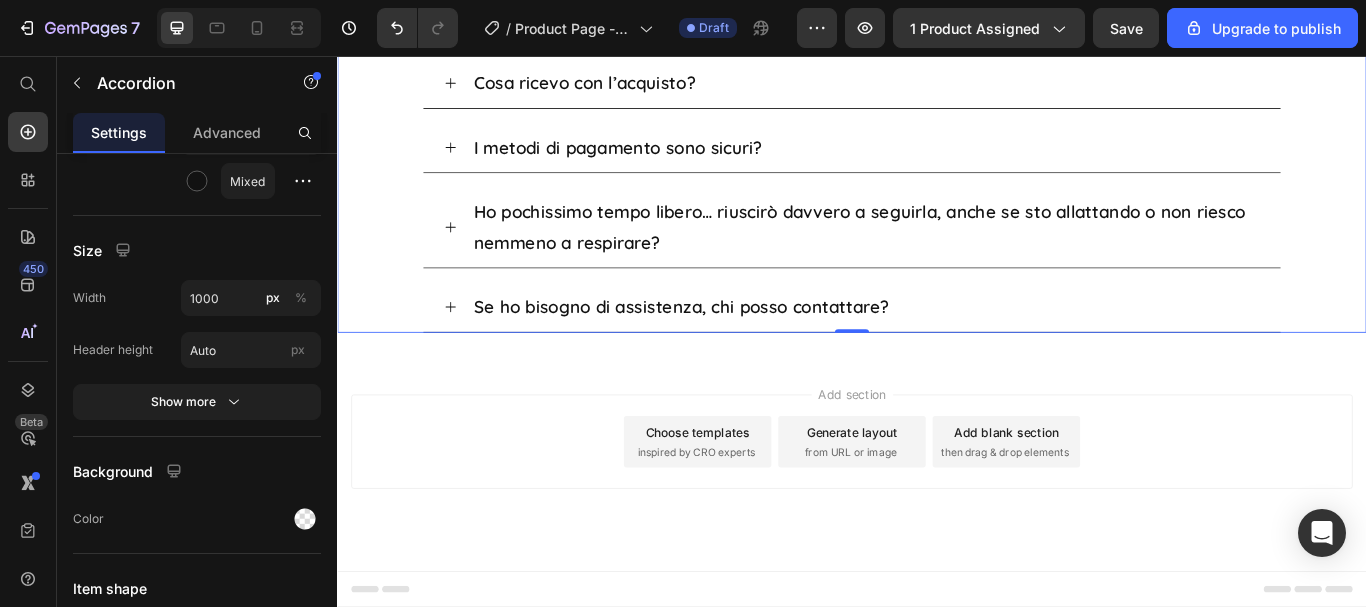 click 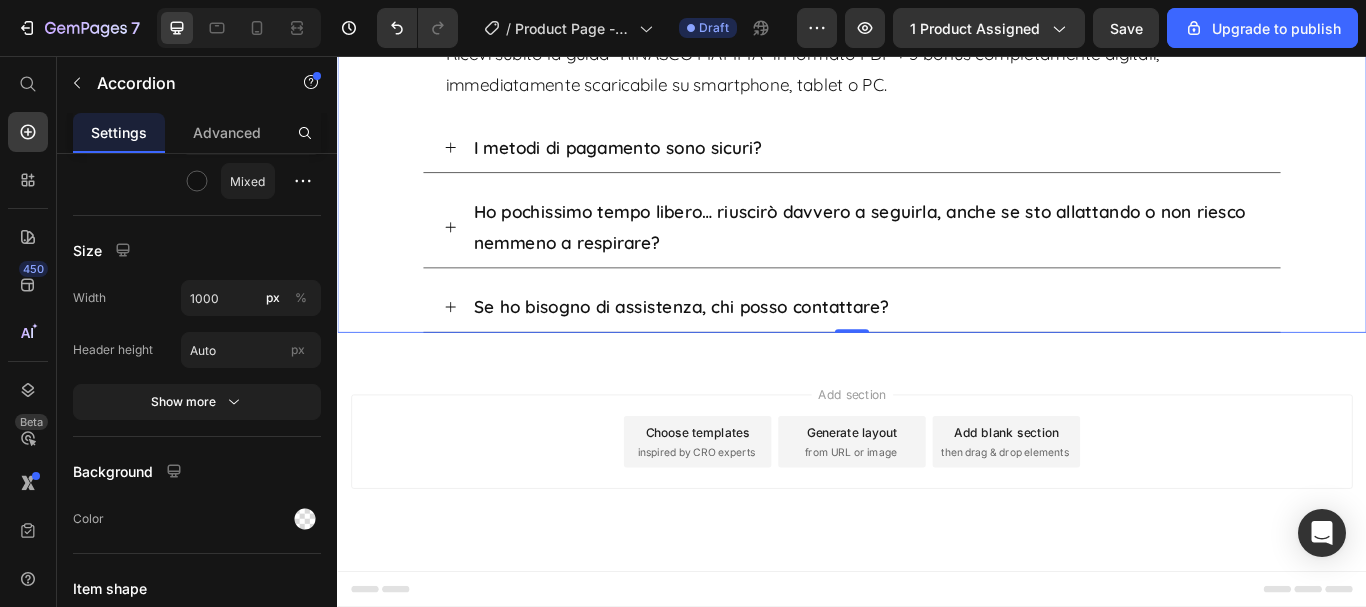 click 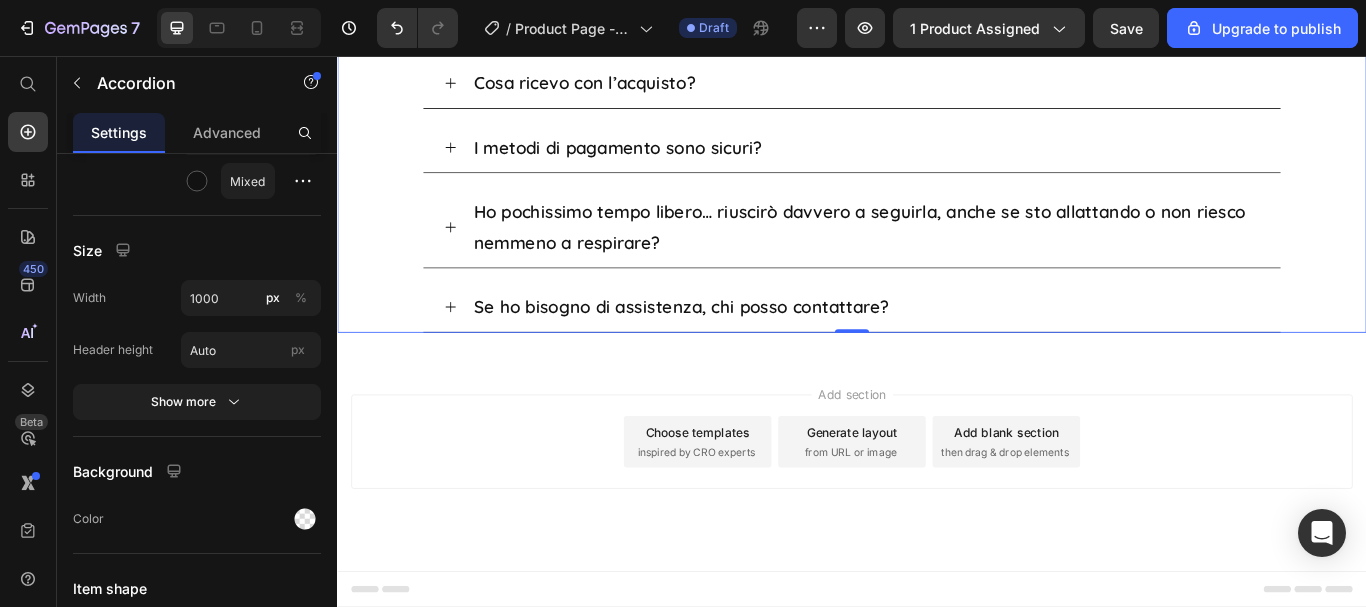 click 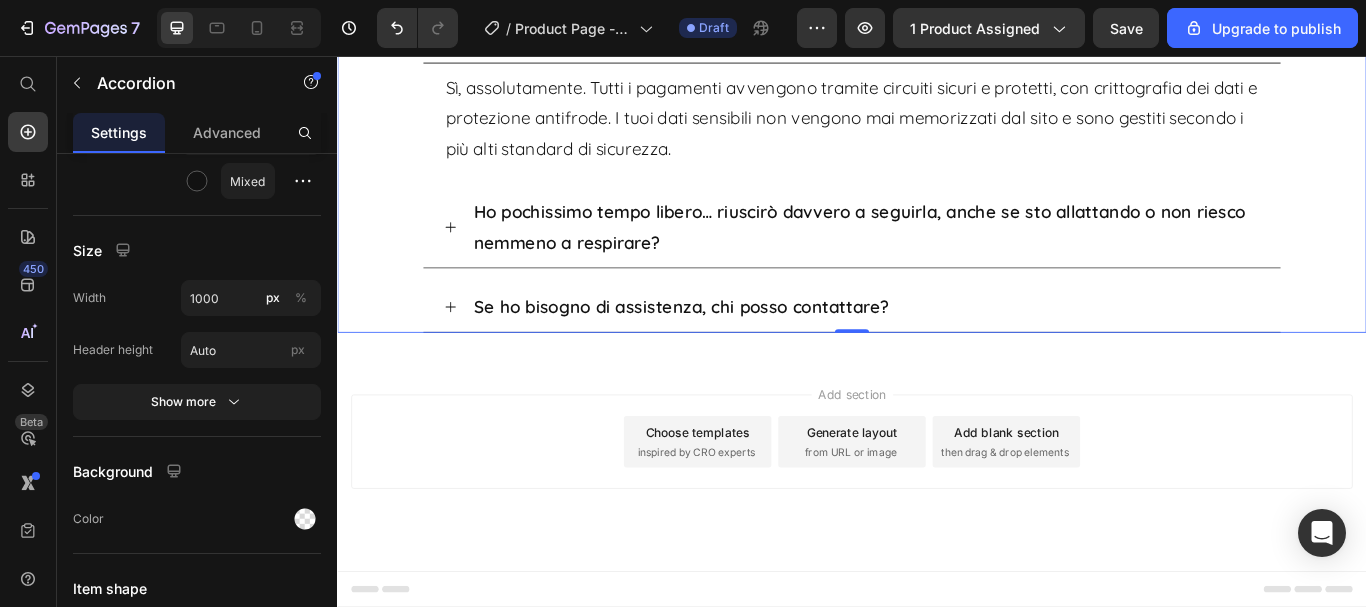 click 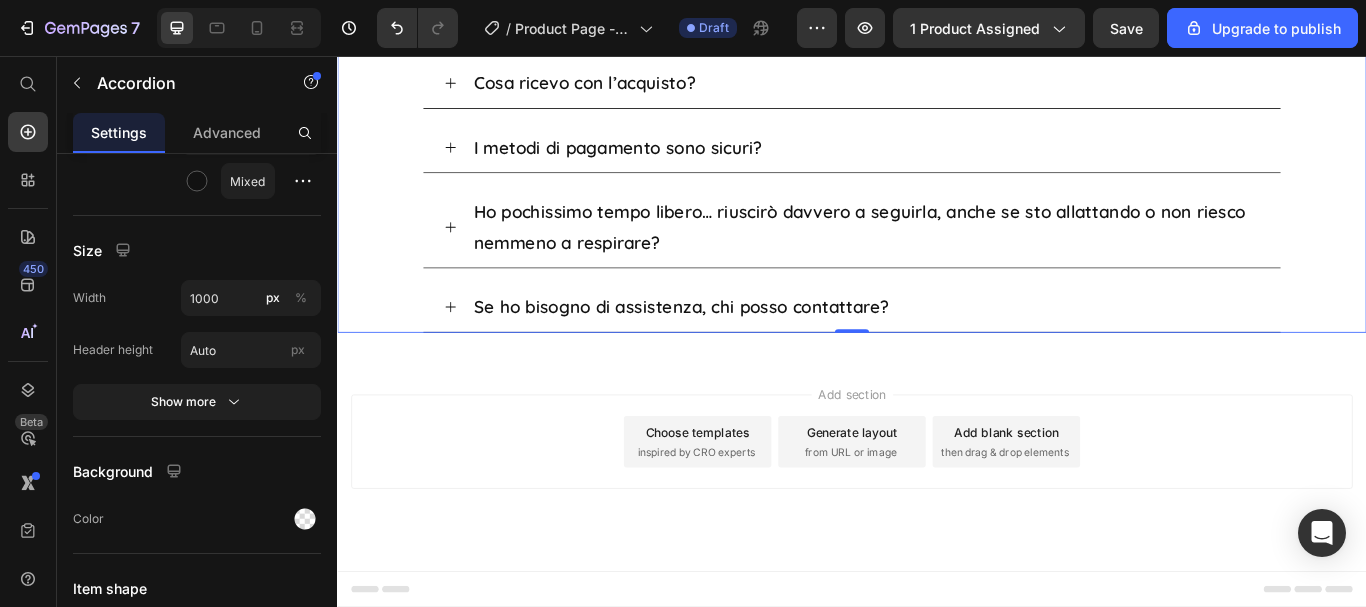 click 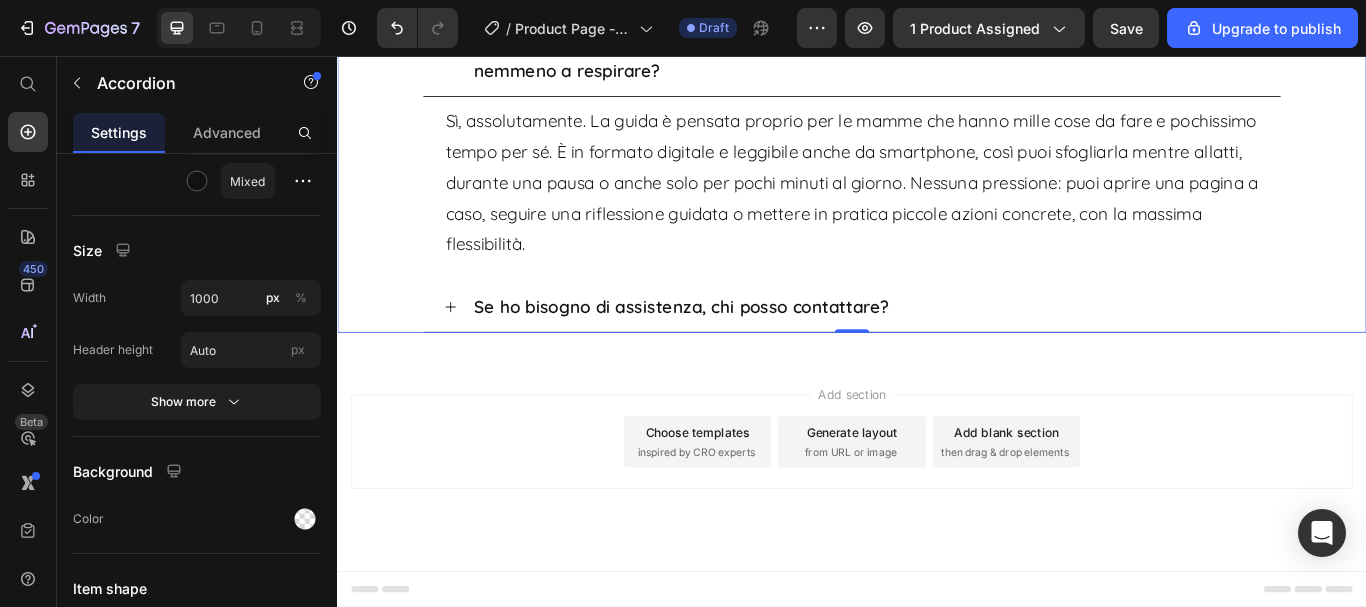 click 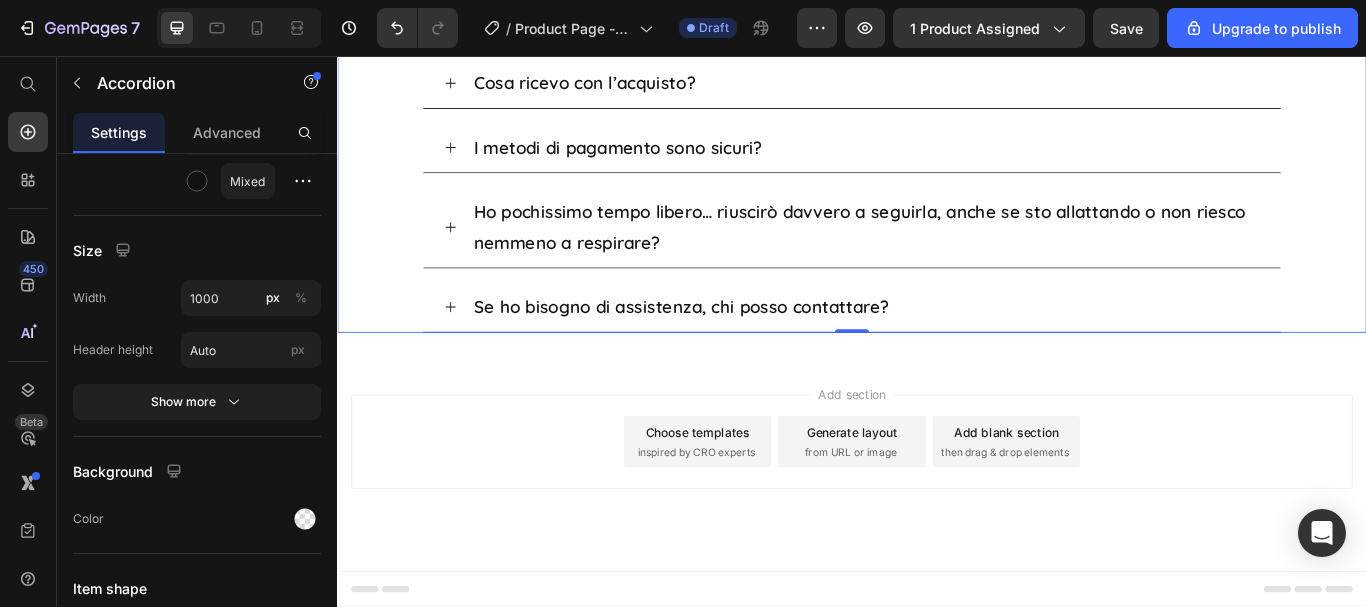 scroll, scrollTop: 13786, scrollLeft: 0, axis: vertical 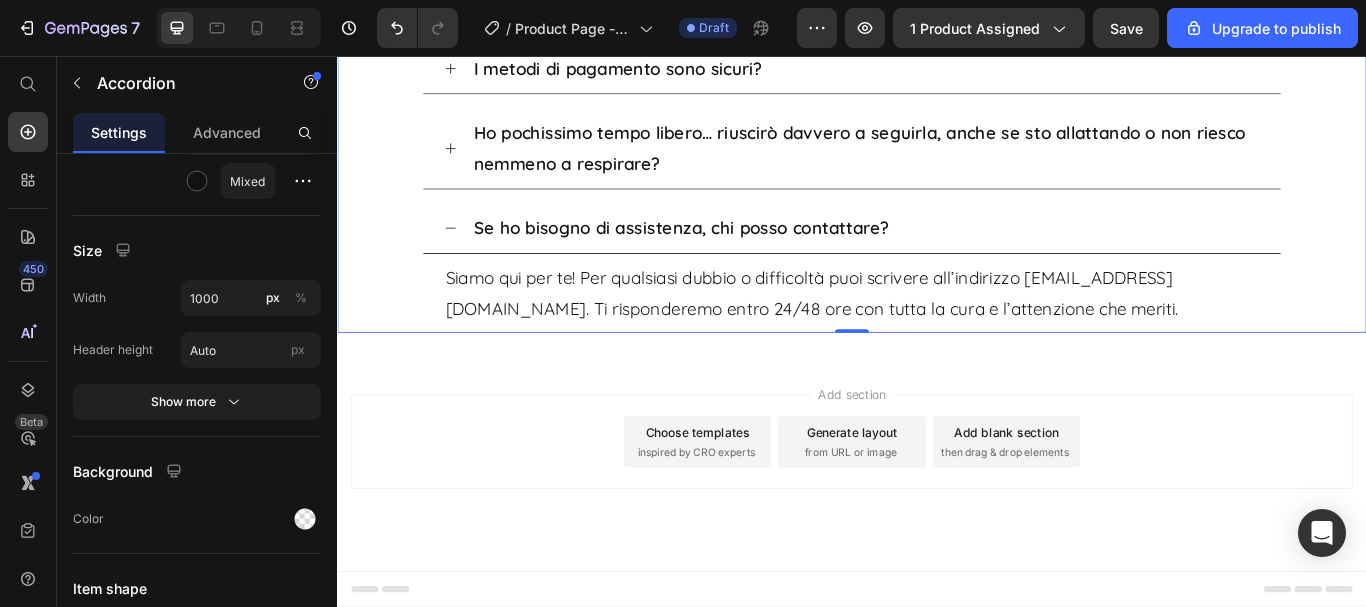 click on "Se ho bisogno di assistenza, chi posso contattare?" at bounding box center [937, 257] 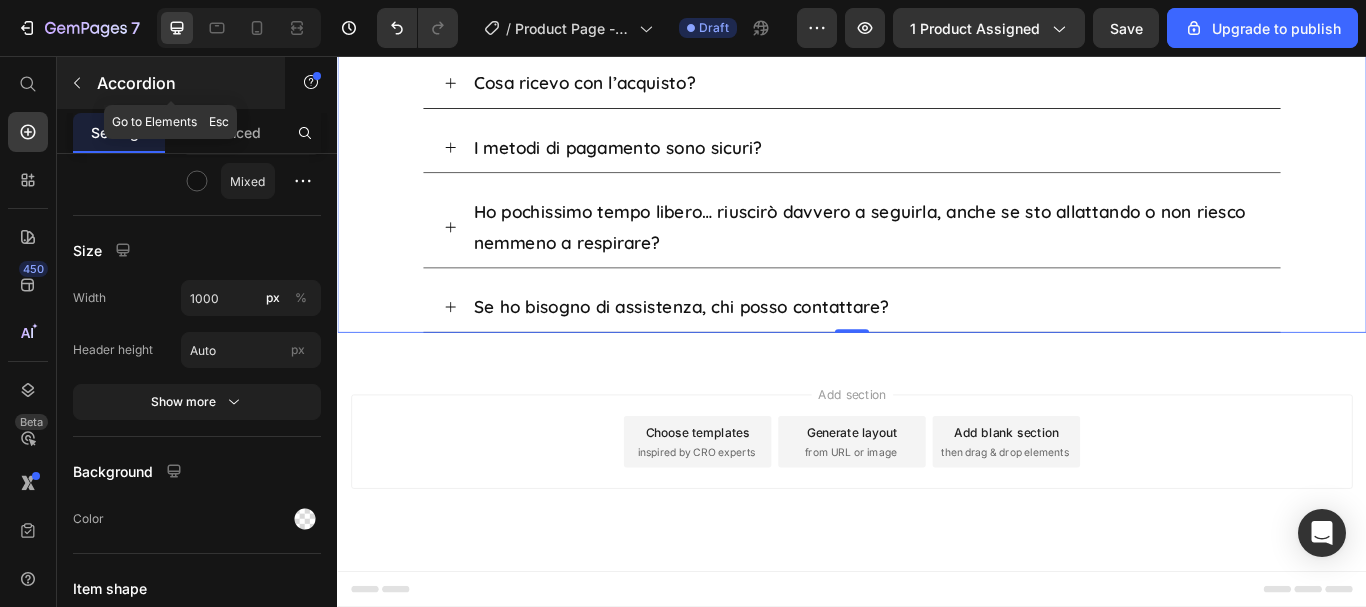 click on "Accordion" at bounding box center (182, 83) 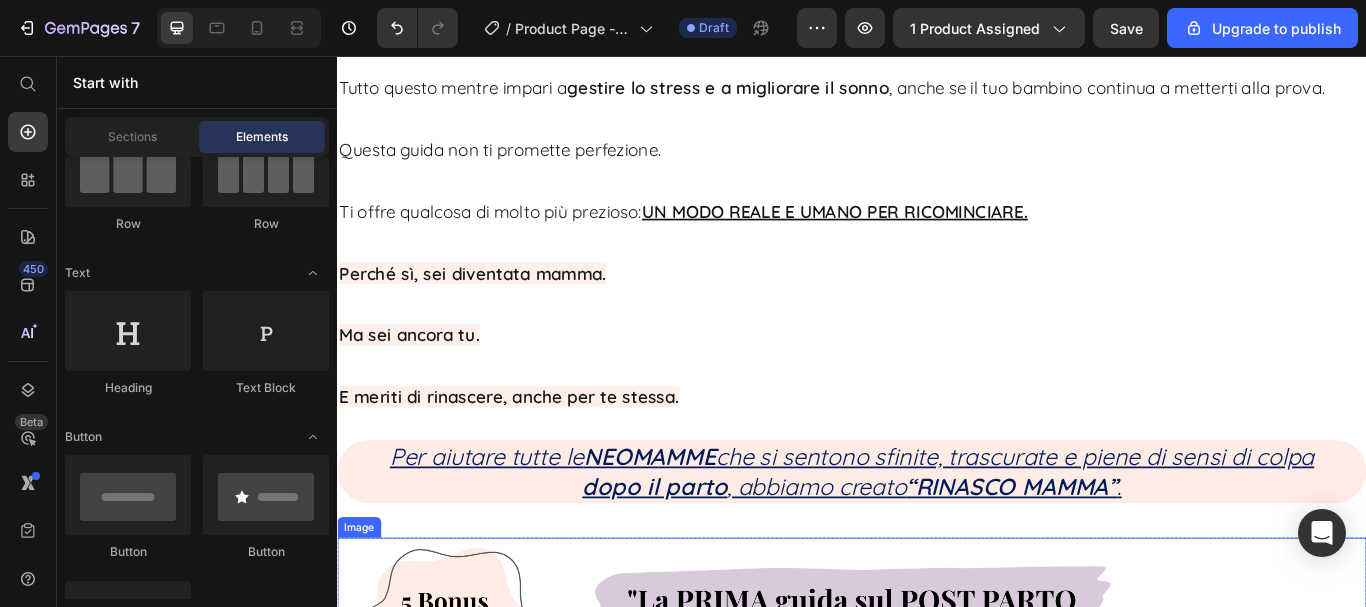 scroll, scrollTop: 5786, scrollLeft: 0, axis: vertical 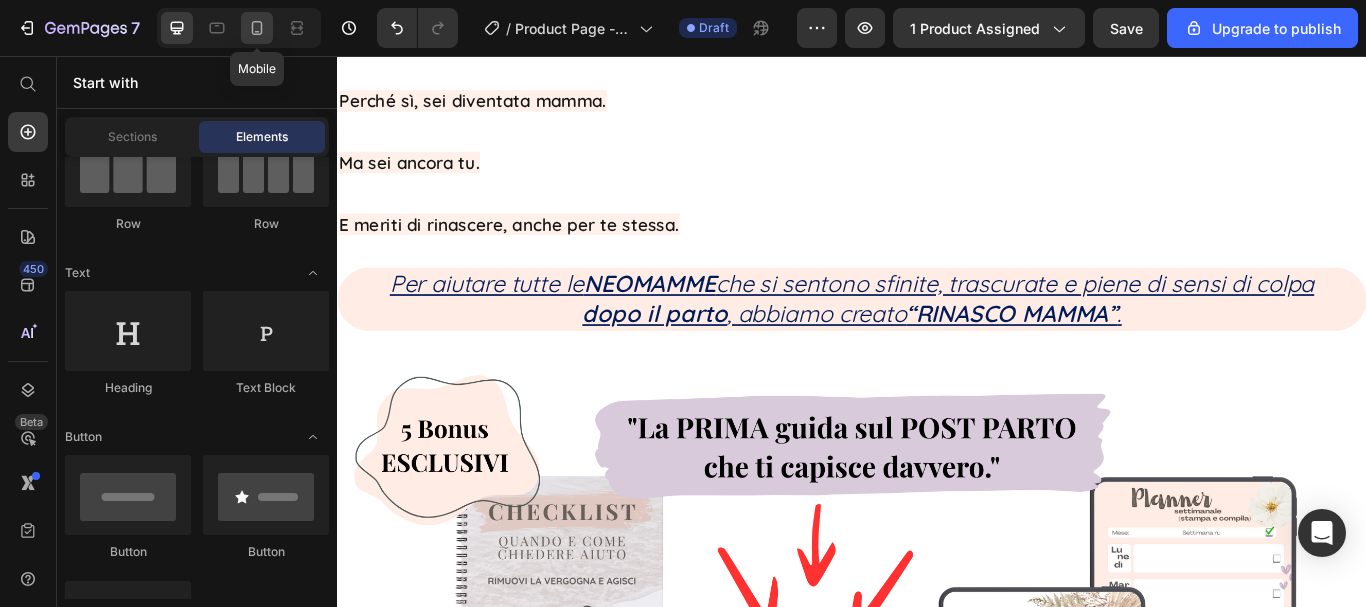 click 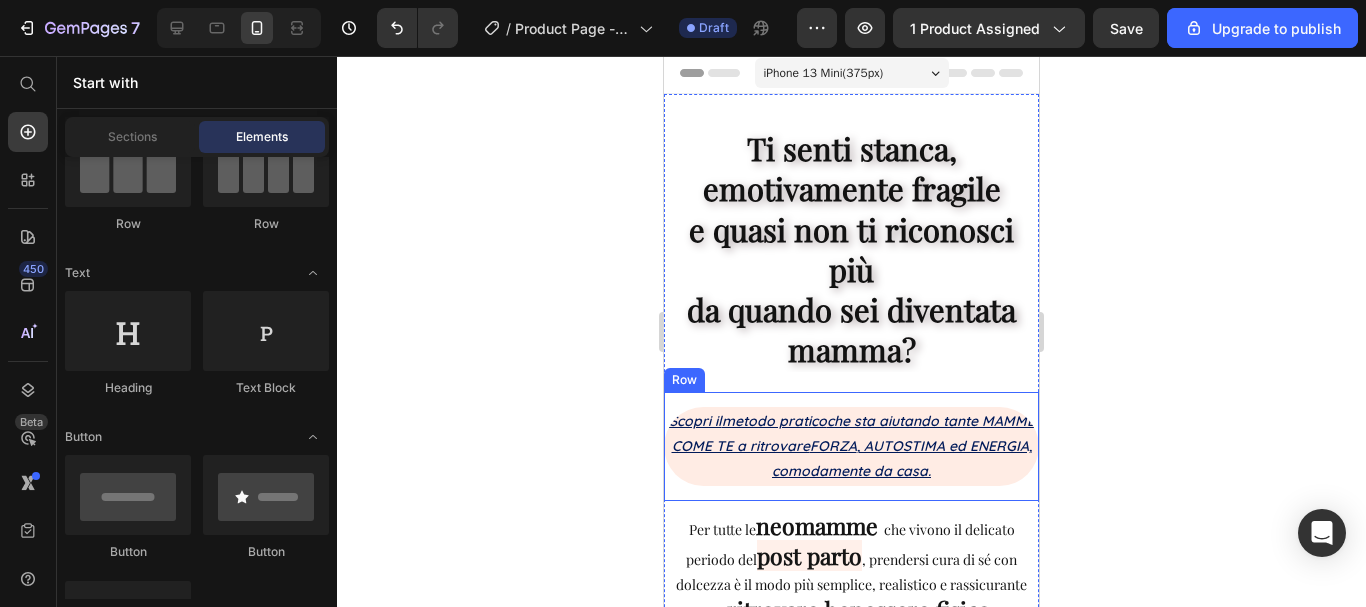 scroll, scrollTop: 0, scrollLeft: 0, axis: both 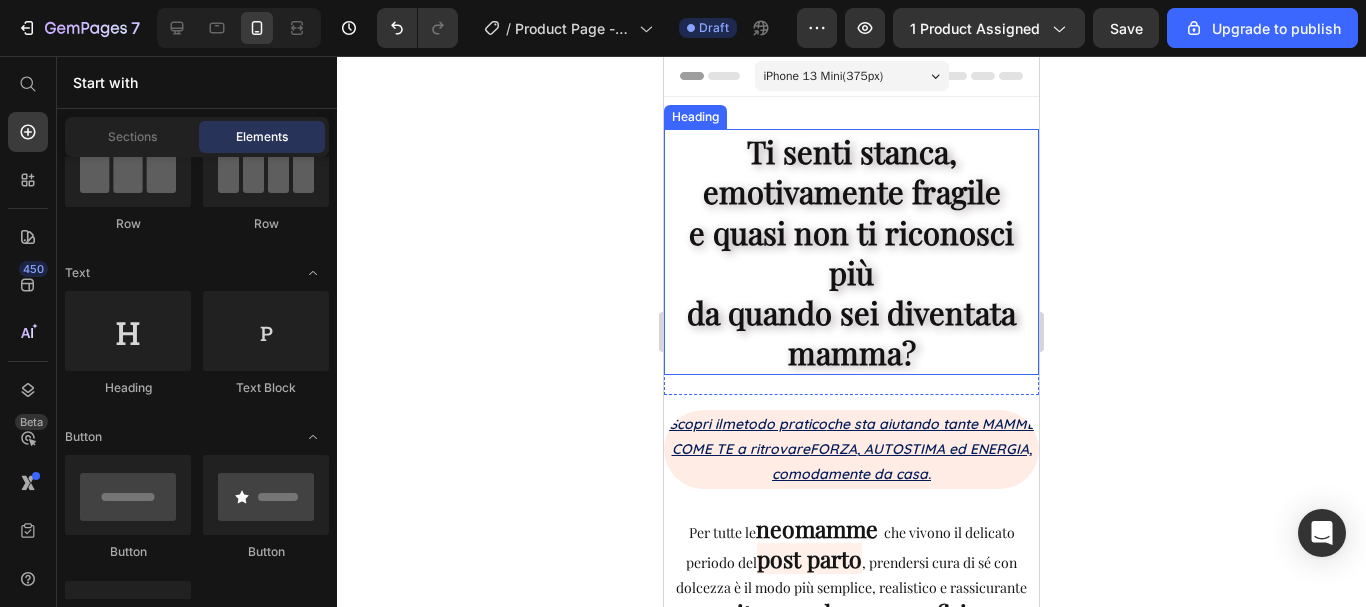 click on "Ti senti stanca, emotivamente fragile  e quasi non ti riconosci più  da quando sei diventata mamma?" at bounding box center (851, 252) 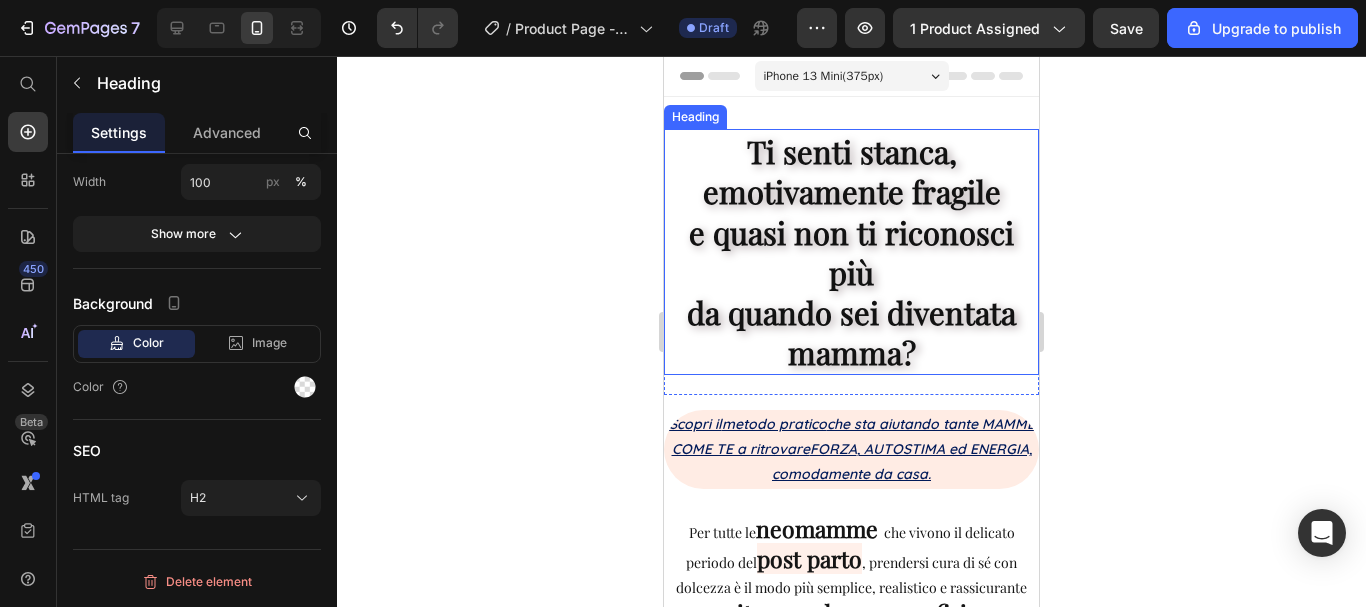 scroll, scrollTop: 0, scrollLeft: 0, axis: both 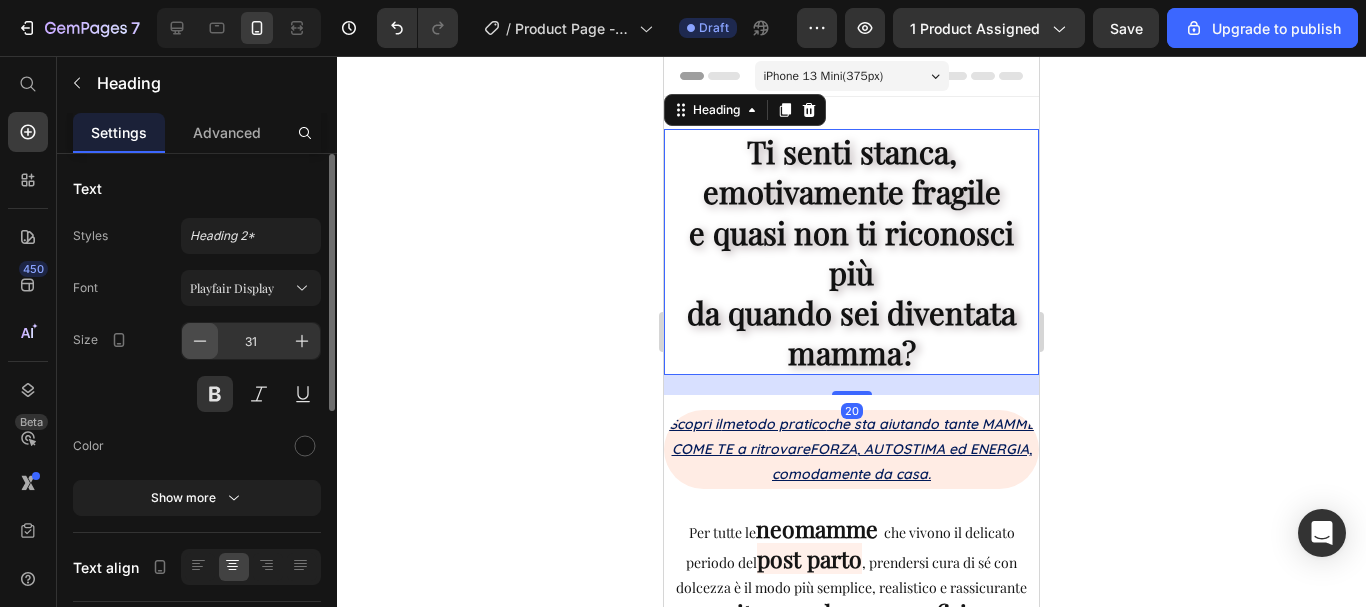 click 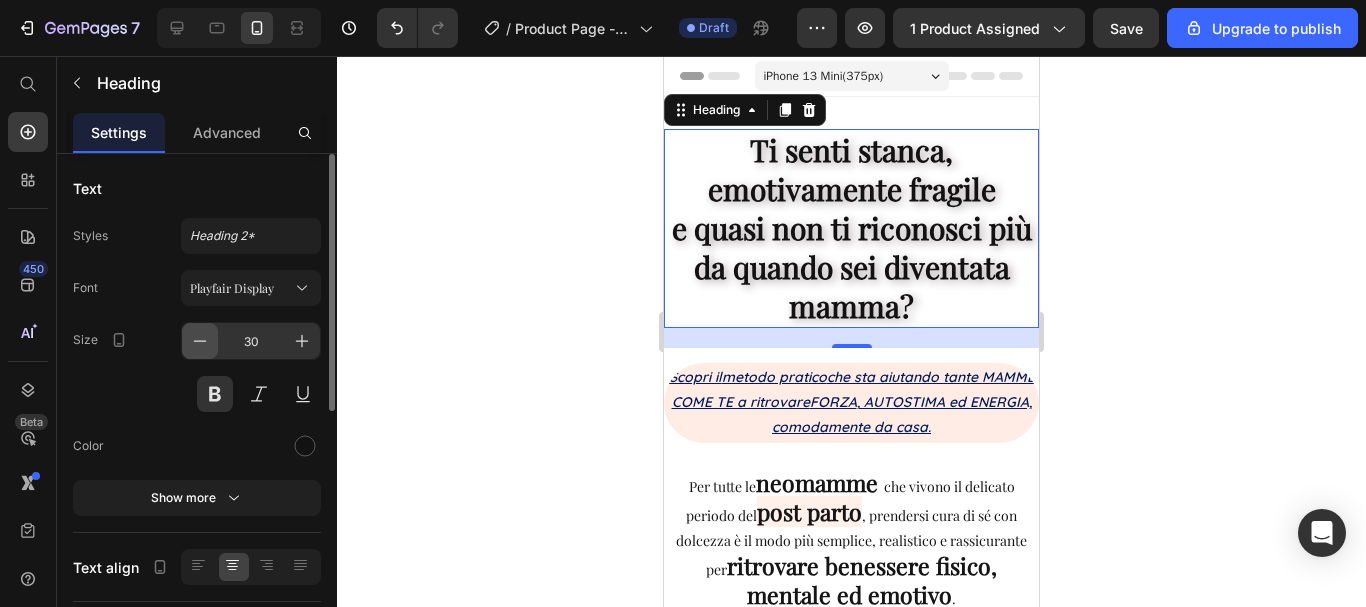 click 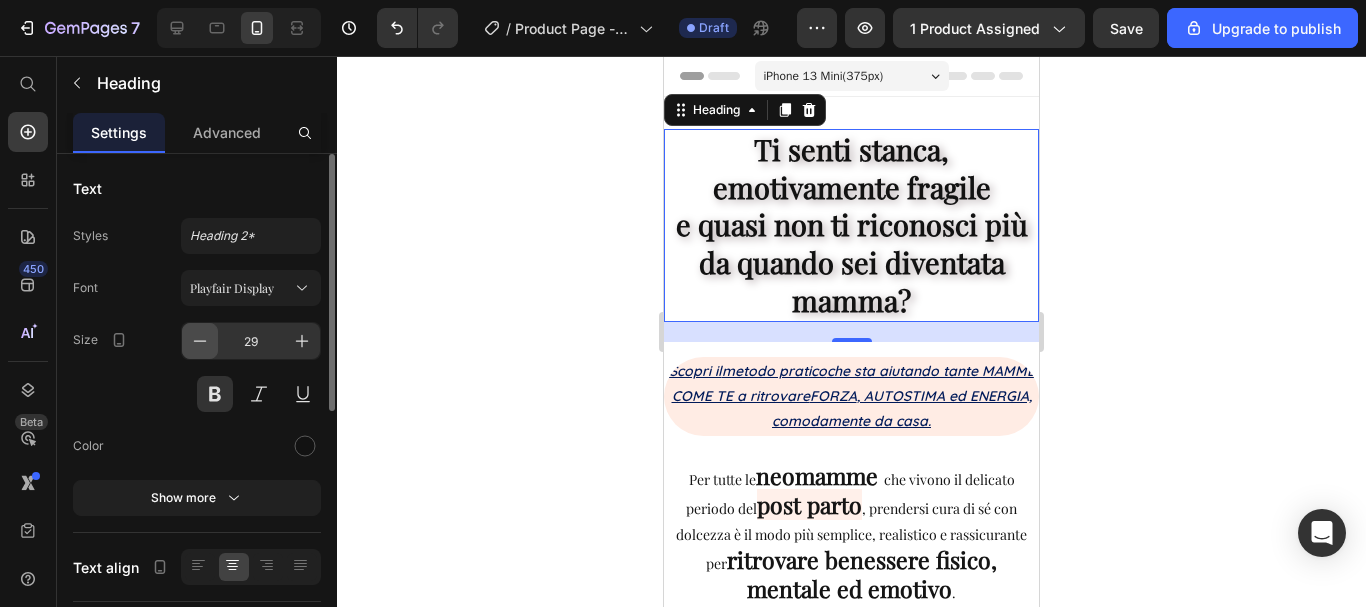 click 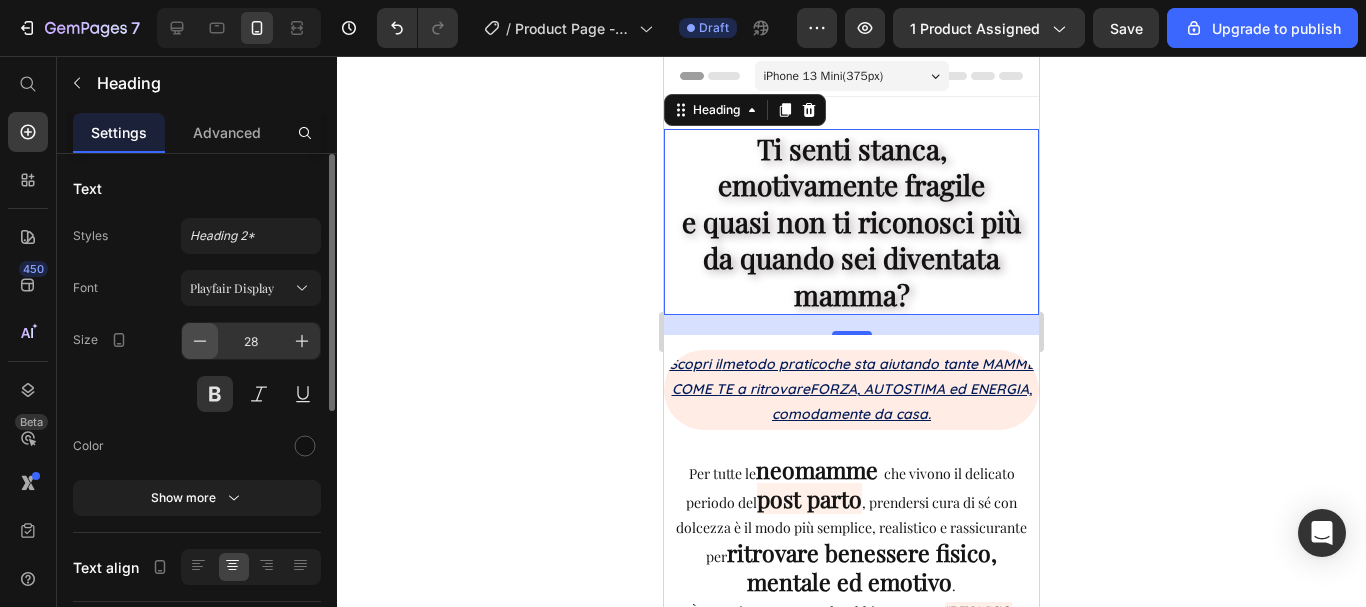 click 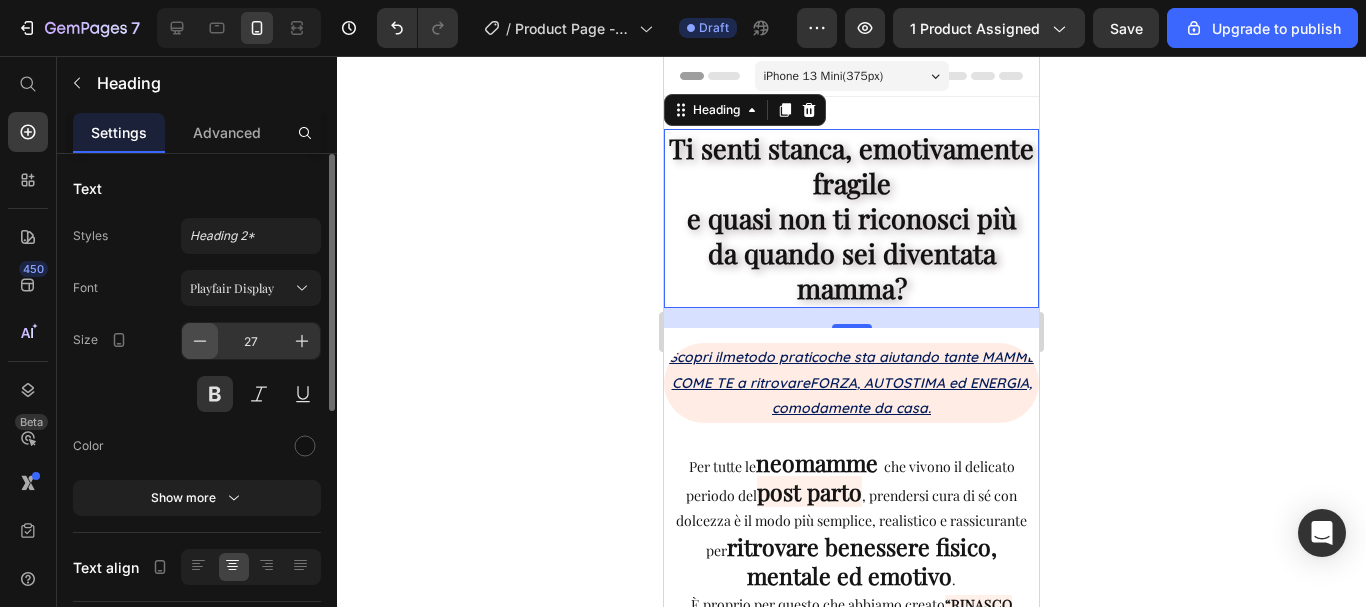 click 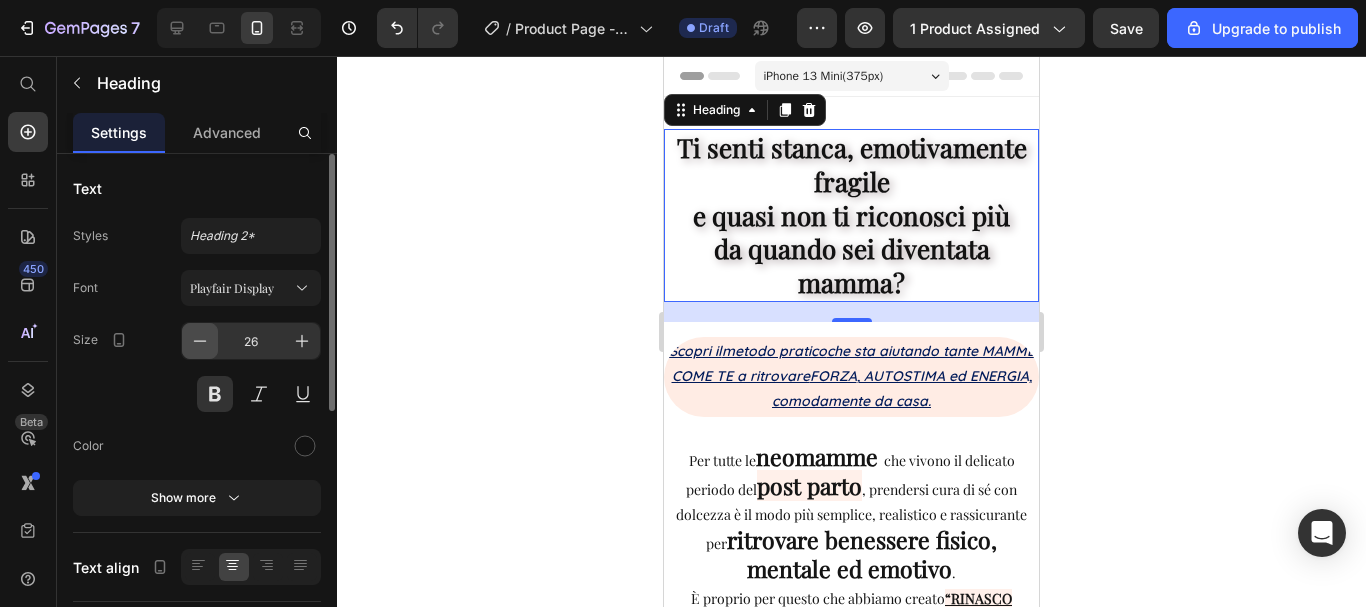 click 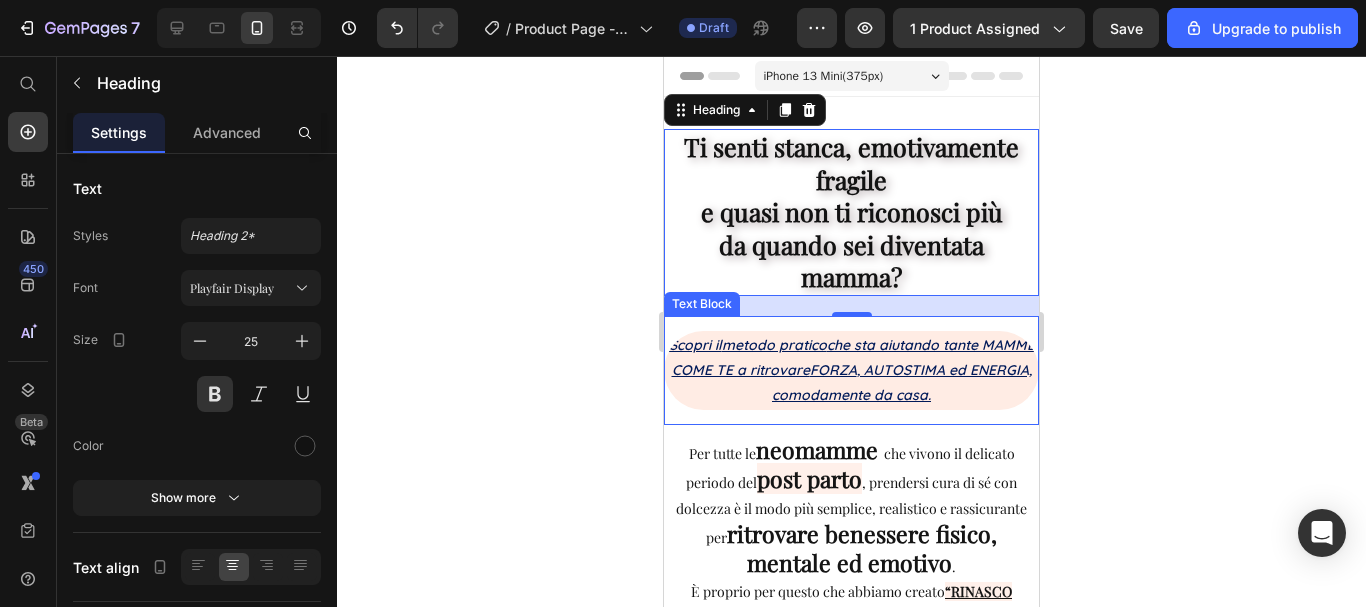 click on "Scopri il  metodo pratico  che sta aiutando tante MAMME COME TE a ritrovare  FORZA , AUTOSTIMA ed ENERGIA, comodamente da casa." at bounding box center (851, 371) 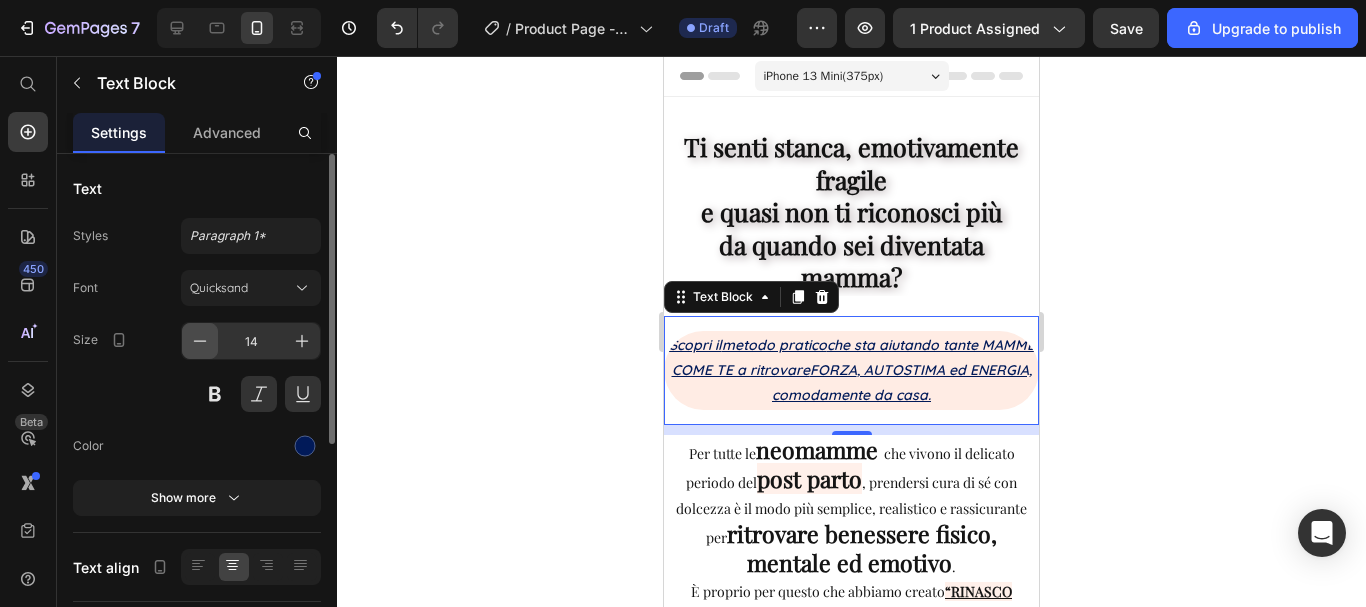 click 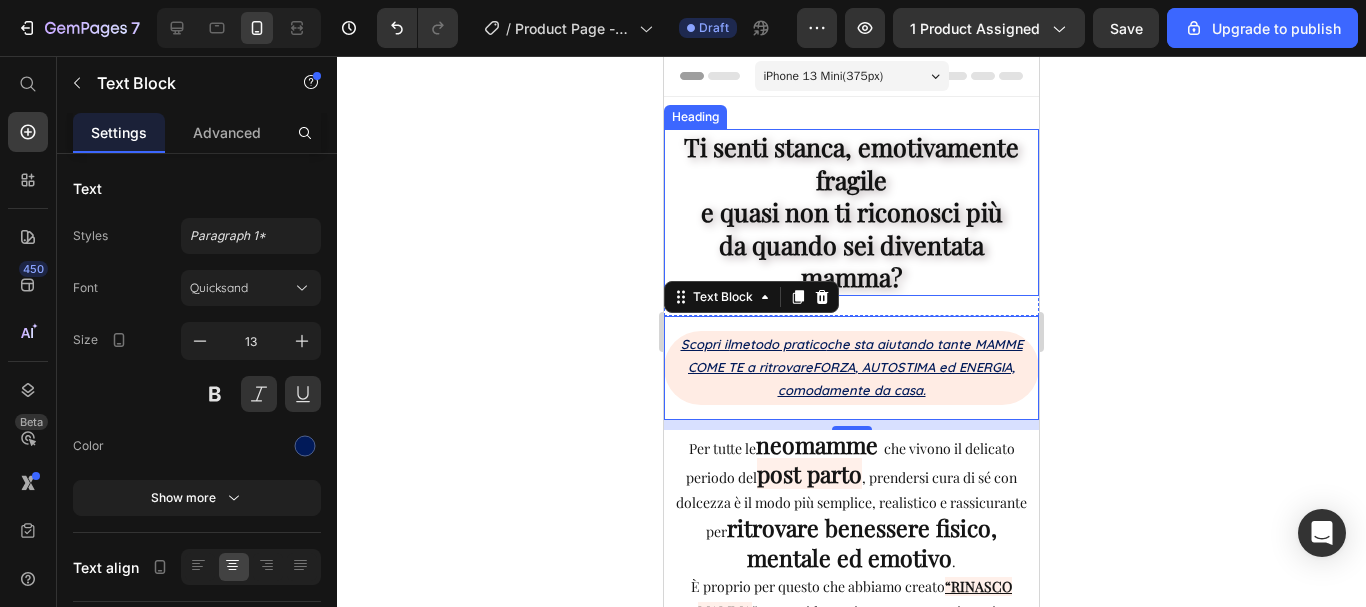 click on "Ti senti stanca, emotivamente fragile  e quasi non ti riconosci più  da quando sei diventata mamma?" at bounding box center (851, 212) 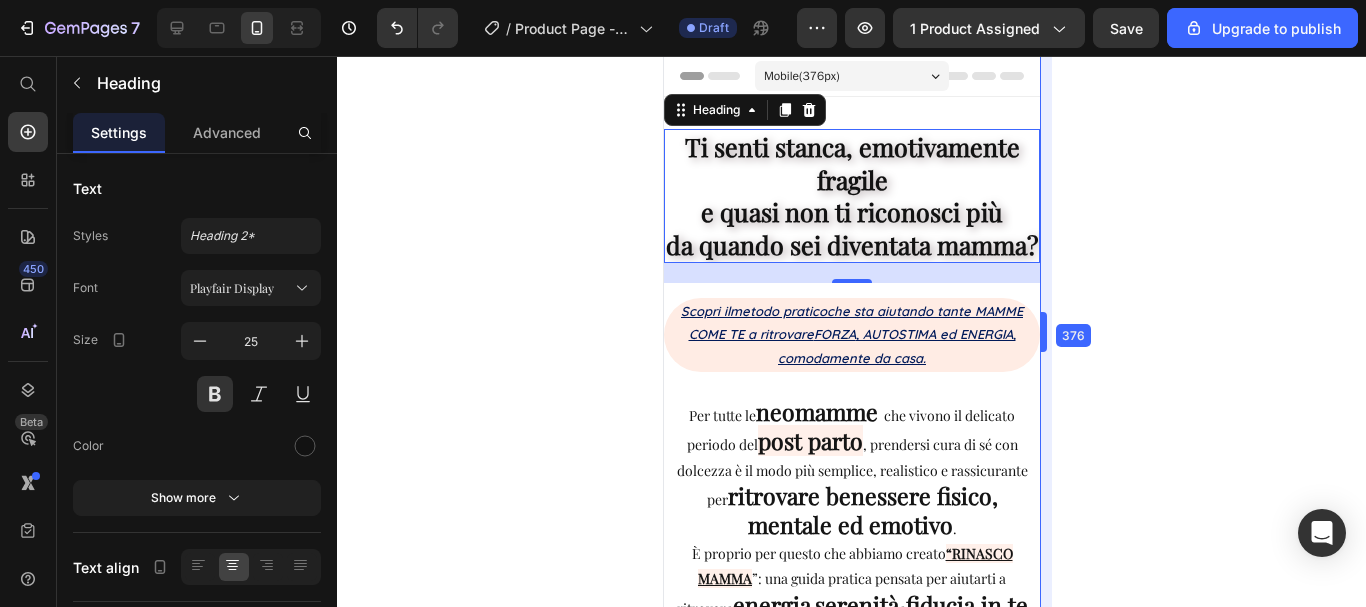 drag, startPoint x: 1043, startPoint y: 335, endPoint x: 1040, endPoint y: 323, distance: 12.369317 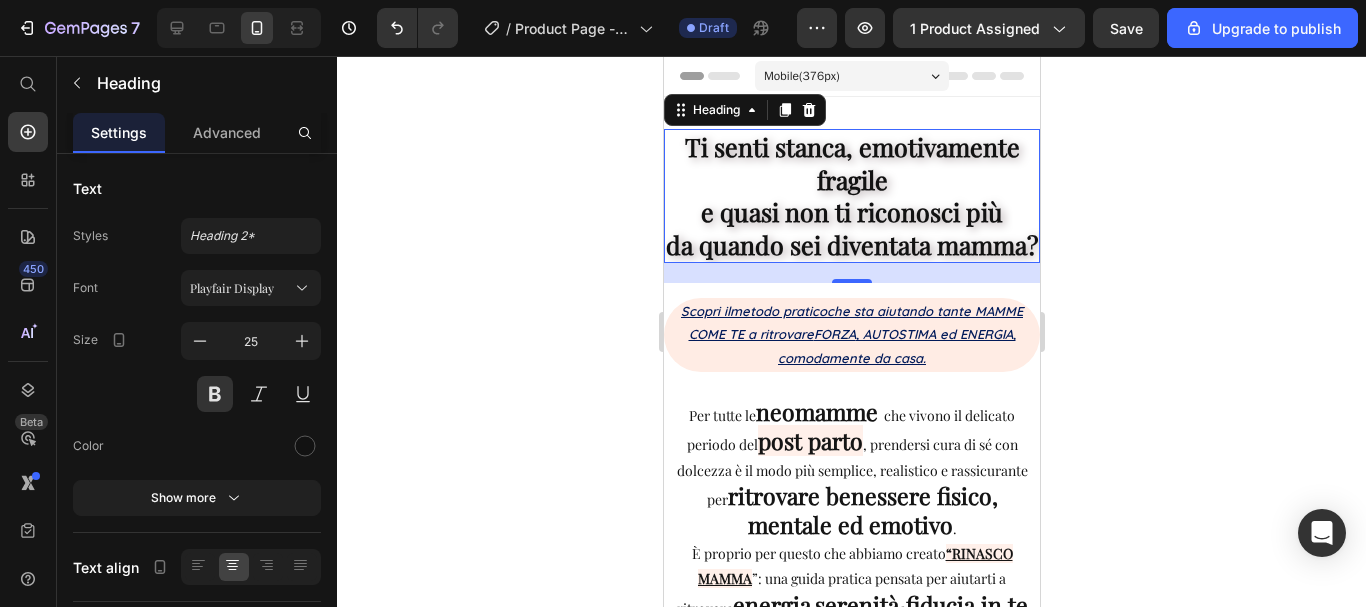 click 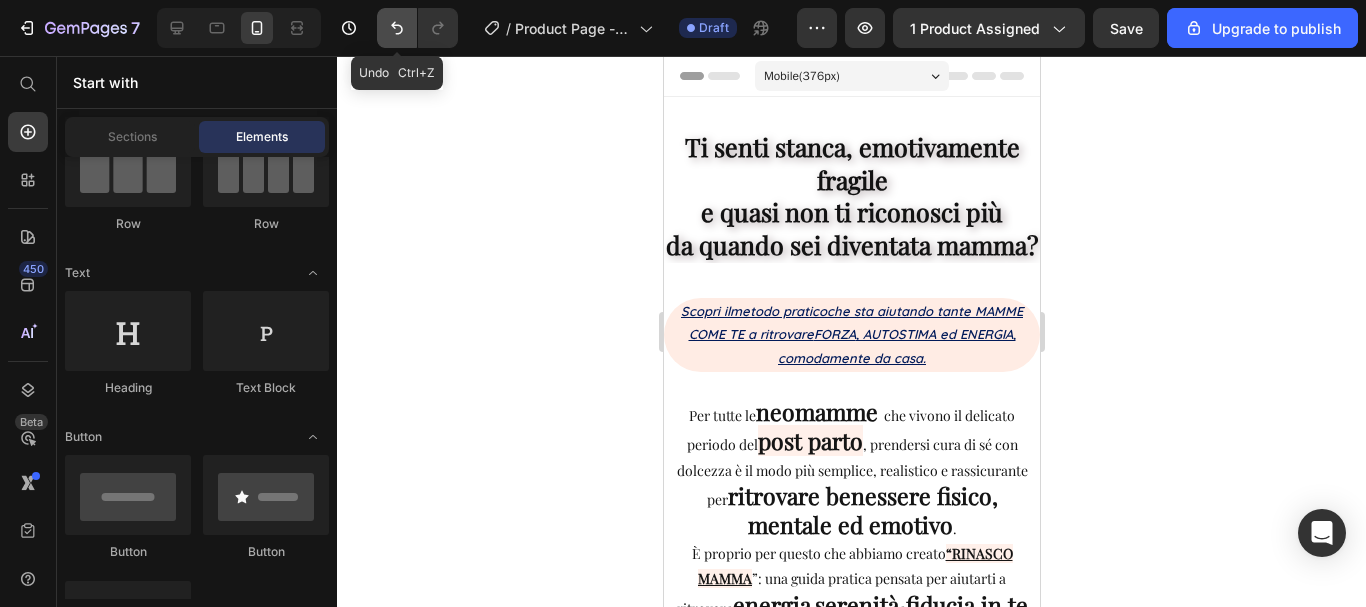 click 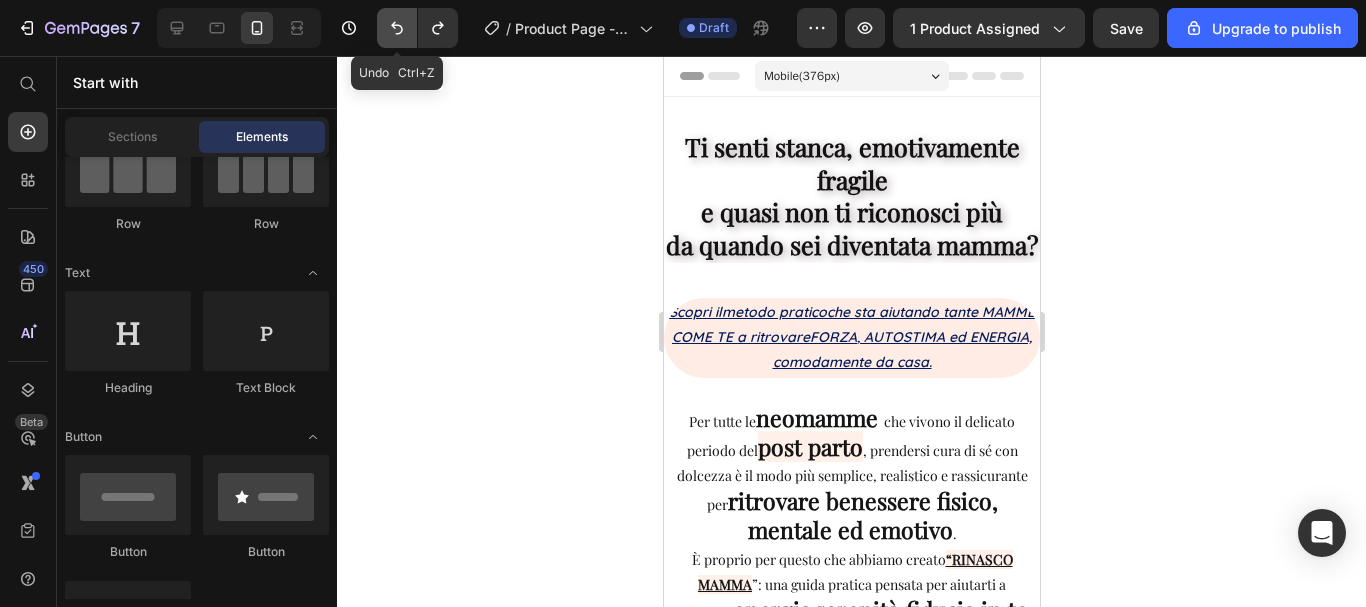 click 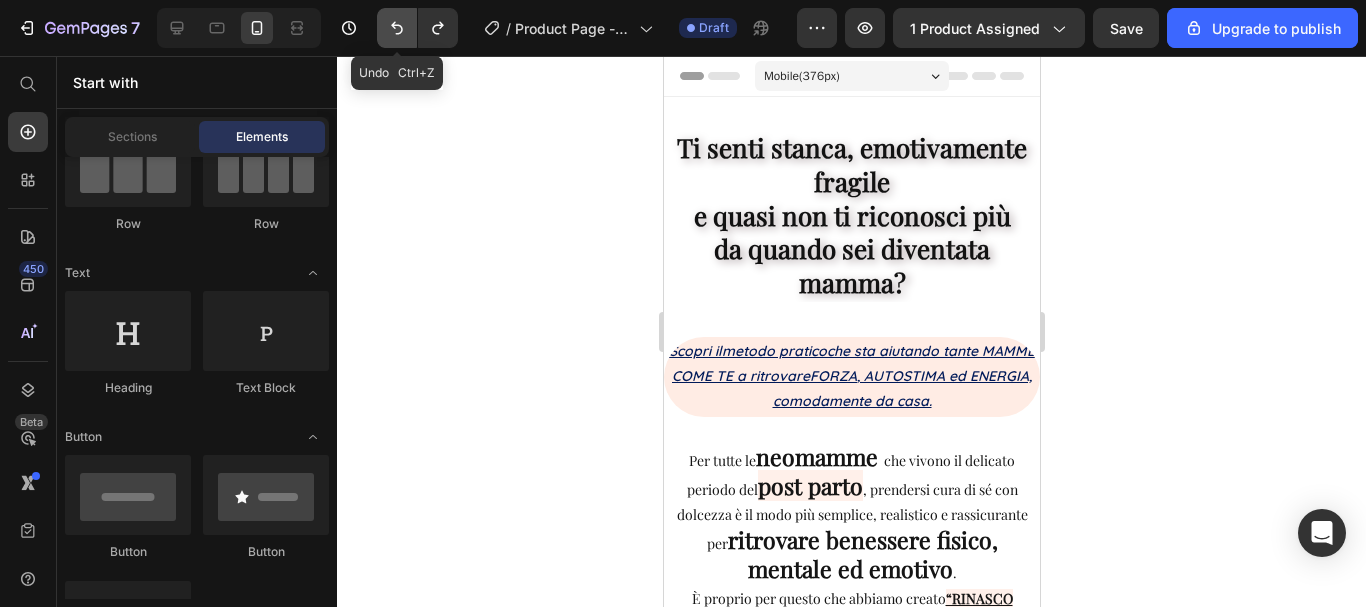 click 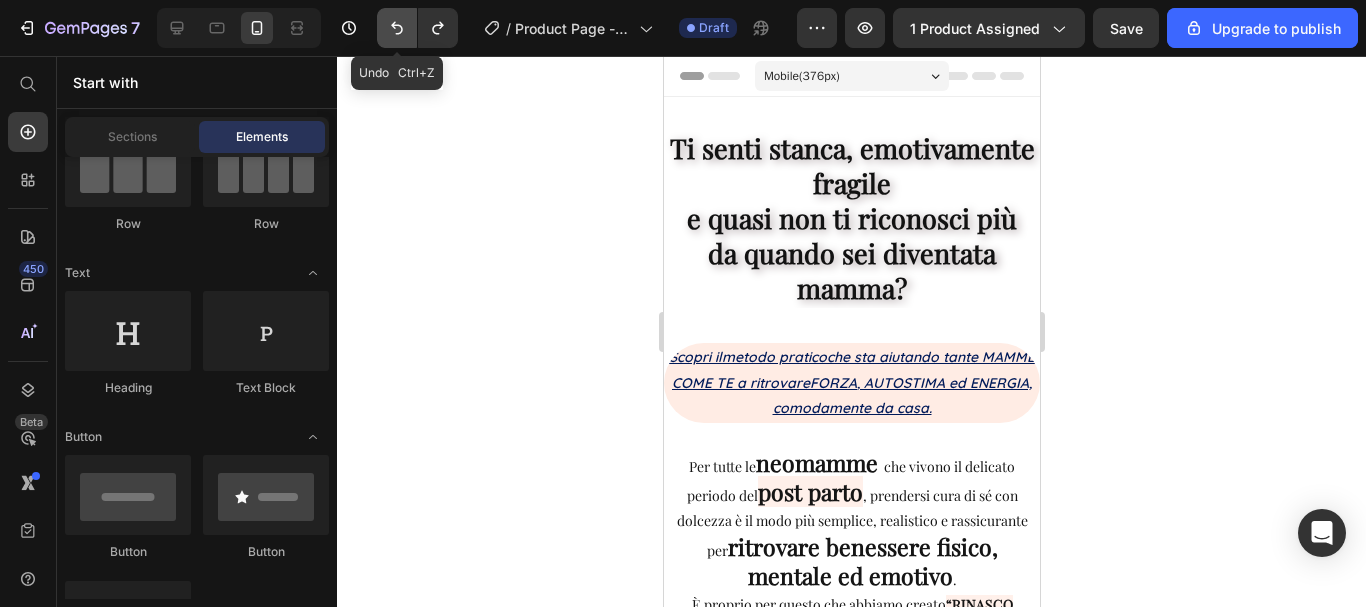 click 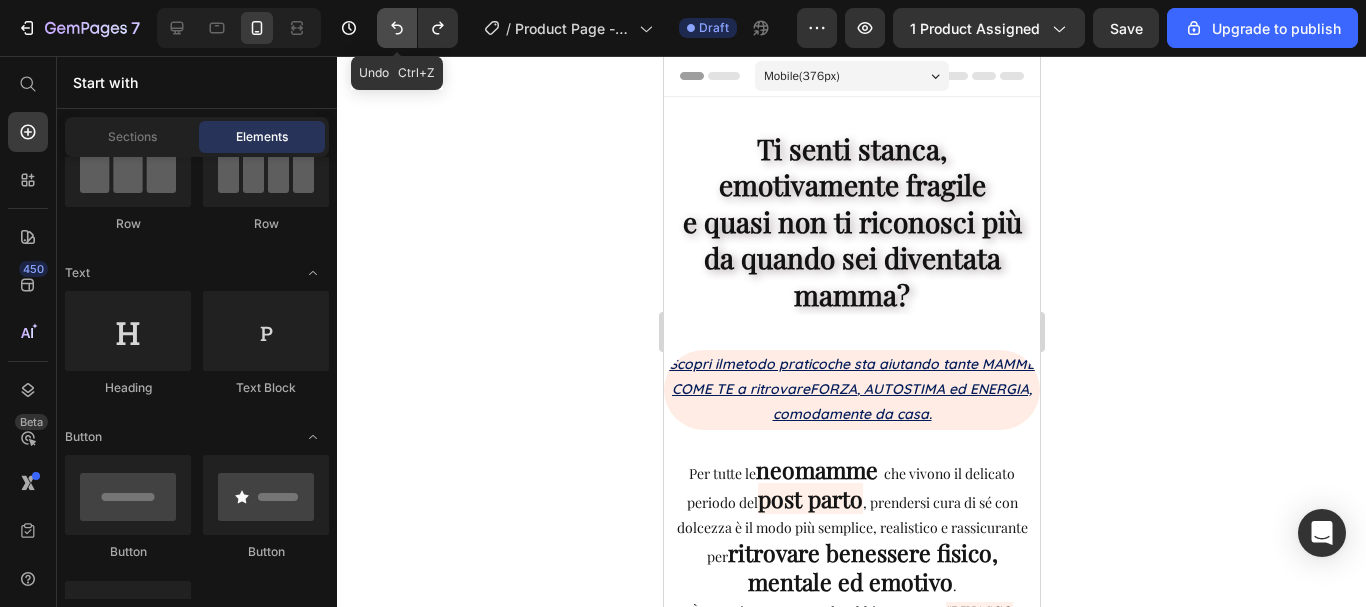 click 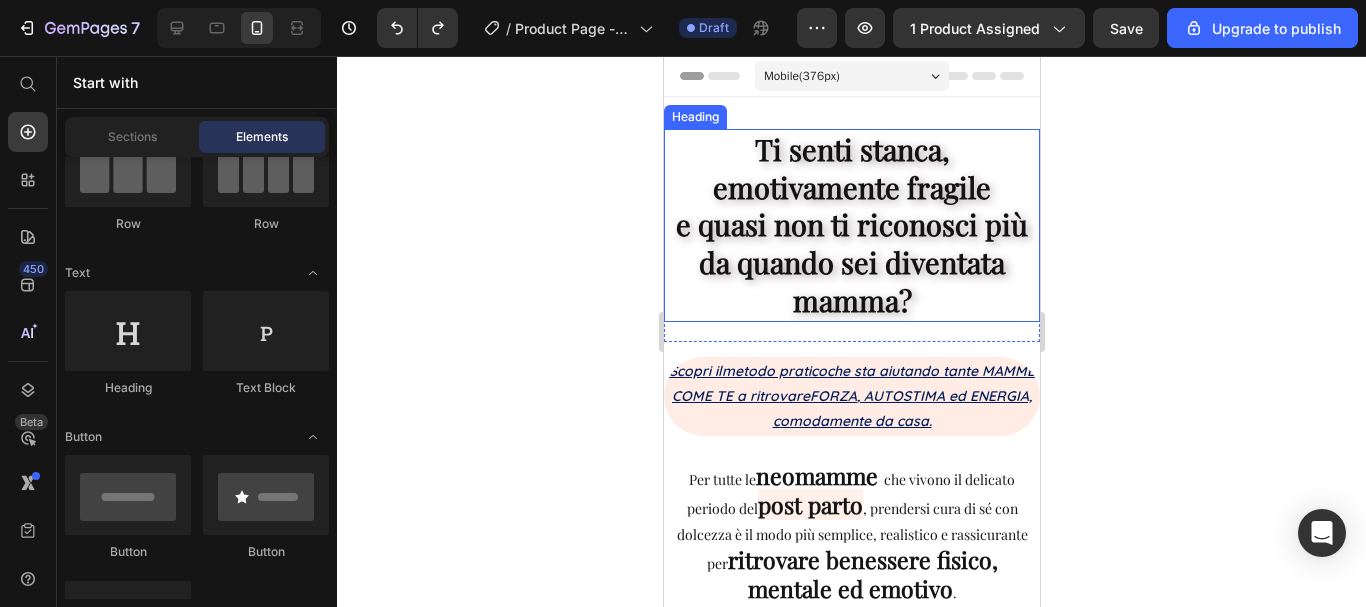 click on "Ti senti stanca, emotivamente fragile  e quasi non ti riconosci più  da quando sei diventata mamma?" at bounding box center (851, 225) 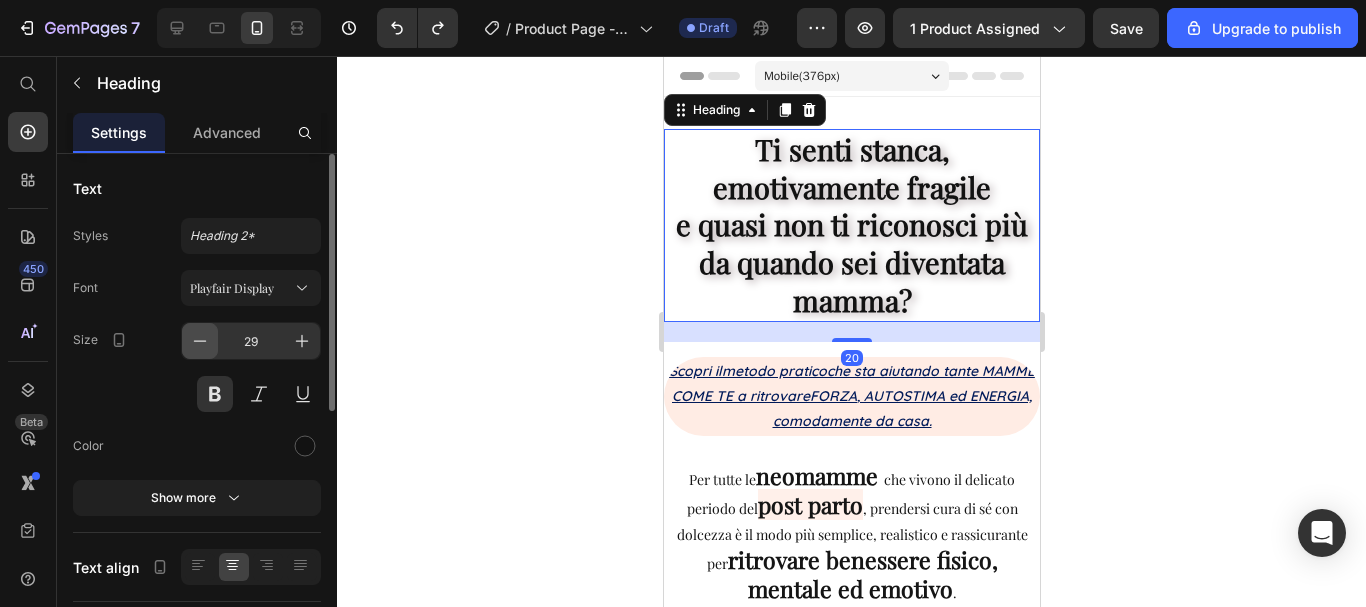 click 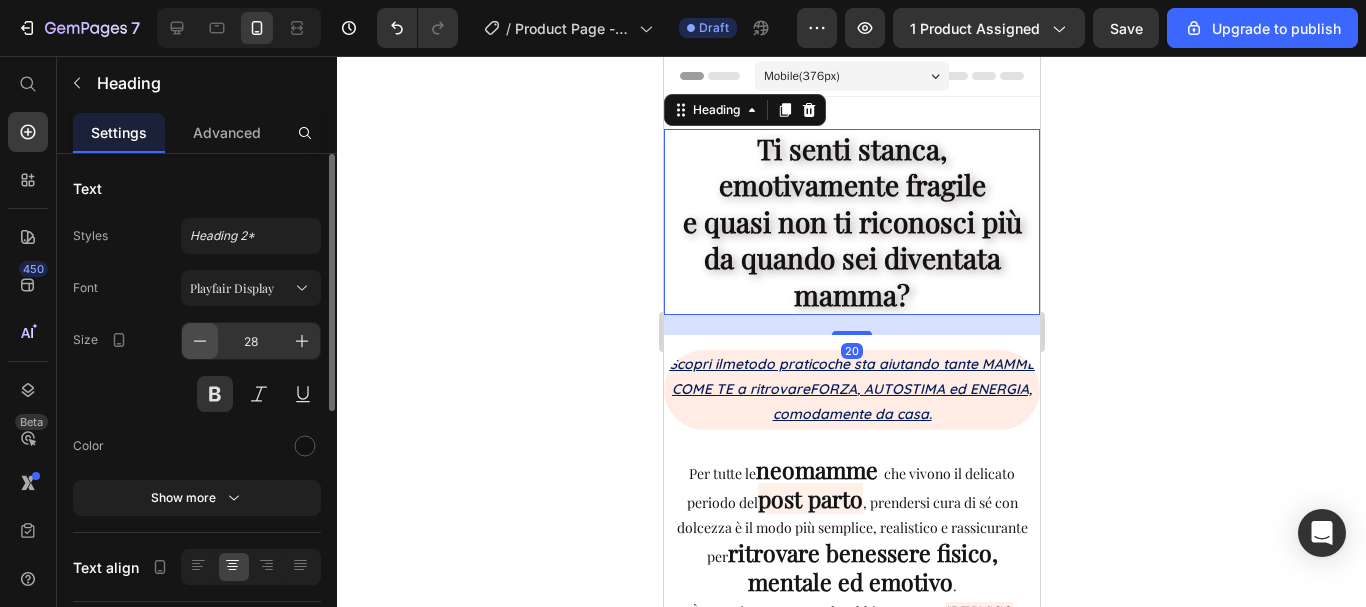 click 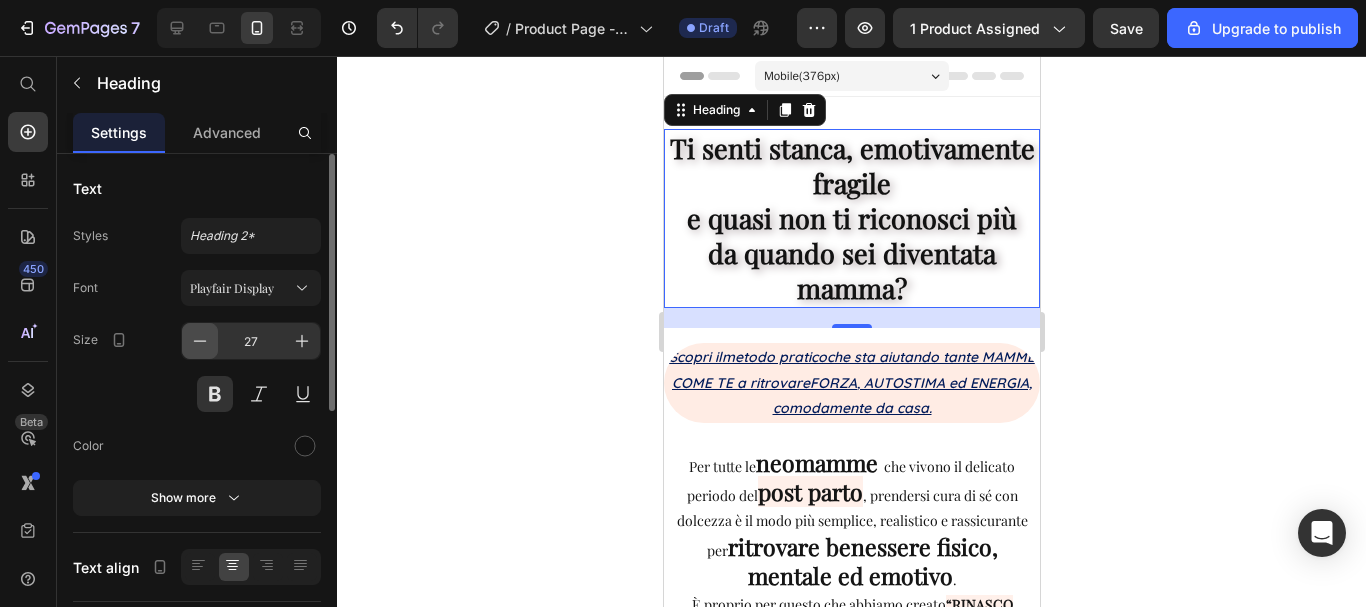 click 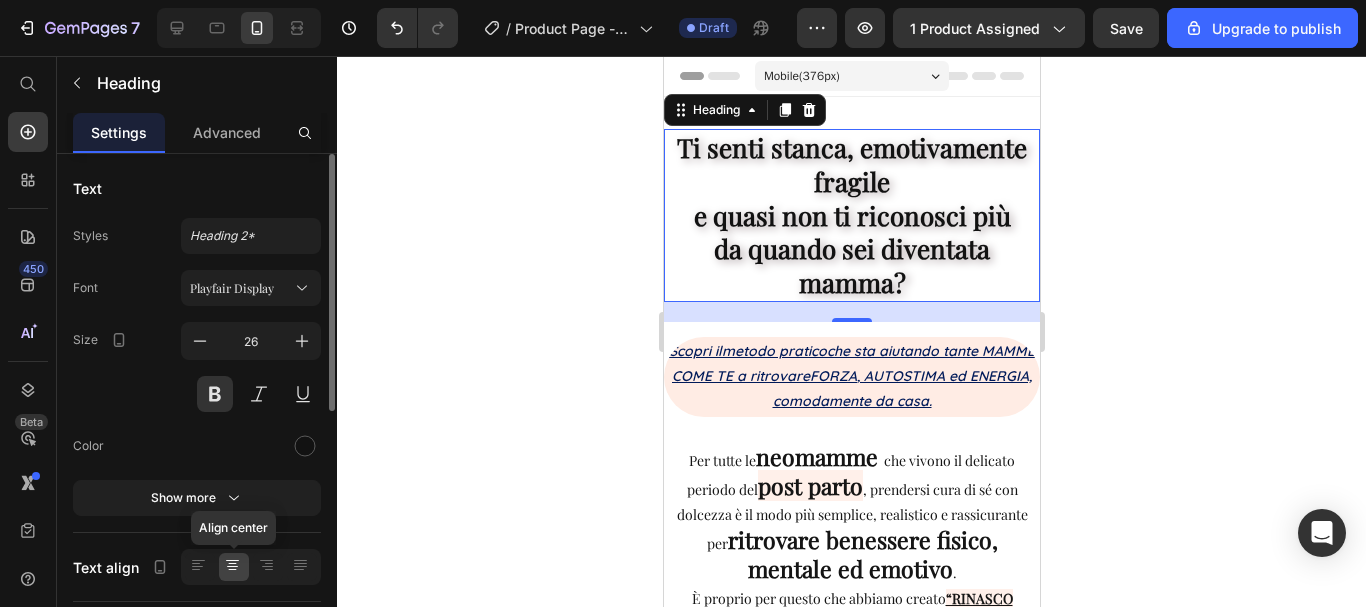 click 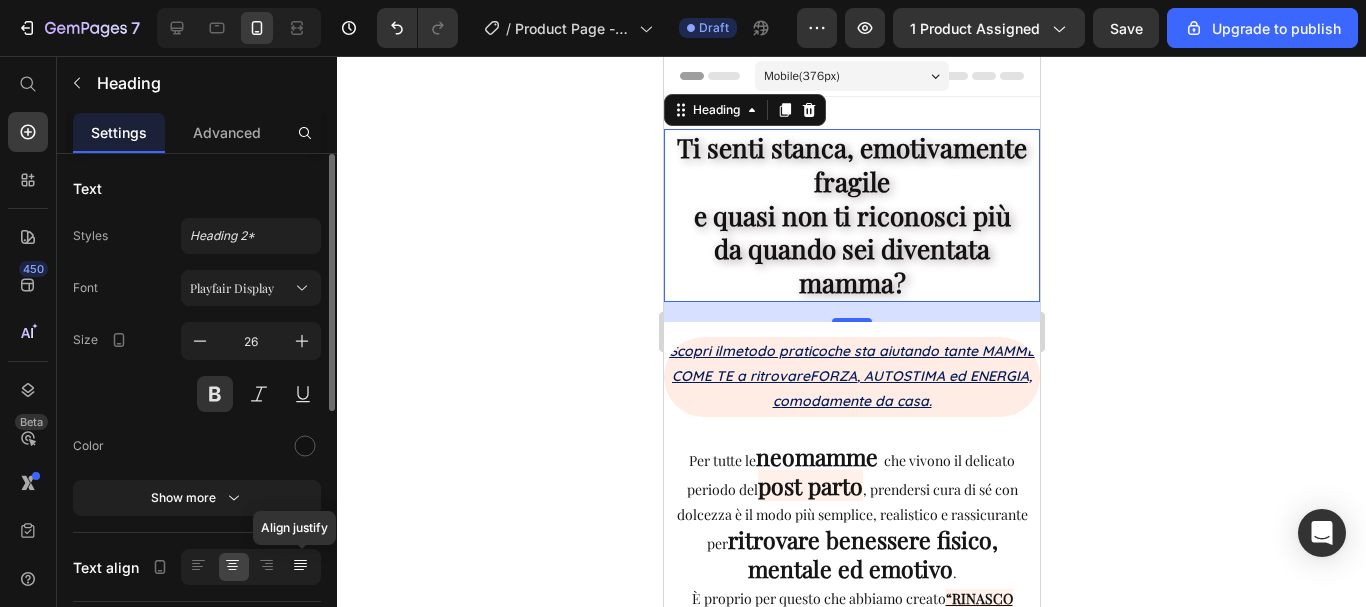 click 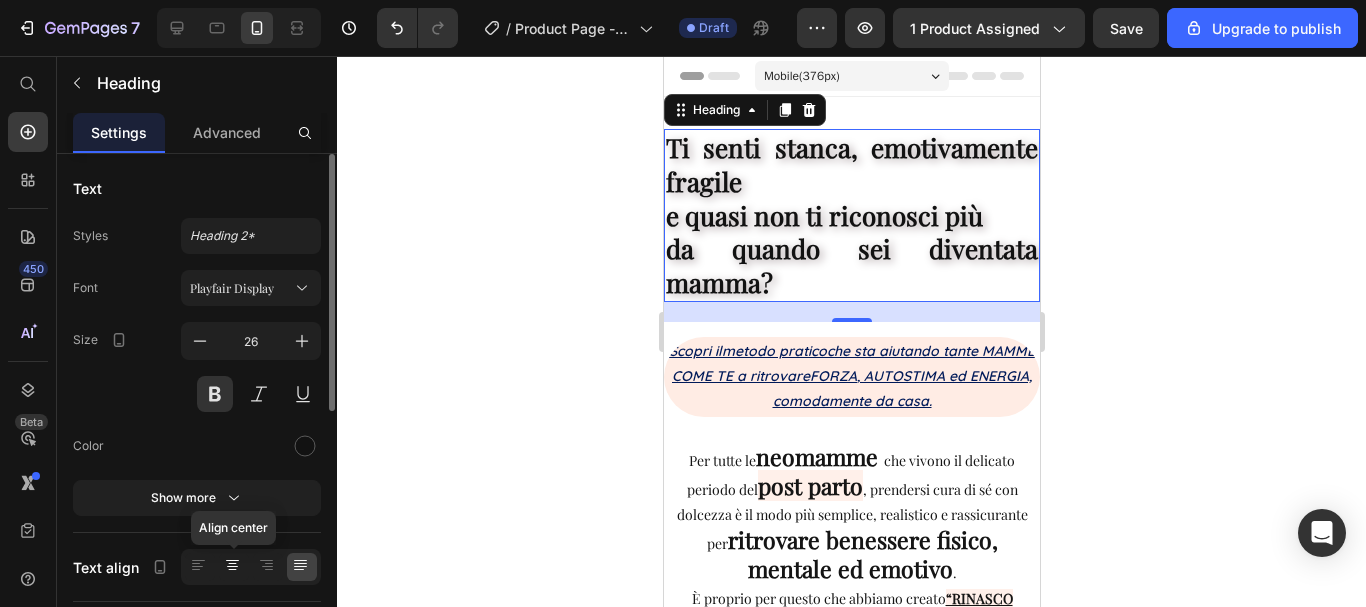 click 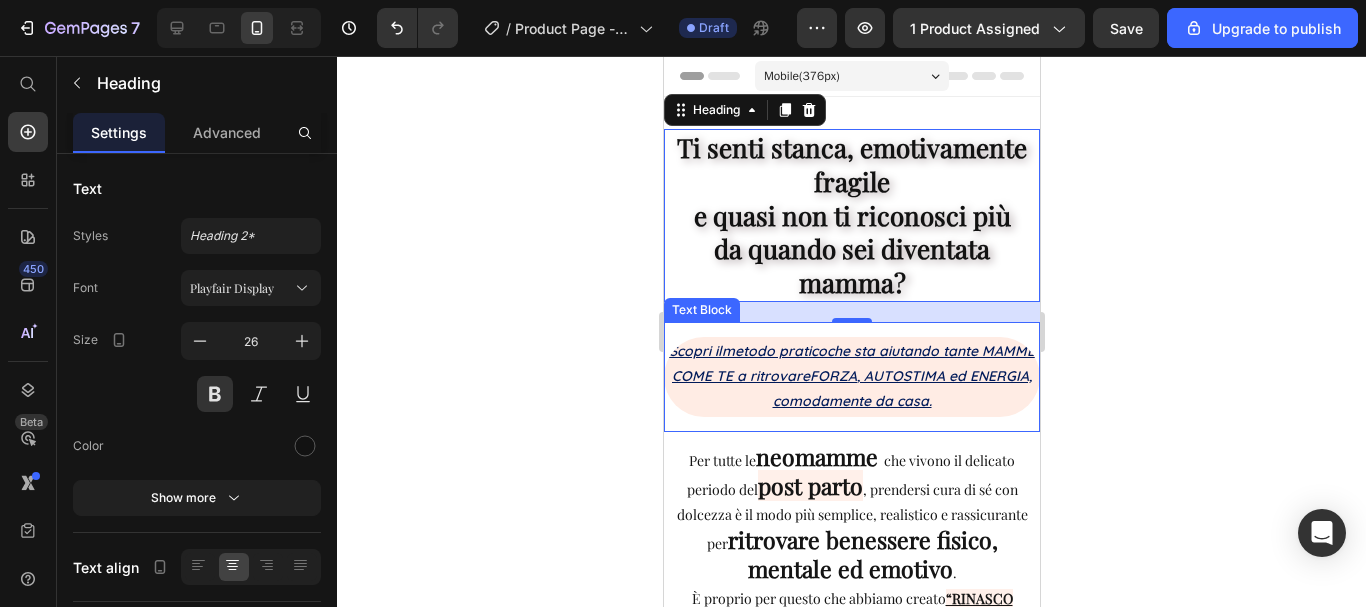 click on "Scopri il  metodo pratico  che sta aiutando tante MAMME COME TE a ritrovare  FORZA , AUTOSTIMA ed ENERGIA, comodamente da casa." at bounding box center [851, 377] 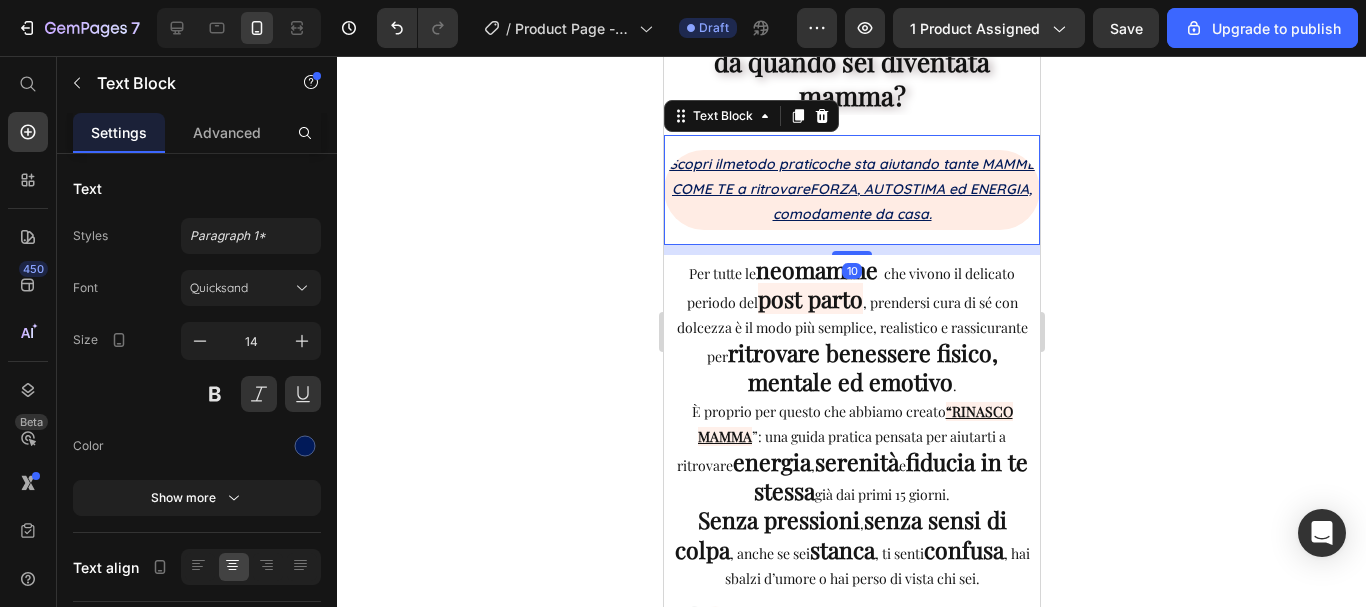 scroll, scrollTop: 200, scrollLeft: 0, axis: vertical 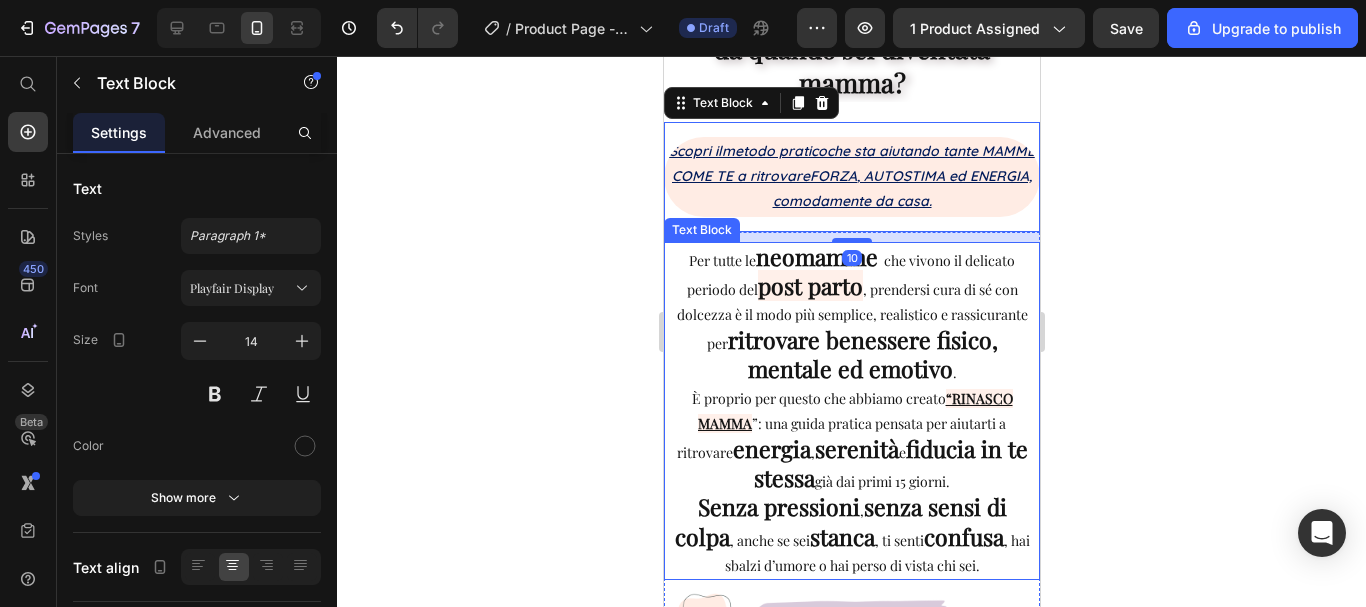 click on "fisico, mentale ed emotivo" at bounding box center [872, 354] 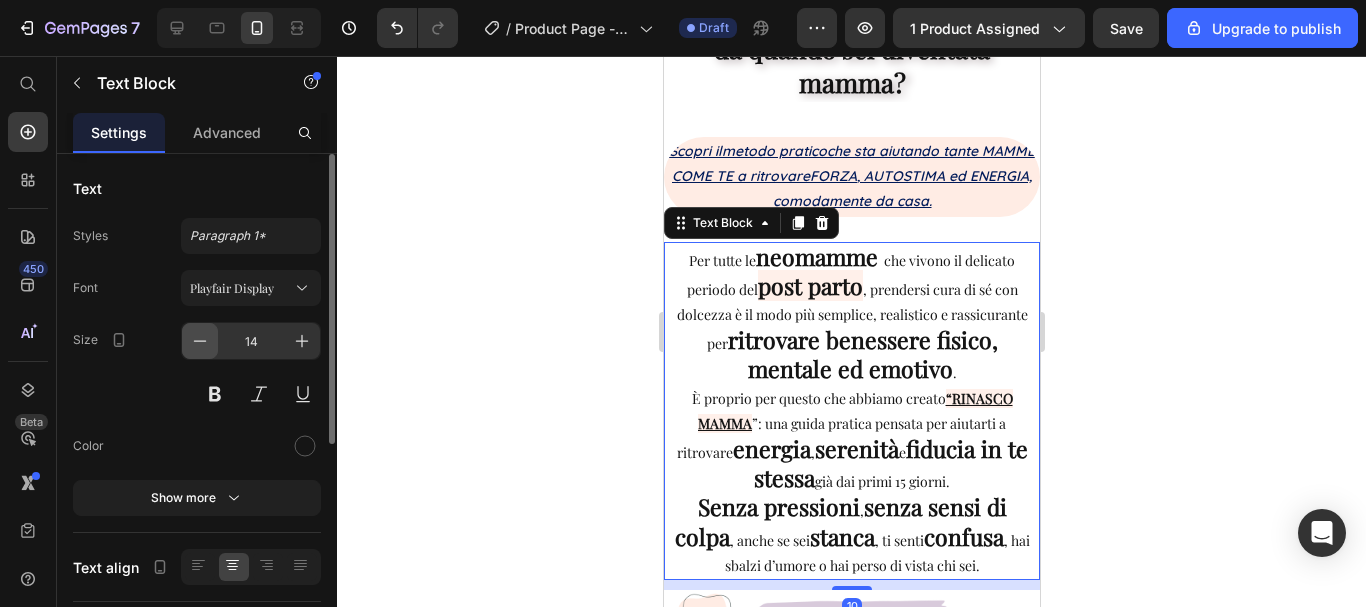 click 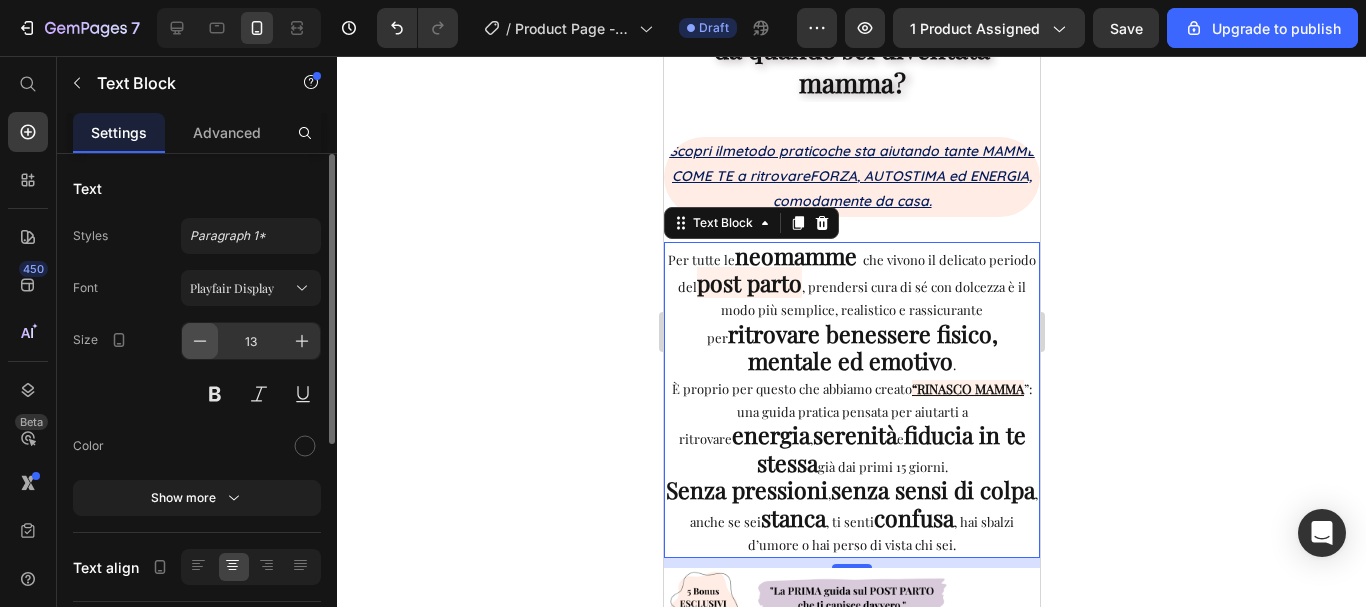 click 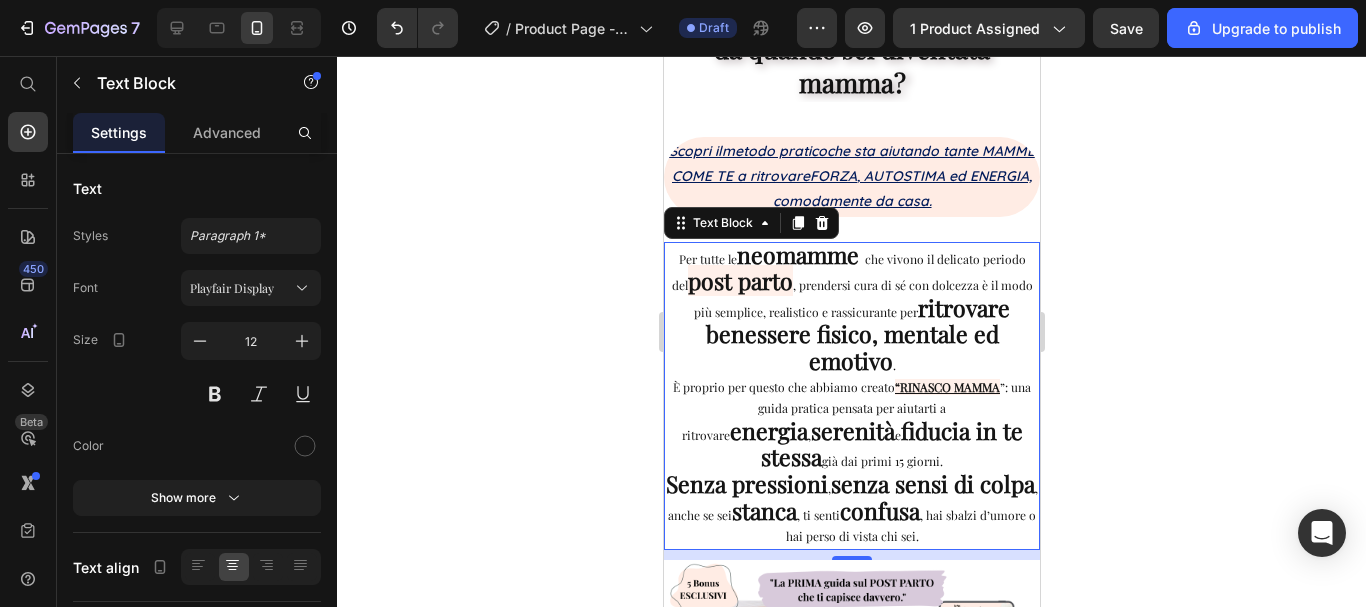 click on "Per tutte le  neomamme   che vivono il delicato periodo del  post parto , prendersi cura di sé con dolcezza è il modo più semplice, realistico e rassicurante per  ritrovare benessere   fisico, mentale ed emotivo . È proprio per questo che abbiamo creato  “RINASCO MAMMA ”: una guida pratica pensata per aiutarti a ritrovare  energia ,  serenità  e  fiducia in te stessa  già dai primi 15 giorni. Senza pressioni ,  senza sensi di colpa , anche se sei  stanca , ti senti  confusa , hai sbalzi d’umore o hai perso di vista chi sei." at bounding box center (851, 396) 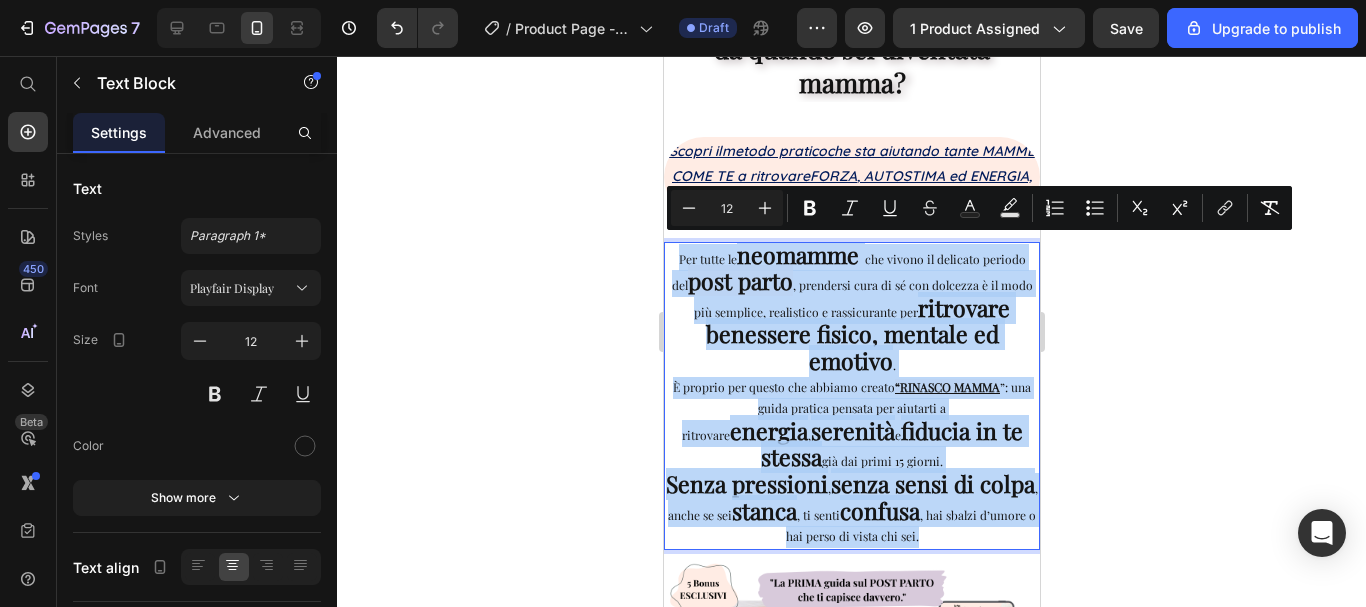 drag, startPoint x: 669, startPoint y: 260, endPoint x: 1000, endPoint y: 546, distance: 437.44373 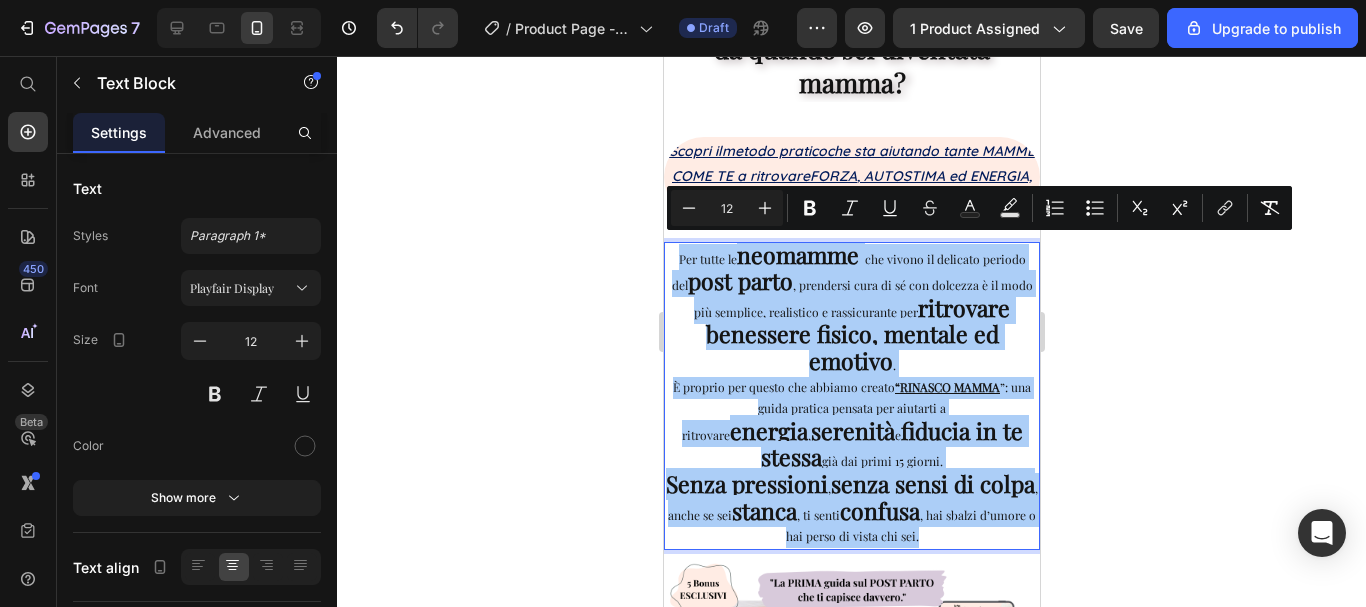 click on "12" at bounding box center [727, 208] 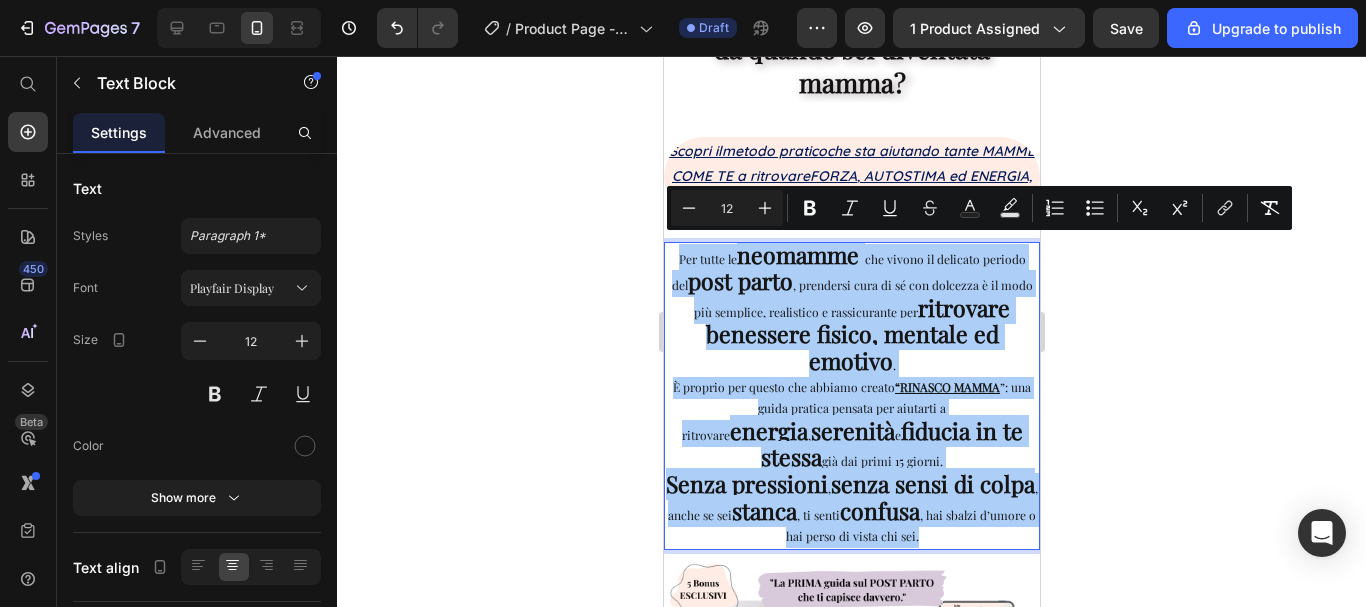 drag, startPoint x: 726, startPoint y: 210, endPoint x: 737, endPoint y: 219, distance: 14.21267 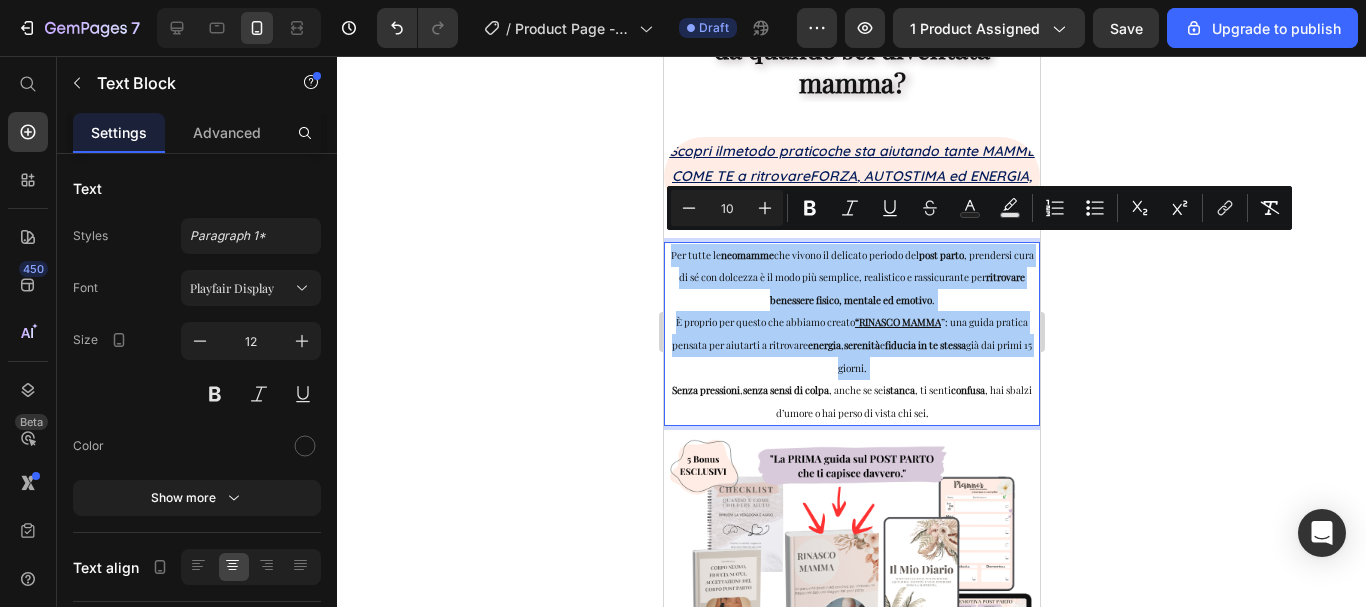type on "1" 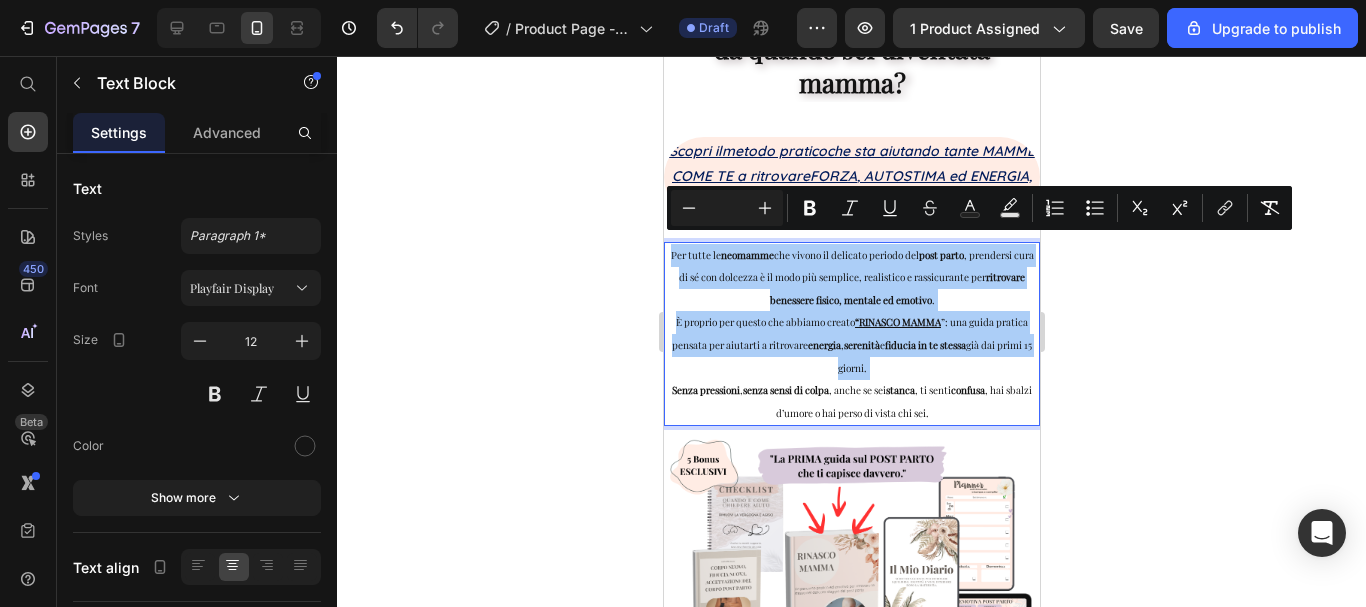 type 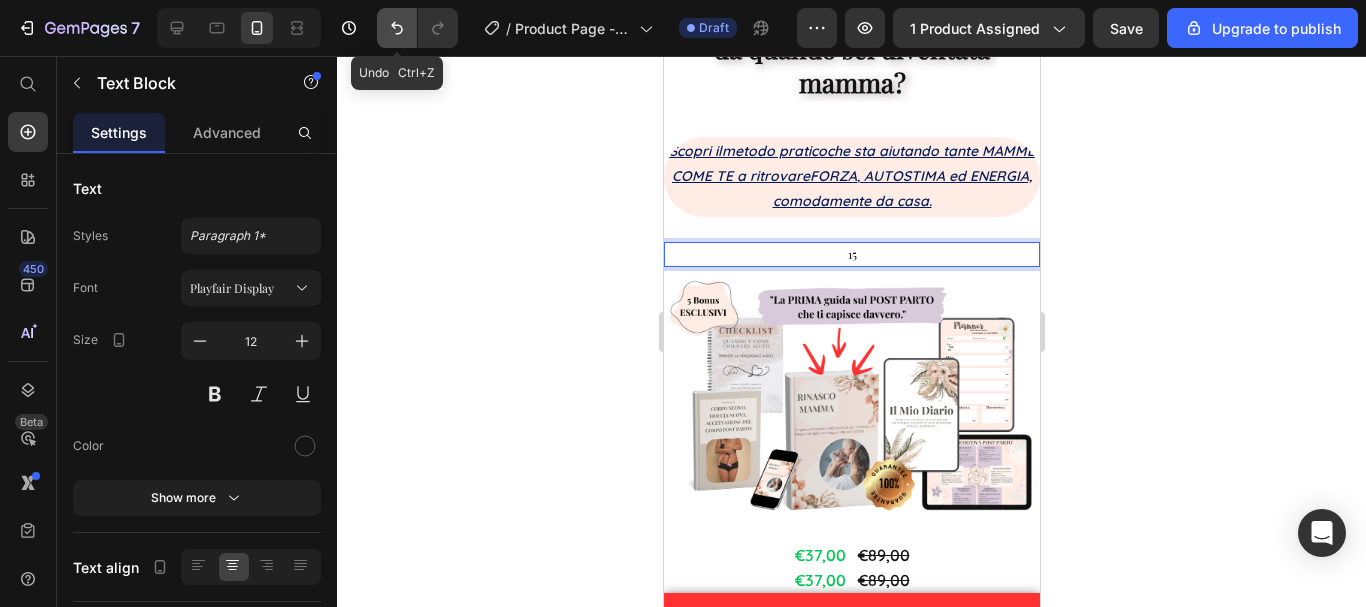 click 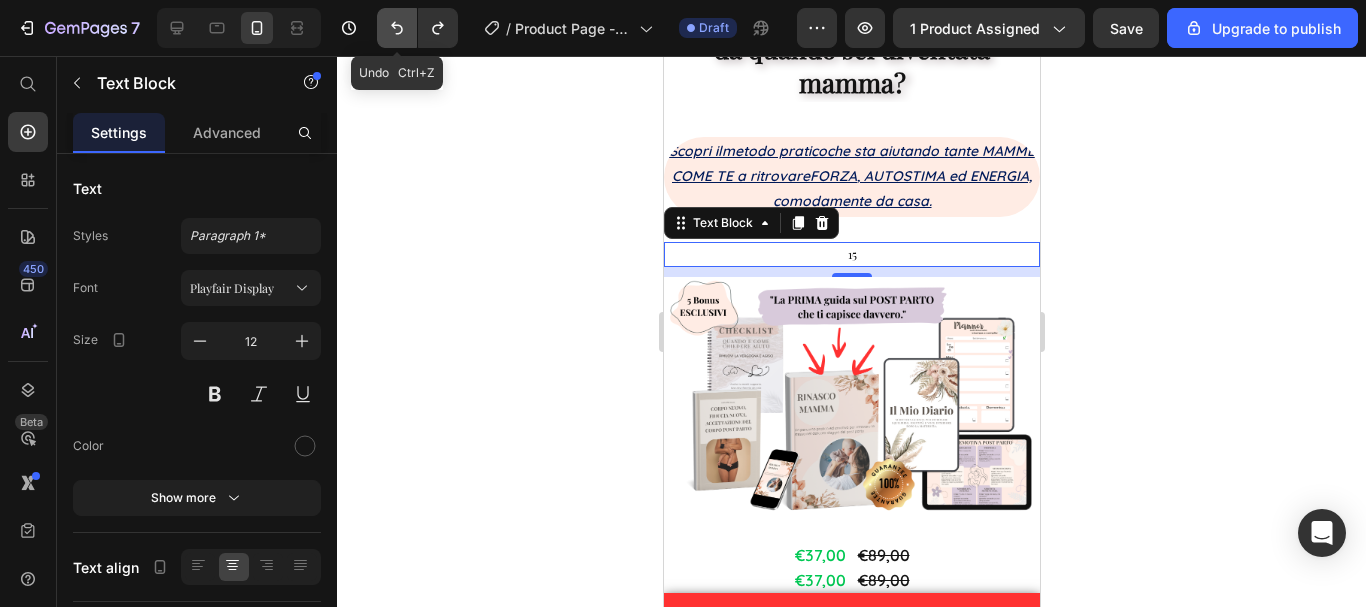 click 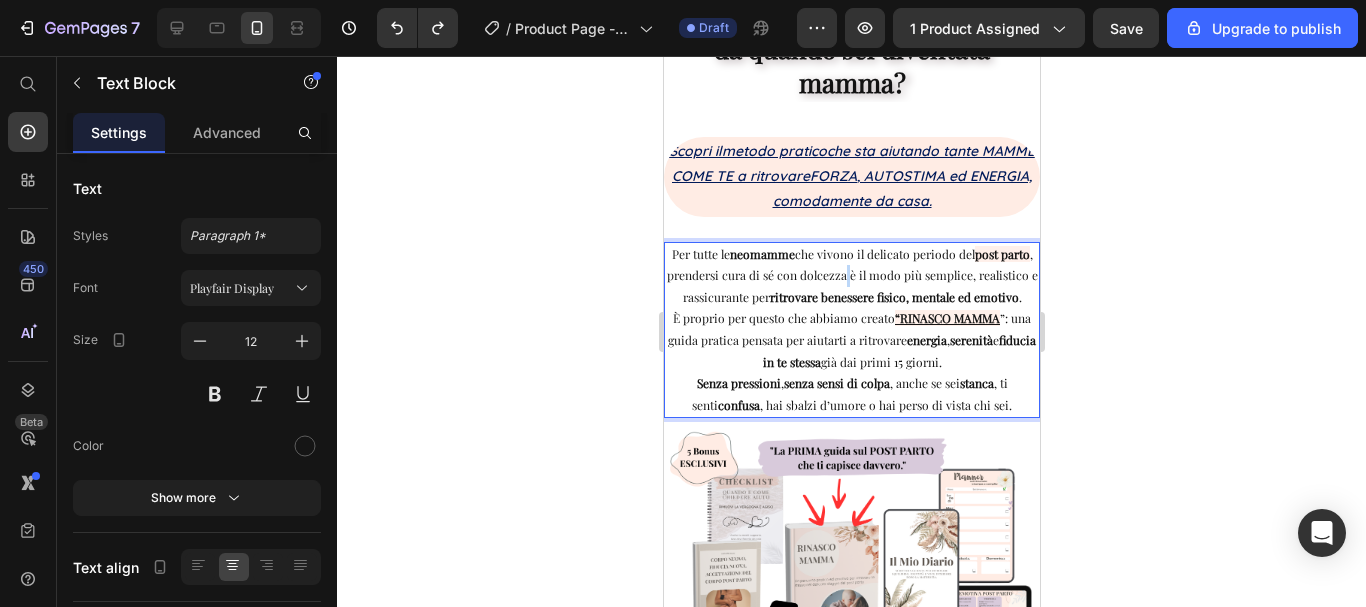 click on ", prendersi cura di sé con dolcezza è il modo più semplice, realistico e rassicurante per  ritrovare benessere   fisico, mentale ed emotivo ." at bounding box center [851, 275] 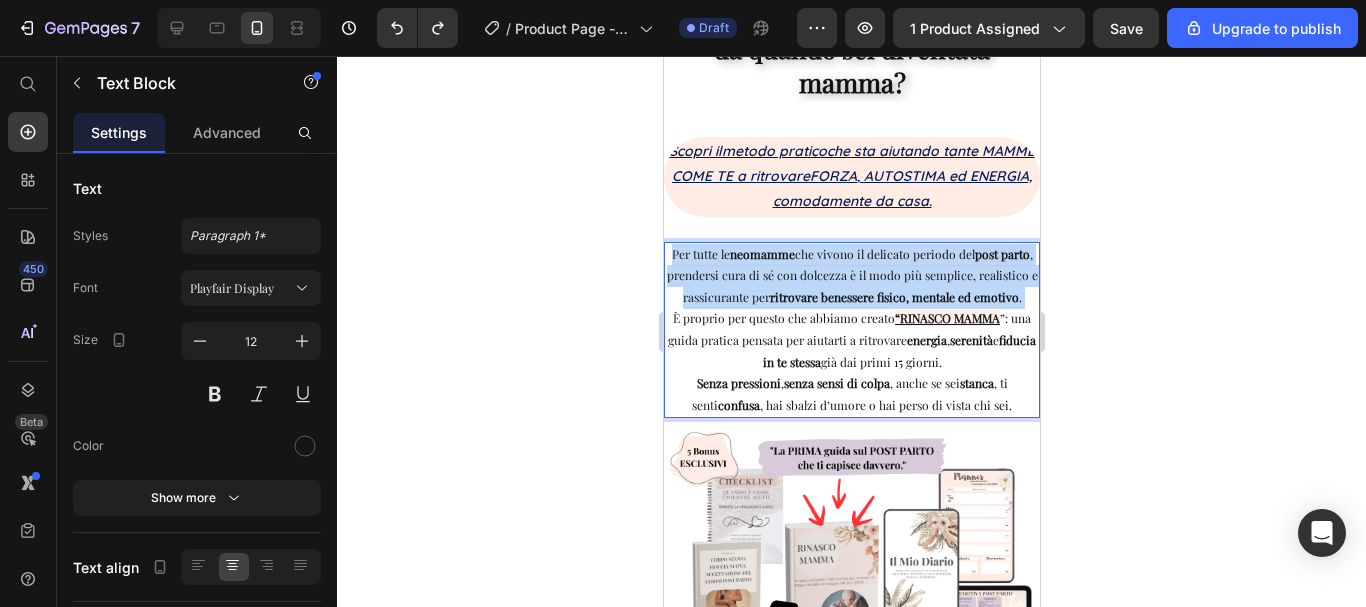click on ", prendersi cura di sé con dolcezza è il modo più semplice, realistico e rassicurante per  ritrovare benessere   fisico, mentale ed emotivo ." at bounding box center (851, 275) 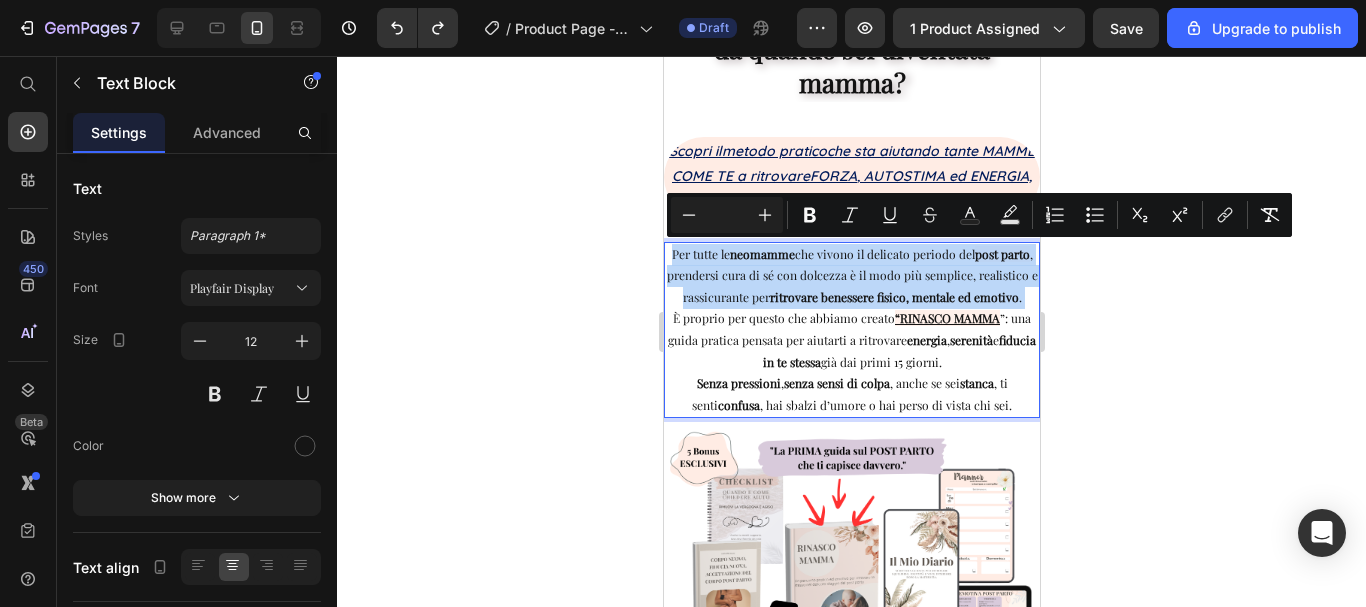 click on ", prendersi cura di sé con dolcezza è il modo più semplice, realistico e rassicurante per  ritrovare benessere   fisico, mentale ed emotivo ." at bounding box center (851, 275) 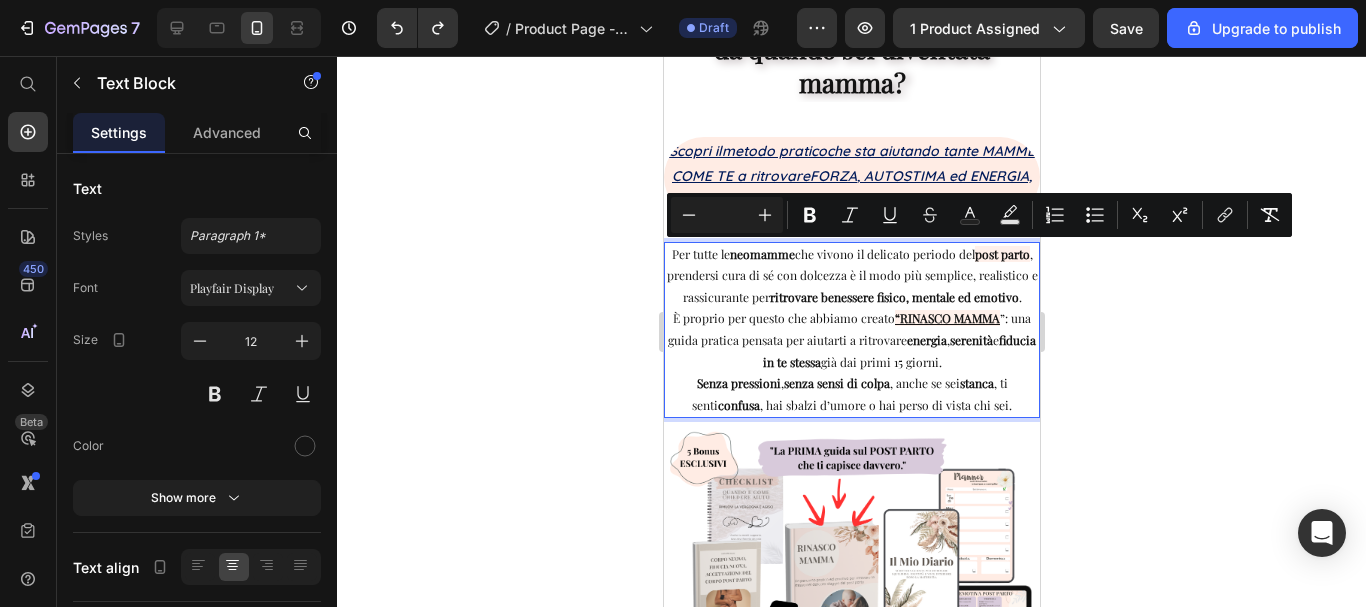 click on "Senza pressioni ,  senza sensi di colpa , anche se sei  stanca , ti senti  confusa , hai sbalzi d’umore o hai perso di vista chi sei." at bounding box center (851, 394) 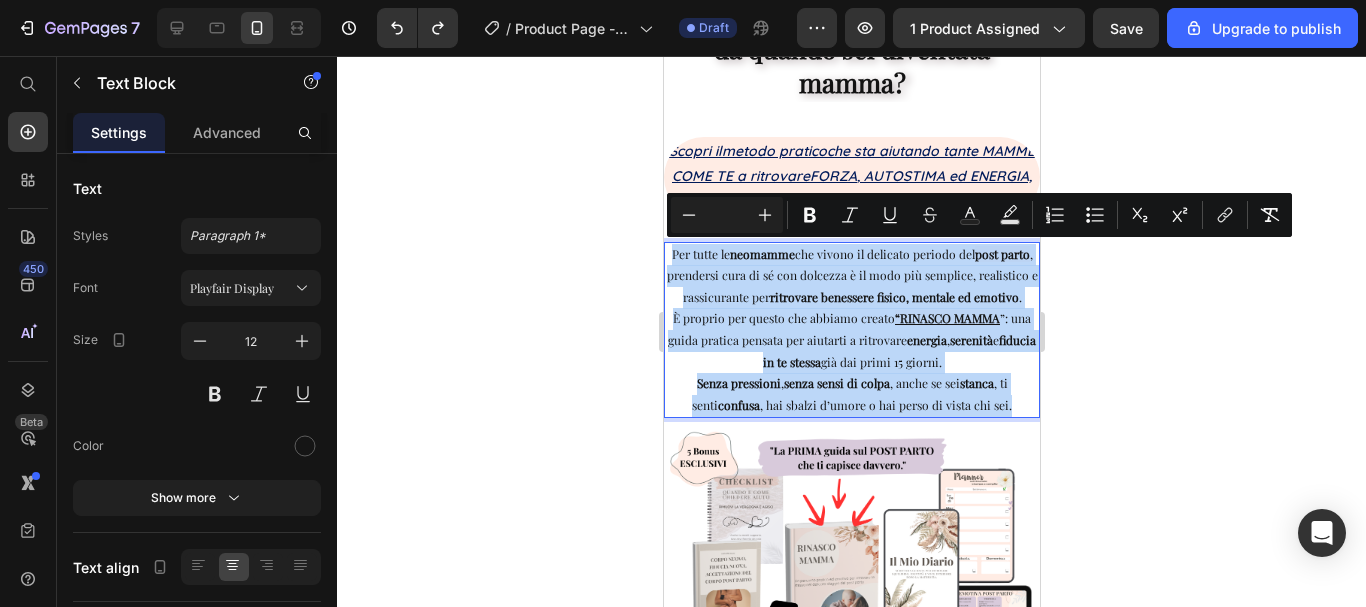 drag, startPoint x: 991, startPoint y: 431, endPoint x: 667, endPoint y: 247, distance: 372.60165 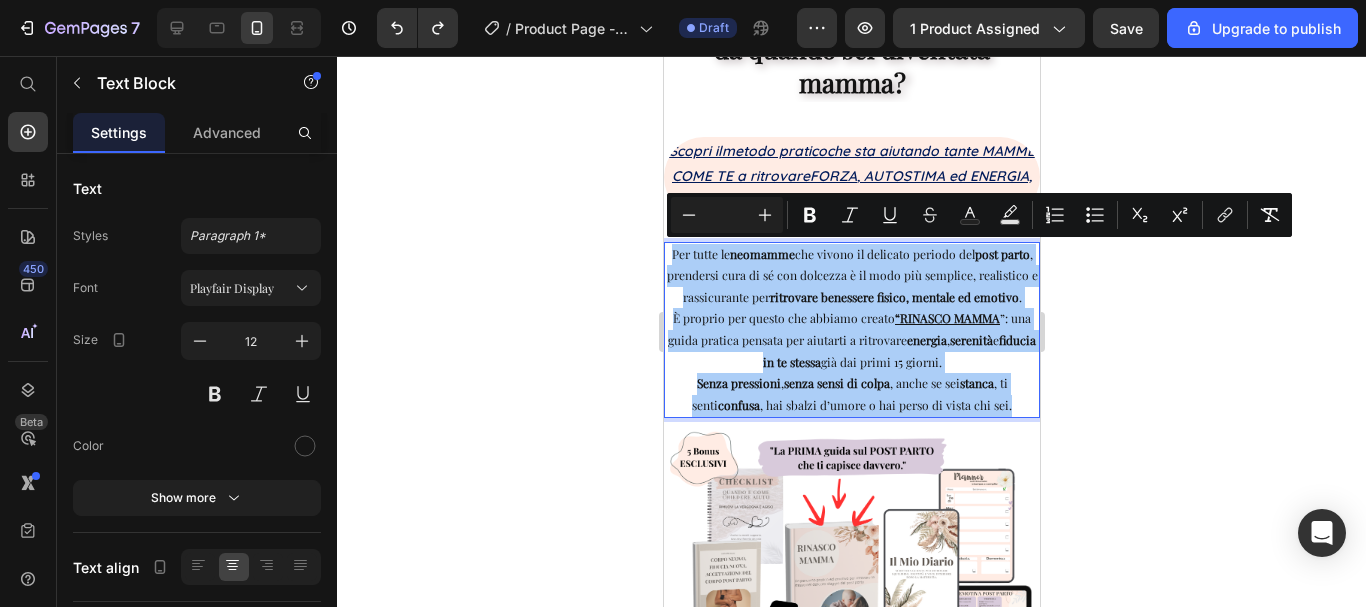 click at bounding box center (727, 215) 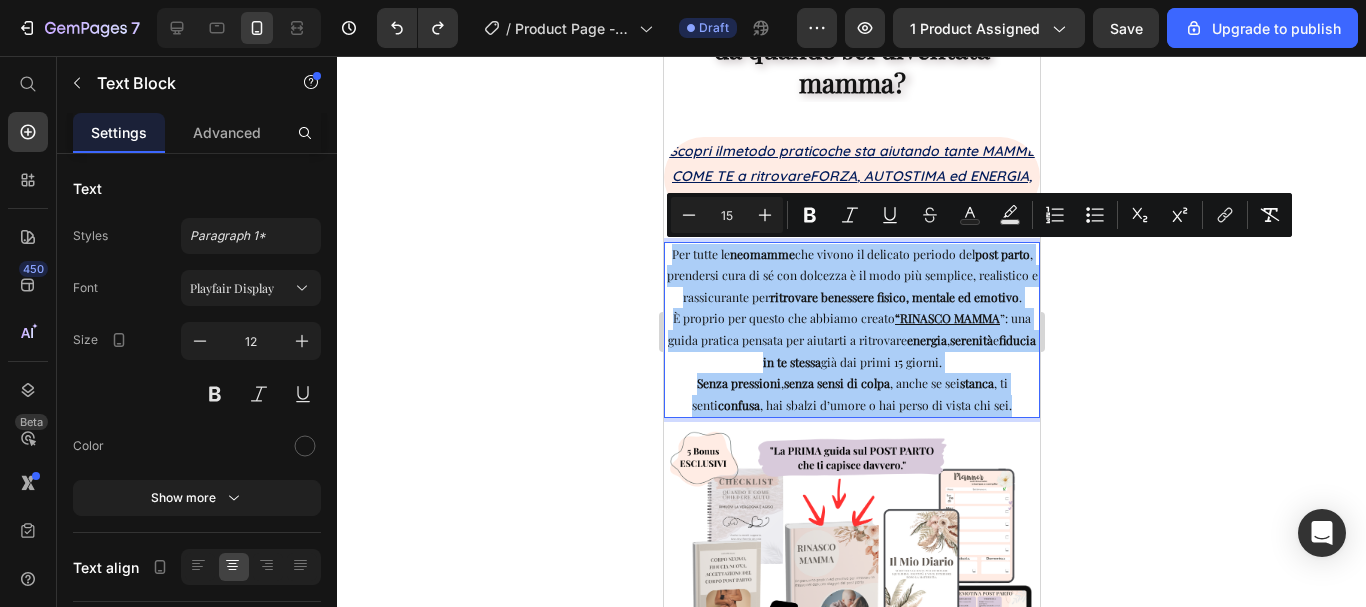 type on "15" 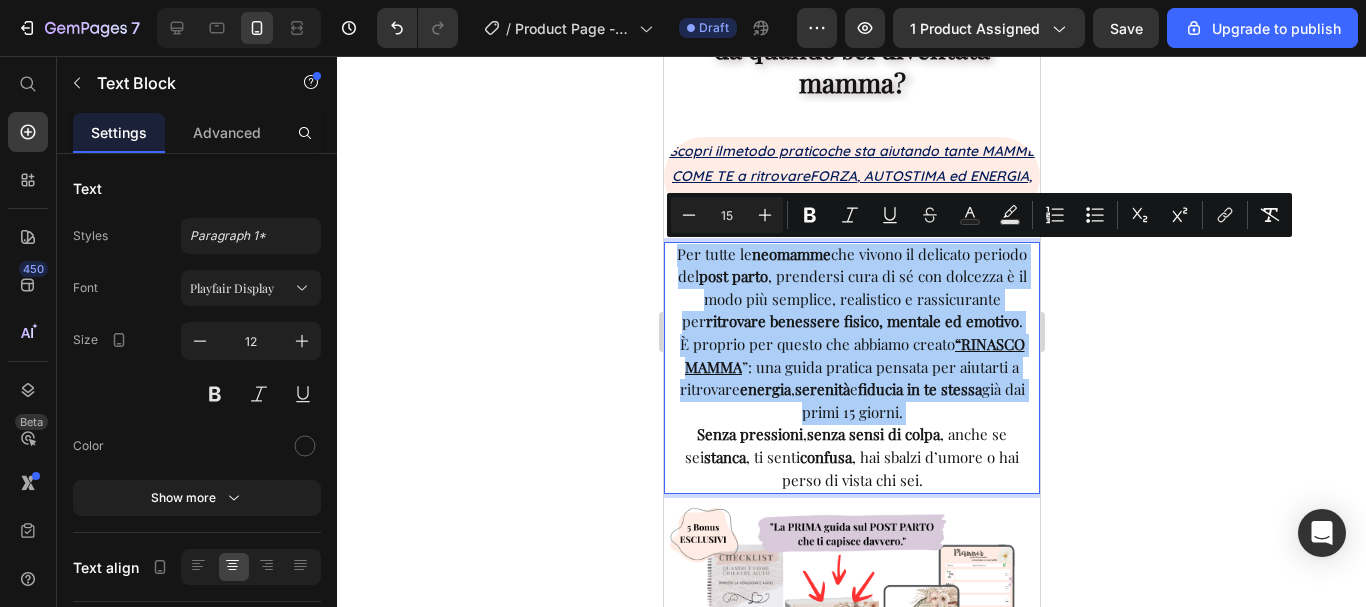 click 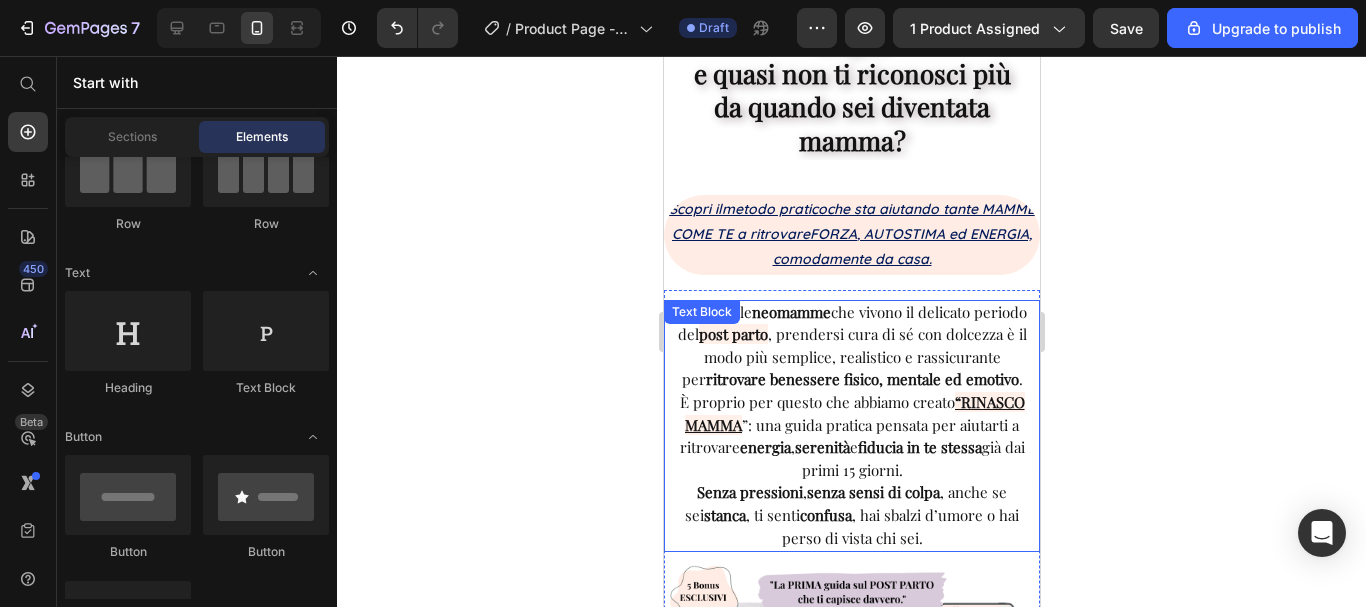 scroll, scrollTop: 0, scrollLeft: 0, axis: both 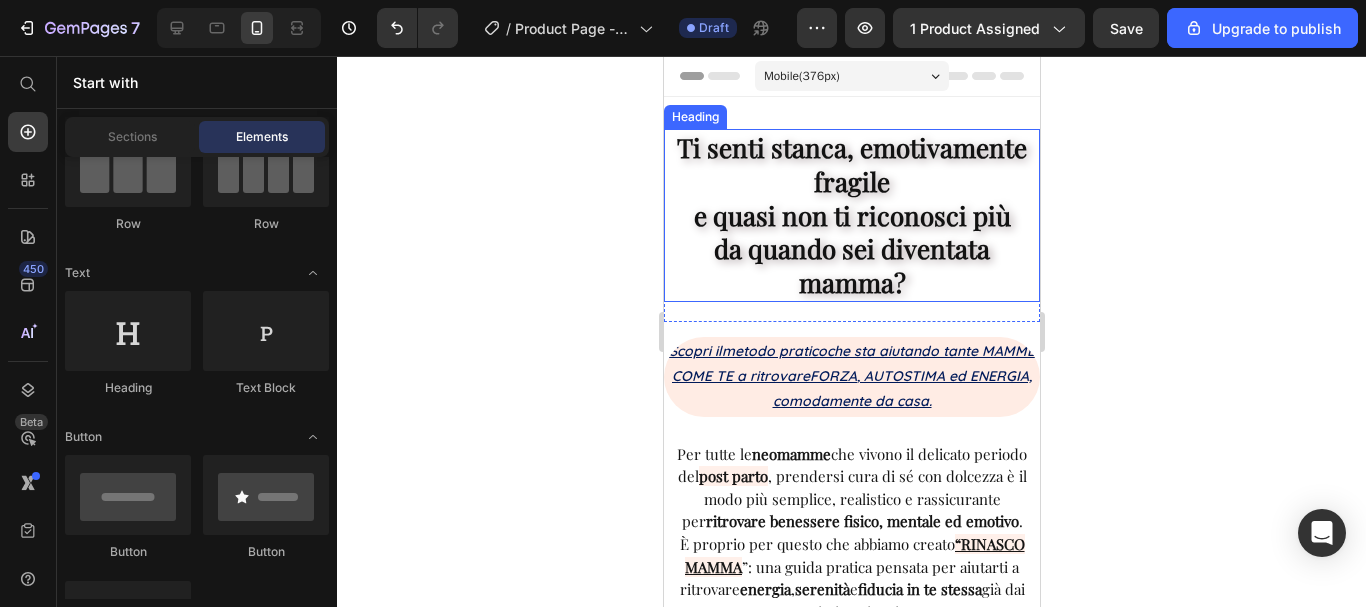 click on "Ti senti stanca, emotivamente fragile  e quasi non ti riconosci più  da quando sei diventata mamma?" at bounding box center [851, 215] 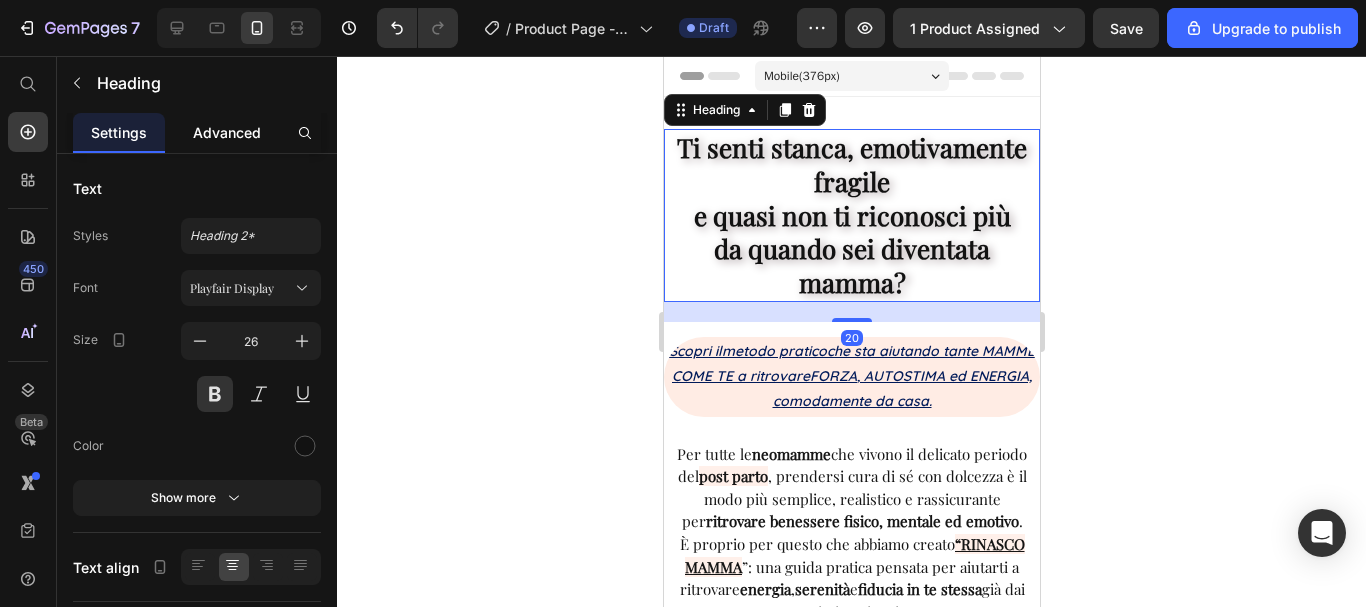 click on "Advanced" at bounding box center [227, 132] 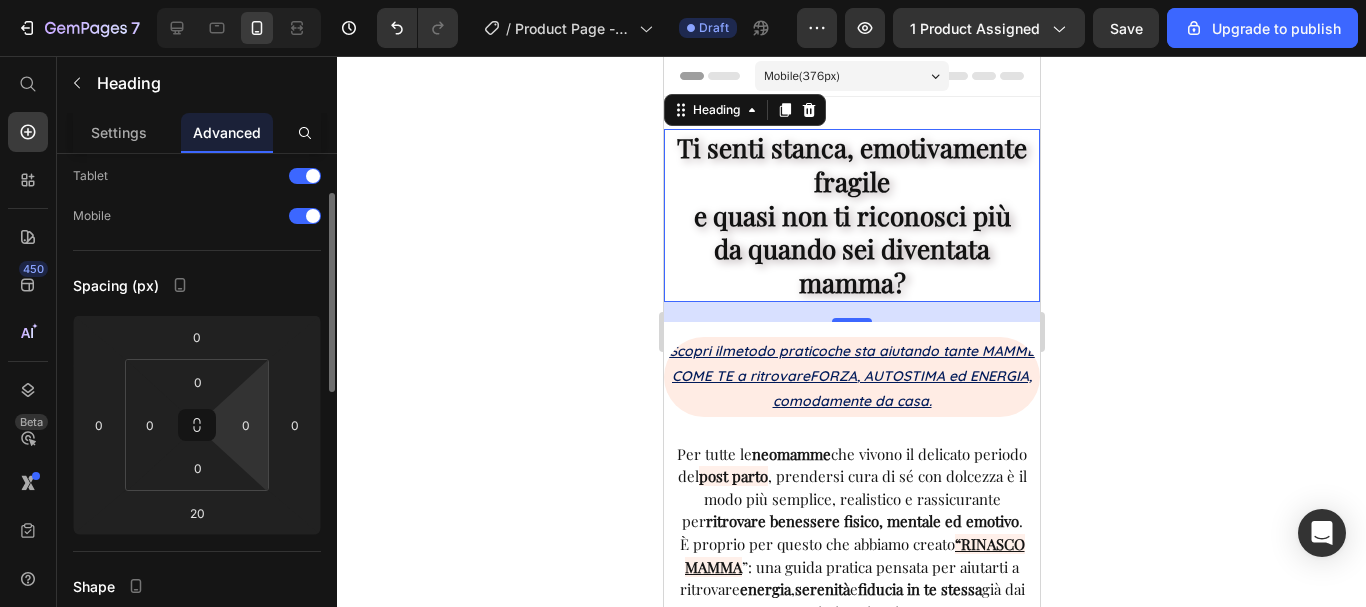 scroll, scrollTop: 200, scrollLeft: 0, axis: vertical 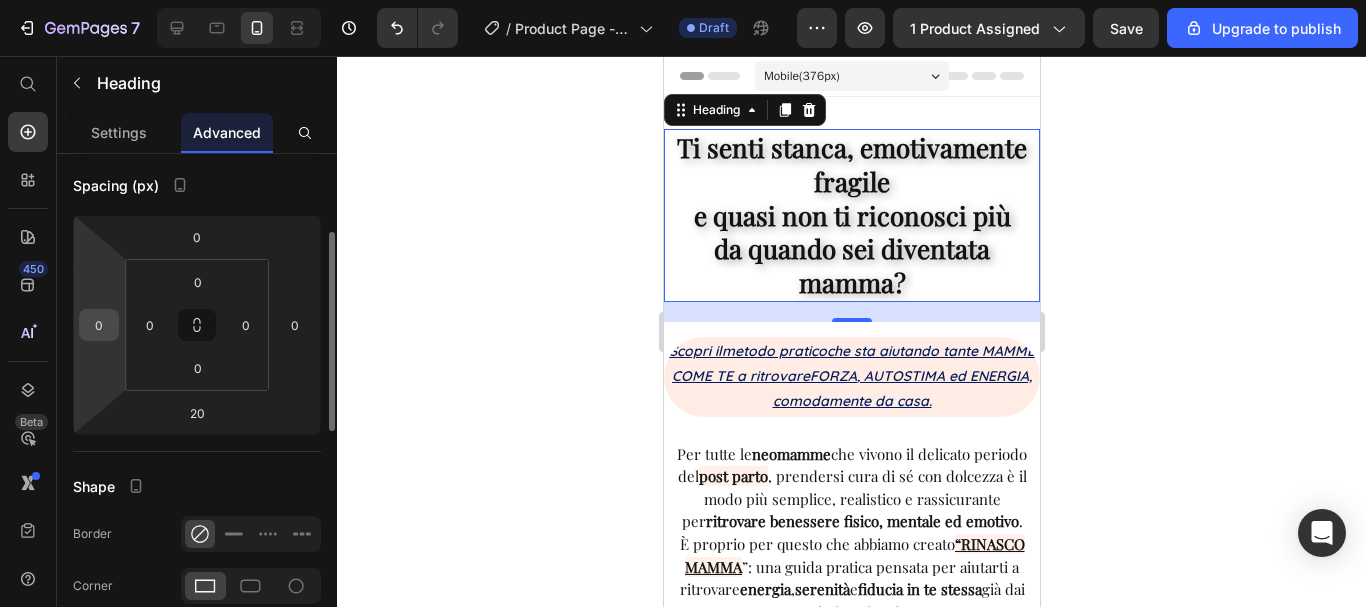 click on "0" at bounding box center (99, 325) 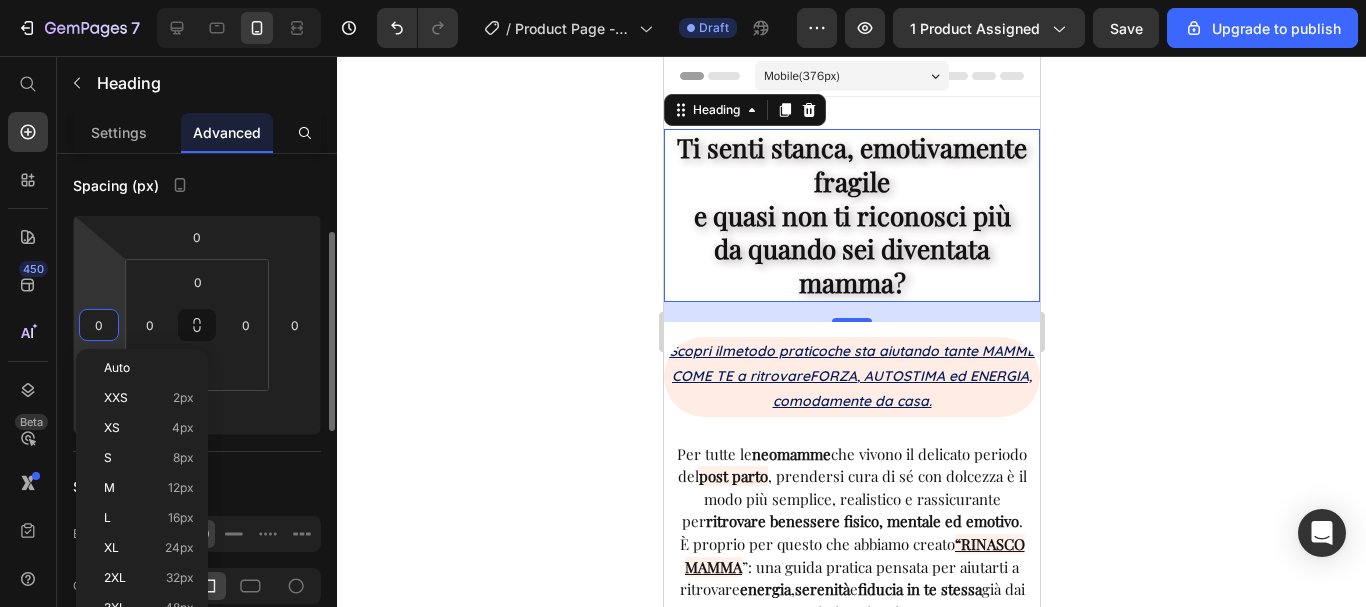 type on "5" 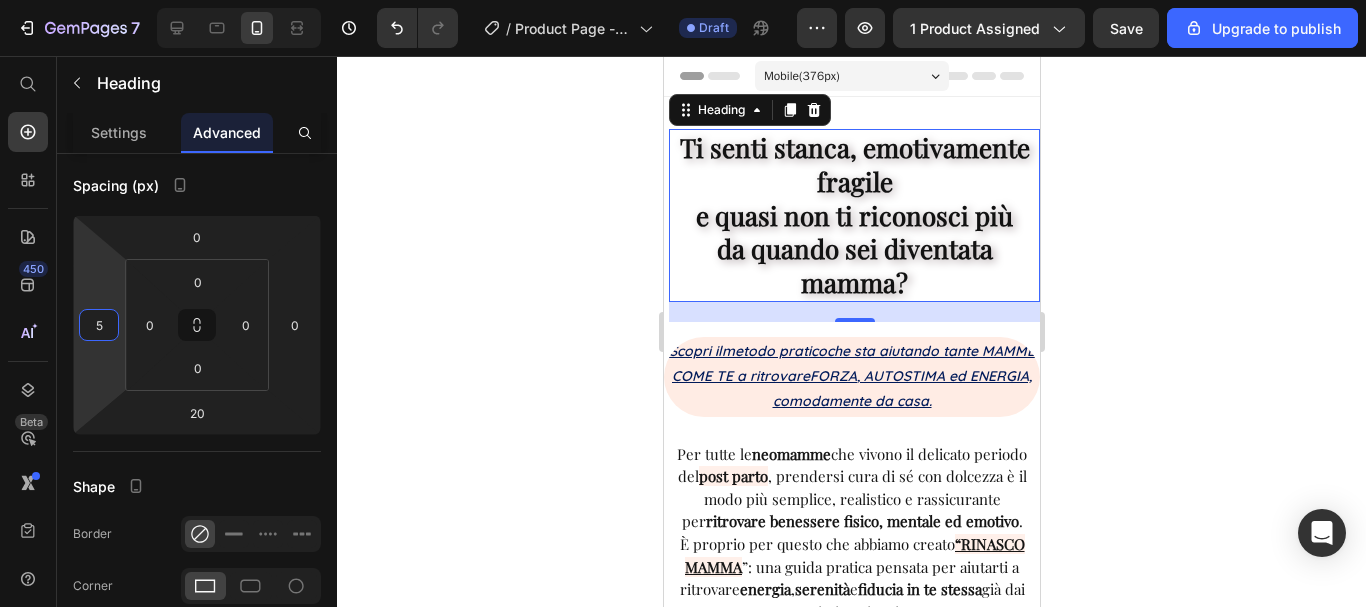 click 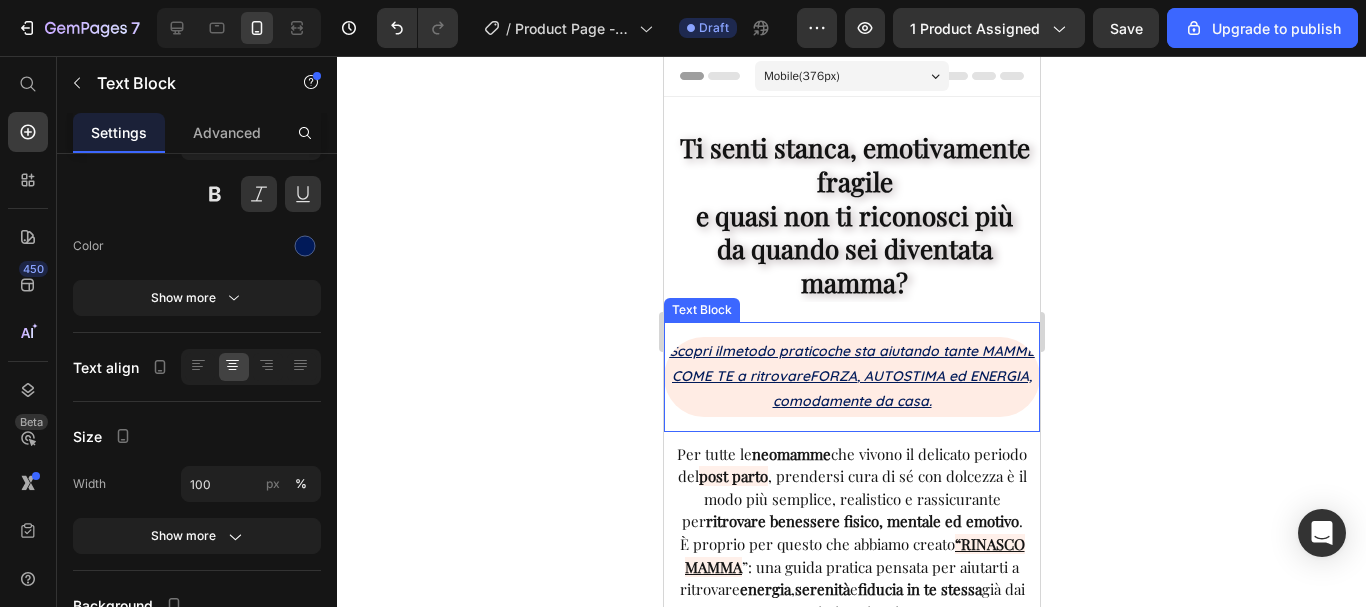 click on "Scopri il  metodo pratico  che sta aiutando tante MAMME COME TE a ritrovare  FORZA , AUTOSTIMA ed ENERGIA, comodamente da casa." at bounding box center [851, 377] 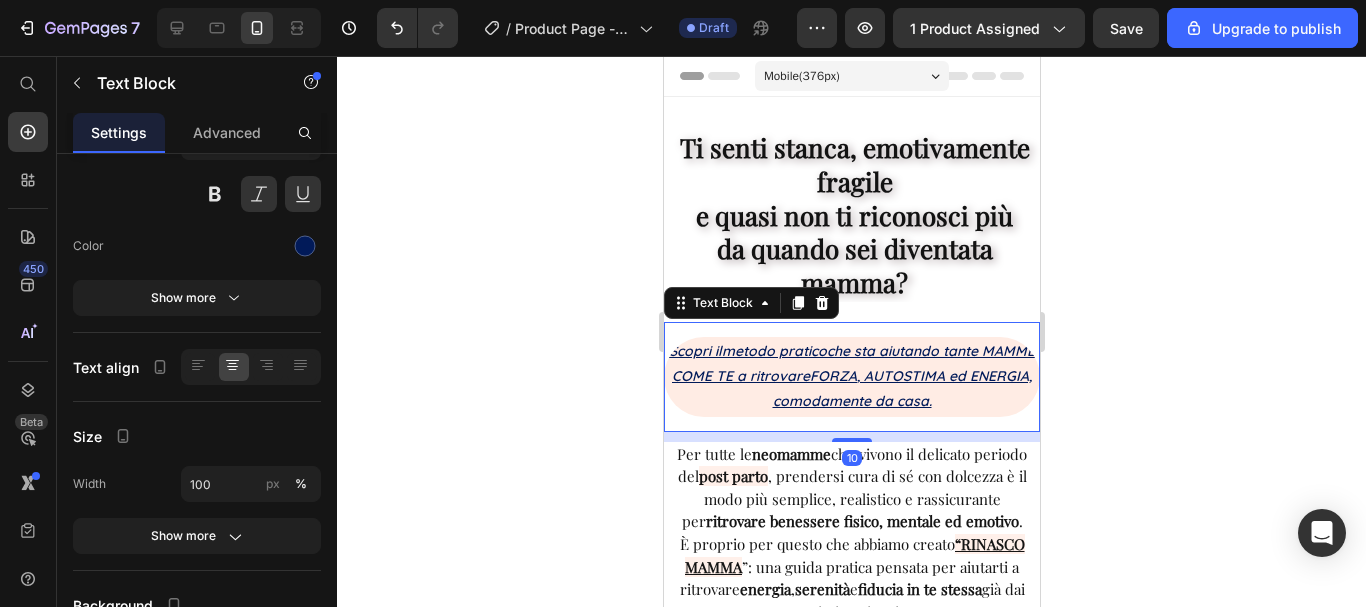 scroll, scrollTop: 0, scrollLeft: 0, axis: both 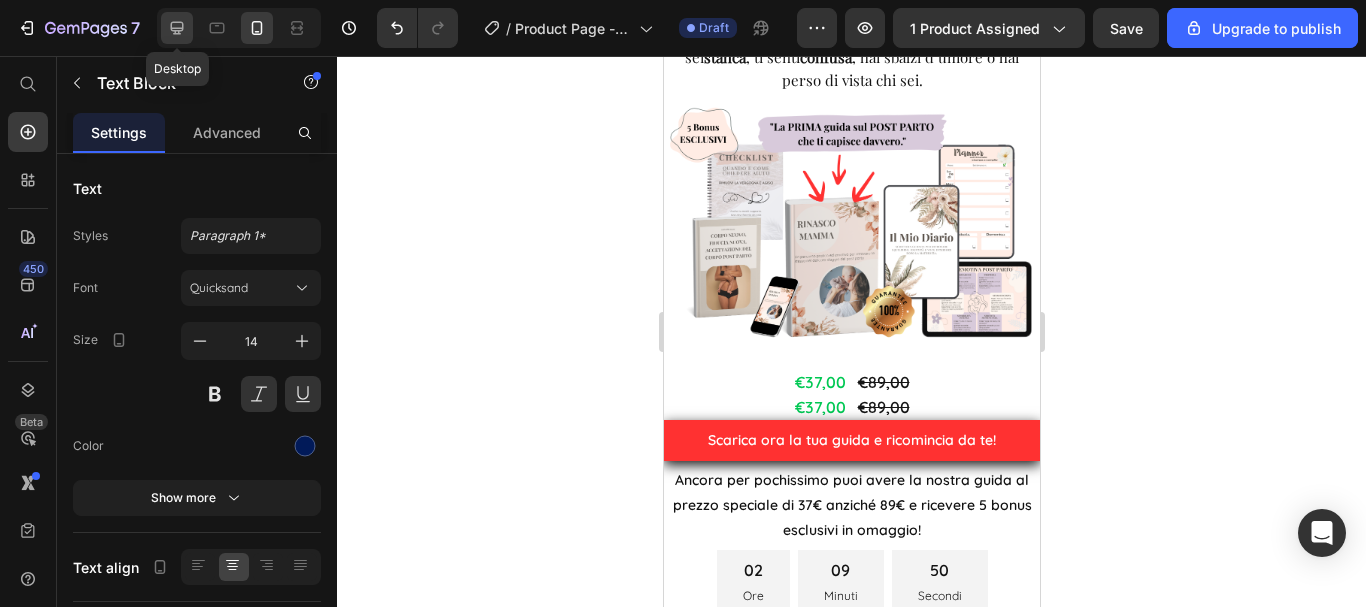 click 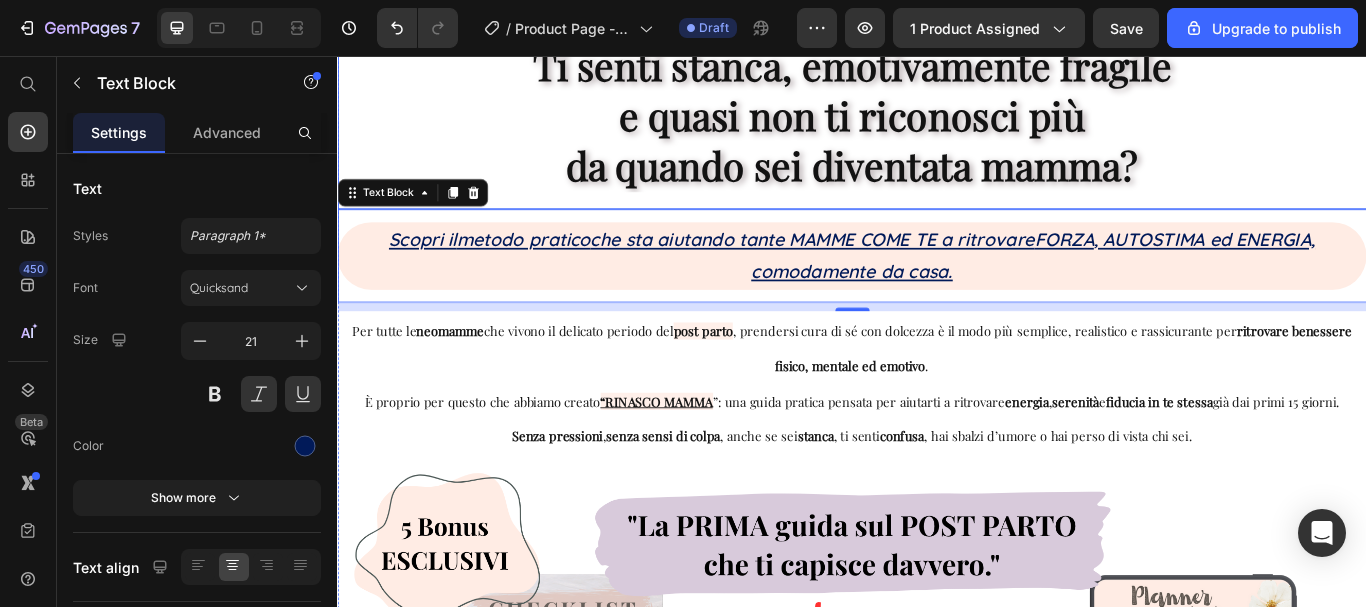 scroll, scrollTop: 0, scrollLeft: 0, axis: both 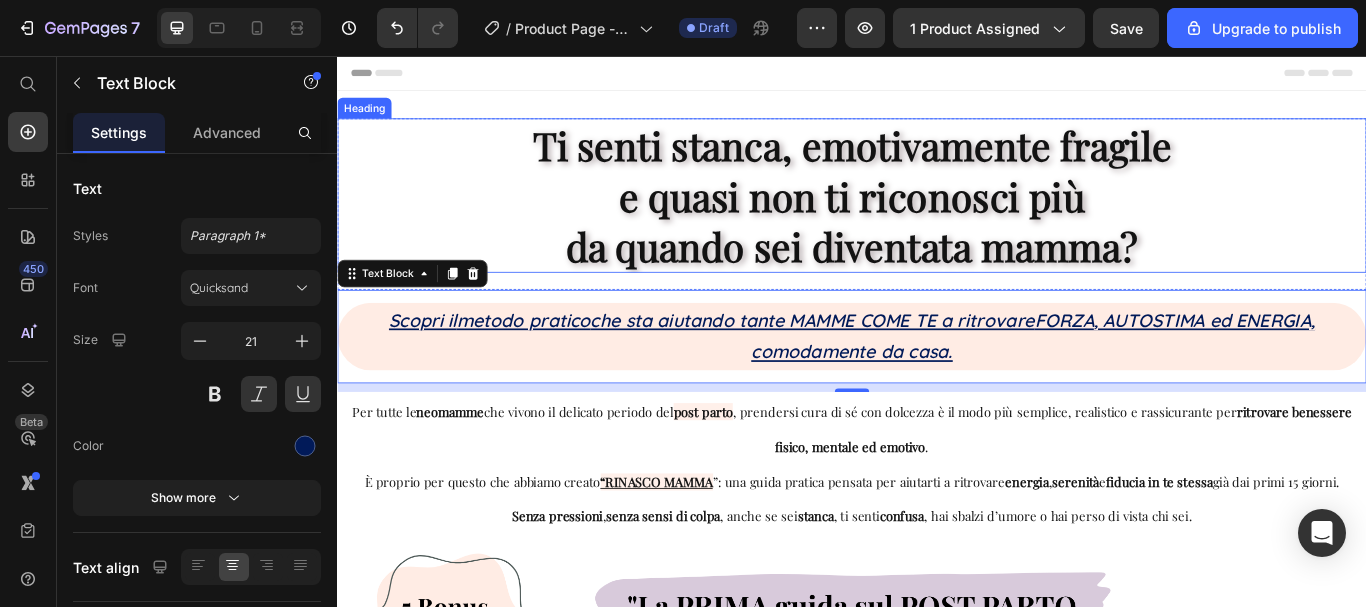 click on "Ti senti stanca, emotivamente fragile  e quasi non ti riconosci più  da quando sei diventata mamma?" at bounding box center (937, 219) 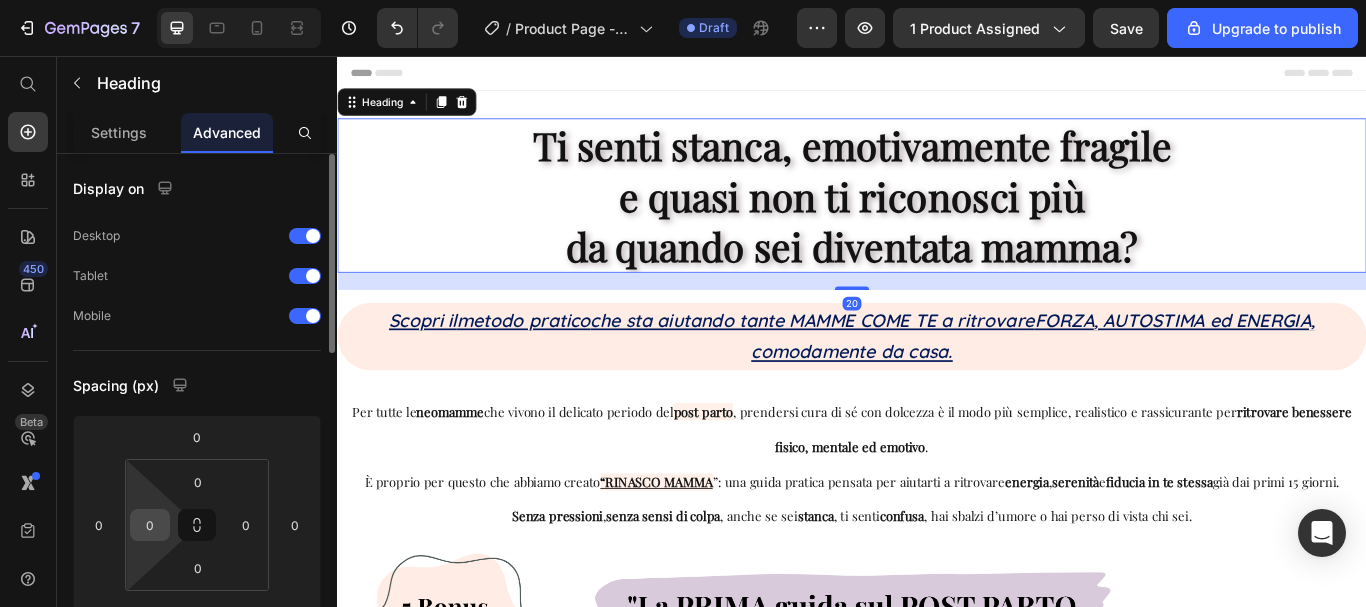 scroll, scrollTop: 200, scrollLeft: 0, axis: vertical 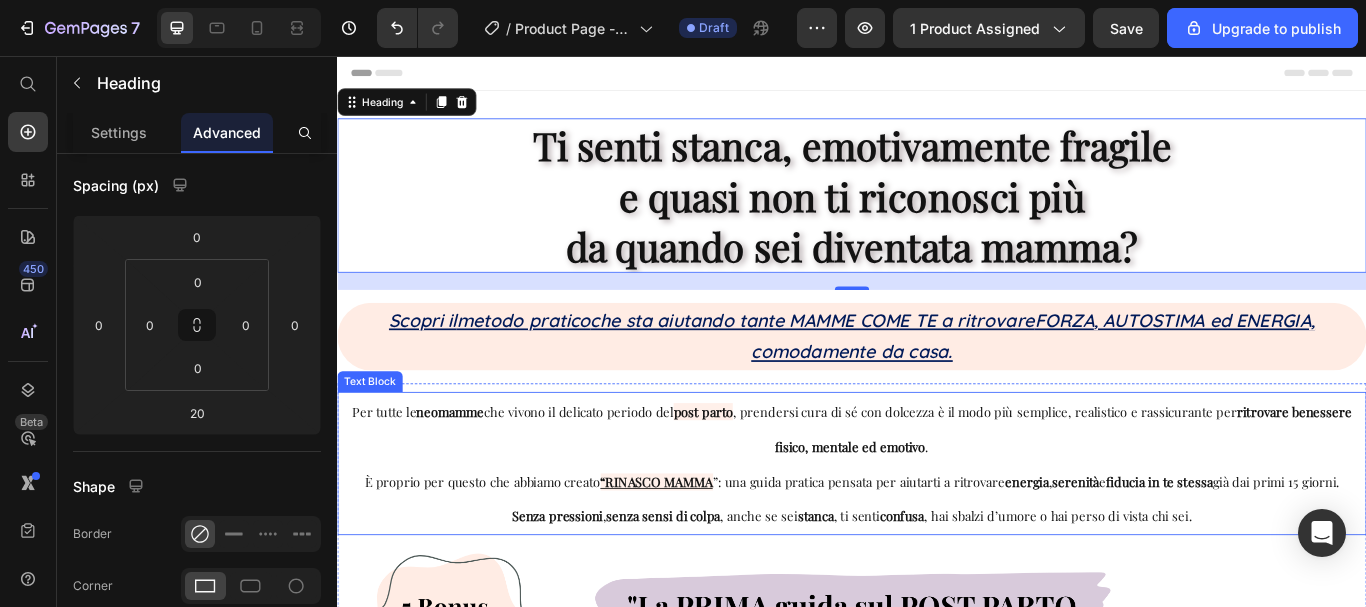 click on "Per tutte le  neomamme  che vivono il delicato periodo del  post parto , prendersi cura di sé con dolcezza è il modo più semplice, realistico e rassicurante per  ritrovare benessere   fisico, mentale ed emotivo . È proprio per questo che abbiamo creato  “RINASCO MAMMA ”: una guida pratica pensata per aiutarti a ritrovare  energia ,  serenità  e  fiducia in te stessa  già dai primi 15 giorni. Senza pressioni ,  senza sensi di colpa , anche se sei  stanca , ti senti  confusa , hai sbalzi d’umore o hai perso di vista chi sei." at bounding box center (937, 531) 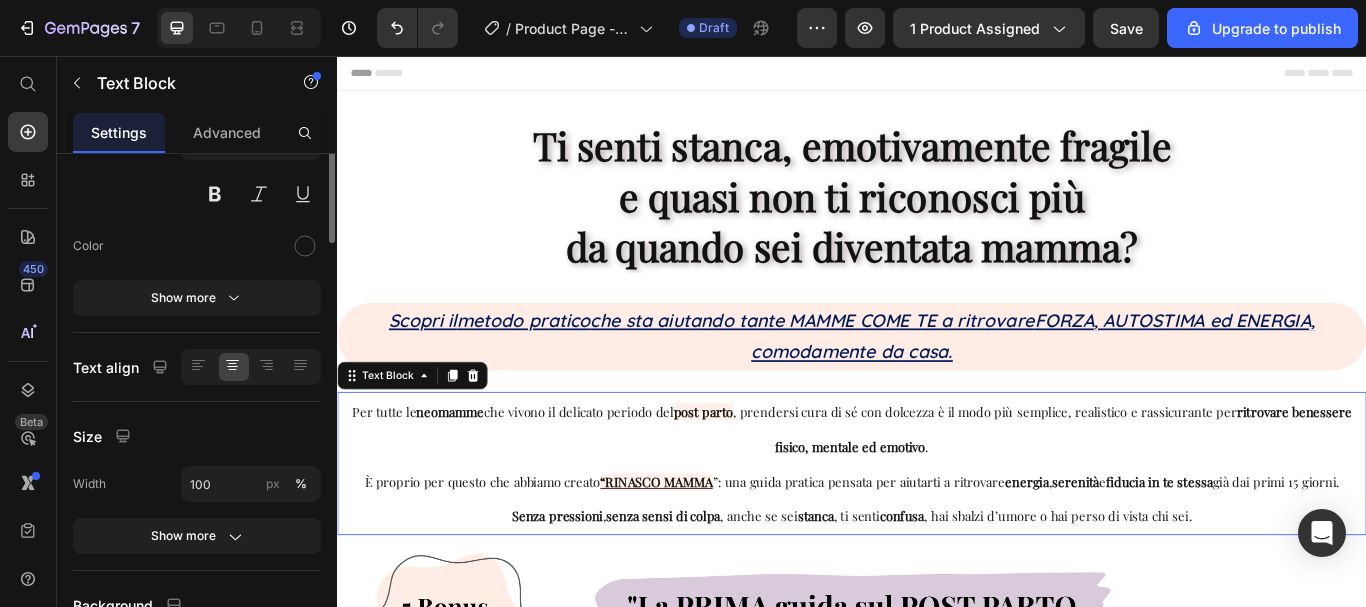scroll, scrollTop: 0, scrollLeft: 0, axis: both 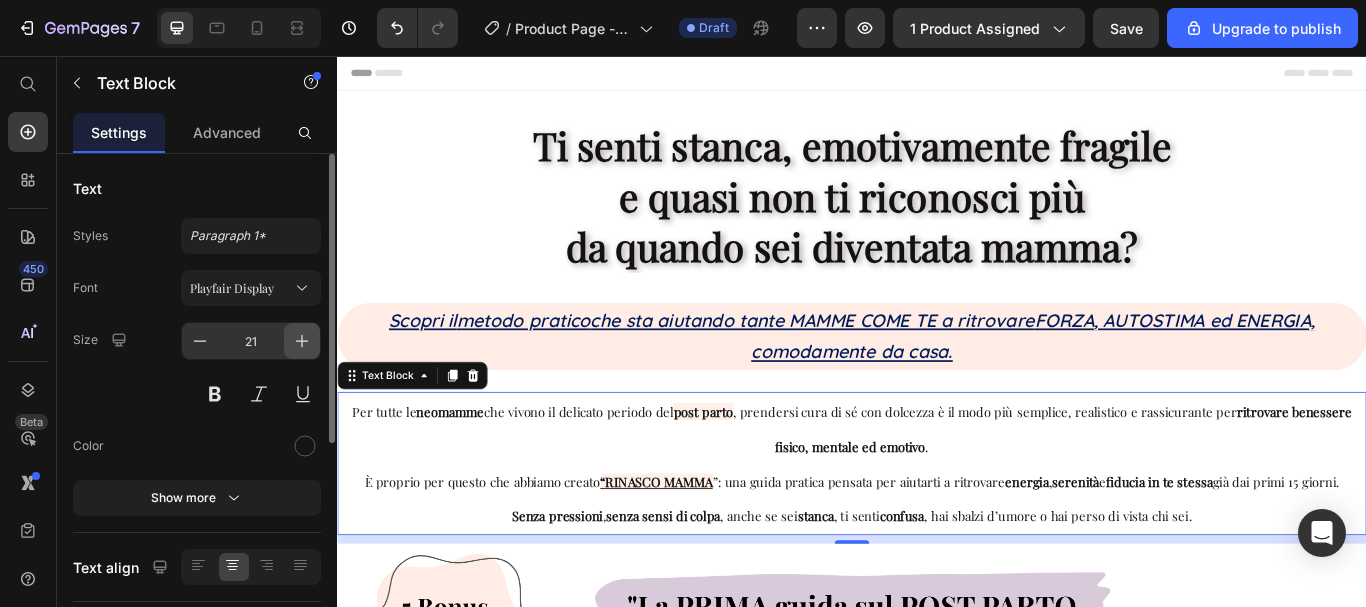 click 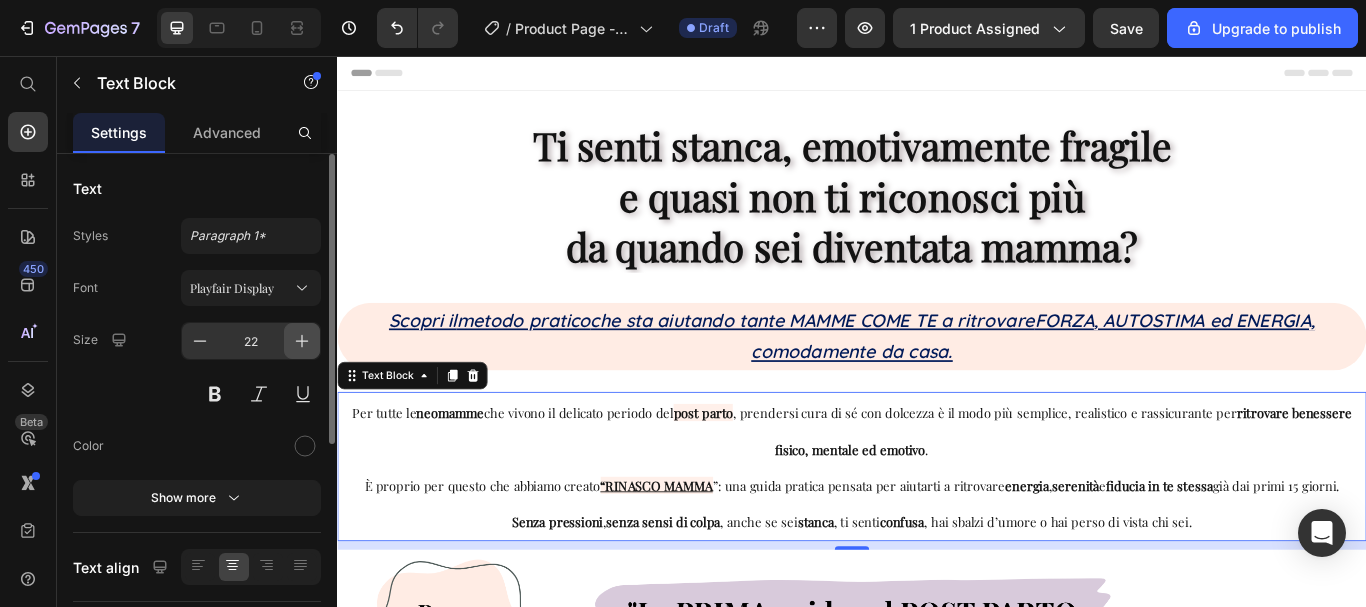 click 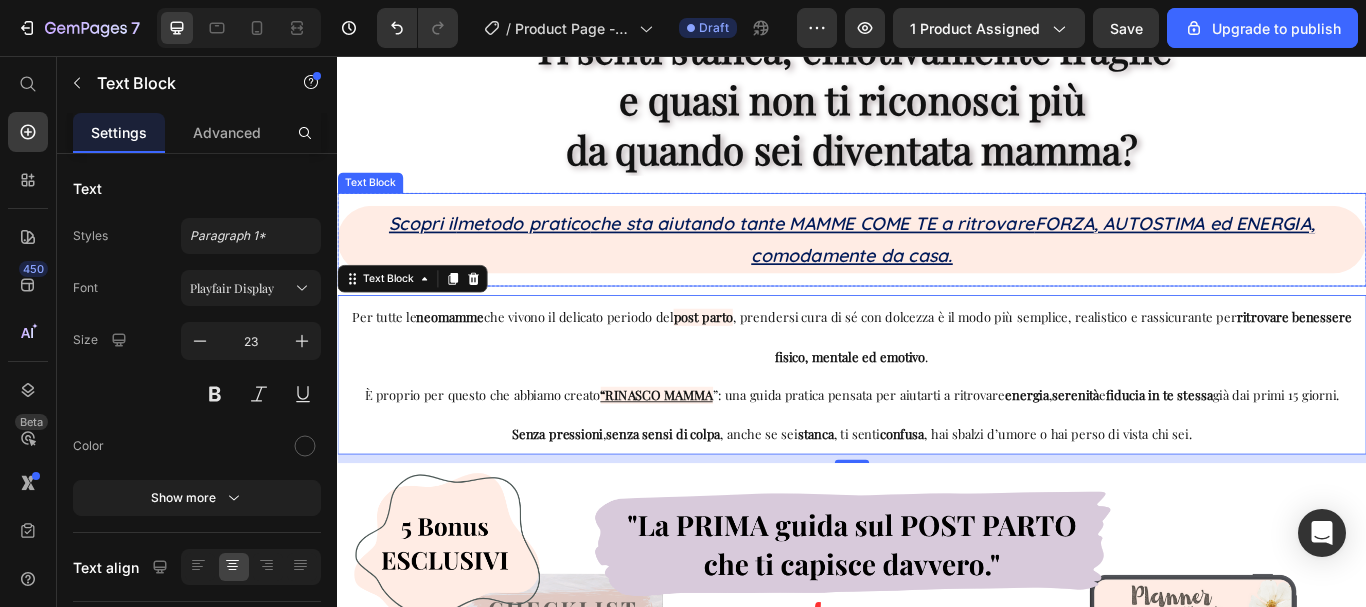 scroll, scrollTop: 300, scrollLeft: 0, axis: vertical 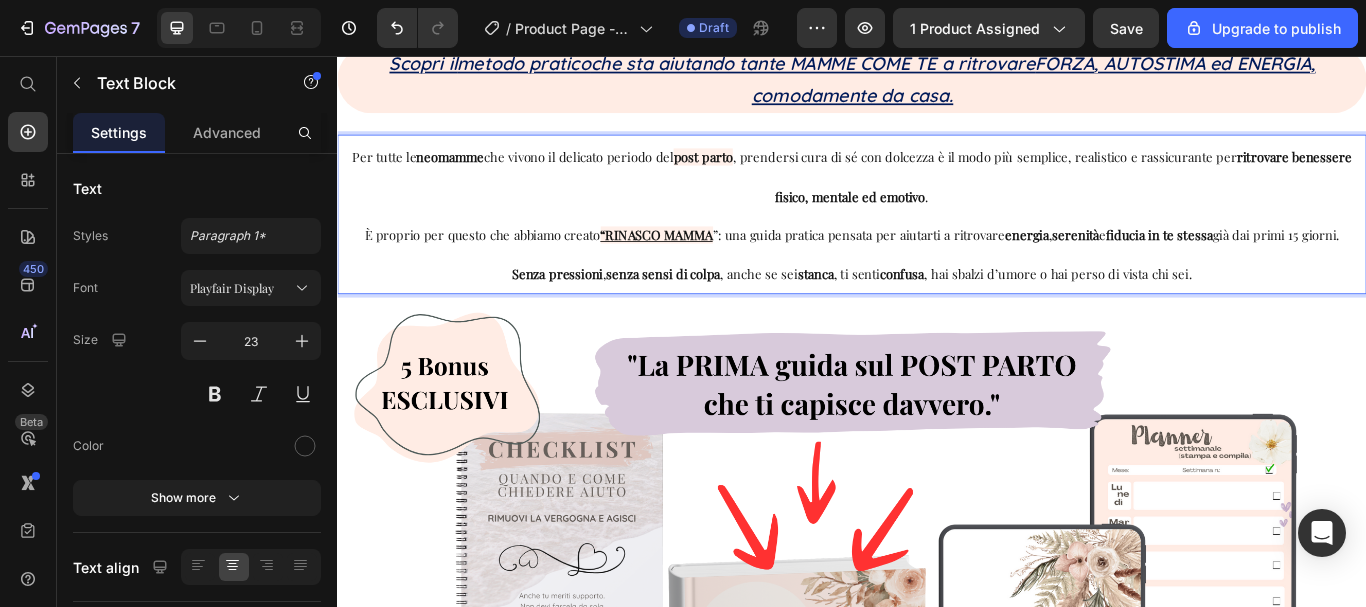 click on "Per tutte le  neomamme  che vivono il delicato periodo del  post parto , prendersi cura di sé con dolcezza è il modo più semplice, realistico e rassicurante per  ritrovare benessere   fisico, mentale ed emotivo . È proprio per questo che abbiamo creato  “RINASCO MAMMA ”: una guida pratica pensata per aiutarti a ritrovare  energia ,  serenità  e  fiducia in te stessa  già dai primi 15 giorni. Senza pressioni ,  senza sensi di colpa , anche se sei  stanca , ti senti  confusa , hai sbalzi d’umore o hai perso di vista chi sei." at bounding box center [937, 241] 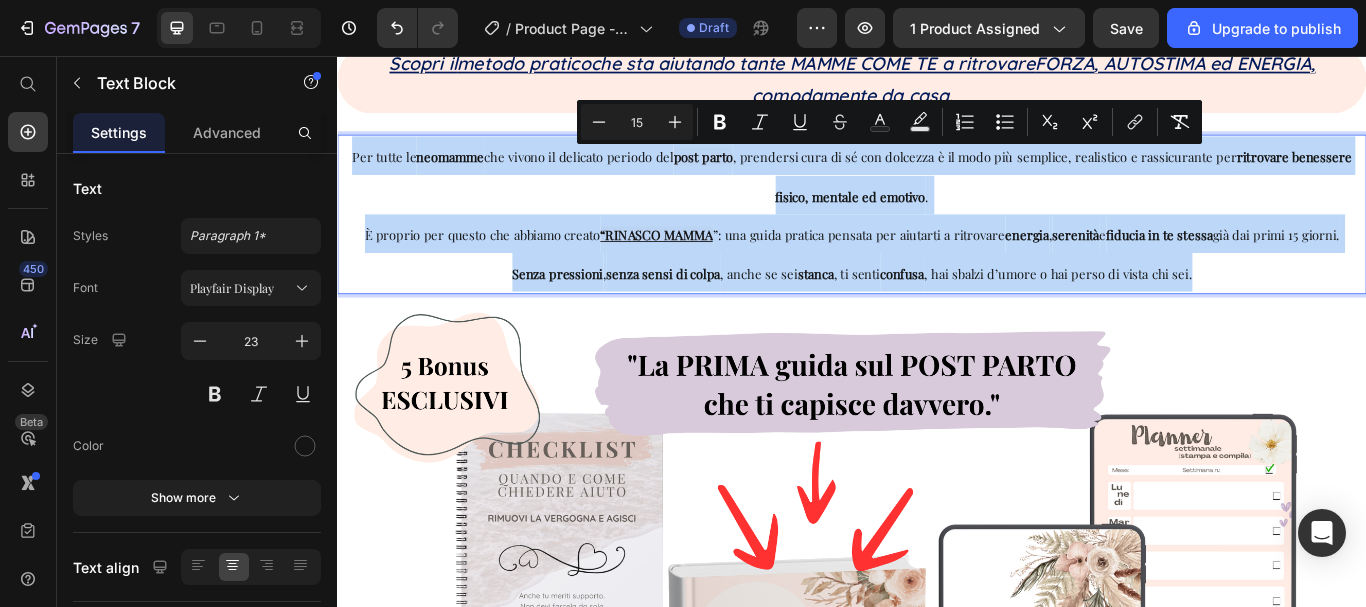 drag, startPoint x: 1337, startPoint y: 314, endPoint x: 317, endPoint y: 157, distance: 1032.0121 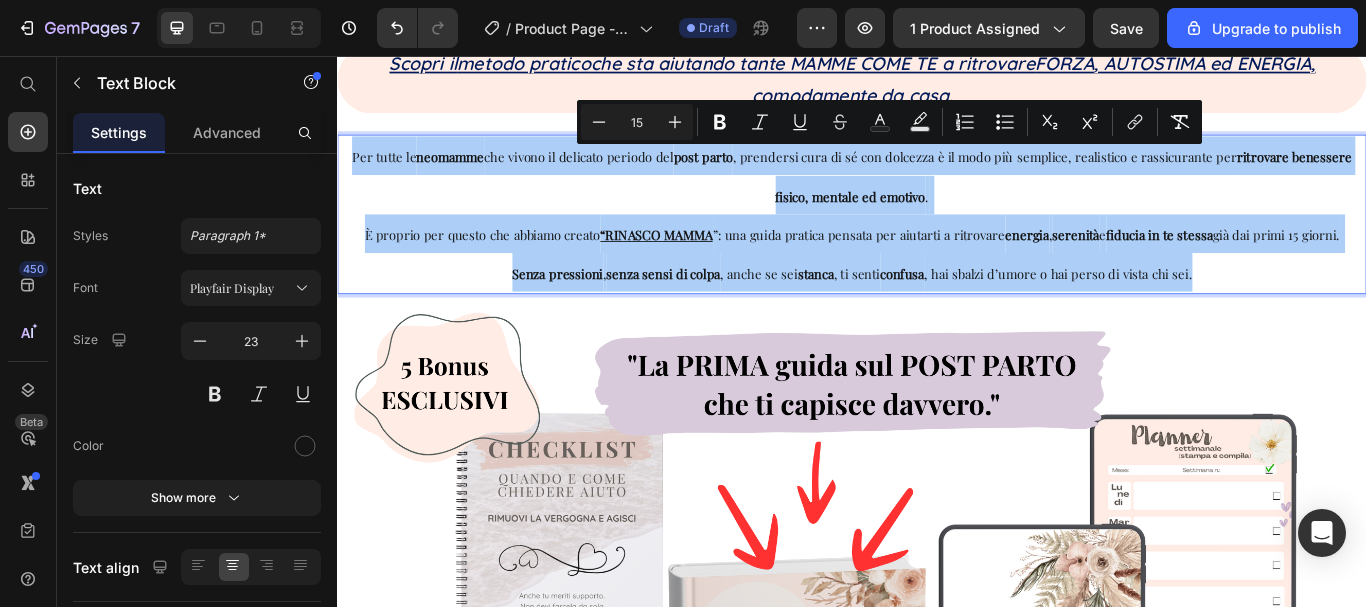 click on "15" at bounding box center (637, 122) 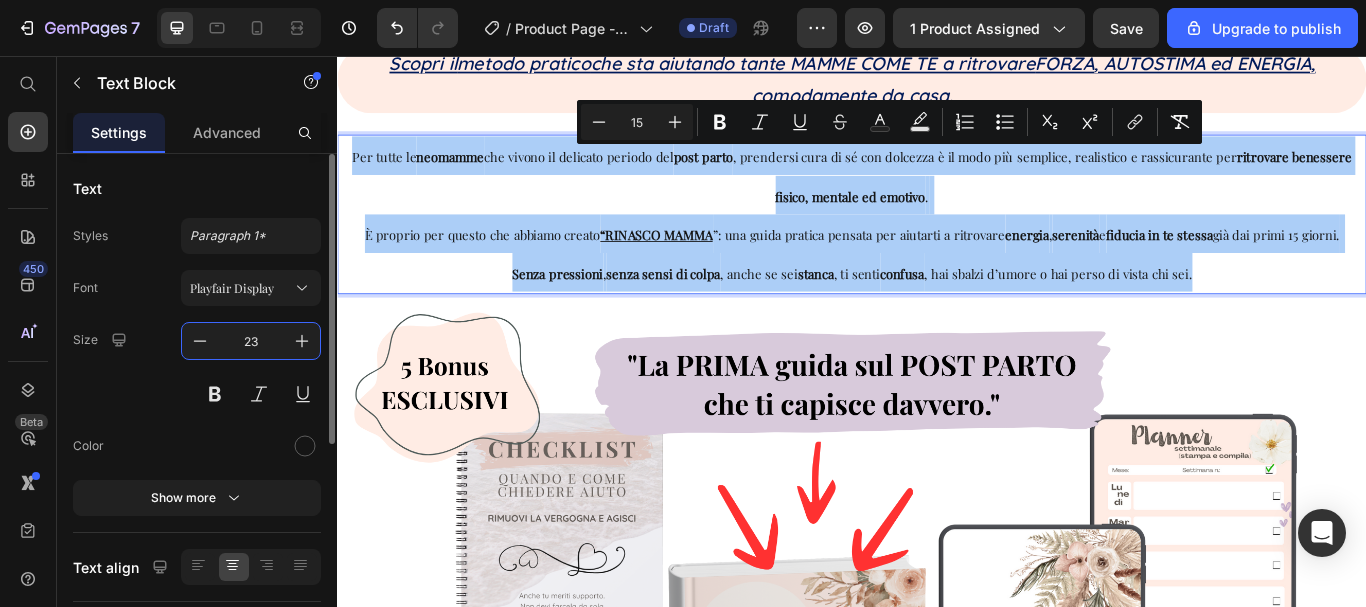 click on "23" at bounding box center (251, 341) 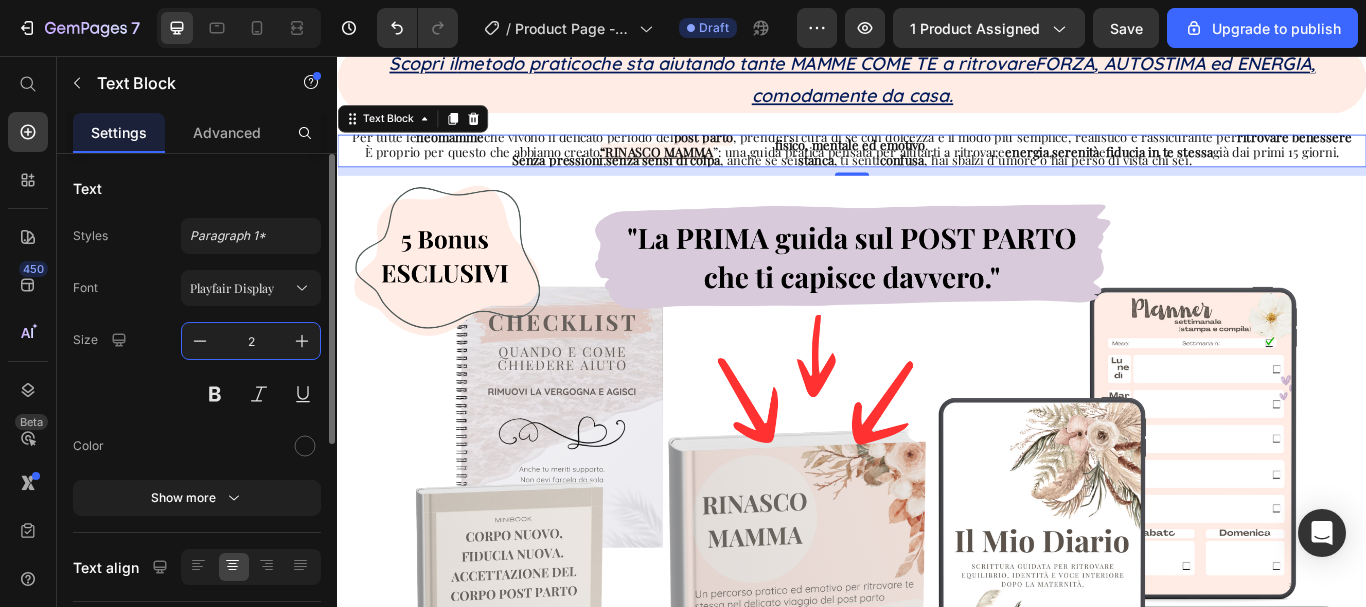 type on "20" 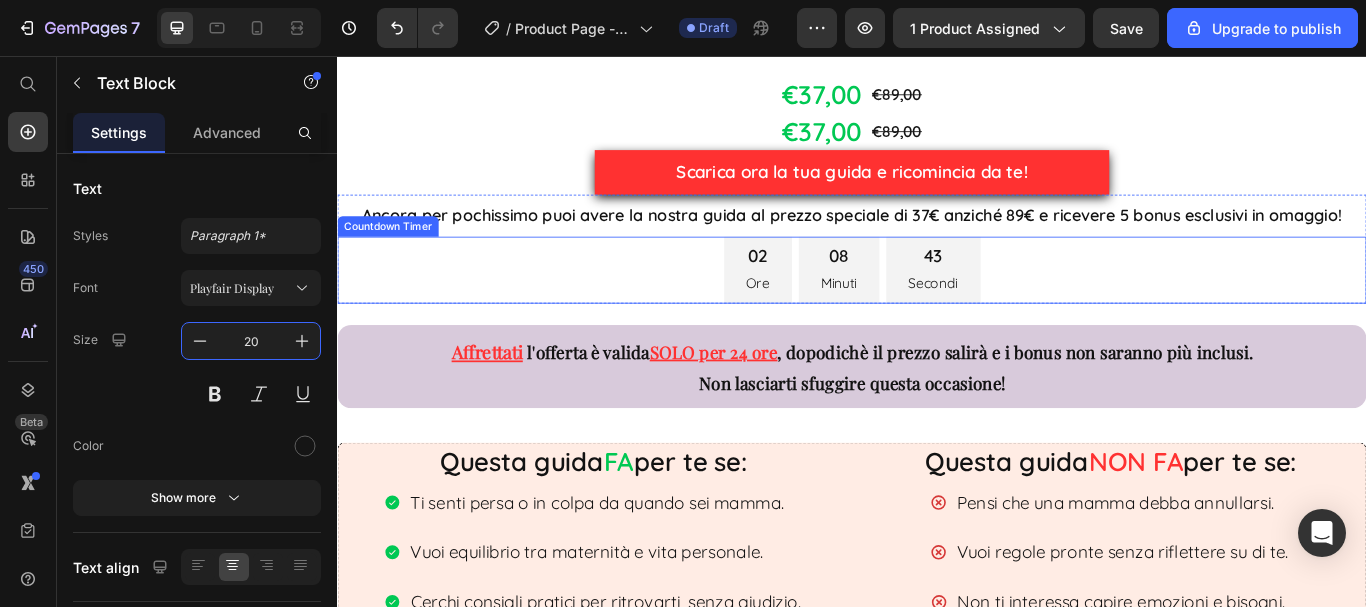scroll, scrollTop: 1500, scrollLeft: 0, axis: vertical 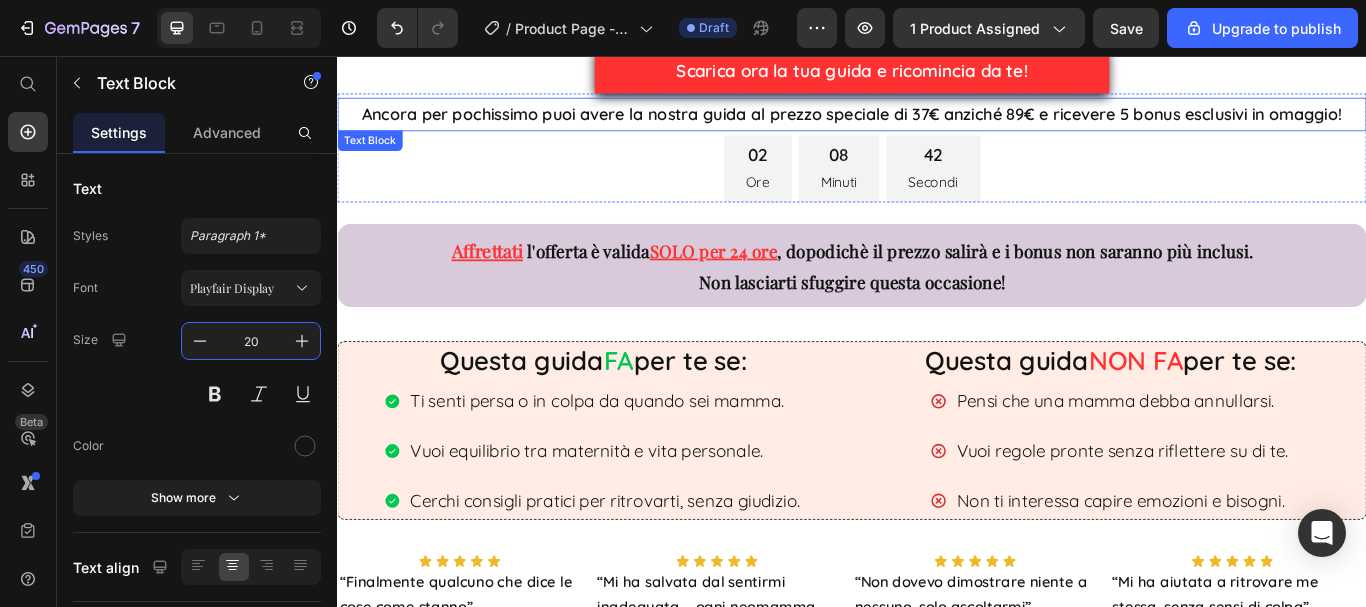 click on "Ancora per pochissimo puoi avere la nostra guida al prezzo speciale di 37€ anziché 89€ e ricevere 5 bonus esclusivi in omaggio!" at bounding box center [937, 124] 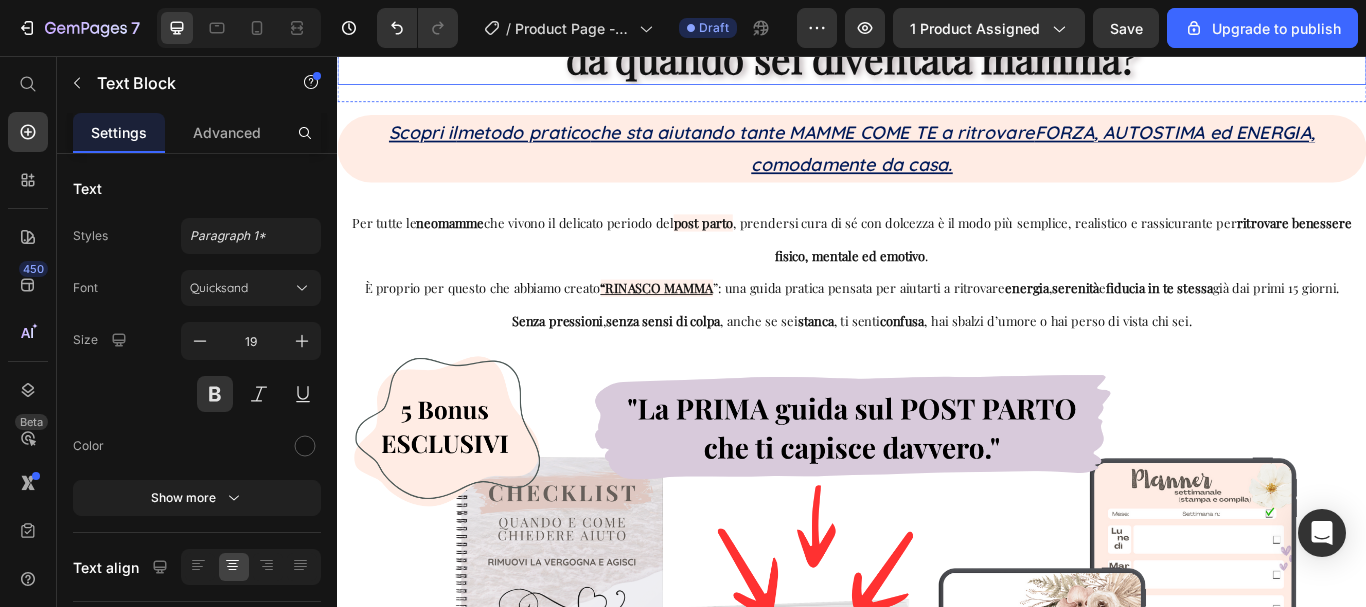 scroll, scrollTop: 100, scrollLeft: 0, axis: vertical 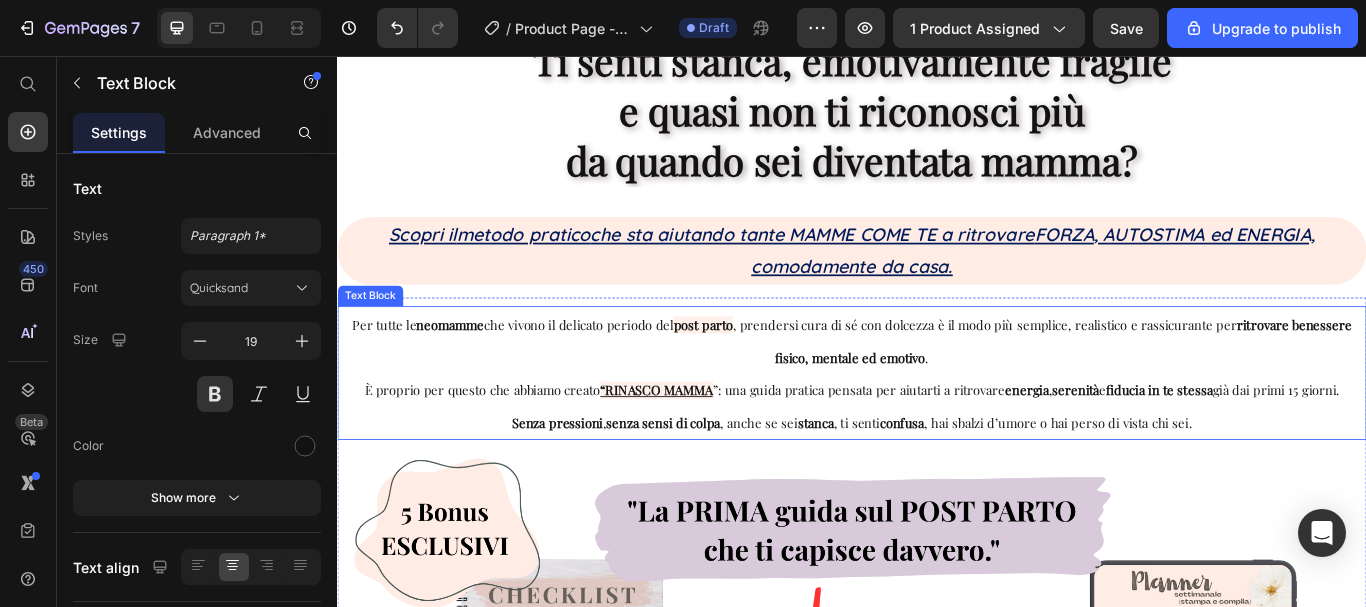 click on "”: una guida pratica pensata per aiutarti a ritrovare  energia ,  serenità  e  fiducia in te stessa  già dai primi 15 giorni." at bounding box center [1140, 446] 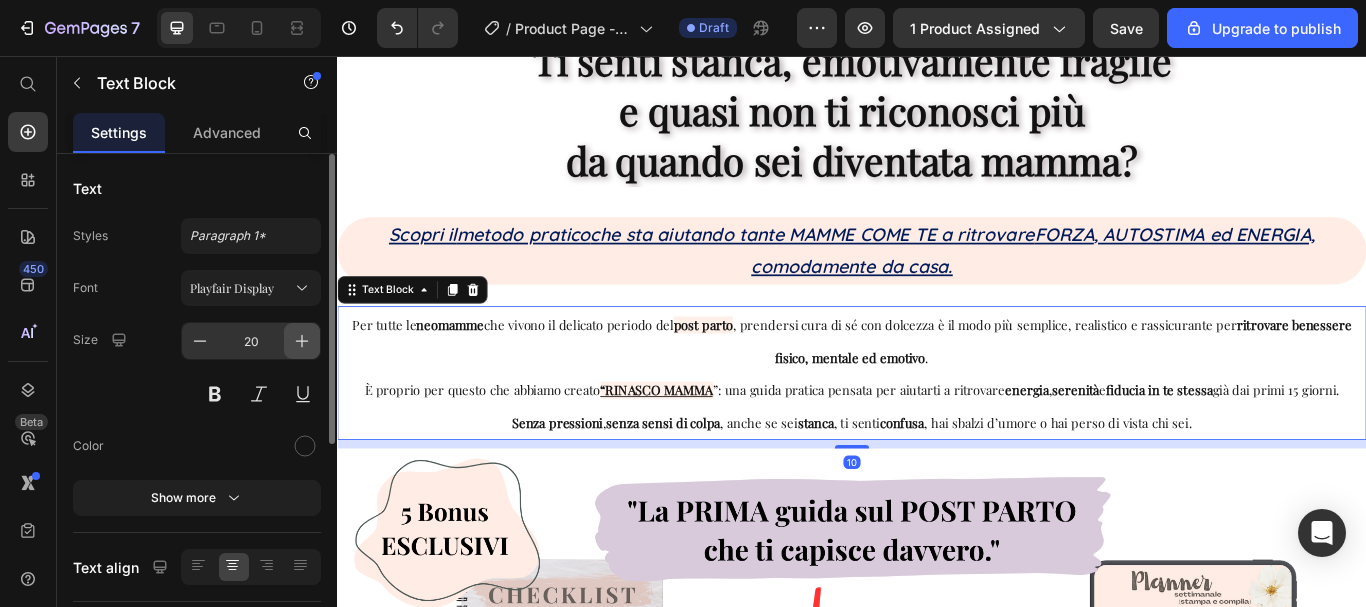 click 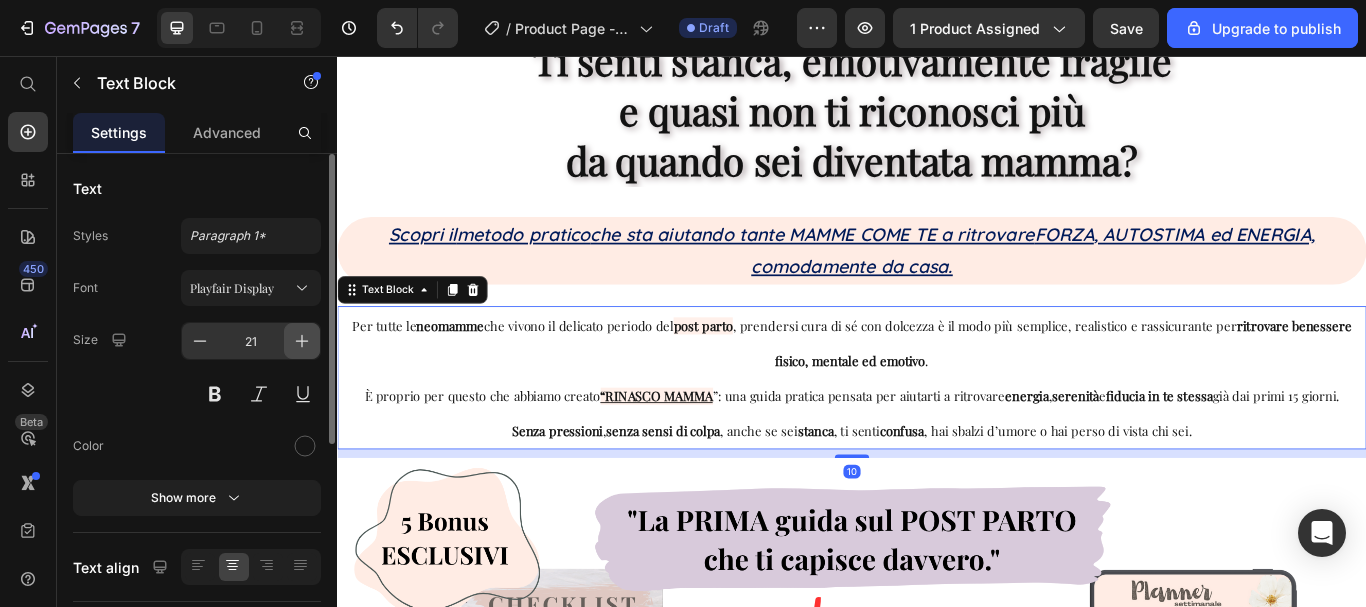 click 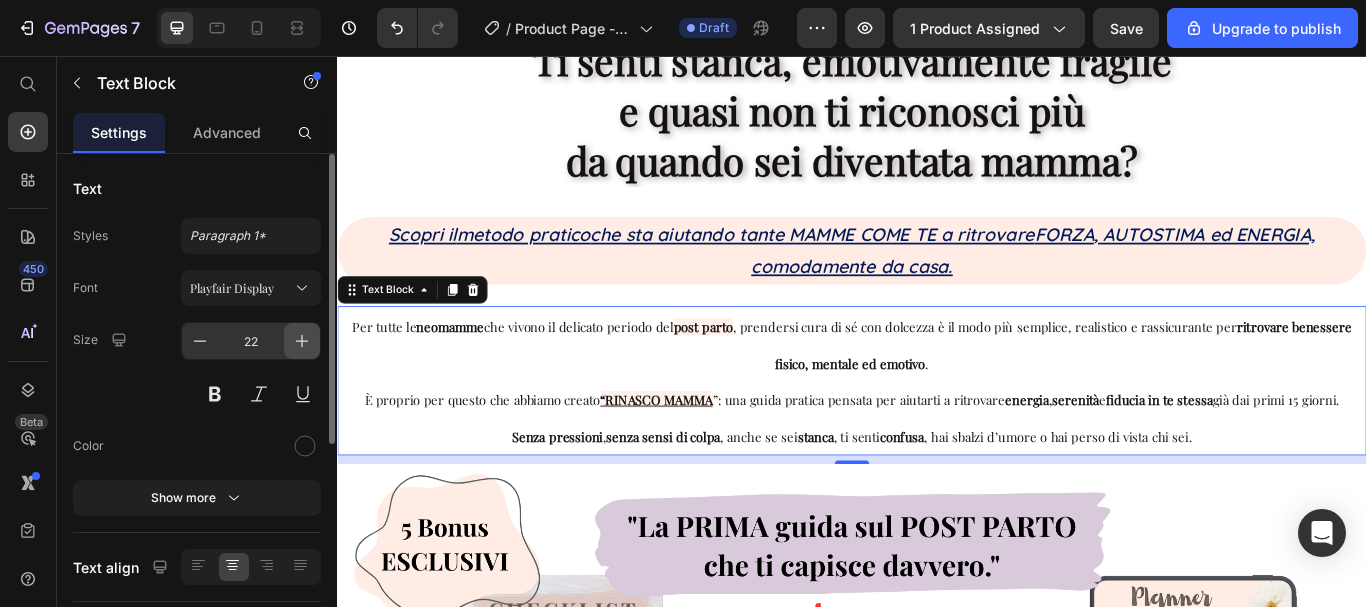 click 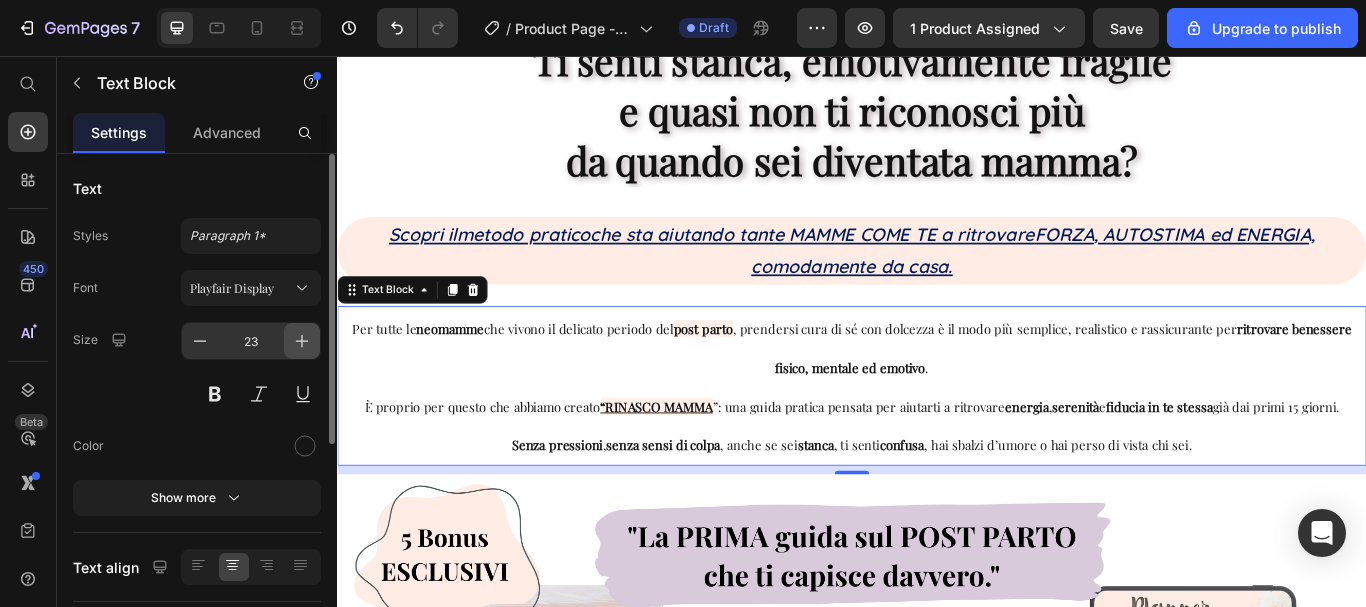 click 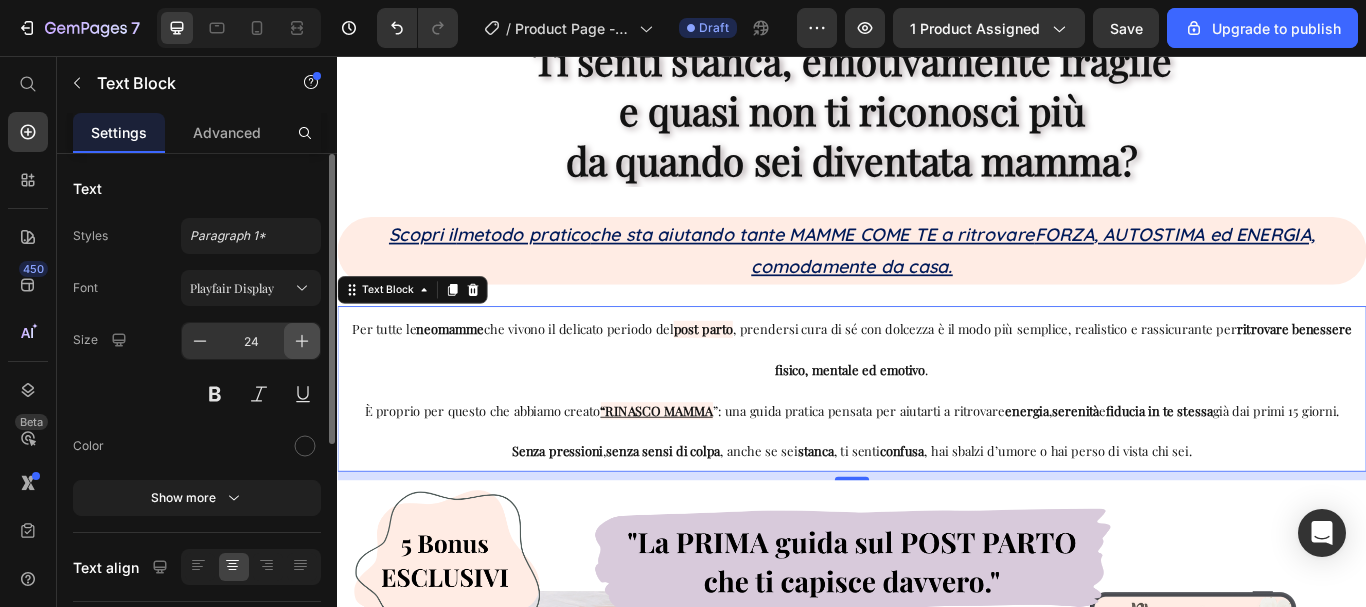 click 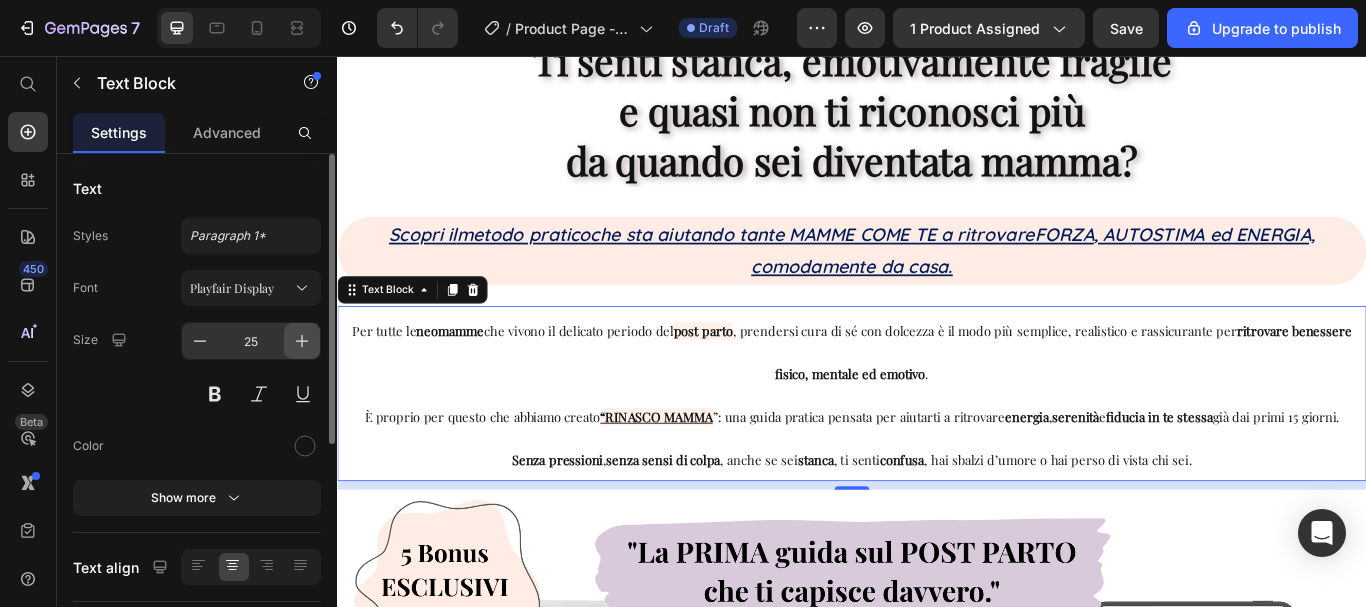 click 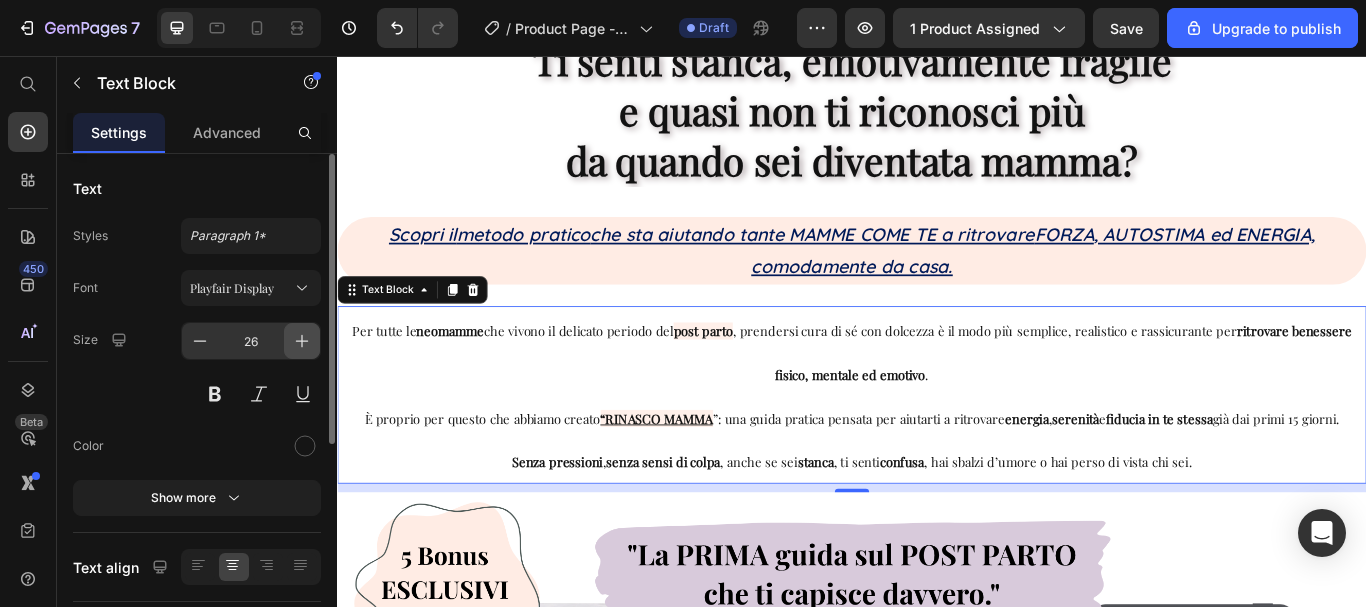 click 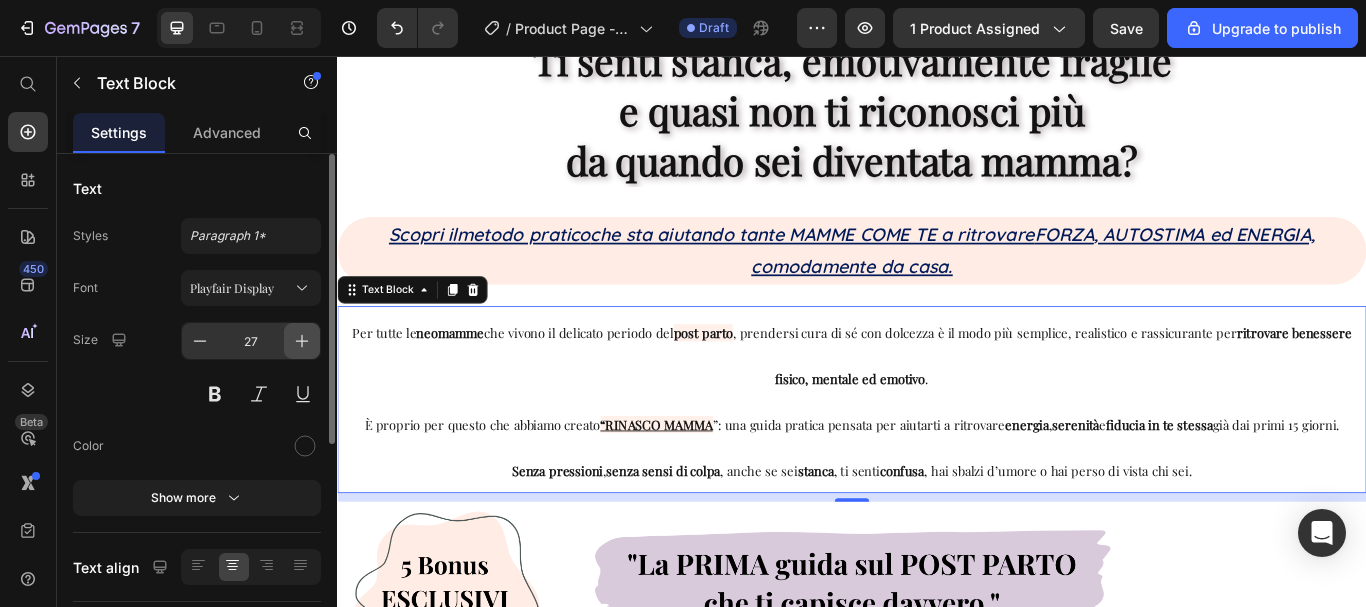 click 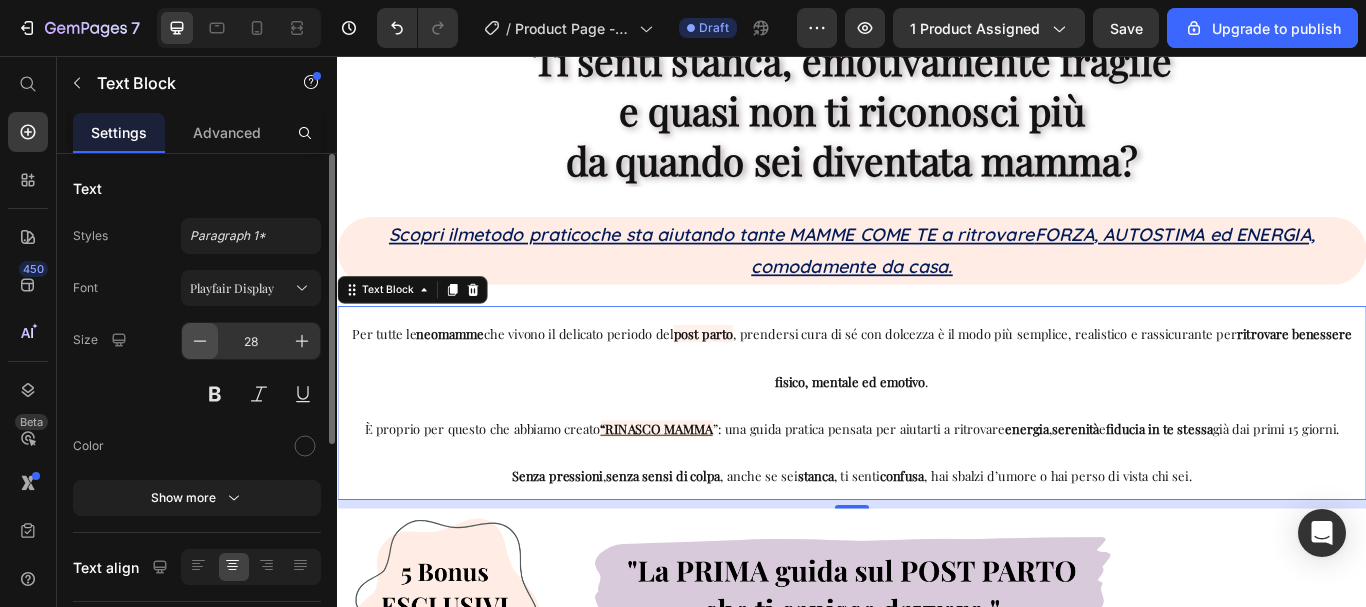 click 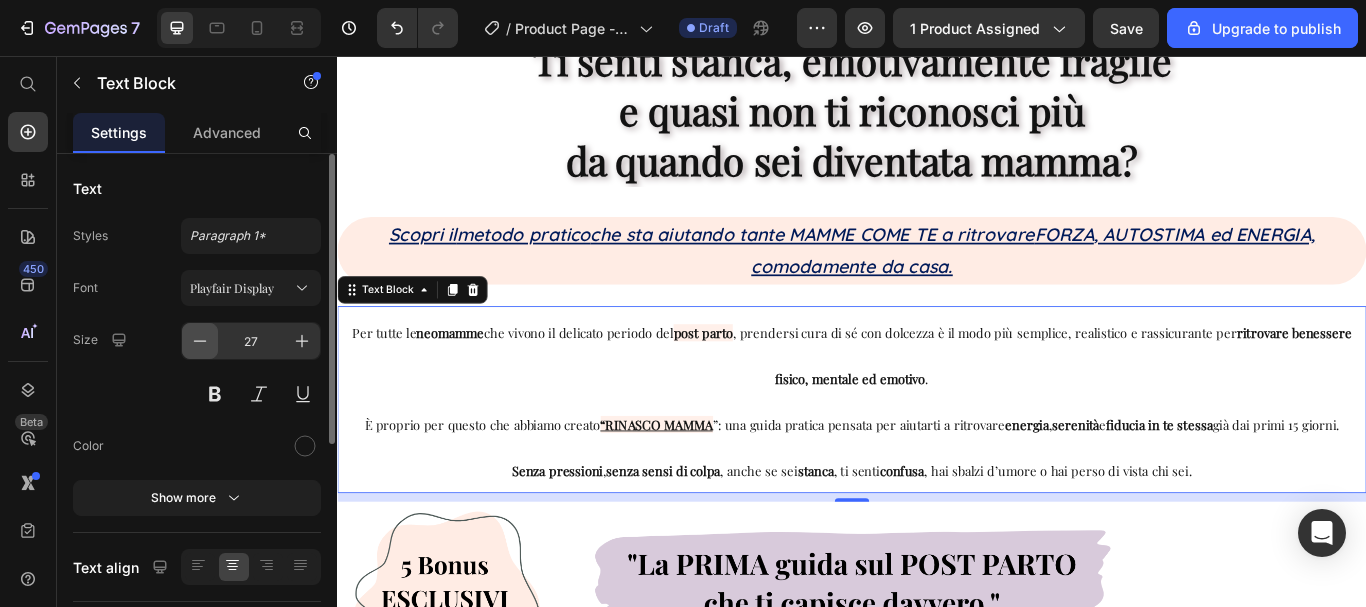 click 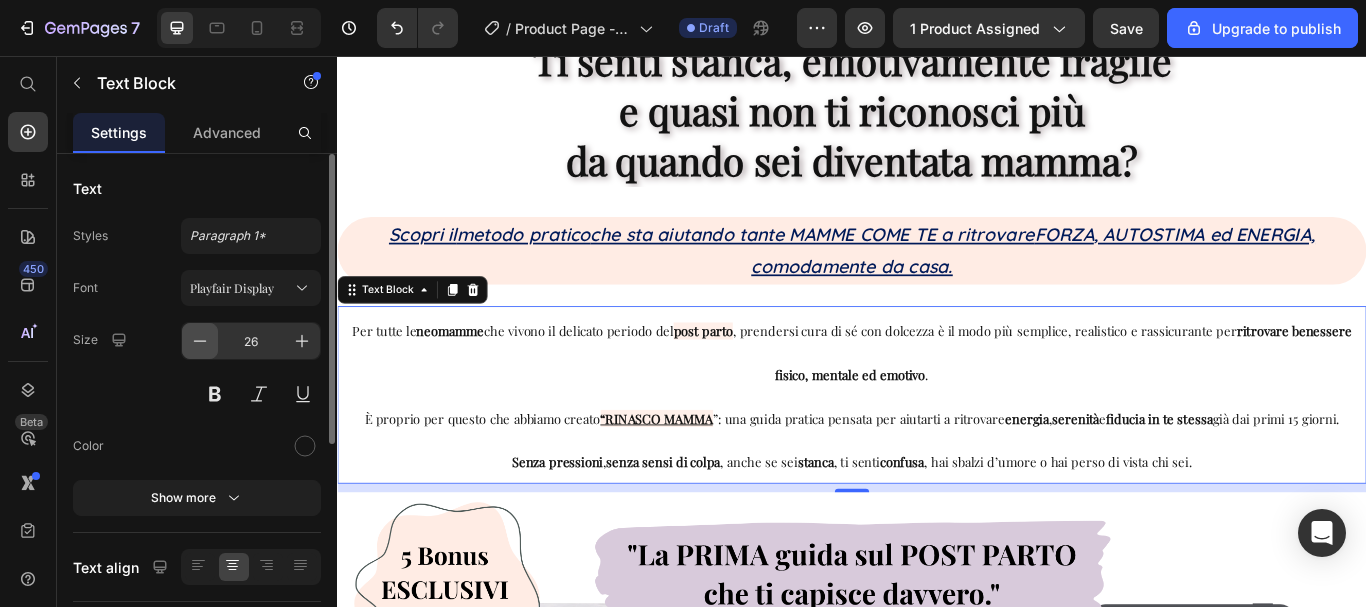 click 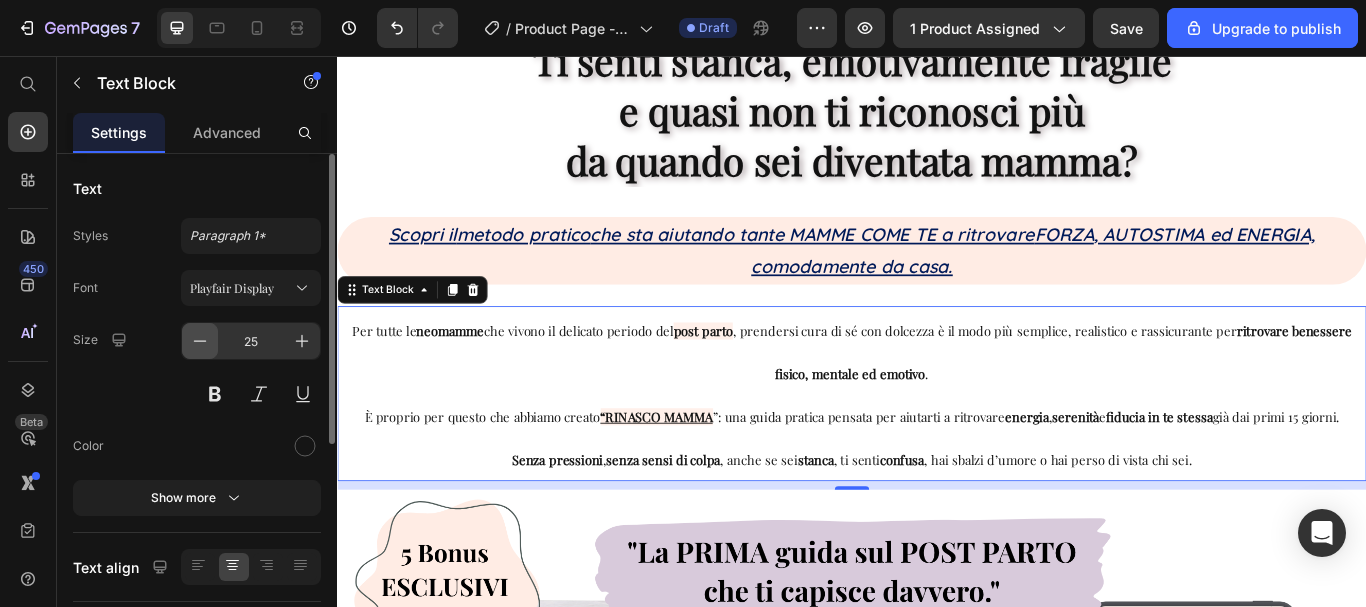 click 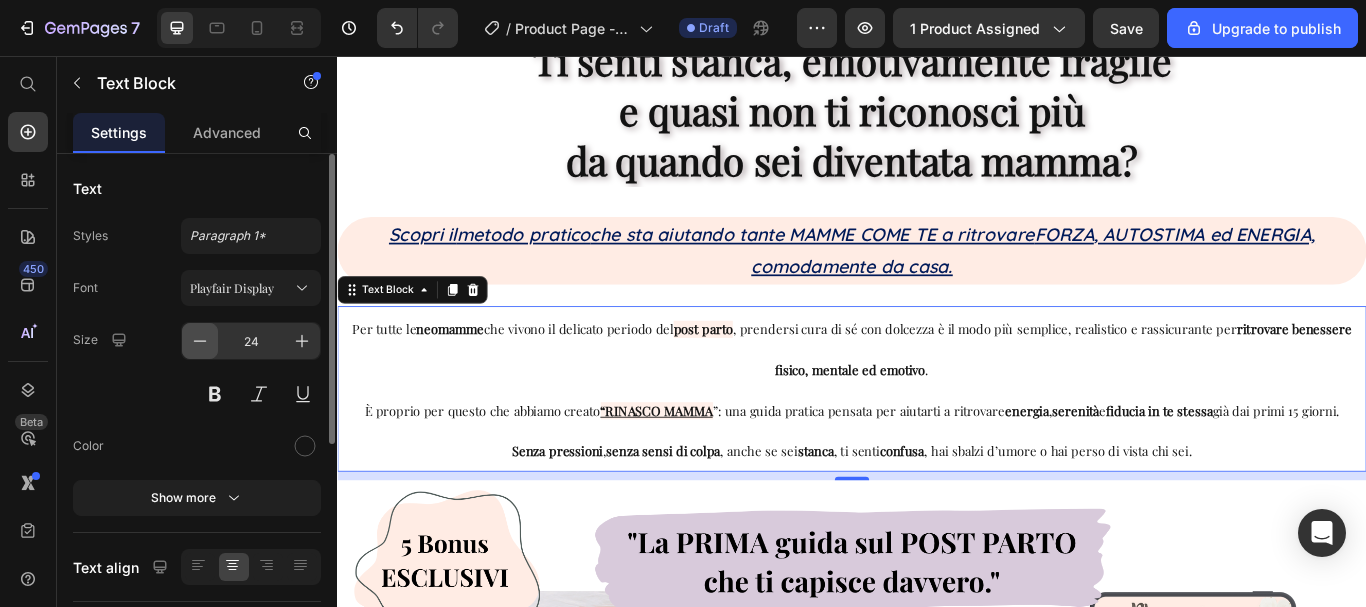 click 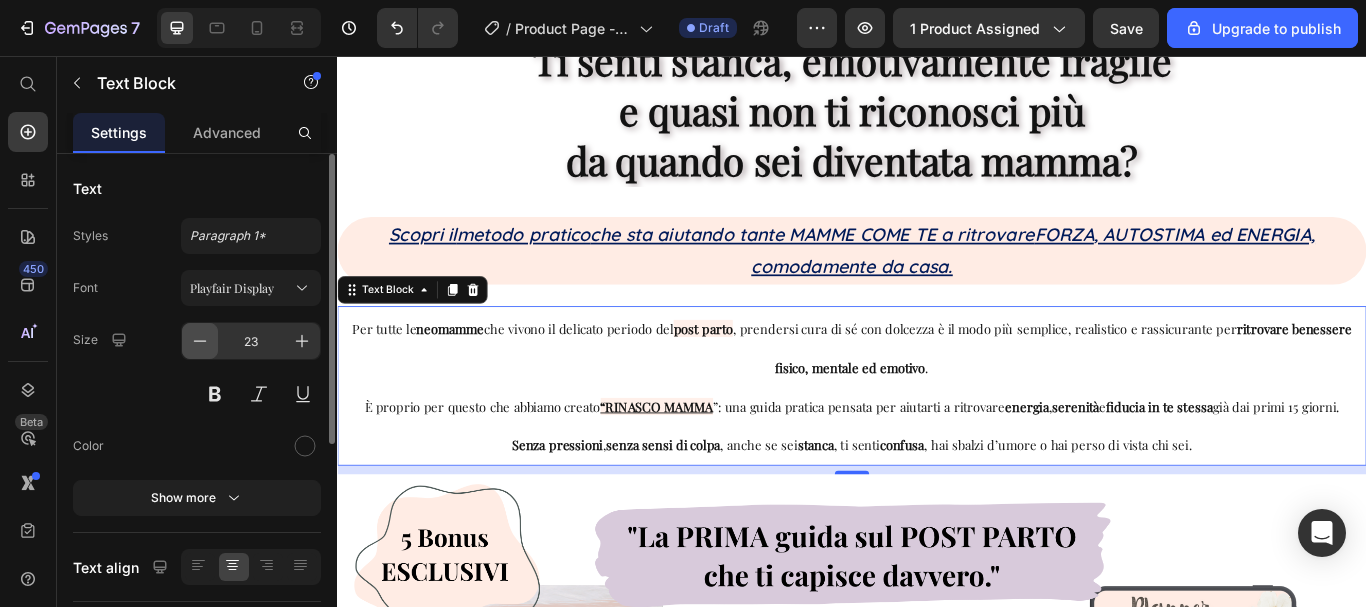 click 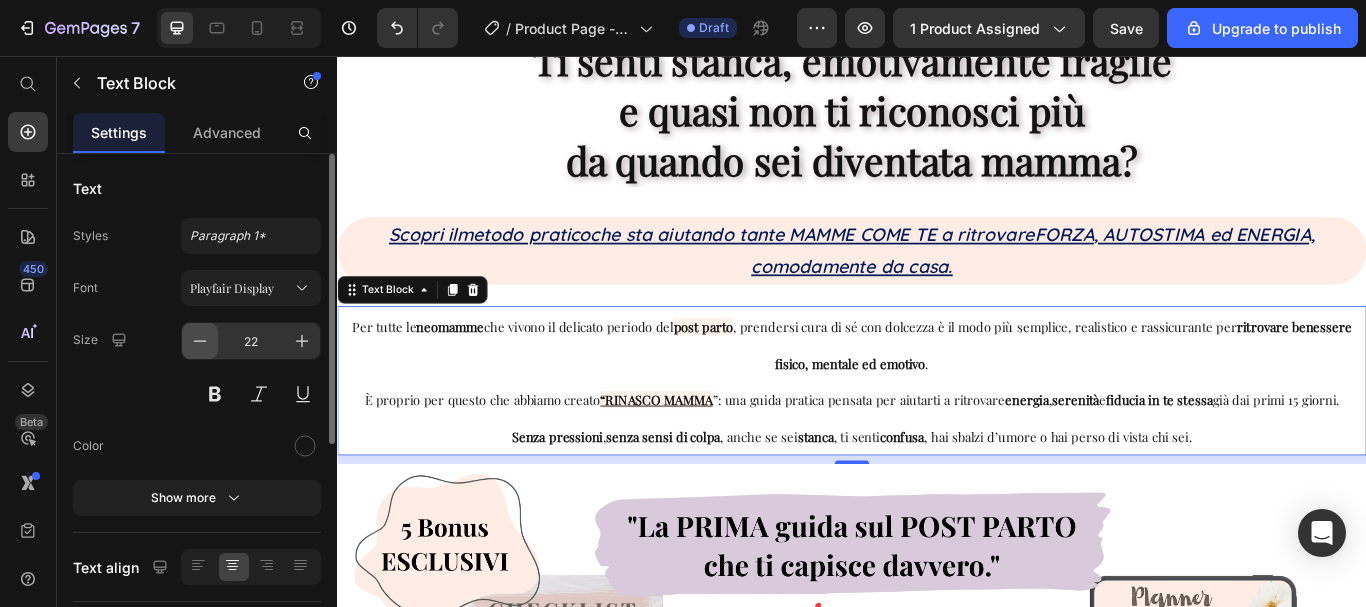 click 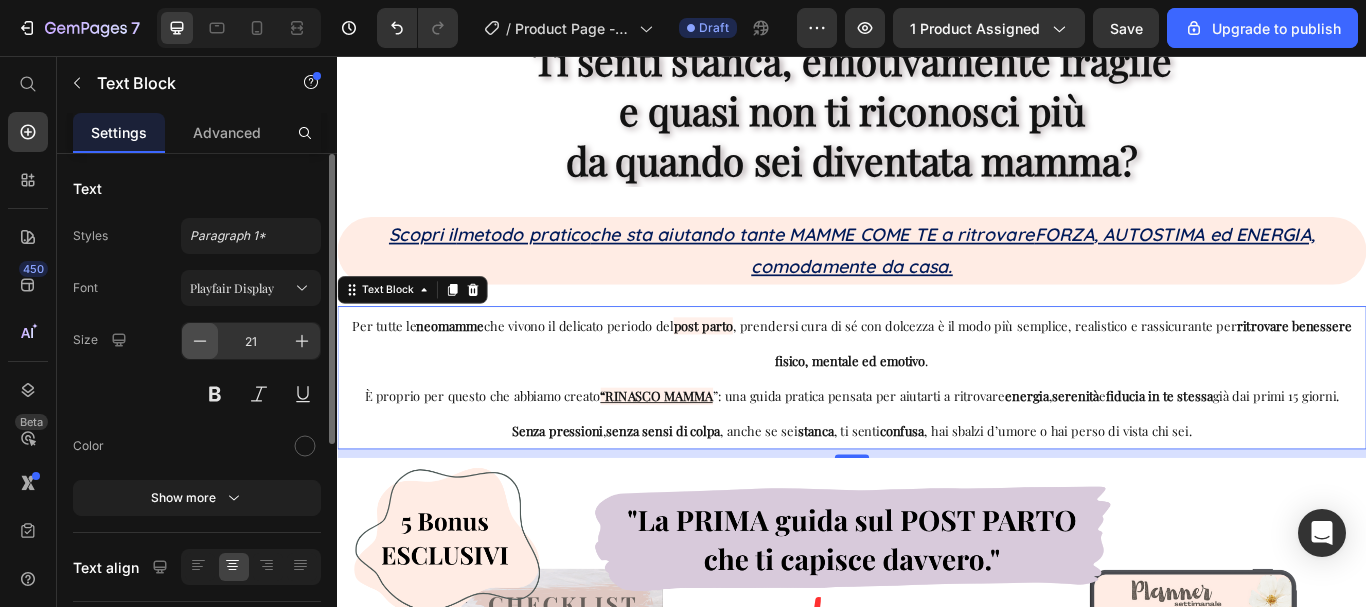 click 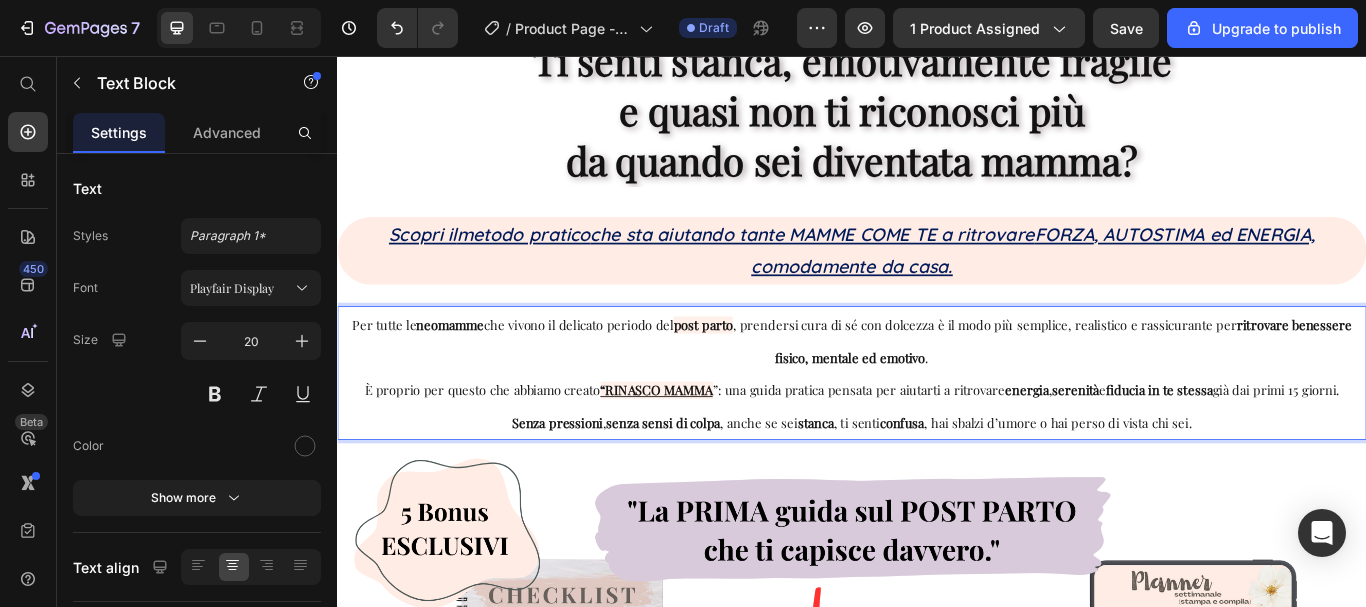 click on "Per tutte le  neomamme  che vivono il delicato periodo del  post parto , prendersi cura di sé con dolcezza è il modo più semplice, realistico e rassicurante per  ritrovare benessere   fisico, mentale ed emotivo . È proprio per questo che abbiamo creato  “RINASCO MAMMA ”: una guida pratica pensata per aiutarti a ritrovare  energia ,  serenità  e  fiducia in te stessa  già dai primi 15 giorni. Senza pressioni ,  senza sensi di colpa , anche se sei  stanca , ti senti  confusa , hai sbalzi d’umore o hai perso di vista chi sei." at bounding box center [937, 426] 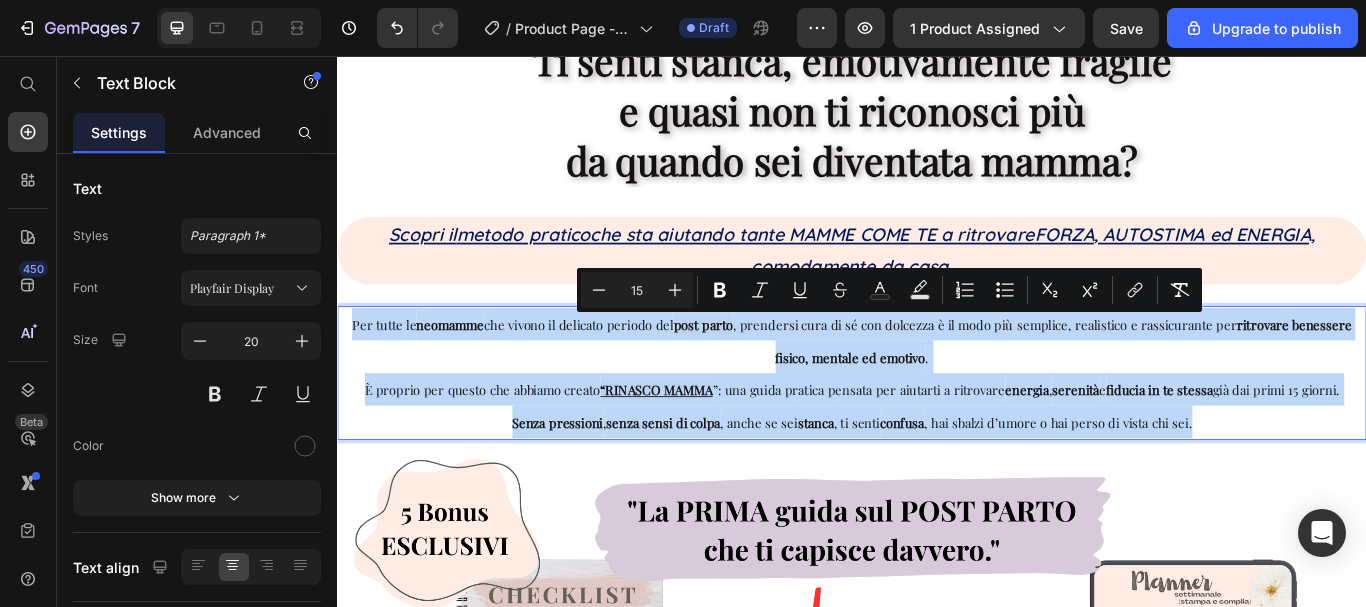drag, startPoint x: 1337, startPoint y: 489, endPoint x: 328, endPoint y: 360, distance: 1017.2128 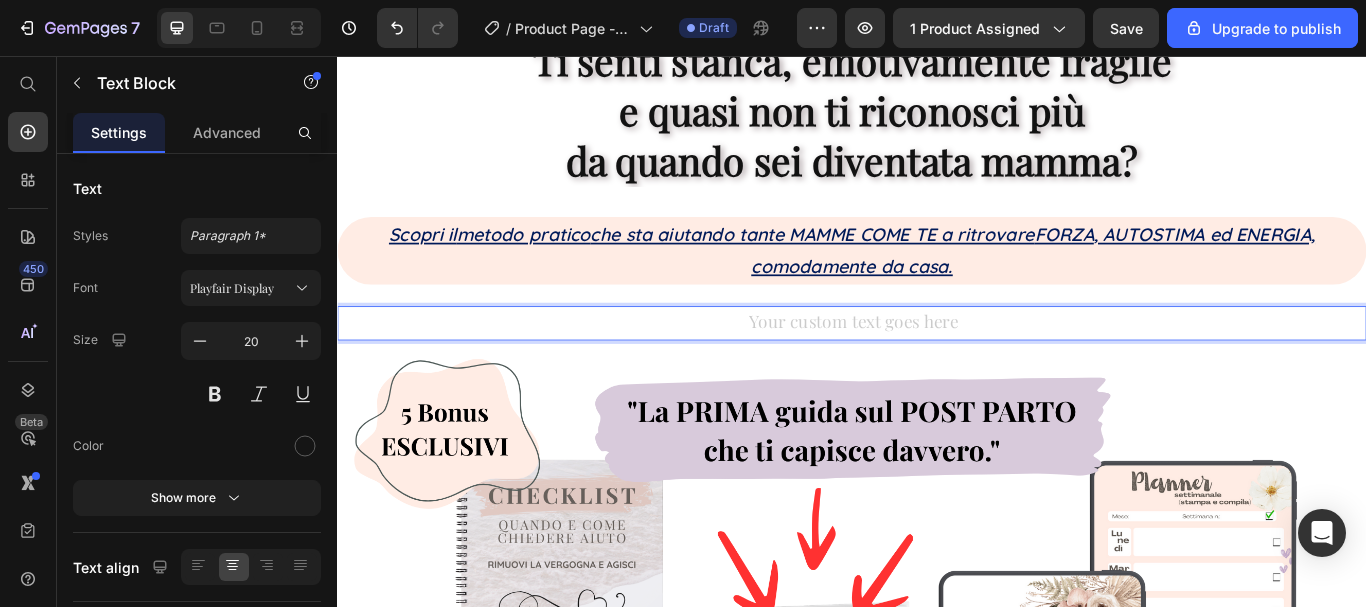 click at bounding box center (937, 368) 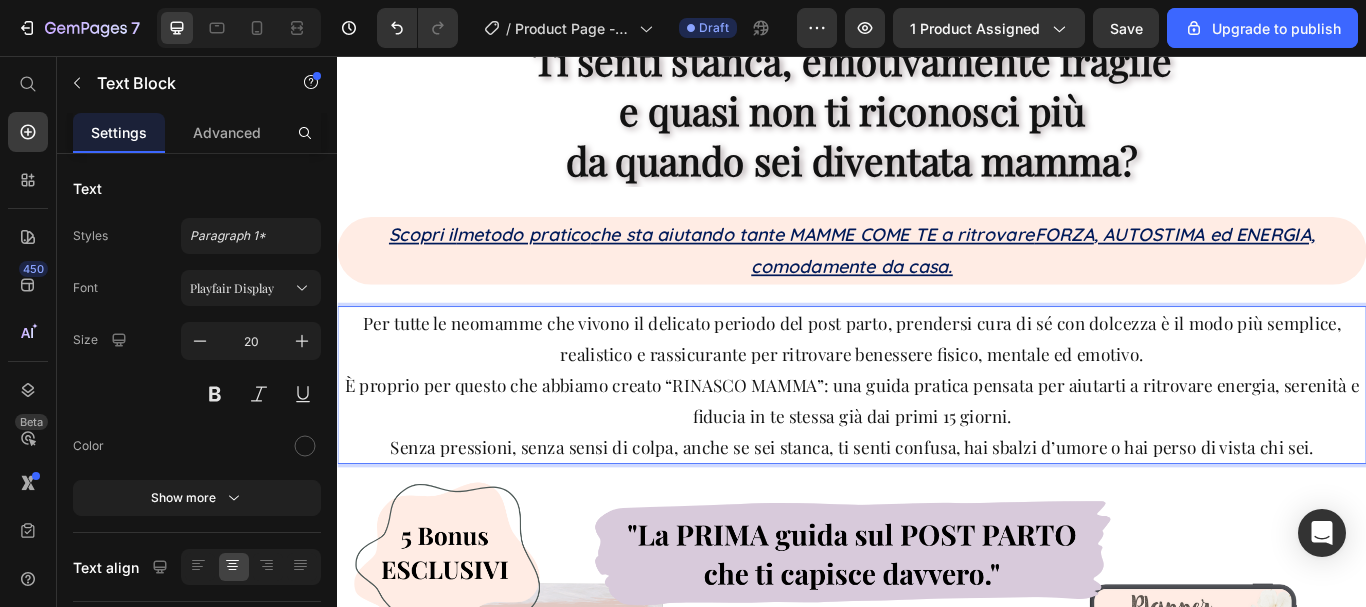 click on "Per tutte le neomamme che vivono il delicato periodo del post parto, prendersi cura di sé con dolcezza è il modo più semplice, realistico e rassicurante per ritrovare benessere fisico, mentale ed emotivo. È proprio per questo che abbiamo creato “RINASCO MAMMA”: una guida pratica pensata per aiutarti a ritrovare energia, serenità e fiducia in te stessa già dai primi 15 giorni. Senza pressioni, senza sensi di colpa, anche se sei stanca, ti senti confusa, hai sbalzi d’umore o hai perso di vista chi sei." at bounding box center [937, 440] 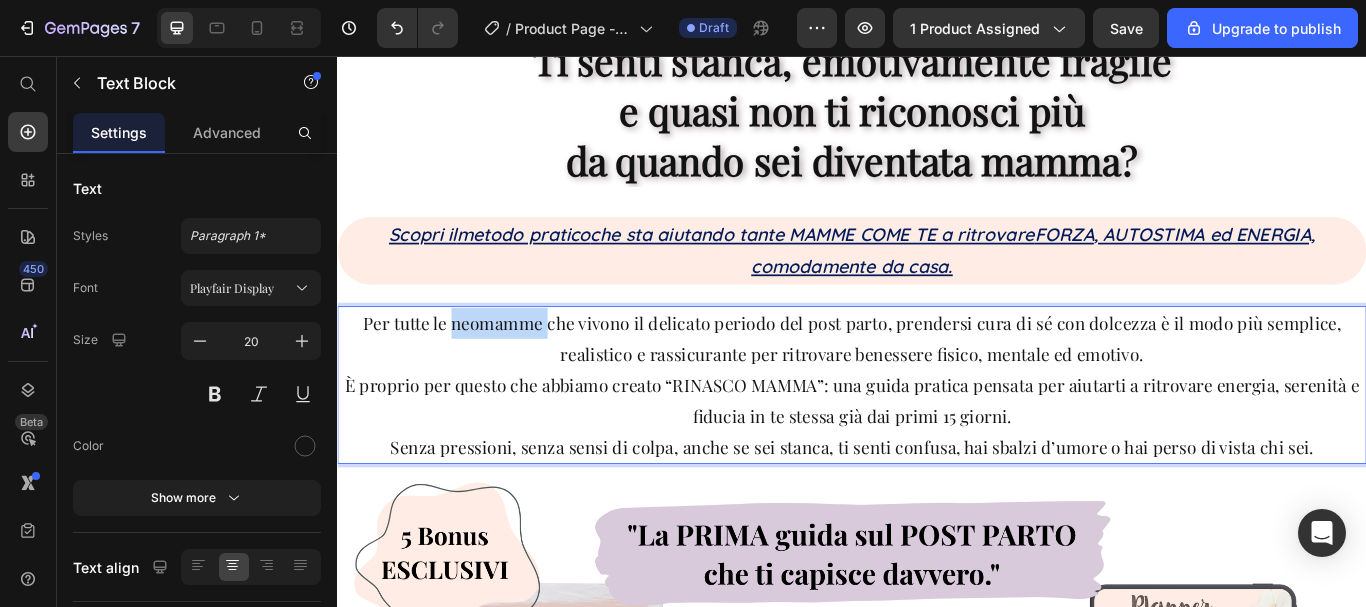 click on "Per tutte le neomamme che vivono il delicato periodo del post parto, prendersi cura di sé con dolcezza è il modo più semplice, realistico e rassicurante per ritrovare benessere fisico, mentale ed emotivo. È proprio per questo che abbiamo creato “RINASCO MAMMA”: una guida pratica pensata per aiutarti a ritrovare energia, serenità e fiducia in te stessa già dai primi 15 giorni. Senza pressioni, senza sensi di colpa, anche se sei stanca, ti senti confusa, hai sbalzi d’umore o hai perso di vista chi sei." at bounding box center (937, 440) 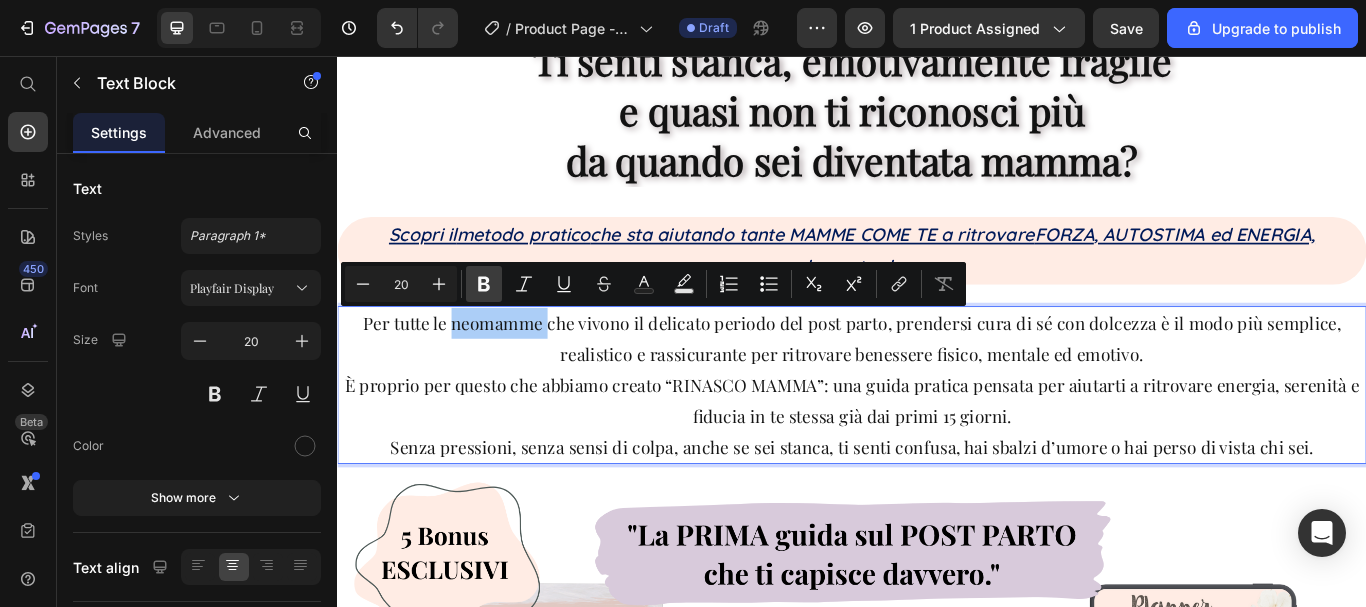 click 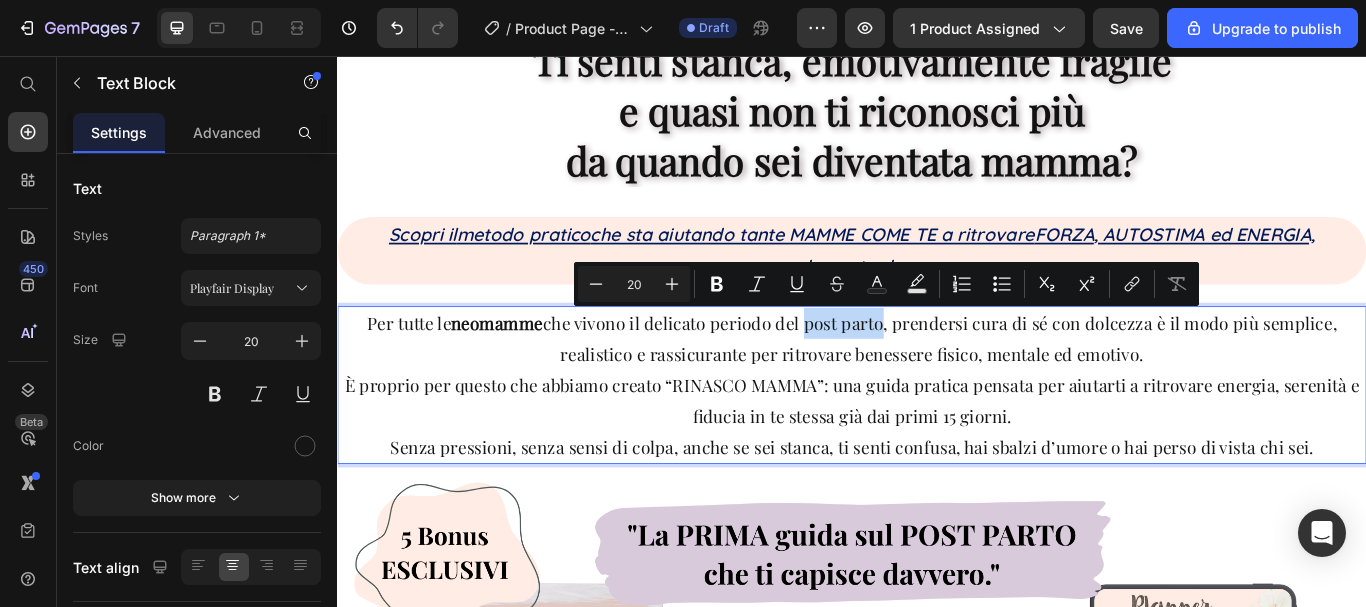 drag, startPoint x: 883, startPoint y: 372, endPoint x: 969, endPoint y: 370, distance: 86.023254 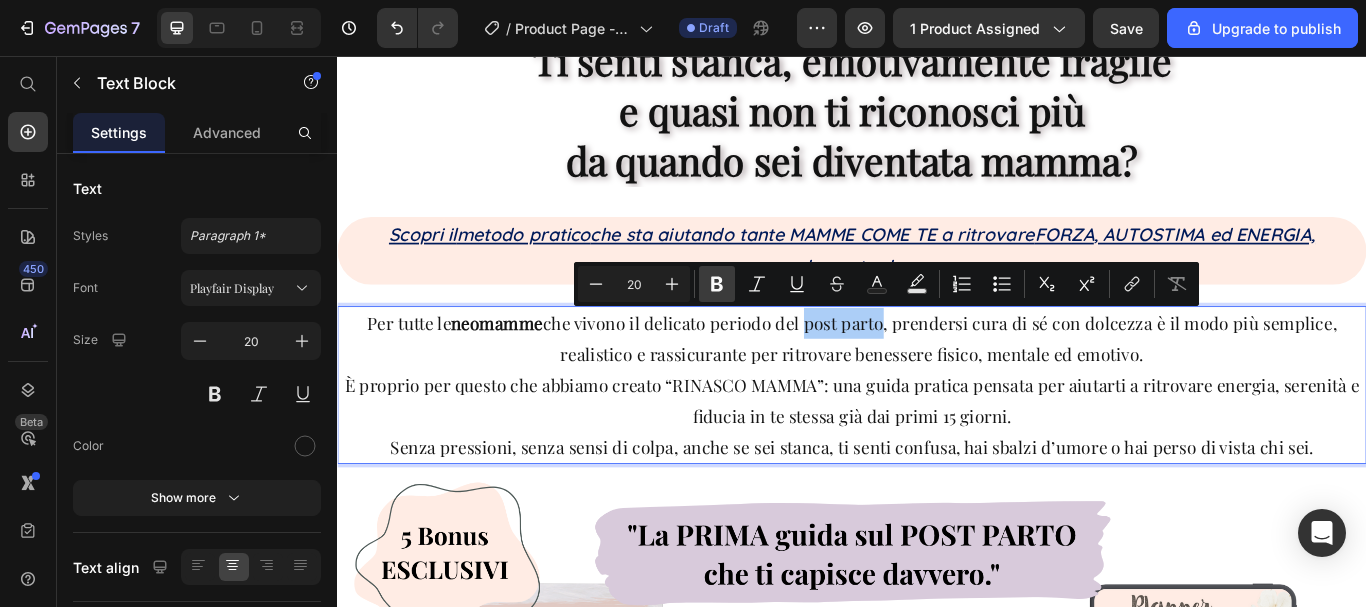 click on "Bold" at bounding box center (717, 284) 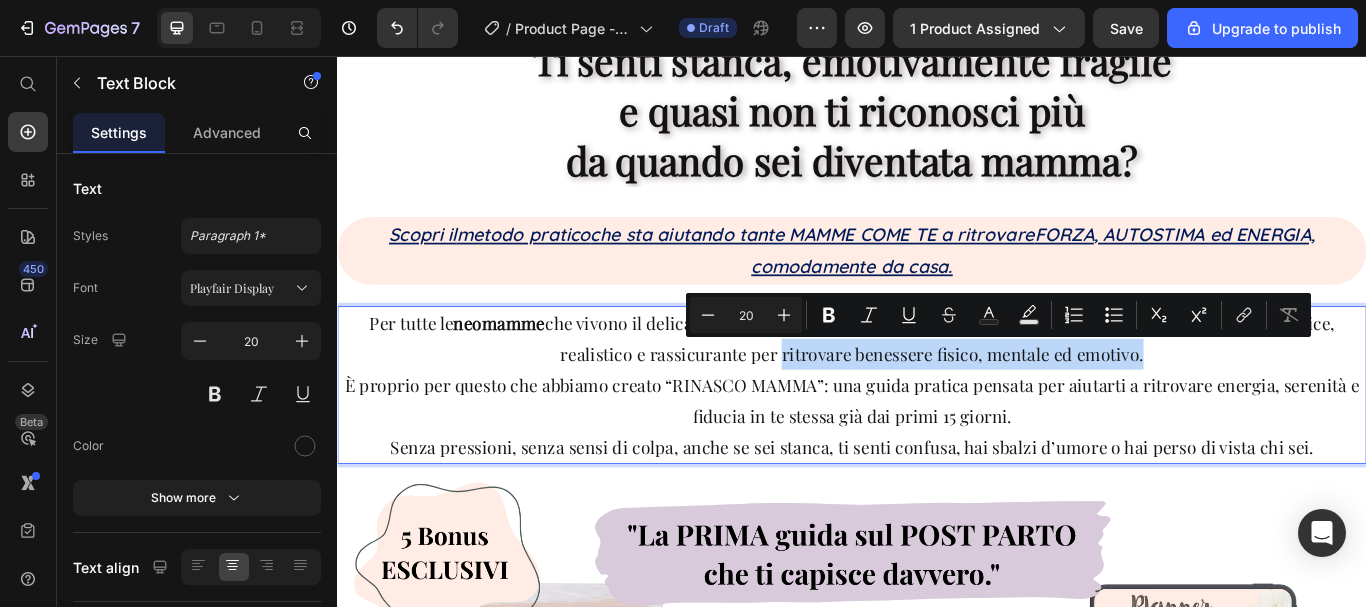 drag, startPoint x: 851, startPoint y: 405, endPoint x: 1266, endPoint y: 409, distance: 415.0193 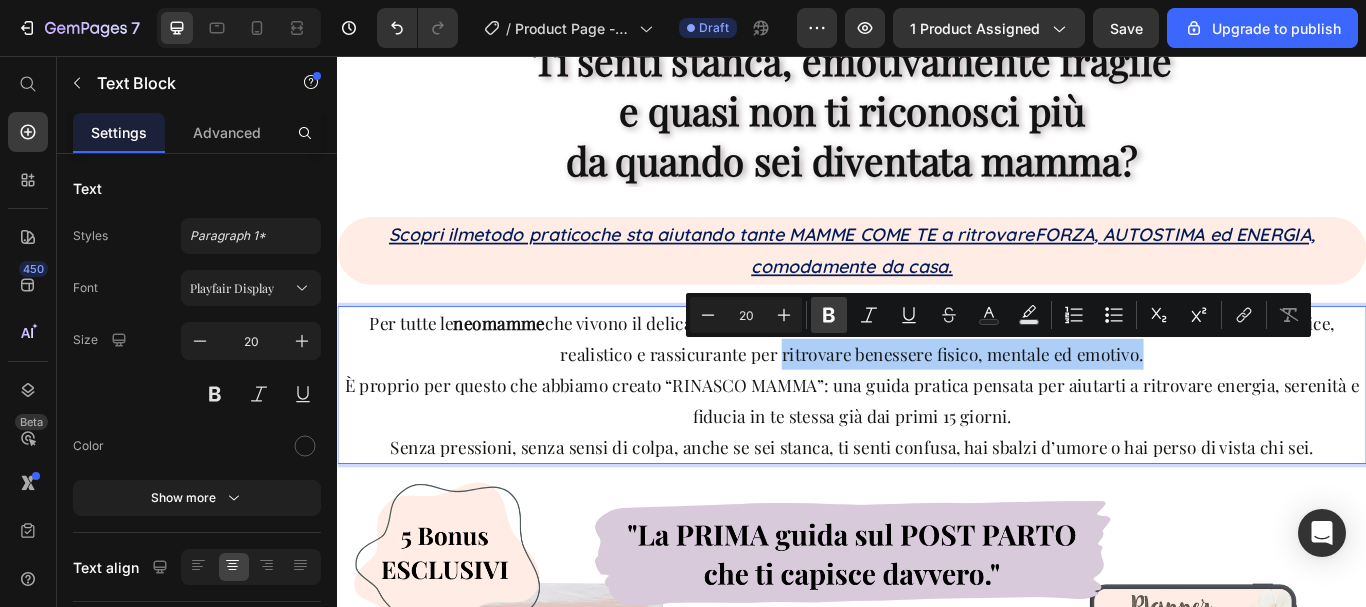 click 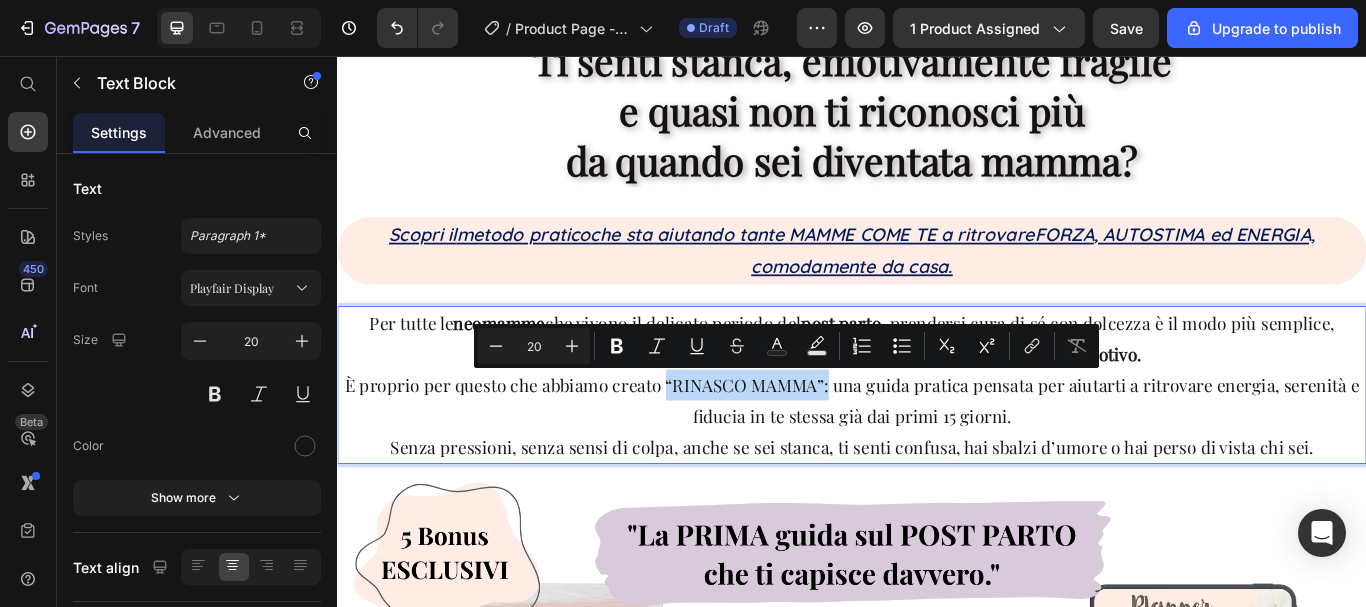 drag, startPoint x: 714, startPoint y: 432, endPoint x: 902, endPoint y: 430, distance: 188.01064 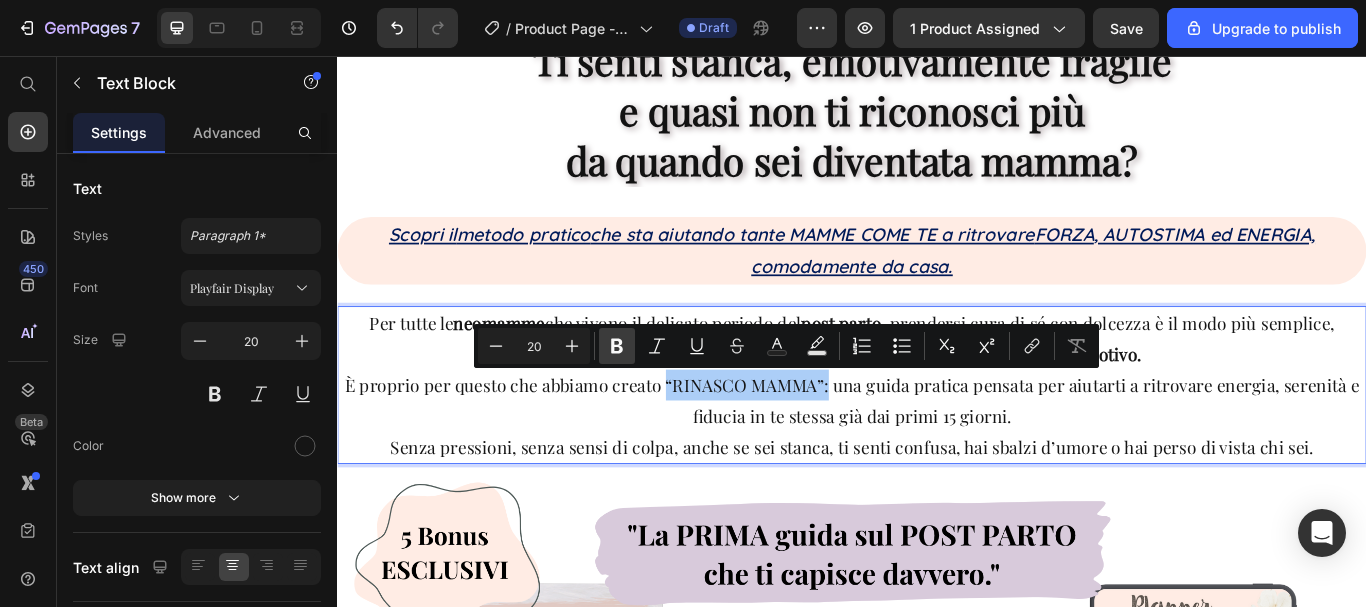 click 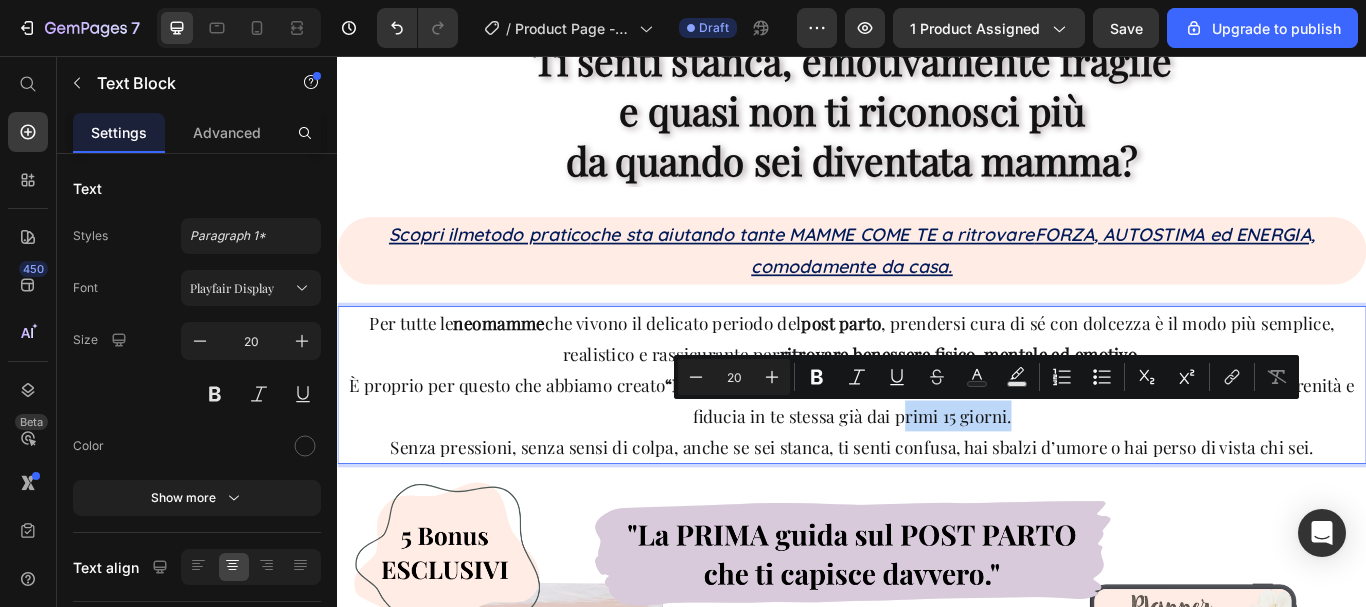 drag, startPoint x: 983, startPoint y: 478, endPoint x: 1109, endPoint y: 473, distance: 126.09917 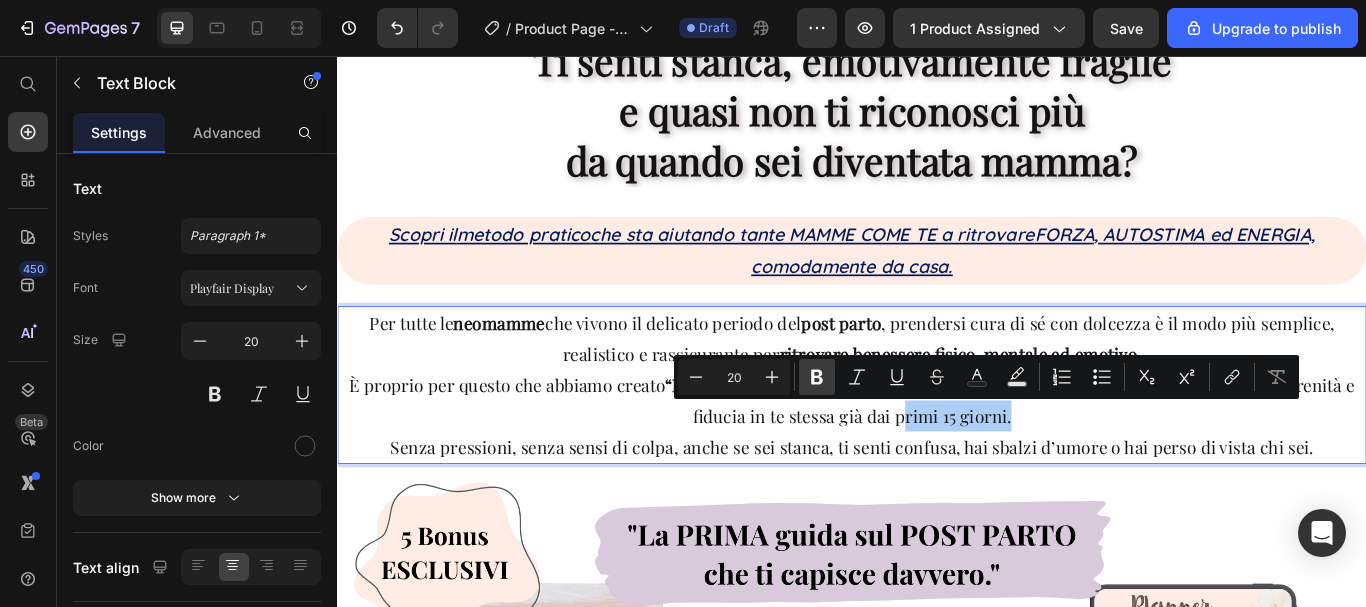 click 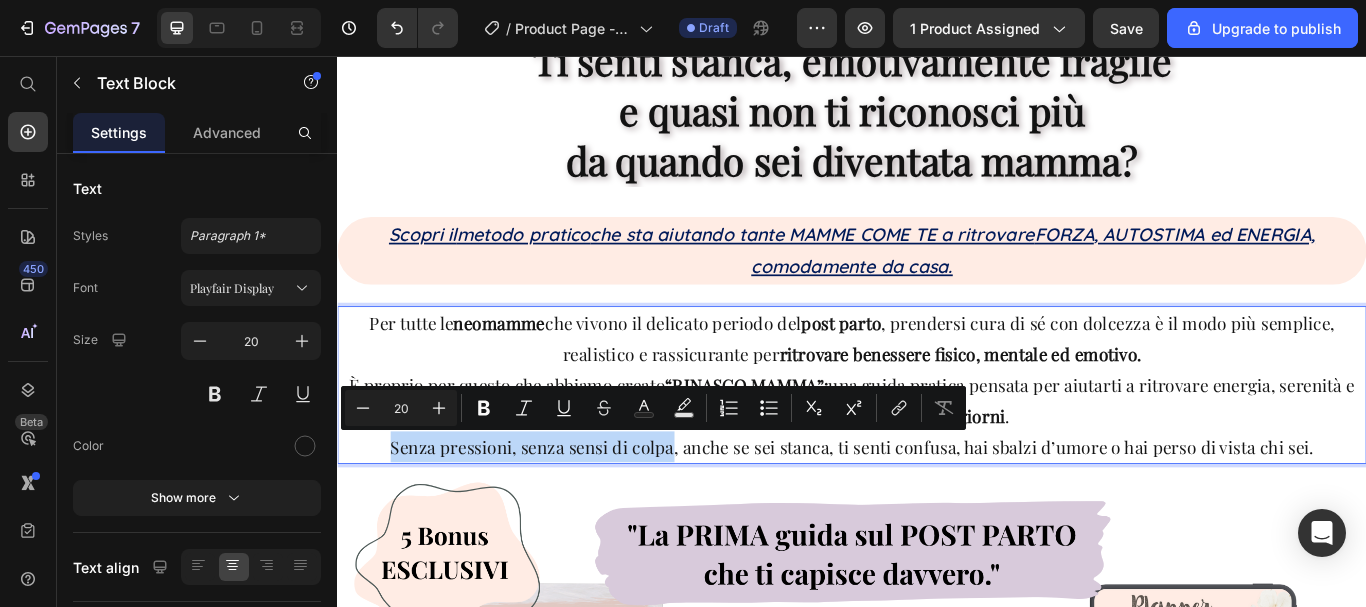 drag, startPoint x: 397, startPoint y: 517, endPoint x: 724, endPoint y: 513, distance: 327.02448 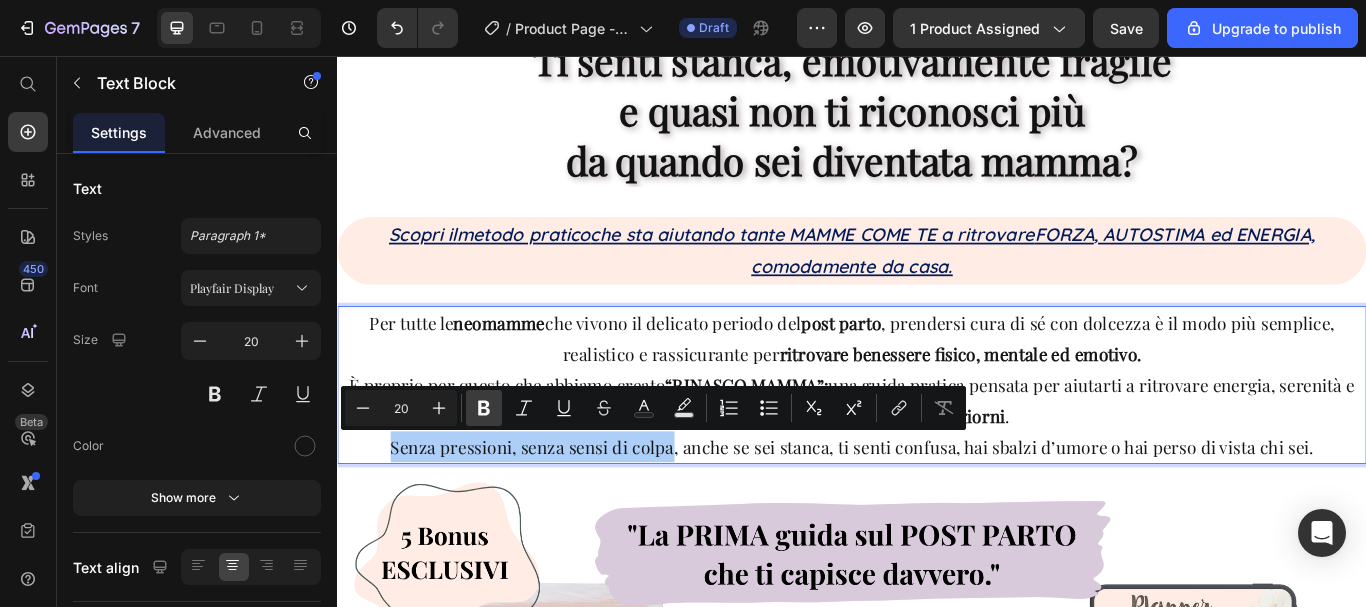 click 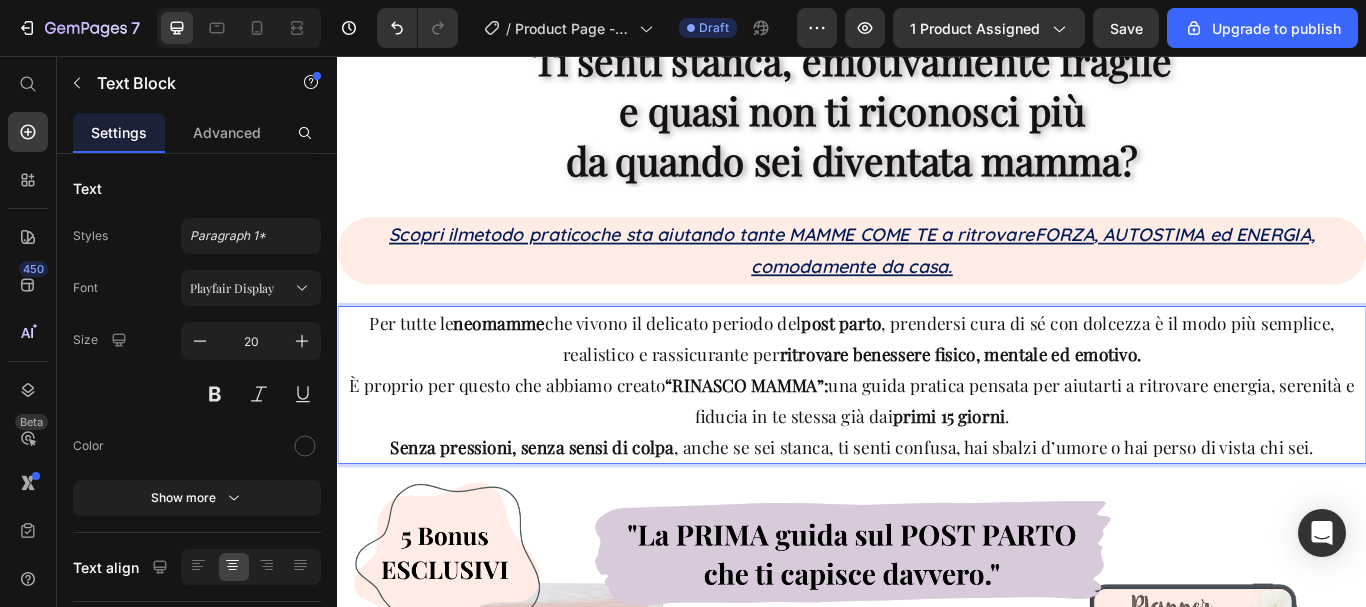 click on "Per tutte le  neomamme  che vivono il delicato periodo del  post parto , prendersi cura di sé con dolcezza è il modo più semplice, realistico e rassicurante per  ritrovare benessere fisico, mentale ed emotivo. È proprio per questo che abbiamo creato  “RINASCO MAMMA”:  una guida pratica pensata per aiutarti a ritrovare energia, serenità e fiducia in te stessa già dai  primi 15 giorni . Senza pressioni, senza sensi di colpa , anche se sei stanca, ti senti confusa, hai sbalzi d’umore o hai perso di vista chi sei." at bounding box center [937, 440] 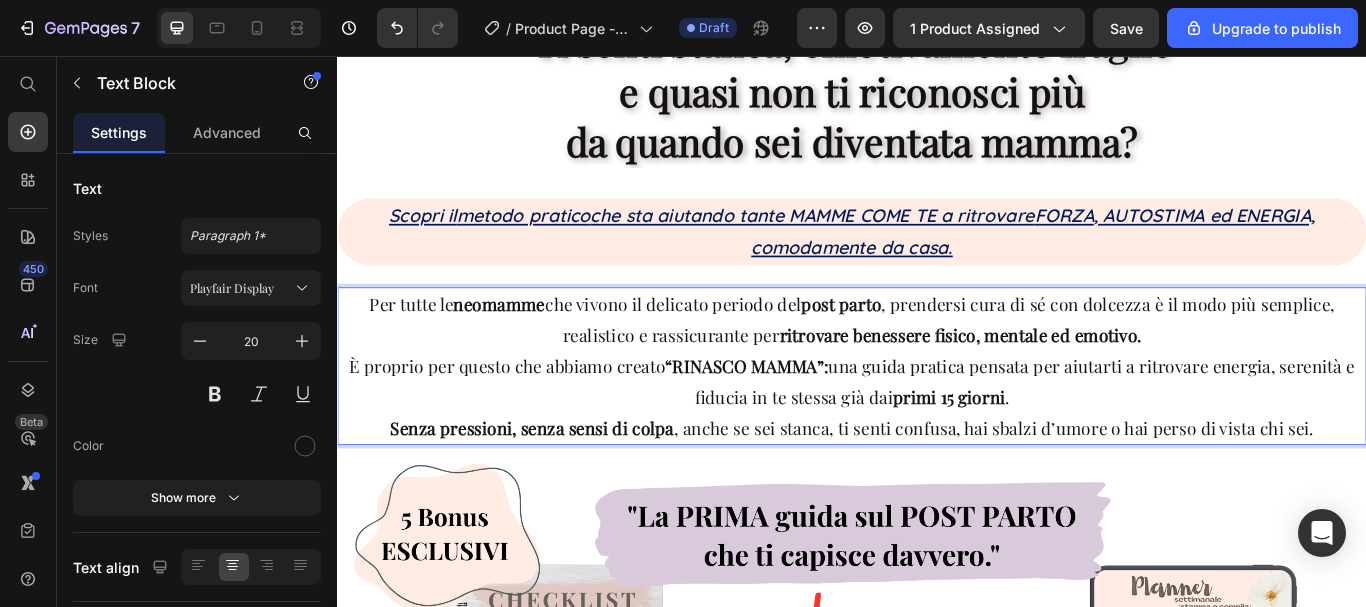scroll, scrollTop: 0, scrollLeft: 0, axis: both 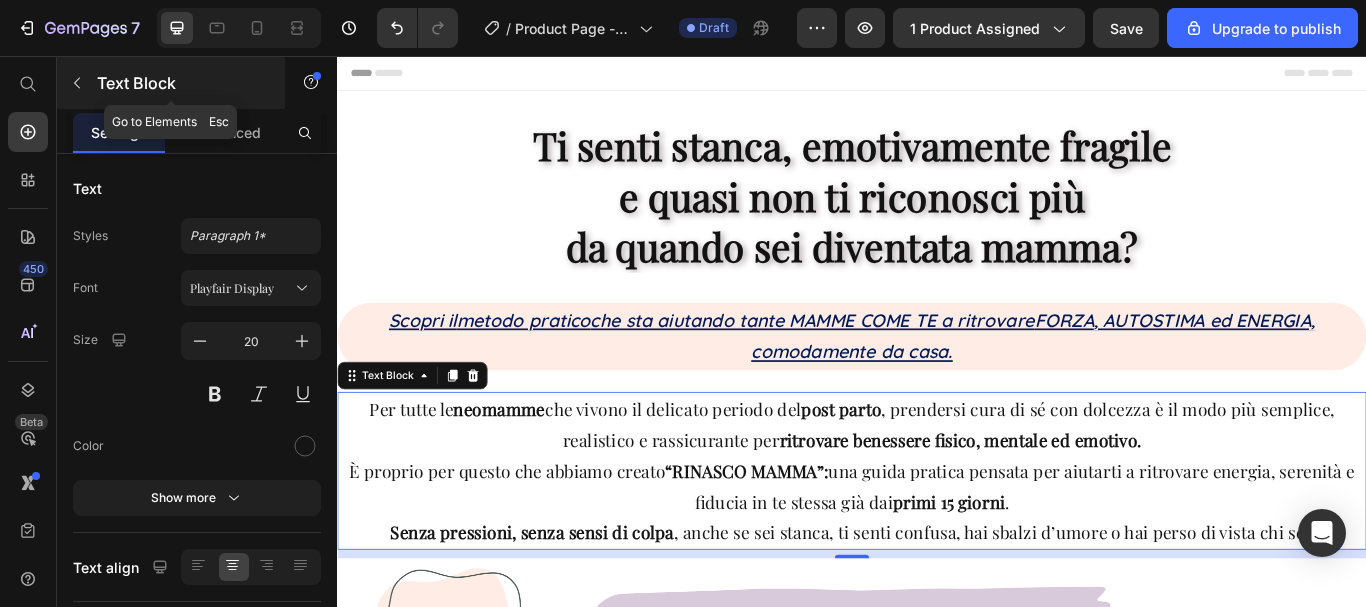 click 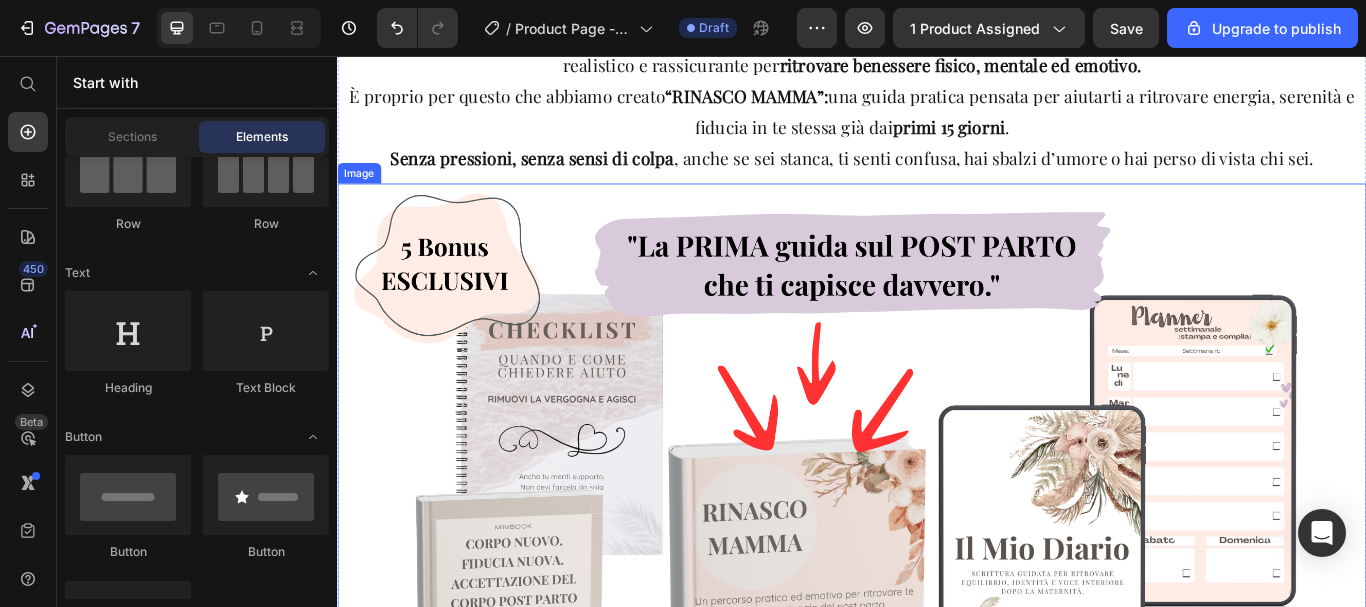 scroll, scrollTop: 0, scrollLeft: 0, axis: both 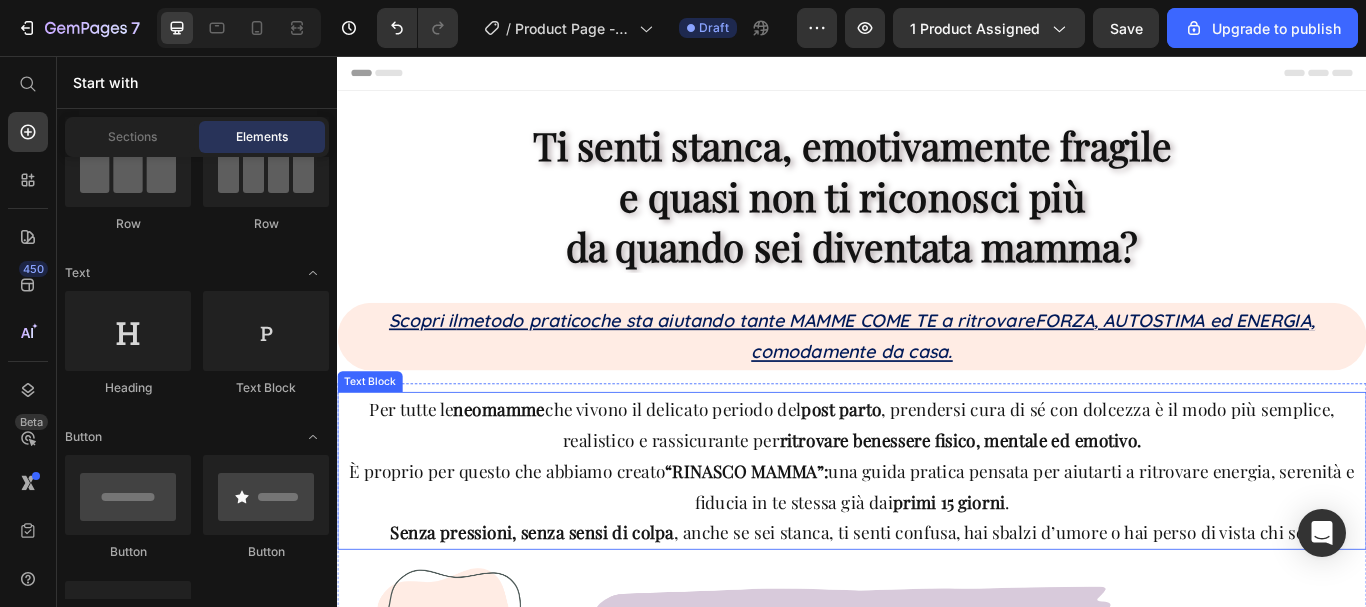 click on "Per tutte le  neomamme  che vivono il delicato periodo del  post parto , prendersi cura di sé con dolcezza è il modo più semplice, realistico e rassicurante per  ritrovare benessere fisico, mentale ed emotivo. È proprio per questo che abbiamo creato  “RINASCO MAMMA”:  una guida pratica pensata per aiutarti a ritrovare energia, serenità e fiducia in te stessa già dai  primi 15 giorni . Senza pressioni, senza sensi di colpa , anche se sei stanca, ti senti confusa, hai sbalzi d’umore o hai perso di vista chi sei." at bounding box center [937, 540] 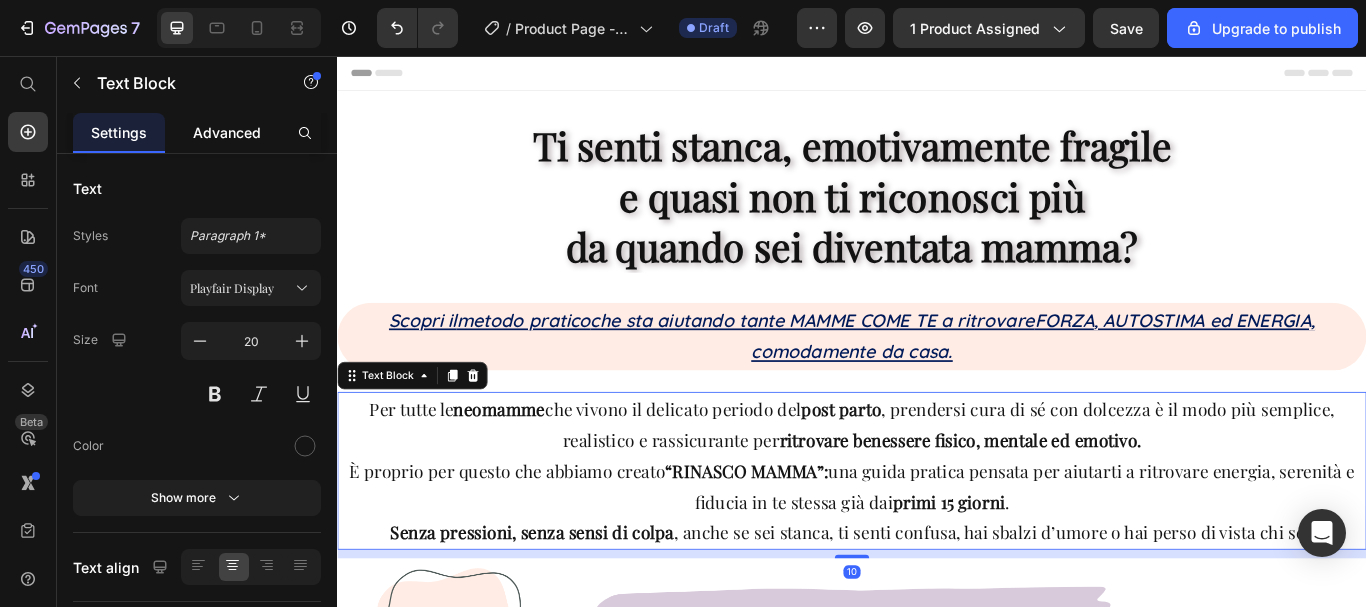 click on "Advanced" at bounding box center [227, 132] 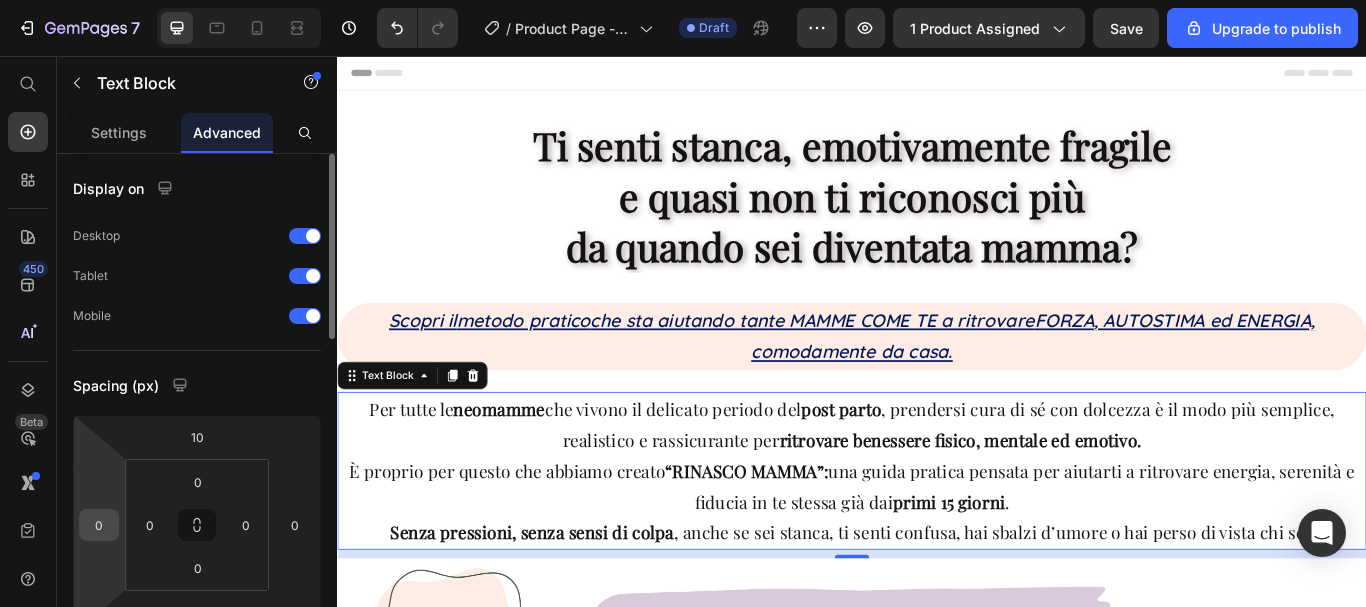 click on "0" at bounding box center (99, 525) 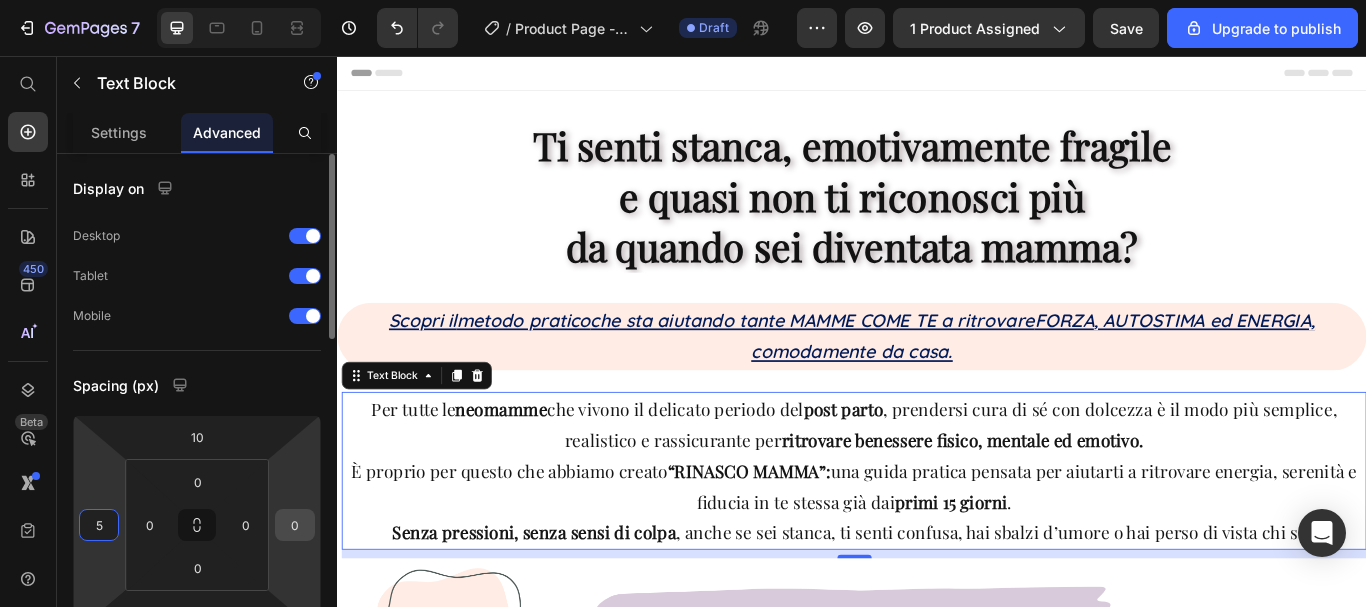 type on "5" 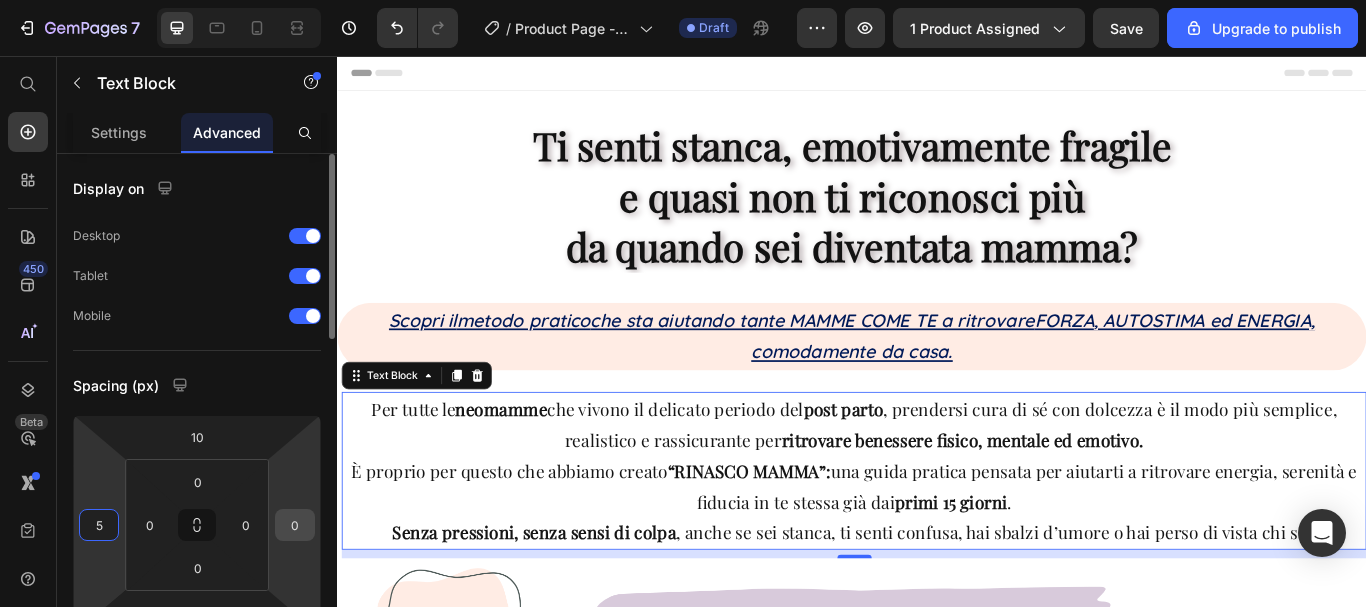 click on "0" at bounding box center (295, 525) 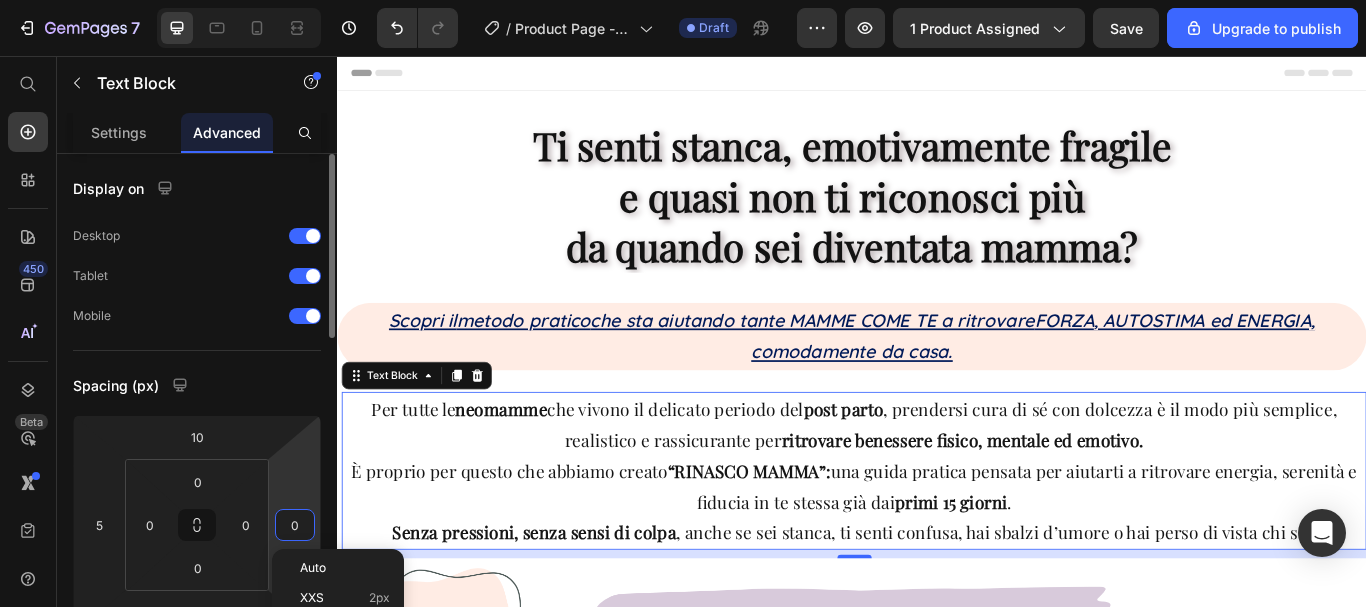type on "5" 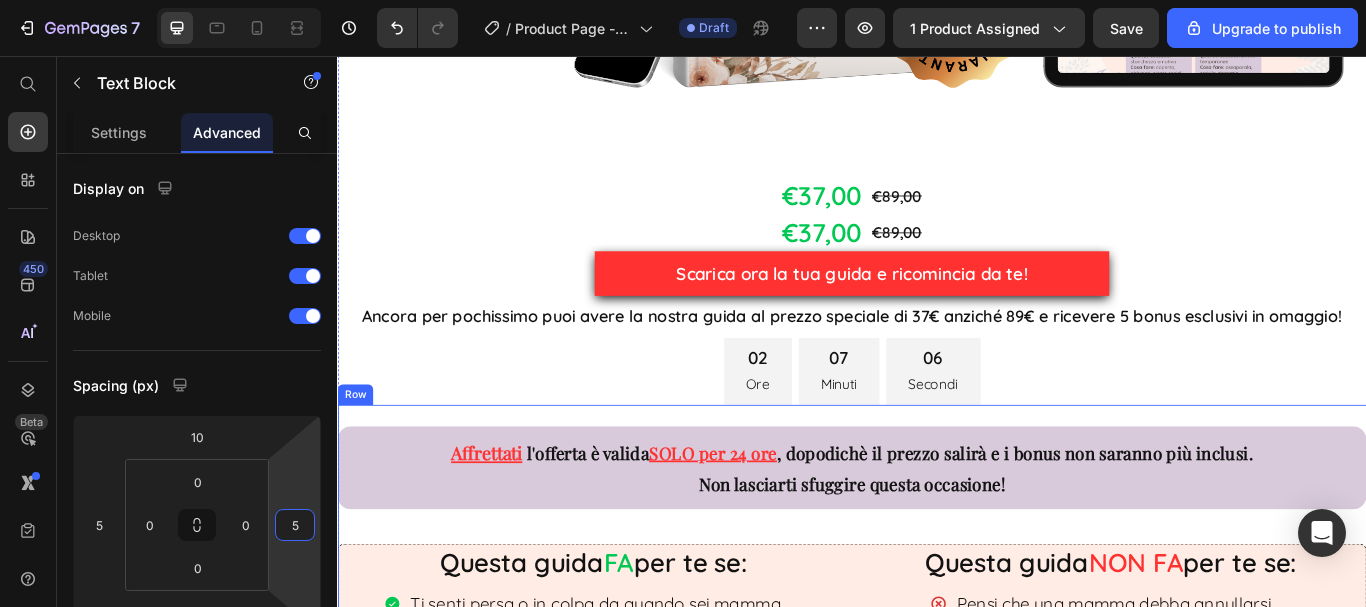 scroll, scrollTop: 1300, scrollLeft: 0, axis: vertical 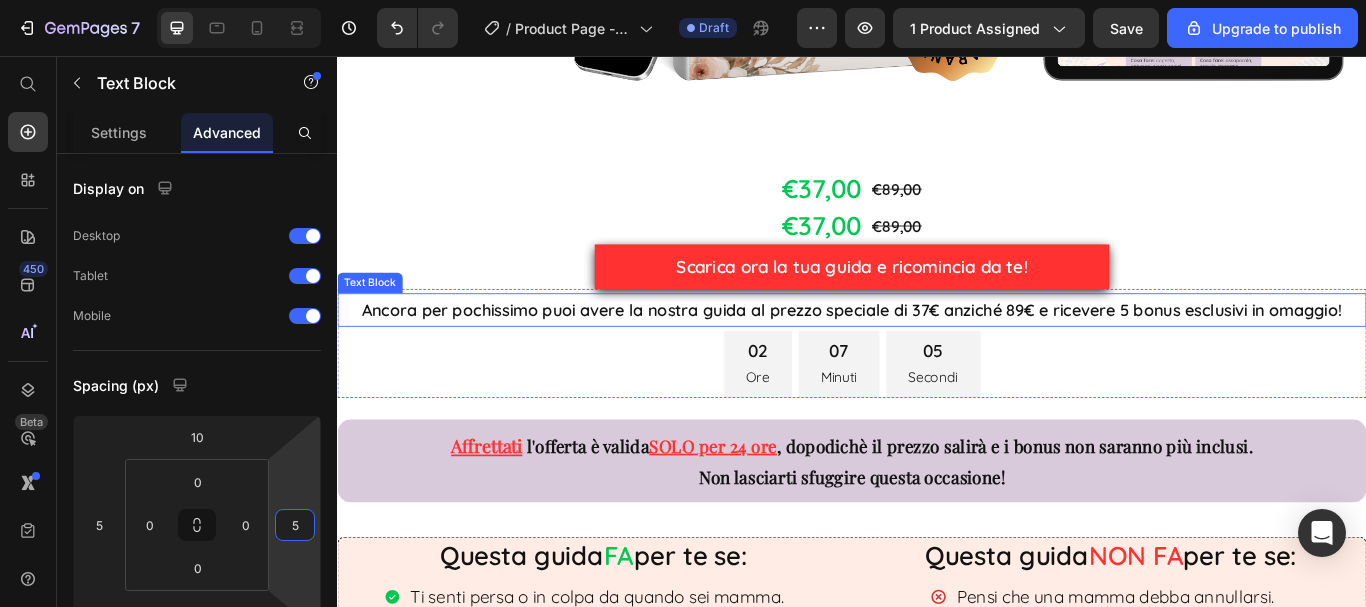 click on "Ancora per pochissimo puoi avere la nostra guida al prezzo speciale di 37€ anziché 89€ e ricevere 5 bonus esclusivi in omaggio!" at bounding box center [937, 352] 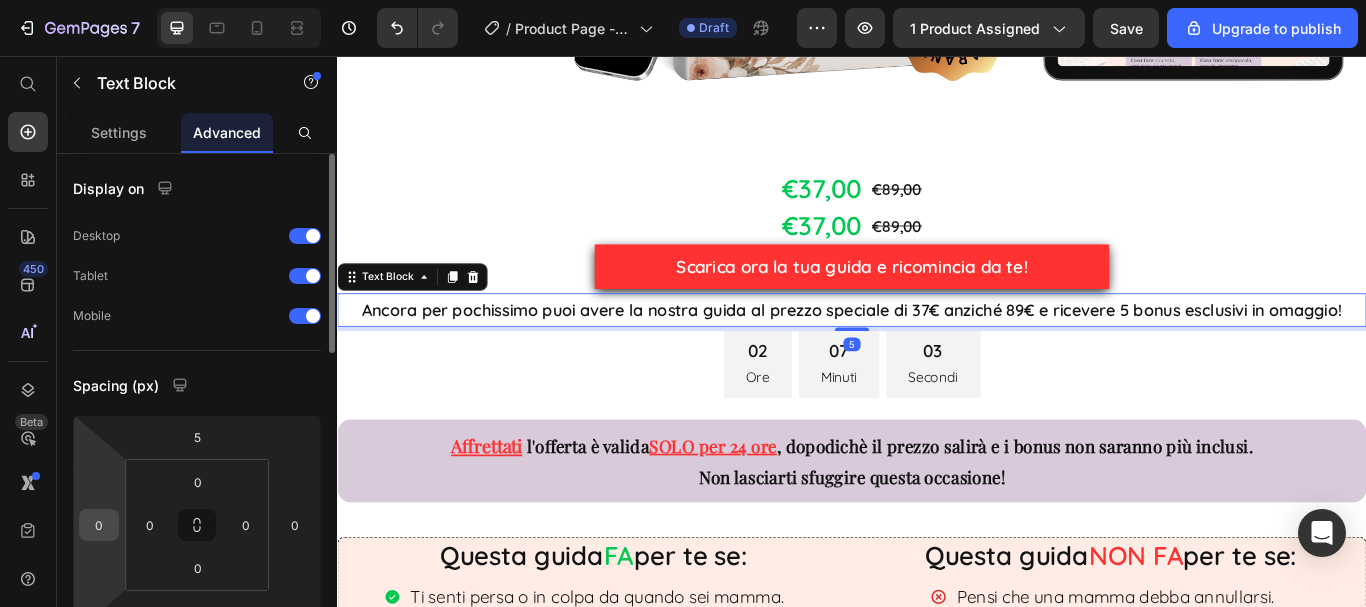click on "0" at bounding box center [99, 525] 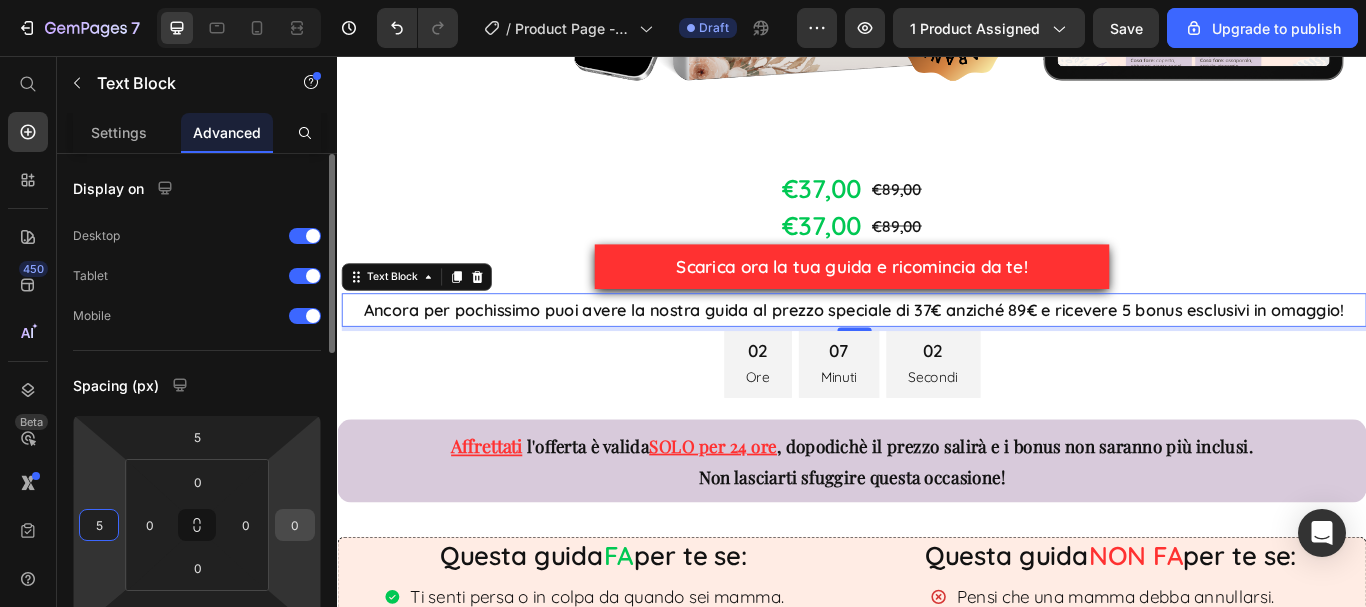 type on "5" 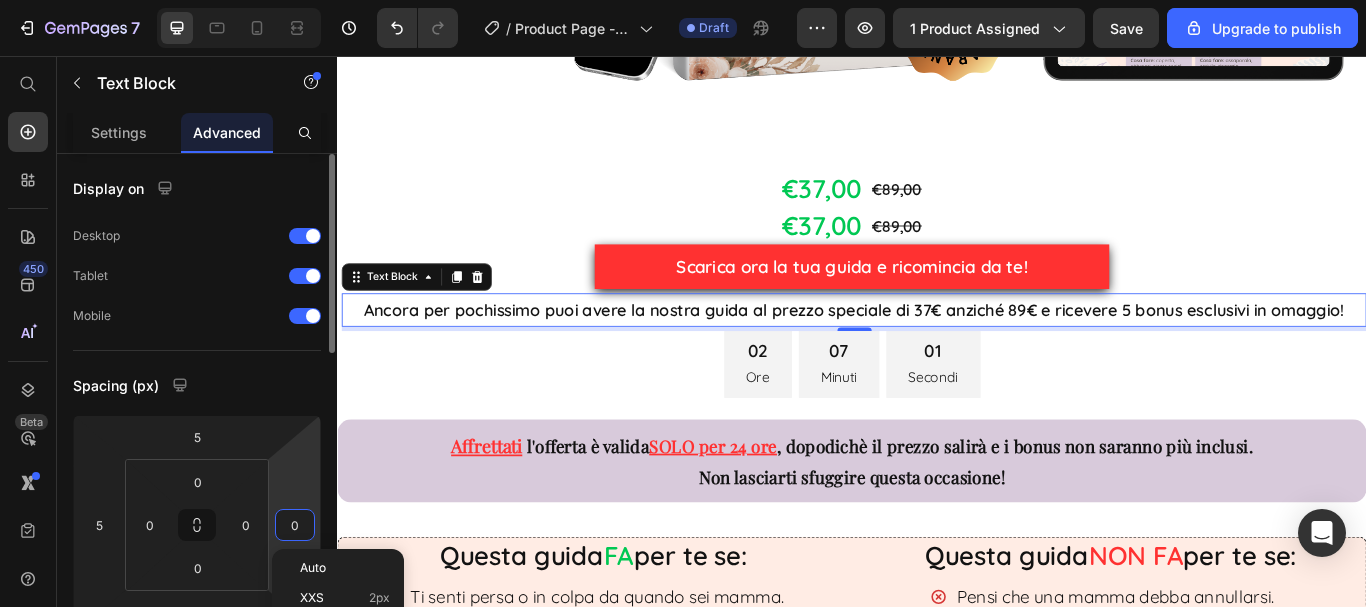 type on "5" 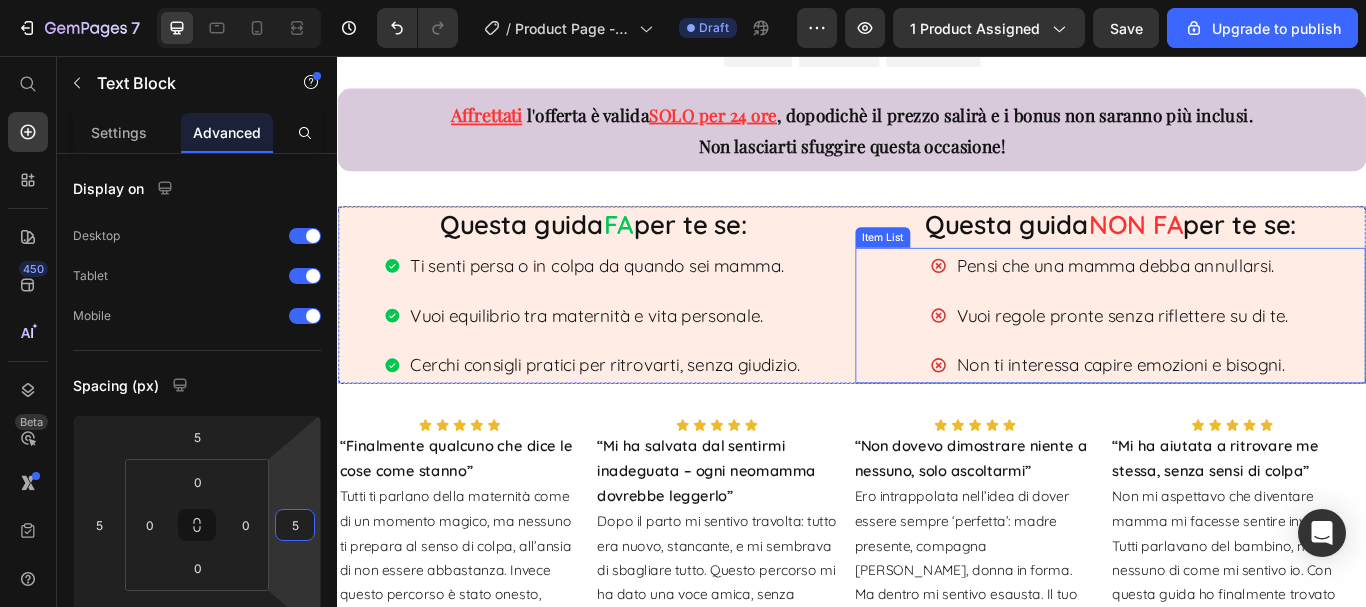 scroll, scrollTop: 1700, scrollLeft: 0, axis: vertical 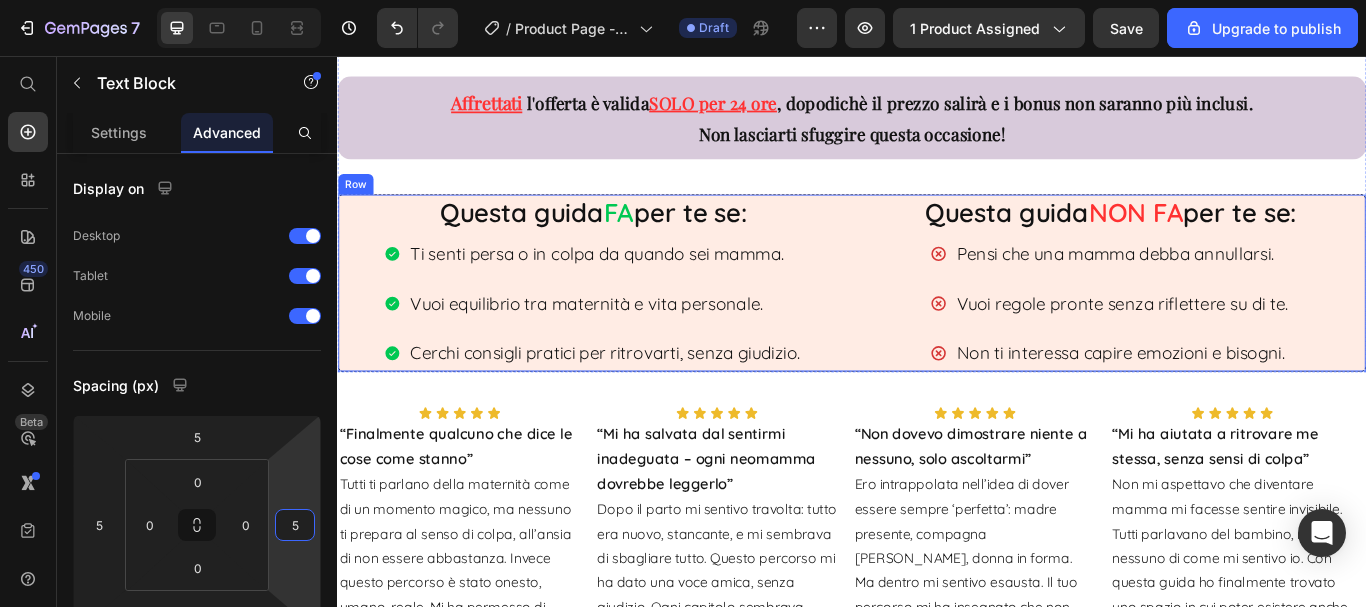 click on "Questa guida  FA  per te se: Text Block Ti senti persa o in colpa da quando sei mamma. Vuoi equilibrio tra maternità e vita personale. Cerchi consigli pratici per ritrovarti, senza giudizio. Item List Questa guida  NON FA  per te se: Text Block
Pensi che una mamma debba annullarsi.
Vuoi regole pronte senza riflettere su di te.
Non ti interessa capire emozioni e bisogni. Item List Row" at bounding box center (937, 321) 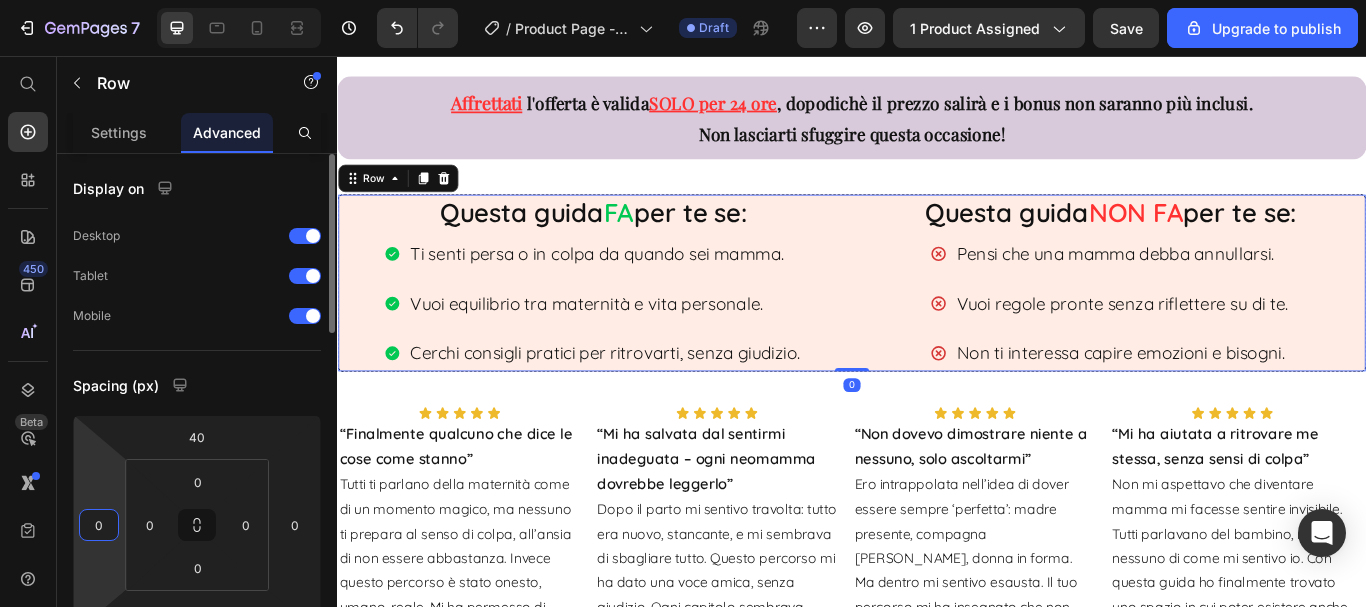 click on "0" at bounding box center [99, 525] 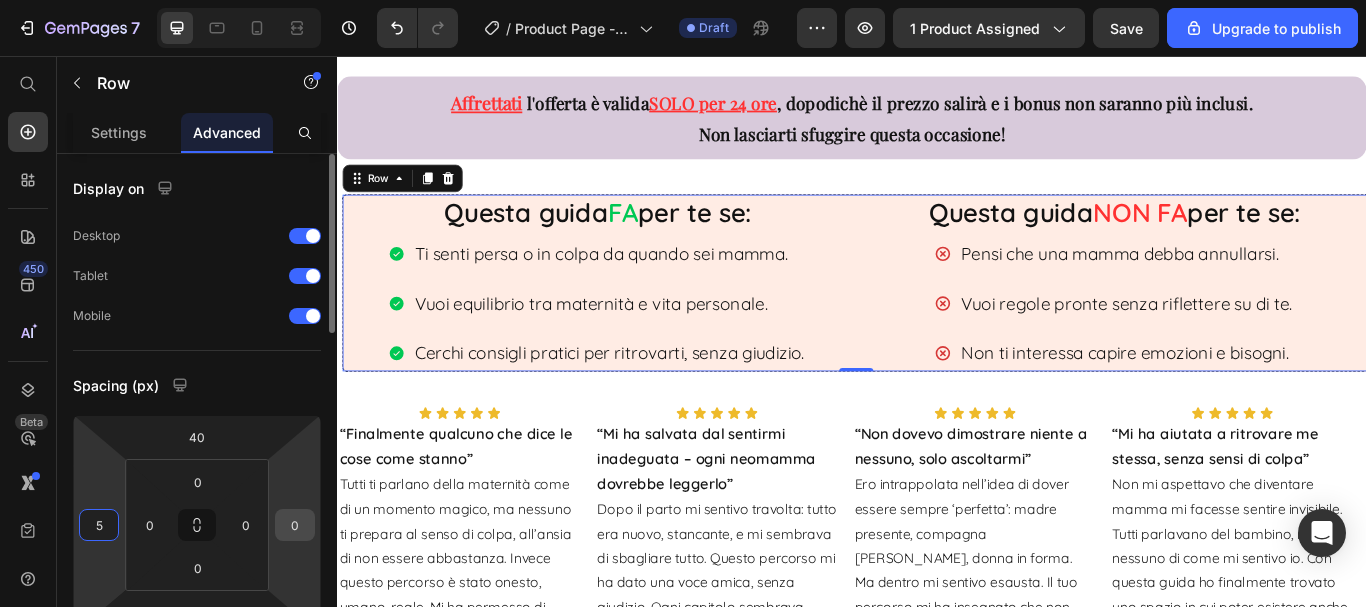 type on "5" 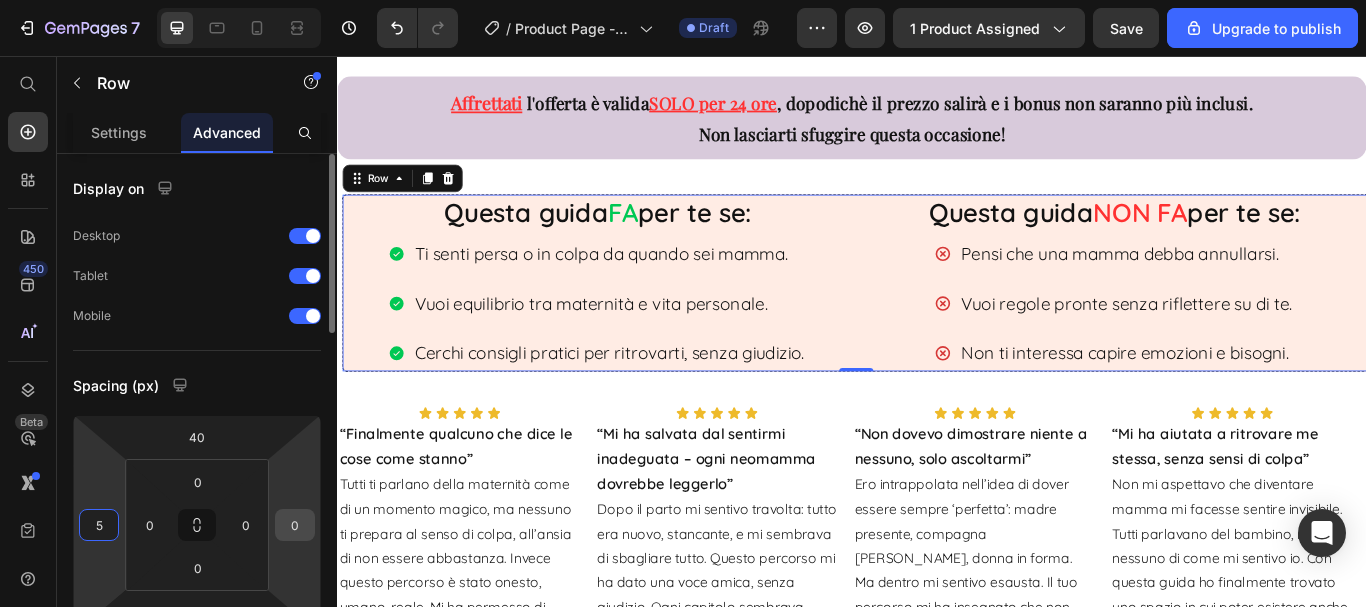 click on "0" at bounding box center (295, 525) 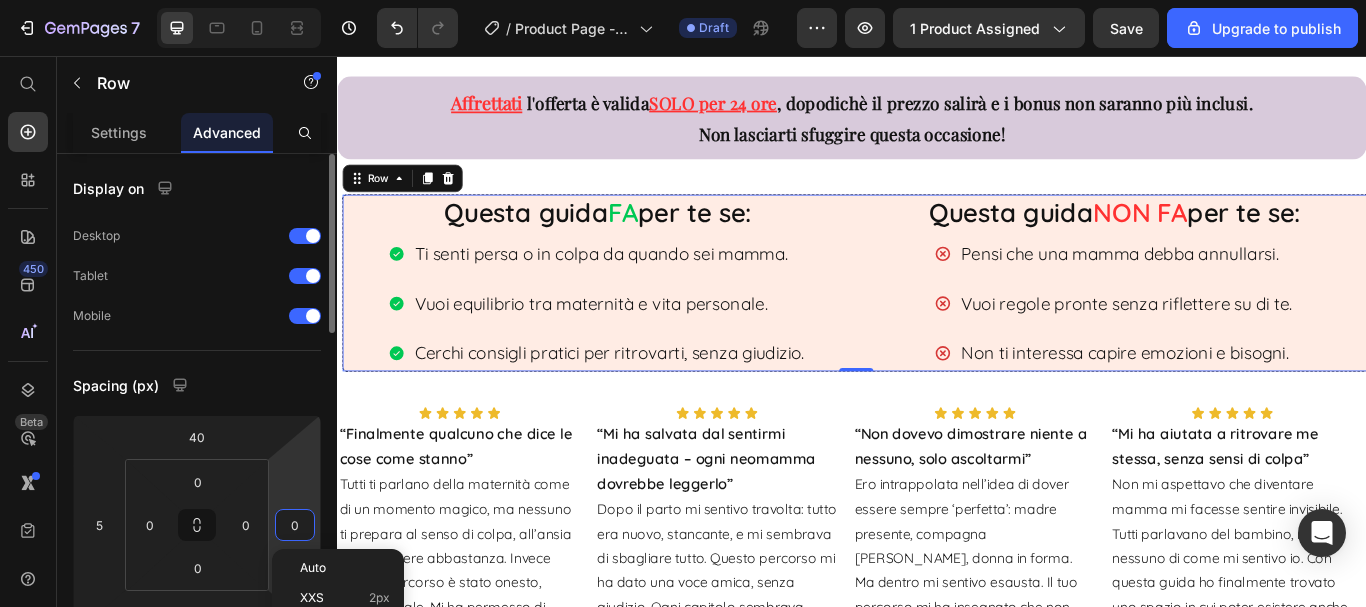 type on "5" 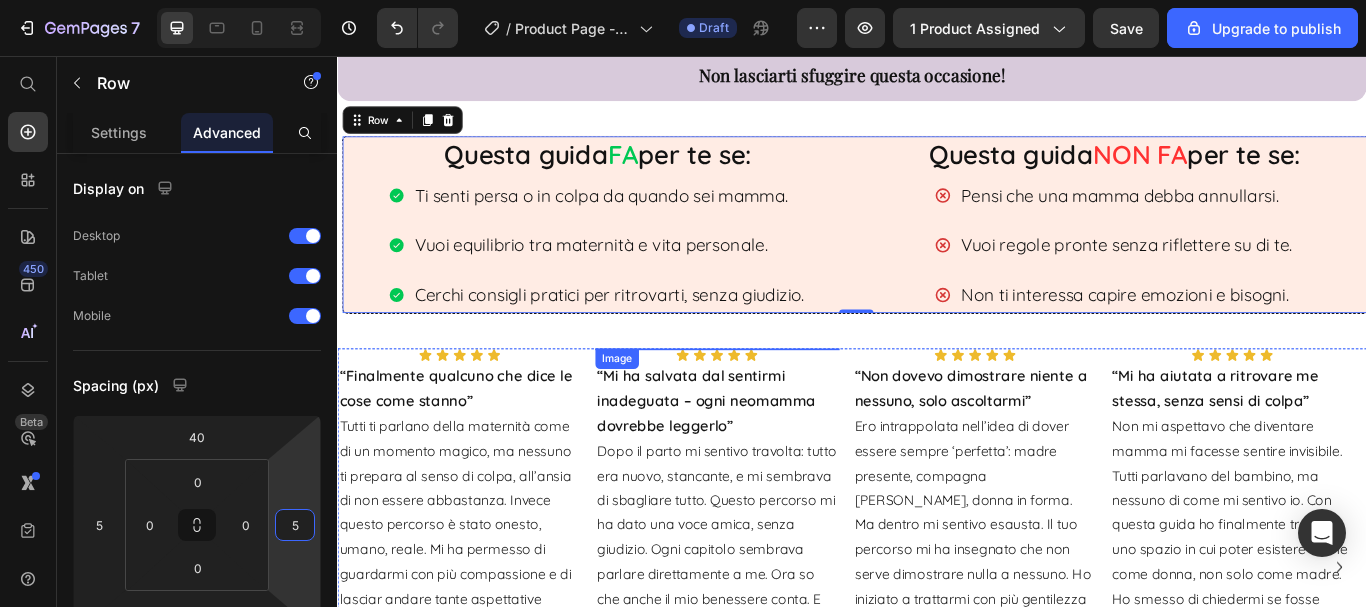 scroll, scrollTop: 1900, scrollLeft: 0, axis: vertical 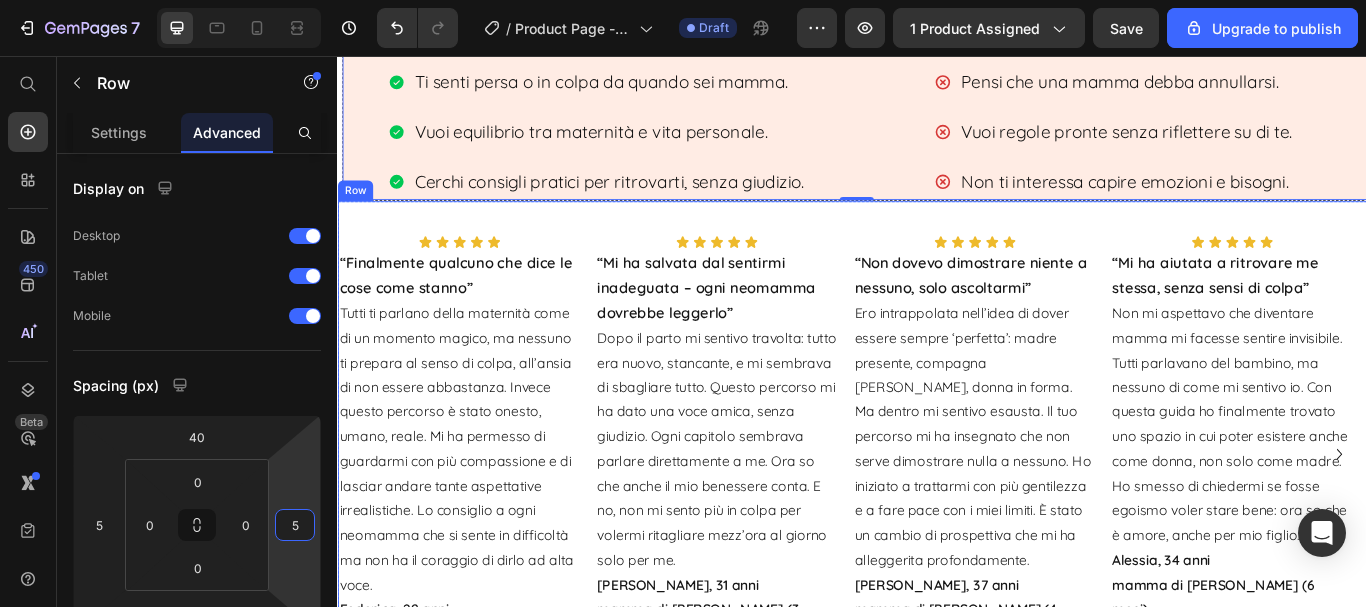 click on "Image Icon Icon Icon Icon Icon Icon List “Finalmente qualcuno che dice le cose come stanno” Tutti ti parlano della maternità come di un momento magico, ma nessuno ti prepara al senso di colpa, all’ansia di non essere abbastanza. Invece questo percorso è stato onesto, umano, reale. Mi ha permesso di guardarmi con più compassione e di lasciar andare tante aspettative irrealistiche. Lo consiglio a ogni neomamma che si sente in difficoltà ma non ha il coraggio di dirlo ad alta voce. Federica, 29 anni mamma di Sofia (5 mesi) Text Block Image Icon Icon Icon Icon Icon Icon List “Mi ha salvata dal sentirmi inadeguata – ogni neomamma dovrebbe leggerlo” Chiara, 31 anni mamma di Marco (3 mesi) Text Block Image Icon Icon Icon Icon Icon Icon List “Non dovevo dimostrare niente a nessuno, solo ascoltarmi” Valentina, 37 anni mamma di Leonardo (4 mesi) Text Block Image Icon Icon Icon Icon Icon Icon List Alessia, 34 anni  mamma di Emma (6 mesi) Text Block" at bounding box center (937, 500) 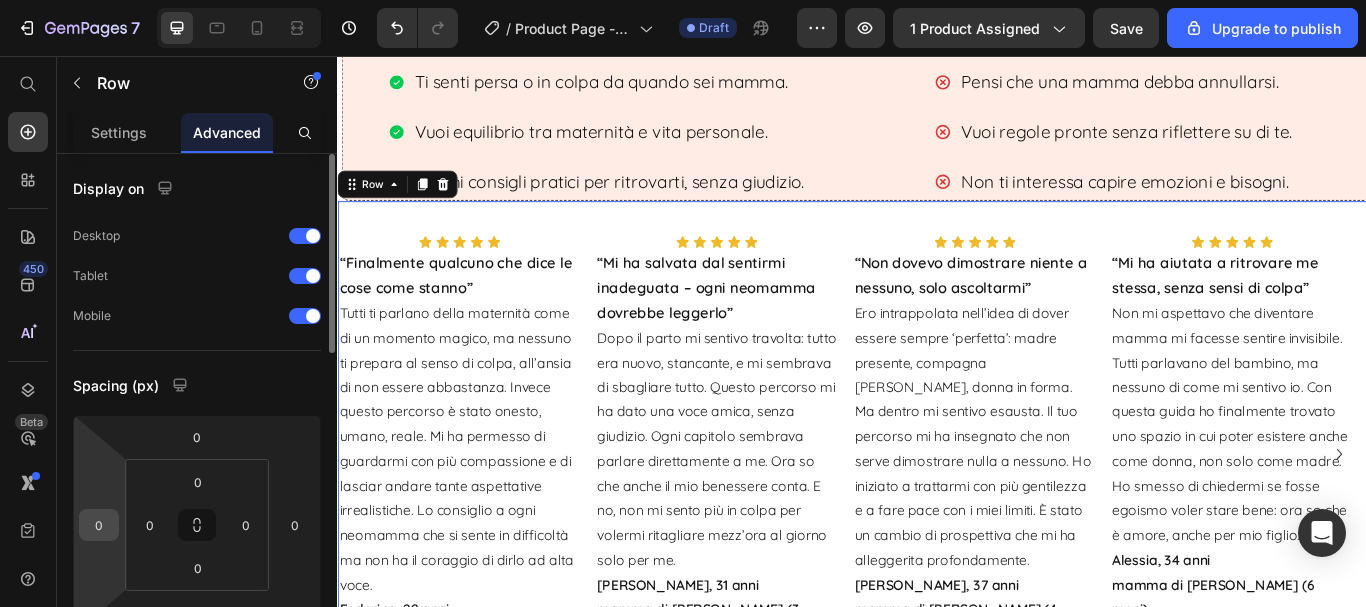 click on "0" at bounding box center [99, 525] 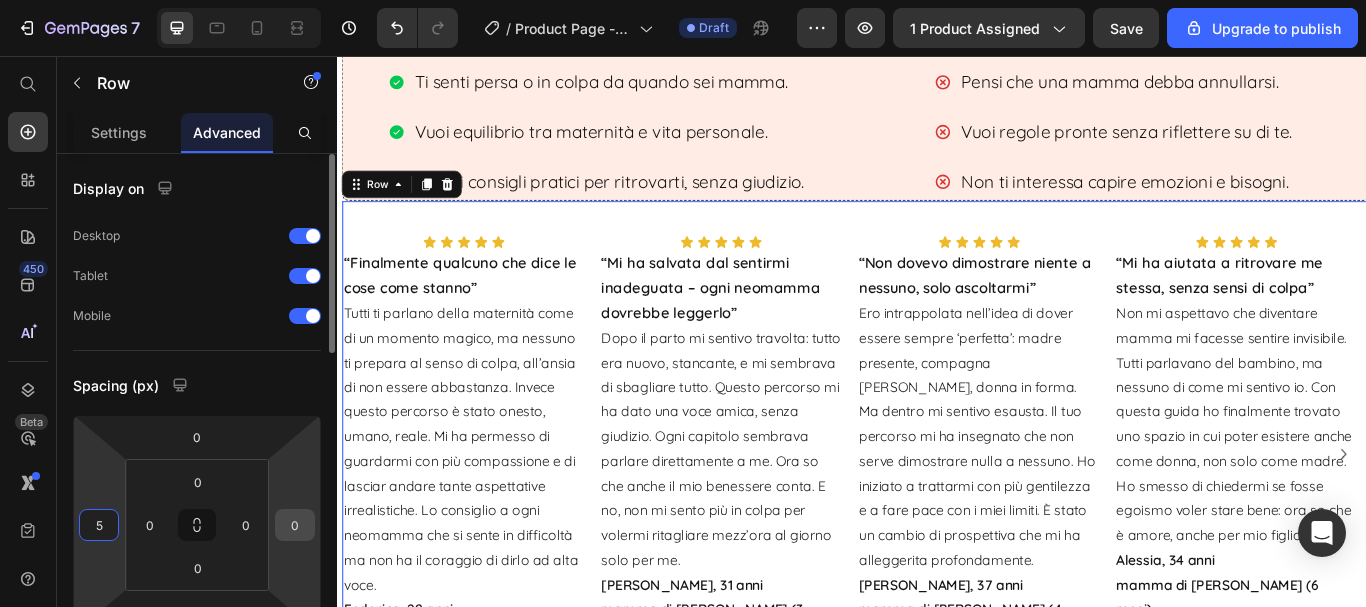 type on "5" 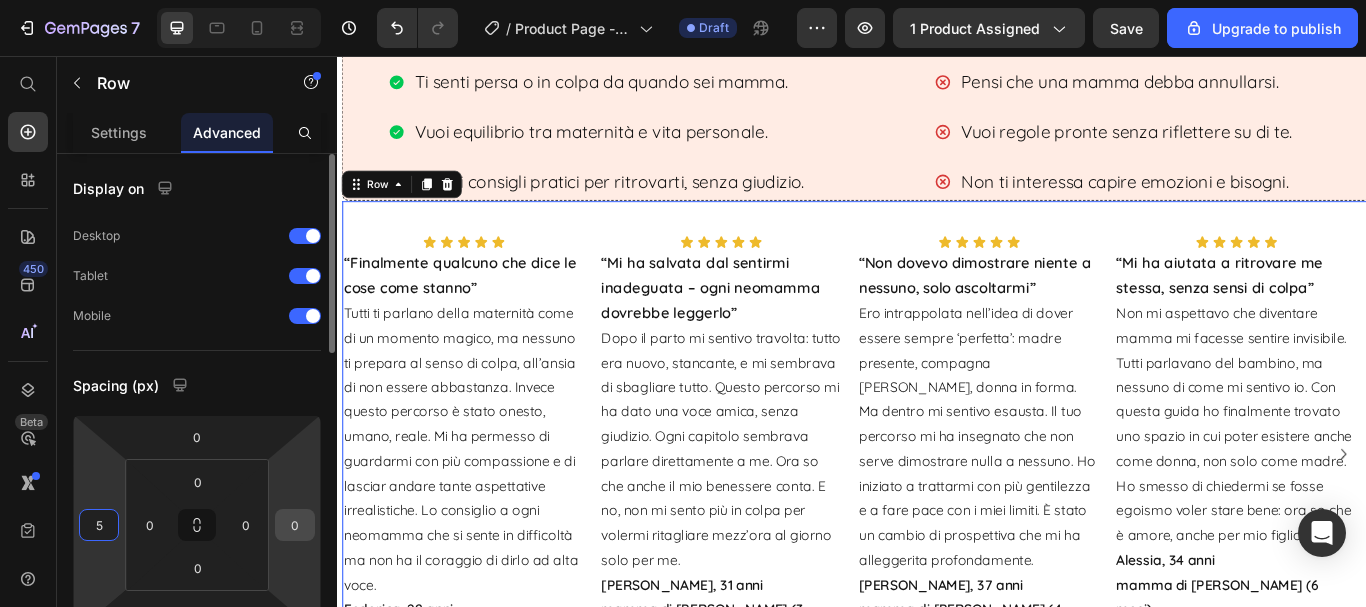 click on "0" at bounding box center (295, 525) 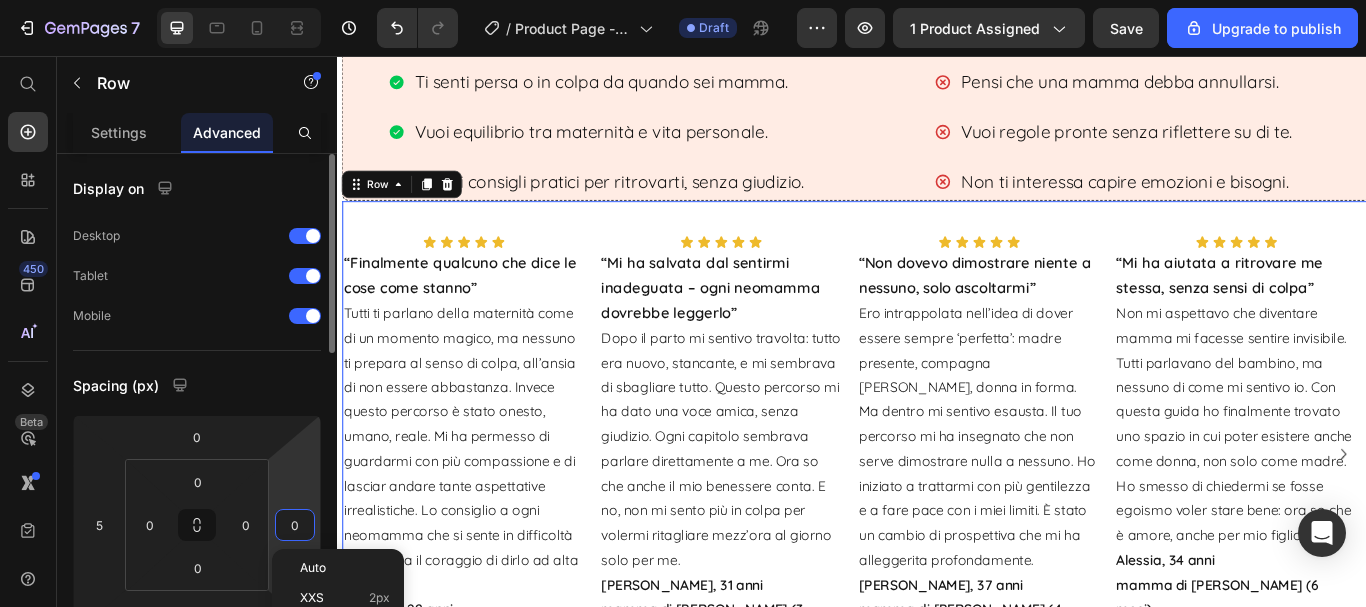 type on "5" 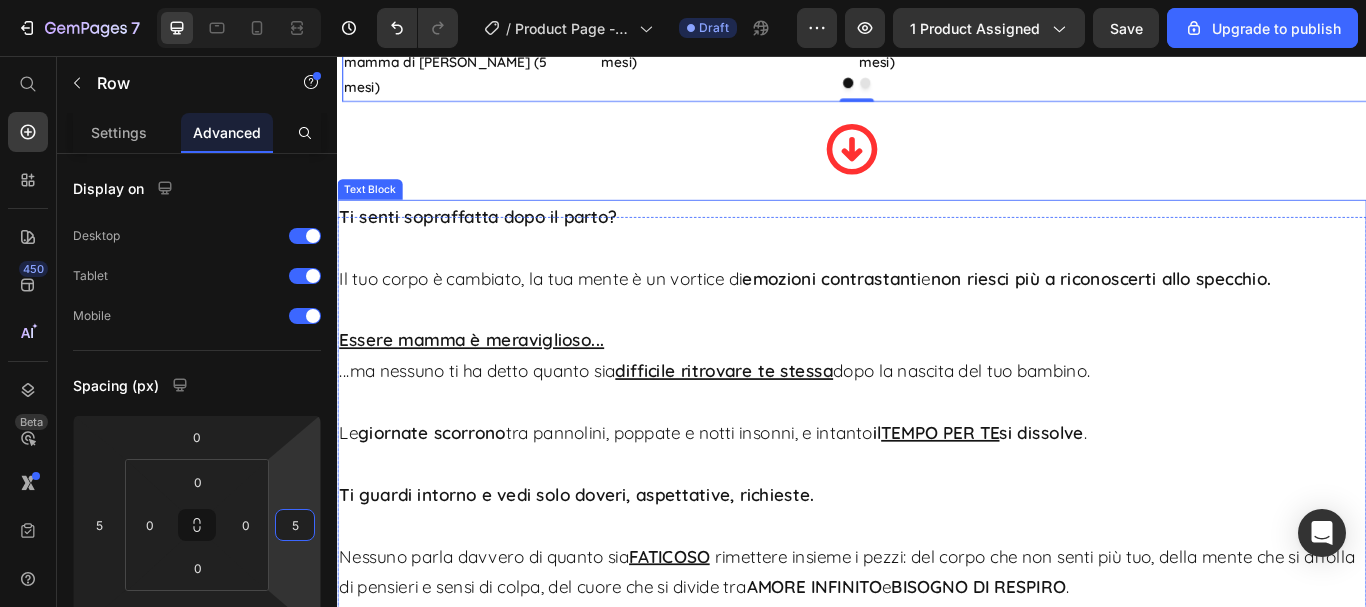 scroll, scrollTop: 2600, scrollLeft: 0, axis: vertical 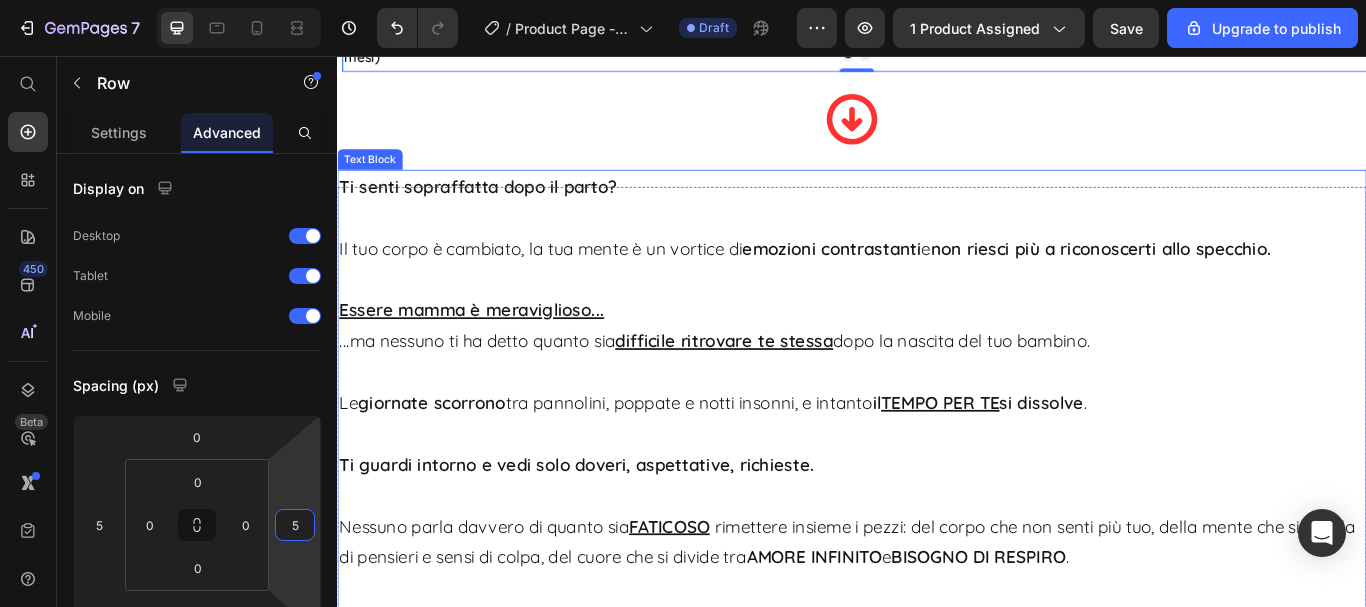 click on "Ti senti sopraffatta dopo il parto?" at bounding box center (937, 209) 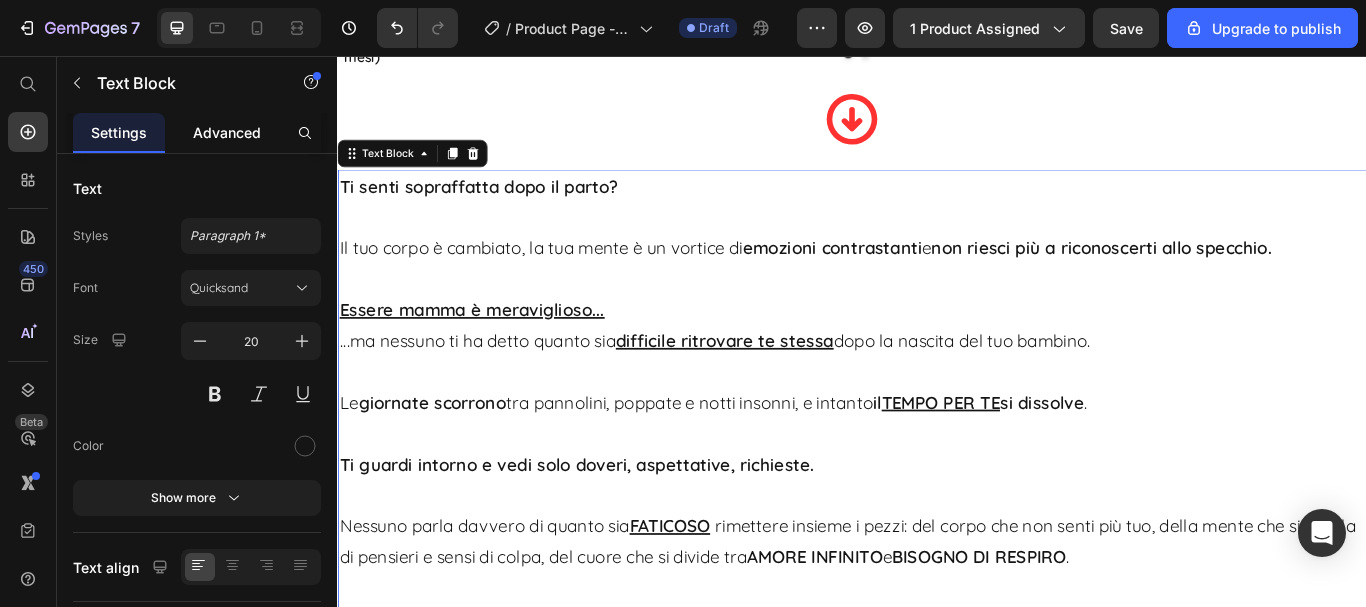 click on "Advanced" at bounding box center (227, 132) 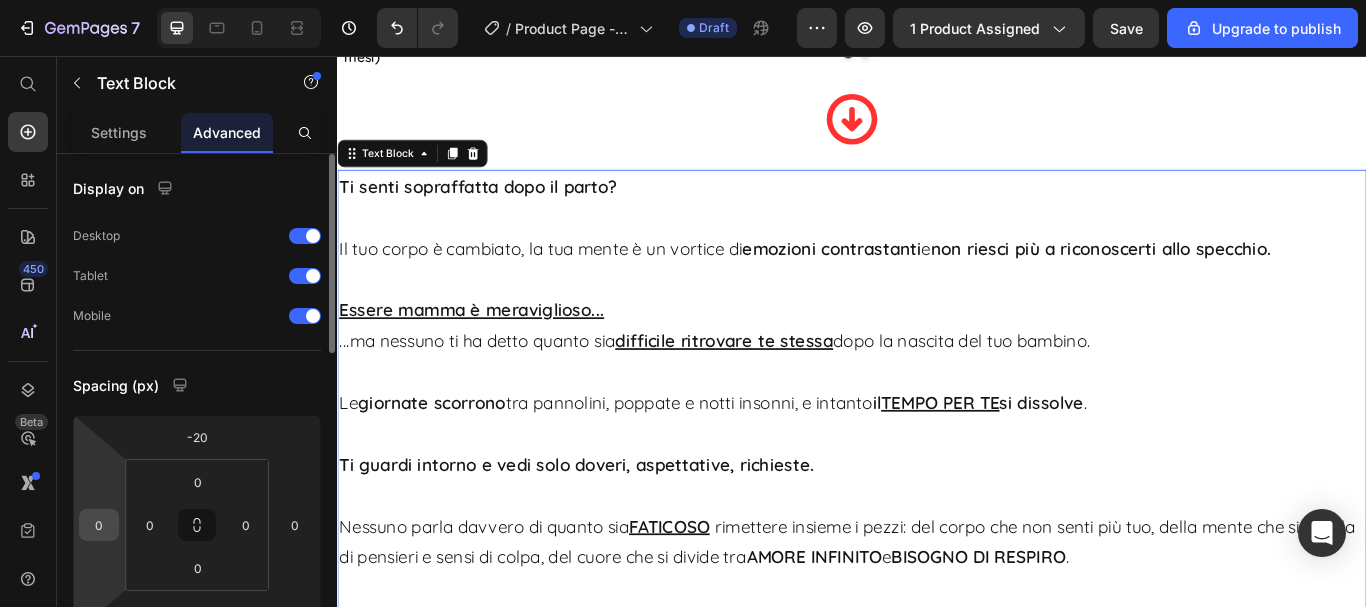click on "0" at bounding box center [99, 525] 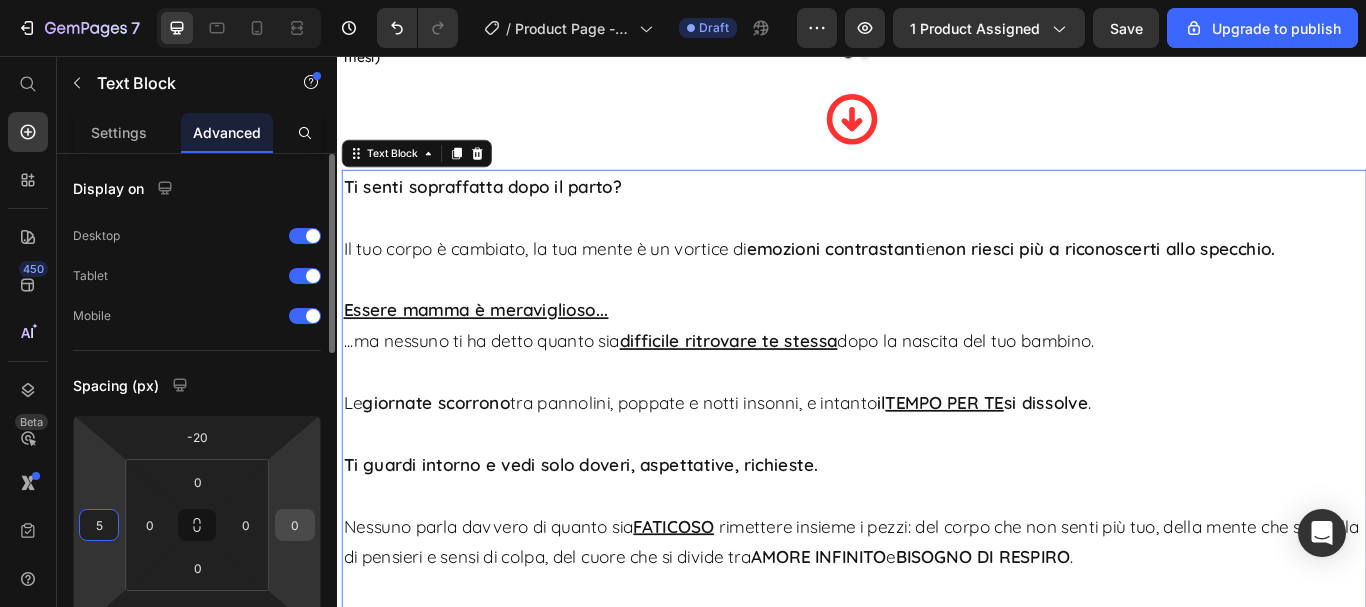 type on "5" 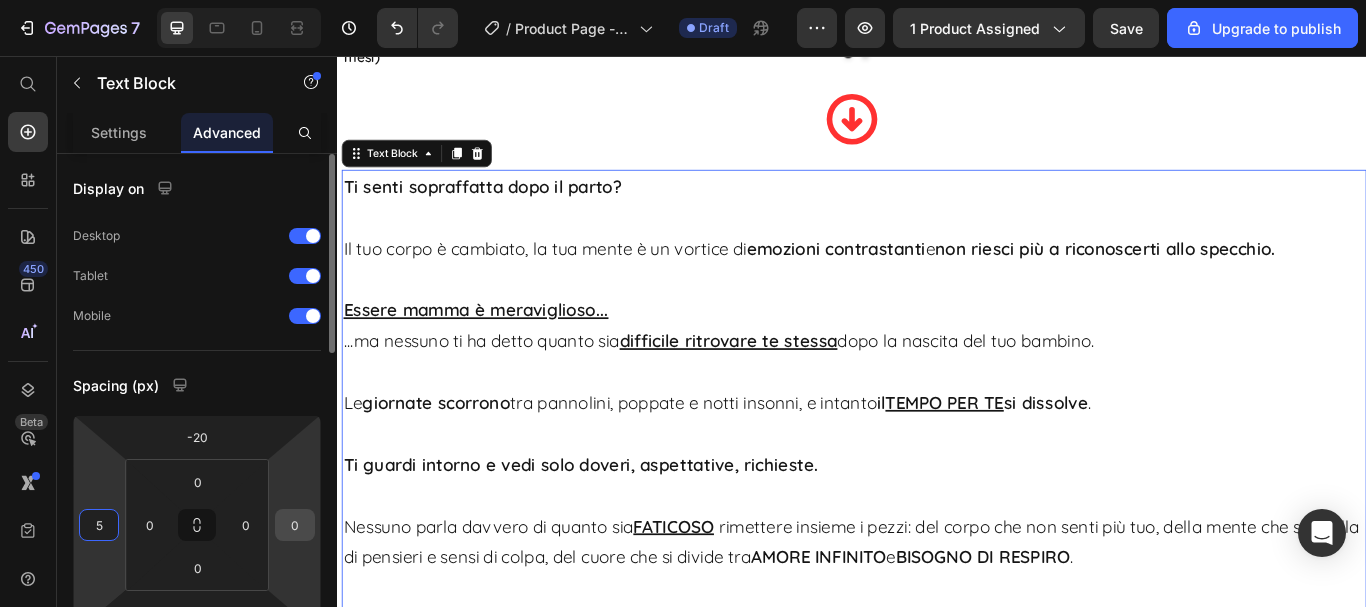 click on "0" at bounding box center [295, 525] 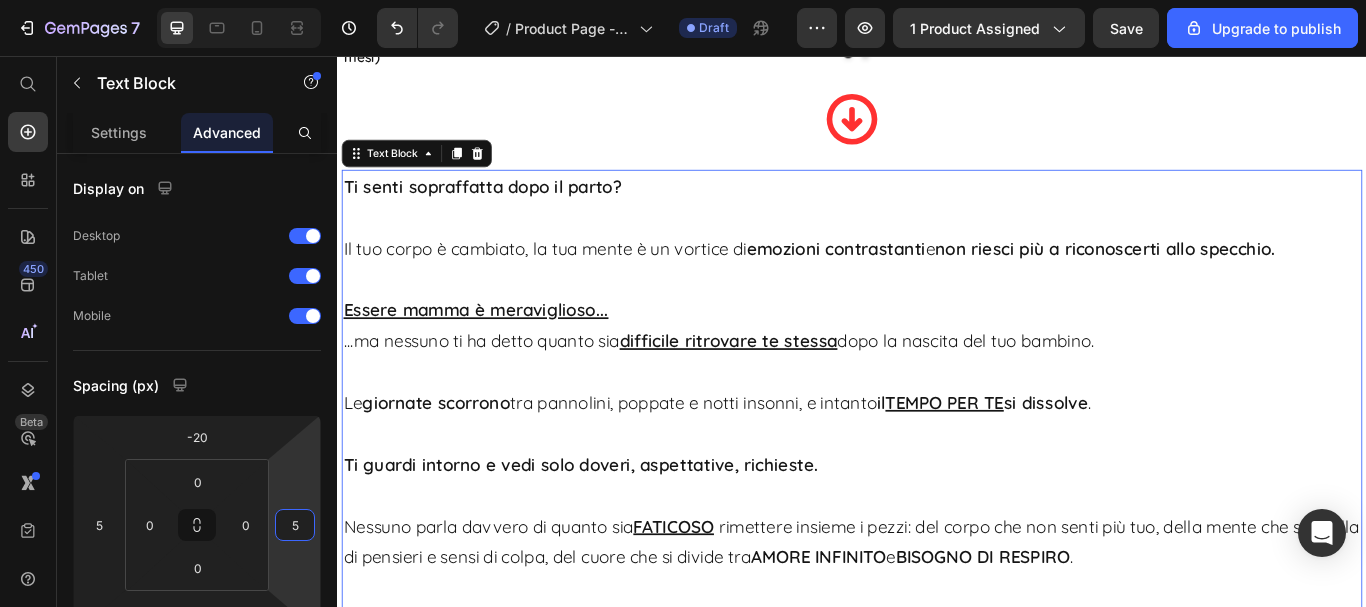 type on "5" 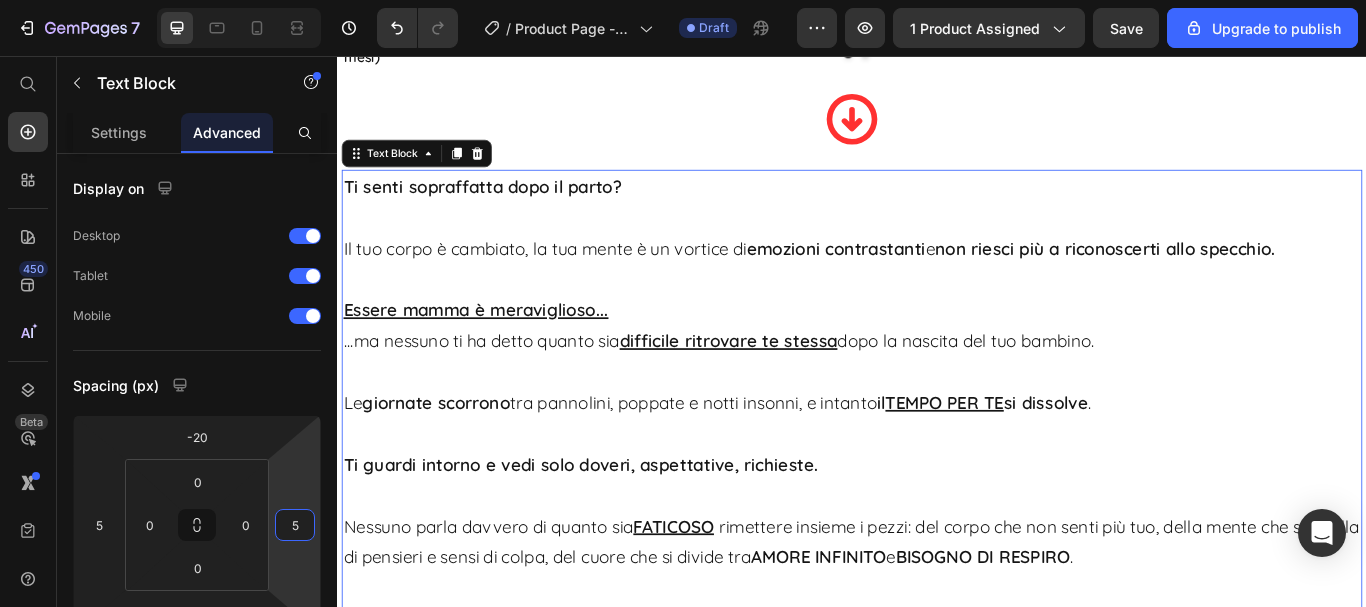 click on "non riesci più a riconoscerti allo specchio." at bounding box center [1232, 280] 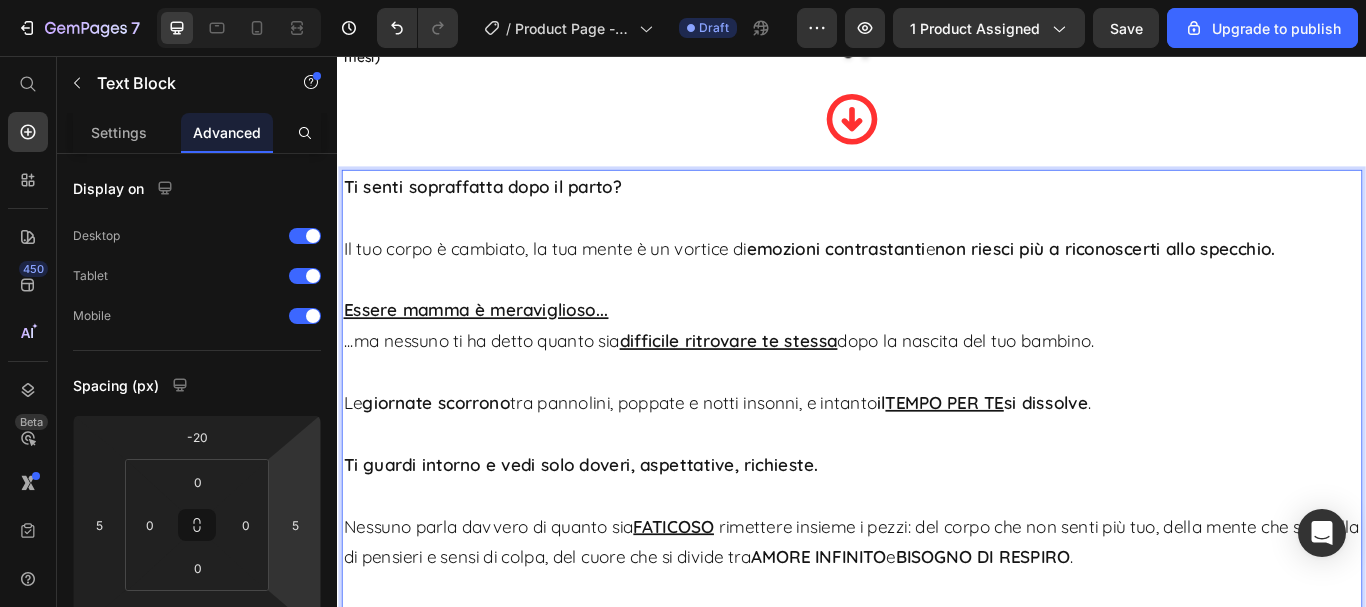 click on "Icon" at bounding box center (937, 130) 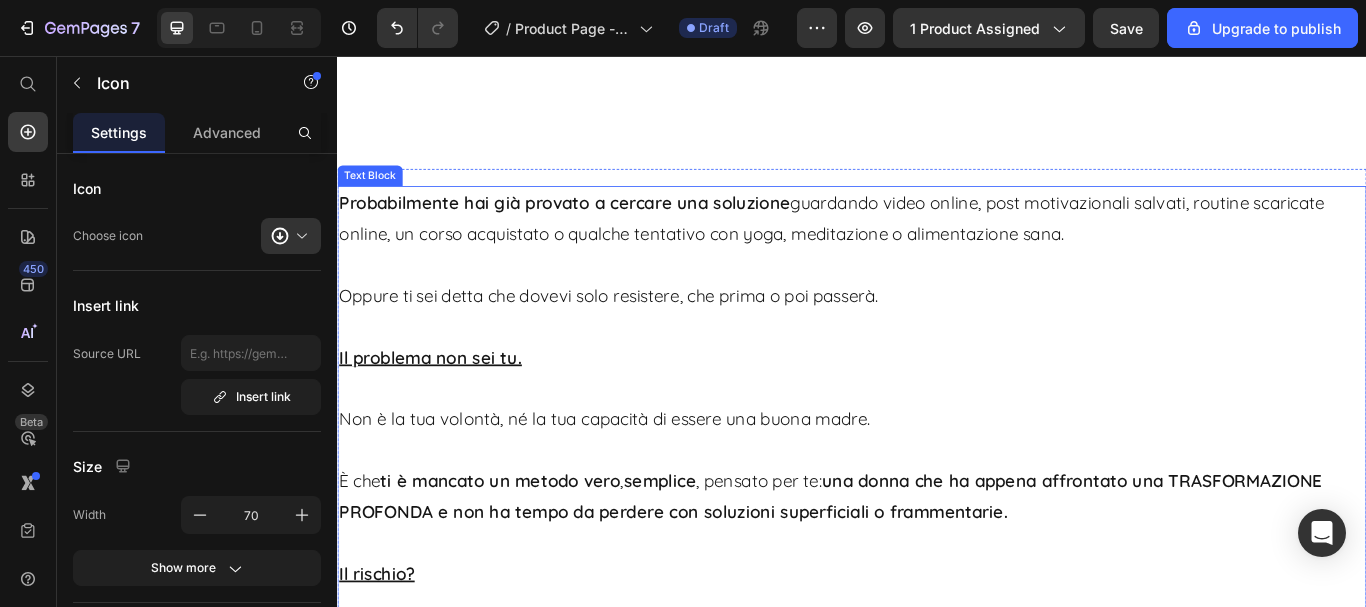 scroll, scrollTop: 4000, scrollLeft: 0, axis: vertical 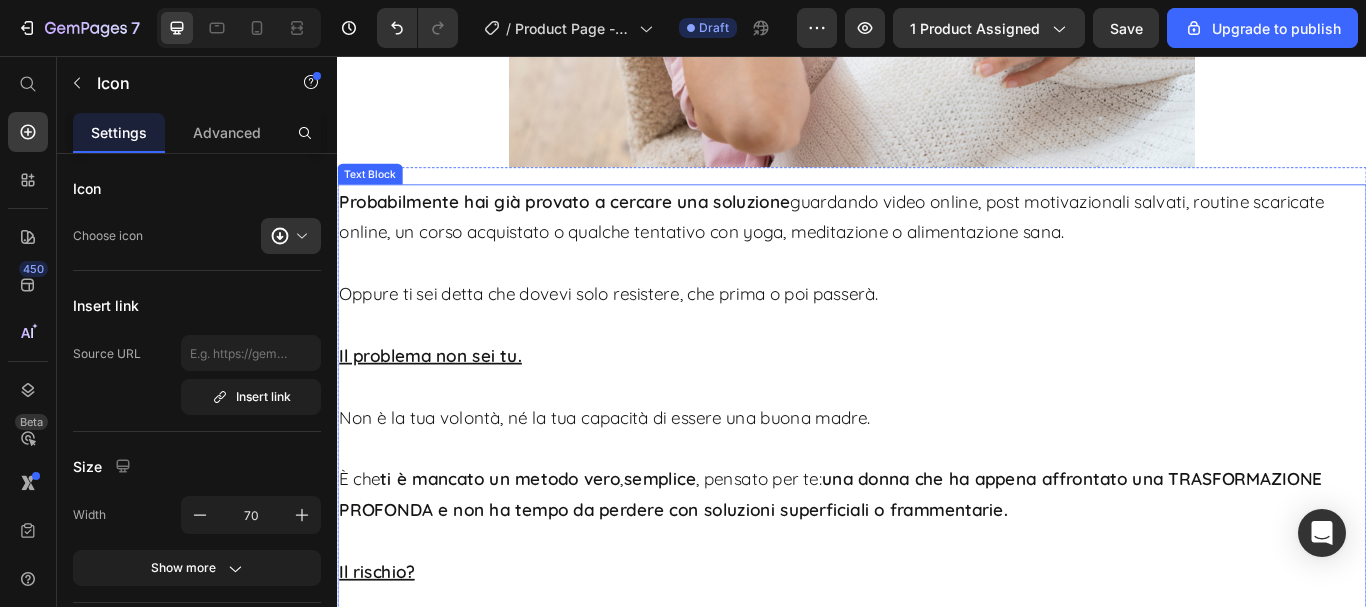 click on "Probabilmente hai già provato a cercare una soluzione  guardando video online, post motivazionali salvati, routine scaricate online, un corso acquistato o qualche tentativo con yoga, meditazione o alimentazione sana." at bounding box center [937, 244] 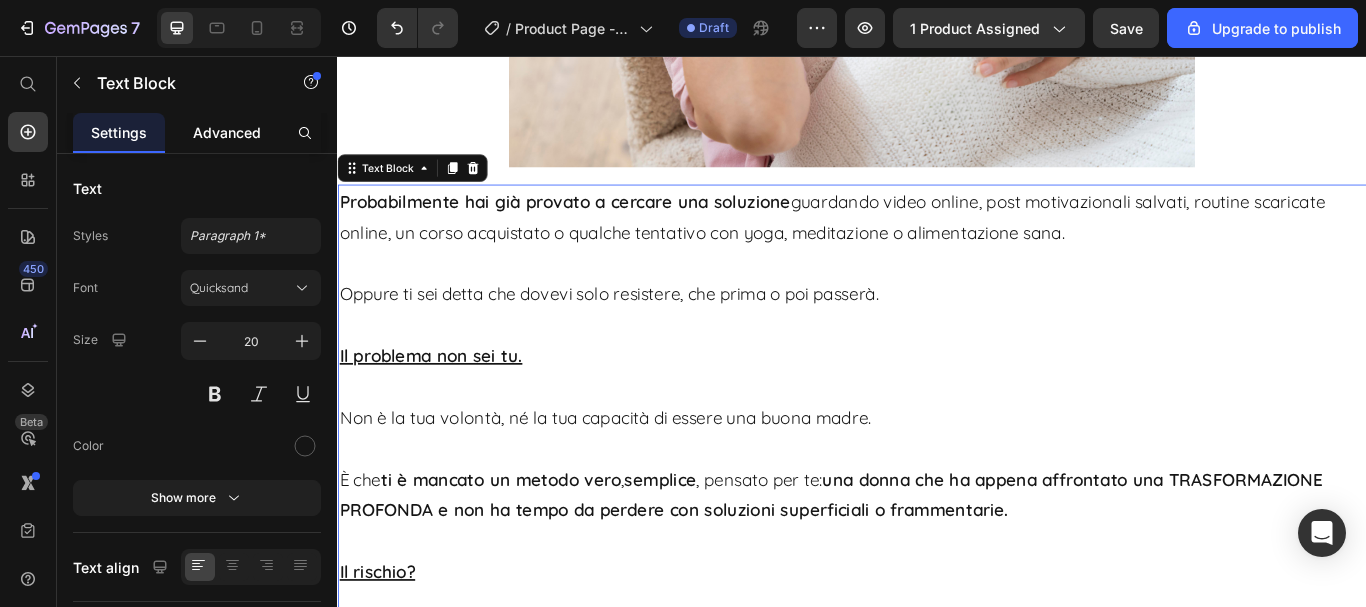 click on "Advanced" at bounding box center (227, 132) 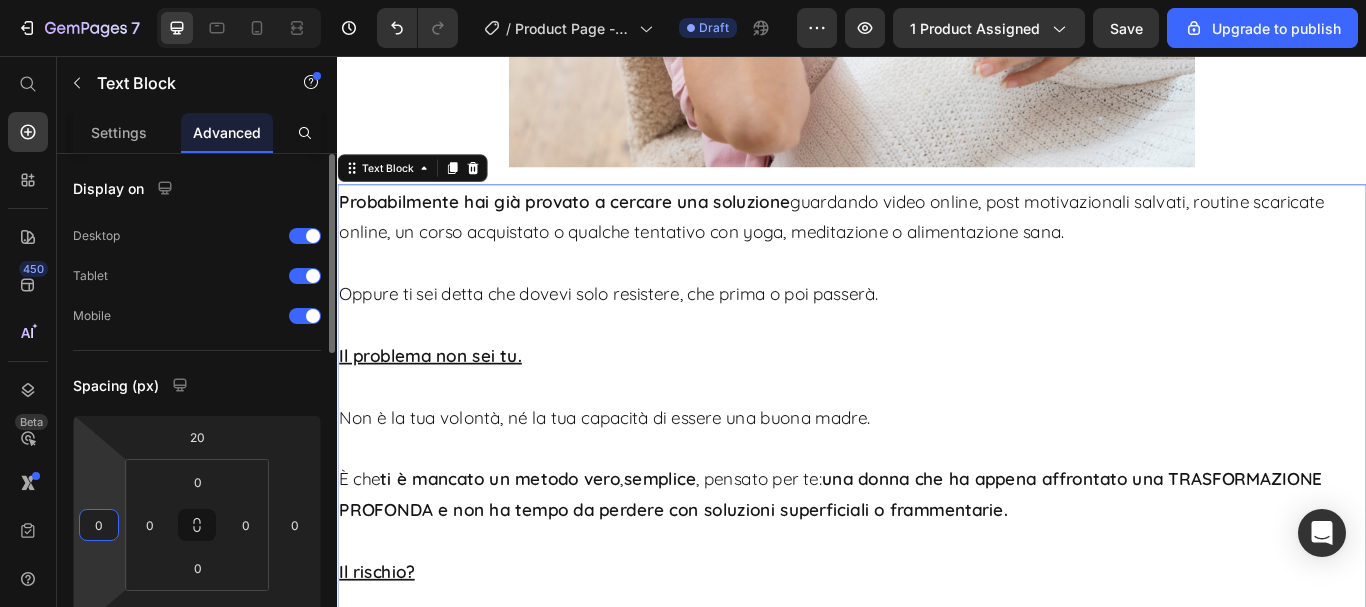 click on "0" at bounding box center (99, 525) 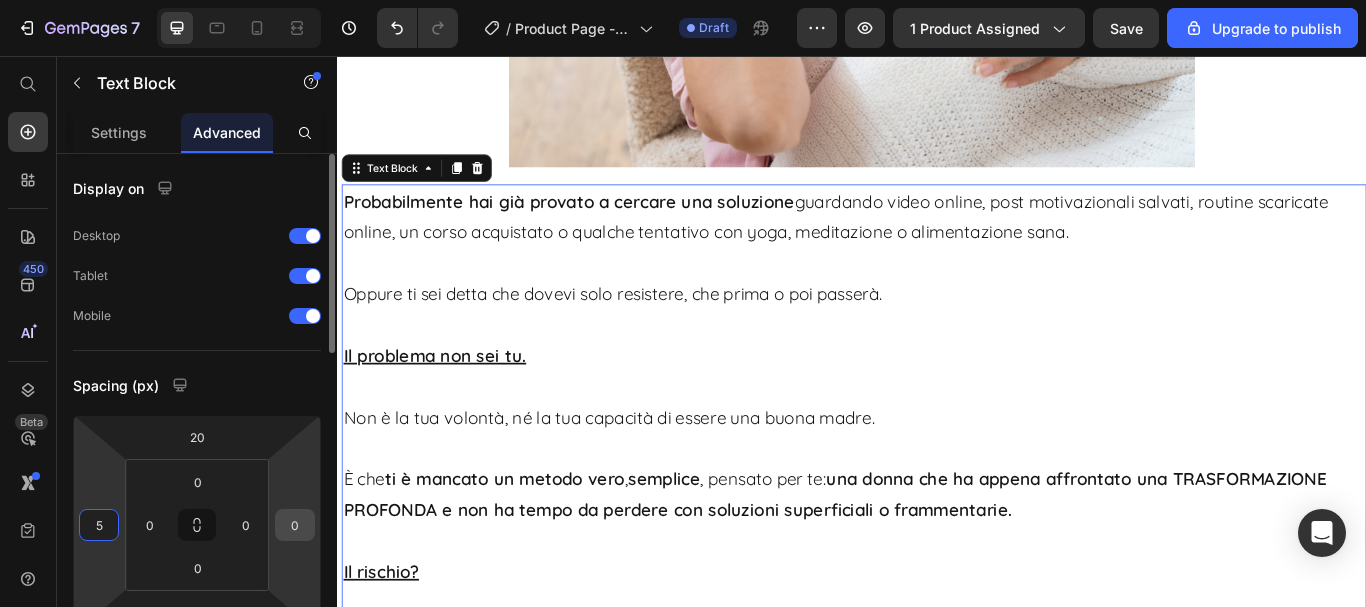 type on "5" 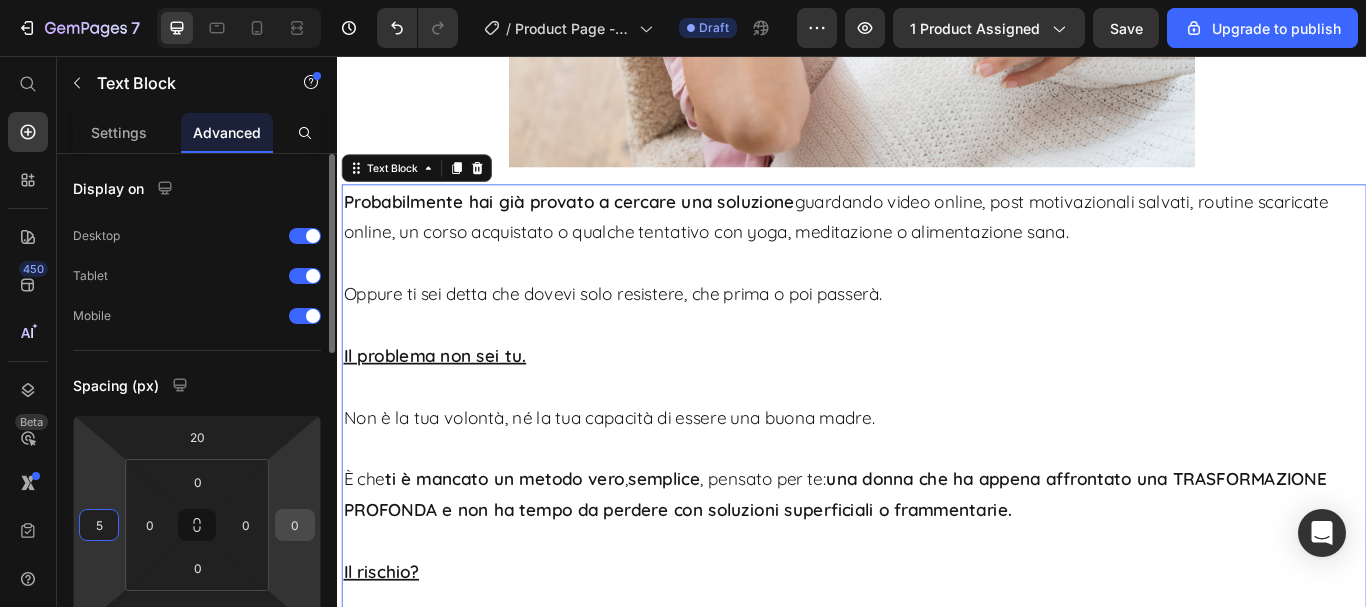 click on "0" at bounding box center (295, 525) 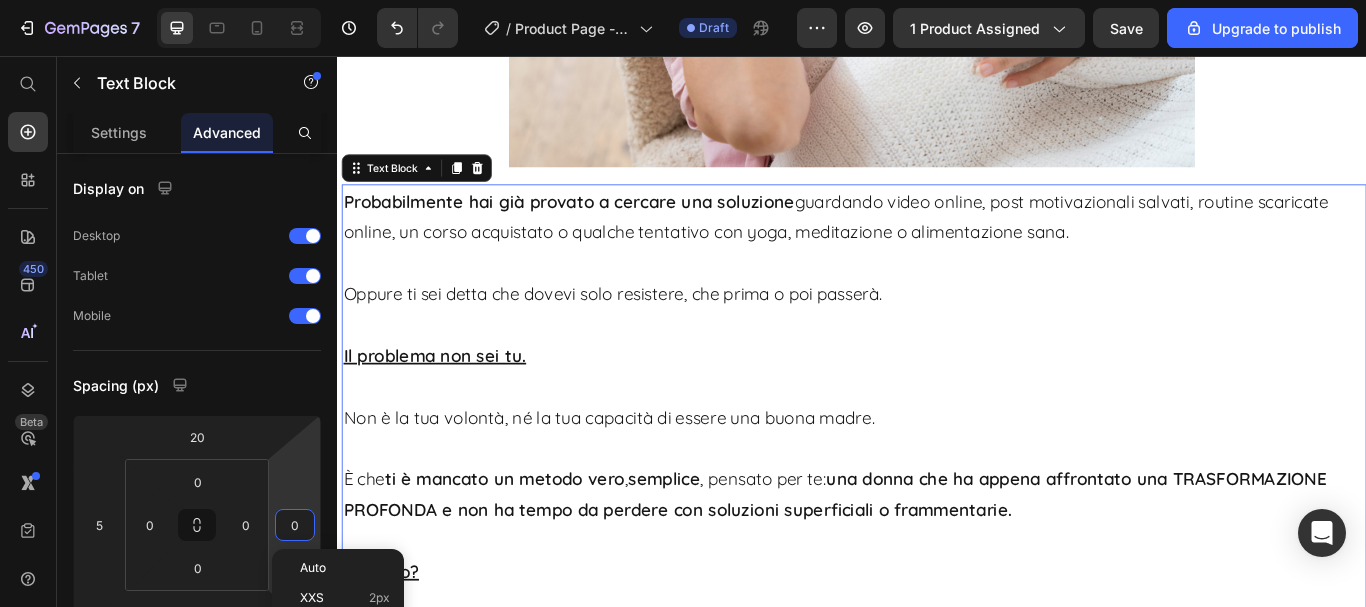 type on "5" 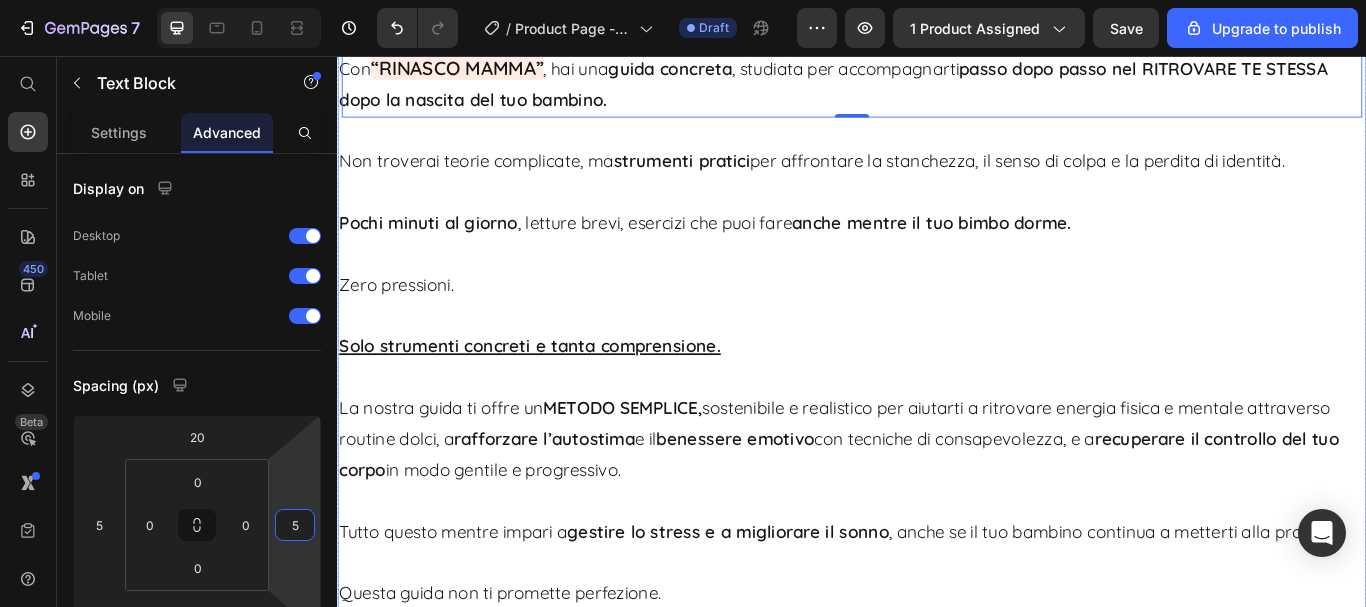 scroll, scrollTop: 5100, scrollLeft: 0, axis: vertical 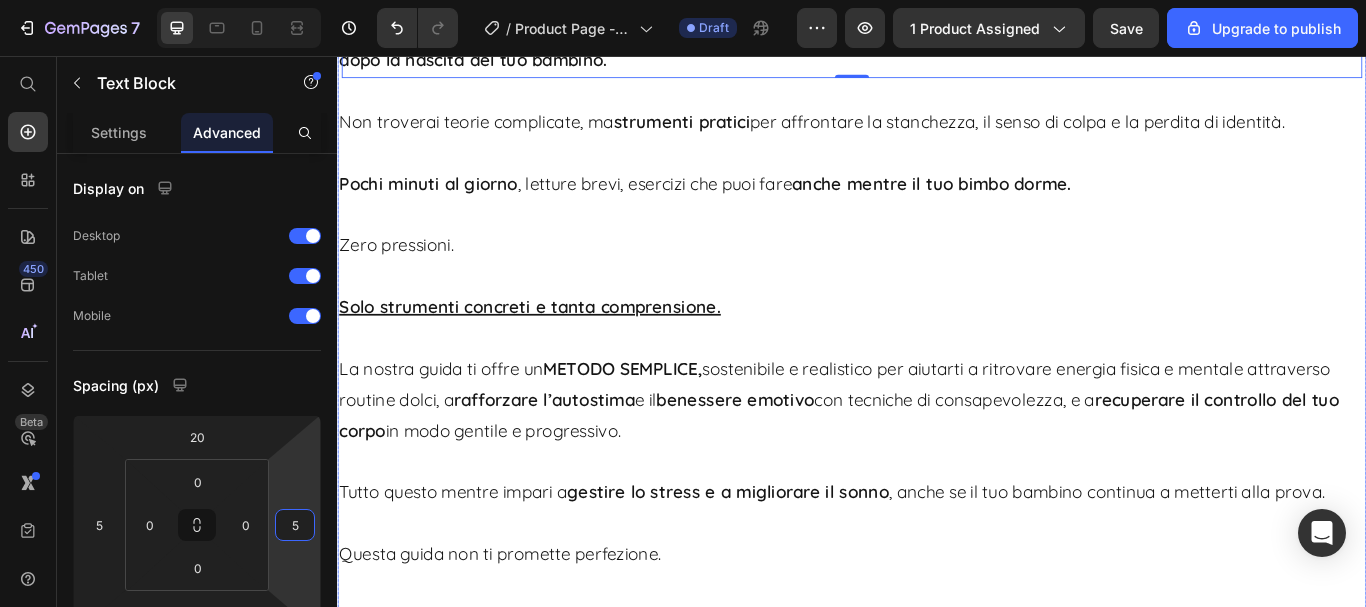 click on "Solo strumenti concreti e tanta comprensione." at bounding box center [937, 349] 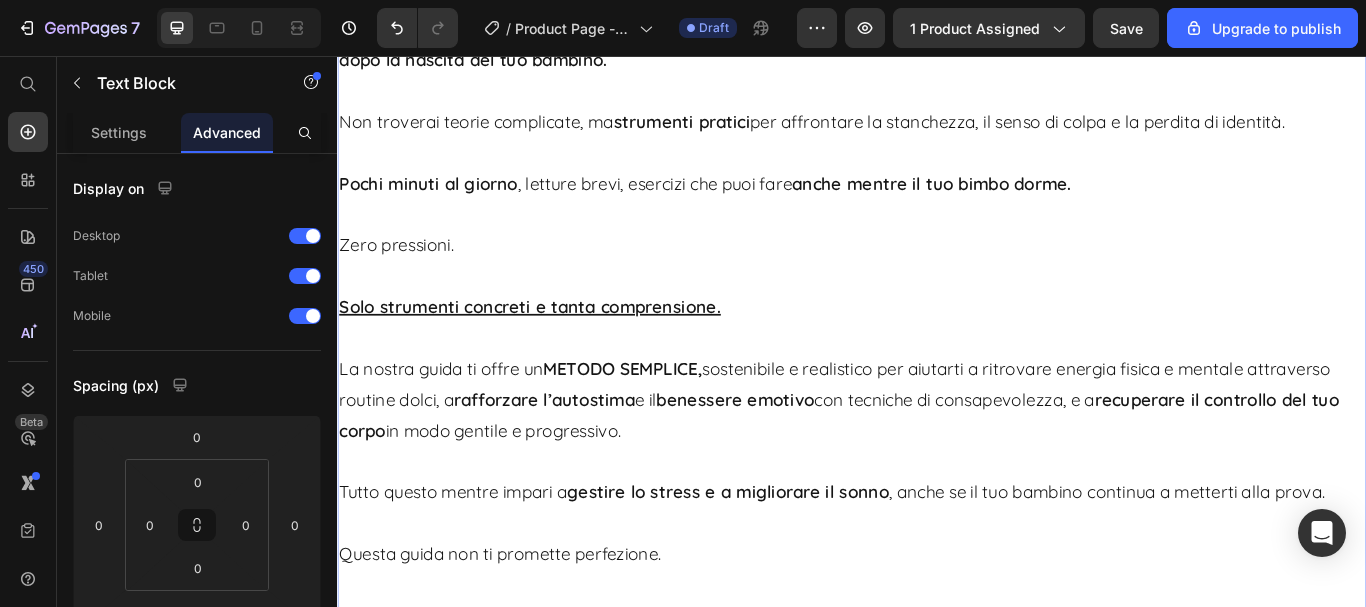 click at bounding box center (937, 169) 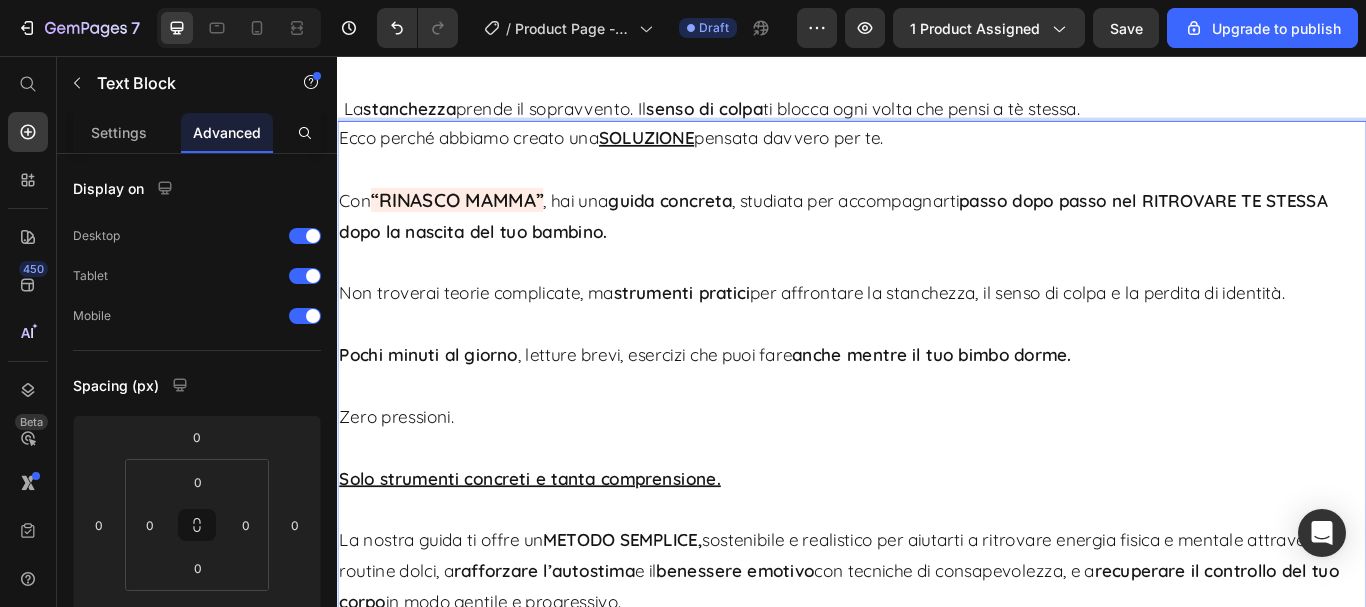 scroll, scrollTop: 4800, scrollLeft: 0, axis: vertical 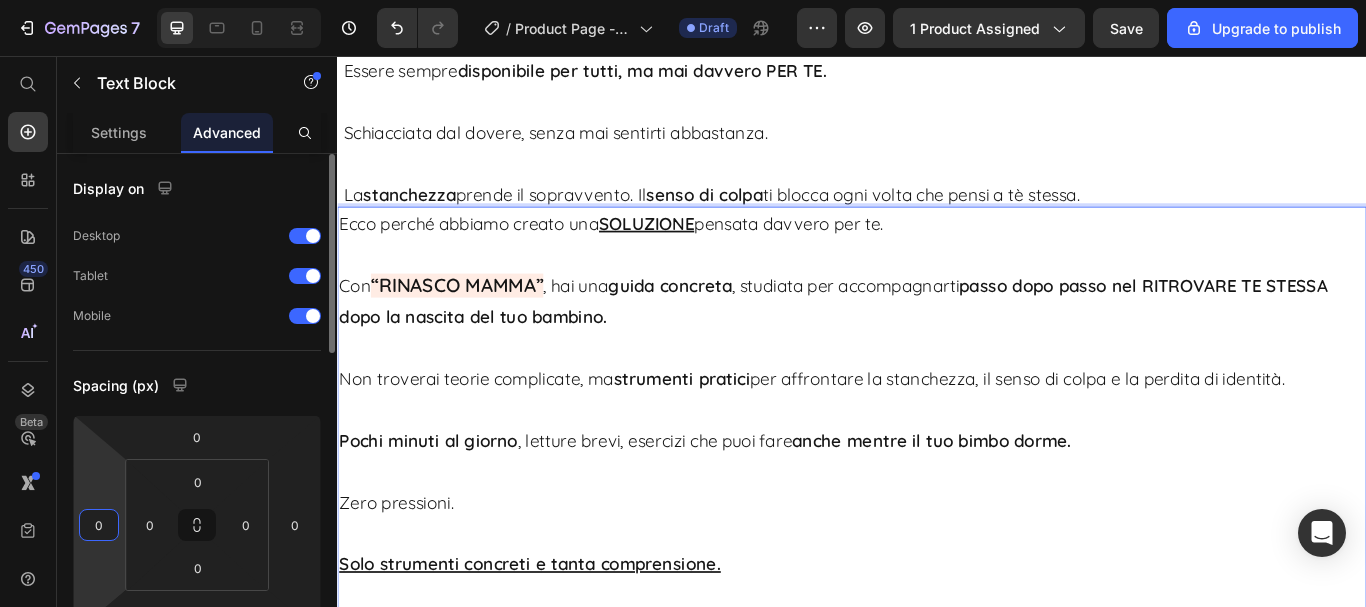 click on "0" at bounding box center (99, 525) 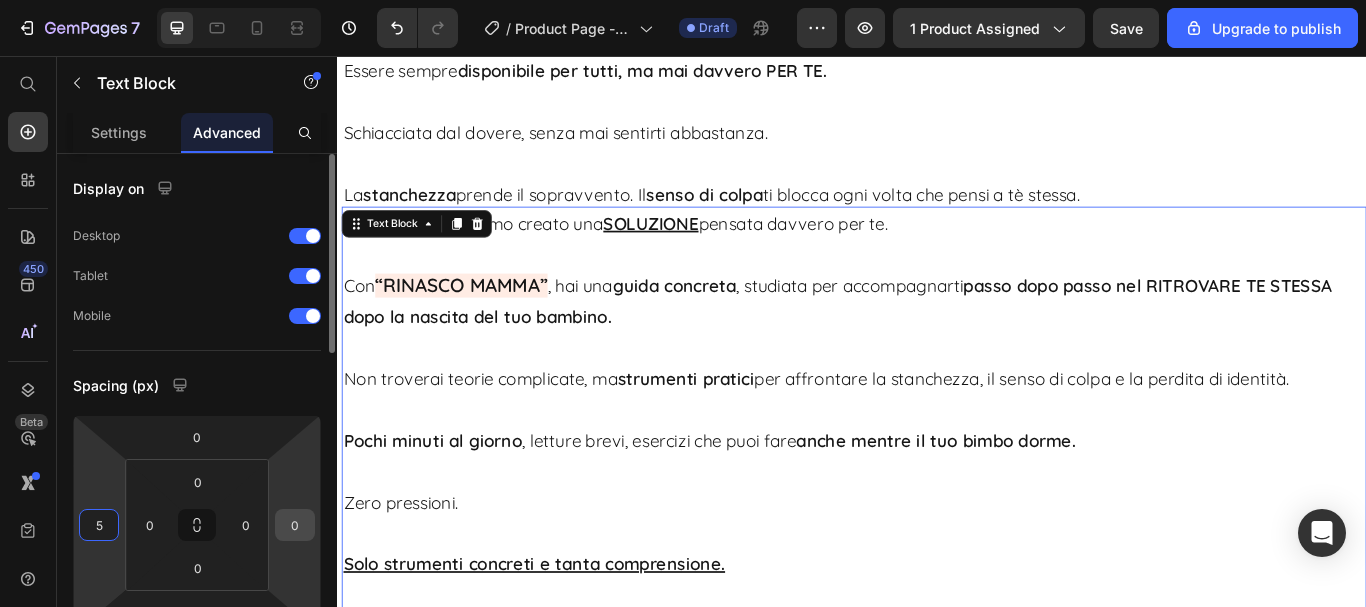 type on "5" 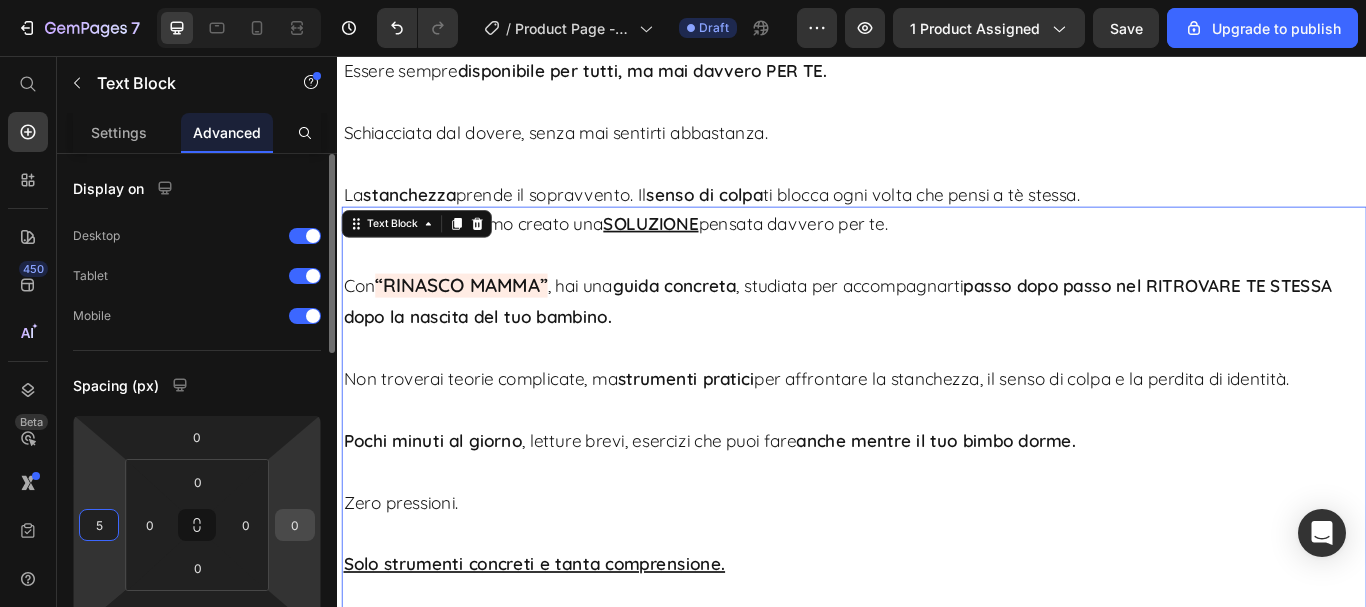 click on "0" at bounding box center [295, 525] 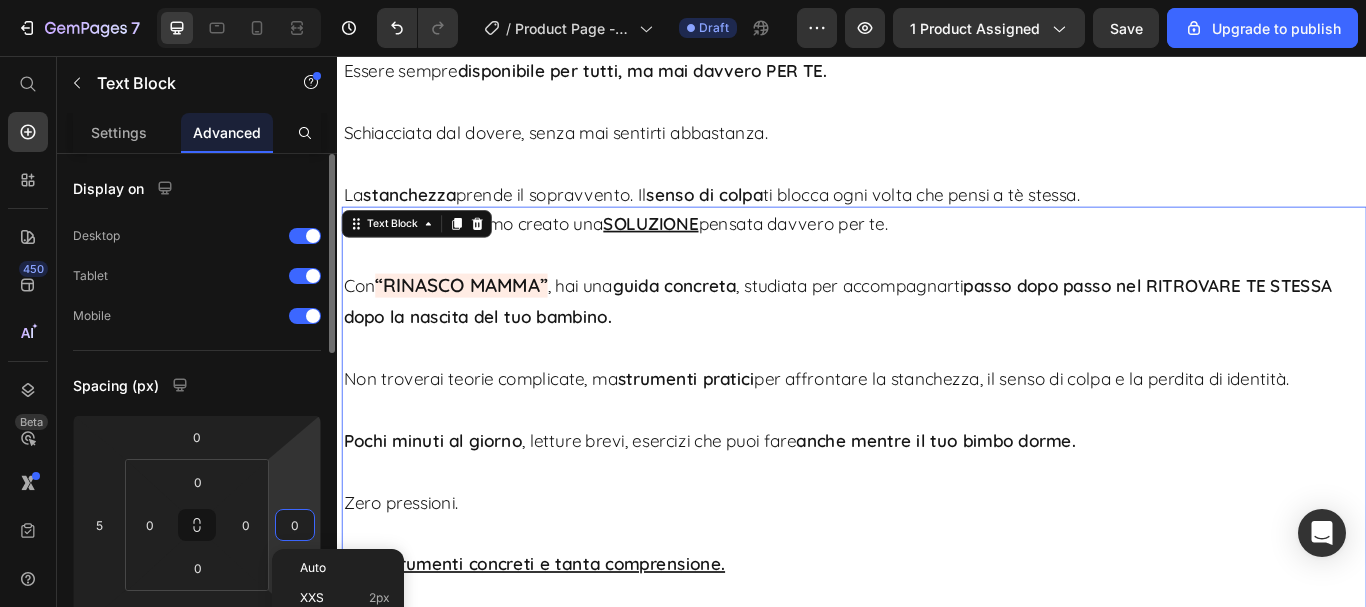 type on "5" 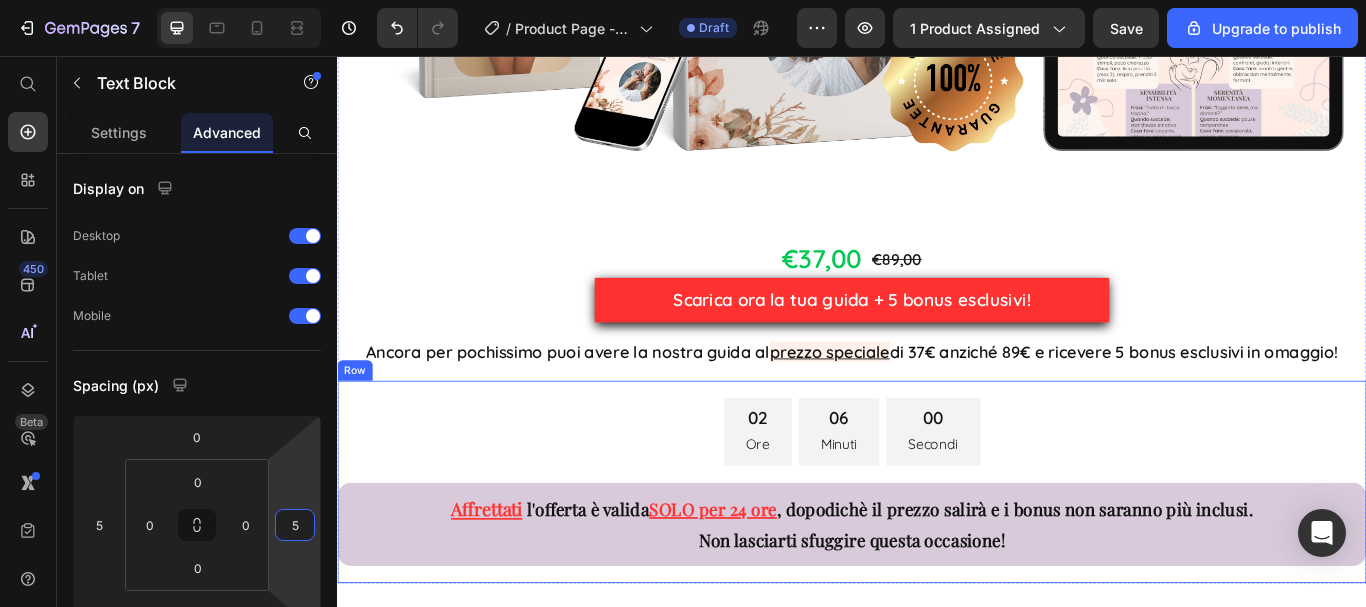 scroll, scrollTop: 6800, scrollLeft: 0, axis: vertical 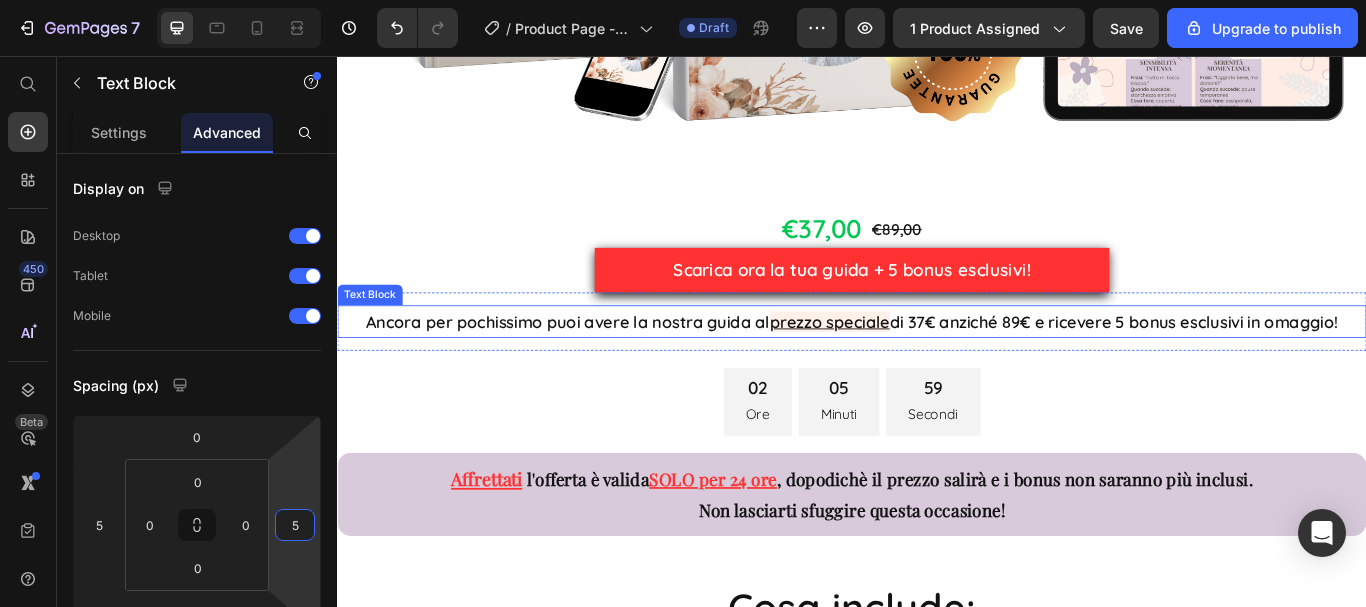 click on "Ancora per pochissimo puoi avere la nostra guida al  prezzo speciale  di 37€ anziché 89€ e ricevere 5 bonus esclusivi in omaggio!" at bounding box center (937, 366) 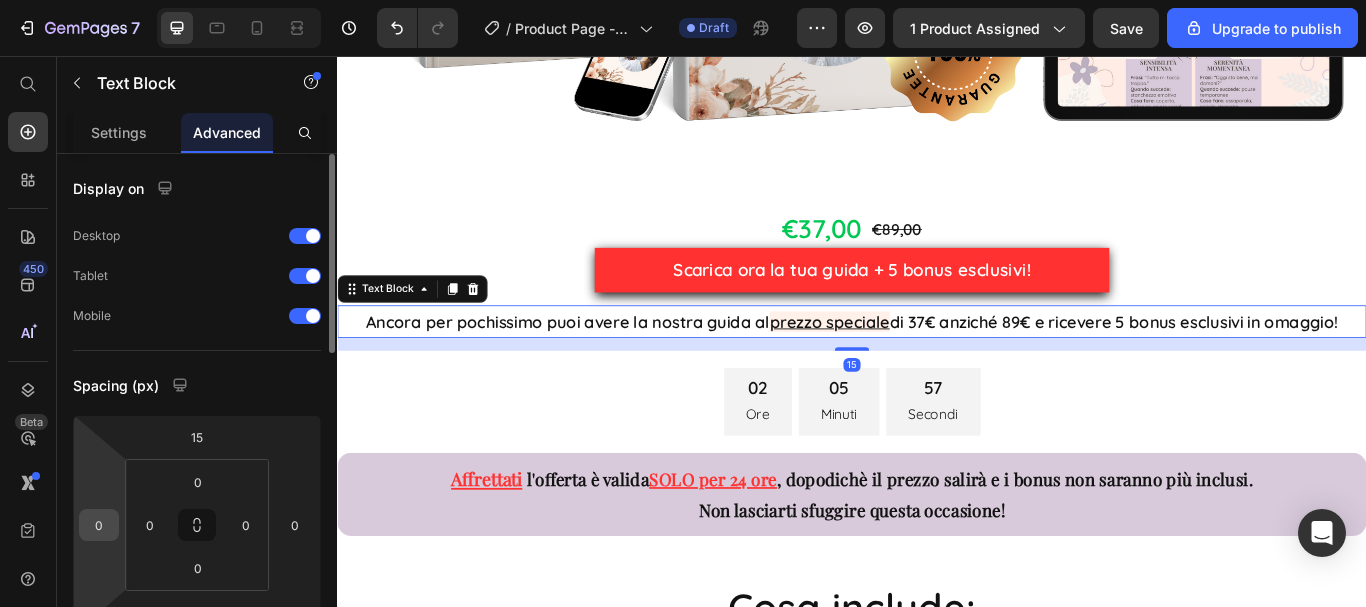 click on "0" at bounding box center (99, 525) 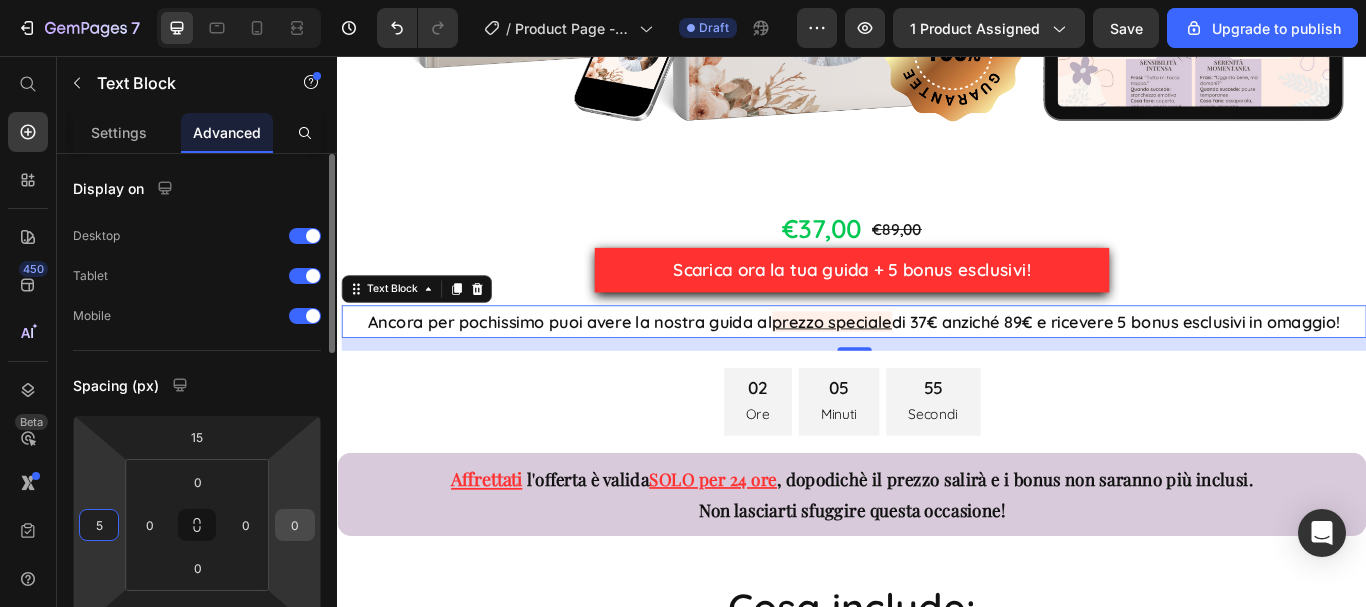 type on "5" 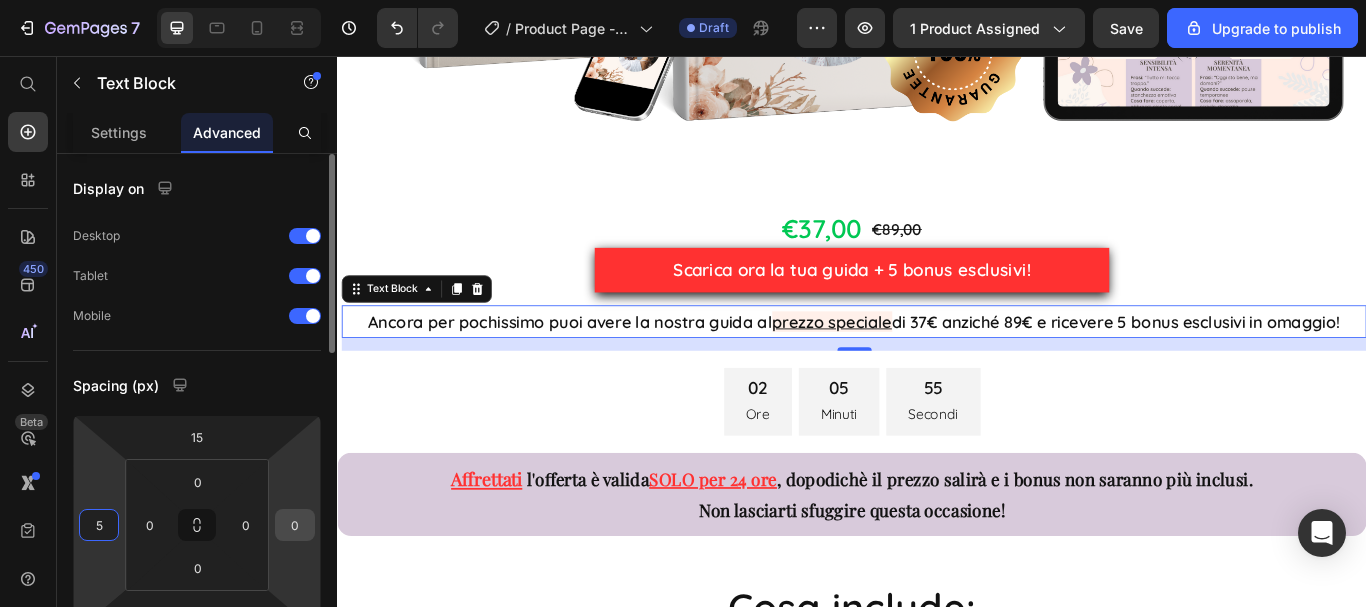 click on "0" at bounding box center [295, 525] 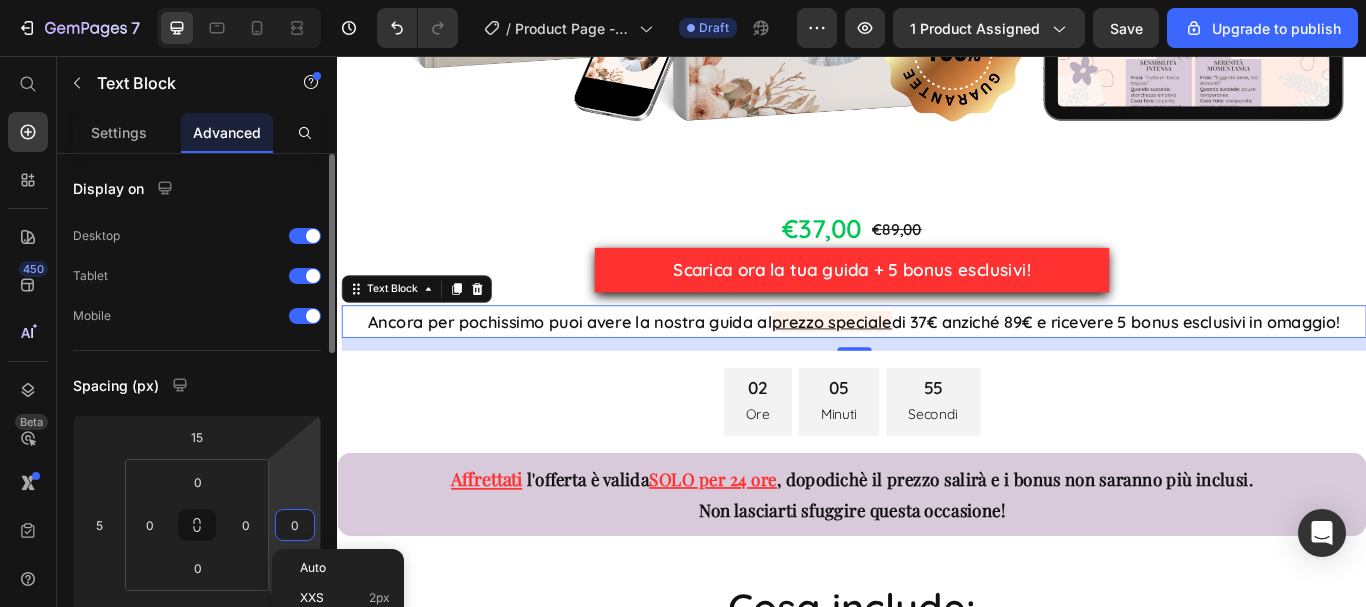 type on "5" 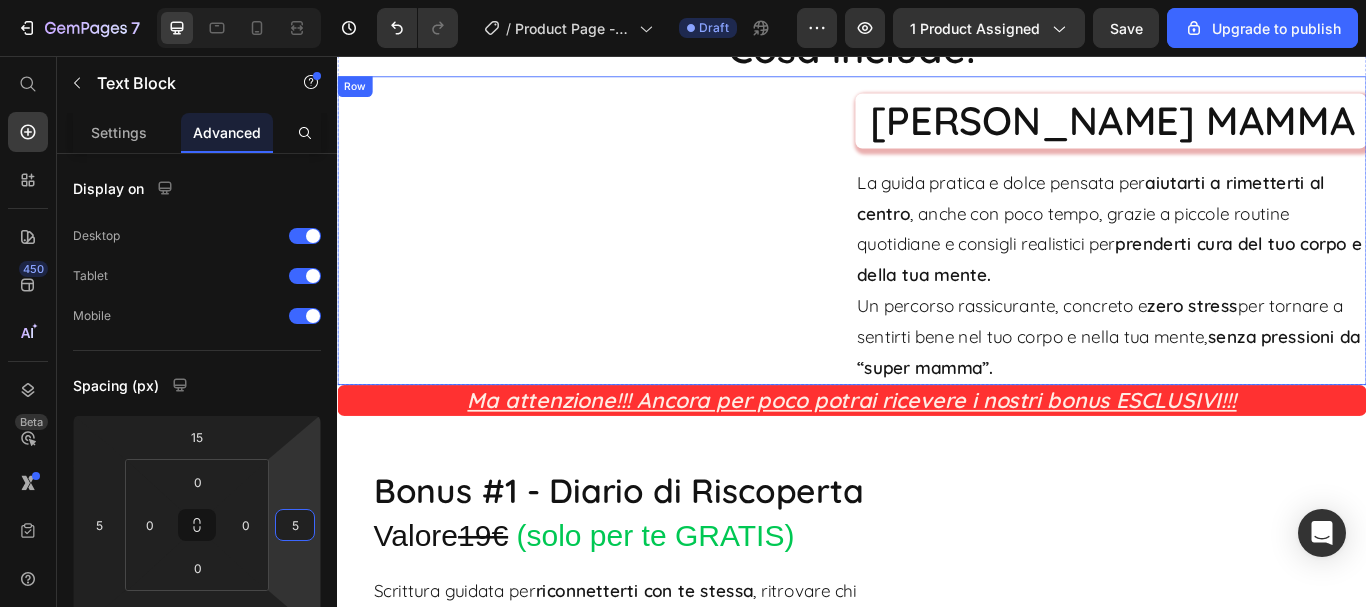 scroll, scrollTop: 7500, scrollLeft: 0, axis: vertical 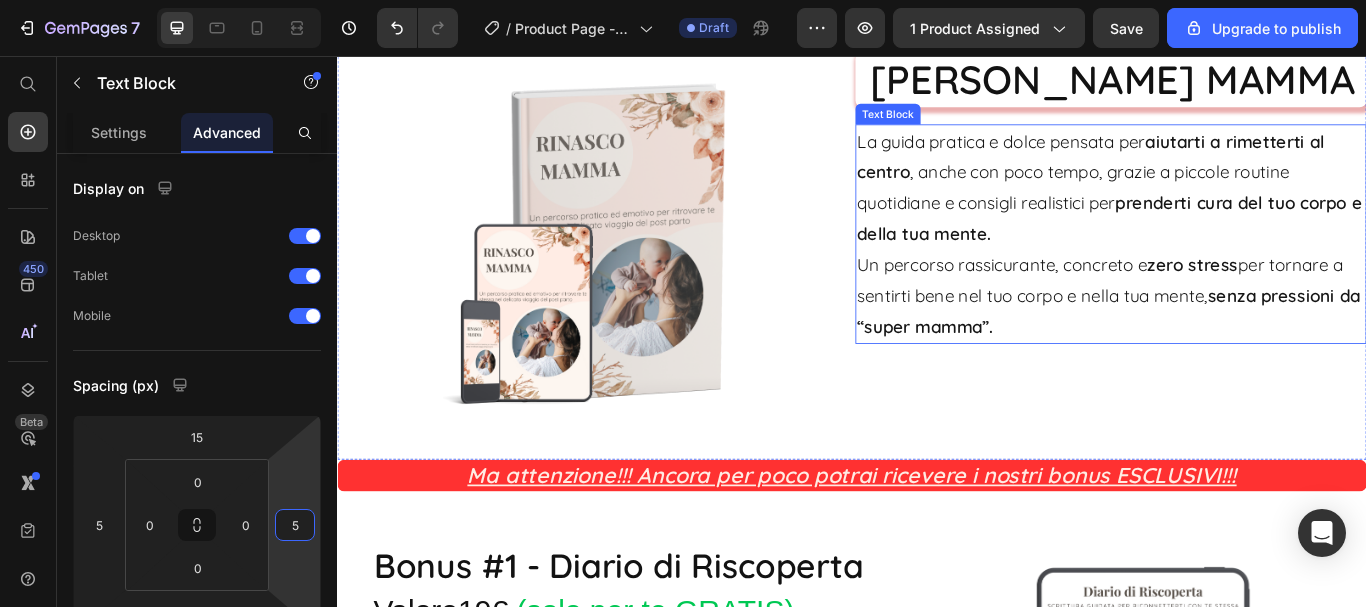 click on "Un percorso rassicurante, concreto e  zero stress  per tornare a sentirti bene nel tuo corpo e nella tua mente,  senza pressioni da “super mamma”." at bounding box center (1239, 336) 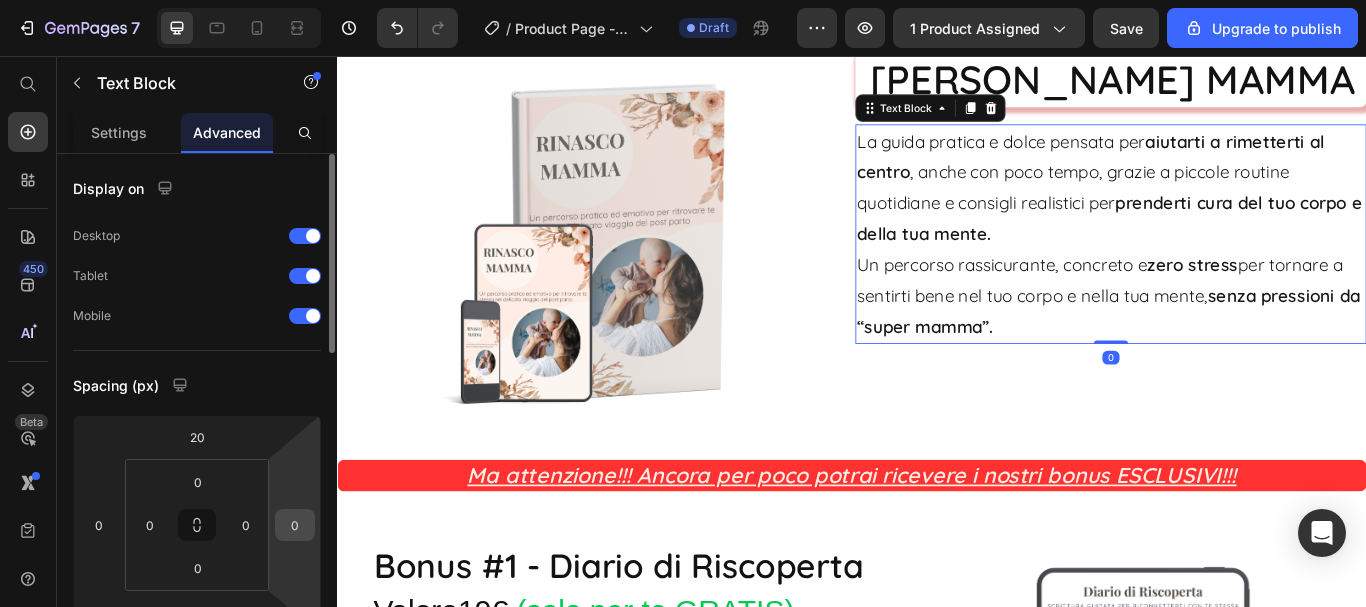 click on "0" at bounding box center (295, 525) 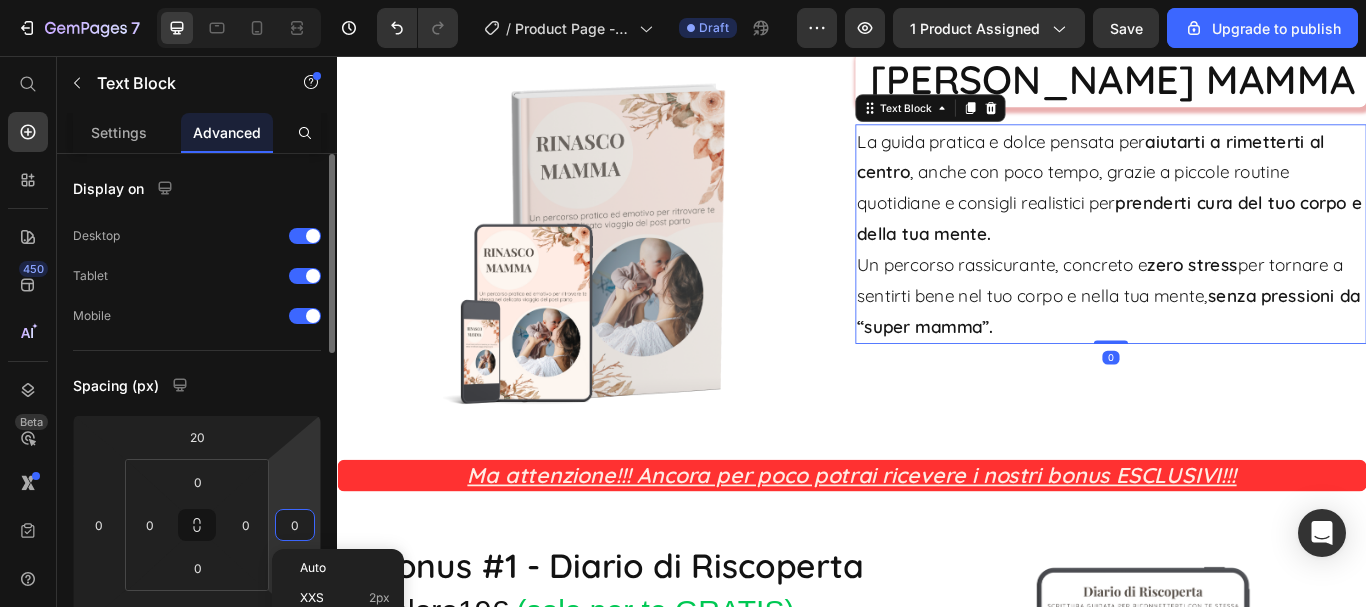 type on "5" 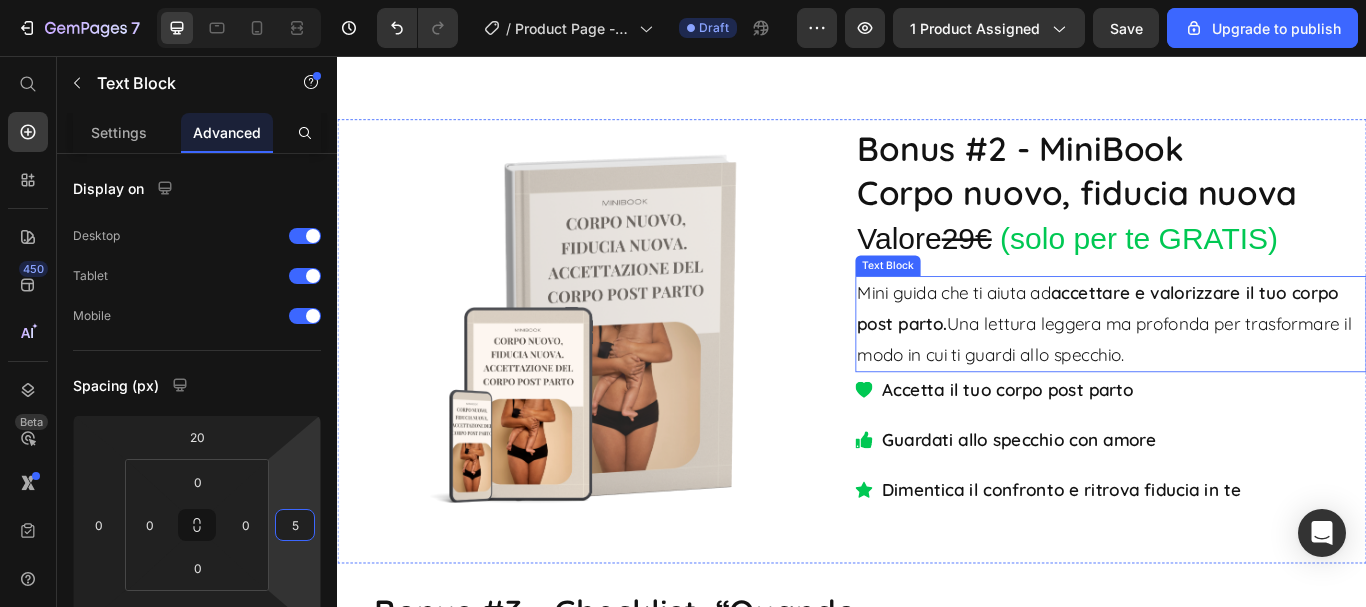 scroll, scrollTop: 8300, scrollLeft: 0, axis: vertical 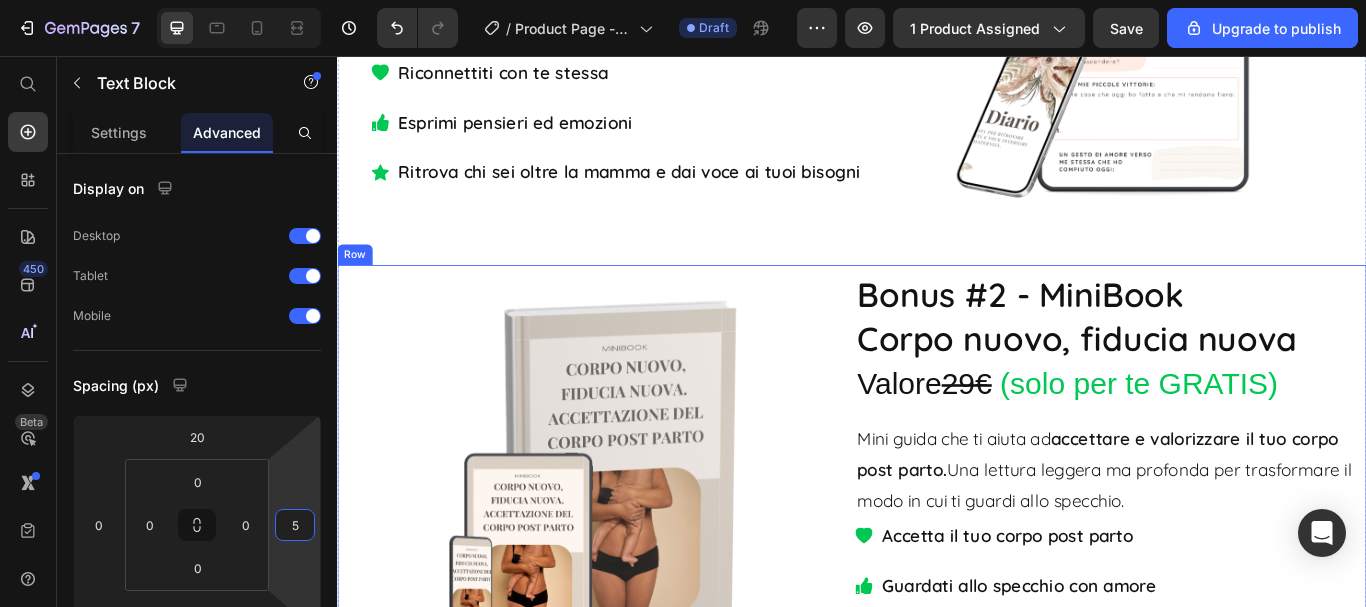 click on "Image Bonus #2 - MiniBook Corpo nuovo, fiducia nuova Heading Valore  29€   (solo per te GRATIS) Heading Mini guida che ti aiuta ad  accettare e valorizzare il tuo corpo post parto.  Una lettura leggera ma profonda per trasformare il modo in cui ti guardi allo specchio. Text Block Accetta il tuo corpo post parto Guardati allo specchio con amore Dimentica il confronto e ritrova fiducia in te Item List Row" at bounding box center (937, 558) 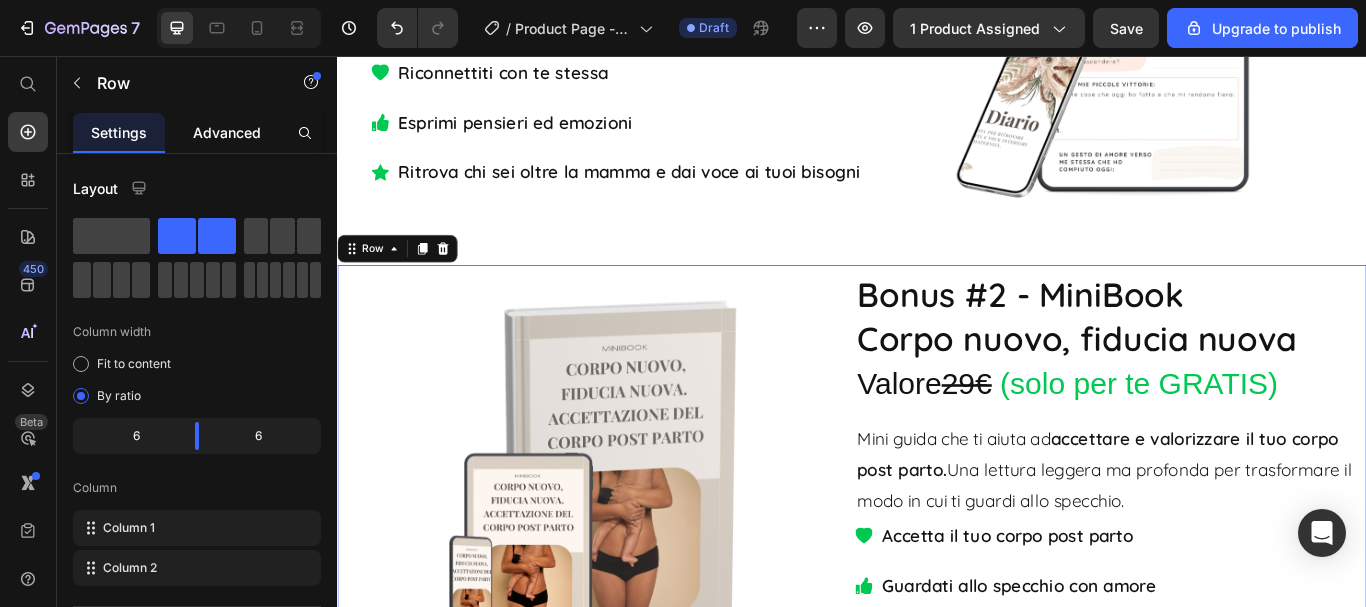 click on "Advanced" at bounding box center [227, 132] 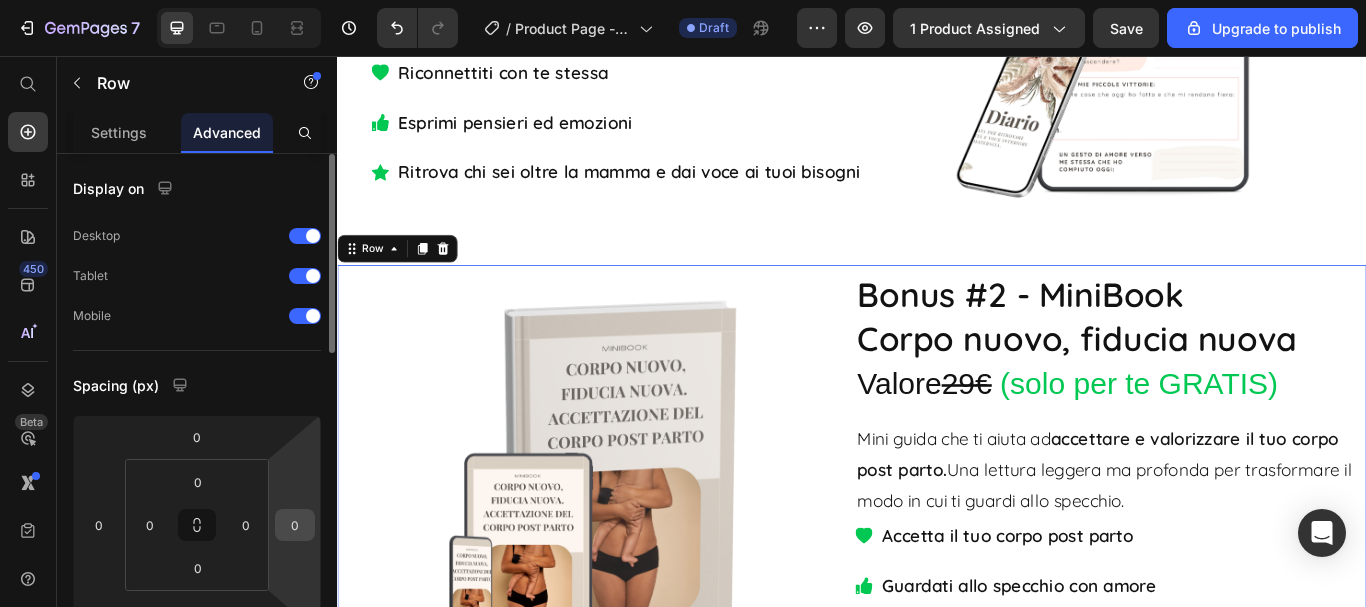 click on "0" at bounding box center [295, 525] 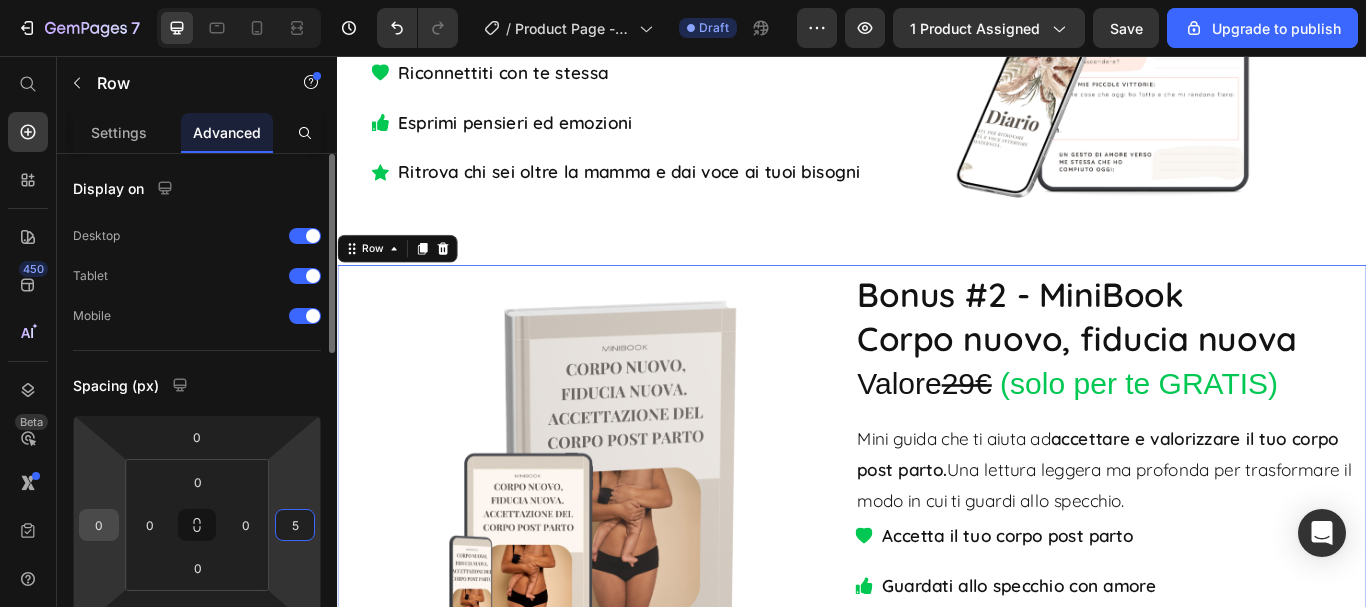 type on "5" 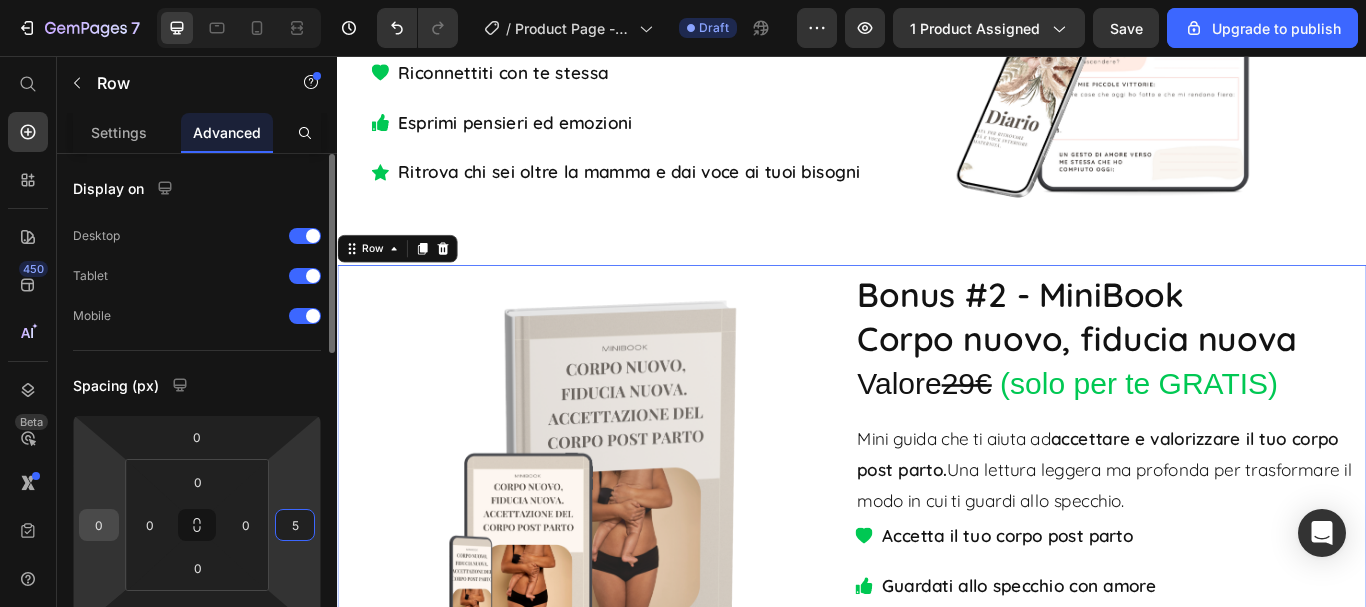 click on "0" at bounding box center (99, 525) 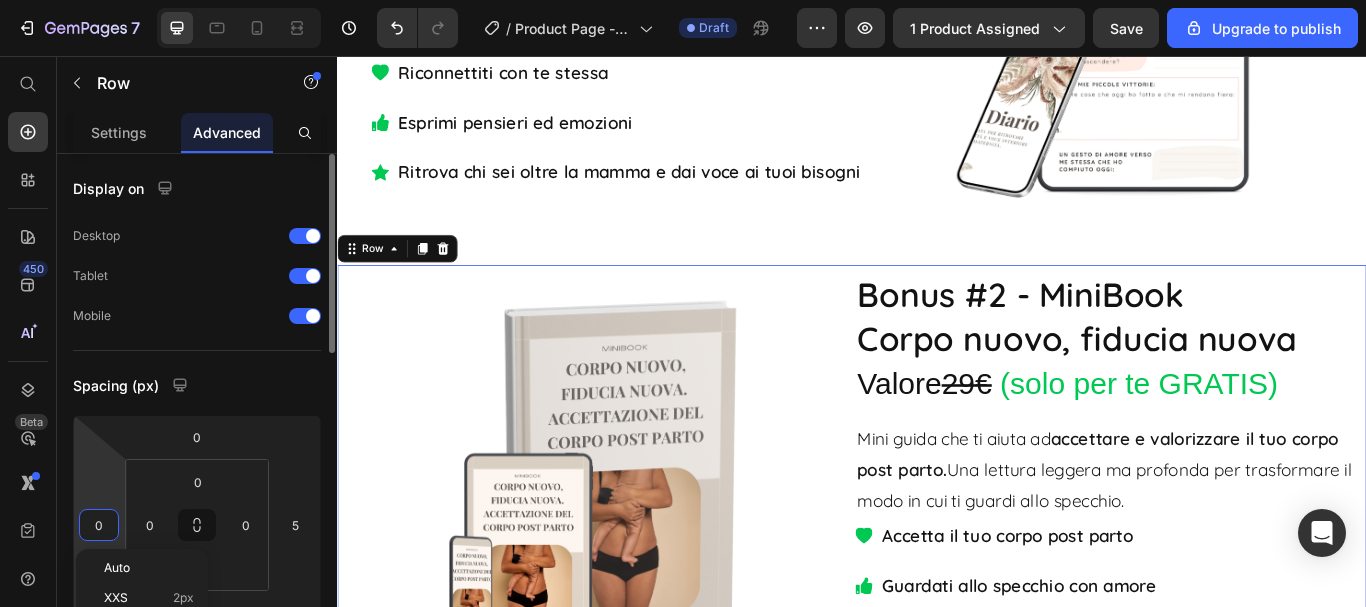 type on "5" 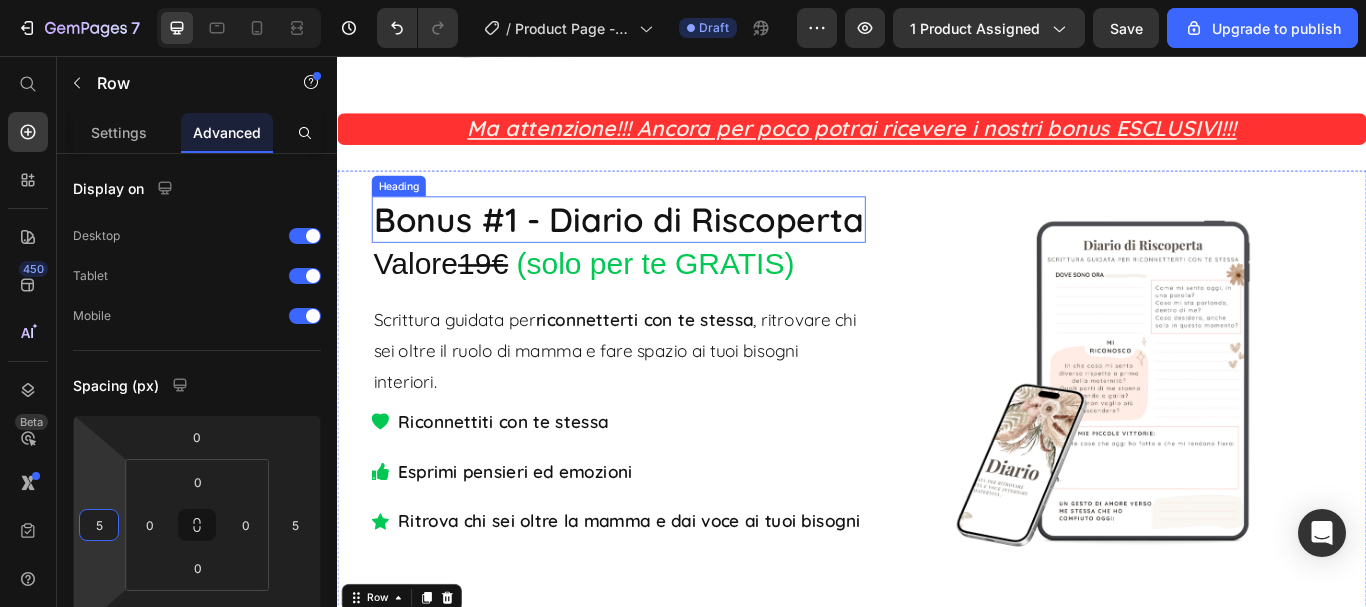scroll, scrollTop: 7800, scrollLeft: 0, axis: vertical 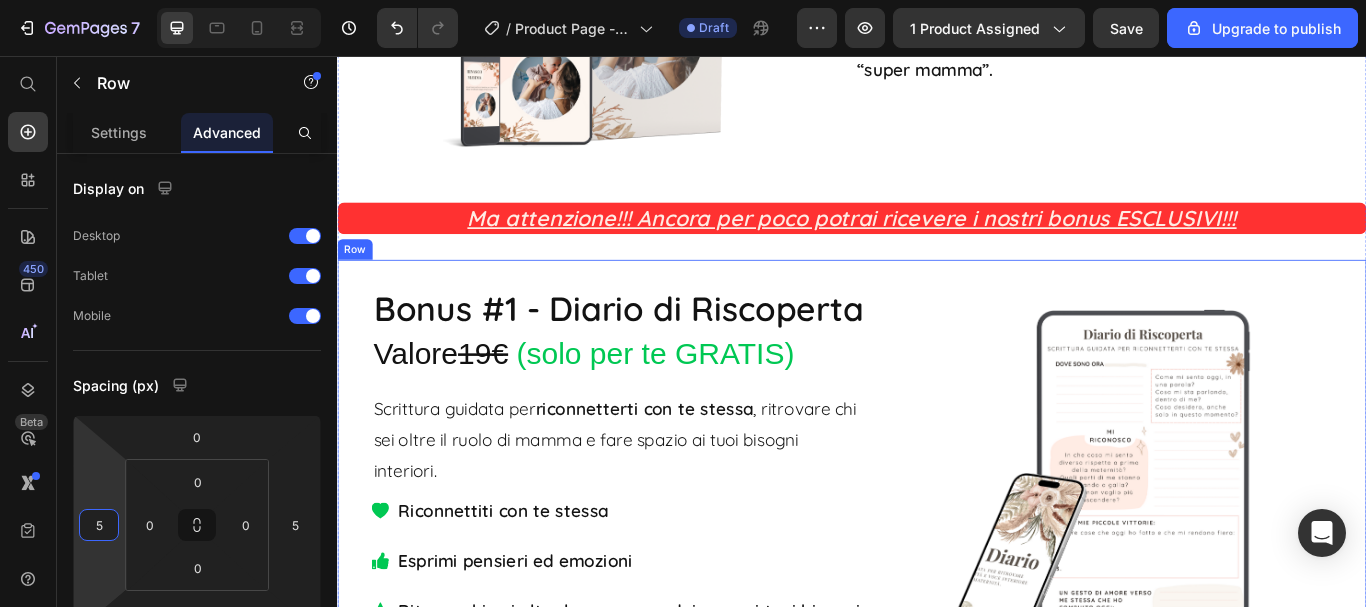 click on "Bonus #1 - Diario di Riscoperta Heading Valore  19€   (solo per te GRATIS) Heading Scrittura guidata per  riconnetterti con te stessa , ritrovare chi sei oltre il ruolo di mamma e fare spazio ai tuoi bisogni interiori.   Text Block Riconnettiti con te stessa Esprimi pensieri ed emozioni Ritrova chi sei oltre la mamma e dai voce ai tuoi bisogni Item List" at bounding box center (665, 552) 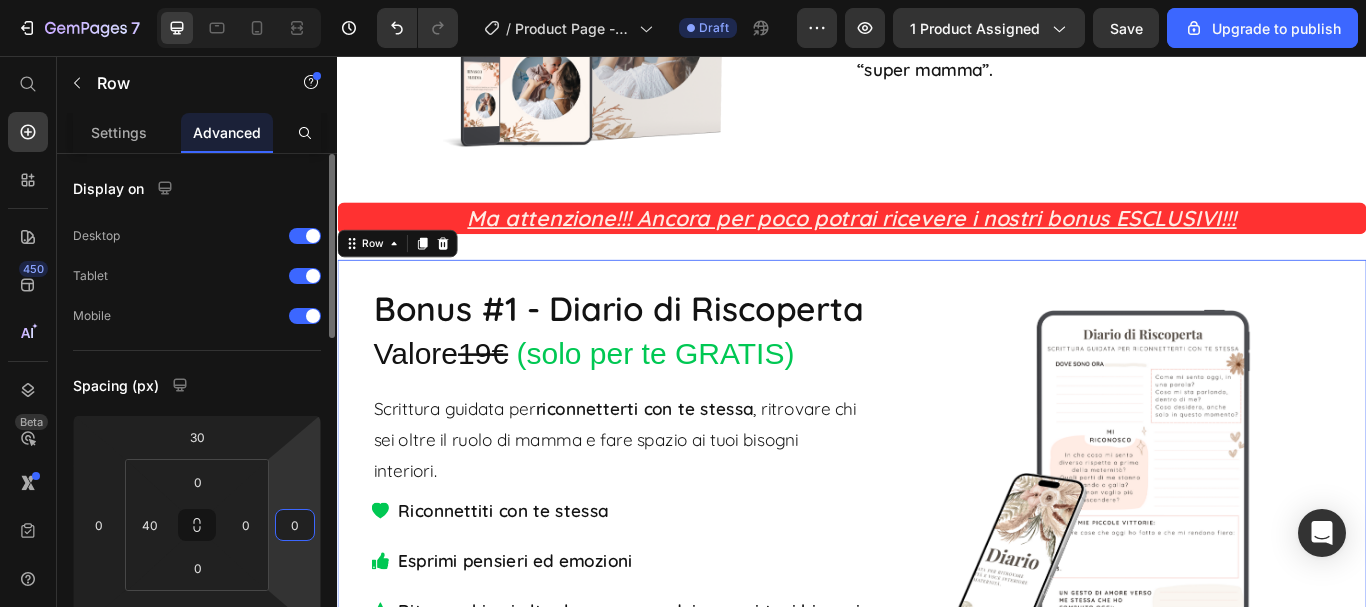 click on "0" at bounding box center [295, 525] 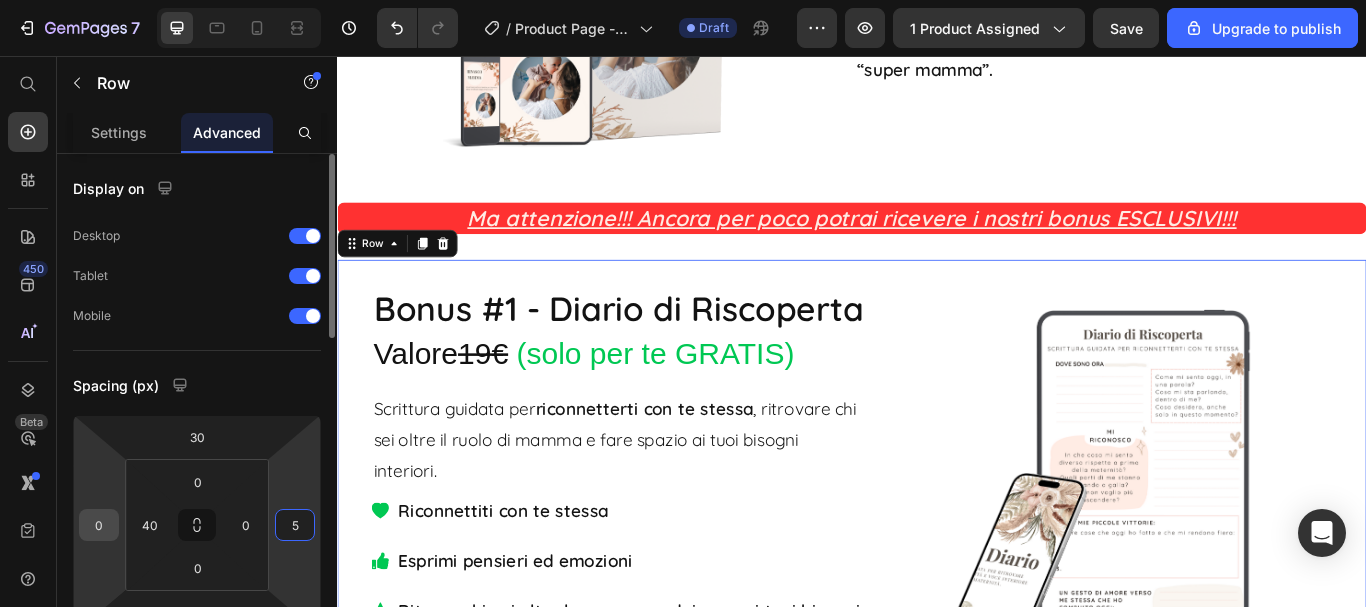 type on "5" 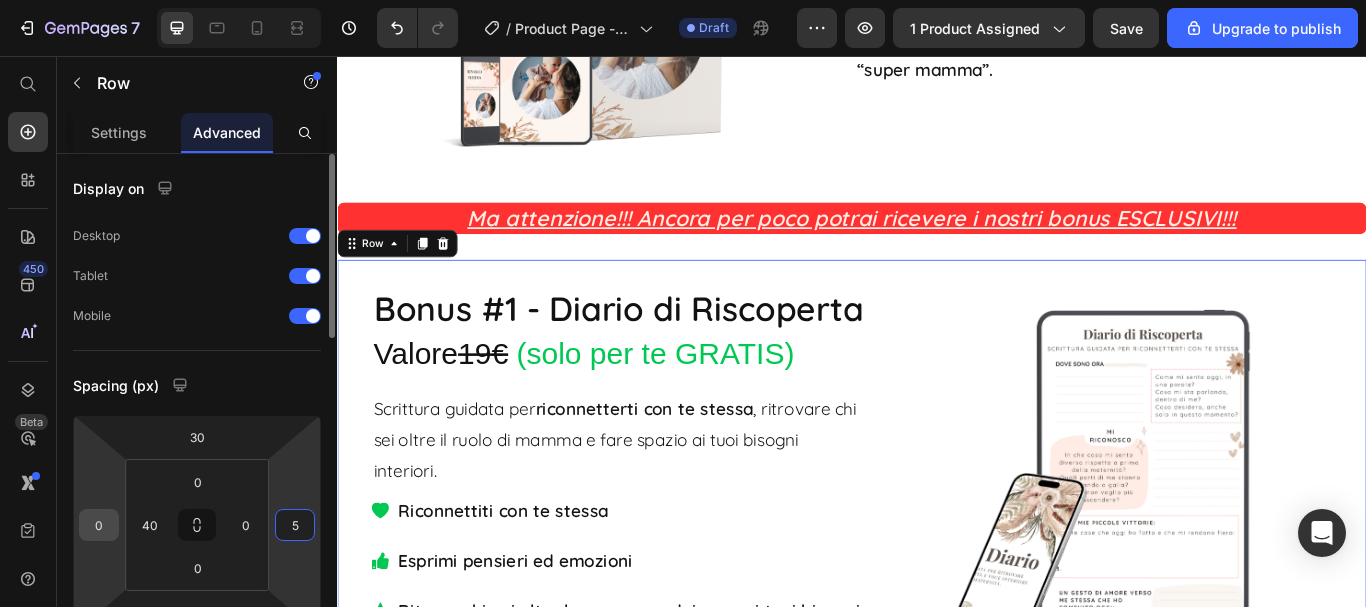 click on "0" at bounding box center [99, 525] 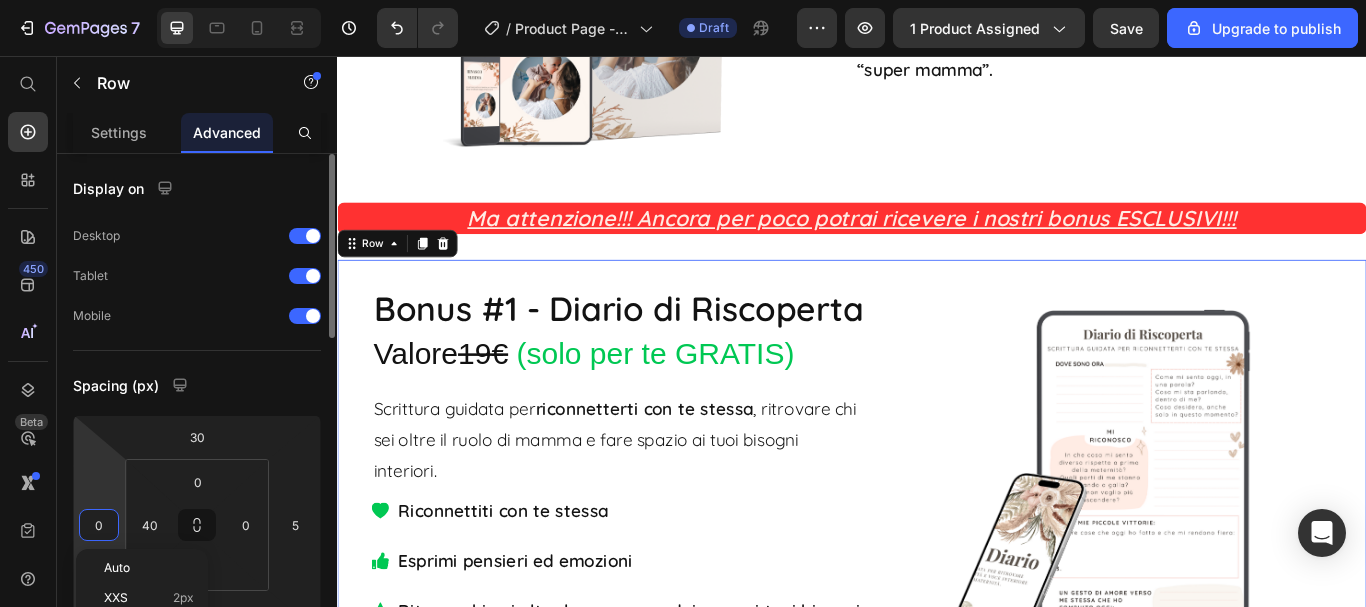 type on "5" 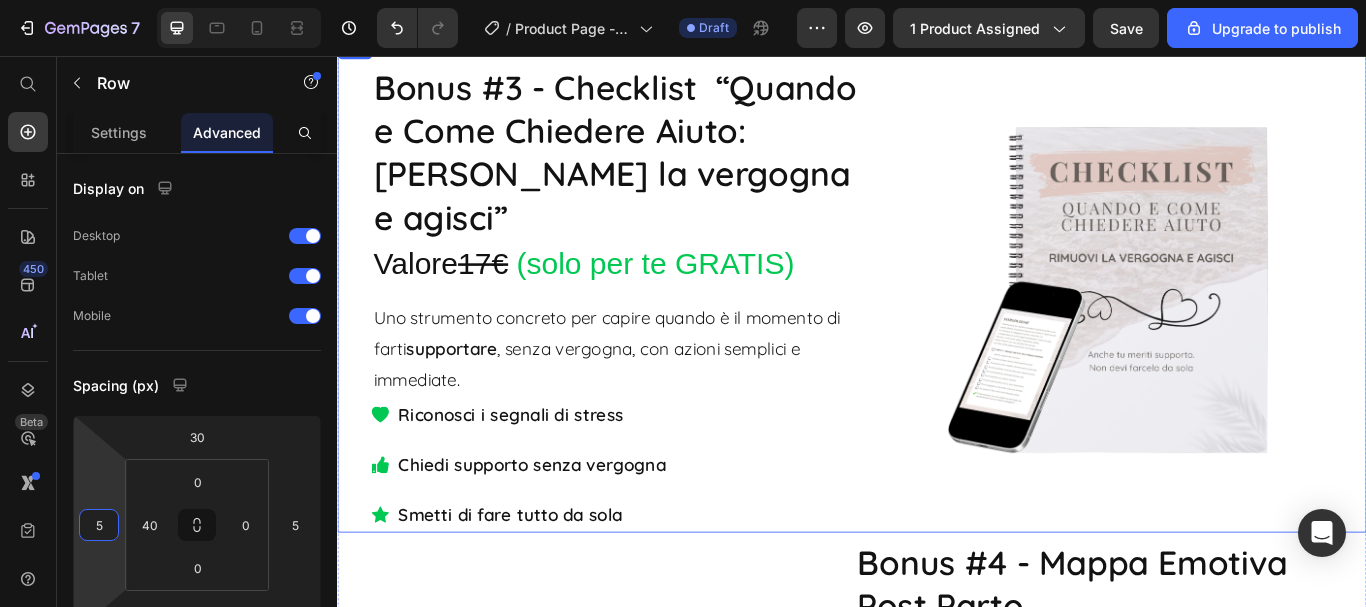 scroll, scrollTop: 9000, scrollLeft: 0, axis: vertical 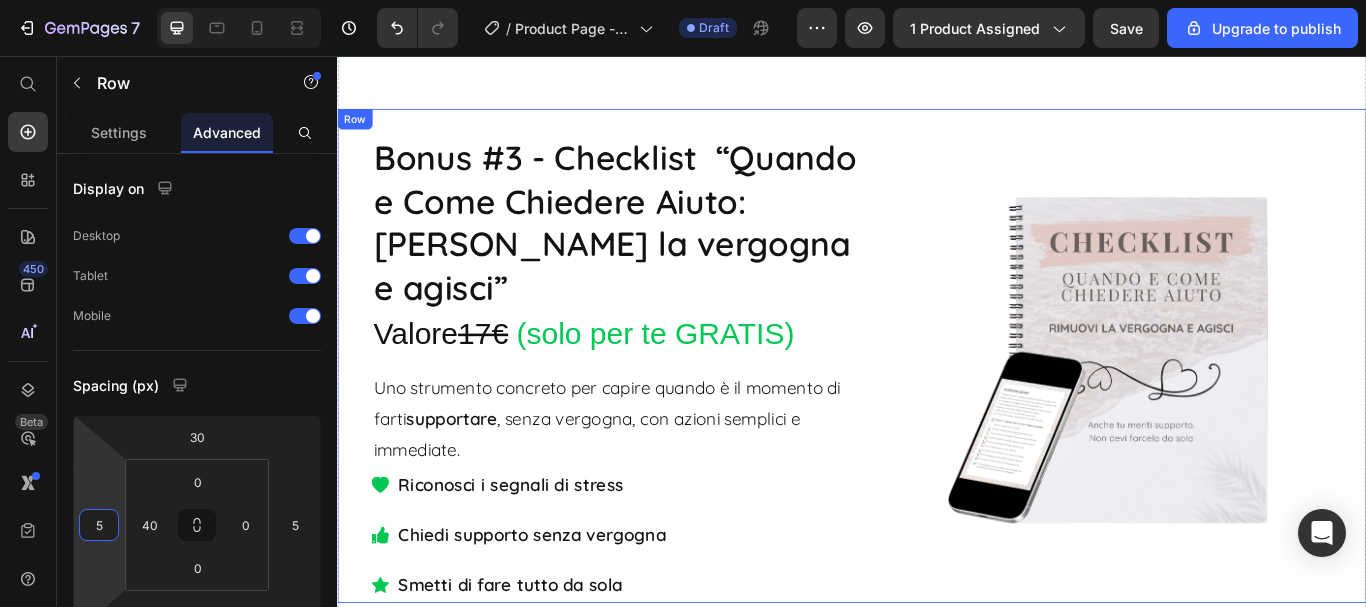click on "Bonus #3 - Checklist  “Quando e Come Chiedere Aiuto: [PERSON_NAME] la vergogna e agisci”" at bounding box center [665, 251] 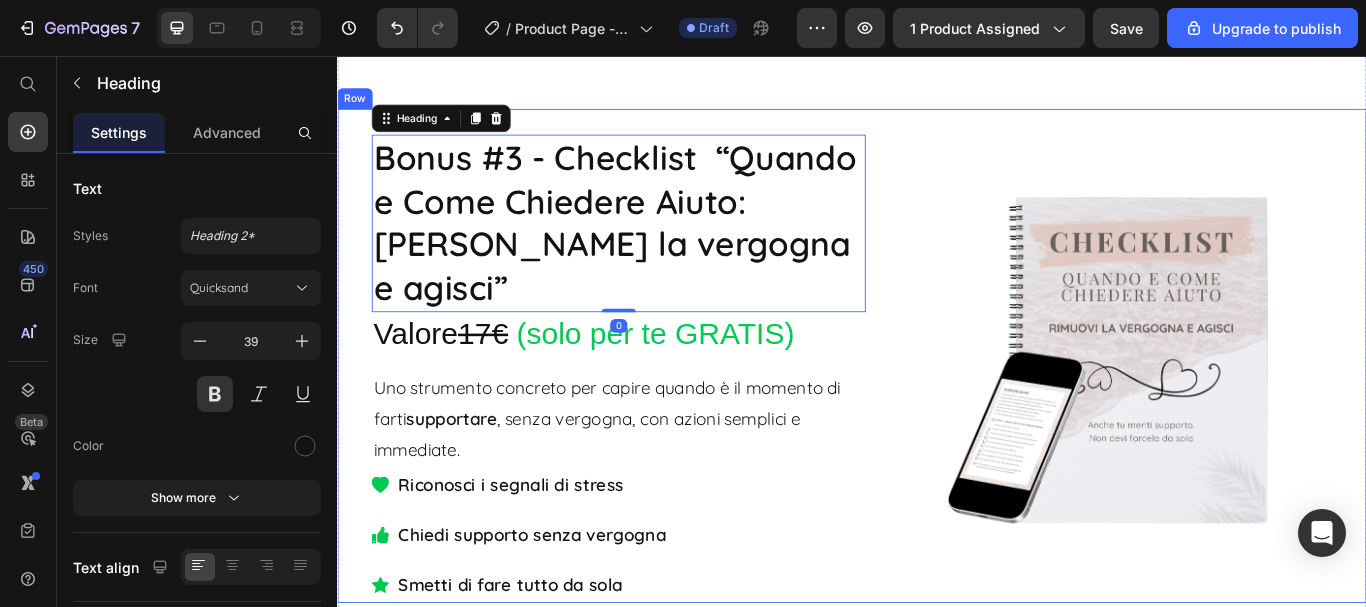 click on "Bonus #3 - Checklist  “Quando e Come Chiedere Aiuto: [PERSON_NAME] la vergogna e agisci” Heading   0 Valore  17€   (solo per te GRATIS) Heading Uno strumento concreto per capire quando è il momento di farti  supportare , senza vergogna, con azioni semplici e immediate.  Text Block Riconosci i segnali di stress Chiedi supporto senza vergogna Smetti di fare tutto da sola Item List Image Row" at bounding box center [937, 406] 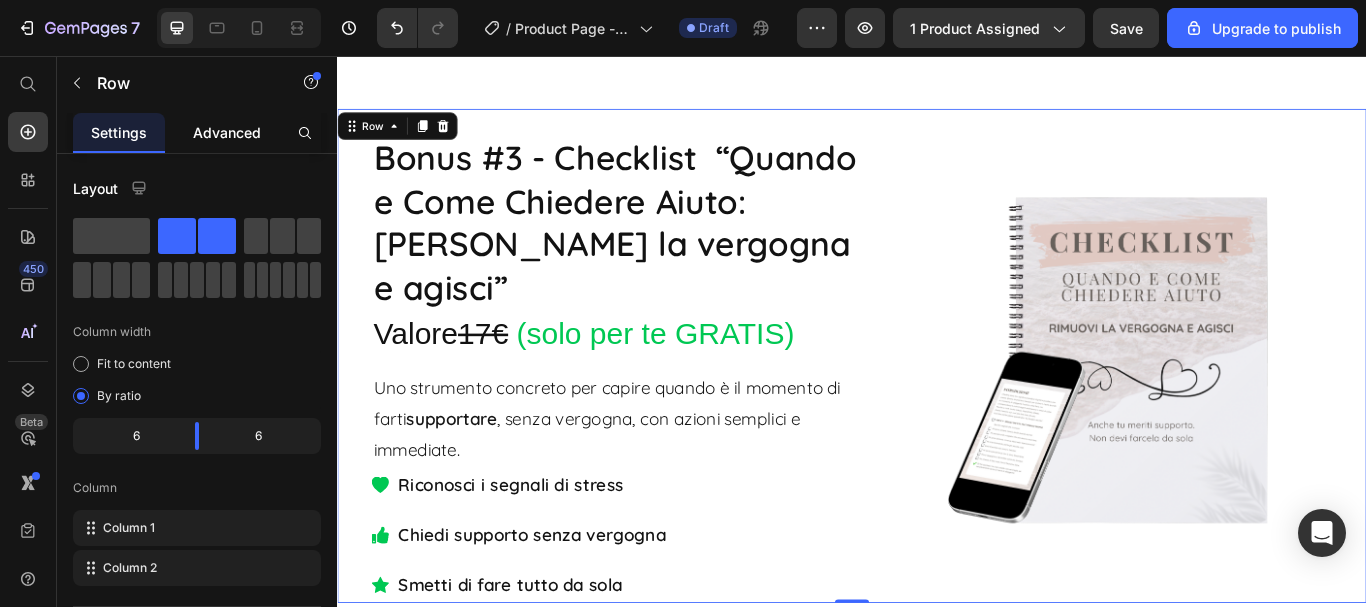 click on "Advanced" at bounding box center (227, 132) 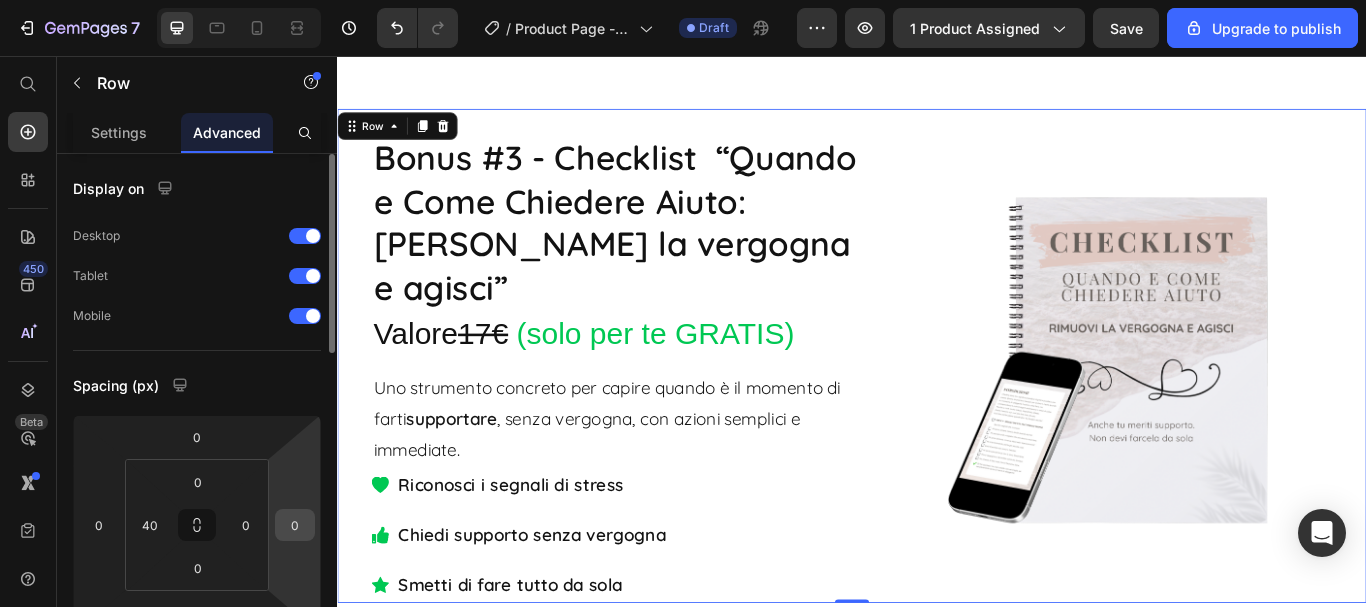 click on "0" at bounding box center (295, 525) 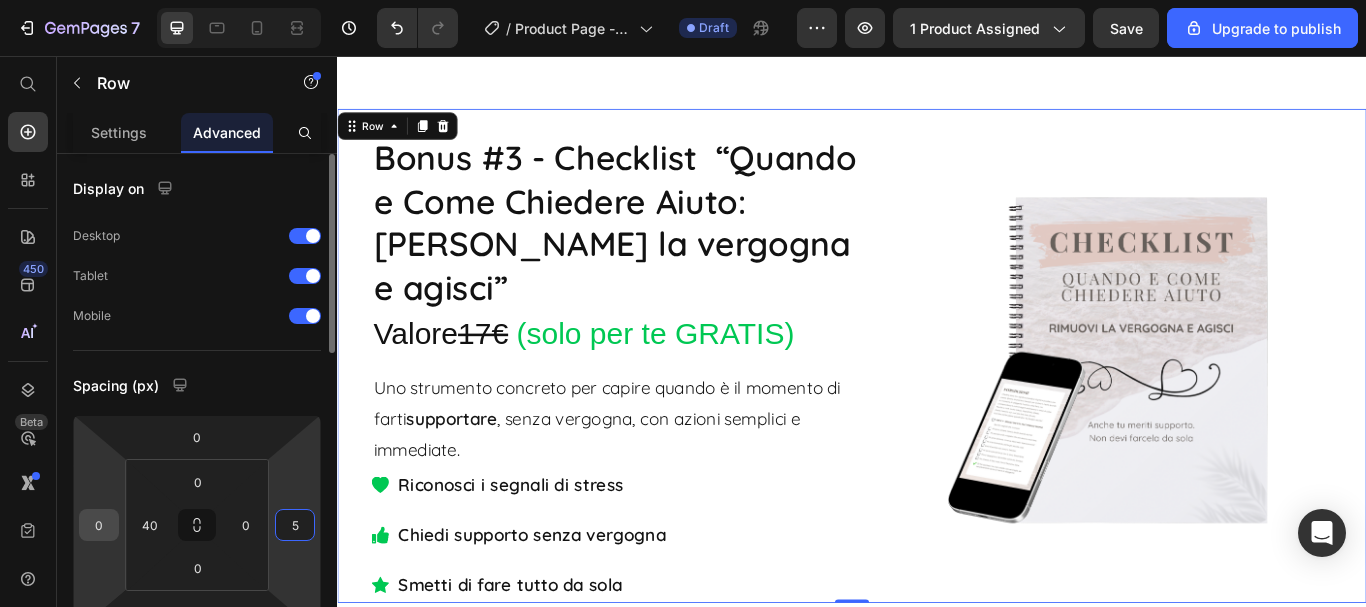 type on "5" 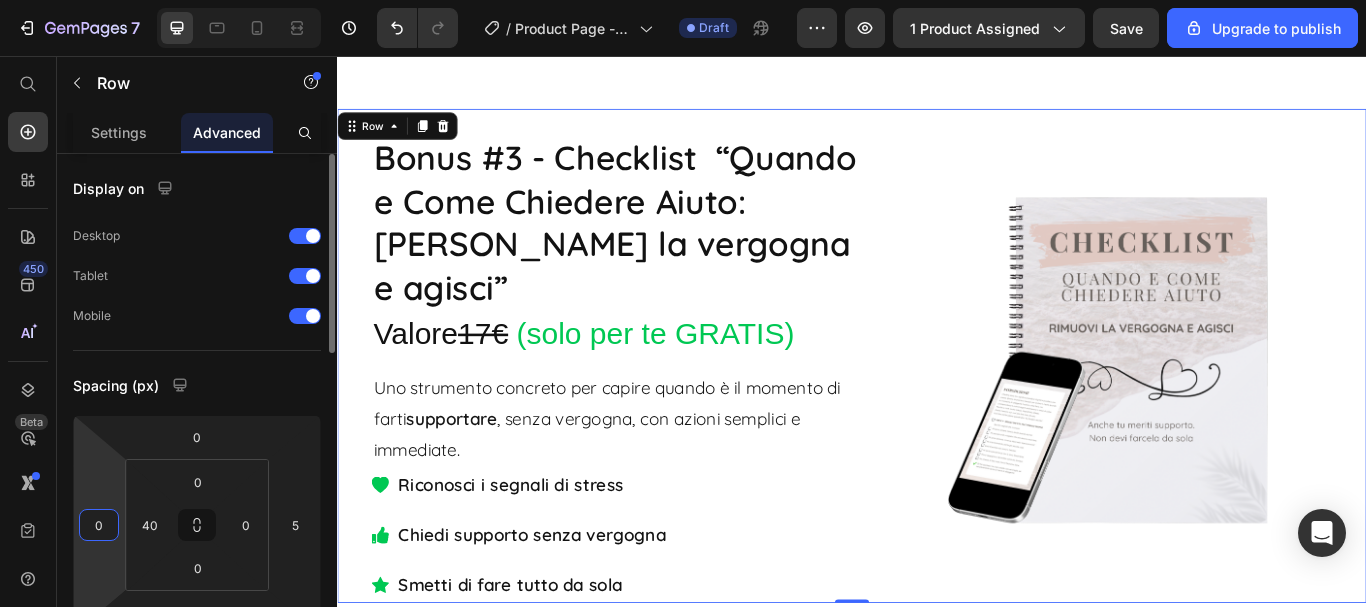 click on "0" at bounding box center [99, 525] 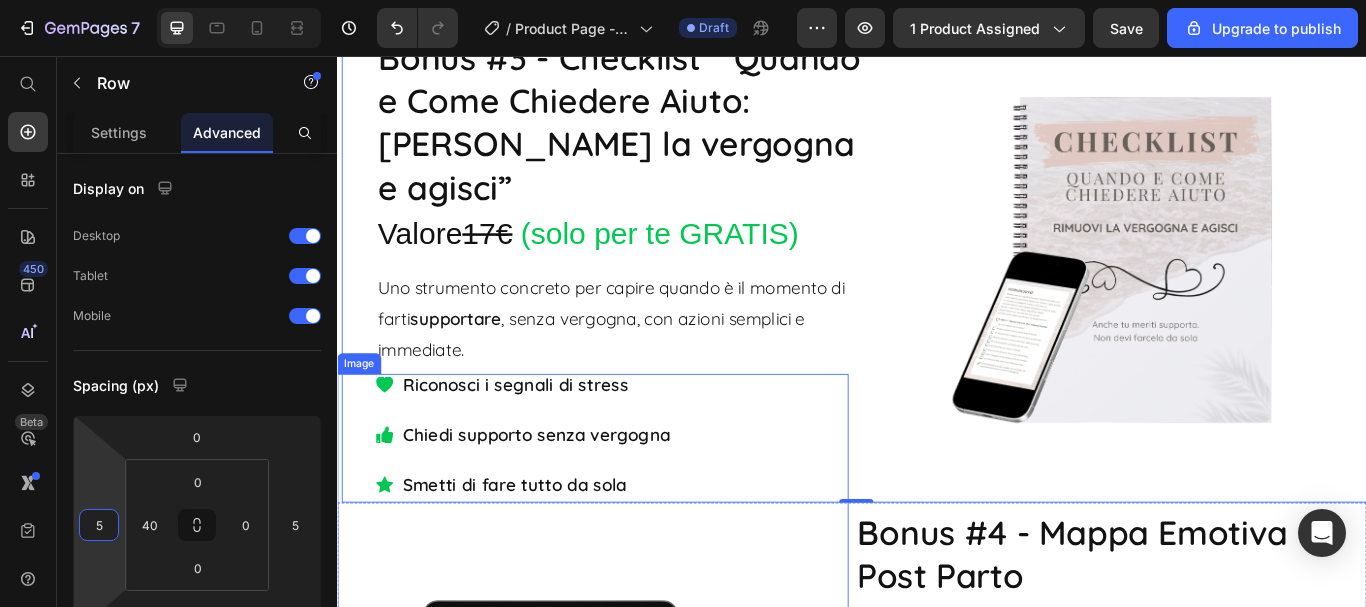scroll, scrollTop: 9600, scrollLeft: 0, axis: vertical 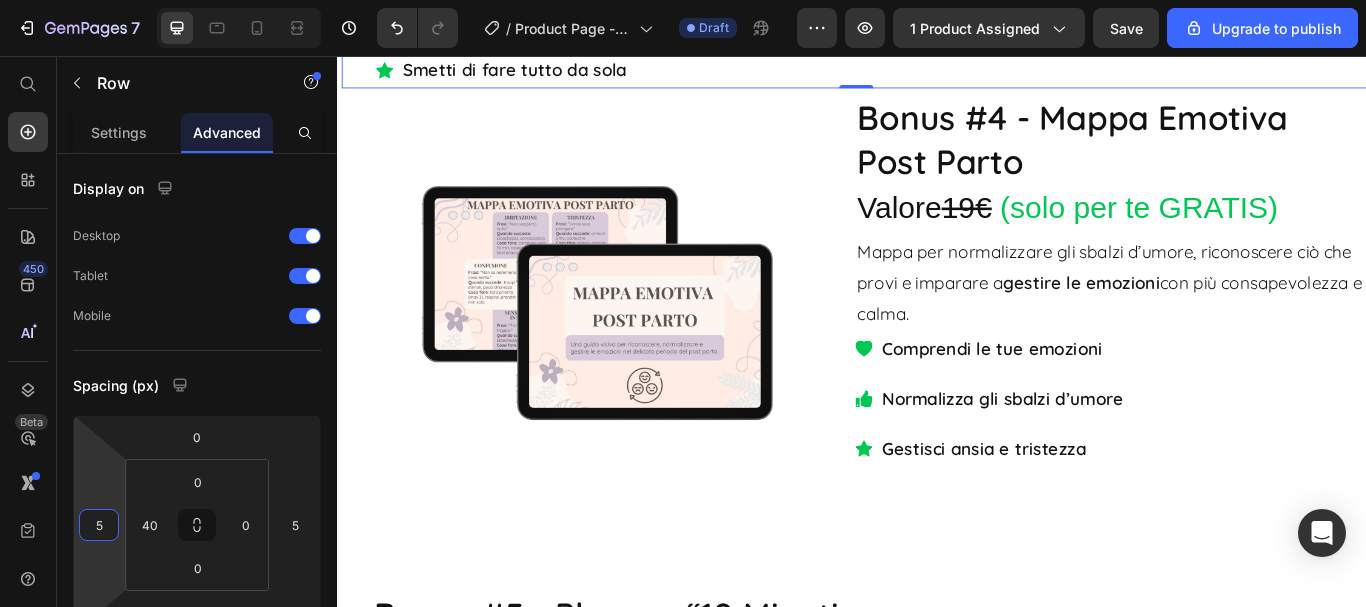type on "5" 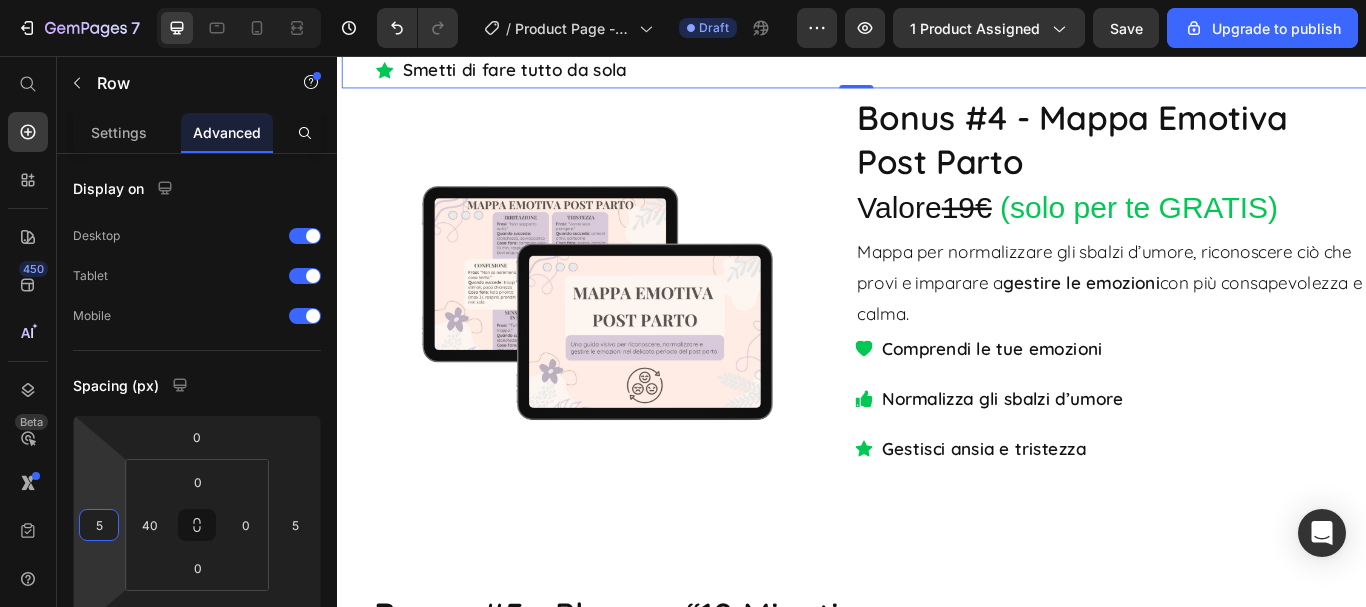 click on "0" at bounding box center (942, 110) 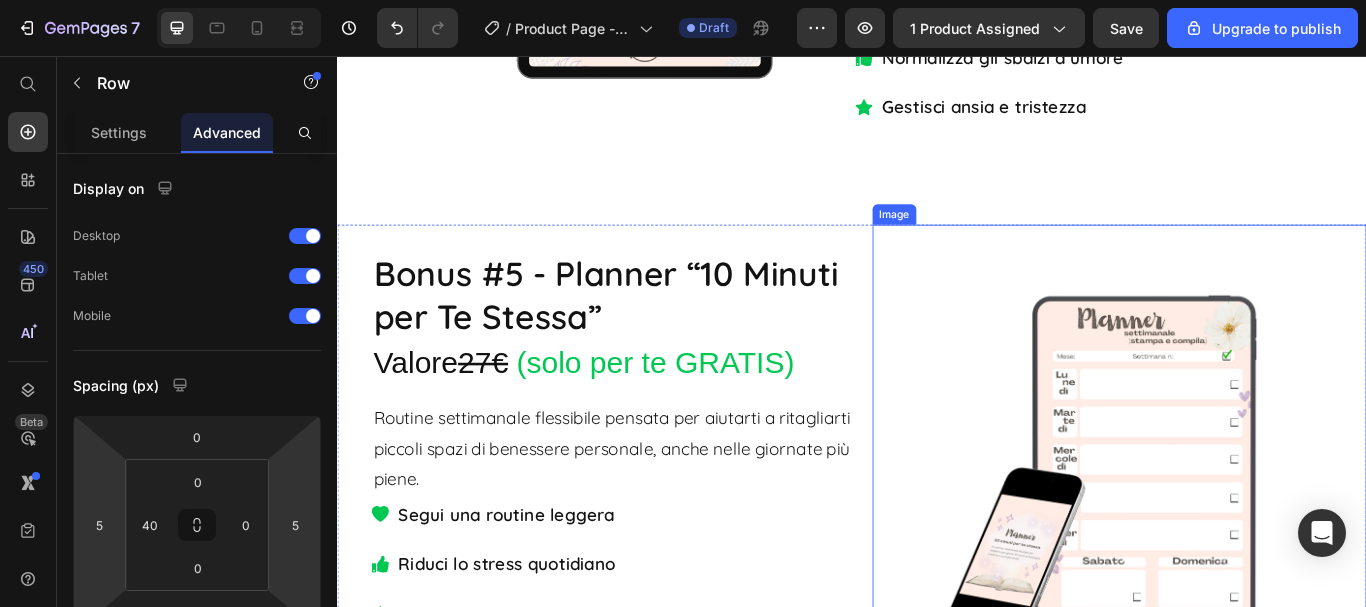 scroll, scrollTop: 10000, scrollLeft: 0, axis: vertical 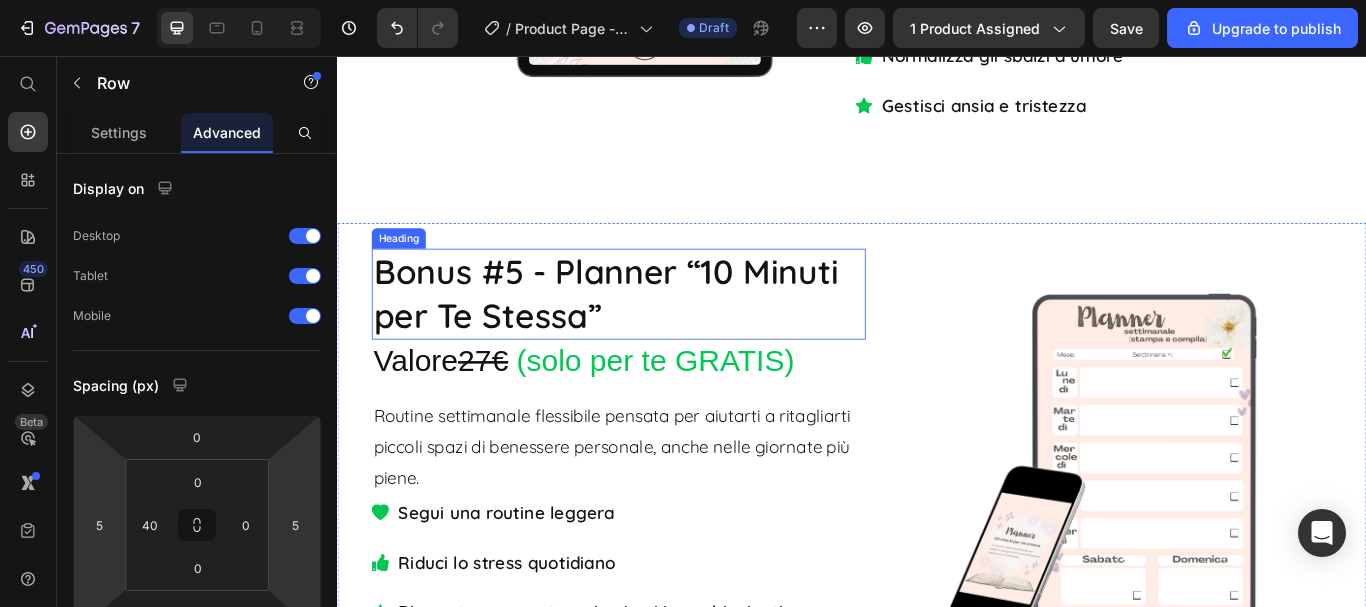 click on "Bonus #5 - Planner “10 Minuti per Te Stessa”" at bounding box center (665, 333) 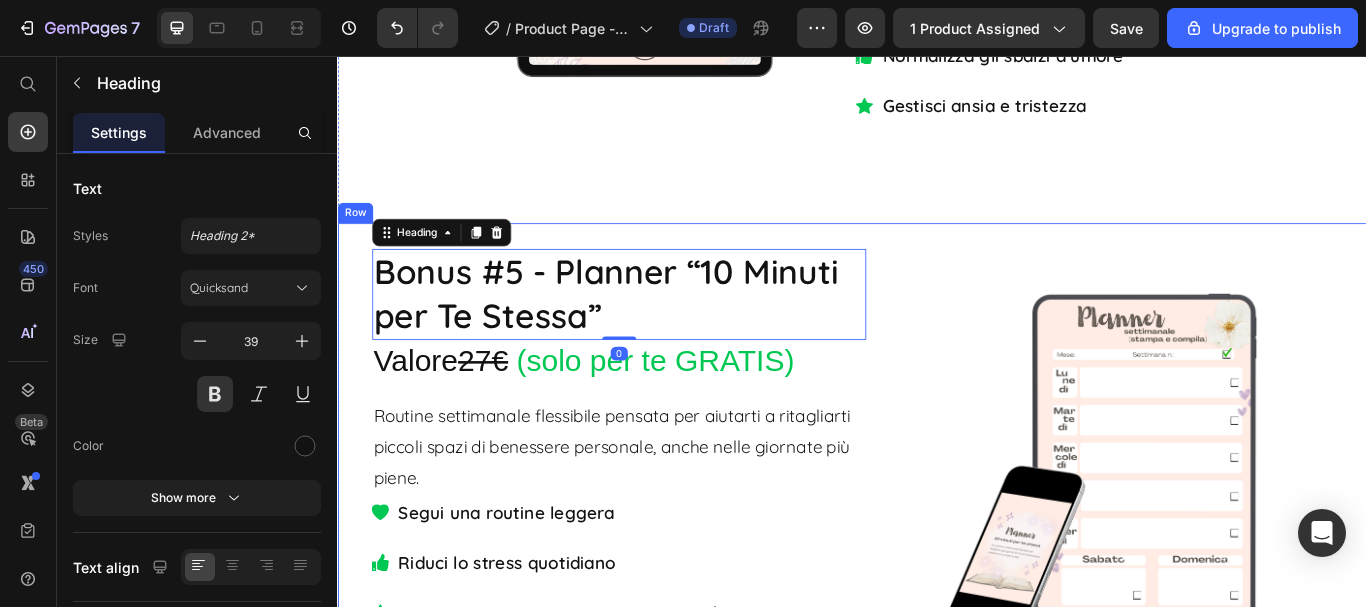 click on "Bonus #5 - Planner “10 Minuti per Te Stessa” Heading   0 Valore  27€   (solo per te GRATIS) Heading Routine settimanale flessibile pensata per aiutarti a ritagliarti piccoli spazi di benessere personale, anche nelle giornate più piene.  Text Block Segui una routine leggera Riduci lo stress quotidiano Ricava tempo per te e ricaricati in pochi minuti Item List Image Row" at bounding box center [937, 534] 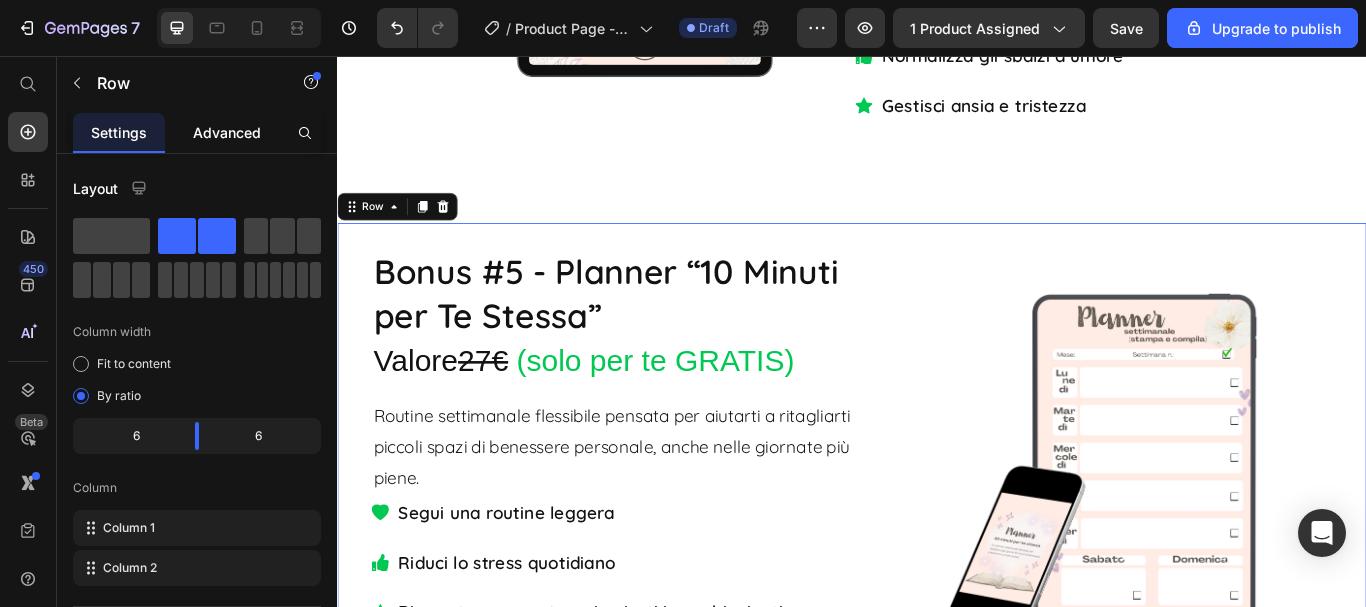 click on "Advanced" at bounding box center (227, 132) 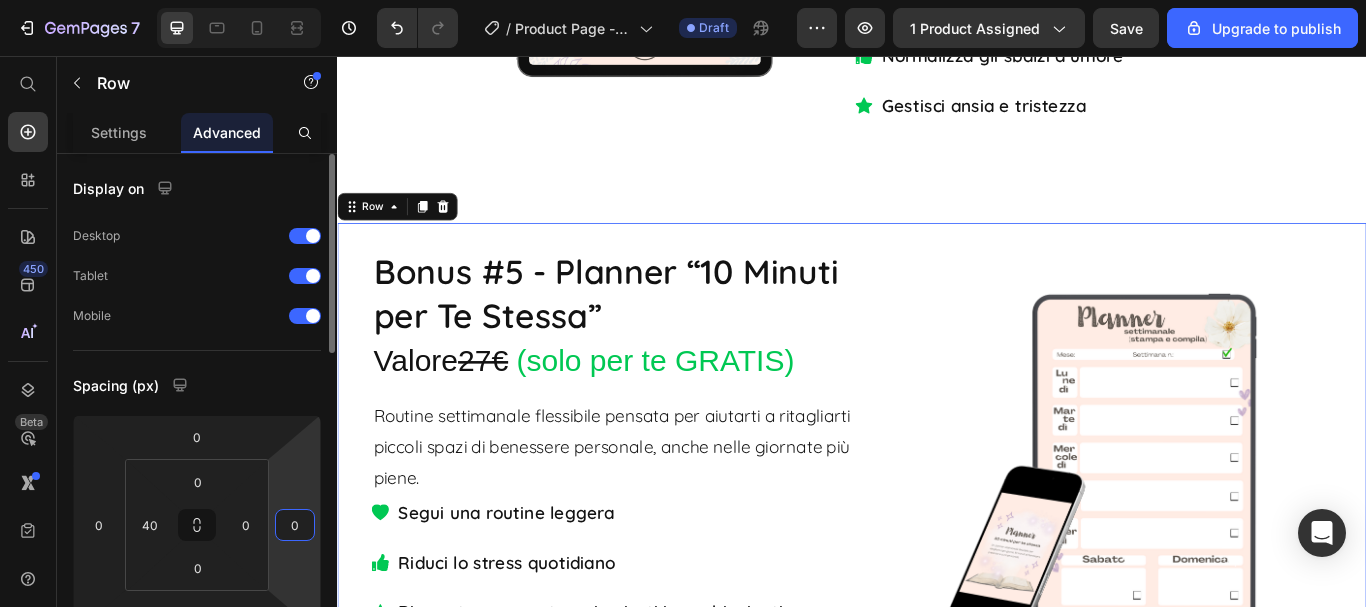click on "7   /  Product Page - [DATE] 23:21:54 Draft Preview 1 product assigned  Save  Upgrade to publish 450 Beta Start with Sections Elements Hero Section Product Detail Brands Trusted Badges Guarantee Product Breakdown How to use Testimonials Compare Bundle FAQs Social Proof Brand Story Product List Collection Blog List Contact Sticky Add to Cart Custom Footer Browse Library 450 Layout
Row
Row
Row
Row Text
Heading
Text Block Button
Button
Button
Sticky Back to top Media" at bounding box center (683, 0) 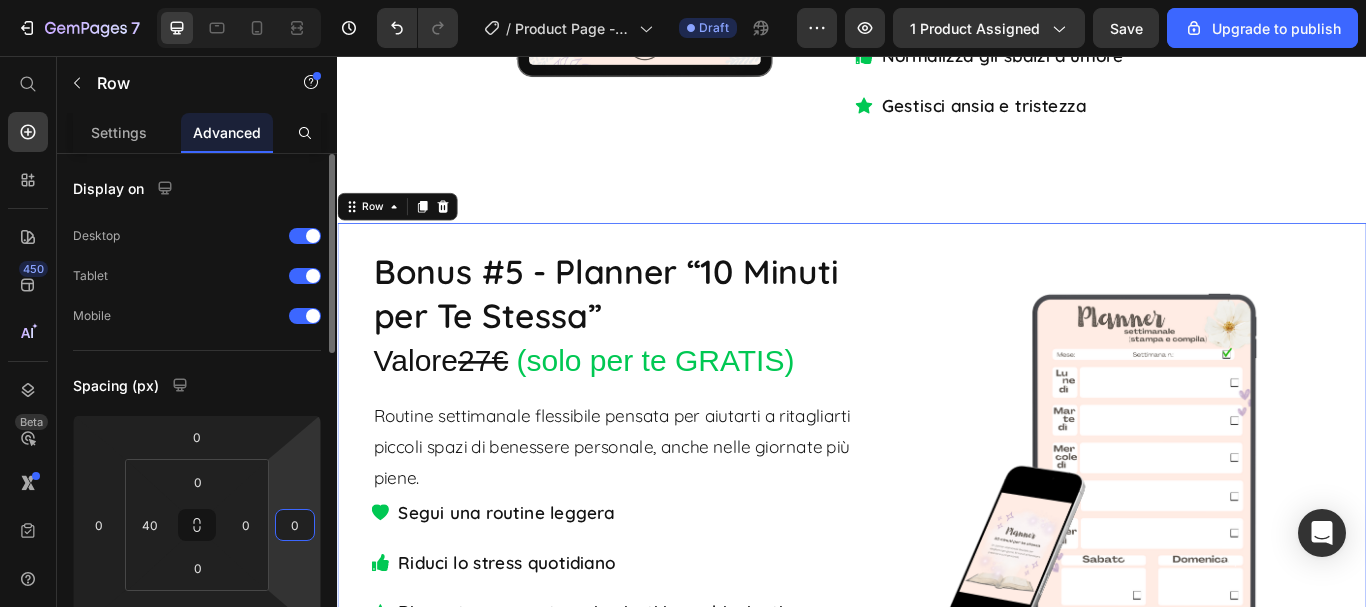 click on "0" at bounding box center [295, 525] 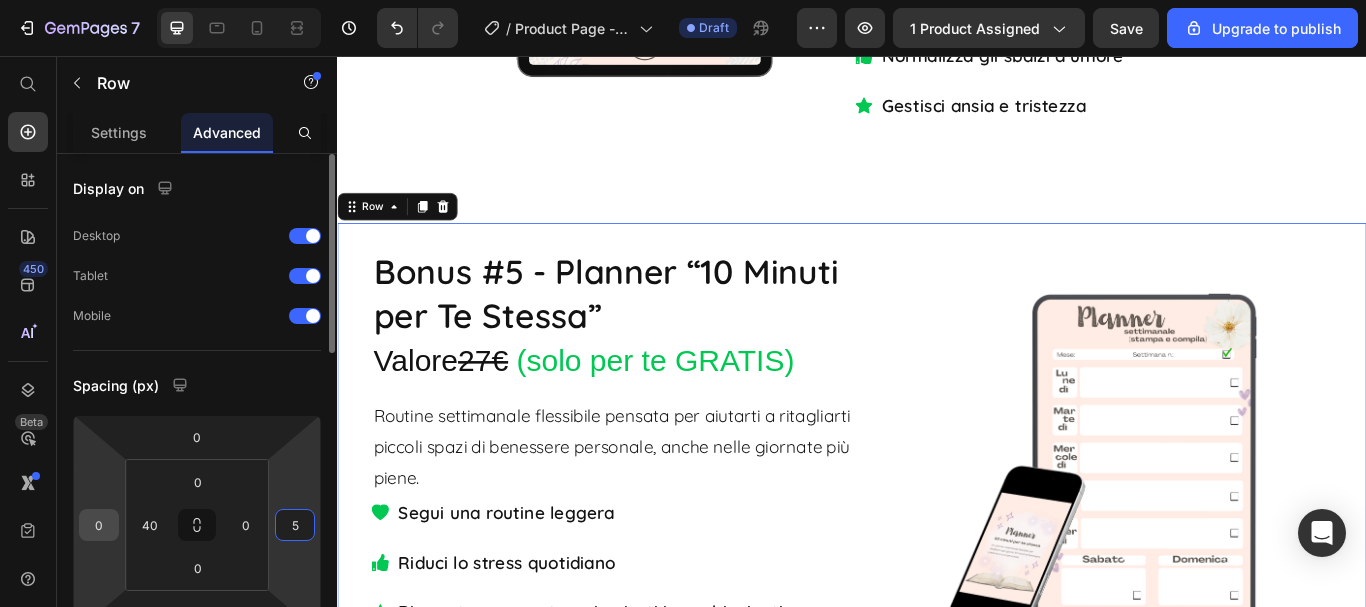 type on "5" 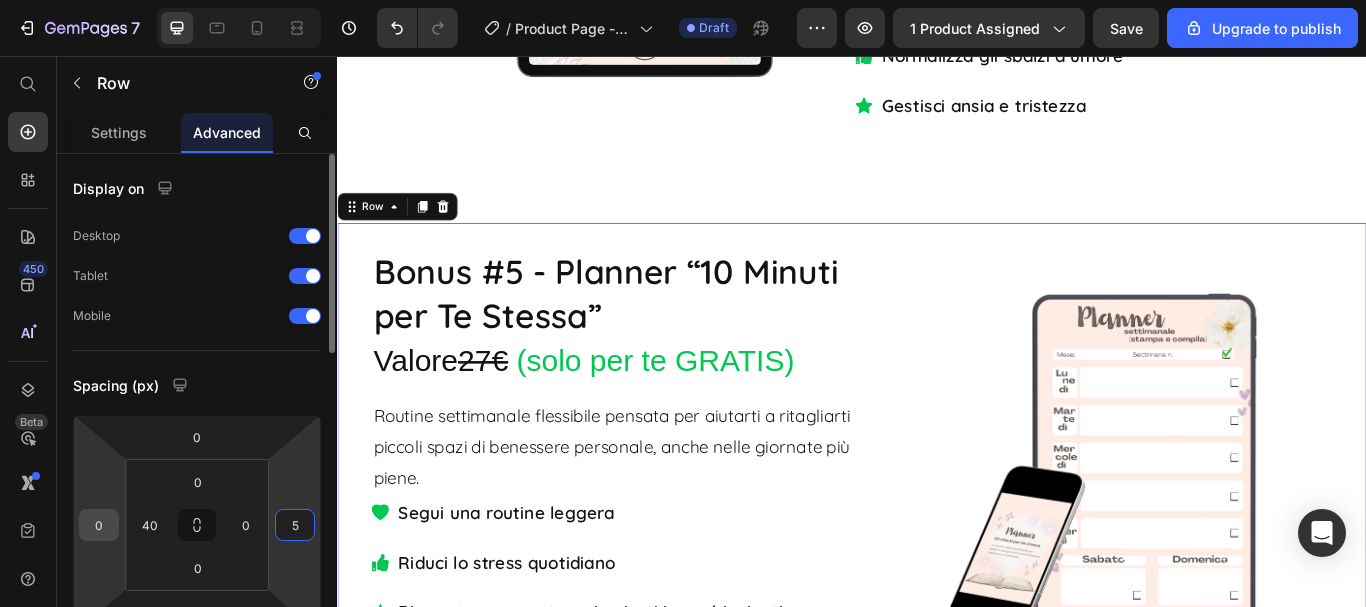click on "0" at bounding box center (99, 525) 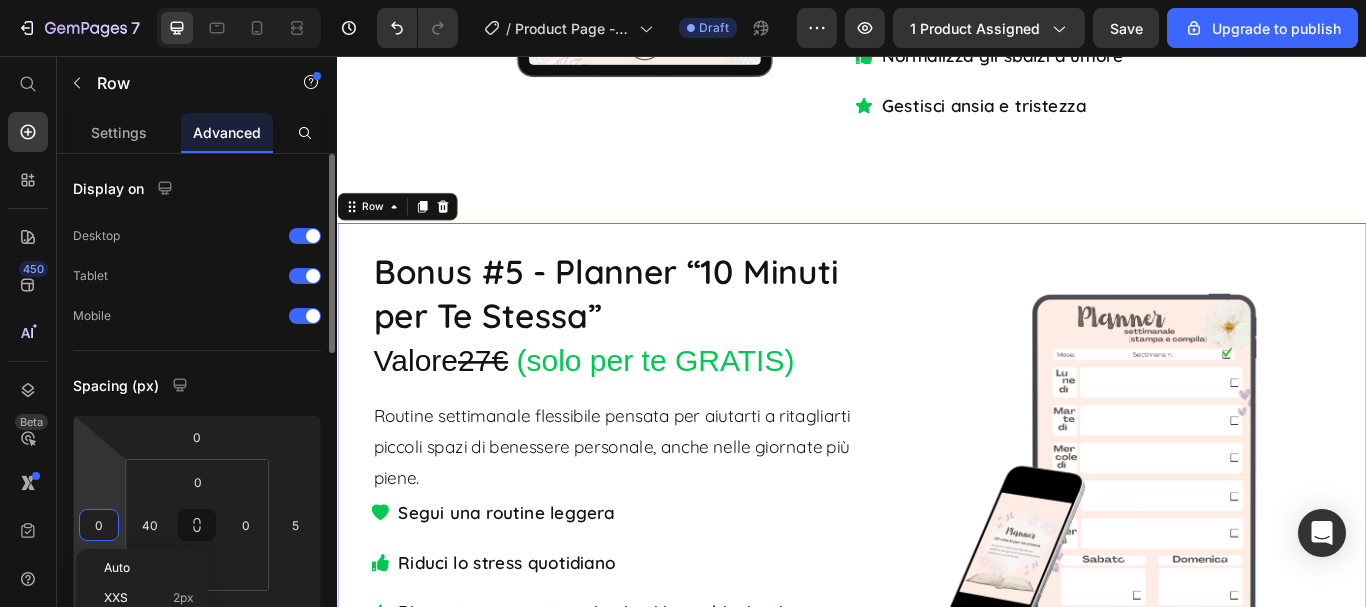 type on "5" 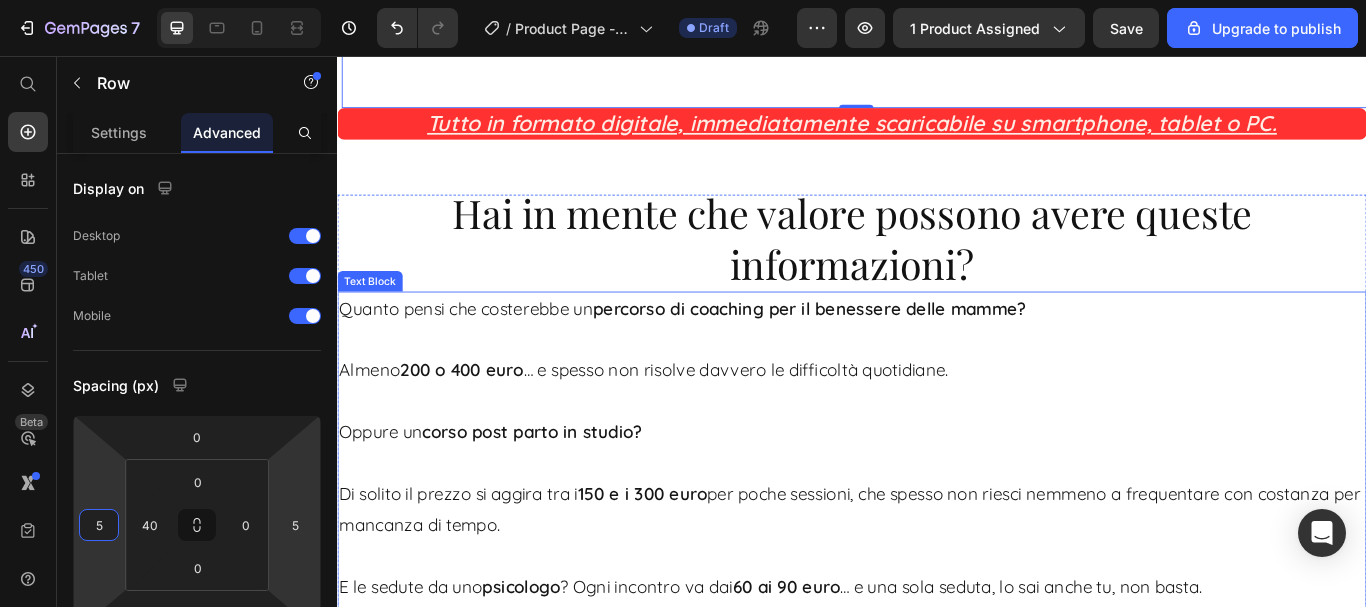 scroll, scrollTop: 10800, scrollLeft: 0, axis: vertical 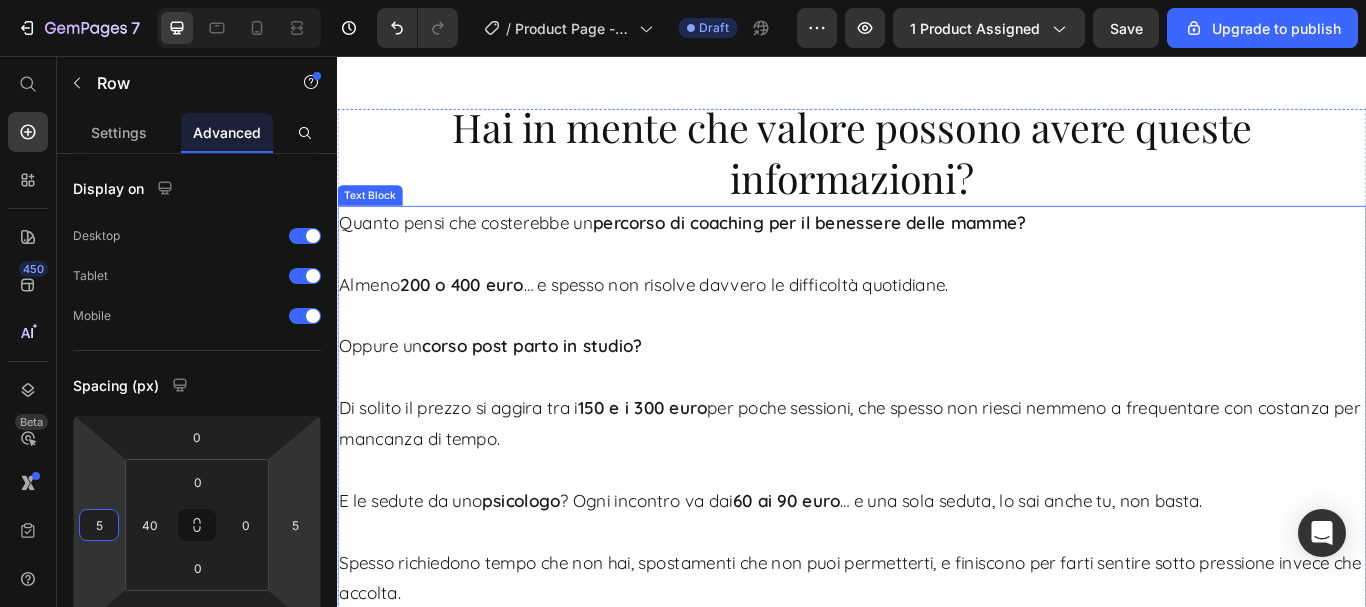 click on "percorso di coaching per il benessere delle mamme?" at bounding box center (887, 250) 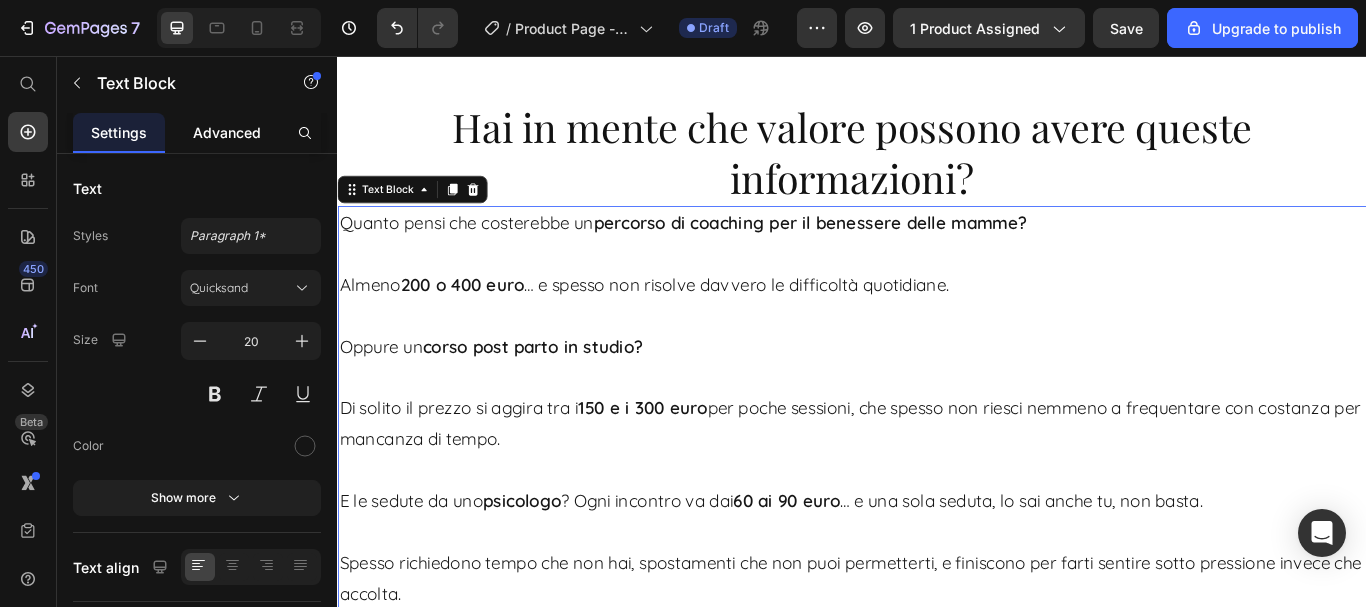 click on "Advanced" 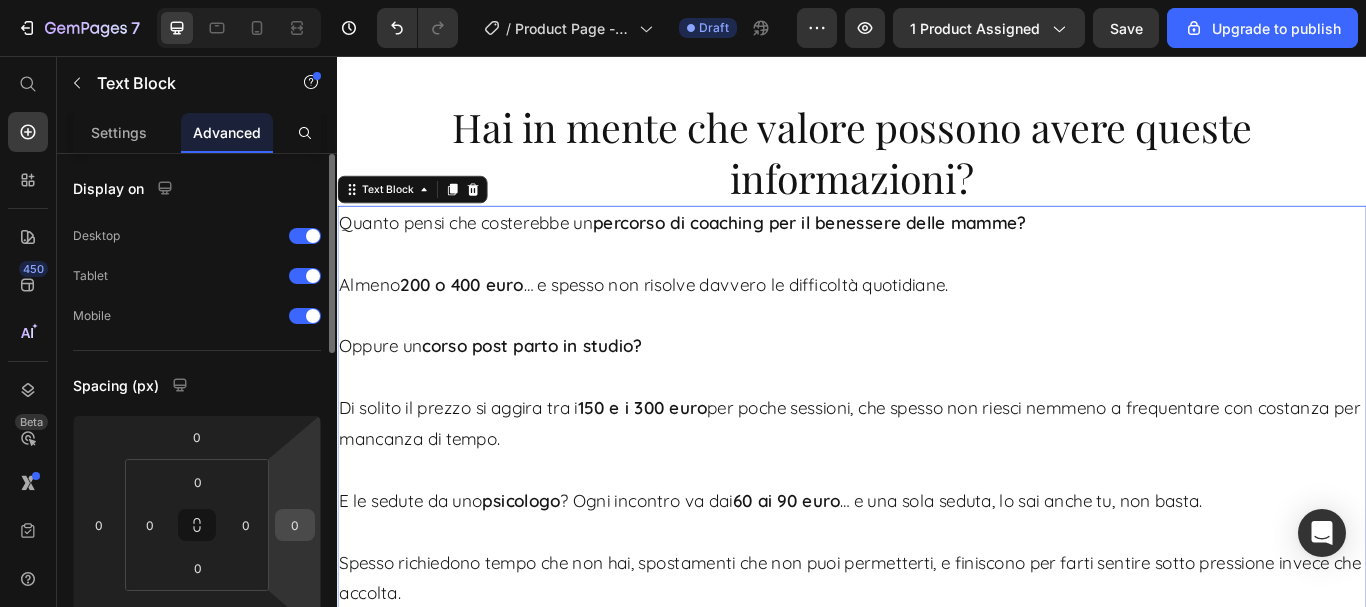 click on "0" at bounding box center [295, 525] 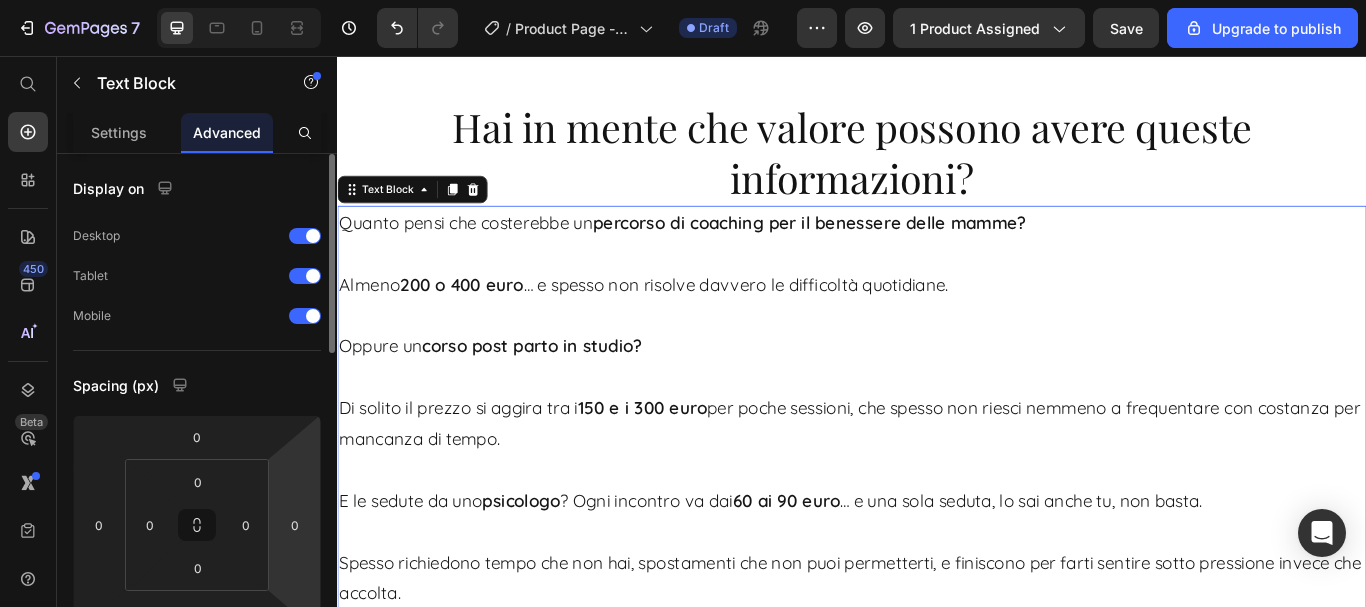 click on "0" at bounding box center (295, 525) 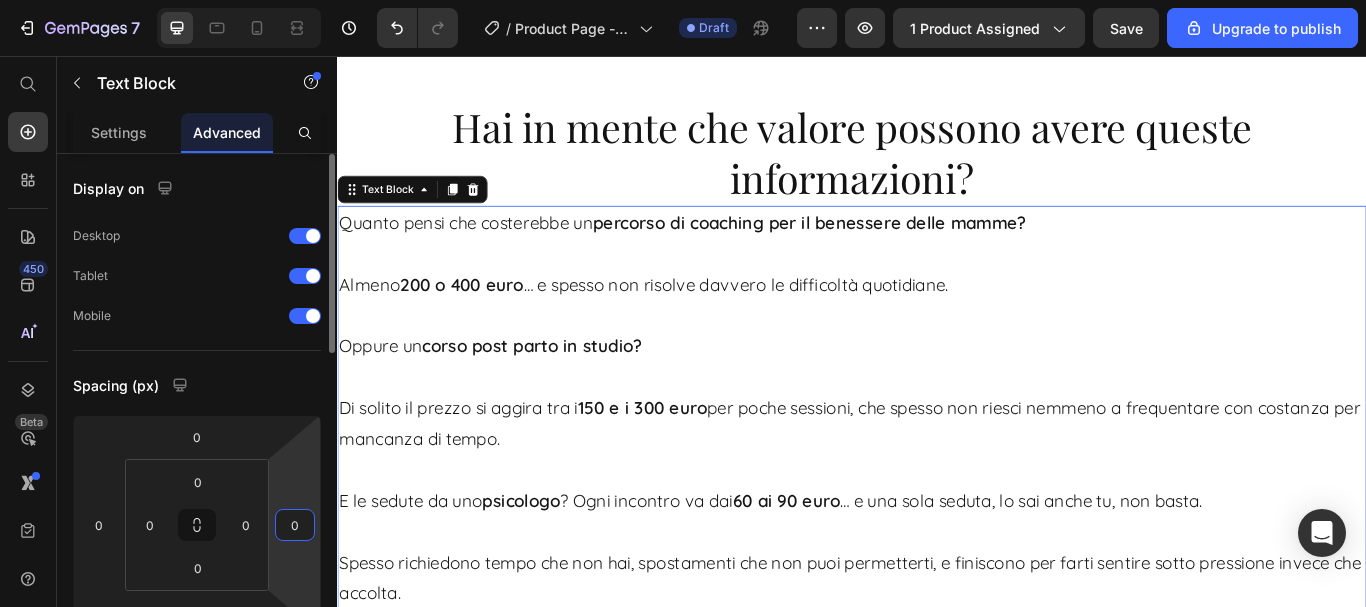 click on "0" at bounding box center [295, 525] 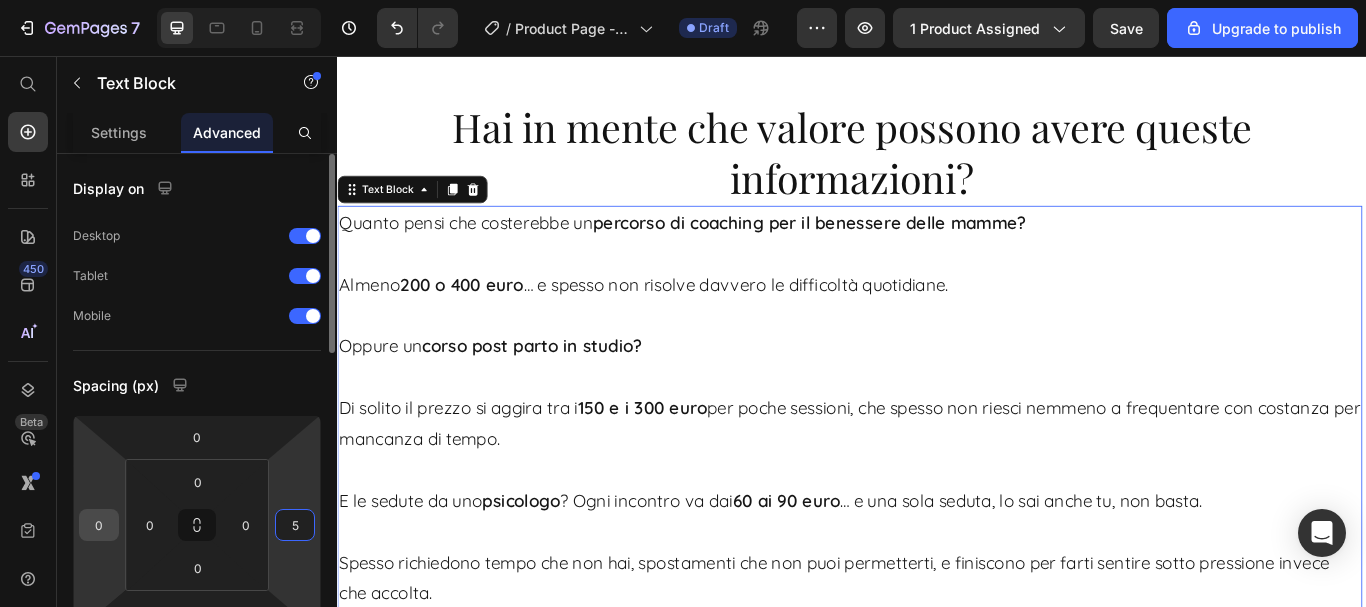 type on "5" 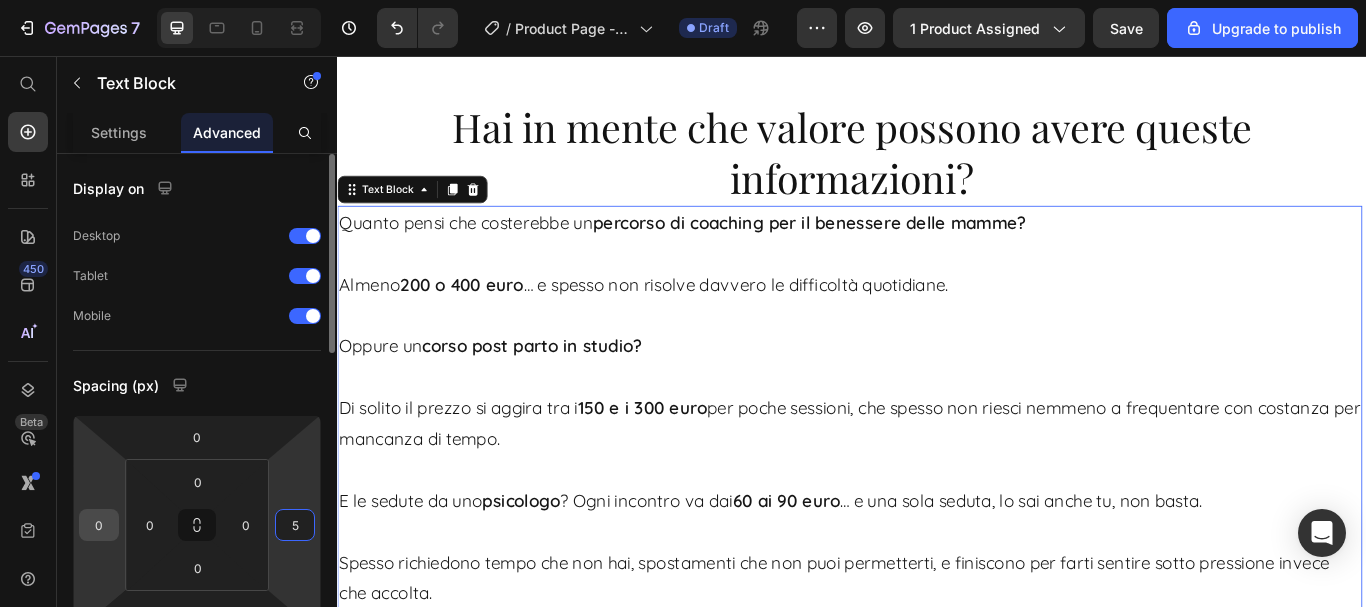 click on "0" at bounding box center [99, 525] 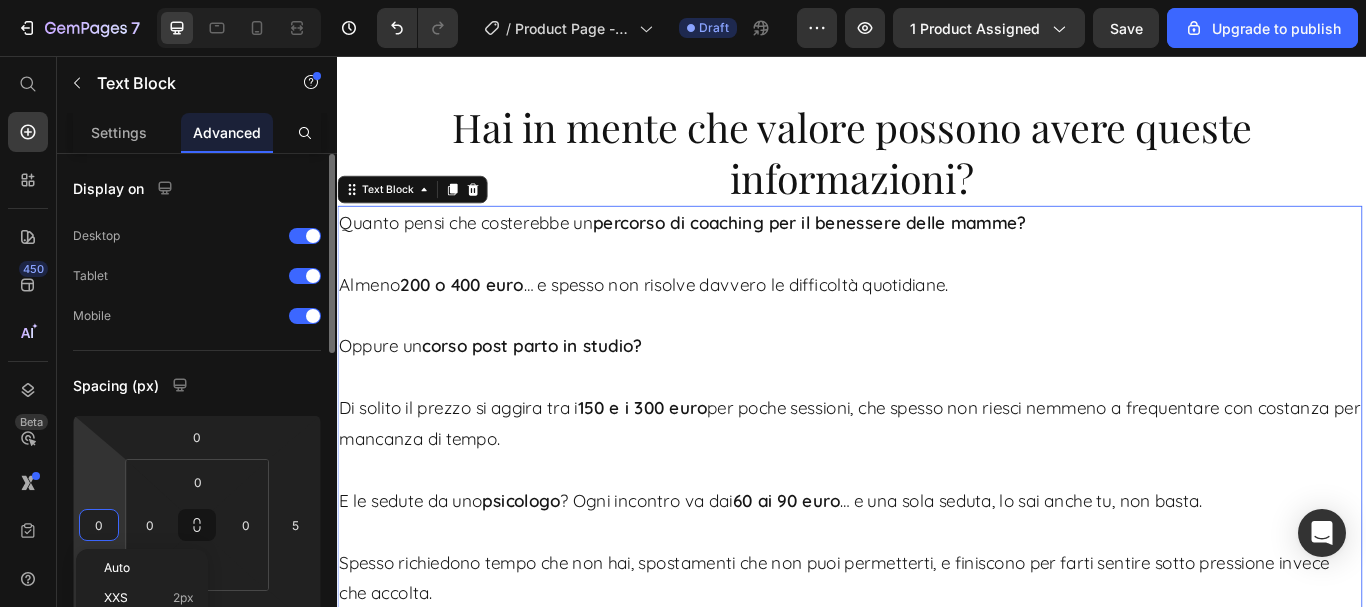 type on "5" 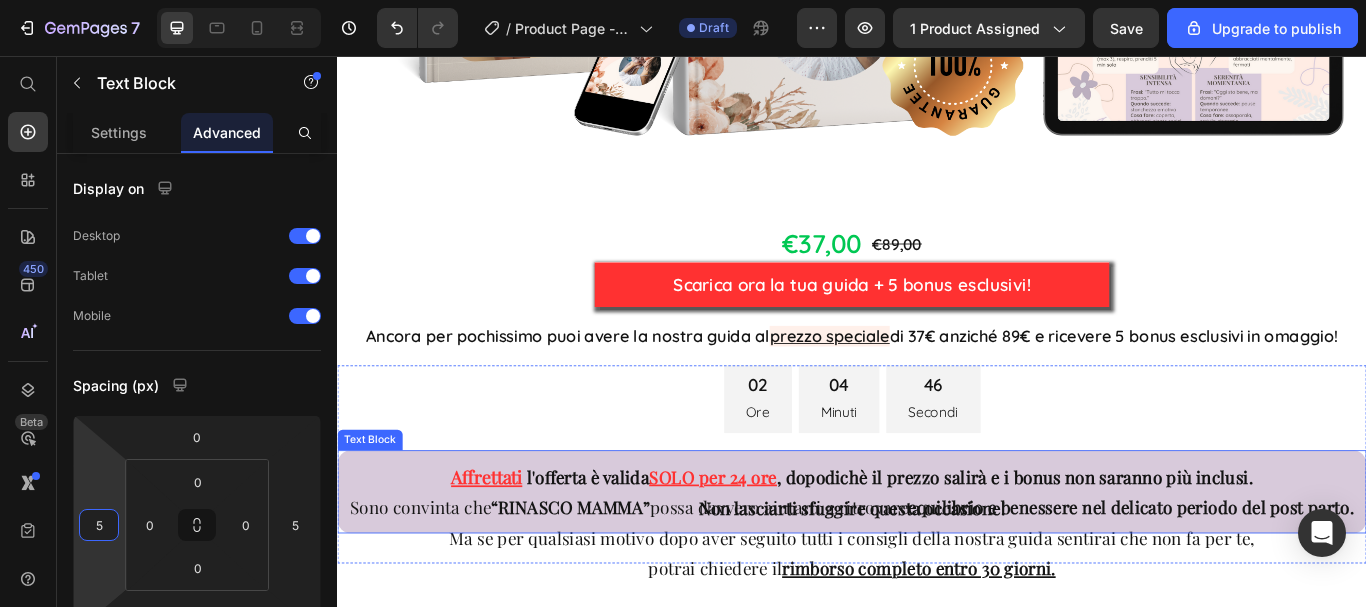 scroll, scrollTop: 12700, scrollLeft: 0, axis: vertical 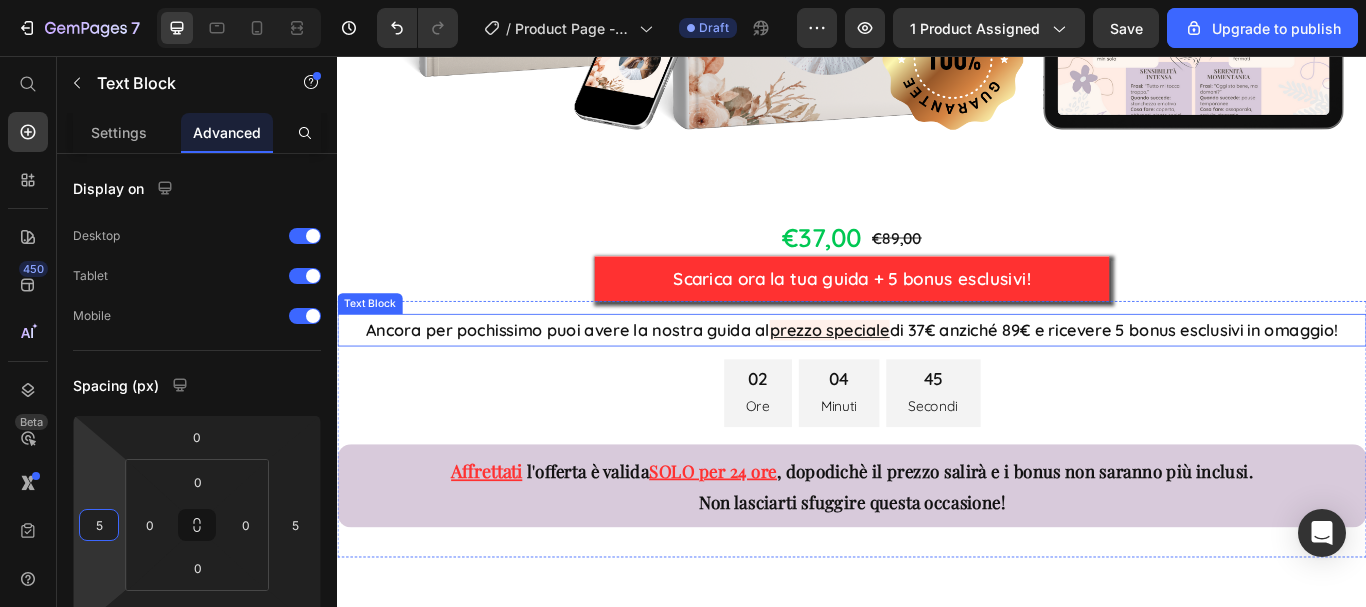 click on "Ancora per pochissimo puoi avere la nostra guida al  prezzo speciale  di 37€ anziché 89€ e ricevere 5 bonus esclusivi in omaggio!" at bounding box center (937, 376) 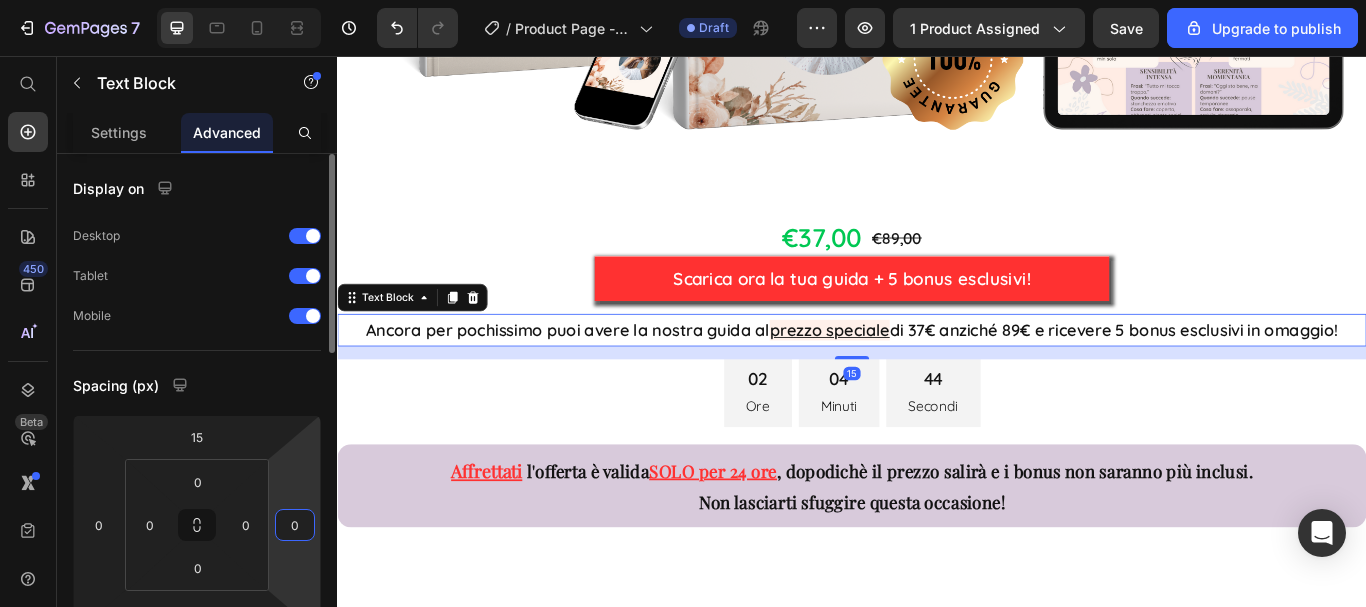 click on "0" at bounding box center [295, 525] 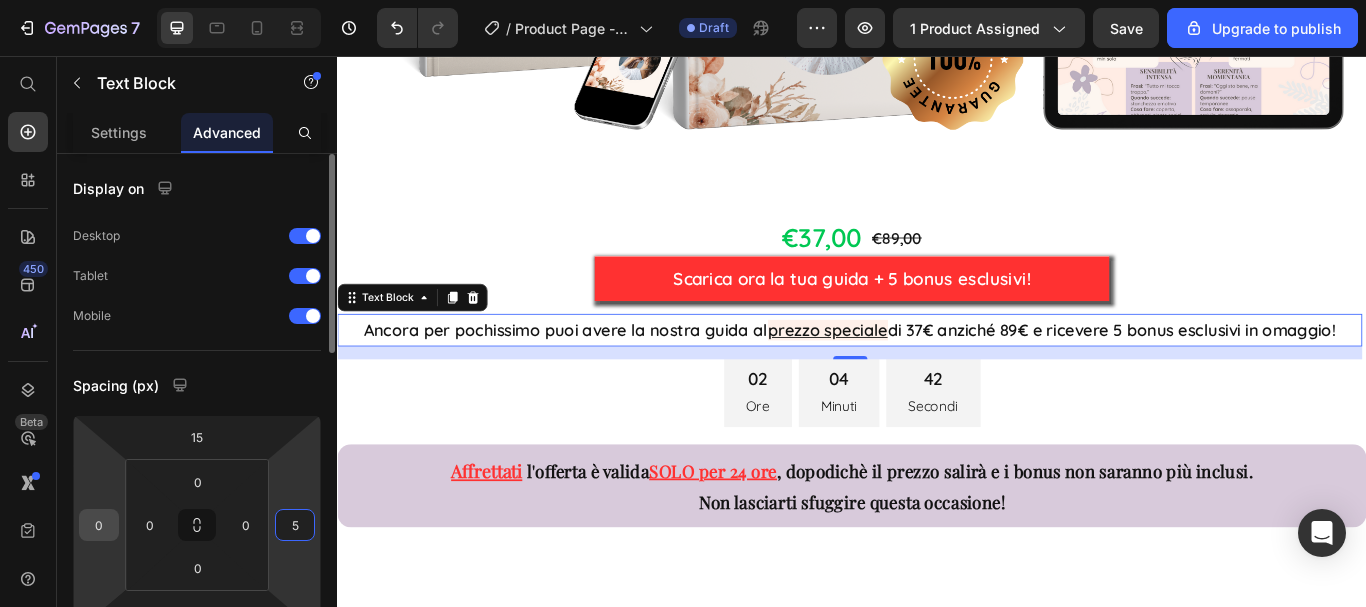 type on "5" 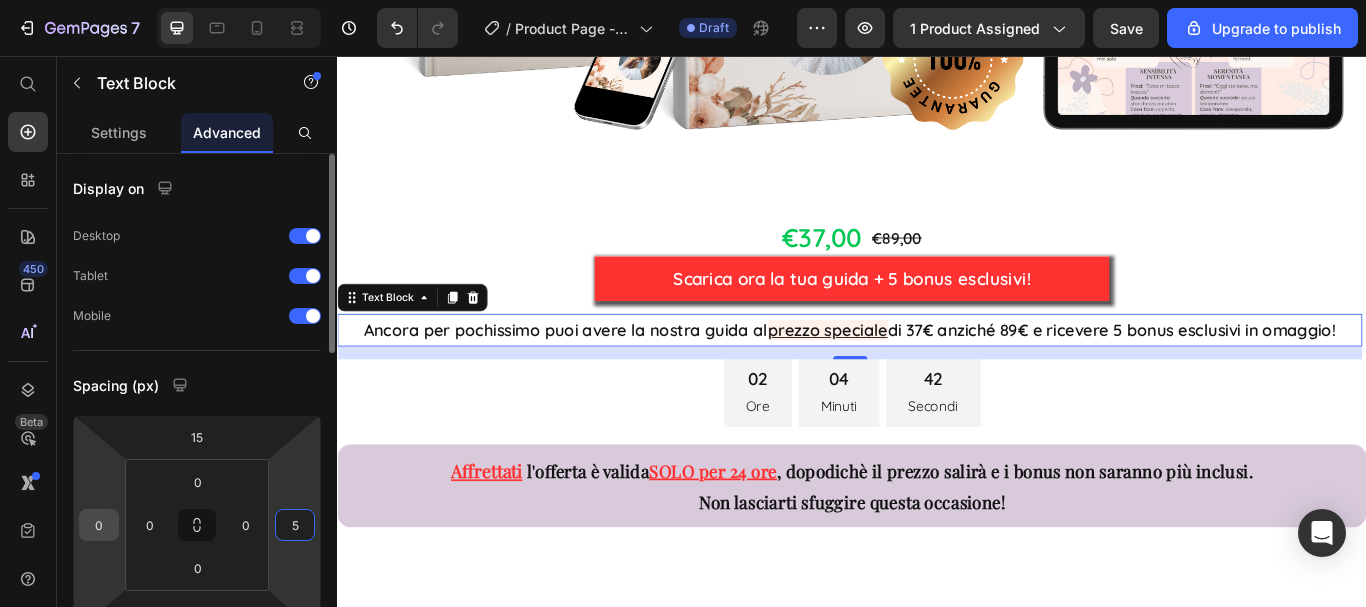 click on "0" at bounding box center (99, 525) 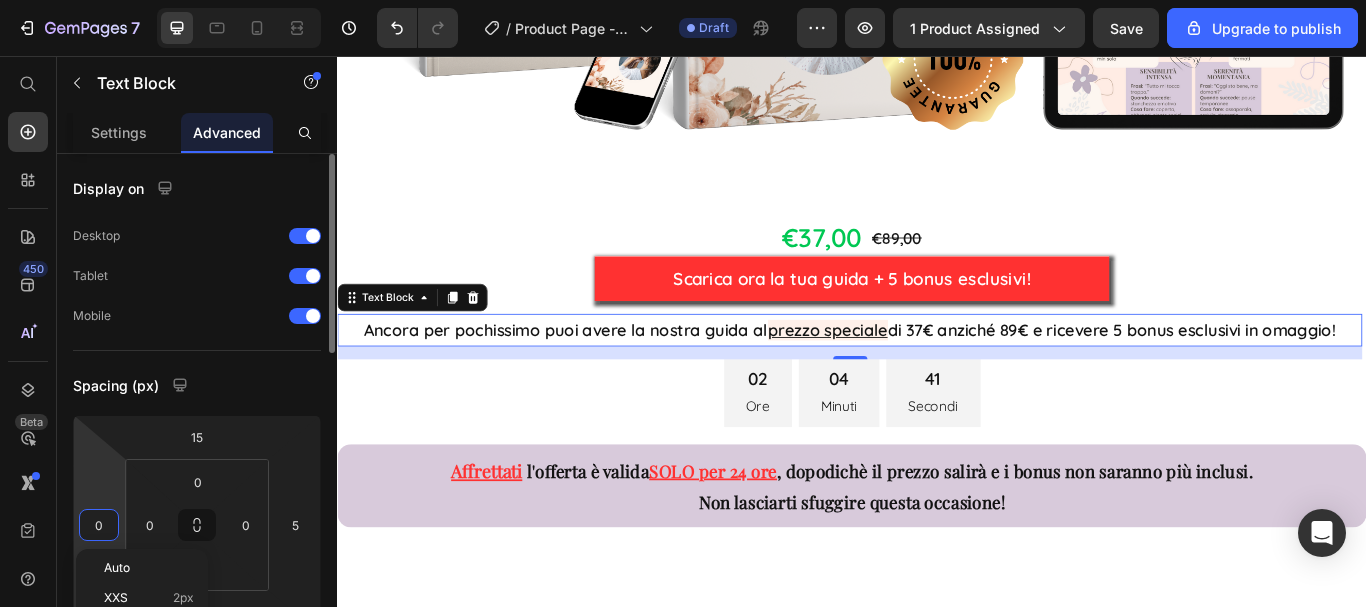 type on "5" 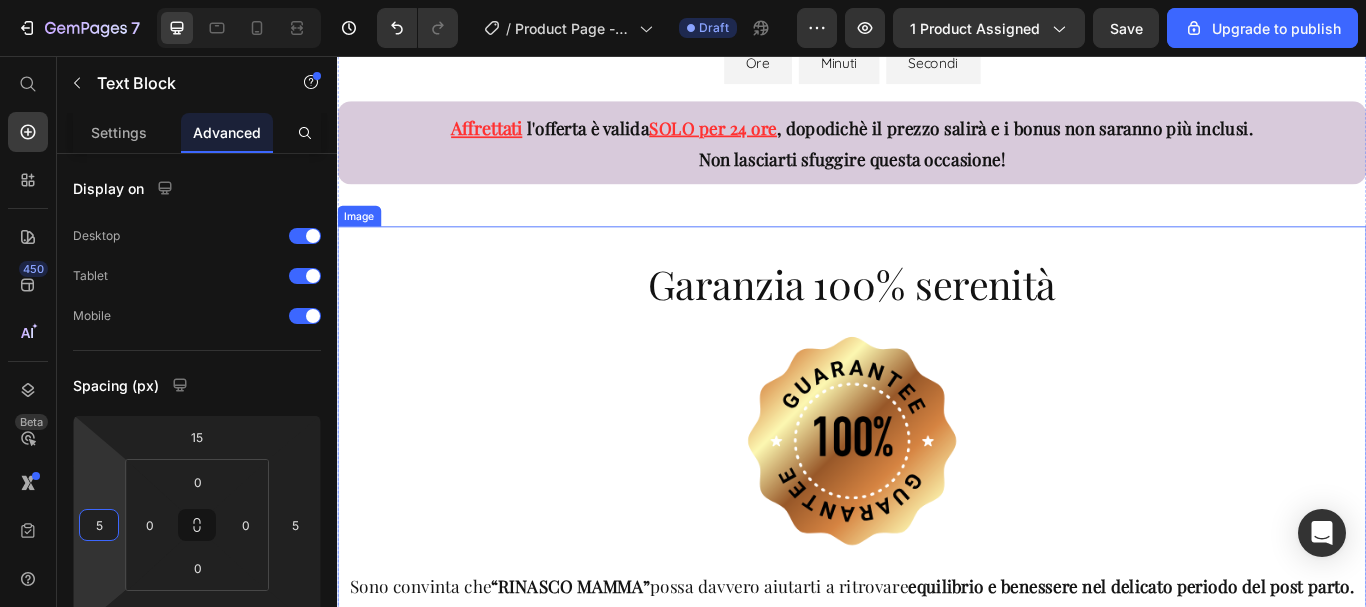 scroll, scrollTop: 13500, scrollLeft: 0, axis: vertical 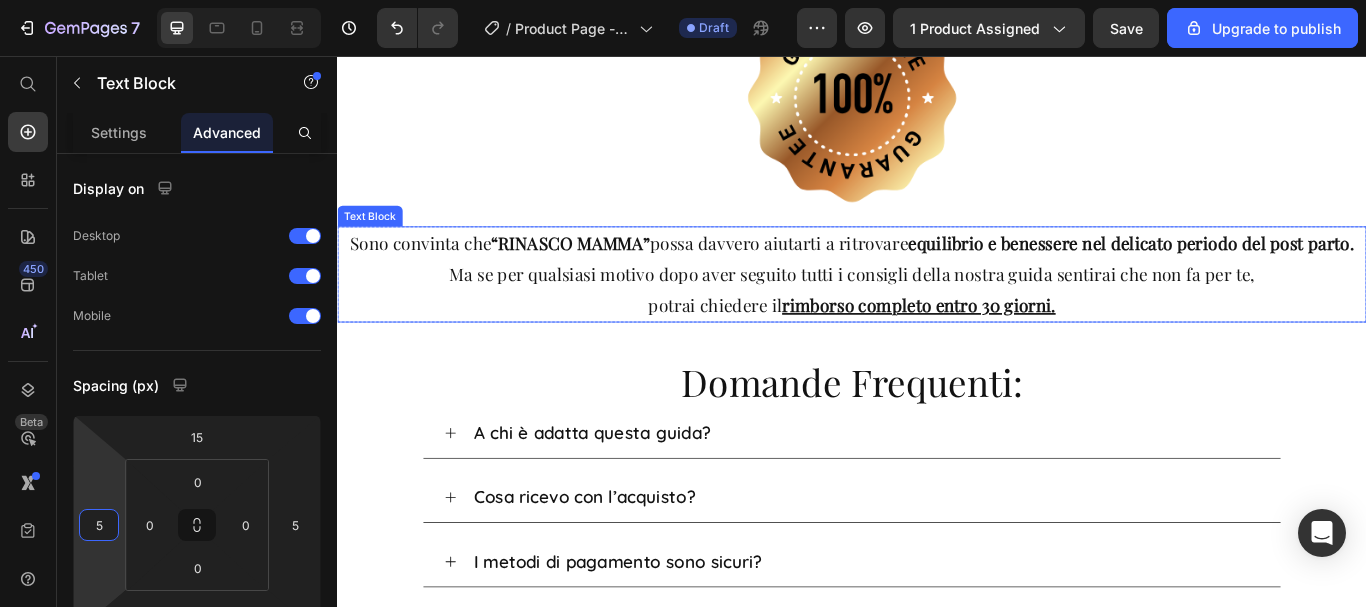 click on "Sono convinta che  “RINASCO MAMMA”  possa davvero aiutarti a ritrovare  equilibrio e benessere nel delicato periodo del post parto. Ma se per qualsiasi motivo dopo aver seguito tutti i consigli della nostra guida sentirai che non fa per te," at bounding box center (937, 293) 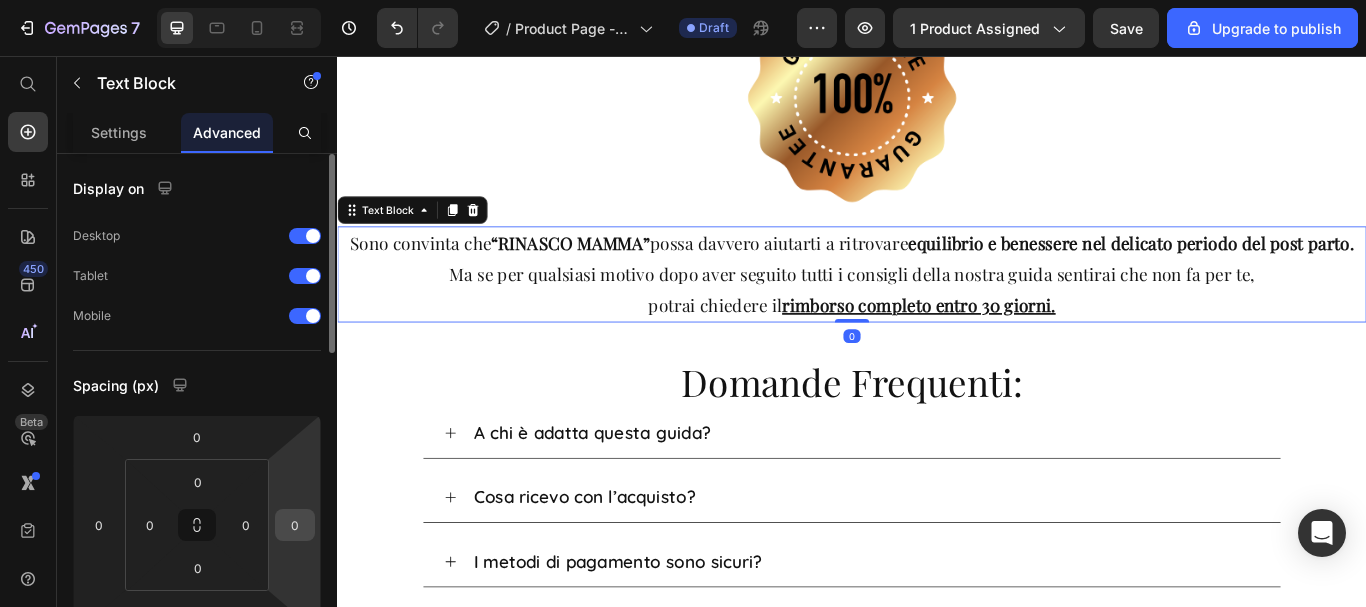 click on "0" at bounding box center [295, 525] 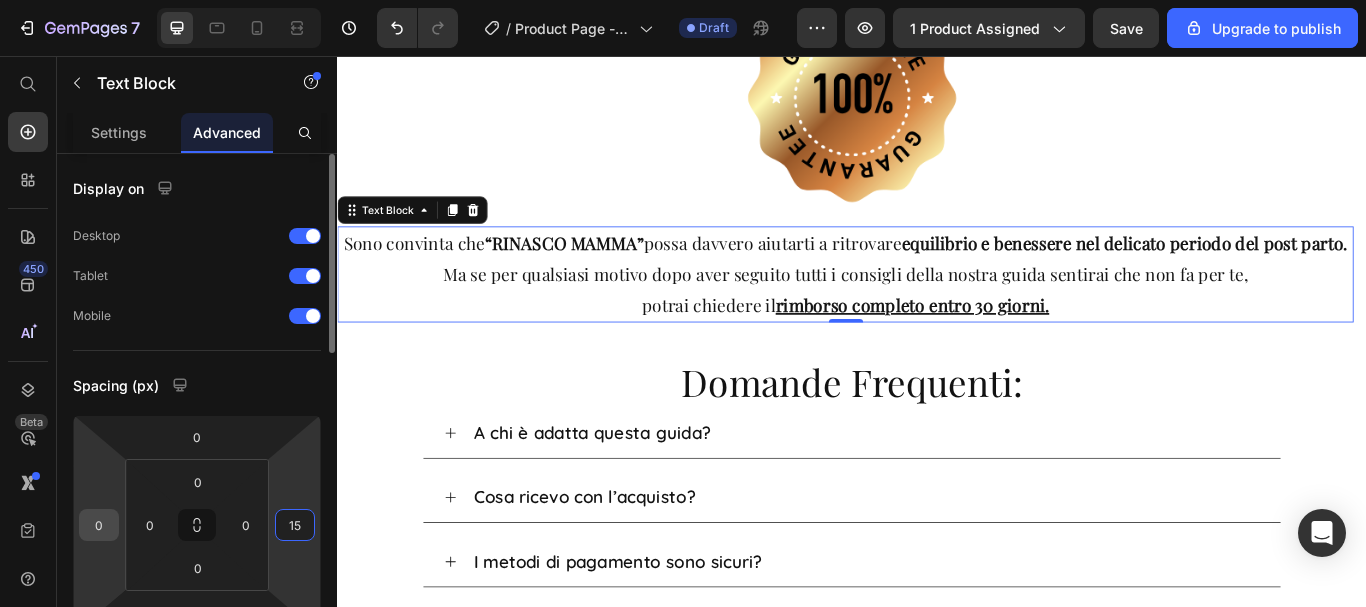 type on "15" 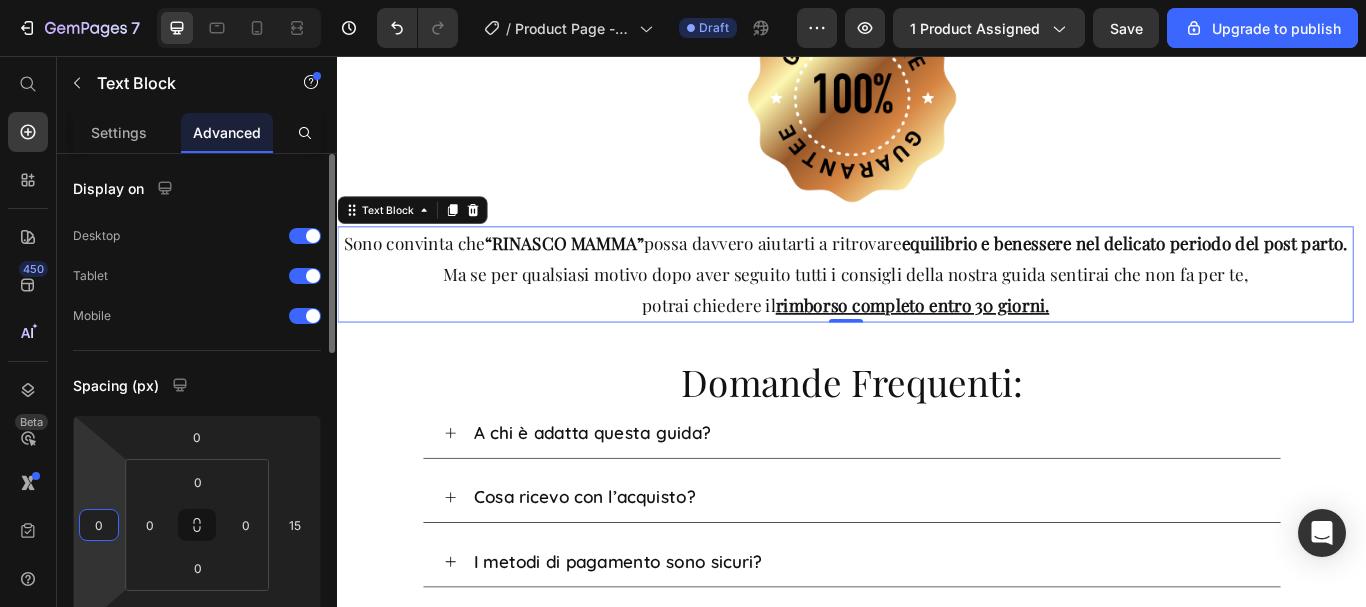 click on "0" at bounding box center [99, 525] 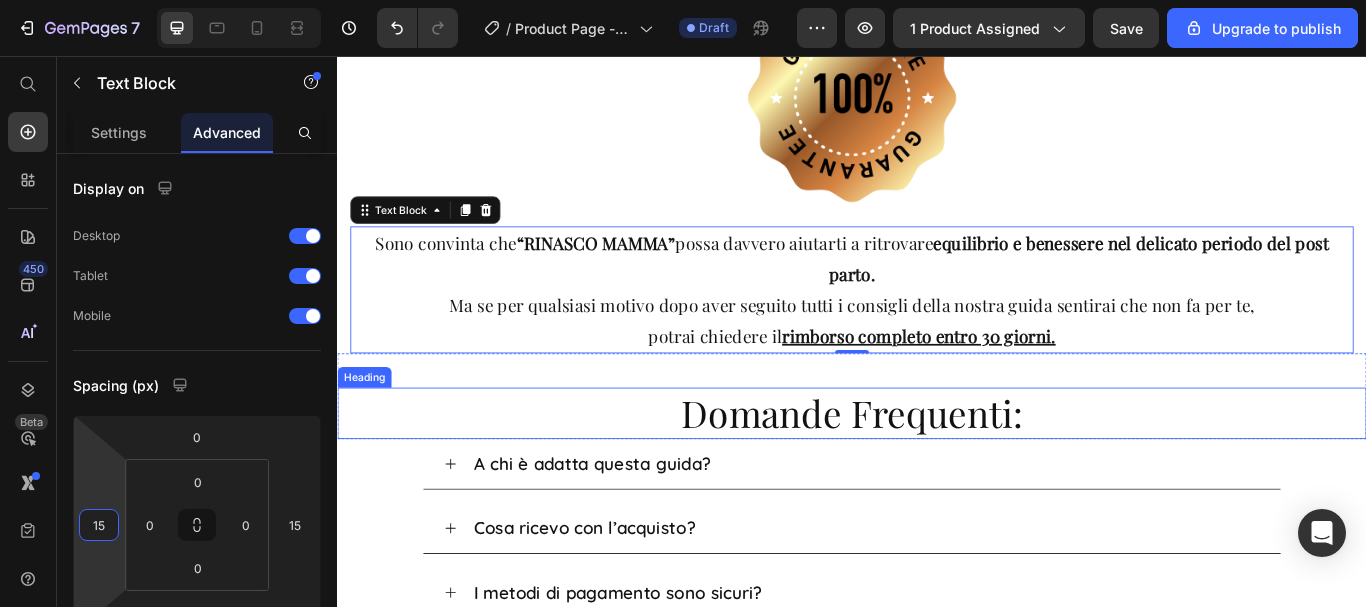 type on "1" 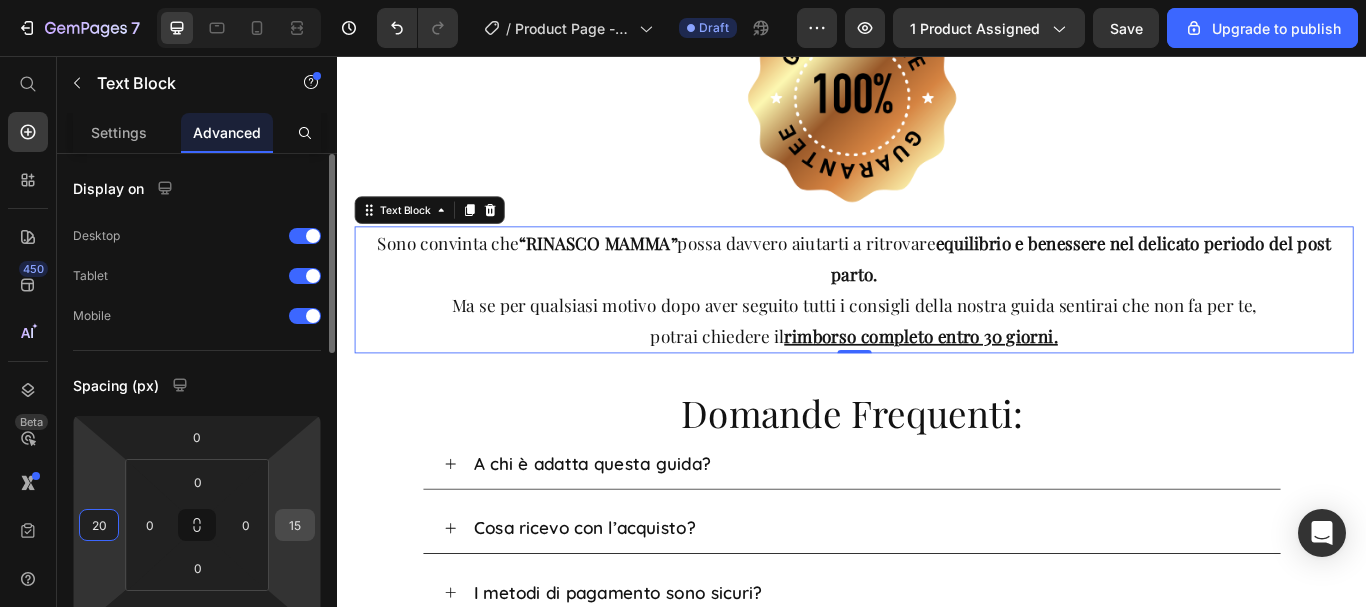 type on "20" 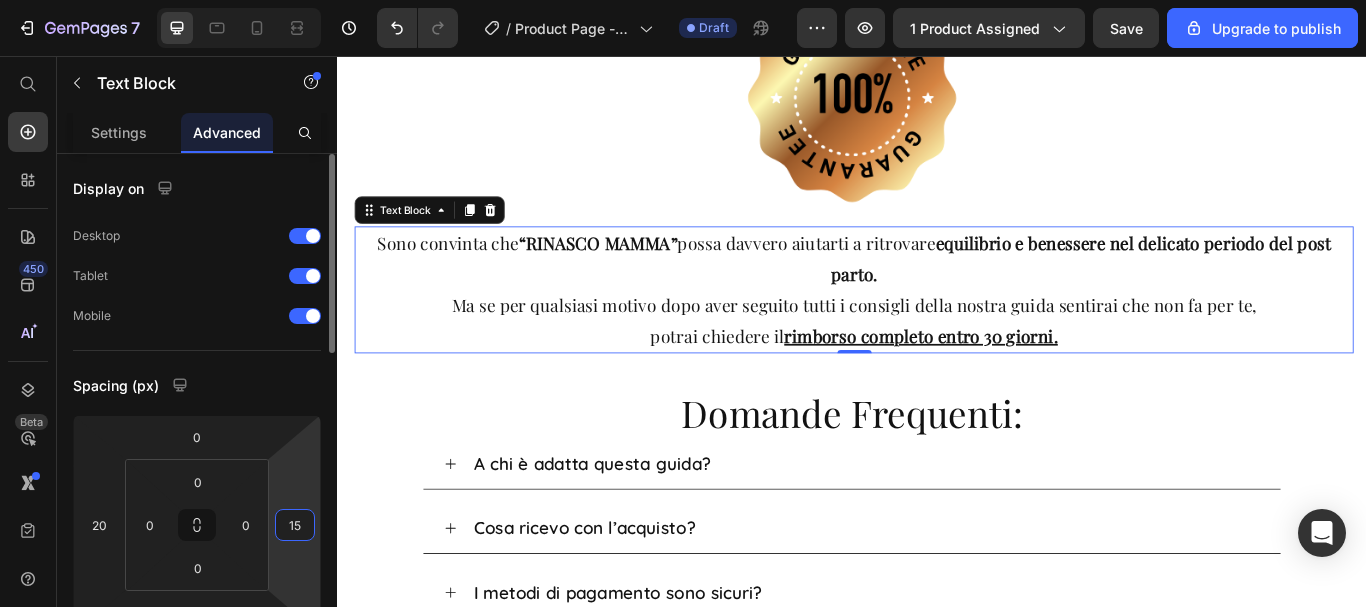 click on "15" at bounding box center (295, 525) 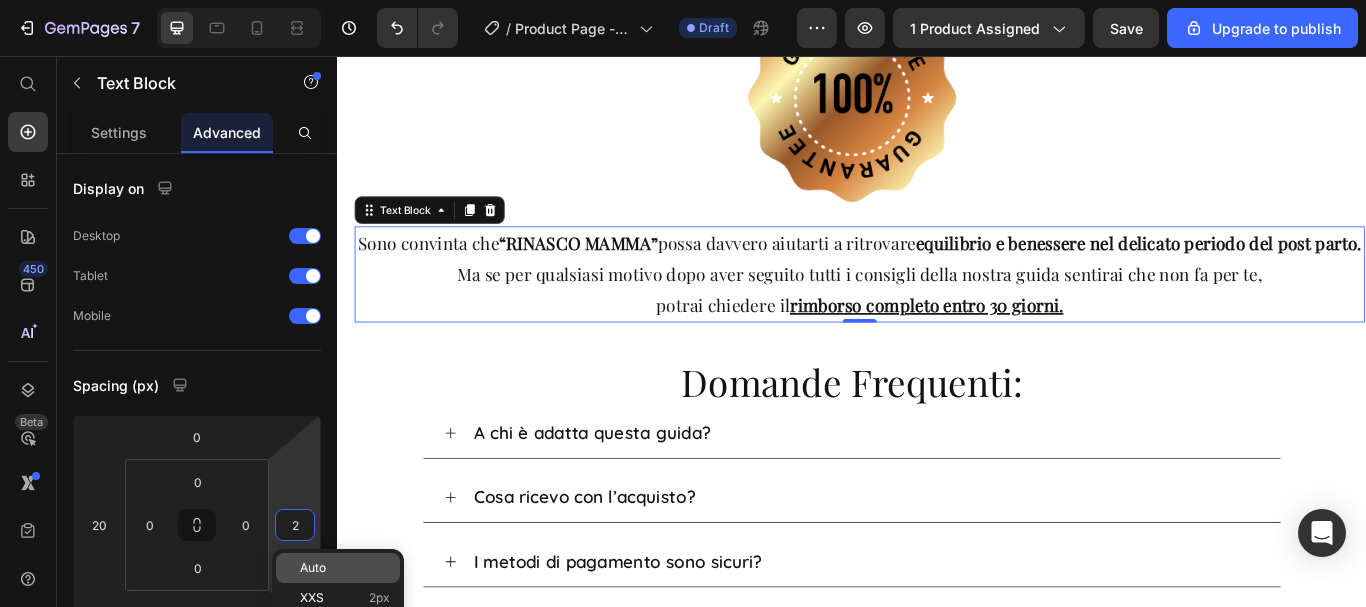 type on "20" 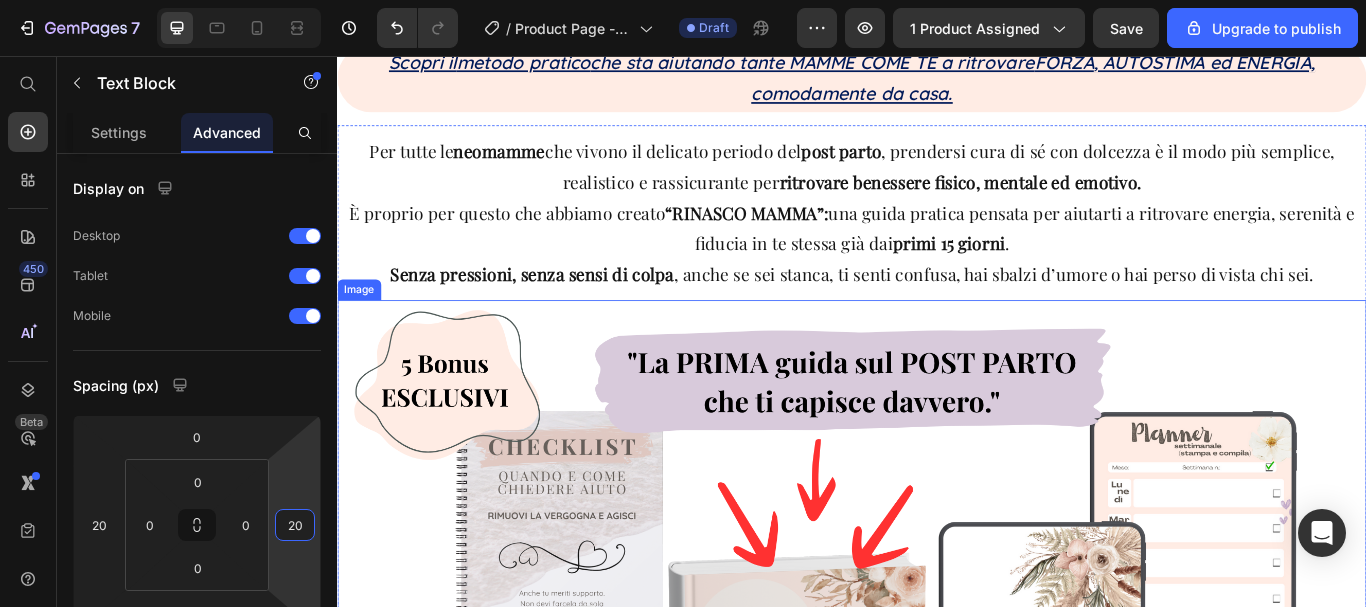 scroll, scrollTop: 0, scrollLeft: 0, axis: both 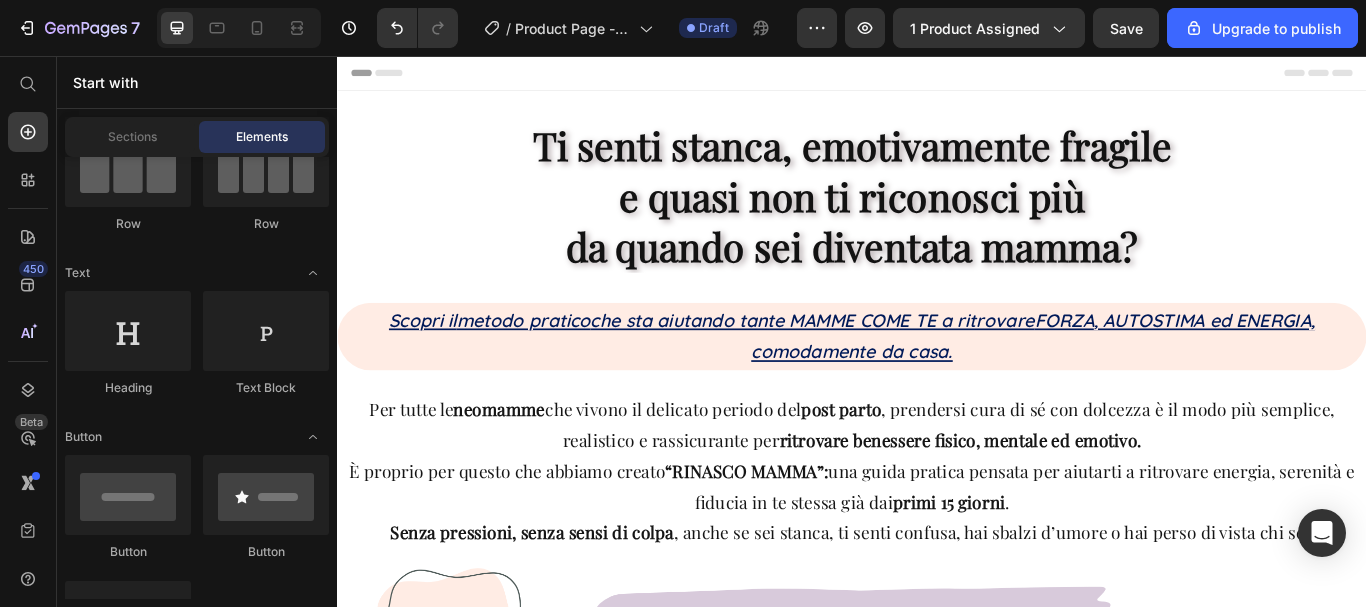 click on "Header" at bounding box center [383, 76] 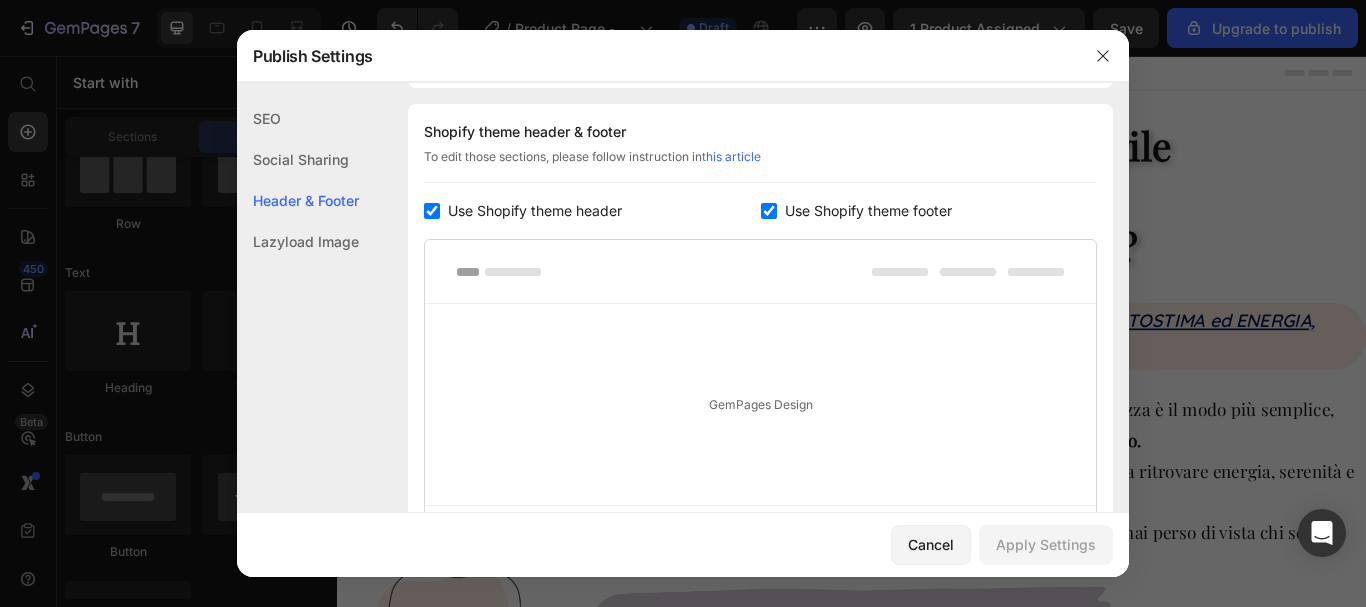 scroll, scrollTop: 291, scrollLeft: 0, axis: vertical 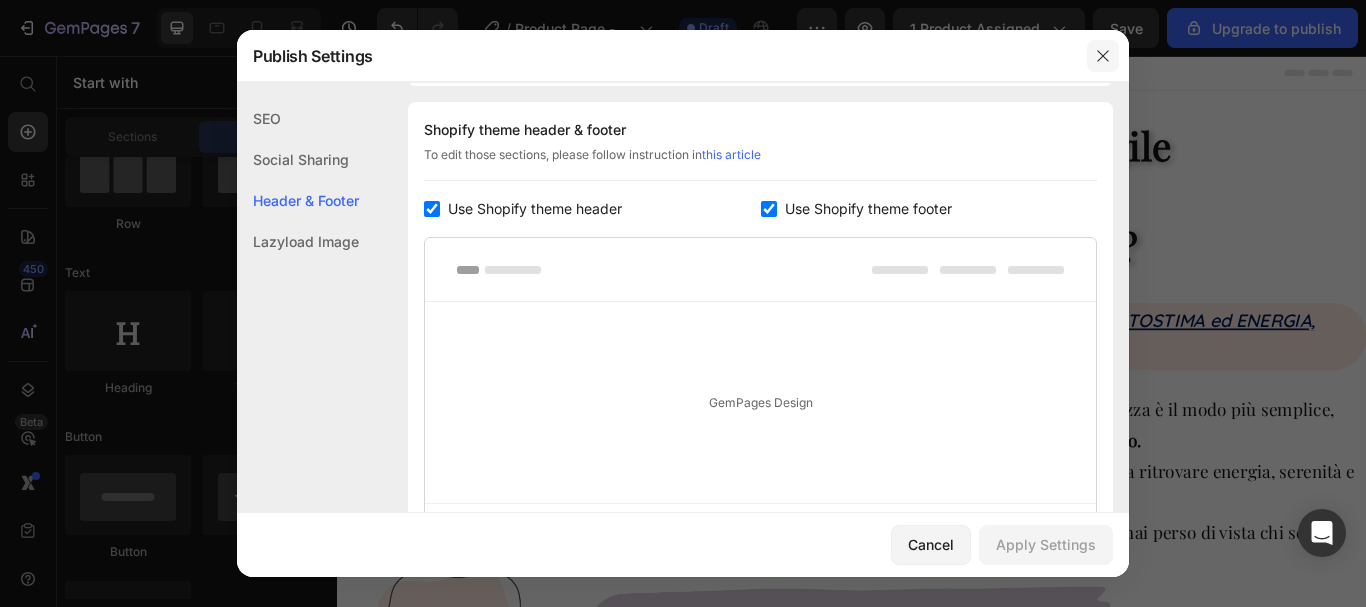 click 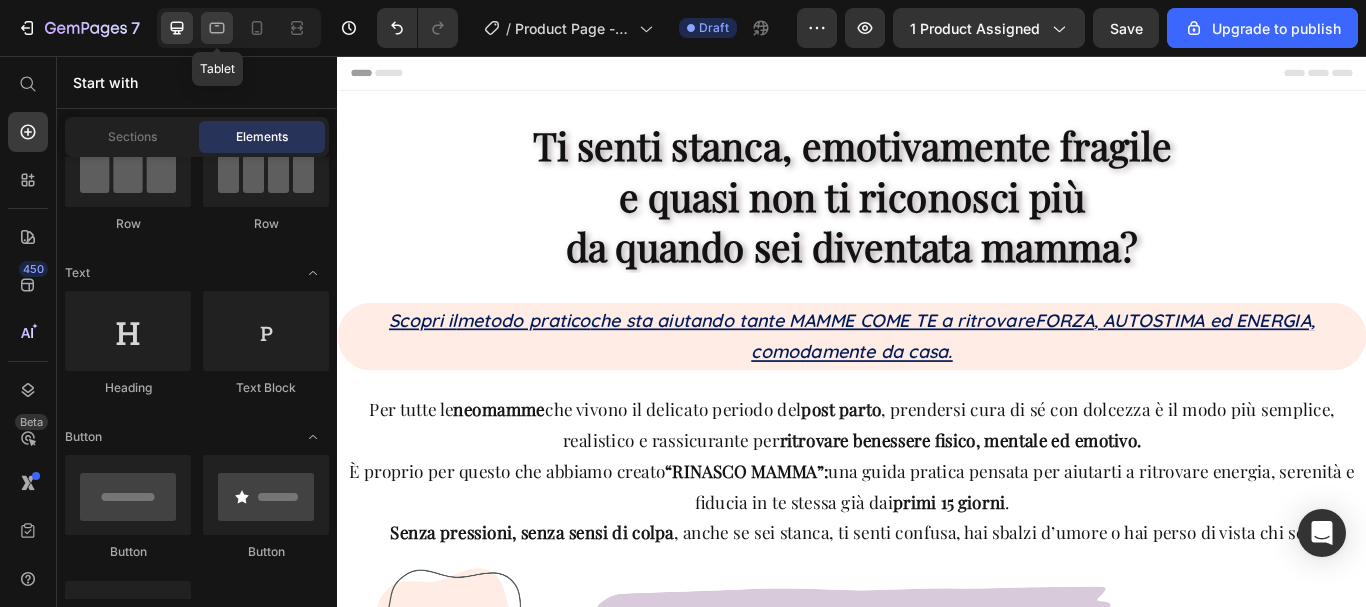 click 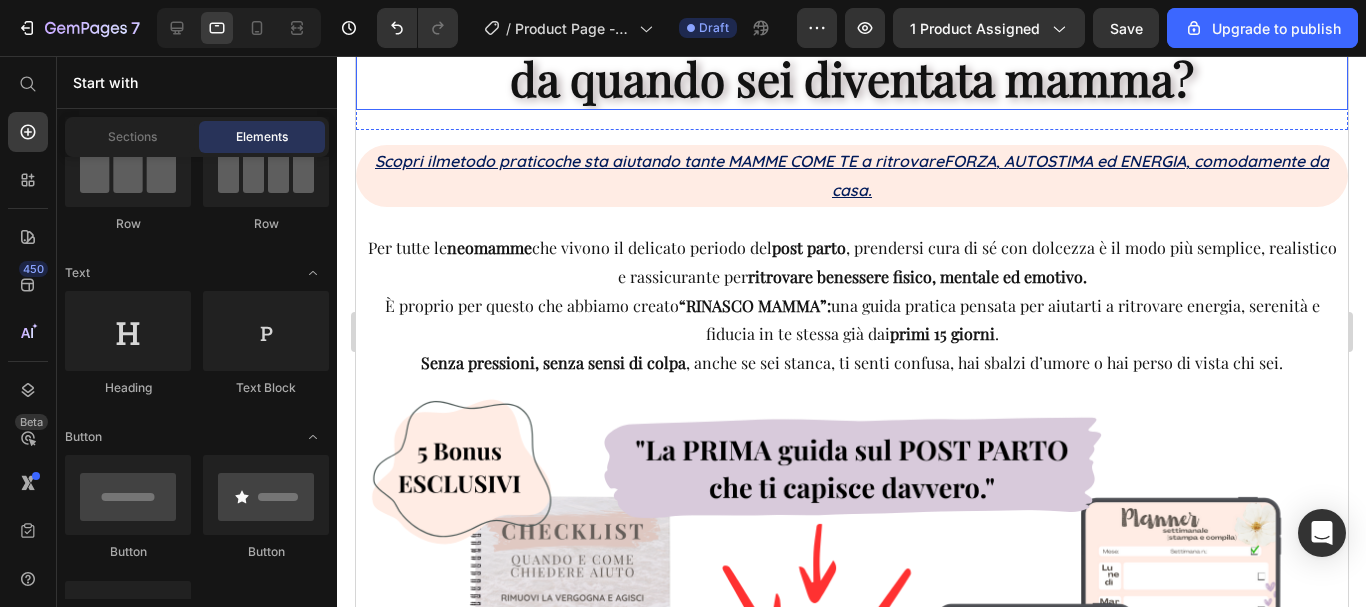 scroll, scrollTop: 0, scrollLeft: 0, axis: both 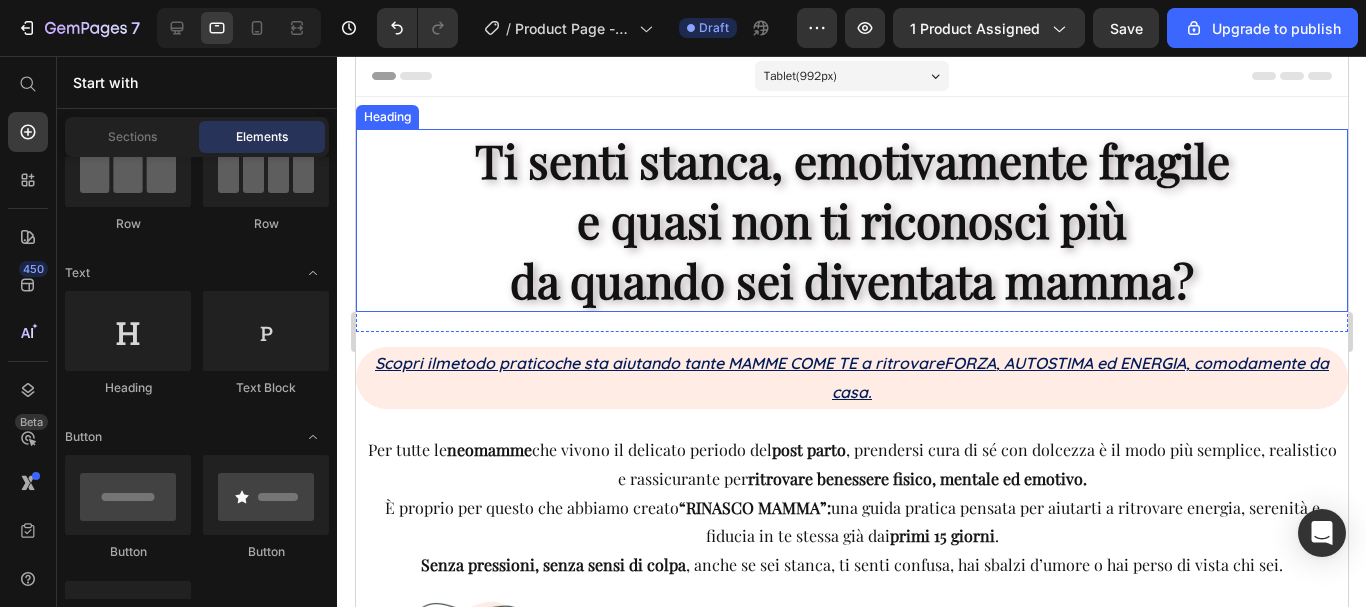 click on "Ti senti stanca, emotivamente fragile  e quasi non ti riconosci più  da quando sei diventata mamma?" at bounding box center [851, 220] 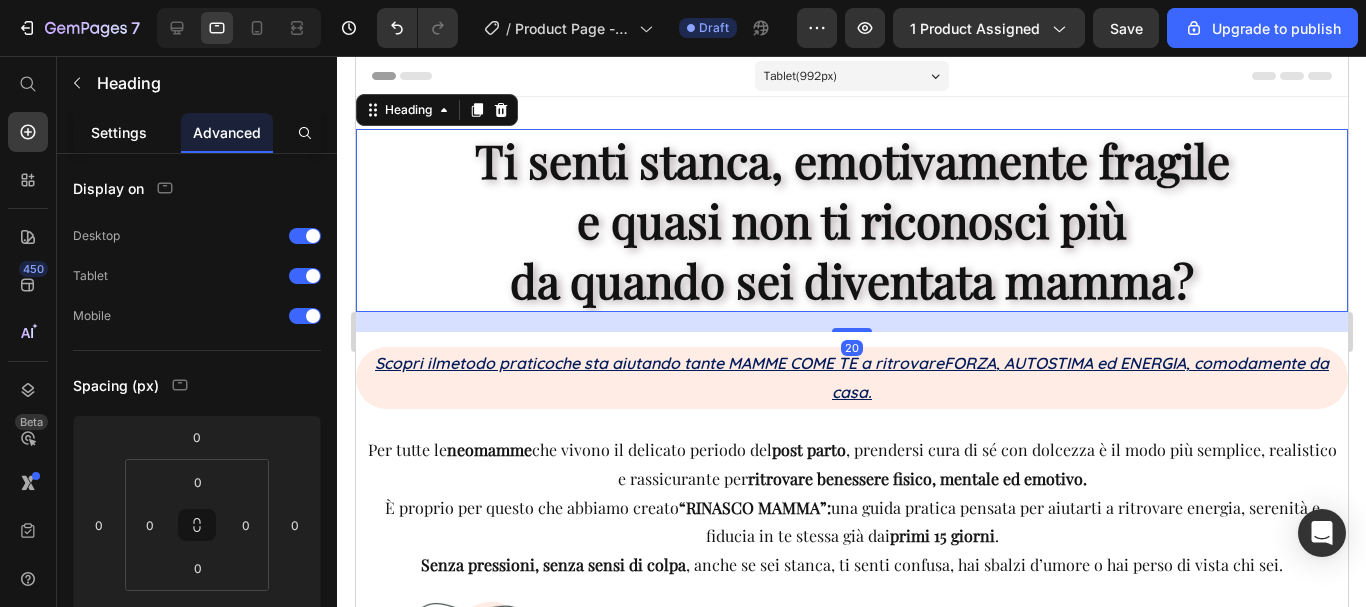 click on "Settings" at bounding box center (119, 132) 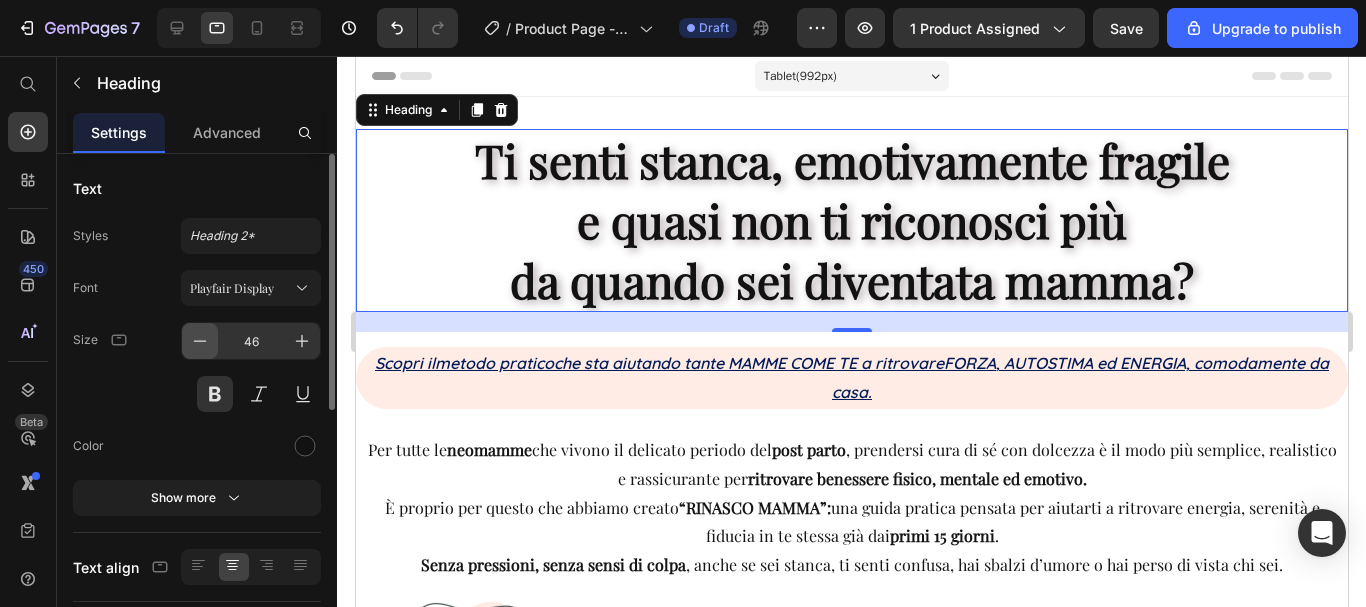 click at bounding box center [200, 341] 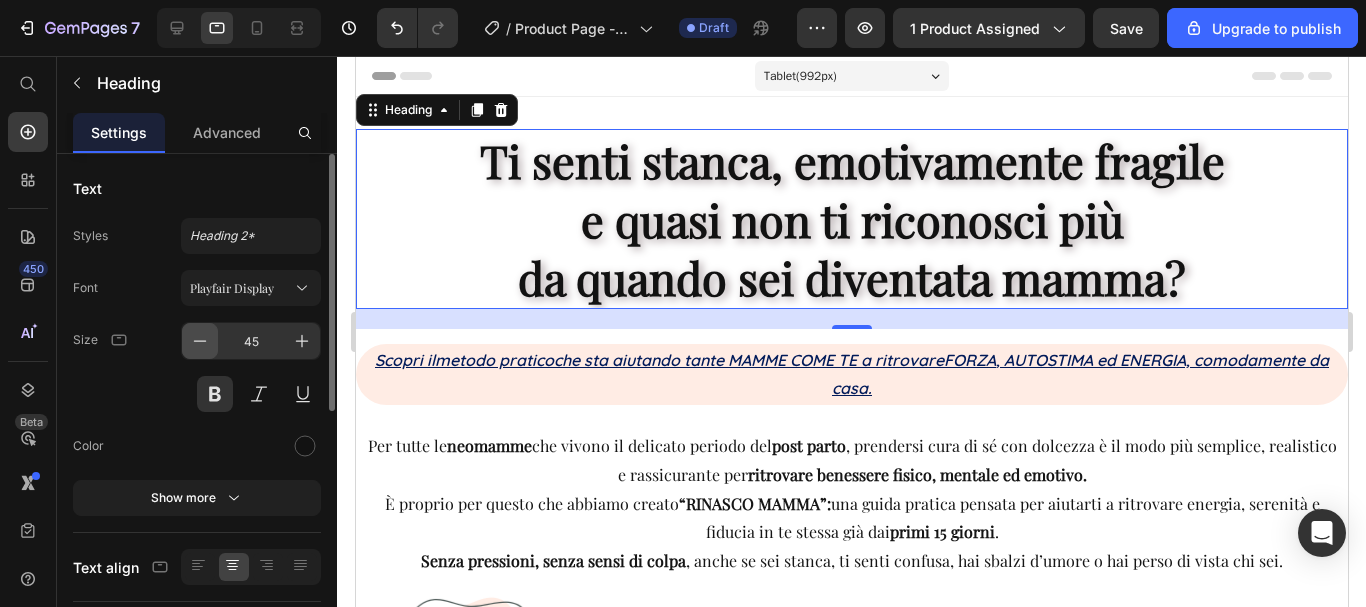click 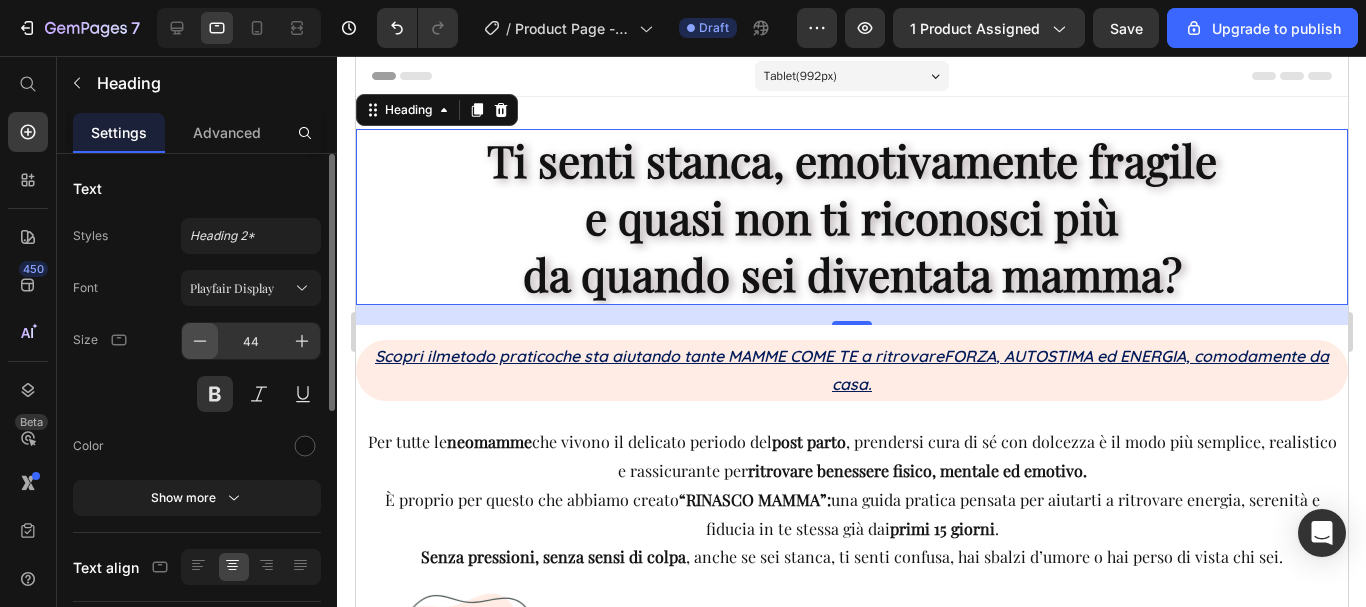 click 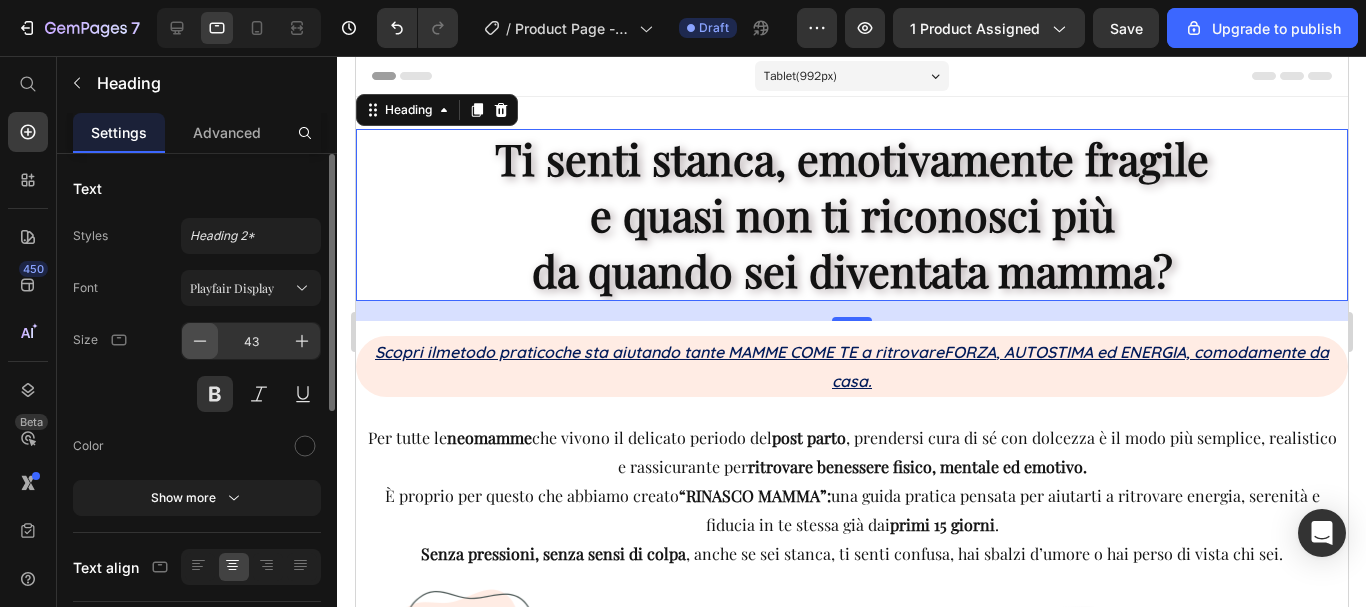 click 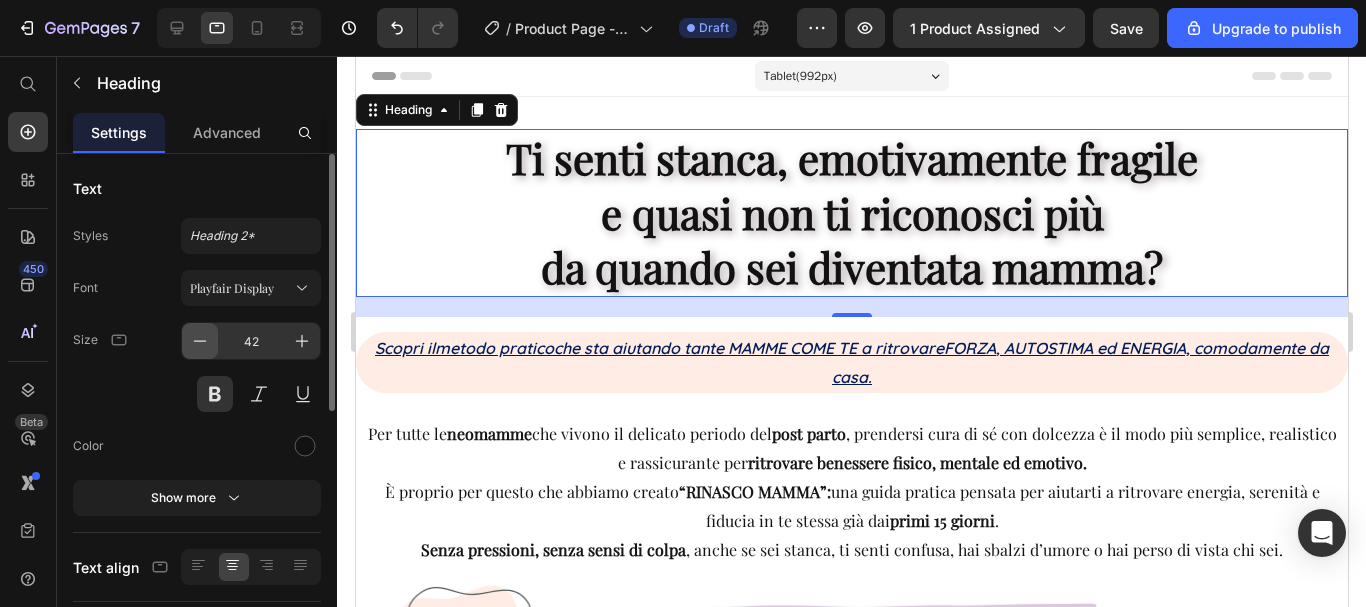 click 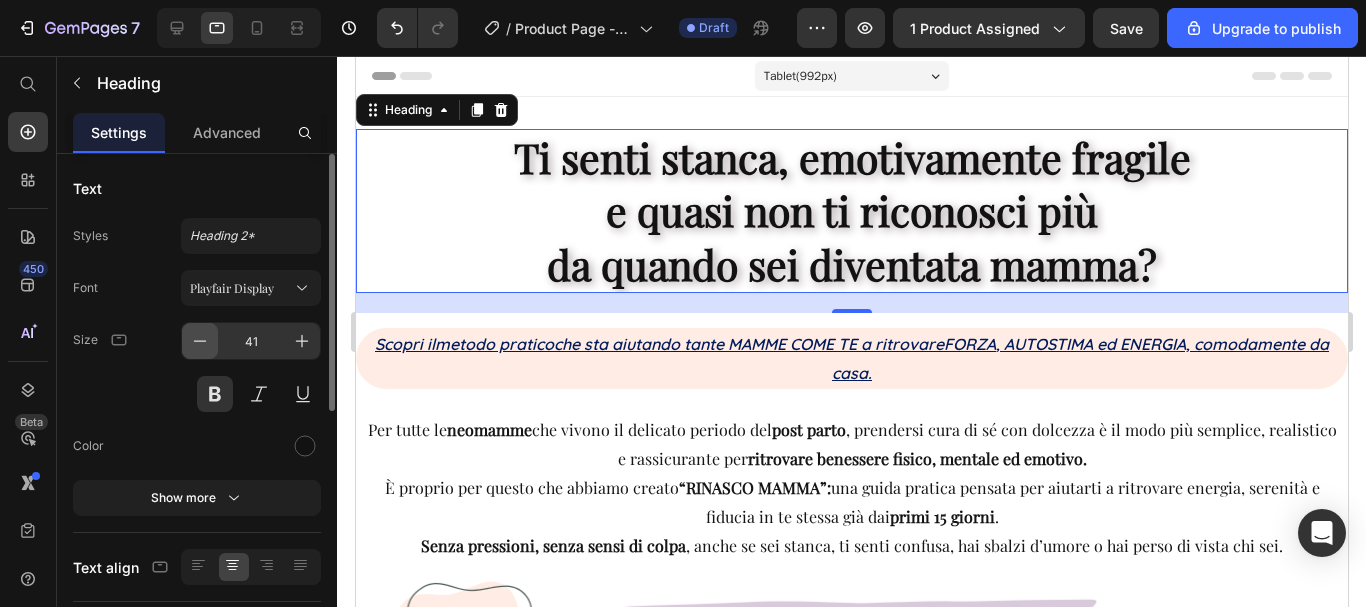 click 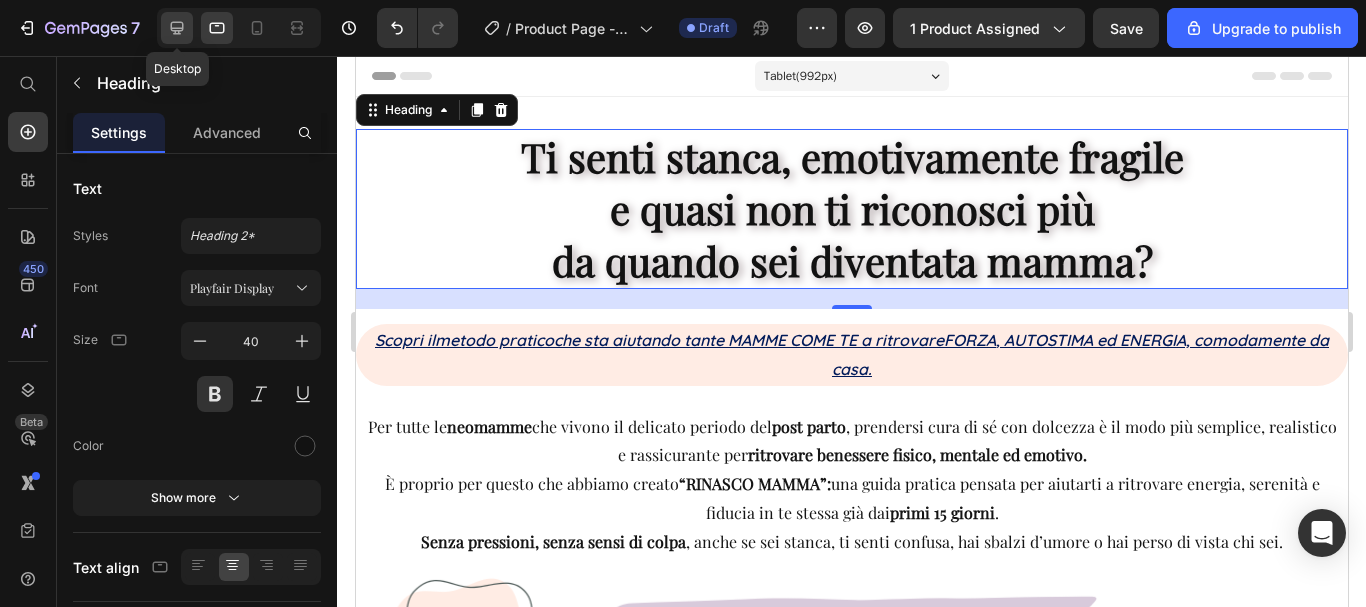 click 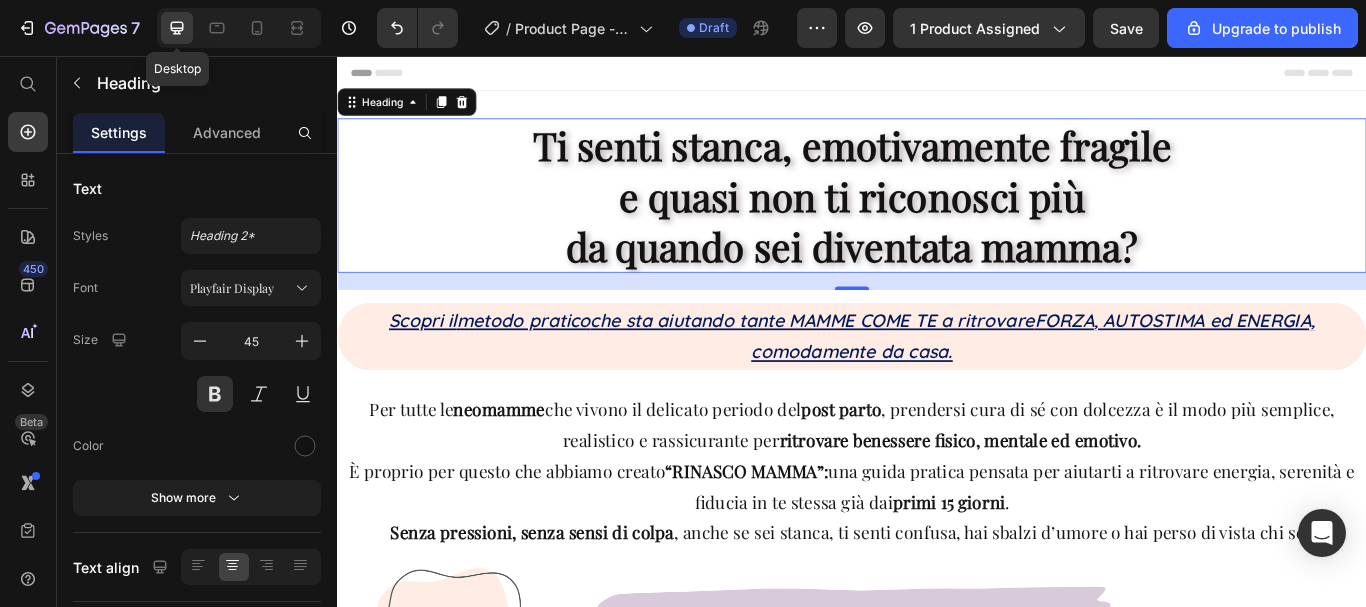 scroll, scrollTop: 3, scrollLeft: 0, axis: vertical 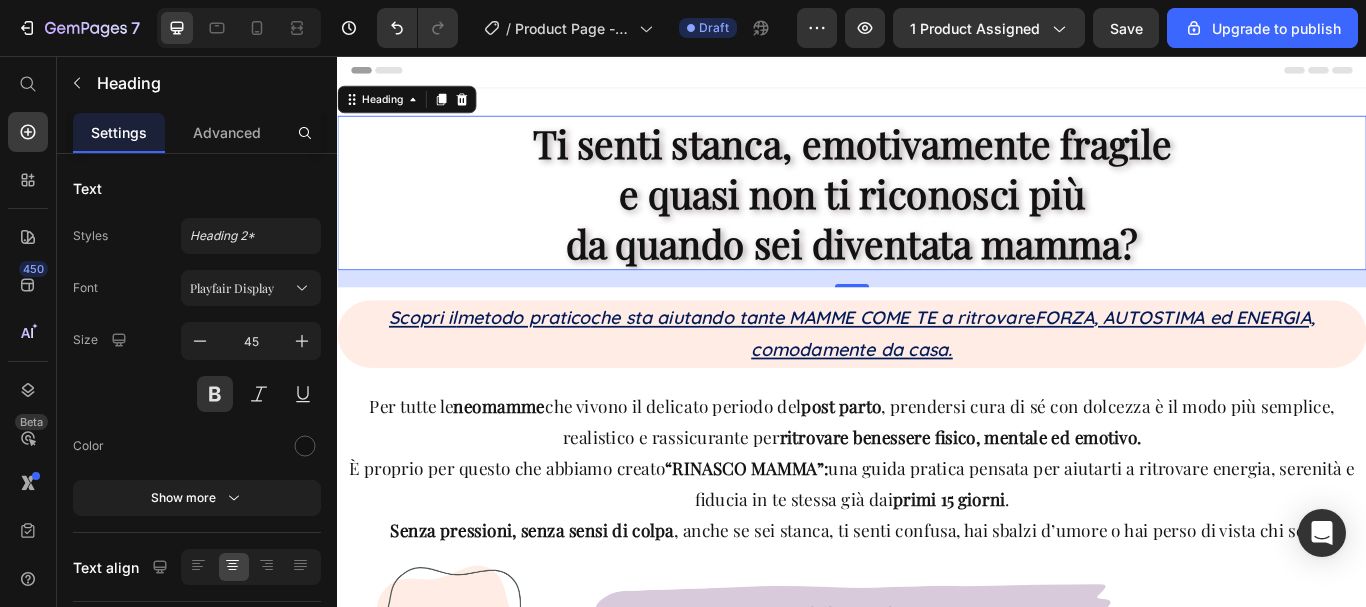 click on "Ti senti stanca, emotivamente fragile  e quasi non ti riconosci più  da quando sei diventata mamma?" at bounding box center [937, 216] 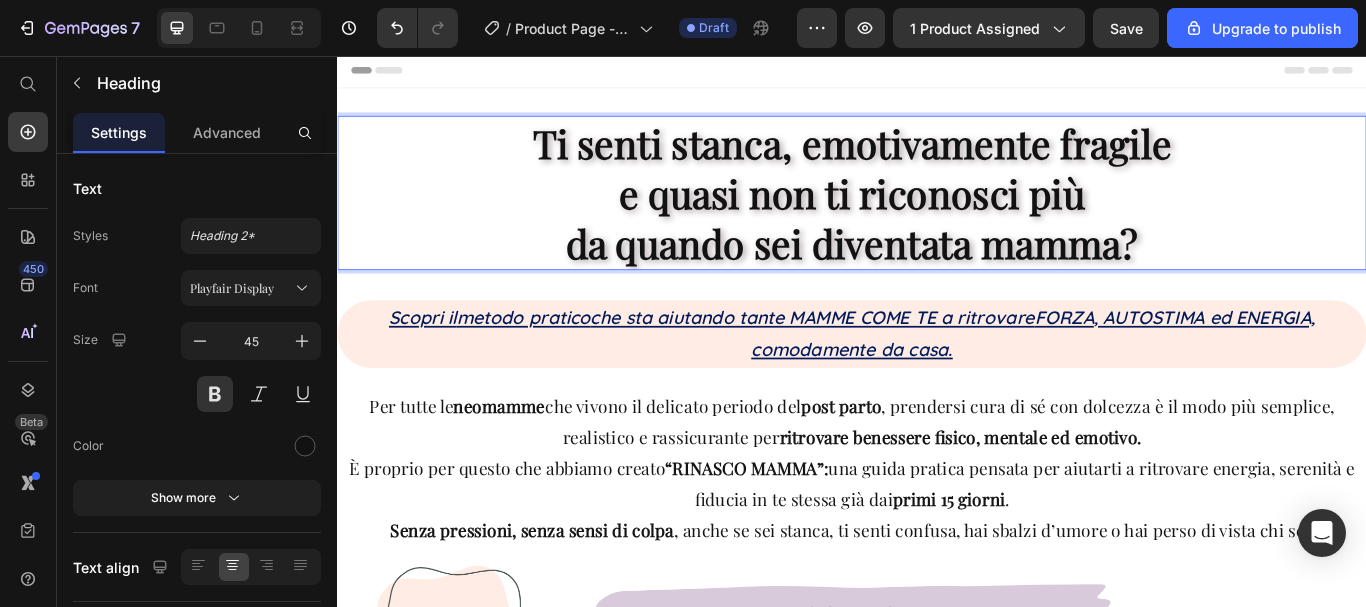 click on "Ti senti stanca, emotivamente fragile  e quasi non ti riconosci più  da quando sei diventata mamma?" at bounding box center (937, 216) 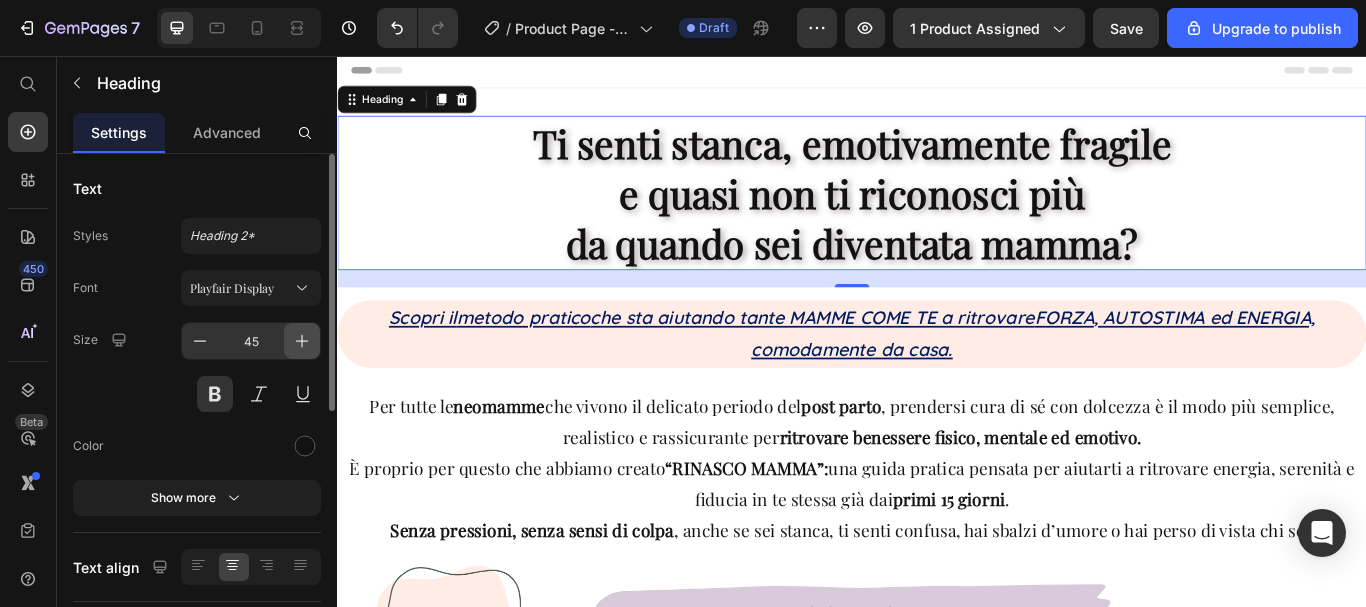 click at bounding box center (302, 341) 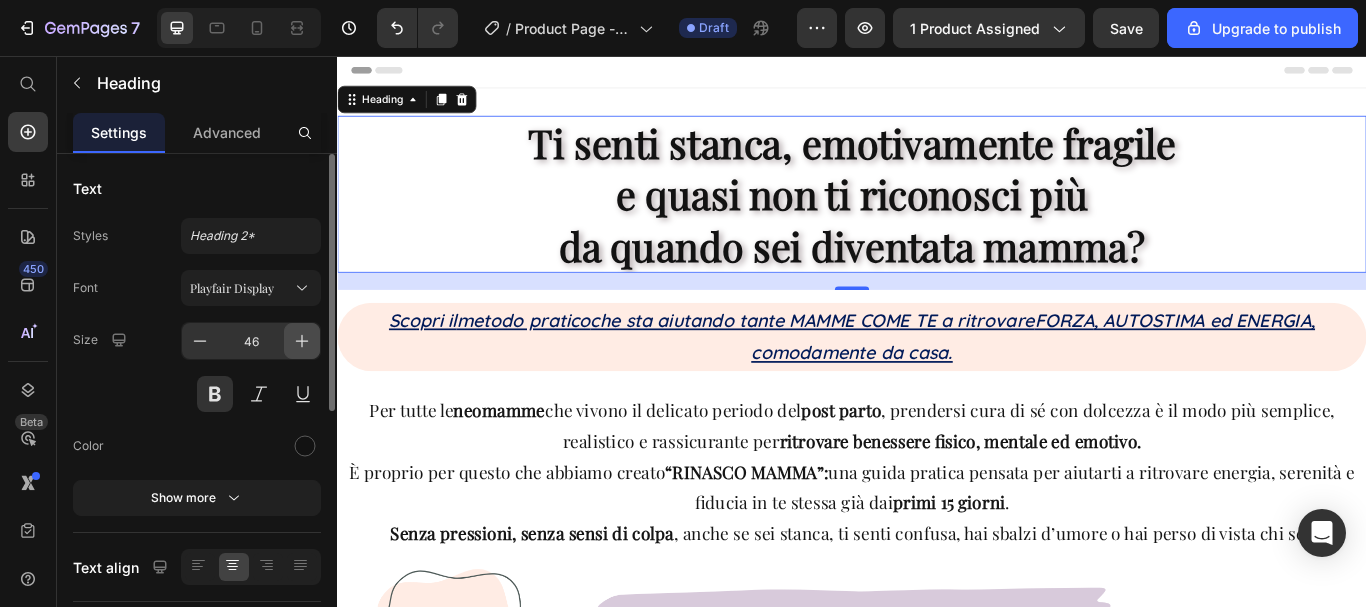 click at bounding box center (302, 341) 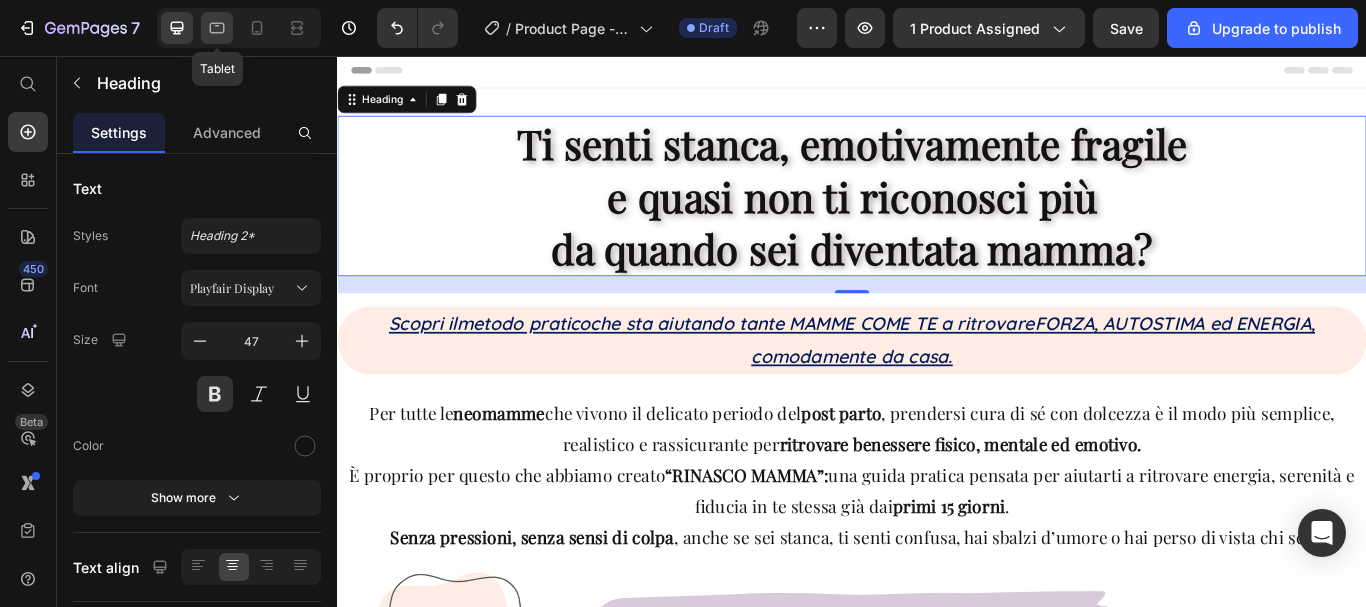 click 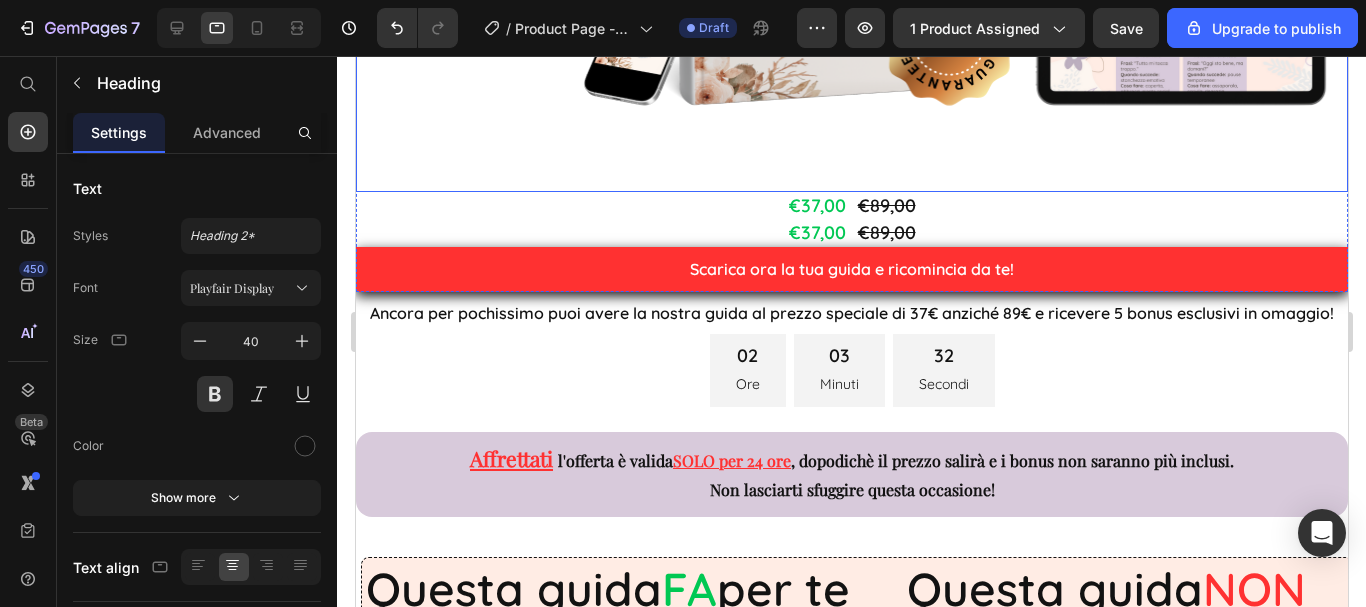 scroll, scrollTop: 1103, scrollLeft: 0, axis: vertical 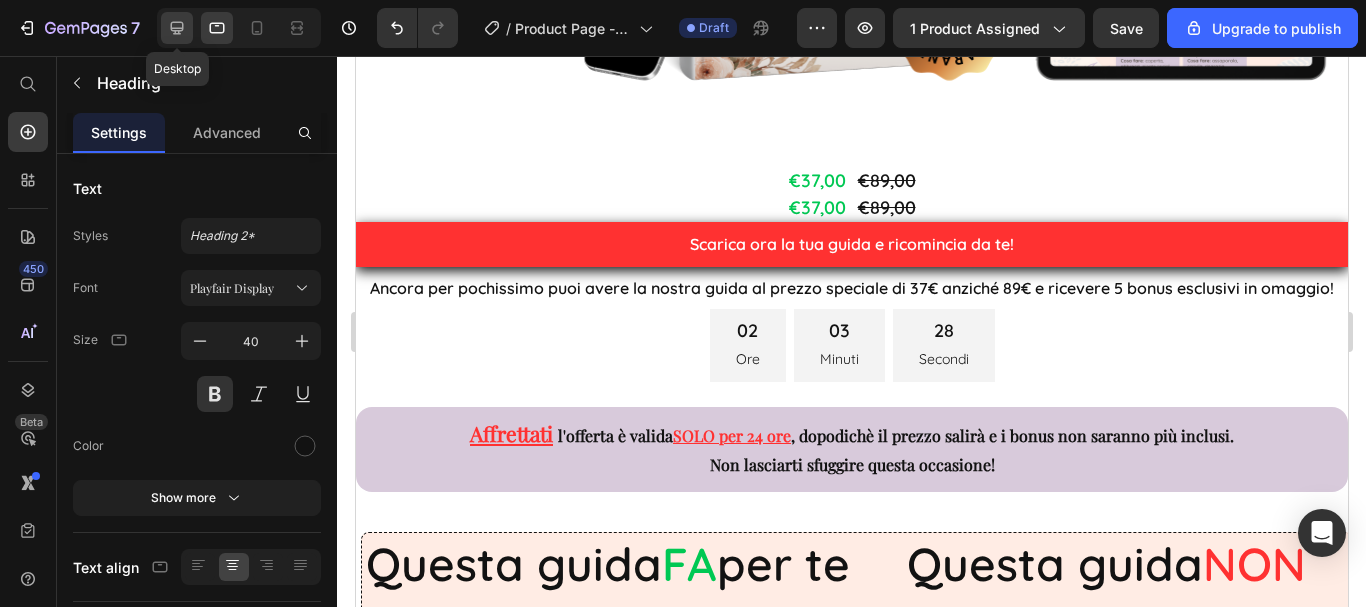 click 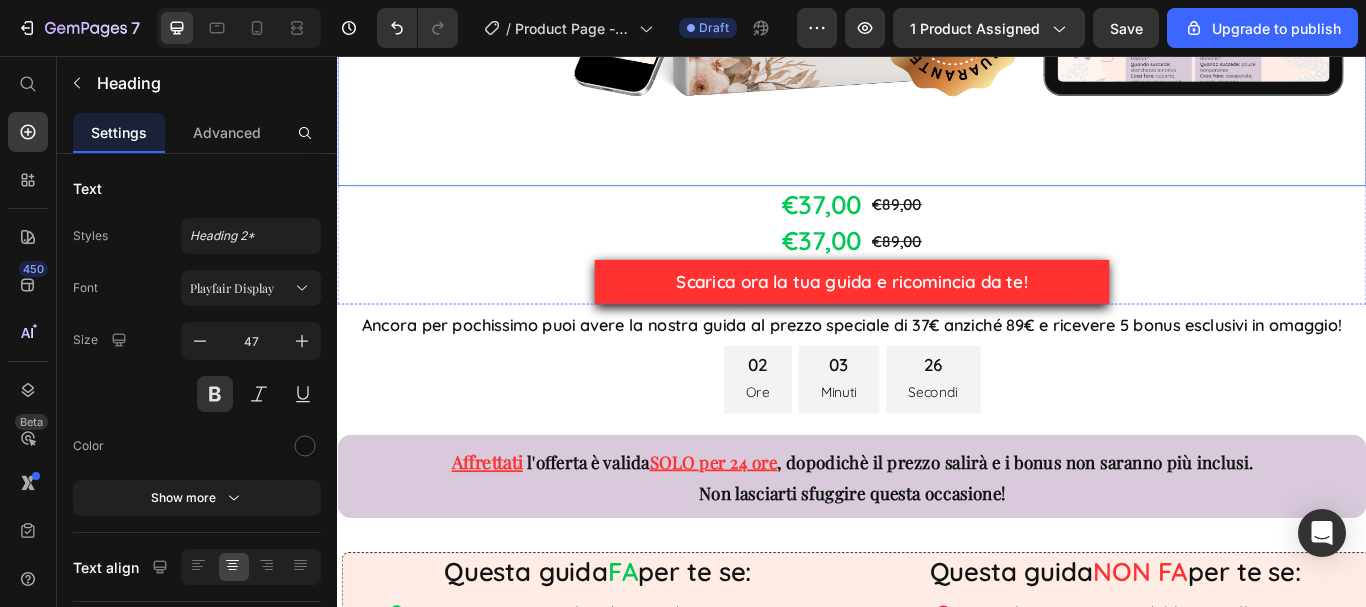 scroll, scrollTop: 1300, scrollLeft: 0, axis: vertical 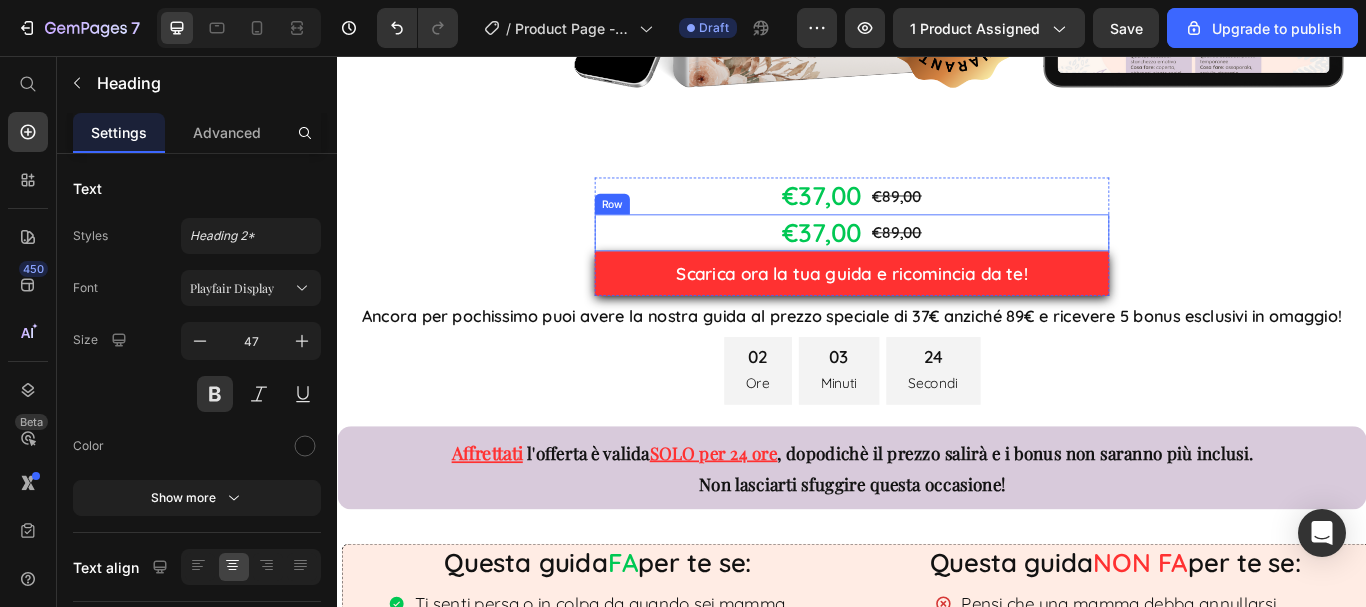 click on "€37,00 Product Price €89,00 Product Price Row" at bounding box center (937, 262) 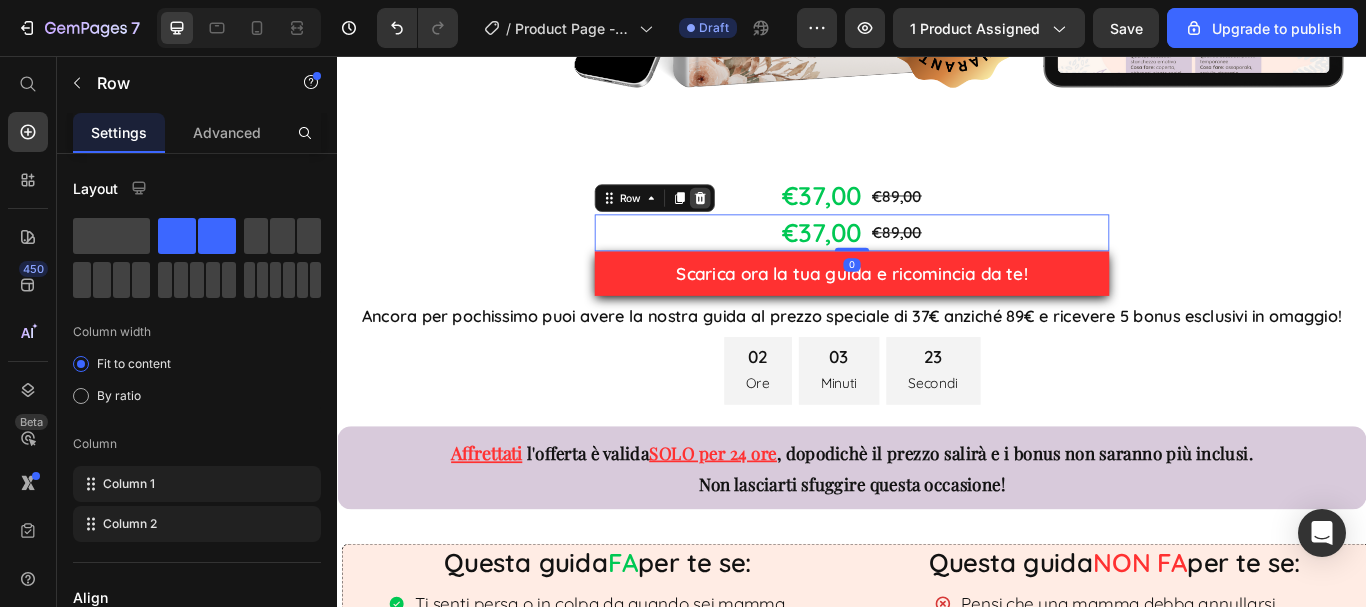 click 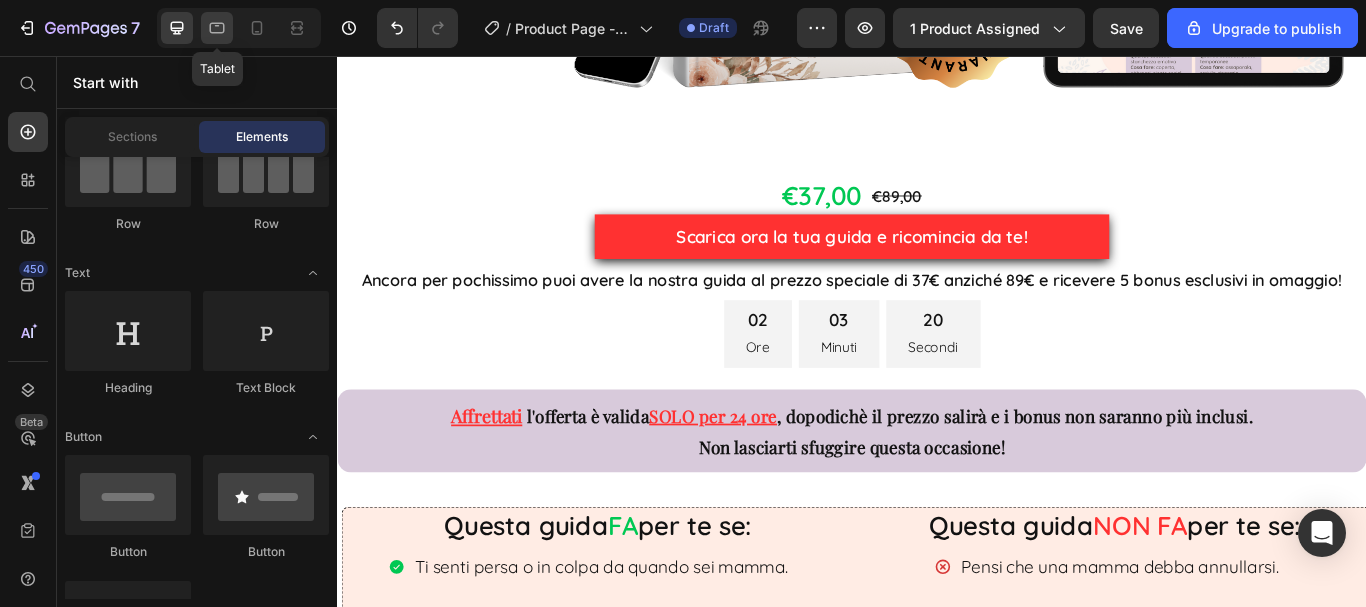 click 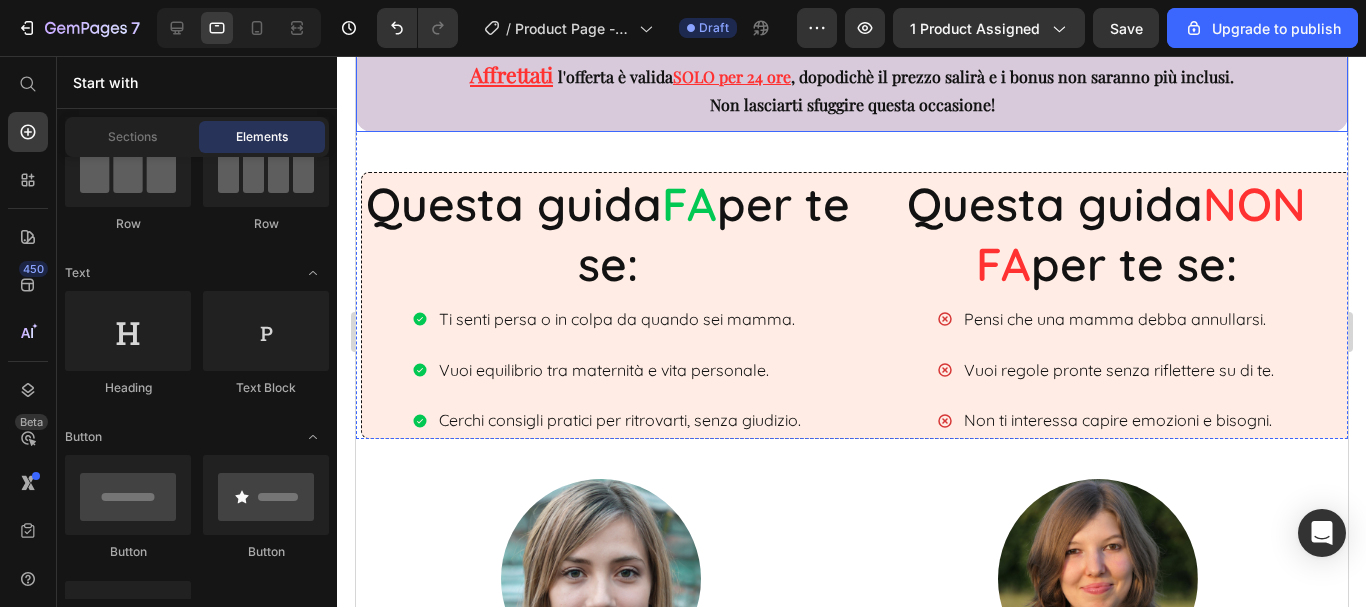 scroll, scrollTop: 1553, scrollLeft: 0, axis: vertical 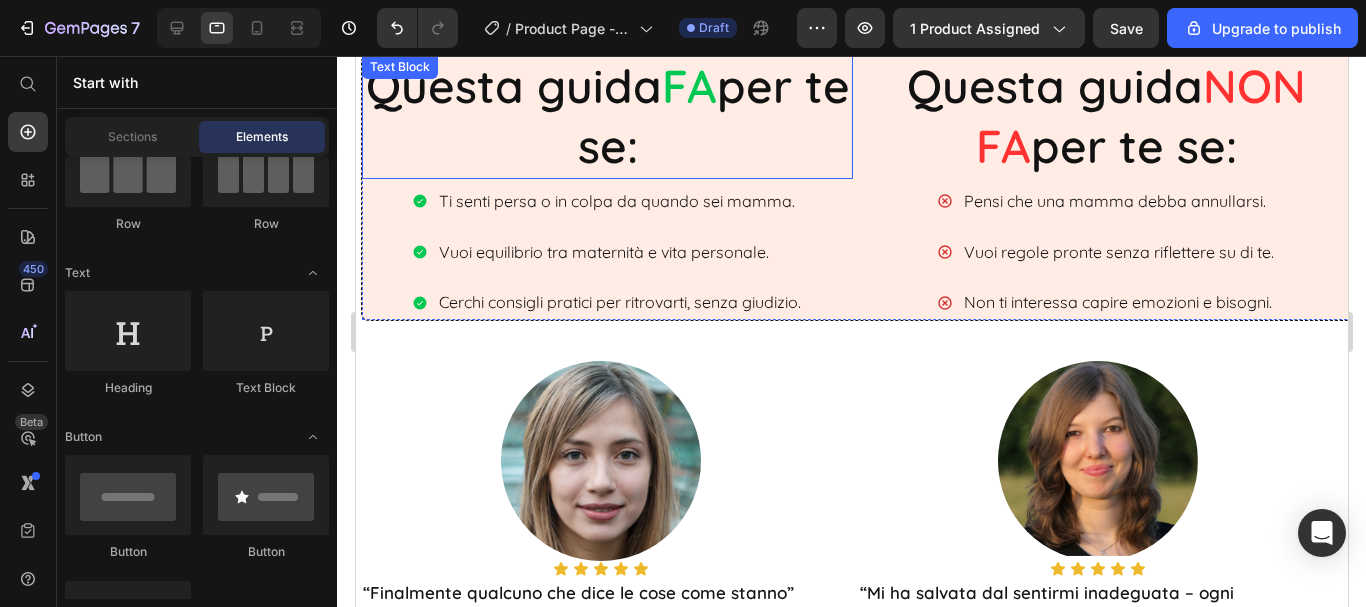 click on "Questa guida  FA  per te se:" at bounding box center (606, 117) 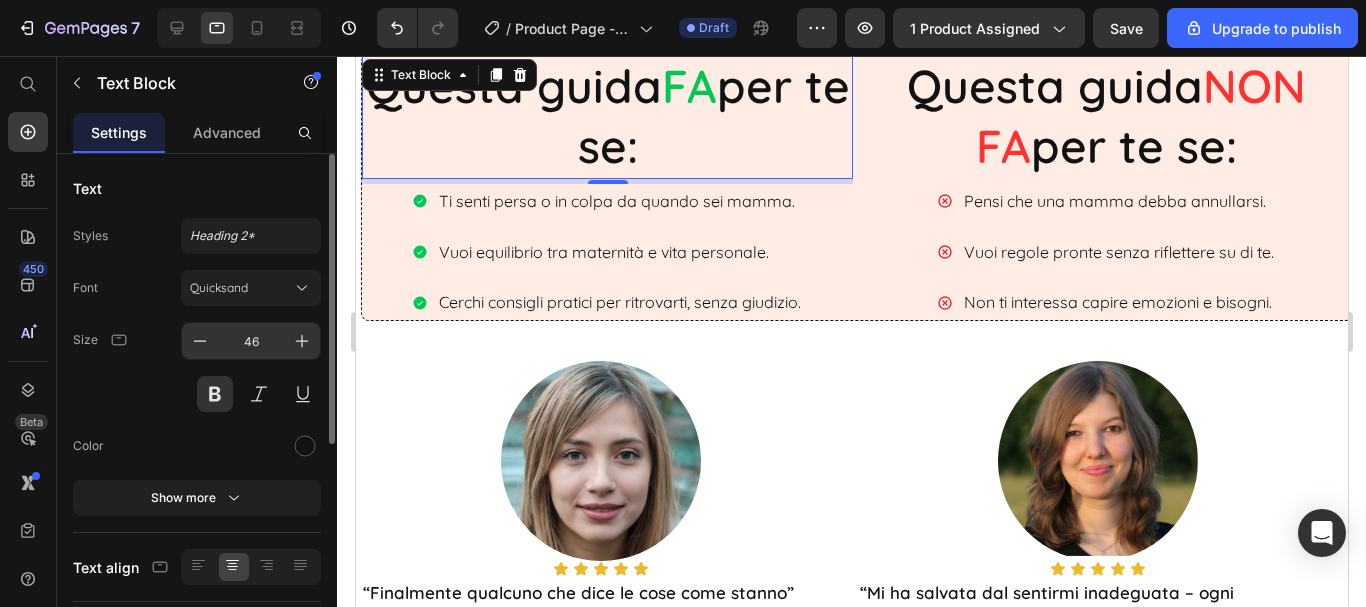 click on "46" at bounding box center (251, 341) 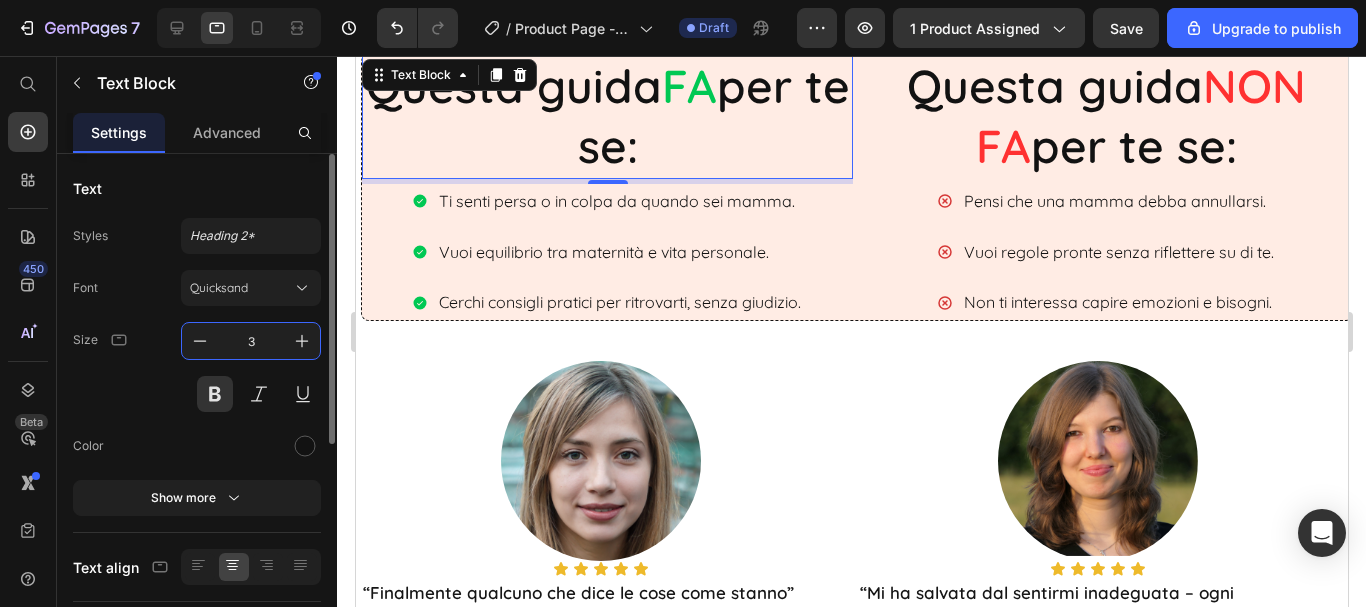 type on "35" 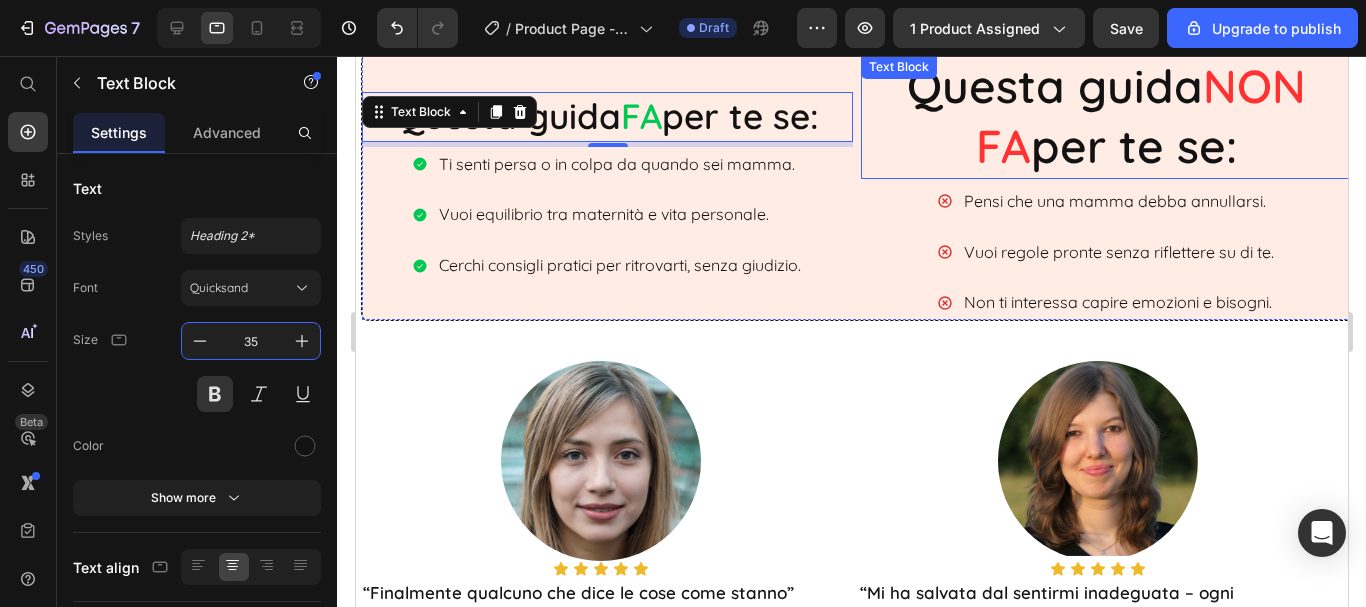click on "Questa guida  NON FA  per te se:" at bounding box center (1105, 117) 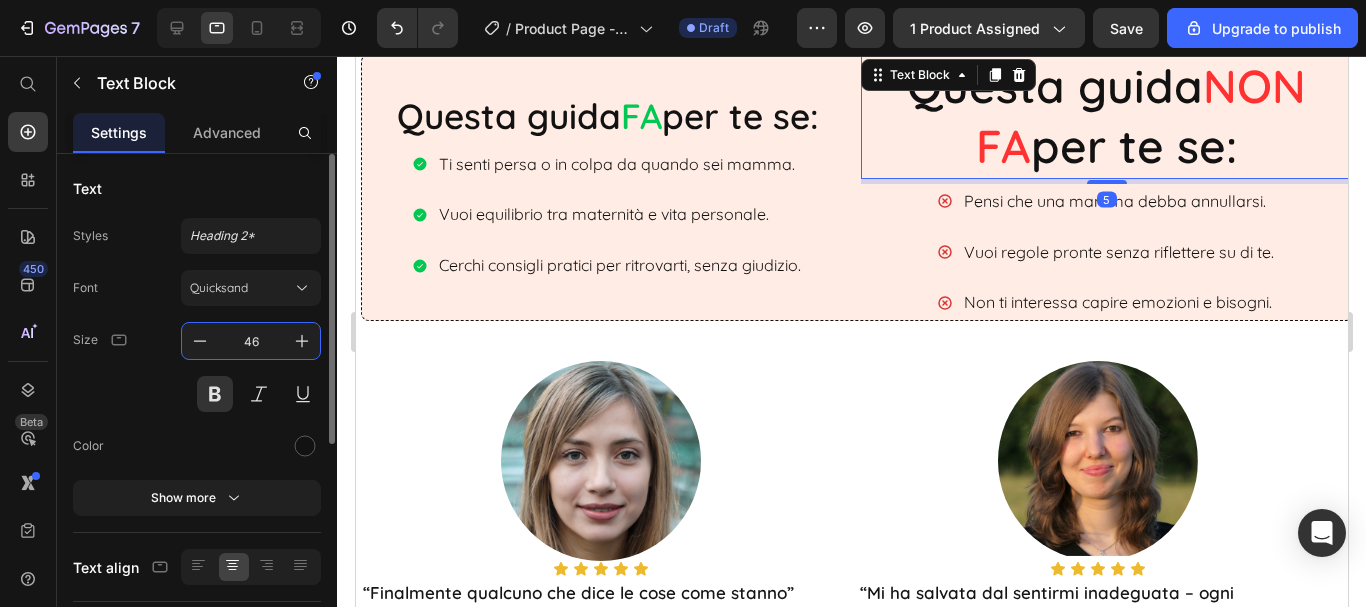 click on "46" at bounding box center (251, 341) 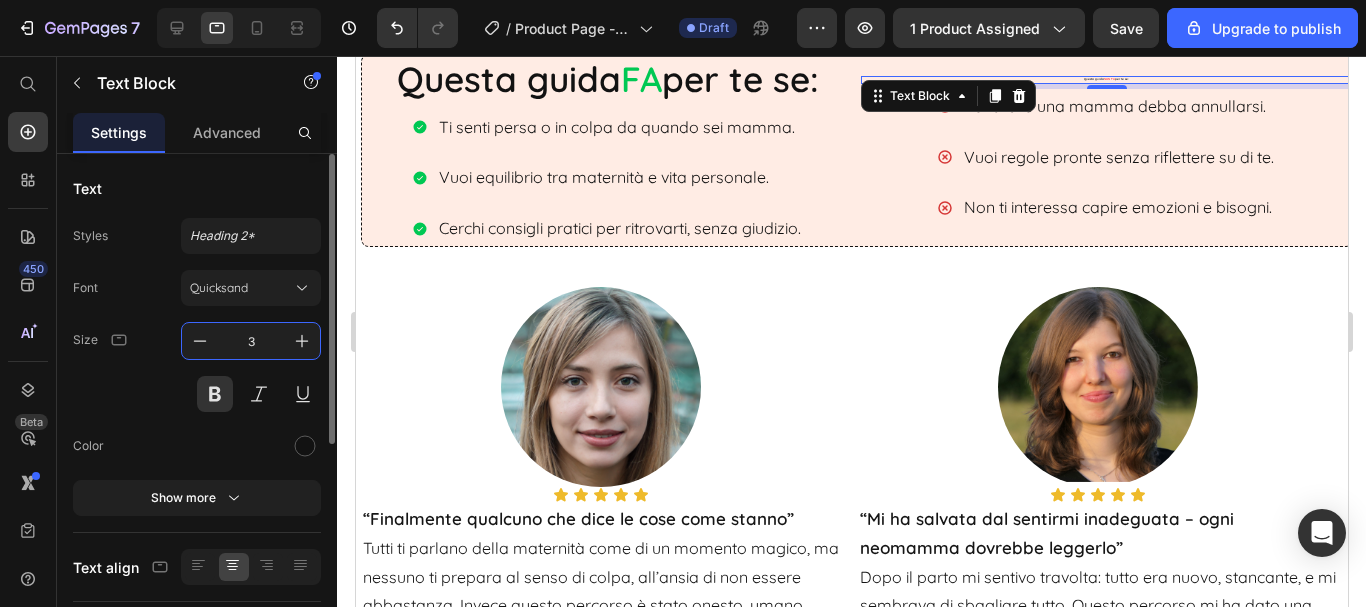 type on "30" 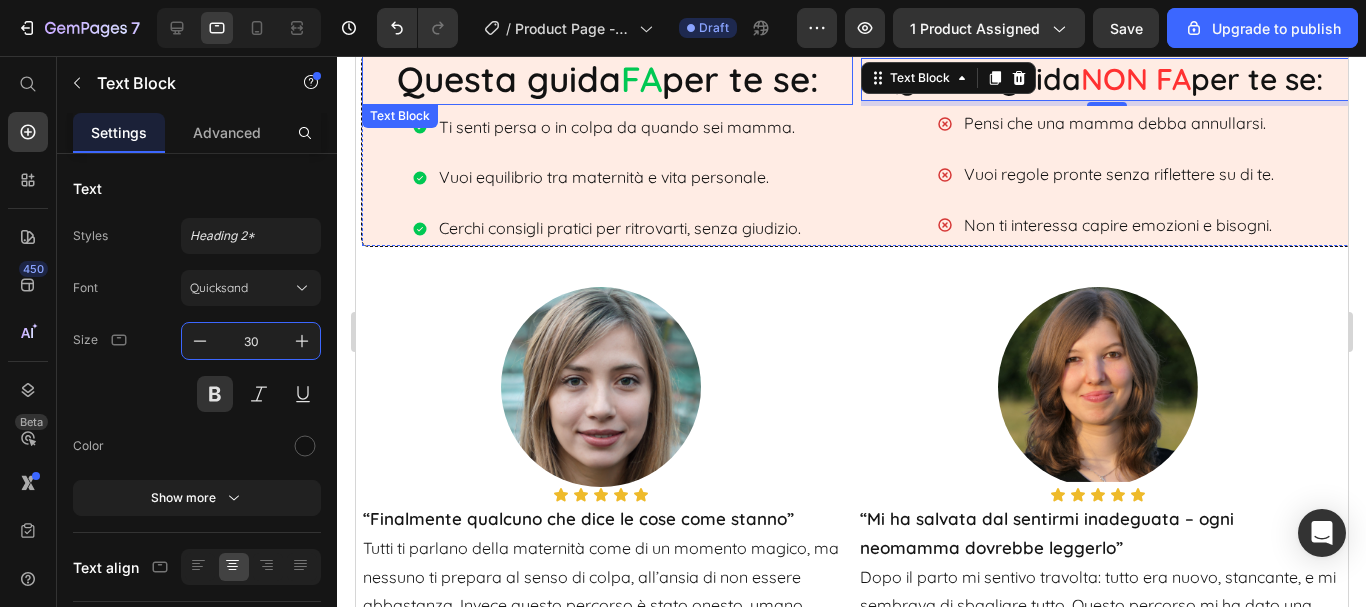 click on "FA" at bounding box center [640, 79] 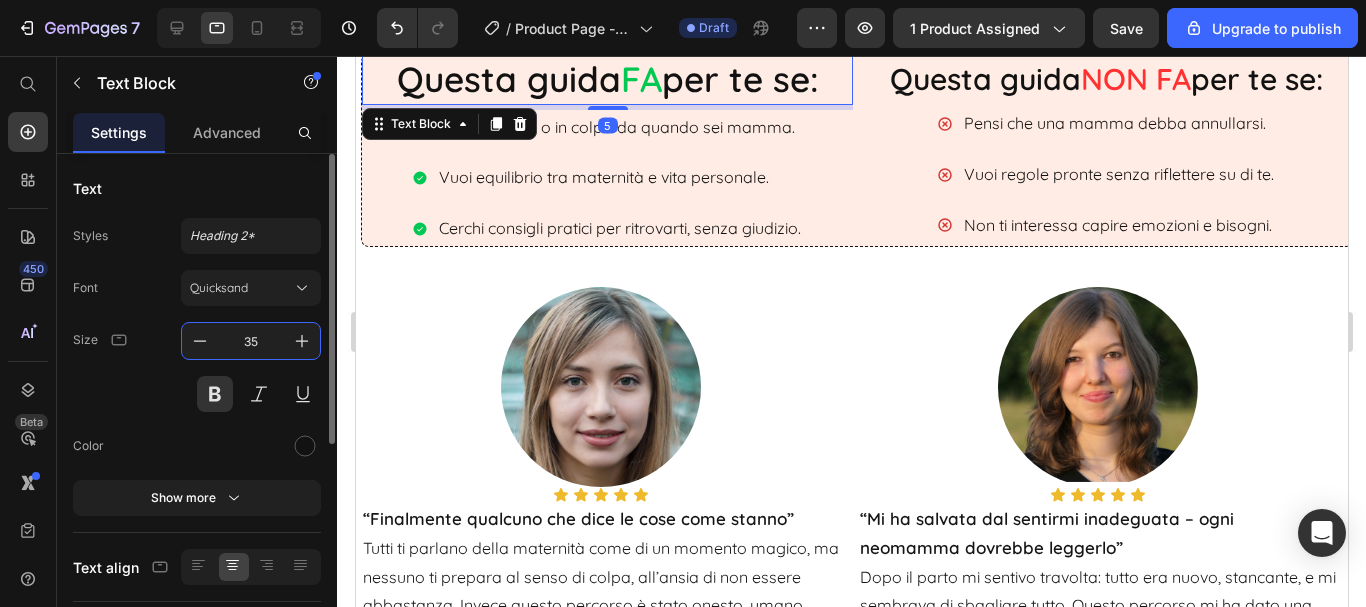 click on "35" at bounding box center [251, 341] 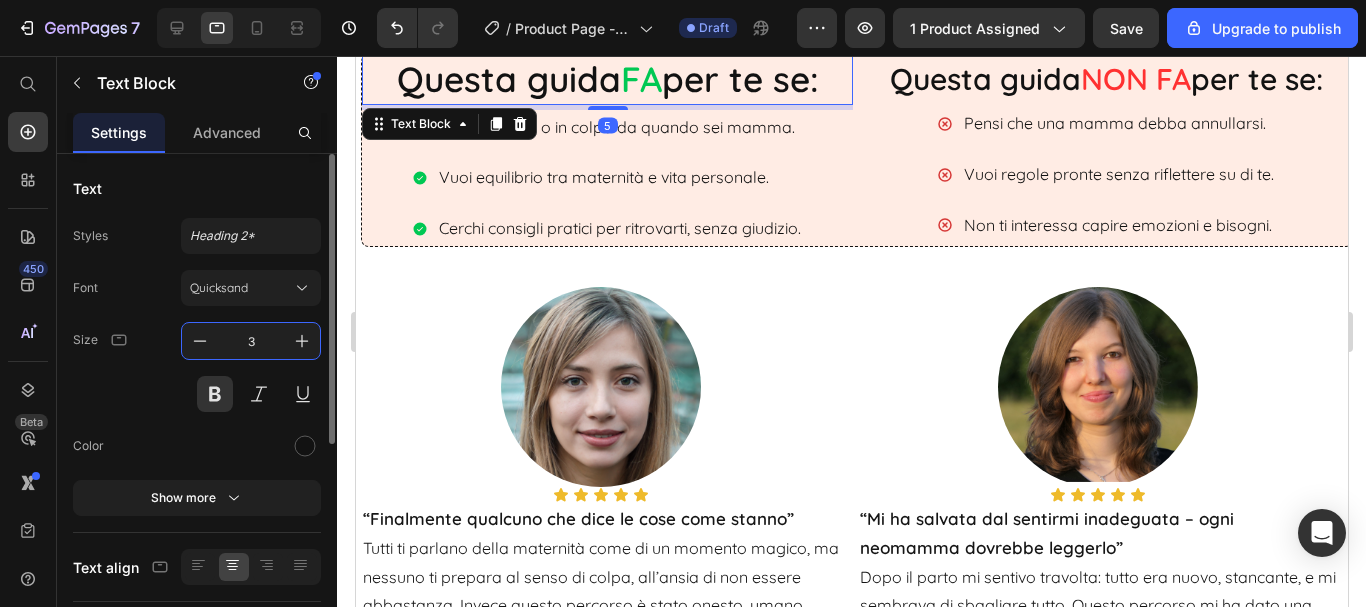 type on "30" 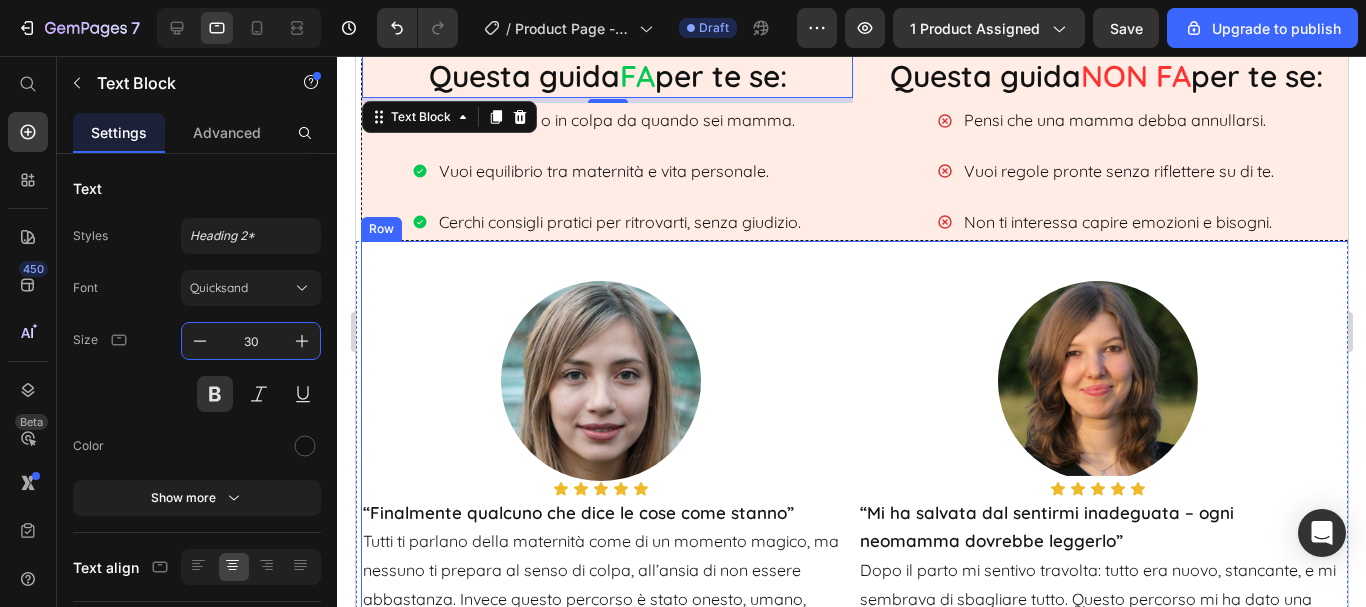 click on "Image Icon Icon Icon Icon Icon Icon List “Finalmente qualcuno che dice le cose come stanno” Tutti ti parlano della maternità come di un momento magico, ma nessuno ti prepara al senso di colpa, all’ansia di non essere abbastanza. Invece questo percorso è stato onesto, umano, reale. Mi ha permesso di guardarmi con più compassione e di lasciar andare tante aspettative irrealistiche. Lo consiglio a ogni neomamma che si sente in difficoltà ma non ha il coraggio di dirlo ad alta voce. Federica, 29 anni mamma di Sofia (5 mesi) Text Block Image Icon Icon Icon Icon Icon Icon List “Mi ha salvata dal sentirmi inadeguata – ogni neomamma dovrebbe leggerlo” Chiara, 31 anni mamma di Marco (3 mesi) Text Block Image Icon Icon Icon Icon Icon Icon List “Non dovevo dimostrare niente a nessuno, solo ascoltarmi” Valentina, 37 anni mamma di Leonardo (4 mesi) Text Block Image Icon Icon Icon Icon Icon Icon List Alessia, 34 anni  mamma di Emma (6 mesi) Text Block" at bounding box center [856, 515] 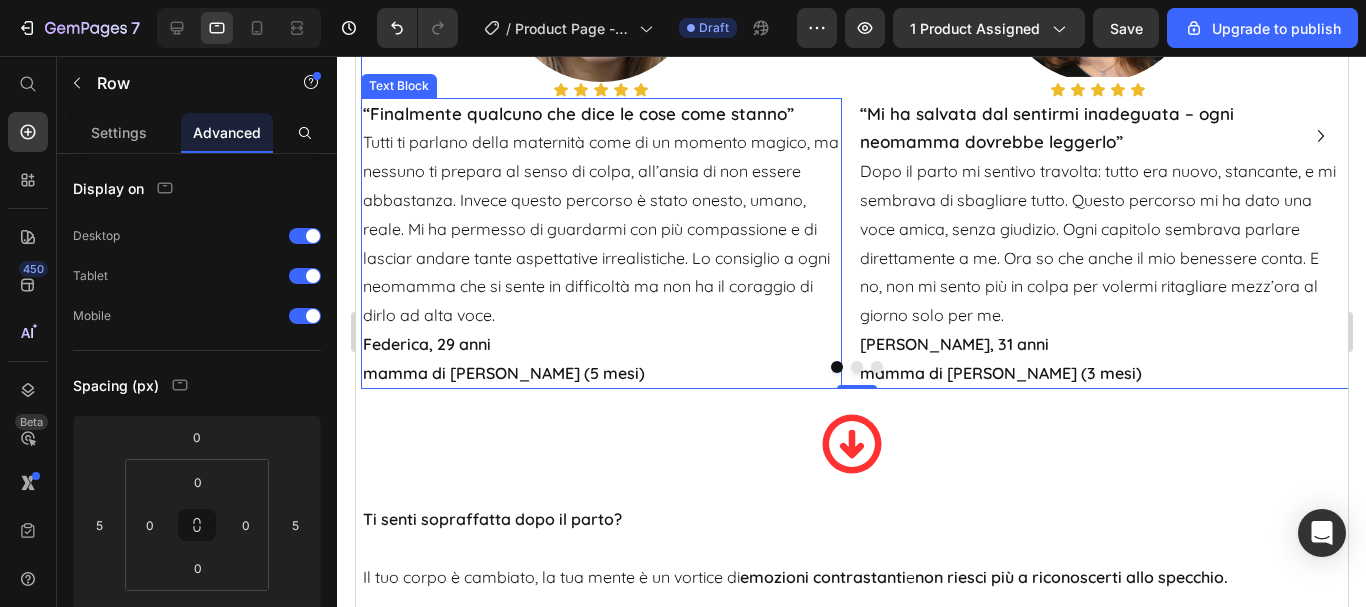 scroll, scrollTop: 1953, scrollLeft: 0, axis: vertical 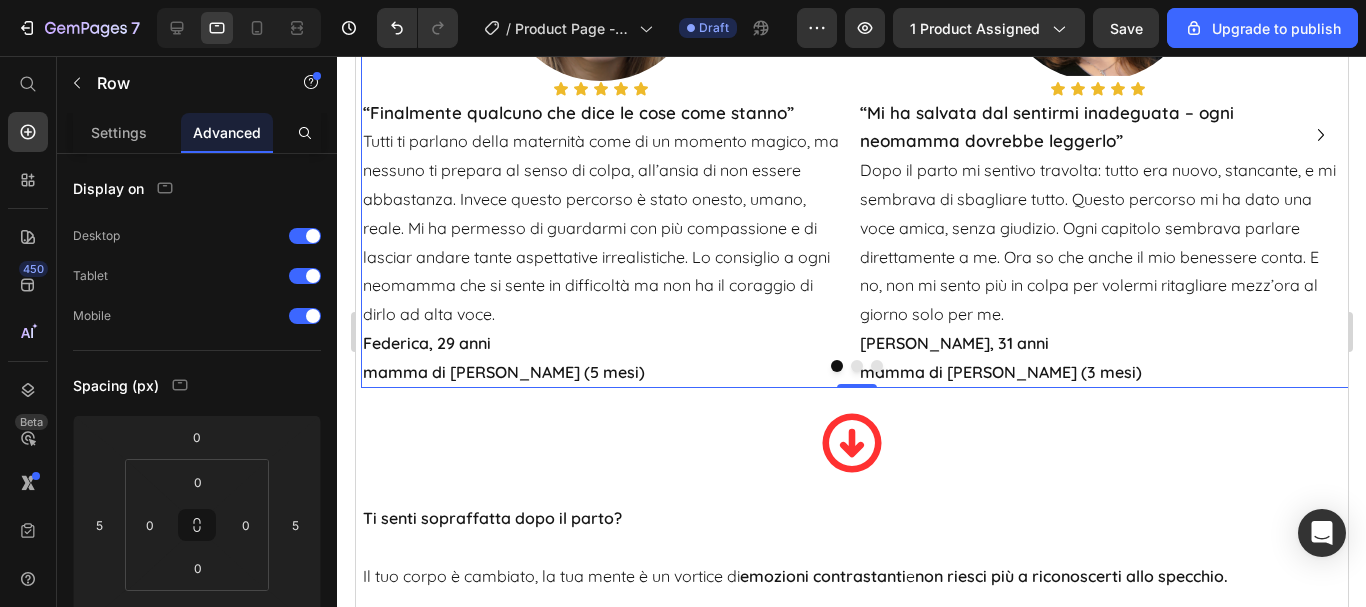click 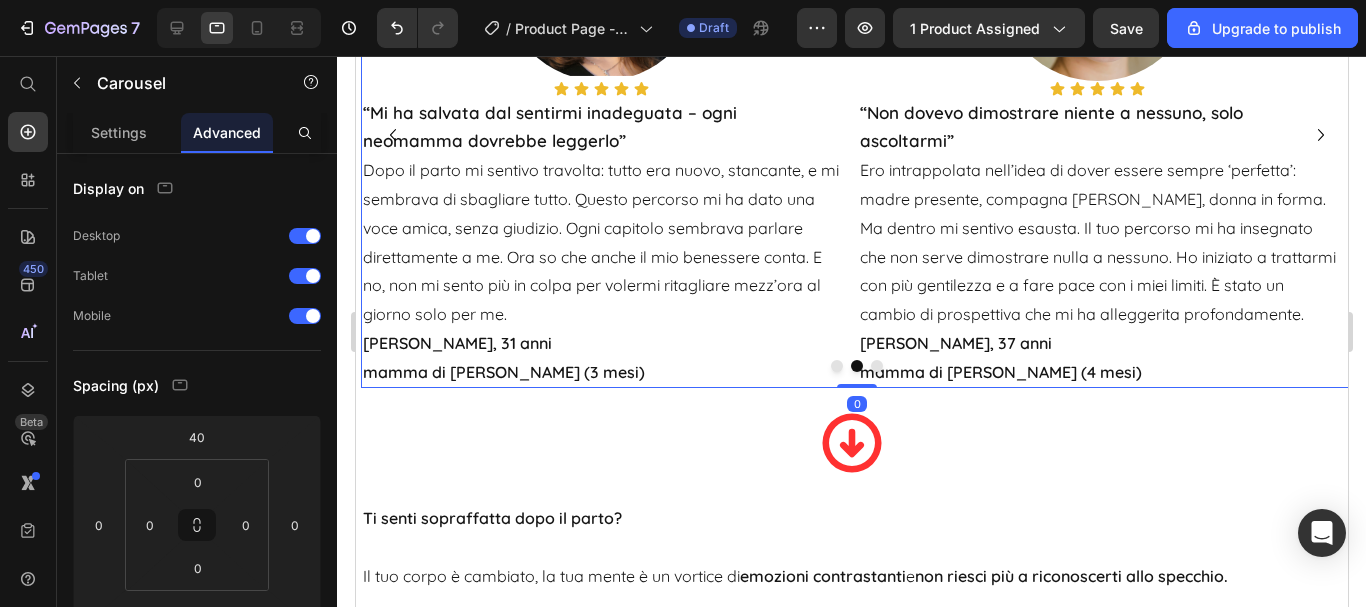 click 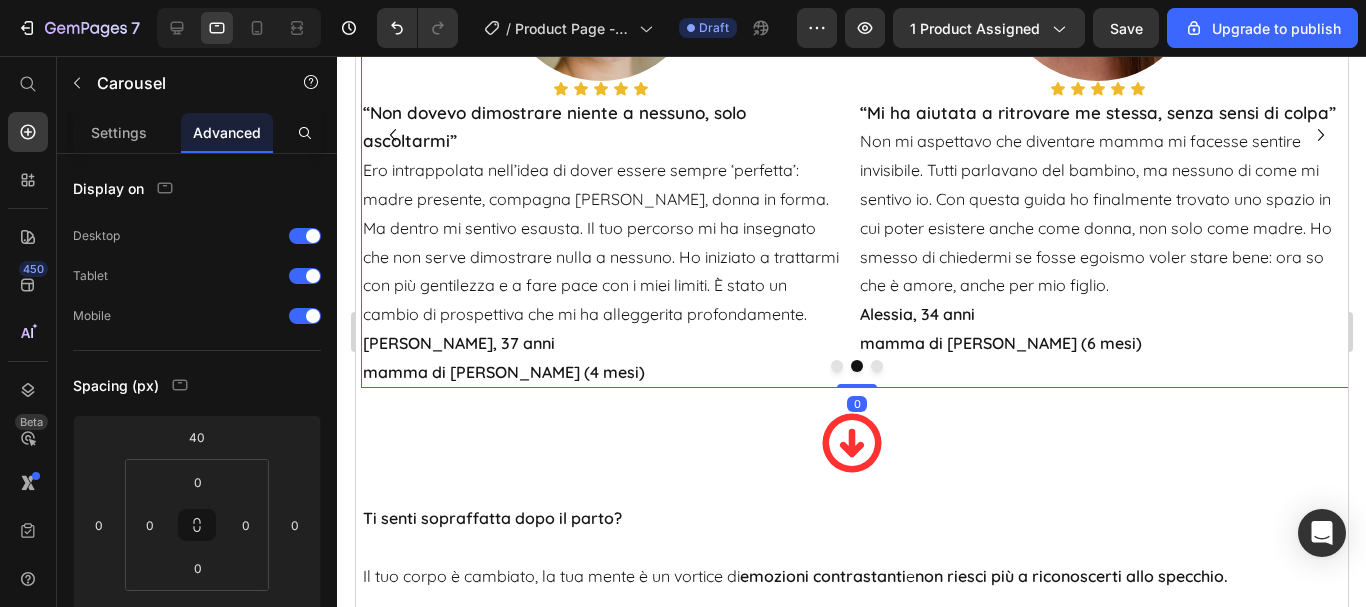 click 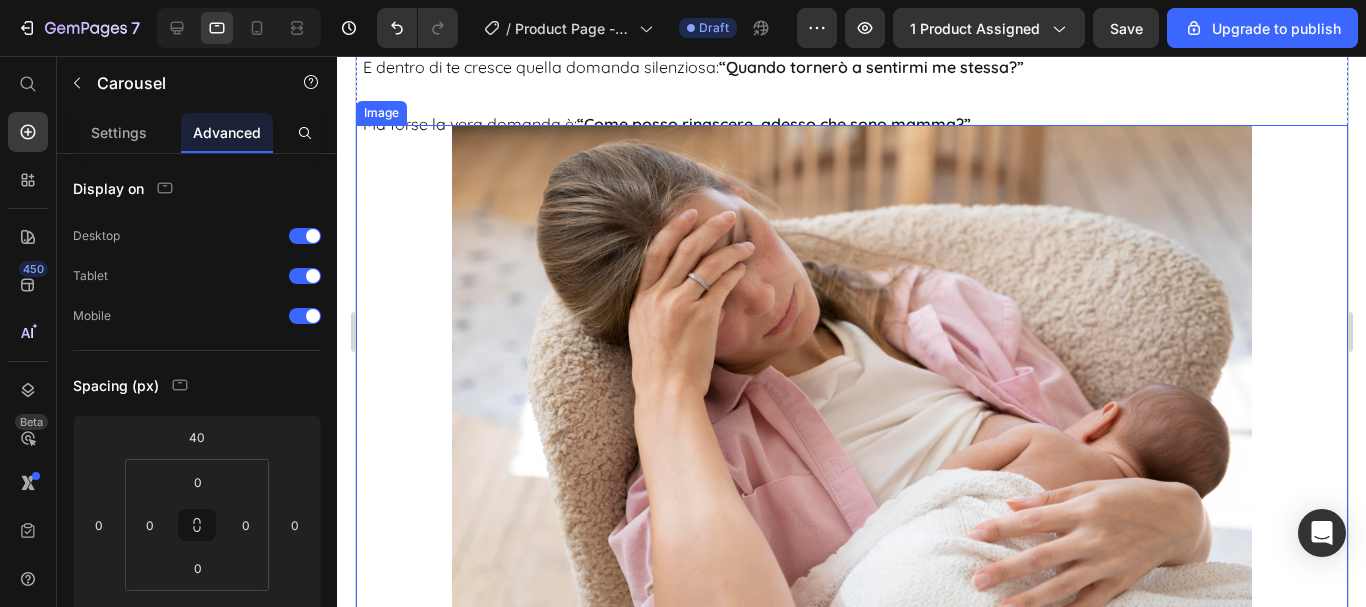 scroll, scrollTop: 2853, scrollLeft: 0, axis: vertical 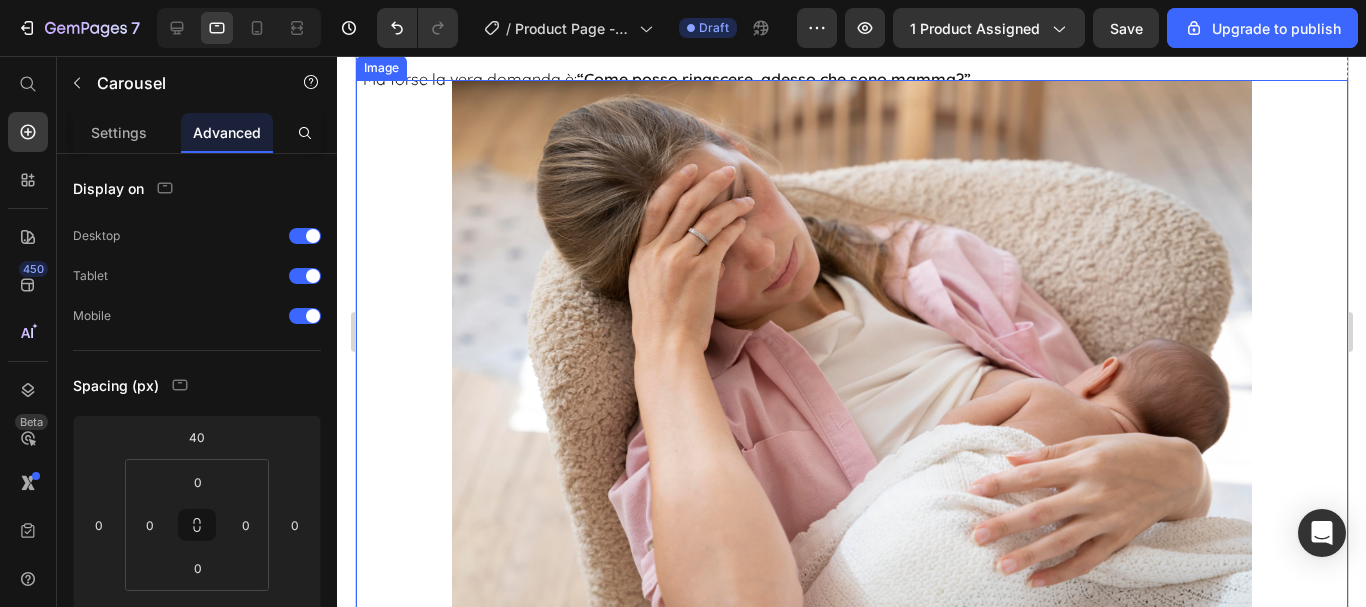 click at bounding box center (851, 380) 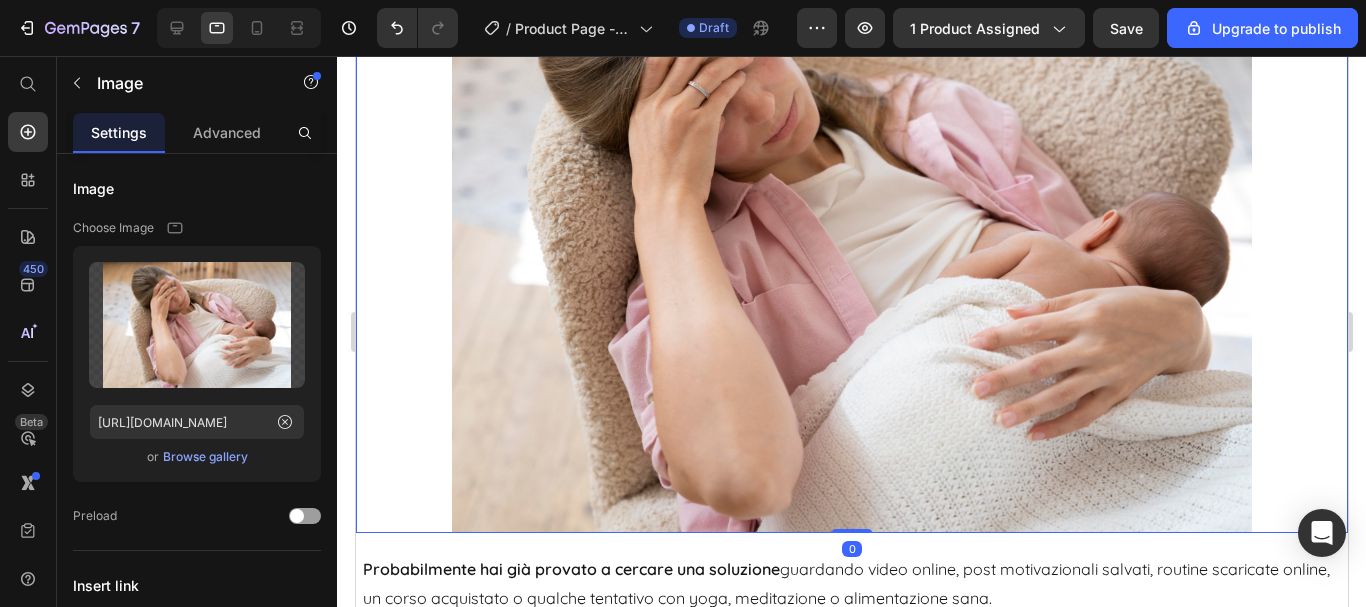 scroll, scrollTop: 3053, scrollLeft: 0, axis: vertical 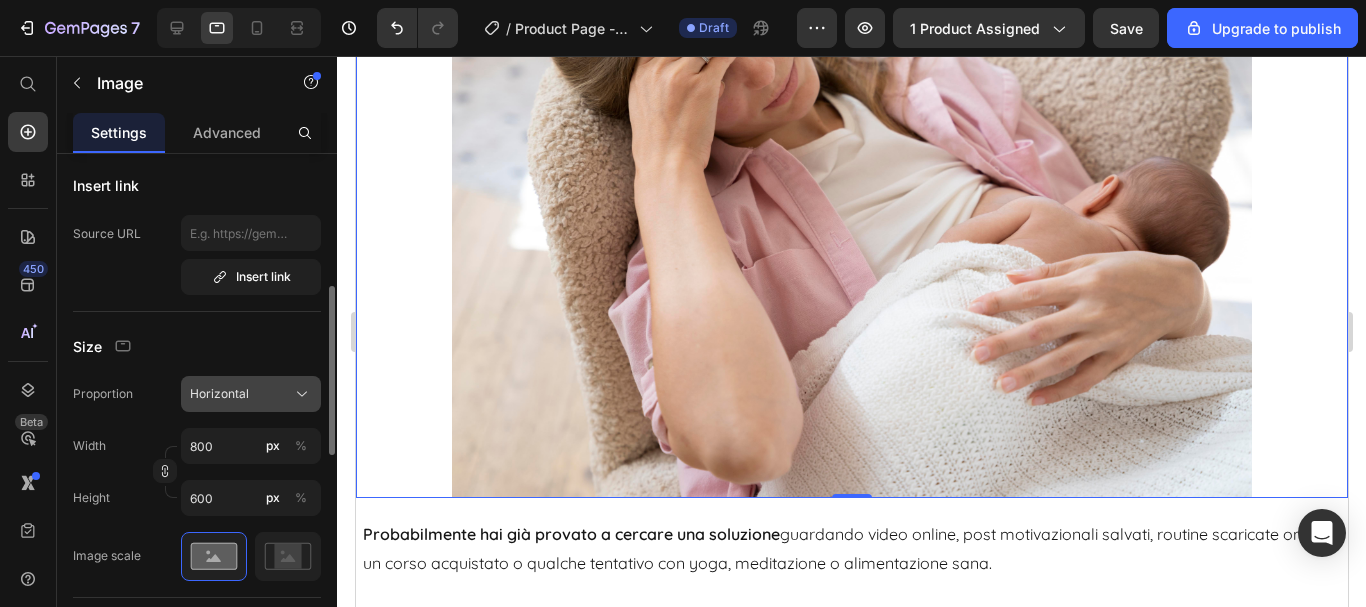 click on "Horizontal" at bounding box center (219, 394) 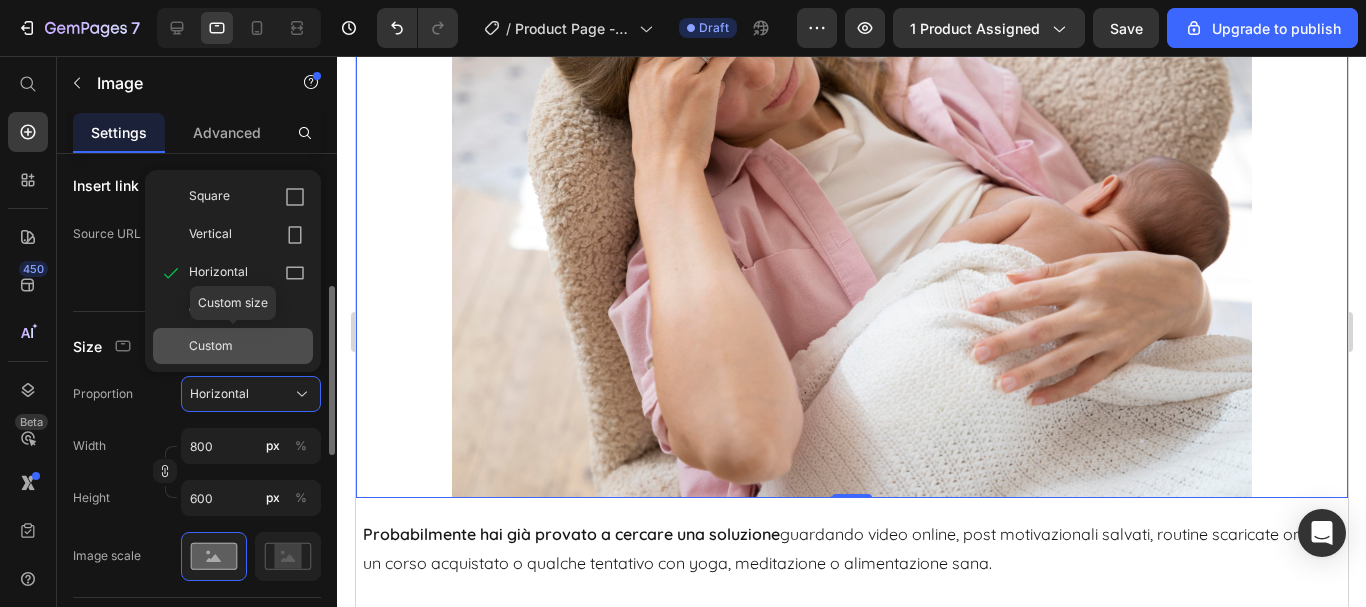 click on "Custom" at bounding box center (247, 346) 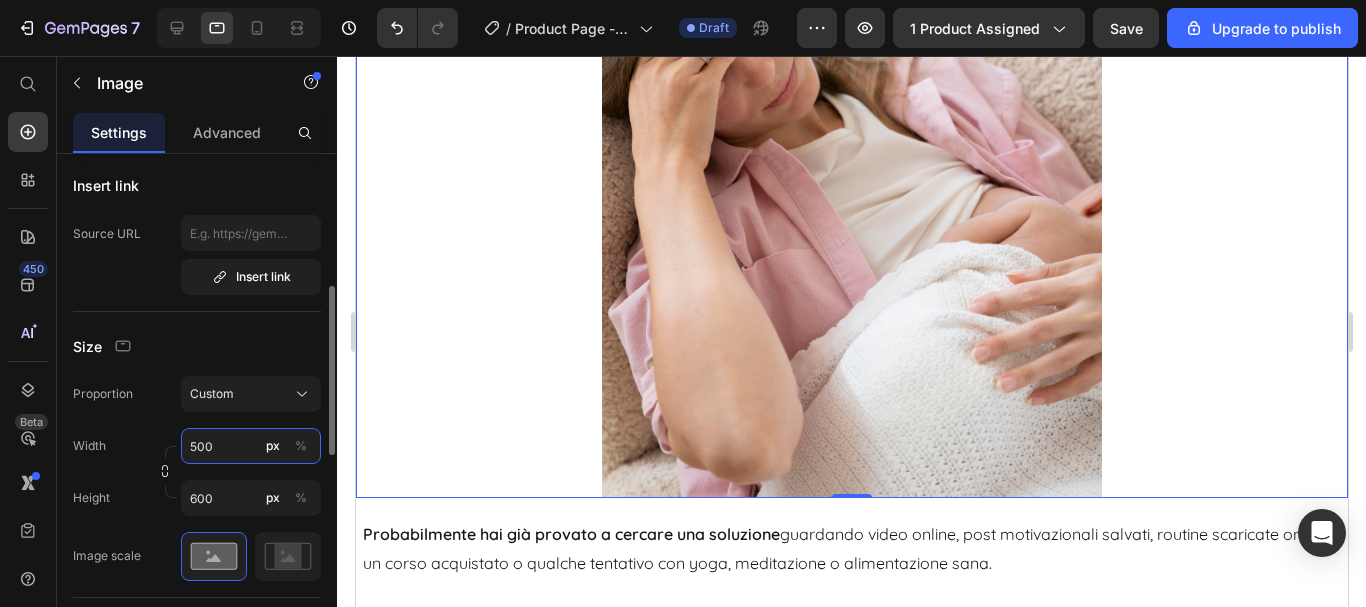 drag, startPoint x: 242, startPoint y: 446, endPoint x: 162, endPoint y: 432, distance: 81.21576 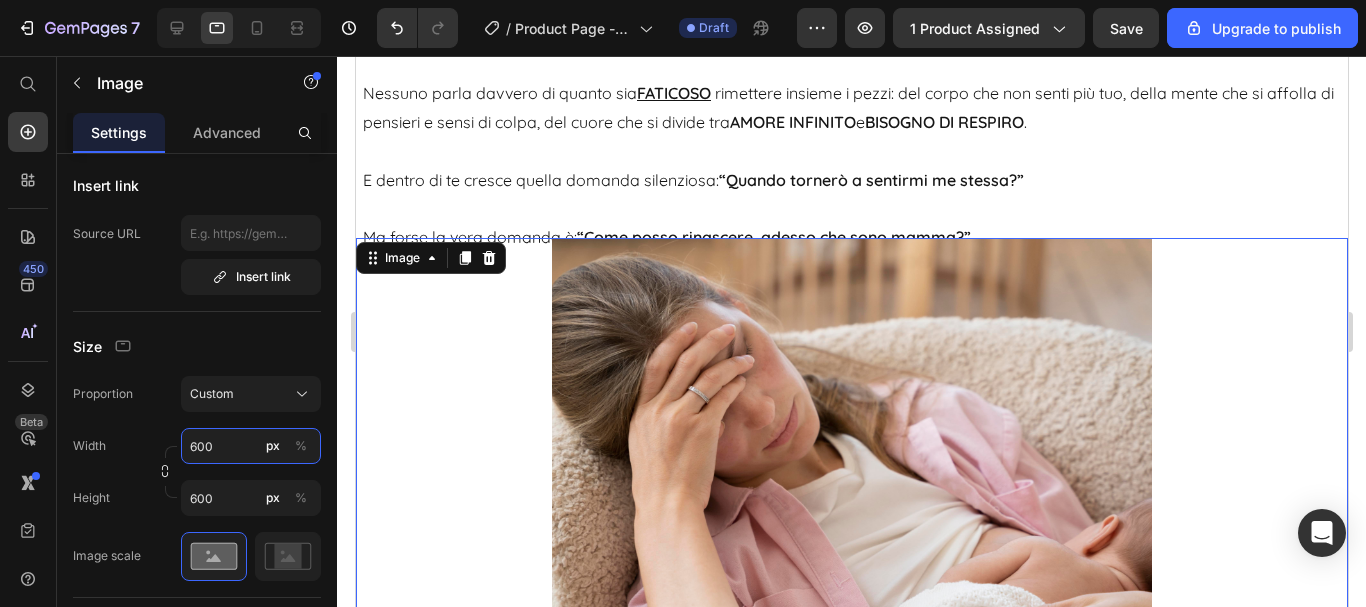 scroll, scrollTop: 2653, scrollLeft: 0, axis: vertical 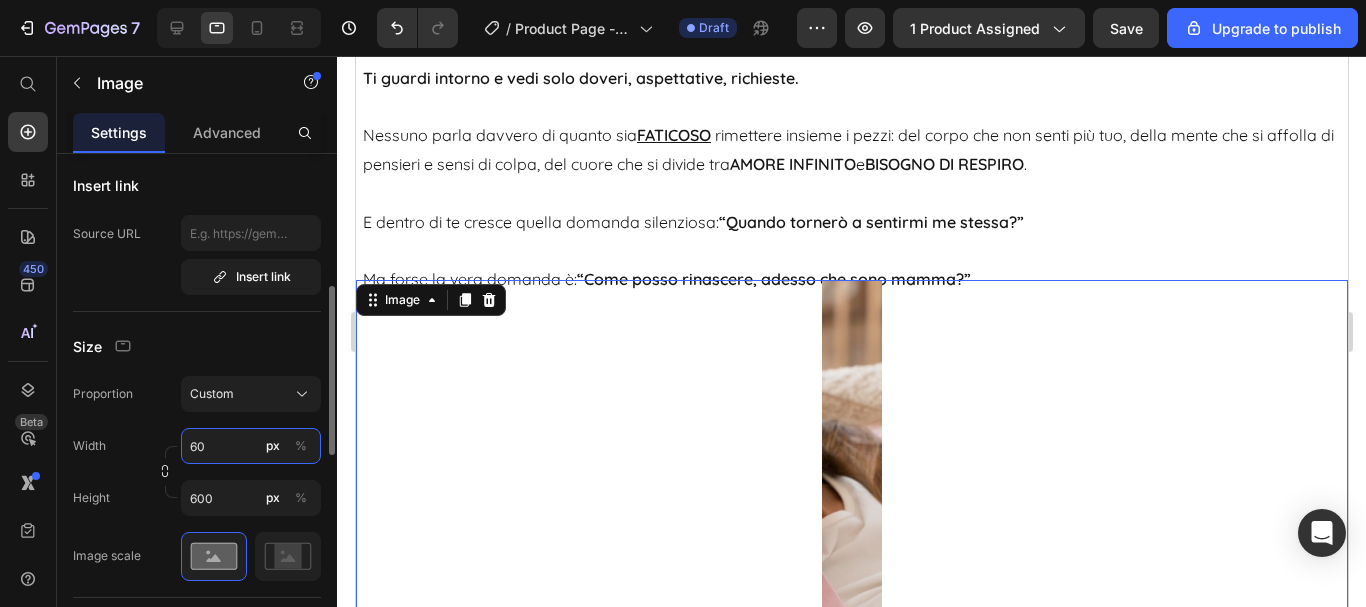 type on "6" 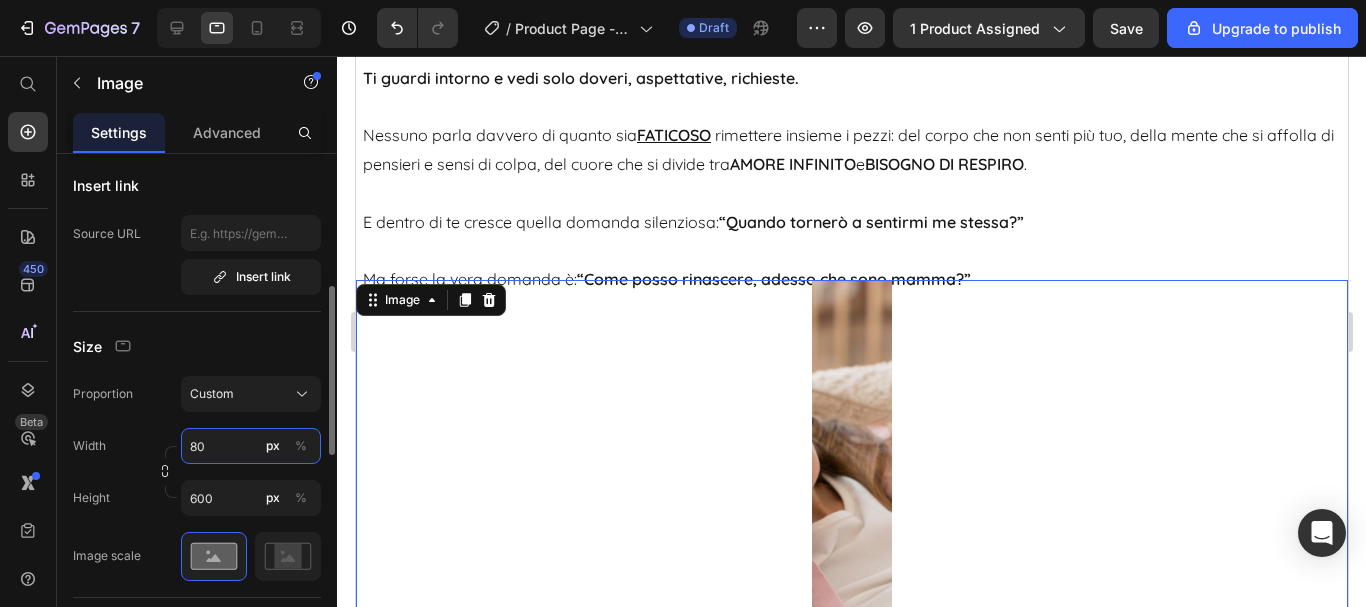 type on "800" 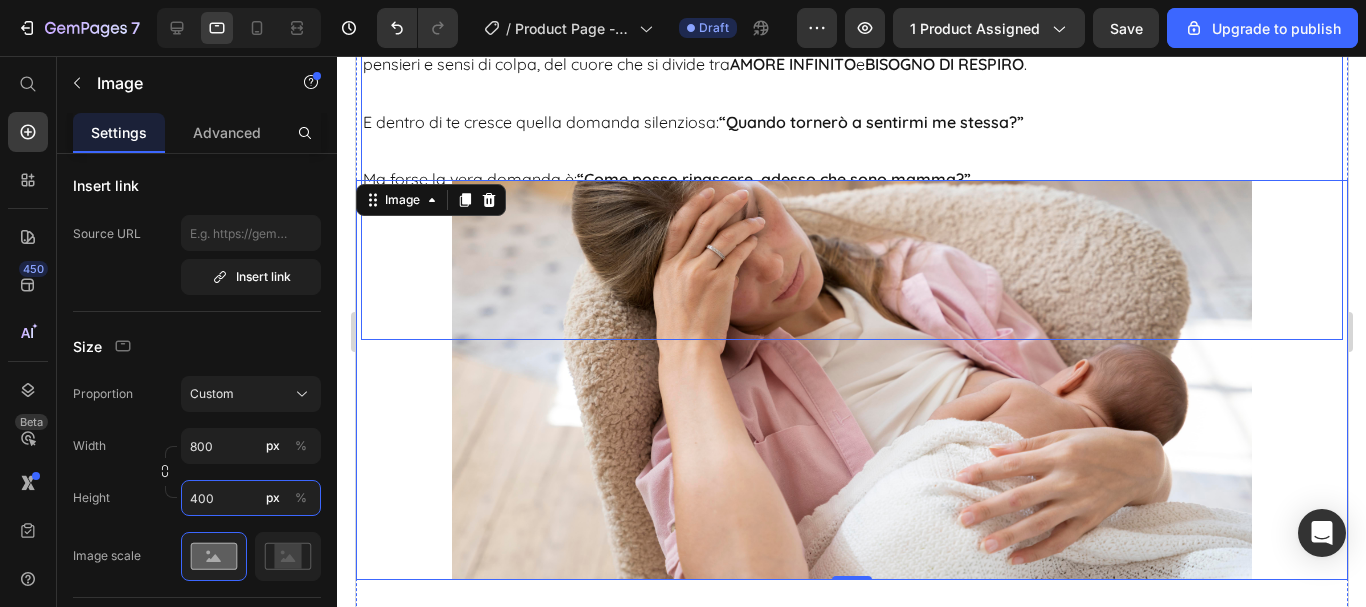 scroll, scrollTop: 2553, scrollLeft: 0, axis: vertical 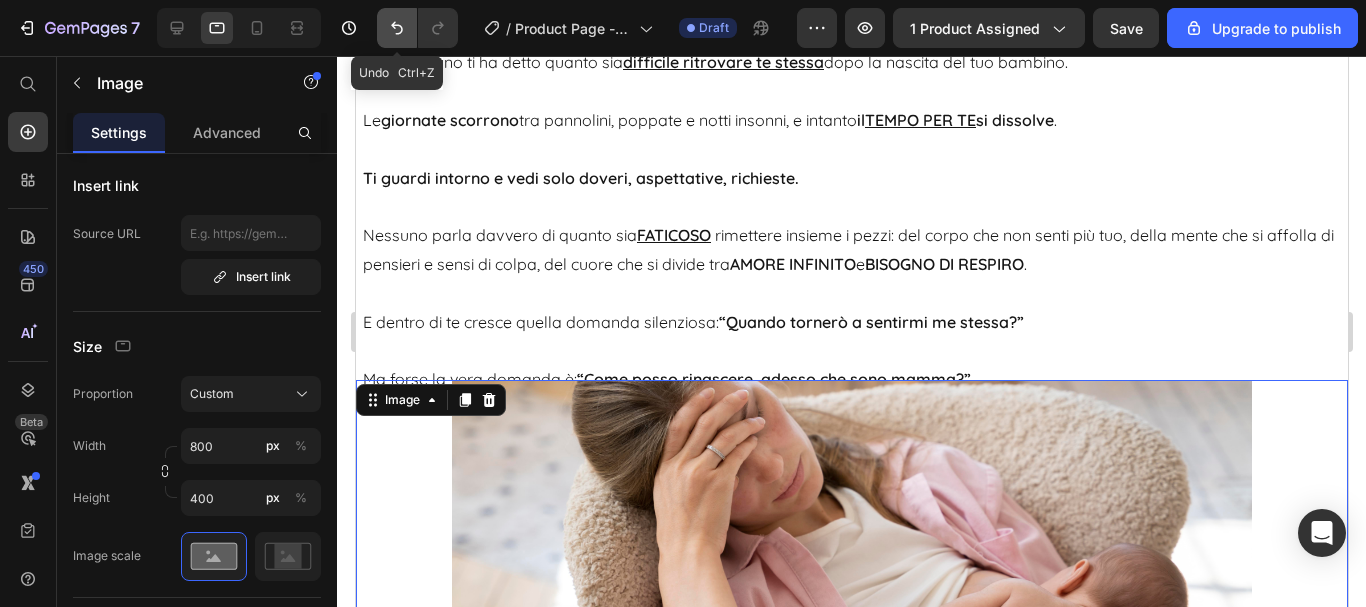 click 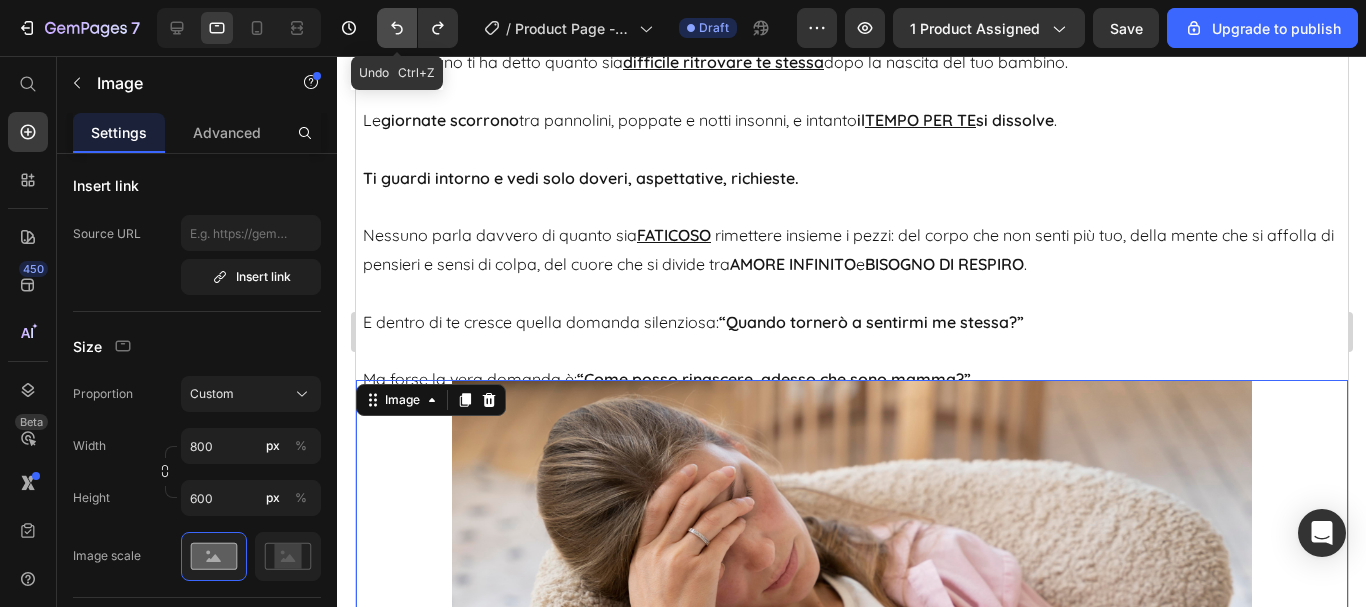 click 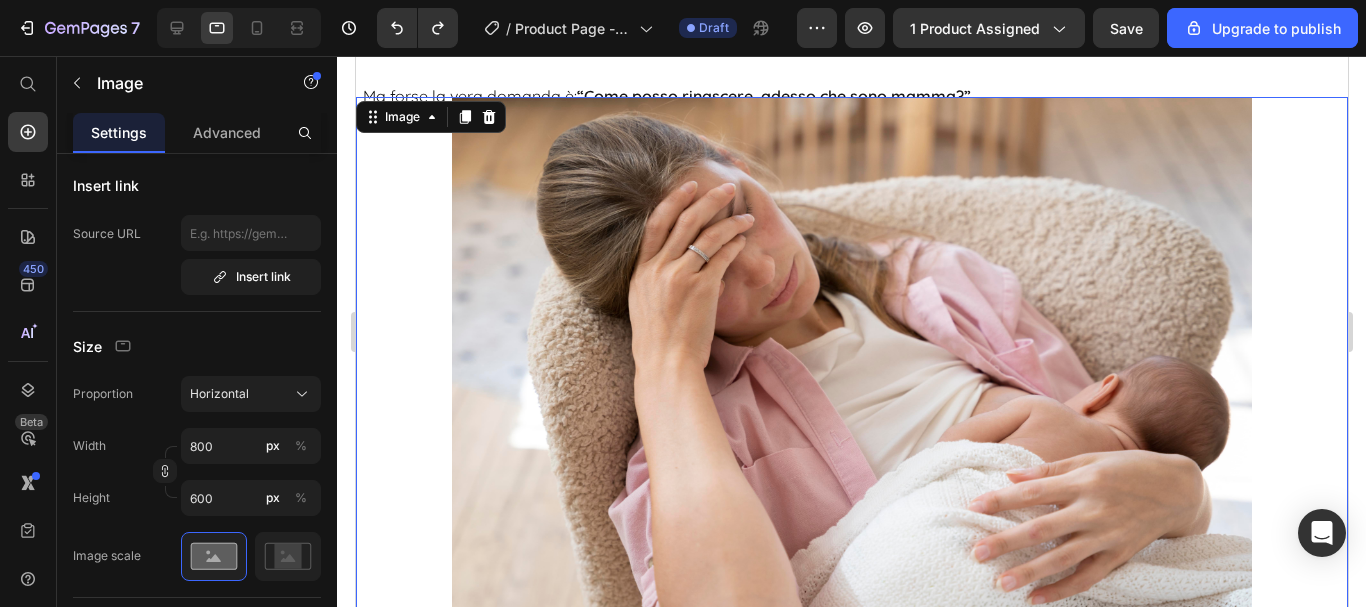 scroll, scrollTop: 2853, scrollLeft: 0, axis: vertical 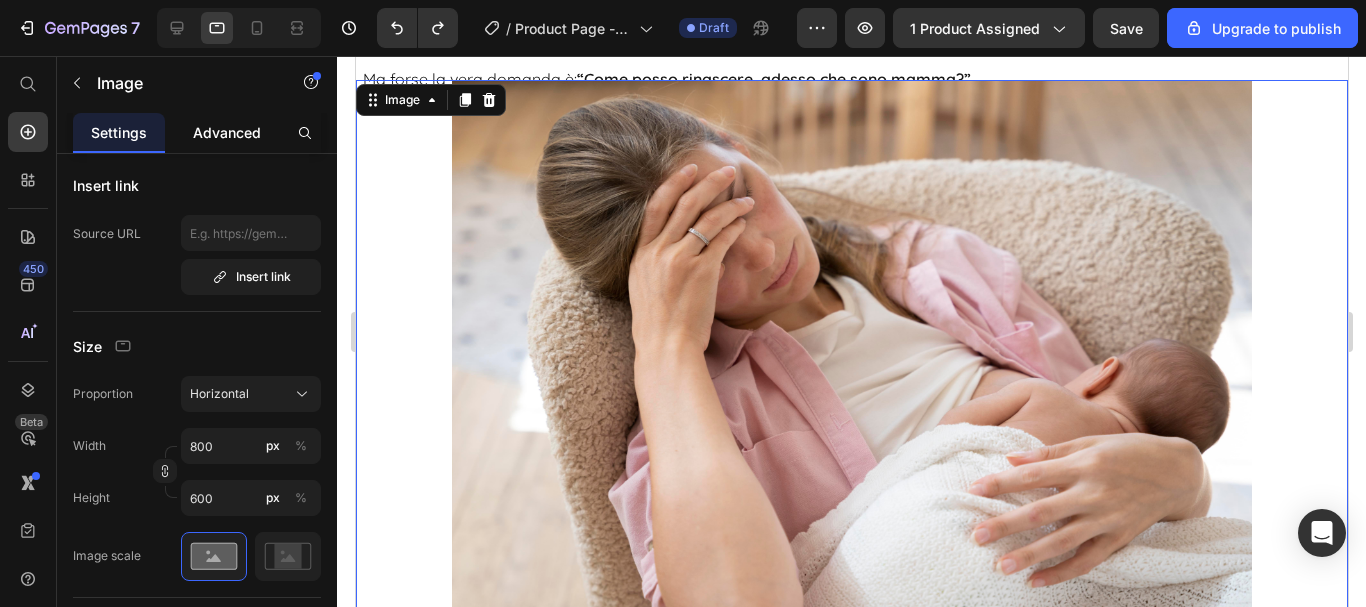 click on "Advanced" at bounding box center [227, 132] 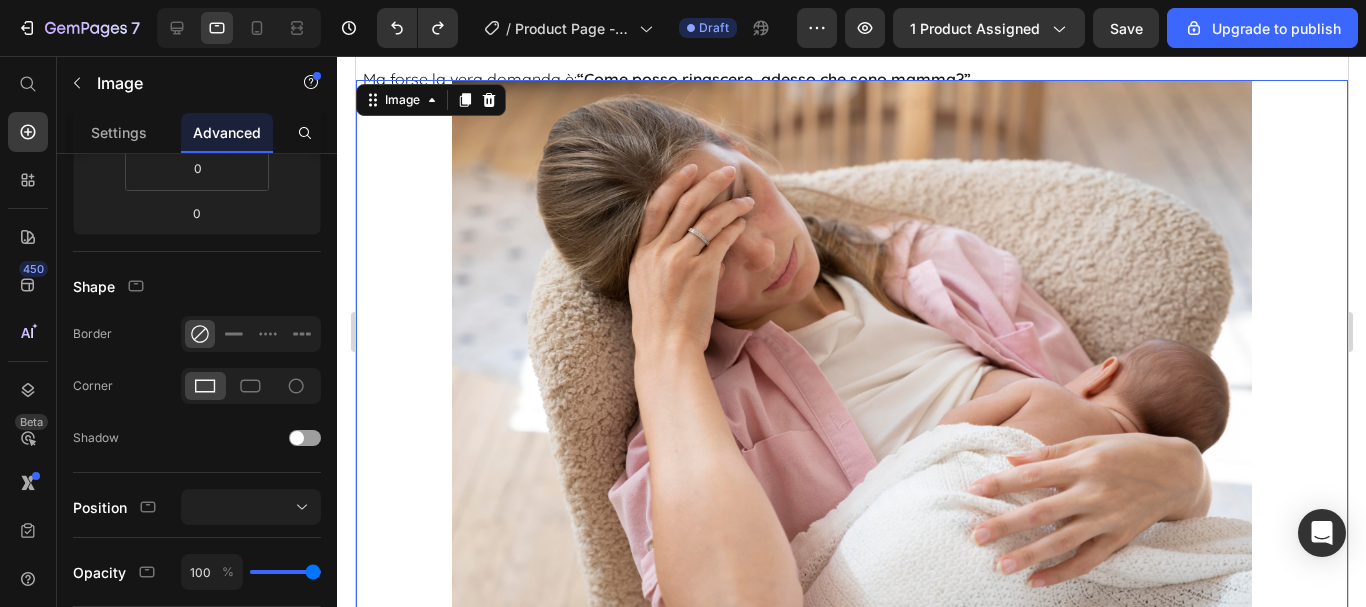 scroll, scrollTop: 0, scrollLeft: 0, axis: both 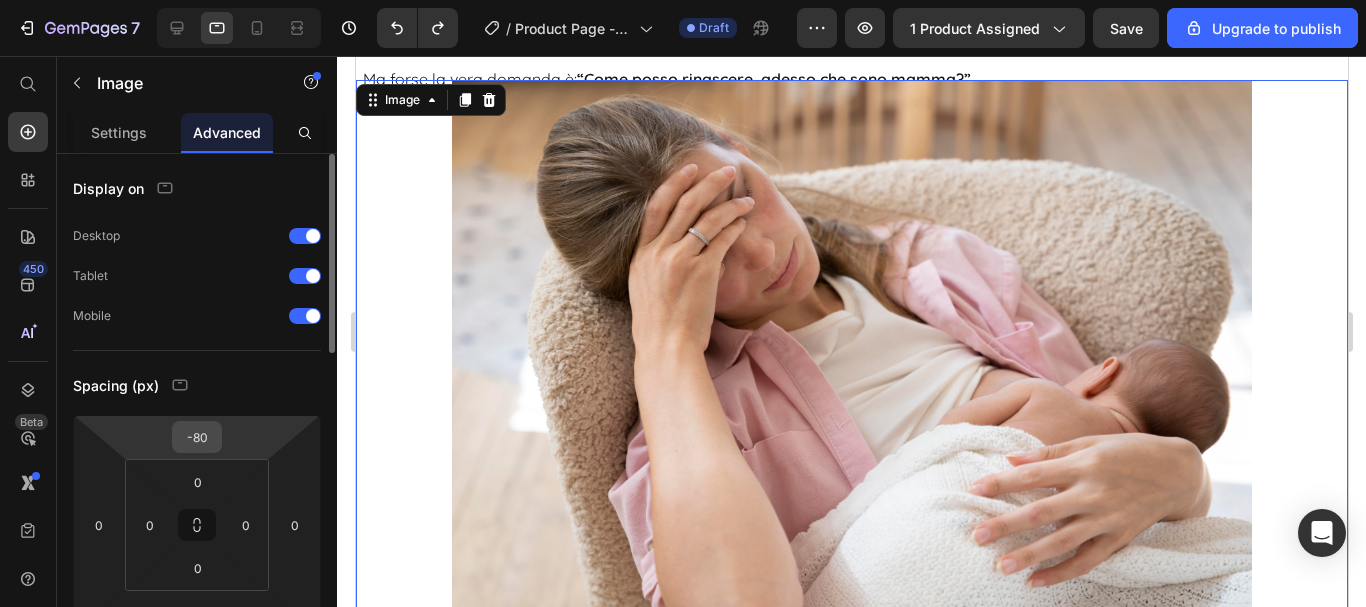 click on "-80" at bounding box center (197, 437) 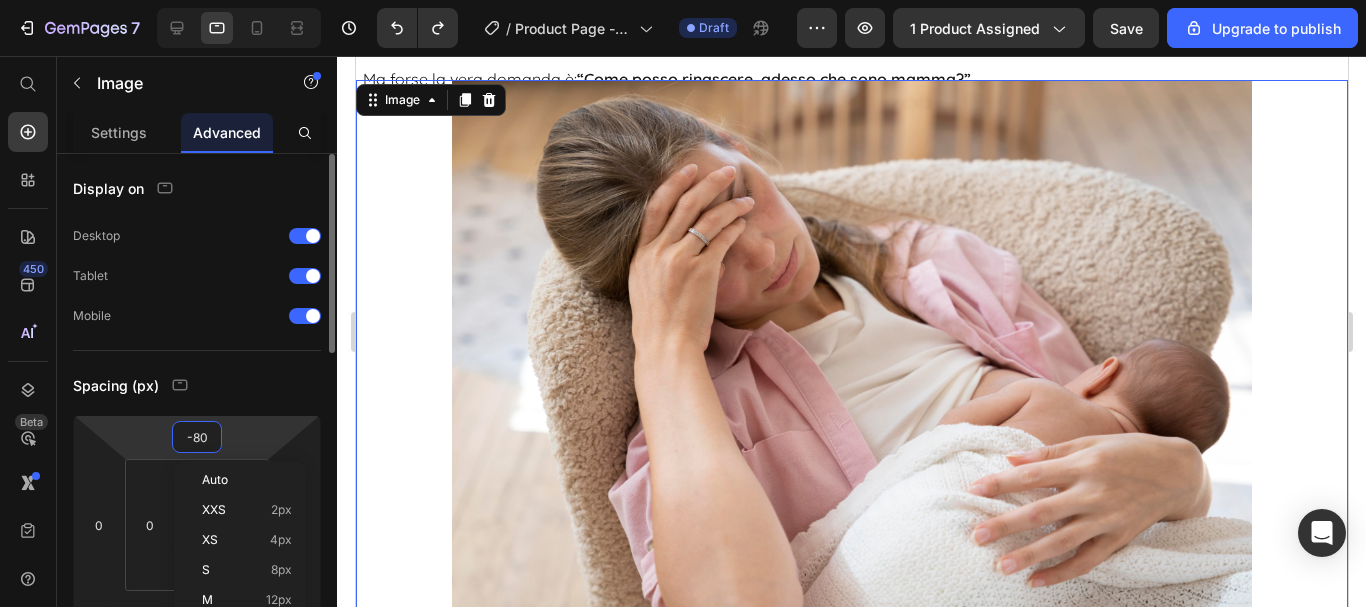 type on "0" 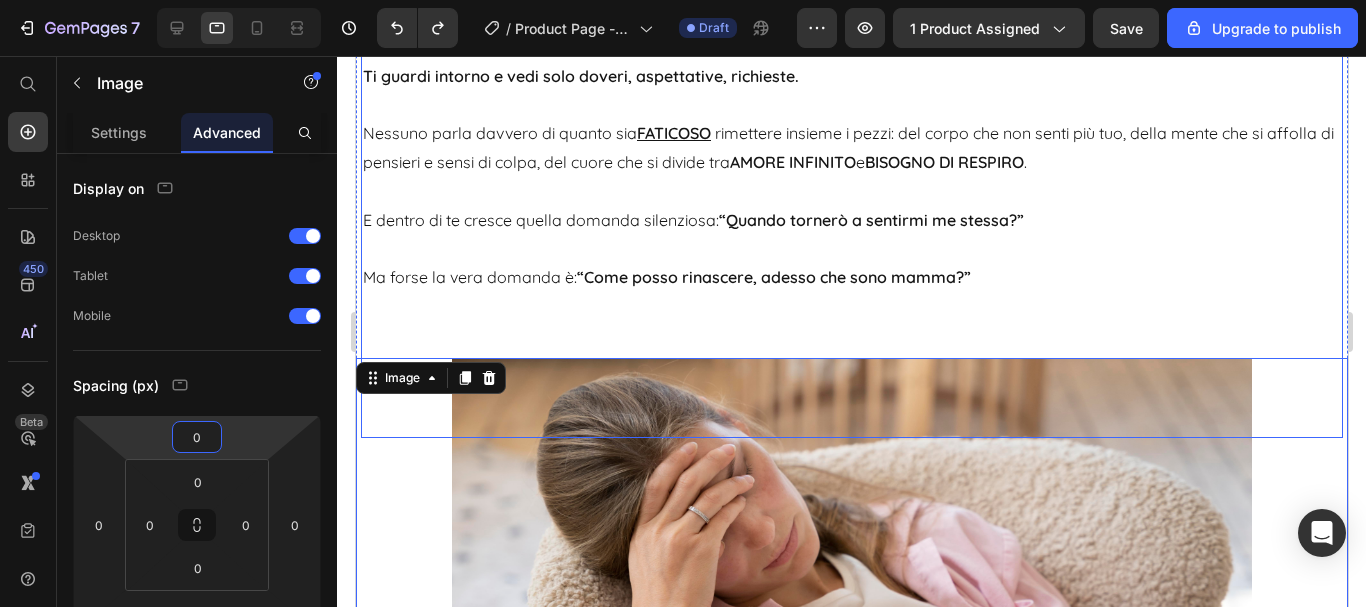 scroll, scrollTop: 2653, scrollLeft: 0, axis: vertical 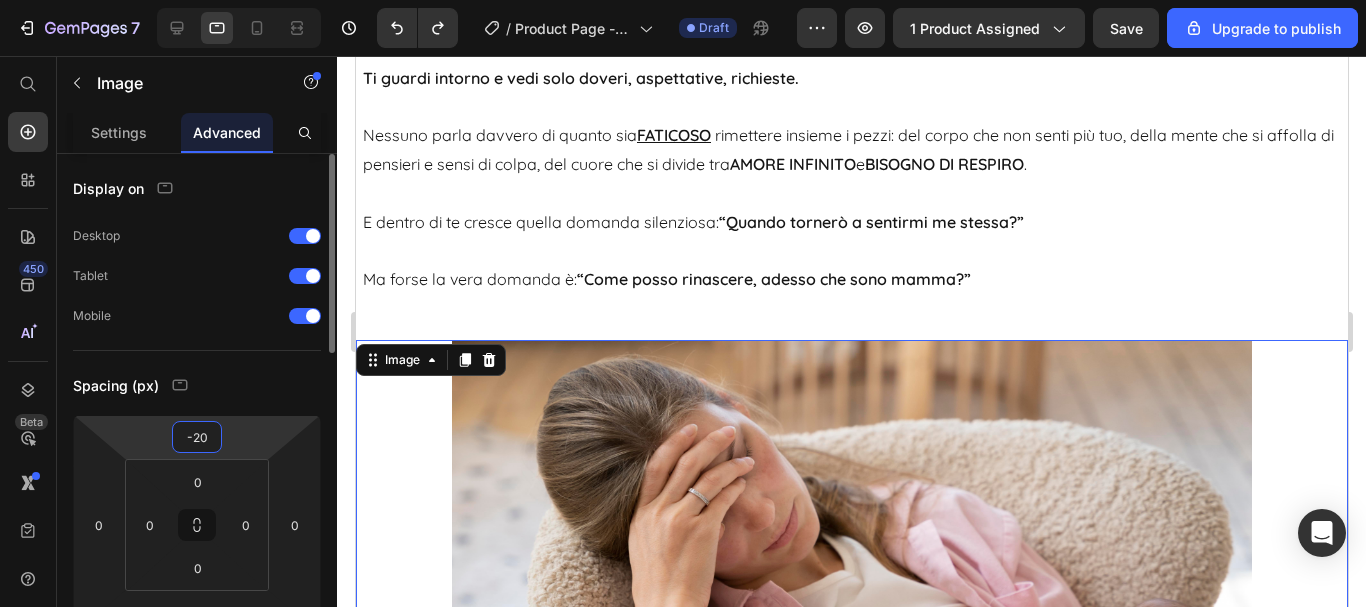 type on "-2" 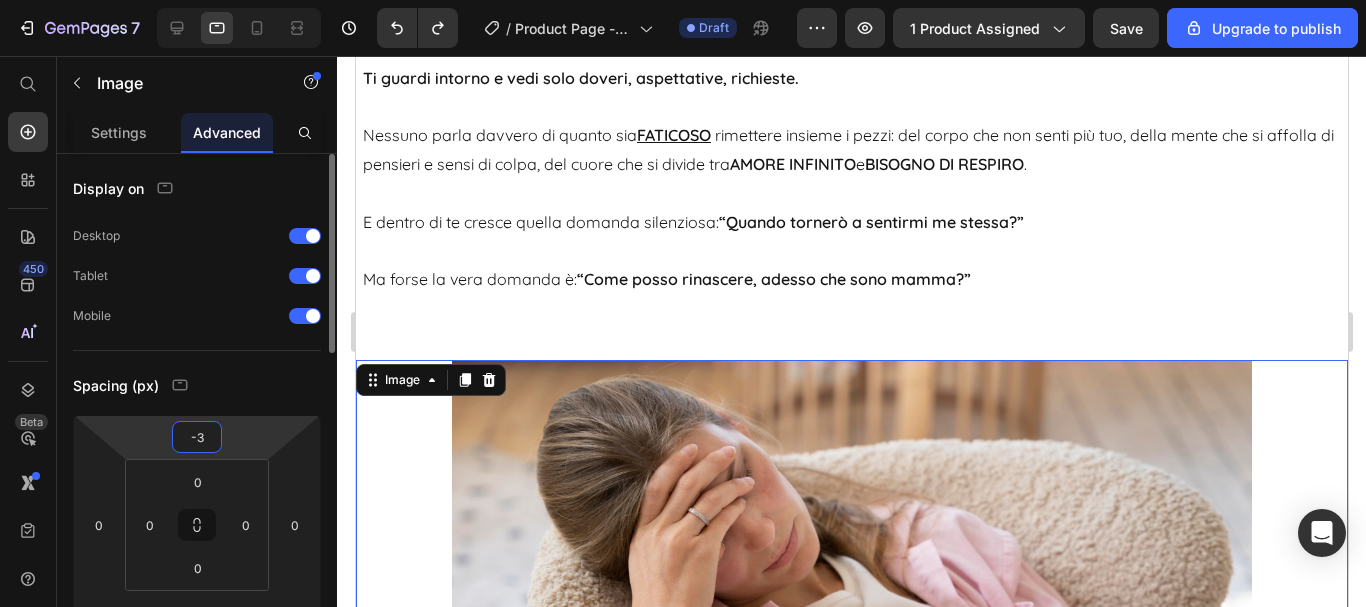type on "-30" 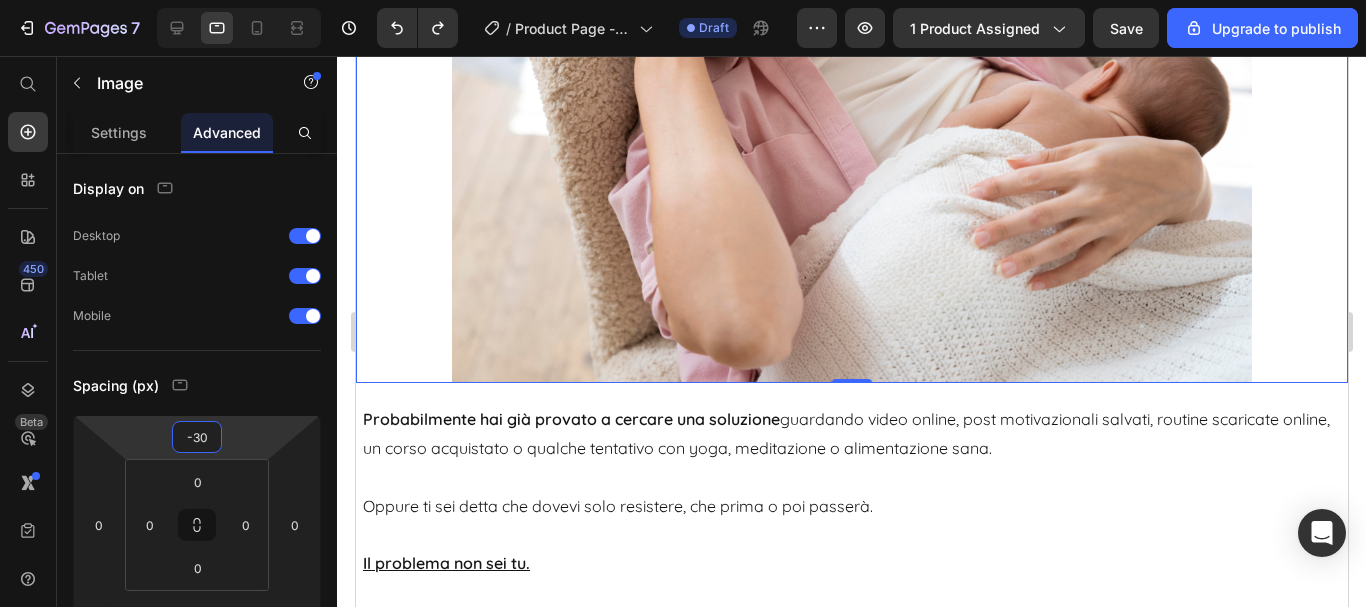 scroll, scrollTop: 3353, scrollLeft: 0, axis: vertical 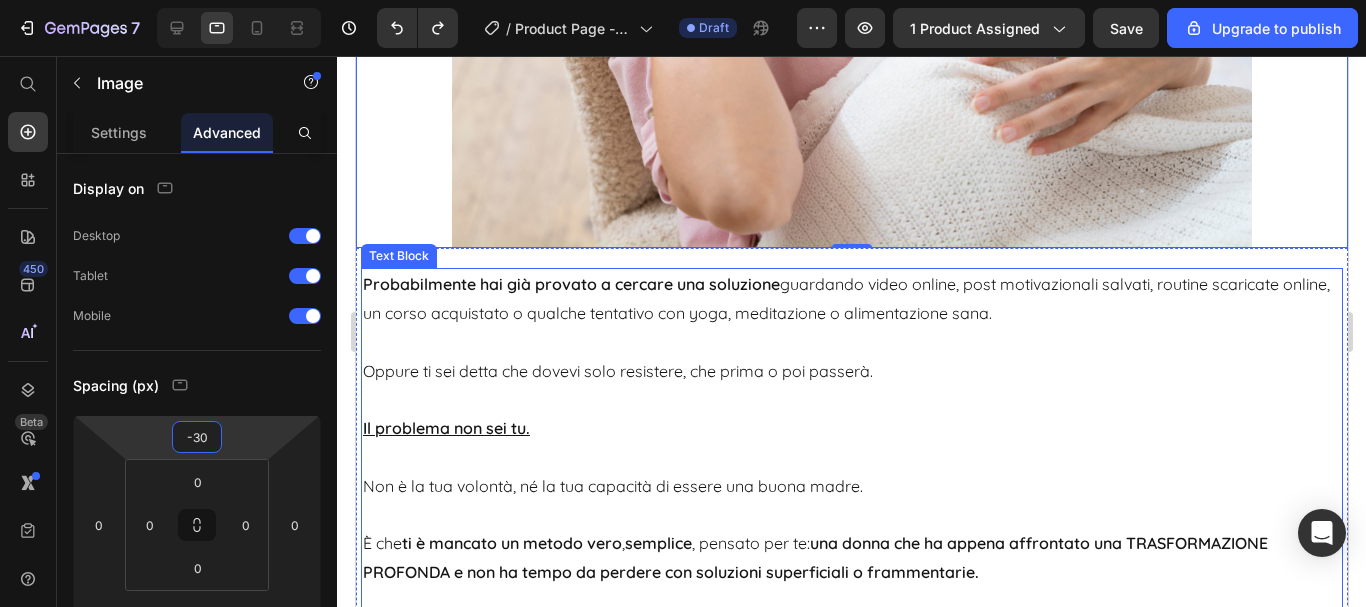 click on "Oppure ti sei detta che dovevi solo resistere, che prima o poi passerà." at bounding box center (851, 357) 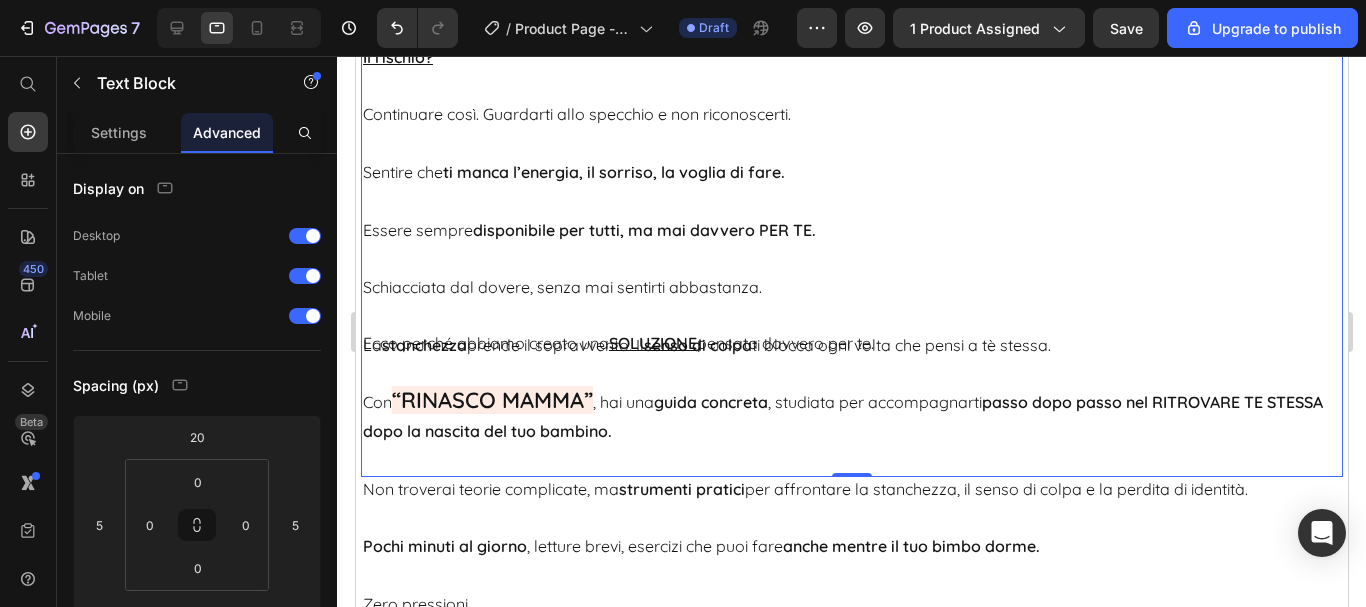 scroll, scrollTop: 3953, scrollLeft: 0, axis: vertical 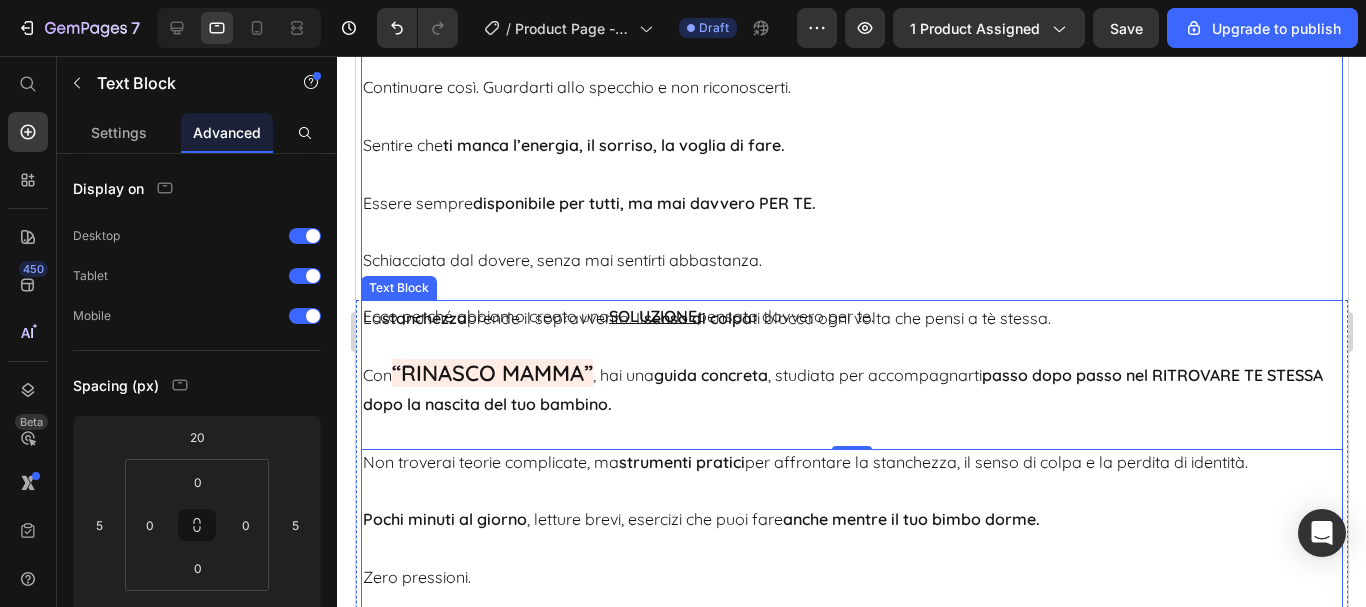 click on "Ecco perché abbiamo creato una  SOLUZIONE  pensata davvero per te." at bounding box center (851, 316) 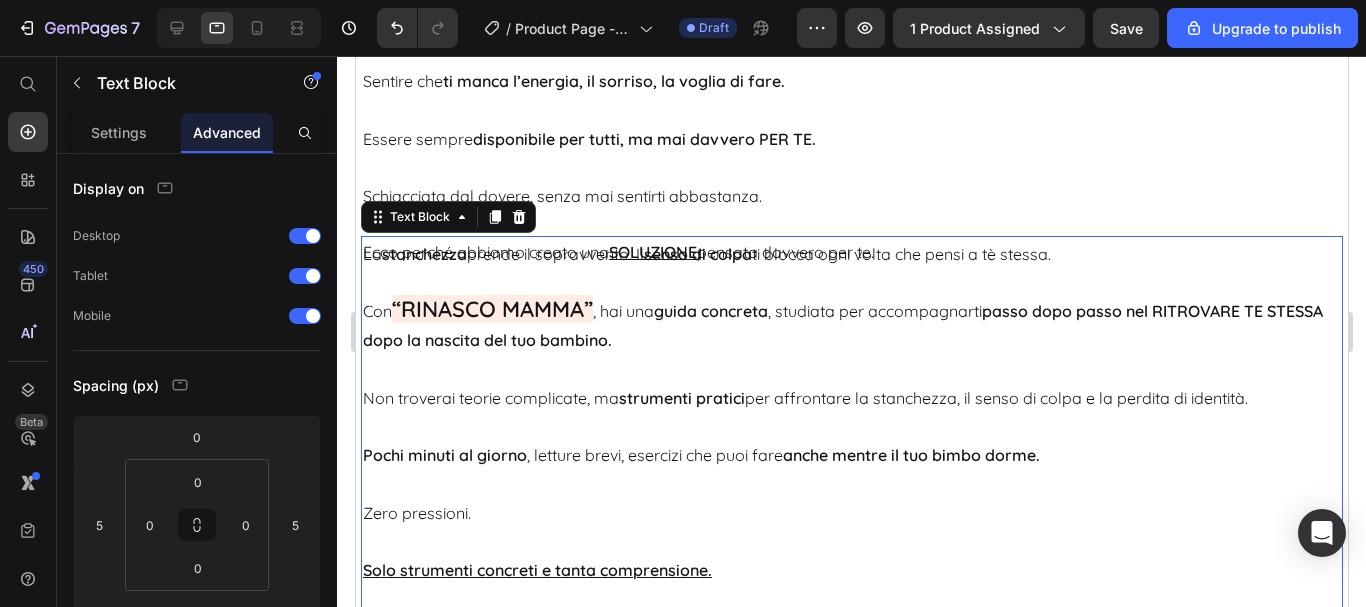 scroll, scrollTop: 4053, scrollLeft: 0, axis: vertical 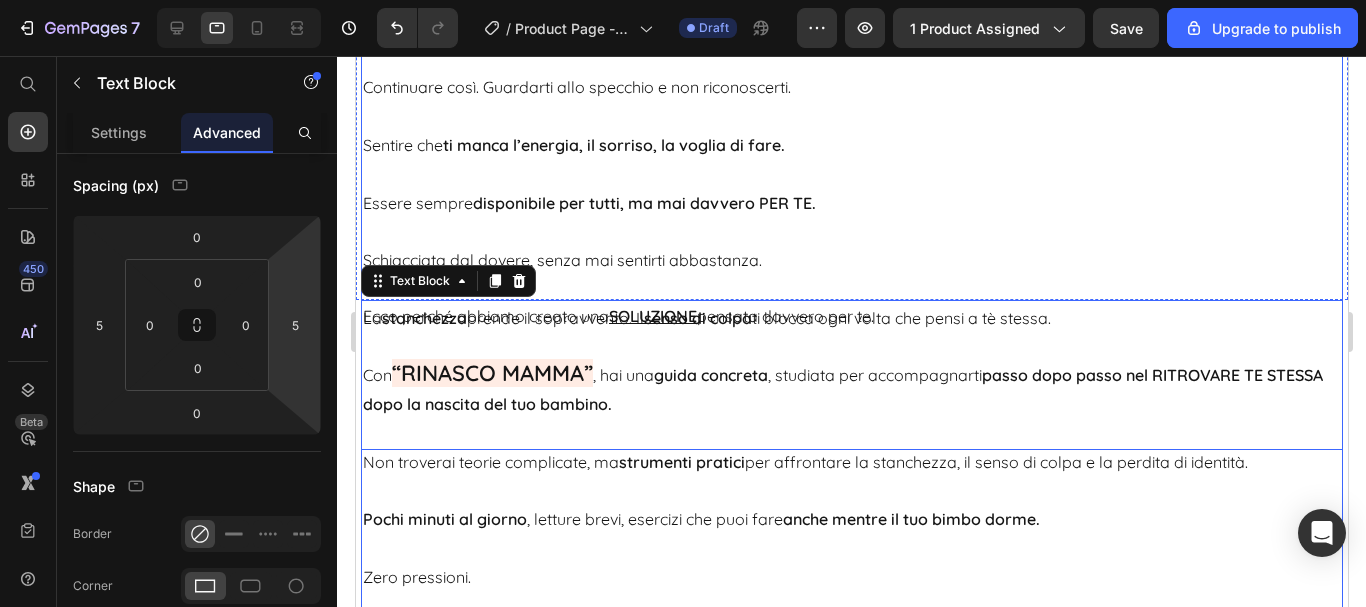 click on "Essere sempre  disponibile per tutti, ma mai davvero PER TE." at bounding box center (851, 189) 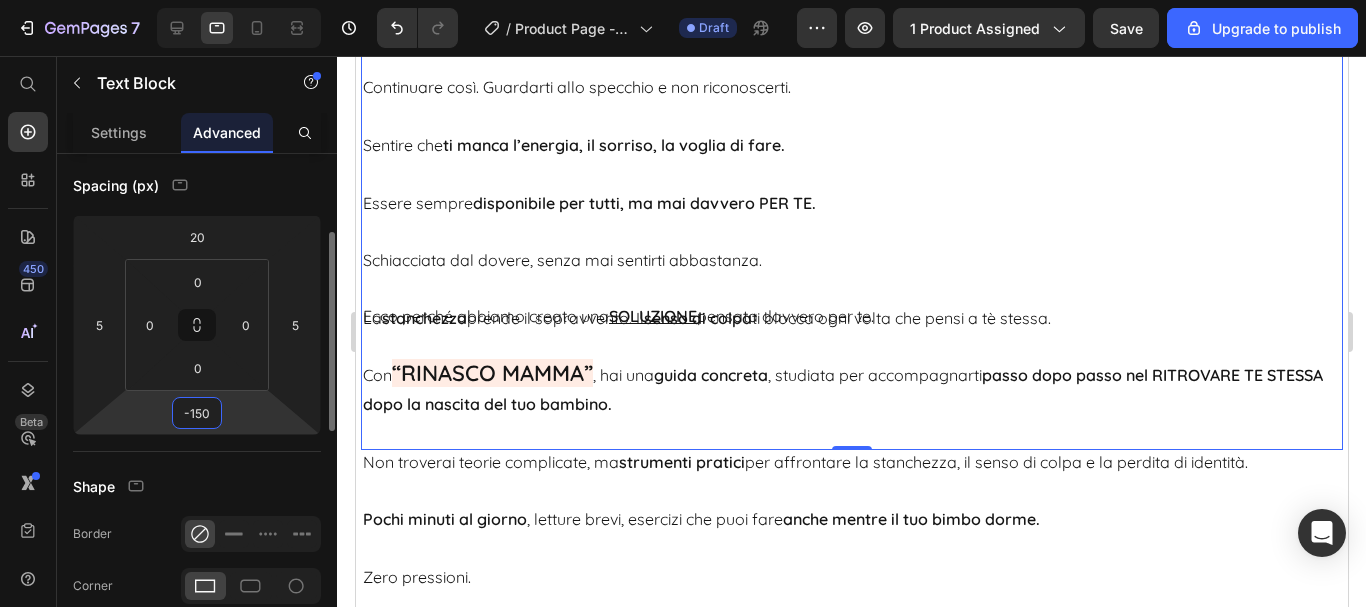 type on "0" 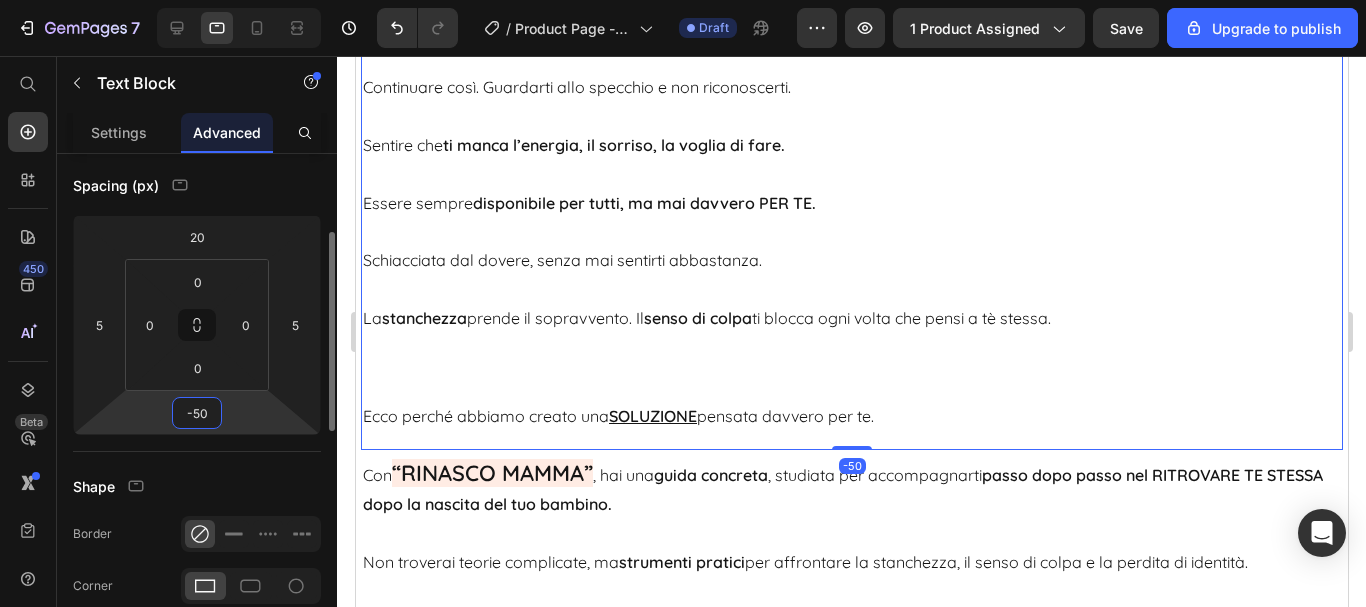 type on "-5" 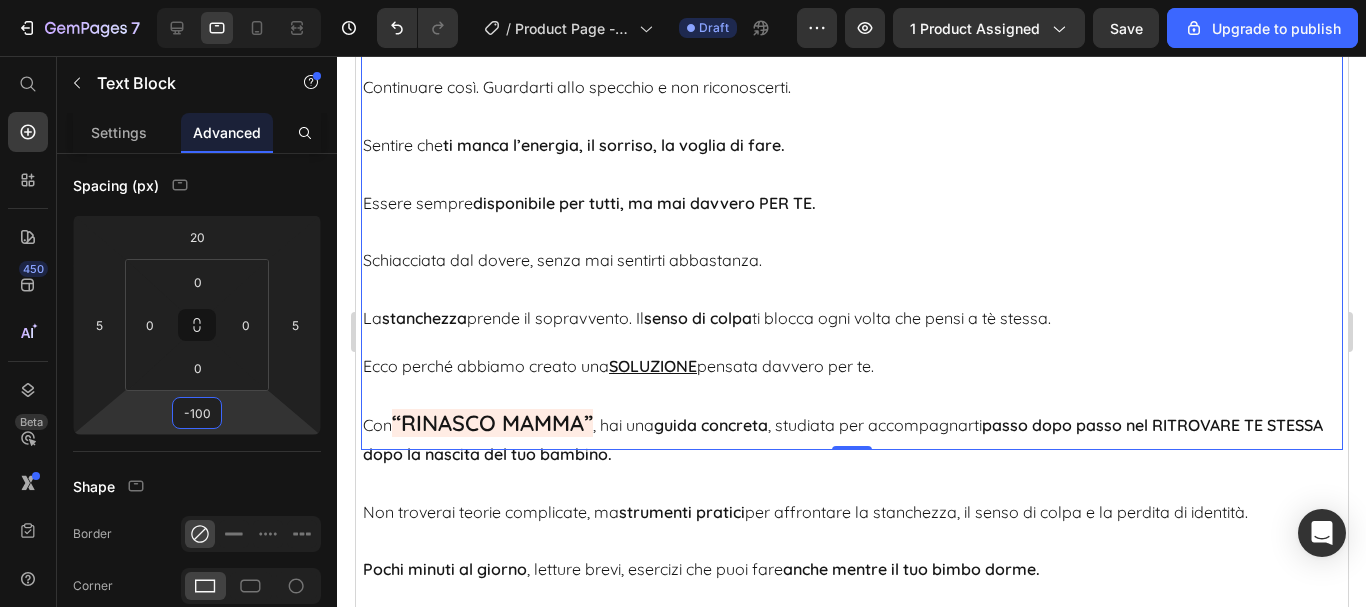 type on "-100" 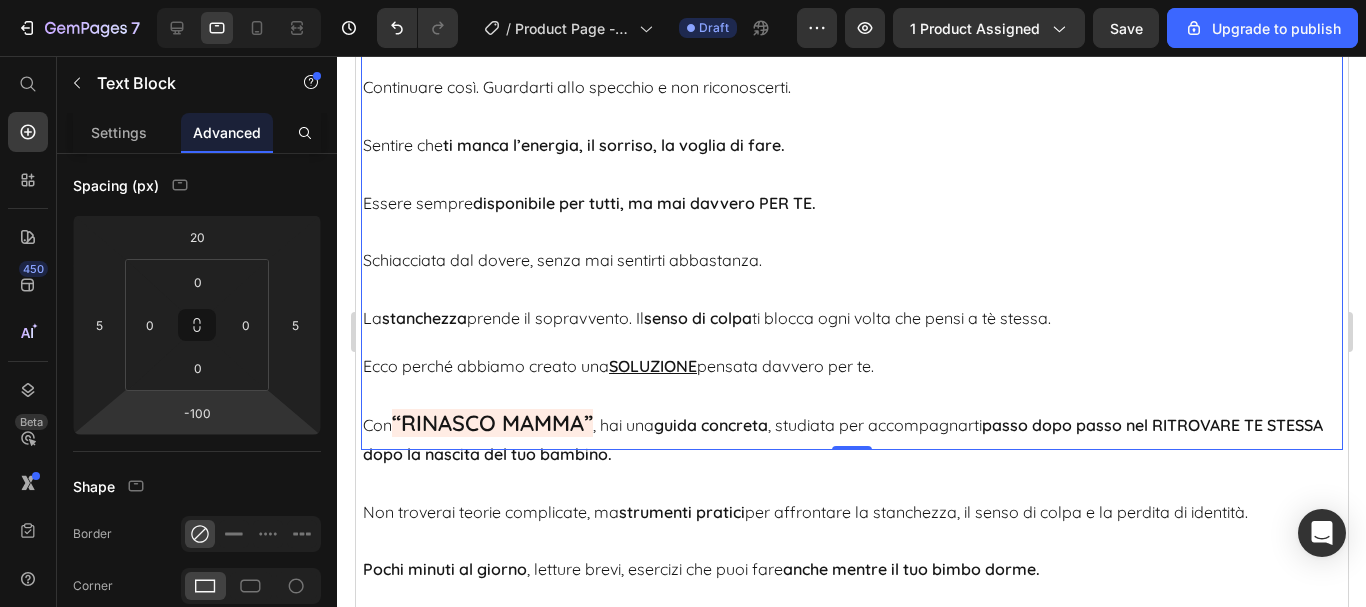 click on "Schiacciata dal dovere, senza mai sentirti abbastanza." at bounding box center (851, 246) 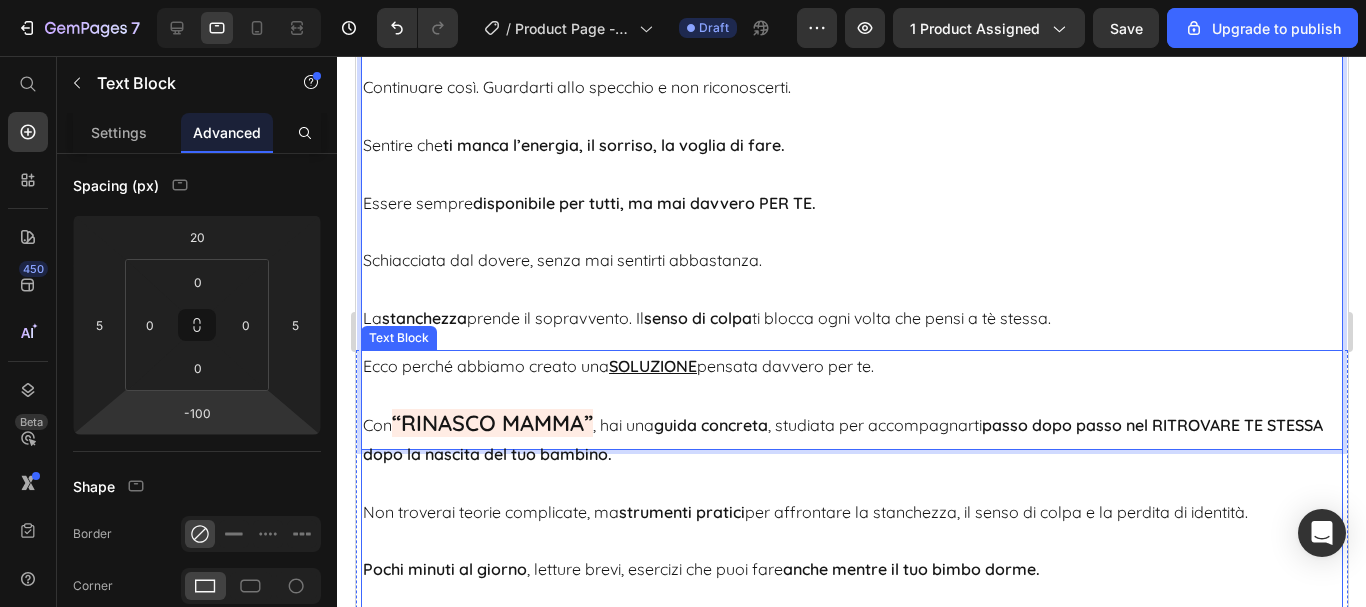 click on "Non troverai teorie complicate, ma  strumenti pratici  per affrontare la stanchezza, il senso di colpa e la perdita di identità." at bounding box center (851, 498) 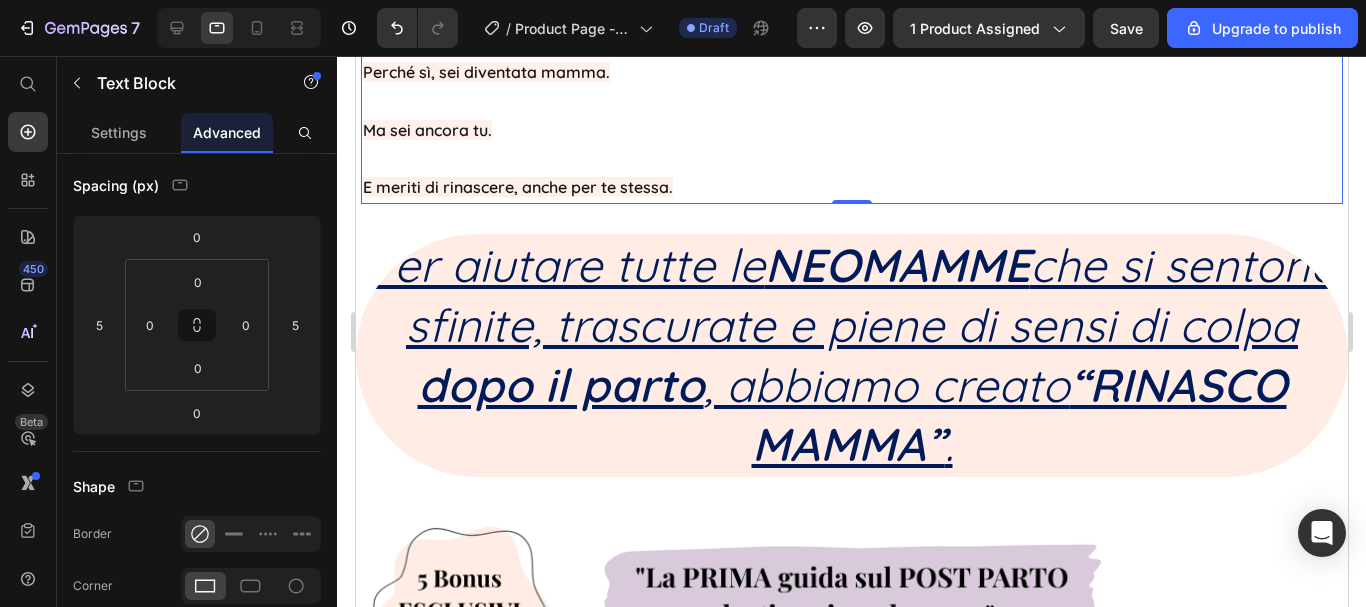 scroll, scrollTop: 4953, scrollLeft: 0, axis: vertical 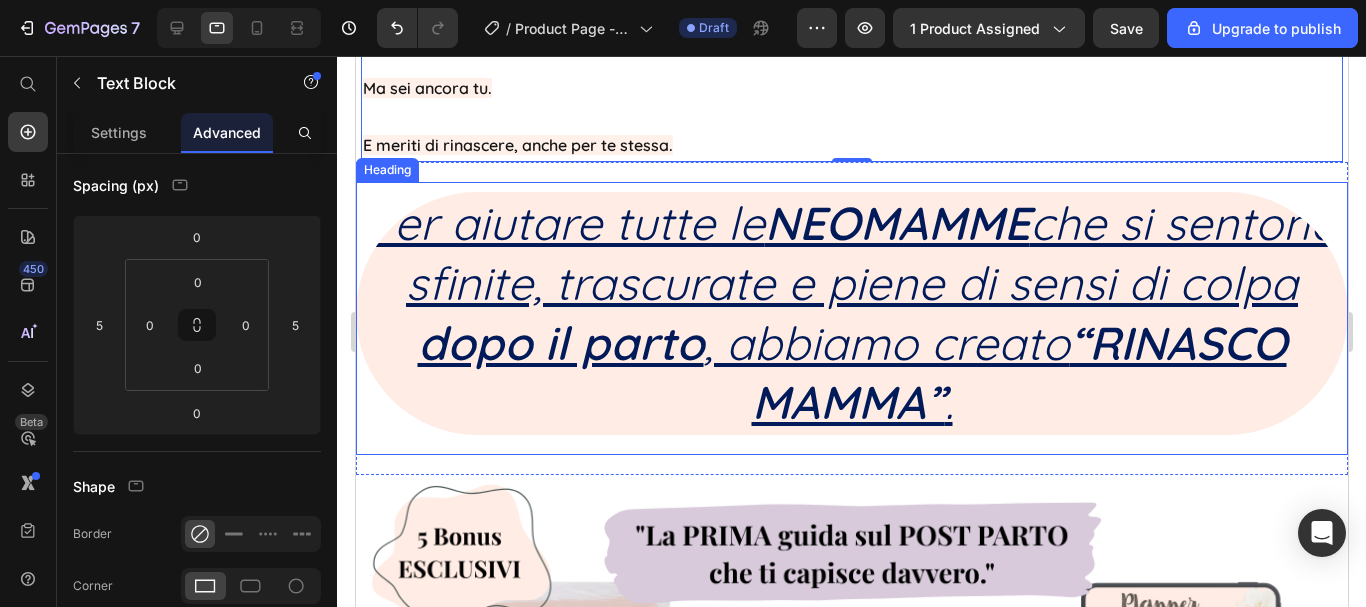 click on "che si sentono sfinite, trascurate e piene di sensi di colpa" at bounding box center [871, 253] 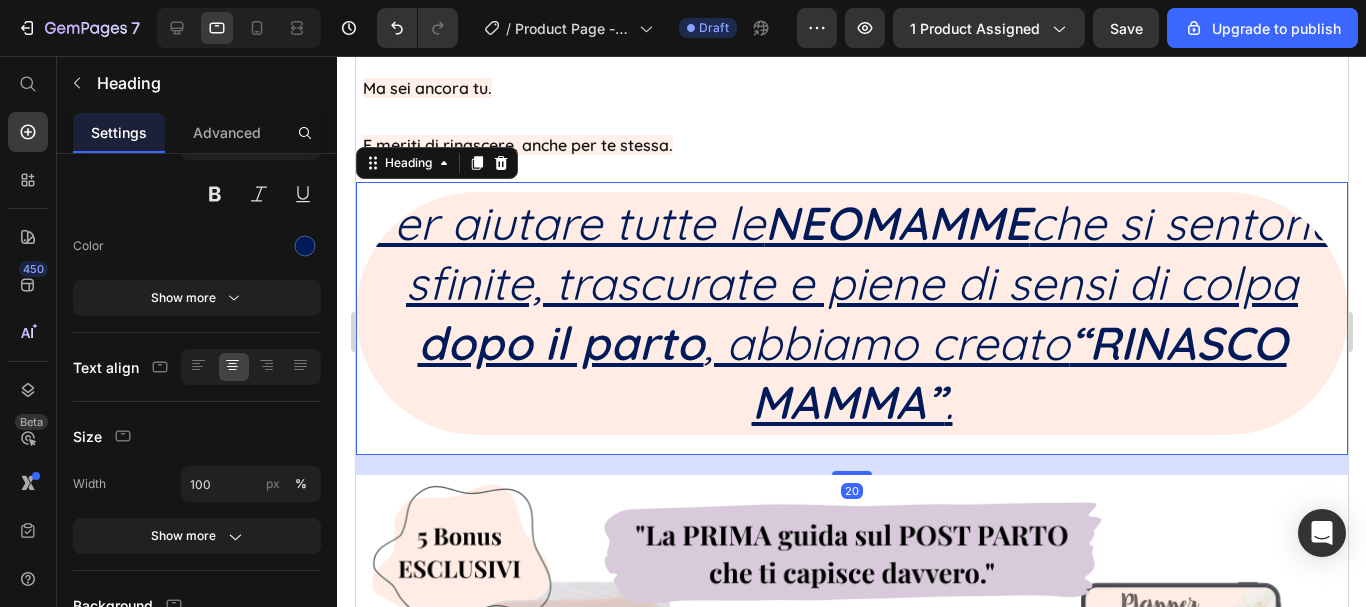scroll, scrollTop: 0, scrollLeft: 0, axis: both 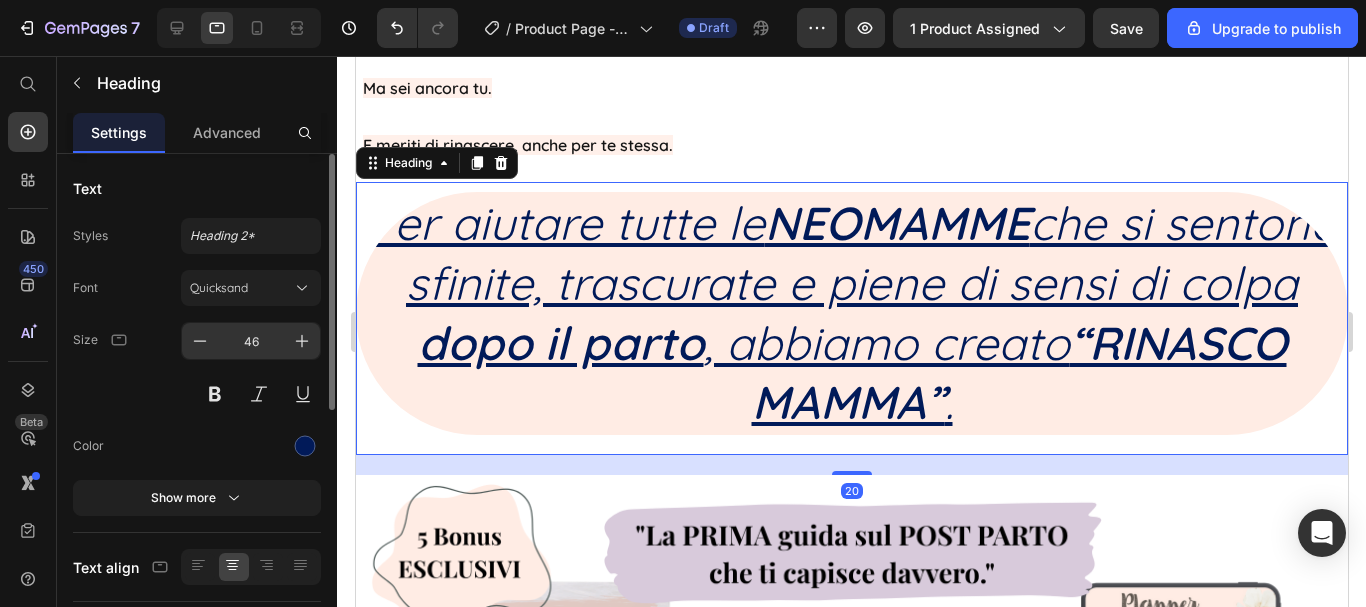 click on "46" at bounding box center (251, 341) 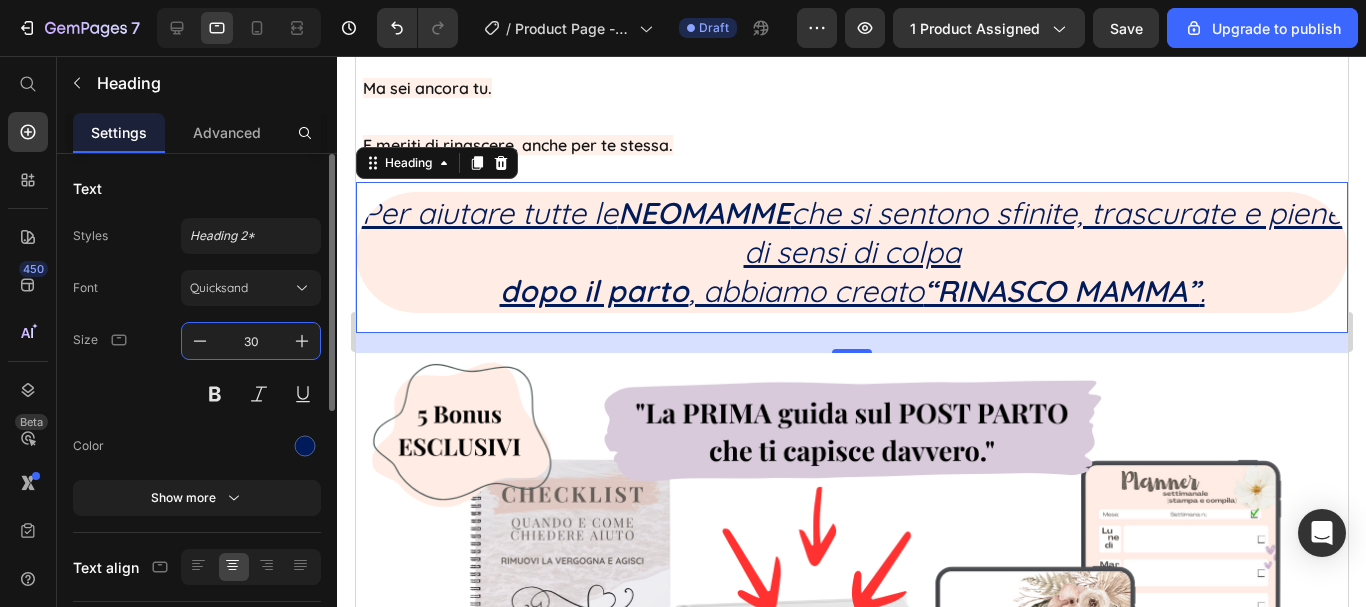 type on "3" 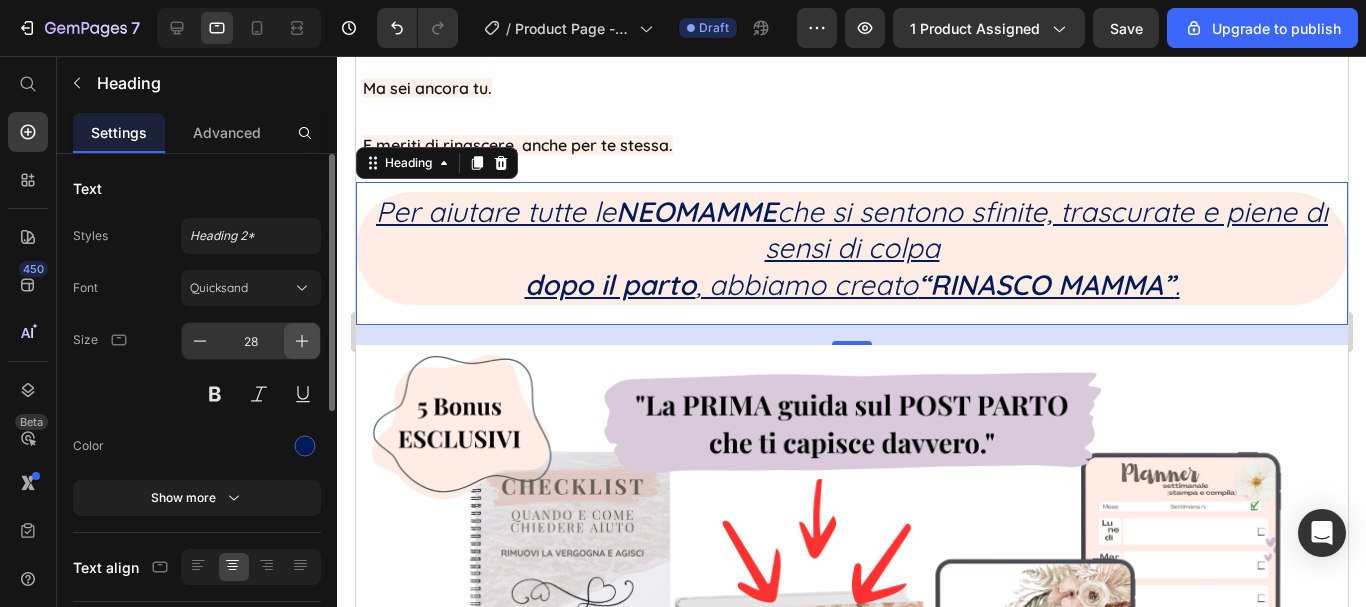 click 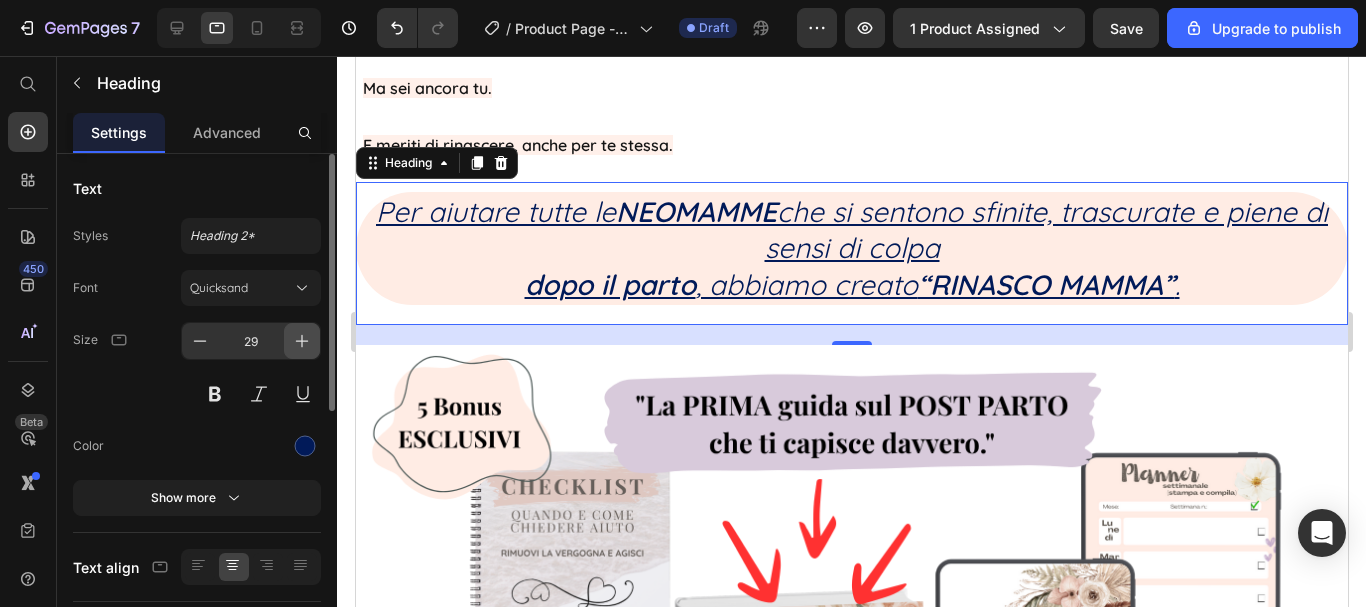 click 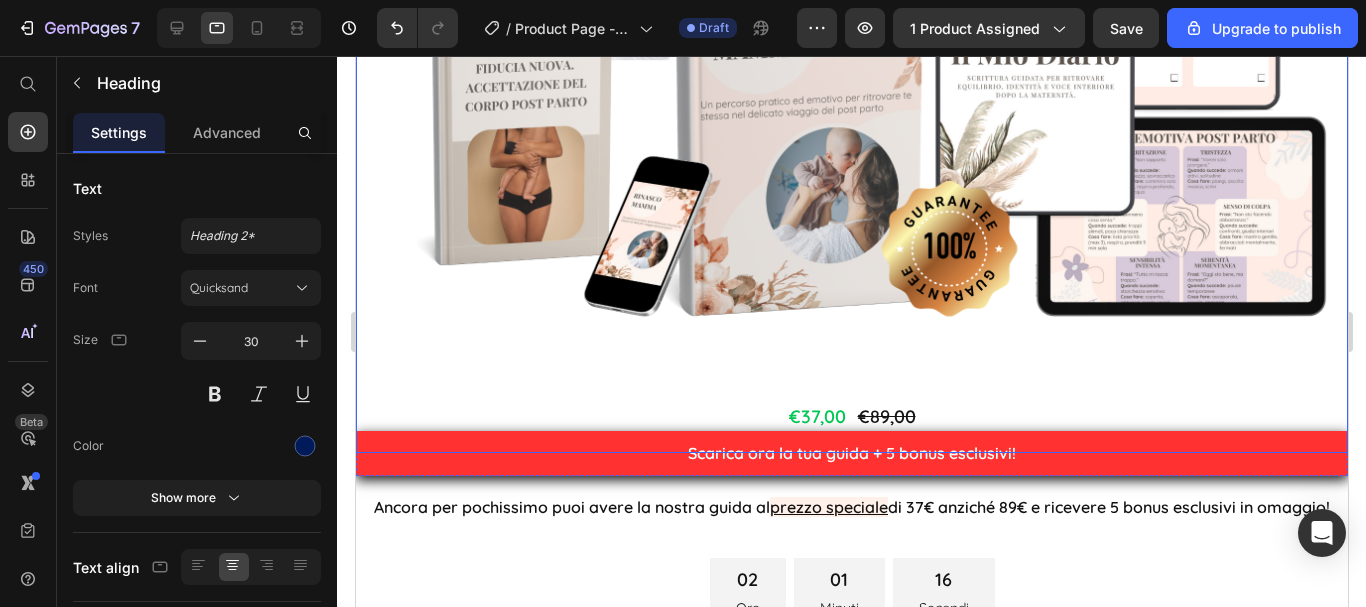 scroll, scrollTop: 5753, scrollLeft: 0, axis: vertical 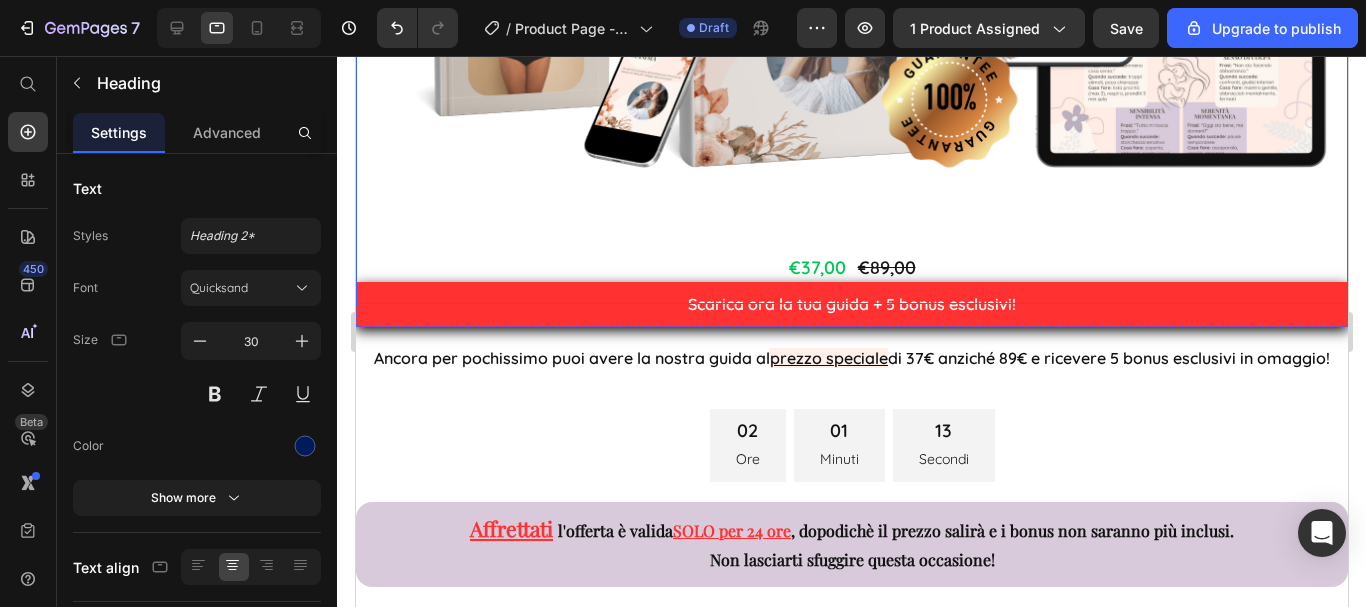 click at bounding box center (851, -72) 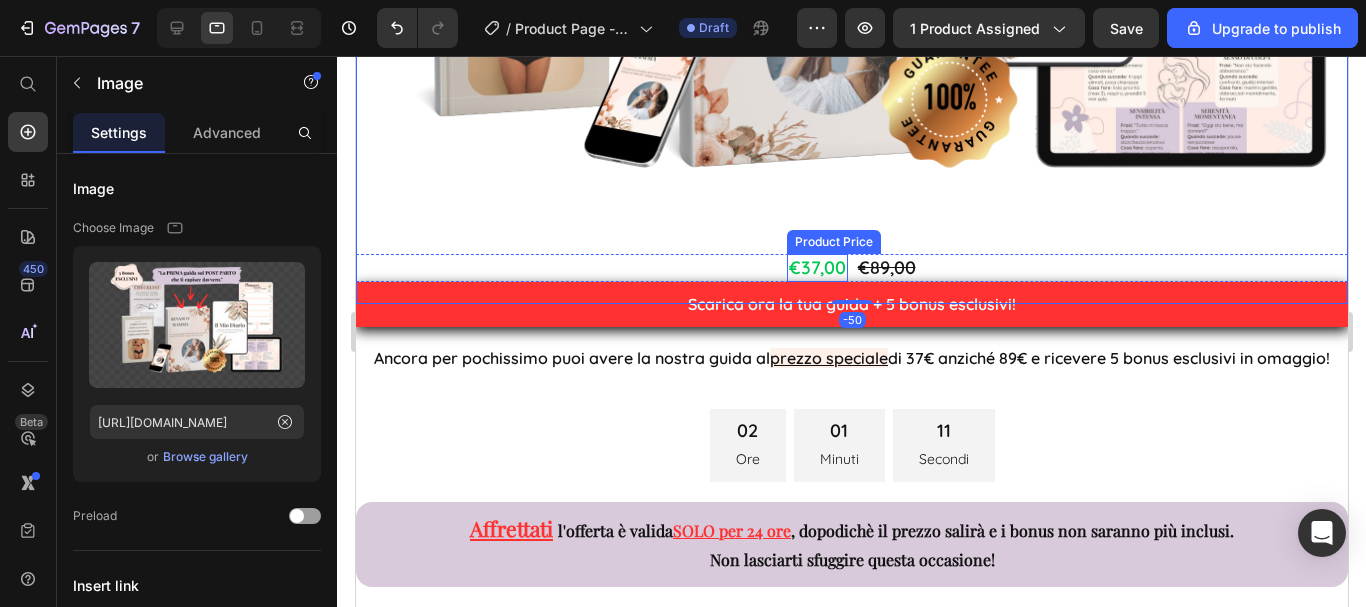 click on "€37,00" at bounding box center (816, 267) 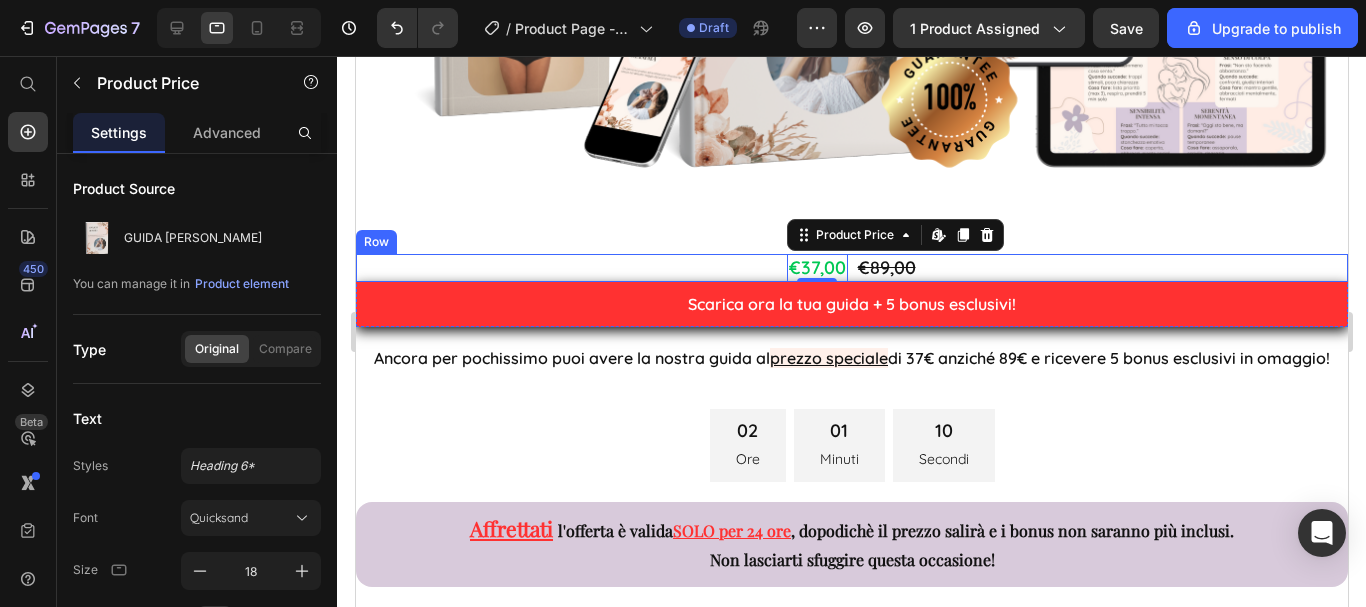 click on "€37,00 Product Price   Edit content in Shopify 0 €89,00 Product Price Row" at bounding box center [851, 267] 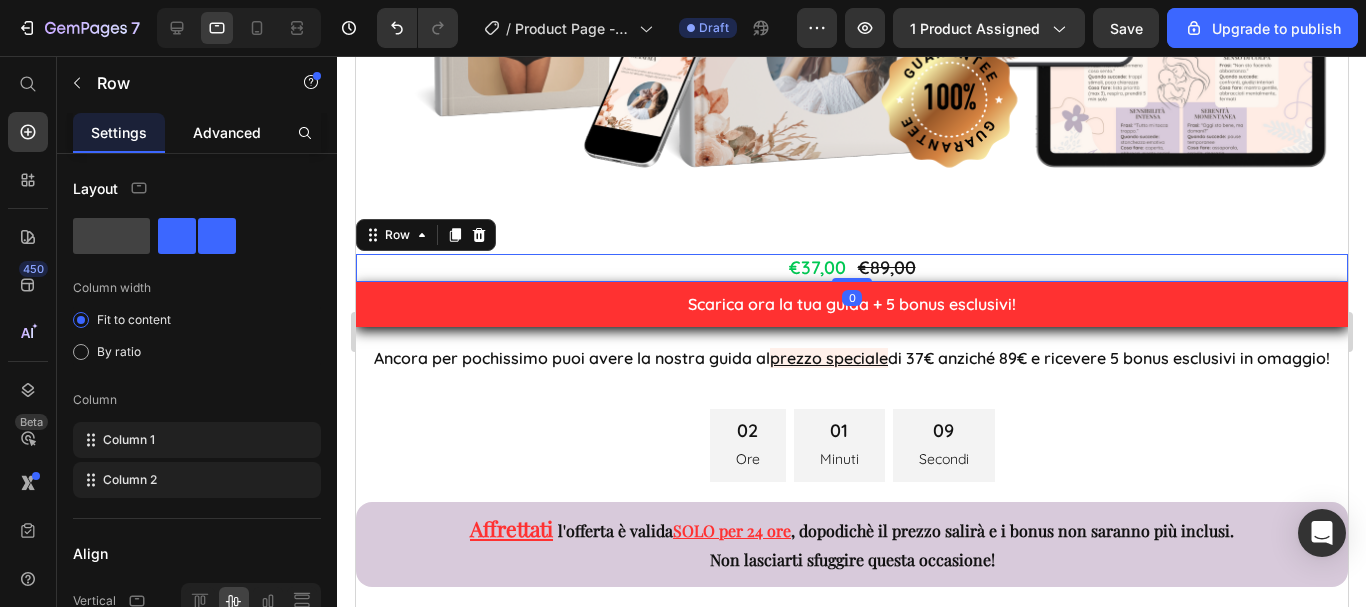 click on "Advanced" at bounding box center (227, 132) 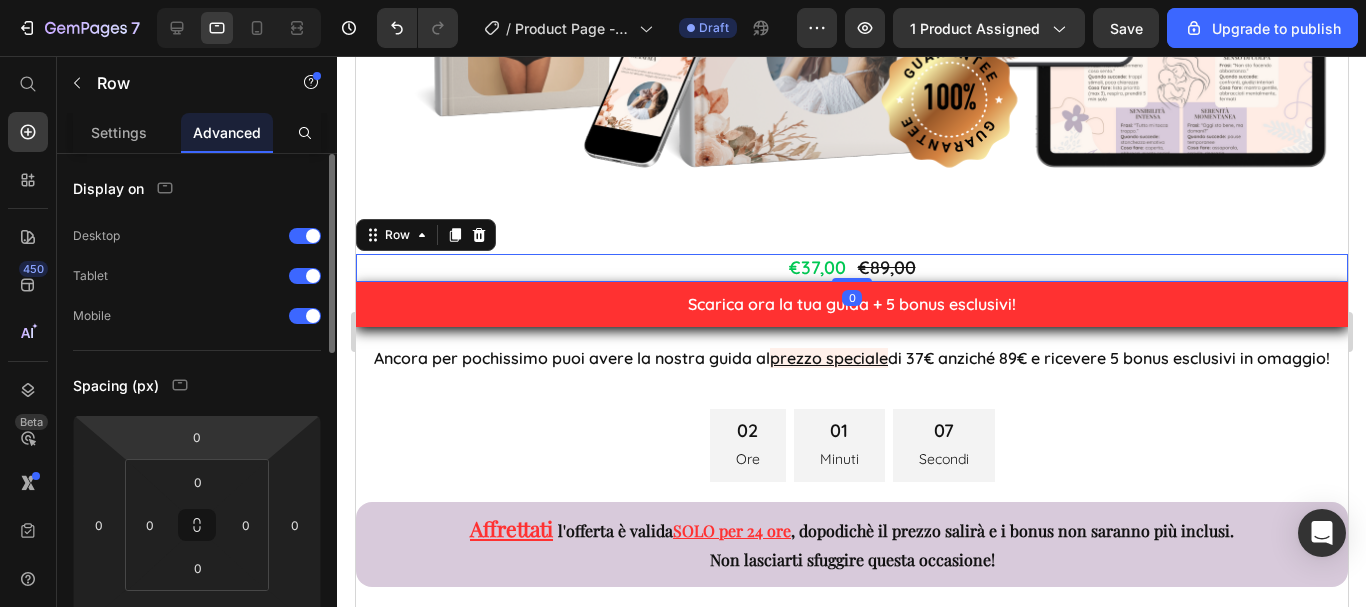click on "7   /  Product Page - Jul 7, 23:21:54 Draft Preview 1 product assigned  Save  Upgrade to publish 450 Beta Start with Sections Elements Hero Section Product Detail Brands Trusted Badges Guarantee Product Breakdown How to use Testimonials Compare Bundle FAQs Social Proof Brand Story Product List Collection Blog List Contact Sticky Add to Cart Custom Footer Browse Library 450 Layout
Row
Row
Row
Row Text
Heading
Text Block Button
Button
Button
Sticky Back to top Media" at bounding box center (683, 0) 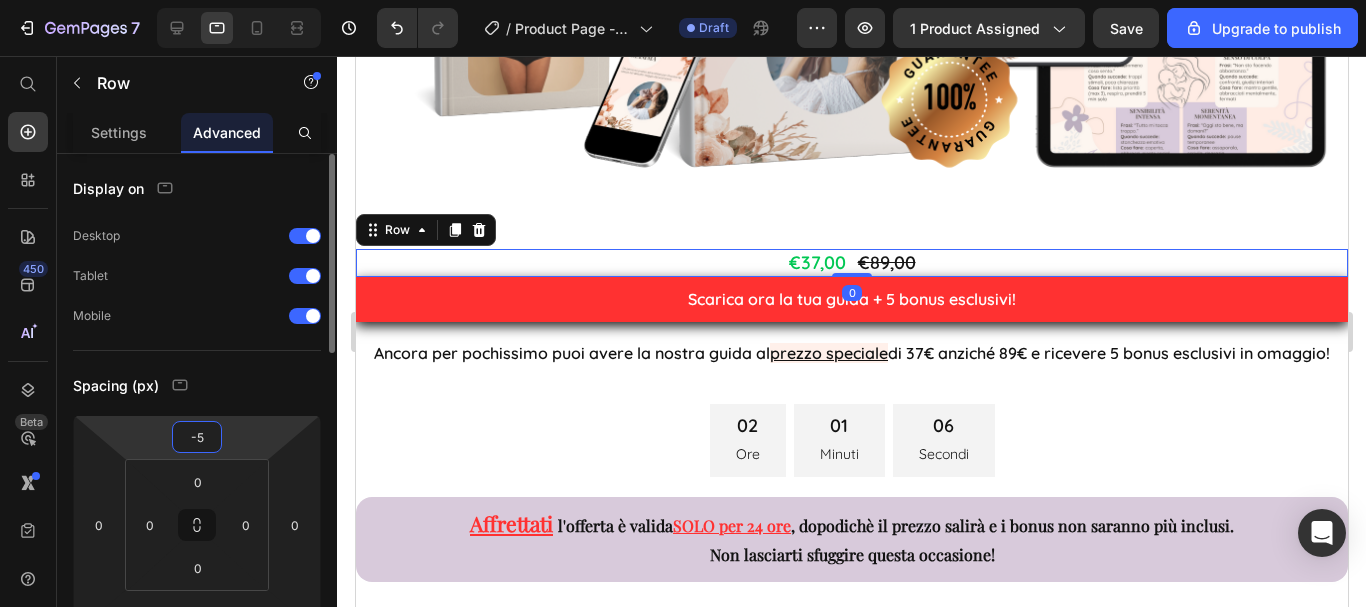 type on "-50" 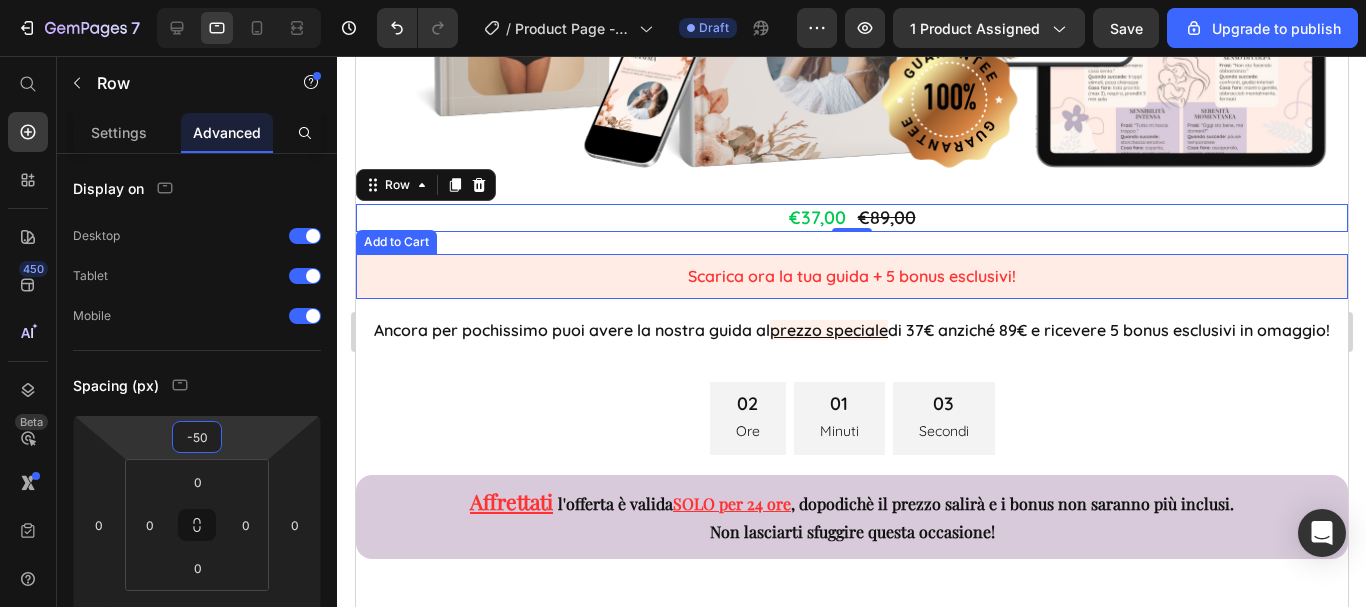 click on "Scarica ora la tua guida + 5 bonus esclusivi!" at bounding box center [851, 276] 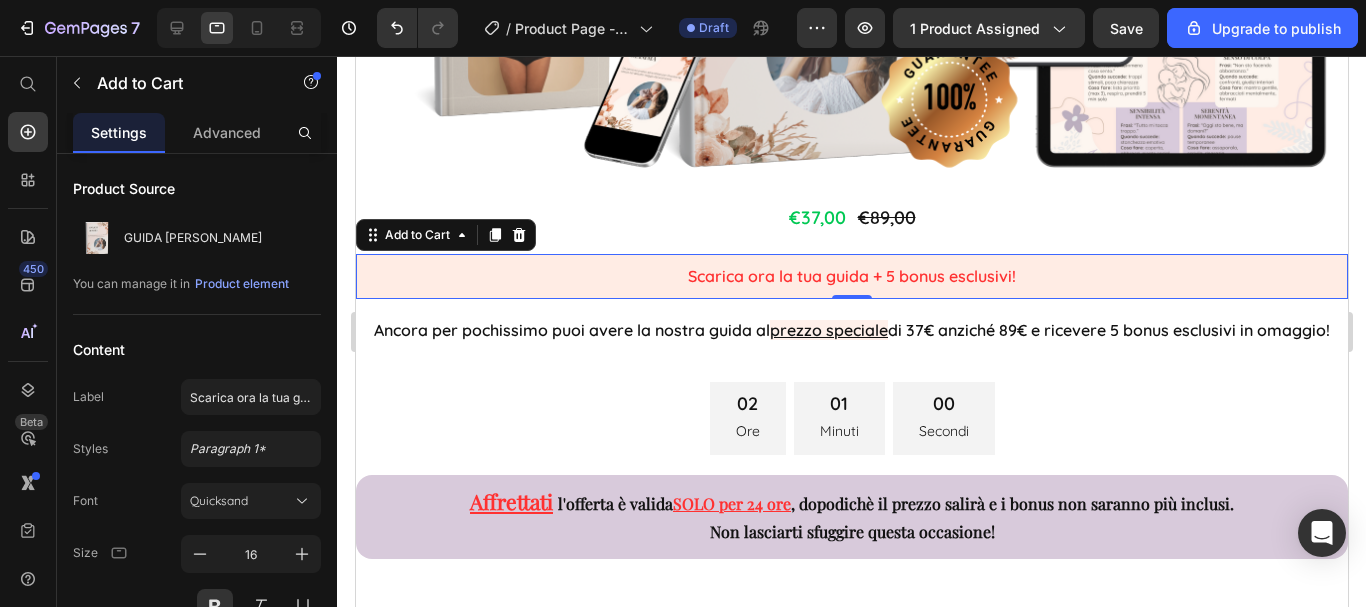 click on "Scarica ora la tua guida + 5 bonus esclusivi!" at bounding box center (851, 276) 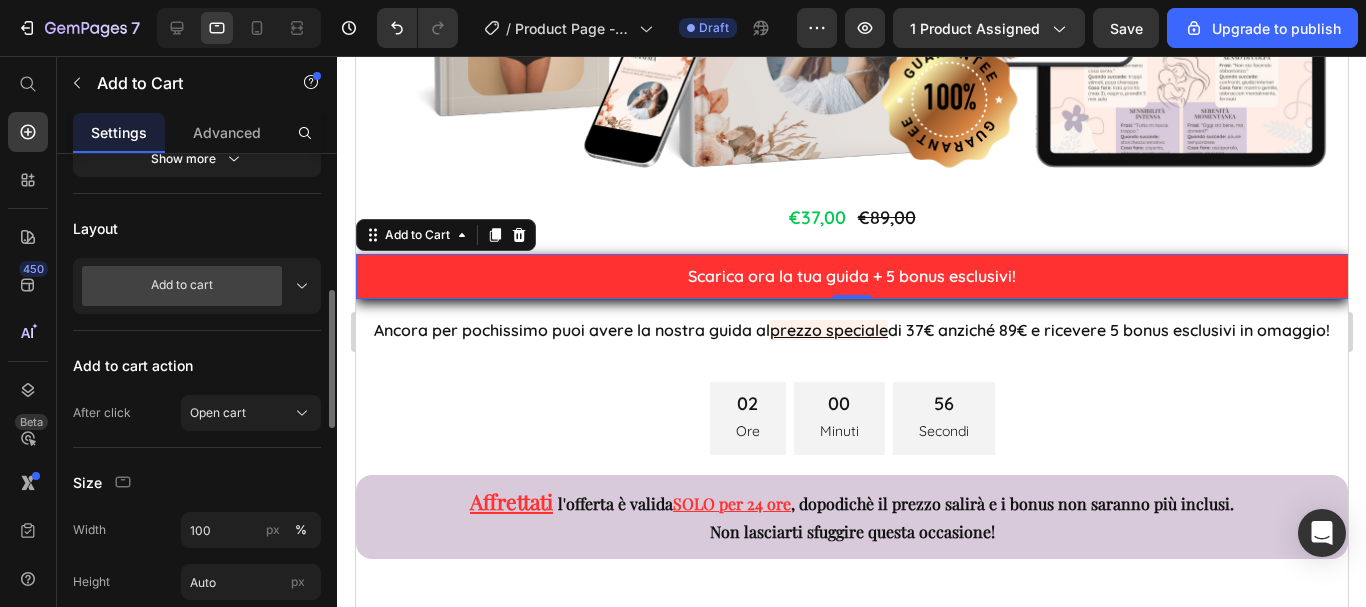 scroll, scrollTop: 600, scrollLeft: 0, axis: vertical 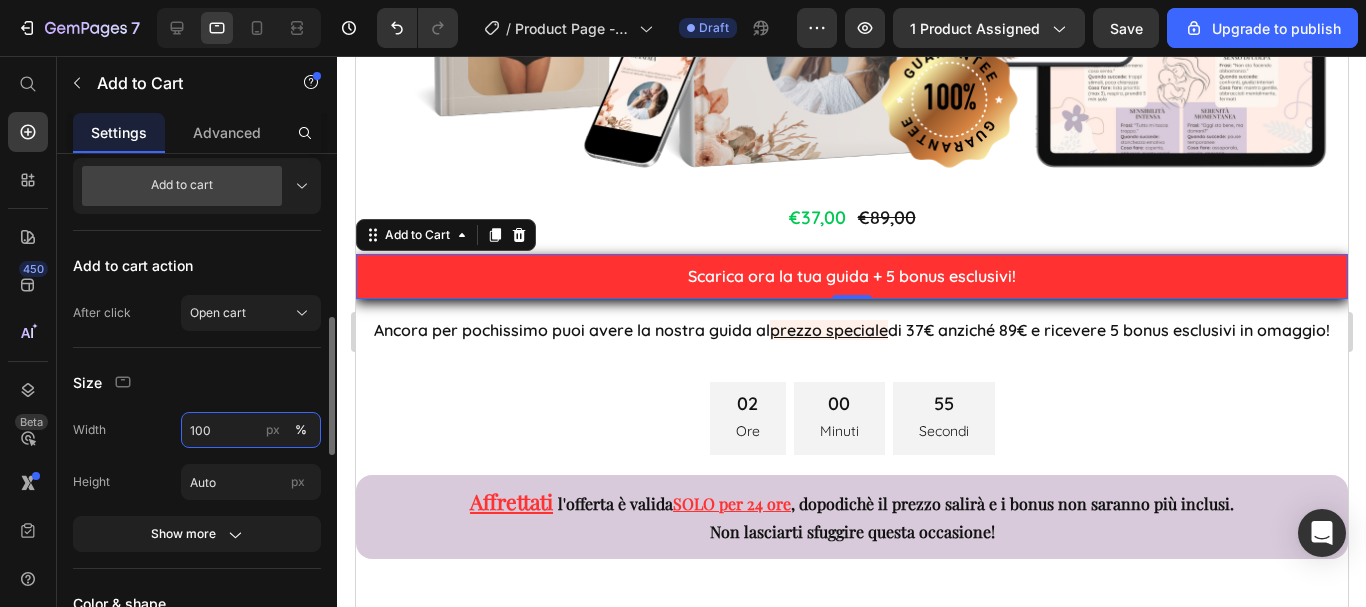 click on "100" at bounding box center (251, 430) 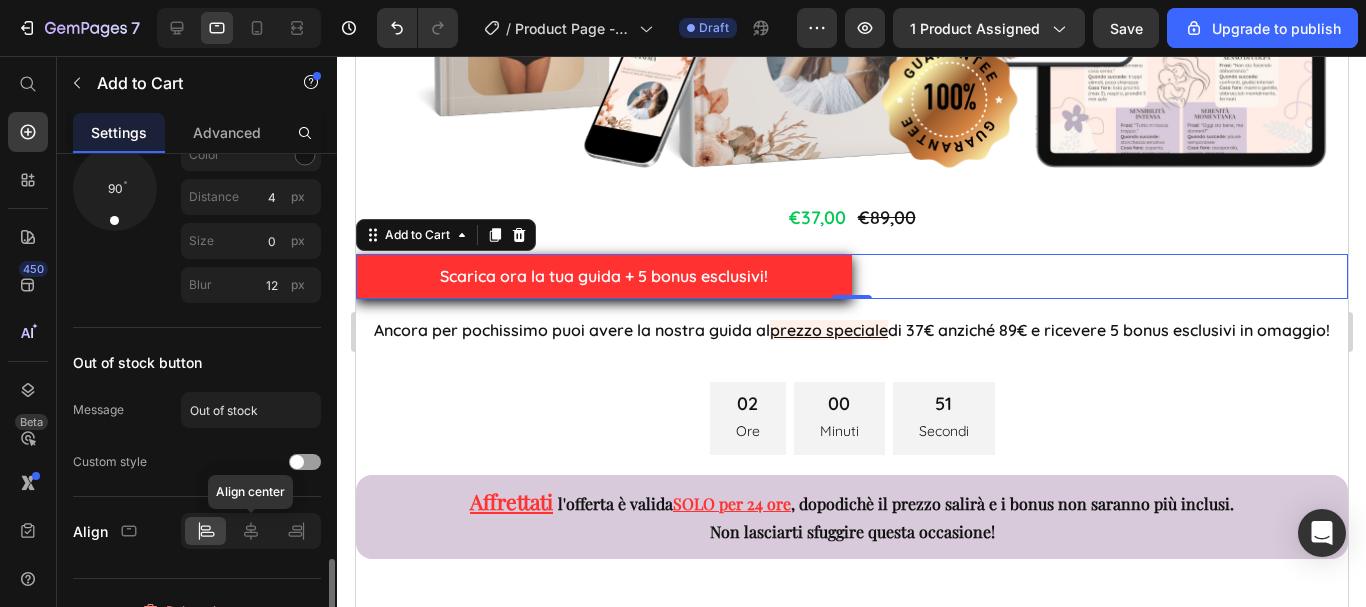 scroll, scrollTop: 1429, scrollLeft: 0, axis: vertical 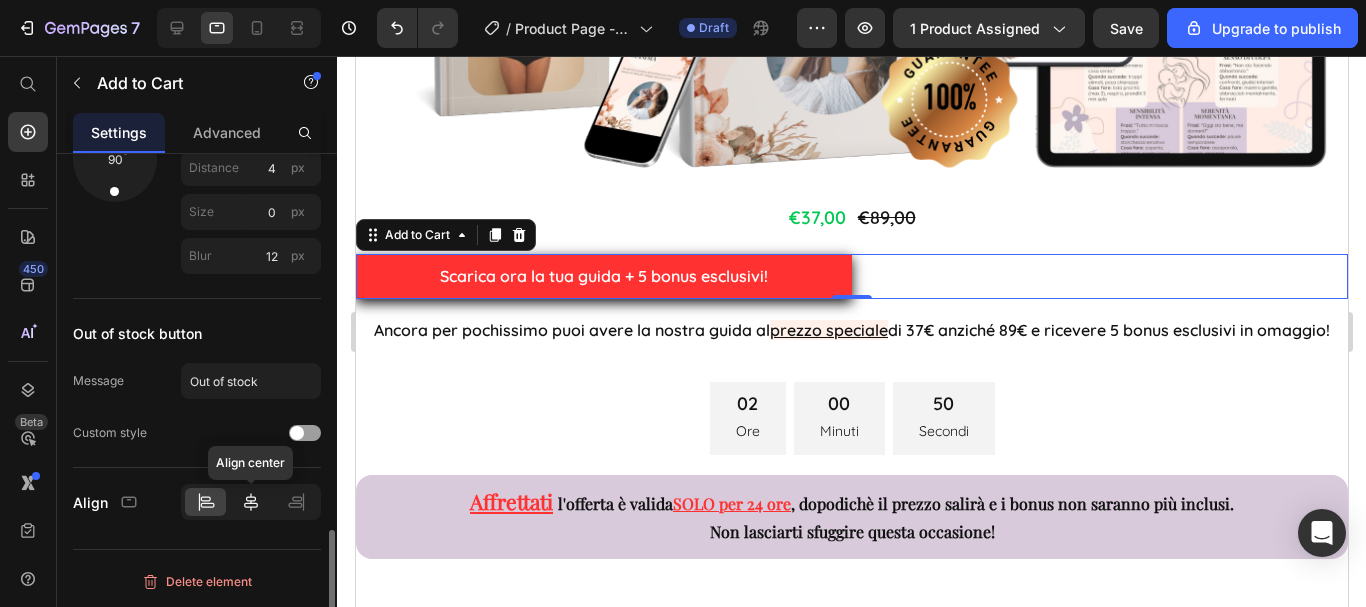 type on "50" 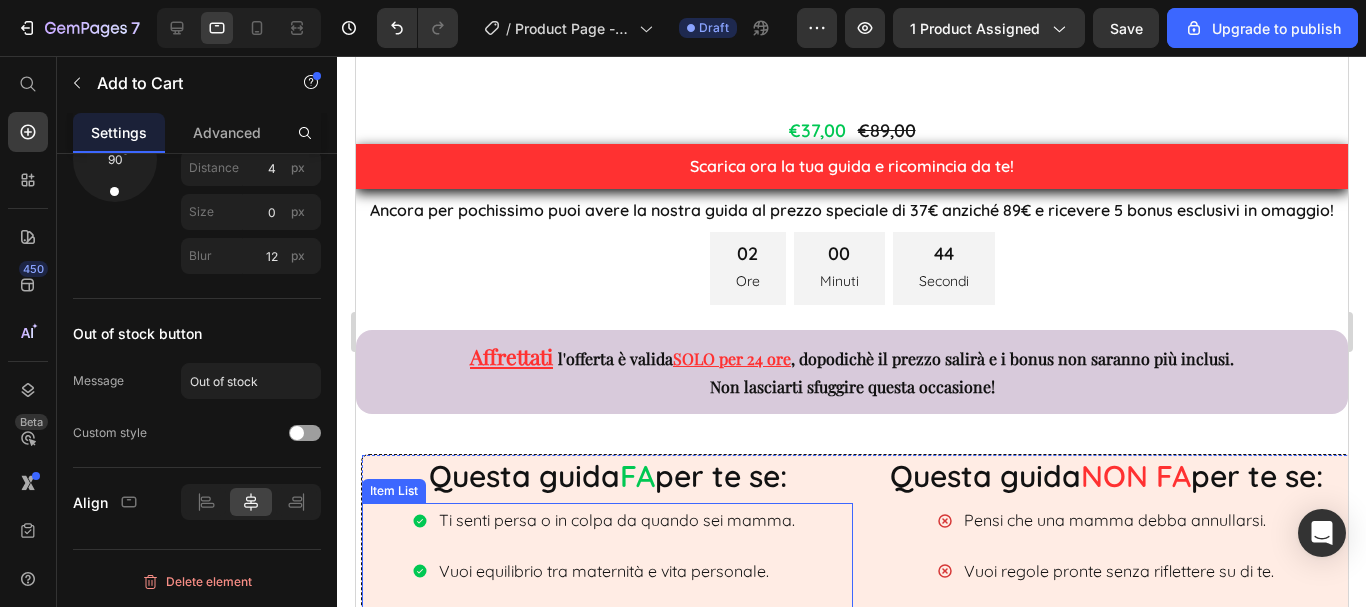 scroll, scrollTop: 853, scrollLeft: 0, axis: vertical 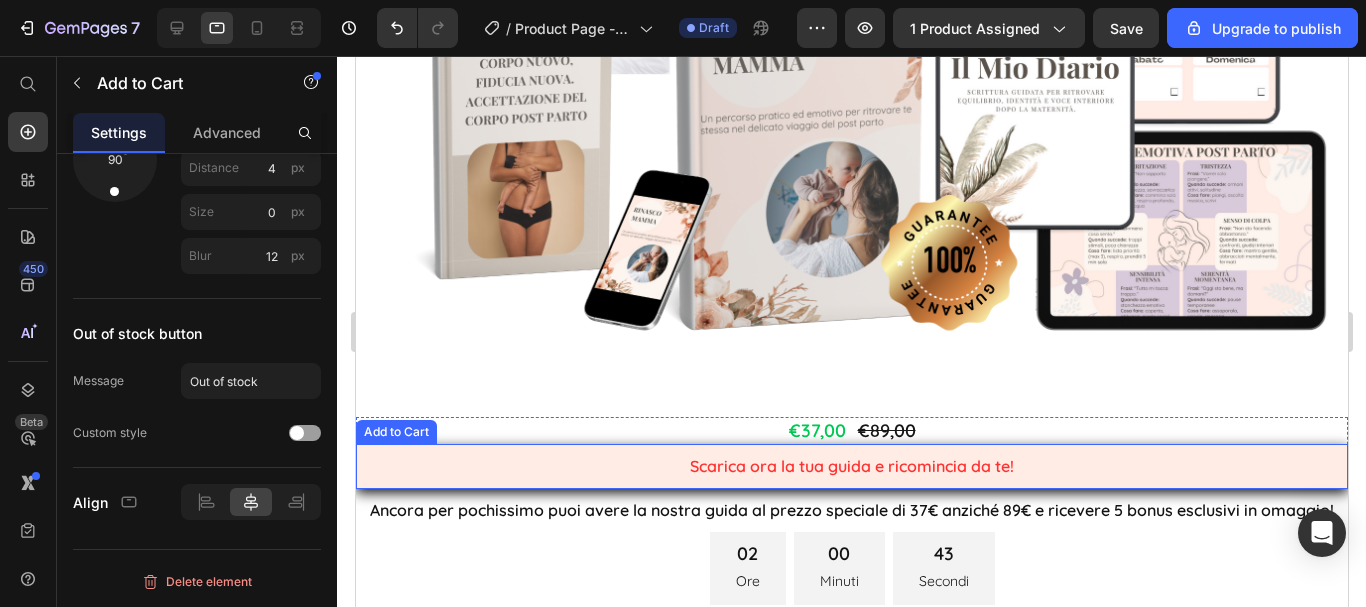 click on "Scarica ora la tua guida e ricomincia da te!" at bounding box center [851, 466] 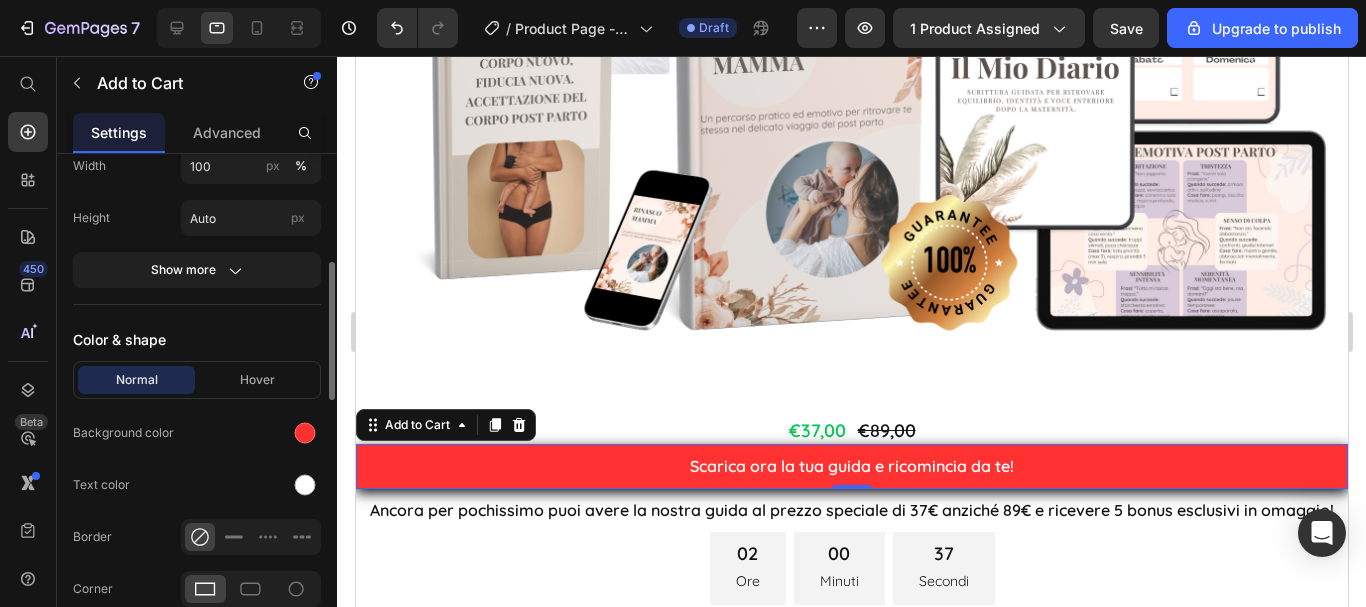 scroll, scrollTop: 764, scrollLeft: 0, axis: vertical 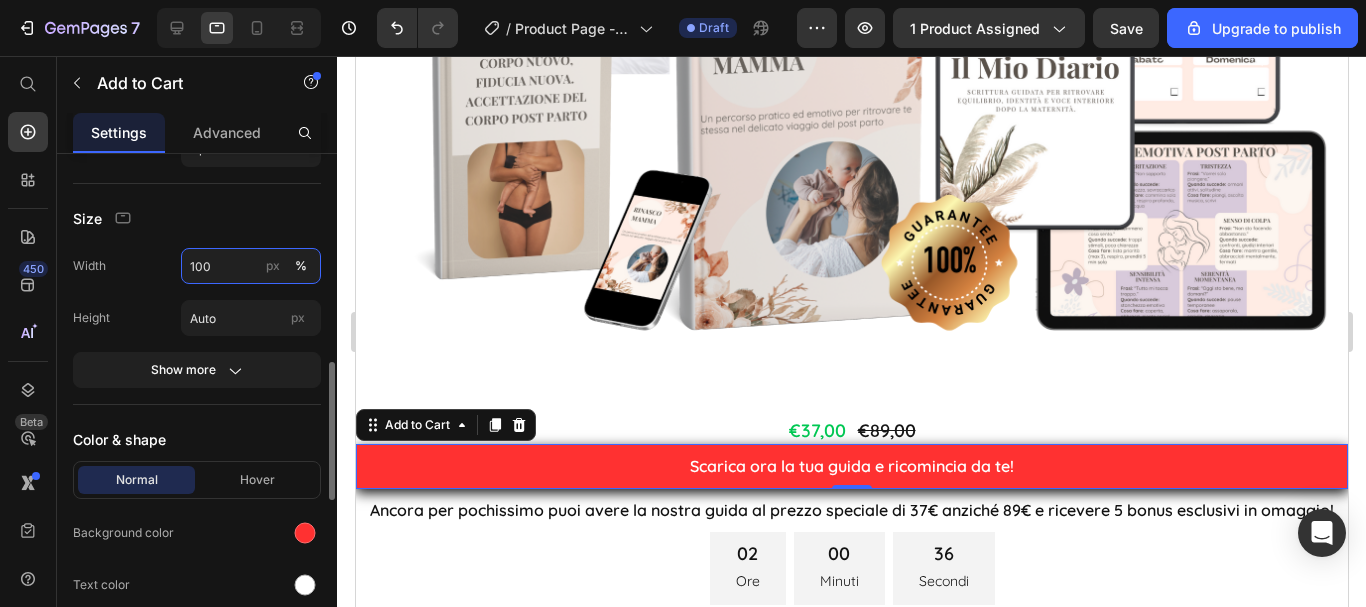 click on "100" at bounding box center [251, 266] 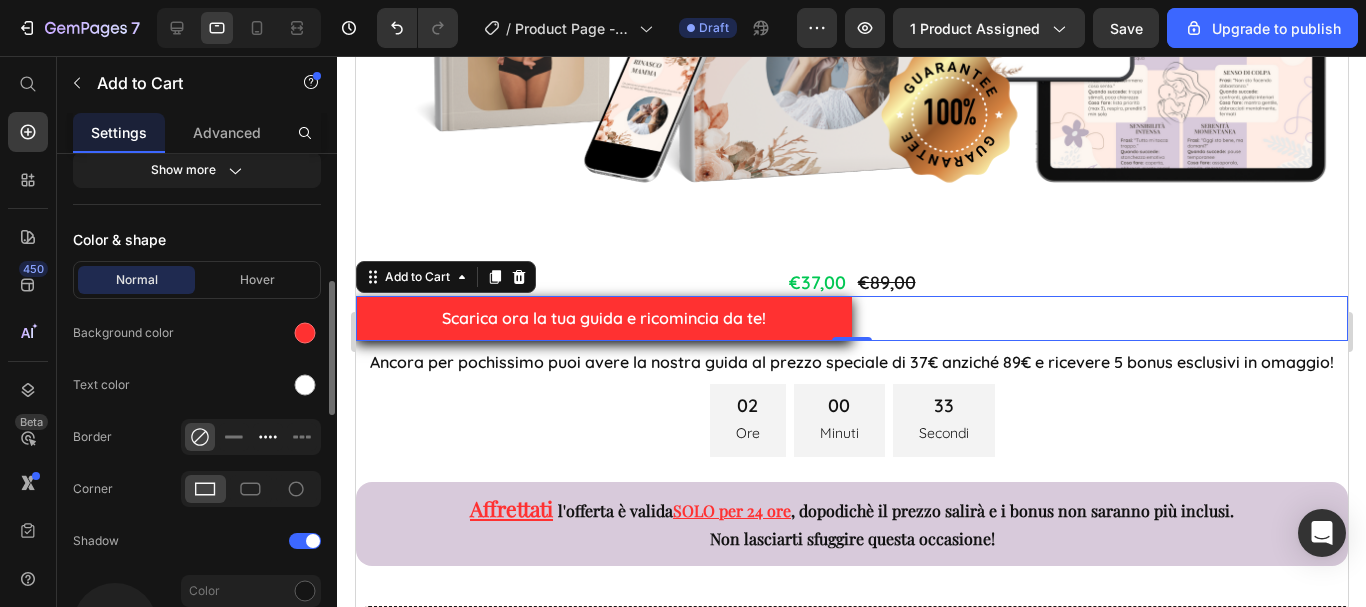 scroll, scrollTop: 1053, scrollLeft: 0, axis: vertical 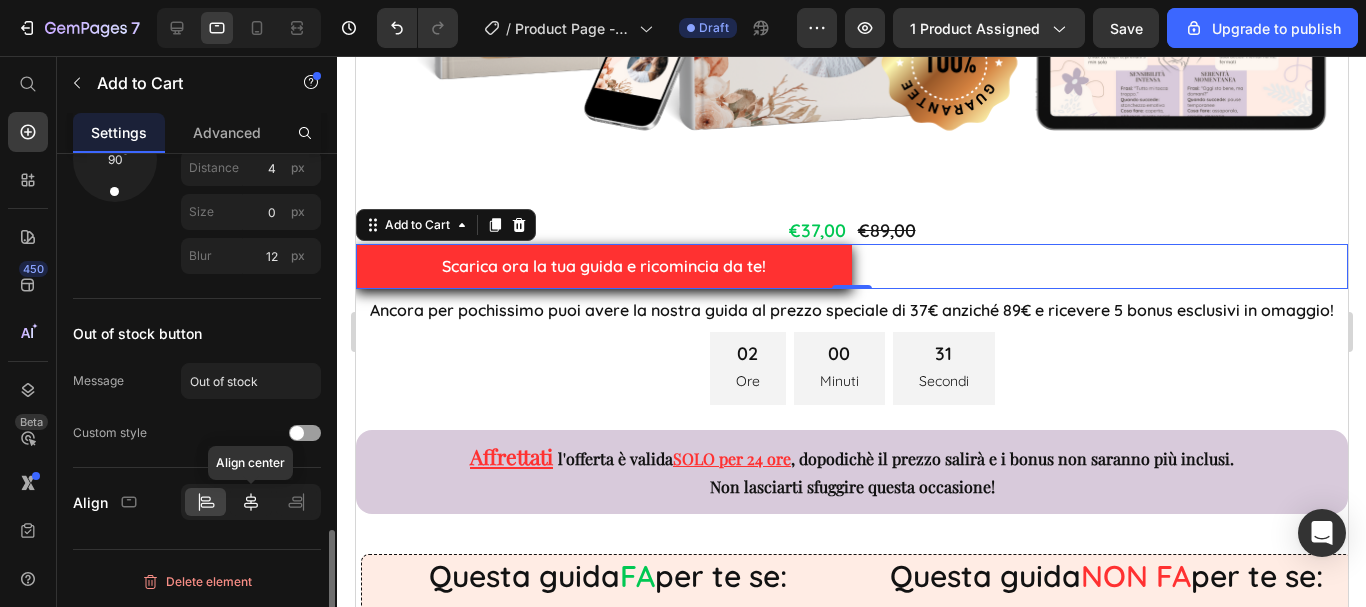 type on "50" 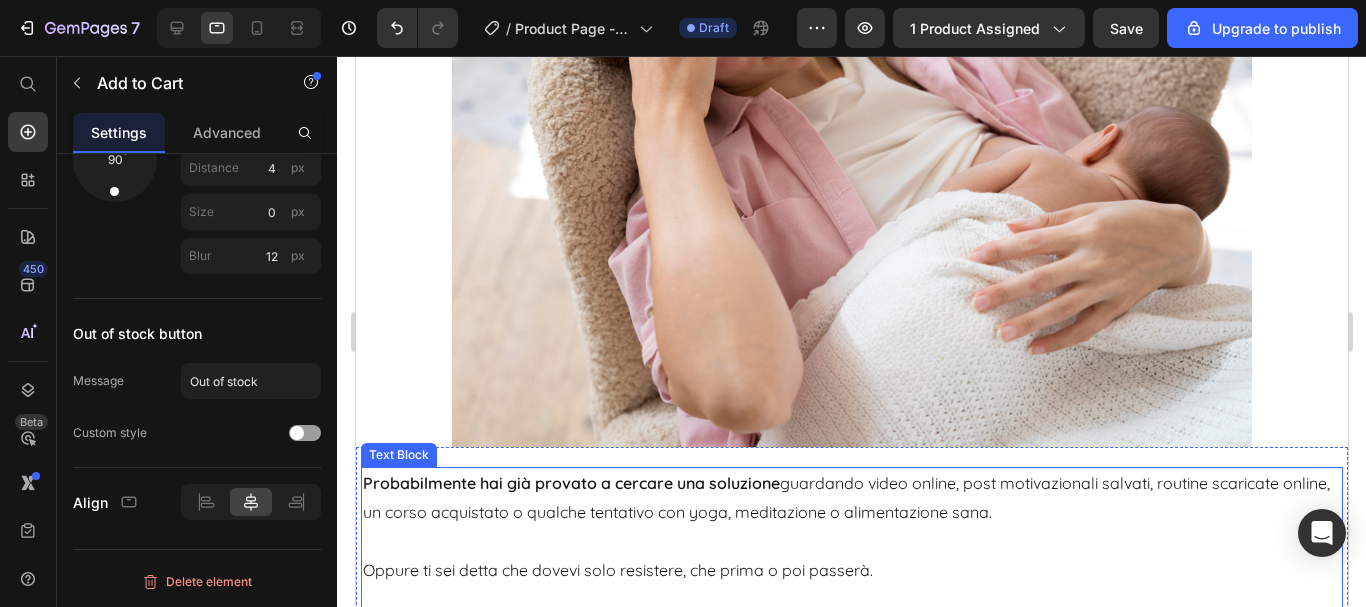 scroll, scrollTop: 3153, scrollLeft: 0, axis: vertical 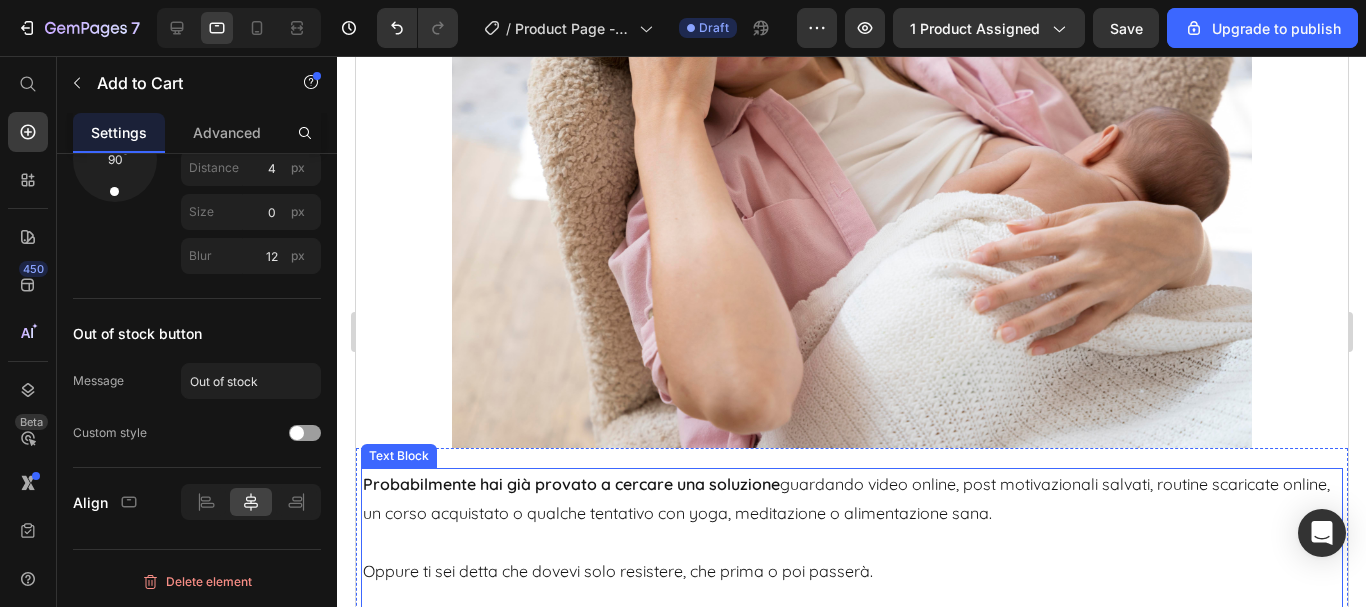 click at bounding box center (851, 148) 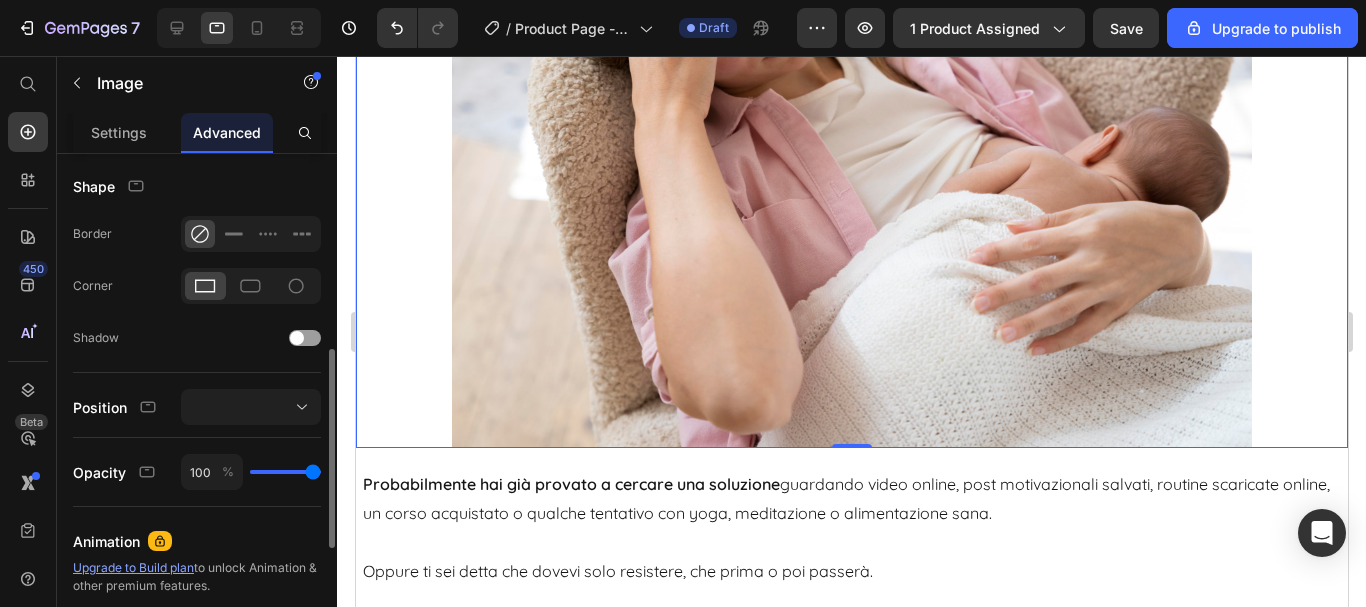 scroll, scrollTop: 700, scrollLeft: 0, axis: vertical 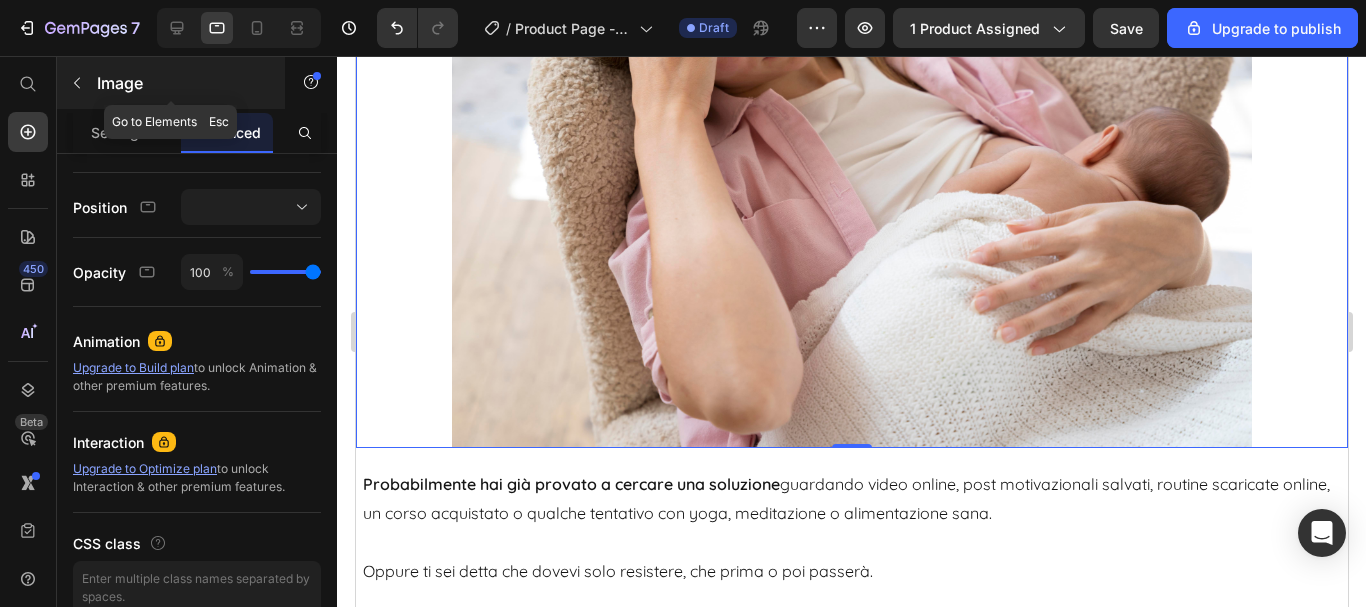 click on "Image" at bounding box center (182, 83) 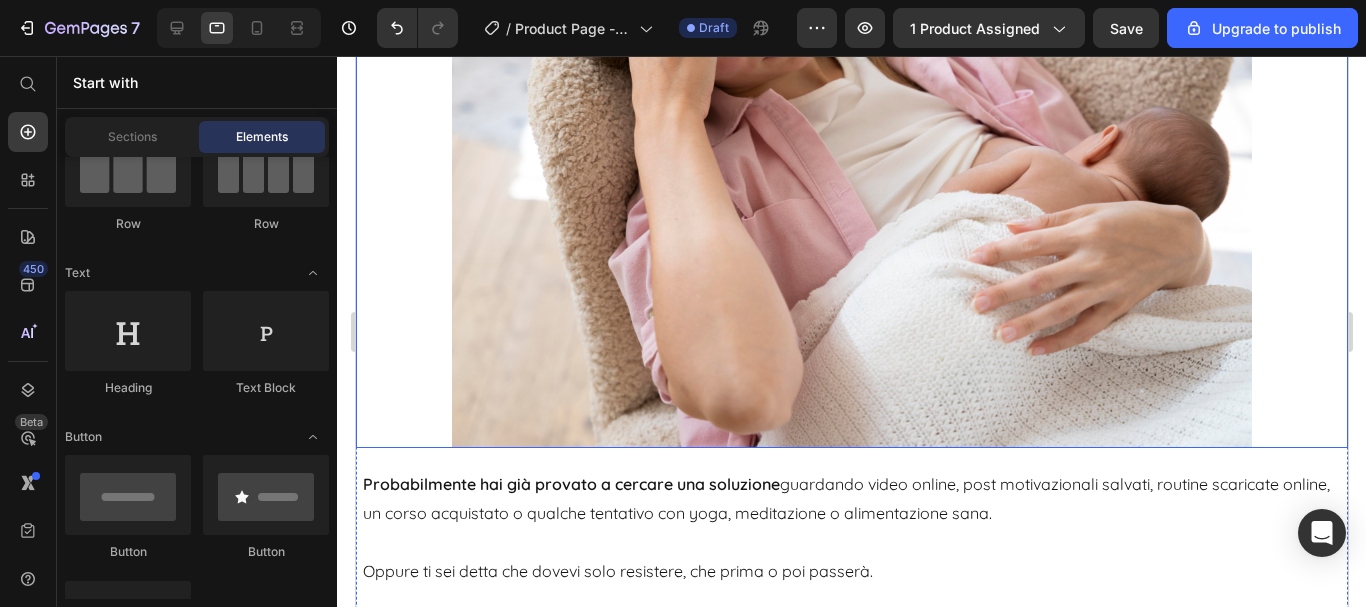 click at bounding box center [851, 148] 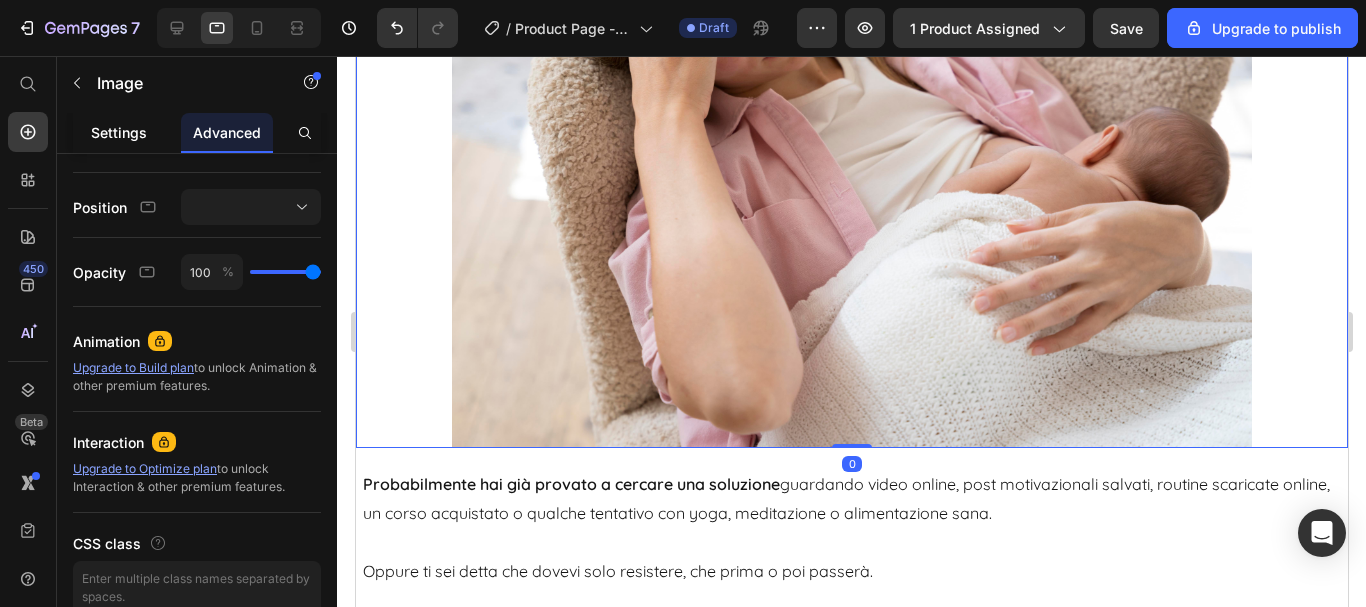 click on "Settings" at bounding box center (119, 132) 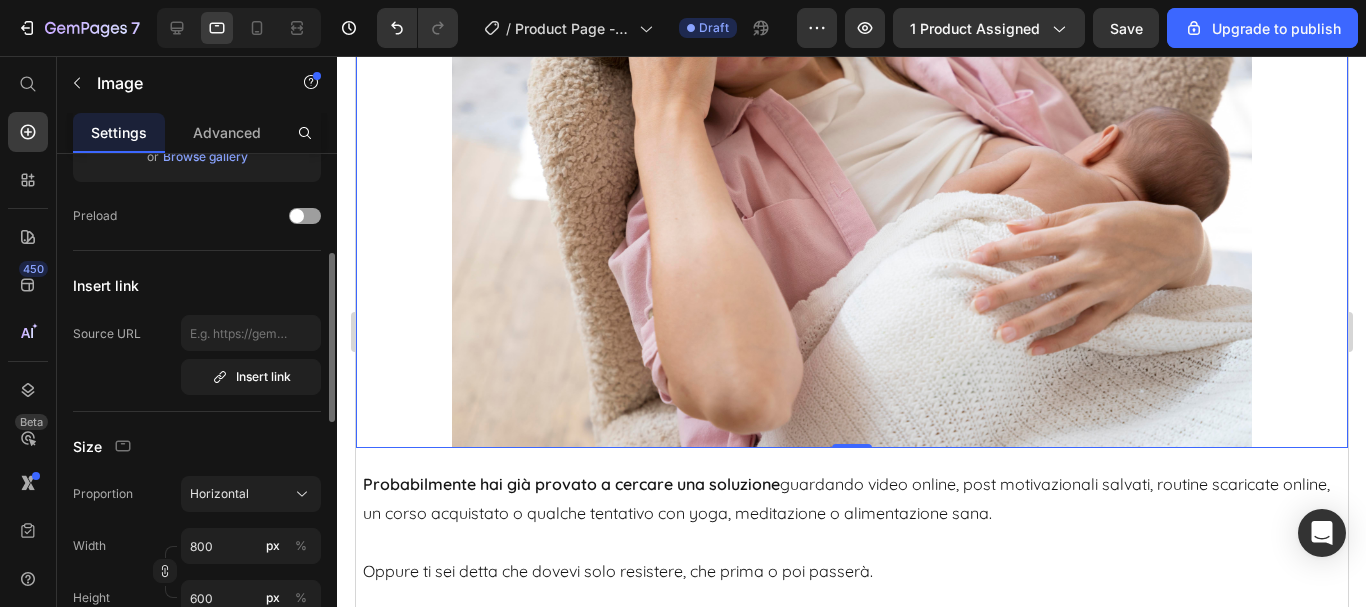 scroll, scrollTop: 500, scrollLeft: 0, axis: vertical 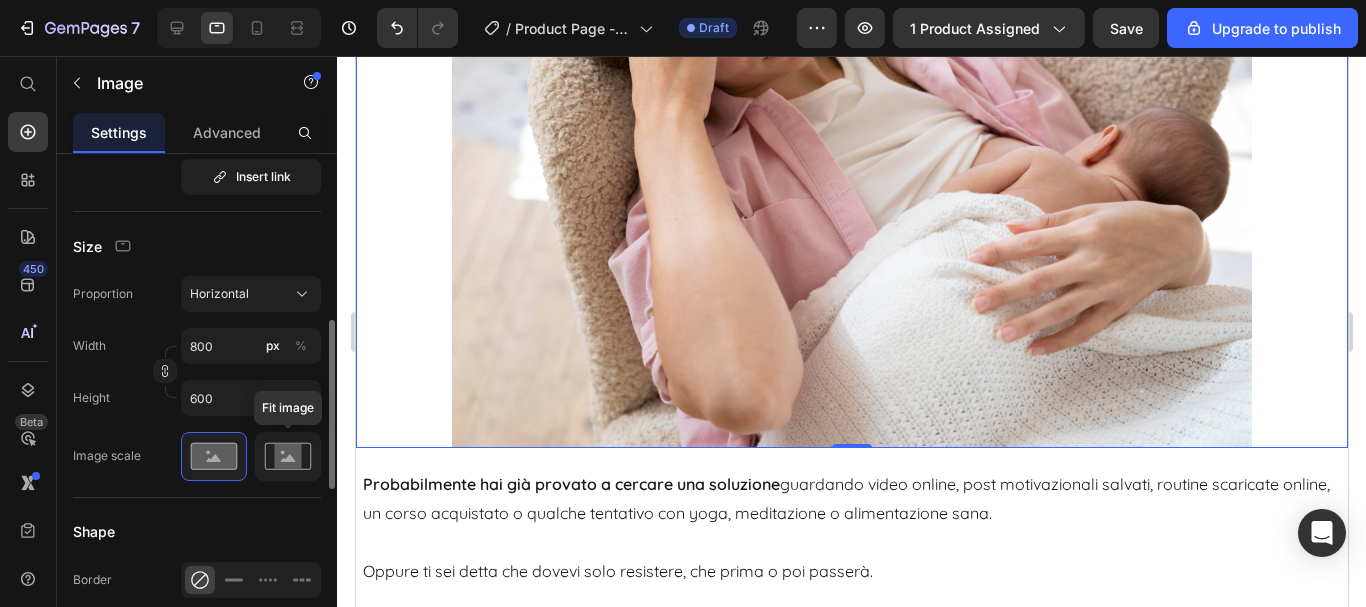 click 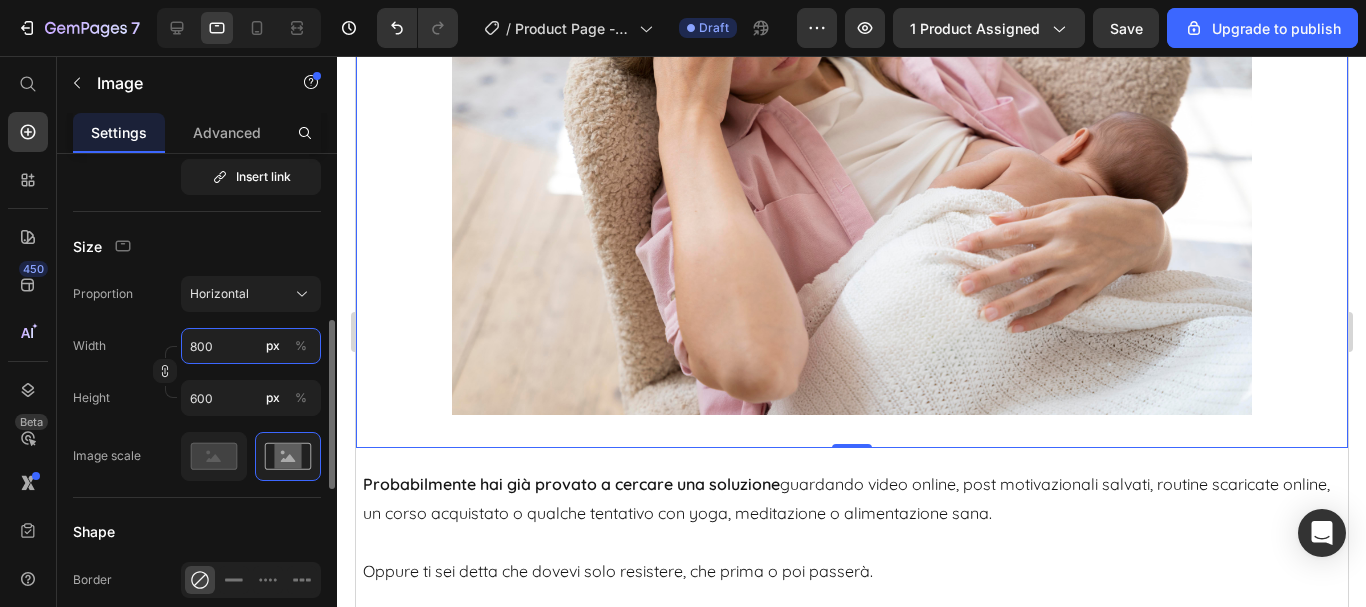 click on "800" at bounding box center (251, 346) 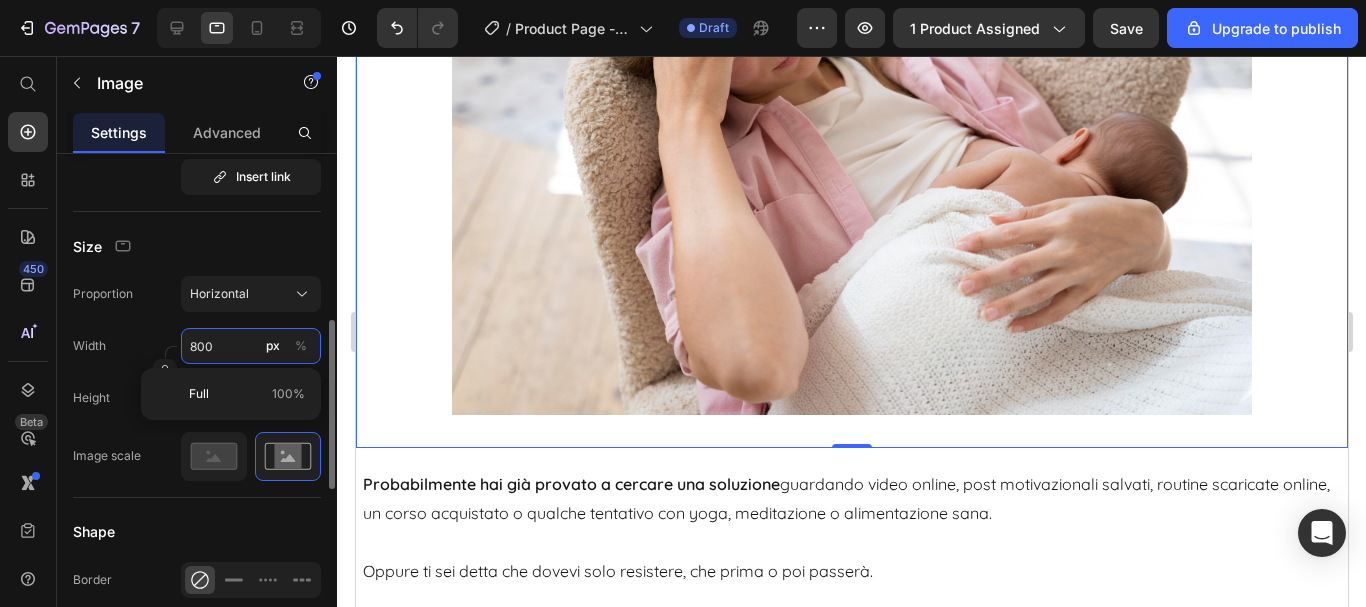 type on "6" 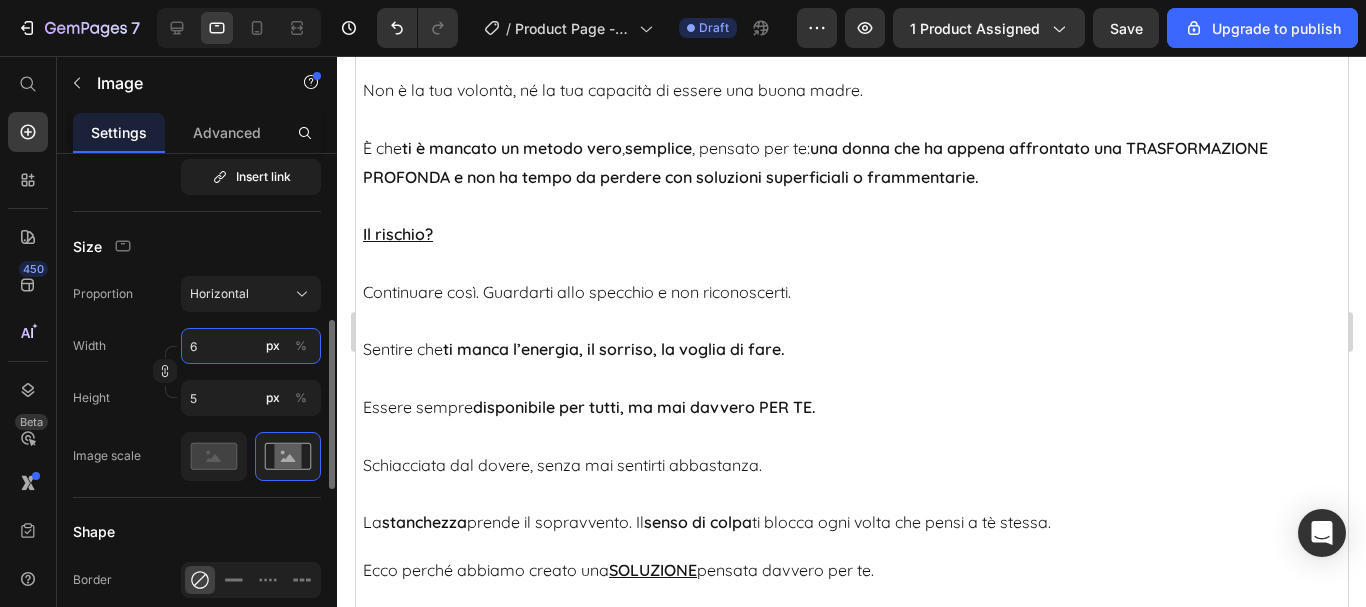 type on "60" 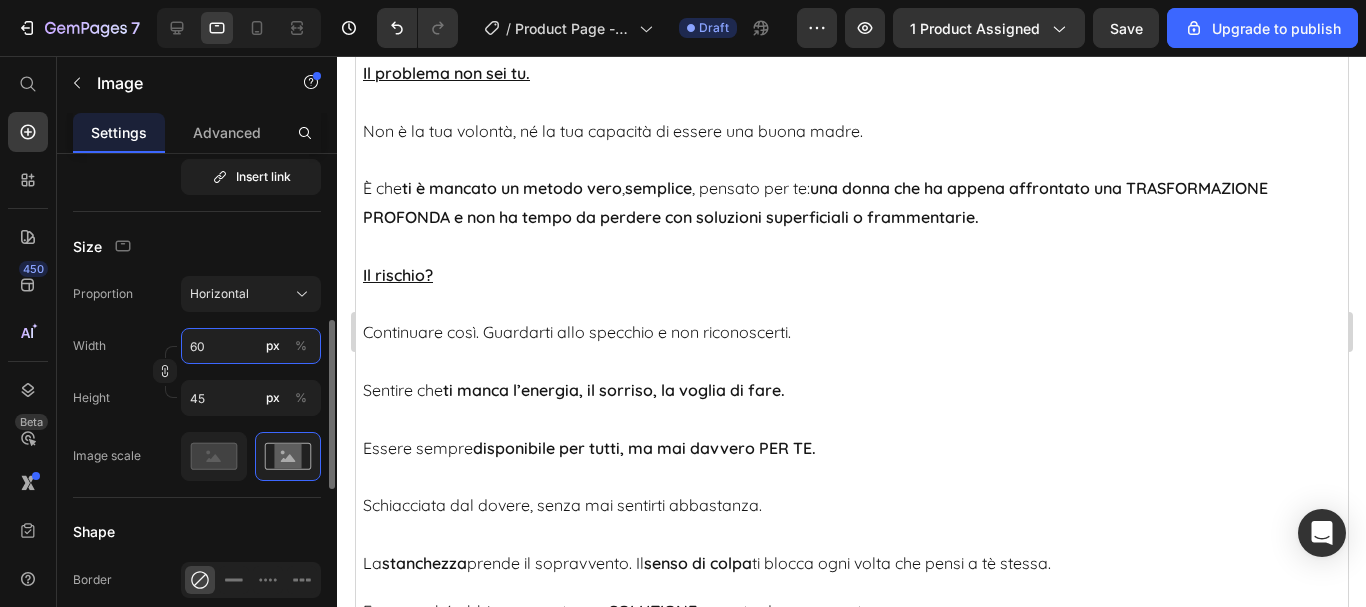 type on "600" 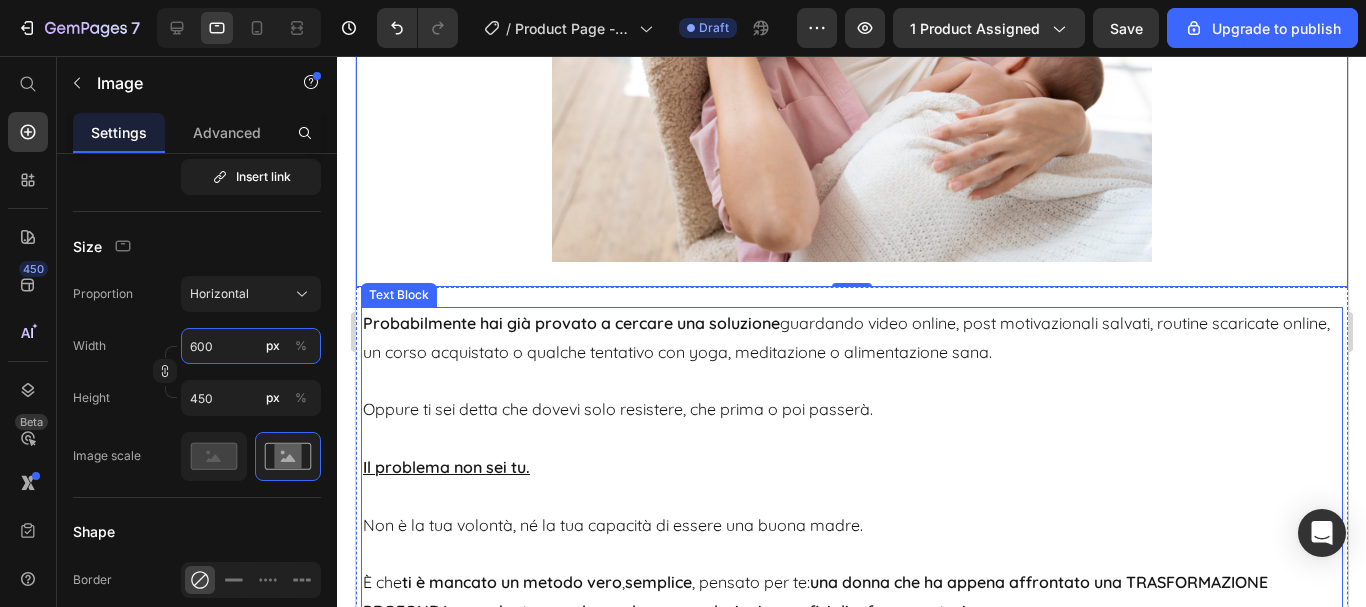scroll, scrollTop: 2753, scrollLeft: 0, axis: vertical 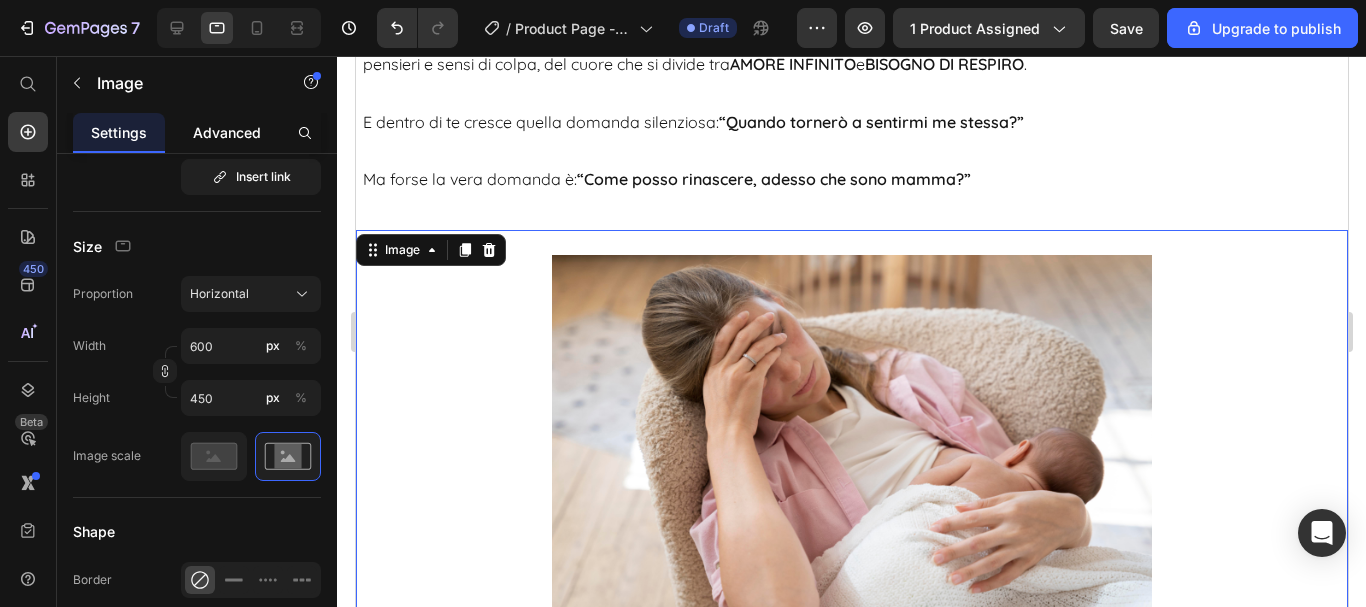click on "Advanced" at bounding box center (227, 132) 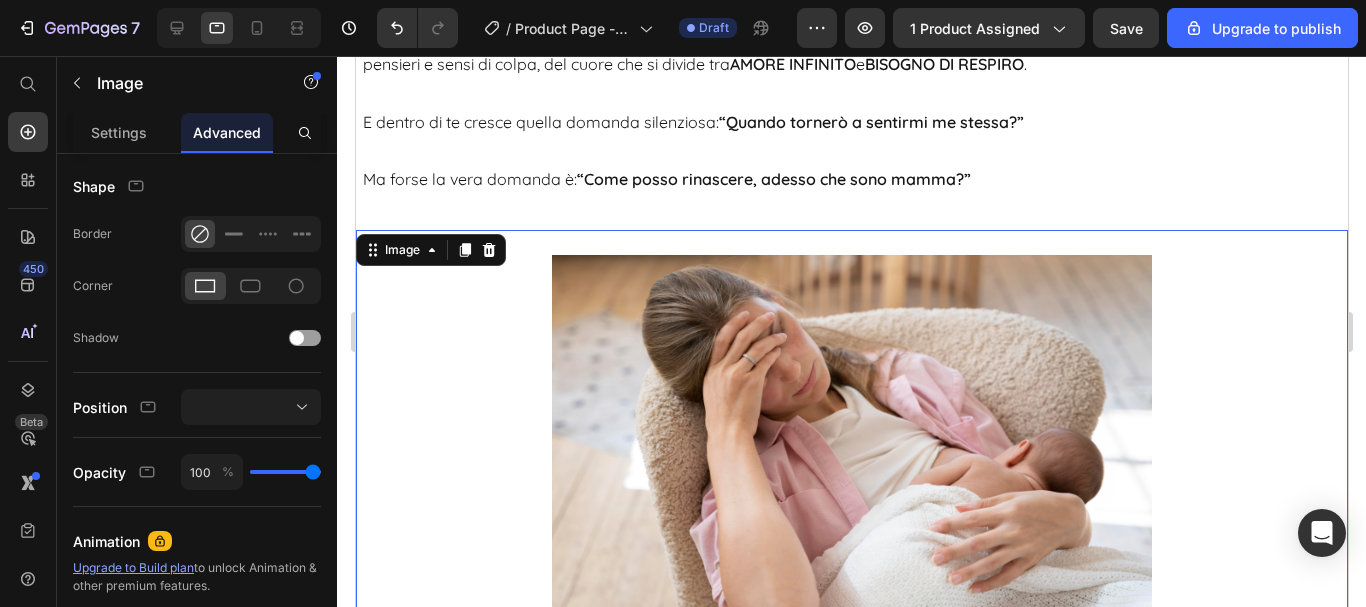 scroll, scrollTop: 0, scrollLeft: 0, axis: both 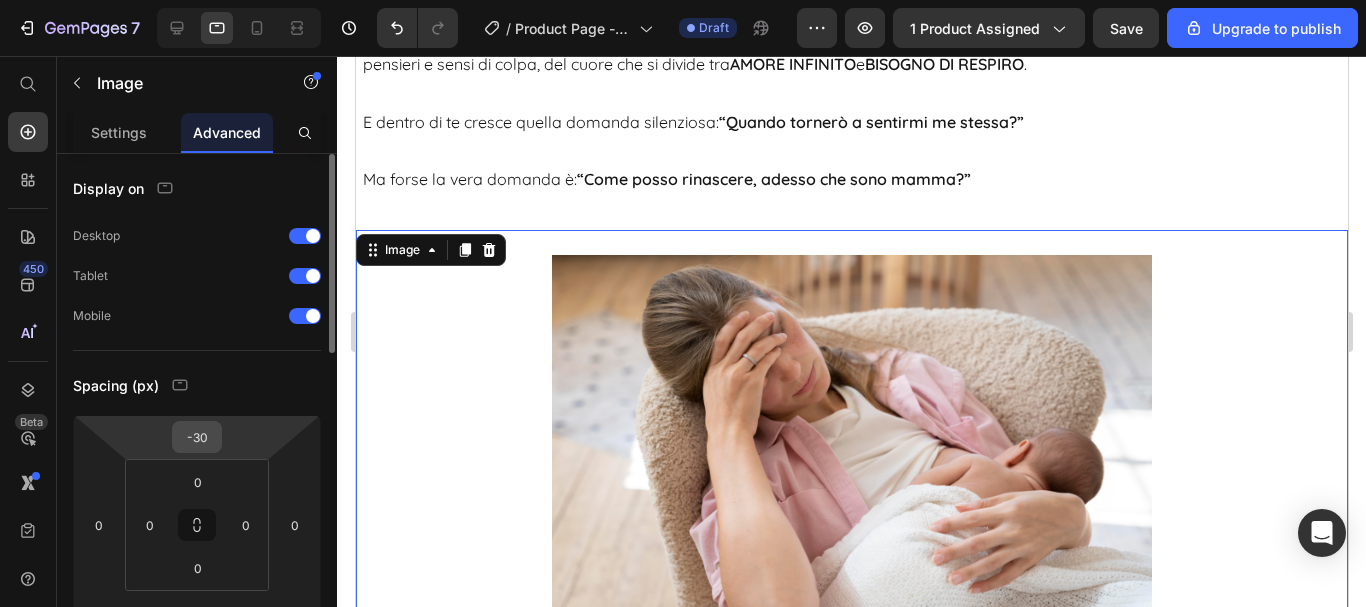 click on "-30" at bounding box center [197, 437] 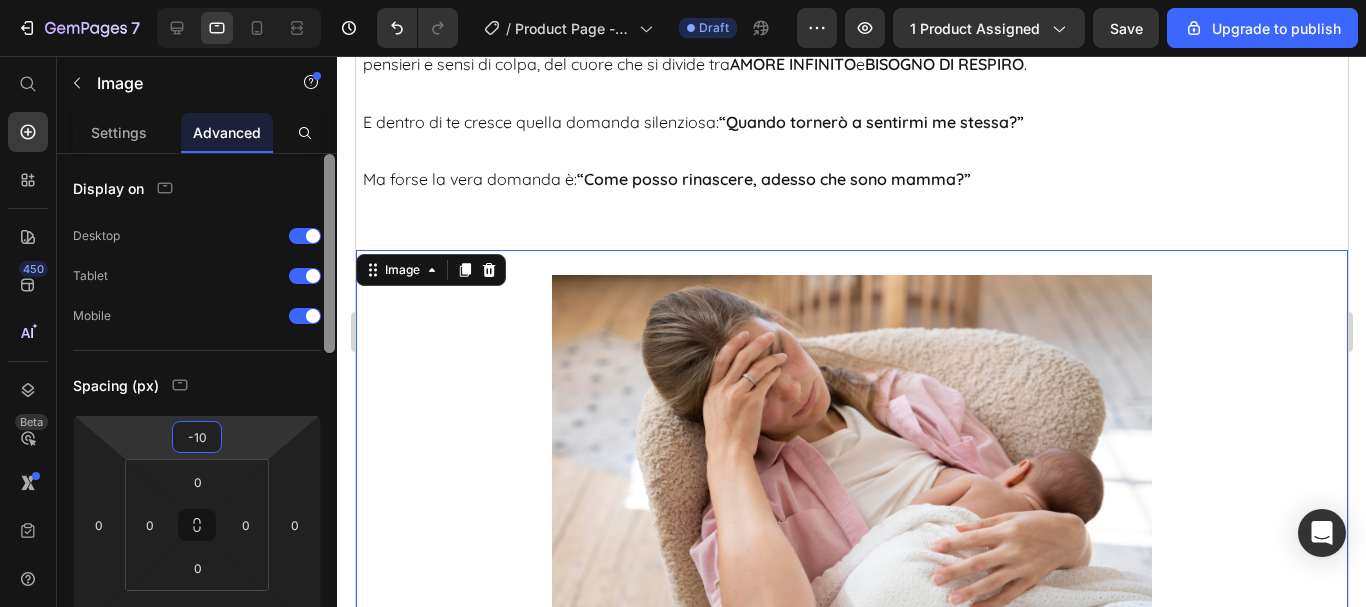 type on "-1" 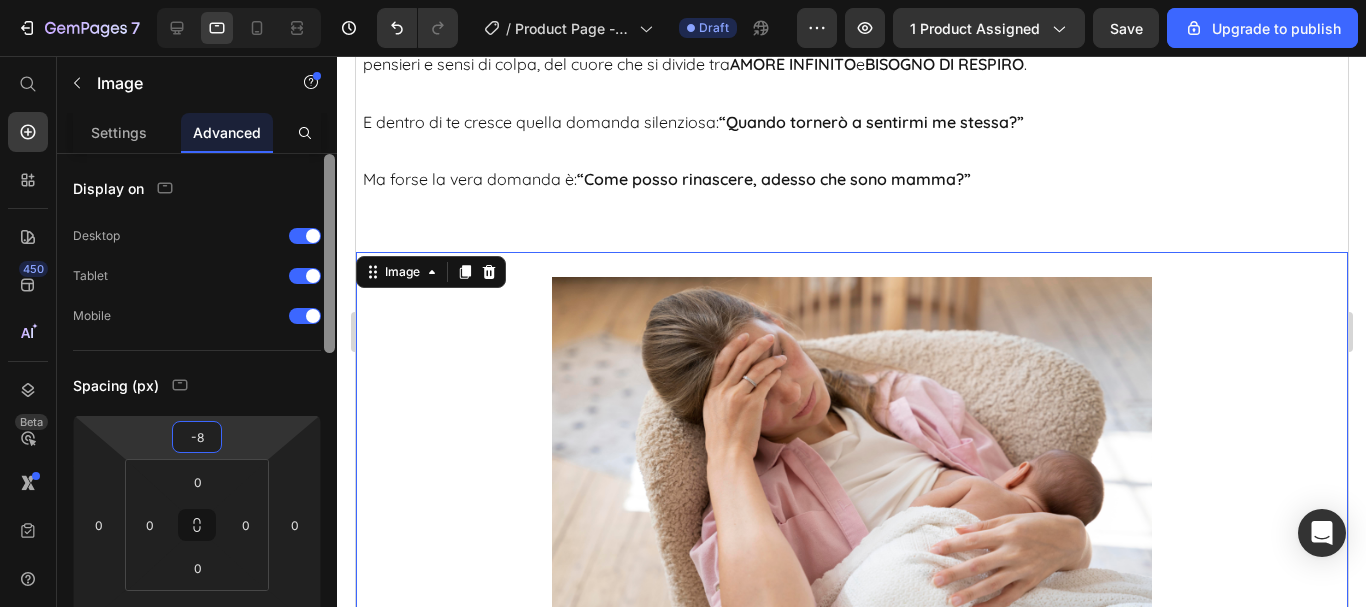 type on "-80" 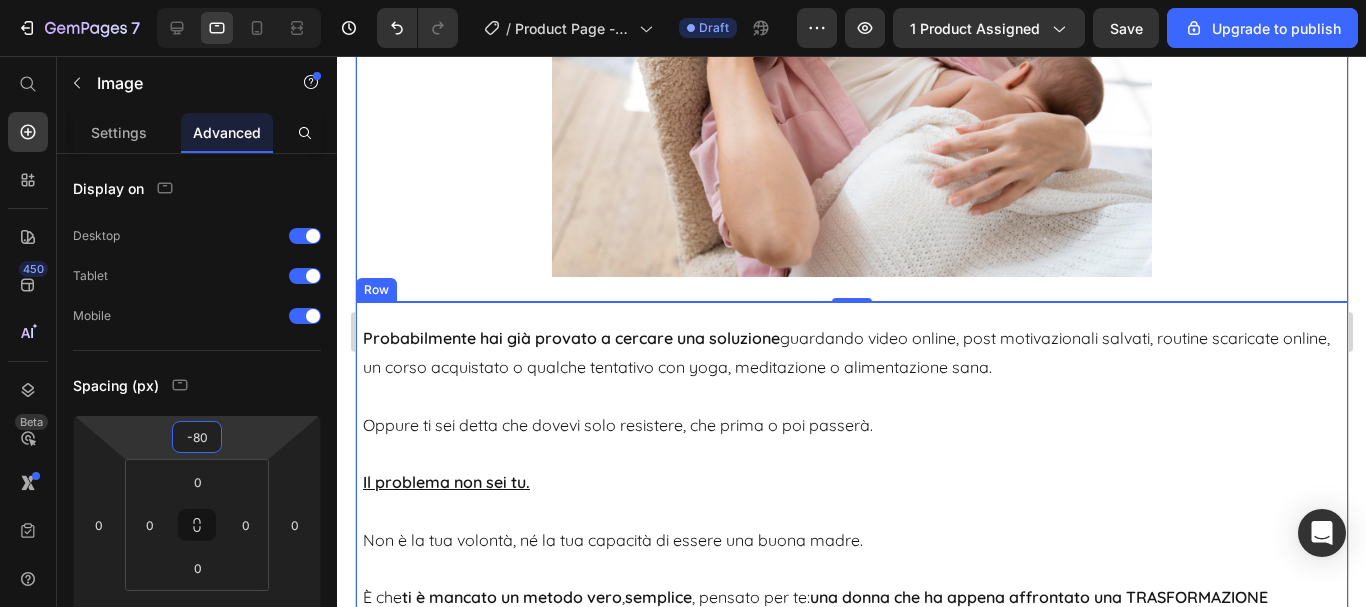 scroll, scrollTop: 3153, scrollLeft: 0, axis: vertical 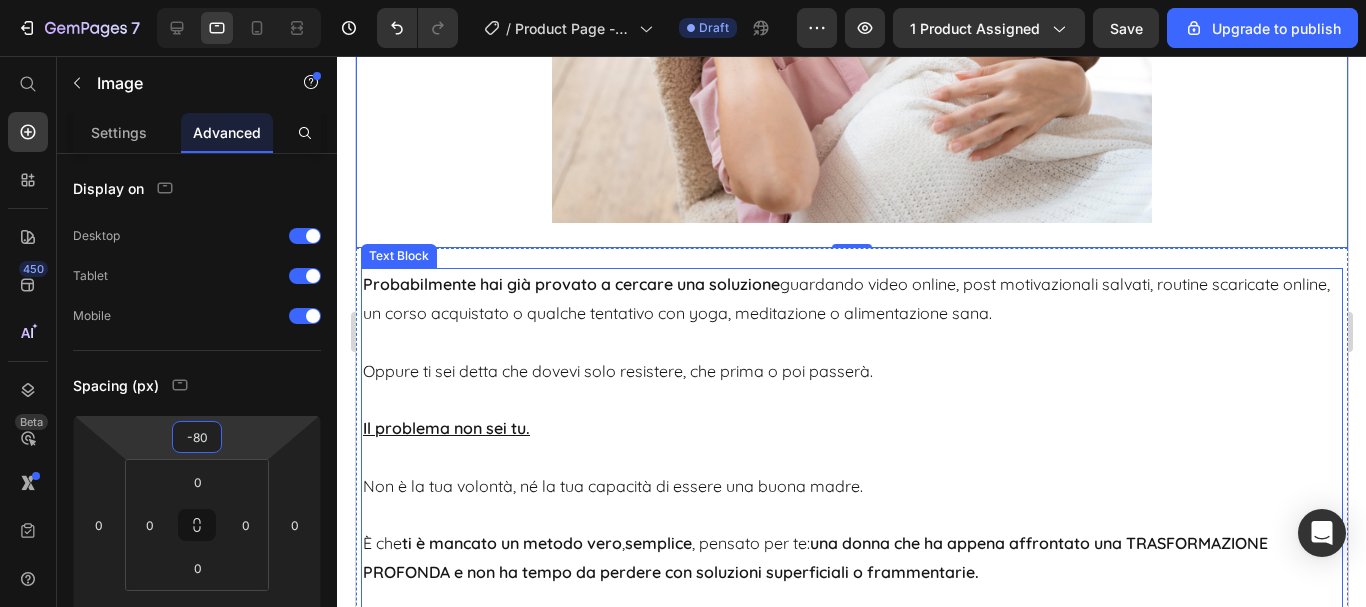 click on "Il problema non sei tu." at bounding box center (851, 414) 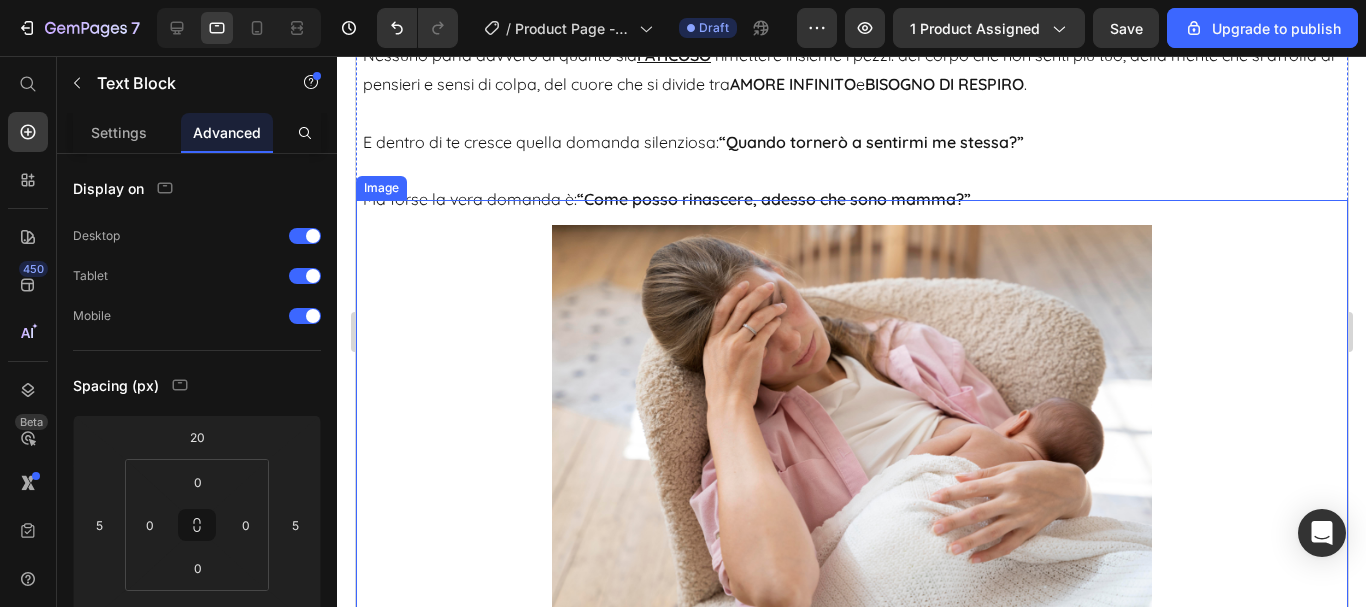 scroll, scrollTop: 2853, scrollLeft: 0, axis: vertical 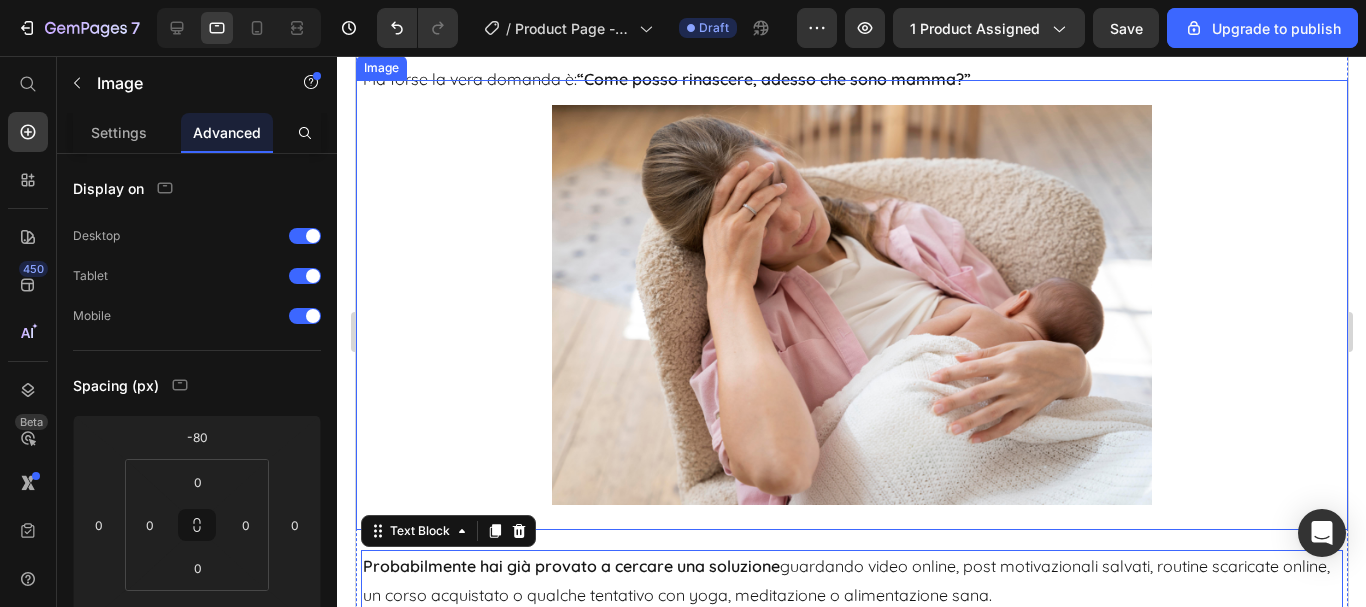 click at bounding box center [851, 305] 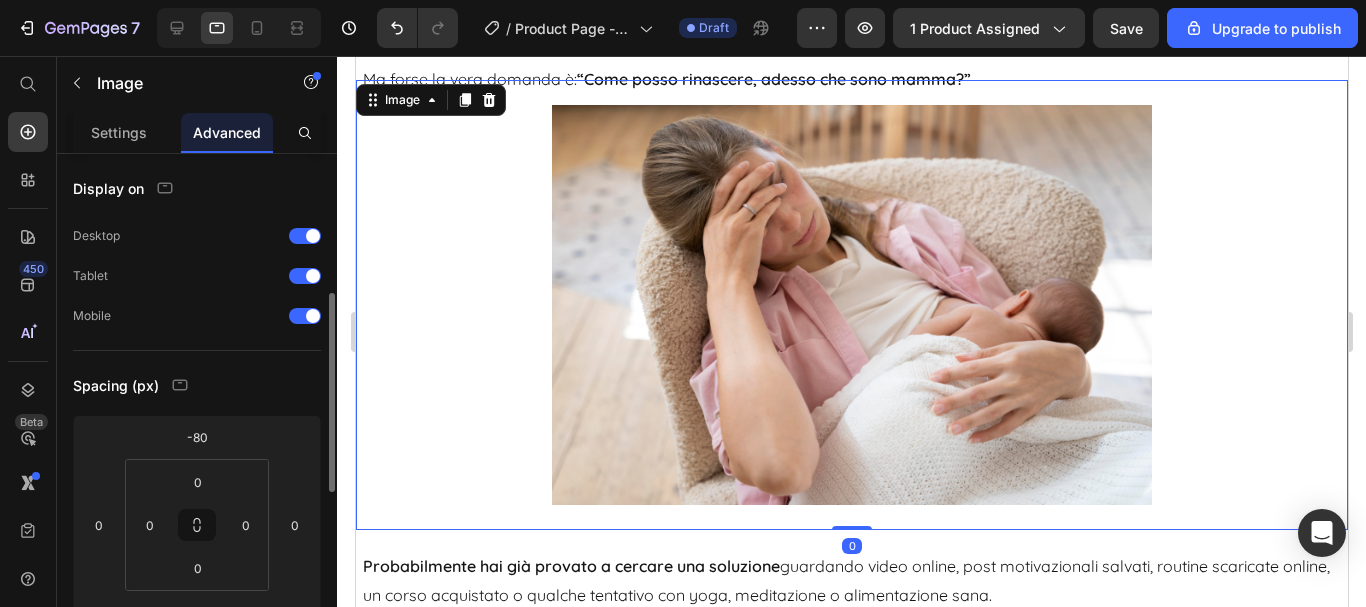 scroll, scrollTop: 100, scrollLeft: 0, axis: vertical 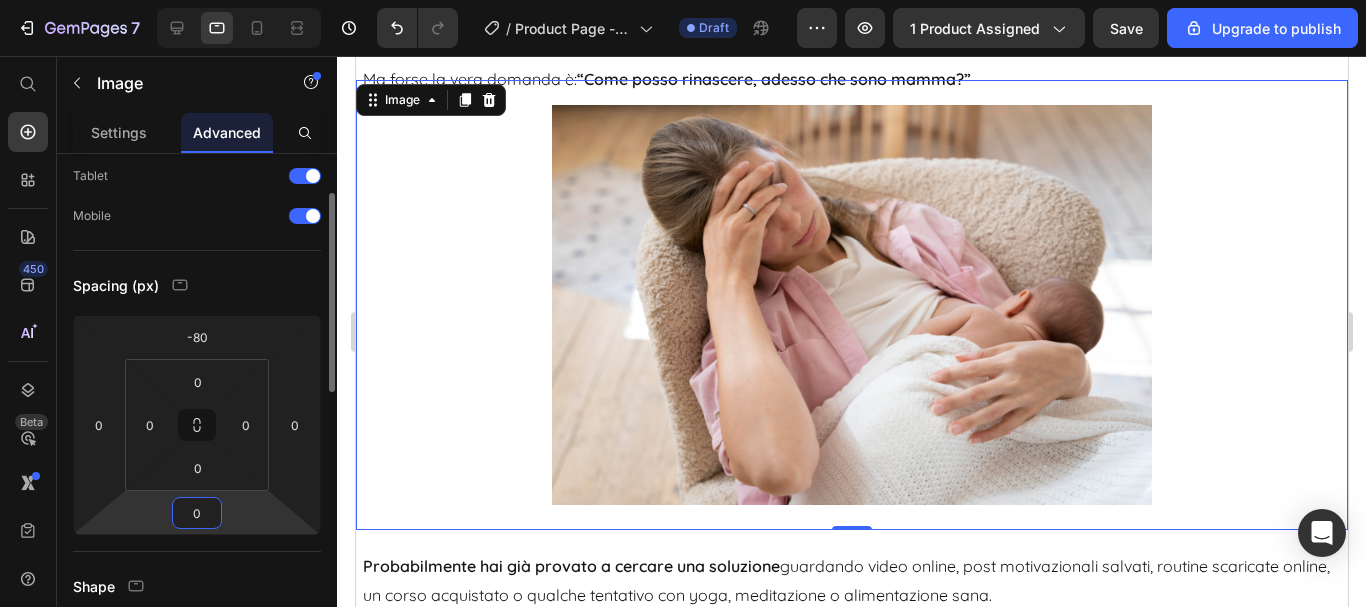 click on "0" at bounding box center [197, 513] 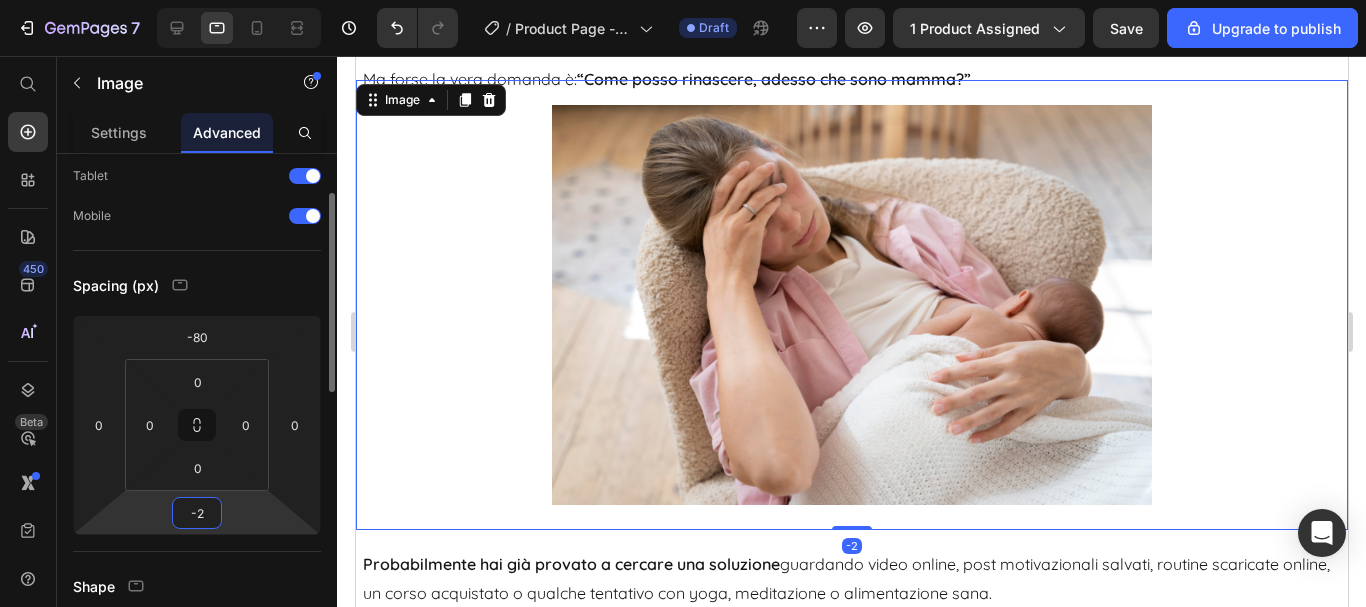 type on "-20" 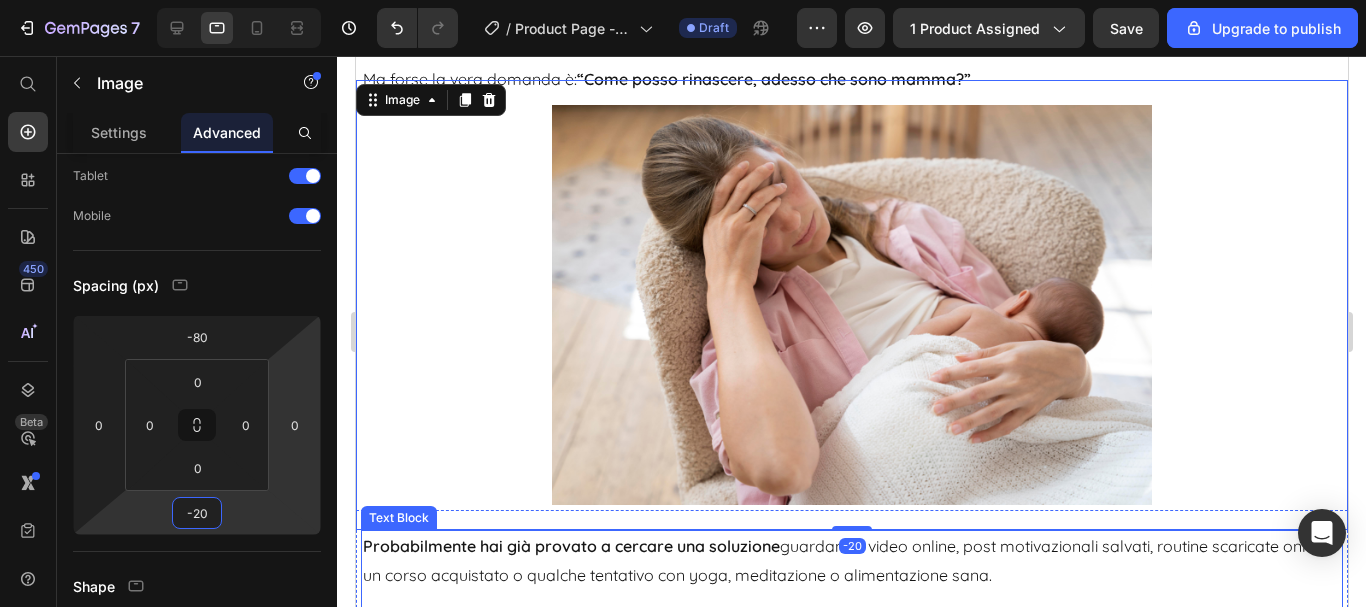 click on "Probabilmente hai già provato a cercare una soluzione  guardando video online, post motivazionali salvati, routine scaricate online, un corso acquistato o qualche tentativo con yoga, meditazione o alimentazione sana." at bounding box center [851, 561] 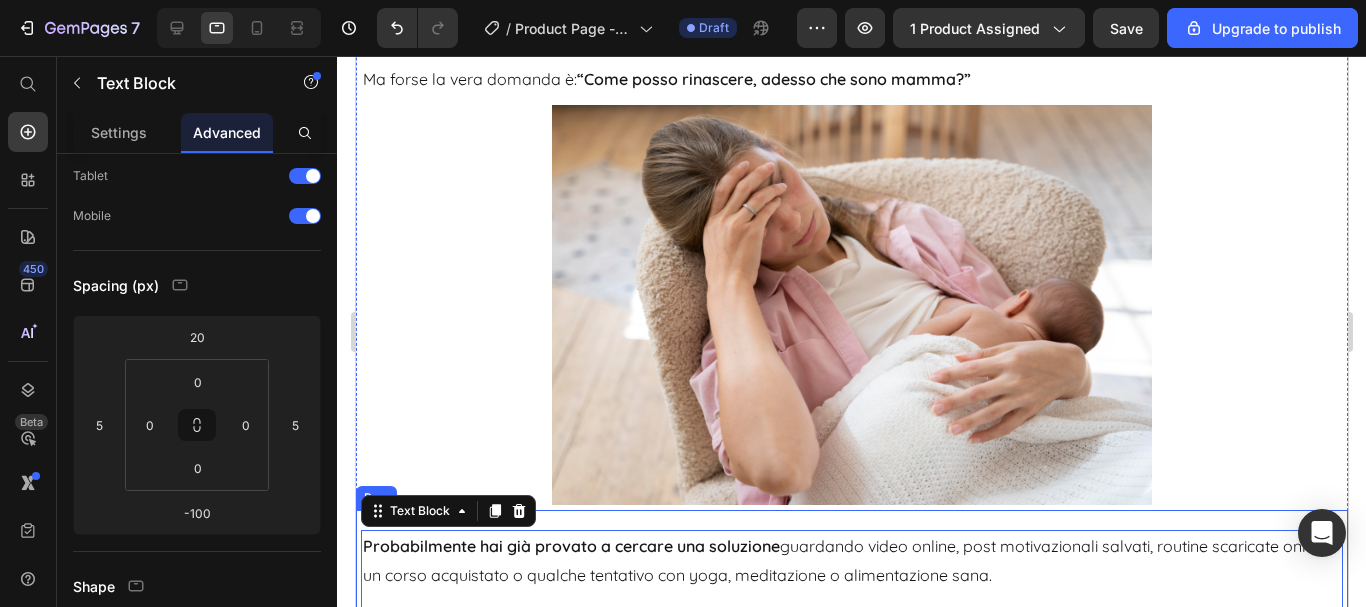 scroll, scrollTop: 0, scrollLeft: 0, axis: both 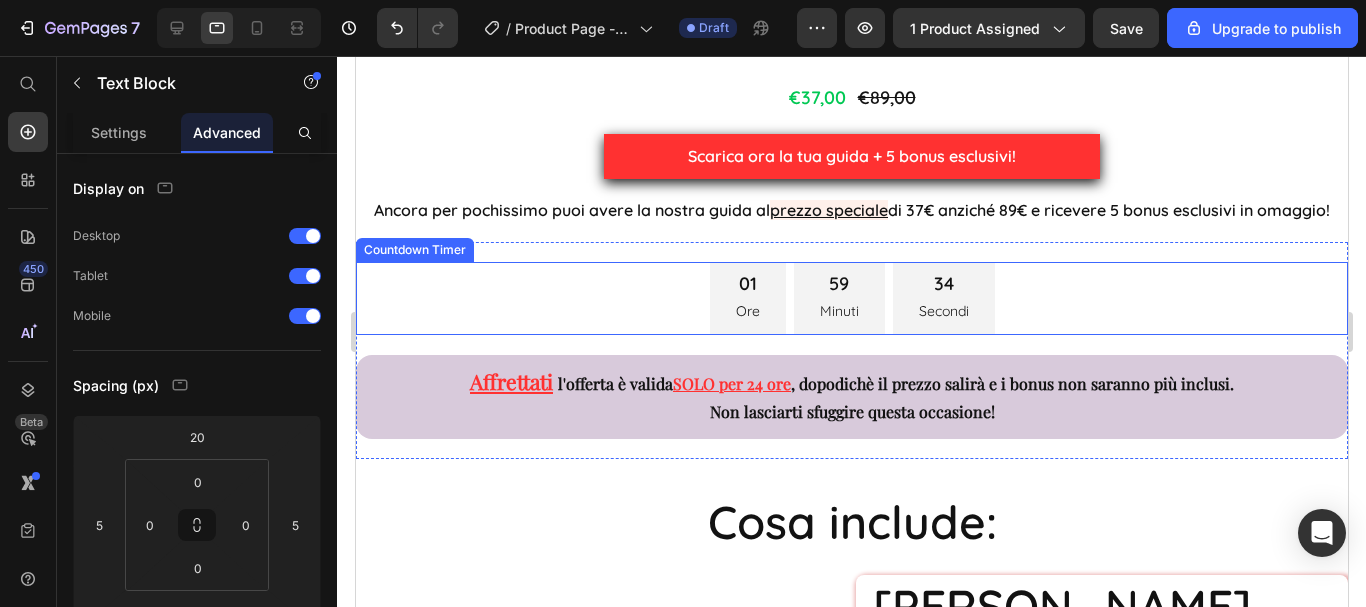 click on "01 Ore 59 Minuti 34 Secondi" at bounding box center [851, 298] 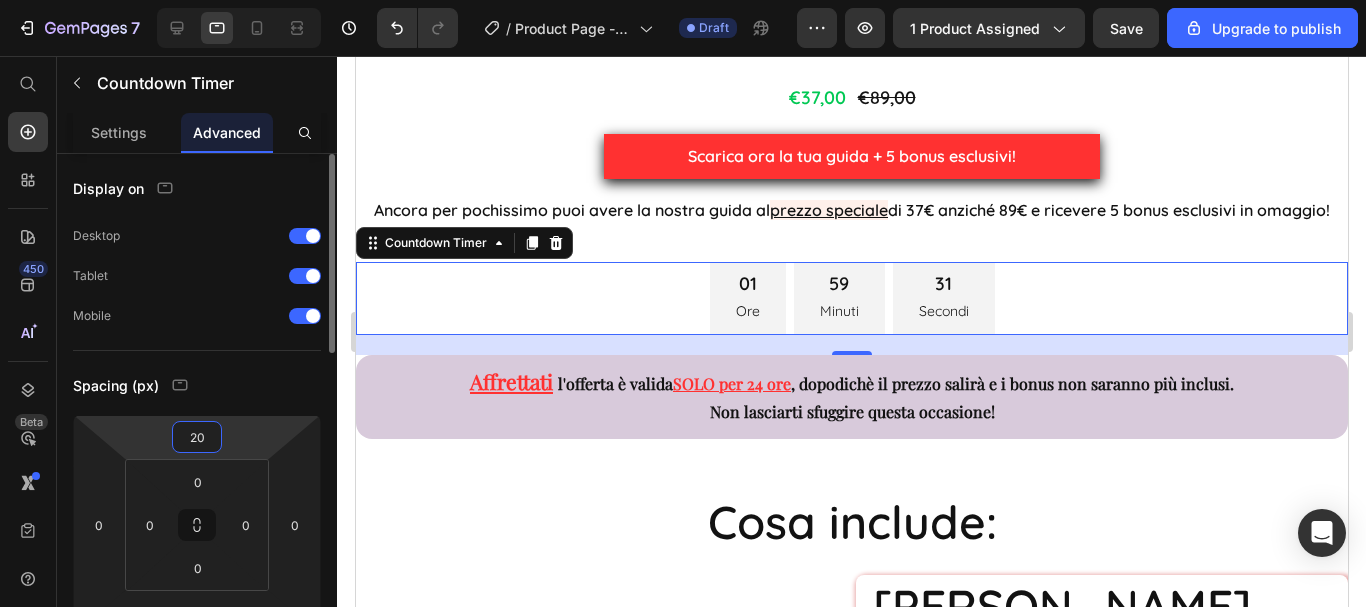 click on "20" at bounding box center (197, 437) 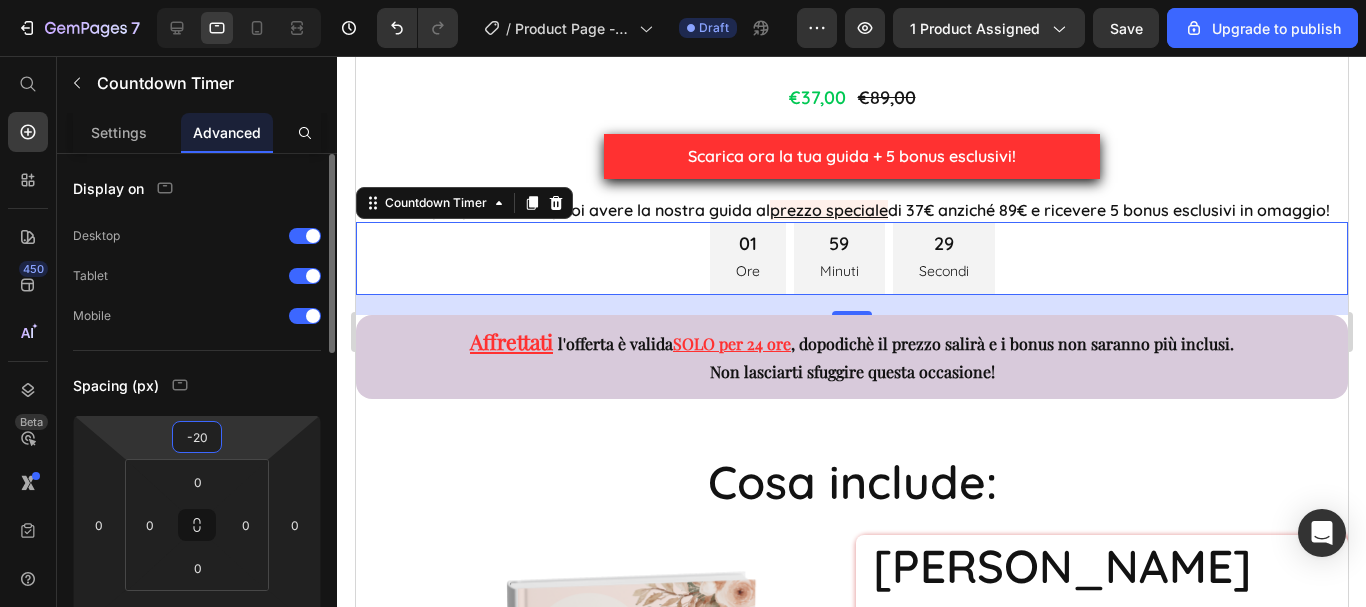 type on "-2" 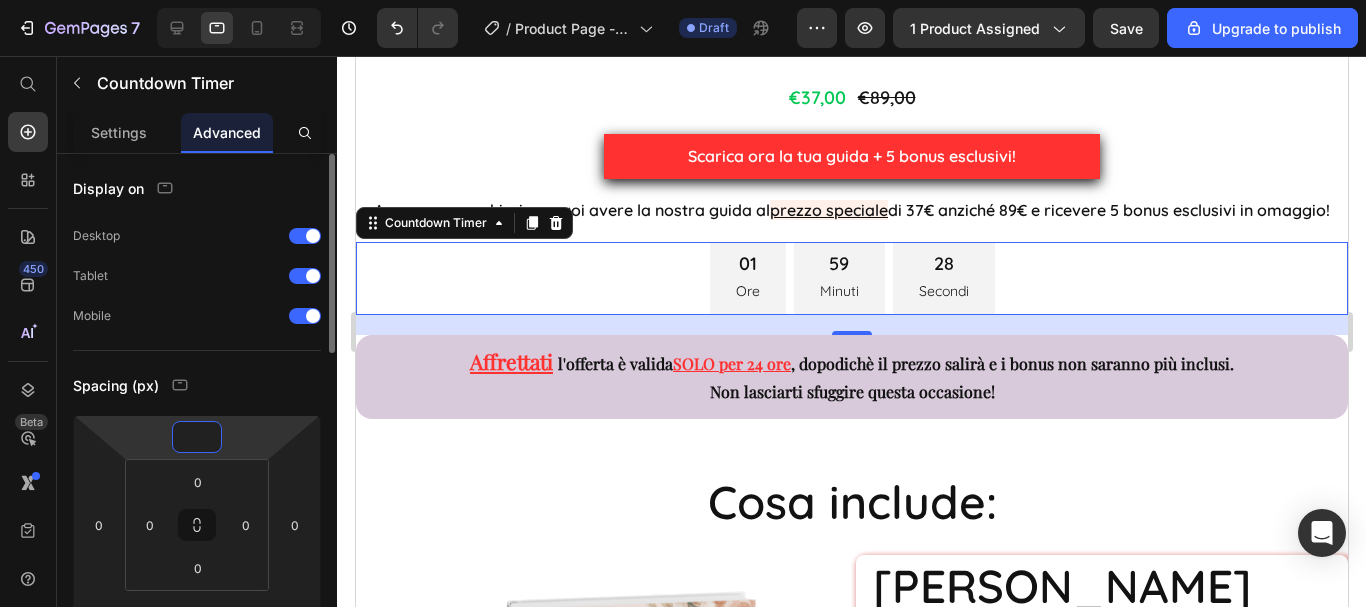 type on "0" 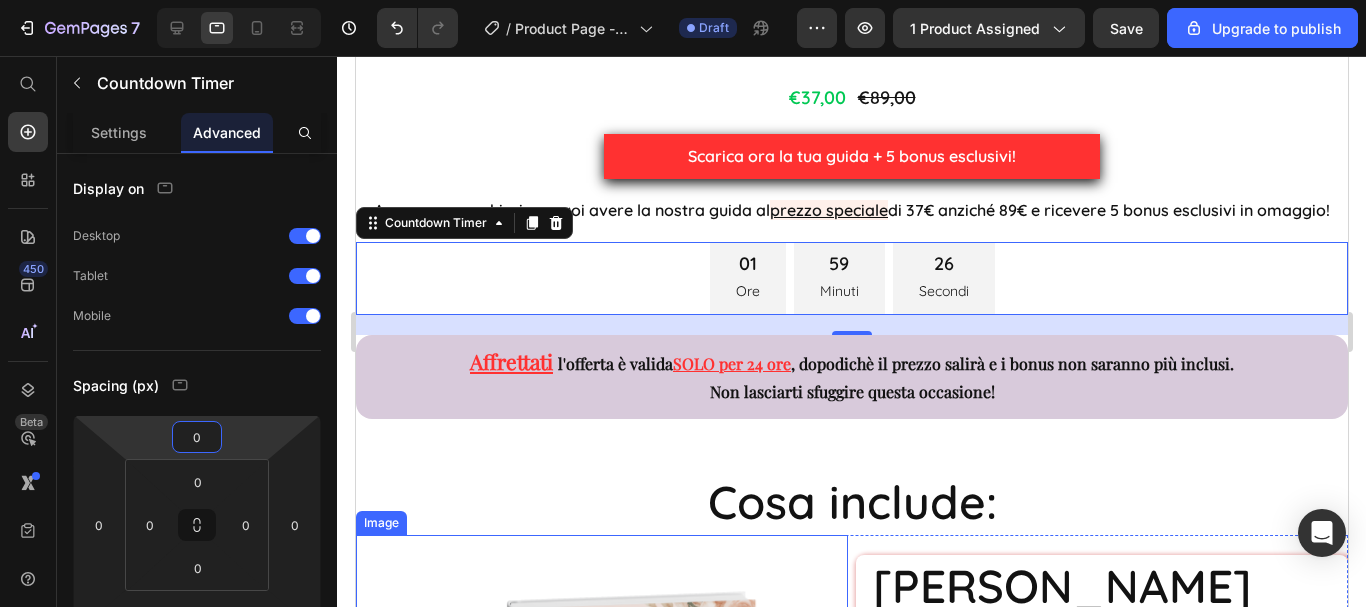 click on "Cosa include:" at bounding box center [851, 503] 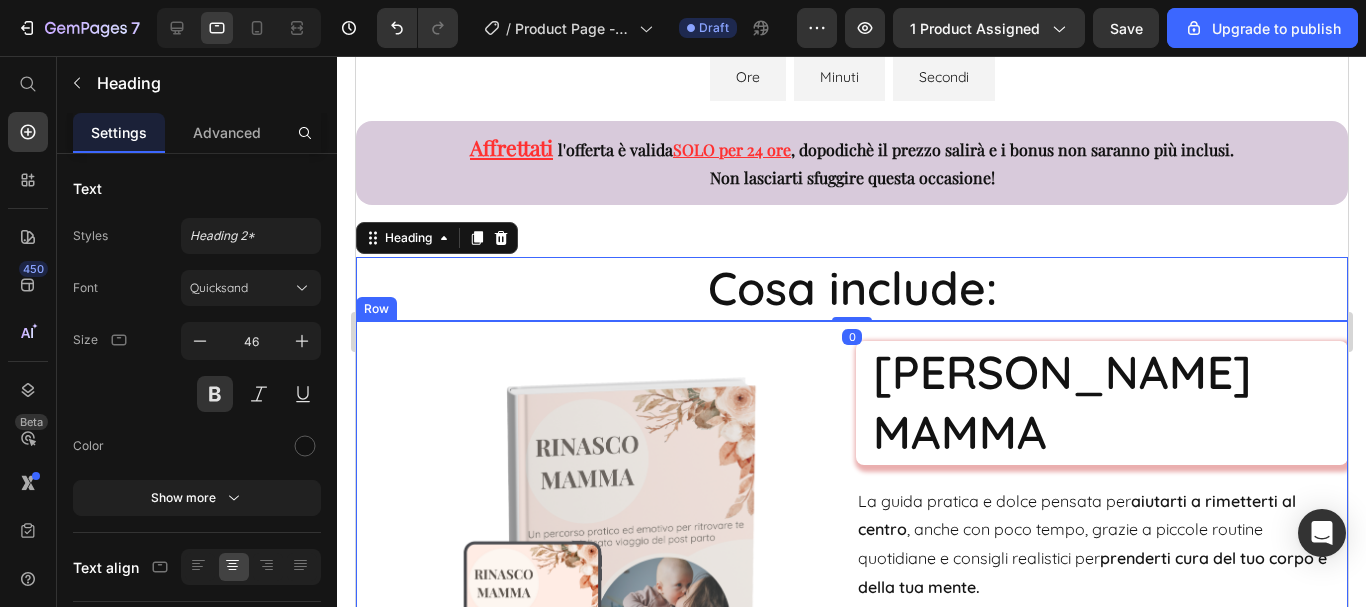 scroll, scrollTop: 5953, scrollLeft: 0, axis: vertical 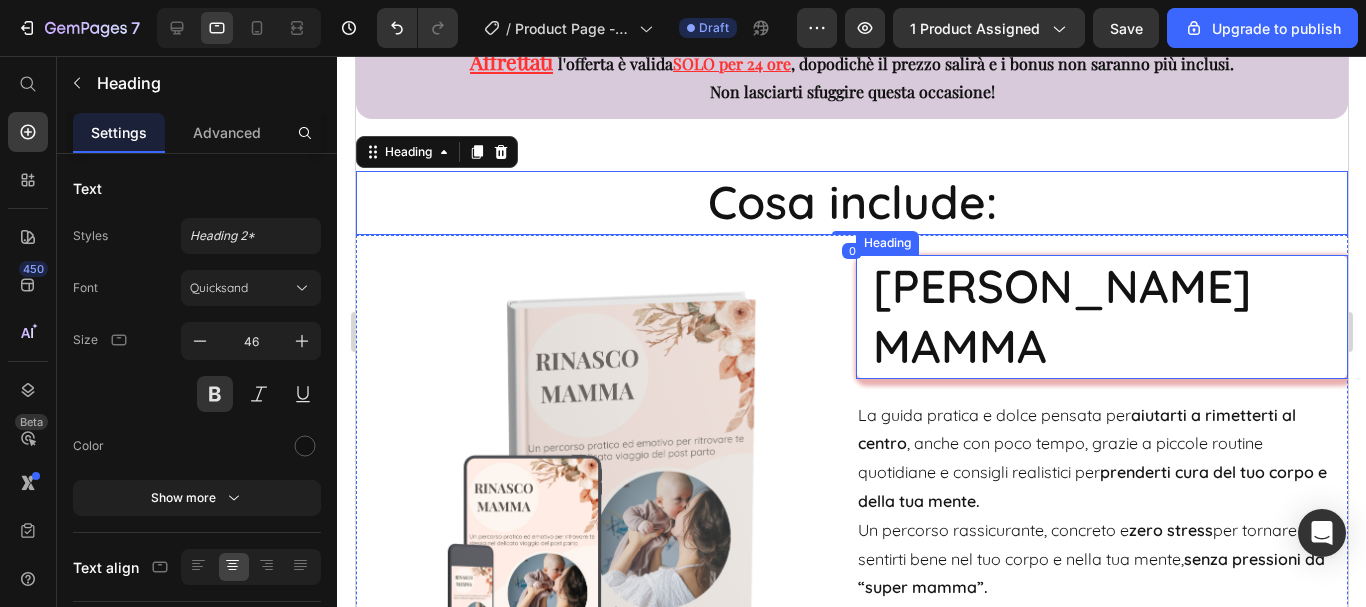 click on "[PERSON_NAME] MAMMA" at bounding box center [1108, 317] 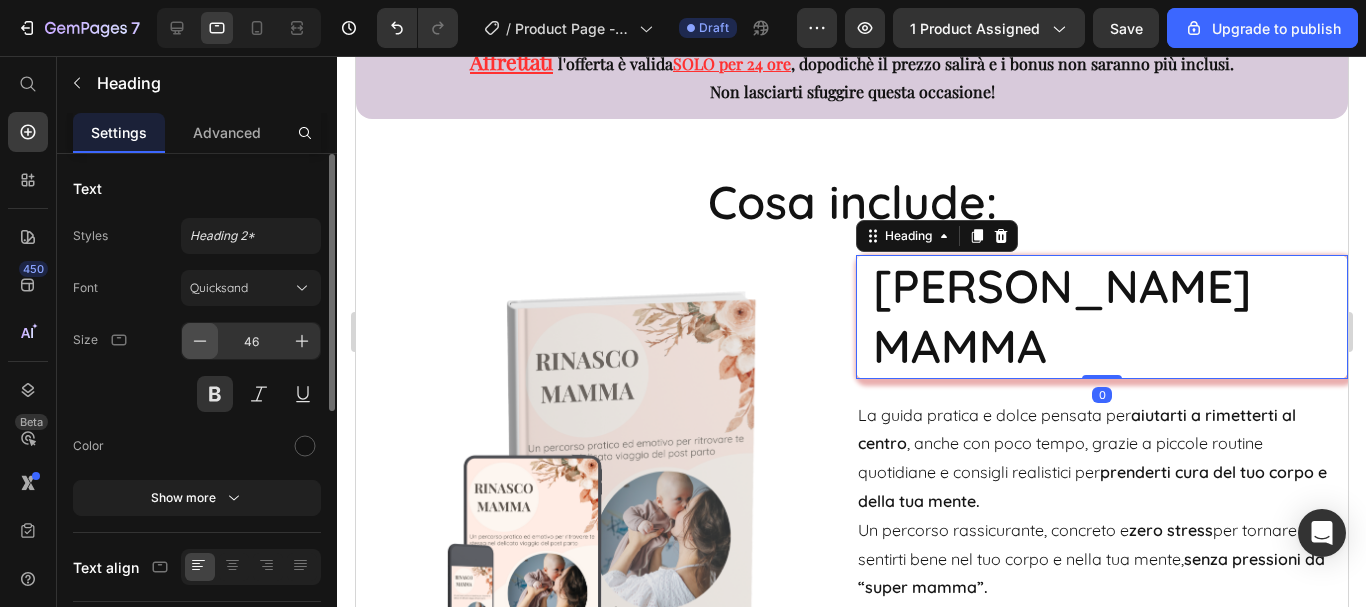 click 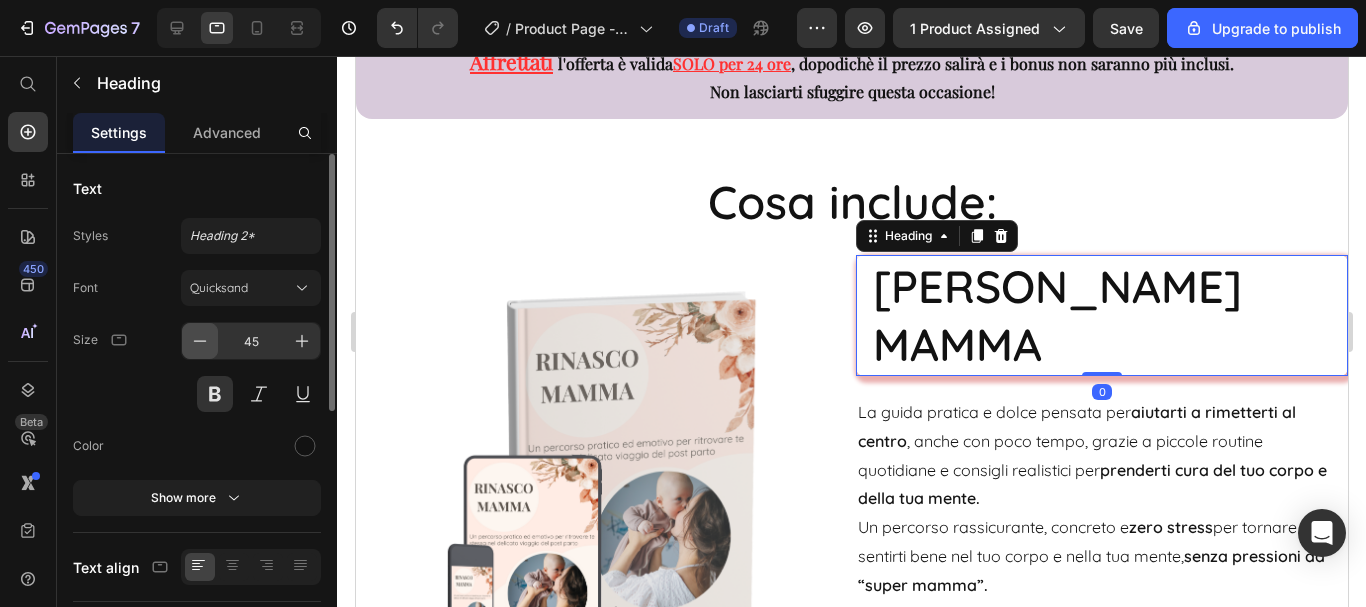 click 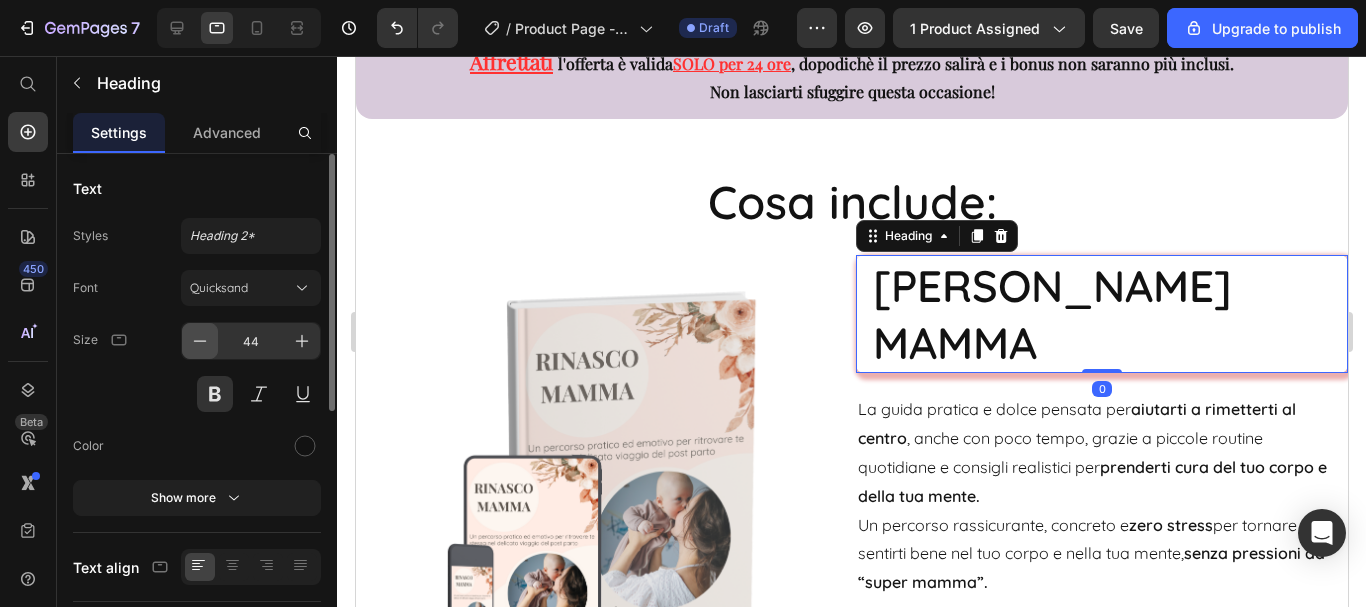 click 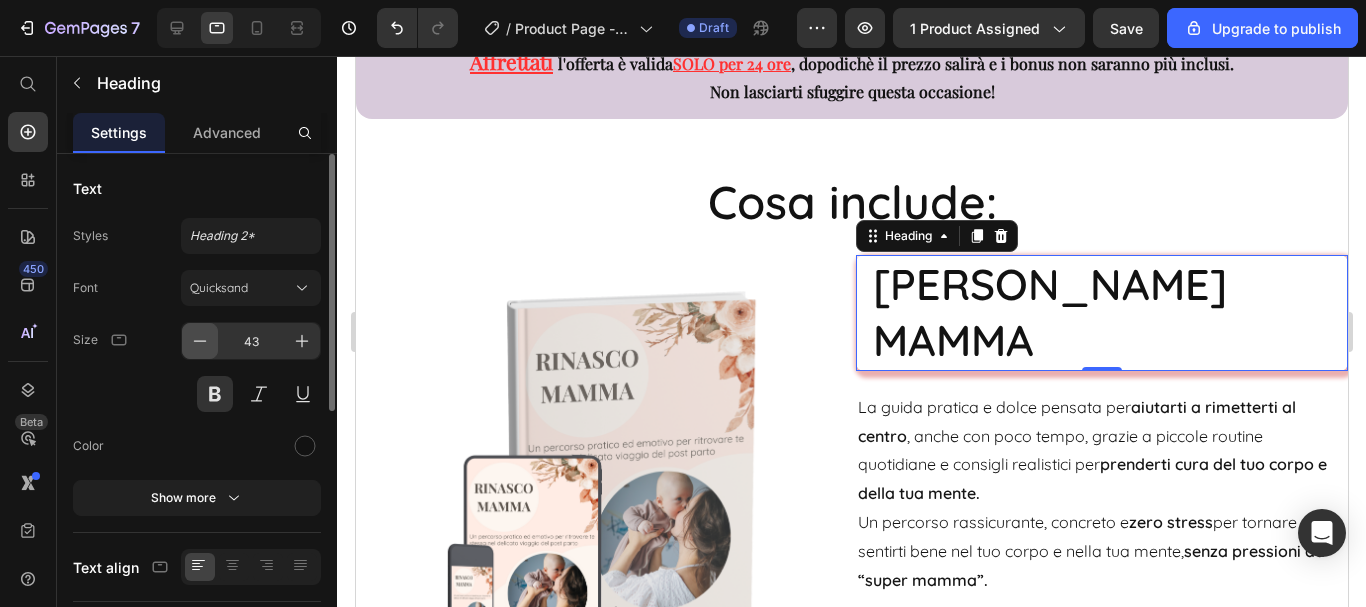 click 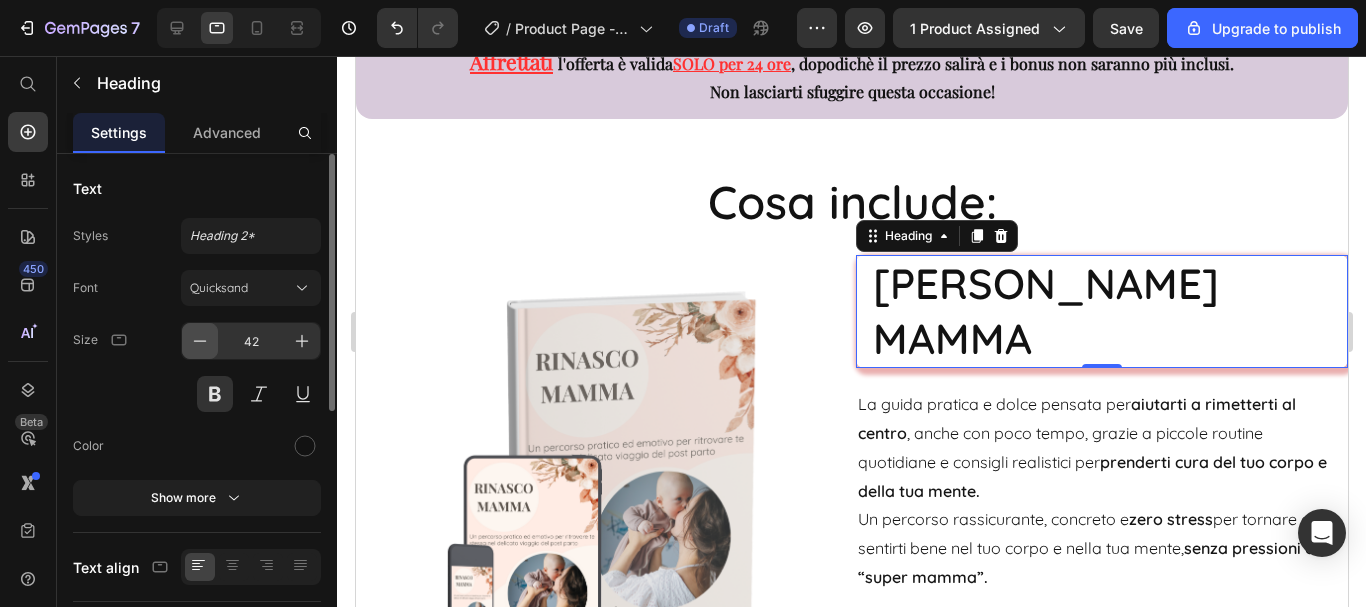 click 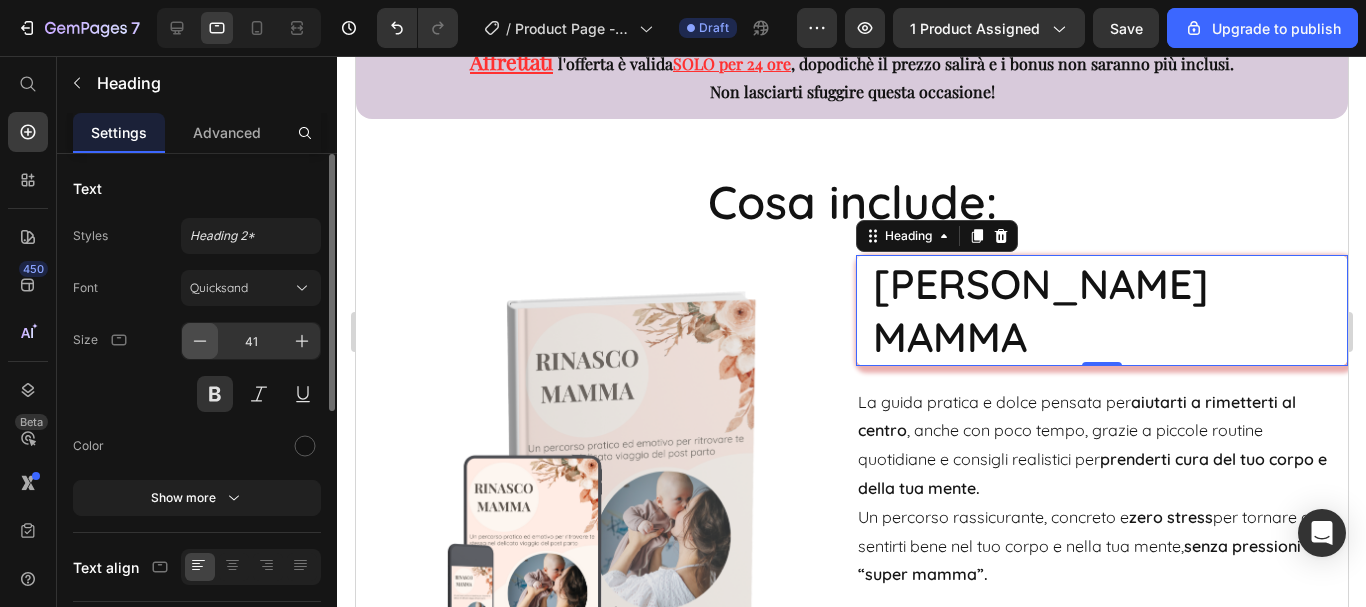 click 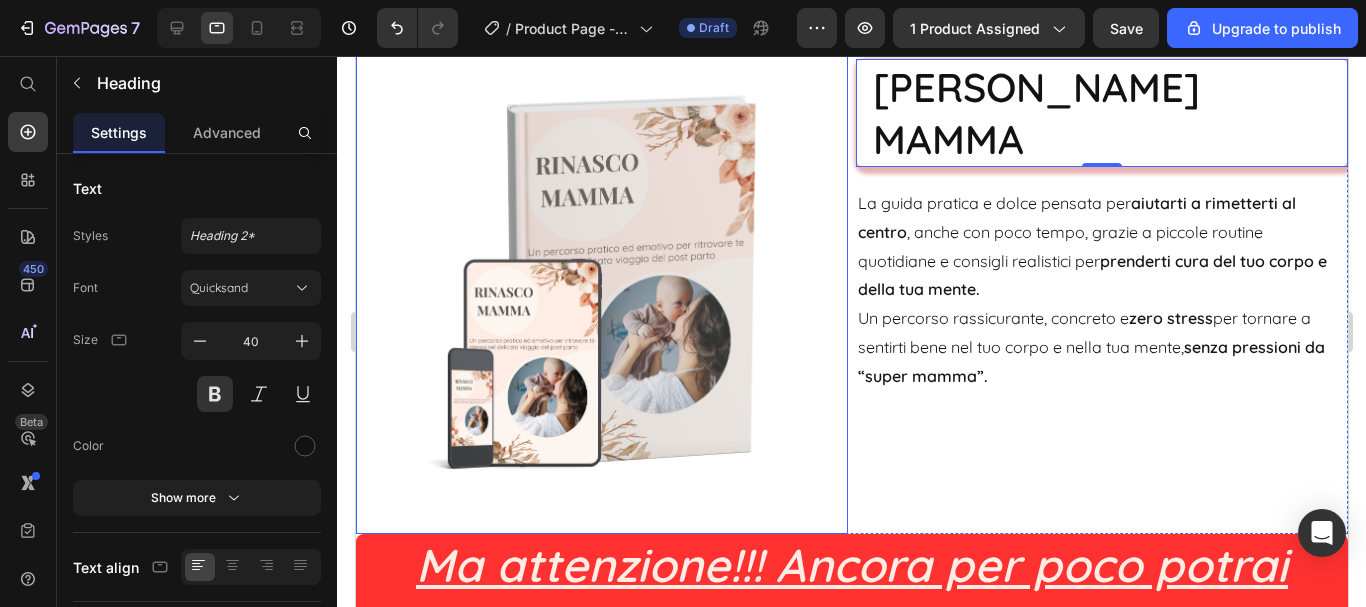 scroll, scrollTop: 6153, scrollLeft: 0, axis: vertical 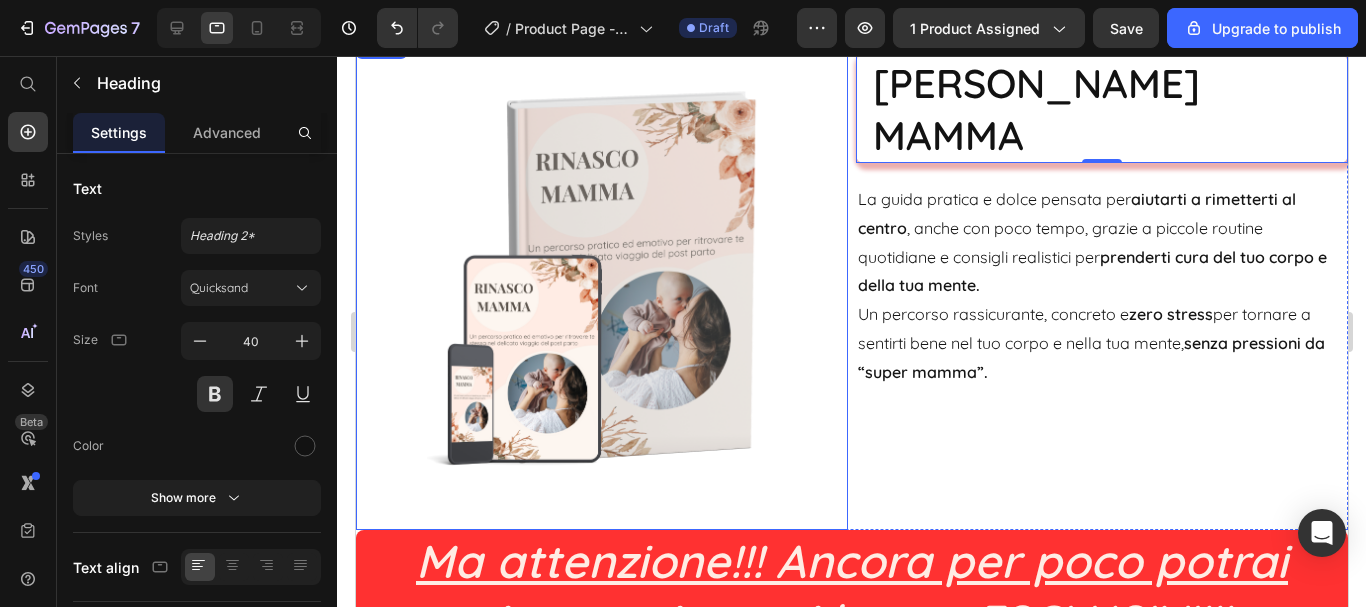 click at bounding box center [601, 282] 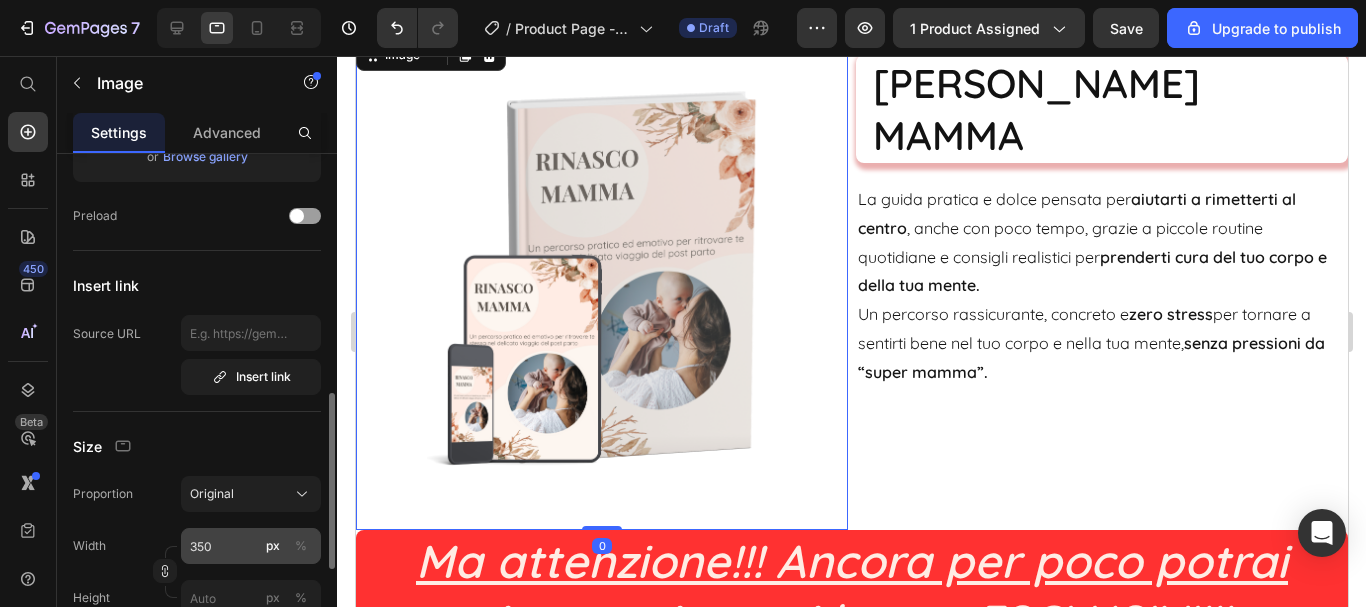 scroll, scrollTop: 500, scrollLeft: 0, axis: vertical 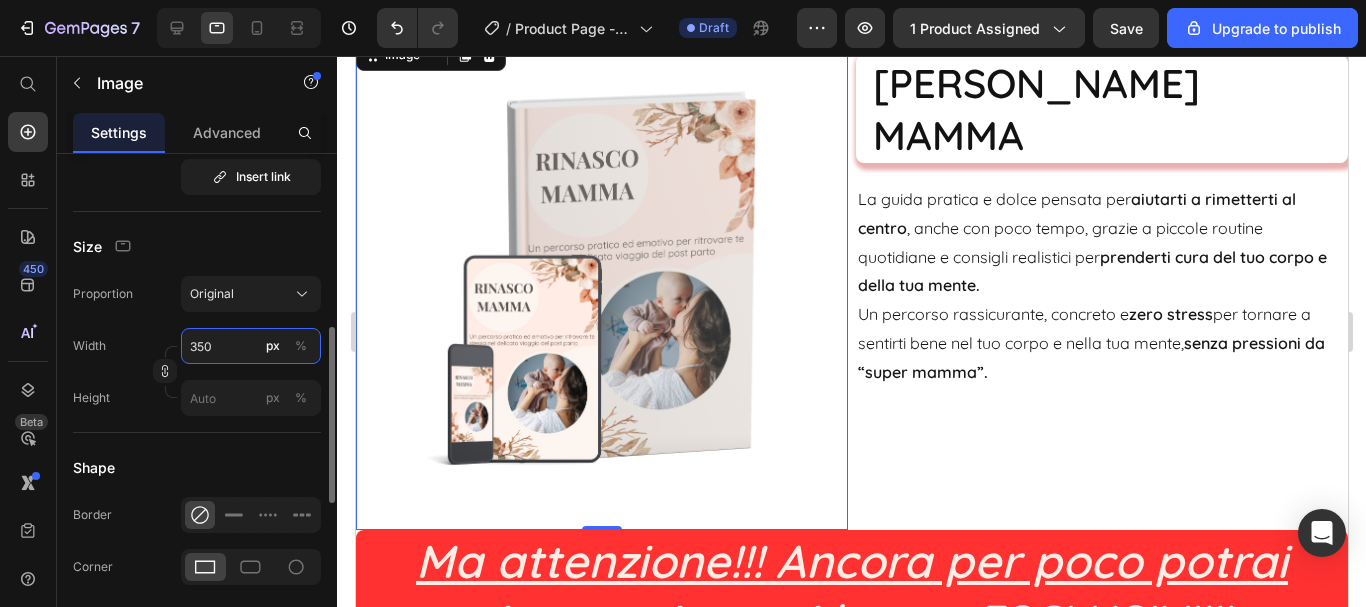 click on "350" at bounding box center (251, 346) 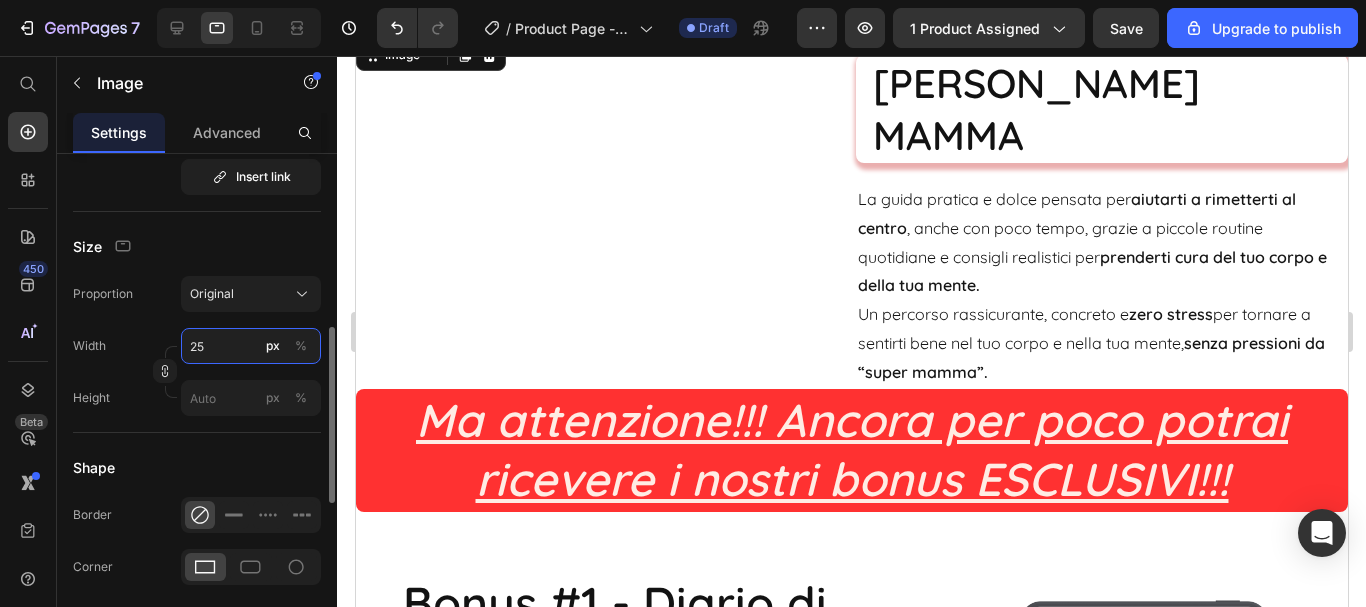 type on "250" 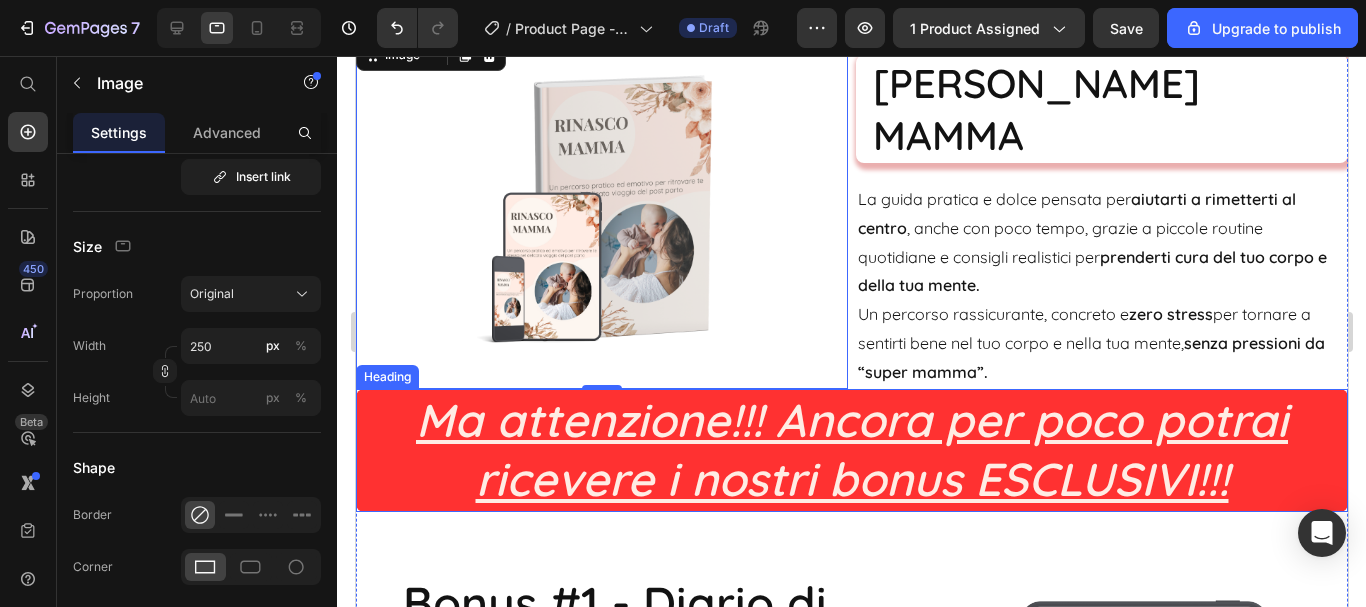 click on "Ma attenzione!!! Ancora per poco potrai ricevere i nostri bonus ESCLUSIVI!!!" at bounding box center (851, 451) 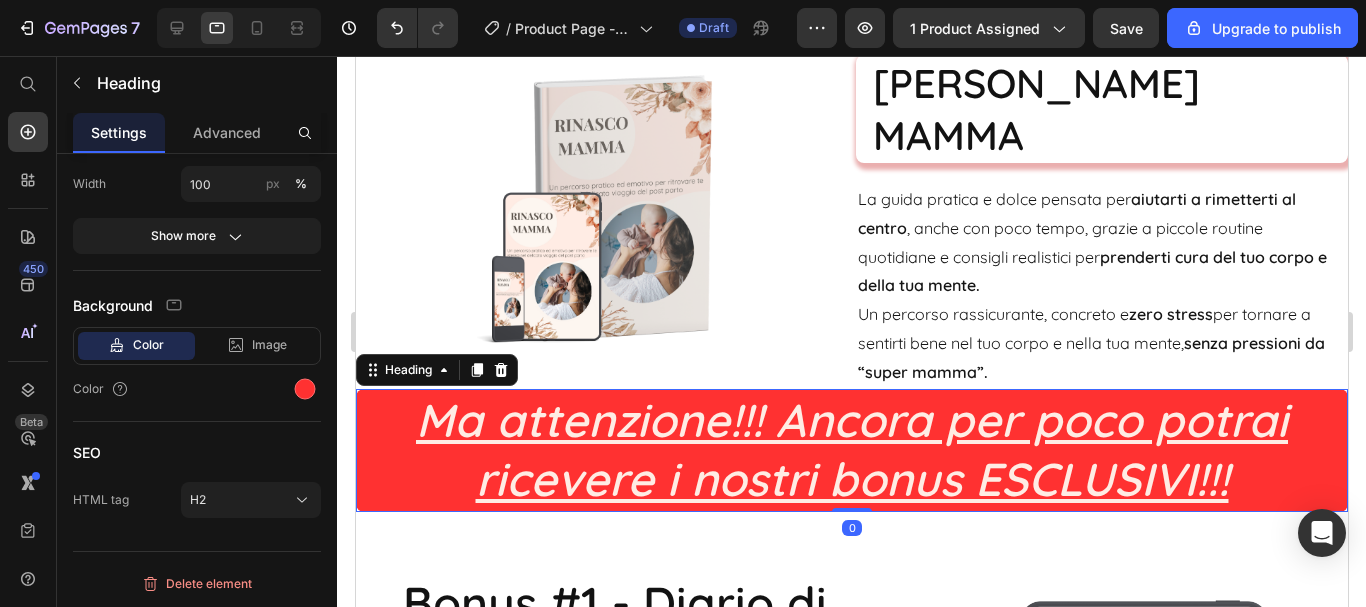 scroll, scrollTop: 0, scrollLeft: 0, axis: both 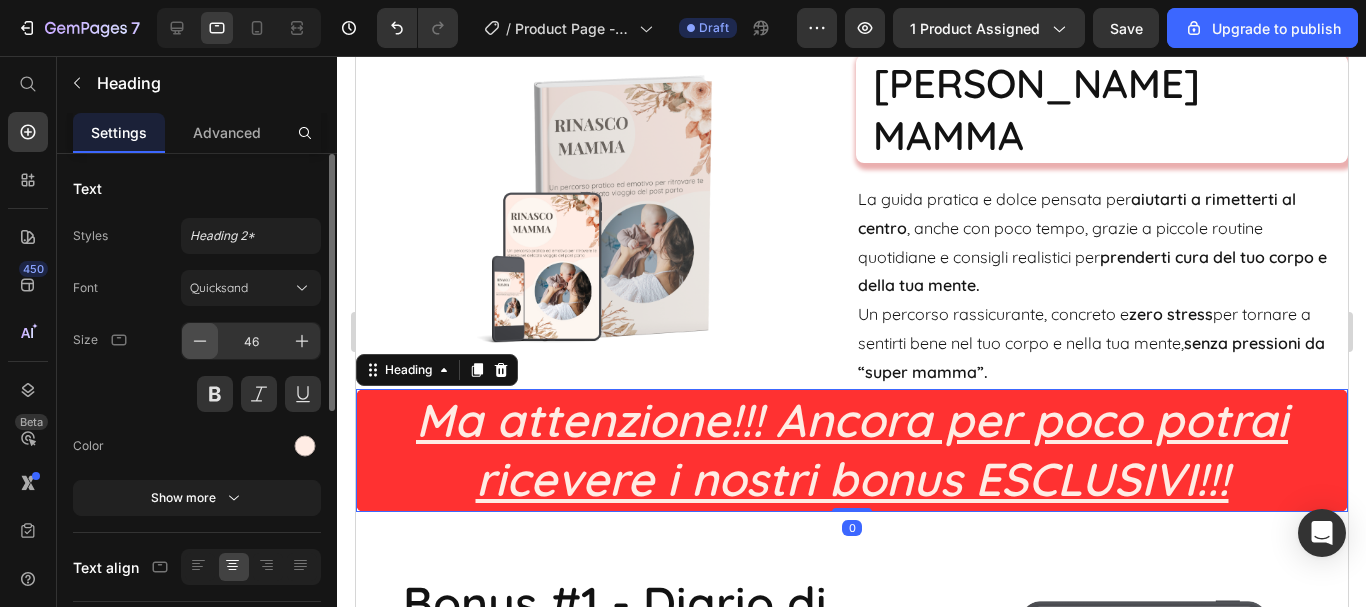 click 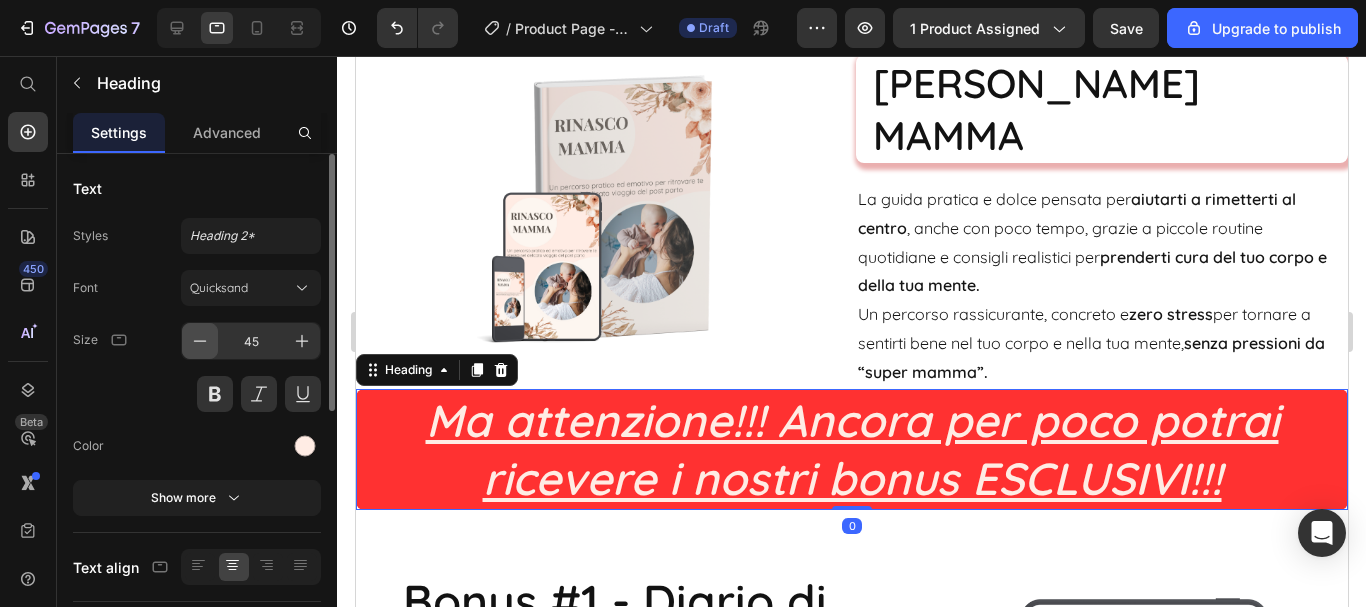 click 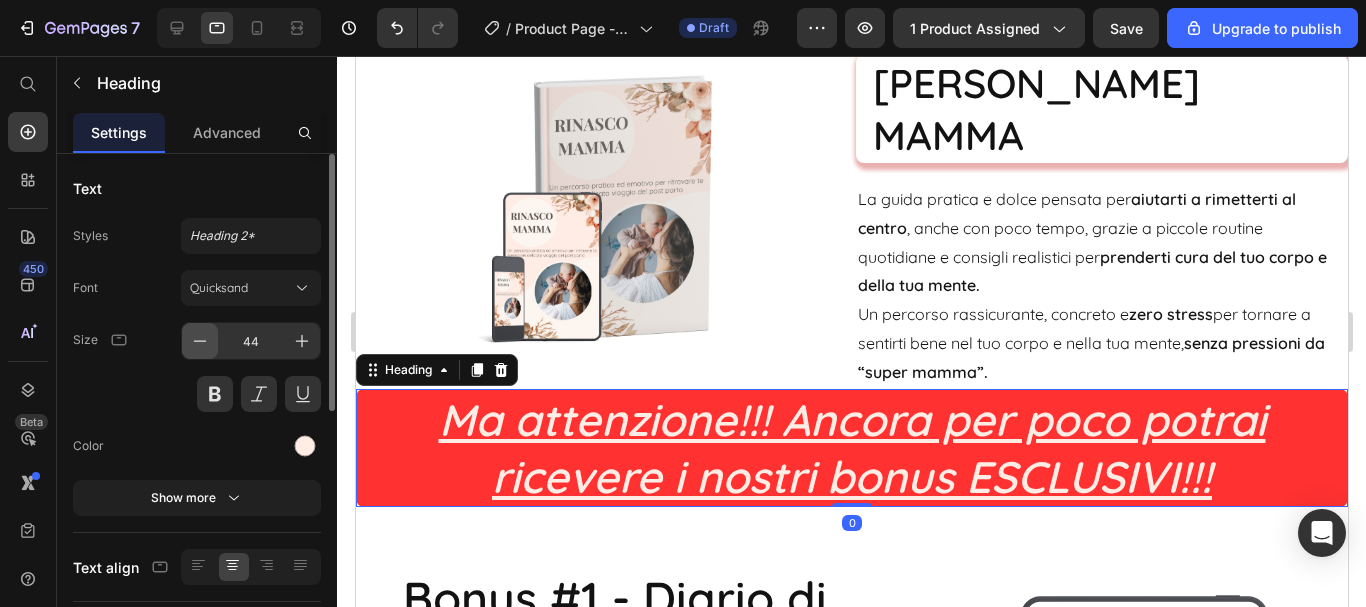 click 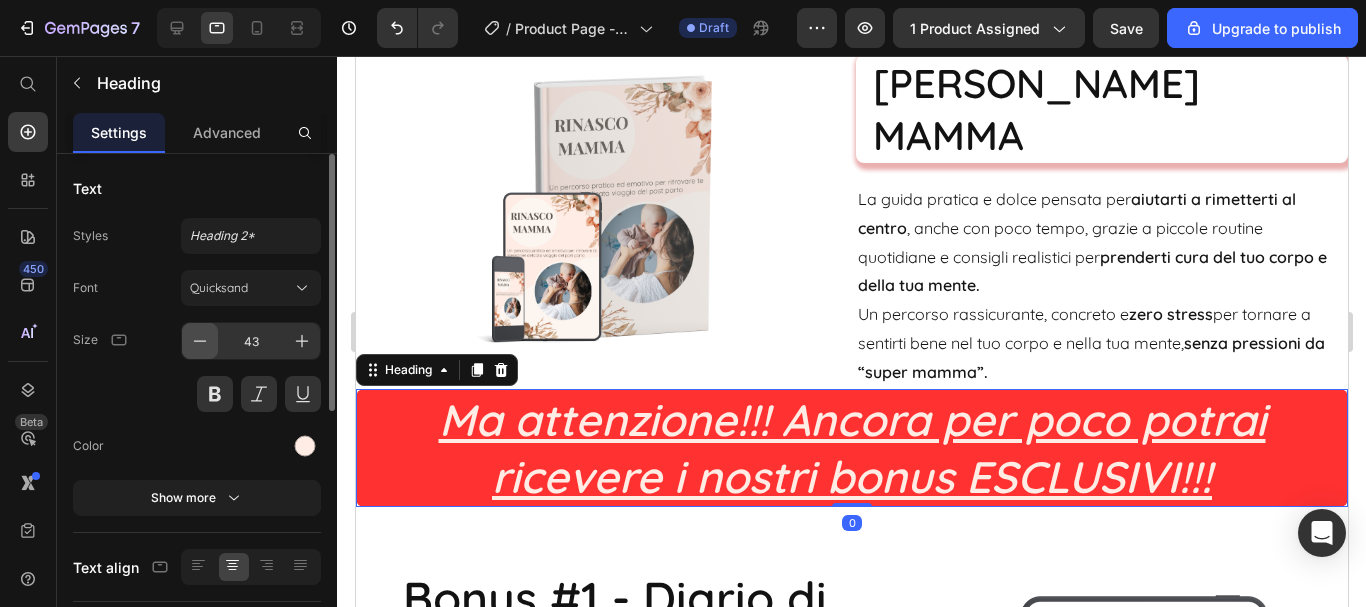 click 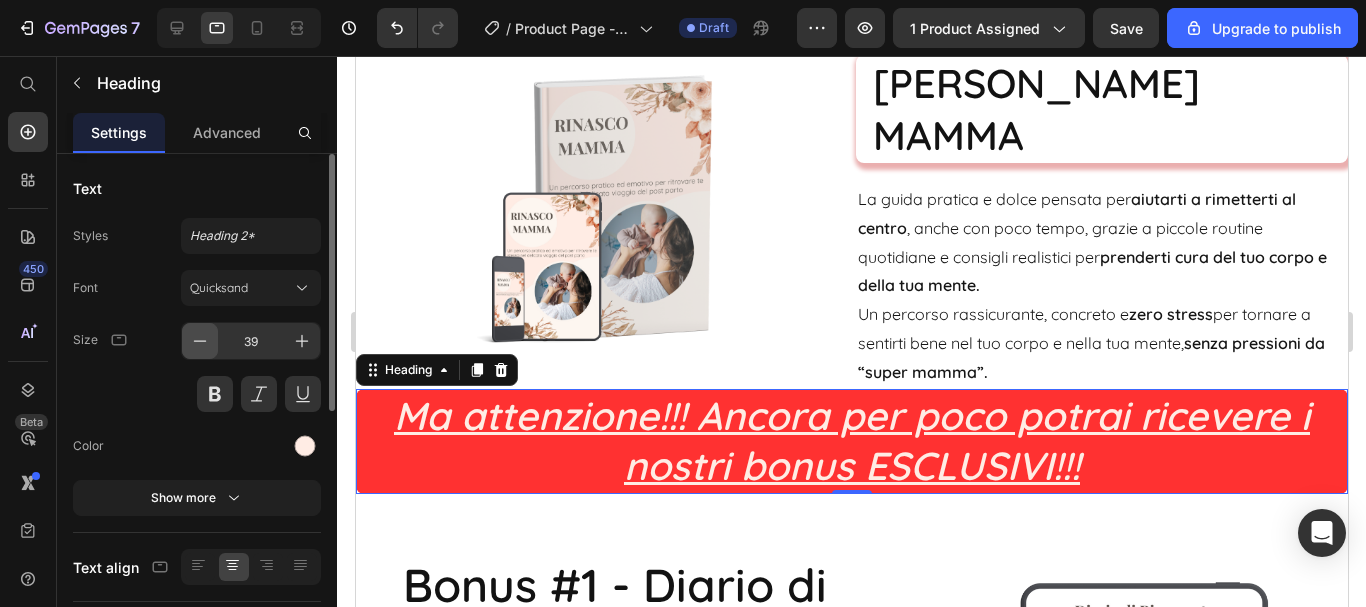 click 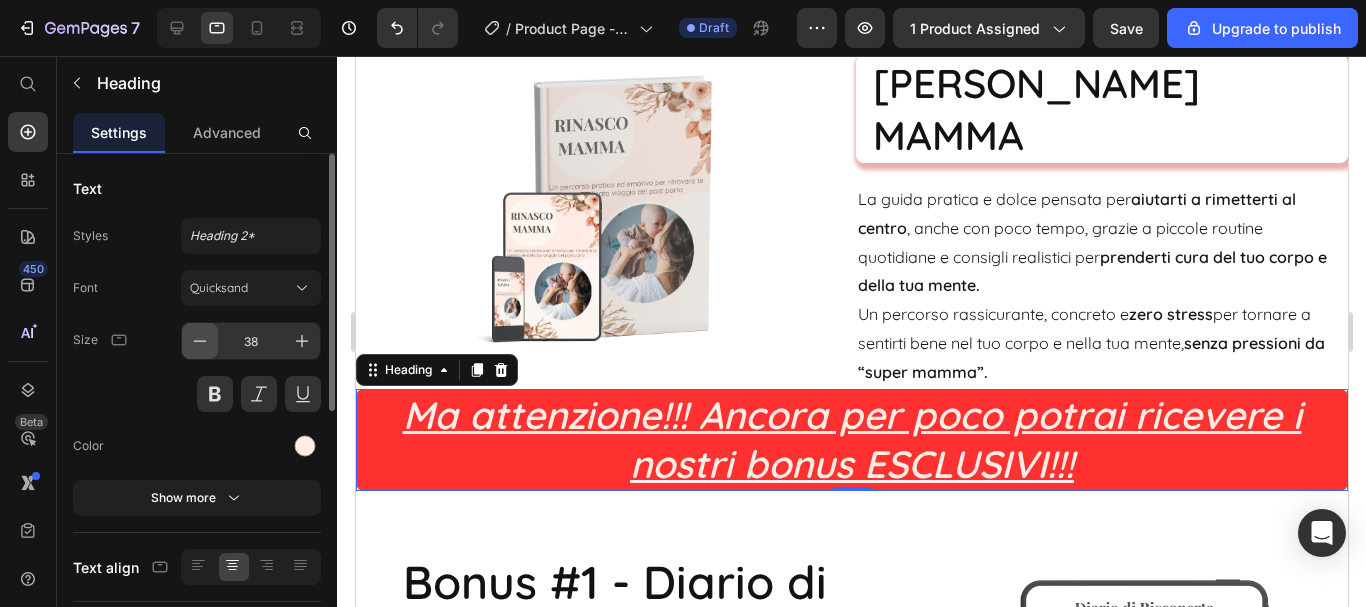 click 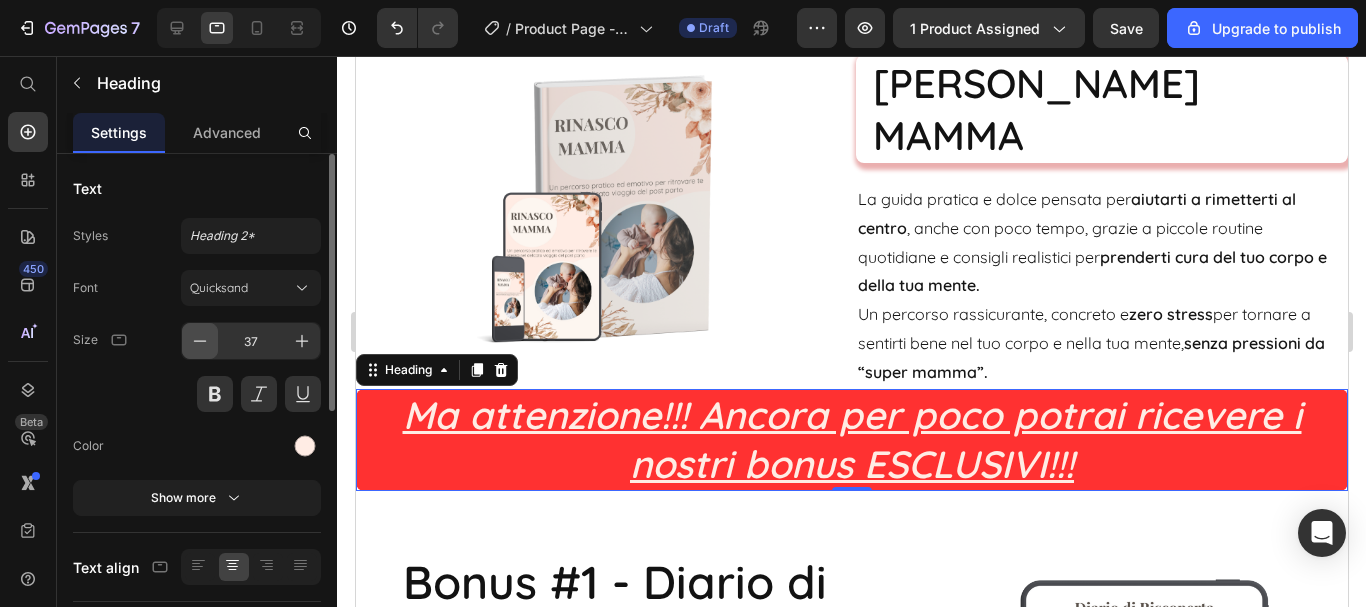 click 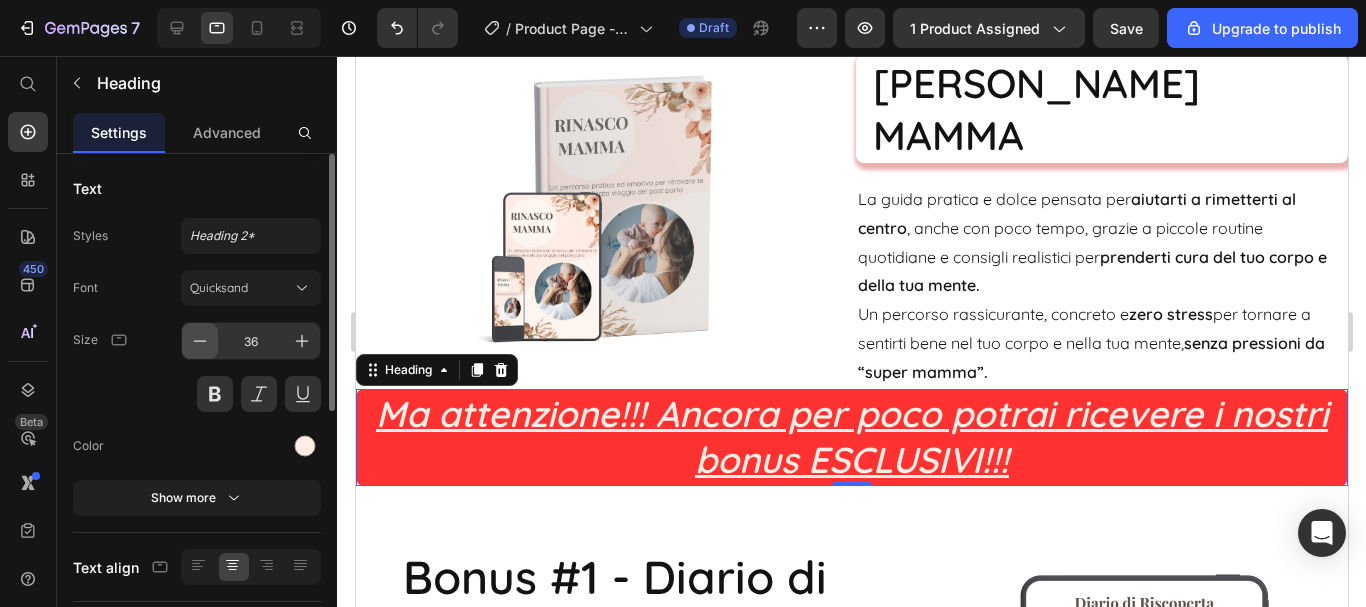 click 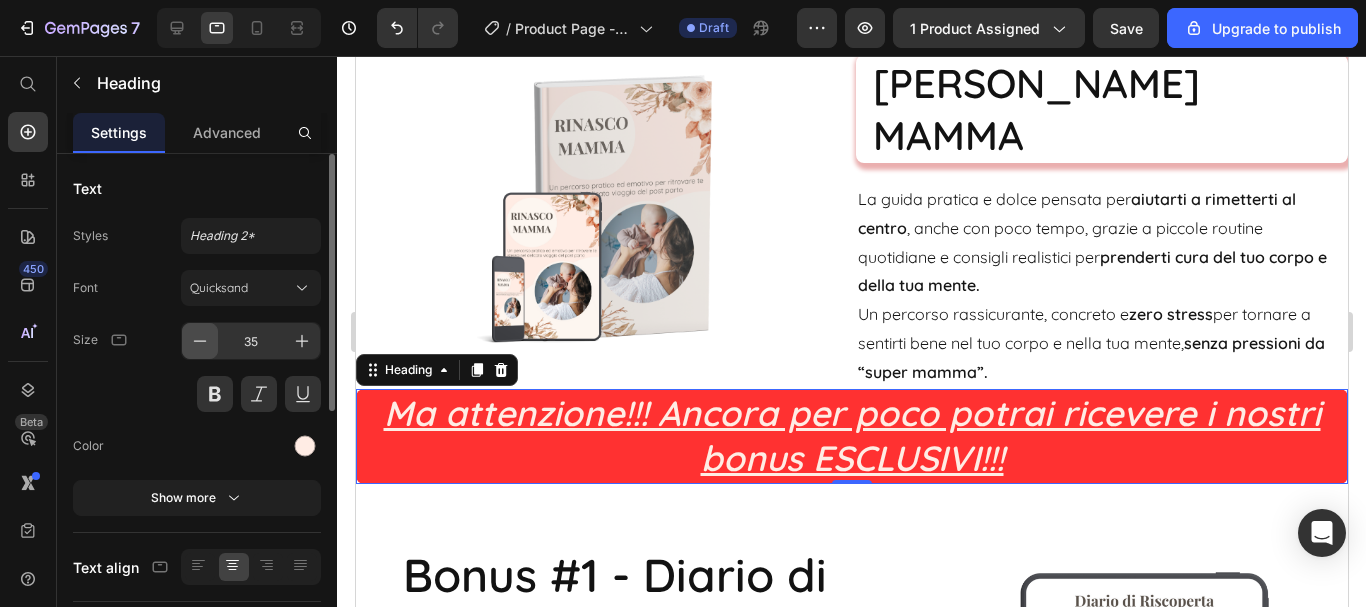 click 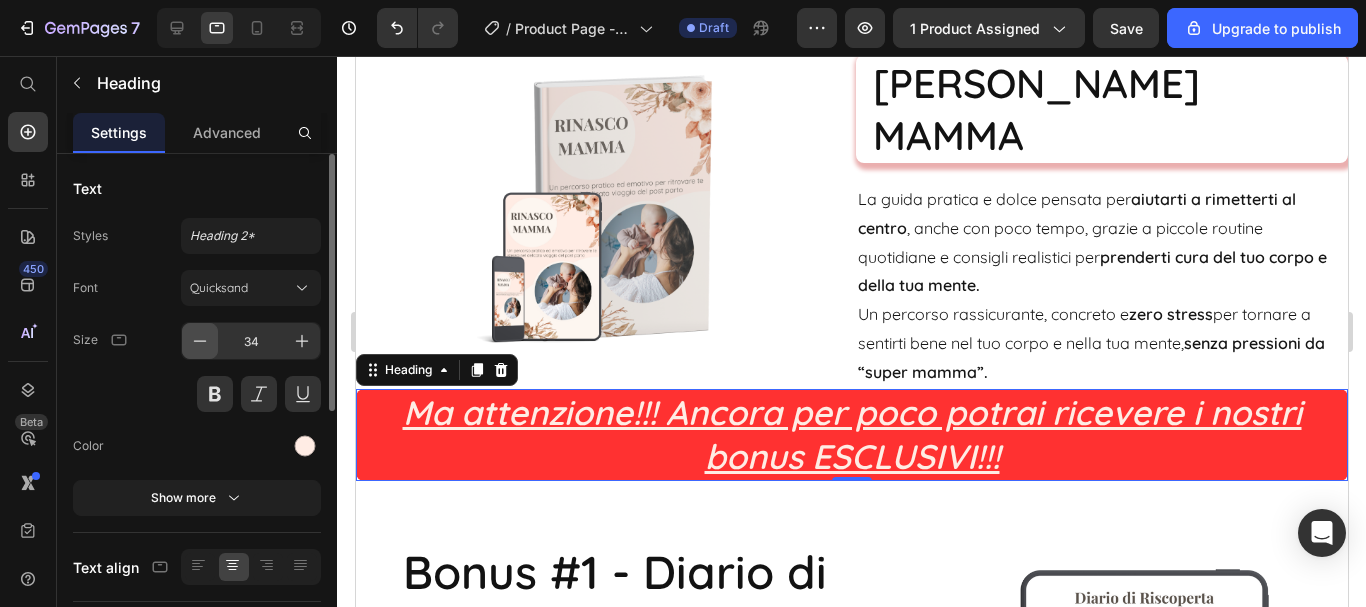 click 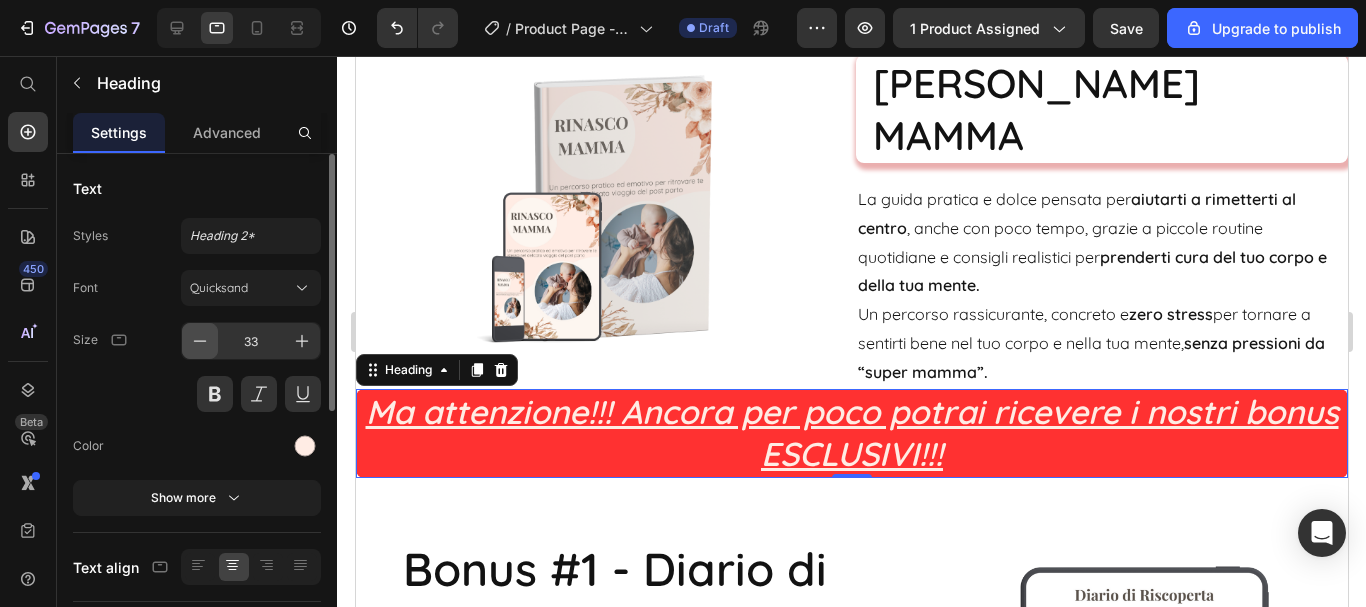 click 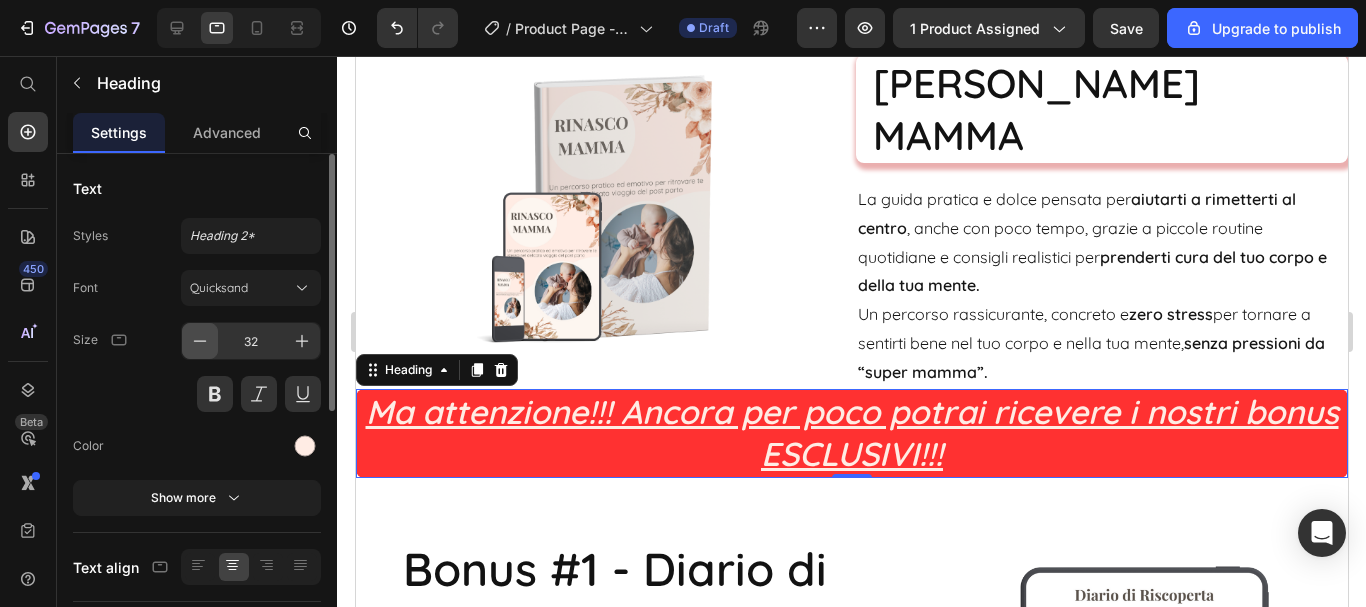click 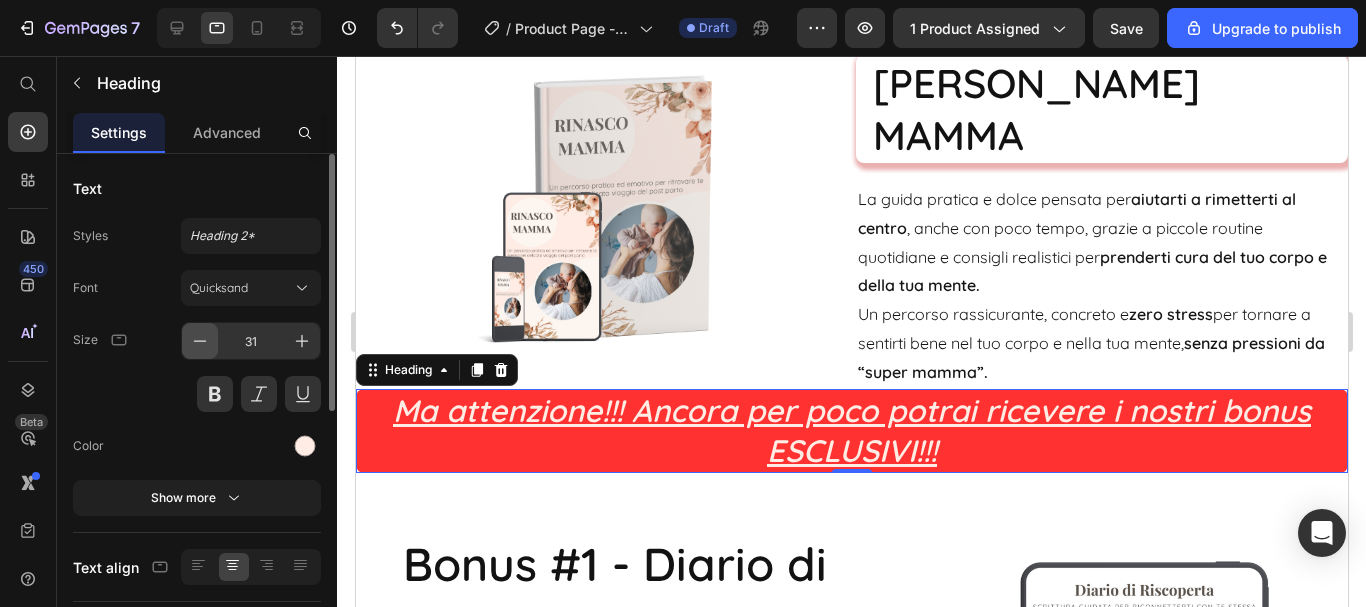 click 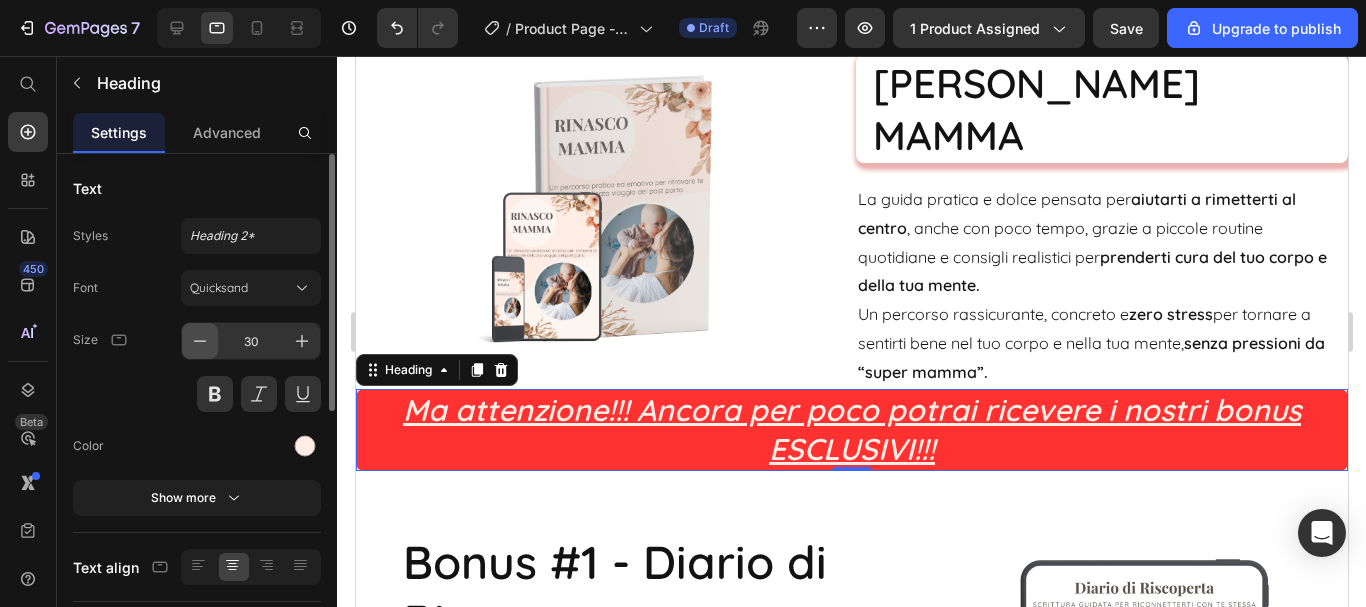 click 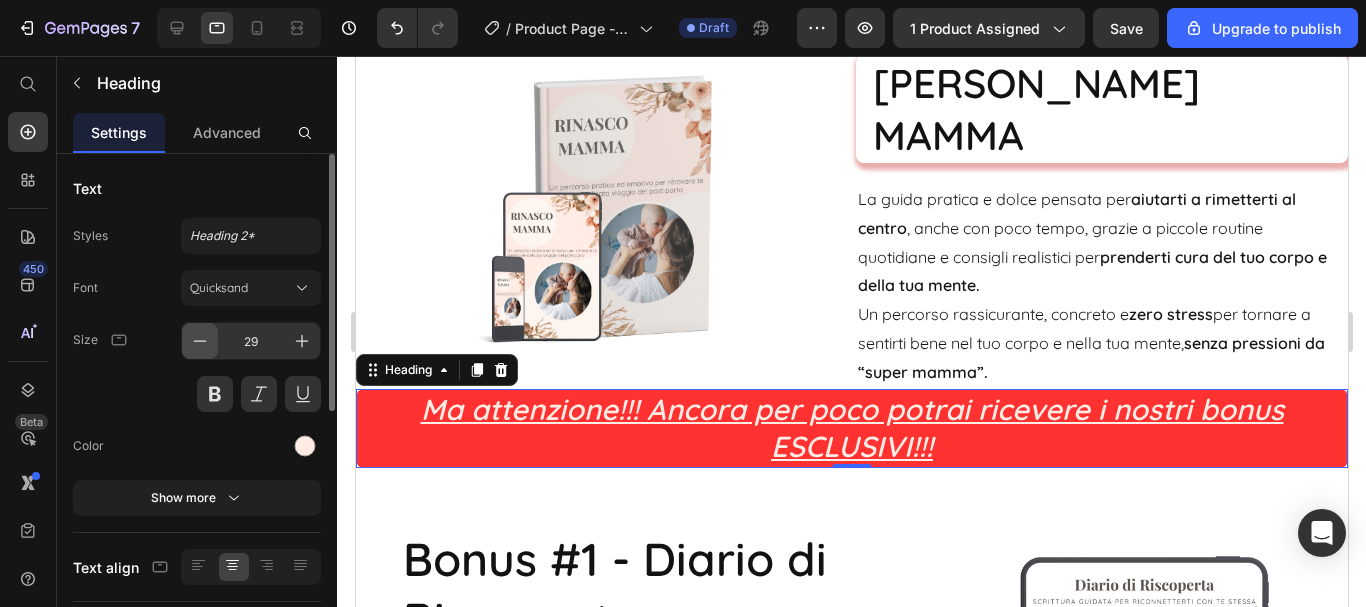 click 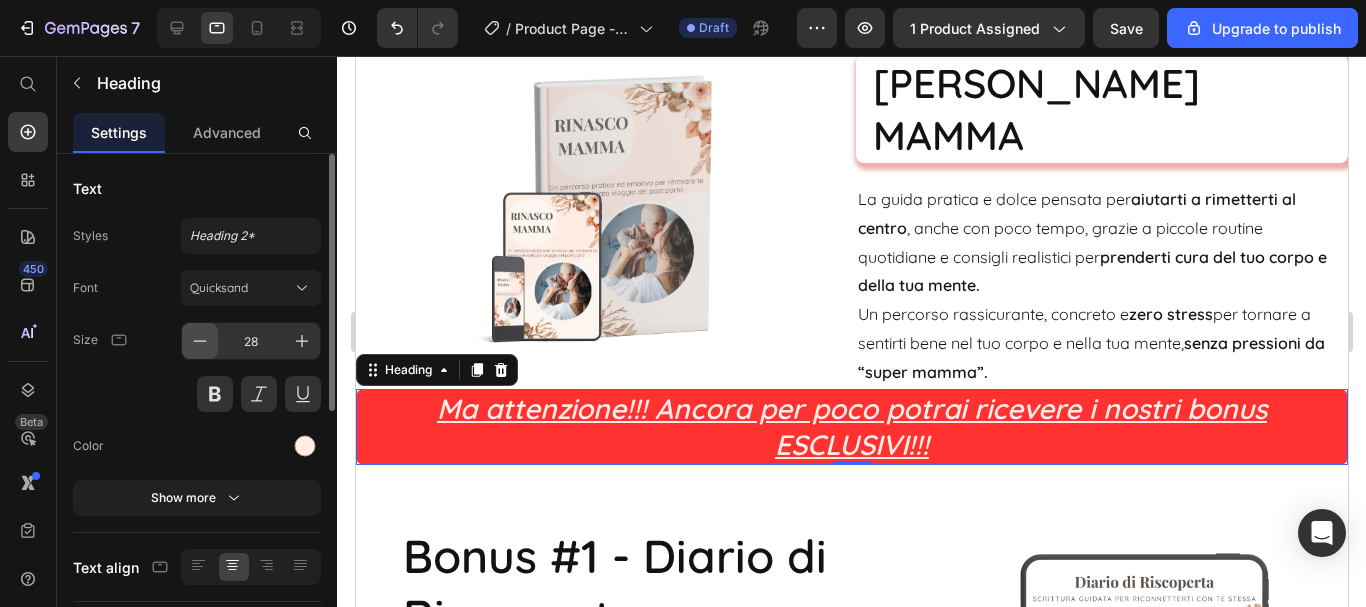 click 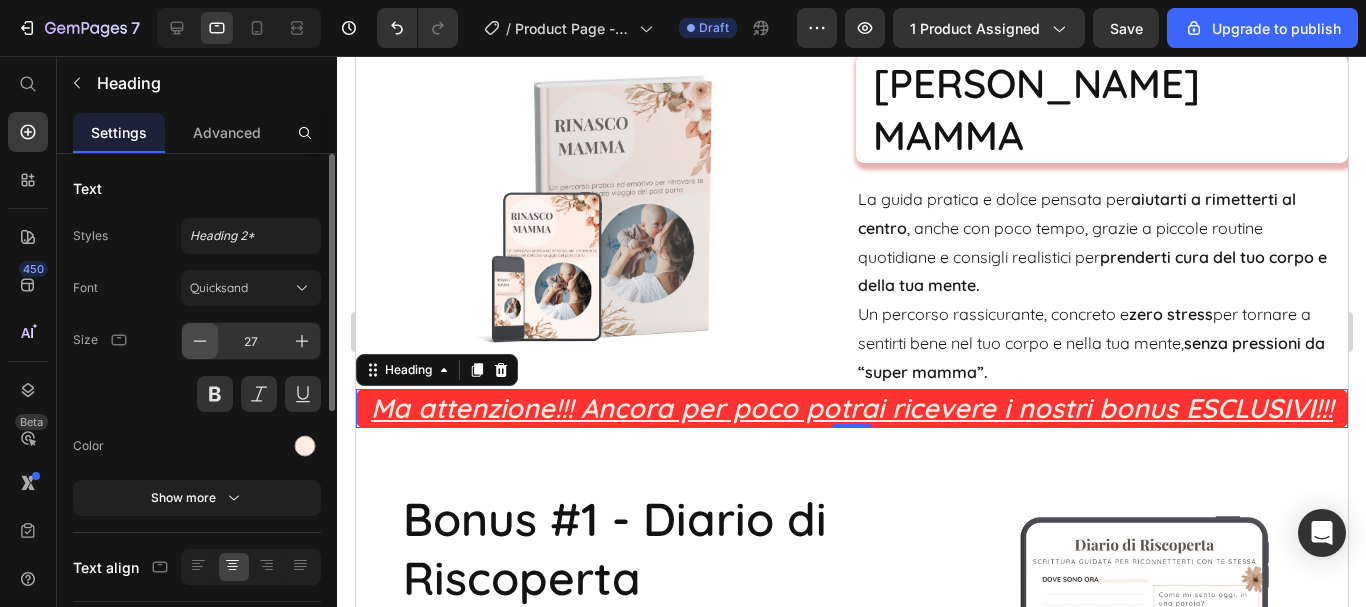 click 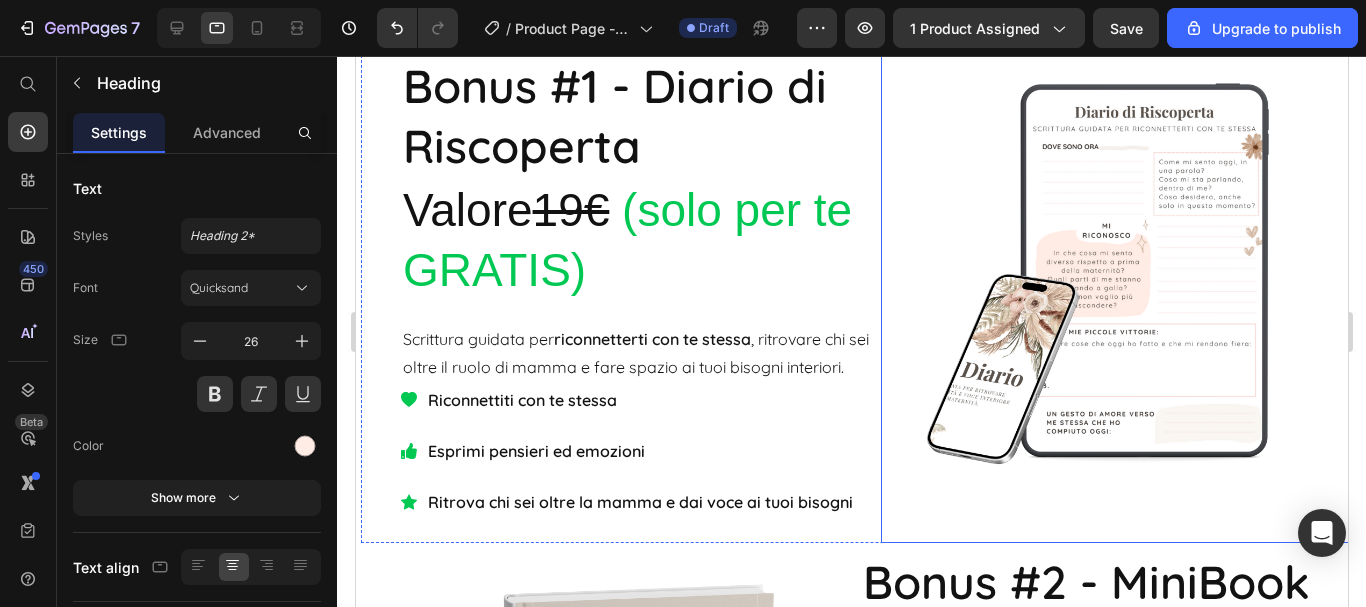scroll, scrollTop: 6453, scrollLeft: 0, axis: vertical 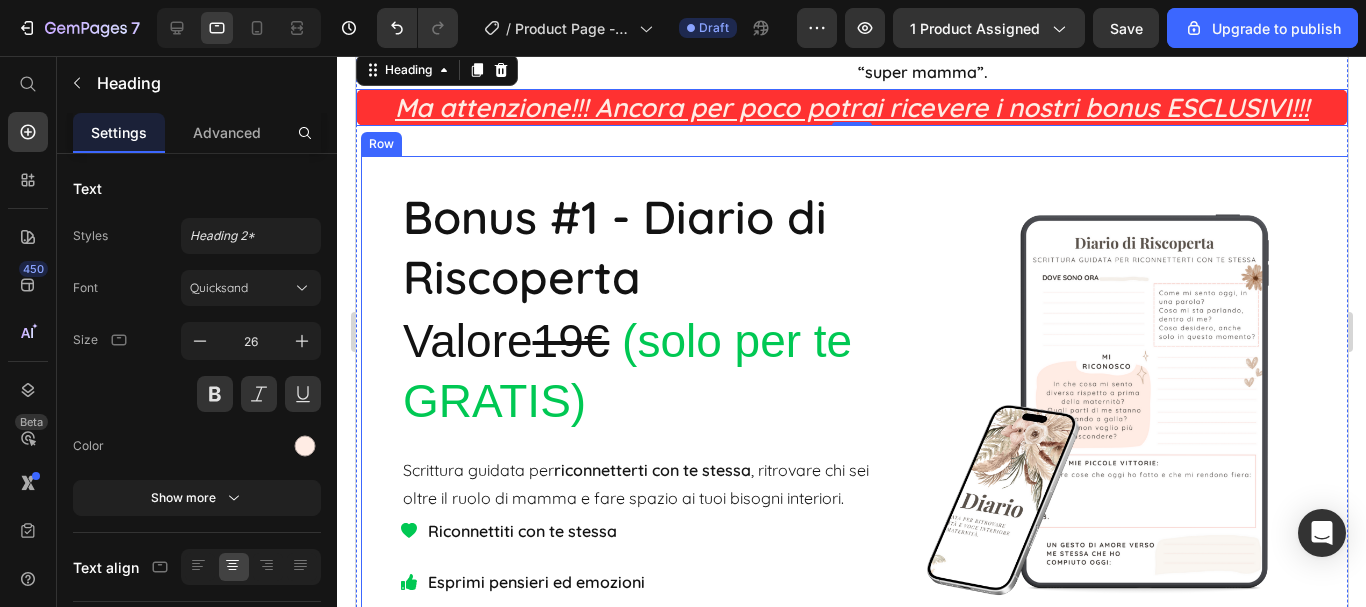 click on "Bonus #1 - Diario di Riscoperta Heading Valore  19€   (solo per te GRATIS) Heading Scrittura guidata per  riconnetterti con te stessa , ritrovare chi sei oltre il ruolo di mamma e fare spazio ai tuoi bisogni interiori.   Text Block Riconnettiti con te stessa Esprimi pensieri ed emozioni Ritrova chi sei oltre la mamma e dai voce ai tuoi bisogni Item List" at bounding box center (636, 414) 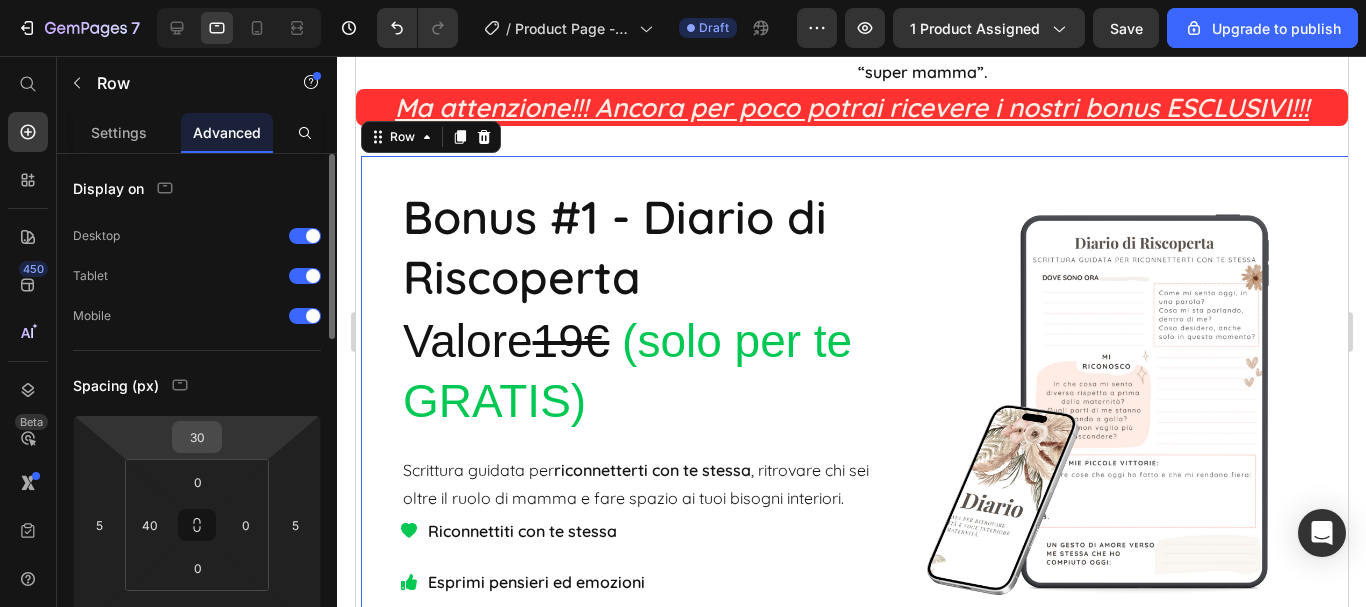 click on "30" at bounding box center (197, 437) 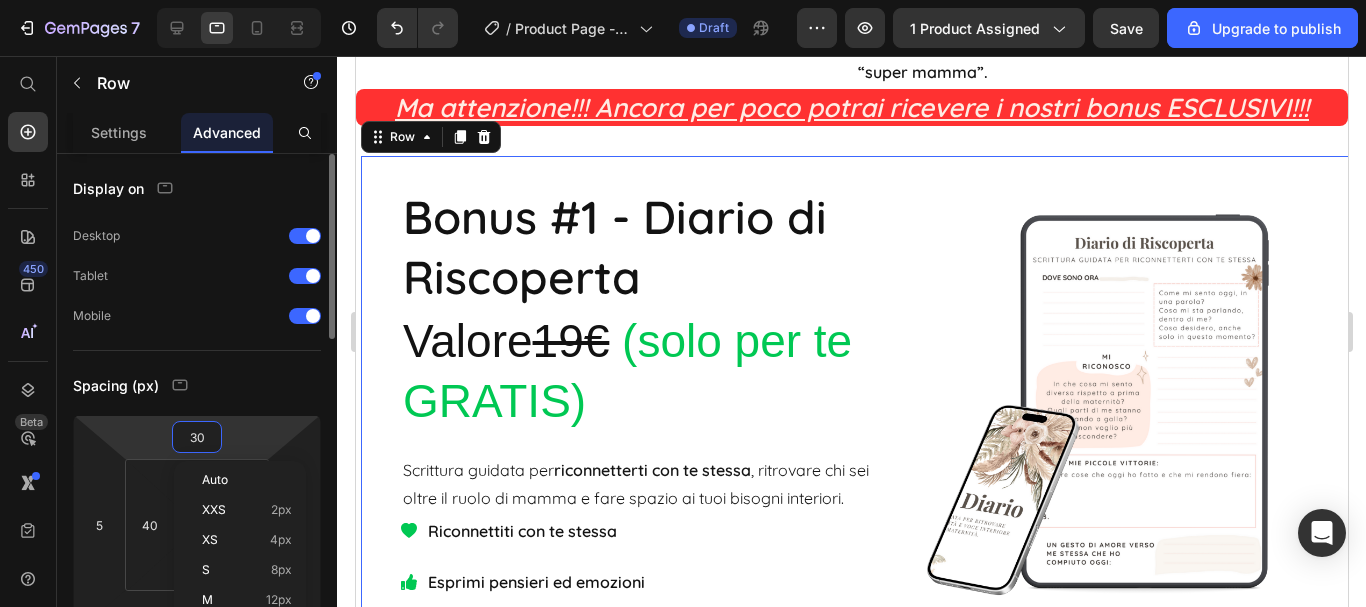 type on "0" 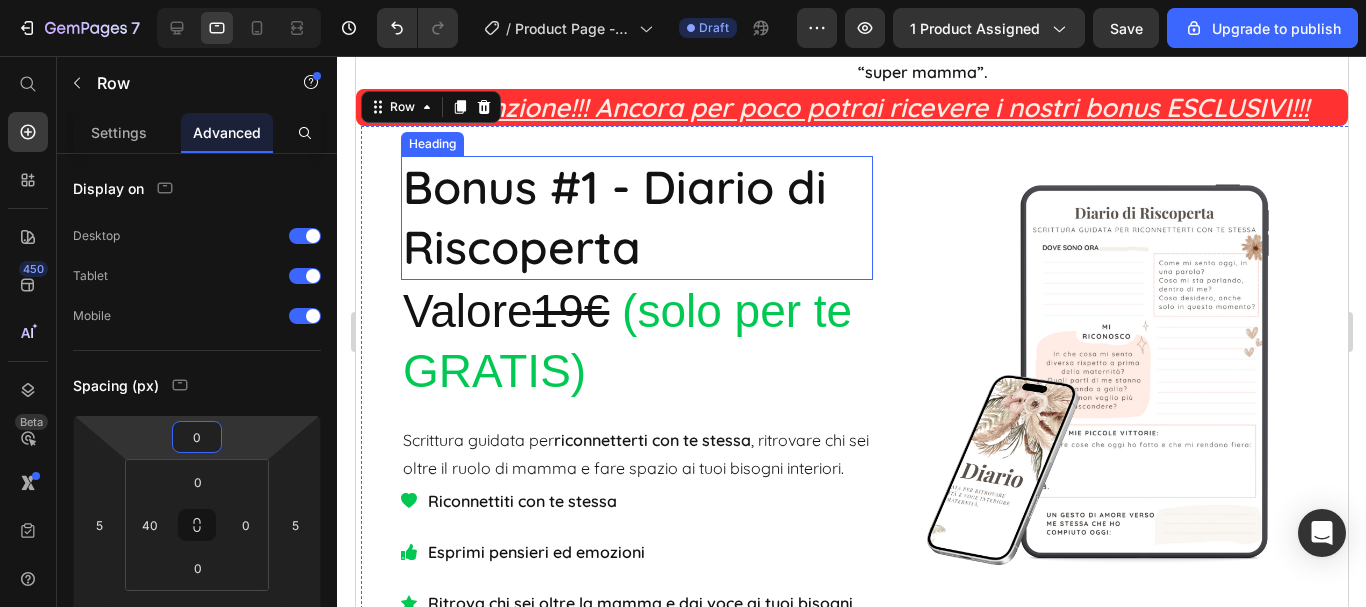 click on "Bonus #1 - Diario di Riscoperta" at bounding box center [636, 218] 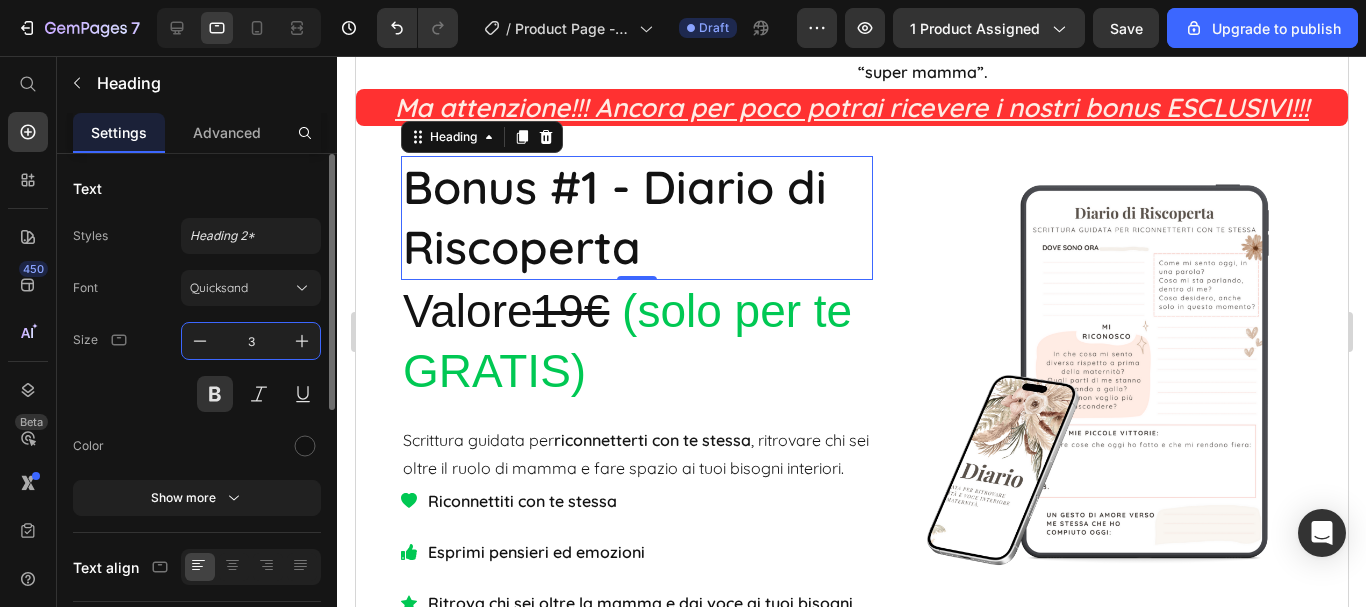 type on "30" 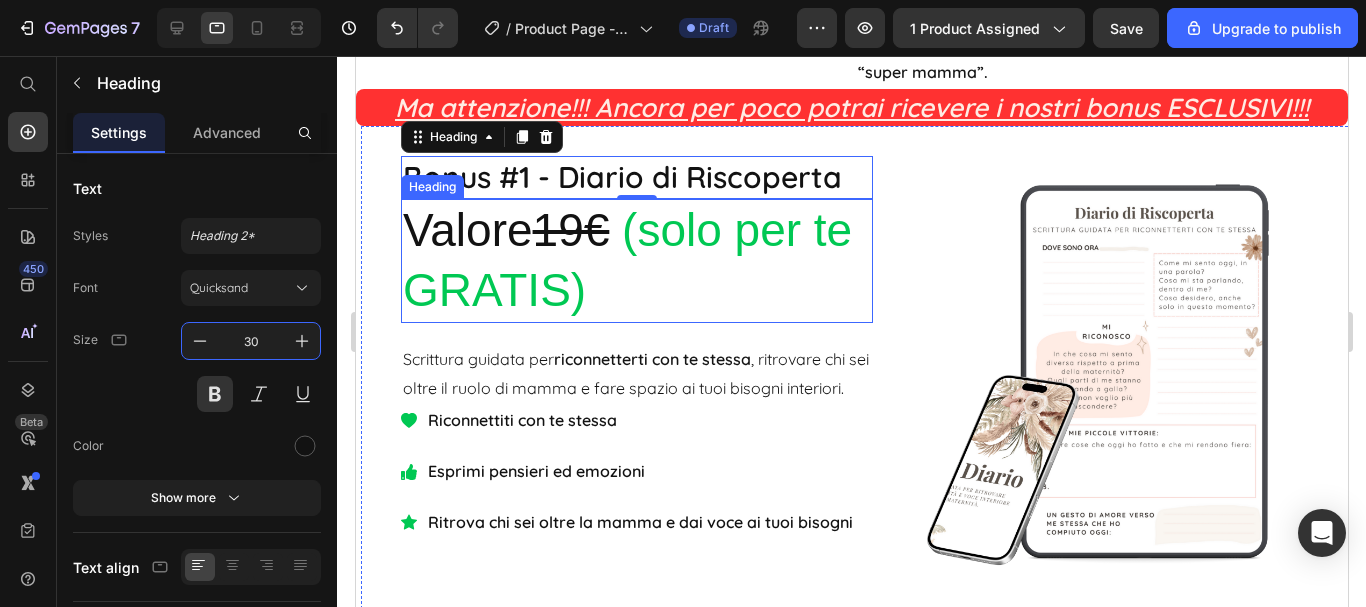 click on "19€" at bounding box center [570, 230] 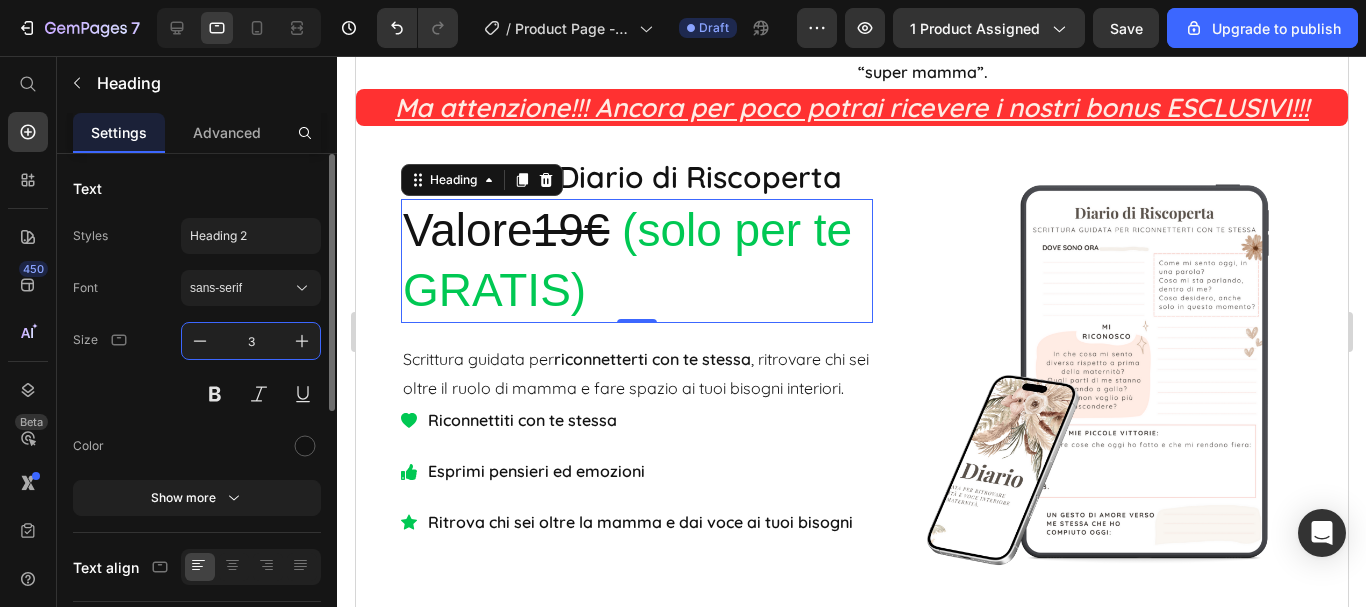 type on "30" 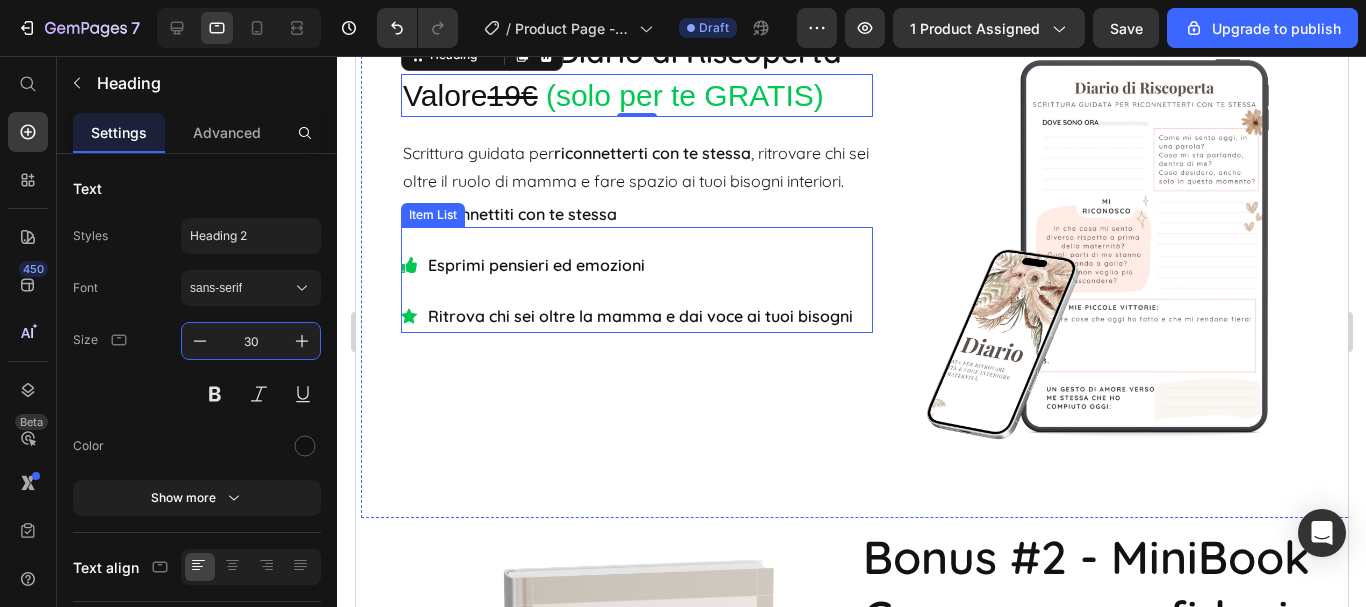 scroll, scrollTop: 6453, scrollLeft: 0, axis: vertical 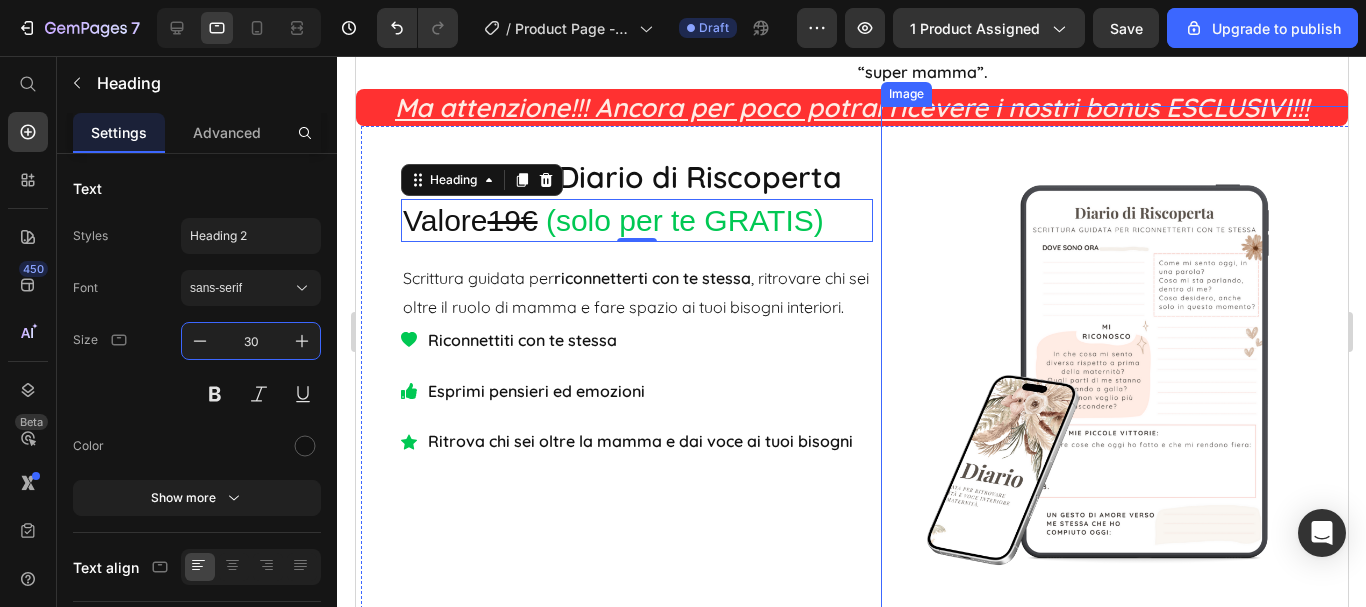 click at bounding box center [1116, 374] 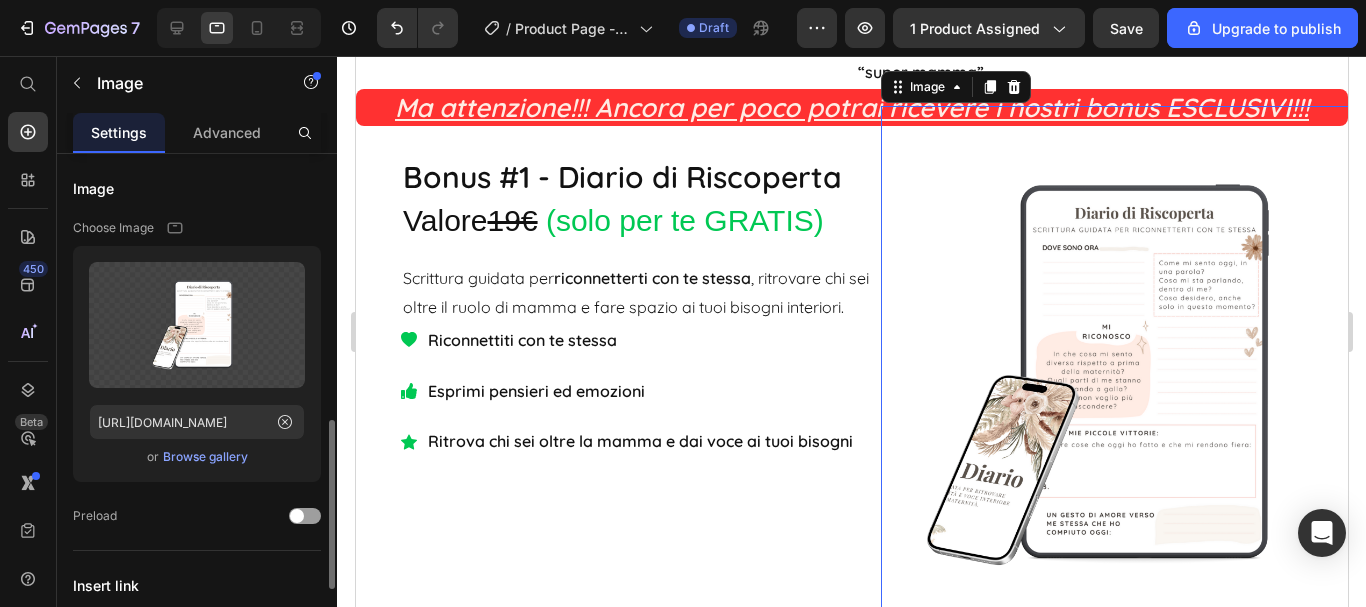 scroll, scrollTop: 300, scrollLeft: 0, axis: vertical 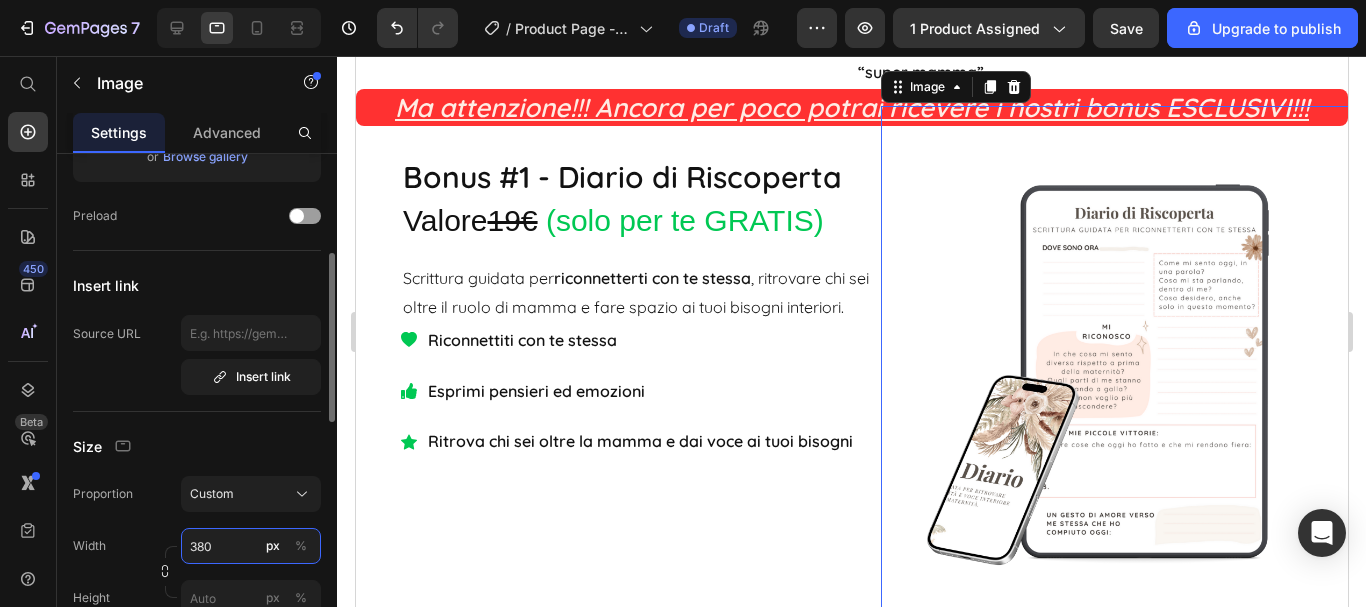 click on "380" at bounding box center (251, 546) 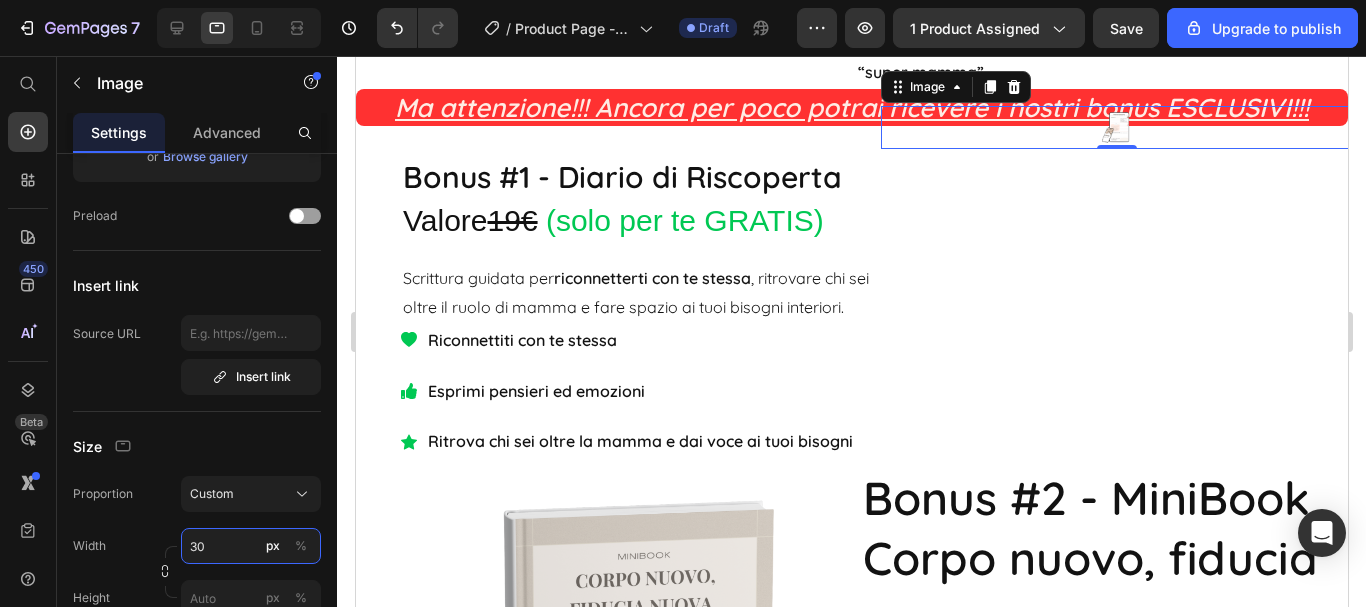 type on "300" 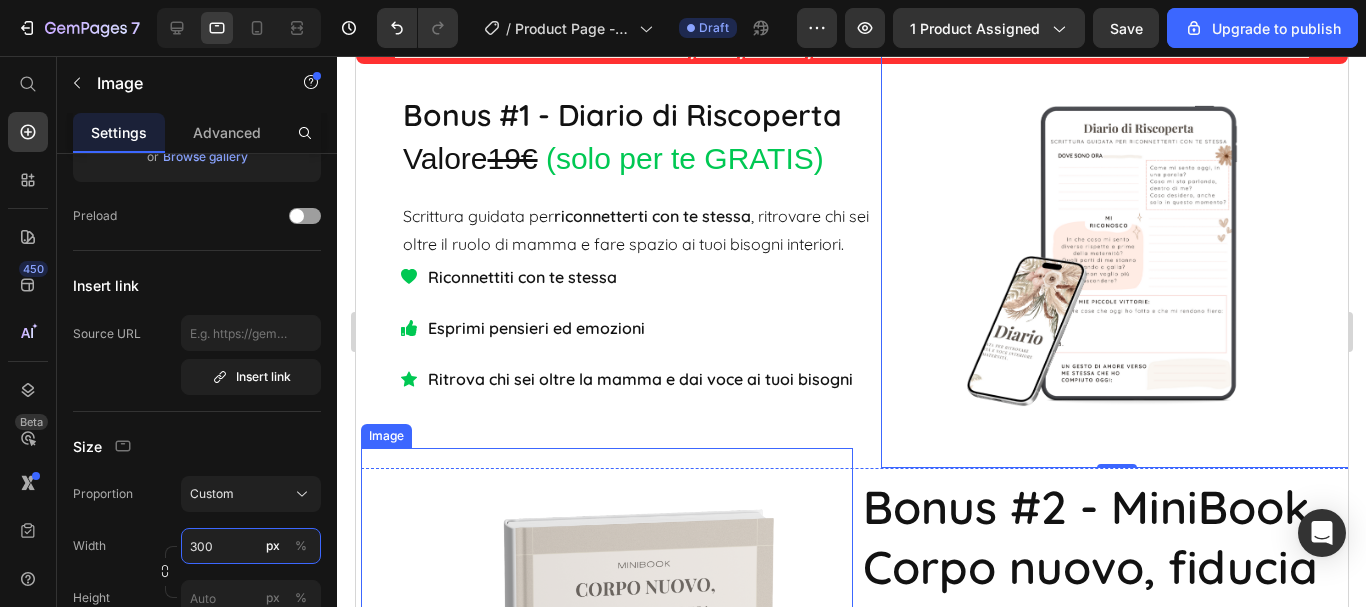 scroll, scrollTop: 6853, scrollLeft: 0, axis: vertical 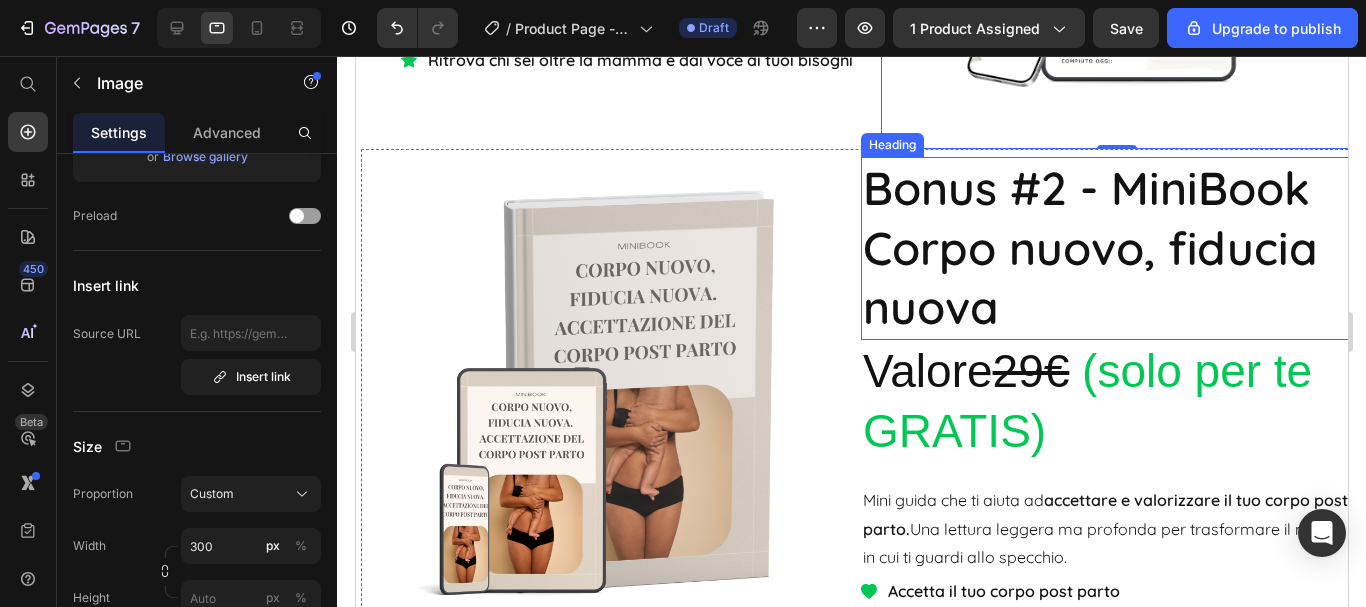 click on "Bonus #2 - MiniBook Corpo nuovo, fiducia nuova" at bounding box center (1106, 248) 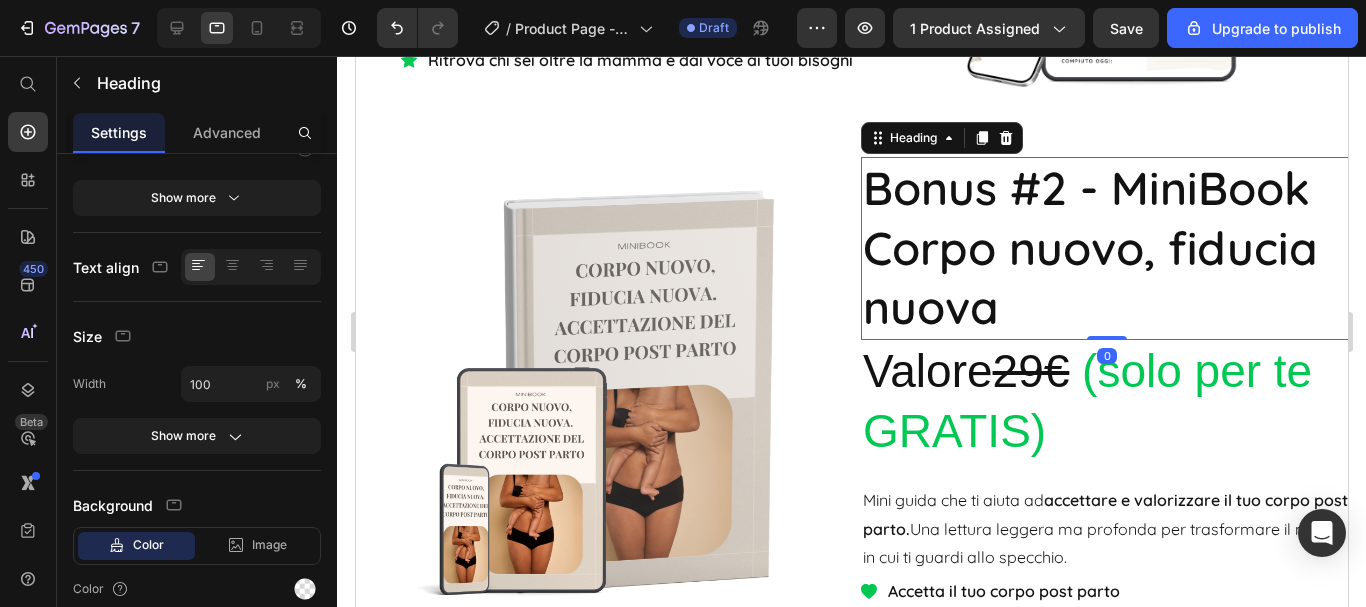 scroll, scrollTop: 0, scrollLeft: 0, axis: both 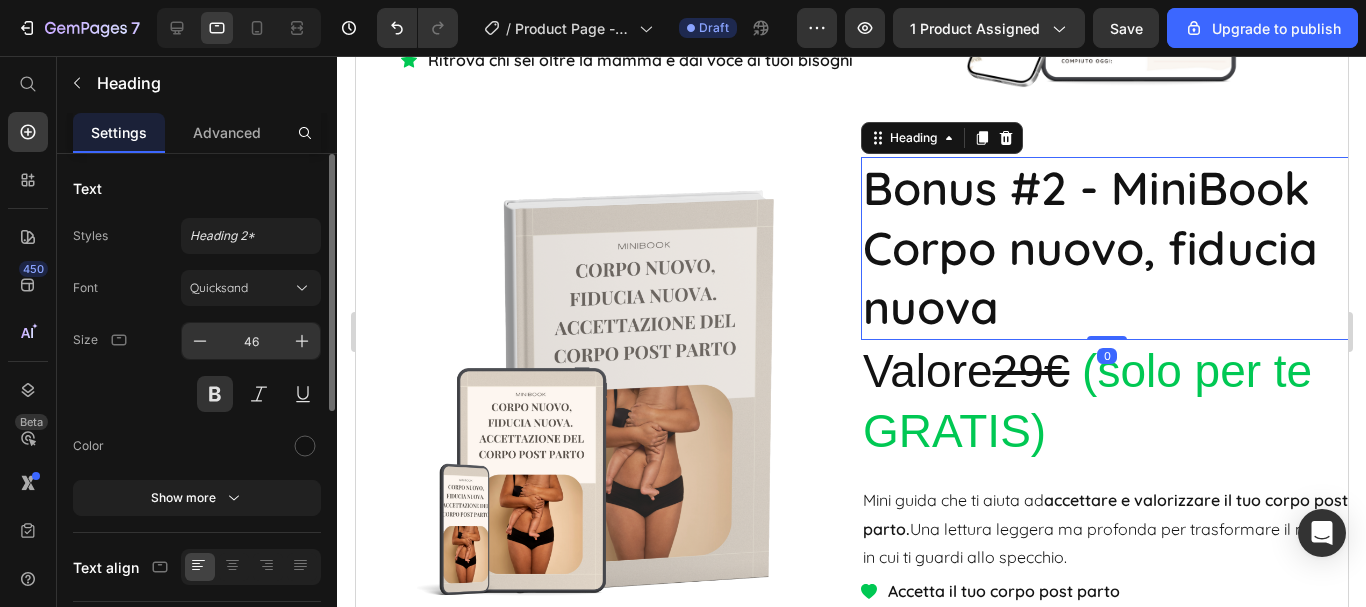 click on "46" at bounding box center [251, 341] 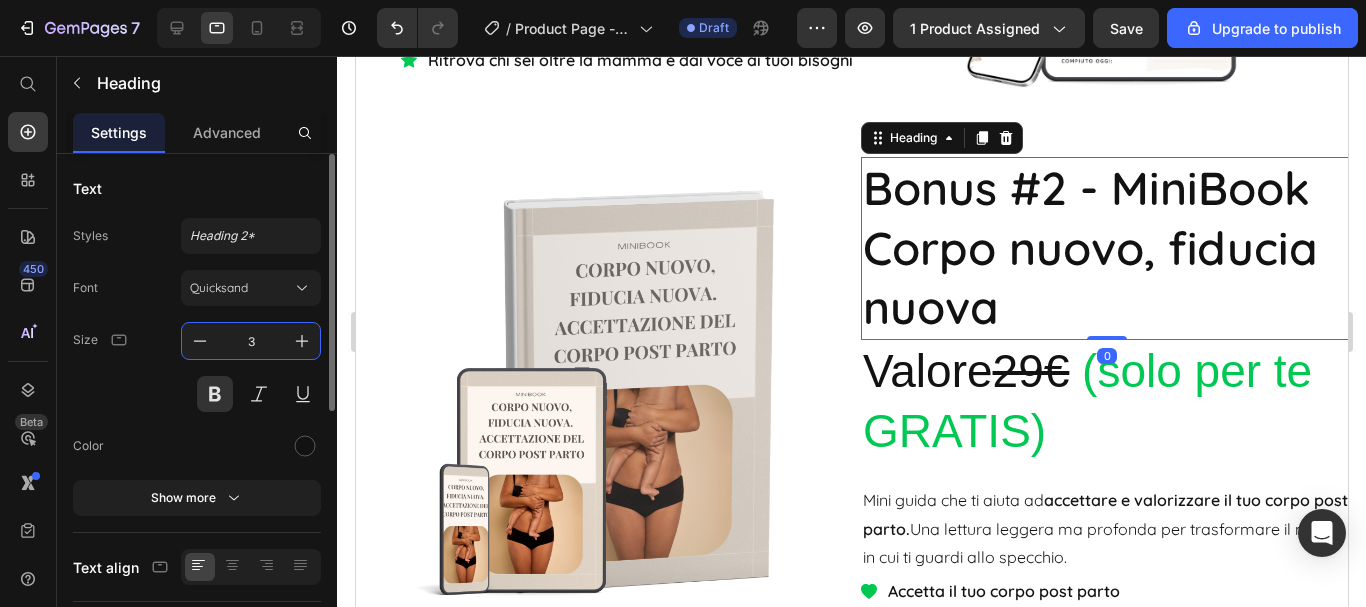 type on "30" 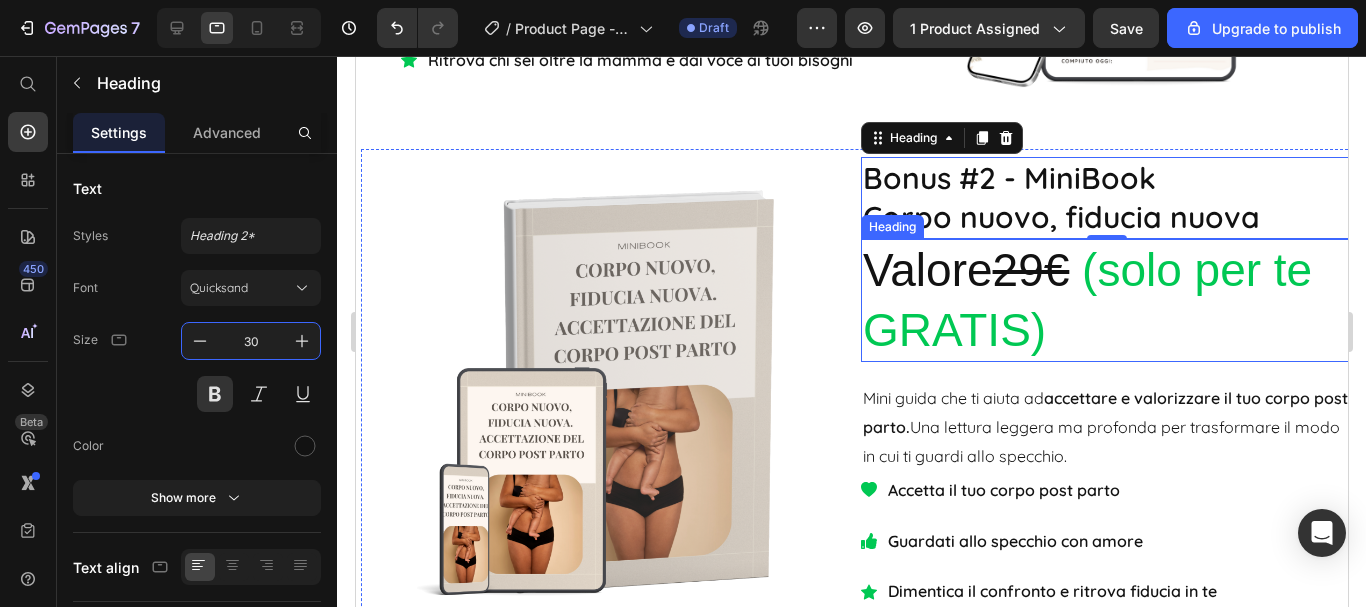 click on "29€" at bounding box center (1030, 270) 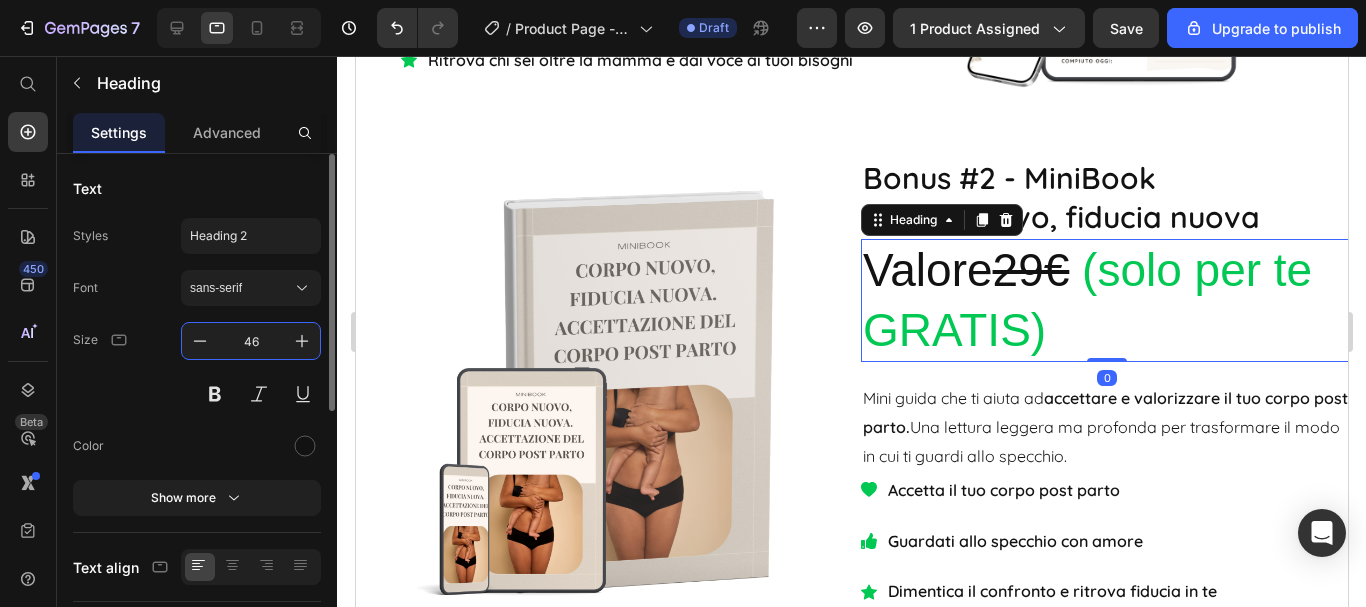 click on "46" at bounding box center (251, 341) 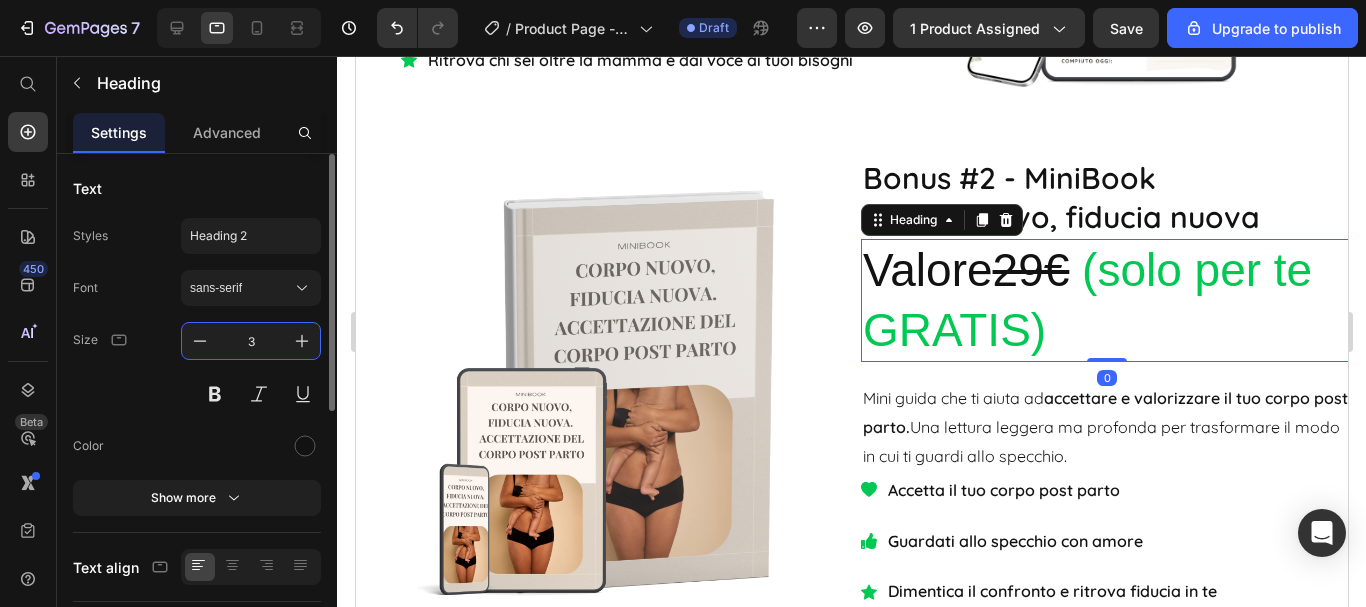 type on "30" 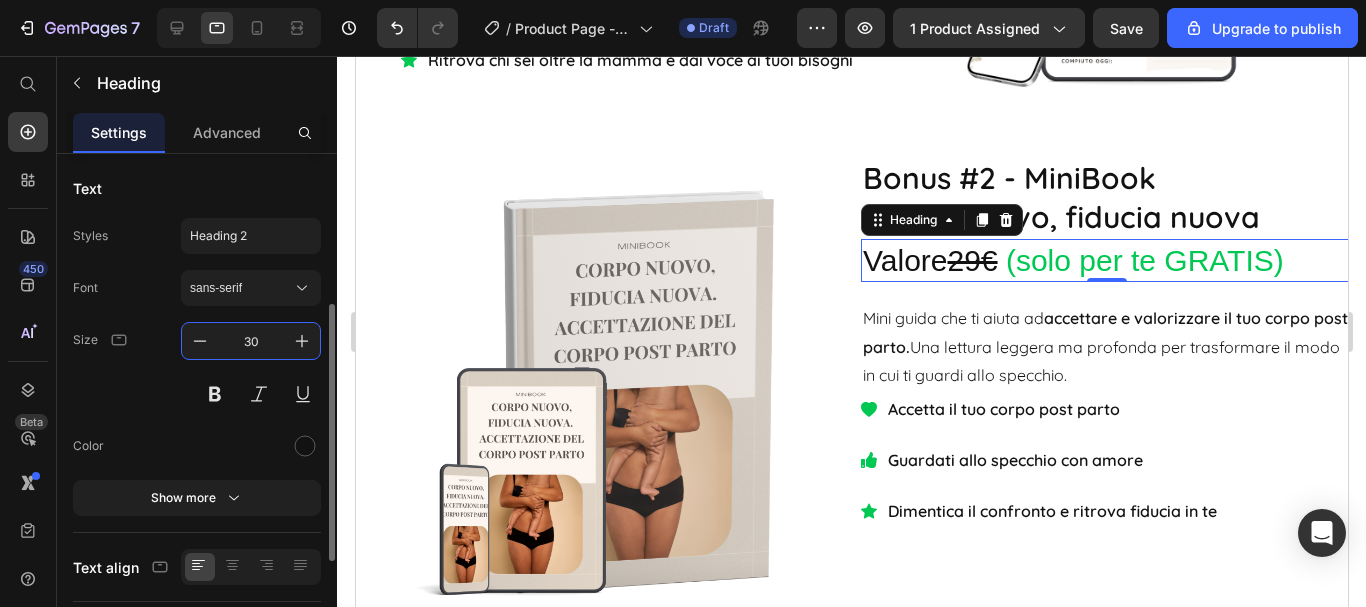 scroll, scrollTop: 200, scrollLeft: 0, axis: vertical 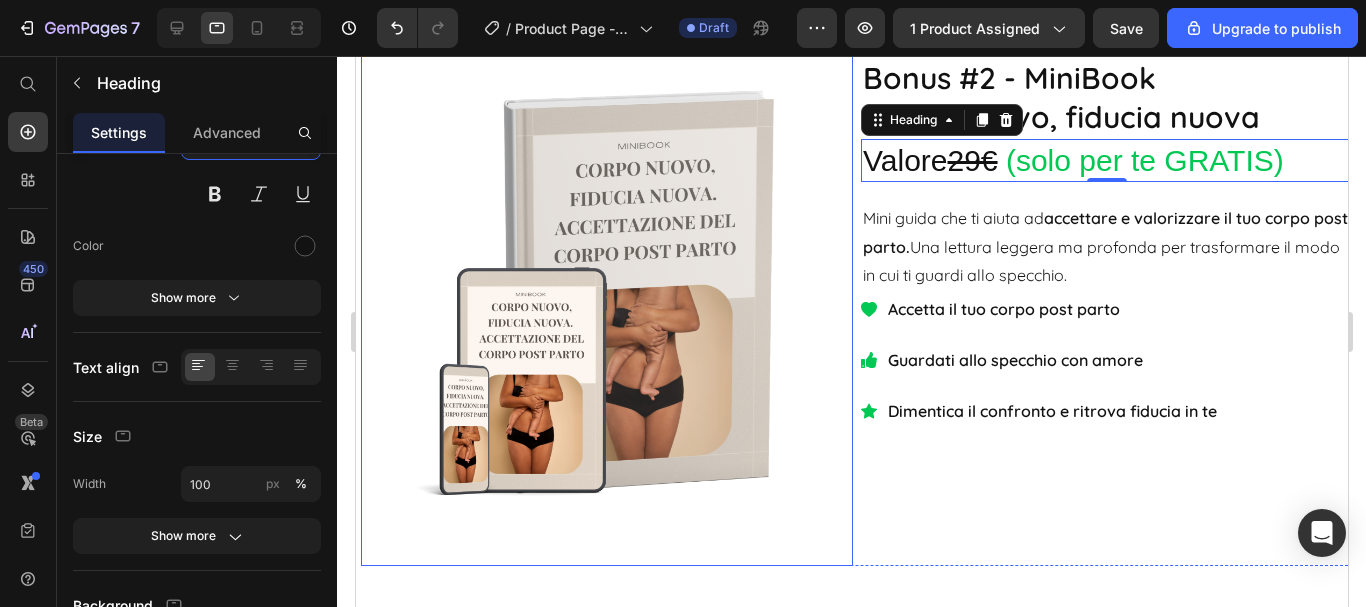 click at bounding box center (606, 297) 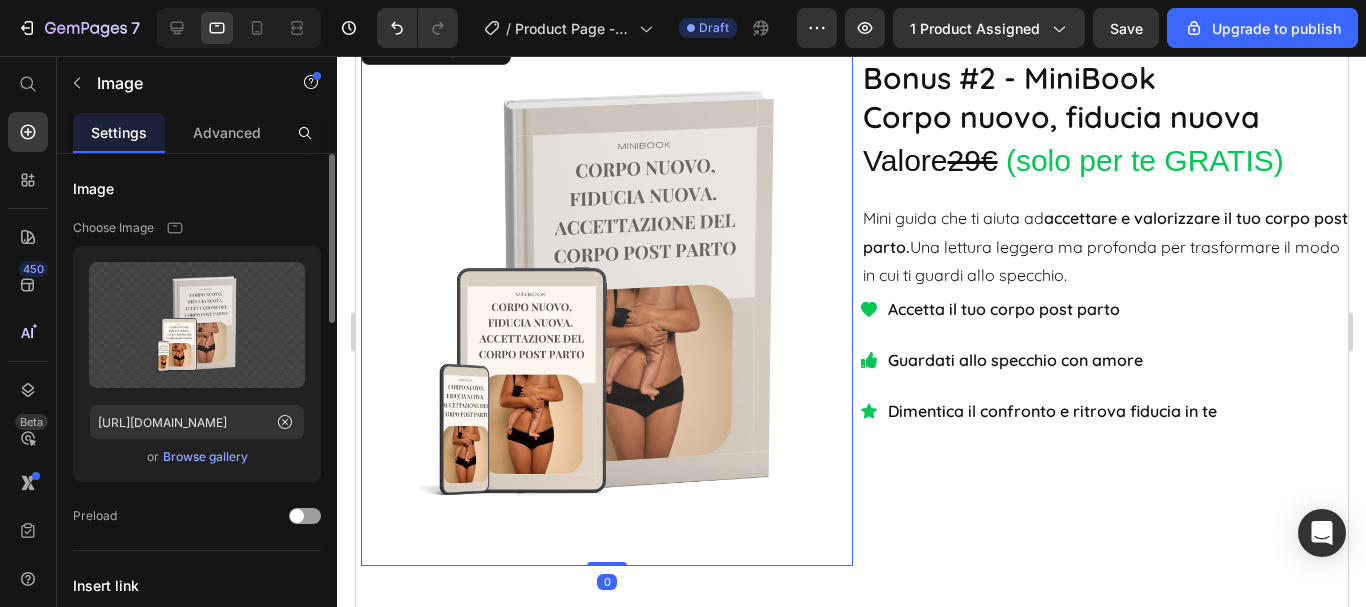 scroll, scrollTop: 300, scrollLeft: 0, axis: vertical 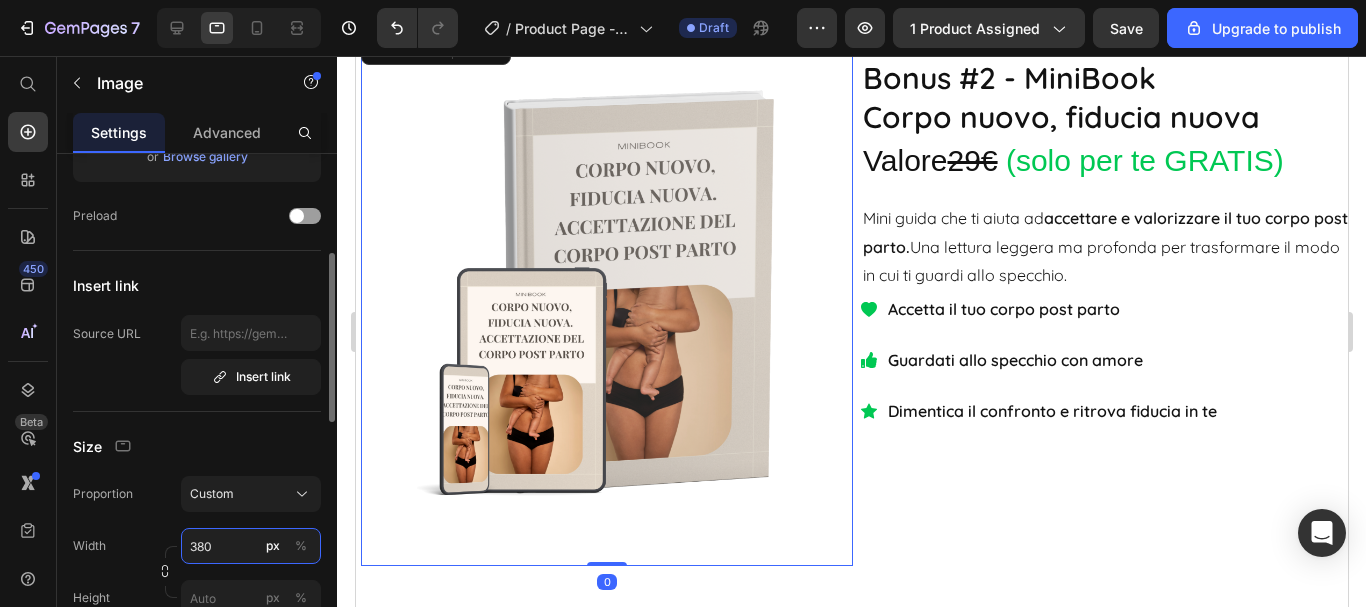 click on "380" at bounding box center [251, 546] 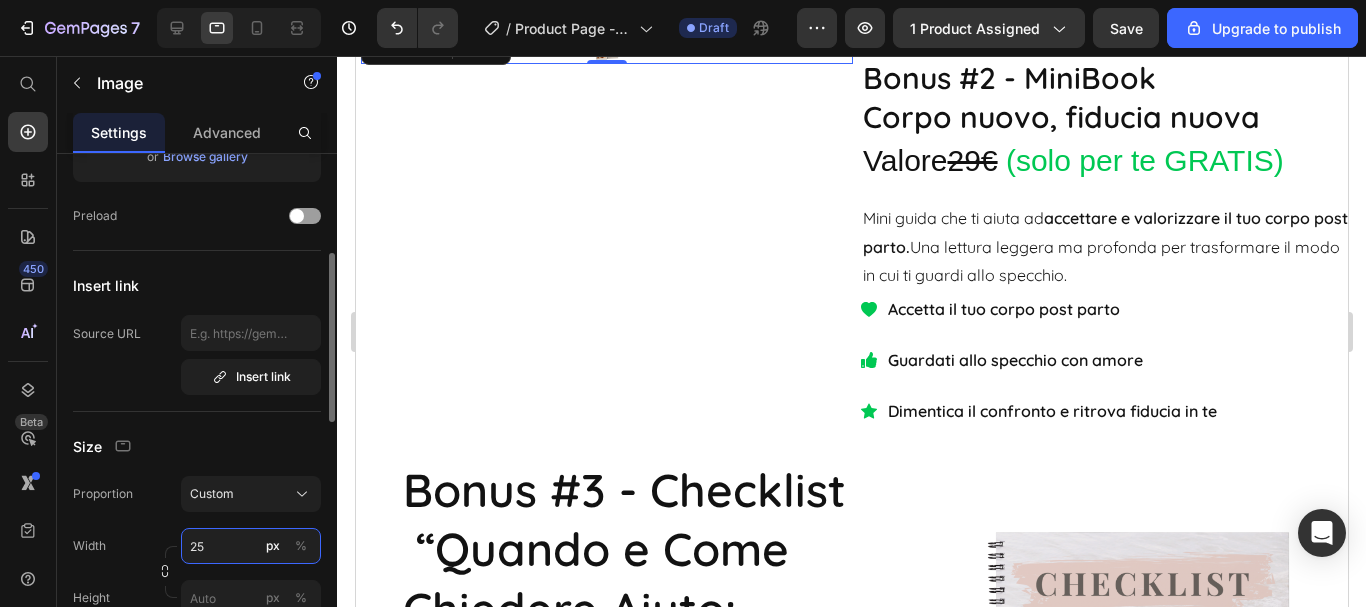type on "2" 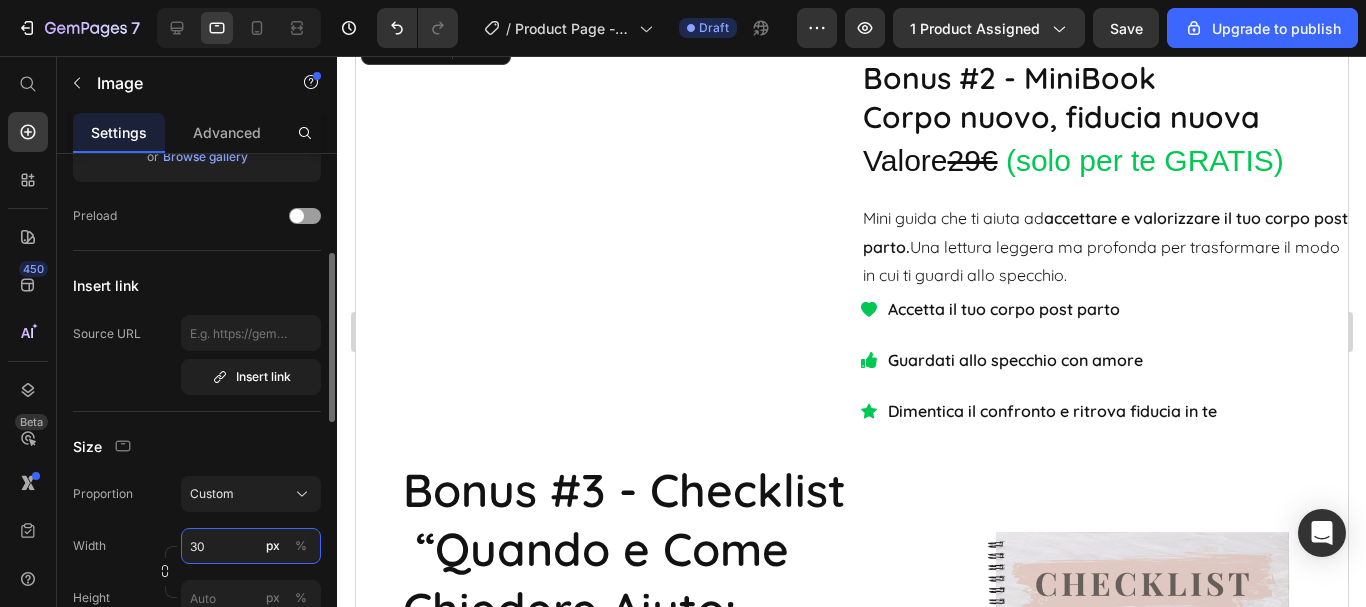 type on "300" 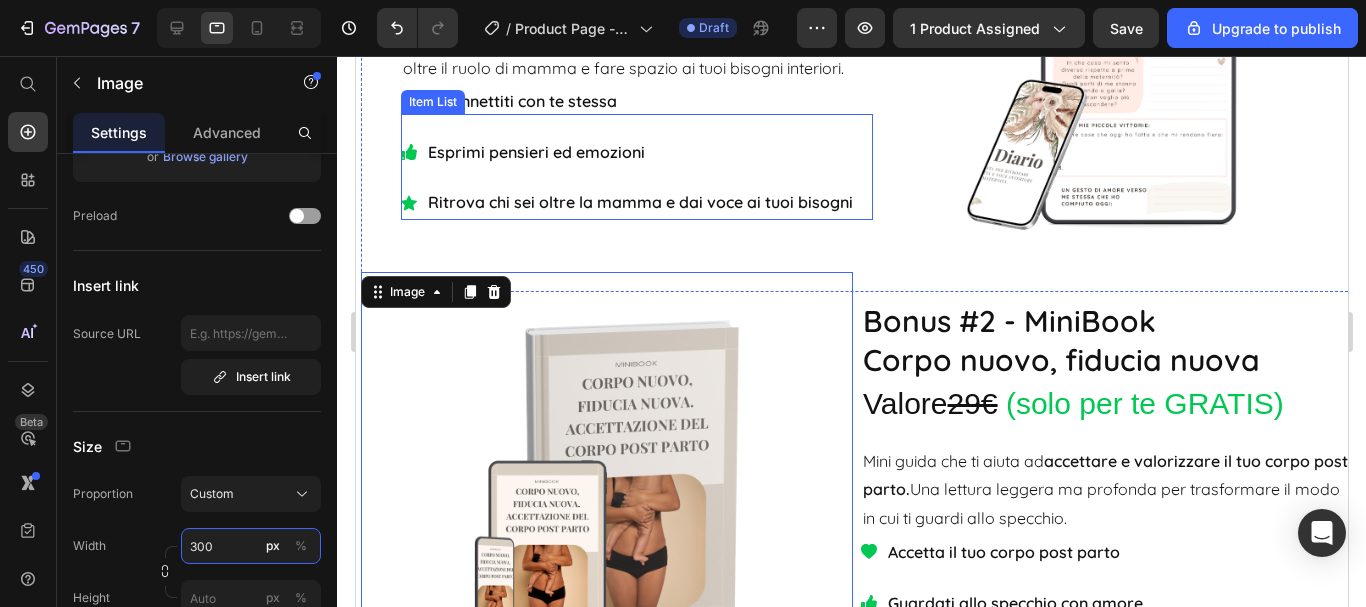 scroll, scrollTop: 6353, scrollLeft: 0, axis: vertical 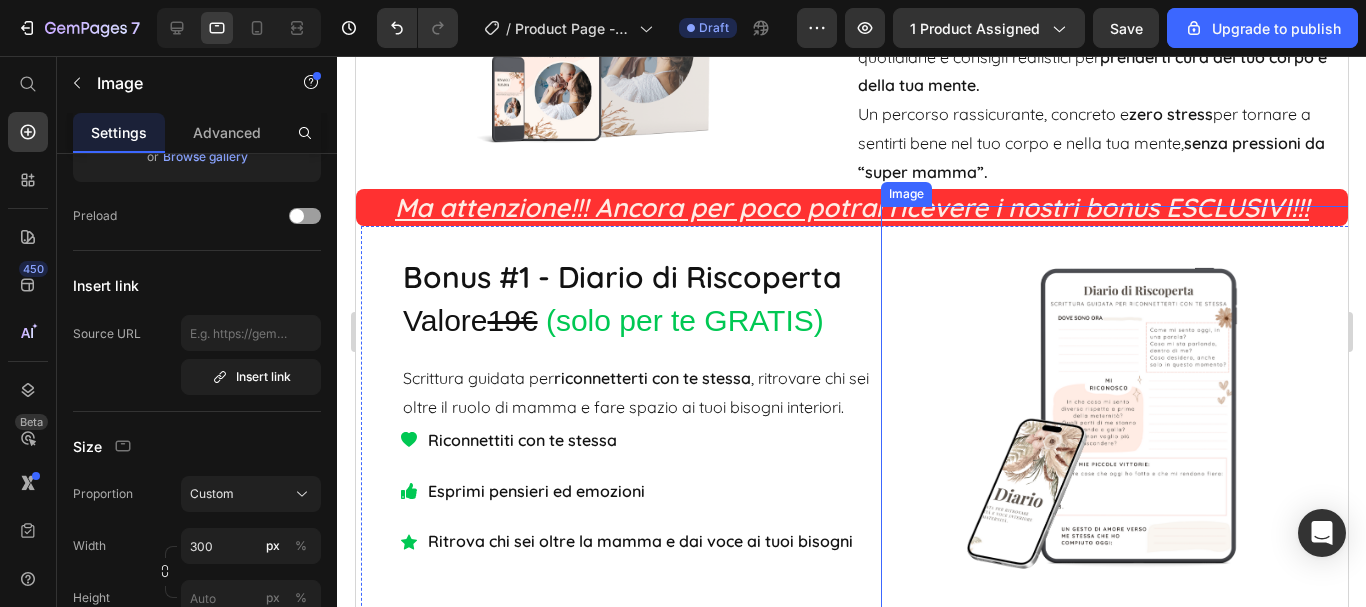 click at bounding box center (1116, 418) 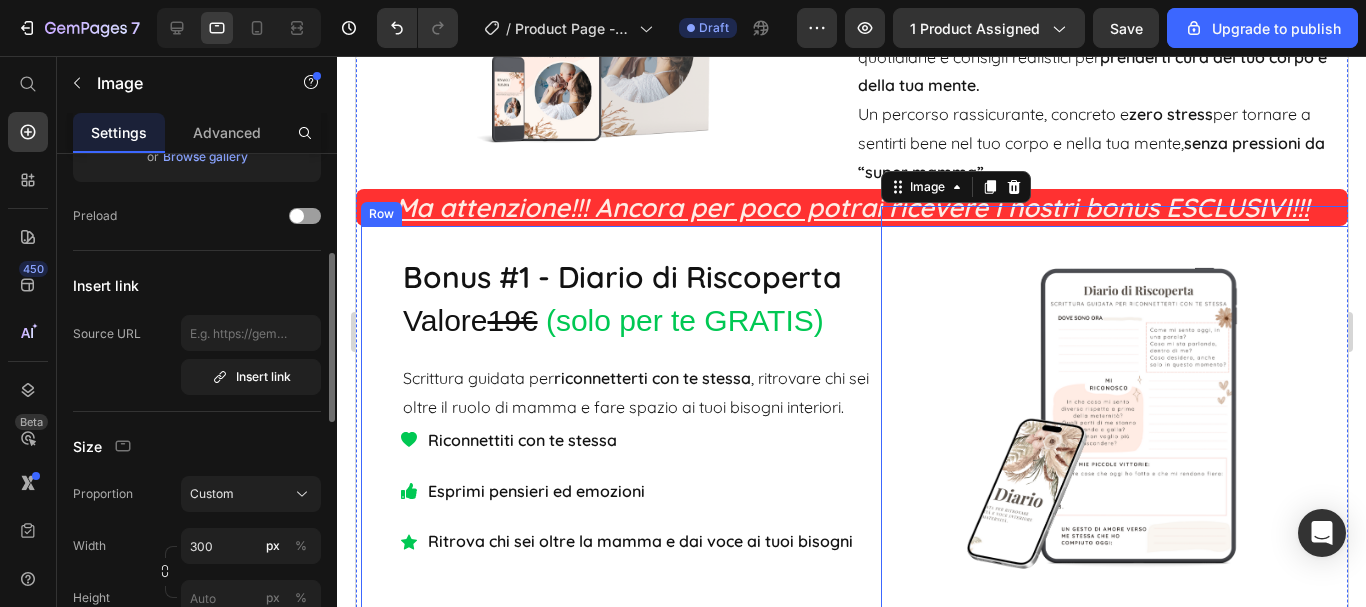 scroll, scrollTop: 6653, scrollLeft: 0, axis: vertical 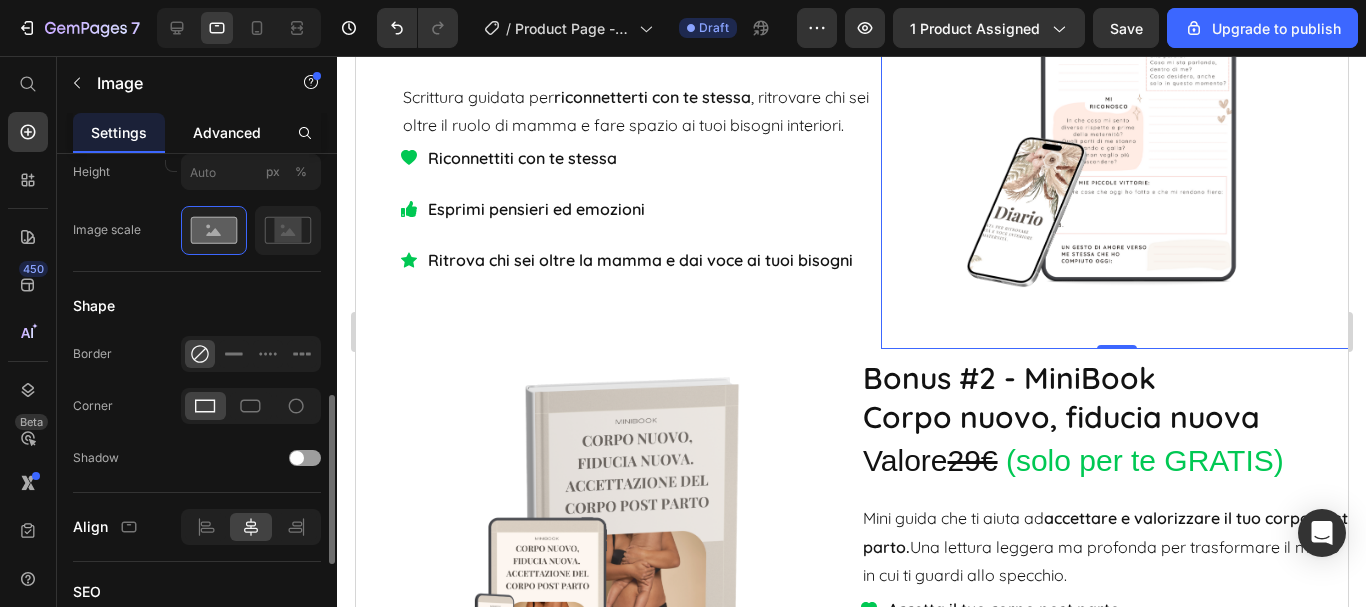 click on "Advanced" 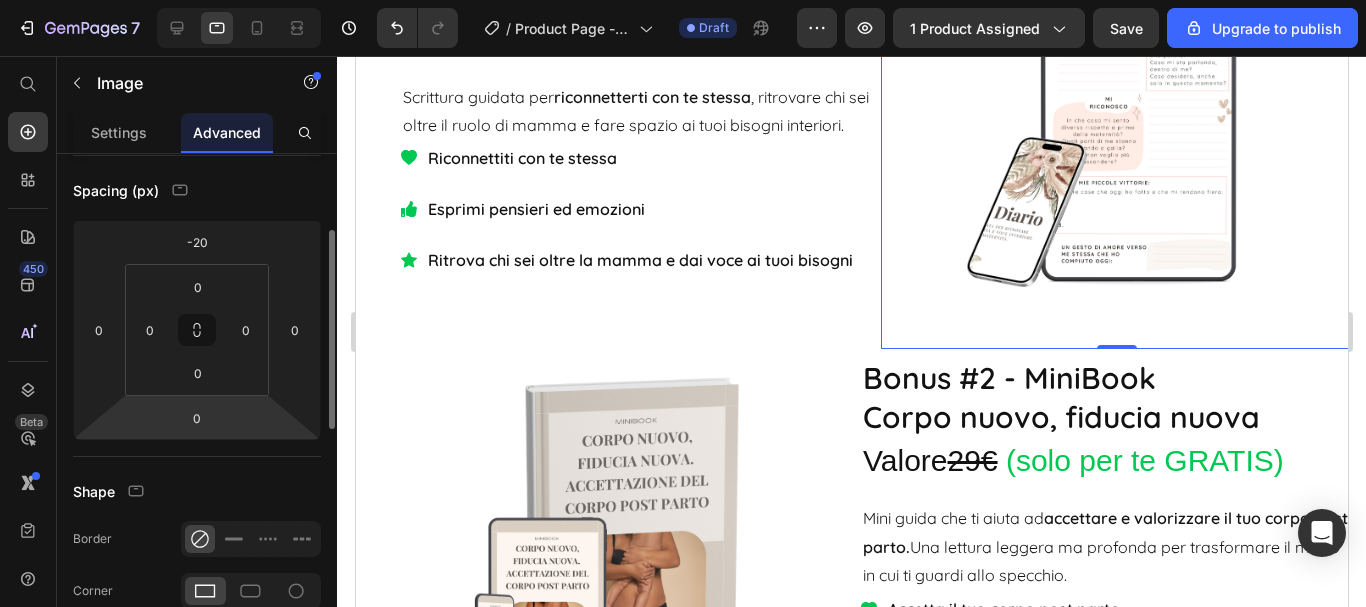 scroll, scrollTop: 95, scrollLeft: 0, axis: vertical 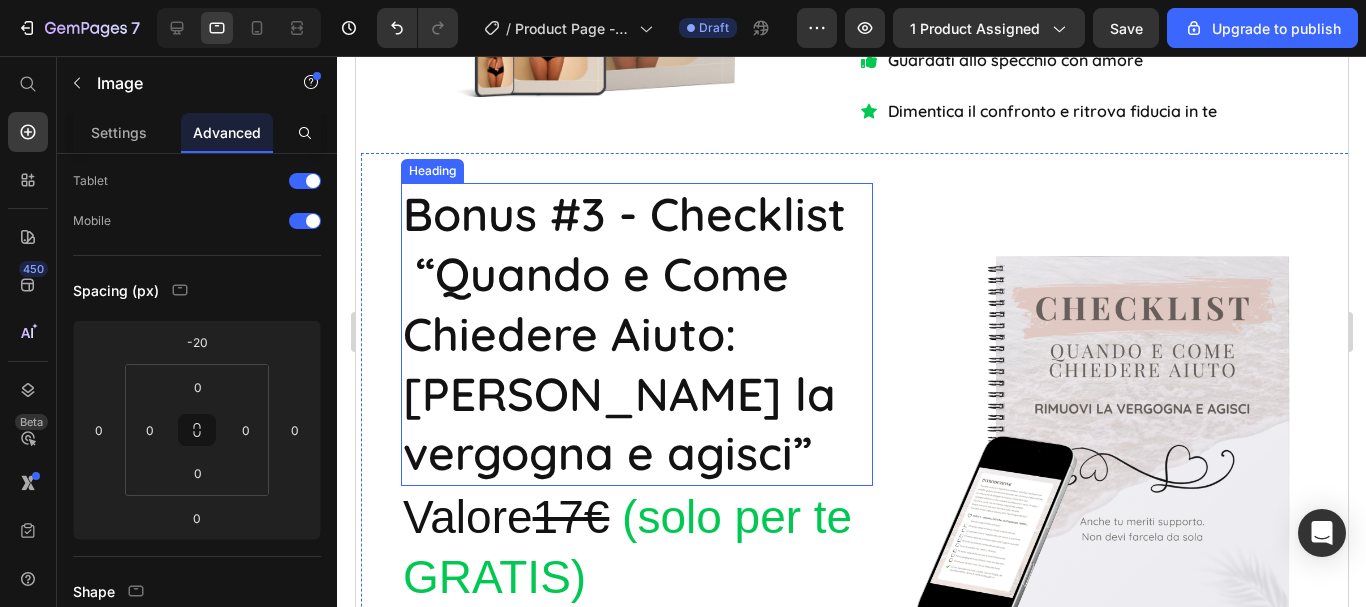 click on "Bonus #3 - Checklist  “Quando e Come Chiedere Aiuto: Rimuovi la vergogna e agisci”" at bounding box center [636, 334] 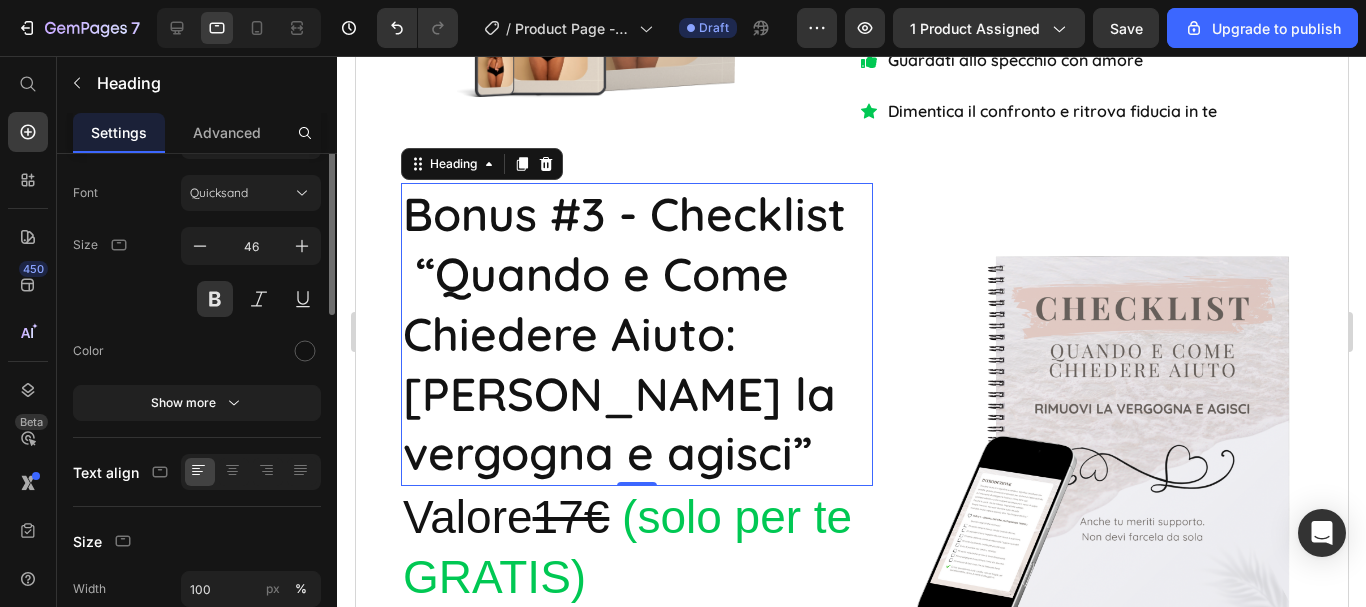 scroll, scrollTop: 0, scrollLeft: 0, axis: both 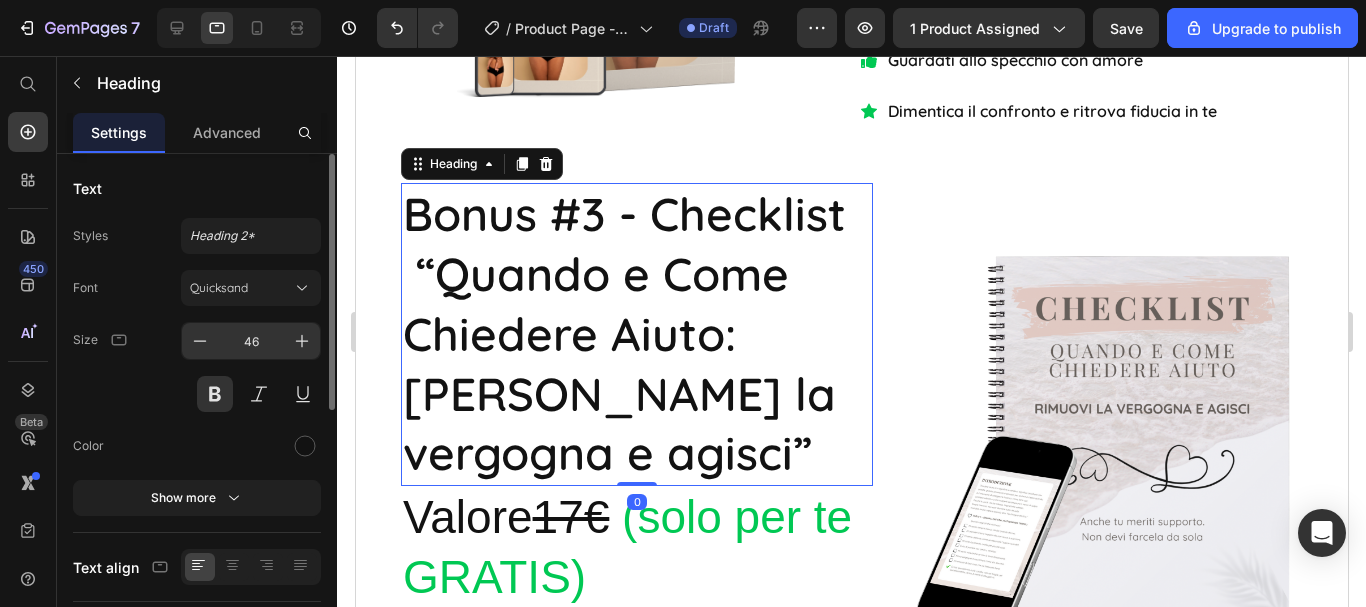 click on "46" at bounding box center [251, 341] 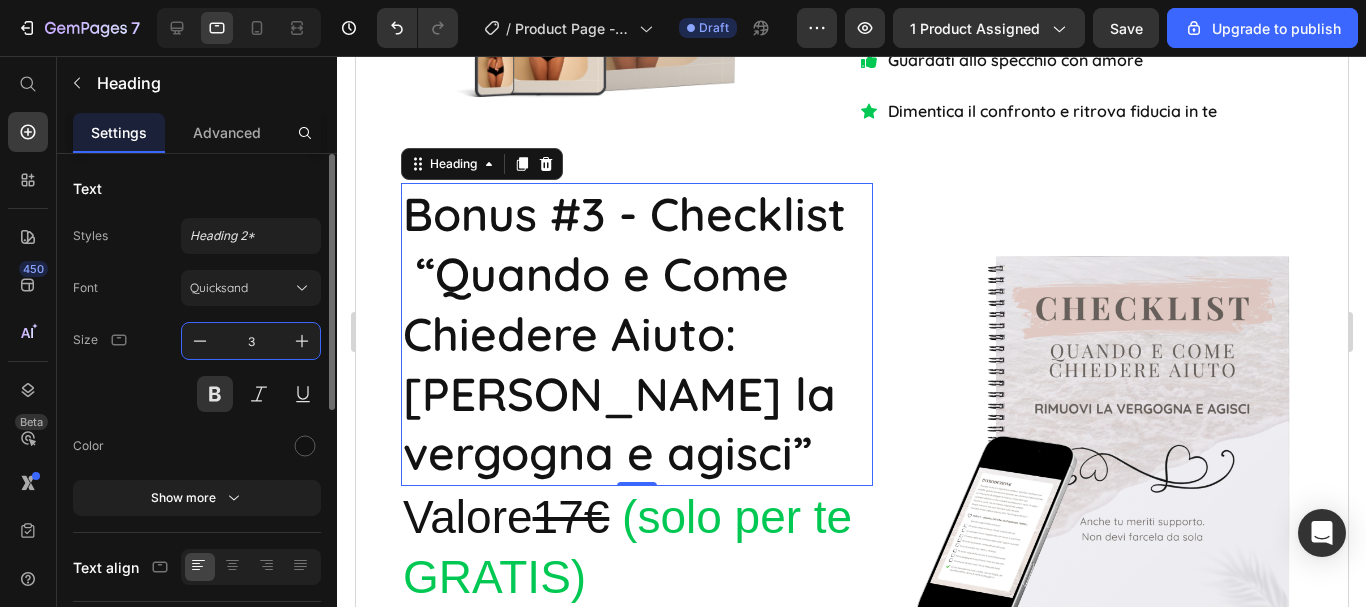 type on "30" 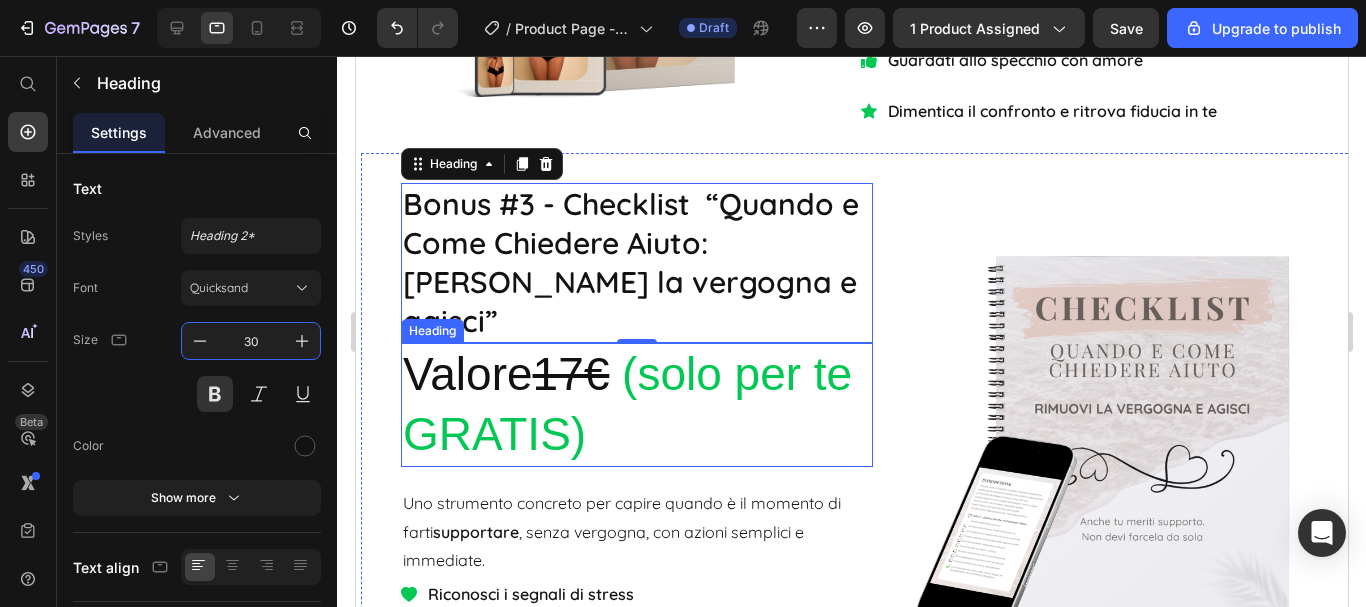 click on "17€" at bounding box center [570, 374] 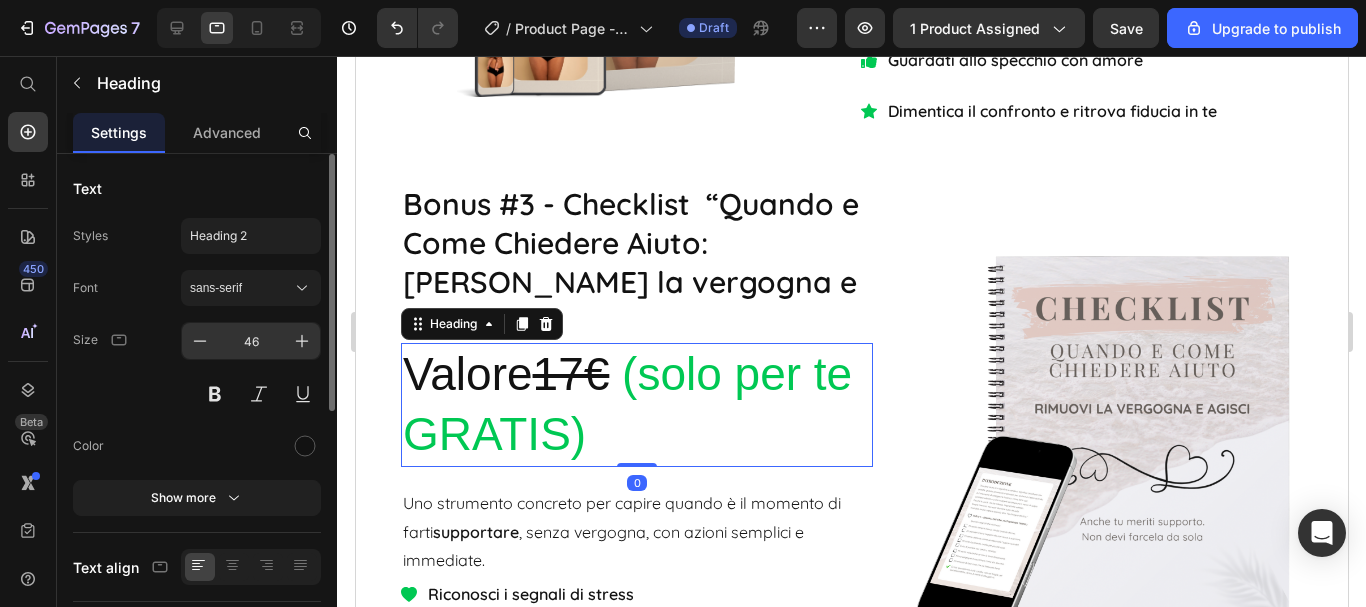 click on "46" at bounding box center (251, 341) 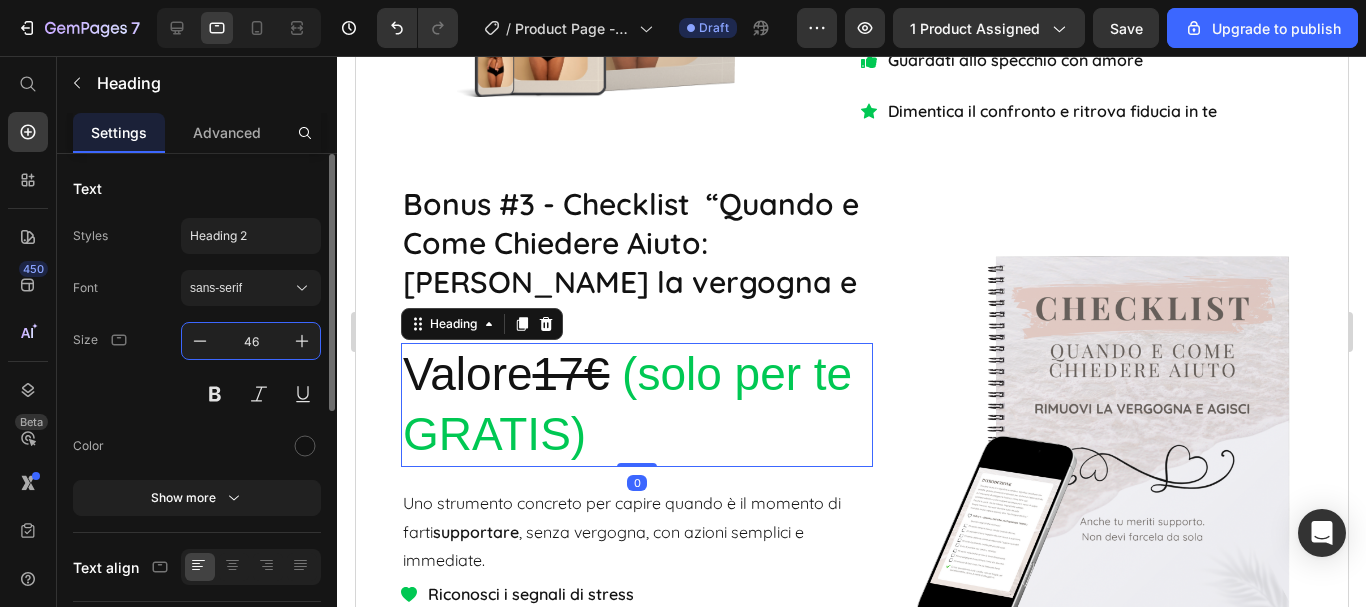 click on "46" at bounding box center (251, 341) 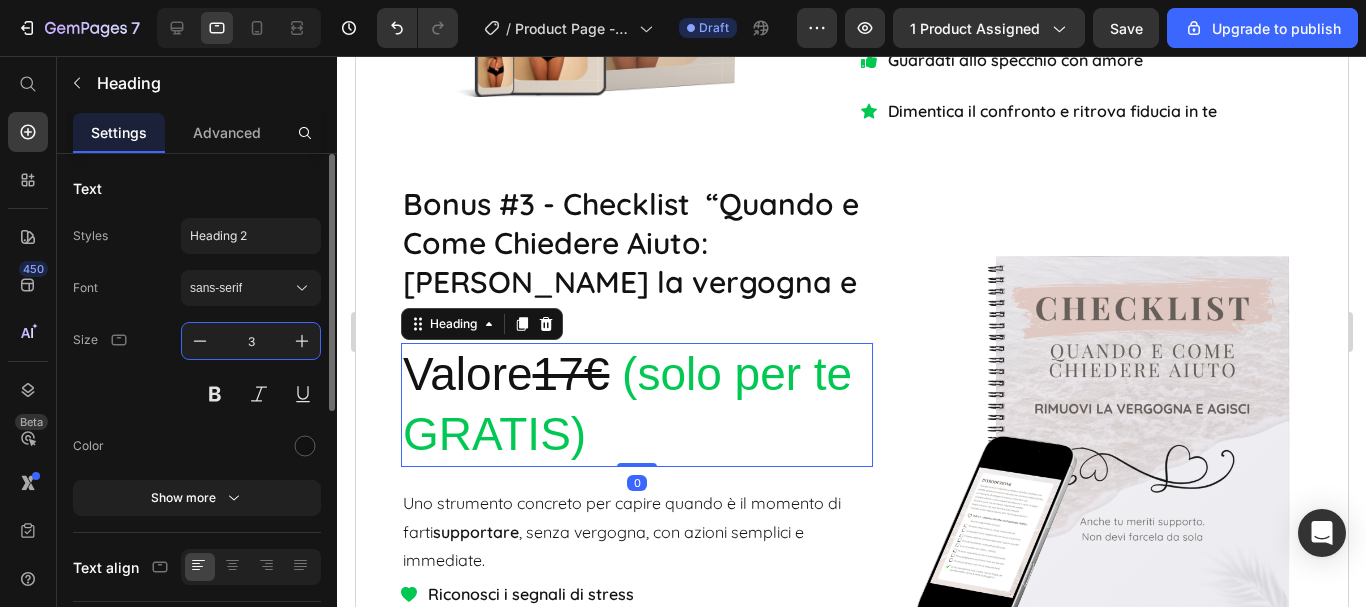 type on "30" 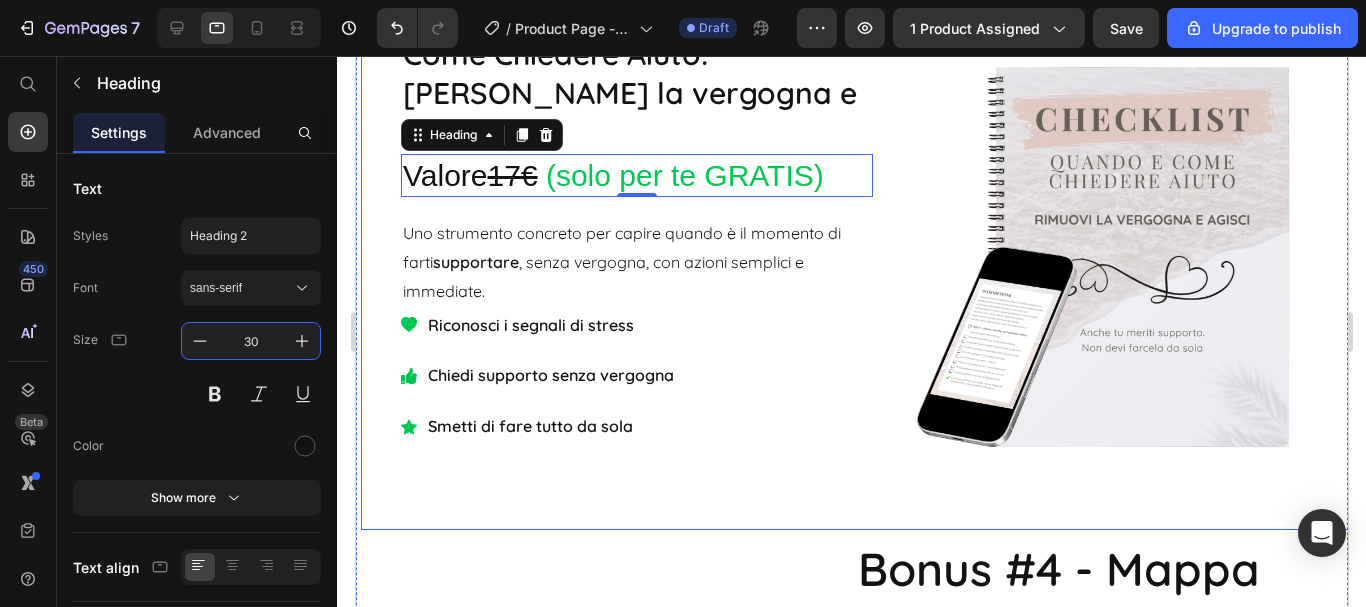 scroll, scrollTop: 7553, scrollLeft: 0, axis: vertical 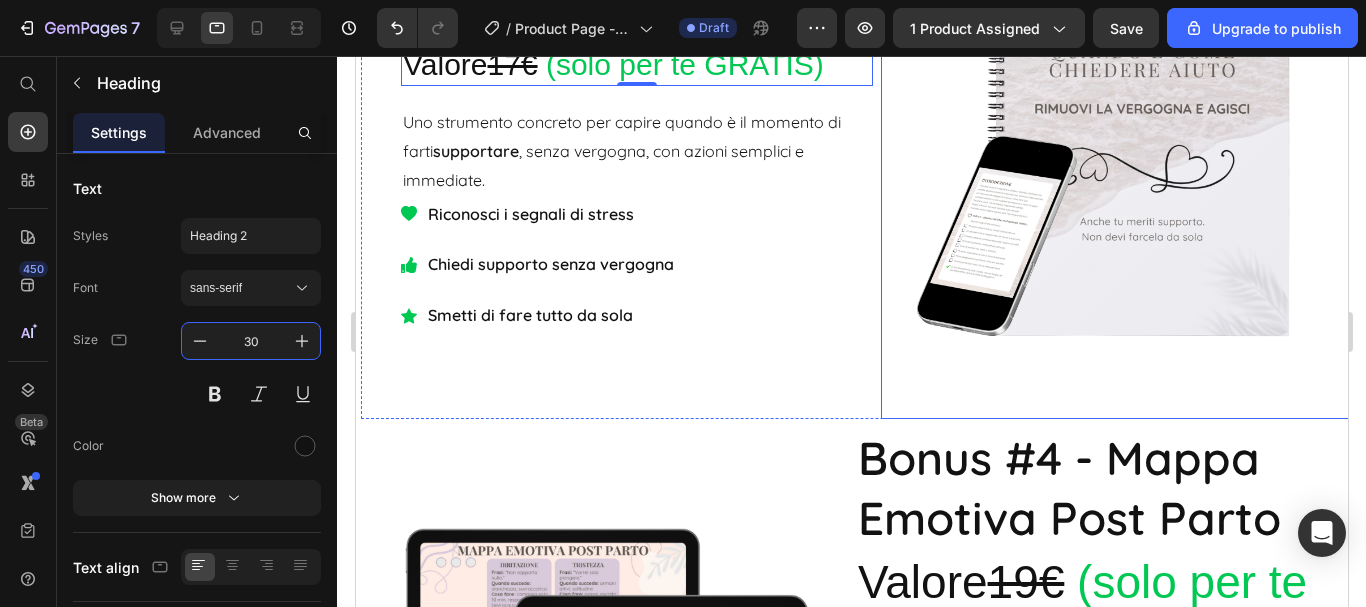 click at bounding box center (1116, 136) 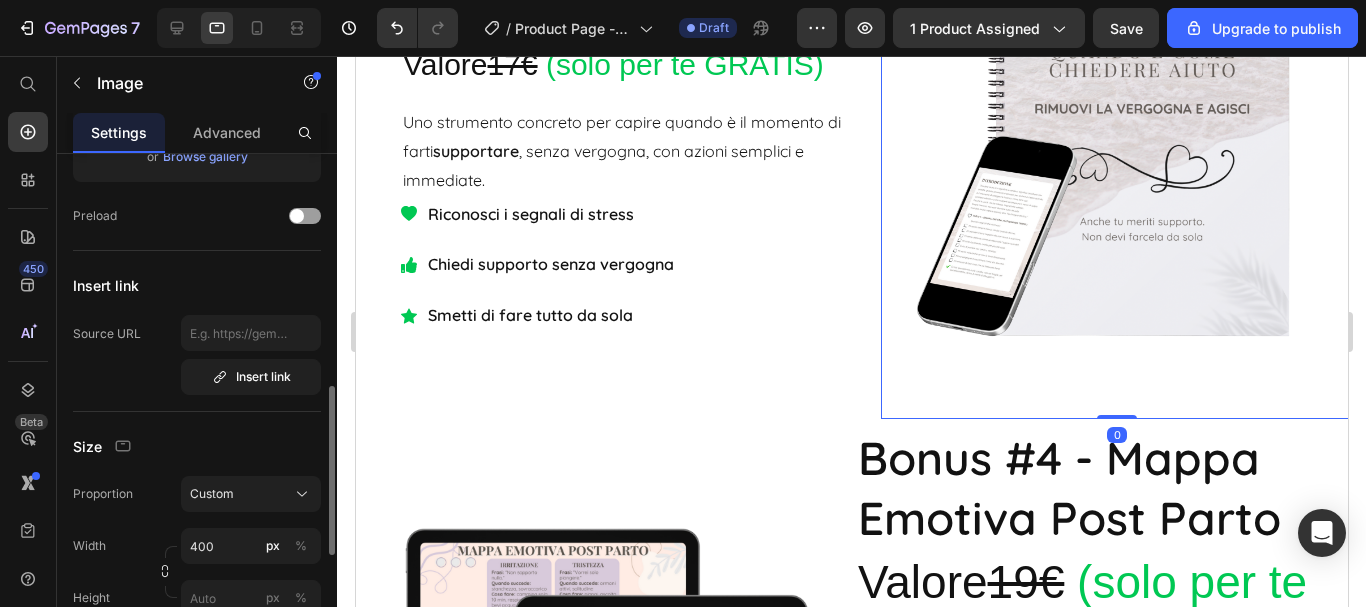 scroll, scrollTop: 400, scrollLeft: 0, axis: vertical 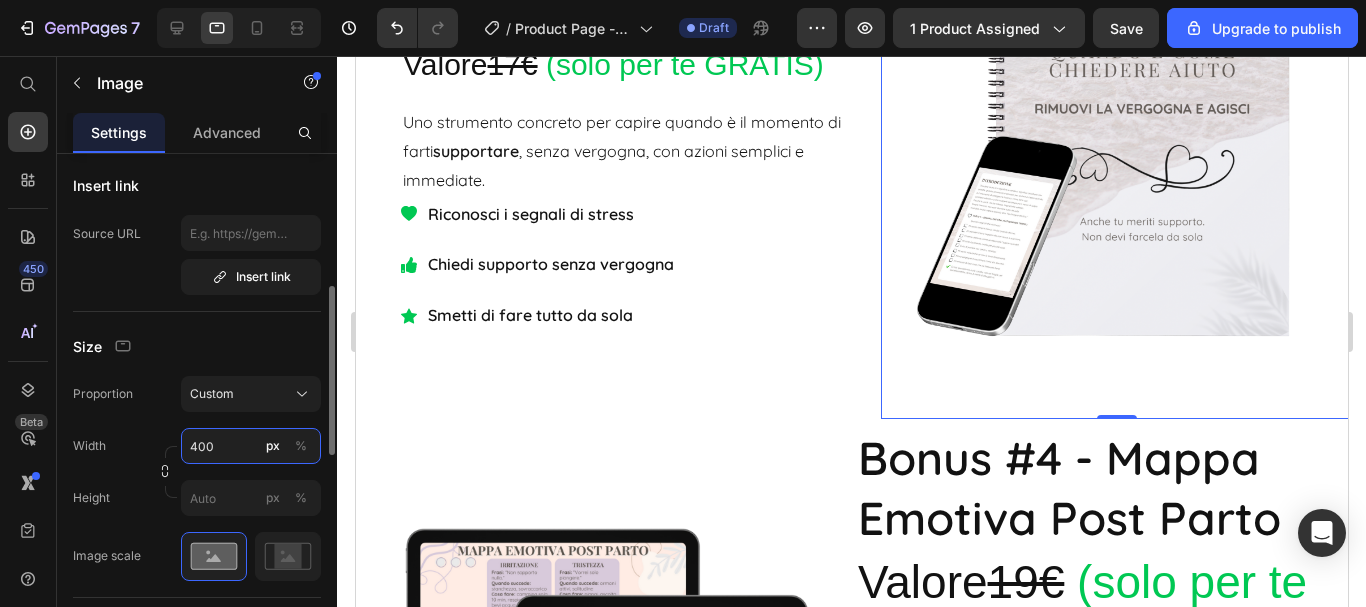 click on "400" at bounding box center [251, 446] 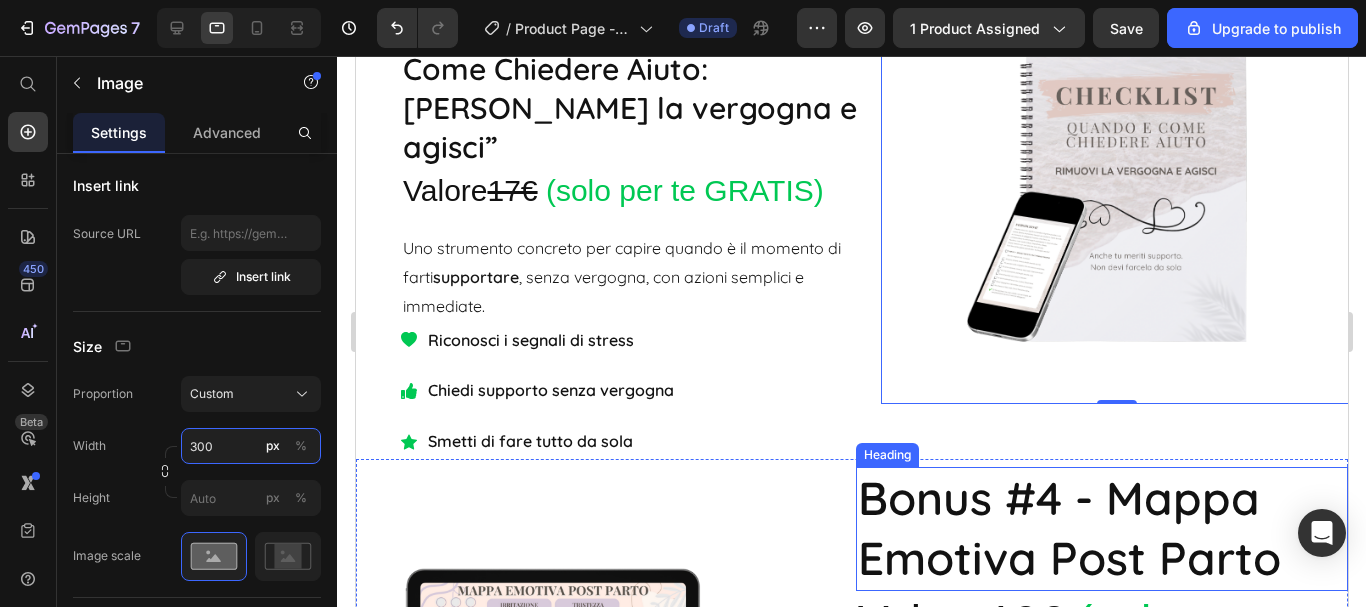 scroll, scrollTop: 7553, scrollLeft: 0, axis: vertical 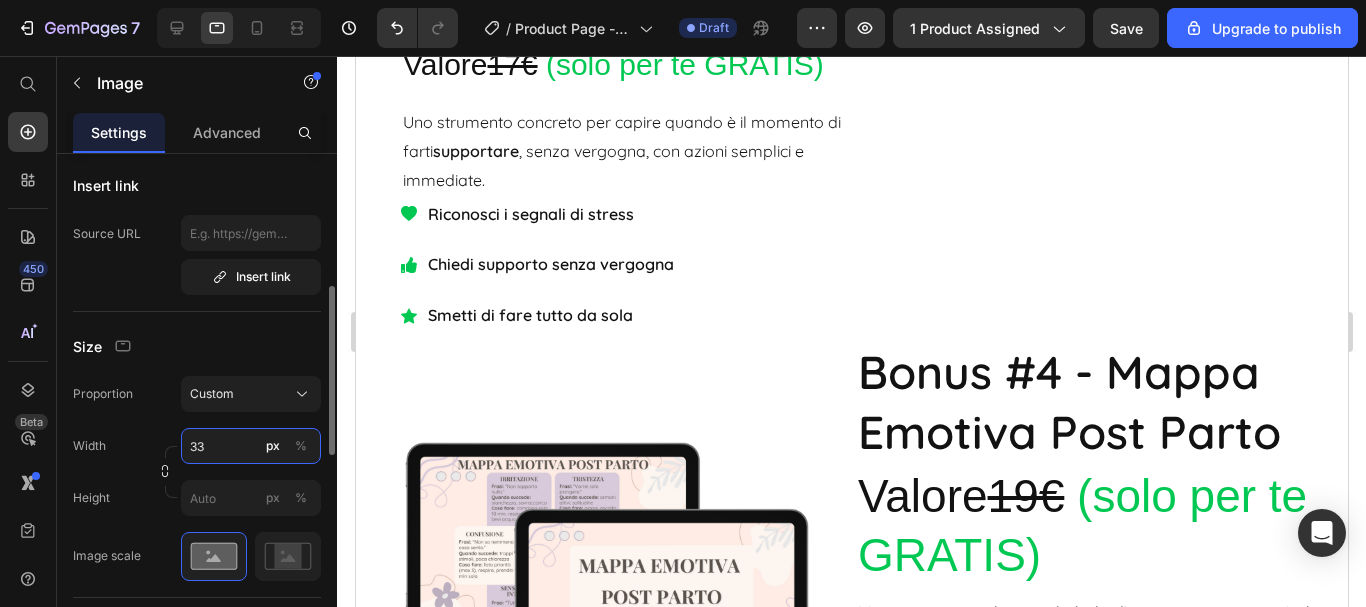 type on "330" 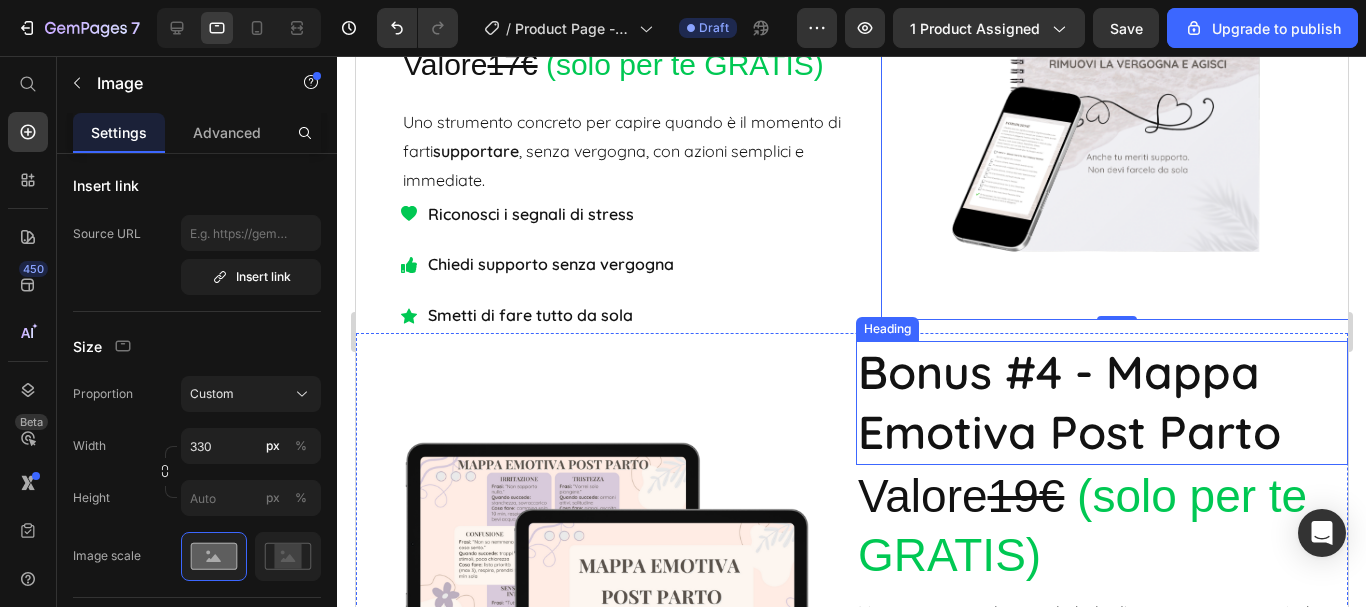 click on "Bonus #4 - Mappa Emotiva Post Parto" at bounding box center (1101, 403) 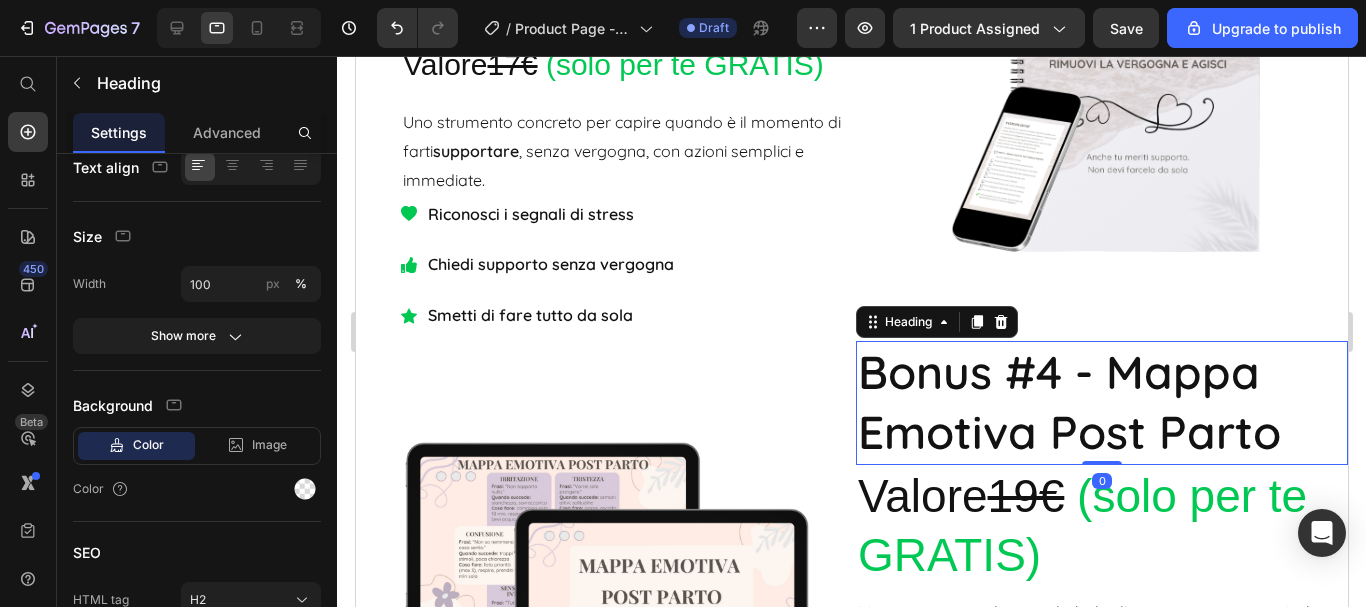 scroll, scrollTop: 0, scrollLeft: 0, axis: both 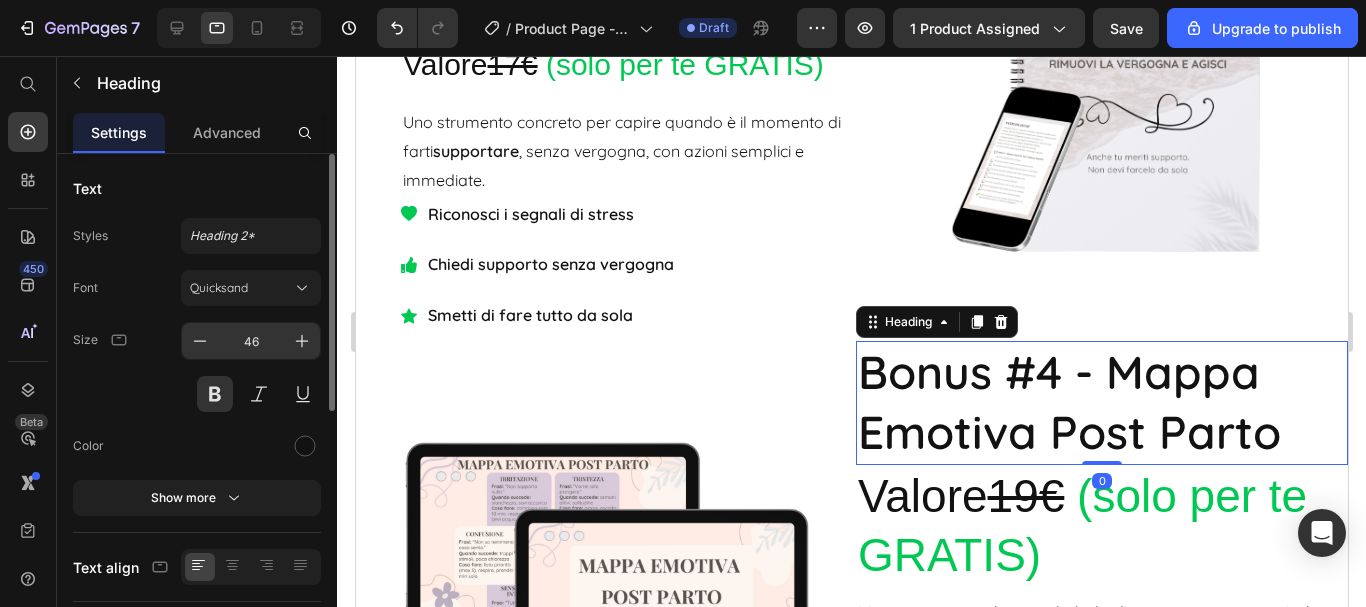 click on "46" at bounding box center [251, 341] 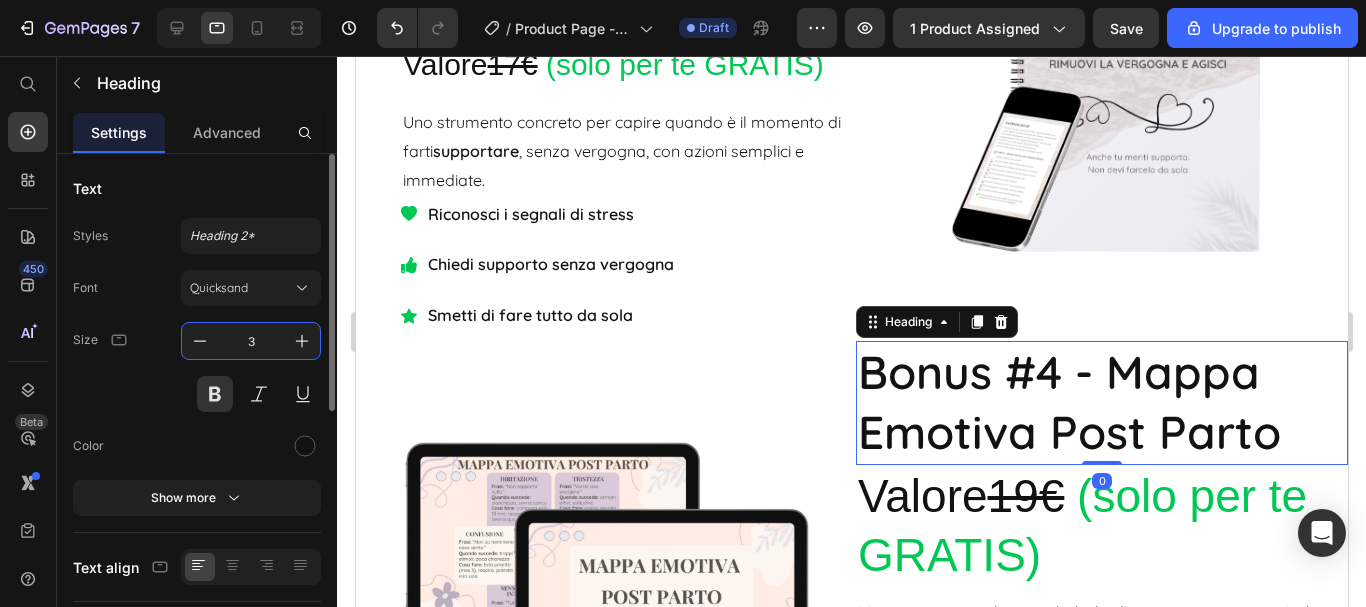 type on "30" 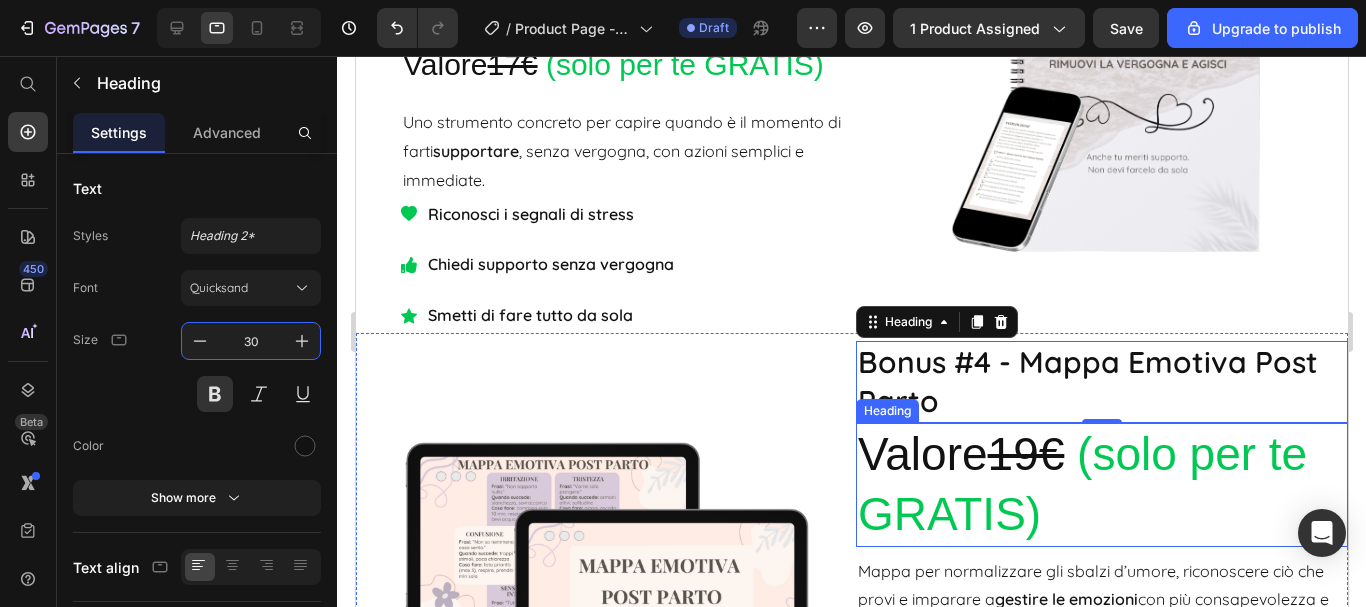 click on "Valore  19€   (solo per te GRATIS)" at bounding box center (1101, 485) 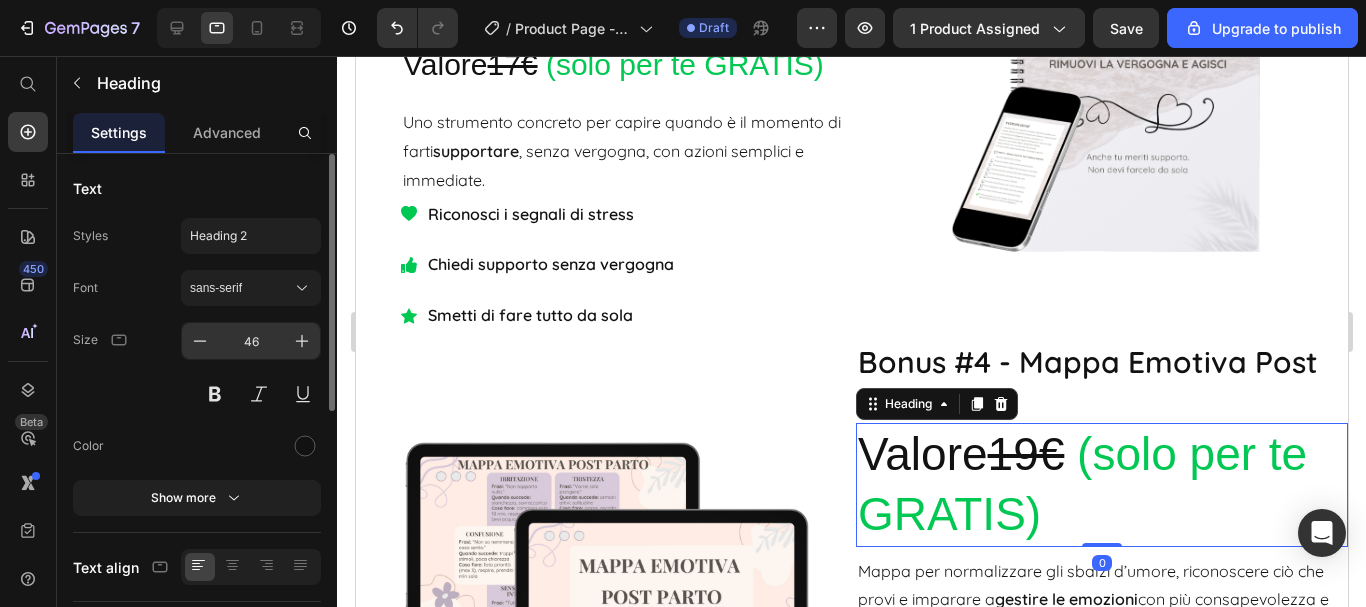 click on "46" at bounding box center [251, 341] 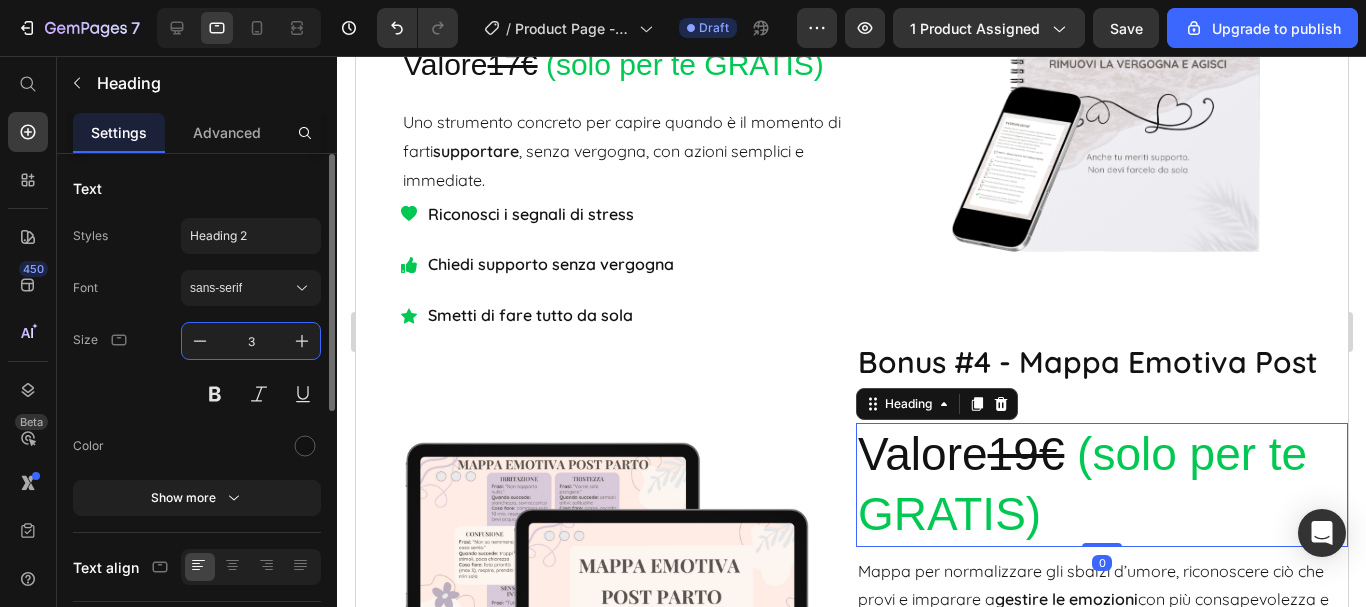 type on "30" 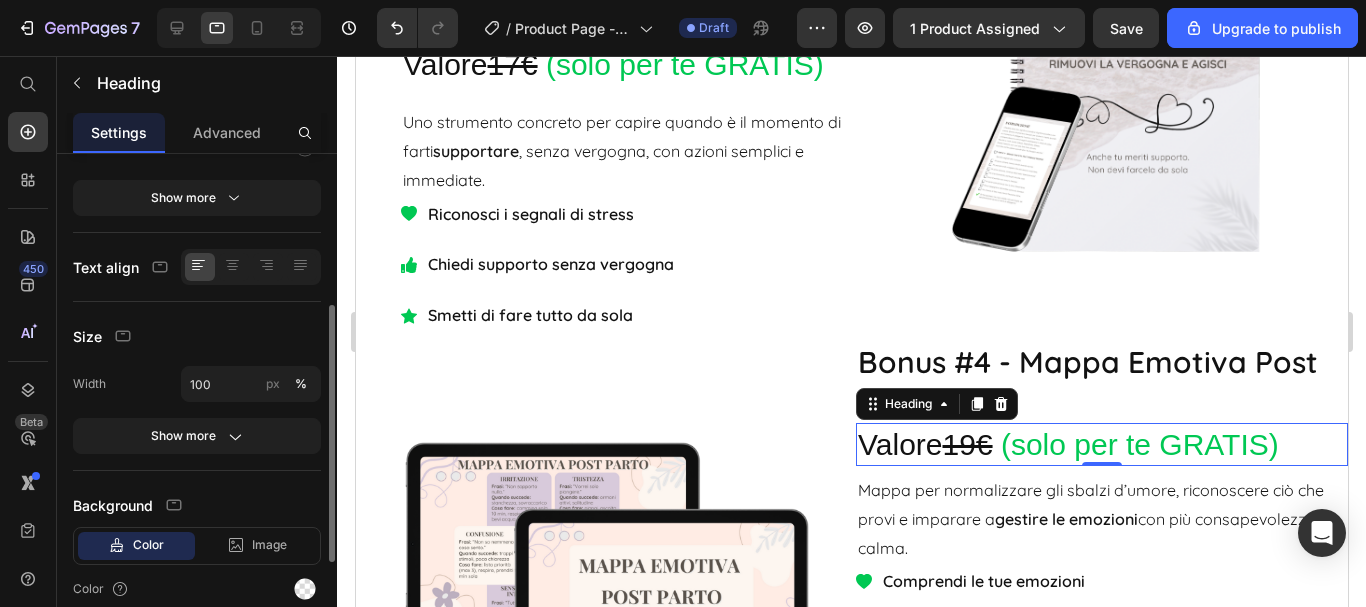 scroll, scrollTop: 400, scrollLeft: 0, axis: vertical 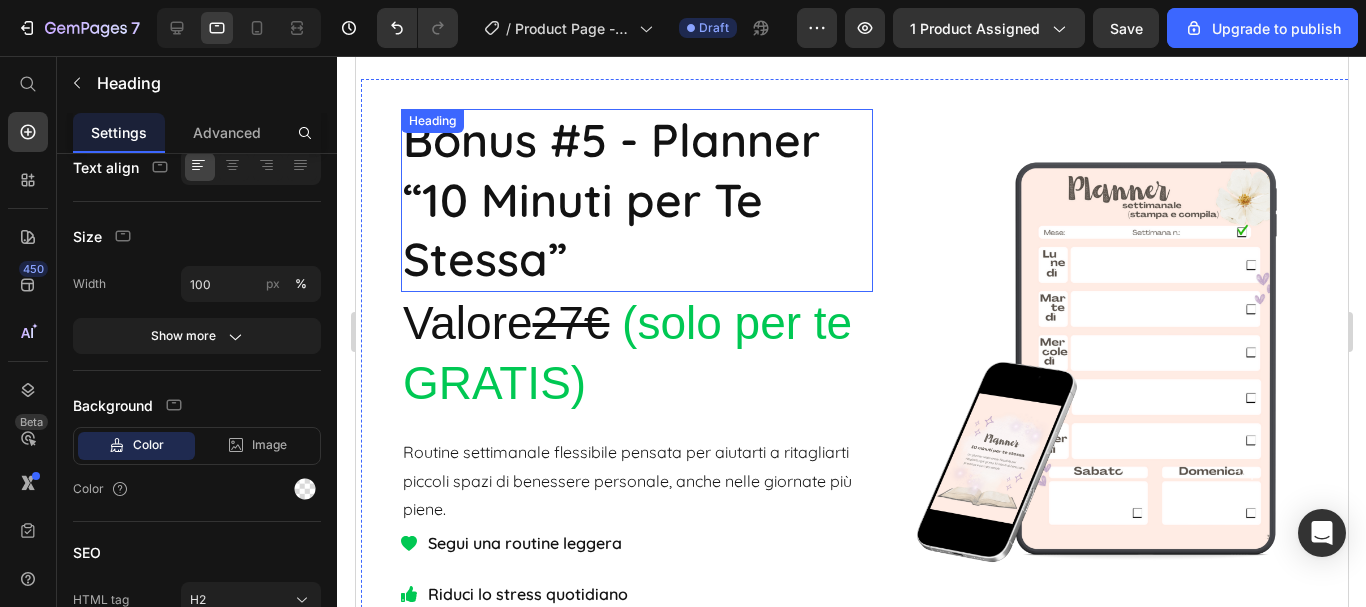click on "Bonus #5 - Planner “10 Minuti per Te Stessa”" at bounding box center (636, 200) 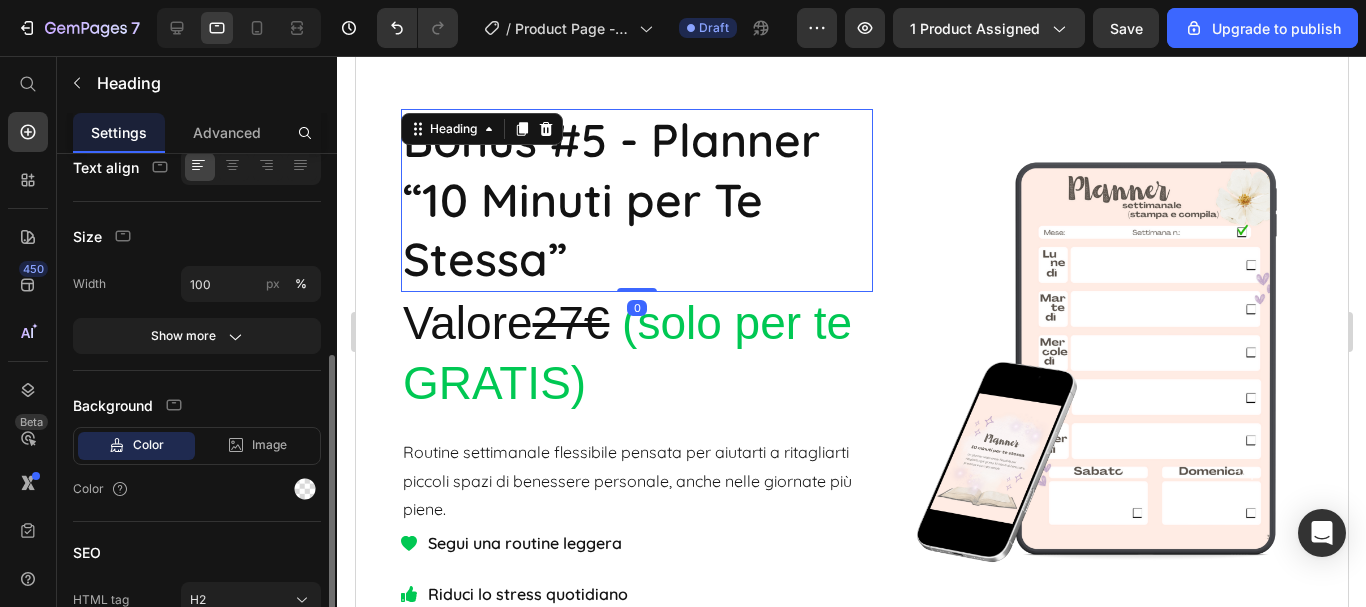 scroll, scrollTop: 100, scrollLeft: 0, axis: vertical 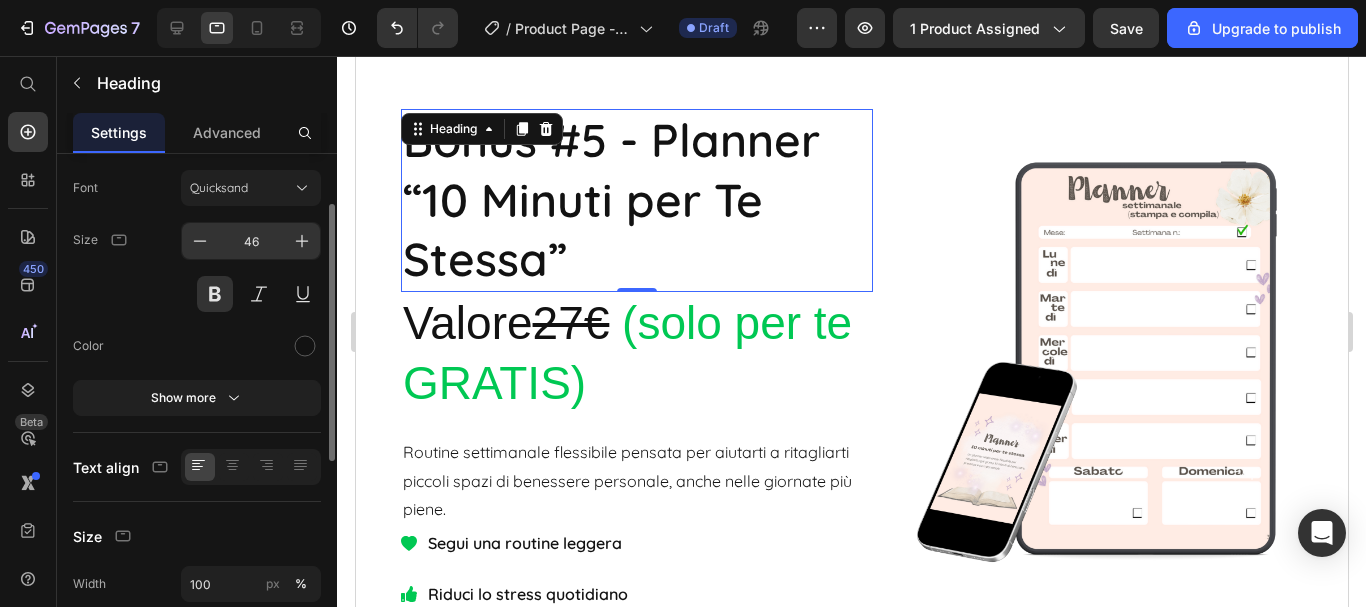 click on "46" at bounding box center (251, 241) 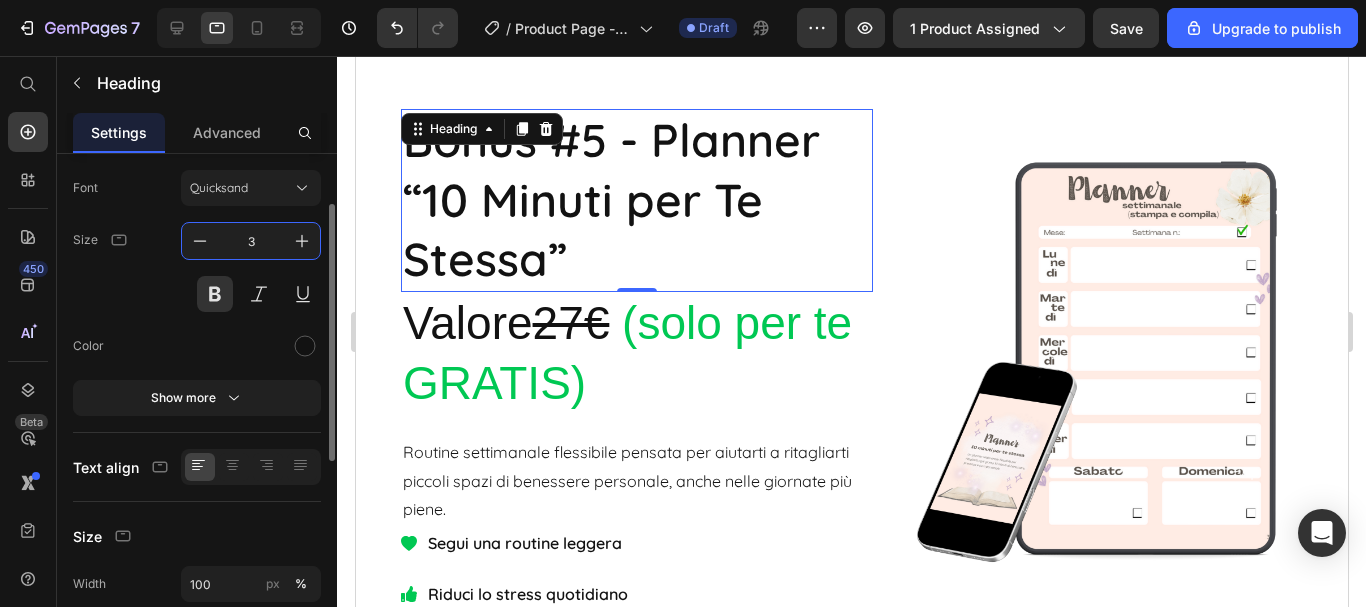 type on "30" 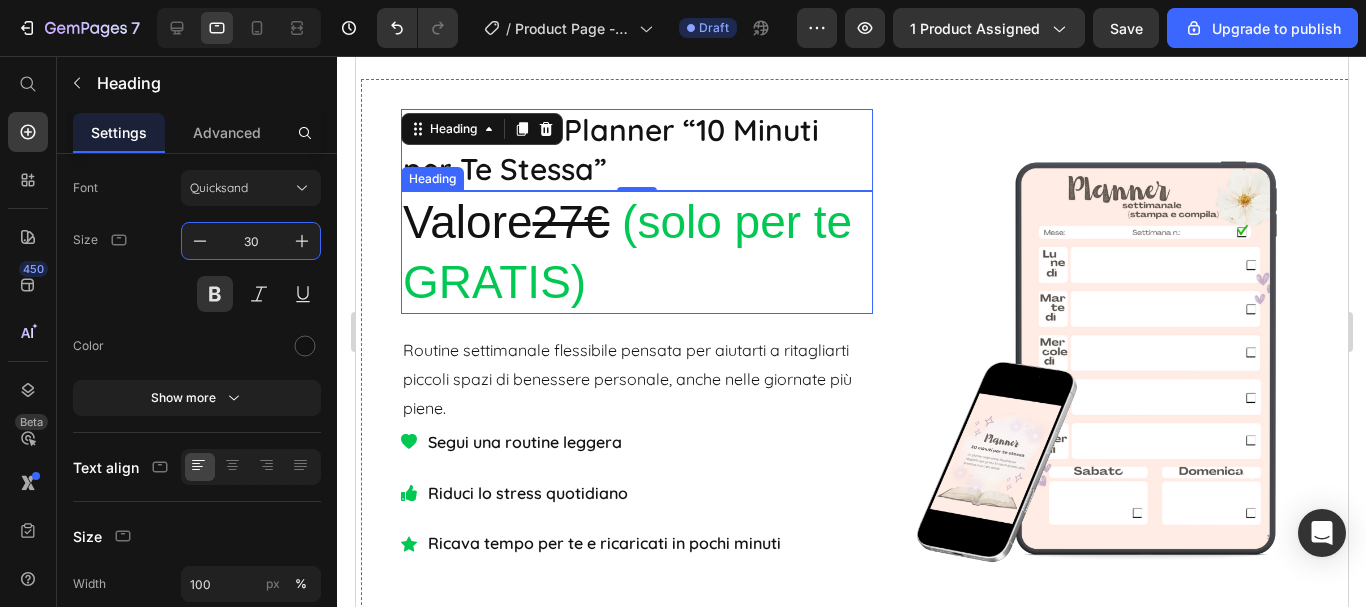 click on "(solo per te GRATIS)" at bounding box center [626, 252] 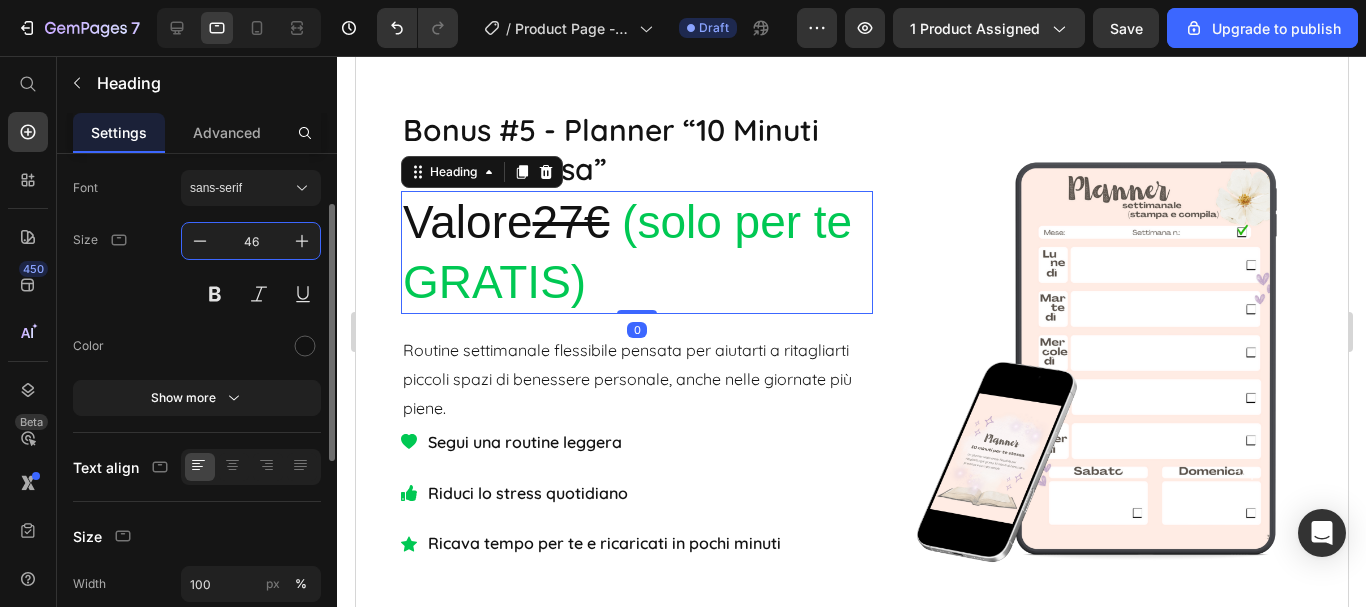 click on "46" at bounding box center [251, 241] 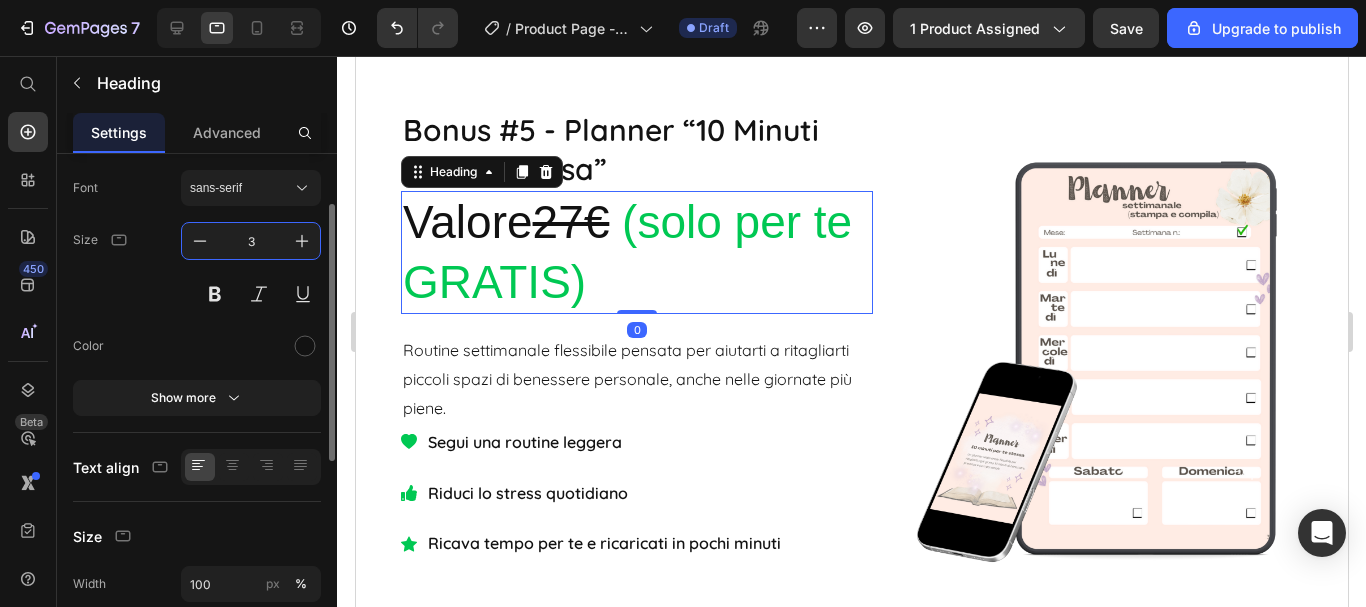 type on "30" 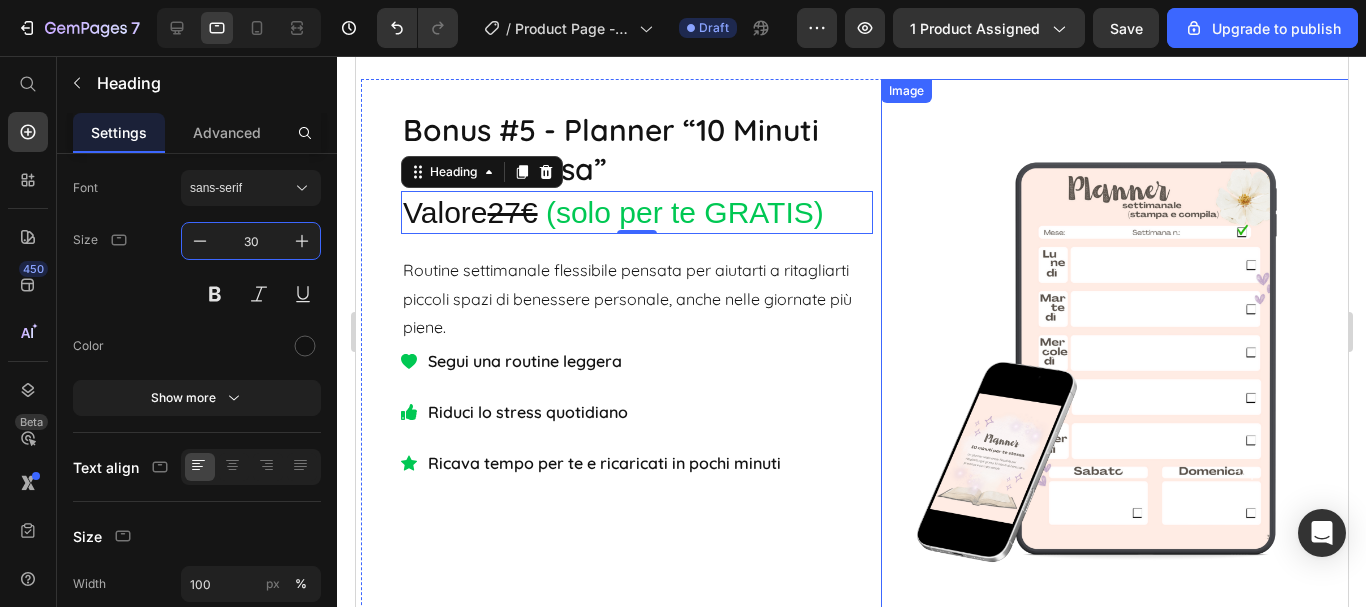 click at bounding box center [1116, 362] 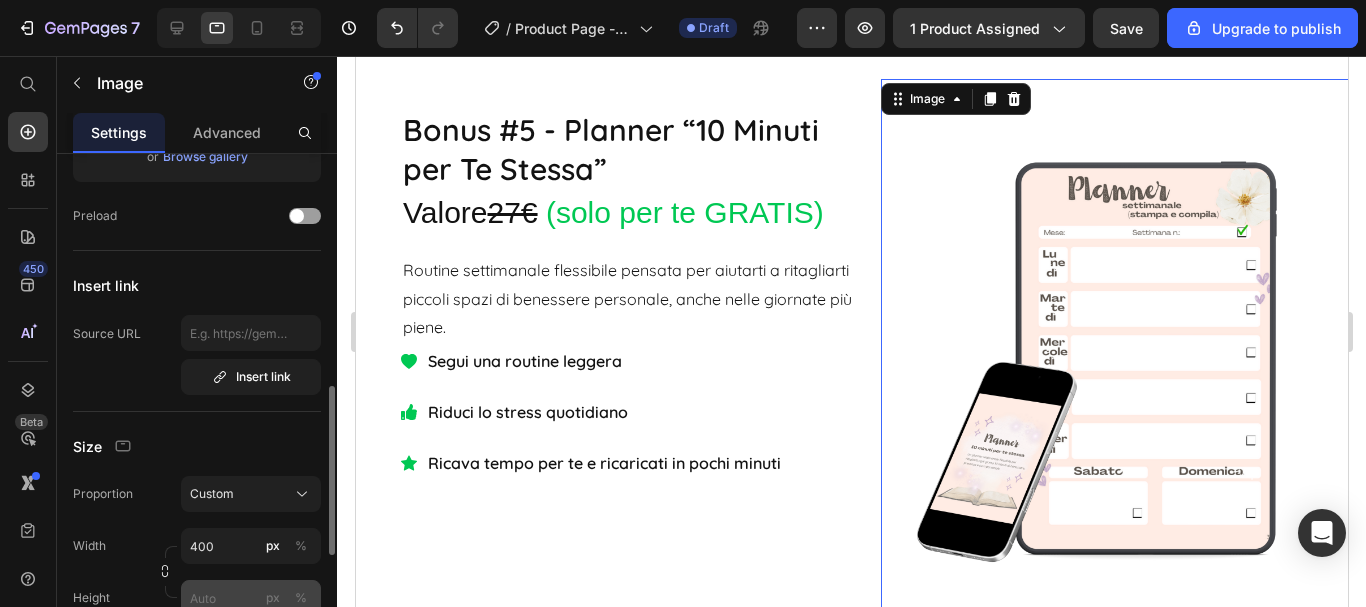 scroll, scrollTop: 500, scrollLeft: 0, axis: vertical 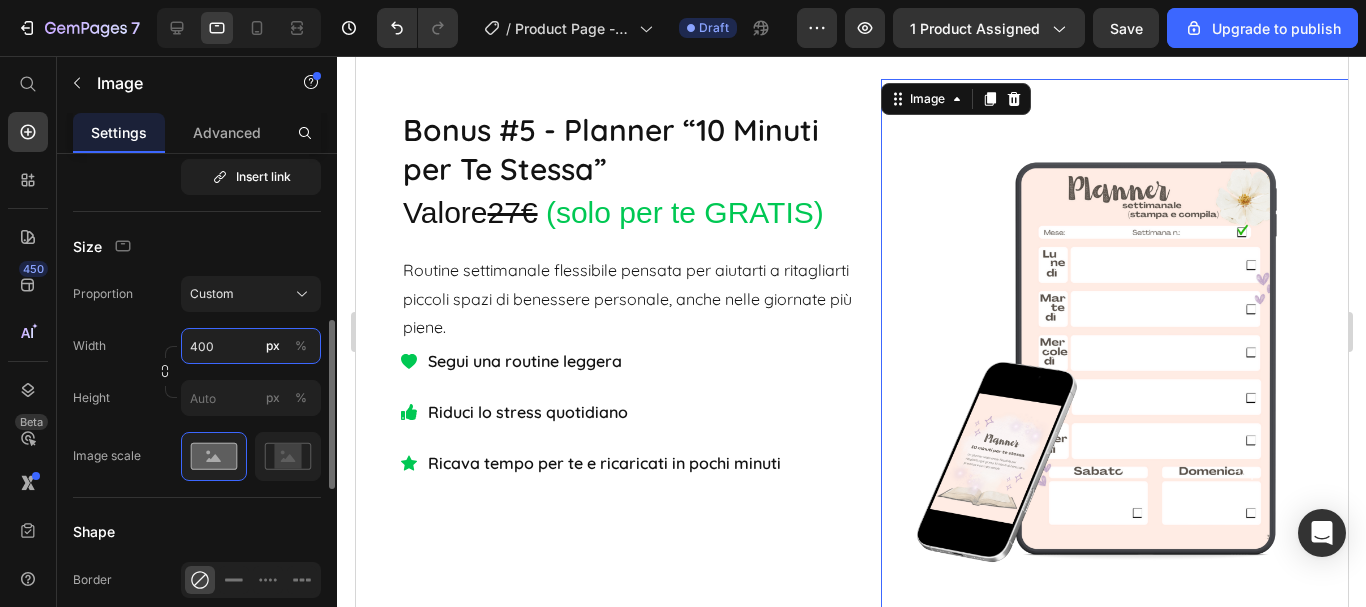 click on "400" at bounding box center [251, 346] 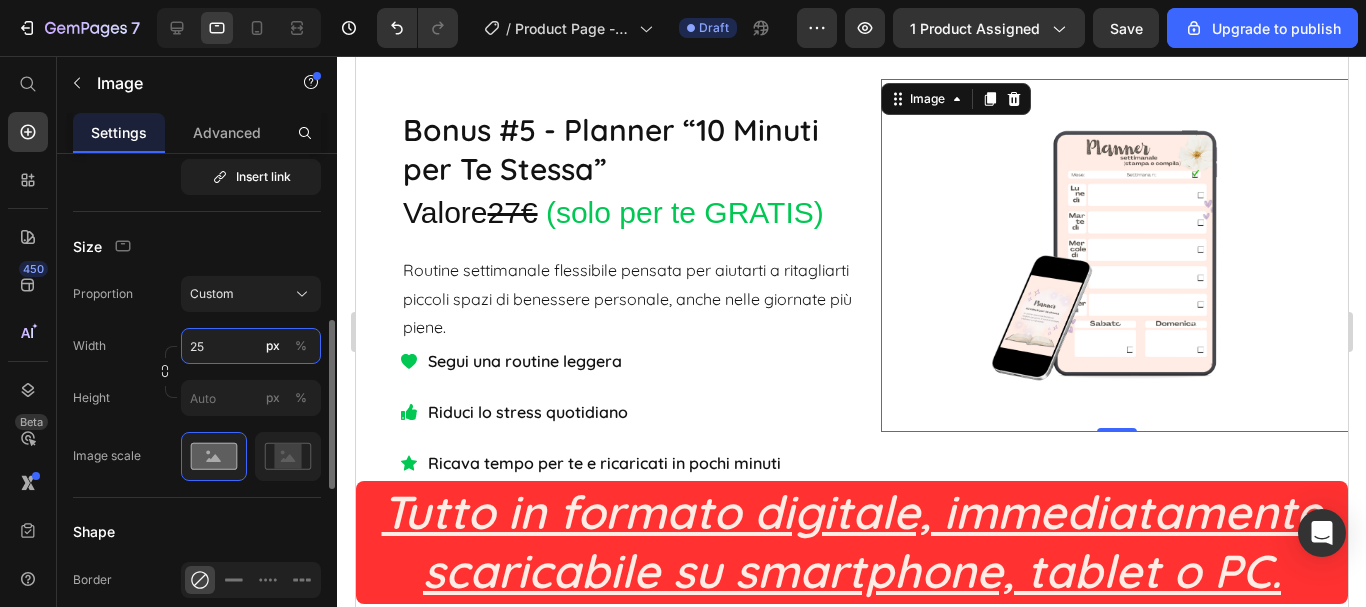 type on "2" 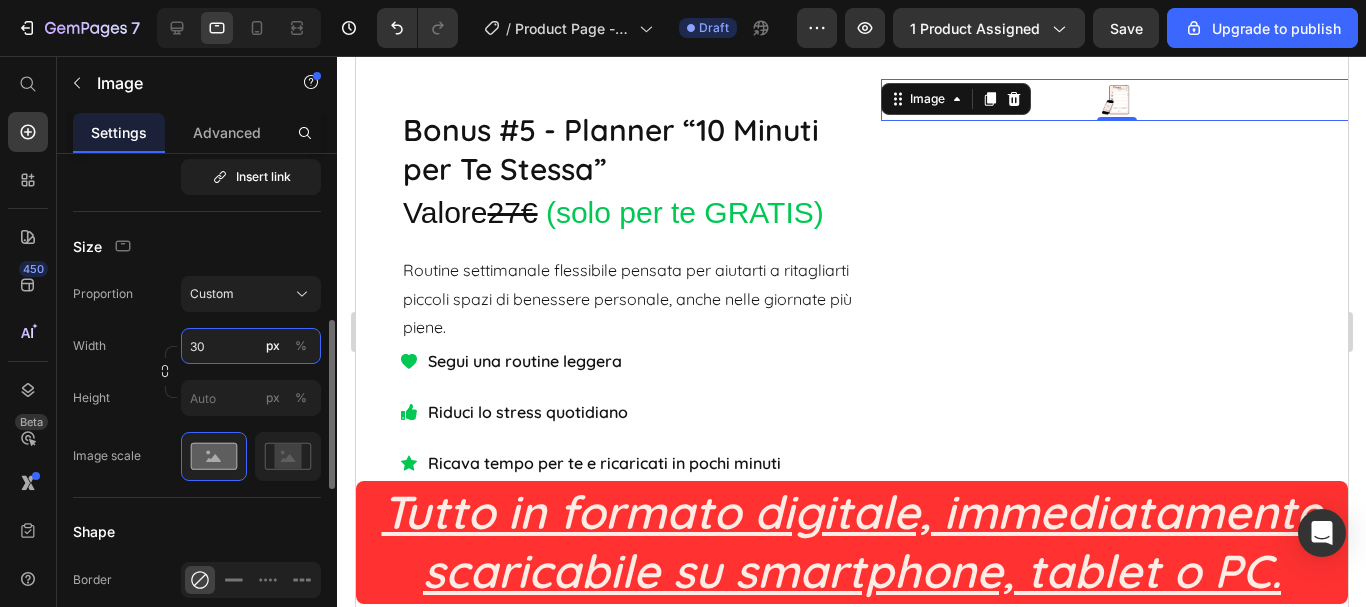 type on "300" 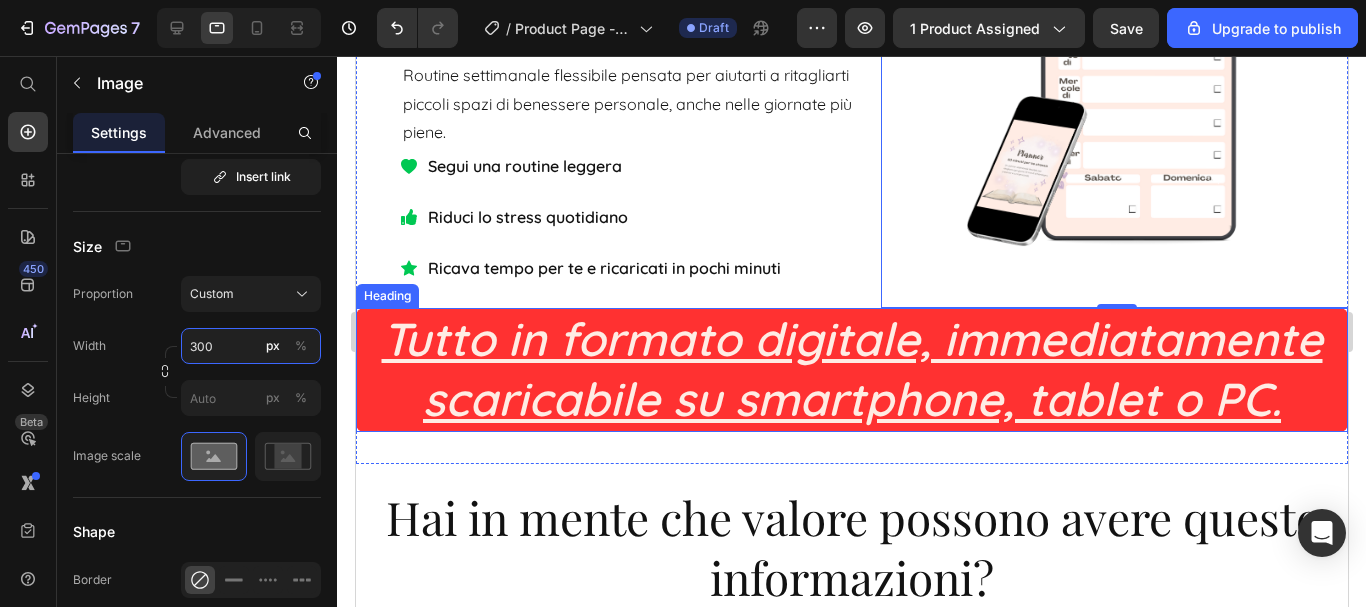 scroll, scrollTop: 8553, scrollLeft: 0, axis: vertical 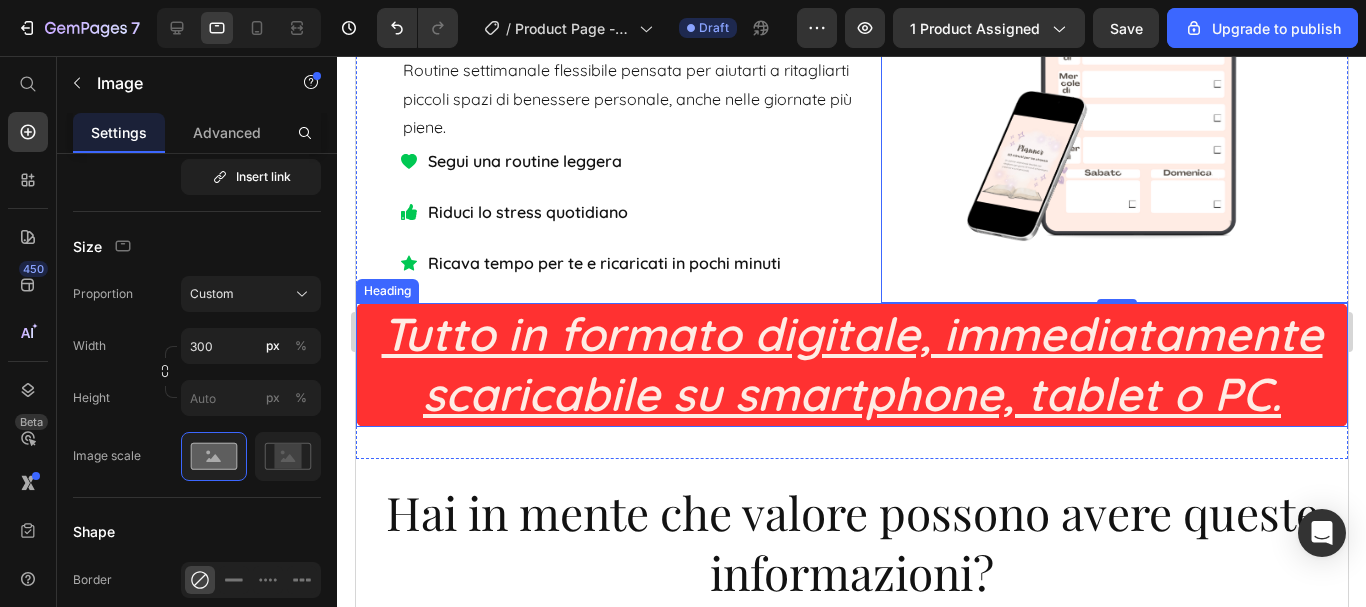 click on "Tutto in formato digitale, immediatamente scaricabile su smartphone, tablet o PC." at bounding box center (851, 365) 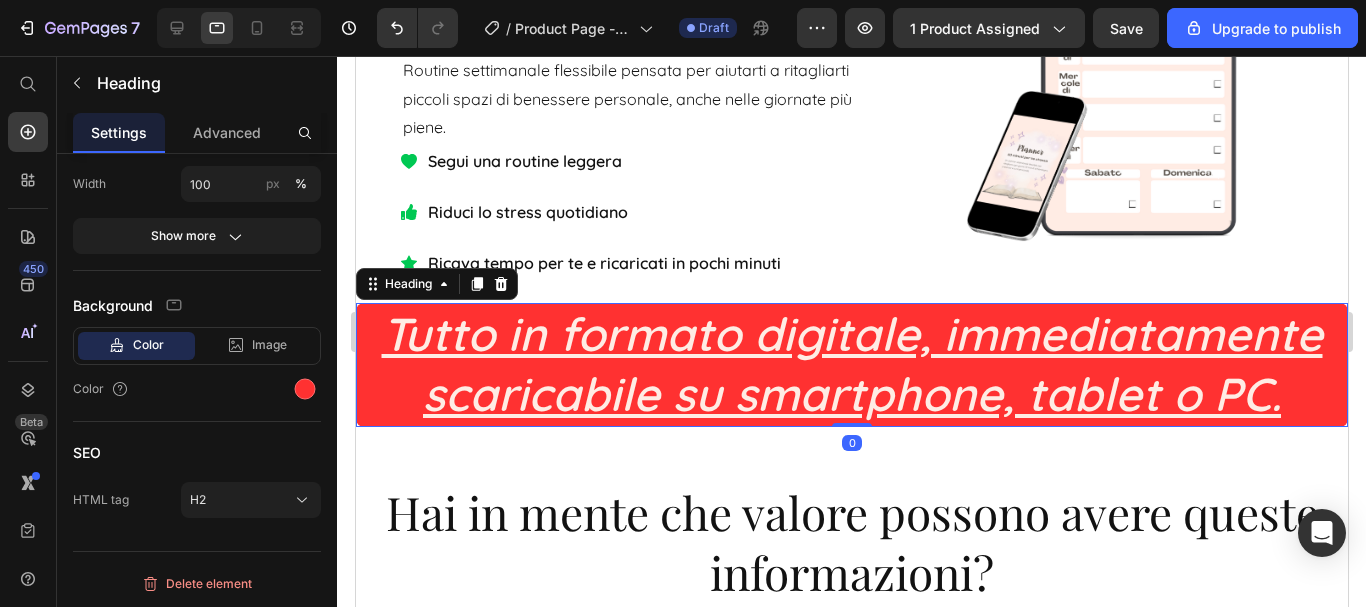 scroll, scrollTop: 0, scrollLeft: 0, axis: both 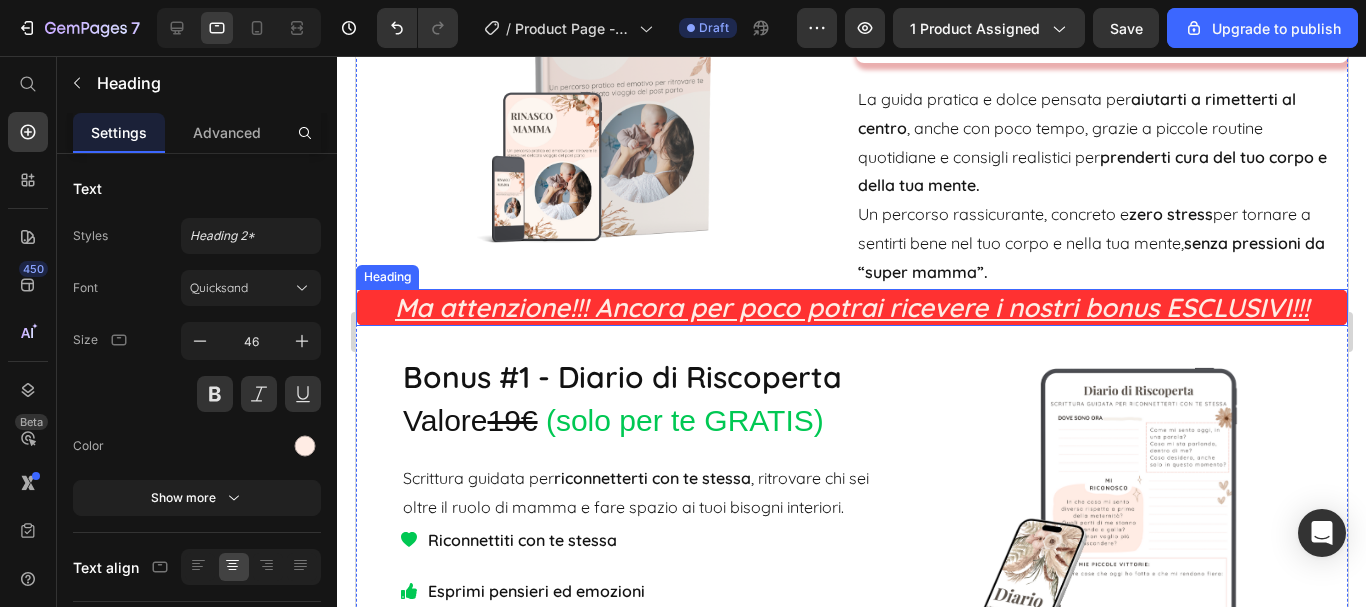 click on "Guida RINASCO MAMMA Heading La guida pratica e dolce pensata per  aiutarti a rimetterti al centro , anche con poco tempo, grazie a piccole routine quotidiane e consigli realistici per  prenderti cura del tuo corpo e della tua mente.  Un percorso rassicurante, concreto e  zero stress  per tornare a sentirti bene nel tuo corpo e nella tua mente,  senza pressioni da “super mamma”. Text Block" at bounding box center (1101, 112) 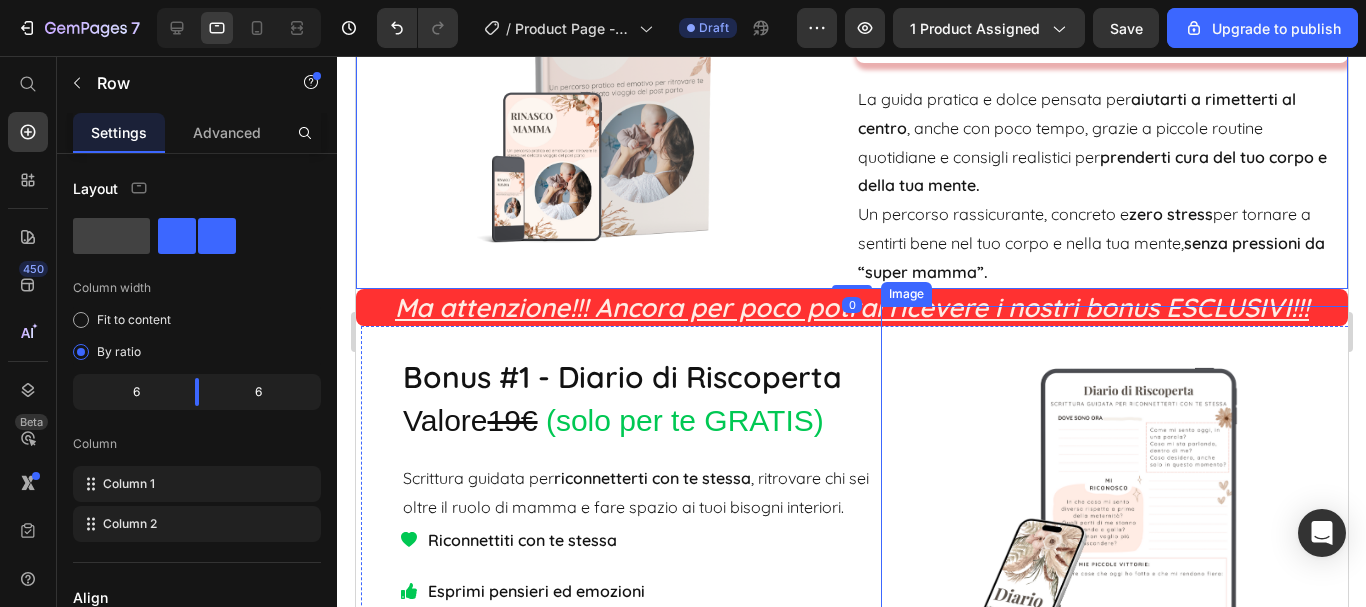 click at bounding box center (1116, 518) 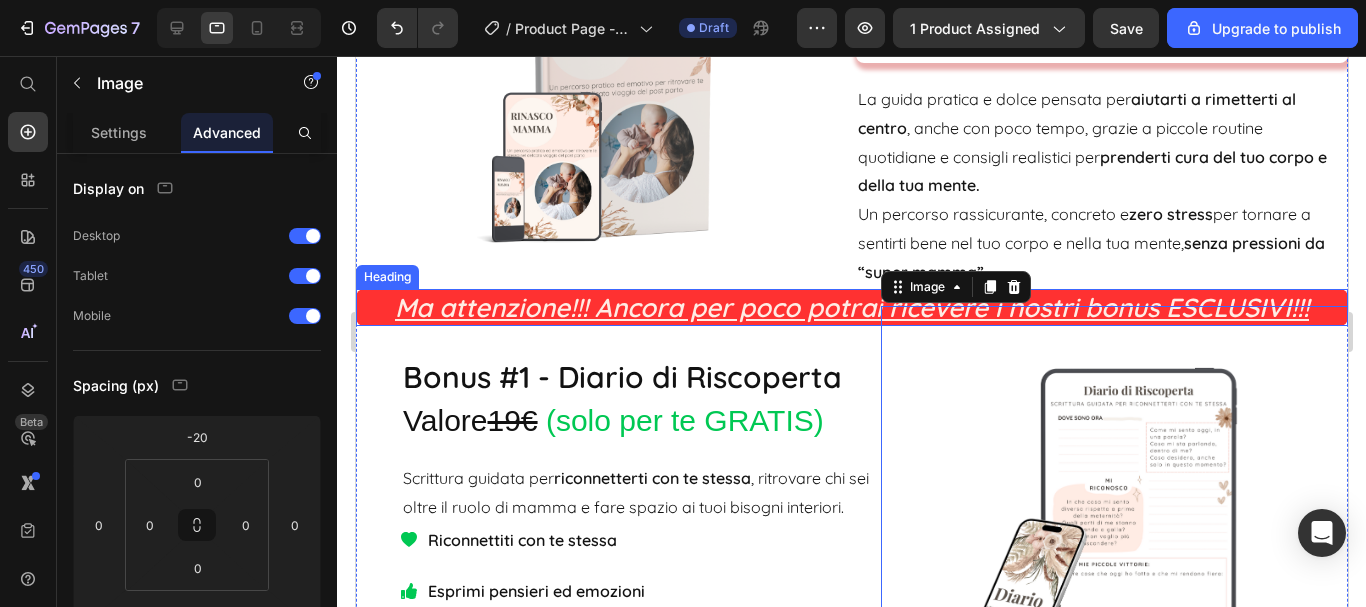 click on "Ma attenzione!!! Ancora per poco potrai ricevere i nostri bonus ESCLUSIVI!!!" at bounding box center (851, 308) 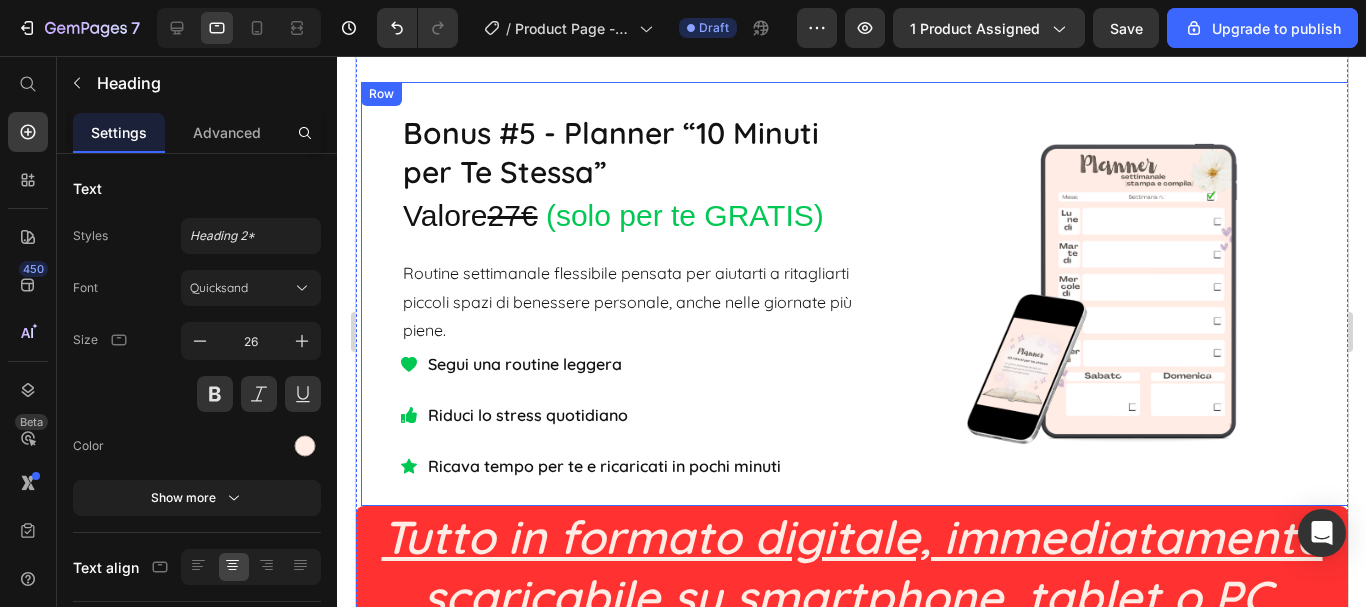 scroll, scrollTop: 8553, scrollLeft: 0, axis: vertical 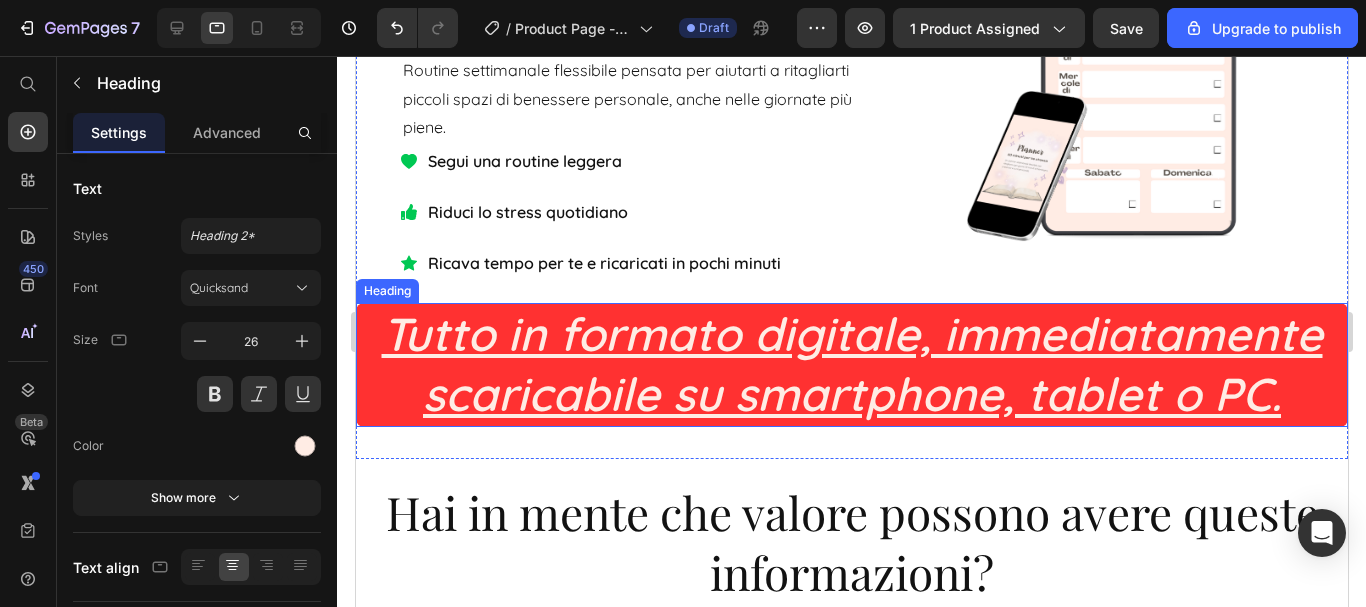 click on "Tutto in formato digitale, immediatamente scaricabile su smartphone, tablet o PC." at bounding box center [851, 365] 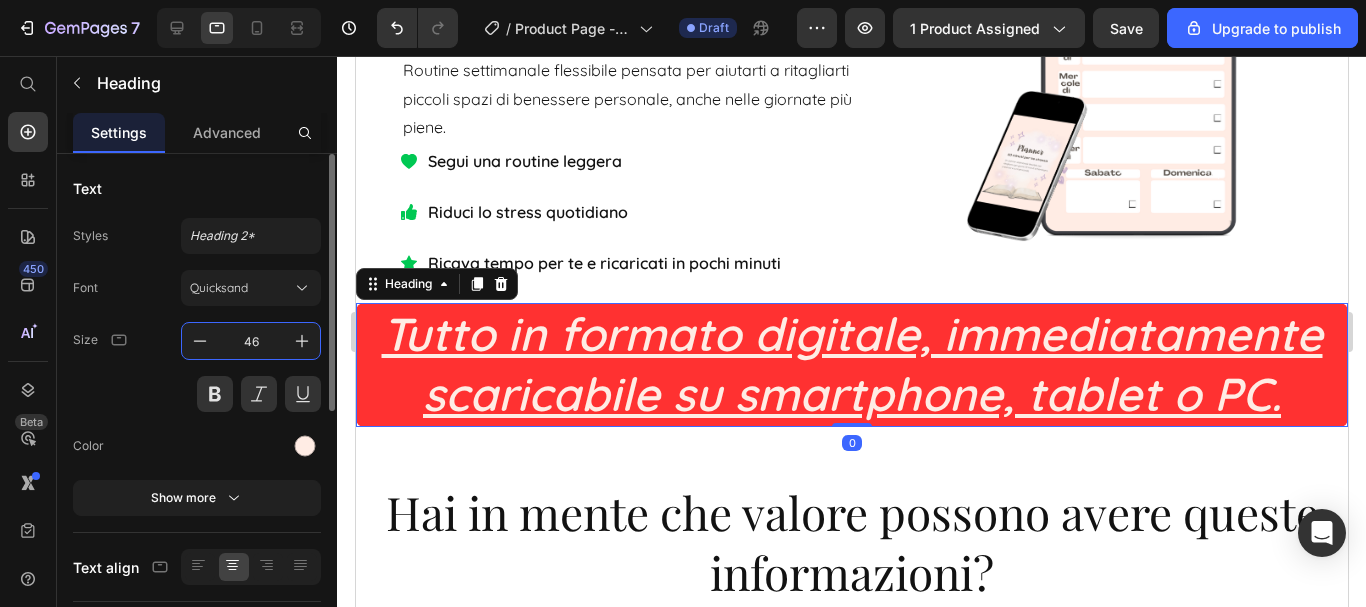 click on "46" at bounding box center (251, 341) 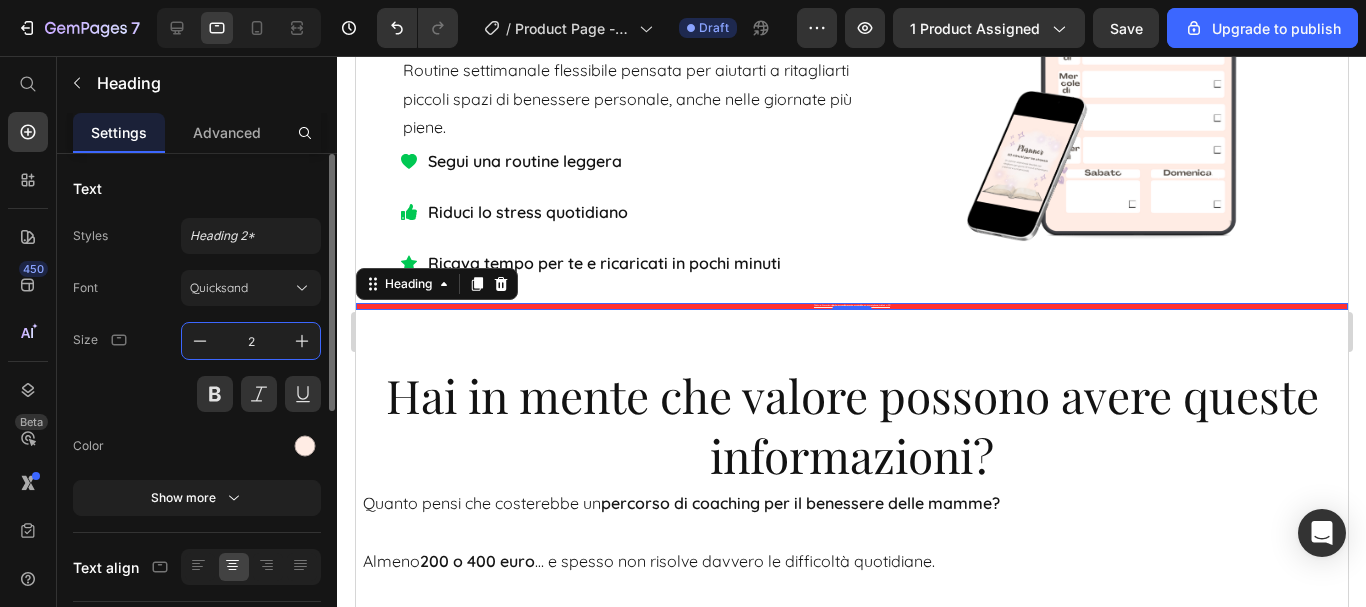 type on "24" 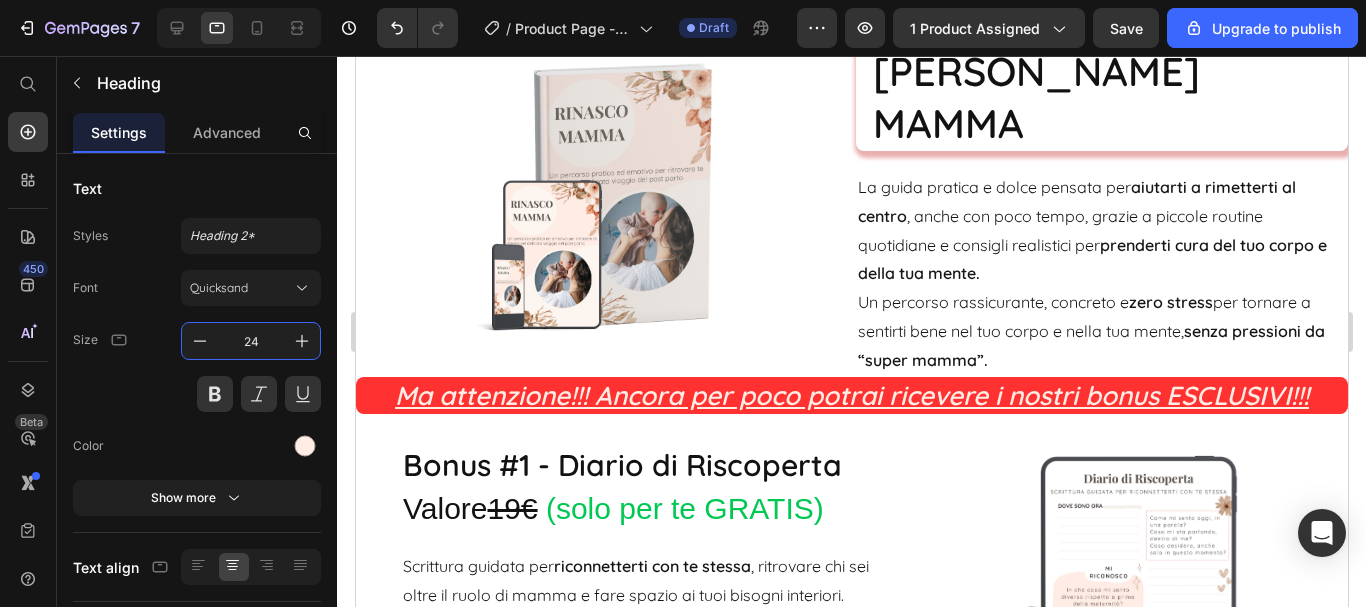 scroll, scrollTop: 6053, scrollLeft: 0, axis: vertical 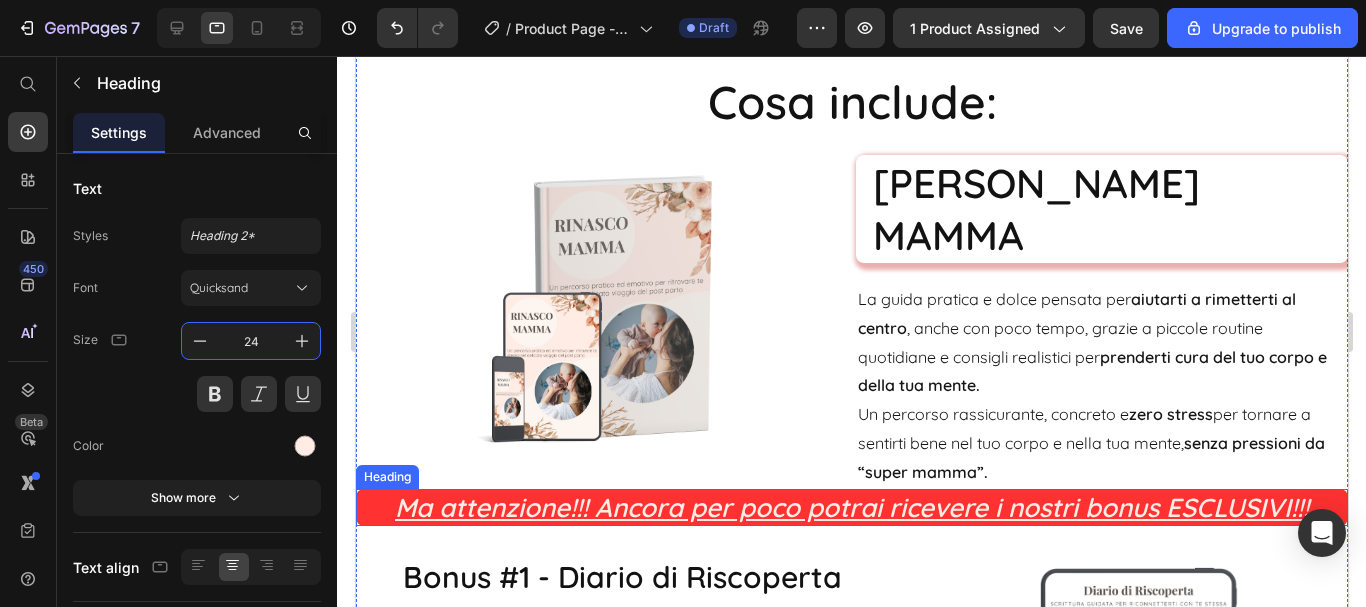 click on "Ma attenzione!!! Ancora per poco potrai ricevere i nostri bonus ESCLUSIVI!!!" at bounding box center (851, 508) 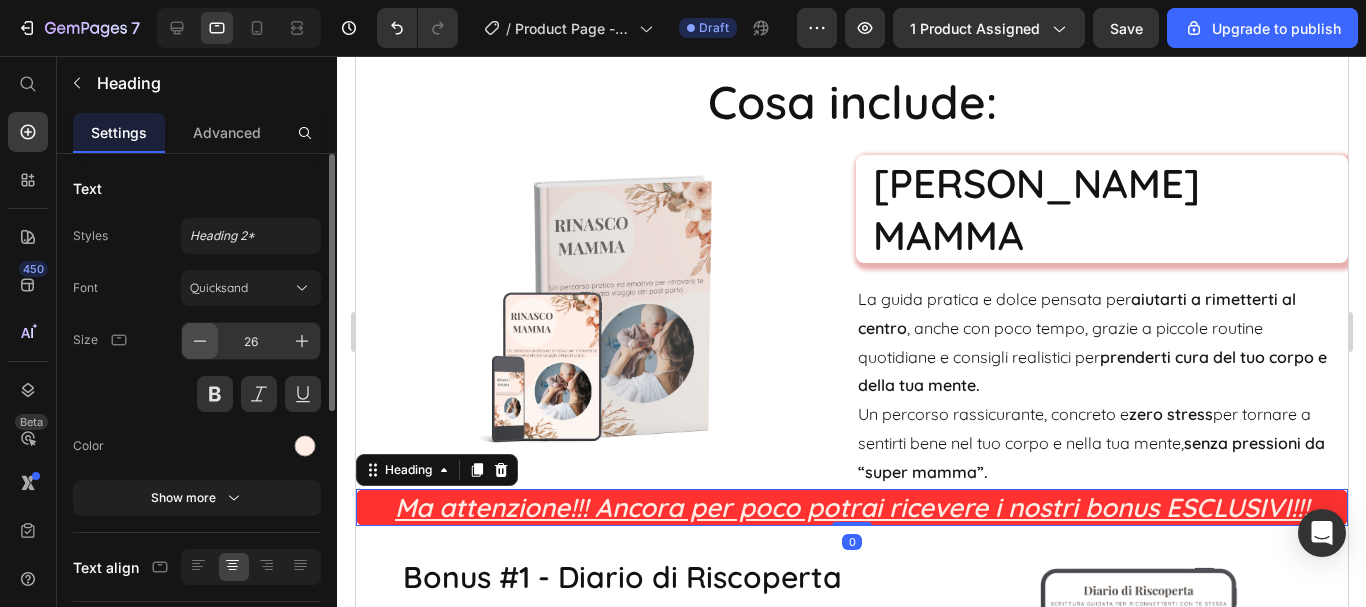 click 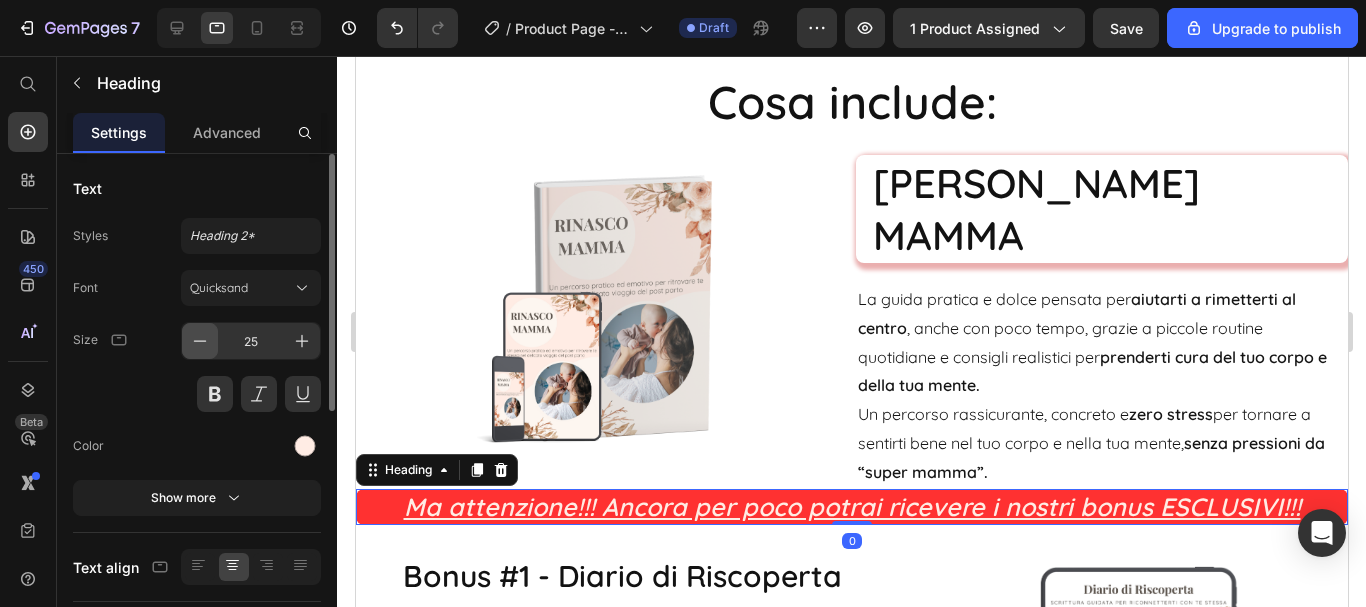 click 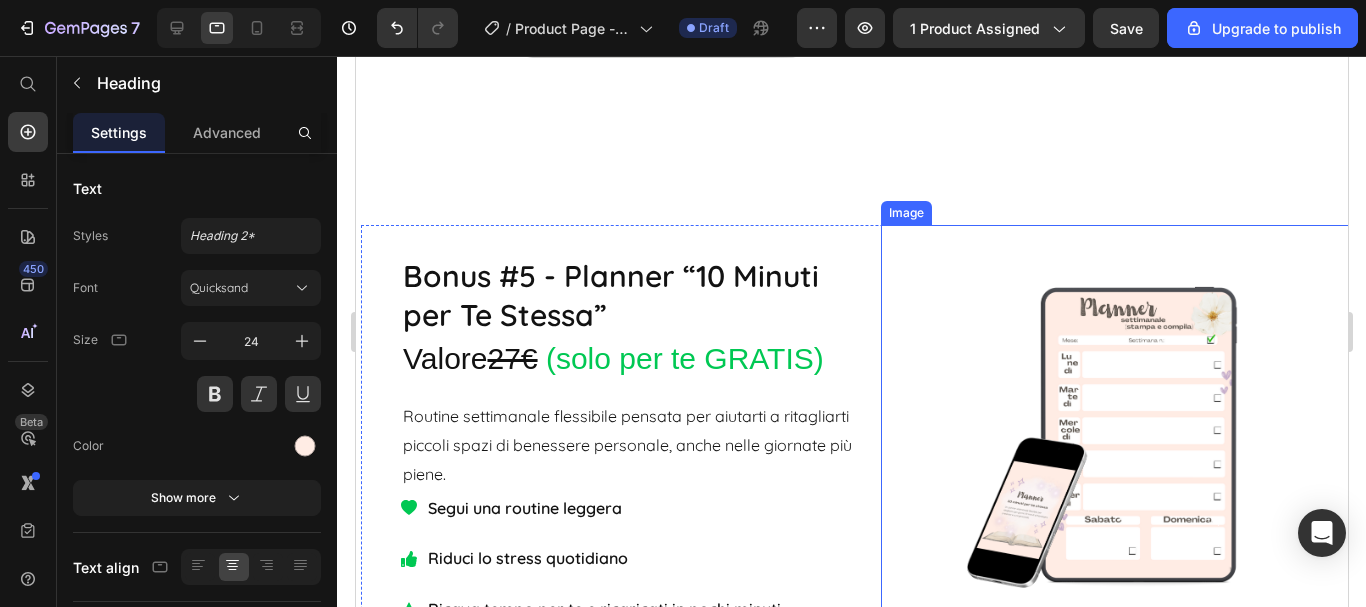 scroll, scrollTop: 8053, scrollLeft: 0, axis: vertical 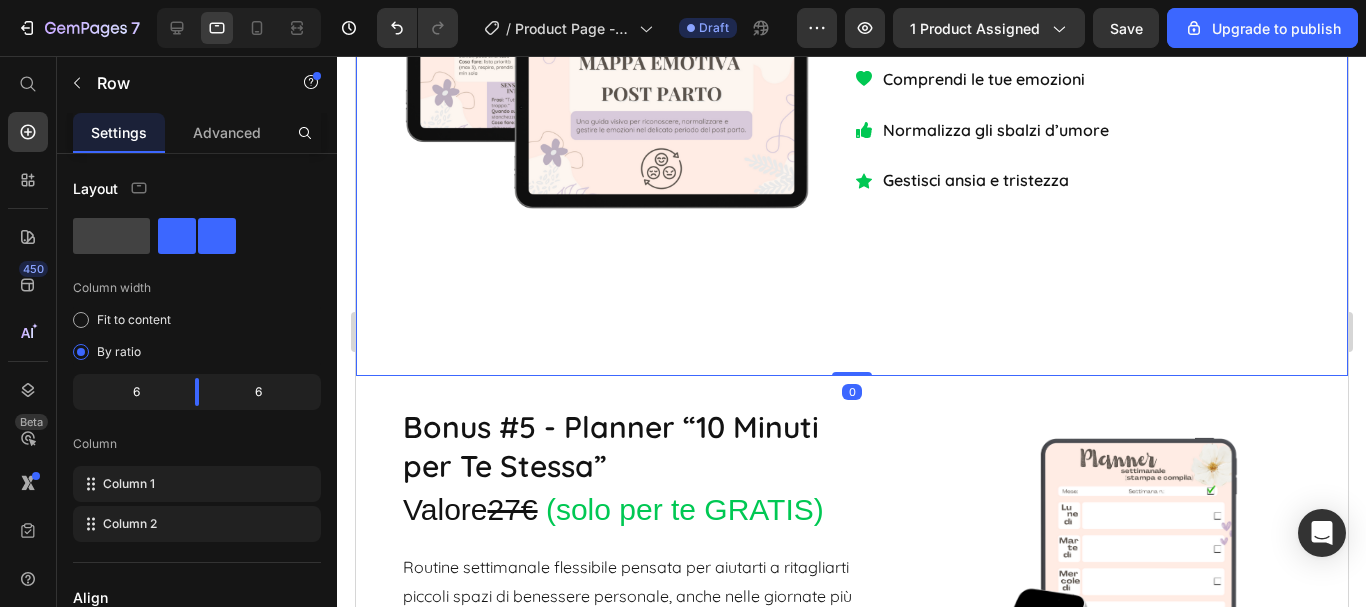 click on "Bonus #4 - Mappa Emotiva Post Parto Heading Valore  19€   (solo per te GRATIS) Heading Mappa per normalizzare gli sbalzi d’umore, riconoscere ciò che provi e imparare a  gestire le emozioni  con più consapevolezza e calma. Text Block Comprendi le tue emozioni Normalizza gli sbalzi d’umore Gestisci ansia e tristezza Item List" at bounding box center [1101, 103] 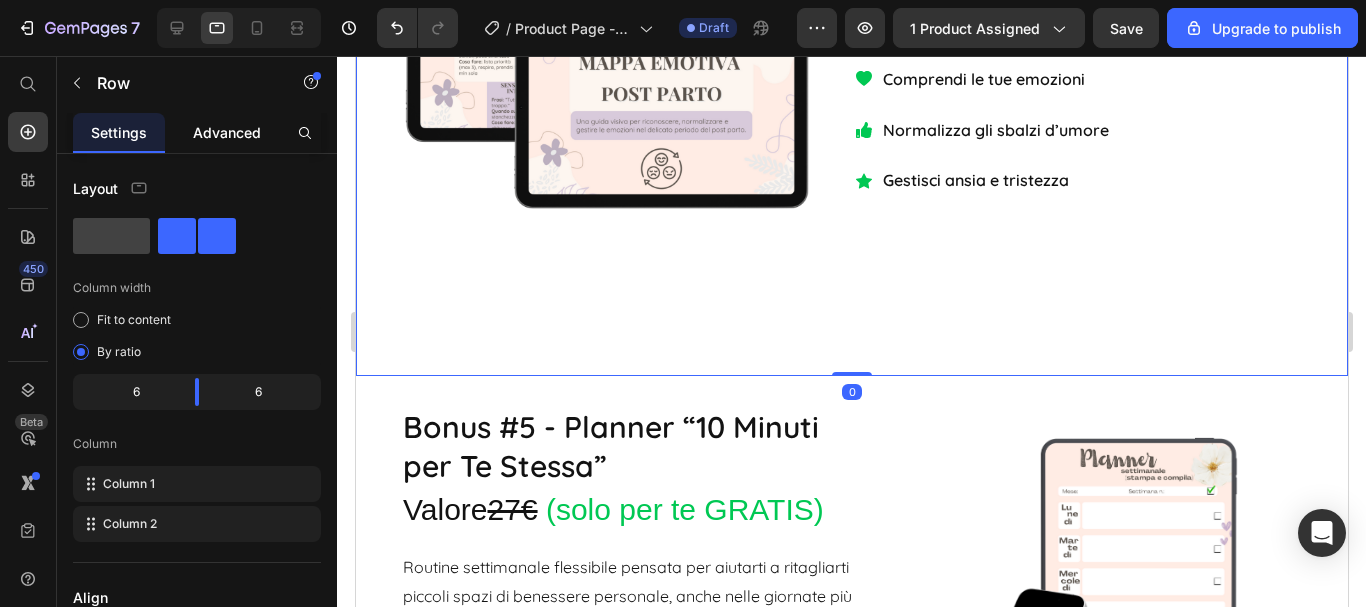 click on "Advanced" at bounding box center (227, 132) 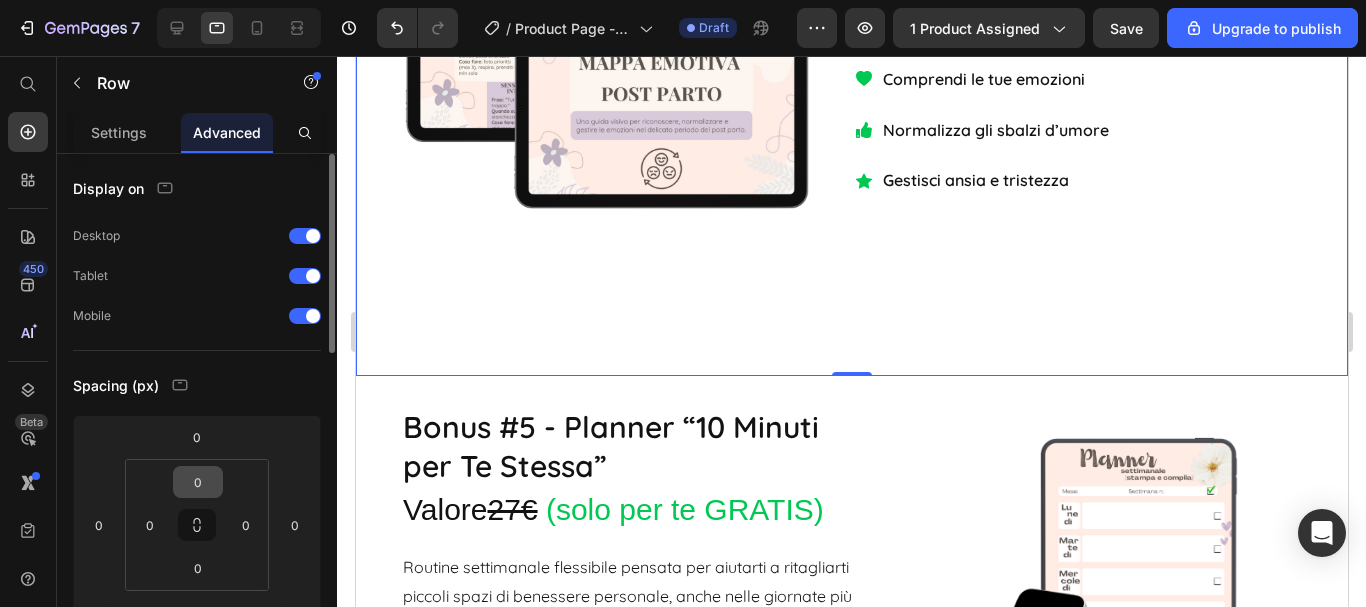 scroll, scrollTop: 100, scrollLeft: 0, axis: vertical 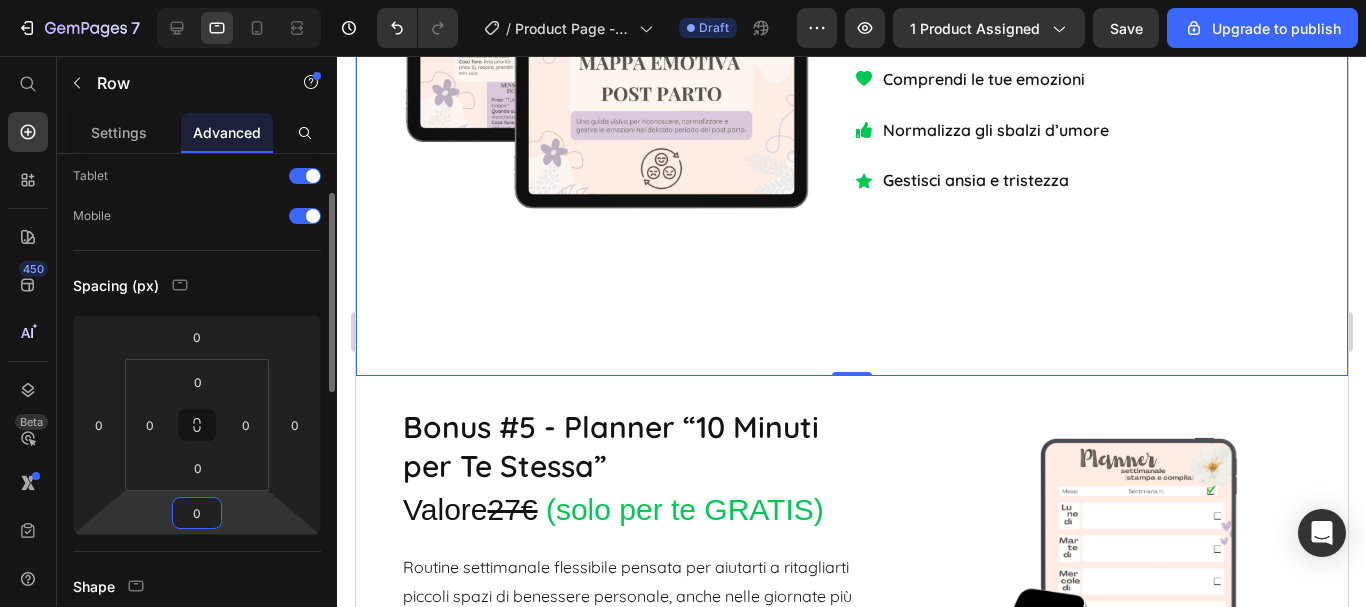 click on "0" at bounding box center (197, 513) 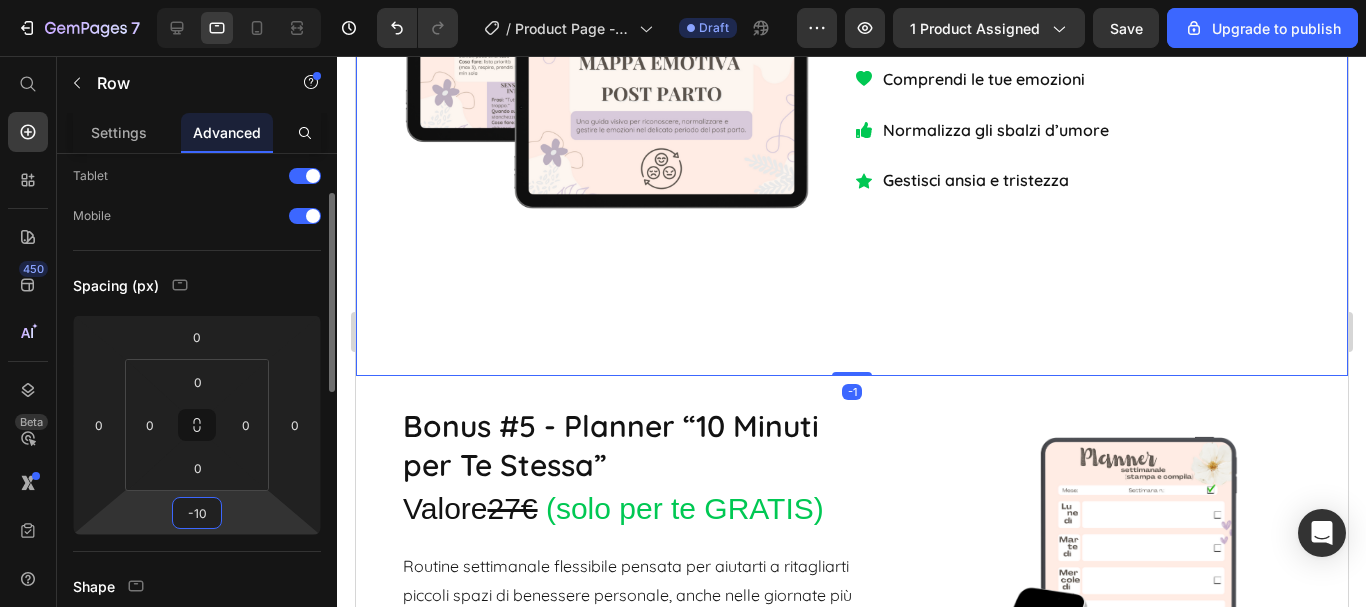 type on "-100" 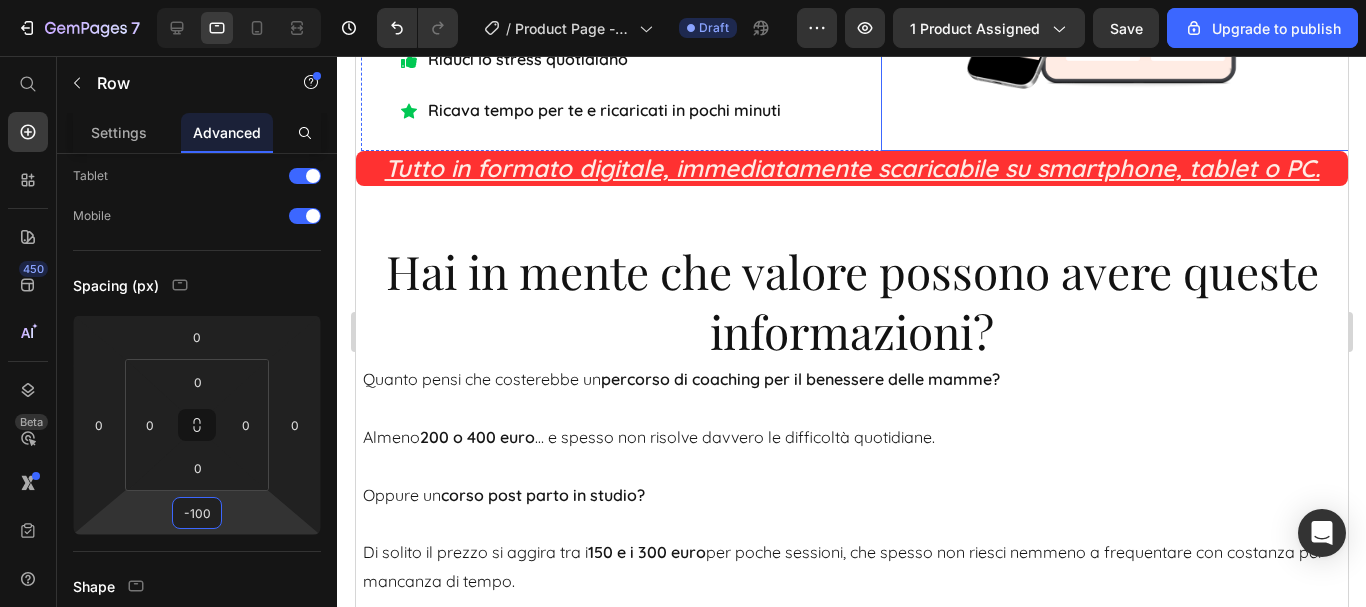 scroll, scrollTop: 8653, scrollLeft: 0, axis: vertical 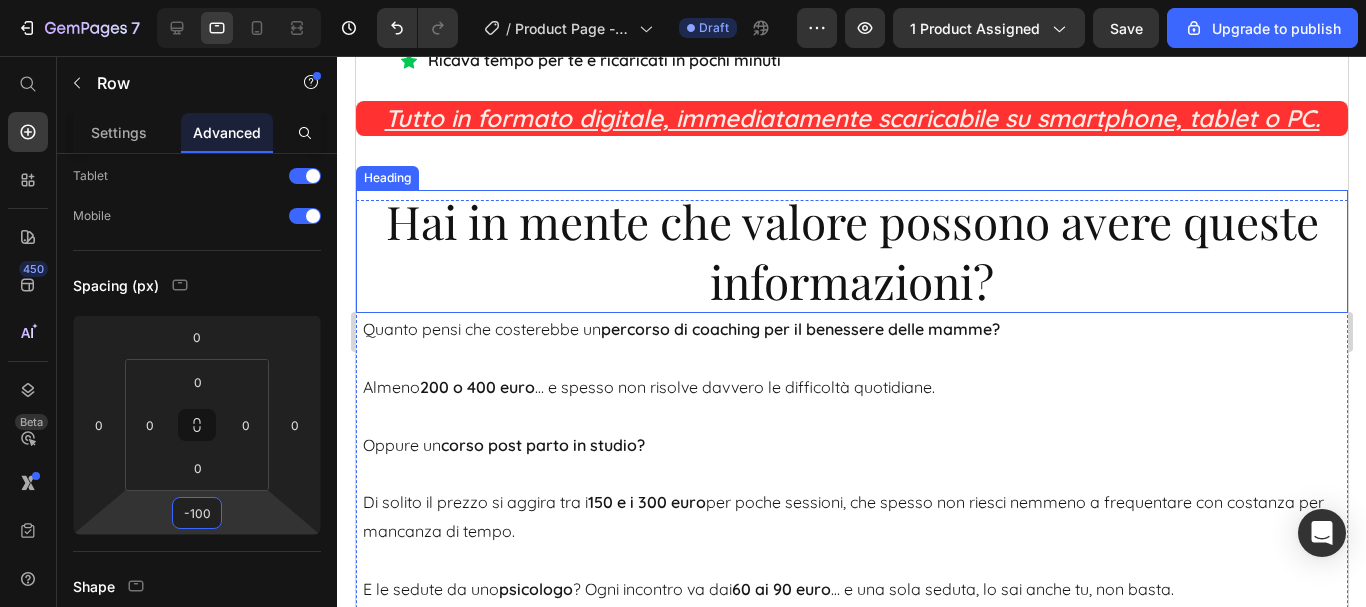 click on "Hai in mente che valore possono avere queste informazioni?" at bounding box center [851, 252] 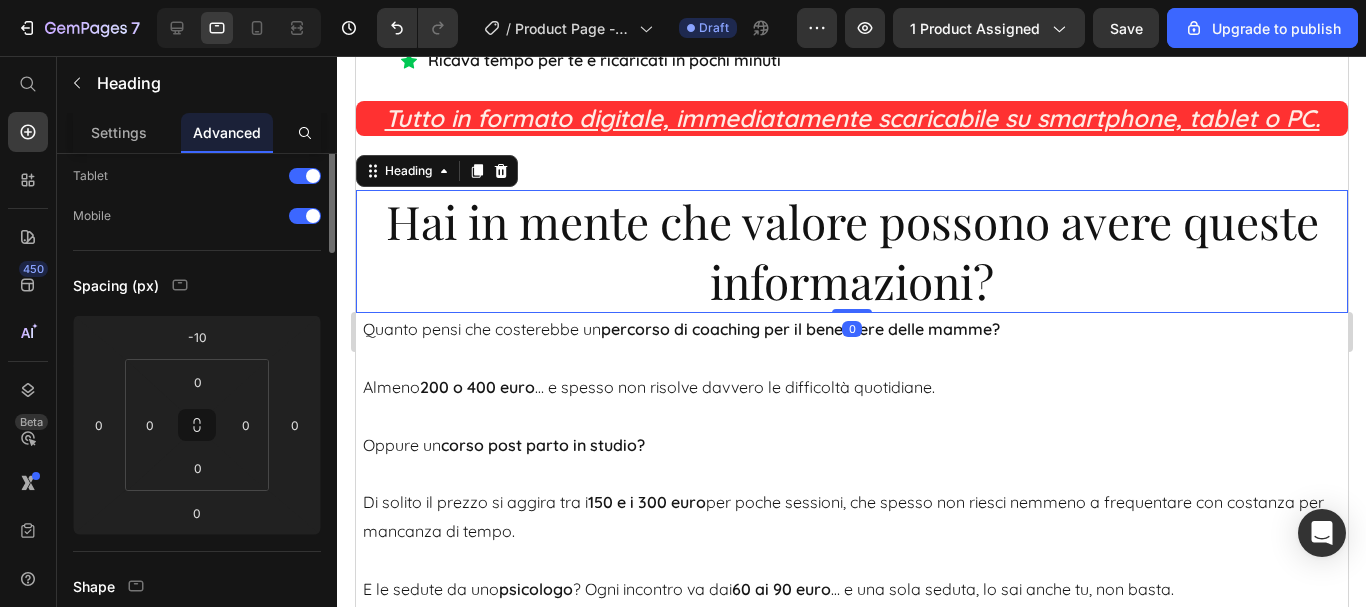 scroll, scrollTop: 0, scrollLeft: 0, axis: both 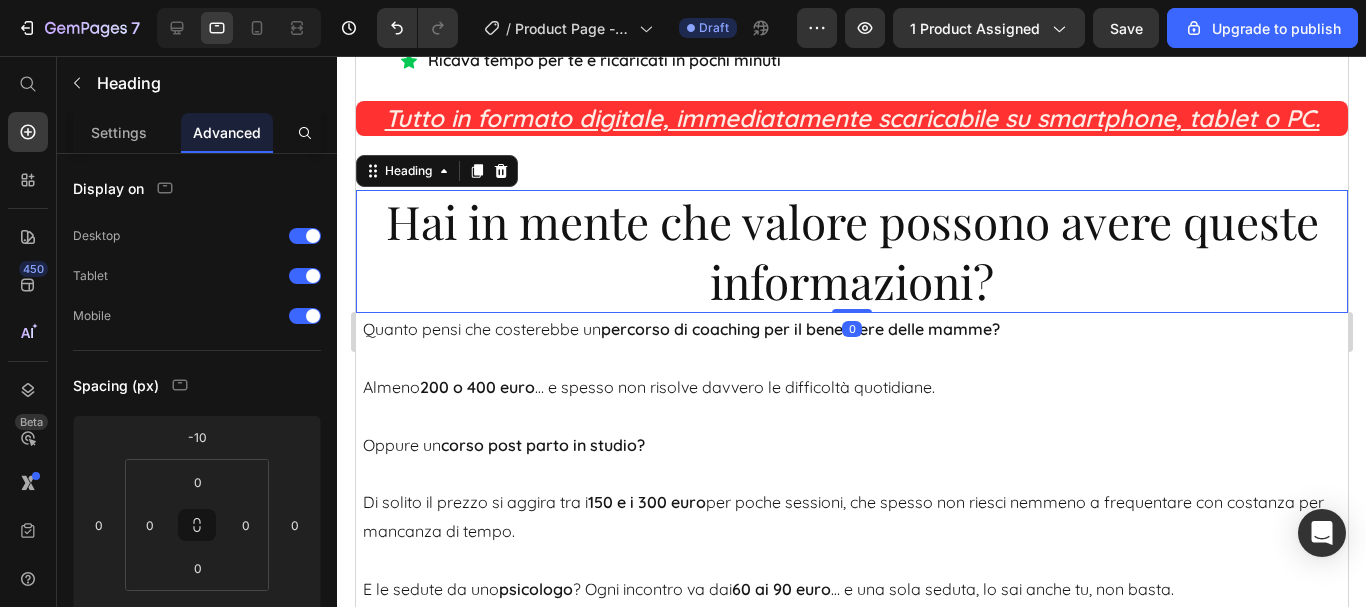drag, startPoint x: 140, startPoint y: 132, endPoint x: 159, endPoint y: 153, distance: 28.319605 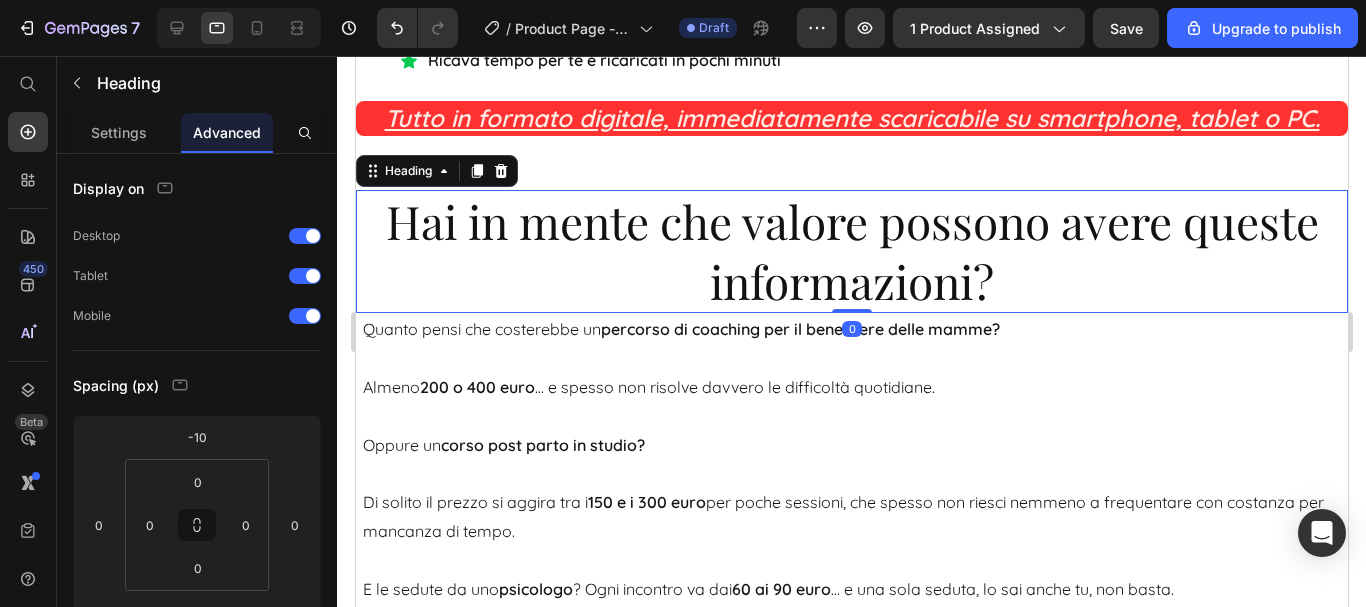 click on "Settings" at bounding box center [119, 132] 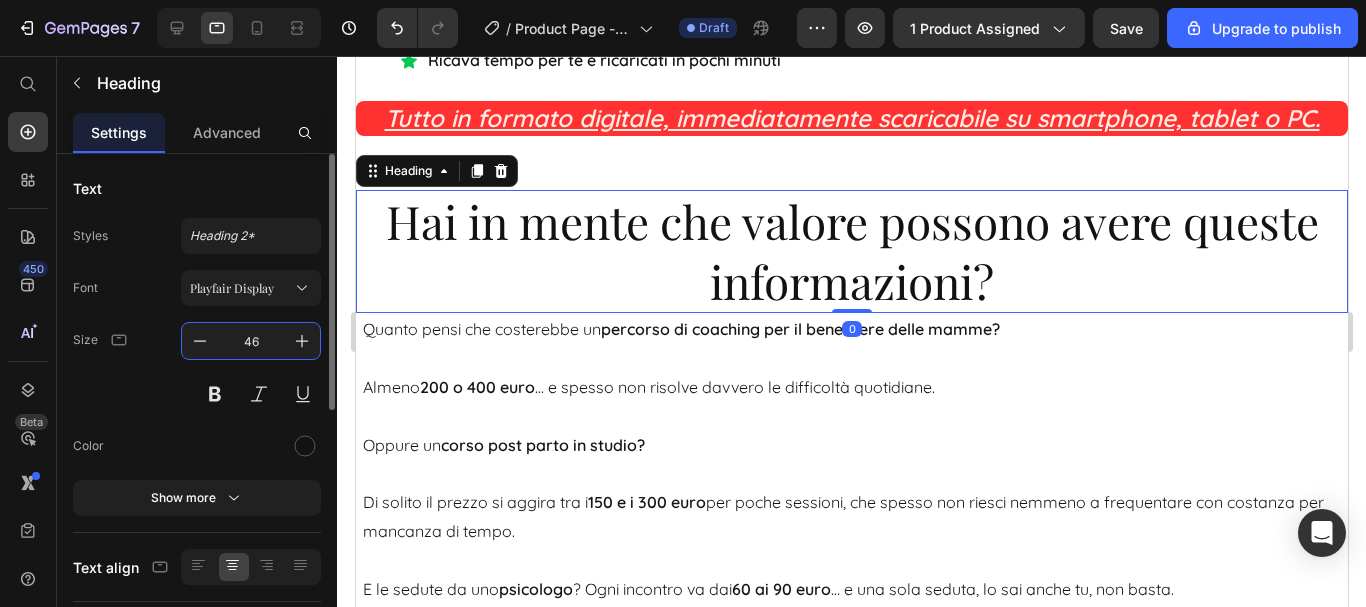 click on "46" at bounding box center [251, 341] 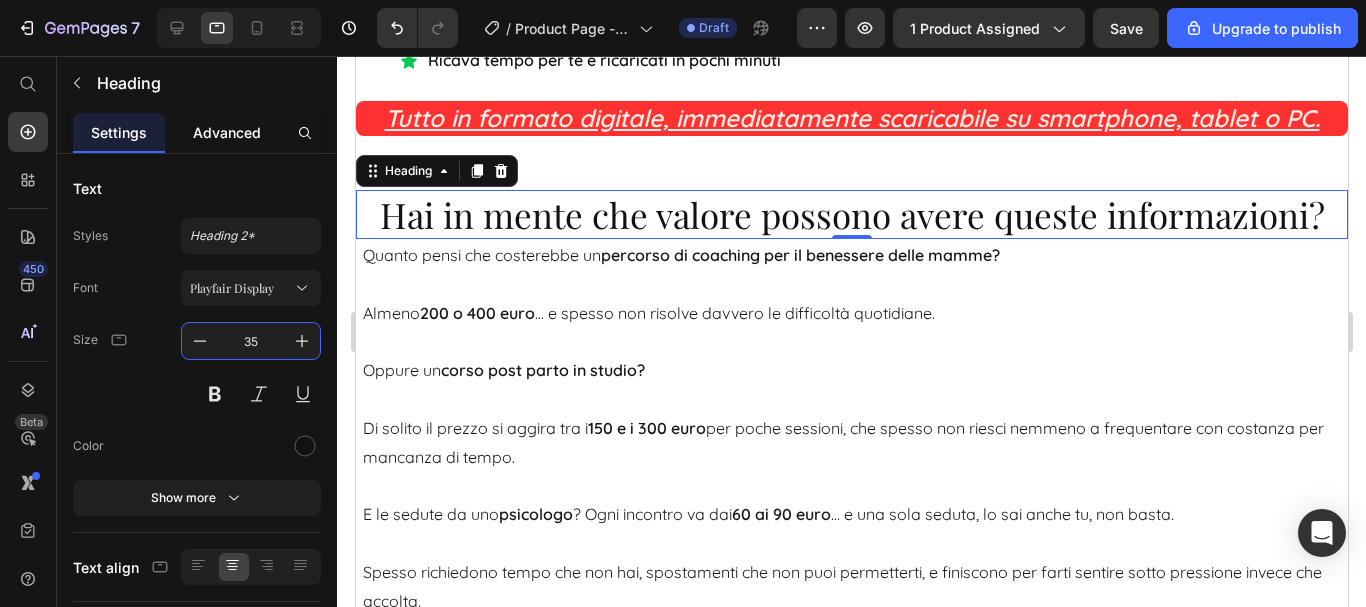 type on "35" 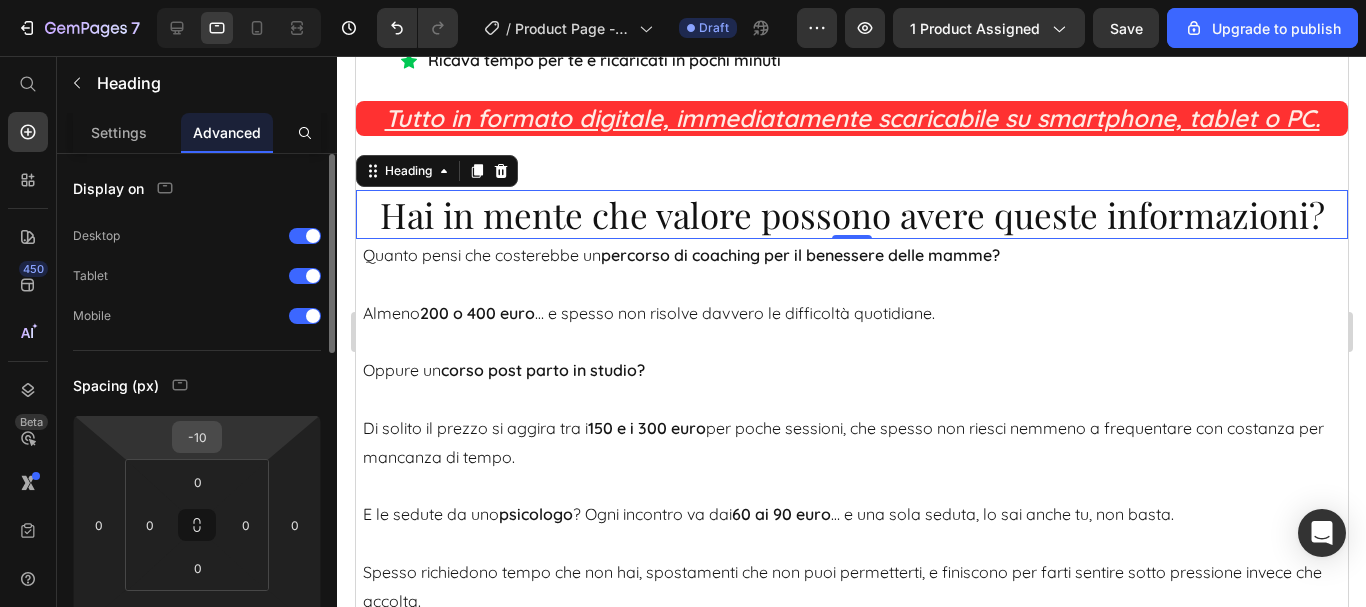 click on "-10" at bounding box center (197, 437) 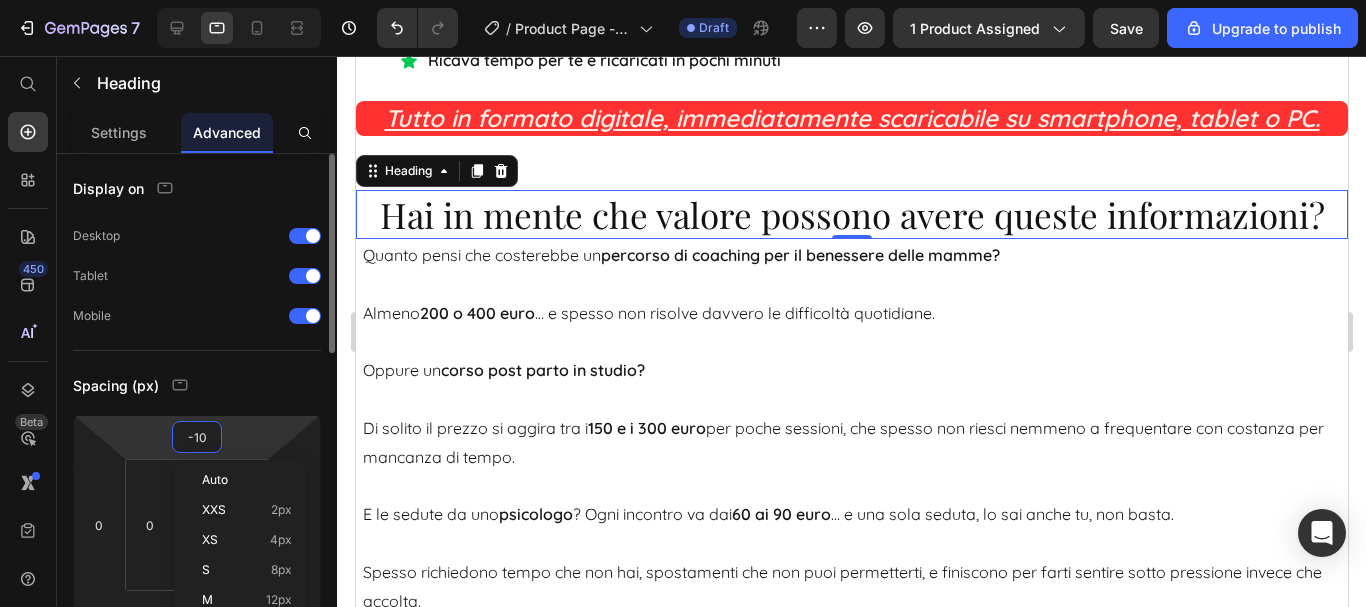 type on "0" 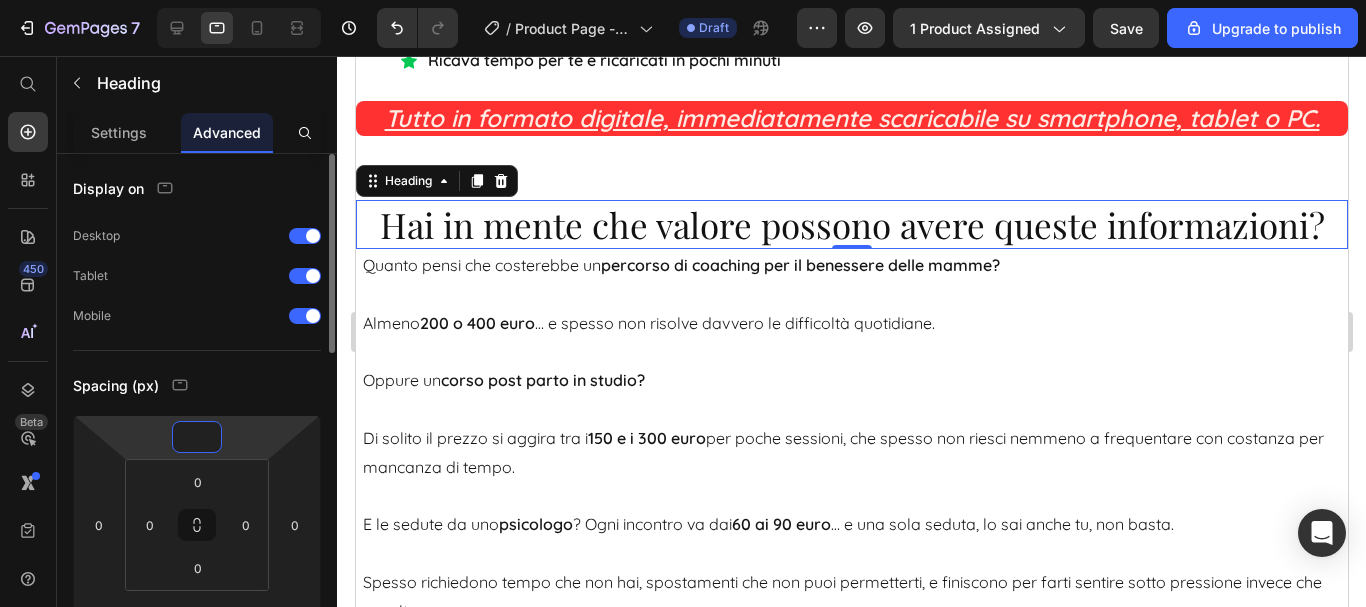 type on "0" 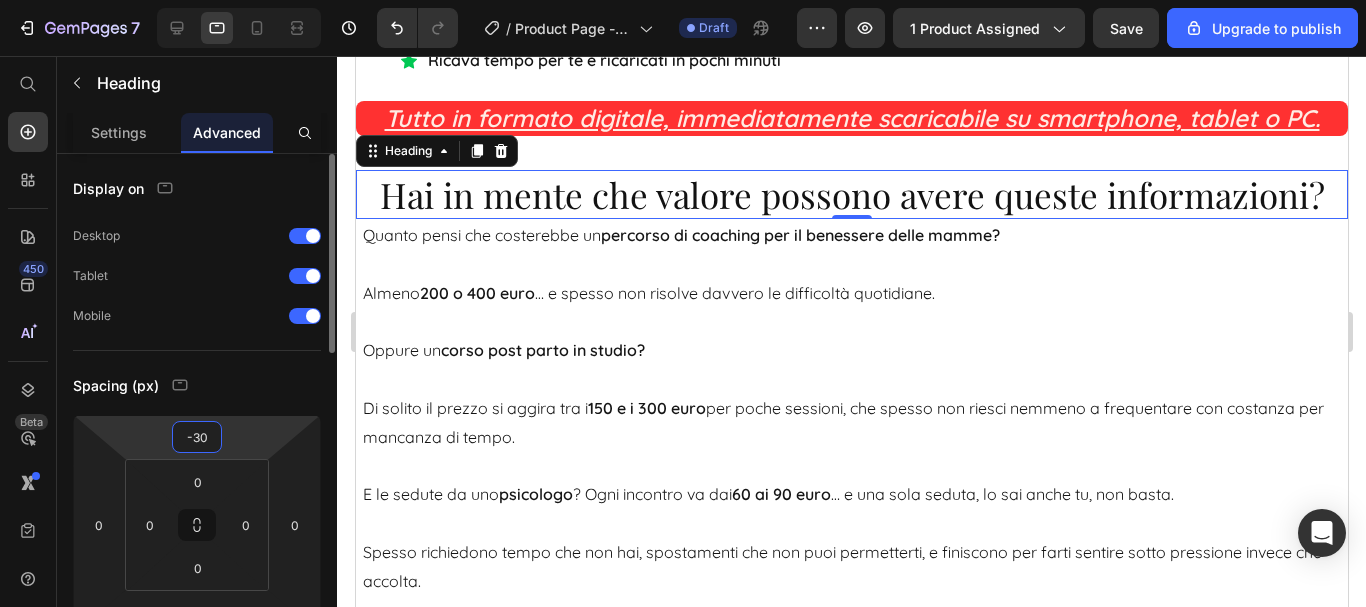 type on "-3" 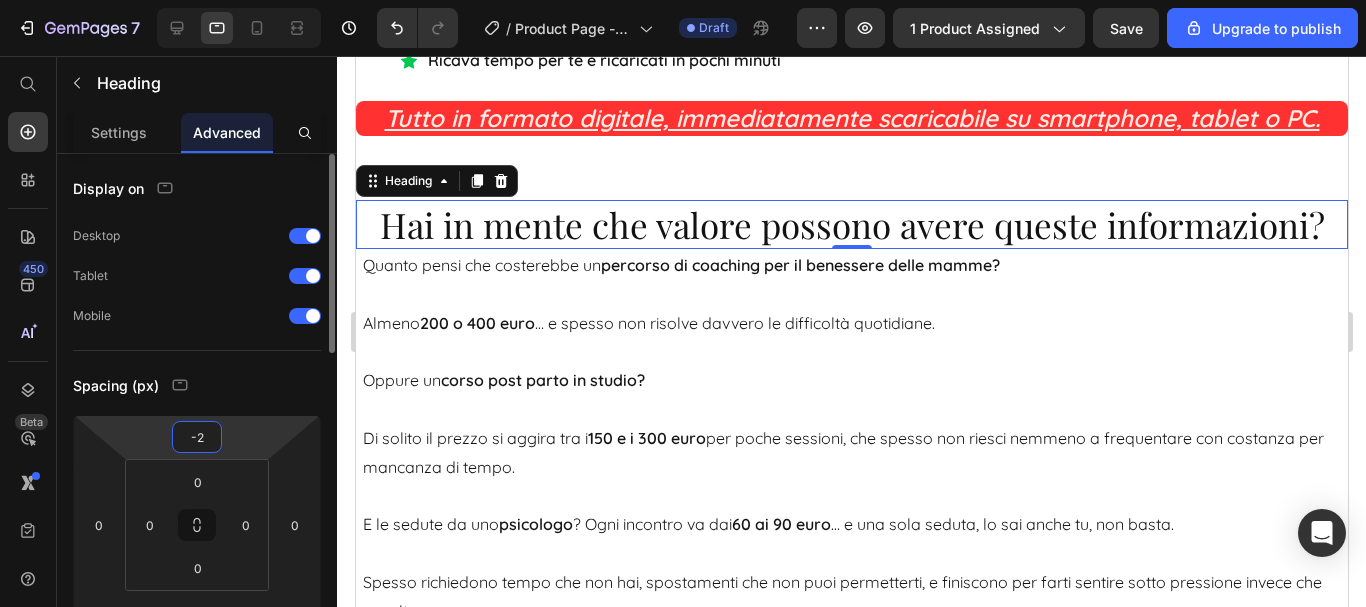 type on "-20" 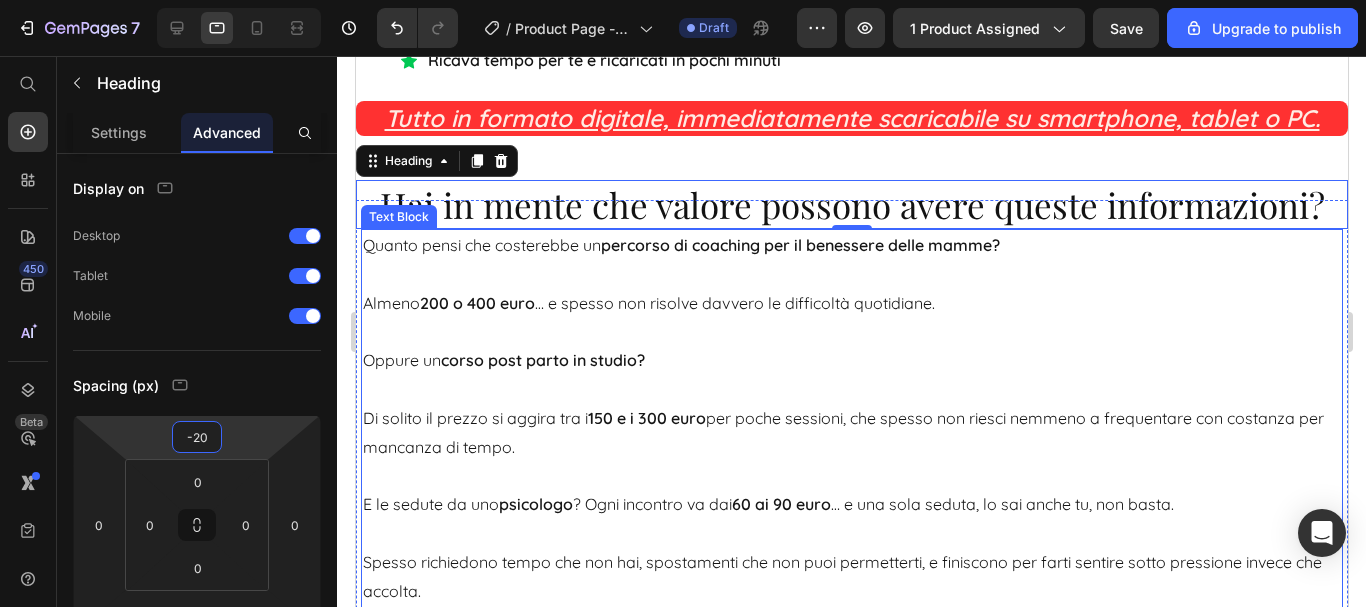 click on "Quanto pensi che costerebbe un  percorso di coaching per il benessere delle mamme?" at bounding box center [851, 245] 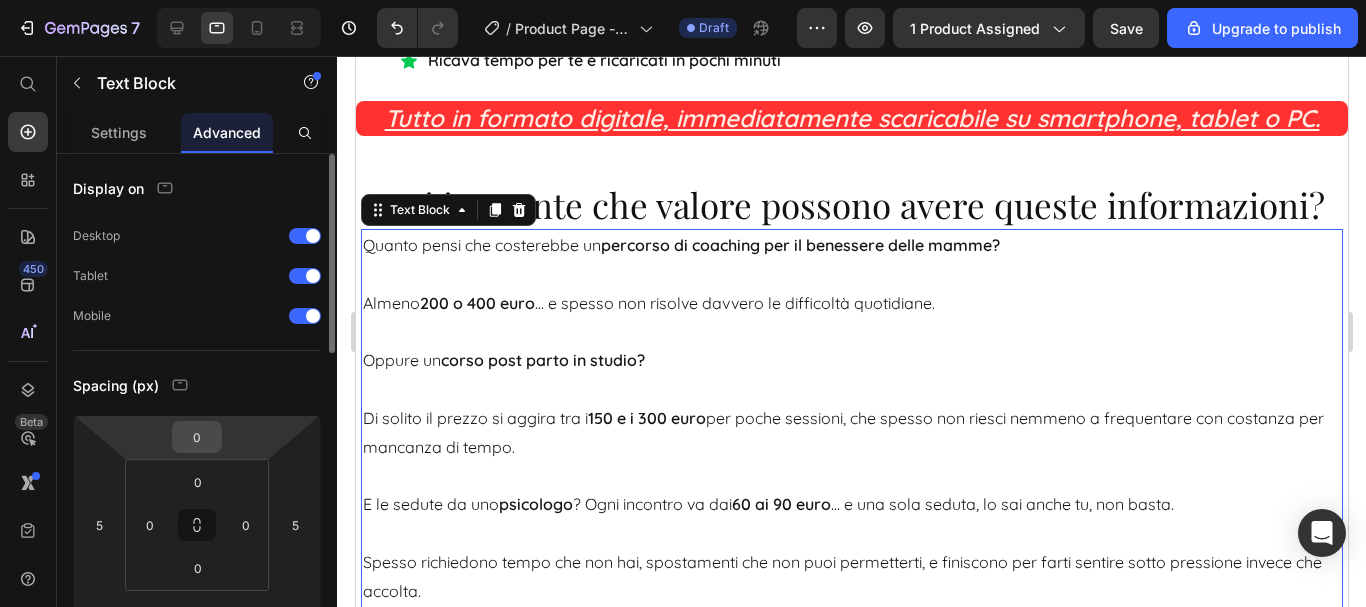 click on "0" at bounding box center [197, 437] 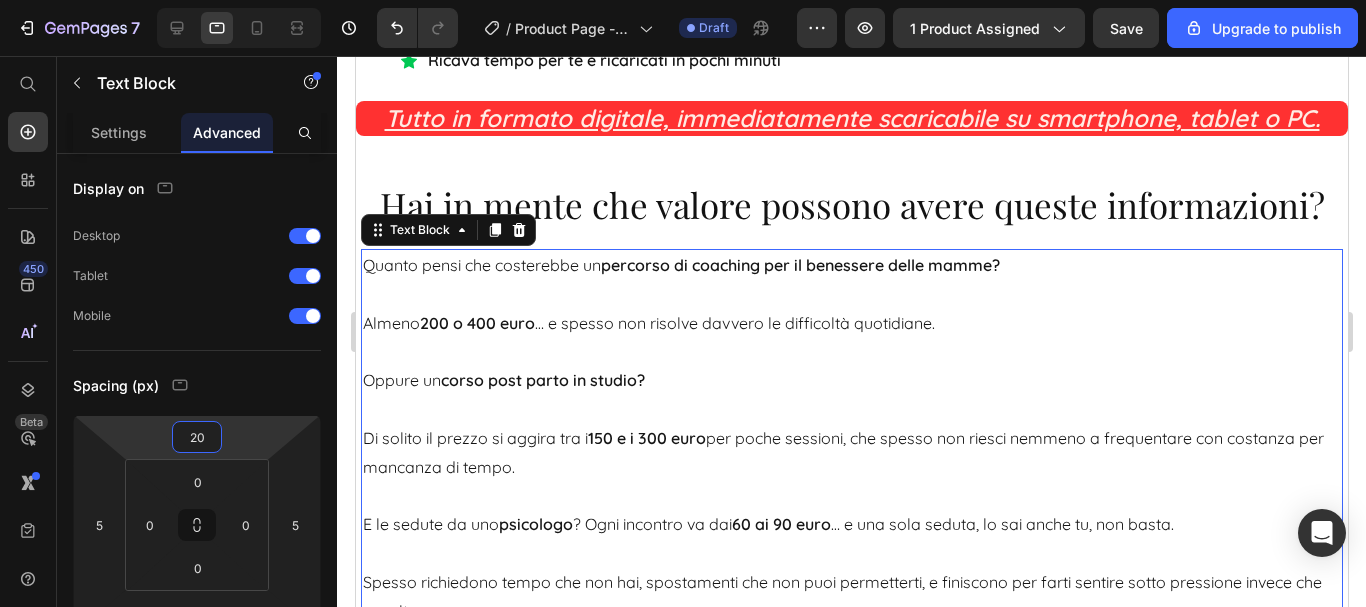 type on "20" 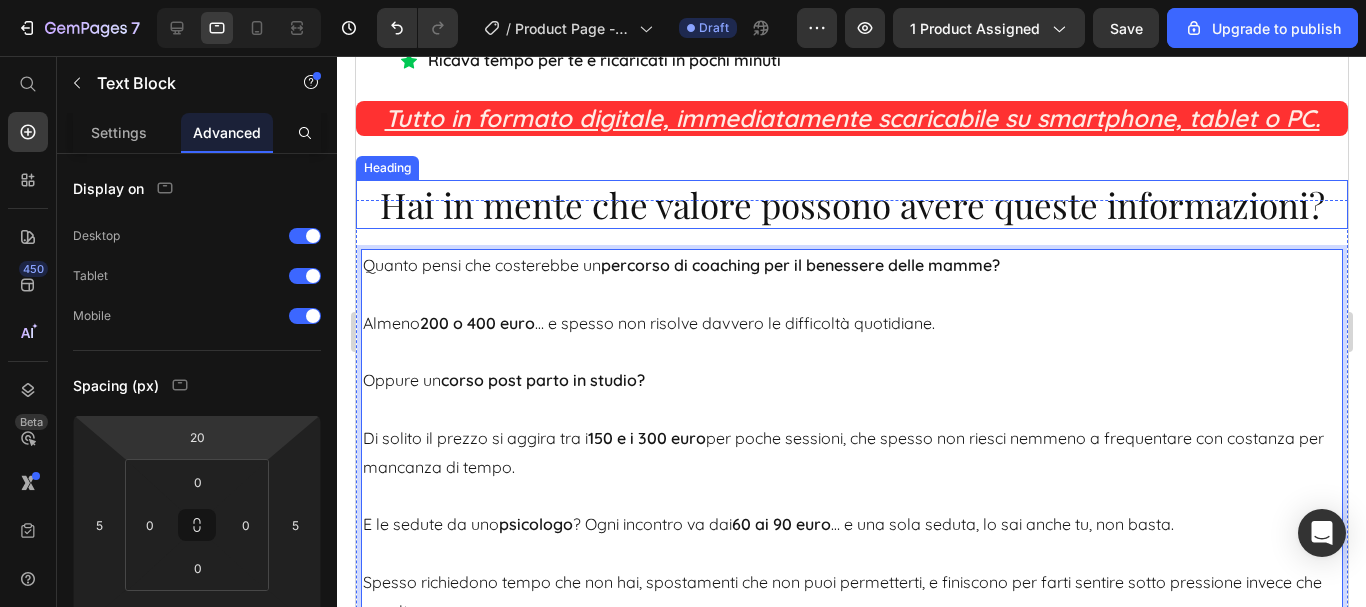 click on "Hai in mente che valore possono avere queste informazioni?" at bounding box center [851, 205] 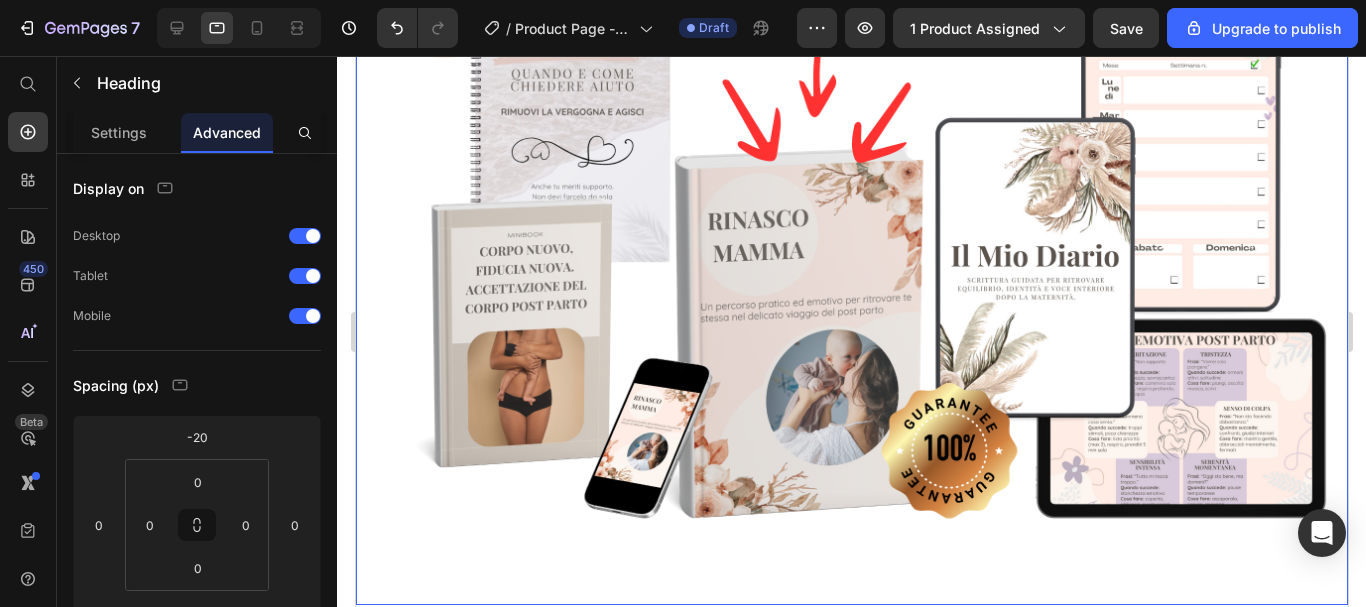 scroll, scrollTop: 9953, scrollLeft: 0, axis: vertical 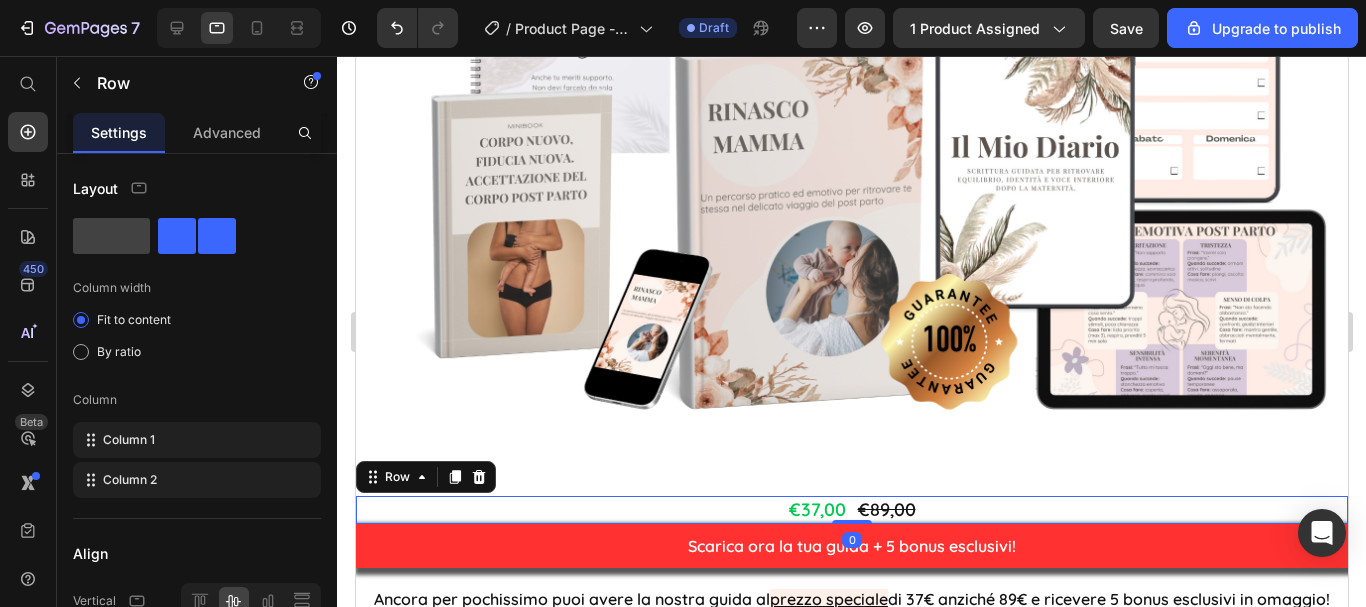 click on "€37,00 Product Price €89,00 Product Price Row   0" at bounding box center [851, 509] 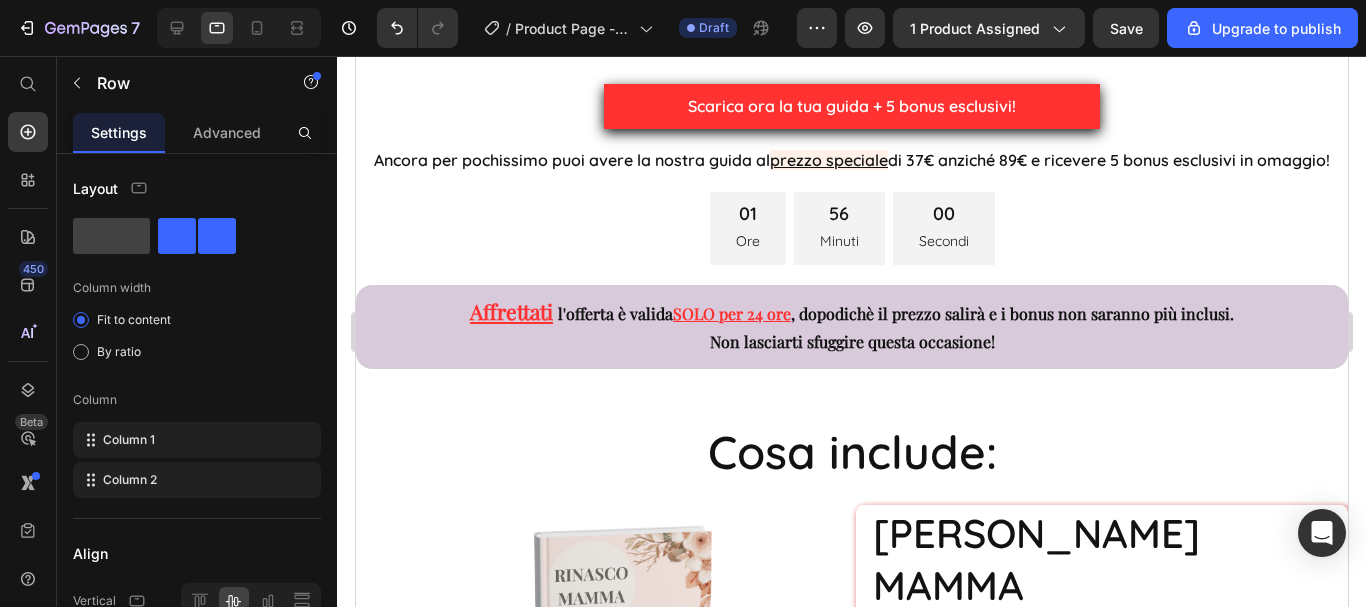 scroll, scrollTop: 5553, scrollLeft: 0, axis: vertical 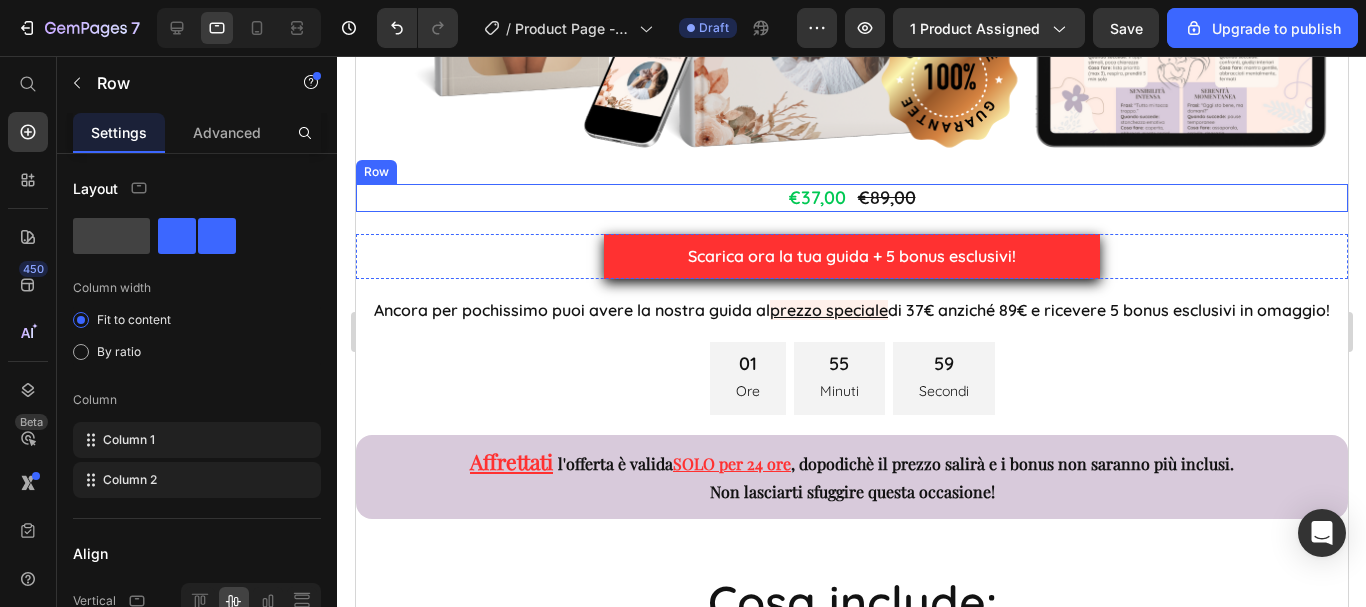 click on "€37,00 Product Price €89,00 Product Price Row" at bounding box center [851, 197] 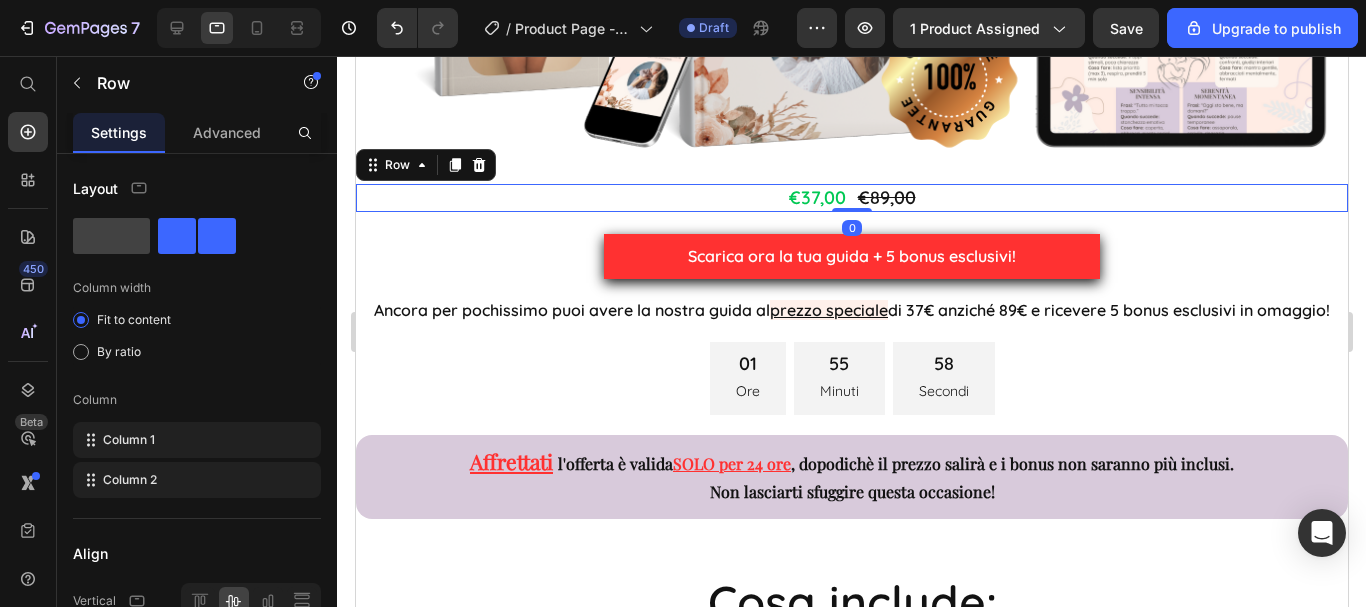 click on "Settings Advanced" at bounding box center (197, 133) 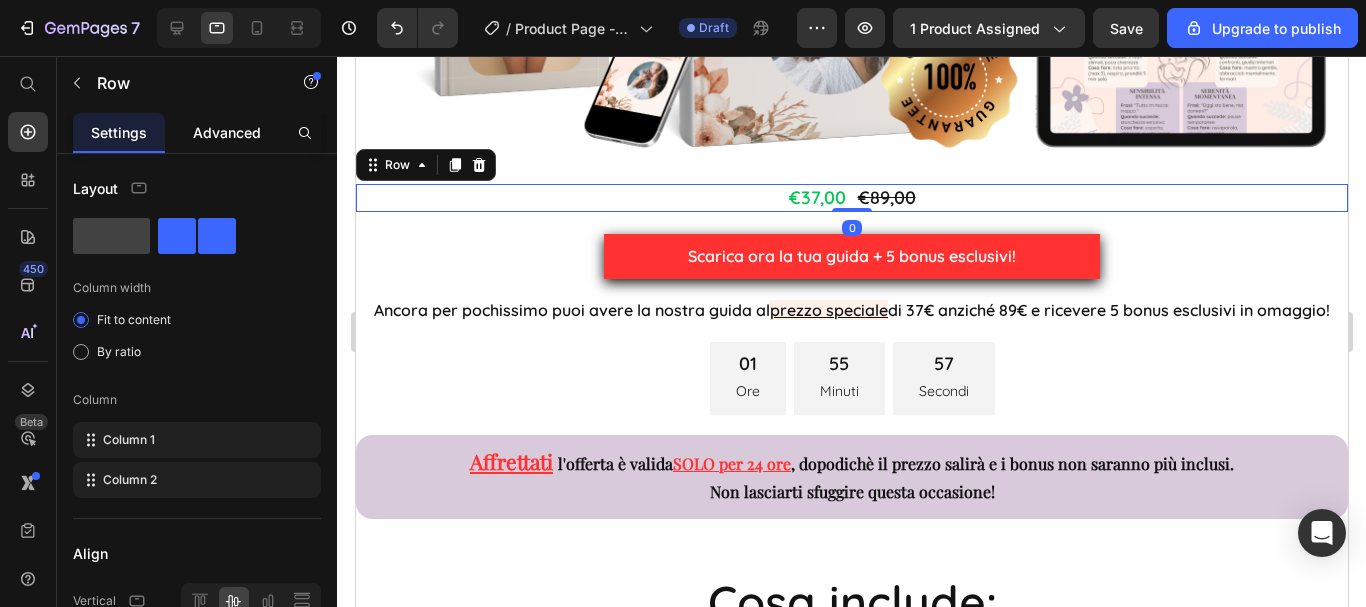 click on "Advanced" at bounding box center [227, 132] 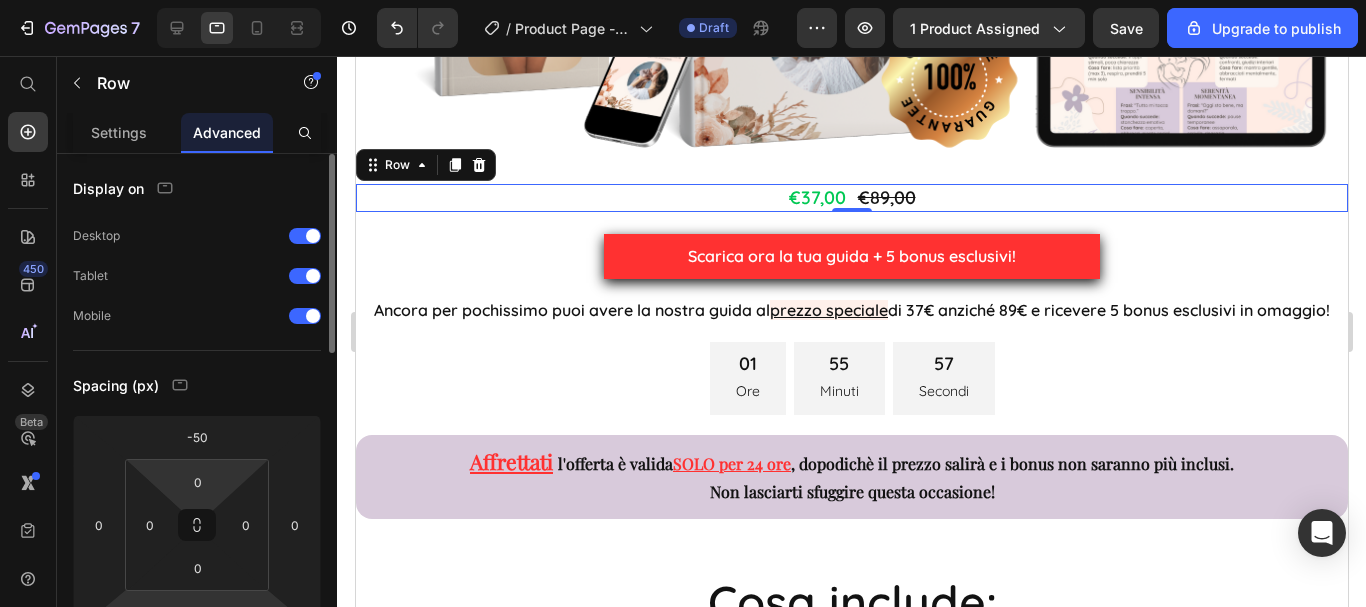 scroll, scrollTop: 100, scrollLeft: 0, axis: vertical 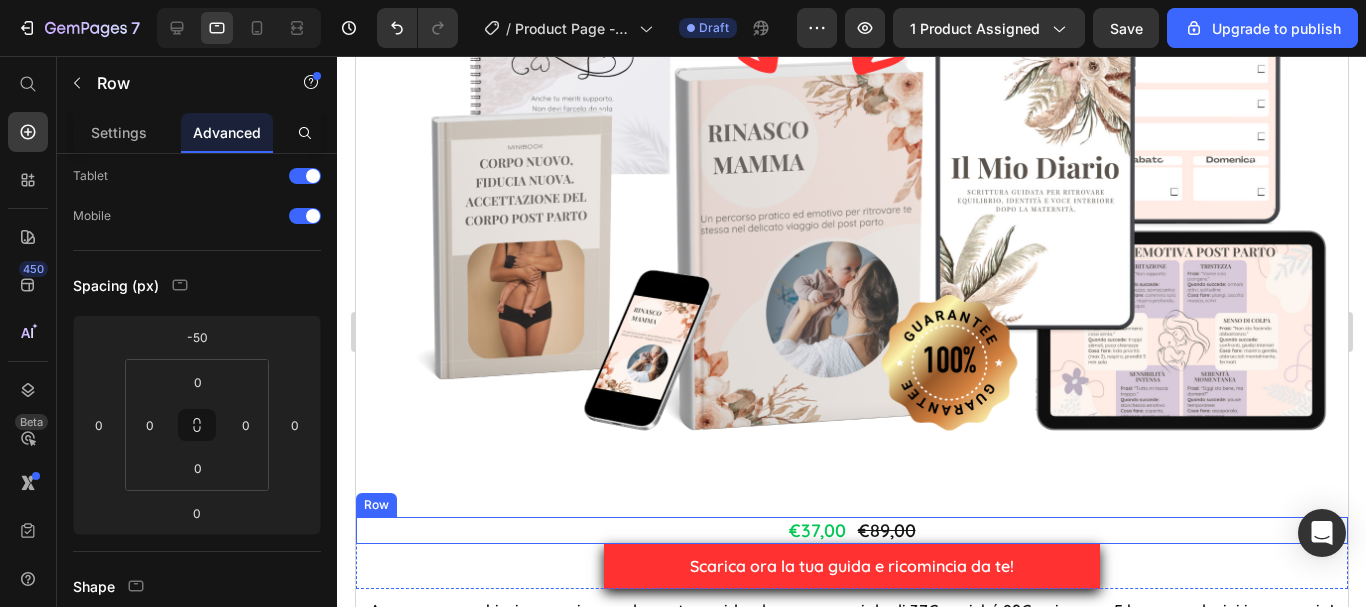 click on "€37,00 Product Price €89,00 Product Price Row" at bounding box center (851, 530) 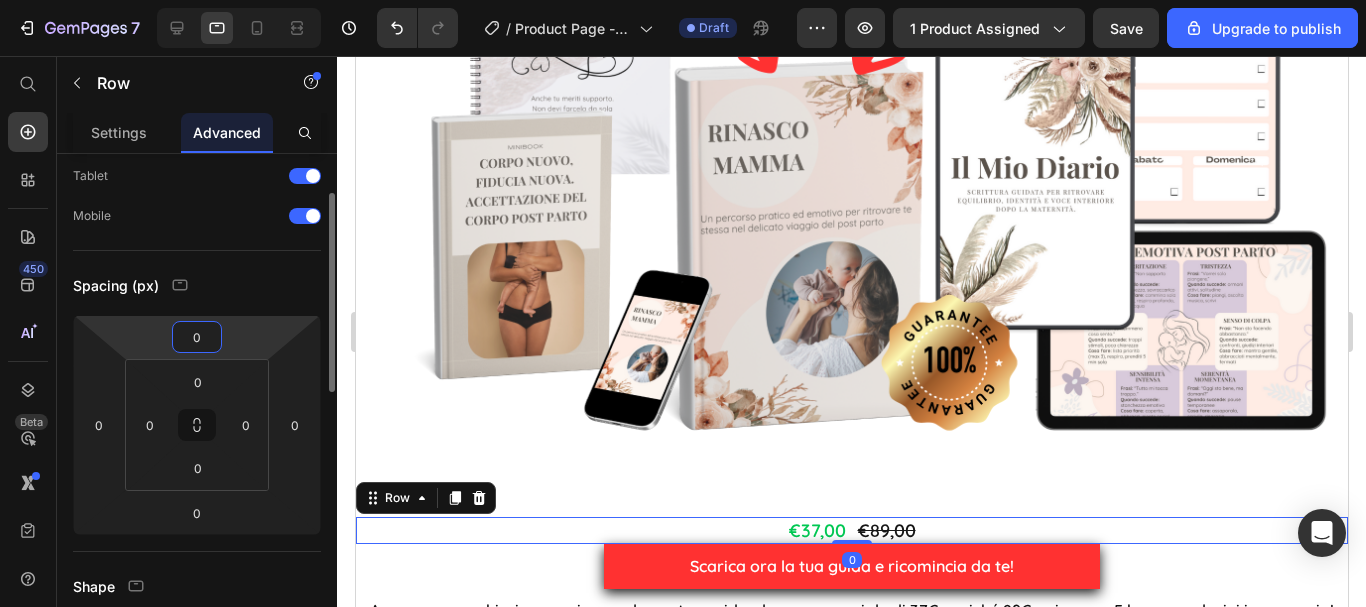 click on "0" at bounding box center (197, 337) 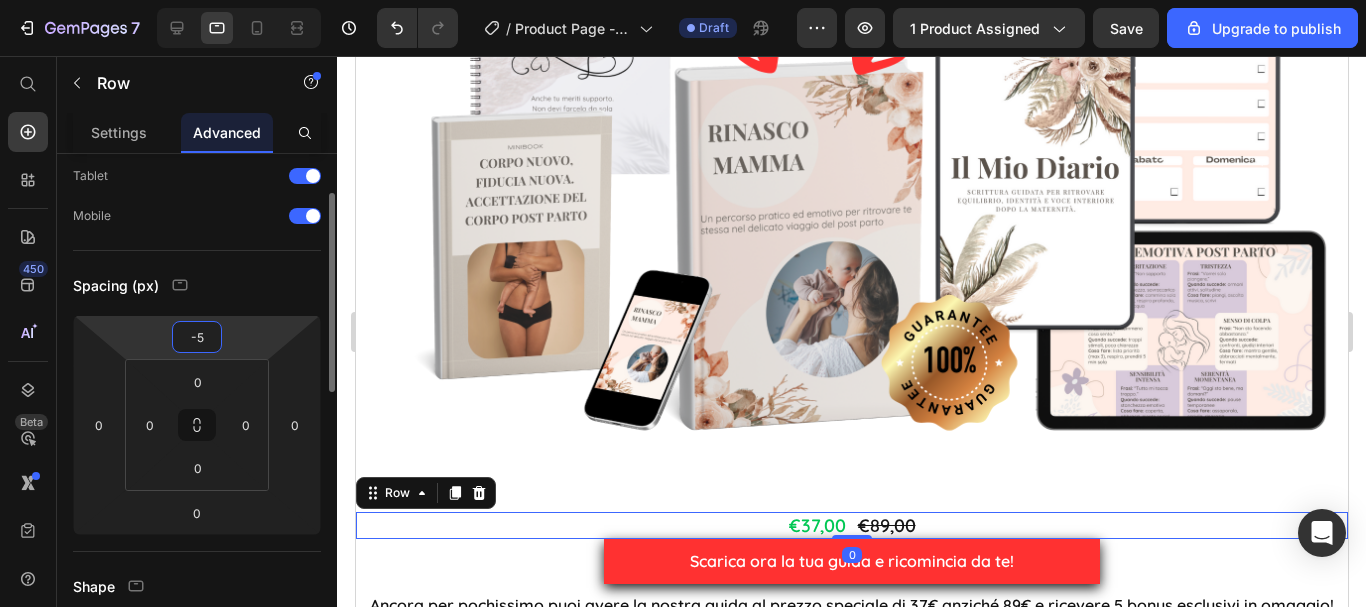 type on "-50" 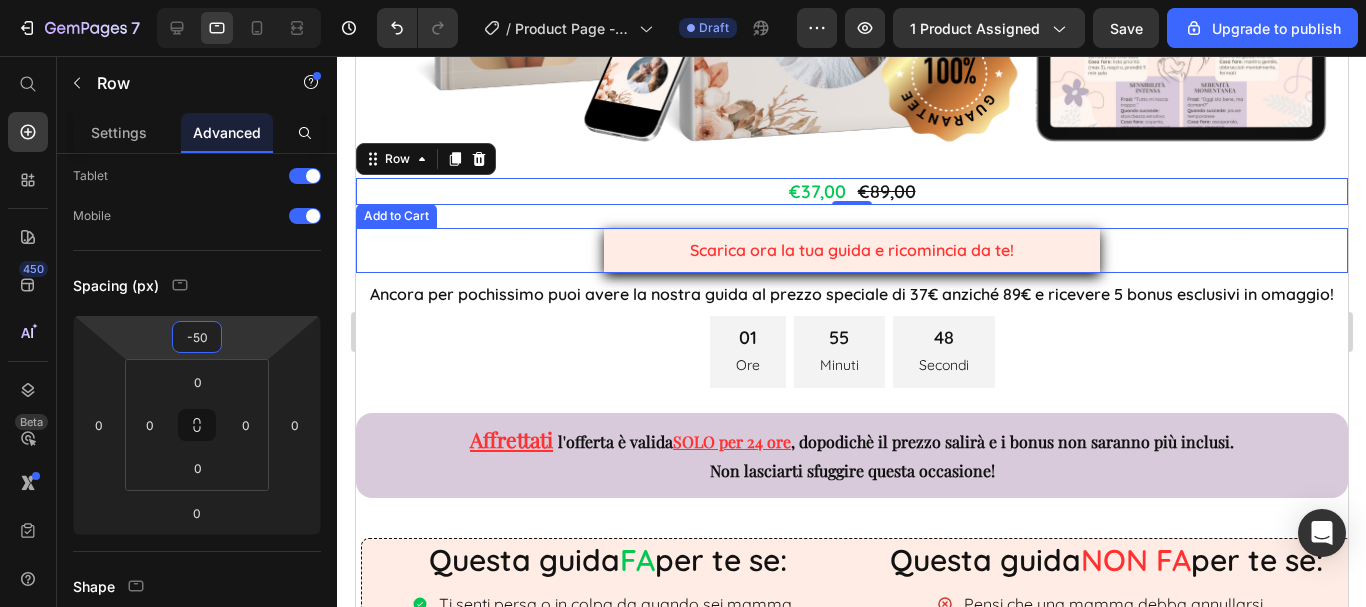 scroll, scrollTop: 1053, scrollLeft: 0, axis: vertical 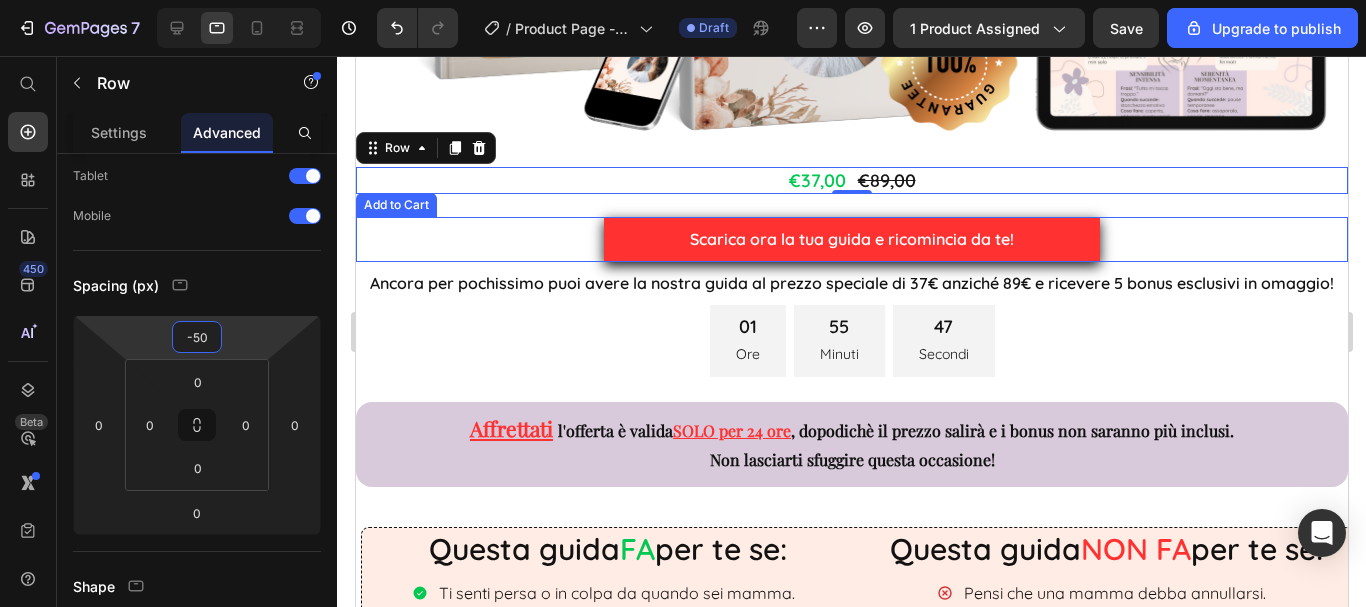 click on "Scarica ora la tua guida e ricomincia da te! Add to Cart" at bounding box center [851, 239] 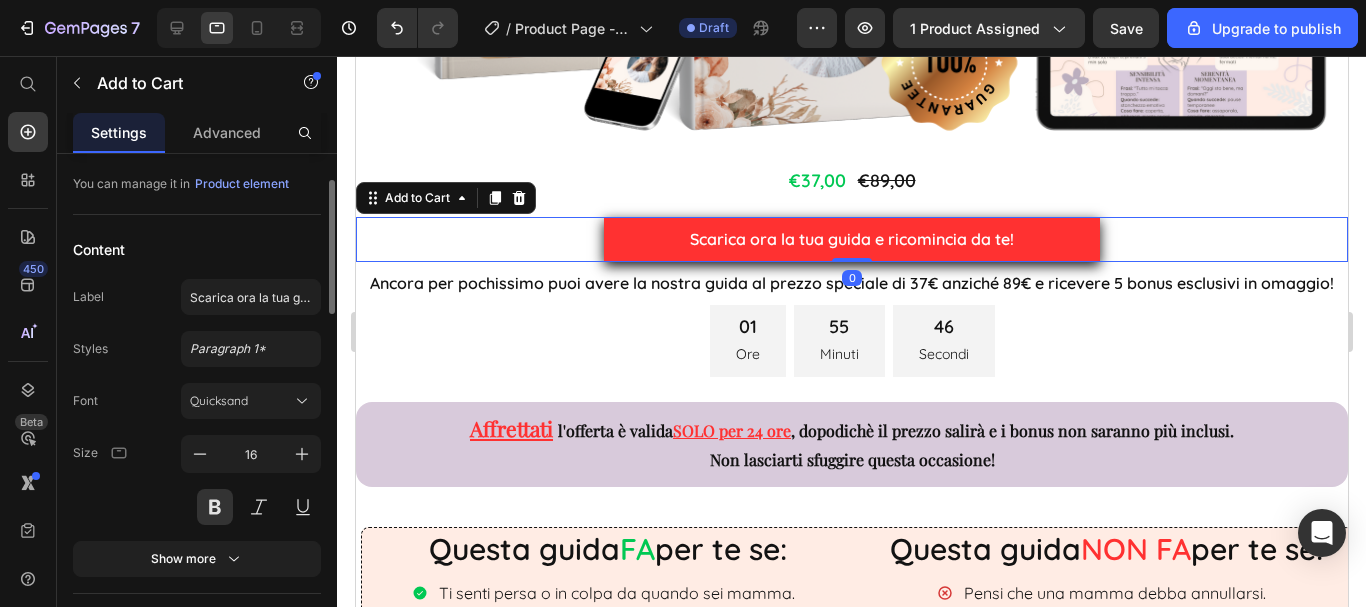 scroll, scrollTop: 0, scrollLeft: 0, axis: both 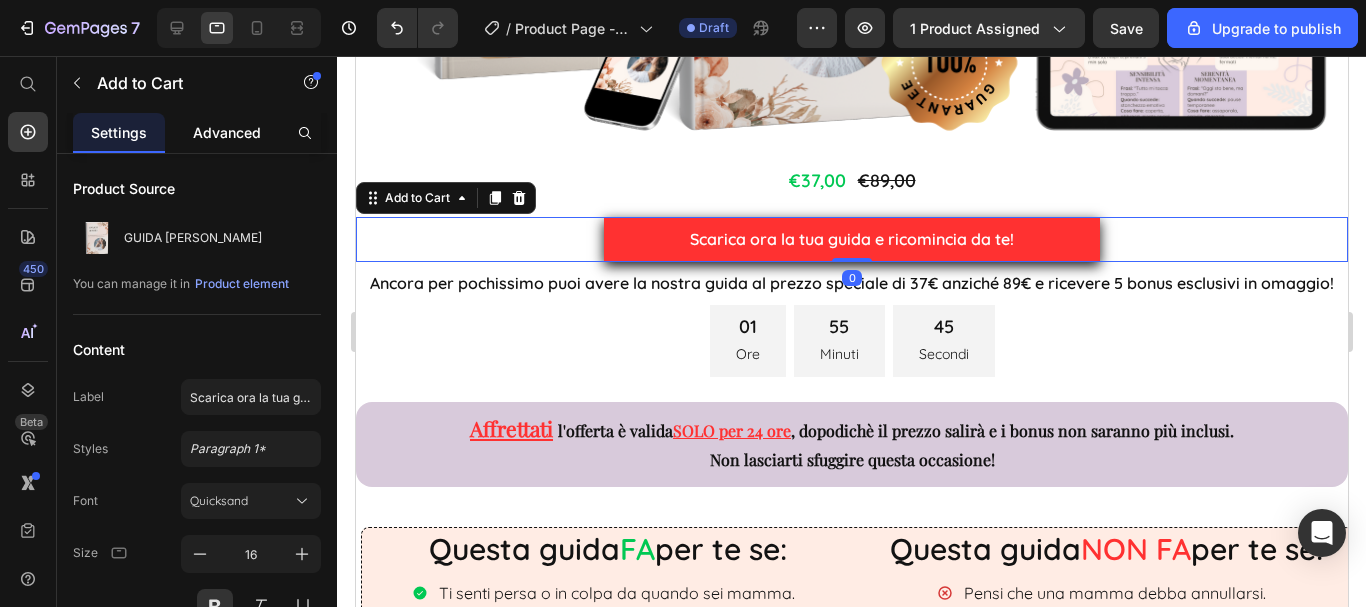click on "Advanced" at bounding box center (227, 132) 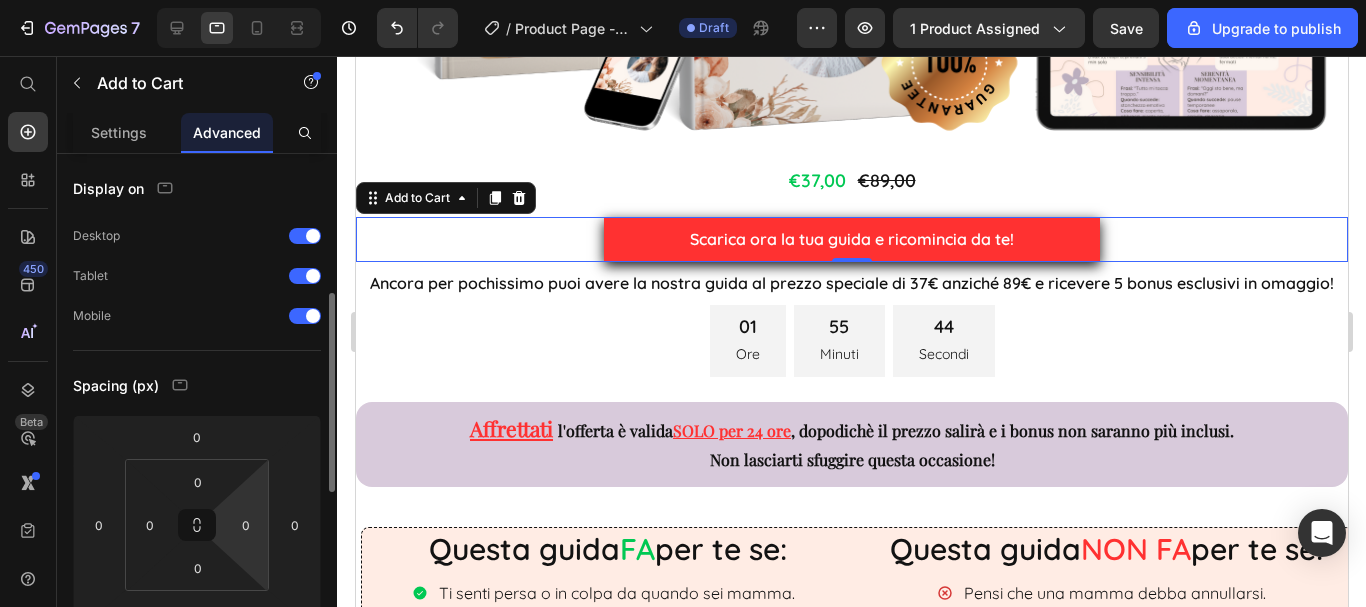 scroll, scrollTop: 200, scrollLeft: 0, axis: vertical 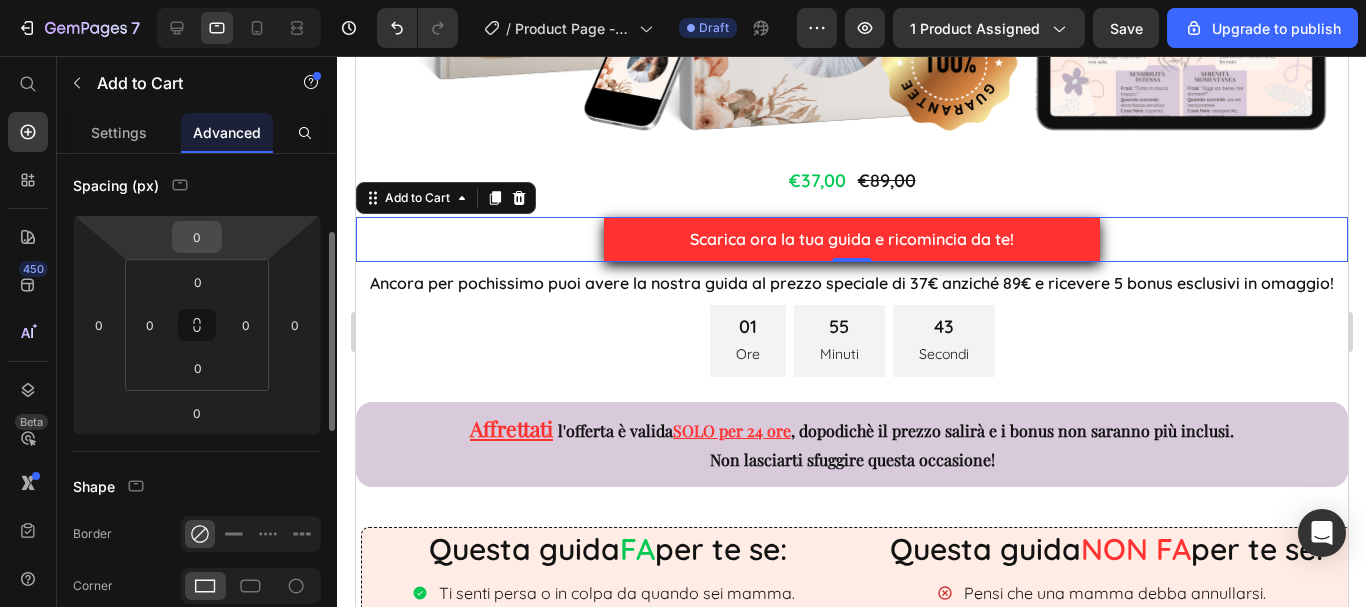 click on "0" at bounding box center (197, 237) 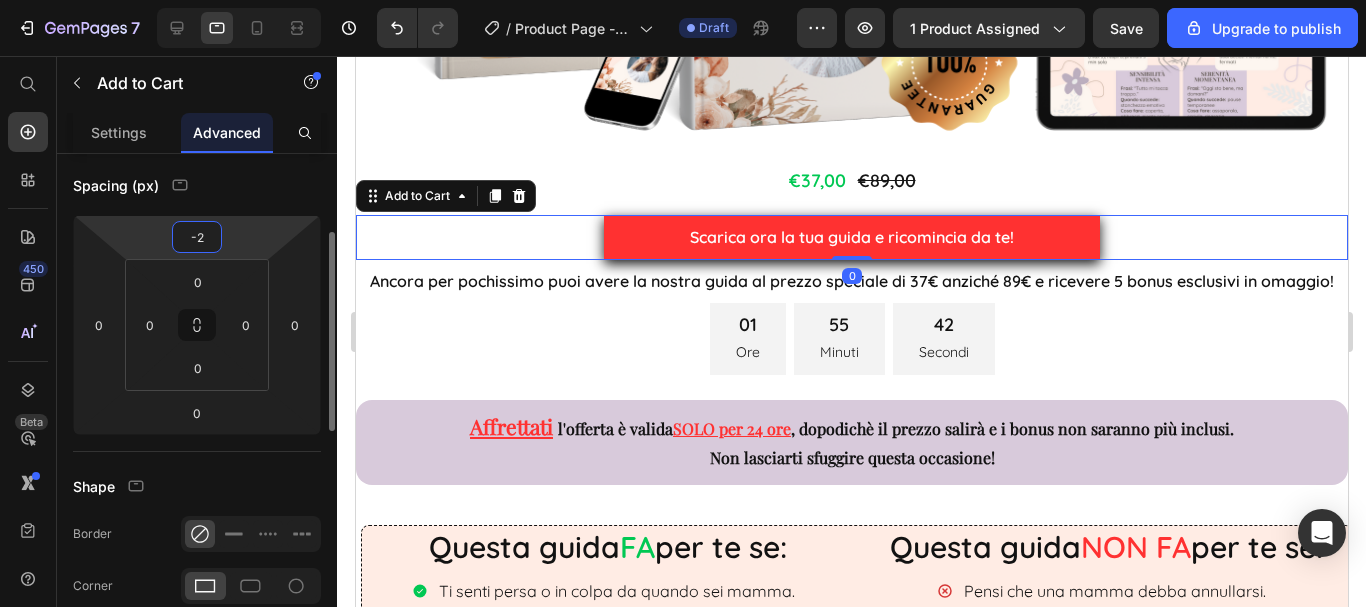 type on "-20" 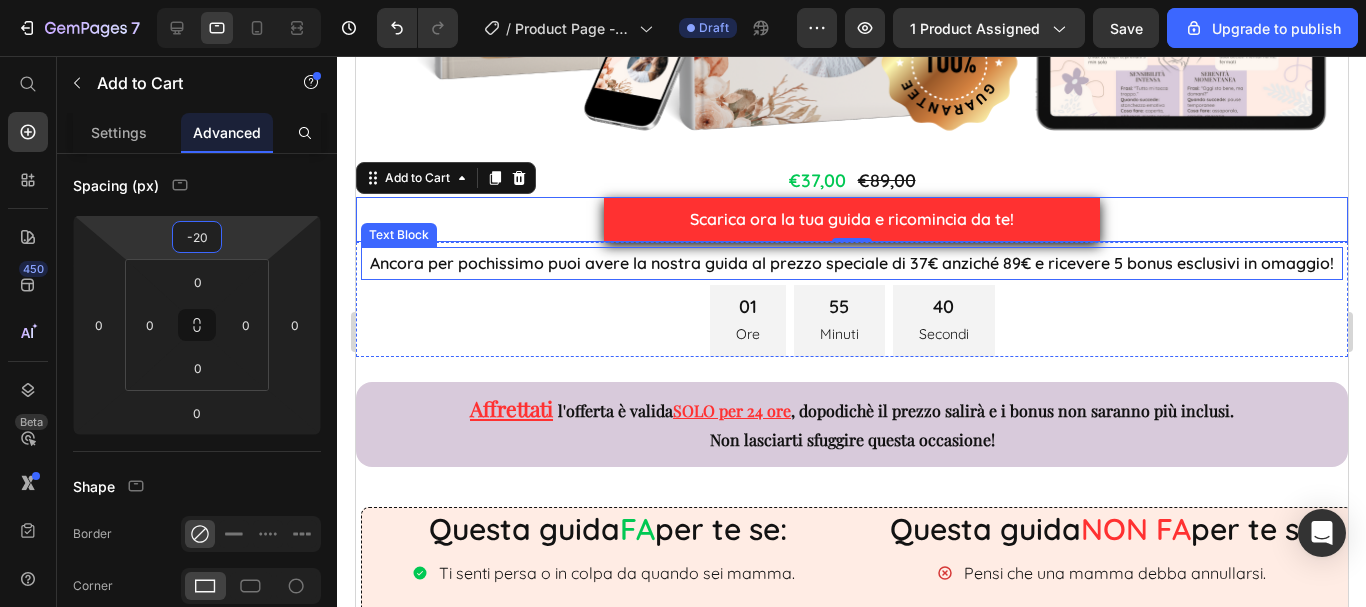 click on "Ancora per pochissimo puoi avere la nostra guida al prezzo speciale di 37€ anziché 89€ e ricevere 5 bonus esclusivi in omaggio!" at bounding box center (851, 263) 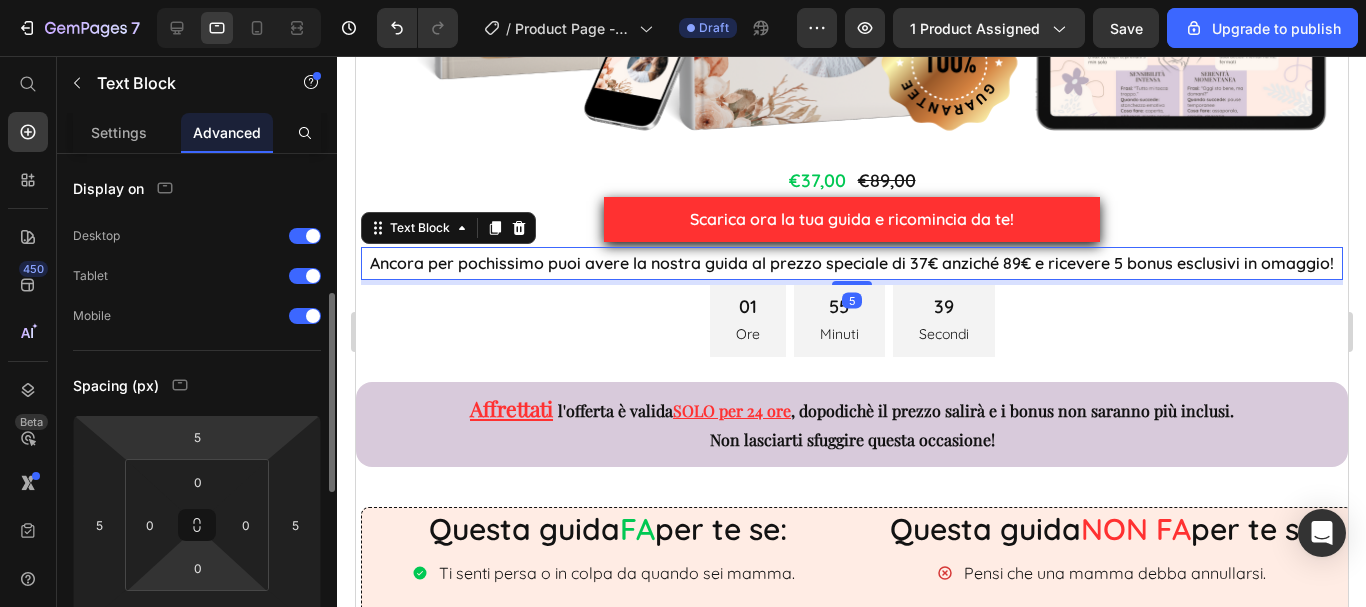 scroll, scrollTop: 100, scrollLeft: 0, axis: vertical 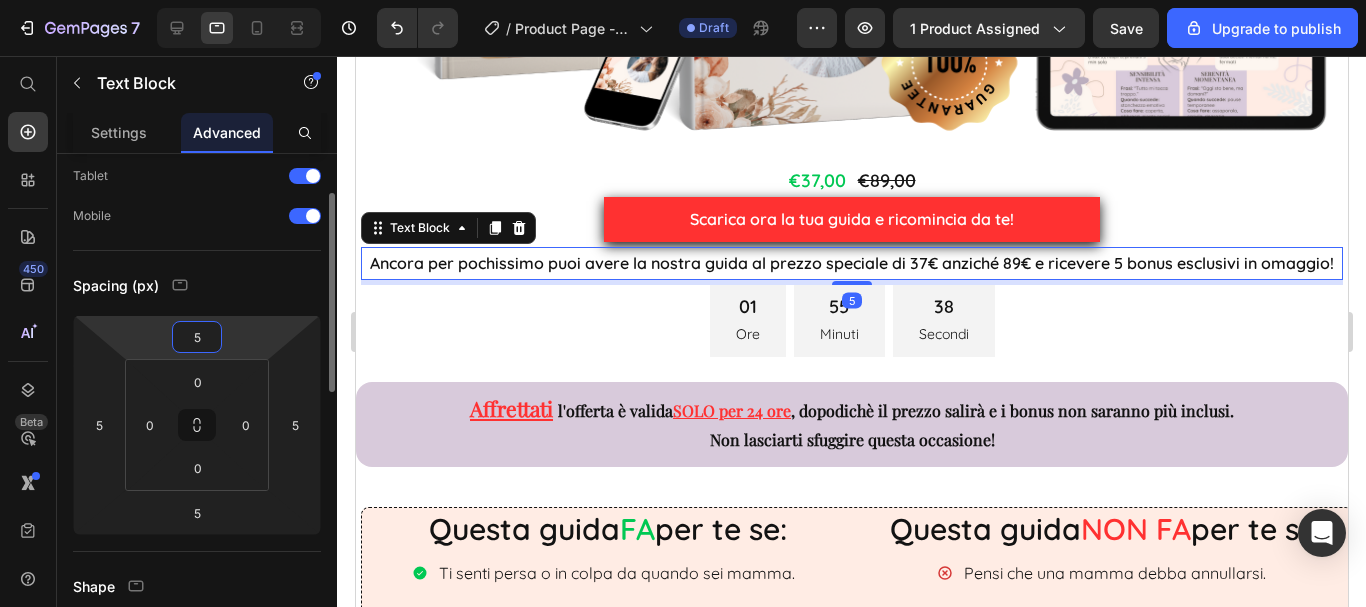 click on "5" at bounding box center [197, 337] 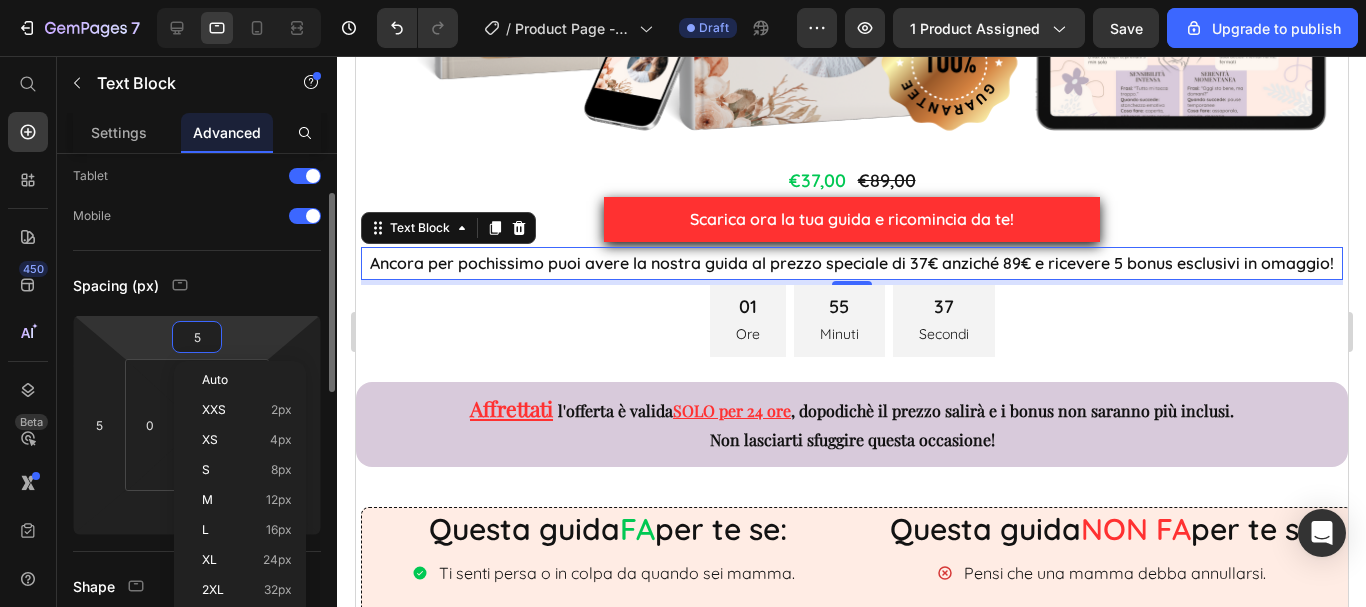type on "0" 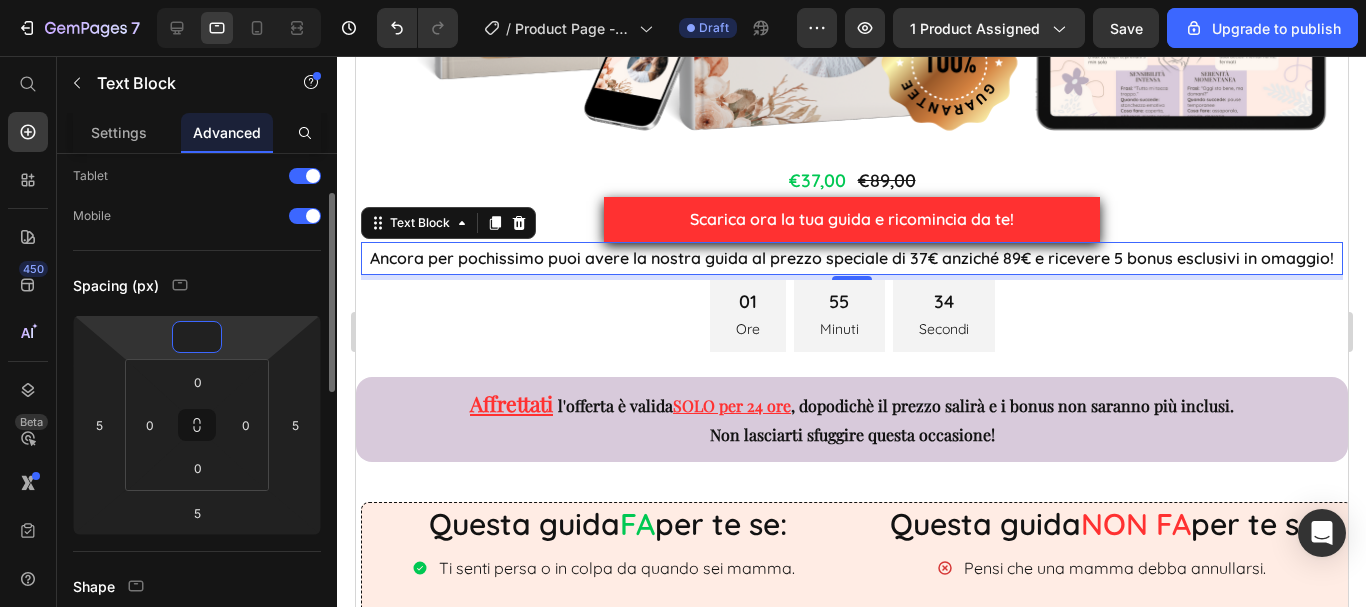 type on "5" 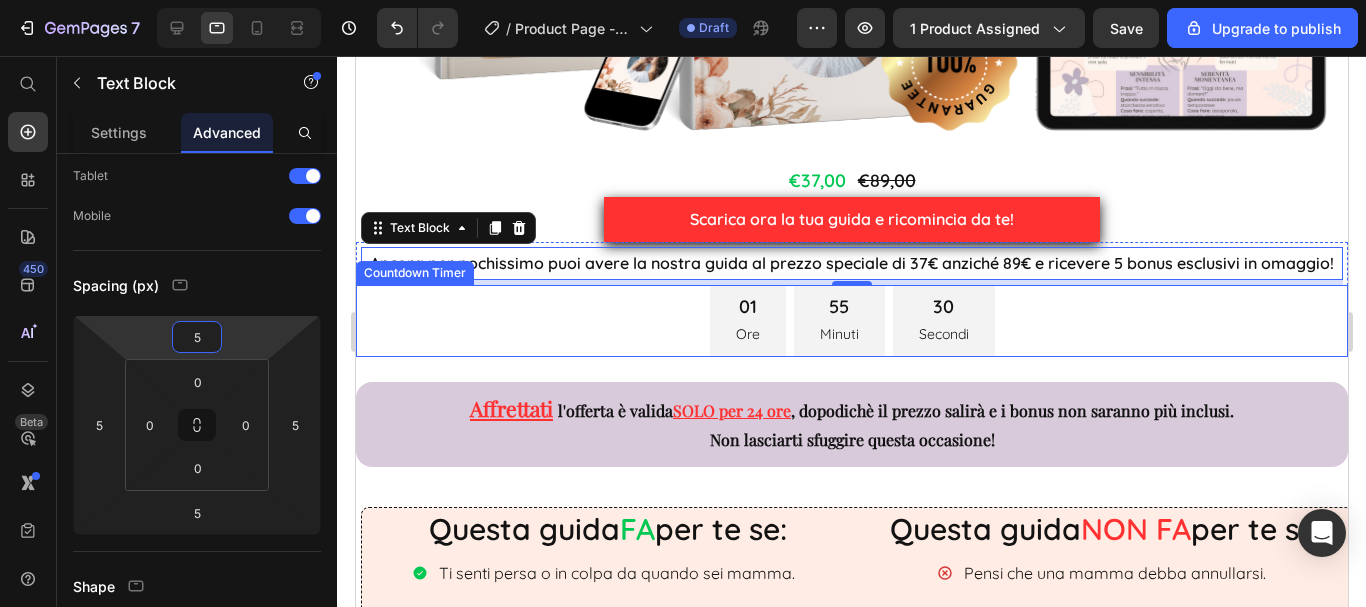 click on "01 Ore 55 Minuti 30 Secondi" at bounding box center (851, 321) 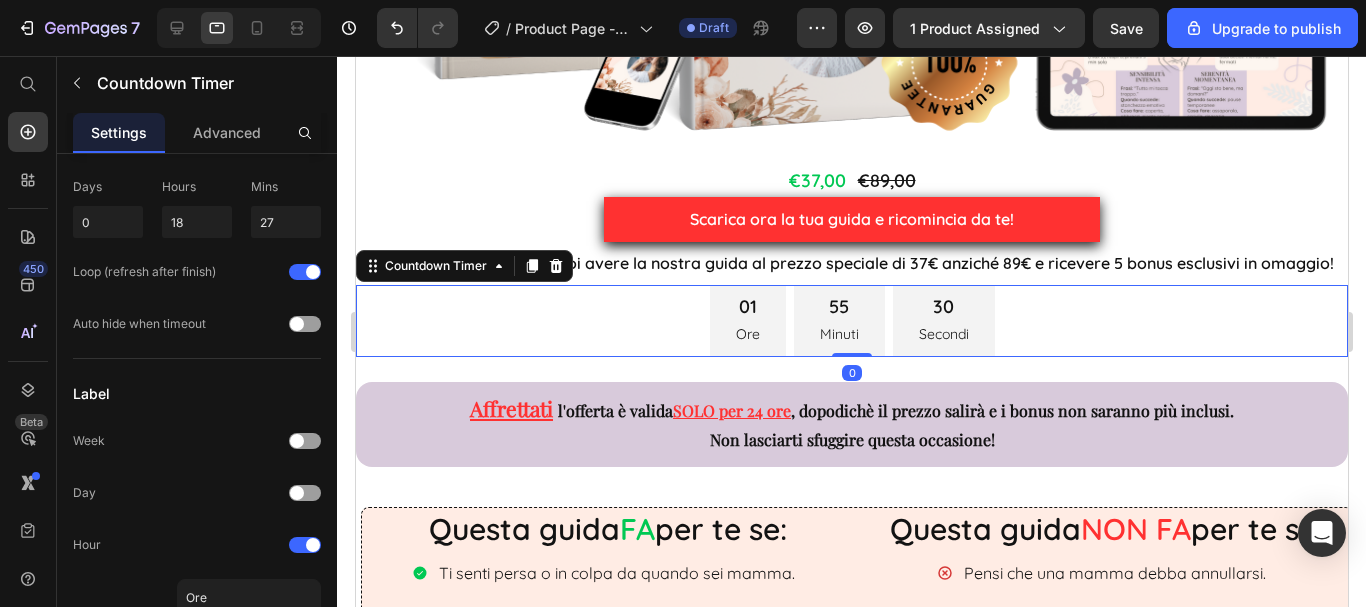 scroll, scrollTop: 0, scrollLeft: 0, axis: both 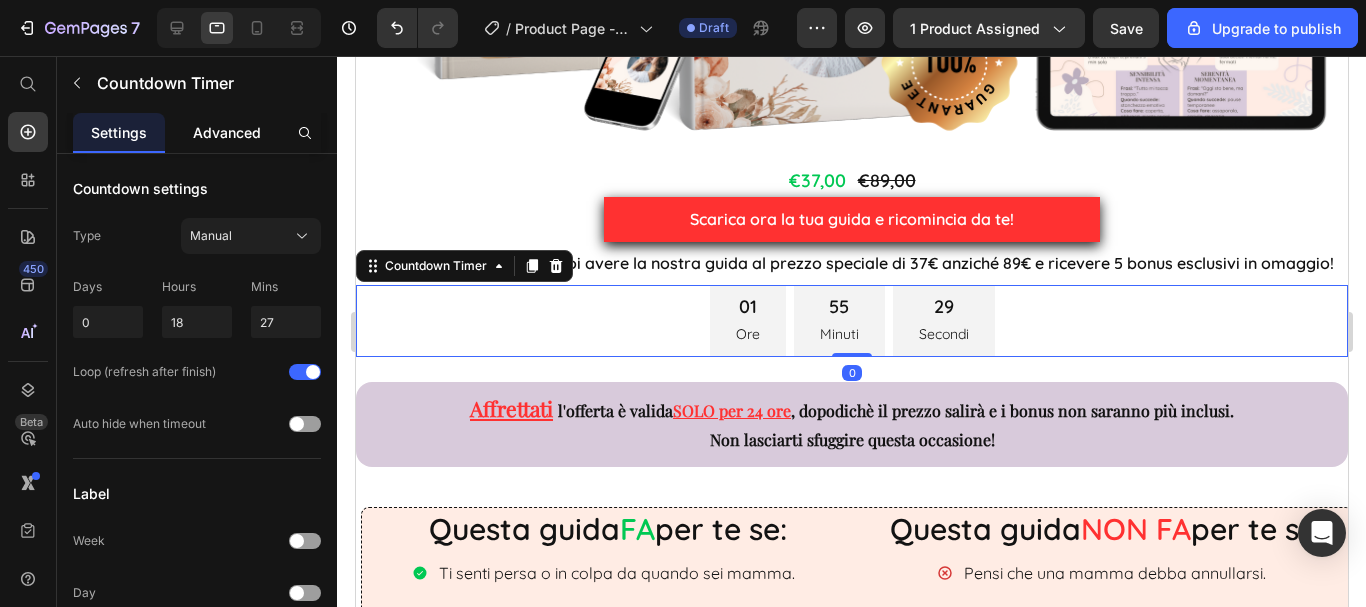 click on "Advanced" at bounding box center (227, 132) 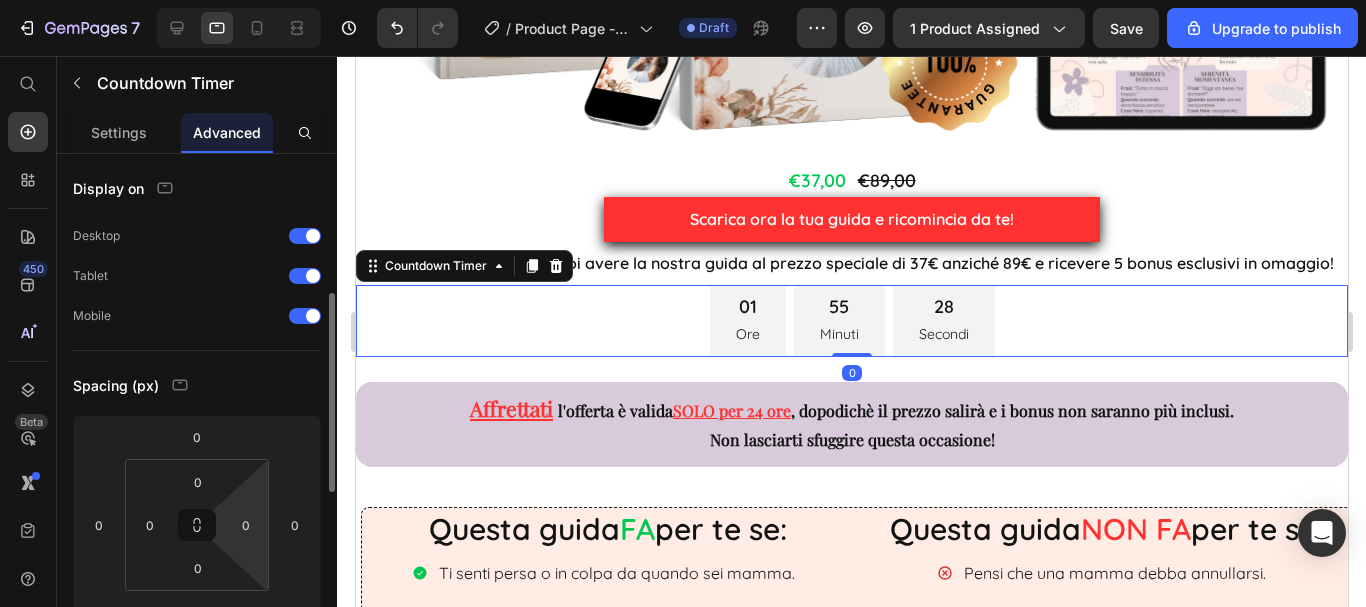 scroll, scrollTop: 100, scrollLeft: 0, axis: vertical 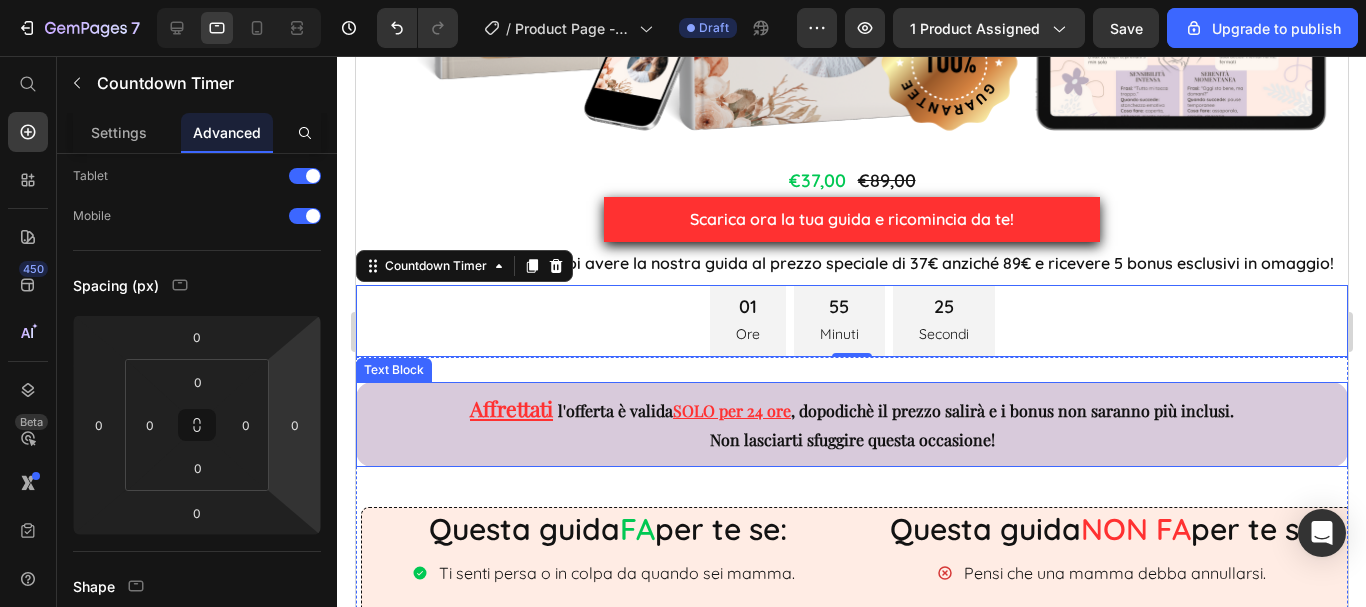 click on "Affrettati   l'offerta è valida  SOLO per 24 ore , dopodichè il prezzo salirà e i bonus non saranno più inclusi.  Non lasciarti sfuggire questa occasione!" at bounding box center (851, 424) 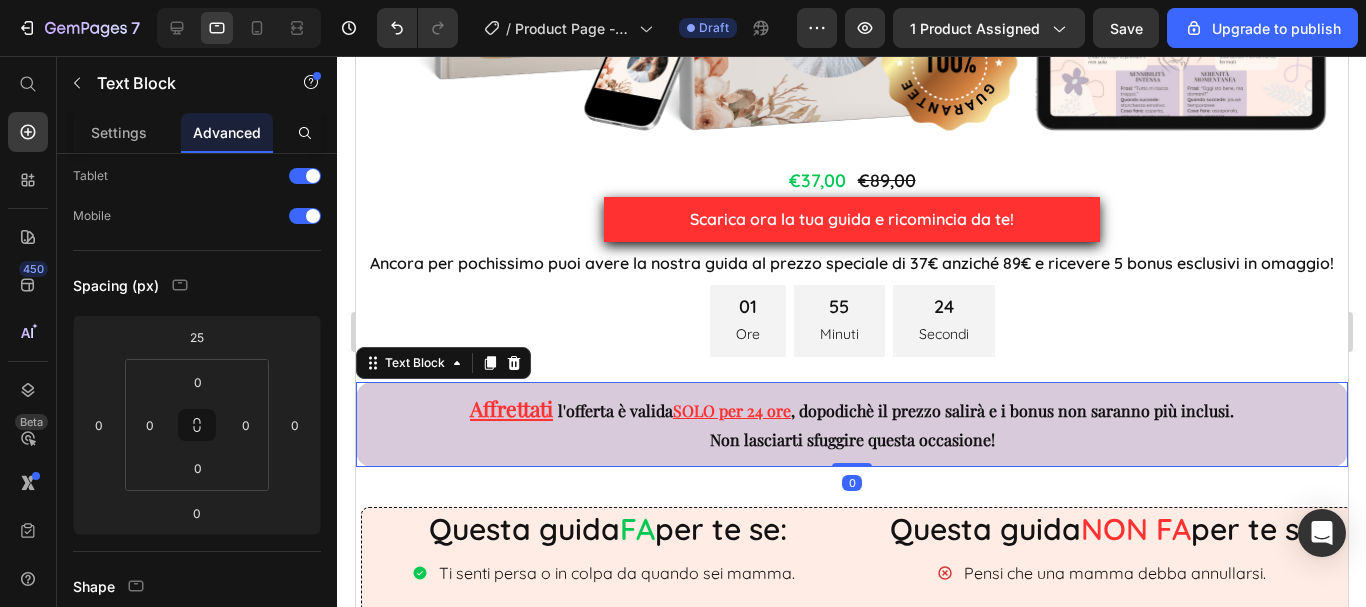 scroll, scrollTop: 0, scrollLeft: 0, axis: both 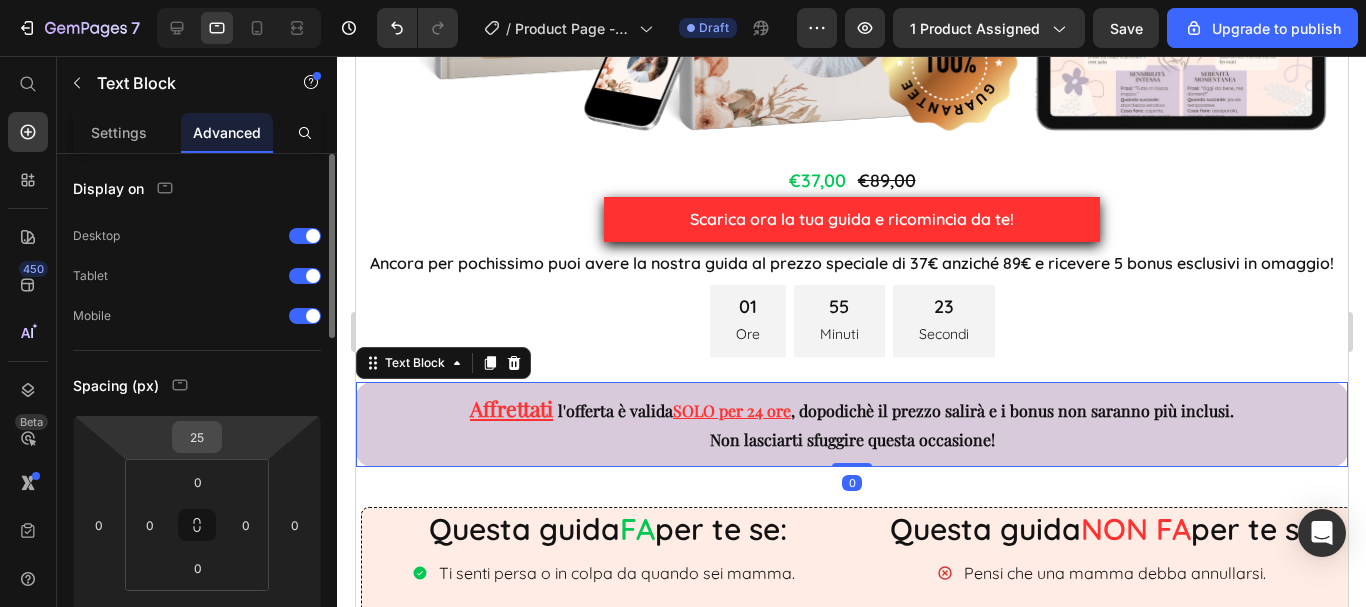 click on "25" at bounding box center (197, 437) 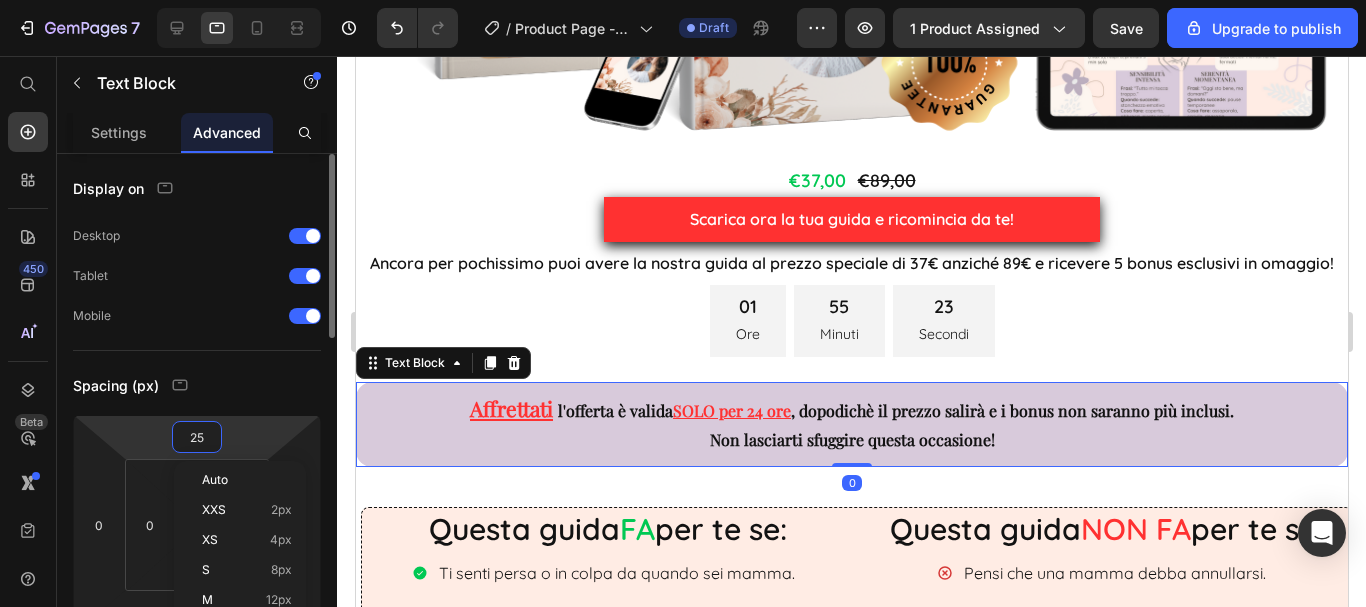 type on "0" 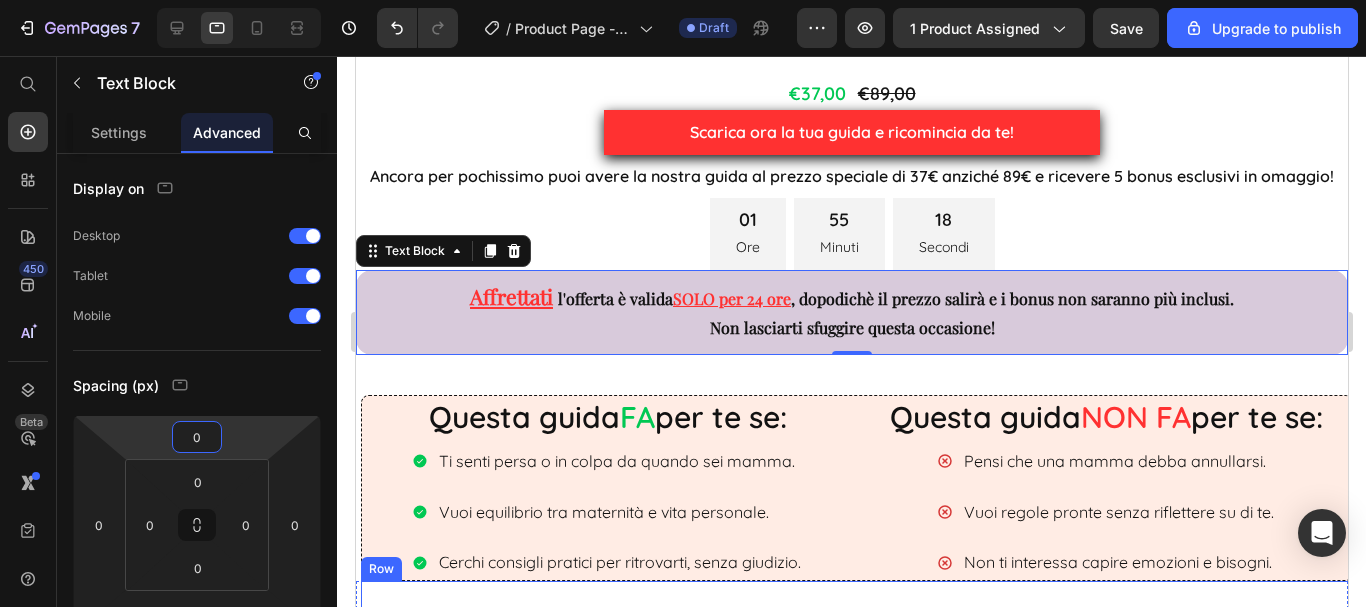 scroll, scrollTop: 1353, scrollLeft: 0, axis: vertical 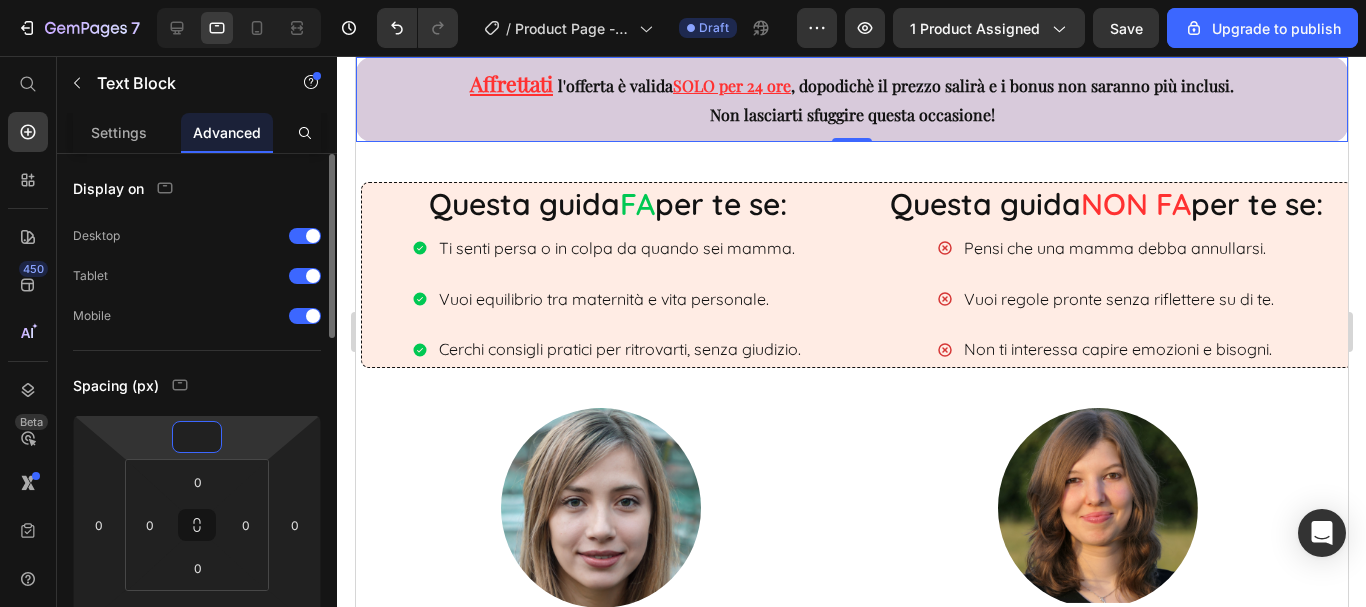 type on "5" 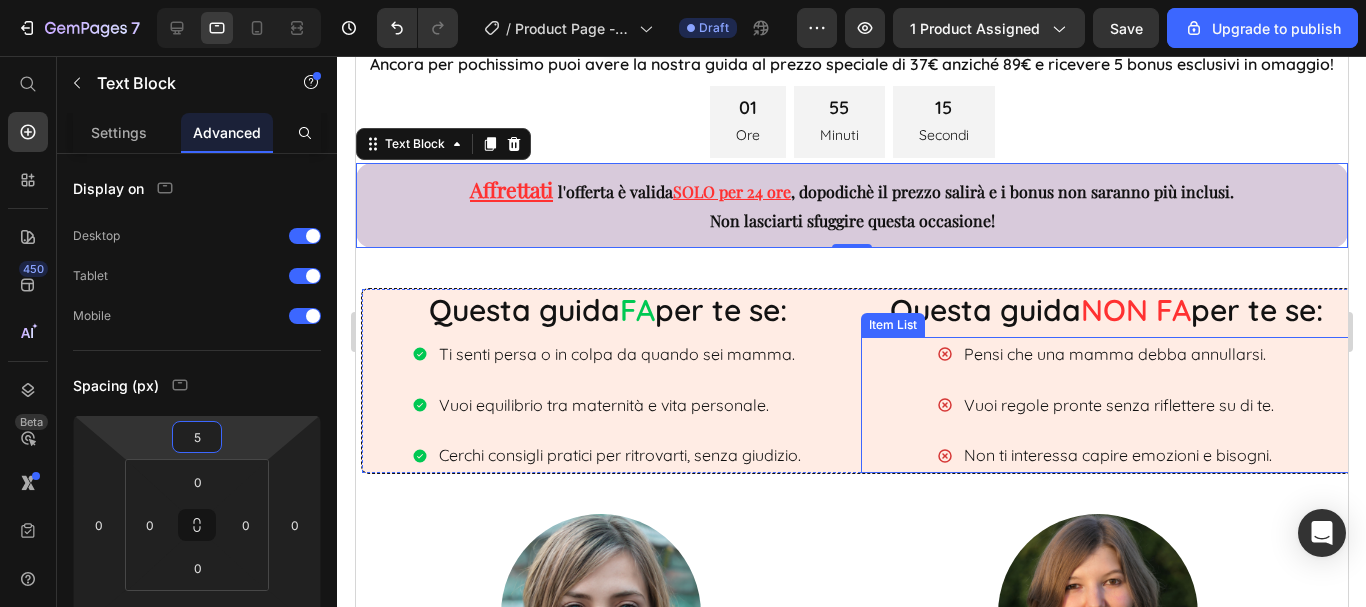 scroll, scrollTop: 1153, scrollLeft: 0, axis: vertical 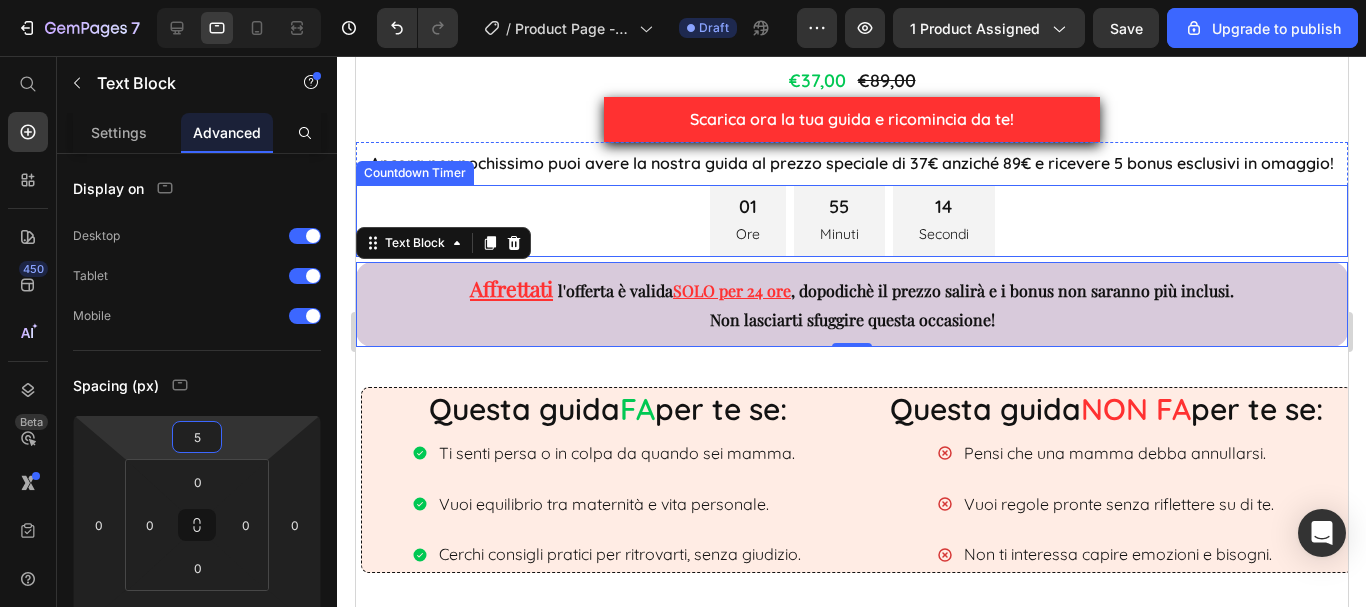 click on "01 Ore 55 Minuti 14 Secondi" at bounding box center [851, 221] 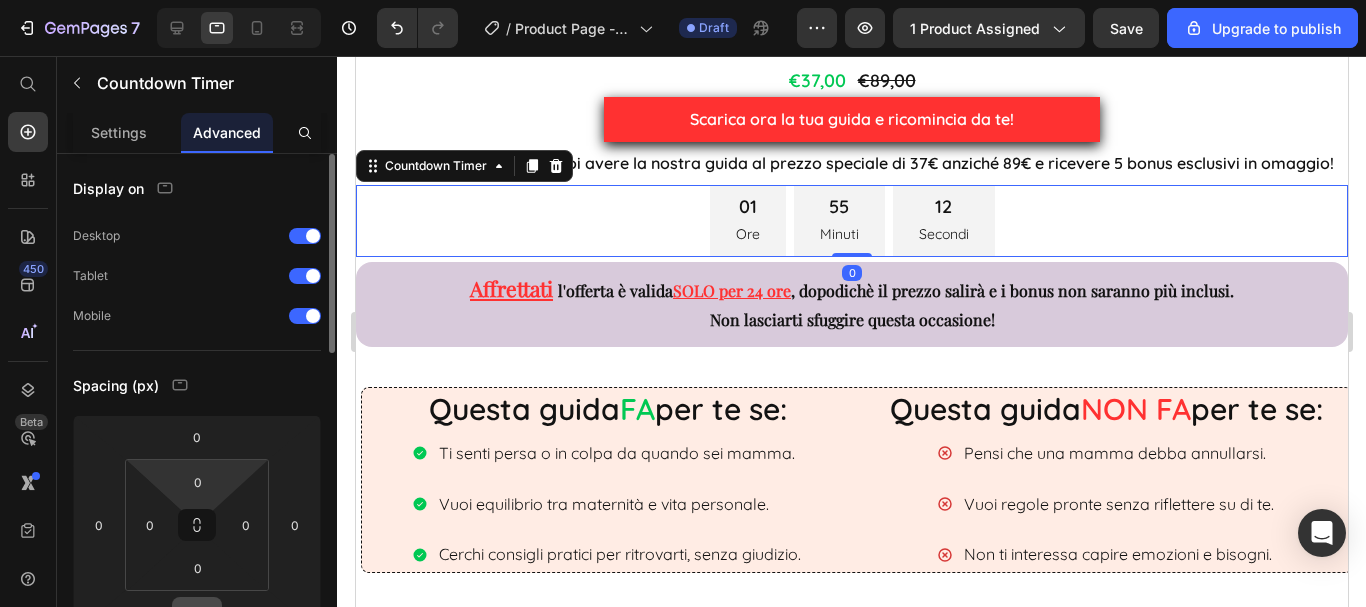 scroll, scrollTop: 100, scrollLeft: 0, axis: vertical 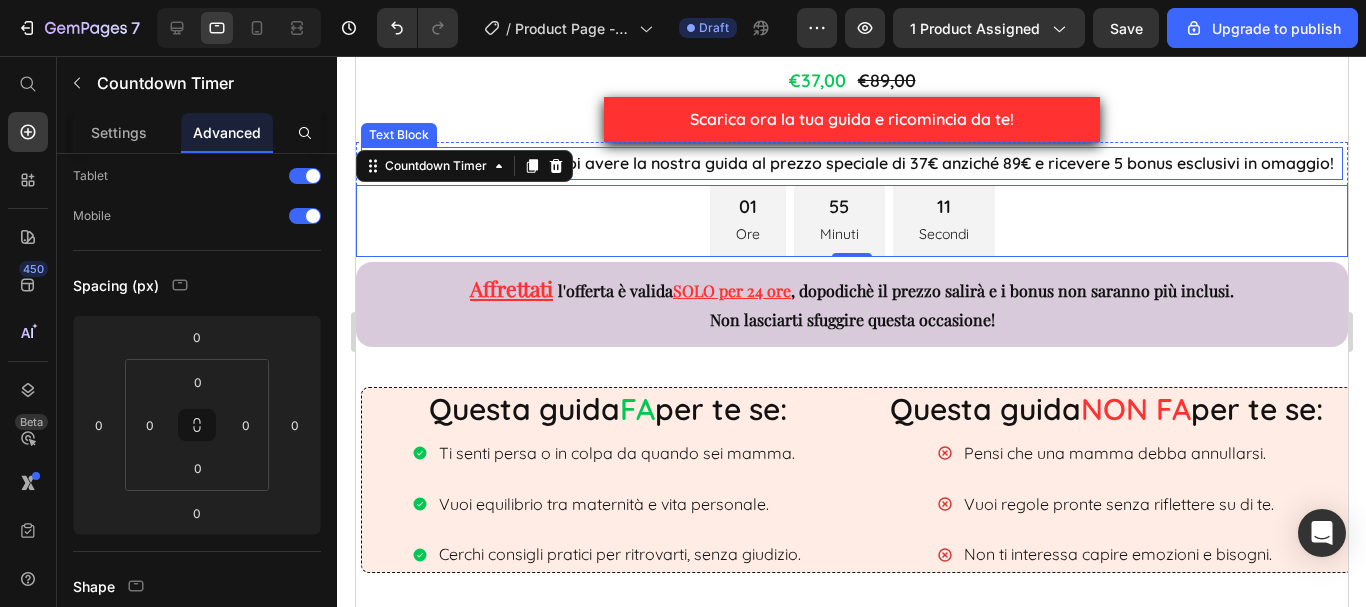 click on "Ancora per pochissimo puoi avere la nostra guida al prezzo speciale di 37€ anziché 89€ e ricevere 5 bonus esclusivi in omaggio!" at bounding box center (851, 163) 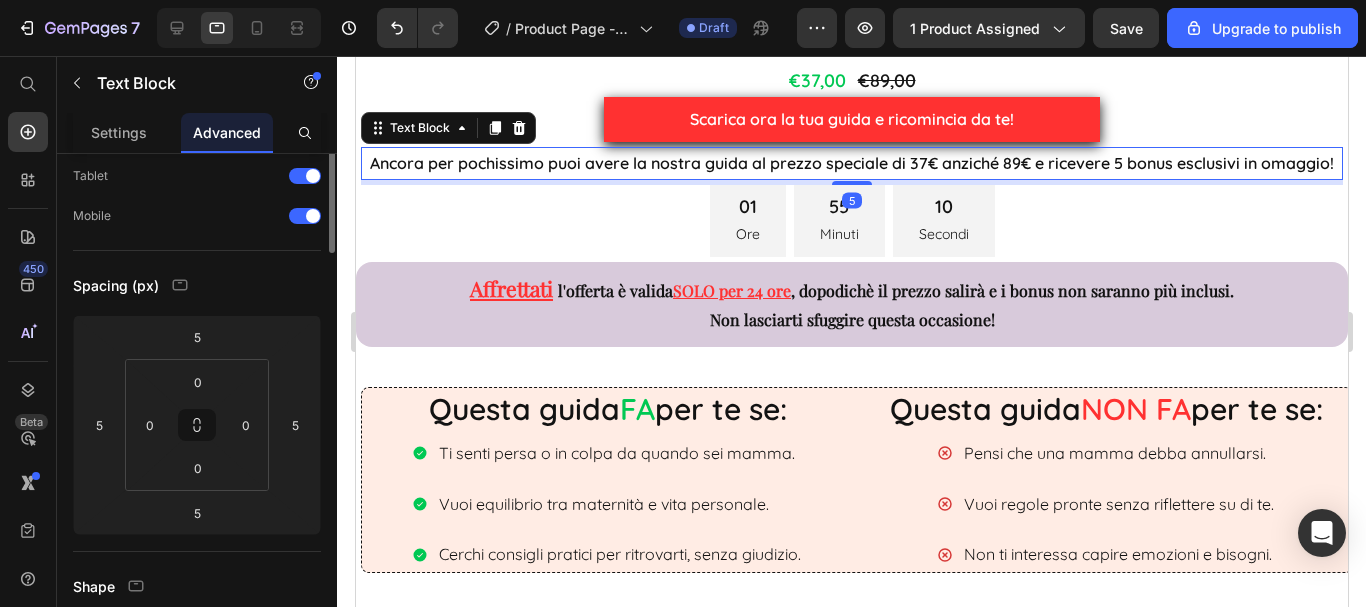 scroll, scrollTop: 0, scrollLeft: 0, axis: both 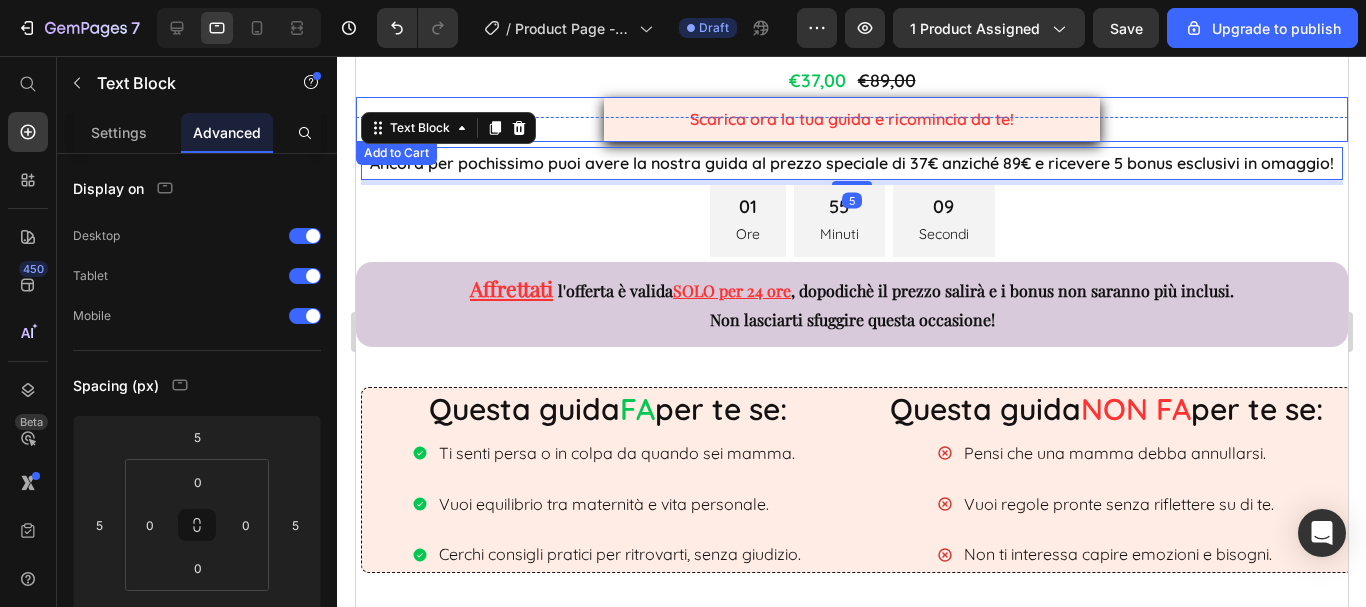 click on "Scarica ora la tua guida e ricomincia da te!" at bounding box center (851, 119) 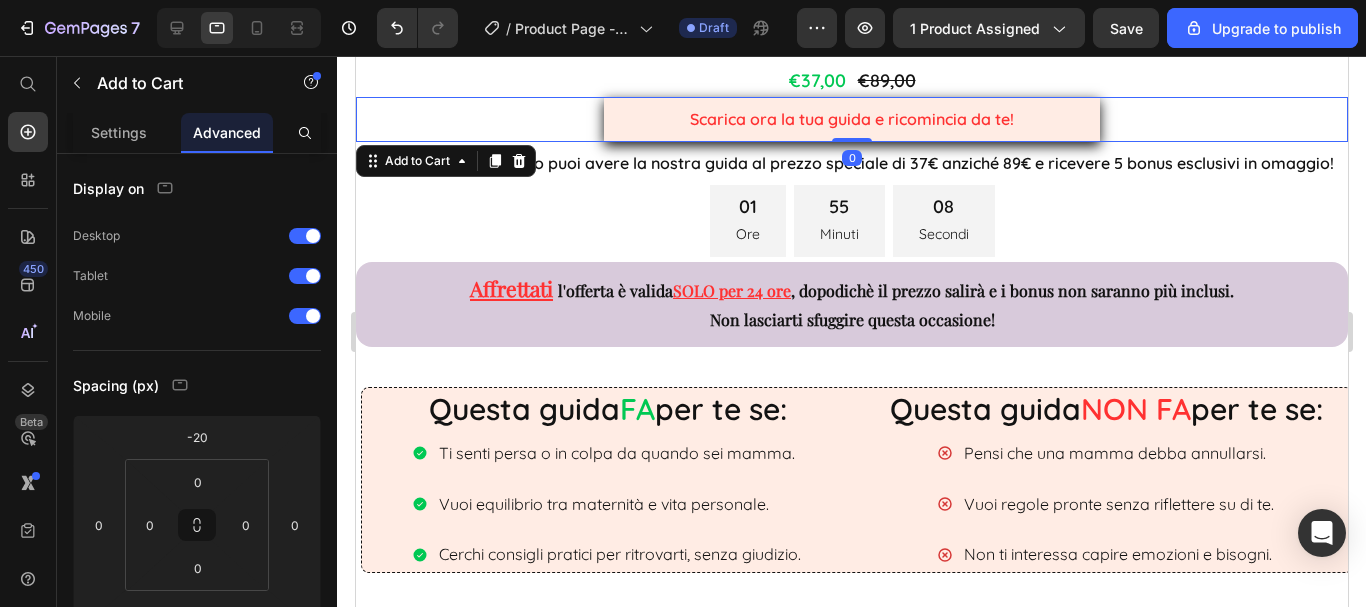 scroll, scrollTop: 1053, scrollLeft: 0, axis: vertical 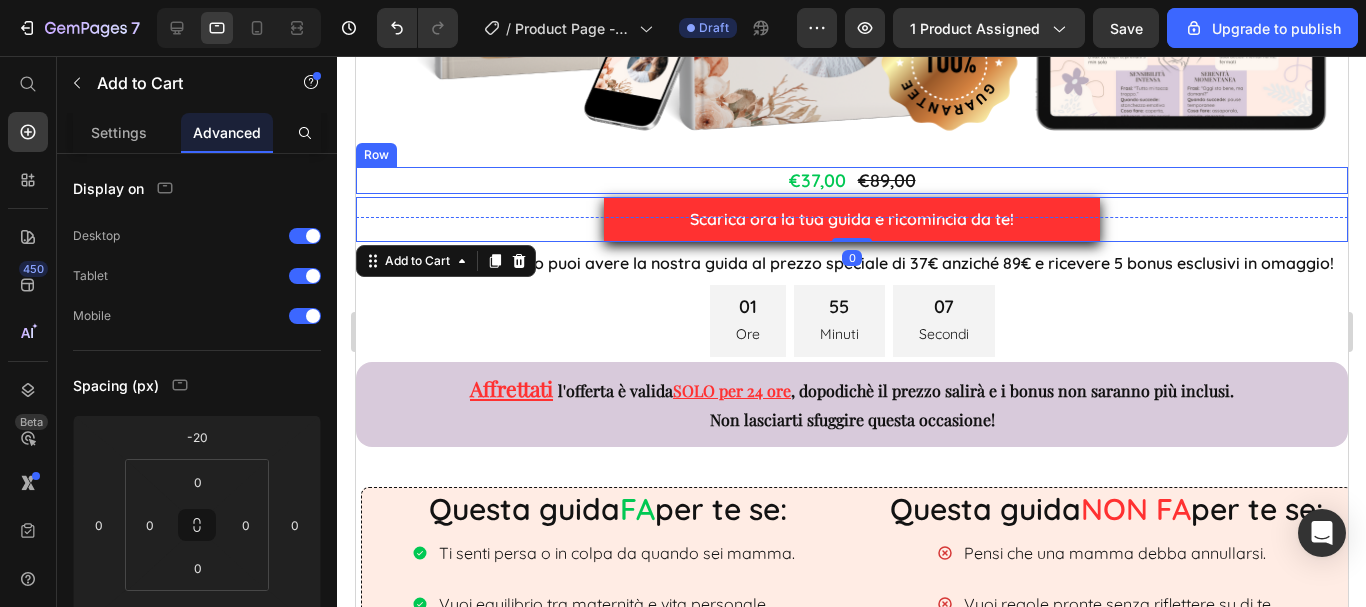 click on "€37,00 Product Price €89,00 Product Price Row" at bounding box center [851, 180] 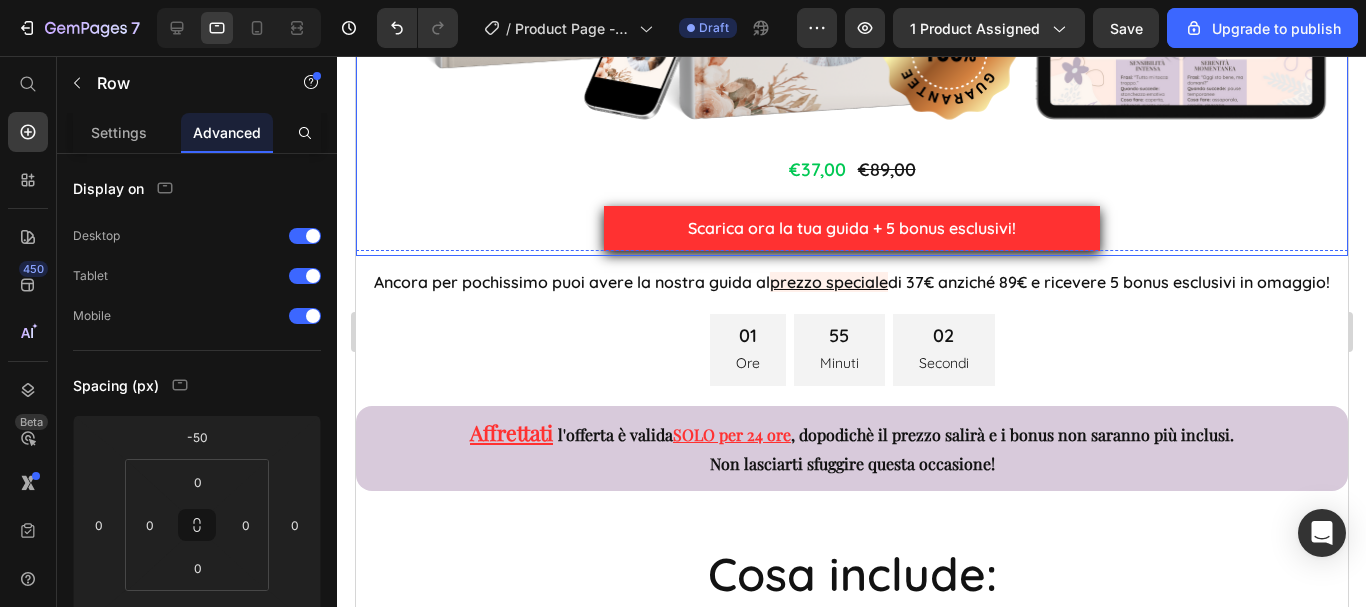 scroll, scrollTop: 5553, scrollLeft: 0, axis: vertical 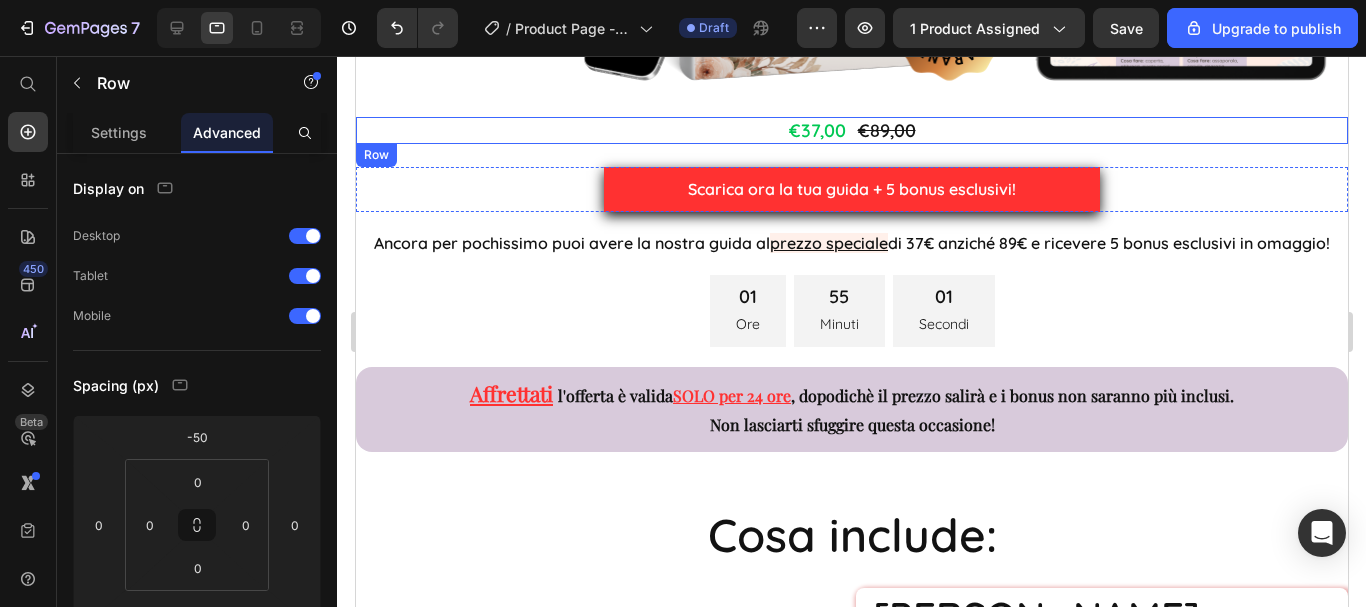 click on "€37,00 Product Price €89,00 Product Price Row" at bounding box center (851, 130) 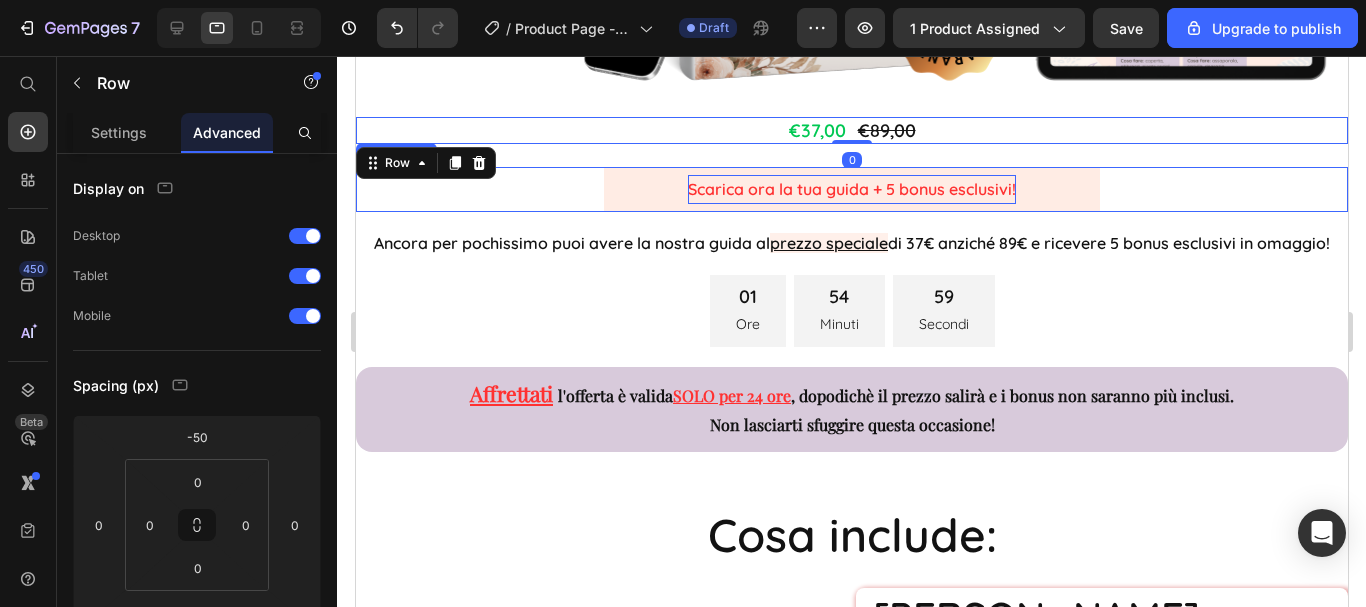 drag, startPoint x: 1072, startPoint y: 168, endPoint x: 985, endPoint y: 189, distance: 89.498604 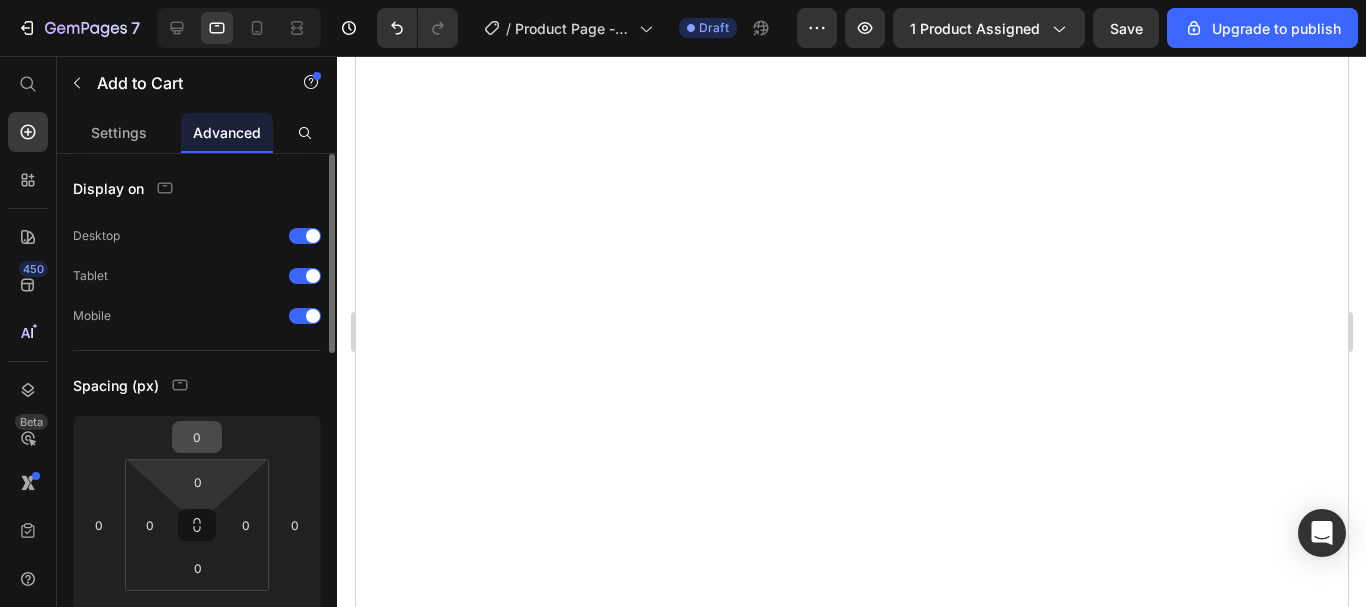 scroll, scrollTop: 0, scrollLeft: 0, axis: both 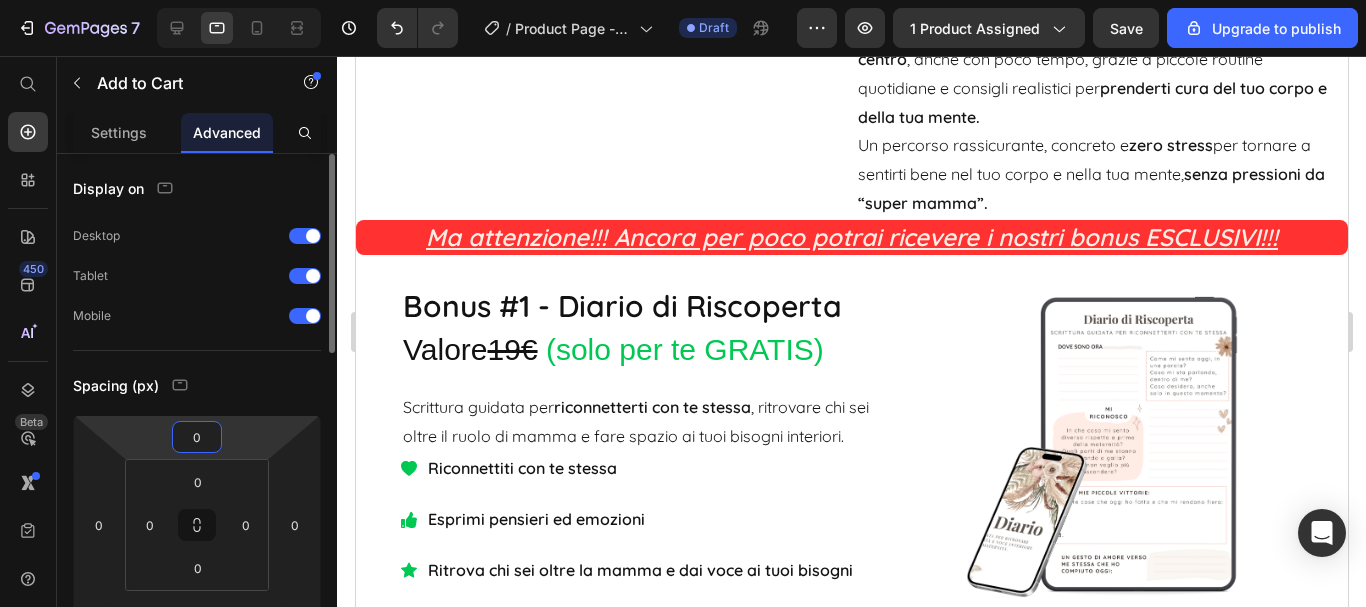 click on "0" at bounding box center (197, 437) 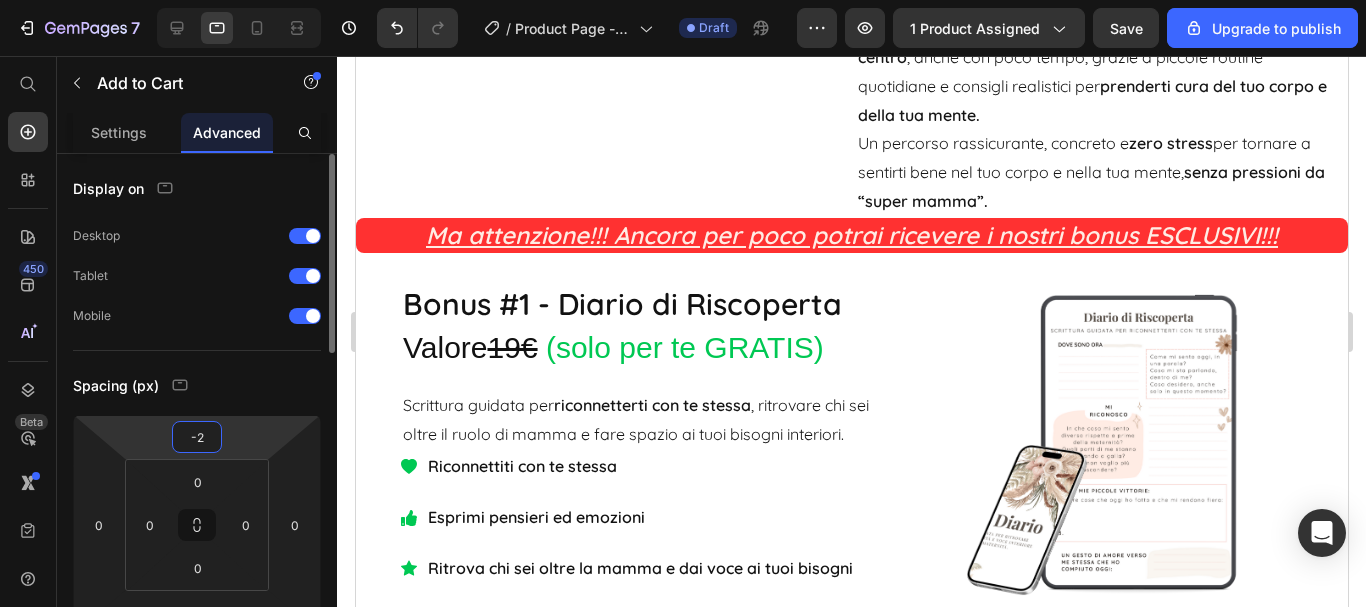 type on "-20" 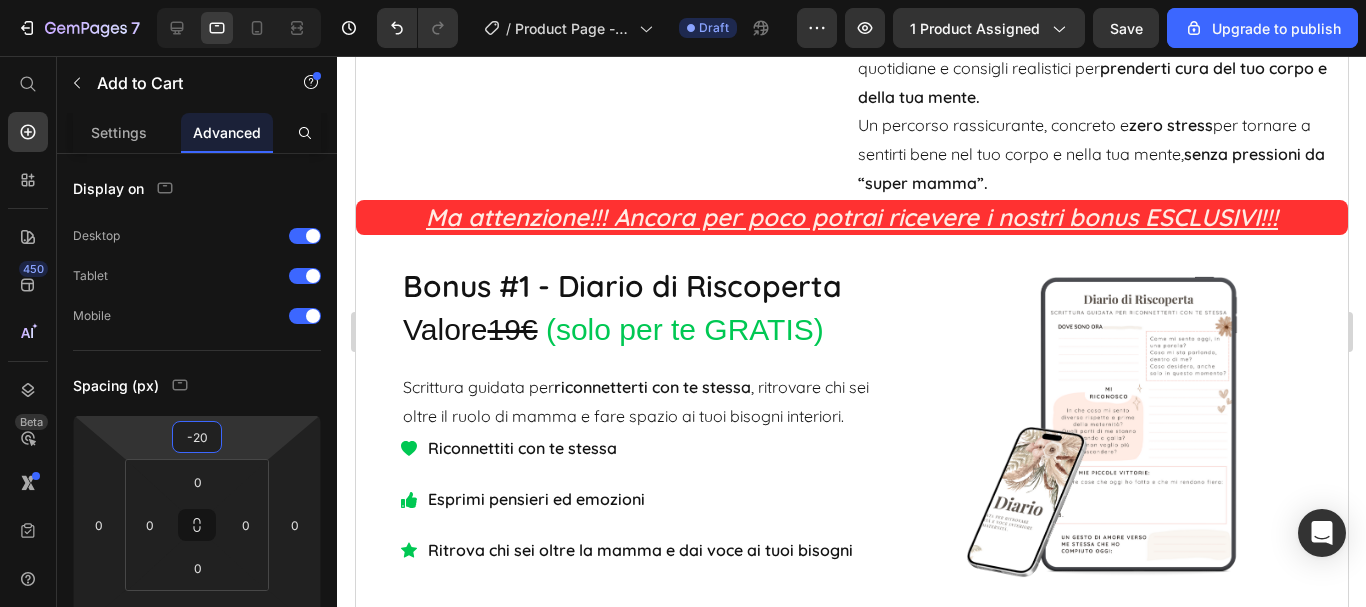 click on "Ancora per pochissimo puoi avere la nostra guida al  prezzo speciale  di 37€ anziché 89€ e ricevere 5 bonus esclusivi in omaggio!" at bounding box center (851, -479) 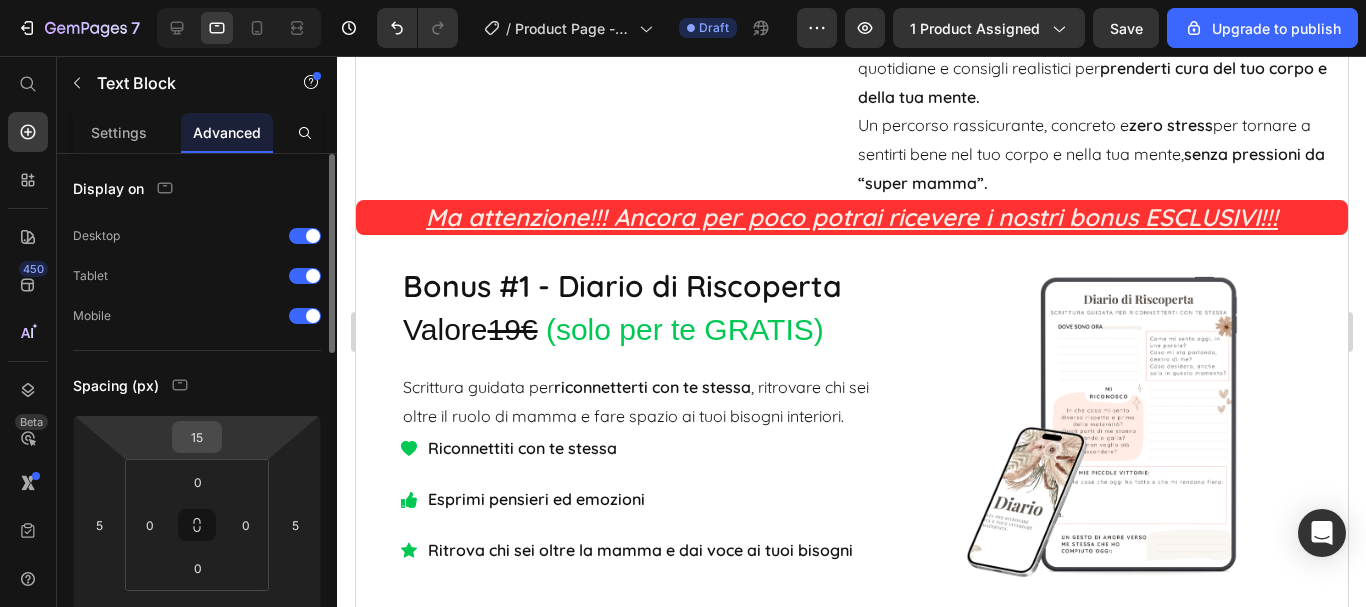 click on "15" at bounding box center (197, 437) 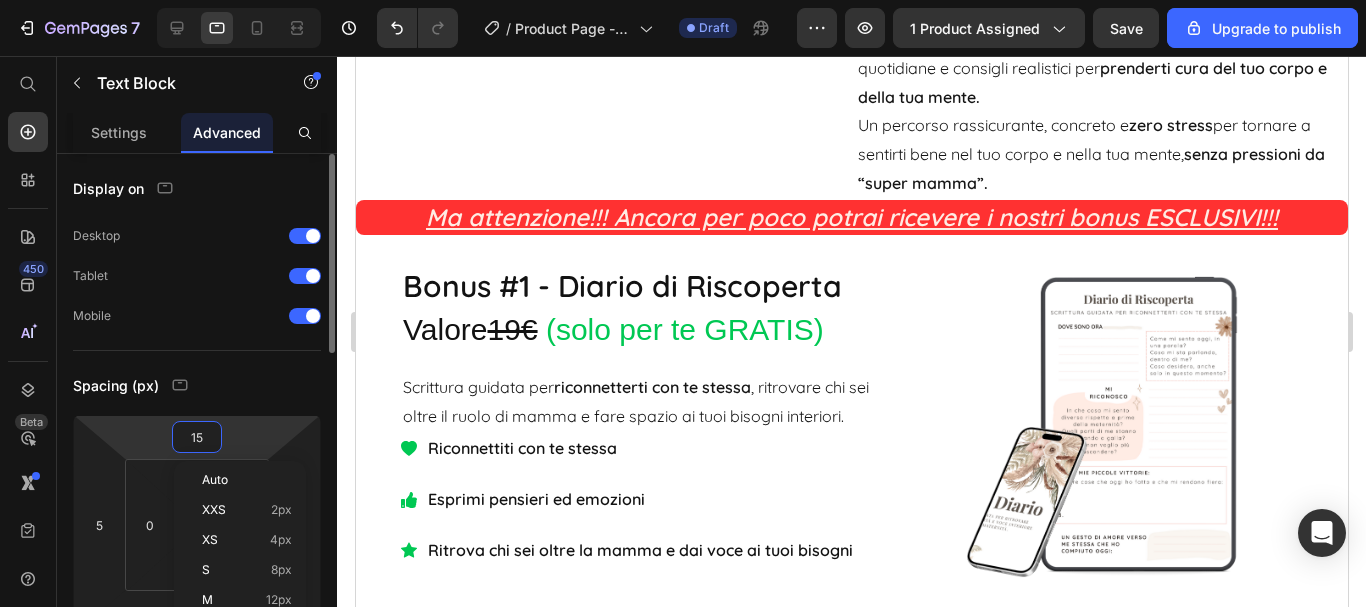 type on "5" 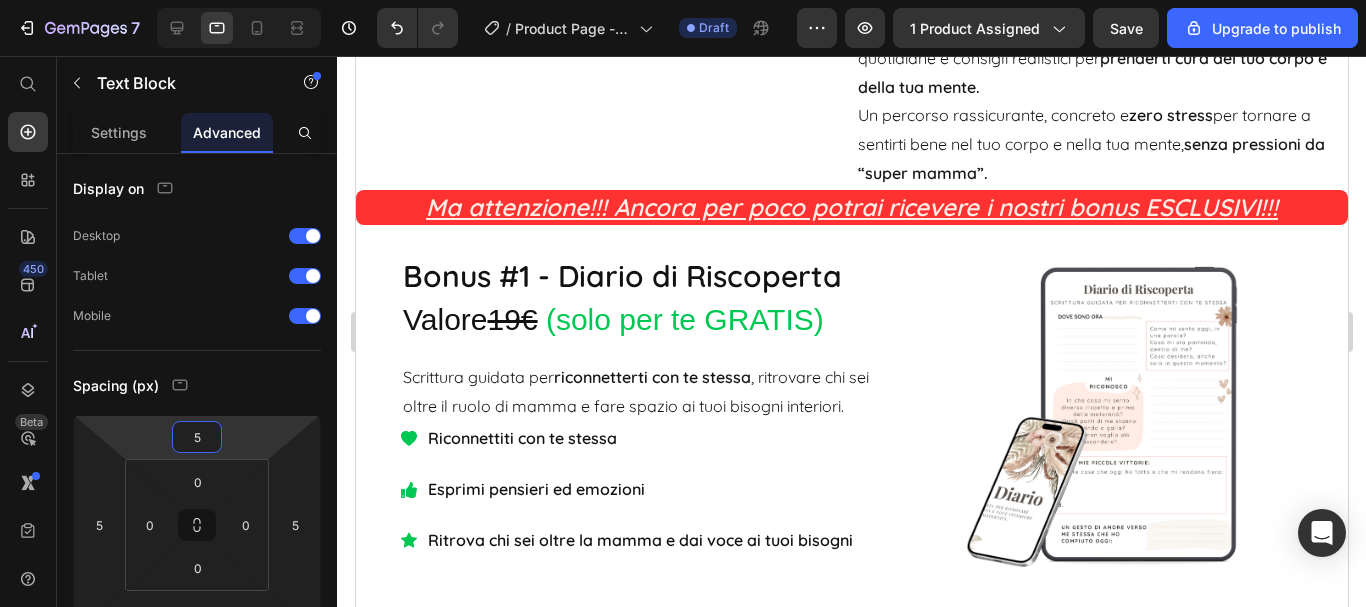 click on "01 Ore 54 Minuti 51 Secondi" at bounding box center (851, -421) 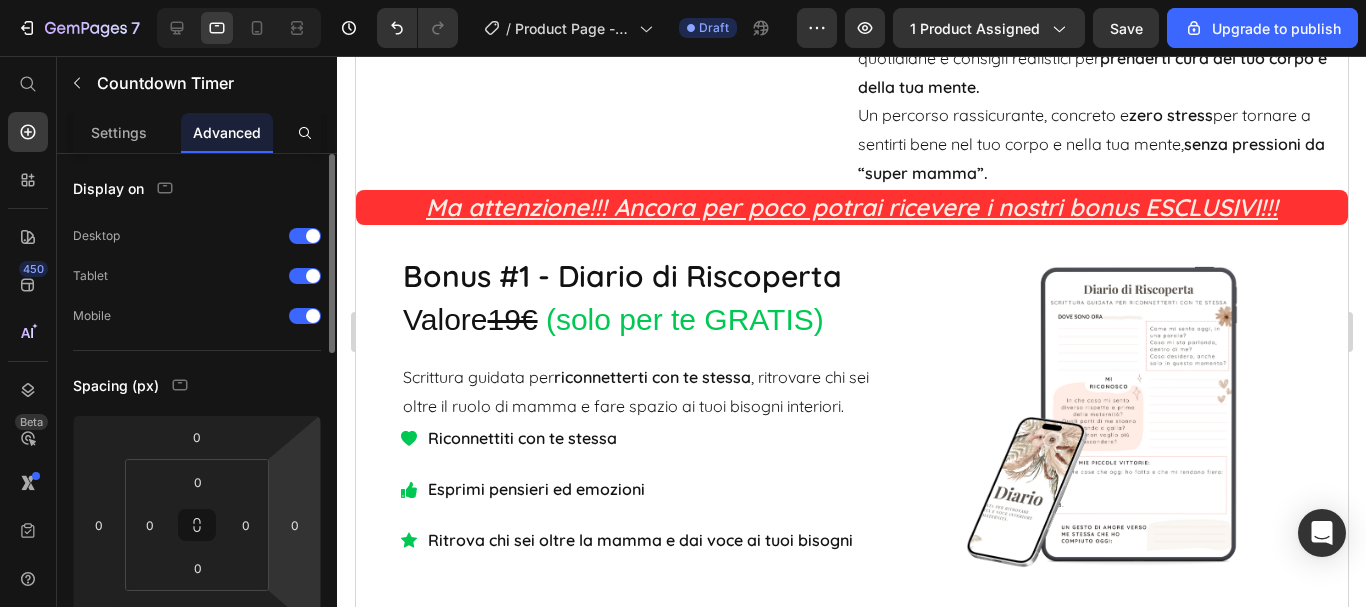scroll, scrollTop: 100, scrollLeft: 0, axis: vertical 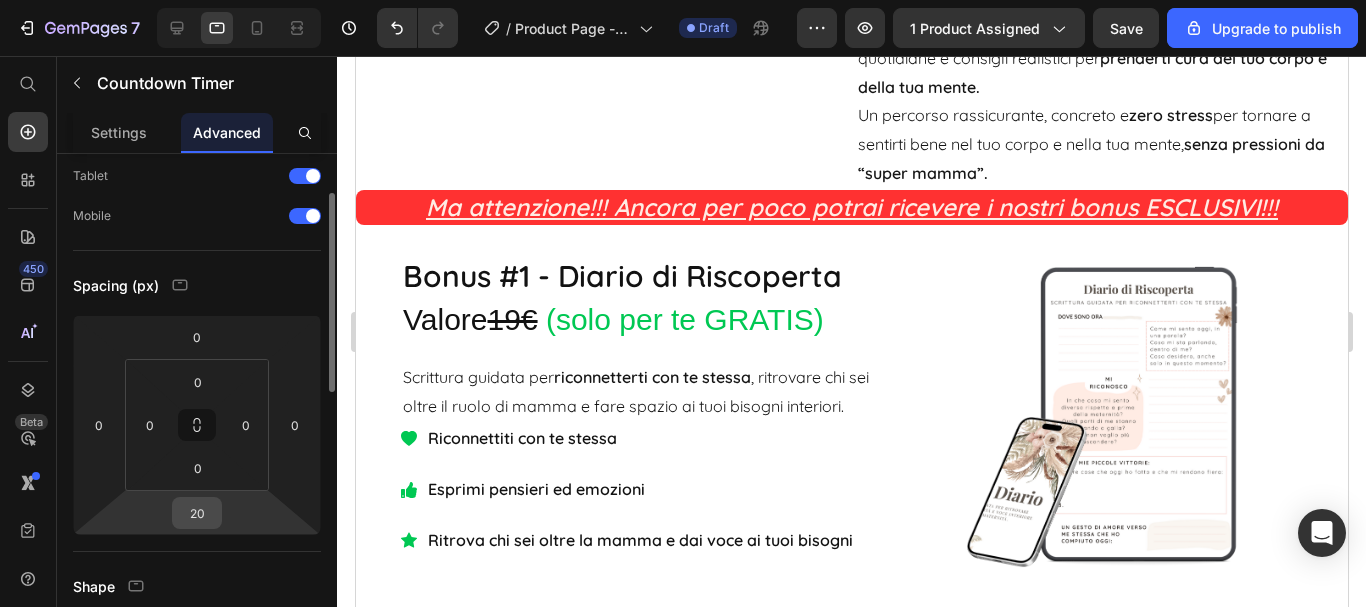 click on "20" at bounding box center (197, 513) 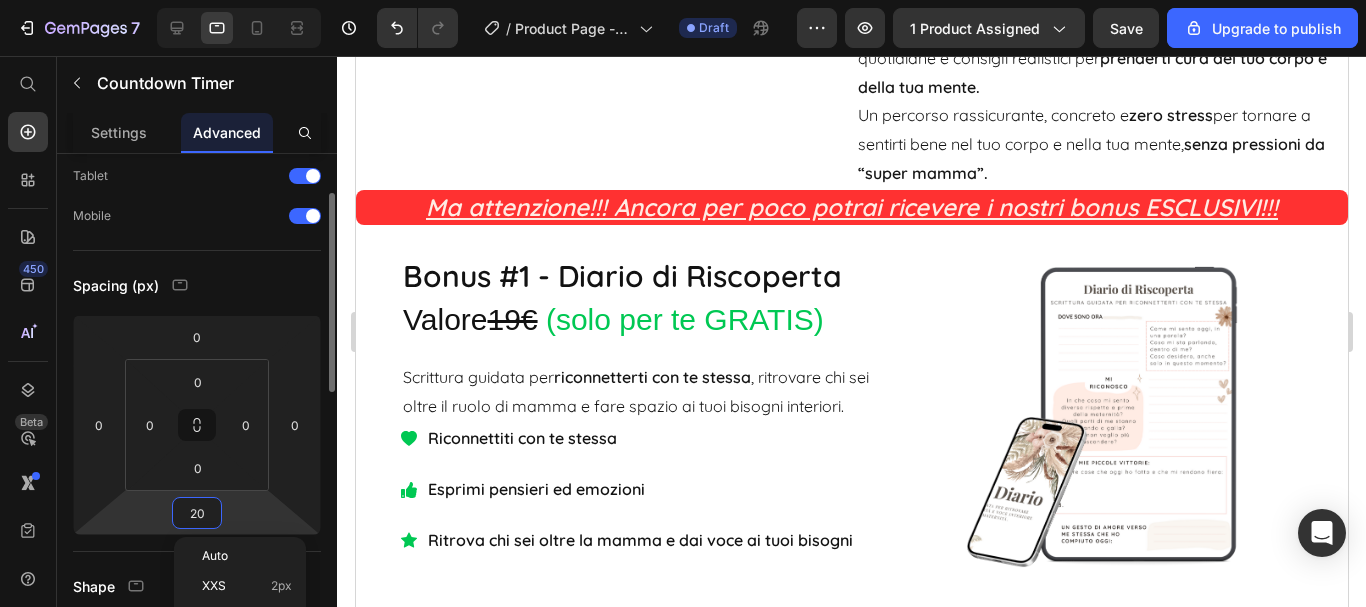 type on "0" 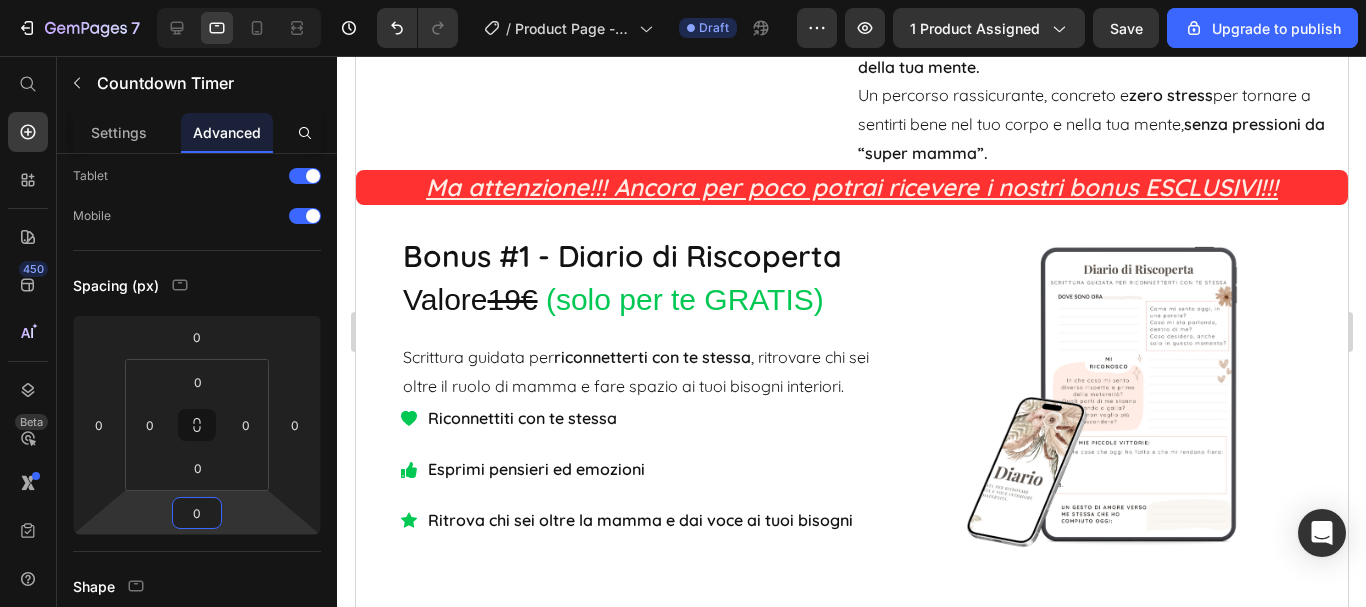 click on "Ancora per pochissimo puoi avere la nostra guida al  prezzo speciale  di 37€ anziché 89€ e ricevere 5 bonus esclusivi in omaggio!" at bounding box center (851, -489) 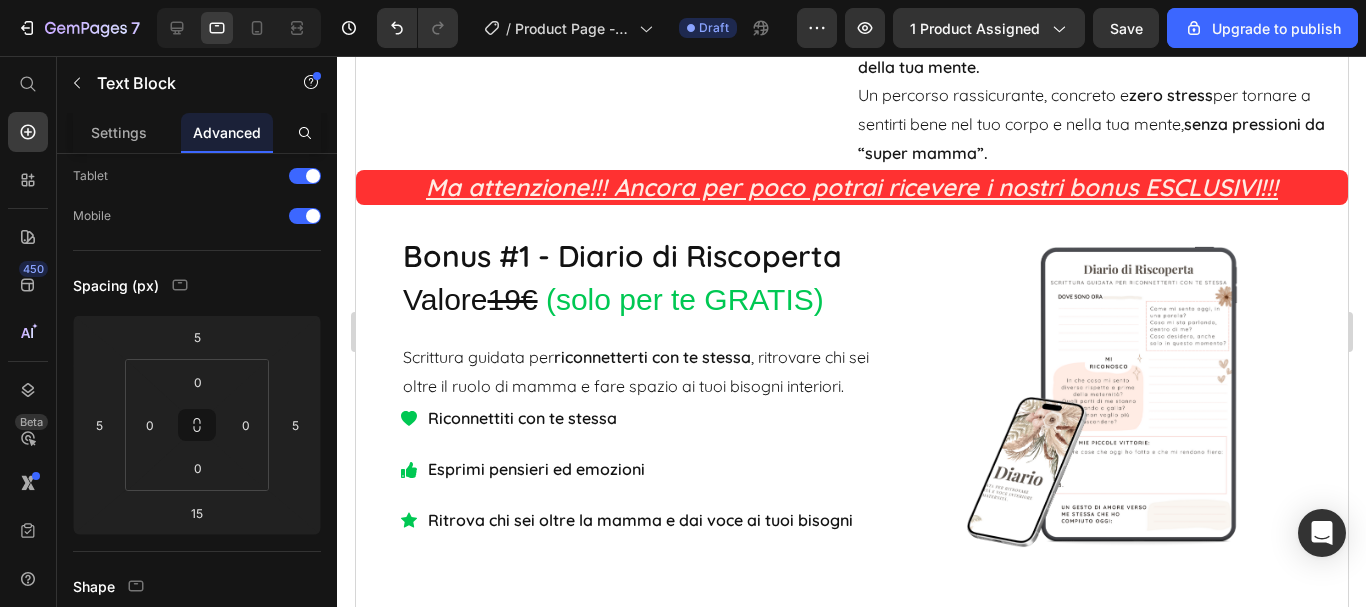 scroll, scrollTop: 0, scrollLeft: 0, axis: both 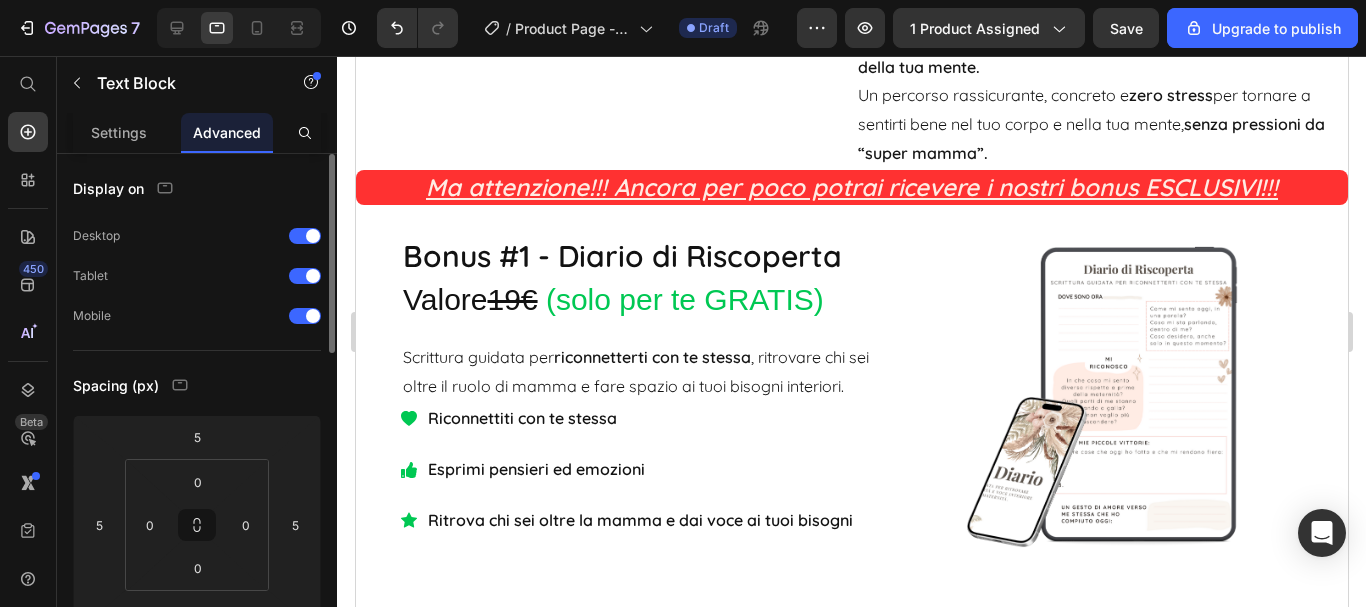 click on "Affrettati   l'offerta è valida  SOLO per 24 ore , dopodichè il prezzo salirà e i bonus non saranno più inclusi." at bounding box center (851, -356) 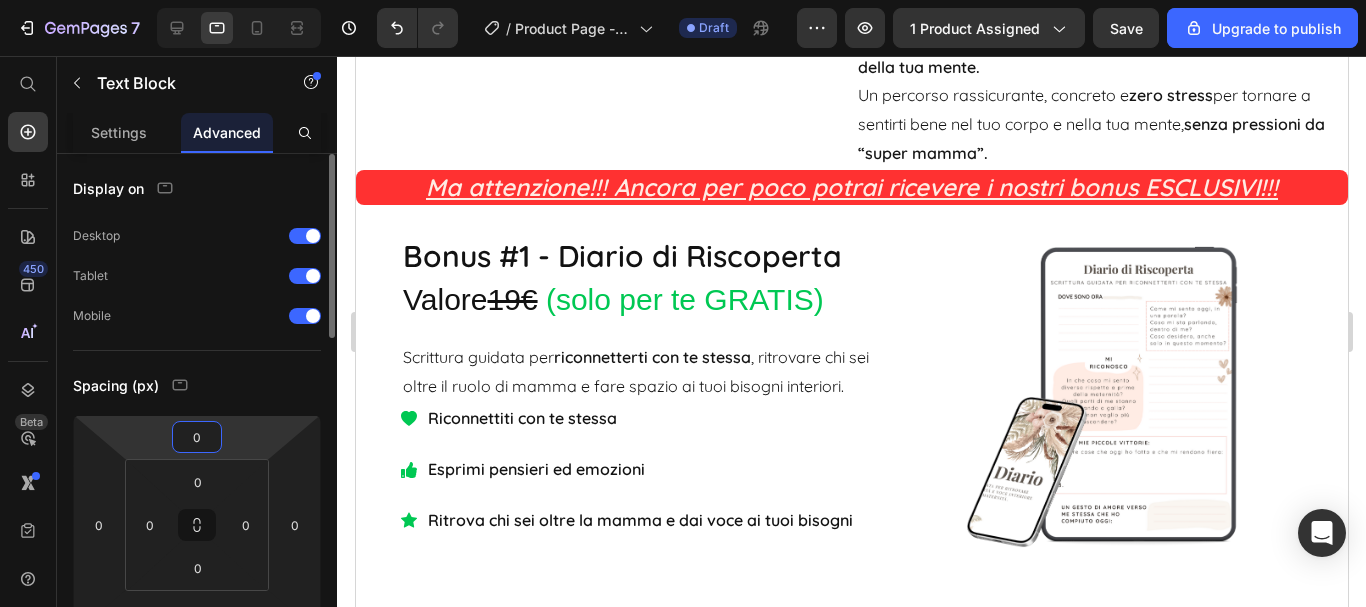 click on "0" at bounding box center (197, 437) 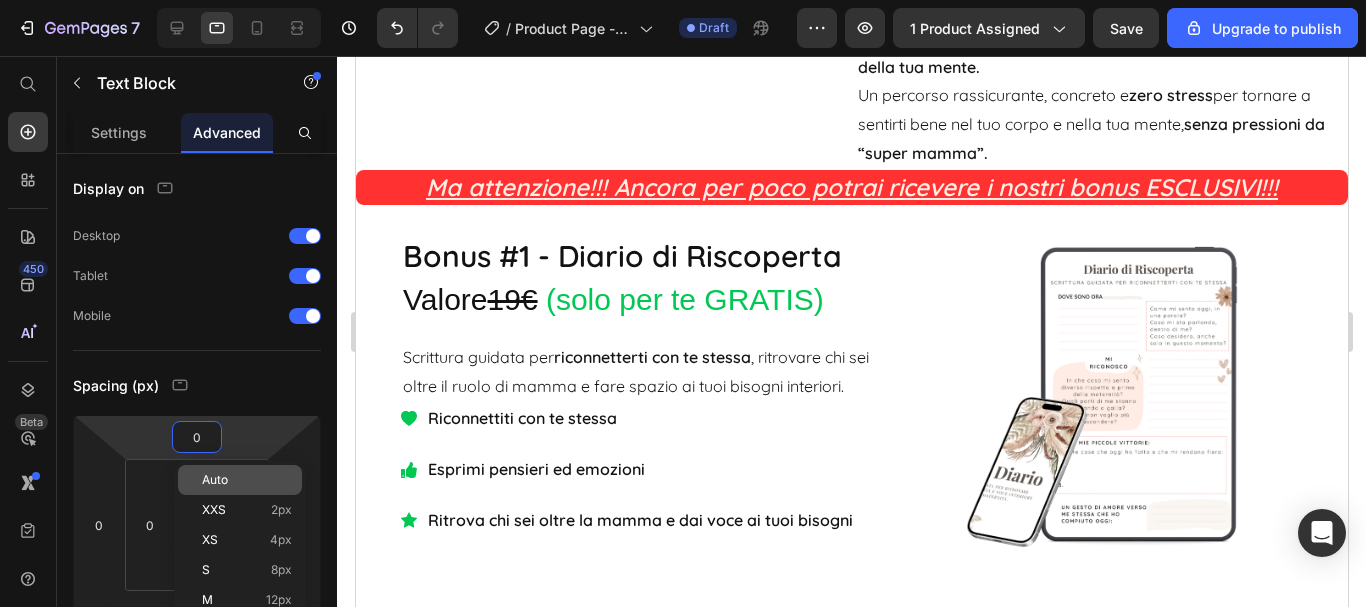 type on "5" 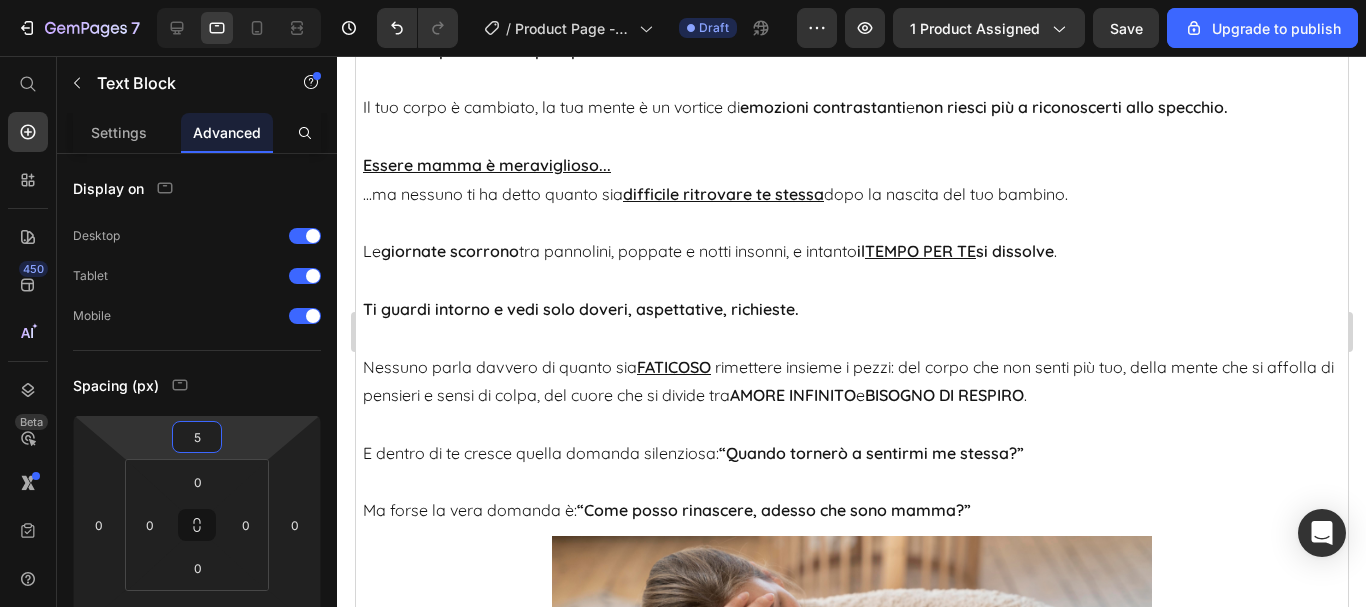 scroll, scrollTop: 1153, scrollLeft: 0, axis: vertical 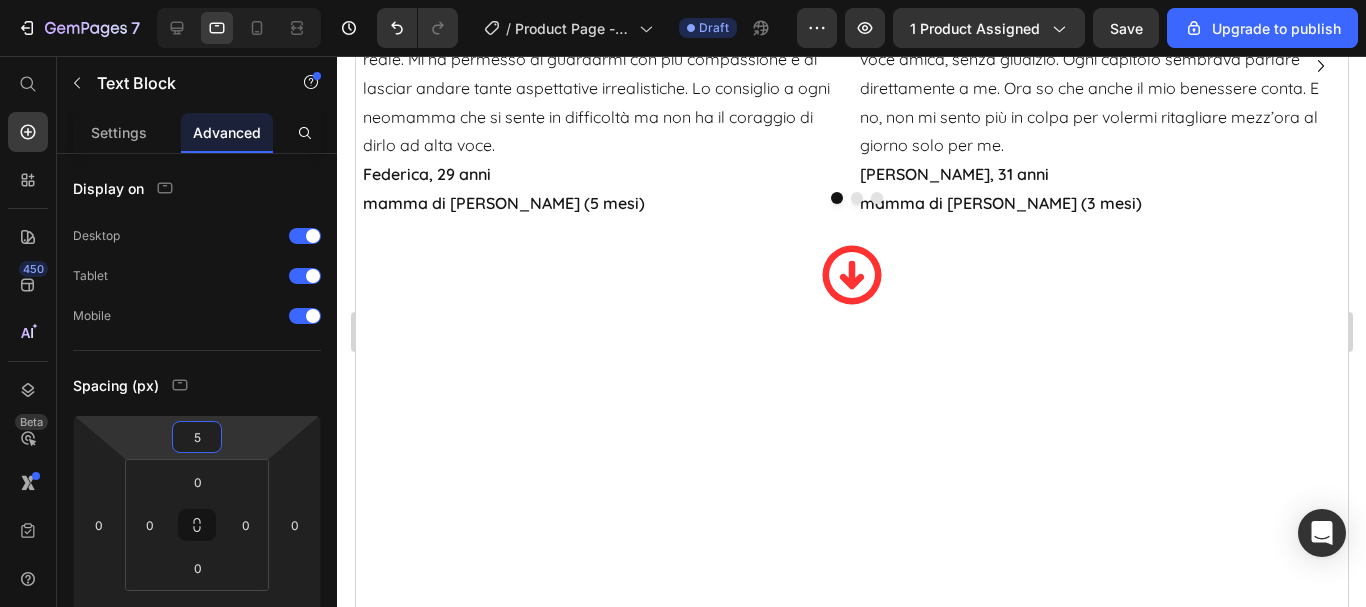 click on "01 Ore 54 Minuti 33 Secondi" at bounding box center [851, -481] 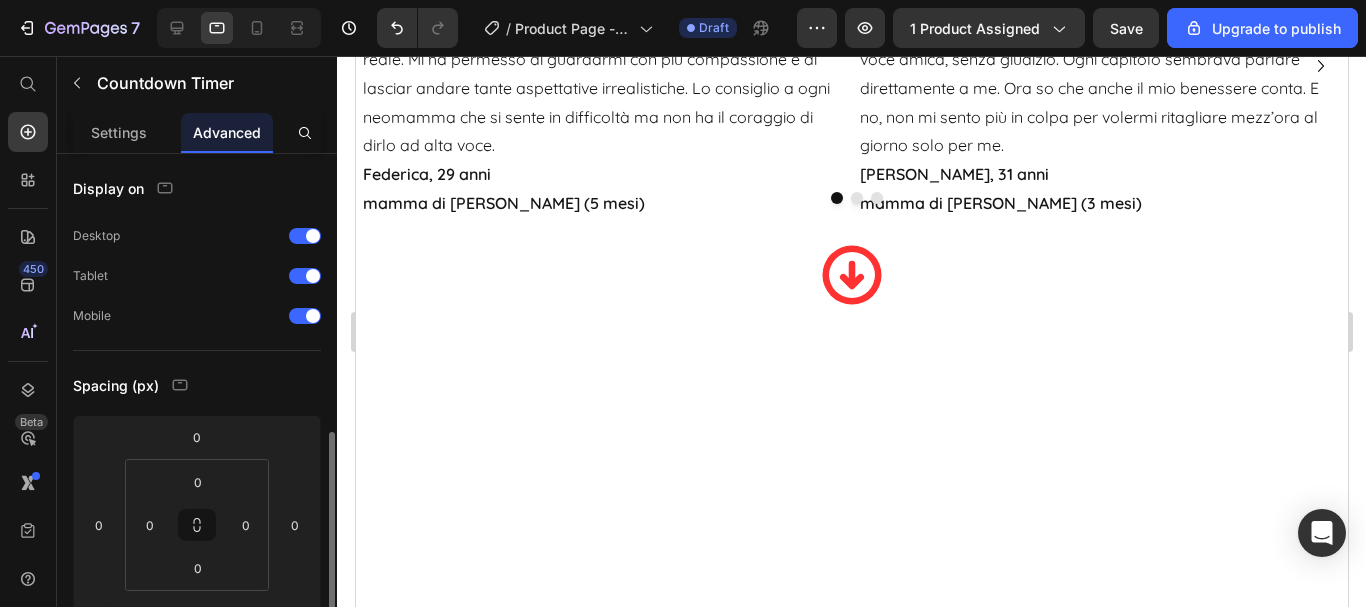 scroll, scrollTop: 200, scrollLeft: 0, axis: vertical 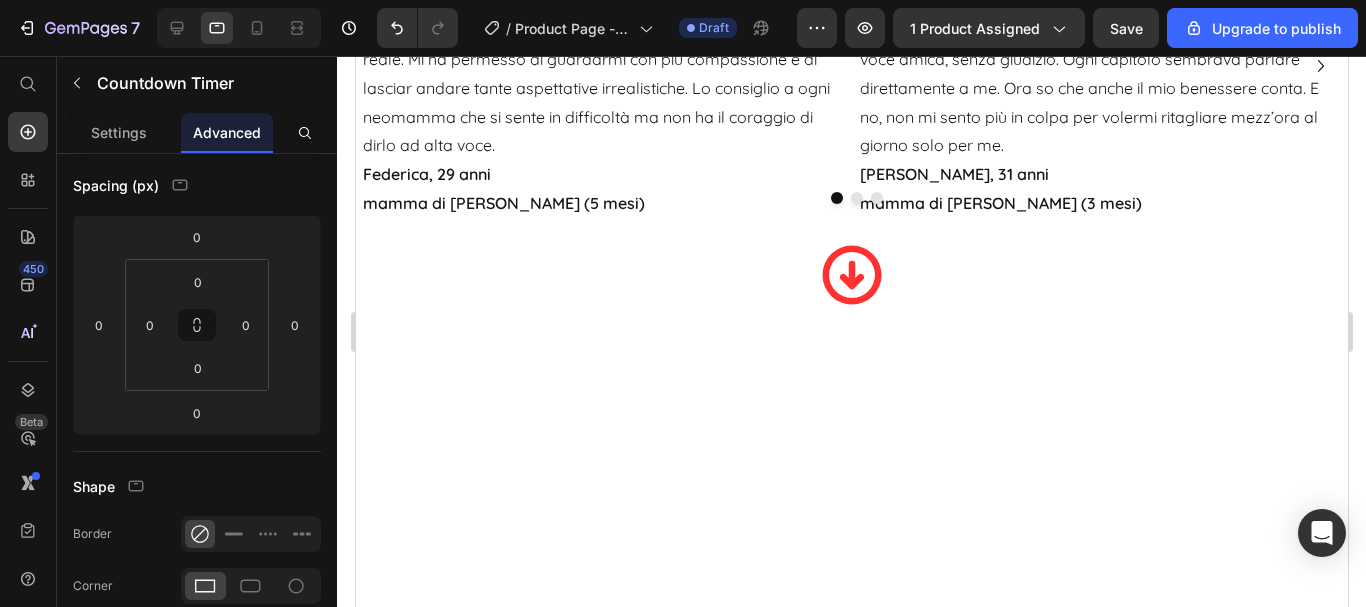 click on "Ancora per pochissimo puoi avere la nostra guida al prezzo speciale di 37€ anziché 89€ e ricevere 5 bonus esclusivi in omaggio!" at bounding box center [851, -539] 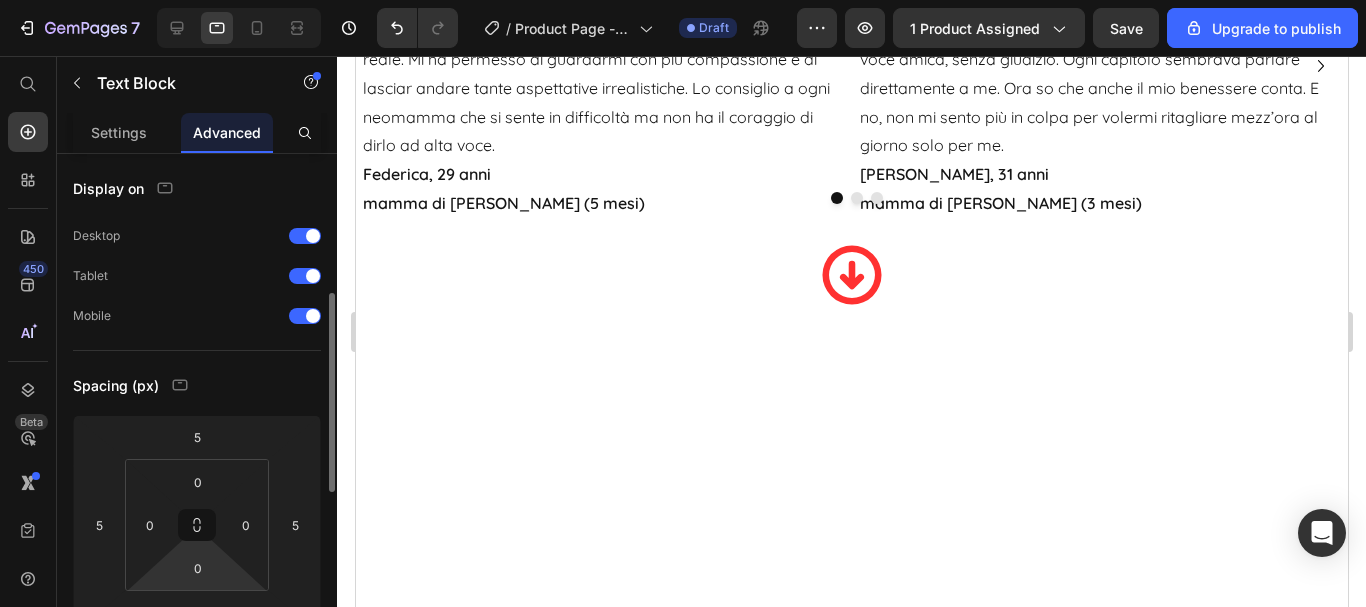 scroll, scrollTop: 100, scrollLeft: 0, axis: vertical 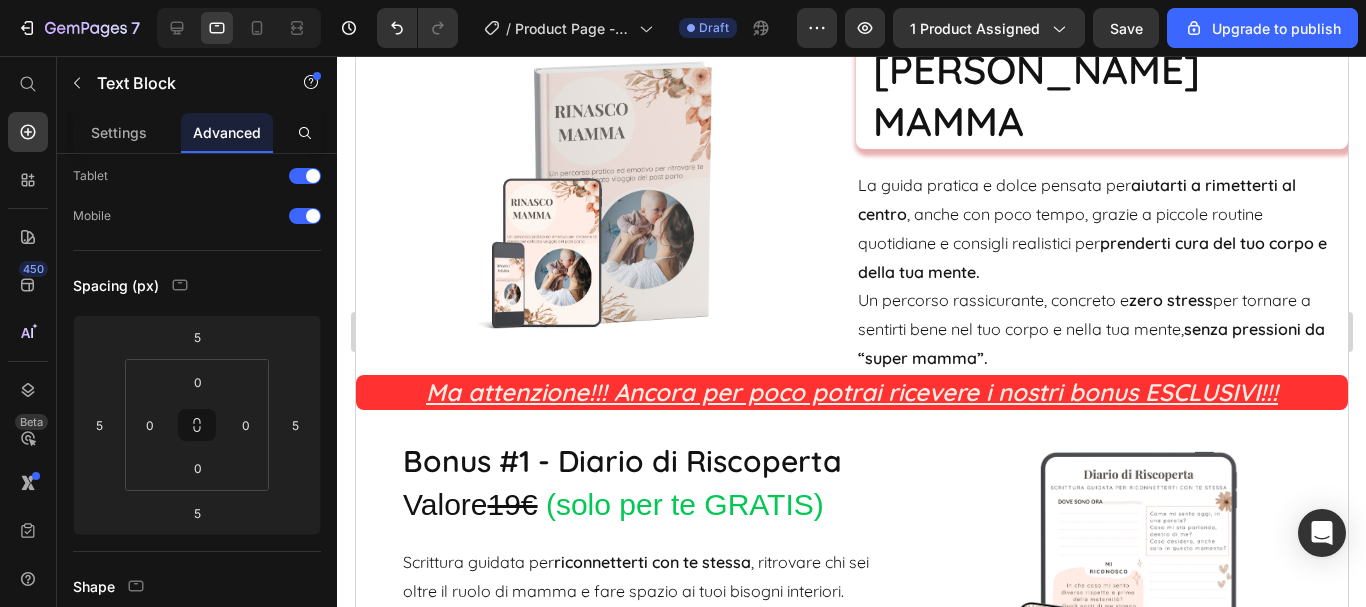 click on "Ancora per pochissimo puoi avere la nostra guida al  prezzo speciale  di 37€ anziché 89€ e ricevere 5 bonus esclusivi in omaggio!" at bounding box center [851, -289] 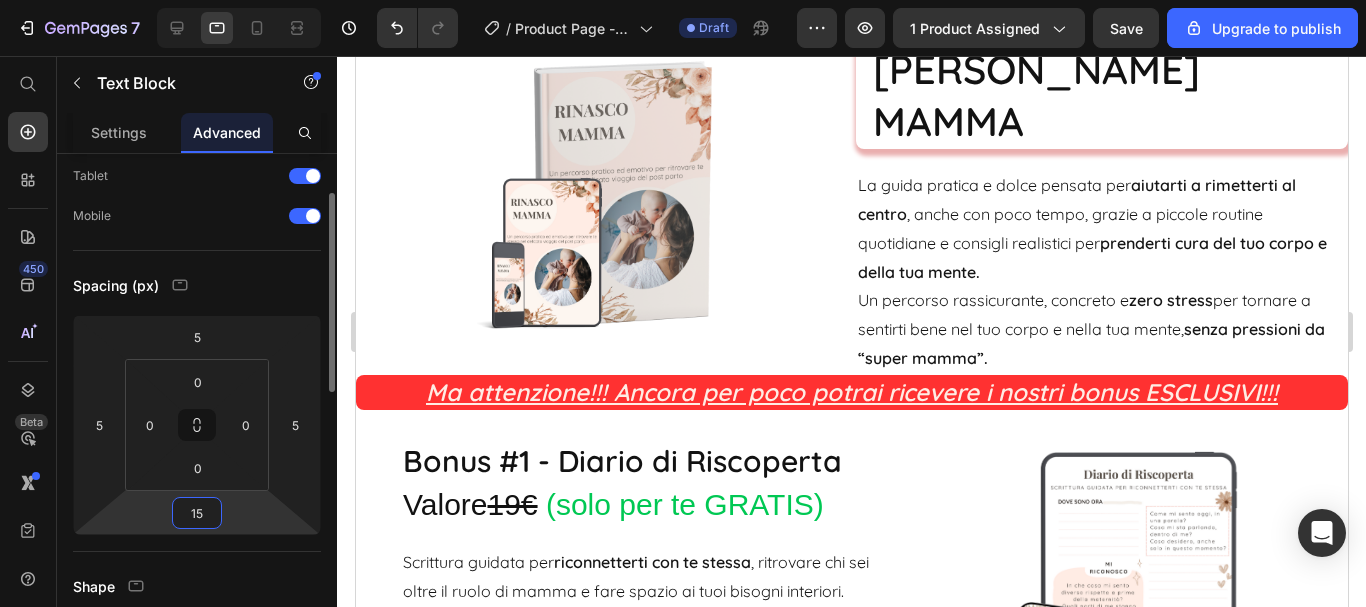 click on "15" at bounding box center [197, 513] 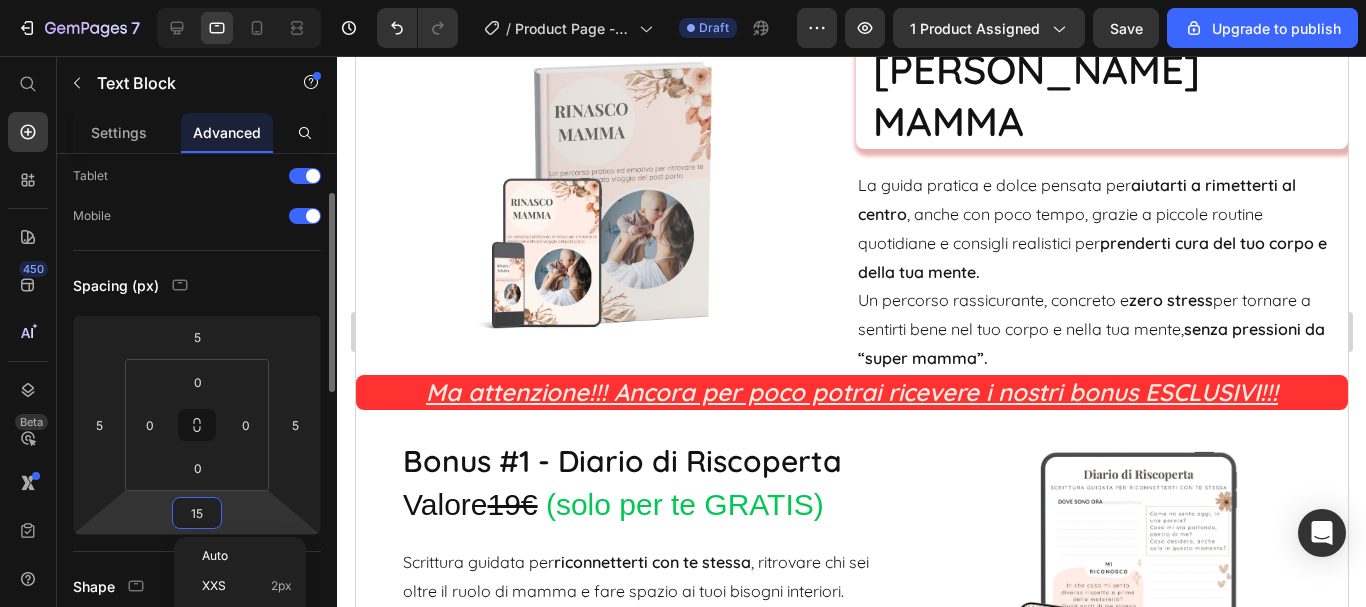 type on "5" 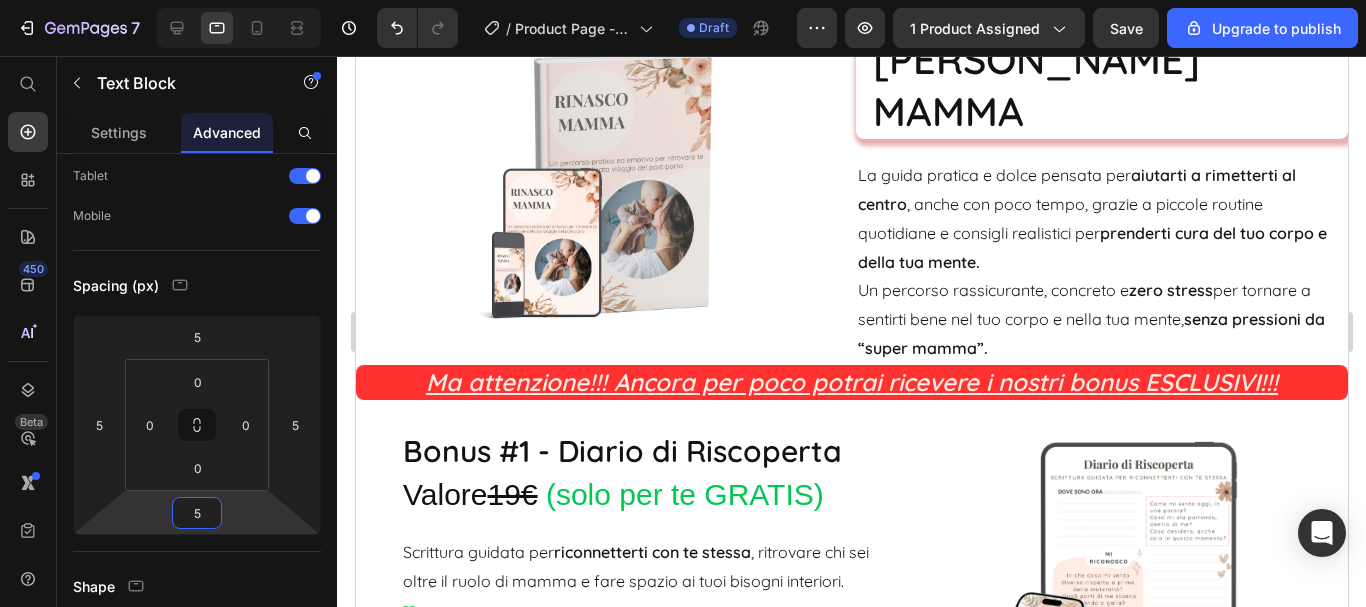 click at bounding box center [851, -309] 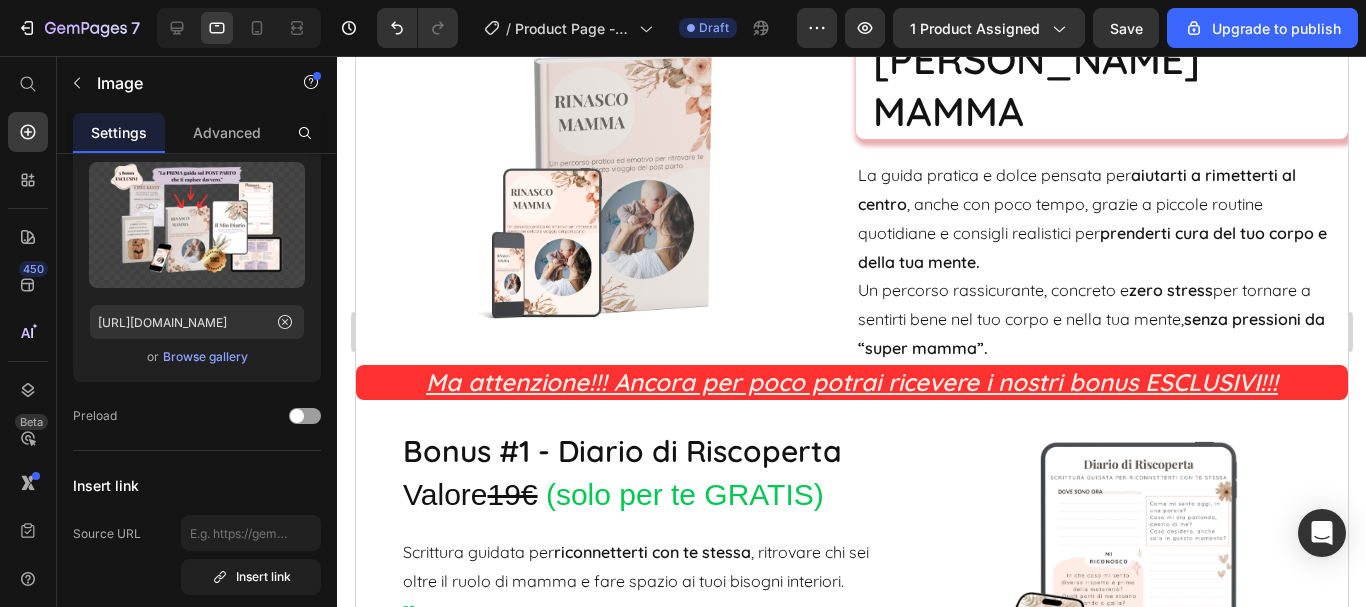 scroll, scrollTop: 0, scrollLeft: 0, axis: both 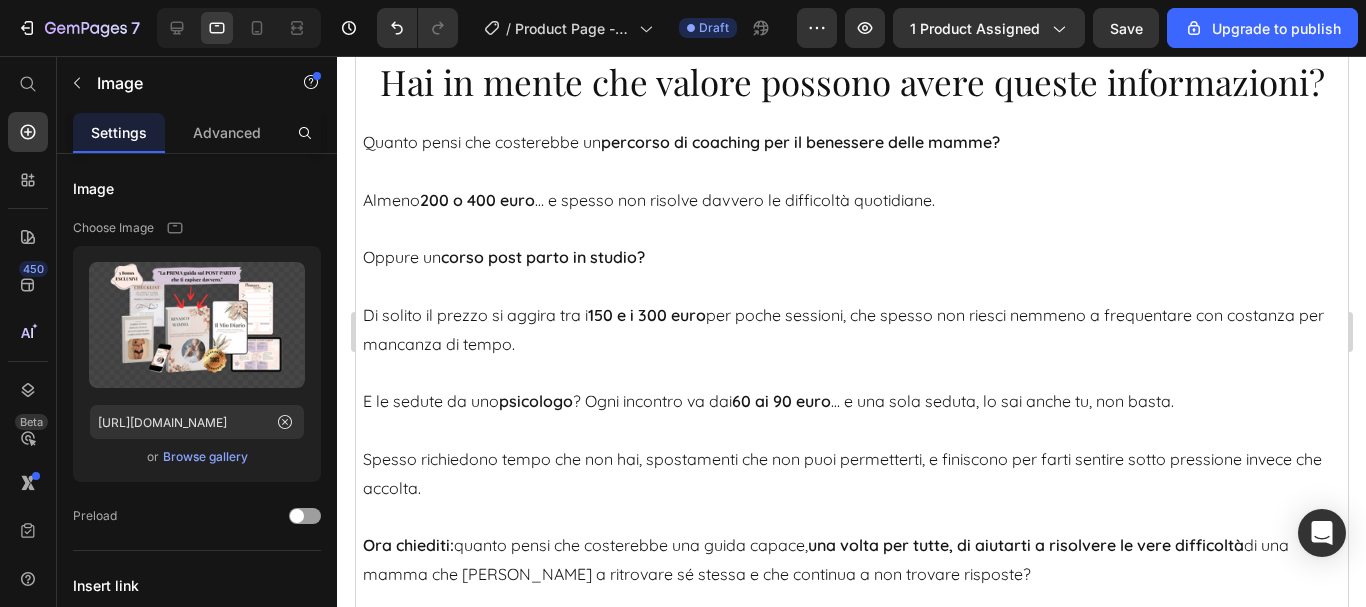 click on "Tutto in formato digitale, immediatamente scaricabile su smartphone, tablet o PC." at bounding box center [851, -5] 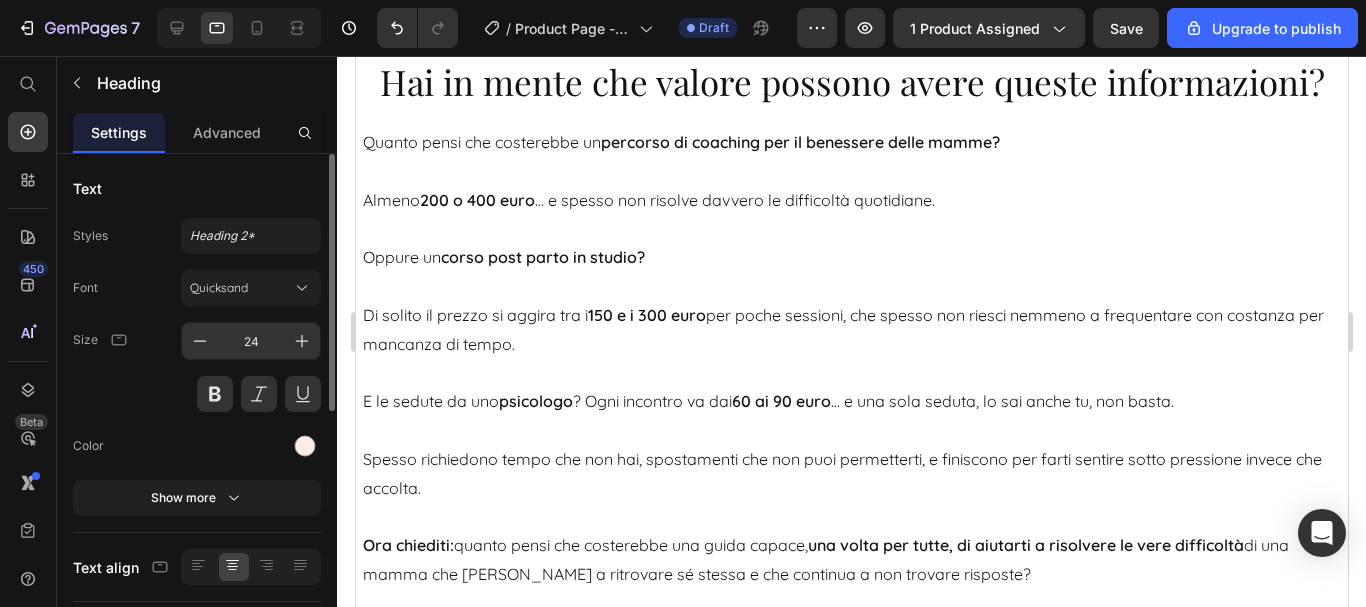 click on "24" at bounding box center (251, 341) 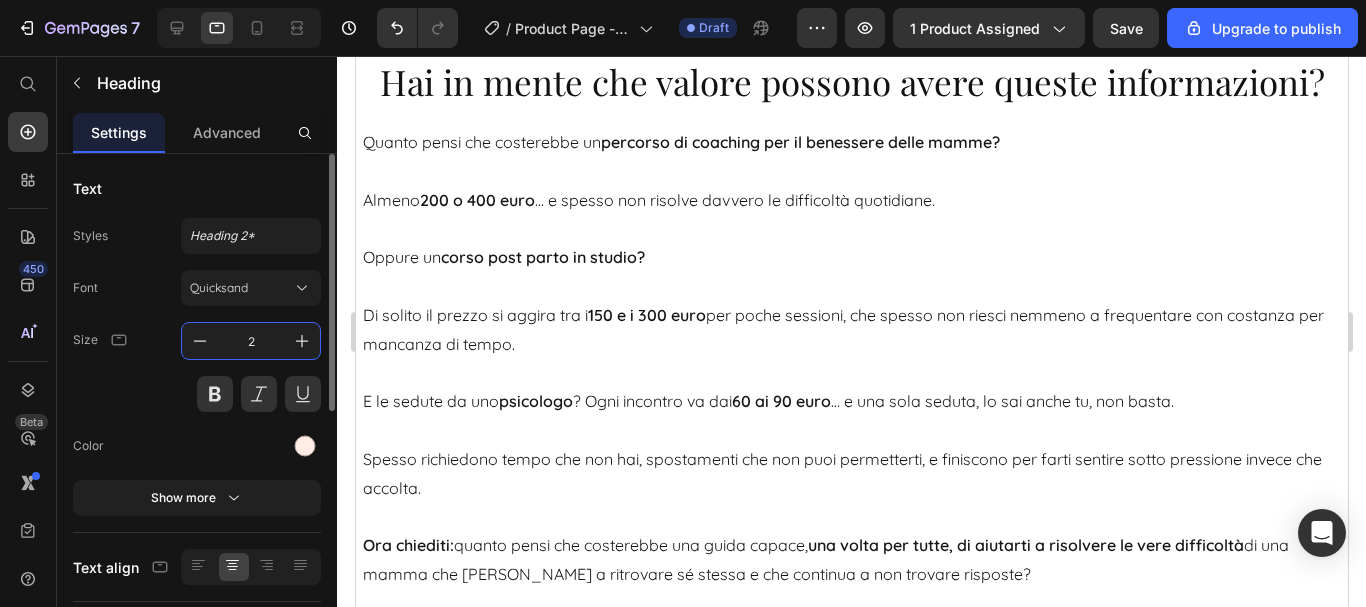 type on "22" 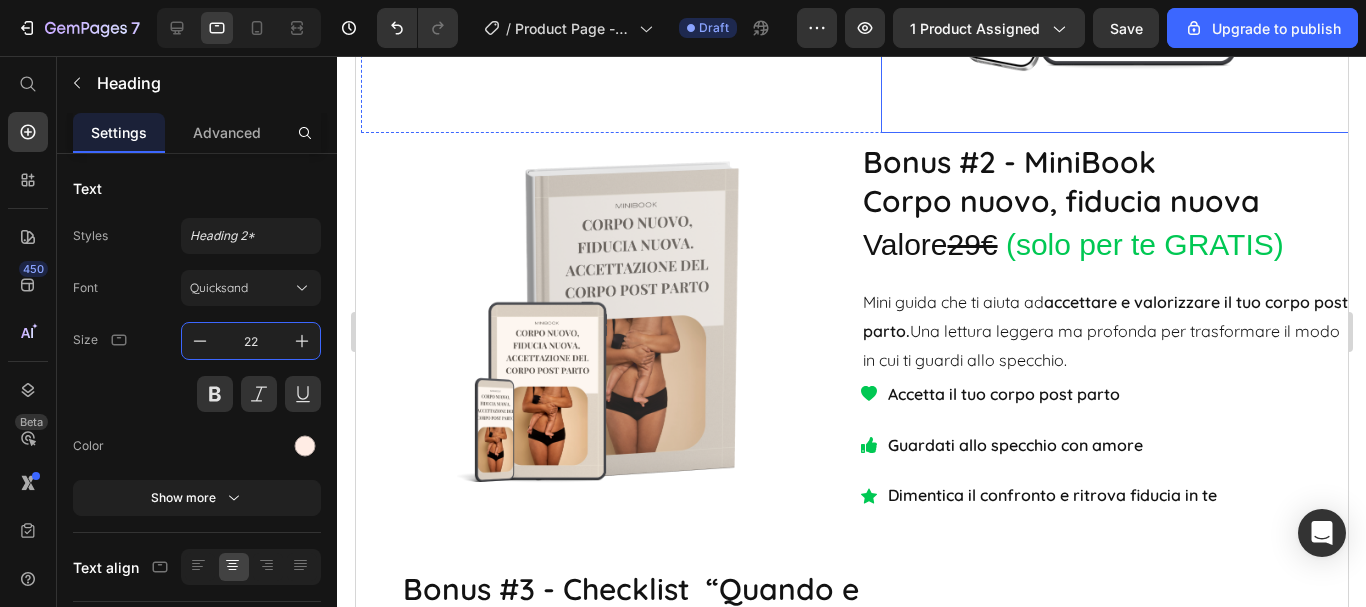 scroll, scrollTop: 6053, scrollLeft: 0, axis: vertical 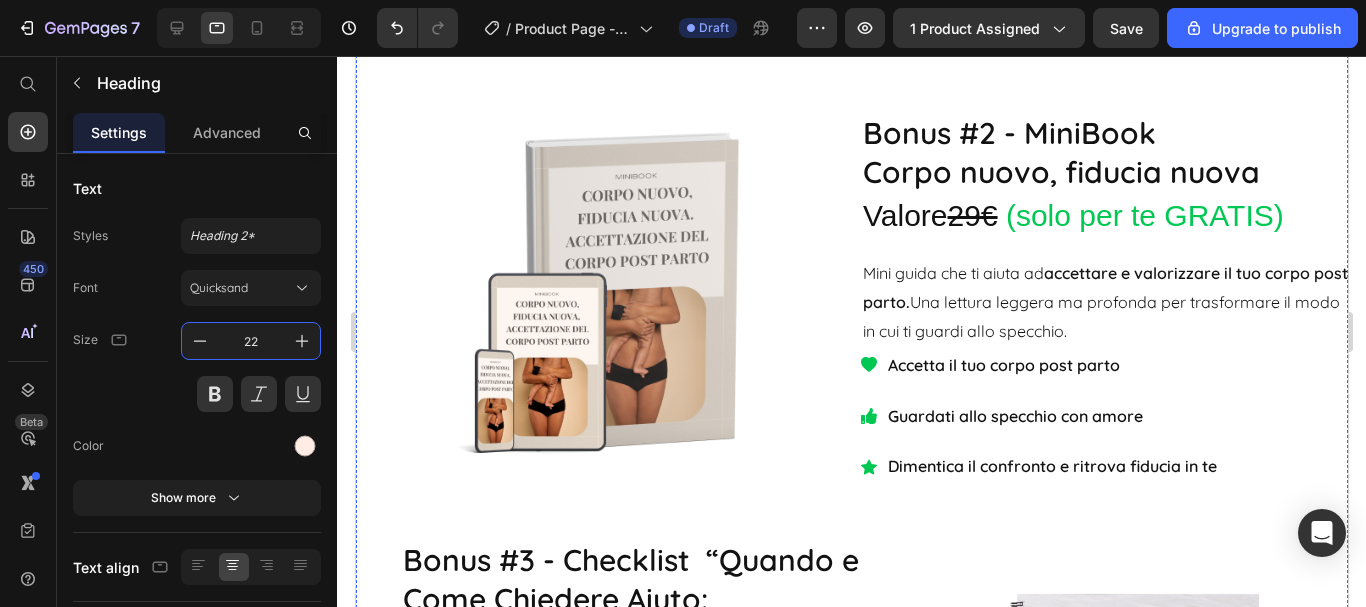 click on "Ma attenzione!!! Ancora per poco potrai ricevere i nostri bonus ESCLUSIVI!!!" at bounding box center (851, -318) 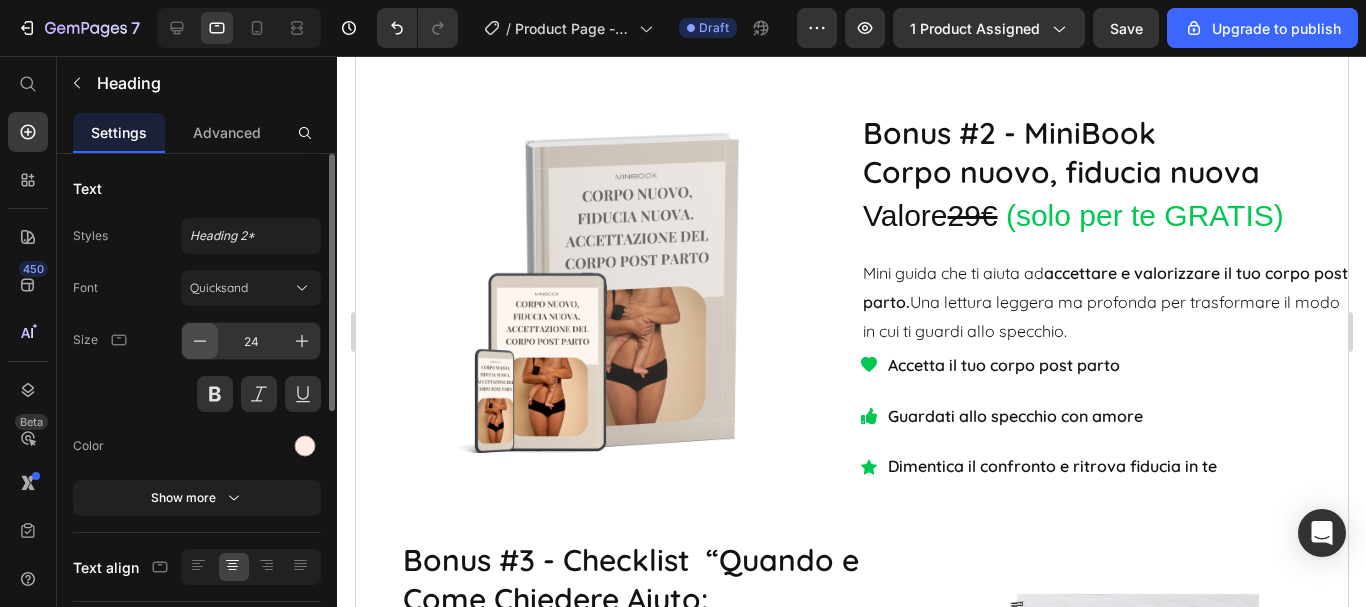 click 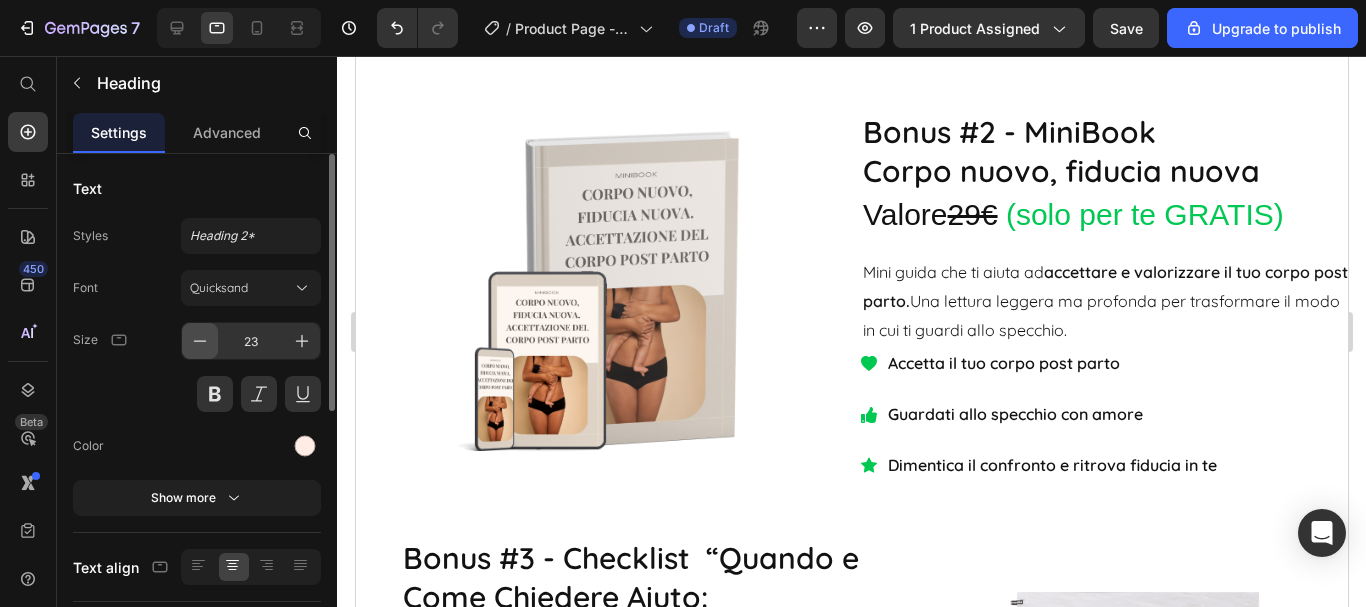 click 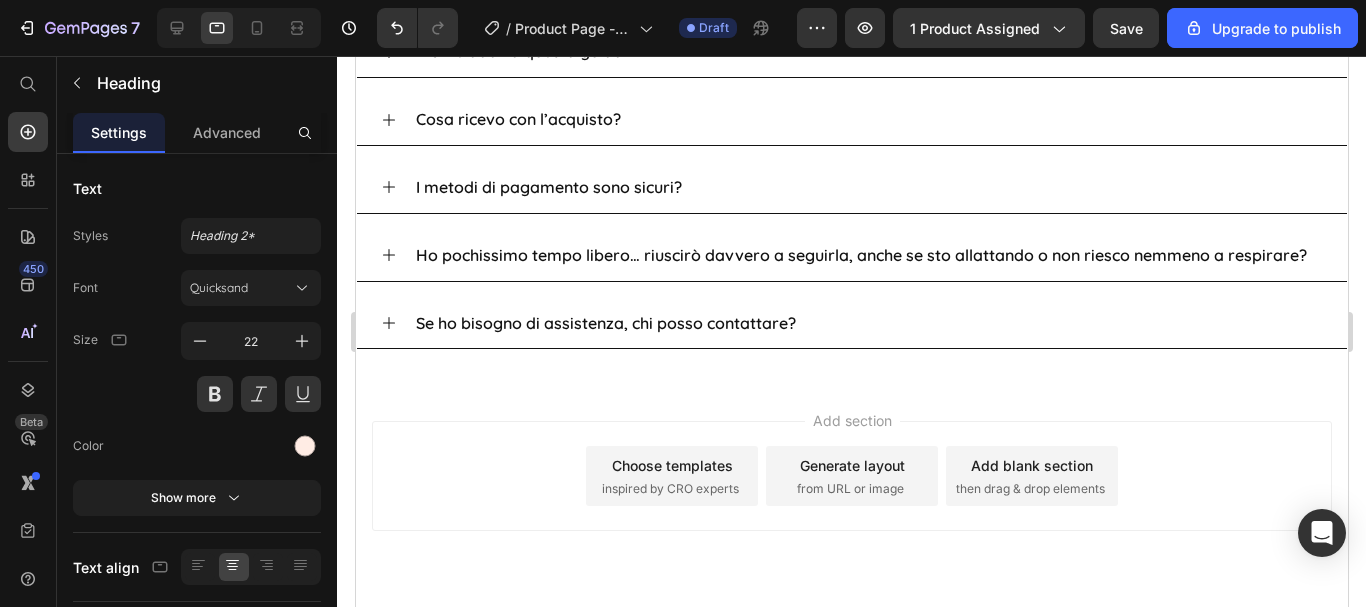 scroll, scrollTop: 10053, scrollLeft: 0, axis: vertical 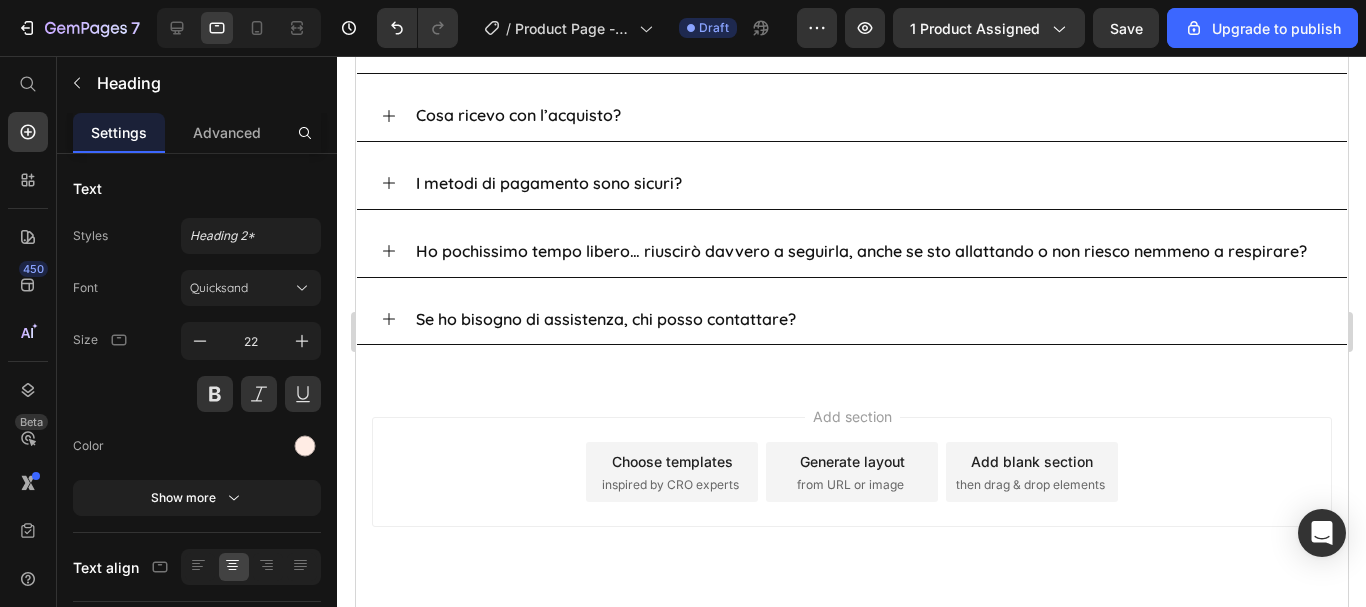 click on "€37,00 Product Price €89,00 Product Price Row" at bounding box center [851, -420] 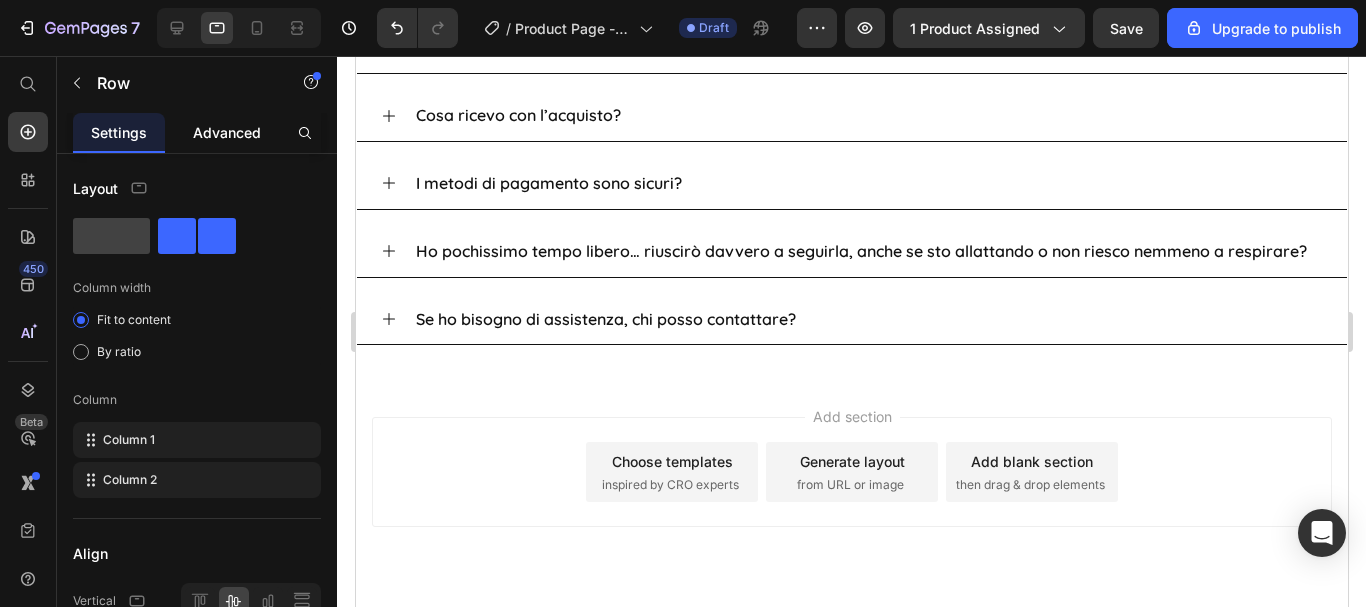 click on "Advanced" at bounding box center (227, 132) 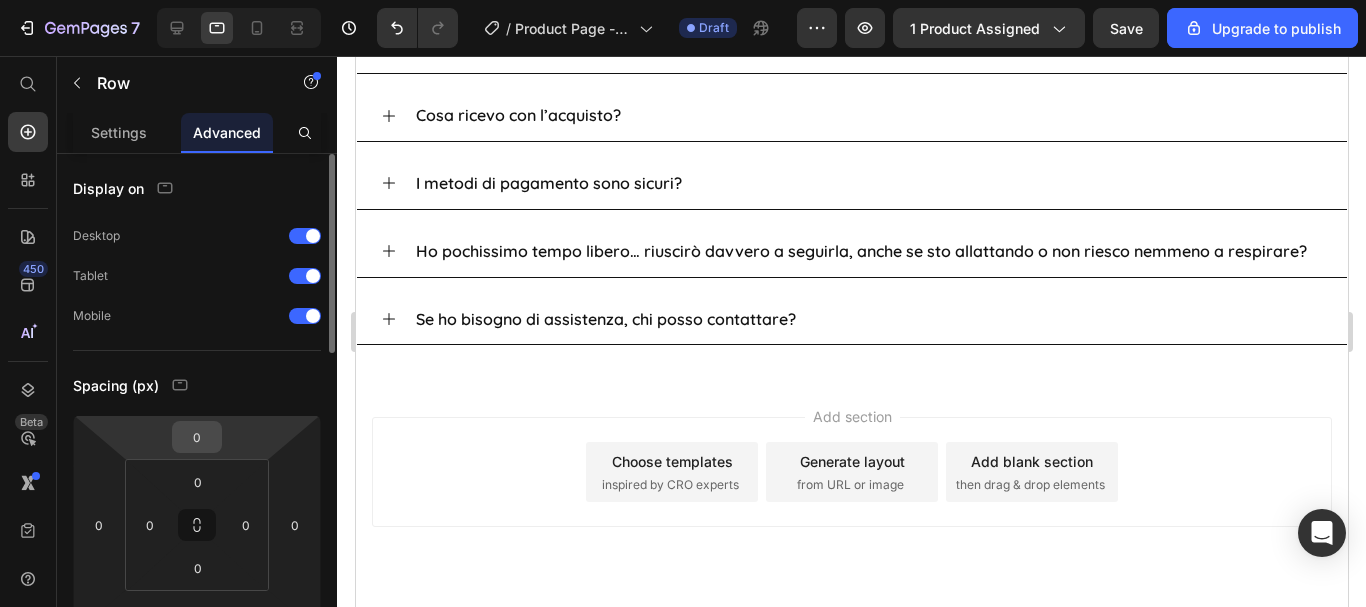 click on "0" at bounding box center (197, 437) 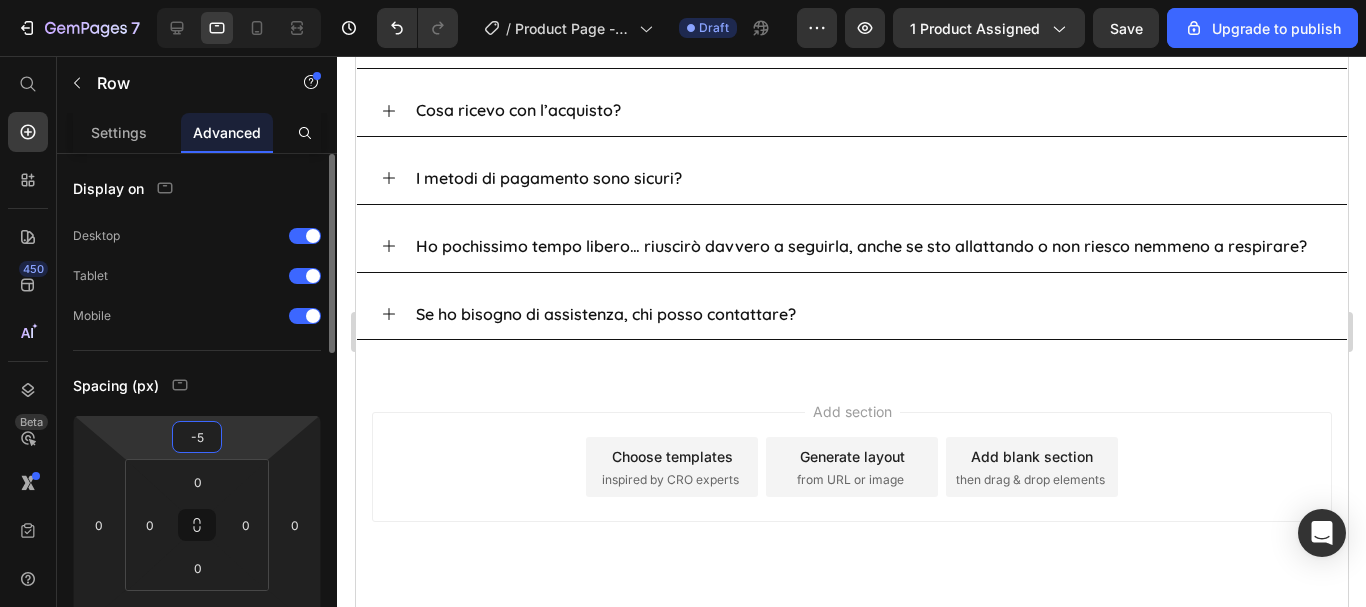 type on "-50" 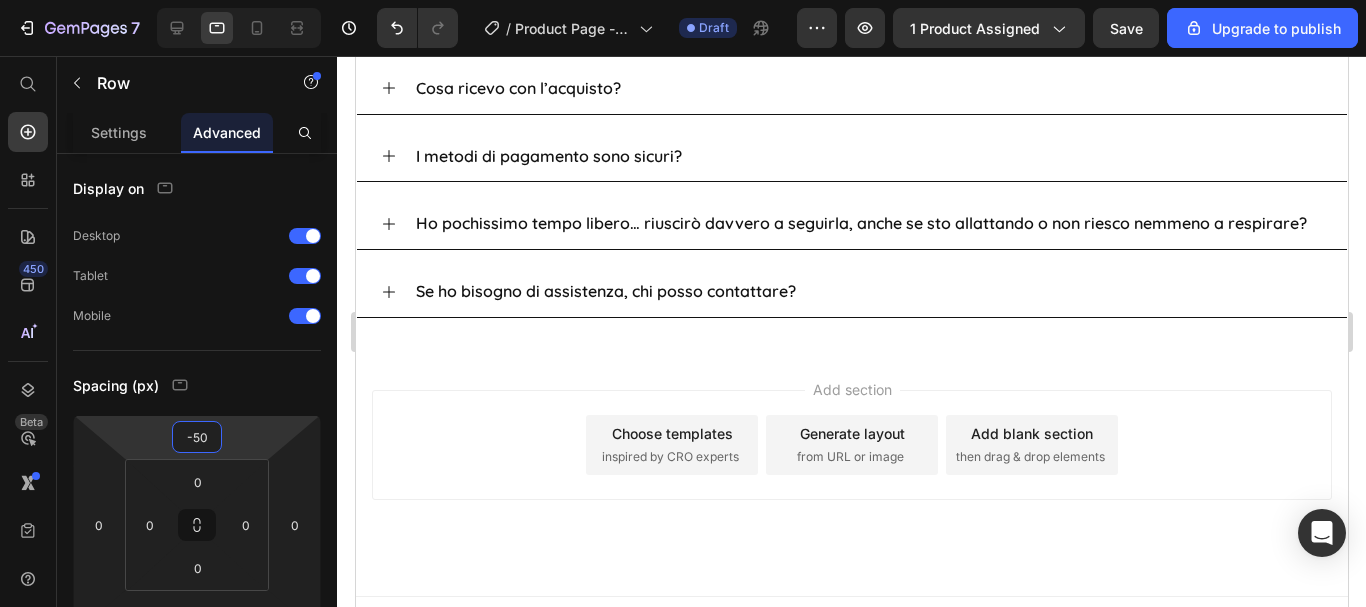 click on "Scarica ora la tua guida + 5 bonus esclusivi!" at bounding box center (851, -411) 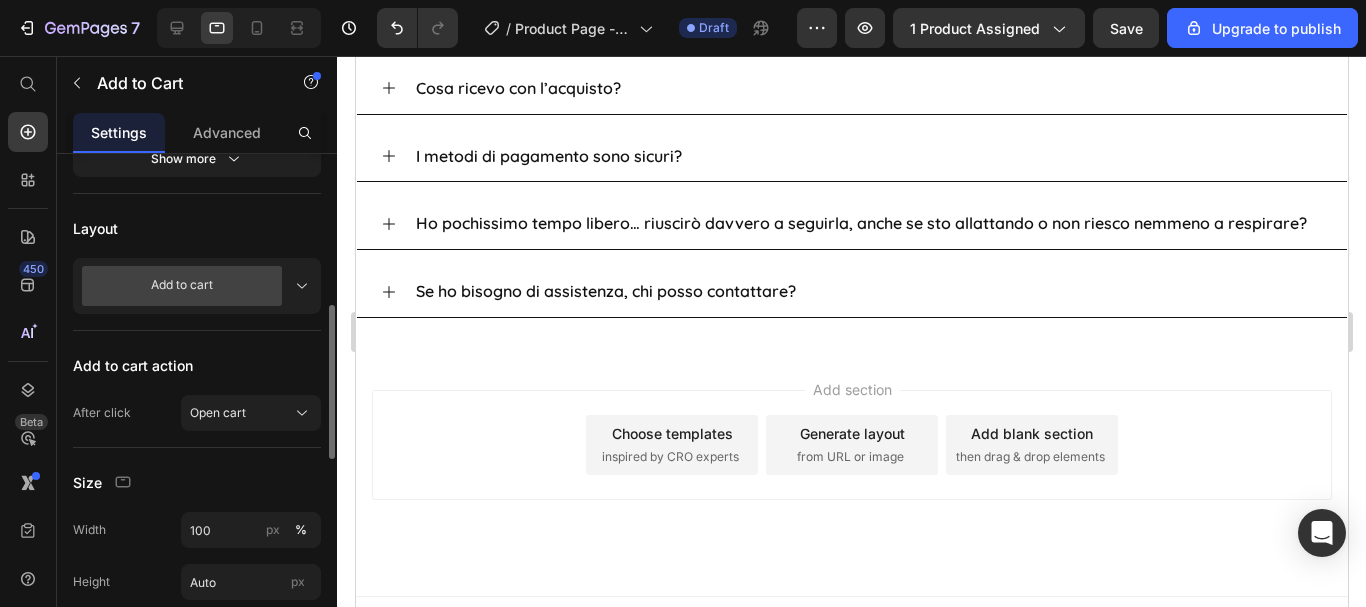 scroll, scrollTop: 700, scrollLeft: 0, axis: vertical 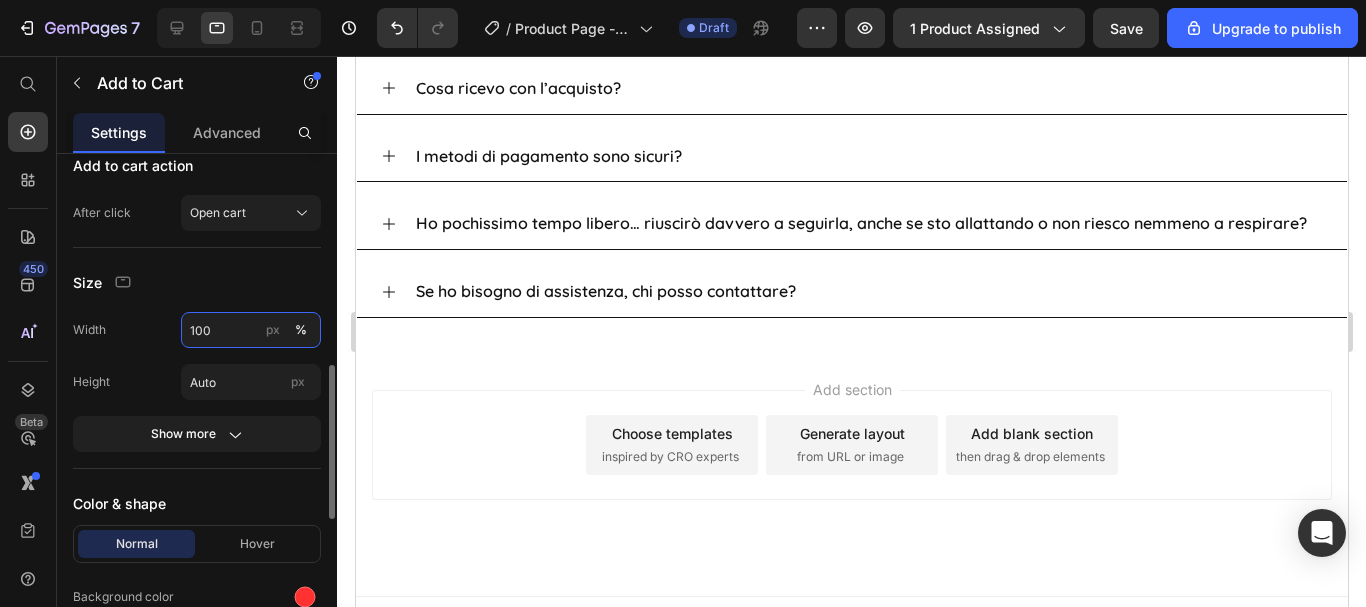 click on "100" at bounding box center (251, 330) 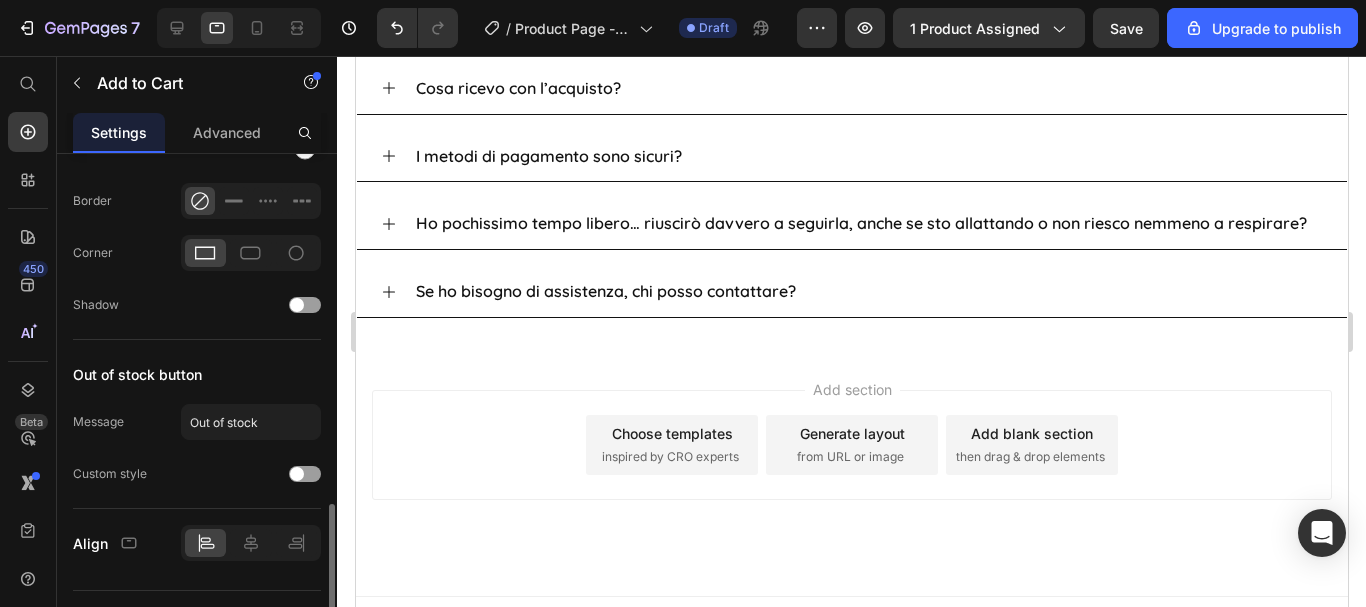 scroll, scrollTop: 1241, scrollLeft: 0, axis: vertical 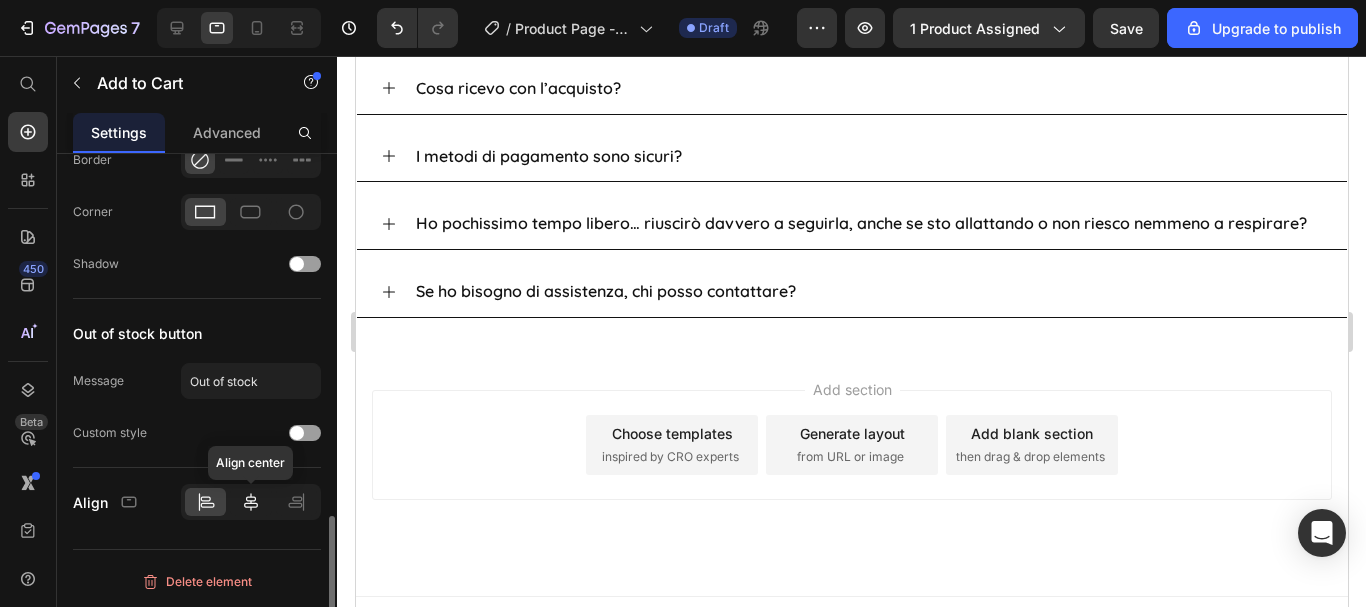 type on "50" 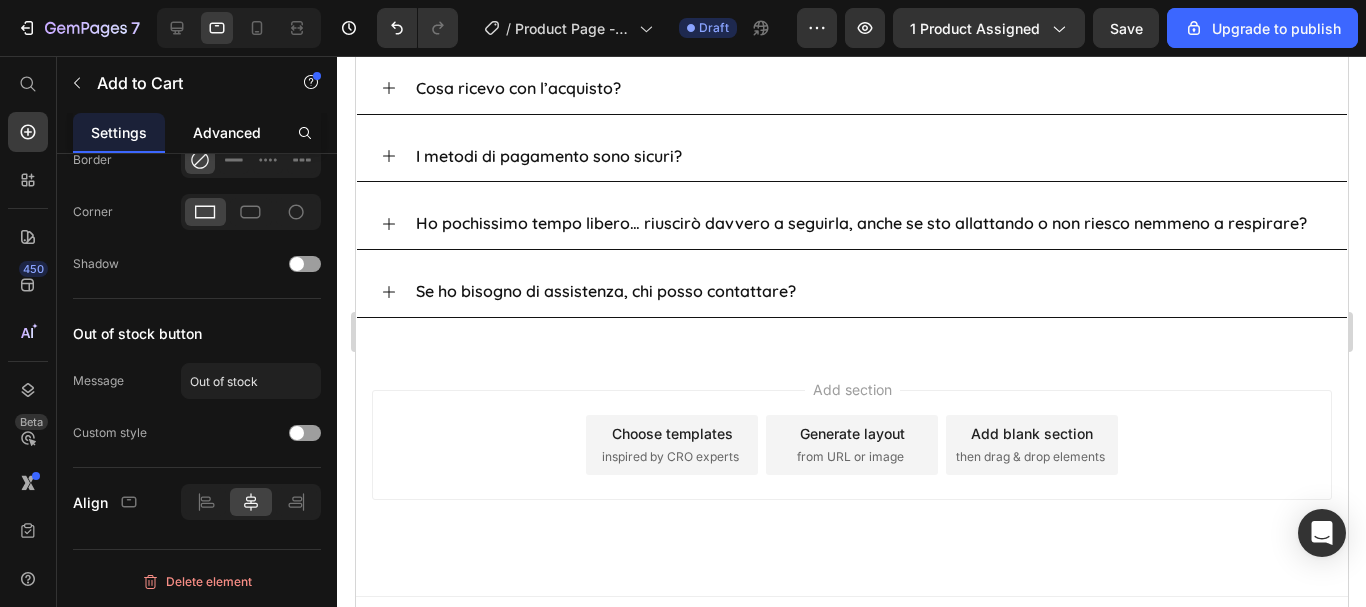 click on "Advanced" at bounding box center (227, 132) 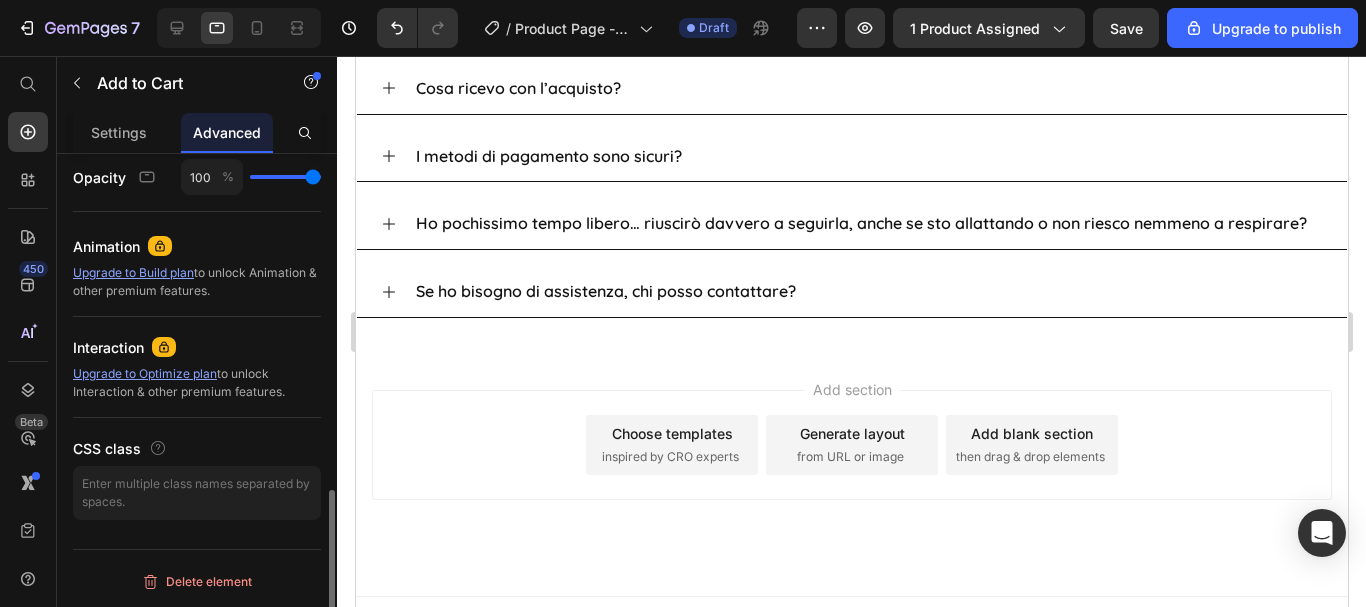 scroll, scrollTop: 0, scrollLeft: 0, axis: both 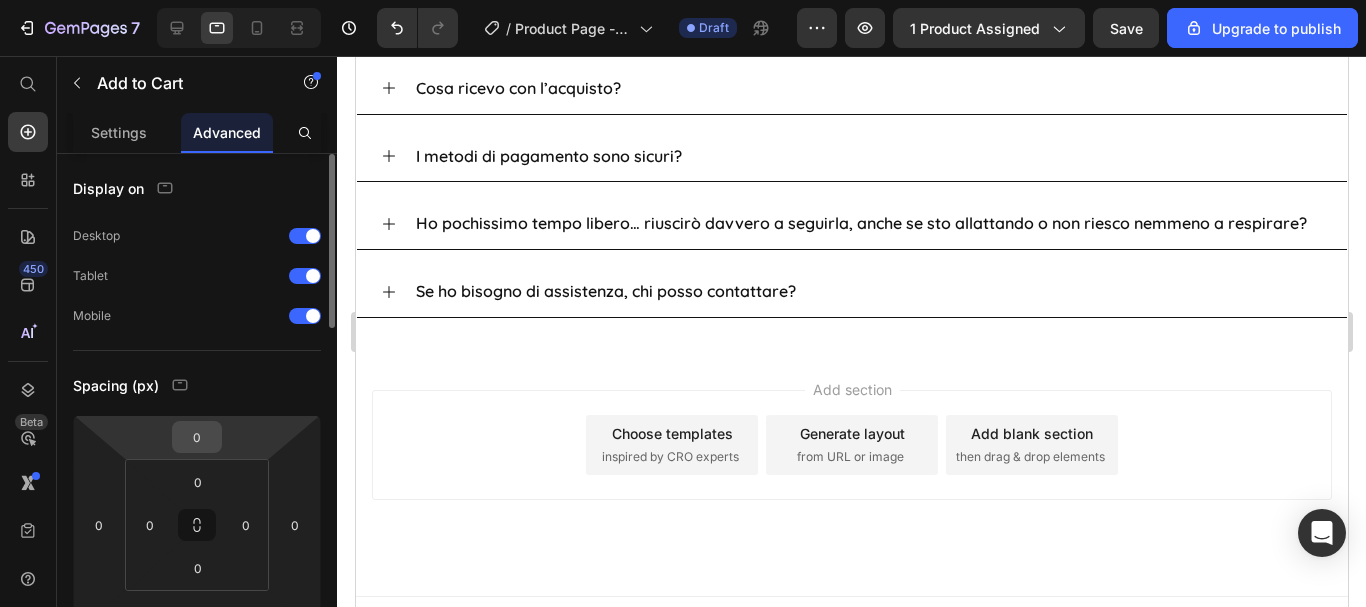 click on "0" at bounding box center [197, 437] 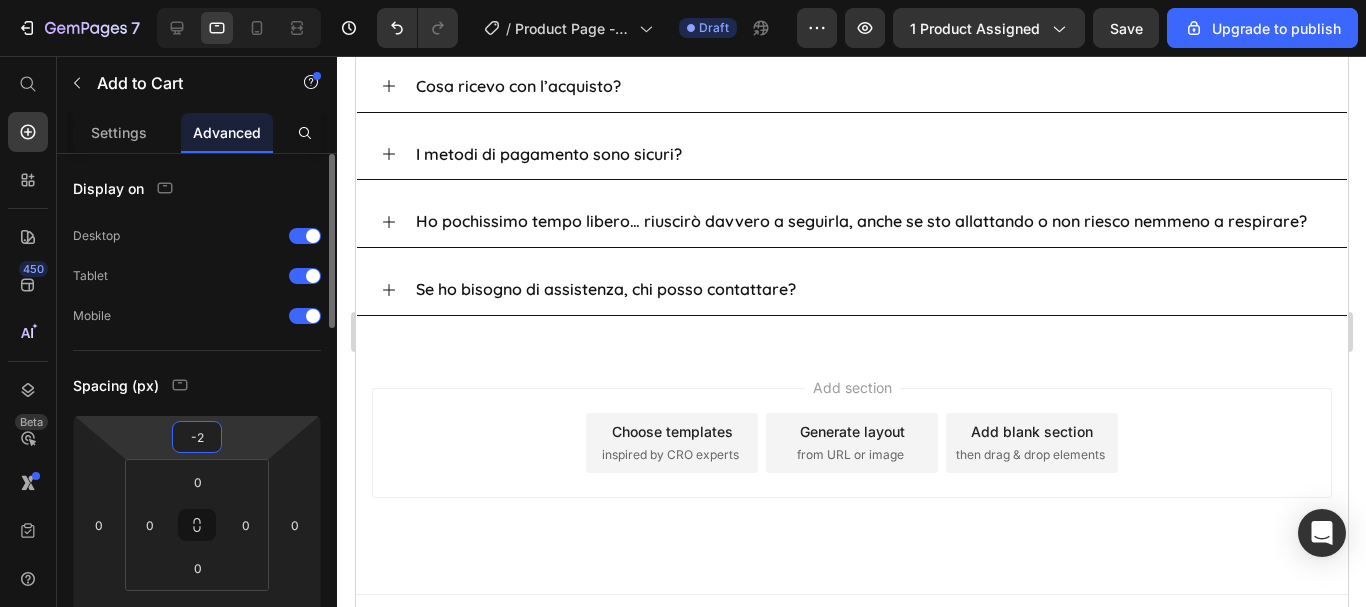 type on "-20" 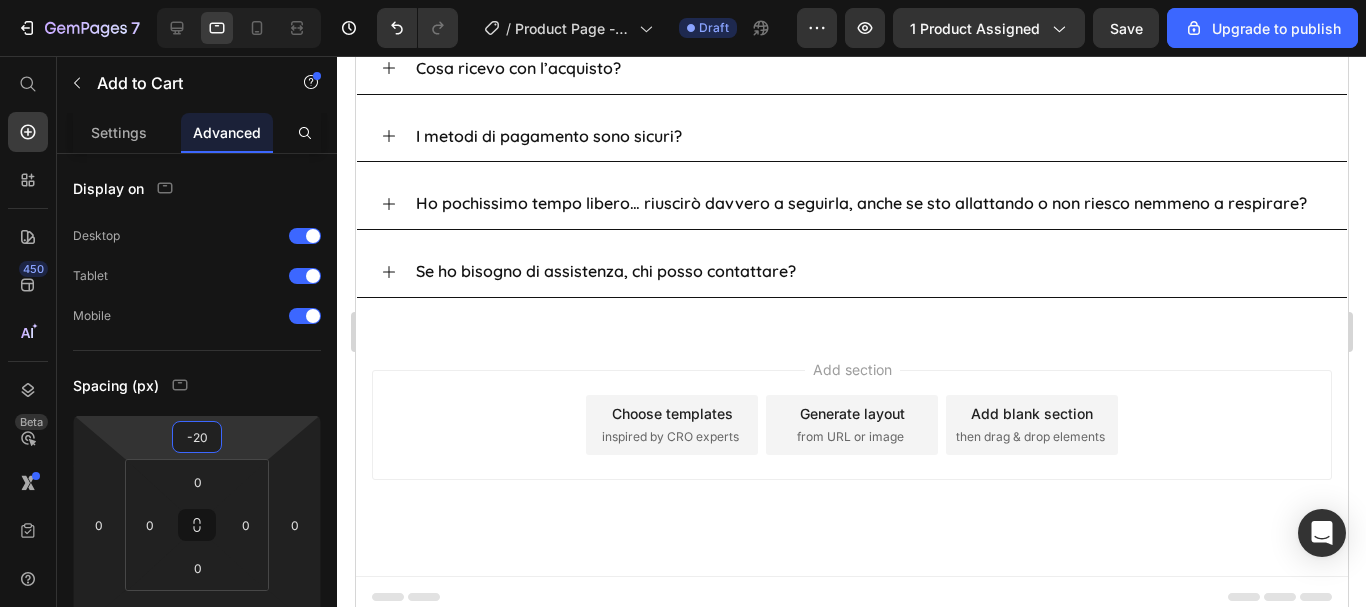 click on "Ancora per pochissimo puoi avere la nostra guida al  prezzo speciale  di 37€ anziché 89€ e ricevere 5 bonus esclusivi in omaggio!" at bounding box center [851, -377] 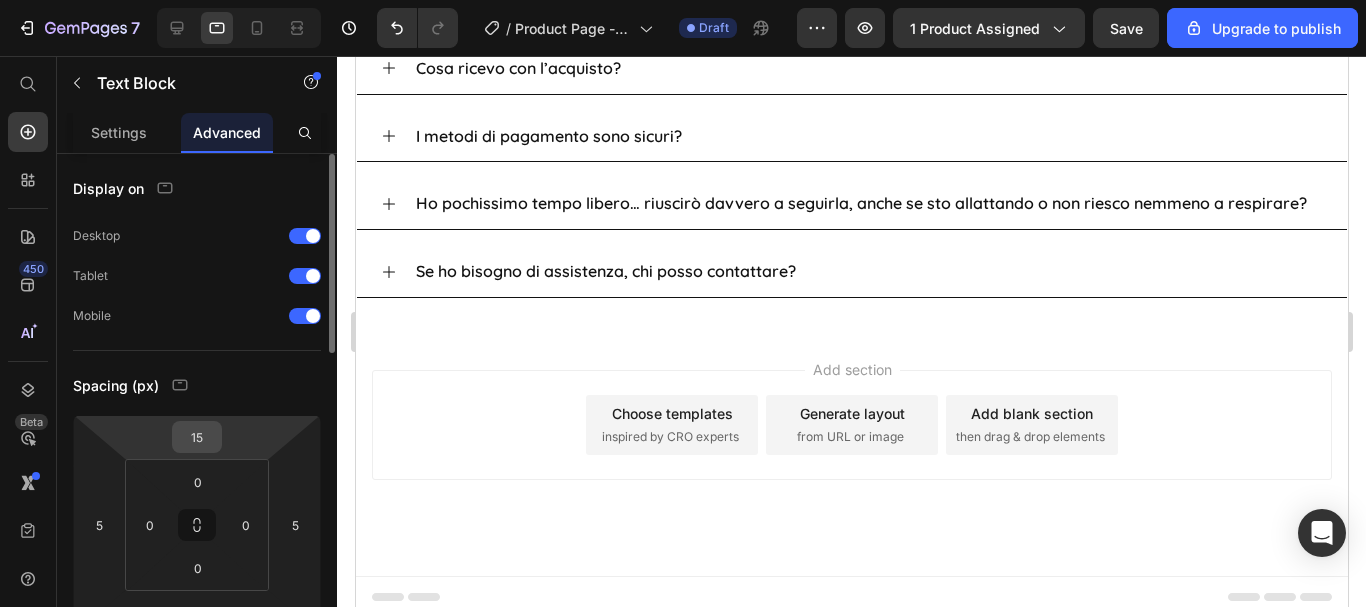 click on "15" at bounding box center [197, 437] 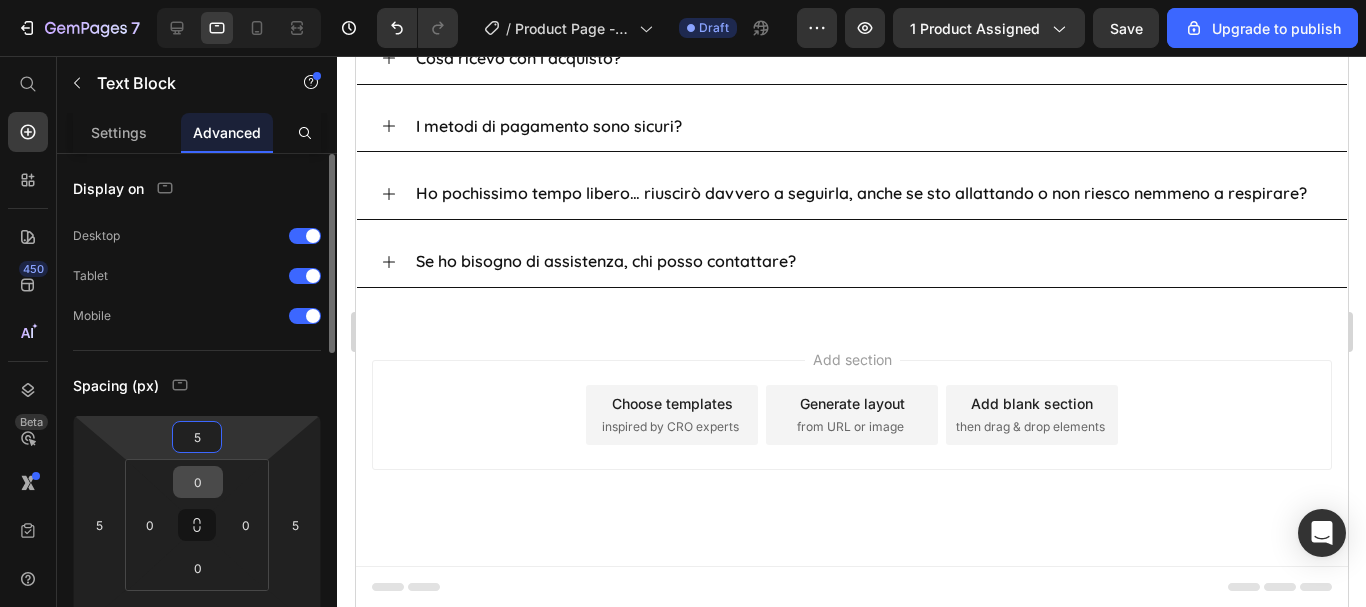scroll, scrollTop: 100, scrollLeft: 0, axis: vertical 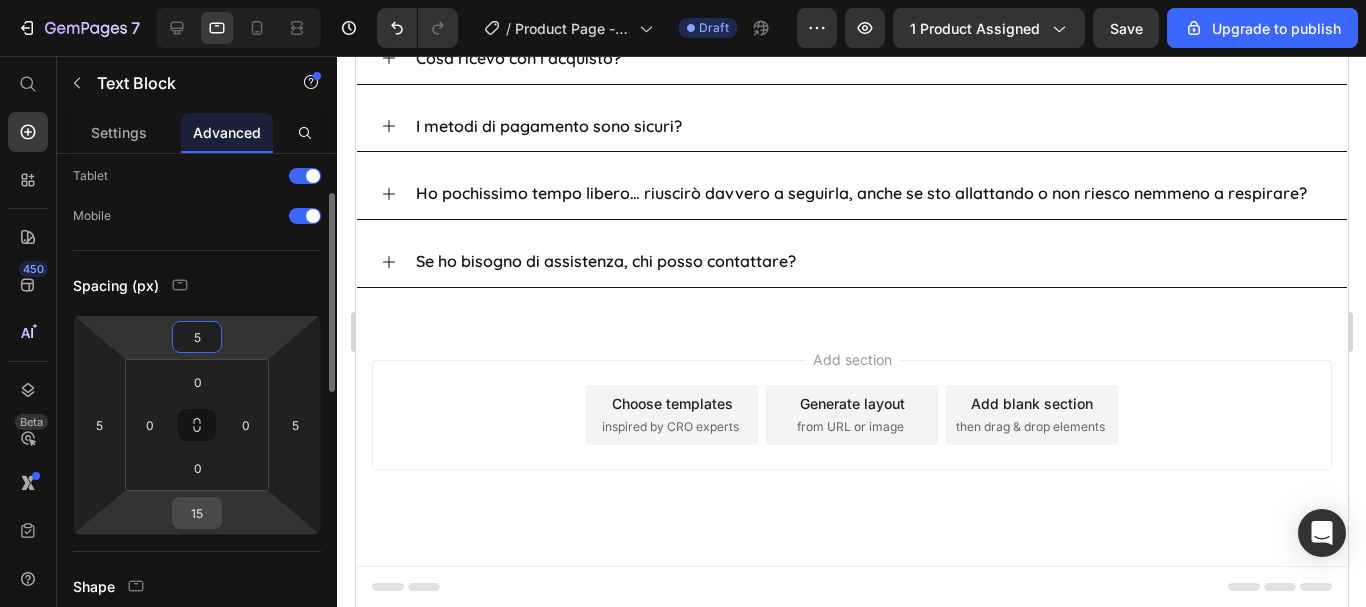 type on "5" 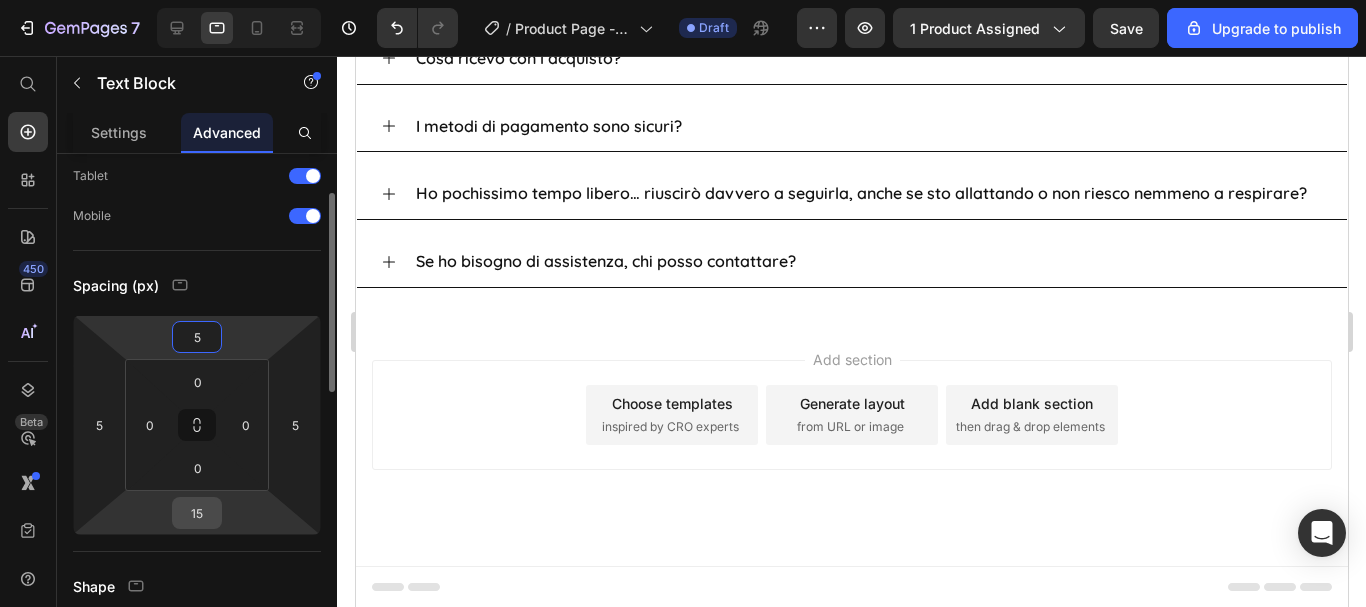 click on "15" at bounding box center [197, 513] 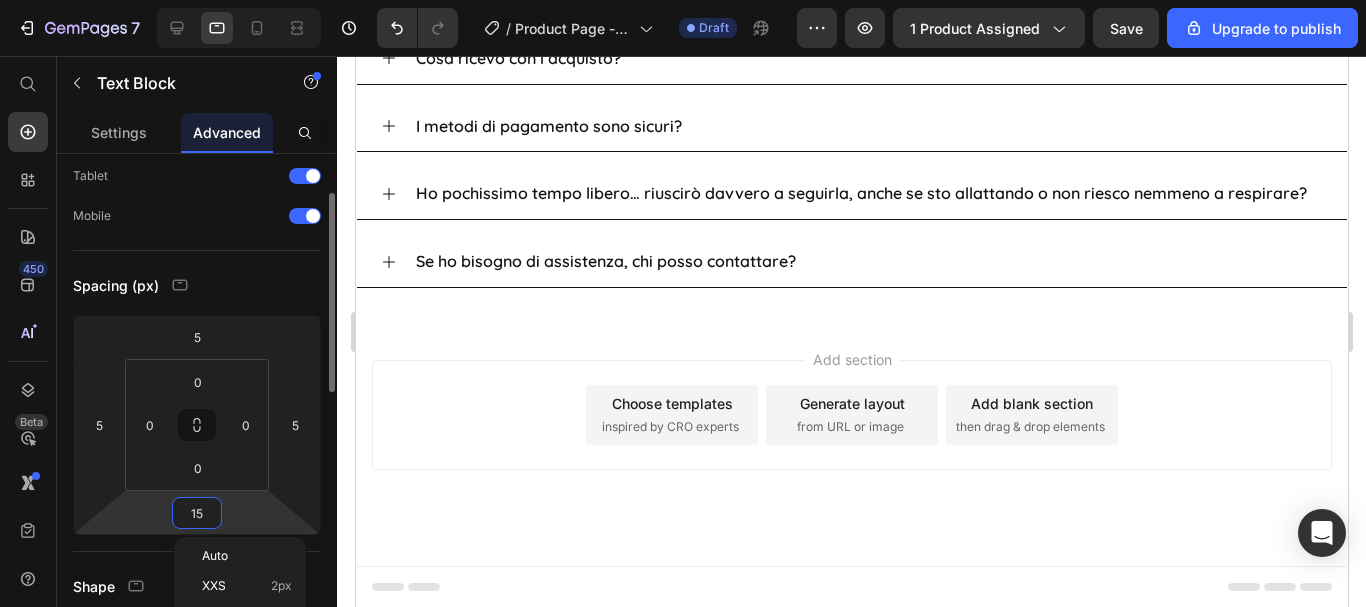 type on "5" 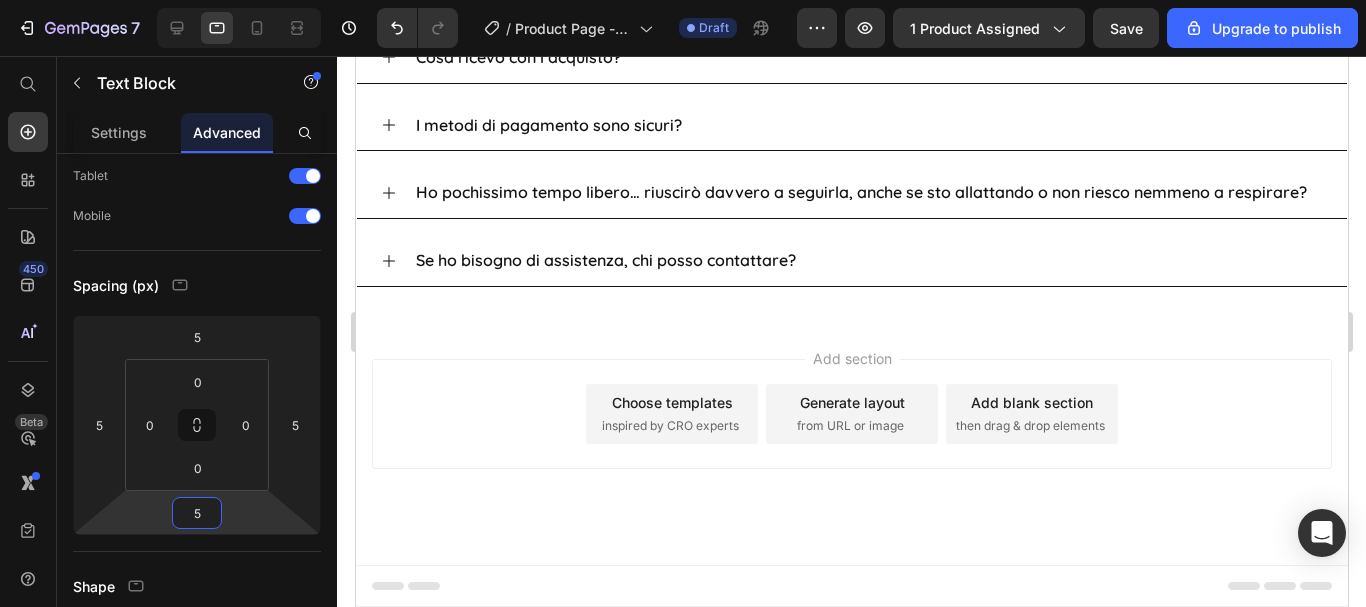 click on "01 Ore 53 Minuti 12 Secondi" at bounding box center [851, -320] 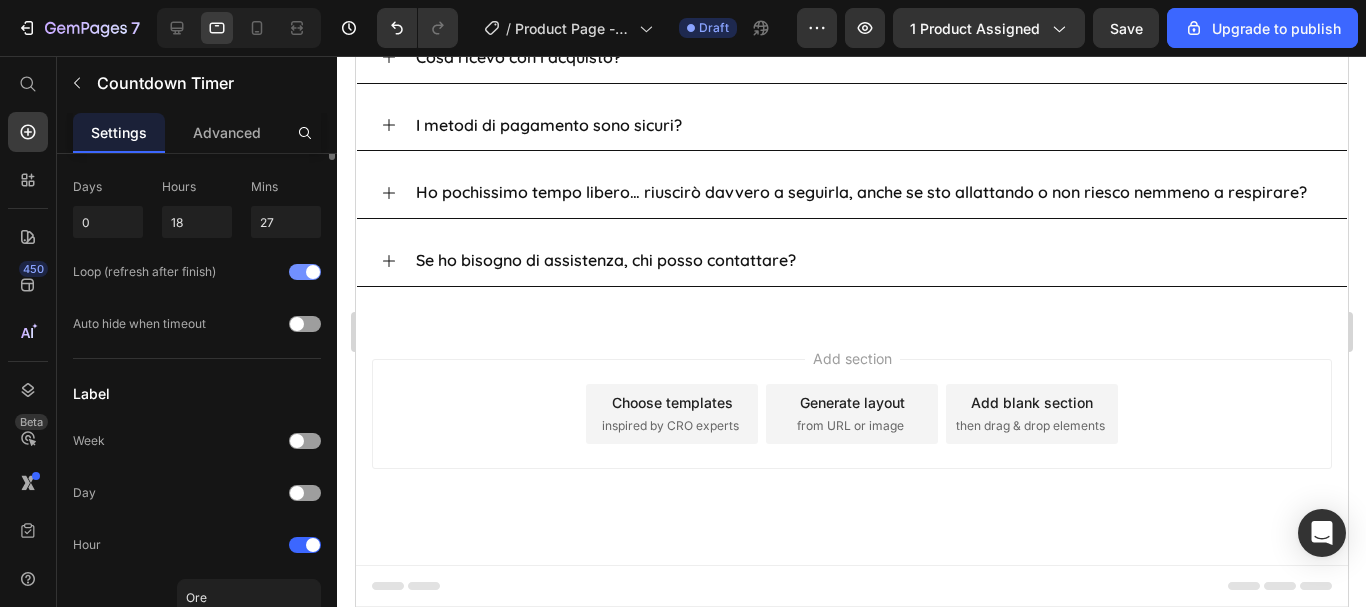 scroll, scrollTop: 0, scrollLeft: 0, axis: both 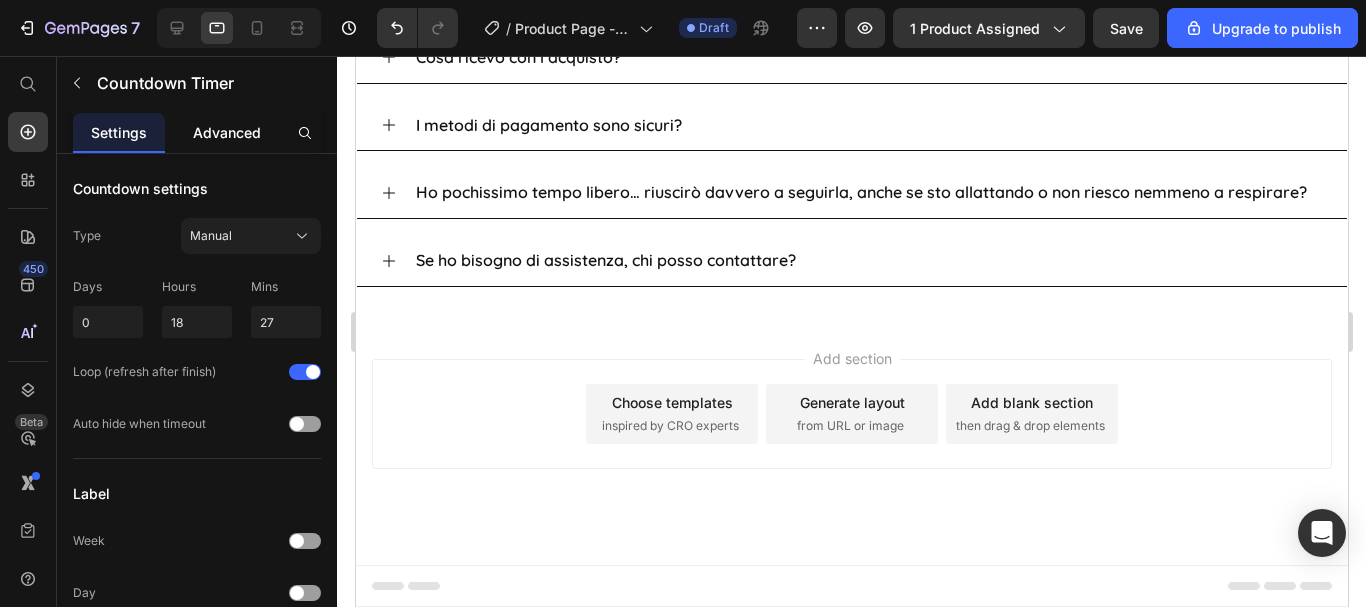 click on "Advanced" at bounding box center [227, 132] 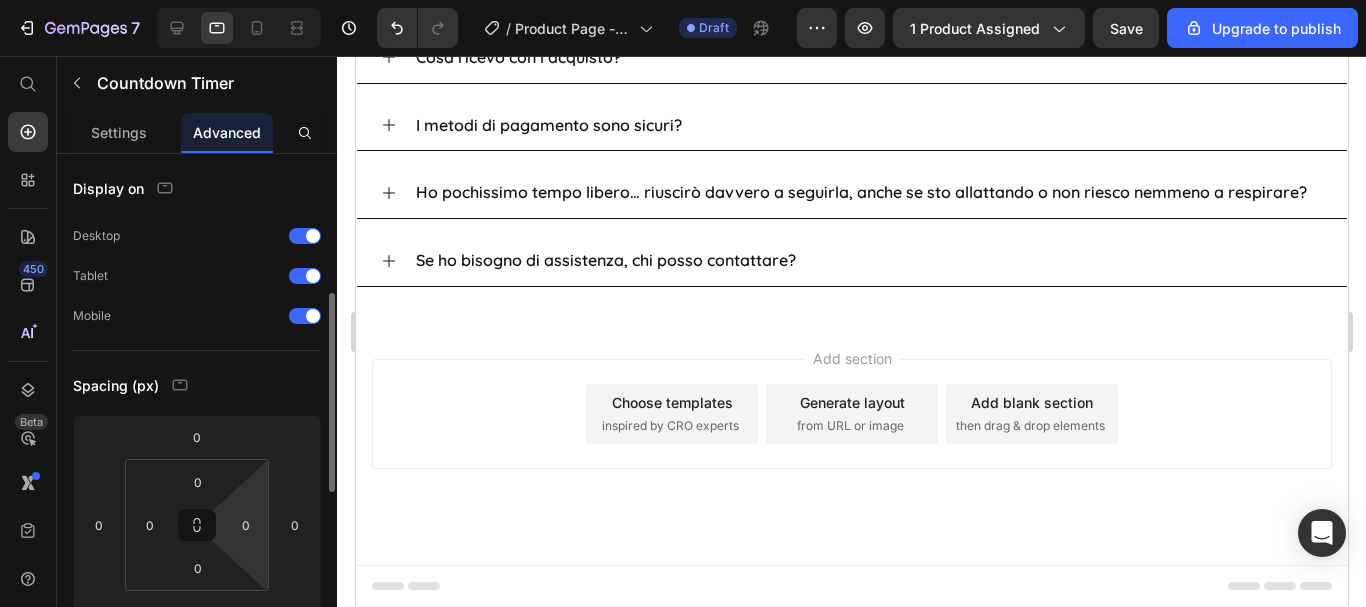scroll, scrollTop: 100, scrollLeft: 0, axis: vertical 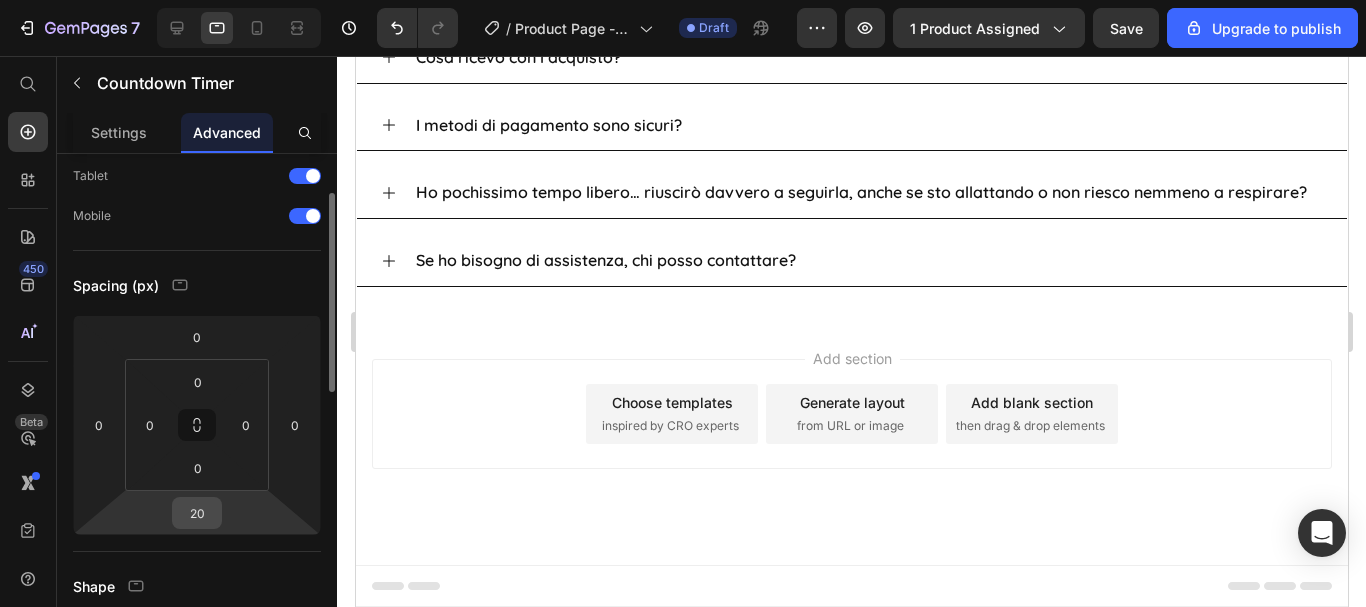 click on "20" at bounding box center (197, 513) 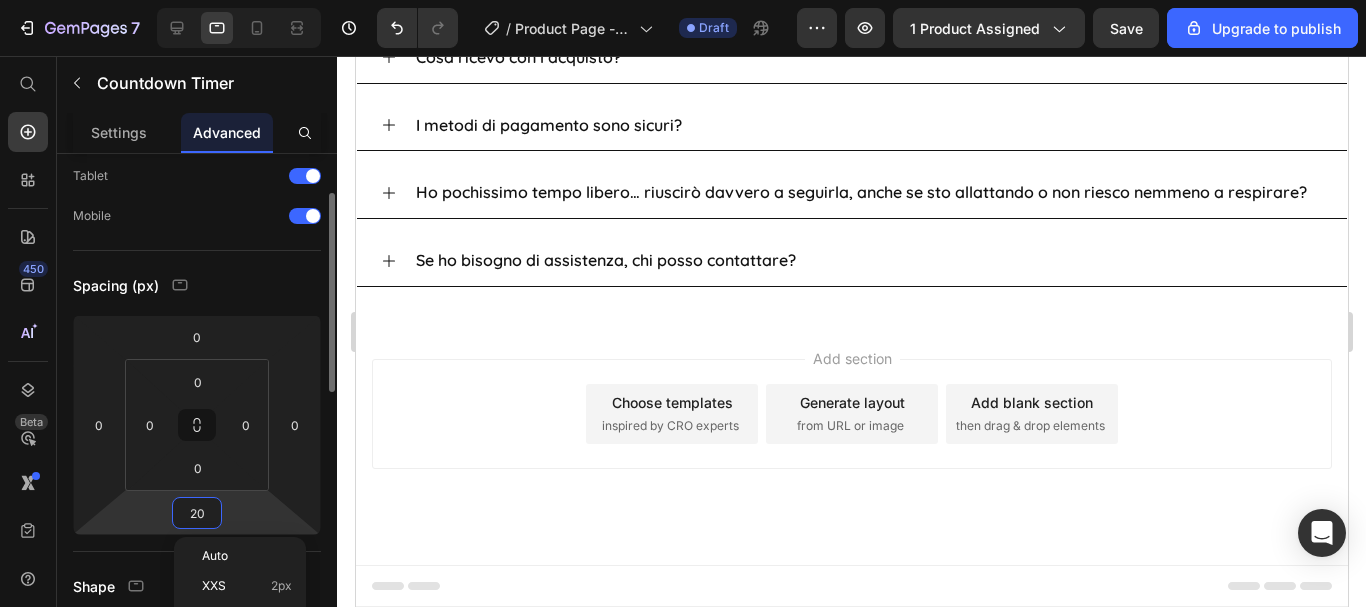 type on "0" 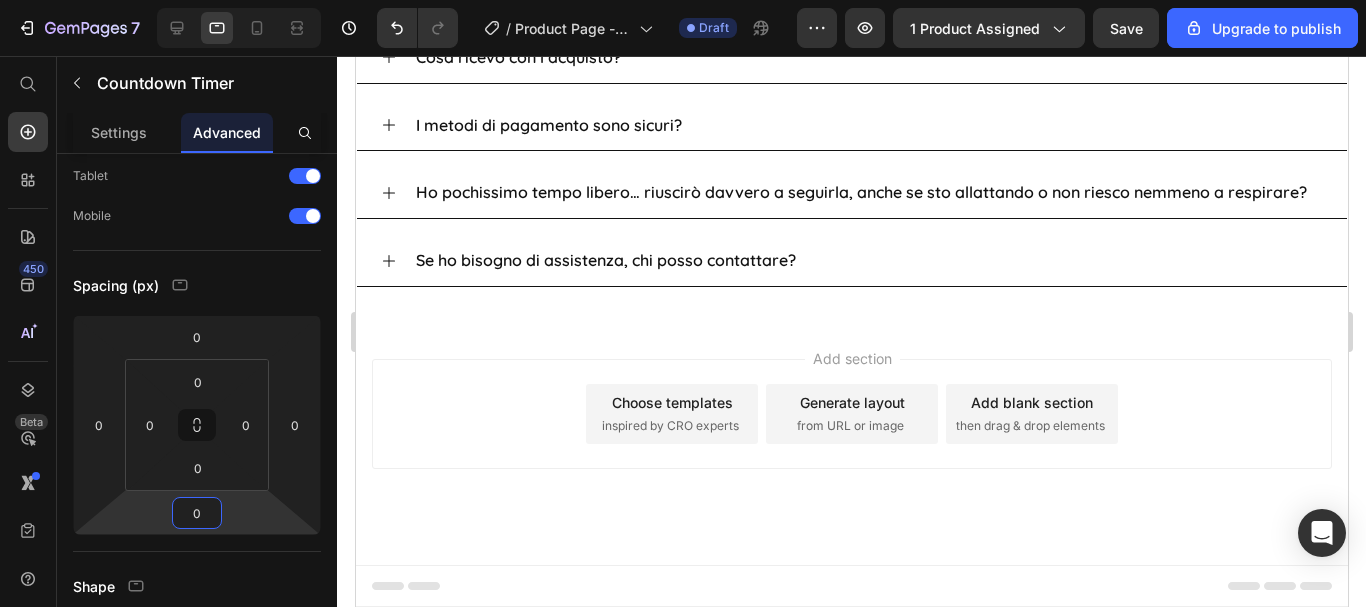 click on "Affrettati   l'offerta è valida  SOLO per 24 ore , dopodichè il prezzo salirà e i bonus non saranno più inclusi." at bounding box center (851, -236) 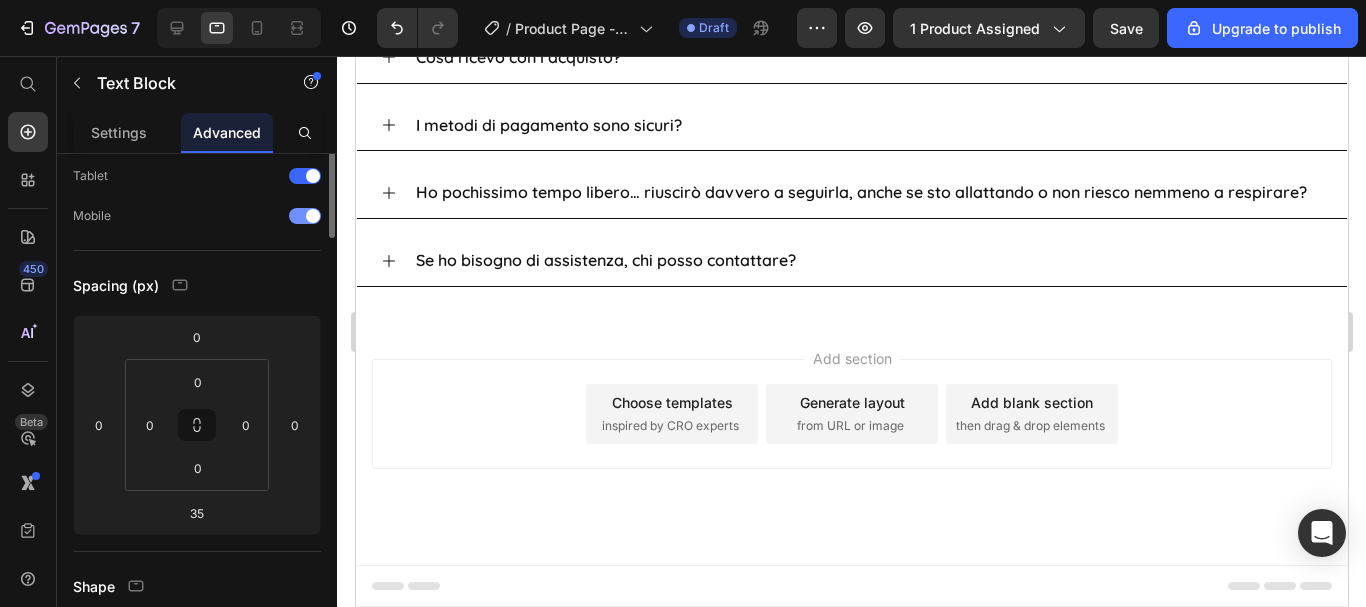 scroll, scrollTop: 0, scrollLeft: 0, axis: both 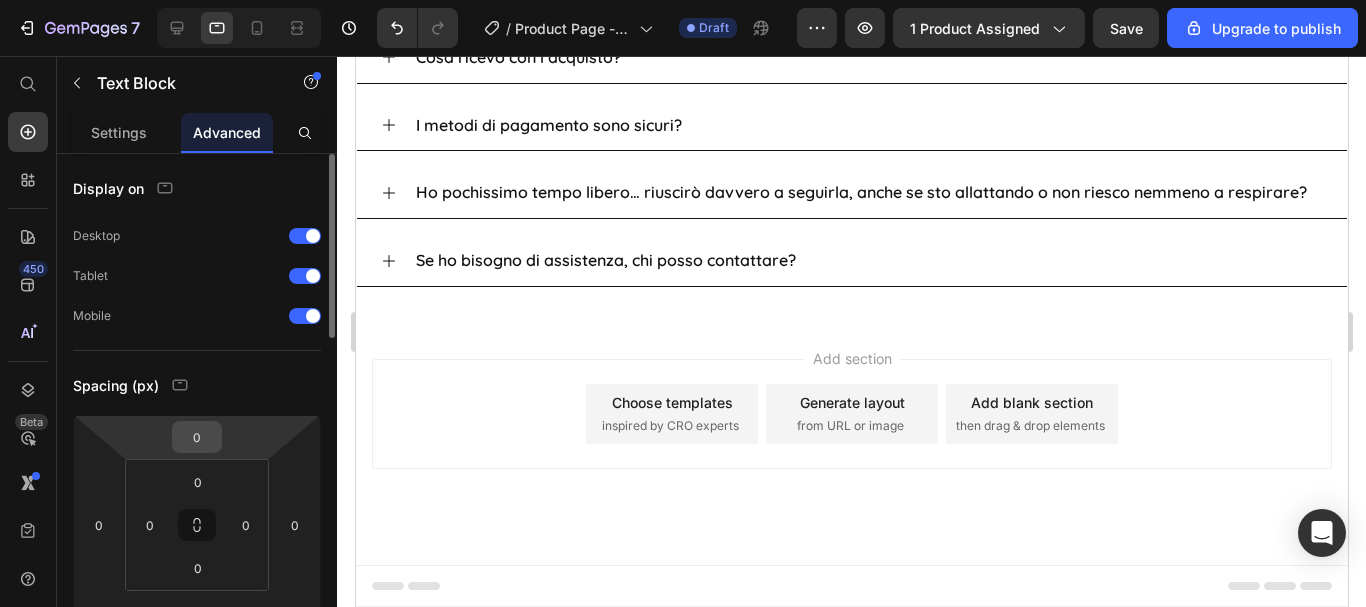 click on "7   /  Product Page - [DATE] 23:21:54 Draft Preview 1 product assigned  Save  Upgrade to publish 450 Beta Start with Sections Elements Hero Section Product Detail Brands Trusted Badges Guarantee Product Breakdown How to use Testimonials Compare Bundle FAQs Social Proof Brand Story Product List Collection Blog List Contact Sticky Add to Cart Custom Footer Browse Library 450 Layout
Row
Row
Row
Row Text
Heading
Text Block Button
Button
Button
Sticky Back to top Media" at bounding box center (683, 0) 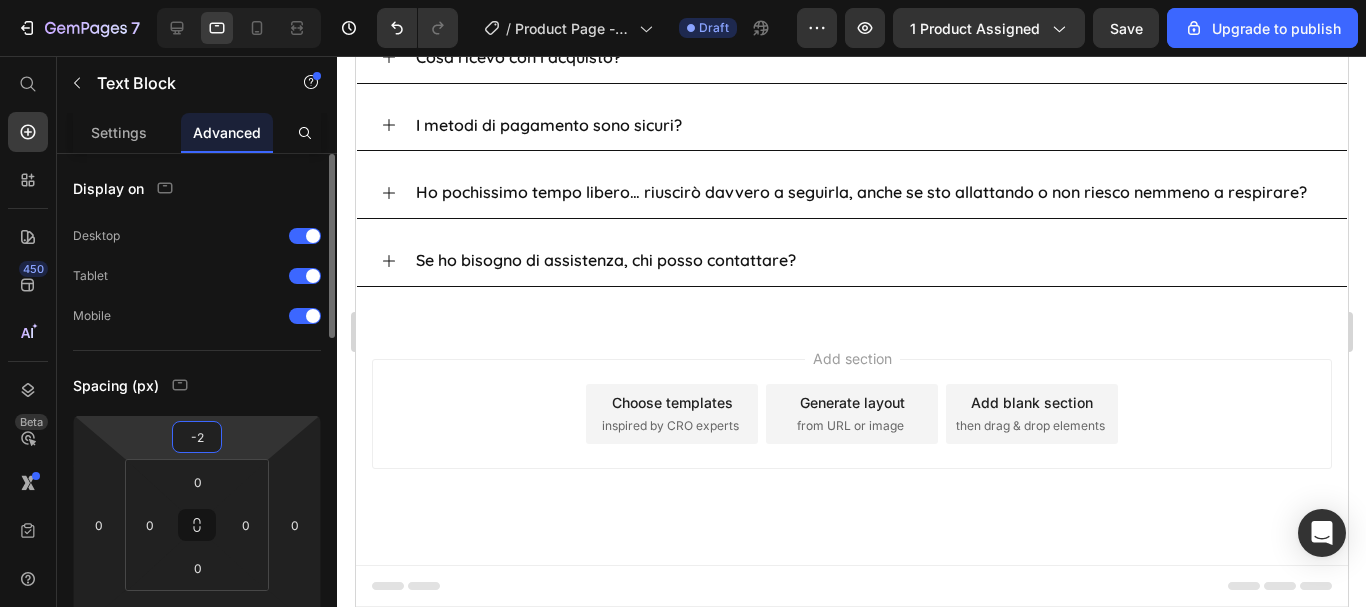 click on "-2" at bounding box center [197, 437] 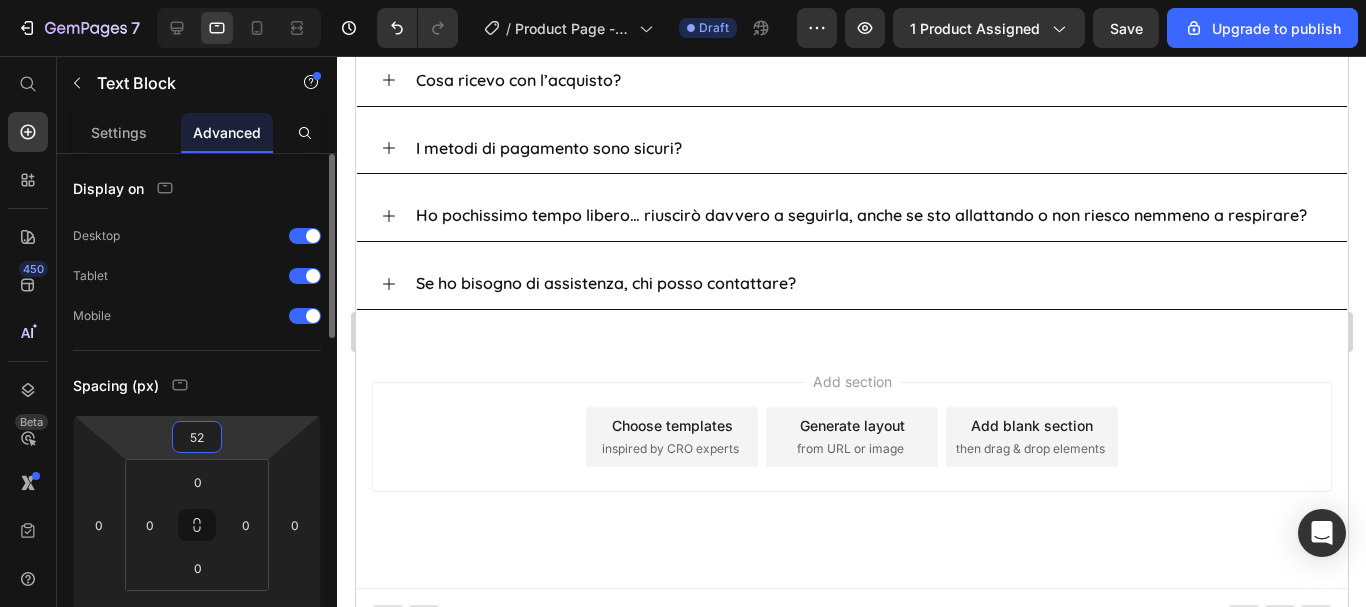type on "5" 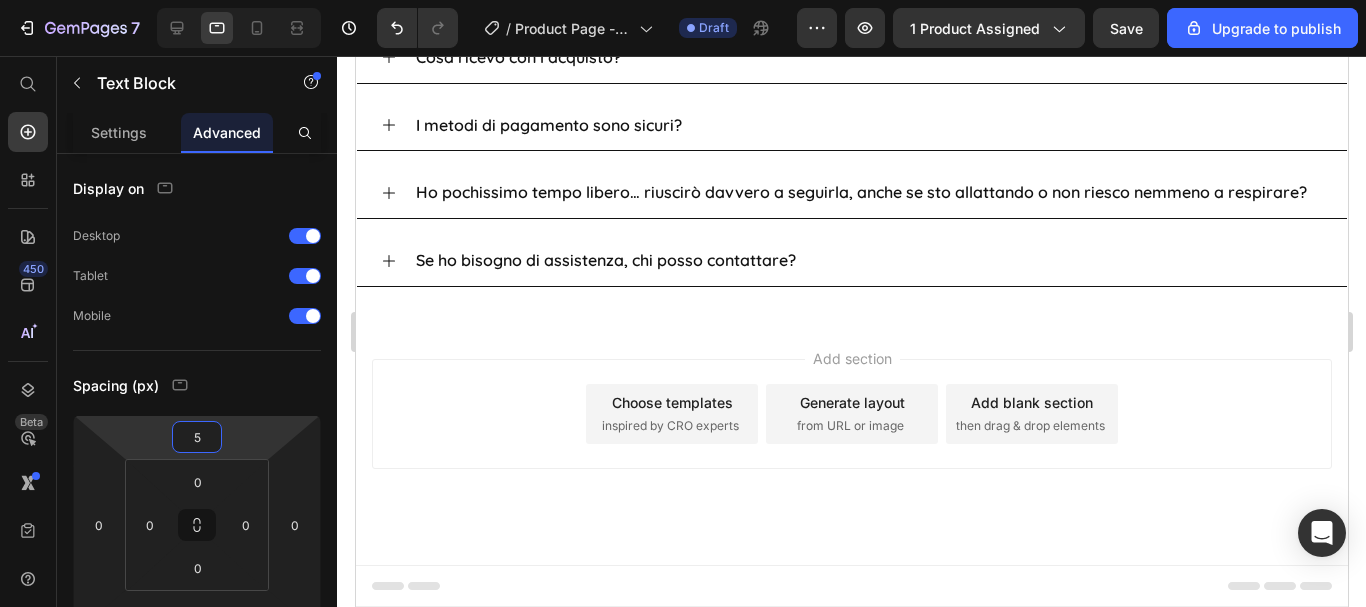 click on "Ancora per pochissimo puoi avere la nostra guida al  prezzo speciale  di 37€ anziché 89€ e ricevere 5 bonus esclusivi in omaggio!" at bounding box center [851, -363] 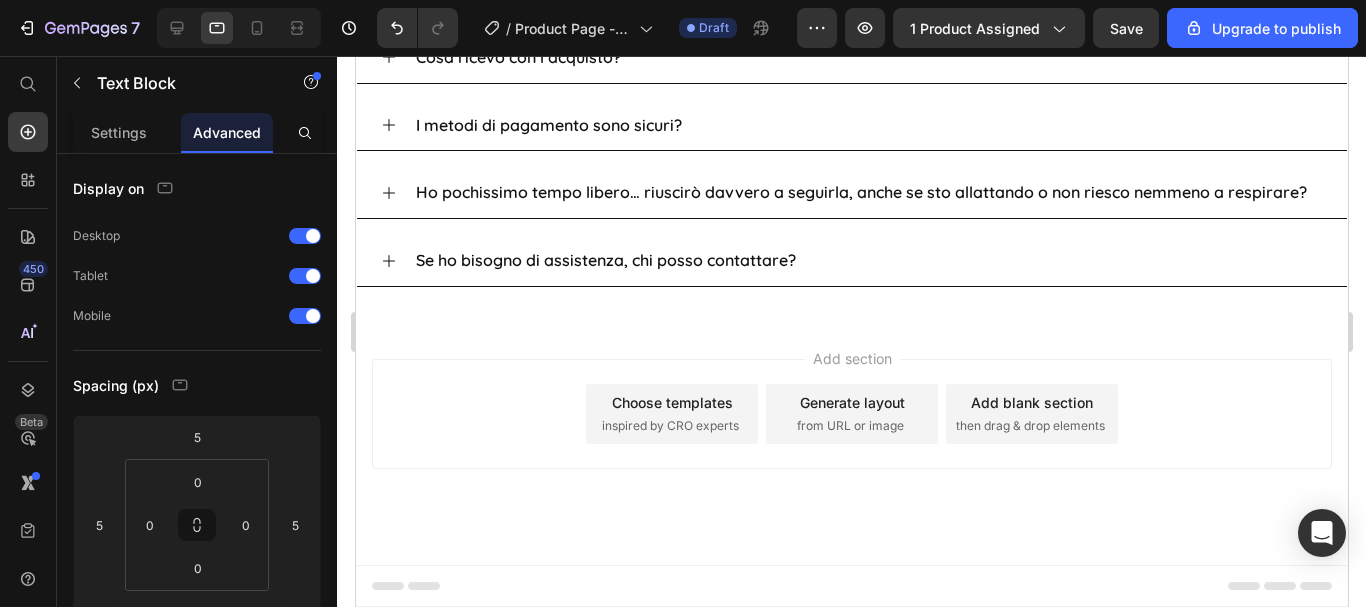 scroll, scrollTop: 10453, scrollLeft: 0, axis: vertical 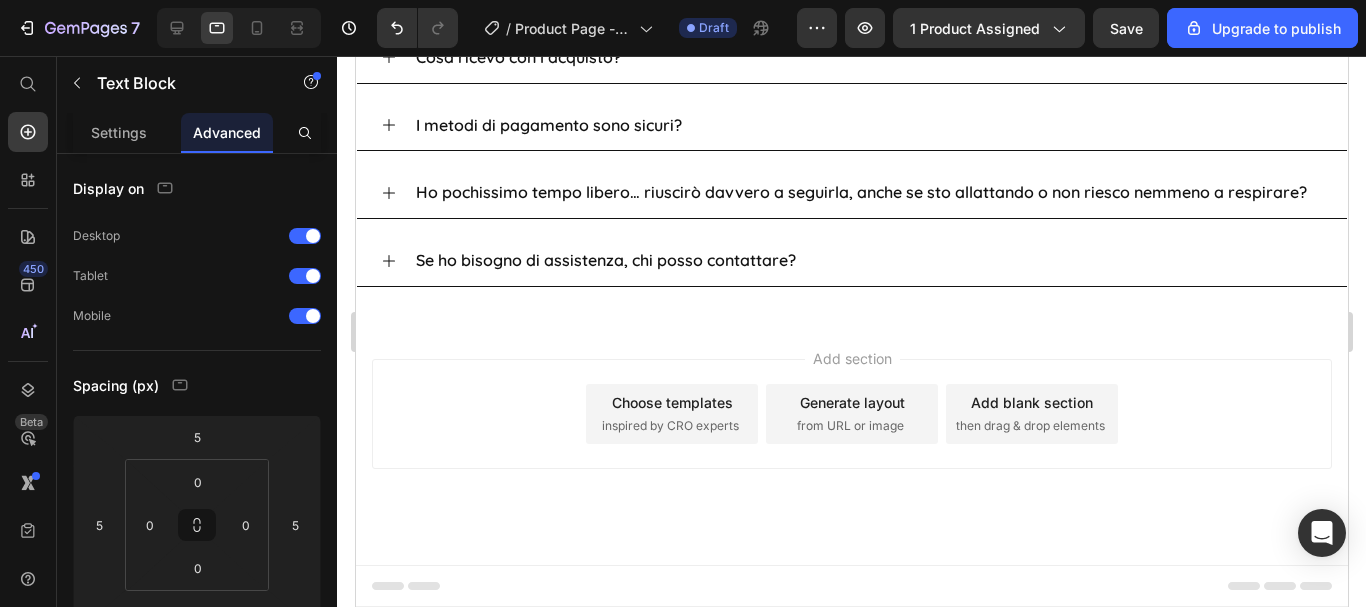 click at bounding box center (851, -130) 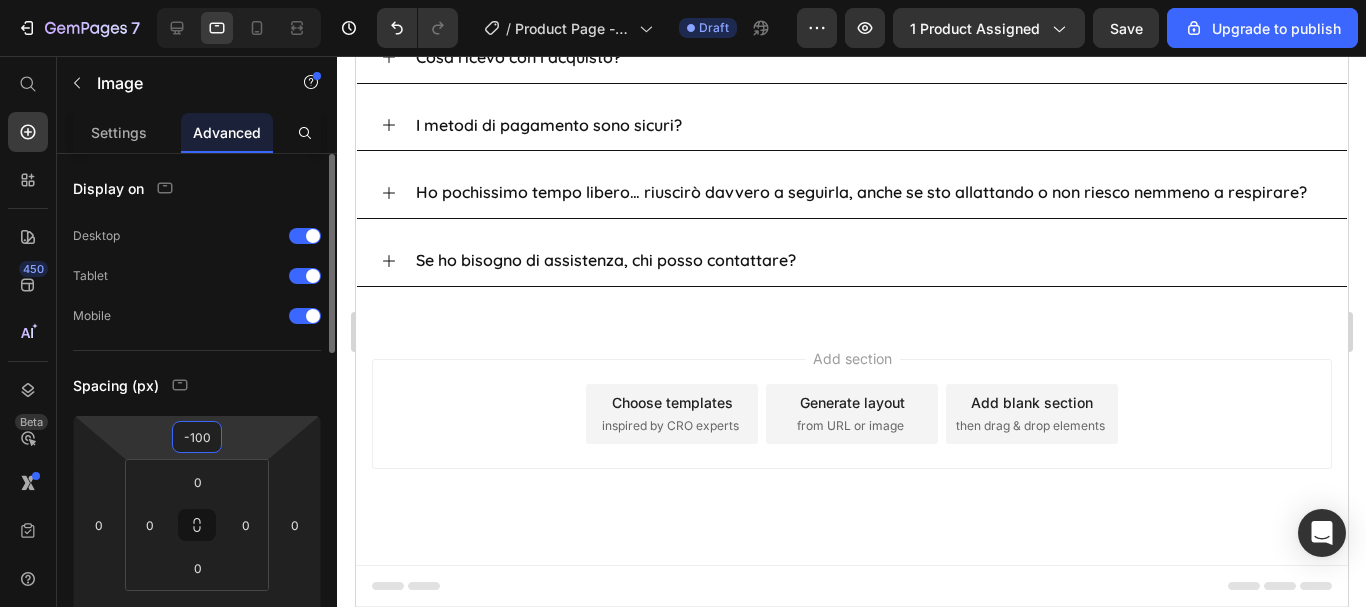 click on "-100" at bounding box center (197, 437) 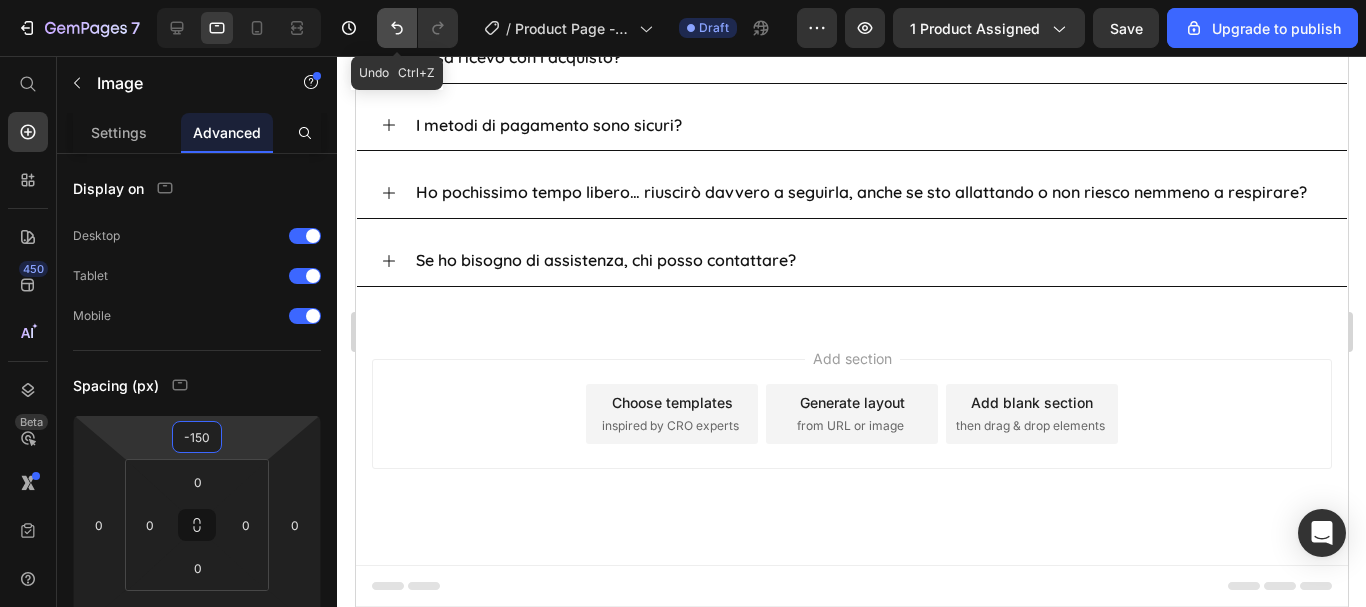 click 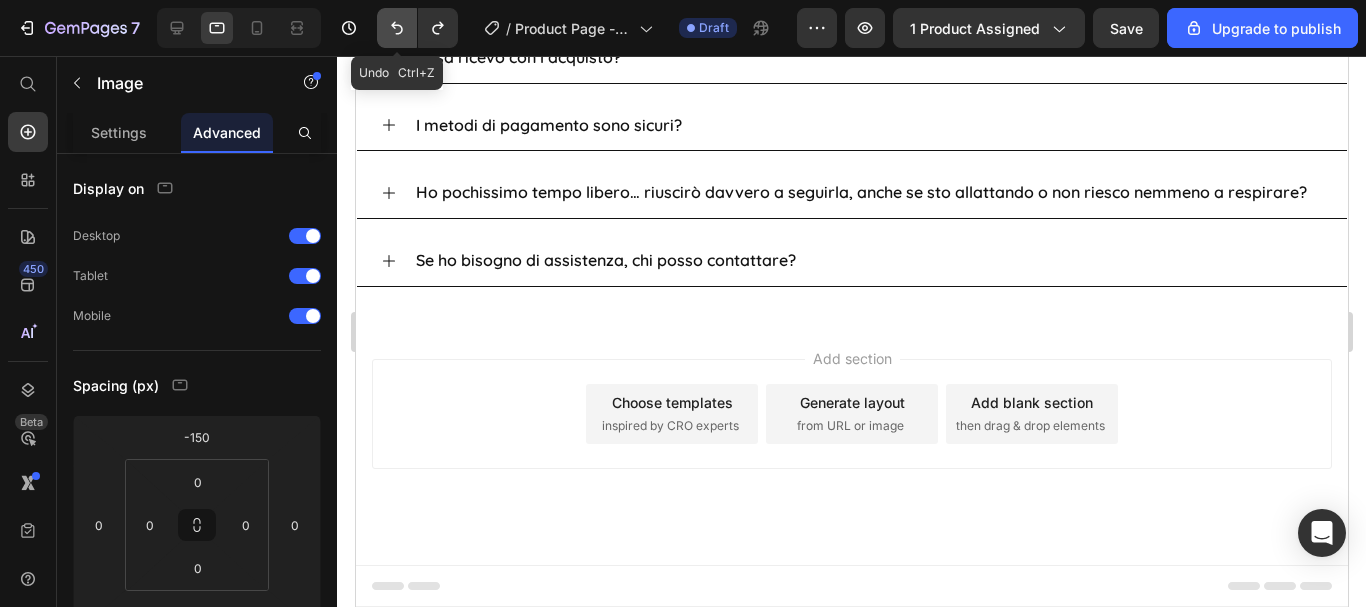 click 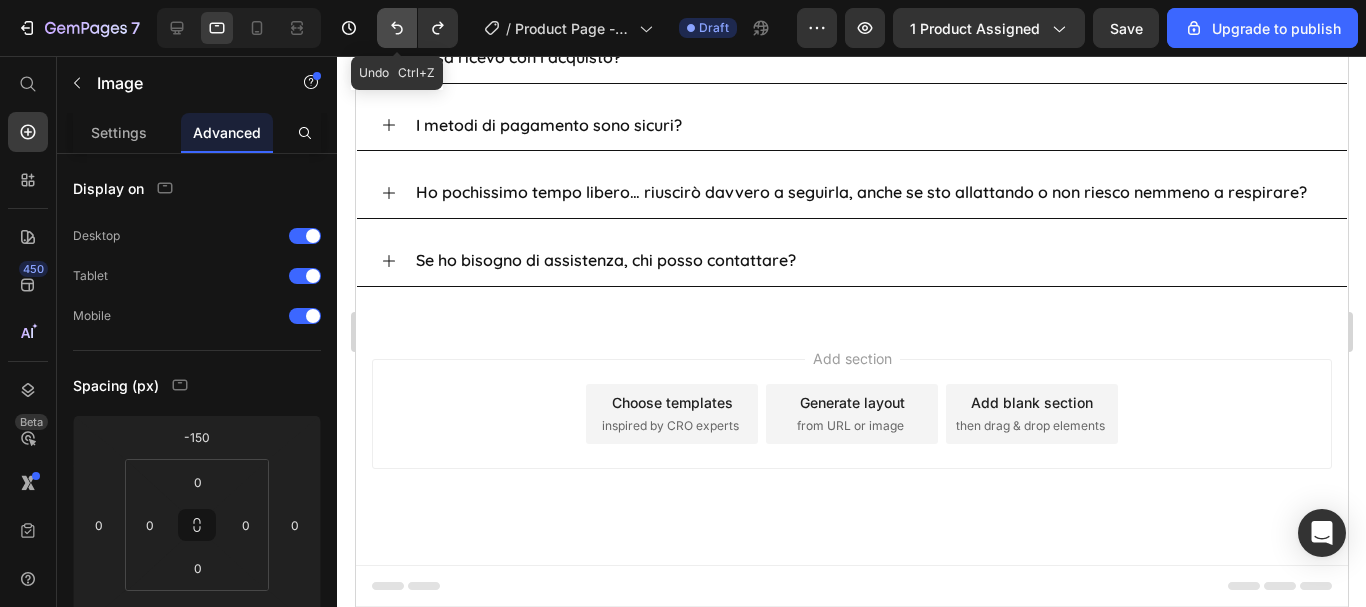 type on "-100" 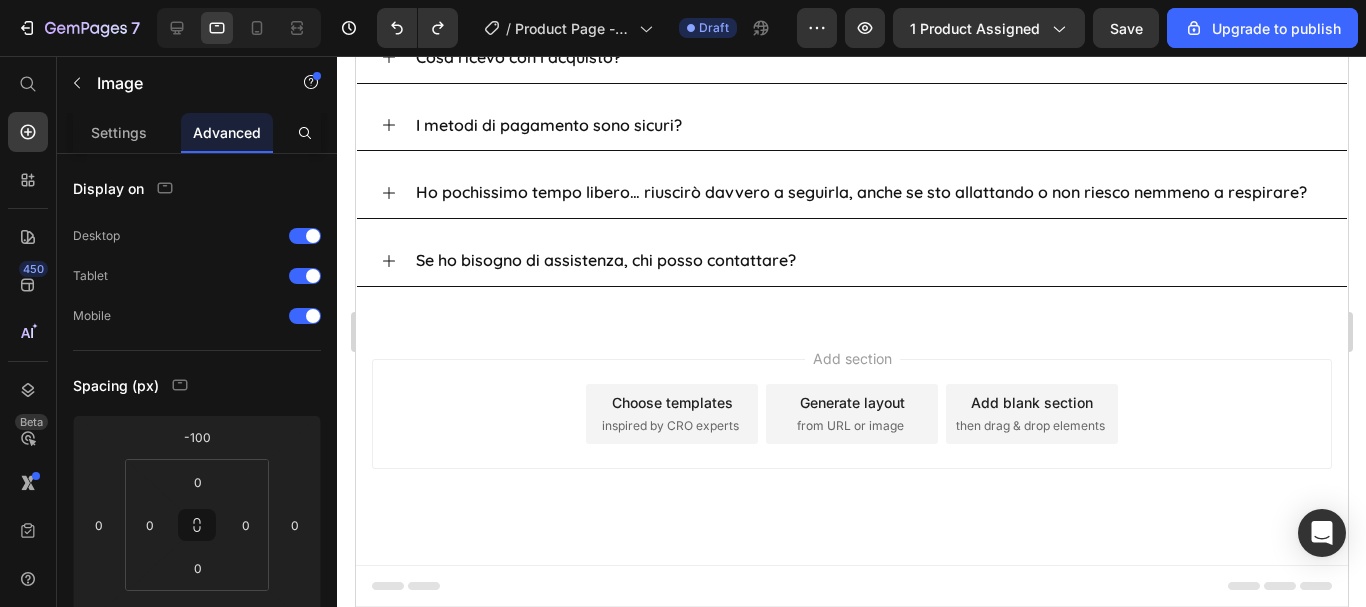 click at bounding box center [851, -130] 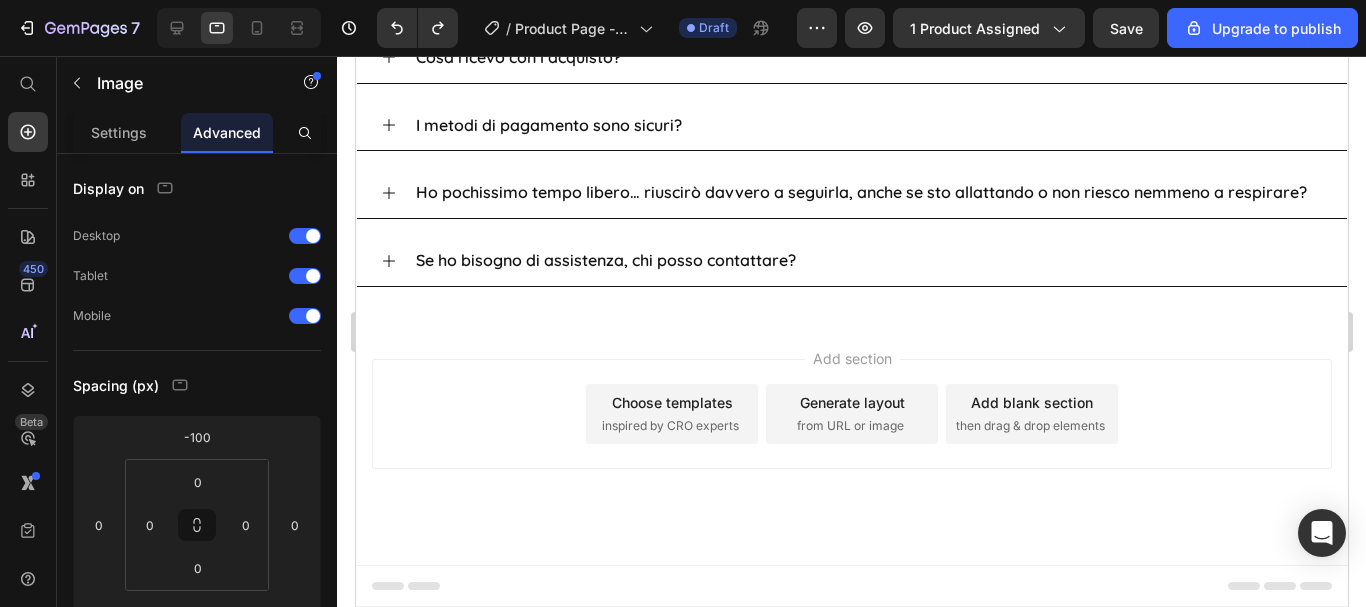 click at bounding box center (851, -130) 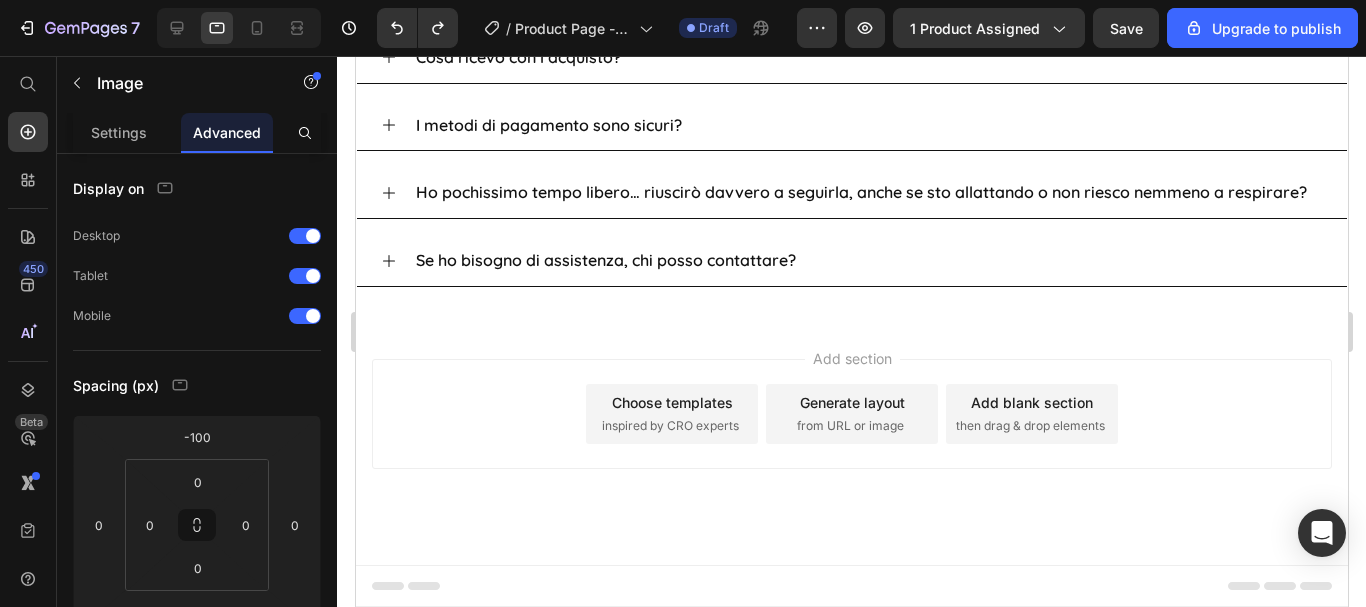 click at bounding box center [851, -130] 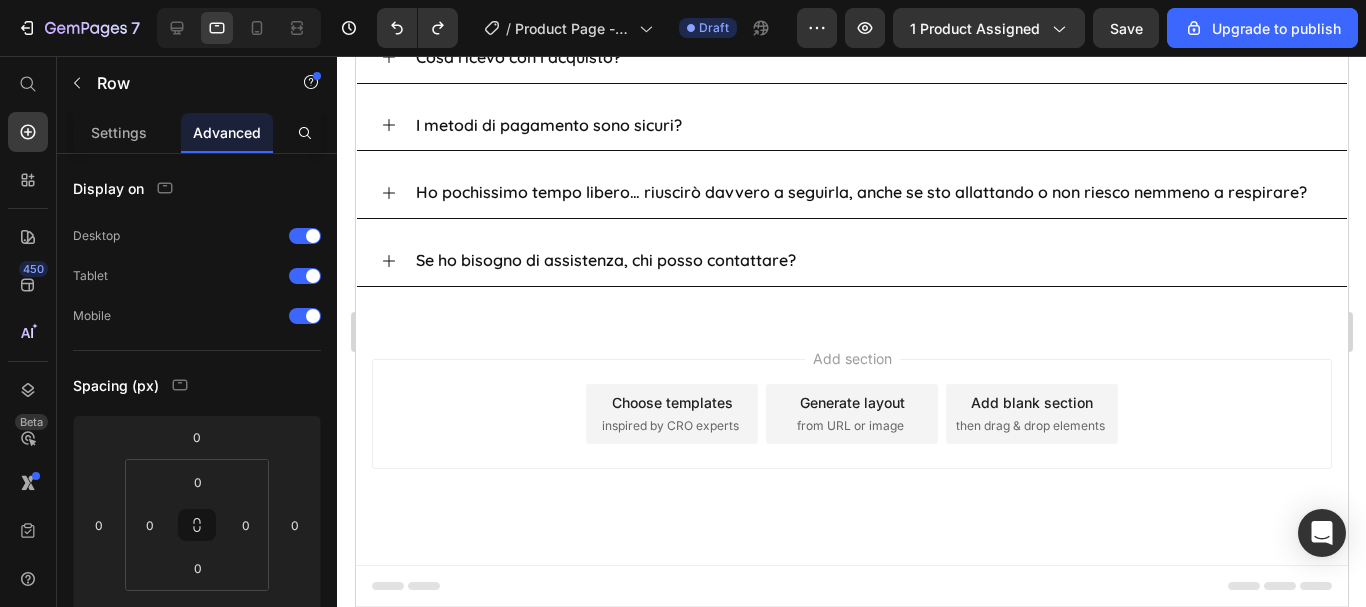 click on "01 Ore 52 Minuti 44 Secondi Countdown Timer Affrettati   l'offerta è valida  SOLO per 24 ore , dopodichè il prezzo salirà e i bonus non saranno più inclusi.  Non lasciarti sfuggire questa occasione! Text Block" at bounding box center [851, -243] 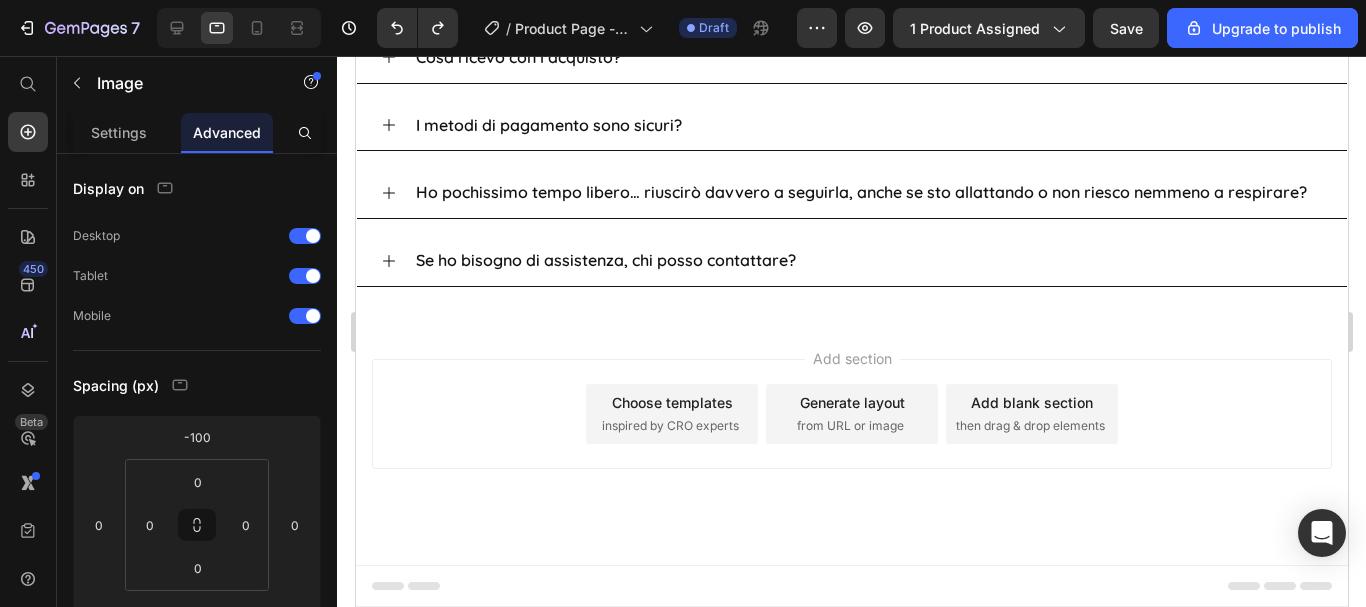 click at bounding box center (851, -130) 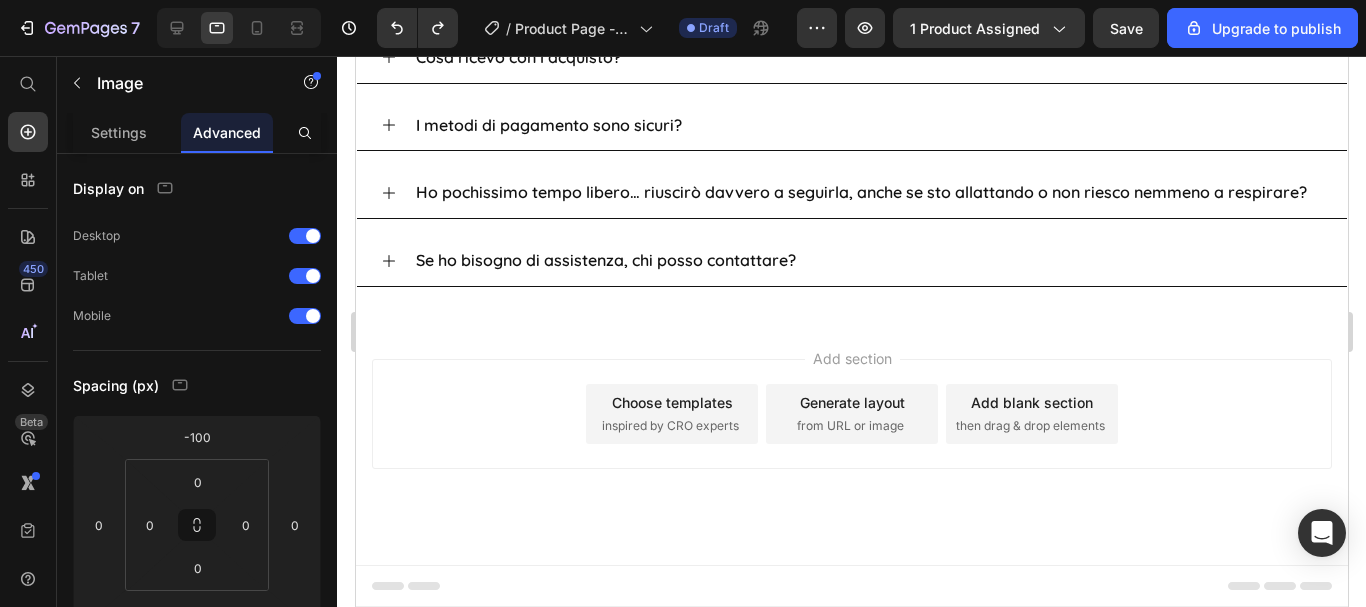 click at bounding box center [851, -130] 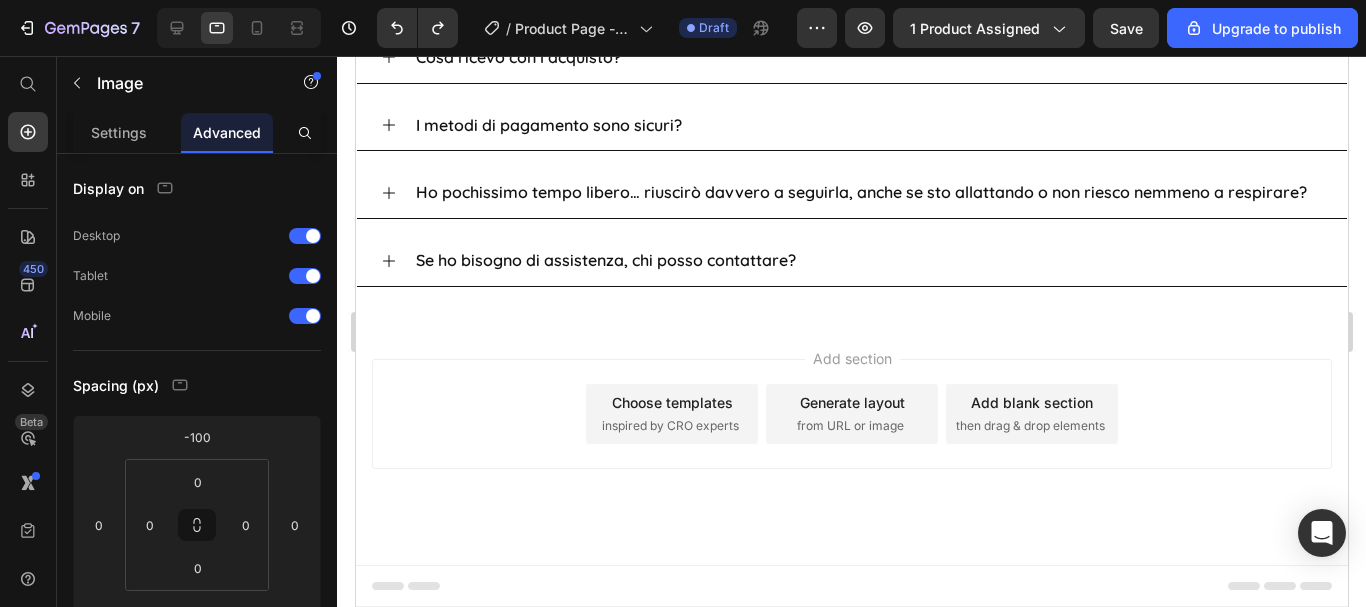 scroll, scrollTop: 10753, scrollLeft: 0, axis: vertical 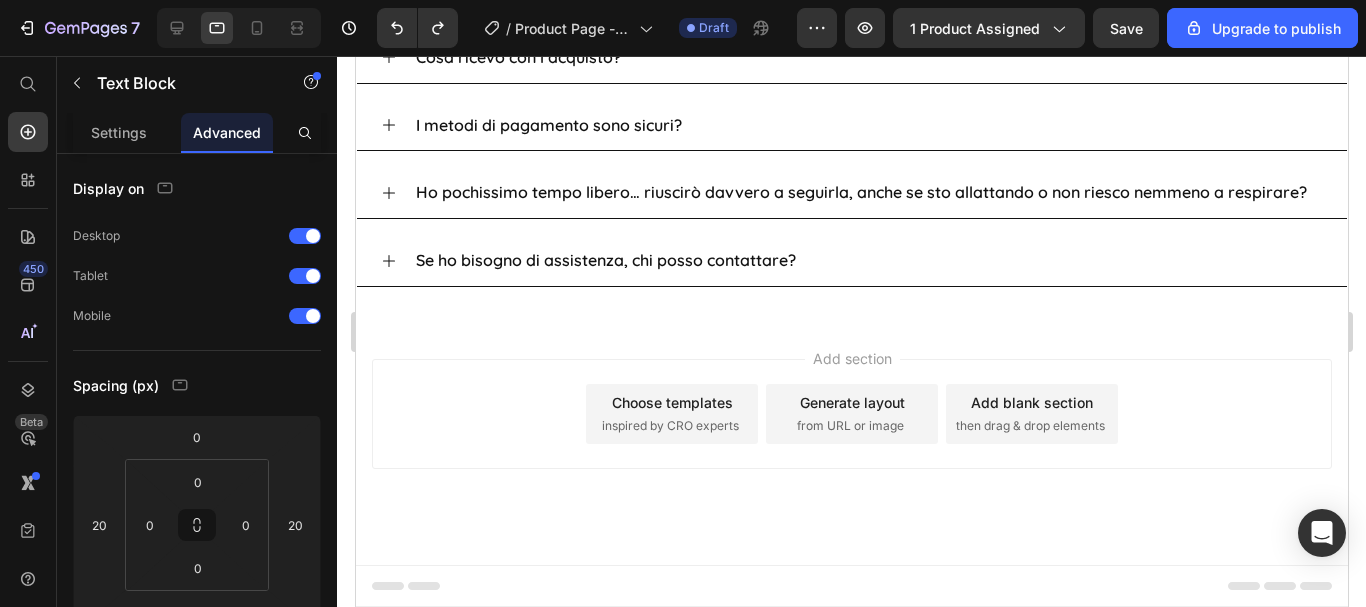 click on "Sono convinta che  “RINASCO MAMMA”  possa davvero aiutarti a ritrovare  equilibrio e benessere nel delicato periodo del post parto. Ma se per qualsiasi motivo dopo aver seguito tutti i consigli della nostra guida sentirai che non fa per te," at bounding box center [851, -199] 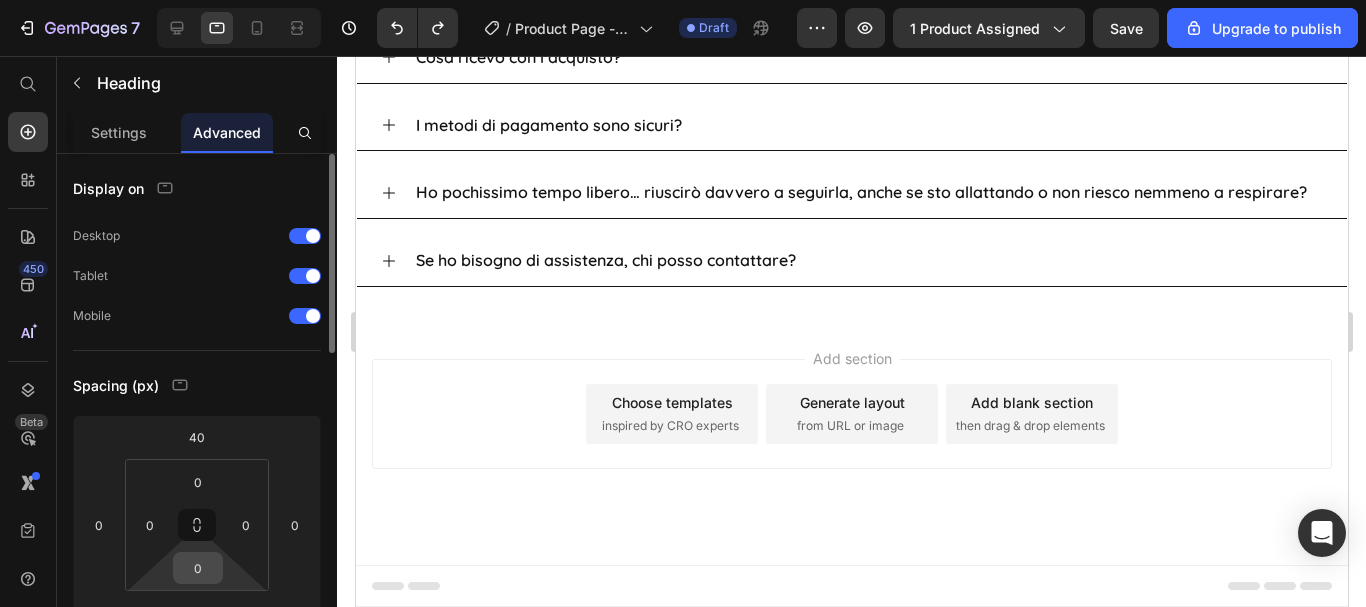 scroll, scrollTop: 100, scrollLeft: 0, axis: vertical 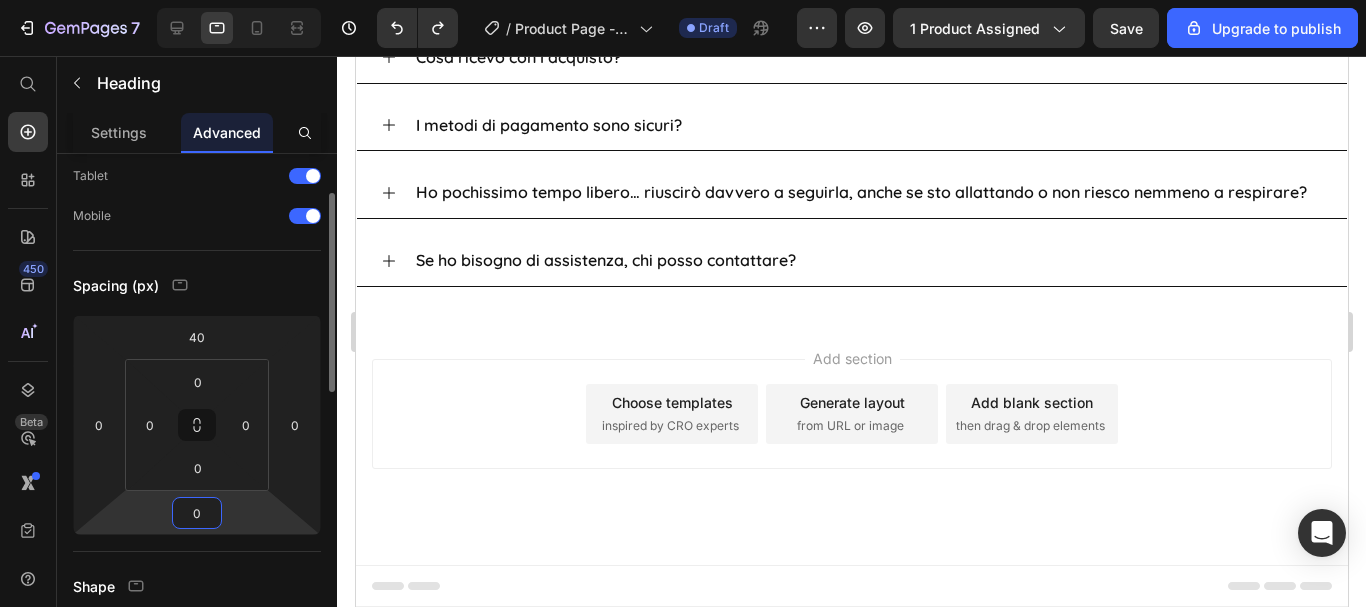 click on "0" at bounding box center [197, 513] 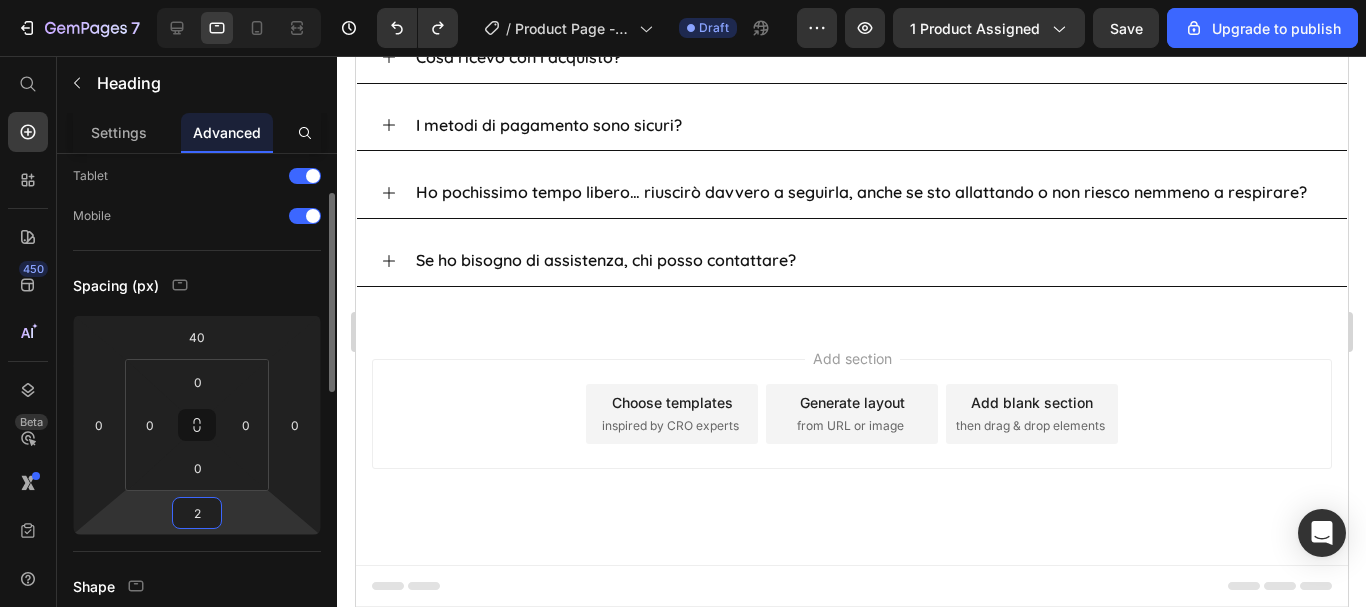 type on "20" 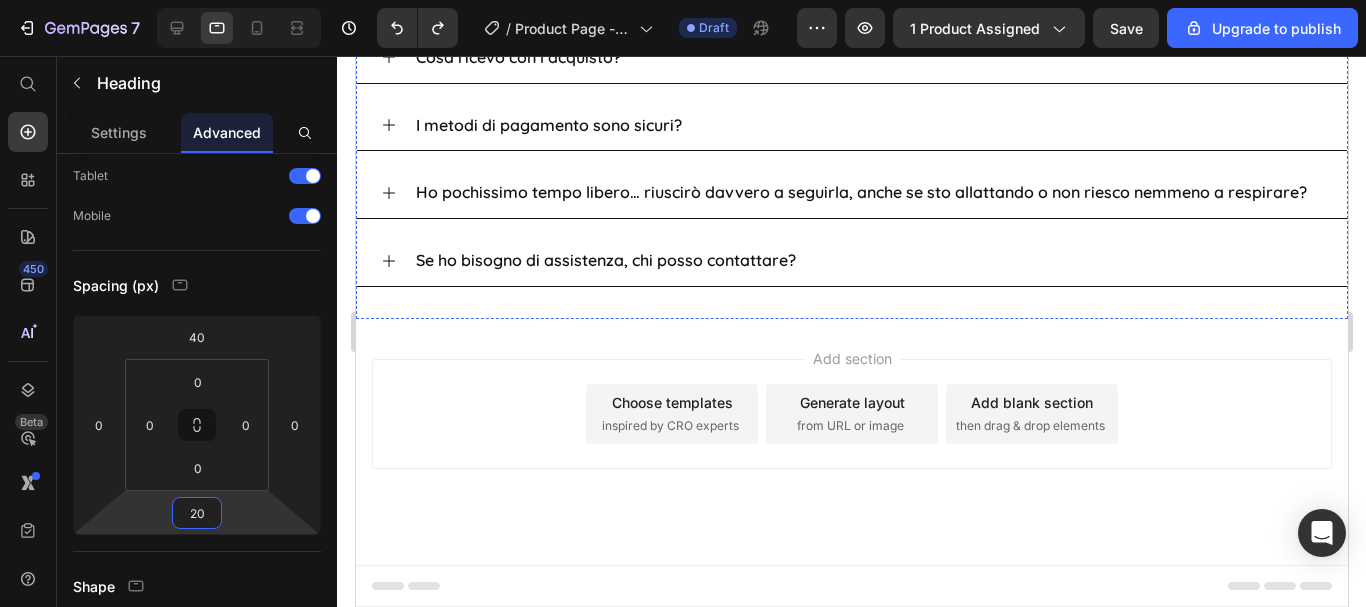 click on "Domande Frequenti: Heading   20" at bounding box center (851, -98) 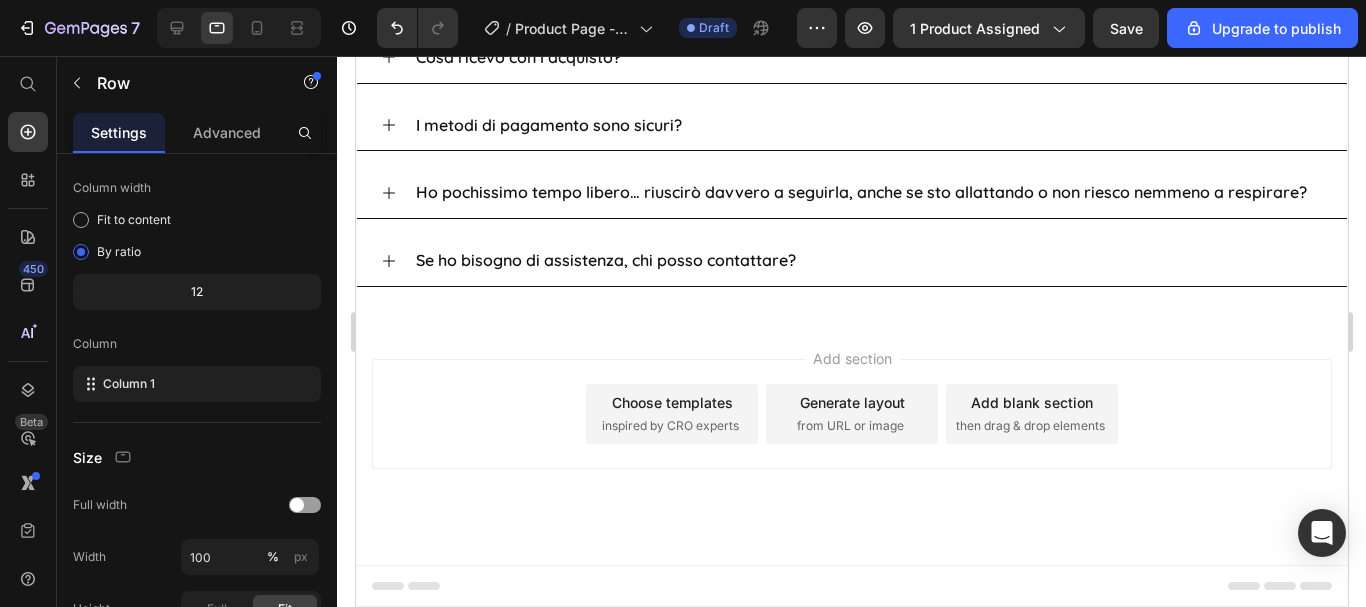 scroll, scrollTop: 0, scrollLeft: 0, axis: both 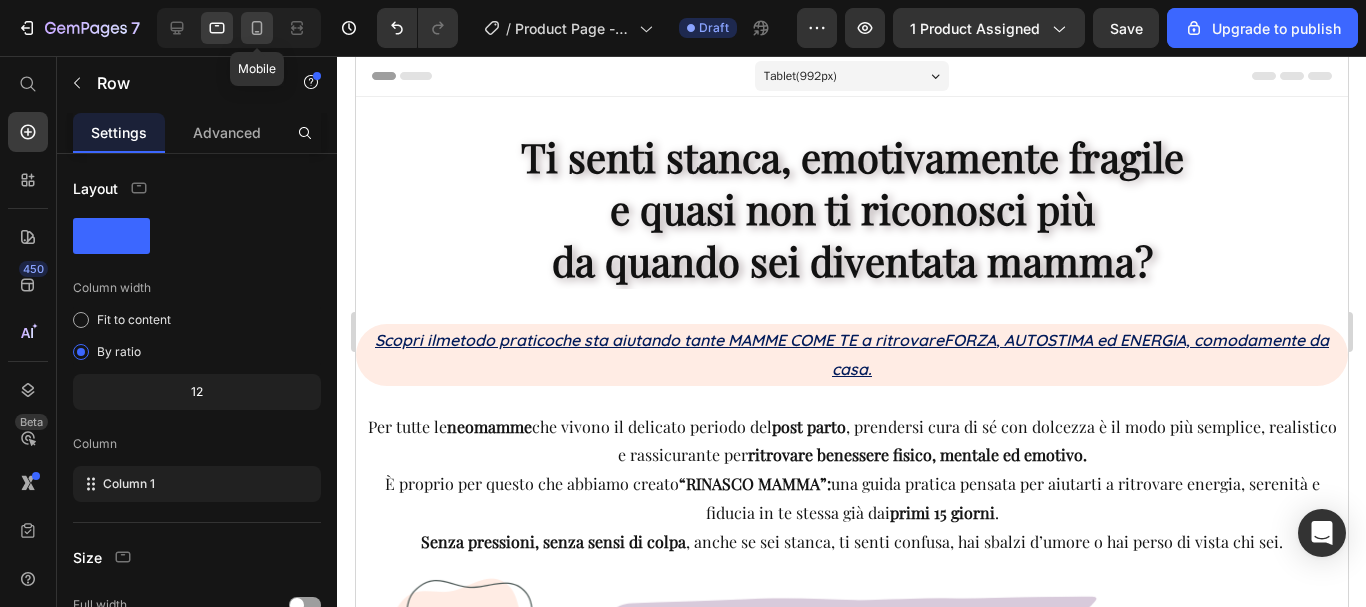 click 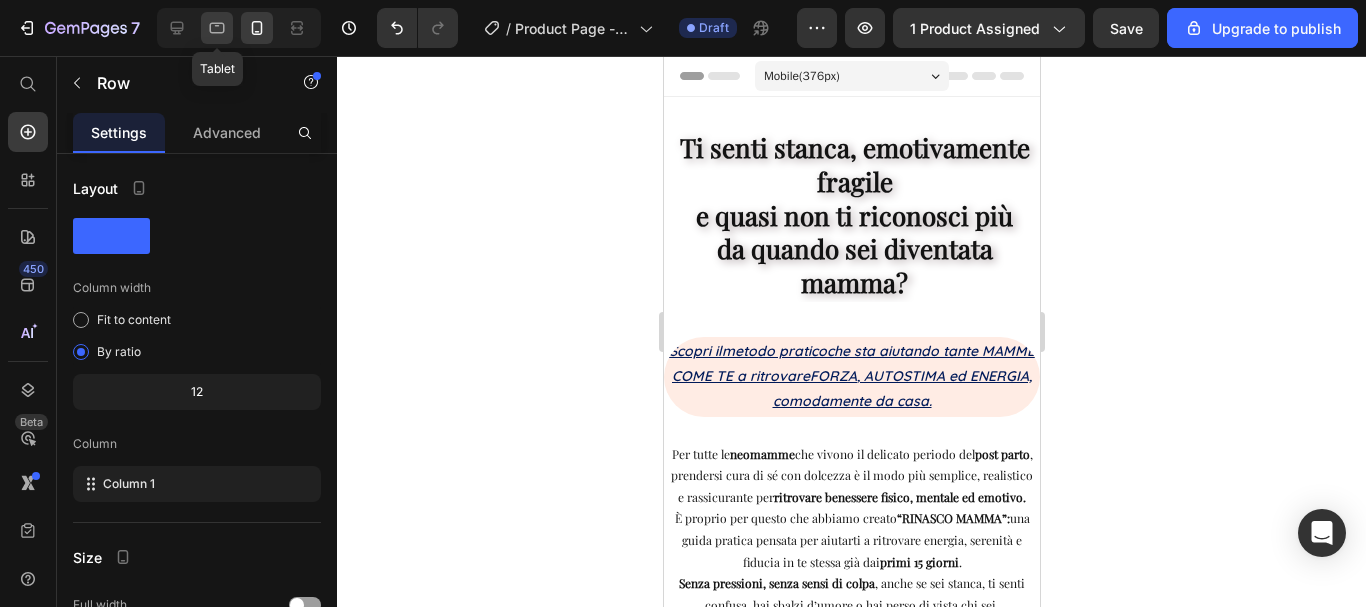 click 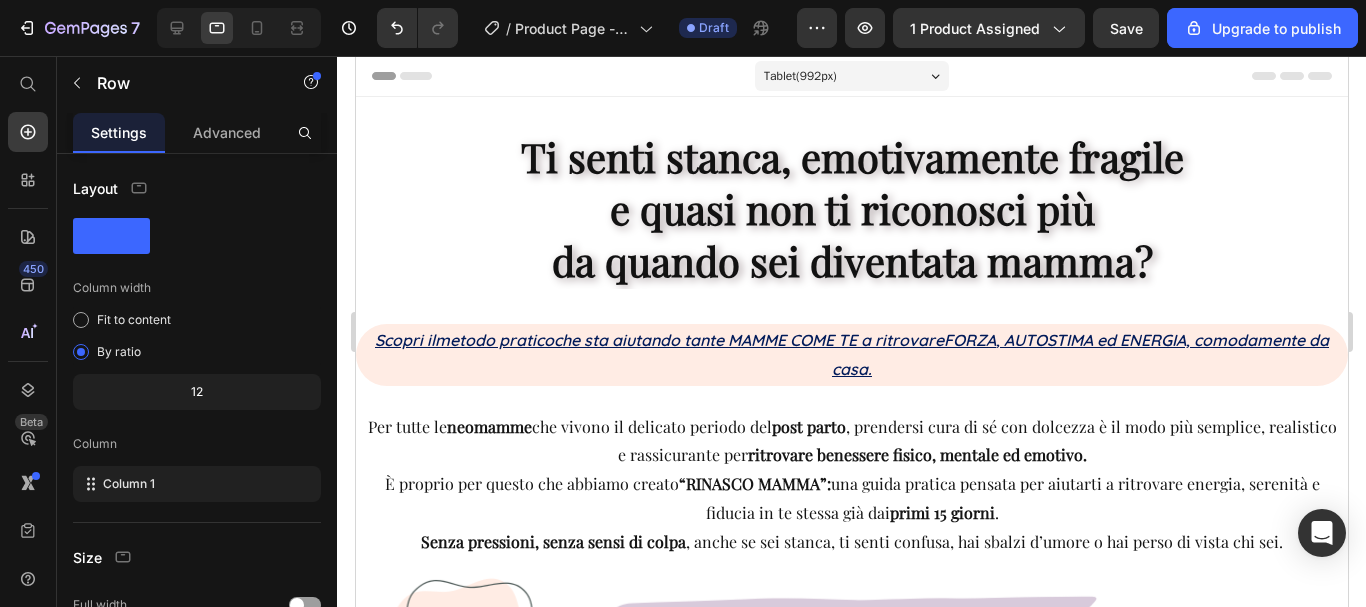 click on "450 Beta" at bounding box center (28, 331) 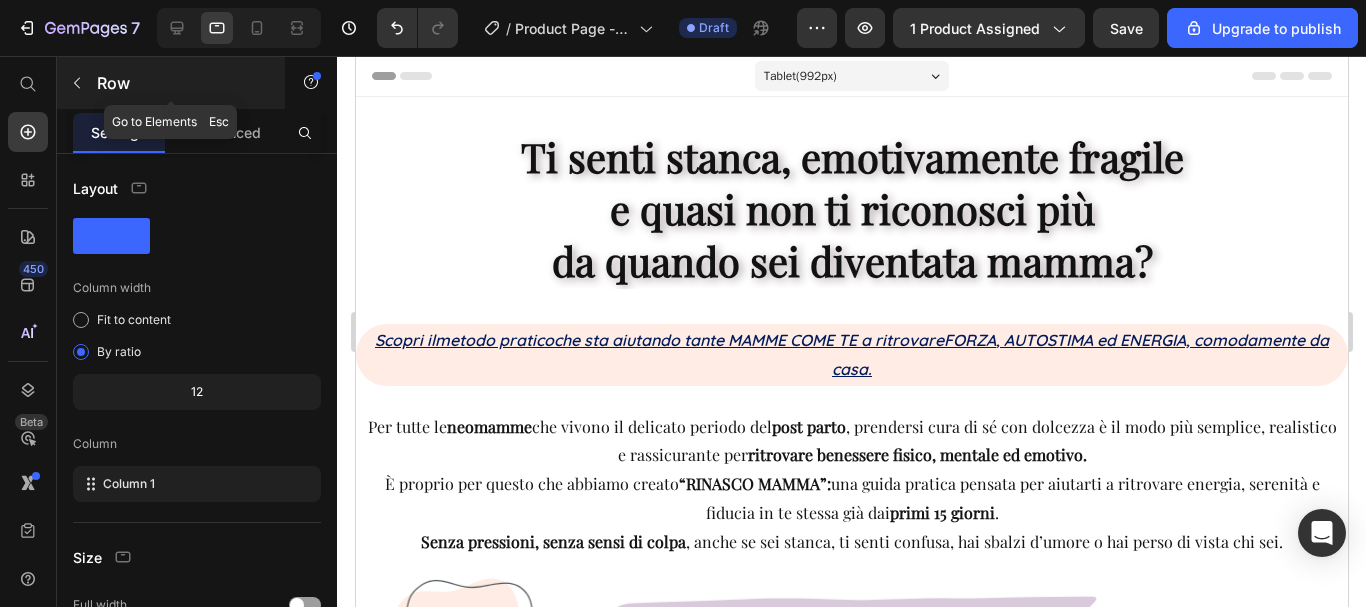 click at bounding box center [77, 83] 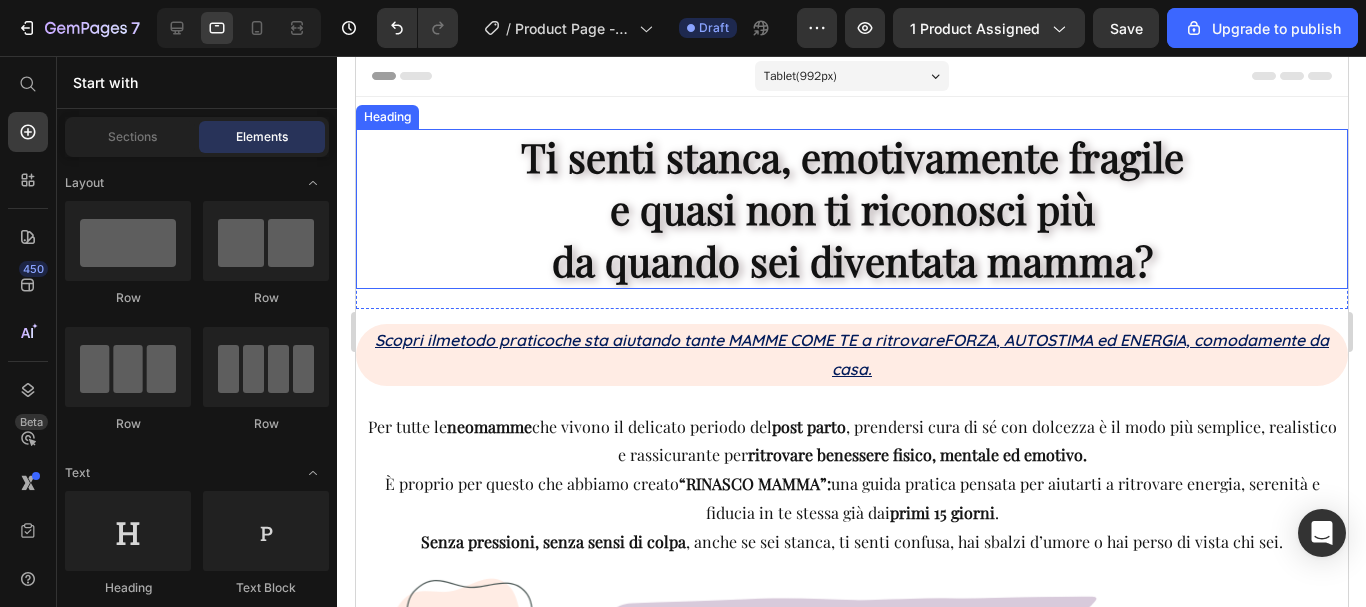 click on "Ti senti stanca, emotivamente fragile  e quasi non ti riconosci più  da quando sei diventata mamma?" at bounding box center [851, 209] 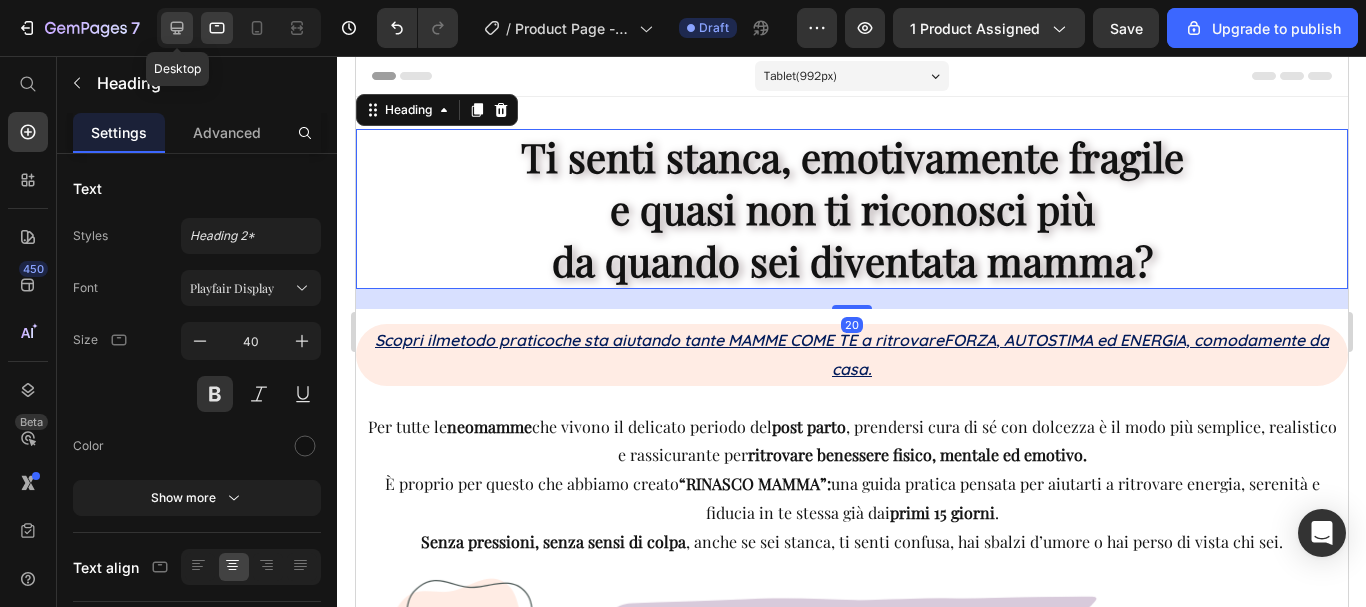click 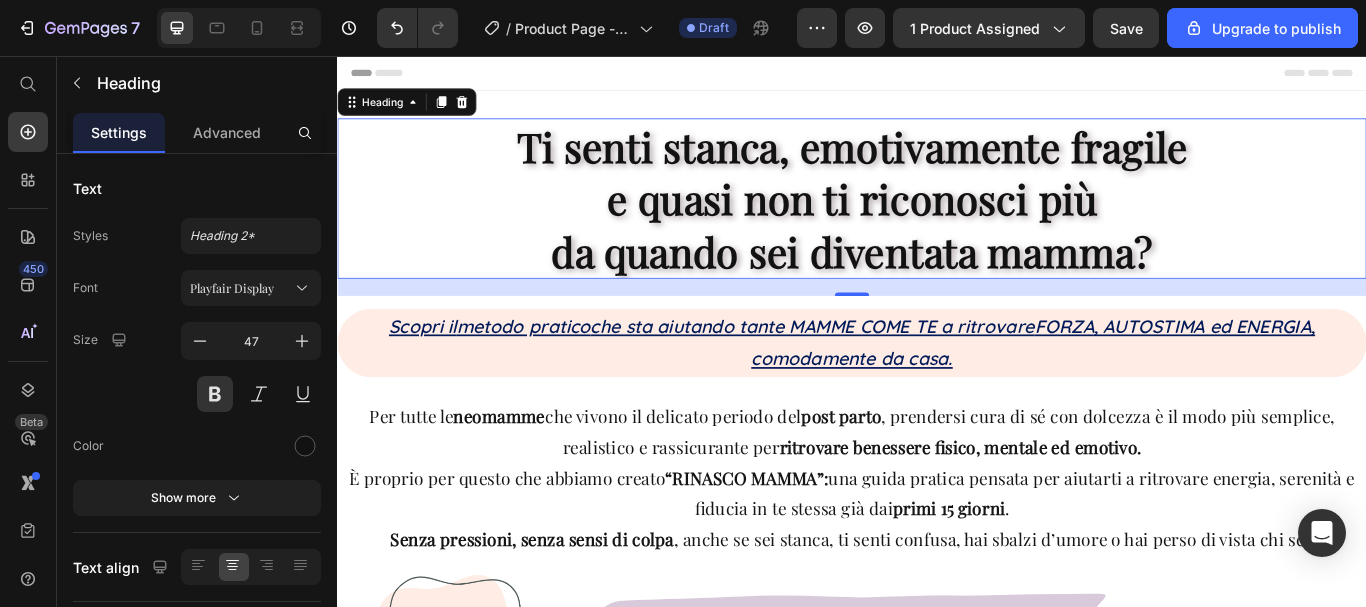 scroll, scrollTop: 3, scrollLeft: 0, axis: vertical 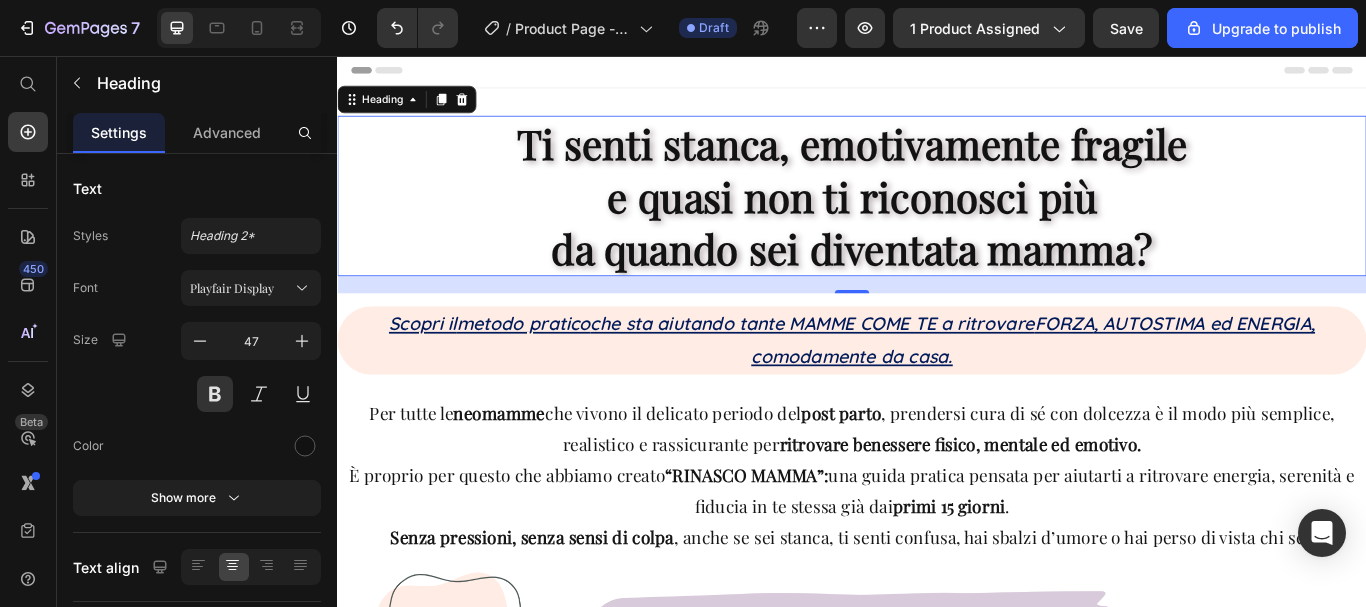 click on "Ti senti stanca, emotivamente fragile  e quasi non ti riconosci più  da quando sei diventata mamma?" at bounding box center (937, 219) 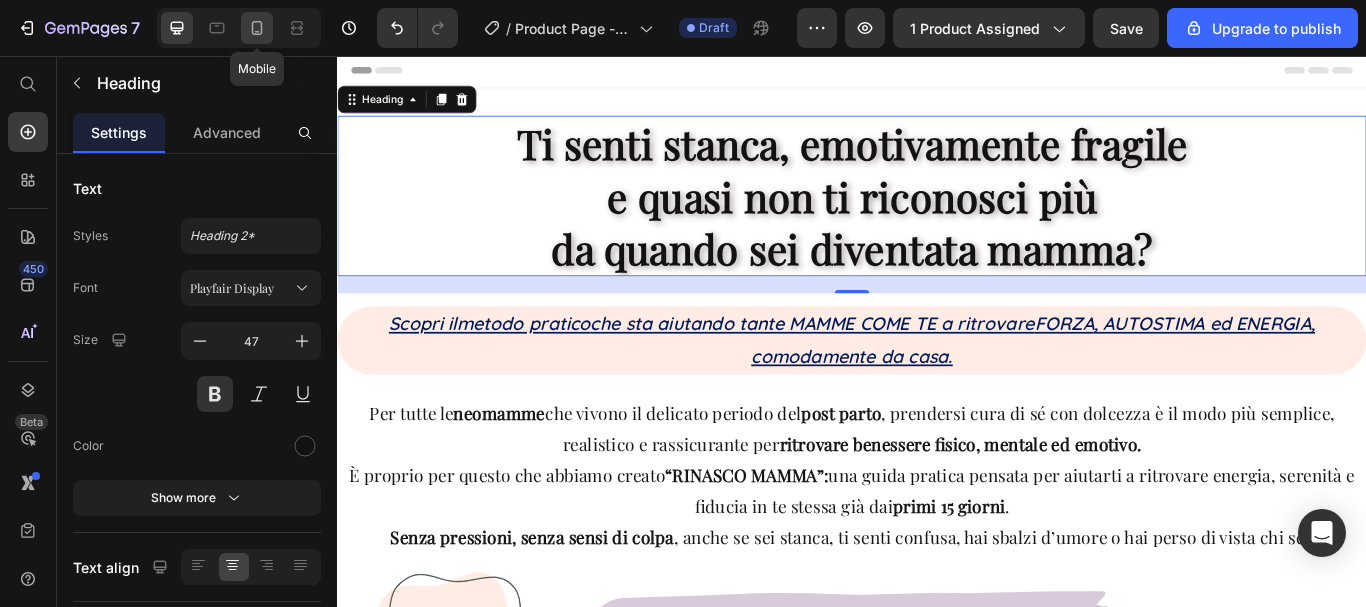 click 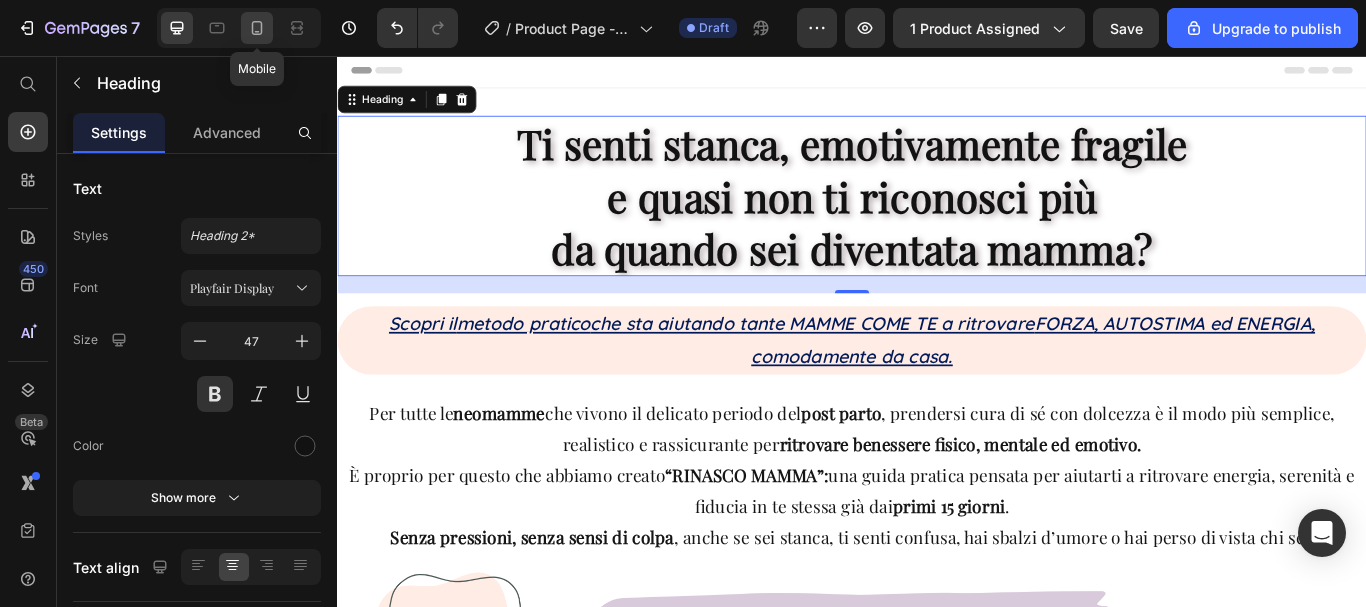 type on "26" 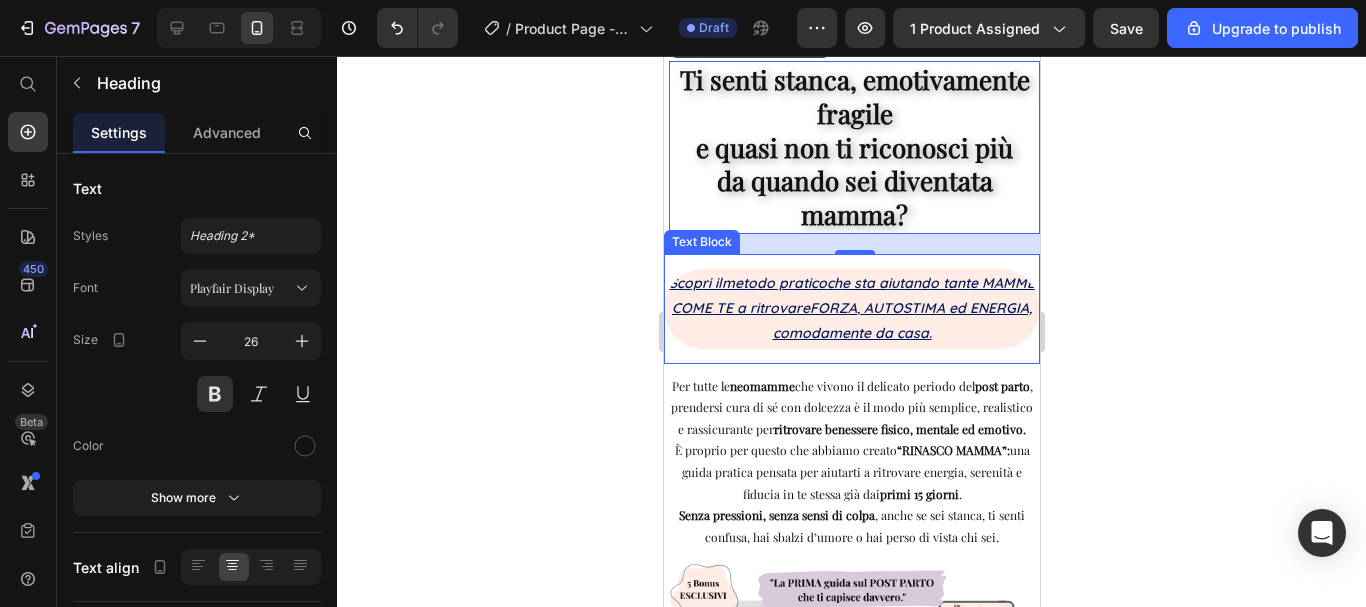 scroll, scrollTop: 103, scrollLeft: 0, axis: vertical 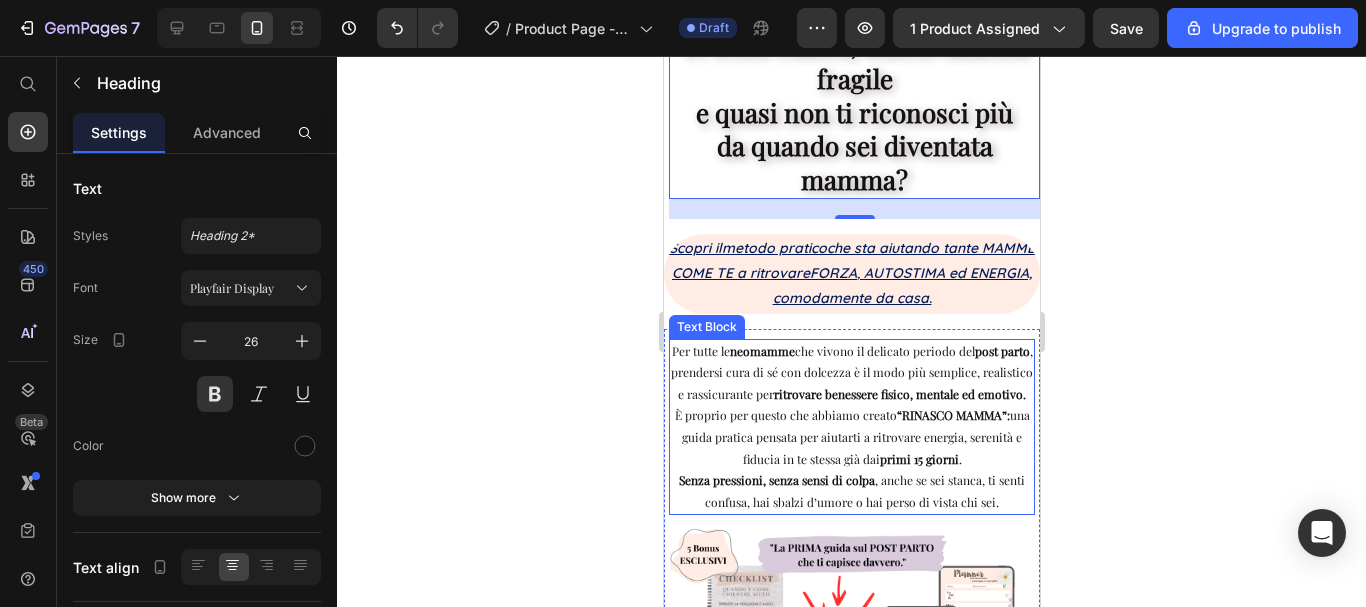 click on "Per tutte le  neomamme  che vivono il delicato periodo del  post parto , prendersi cura di sé con dolcezza è il modo più semplice, realistico e rassicurante per  ritrovare benessere fisico, mentale ed emotivo. È proprio per questo che abbiamo creato  “RINASCO MAMMA”:  una guida pratica pensata per aiutarti a ritrovare energia, serenità e fiducia in te stessa già dai  primi 15 giorni . Senza pressioni, senza sensi di colpa , anche se sei stanca, ti senti confusa, hai sbalzi d’umore o hai perso di vista chi sei." at bounding box center (851, 427) 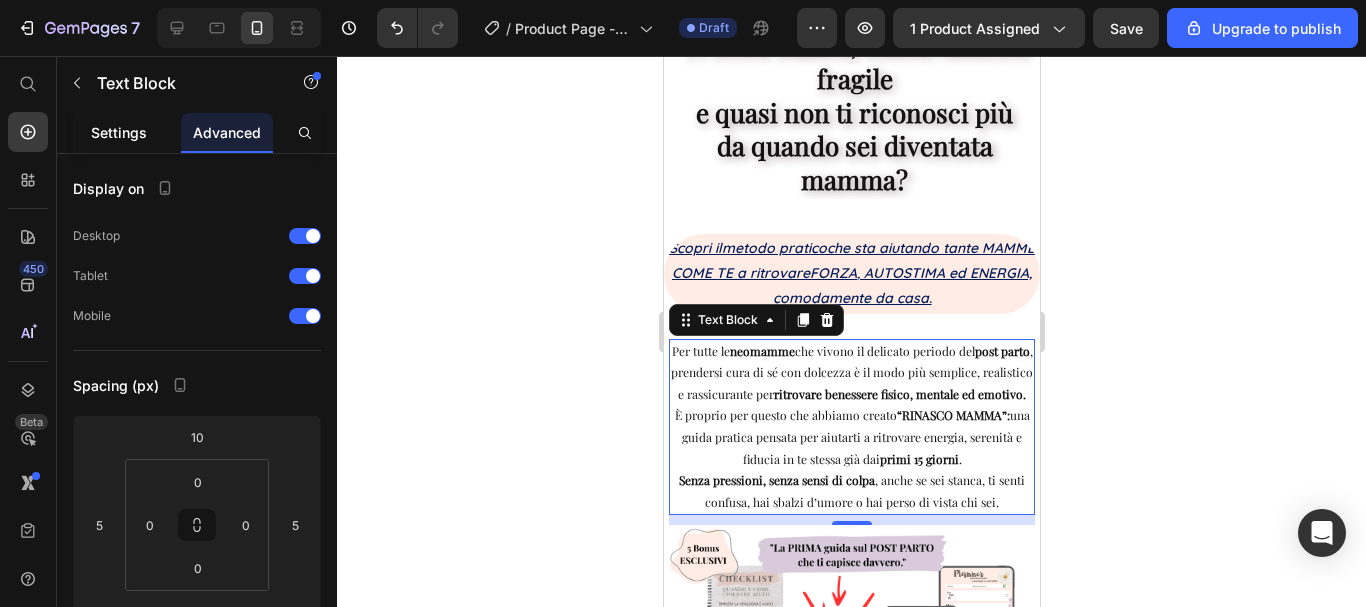 click on "Settings" at bounding box center (119, 132) 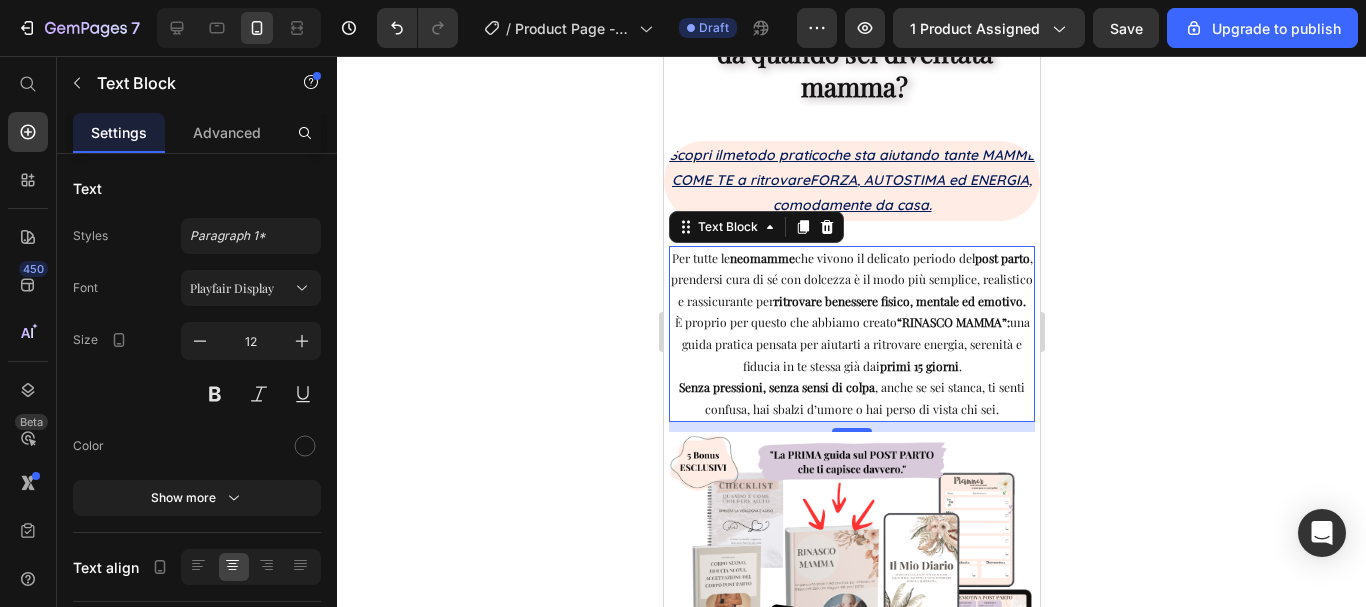 scroll, scrollTop: 200, scrollLeft: 0, axis: vertical 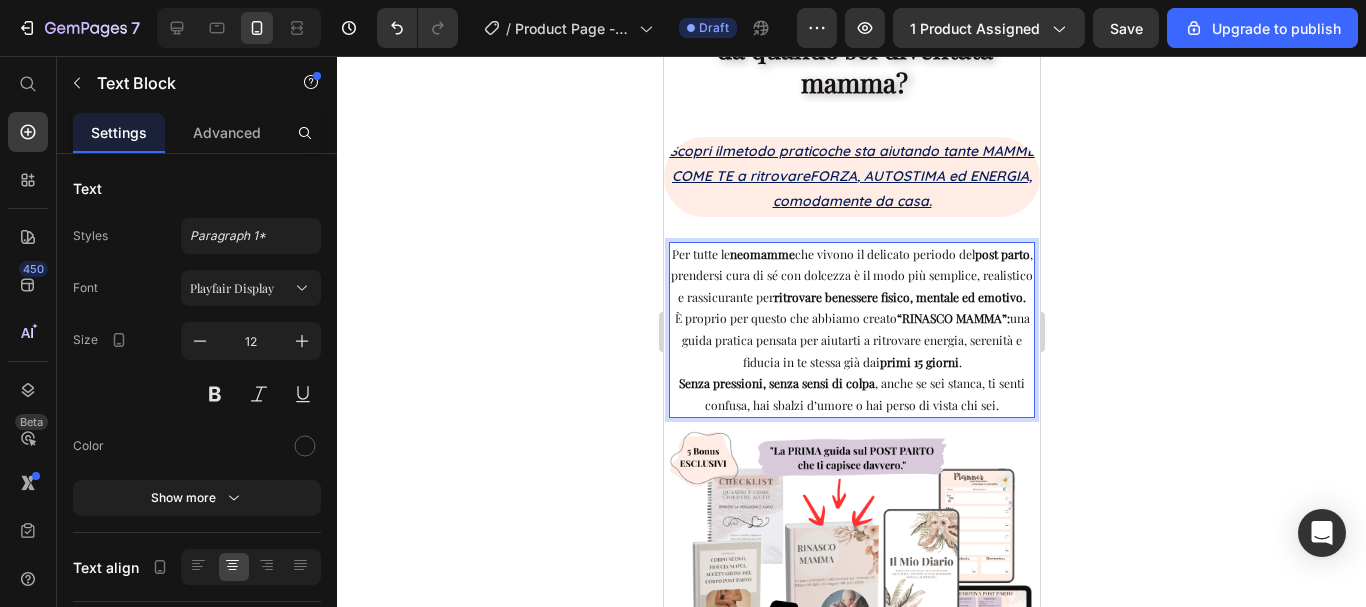 click on "Per tutte le  neomamme  che vivono il delicato periodo del  post parto , prendersi cura di sé con dolcezza è il modo più semplice, realistico e rassicurante per  ritrovare benessere fisico, mentale ed emotivo. È proprio per questo che abbiamo creato  “RINASCO MAMMA”:  una guida pratica pensata per aiutarti a ritrovare energia, serenità e fiducia in te stessa già dai  primi 15 giorni . Senza pressioni, senza sensi di colpa , anche se sei stanca, ti senti confusa, hai sbalzi d’umore o hai perso di vista chi sei." at bounding box center [851, 330] 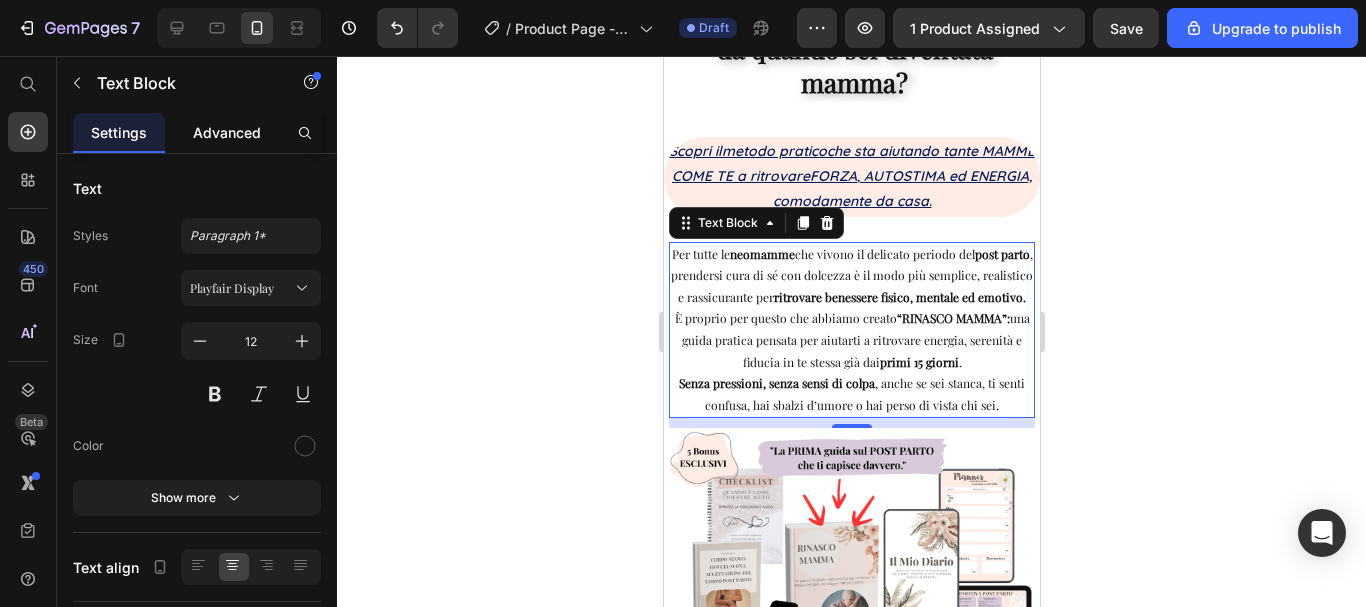 click on "Advanced" at bounding box center (227, 132) 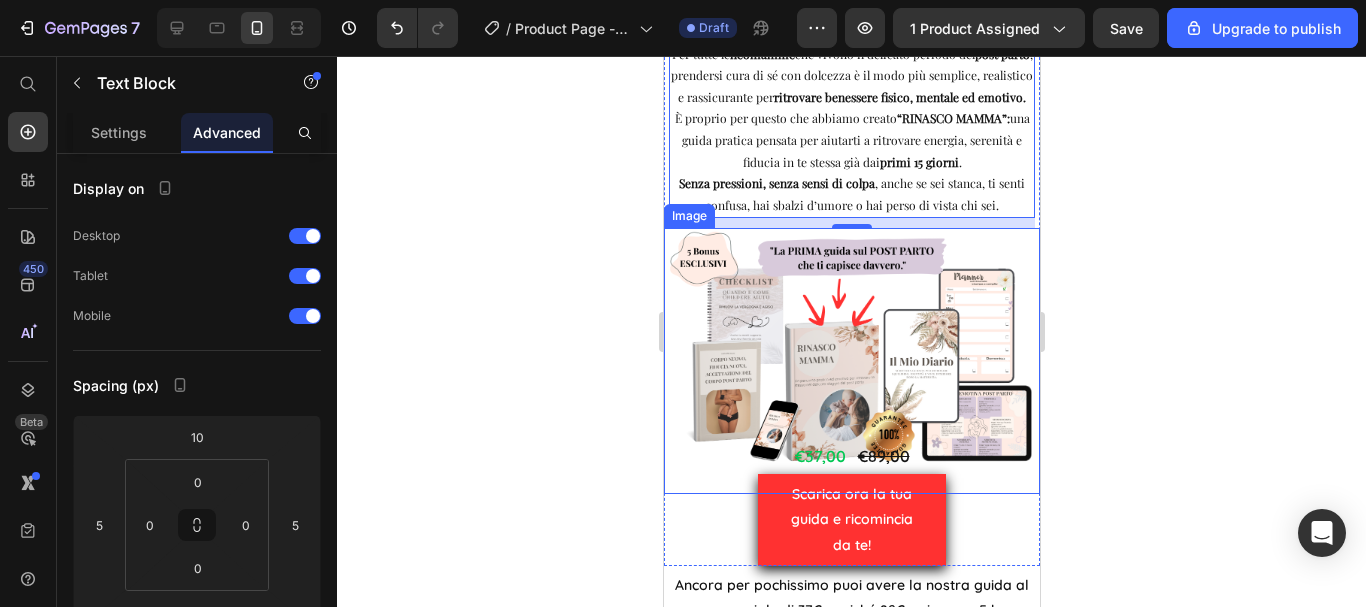 scroll, scrollTop: 500, scrollLeft: 0, axis: vertical 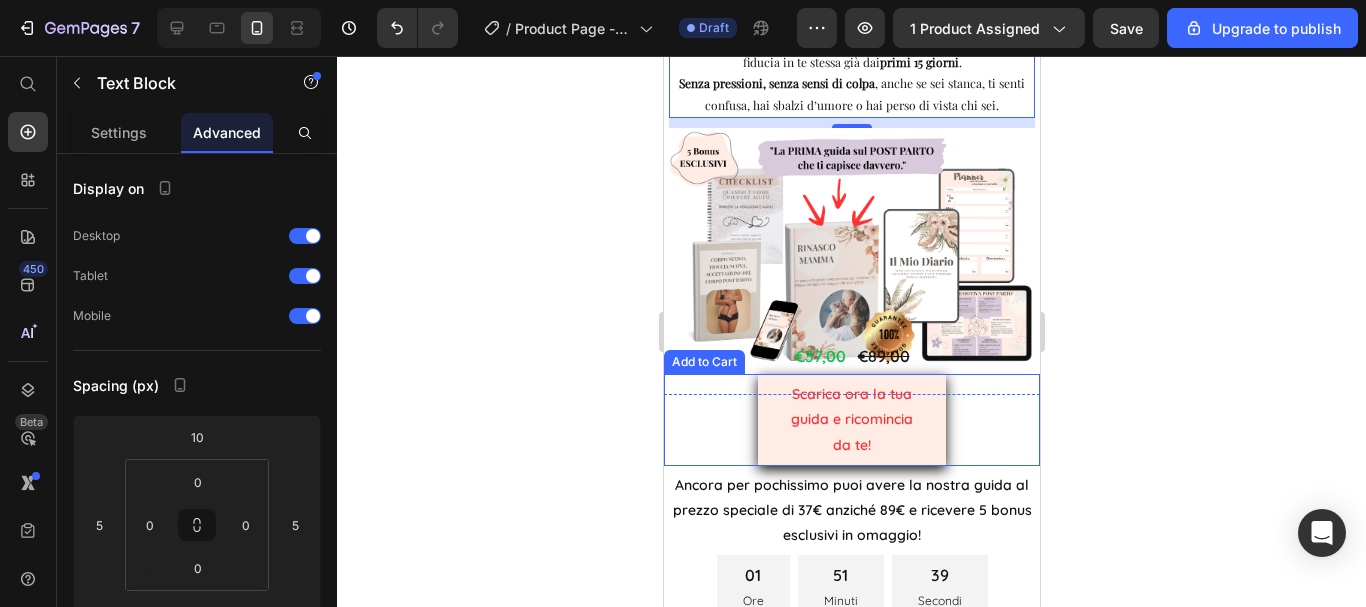 click on "Scarica ora la tua guida e ricomincia da te!" at bounding box center [851, 420] 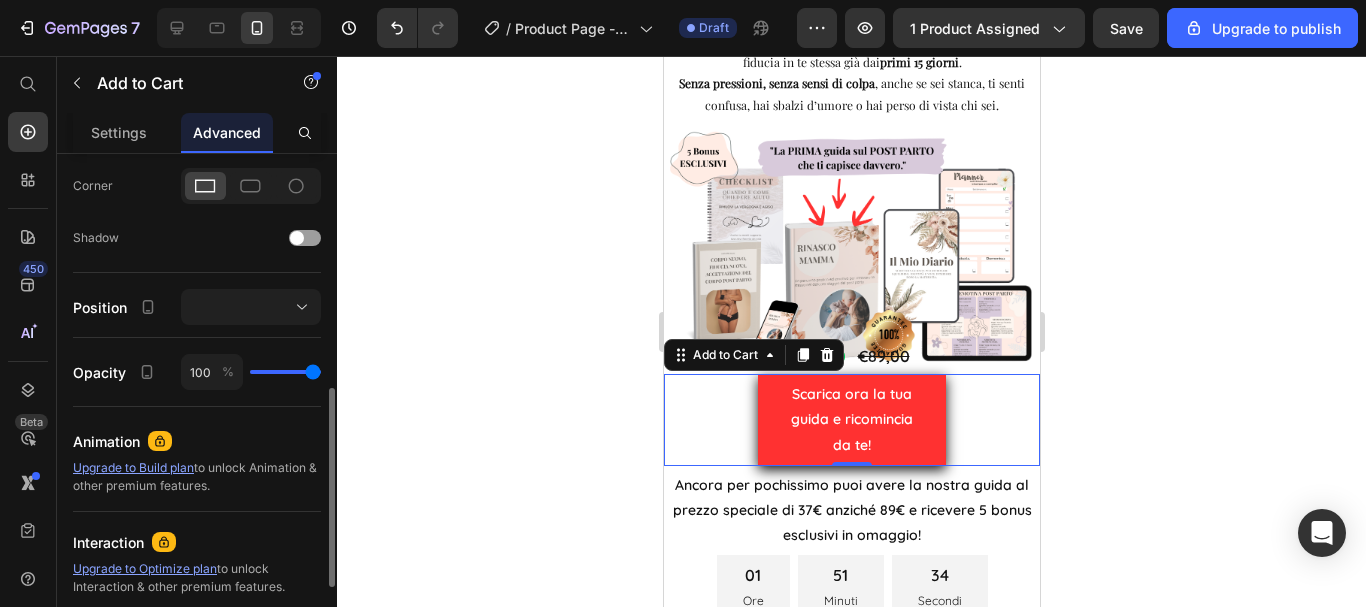 scroll, scrollTop: 700, scrollLeft: 0, axis: vertical 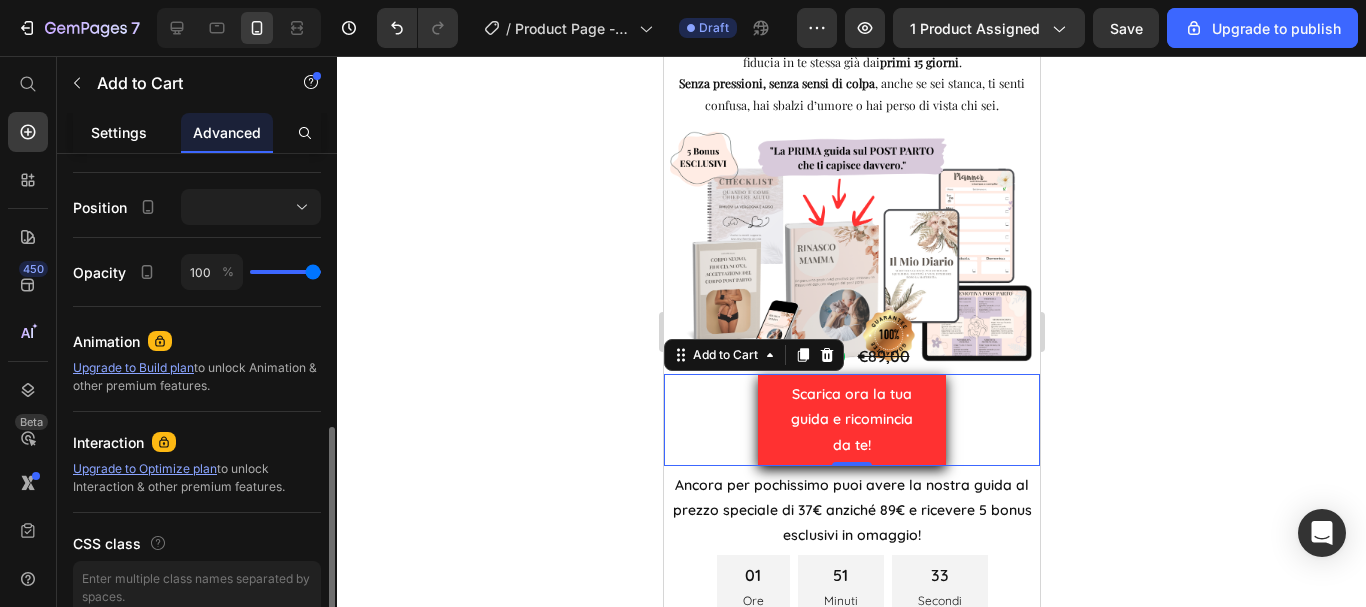 click on "Settings" at bounding box center (119, 132) 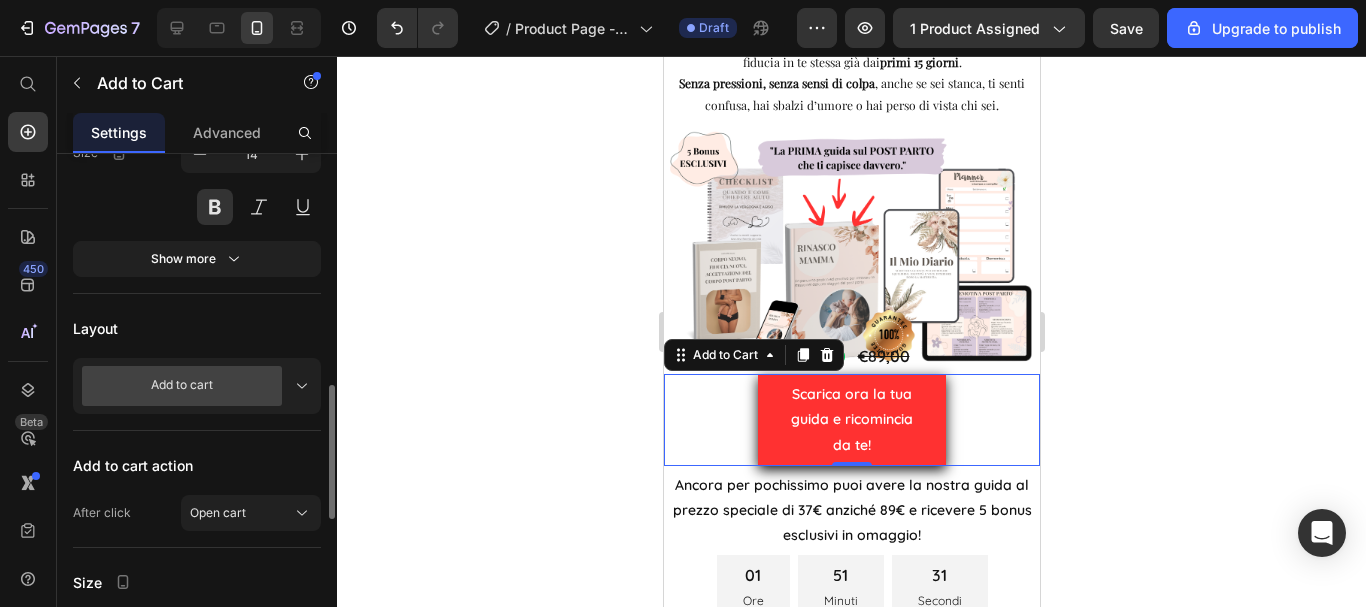 scroll, scrollTop: 600, scrollLeft: 0, axis: vertical 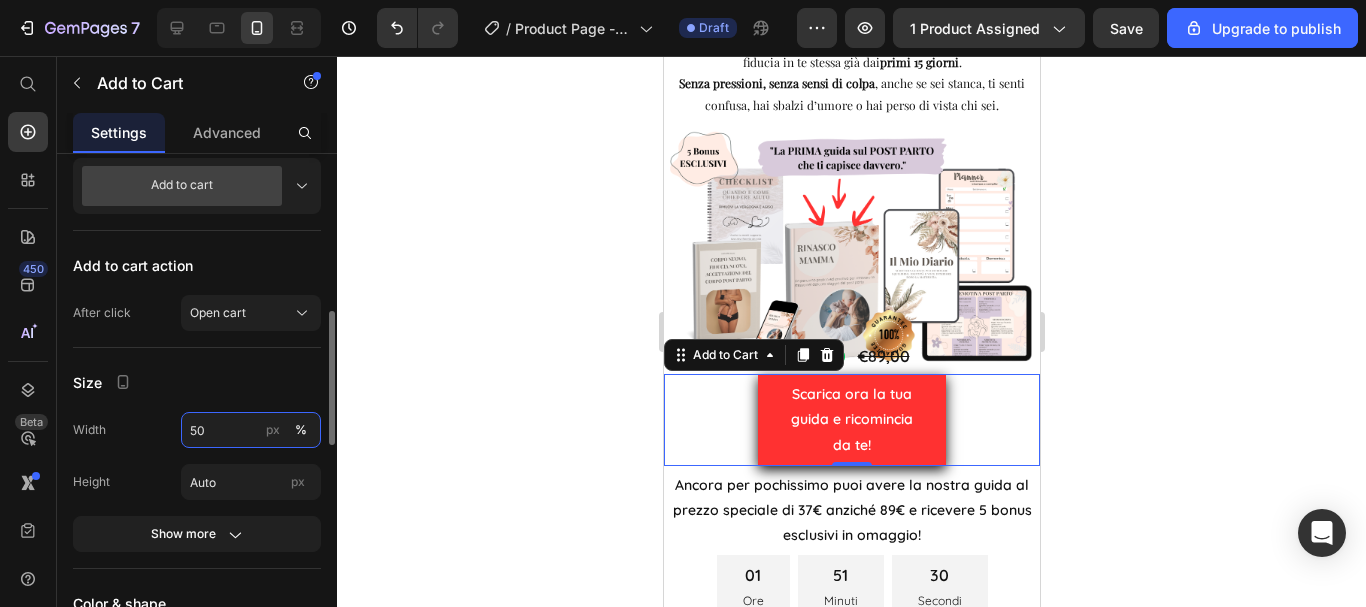 click on "50" at bounding box center (251, 430) 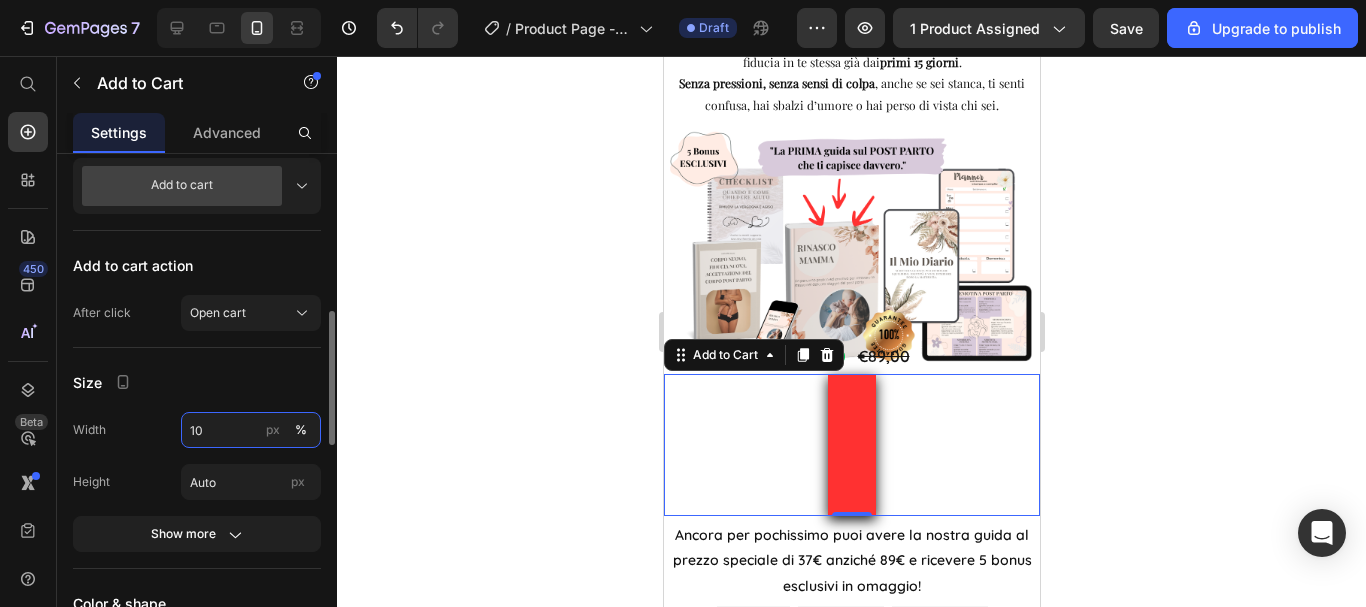 type on "100" 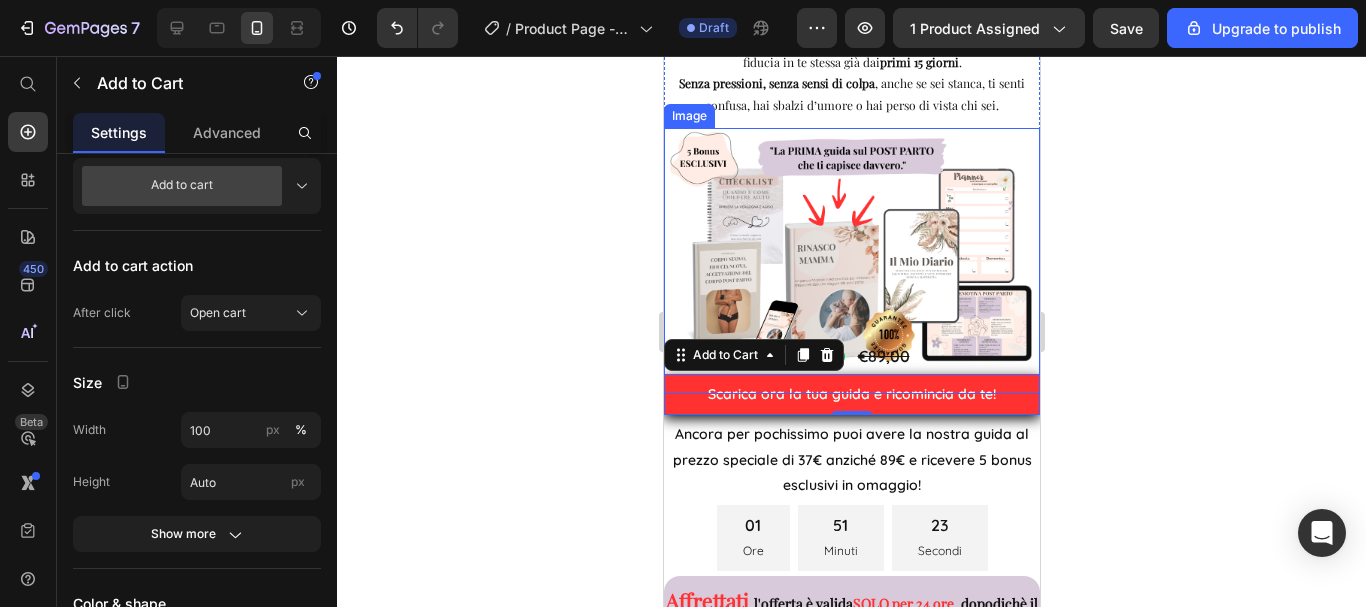 click at bounding box center (851, 261) 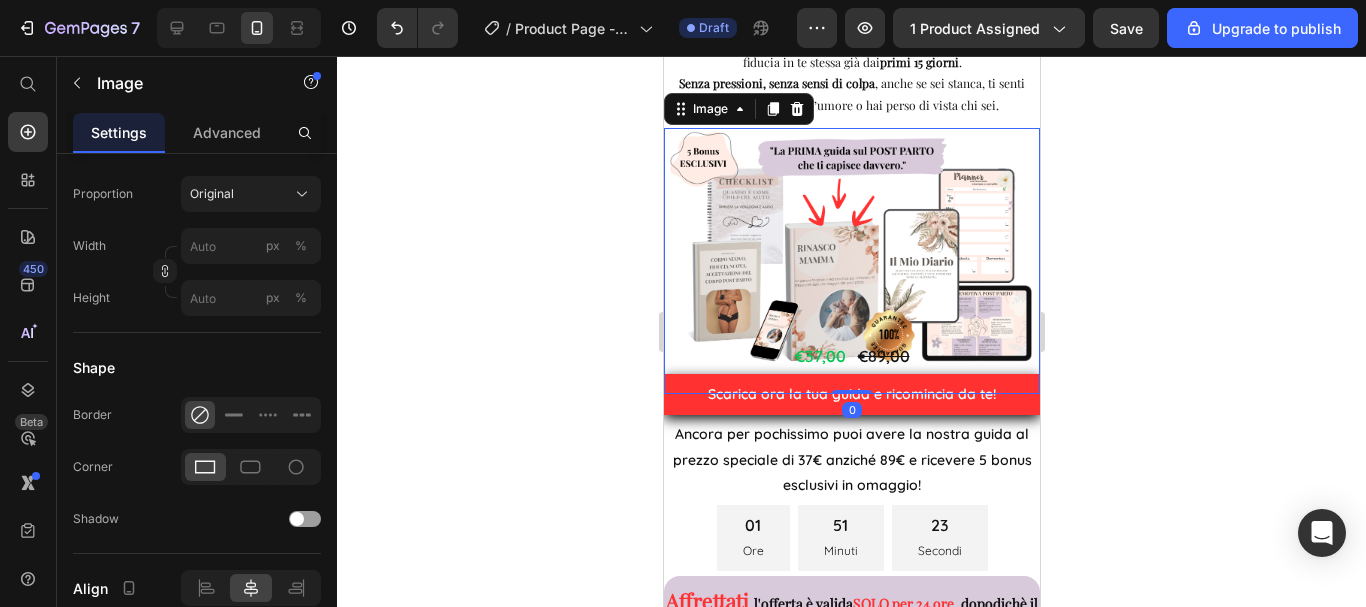 scroll, scrollTop: 0, scrollLeft: 0, axis: both 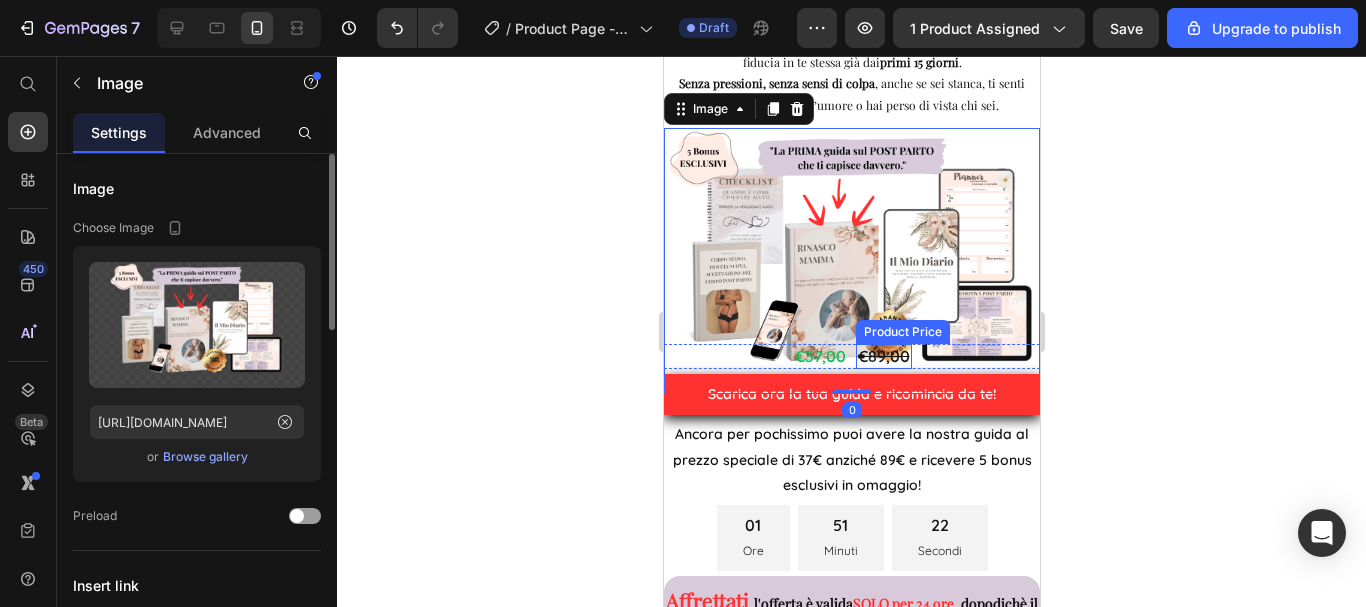 click on "€89,00" at bounding box center (883, 356) 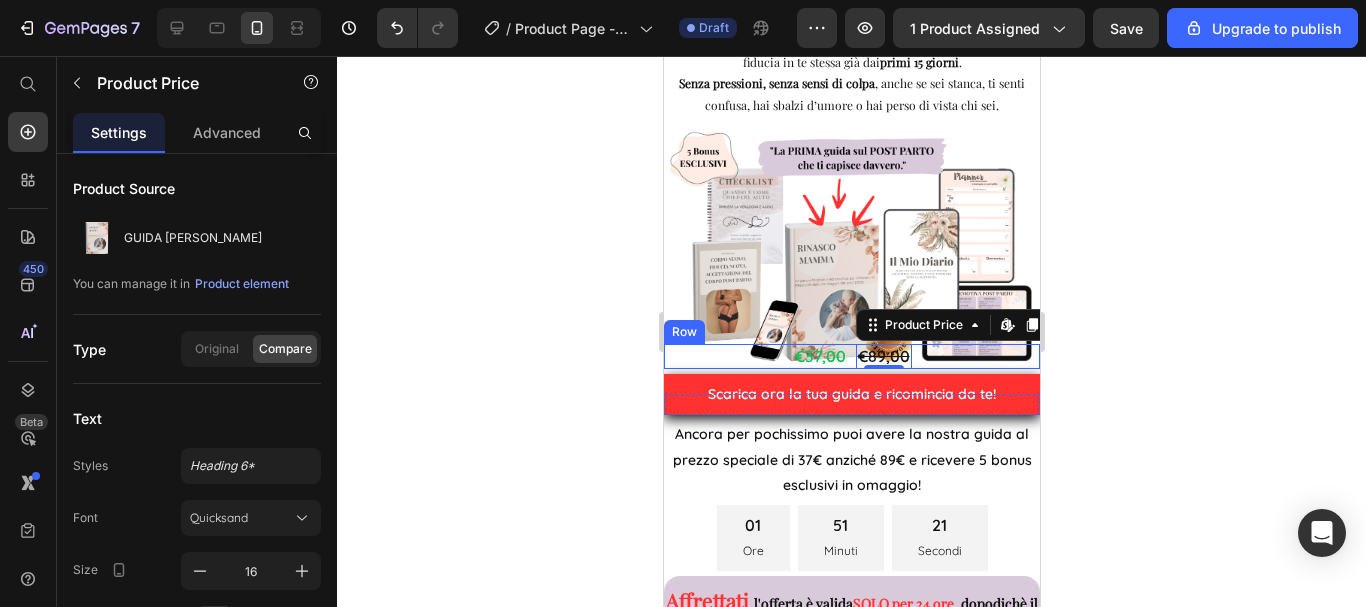 click on "€37,00 Product Price €89,00 Product Price   Edit content in Shopify 0 Row" at bounding box center (851, 356) 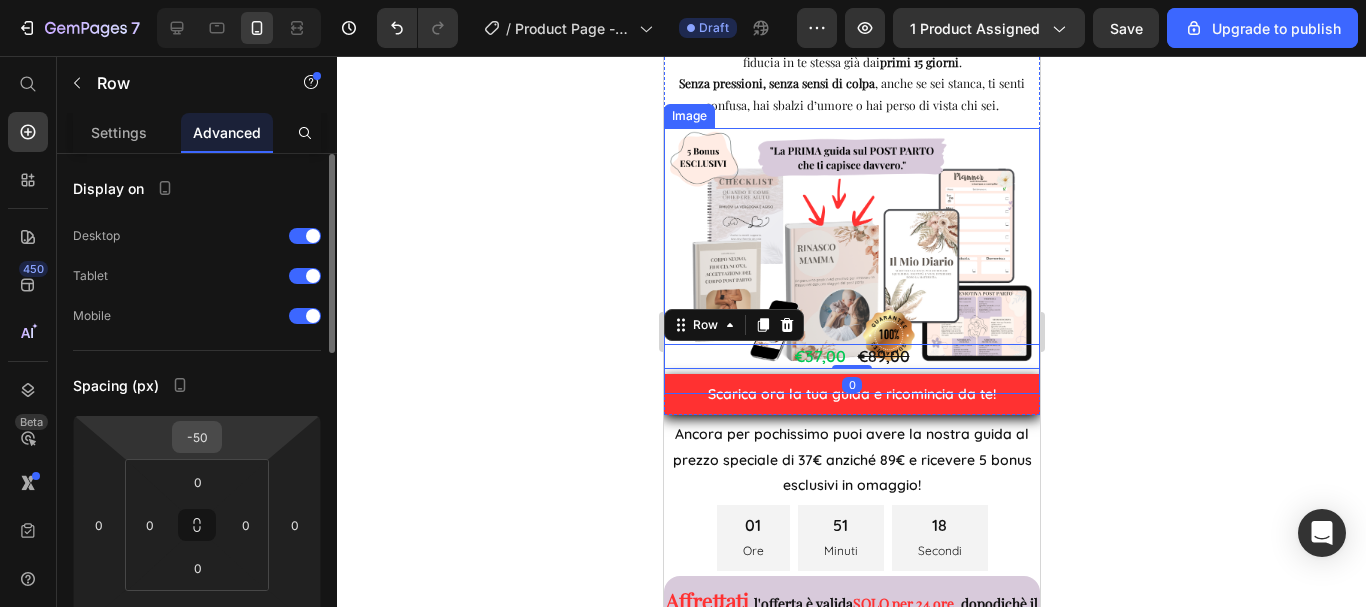 click on "-50" at bounding box center (197, 437) 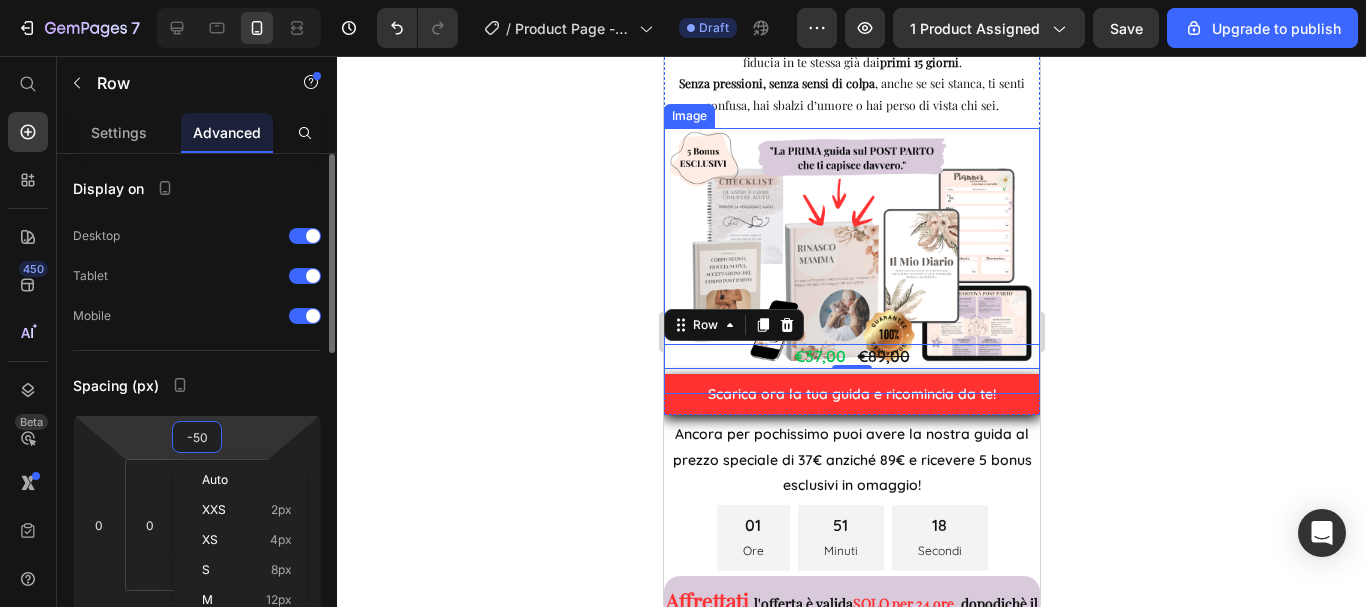 type on "0" 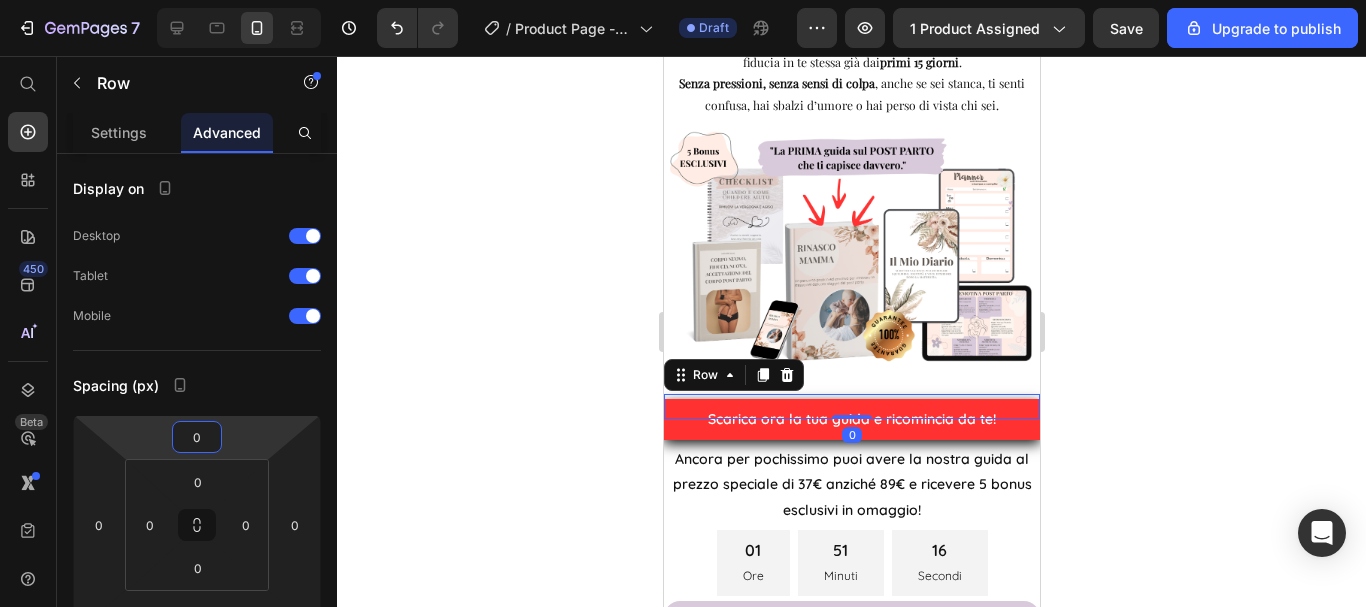 click 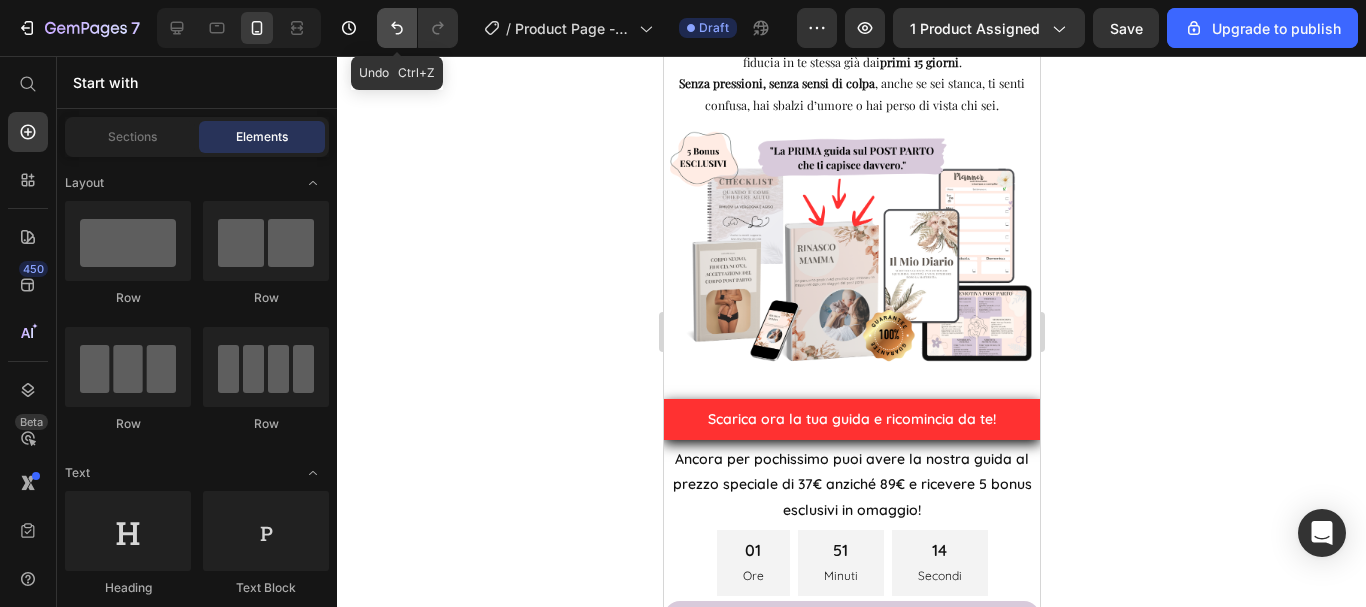 click 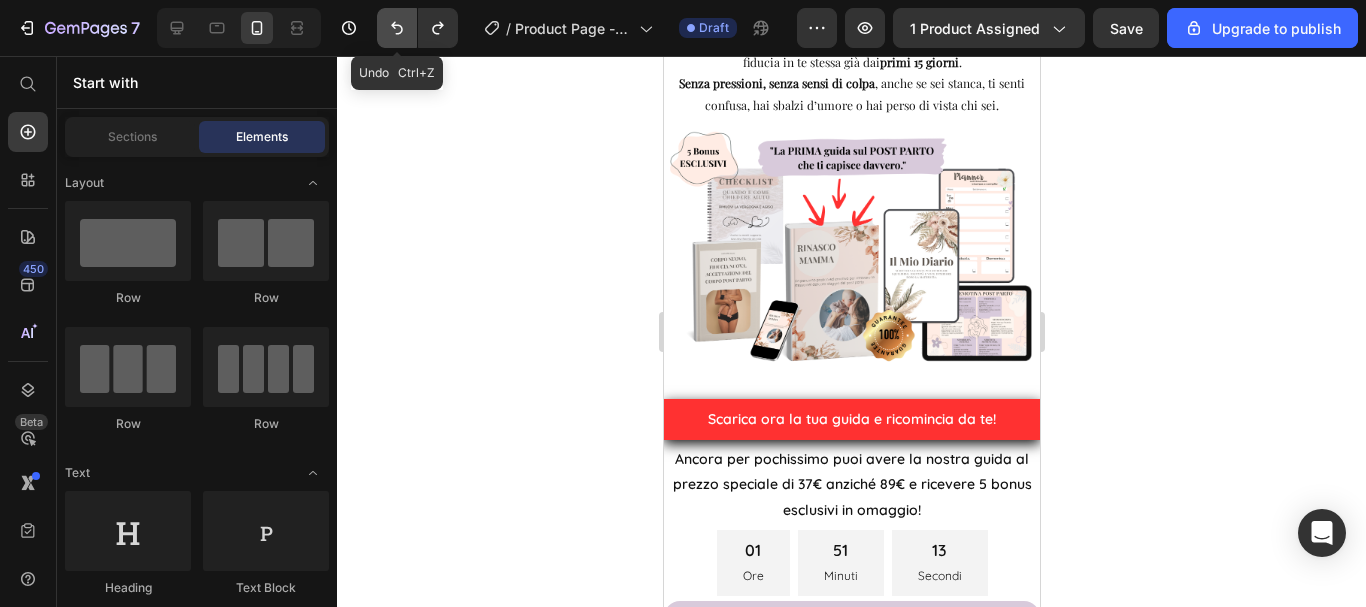 click 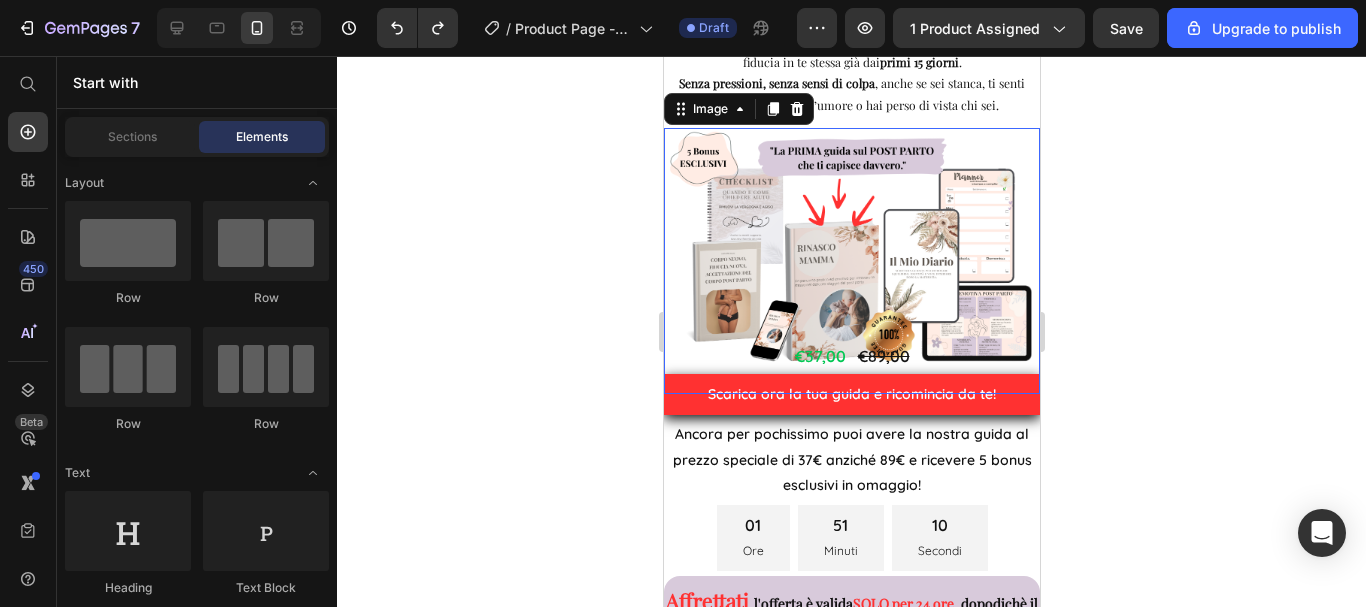 click at bounding box center (851, 261) 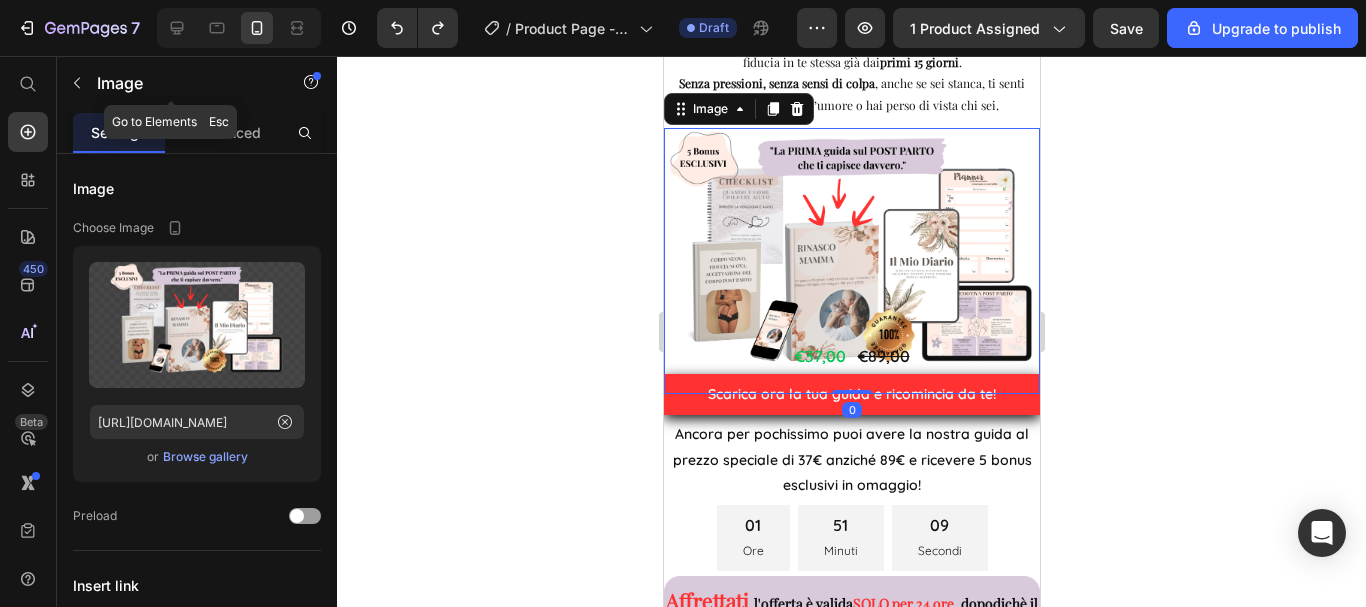 click on "Image" 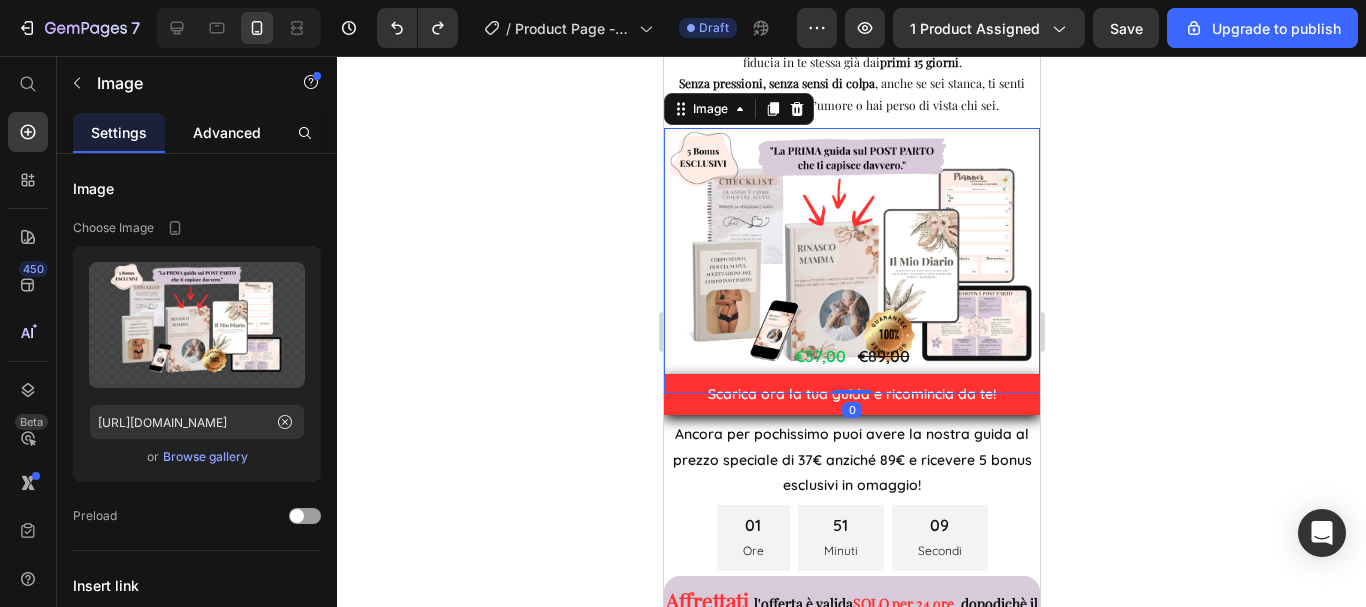 click on "Advanced" at bounding box center (227, 132) 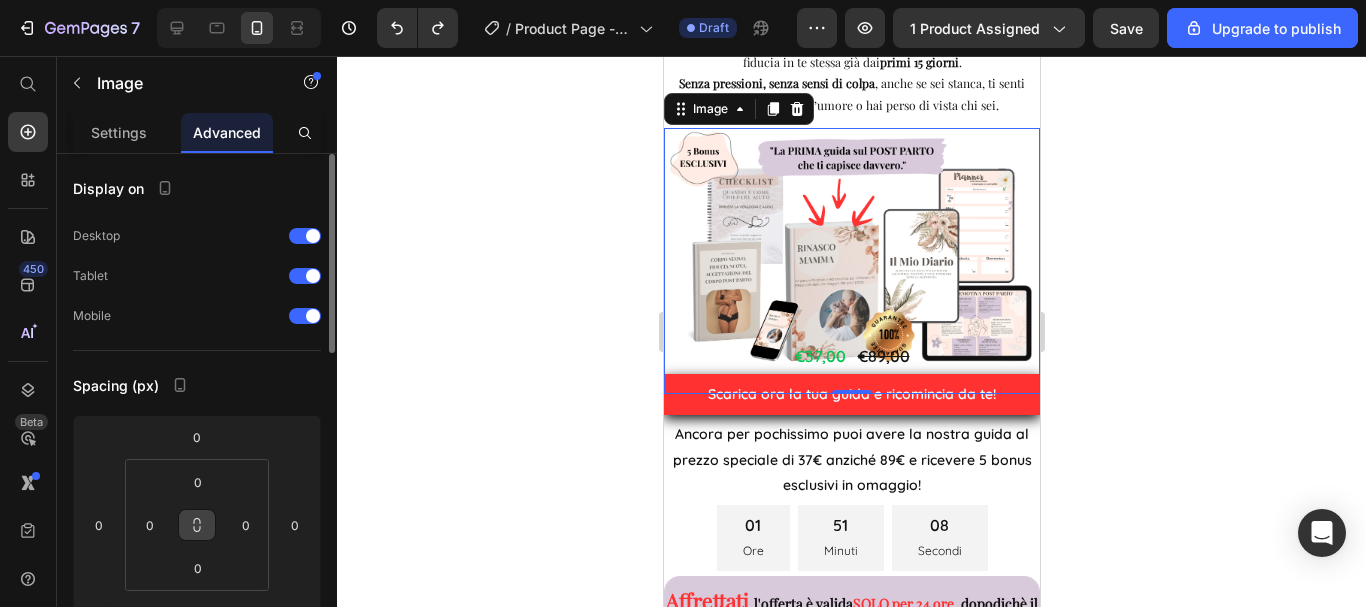 scroll, scrollTop: 100, scrollLeft: 0, axis: vertical 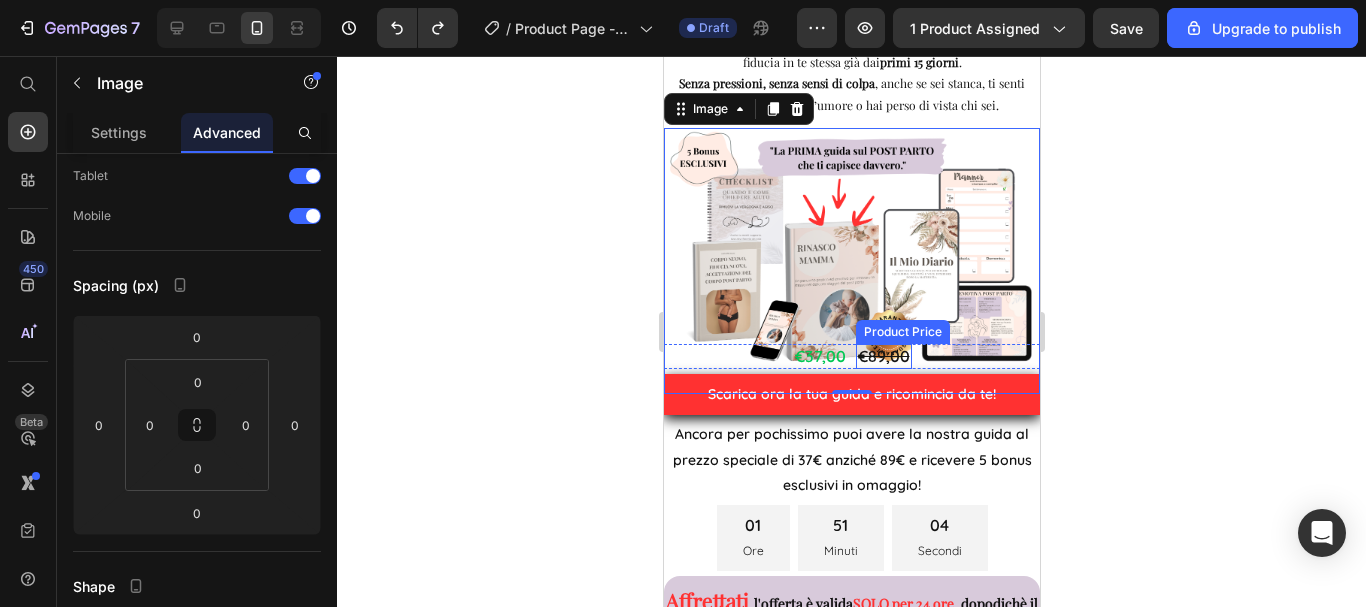 click on "€89,00" at bounding box center (883, 356) 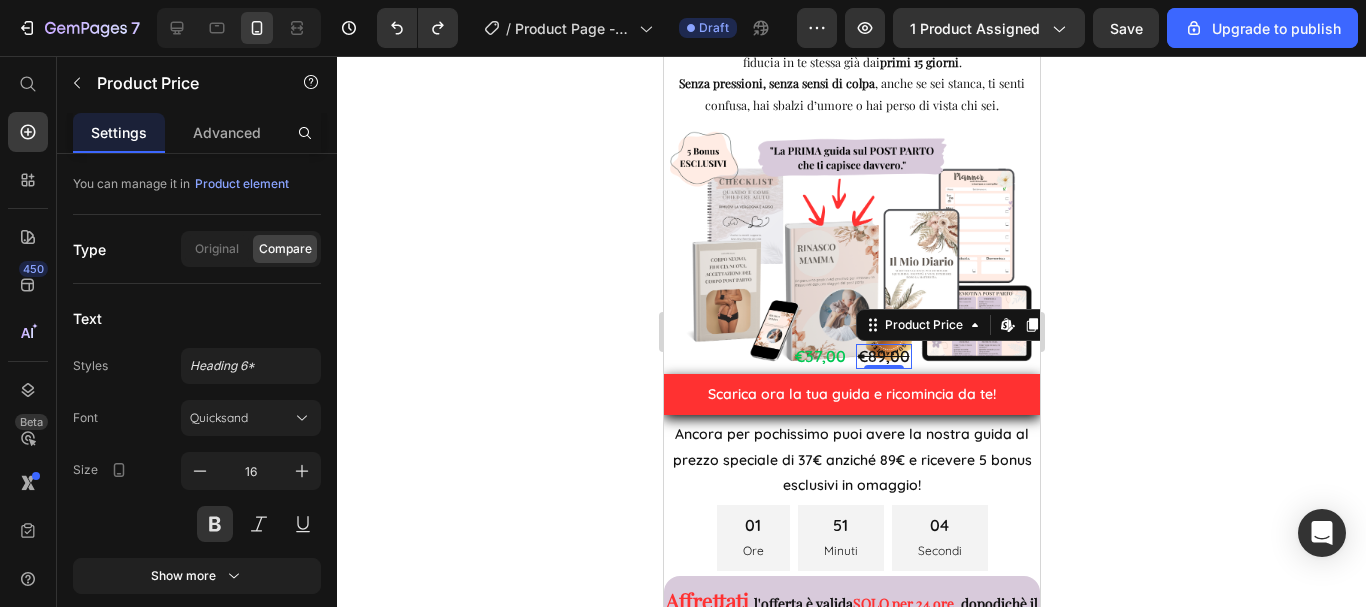 scroll, scrollTop: 0, scrollLeft: 0, axis: both 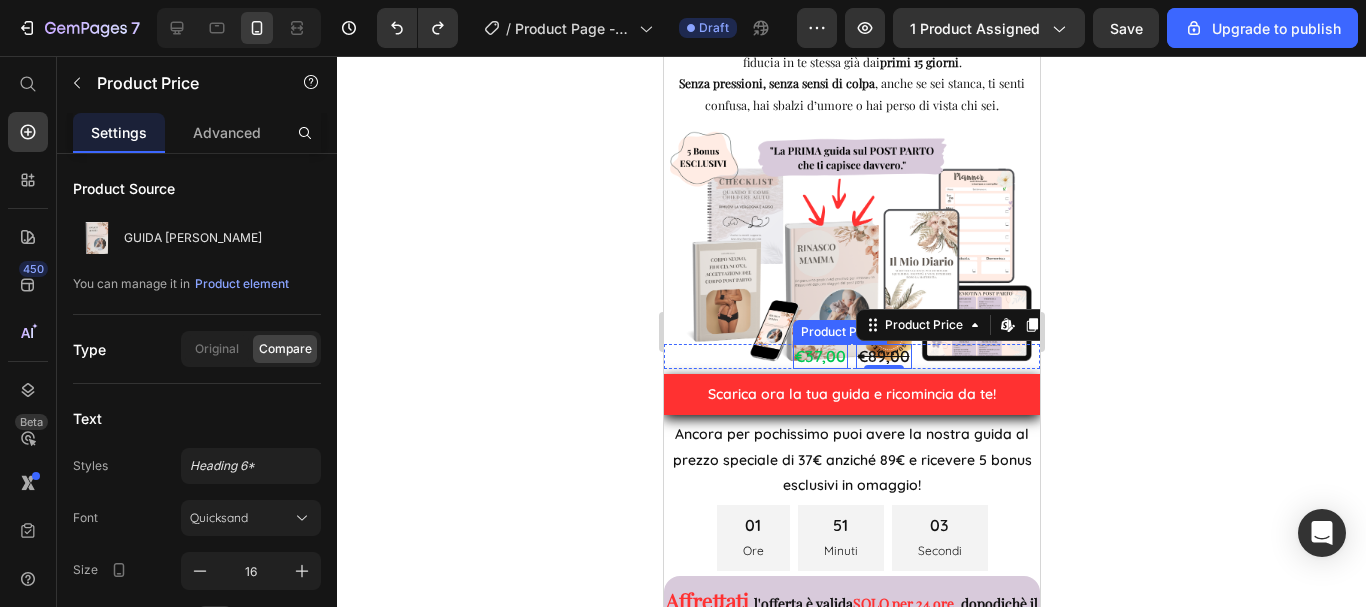 click on "€37,00" at bounding box center [819, 356] 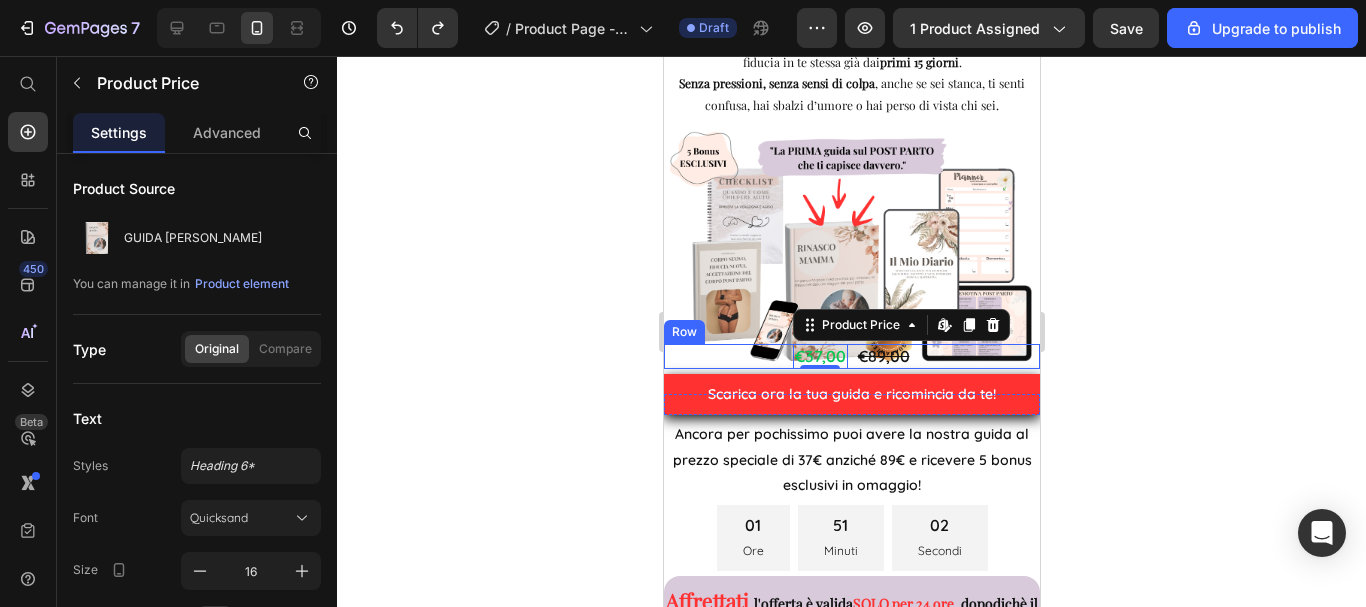 click on "€37,00 Product Price   Edit content in Shopify 0 €89,00 Product Price Row" at bounding box center [851, 356] 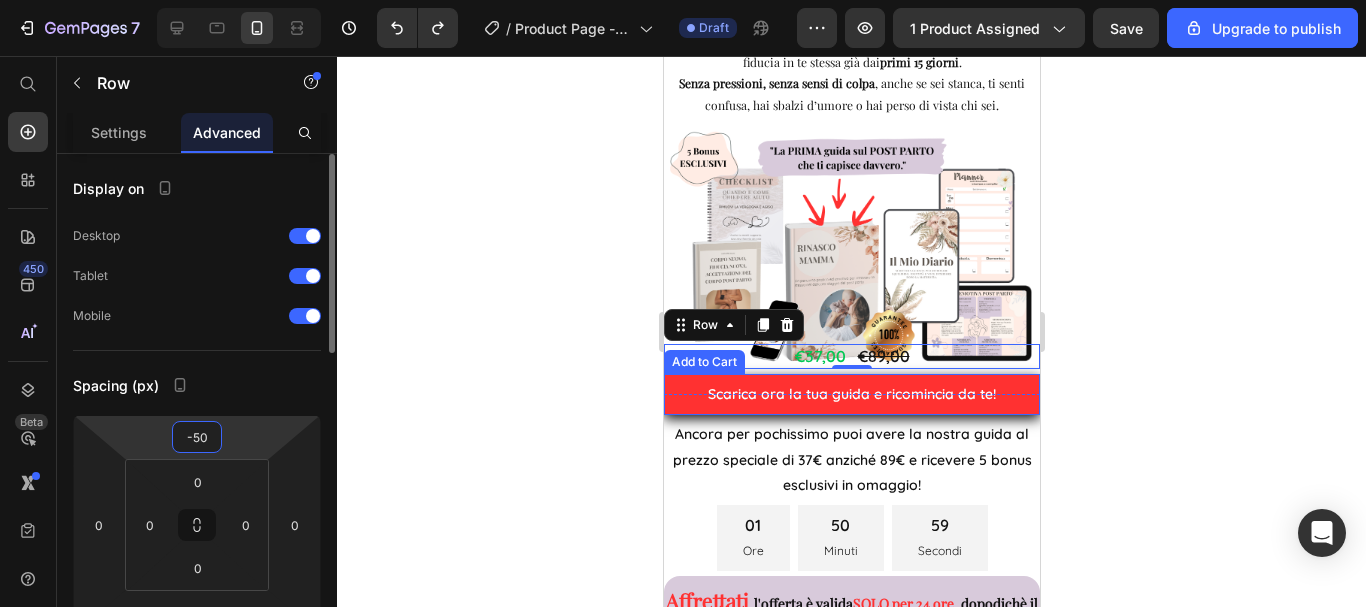 click on "-50" at bounding box center [197, 437] 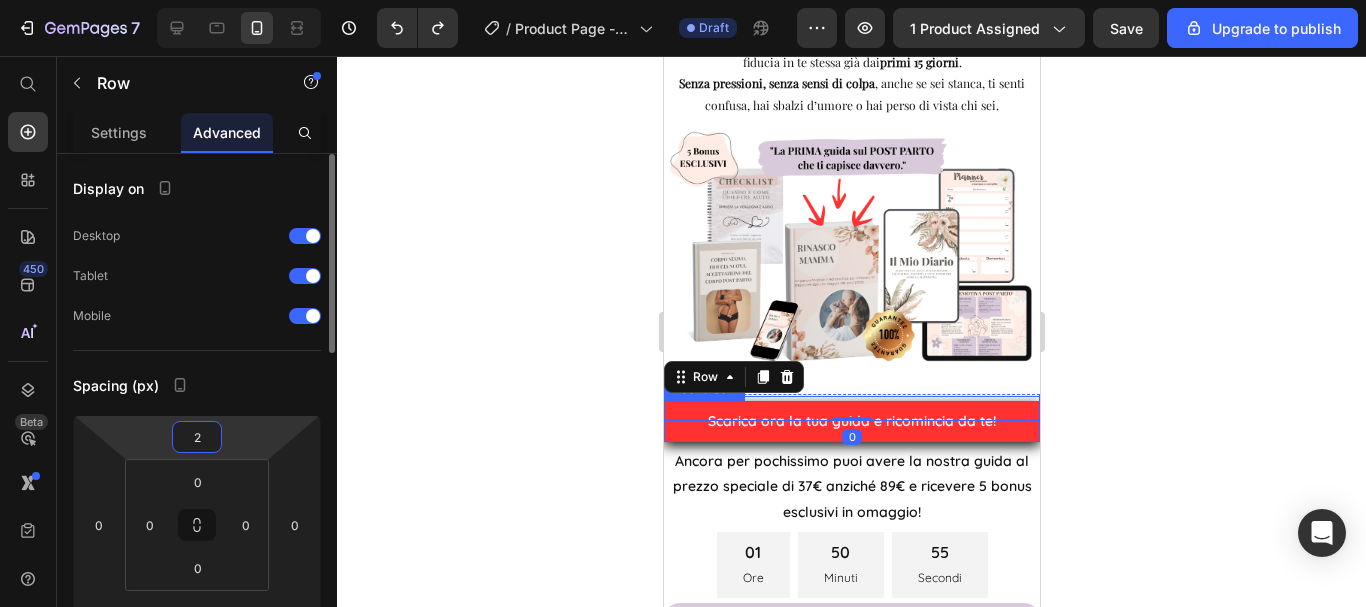 type on "20" 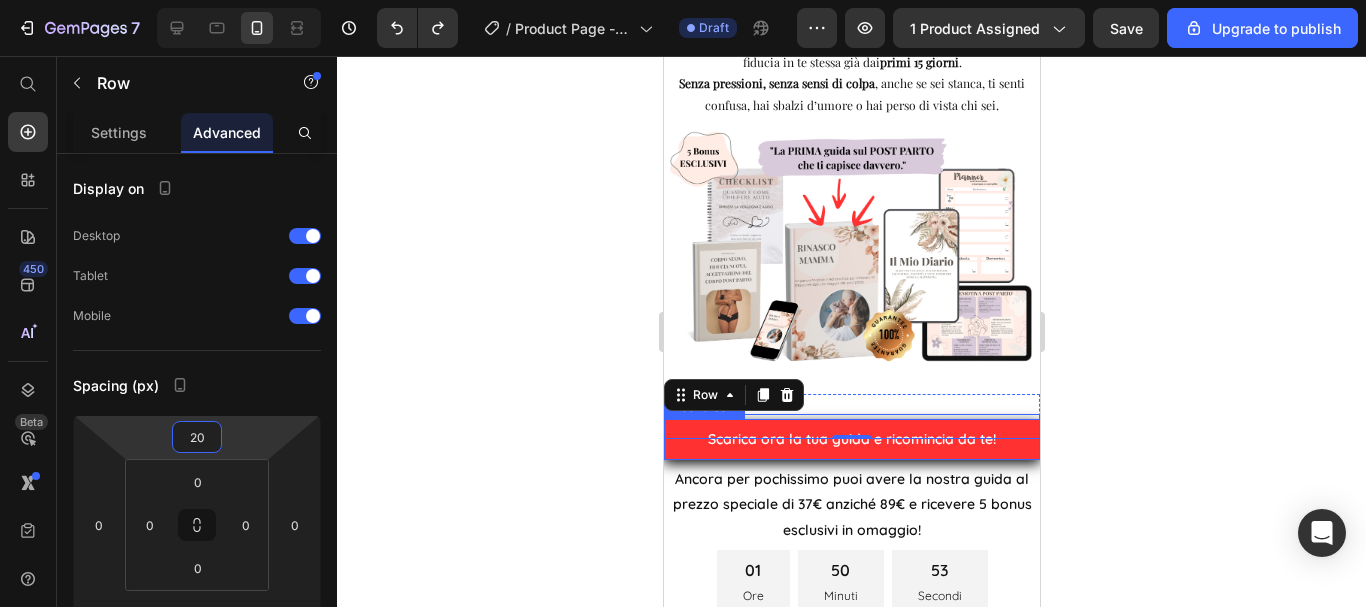 click 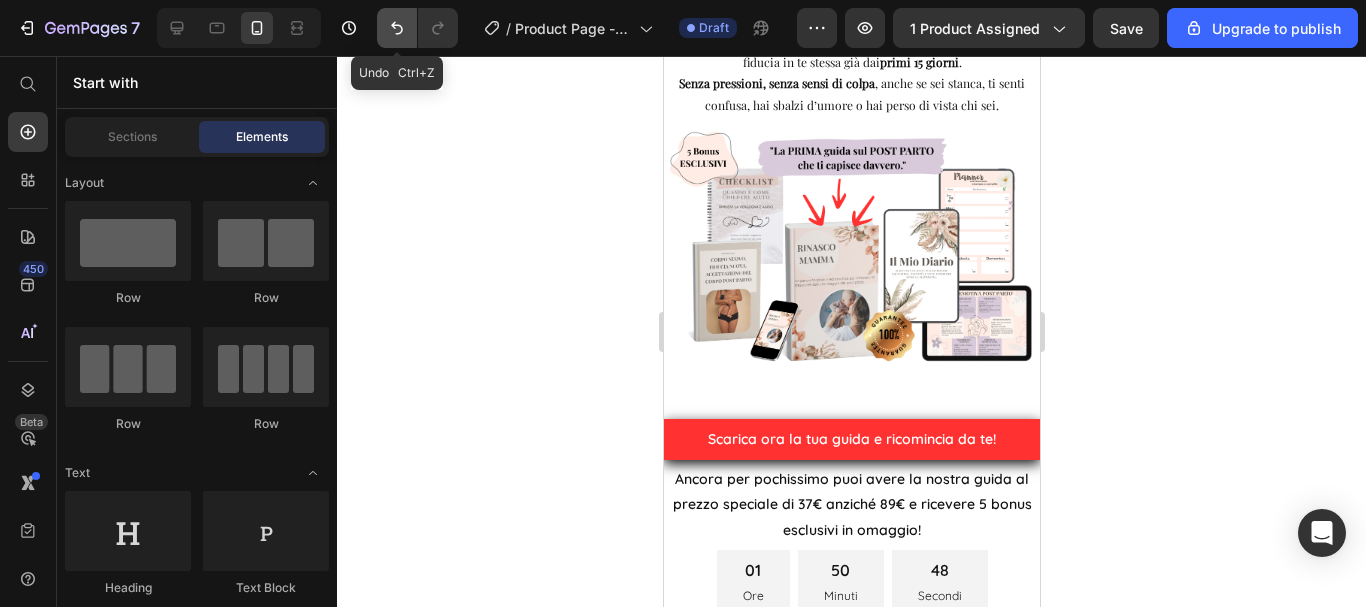 click 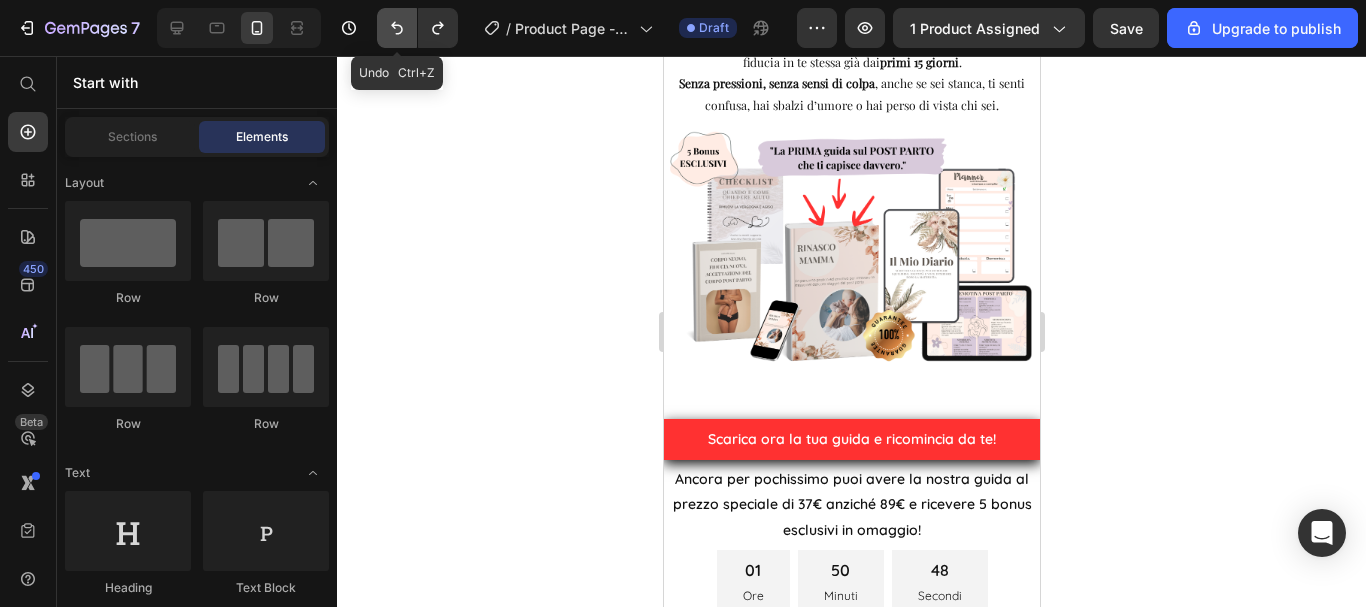click 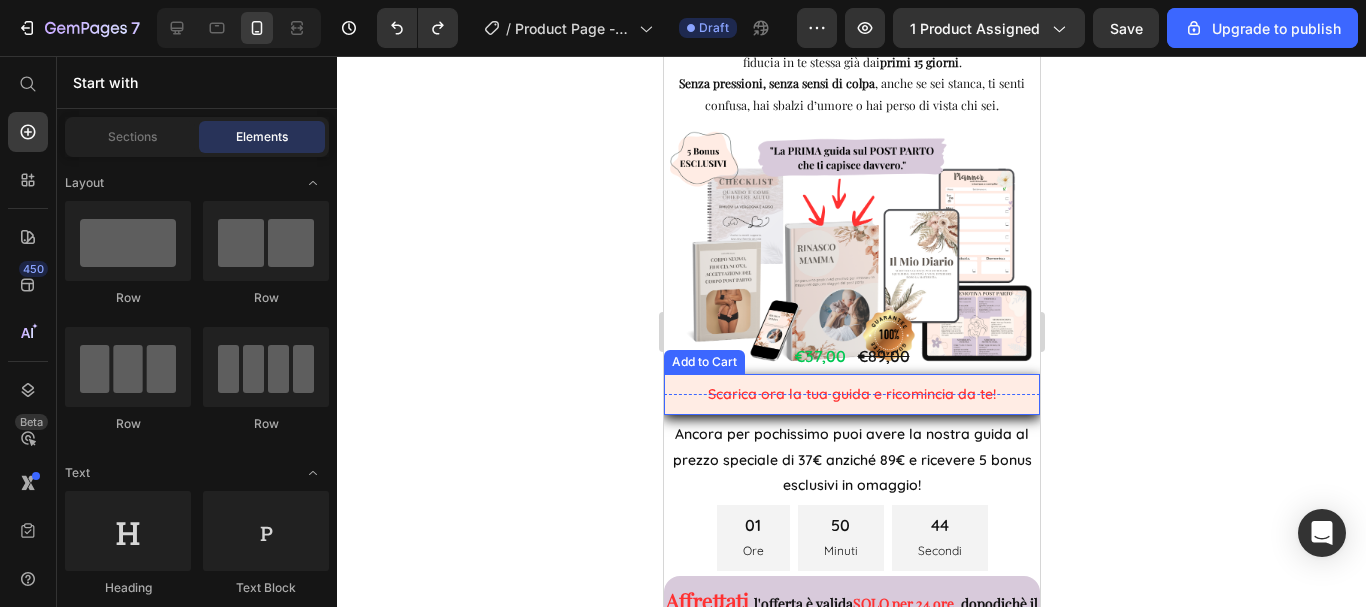 click on "Scarica ora la tua guida e ricomincia da te!" at bounding box center [851, 394] 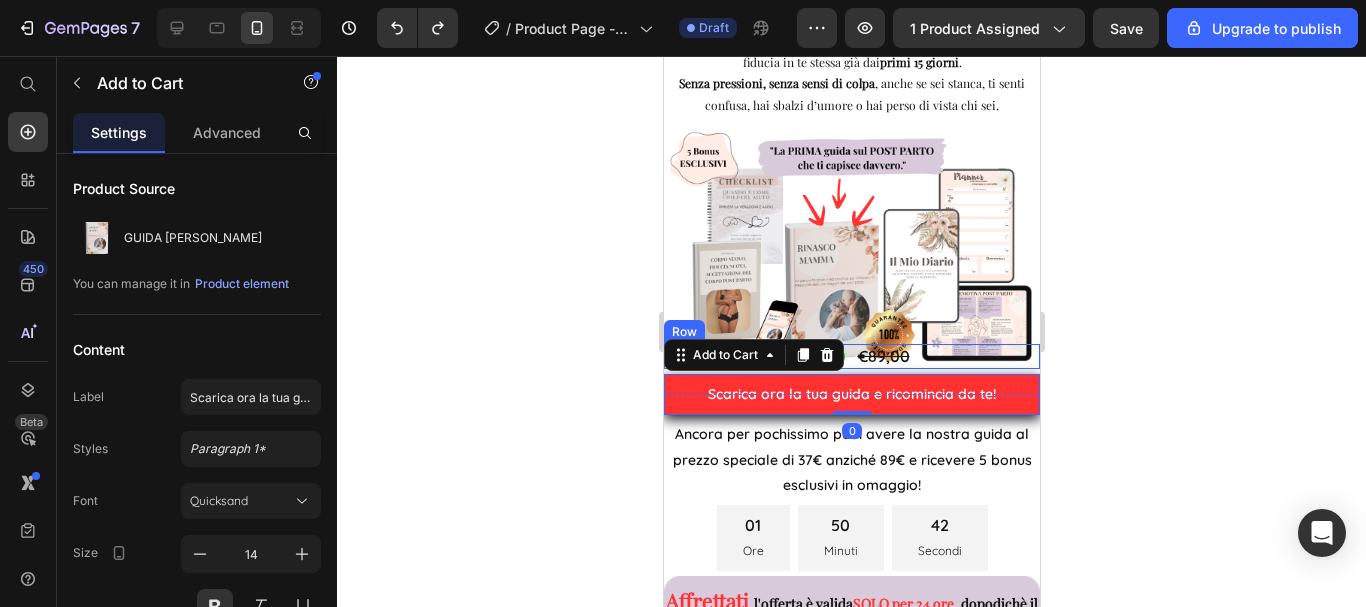 click on "€37,00 Product Price €89,00 Product Price Row" at bounding box center [851, 356] 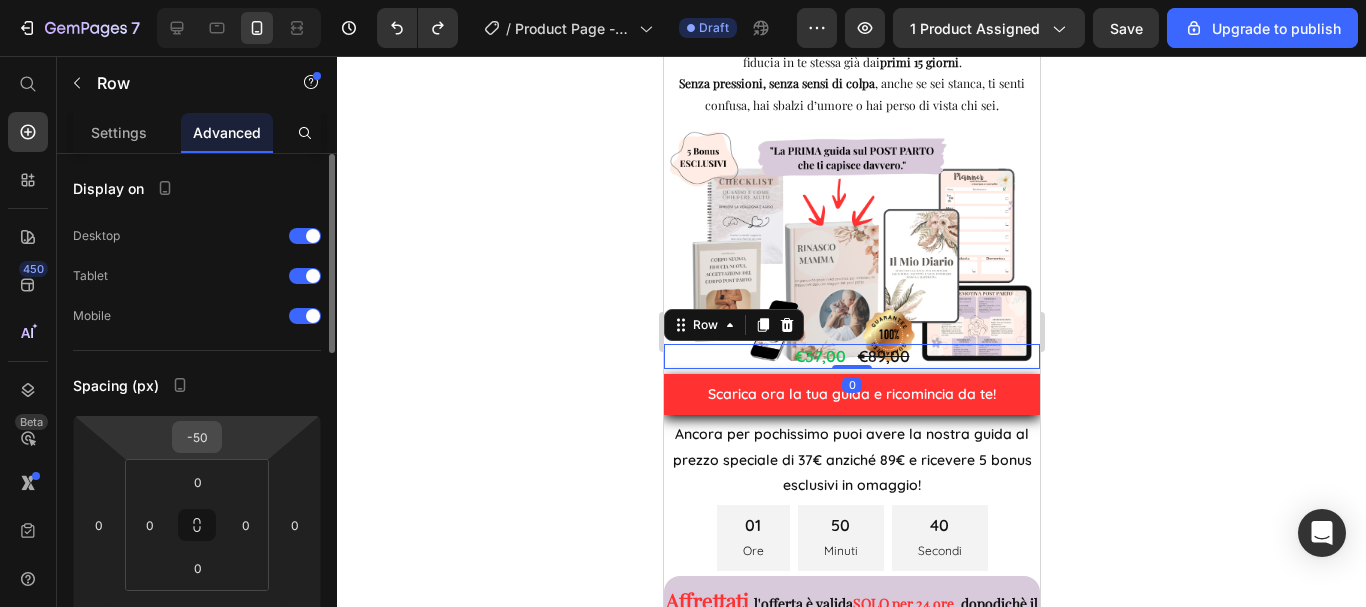 click on "-50" at bounding box center (197, 437) 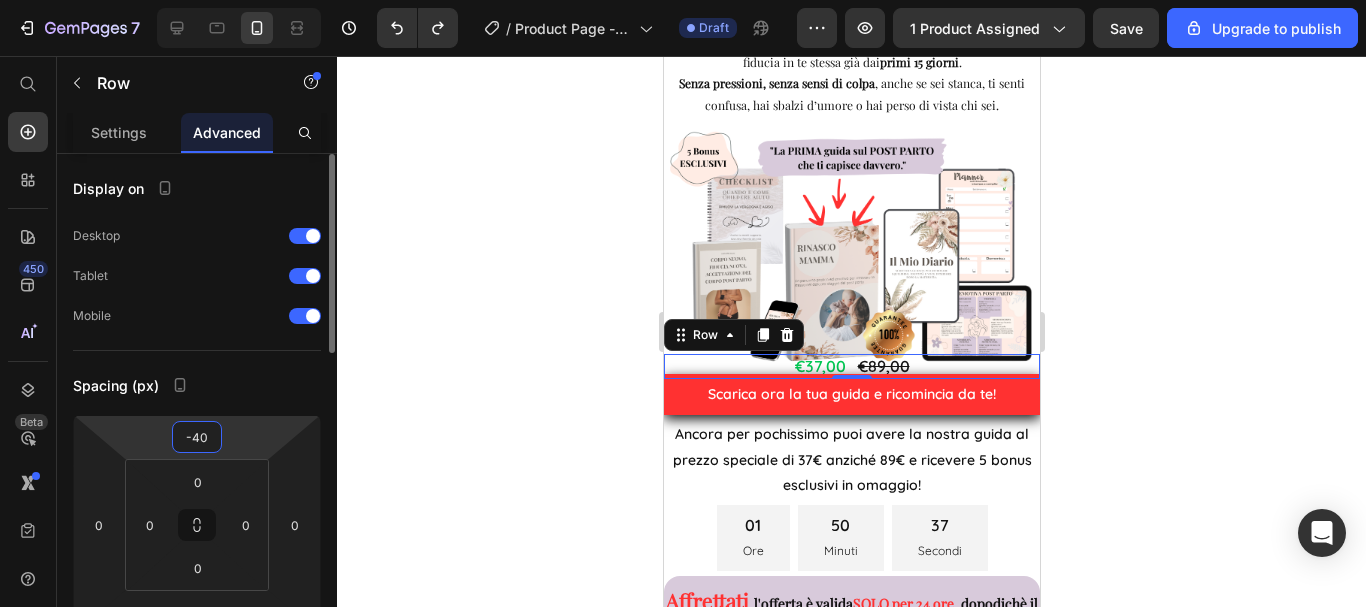 type on "-4" 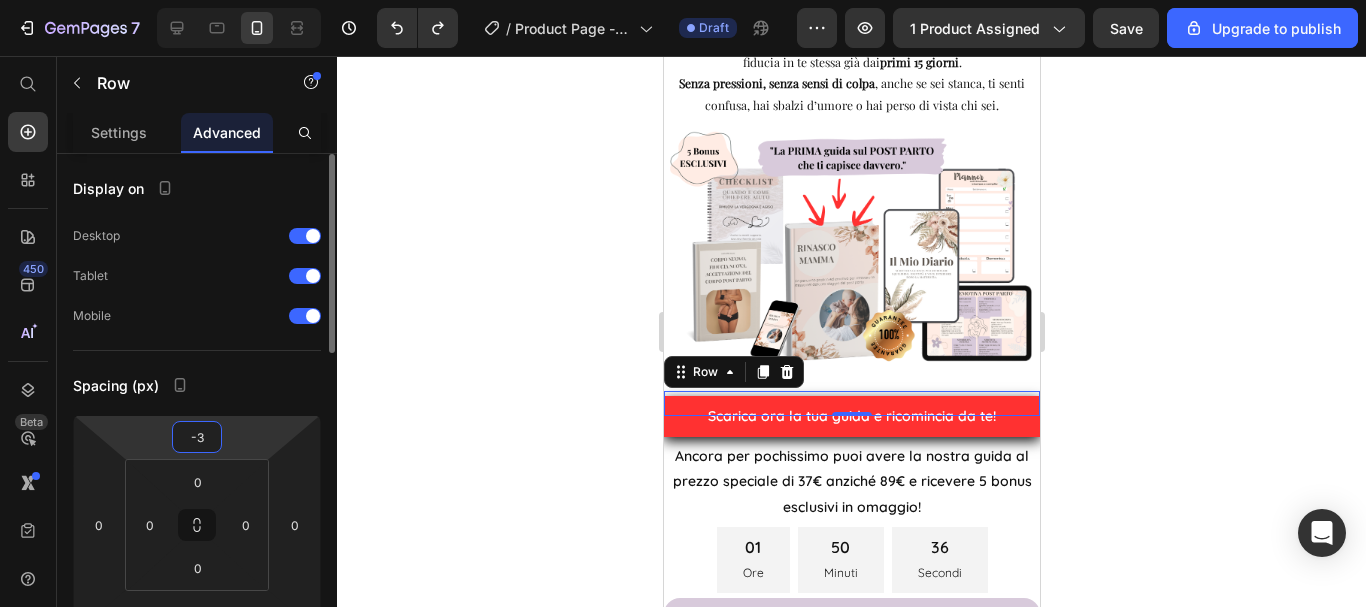 type on "-30" 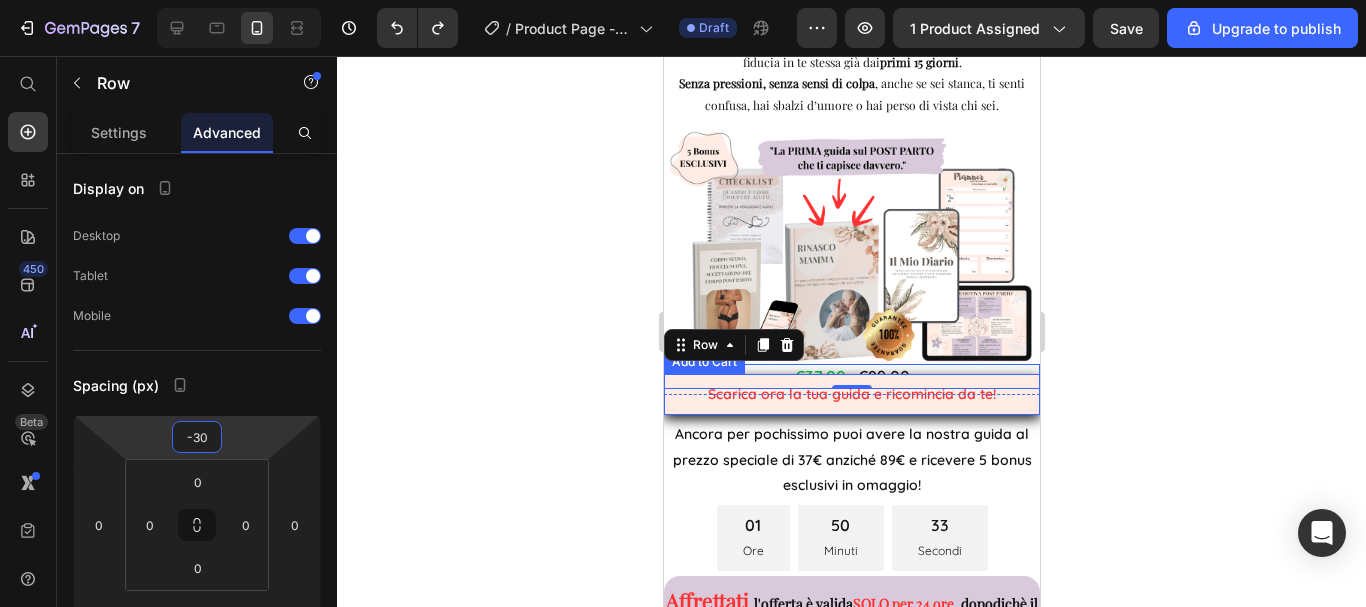 click on "Scarica ora la tua guida e ricomincia da te!" at bounding box center [851, 394] 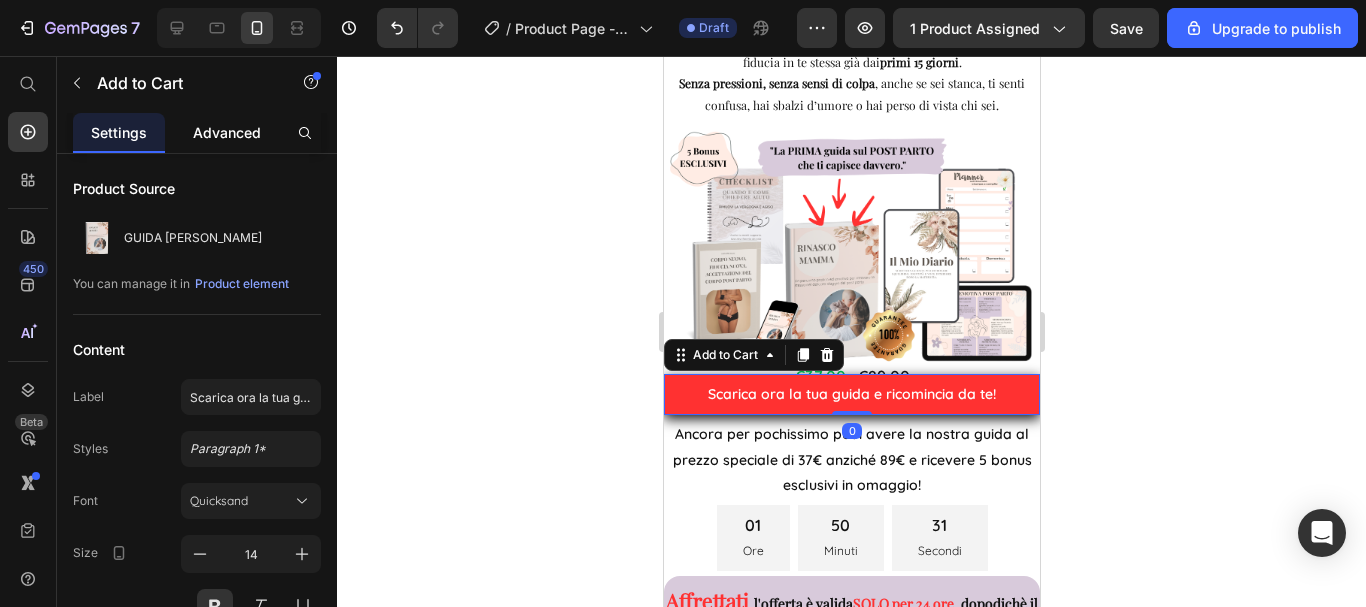click on "Advanced" at bounding box center [227, 132] 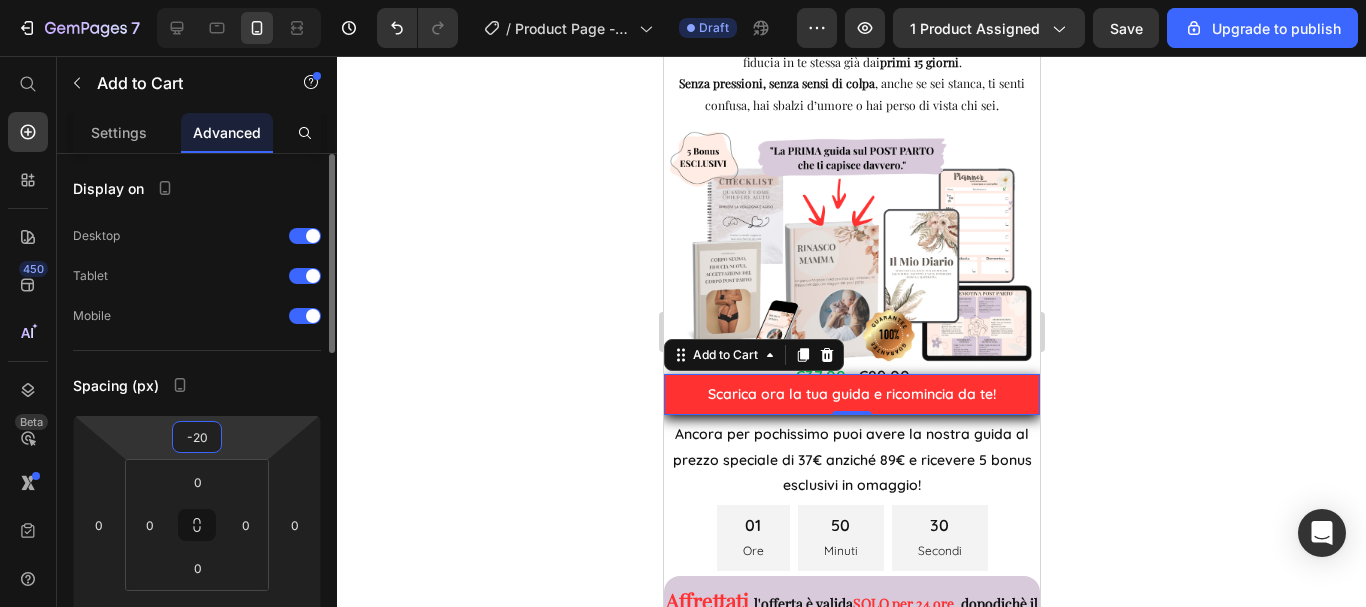 click on "-20" at bounding box center (197, 437) 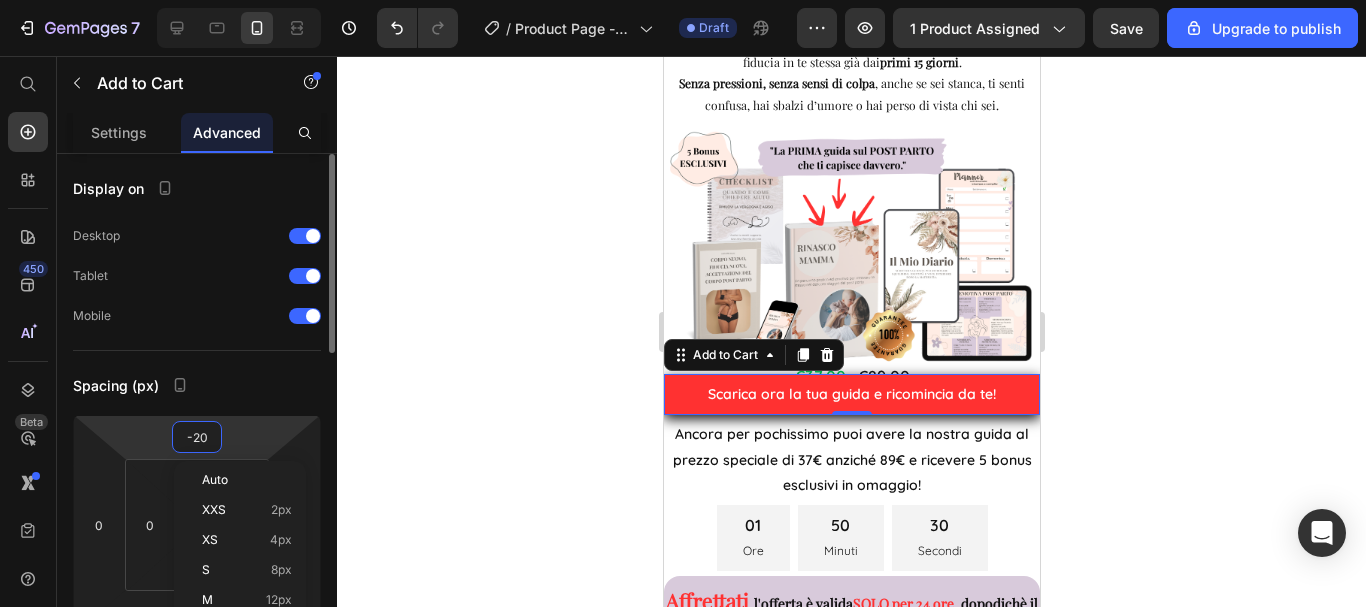 type on "0" 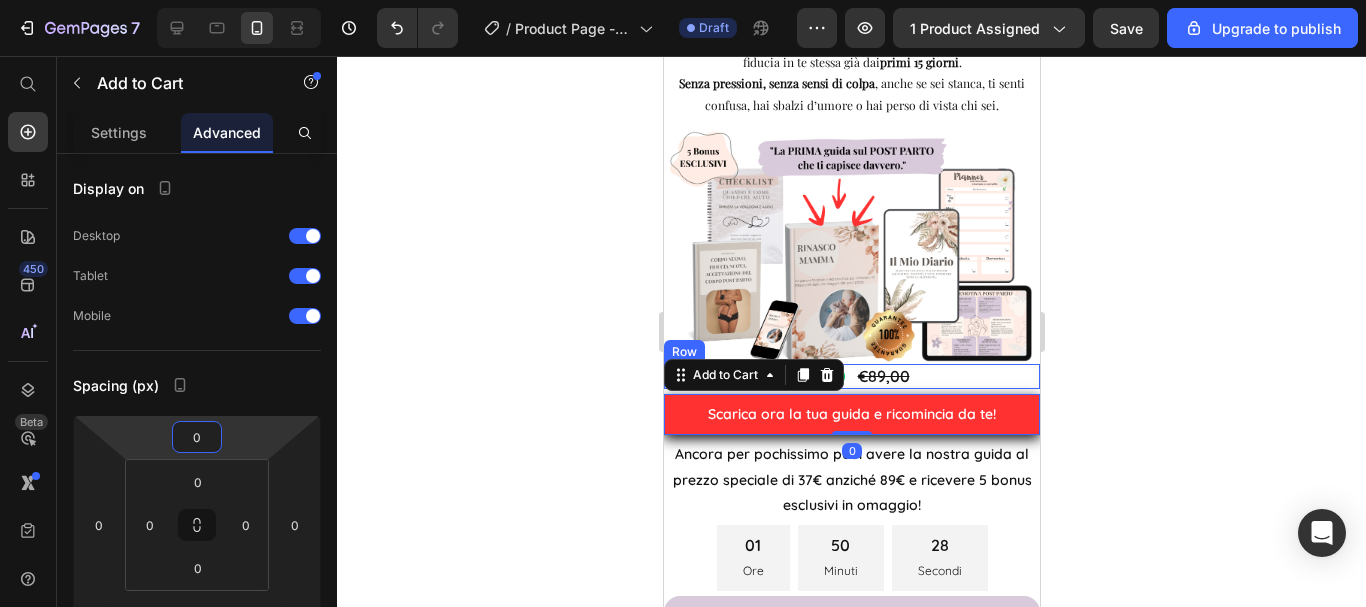 click on "€37,00 Product Price €89,00 Product Price Row" at bounding box center [851, 376] 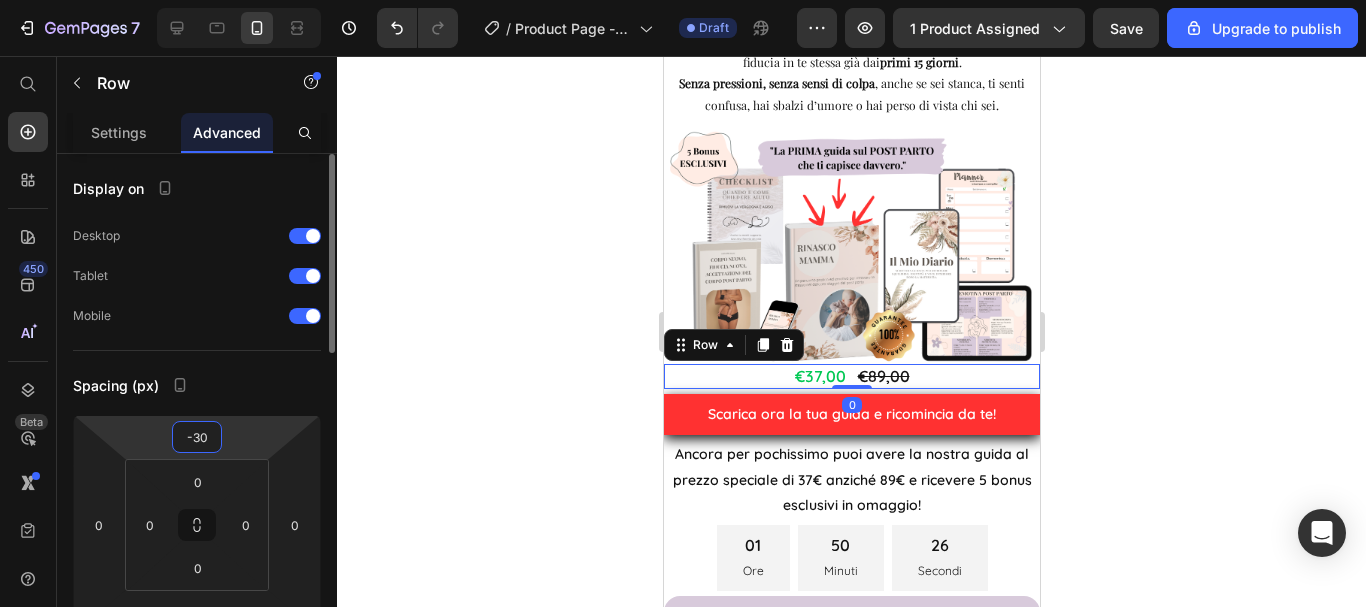 click on "-30" at bounding box center (197, 437) 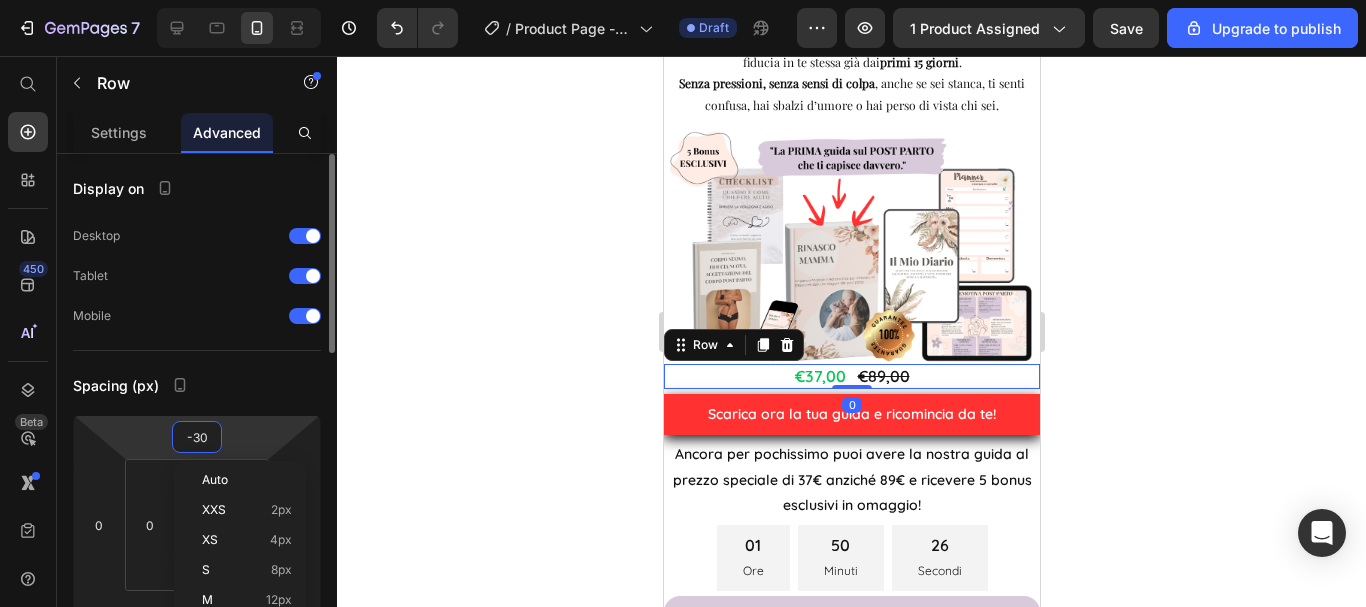 type on "0" 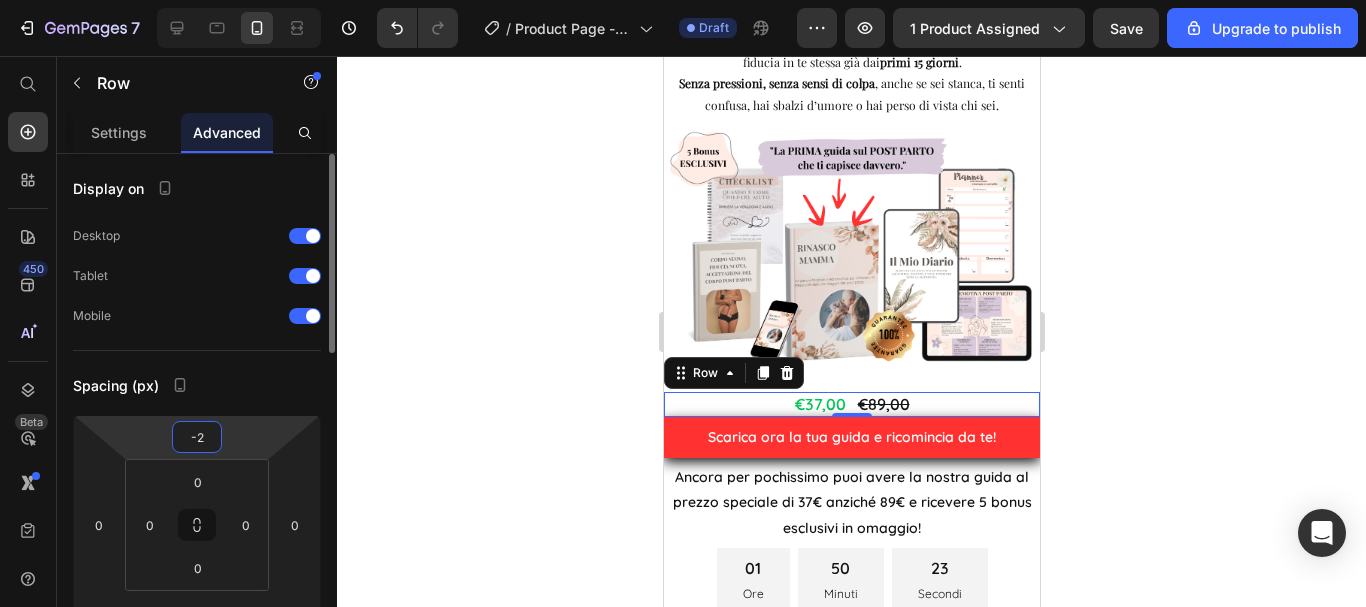 type on "-20" 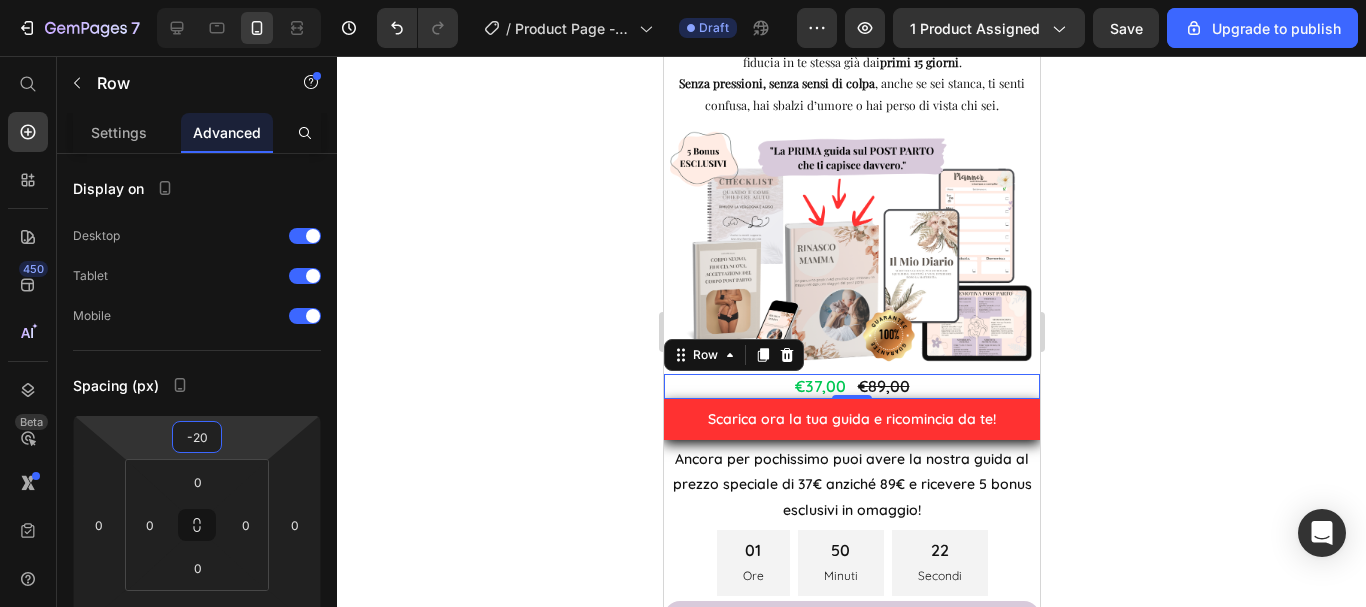 click 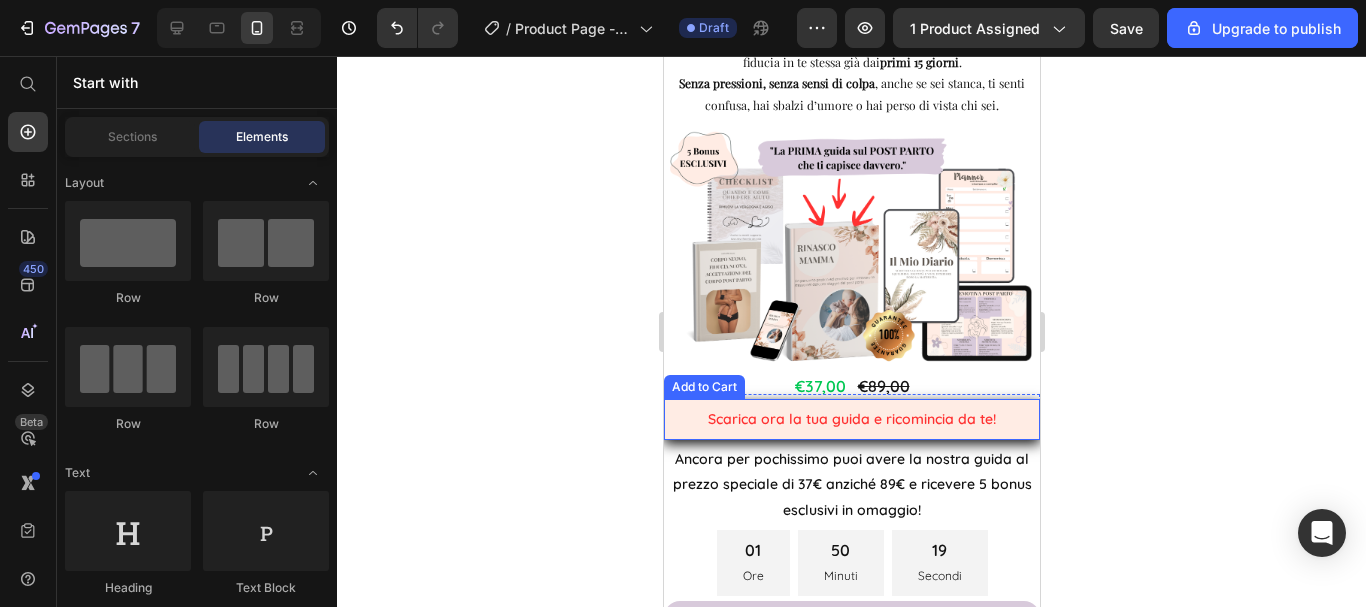 click on "Scarica ora la tua guida e ricomincia da te!" at bounding box center (851, 419) 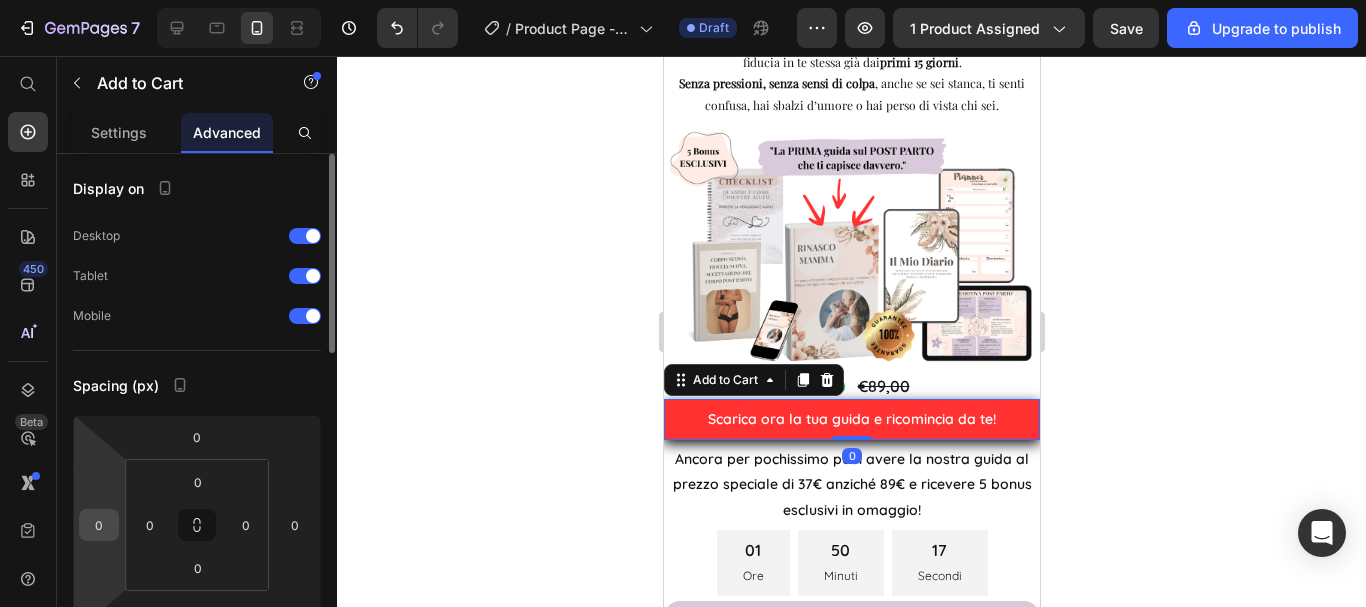 click on "0" at bounding box center [99, 525] 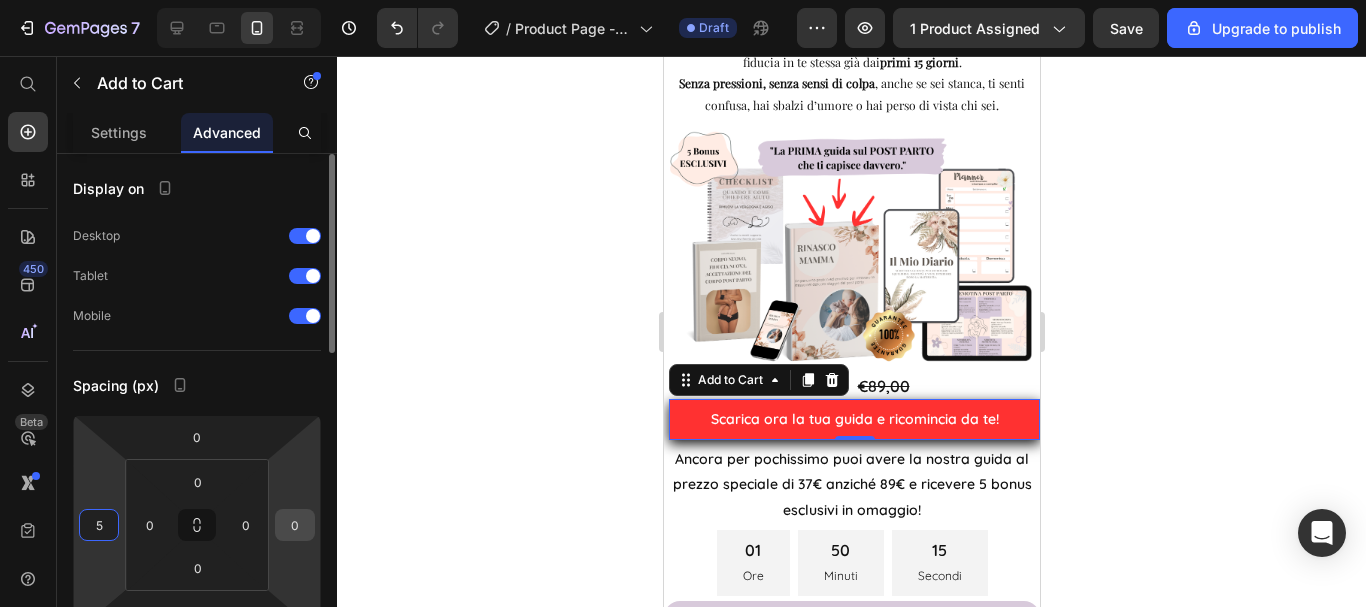 type on "5" 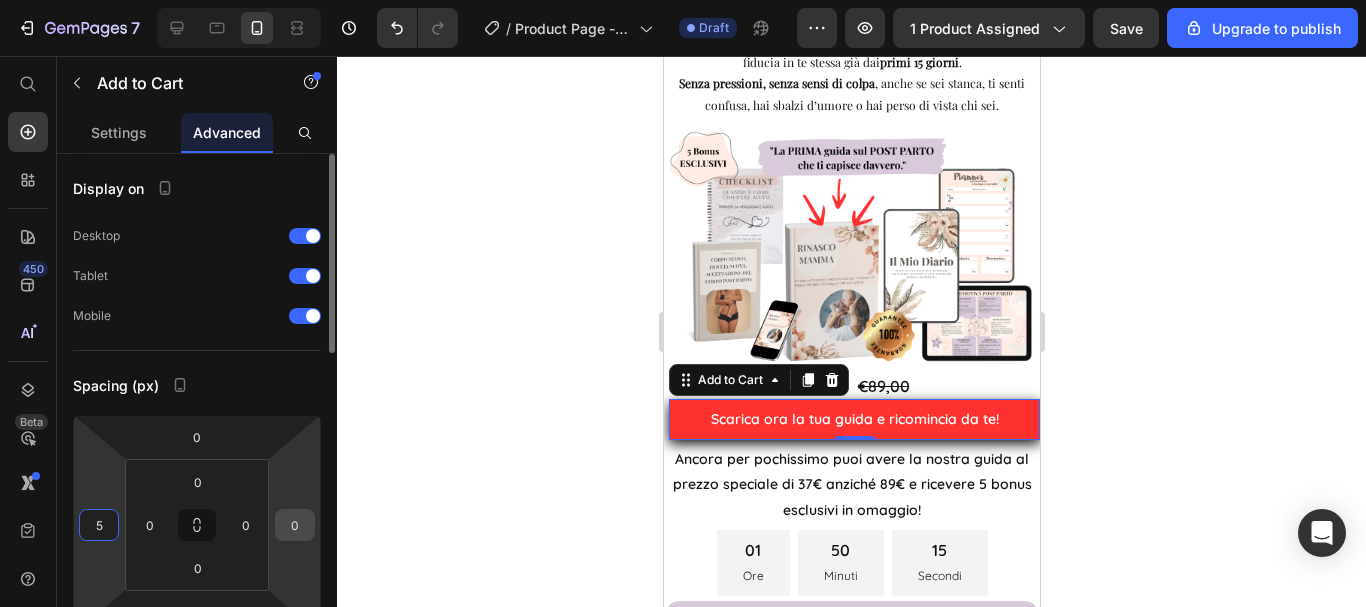 click on "0" at bounding box center (295, 525) 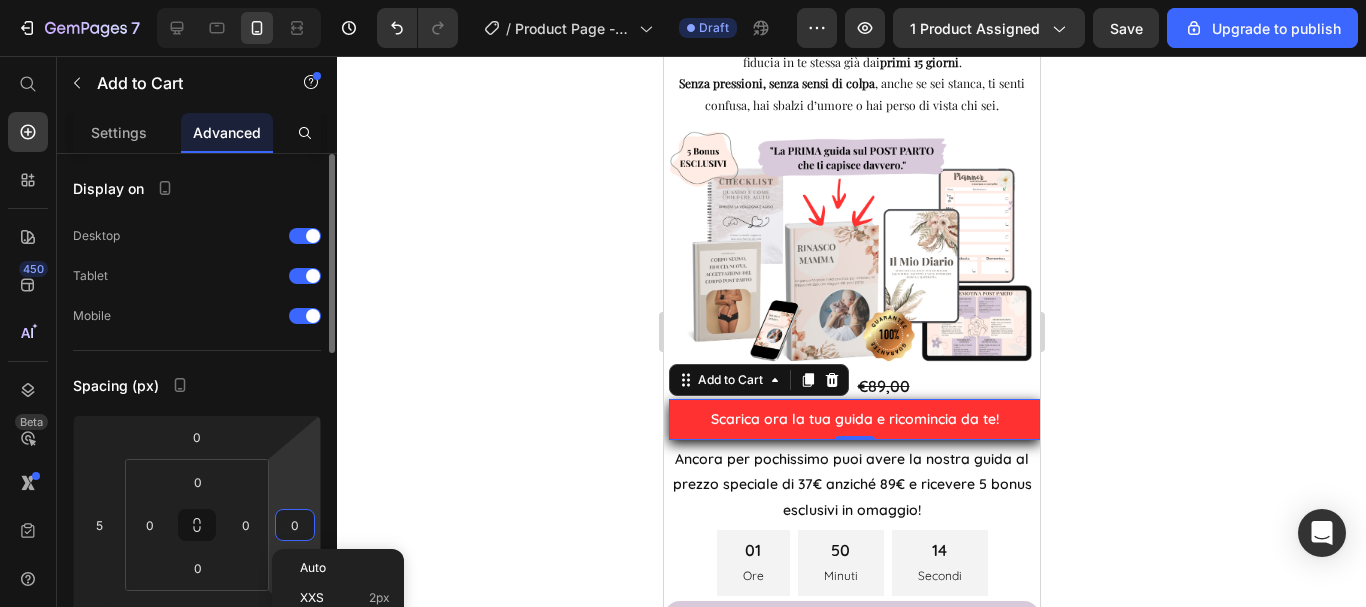 type on "5" 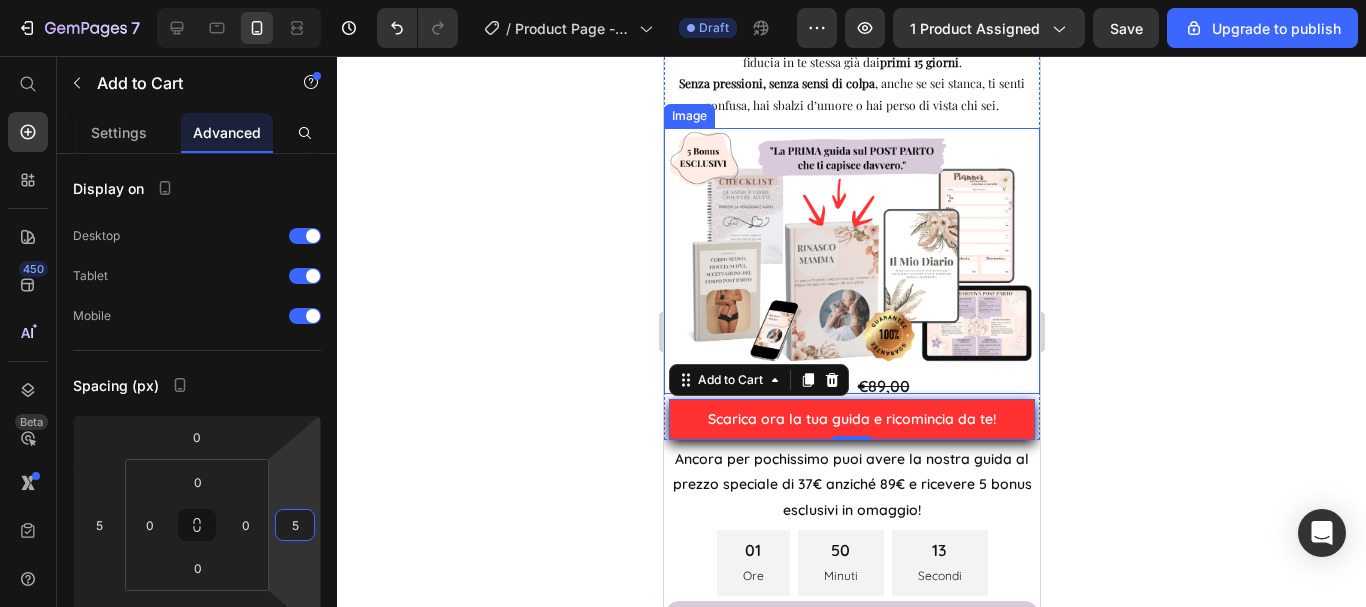 click at bounding box center (851, 261) 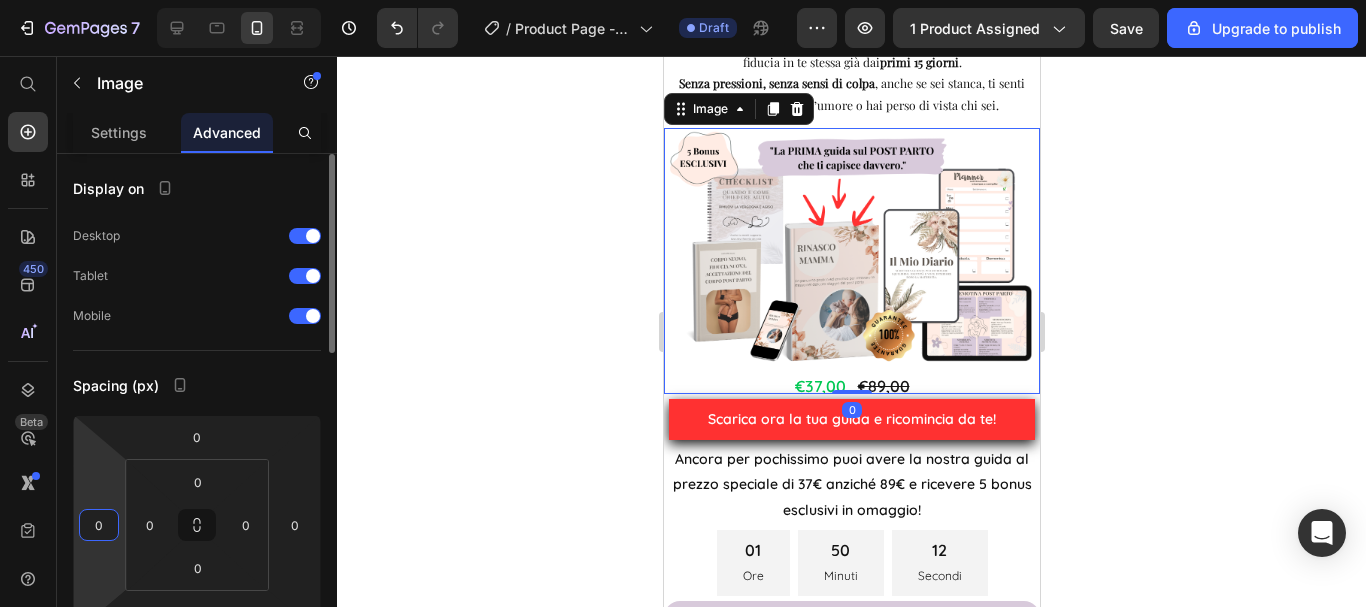 click on "0" at bounding box center (99, 525) 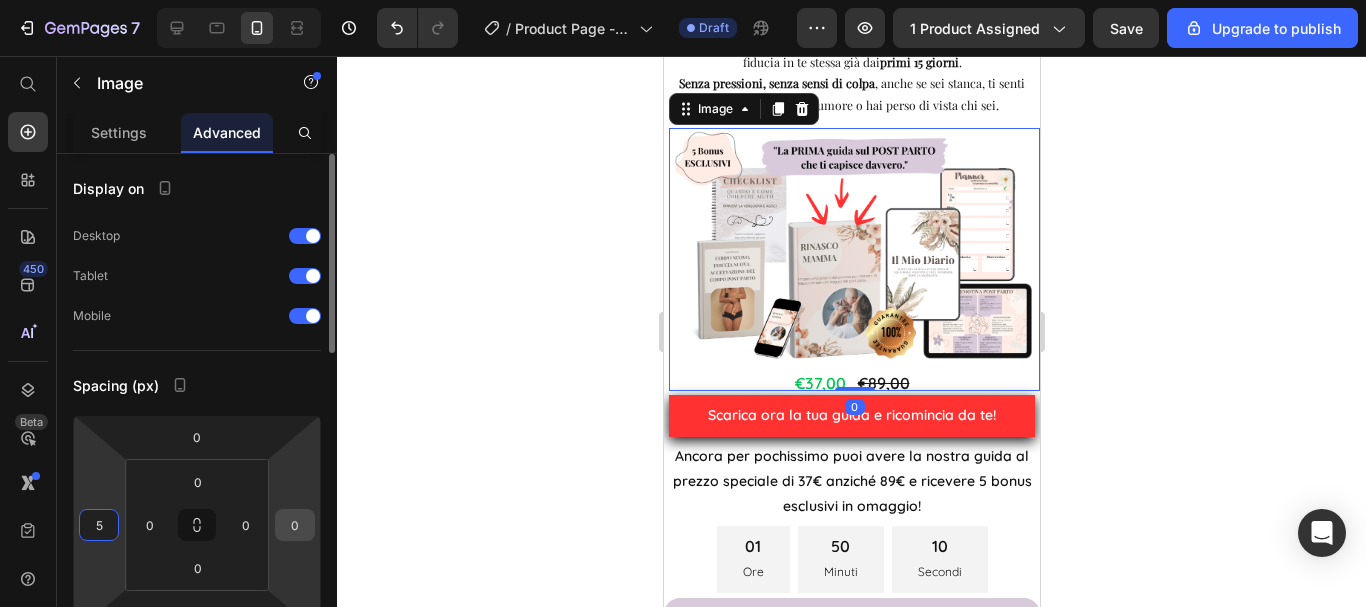 type on "5" 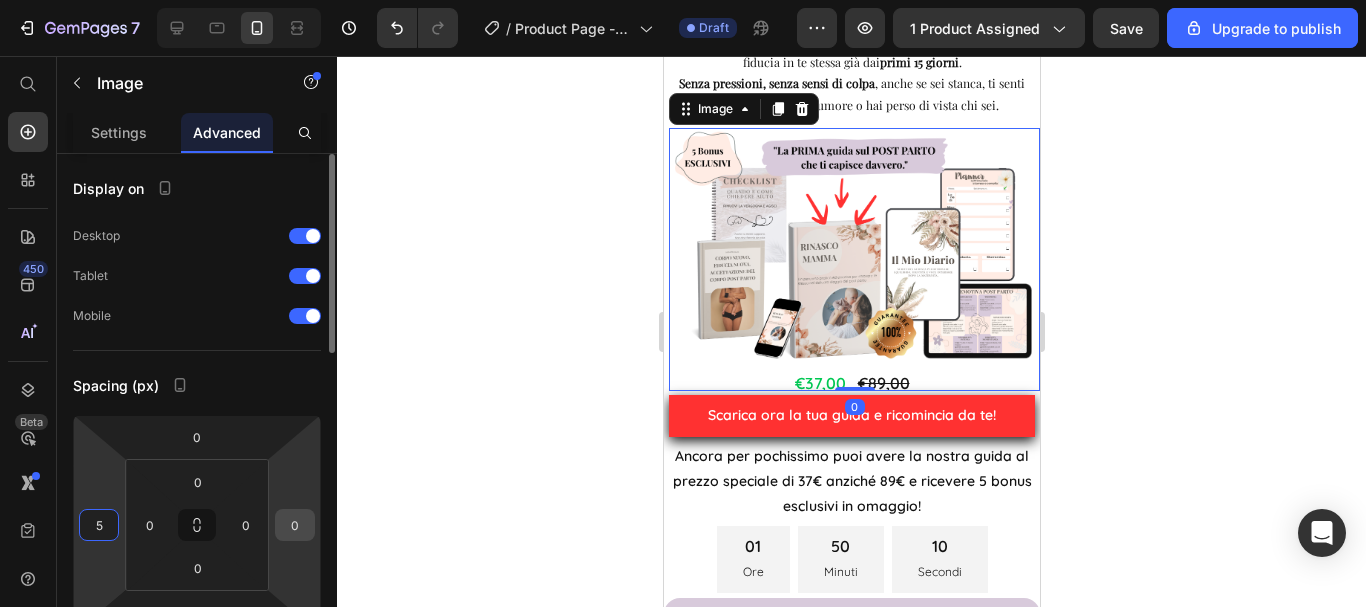 click on "0" at bounding box center [295, 525] 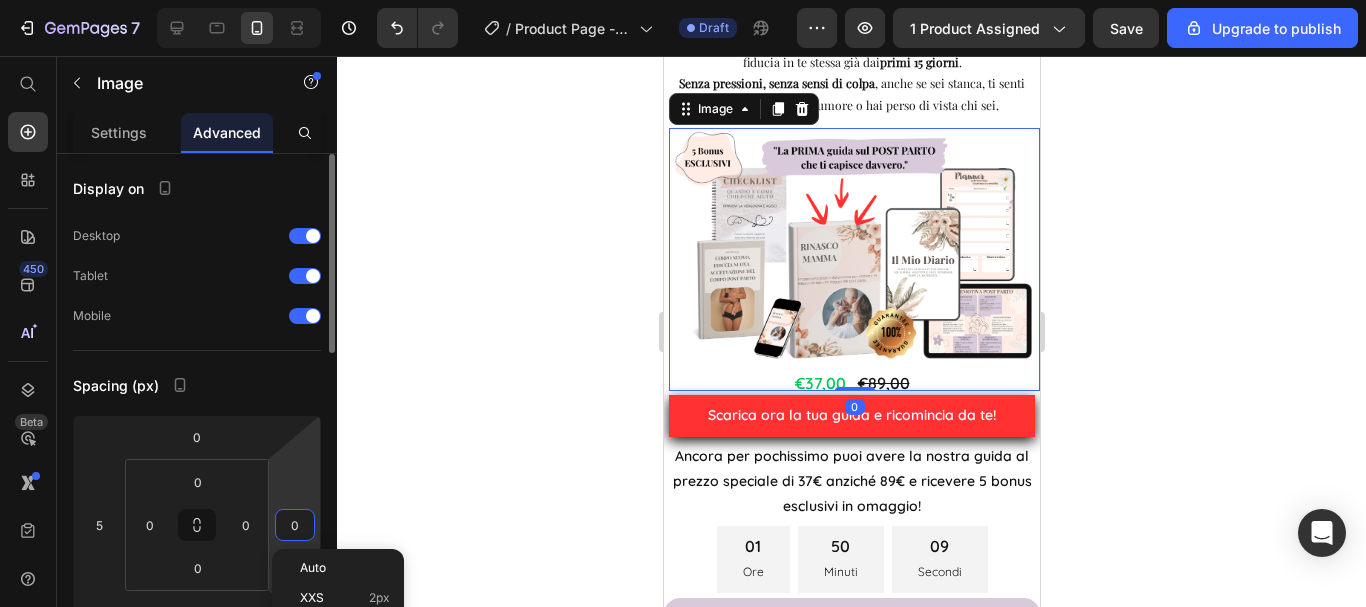 type on "5" 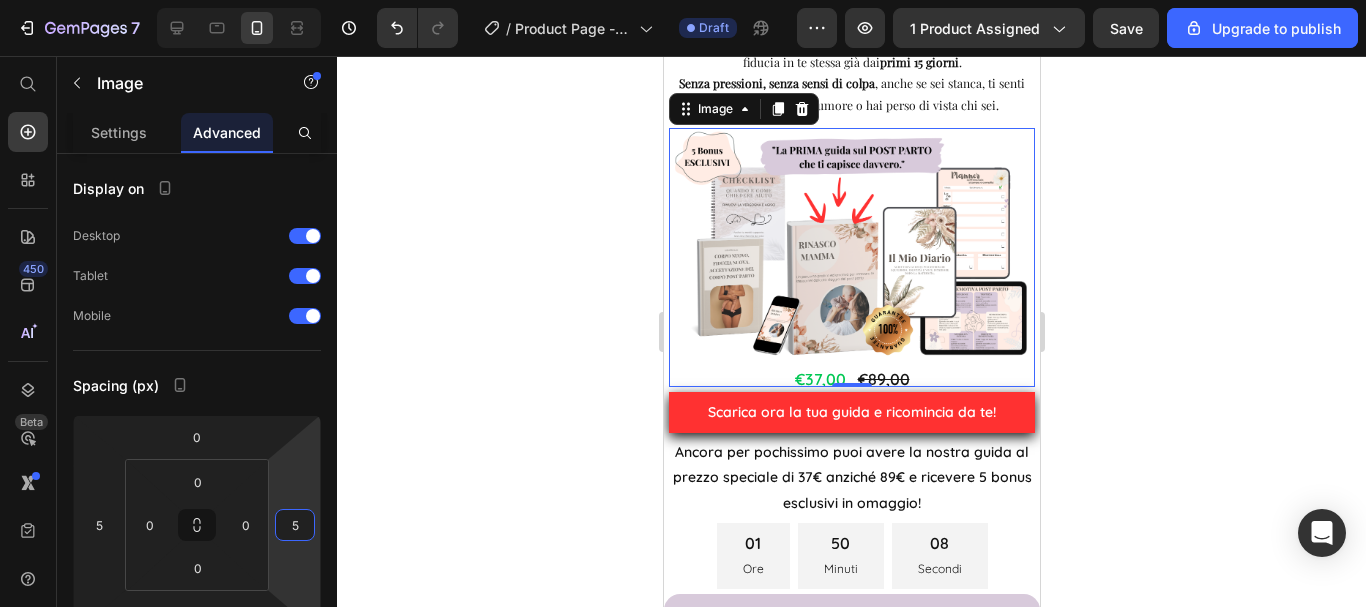 click 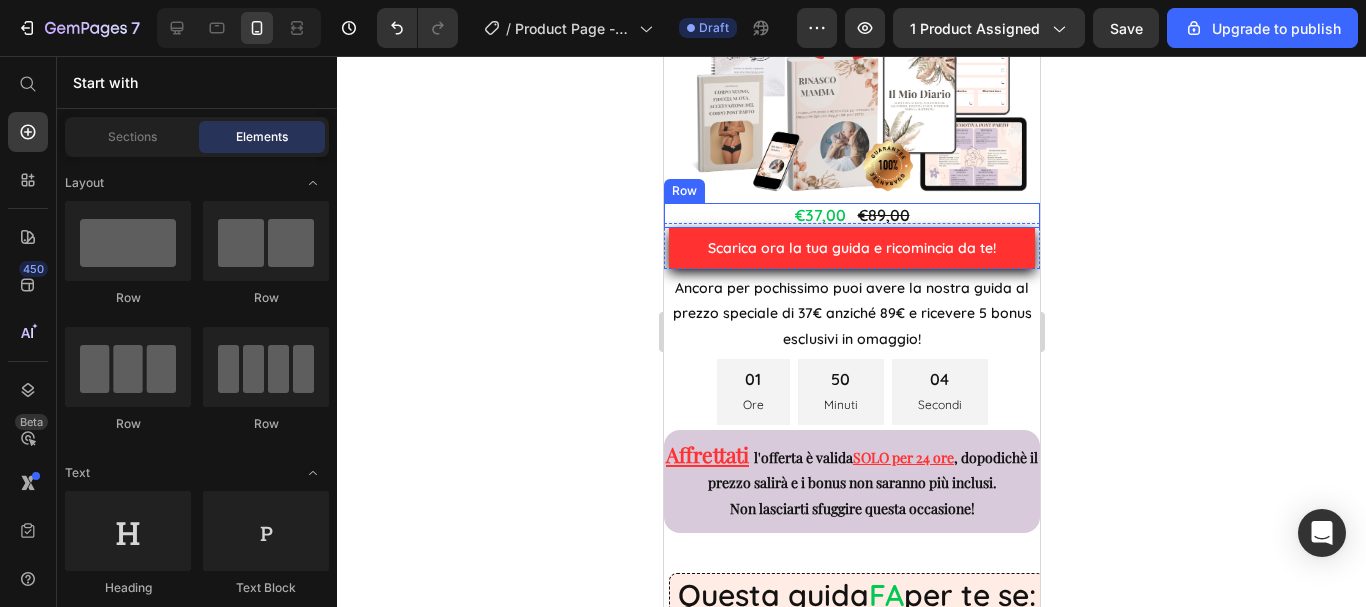 scroll, scrollTop: 700, scrollLeft: 0, axis: vertical 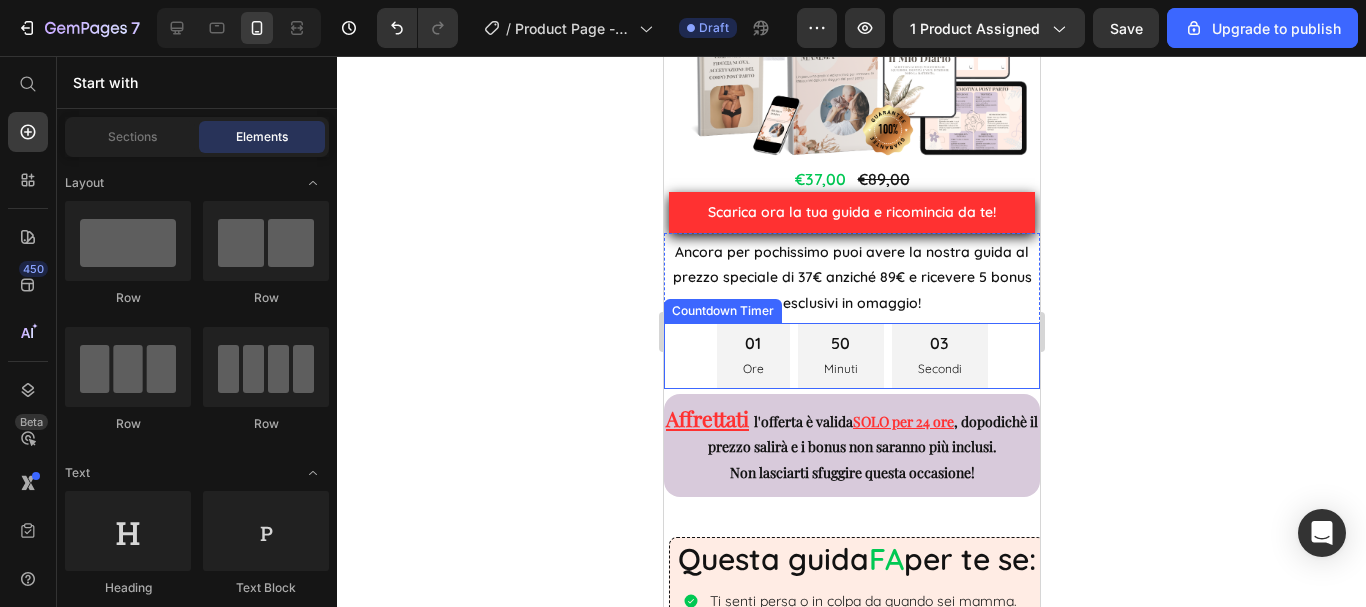 click on "01 Ore 50 Minuti 03 Secondi" at bounding box center (851, 356) 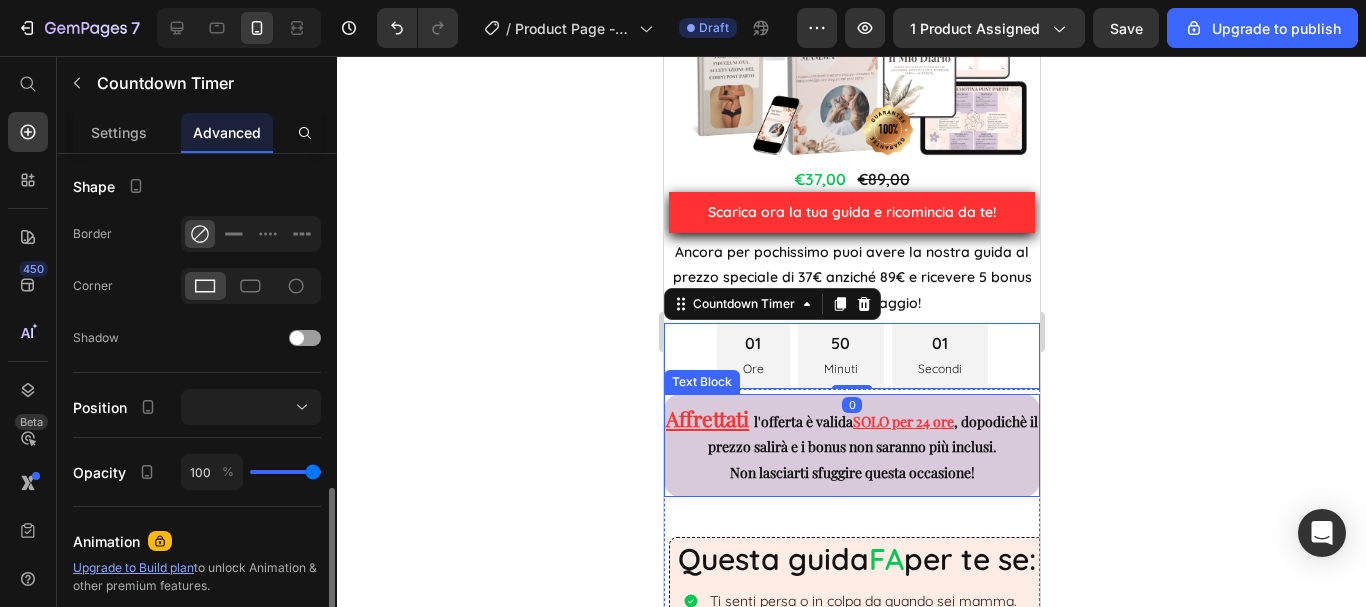 scroll, scrollTop: 600, scrollLeft: 0, axis: vertical 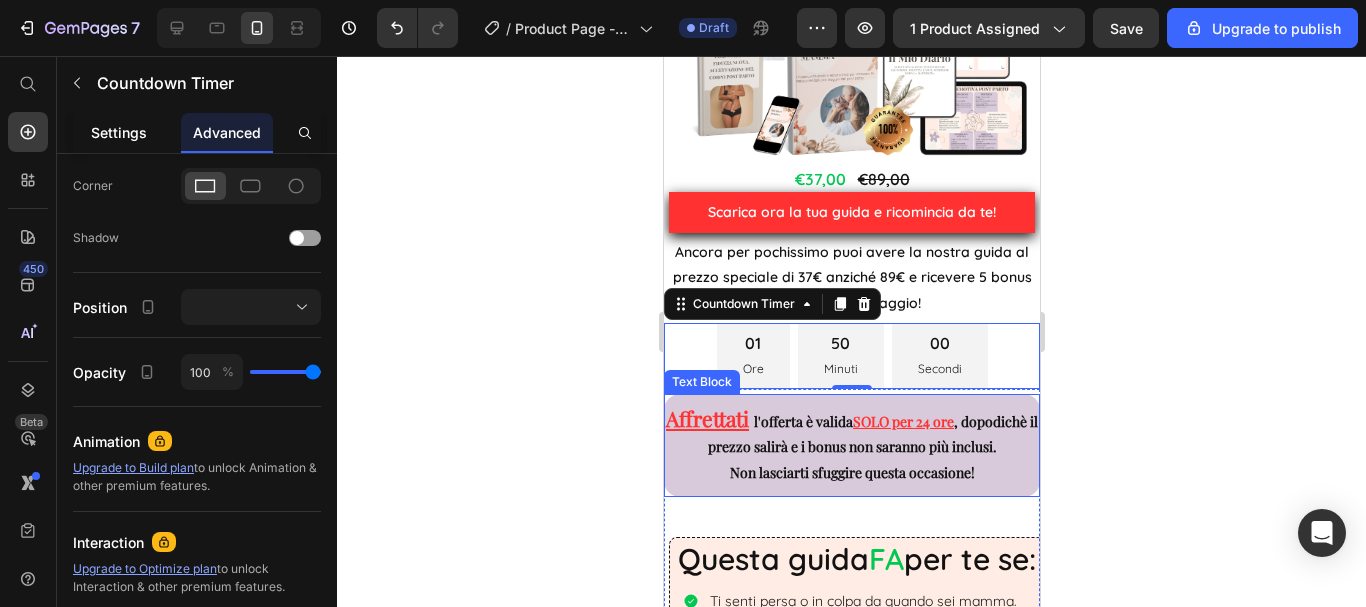 click on "Settings" 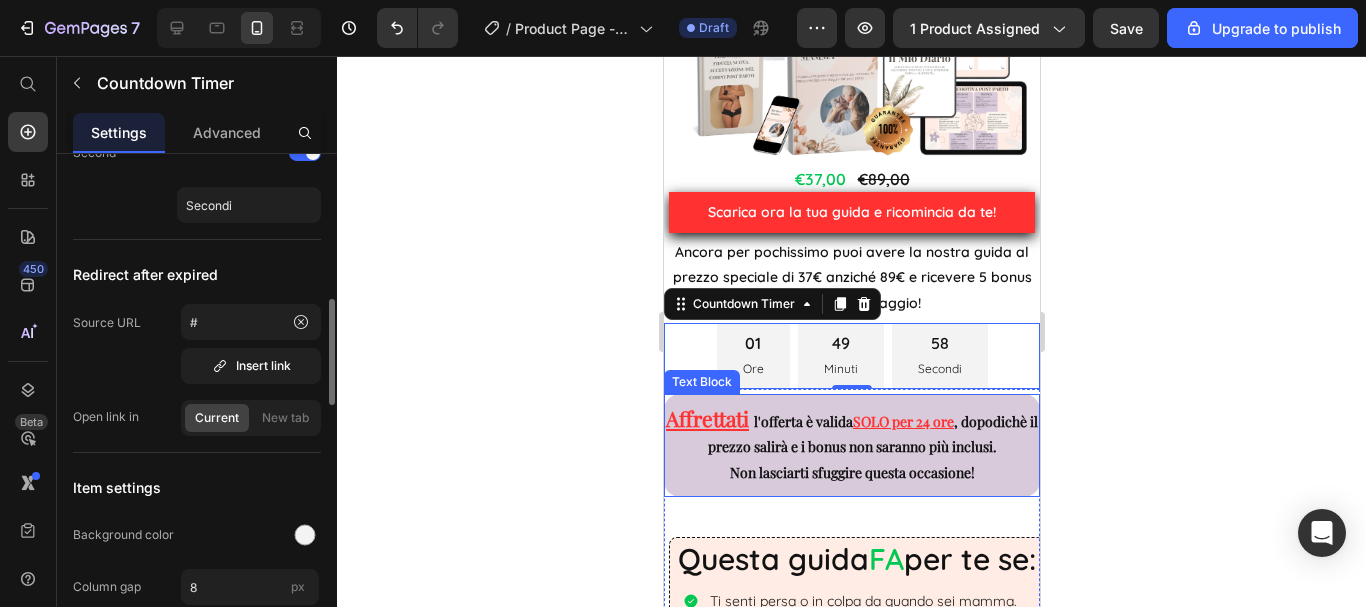 scroll, scrollTop: 900, scrollLeft: 0, axis: vertical 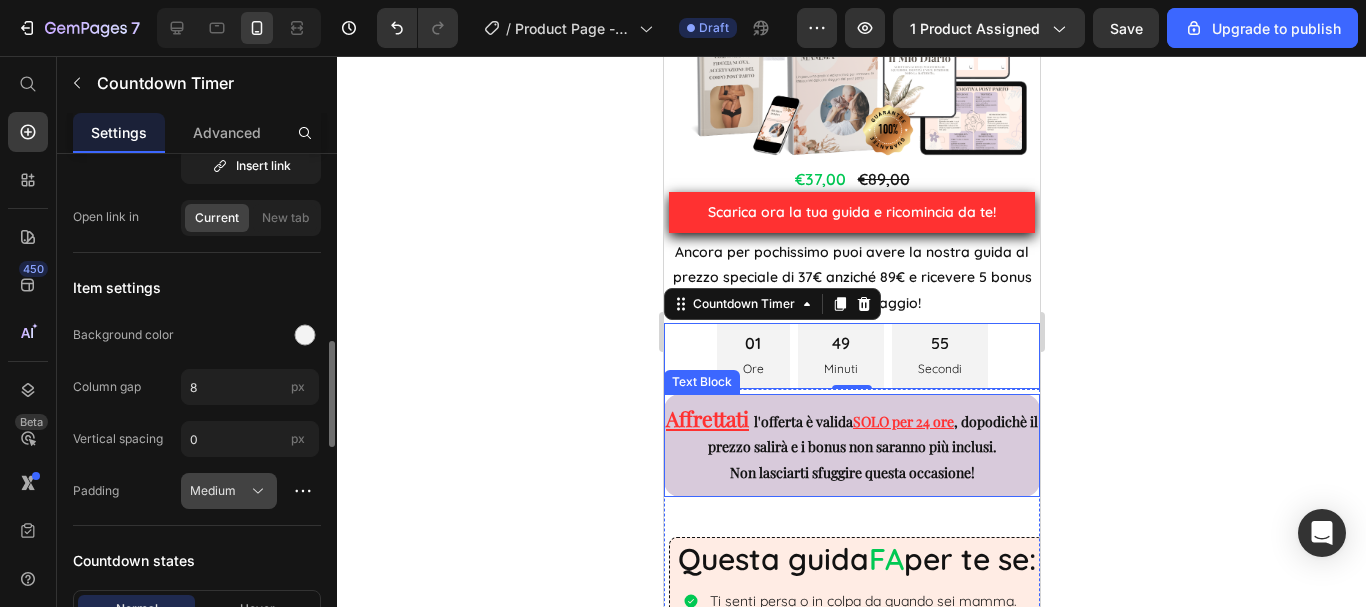click 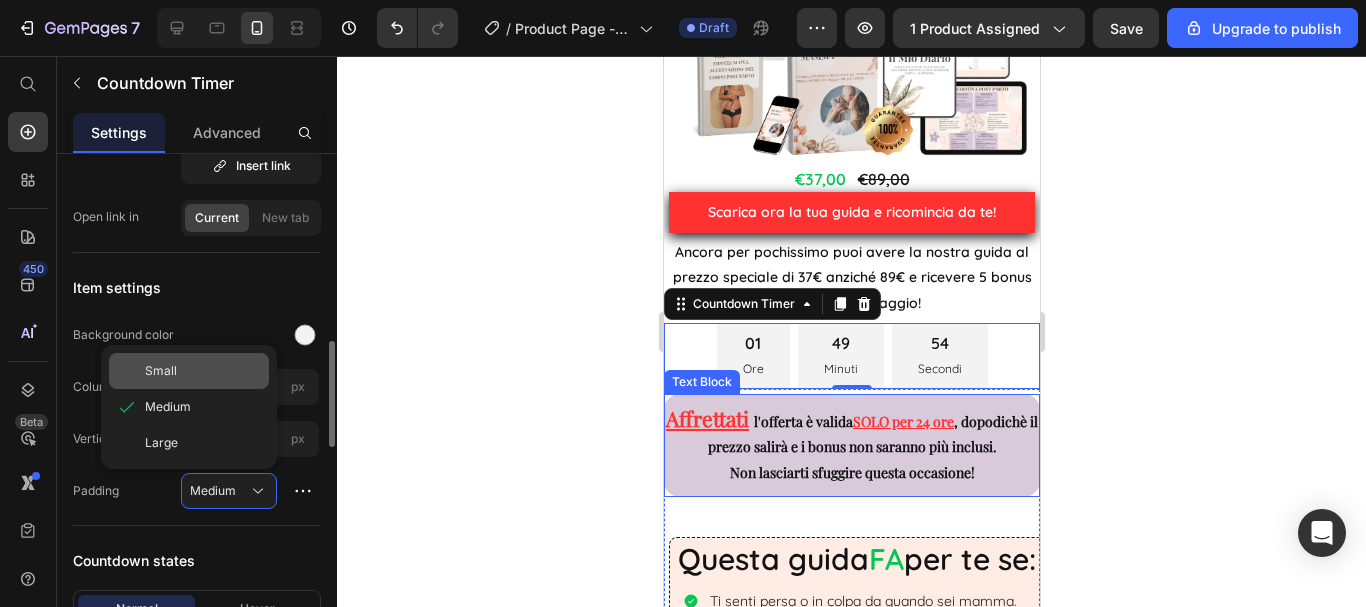 click on "Small" at bounding box center [203, 371] 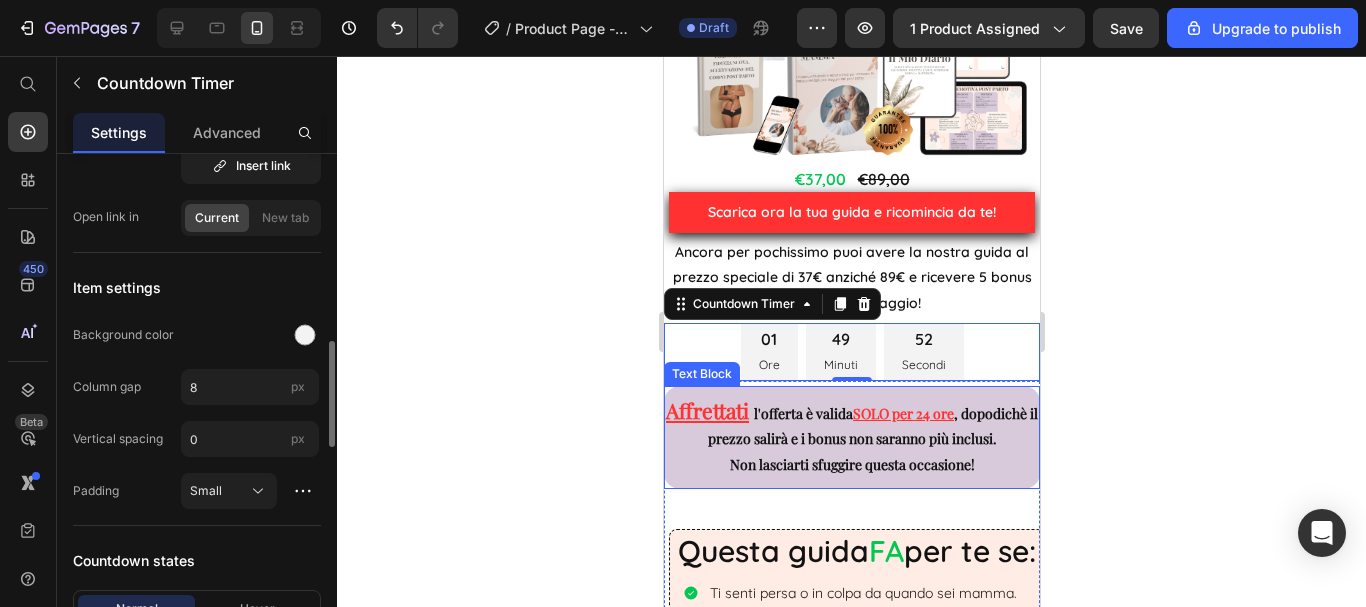 click 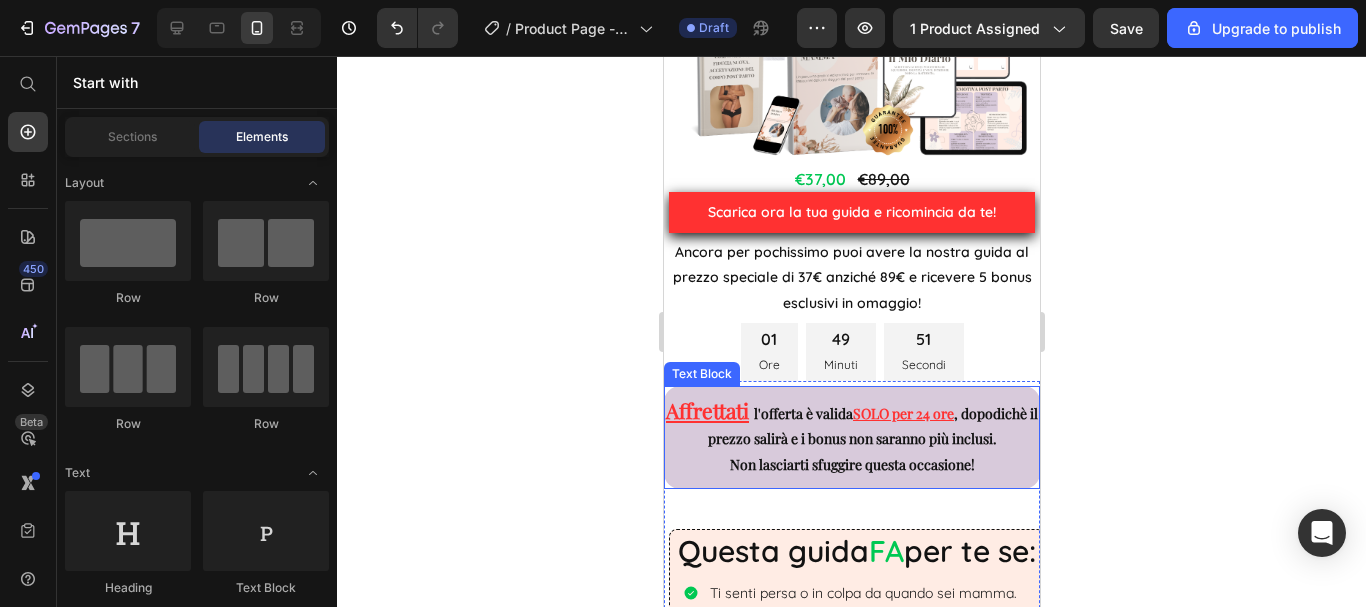 click on "Affrettati   l'offerta è valida  SOLO per 24 ore , dopodichè il prezzo salirà e i bonus non saranno più inclusi." at bounding box center [851, 424] 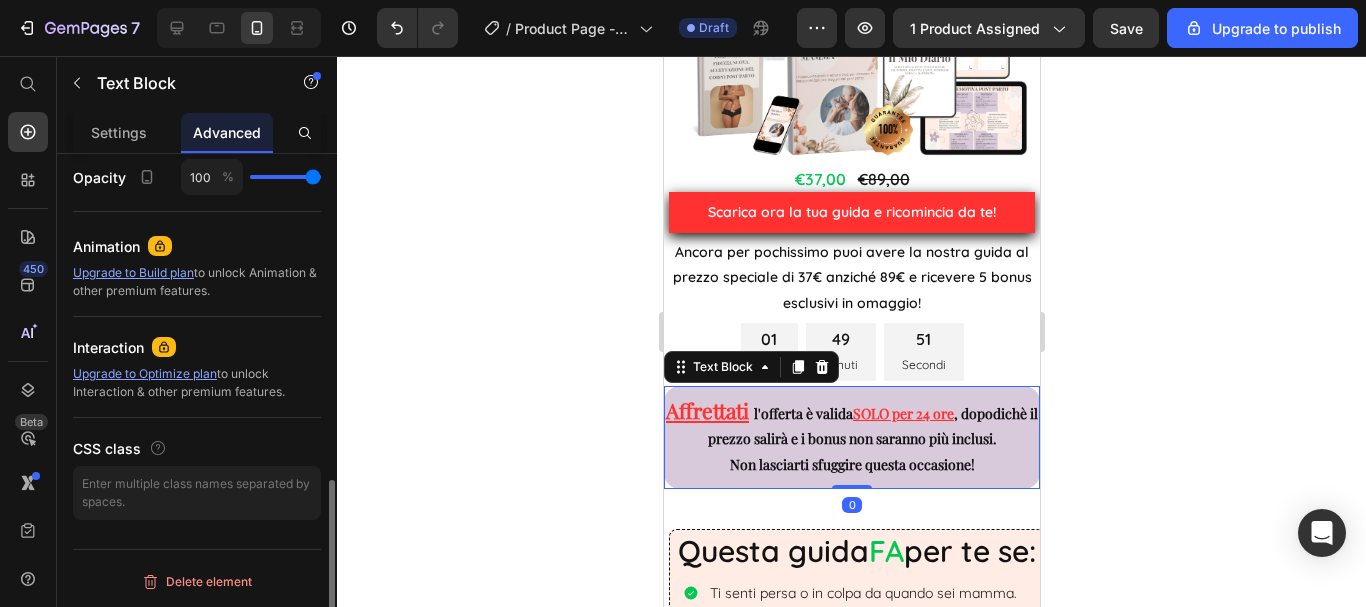 scroll, scrollTop: 0, scrollLeft: 0, axis: both 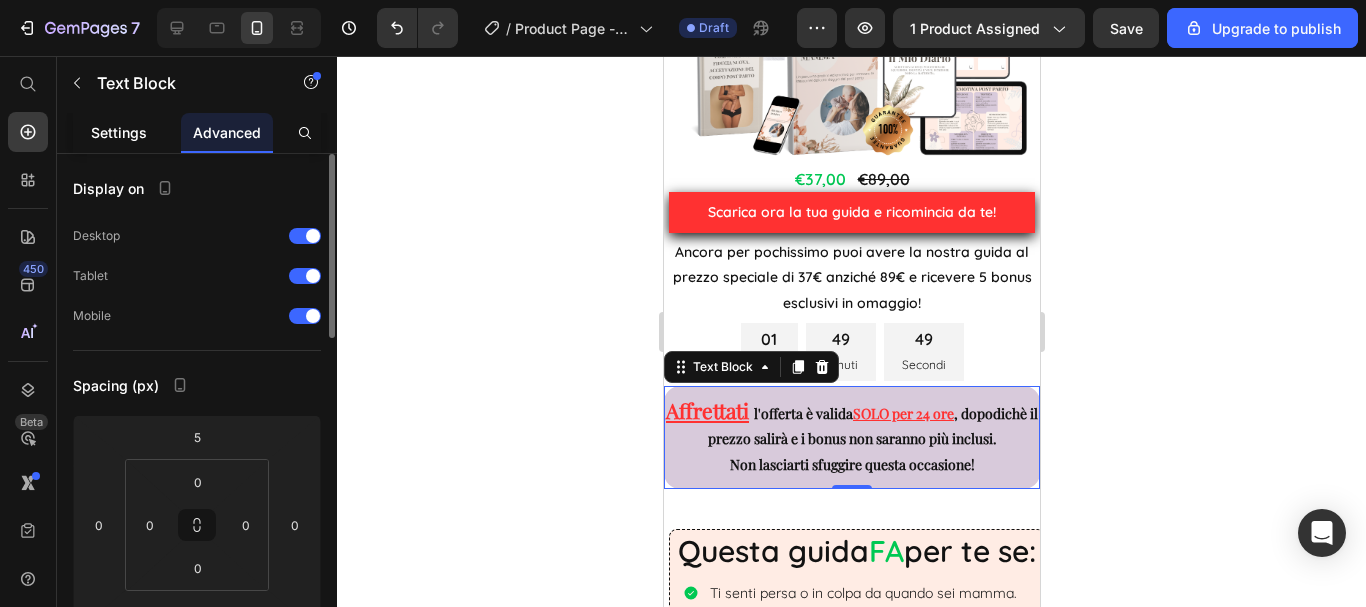 click on "Settings" at bounding box center (119, 132) 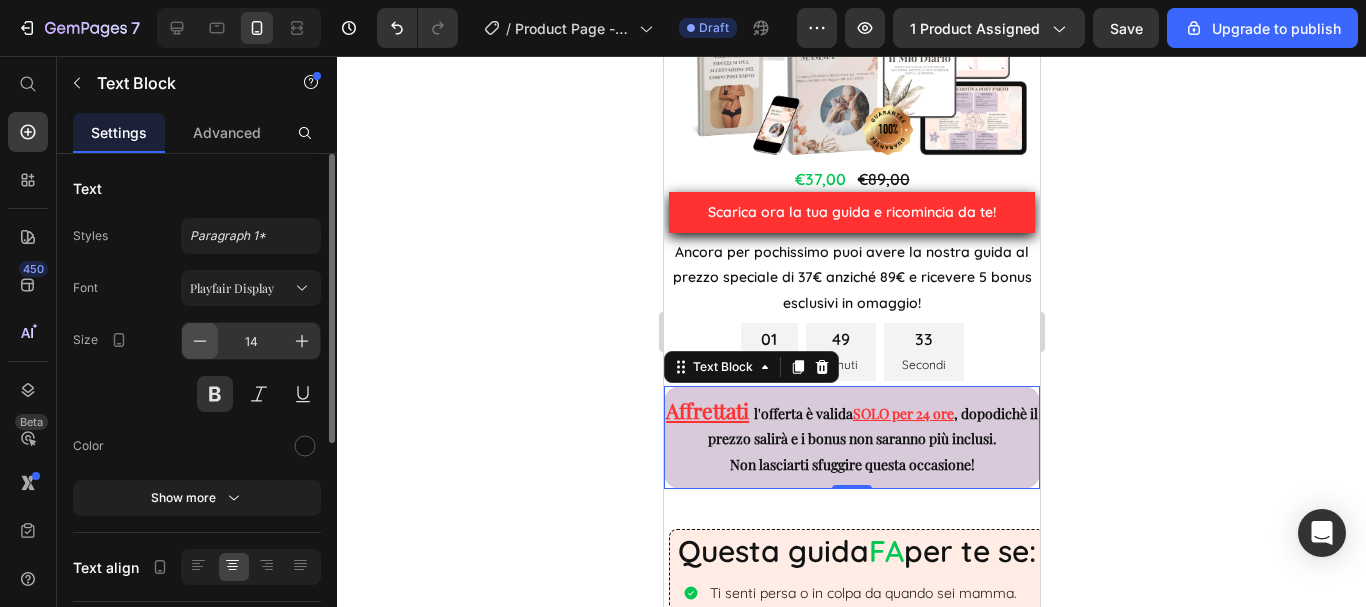 click 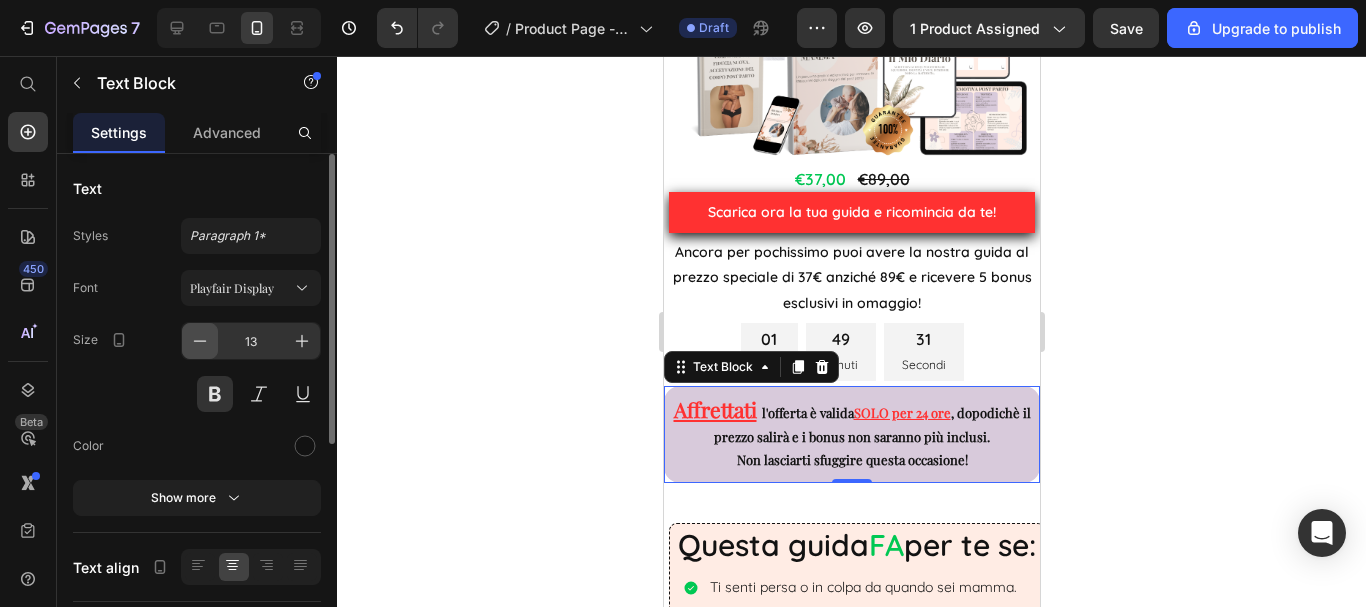 click 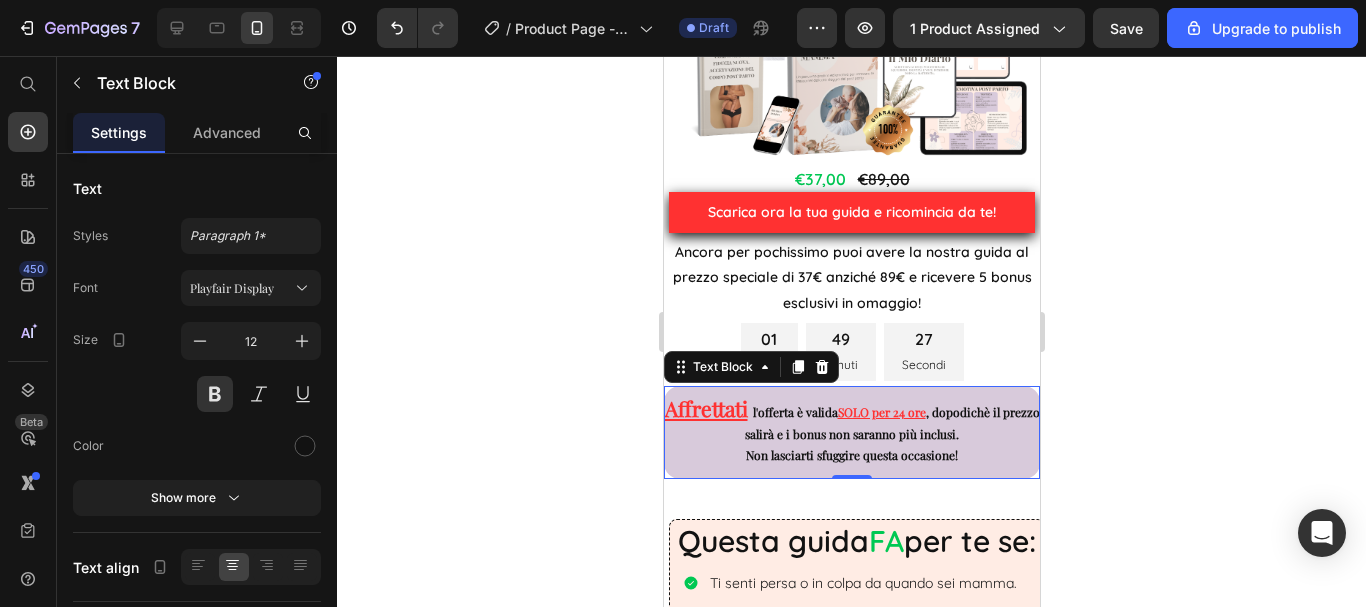 click on "Affrettati" at bounding box center (705, 408) 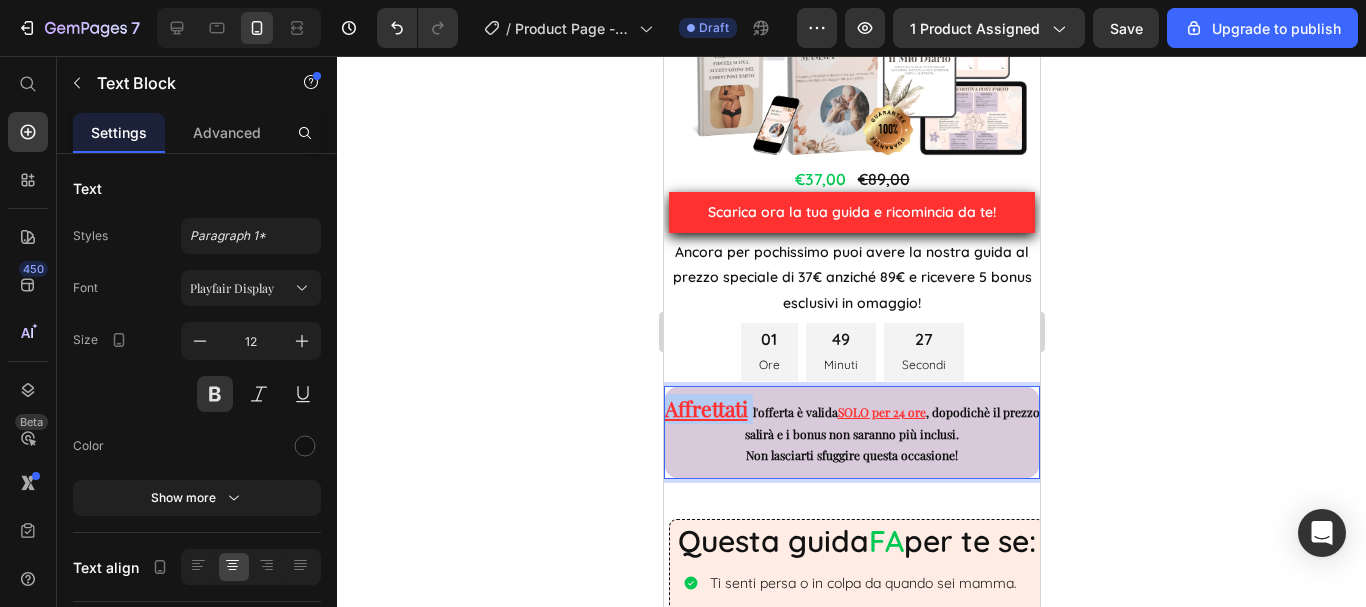 click on "Affrettati" at bounding box center [705, 408] 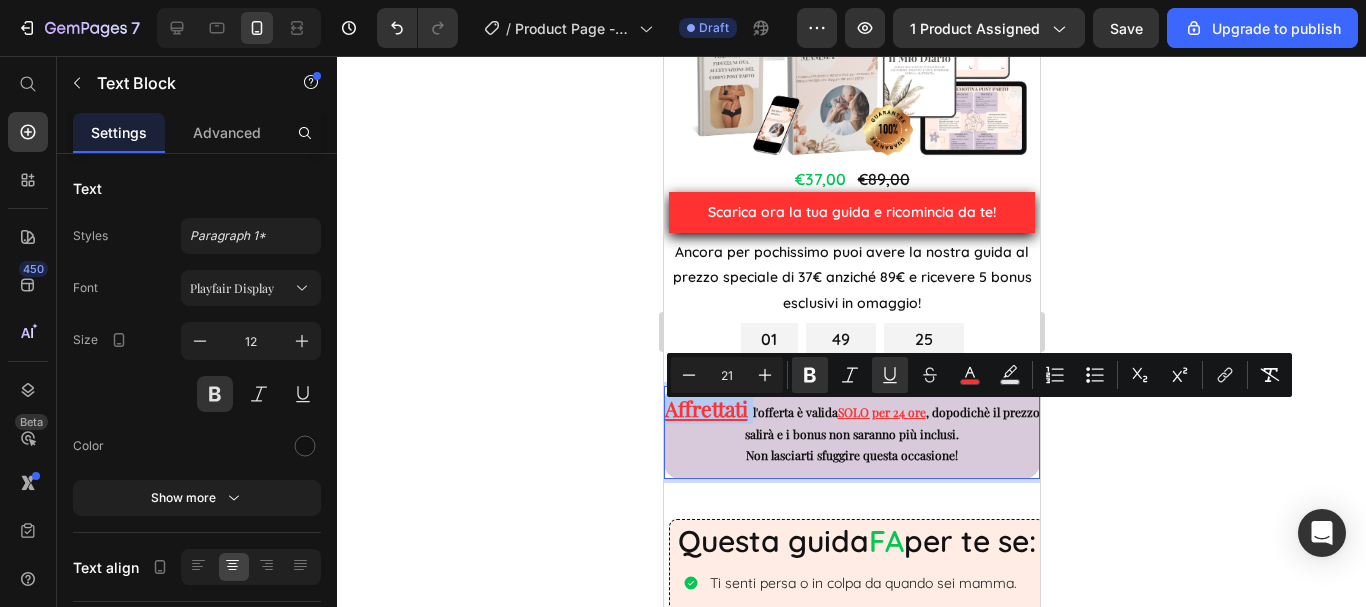 type on "12" 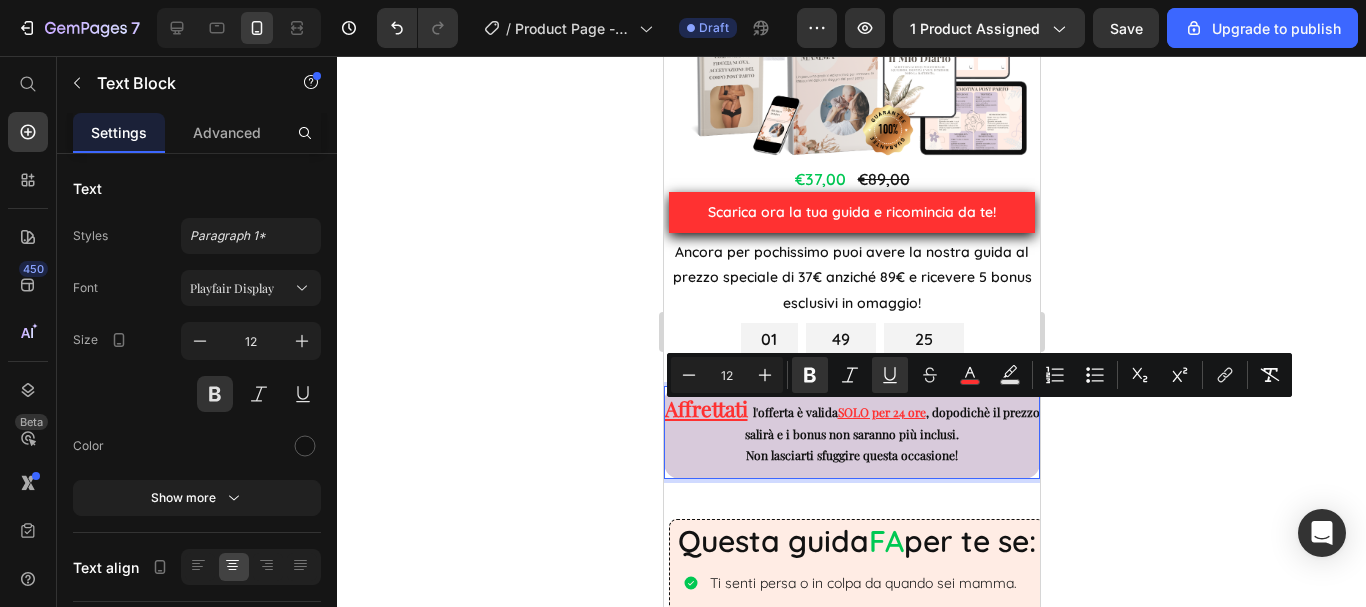 click on "Affrettati   l'offerta è valida  SOLO per 24 ore , dopodichè il prezzo salirà e i bonus non saranno più inclusi." at bounding box center [851, 421] 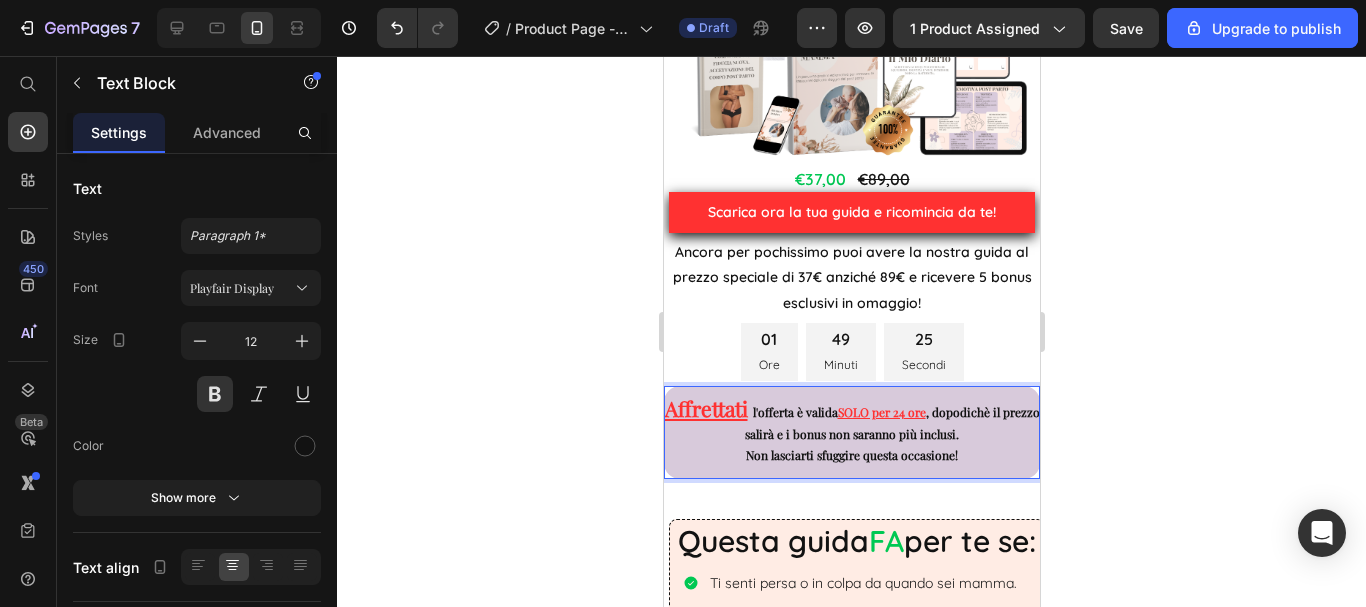 click on "Affrettati   l'offerta è valida  SOLO per 24 ore , dopodichè il prezzo salirà e i bonus non saranno più inclusi." at bounding box center (851, 421) 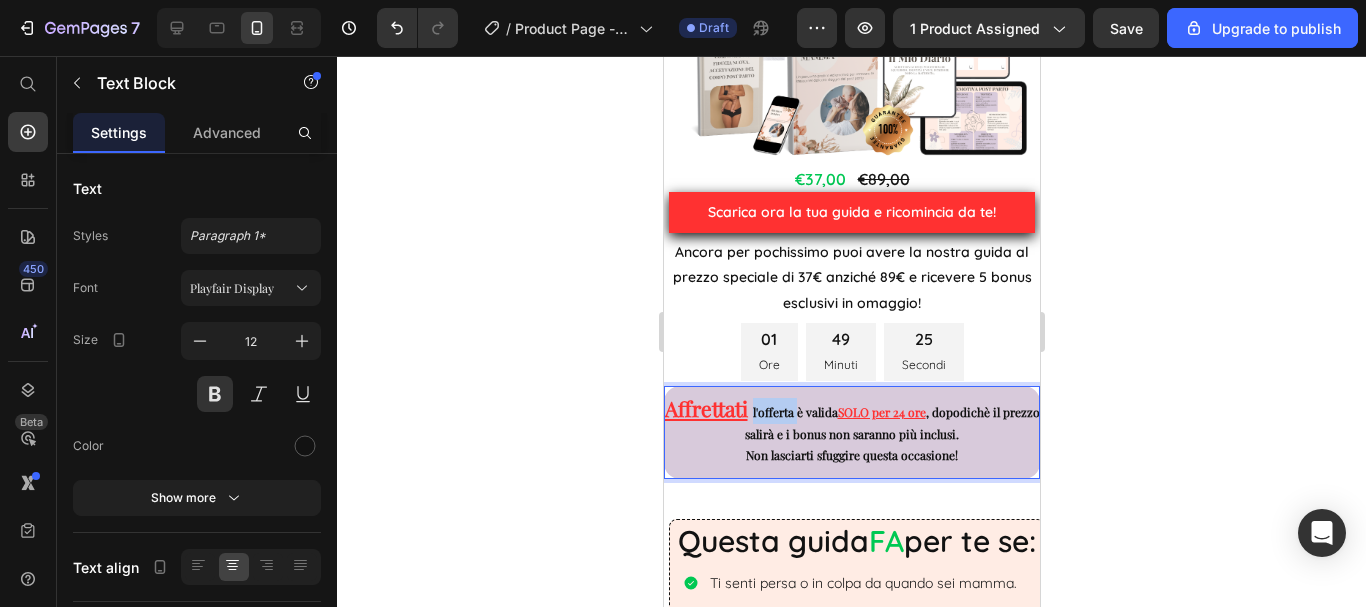 click on "Affrettati   l'offerta è valida  SOLO per 24 ore , dopodichè il prezzo salirà e i bonus non saranno più inclusi." at bounding box center (851, 421) 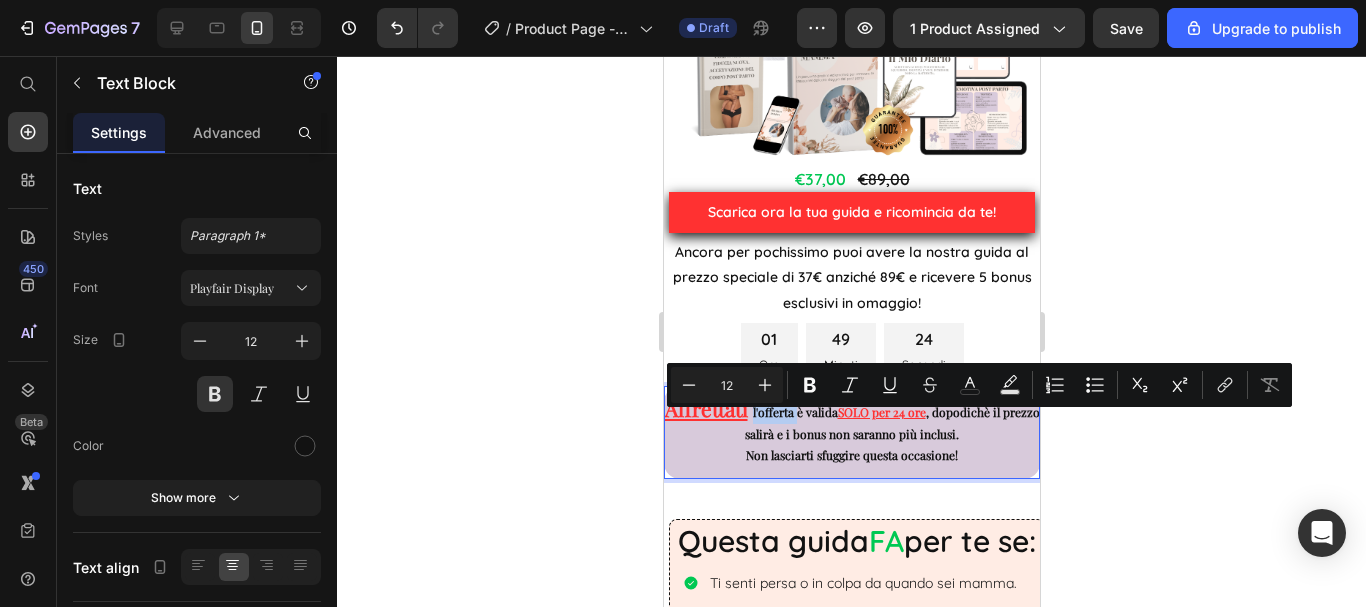 type on "21" 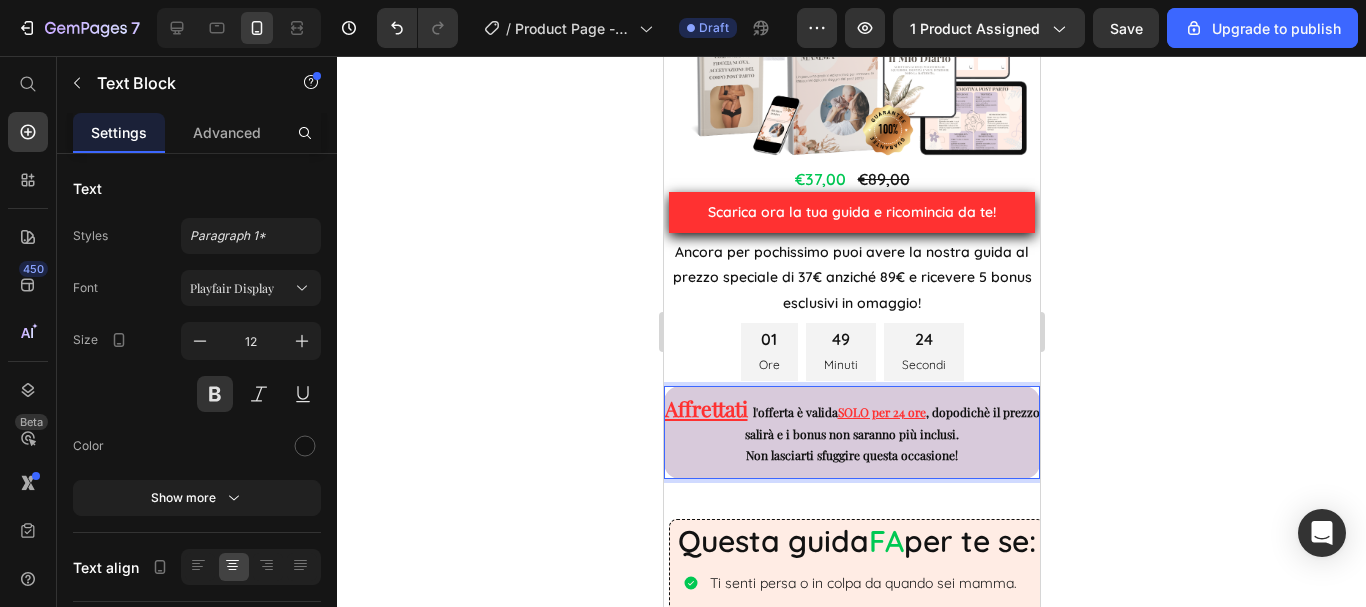 click on "Affrettati" at bounding box center [705, 408] 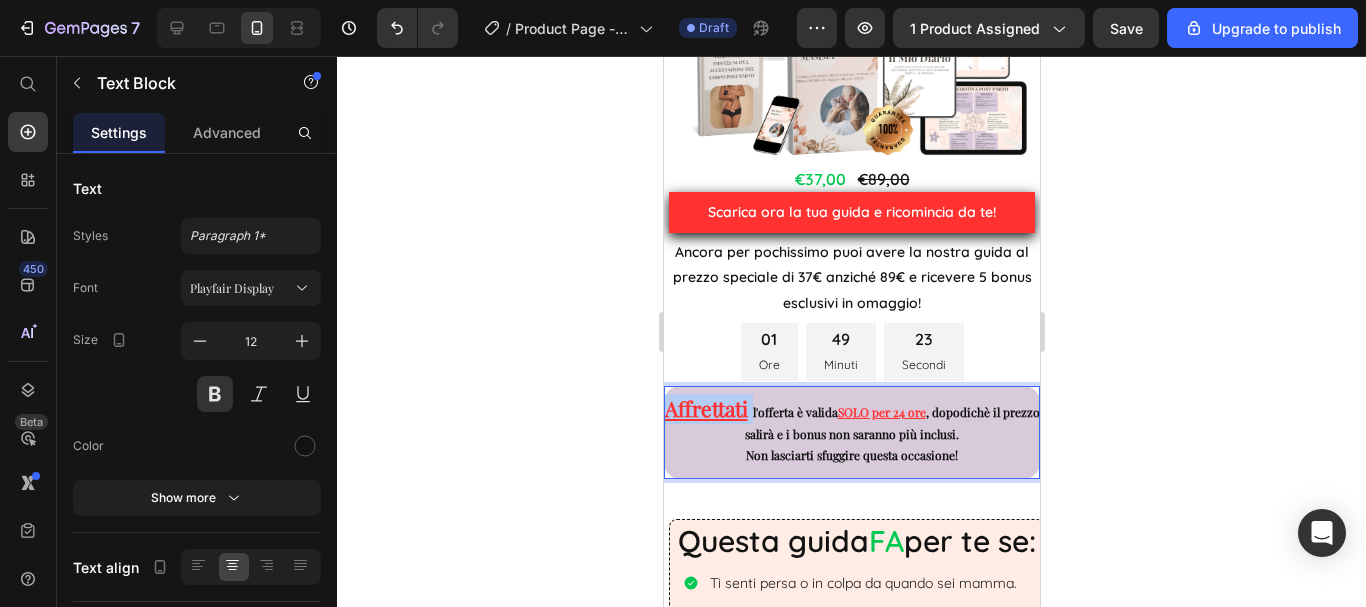 click on "Affrettati" at bounding box center (705, 408) 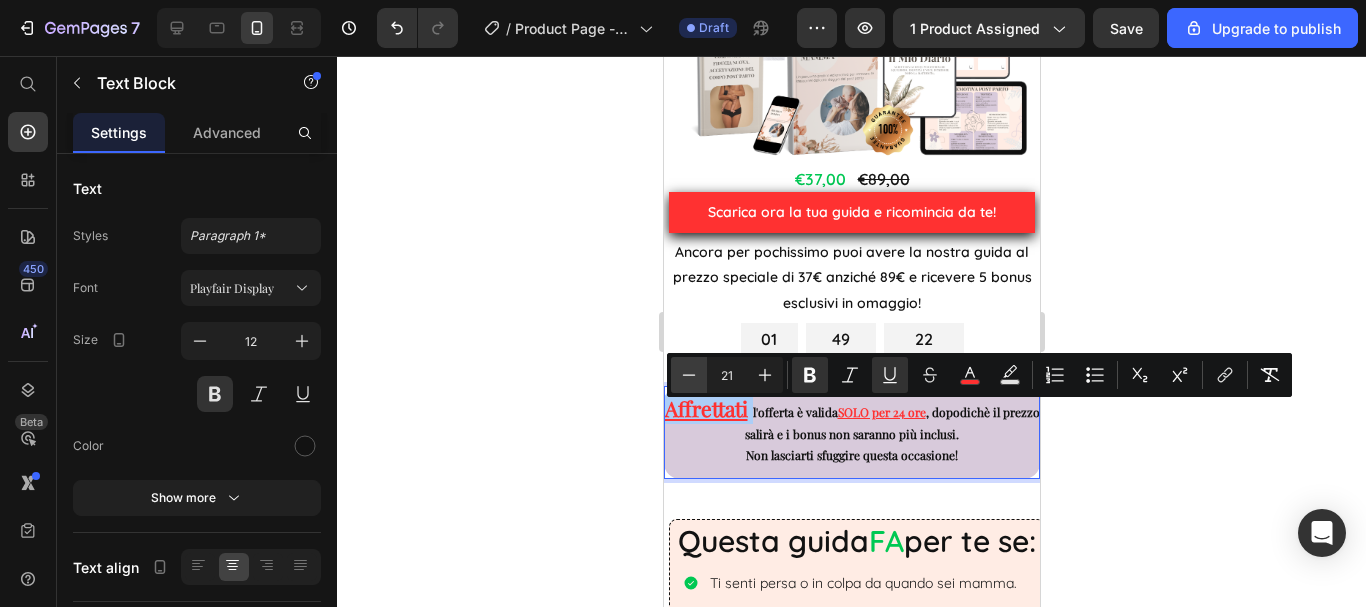 click on "Minus" at bounding box center [689, 375] 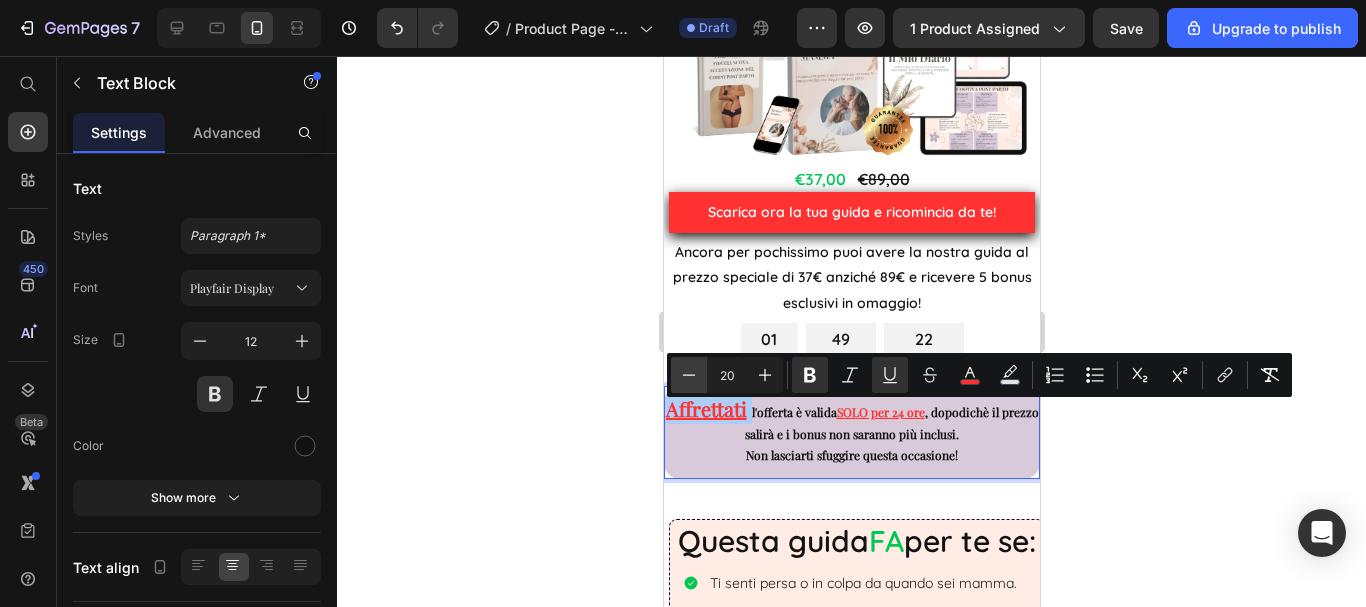 click on "Minus" at bounding box center [689, 375] 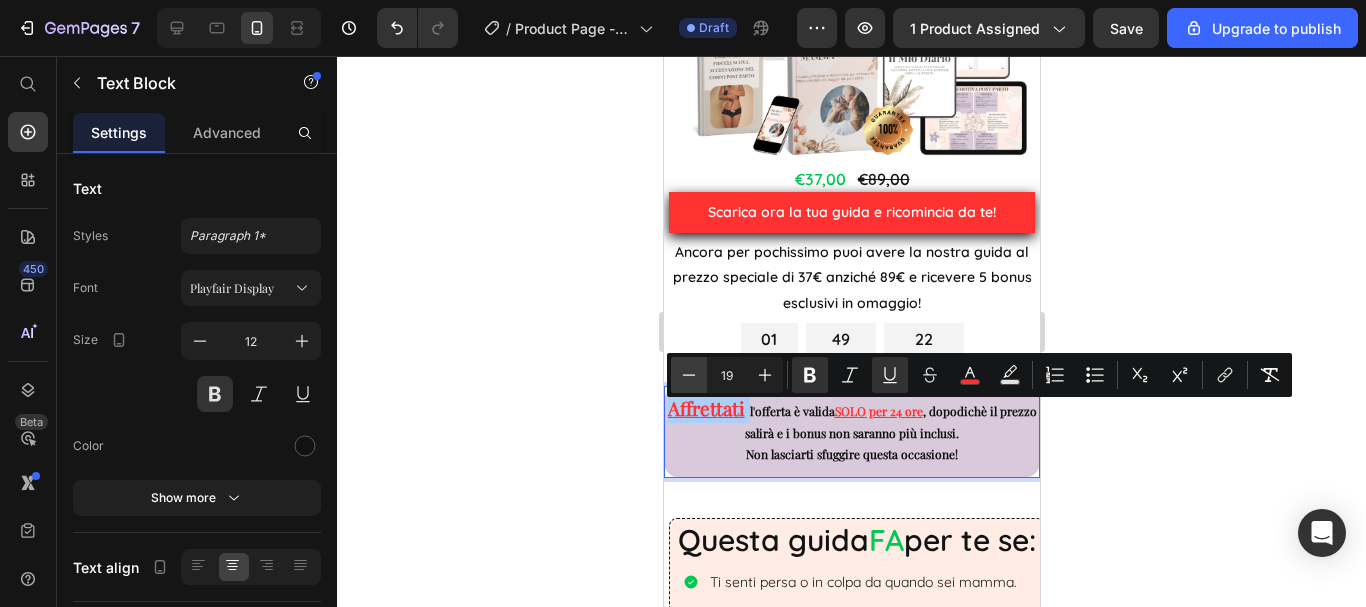 click on "Minus" at bounding box center [689, 375] 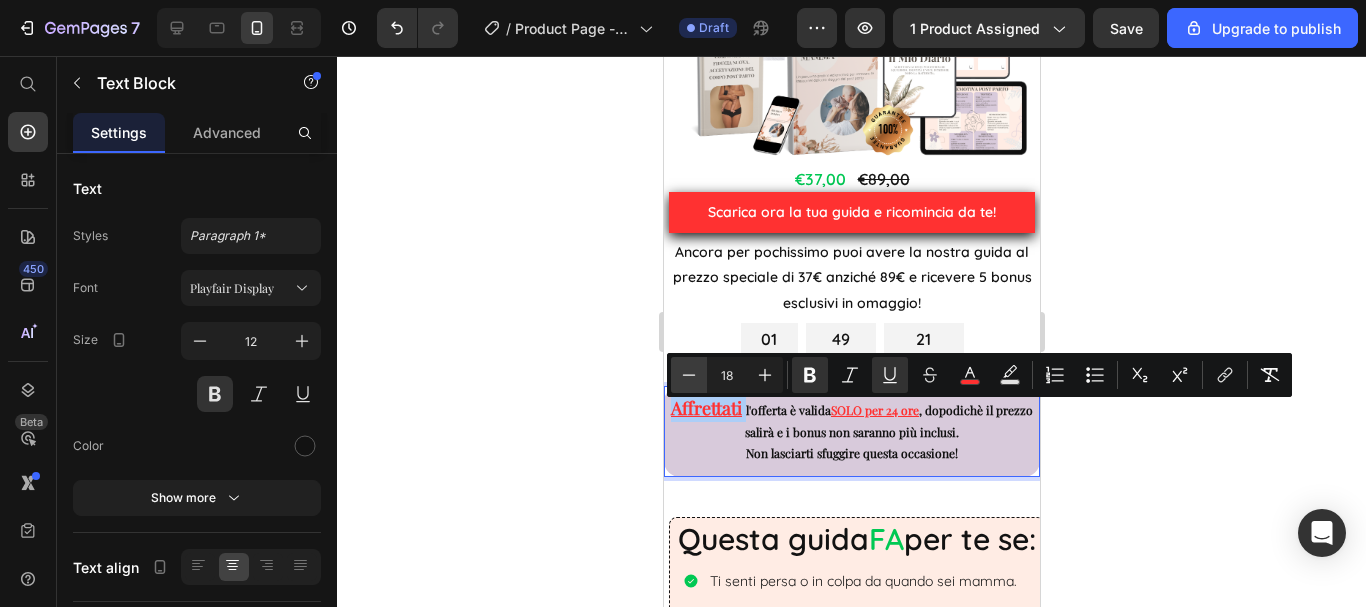 click on "Minus" at bounding box center [689, 375] 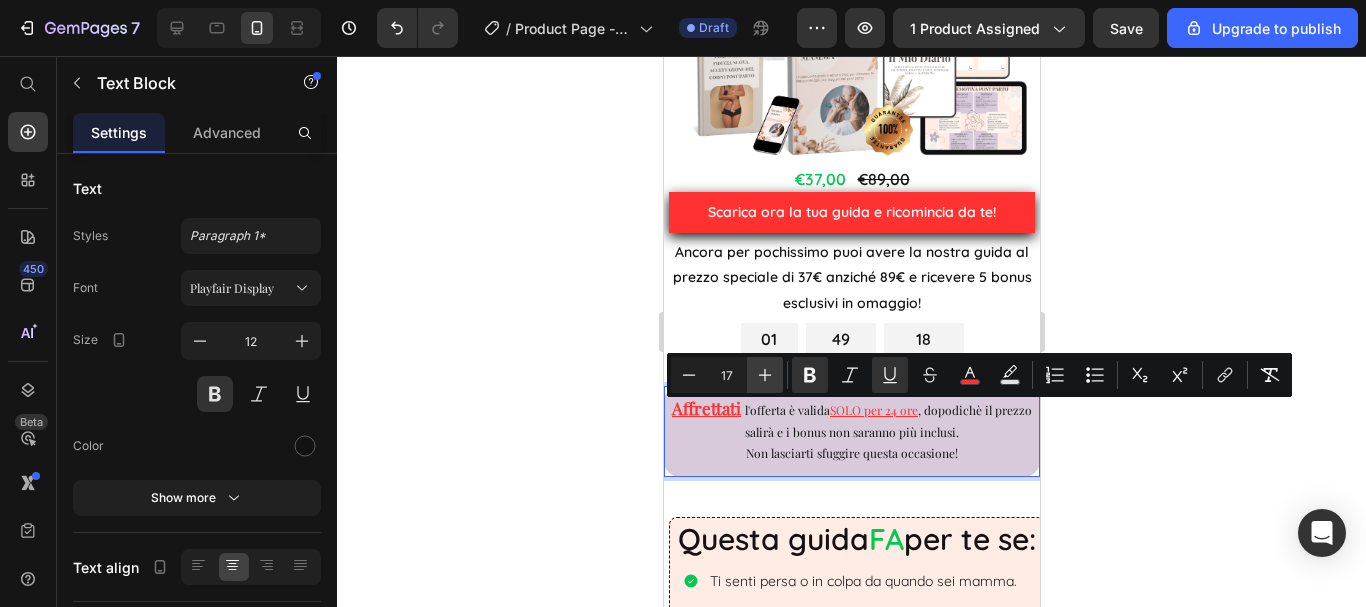 click 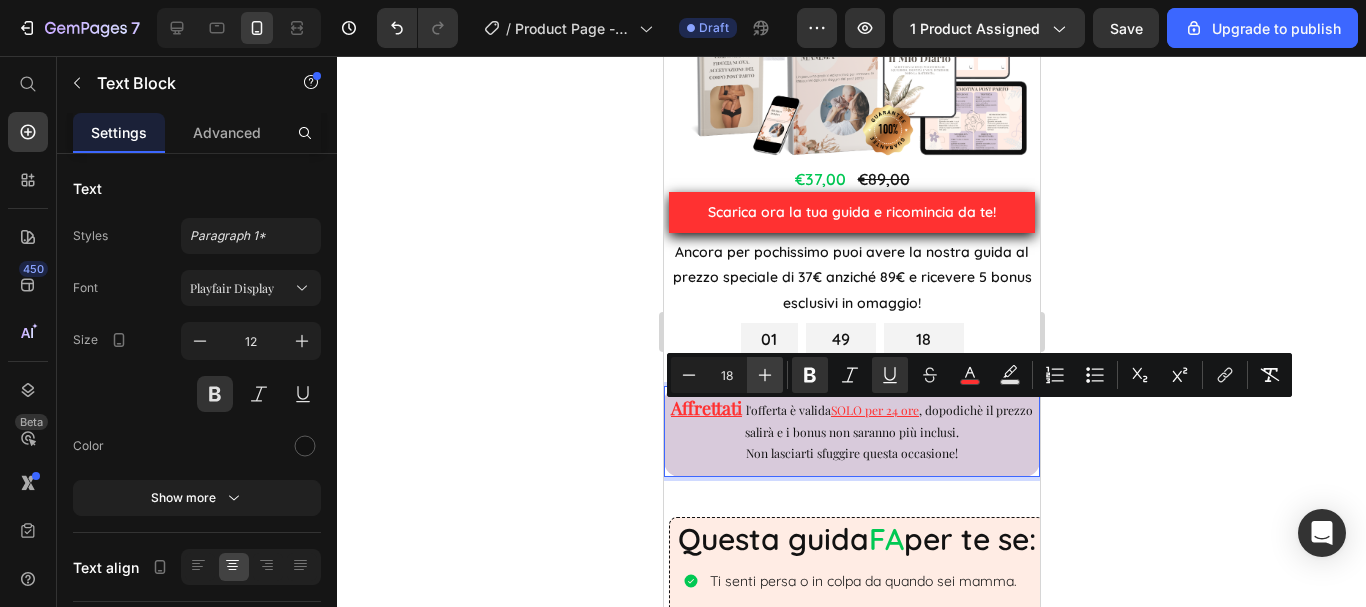 click 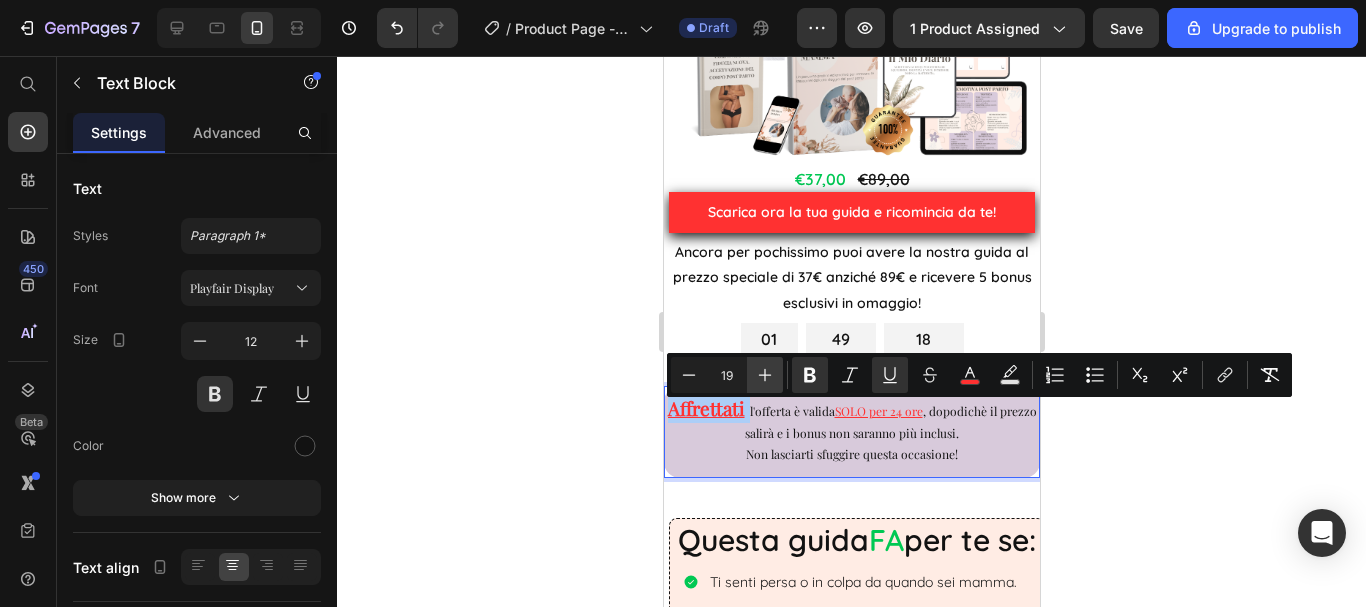 click 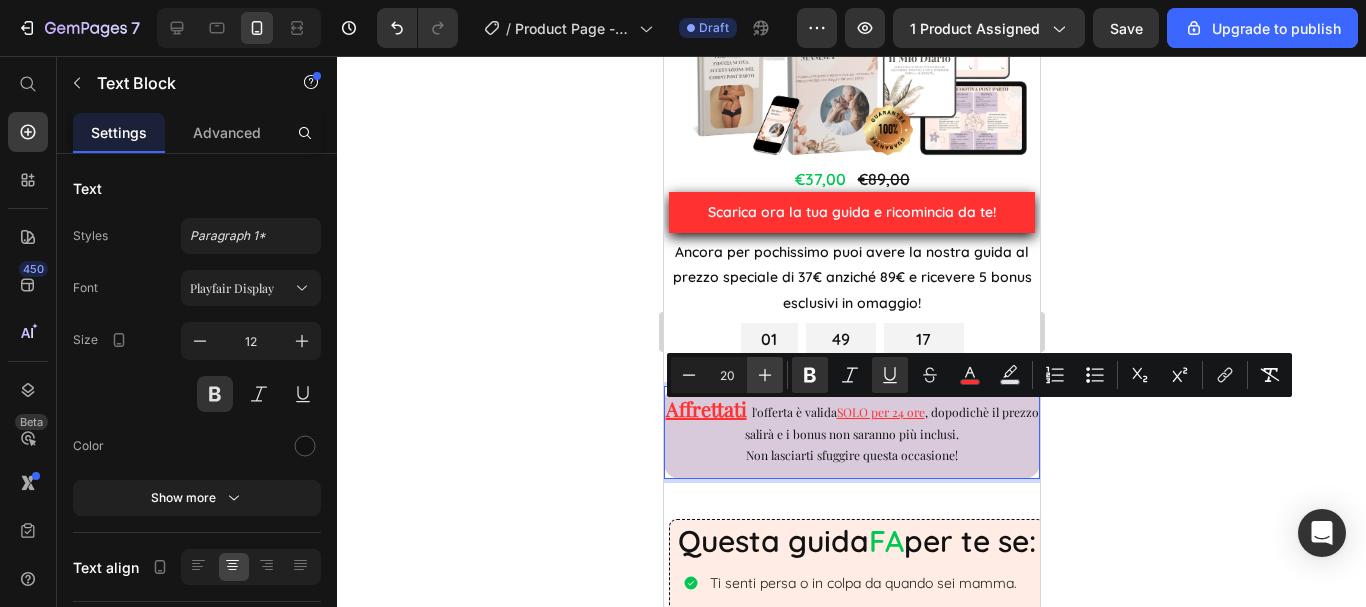 click 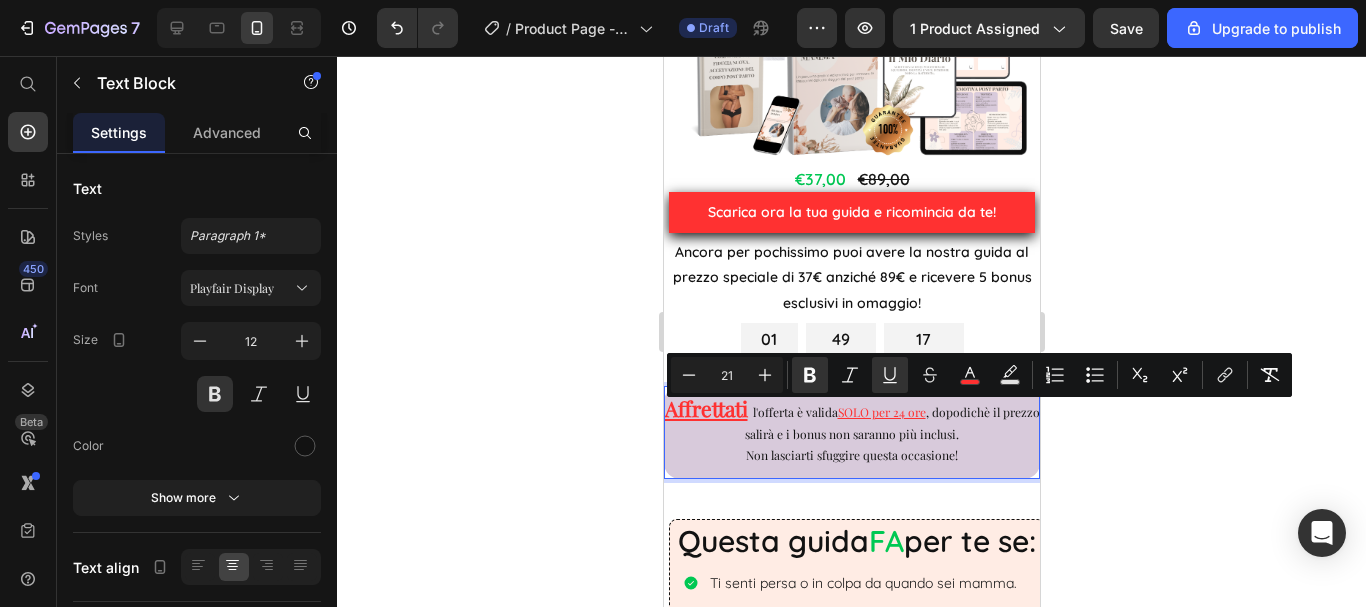 click on "Affrettati" at bounding box center [705, 408] 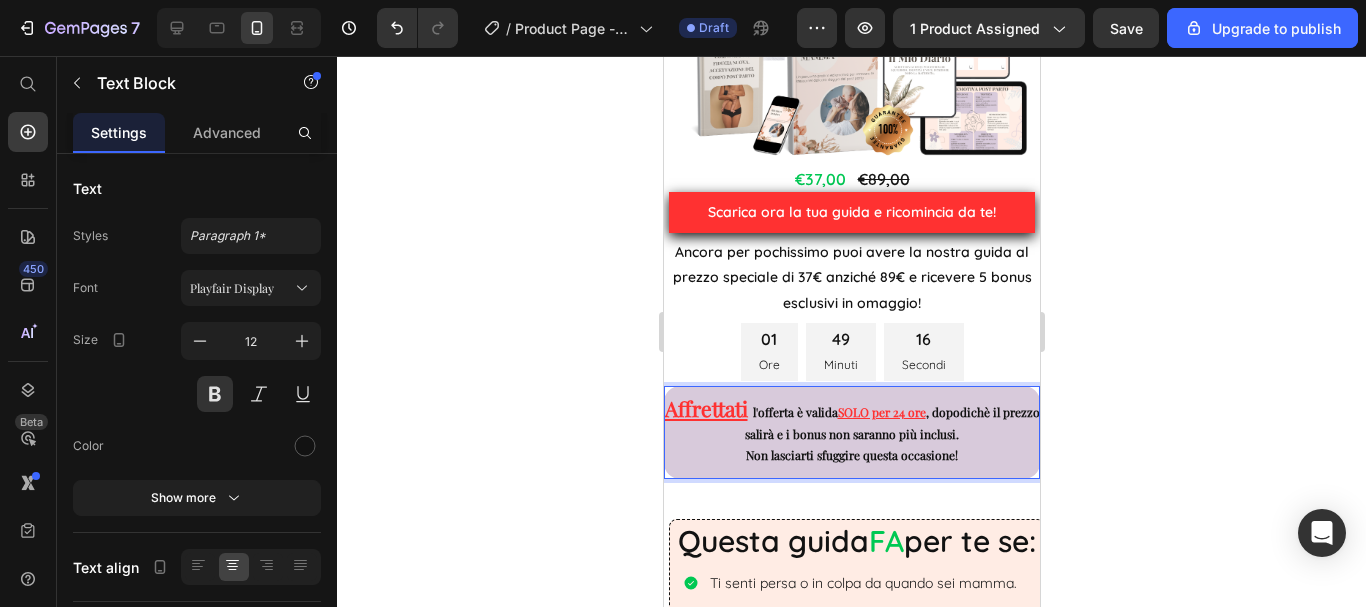 click on "Affrettati" at bounding box center [705, 408] 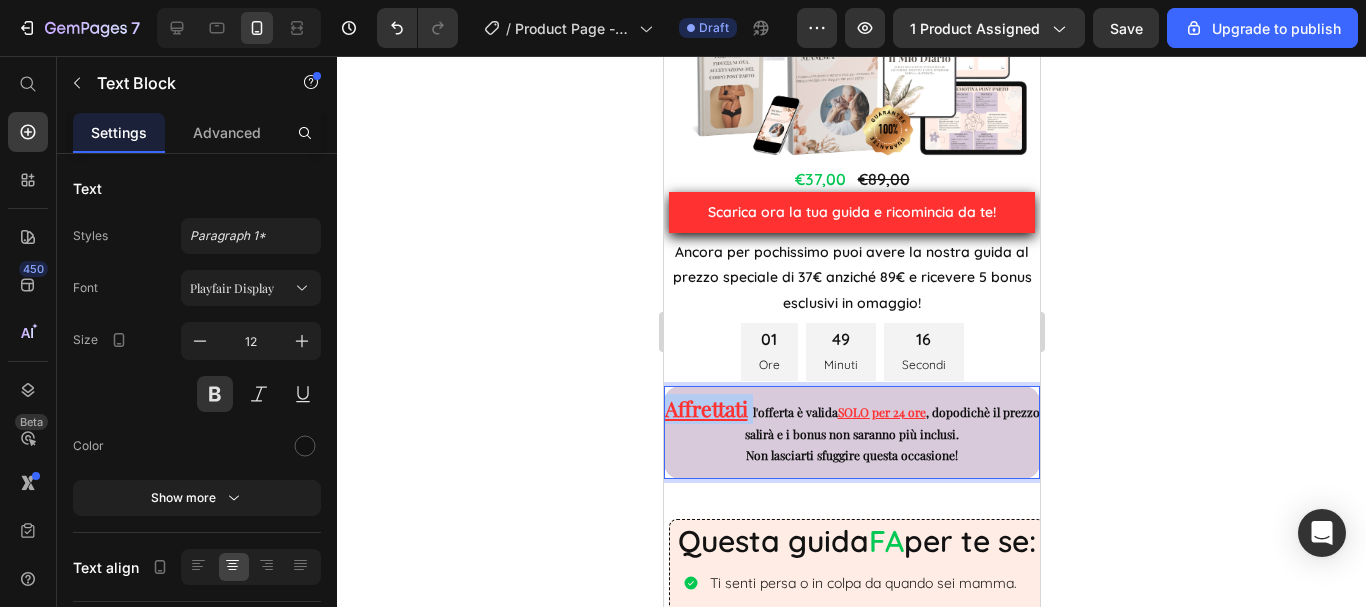 click on "Affrettati" at bounding box center (705, 408) 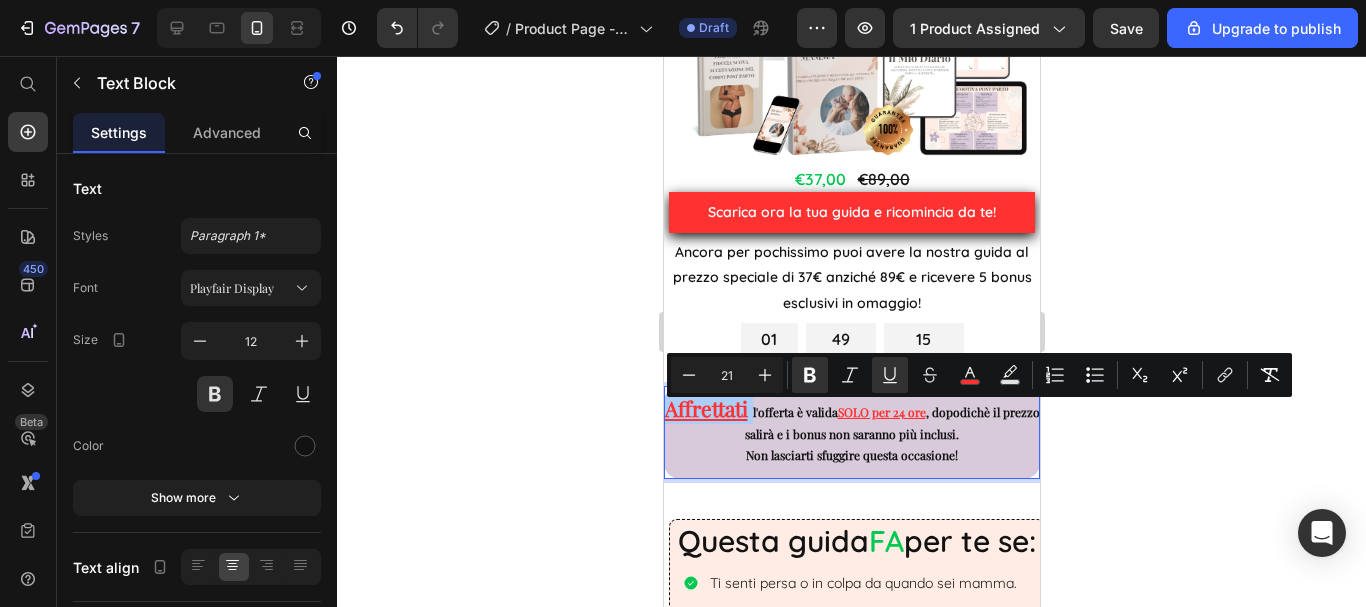 click on "21" at bounding box center (727, 375) 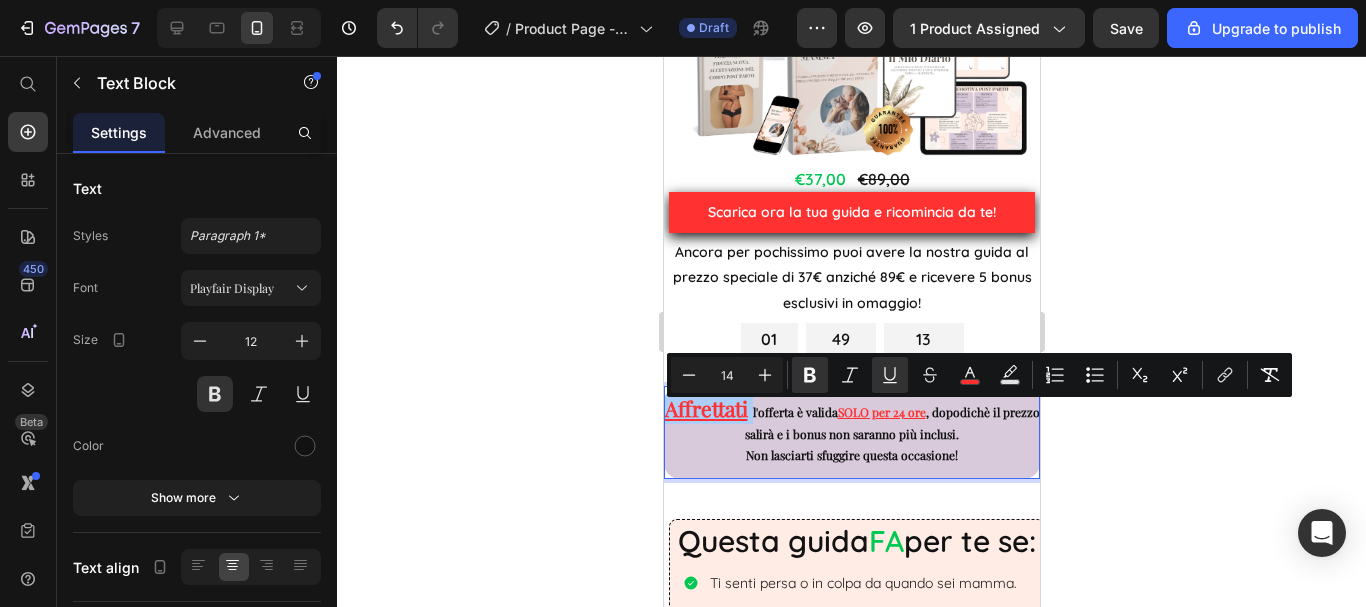 type on "14" 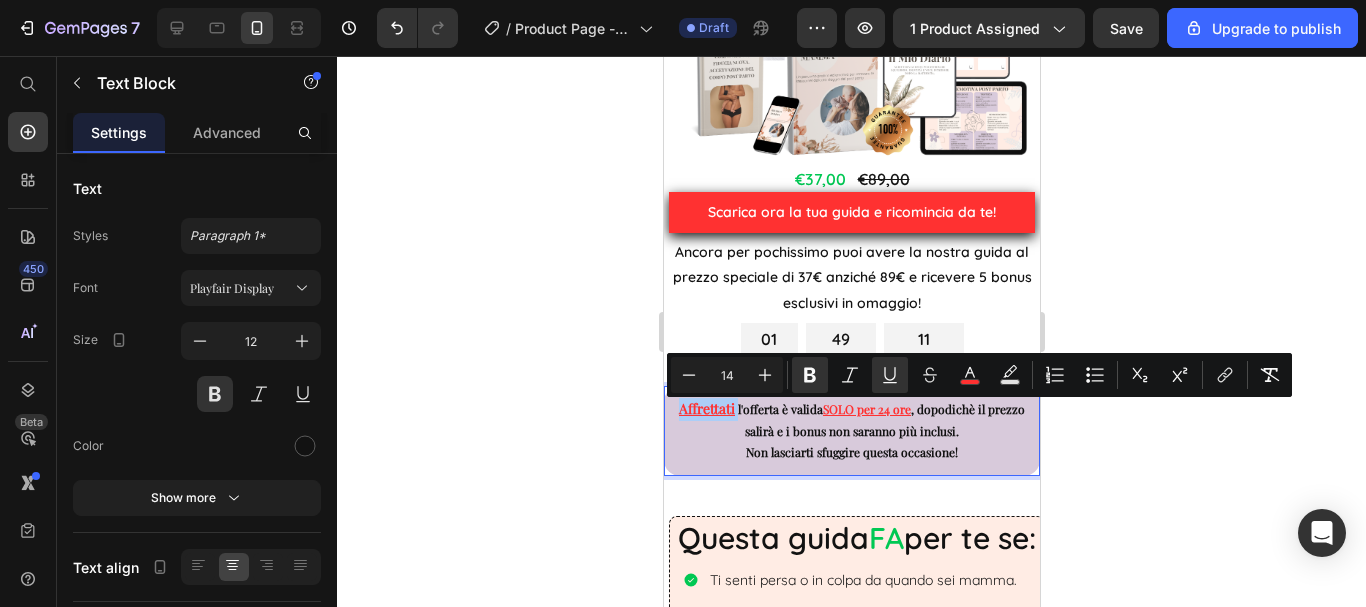 click 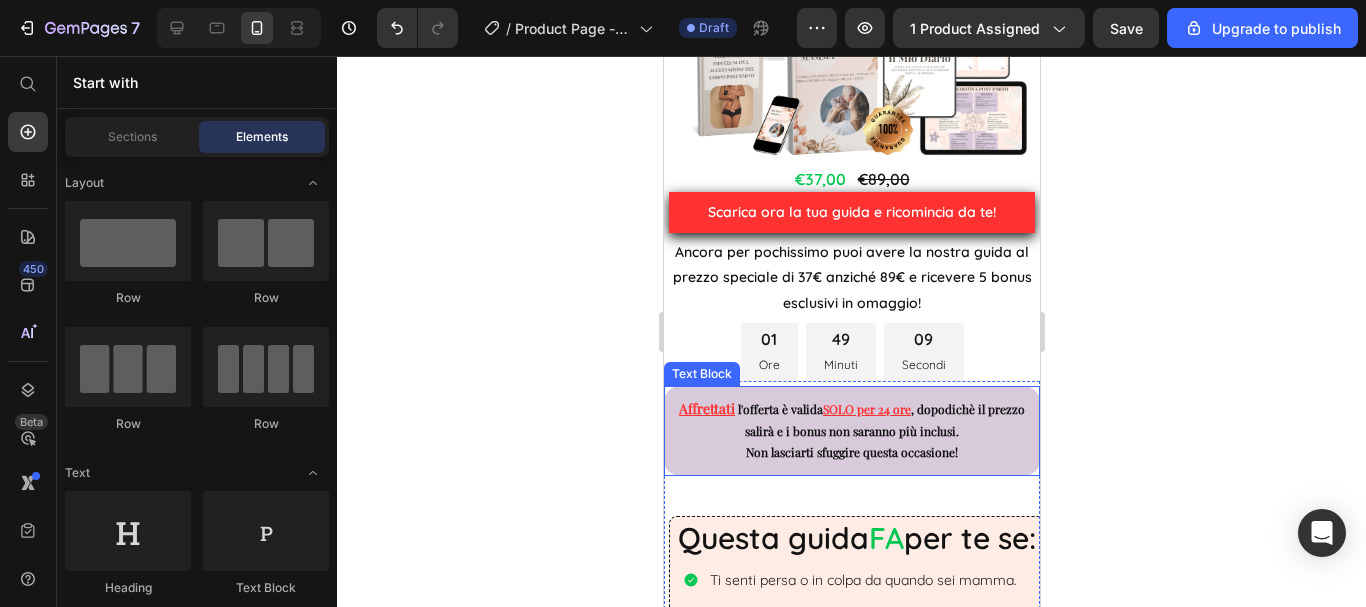 click on "Non lasciarti sfuggire questa occasione!" at bounding box center (851, 453) 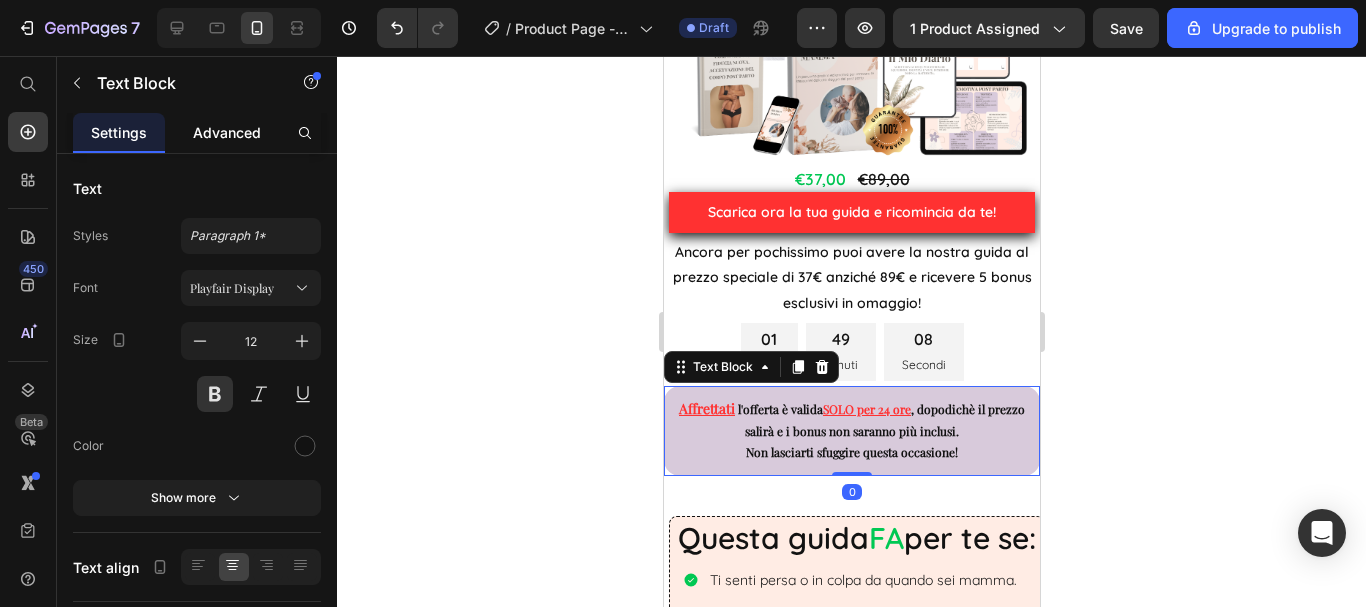 drag, startPoint x: 217, startPoint y: 125, endPoint x: 215, endPoint y: 143, distance: 18.110771 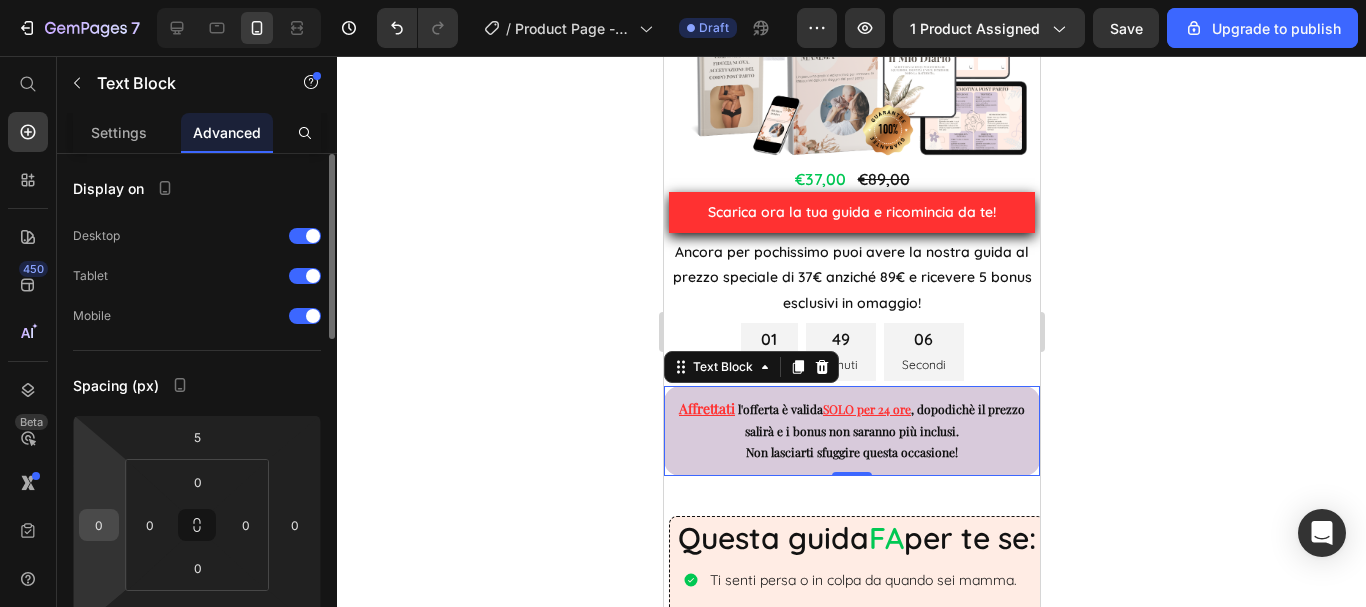 click on "0" at bounding box center (99, 525) 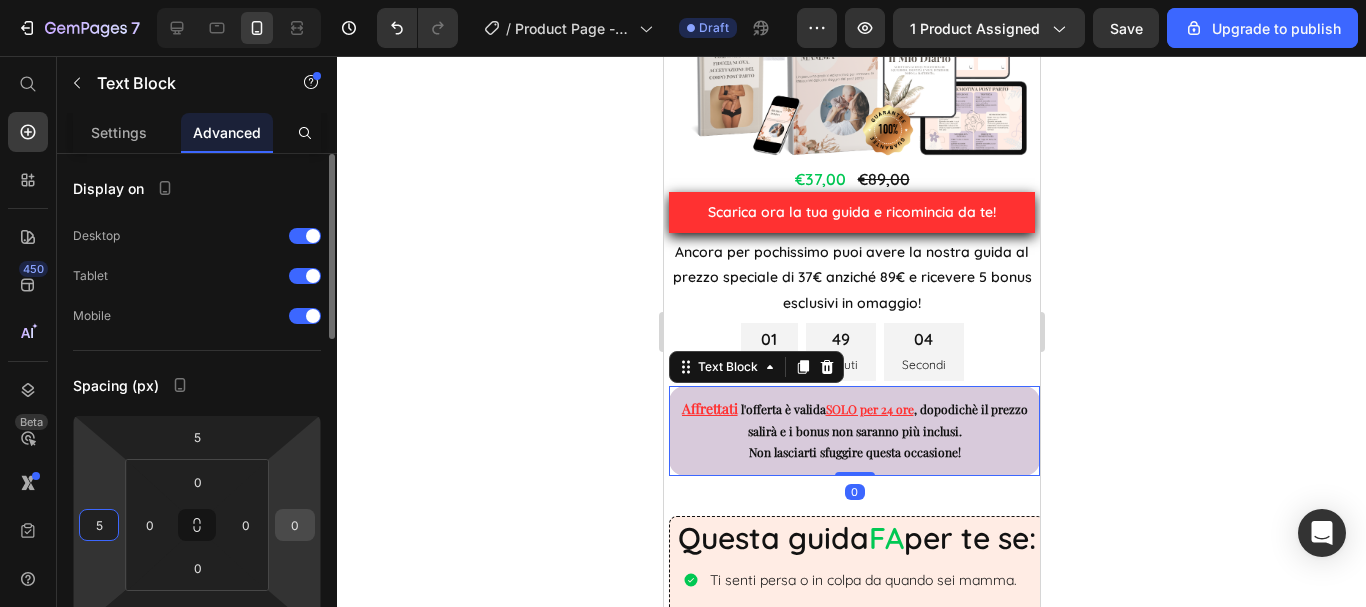 type on "5" 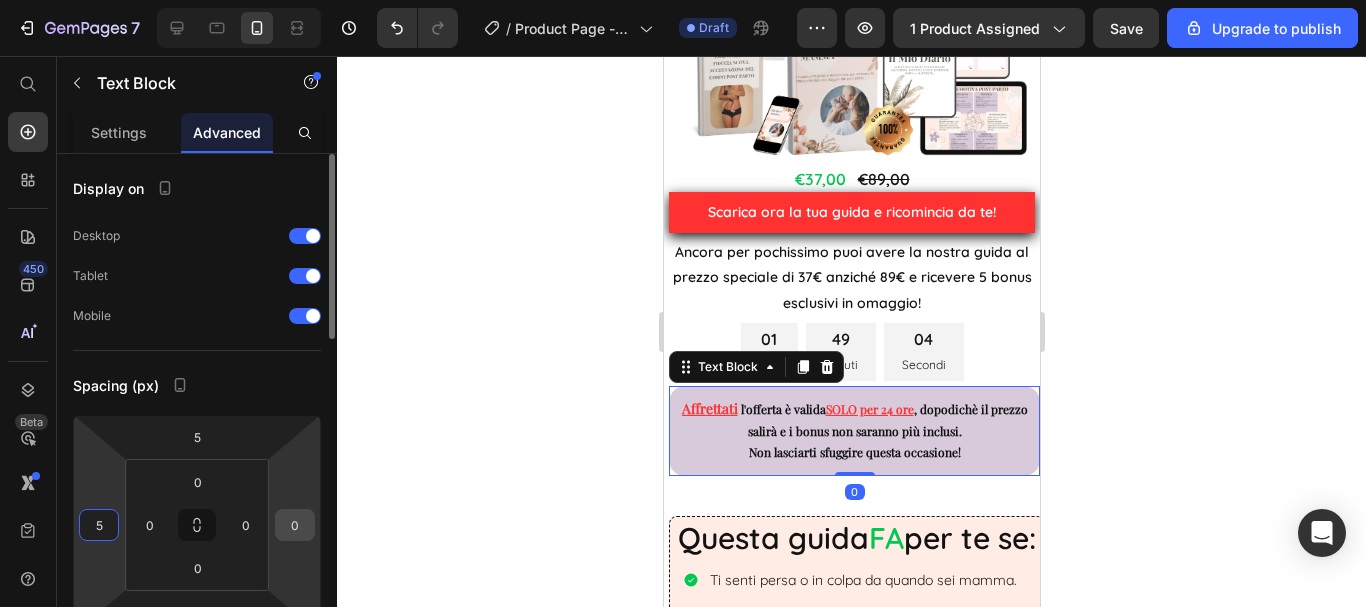 click on "0" at bounding box center (295, 525) 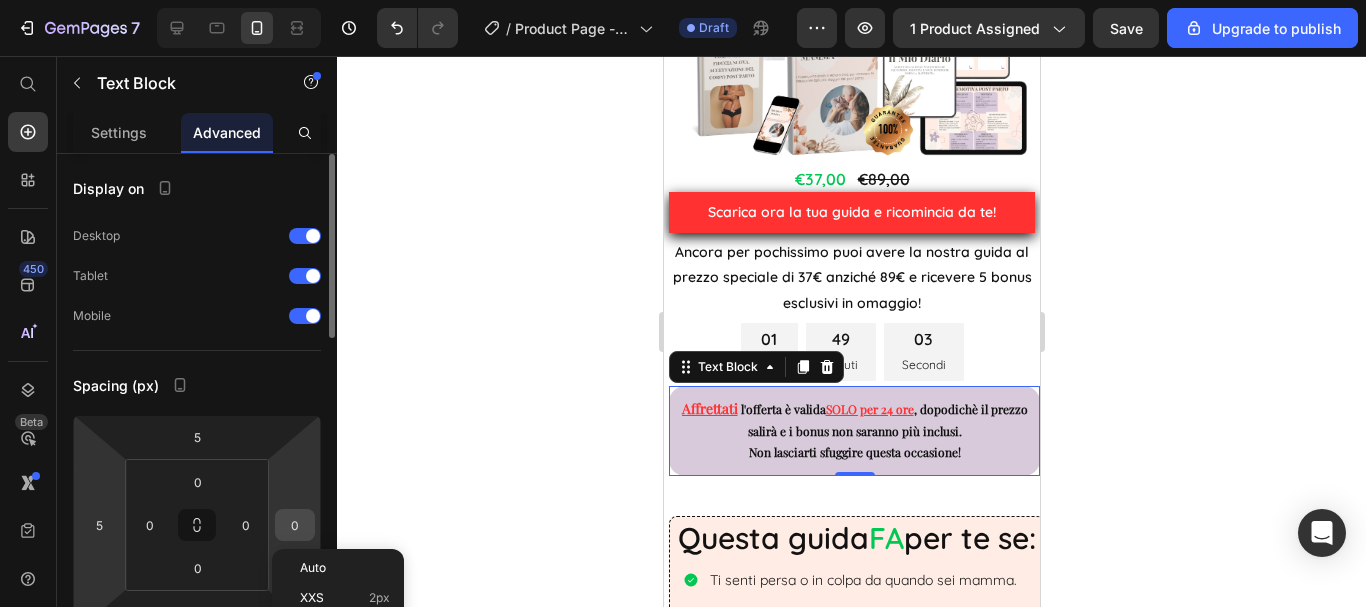 click on "0" at bounding box center [295, 525] 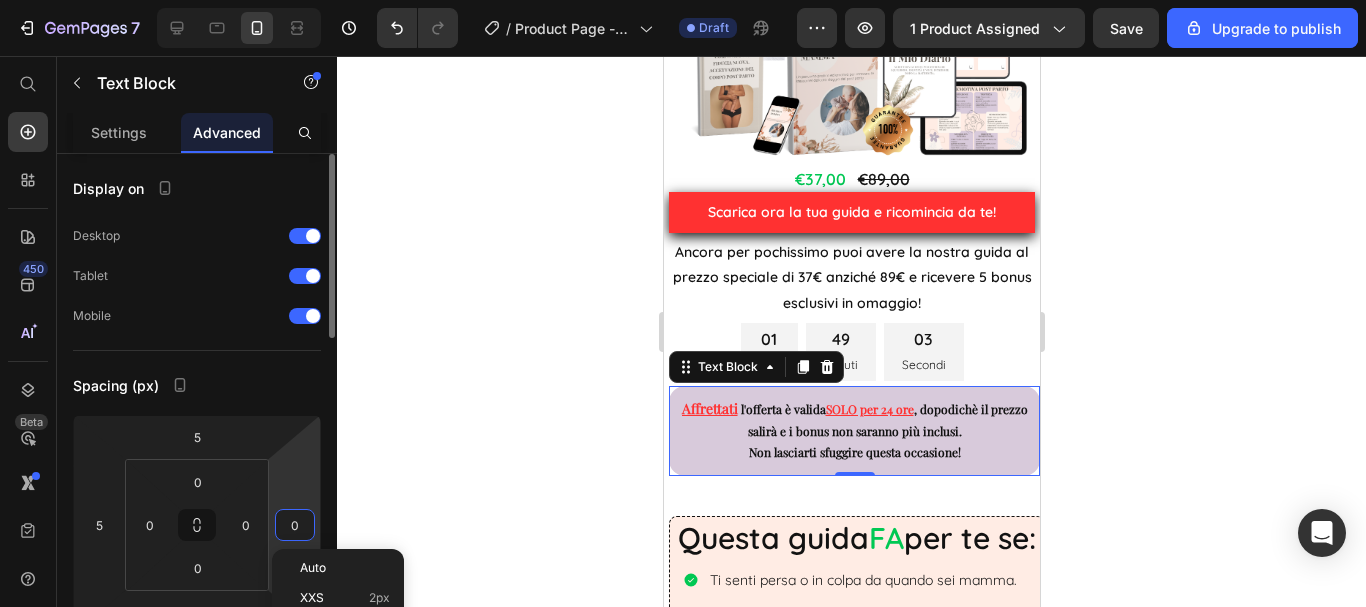type on "5" 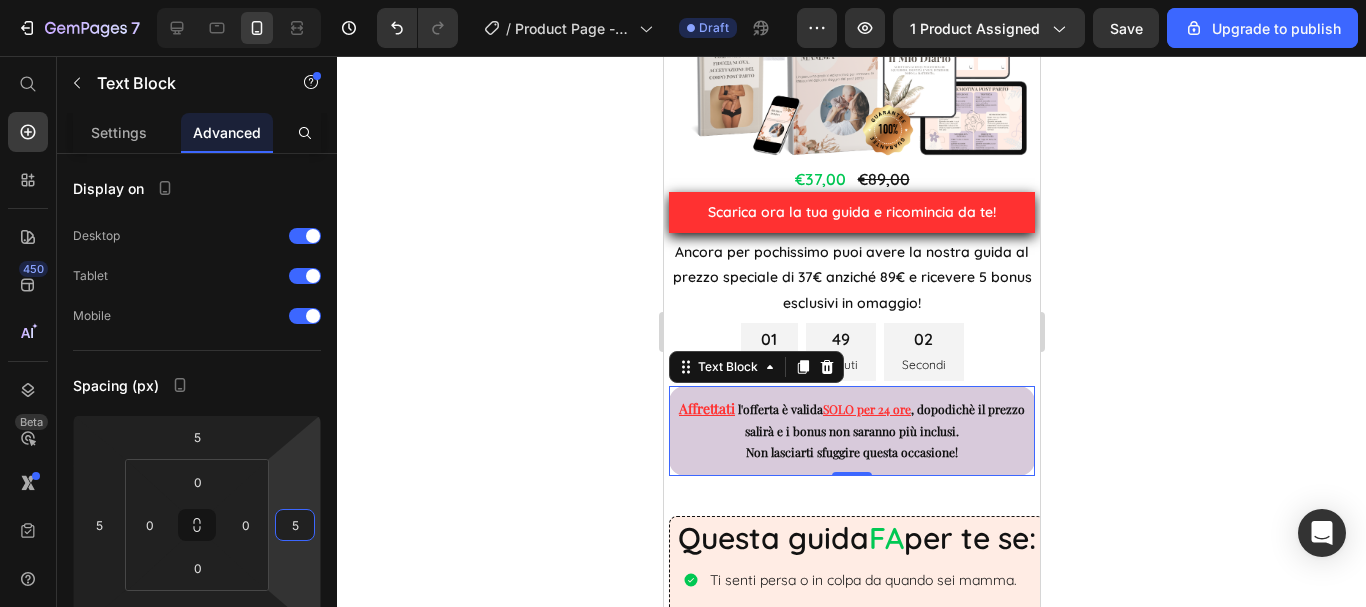 click 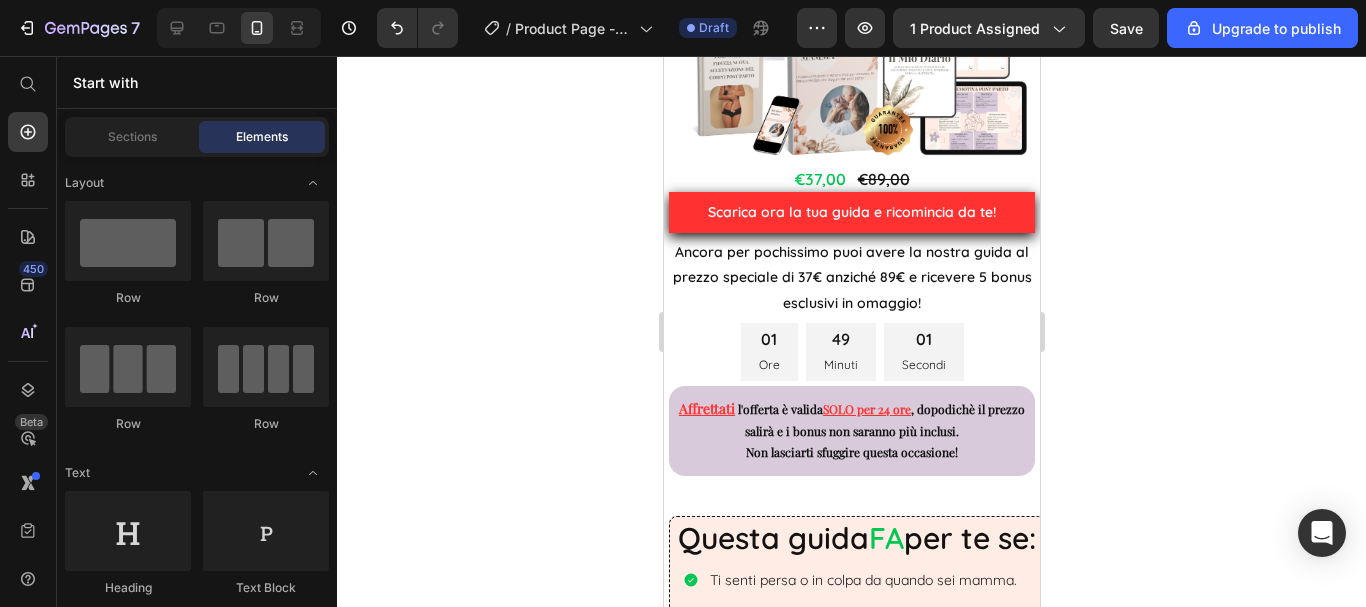 click 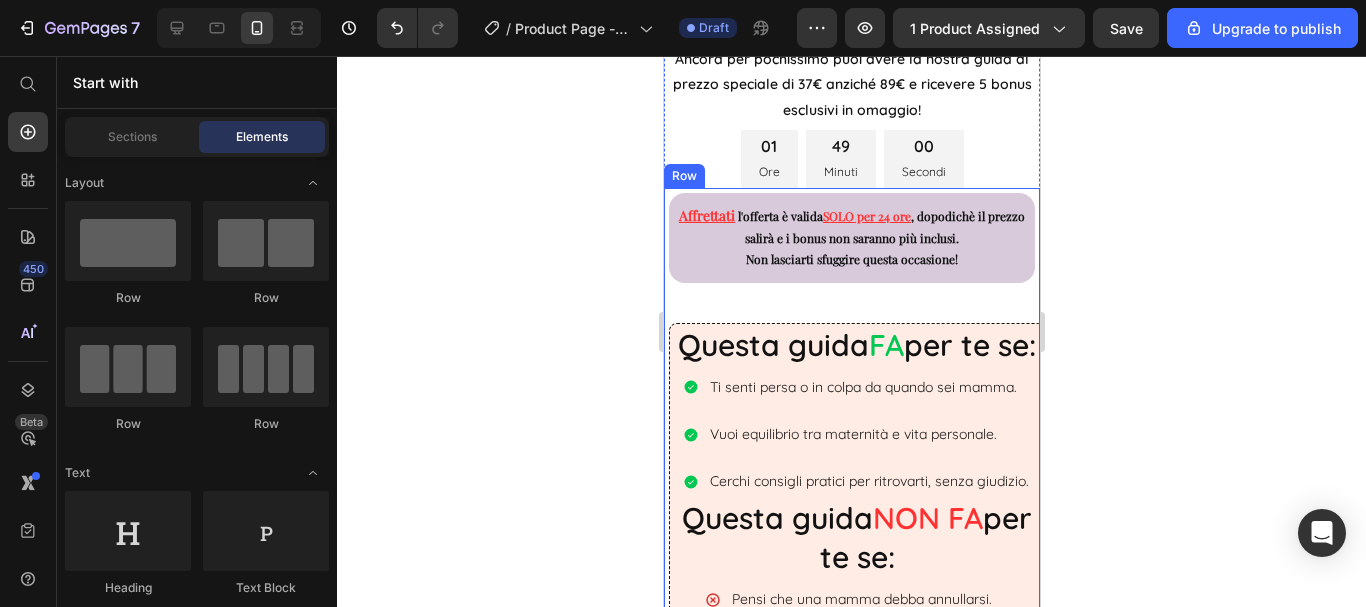 scroll, scrollTop: 900, scrollLeft: 0, axis: vertical 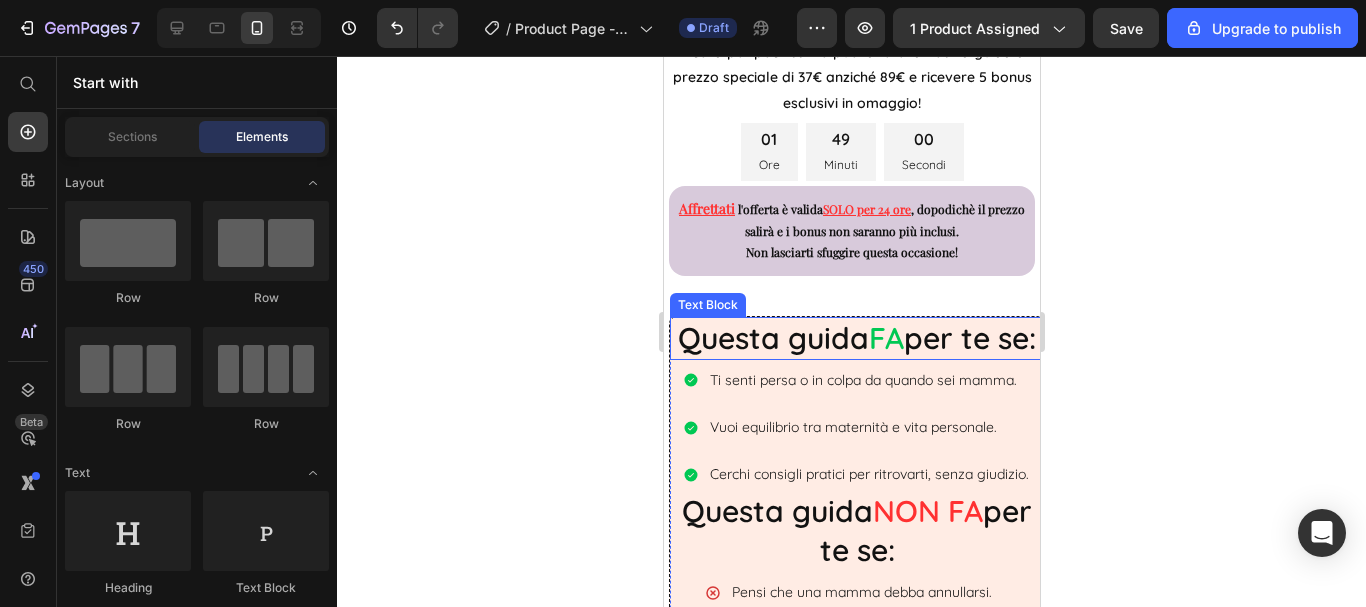click on "Questa guida  FA  per te se:" at bounding box center (856, 338) 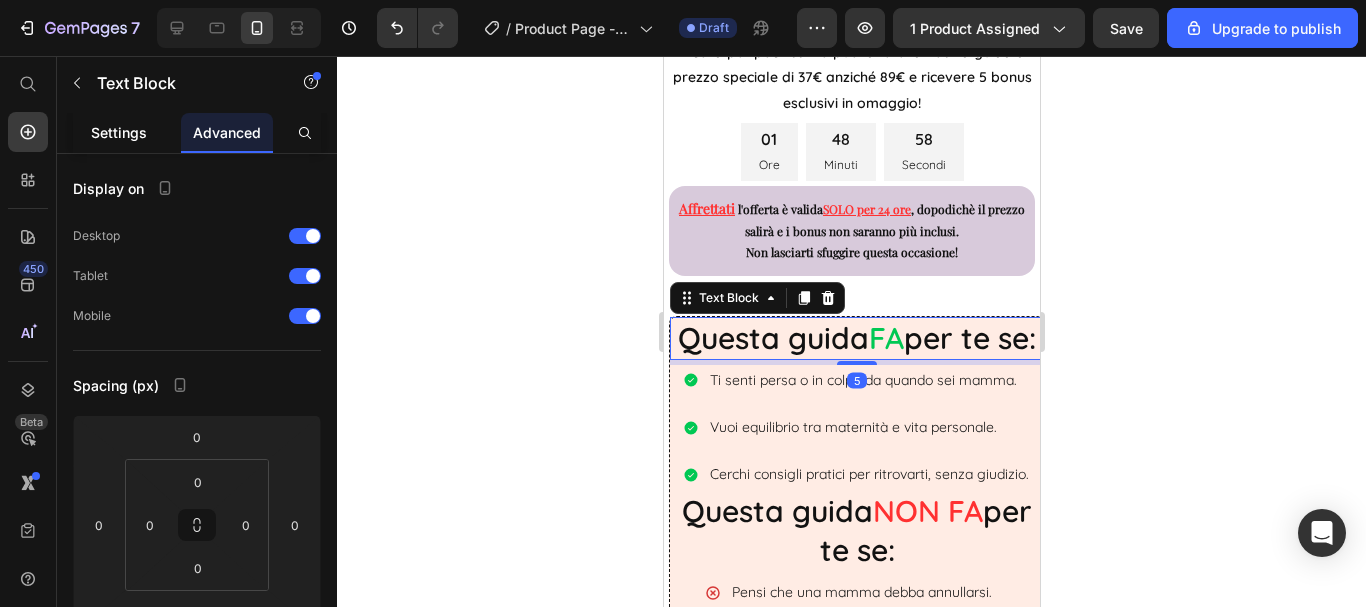 click on "Settings" 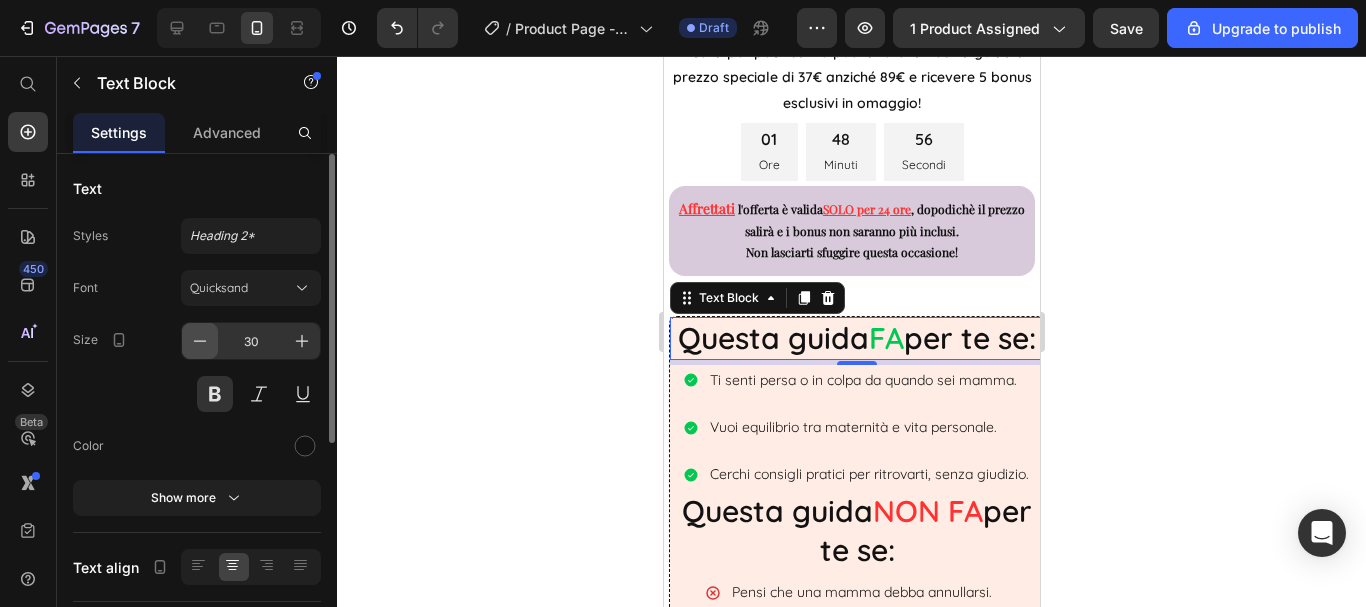 click 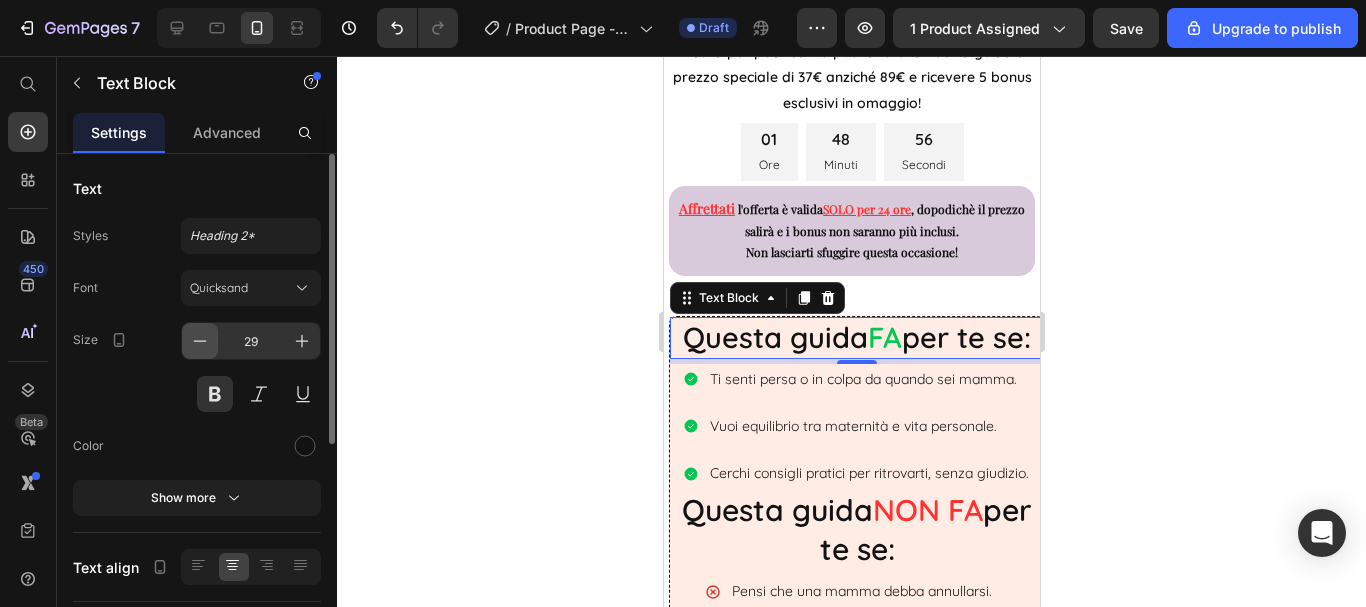 click 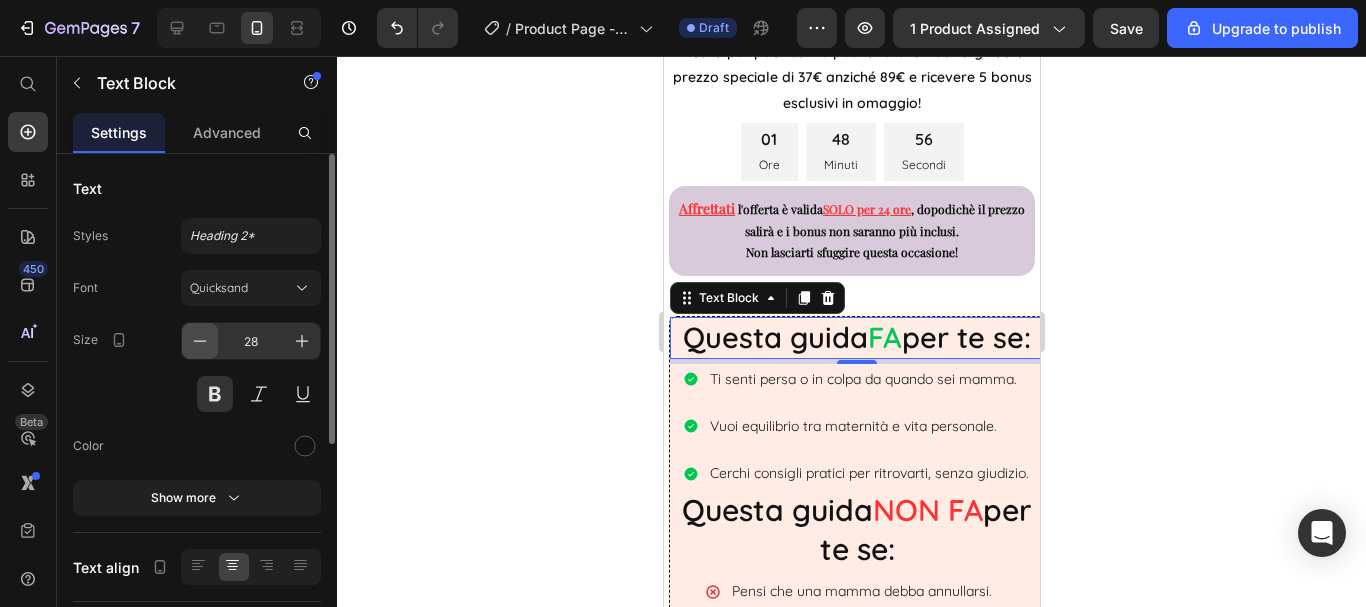 click 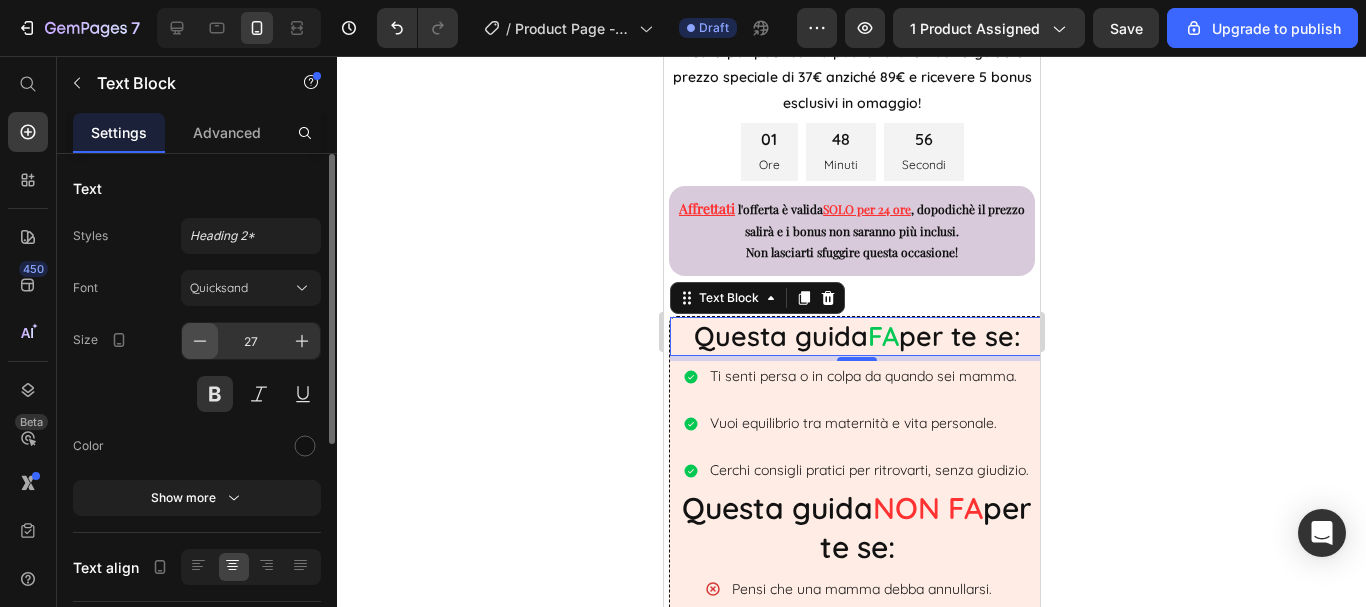 click 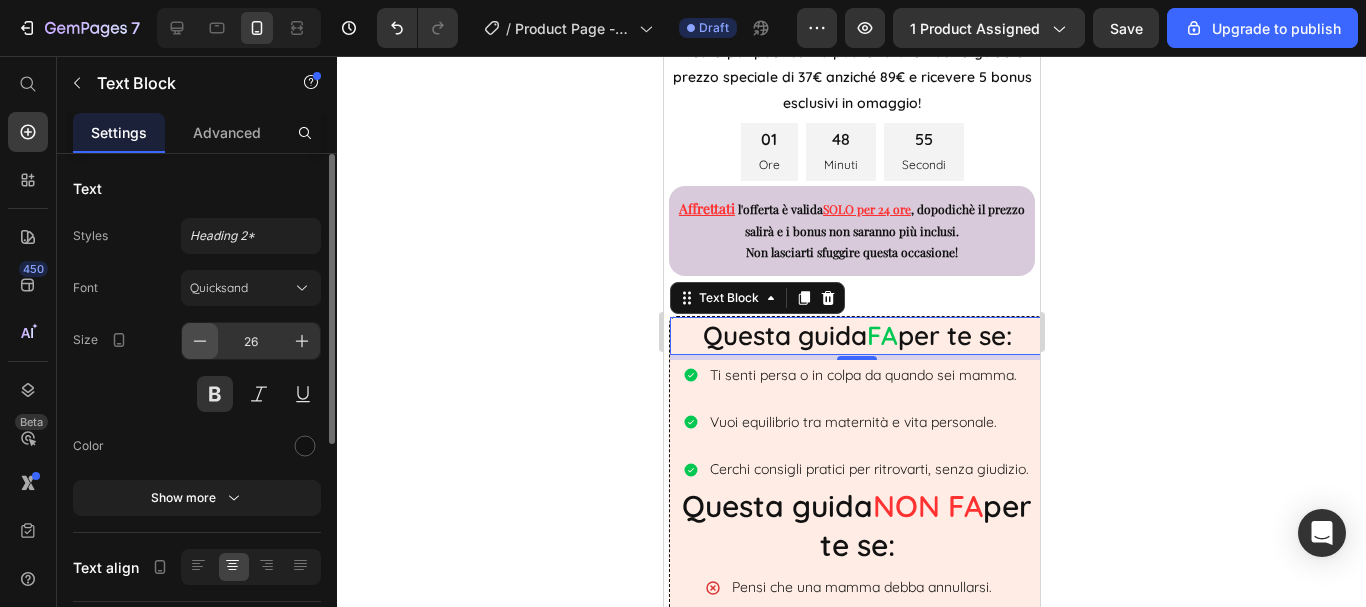 click 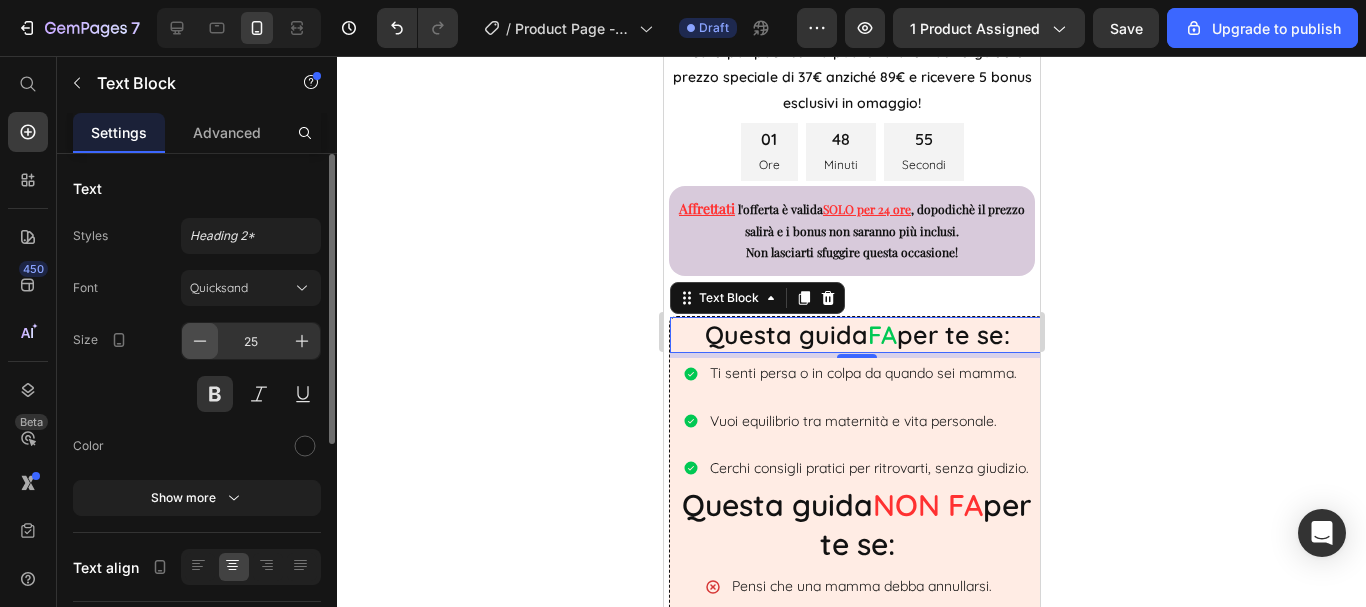 click 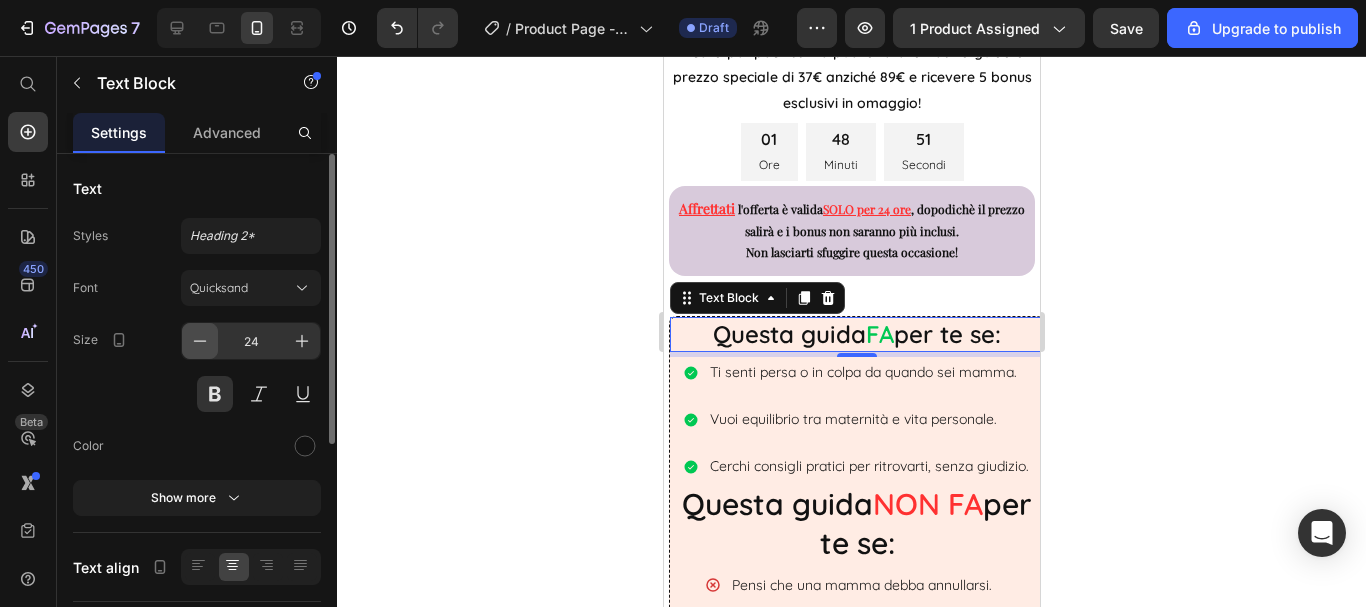 click at bounding box center (200, 341) 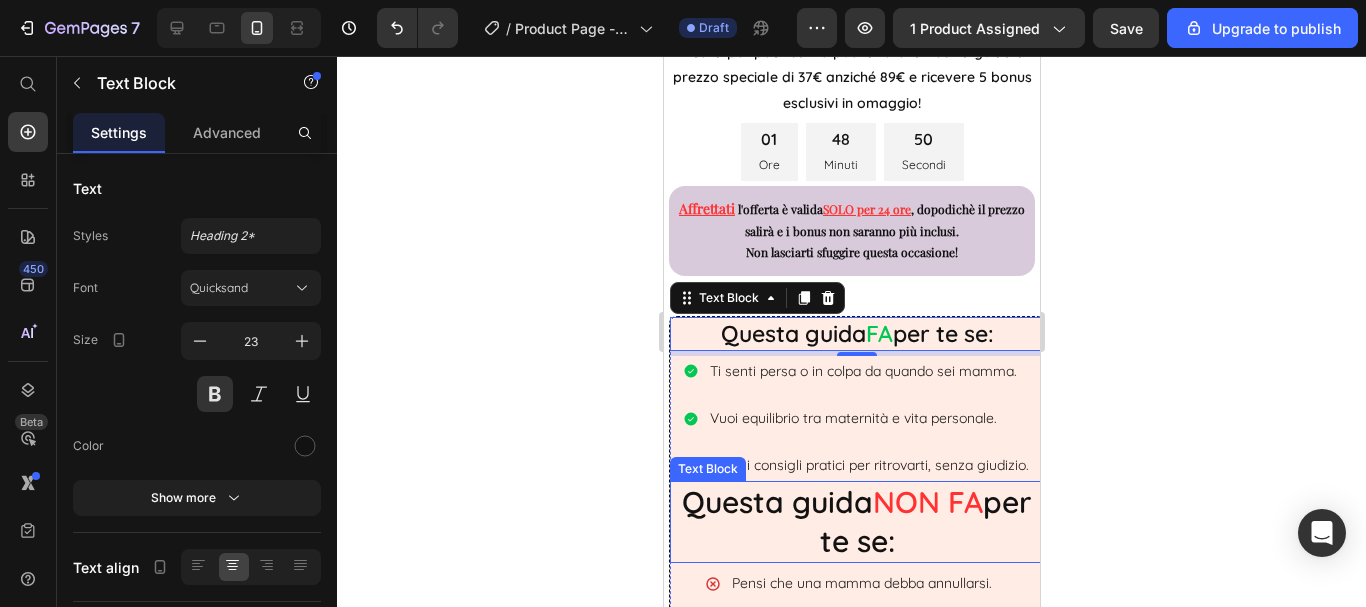 click on "Questa guida  NON FA  per te se:" at bounding box center (856, 522) 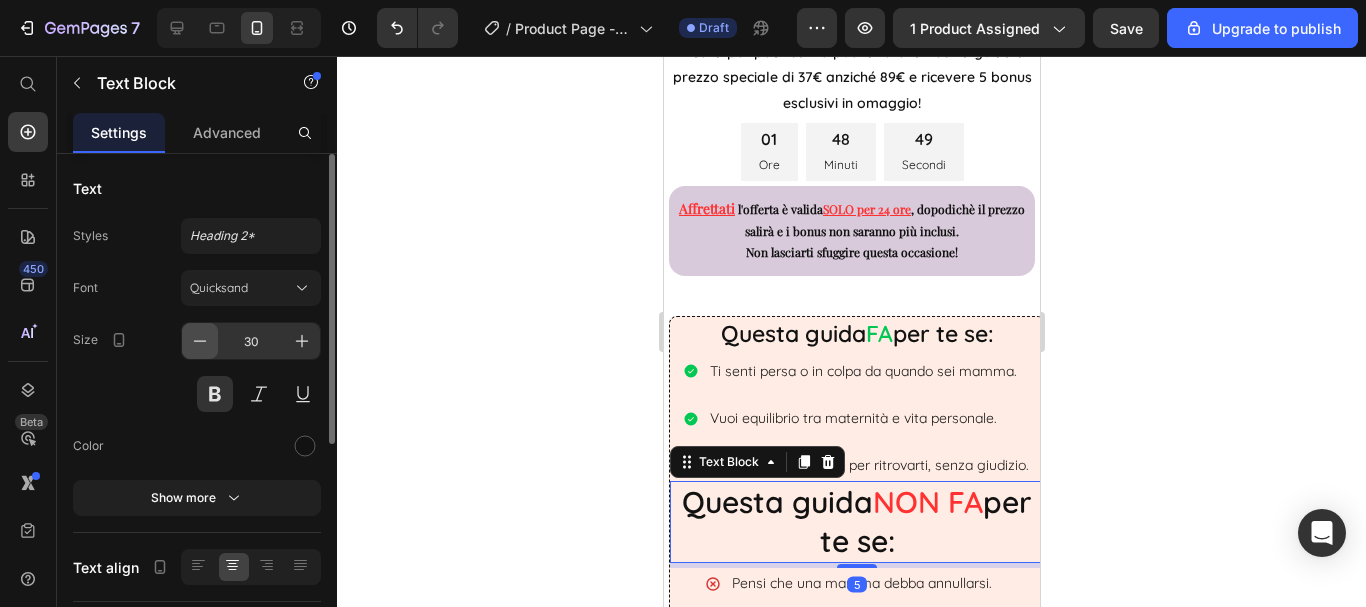 click 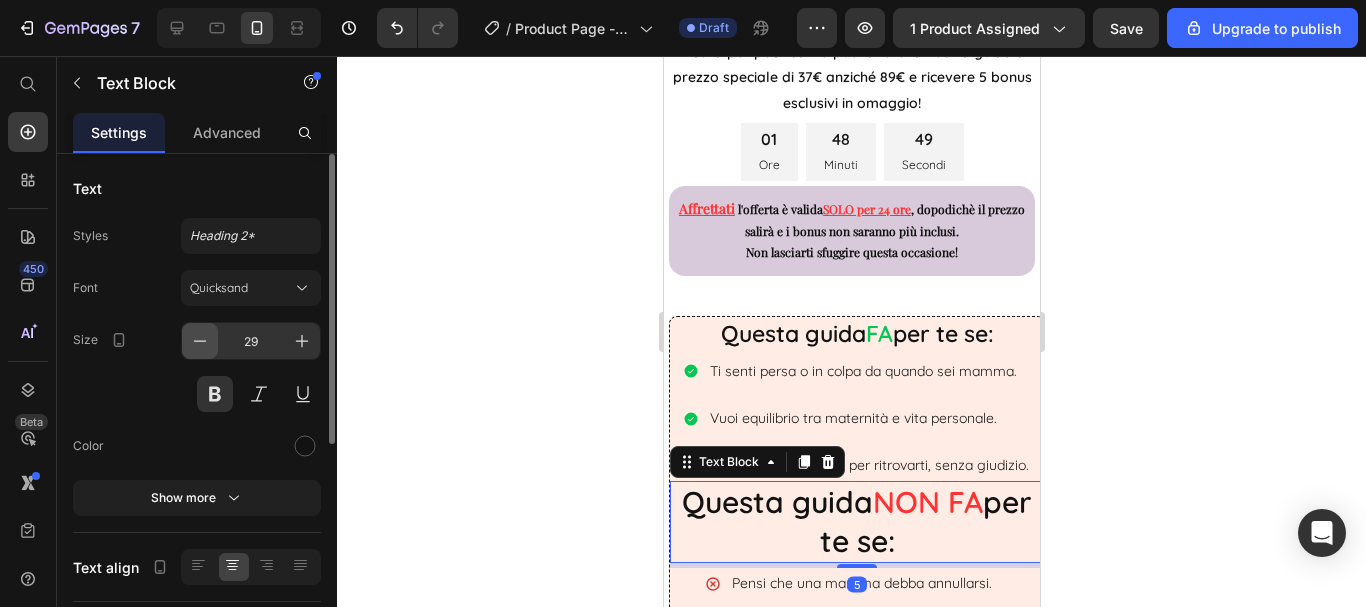 click 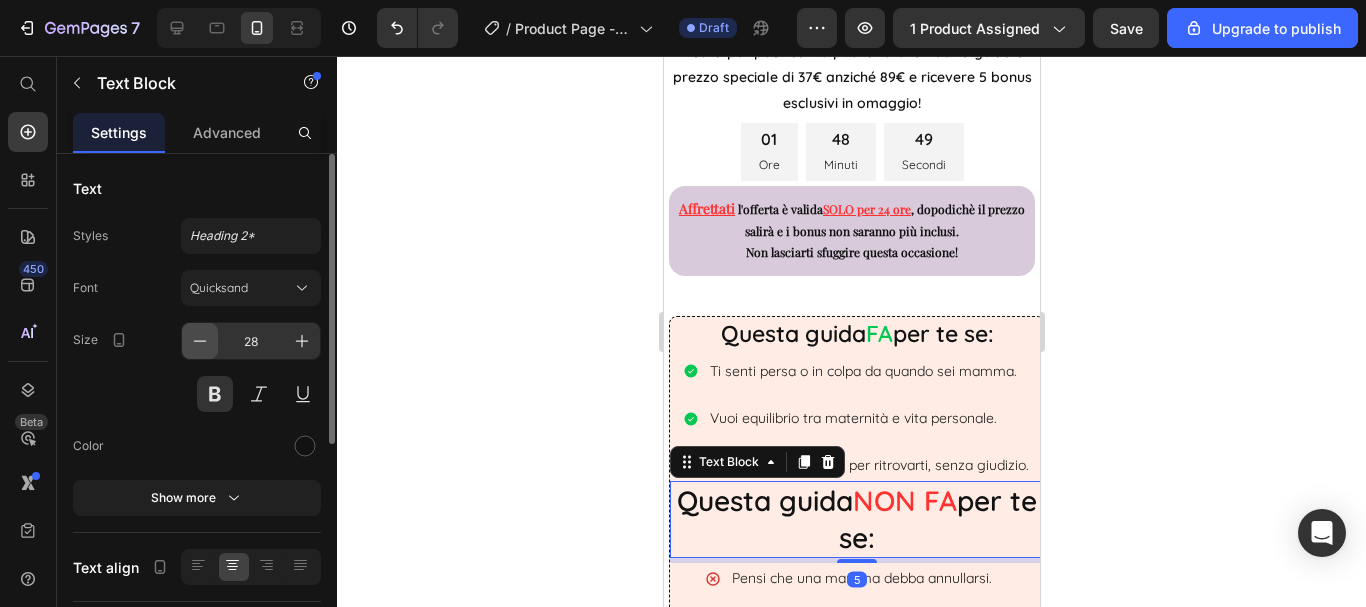 click 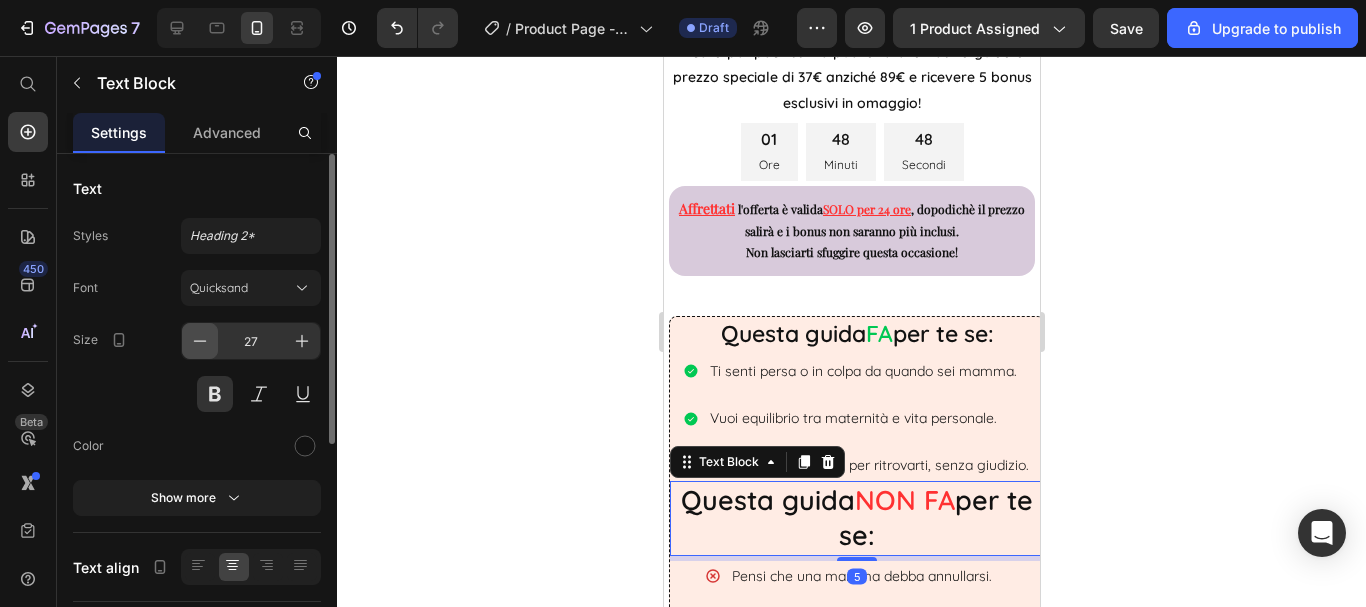 click 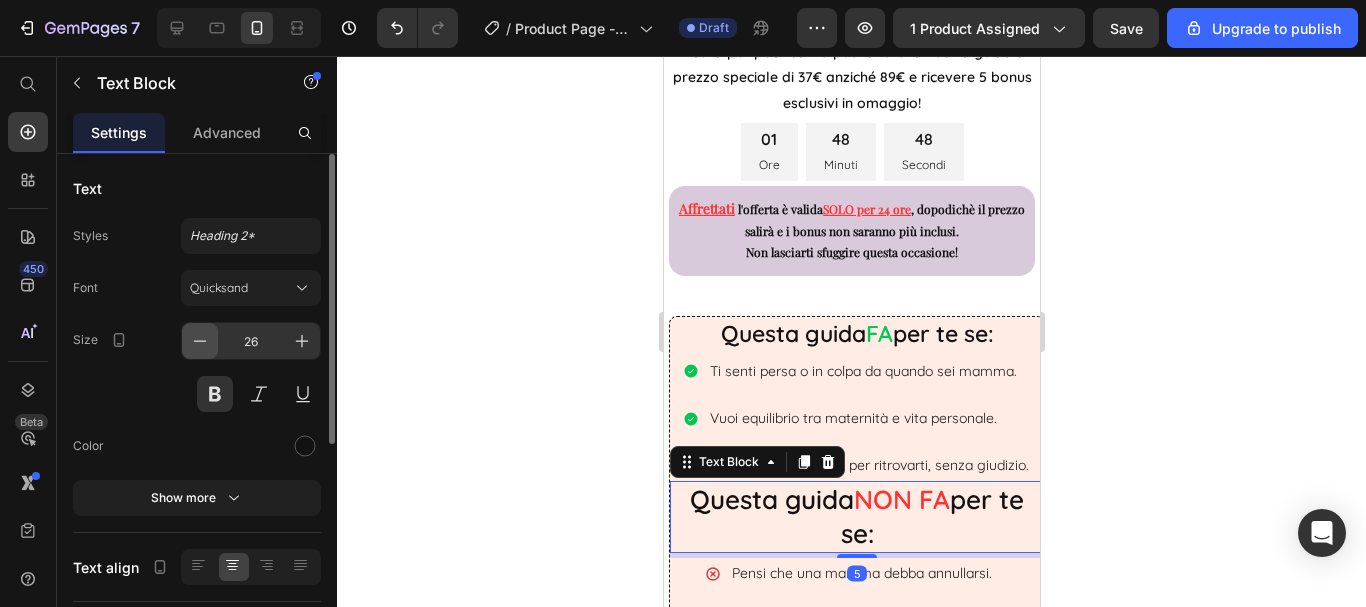 click 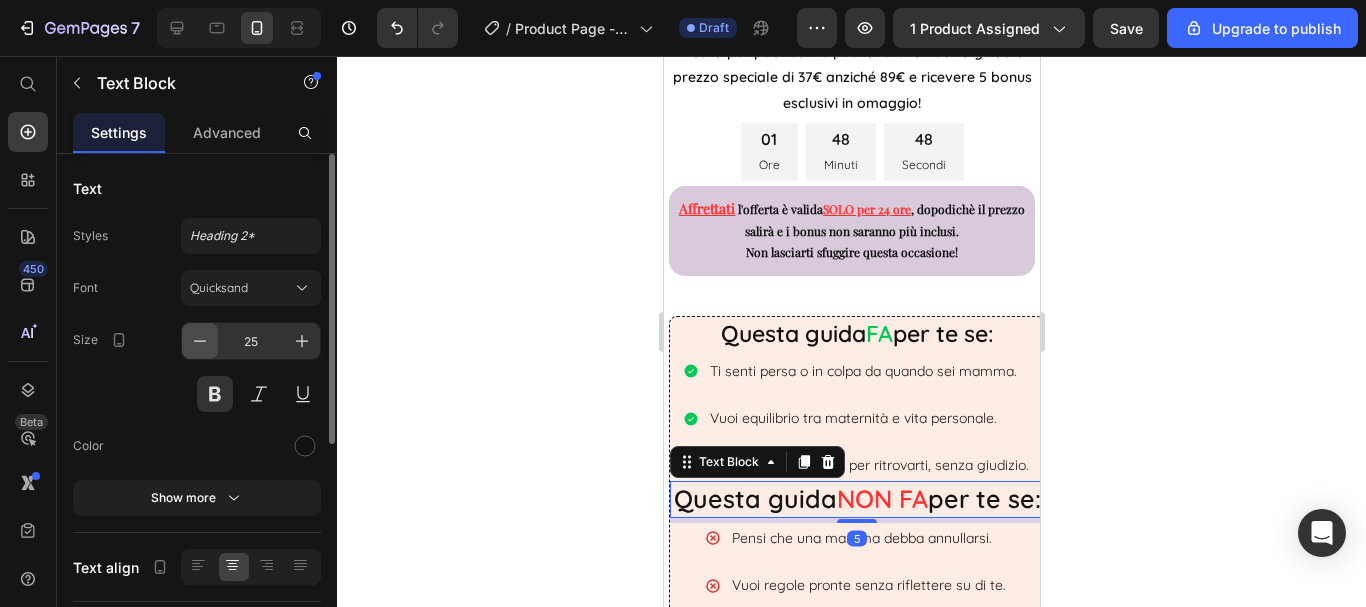 click 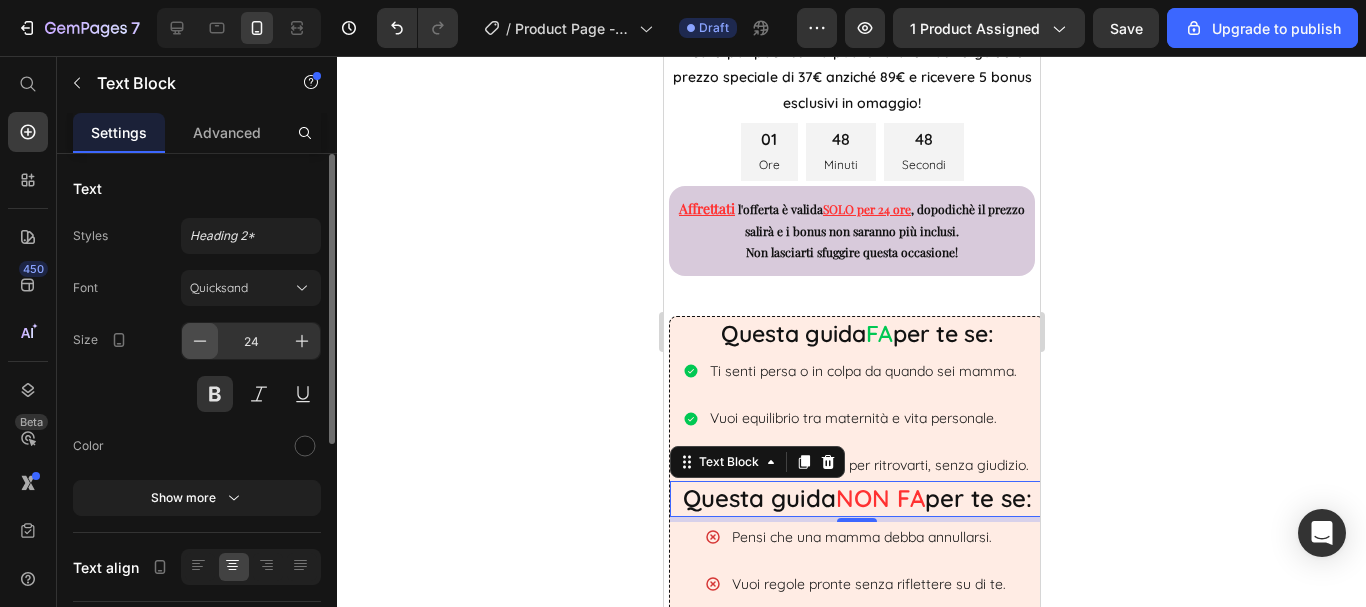 click 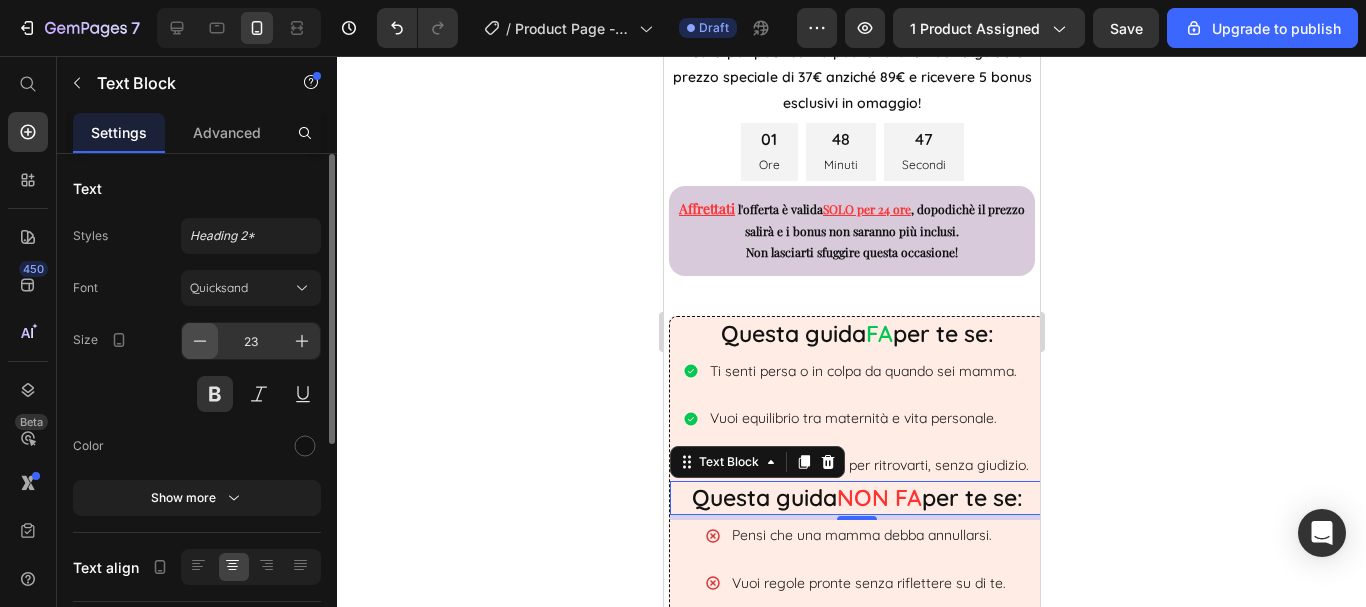 click 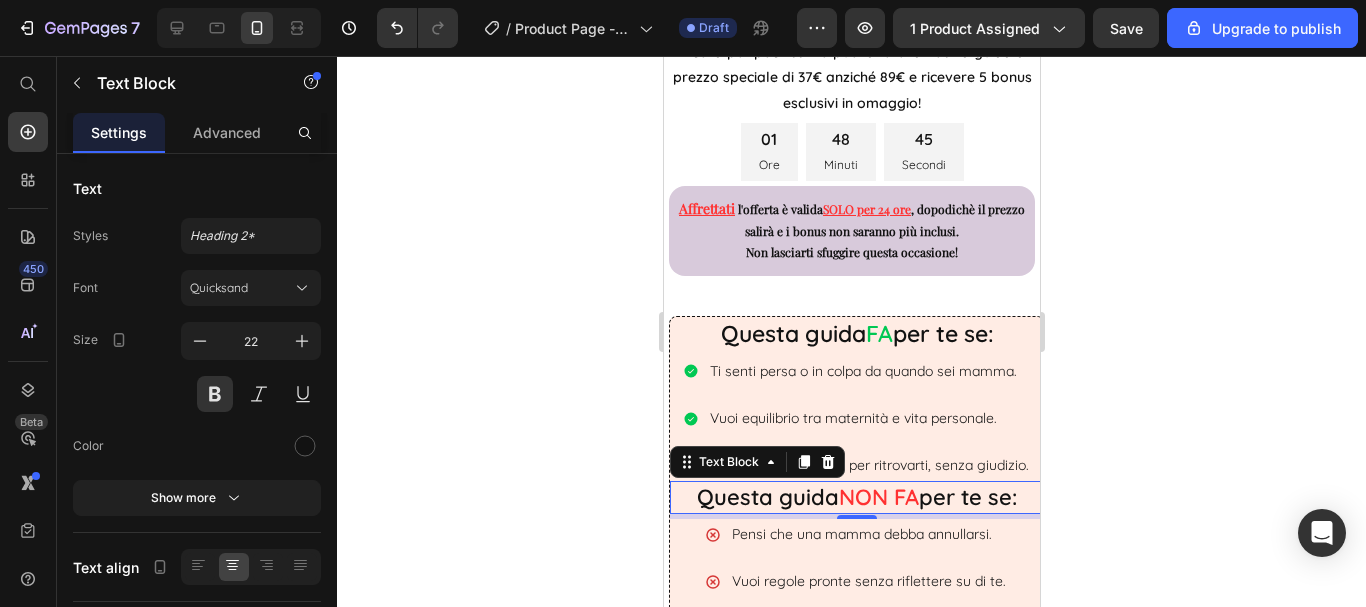click 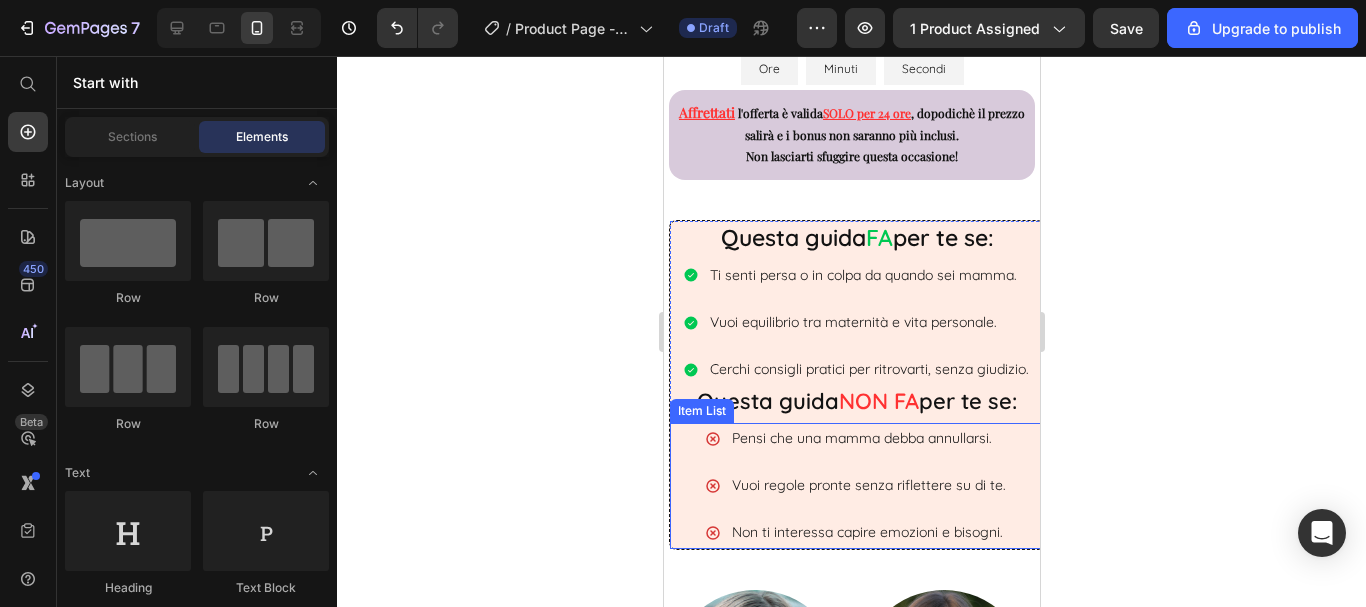 scroll, scrollTop: 1100, scrollLeft: 0, axis: vertical 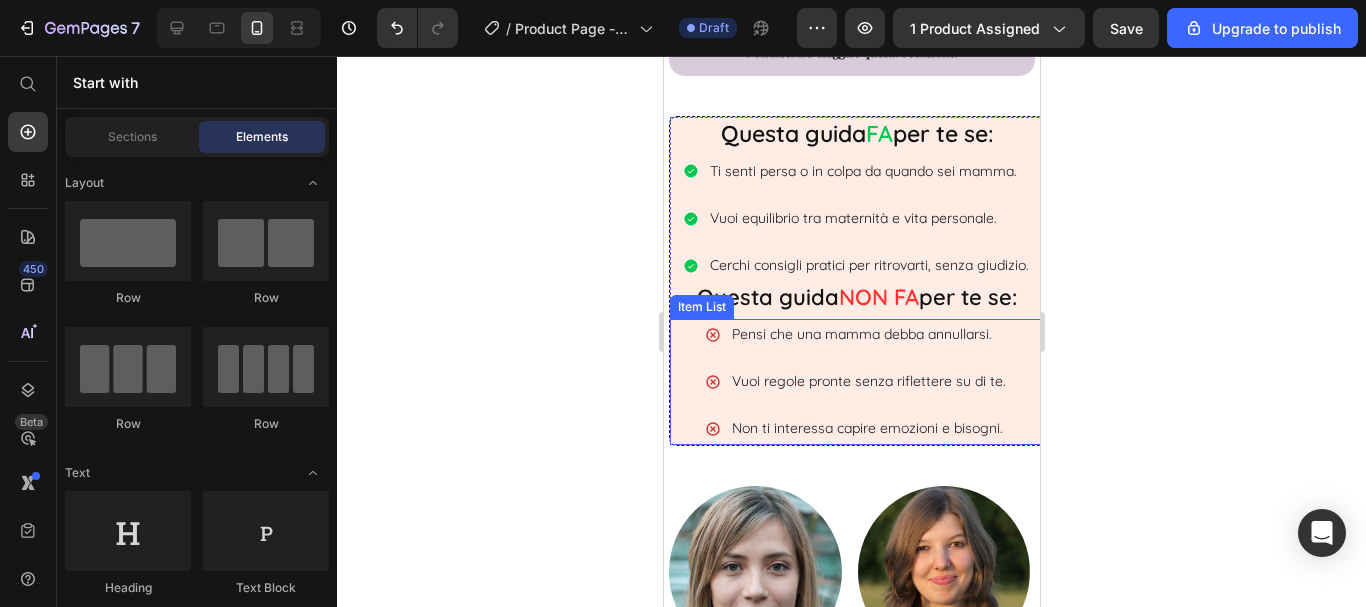 click on "Pensi che una mamma debba annullarsi.
Vuoi regole pronte senza riflettere su di te.
Non ti interessa capire emozioni e bisogni." at bounding box center (856, 382) 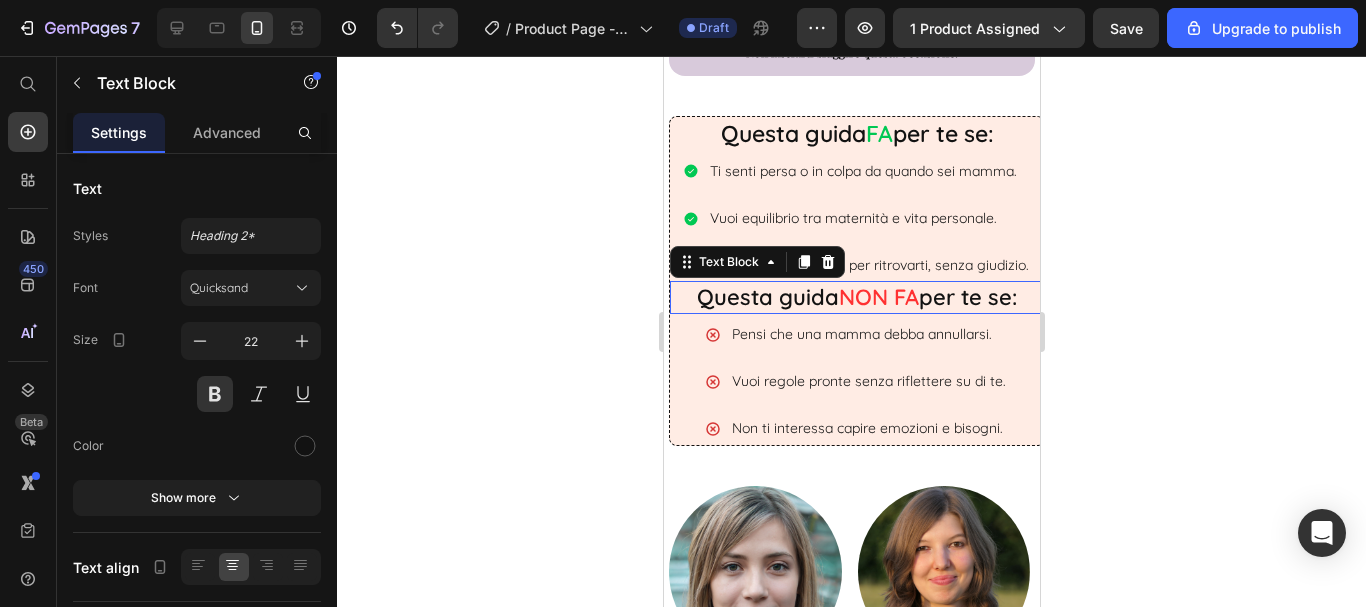 click on "Questa guida  NON FA  per te se: Text Block   0" at bounding box center (856, 297) 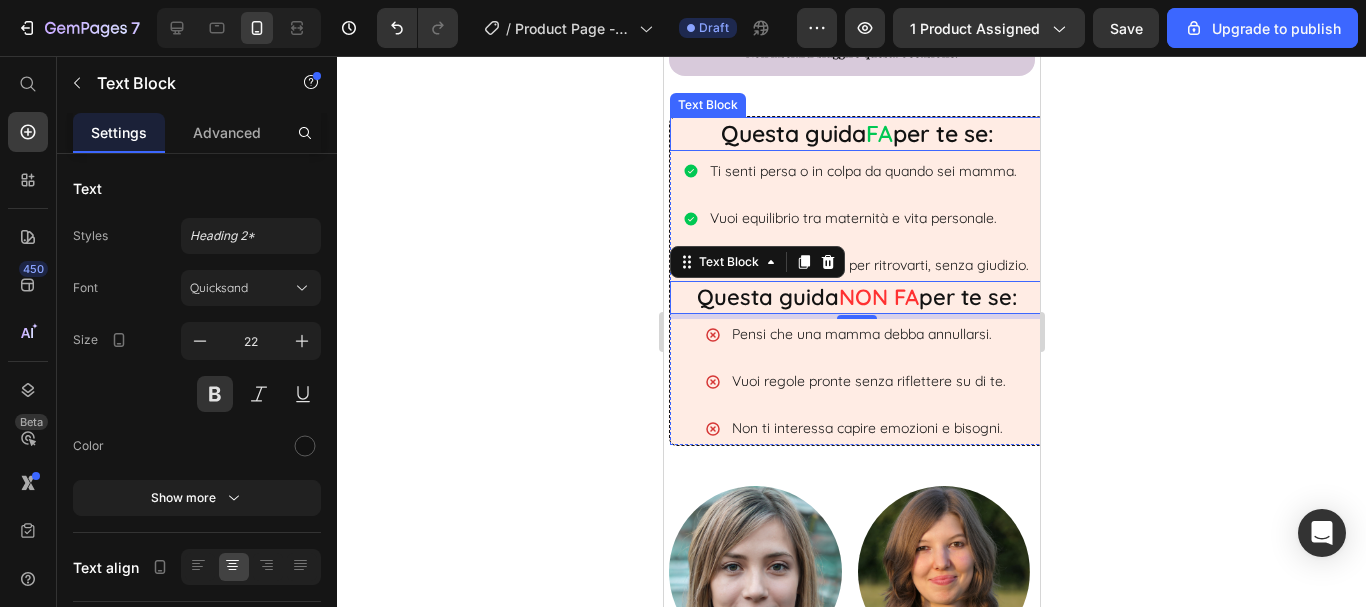 click on "Questa guida  FA  per te se:" at bounding box center (856, 134) 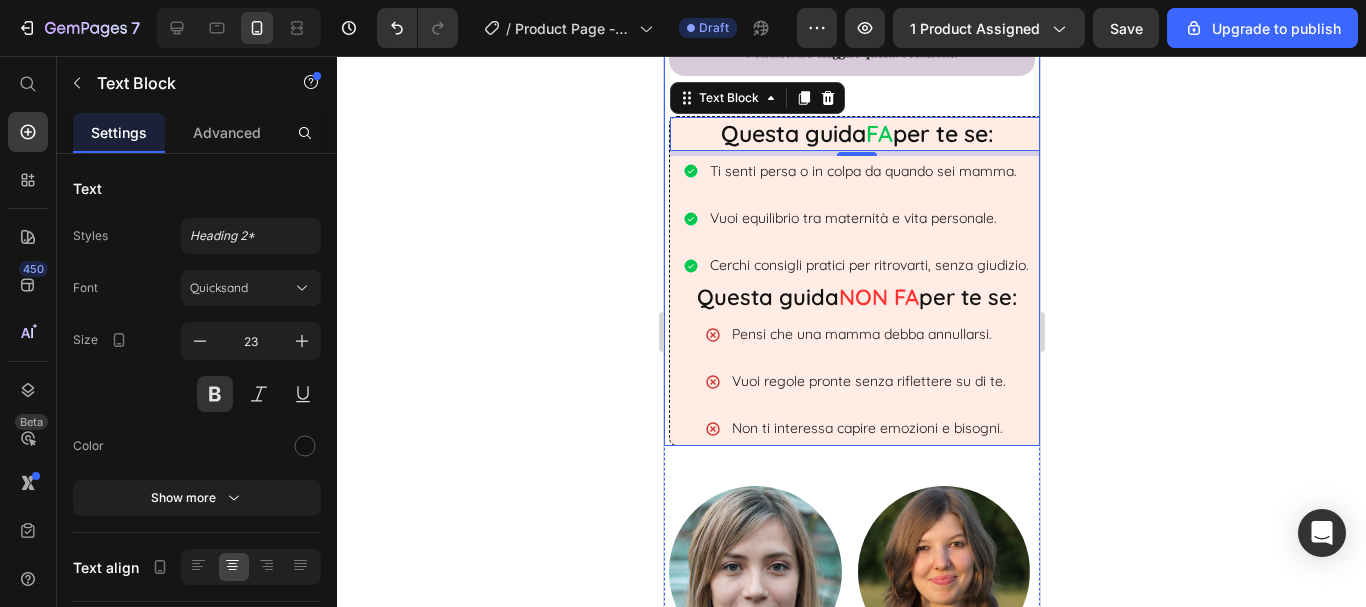 click on "Affrettati   l'offerta è valida  SOLO per 24 ore , dopodichè il prezzo salirà e i bonus non saranno più inclusi.  Non lasciarti sfuggire questa occasione! Text Block Questa guida  FA  per te se: Text Block   5 Ti senti persa o in colpa da quando sei mamma. Vuoi equilibrio tra maternità e vita personale. Cerchi consigli pratici per ritrovarti, senza giudizio. Item List Questa guida  NON FA  per te se: Text Block
Pensi che una mamma debba annullarsi.
Vuoi regole pronte senza riflettere su di te.
Non ti interessa capire emozioni e bisogni. Item List Row" at bounding box center (851, 213) 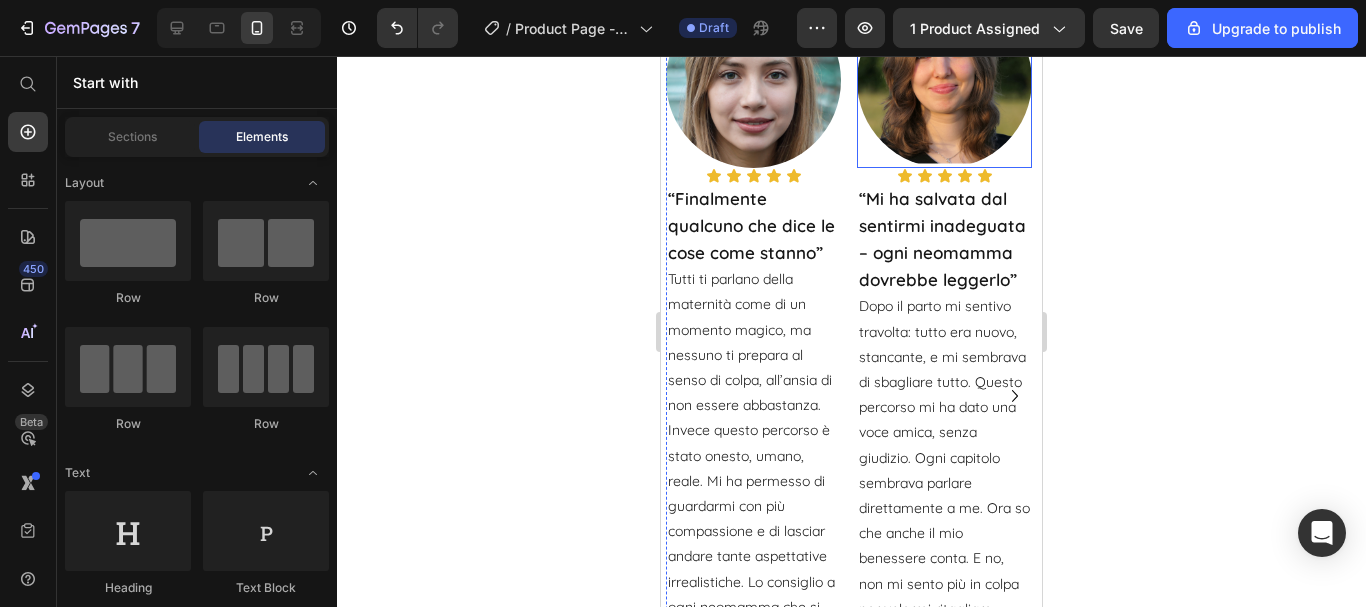 scroll, scrollTop: 1600, scrollLeft: 0, axis: vertical 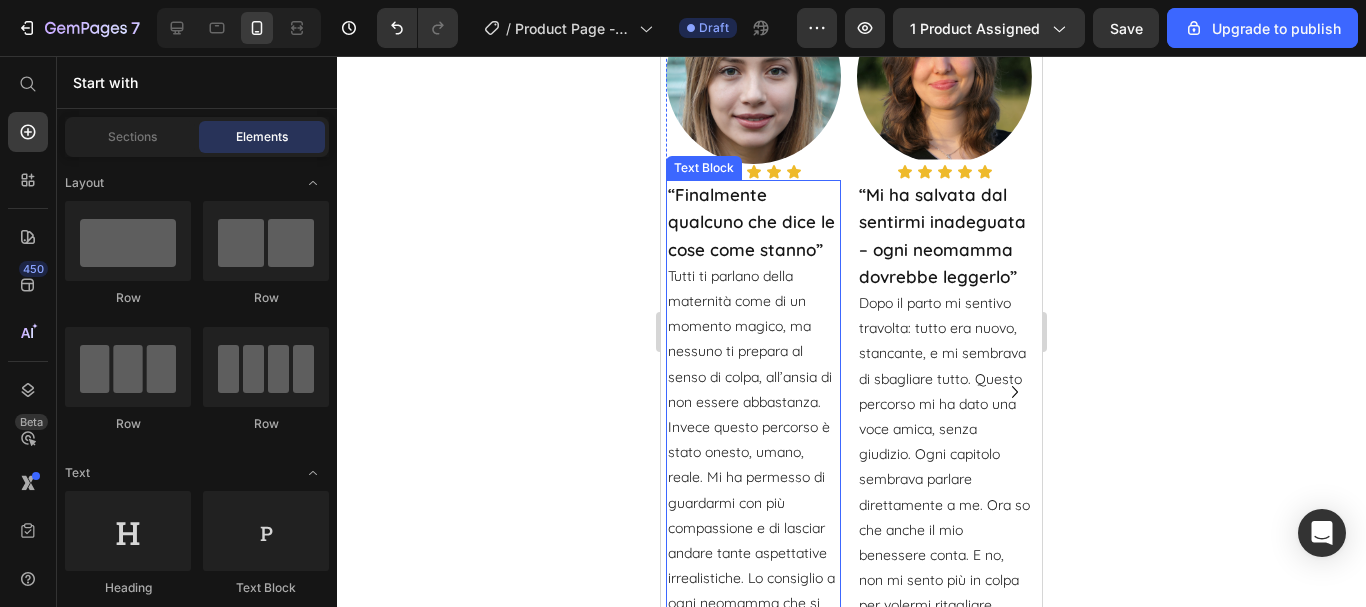 click on "“Finalmente qualcuno che dice le cose come stanno”" at bounding box center [751, 221] 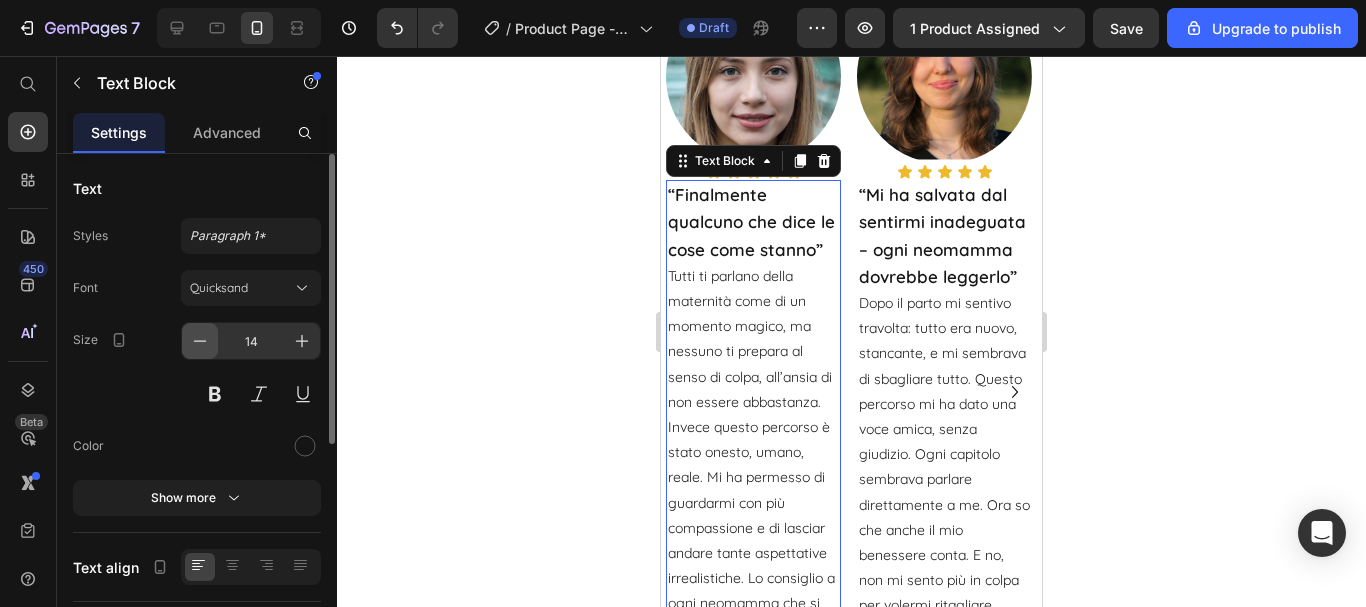 click 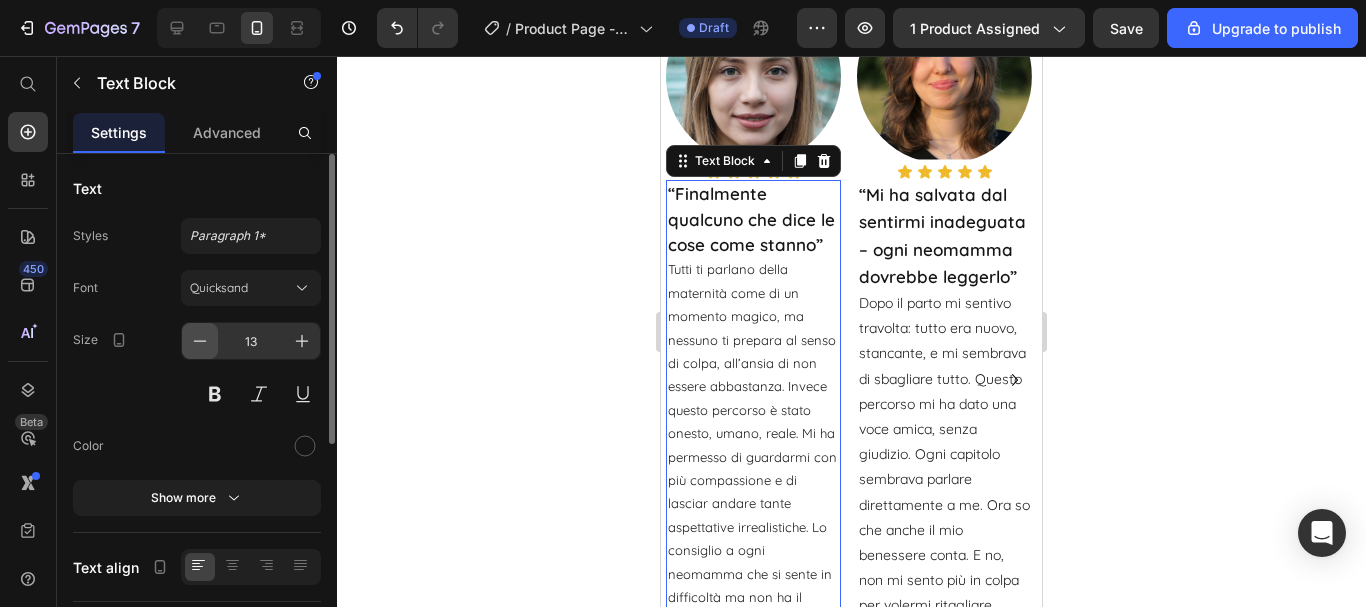 click 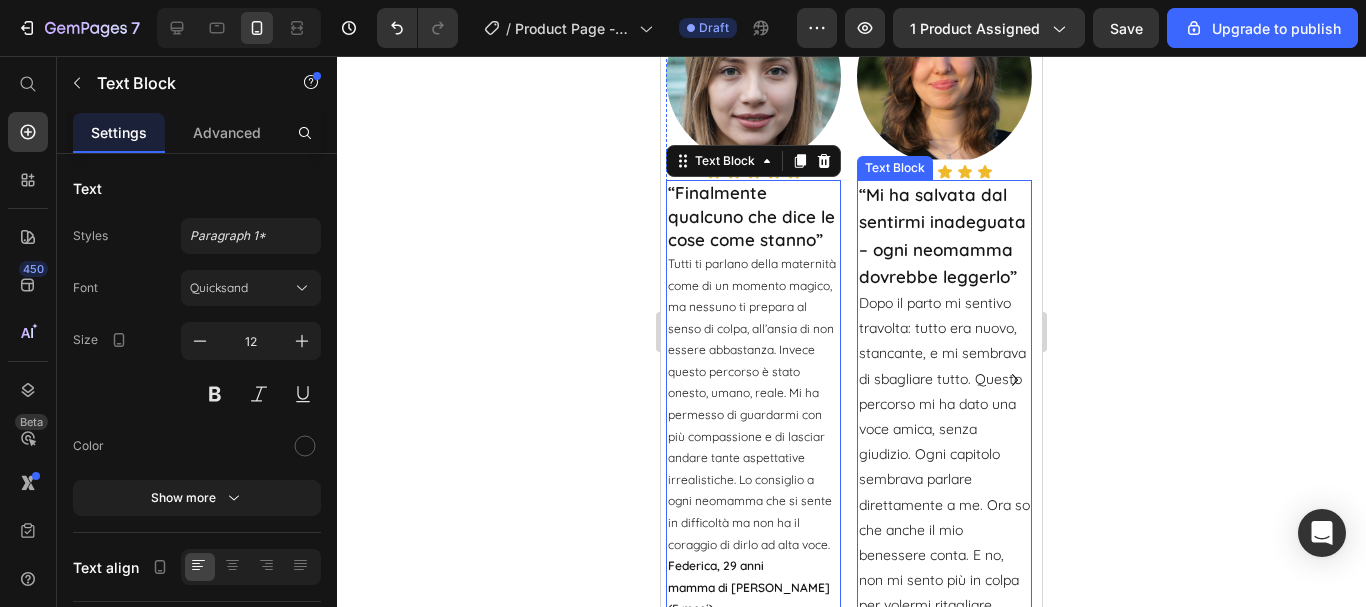 click on "“Mi ha salvata dal sentirmi inadeguata – ogni neomamma dovrebbe leggerlo”" at bounding box center [942, 235] 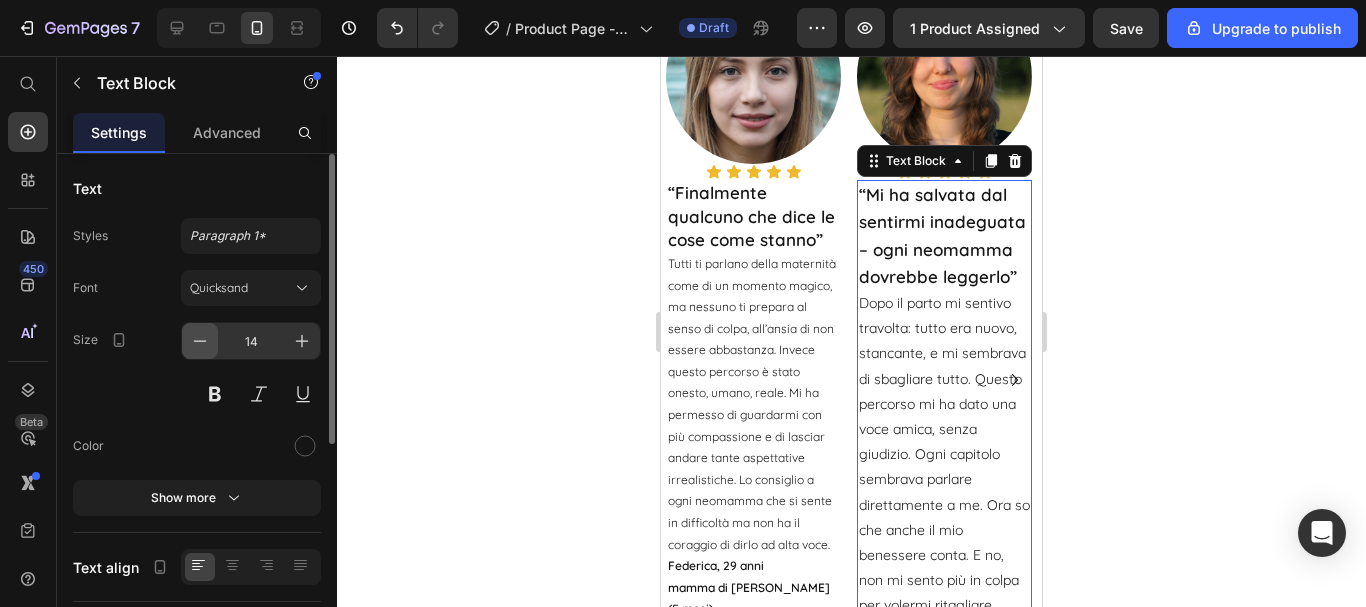 click 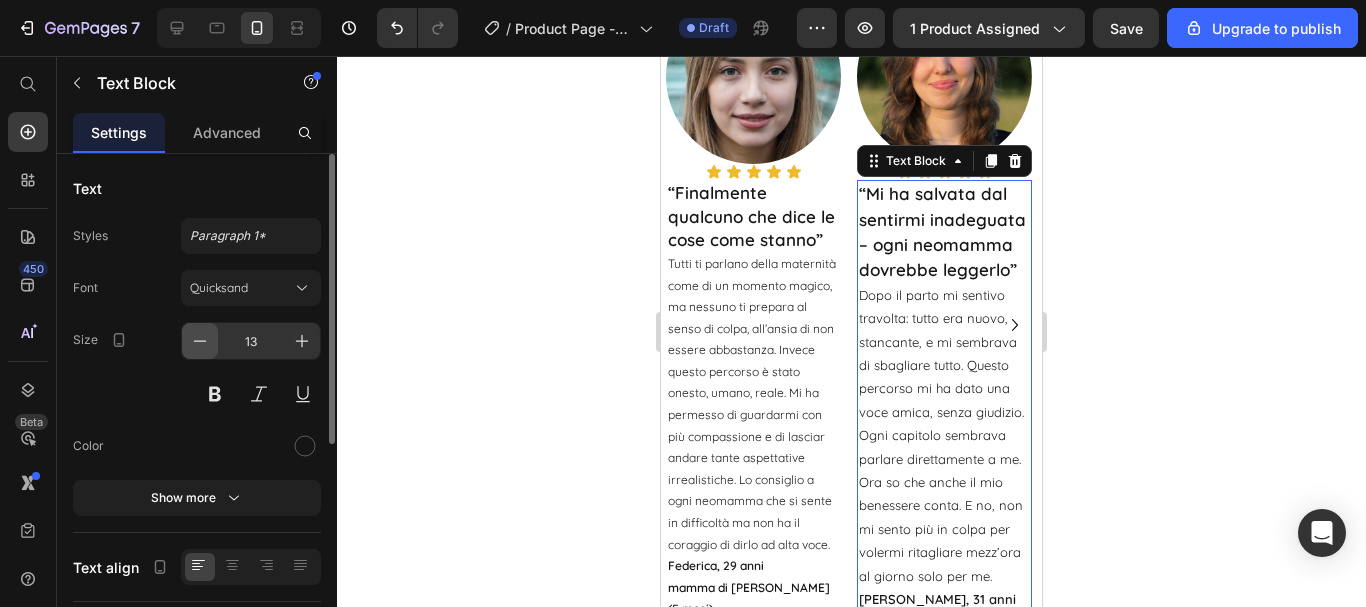 click 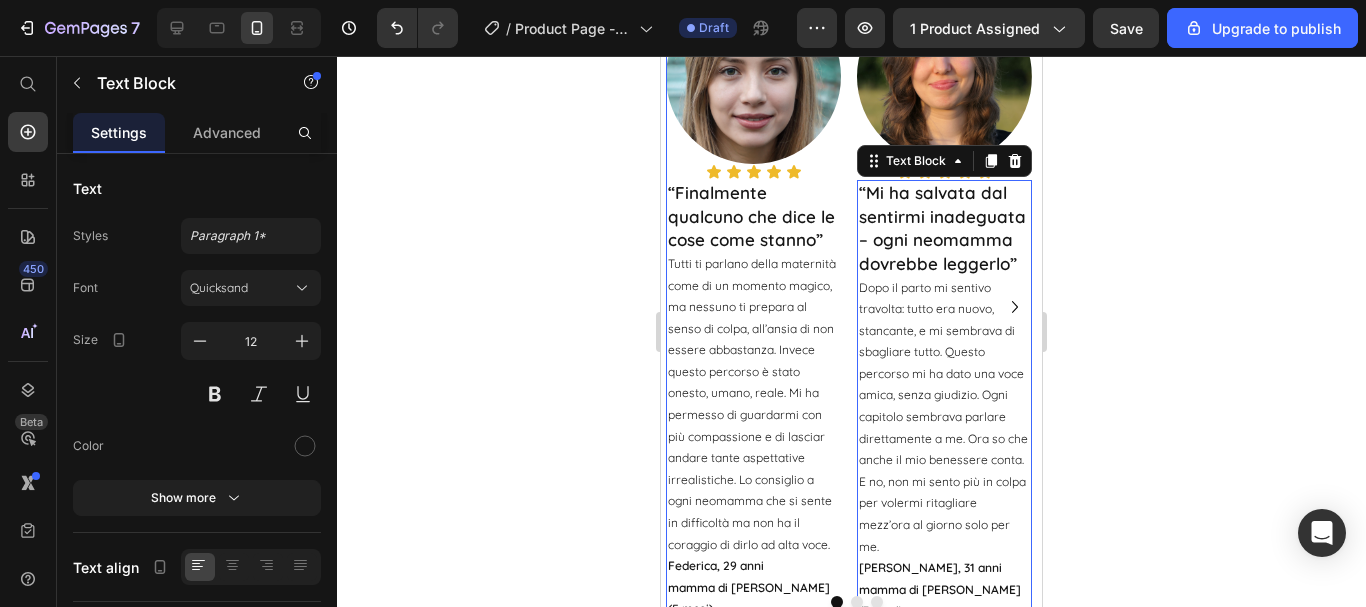 click 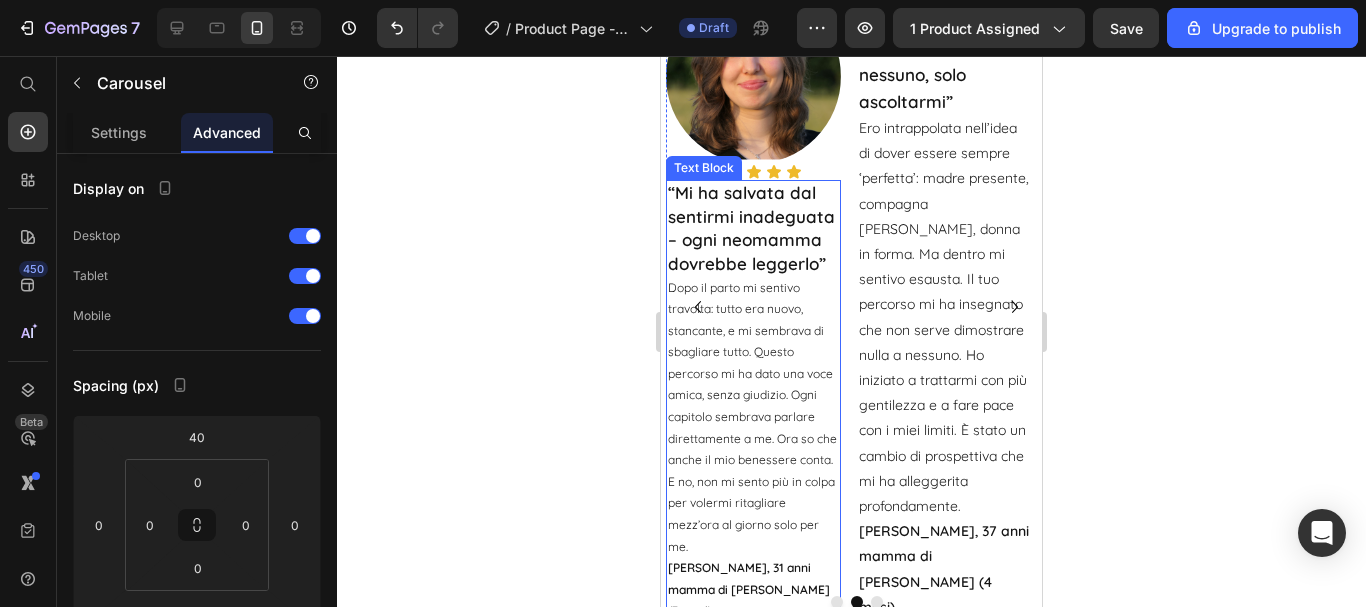 click on "“Mi ha salvata dal sentirmi inadeguata – ogni neomamma dovrebbe leggerlo”" at bounding box center (751, 228) 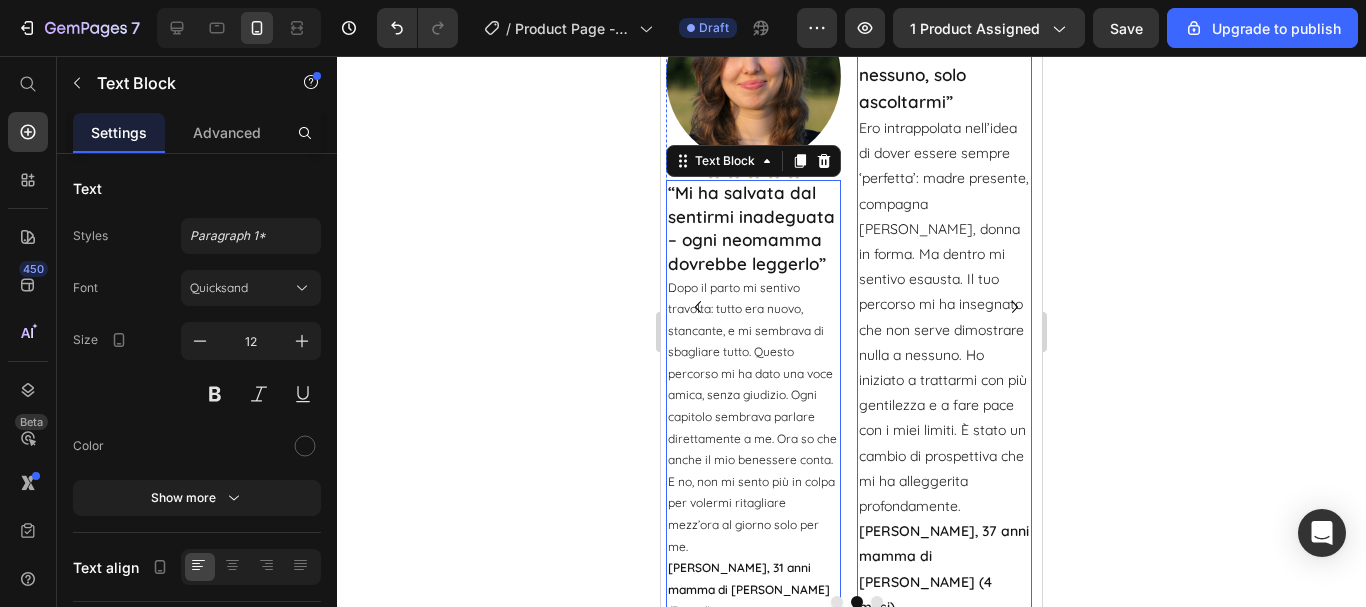 click on "“Non dovevo dimostrare niente a nessuno, solo ascoltarmi”" at bounding box center (940, 60) 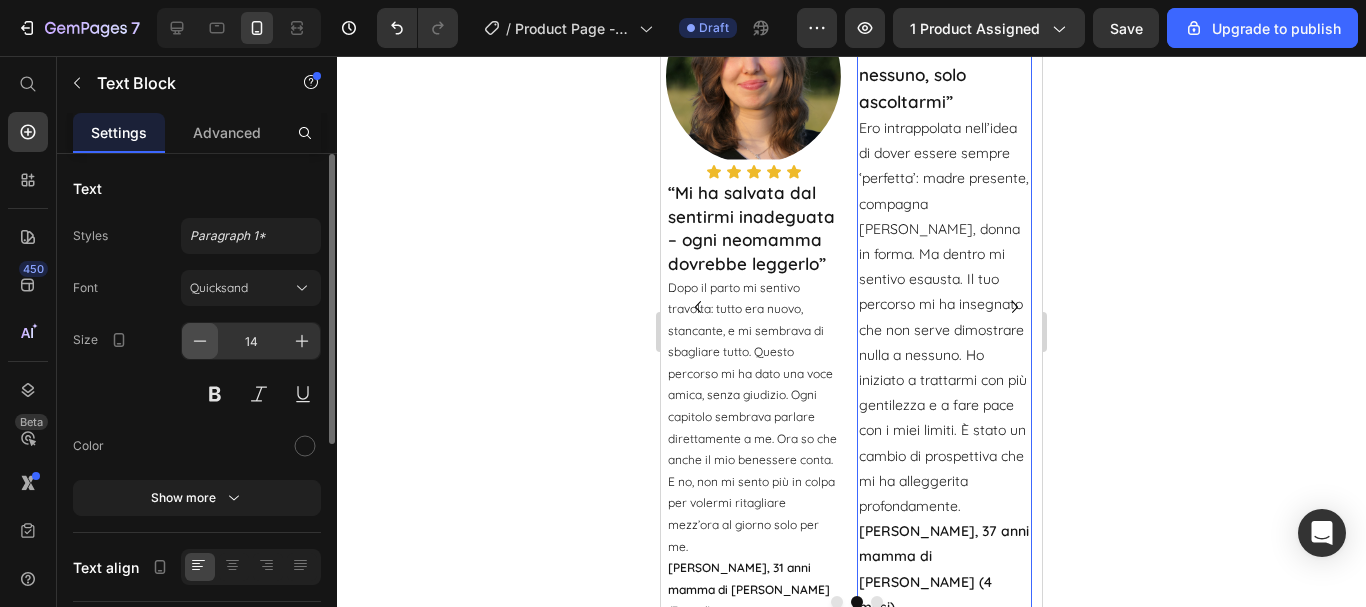 click 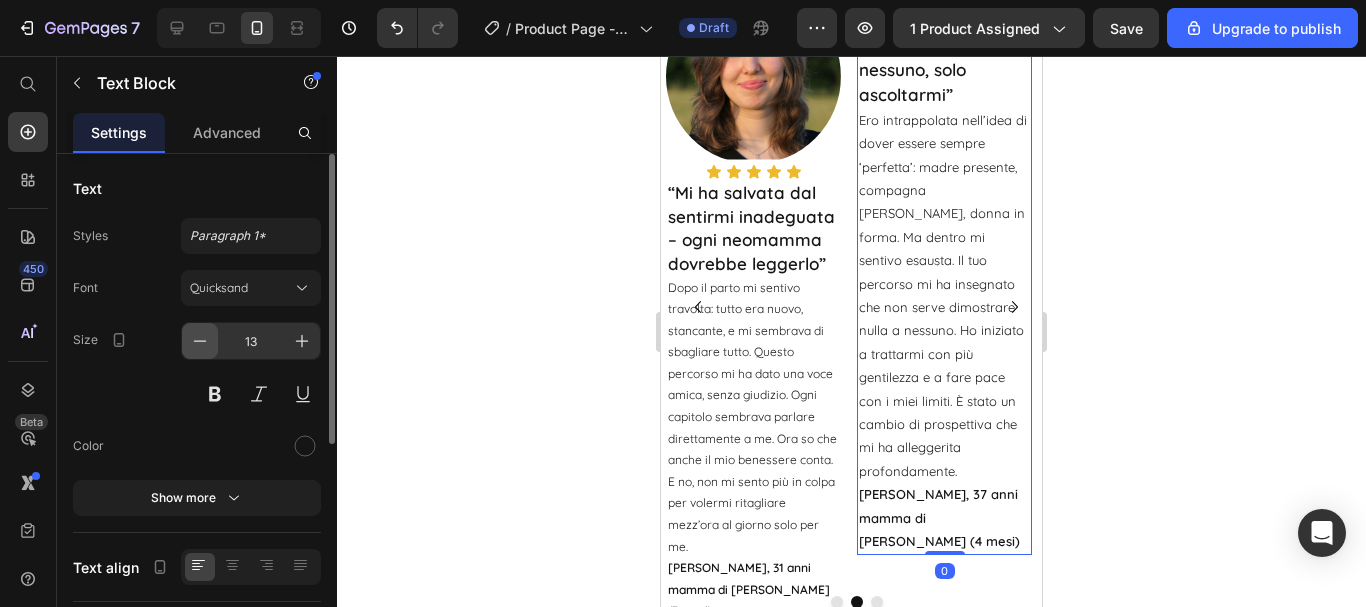click 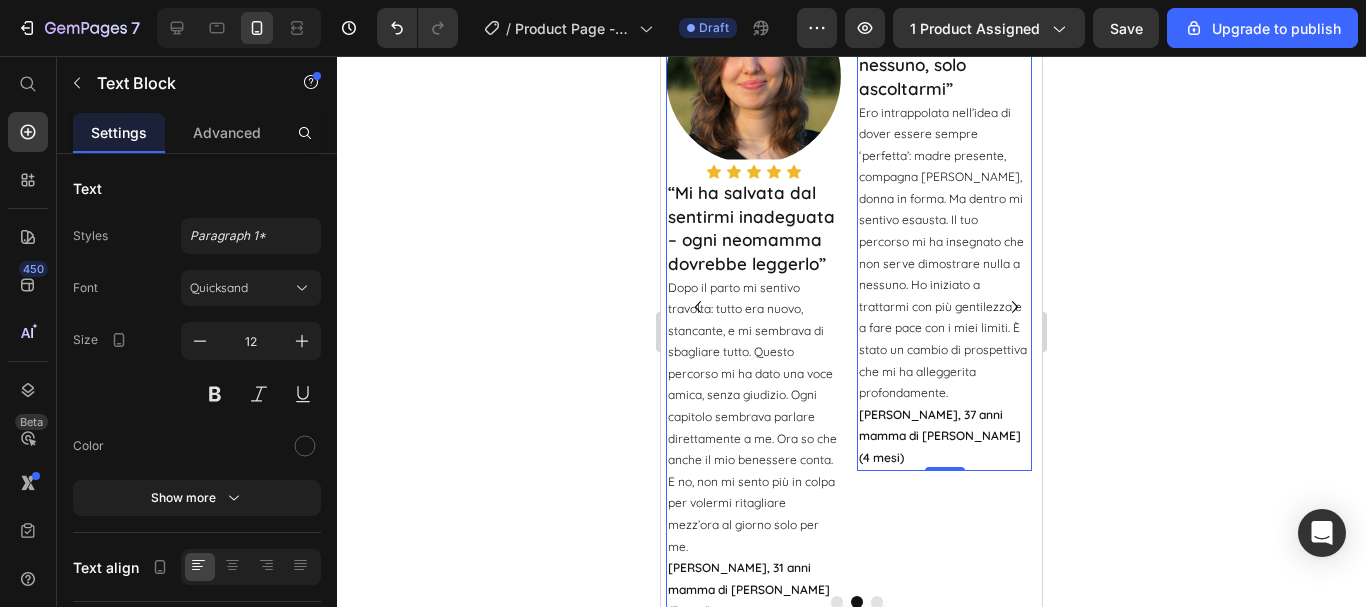 click 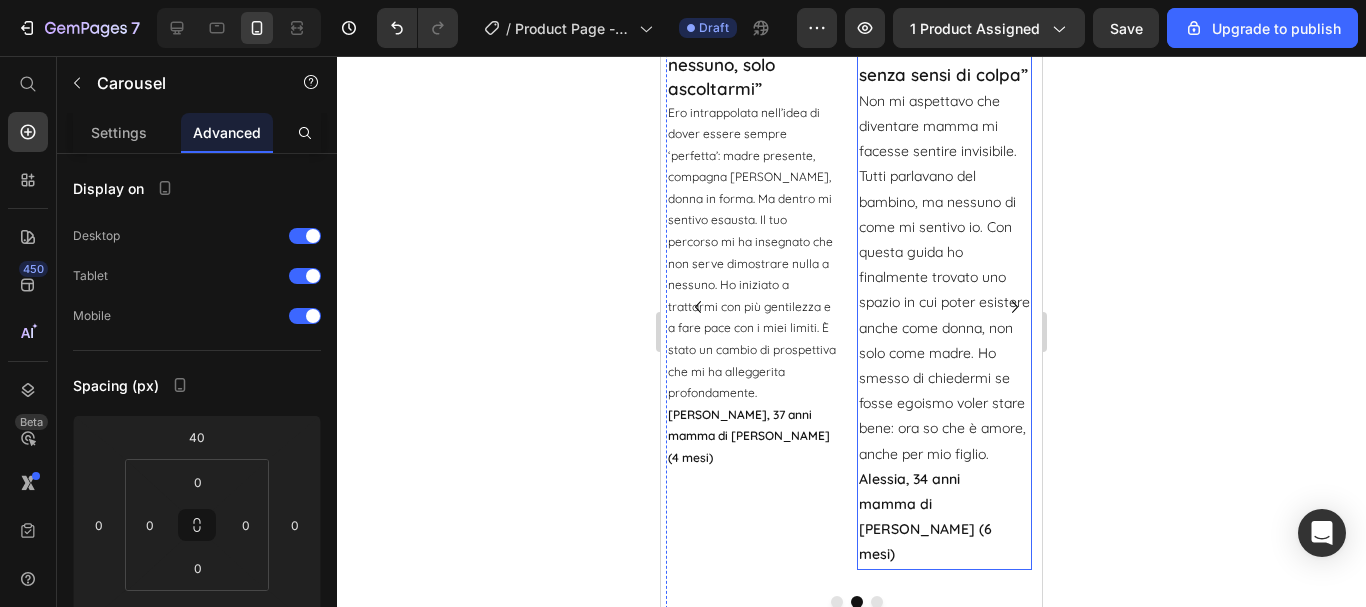 click on "“Mi ha aiutata a ritrovare me stessa, senza sensi di colpa”" at bounding box center [943, 46] 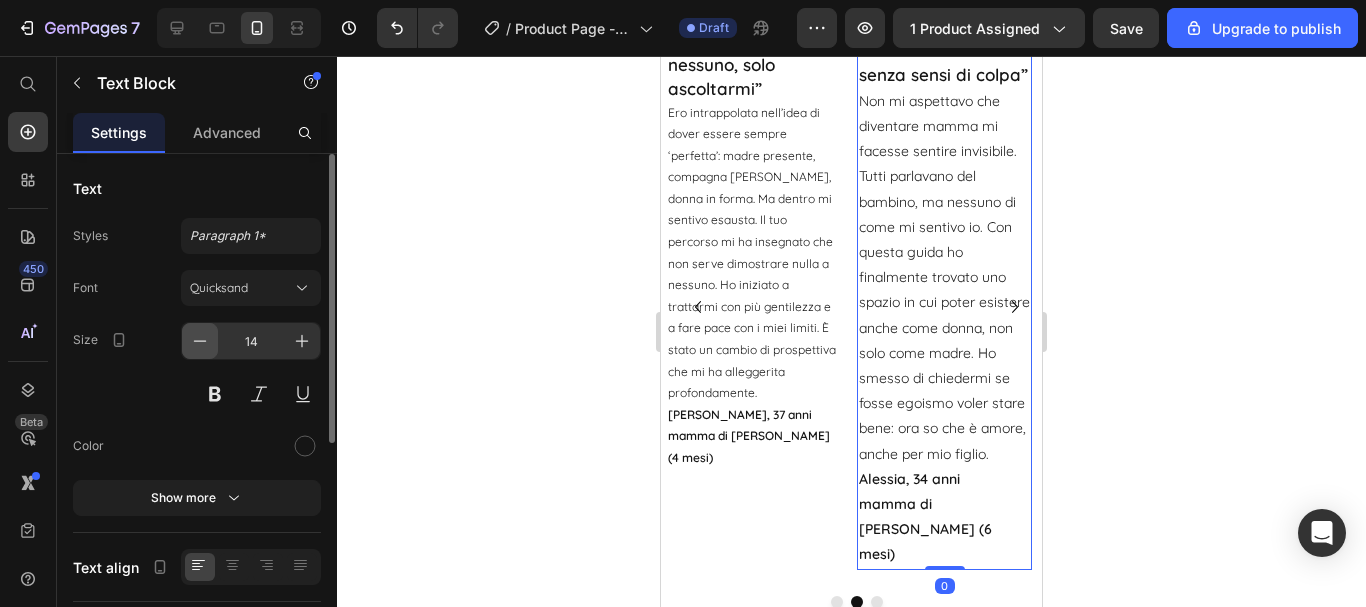 click 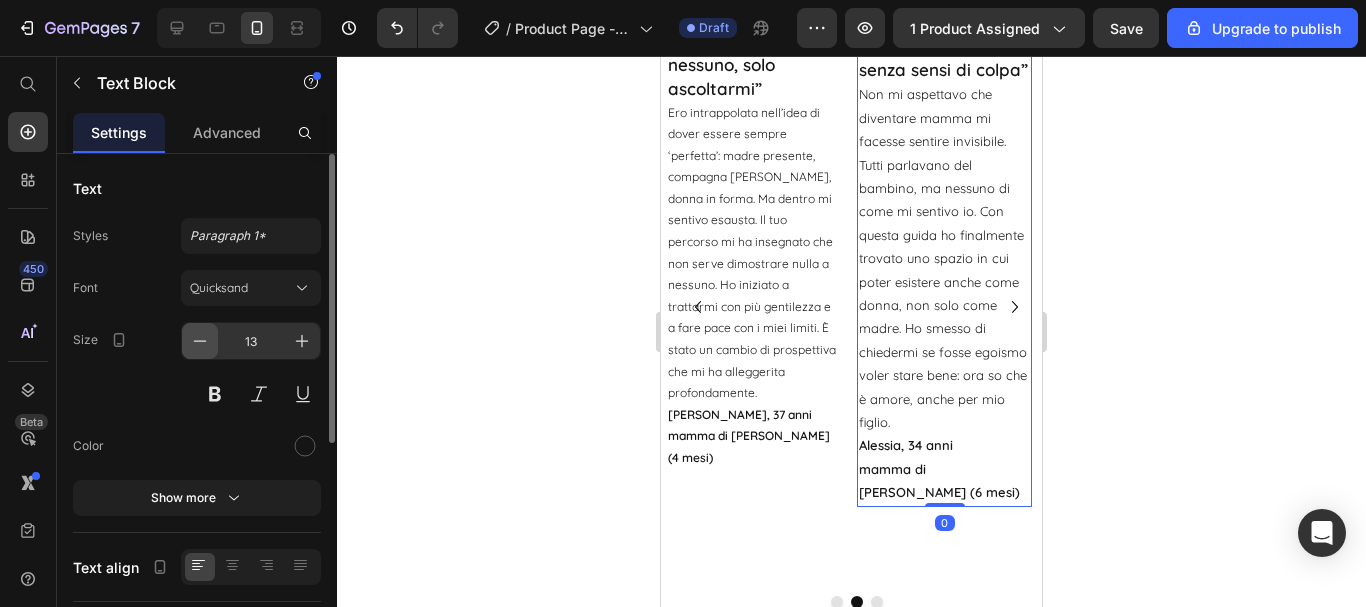 click 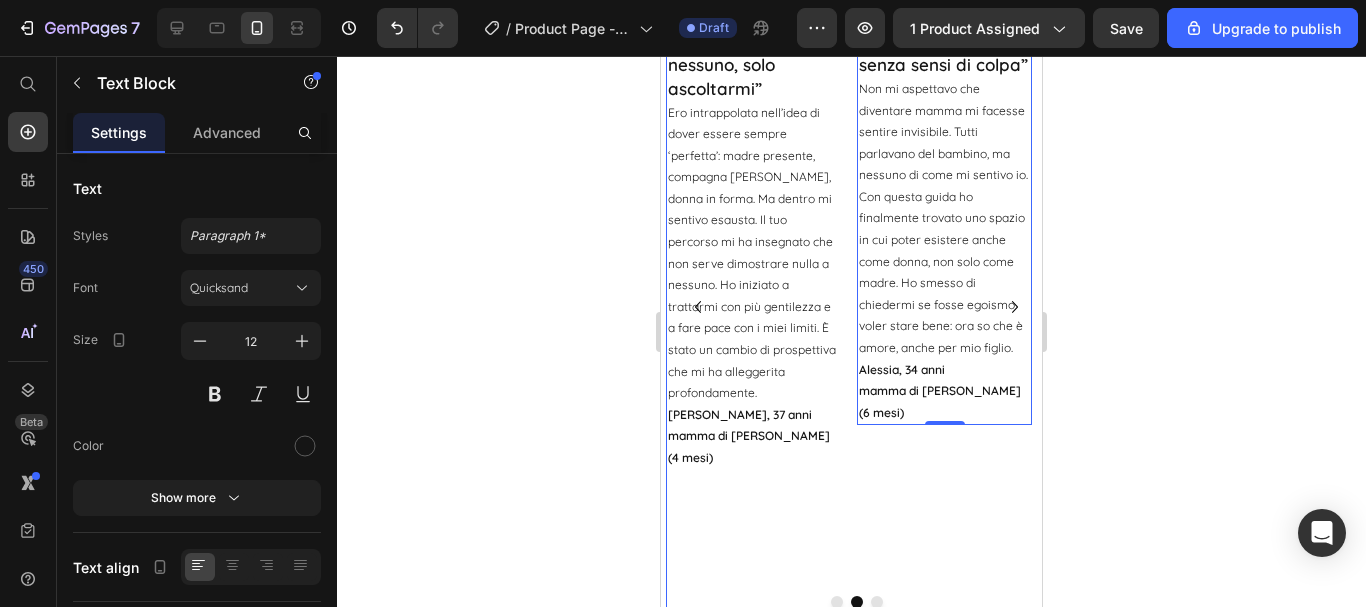 click 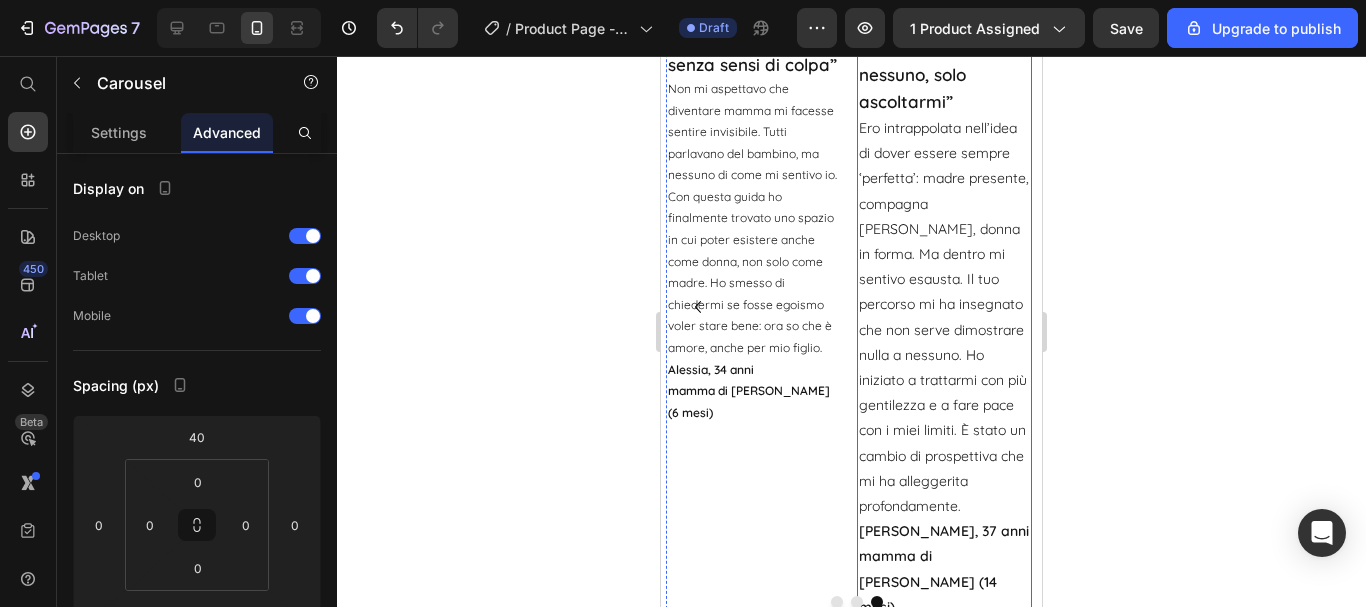 click on "“Non dovevo dimostrare niente a nessuno, solo ascoltarmi”" at bounding box center [940, 60] 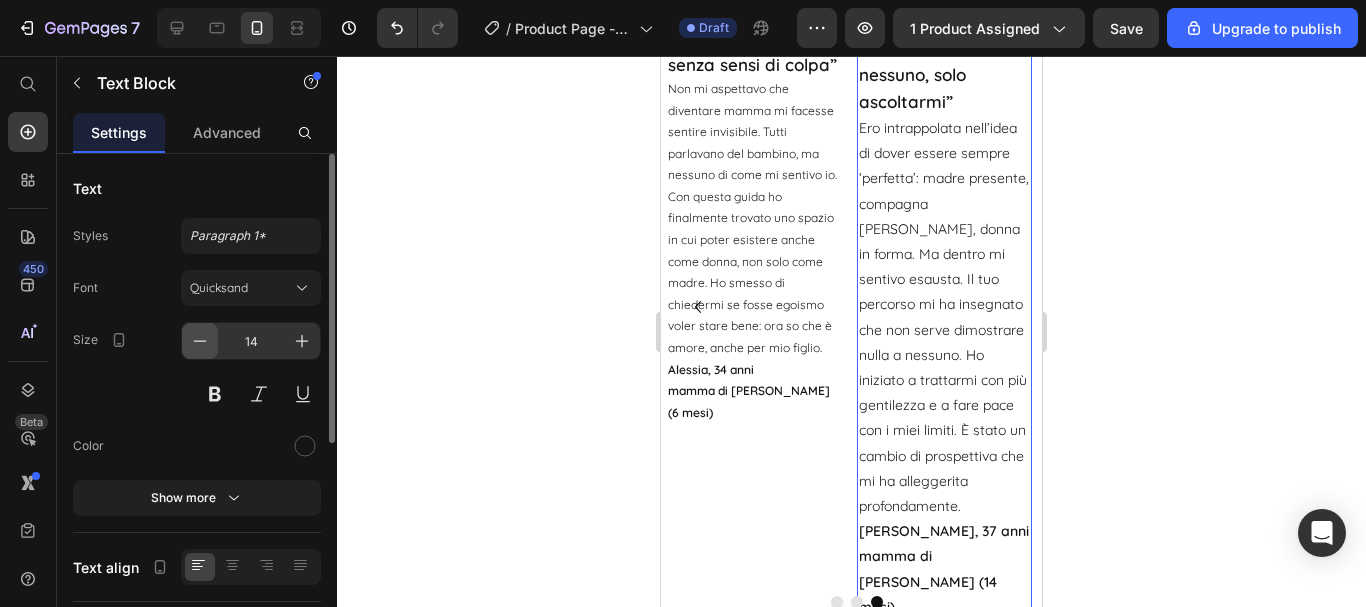 click 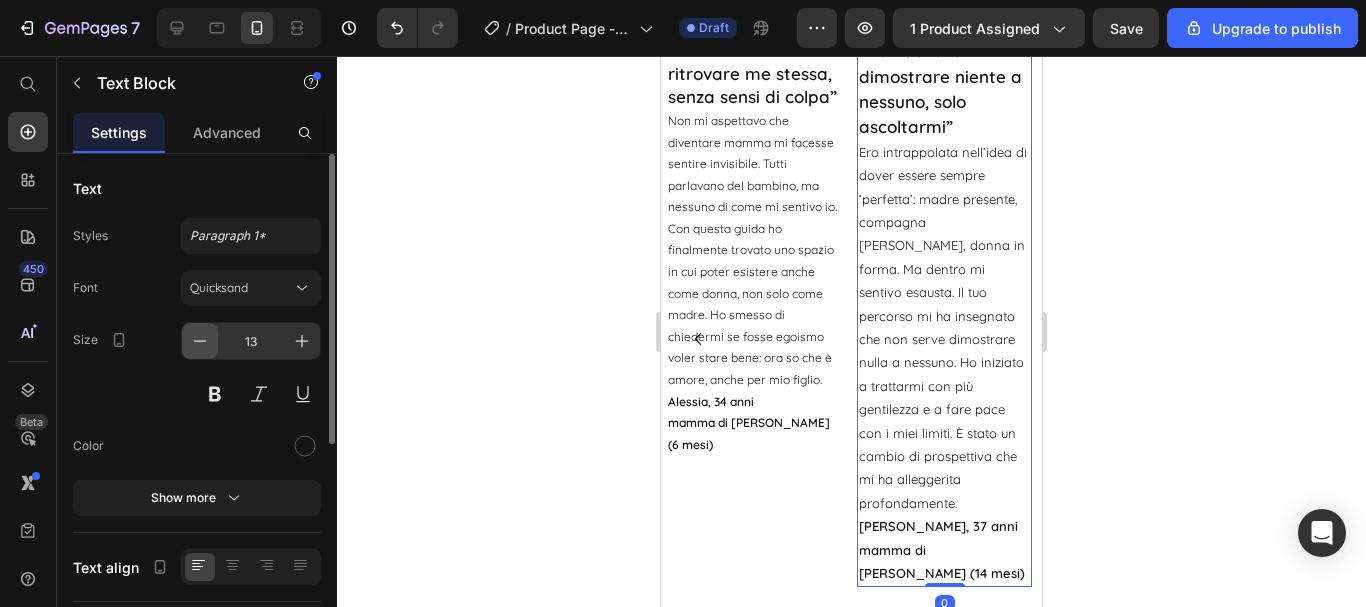click 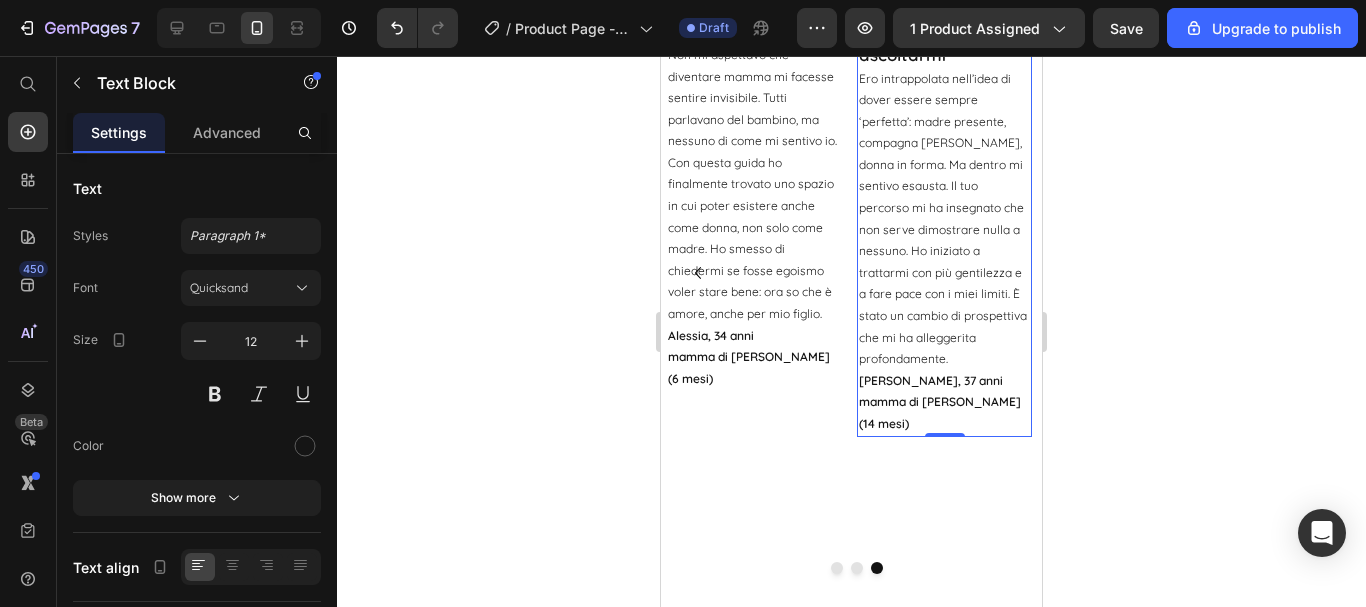 scroll, scrollTop: 1939, scrollLeft: 0, axis: vertical 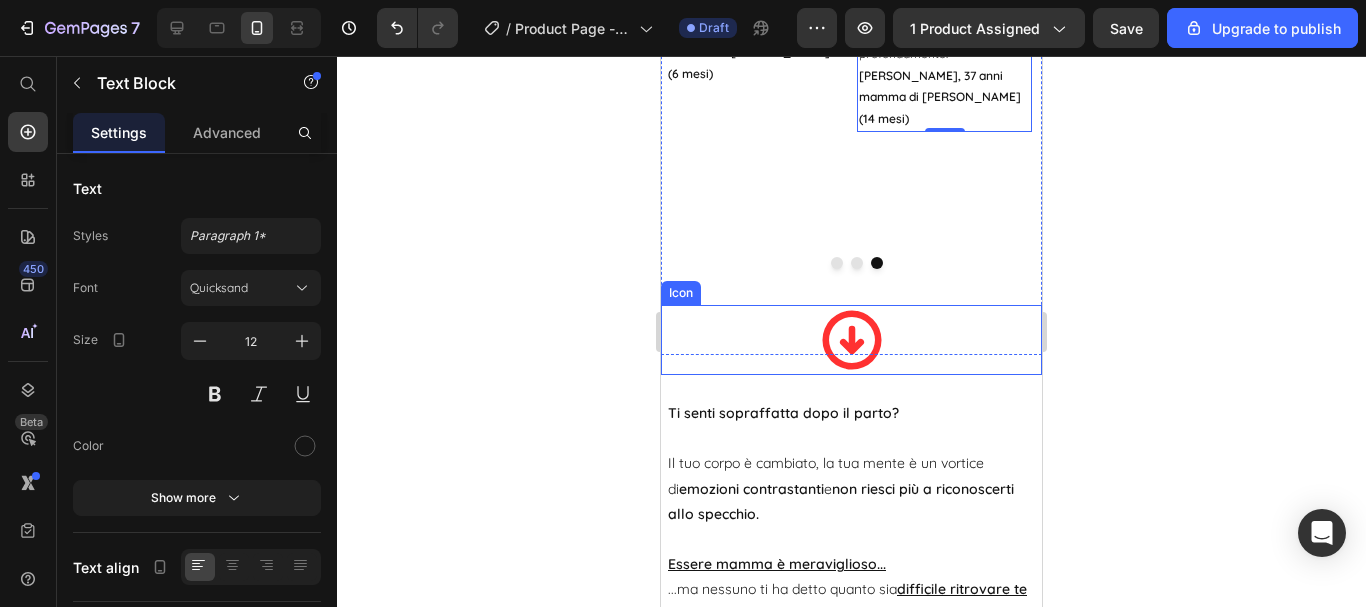 click 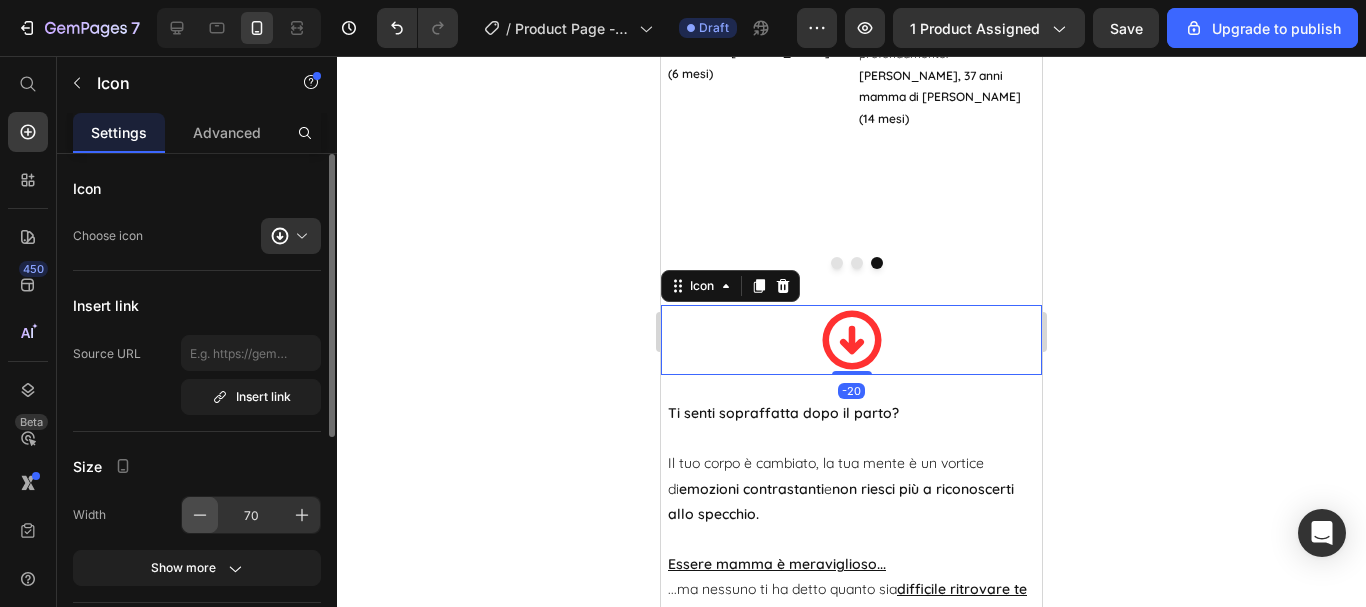 click at bounding box center (200, 515) 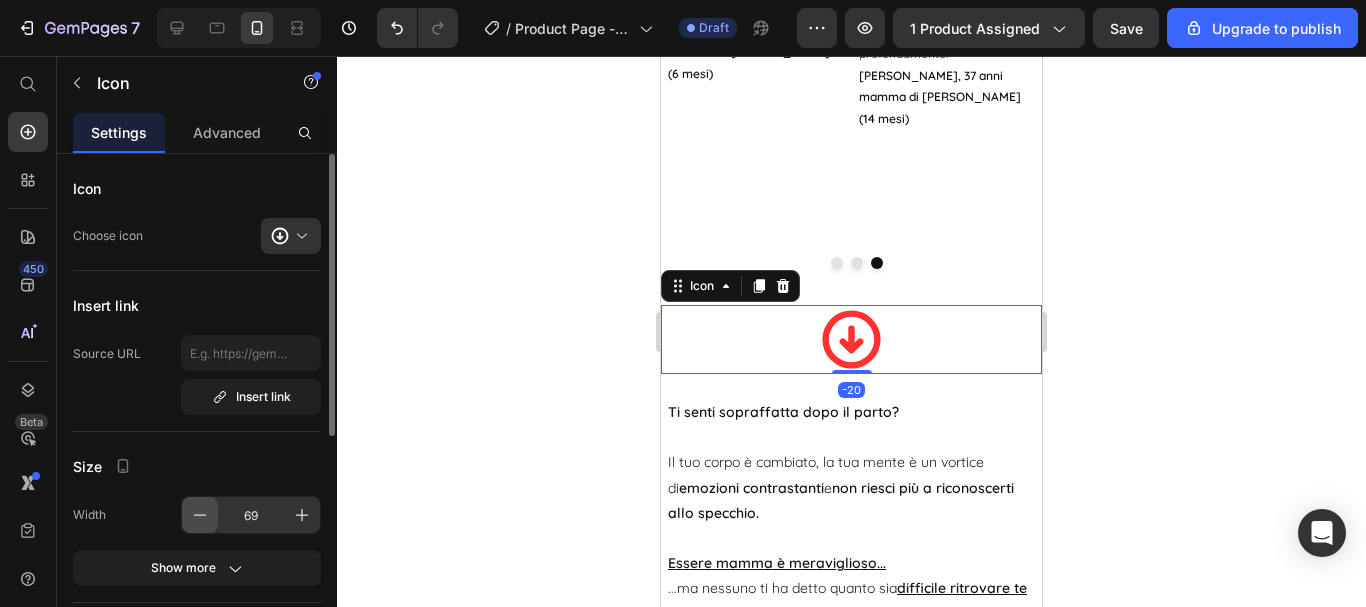 click at bounding box center (200, 515) 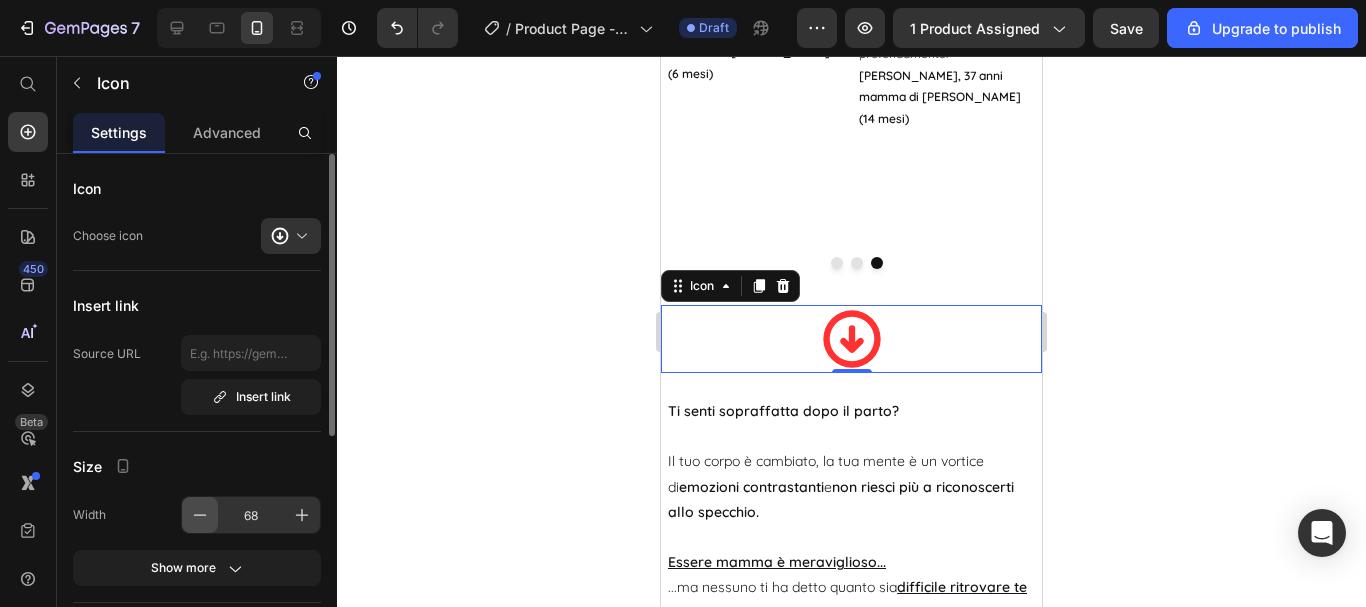 click at bounding box center [200, 515] 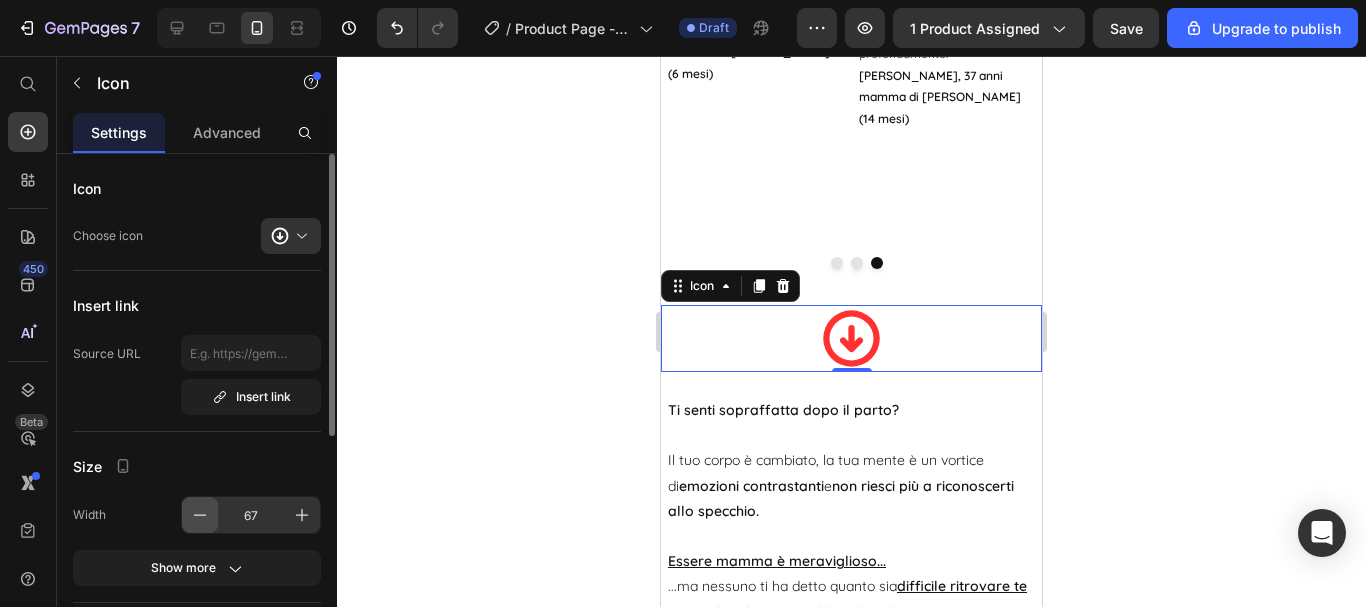 click at bounding box center [200, 515] 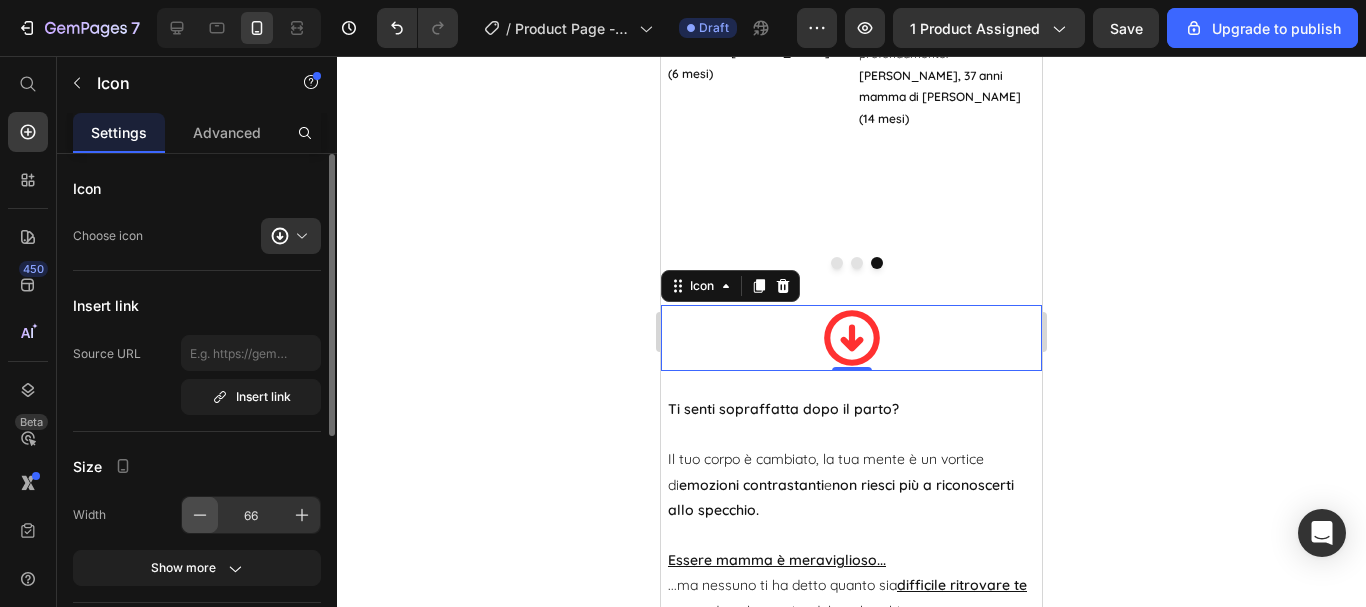 click at bounding box center [200, 515] 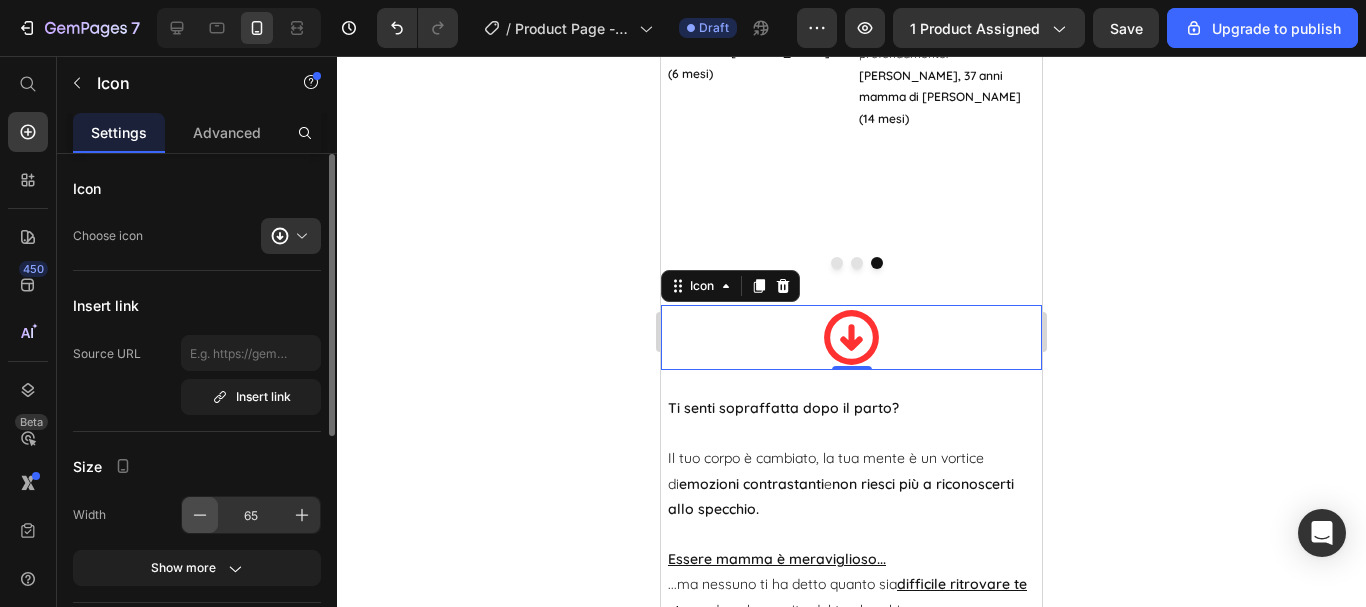 click at bounding box center (200, 515) 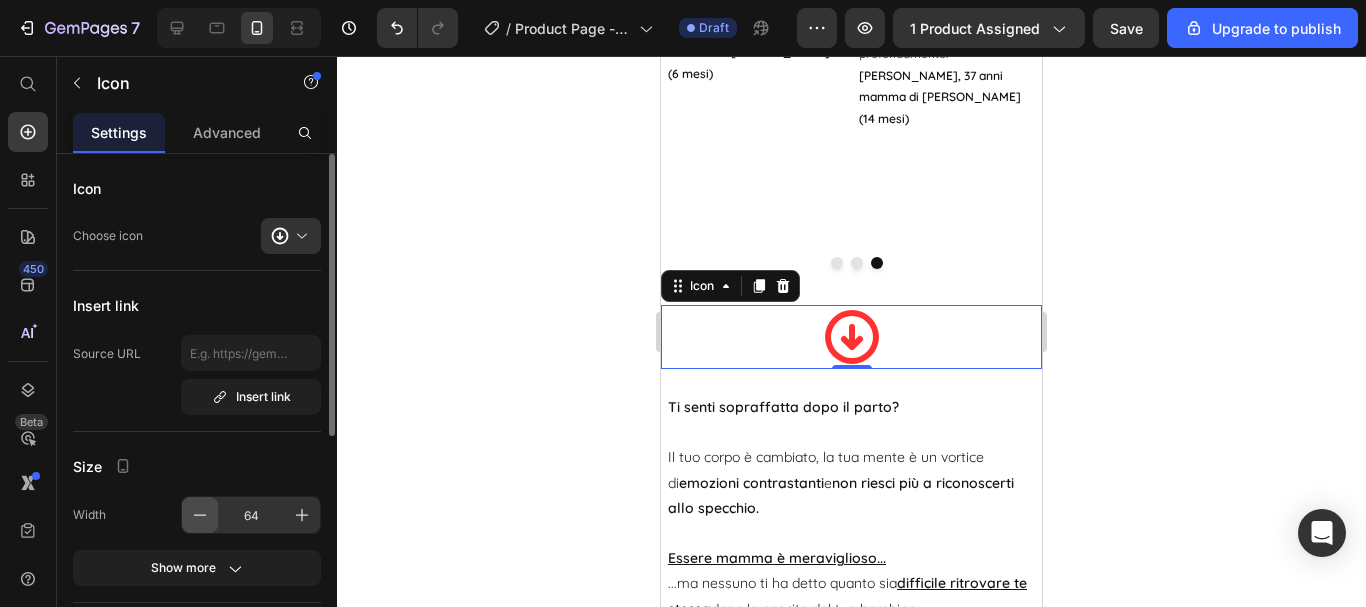 click at bounding box center [200, 515] 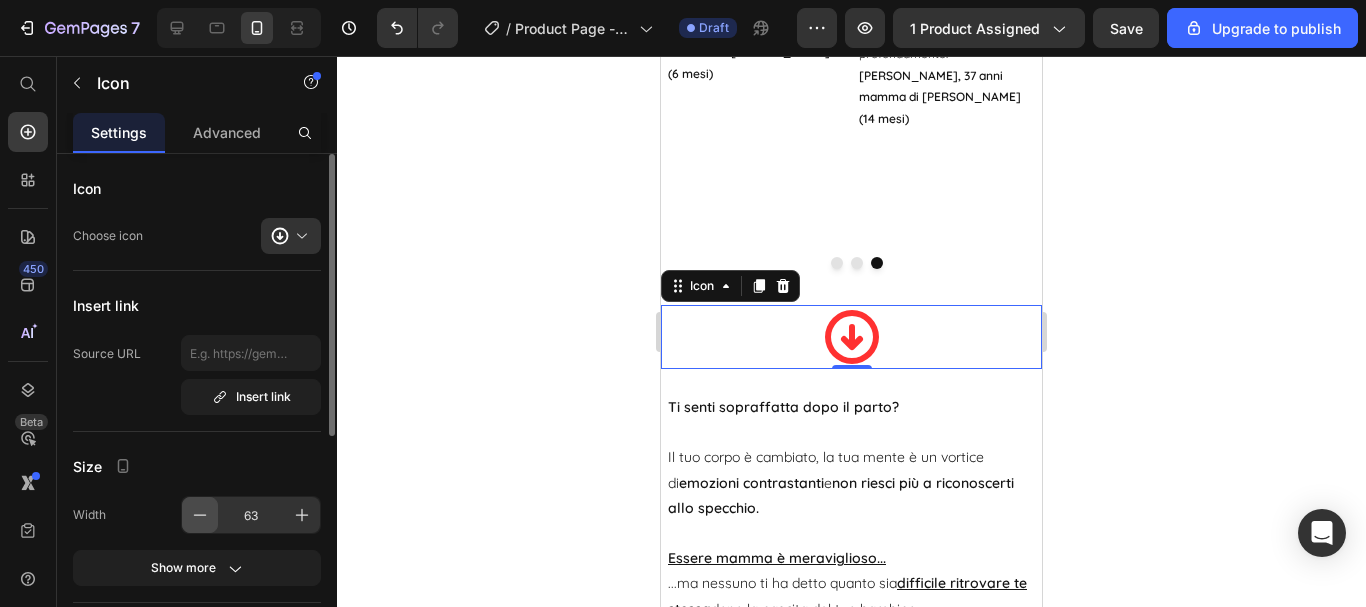 click at bounding box center (200, 515) 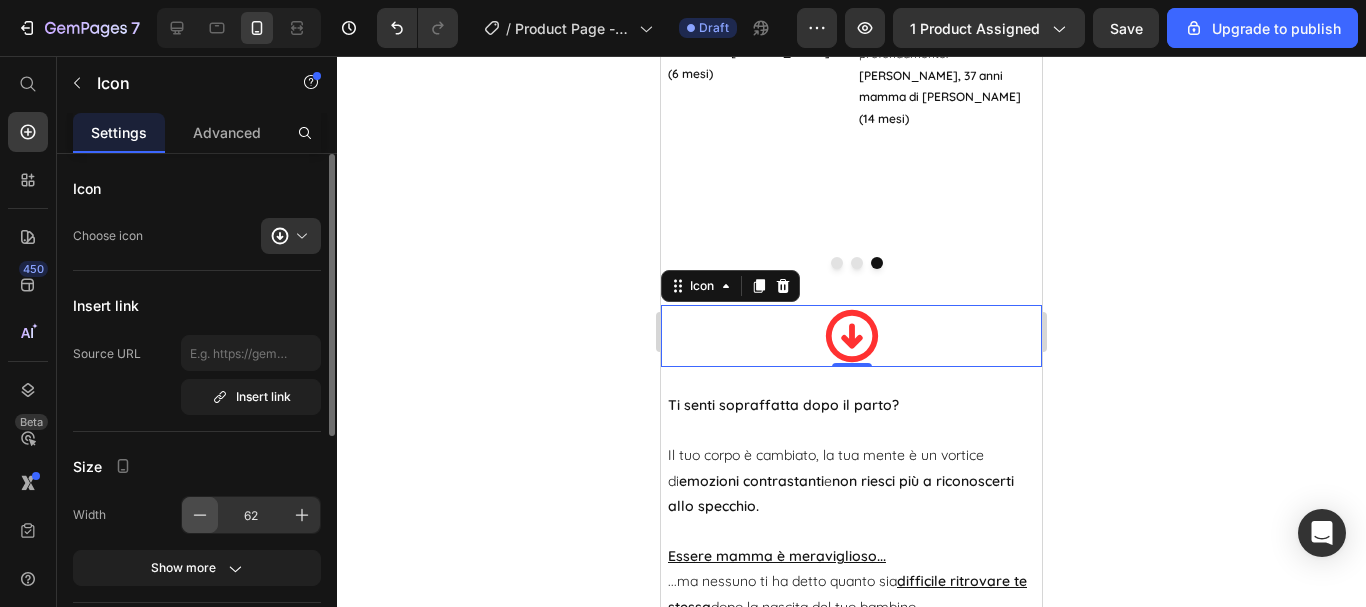 click at bounding box center [200, 515] 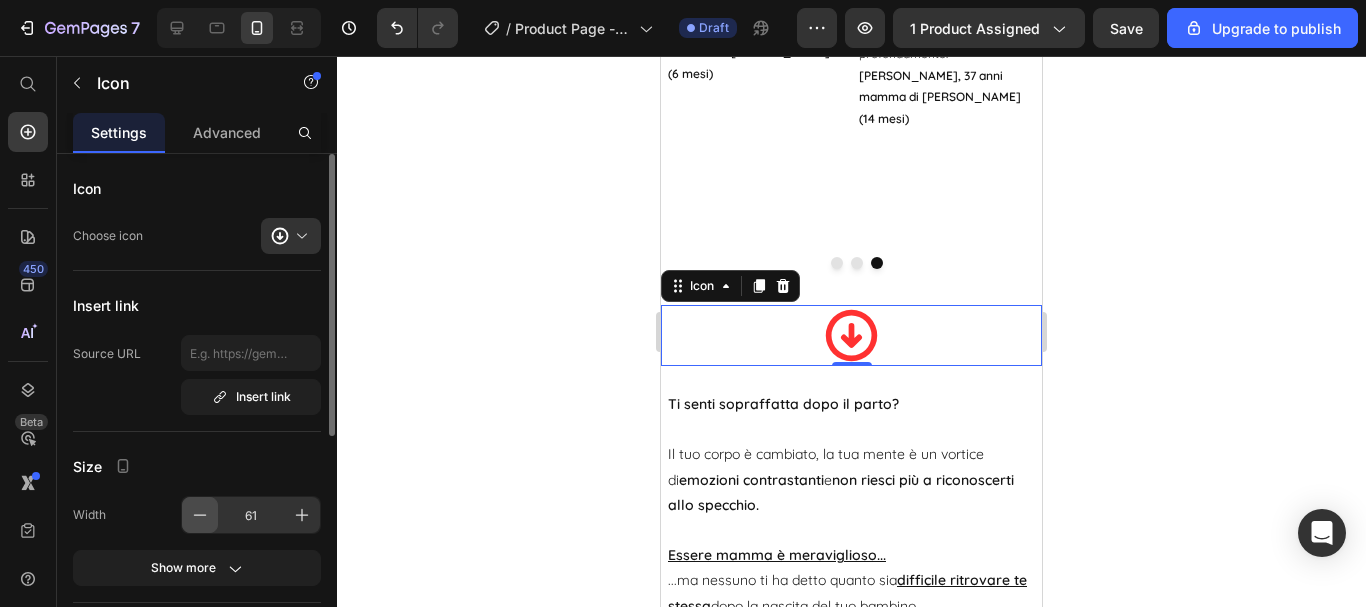 click at bounding box center [200, 515] 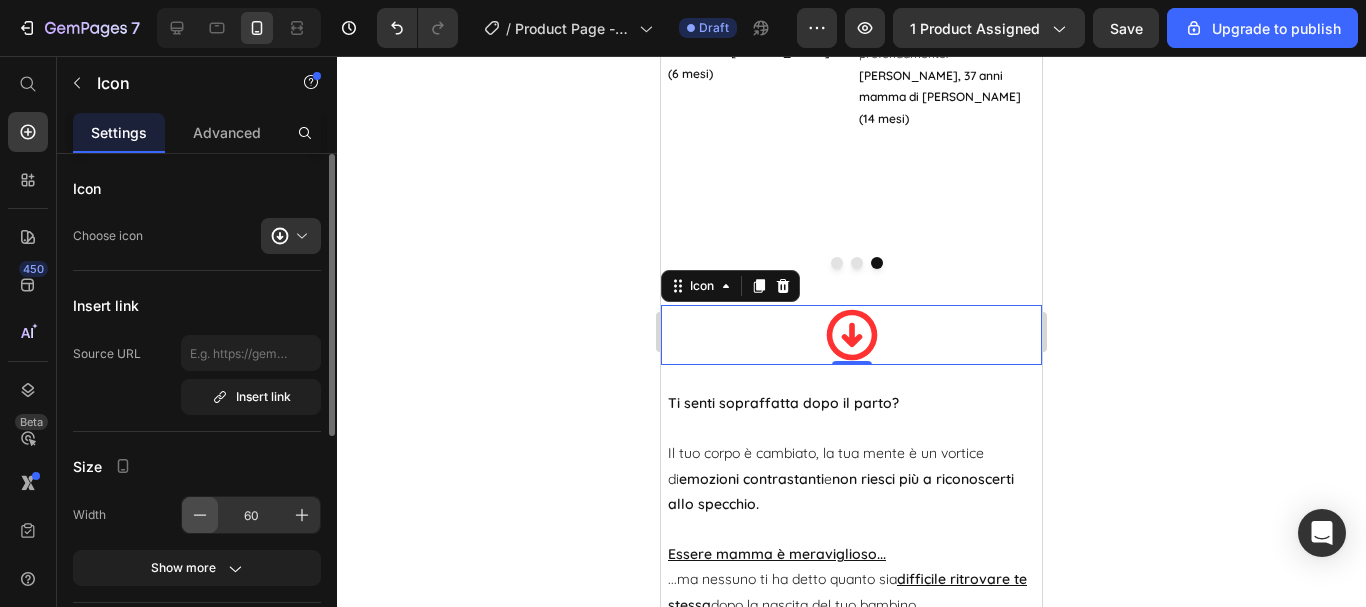click at bounding box center [200, 515] 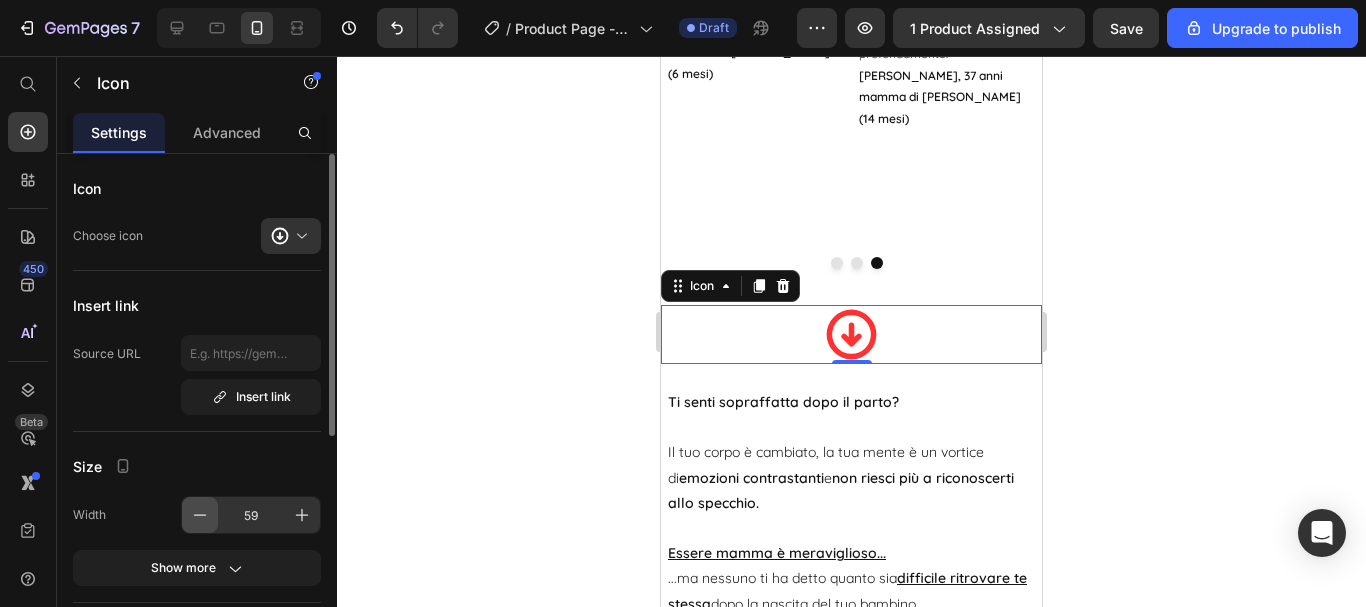 click at bounding box center (200, 515) 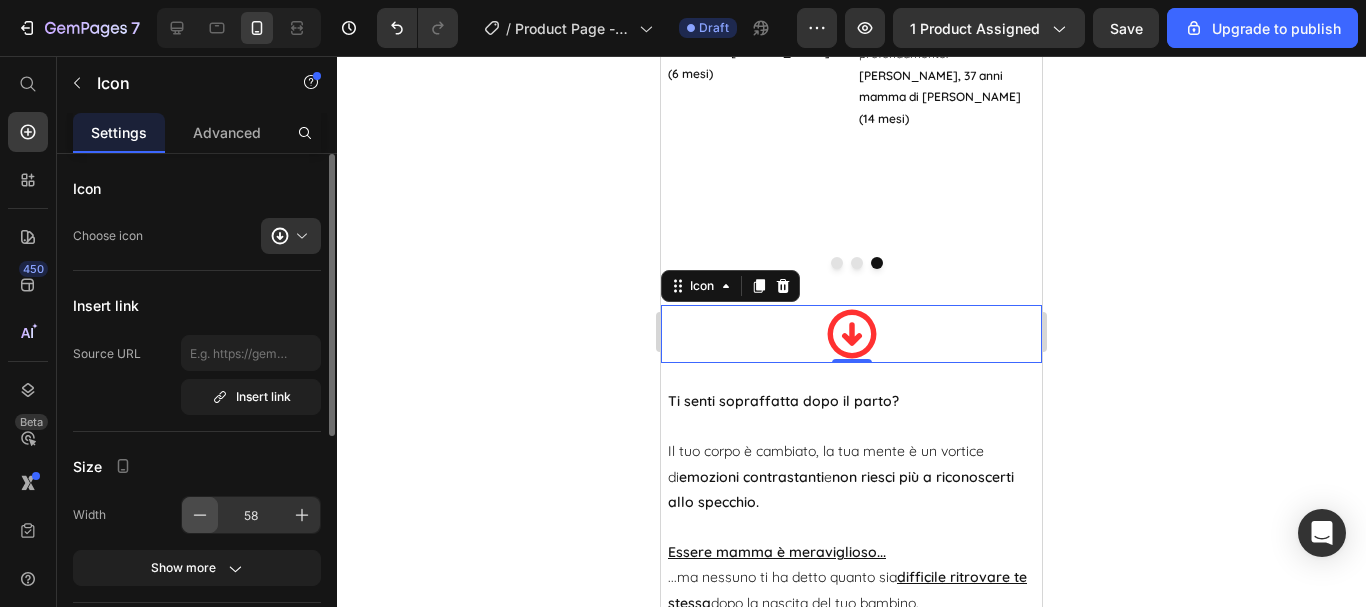 click at bounding box center [200, 515] 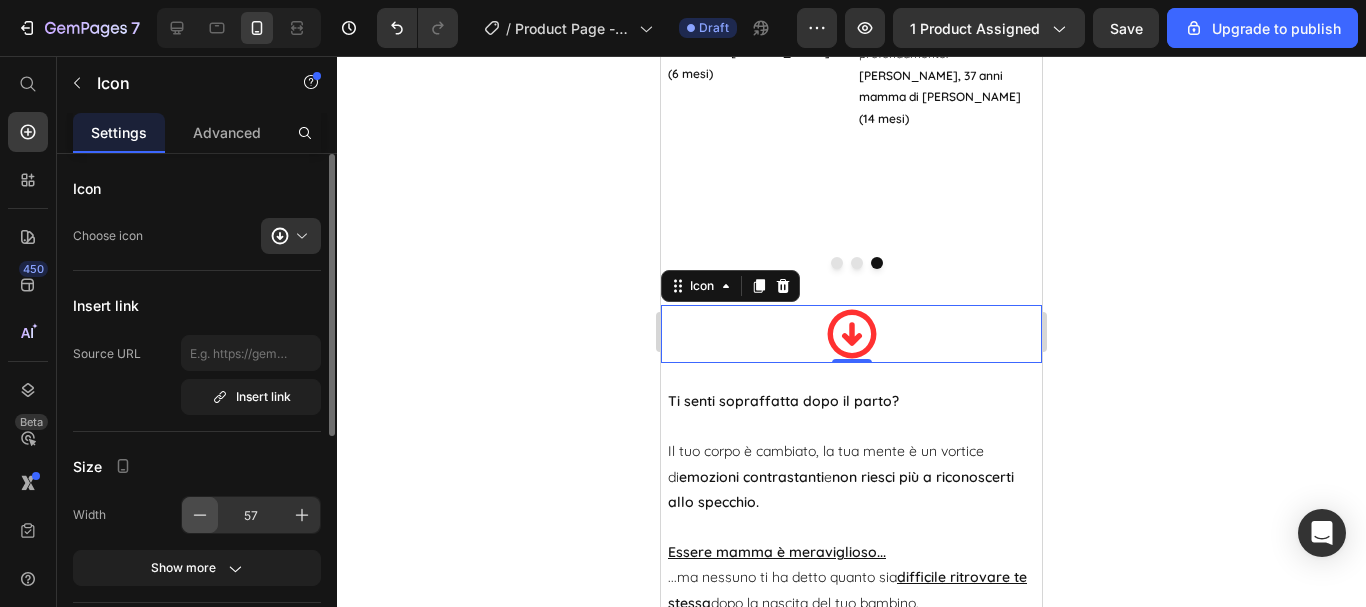 click at bounding box center [200, 515] 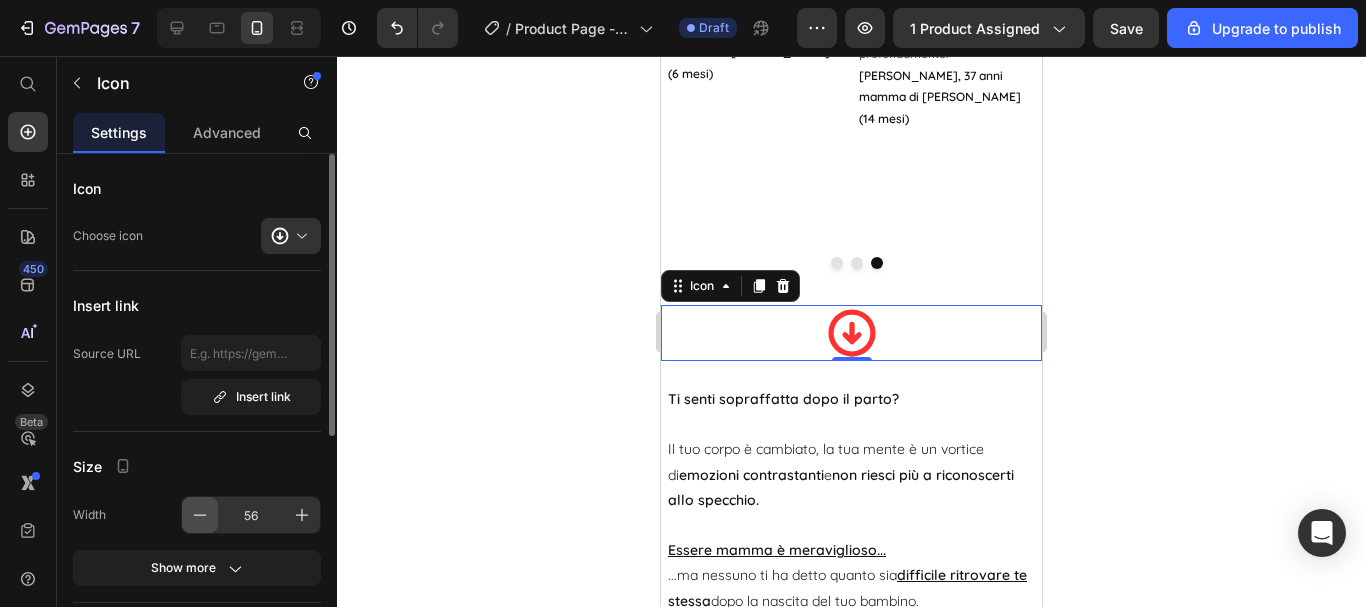 click at bounding box center [200, 515] 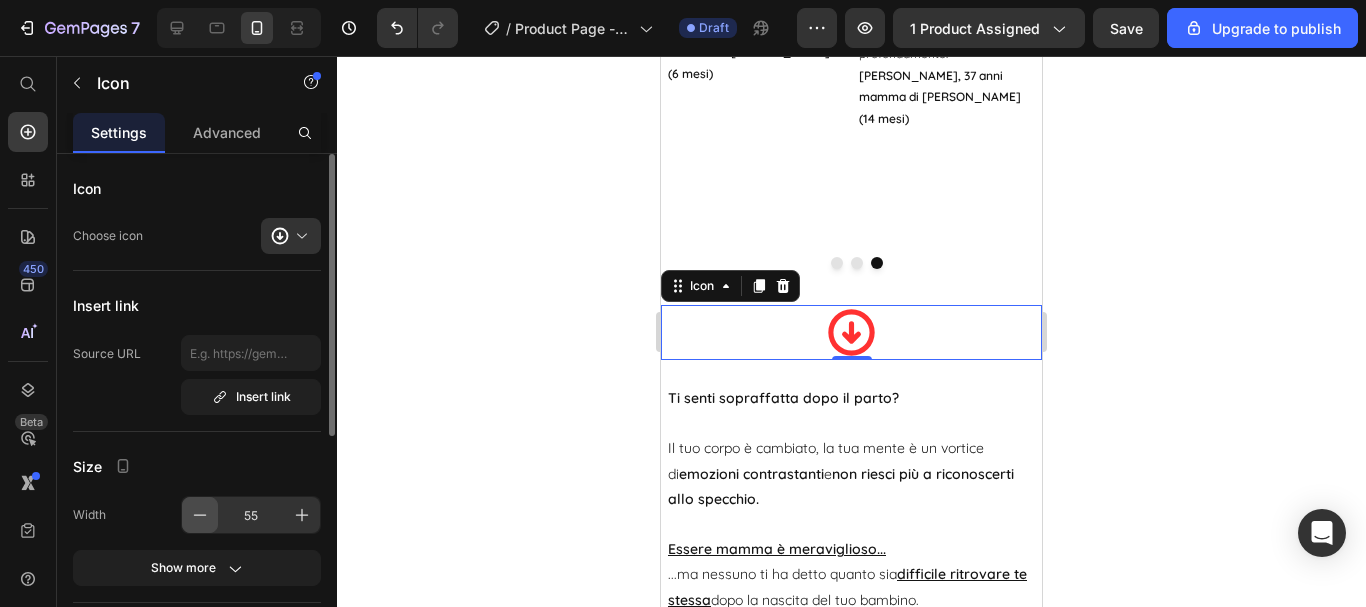 click at bounding box center [200, 515] 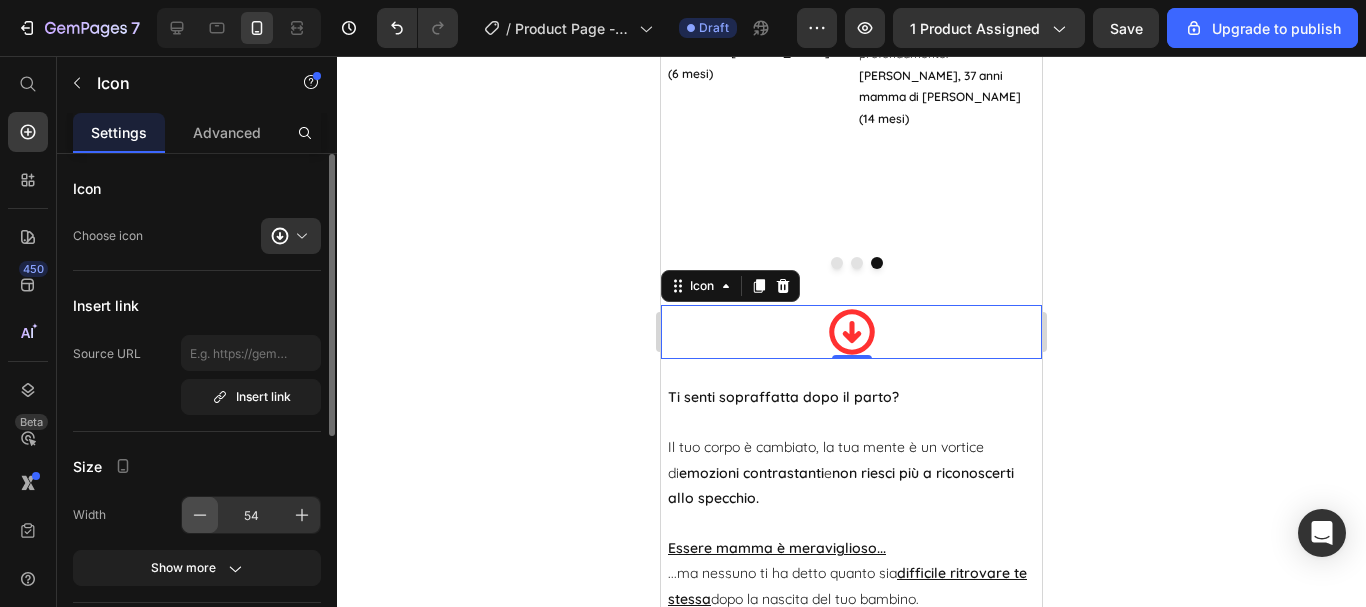 click at bounding box center (200, 515) 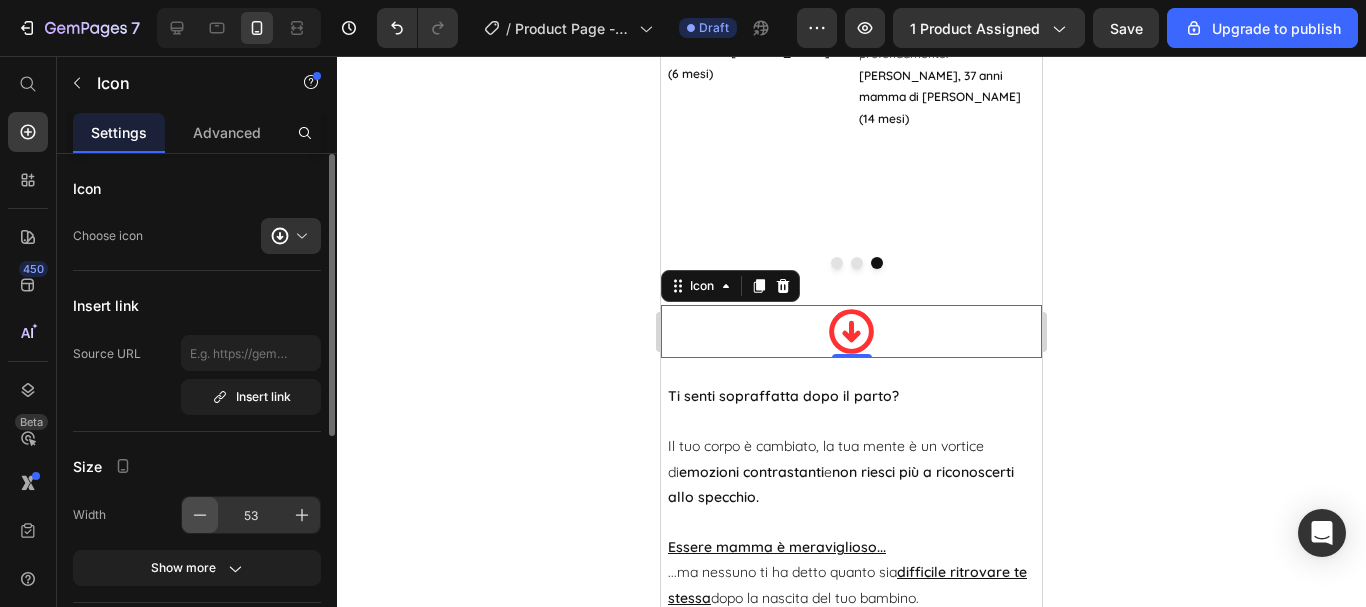 click at bounding box center [200, 515] 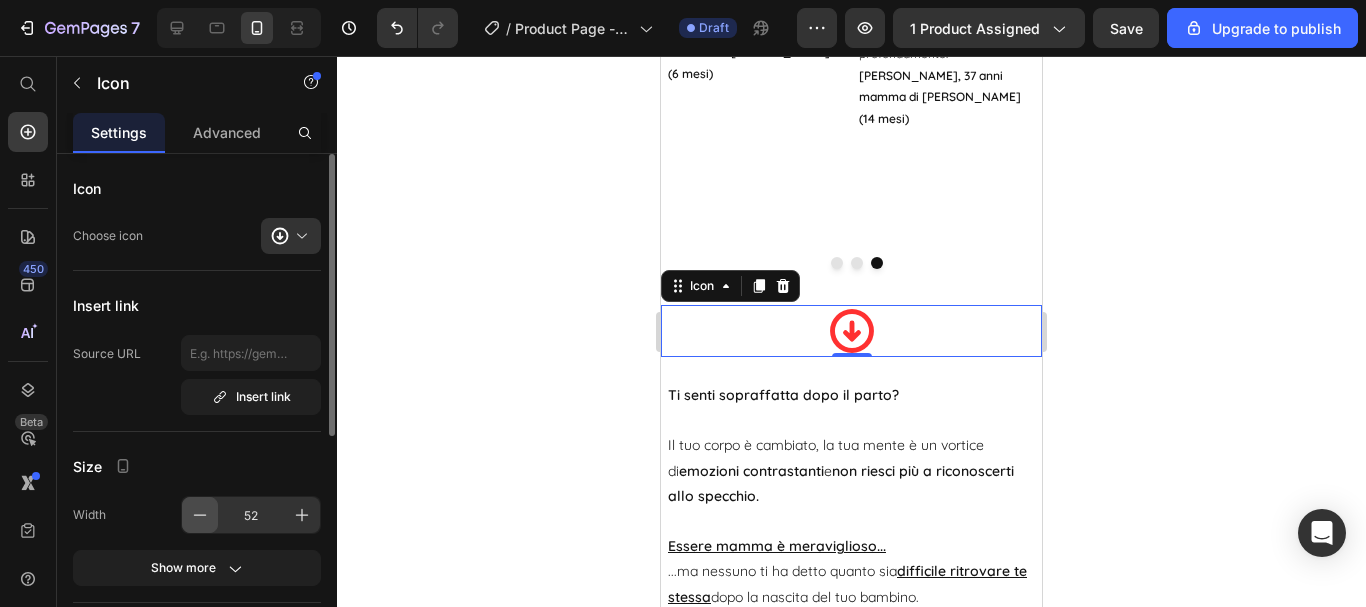 click at bounding box center (200, 515) 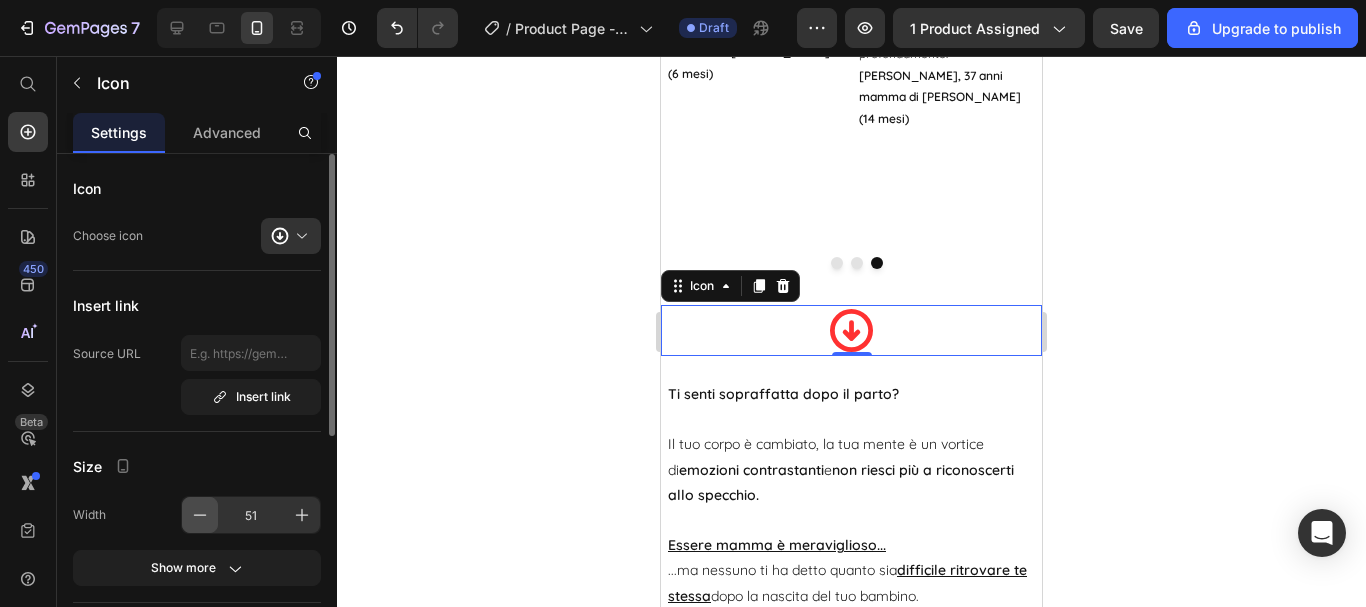 click at bounding box center [200, 515] 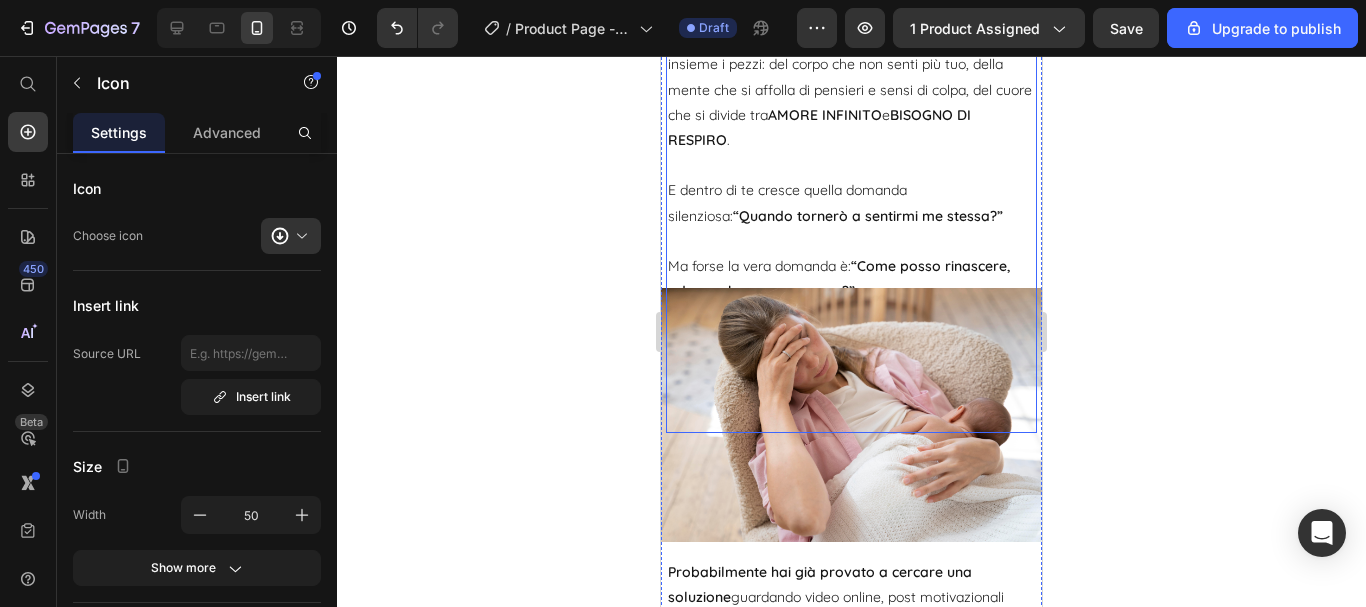 scroll, scrollTop: 2739, scrollLeft: 0, axis: vertical 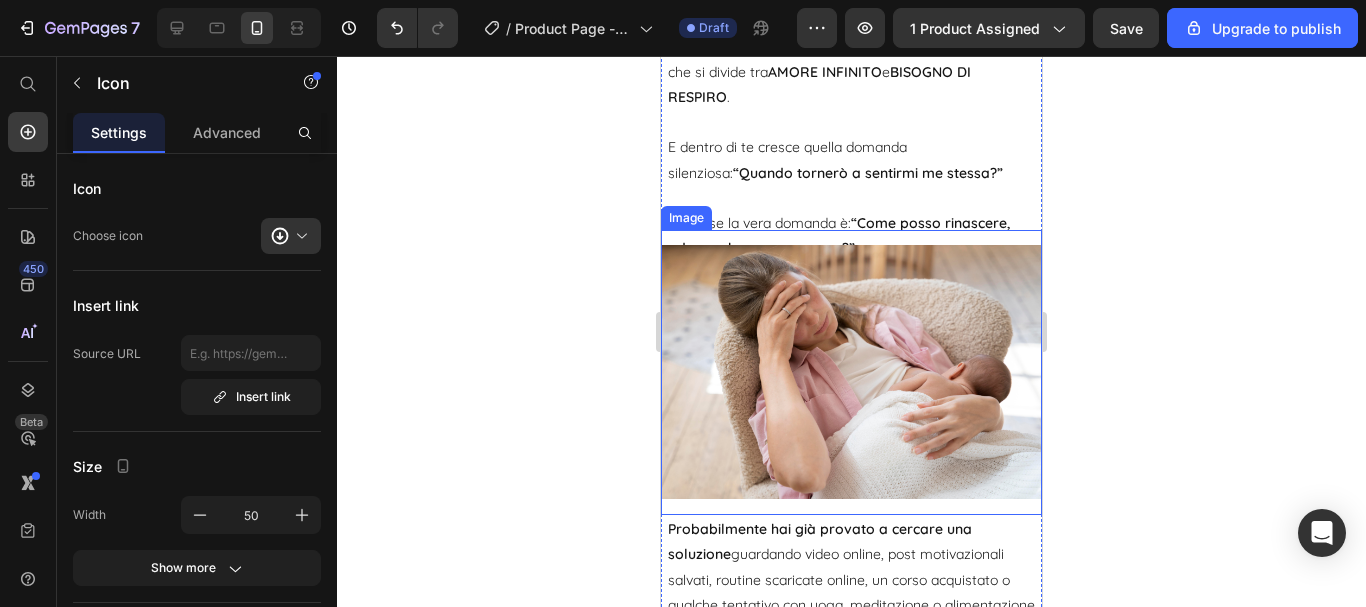 click at bounding box center [851, 373] 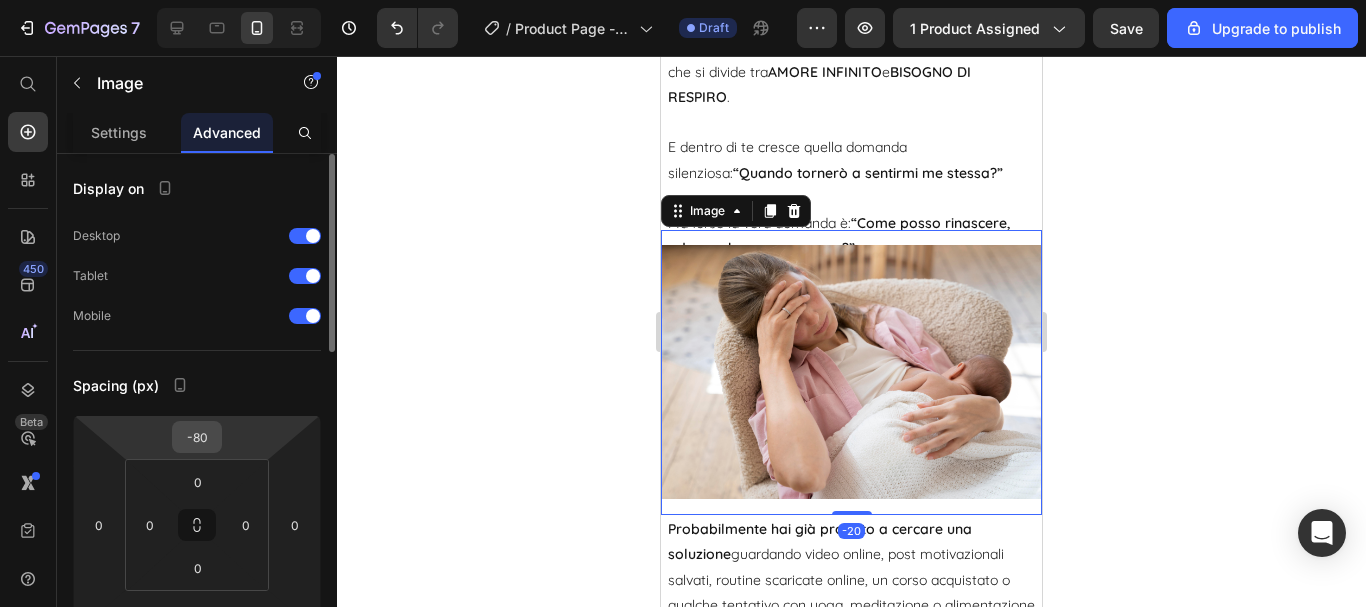 click on "-80" at bounding box center (197, 437) 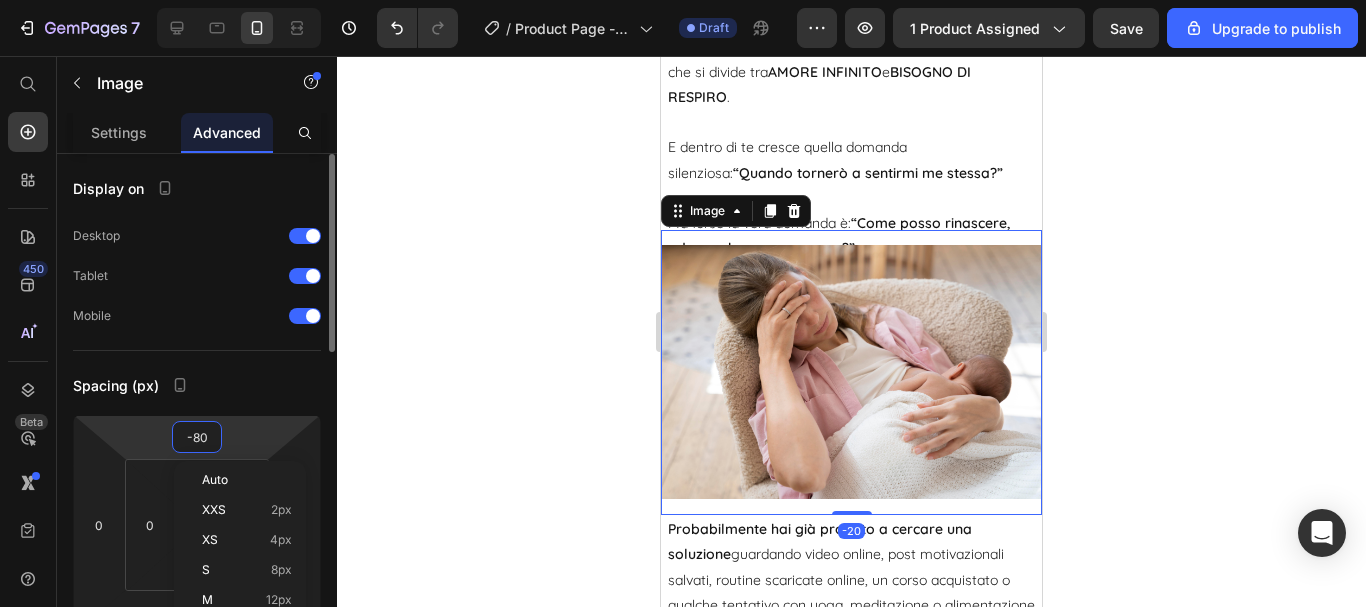 type on "0" 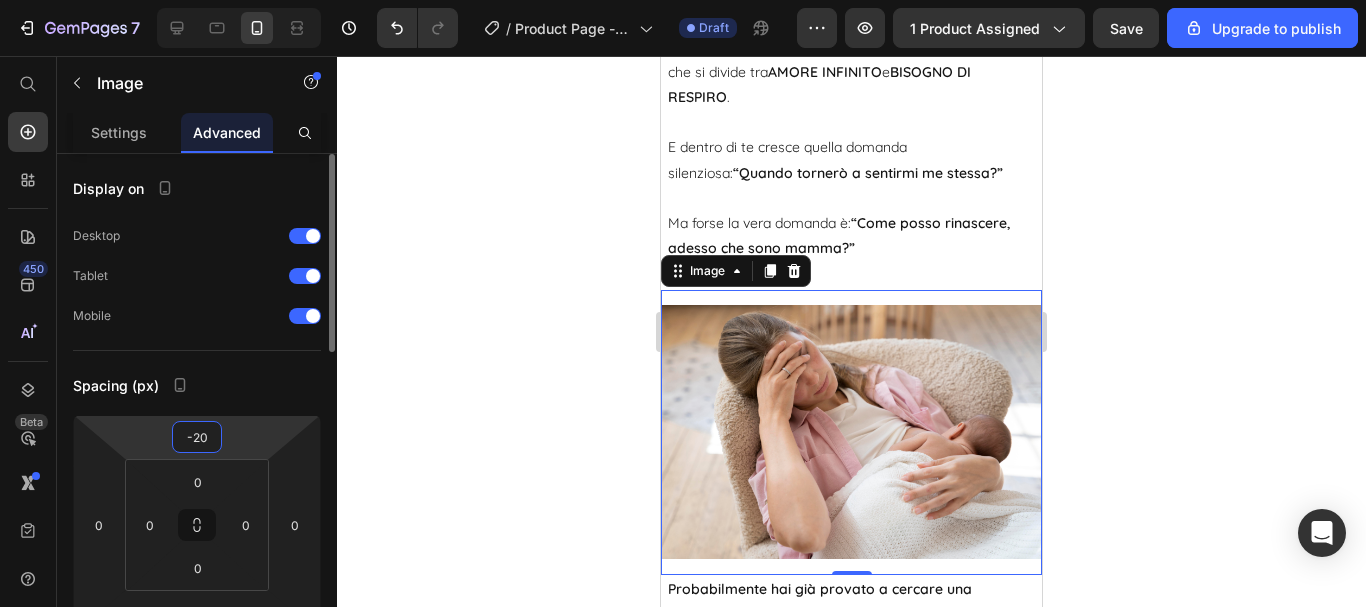 type on "-2" 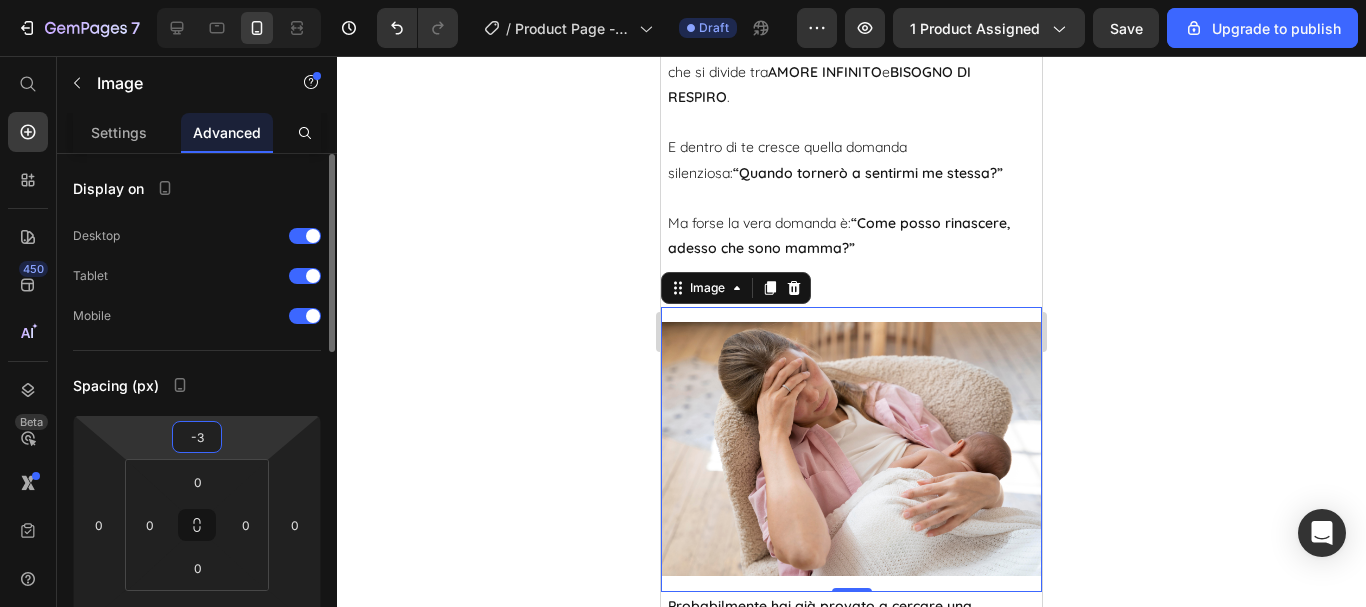 type on "-30" 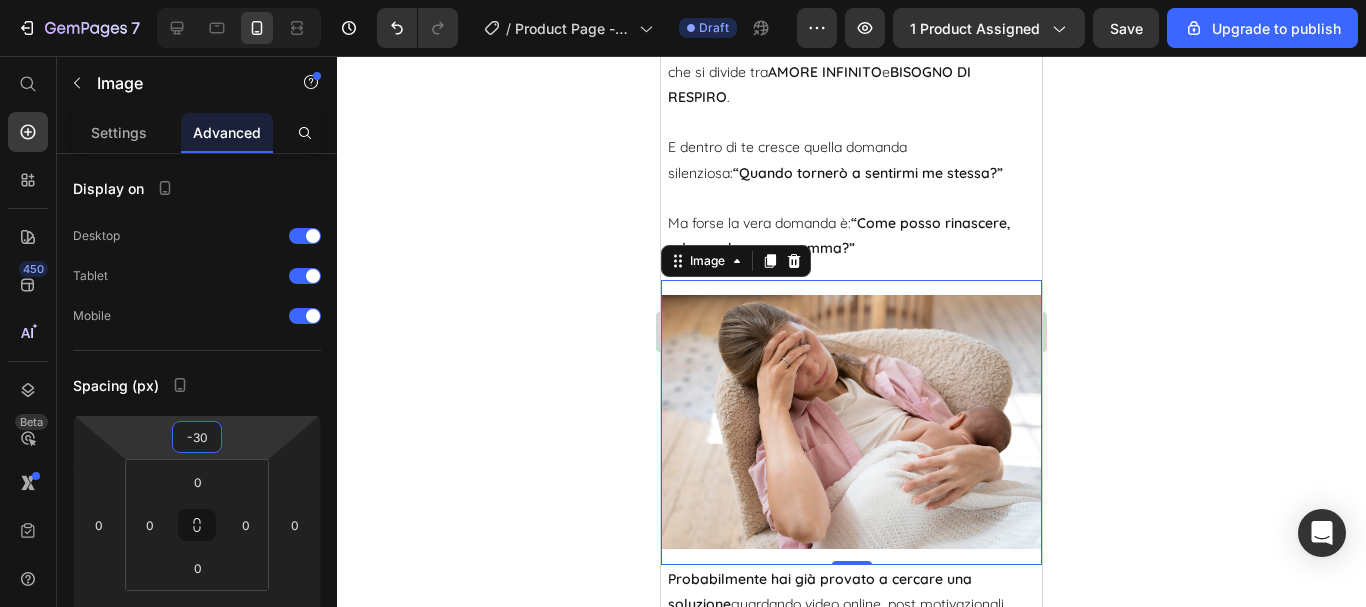 click 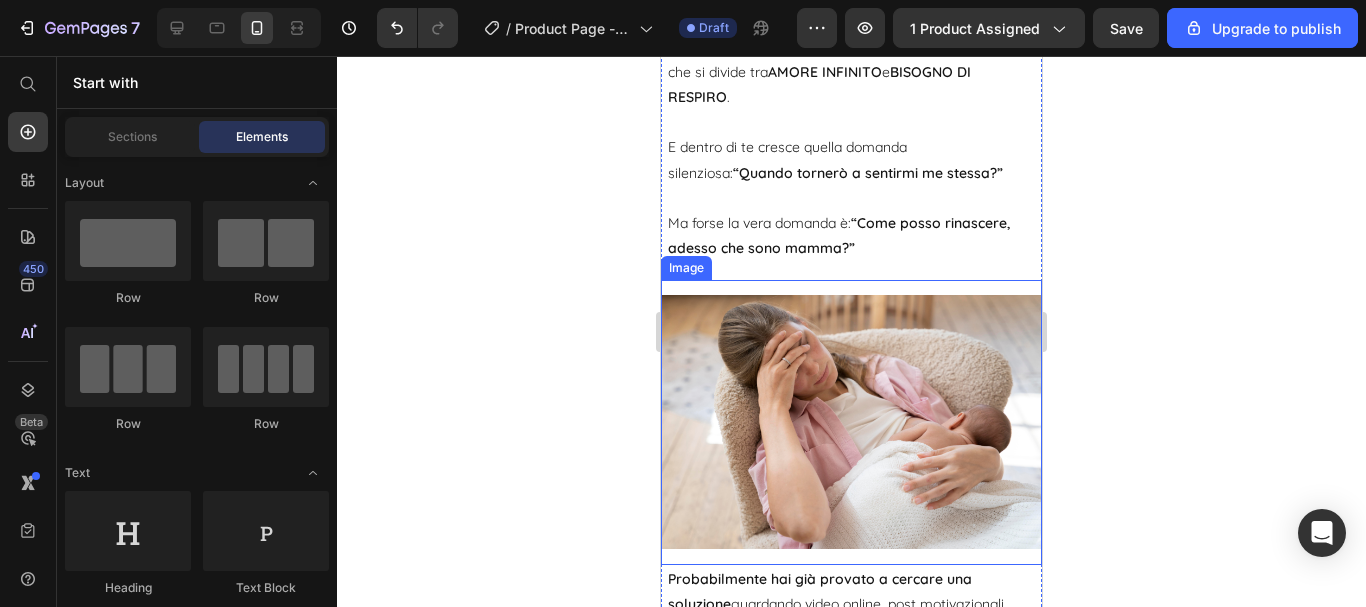 click at bounding box center [851, 423] 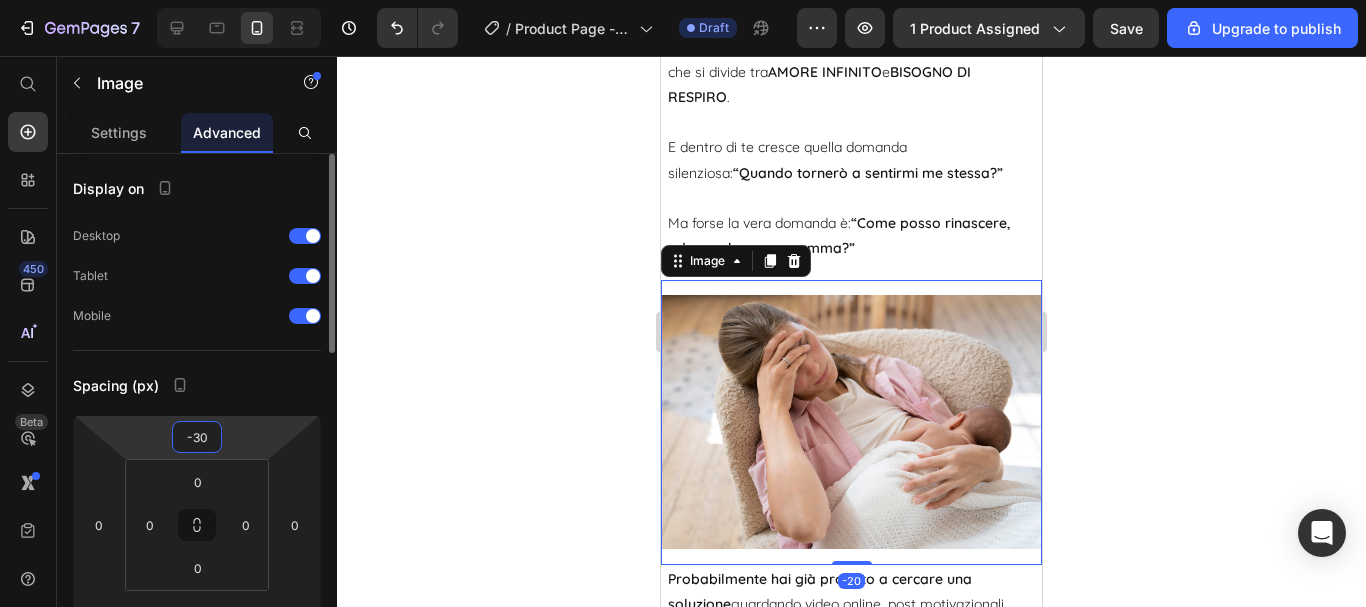 click on "-30" at bounding box center (197, 437) 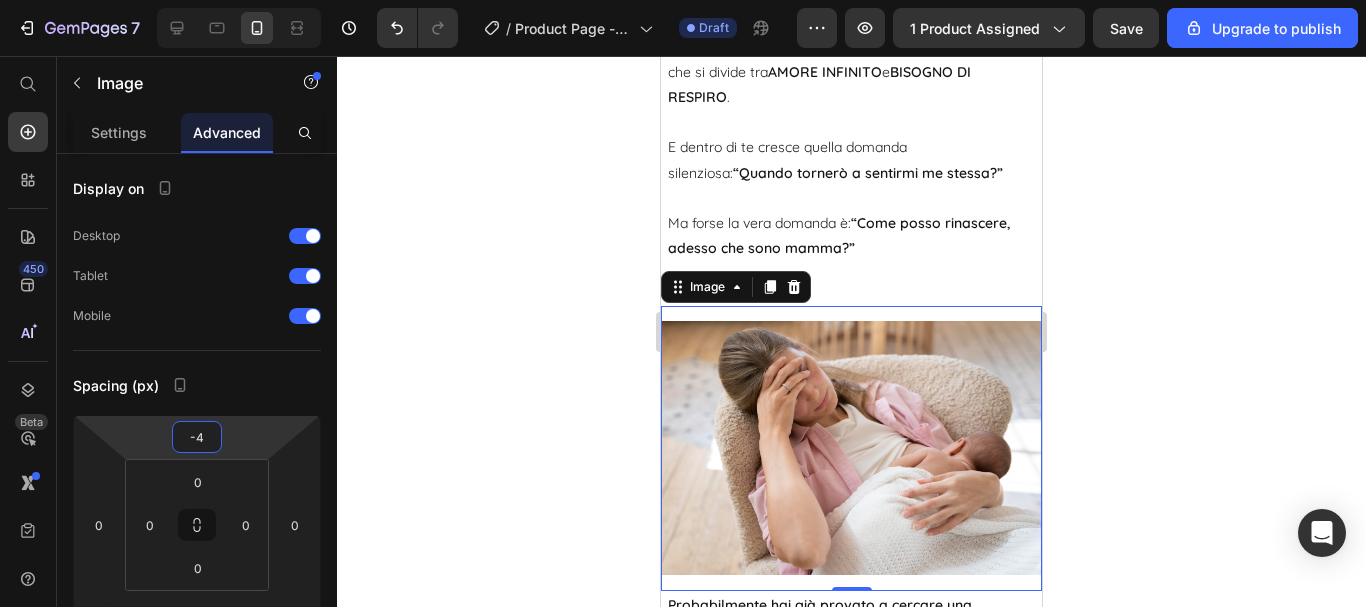 type on "-40" 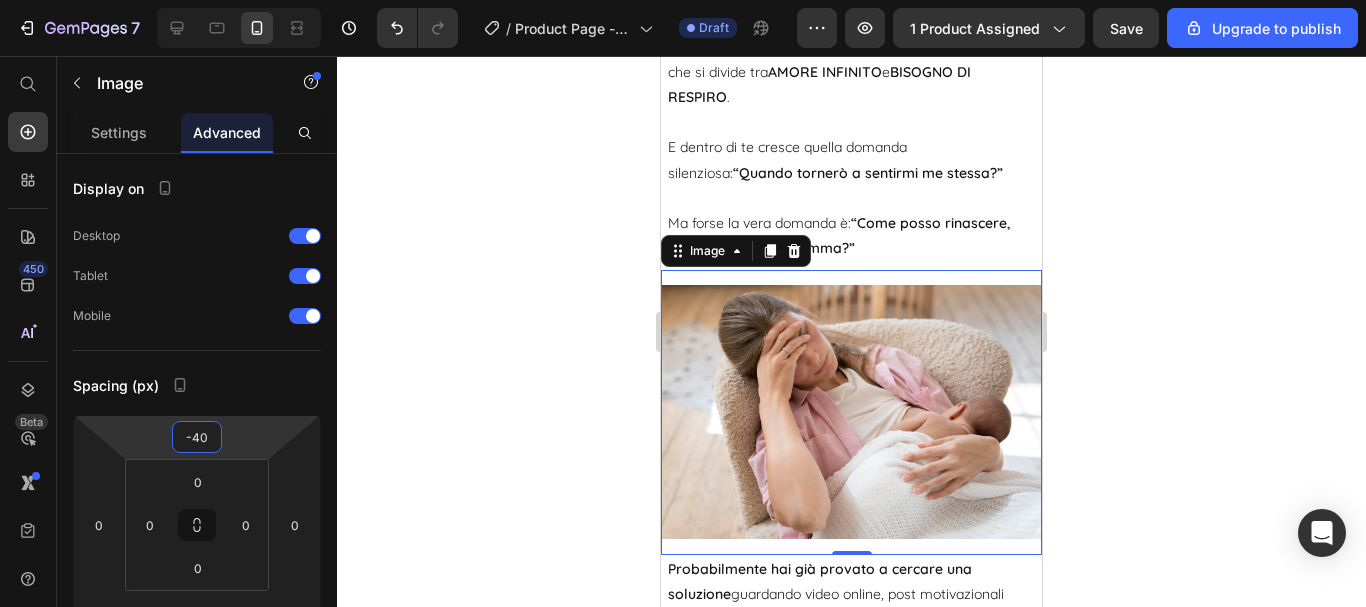 click 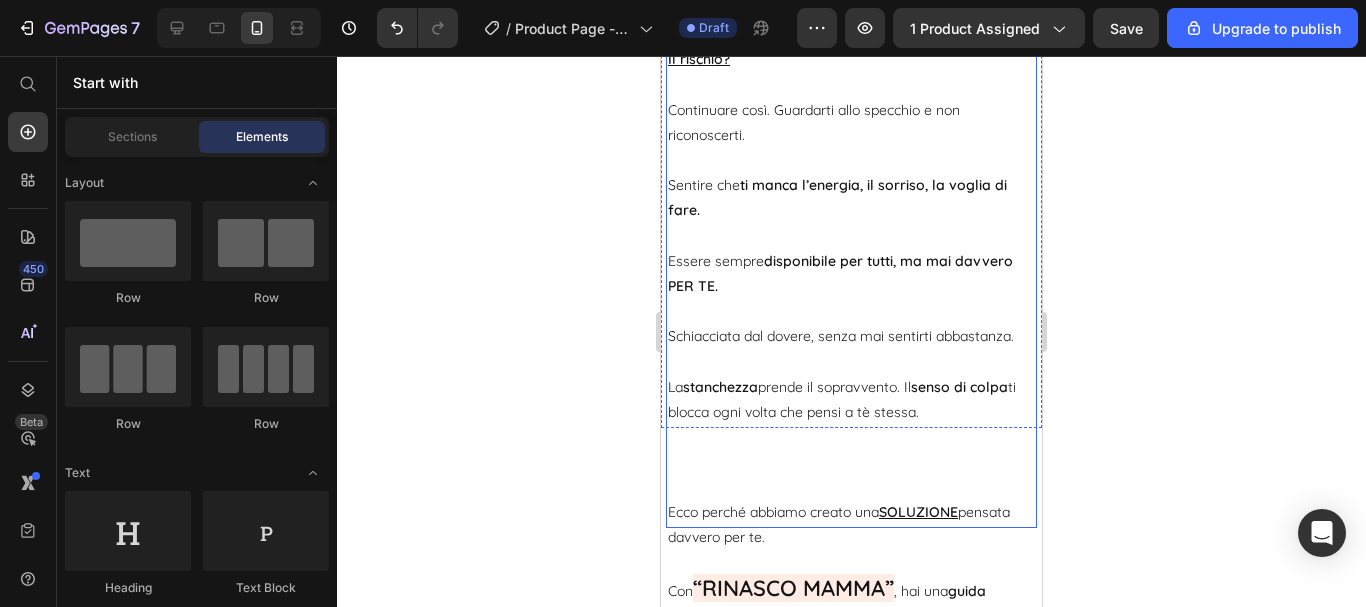 scroll, scrollTop: 3839, scrollLeft: 0, axis: vertical 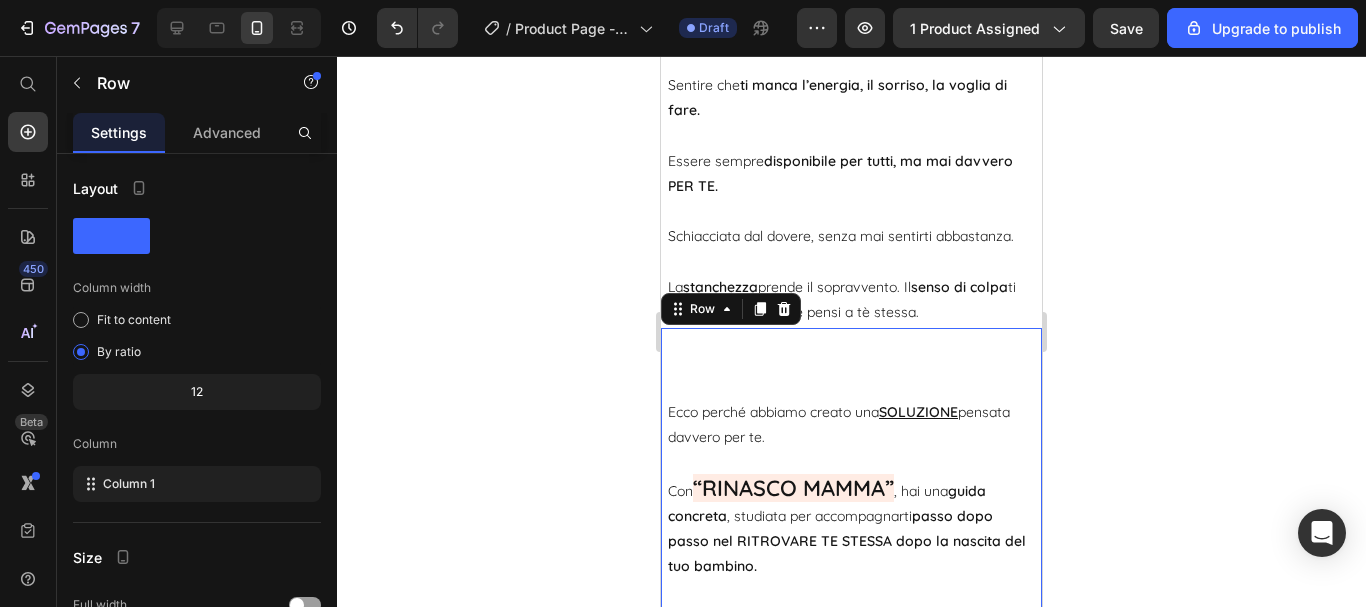 click on "Ecco perché abbiamo creato una  SOLUZIONE  pensata davvero per te. Con  “RINASCO MAMMA” , hai una  guida concreta , studiata per accompagnarti  passo dopo passo nel RITROVARE TE STESSA dopo la nascita del tuo bambino. Non troverai teorie complicate, ma  strumenti pratici  per affrontare la stanchezza, il senso di colpa e la perdita di identità.   Pochi minuti al giorno , letture brevi, esercizi che puoi fare  anche mentre il tuo bimbo dorme.      Zero pressioni.    Solo strumenti concreti e tanta comprensione. La nostra guida ti offre un  METODO SEMPLICE,  sostenibile e realistico per aiutarti a ritrovare energia fisica e mentale attraverso routine dolci, a  rafforzare l’autostima  e il  benessere emotivo  con tecniche di consapevolezza, e a  recuperare il controllo del tuo corpo  in modo gentile e progressivo.    Tutto questo mentre impari a  gestire lo stress e a migliorare il sonno , anche se il tuo bambino continua a metterti alla prova. Questa guida non ti promette perfezione. Text Block" at bounding box center (851, 1009) 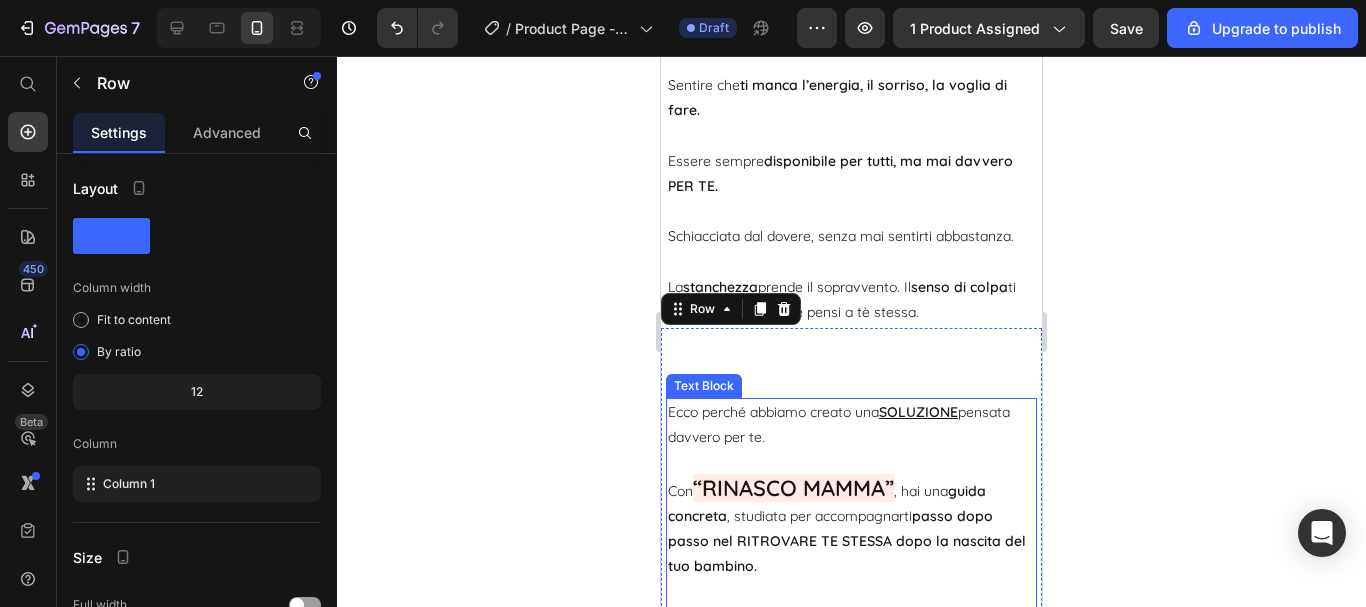 click on "Ecco perché abbiamo creato una  SOLUZIONE  pensata davvero per te." at bounding box center [851, 425] 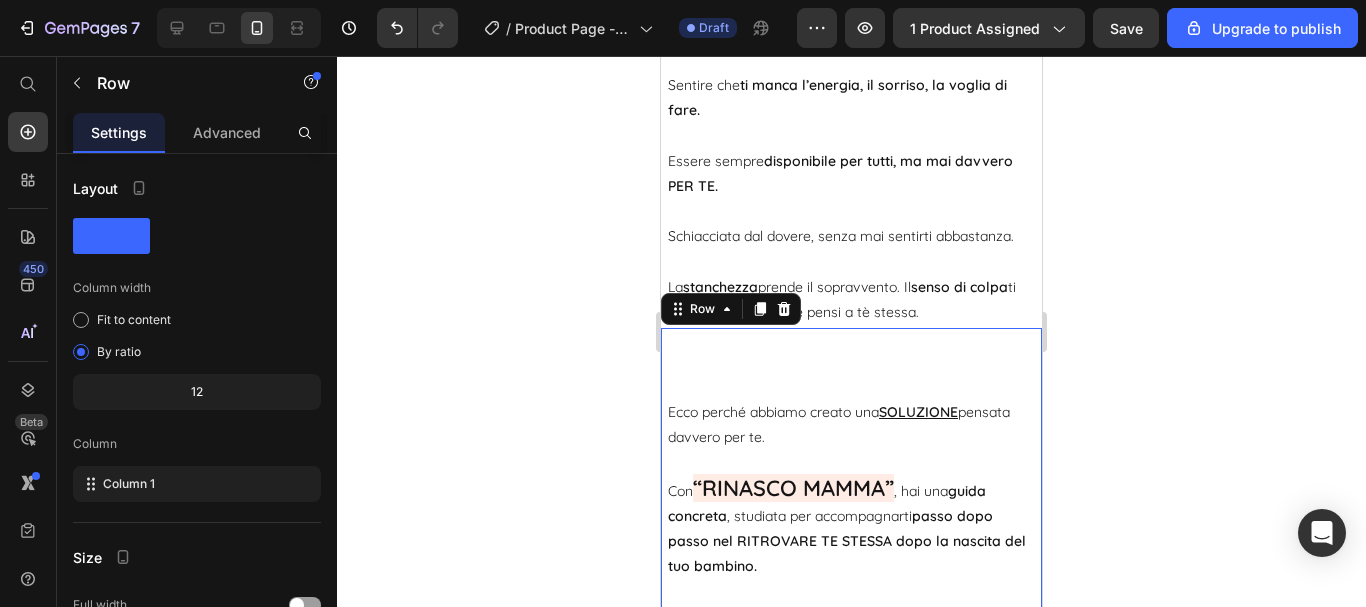 click on "Ecco perché abbiamo creato una  SOLUZIONE  pensata davvero per te. Con  “RINASCO MAMMA” , hai una  guida concreta , studiata per accompagnarti  passo dopo passo nel RITROVARE TE STESSA dopo la nascita del tuo bambino. Non troverai teorie complicate, ma  strumenti pratici  per affrontare la stanchezza, il senso di colpa e la perdita di identità.   Pochi minuti al giorno , letture brevi, esercizi che puoi fare  anche mentre il tuo bimbo dorme.      Zero pressioni.    Solo strumenti concreti e tanta comprensione. La nostra guida ti offre un  METODO SEMPLICE,  sostenibile e realistico per aiutarti a ritrovare energia fisica e mentale attraverso routine dolci, a  rafforzare l’autostima  e il  benessere emotivo  con tecniche di consapevolezza, e a  recuperare il controllo del tuo corpo  in modo gentile e progressivo.    Tutto questo mentre impari a  gestire lo stress e a migliorare il sonno , anche se il tuo bambino continua a metterti alla prova. Questa guida non ti promette perfezione. Text Block" at bounding box center (851, 1009) 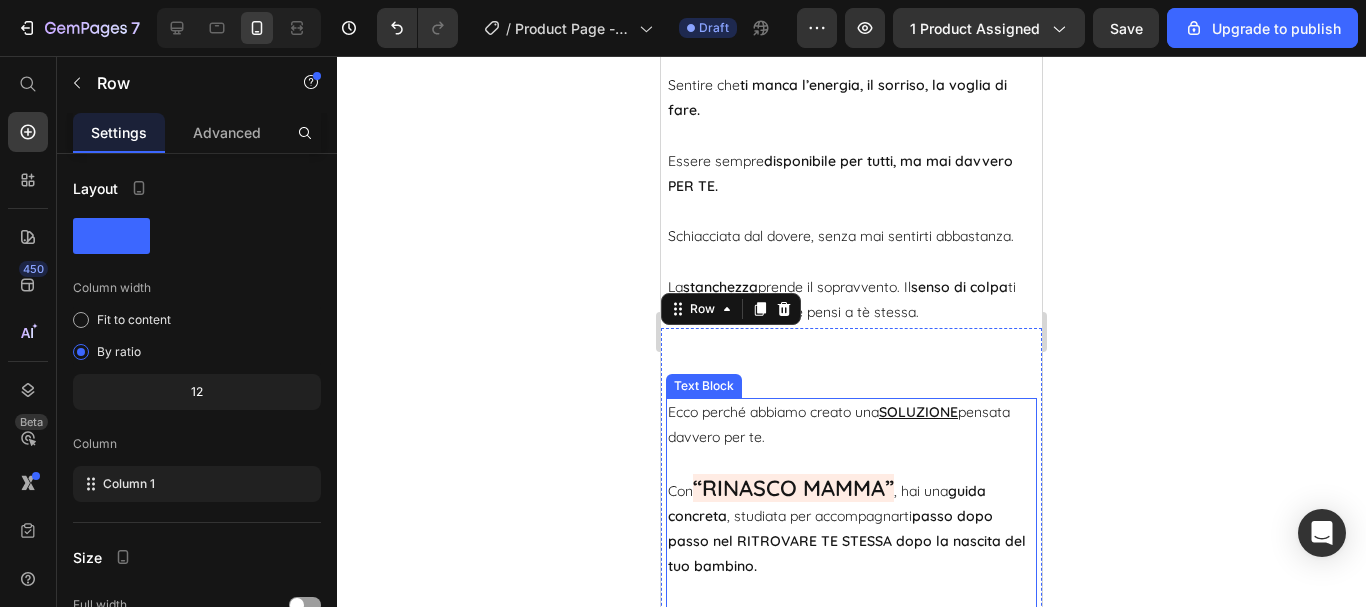 click on "Ecco perché abbiamo creato una  SOLUZIONE  pensata davvero per te." at bounding box center [851, 425] 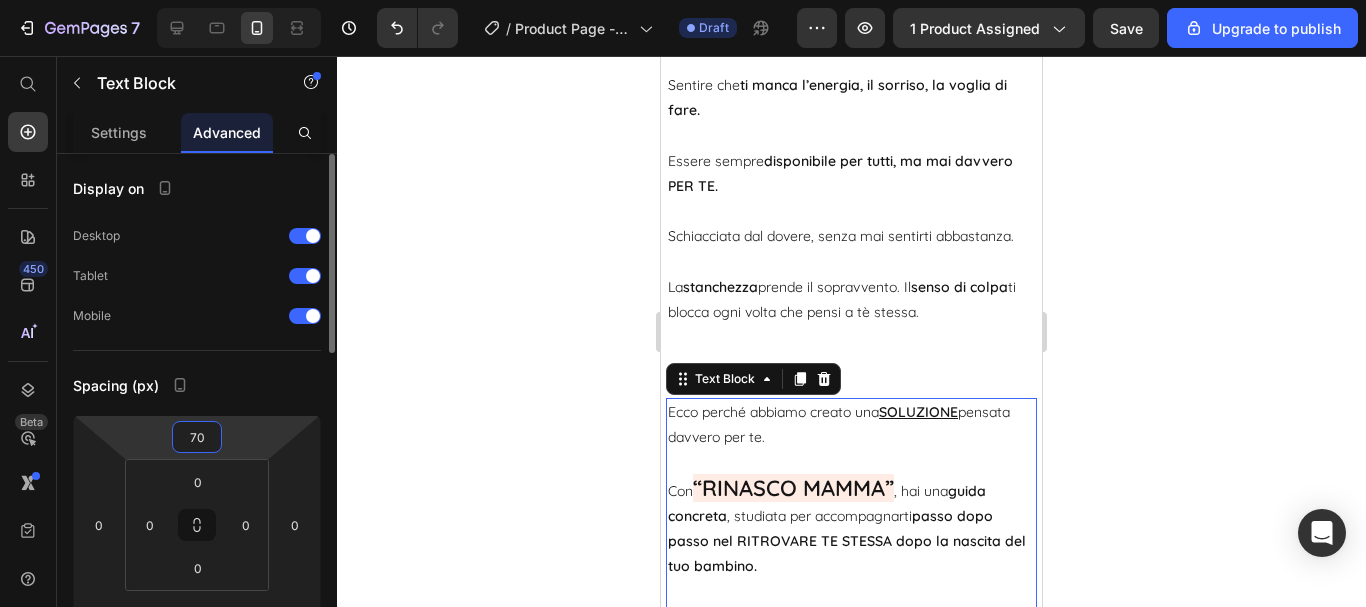 click on "70" at bounding box center [197, 437] 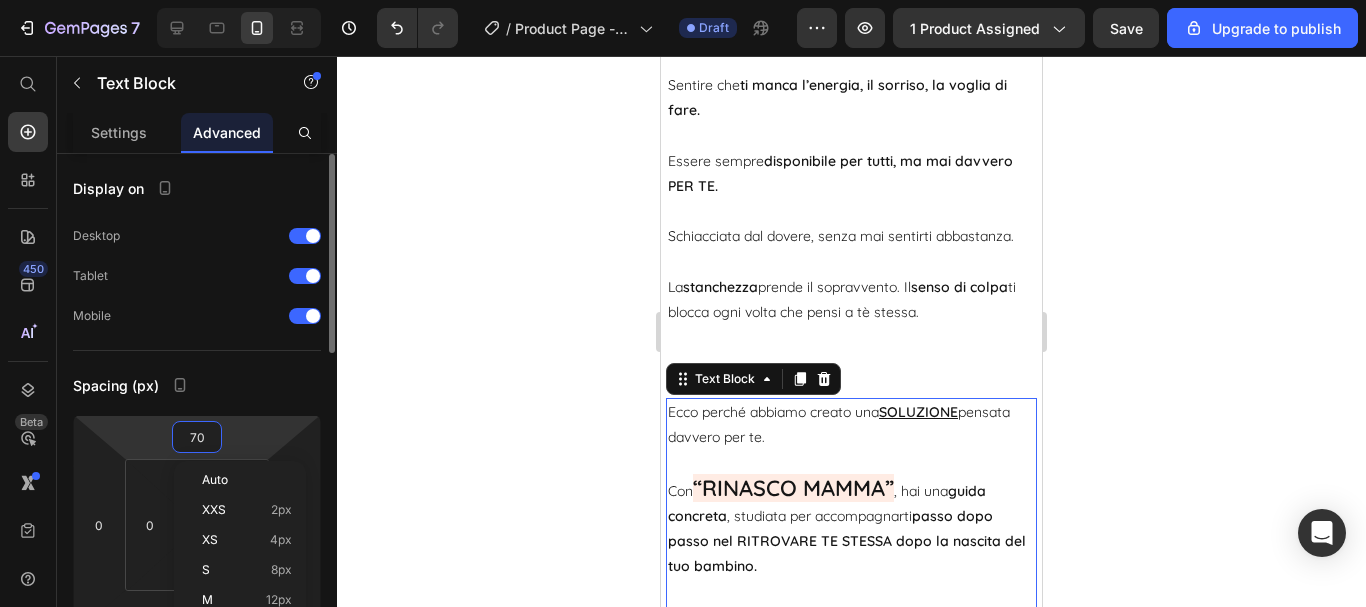 type on "0" 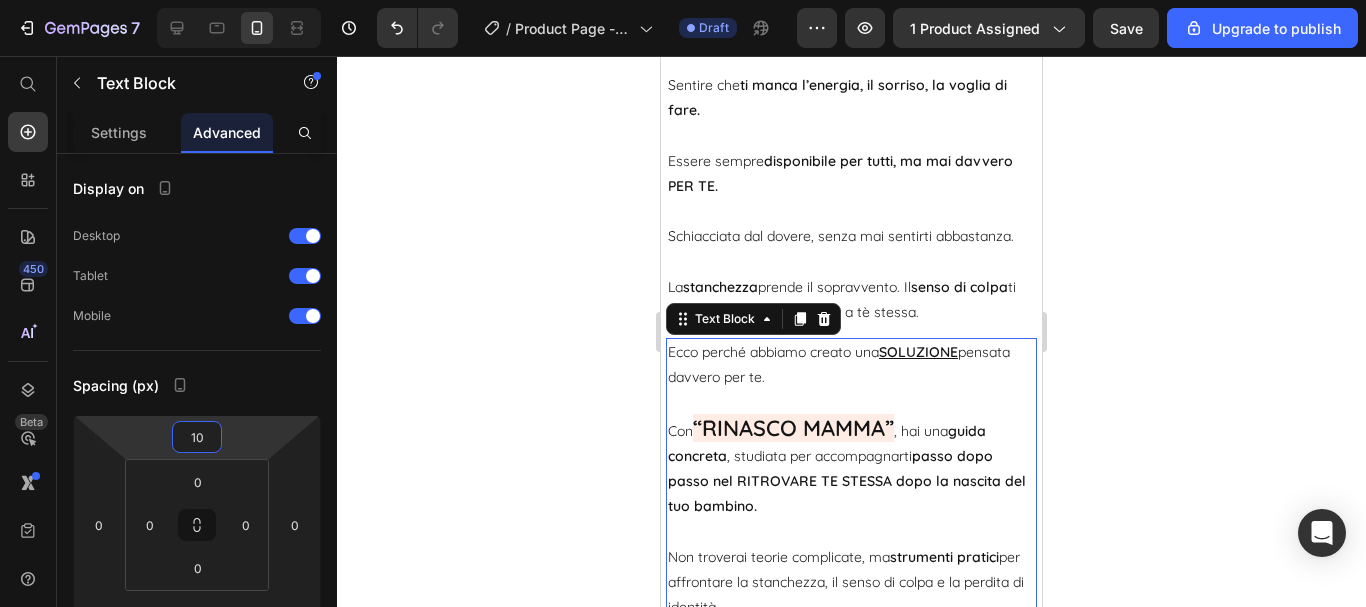 type on "1" 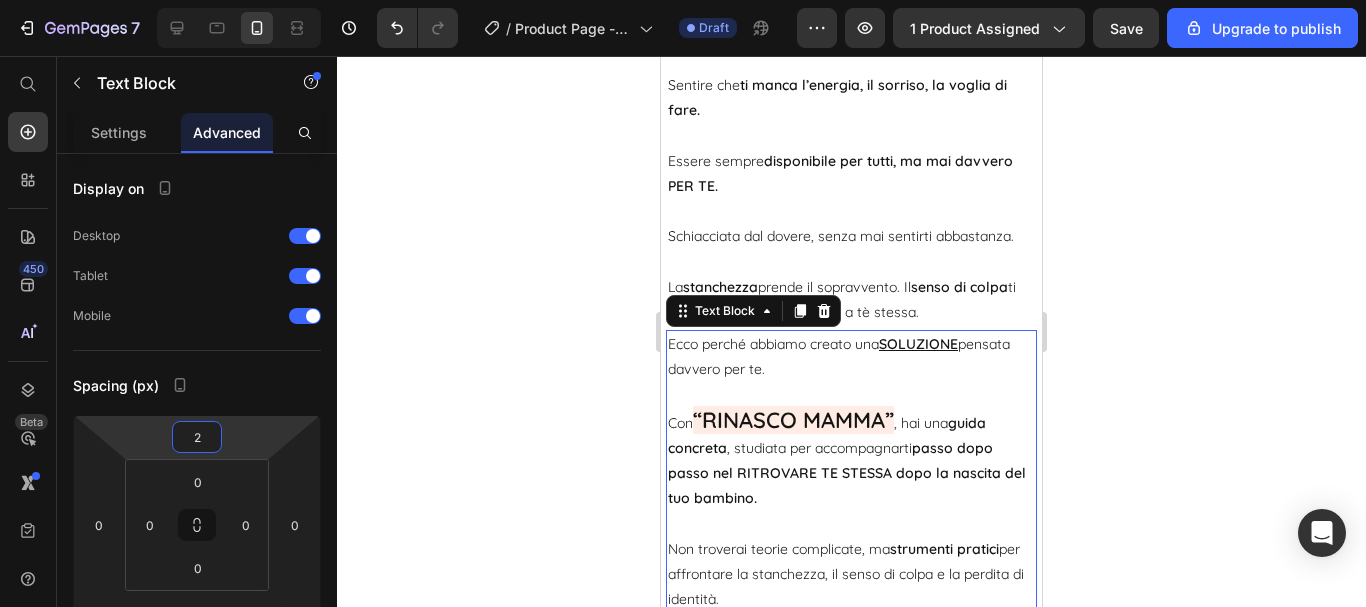 type on "20" 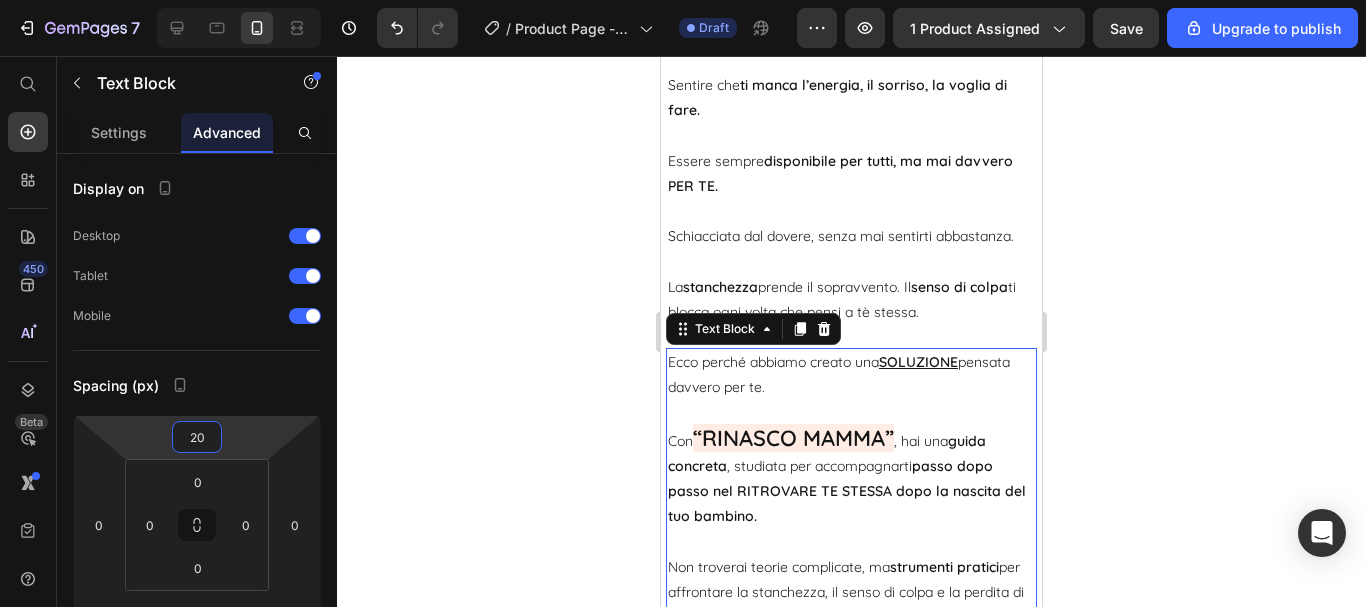 click 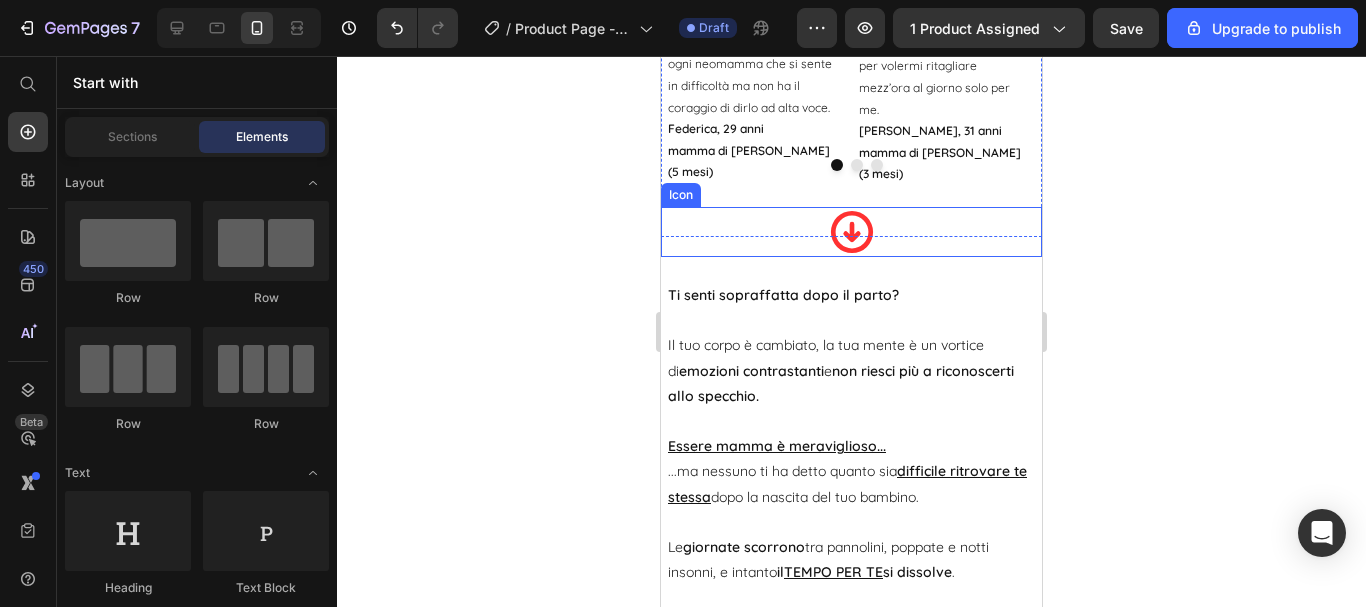 scroll, scrollTop: 2039, scrollLeft: 0, axis: vertical 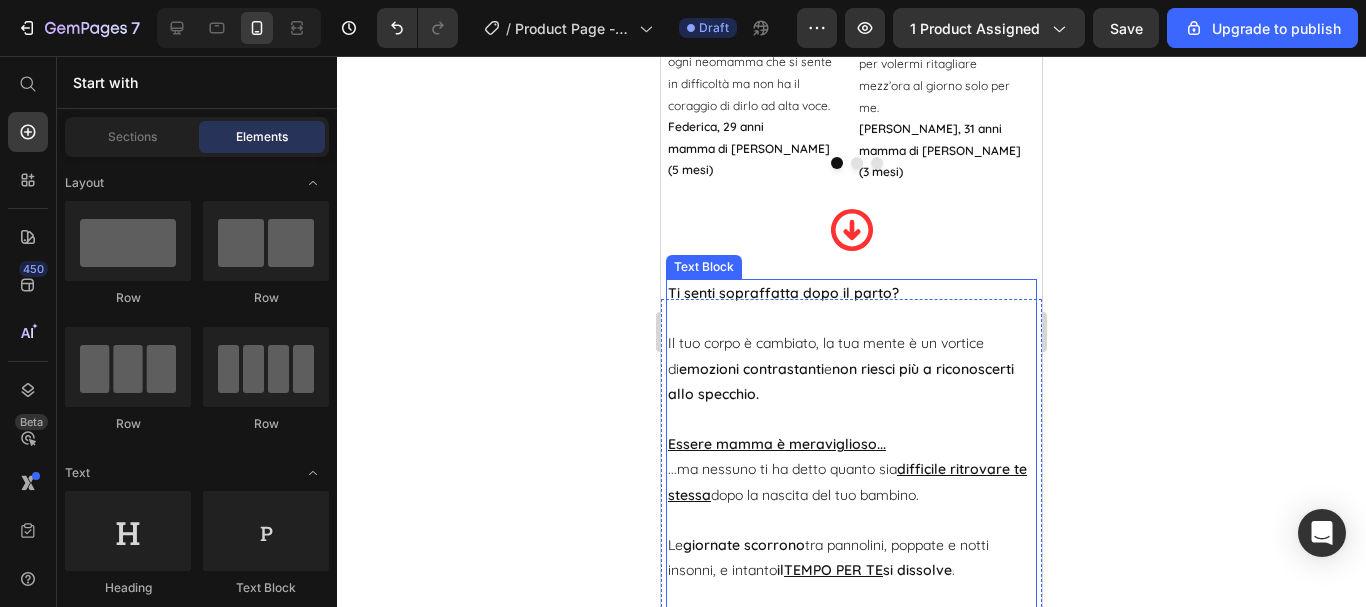 click on "Ti senti sopraffatta dopo il parto?" at bounding box center (851, 293) 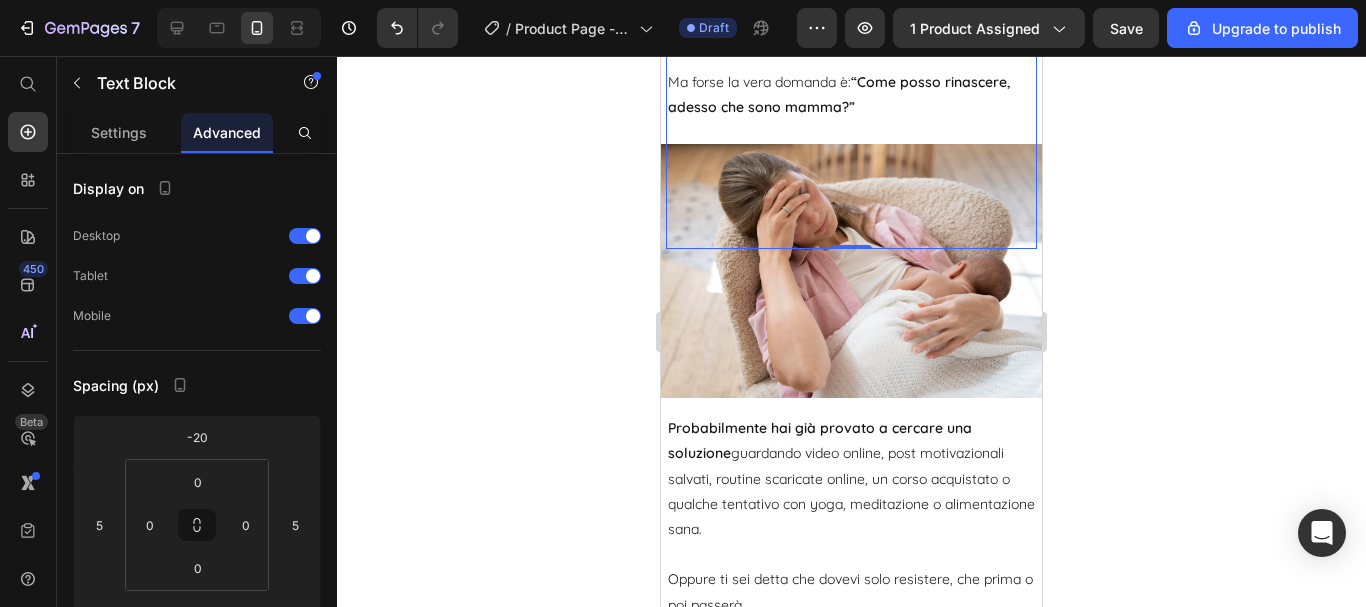 scroll, scrollTop: 2939, scrollLeft: 0, axis: vertical 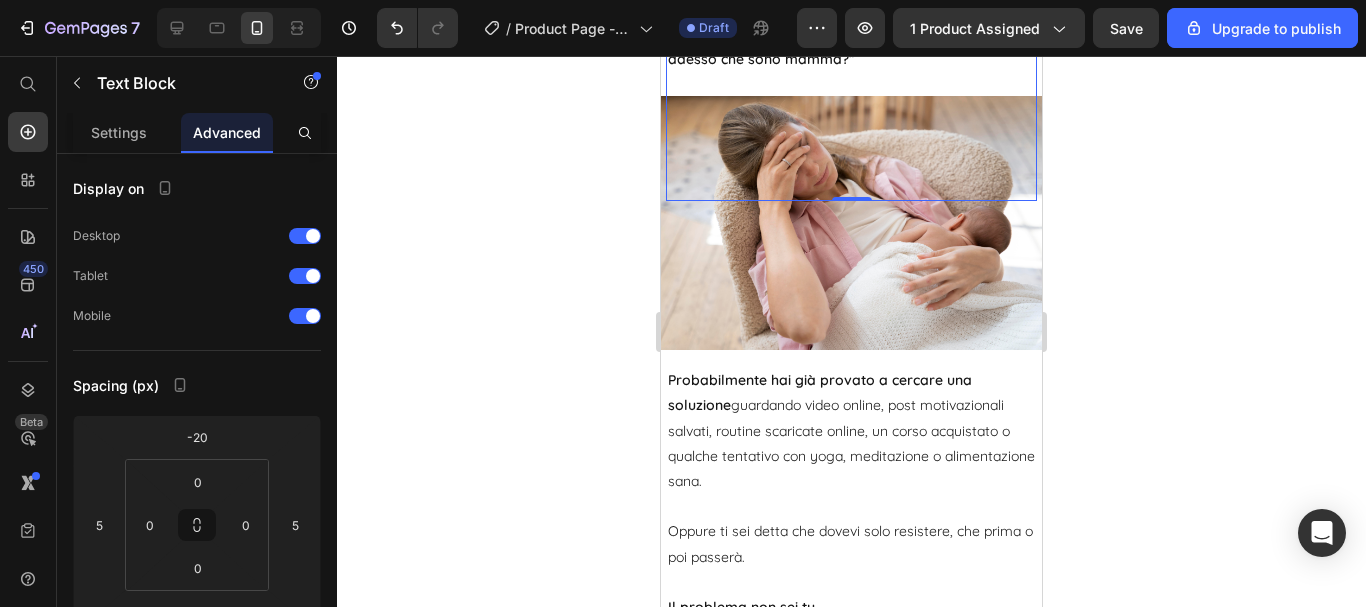 click on "Probabilmente hai già provato a cercare una soluzione  guardando video online, post motivazionali salvati, routine scaricate online, un corso acquistato o qualche tentativo con yoga, meditazione o alimentazione sana." at bounding box center (851, 431) 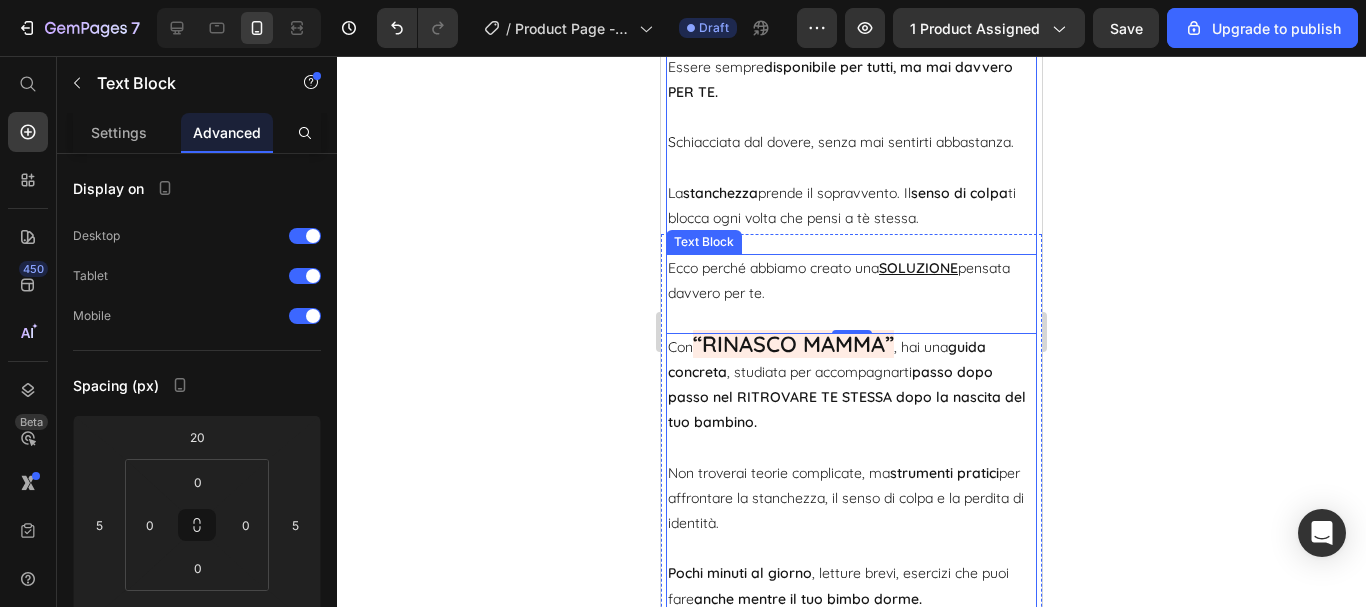 scroll, scrollTop: 3939, scrollLeft: 0, axis: vertical 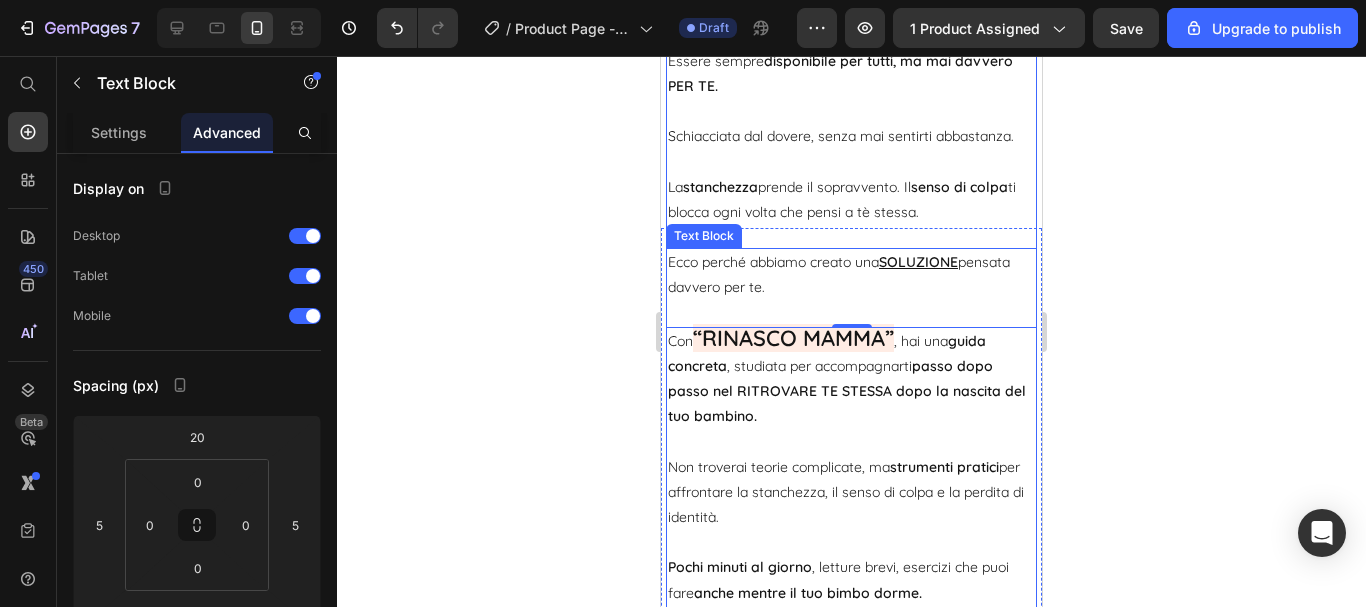click on "Non troverai teorie complicate, ma  strumenti pratici  per affrontare la stanchezza, il senso di colpa e la perdita di identità." at bounding box center [851, 479] 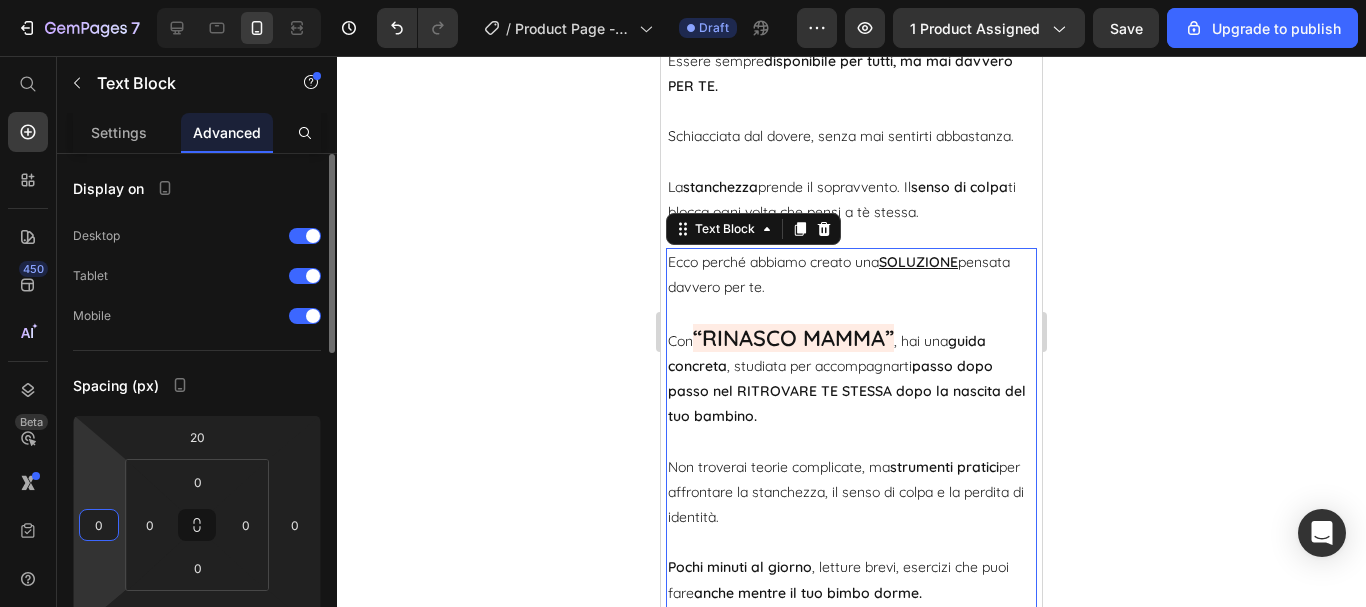 click on "0" at bounding box center [99, 525] 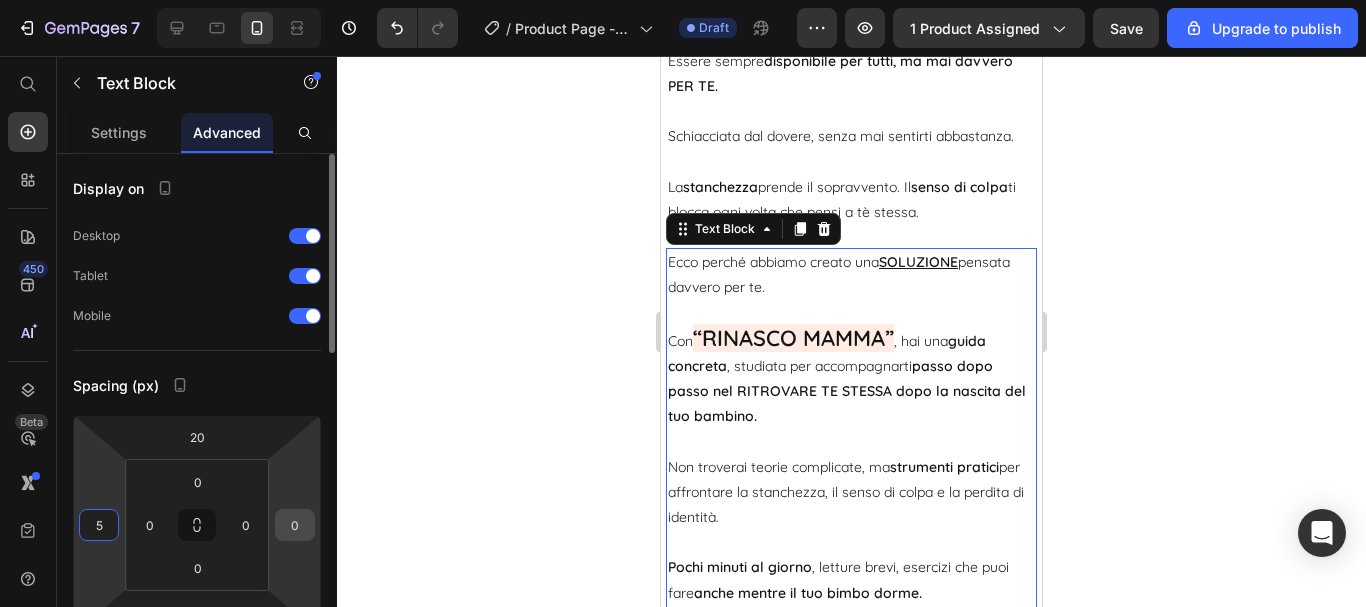type on "5" 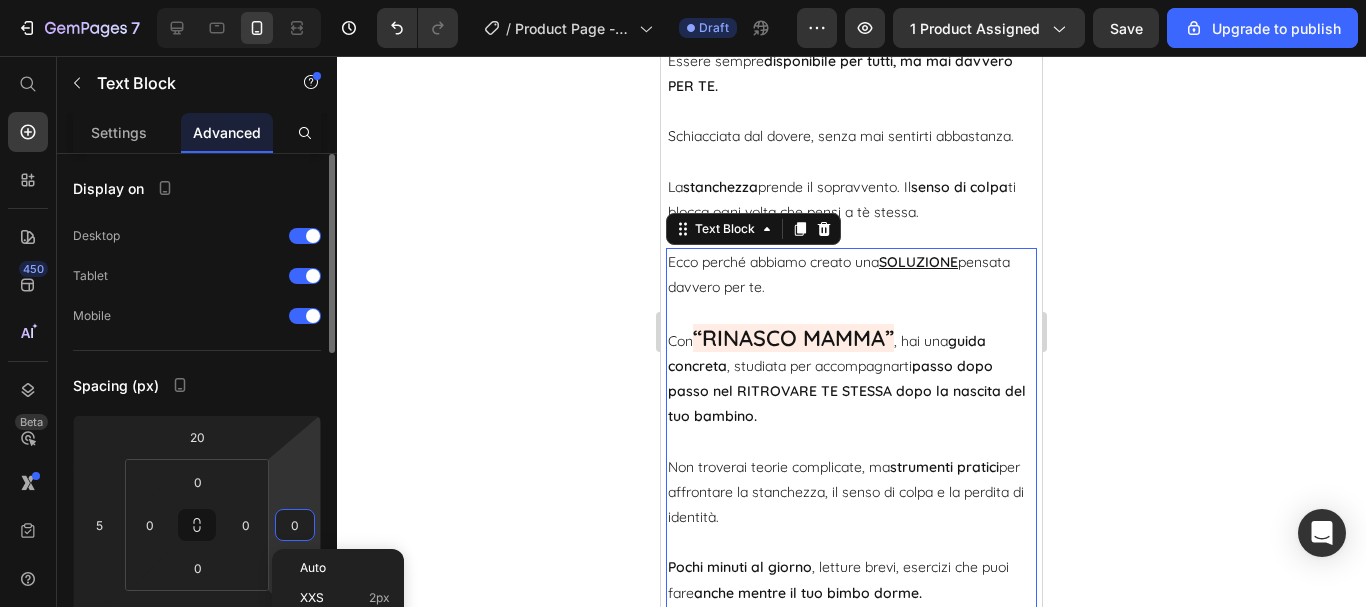 type on "5" 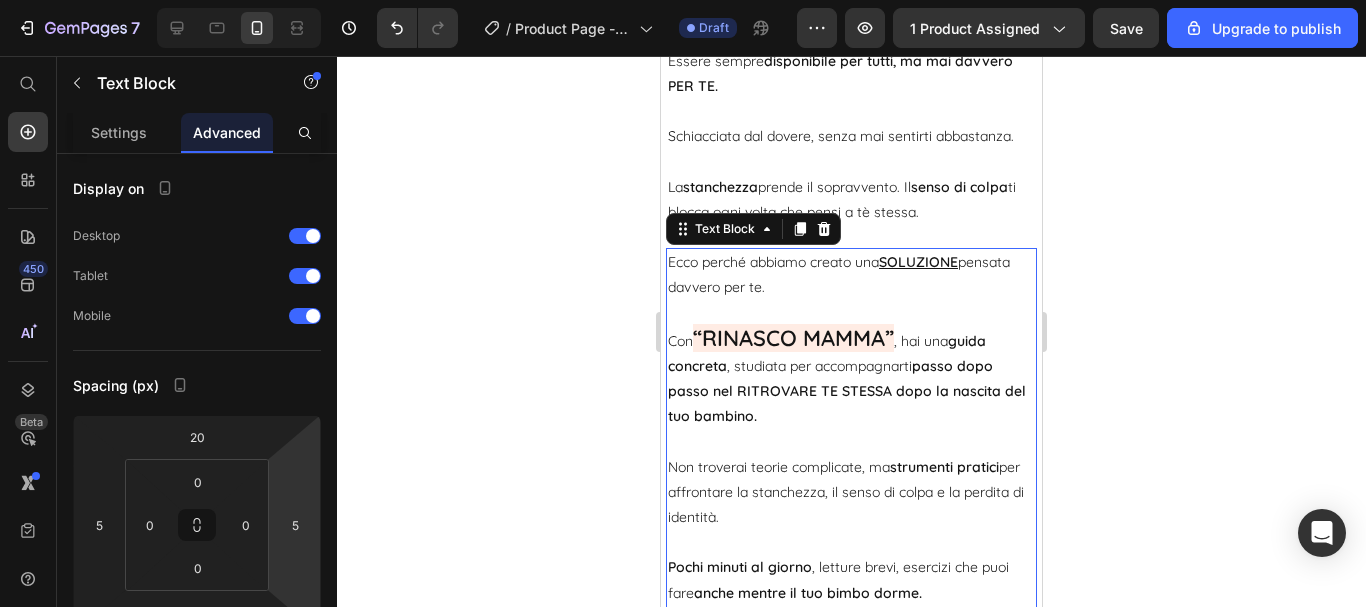 click 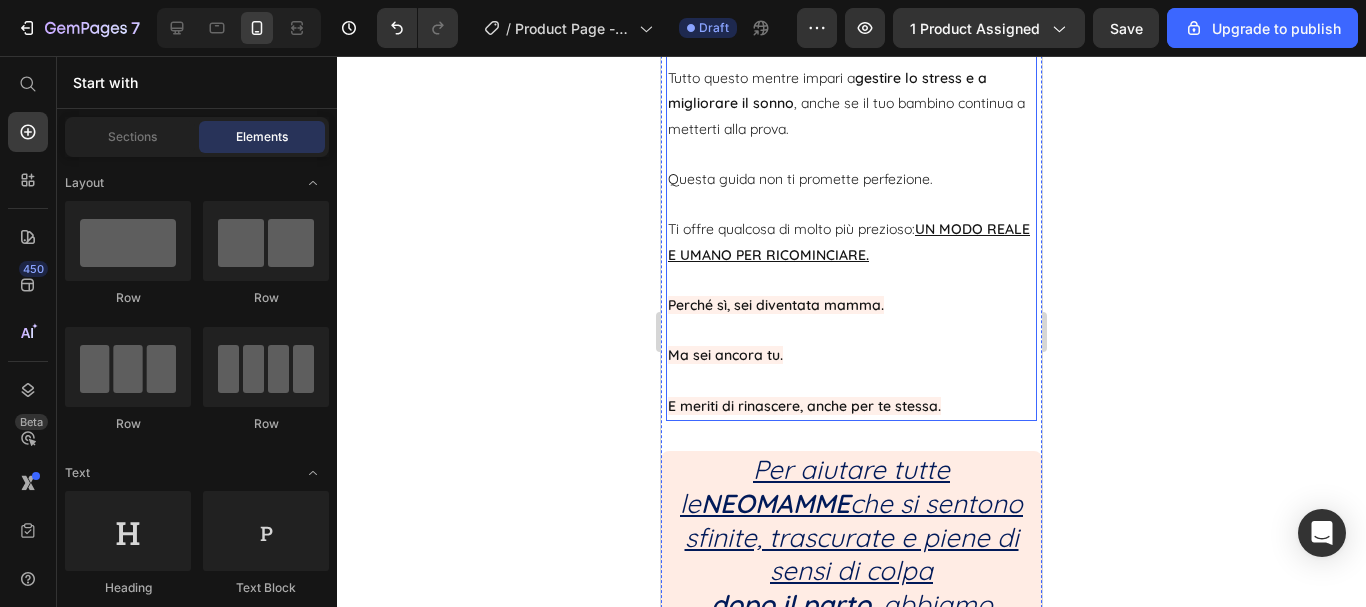 scroll, scrollTop: 5039, scrollLeft: 0, axis: vertical 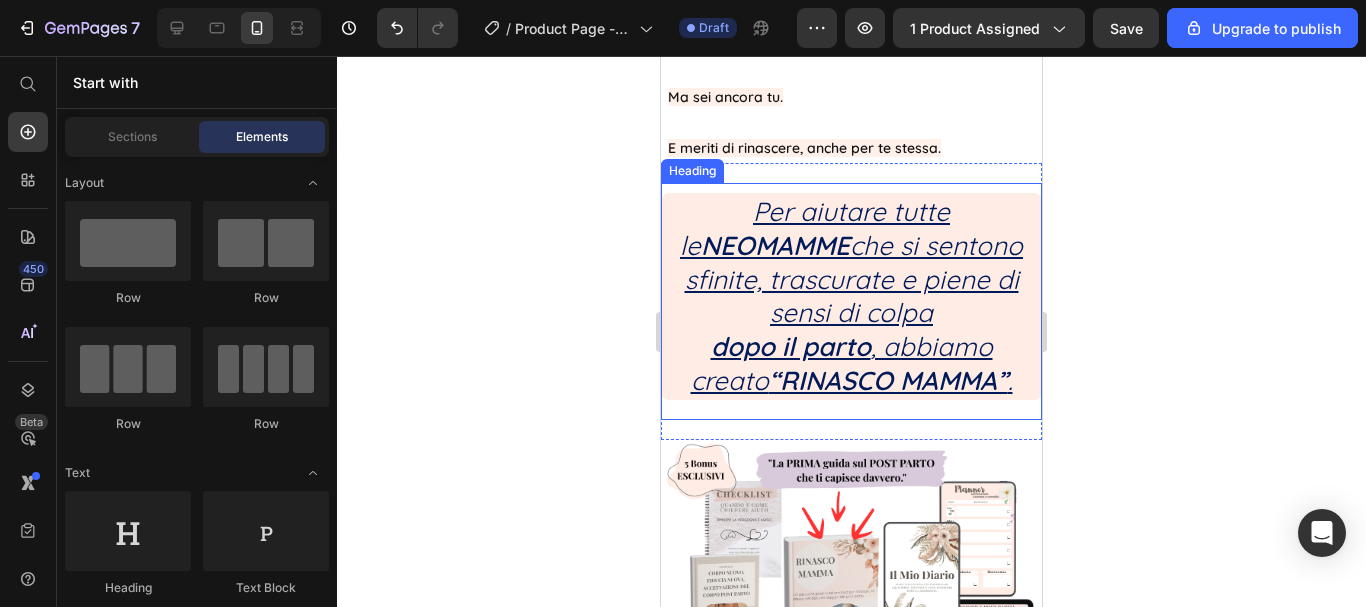 click on "Per aiutare tutte le  NEOMAMME  che si sentono sfinite, trascurate e piene di sensi di colpa dopo il parto , abbiamo creato  “RINASCO MAMMA” ." at bounding box center [851, 296] 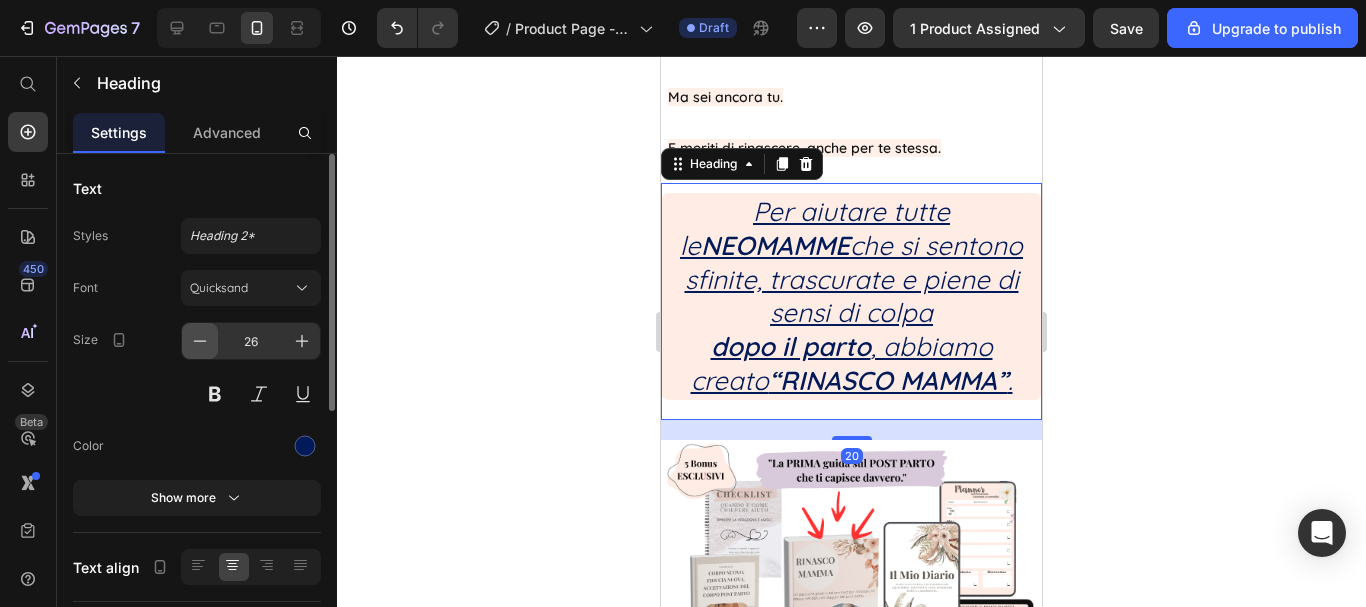 click 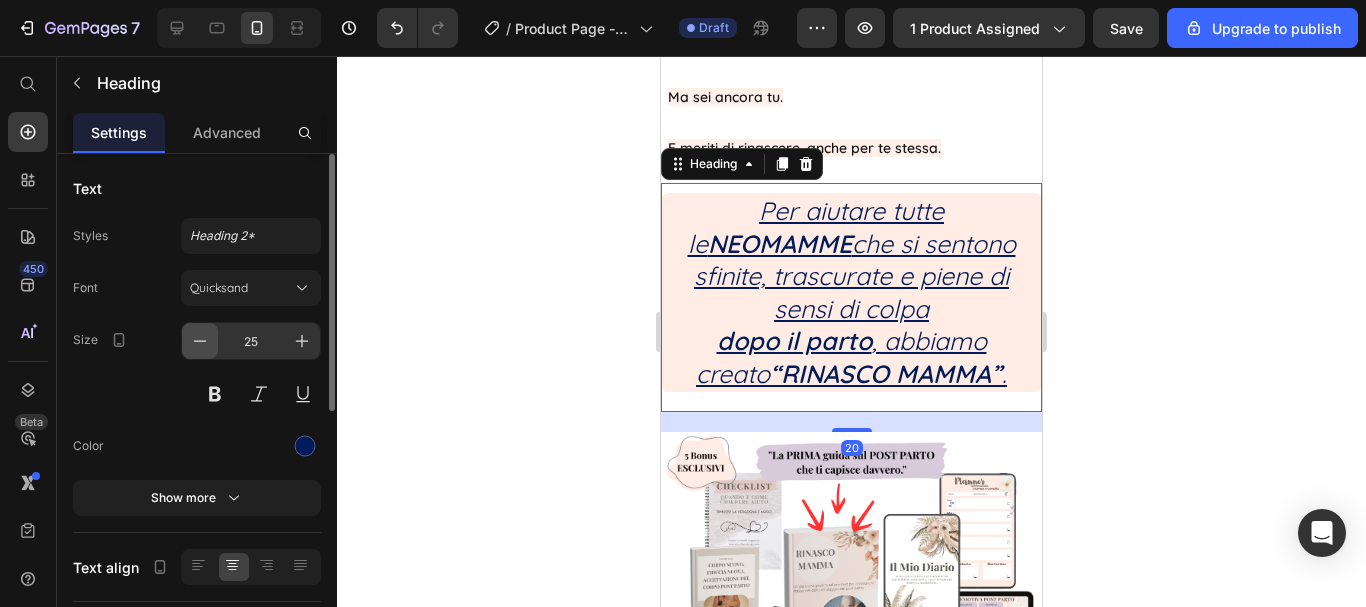 click 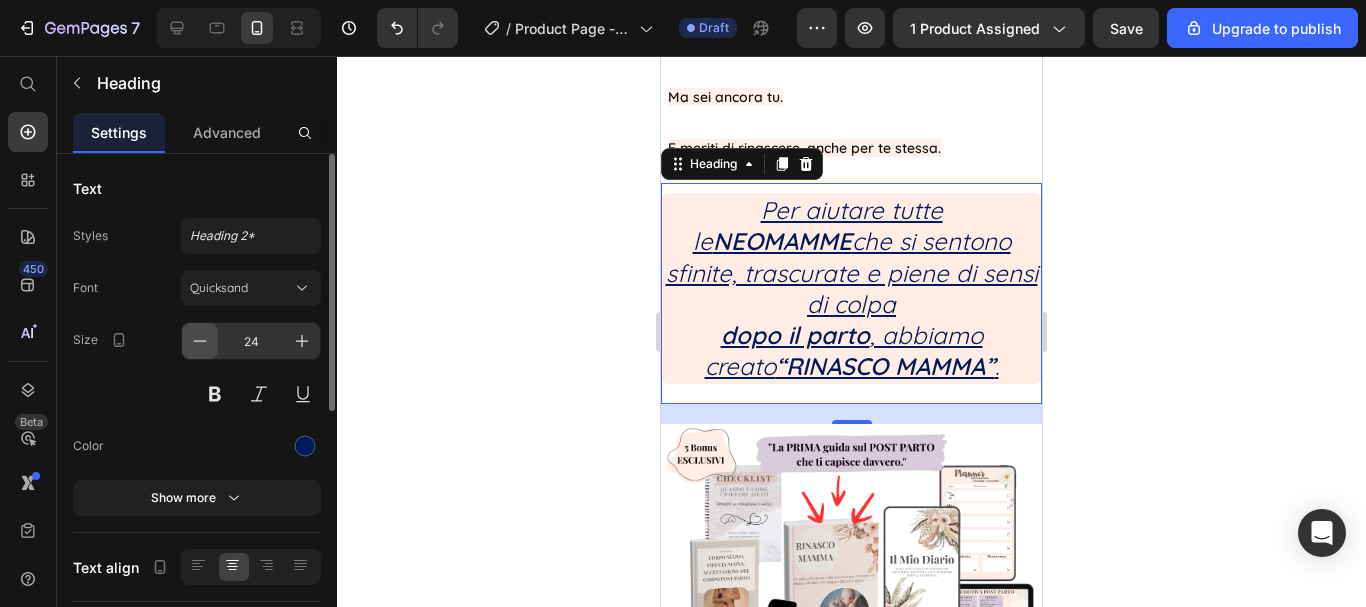 click 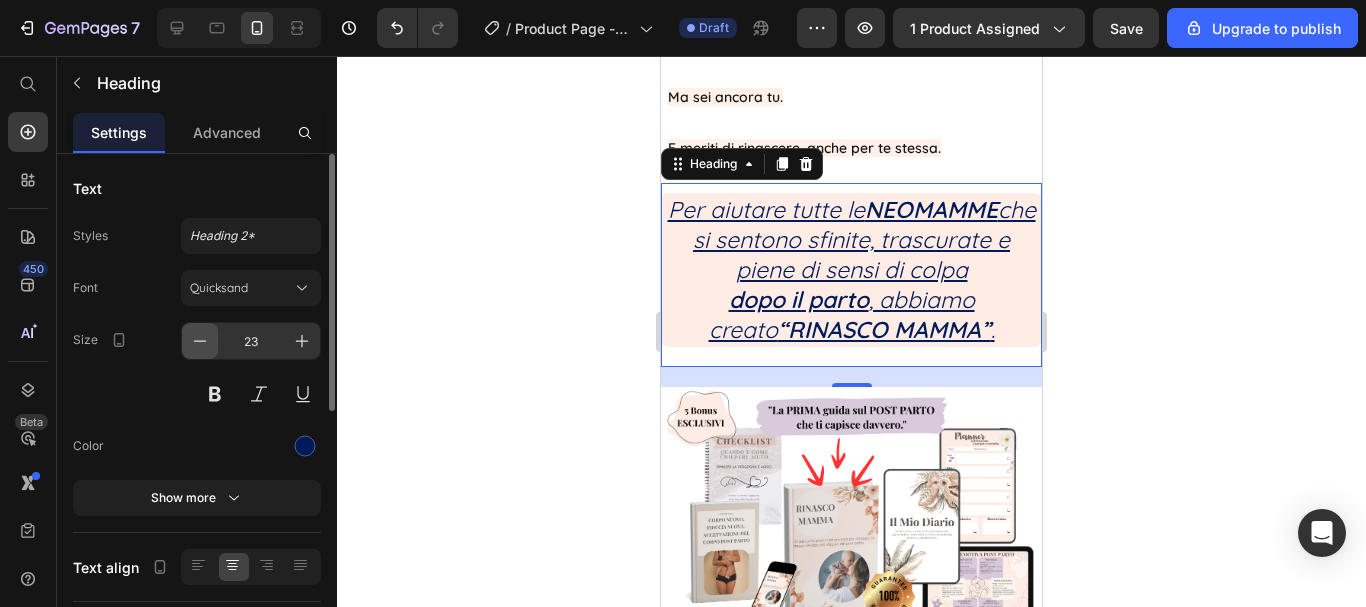click 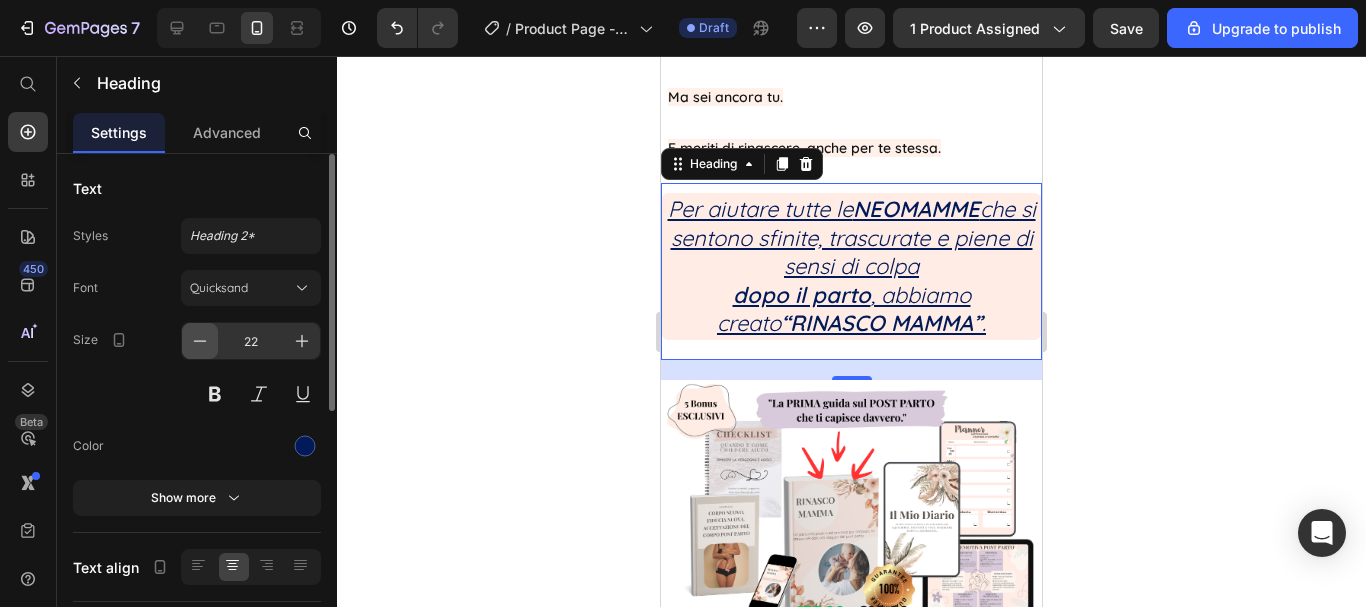 click 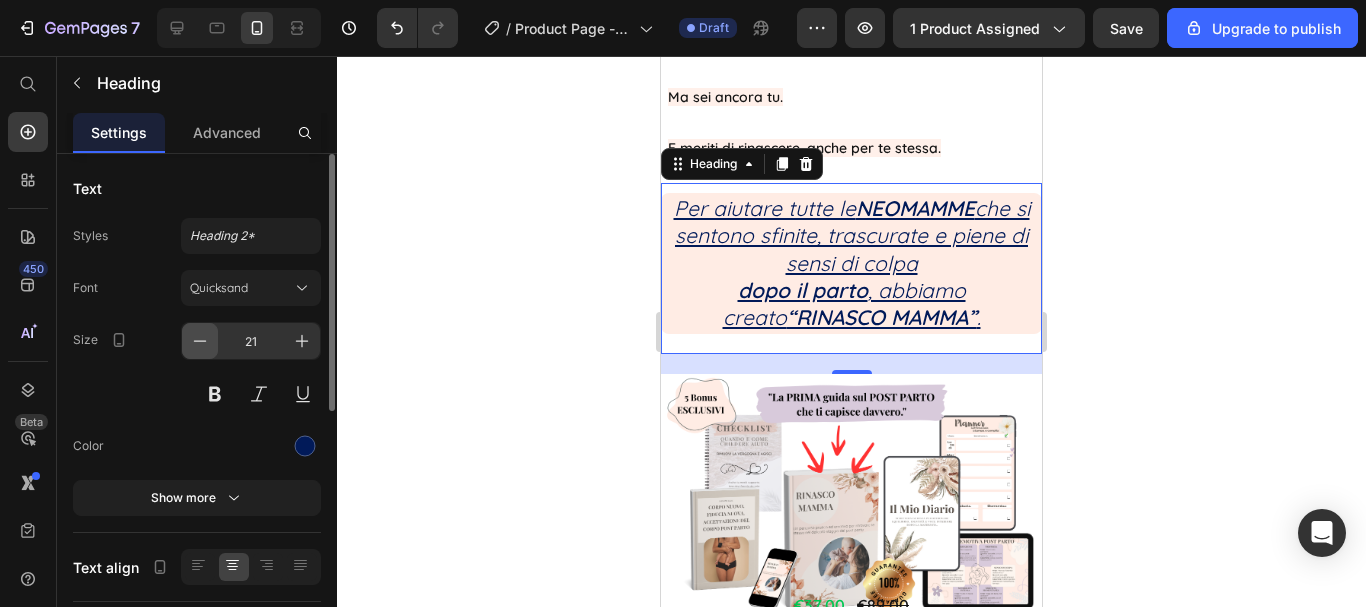 click 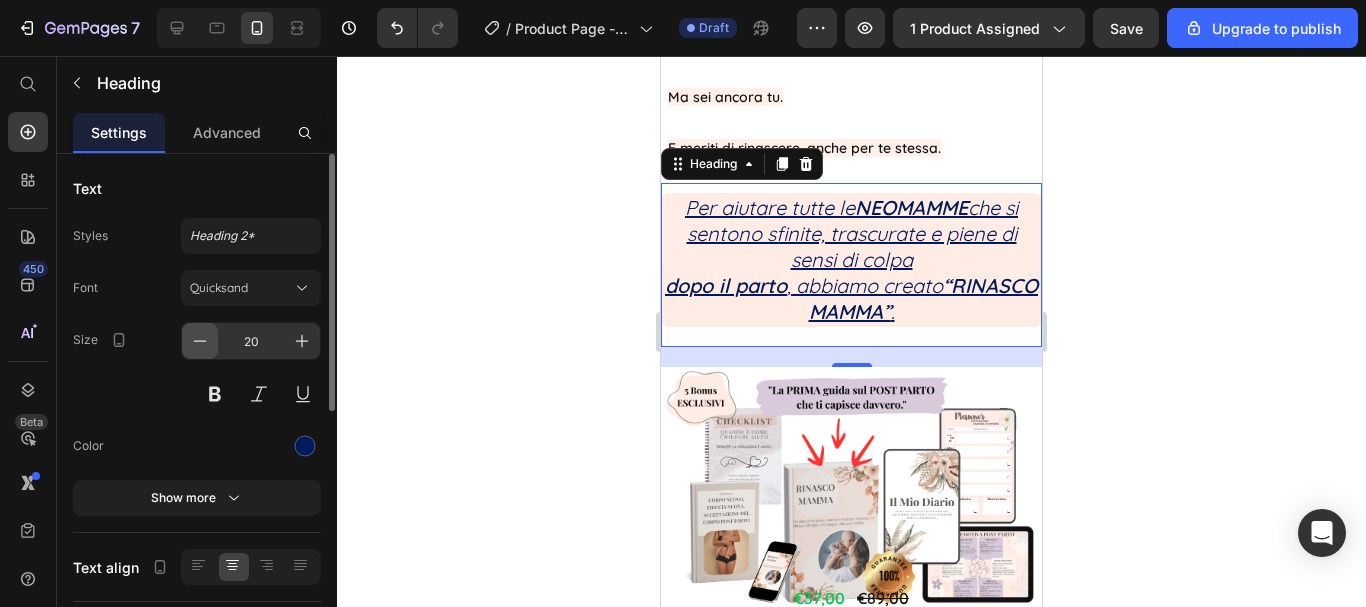 click 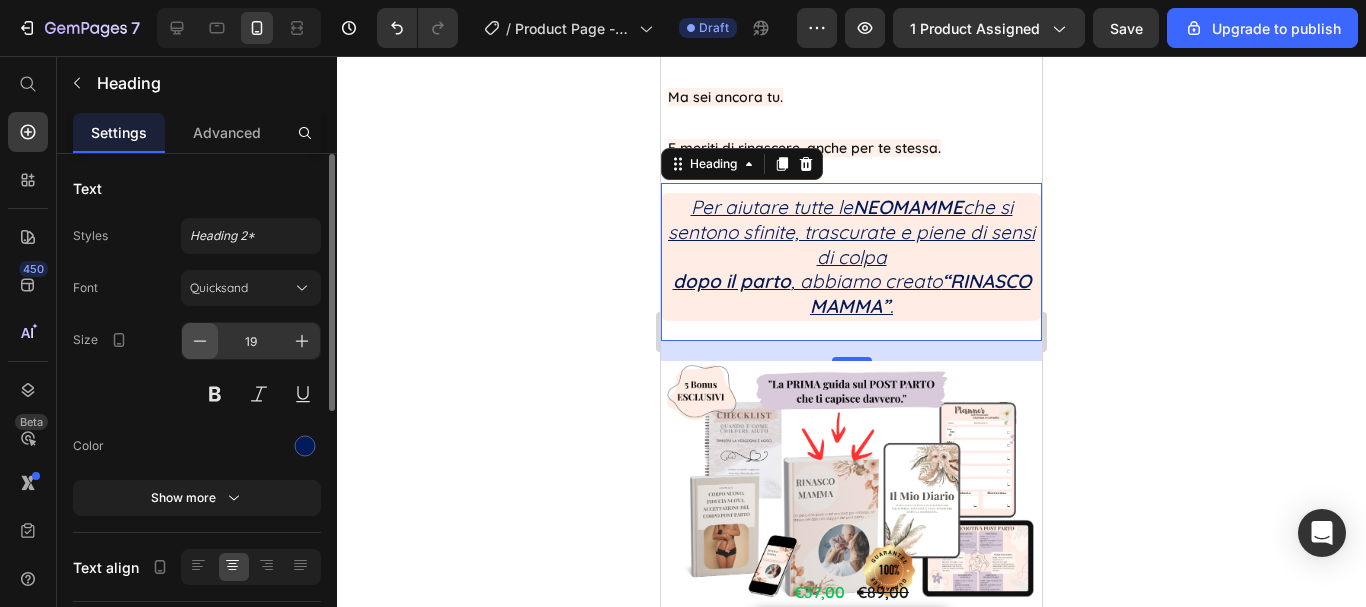 click 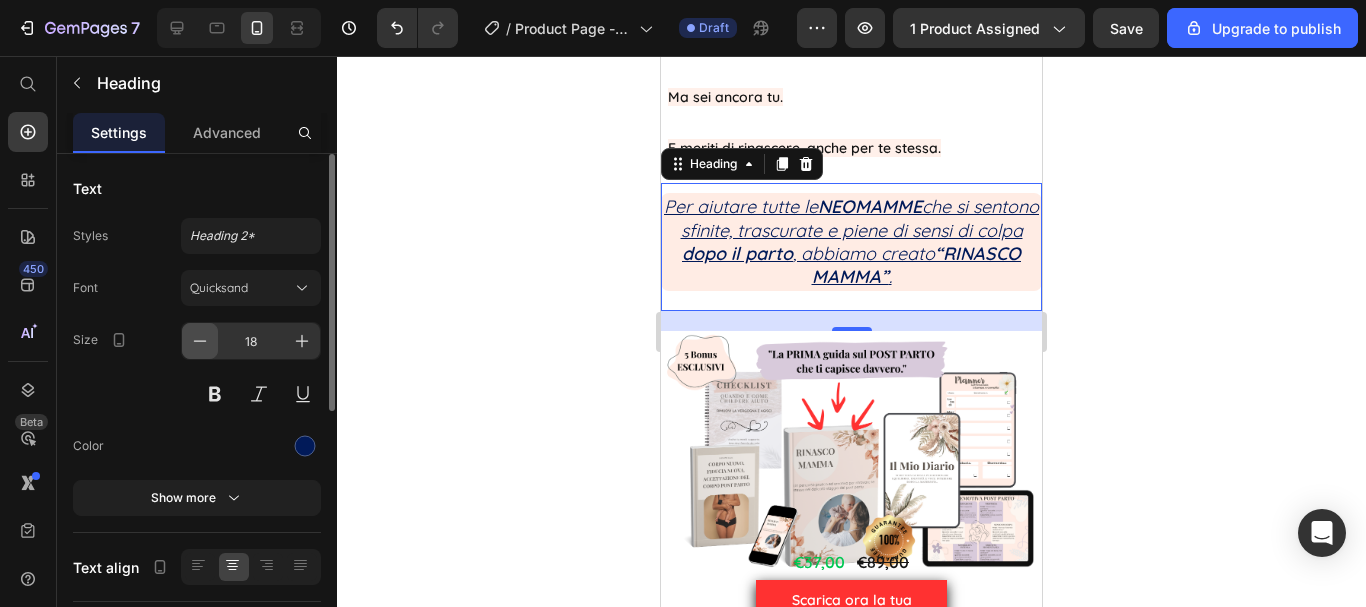 click 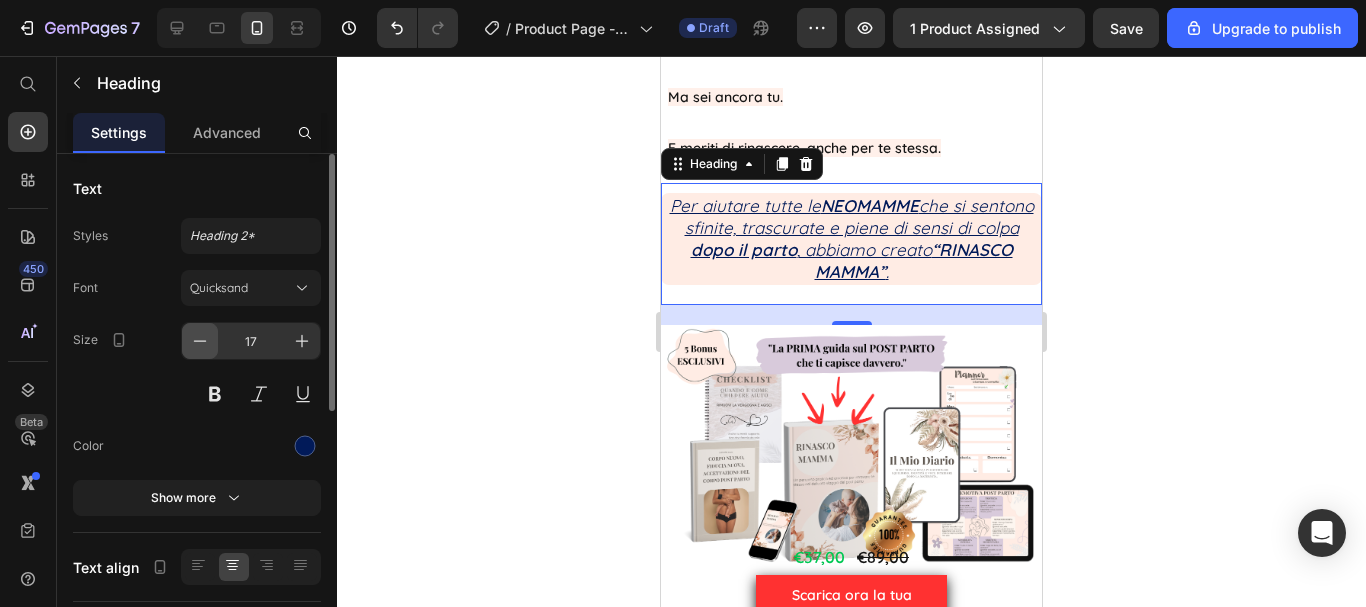 click 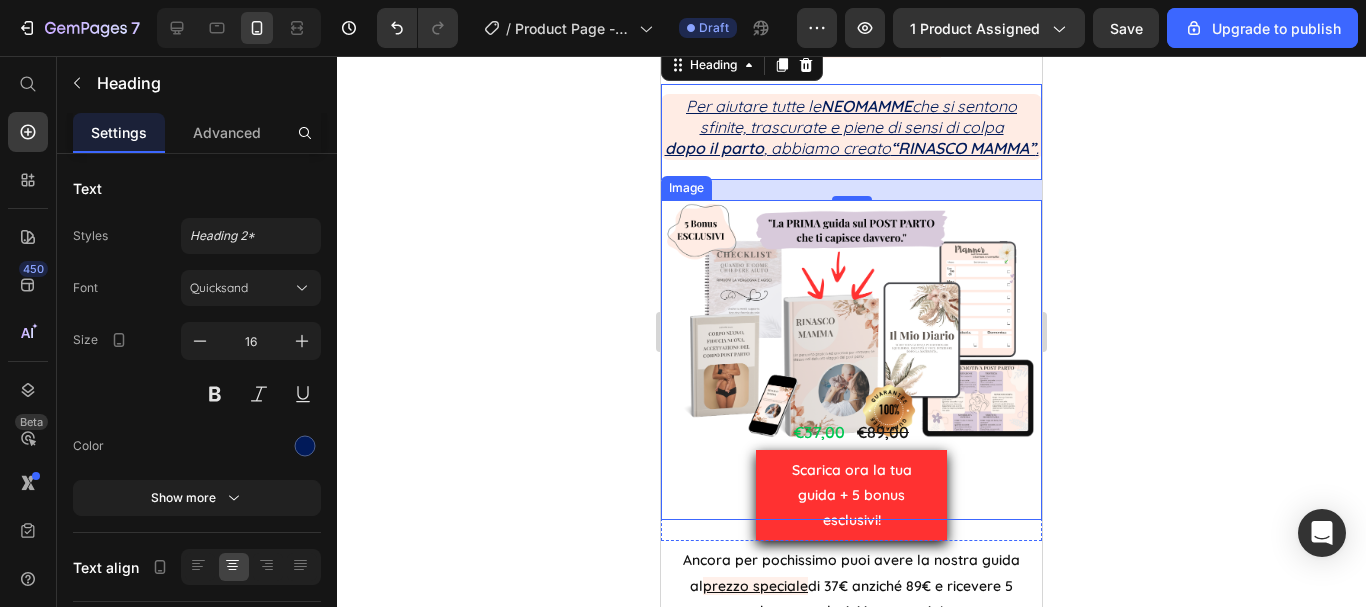 scroll, scrollTop: 5039, scrollLeft: 0, axis: vertical 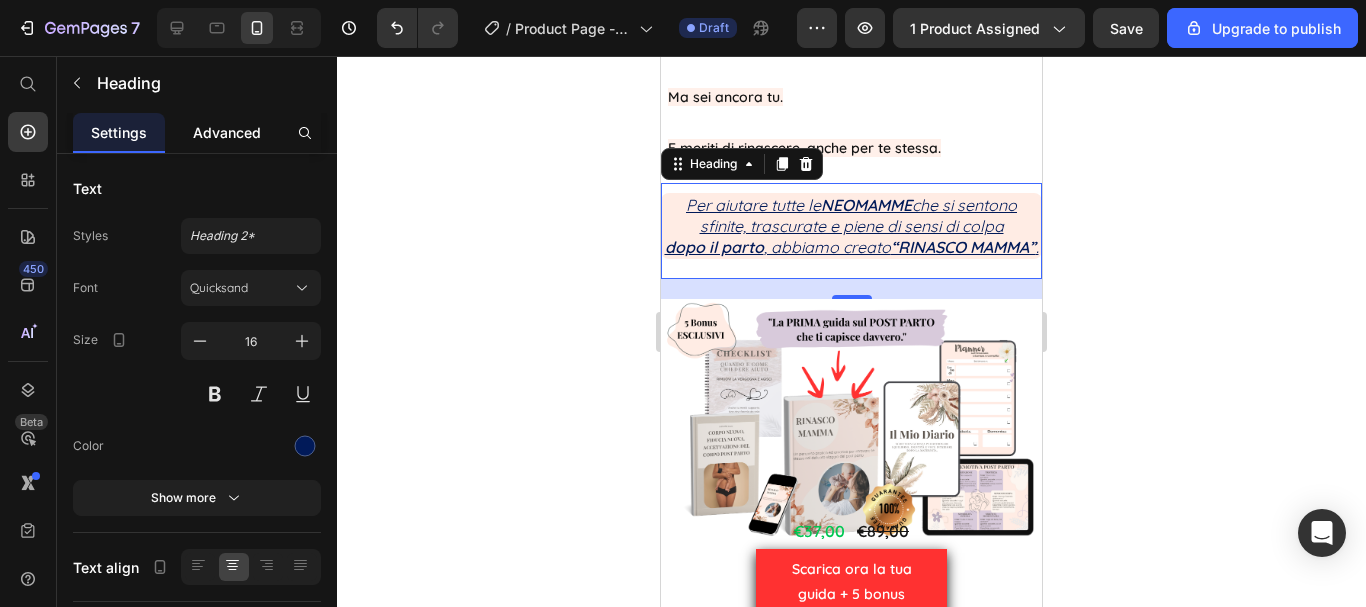 click on "Advanced" at bounding box center (227, 132) 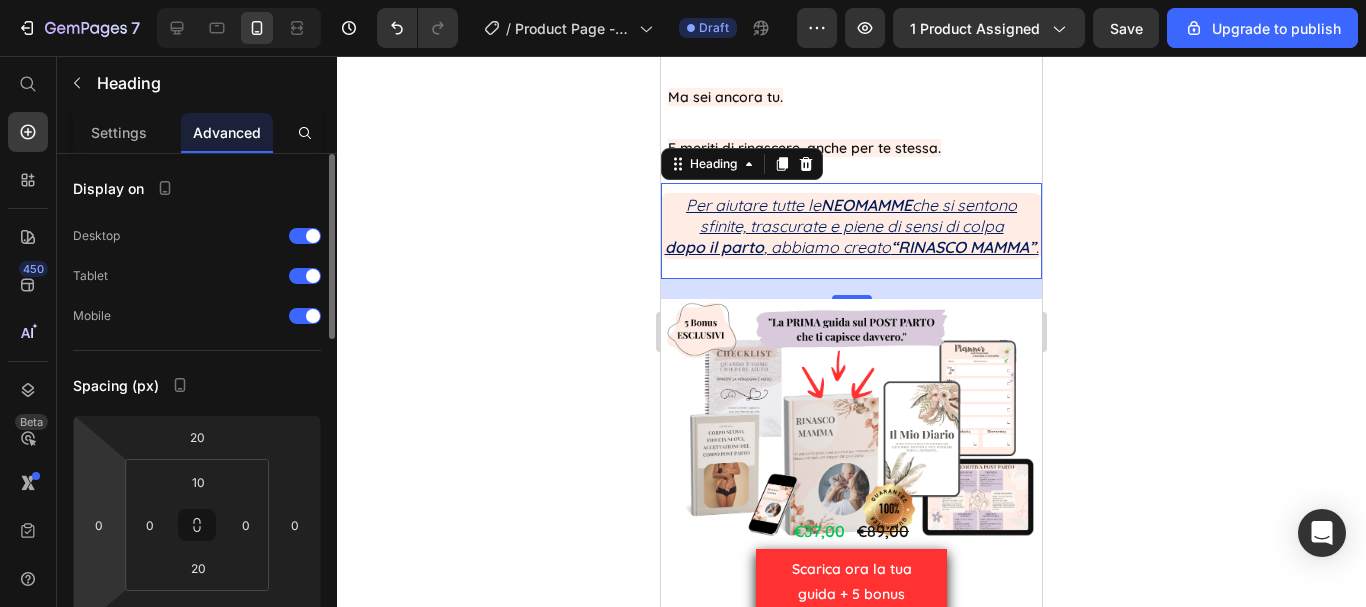 click on "7   /  Product Page - Jul 7, 23:21:54 Draft Preview 1 product assigned  Save  Upgrade to publish 450 Beta Start with Sections Elements Hero Section Product Detail Brands Trusted Badges Guarantee Product Breakdown How to use Testimonials Compare Bundle FAQs Social Proof Brand Story Product List Collection Blog List Contact Sticky Add to Cart Custom Footer Browse Library 450 Layout
Row
Row
Row
Row Text
Heading
Text Block Button
Button
Button
Sticky Back to top Media" at bounding box center (683, 0) 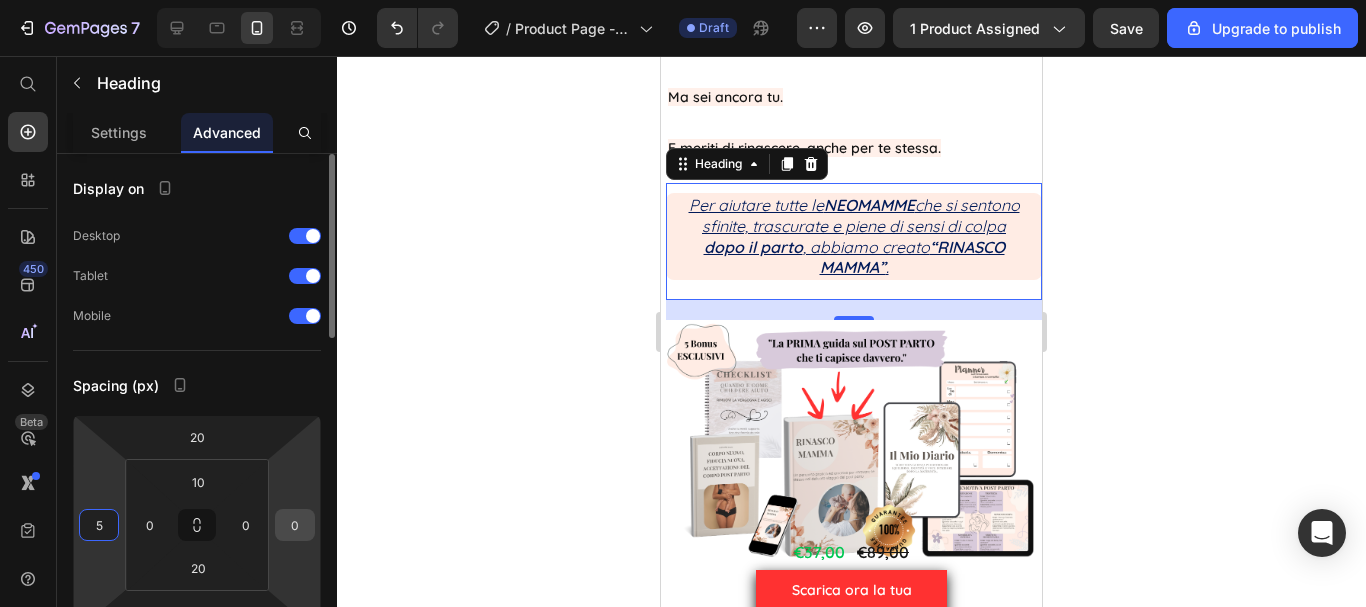 type on "5" 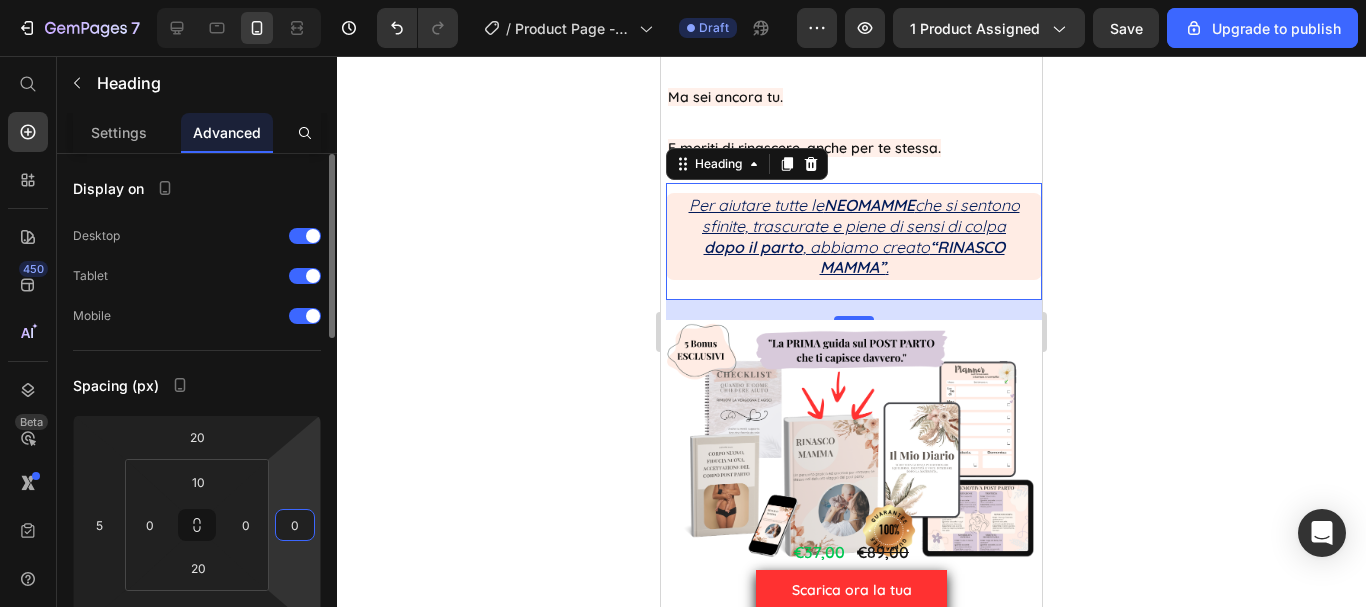 click on "0" at bounding box center [295, 525] 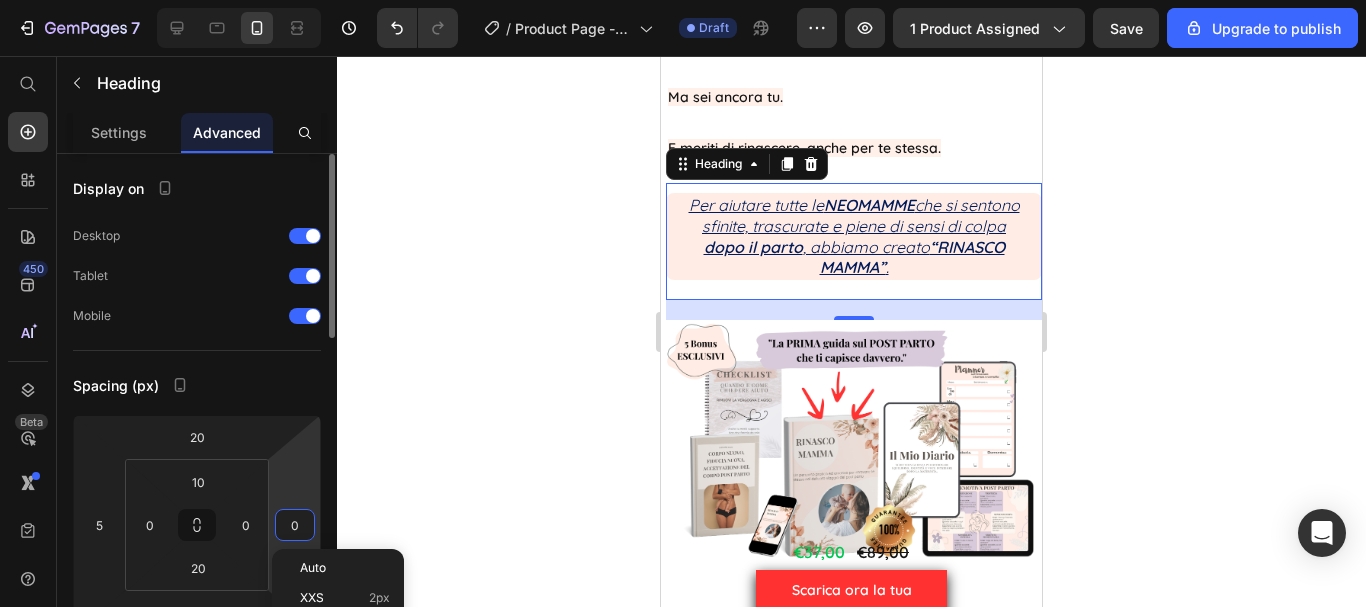 type on "5" 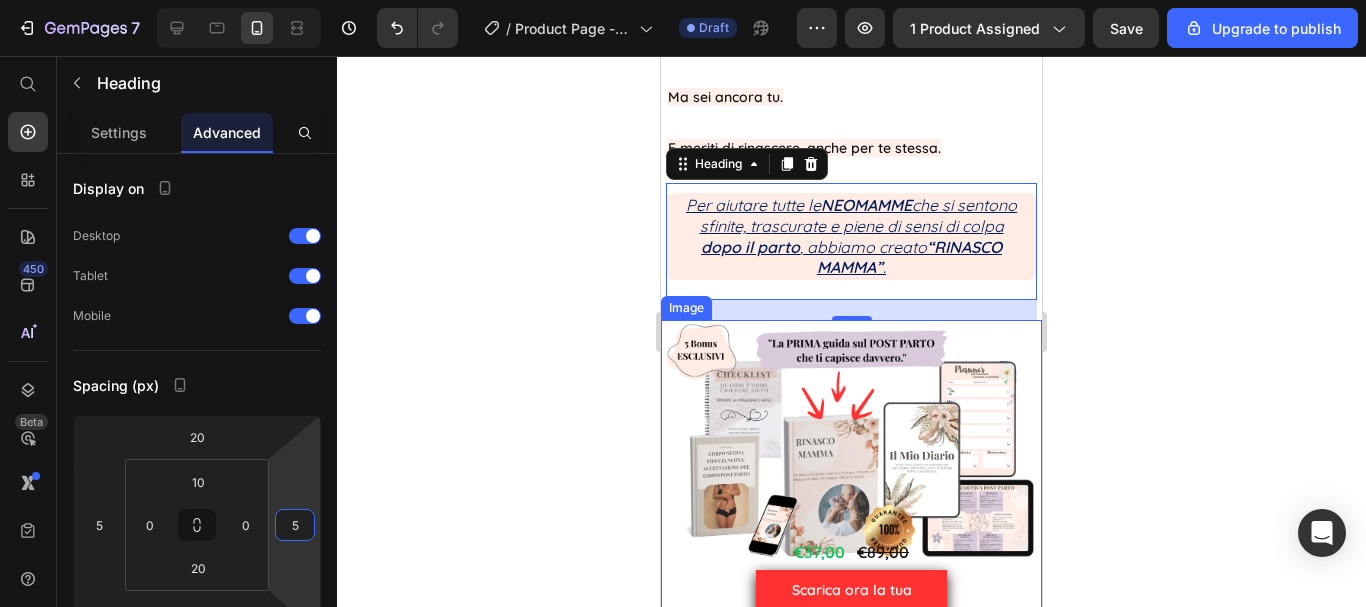 click at bounding box center (851, 479) 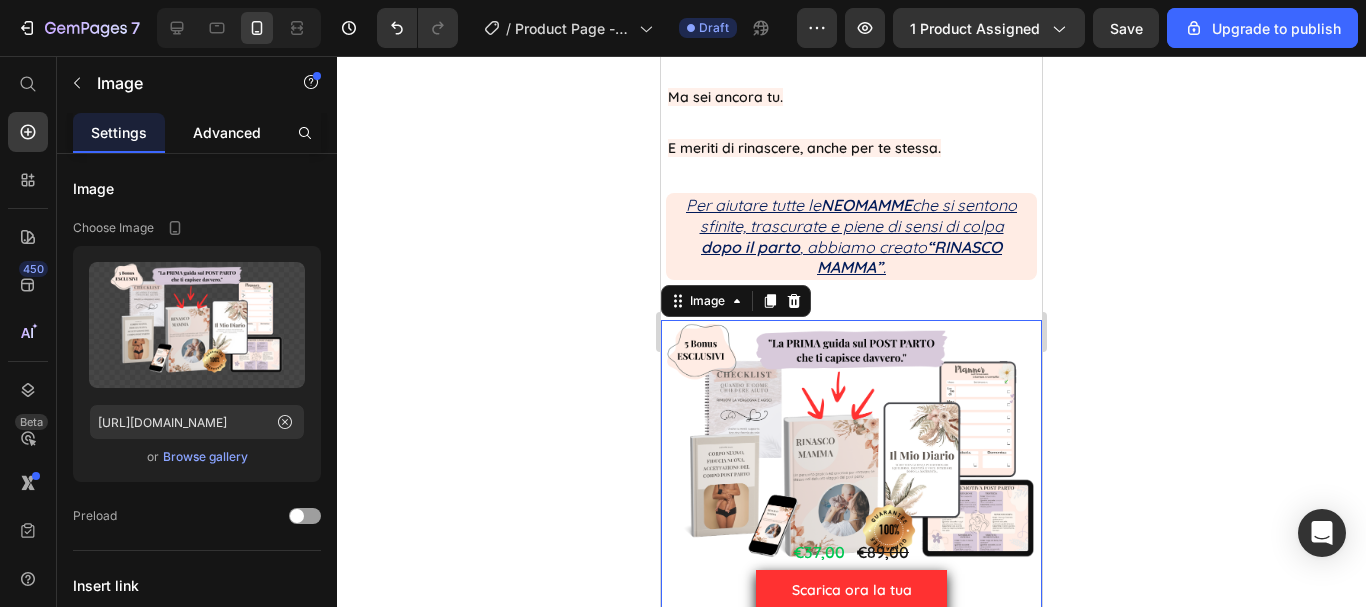click on "Advanced" at bounding box center (227, 132) 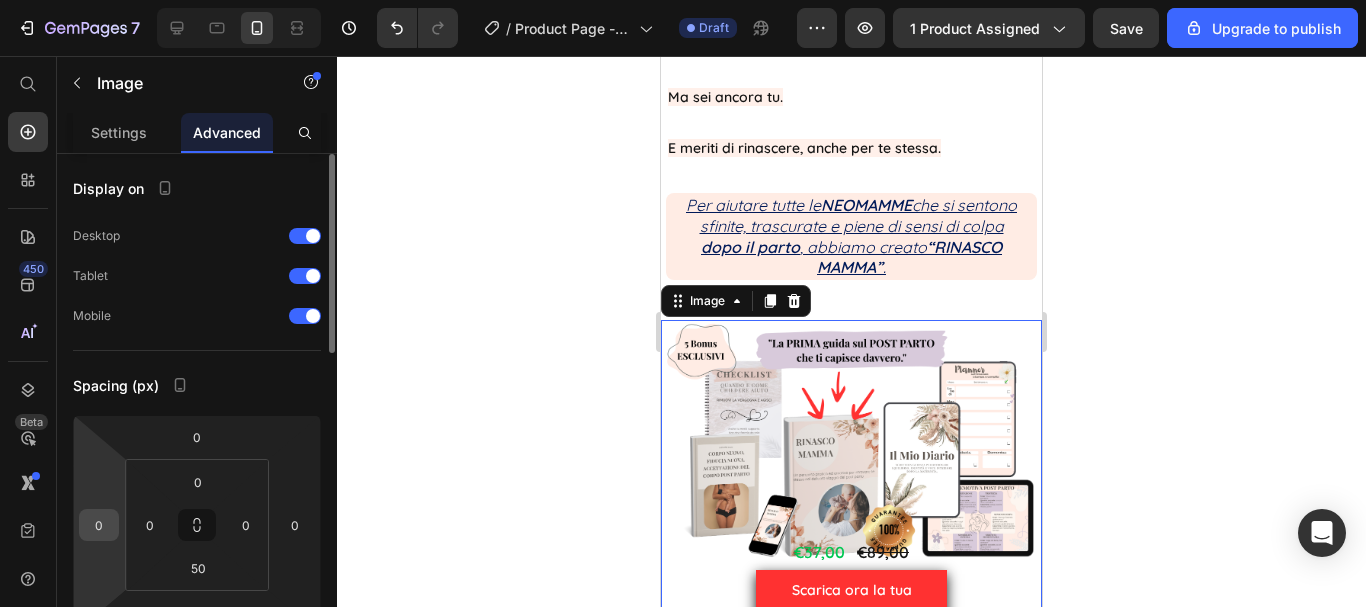 click on "0" at bounding box center [99, 525] 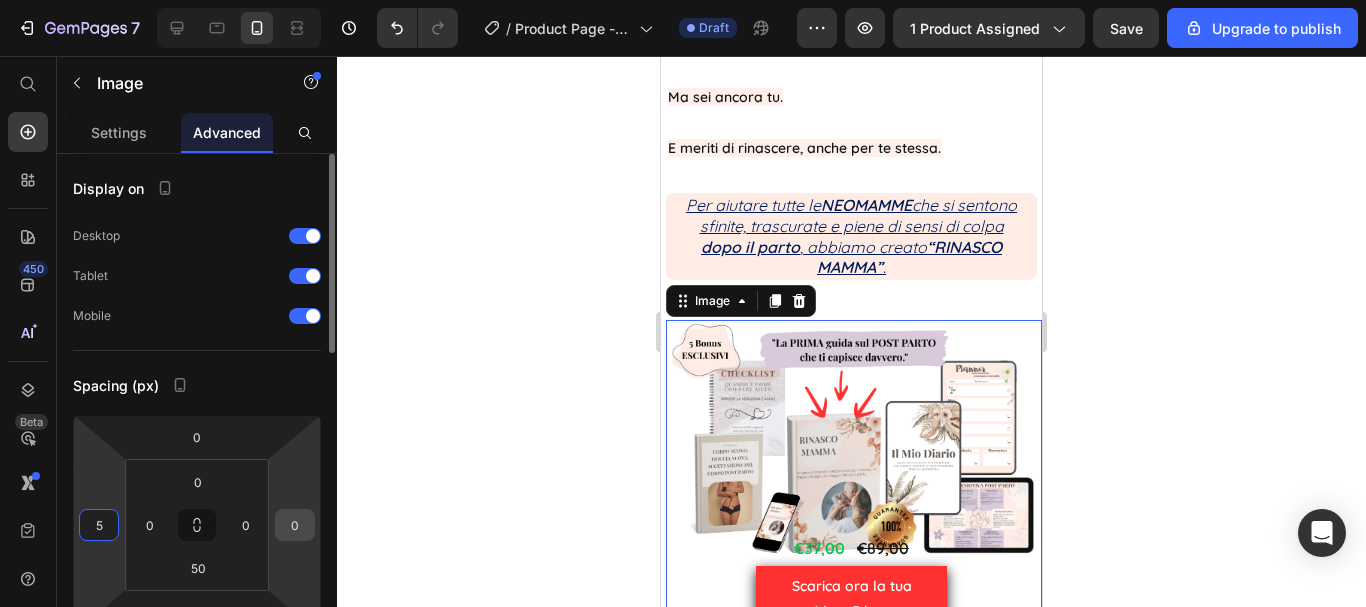 type on "5" 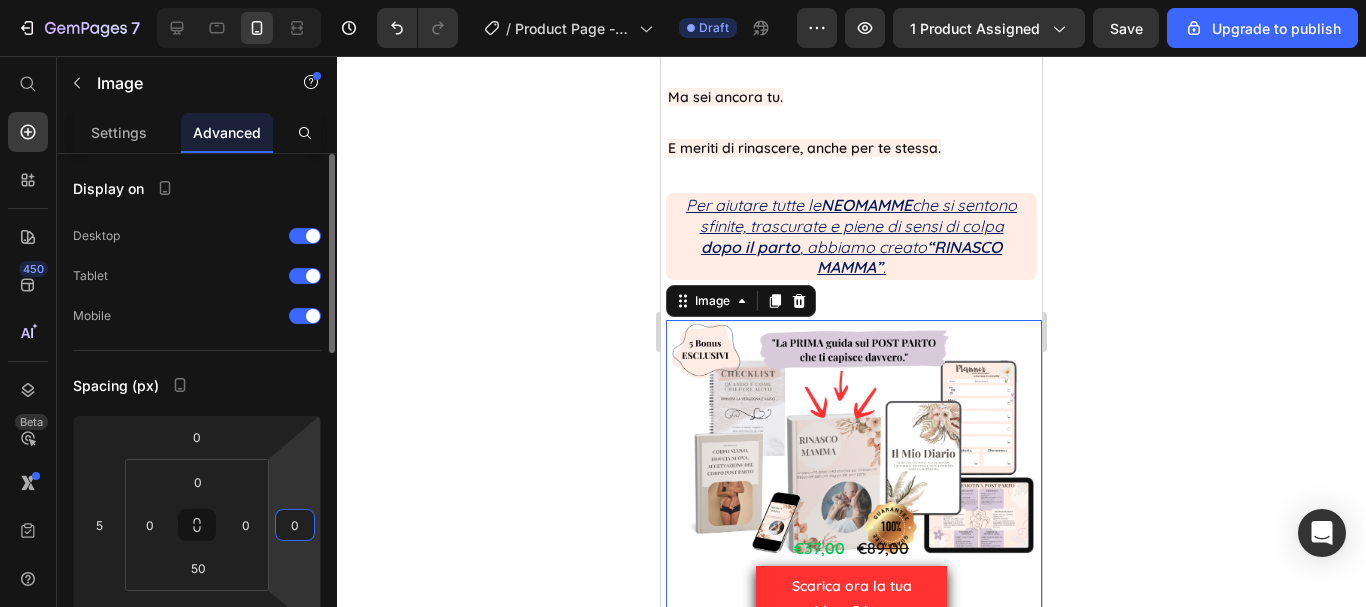 click on "0" at bounding box center [295, 525] 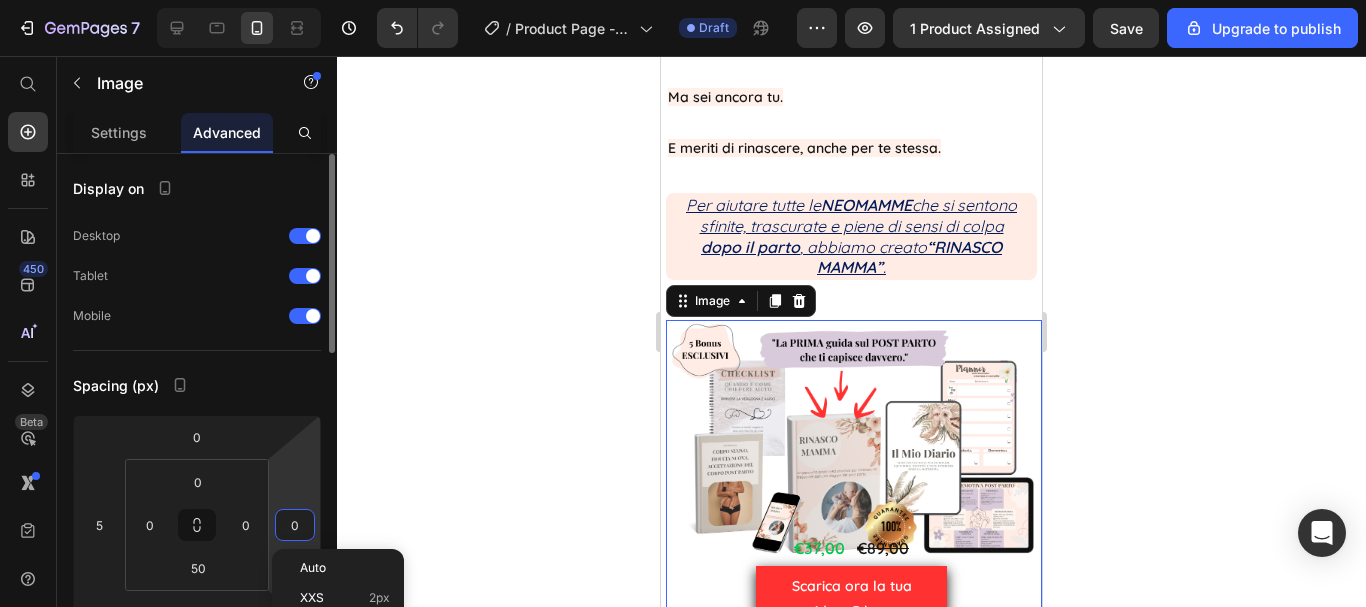 type on "5" 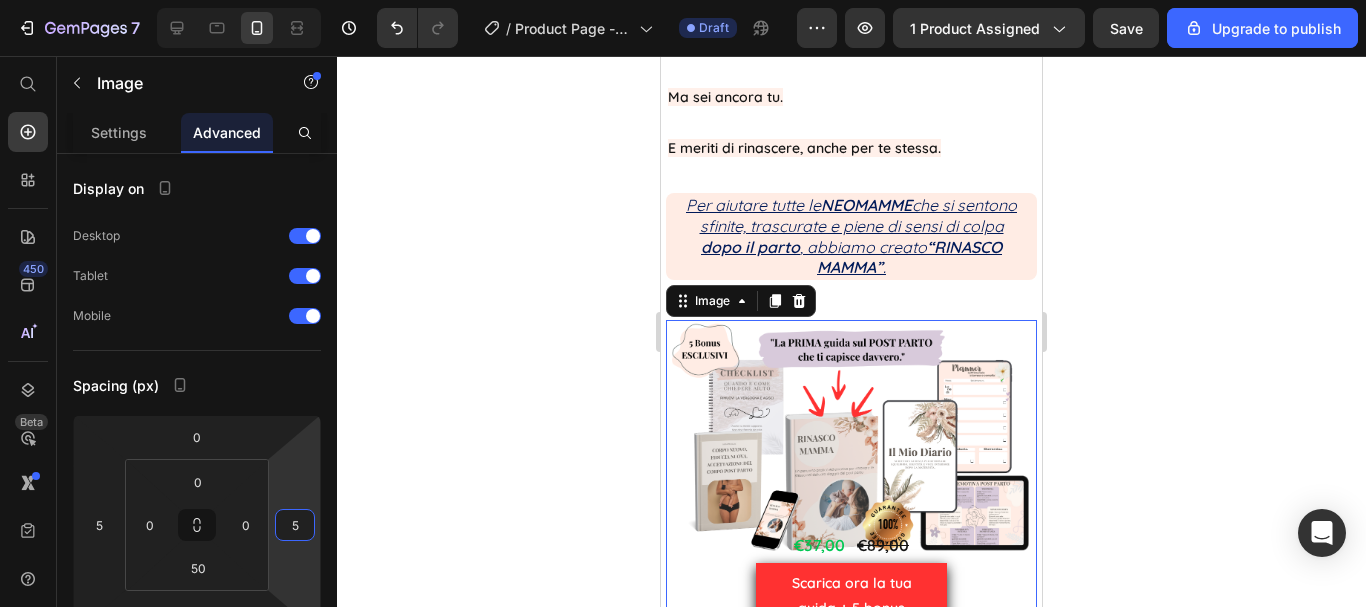 click 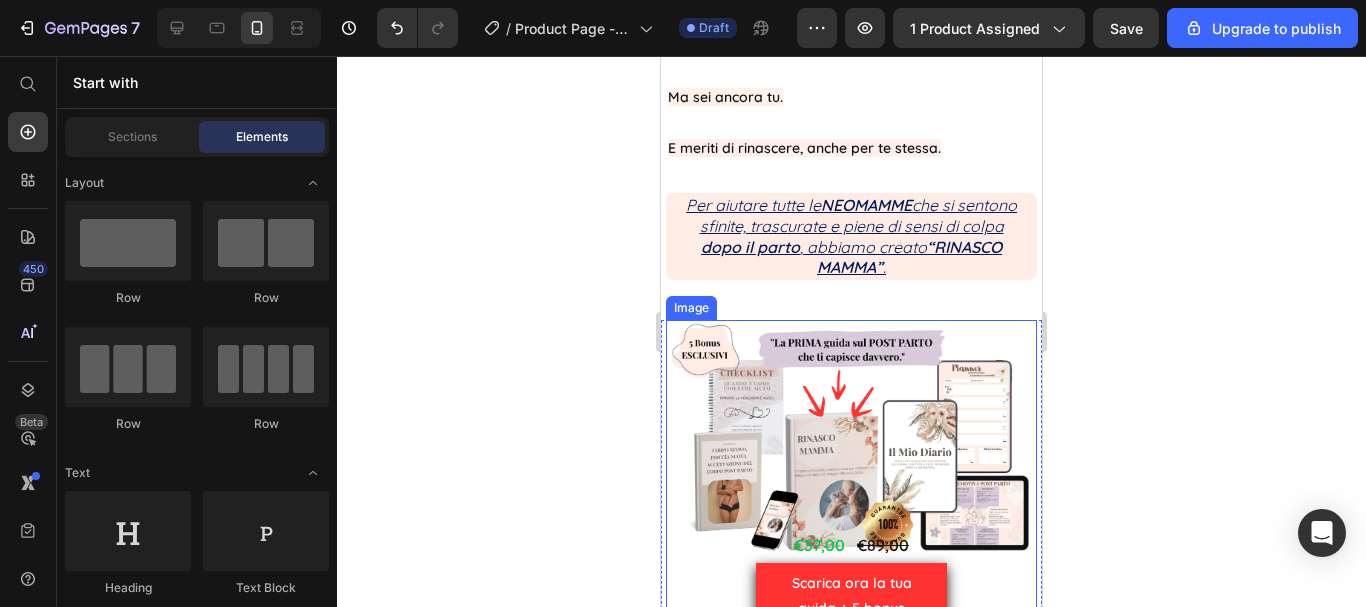 scroll, scrollTop: 5139, scrollLeft: 0, axis: vertical 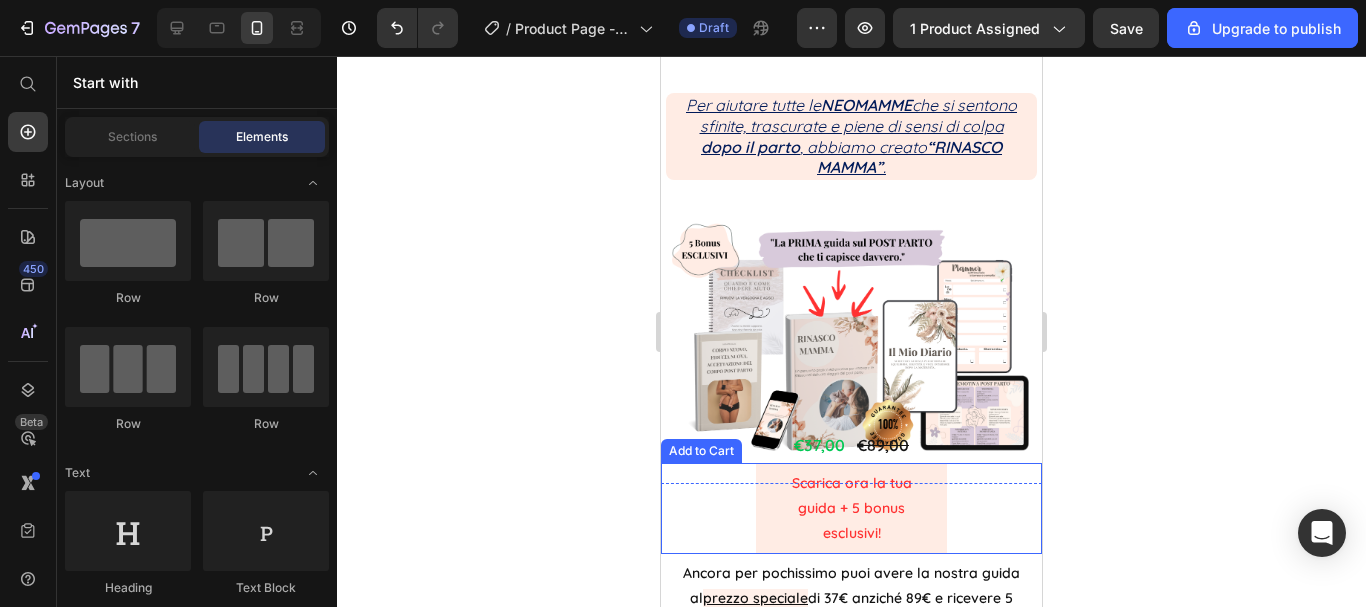 click on "Scarica ora la tua guida + 5 bonus esclusivi!" at bounding box center [851, 509] 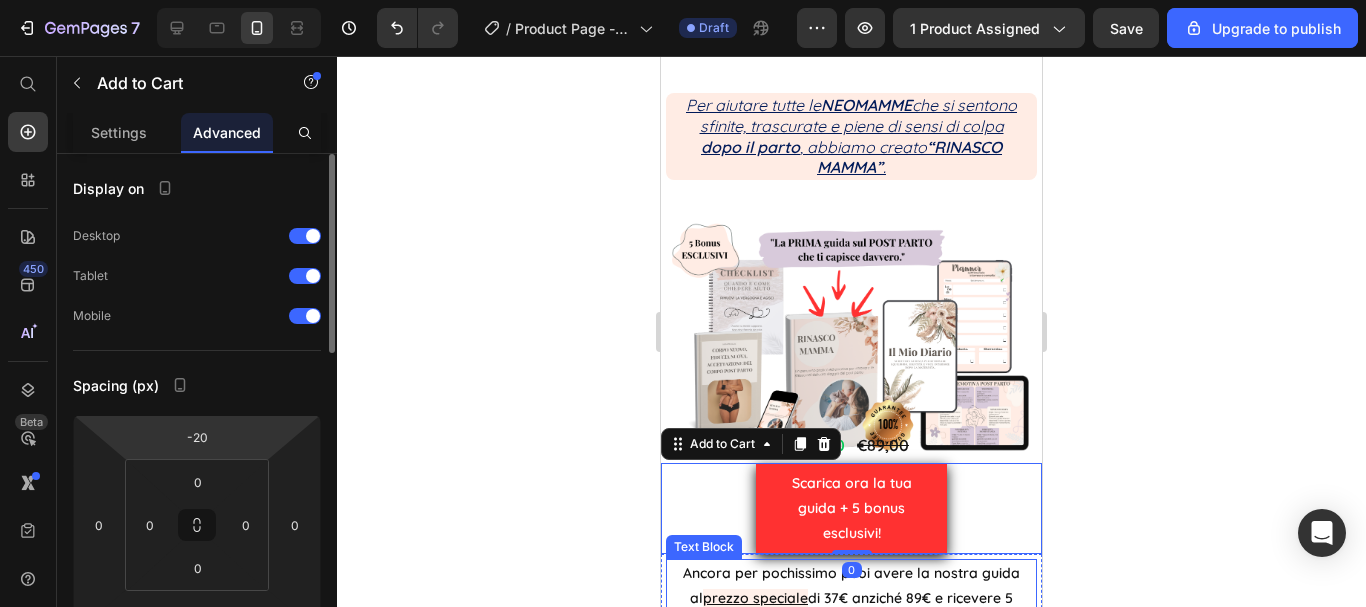 click on "Spacing (px) -20 0 0 0 0 0 0 0" 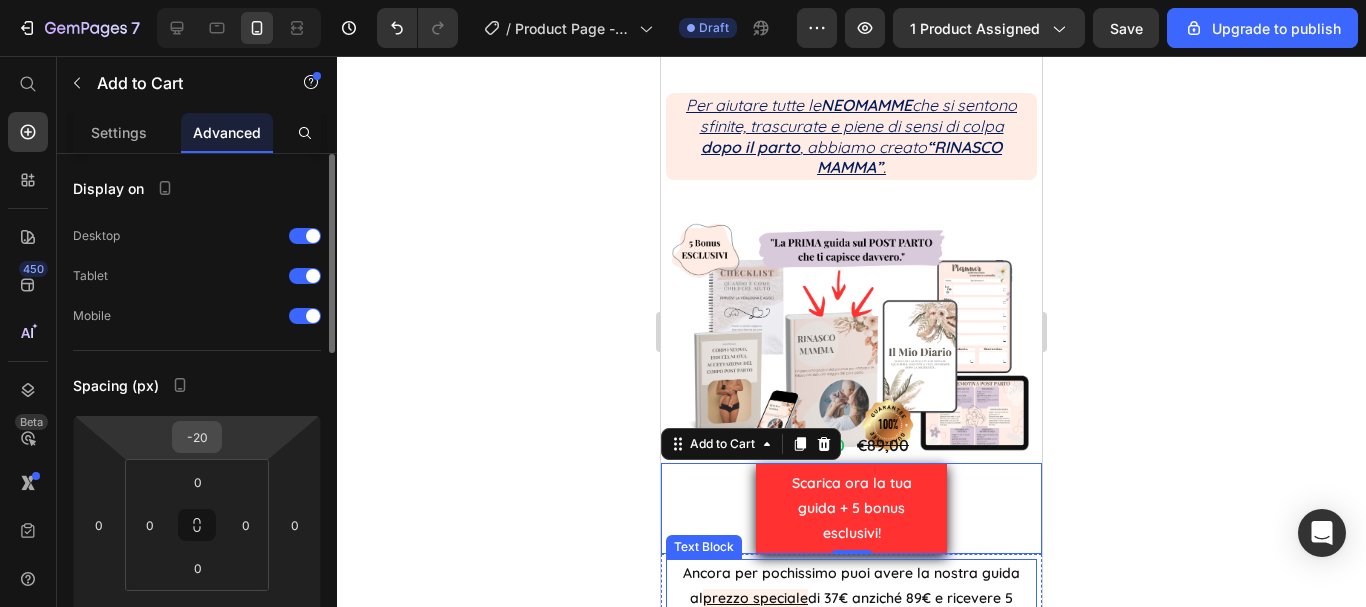 click on "-20" at bounding box center (197, 437) 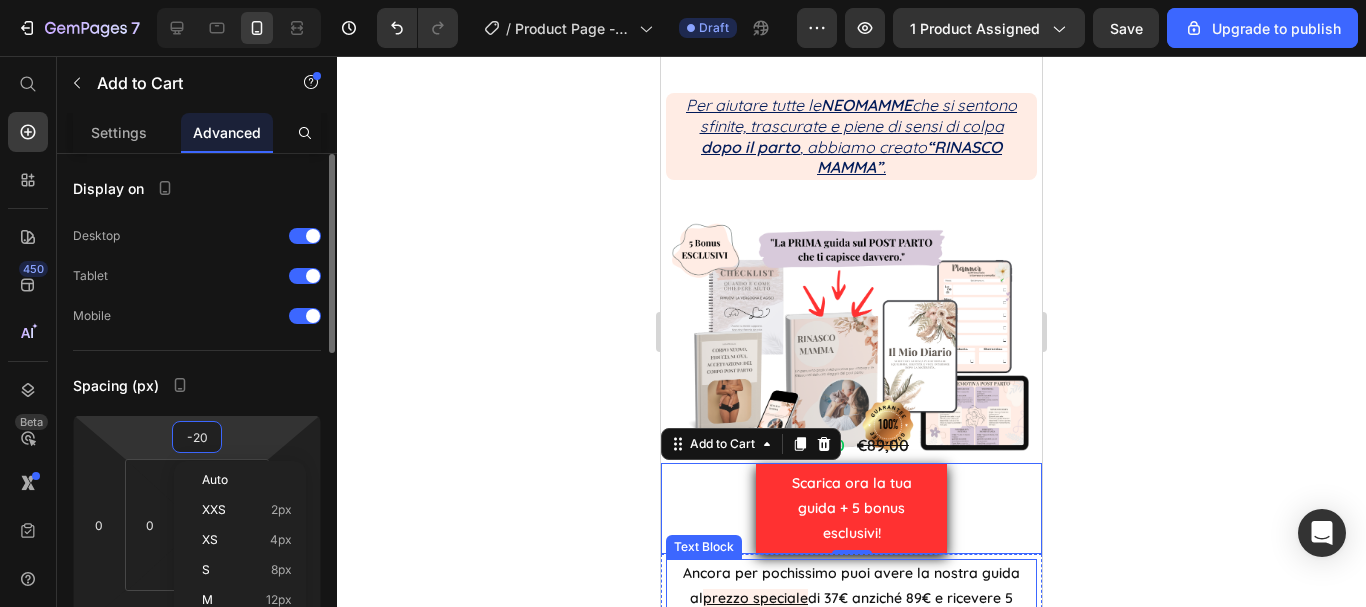 type on "0" 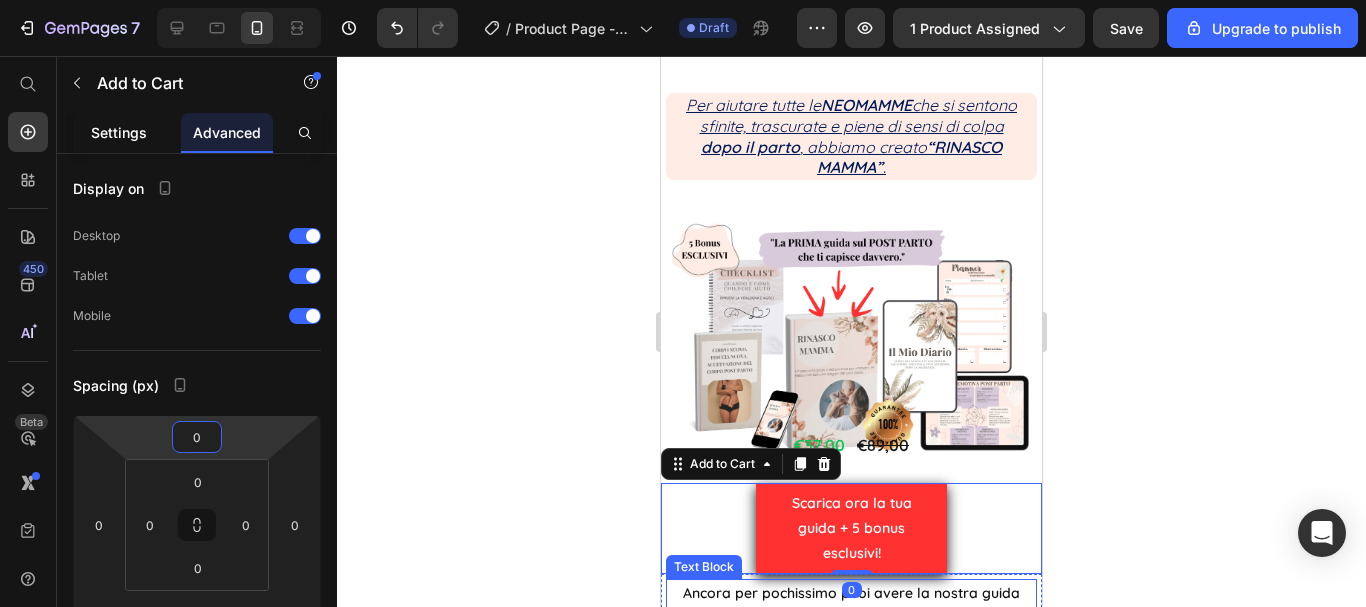click on "Settings" 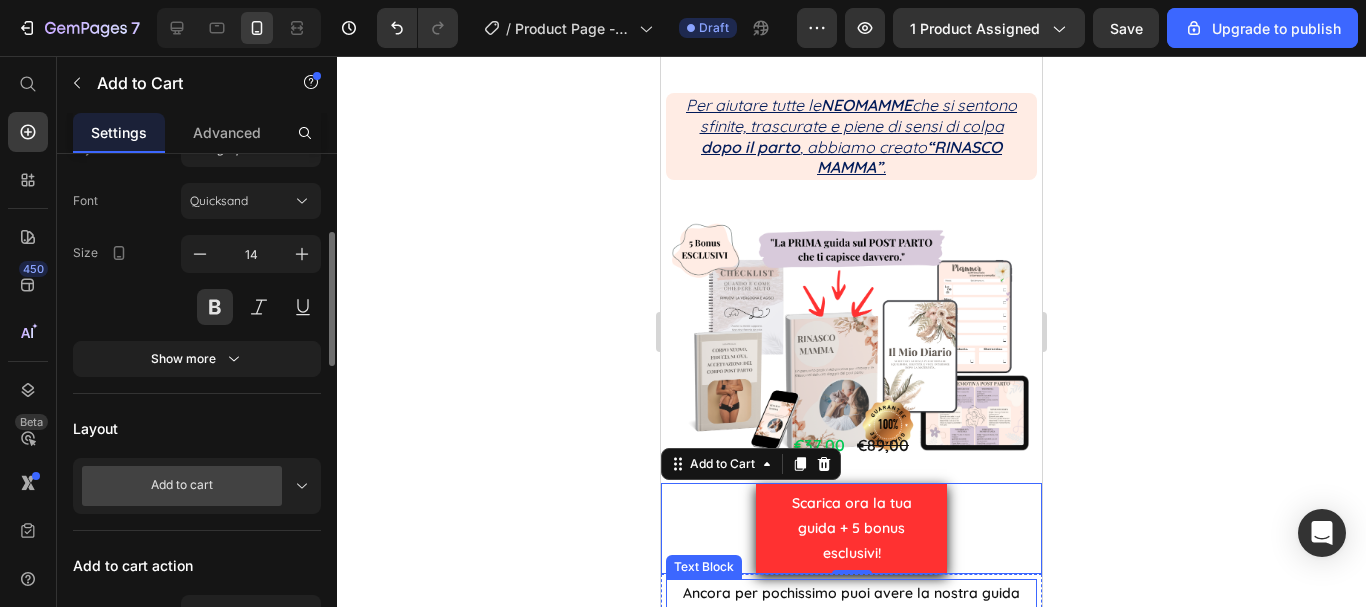 scroll, scrollTop: 600, scrollLeft: 0, axis: vertical 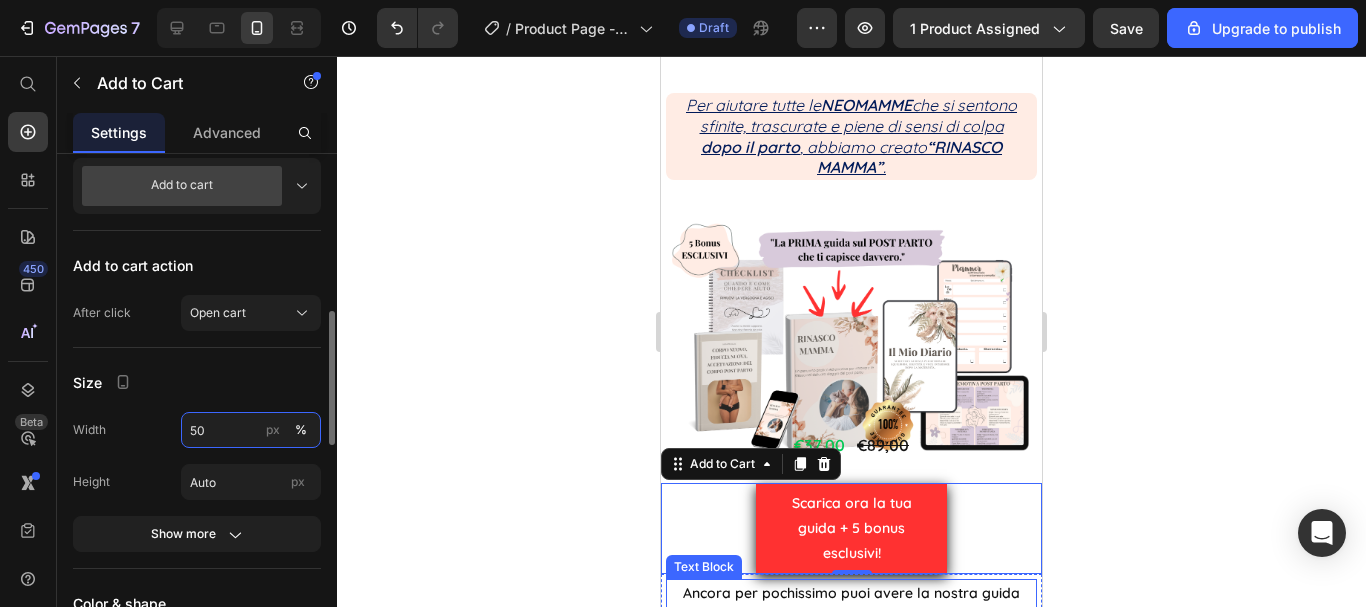 click on "50" at bounding box center [251, 430] 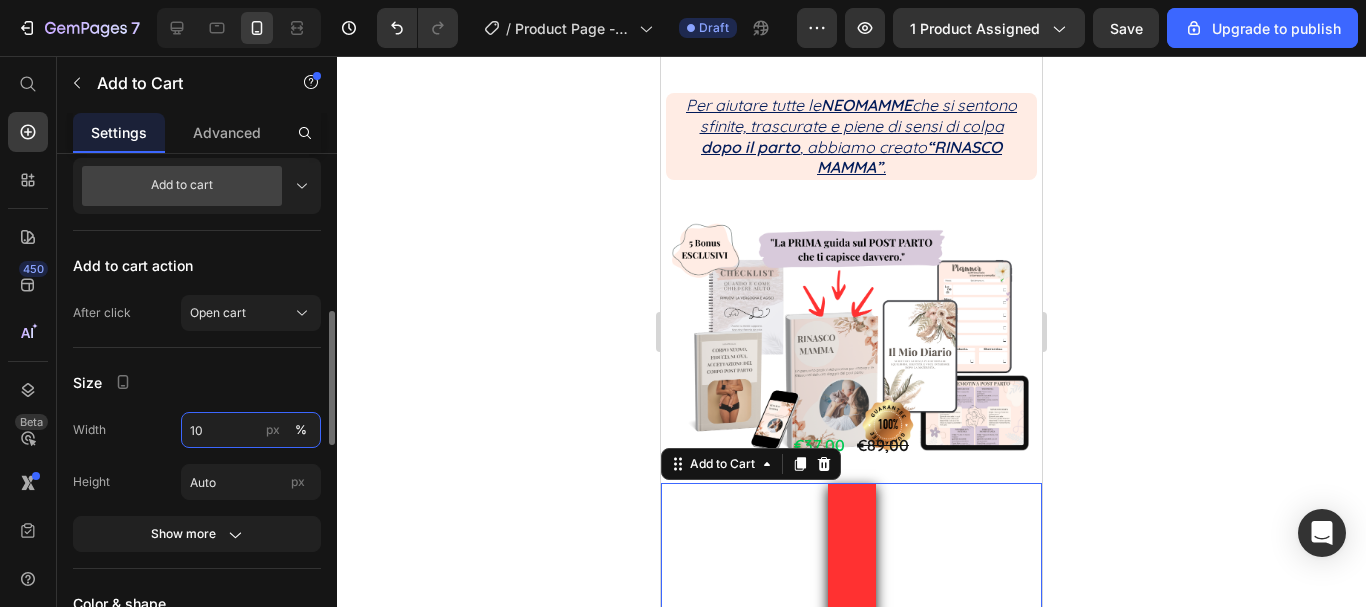 type on "100" 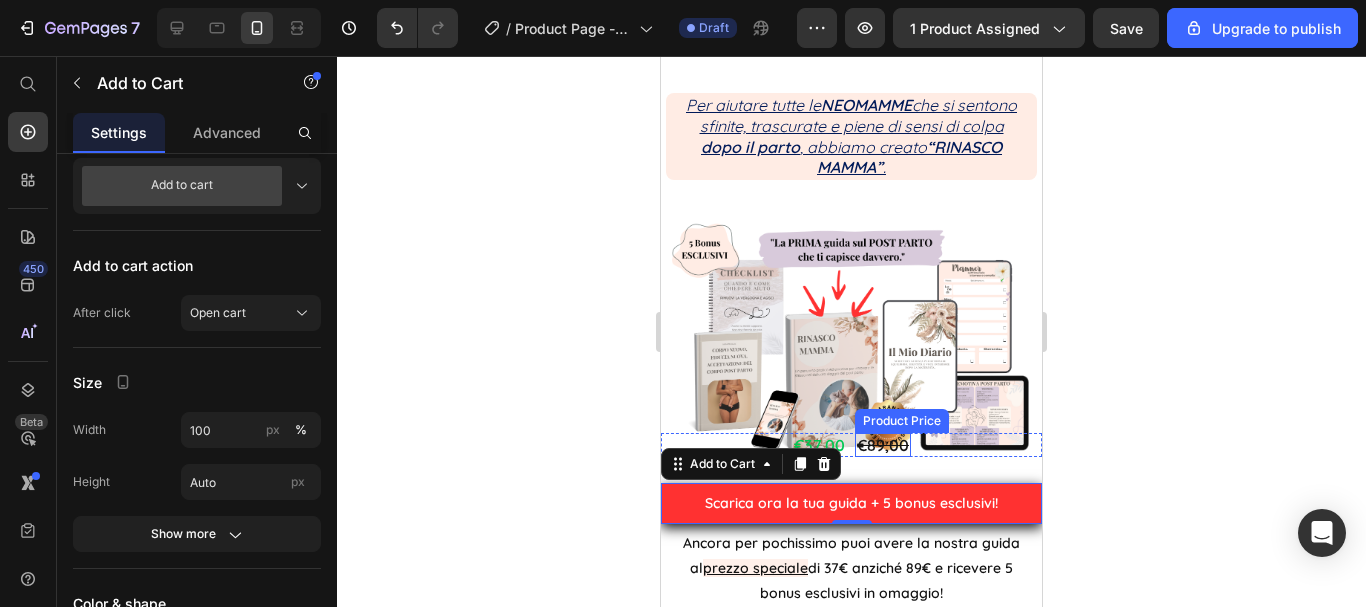 click on "€89,00" at bounding box center (883, 445) 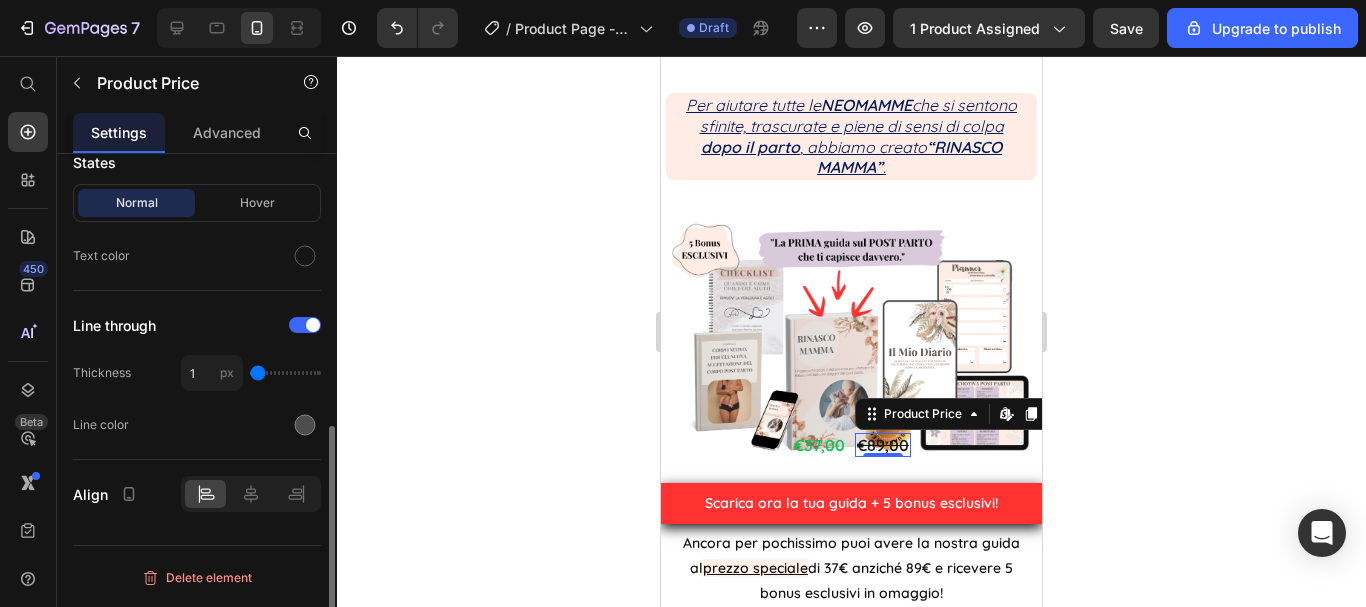 scroll, scrollTop: 0, scrollLeft: 0, axis: both 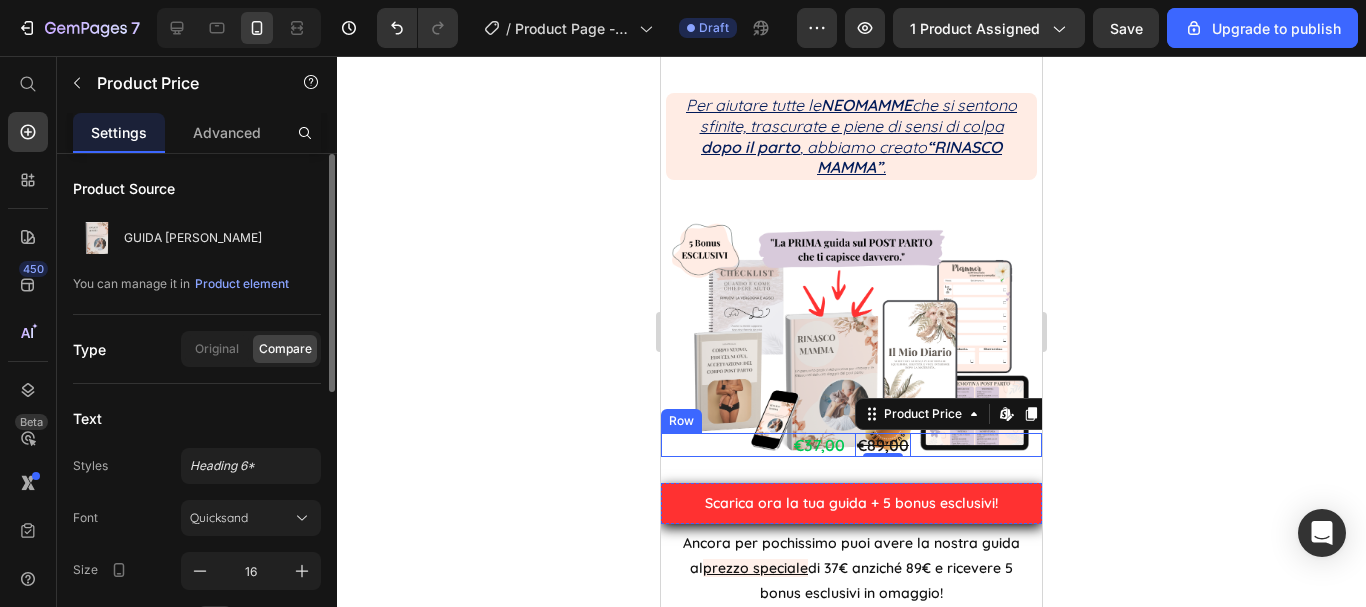 click on "€37,00 Product Price €89,00 Product Price   Edit content in Shopify 0 Row" at bounding box center (851, 445) 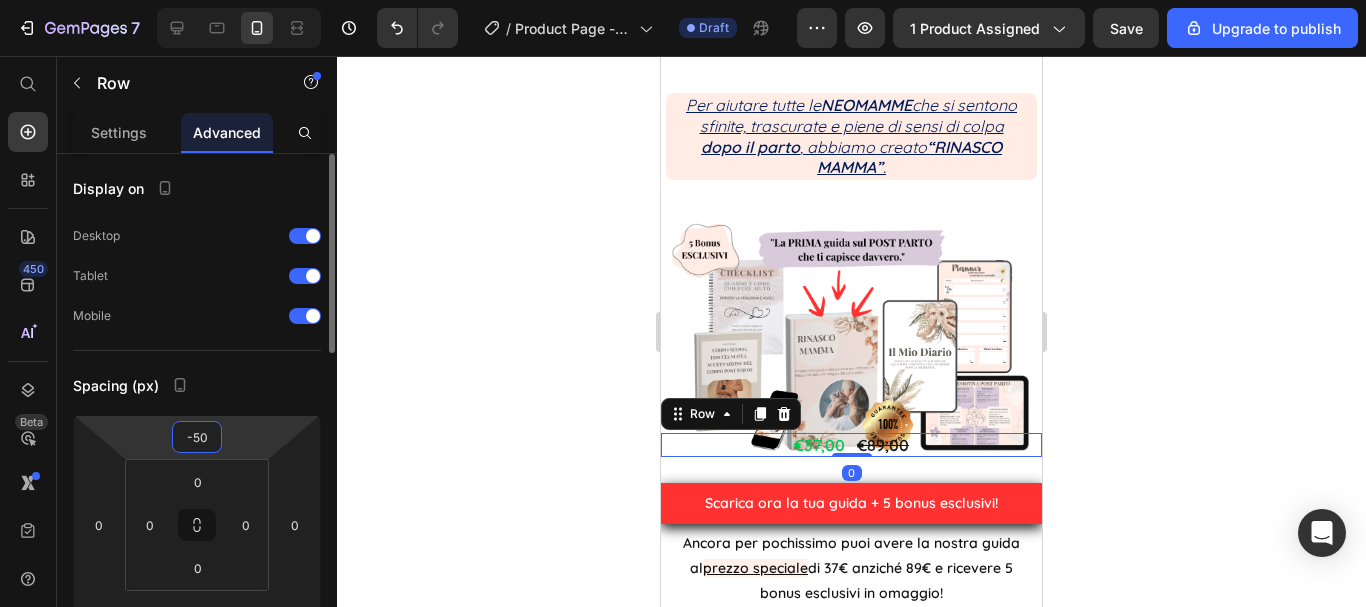 click on "-50" at bounding box center (197, 437) 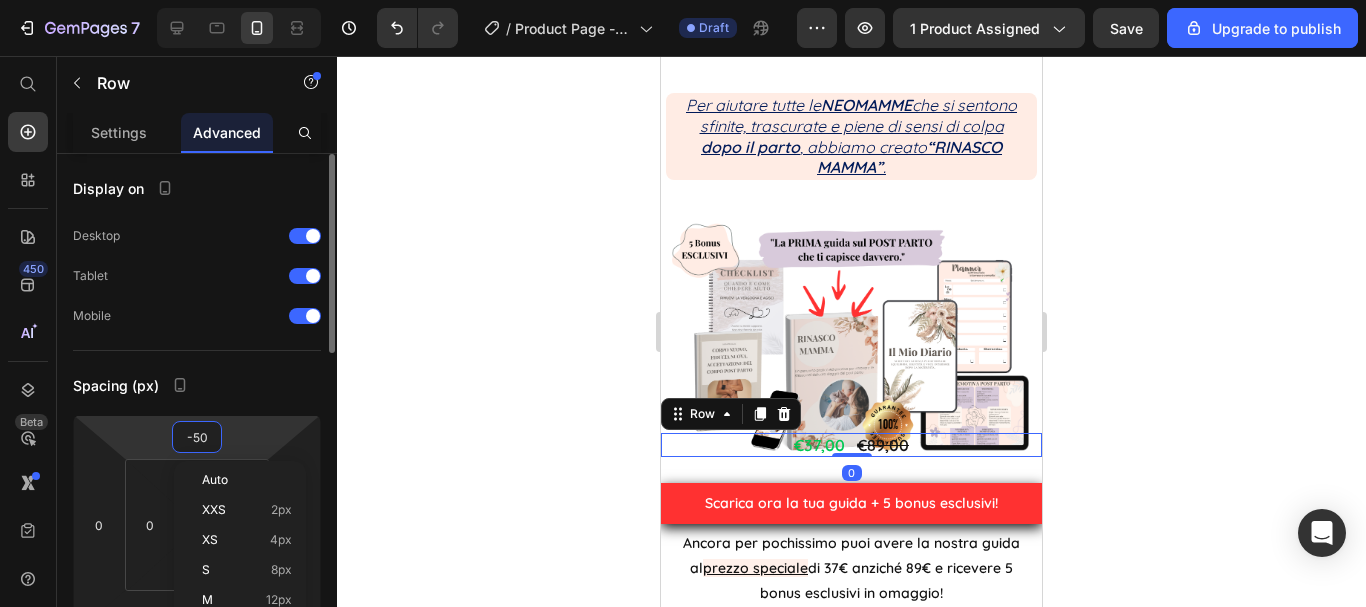type on "0" 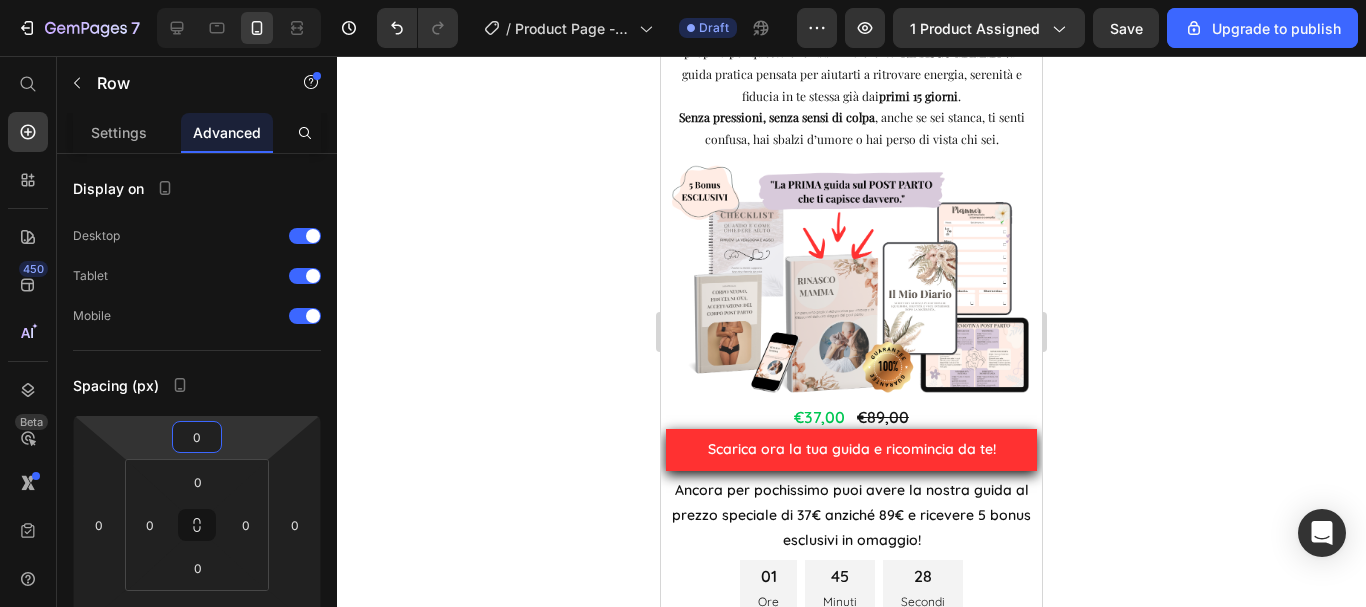 scroll, scrollTop: 439, scrollLeft: 0, axis: vertical 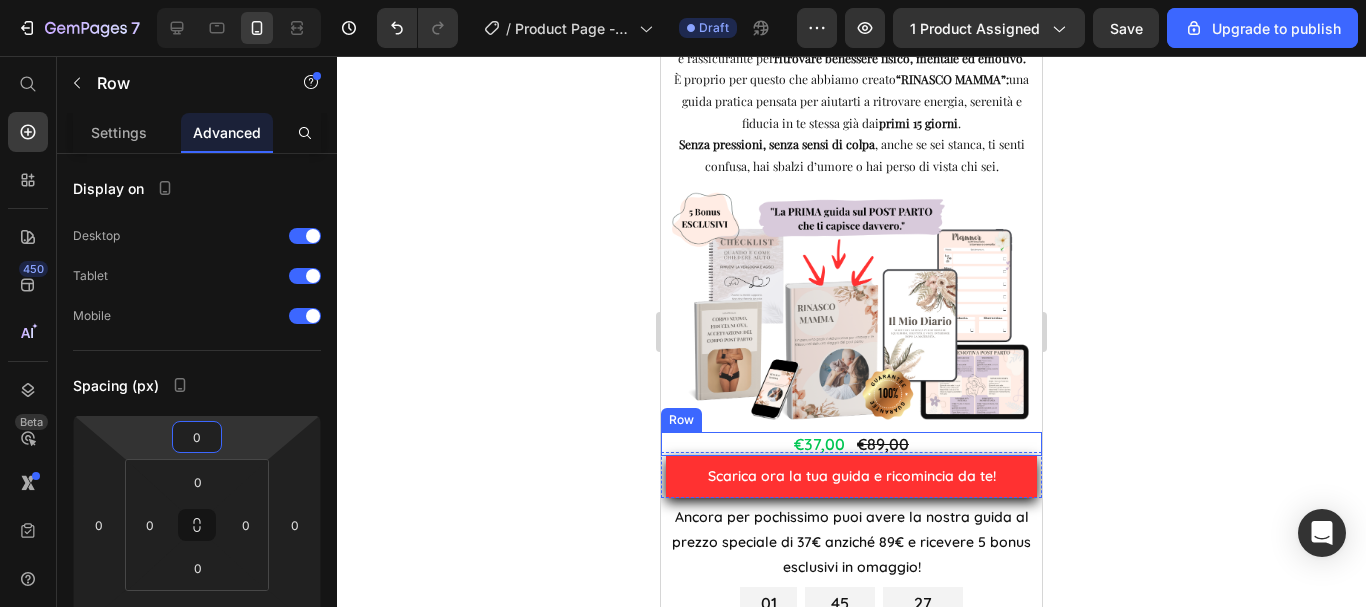 click on "€37,00 Product Price €89,00 Product Price Row" at bounding box center [851, 444] 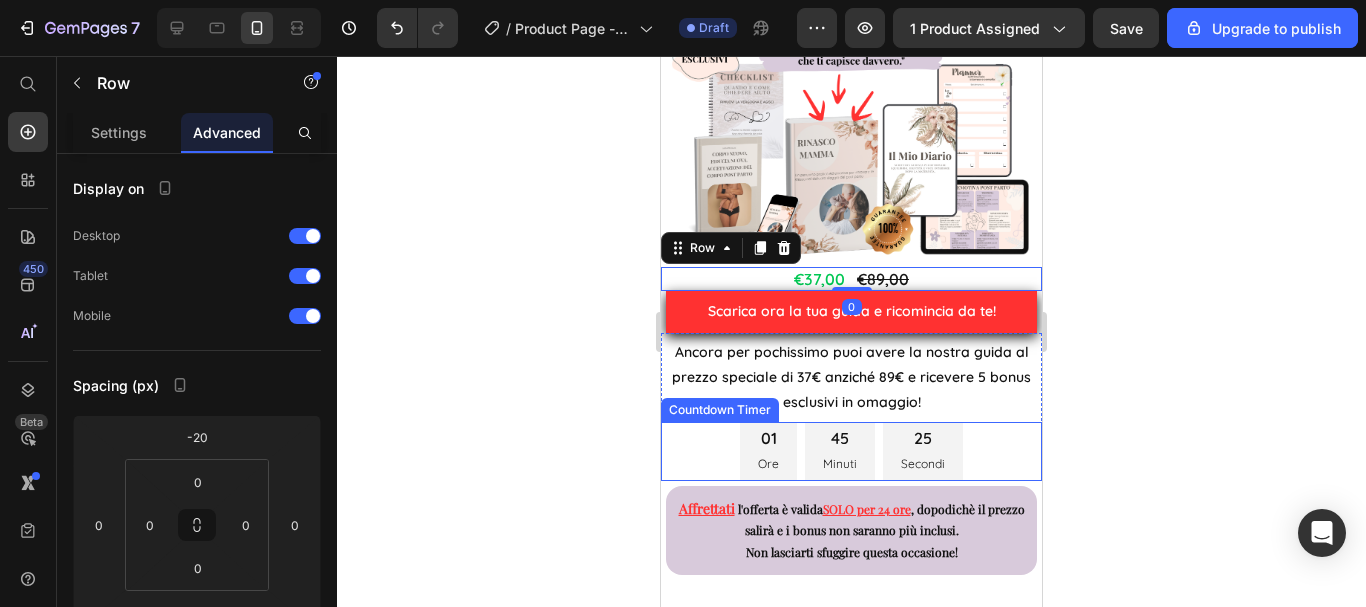 scroll, scrollTop: 739, scrollLeft: 0, axis: vertical 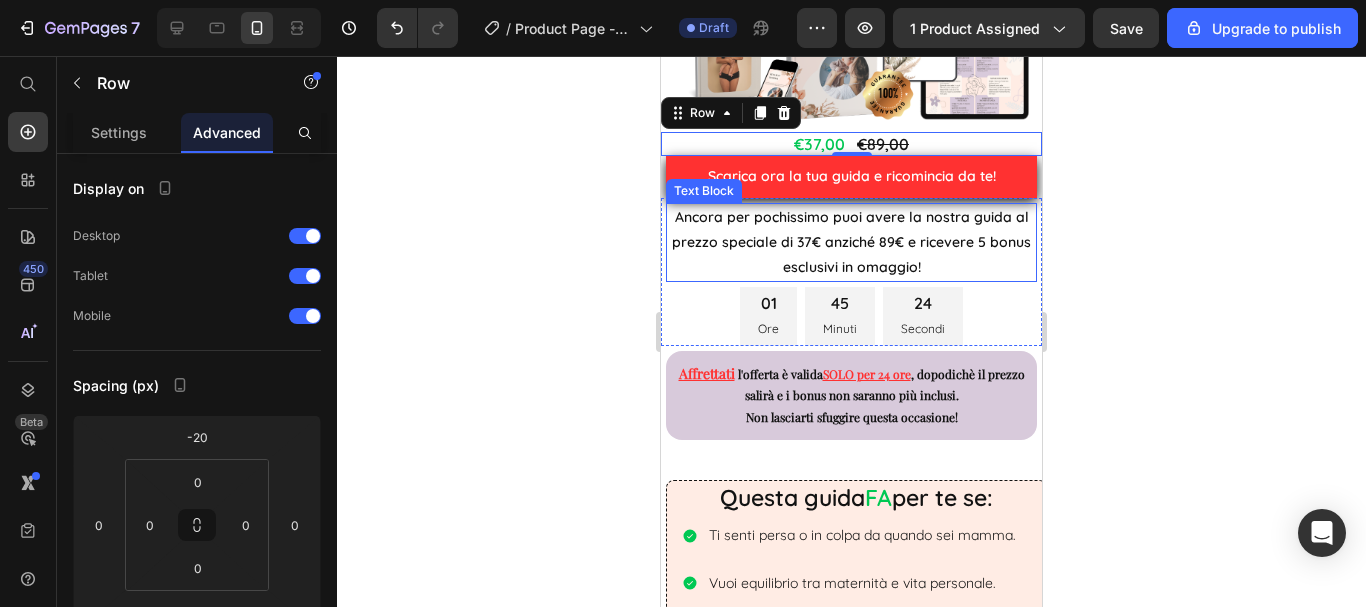 click on "Ancora per pochissimo puoi avere la nostra guida al prezzo speciale di 37€ anziché 89€ e ricevere 5 bonus esclusivi in omaggio!" at bounding box center [851, 243] 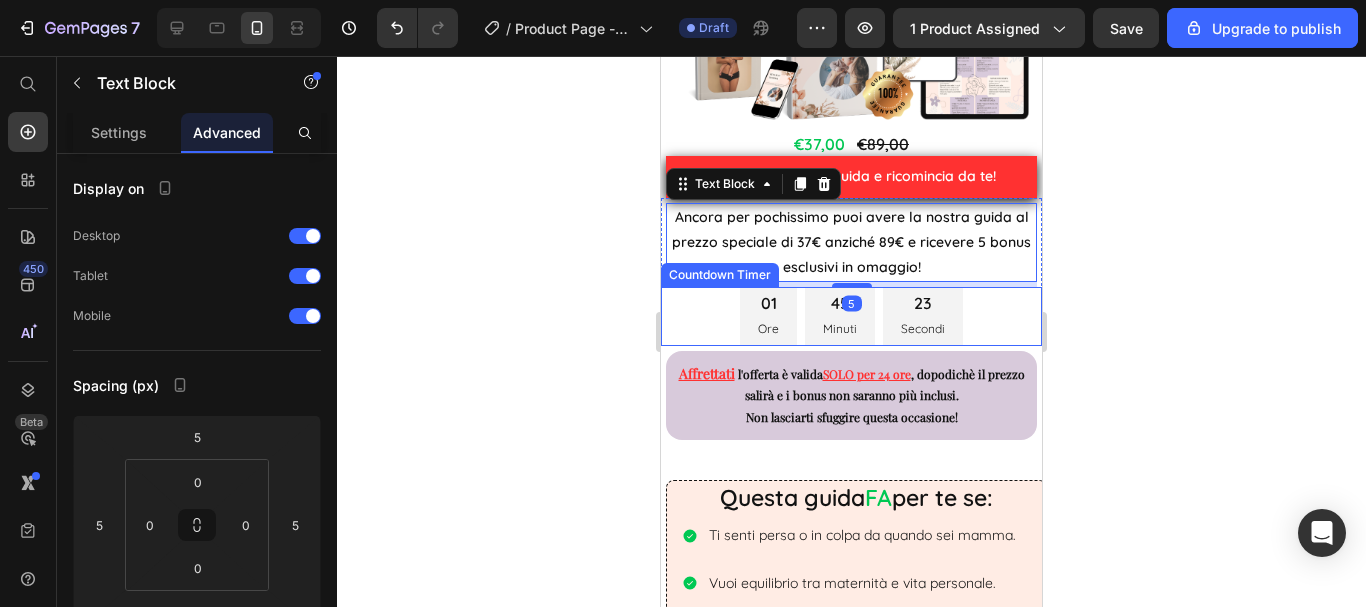 click on "01 Ore 45 Minuti 23 Secondi" at bounding box center [851, 316] 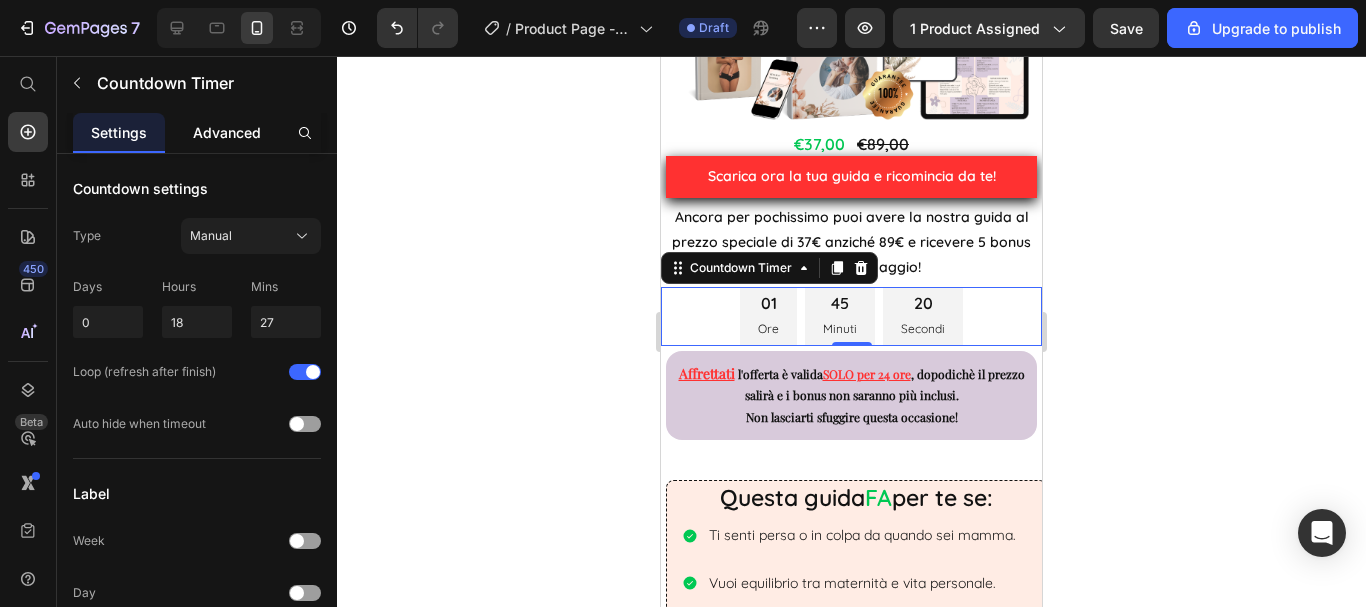 click on "Advanced" at bounding box center [227, 132] 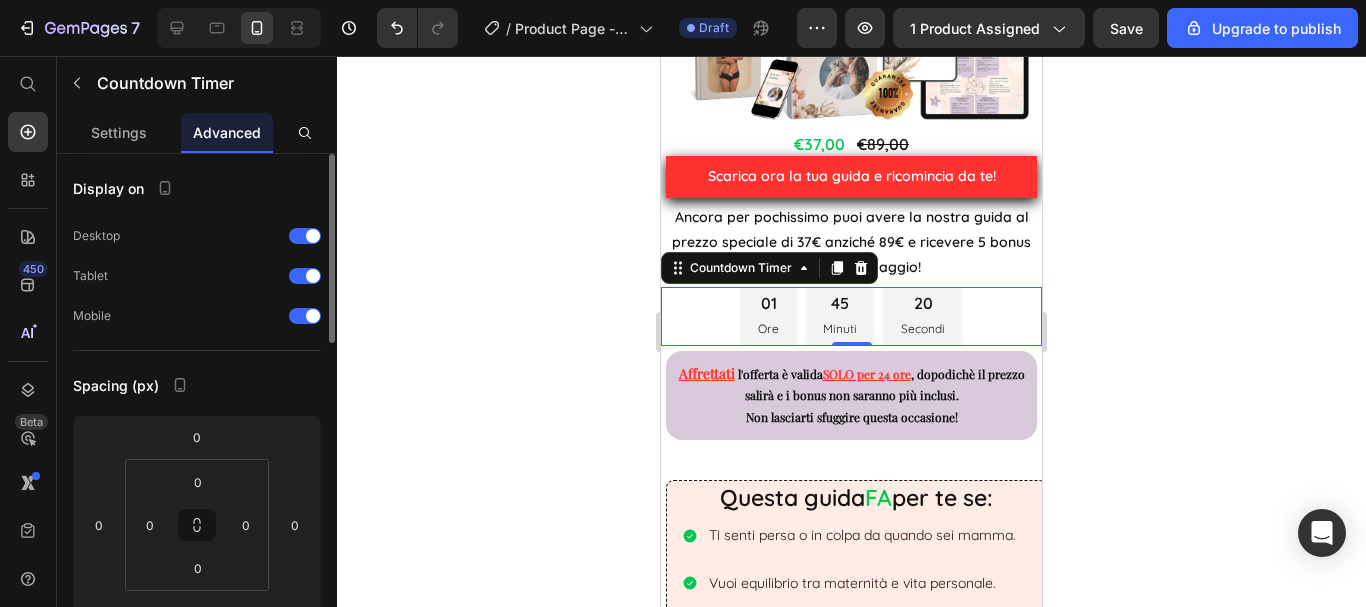 scroll, scrollTop: 200, scrollLeft: 0, axis: vertical 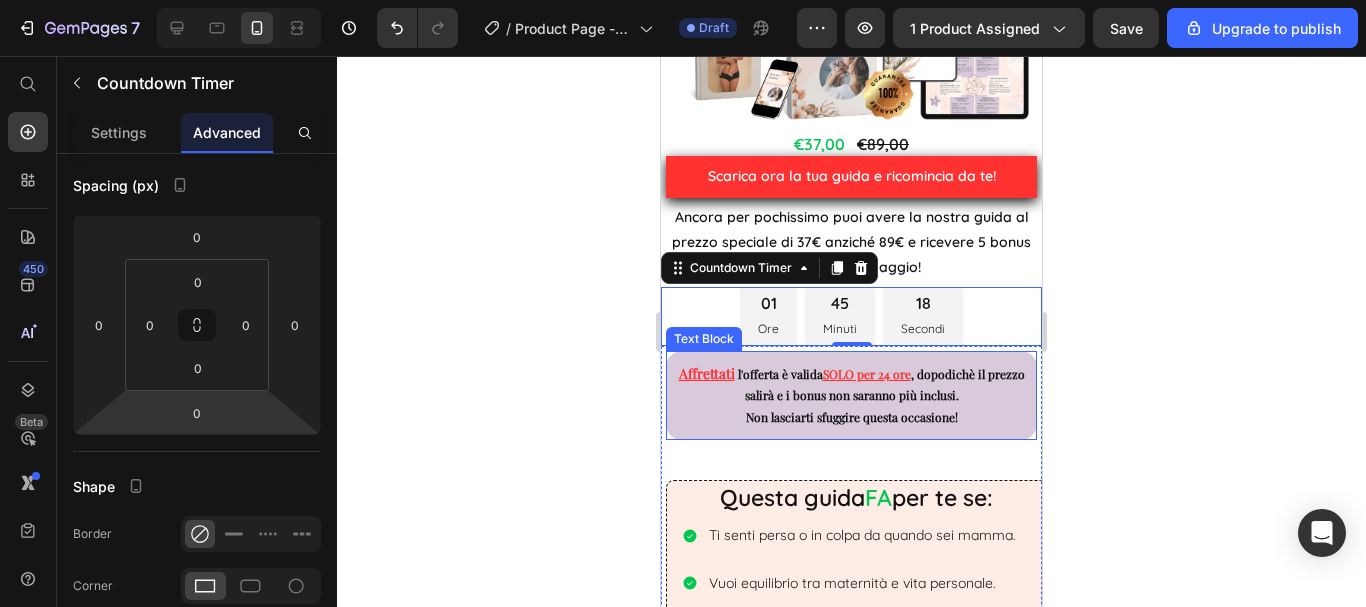 click on "Affrettati   l'offerta è valida  SOLO per 24 ore , dopodichè il prezzo salirà e i bonus non saranno più inclusi." at bounding box center [851, 385] 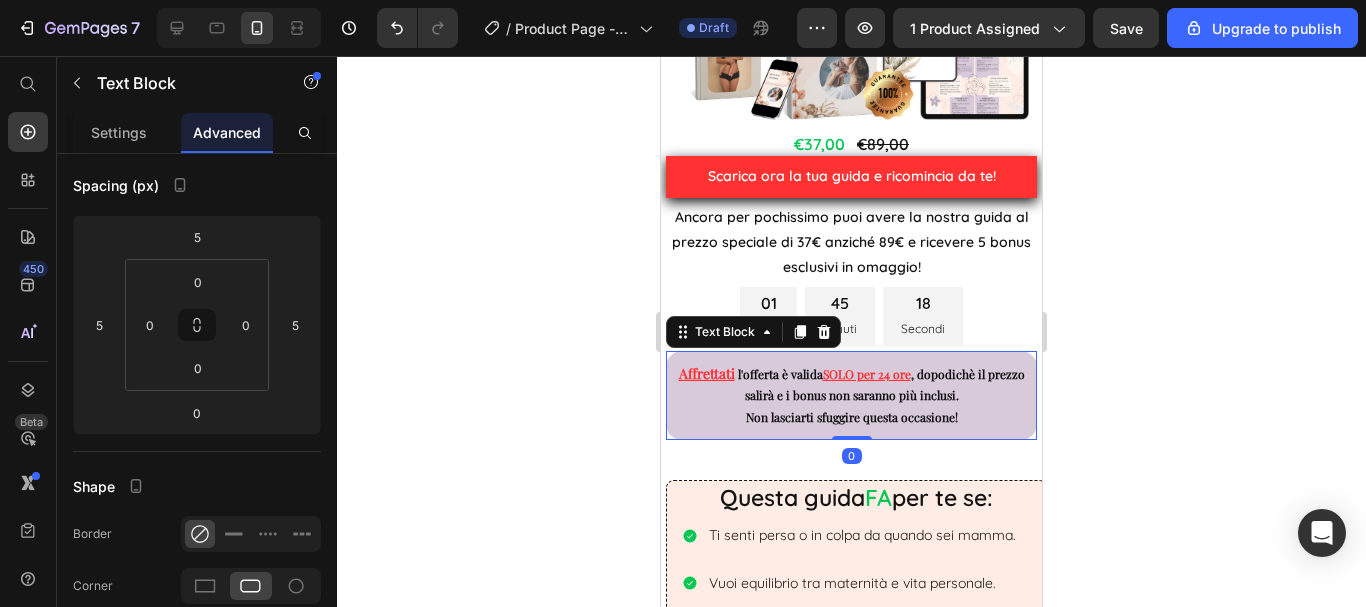 scroll, scrollTop: 0, scrollLeft: 0, axis: both 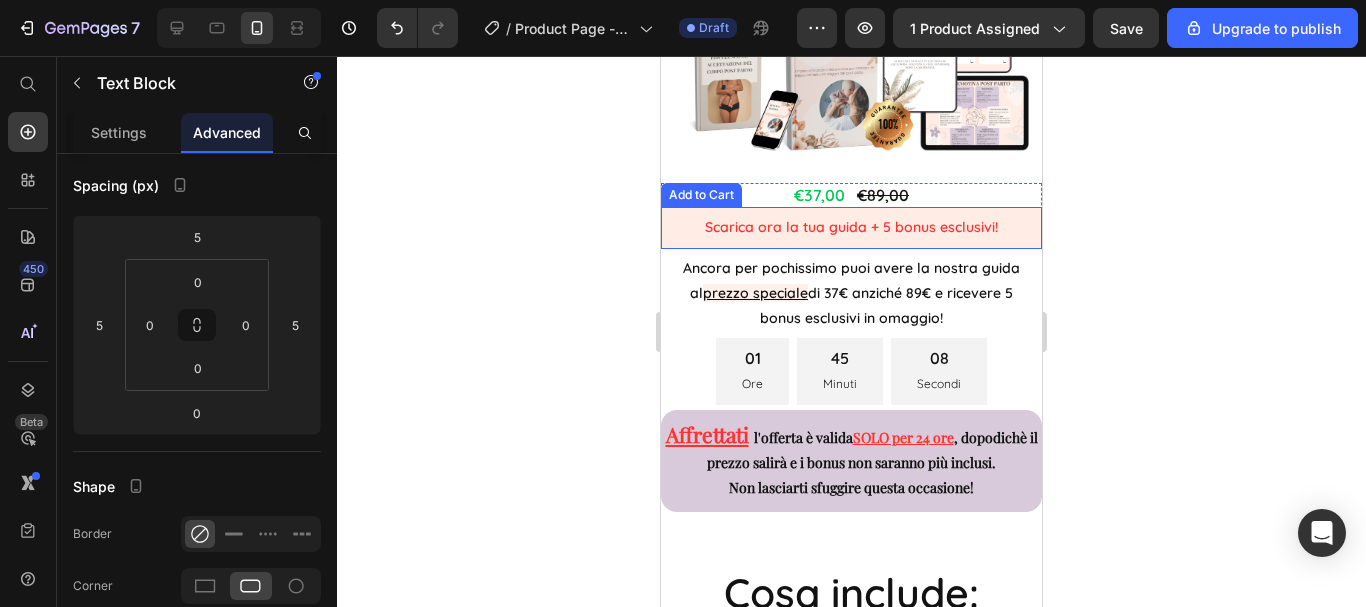 click on "Scarica ora la tua guida + 5 bonus esclusivi!" at bounding box center (851, 227) 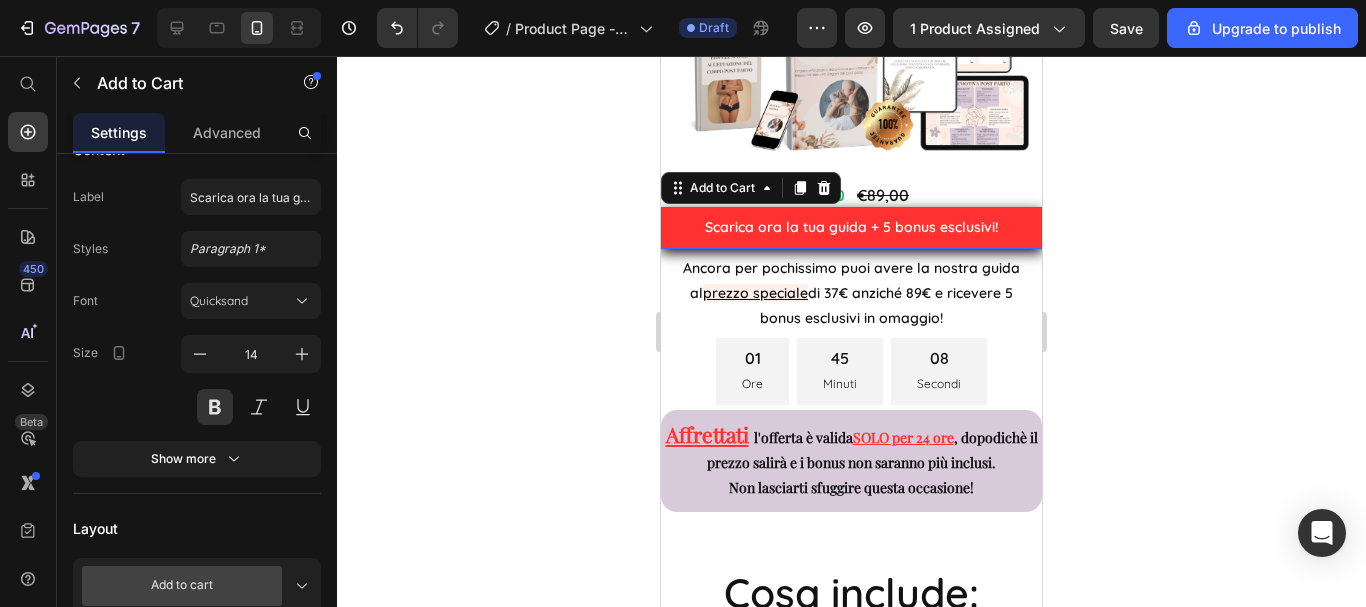 scroll, scrollTop: 0, scrollLeft: 0, axis: both 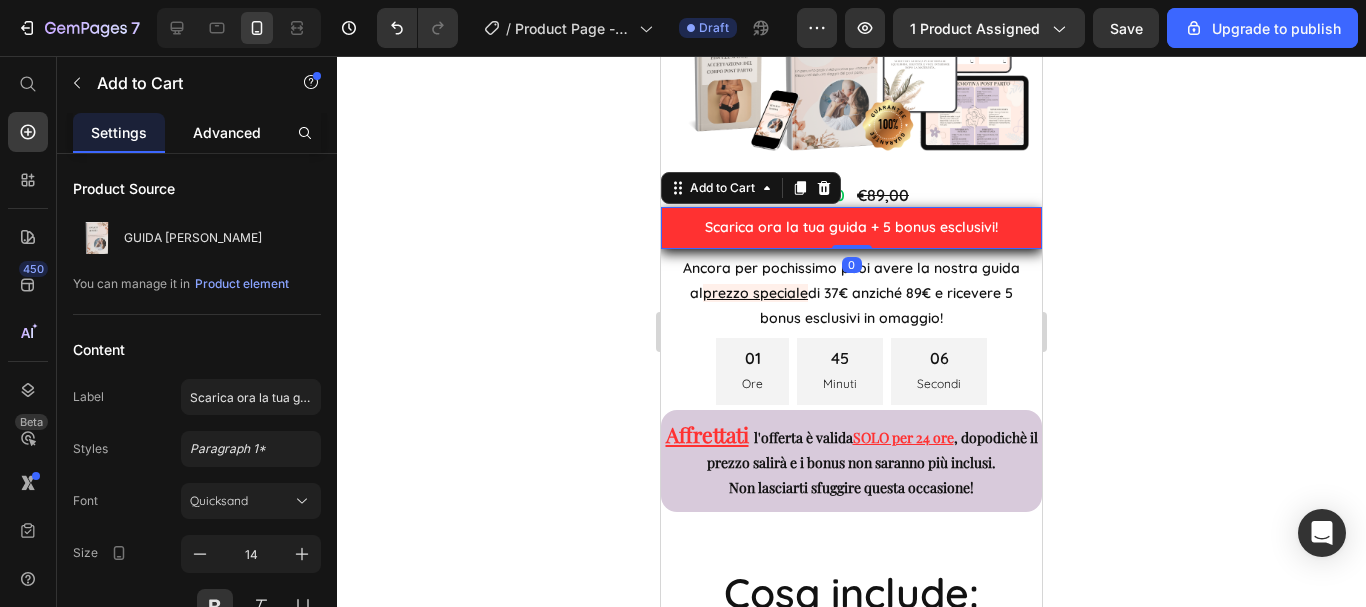 click on "Advanced" at bounding box center (227, 132) 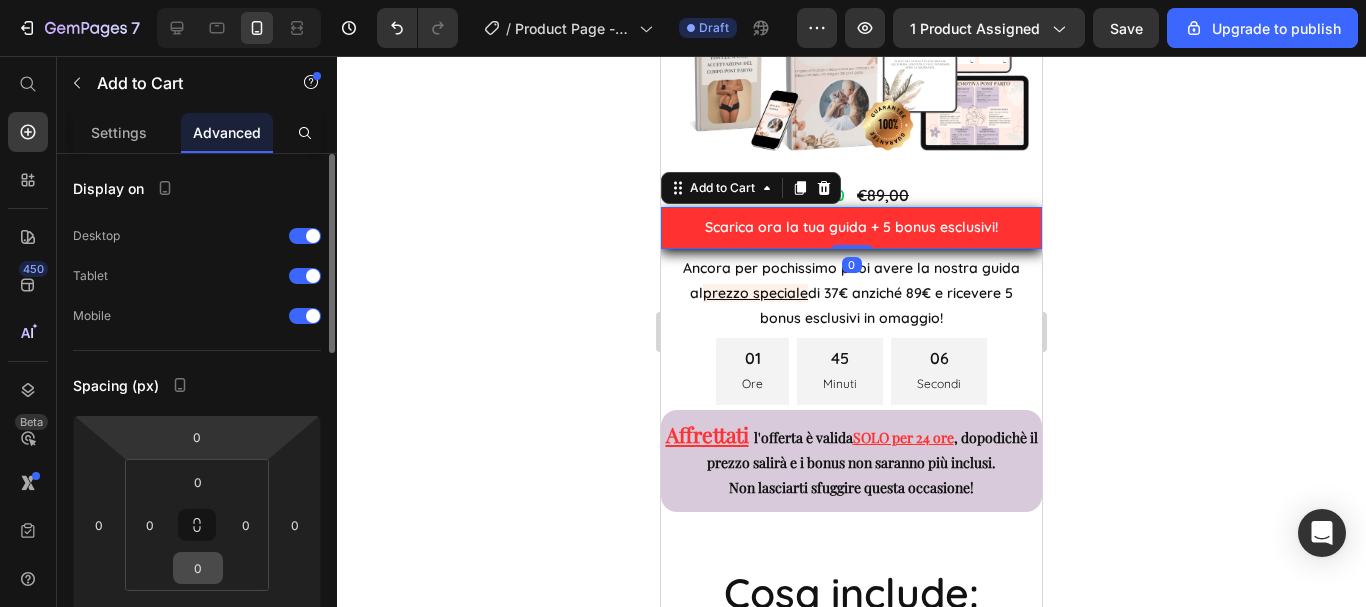 scroll, scrollTop: 100, scrollLeft: 0, axis: vertical 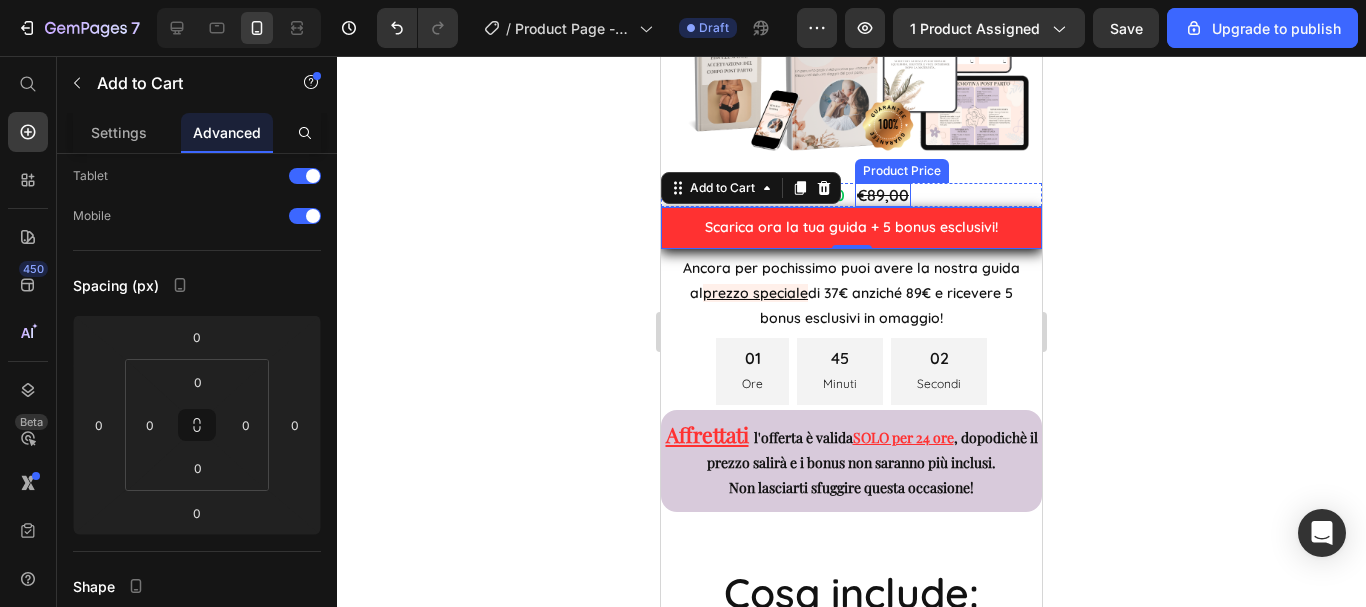 click on "€89,00" at bounding box center [883, 195] 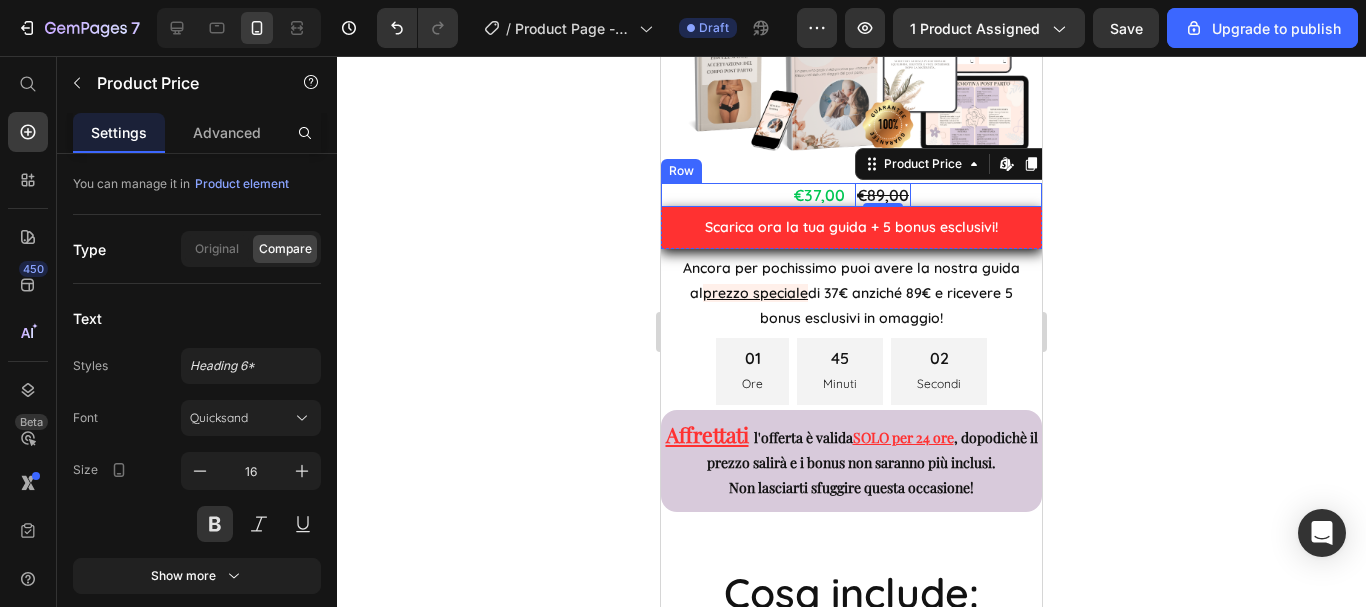 scroll, scrollTop: 0, scrollLeft: 0, axis: both 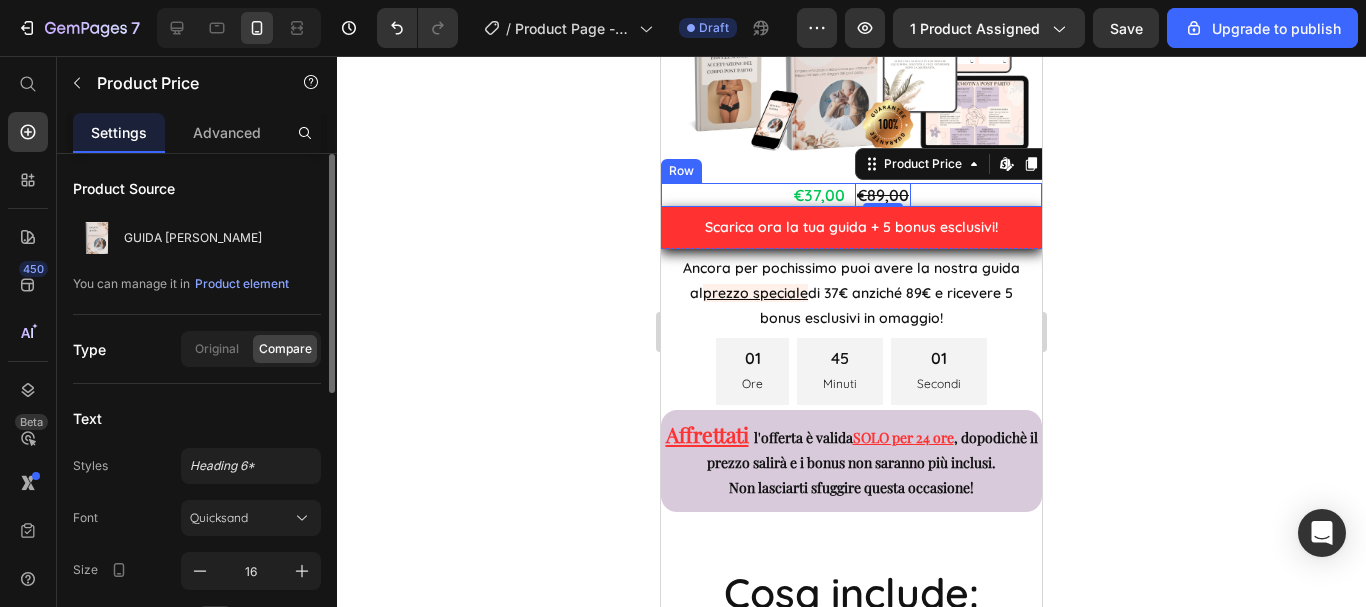 click on "€37,00 Product Price €89,00 Product Price   Edit content in Shopify 0 Row" at bounding box center [851, 195] 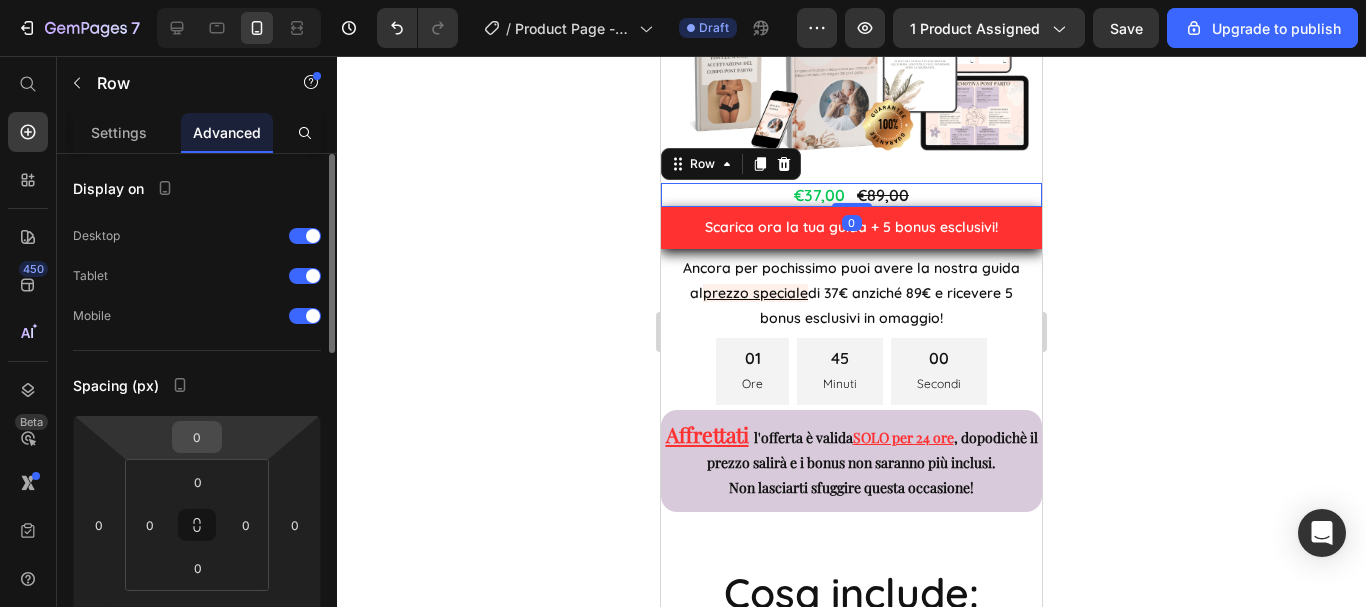 click on "0" at bounding box center [197, 437] 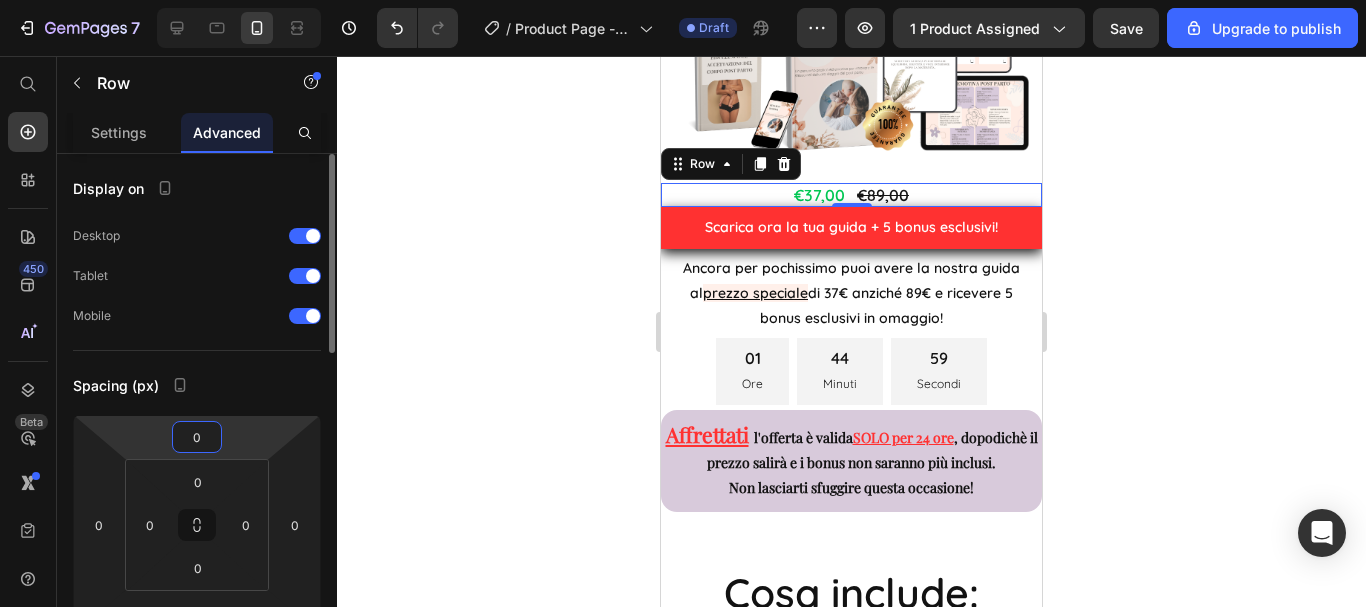 click on "0" at bounding box center (197, 437) 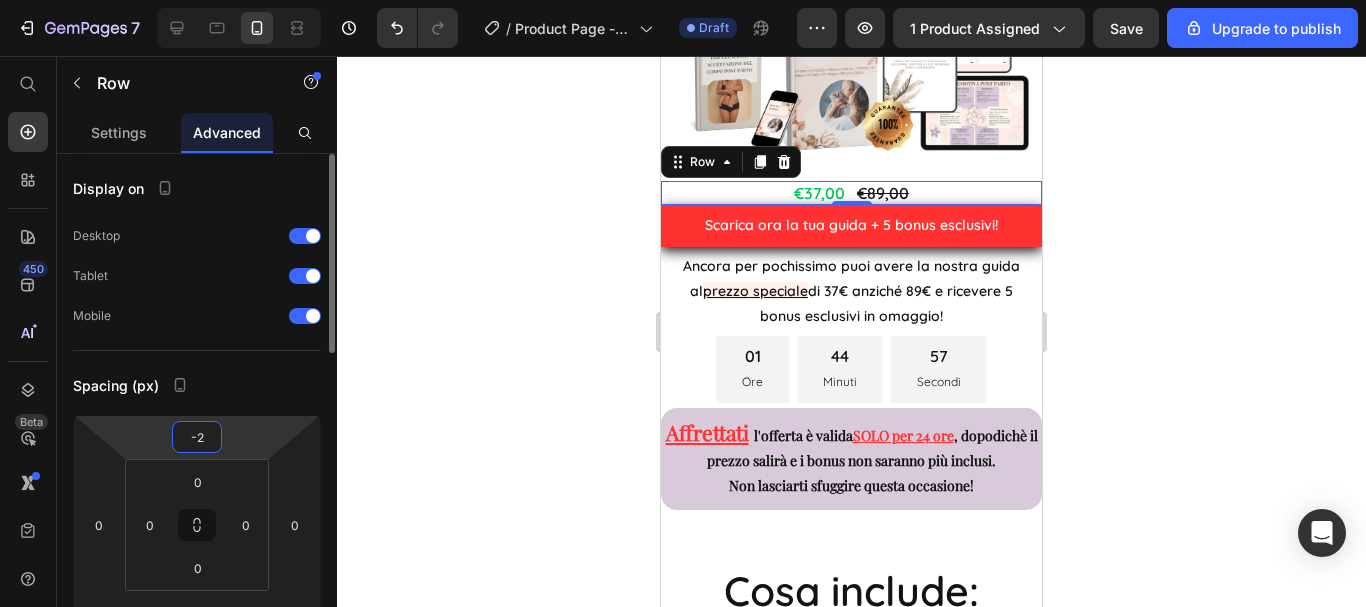 type on "-20" 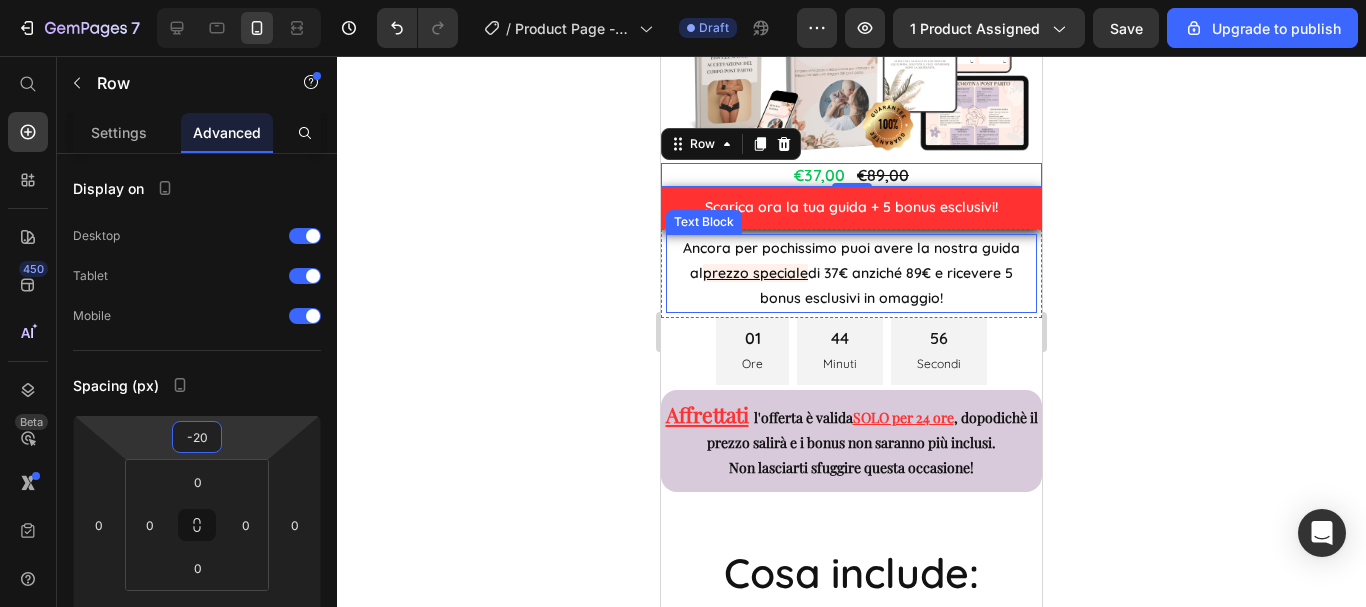 click on "Ancora per pochissimo puoi avere la nostra guida al  prezzo speciale  di 37€ anziché 89€ e ricevere 5 bonus esclusivi in omaggio!" at bounding box center (851, 274) 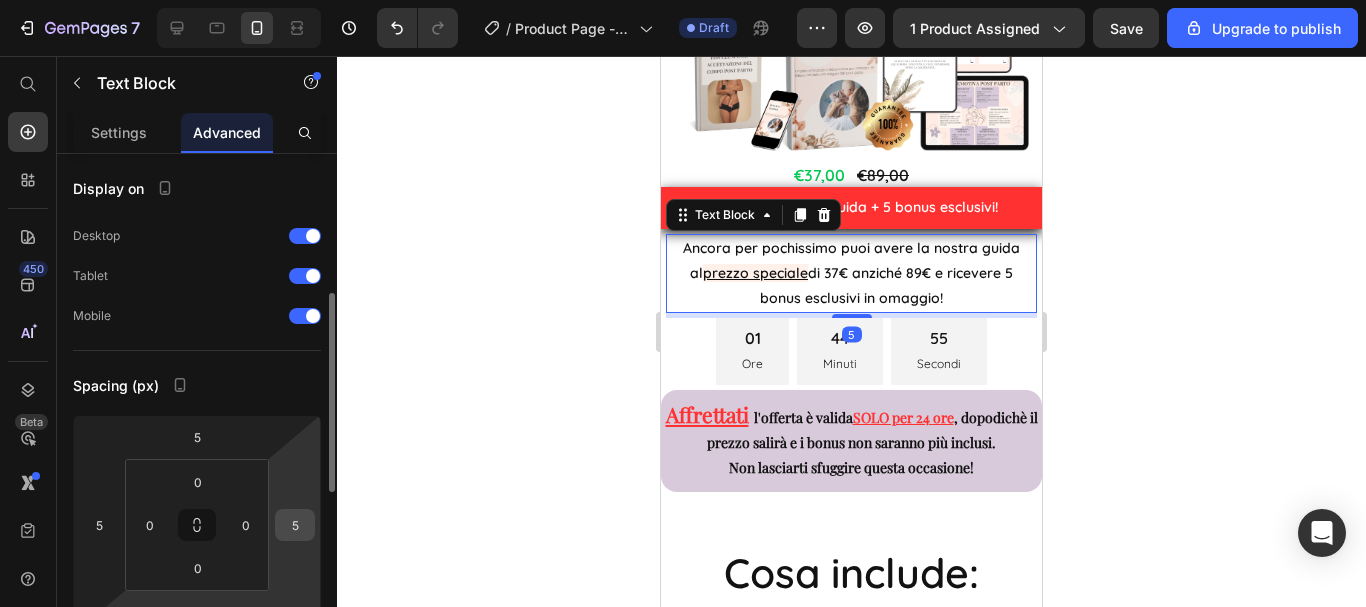 scroll, scrollTop: 100, scrollLeft: 0, axis: vertical 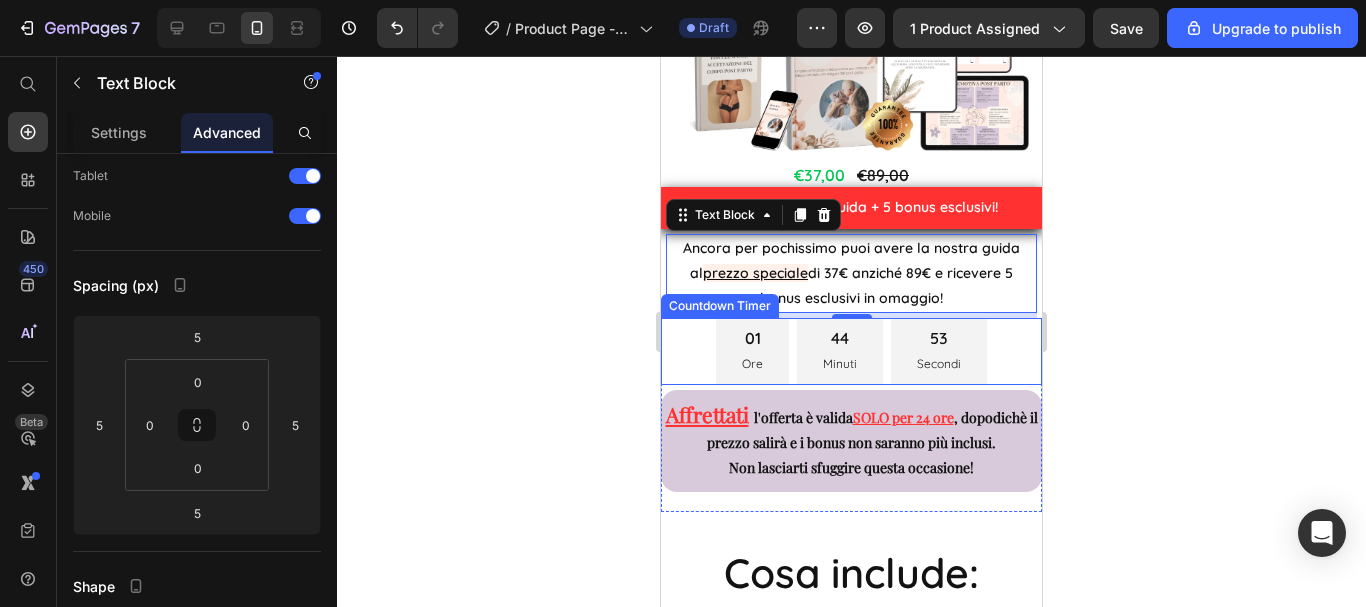 click on "01 Ore 44 Minuti 53 Secondi" at bounding box center (851, 351) 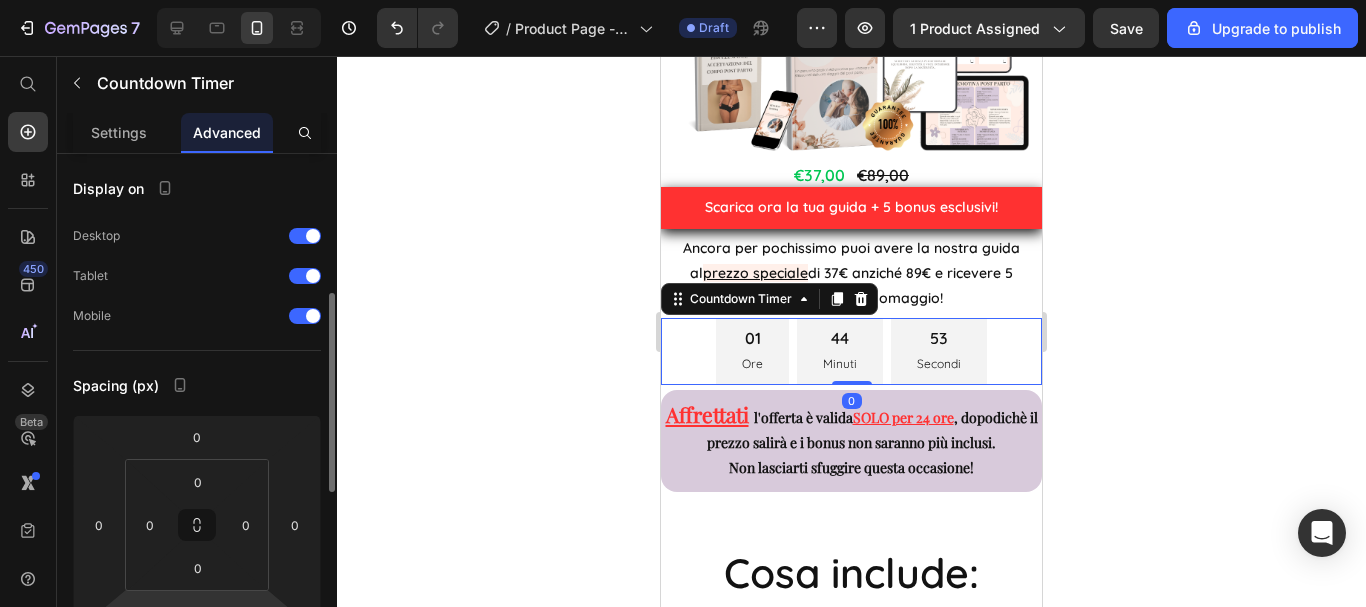 scroll, scrollTop: 100, scrollLeft: 0, axis: vertical 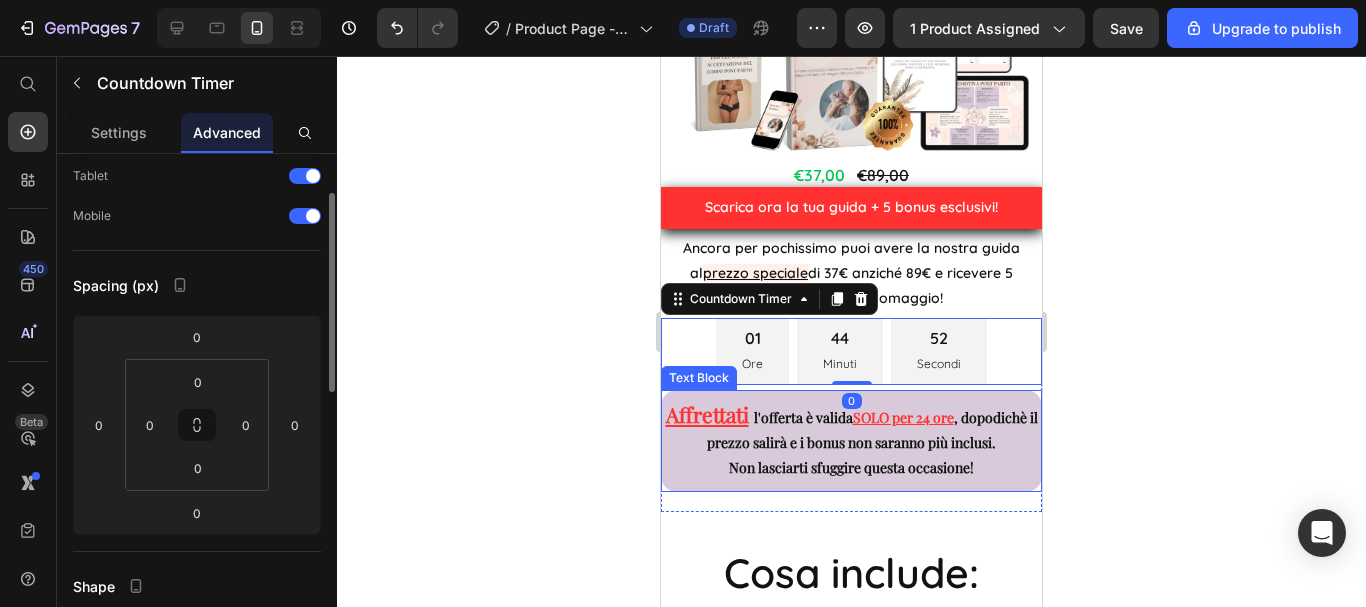 click on "Affrettati   l'offerta è valida  SOLO per 24 ore , dopodichè il prezzo salirà e i bonus non saranno più inclusi." at bounding box center (851, 428) 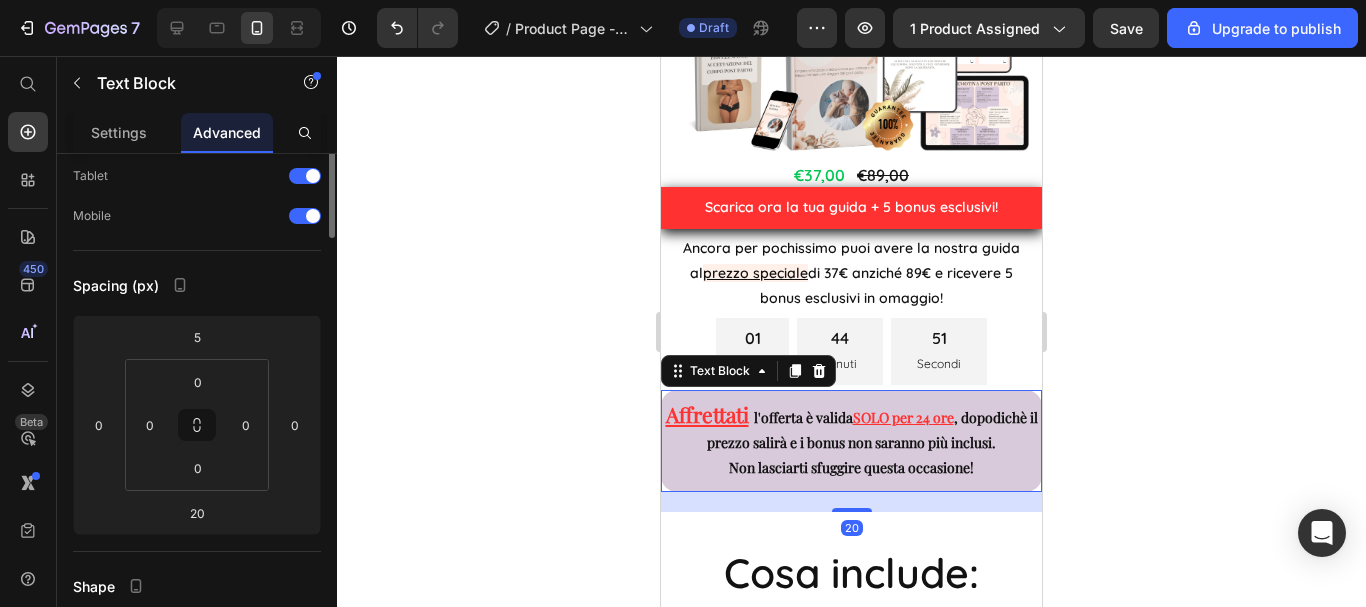 scroll, scrollTop: 0, scrollLeft: 0, axis: both 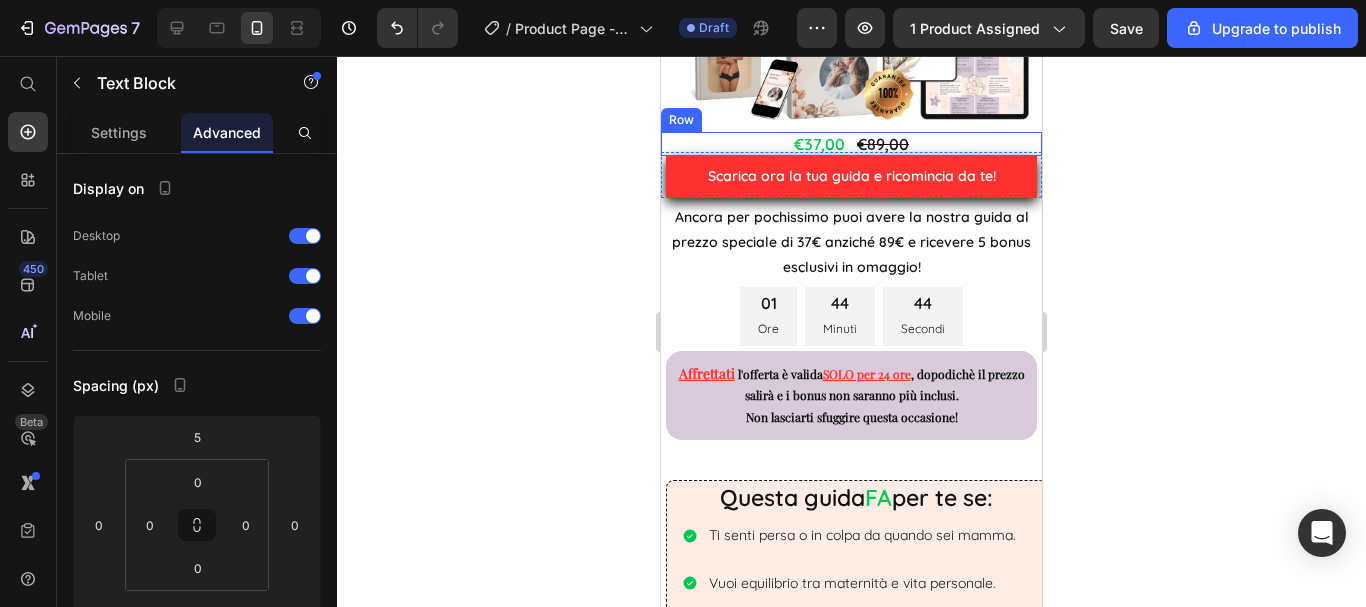 click on "€37,00 Product Price €89,00 Product Price Row" at bounding box center [851, 144] 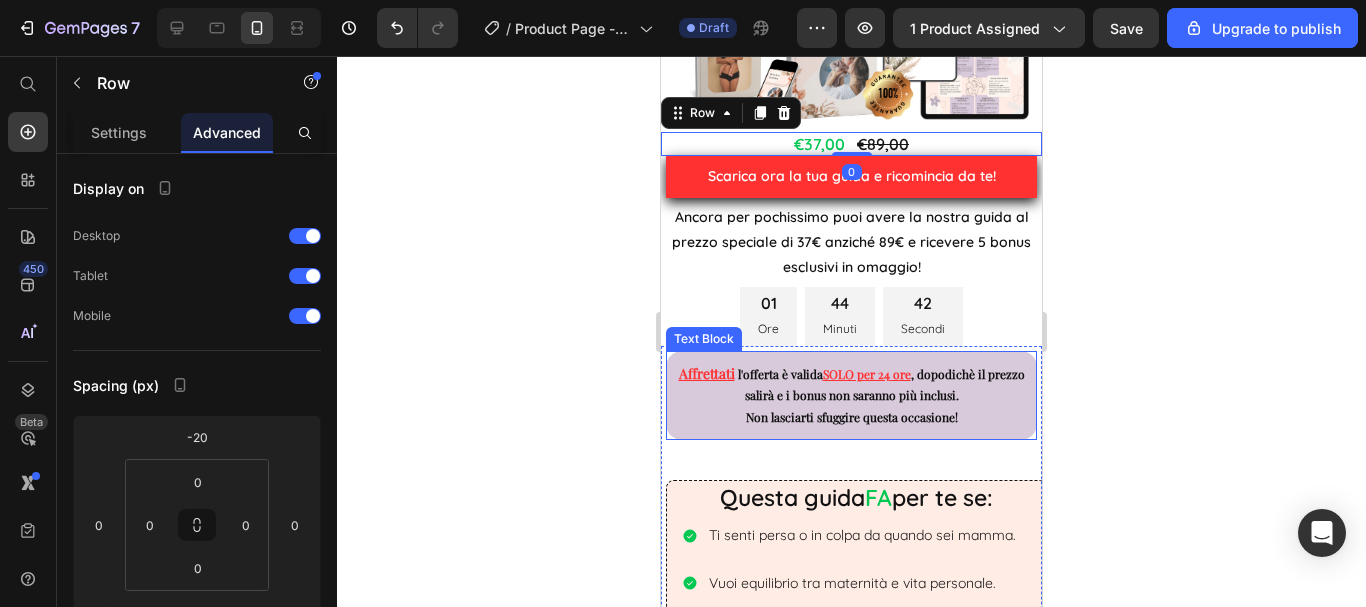 click on "Non lasciarti sfuggire questa occasione!" at bounding box center (851, 418) 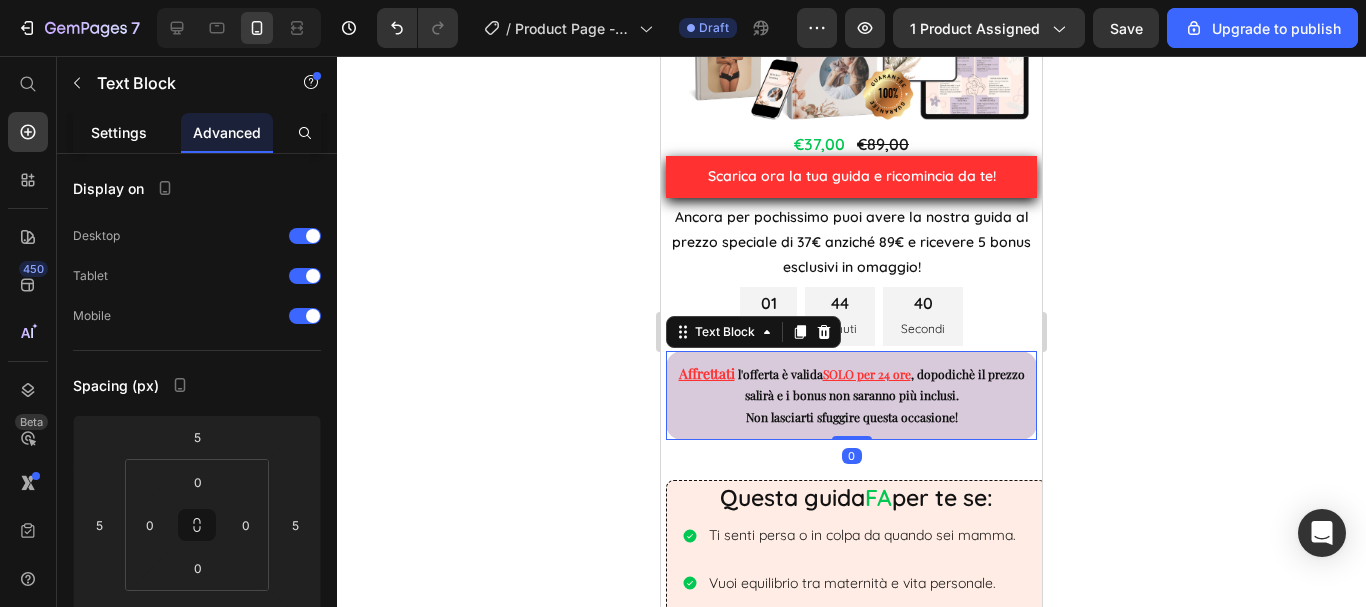 click on "Settings" at bounding box center [119, 132] 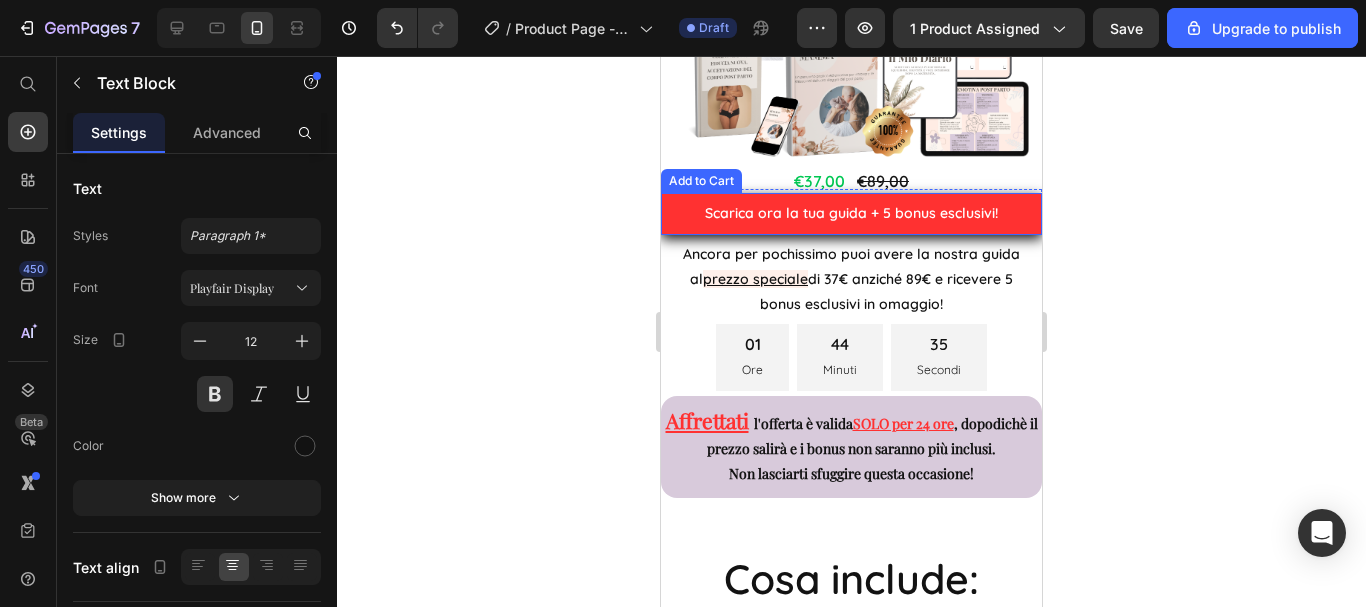 scroll, scrollTop: 5439, scrollLeft: 0, axis: vertical 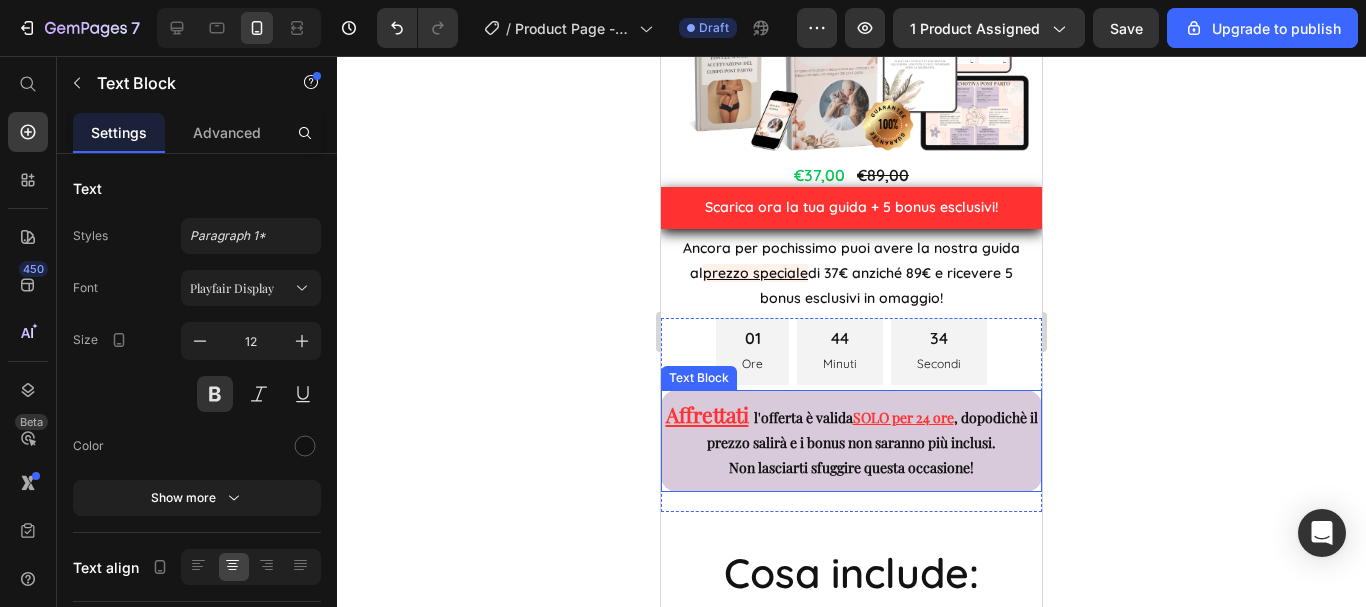 click on "Affrettati   l'offerta è valida  SOLO per 24 ore , dopodichè il prezzo salirà e i bonus non saranno più inclusi." at bounding box center (851, 428) 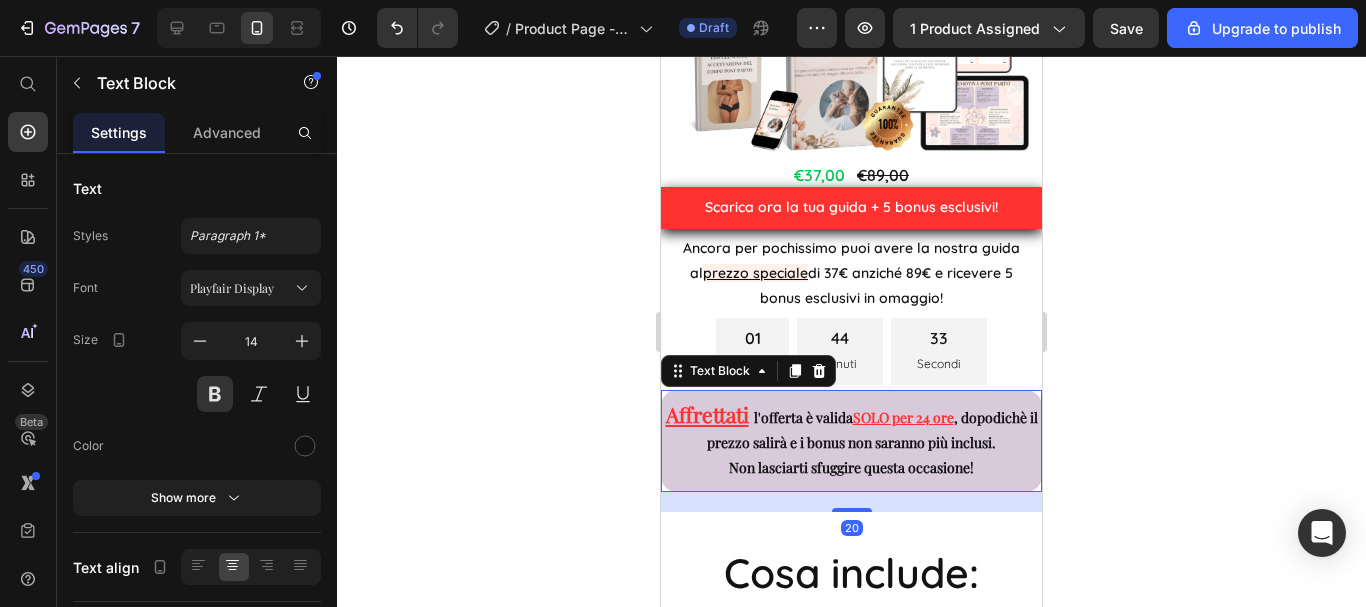 click on "Affrettati" at bounding box center [707, 414] 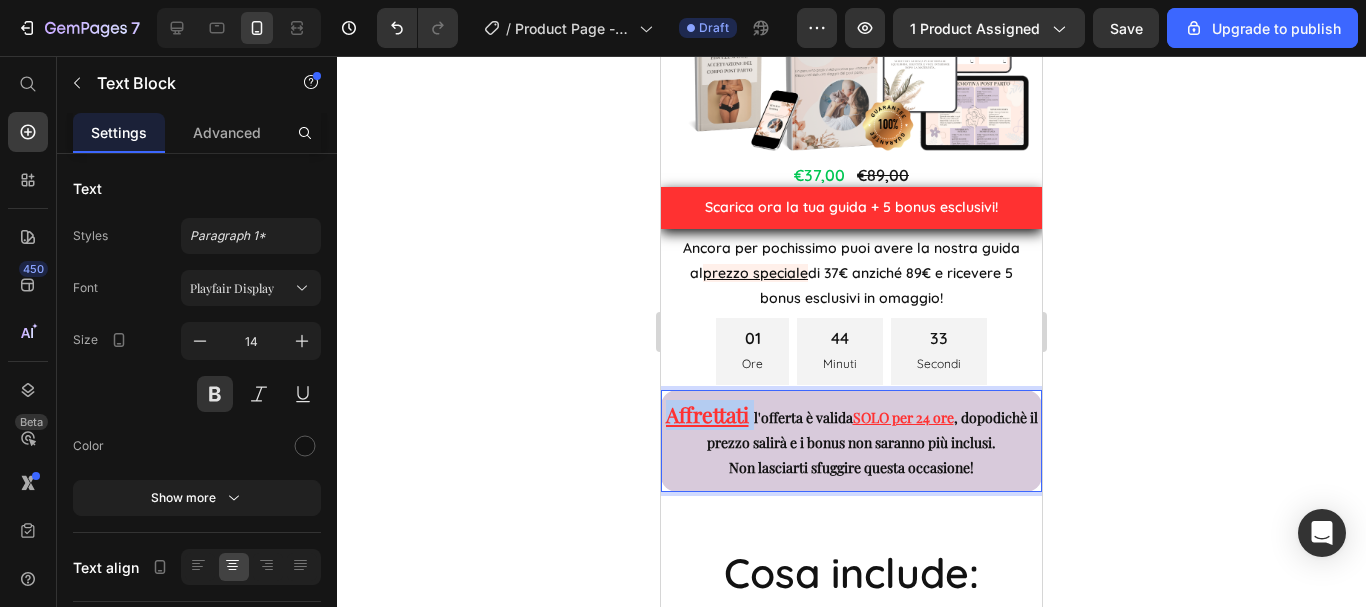 click on "Affrettati" at bounding box center [707, 414] 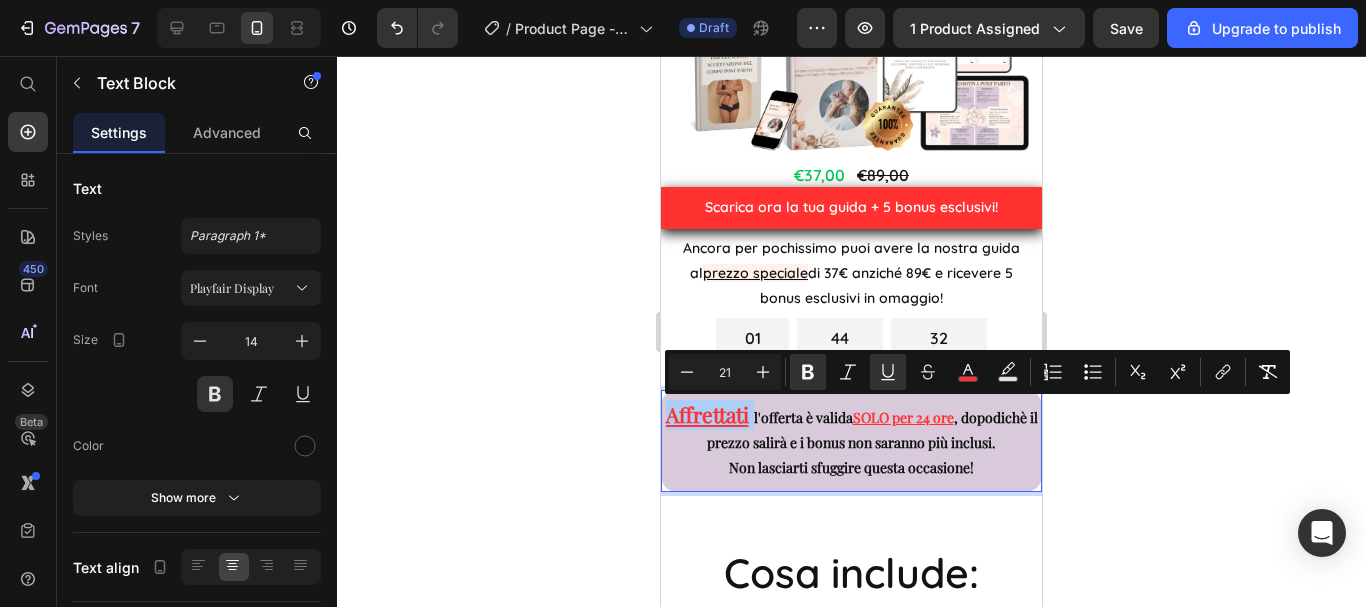 click on "21" at bounding box center [725, 372] 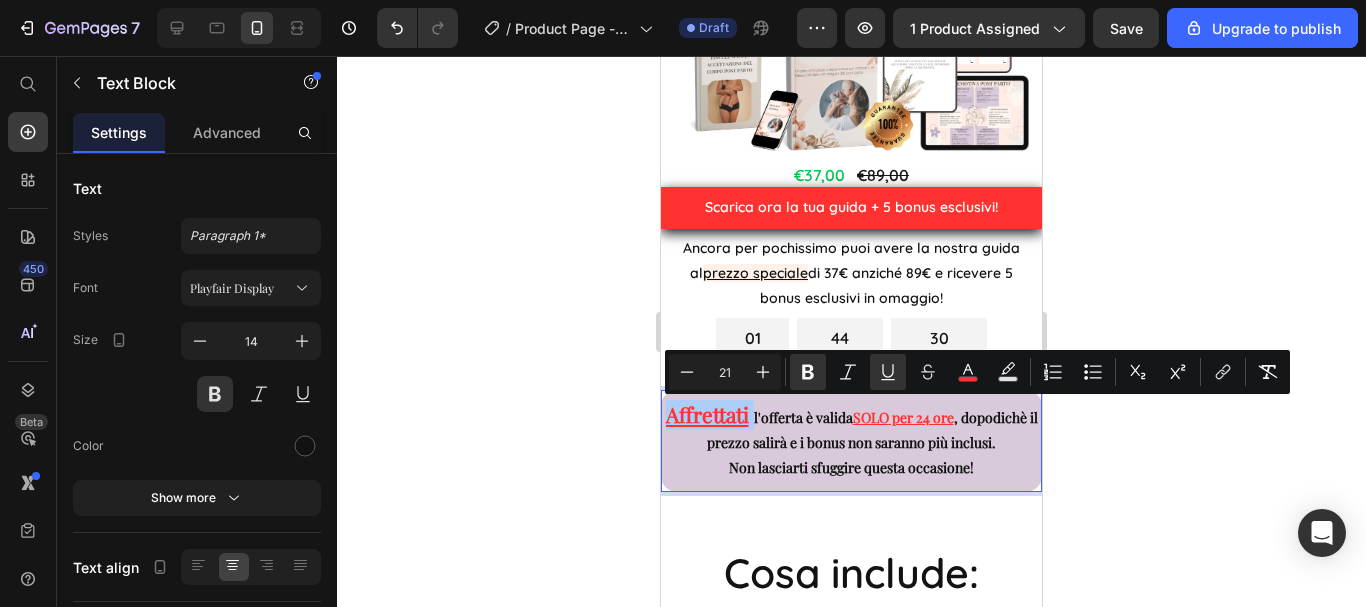 type on "1" 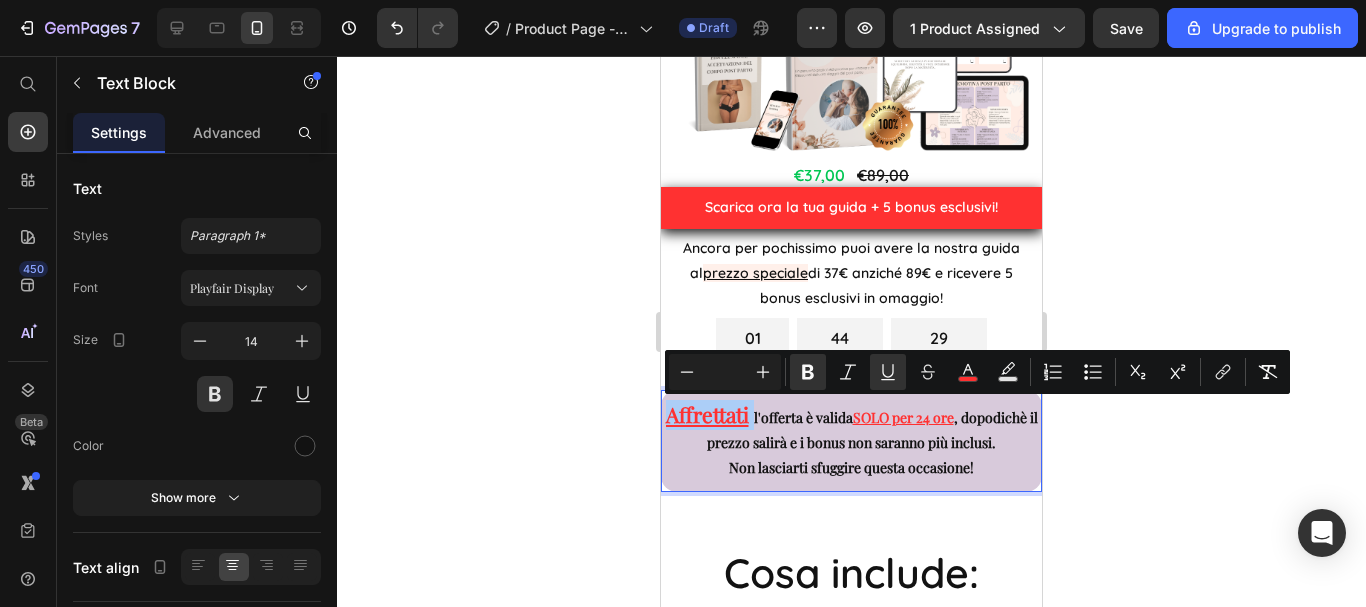 type 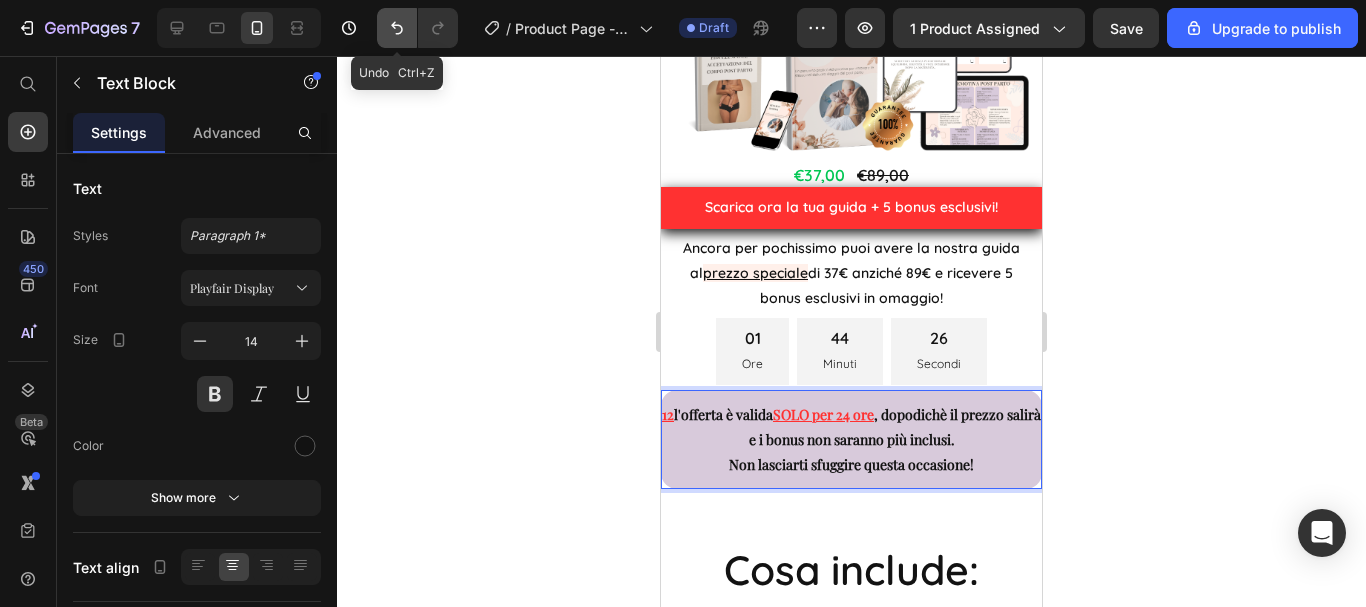 click 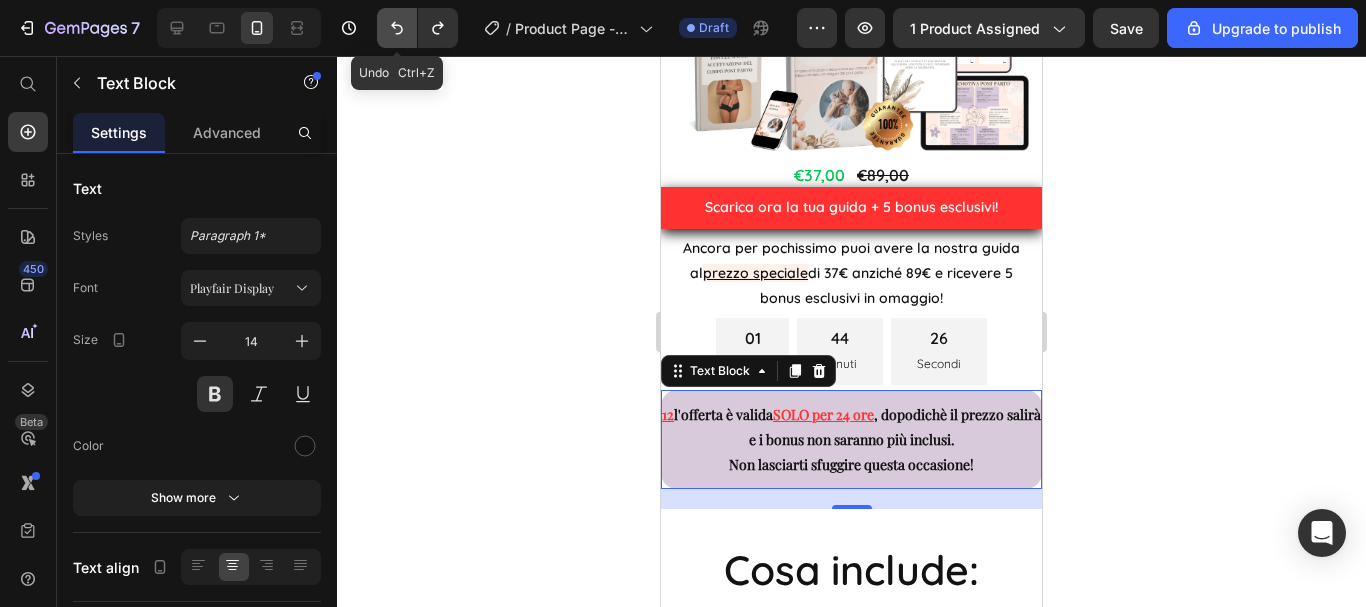 click 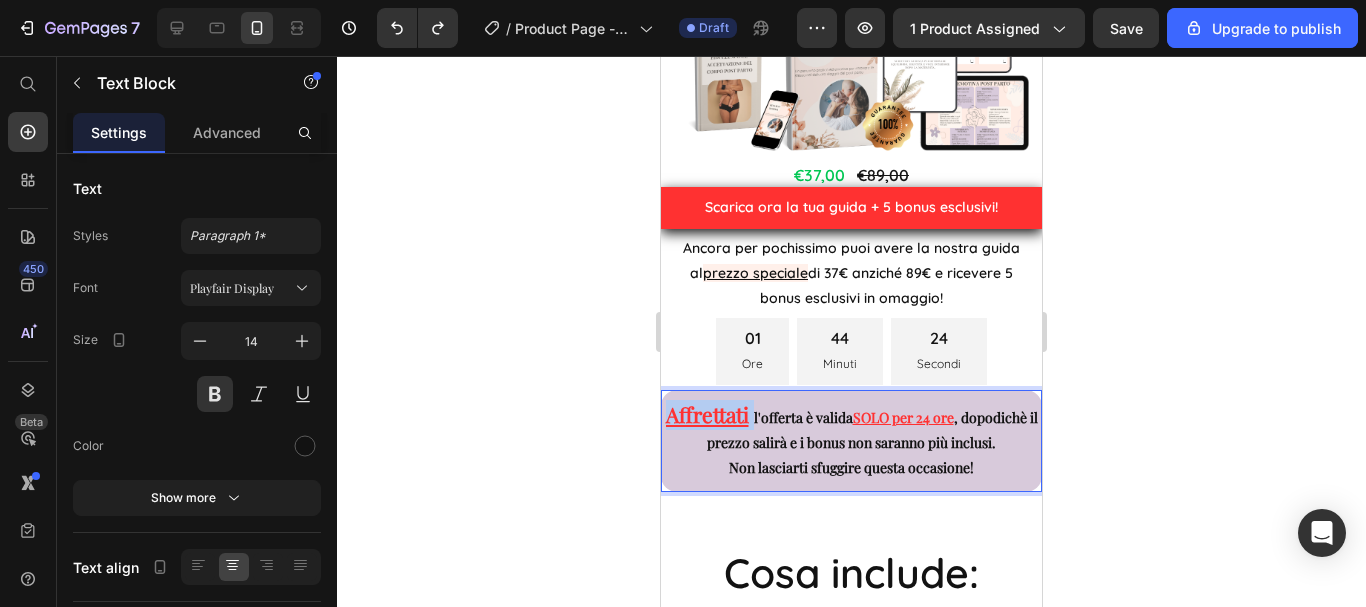 click on "Affrettati" at bounding box center (707, 414) 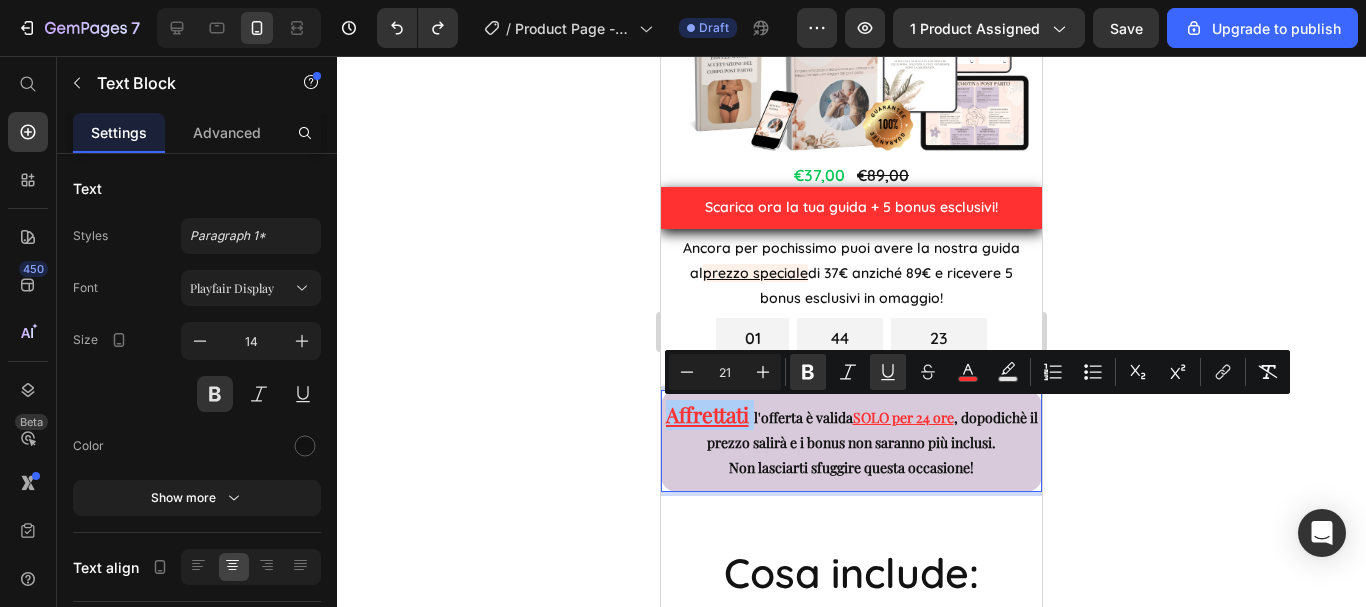 click on "21" at bounding box center (725, 372) 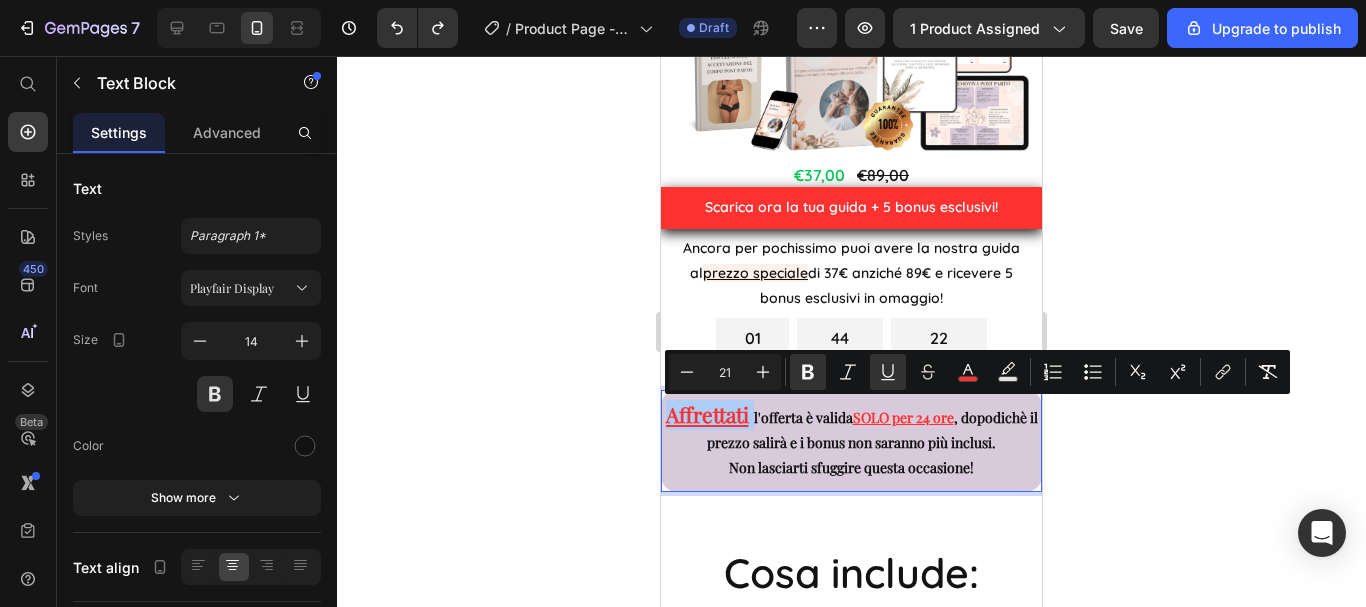drag, startPoint x: 730, startPoint y: 370, endPoint x: 719, endPoint y: 367, distance: 11.401754 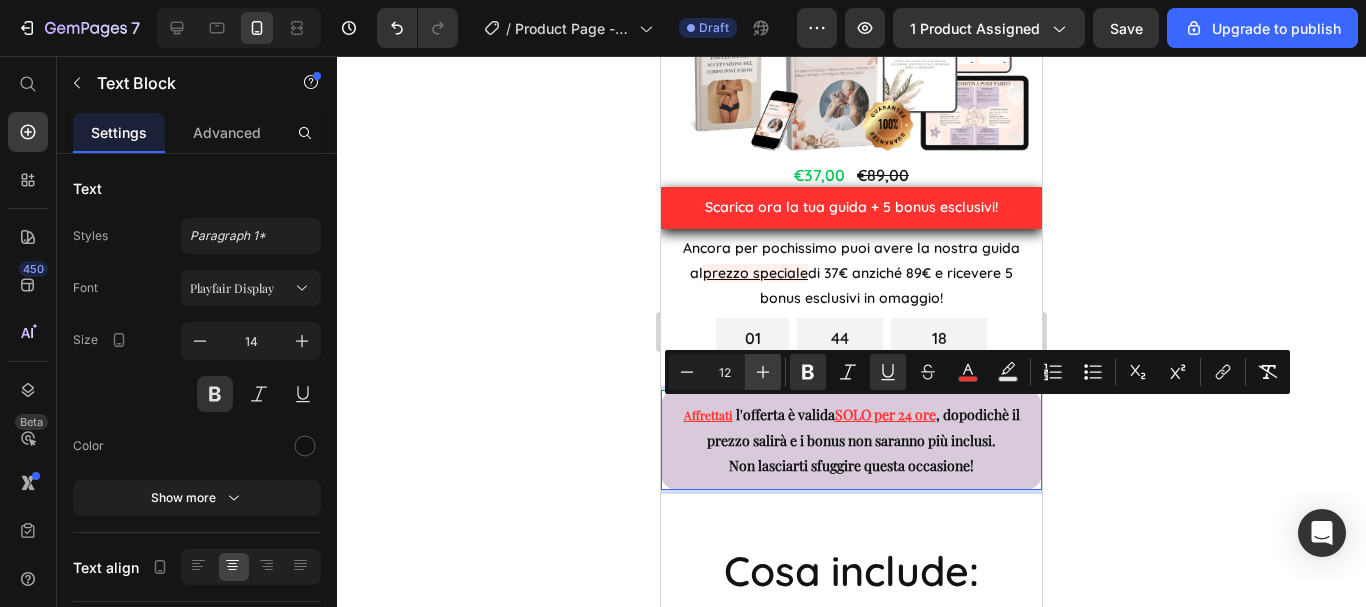click 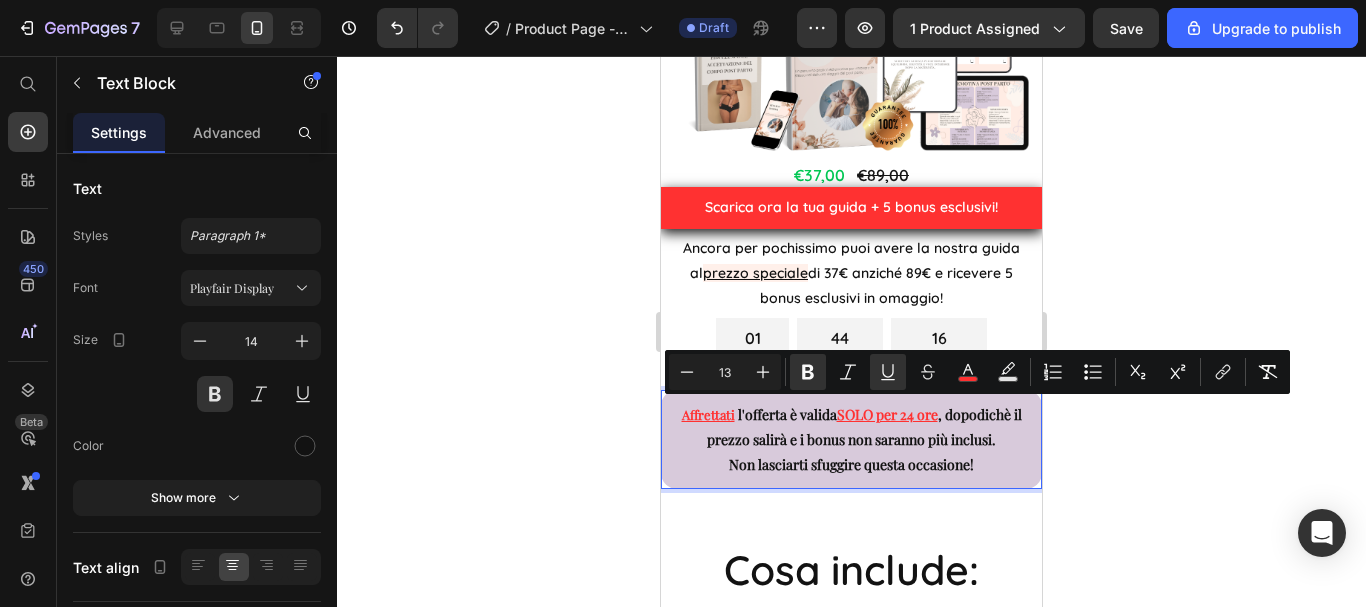 type on "14" 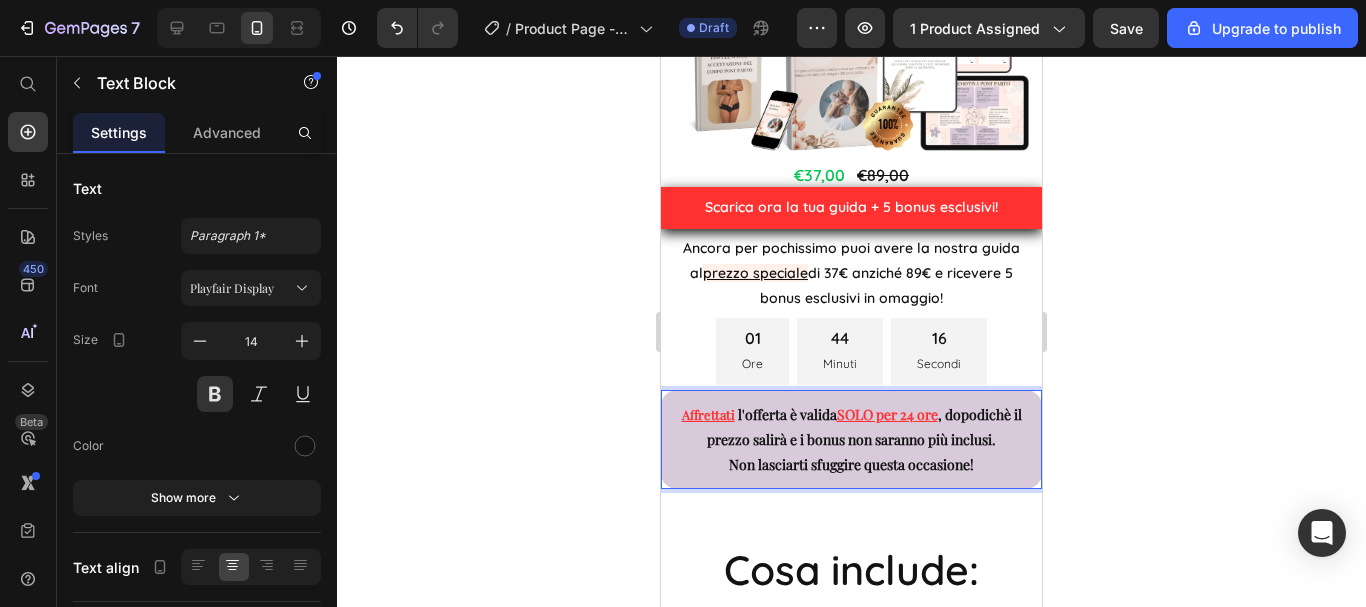 click on "Affrettati   l'offerta è valida  SOLO per 24 ore , dopodichè il prezzo salirà e i bonus non saranno più inclusi." at bounding box center [851, 427] 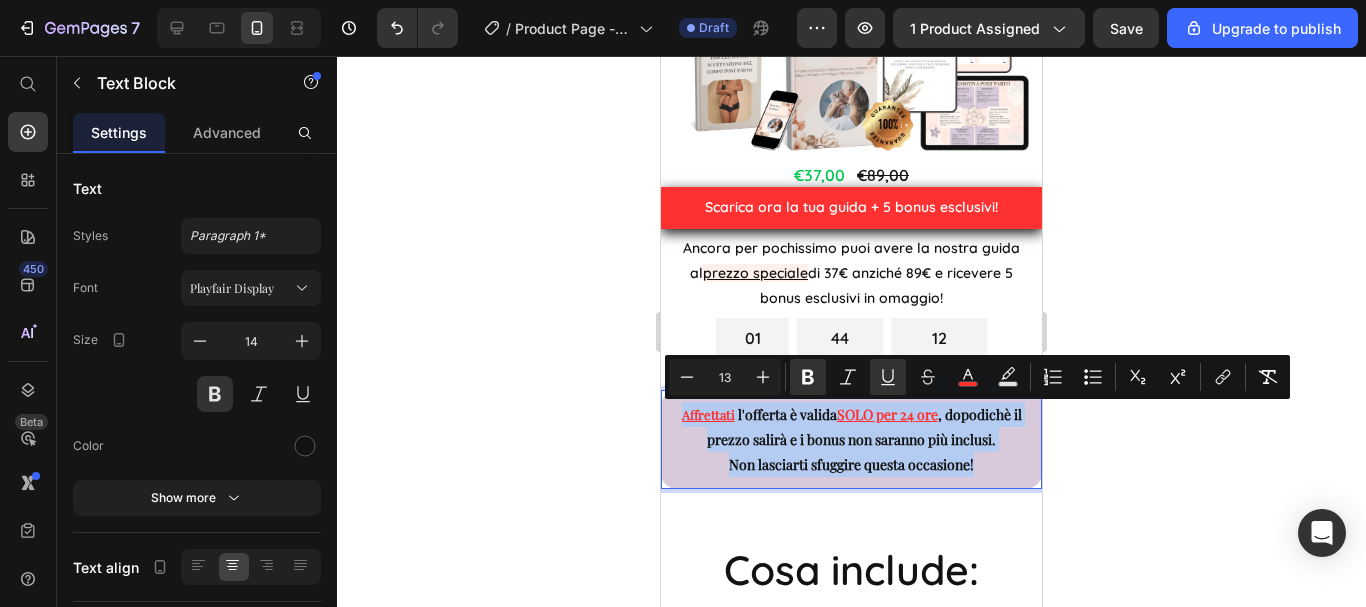 drag, startPoint x: 975, startPoint y: 469, endPoint x: 1317, endPoint y: 471, distance: 342.00586 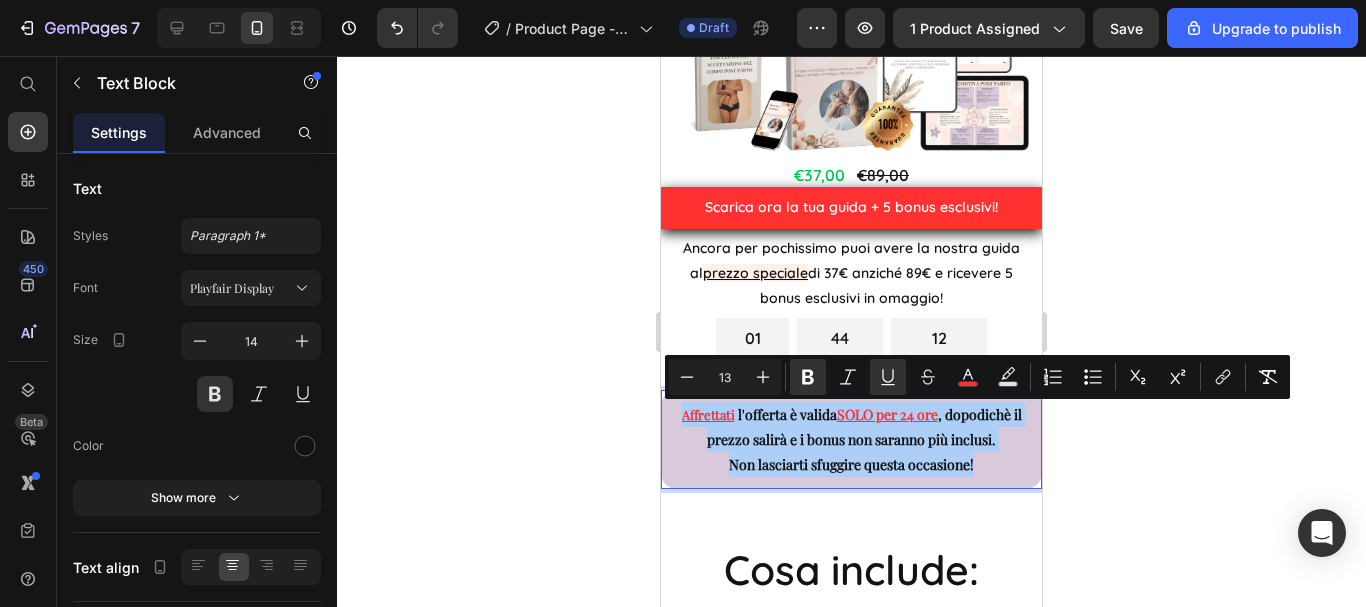 click on "13" at bounding box center [725, 377] 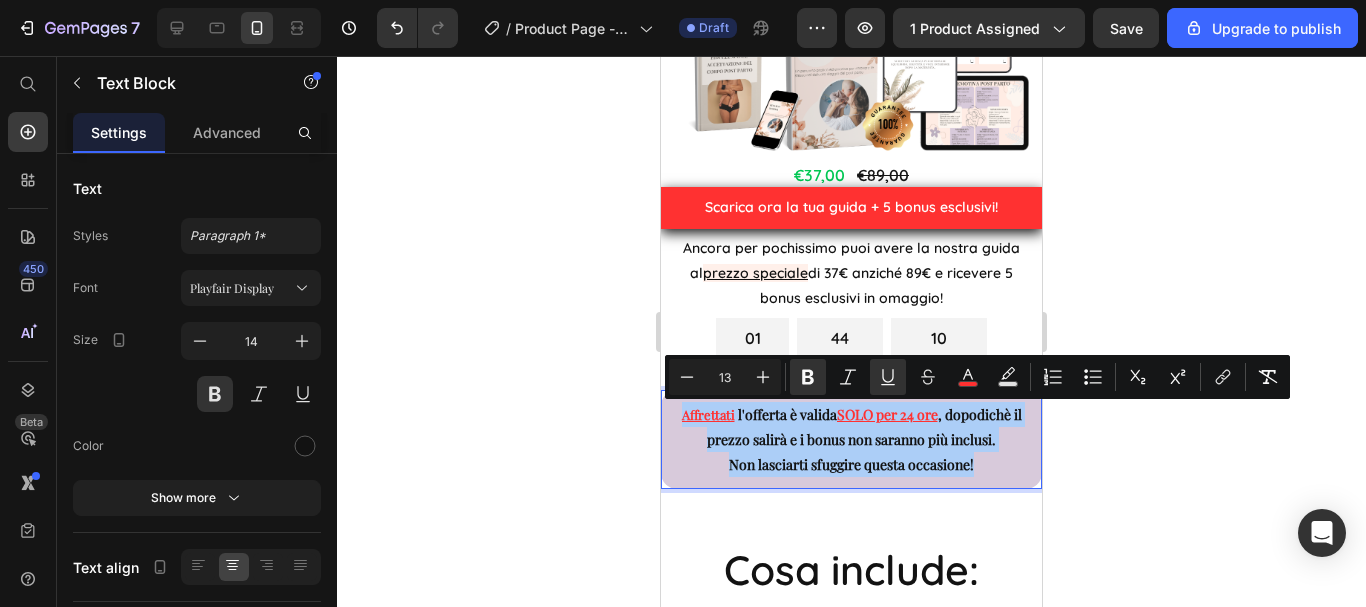 click on "13" at bounding box center (725, 377) 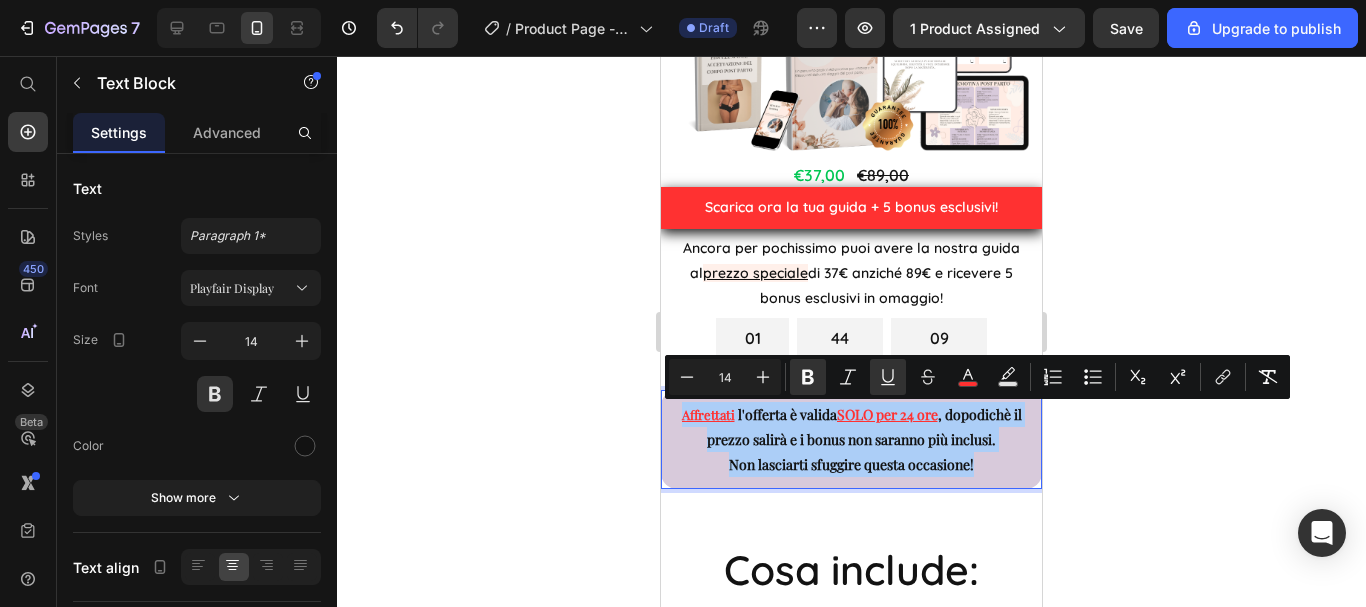 type on "14" 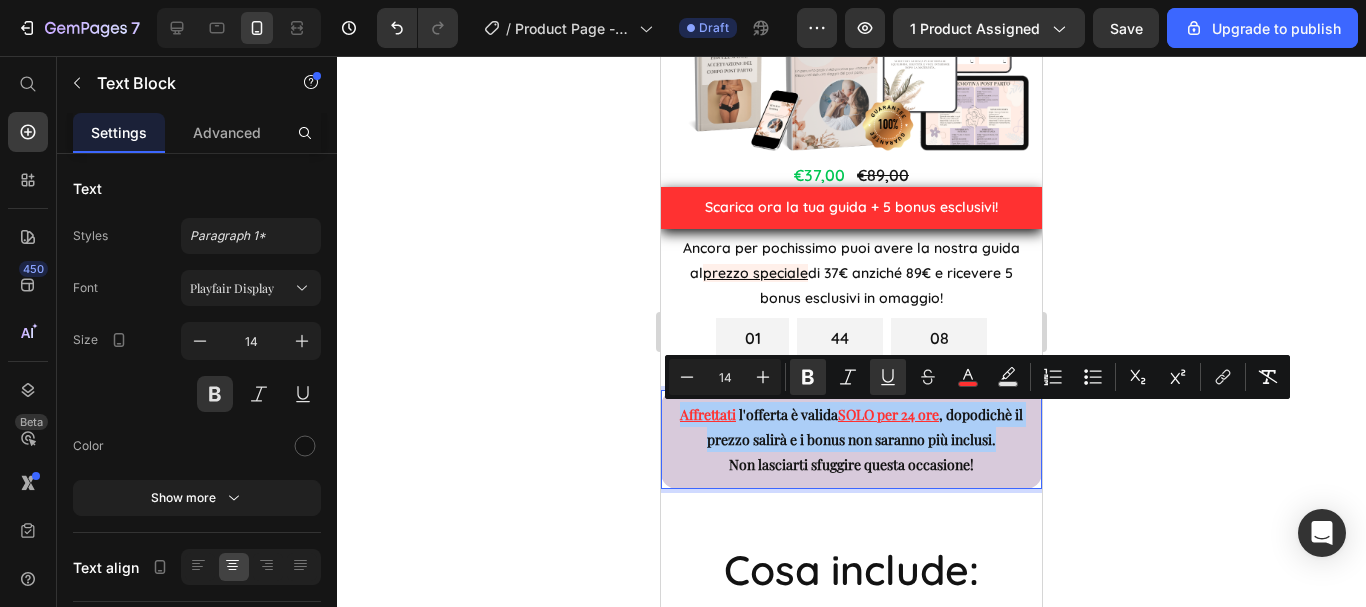 click 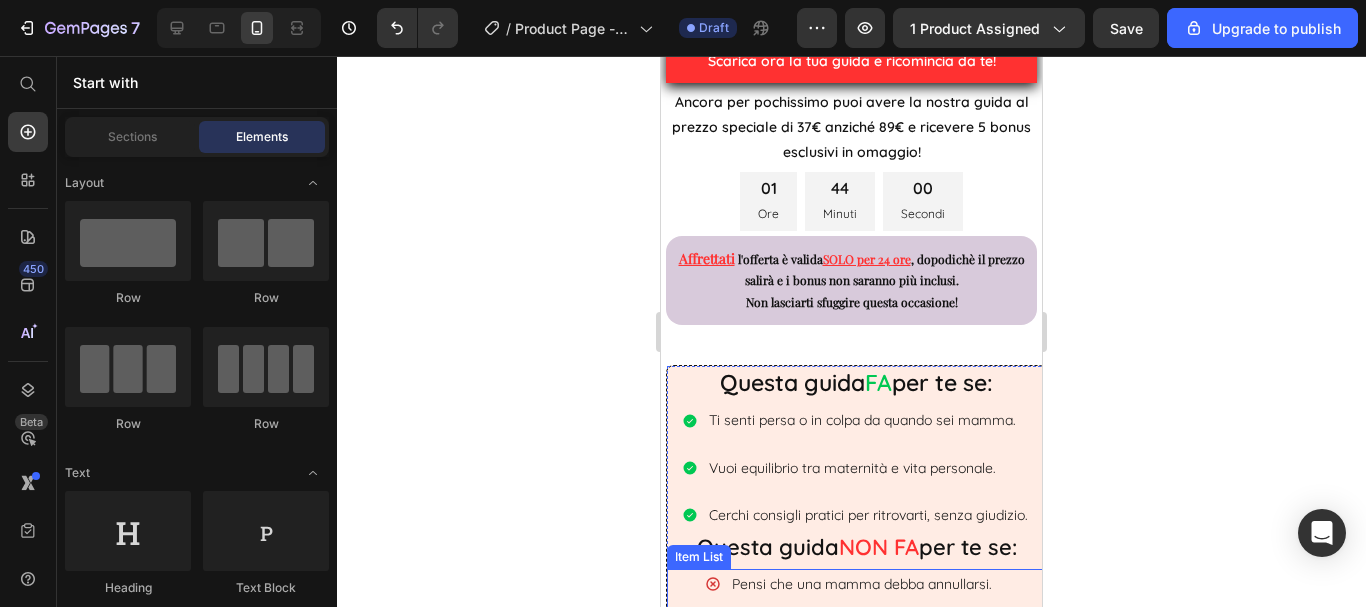 scroll, scrollTop: 839, scrollLeft: 0, axis: vertical 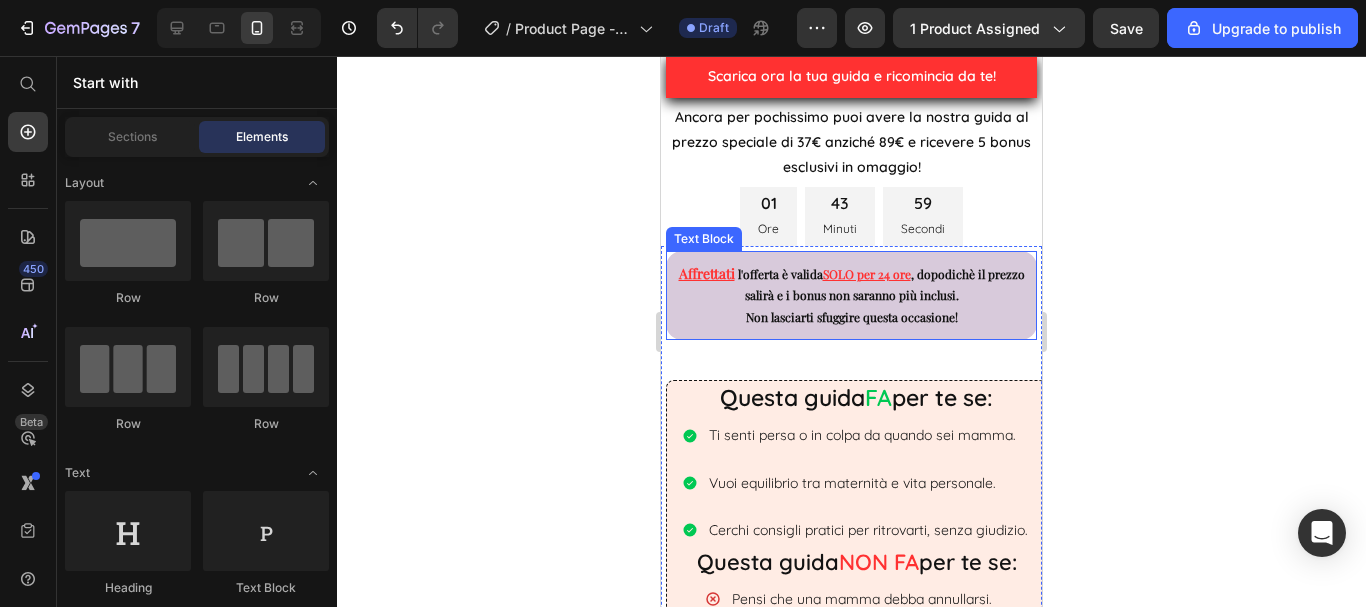 click on "Affrettati   l'offerta è valida  SOLO per 24 ore , dopodichè il prezzo salirà e i bonus non saranno più inclusi." at bounding box center [851, 285] 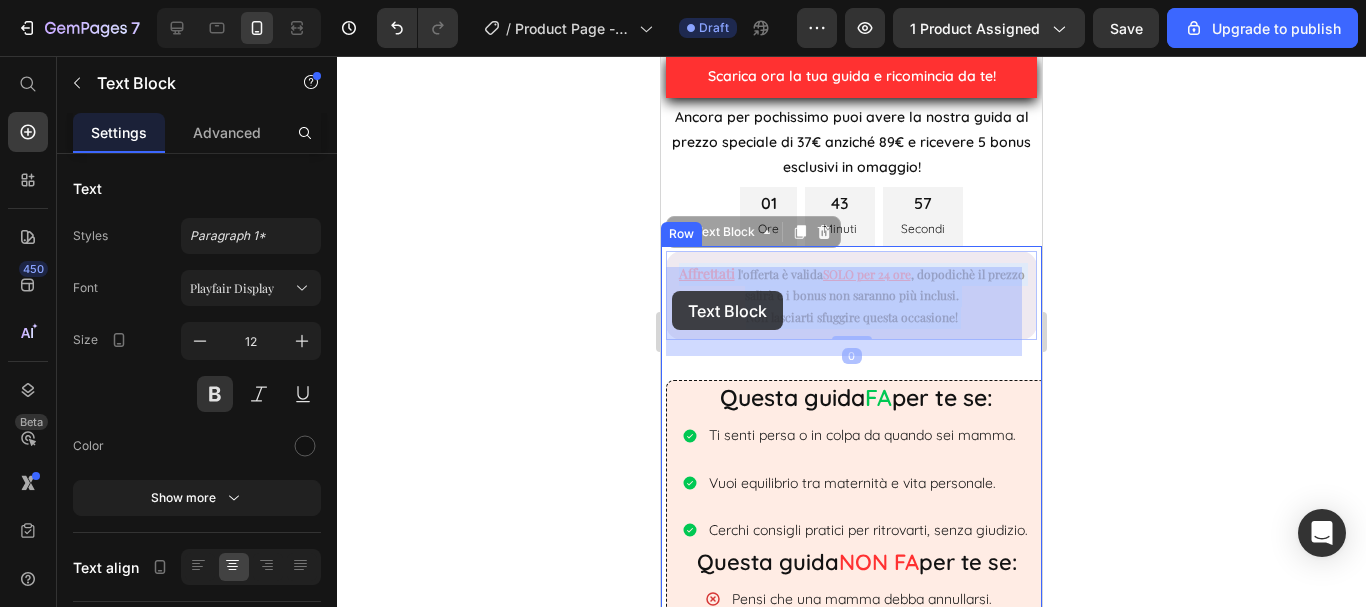 drag, startPoint x: 961, startPoint y: 327, endPoint x: 672, endPoint y: 291, distance: 291.23358 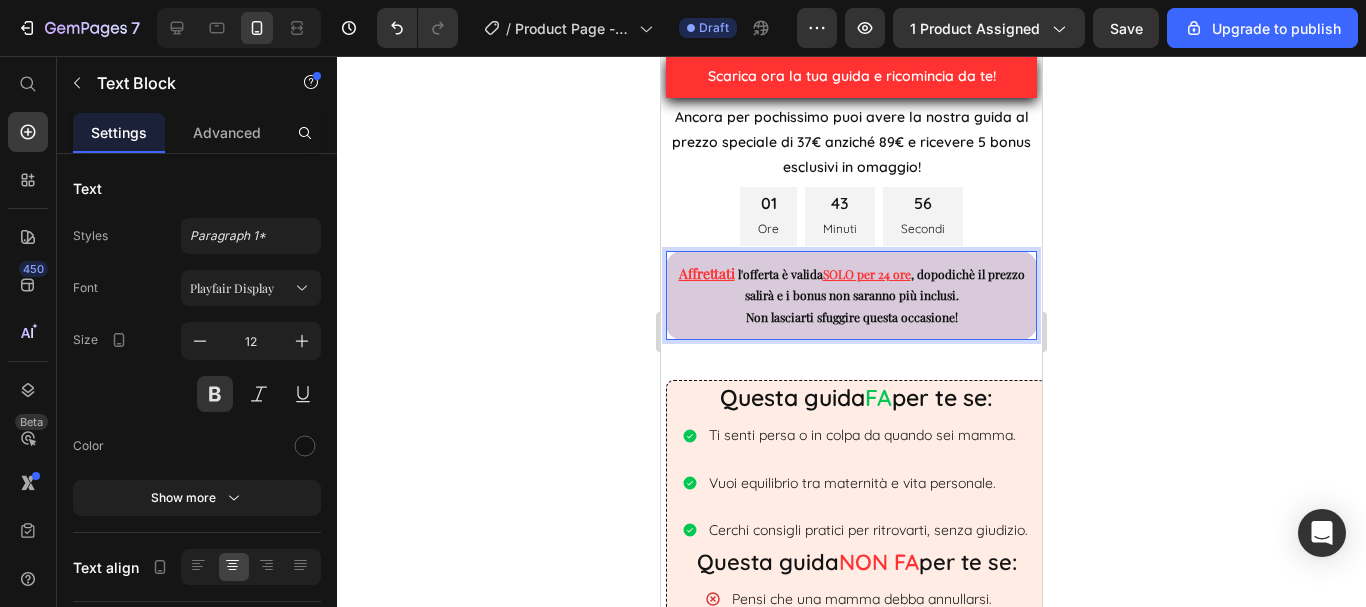 click on "Affrettati   l'offerta è valida  SOLO per 24 ore , dopodichè il prezzo salirà e i bonus non saranno più inclusi." at bounding box center [851, 285] 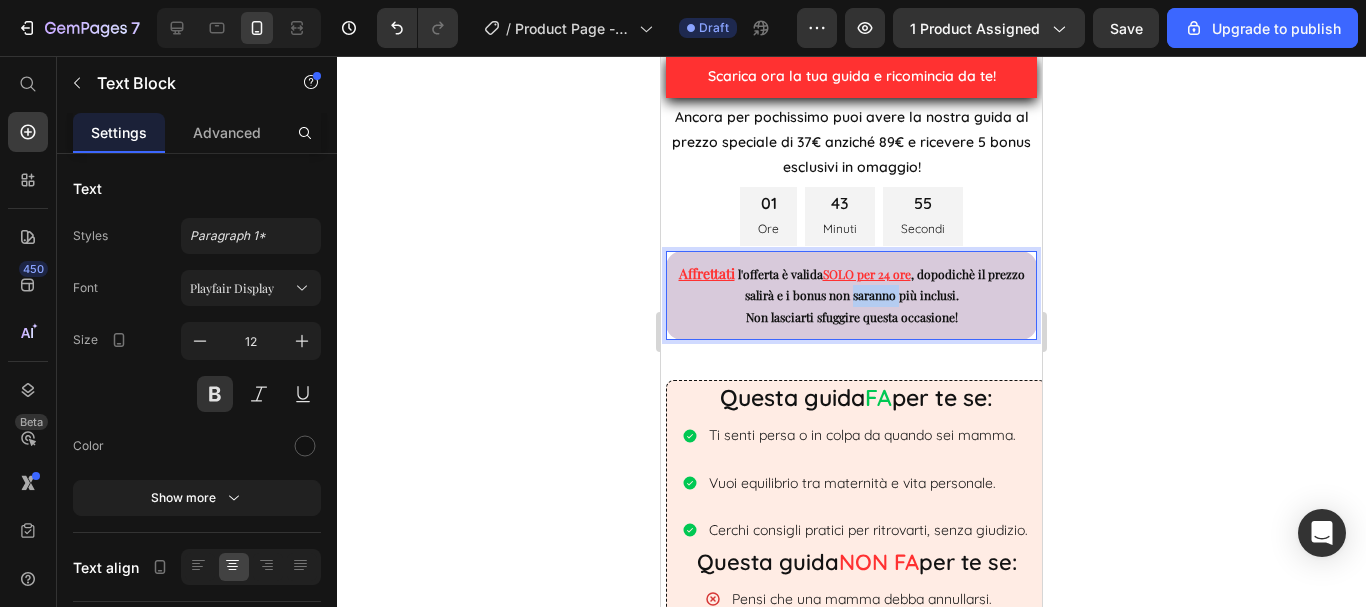 click on "Affrettati   l'offerta è valida  SOLO per 24 ore , dopodichè il prezzo salirà e i bonus non saranno più inclusi." at bounding box center [851, 285] 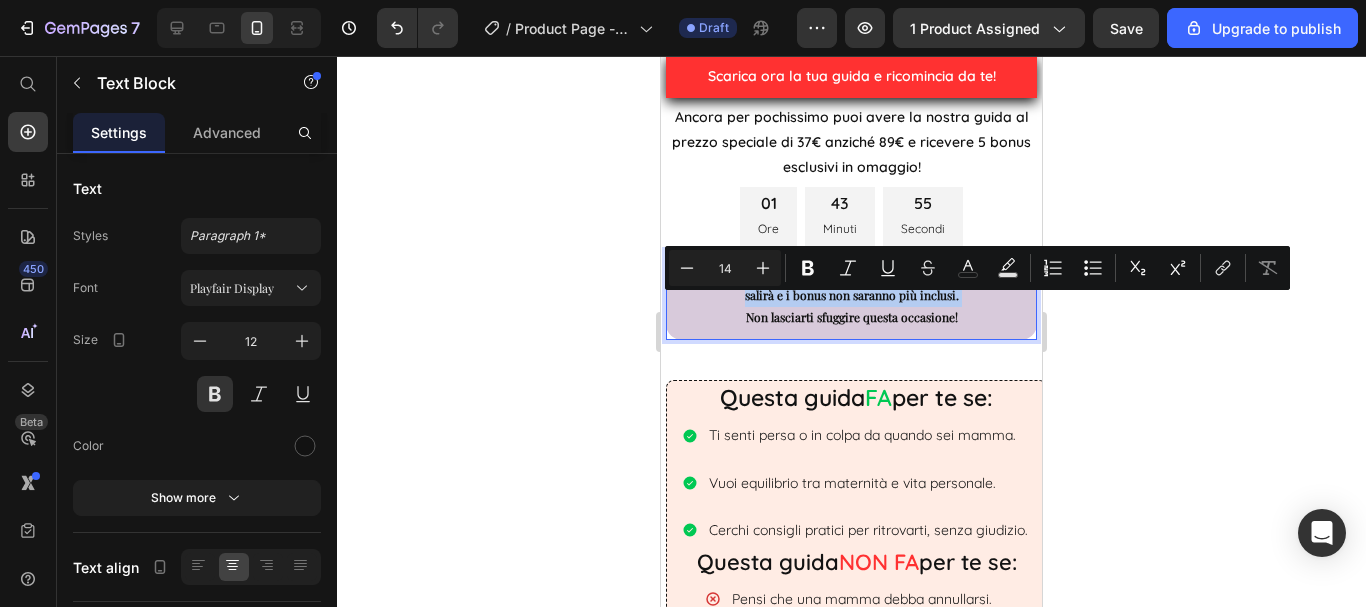 click on "Affrettati   l'offerta è valida  SOLO per 24 ore , dopodichè il prezzo salirà e i bonus non saranno più inclusi." at bounding box center (851, 285) 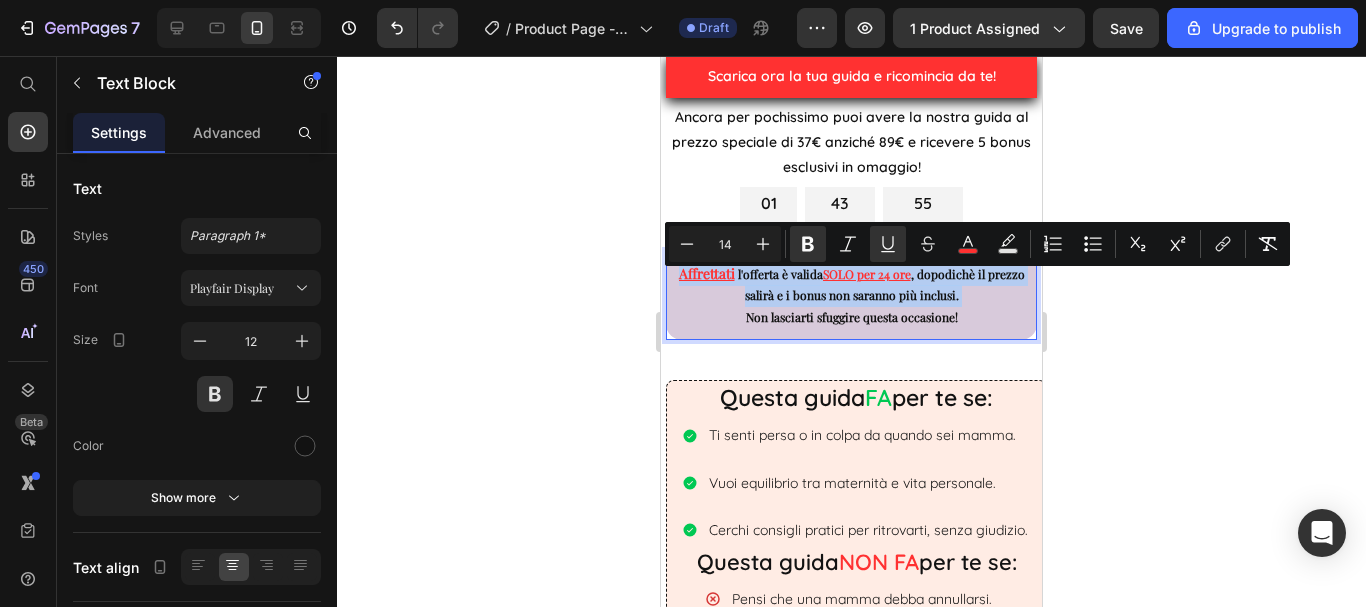 click on "Affrettati   l'offerta è valida  SOLO per 24 ore , dopodichè il prezzo salirà e i bonus non saranno più inclusi." at bounding box center [851, 285] 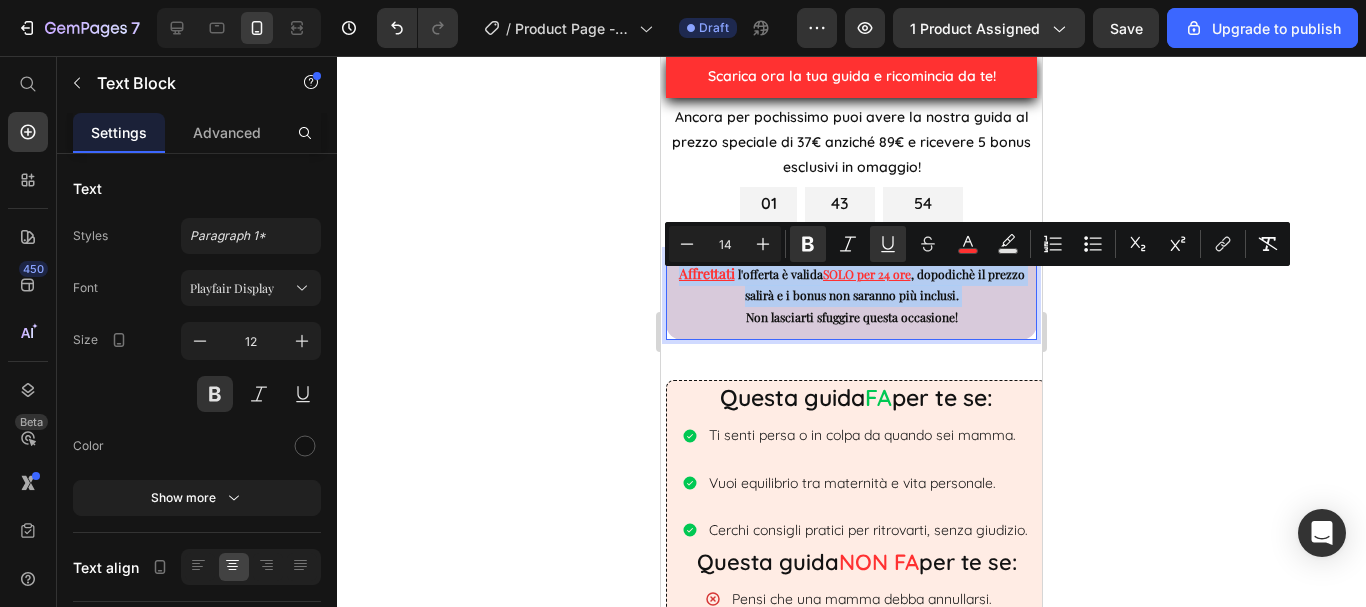 click on "Affrettati   l'offerta è valida  SOLO per 24 ore , dopodichè il prezzo salirà e i bonus non saranno più inclusi." at bounding box center (851, 285) 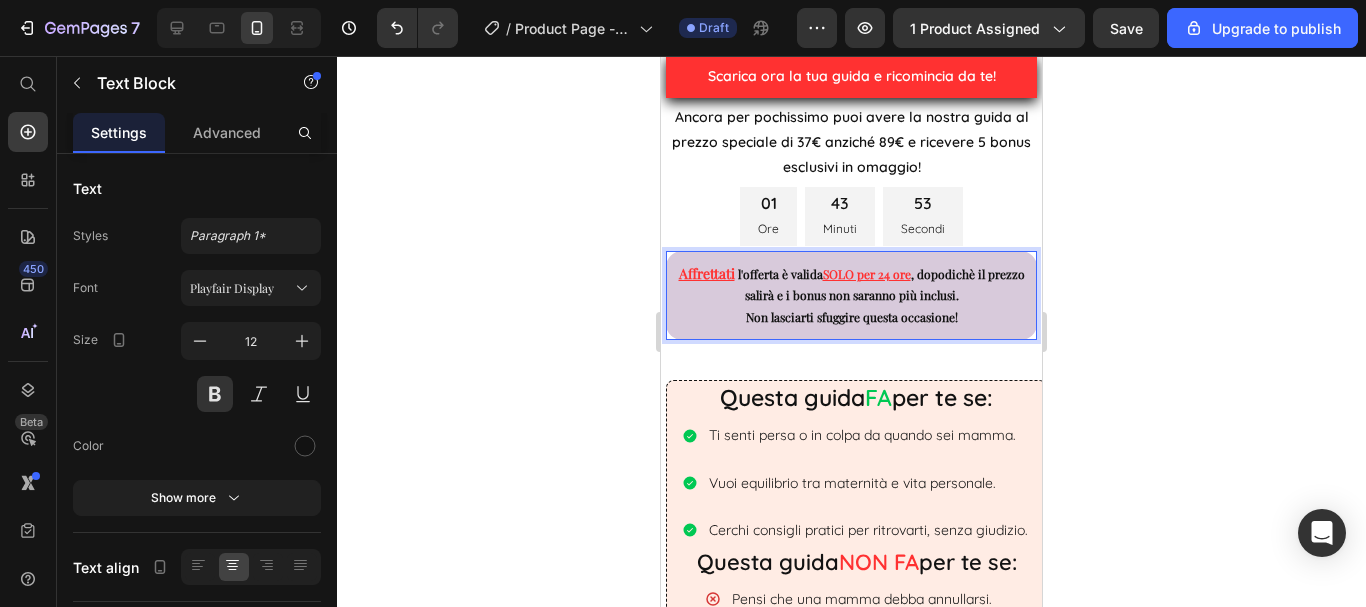 click on "Non lasciarti sfuggire questa occasione!" at bounding box center [851, 318] 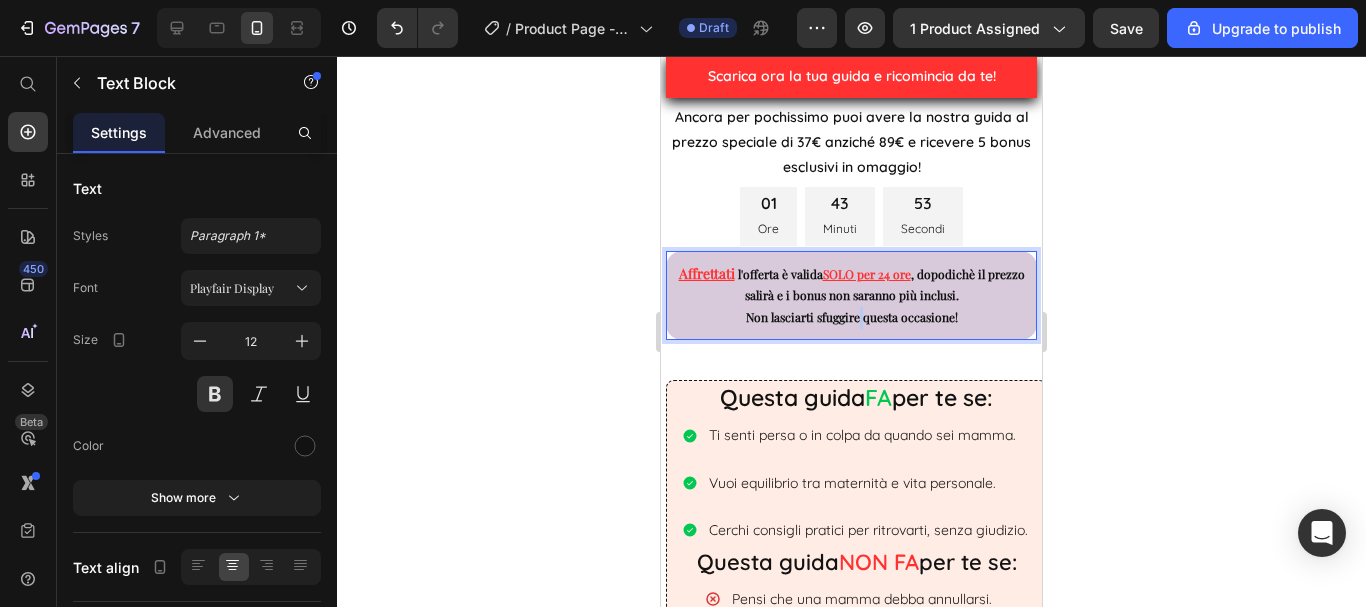 click on "Non lasciarti sfuggire questa occasione!" at bounding box center (851, 318) 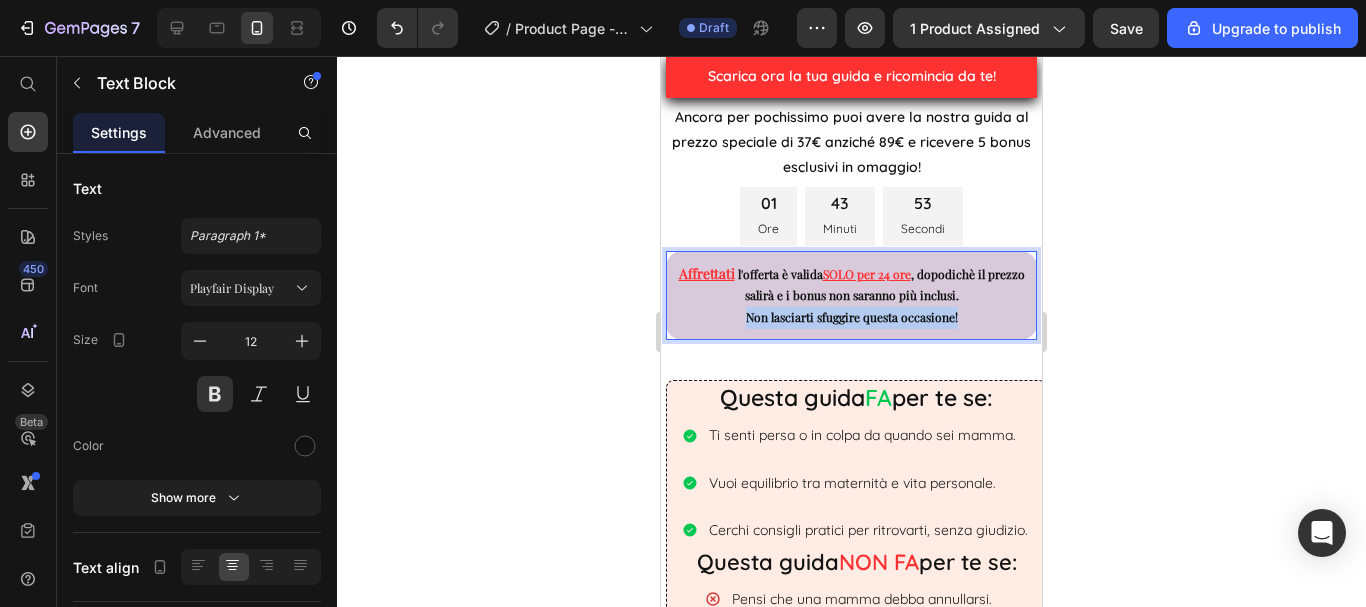 click on "Non lasciarti sfuggire questa occasione!" at bounding box center [851, 318] 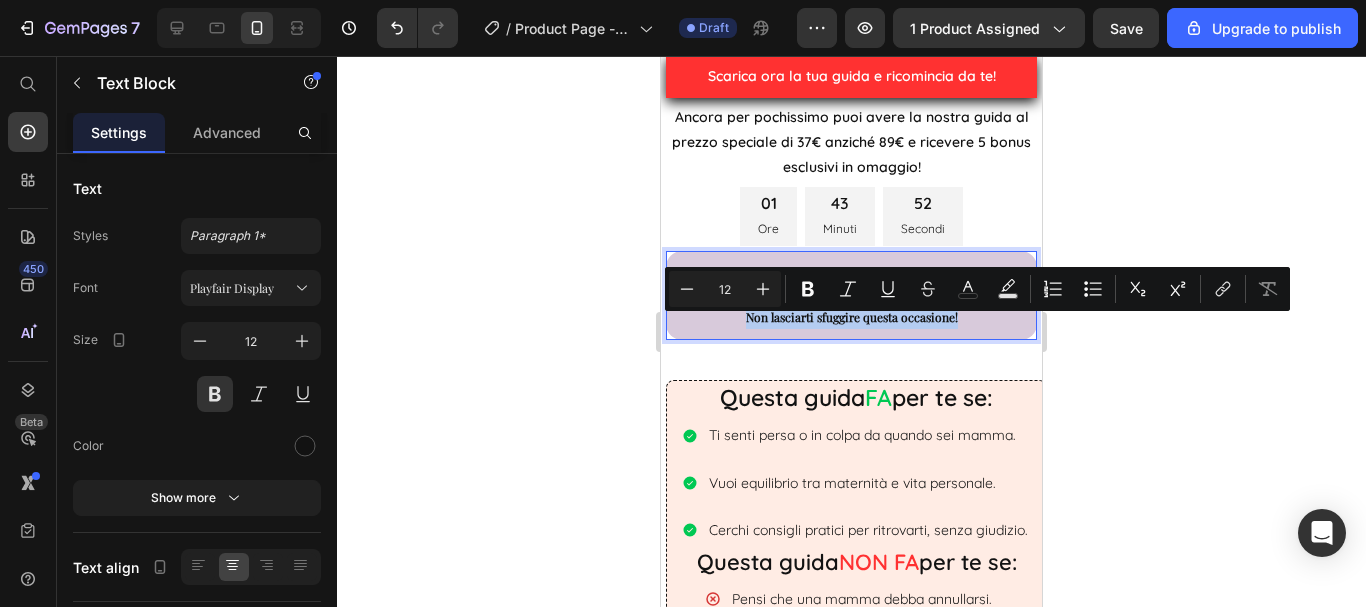 click on "Non lasciarti sfuggire questa occasione!" at bounding box center (851, 318) 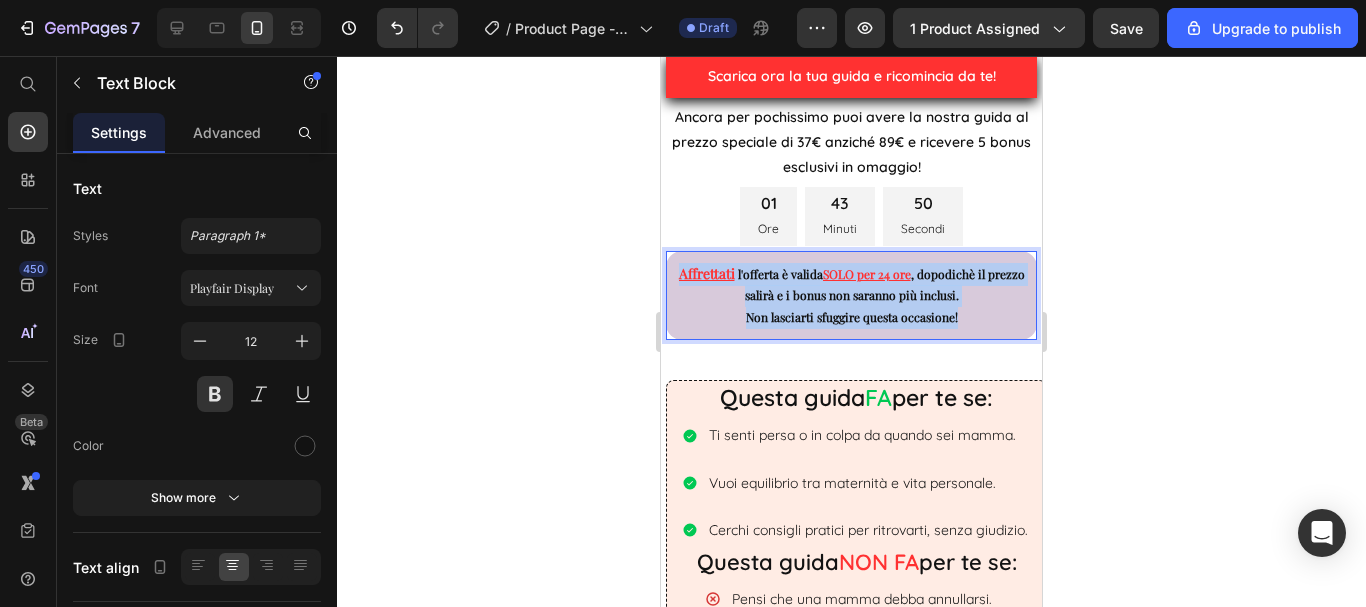 drag, startPoint x: 953, startPoint y: 333, endPoint x: 666, endPoint y: 283, distance: 291.32285 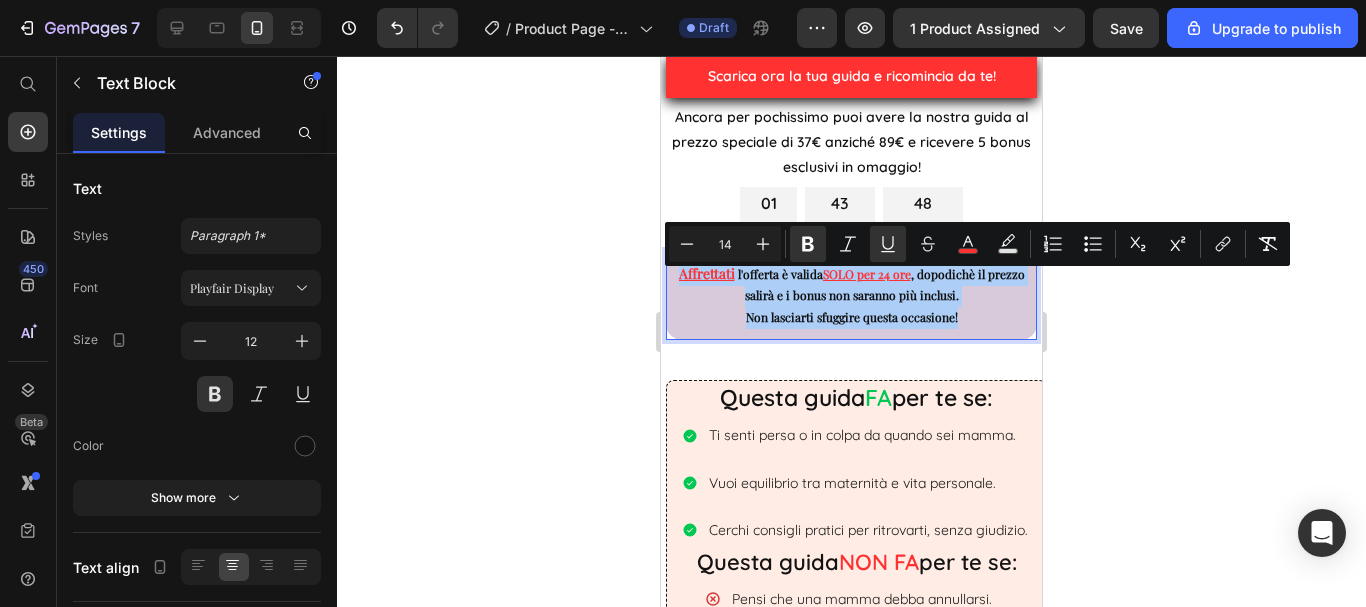 drag, startPoint x: 1129, startPoint y: 356, endPoint x: 1096, endPoint y: 355, distance: 33.01515 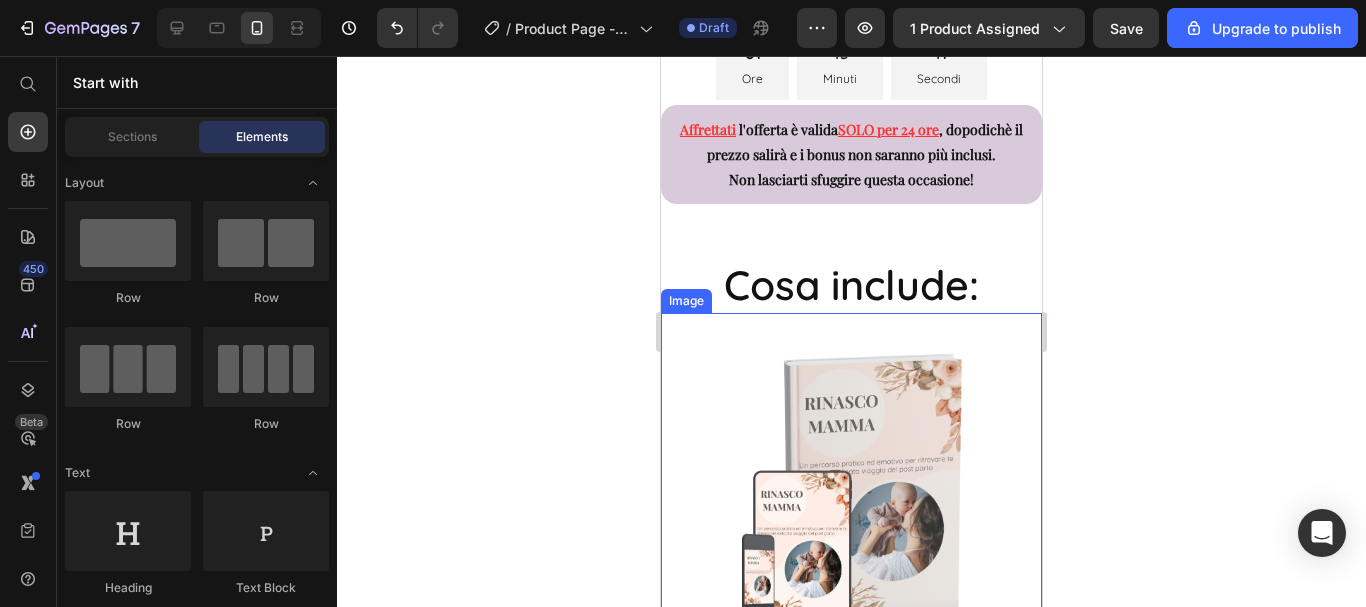 scroll, scrollTop: 5839, scrollLeft: 0, axis: vertical 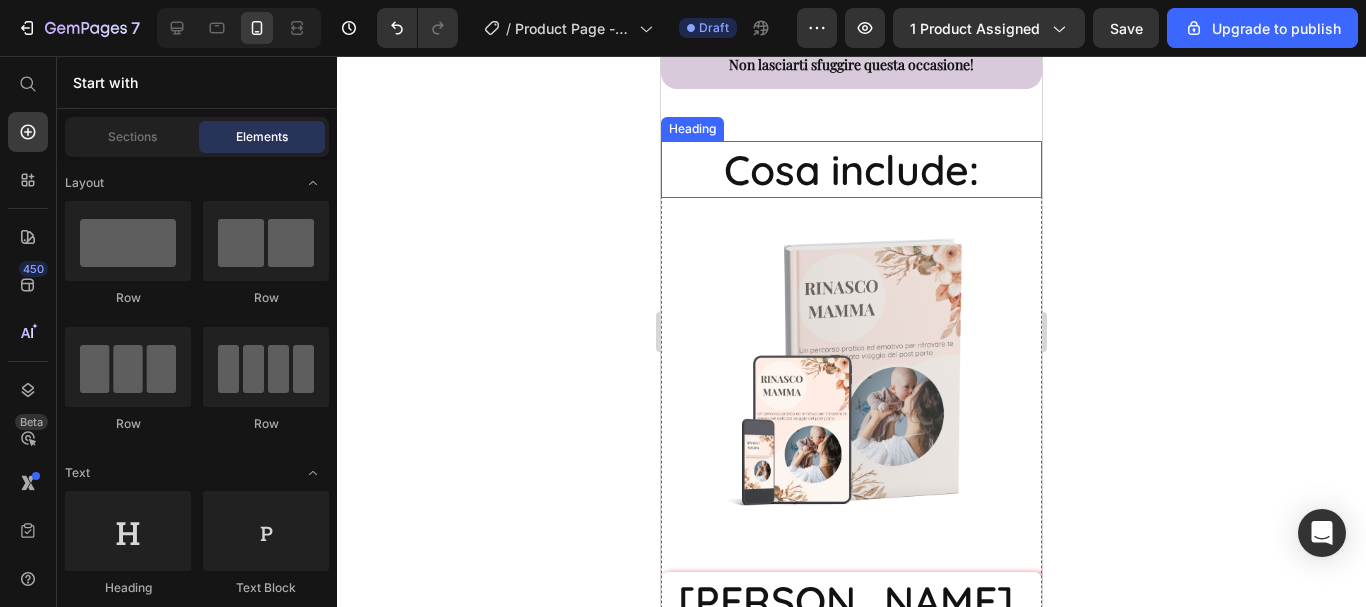 click on "Cosa include:" at bounding box center (851, 169) 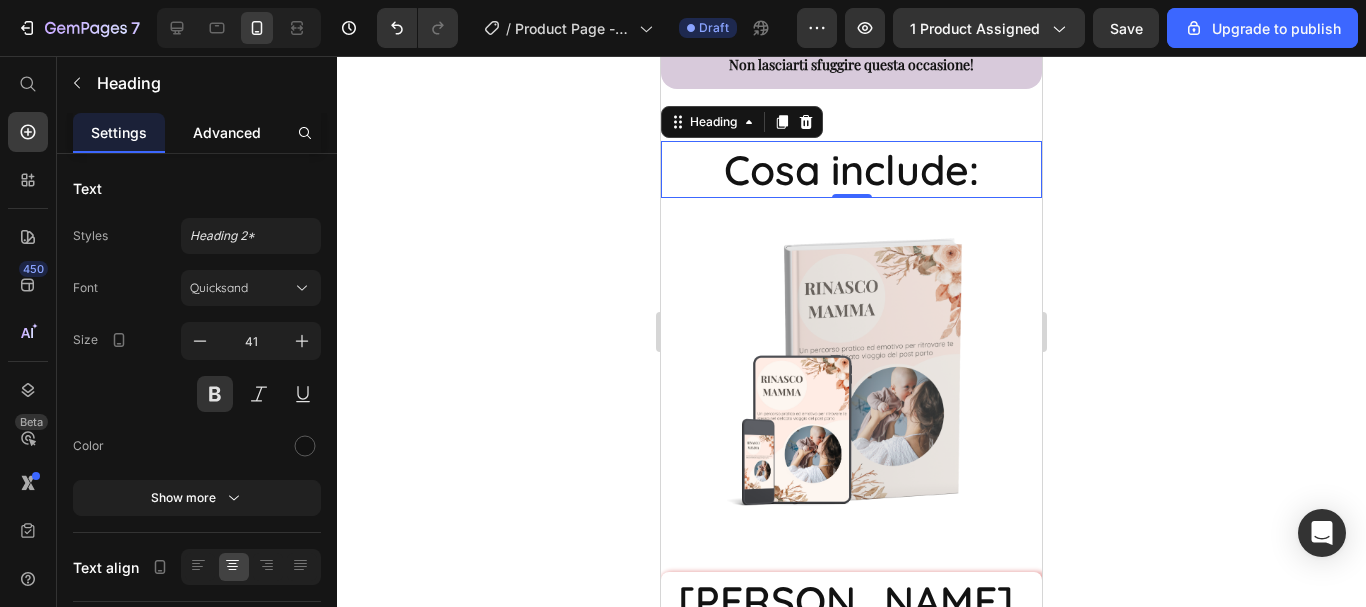 click on "Advanced" 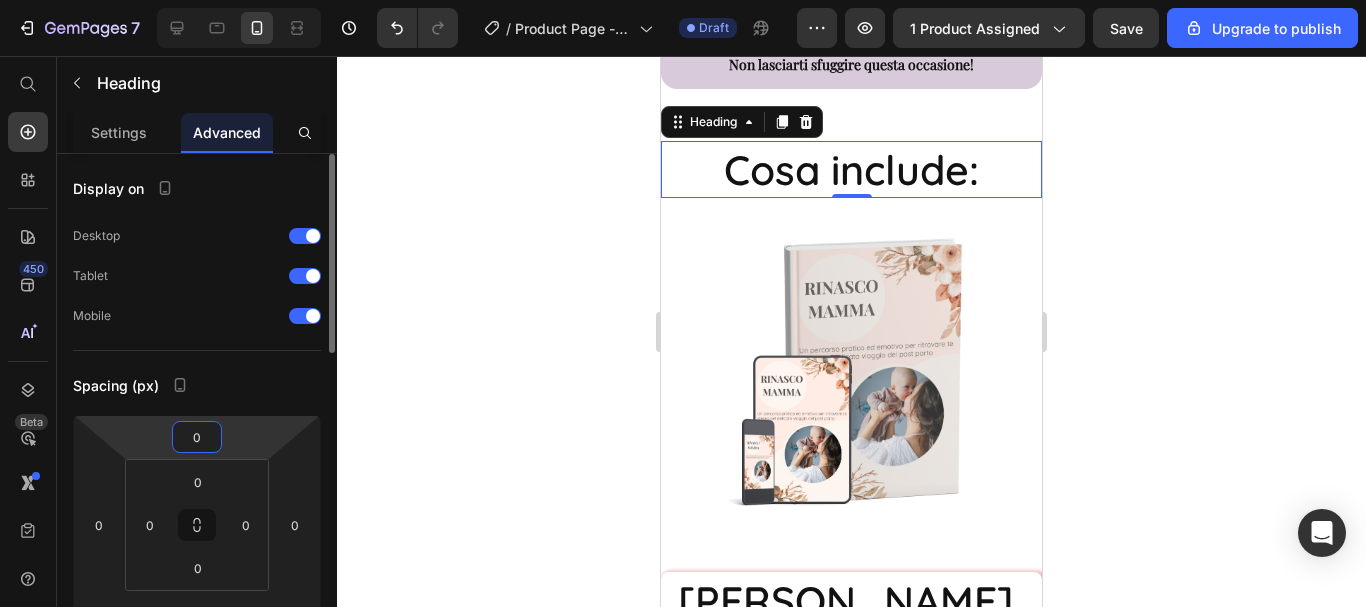 click on "0" at bounding box center [197, 437] 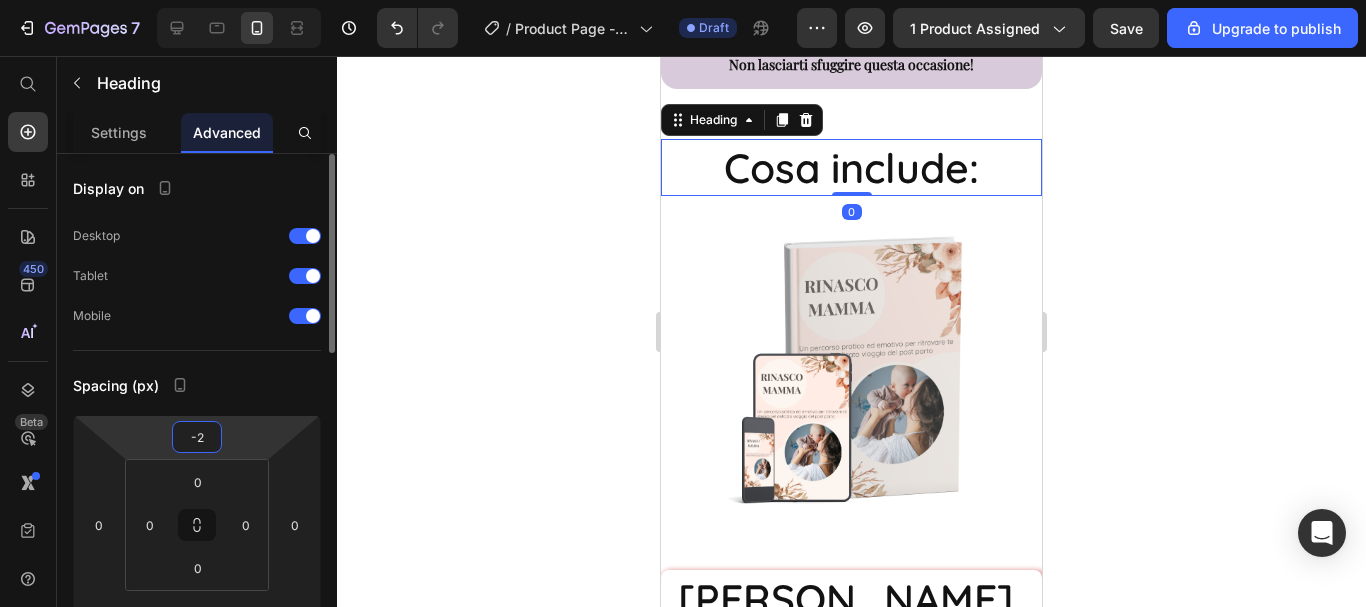 type on "-20" 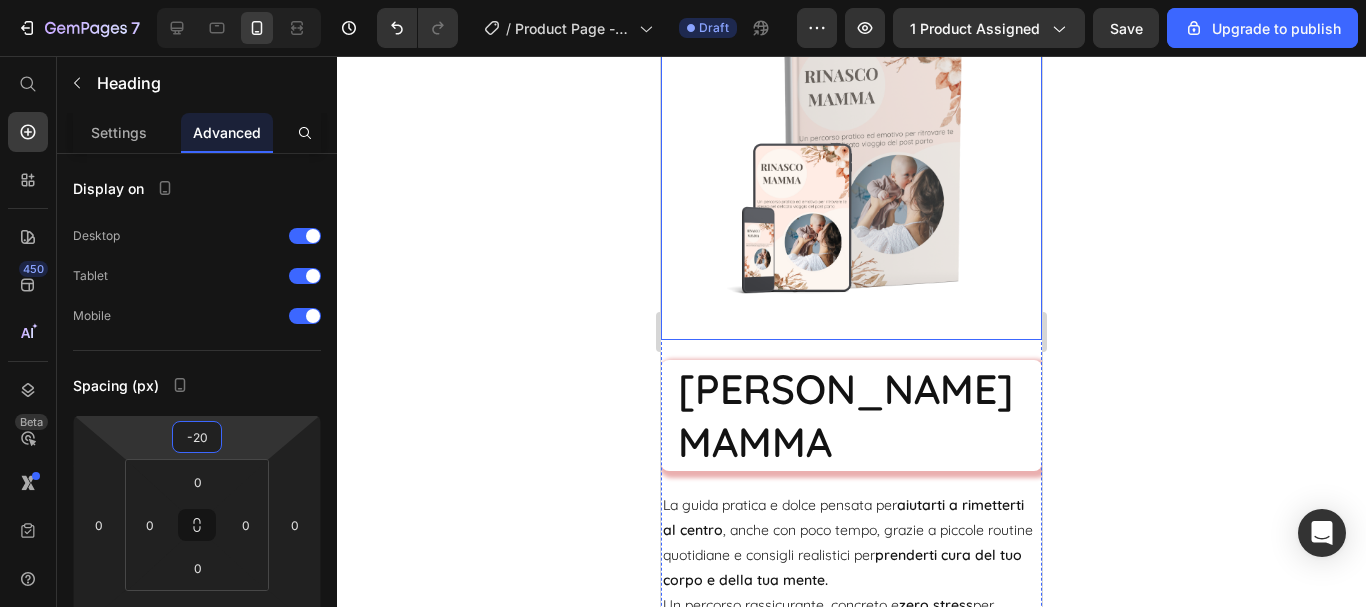 scroll, scrollTop: 6039, scrollLeft: 0, axis: vertical 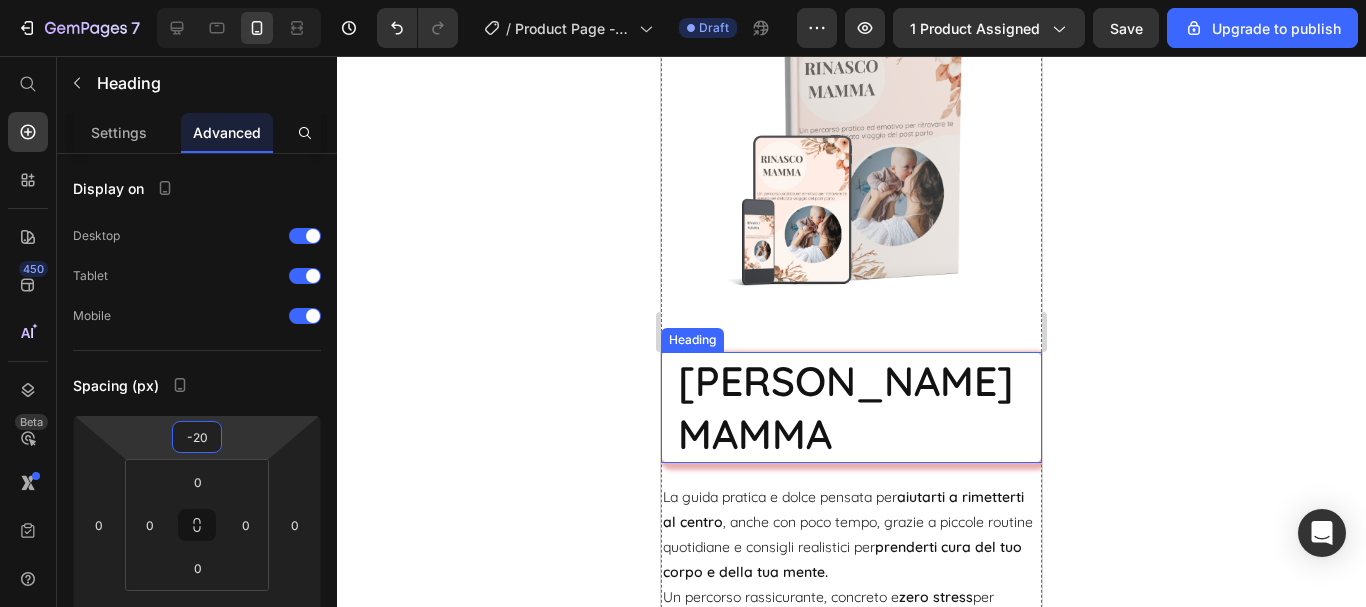 click on "[PERSON_NAME] MAMMA" at bounding box center [859, 407] 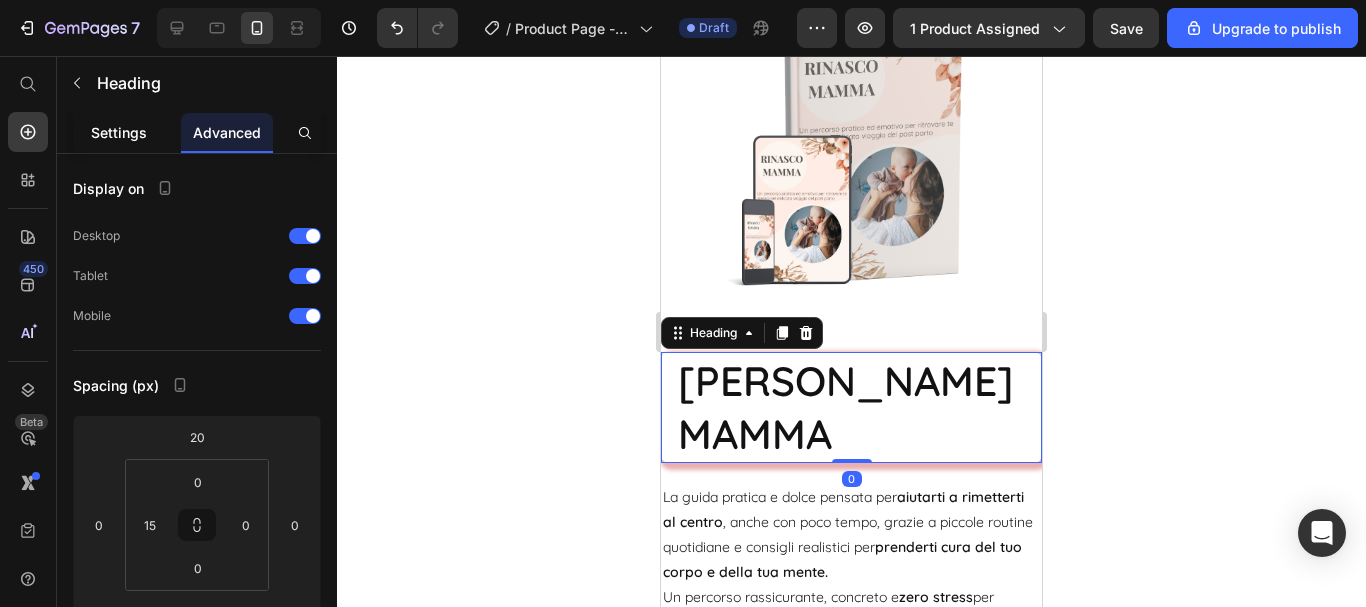click on "Settings" at bounding box center [119, 132] 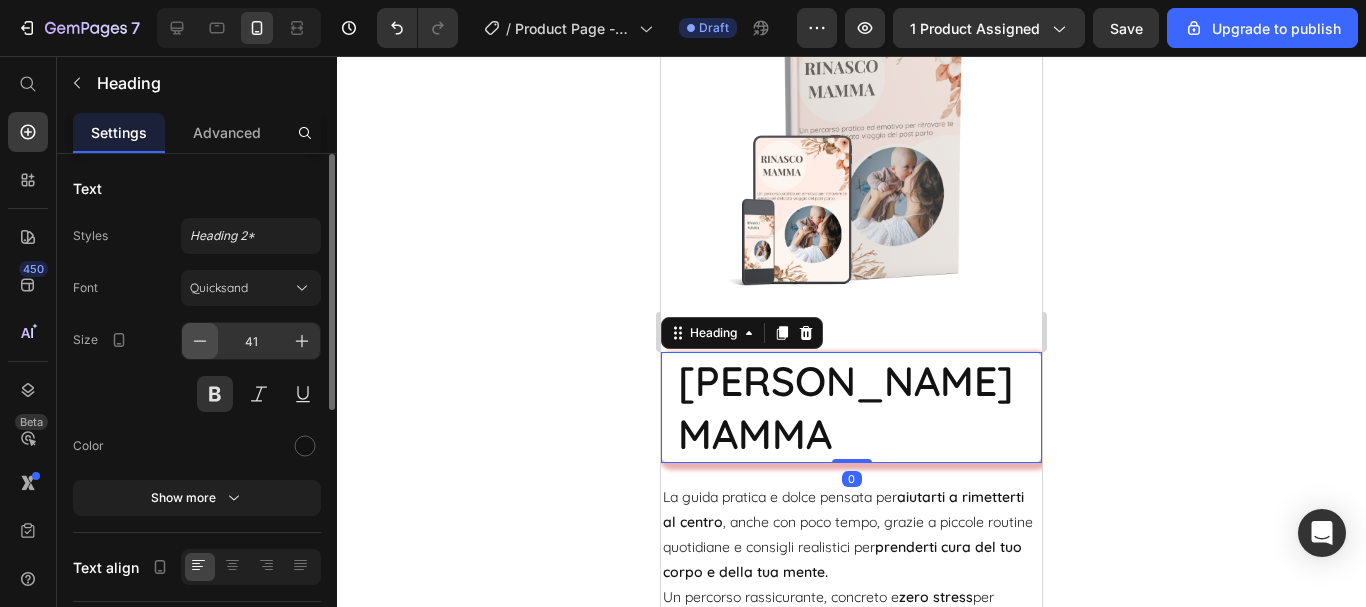 click 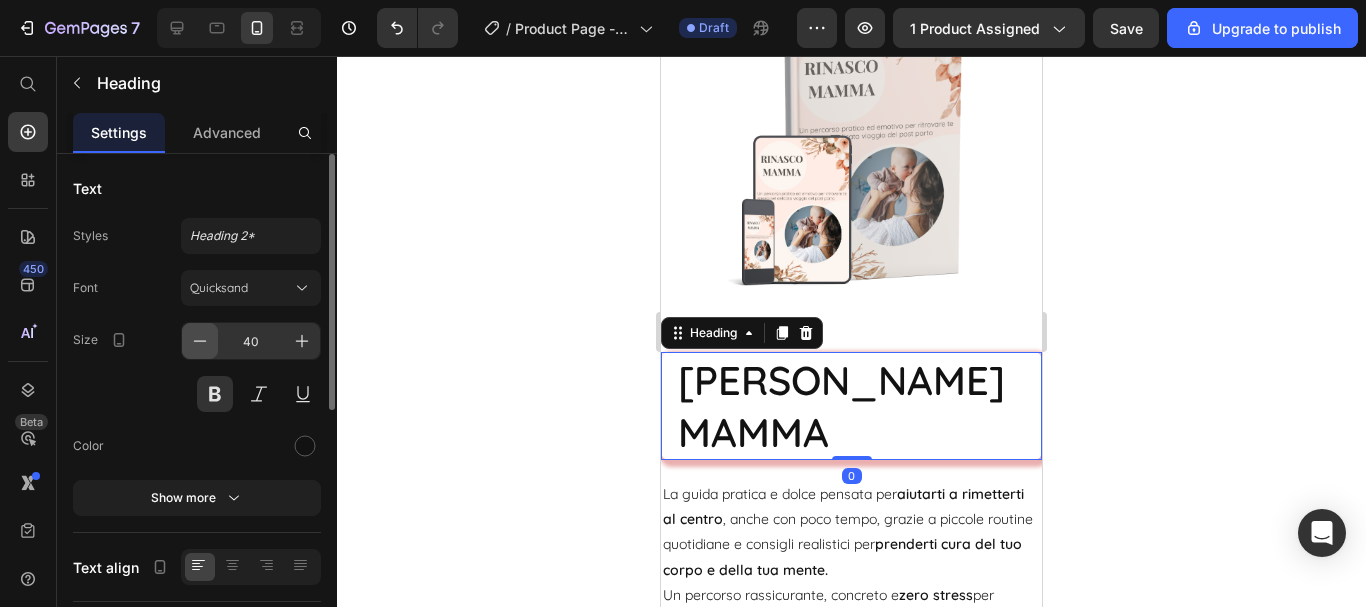 click 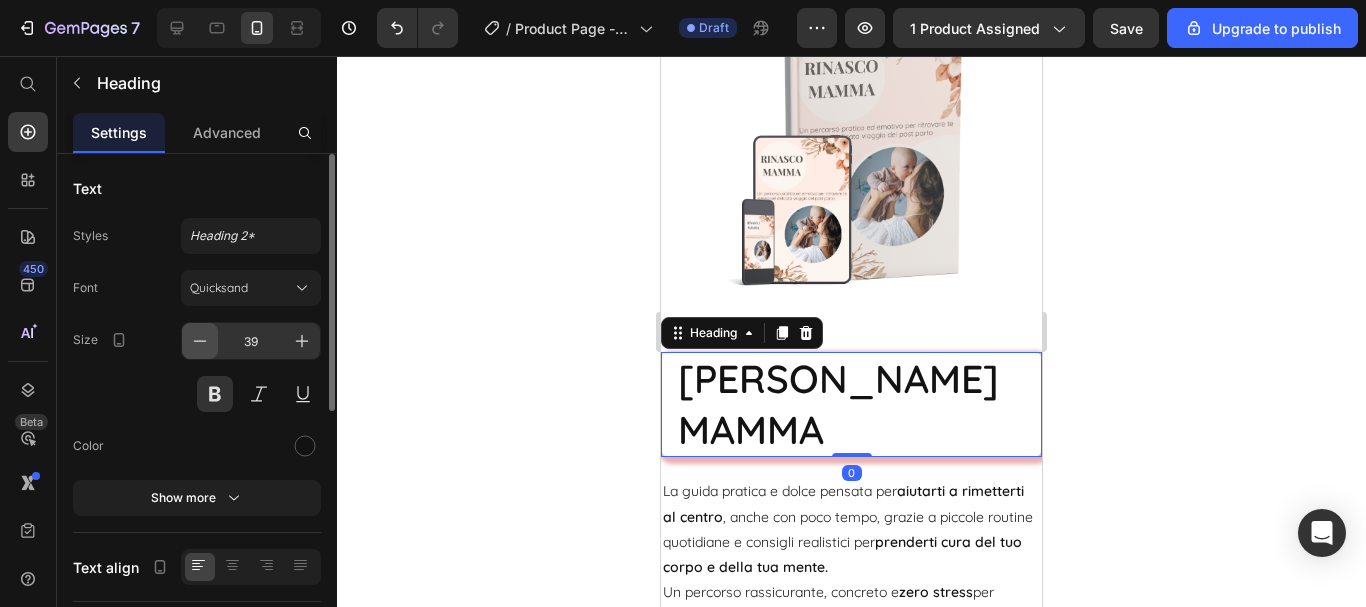 click 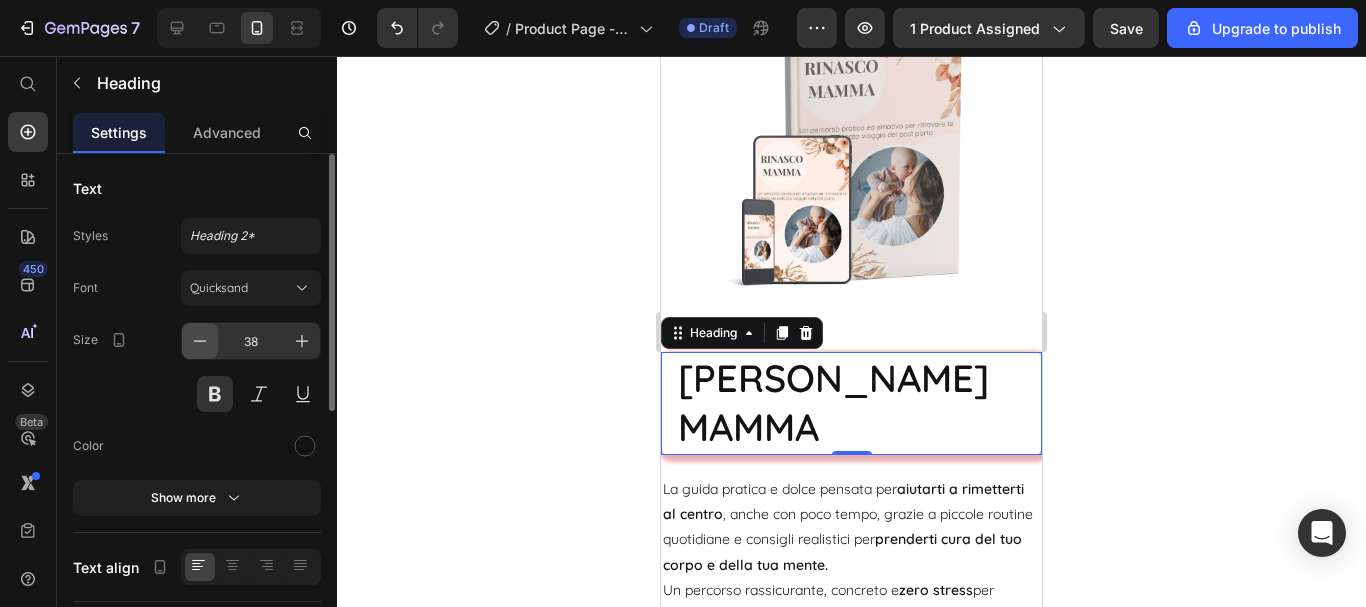 click 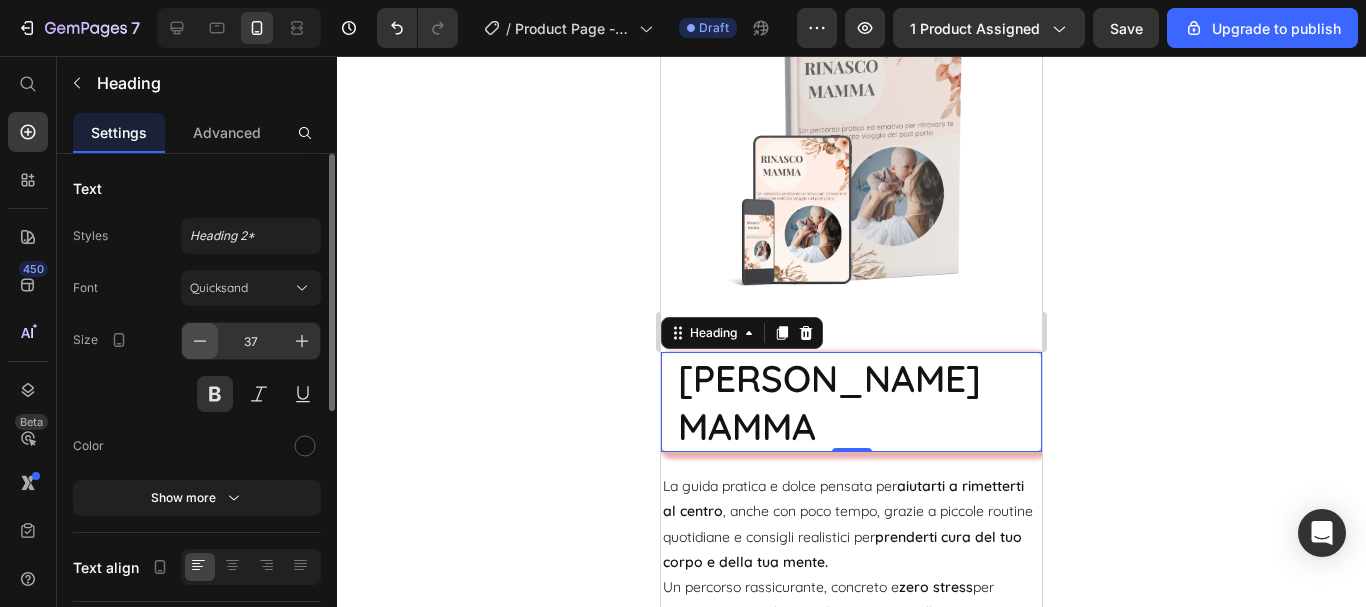 click 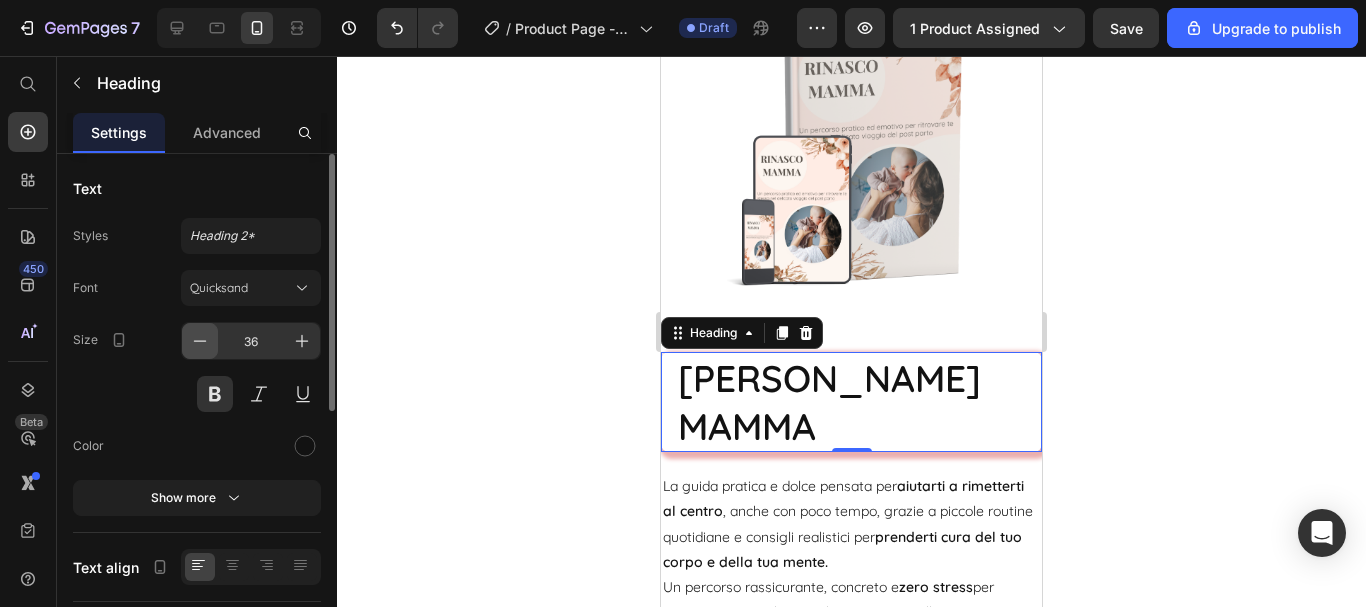 click 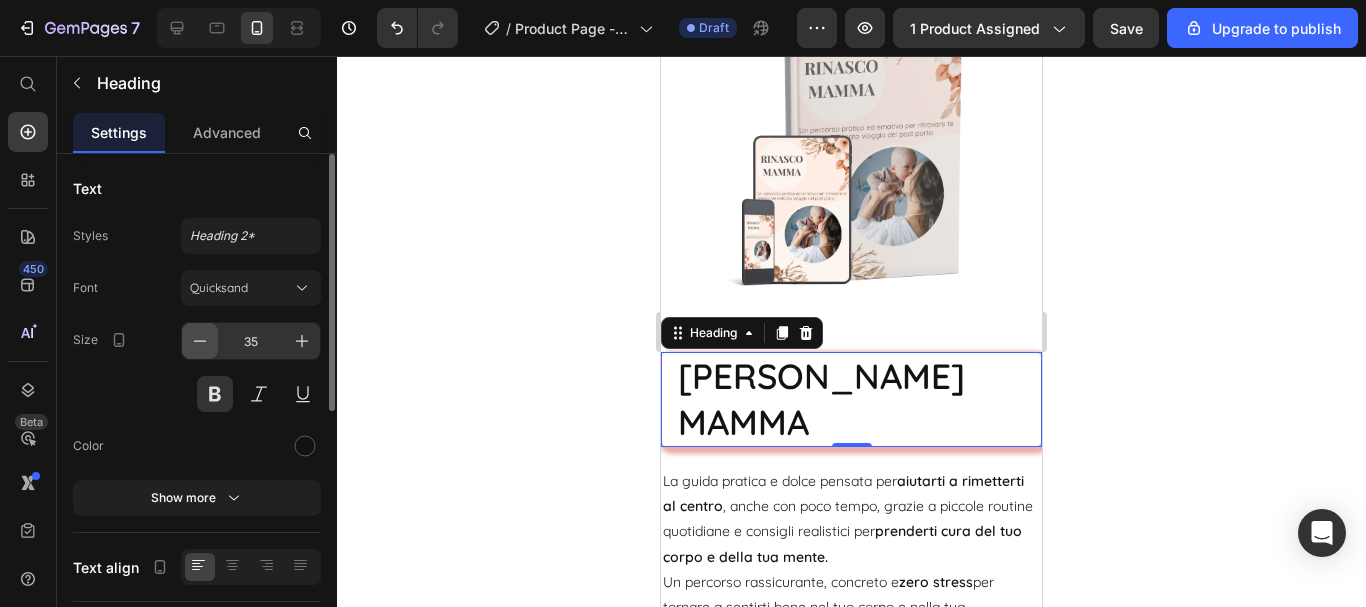 click 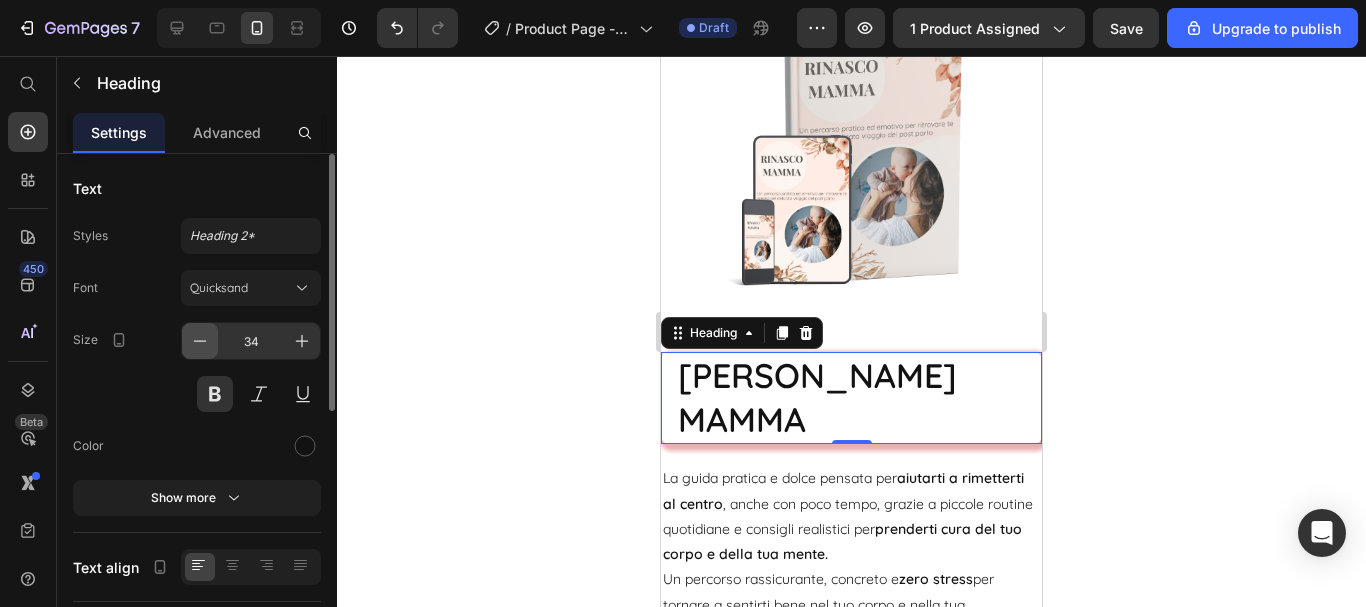 click 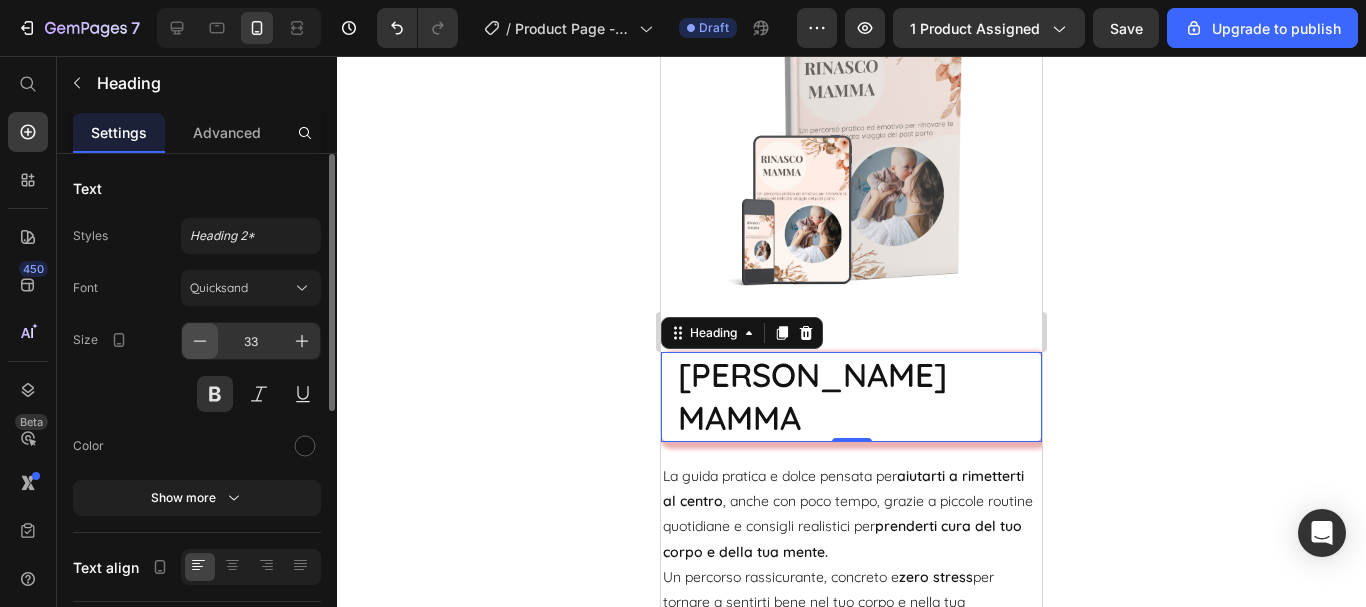 click 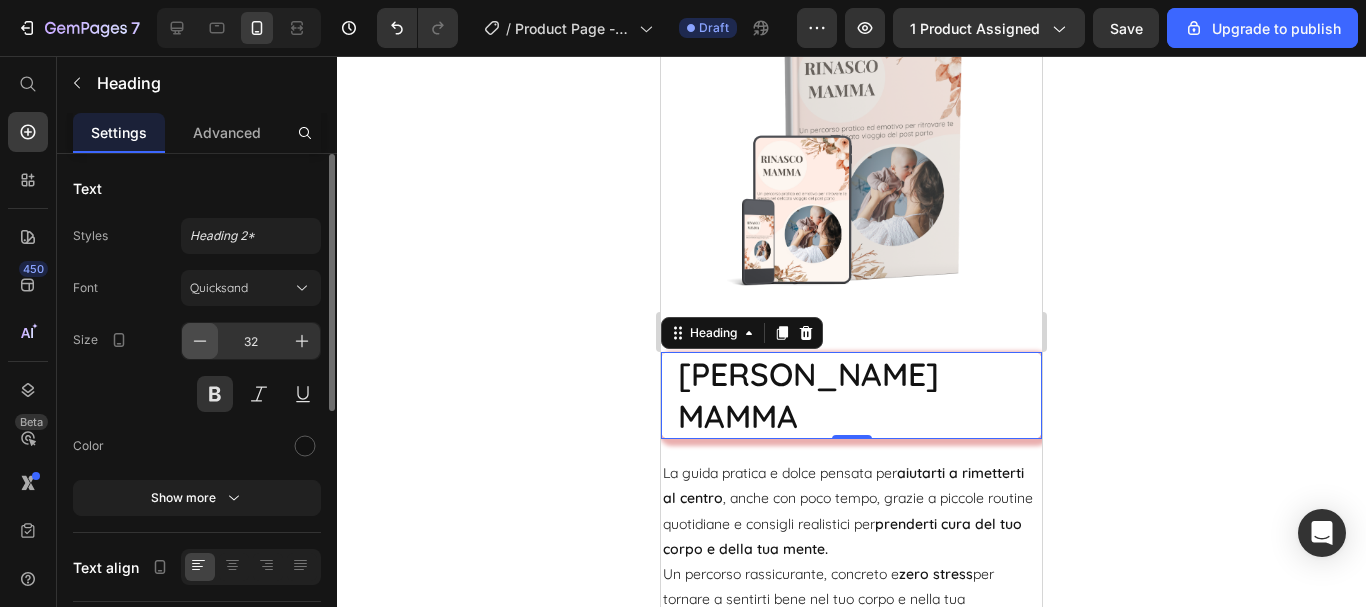 click 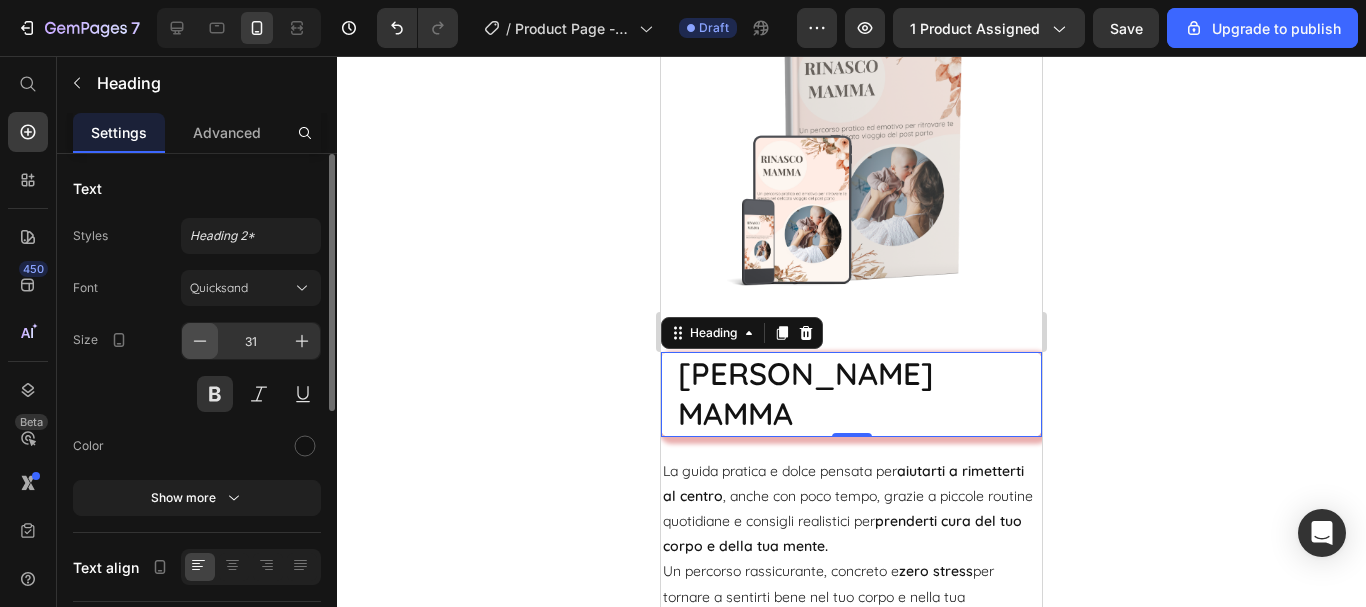 click 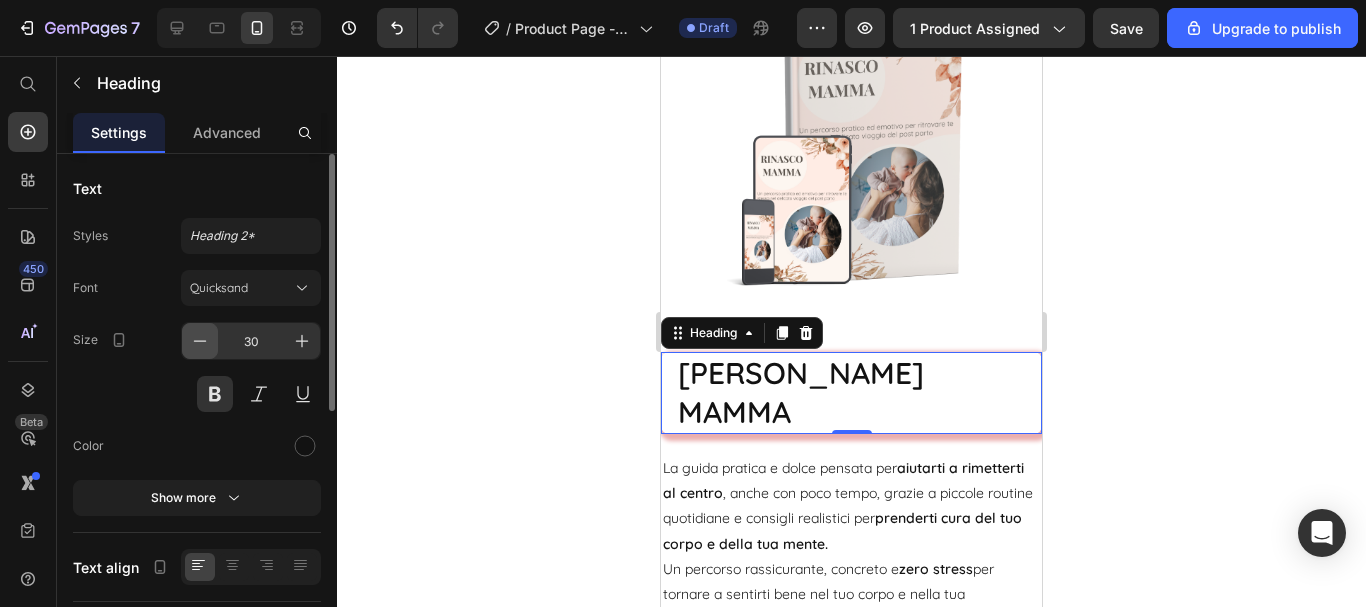 click 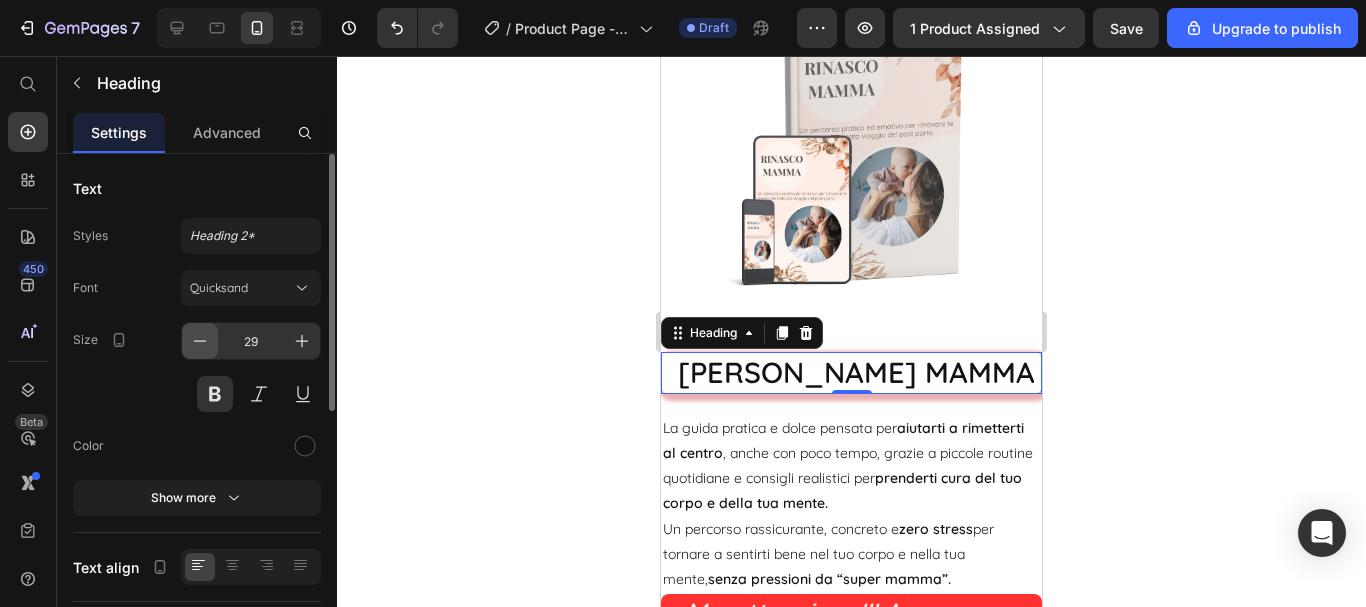 click 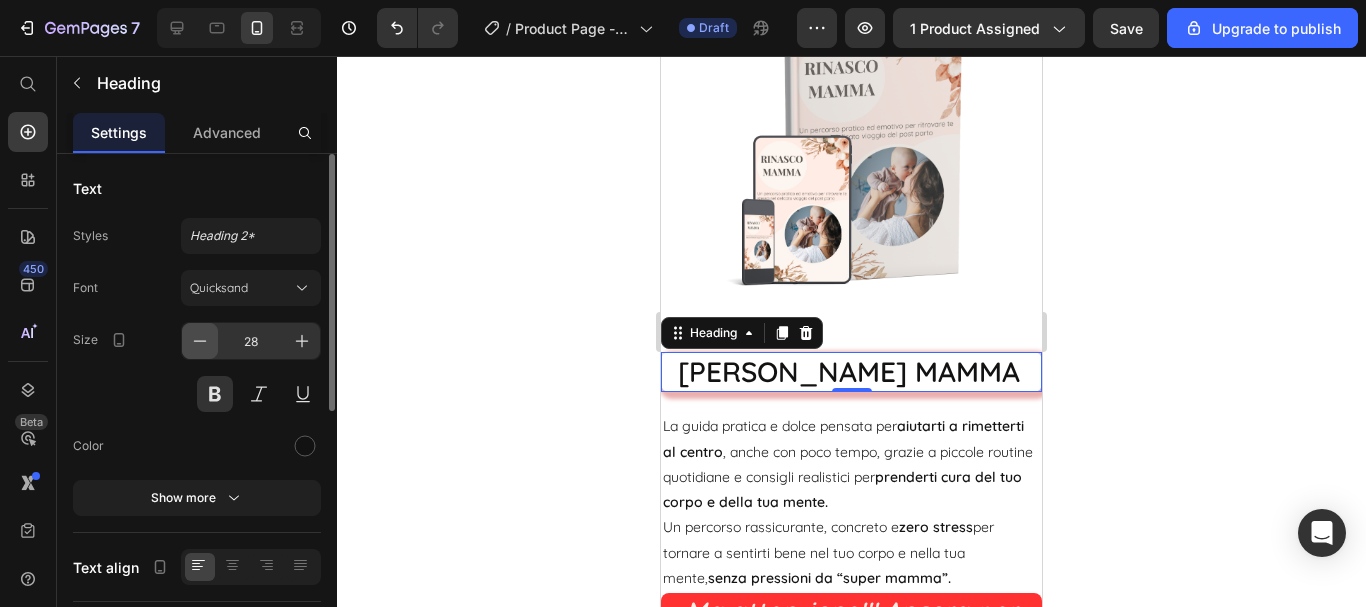 click 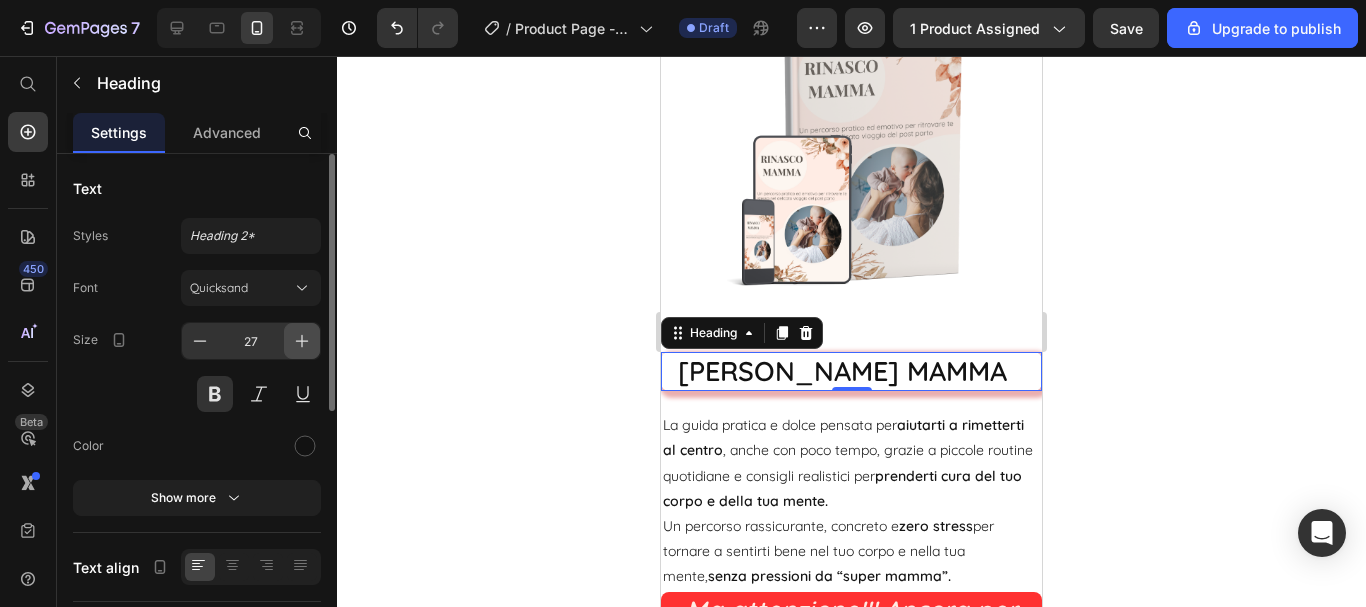 click at bounding box center [302, 341] 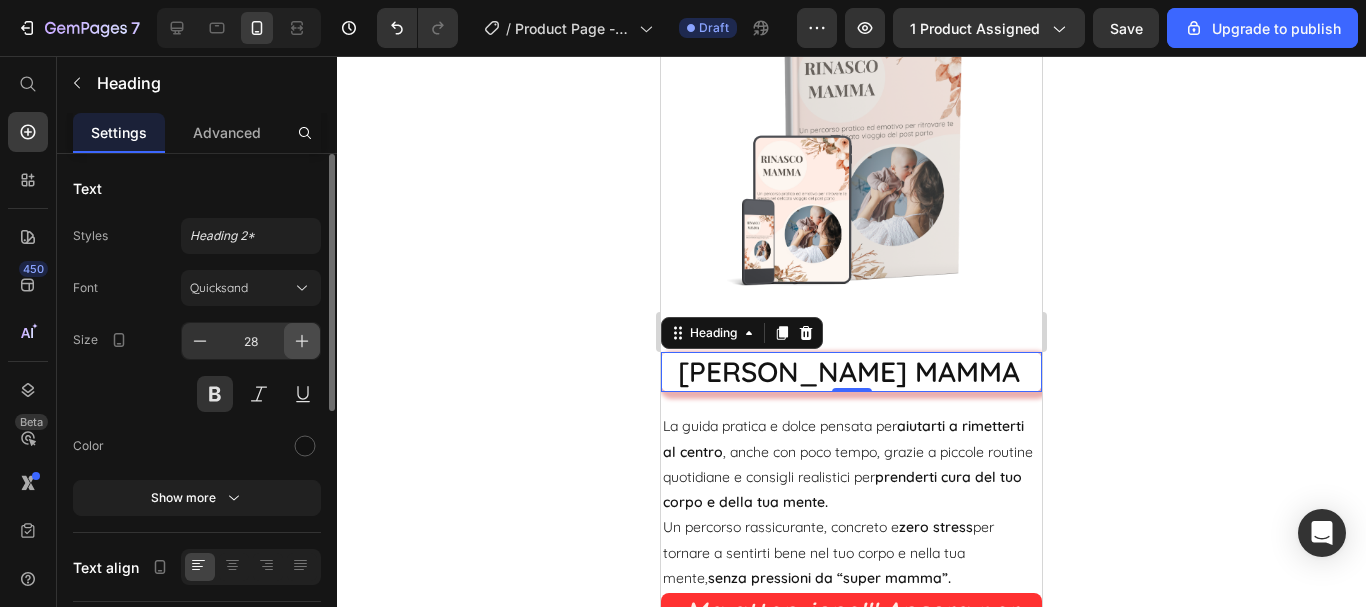 click 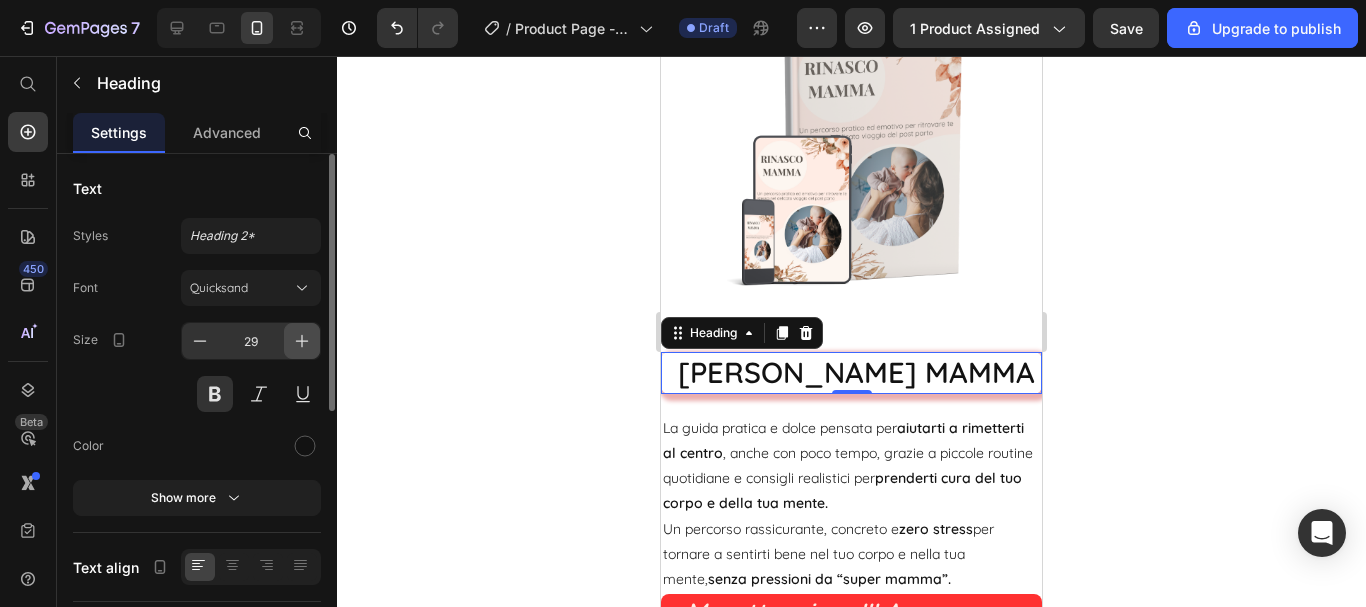 click 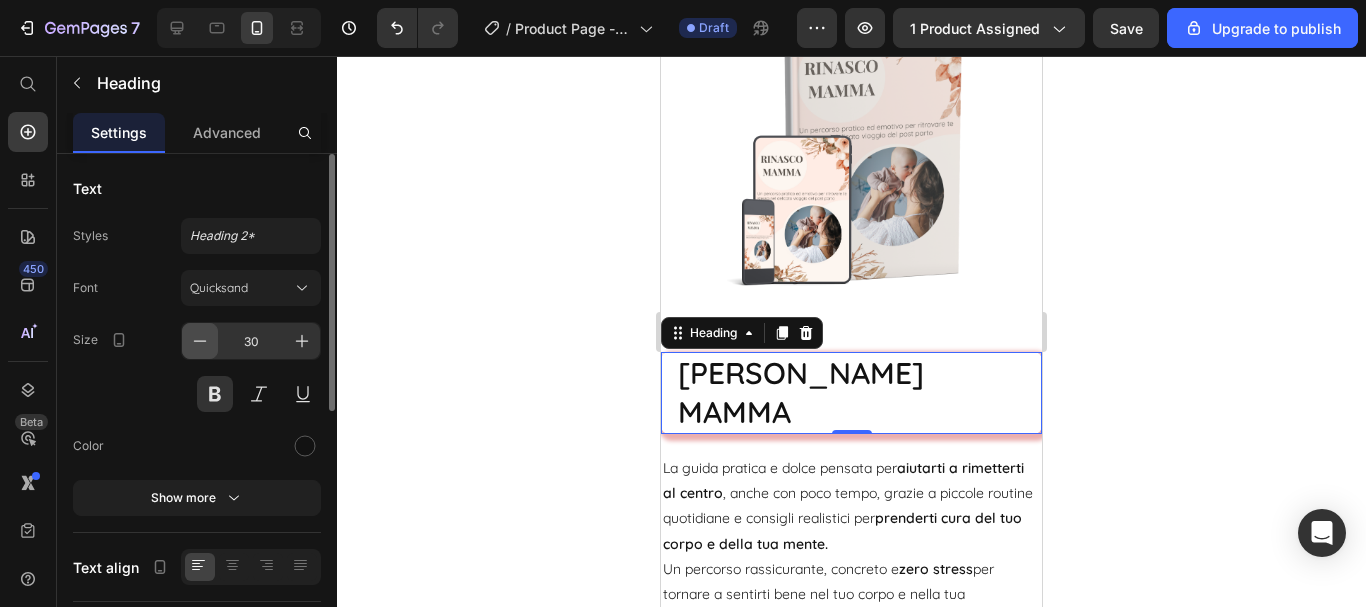 click 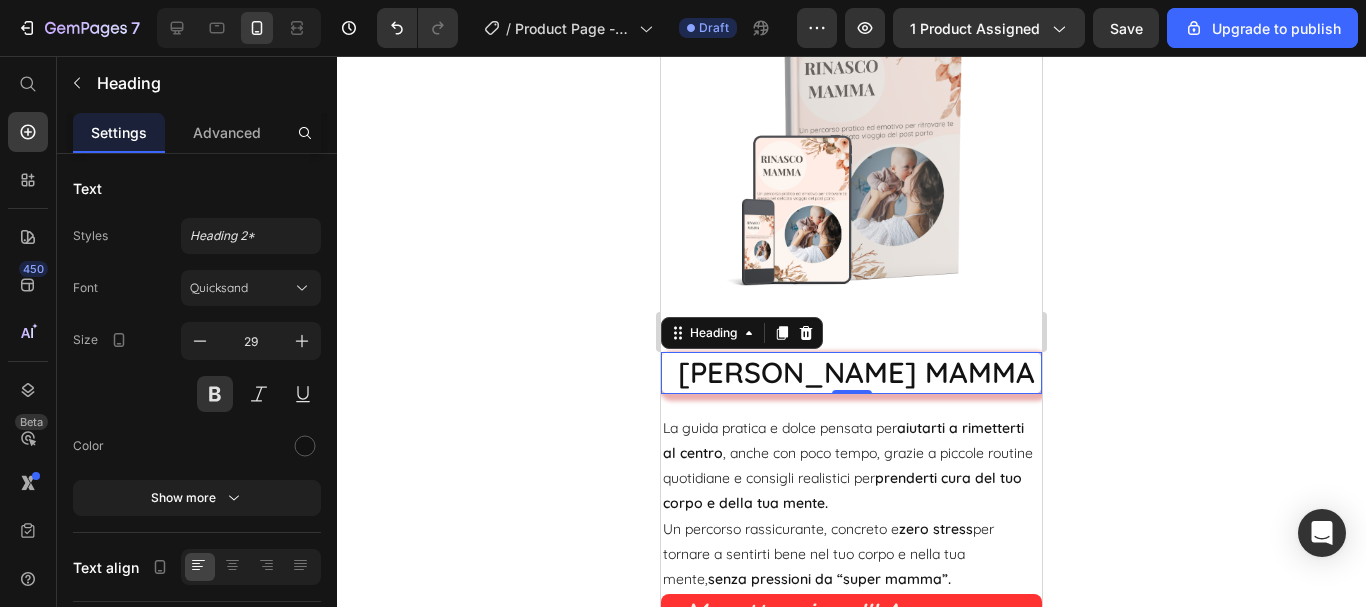 click 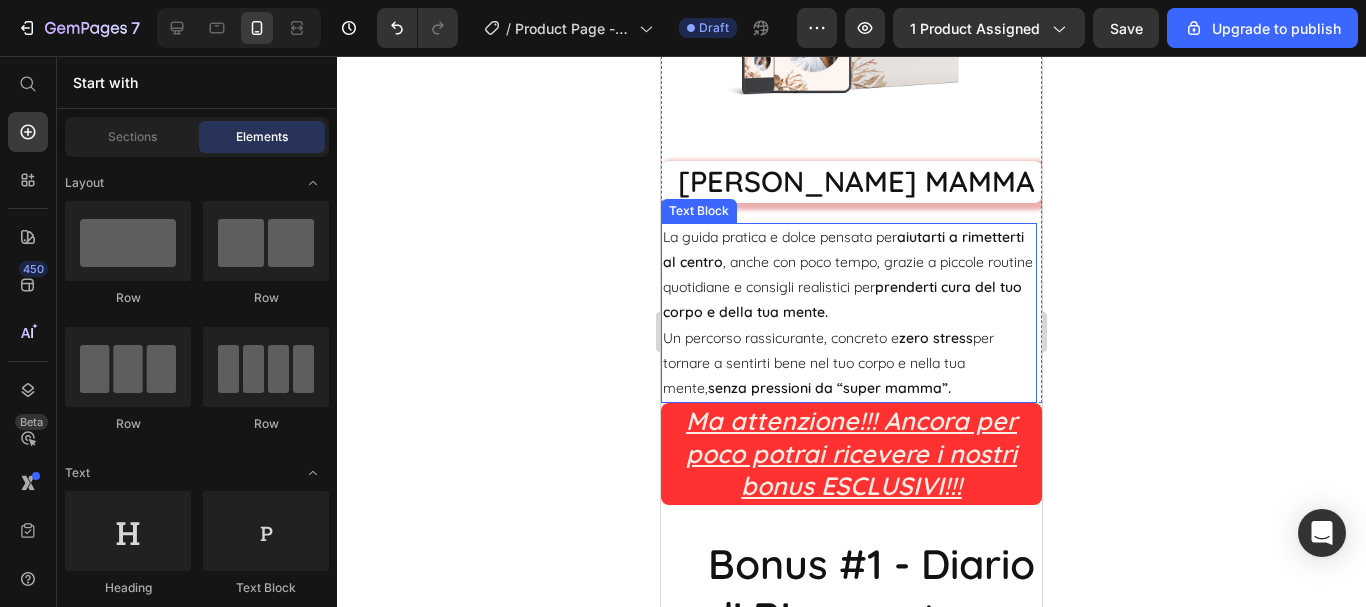 scroll, scrollTop: 6239, scrollLeft: 0, axis: vertical 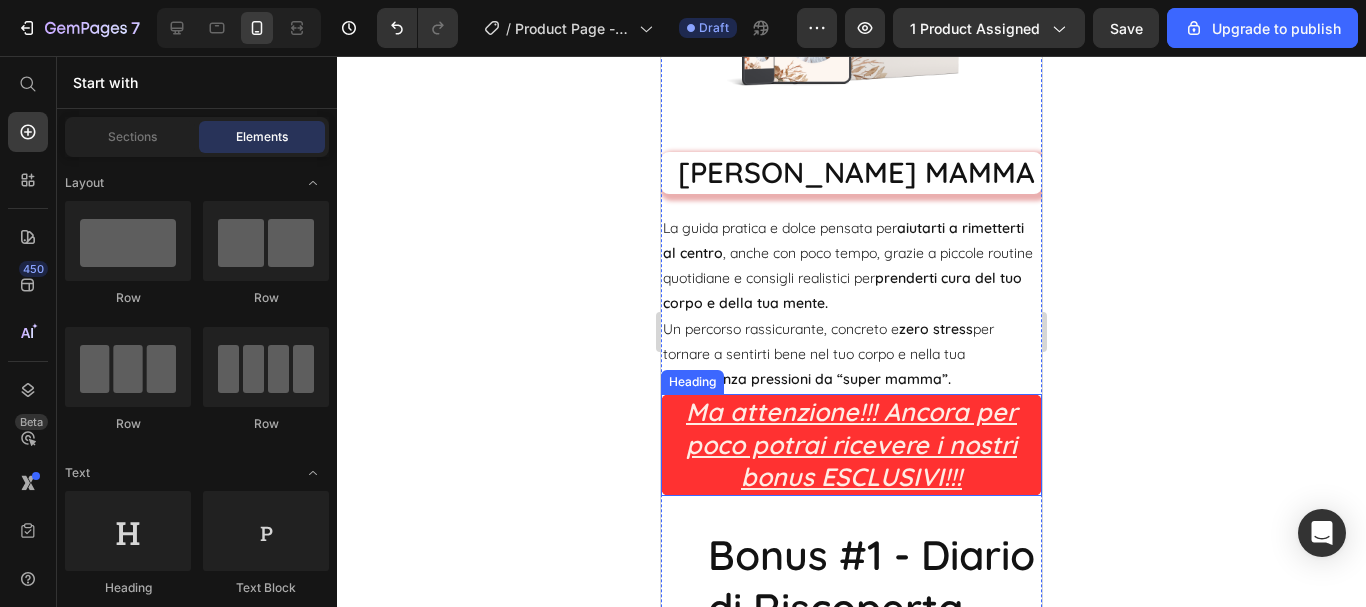 click on "Ma attenzione!!! Ancora per poco potrai ricevere i nostri bonus ESCLUSIVI!!!" at bounding box center [851, 445] 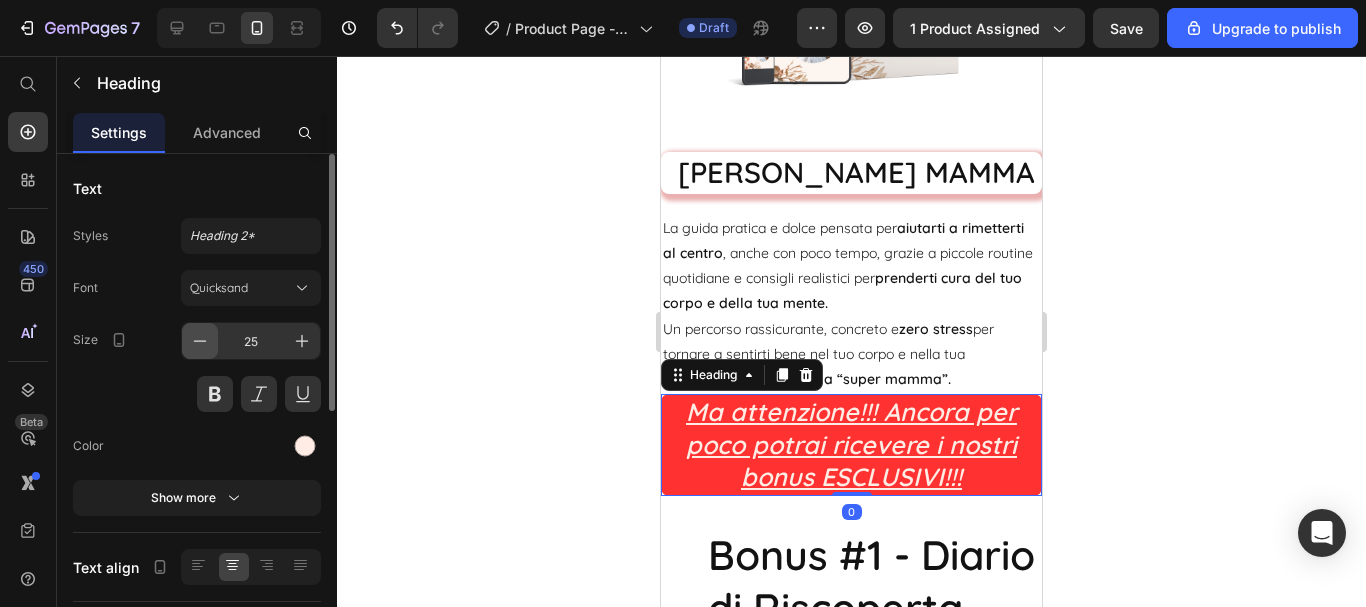 click 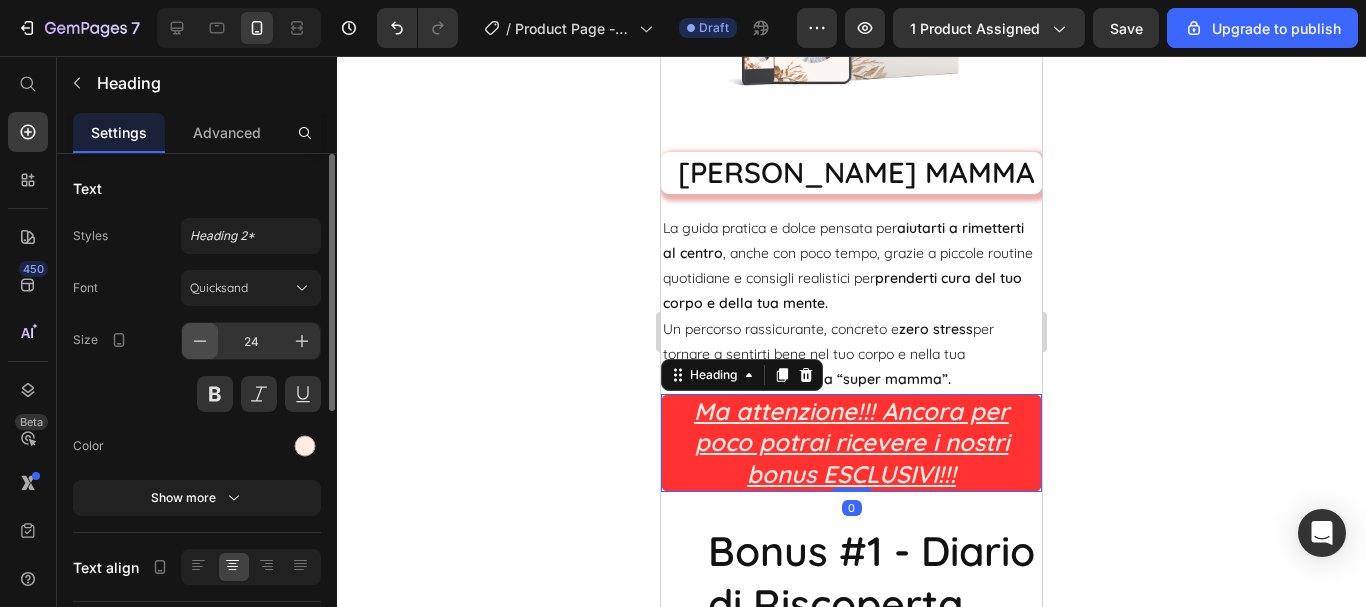 click 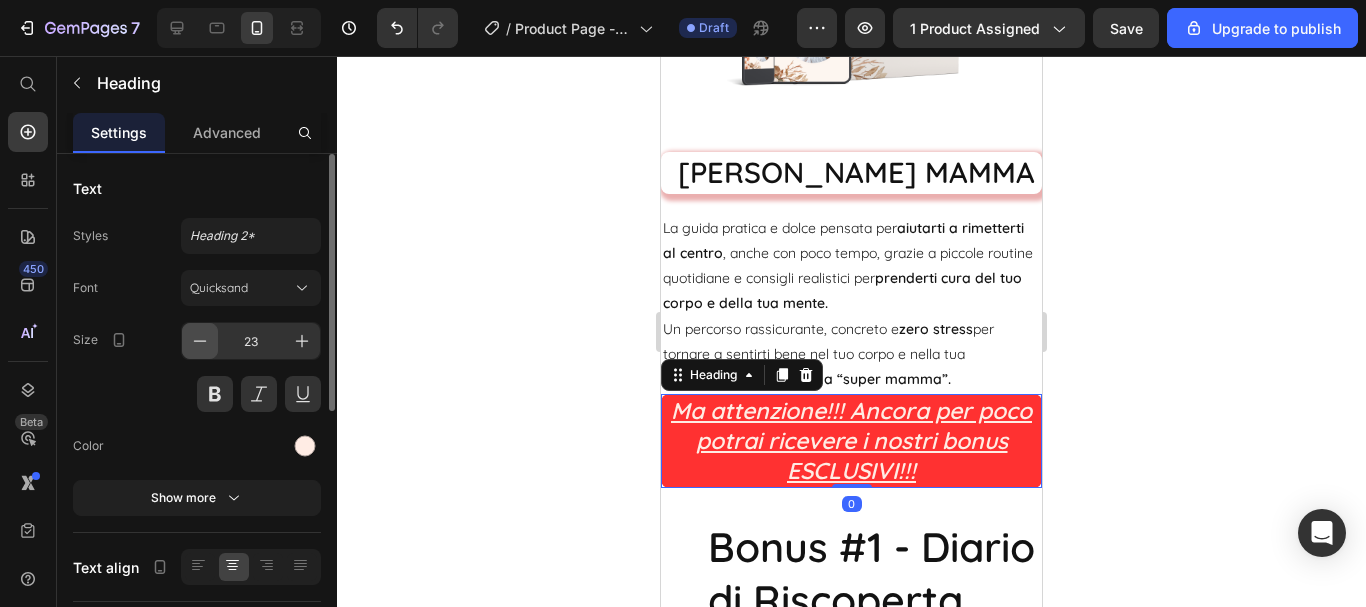 click 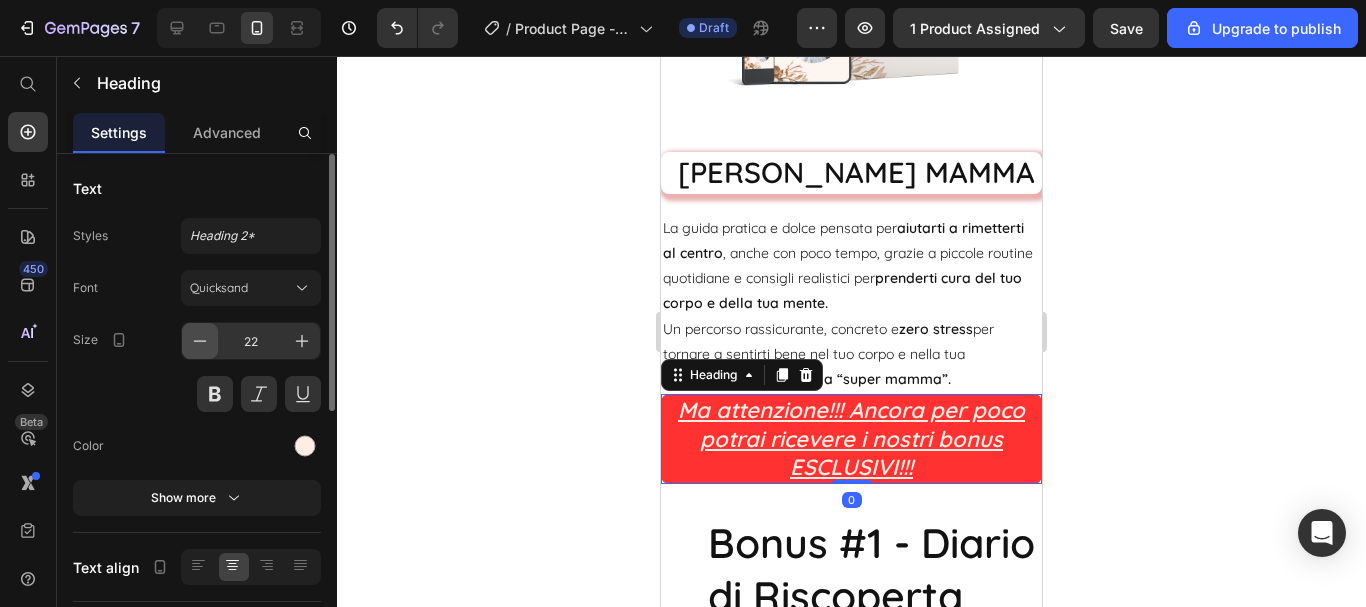 click 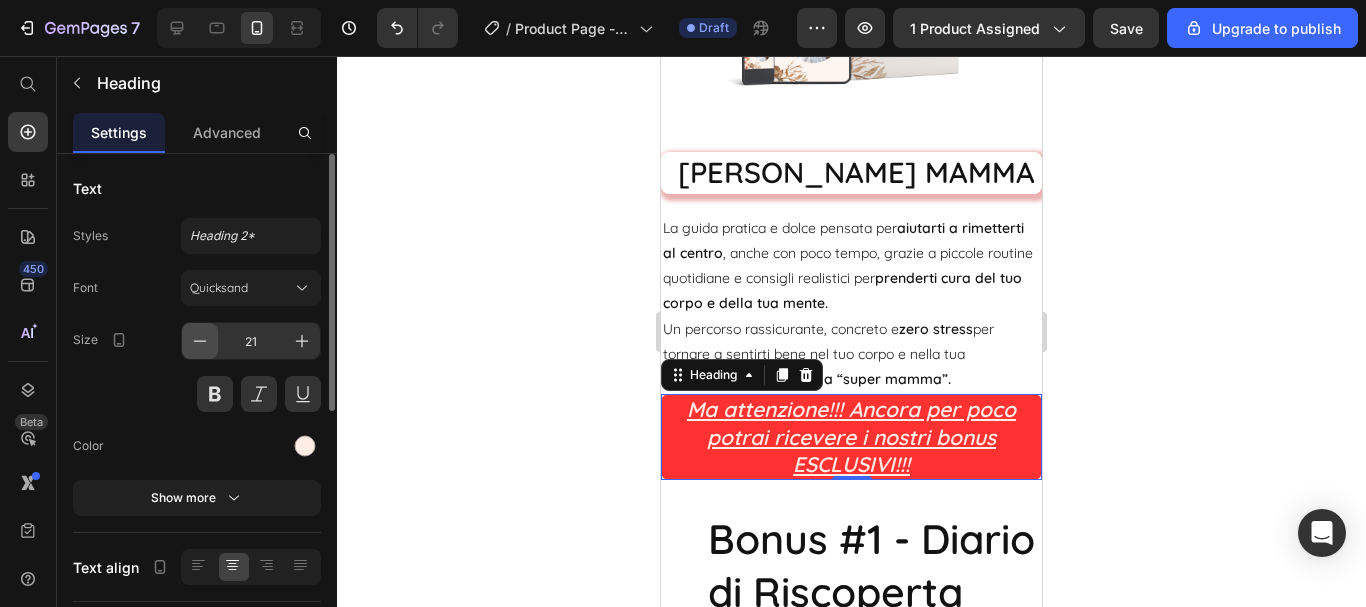 click 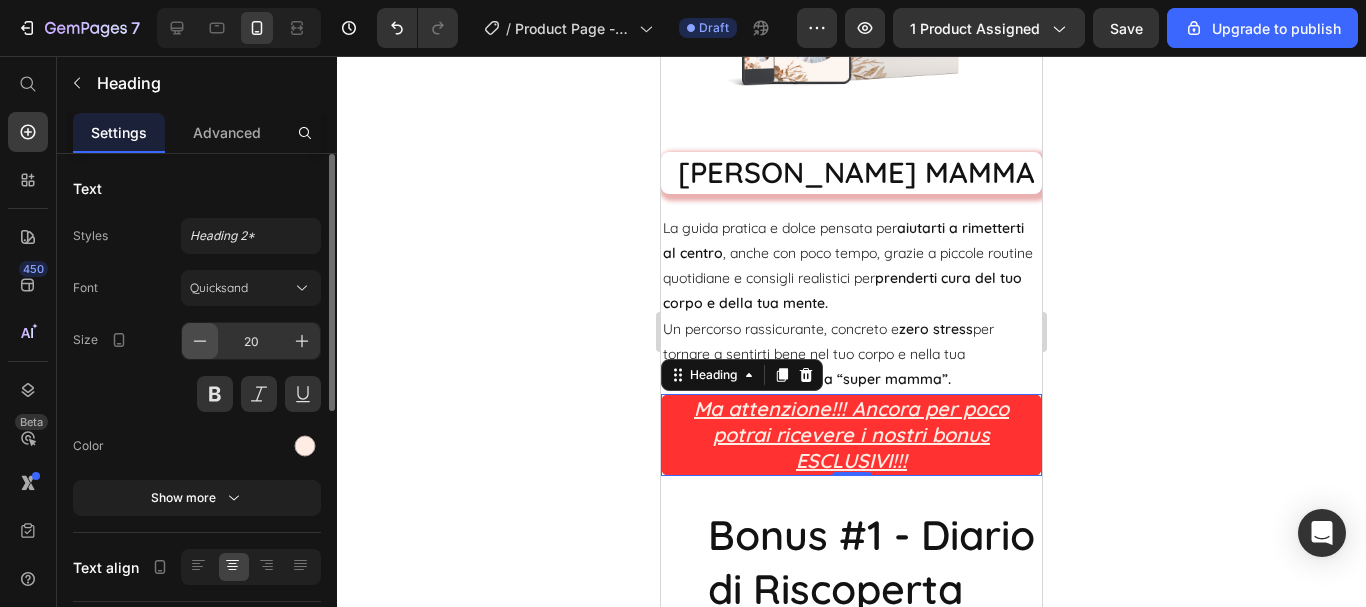 click 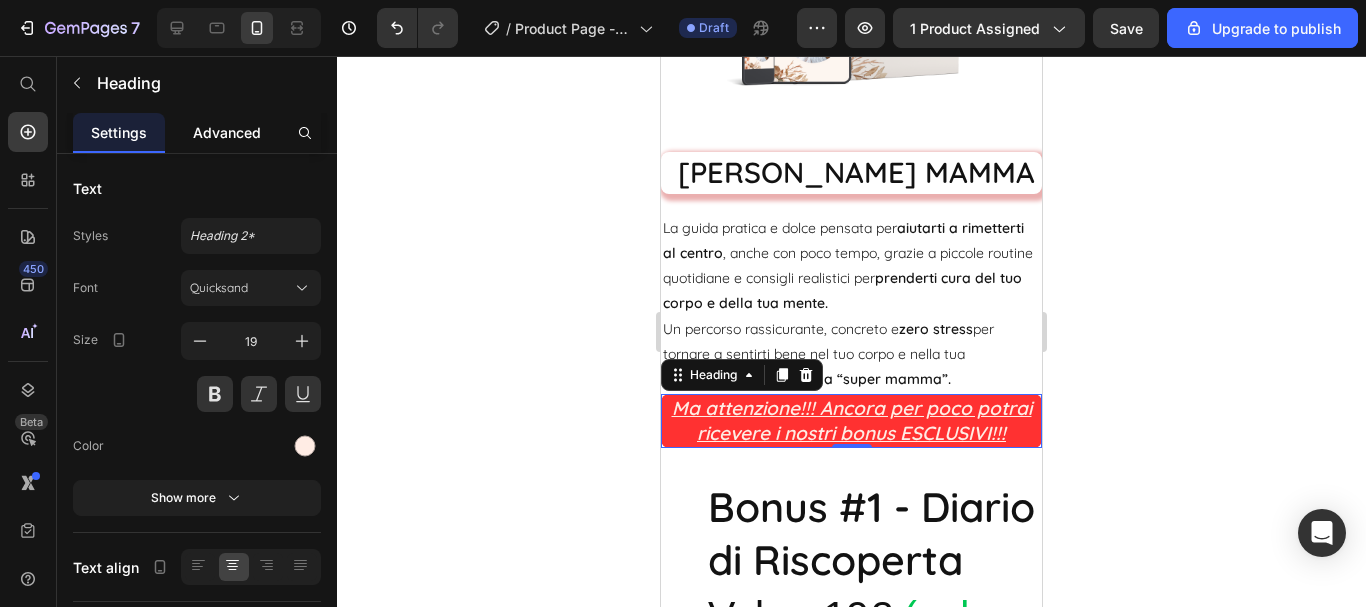 click on "Advanced" at bounding box center [227, 132] 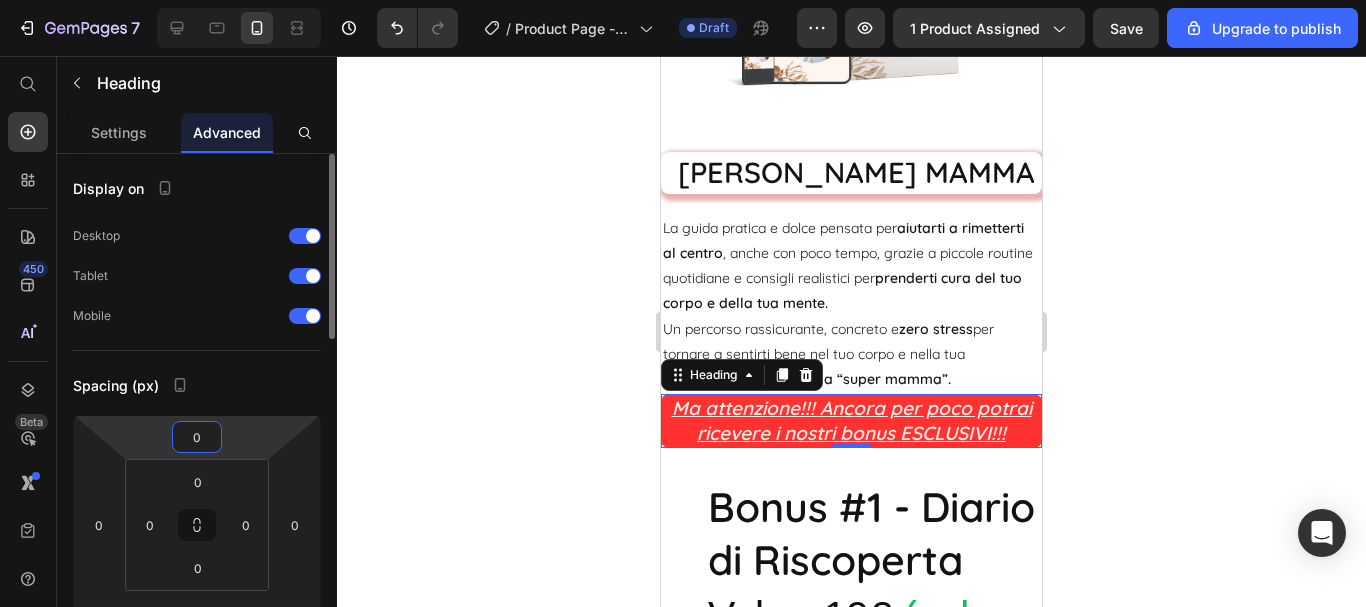 click on "0" at bounding box center (197, 437) 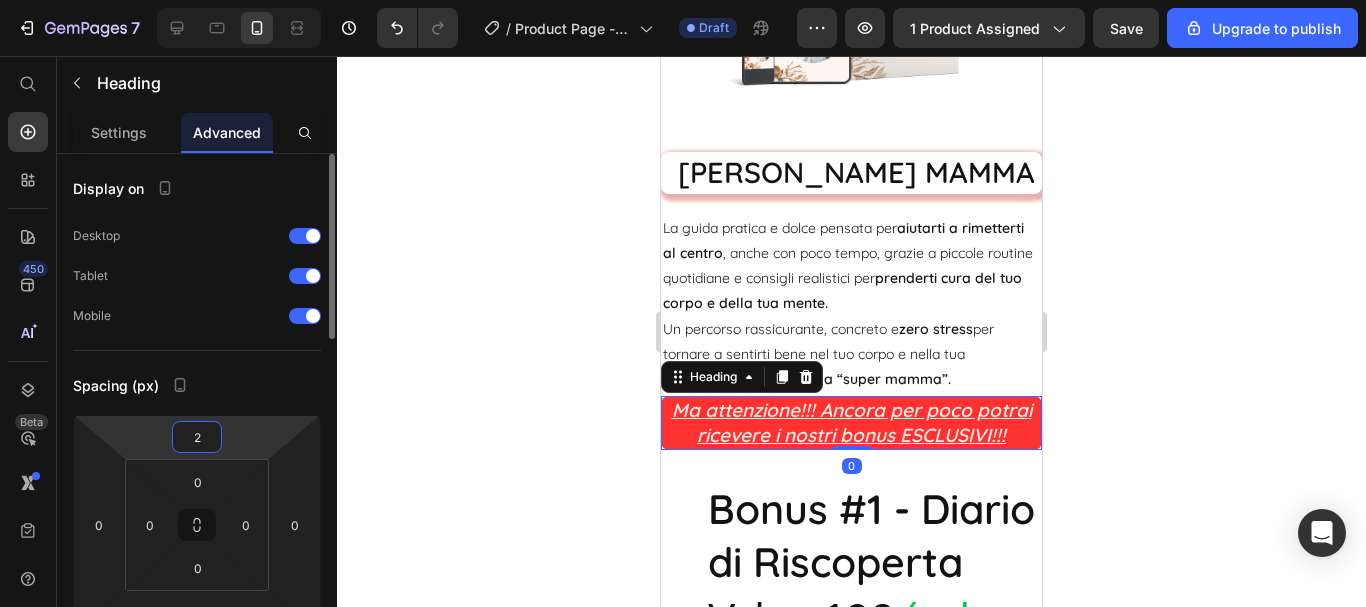 type on "20" 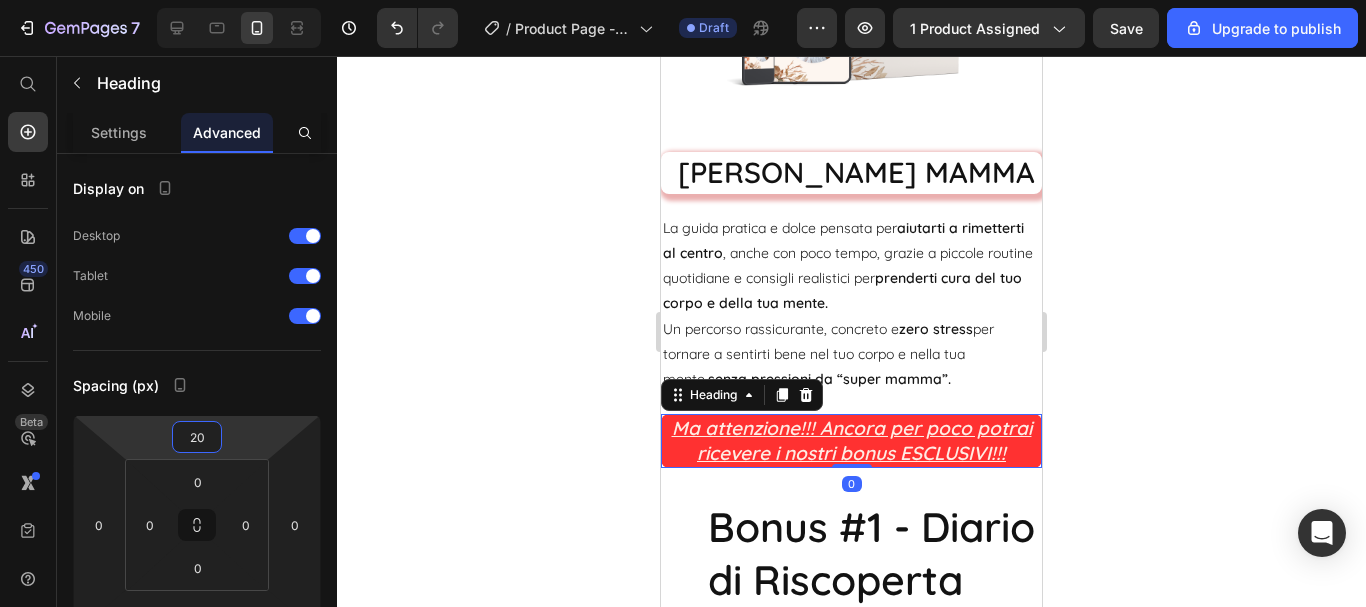 click 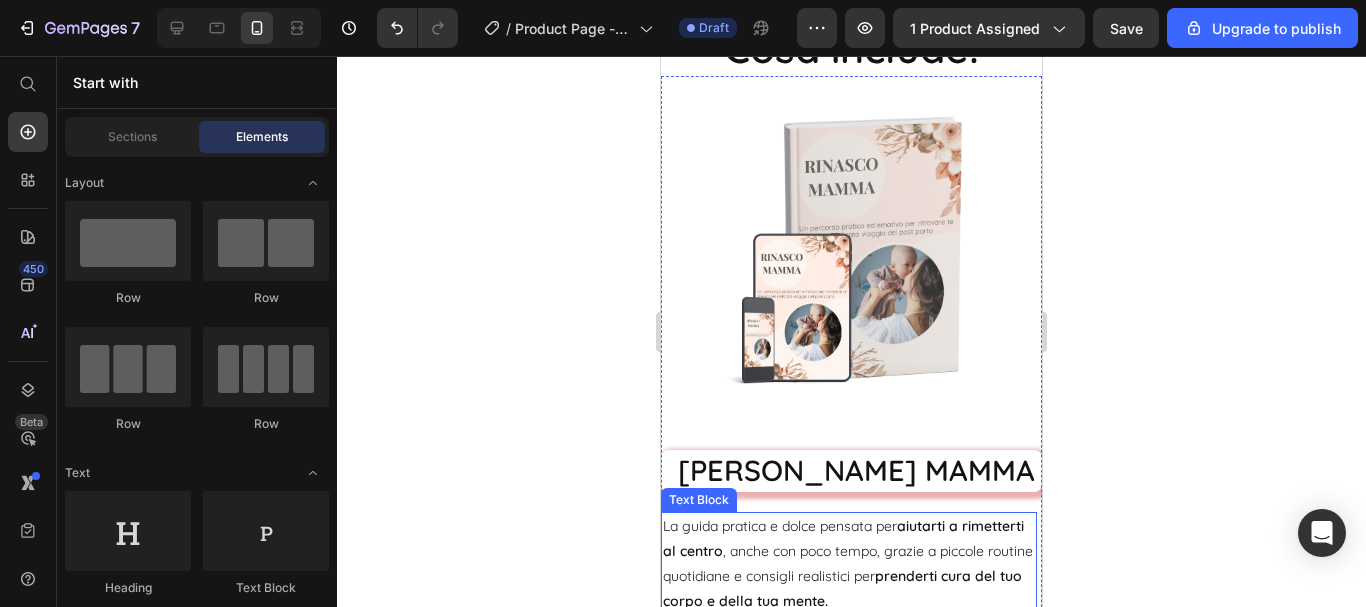 scroll, scrollTop: 5939, scrollLeft: 0, axis: vertical 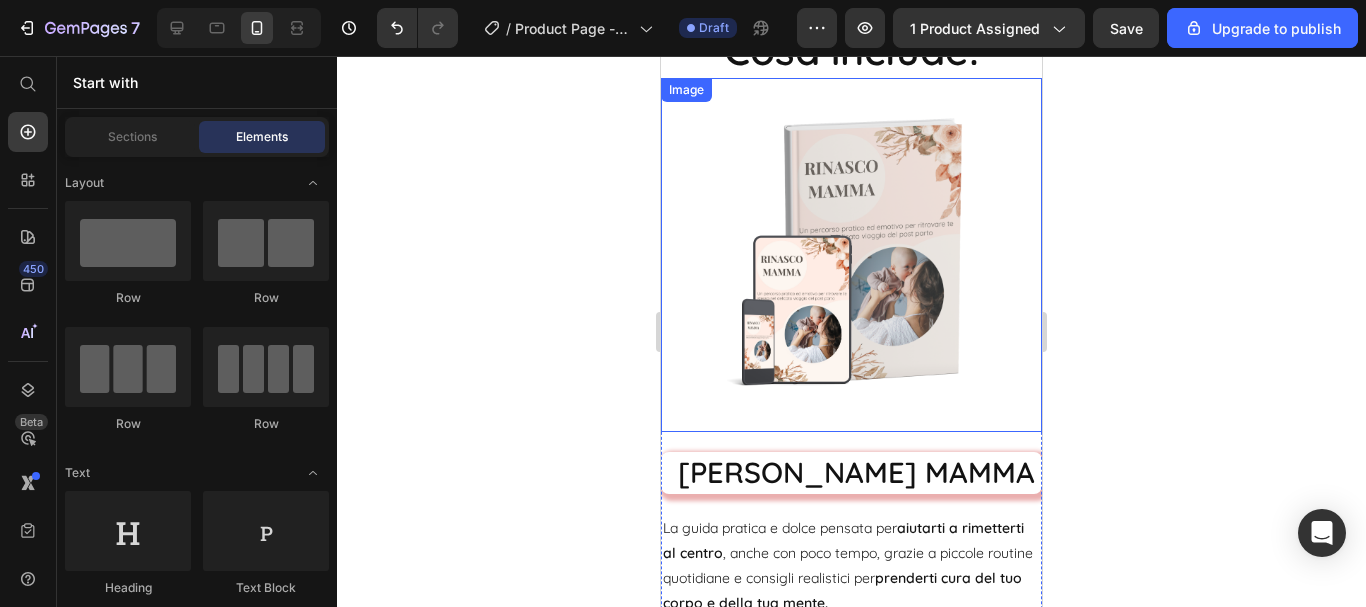 click at bounding box center (851, 255) 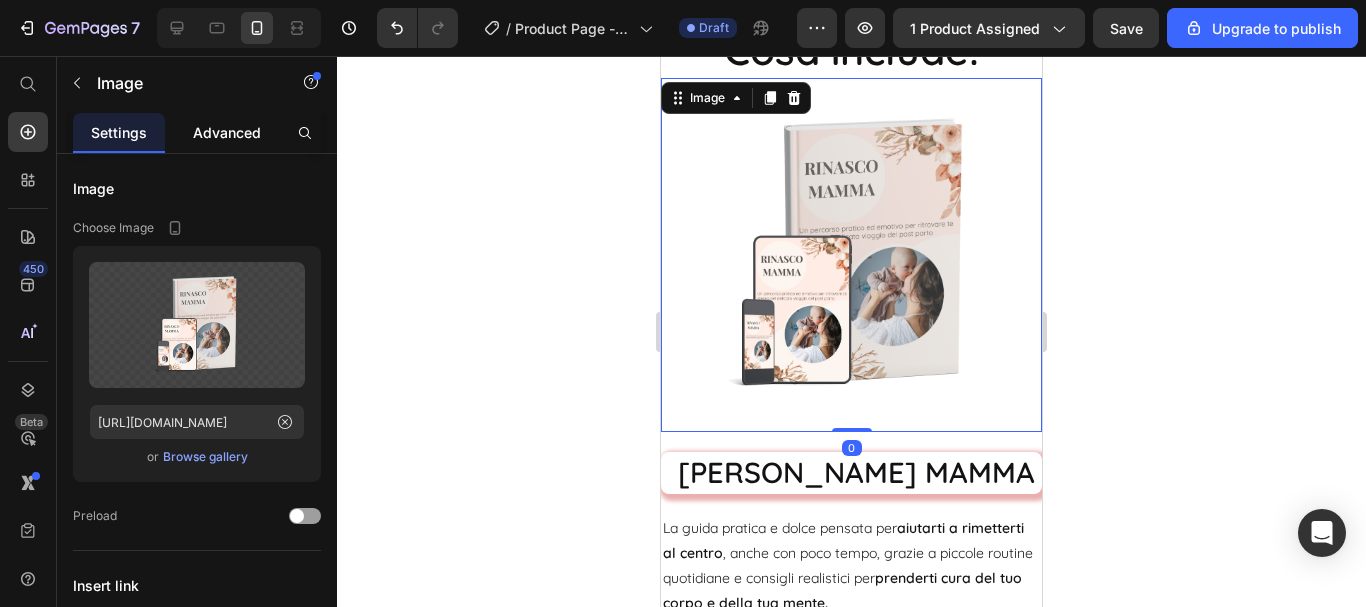 click on "Advanced" at bounding box center [227, 132] 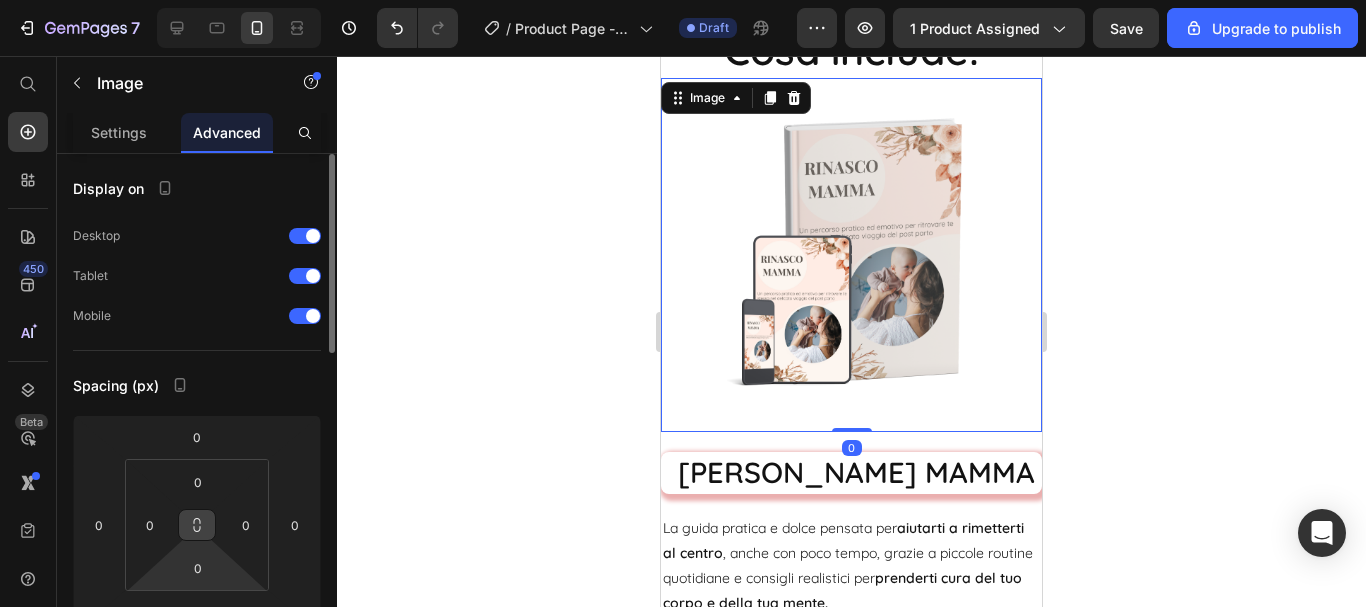 scroll, scrollTop: 100, scrollLeft: 0, axis: vertical 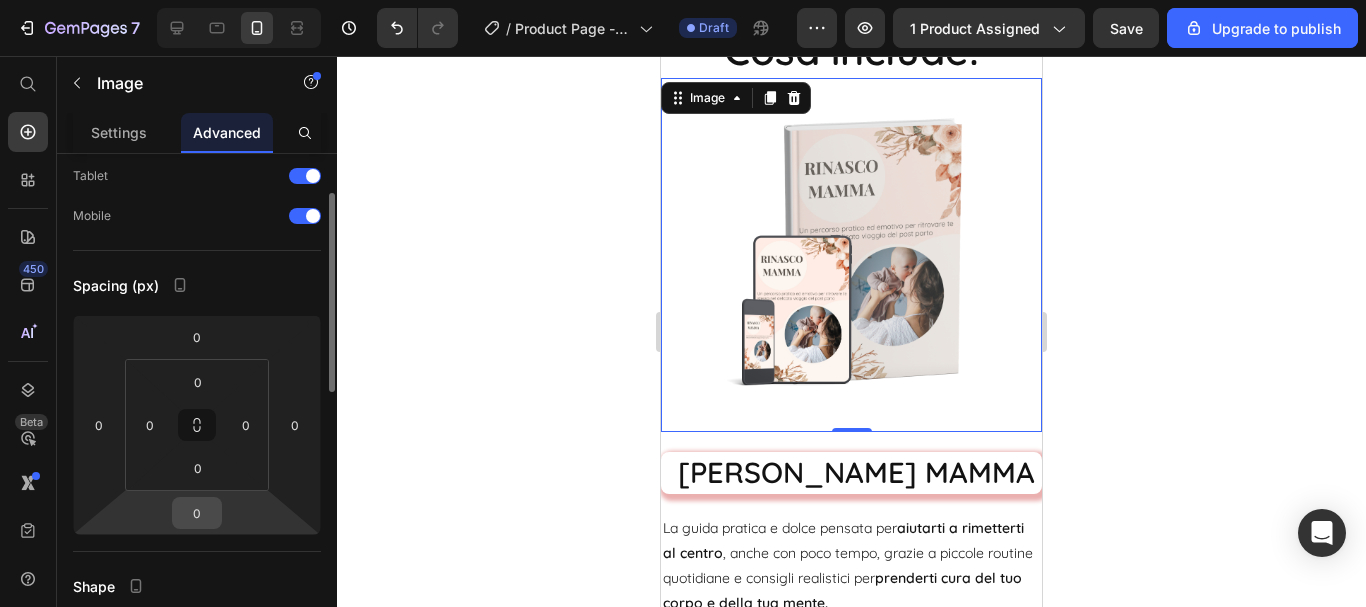 click on "0" at bounding box center [197, 513] 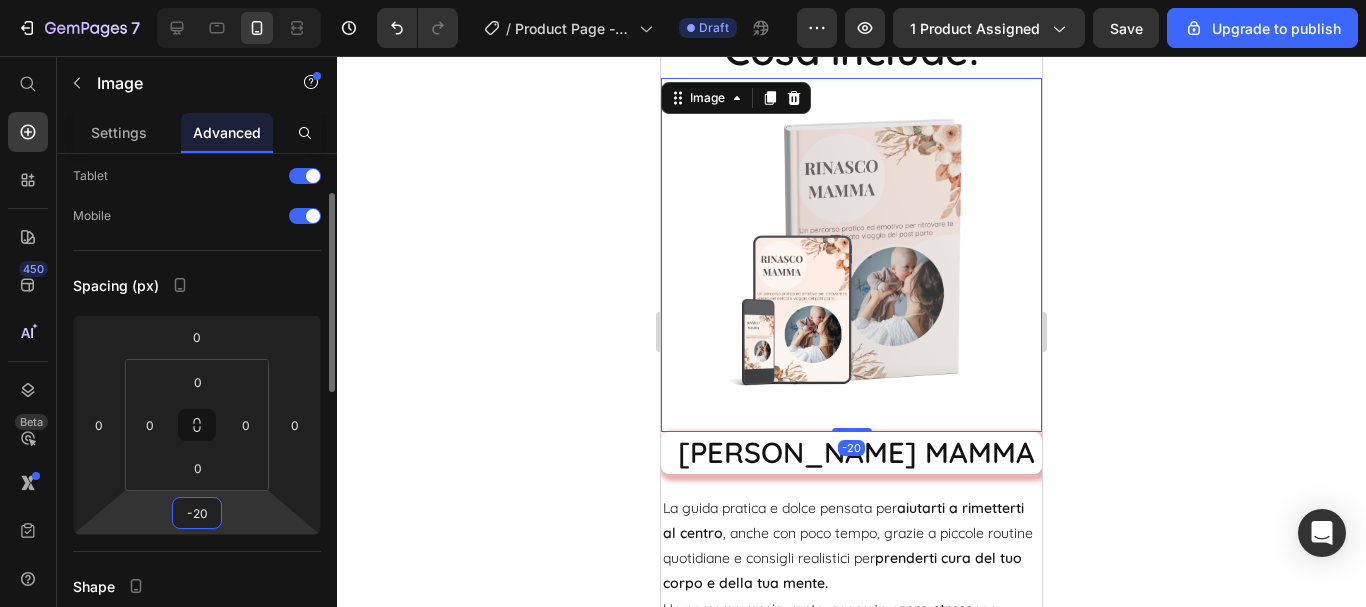 type on "-2" 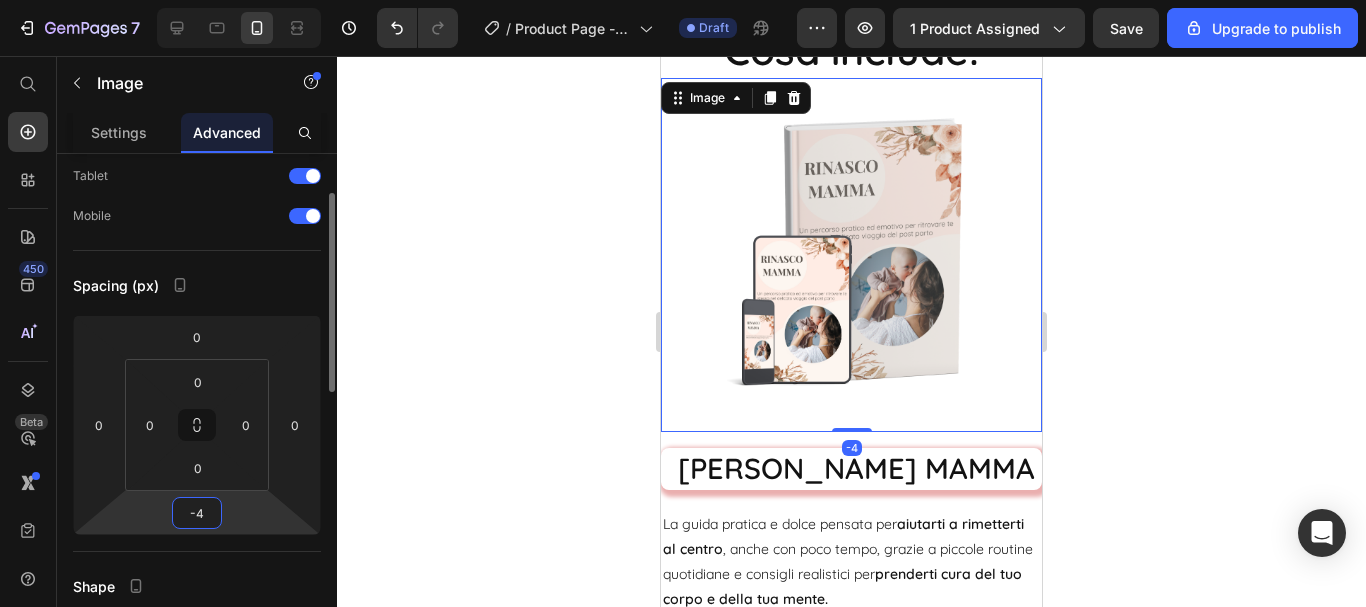 type on "-40" 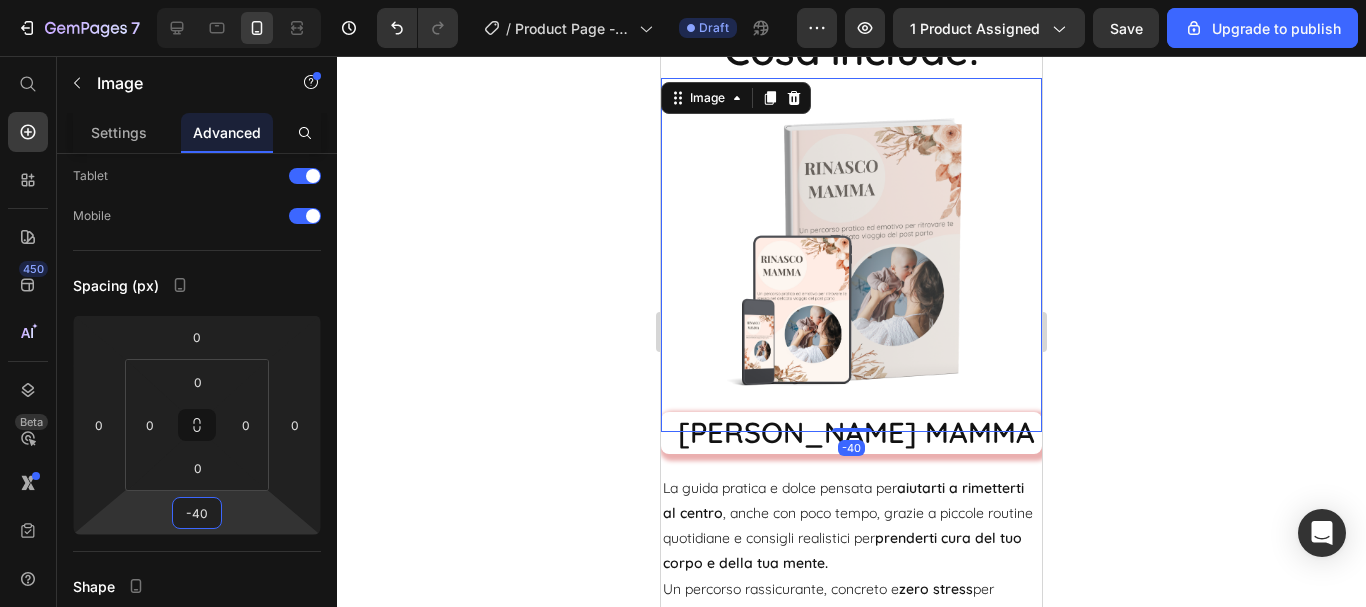 click 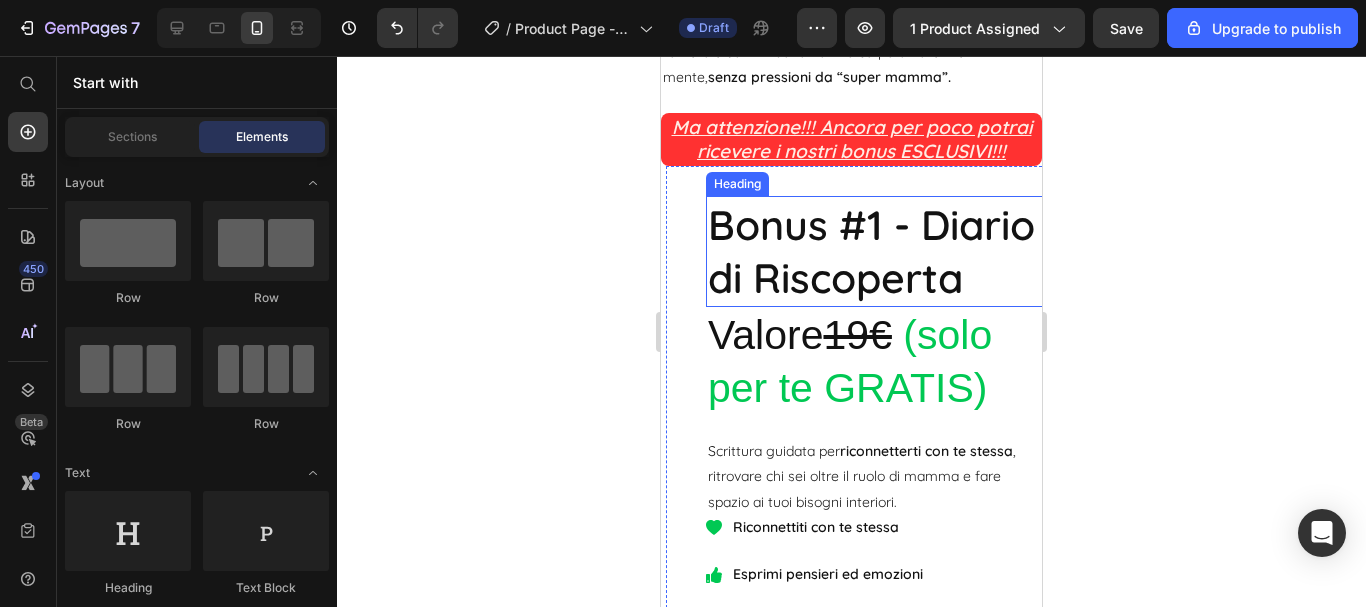 scroll, scrollTop: 6539, scrollLeft: 0, axis: vertical 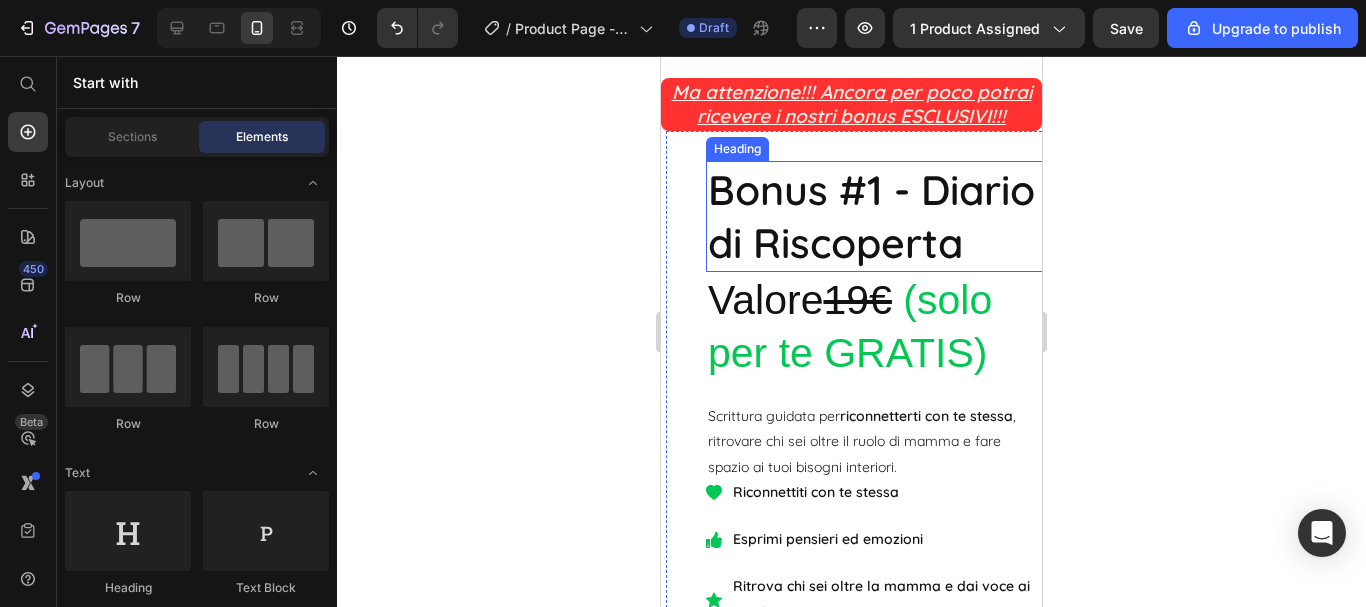 click on "Bonus #1 - Diario di Riscoperta" at bounding box center (876, 216) 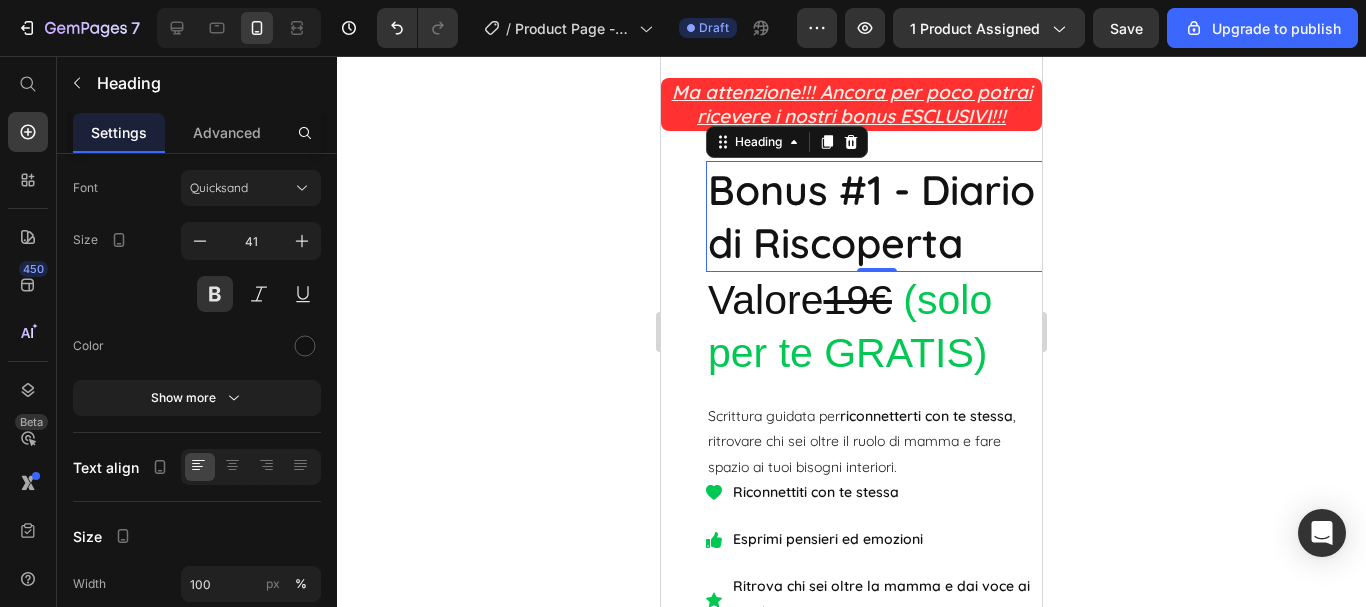 scroll, scrollTop: 0, scrollLeft: 0, axis: both 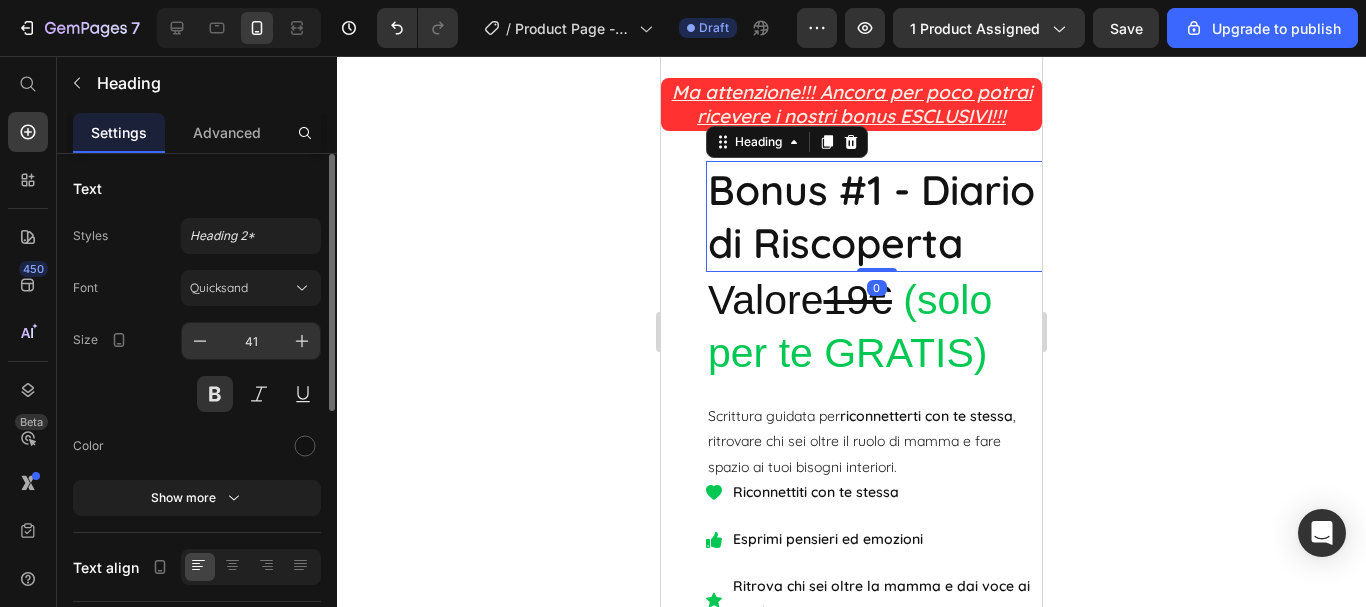 click on "41" at bounding box center [251, 341] 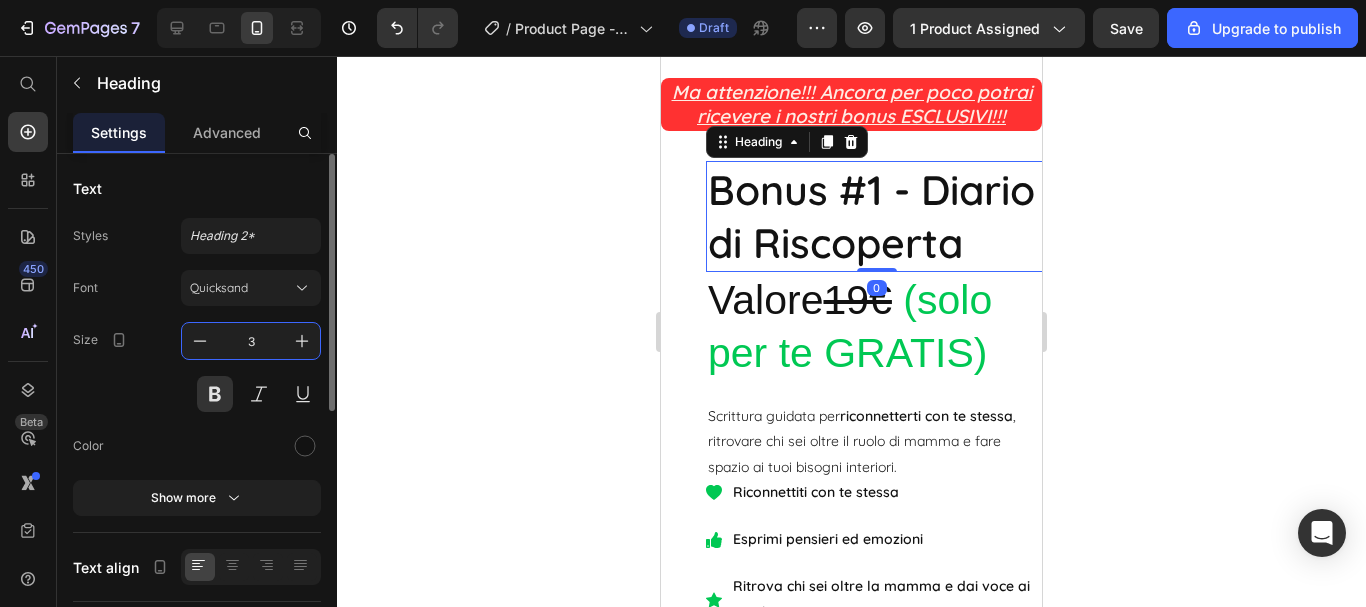 type on "30" 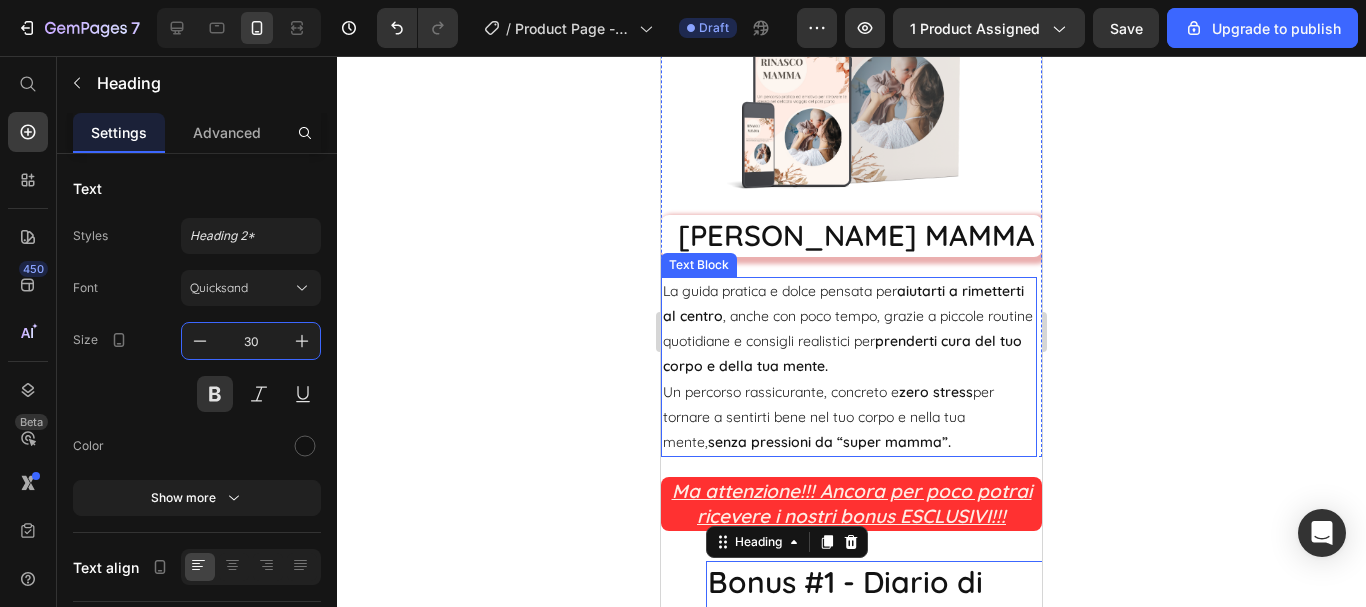 scroll, scrollTop: 6139, scrollLeft: 0, axis: vertical 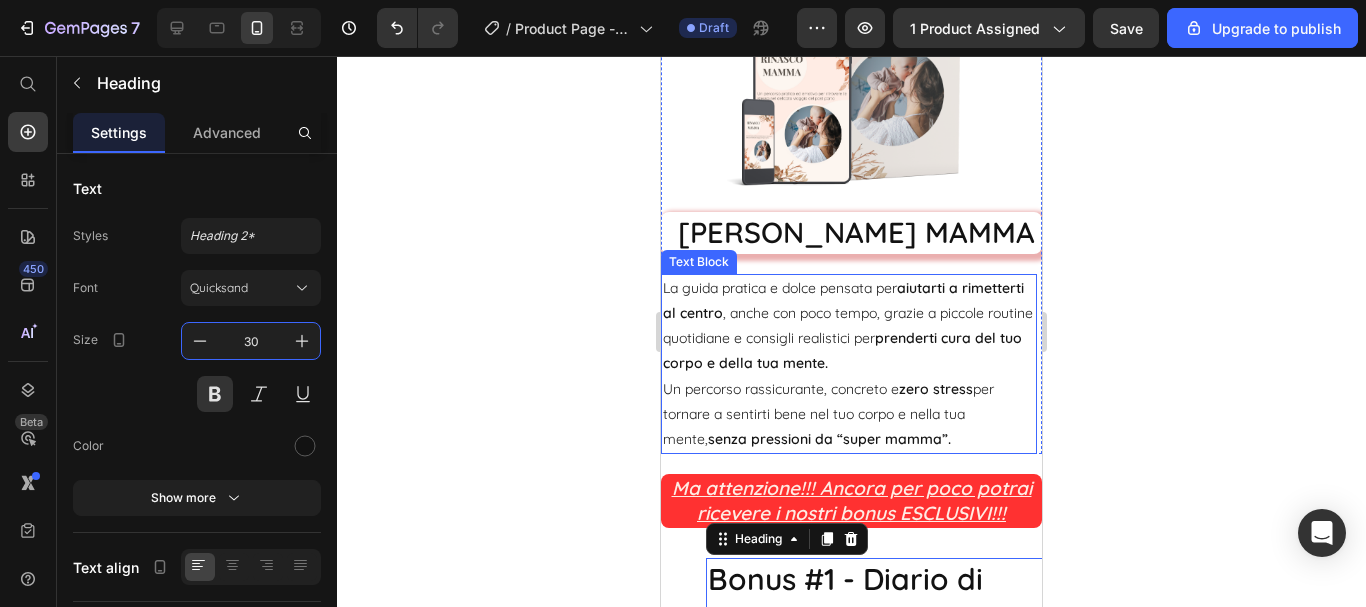 click on "Un percorso rassicurante, concreto e  zero stress  per tornare a sentirti bene nel tuo corpo e nella tua mente,  senza pressioni da “super mamma”." at bounding box center (849, 415) 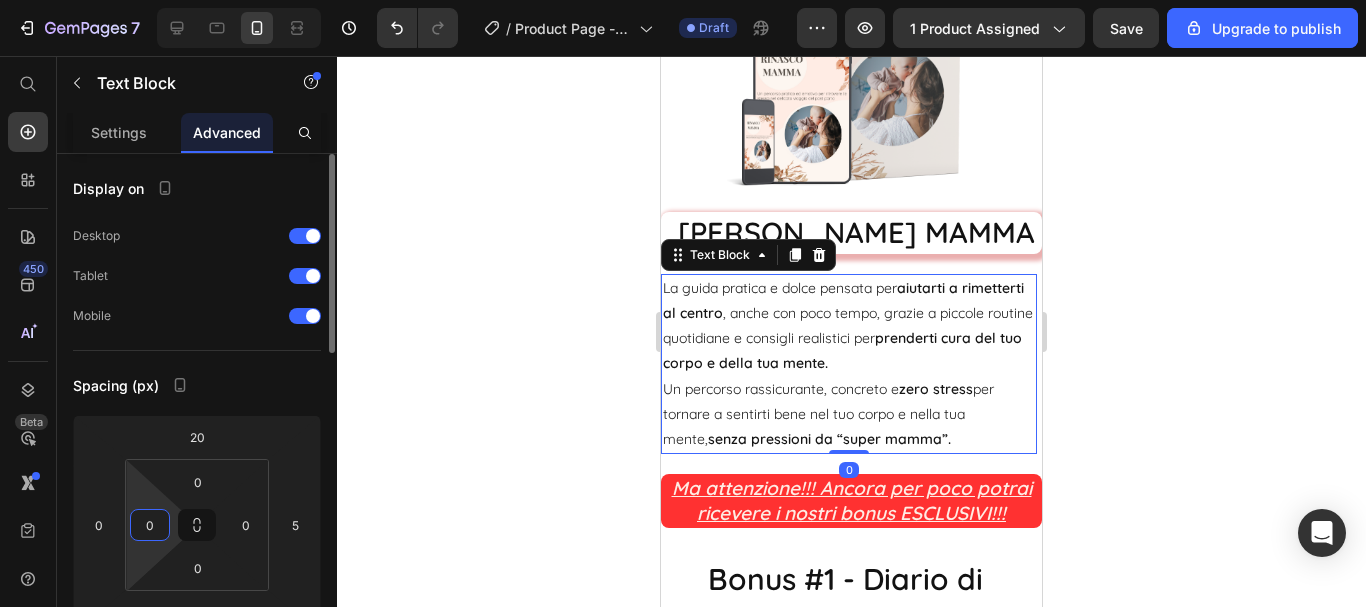 click on "0" at bounding box center (150, 525) 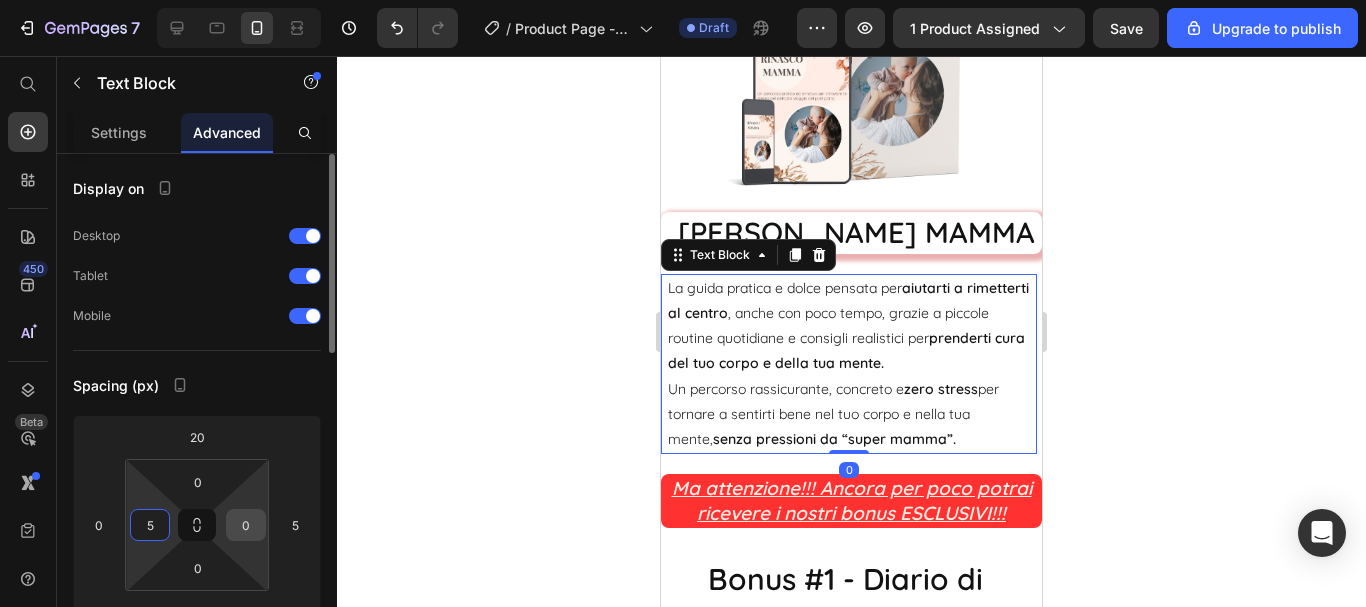 type on "5" 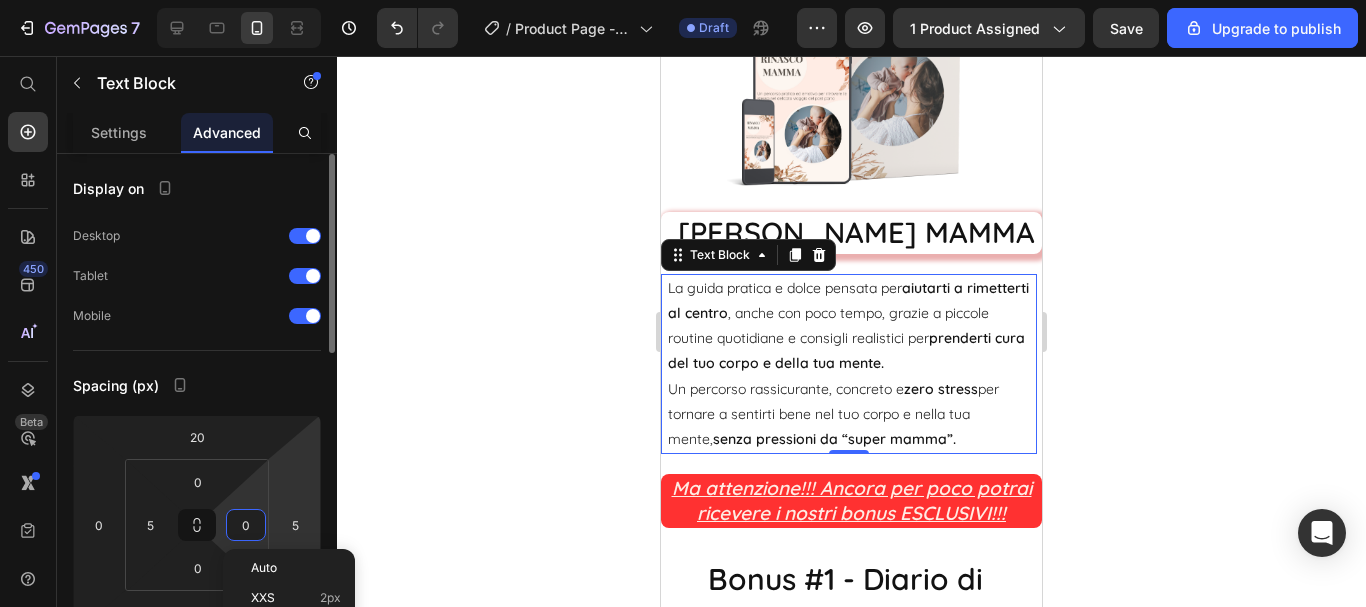 type on "5" 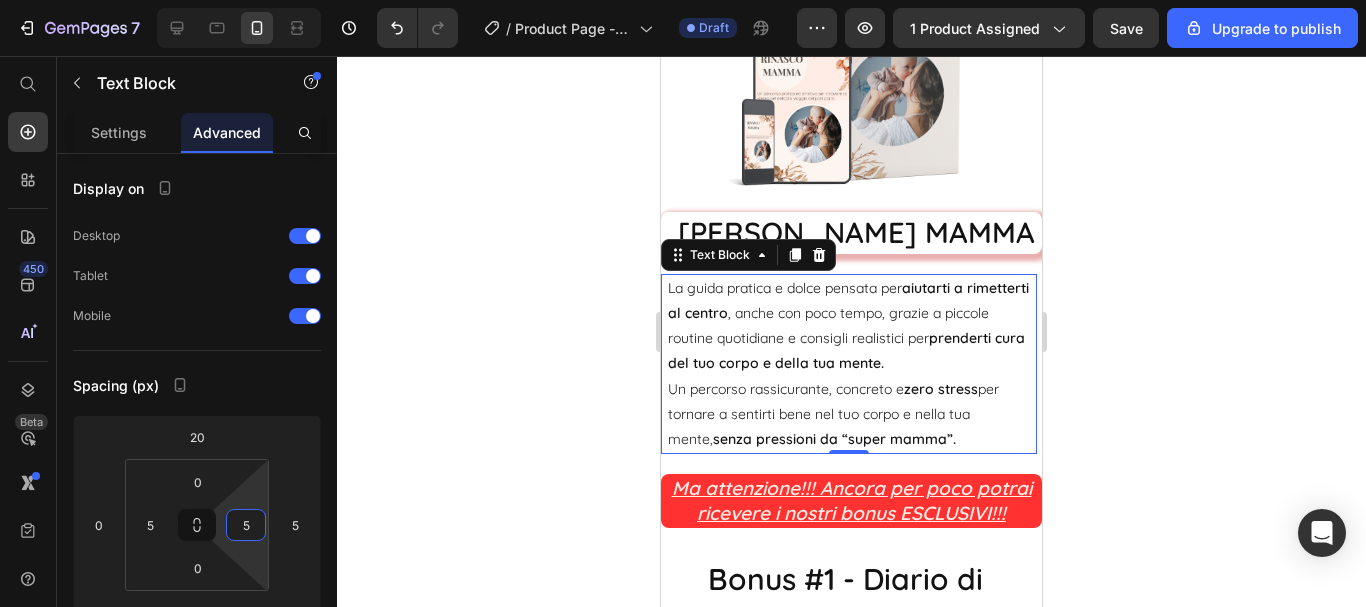 click 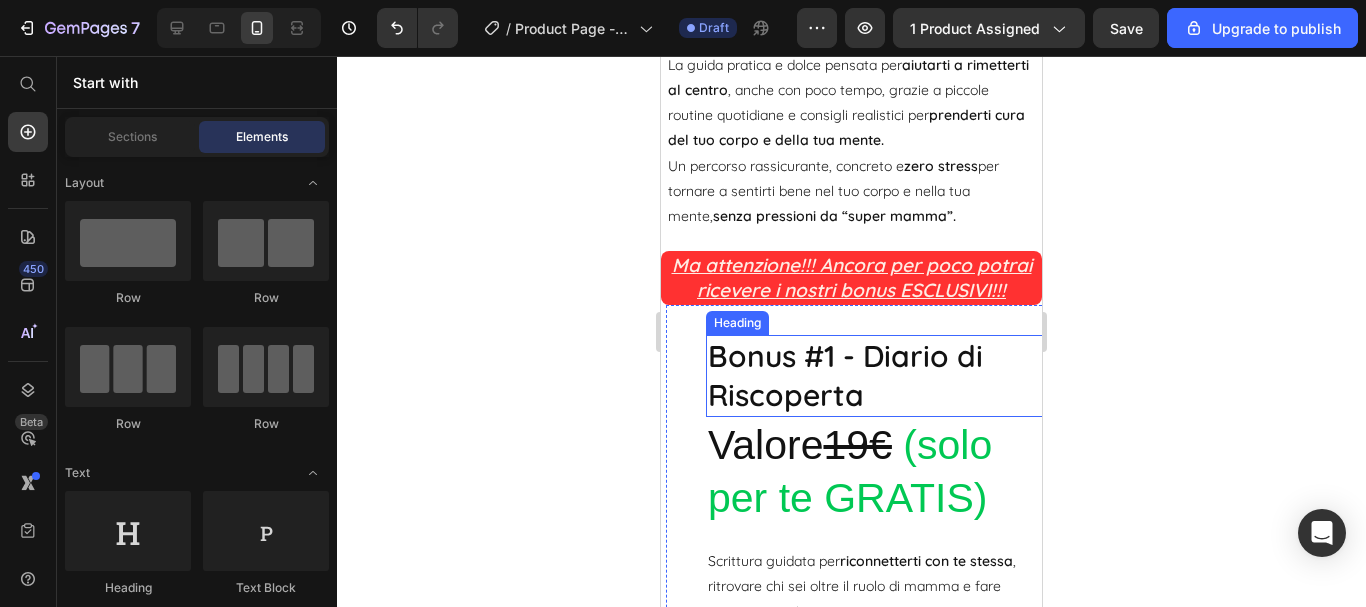 scroll, scrollTop: 6439, scrollLeft: 0, axis: vertical 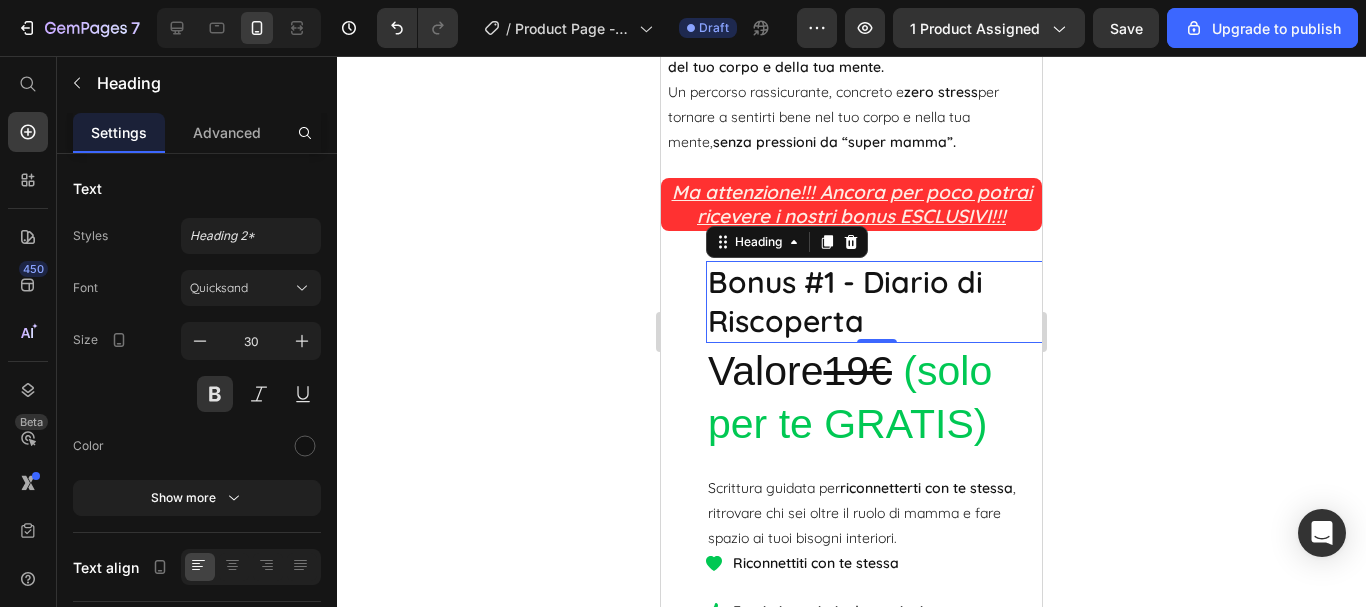 click on "Bonus #1 - Diario di Riscoperta" at bounding box center [876, 302] 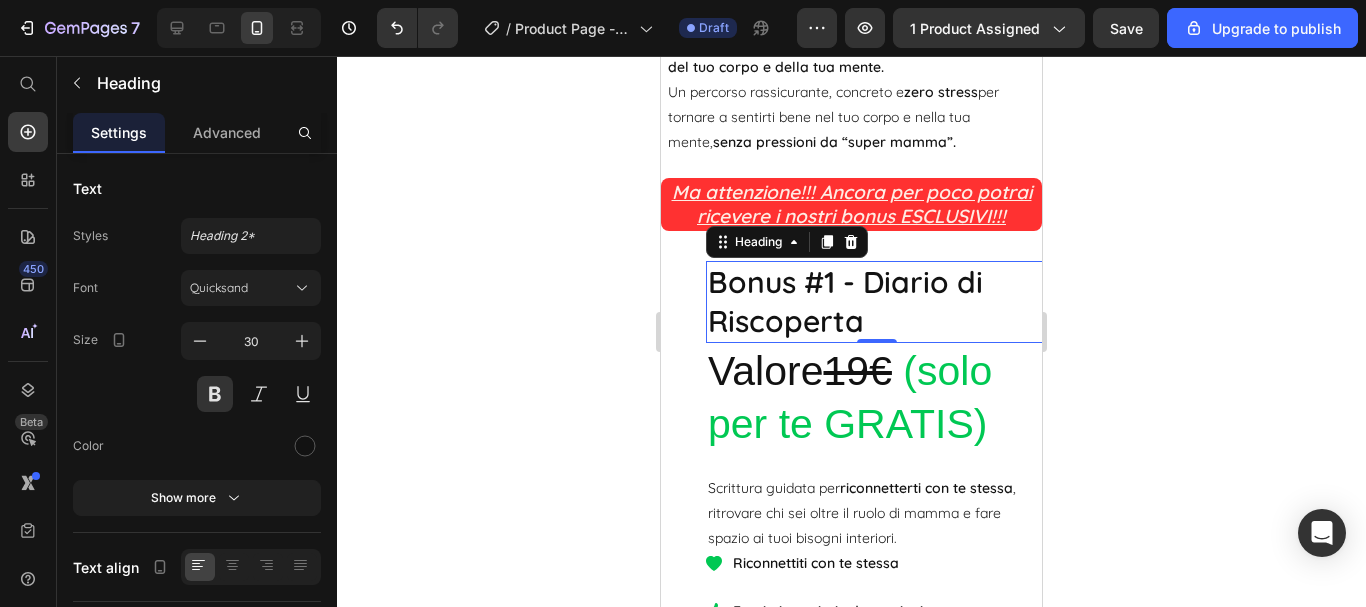 scroll, scrollTop: 6539, scrollLeft: 0, axis: vertical 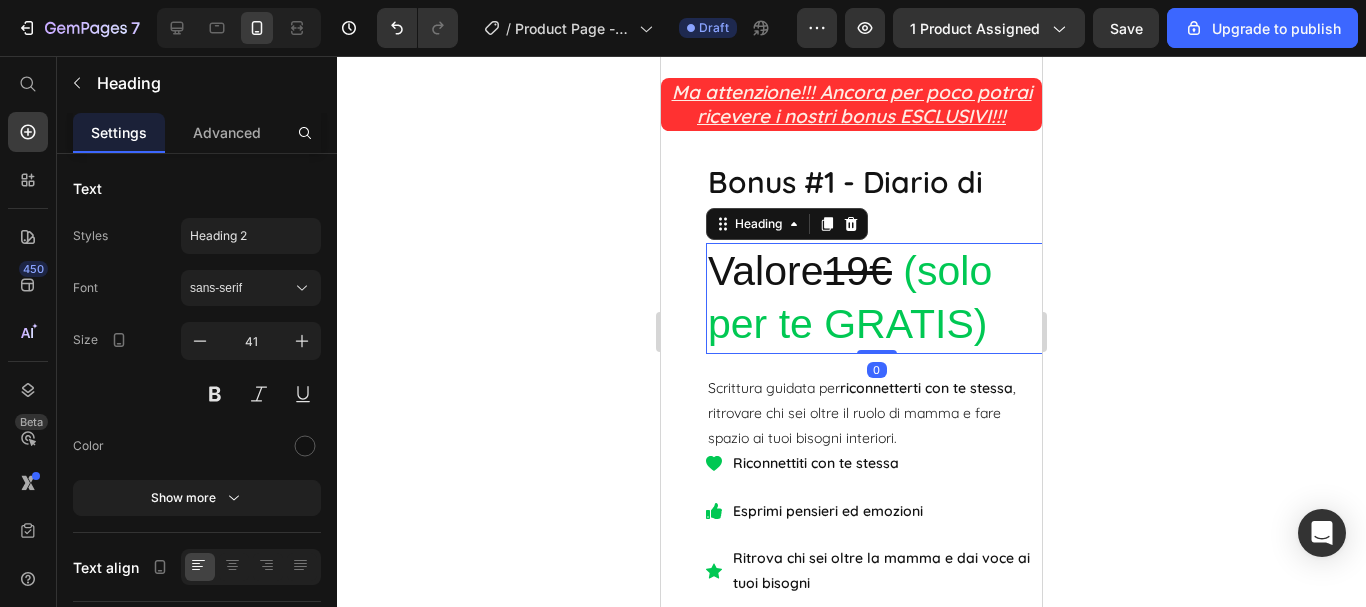 click on "19€" at bounding box center [857, 271] 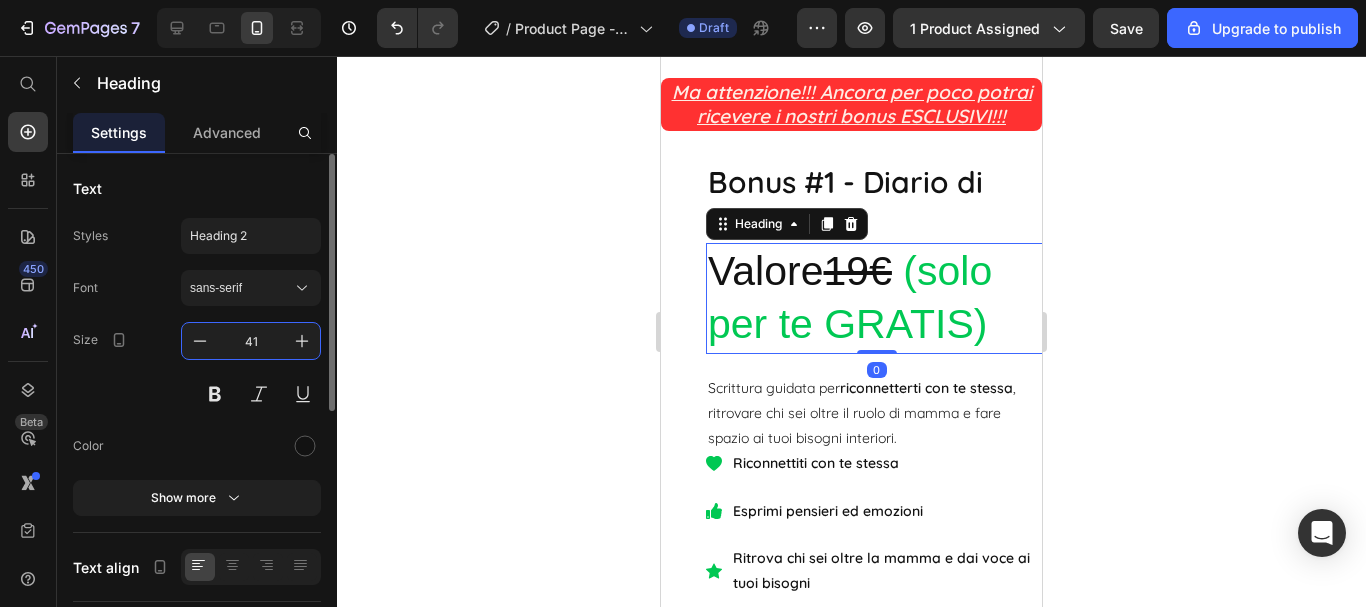 click on "41" at bounding box center [251, 341] 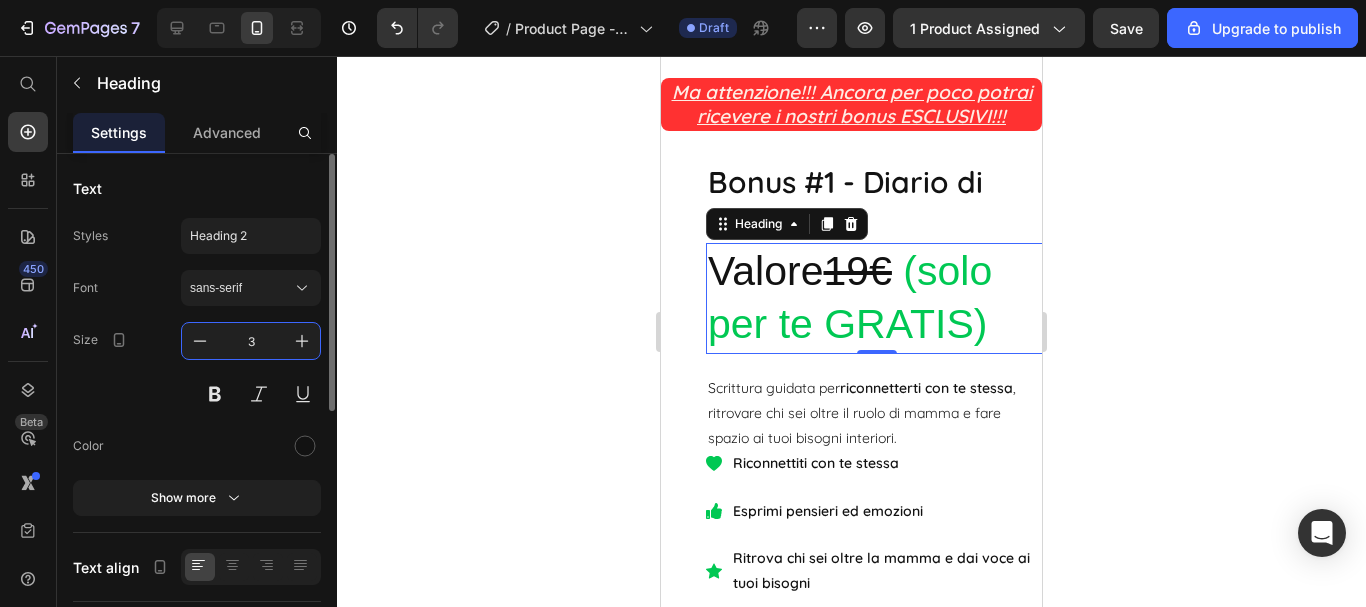type on "30" 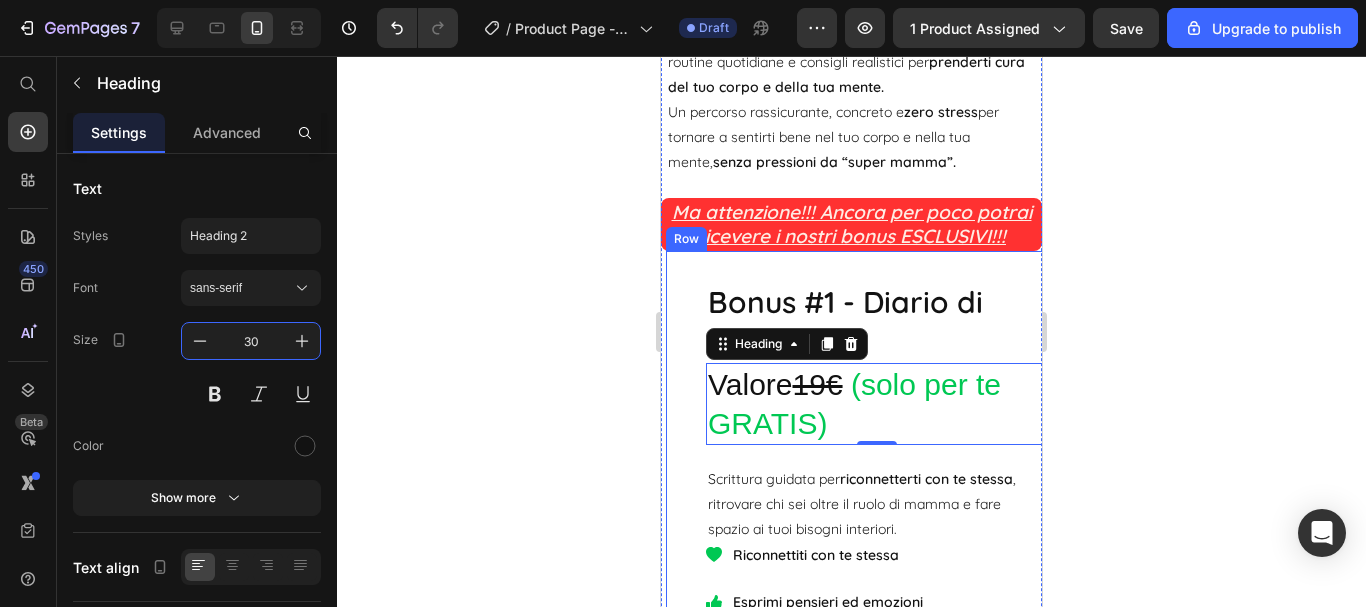 scroll, scrollTop: 6139, scrollLeft: 0, axis: vertical 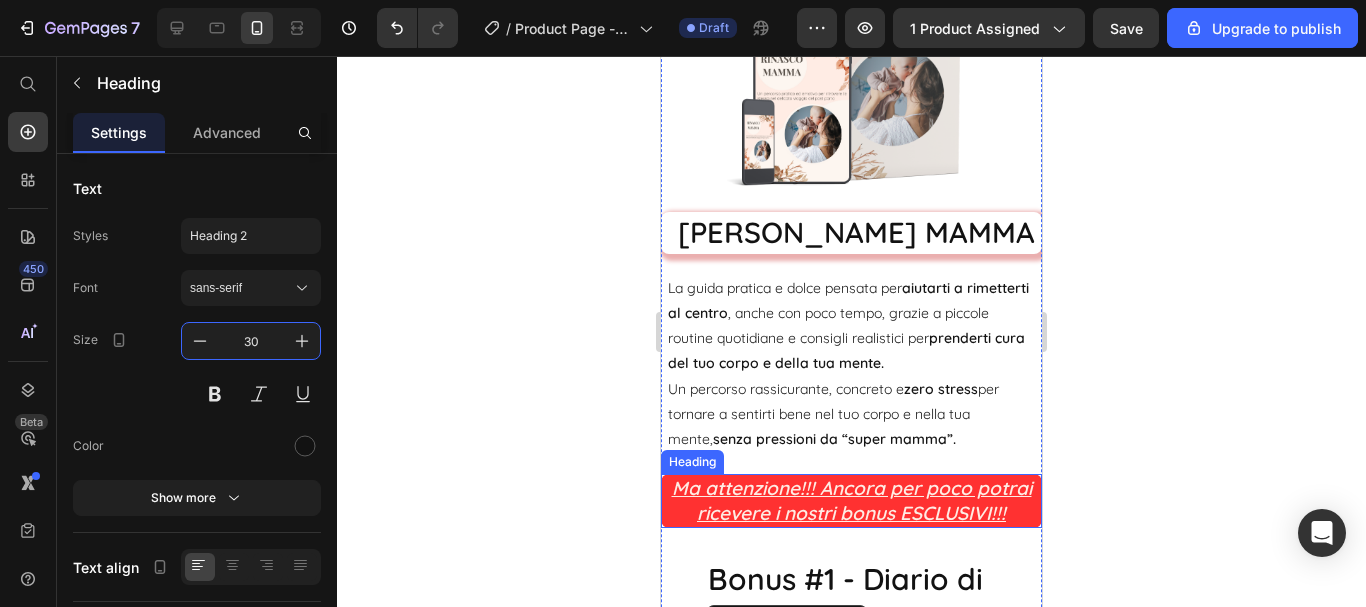 click on "Ma attenzione!!! Ancora per poco potrai ricevere i nostri bonus ESCLUSIVI!!!" at bounding box center (851, 500) 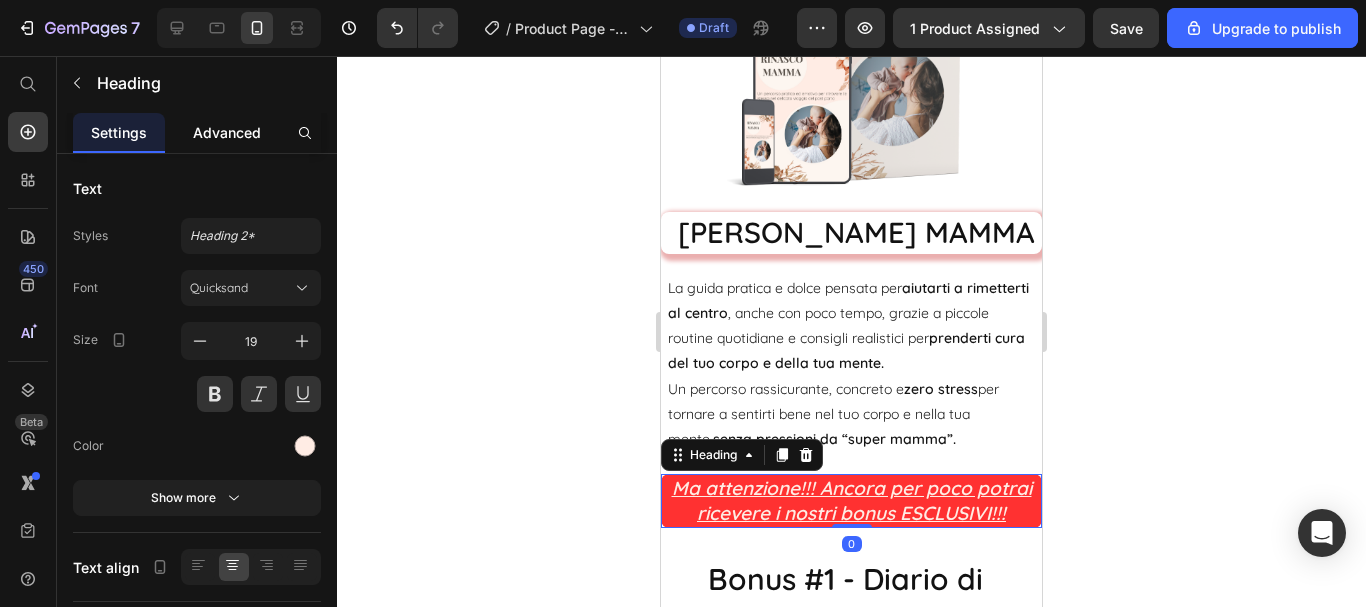 click on "Advanced" 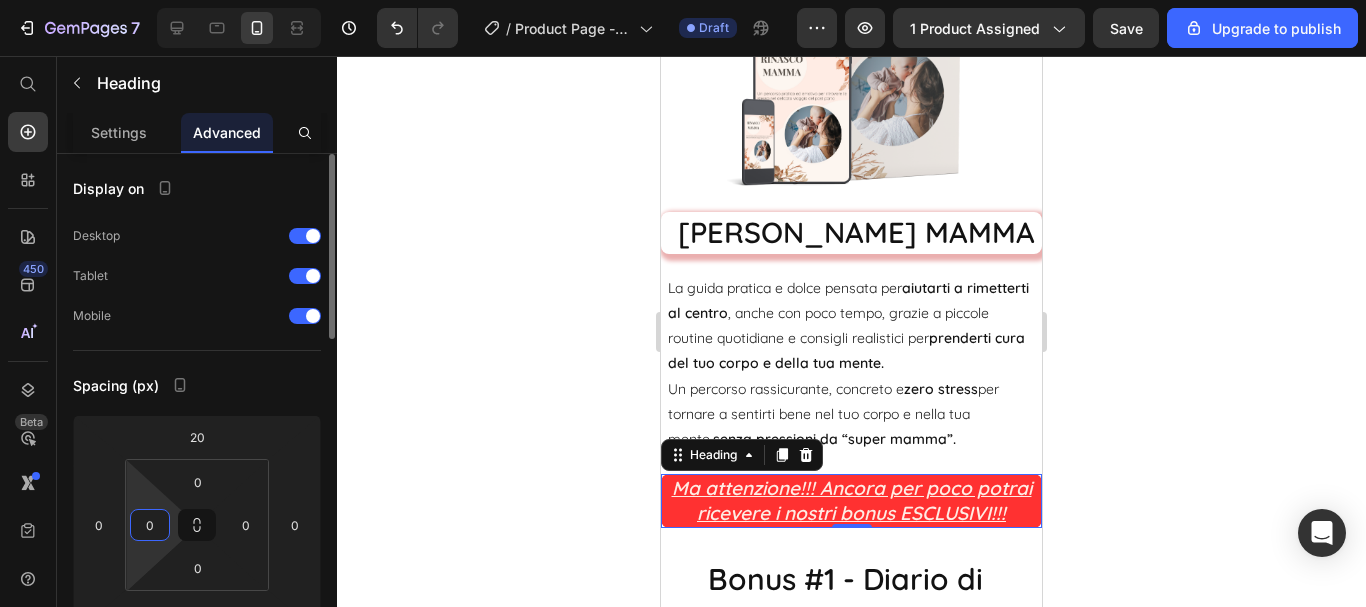 click on "0" at bounding box center [150, 525] 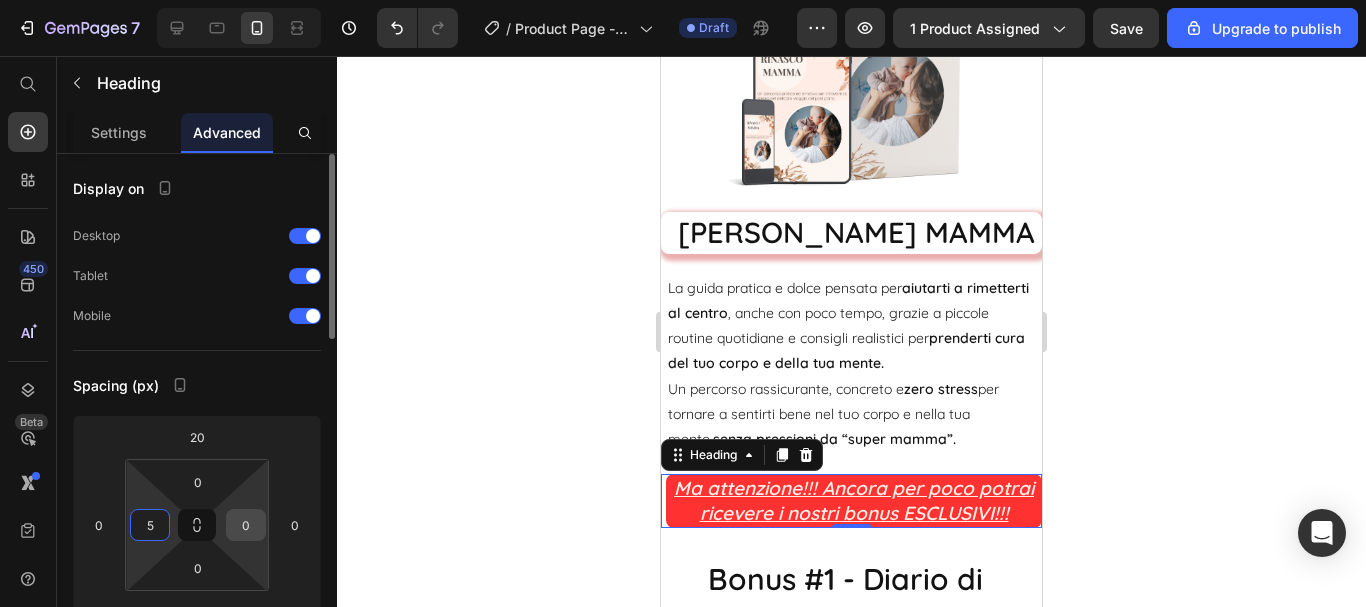 type on "5" 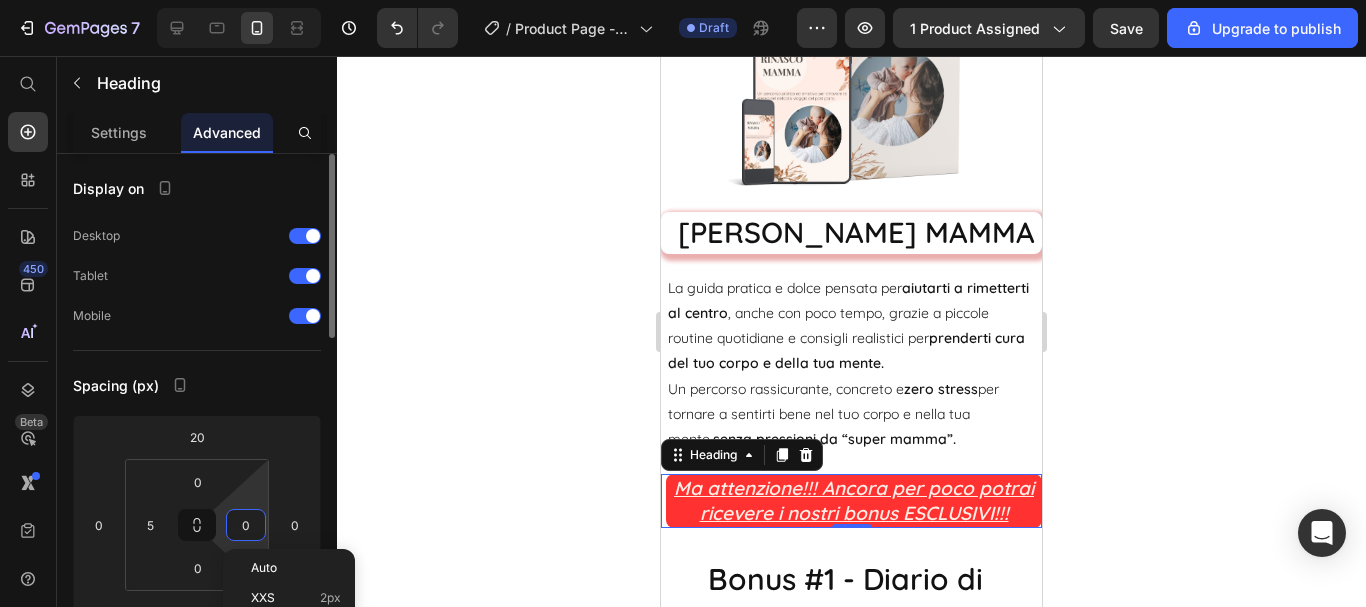 type on "5" 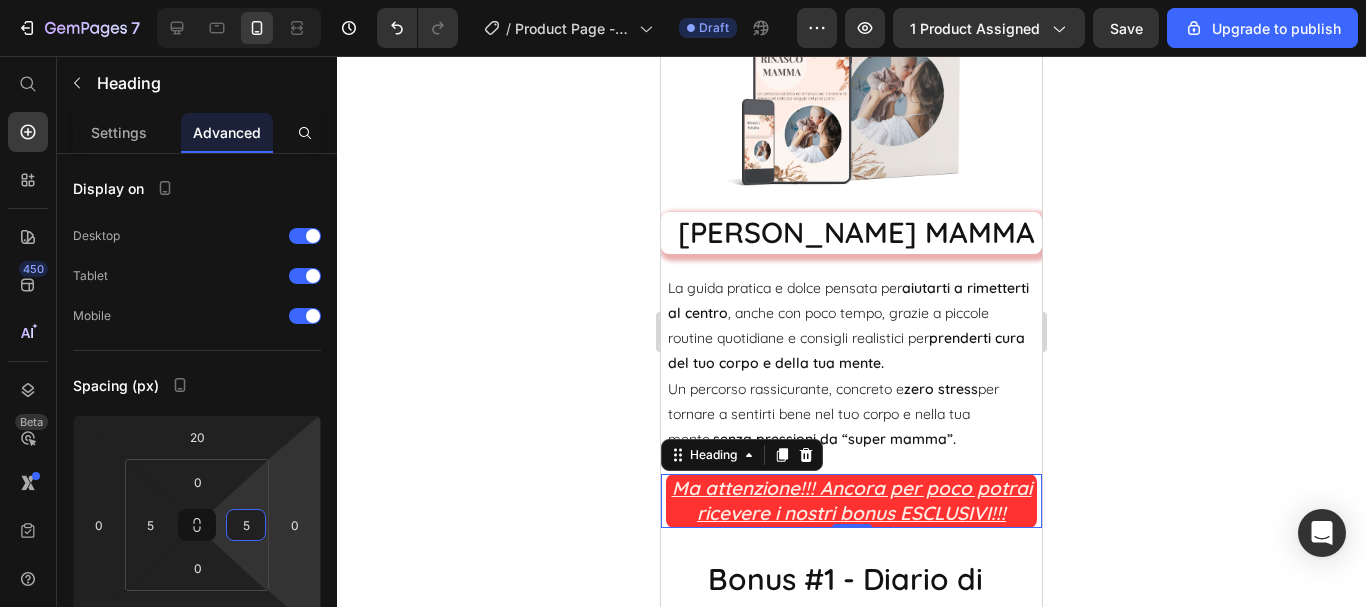 click 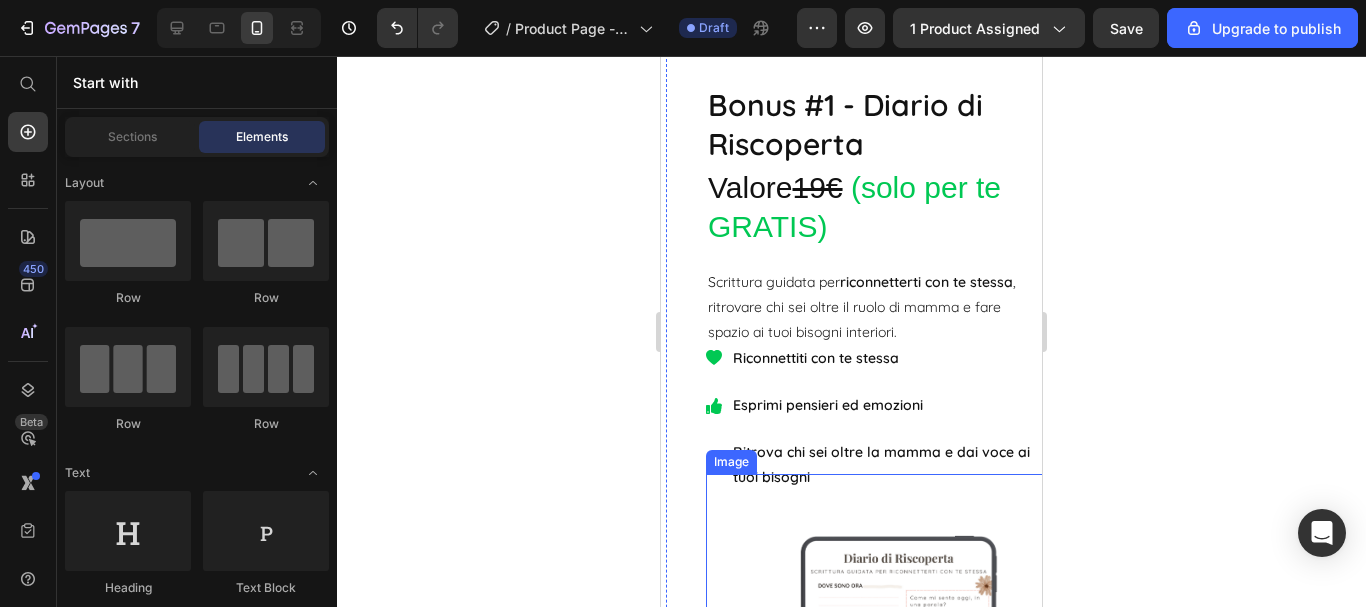 scroll, scrollTop: 6639, scrollLeft: 0, axis: vertical 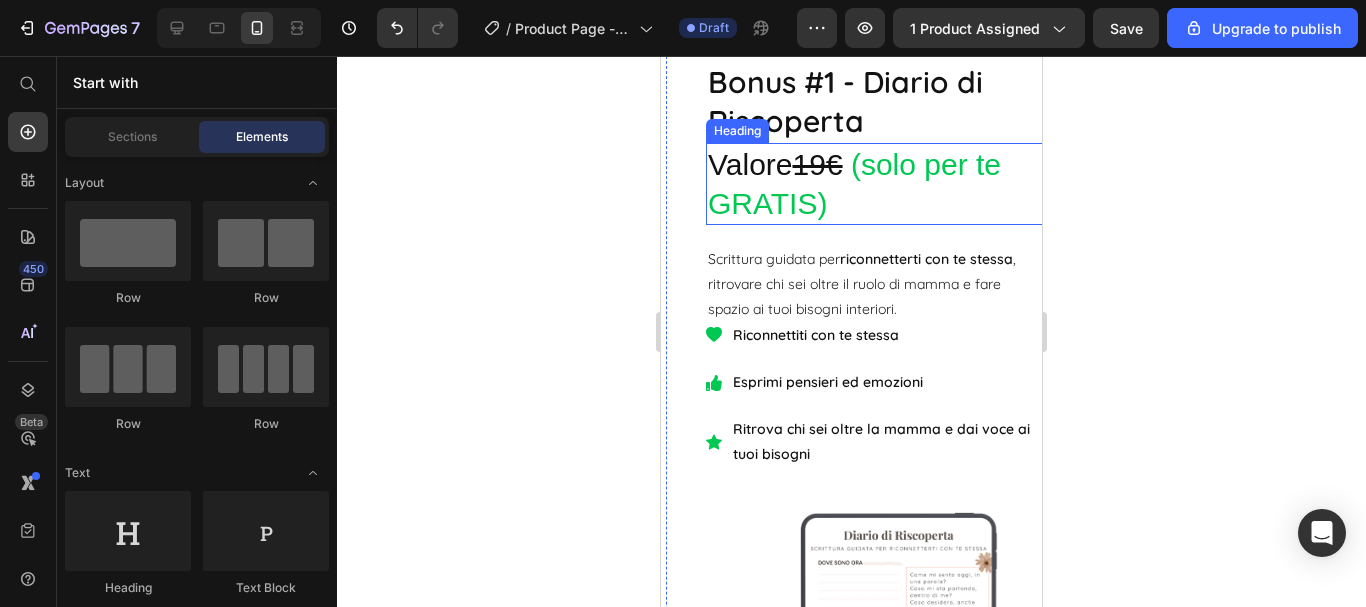 click on "Valore  19€   (solo per te GRATIS)" at bounding box center [876, 184] 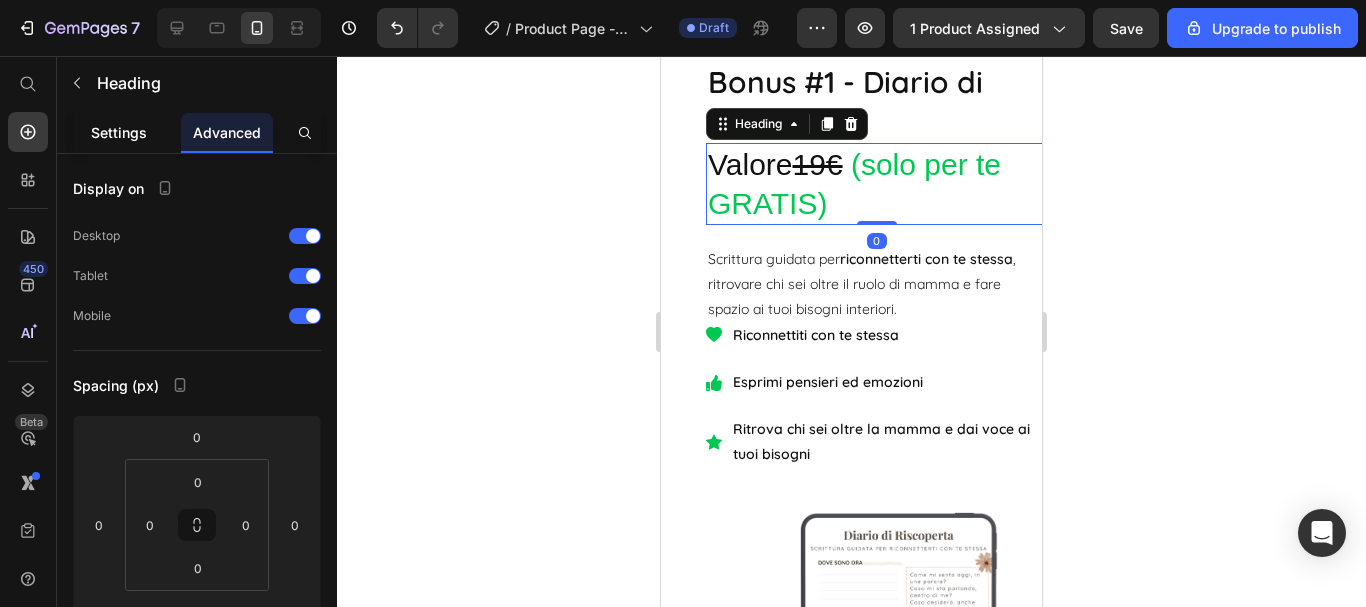 click on "Settings" 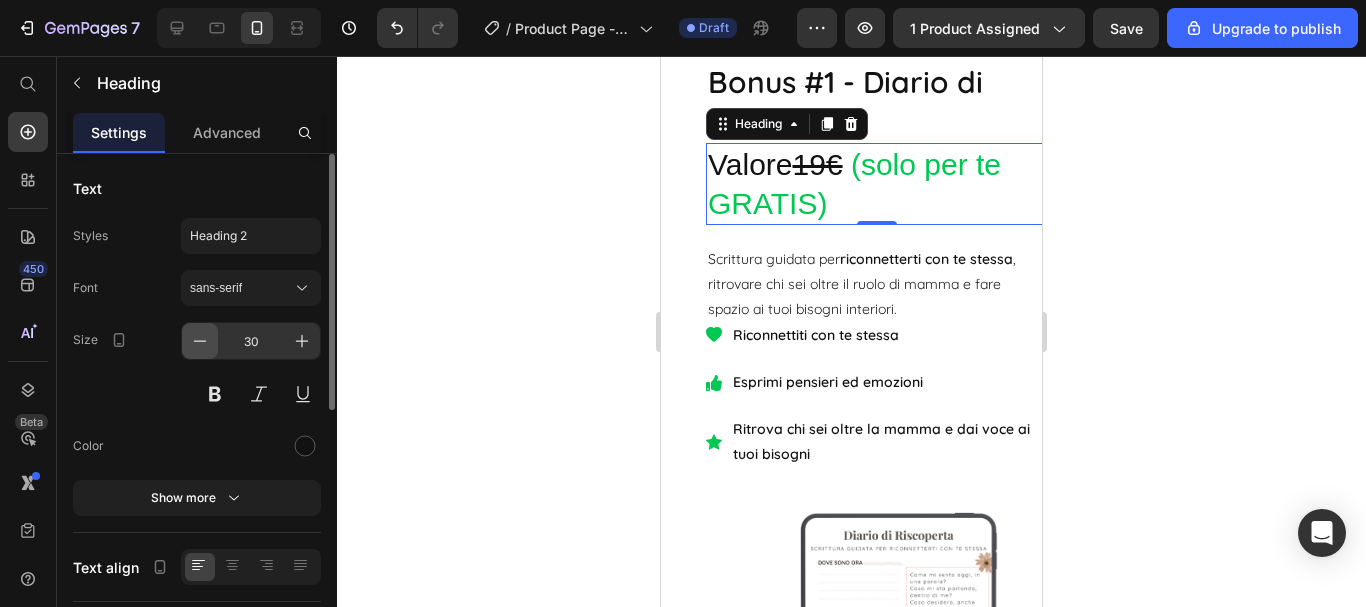 click 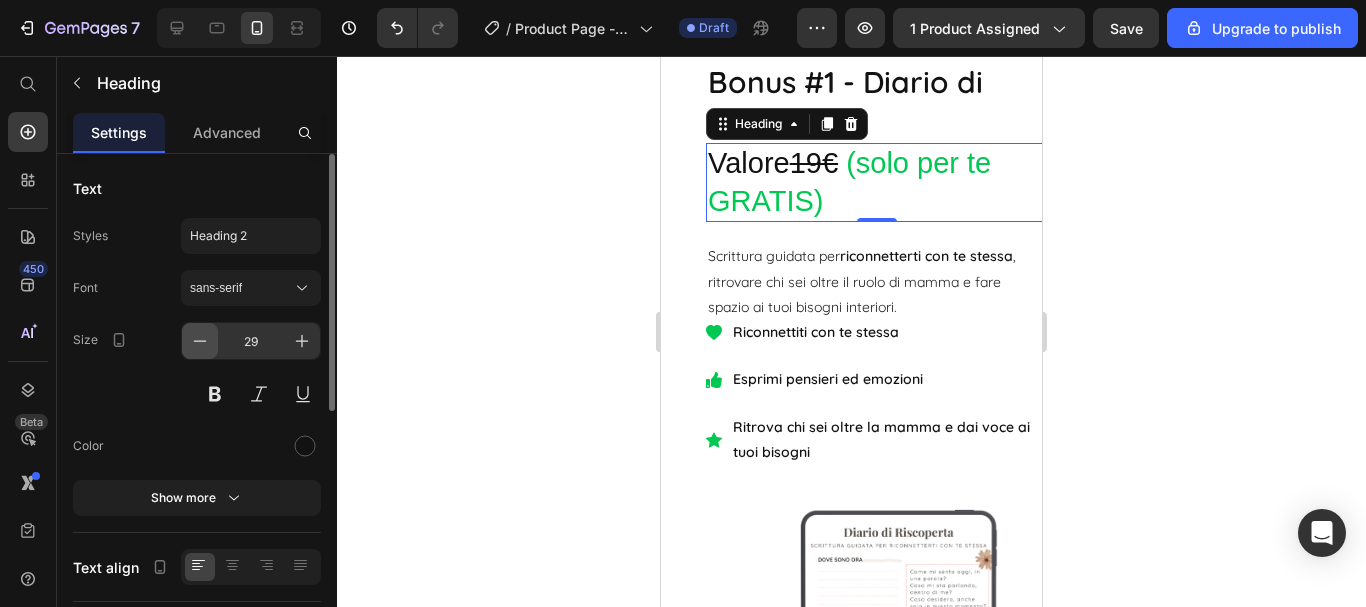 click 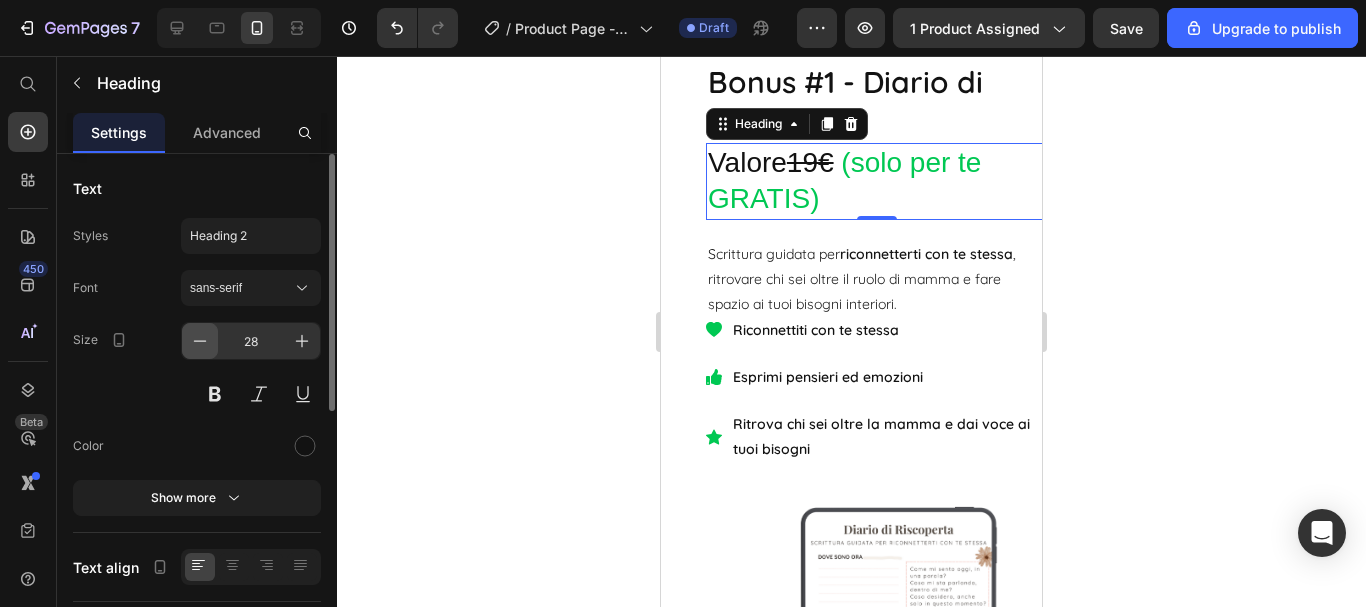 click 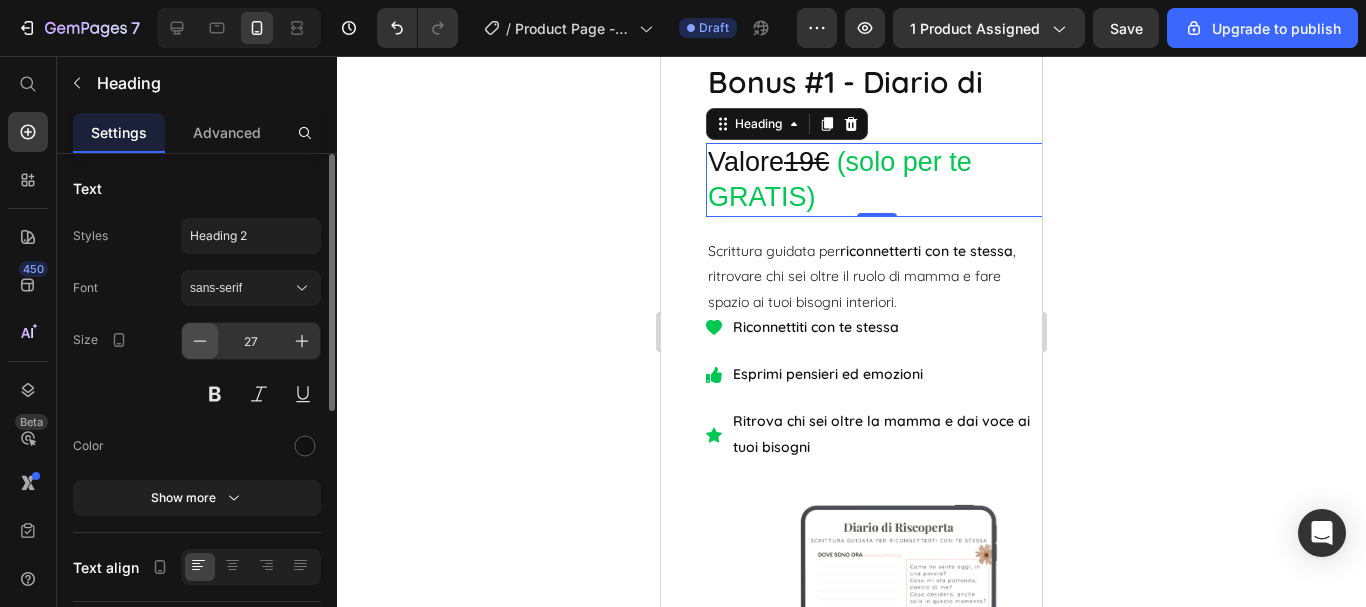 click 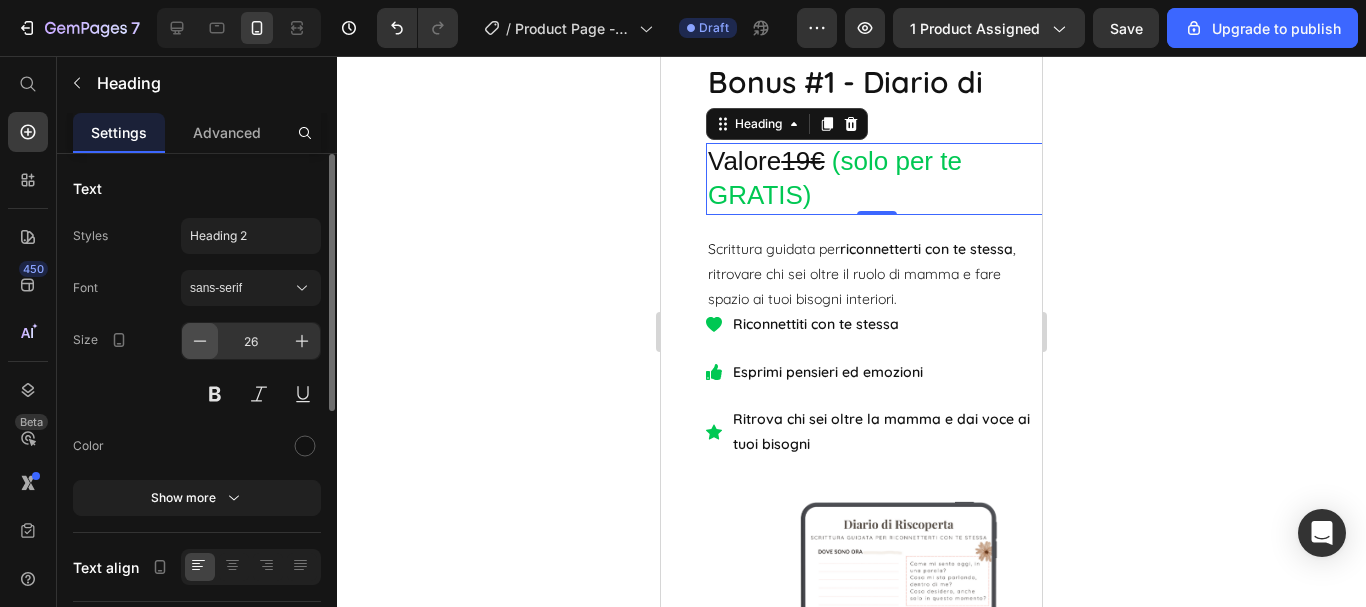 click 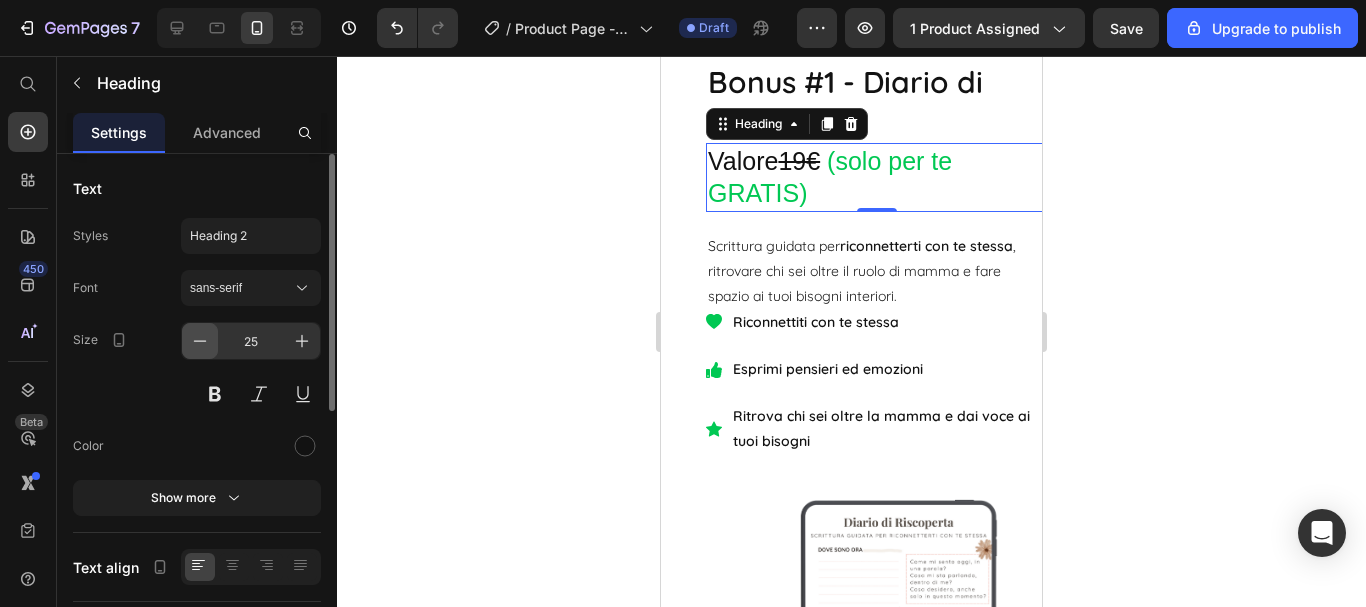 click 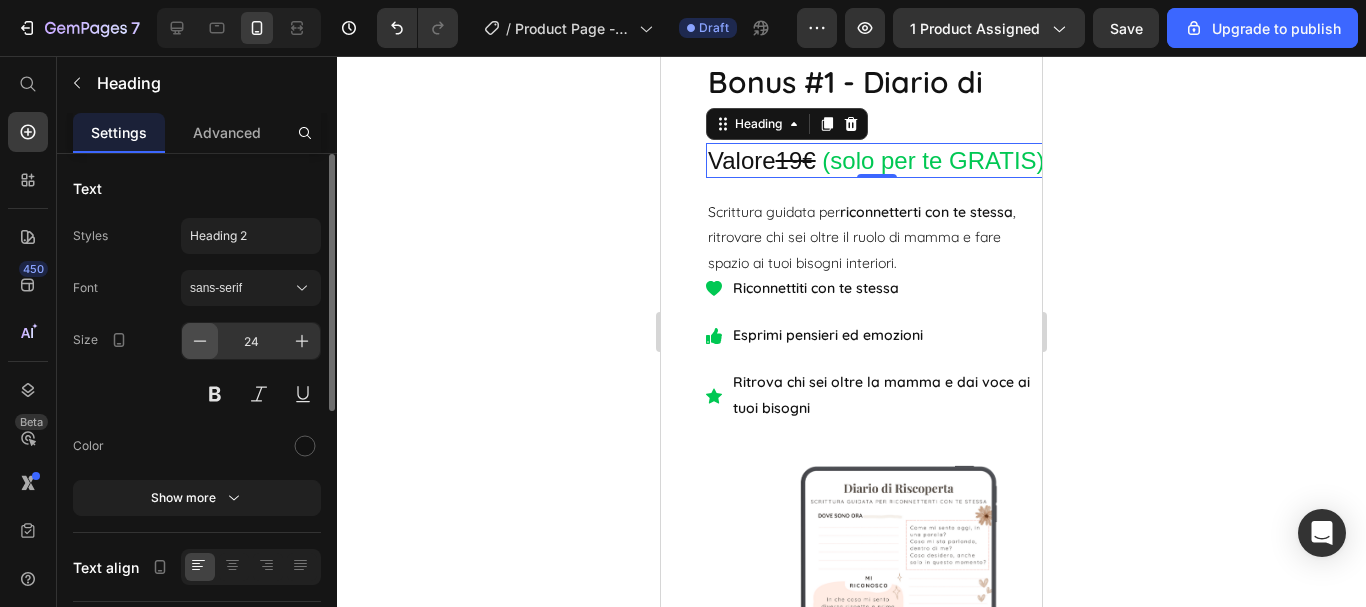 click 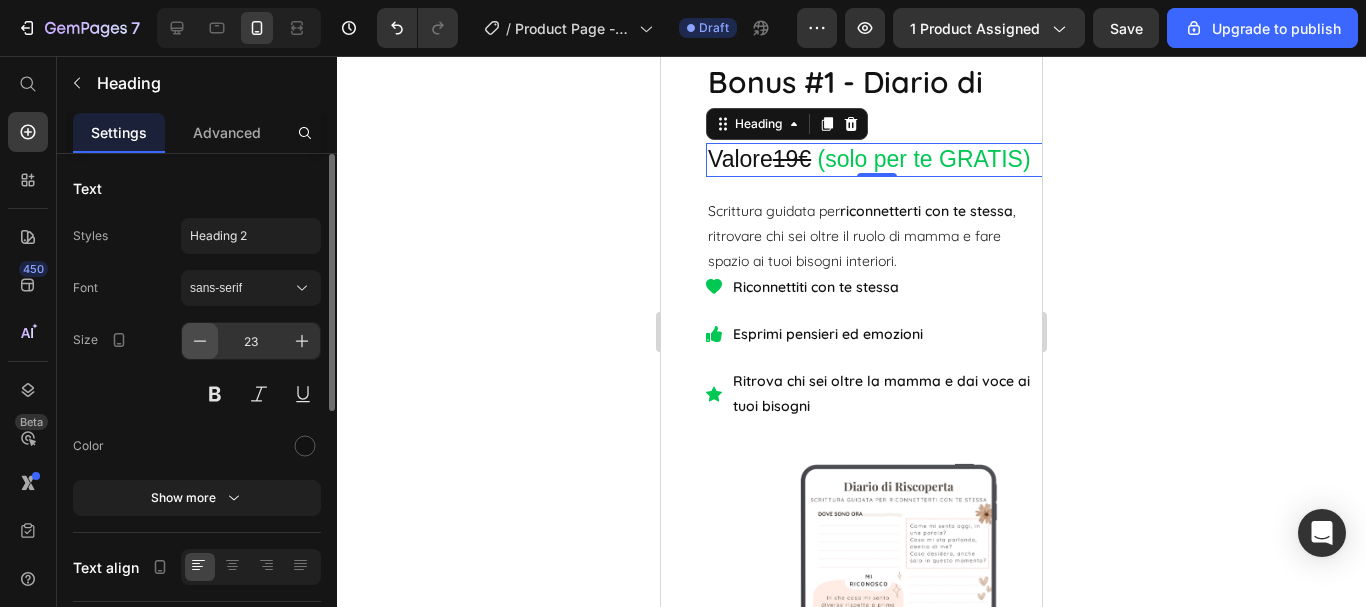 click 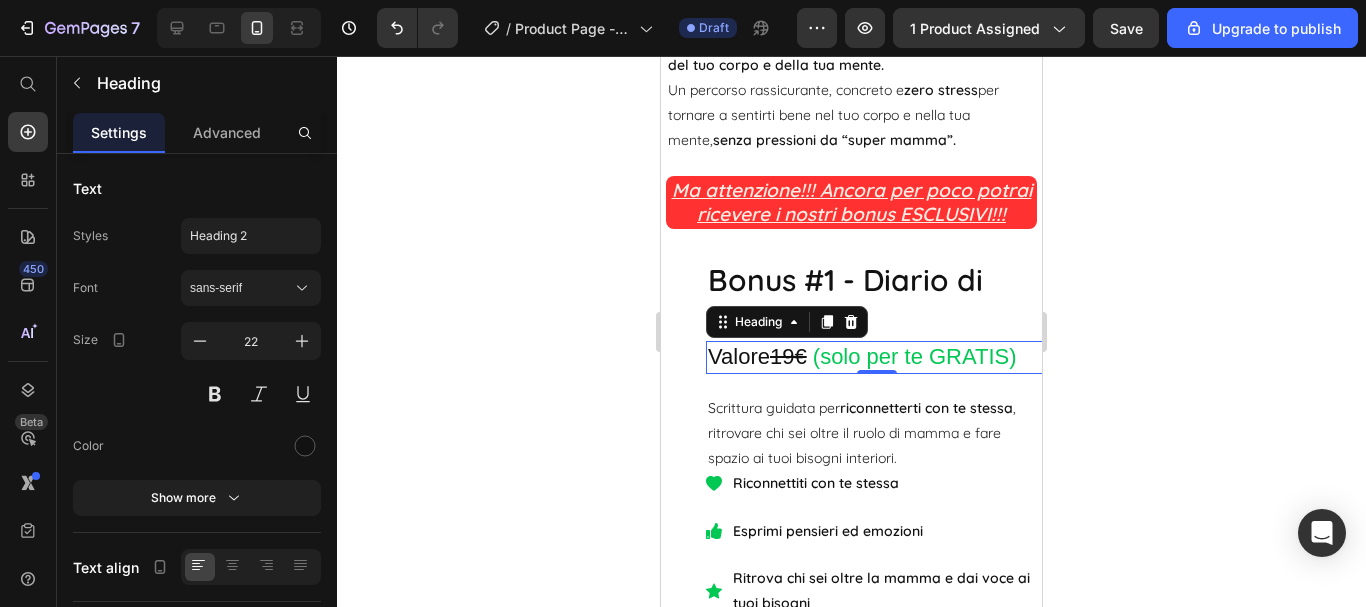 scroll, scrollTop: 6439, scrollLeft: 0, axis: vertical 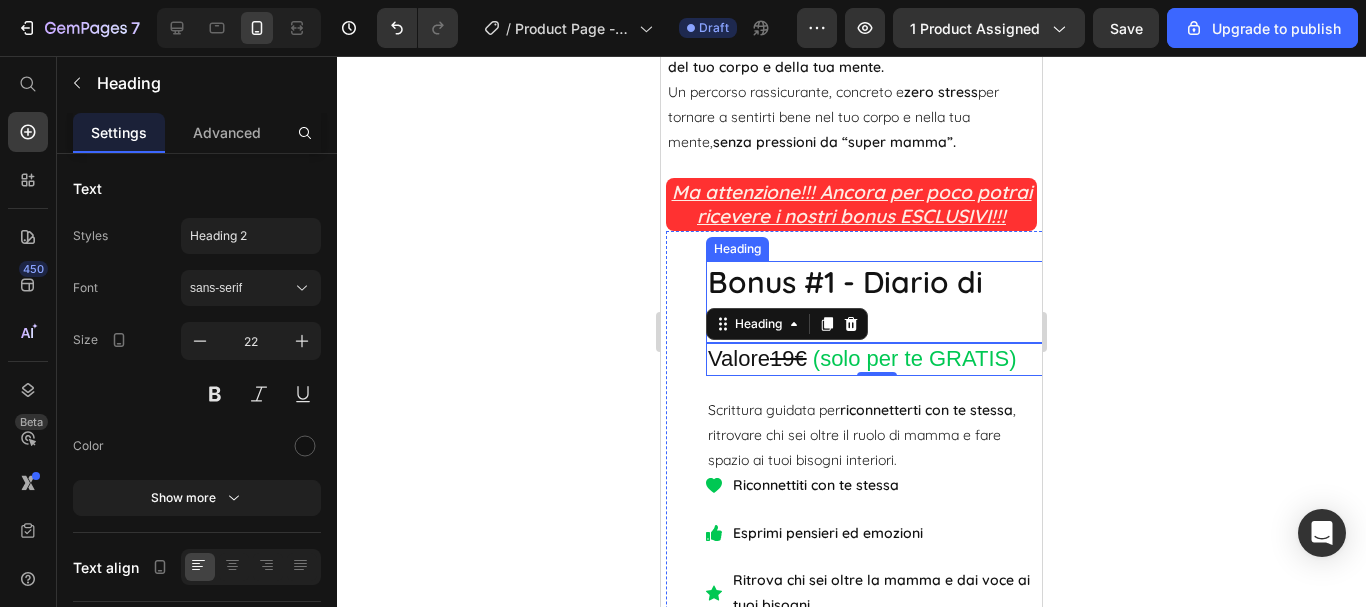 click on "Bonus #1 - Diario di Riscoperta" at bounding box center [876, 302] 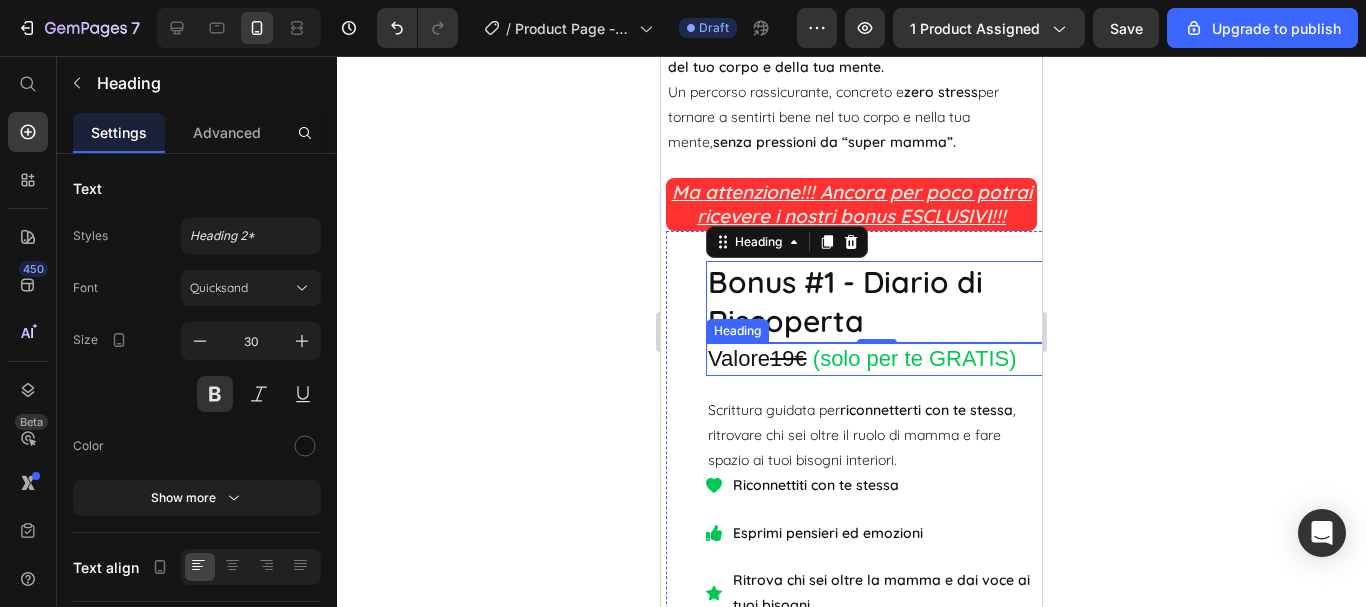 click on "(solo per te GRATIS)" at bounding box center [915, 358] 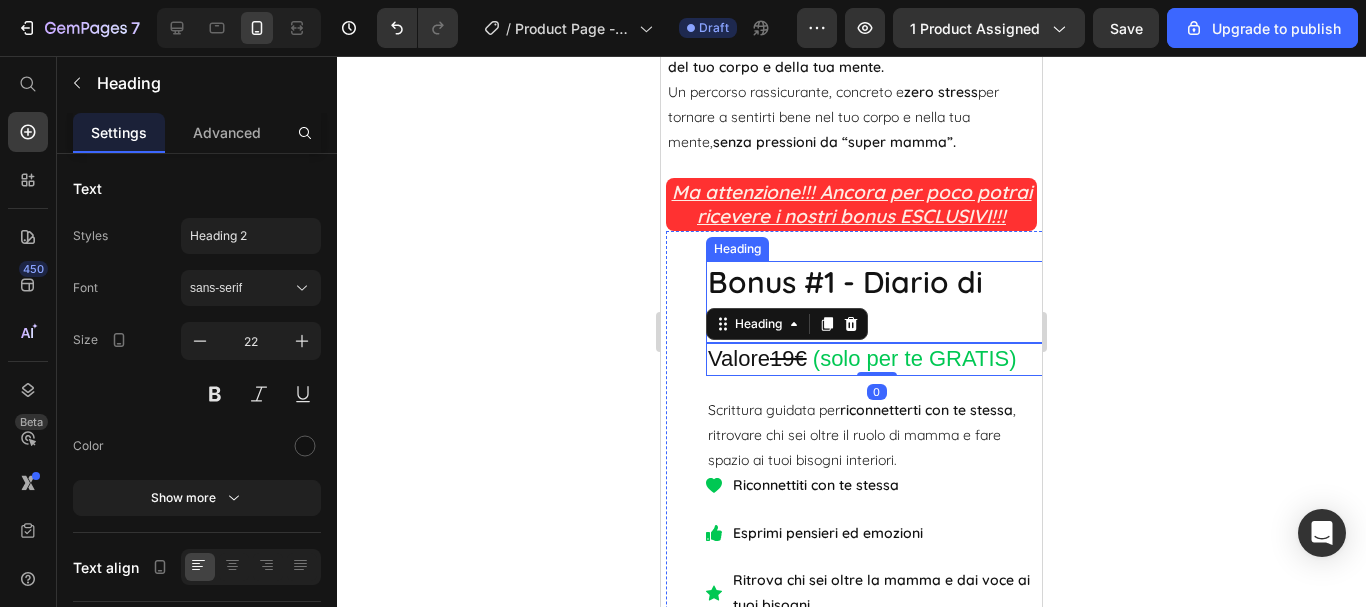 click on "Bonus #1 - Diario di Riscoperta" at bounding box center (876, 302) 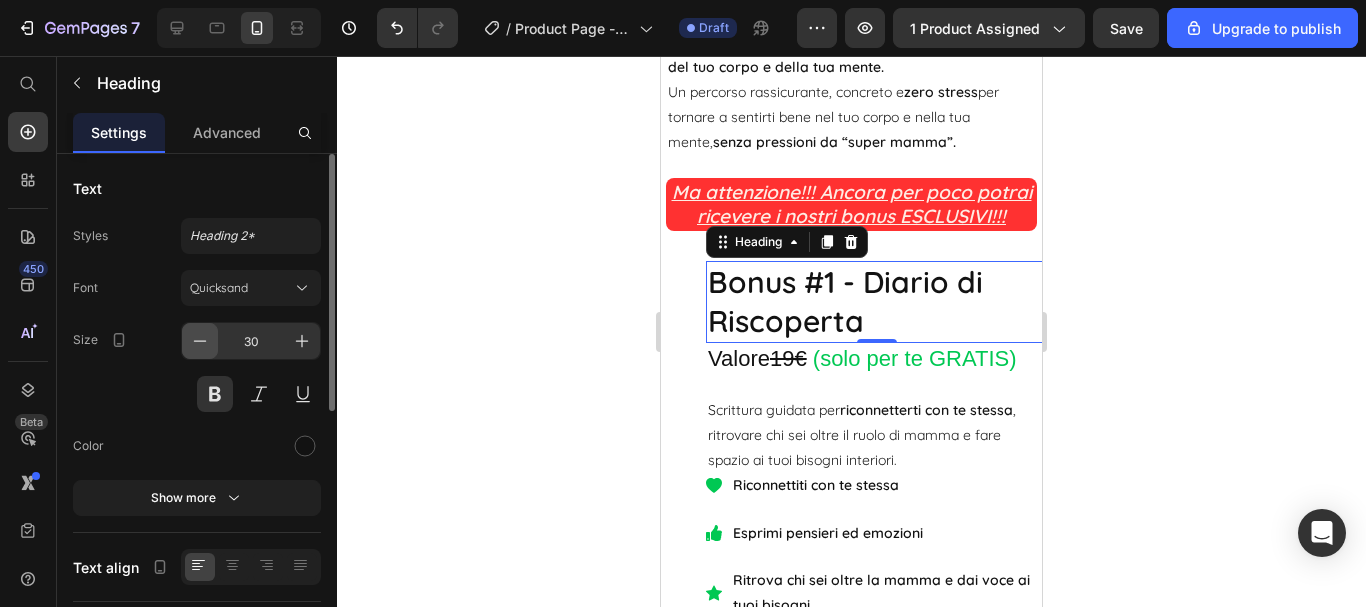 click 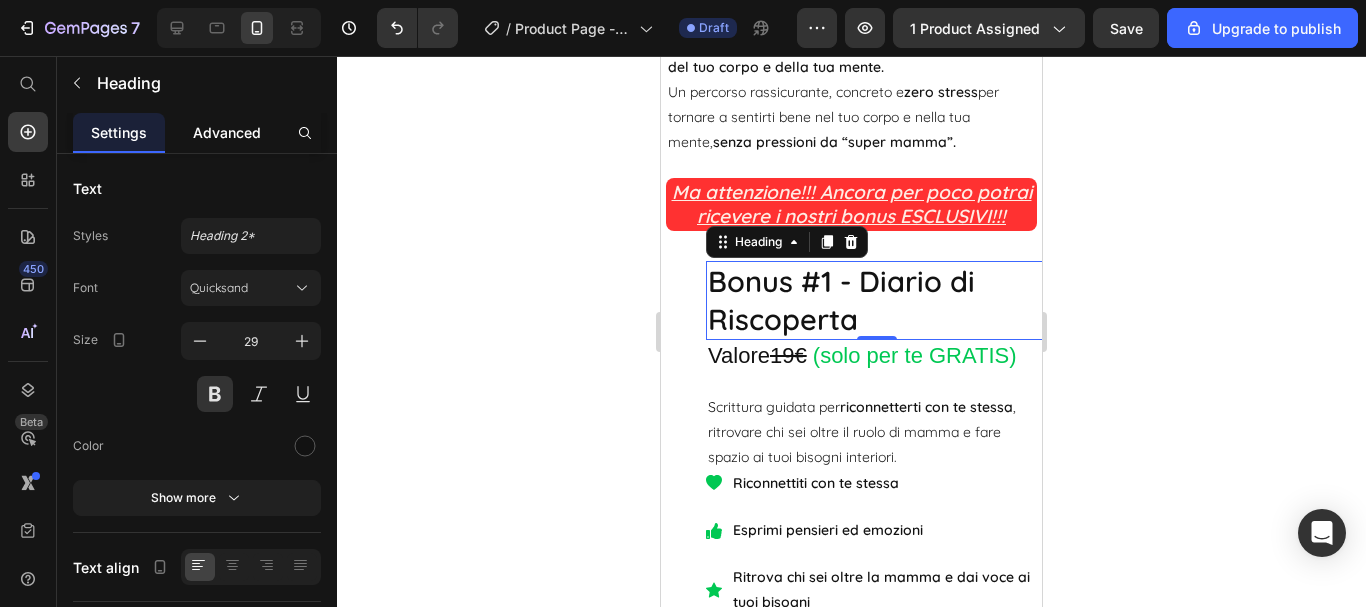 click on "Advanced" at bounding box center [227, 132] 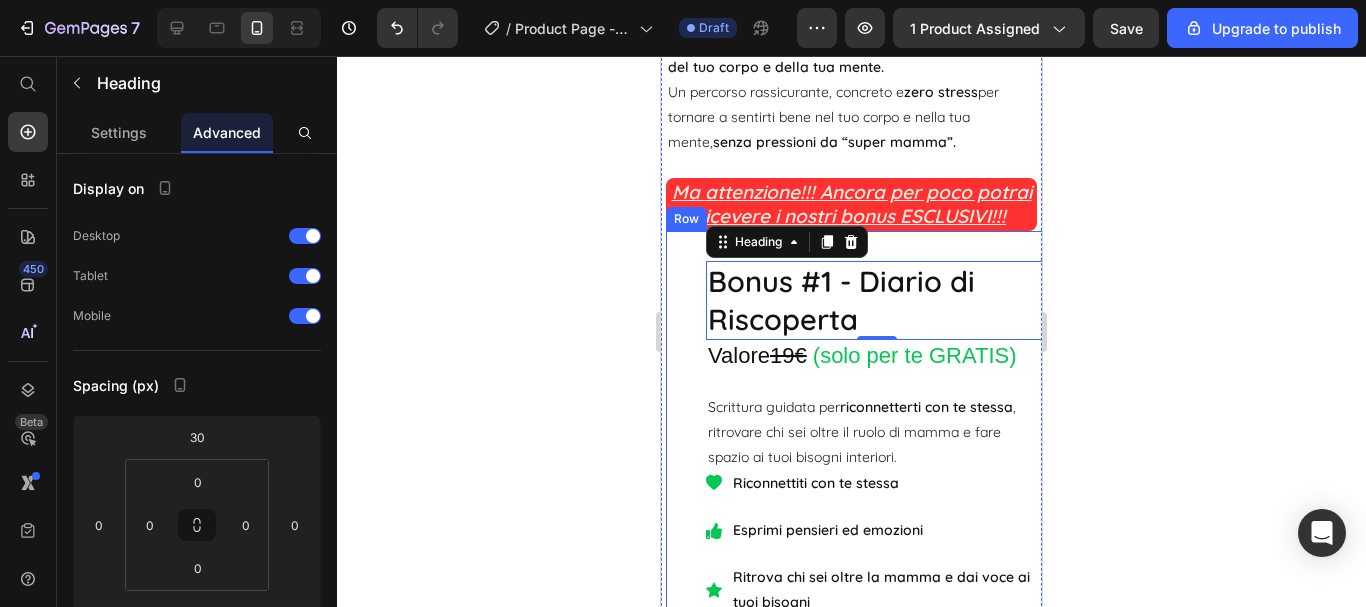 click on "Bonus #1 - Diario di Riscoperta Heading   0 Valore  19€   (solo per te GRATIS) Heading Scrittura guidata per  riconnetterti con te stessa , ritrovare chi sei oltre il ruolo di mamma e fare spazio ai tuoi bisogni interiori.   Text Block Riconnettiti con te stessa Esprimi pensieri ed emozioni Ritrova chi sei oltre la mamma e dai voce ai tuoi bisogni Item List Image Row" at bounding box center (856, 627) 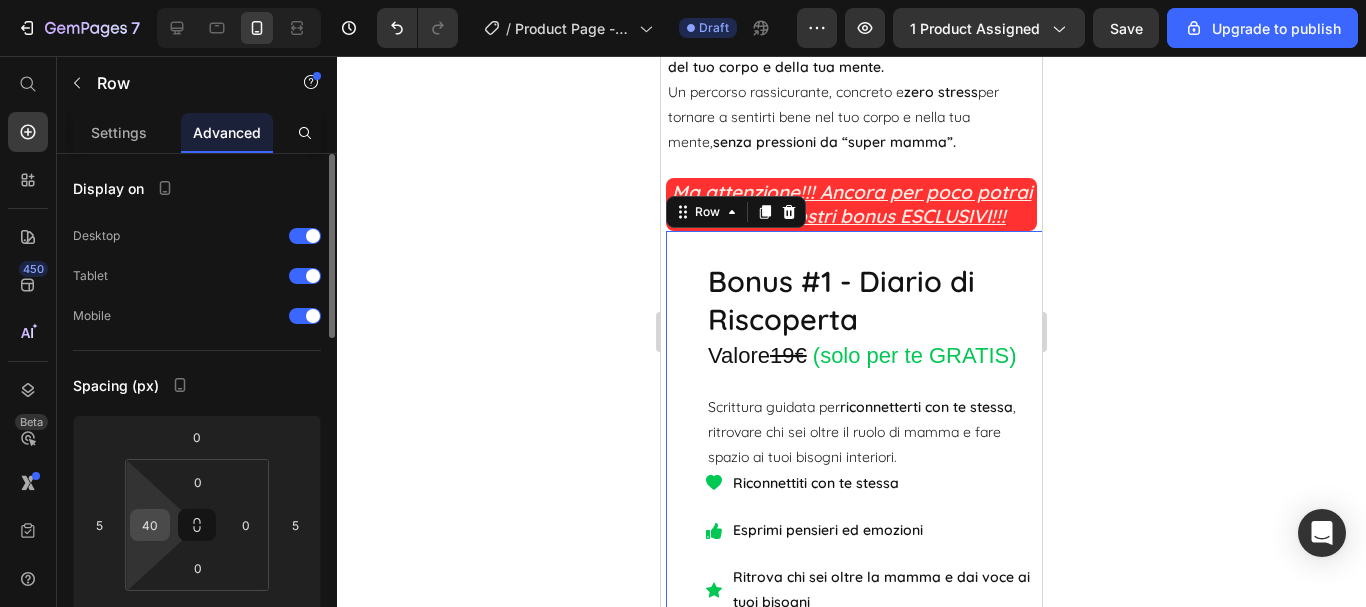 click on "40" at bounding box center (150, 525) 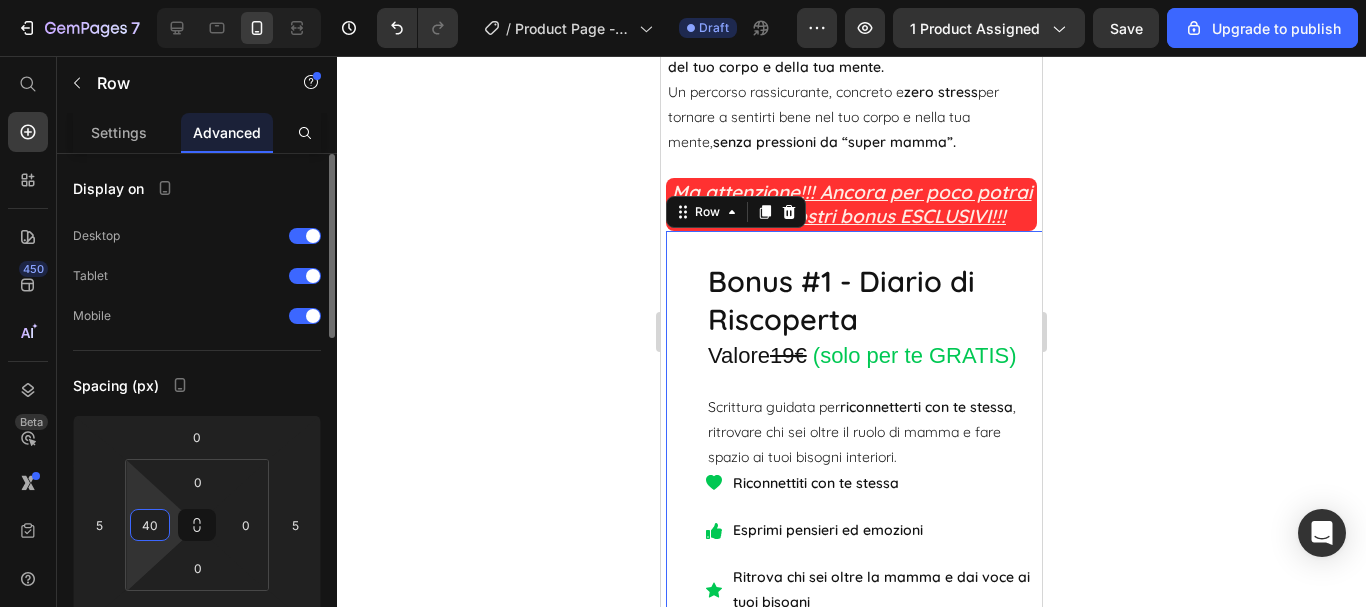 click on "40" at bounding box center (150, 525) 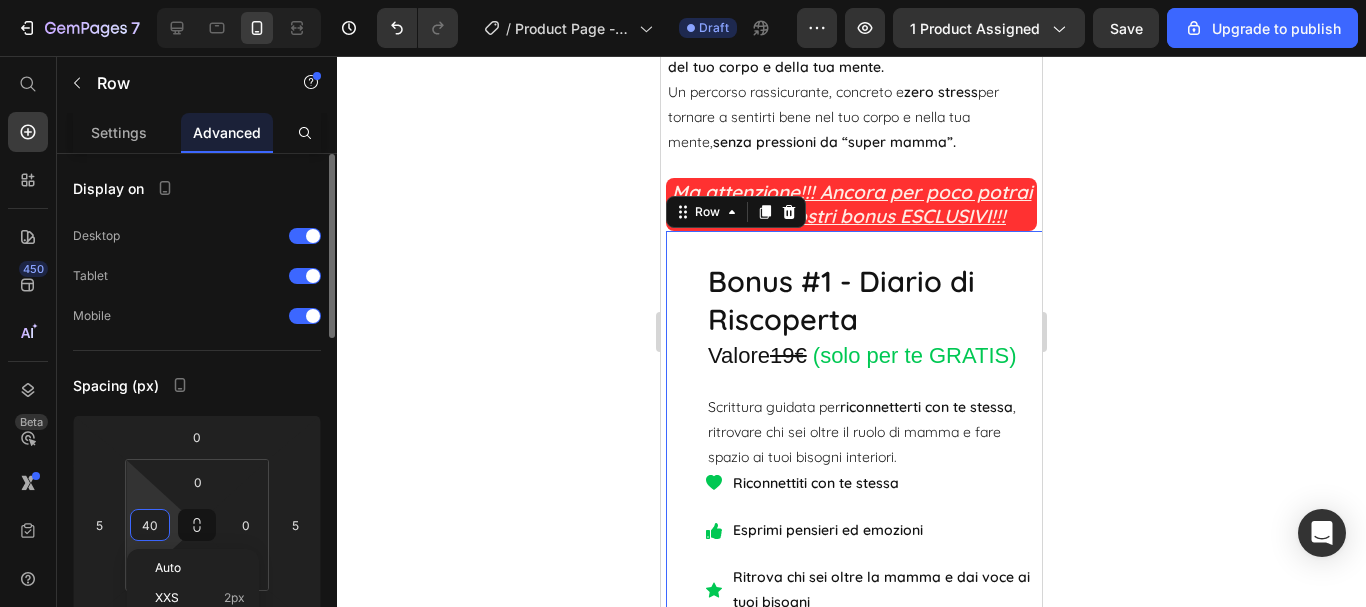 type on "0" 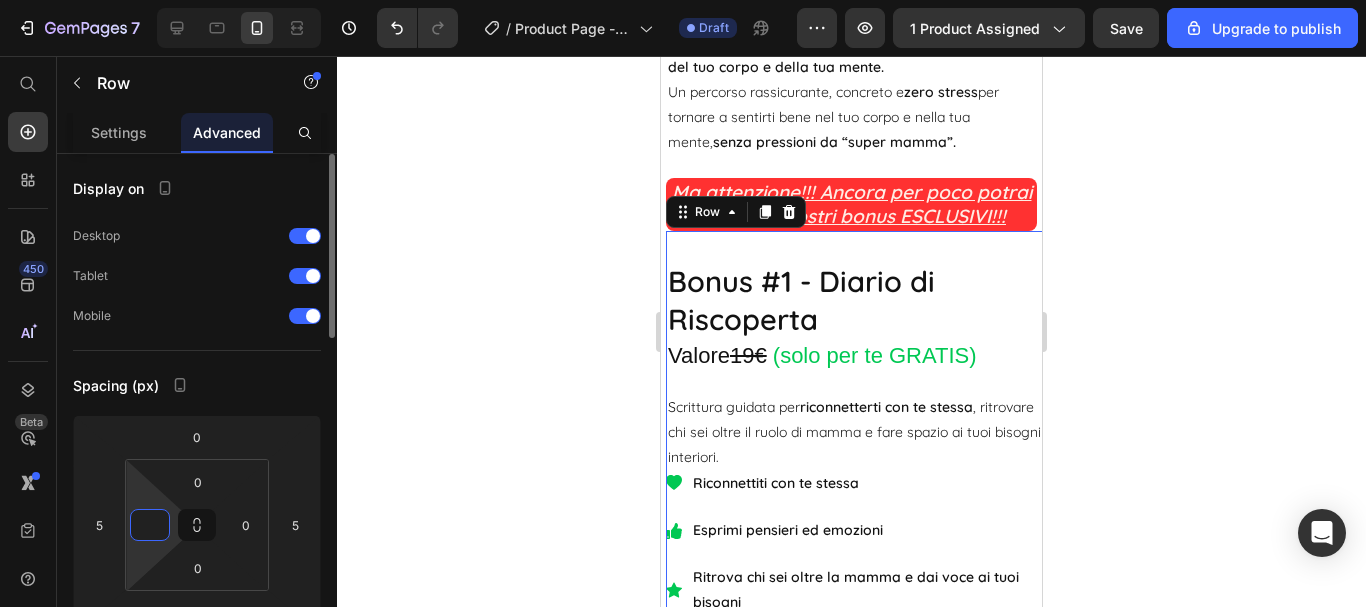 type on "5" 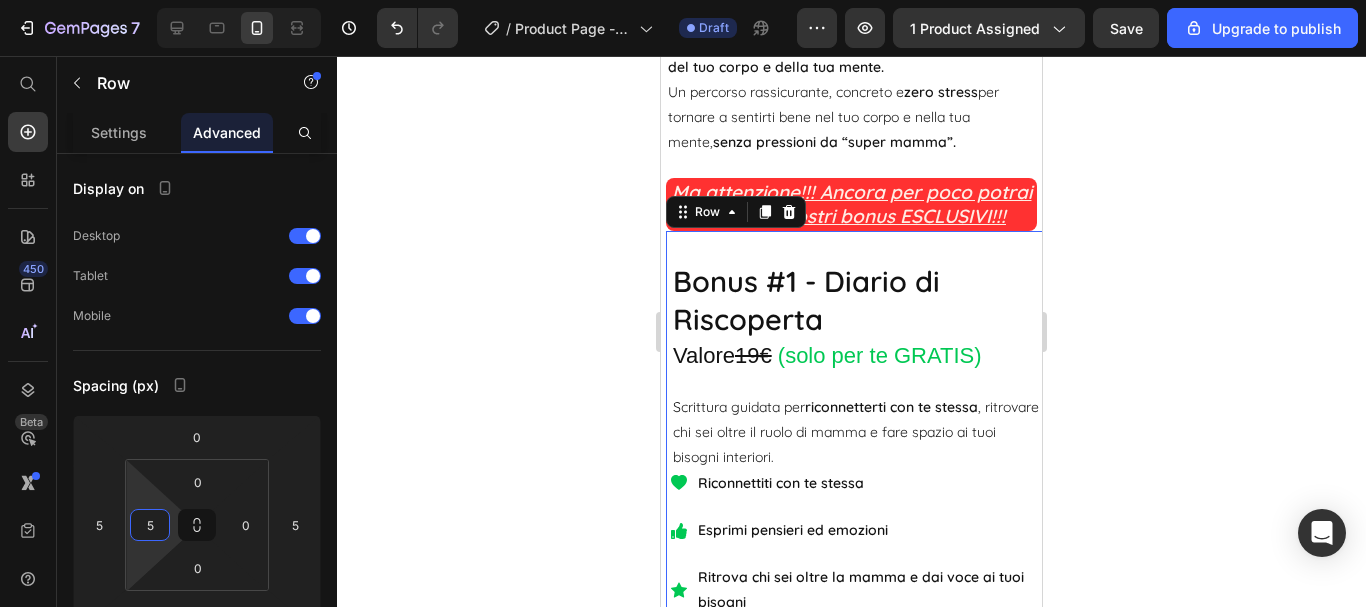 click 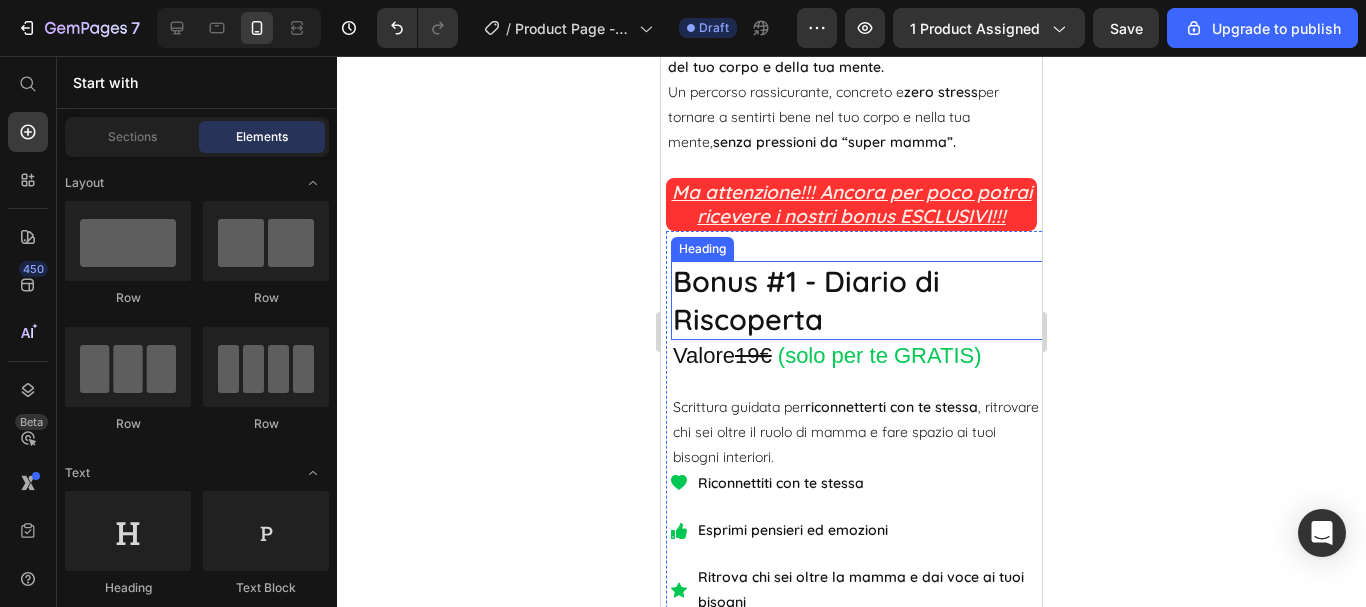 click on "Bonus #1 - Diario di Riscoperta" at bounding box center (859, 300) 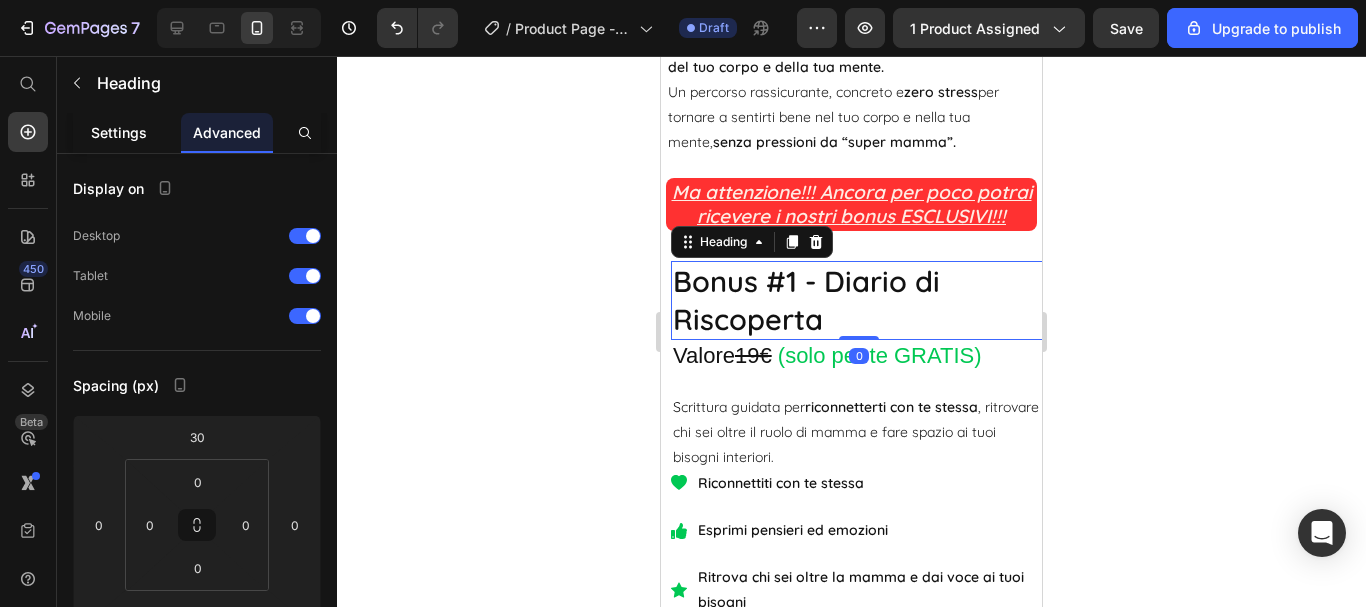 click on "Settings" at bounding box center (119, 132) 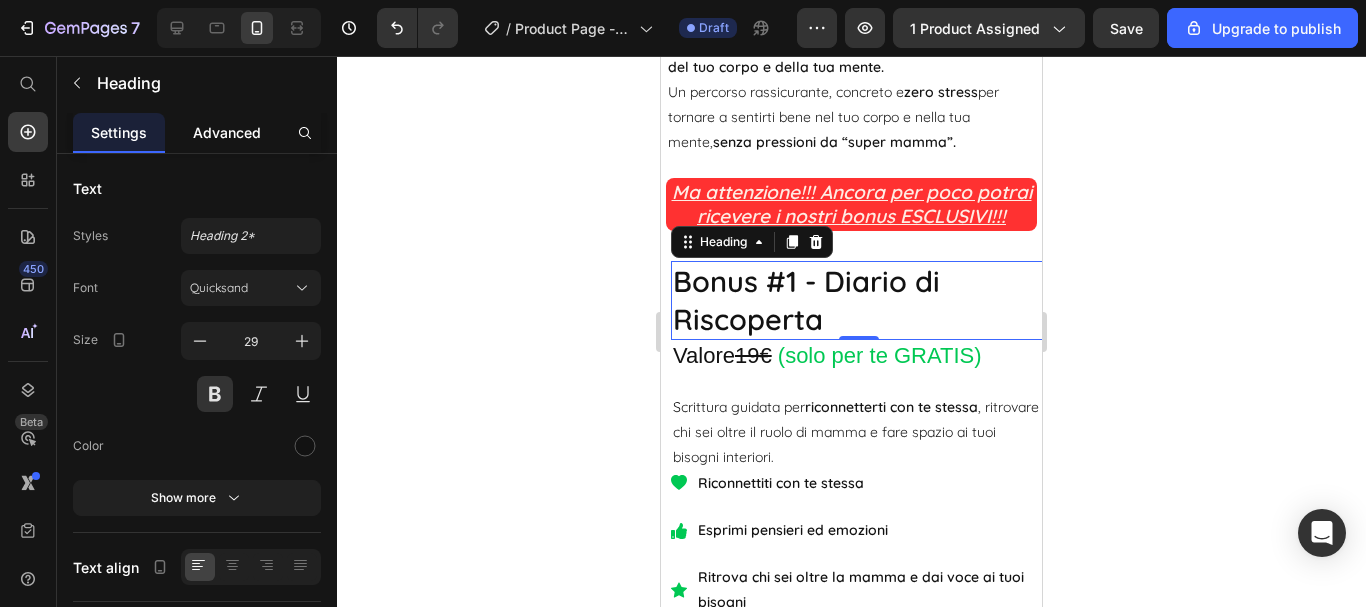 click on "Advanced" at bounding box center [227, 132] 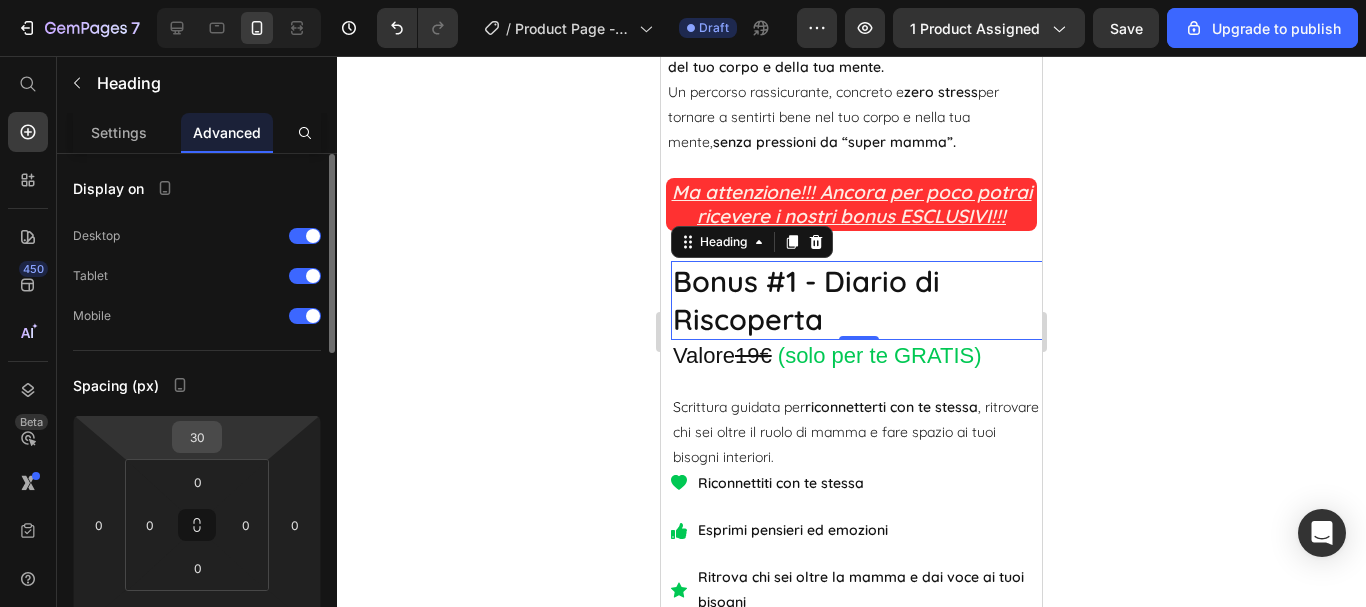 click on "30" at bounding box center (197, 437) 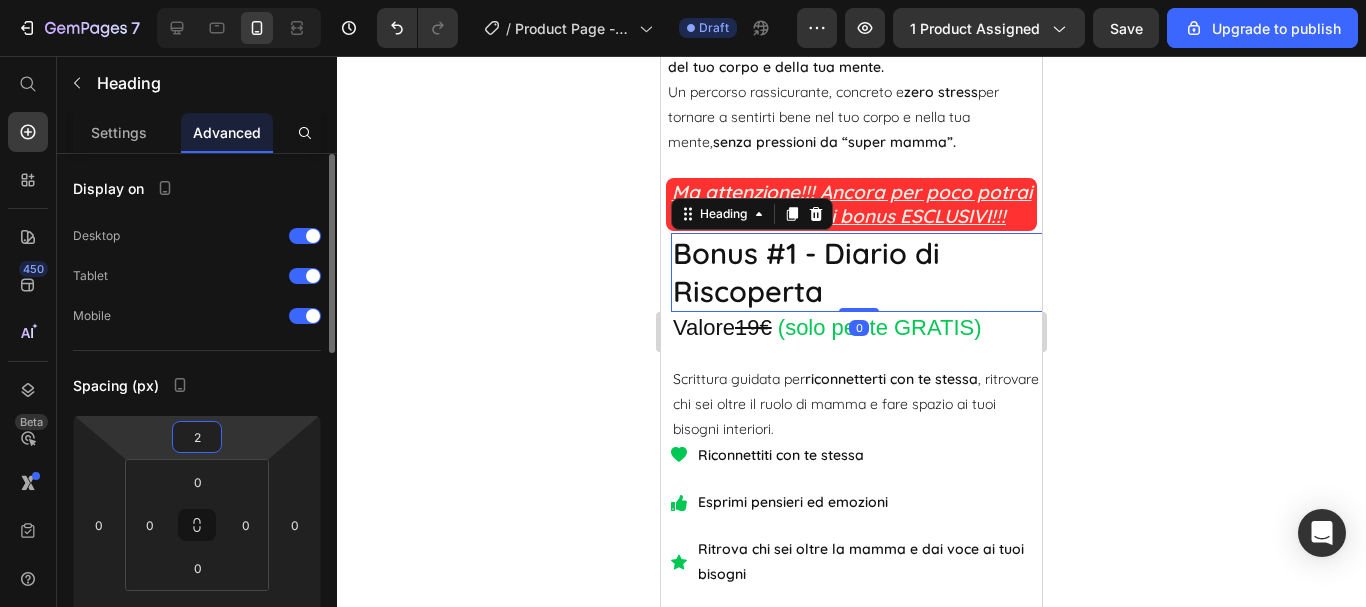 type on "20" 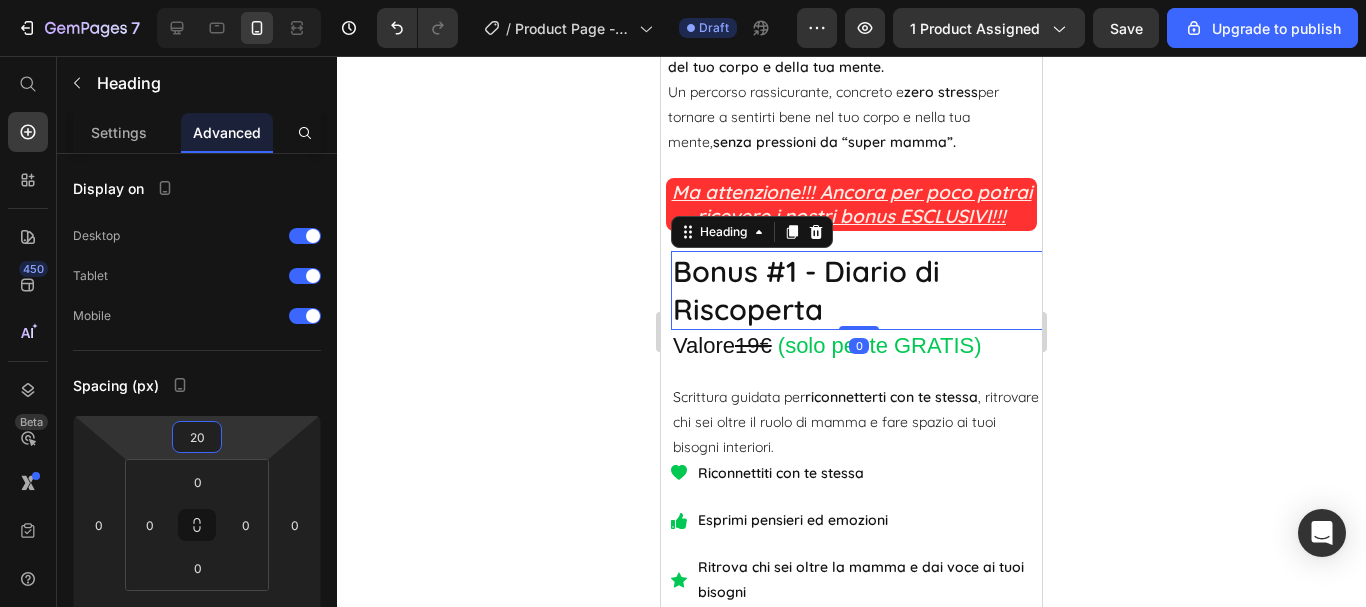click 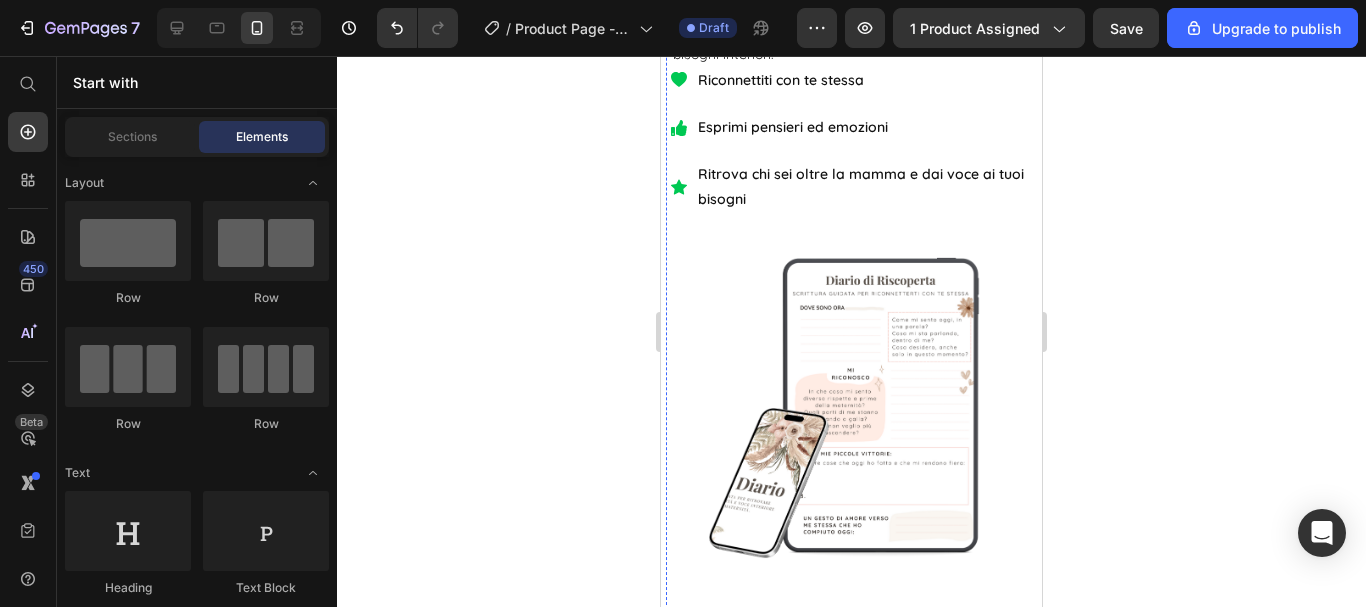 scroll, scrollTop: 6839, scrollLeft: 0, axis: vertical 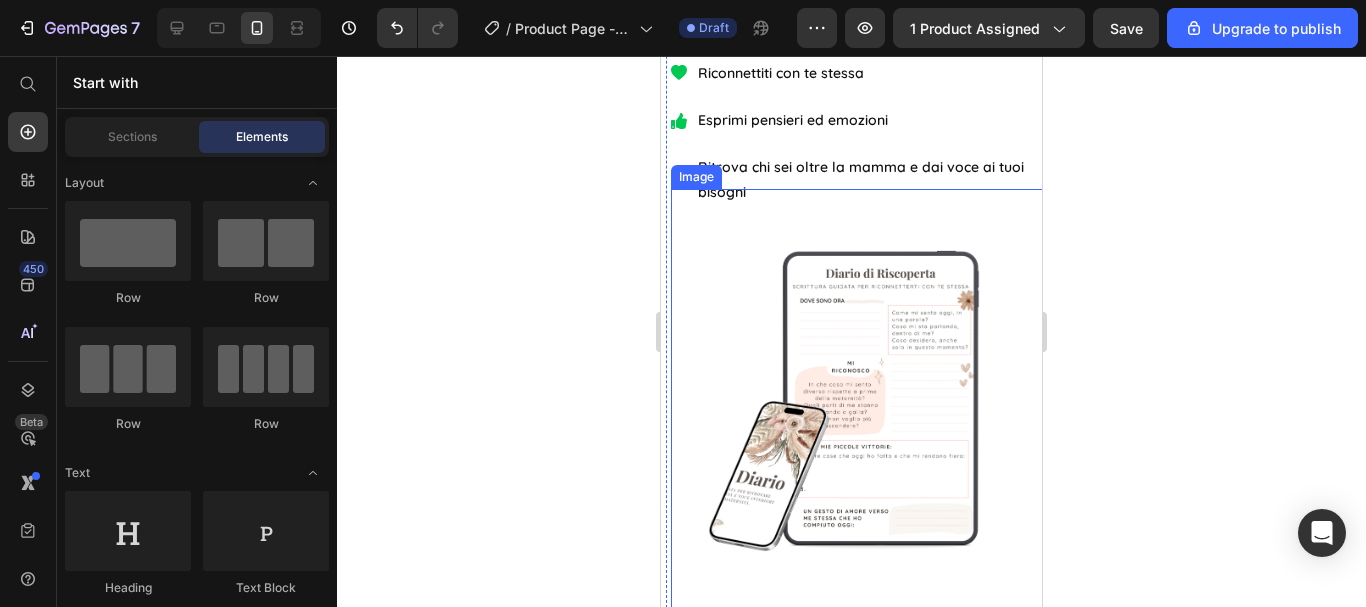 click at bounding box center [859, 401] 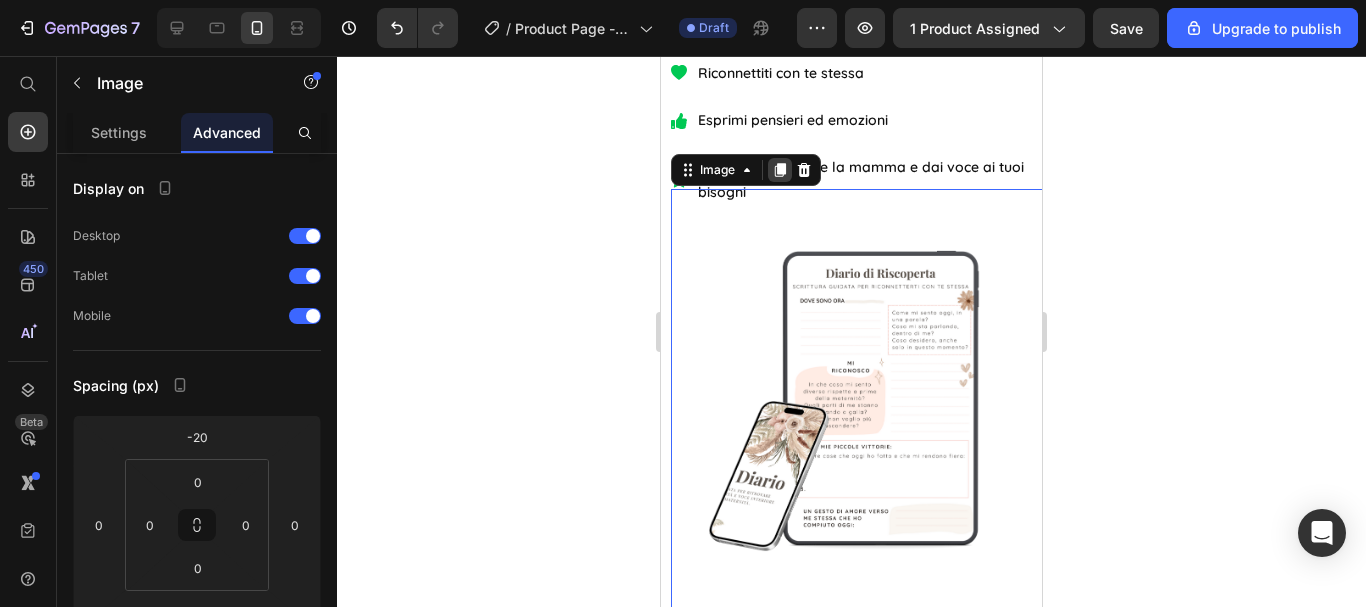 click 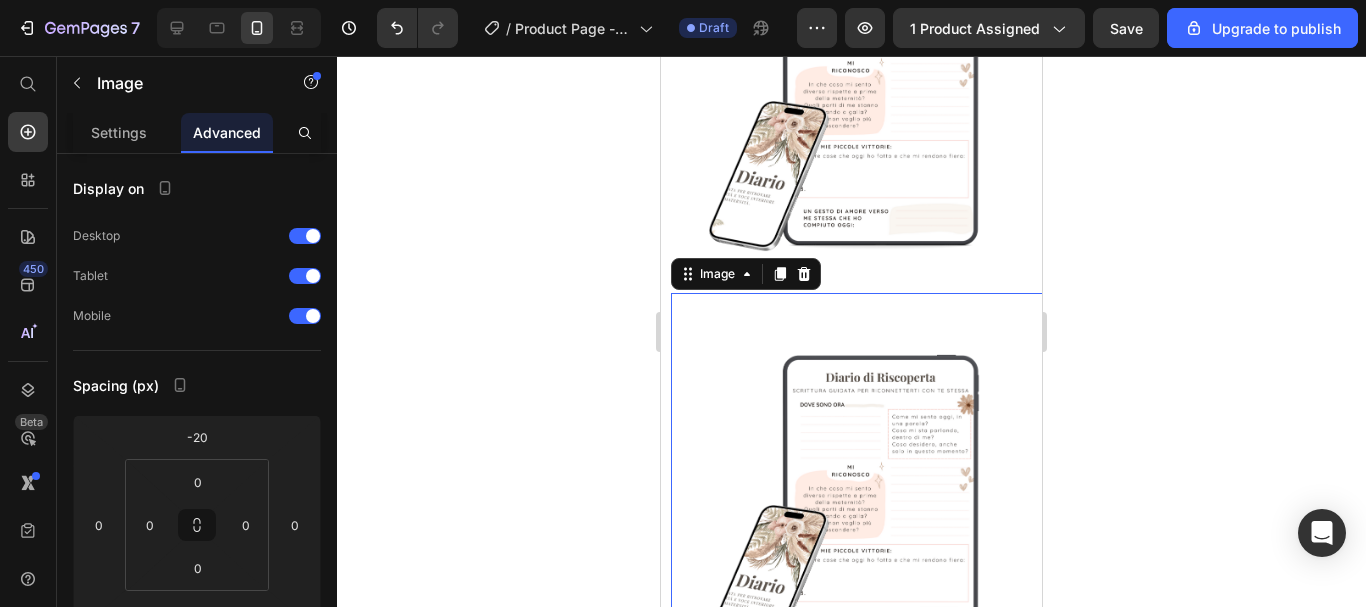 scroll, scrollTop: 7131, scrollLeft: 0, axis: vertical 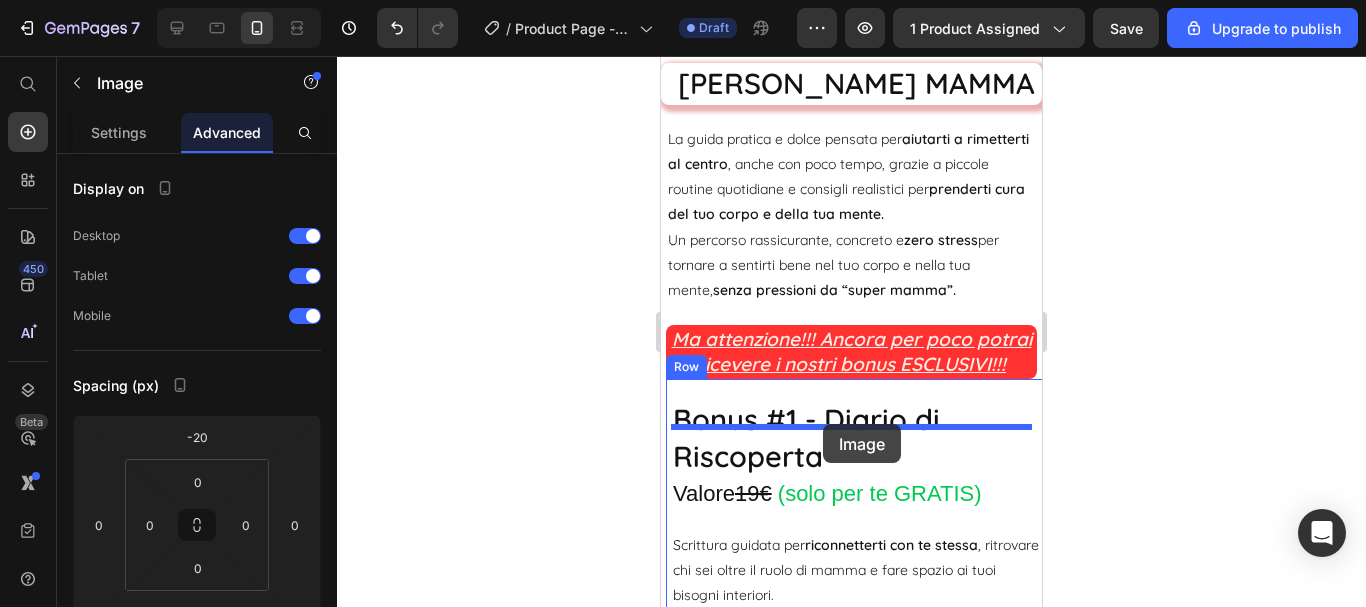 drag, startPoint x: 865, startPoint y: 457, endPoint x: 823, endPoint y: 424, distance: 53.413483 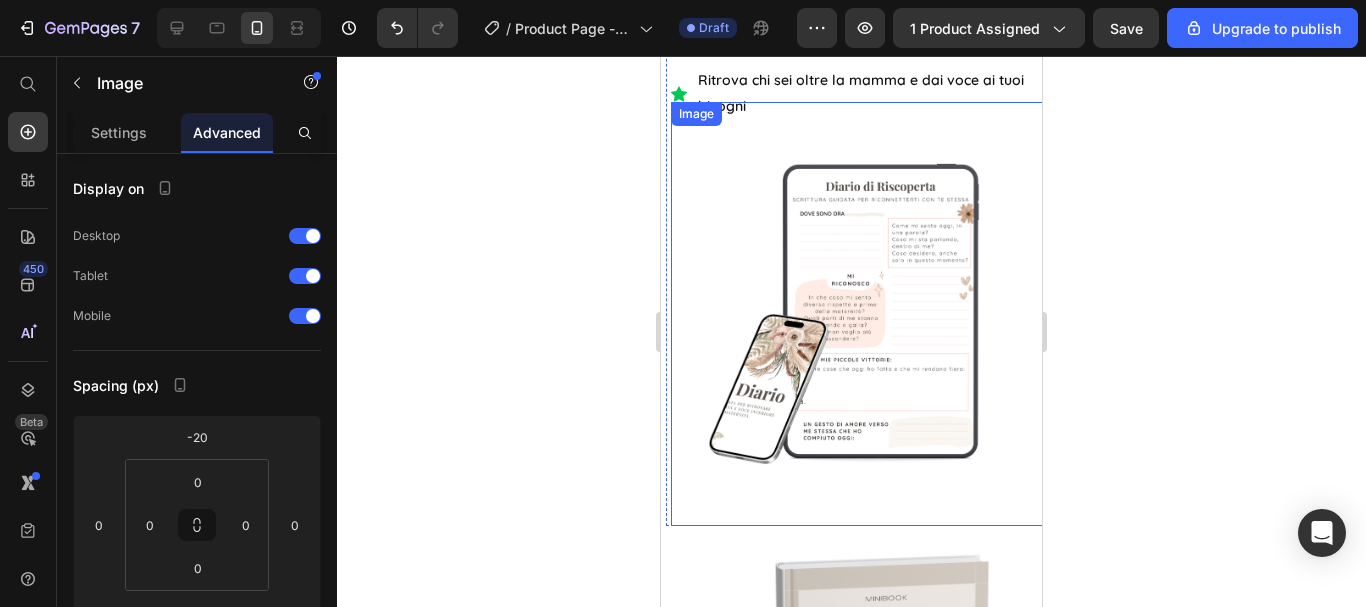 scroll, scrollTop: 7288, scrollLeft: 0, axis: vertical 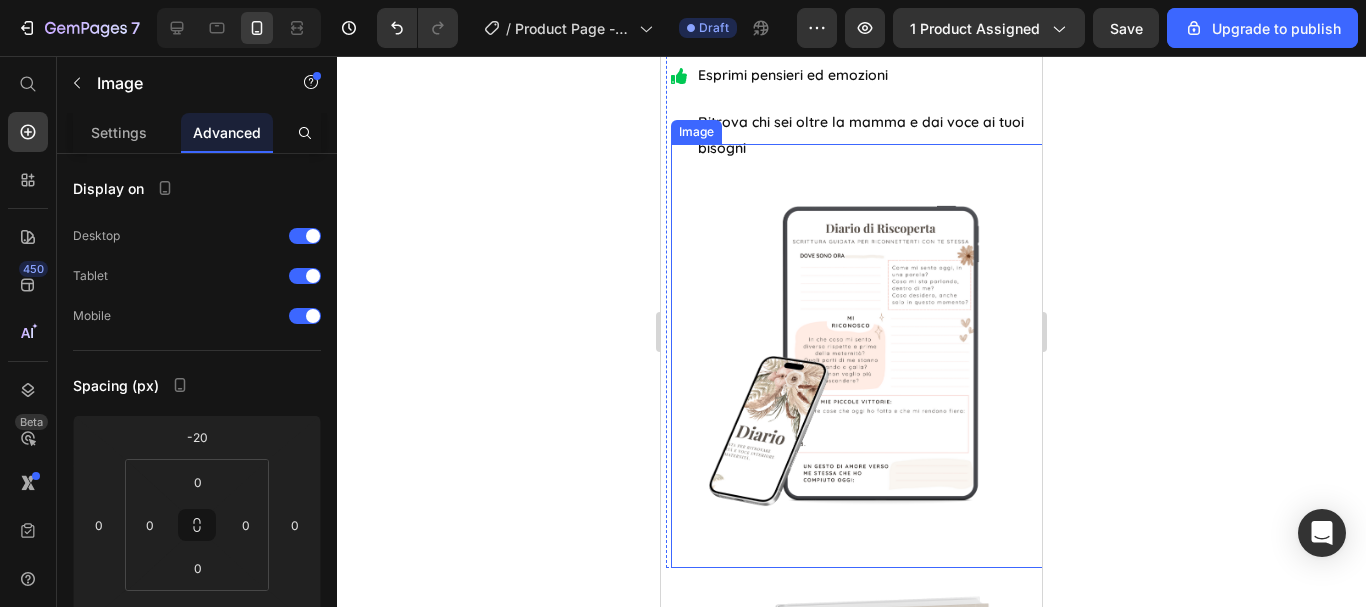 click at bounding box center [859, 356] 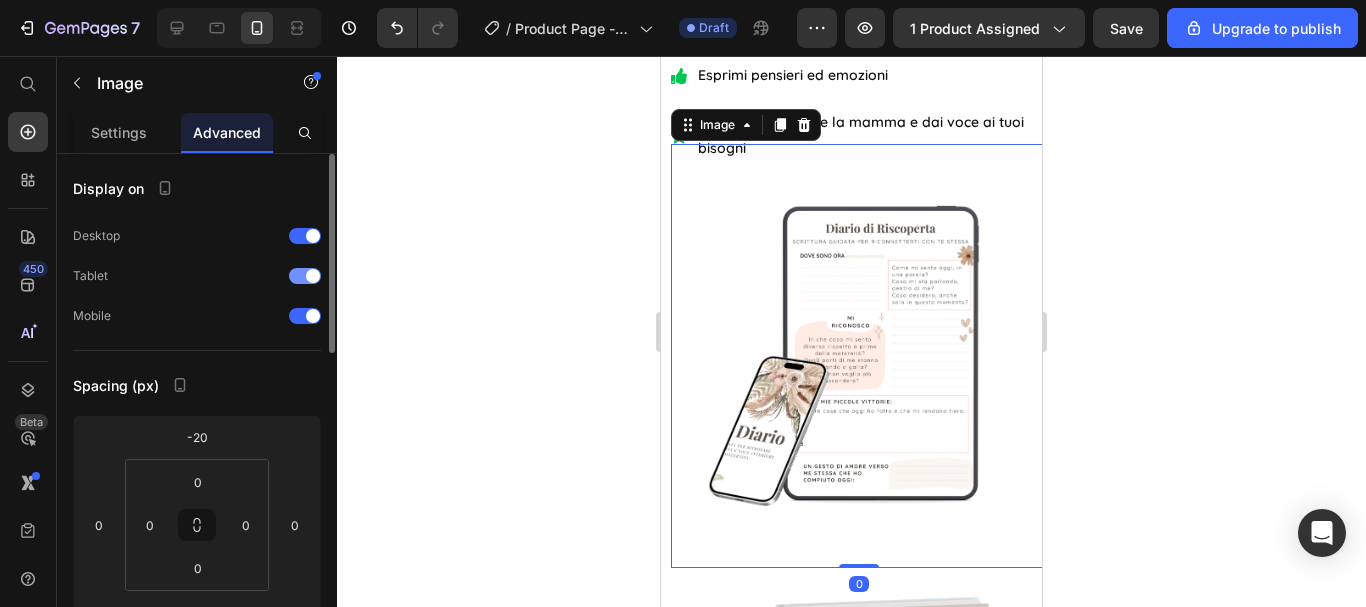 click at bounding box center (313, 276) 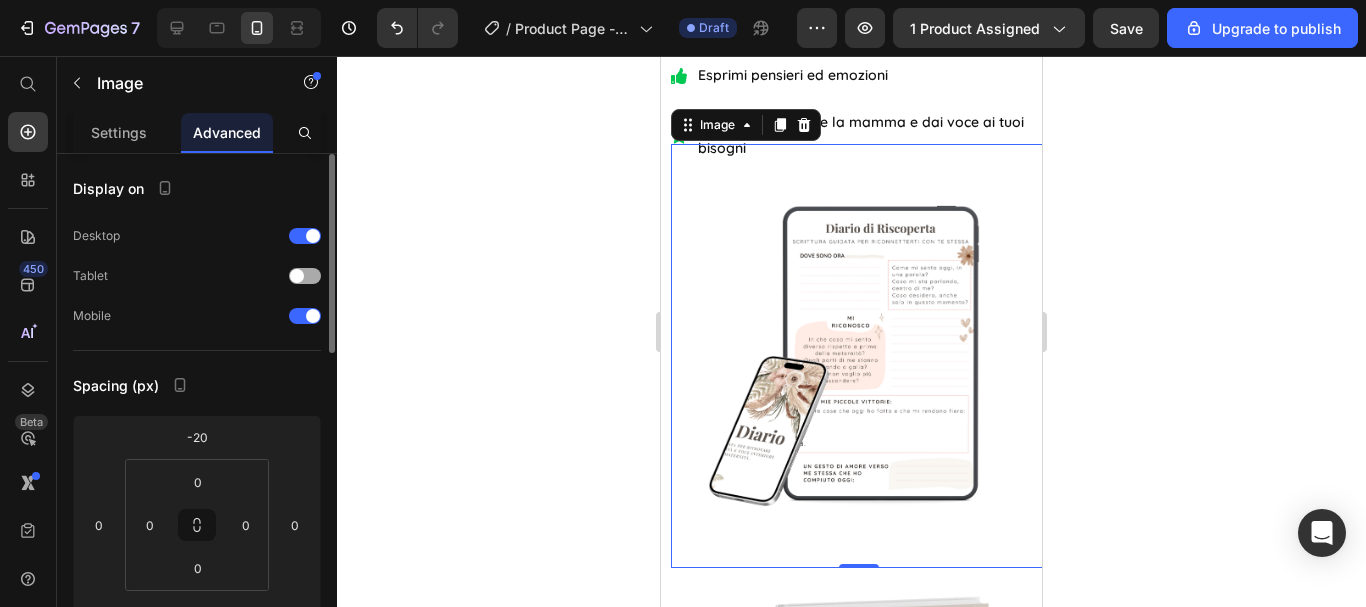 click at bounding box center (305, 276) 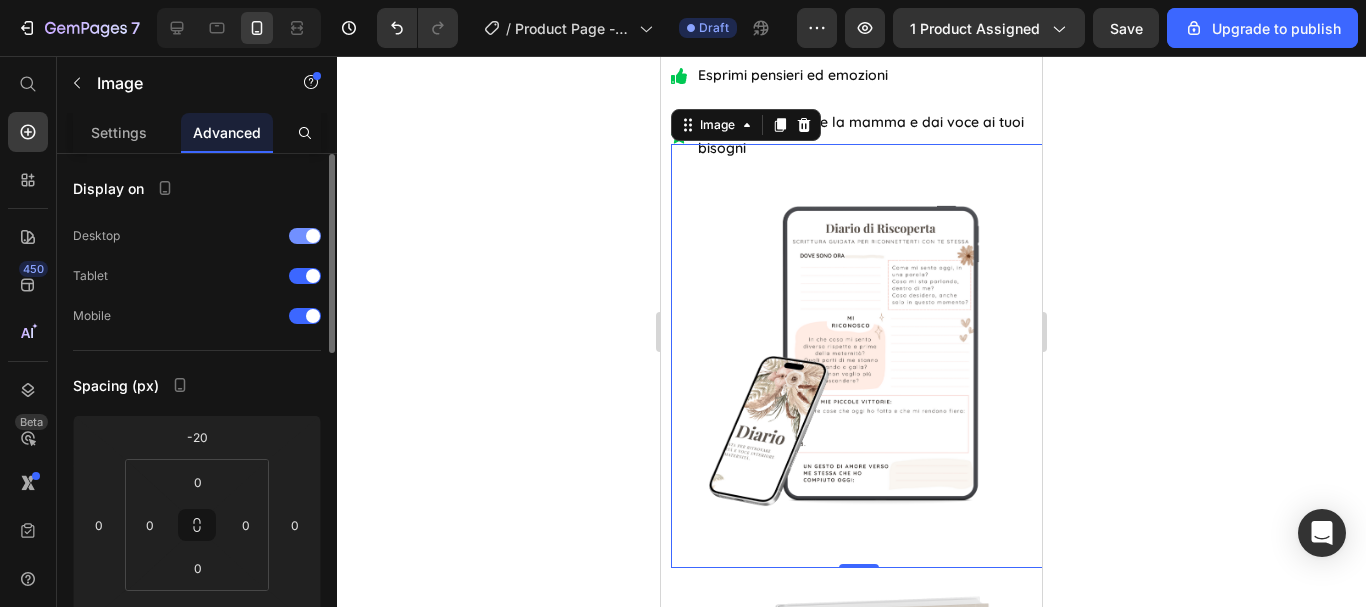 click at bounding box center [313, 236] 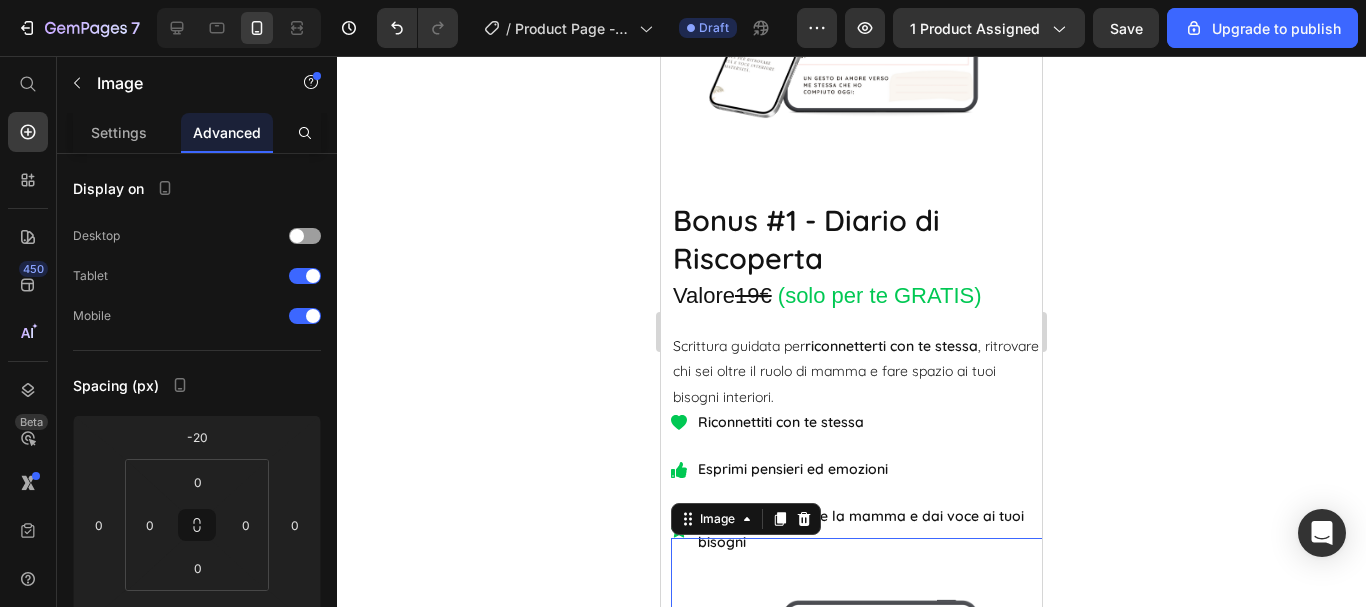 scroll, scrollTop: 6688, scrollLeft: 0, axis: vertical 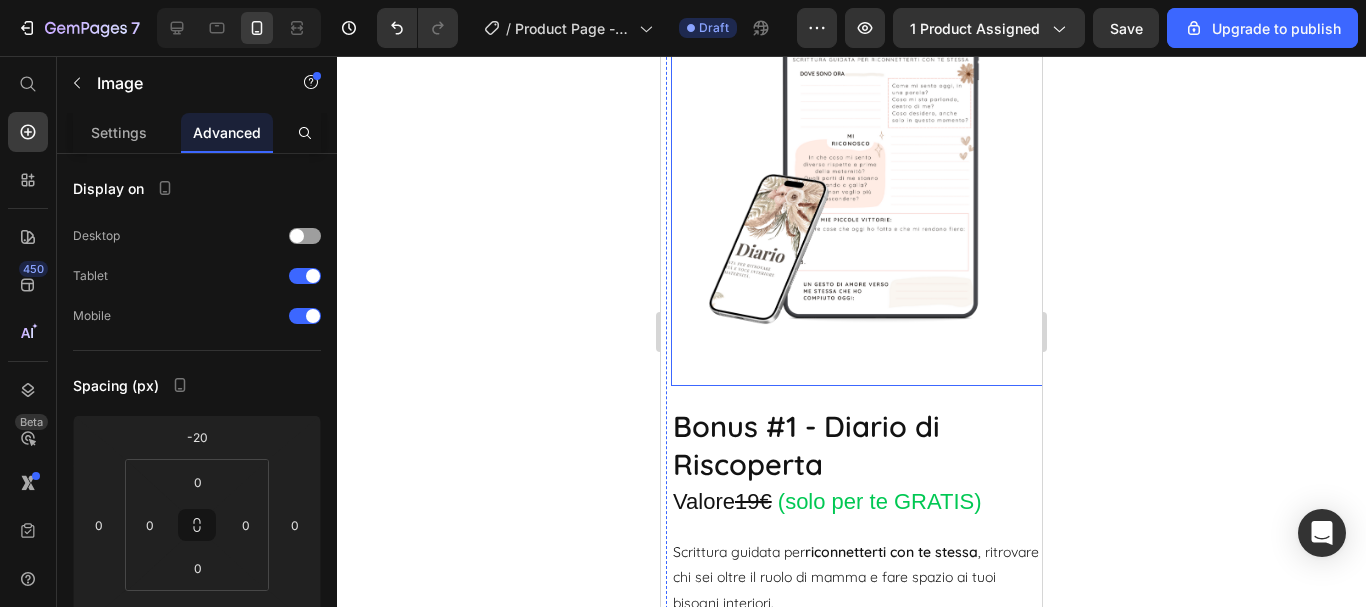 click at bounding box center [859, 174] 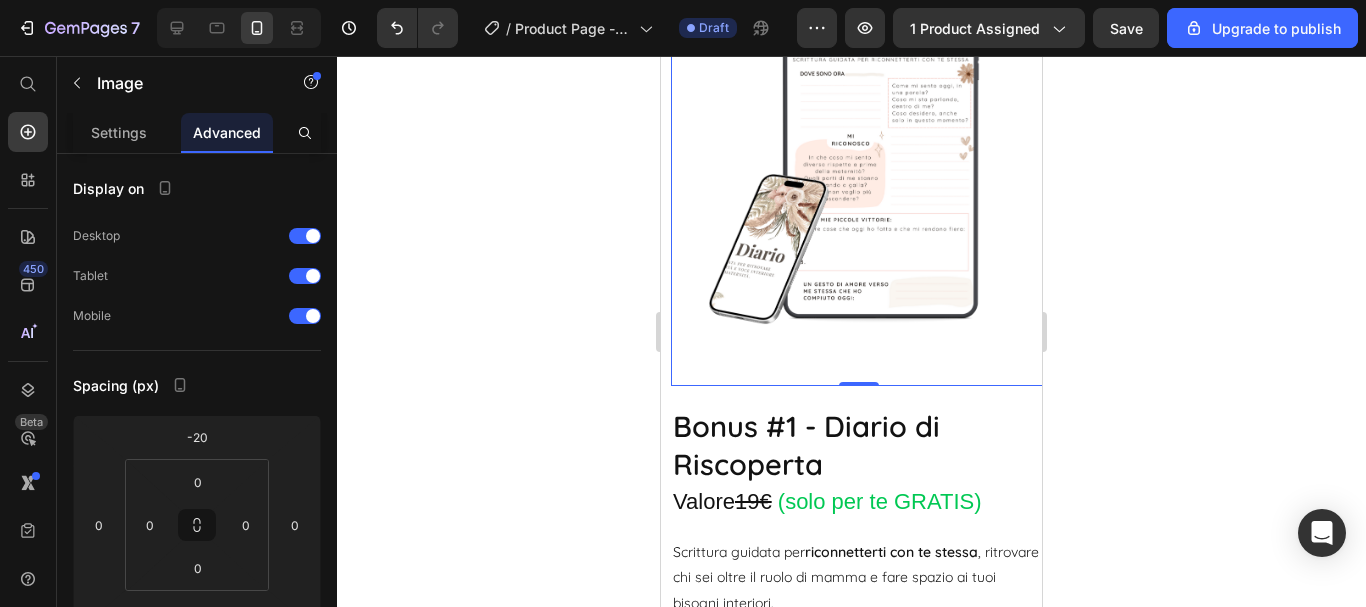 click at bounding box center (859, 174) 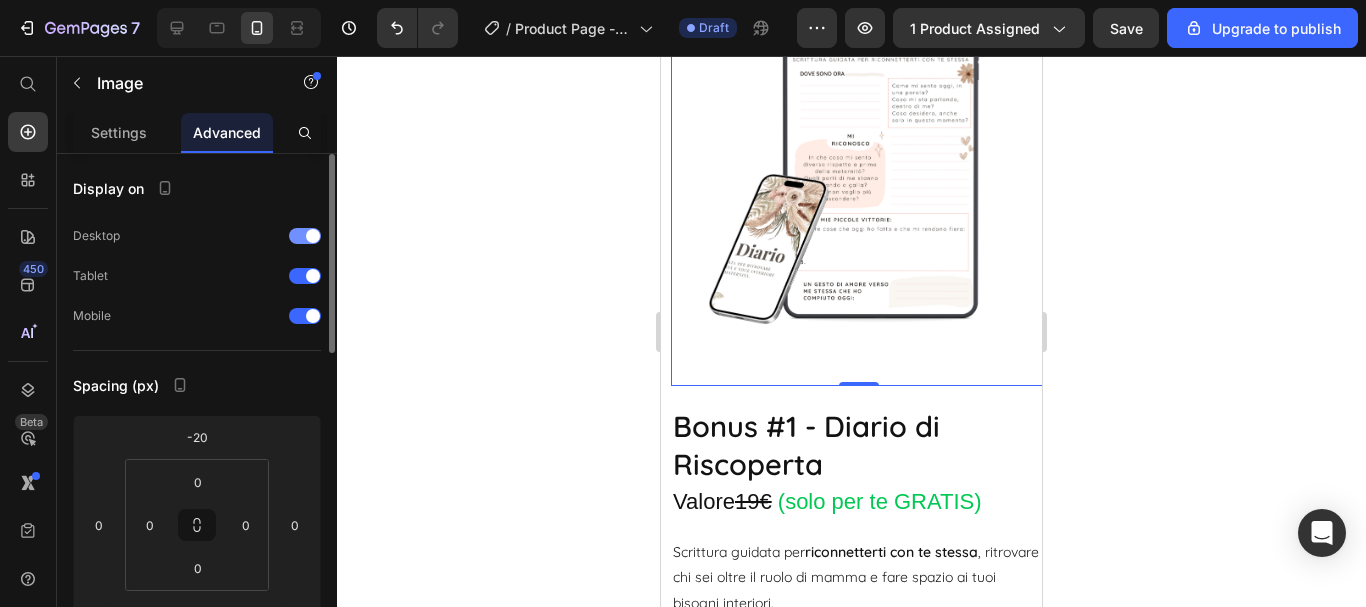 click at bounding box center (313, 236) 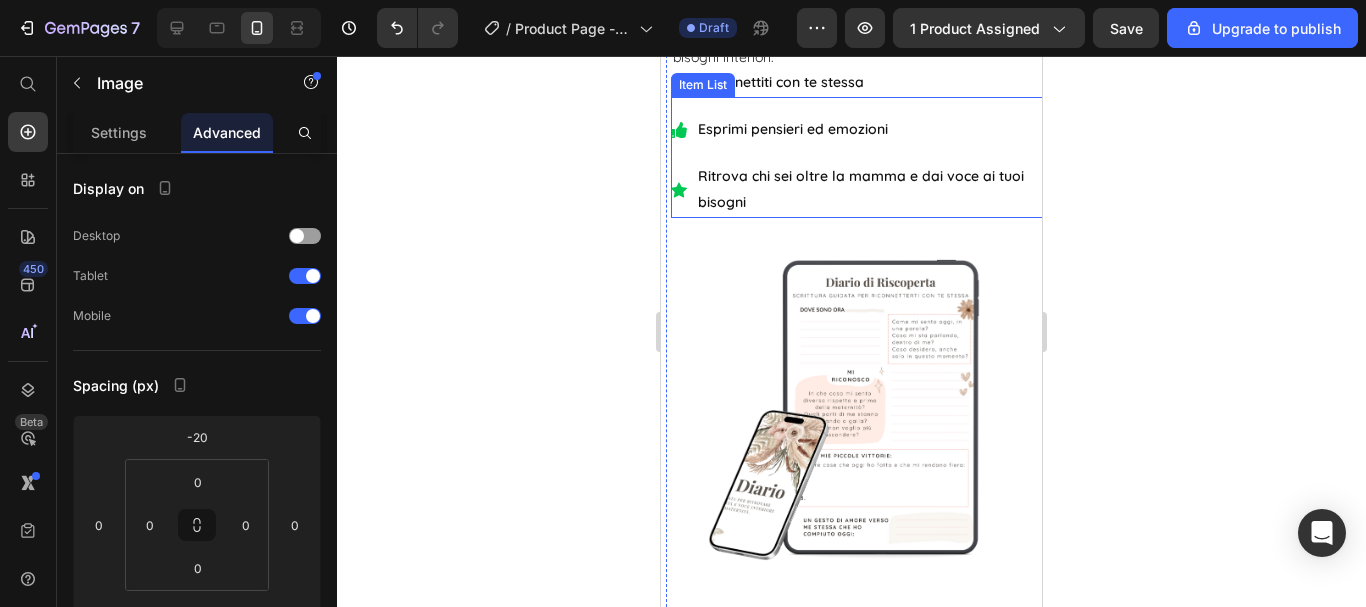 scroll, scrollTop: 7288, scrollLeft: 0, axis: vertical 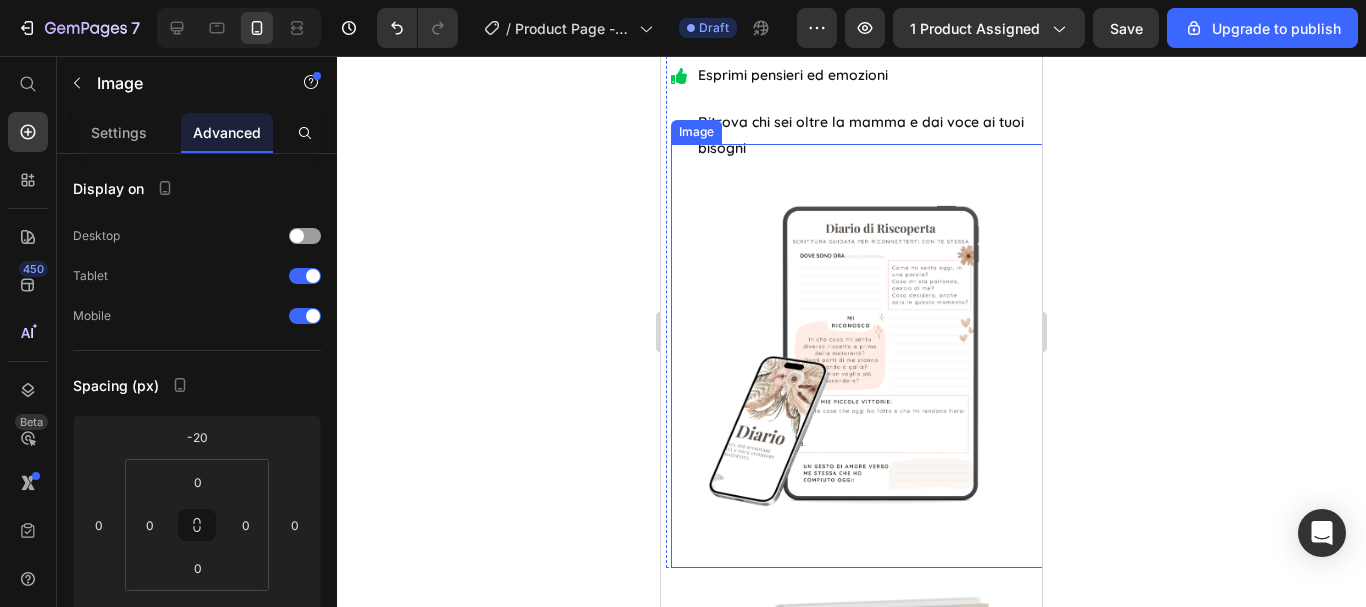 click at bounding box center [859, 356] 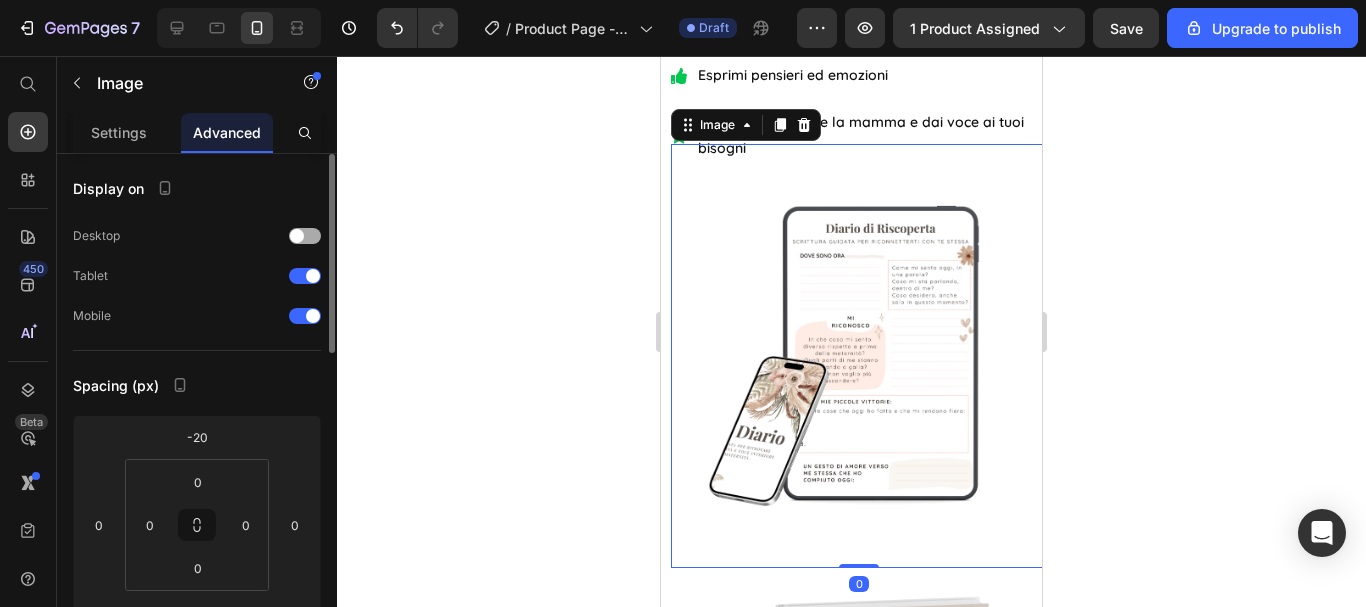 click at bounding box center (305, 236) 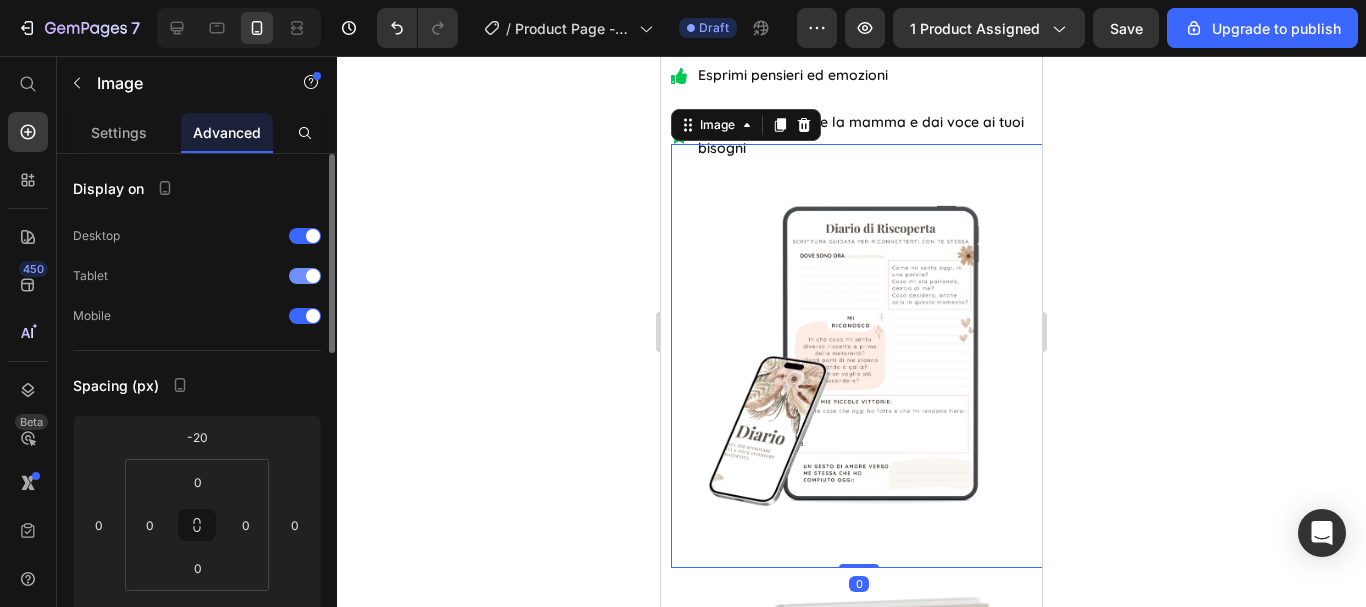 click at bounding box center (313, 276) 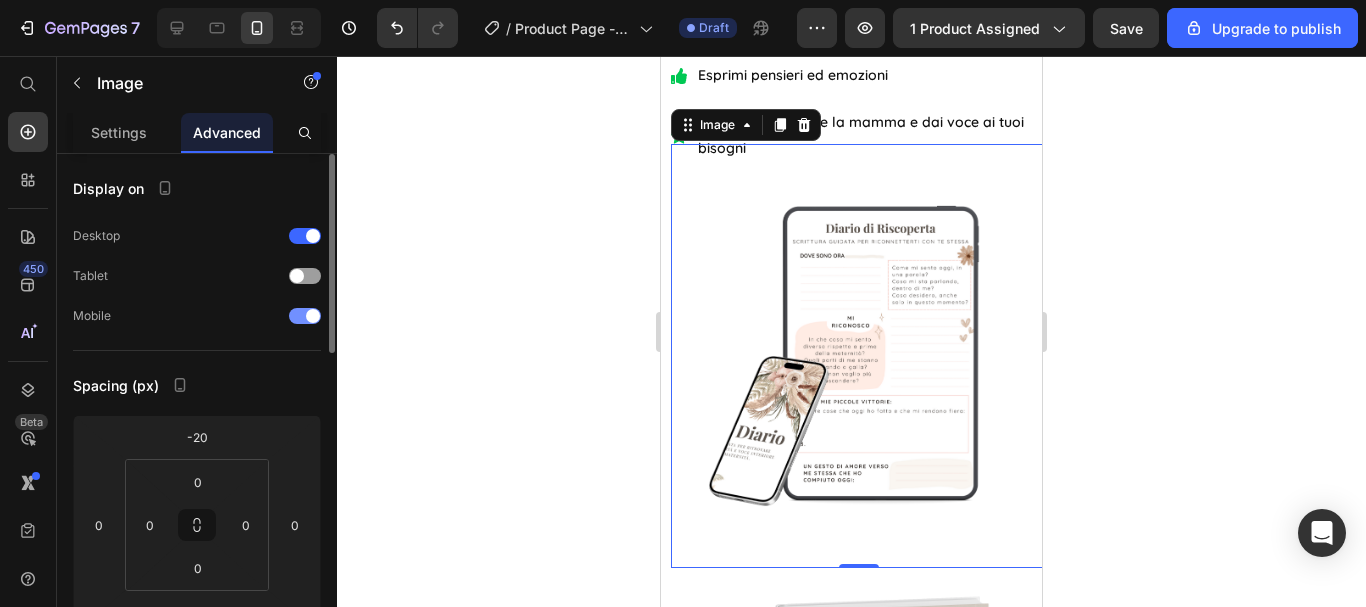 click on "Mobile" at bounding box center [197, 316] 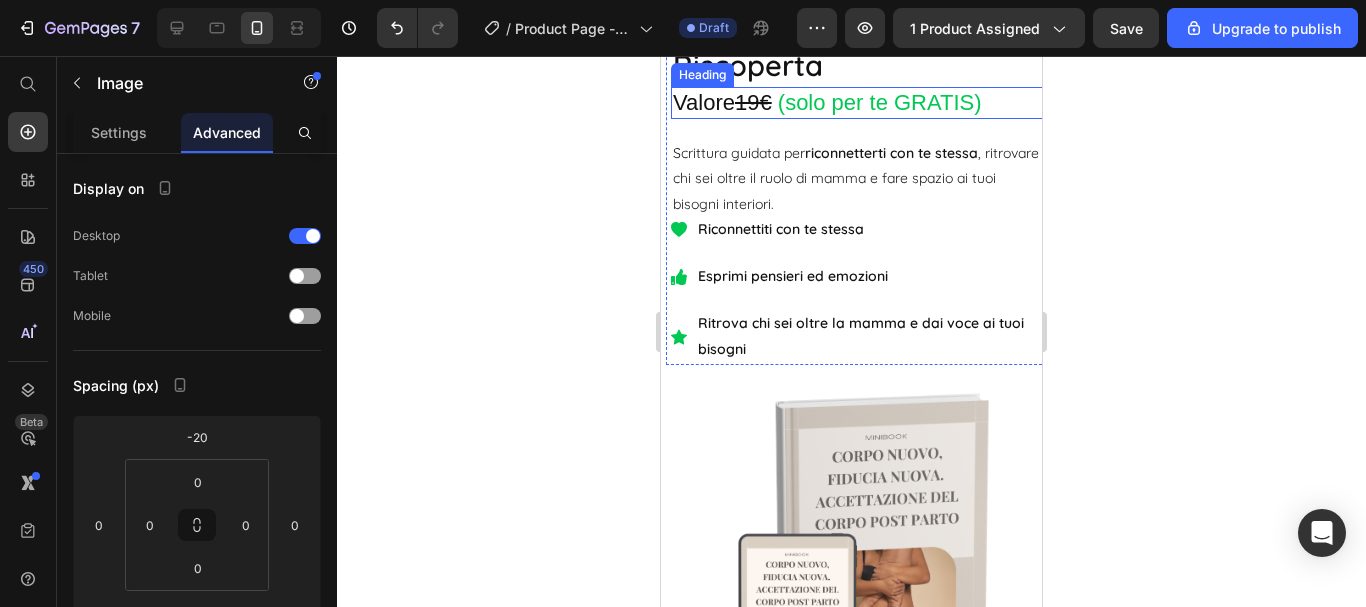 scroll, scrollTop: 6888, scrollLeft: 0, axis: vertical 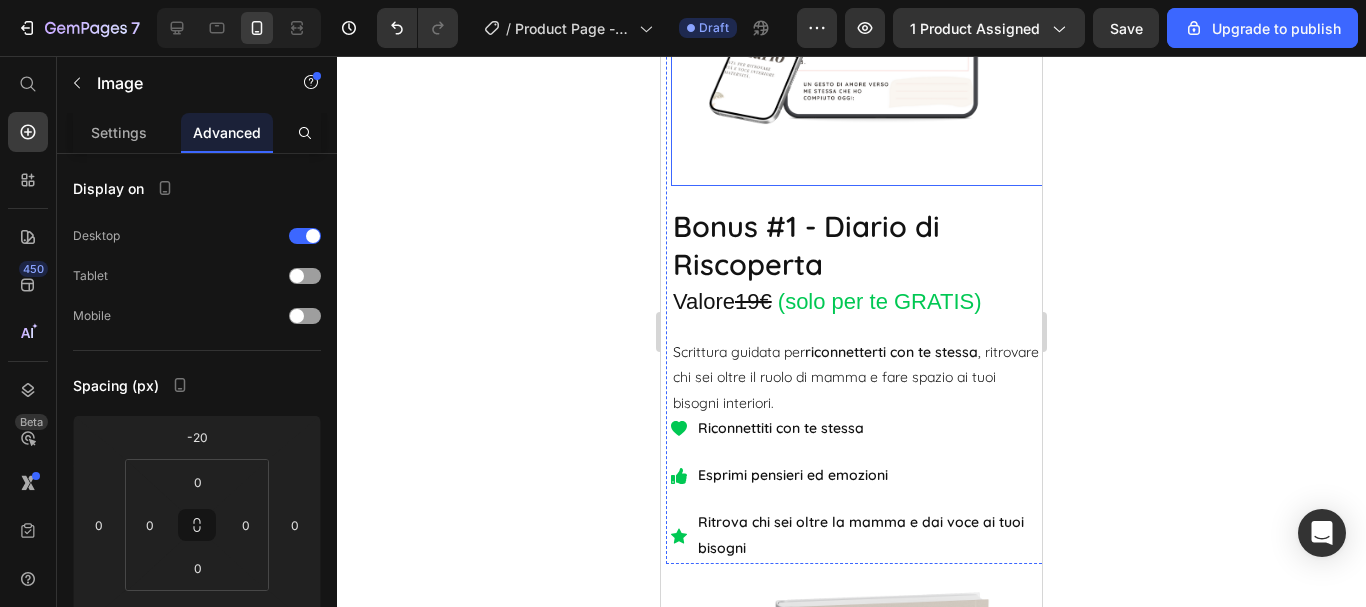 click at bounding box center (859, -26) 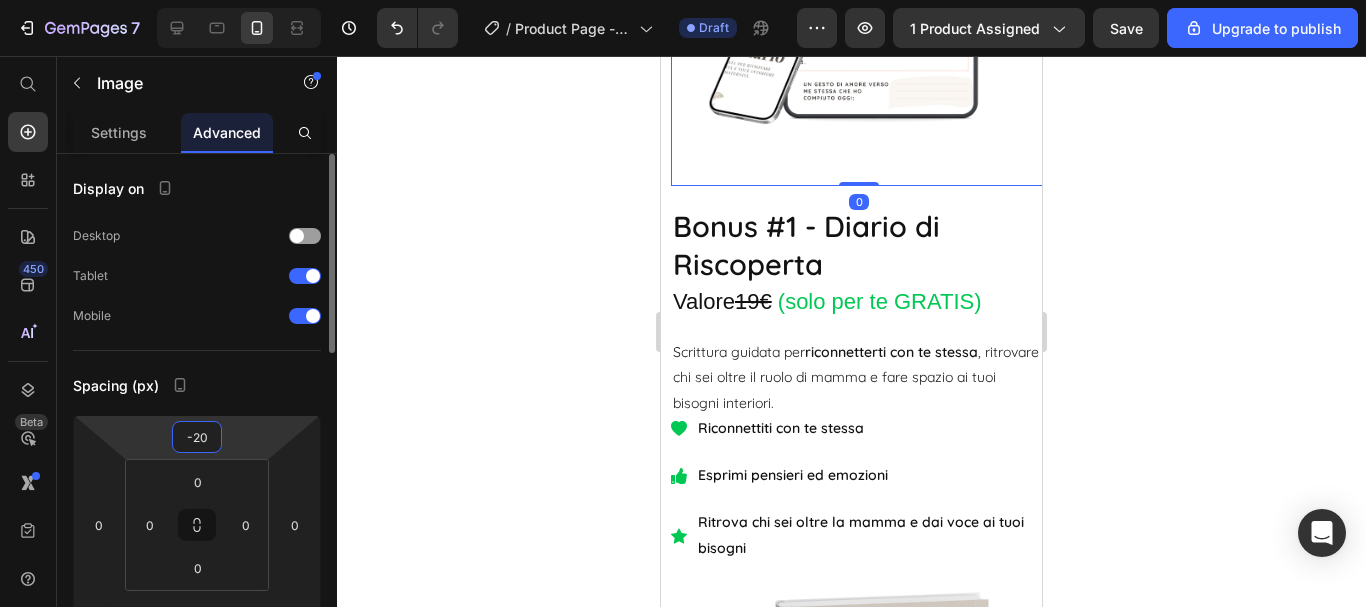 click on "-20" at bounding box center (197, 437) 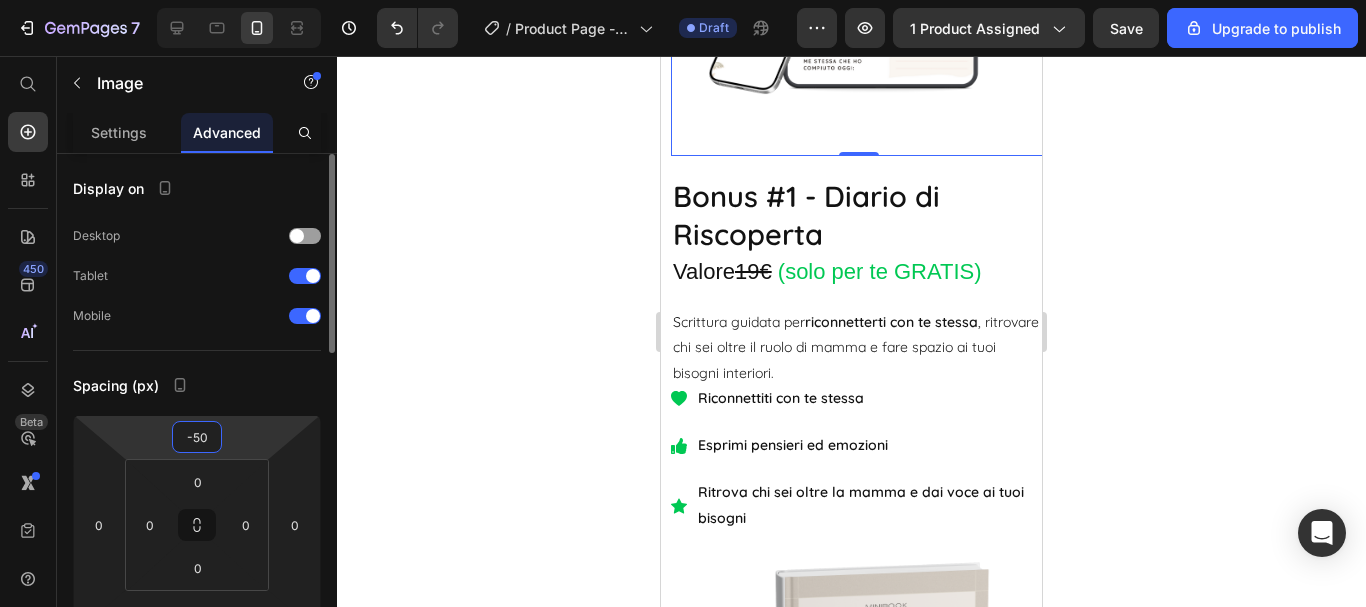 type on "-5" 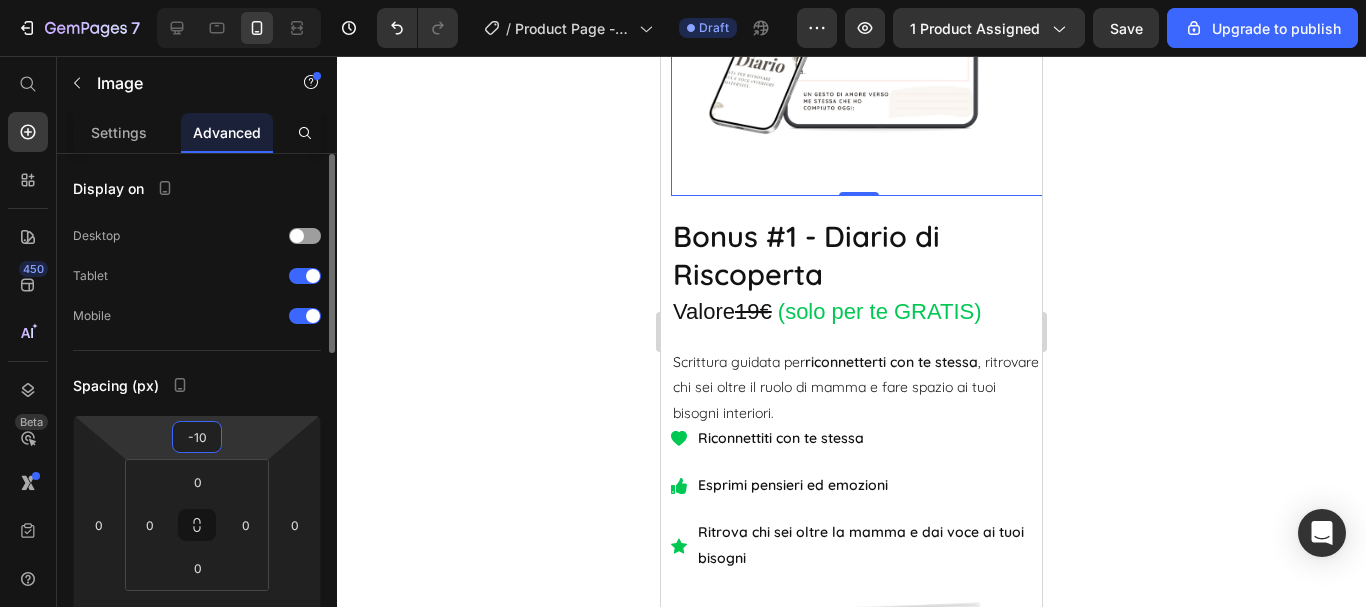 type on "-100" 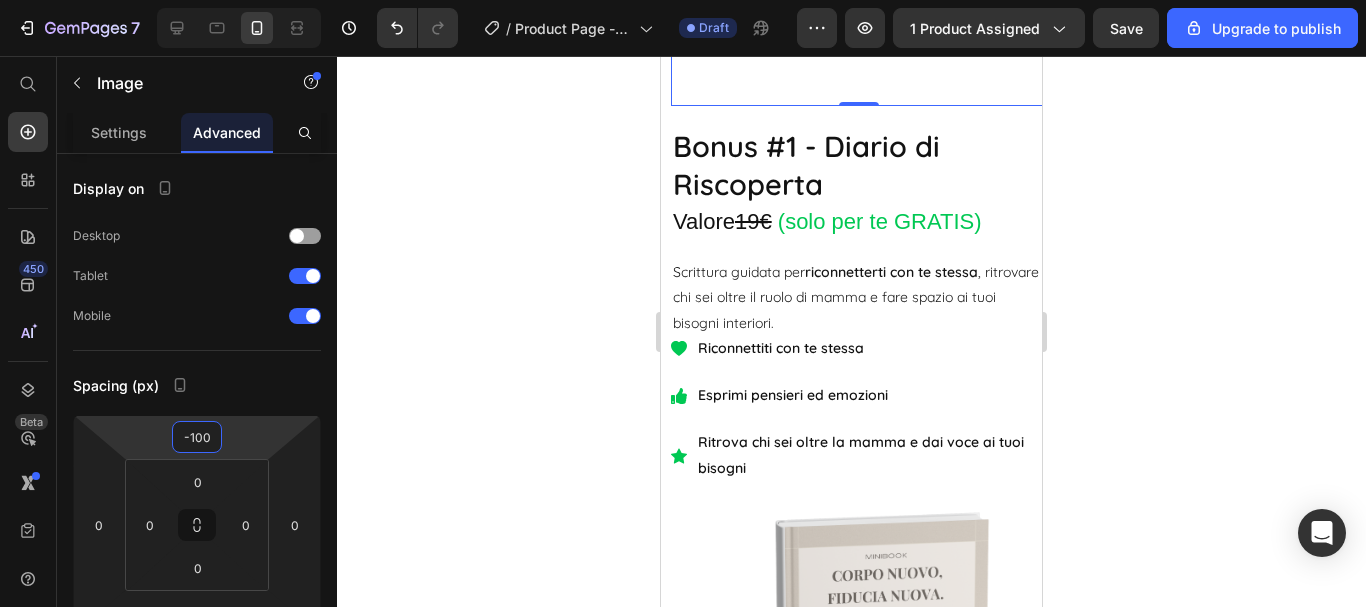 click 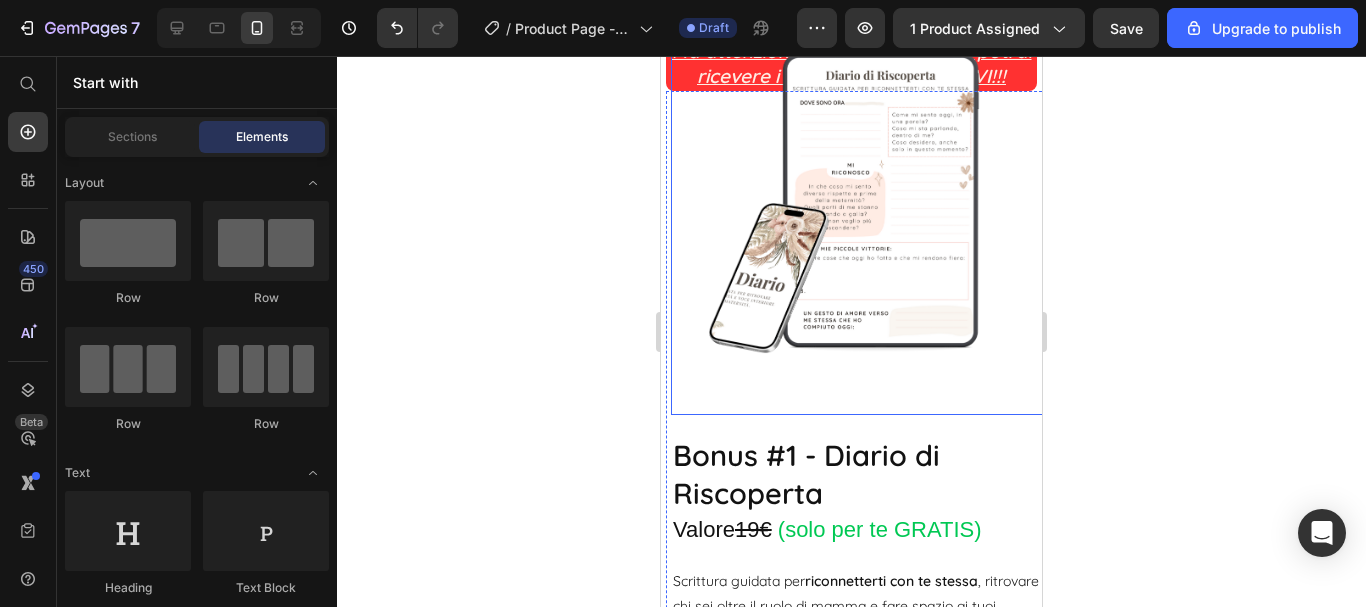 scroll, scrollTop: 6388, scrollLeft: 0, axis: vertical 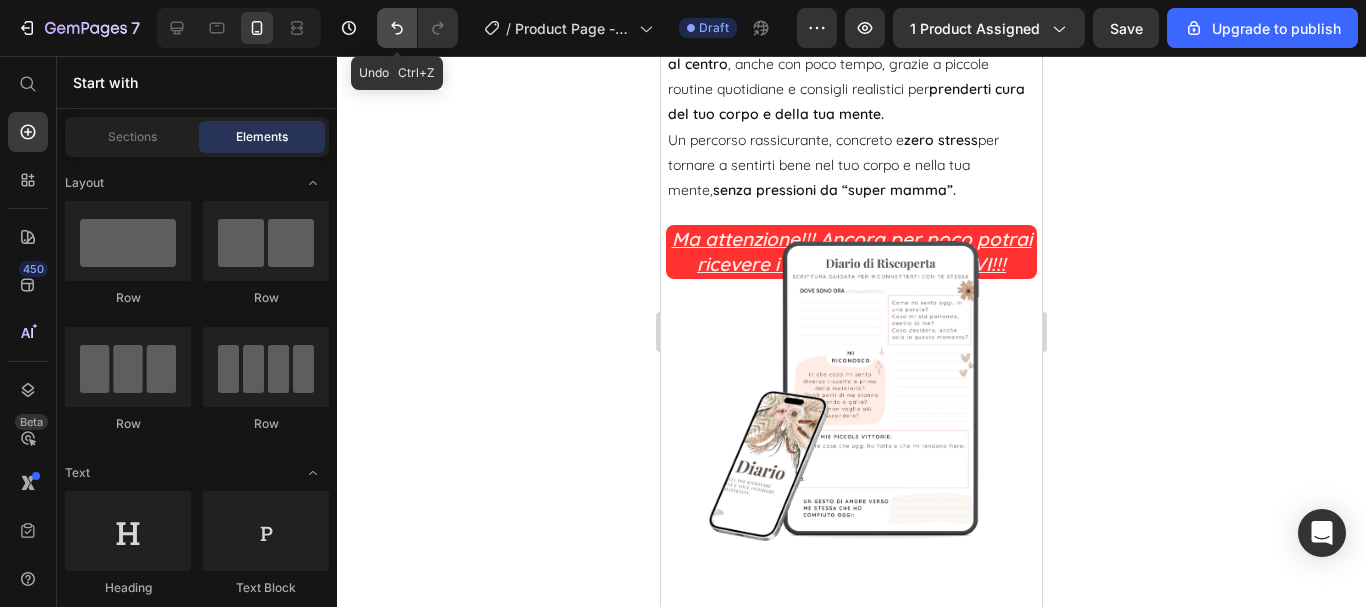 click 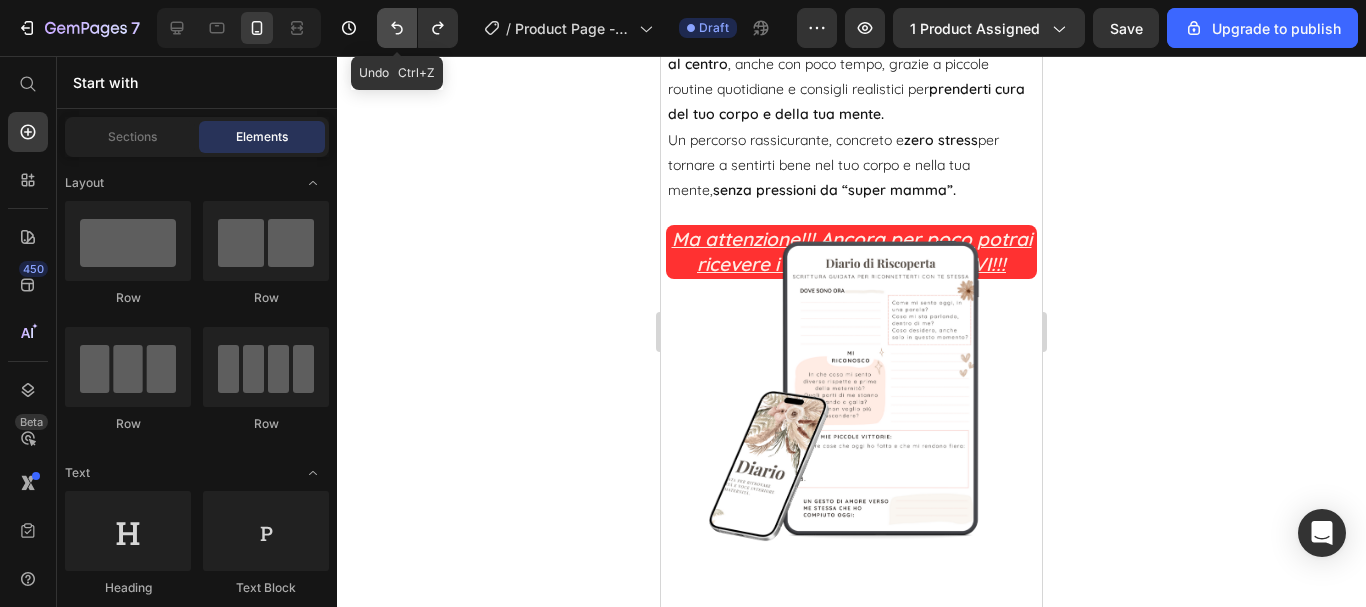 click 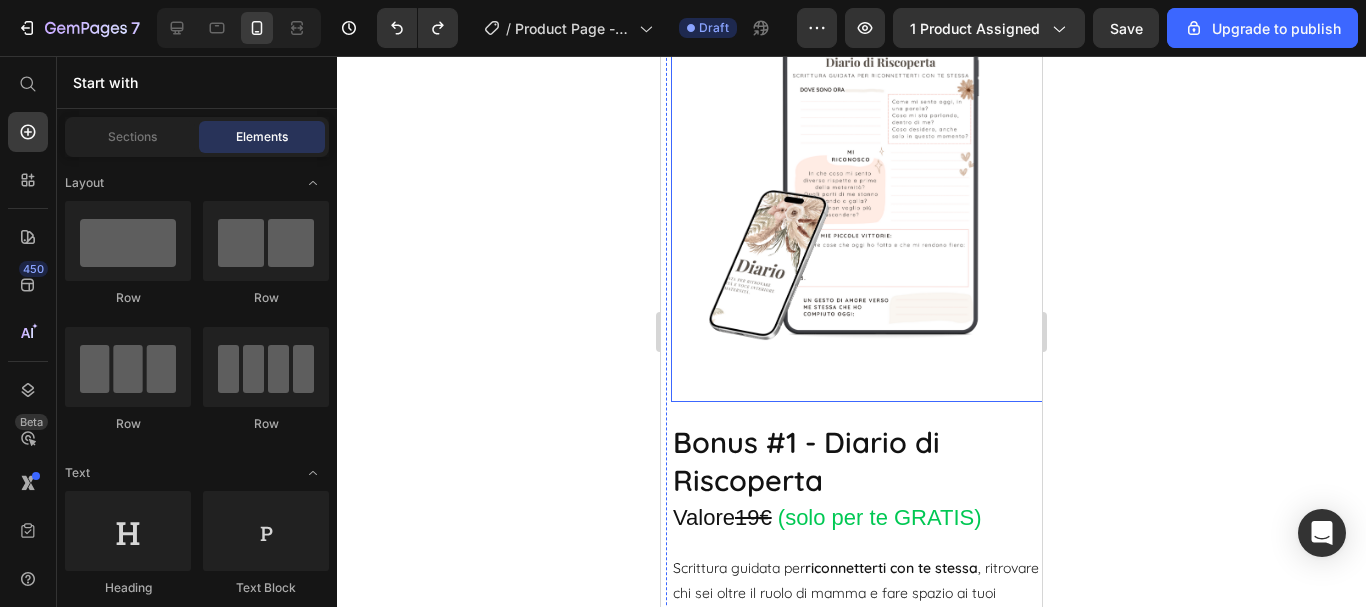 scroll, scrollTop: 6688, scrollLeft: 0, axis: vertical 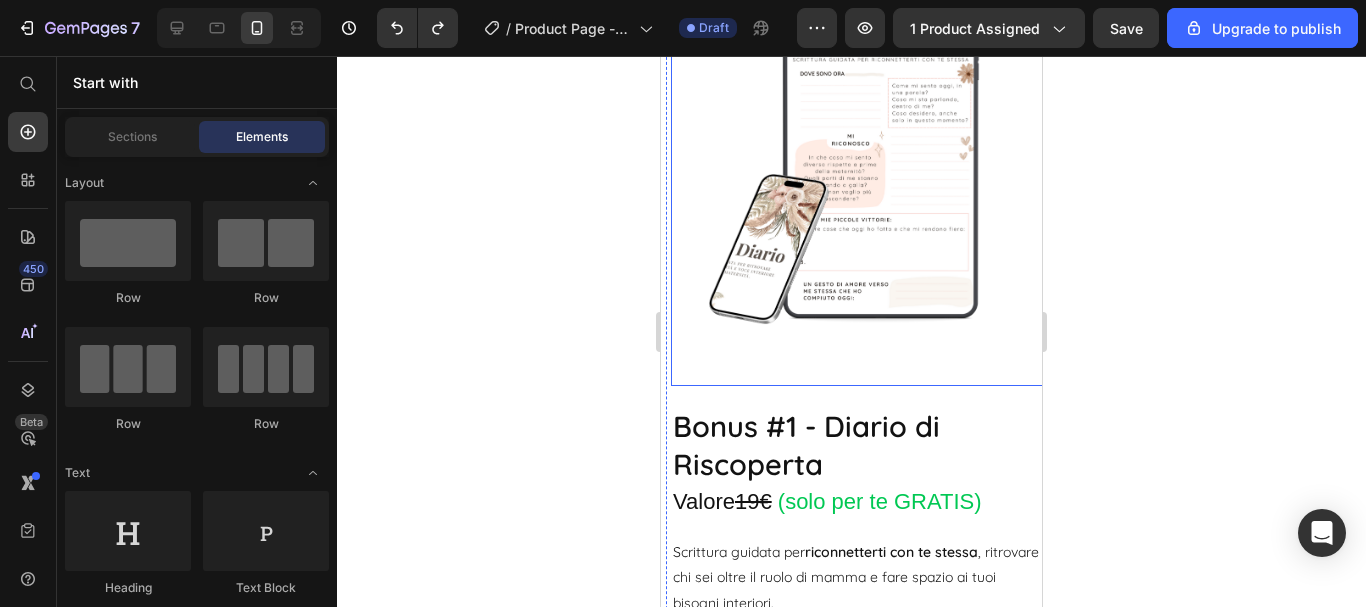 click at bounding box center (859, 174) 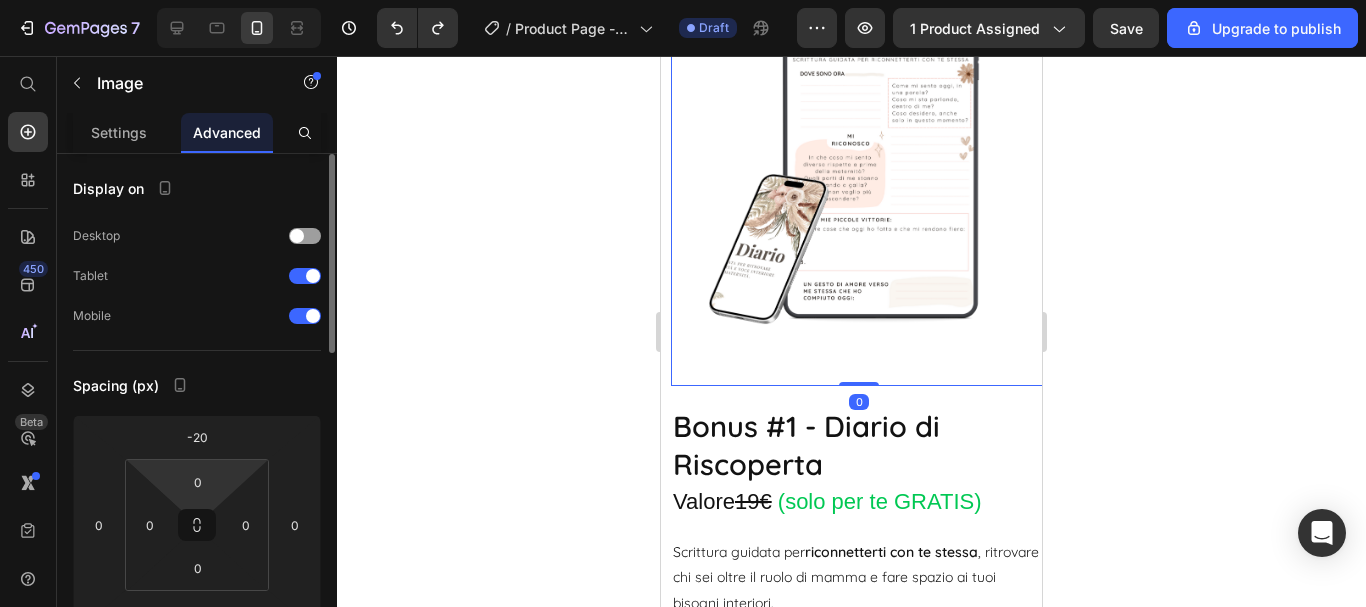 scroll, scrollTop: 100, scrollLeft: 0, axis: vertical 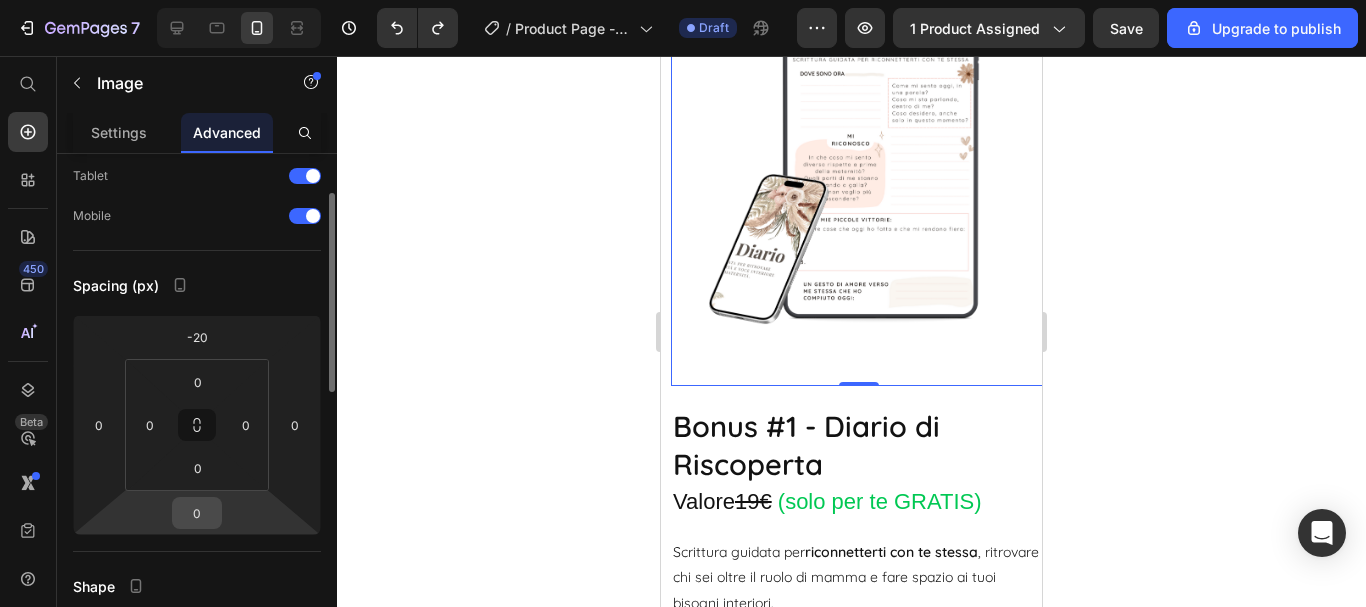 click on "0" at bounding box center (197, 513) 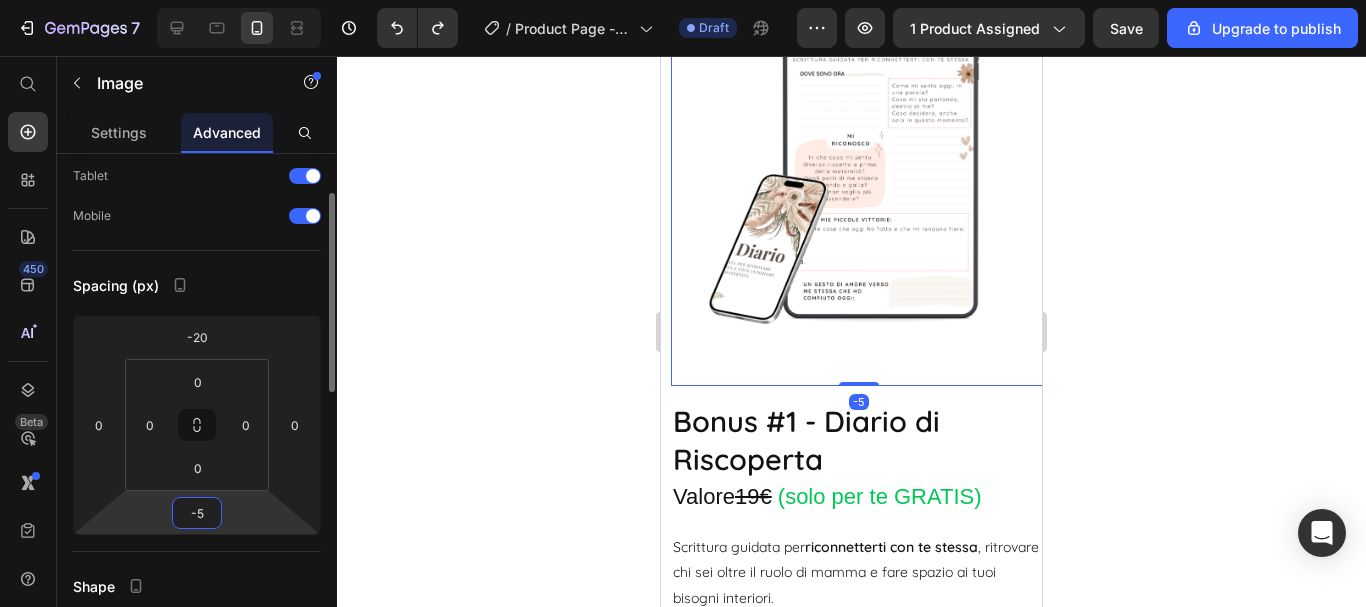 type on "-50" 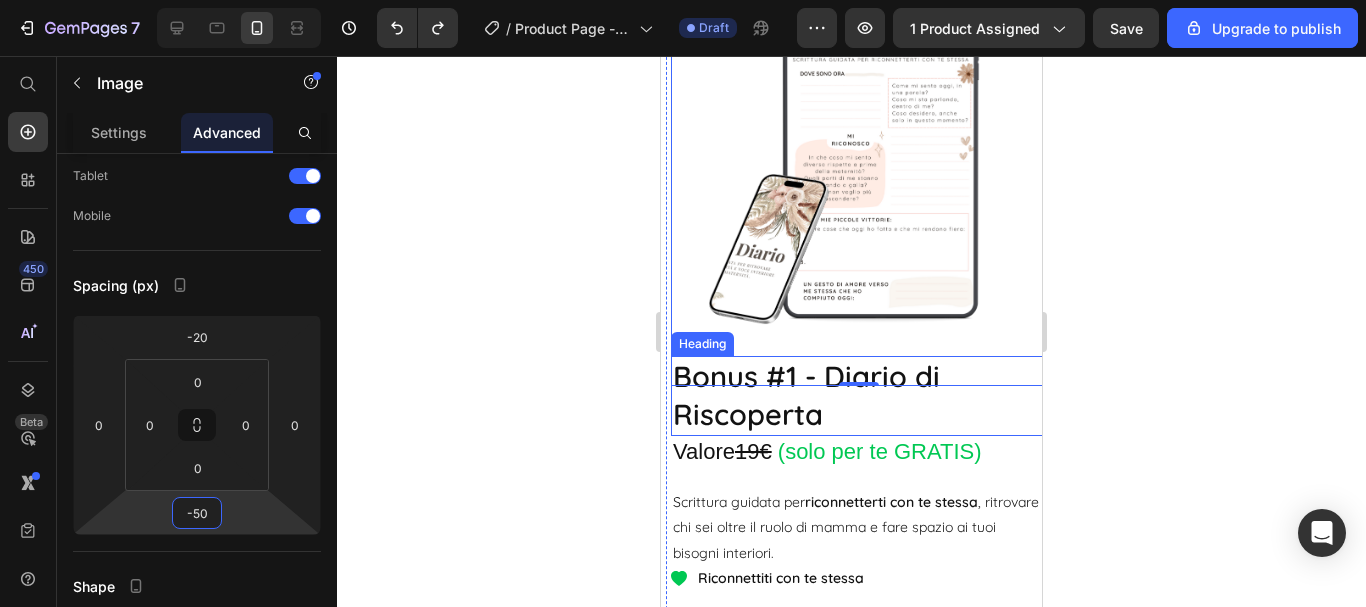 click 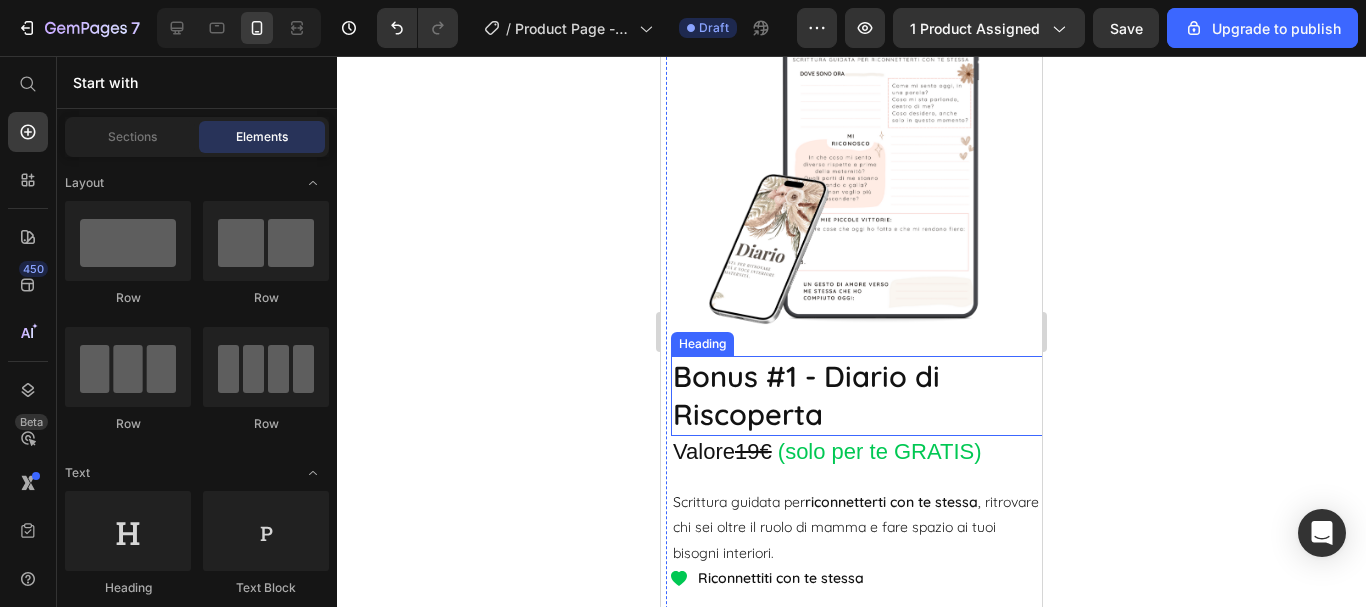 click 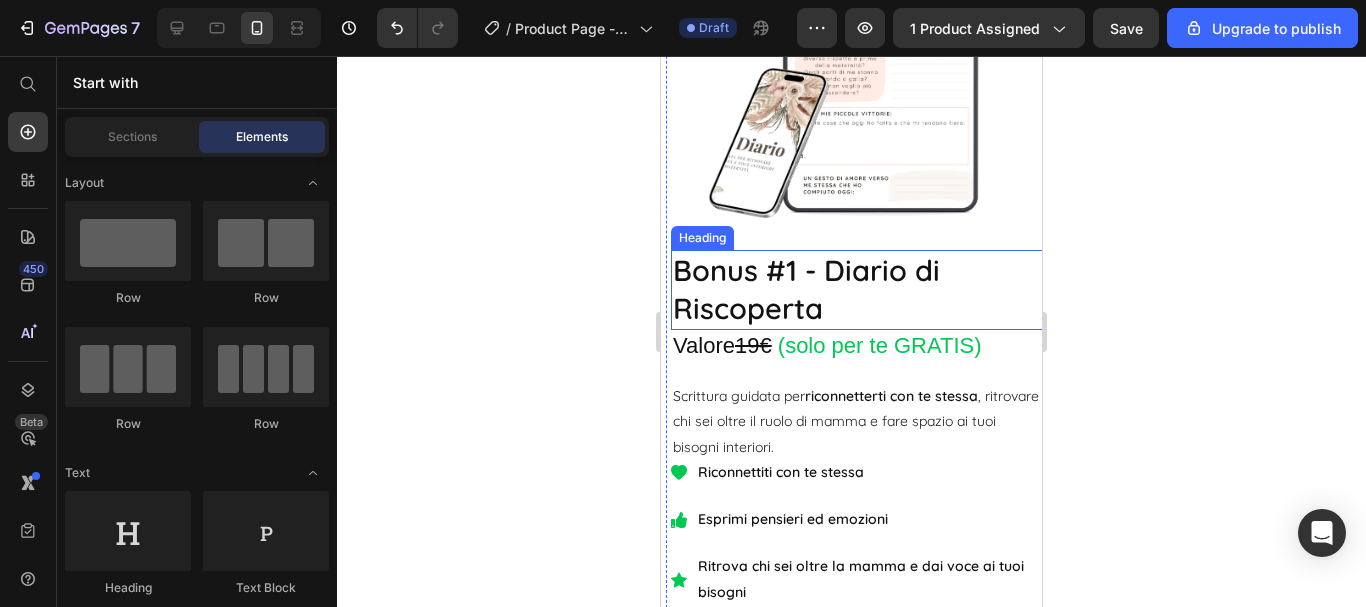 scroll, scrollTop: 6888, scrollLeft: 0, axis: vertical 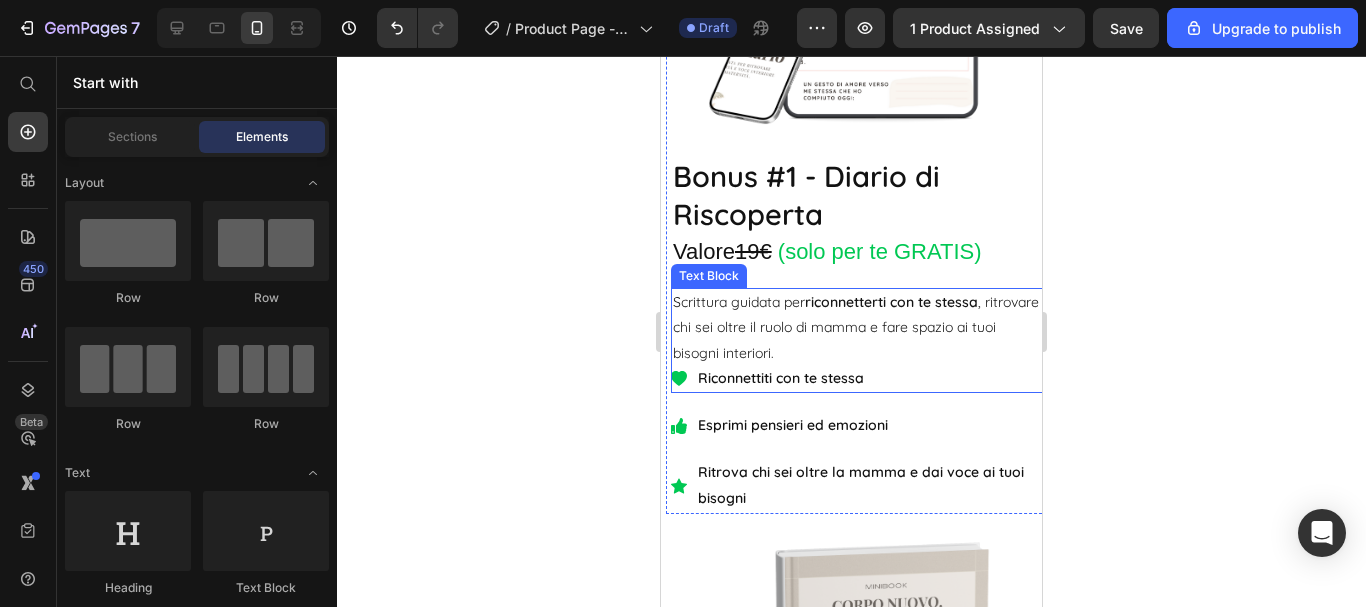 click on "riconnetterti con te stessa" at bounding box center [891, 302] 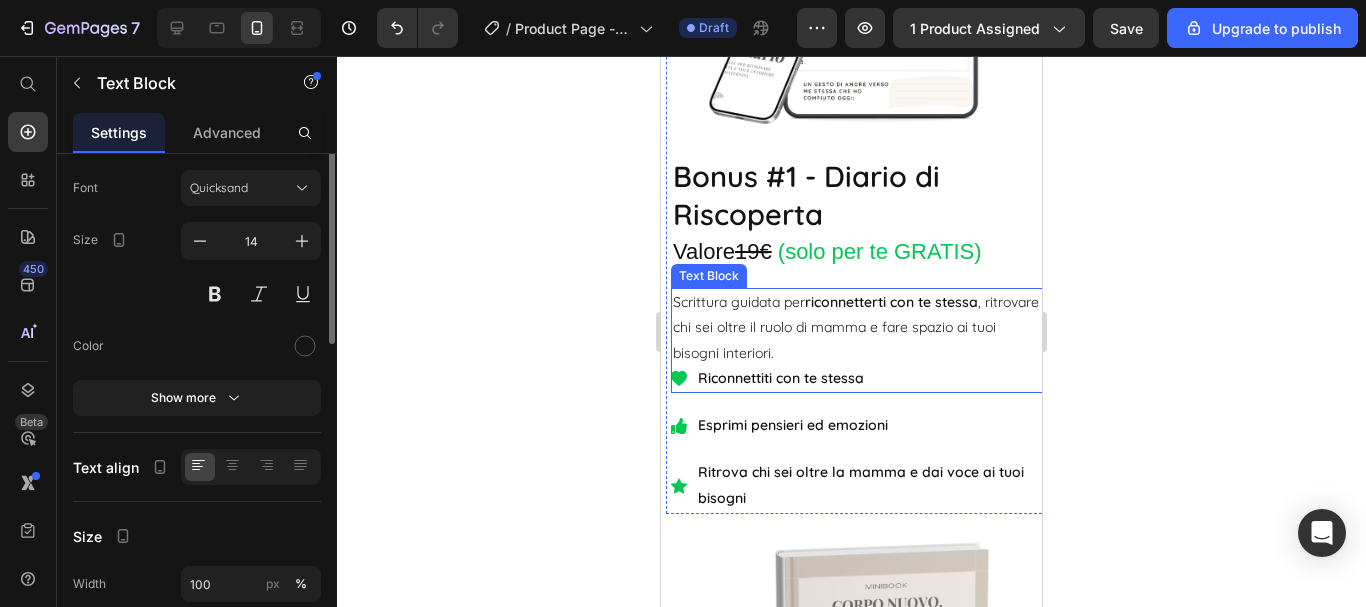 scroll, scrollTop: 0, scrollLeft: 0, axis: both 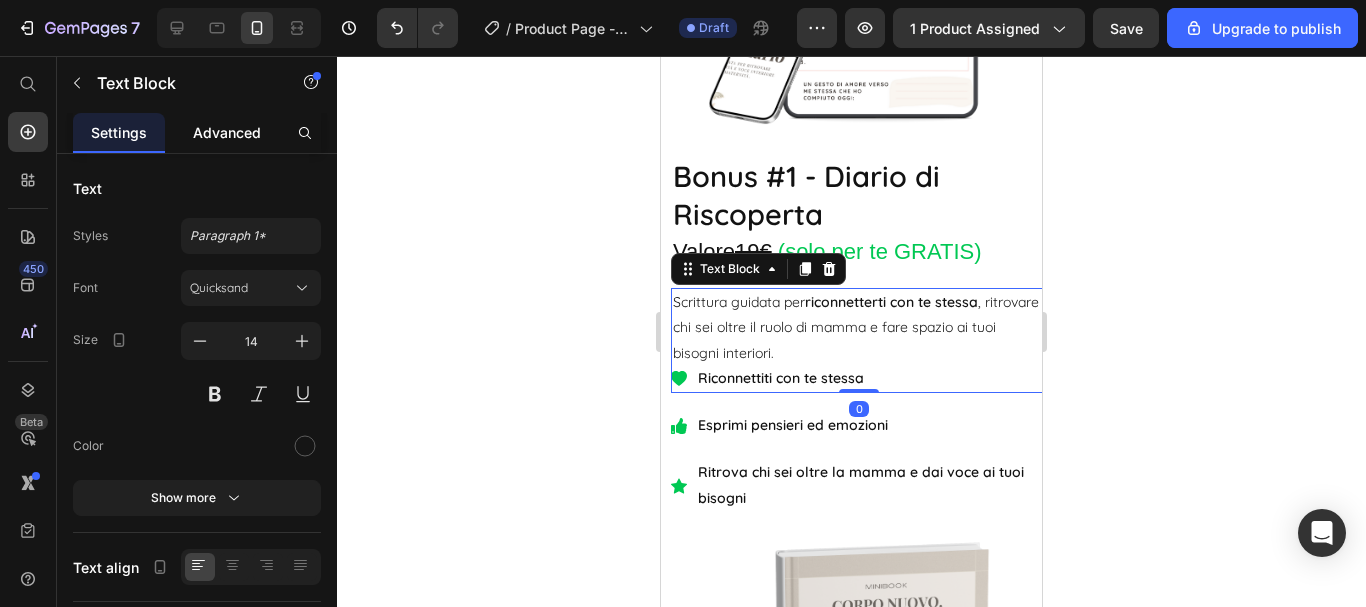 click on "Advanced" at bounding box center [227, 132] 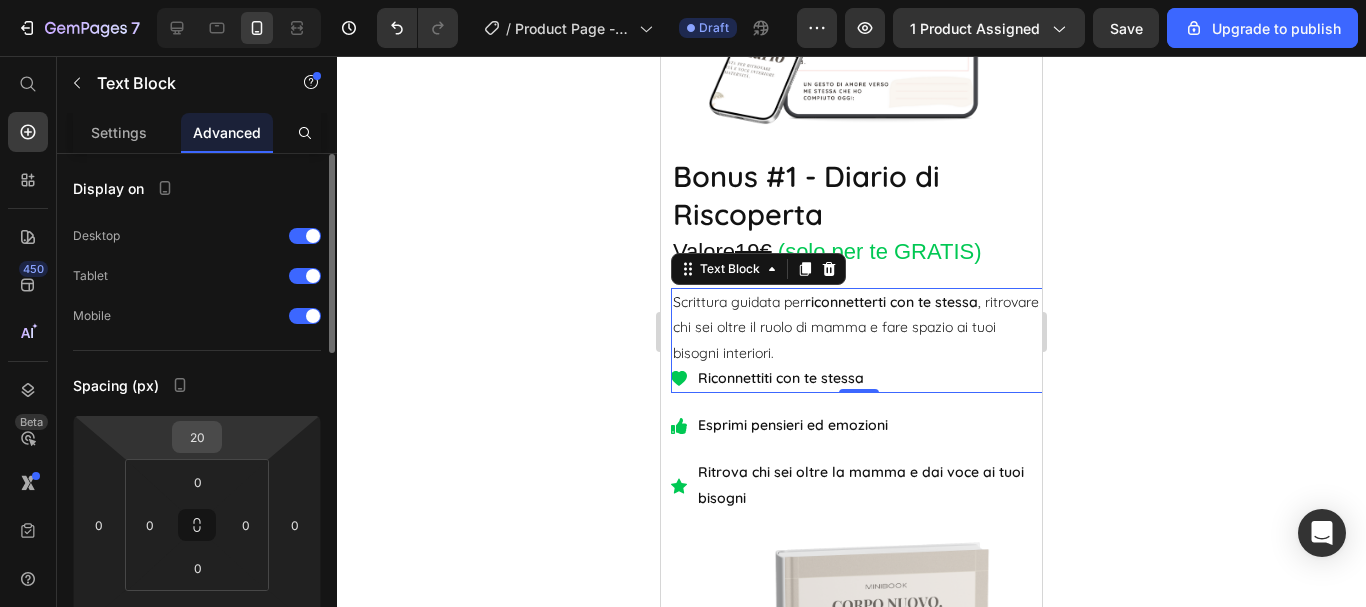 click on "20" at bounding box center [197, 437] 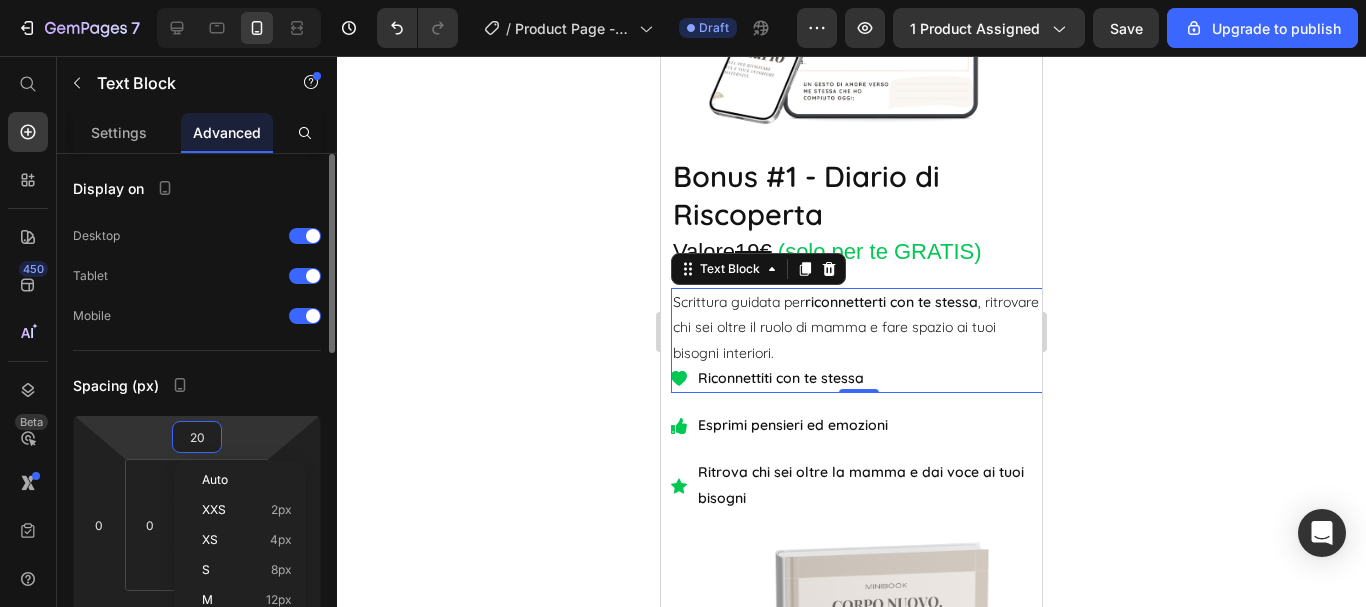 type on "0" 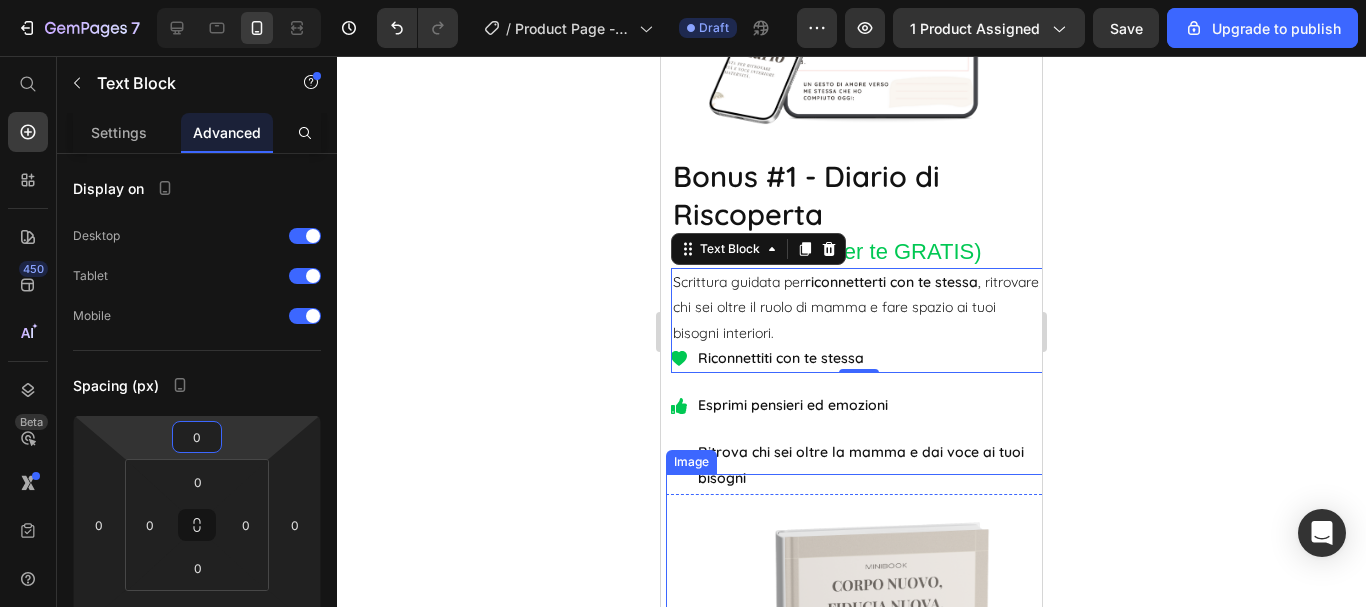 click at bounding box center [856, 686] 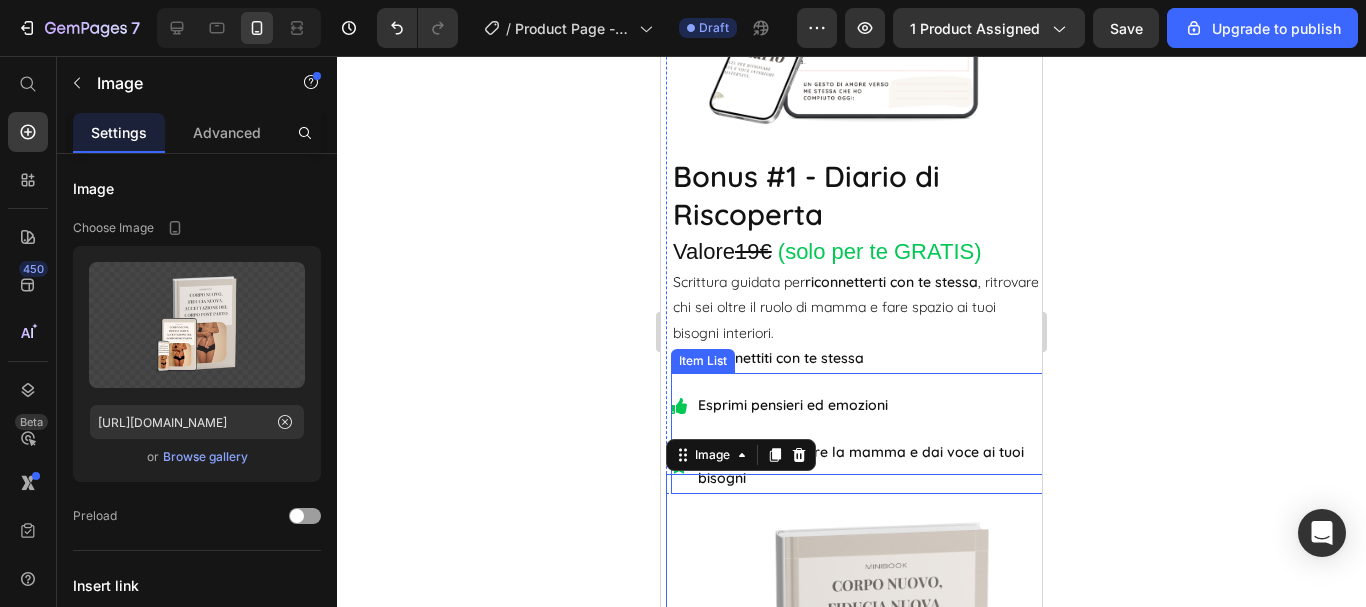 click on "Riconnettiti con te stessa Esprimi pensieri ed emozioni Ritrova chi sei oltre la mamma e dai voce ai tuoi bisogni" at bounding box center [859, 418] 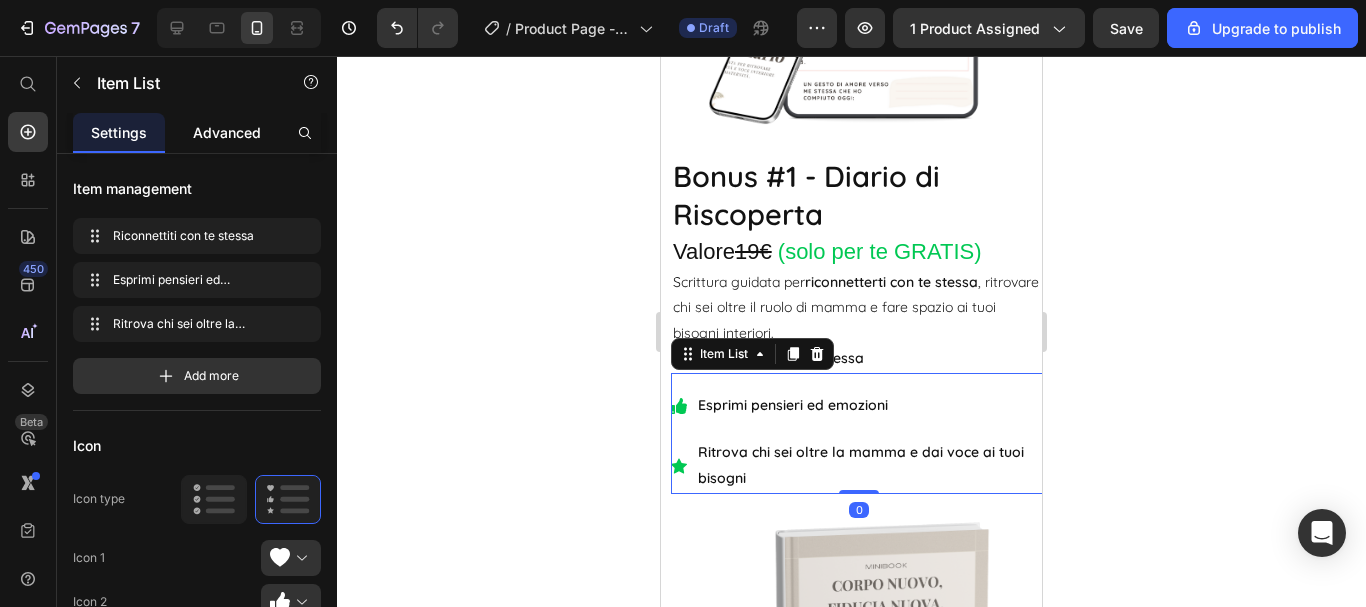 click on "Advanced" 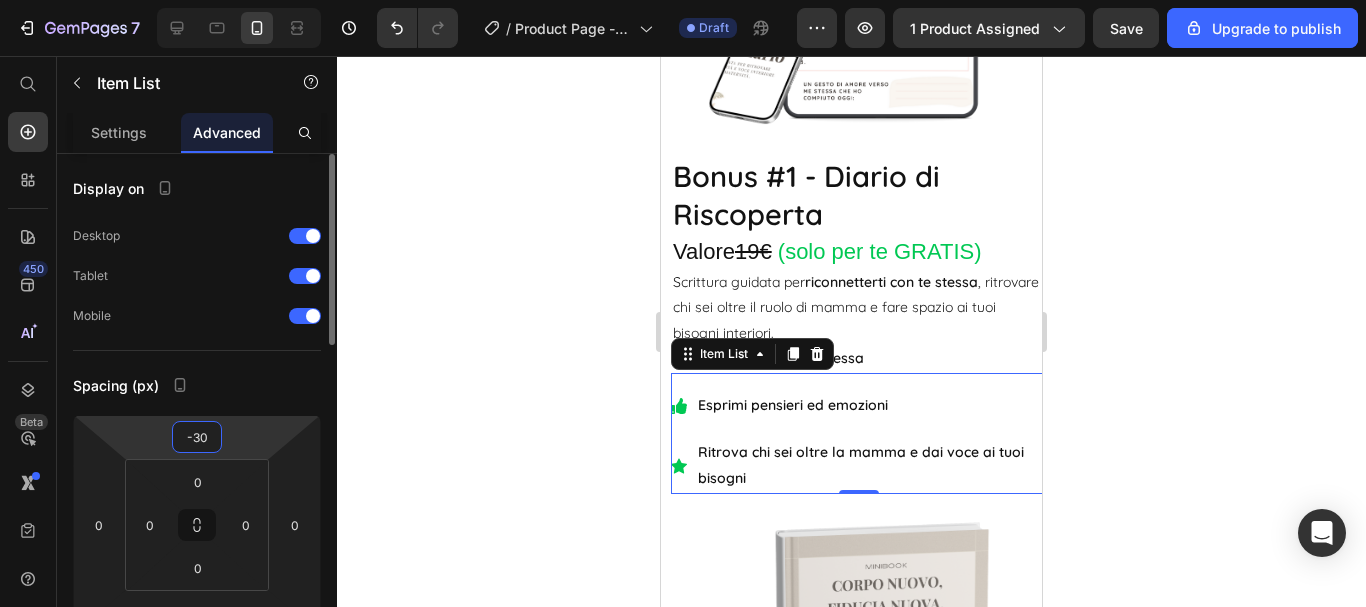 click on "-30" at bounding box center (197, 437) 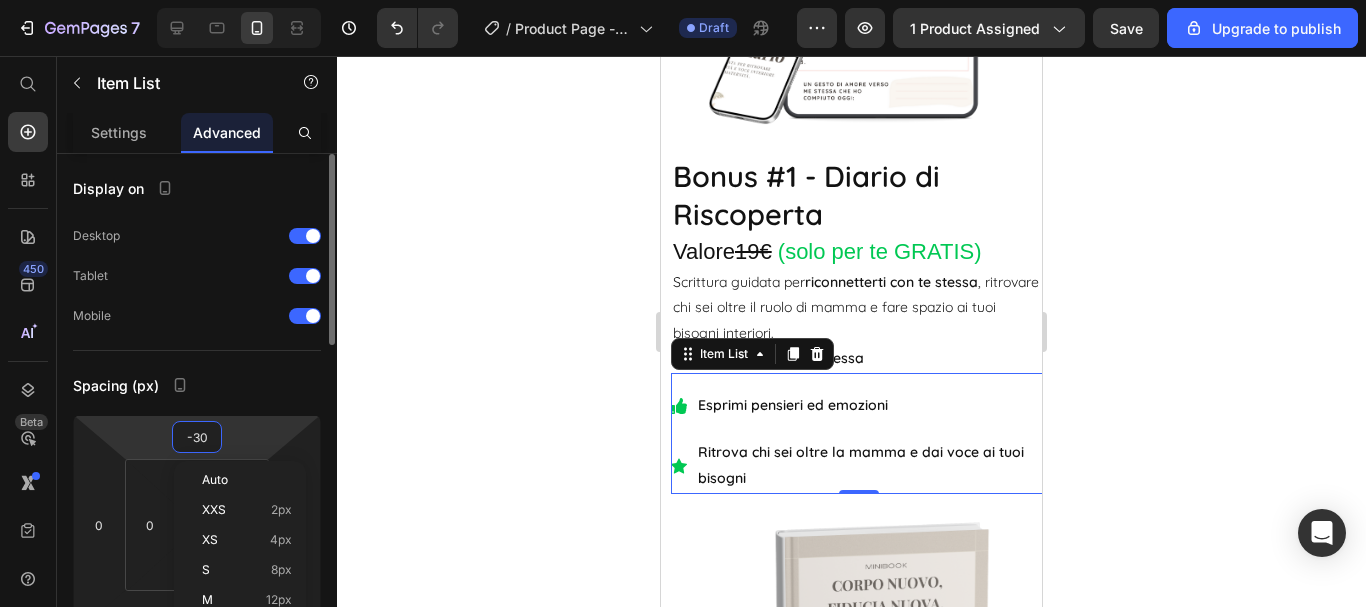 type on "0" 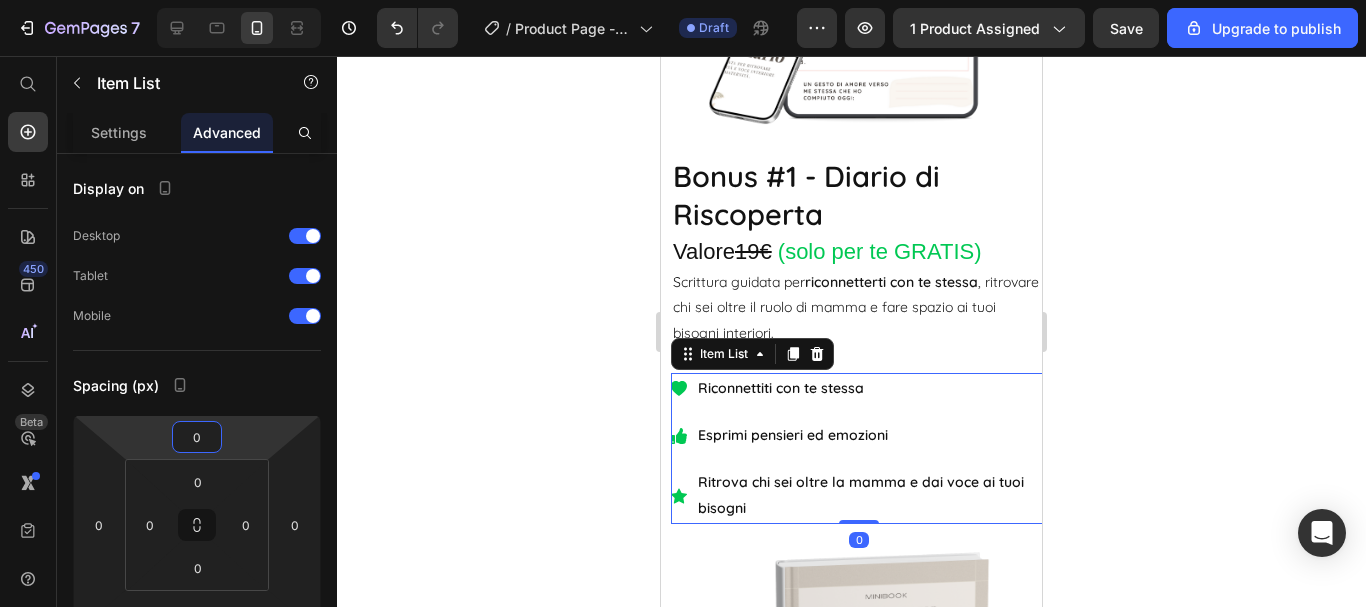 click 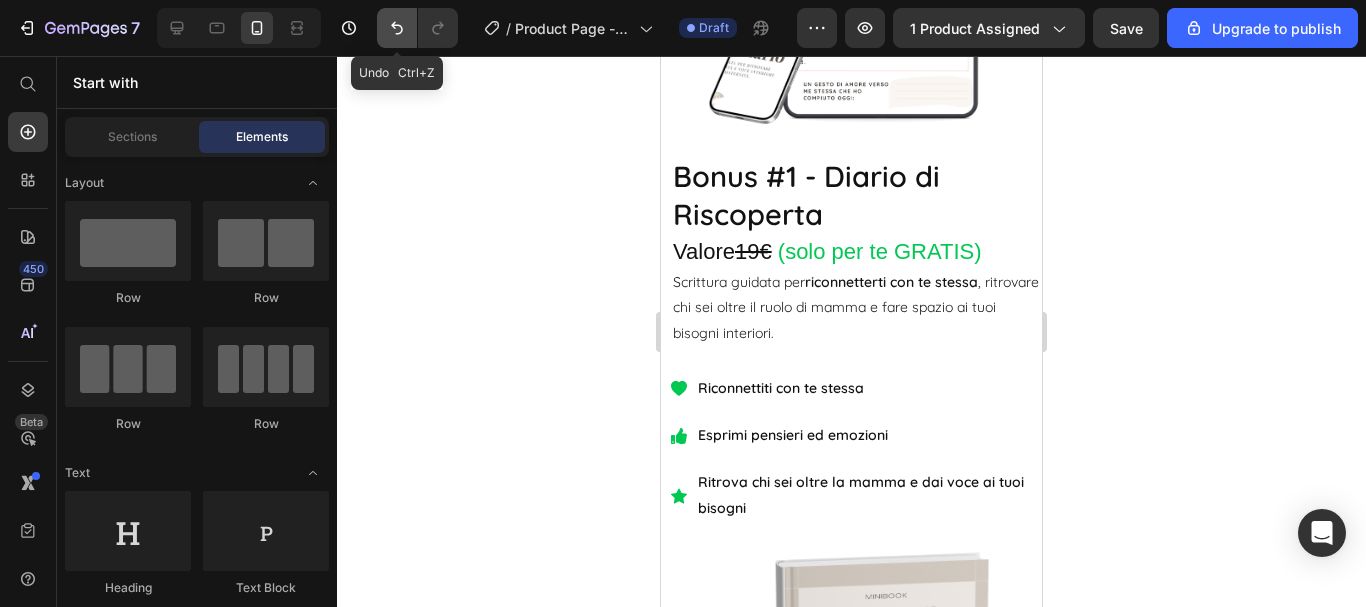 click 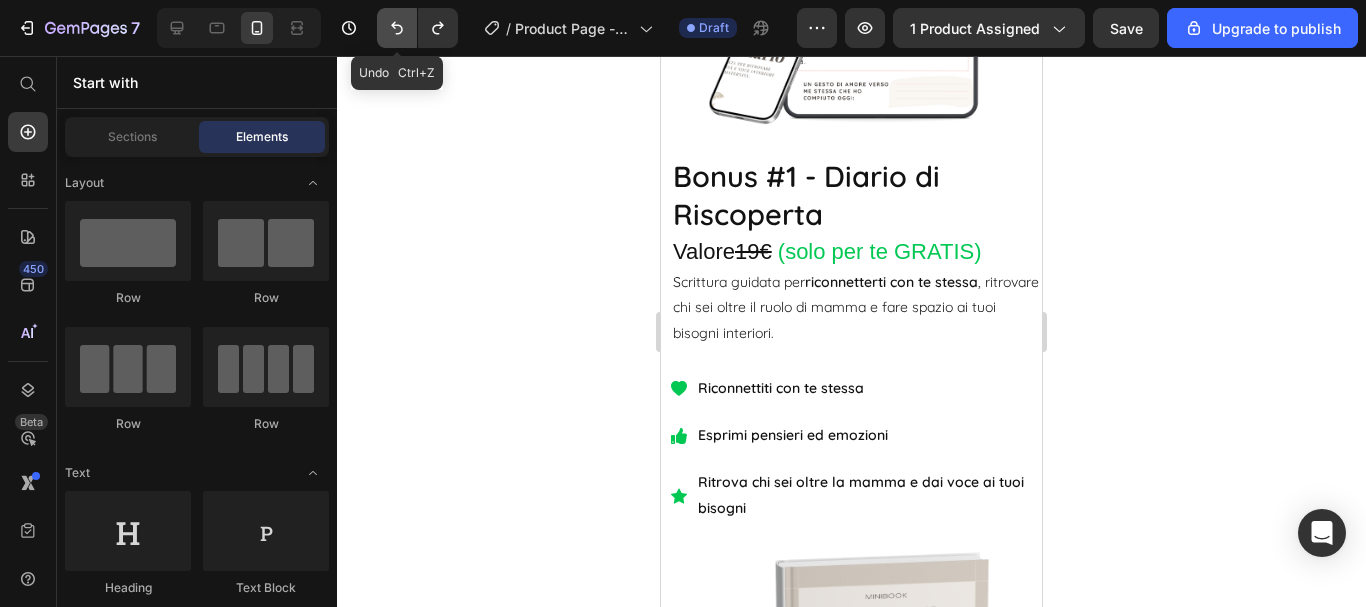 click 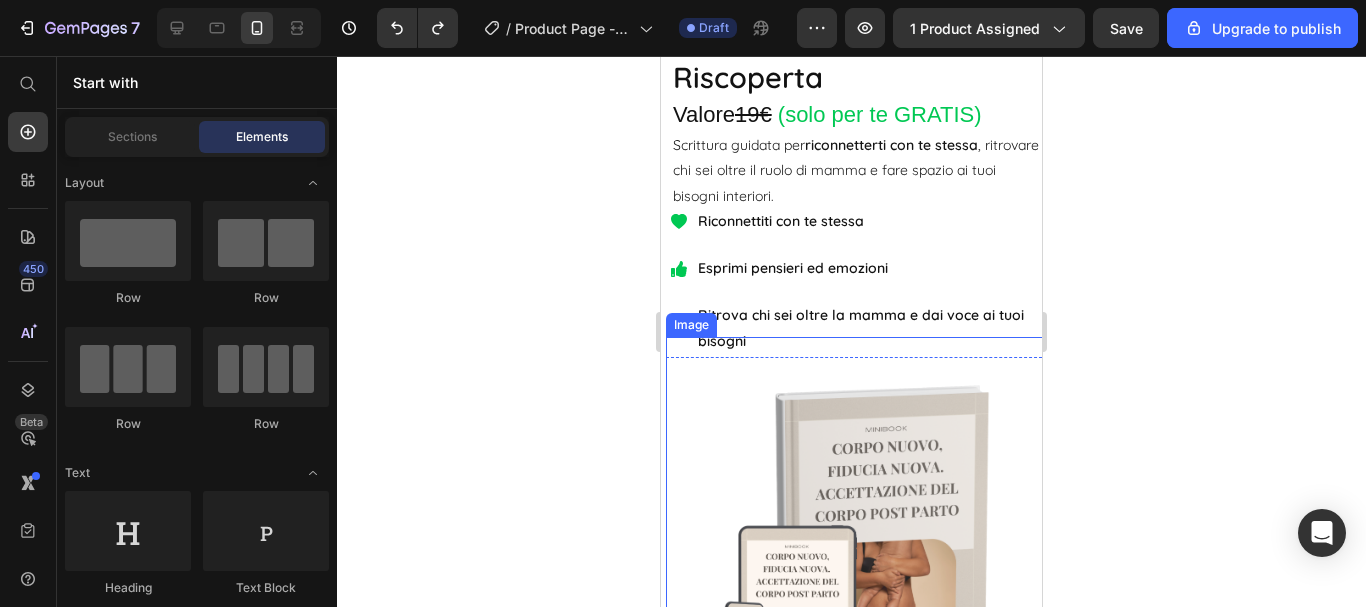 scroll, scrollTop: 6788, scrollLeft: 0, axis: vertical 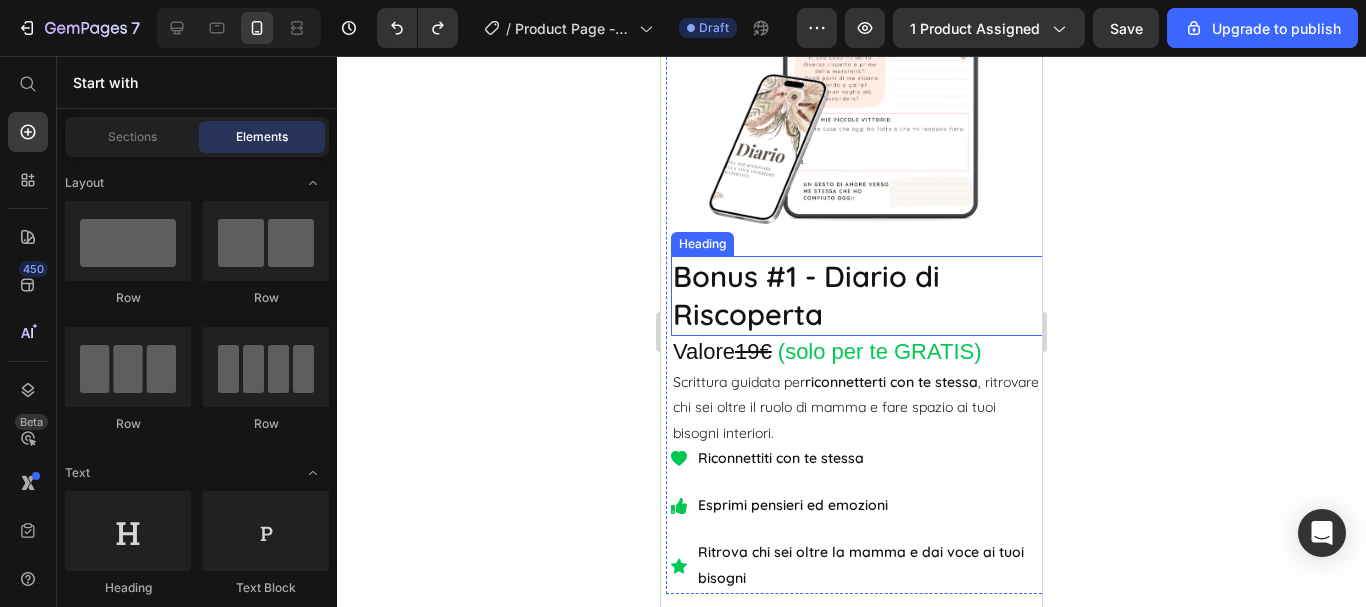 click on "Bonus #1 - Diario di Riscoperta" at bounding box center [859, 295] 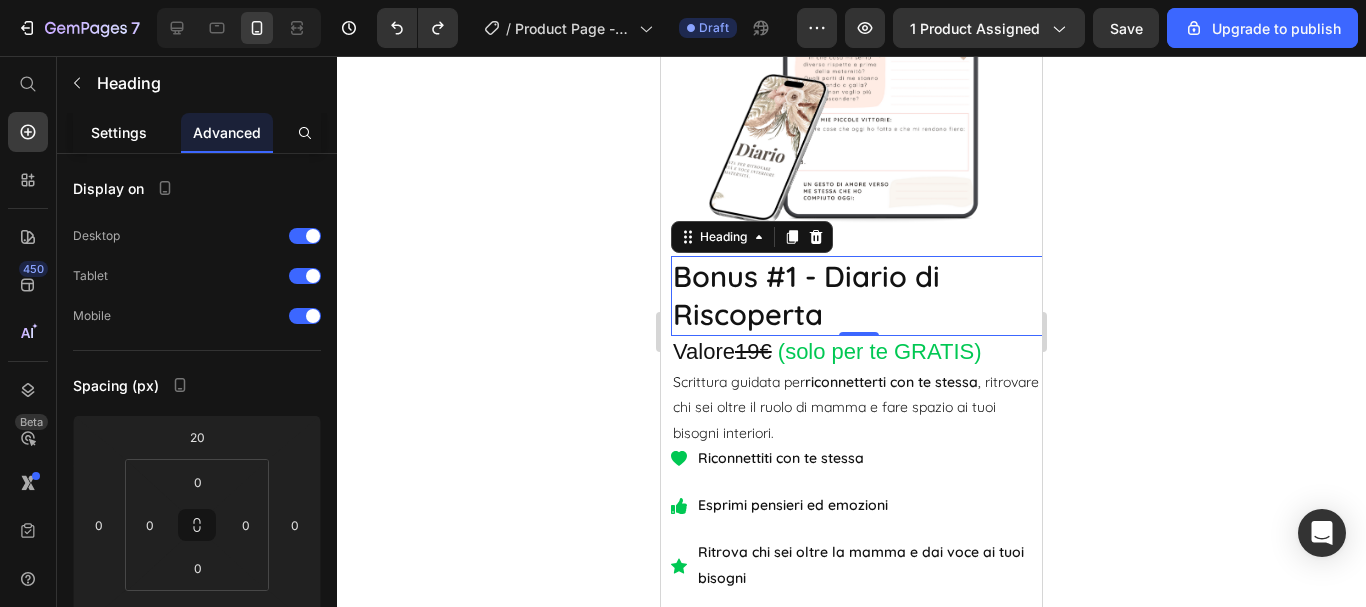 click on "Settings" at bounding box center [119, 132] 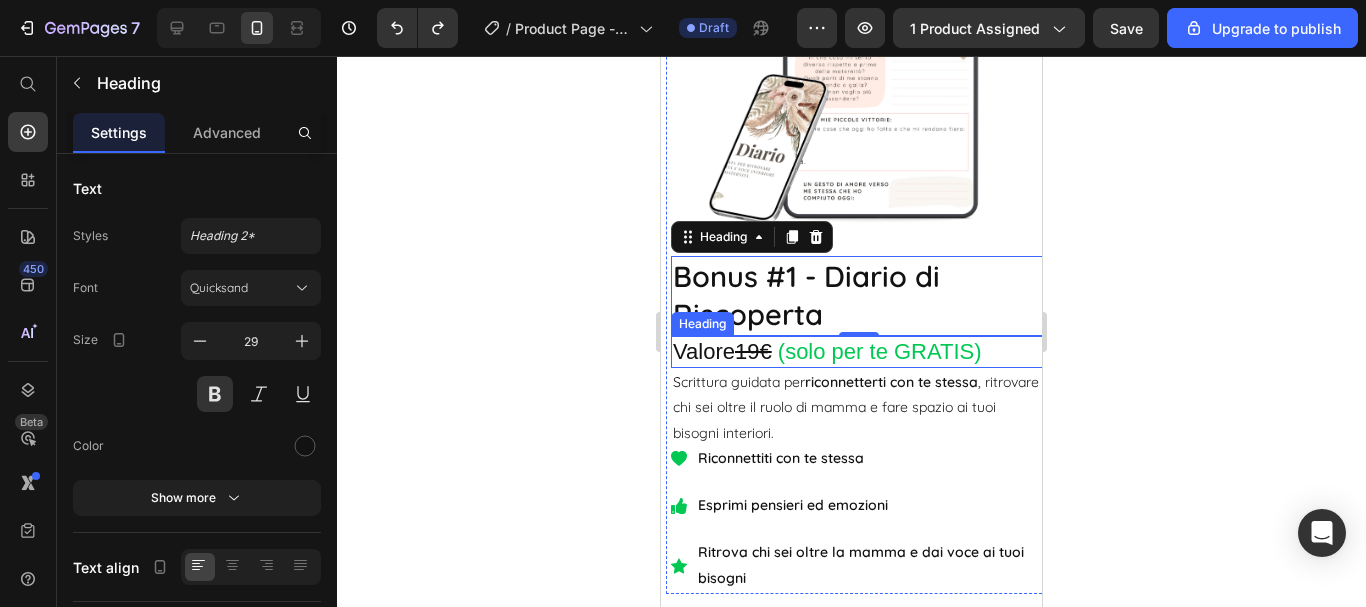 click on "(solo per te GRATIS)" at bounding box center (880, 351) 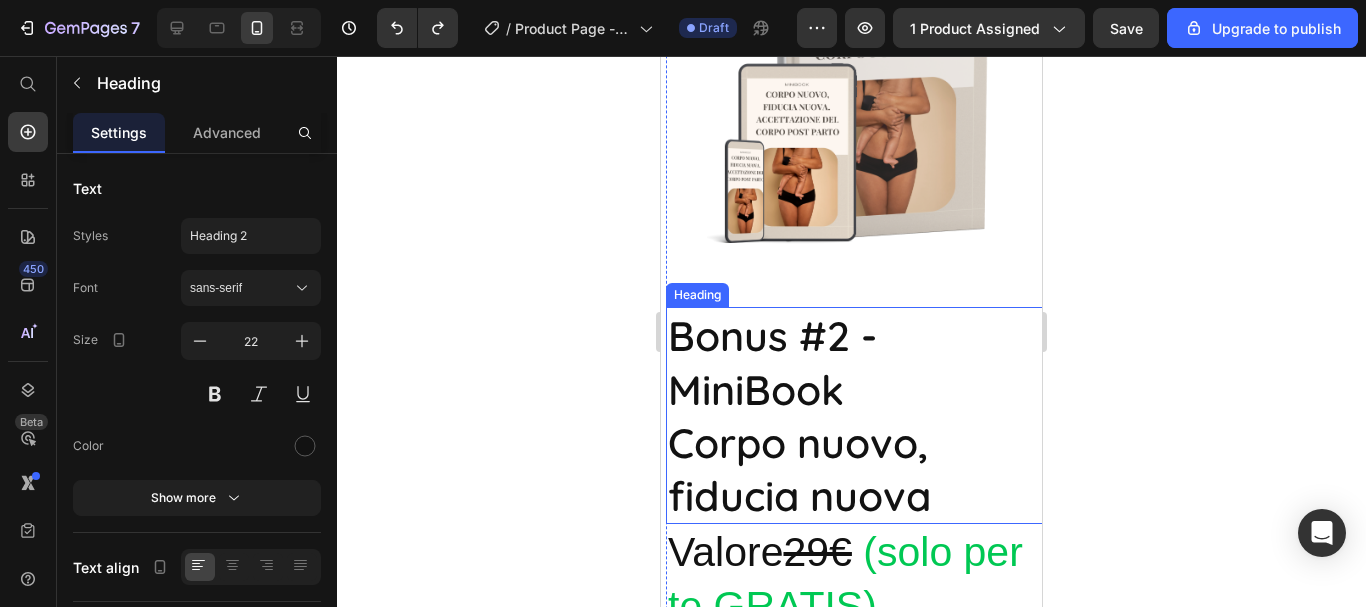 scroll, scrollTop: 7488, scrollLeft: 0, axis: vertical 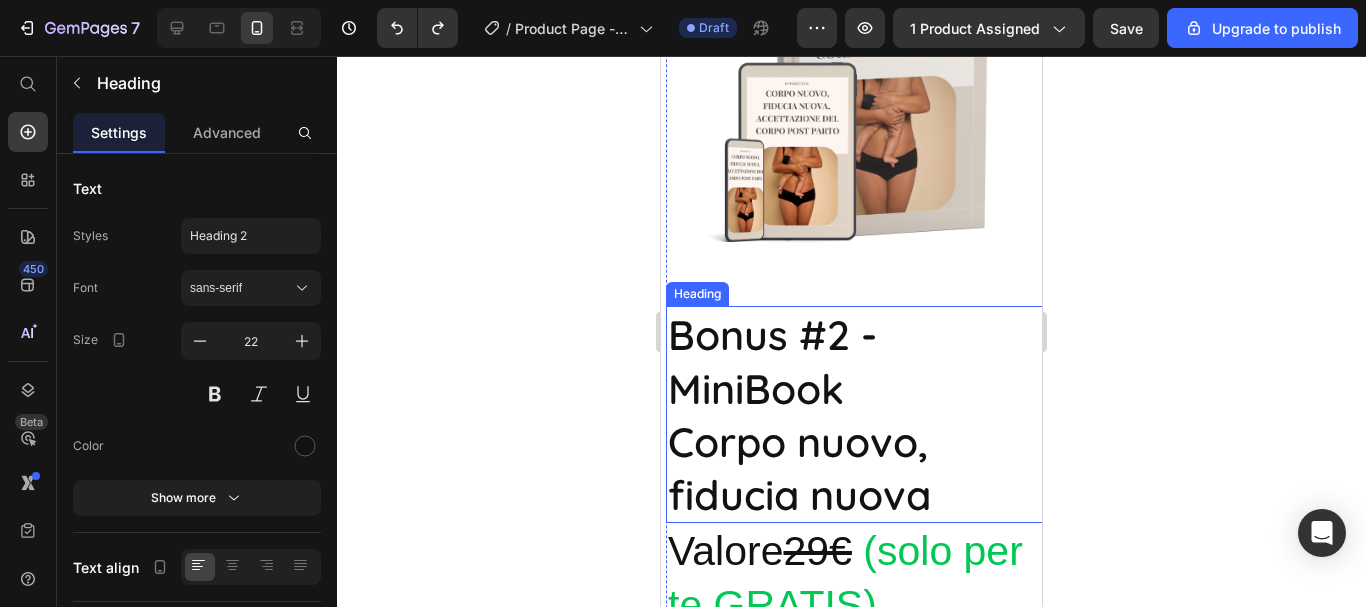 click on "Bonus #2 - MiniBook Corpo nuovo, fiducia nuova" at bounding box center [856, 414] 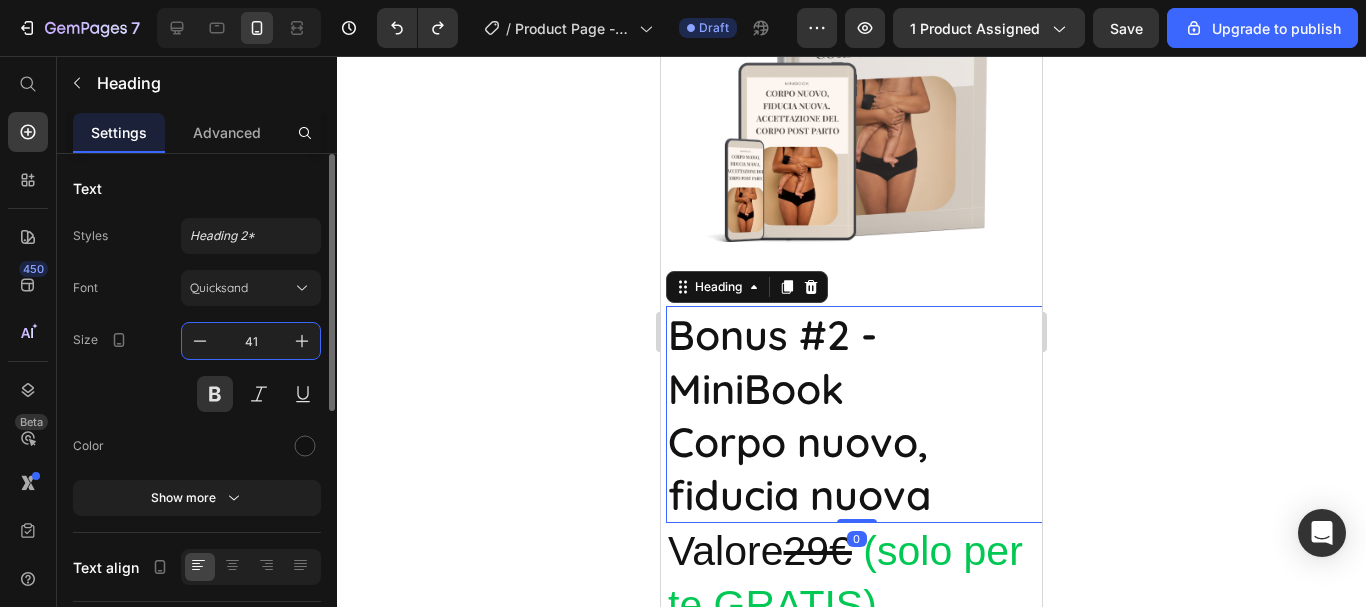 click on "41" at bounding box center (251, 341) 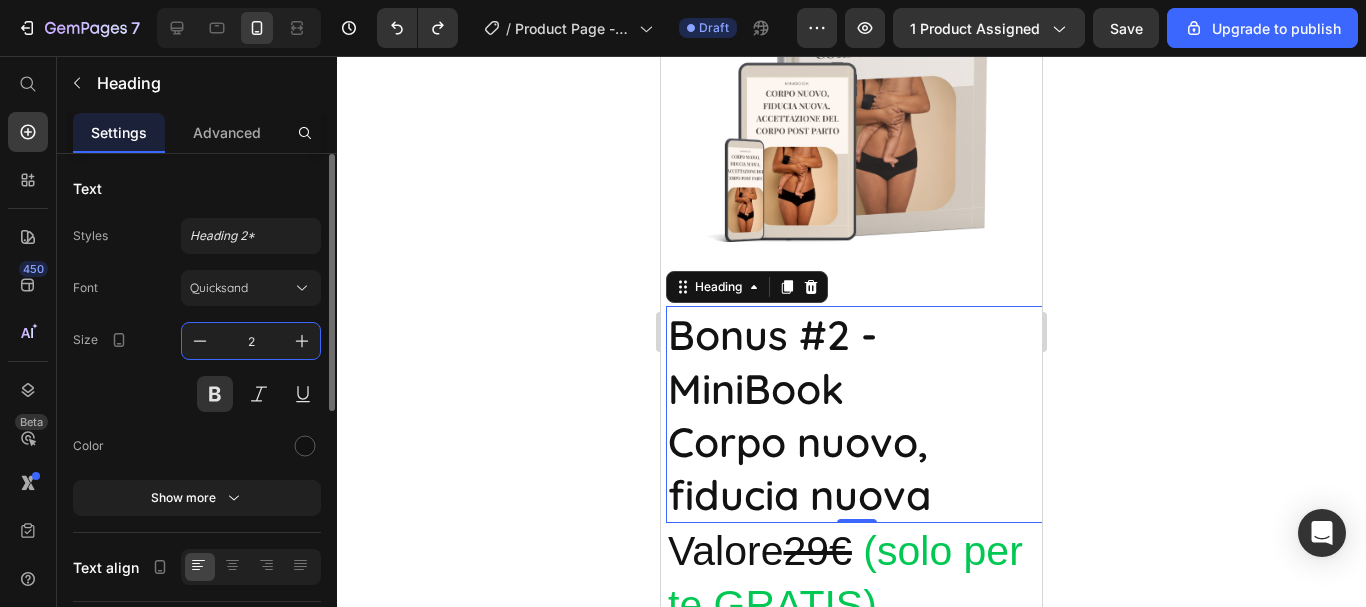 type on "29" 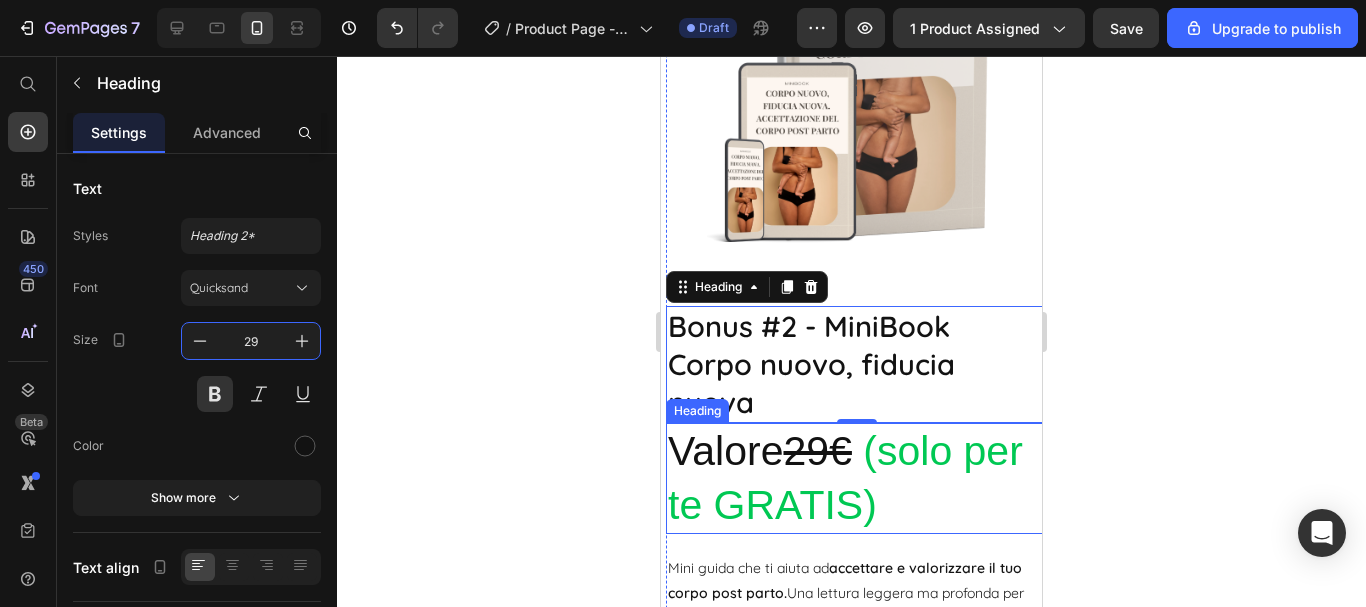 click on "29€" at bounding box center [817, 451] 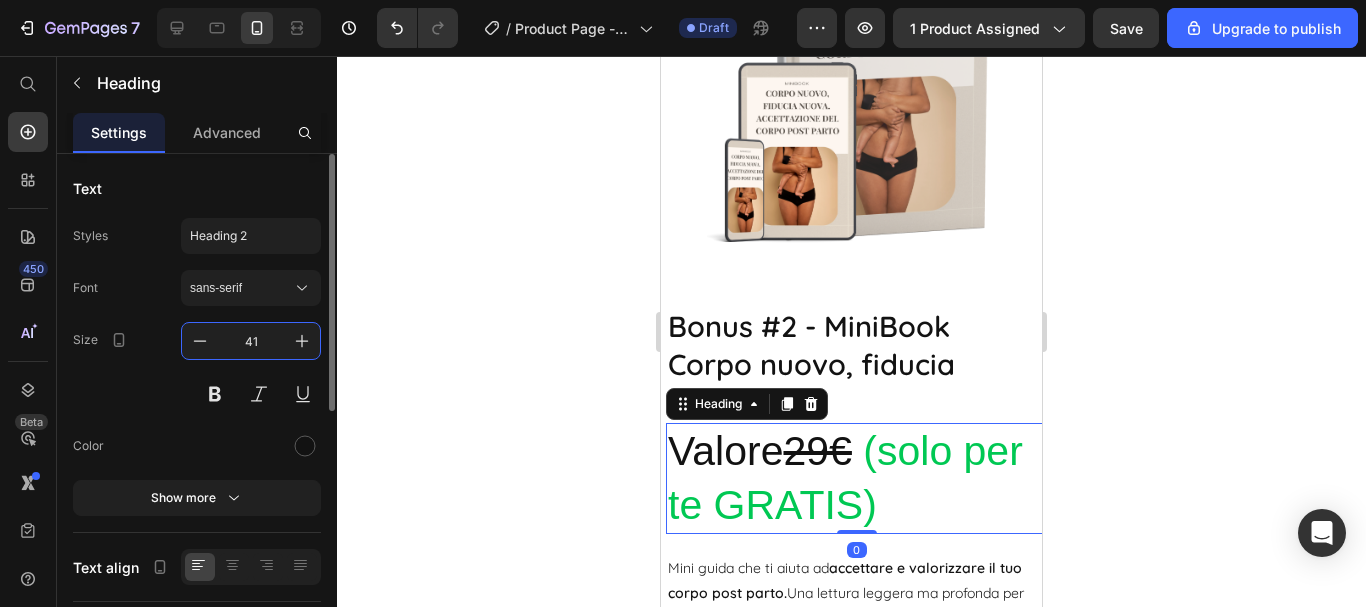 click on "41" at bounding box center [251, 341] 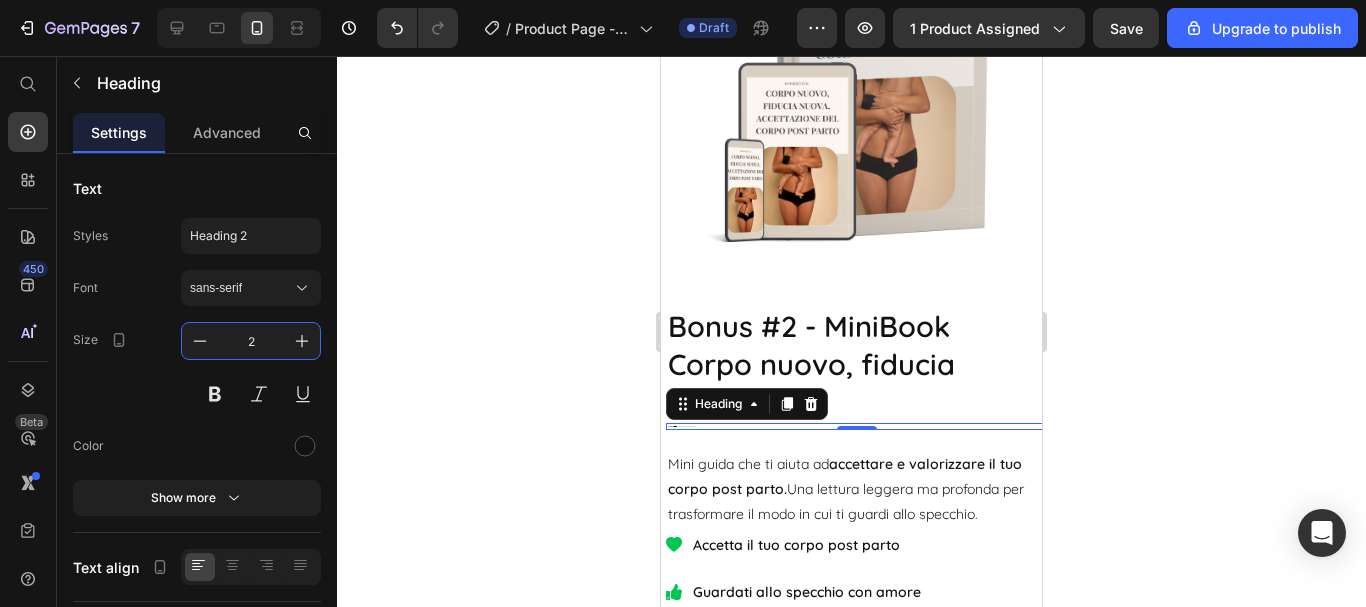 type on "22" 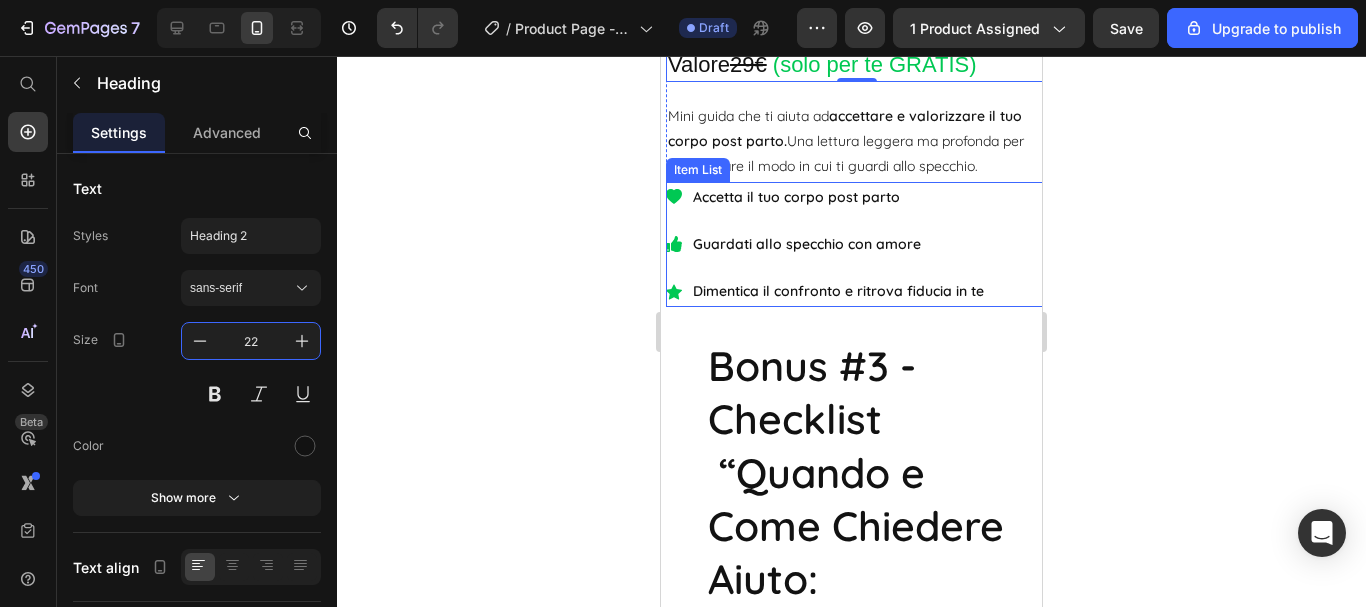 scroll, scrollTop: 7988, scrollLeft: 0, axis: vertical 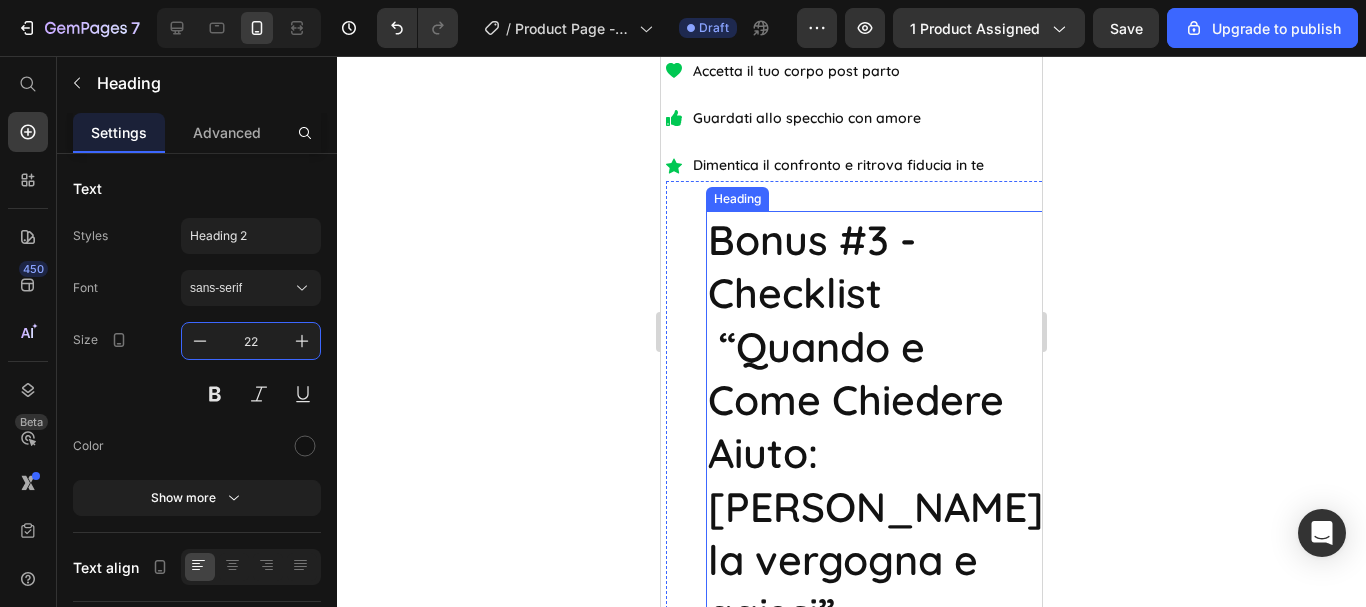 click on "Bonus #3 - Checklist  “Quando e Come Chiedere Aiuto: Rimuovi la vergogna e agisci”" at bounding box center (876, 426) 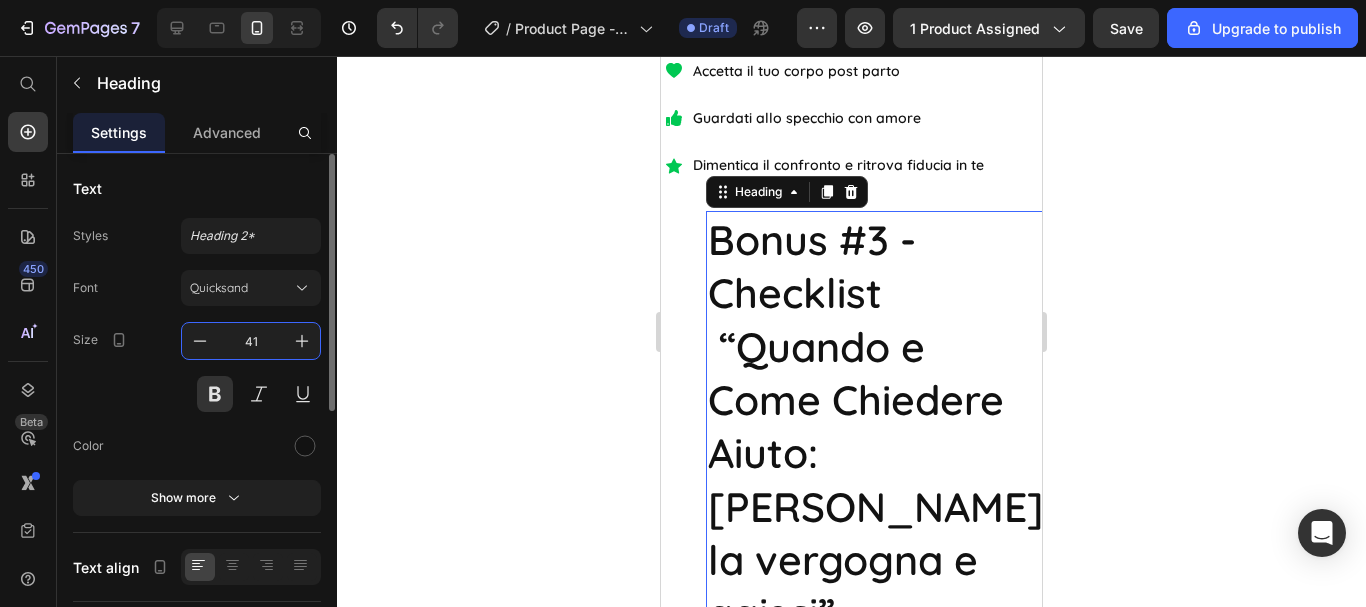 click on "41" at bounding box center [251, 341] 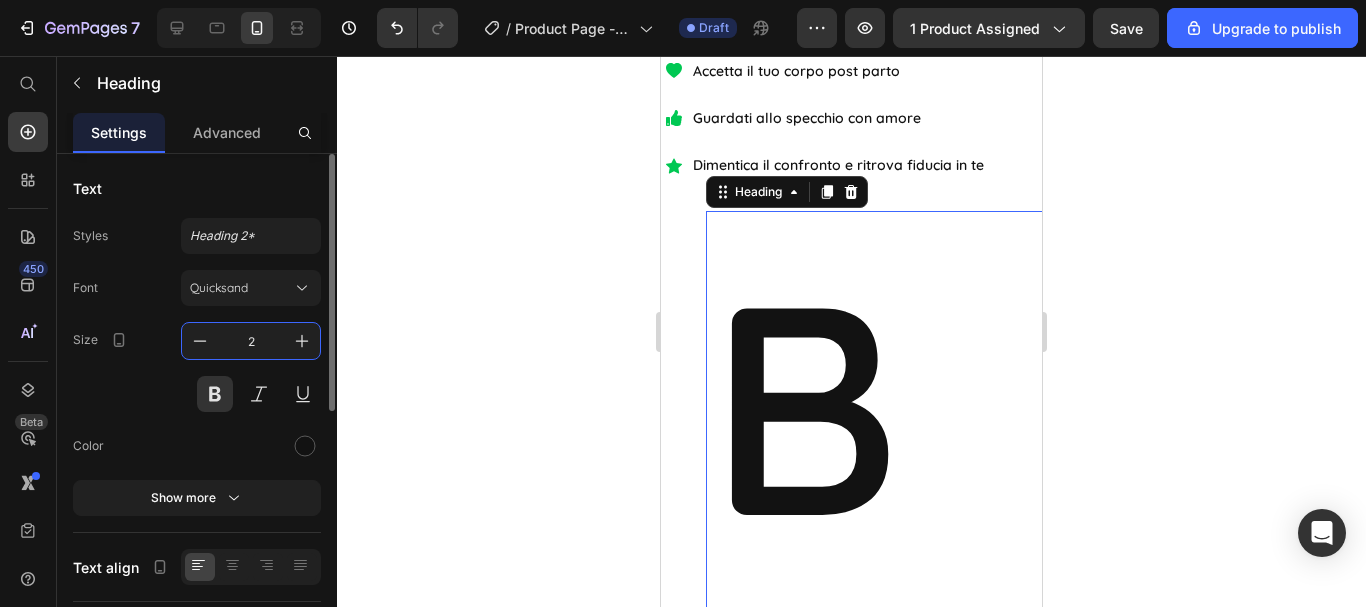 type on "25" 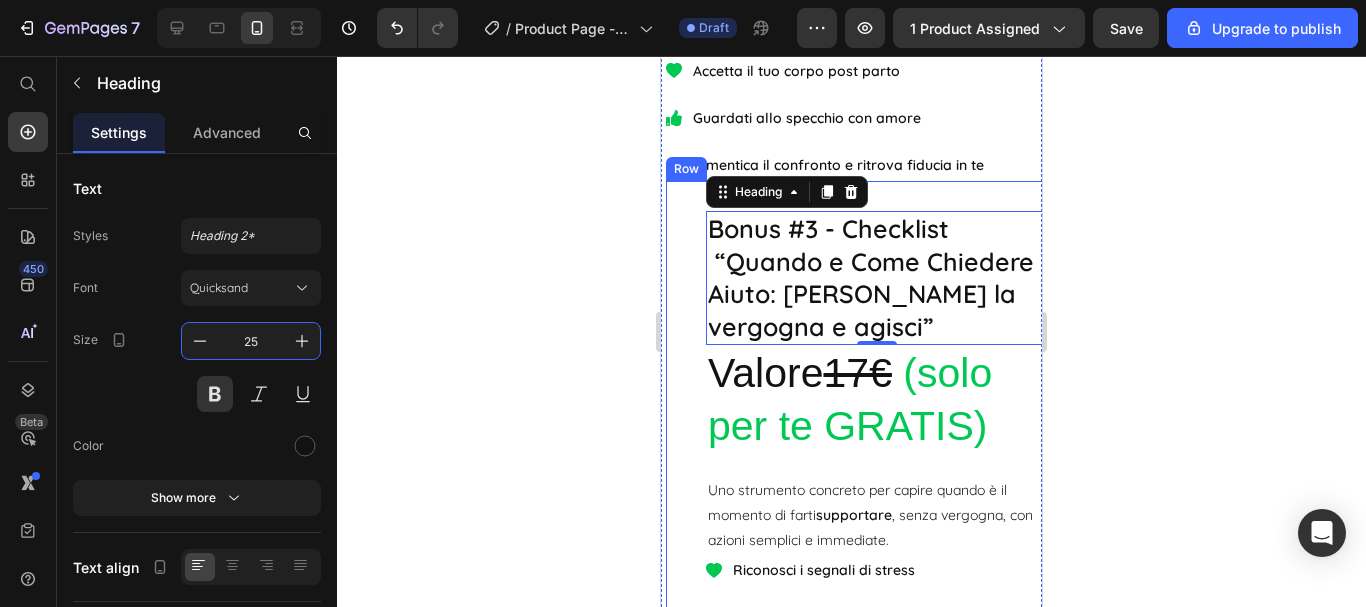 click on "Bonus #3 - Checklist  “Quando e Come Chiedere Aiuto: Rimuovi la vergogna e agisci” Heading   0 Valore  17€   (solo per te GRATIS) Heading Uno strumento concreto per capire quando è il momento di farti  supportare , senza vergogna, con azioni semplici e immediate.  Text Block Riconosci i segnali di stress Chiedi supporto senza vergogna Smetti di fare tutto da sola Item List Image Row" at bounding box center [856, 664] 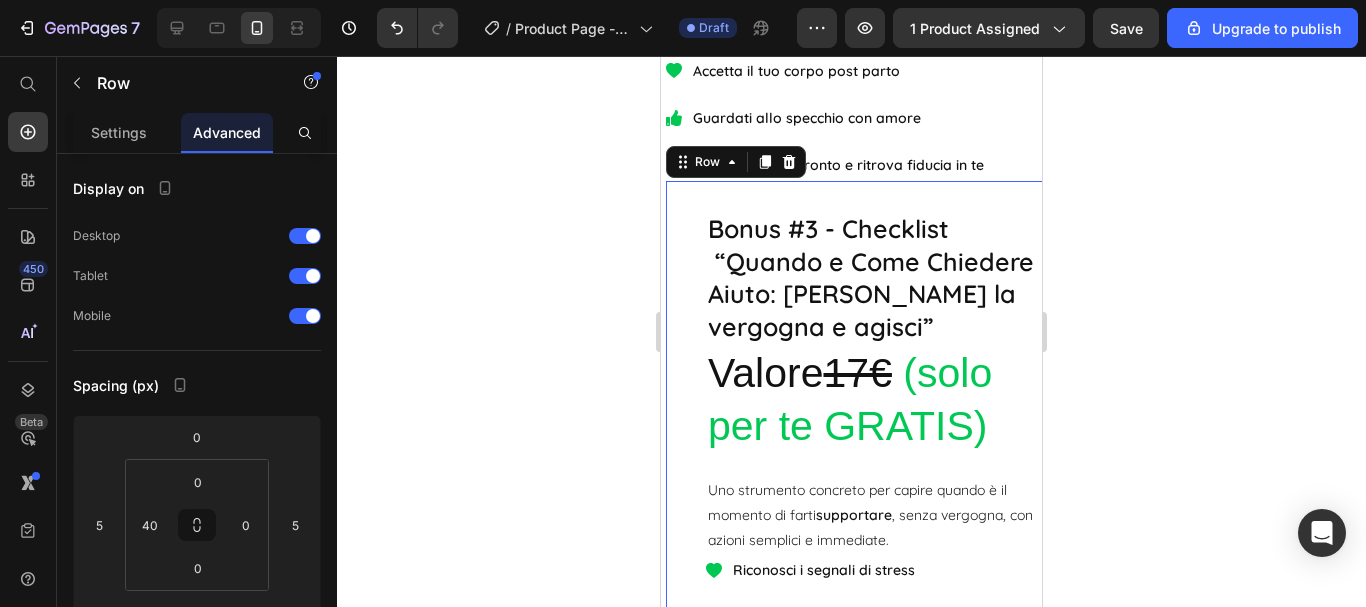 click on "Advanced" at bounding box center (227, 132) 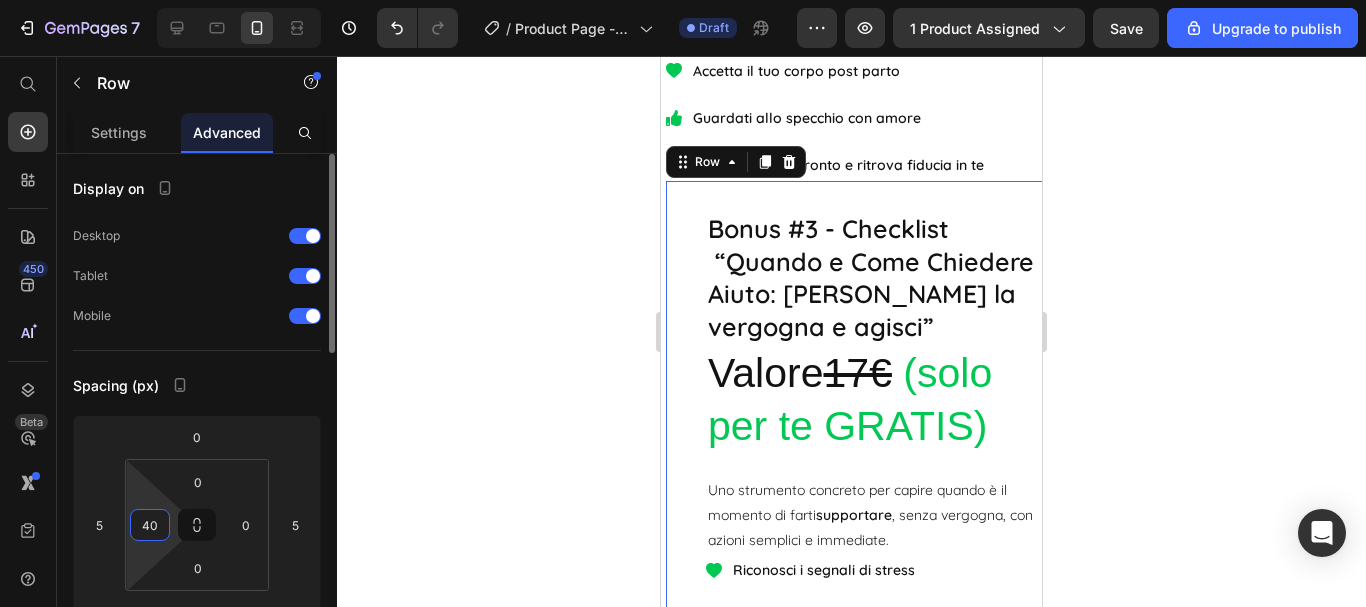 click on "40" at bounding box center (150, 525) 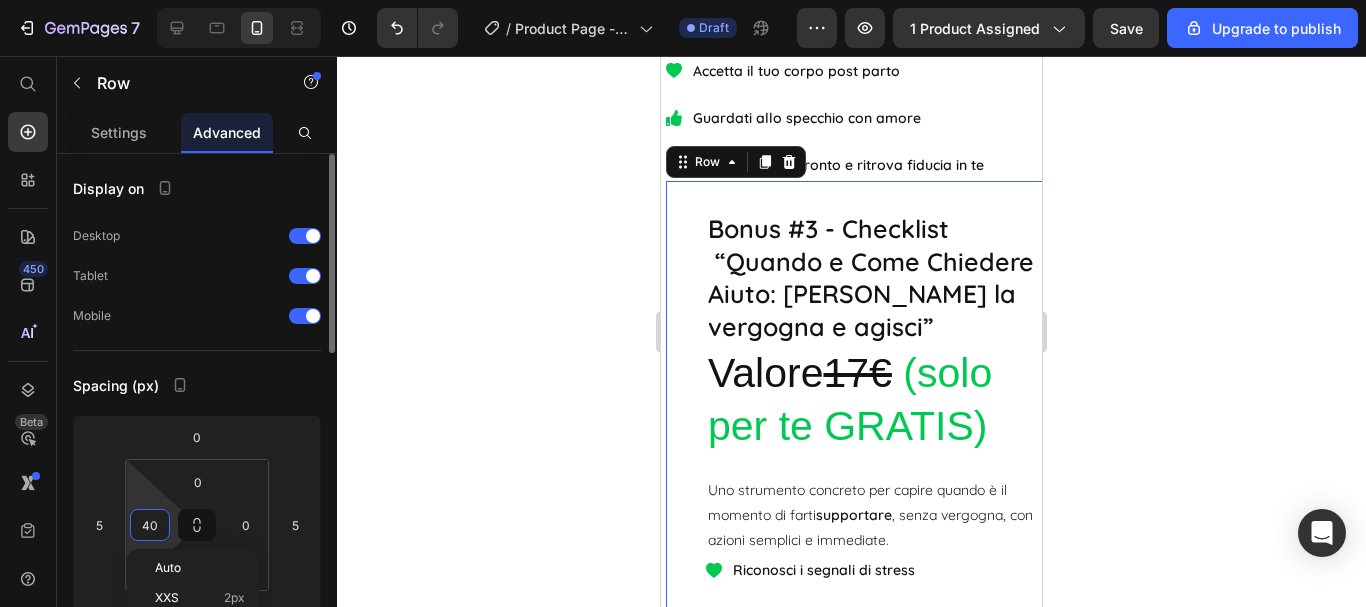 type on "0" 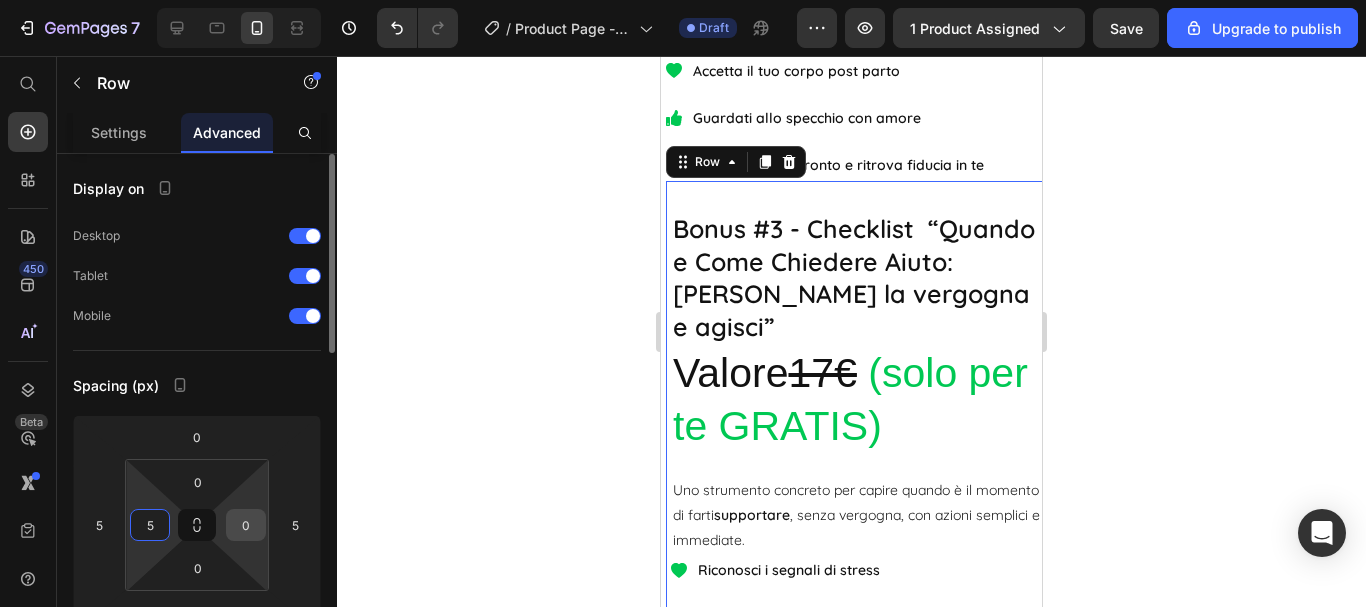 type on "5" 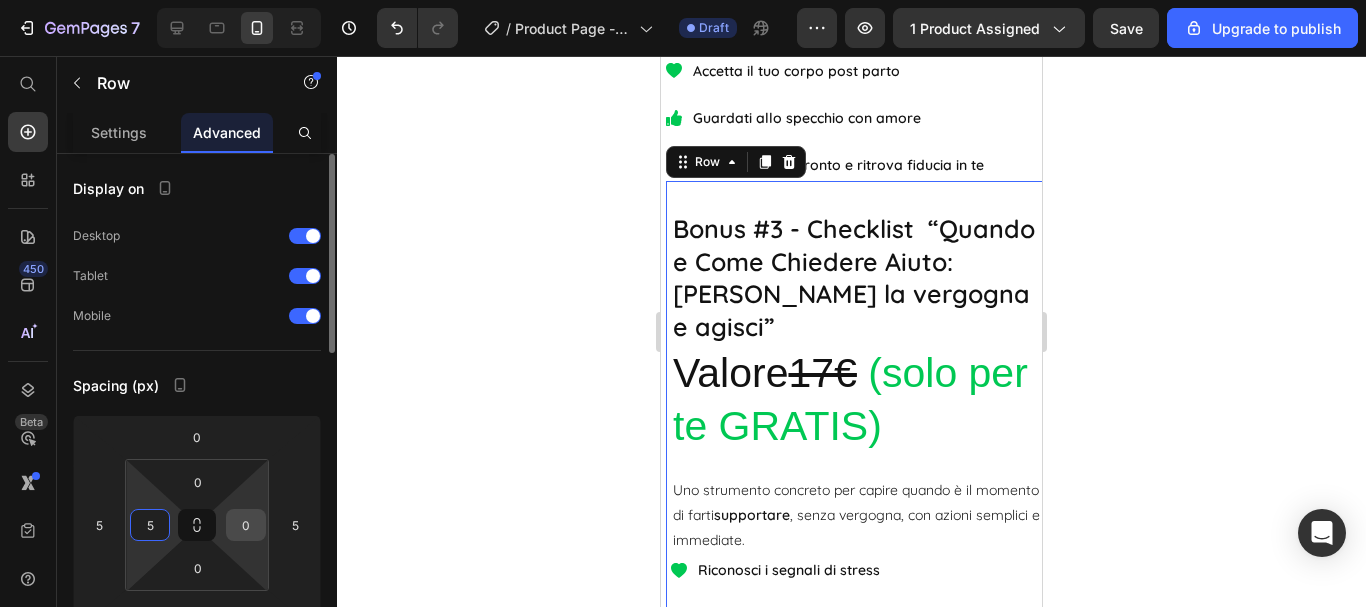 click on "0" at bounding box center [246, 525] 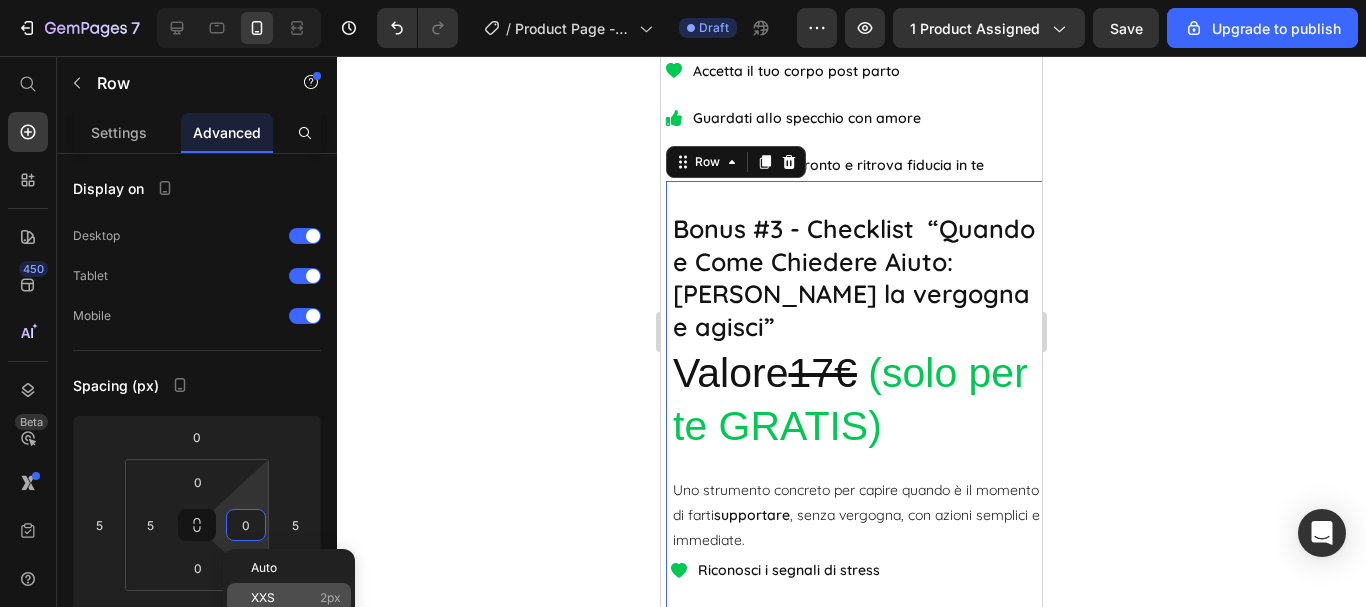 type on "5" 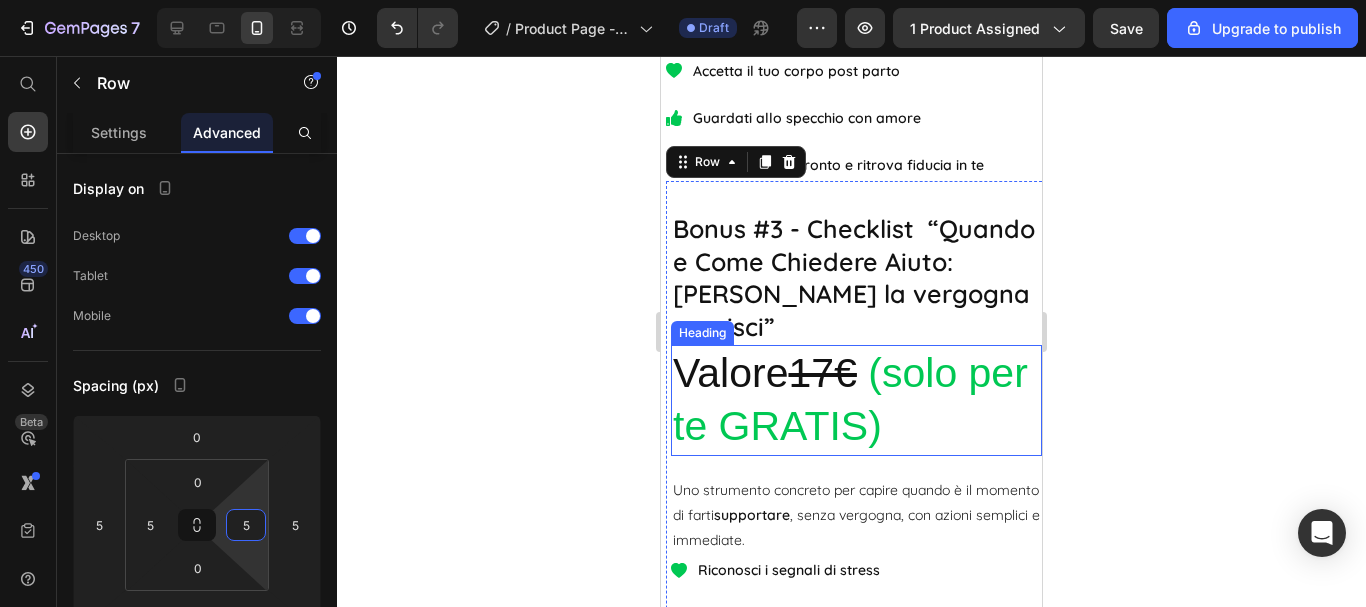 click on "(solo per te GRATIS)" at bounding box center [850, 399] 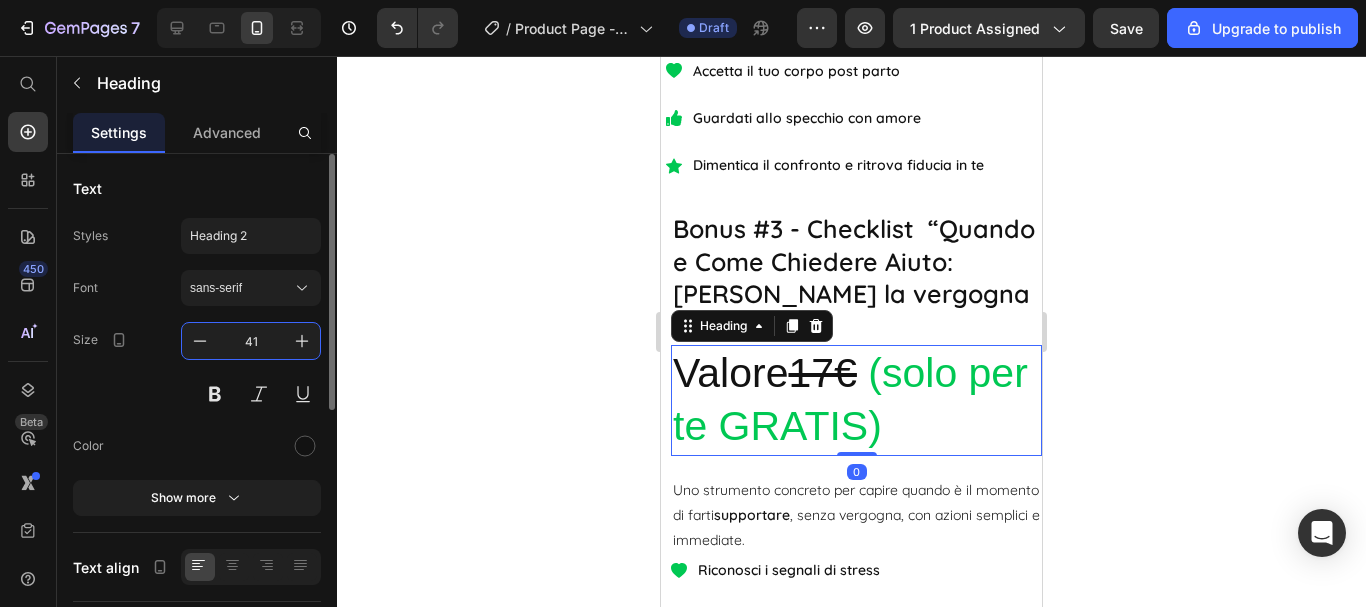 click on "41" at bounding box center (251, 341) 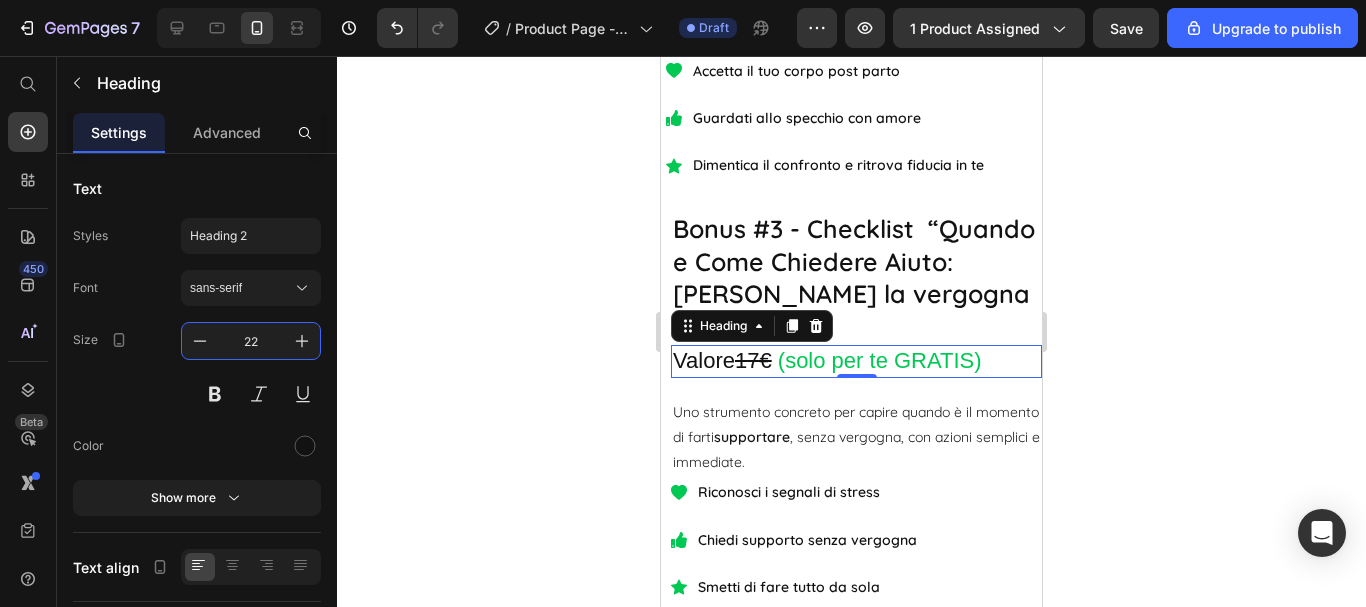 type on "22" 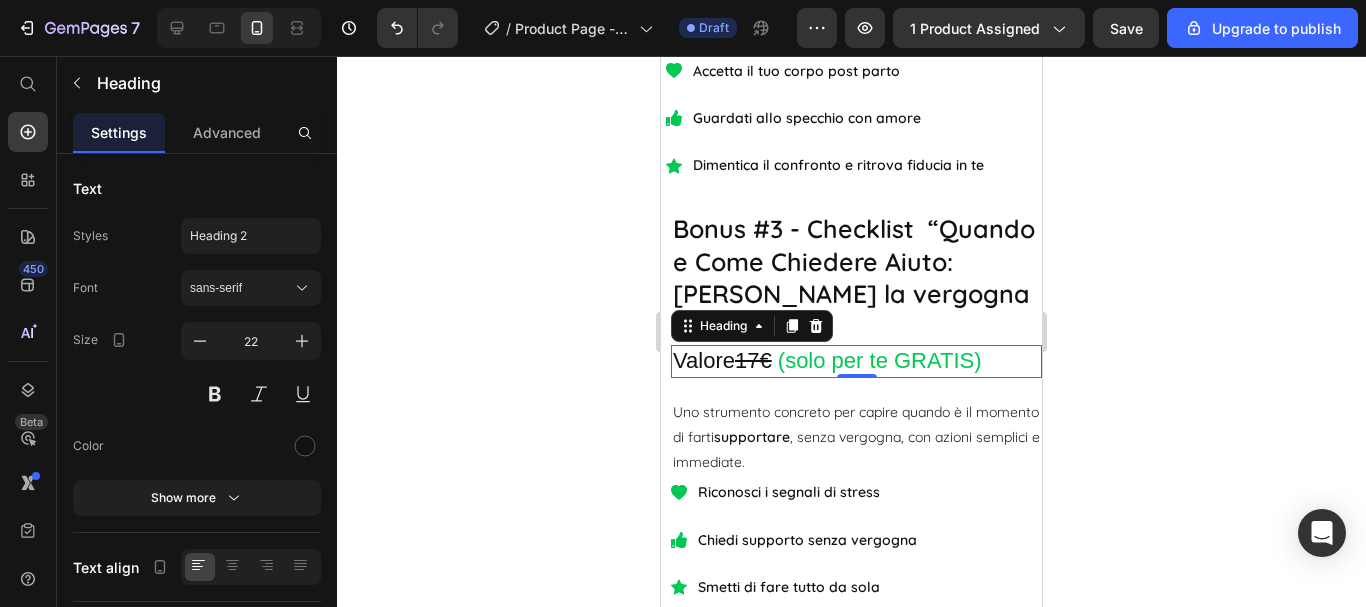 click 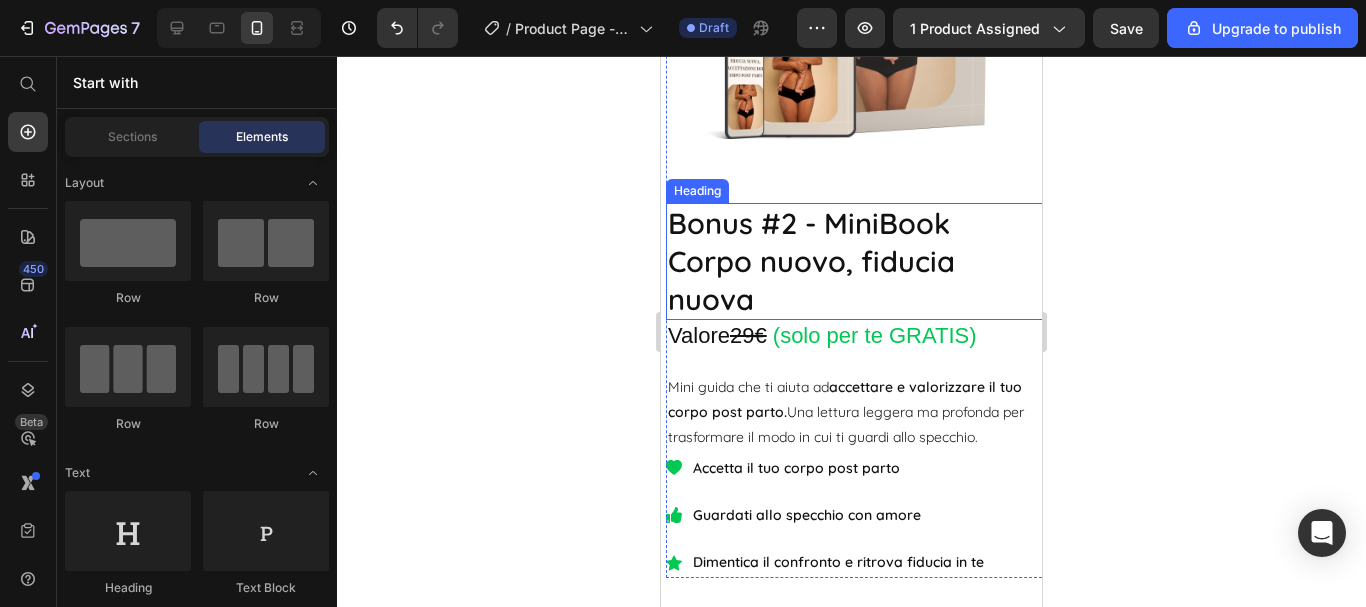 scroll, scrollTop: 7588, scrollLeft: 0, axis: vertical 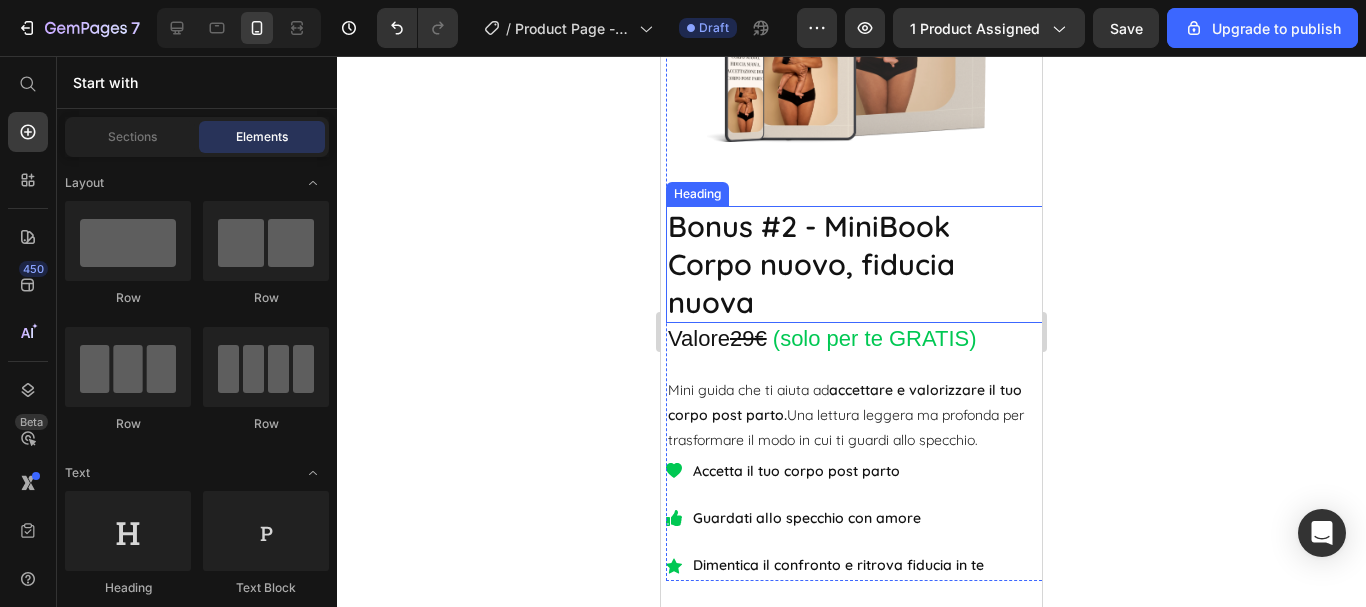 click on "Bonus #2 - MiniBook Corpo nuovo, fiducia nuova" at bounding box center [856, 264] 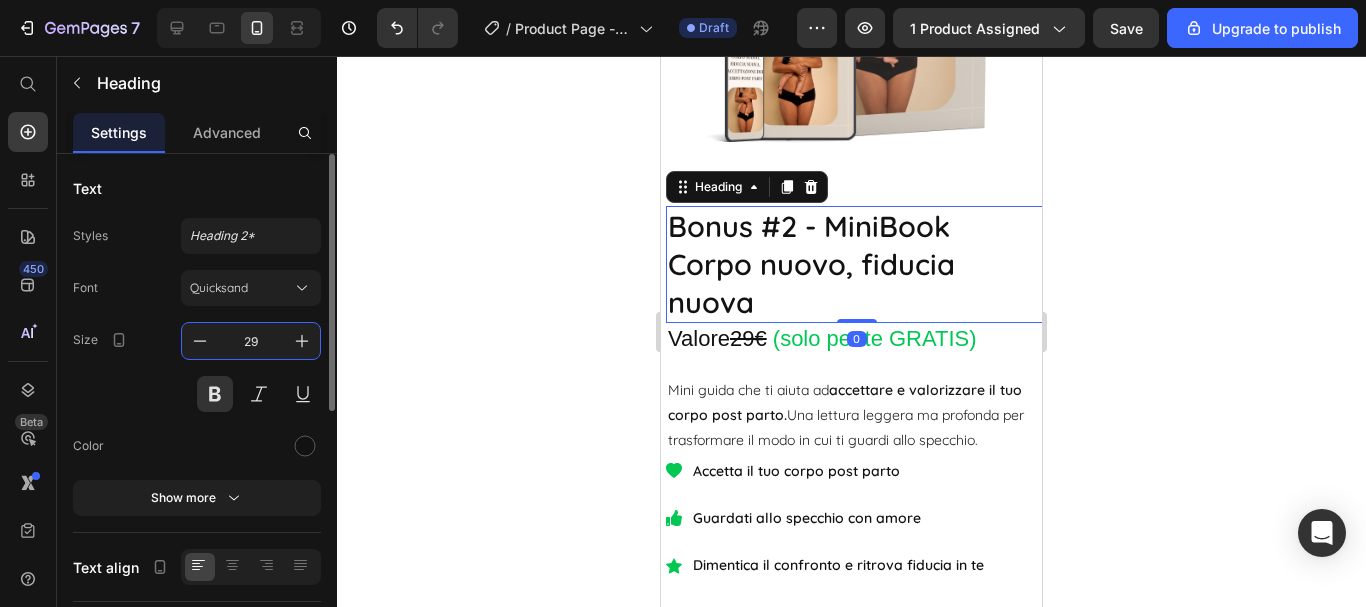 click on "29" at bounding box center [251, 341] 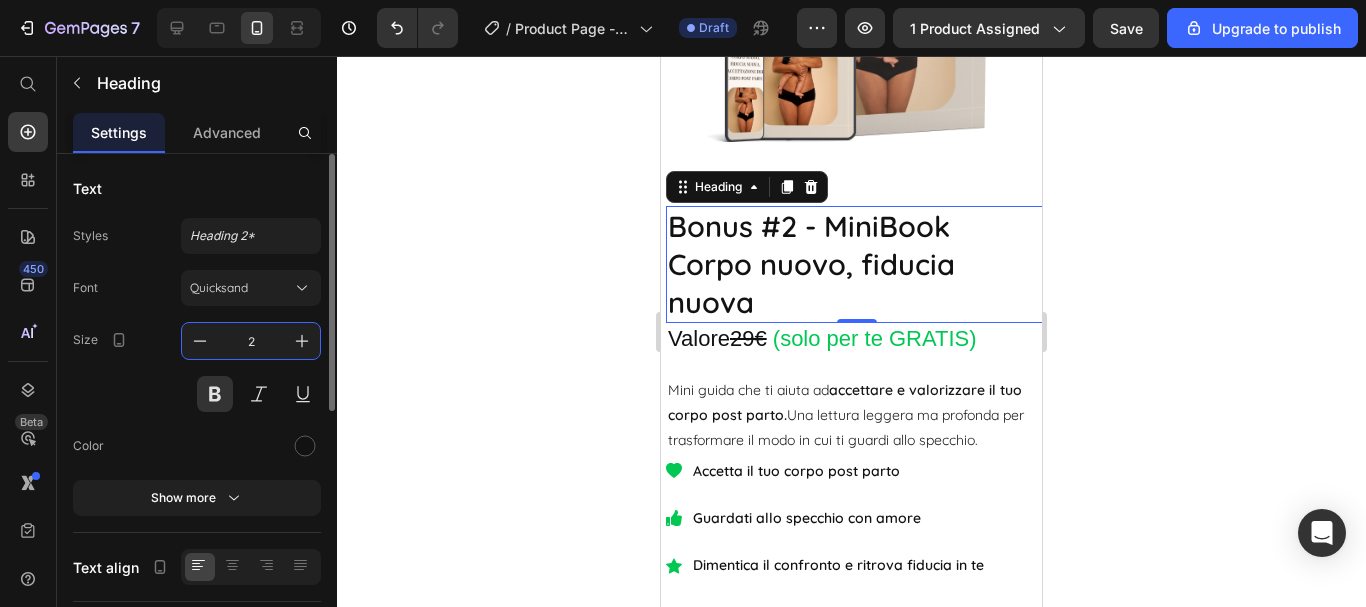 type on "25" 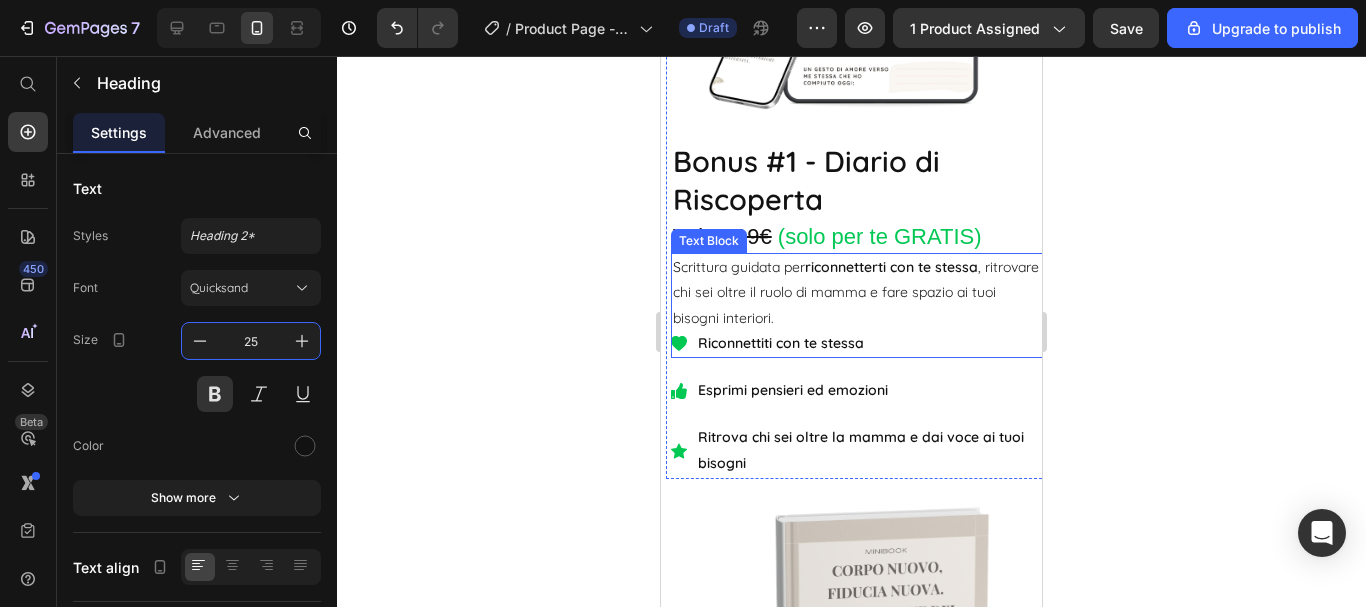 scroll, scrollTop: 6788, scrollLeft: 0, axis: vertical 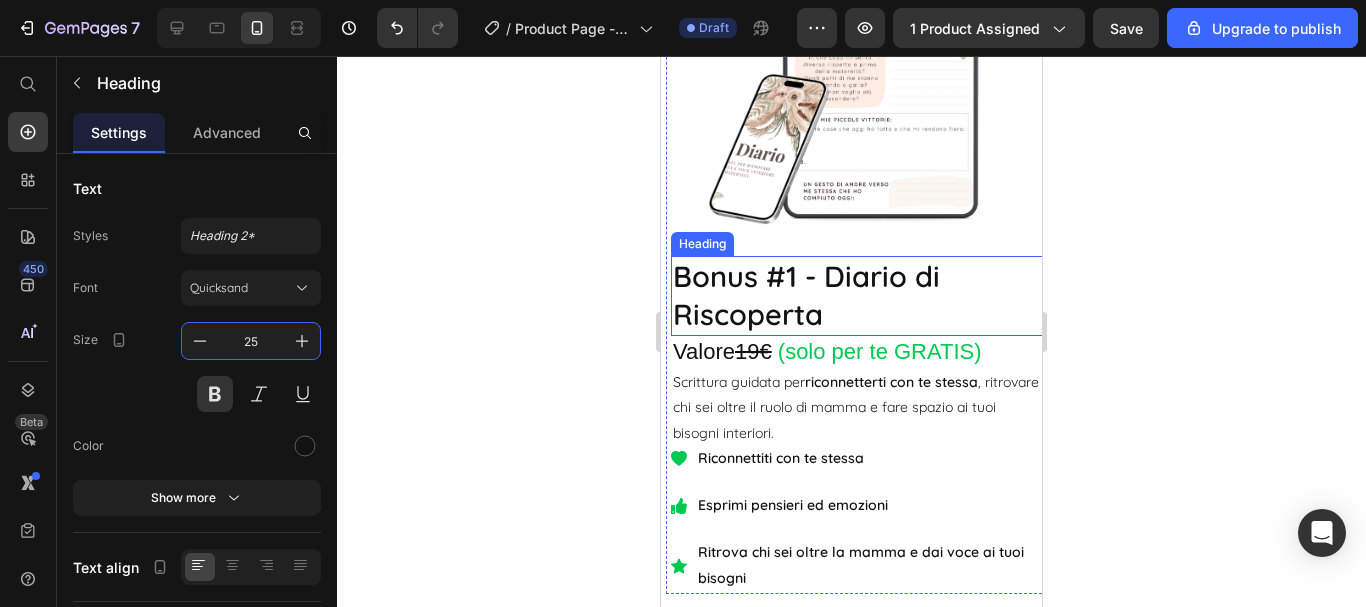 click on "Bonus #1 - Diario di Riscoperta" at bounding box center [859, 295] 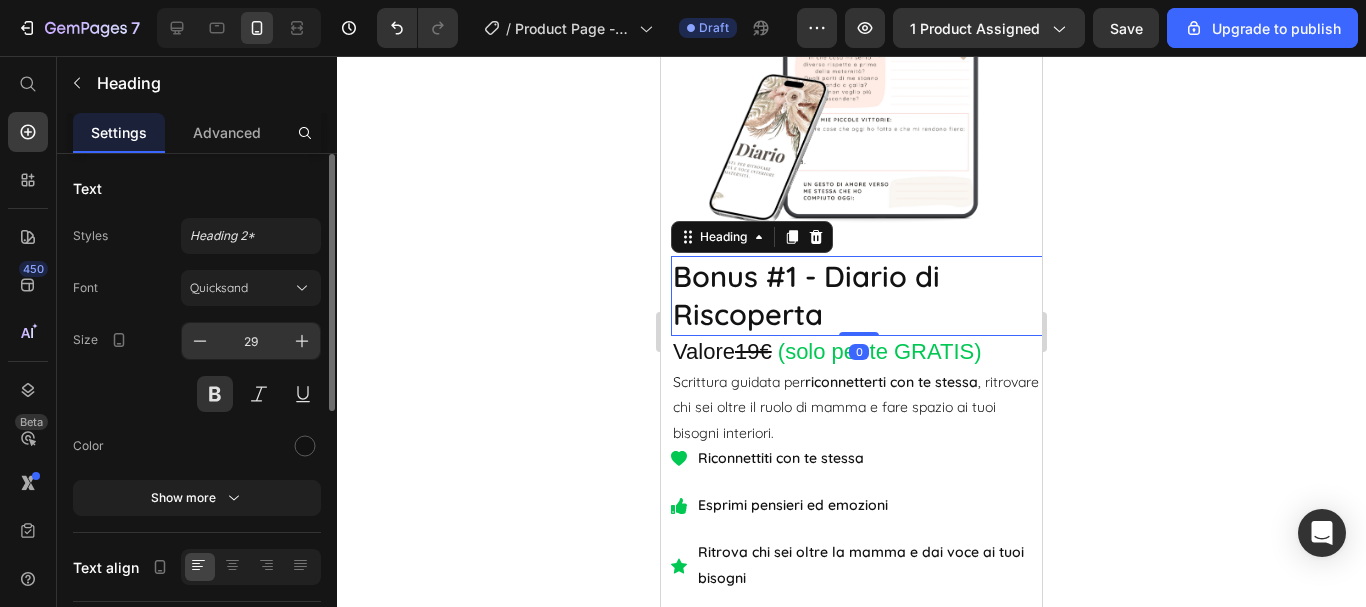 click on "29" at bounding box center [251, 341] 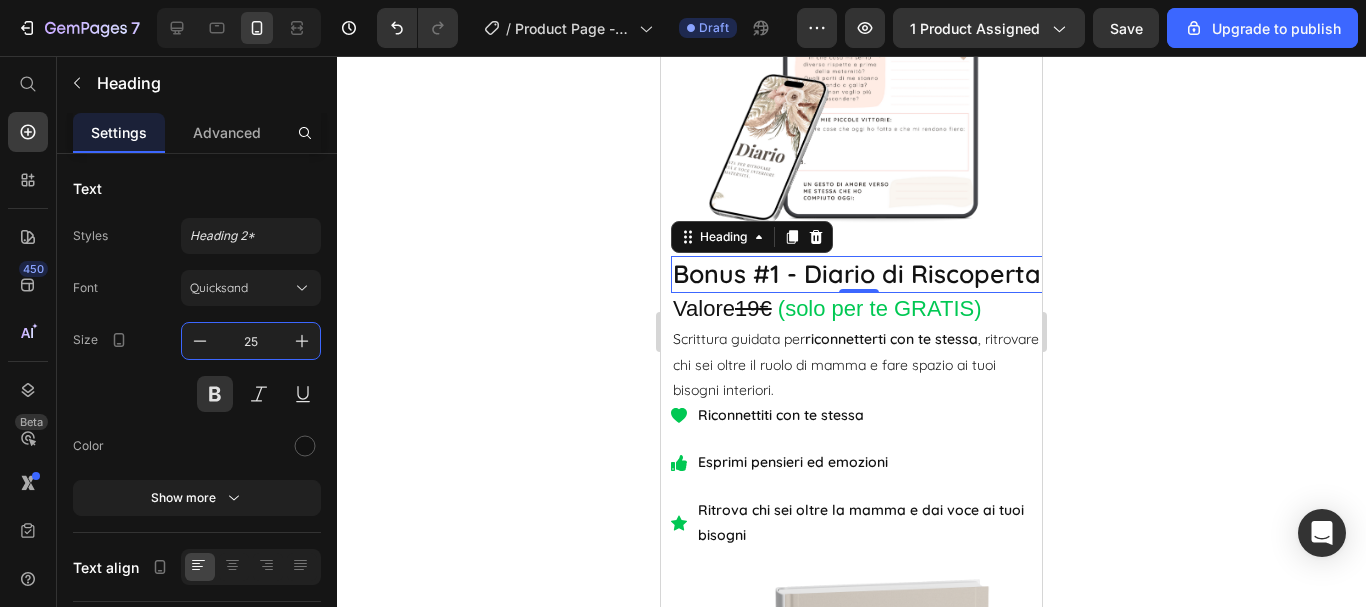type on "25" 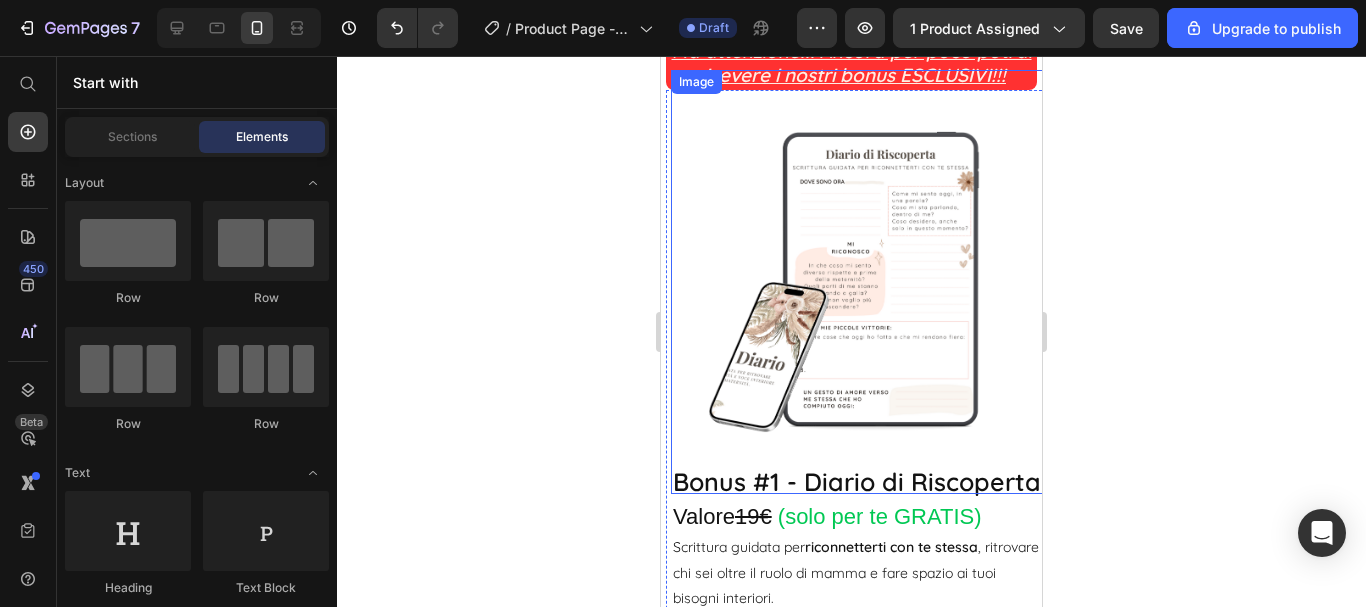 scroll, scrollTop: 6588, scrollLeft: 0, axis: vertical 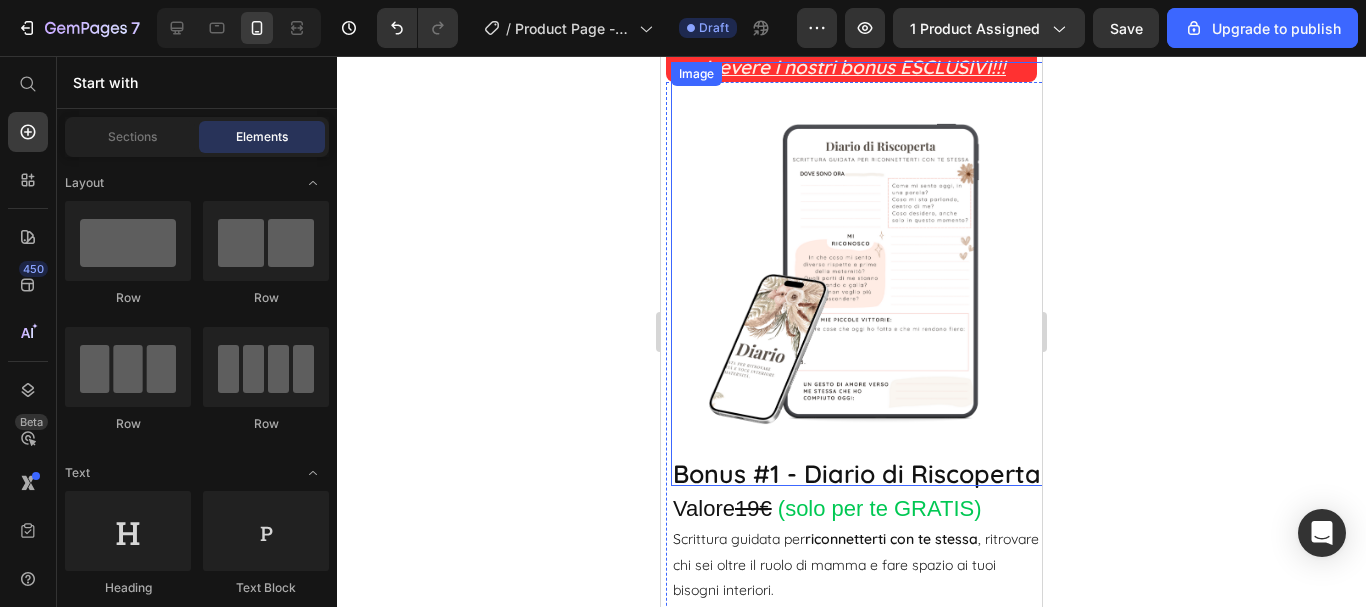 click at bounding box center [859, 274] 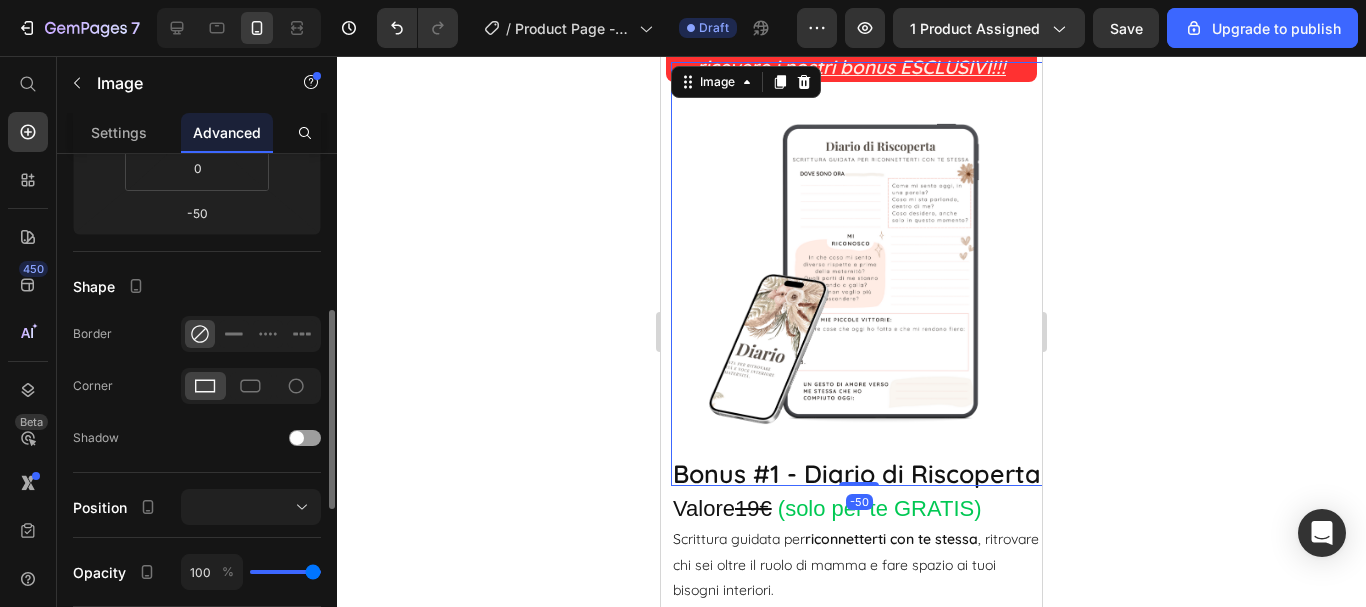 scroll, scrollTop: 600, scrollLeft: 0, axis: vertical 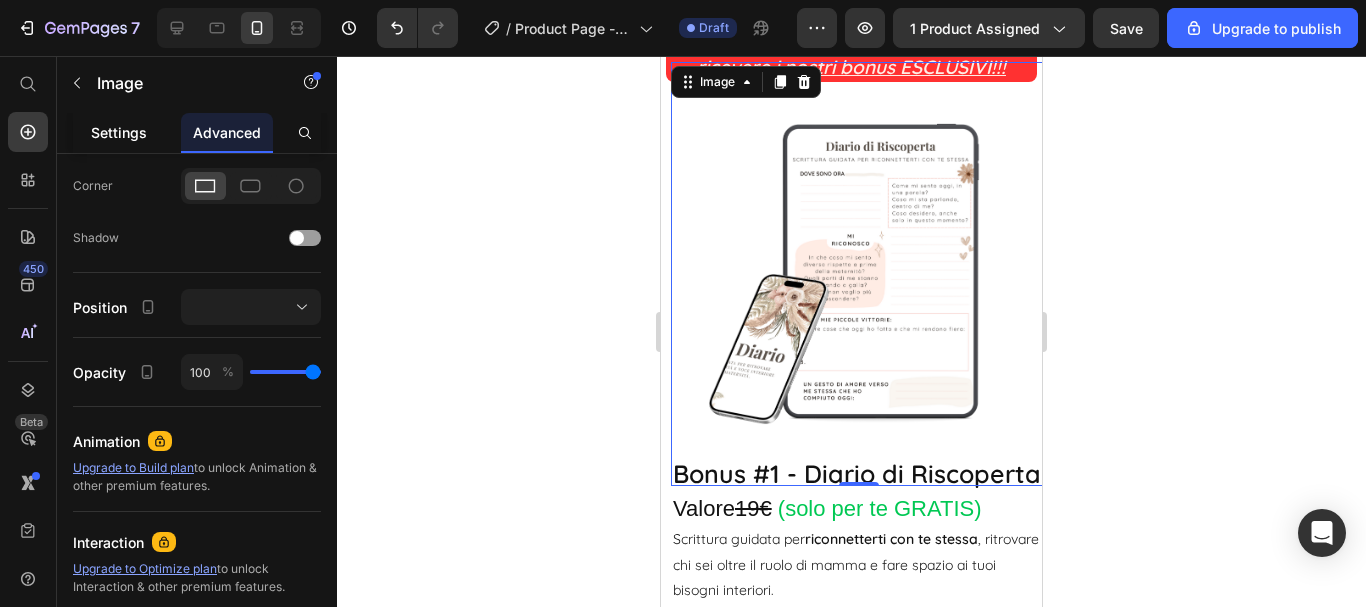 click on "Settings" at bounding box center [119, 132] 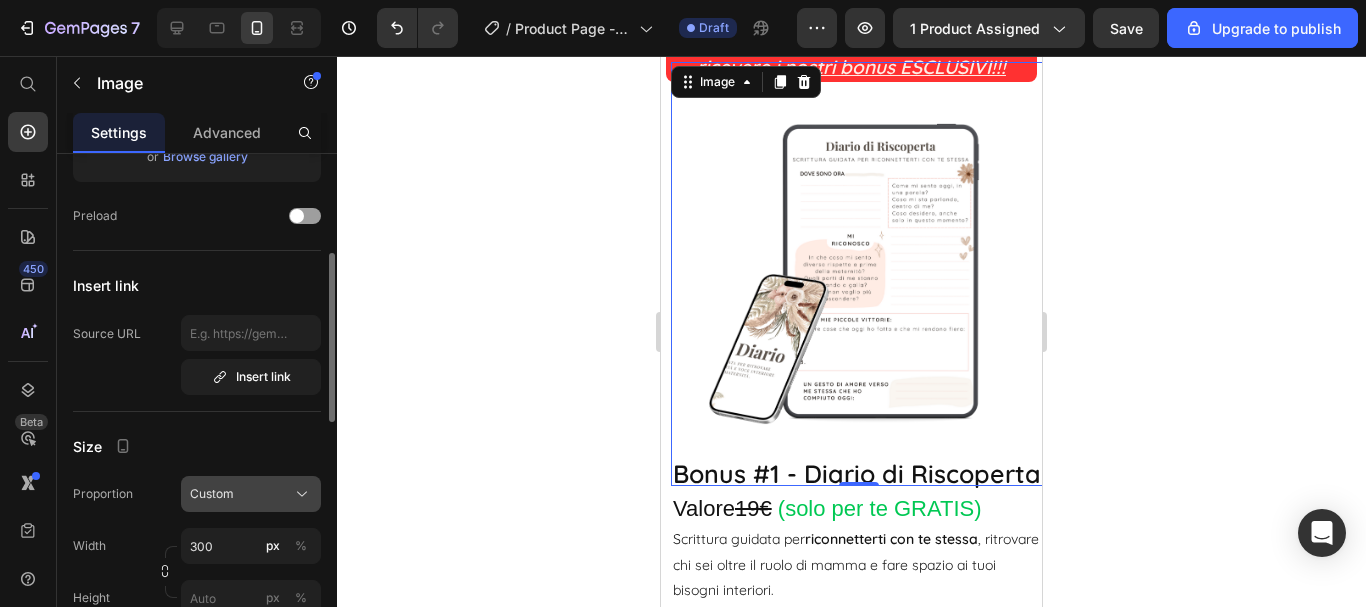 scroll, scrollTop: 400, scrollLeft: 0, axis: vertical 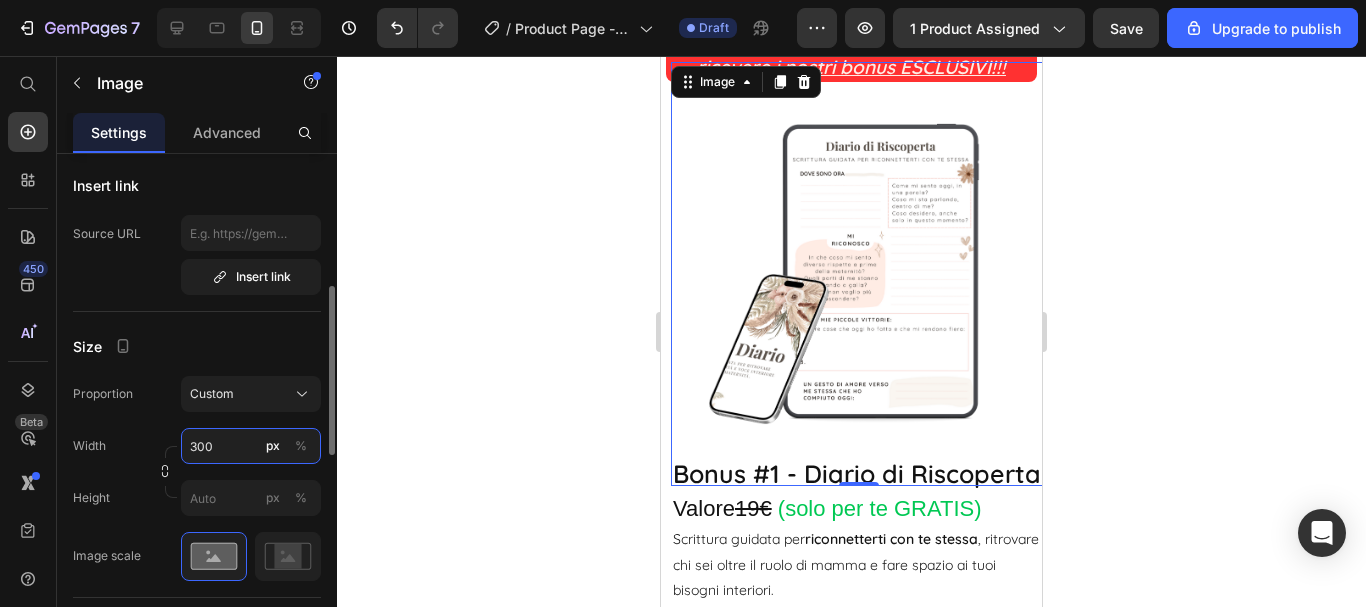 click on "300" at bounding box center (251, 446) 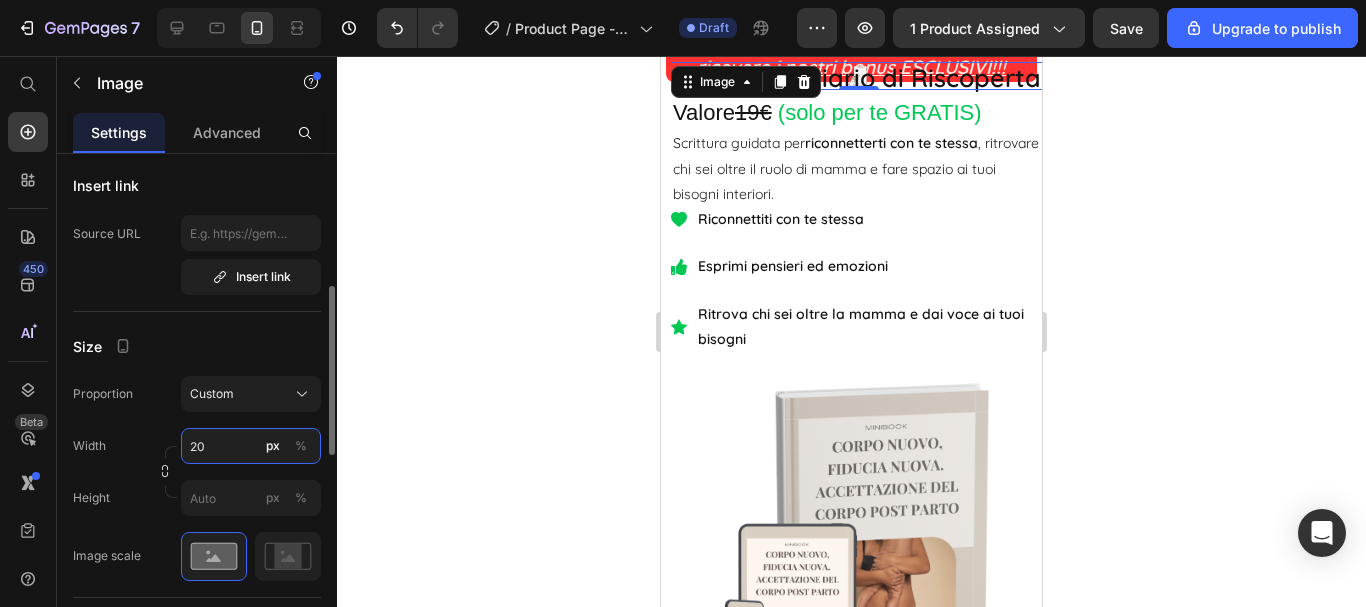 type on "200" 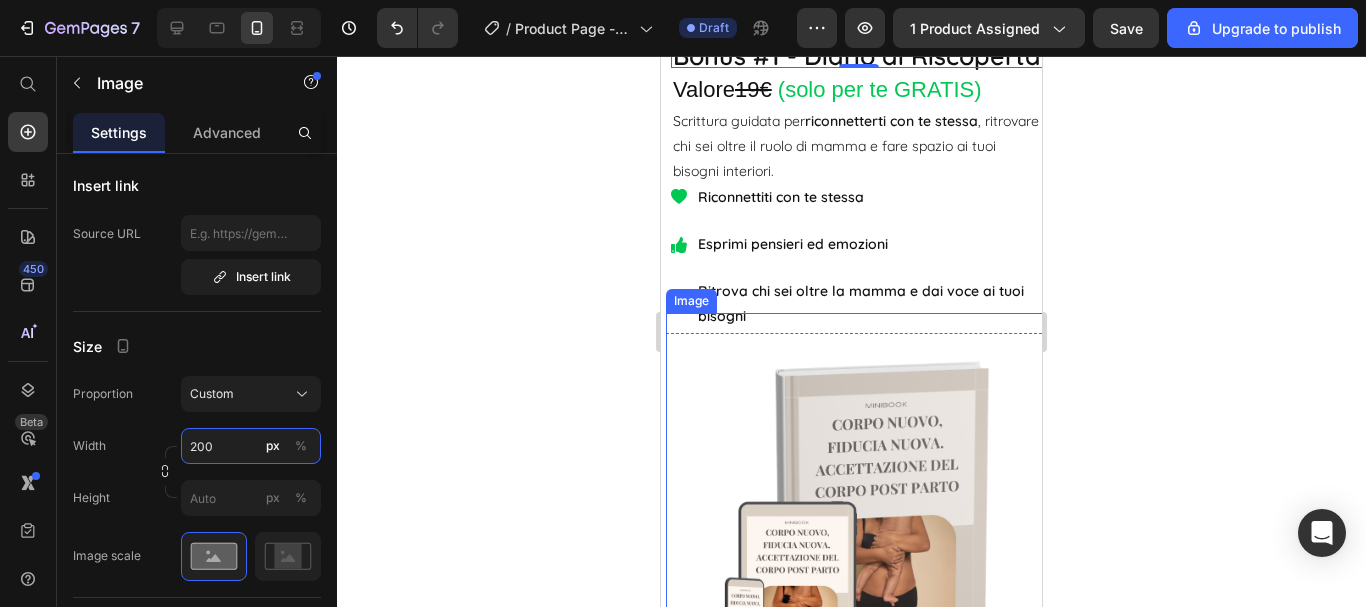 scroll, scrollTop: 6888, scrollLeft: 0, axis: vertical 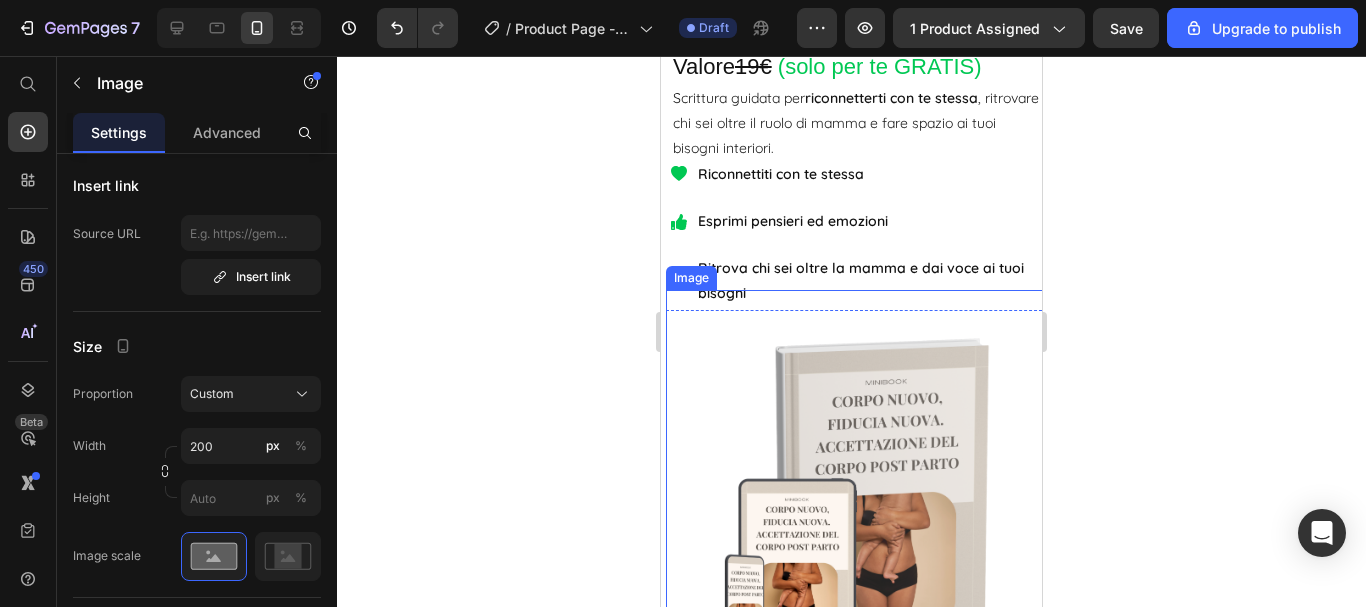 drag, startPoint x: 914, startPoint y: 472, endPoint x: 735, endPoint y: 449, distance: 180.4716 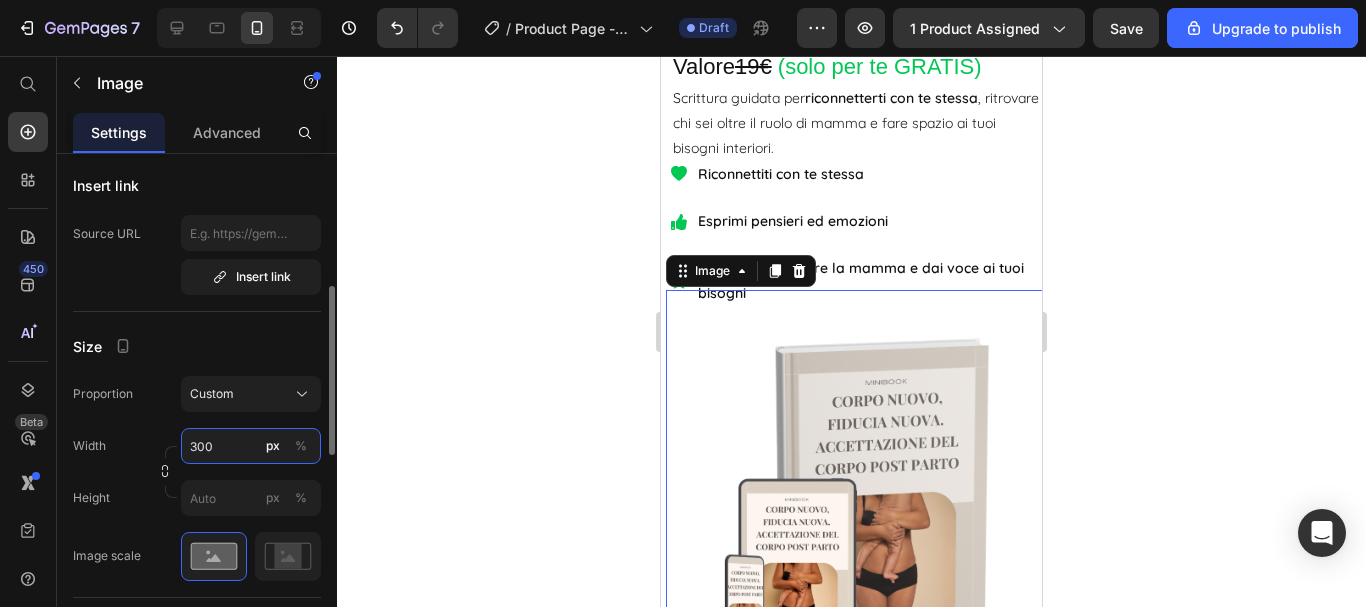 click on "300" at bounding box center [251, 446] 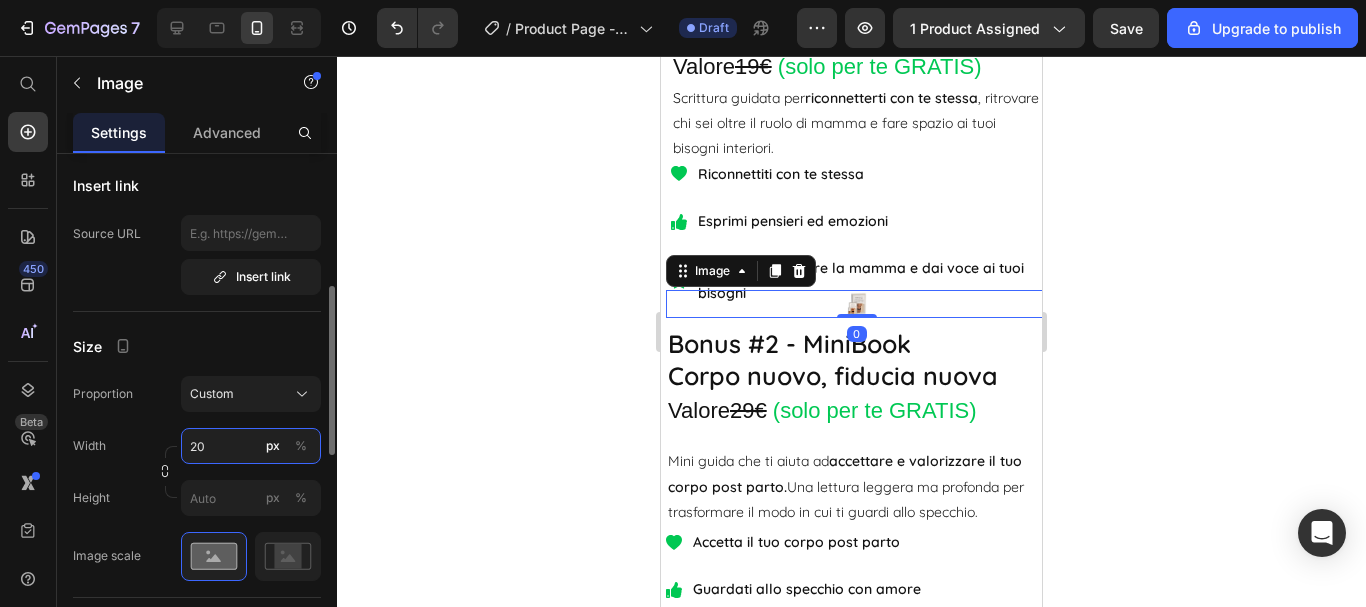 type on "200" 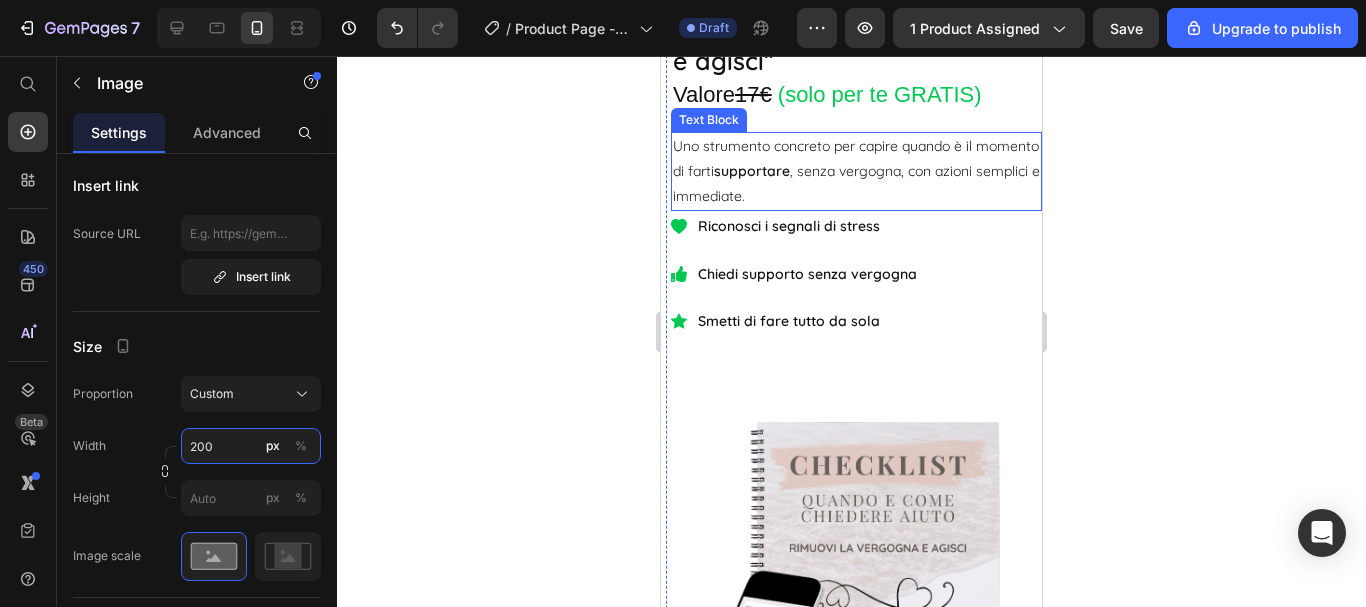 scroll, scrollTop: 7888, scrollLeft: 0, axis: vertical 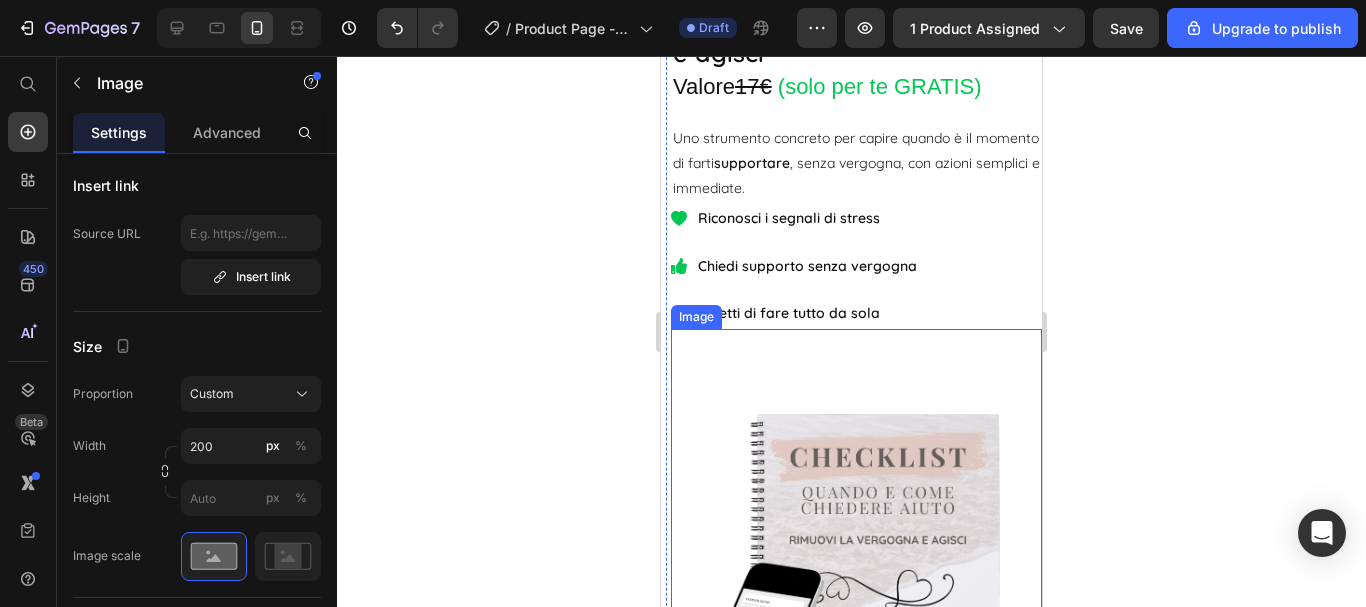 click at bounding box center [856, 562] 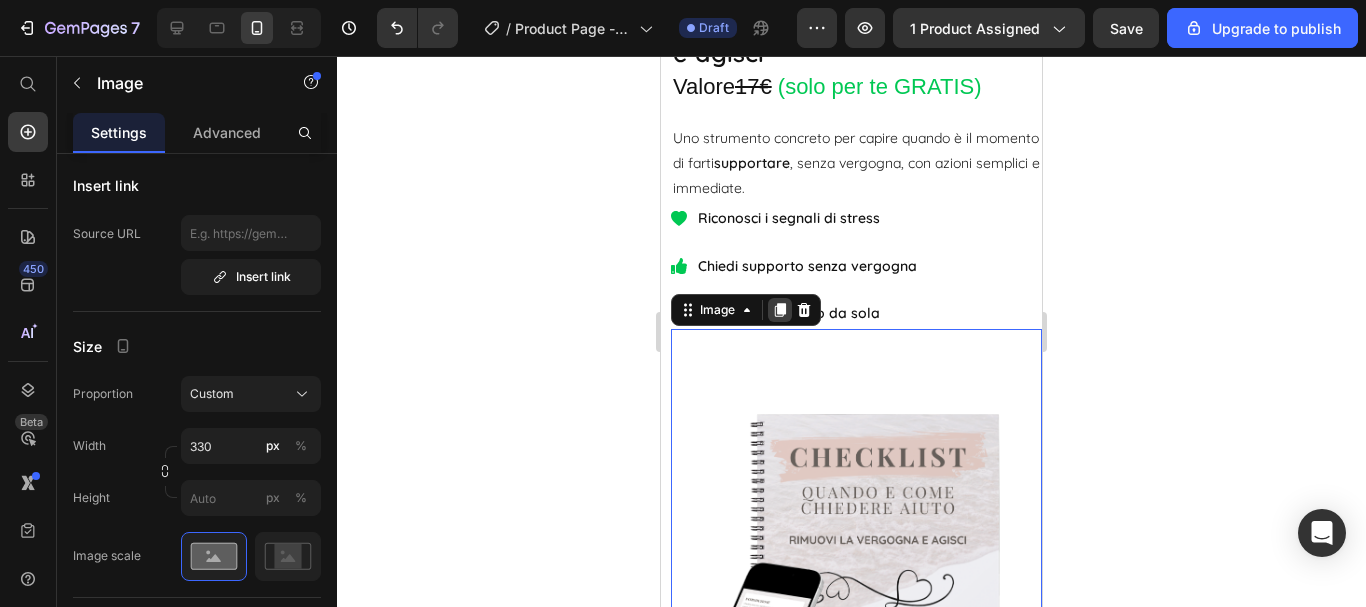 click 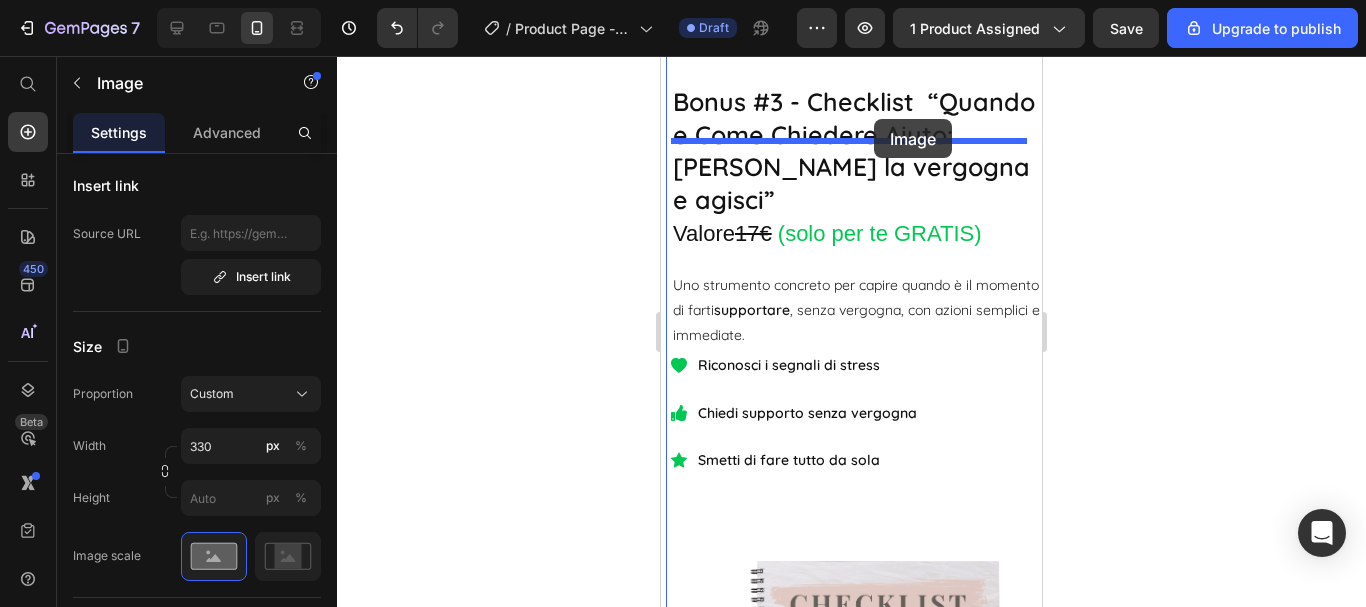scroll, scrollTop: 7730, scrollLeft: 0, axis: vertical 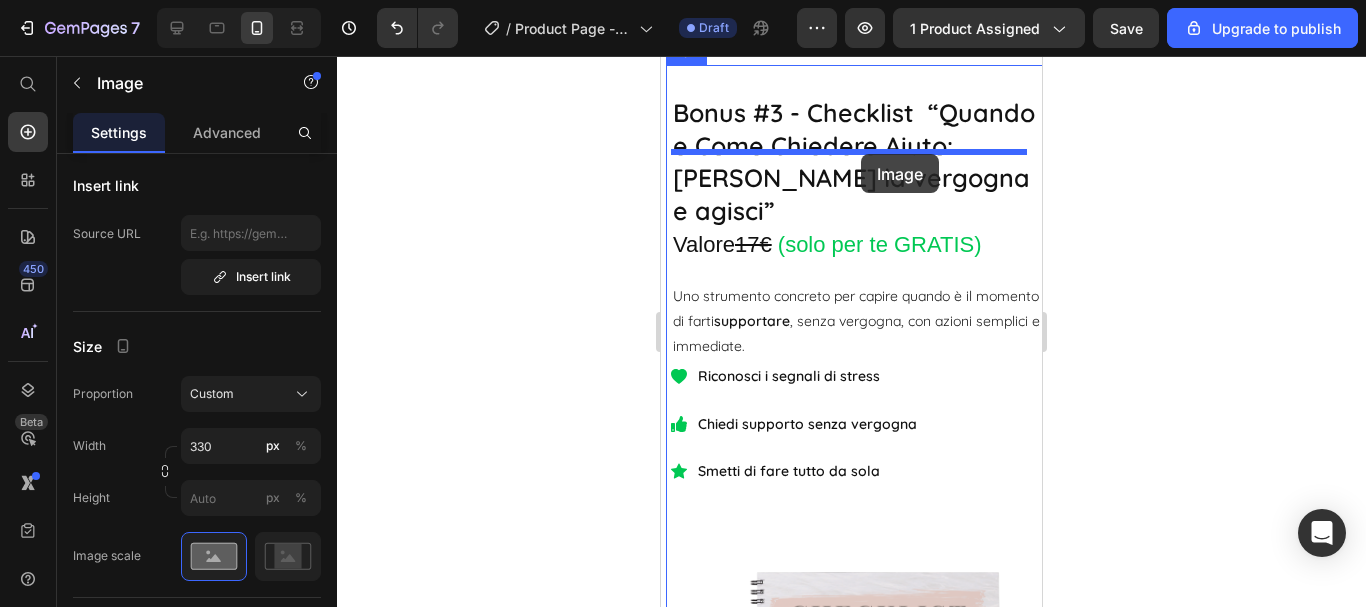 drag, startPoint x: 891, startPoint y: 269, endPoint x: 861, endPoint y: 154, distance: 118.84864 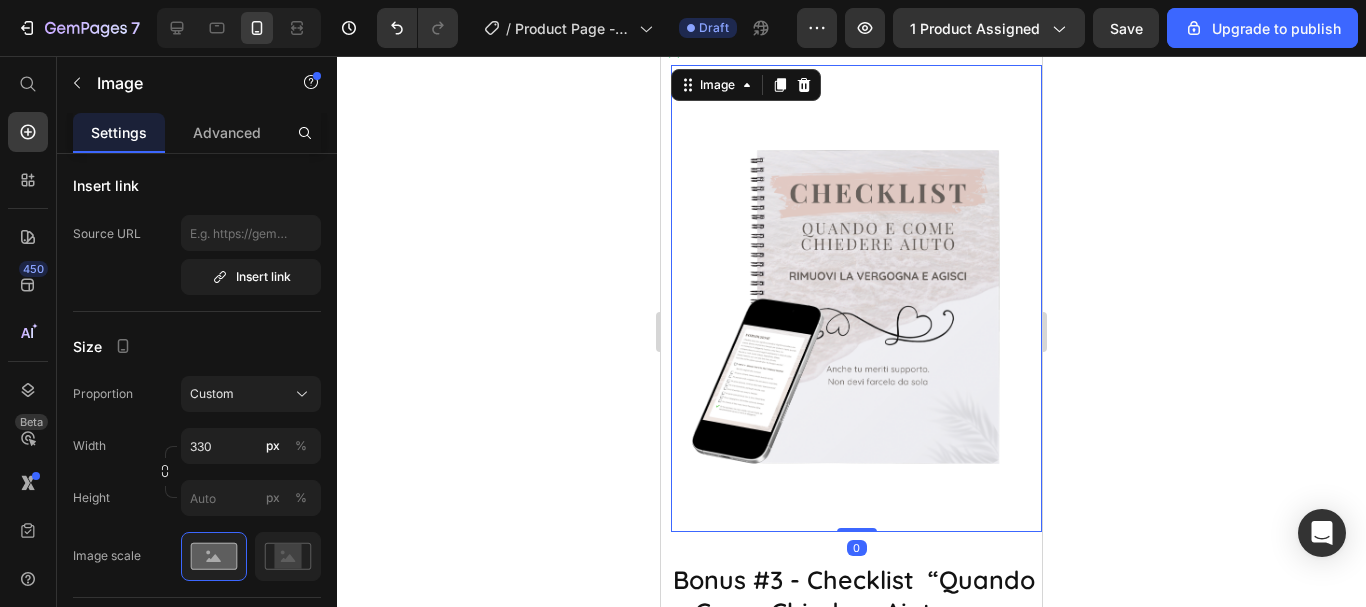 click at bounding box center (856, 298) 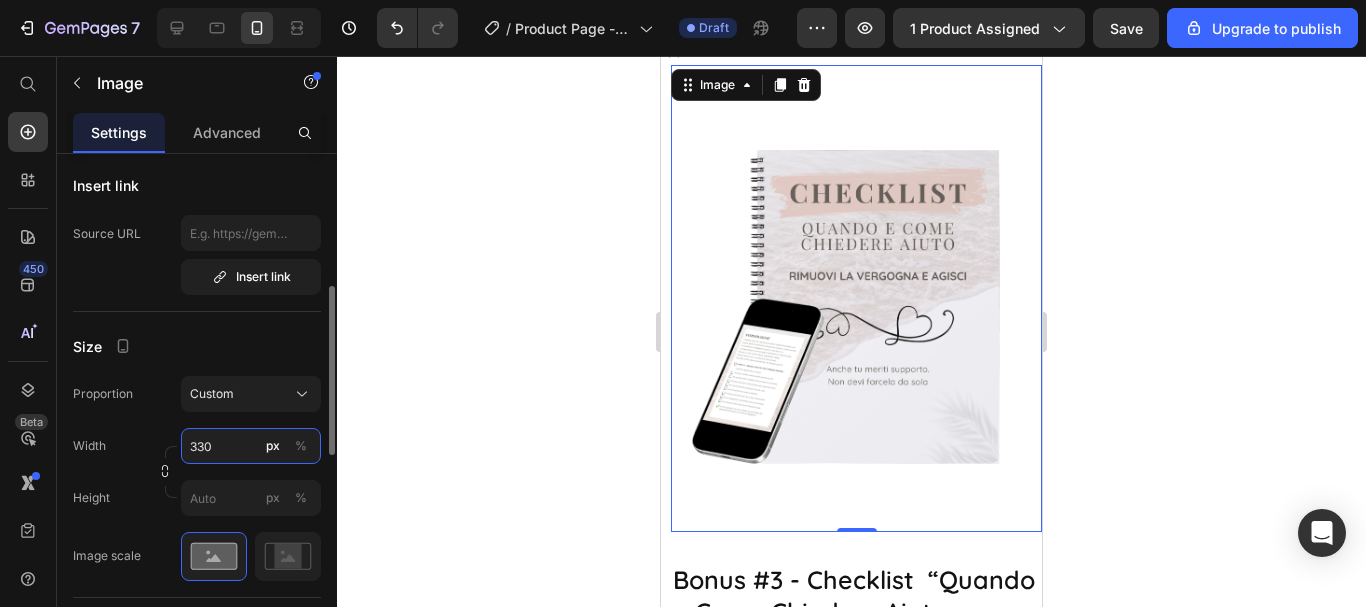 click on "330" at bounding box center (251, 446) 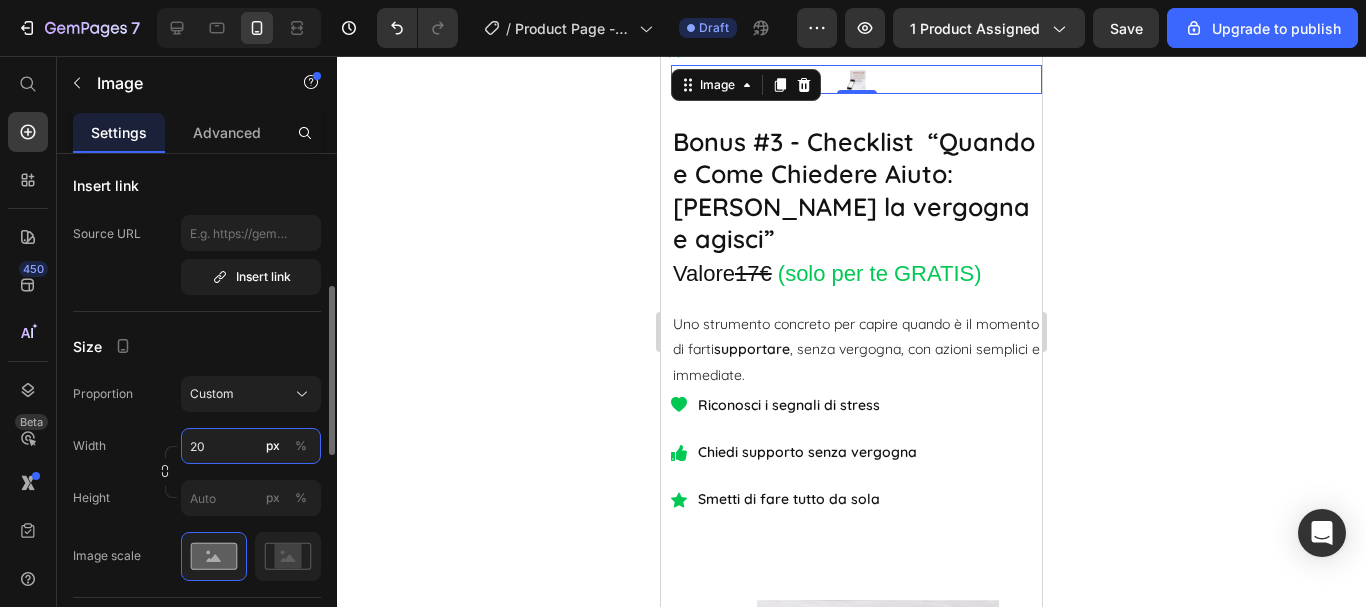 type on "200" 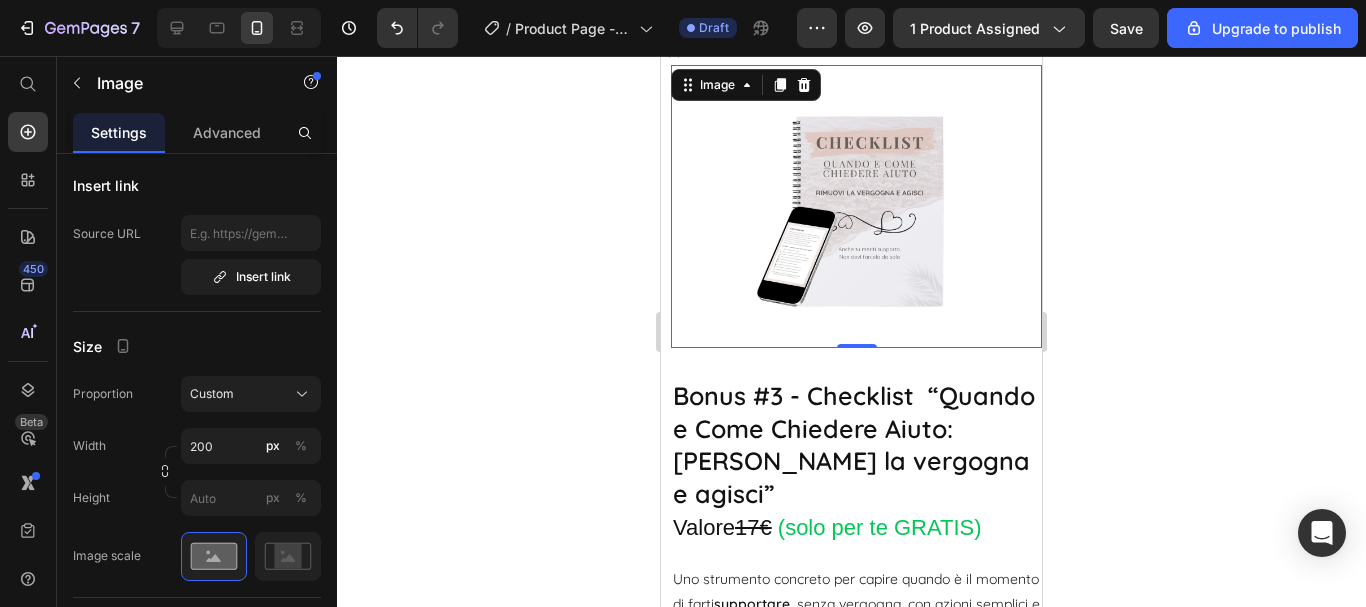 click 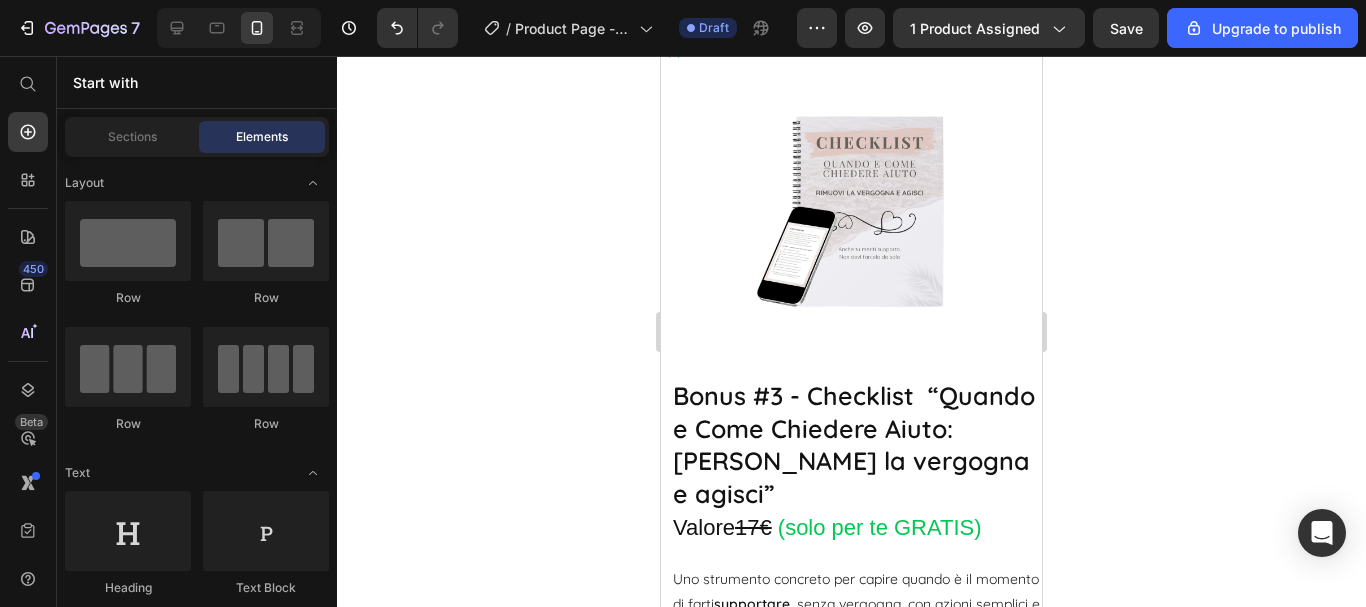 click at bounding box center (856, 206) 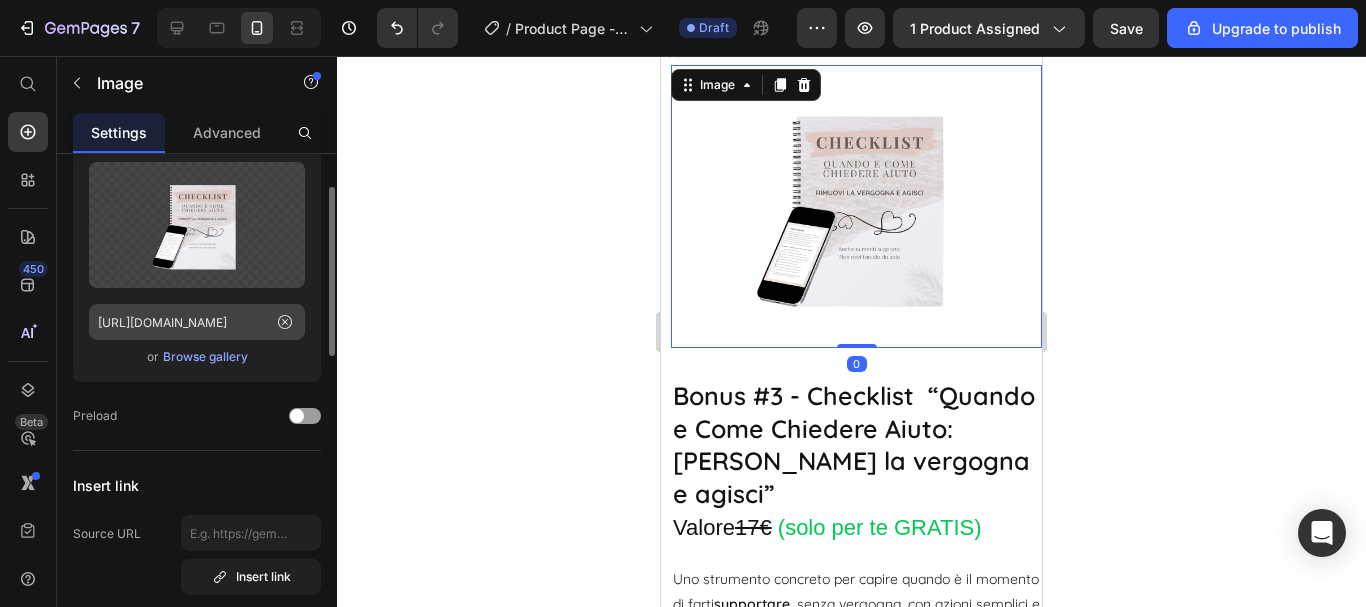 scroll, scrollTop: 0, scrollLeft: 0, axis: both 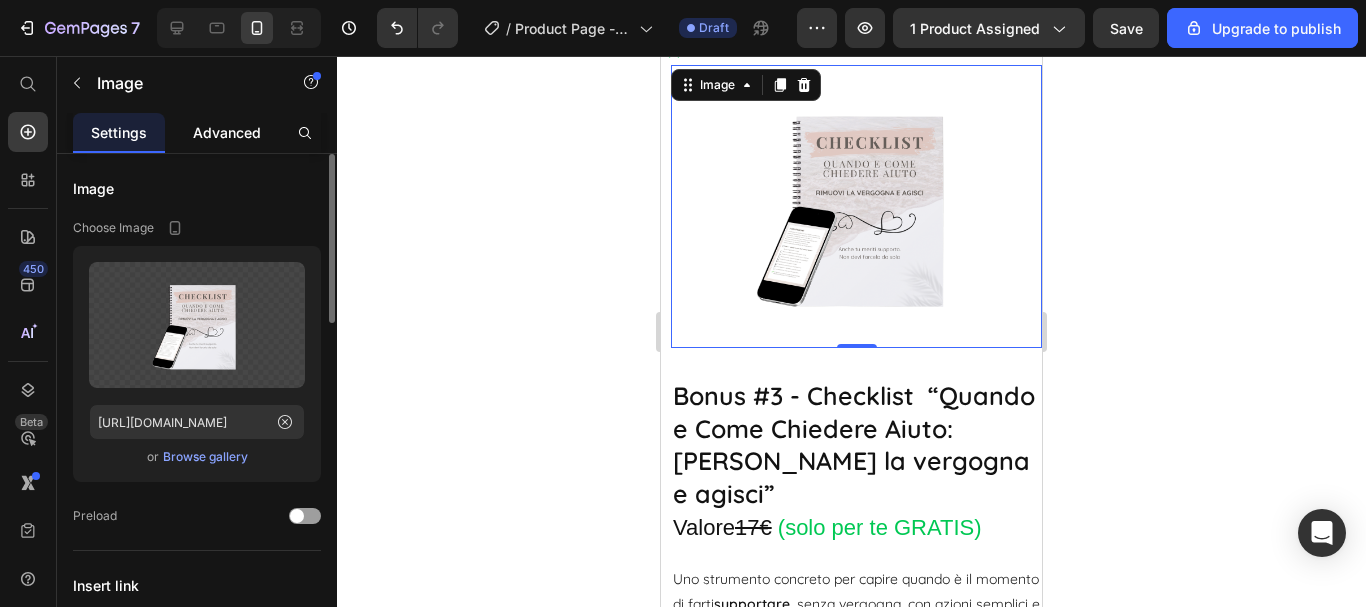 click on "Advanced" at bounding box center [227, 132] 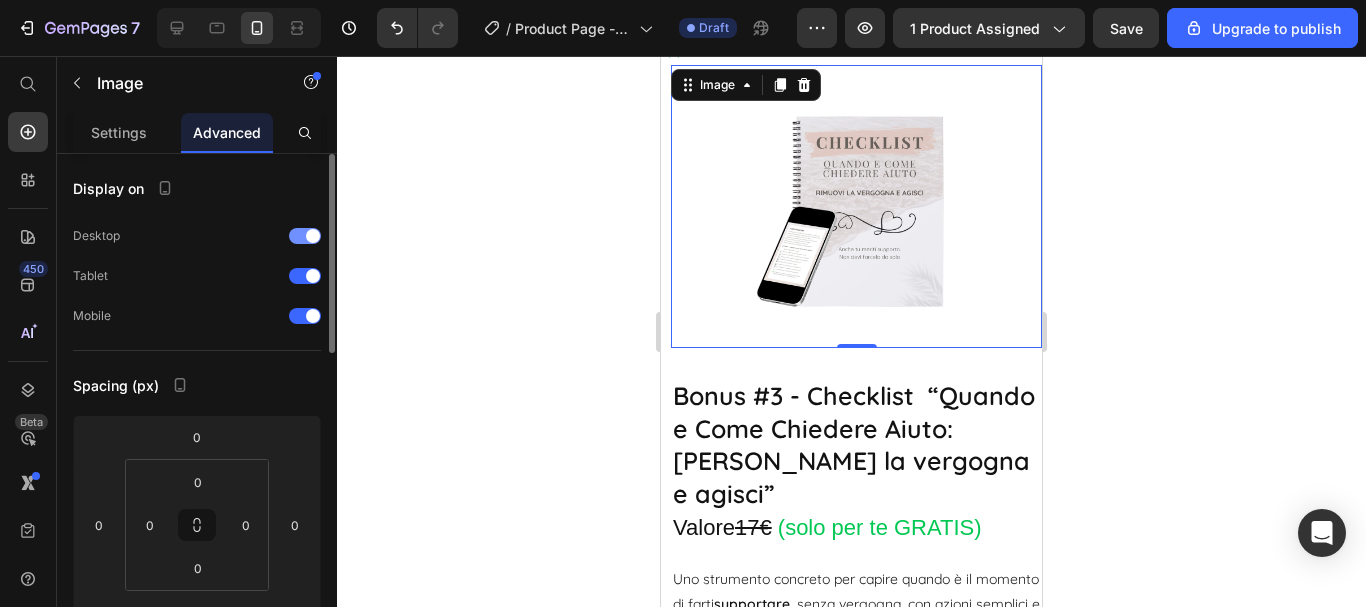 click at bounding box center (305, 236) 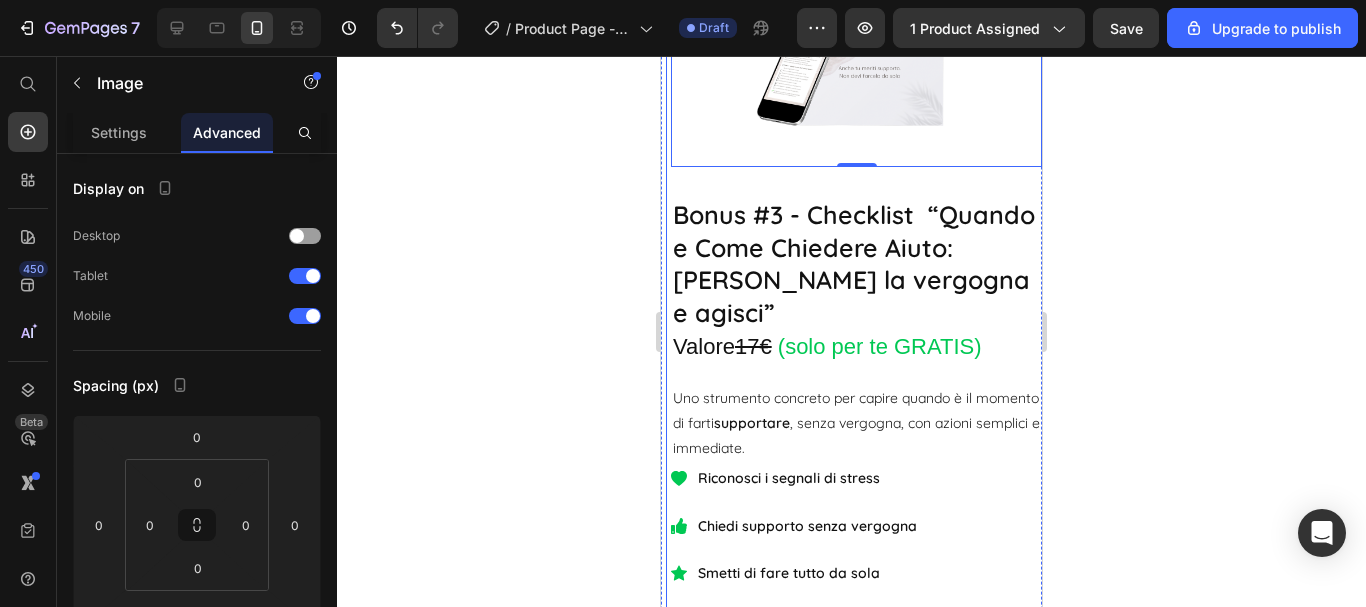 scroll, scrollTop: 8030, scrollLeft: 0, axis: vertical 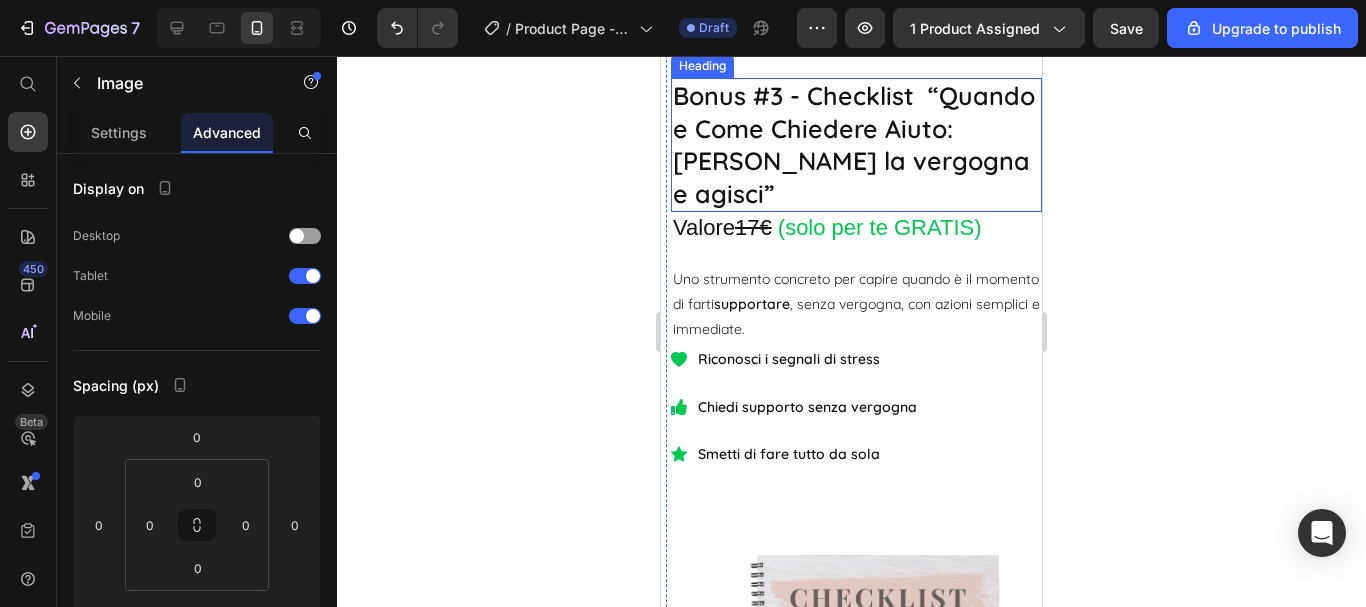 click on "Bonus #3 - Checklist  “Quando e Come Chiedere Aiuto: Rimuovi la vergogna e agisci”" at bounding box center (856, 145) 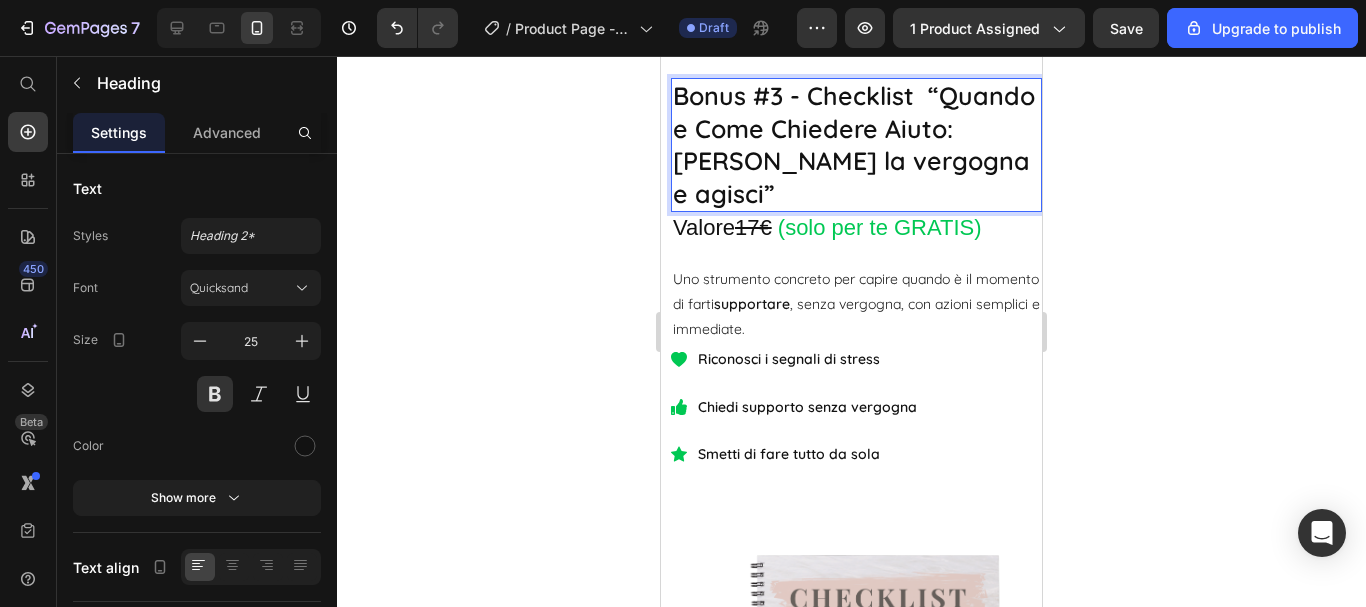 click on "Bonus #3 - Checklist  “Quando e Come Chiedere Aiuto: Rimuovi la vergogna e agisci”" at bounding box center [856, 145] 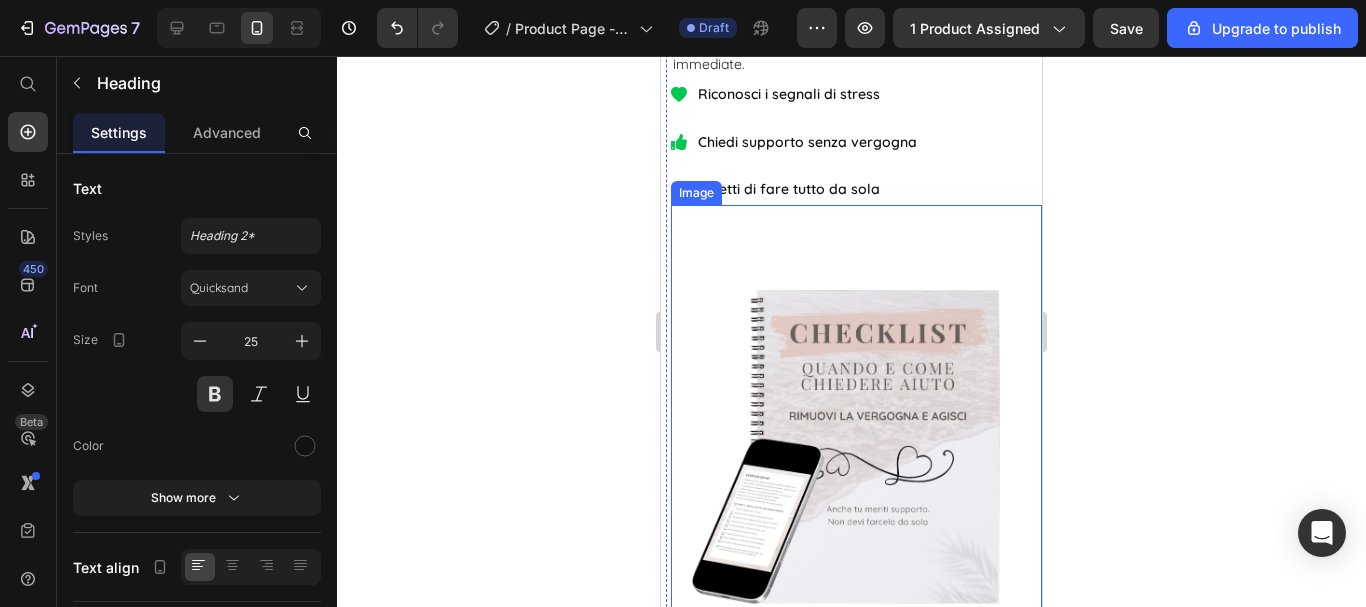 scroll, scrollTop: 8330, scrollLeft: 0, axis: vertical 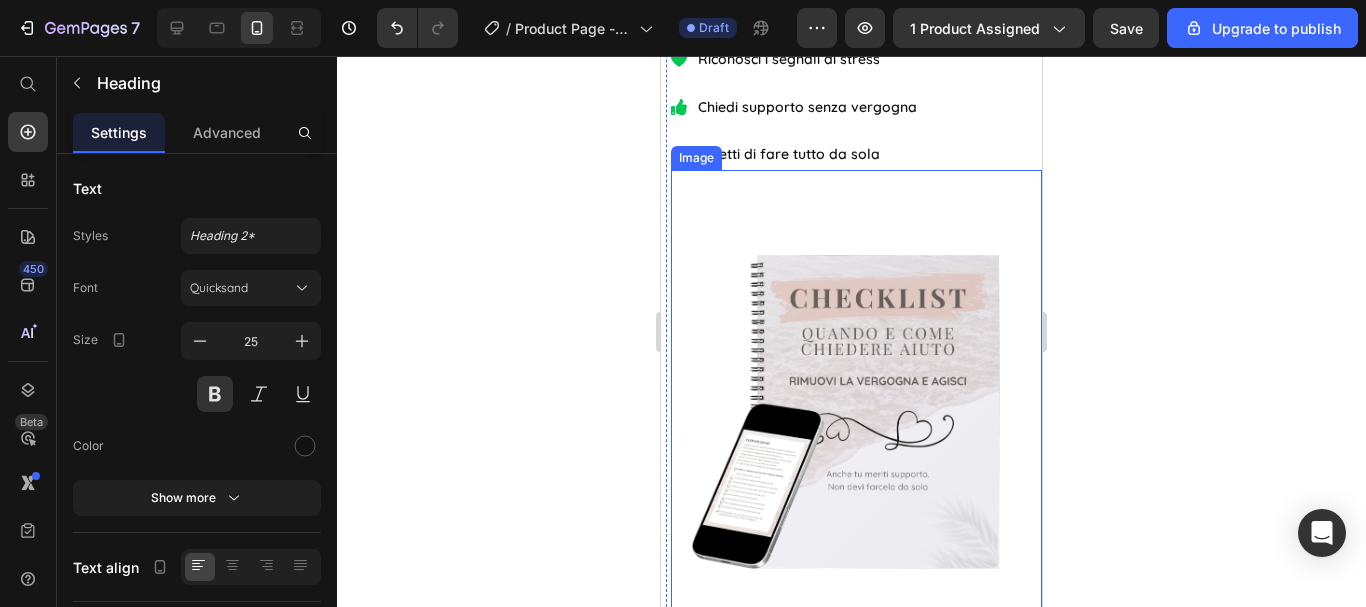 click at bounding box center [856, 403] 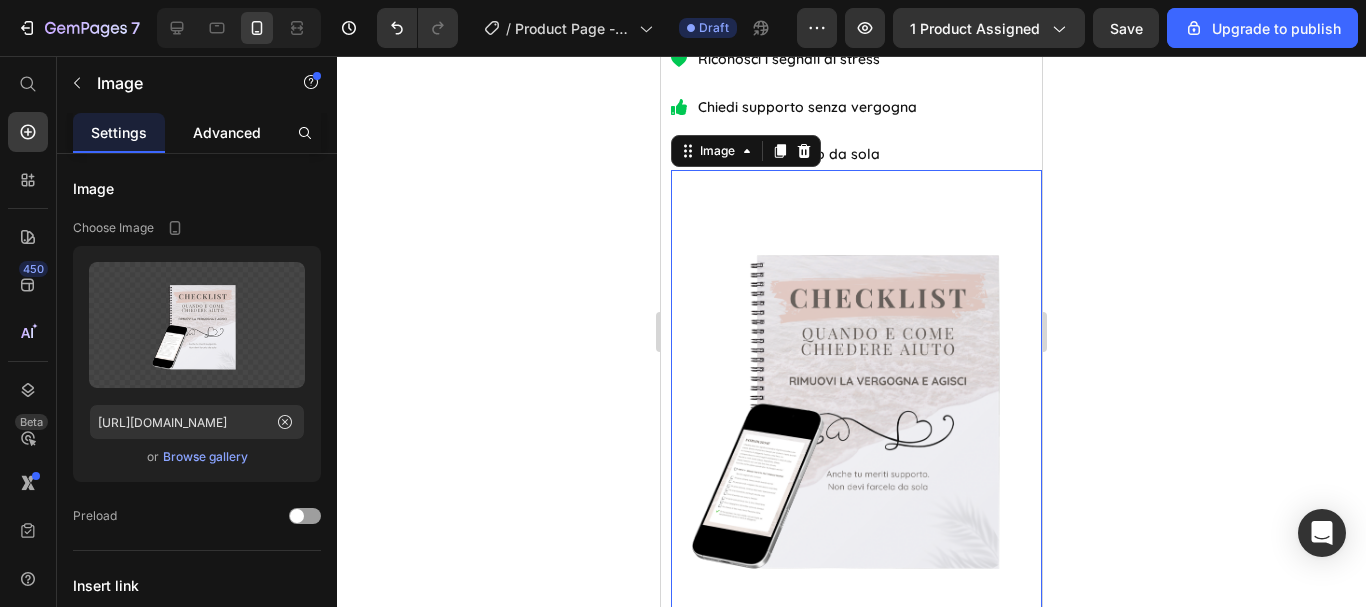 click on "Advanced" at bounding box center [227, 132] 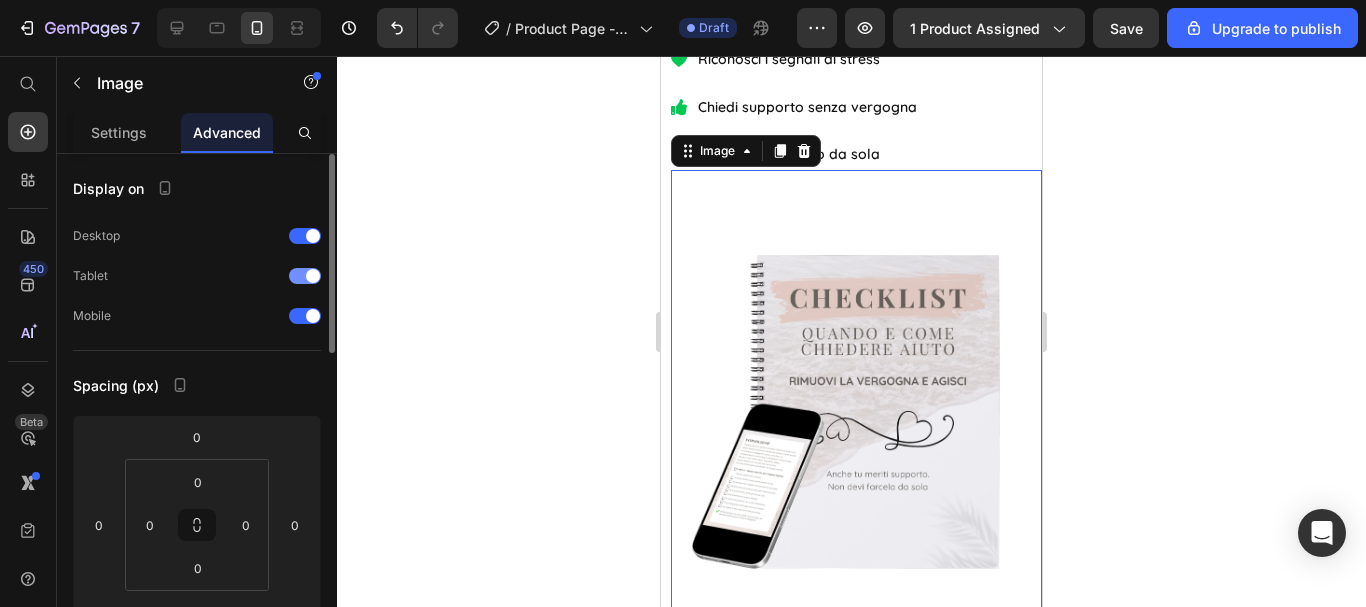 click at bounding box center [313, 276] 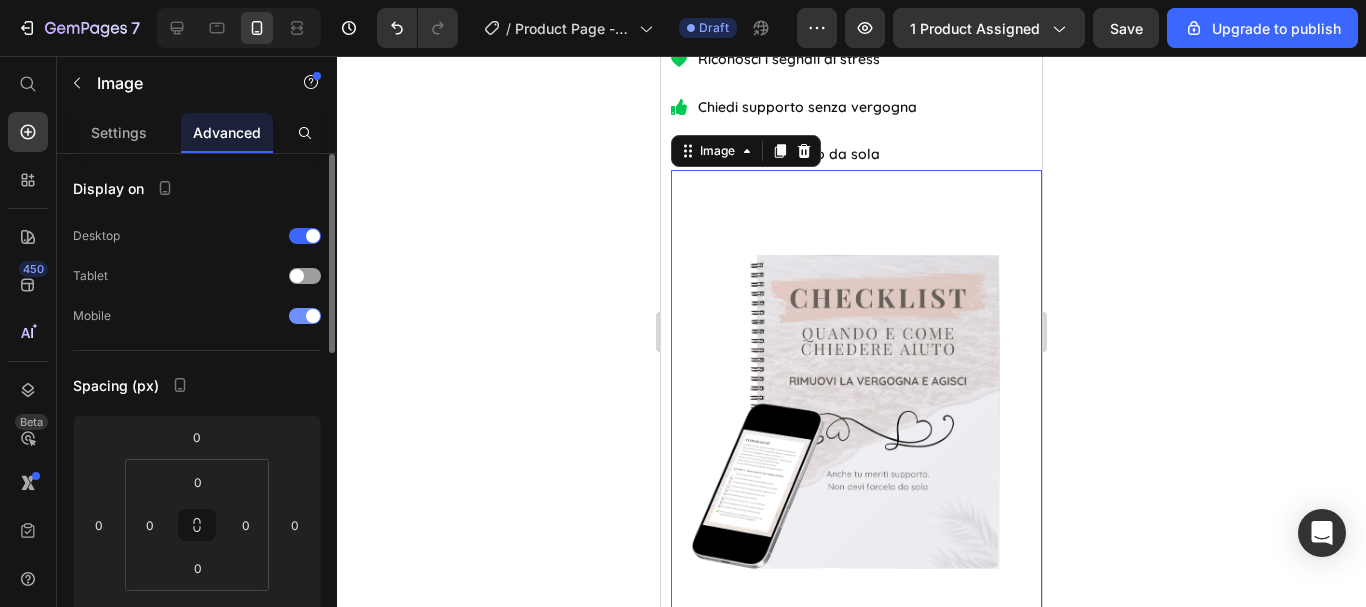 click at bounding box center [313, 316] 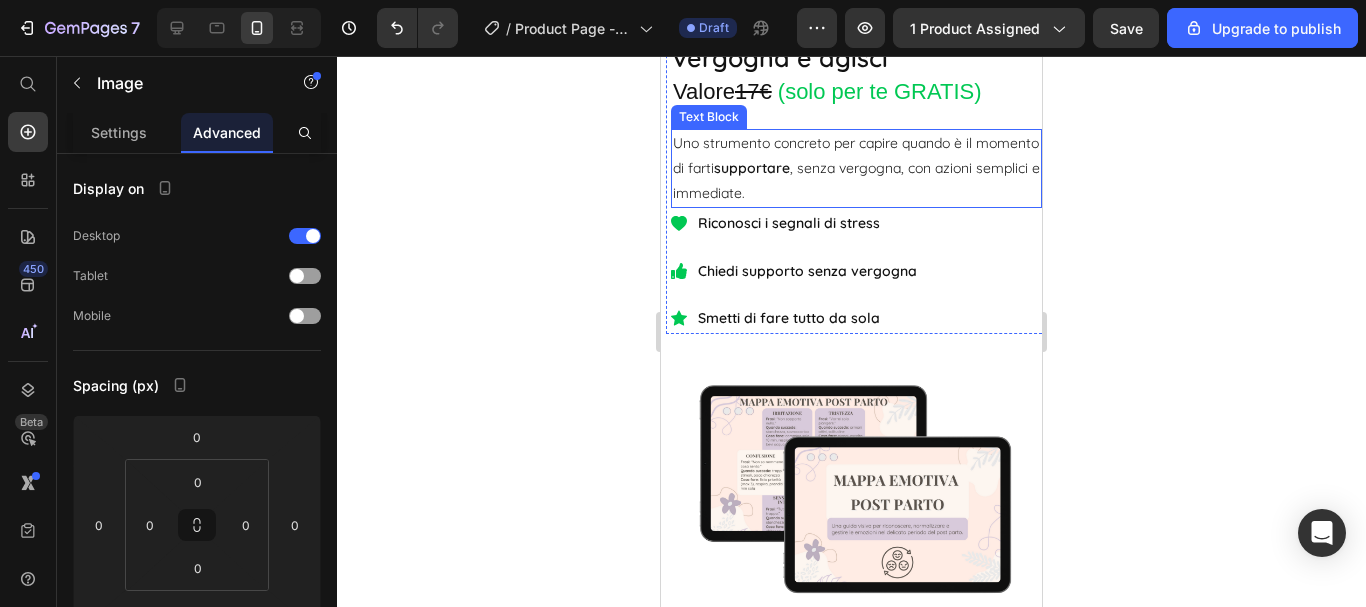 scroll, scrollTop: 8130, scrollLeft: 0, axis: vertical 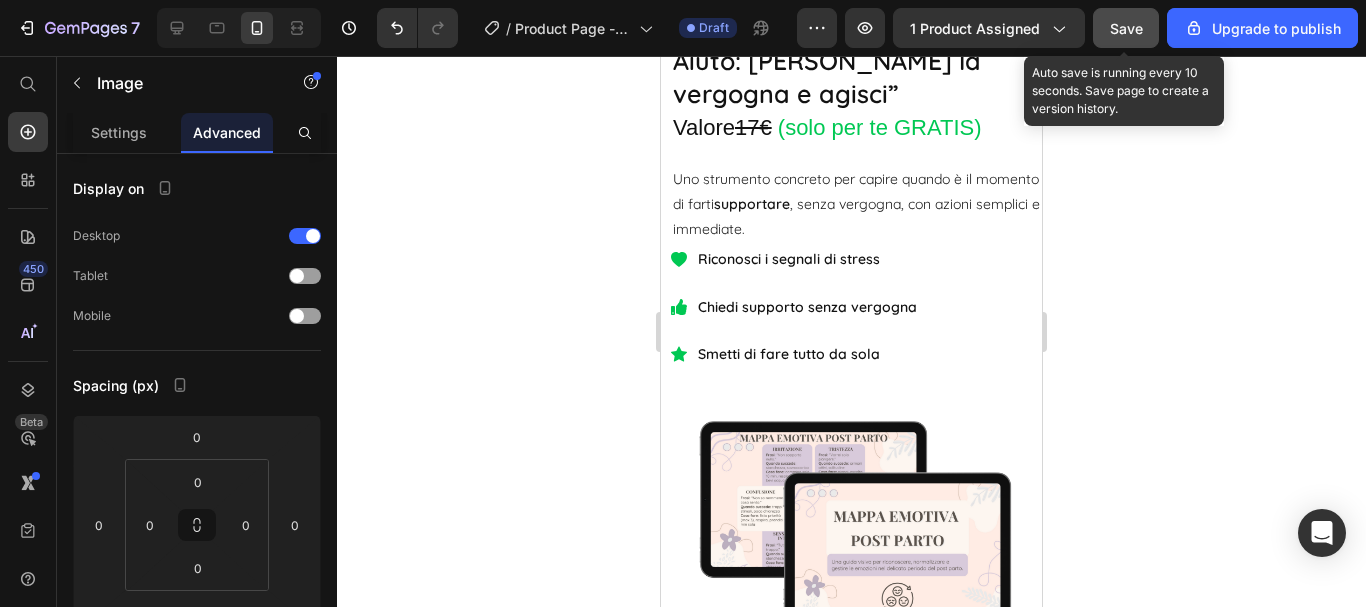 click on "Save" at bounding box center (1126, 28) 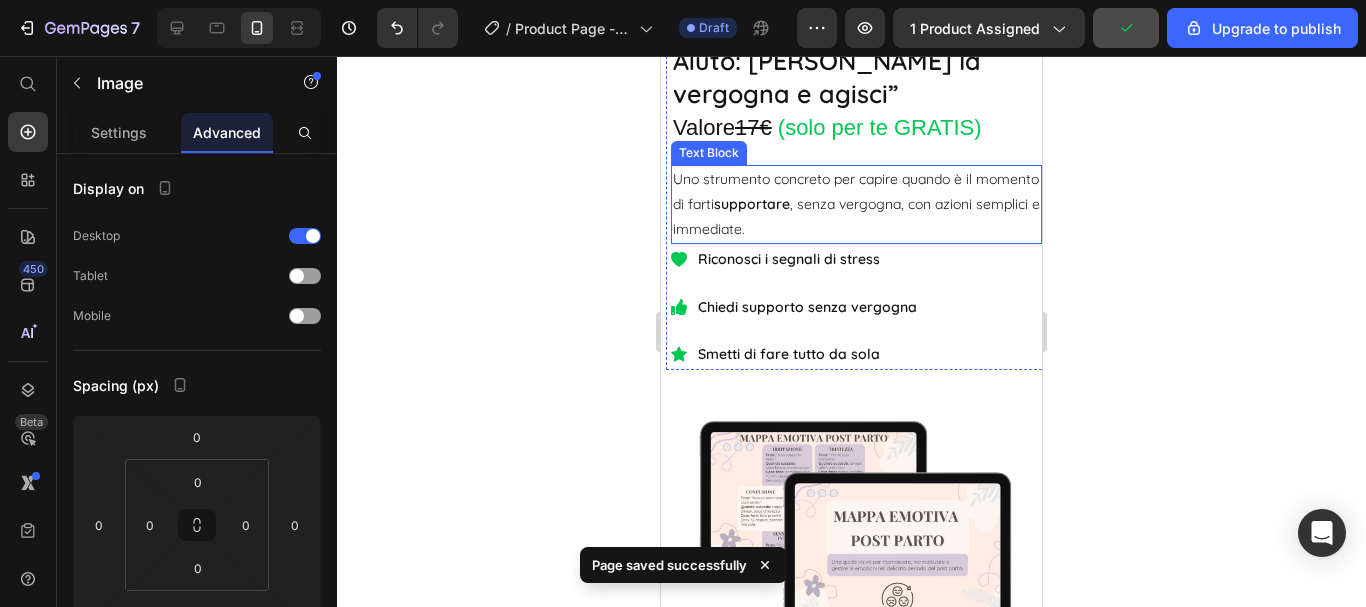 scroll, scrollTop: 8030, scrollLeft: 0, axis: vertical 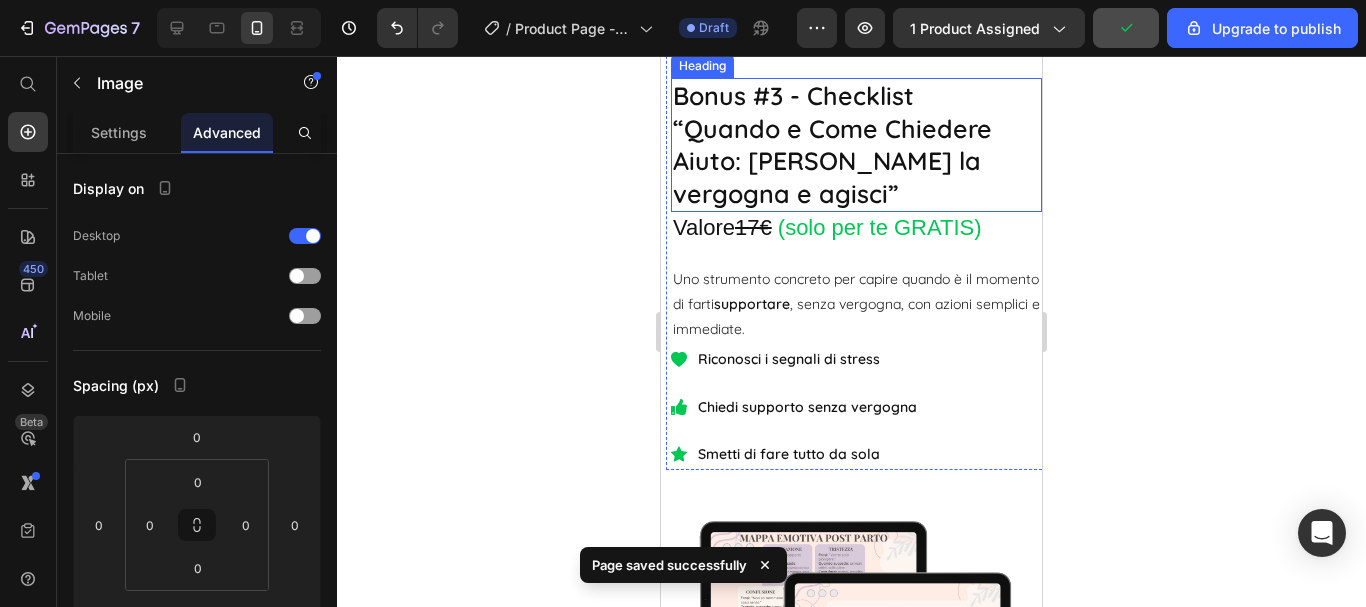 click on "Bonus #3 - Checklist  “Quando e Come Chiedere Aiuto: Rimuovi la vergogna e agisci”" at bounding box center [856, 145] 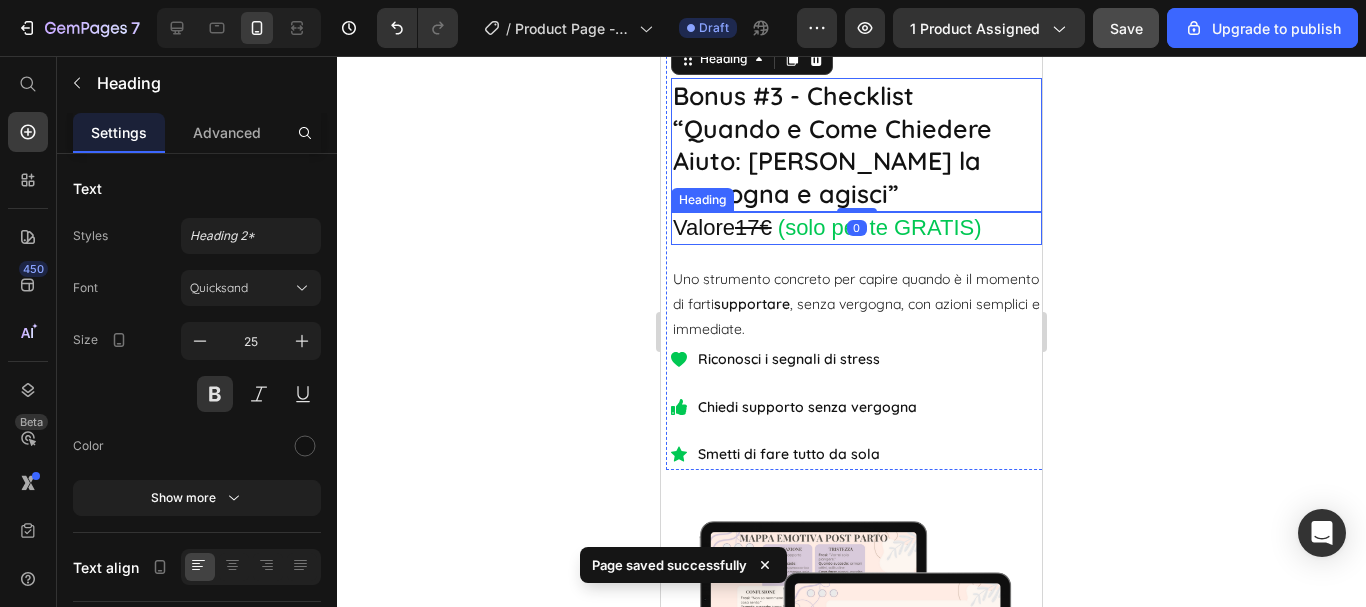 click on "(solo per te GRATIS)" at bounding box center [880, 227] 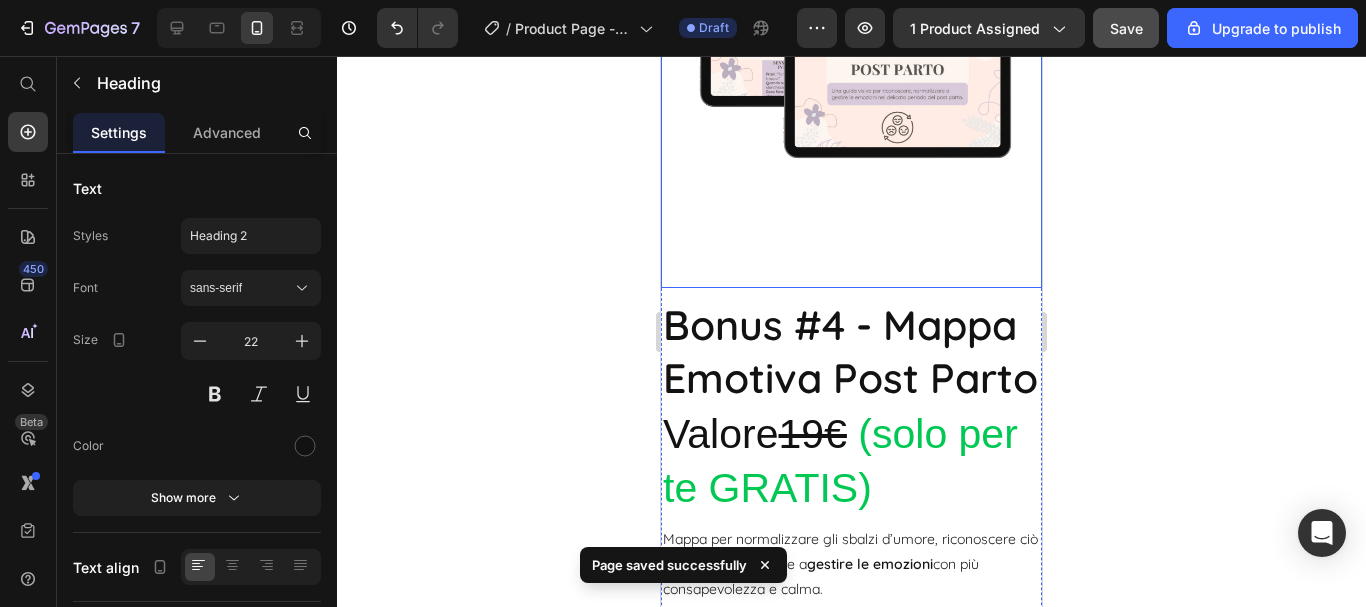scroll, scrollTop: 8630, scrollLeft: 0, axis: vertical 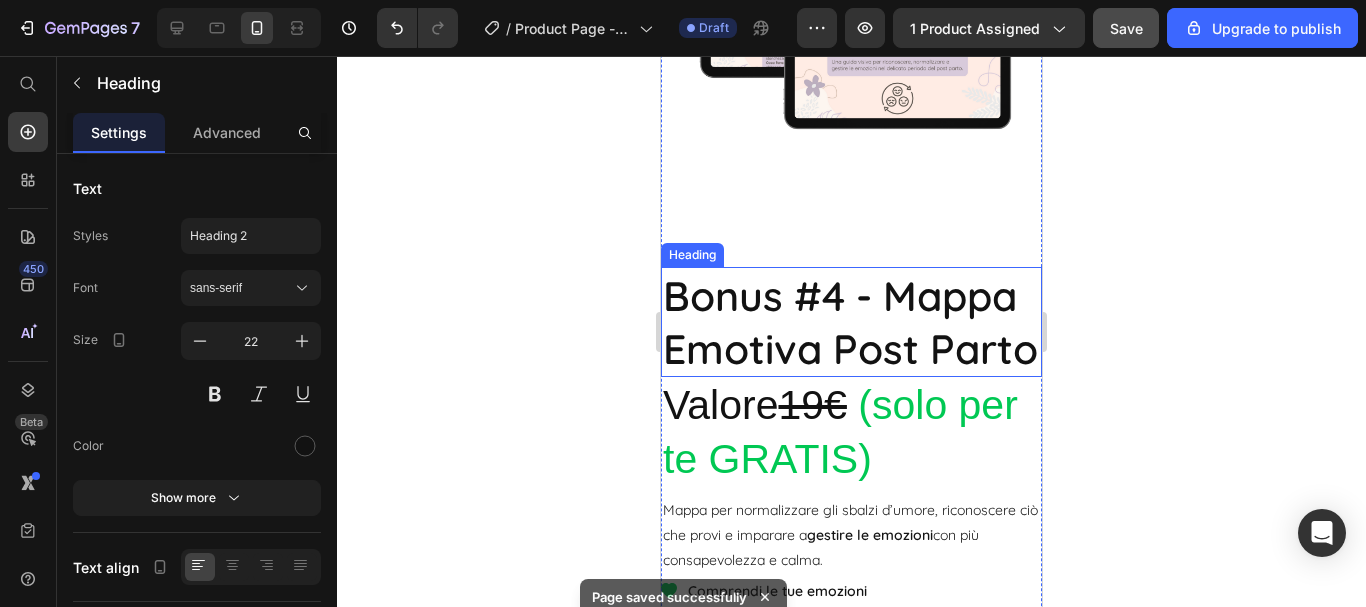 click on "Bonus #4 - Mappa Emotiva Post Parto" at bounding box center (851, 322) 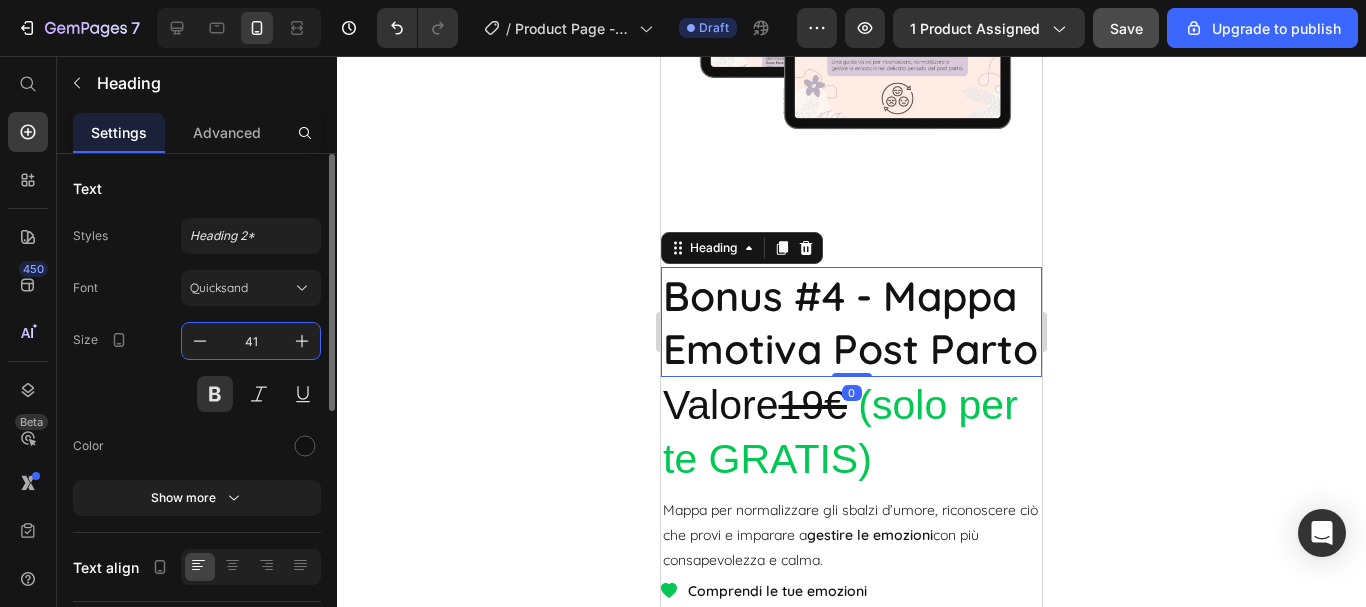 click on "41" at bounding box center [251, 341] 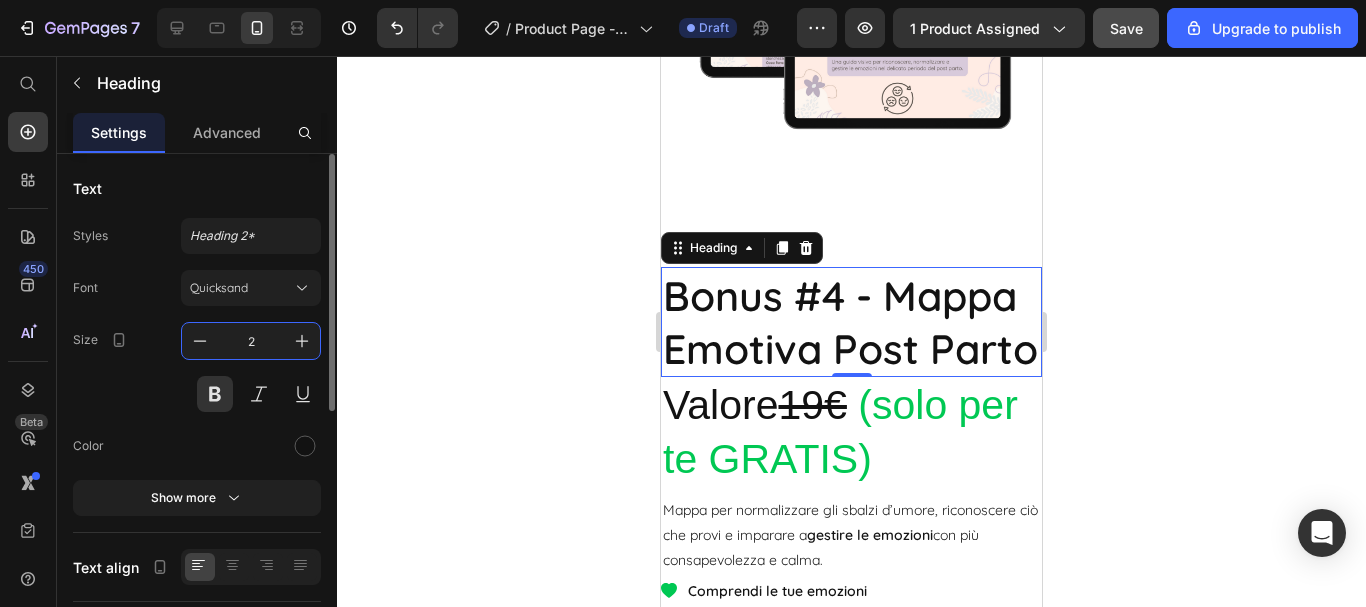 type on "25" 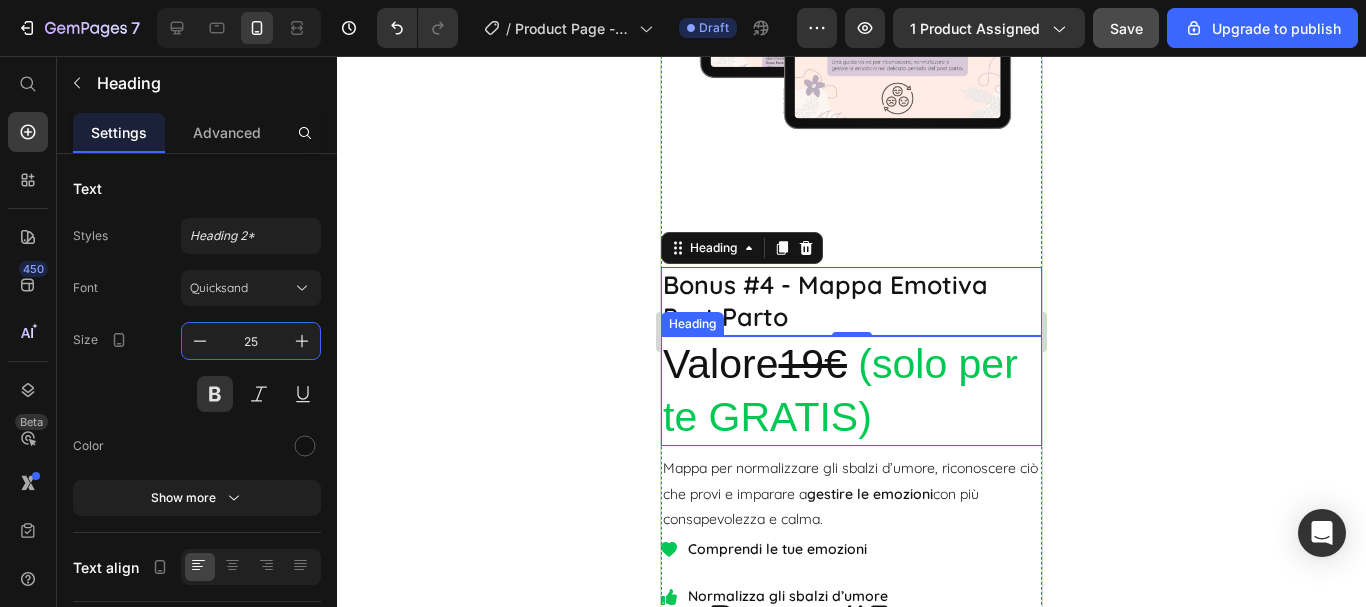 click on "Valore  19€   (solo per te GRATIS)" at bounding box center [851, 391] 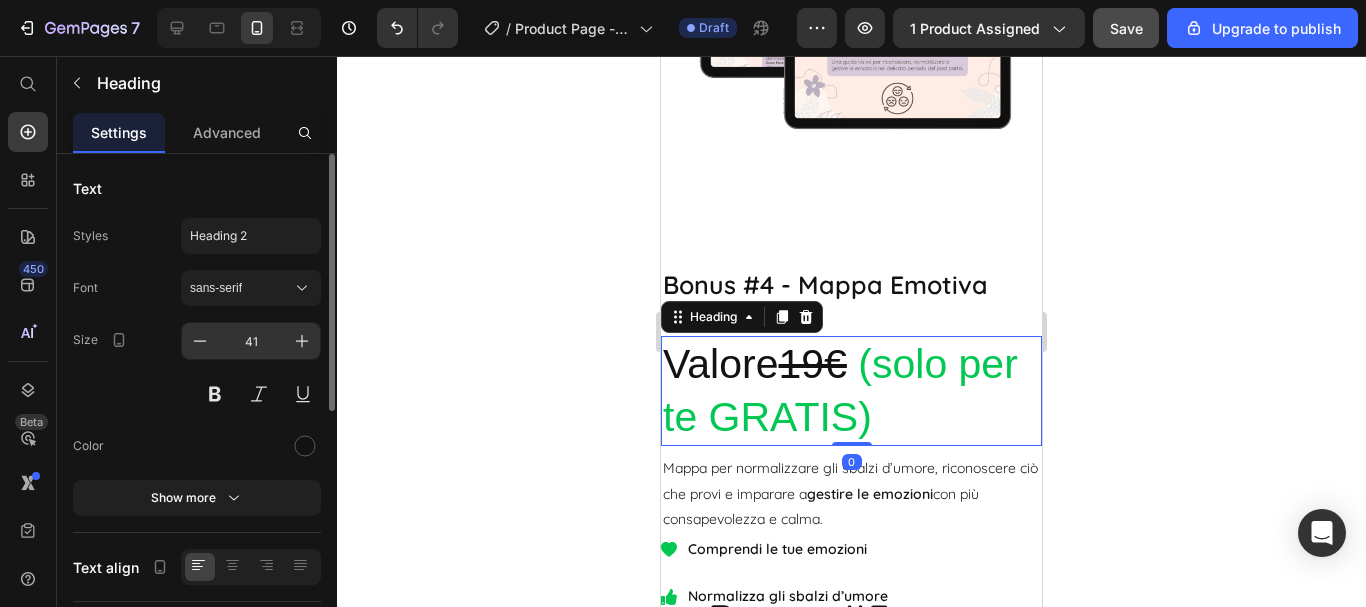 click on "41" at bounding box center [251, 341] 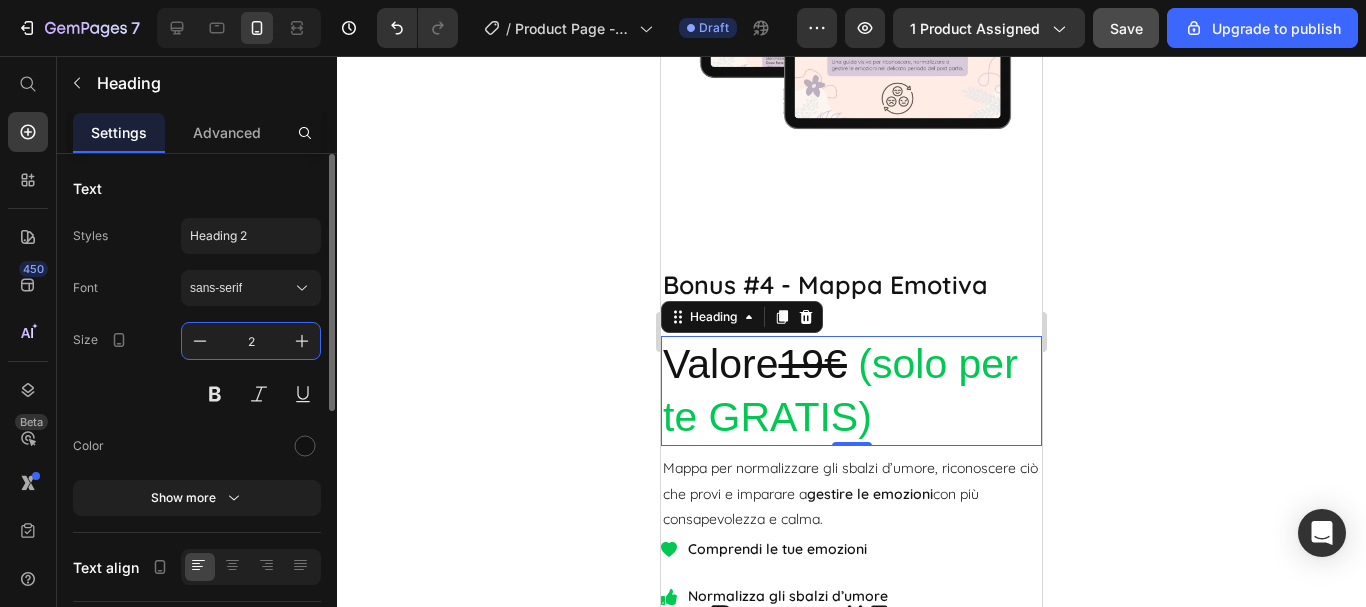 type on "22" 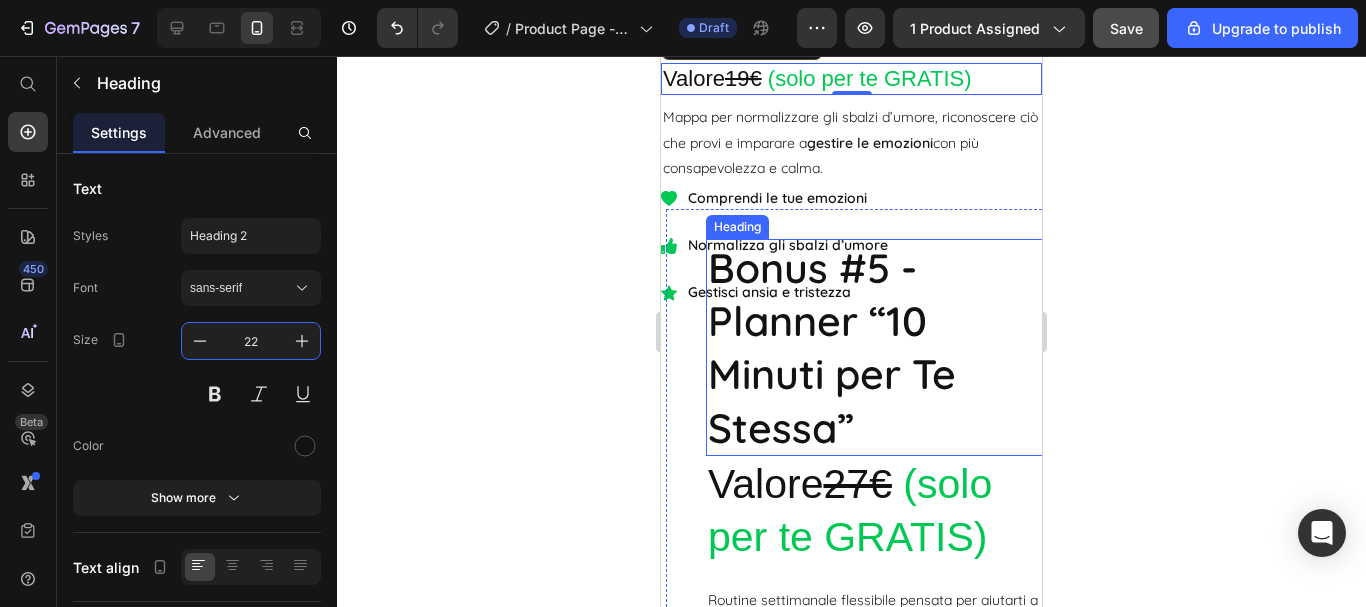 scroll, scrollTop: 8930, scrollLeft: 0, axis: vertical 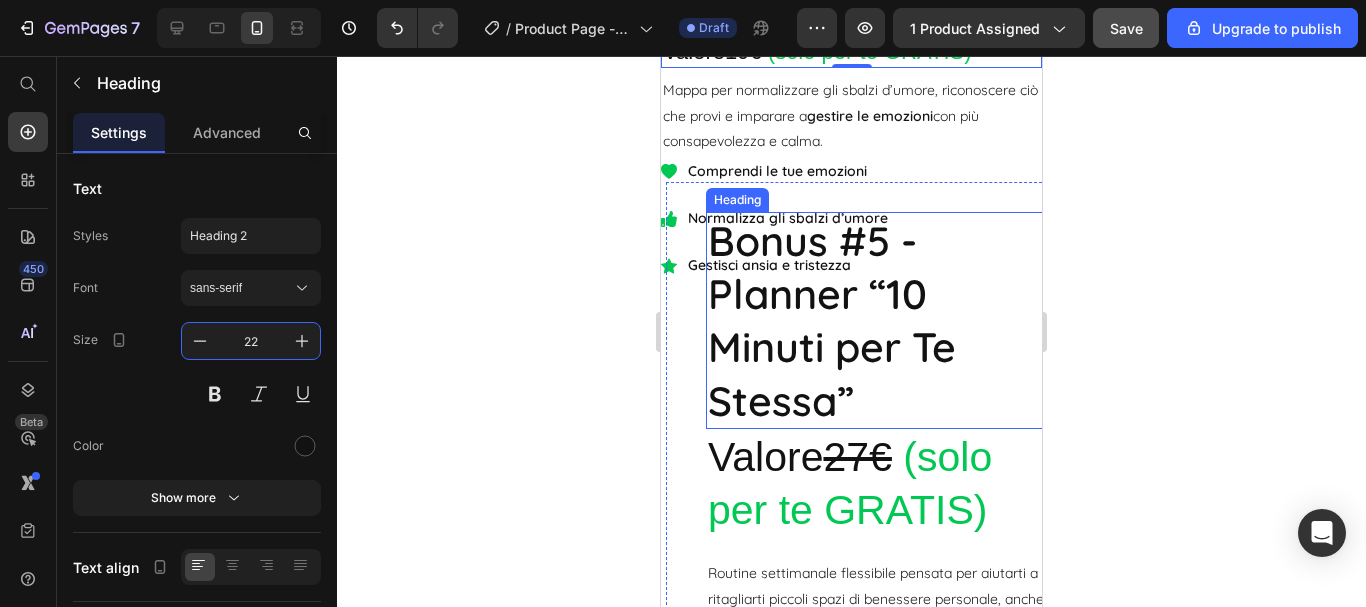 click on "Bonus #5 - Planner “10 Minuti per Te Stessa”" at bounding box center [876, 320] 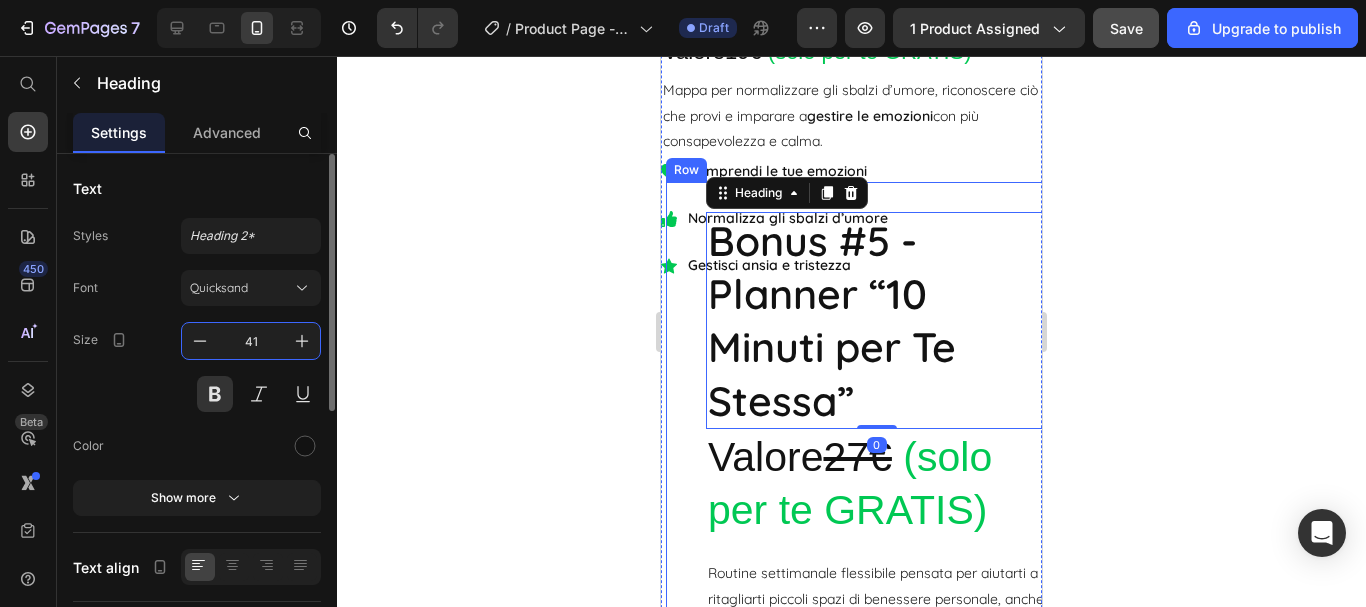 click on "41" at bounding box center [251, 341] 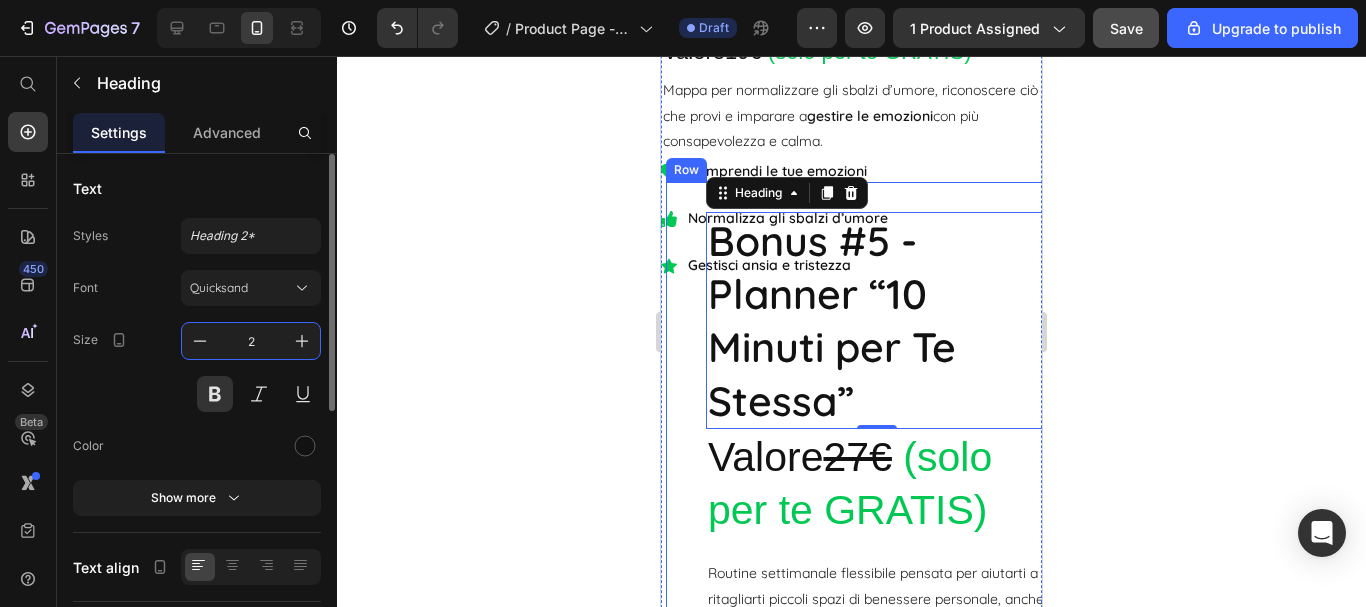 type on "25" 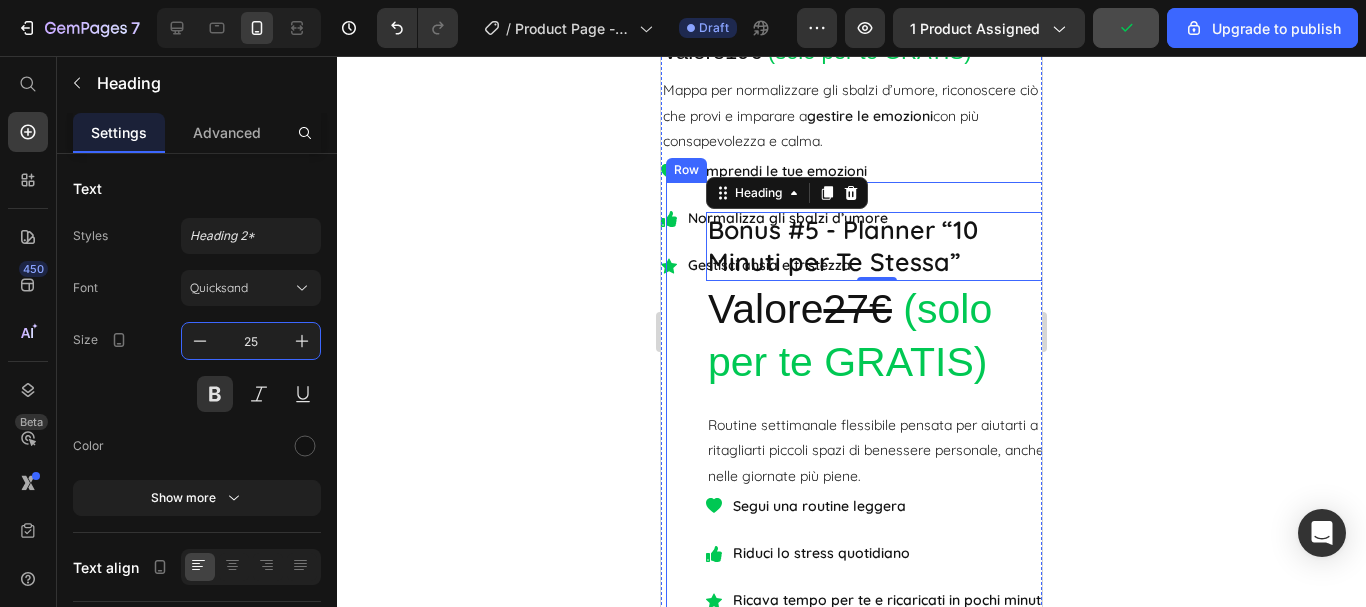 click on "Bonus #5 - Planner “10 Minuti per Te Stessa” Heading   0 Valore  27€   (solo per te GRATIS) Heading Routine settimanale flessibile pensata per aiutarti a ritagliarti piccoli spazi di benessere personale, anche nelle giornate più piene.  Text Block Segui una routine leggera Riduci lo stress quotidiano Ricava tempo per te e ricaricati in pochi minuti Item List" at bounding box center (876, 399) 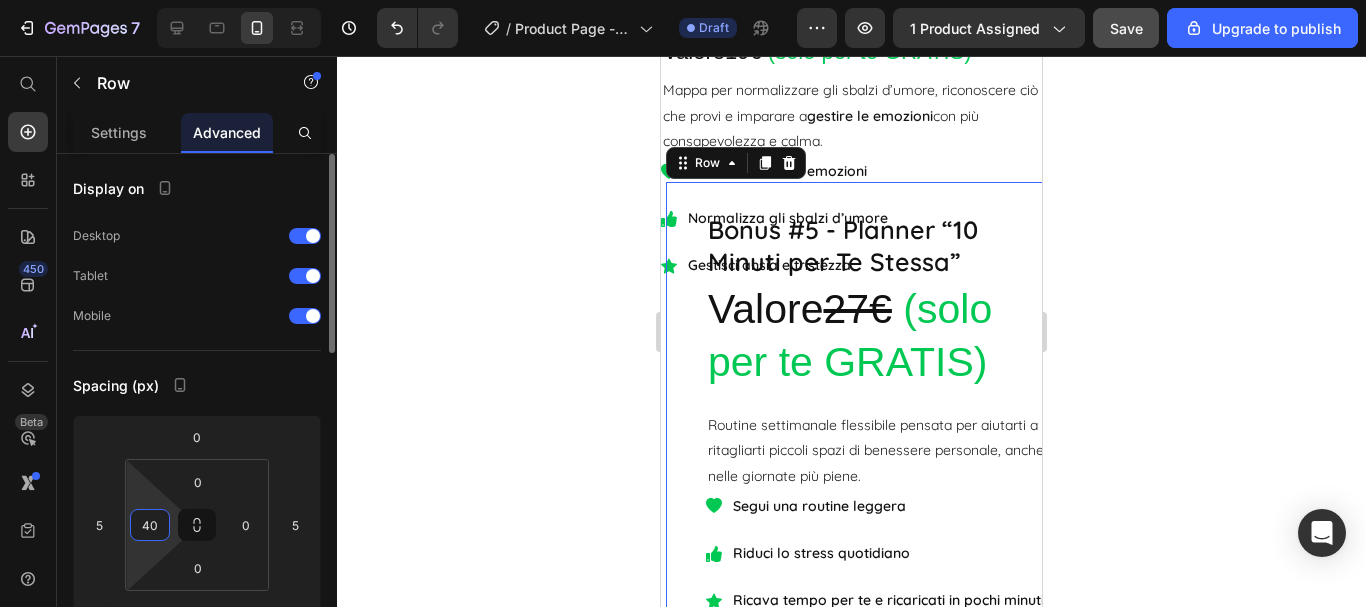 click on "40" at bounding box center [150, 525] 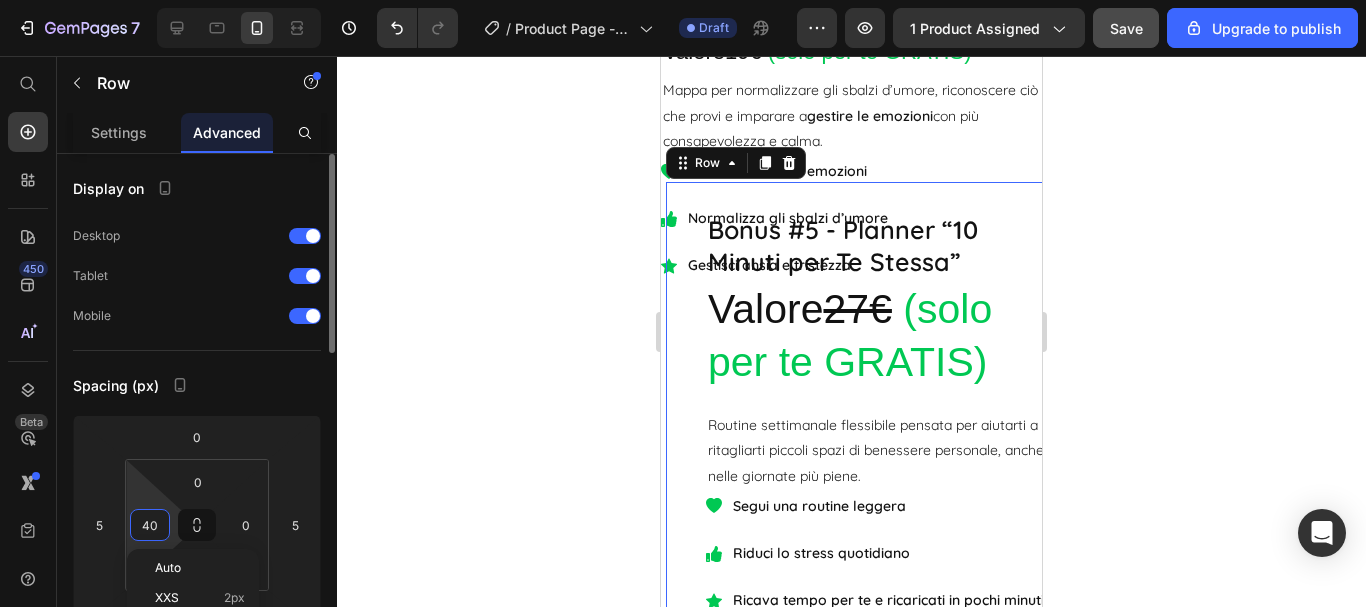 type on "2" 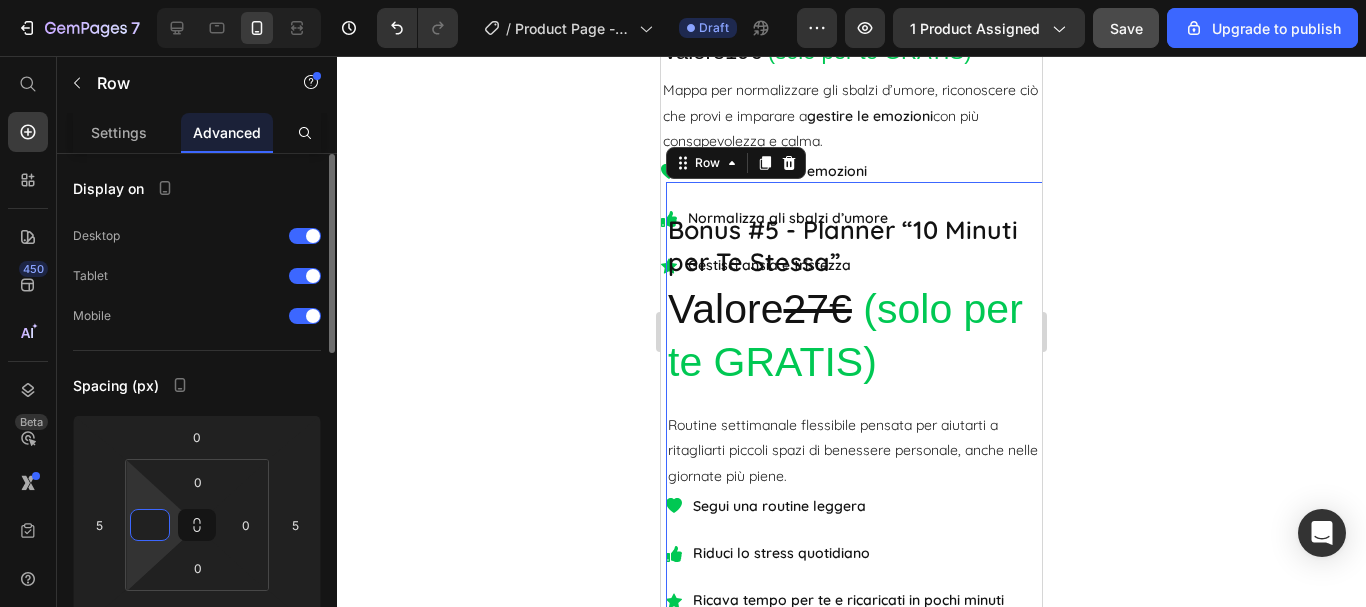 type on "5" 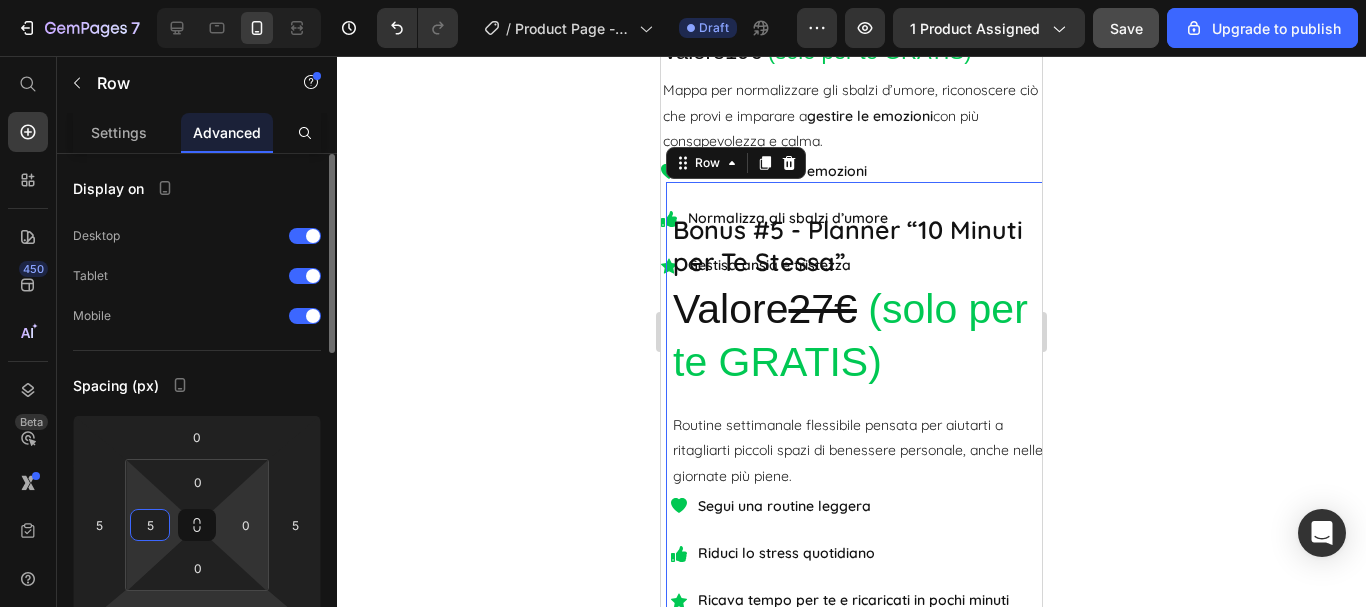 scroll, scrollTop: 100, scrollLeft: 0, axis: vertical 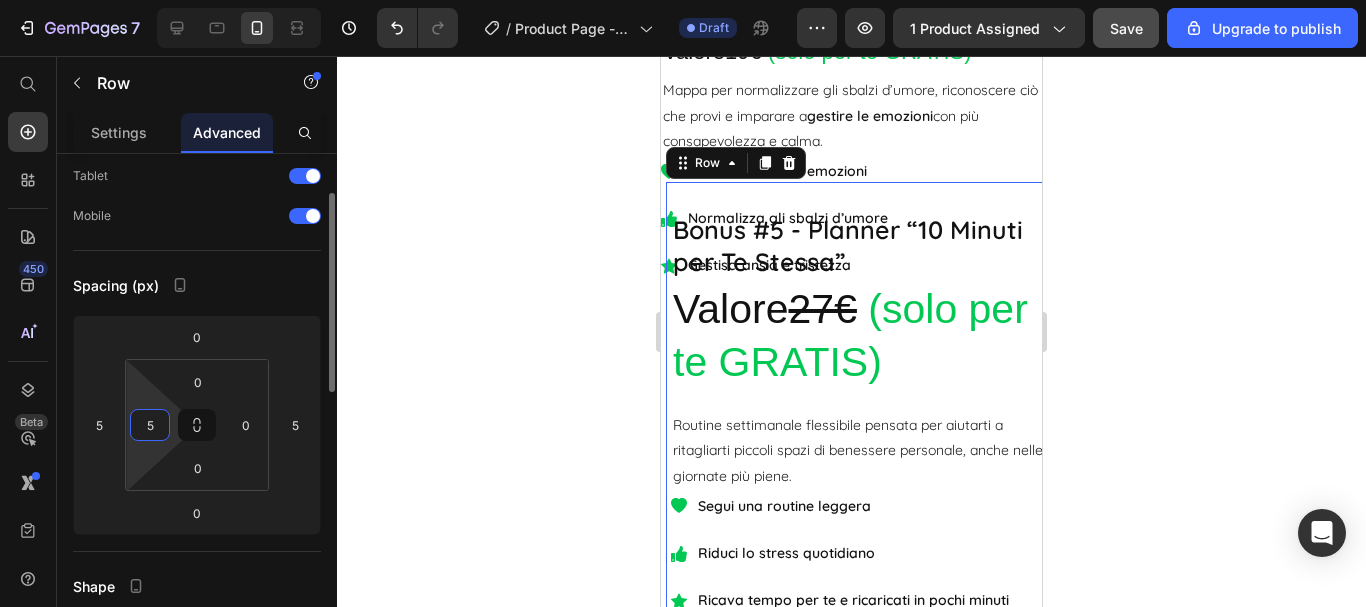 click 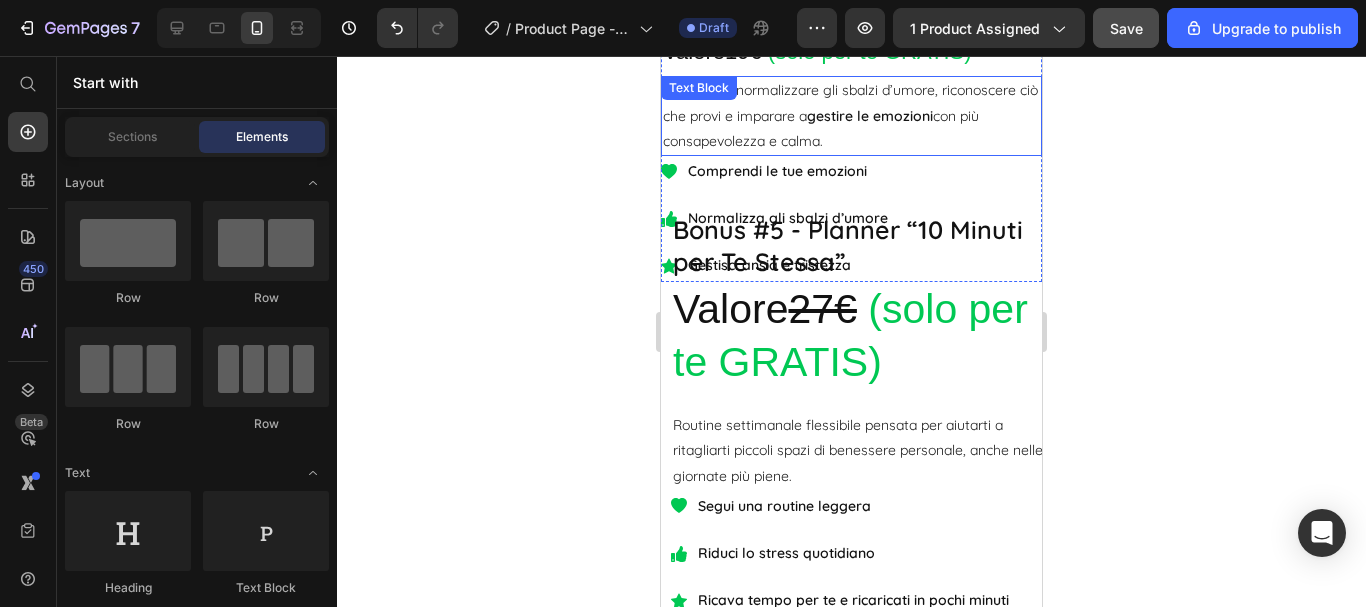 click on "Mappa per normalizzare gli sbalzi d’umore, riconoscere ciò che provi e imparare a  gestire le emozioni  con più consapevolezza e calma." at bounding box center (851, 116) 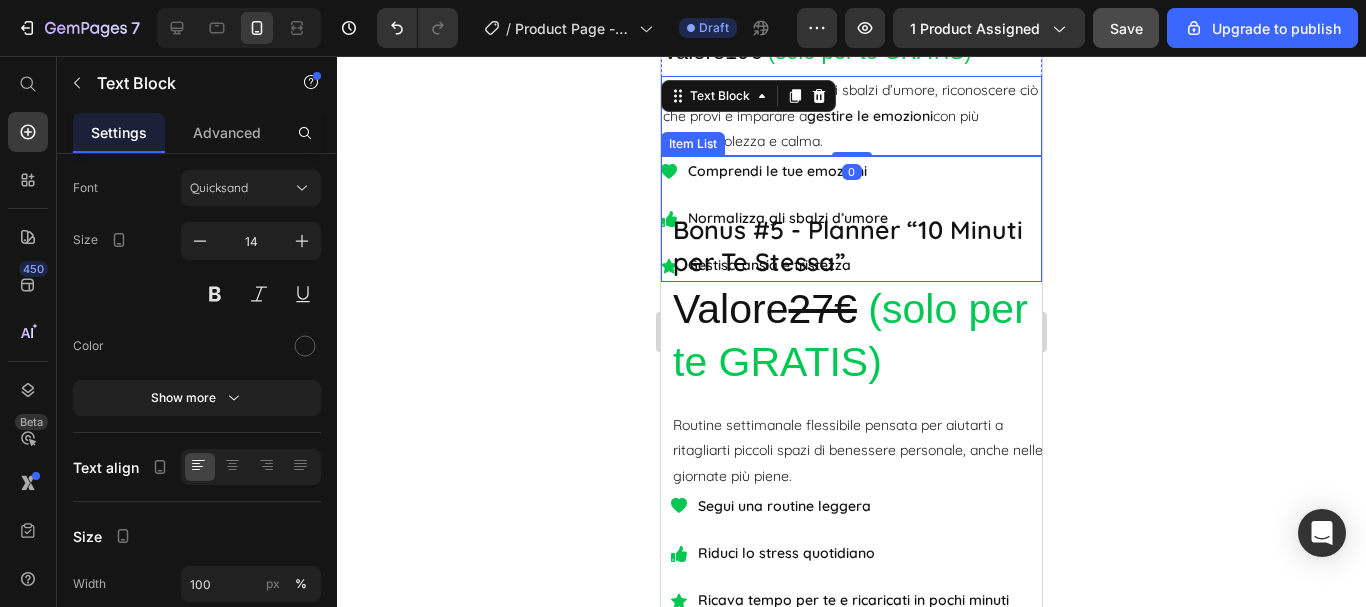 scroll, scrollTop: 0, scrollLeft: 0, axis: both 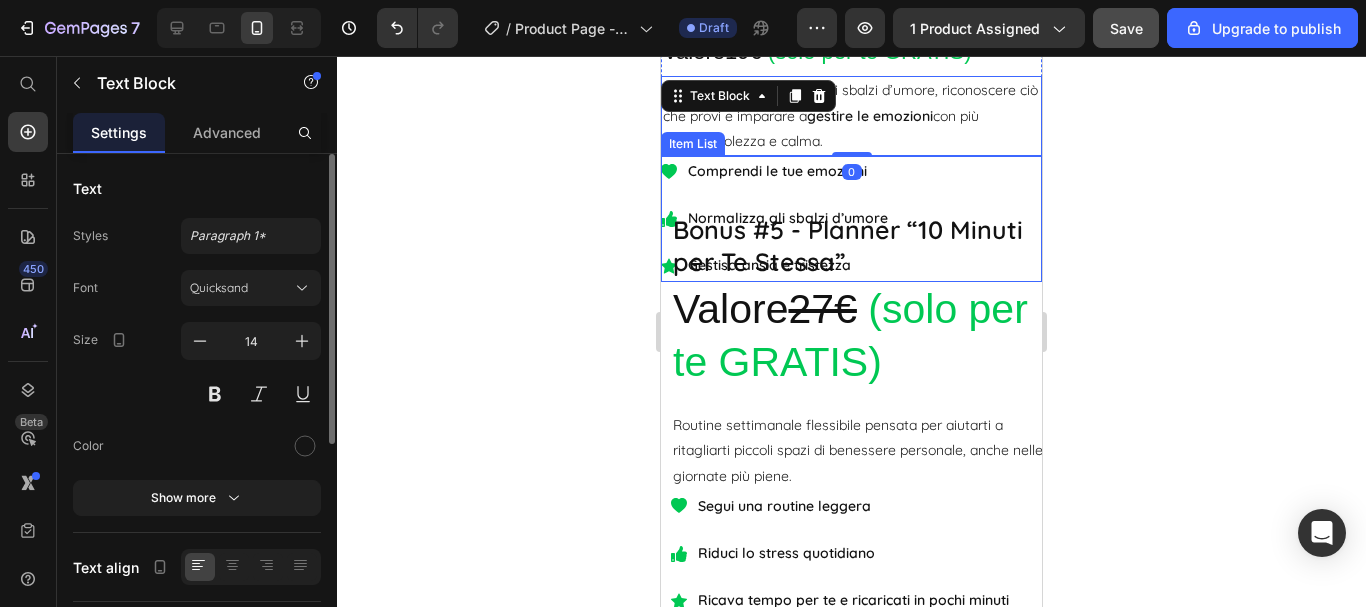 click on "Comprendi le tue emozioni Normalizza gli sbalzi d’umore Gestisci ansia e tristezza" at bounding box center (851, 219) 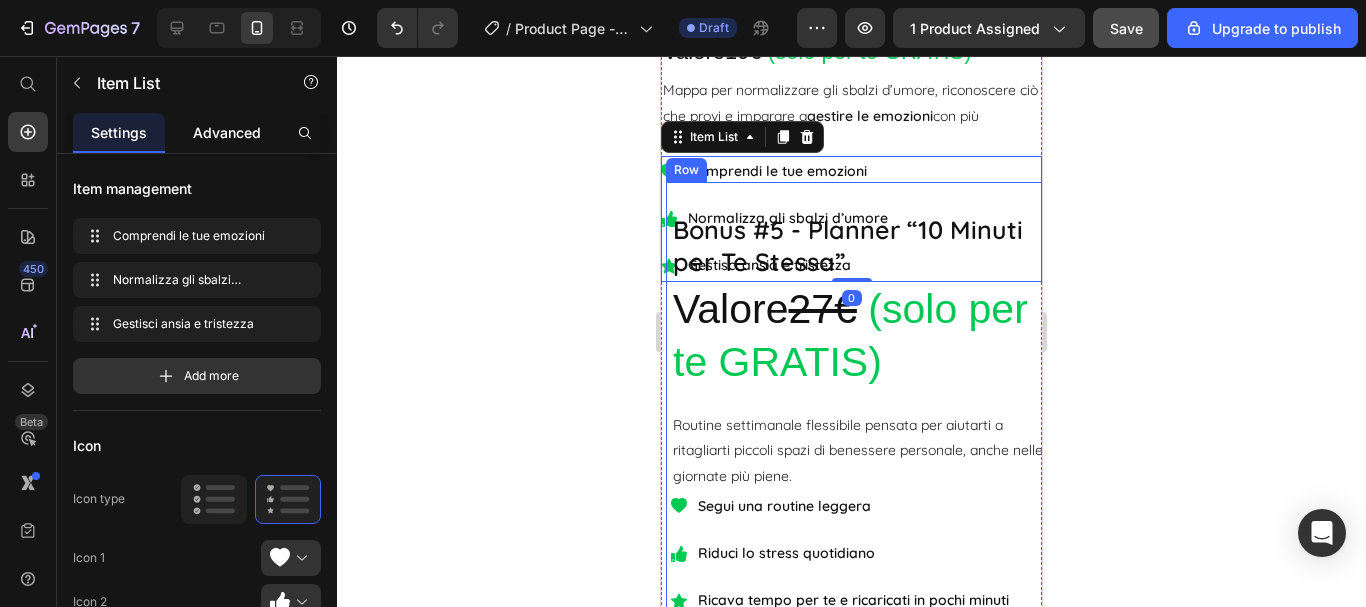 click on "Advanced" at bounding box center [227, 132] 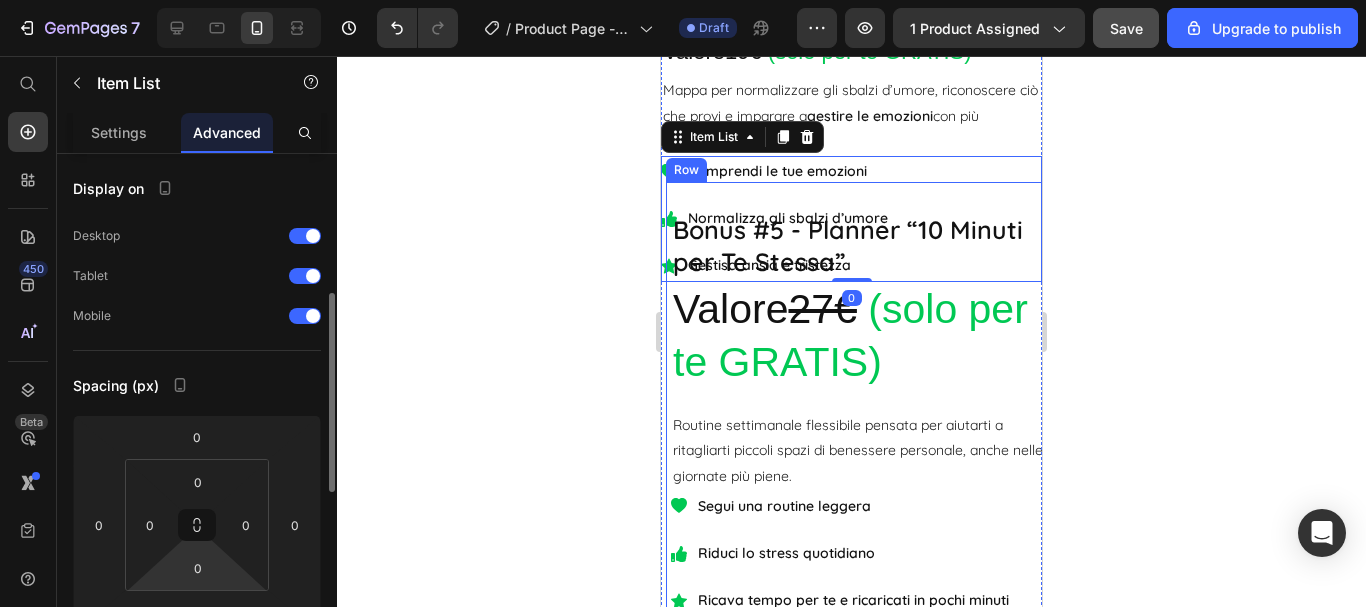scroll, scrollTop: 200, scrollLeft: 0, axis: vertical 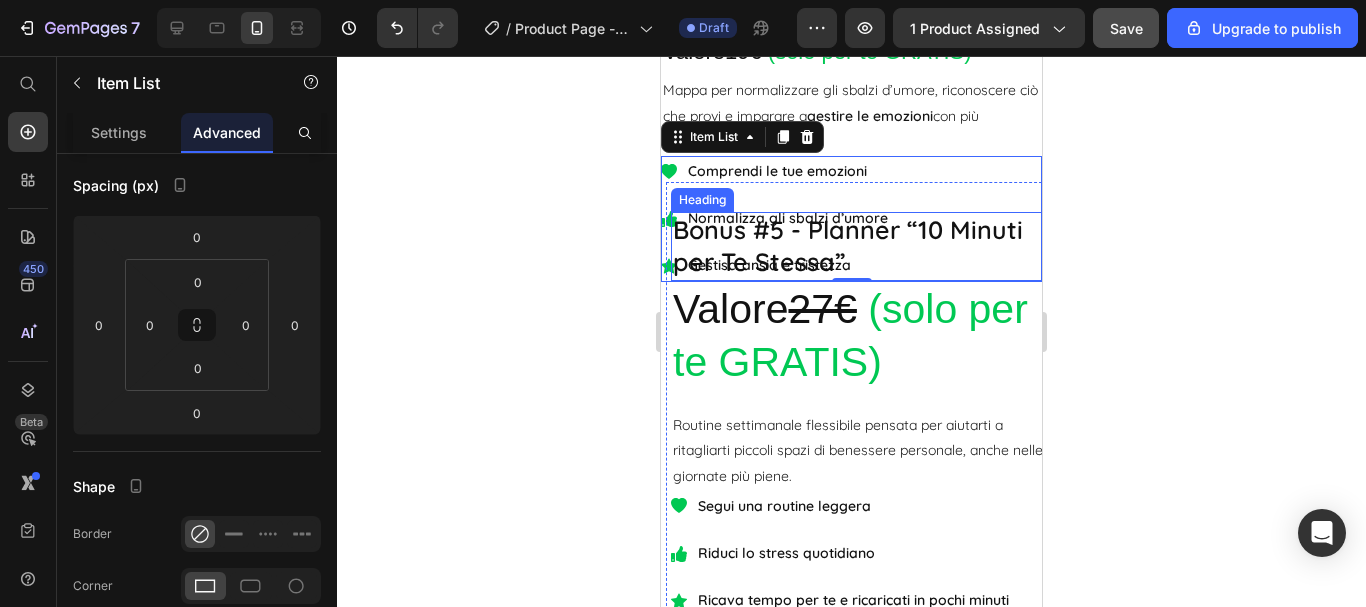 click on "Bonus #5 - Planner “10 Minuti per Te Stessa”" at bounding box center [859, 246] 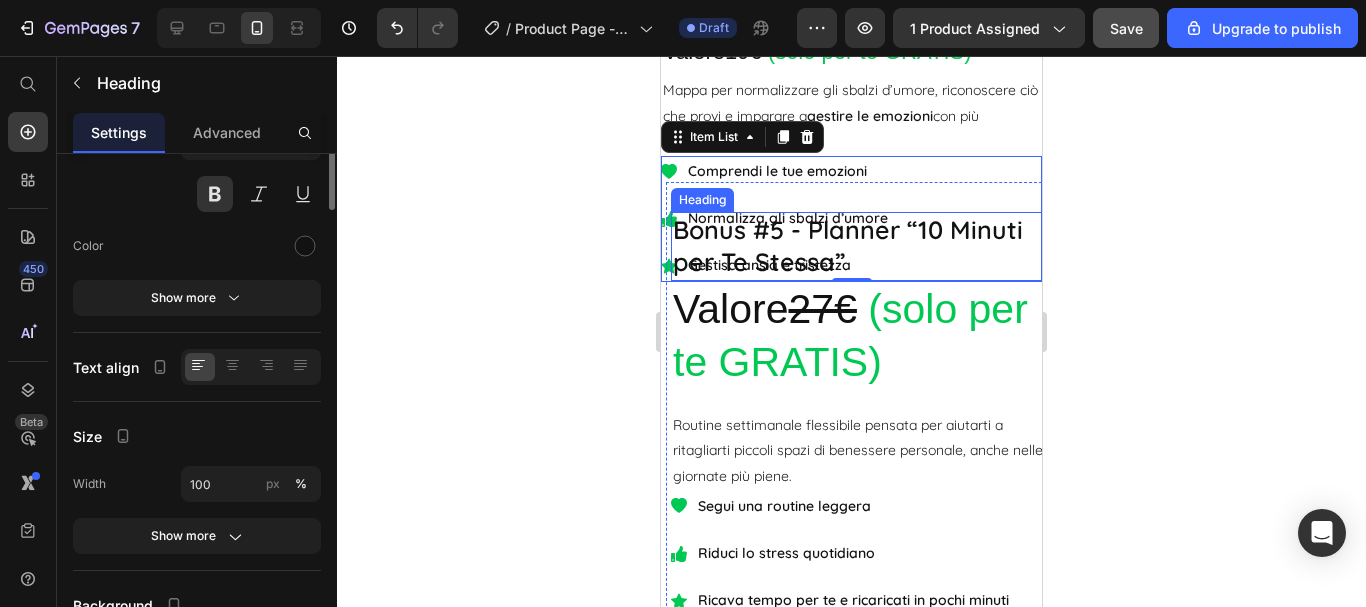 scroll, scrollTop: 0, scrollLeft: 0, axis: both 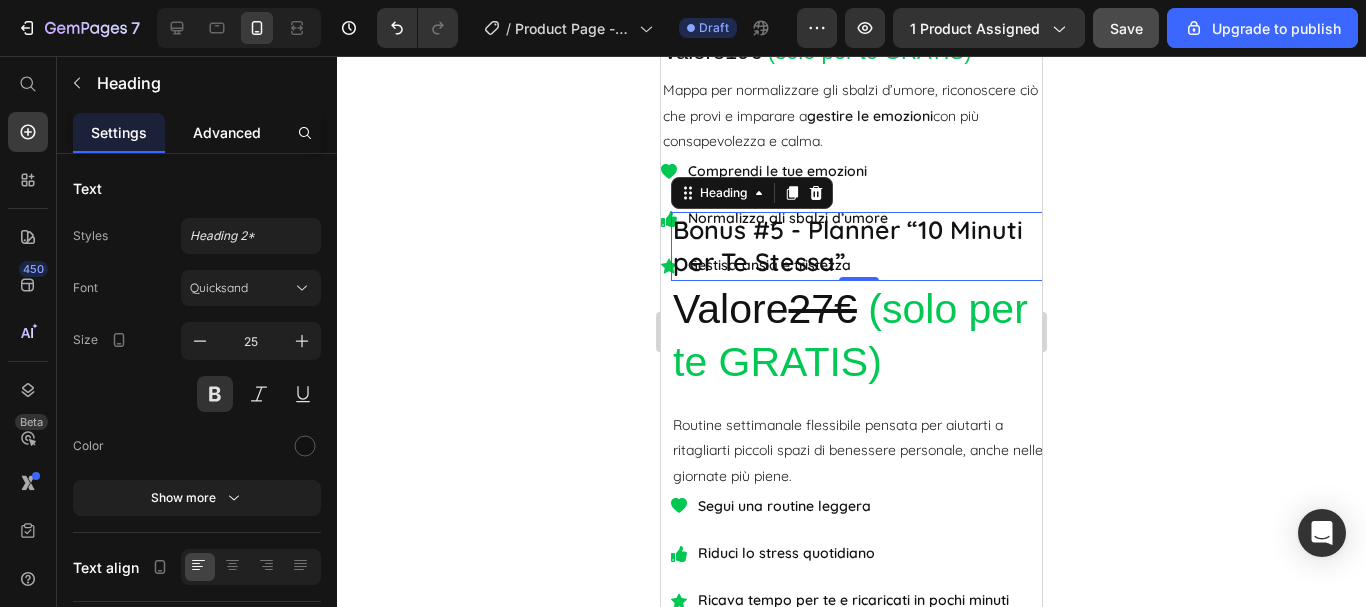 click on "Advanced" at bounding box center (227, 132) 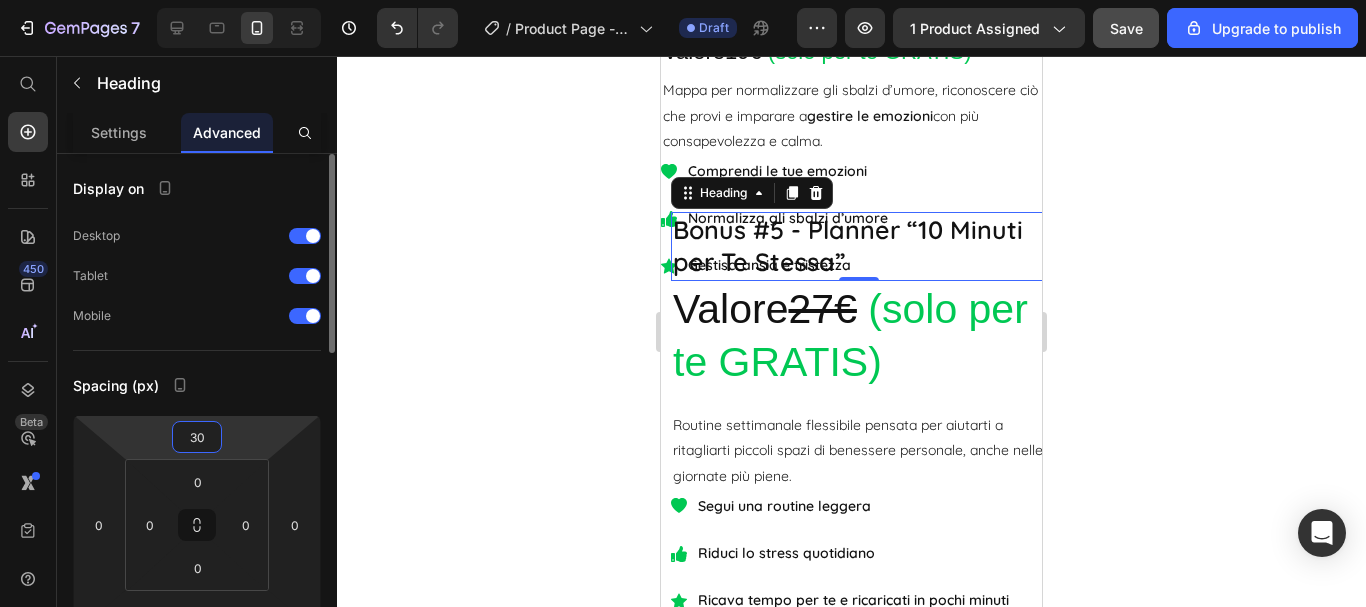 click on "30" at bounding box center (197, 437) 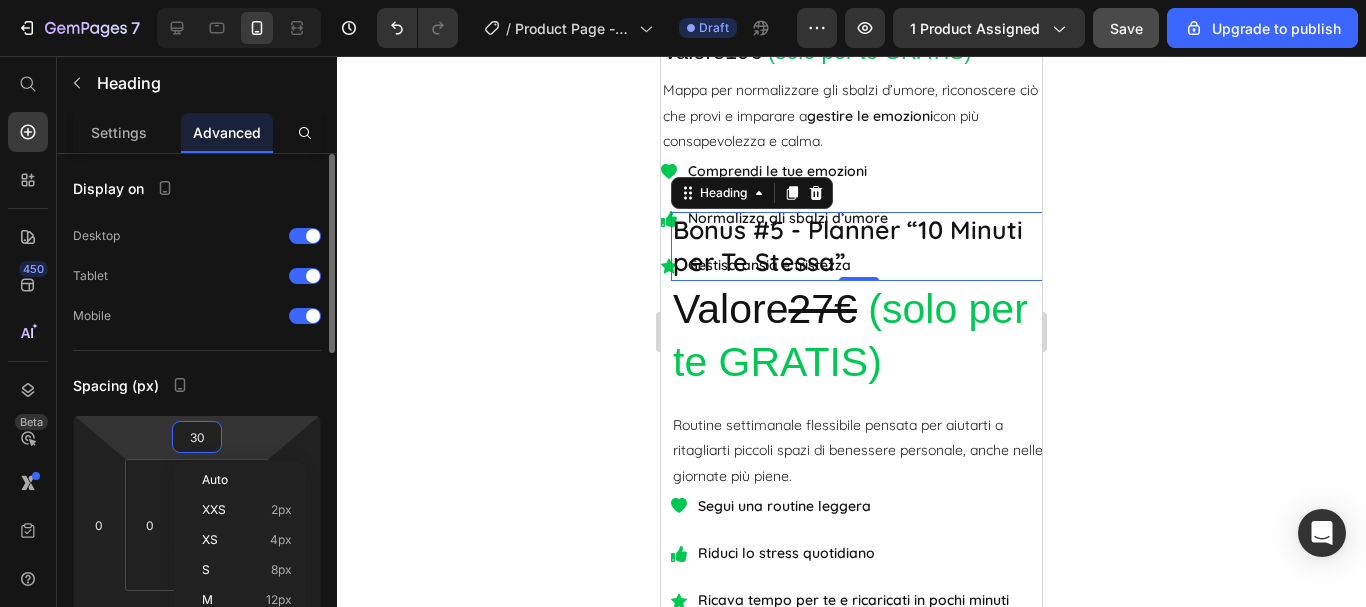 type on "0" 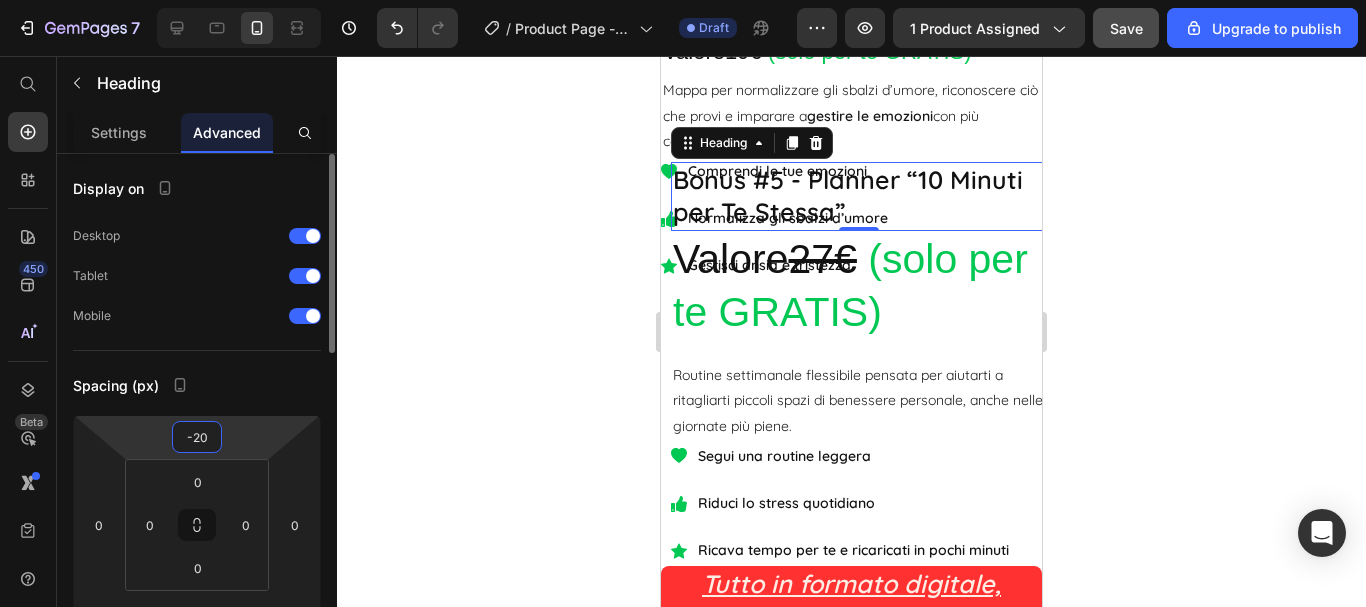 drag, startPoint x: 213, startPoint y: 429, endPoint x: 180, endPoint y: 450, distance: 39.115215 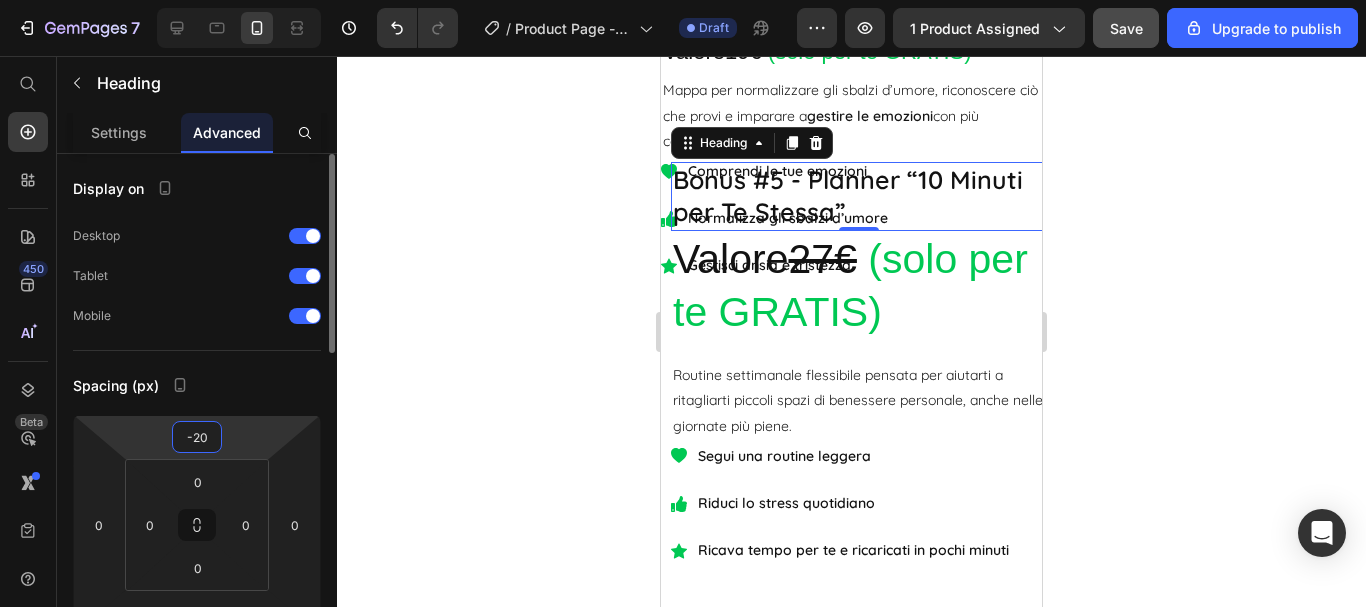 click on "-20" at bounding box center [197, 437] 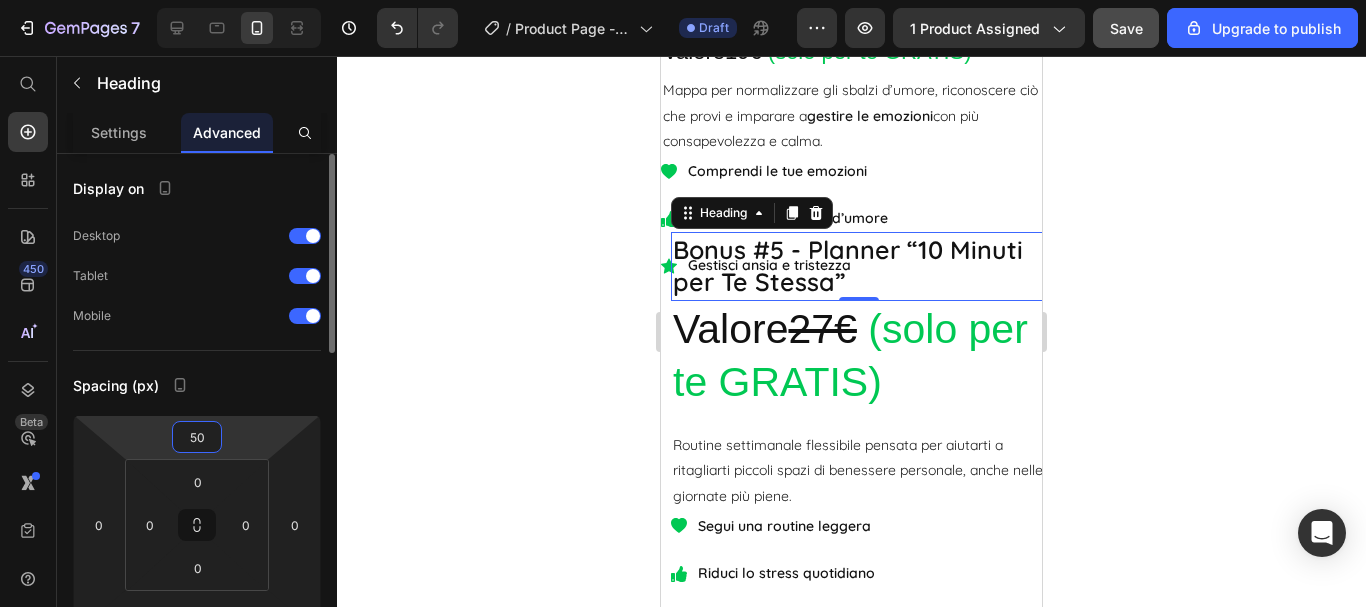 type on "5" 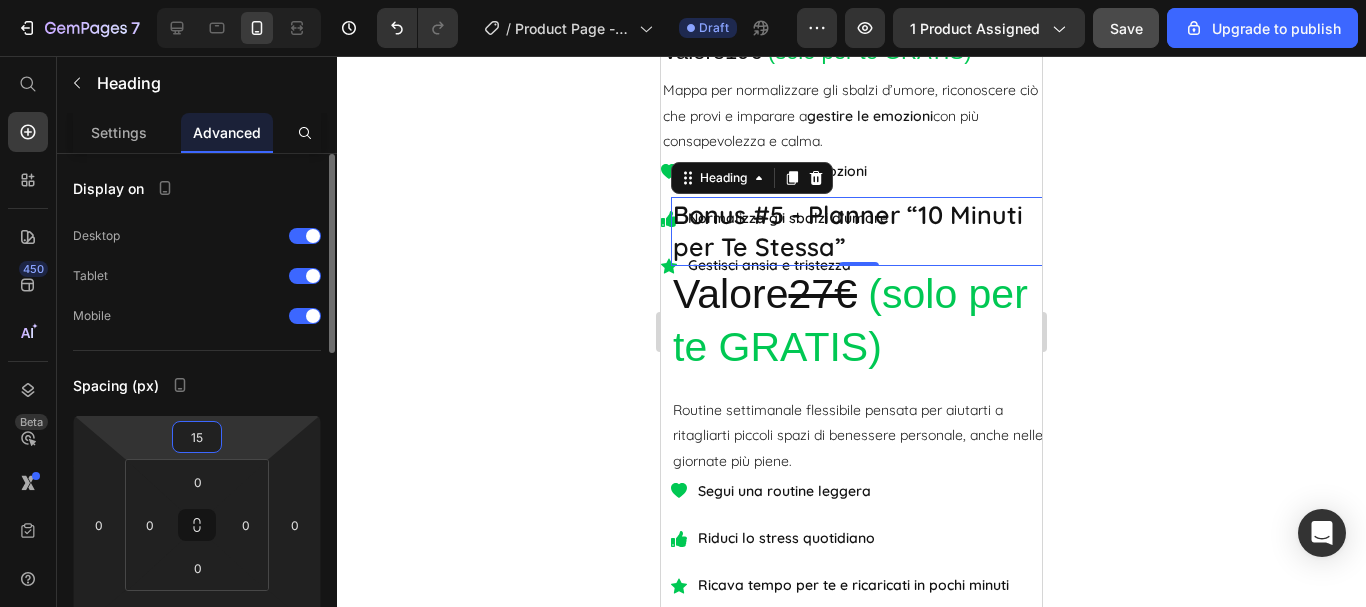 type on "150" 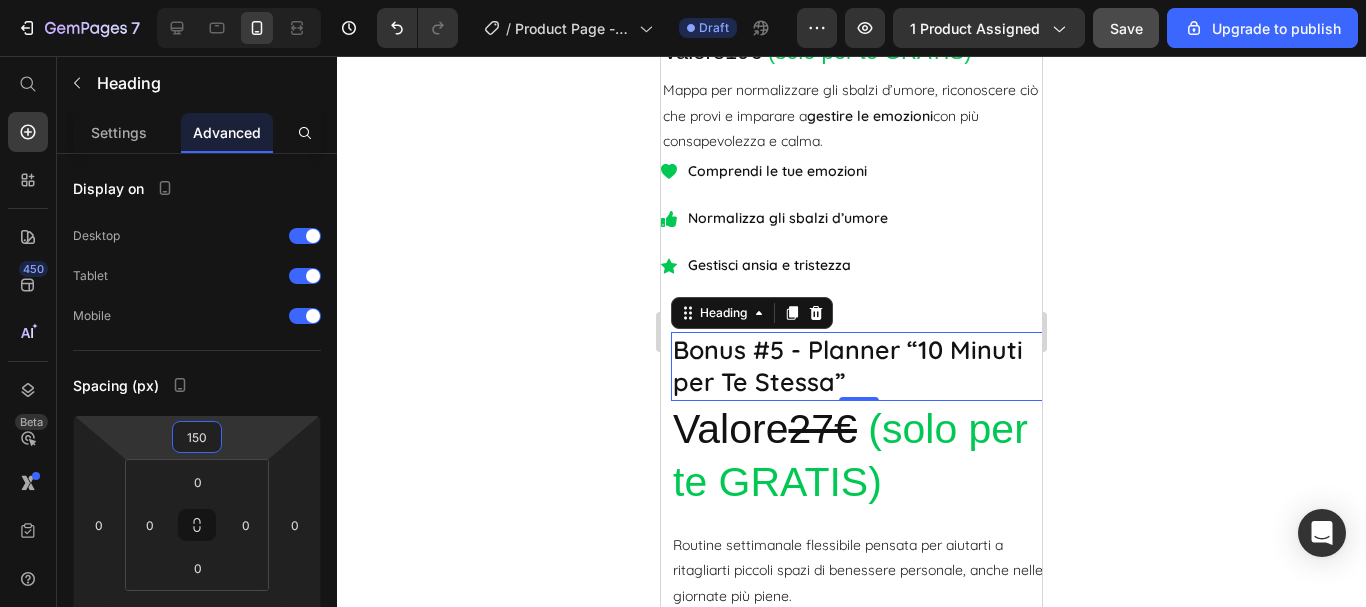 click 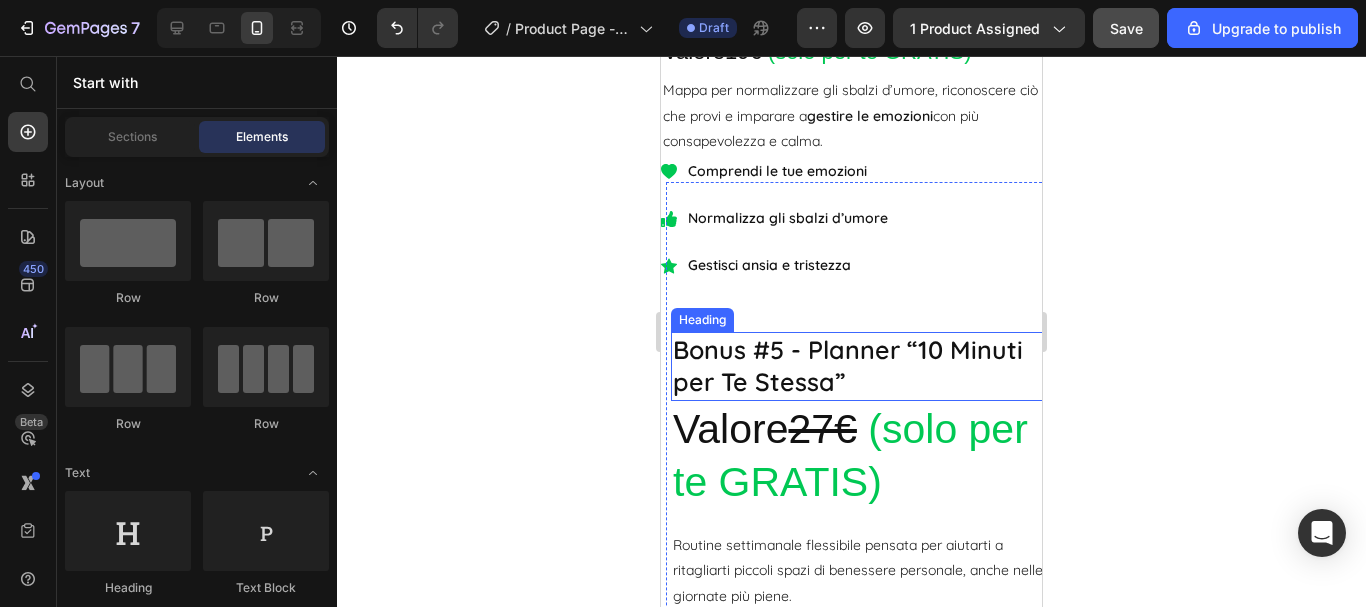 click on "Bonus #5 - Planner “10 Minuti per Te Stessa”" at bounding box center (859, 366) 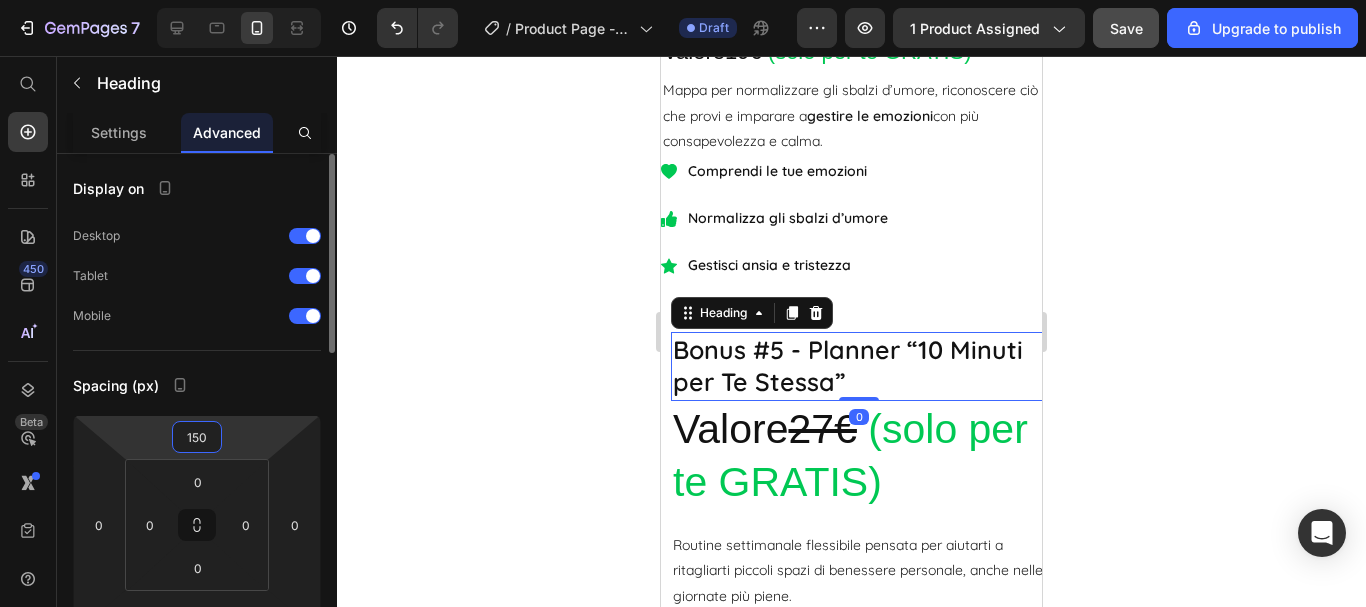 click on "150" at bounding box center (197, 437) 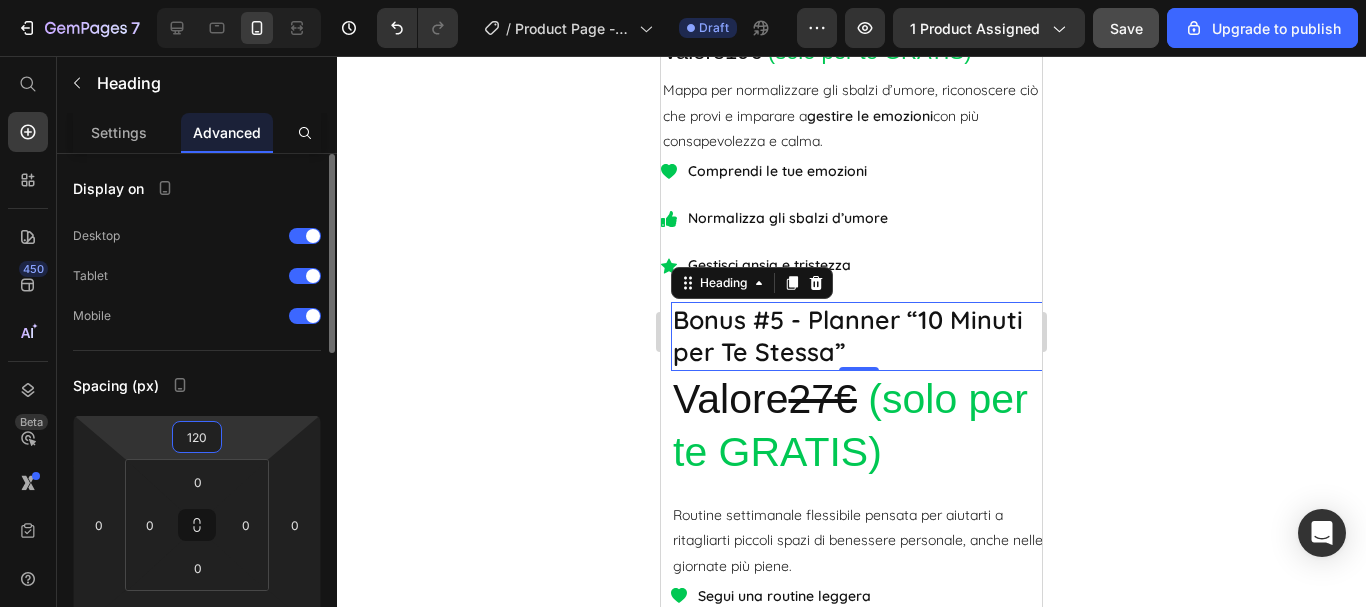 type on "121" 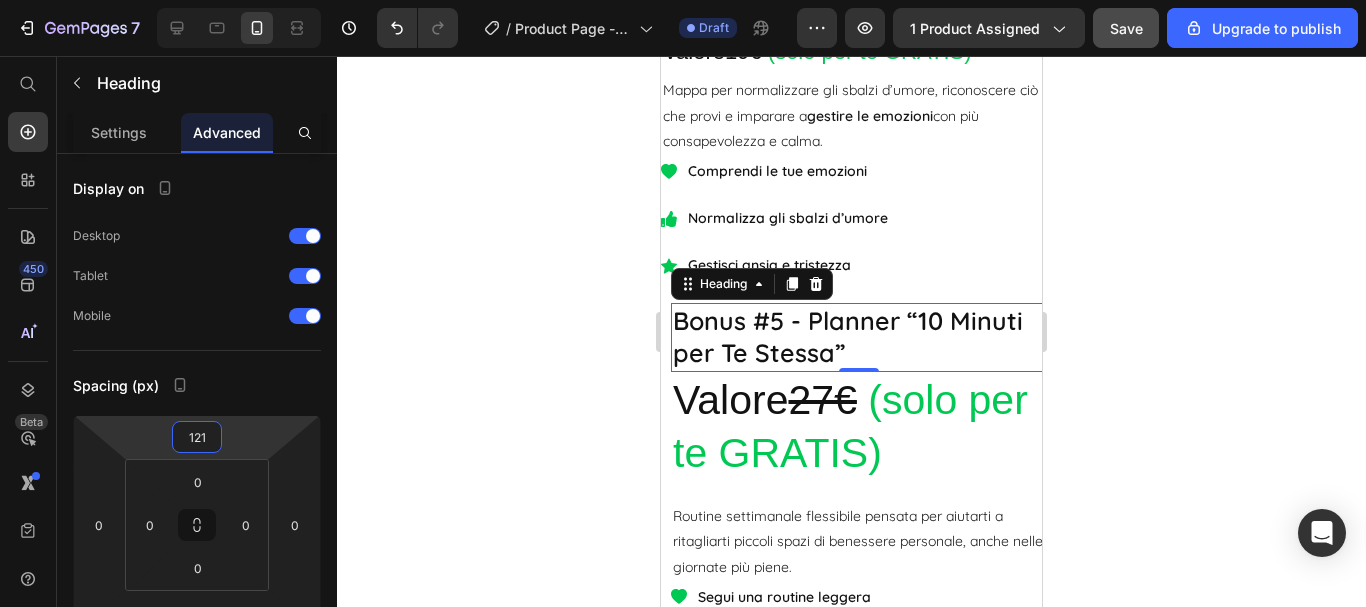 click 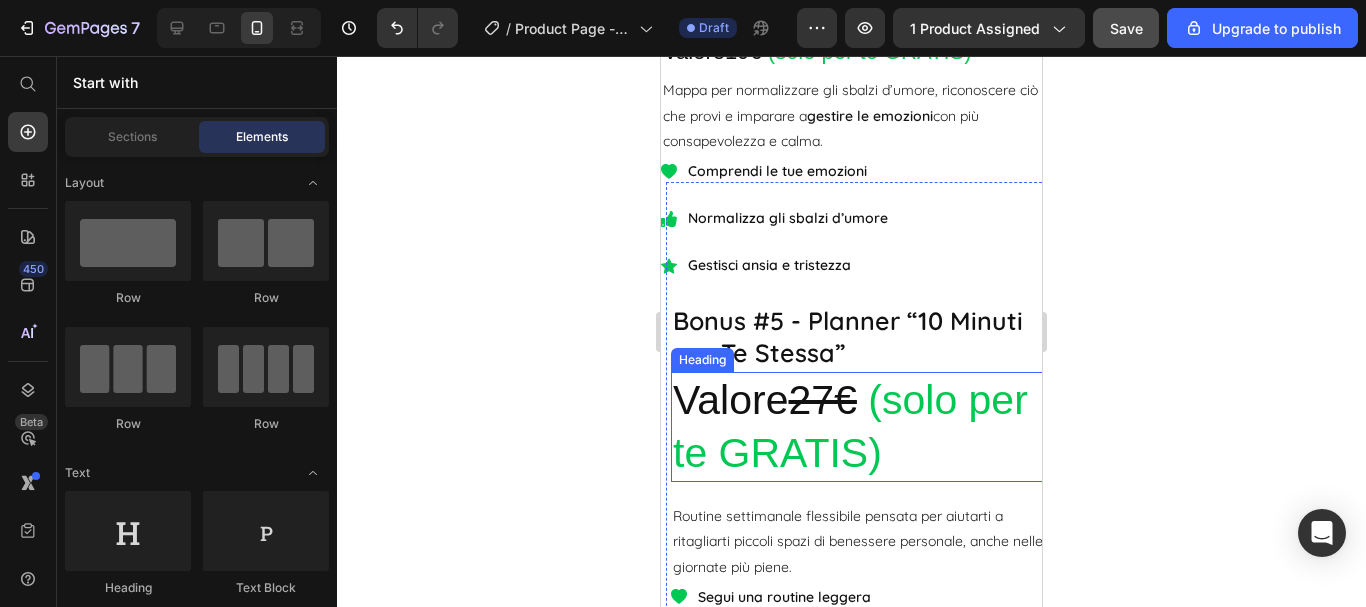 click on "(solo per te GRATIS)" at bounding box center [850, 426] 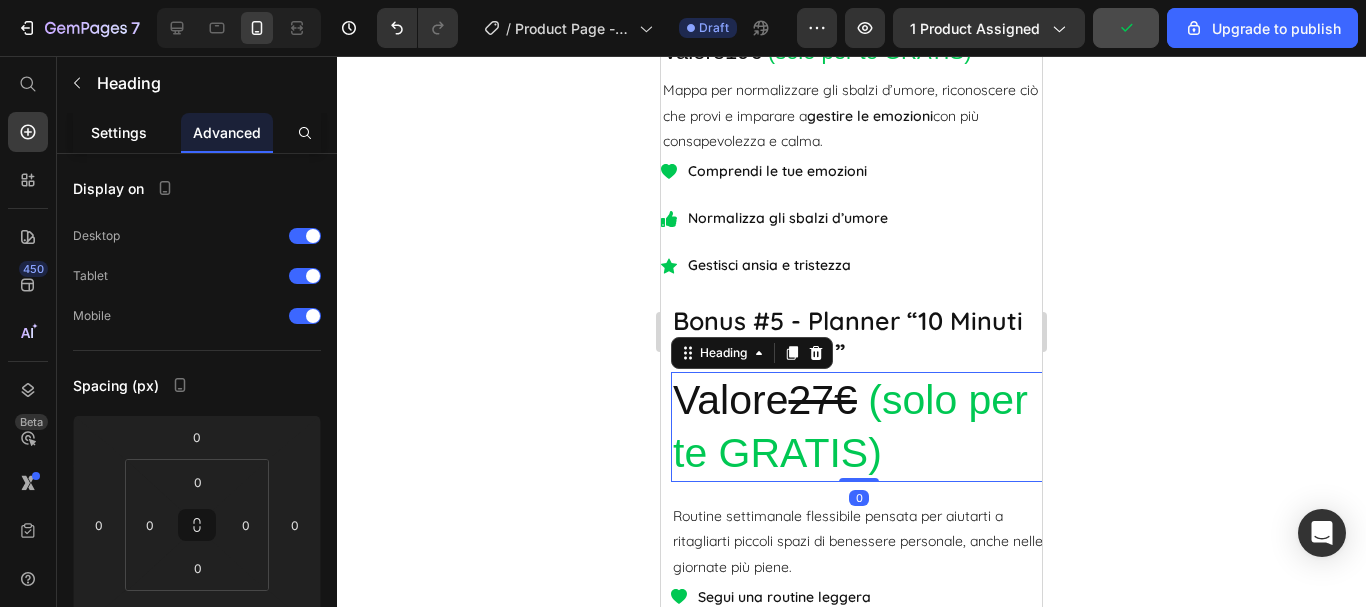 click on "Settings" at bounding box center [119, 132] 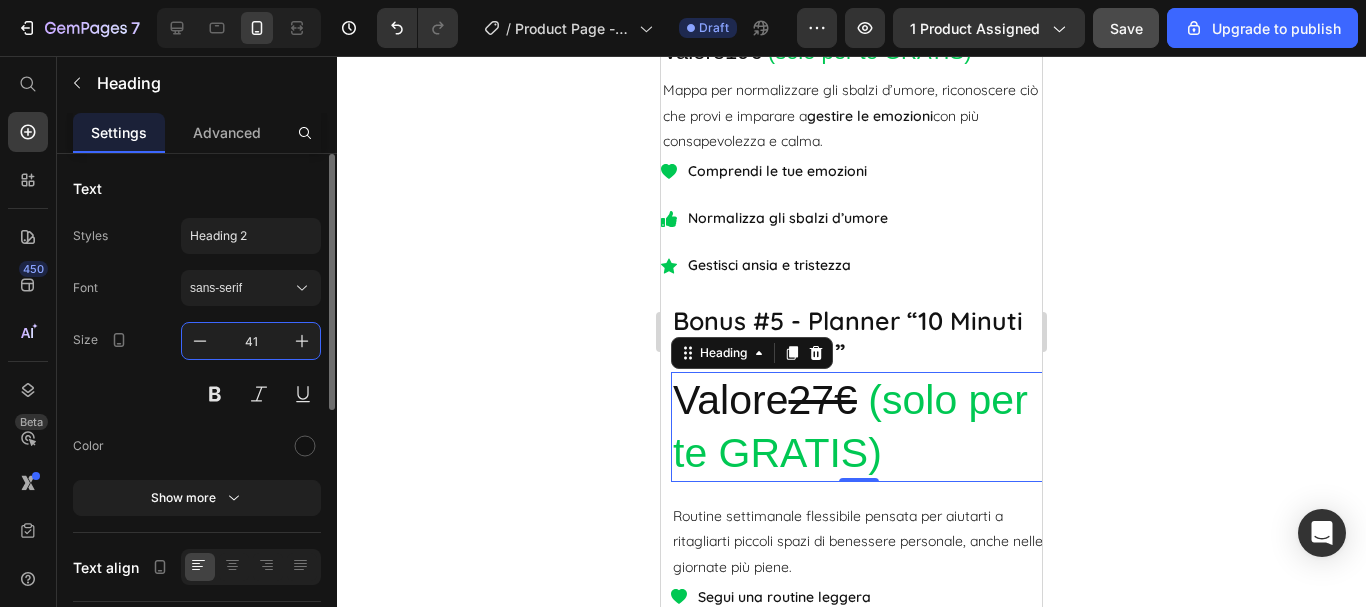 click on "41" at bounding box center [251, 341] 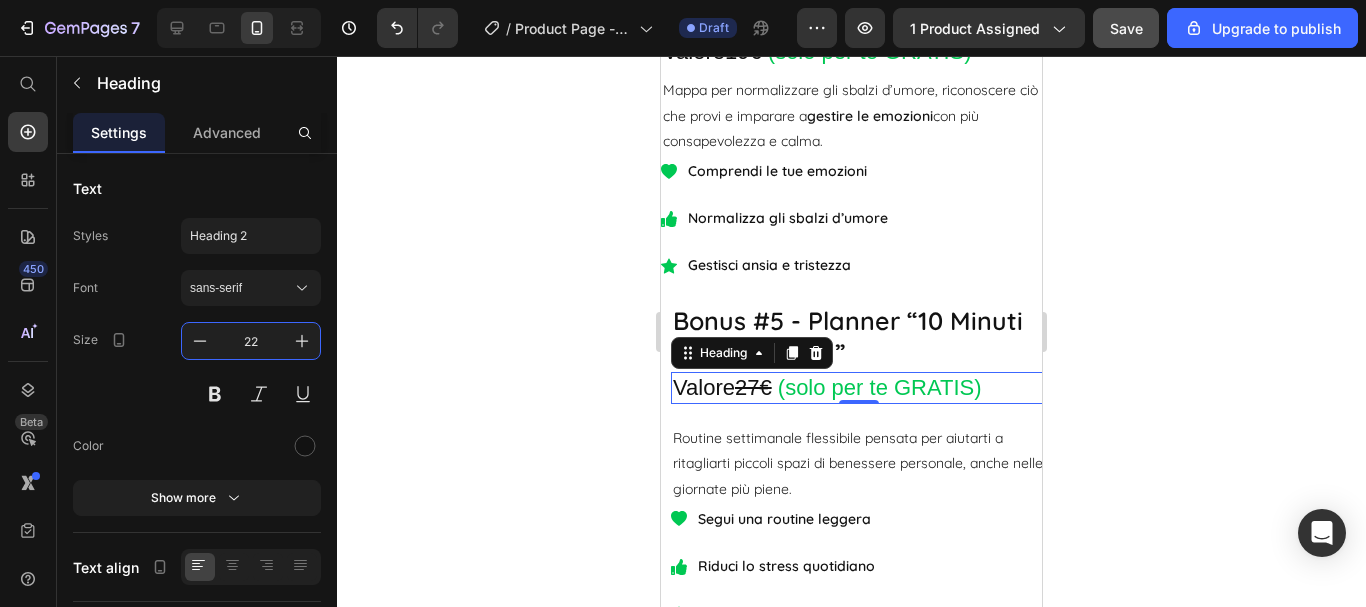 type on "22" 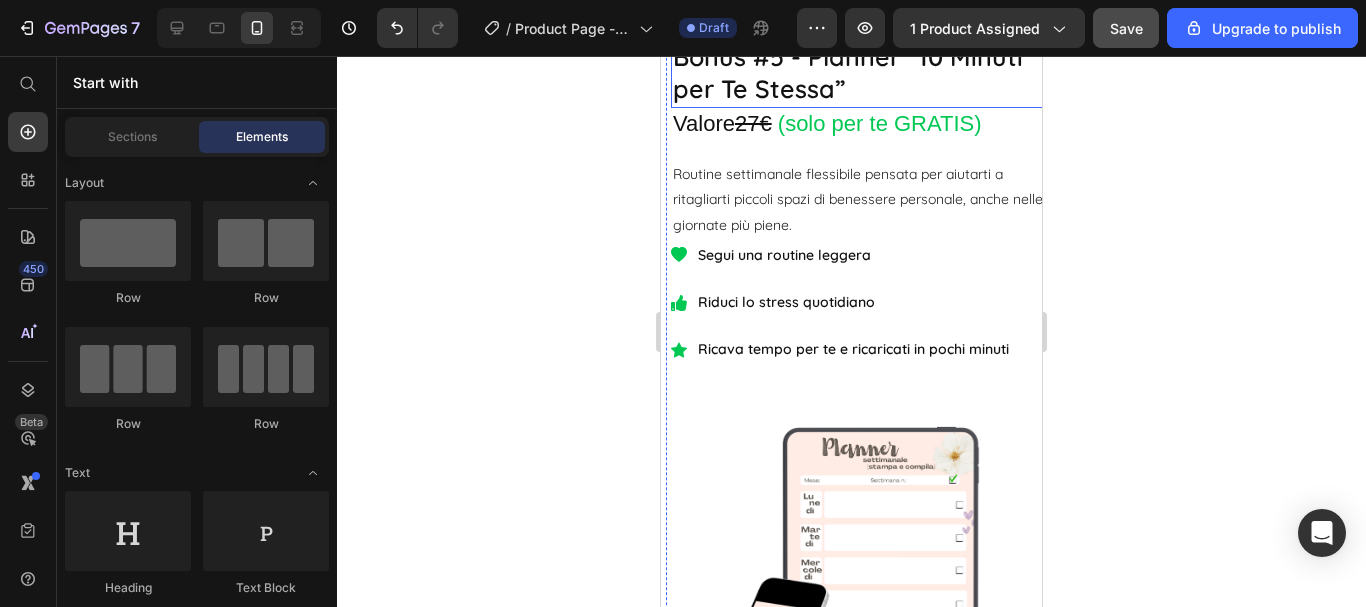 scroll, scrollTop: 9230, scrollLeft: 0, axis: vertical 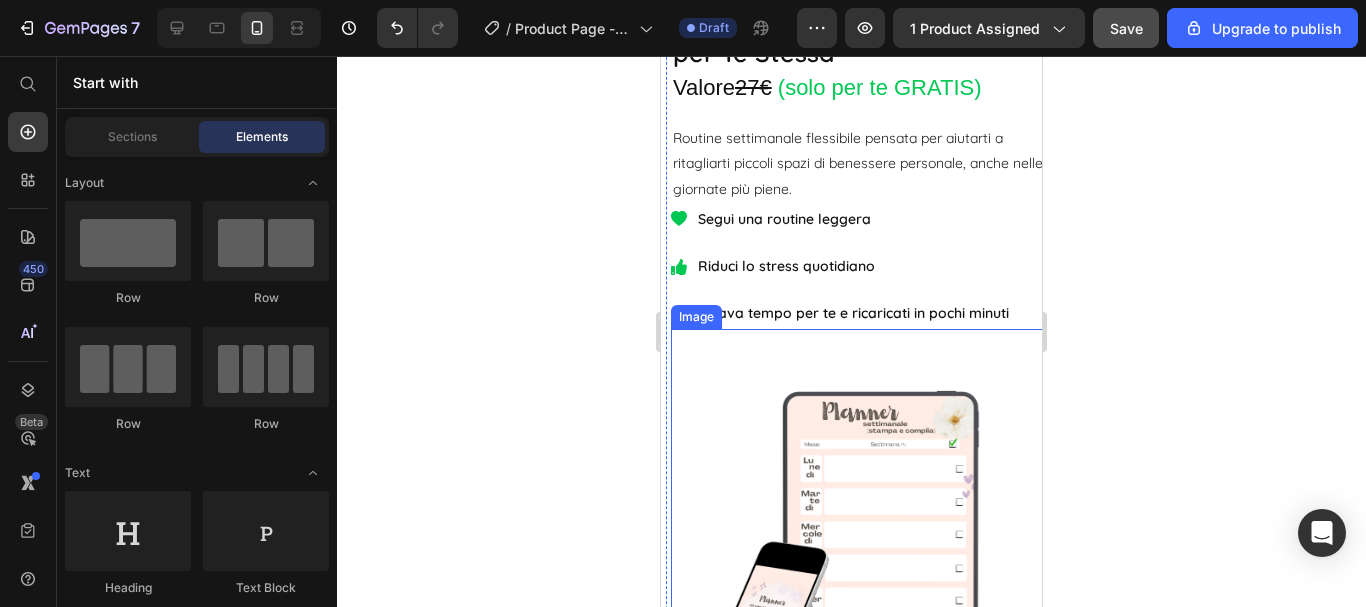 click at bounding box center (859, 541) 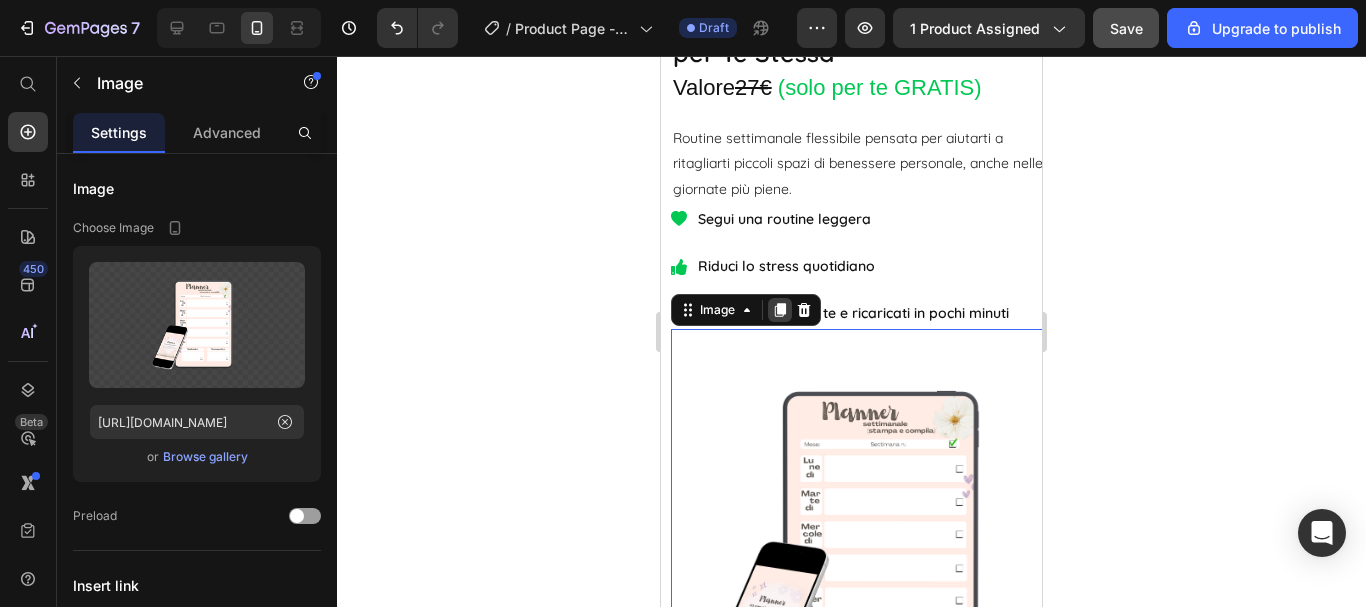 click 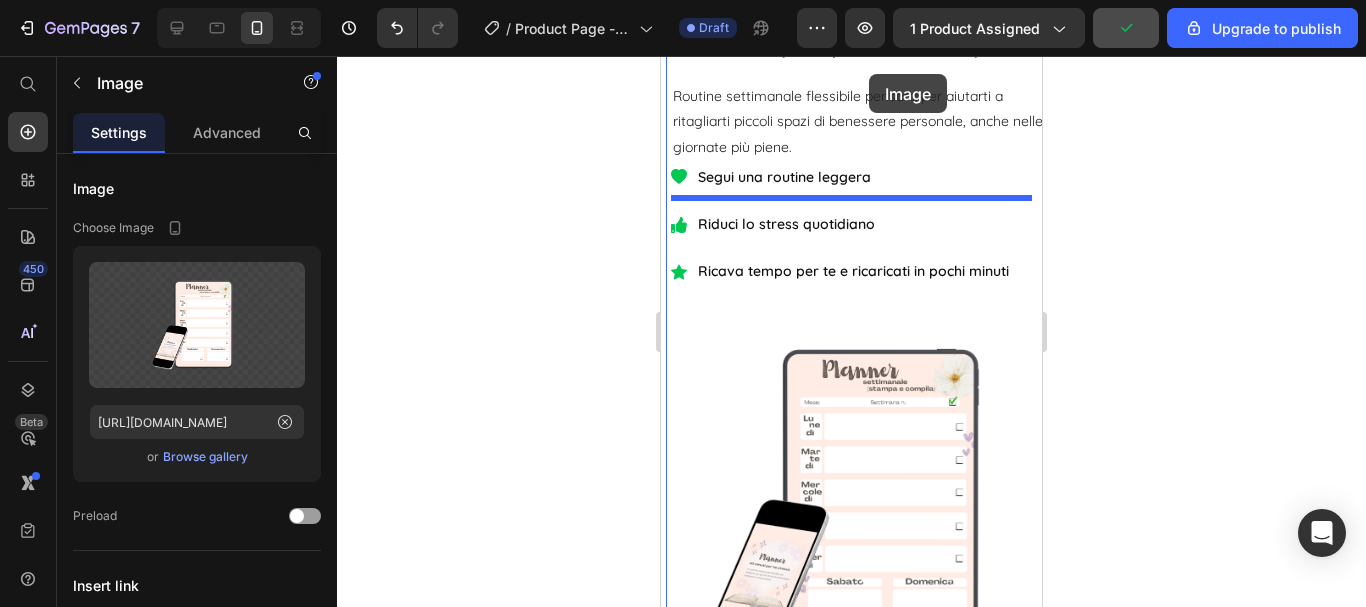 scroll, scrollTop: 9058, scrollLeft: 0, axis: vertical 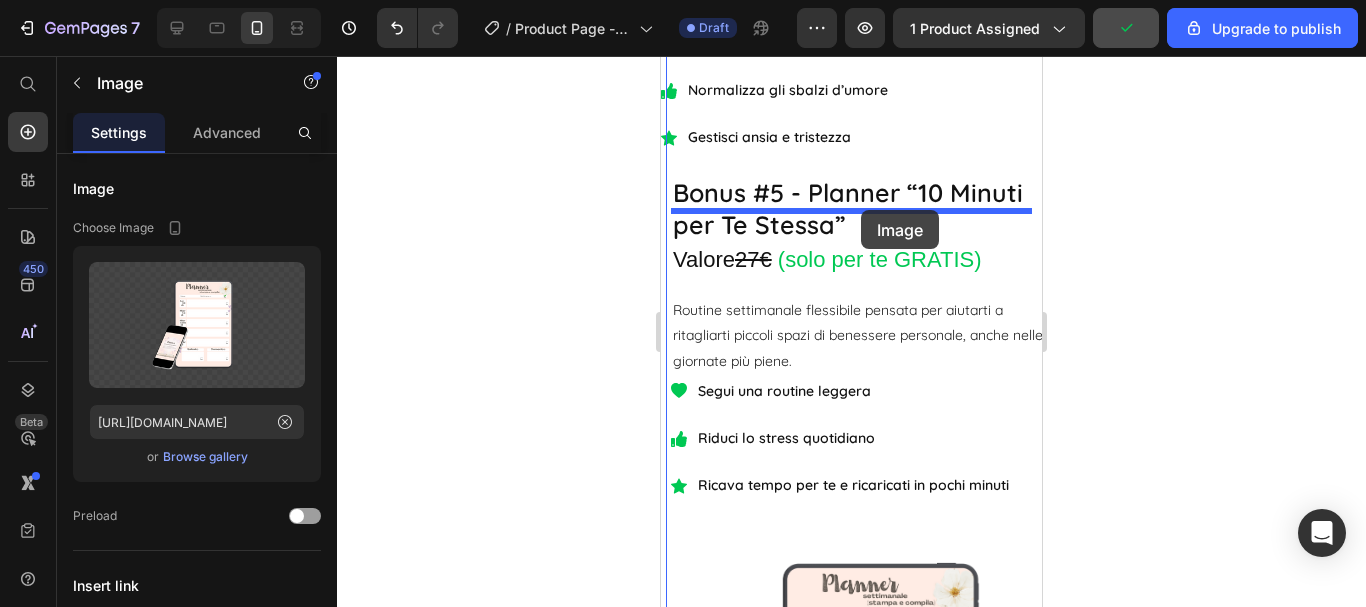 drag, startPoint x: 894, startPoint y: 474, endPoint x: 861, endPoint y: 210, distance: 266.0545 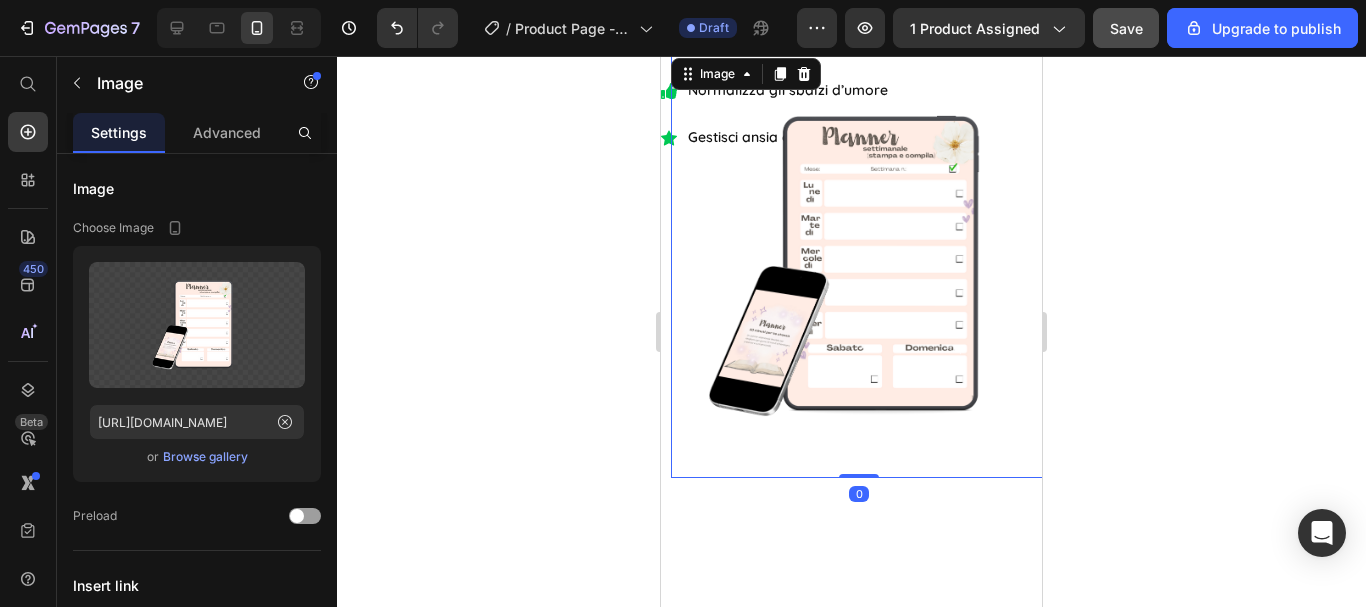 click at bounding box center (859, 266) 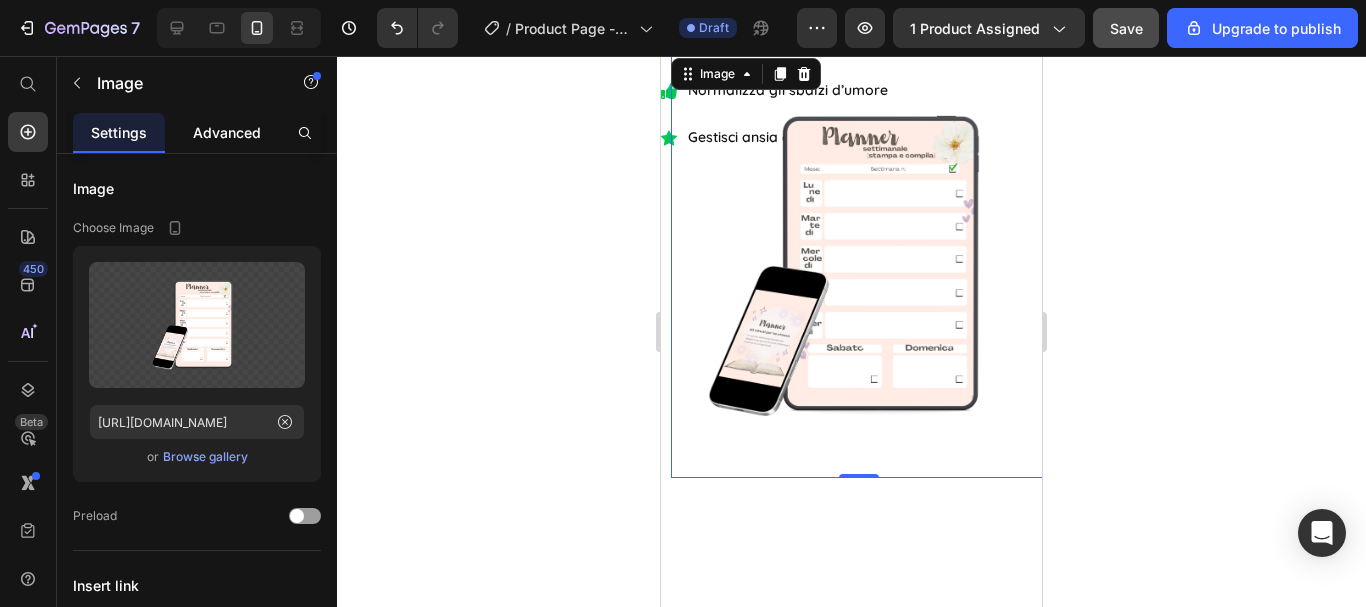 click on "Advanced" at bounding box center [227, 132] 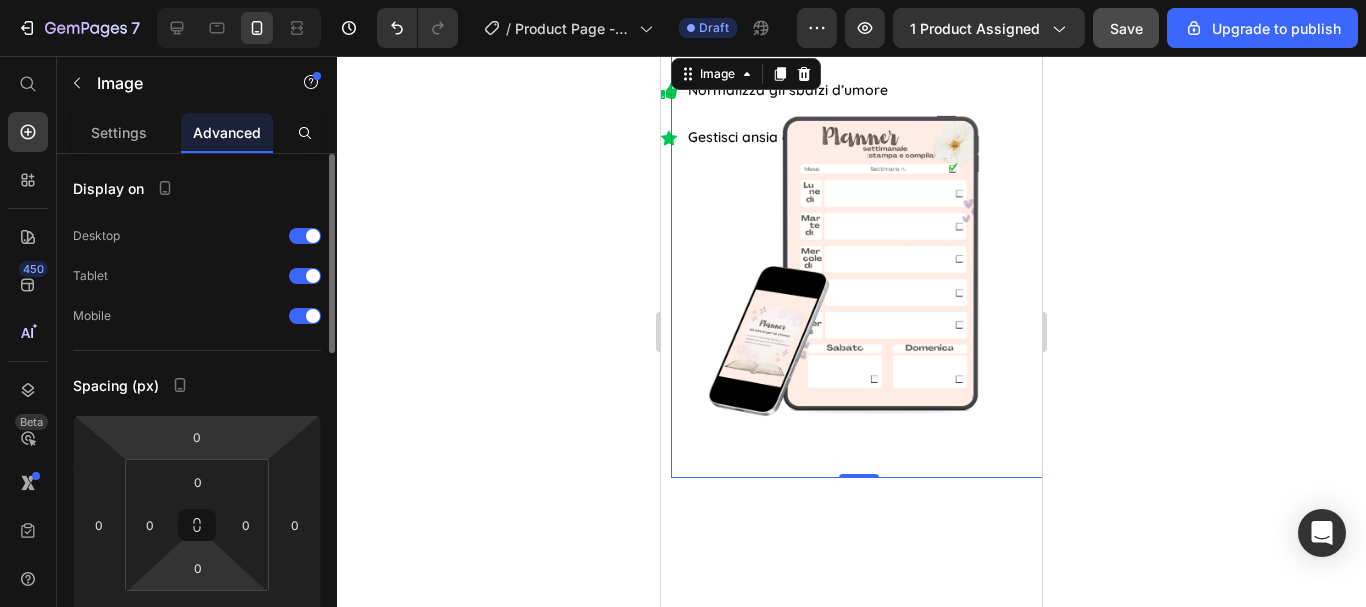 scroll, scrollTop: 200, scrollLeft: 0, axis: vertical 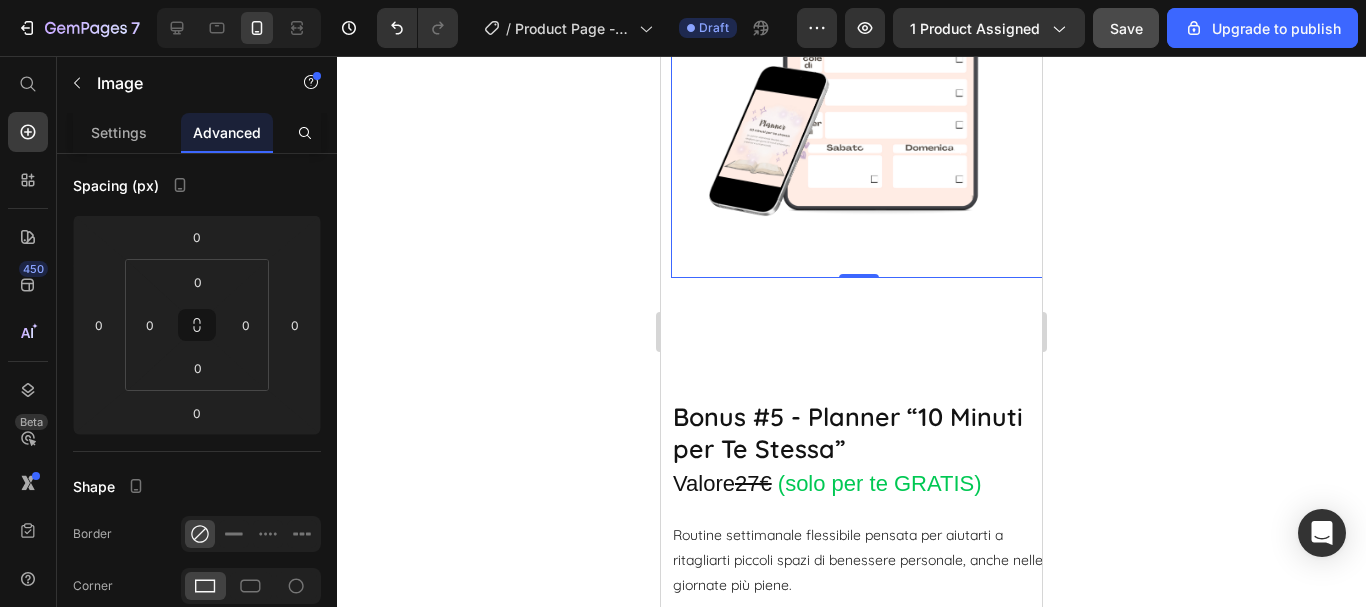 click at bounding box center [859, 66] 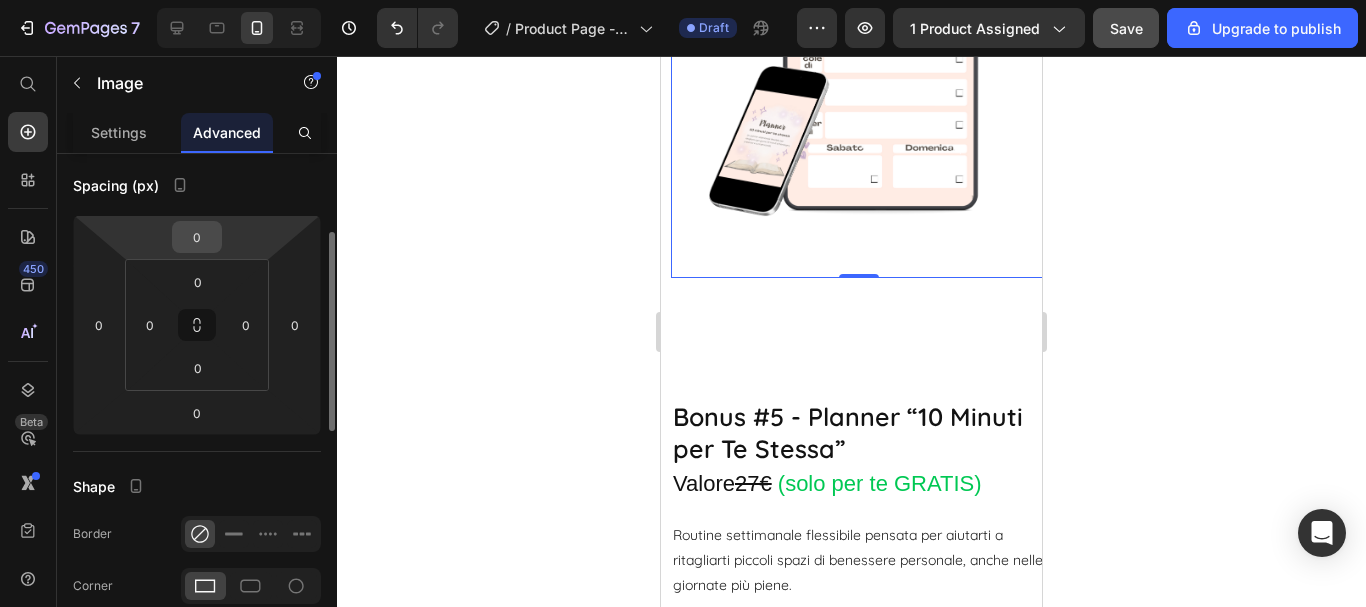 click on "0" at bounding box center (197, 237) 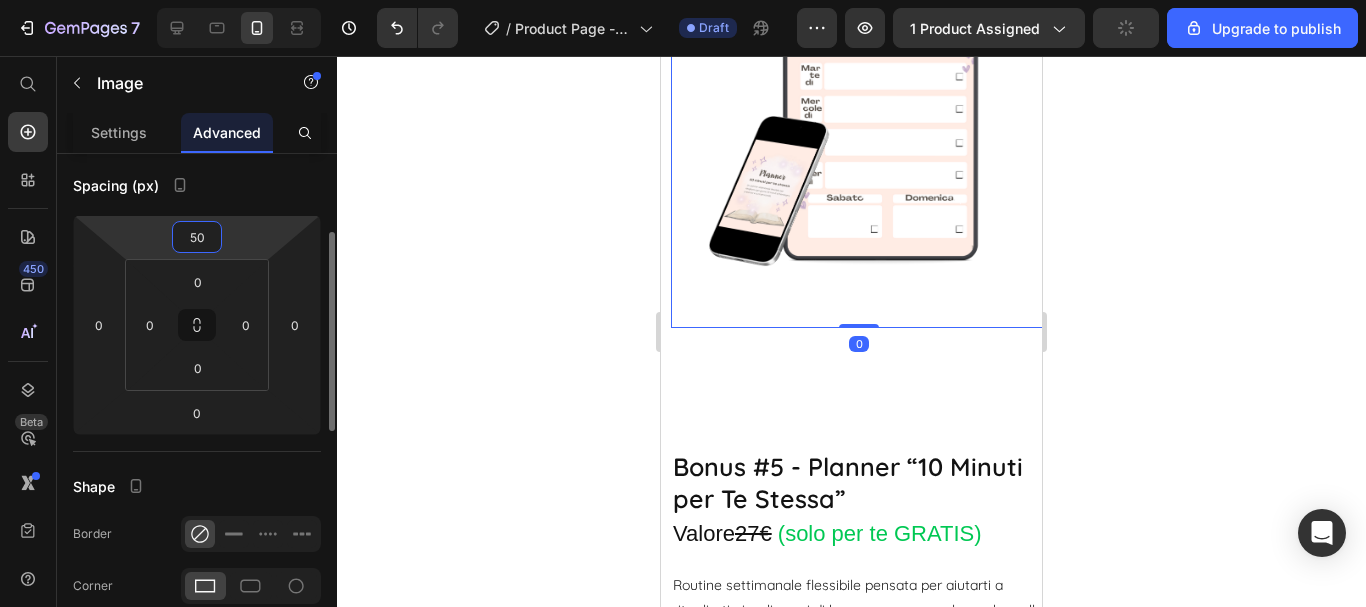 type on "5" 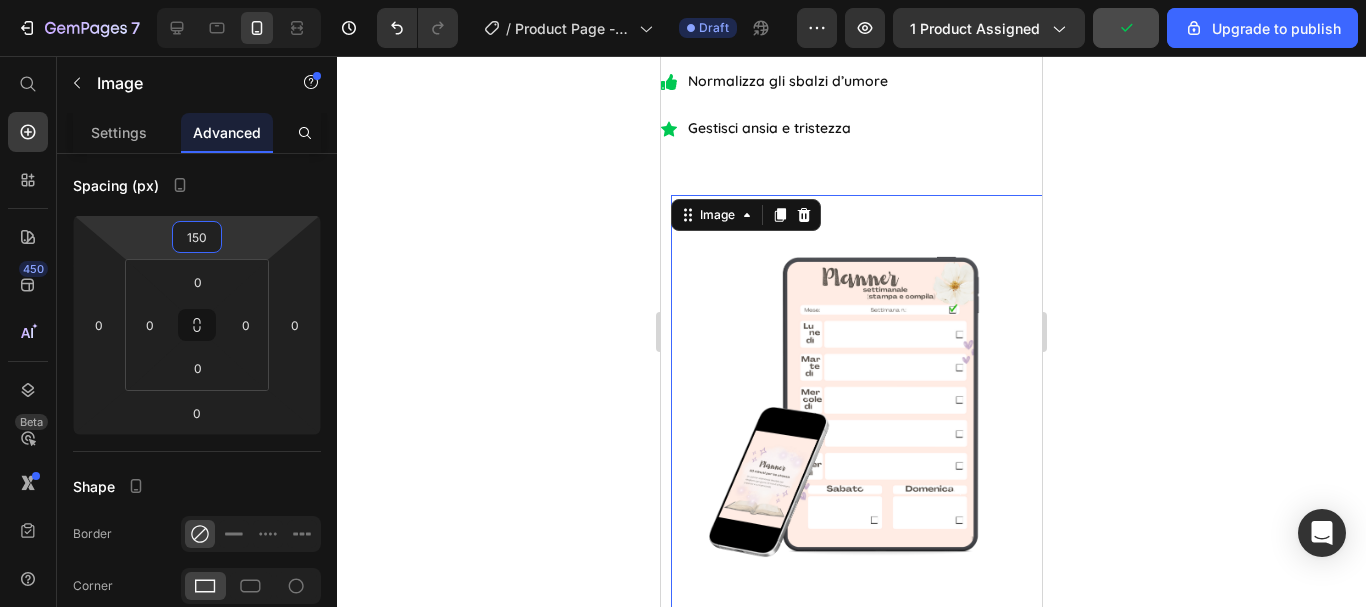 scroll, scrollTop: 9058, scrollLeft: 0, axis: vertical 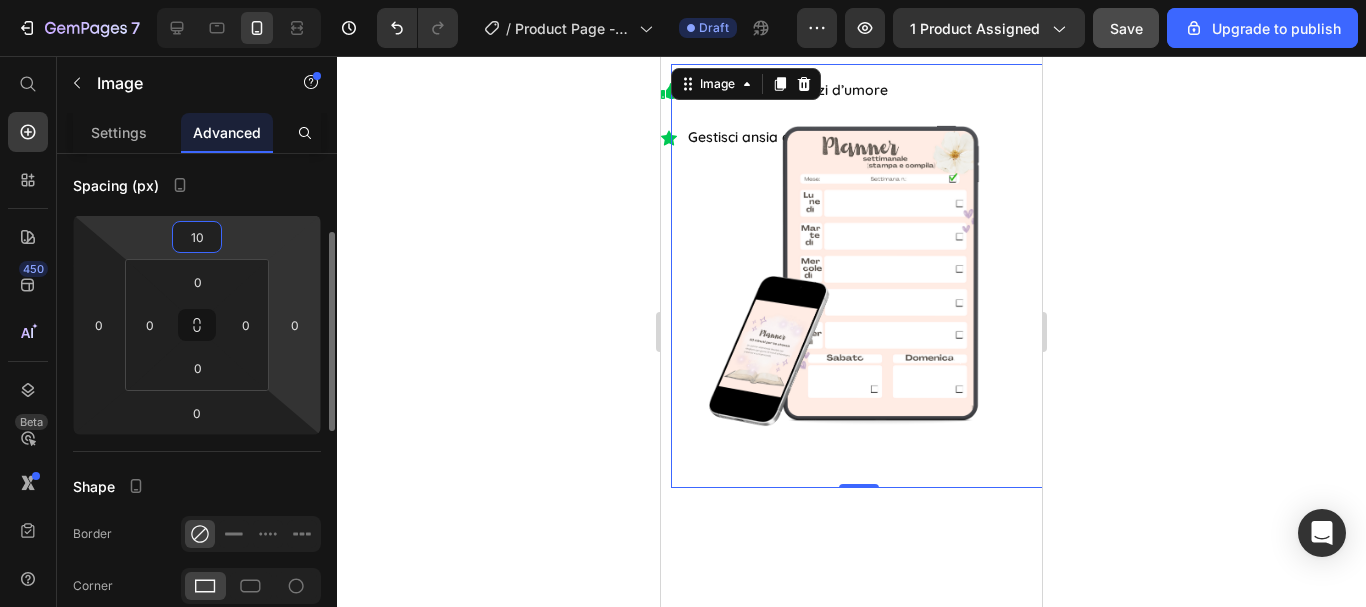 type on "1" 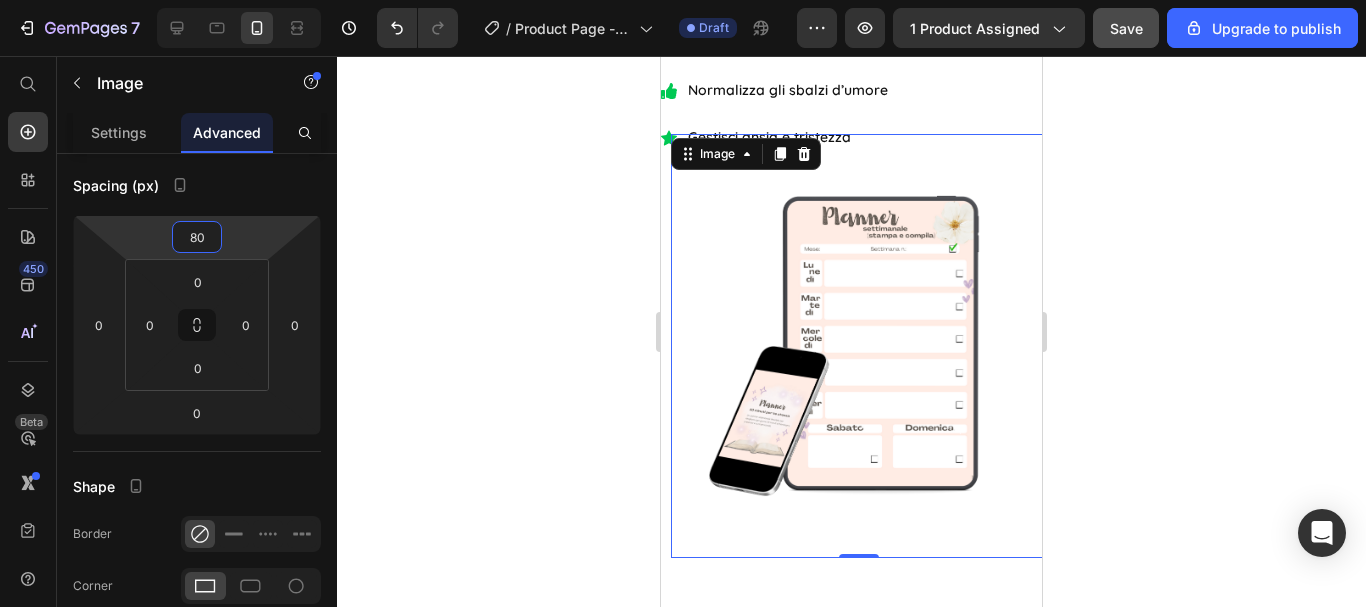 type on "80" 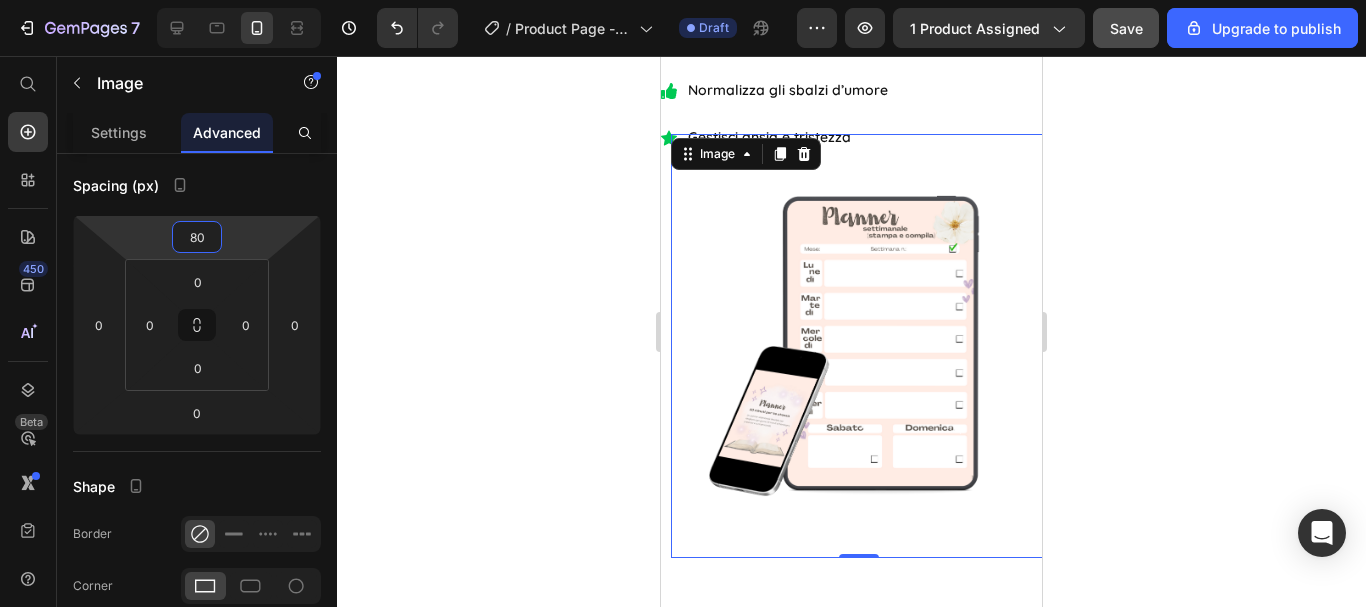 click at bounding box center [859, 346] 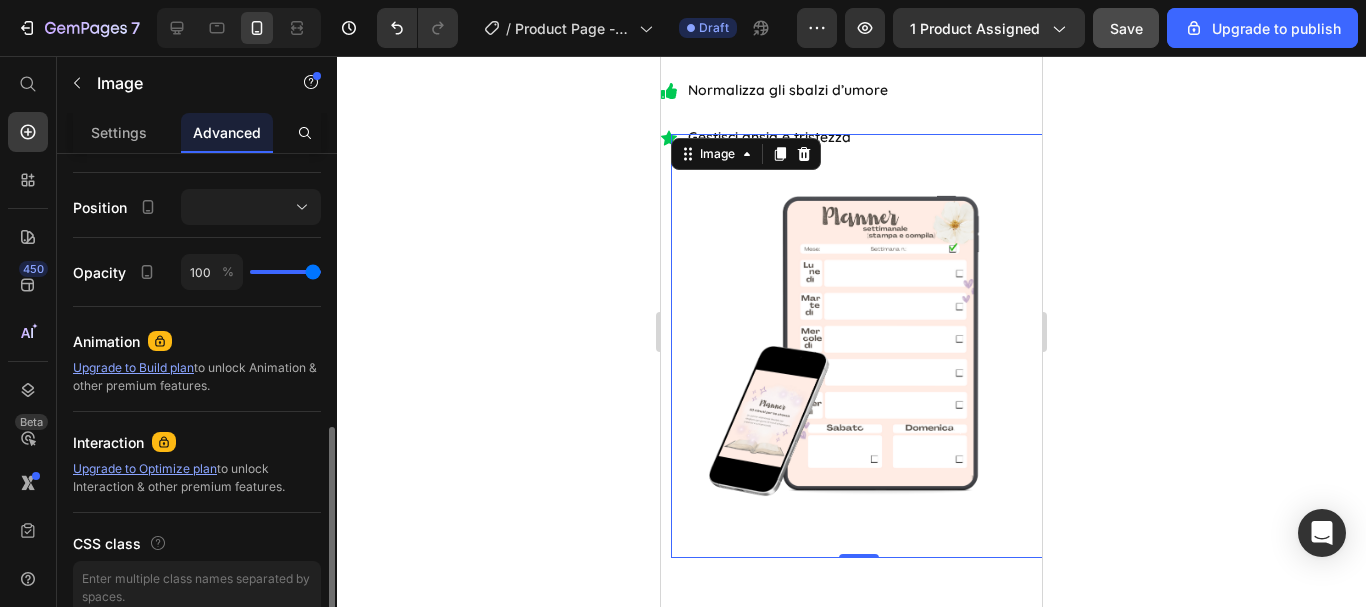 scroll, scrollTop: 795, scrollLeft: 0, axis: vertical 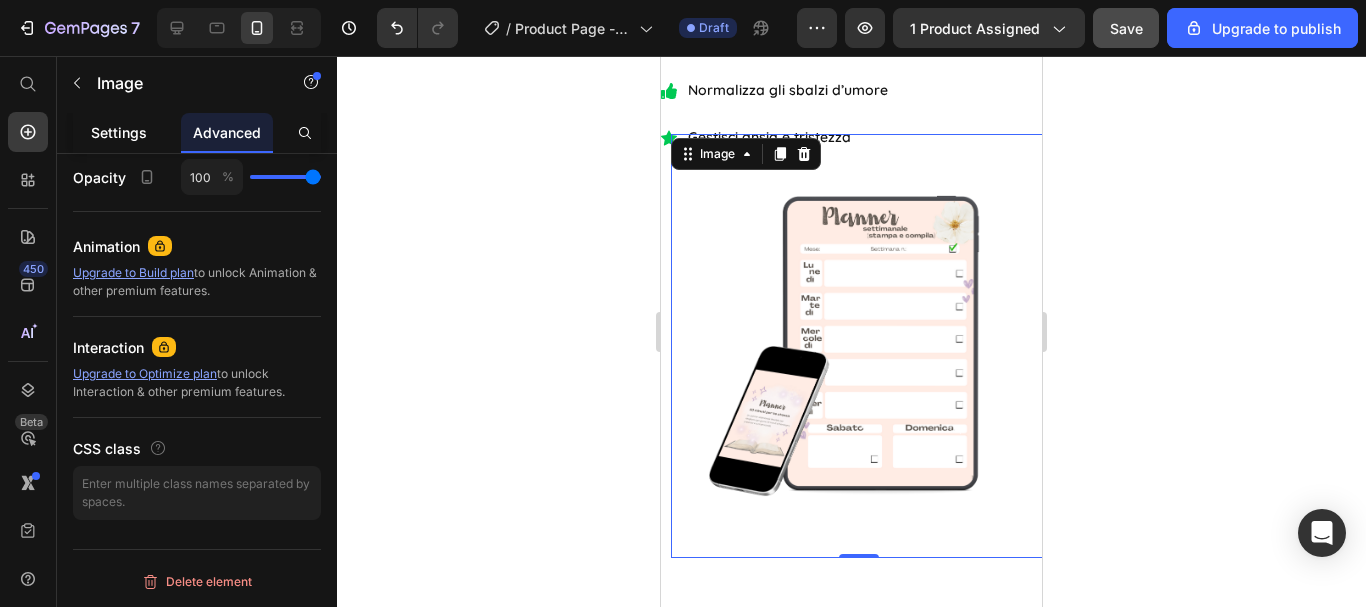 click on "Settings" at bounding box center (119, 132) 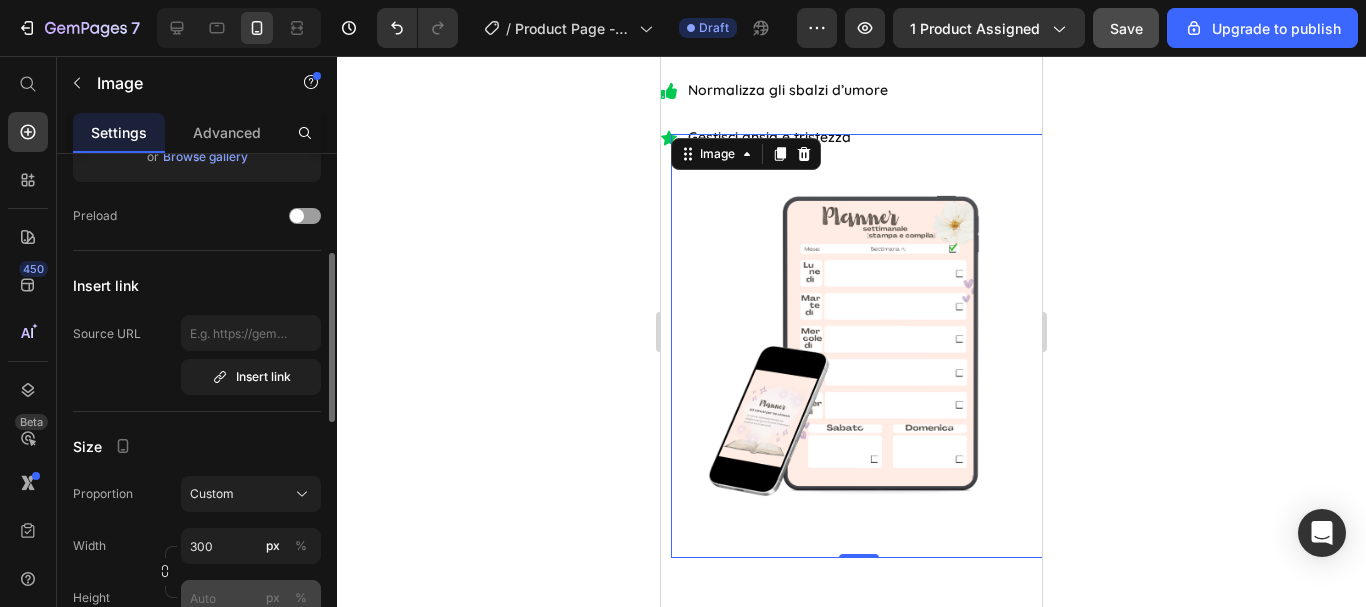 scroll, scrollTop: 400, scrollLeft: 0, axis: vertical 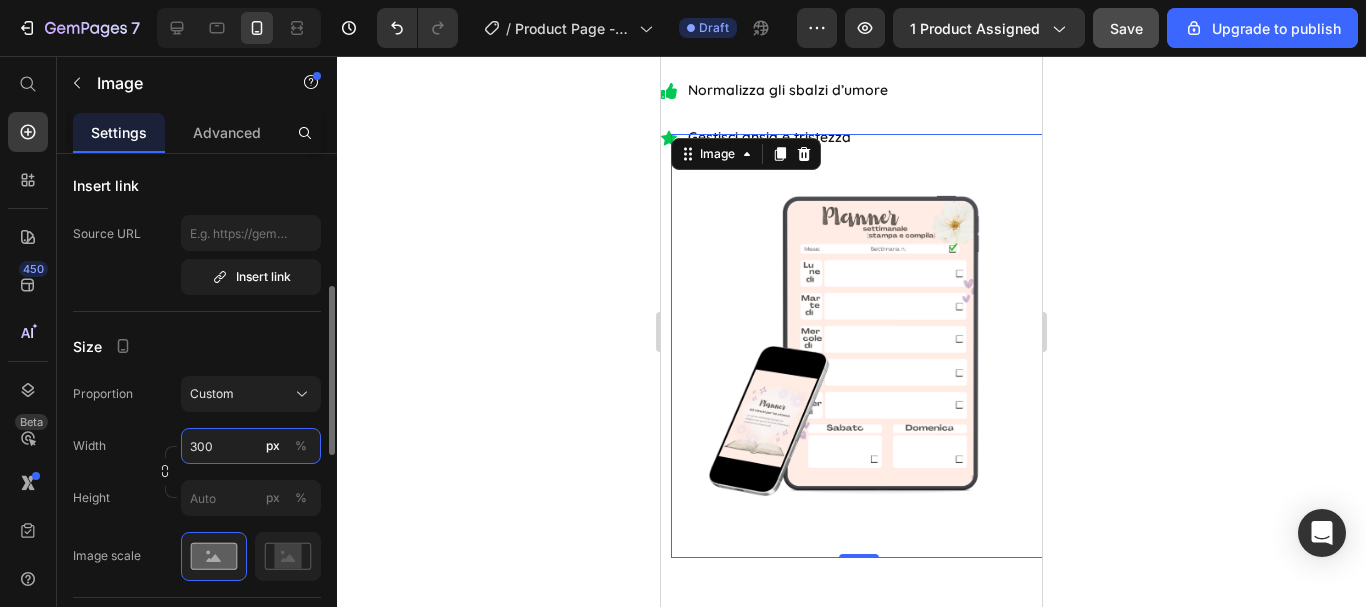 click on "300" at bounding box center (251, 446) 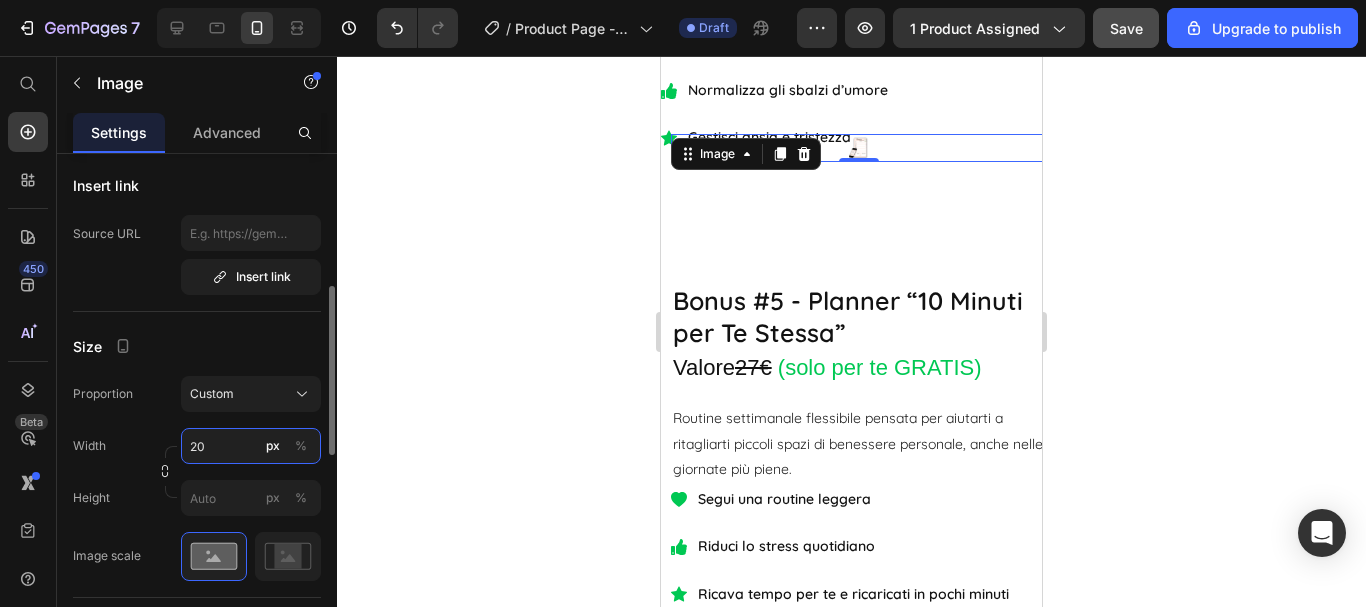 type on "200" 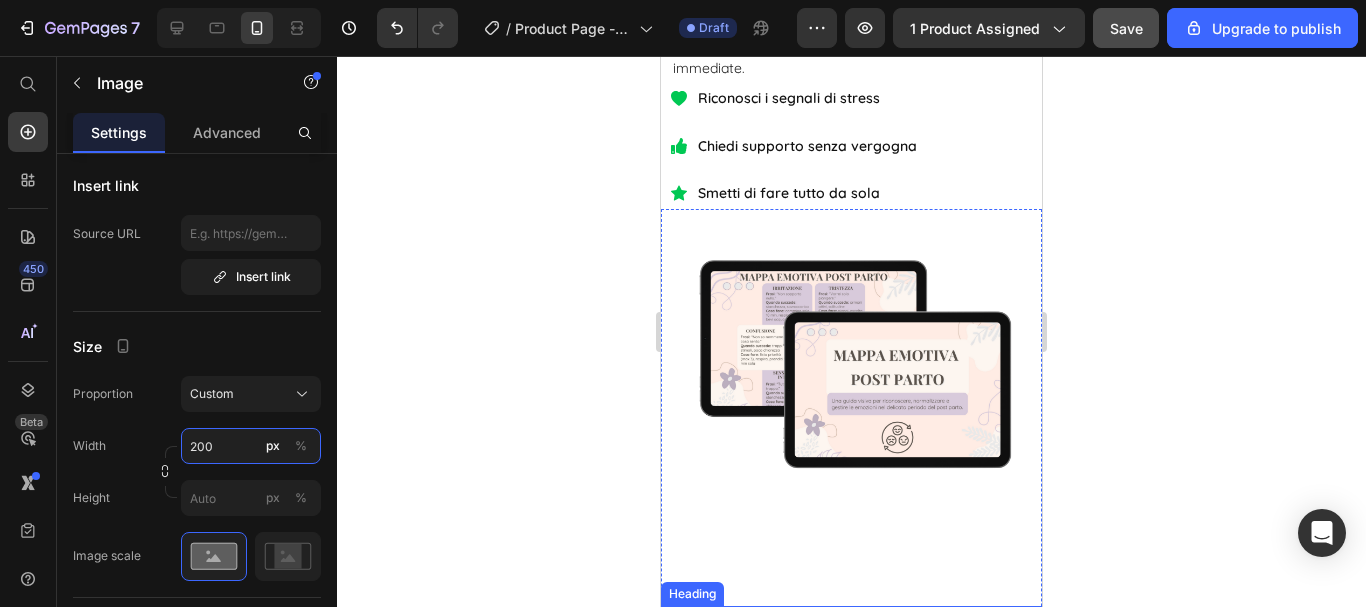 scroll, scrollTop: 8258, scrollLeft: 0, axis: vertical 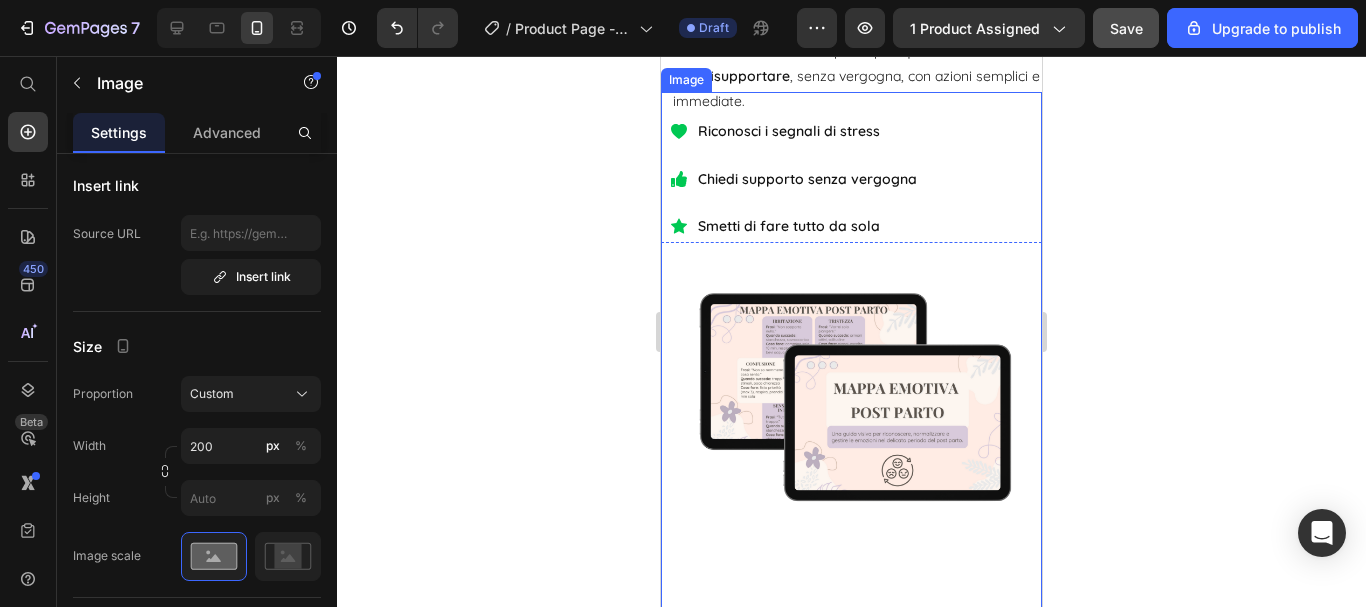 click at bounding box center [851, 361] 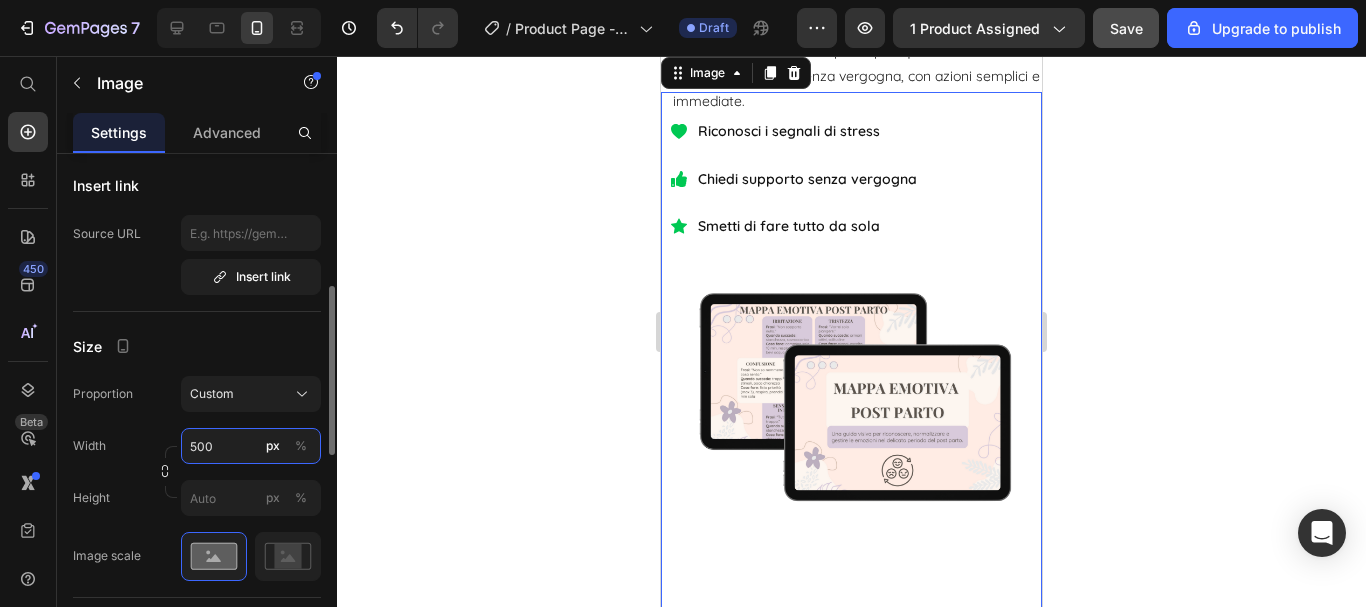 click on "500" at bounding box center [251, 446] 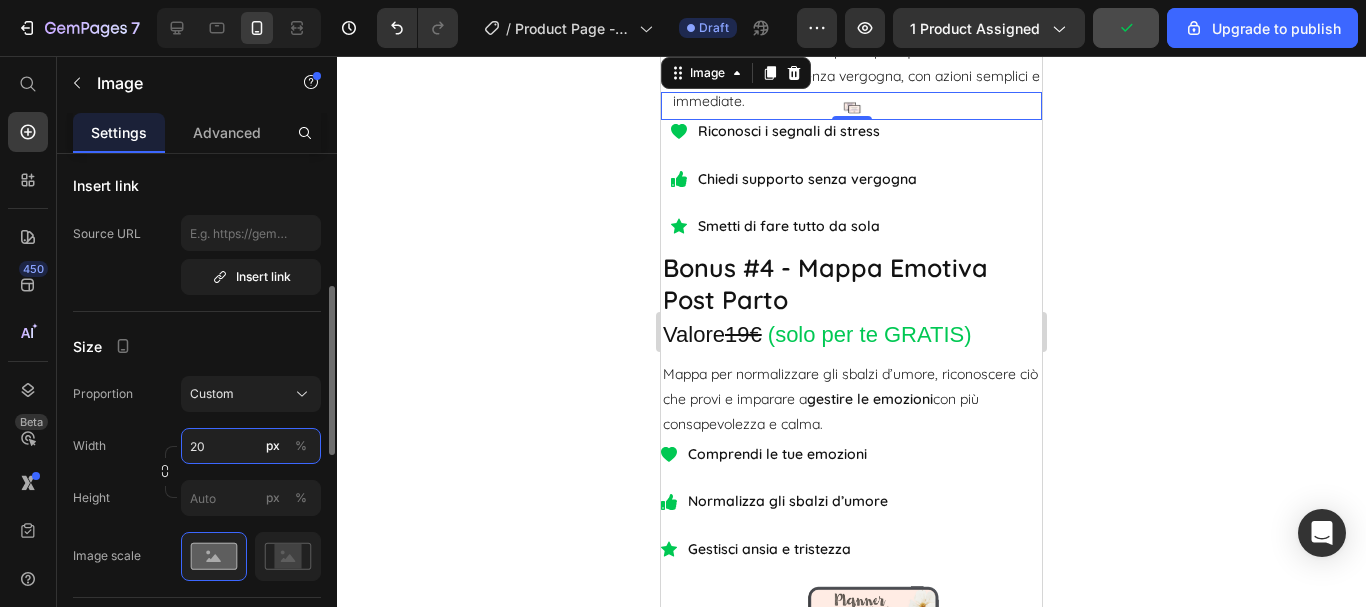 type on "200" 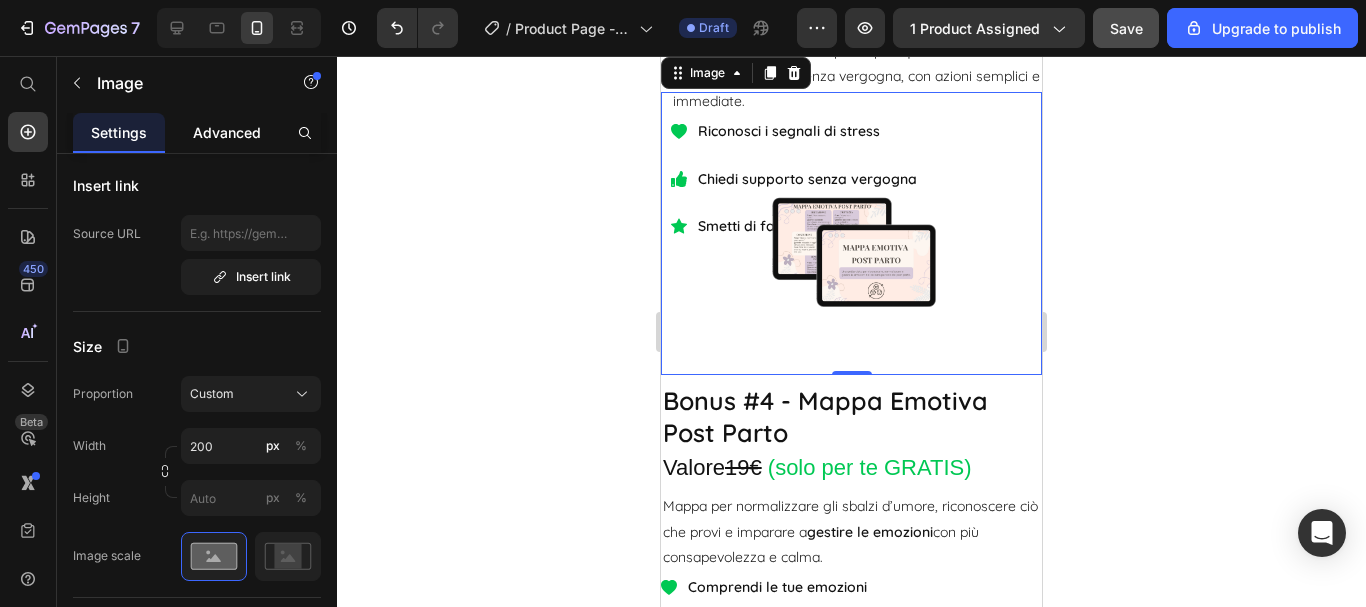 click on "Advanced" at bounding box center [227, 132] 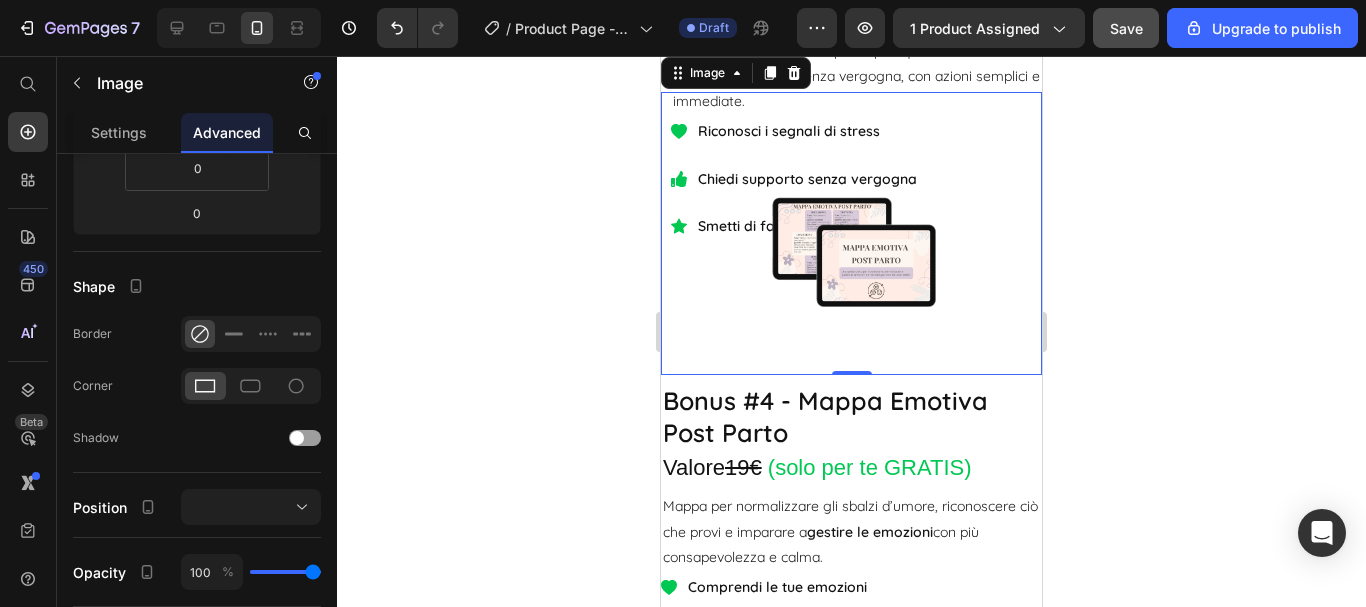scroll, scrollTop: 0, scrollLeft: 0, axis: both 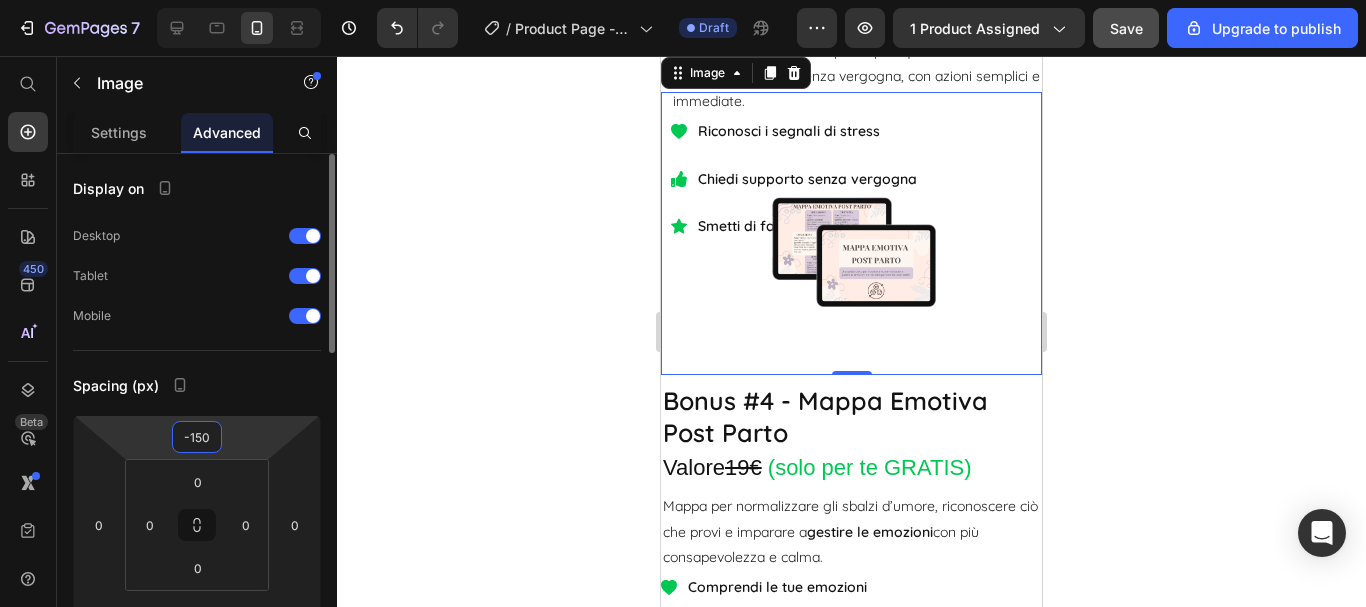 click on "-150" at bounding box center (197, 437) 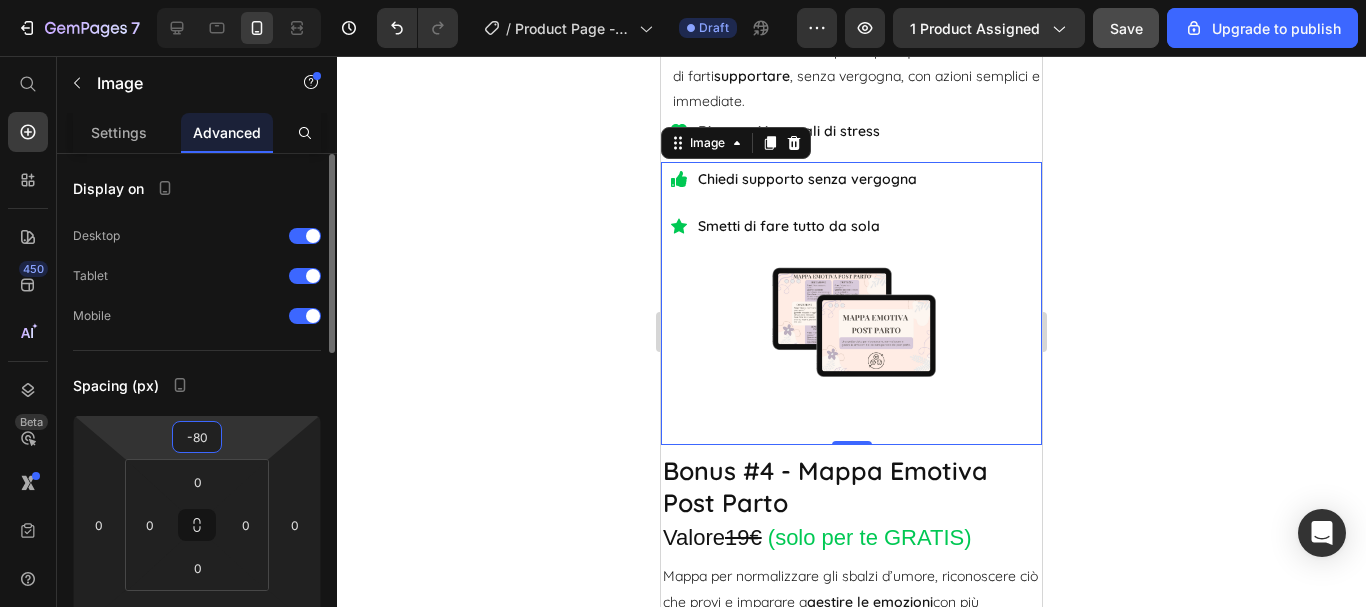 type on "-8" 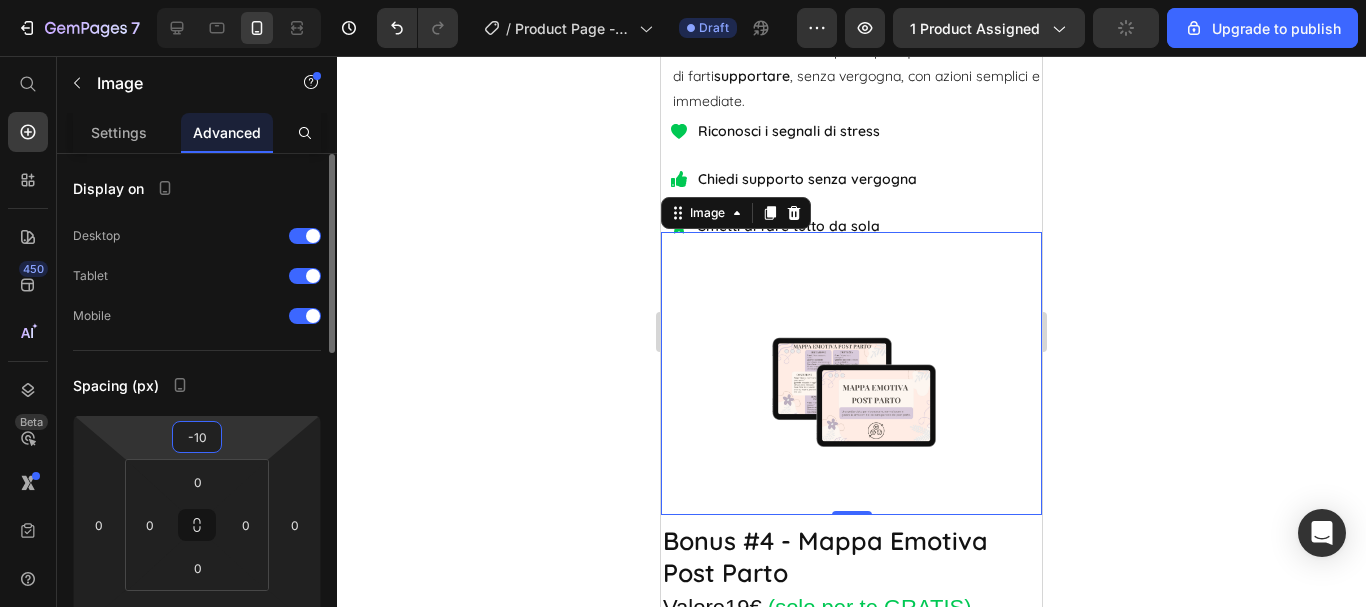 type on "-1" 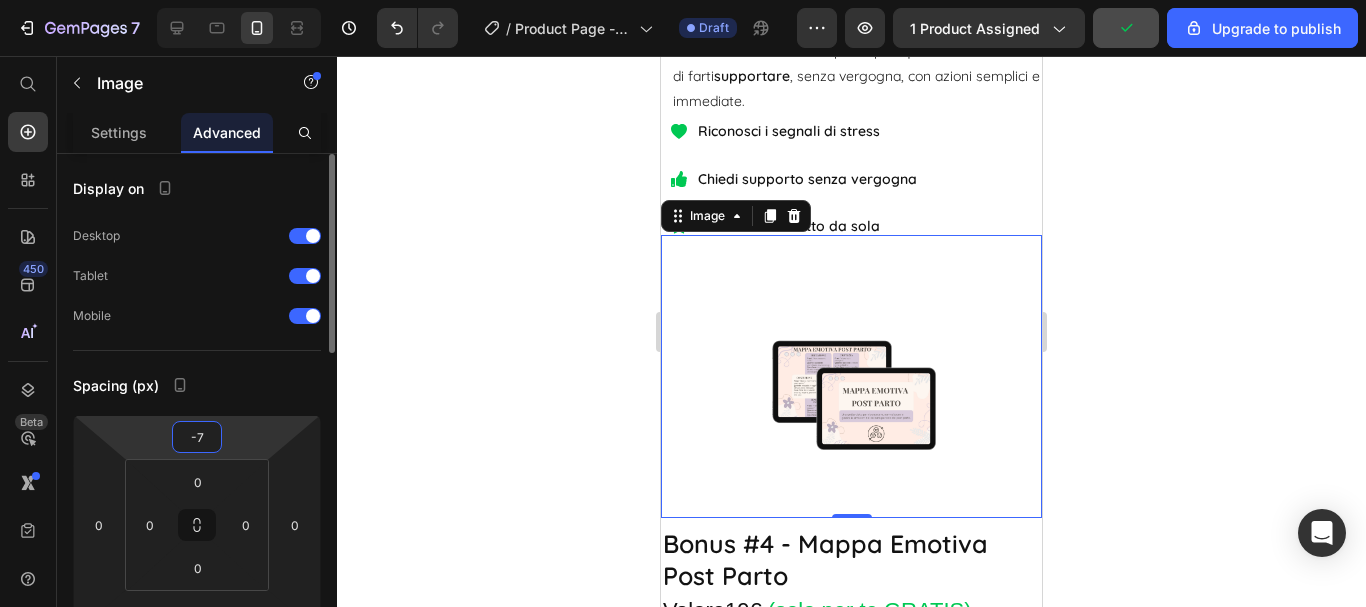 type on "-70" 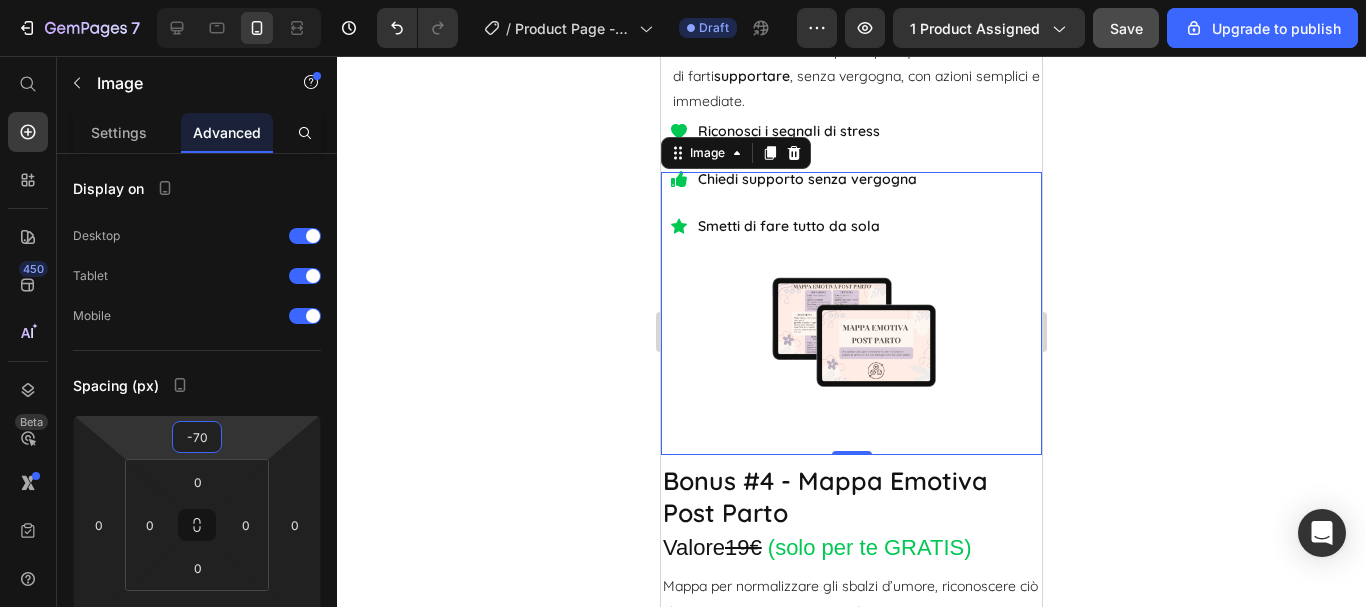 click 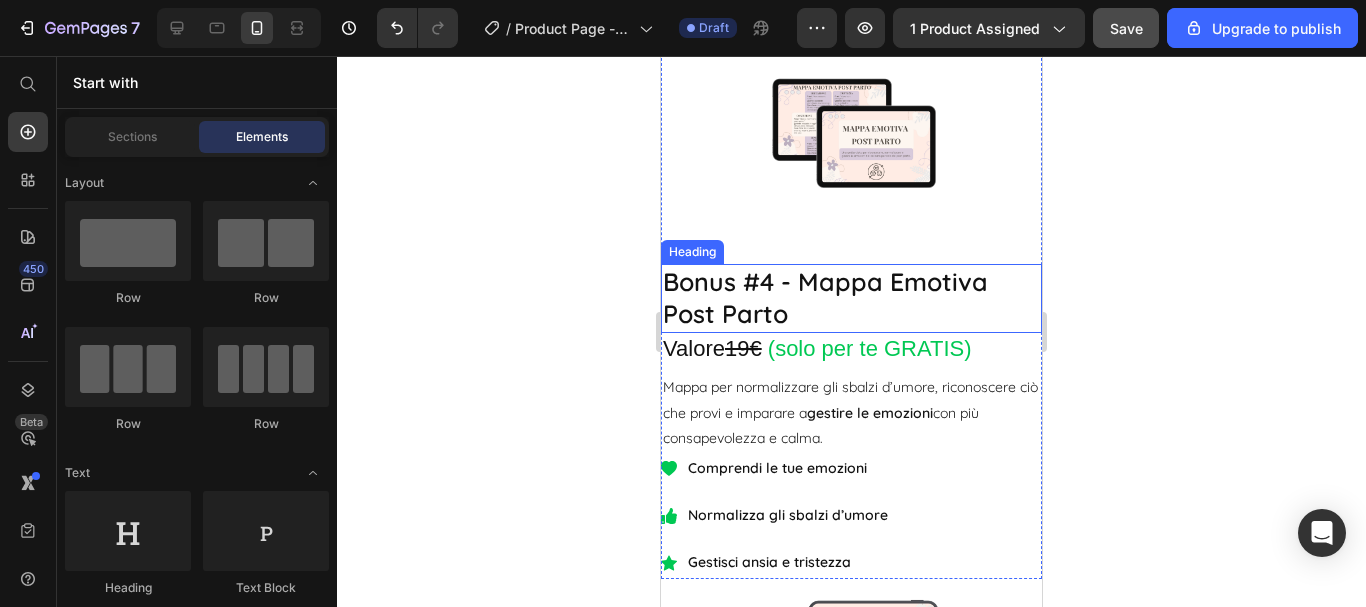 scroll, scrollTop: 8458, scrollLeft: 0, axis: vertical 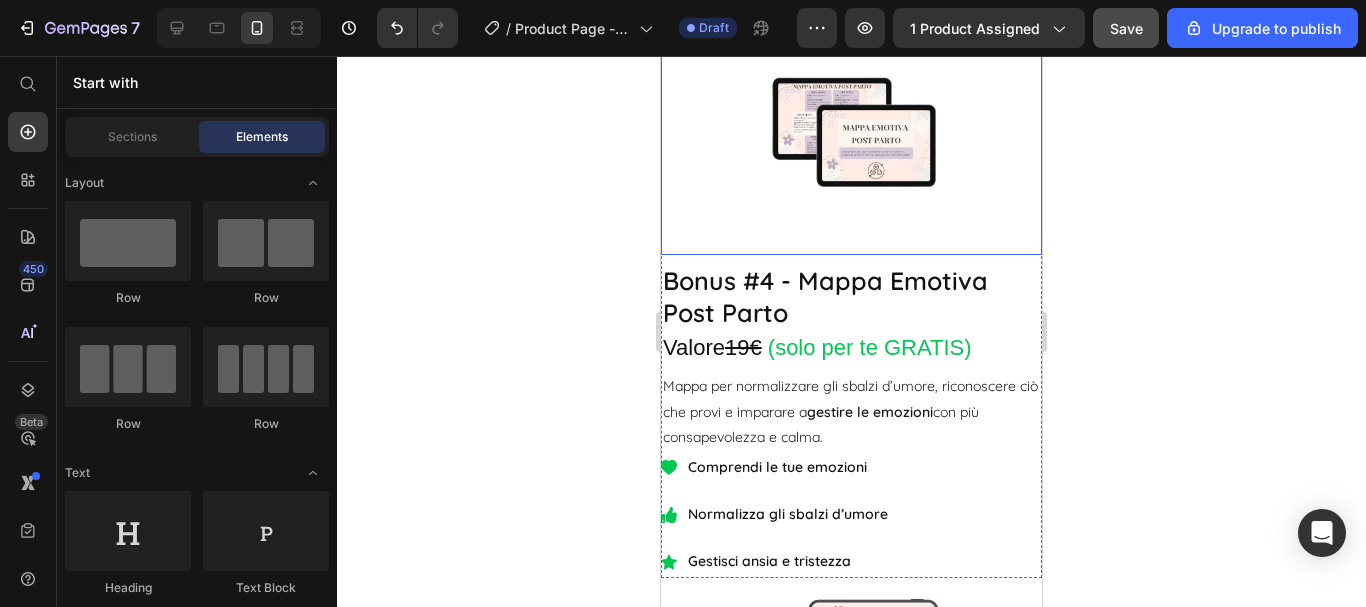 click at bounding box center [851, 113] 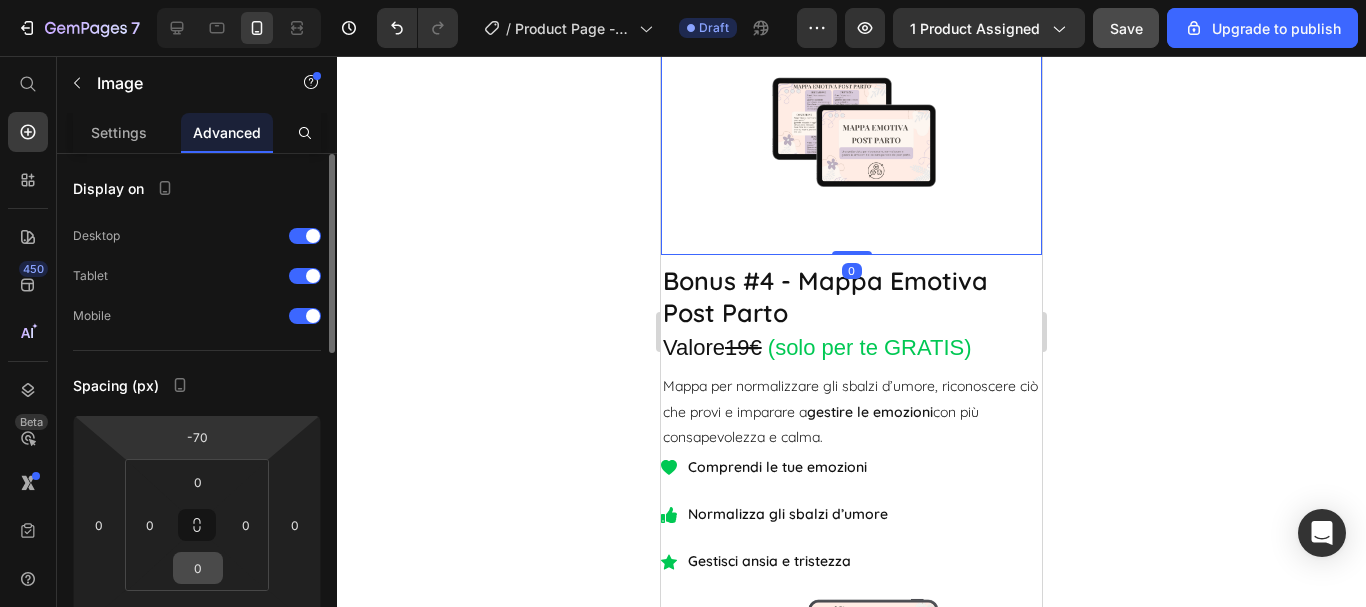 scroll, scrollTop: 100, scrollLeft: 0, axis: vertical 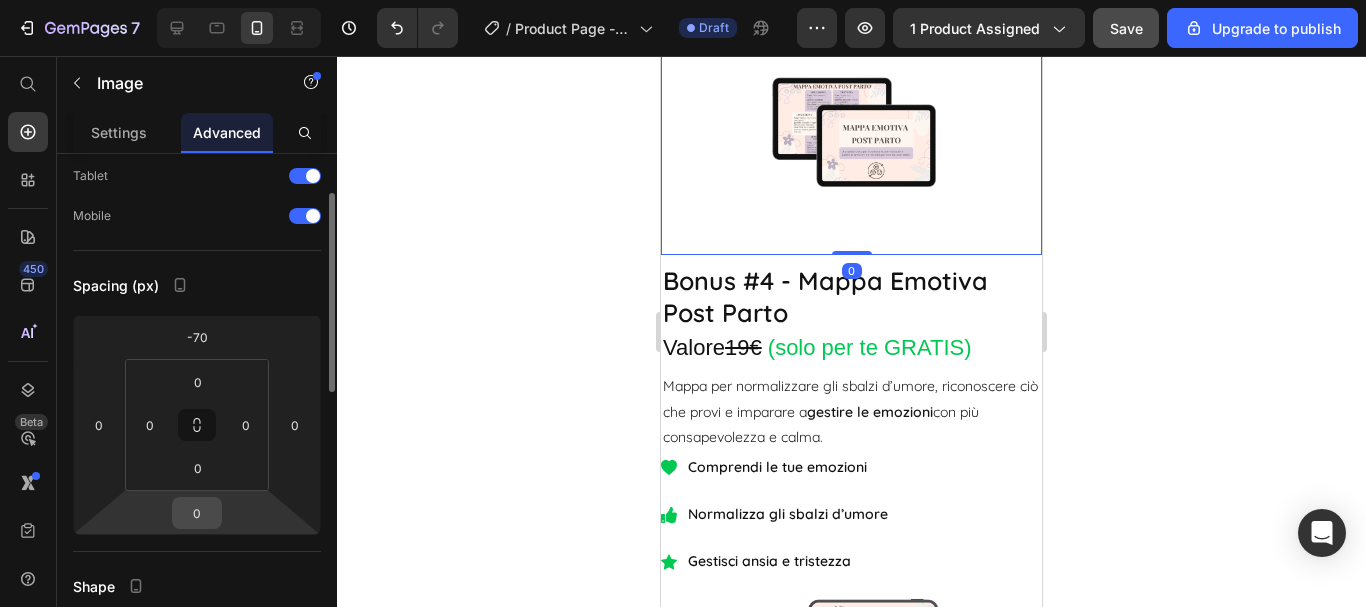 click on "0" at bounding box center (197, 513) 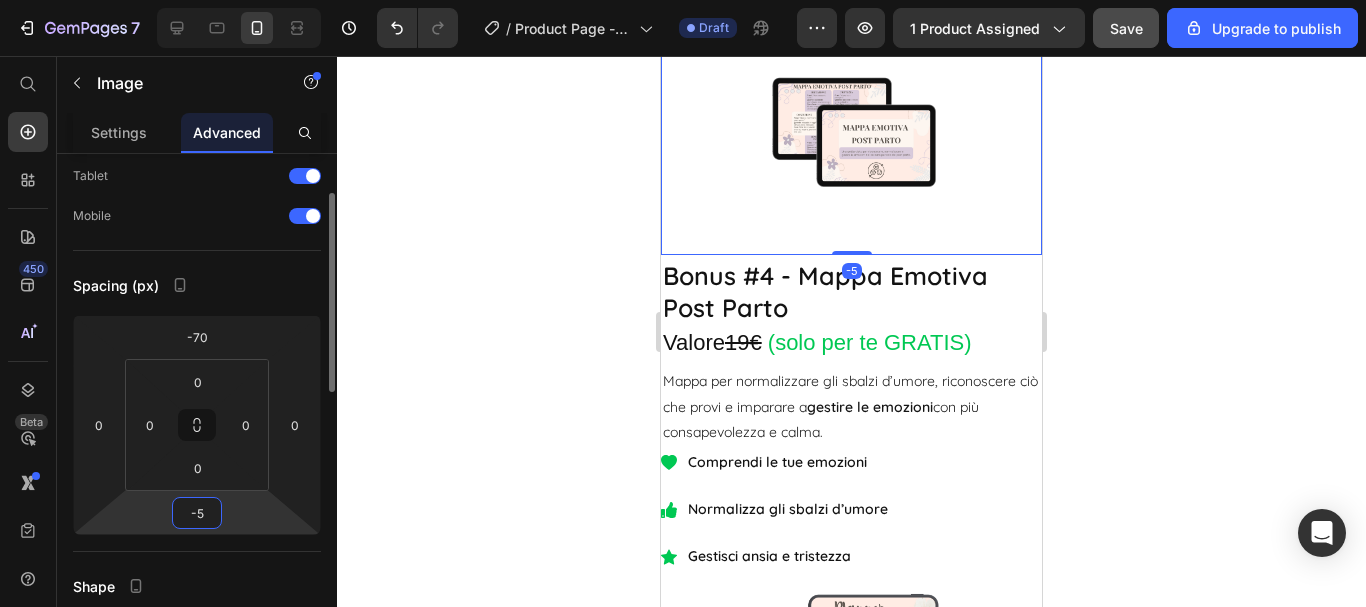 type on "-50" 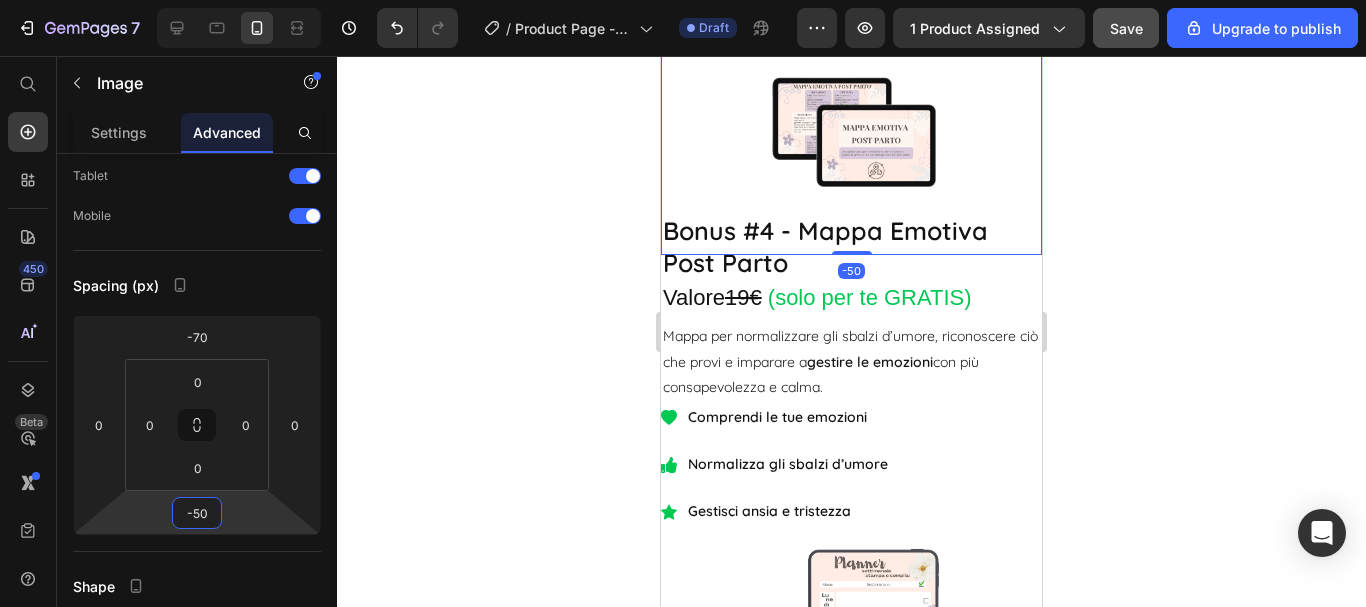 click 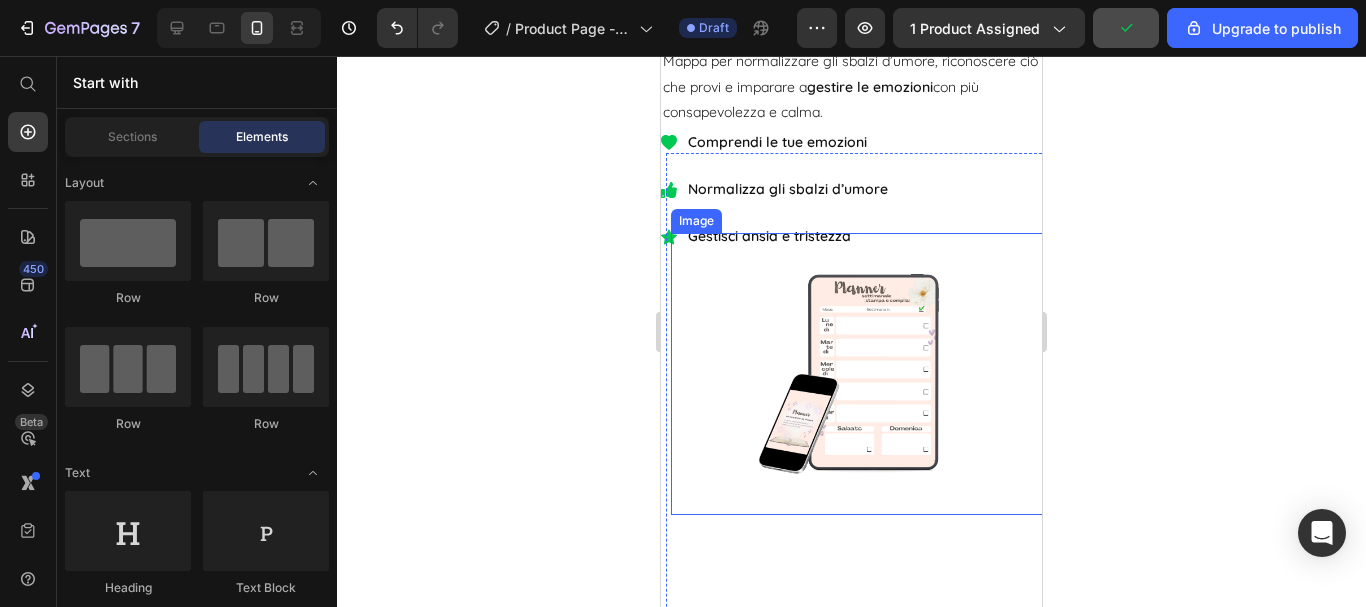 scroll, scrollTop: 8858, scrollLeft: 0, axis: vertical 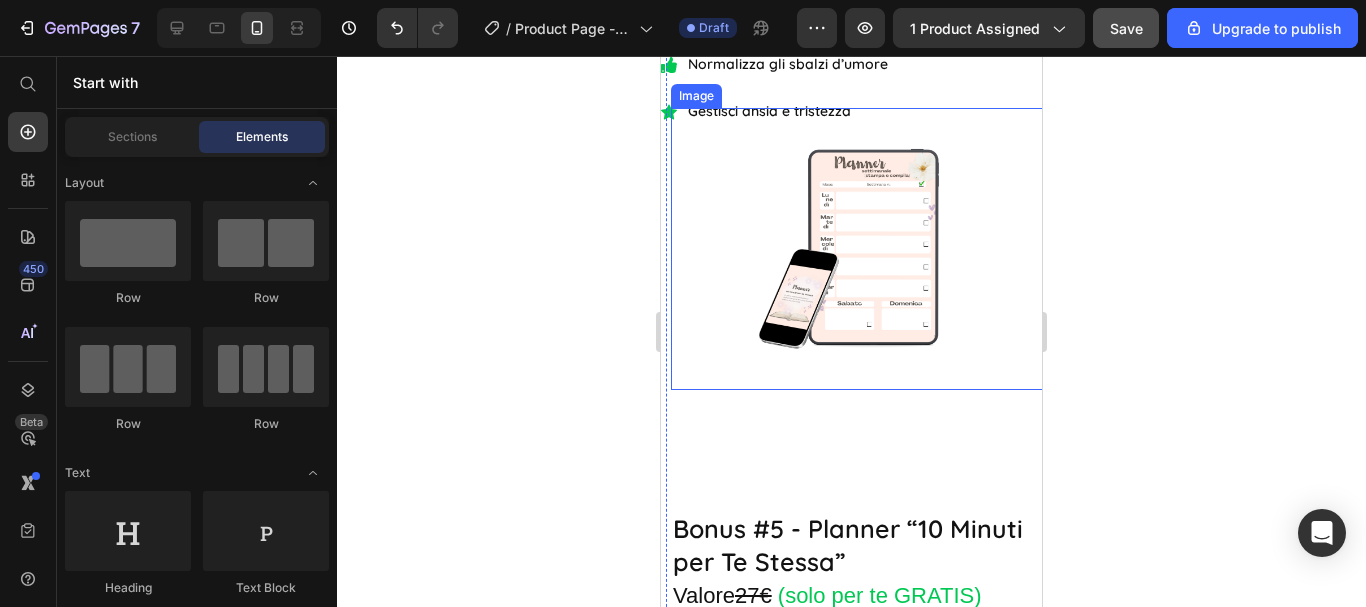 click at bounding box center (859, 249) 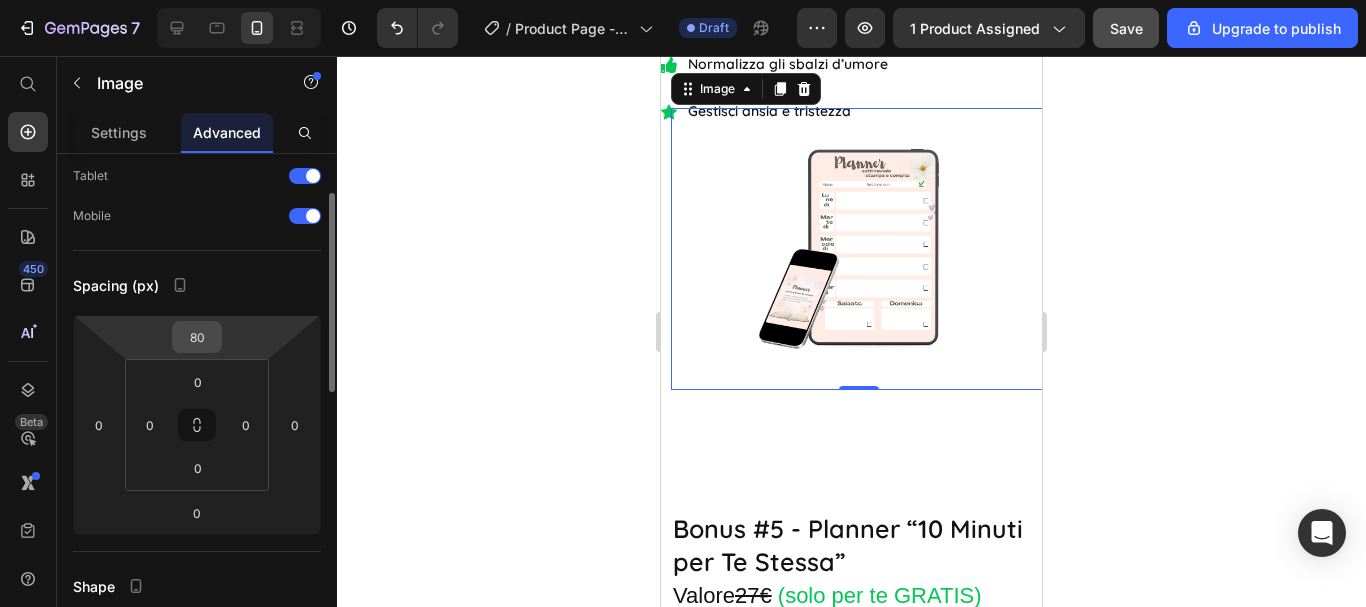 click on "80" at bounding box center [197, 337] 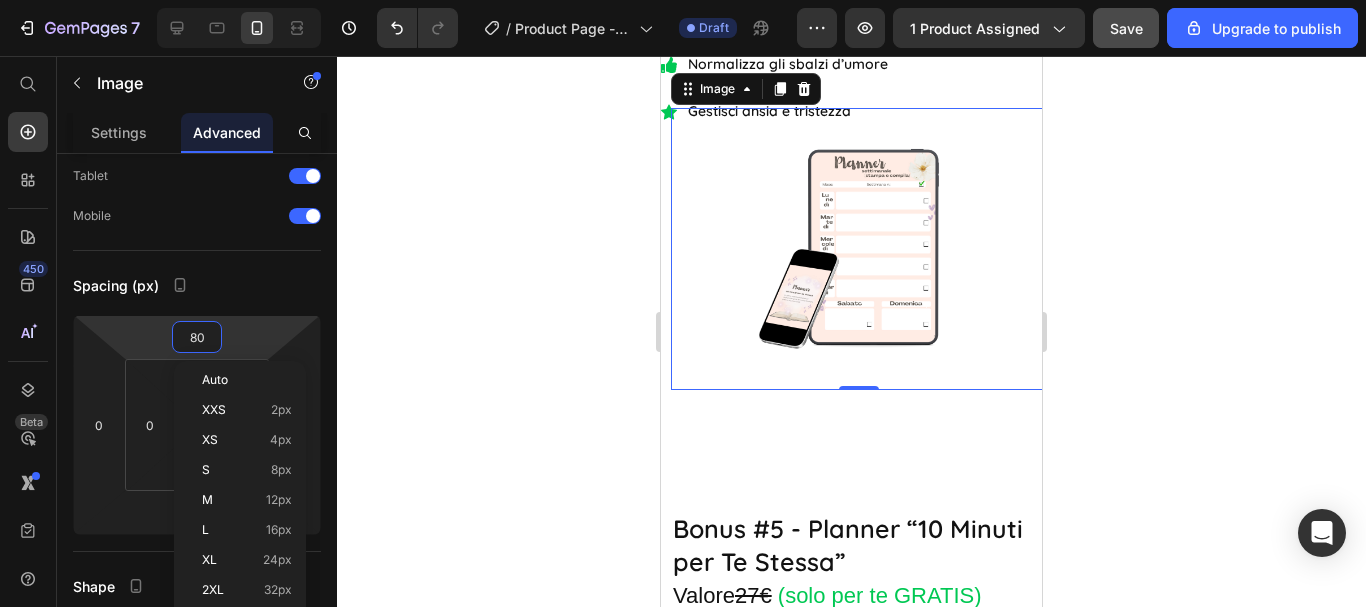 click on "Advanced" at bounding box center (227, 132) 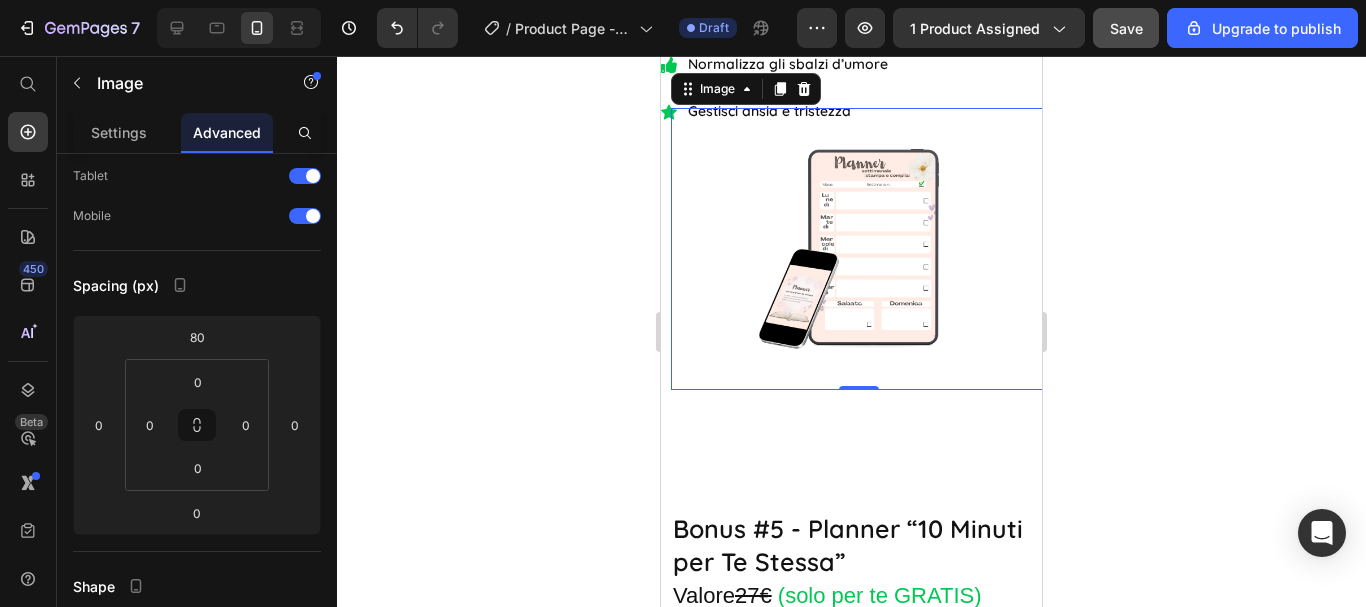 scroll, scrollTop: 0, scrollLeft: 0, axis: both 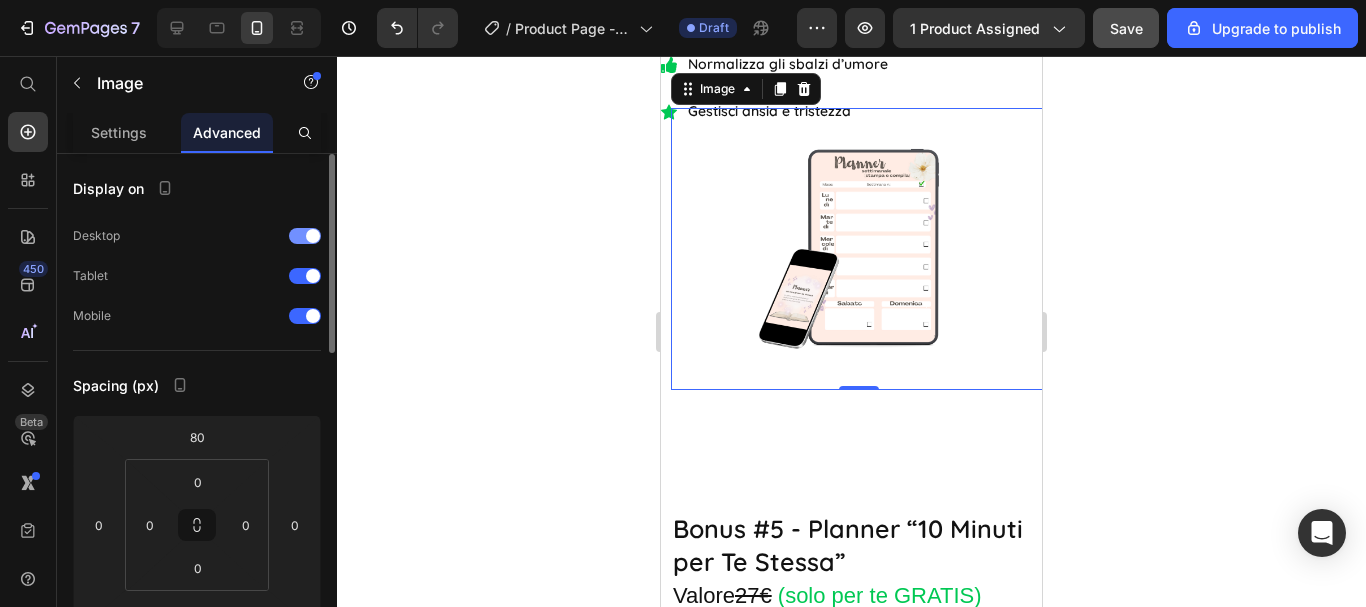 click at bounding box center (313, 236) 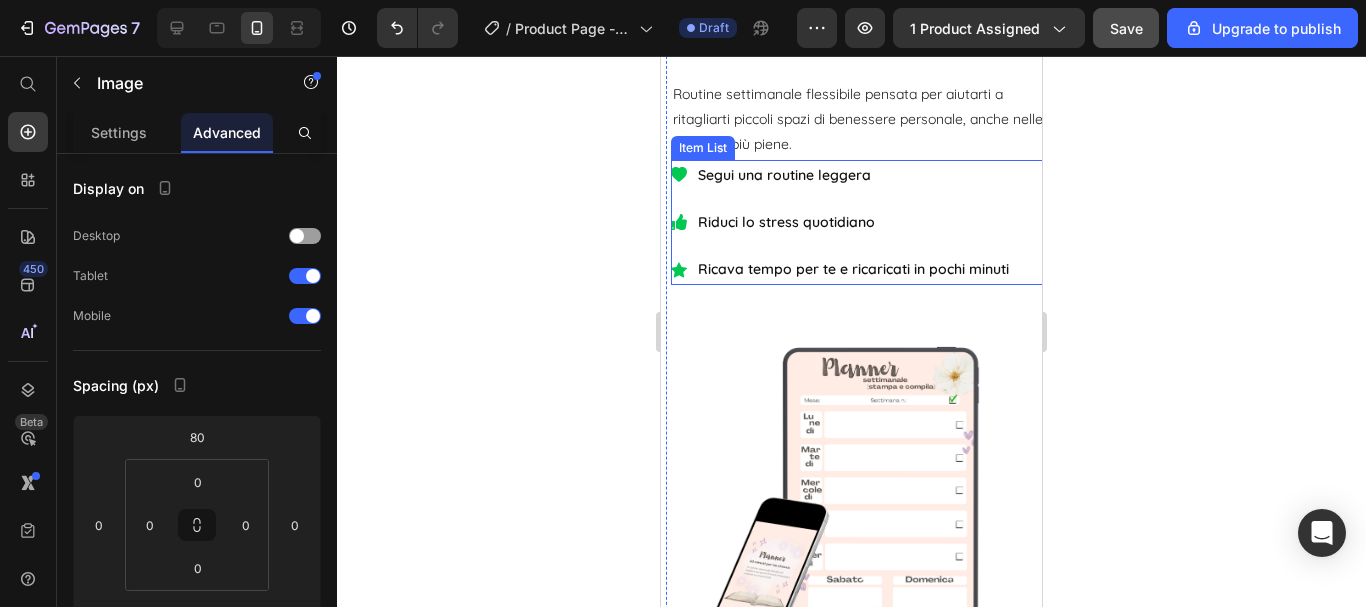 scroll, scrollTop: 9458, scrollLeft: 0, axis: vertical 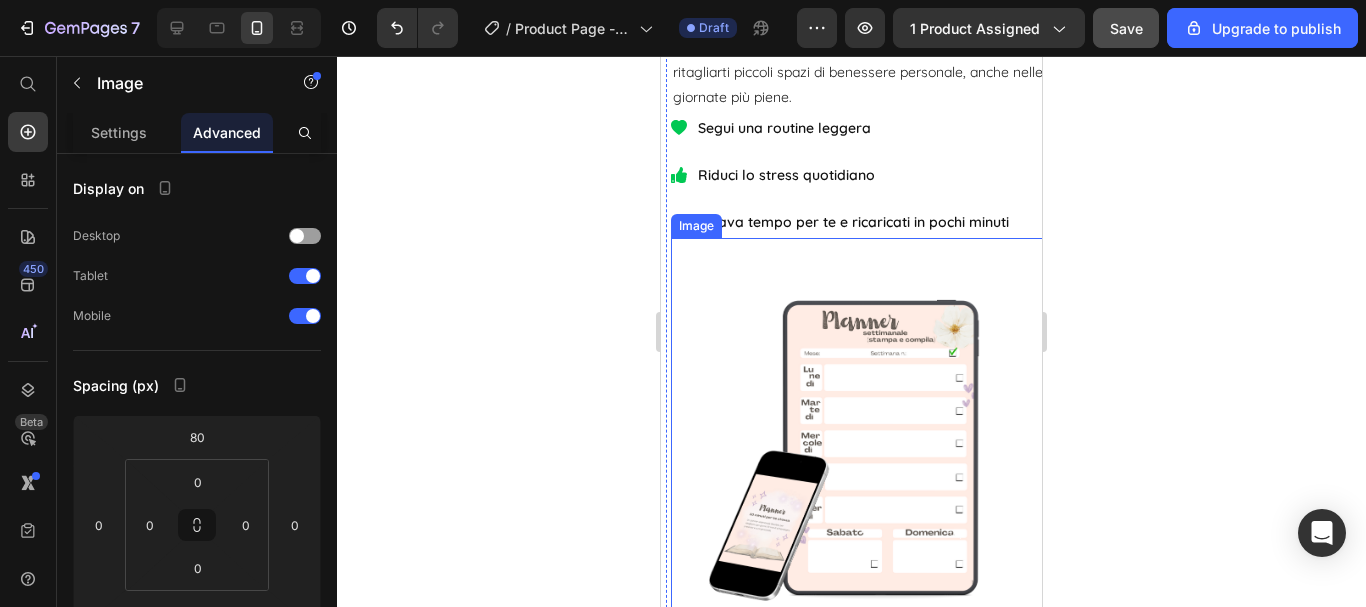click at bounding box center [859, 450] 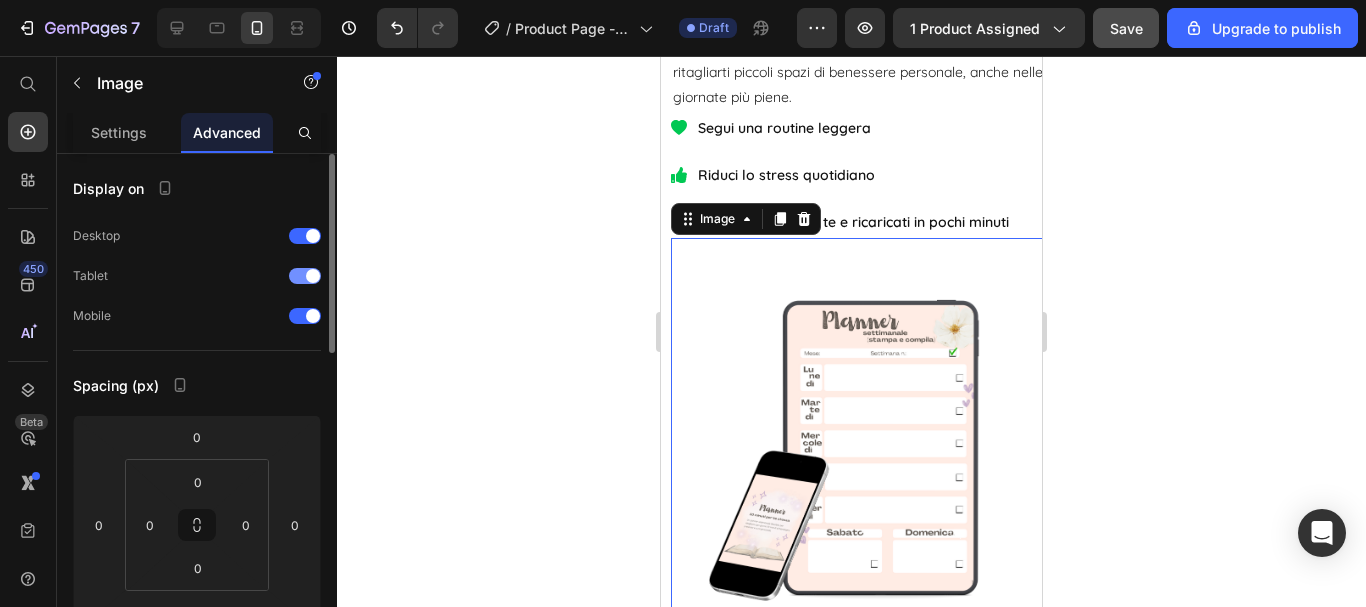click at bounding box center (305, 276) 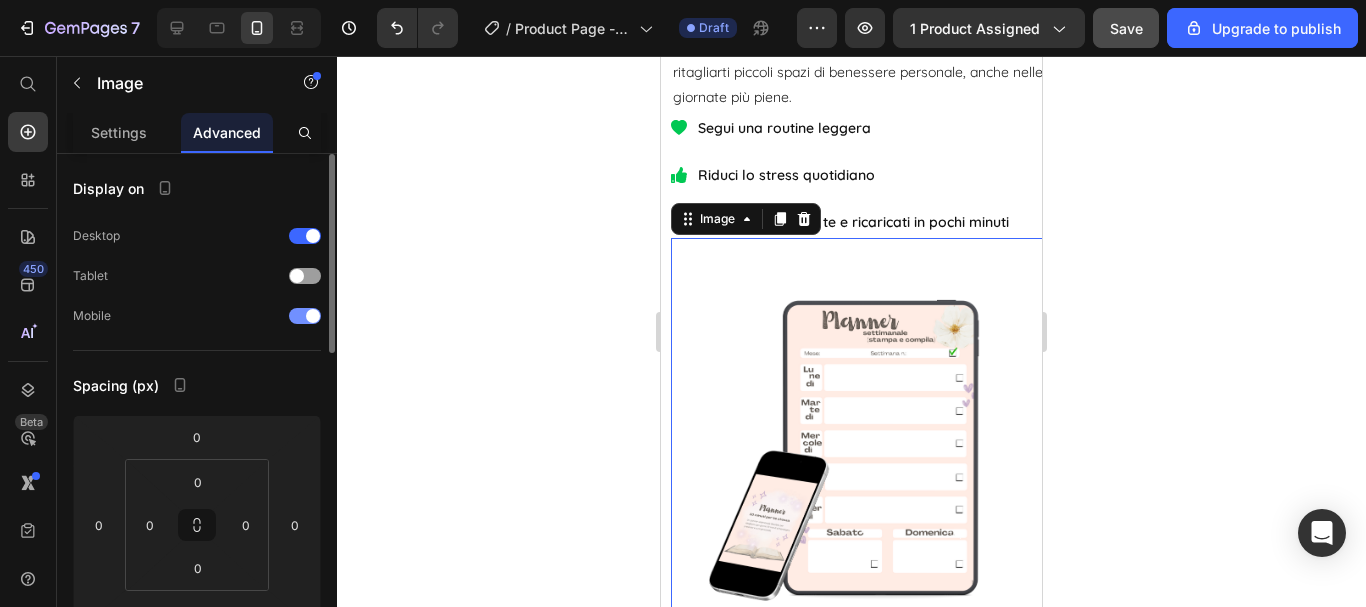 click at bounding box center [305, 316] 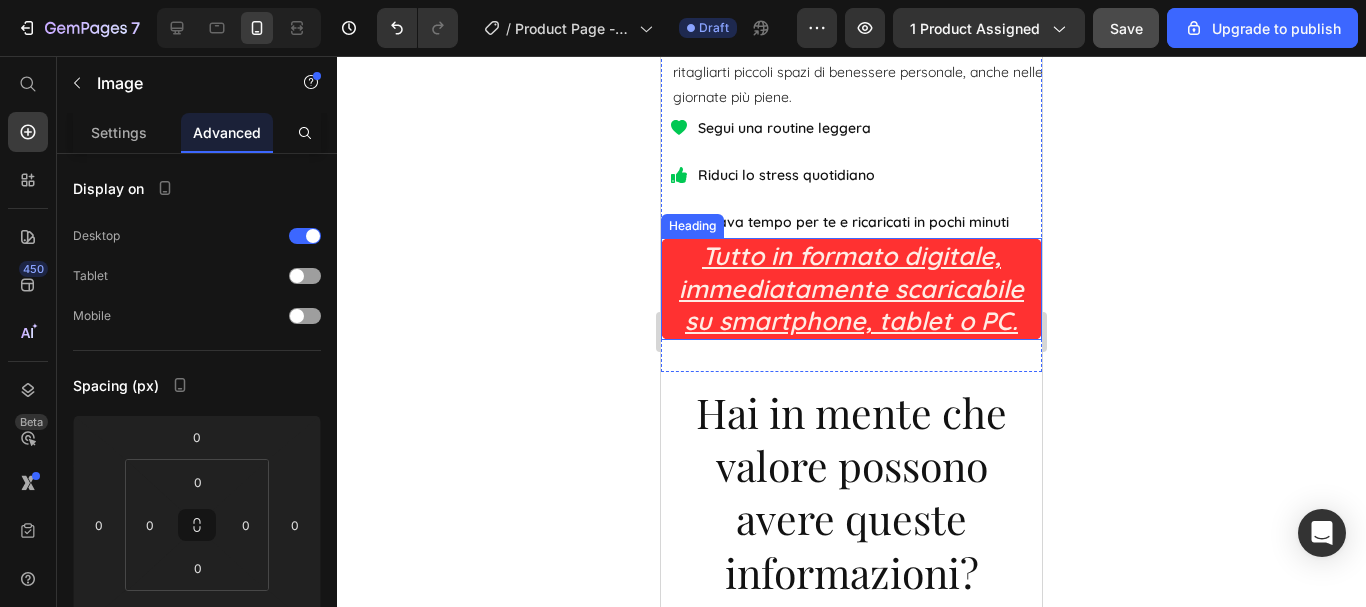 click on "Tutto in formato digitale, immediatamente scaricabile su smartphone, tablet o PC." at bounding box center (851, 289) 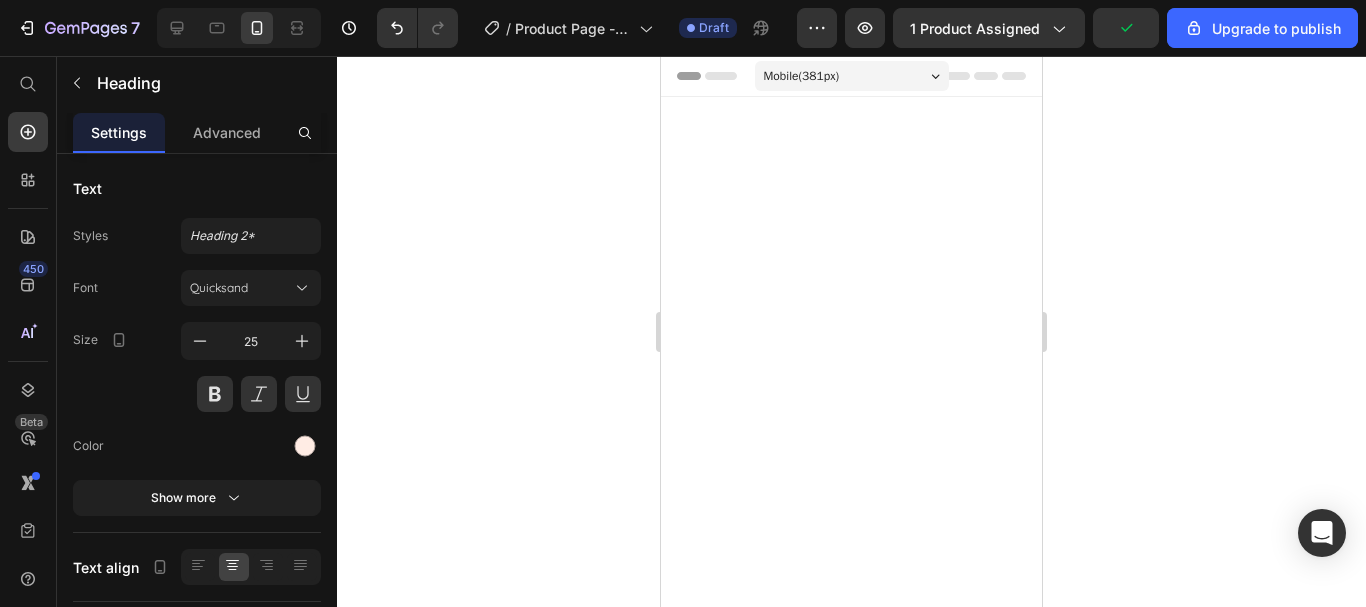 scroll, scrollTop: 9158, scrollLeft: 0, axis: vertical 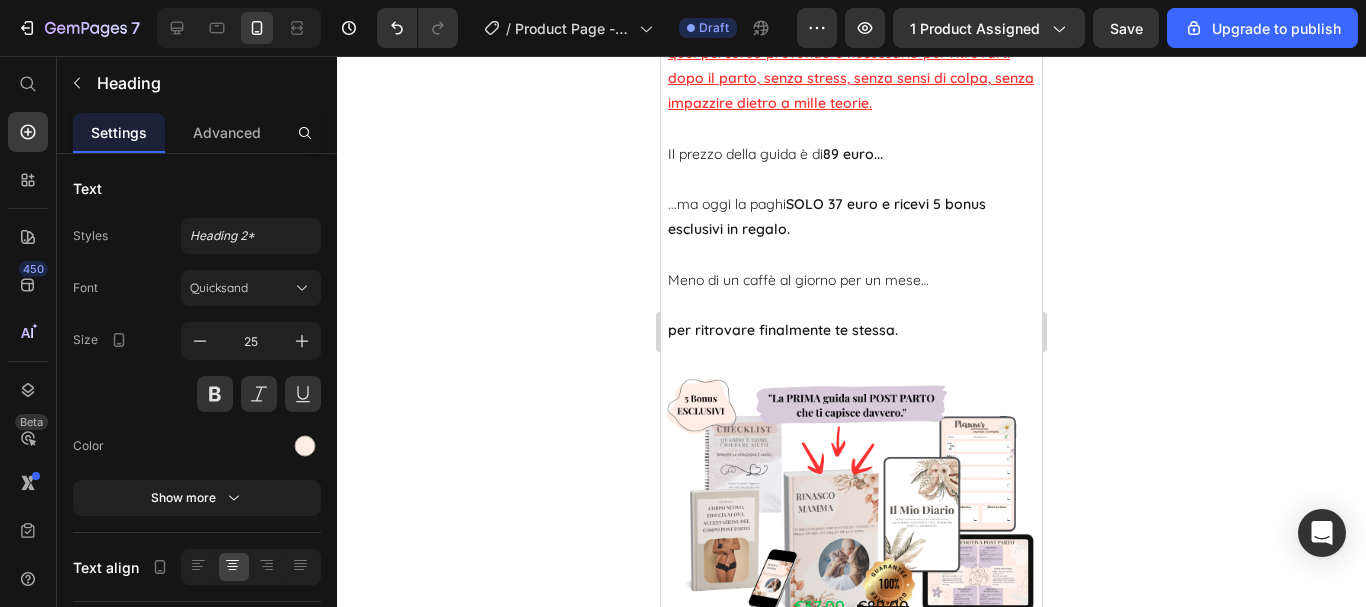 click on "Heading" at bounding box center (702, -1388) 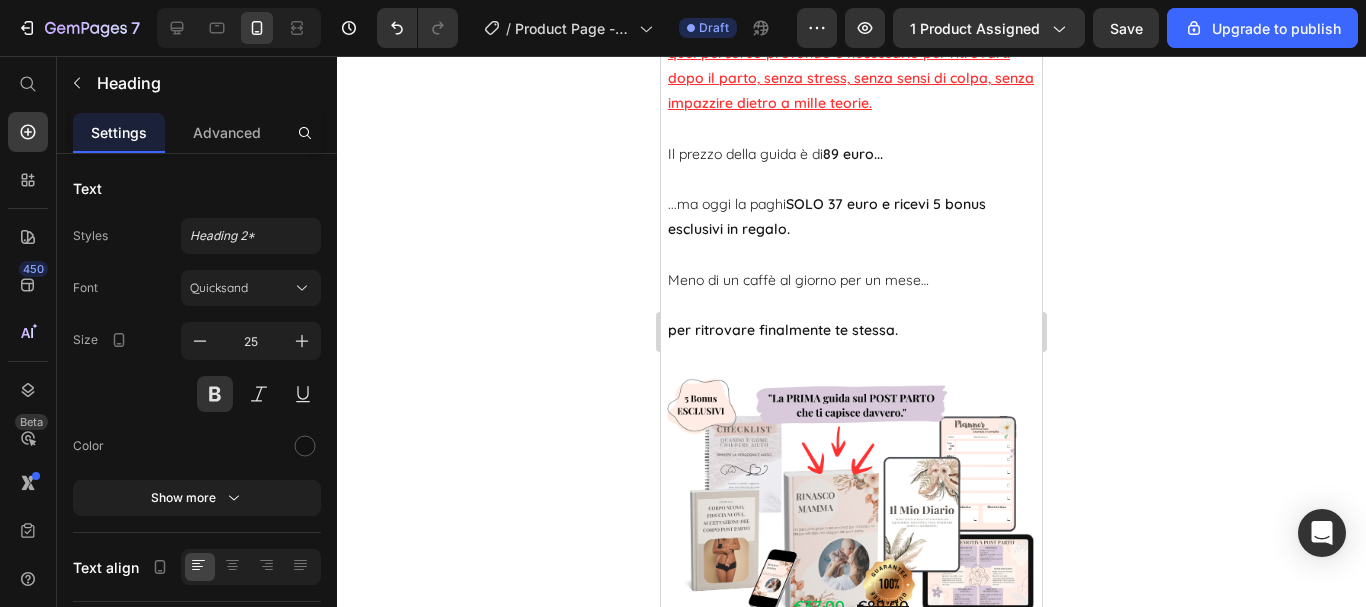 click at bounding box center [859, -1497] 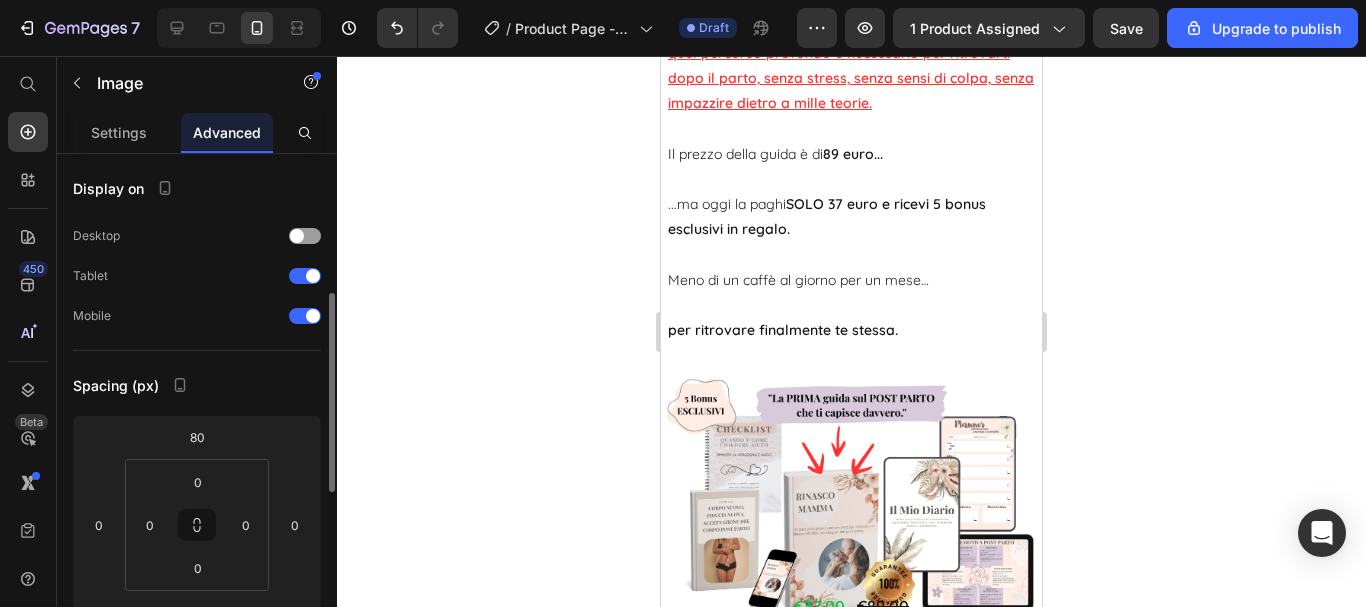scroll, scrollTop: 100, scrollLeft: 0, axis: vertical 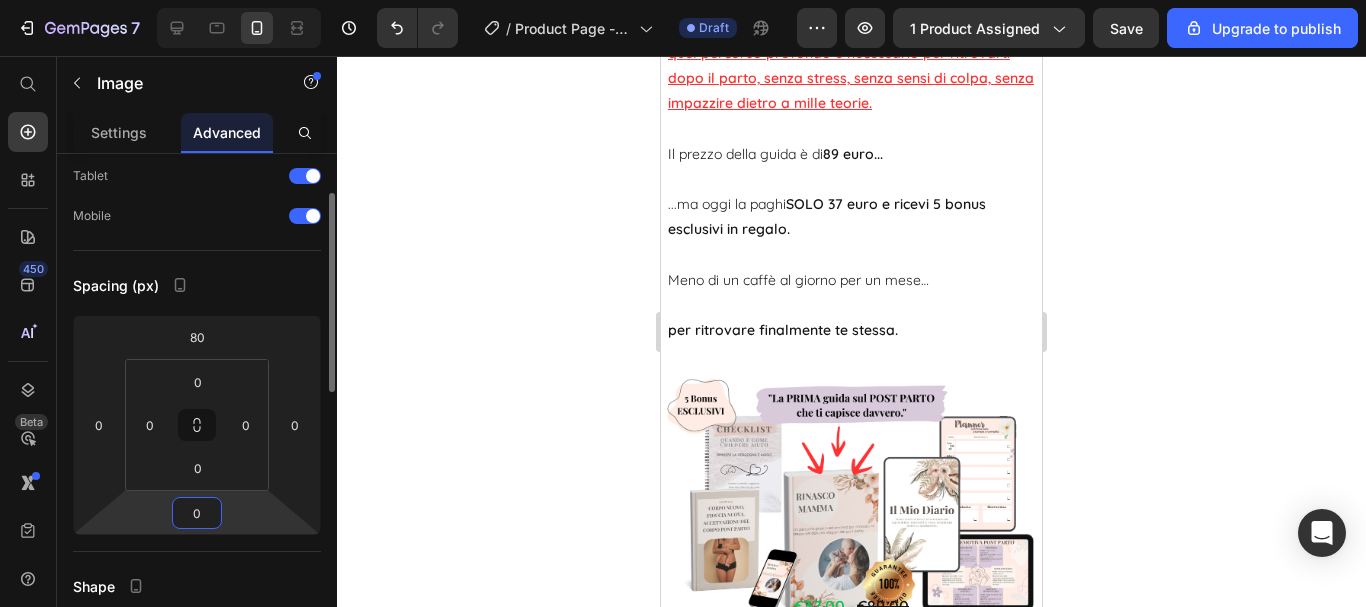 click on "0" at bounding box center (197, 513) 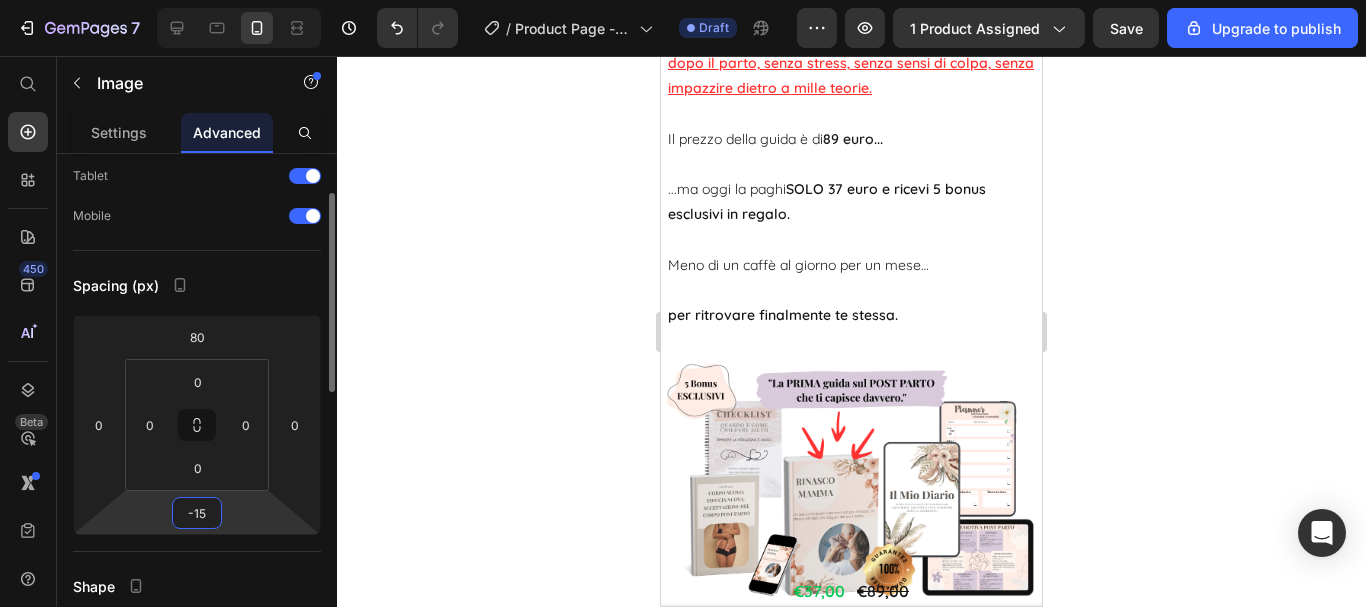type on "-150" 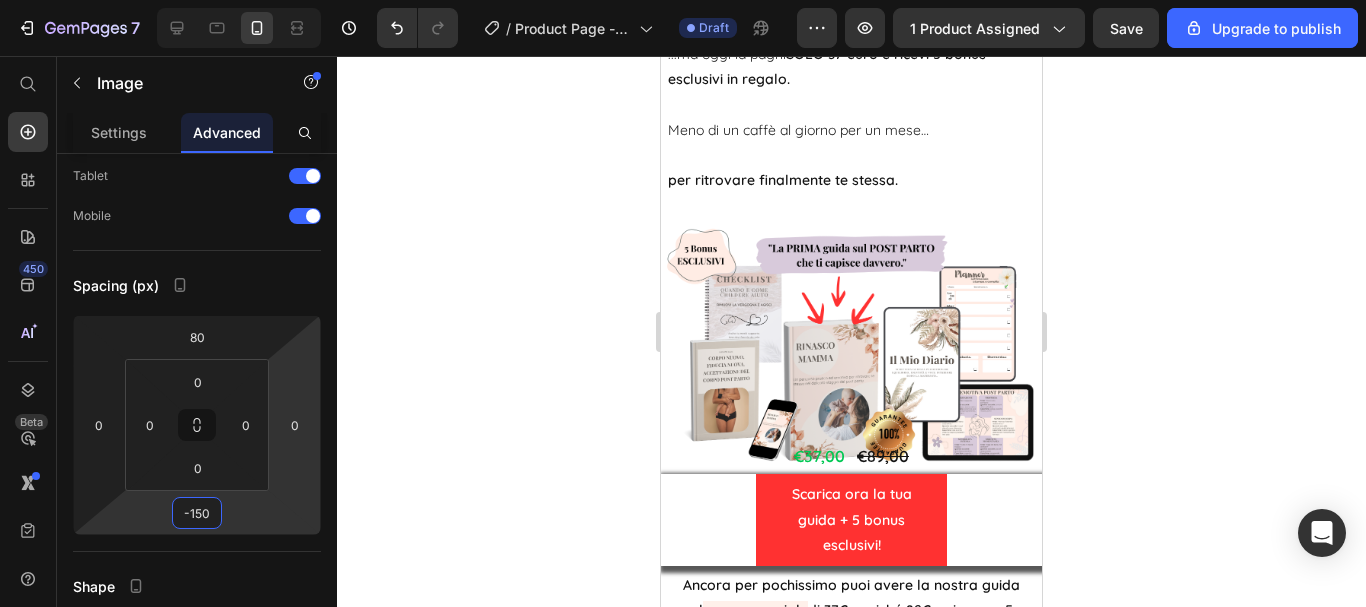 click 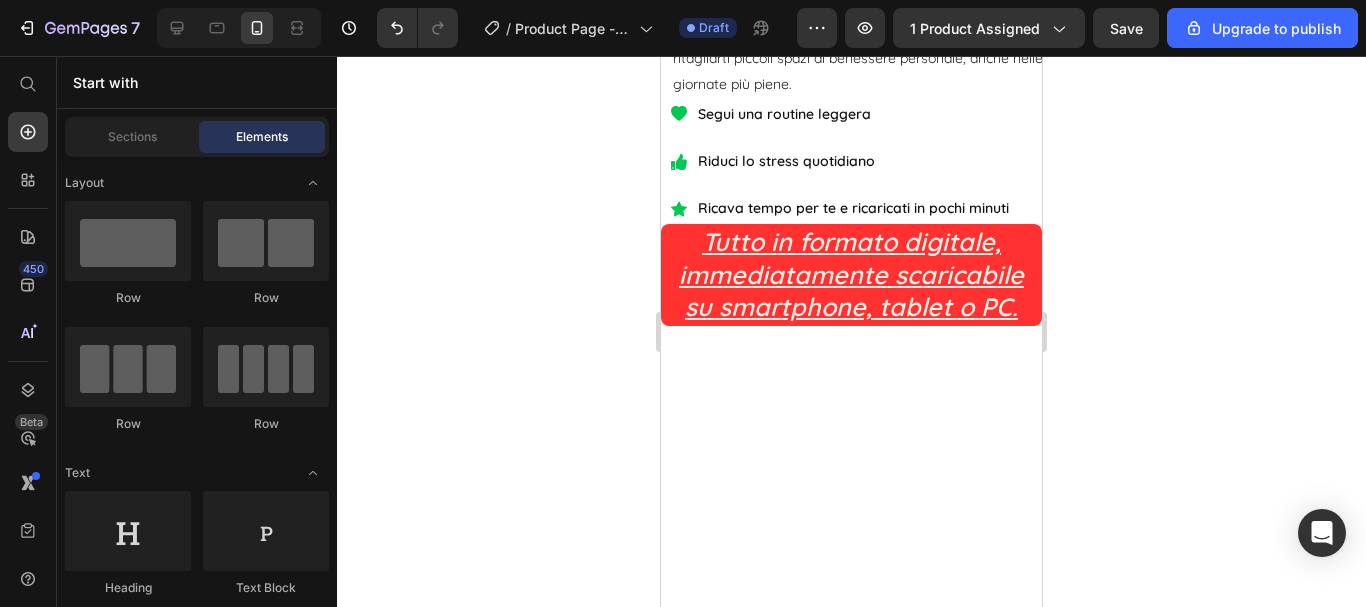 scroll, scrollTop: 7658, scrollLeft: 0, axis: vertical 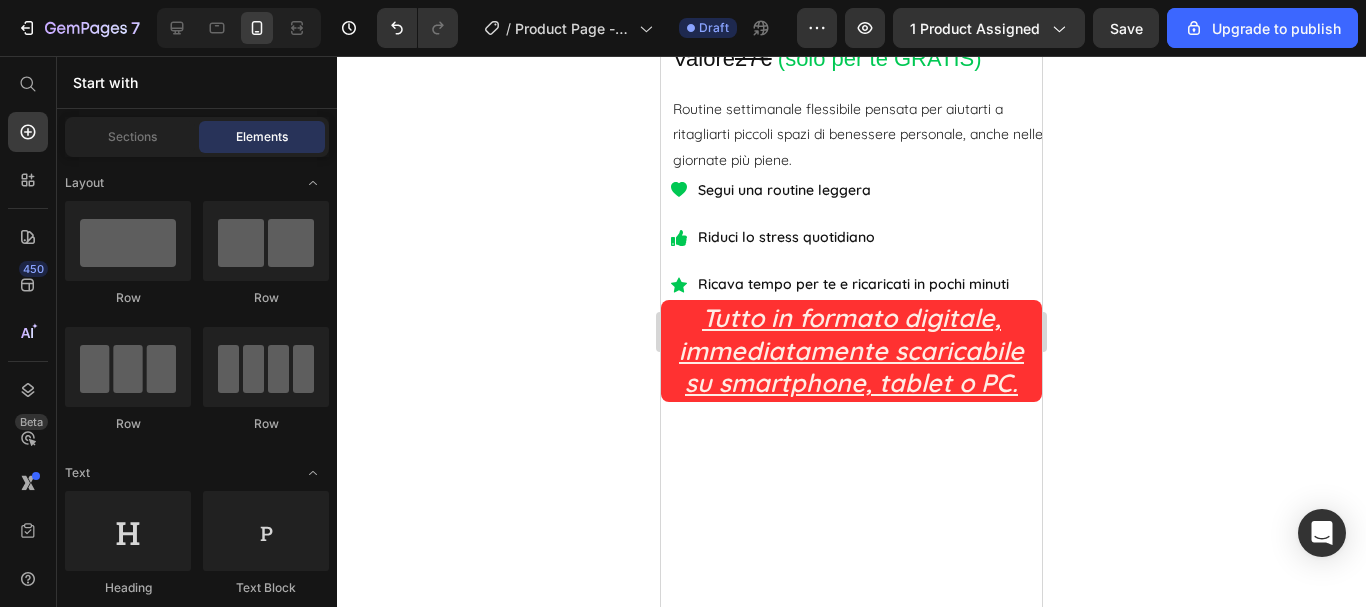 click at bounding box center [856, -722] 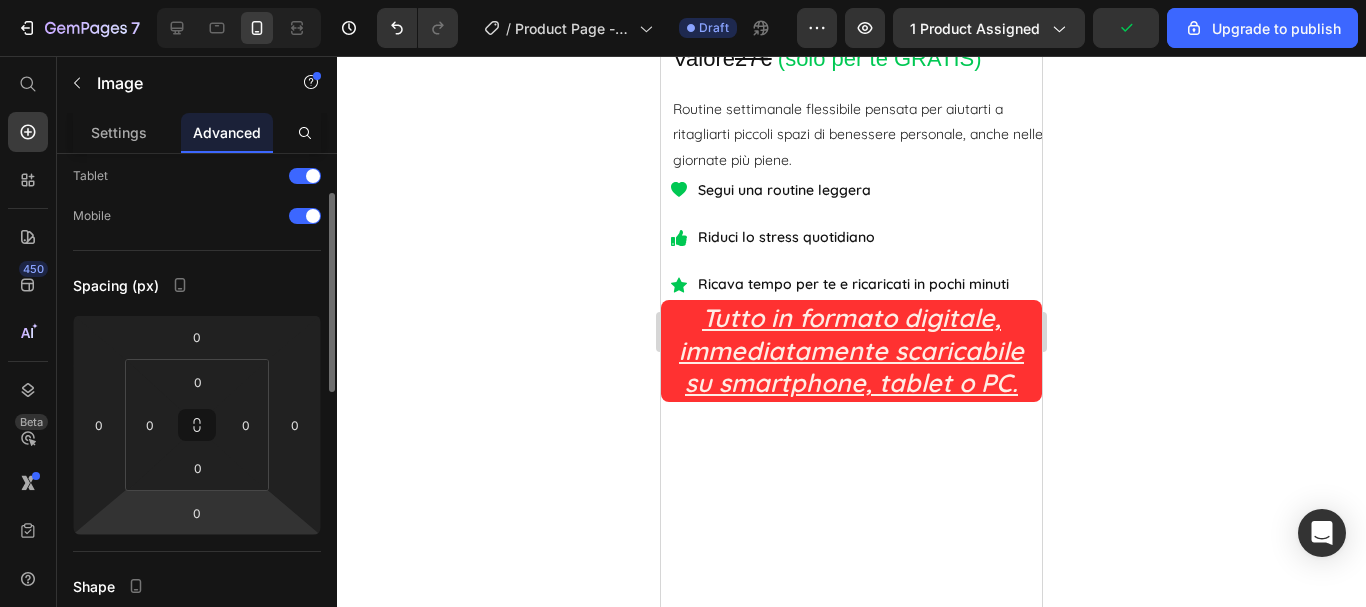 scroll, scrollTop: 200, scrollLeft: 0, axis: vertical 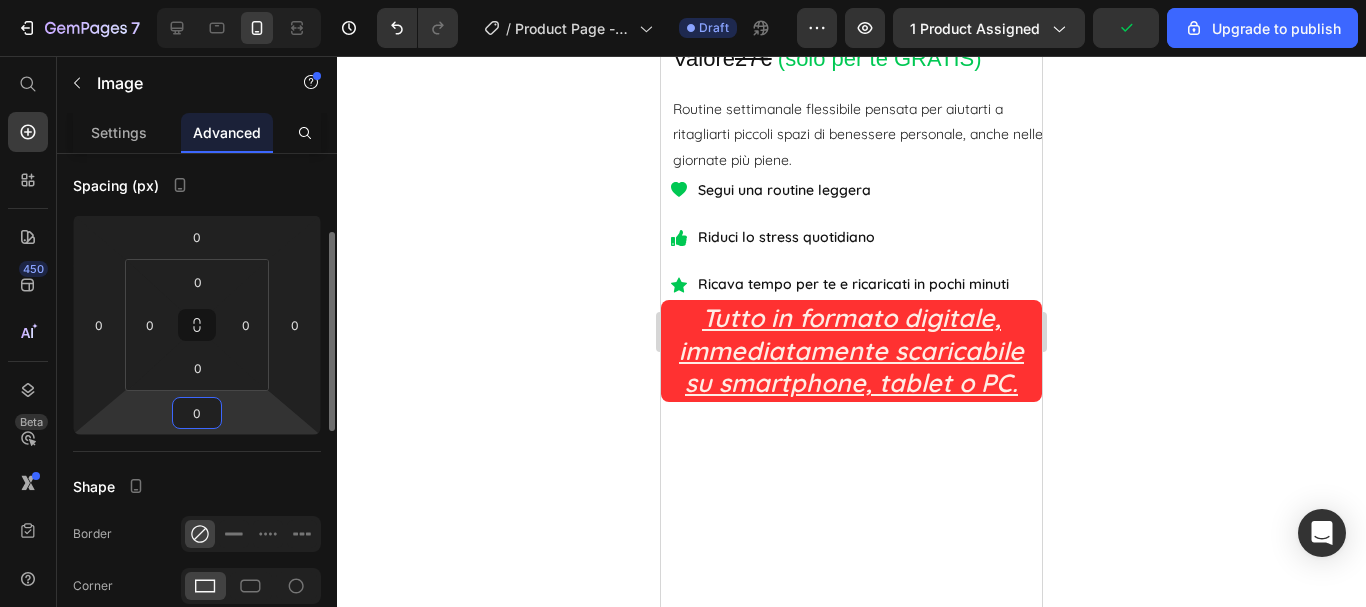 click on "0" at bounding box center [197, 413] 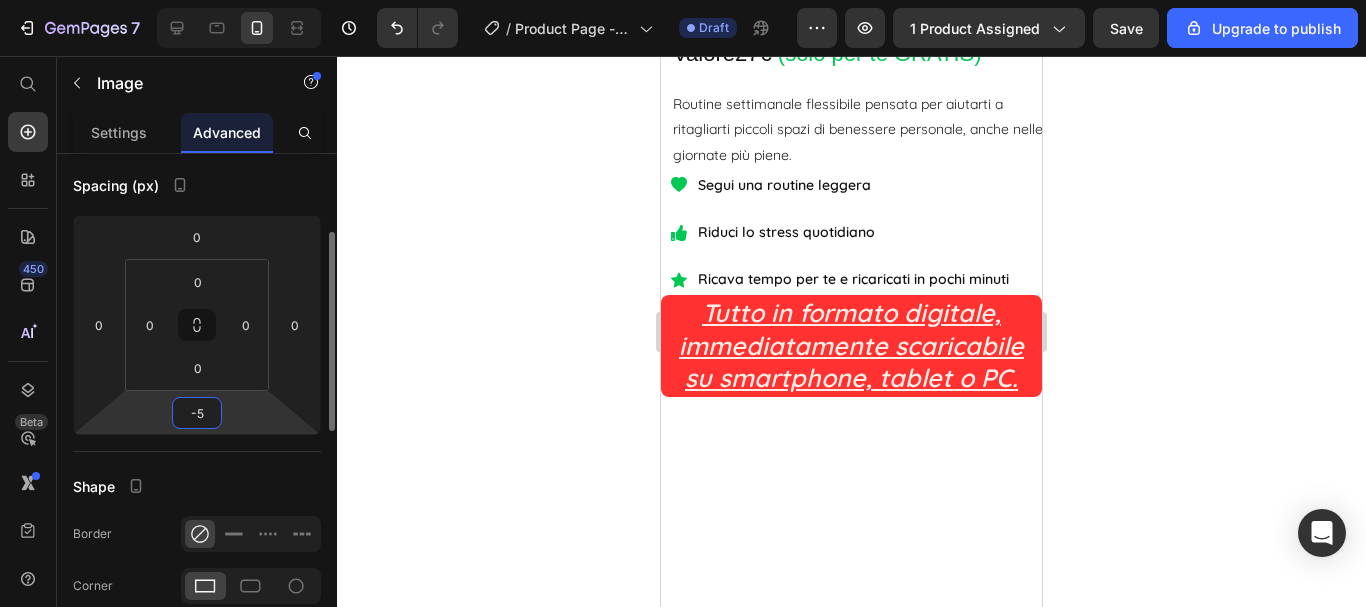 type on "-50" 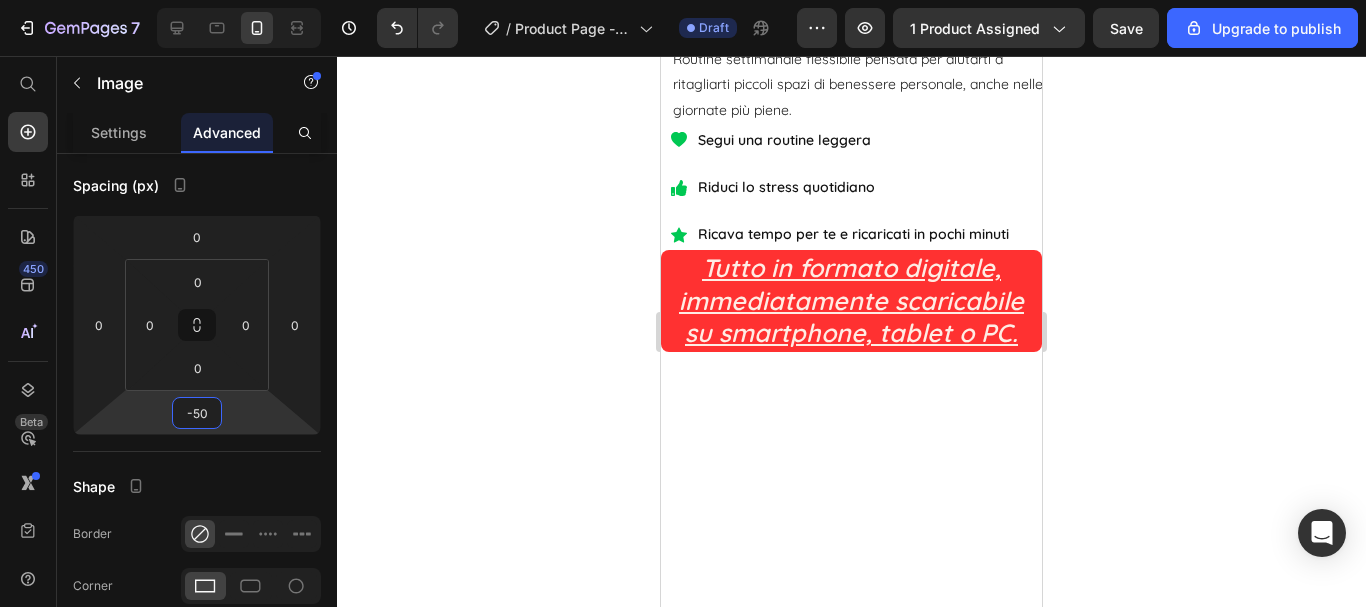 click 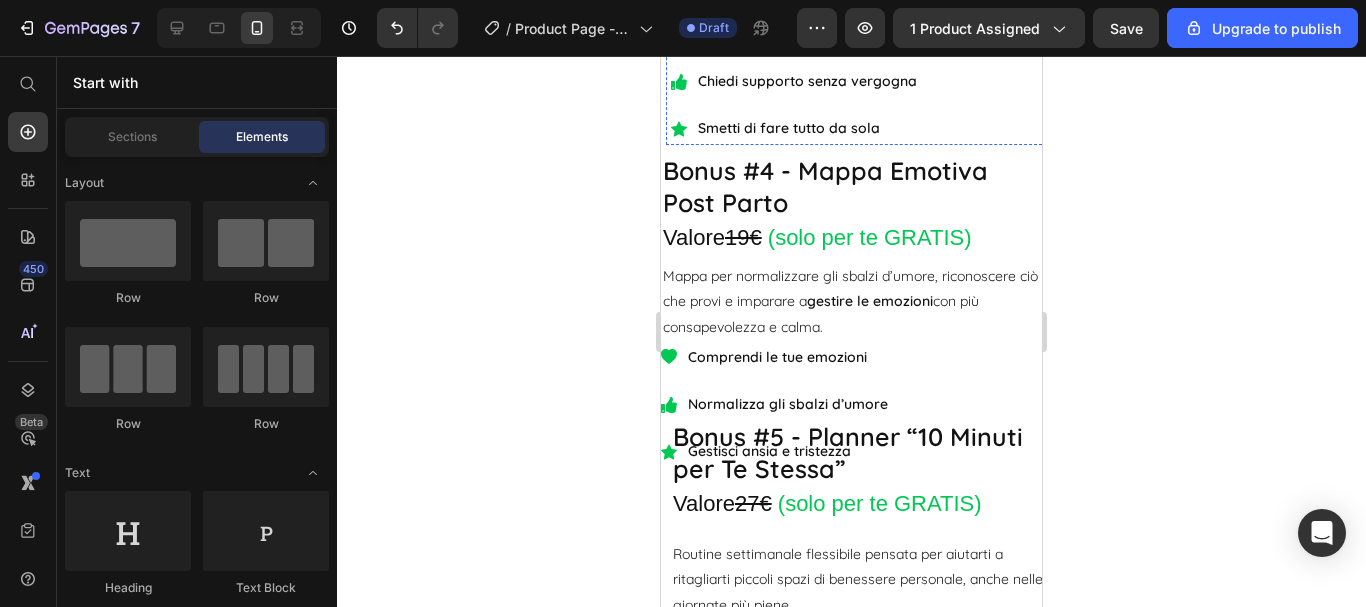 scroll, scrollTop: 7158, scrollLeft: 0, axis: vertical 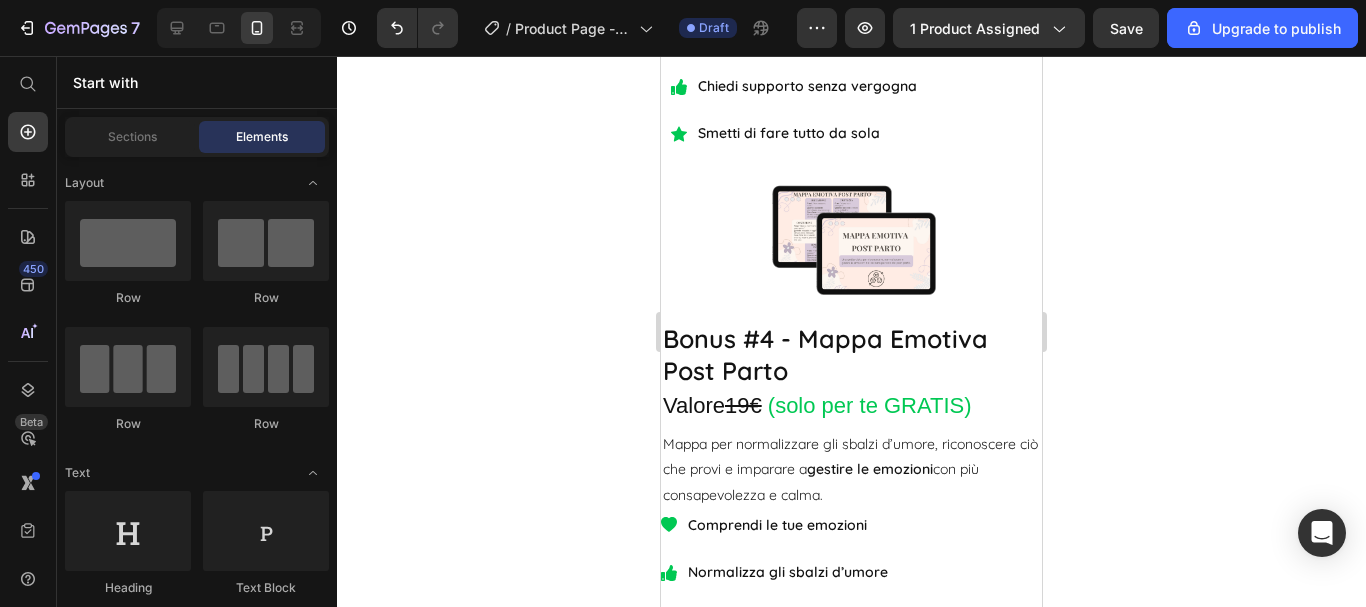 click at bounding box center [856, -577] 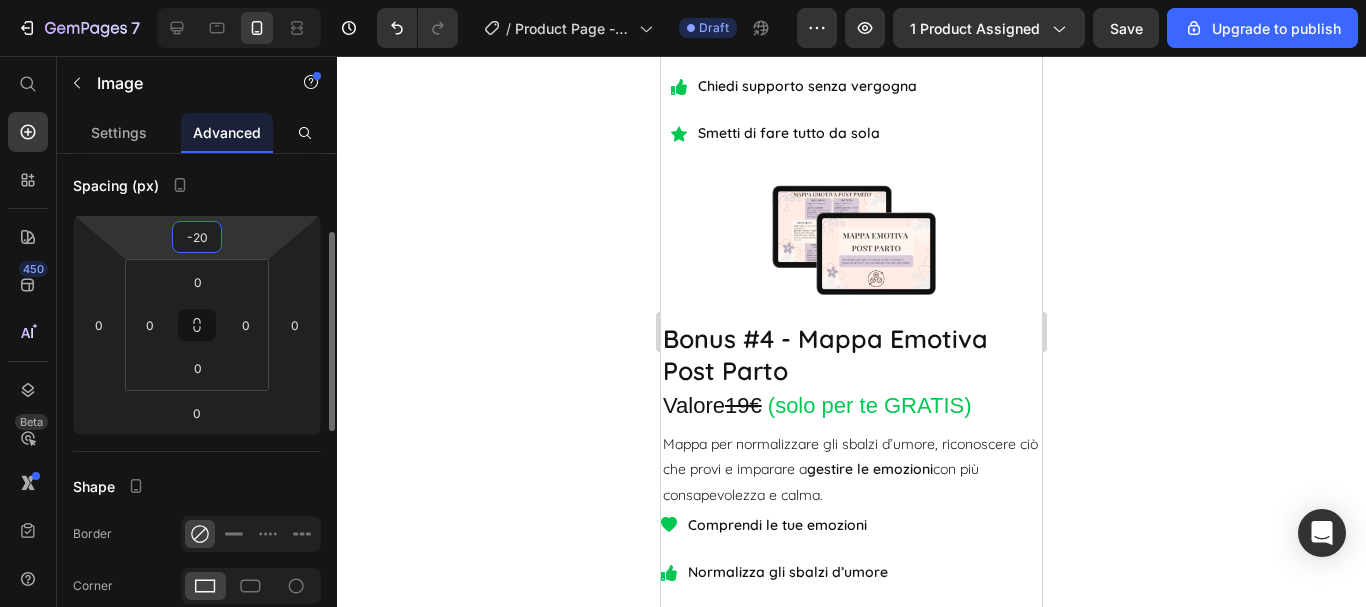click on "-20" at bounding box center [197, 237] 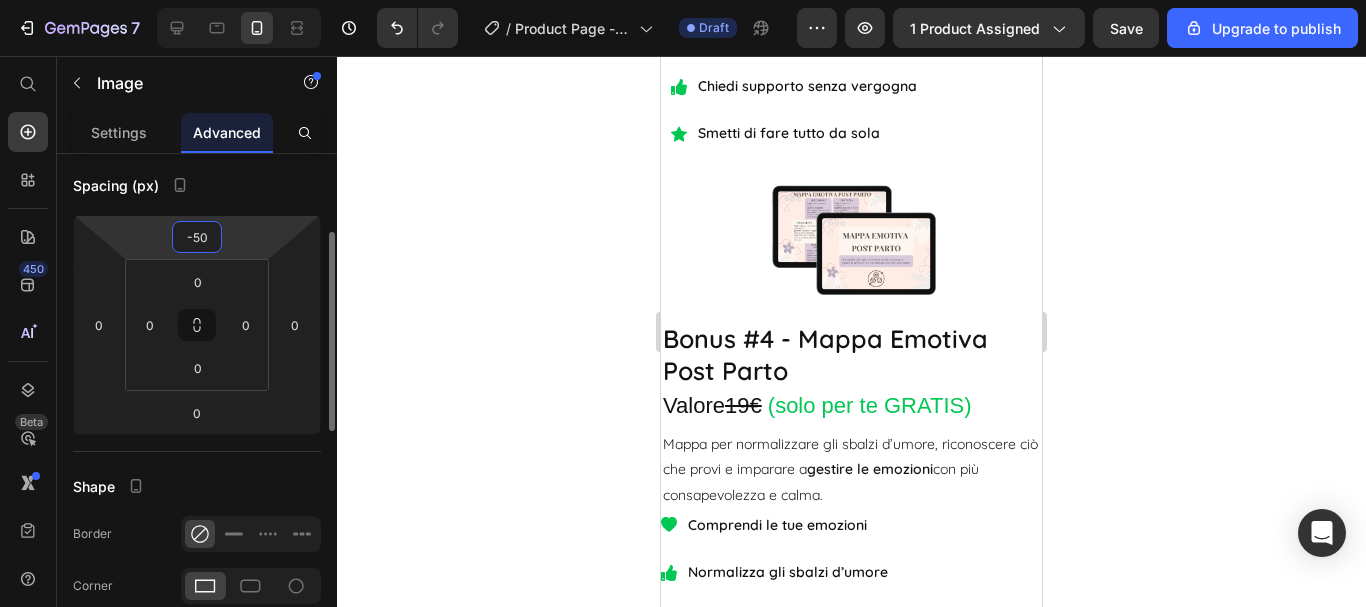 type on "-5" 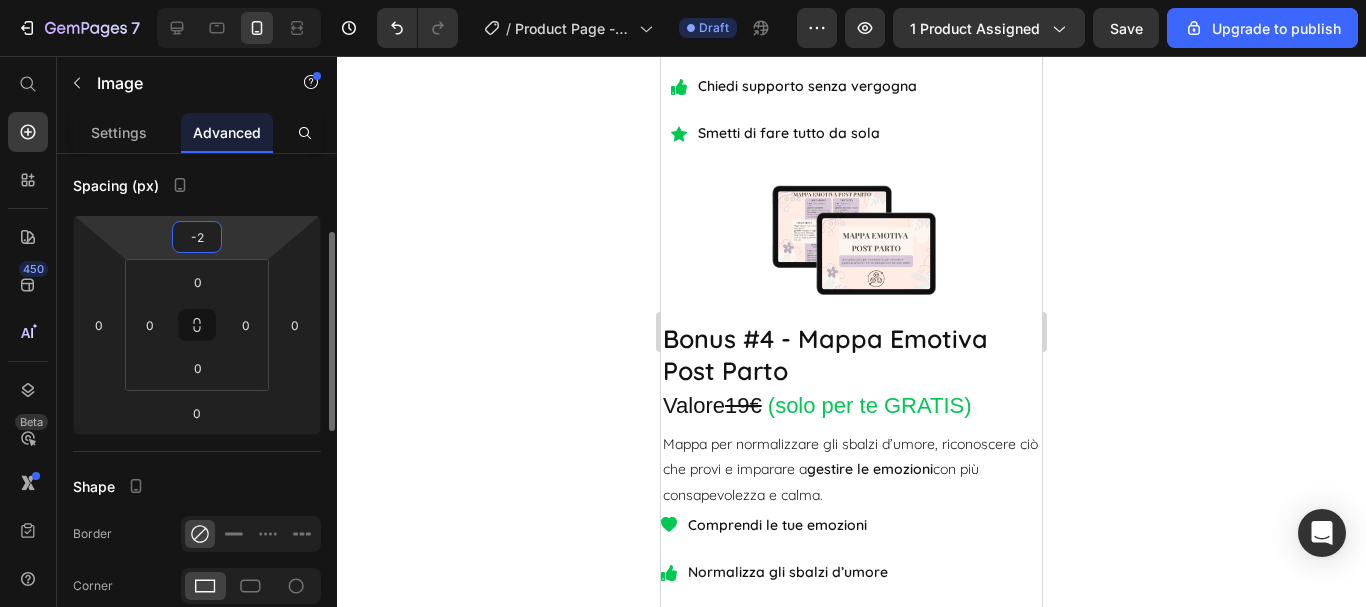 type on "-20" 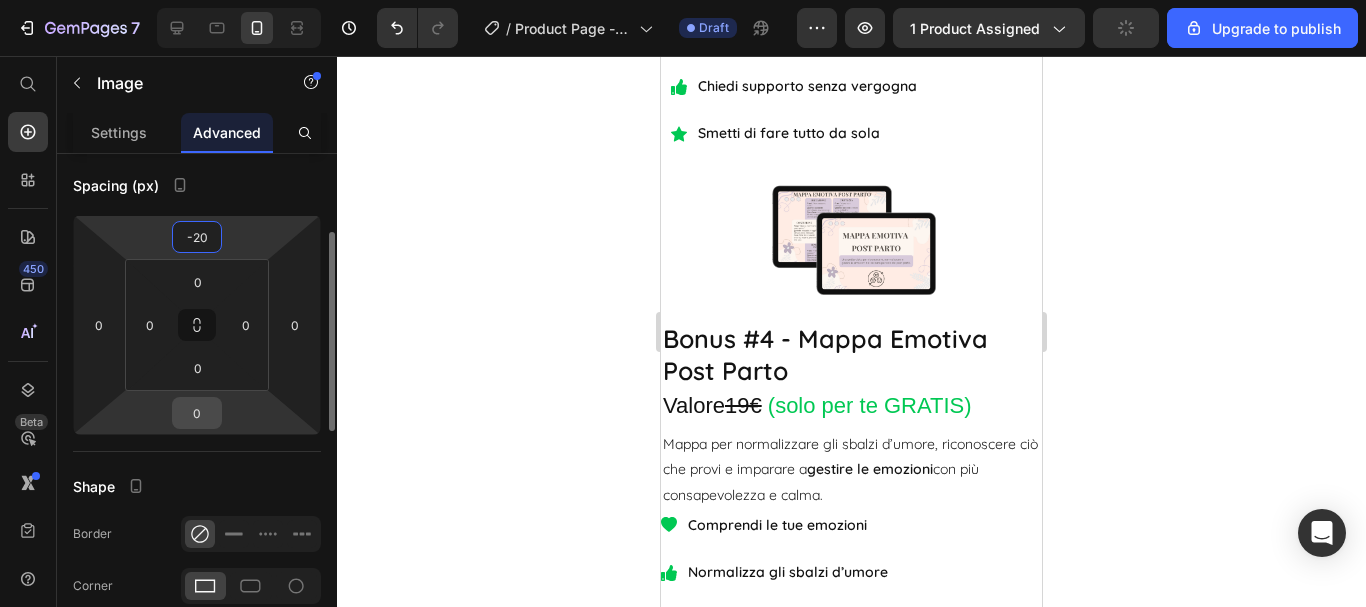 click on "0" at bounding box center [197, 413] 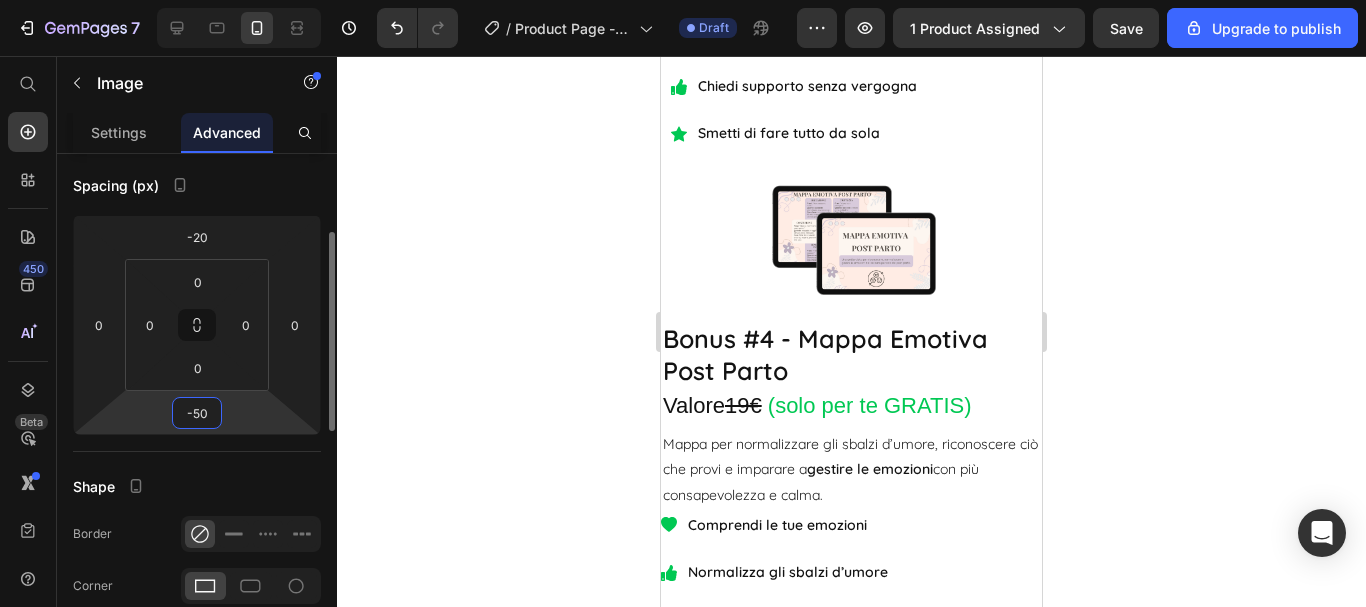 type on "-5" 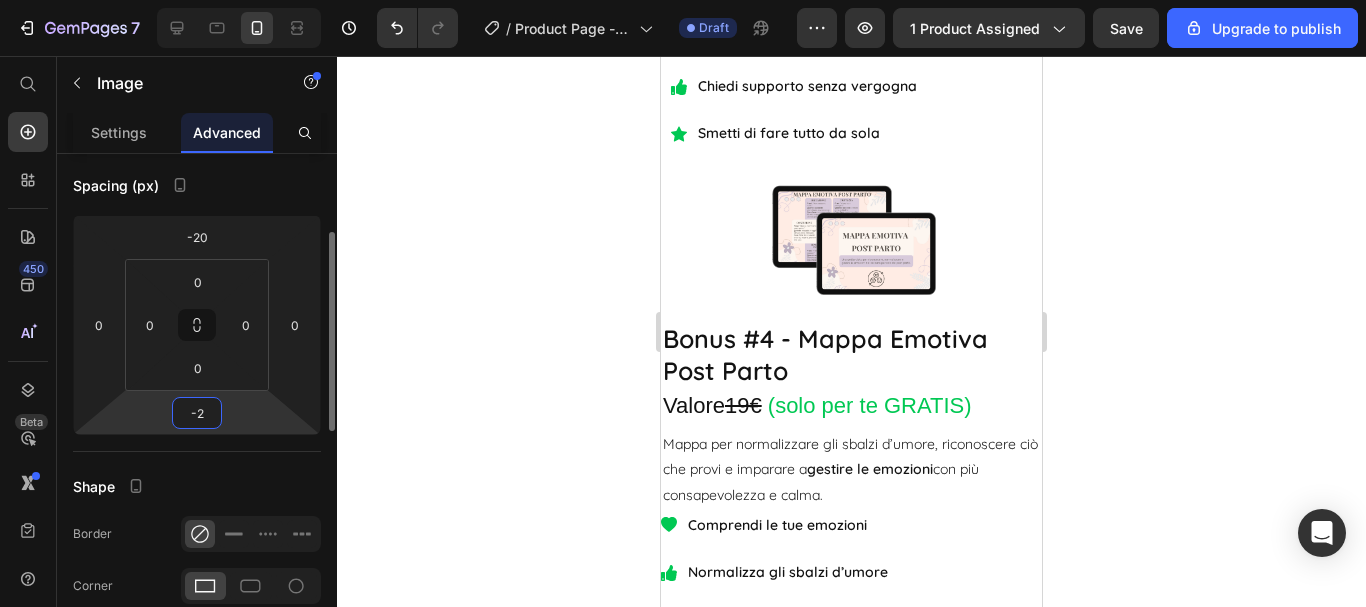 type on "-20" 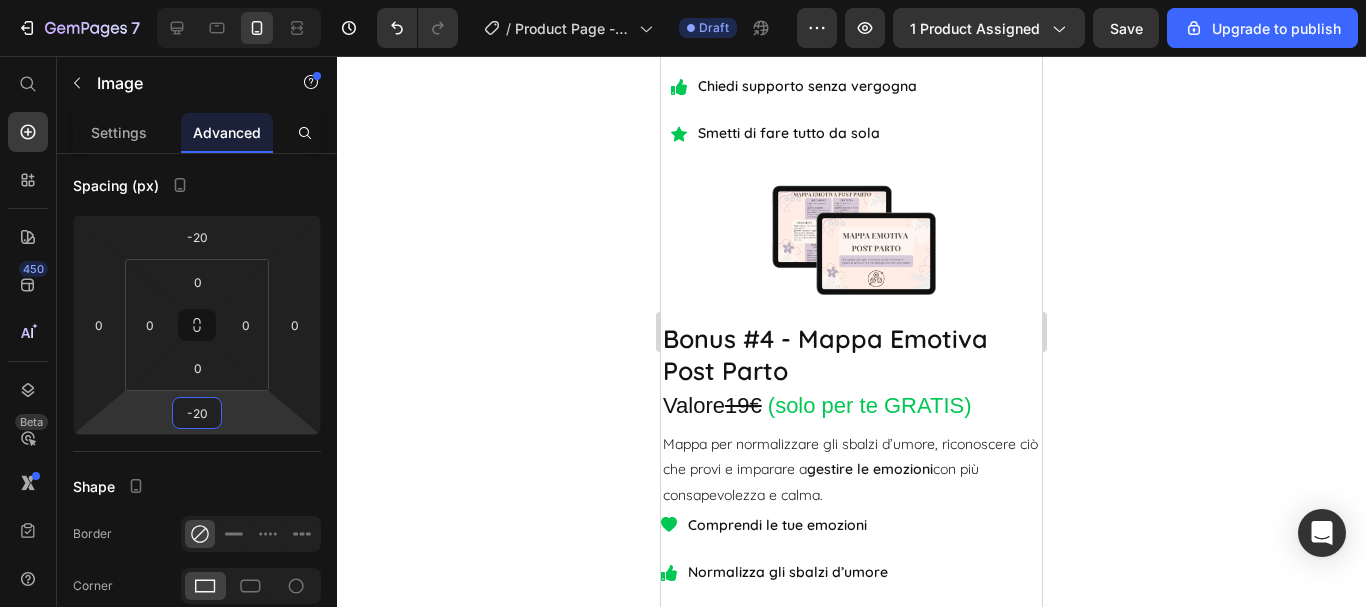 click 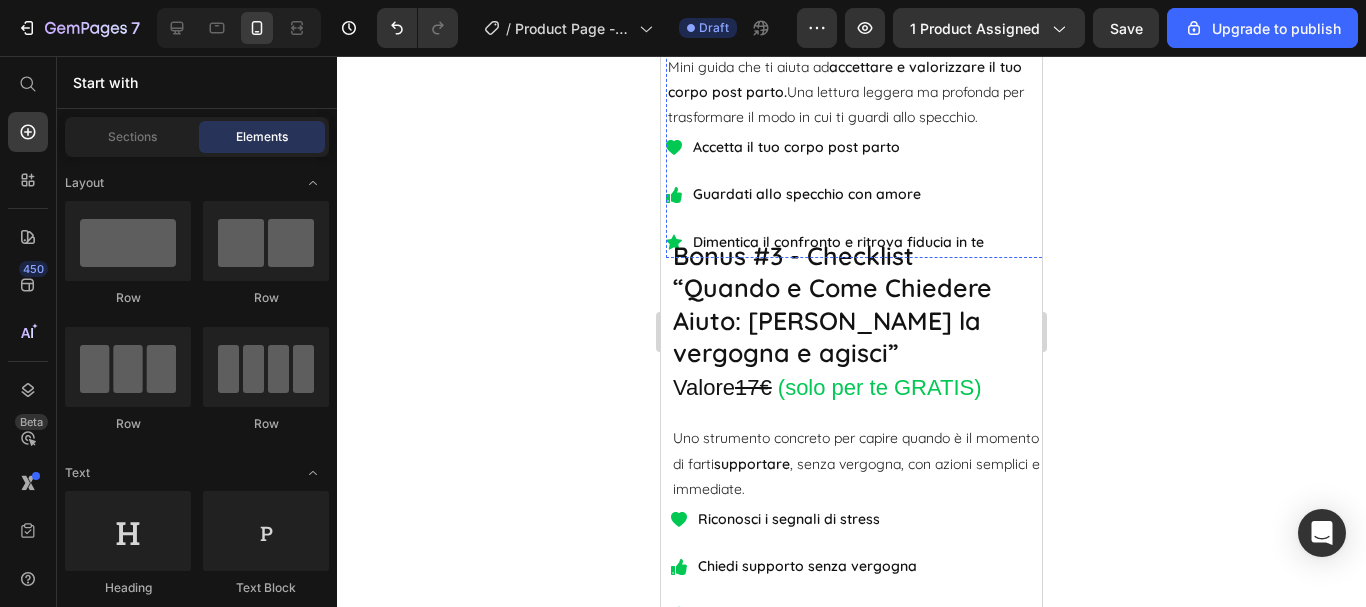 scroll, scrollTop: 6558, scrollLeft: 0, axis: vertical 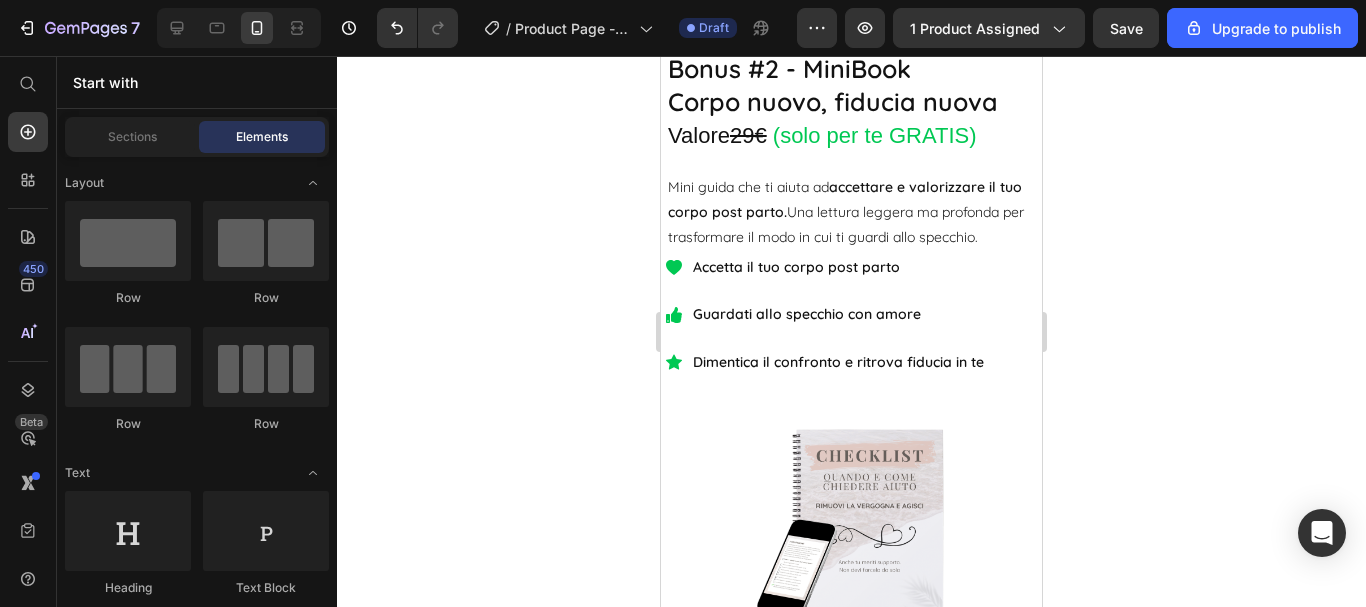click at bounding box center (859, -222) 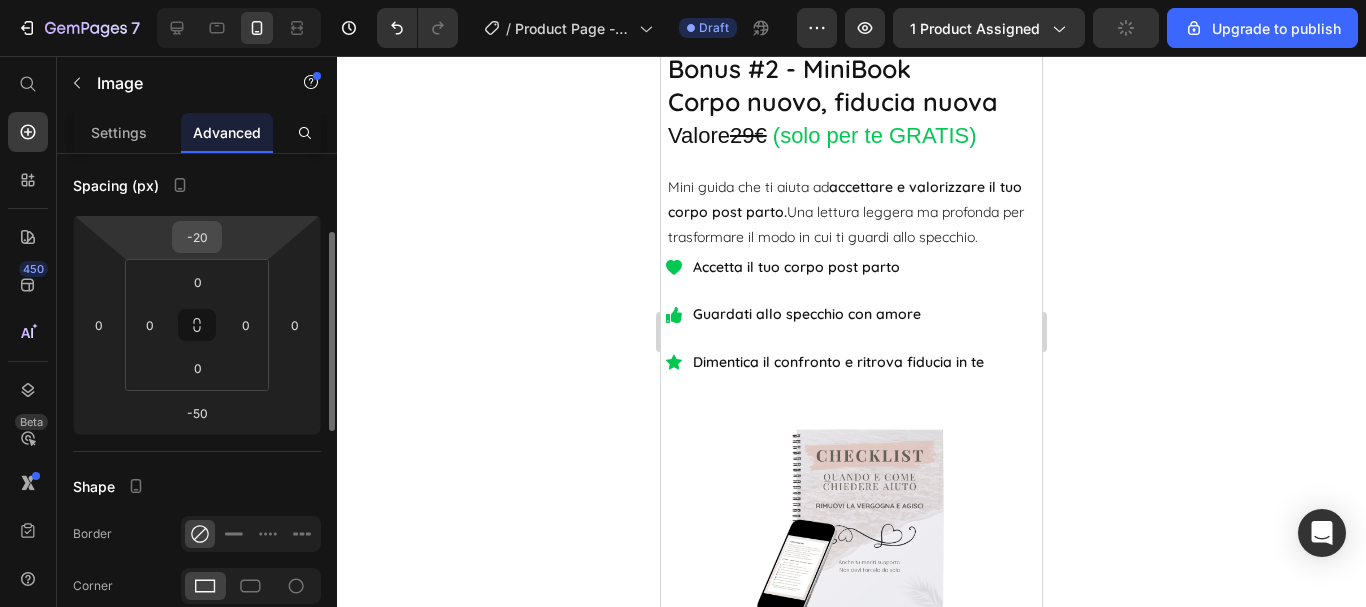 click on "-20" at bounding box center (197, 237) 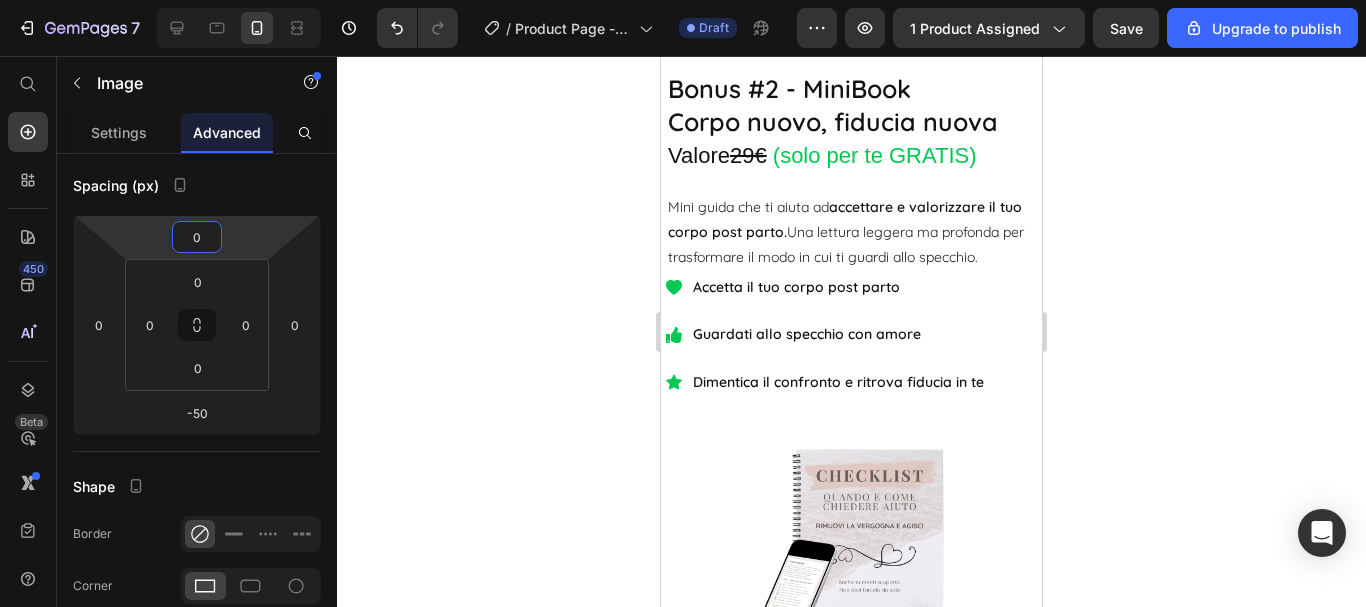 type on "0" 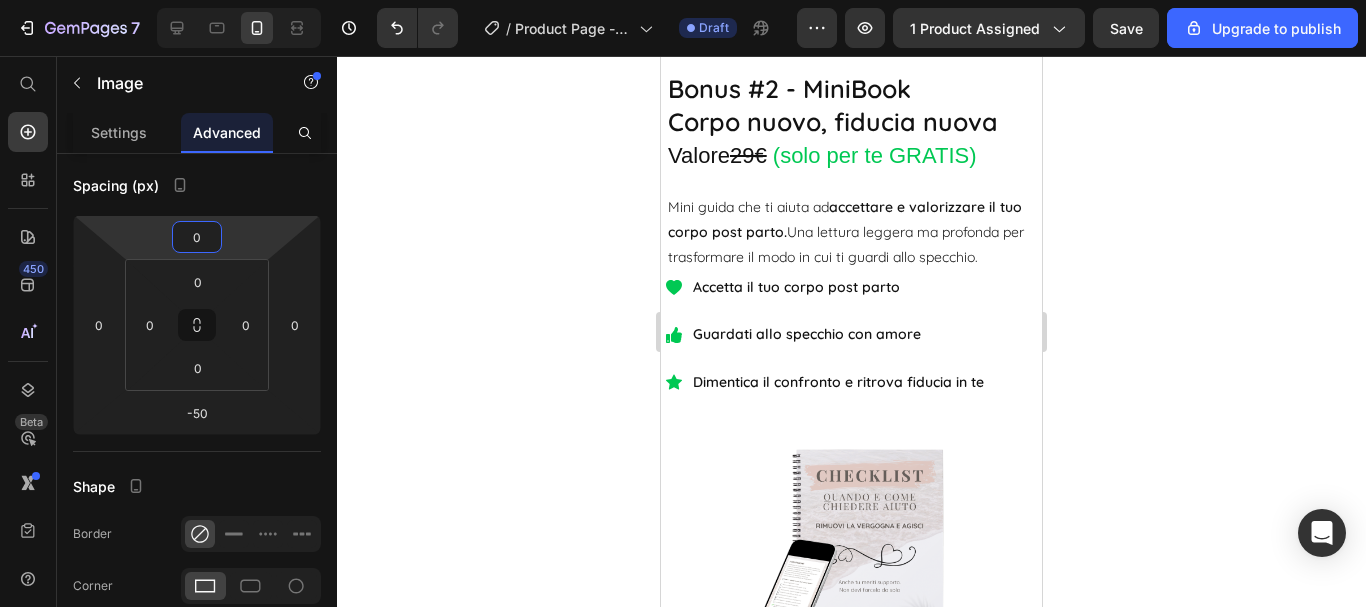 click at bounding box center [859, -202] 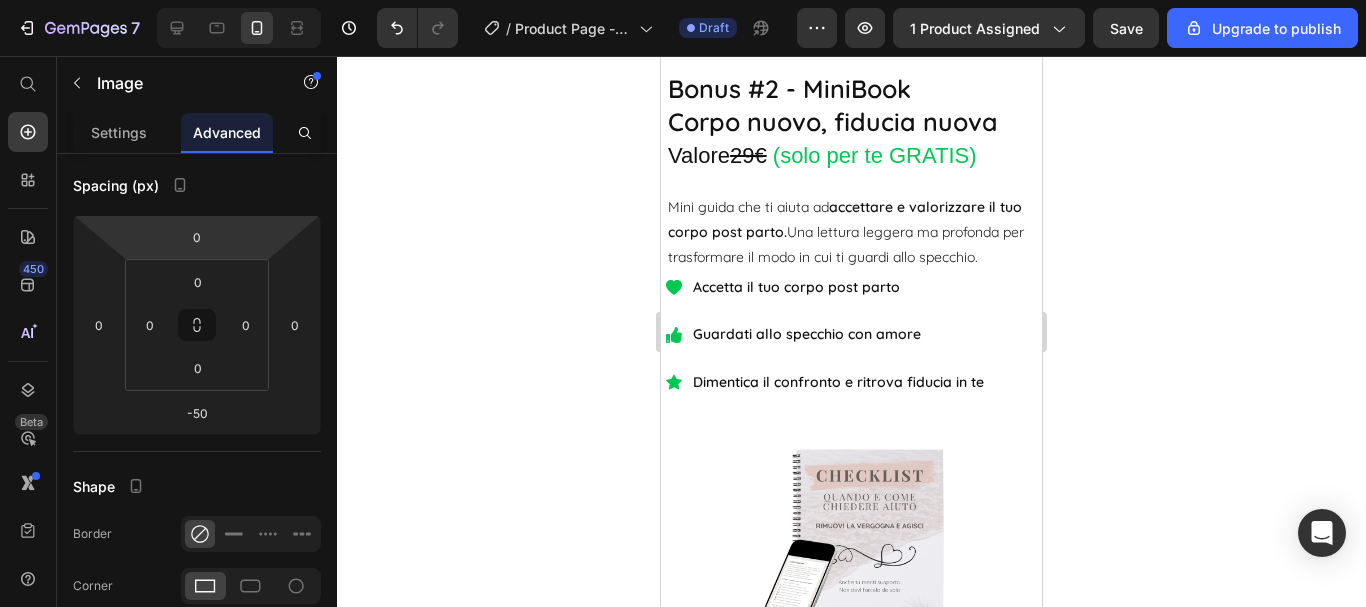 click 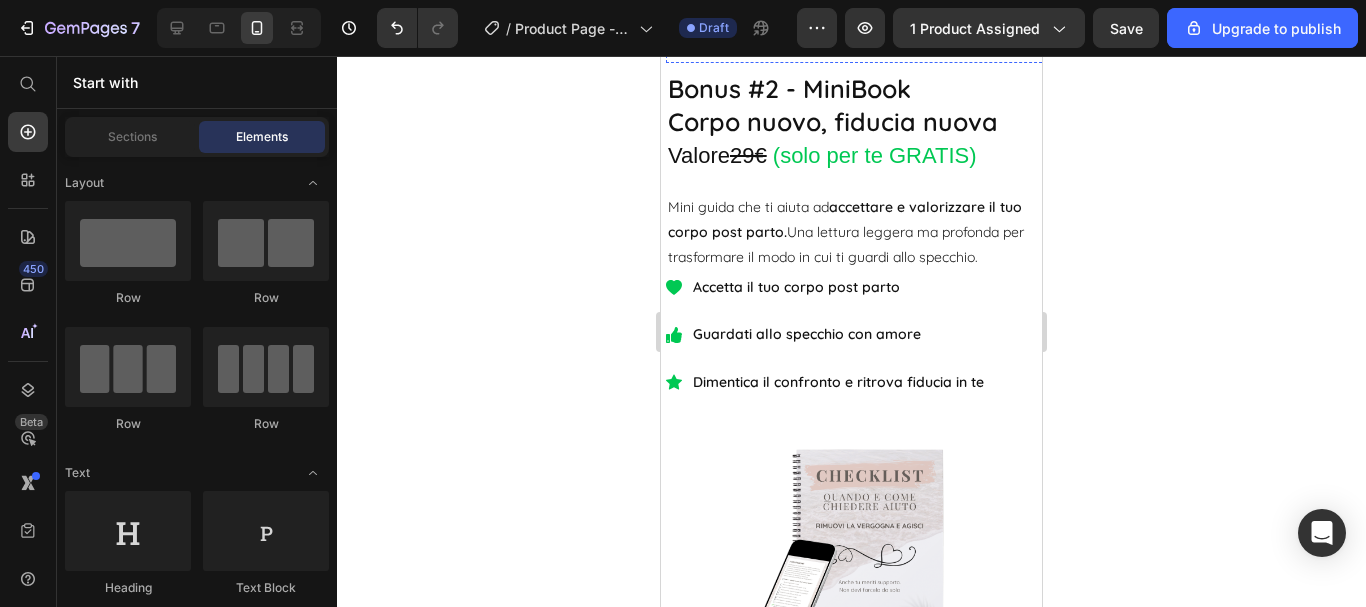 click on "Bonus #1 - Diario di Riscoperta" at bounding box center (859, -214) 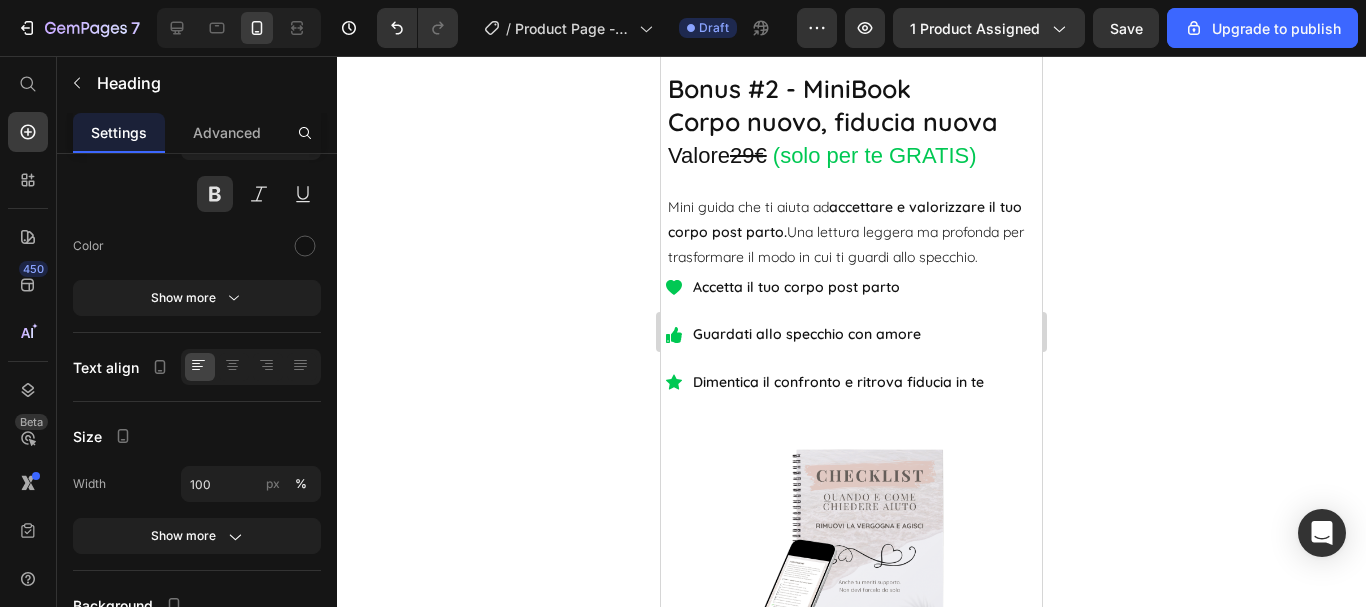 scroll, scrollTop: 0, scrollLeft: 0, axis: both 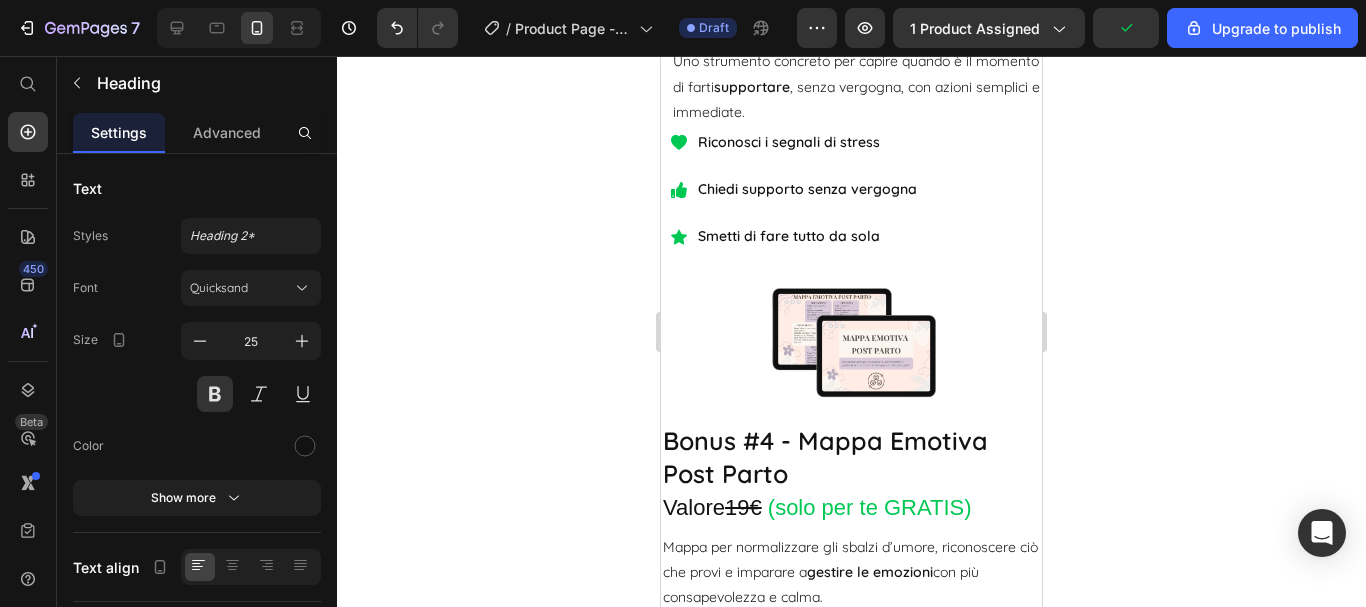 click on "accettare e valorizzare il tuo corpo post parto." at bounding box center [845, -581] 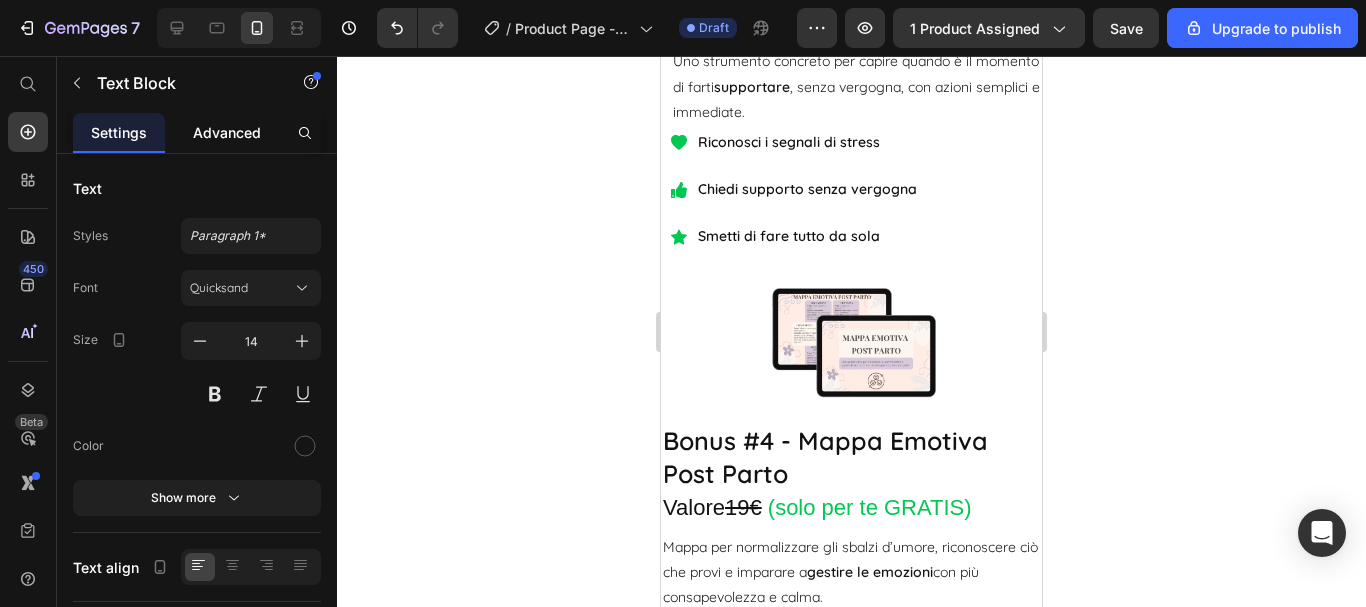 click on "Advanced" 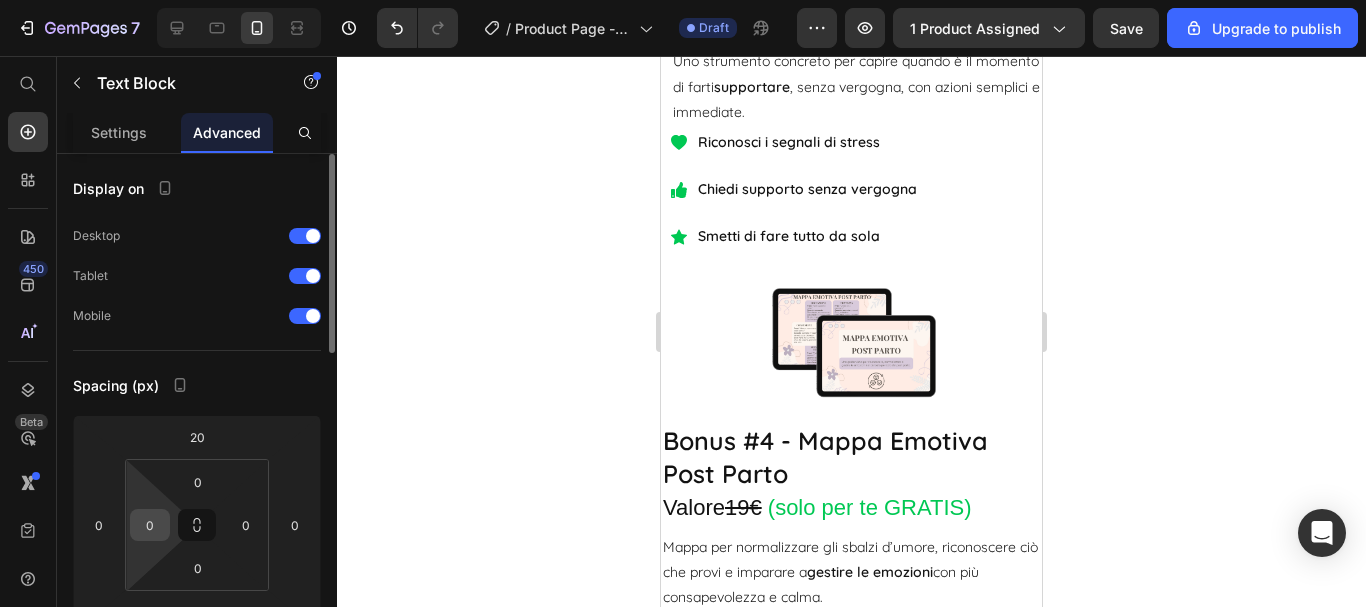 click on "0" at bounding box center [150, 525] 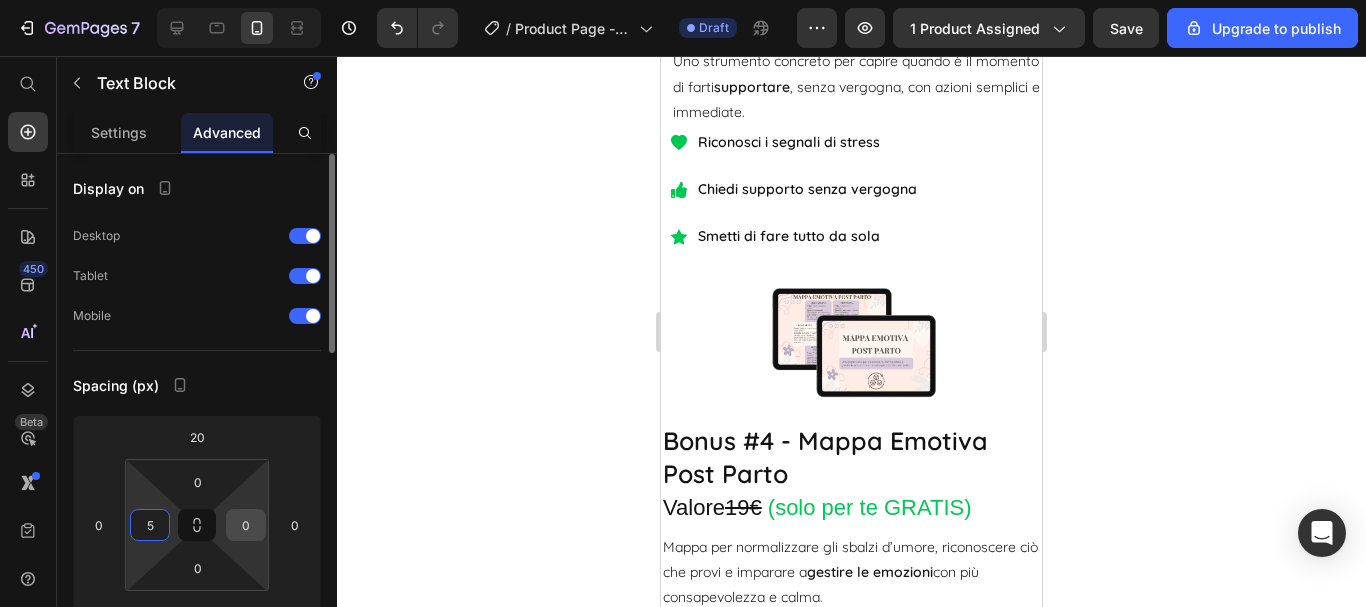 type on "5" 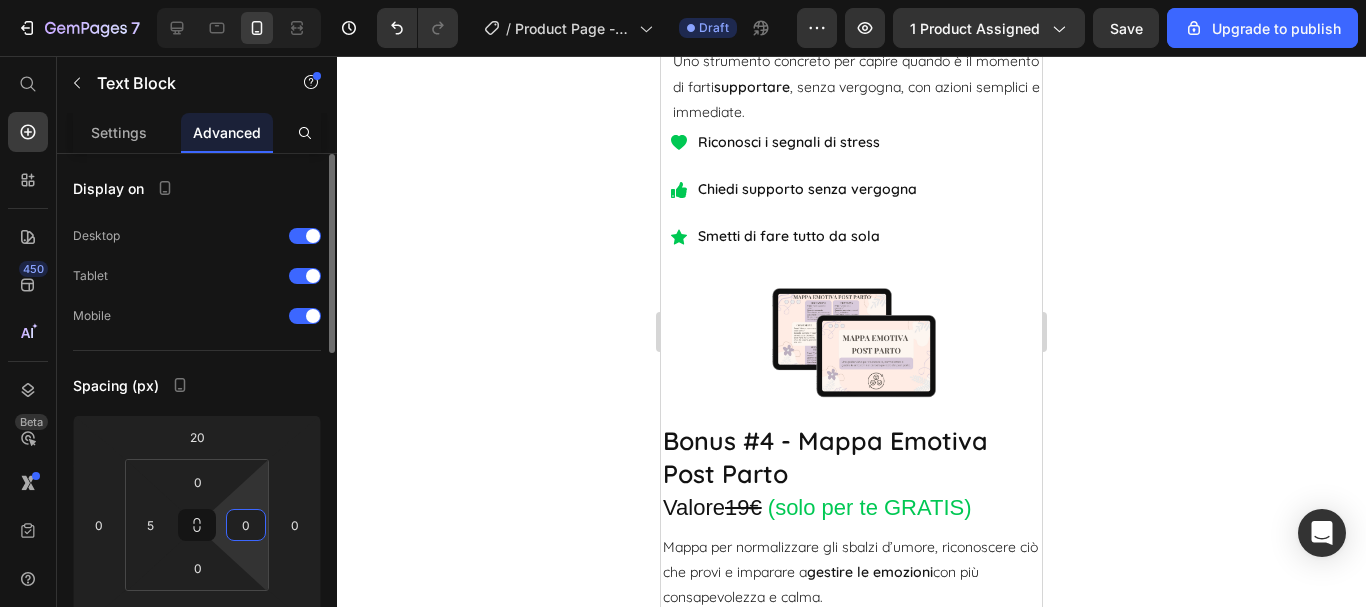 click on "0" at bounding box center [246, 525] 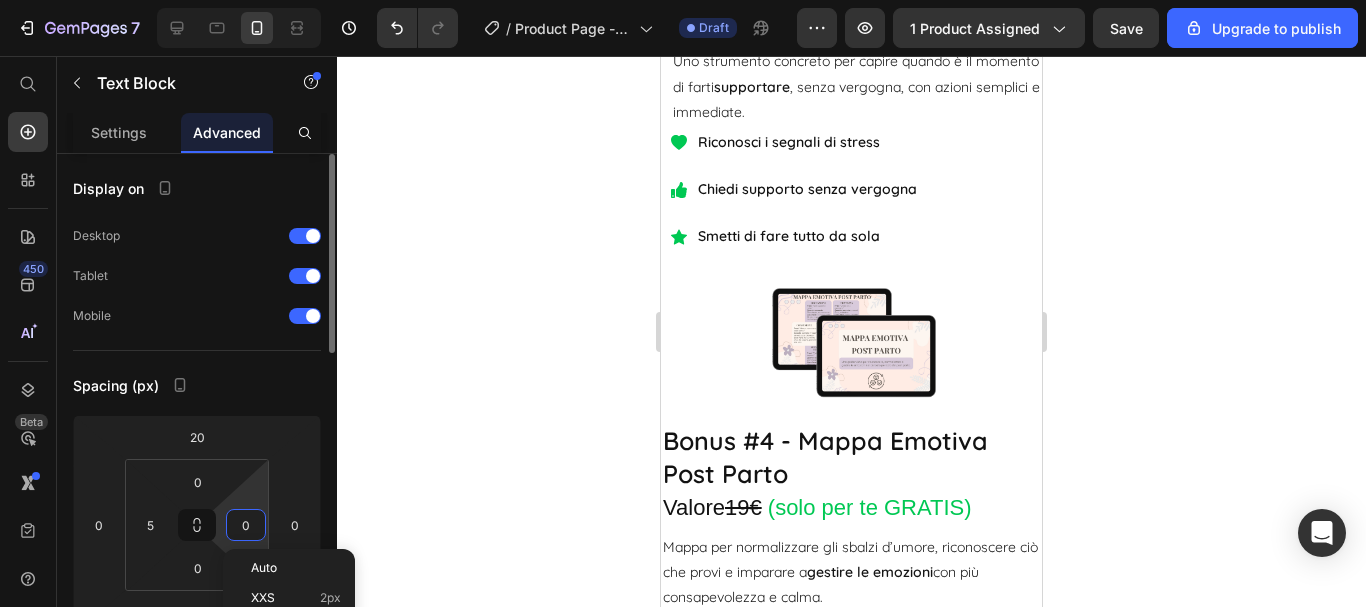 type on "5" 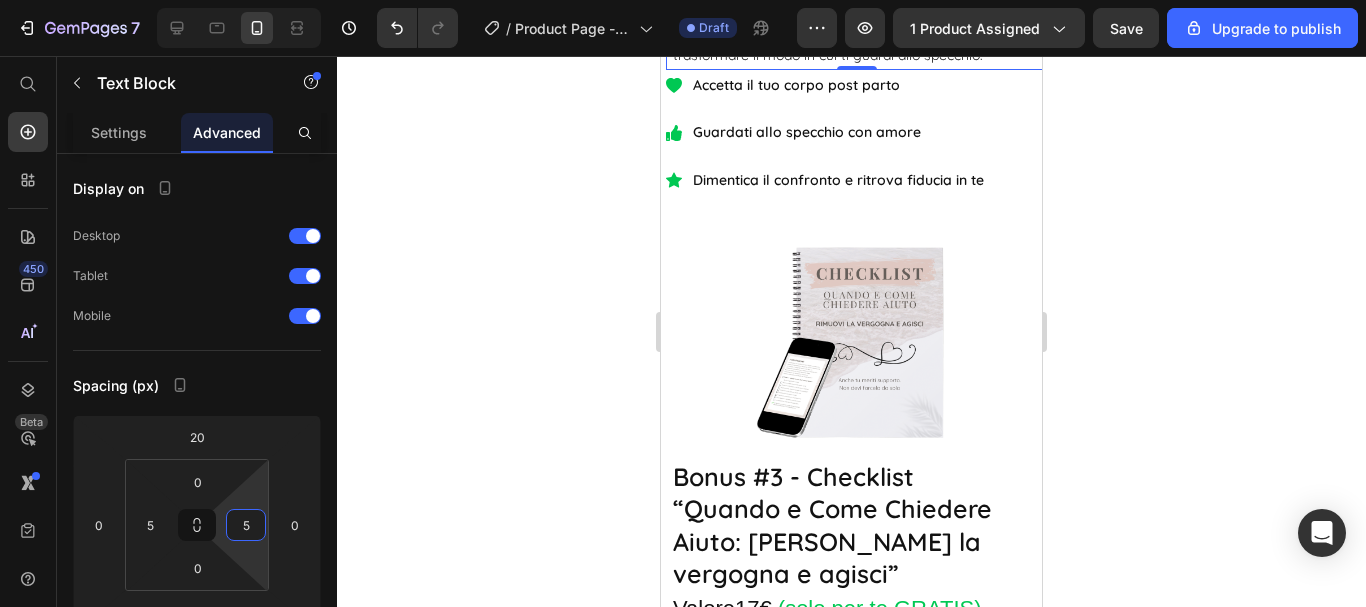 scroll, scrollTop: 6758, scrollLeft: 0, axis: vertical 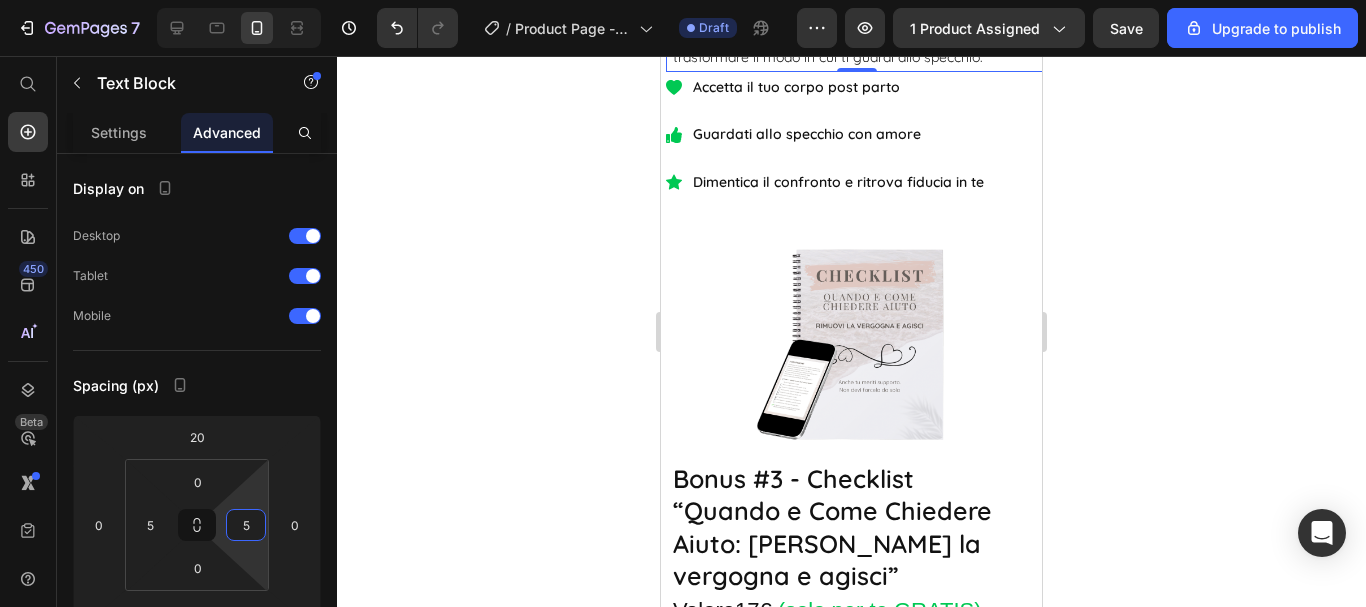click on "Scrittura guidata per  riconnetterti con te stessa , ritrovare chi sei oltre il ruolo di mamma e fare spazio ai tuoi bisogni interiori." at bounding box center [859, -311] 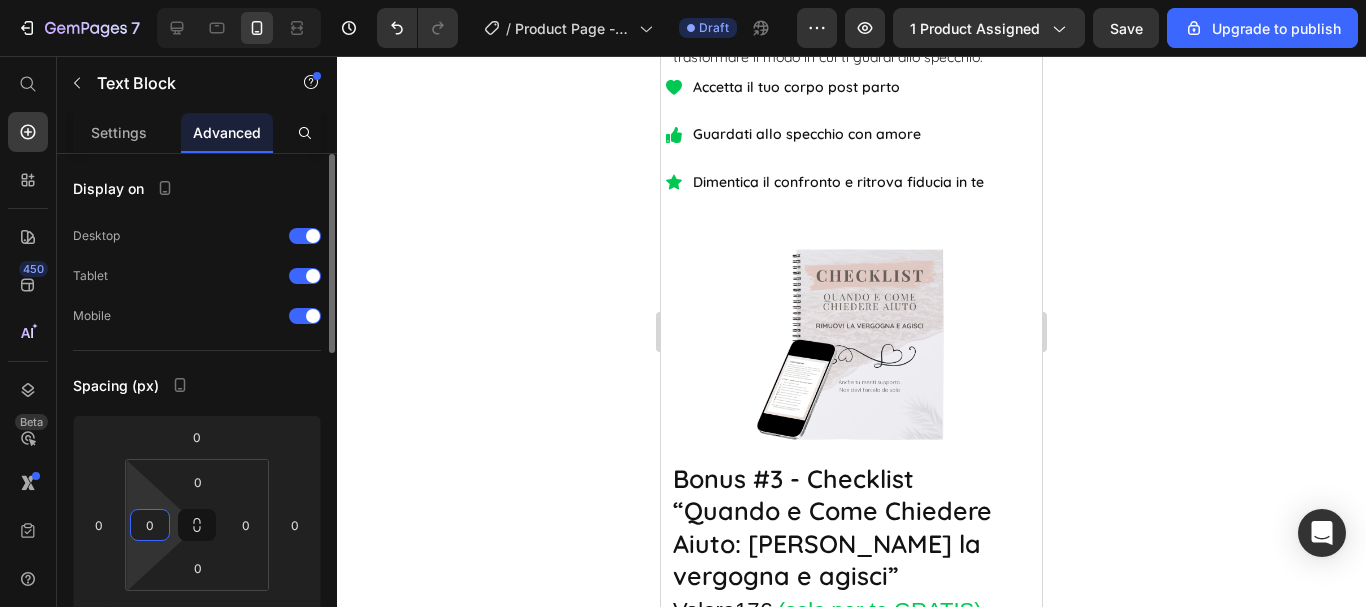 click on "0" at bounding box center [150, 525] 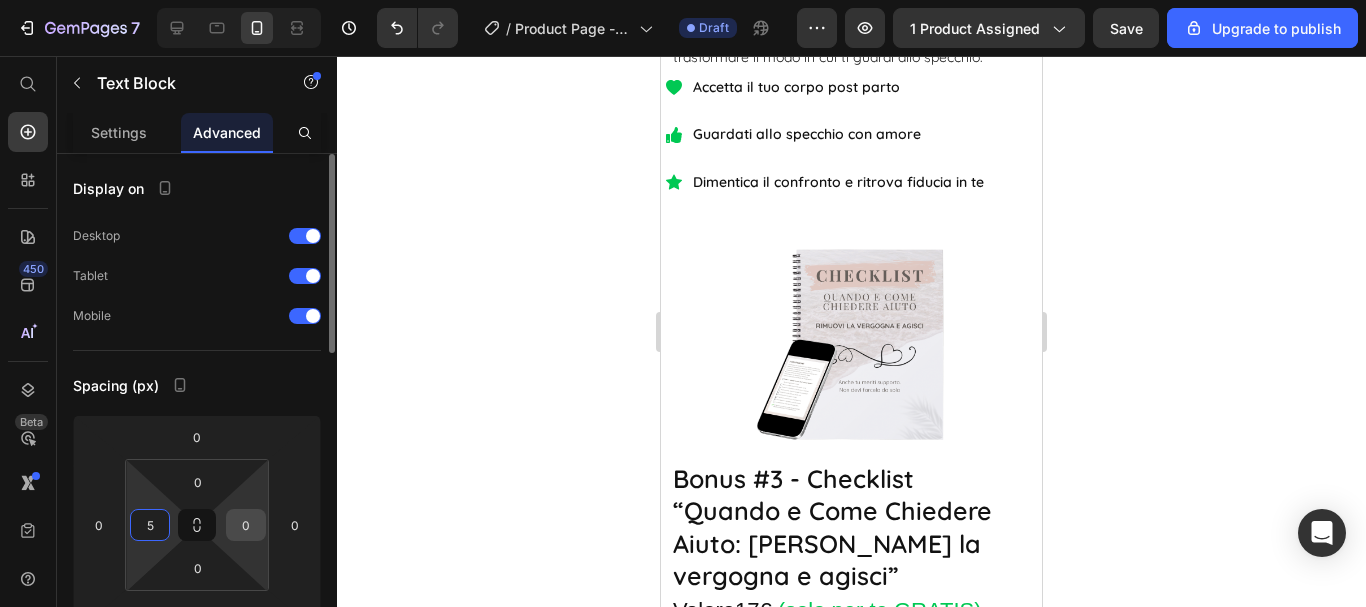 type on "5" 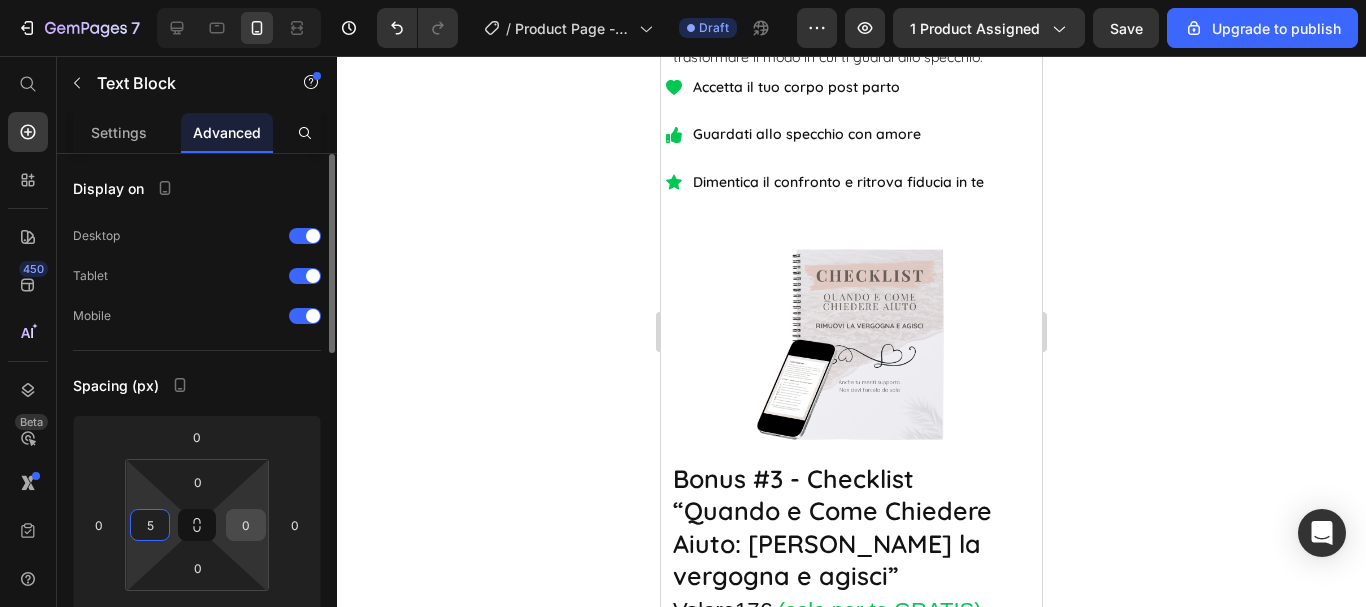 click on "0" at bounding box center (246, 525) 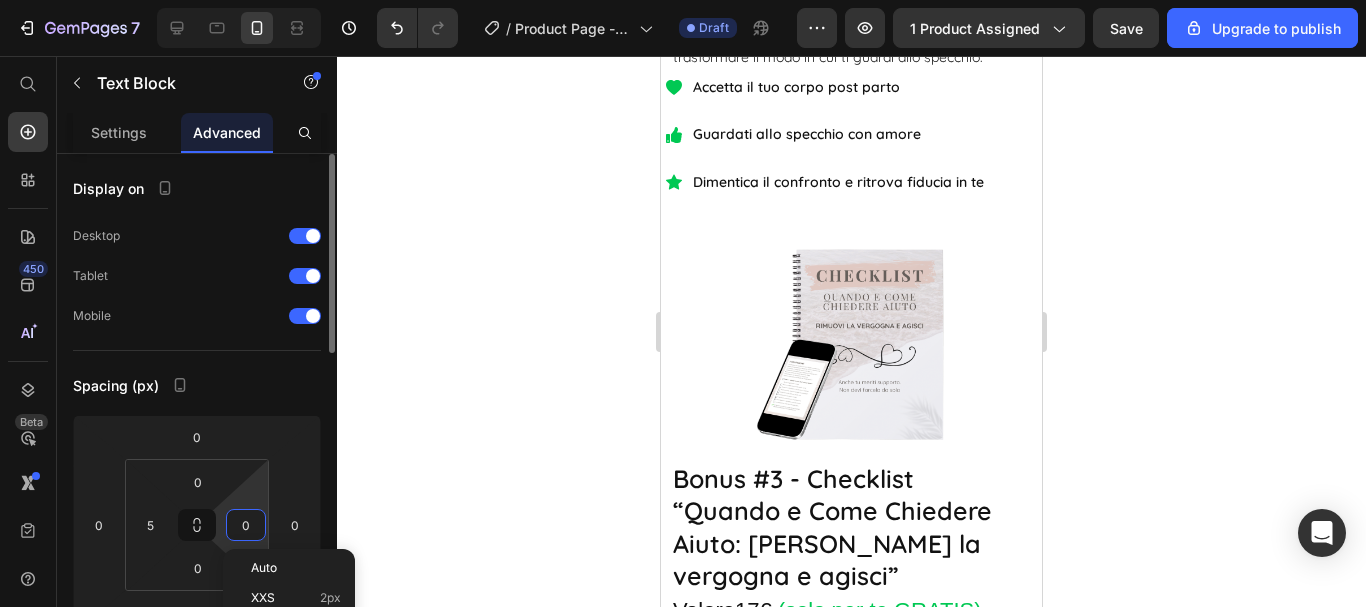 type on "5" 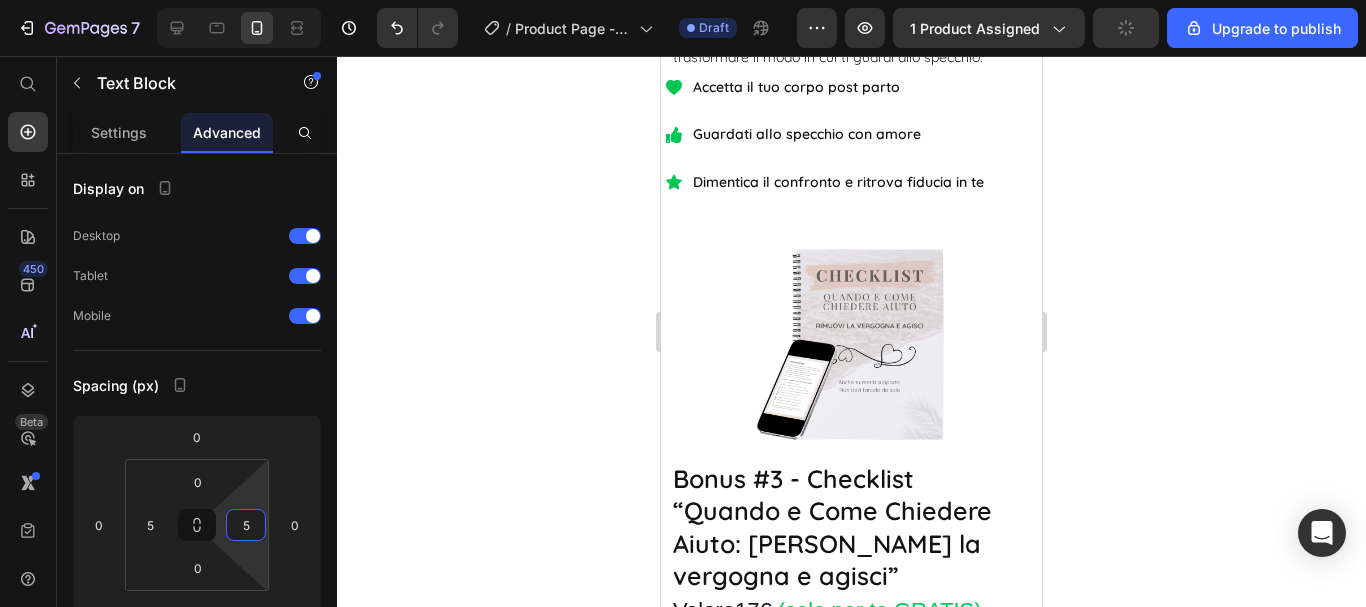 click 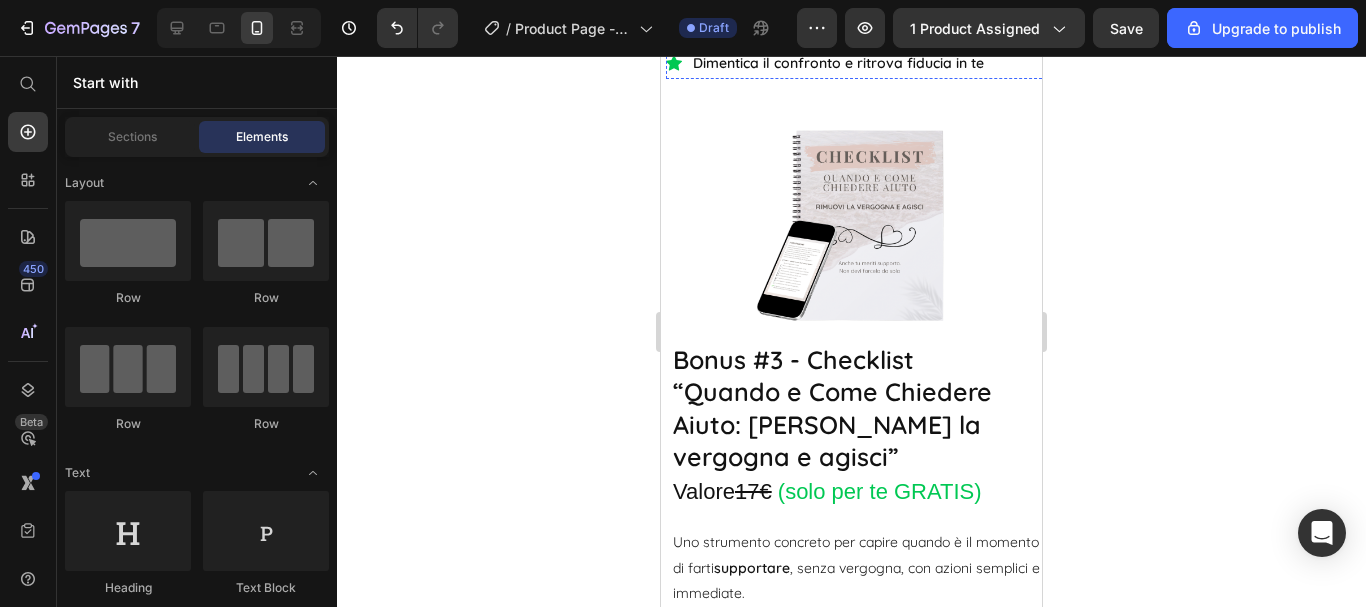 scroll, scrollTop: 6758, scrollLeft: 0, axis: vertical 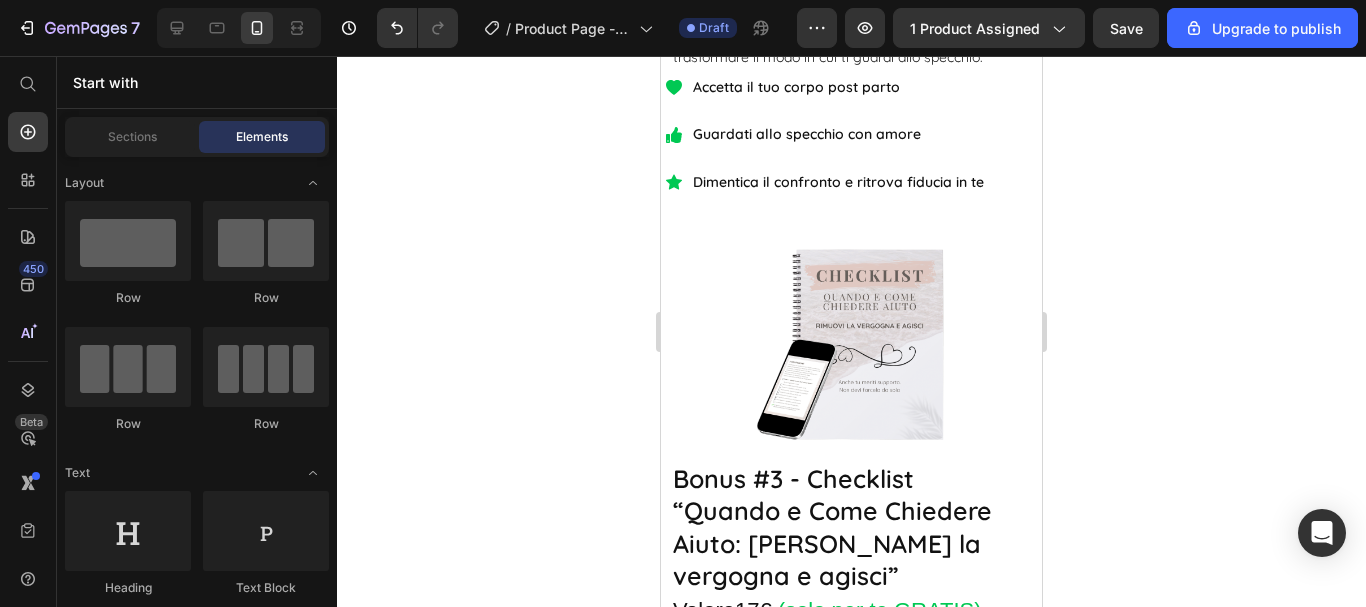drag, startPoint x: 958, startPoint y: 314, endPoint x: 958, endPoint y: 330, distance: 16 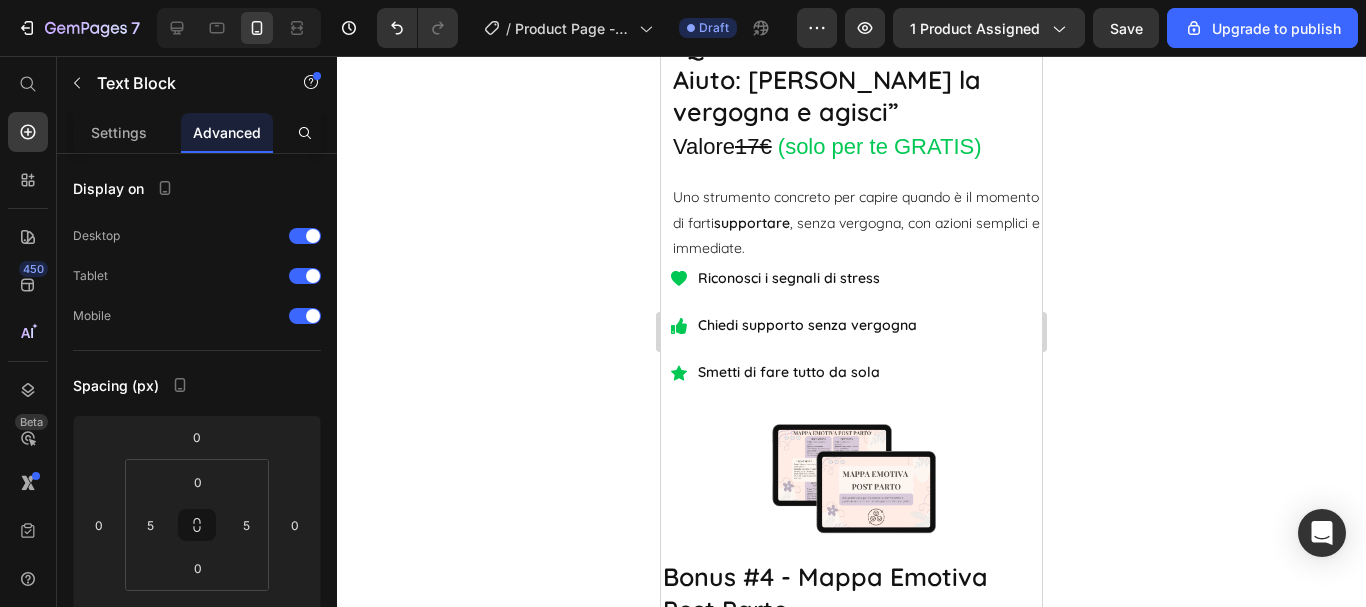 scroll, scrollTop: 7258, scrollLeft: 0, axis: vertical 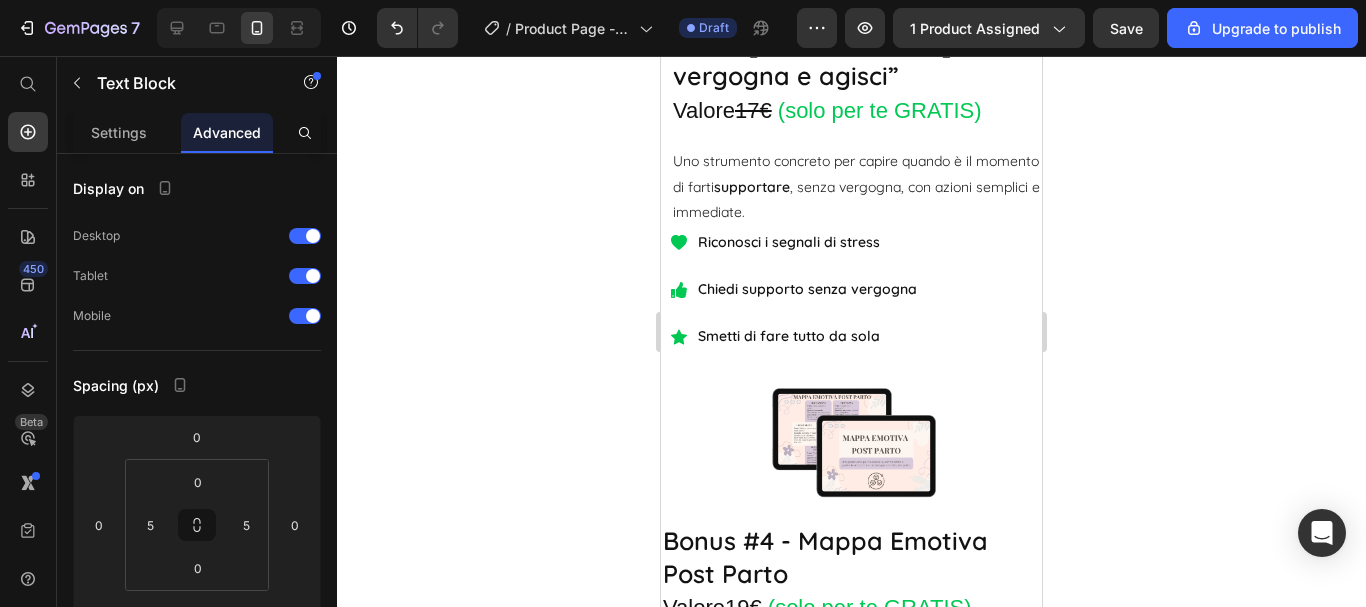 click on "Mini guida che ti aiuta ad  accettare e valorizzare il tuo corpo post parto.  Una lettura leggera ma profonda per trasformare il modo in cui ti guardi allo specchio." at bounding box center (856, -467) 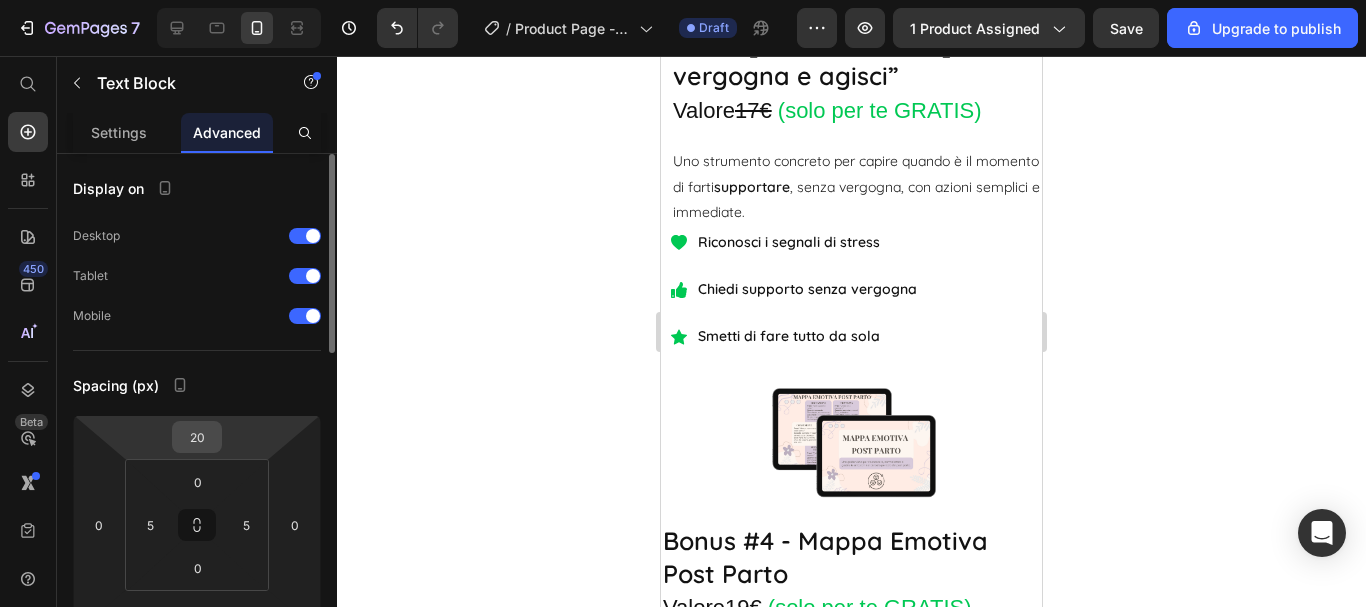 click on "20" at bounding box center (197, 437) 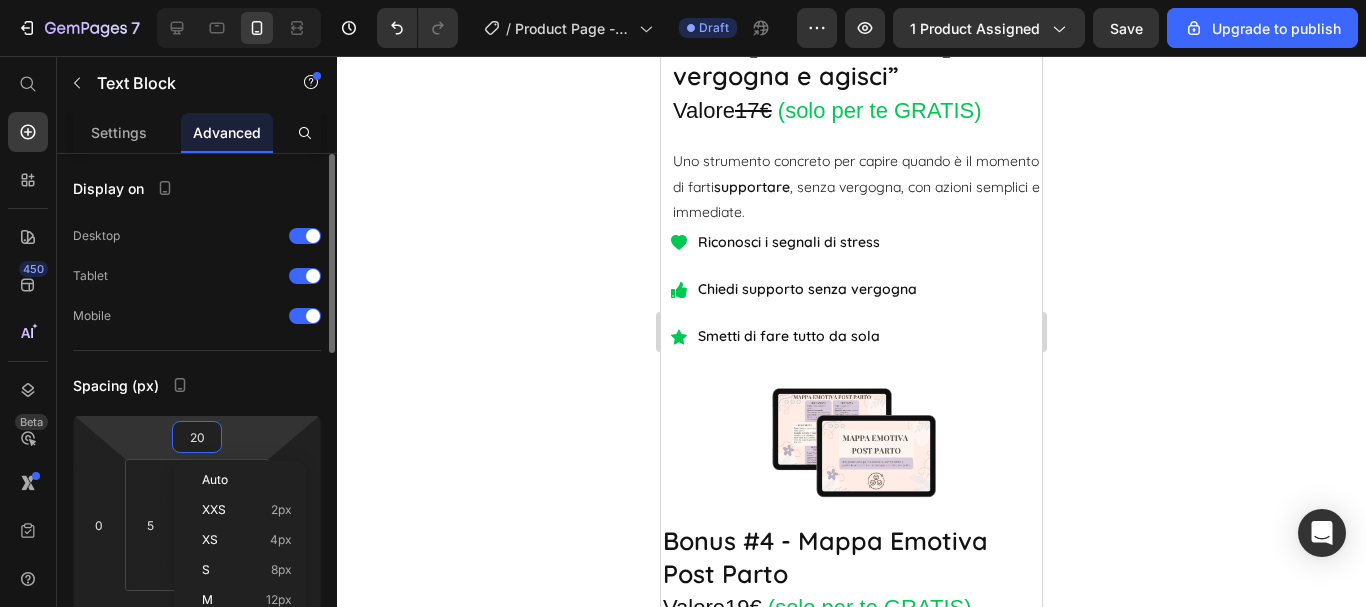 type on "0" 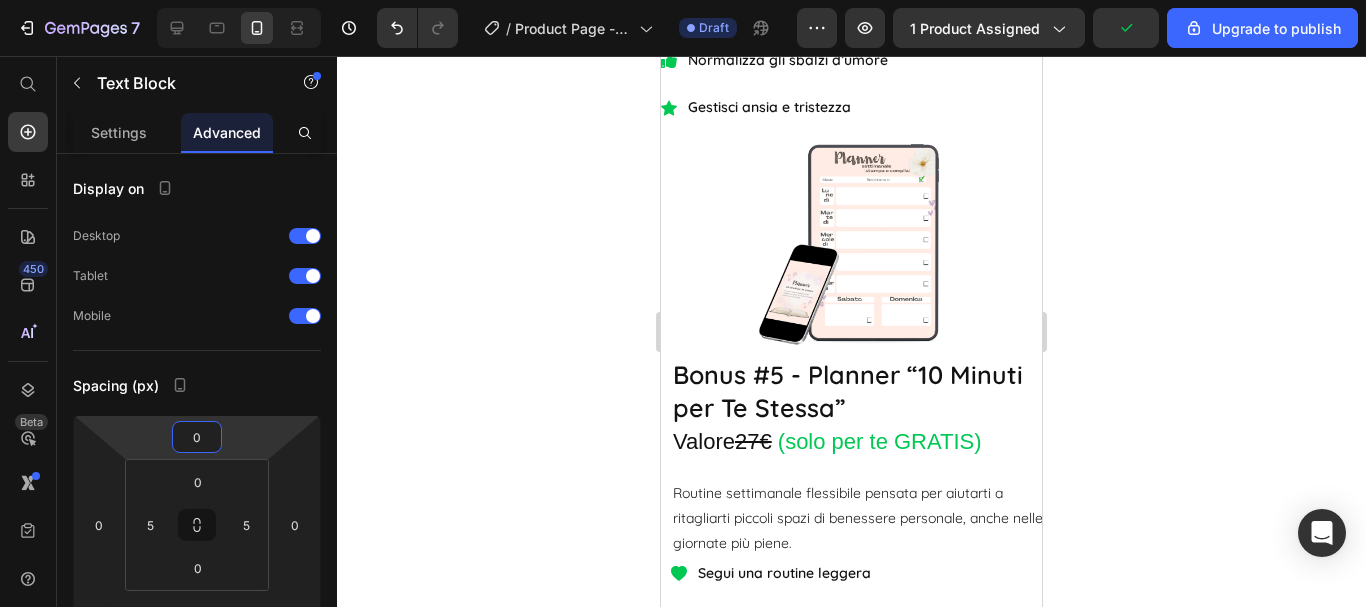 scroll, scrollTop: 7958, scrollLeft: 0, axis: vertical 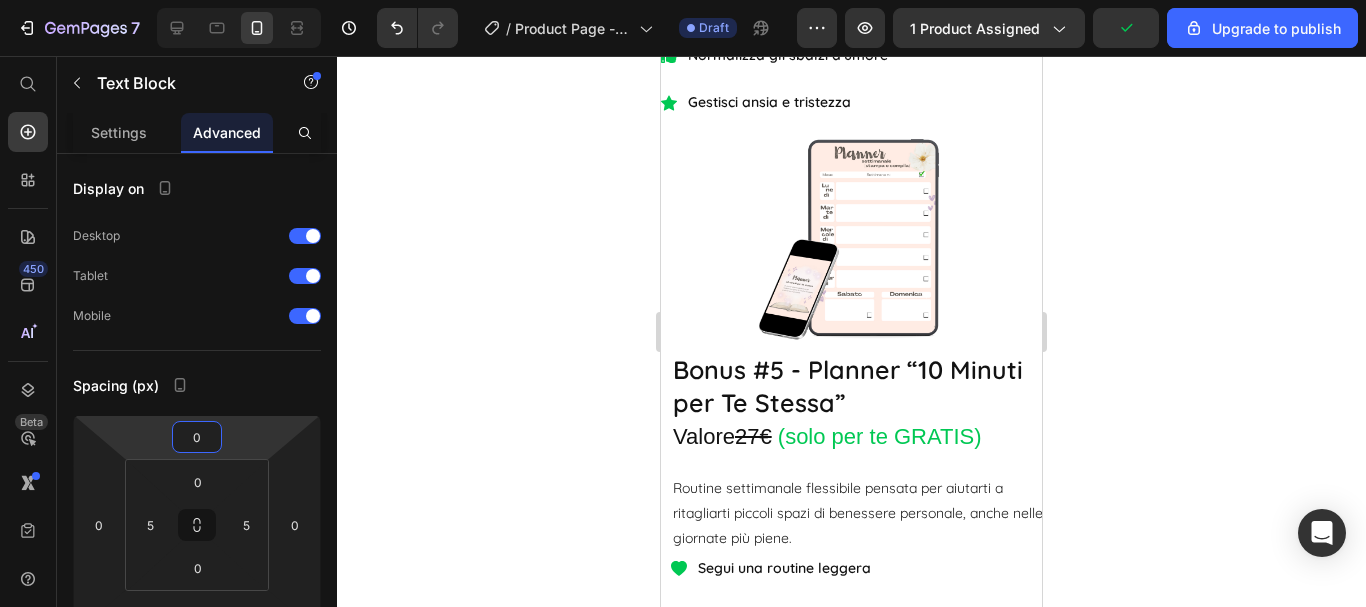 click on "Uno strumento concreto per capire quando è il momento di farti  supportare , senza vergogna, con azioni semplici e immediate." at bounding box center [856, -533] 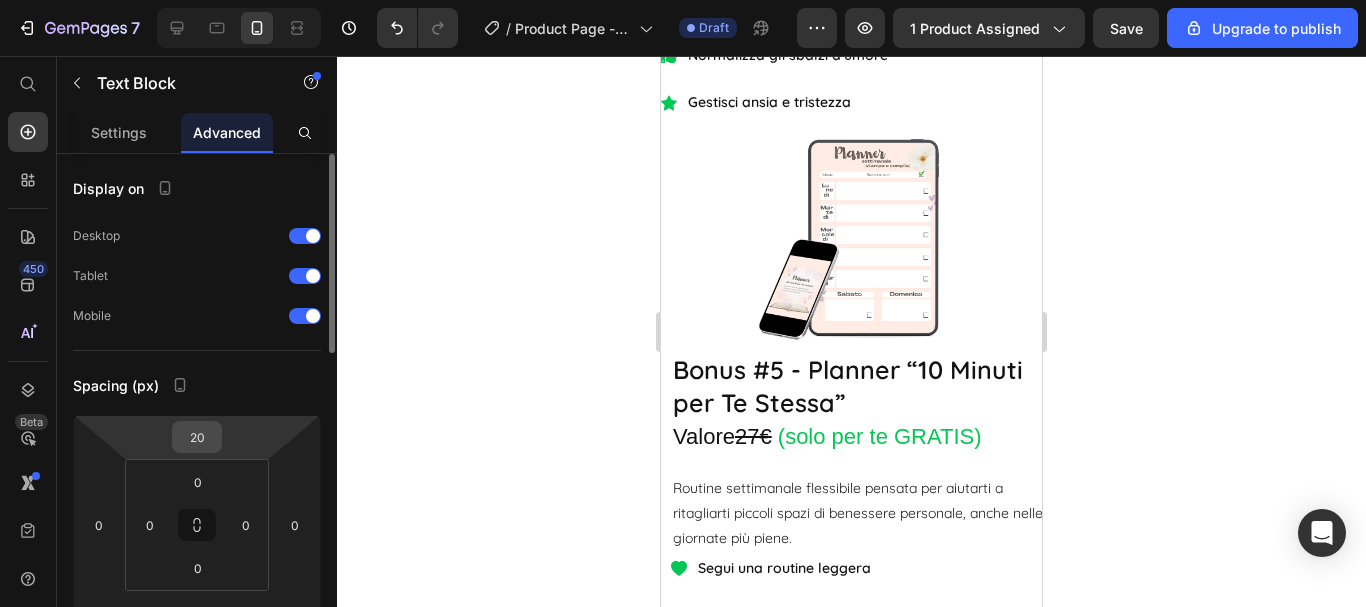 click on "20" at bounding box center [197, 437] 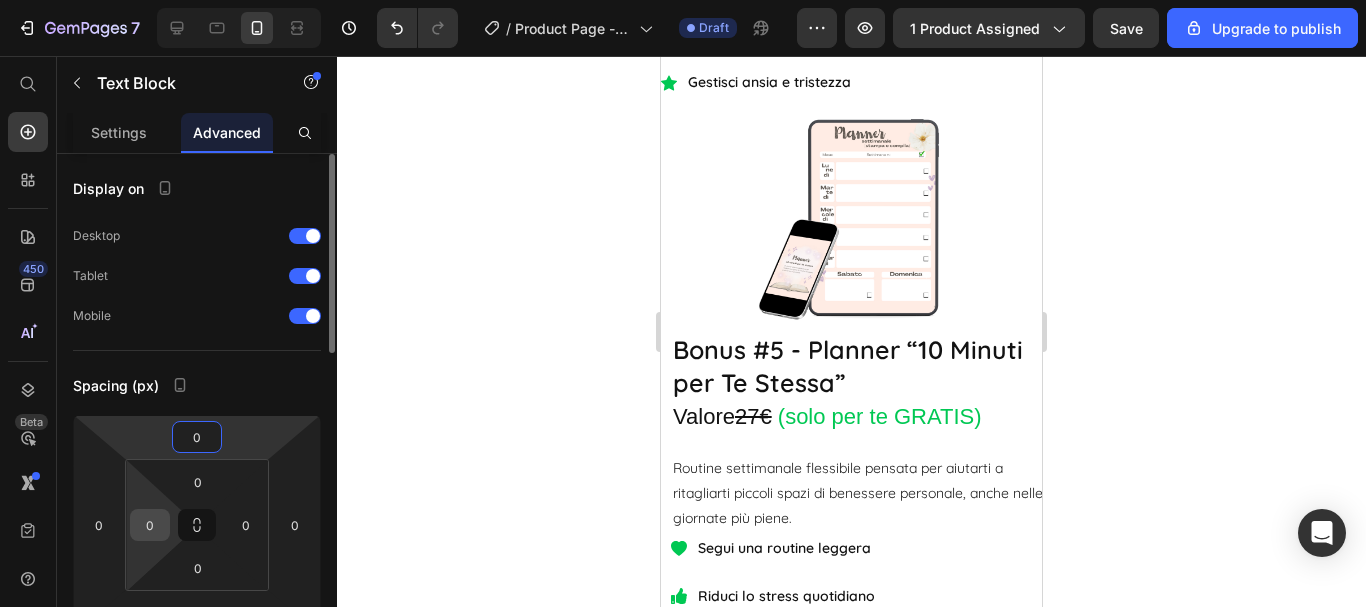 type on "0" 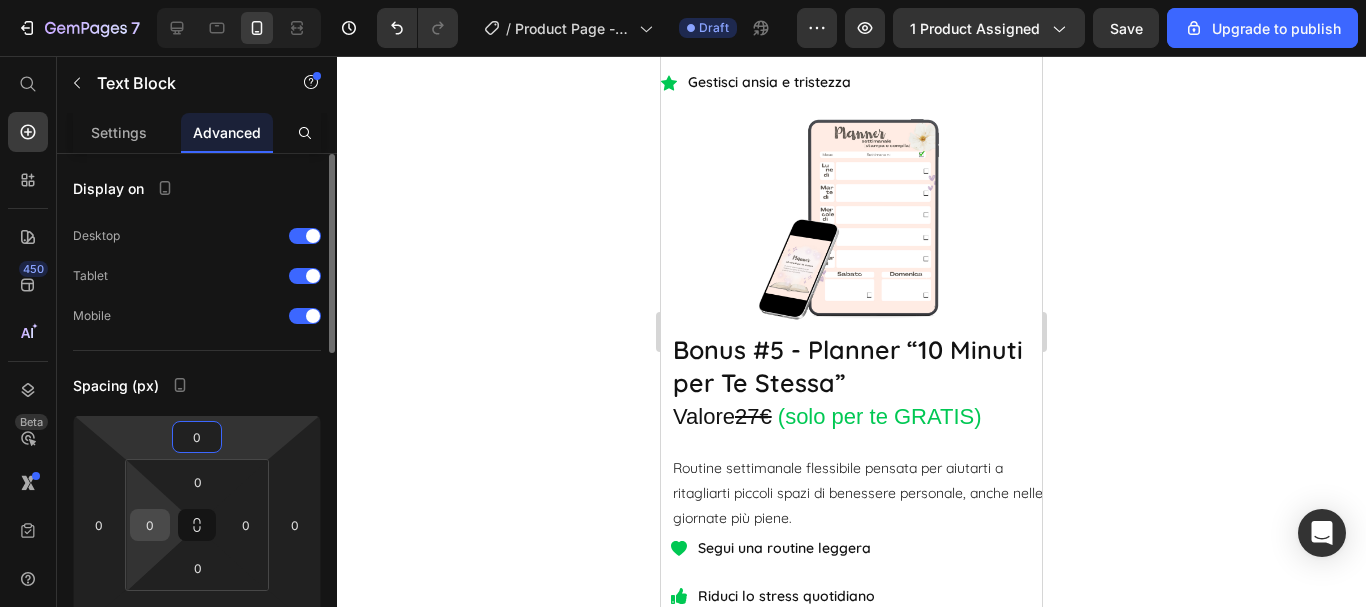 click on "0" at bounding box center (150, 525) 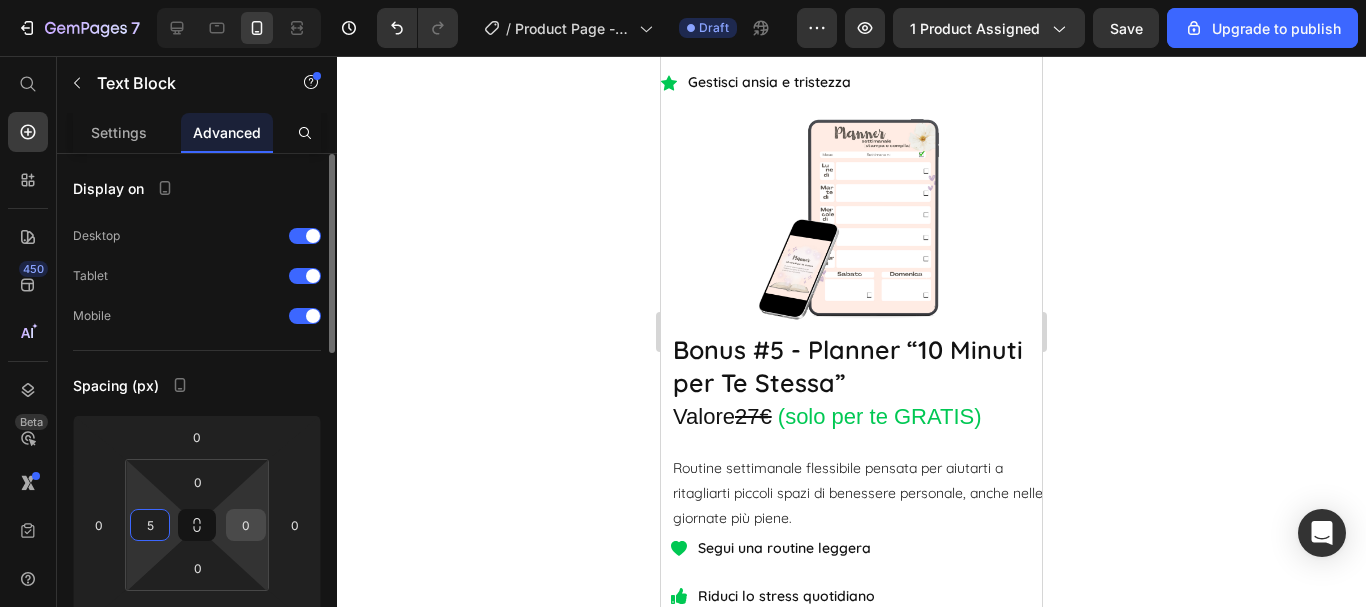 type on "5" 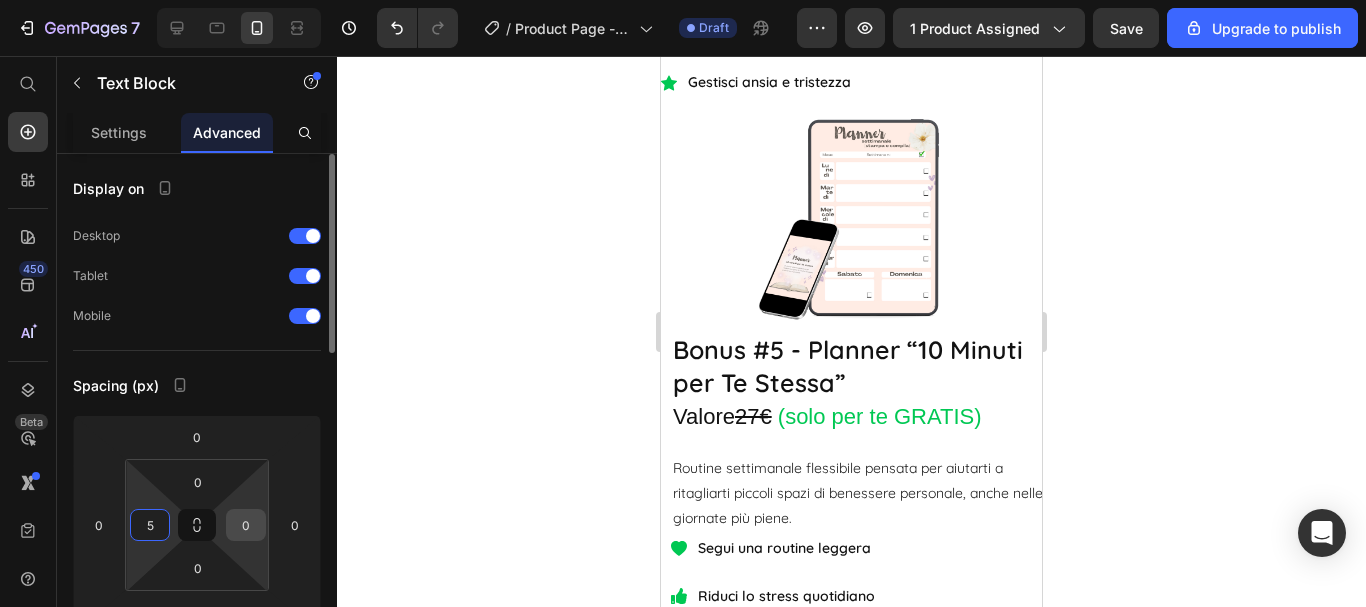 click on "0" at bounding box center (246, 525) 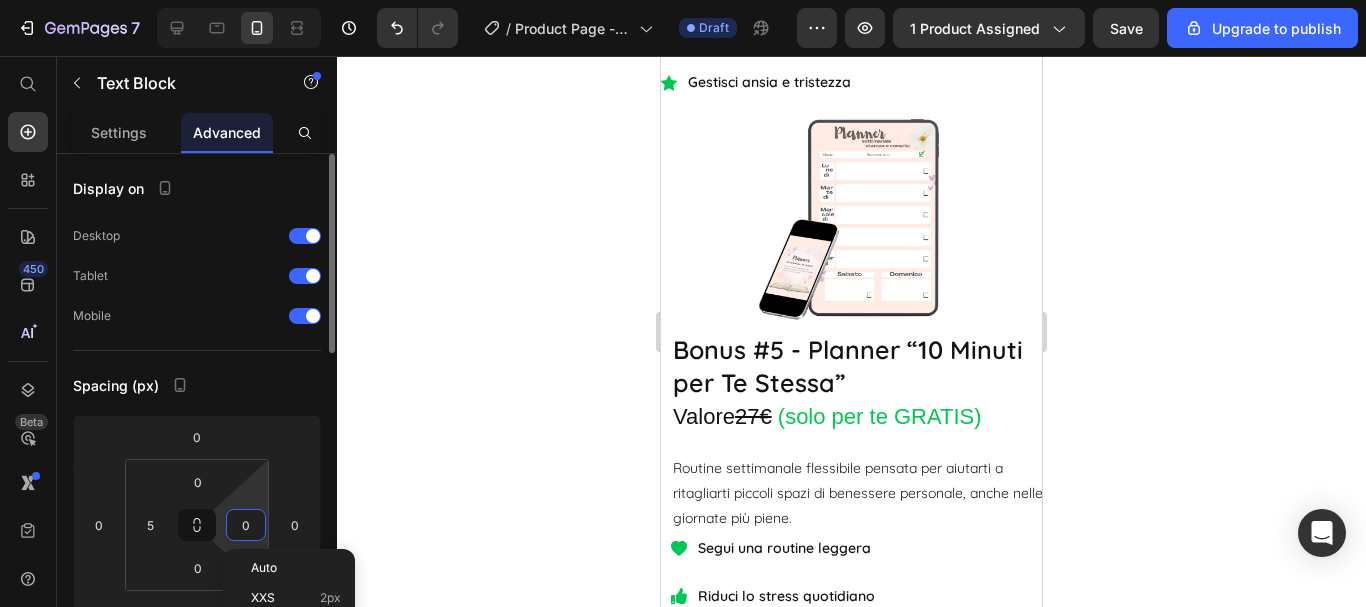 type on "5" 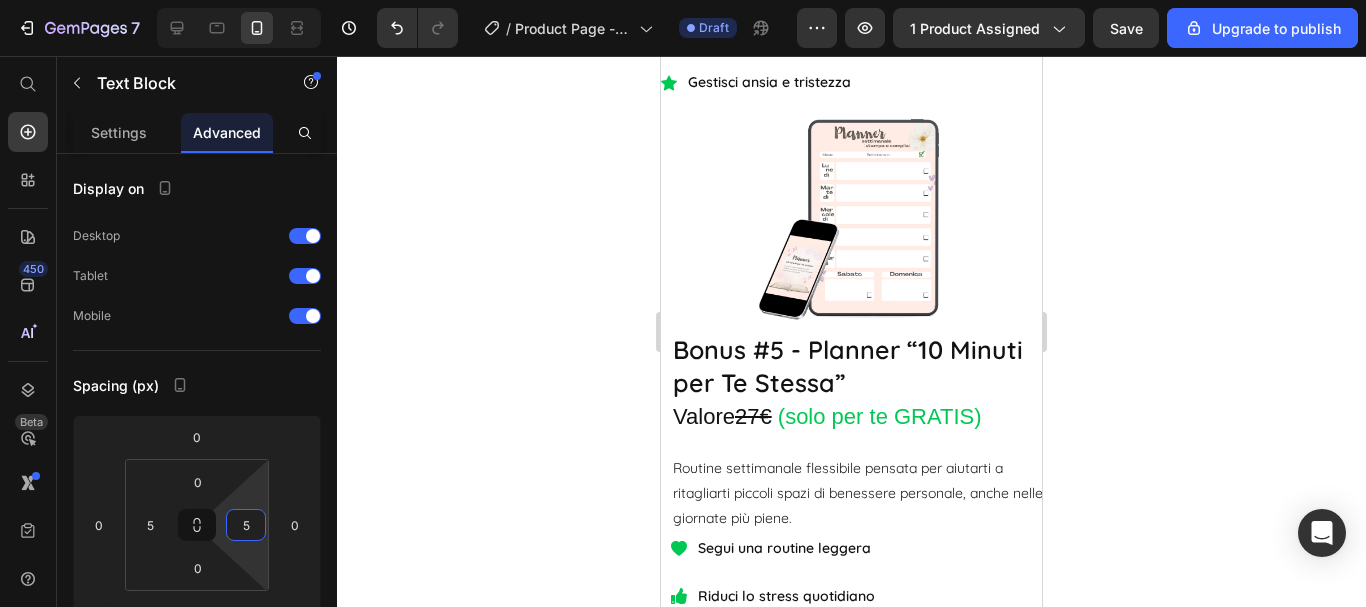 drag, startPoint x: 517, startPoint y: 299, endPoint x: 524, endPoint y: 261, distance: 38.63936 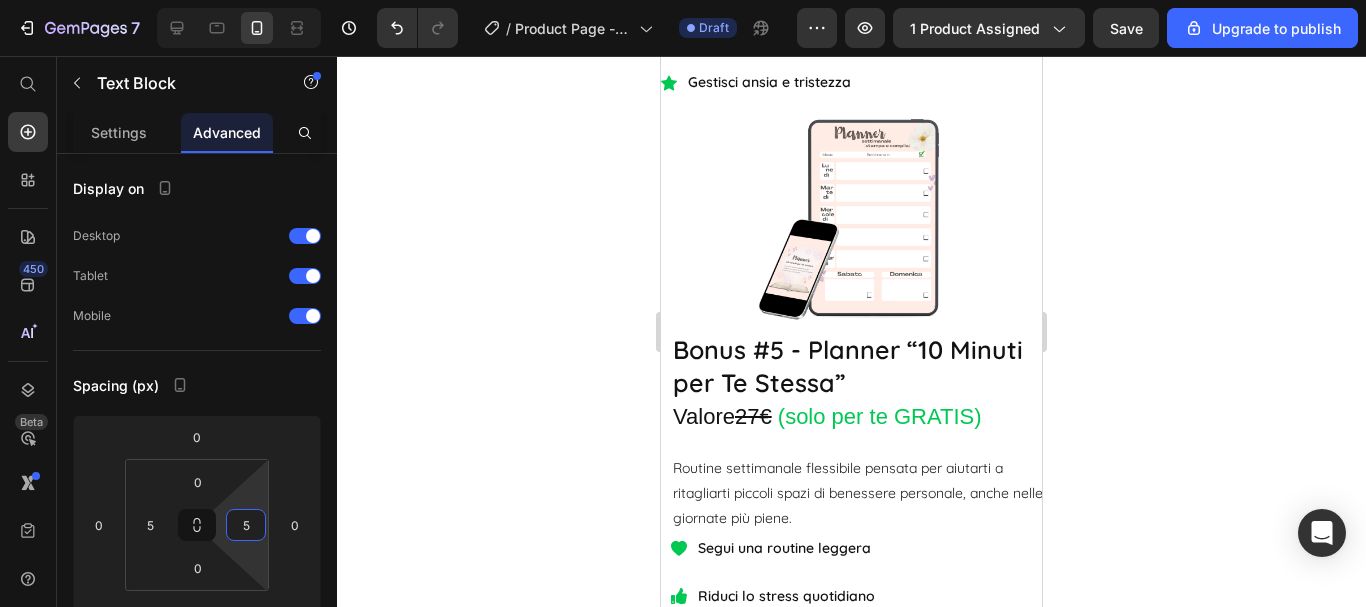 click 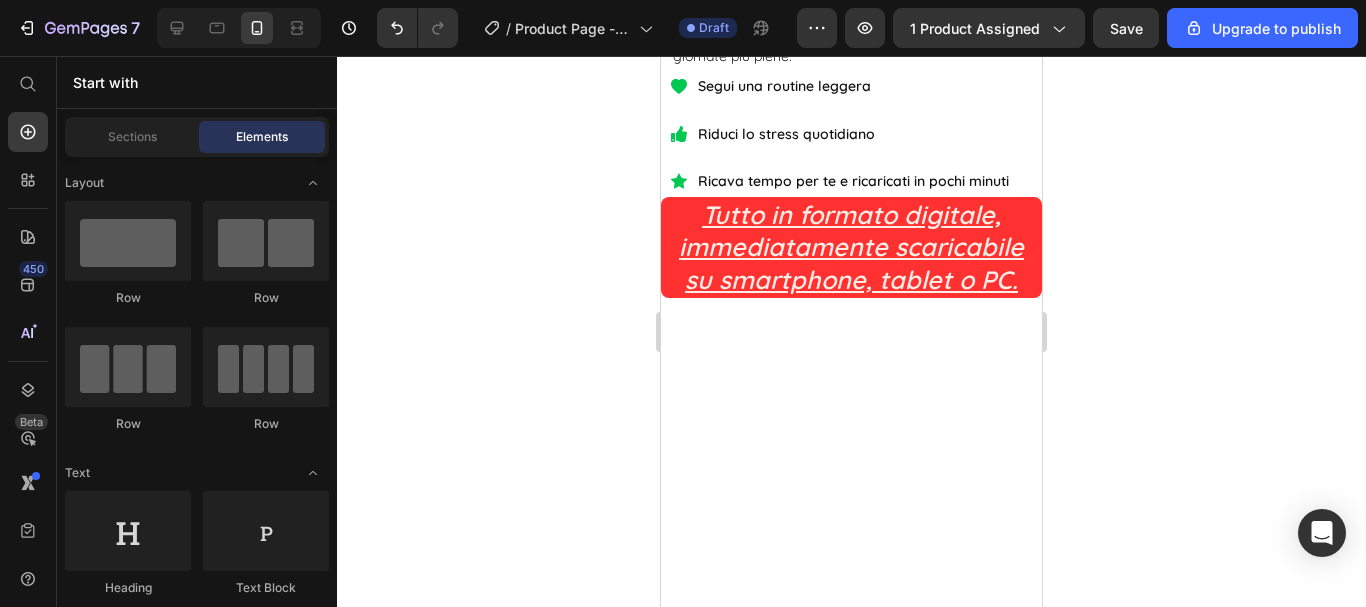 scroll, scrollTop: 8458, scrollLeft: 0, axis: vertical 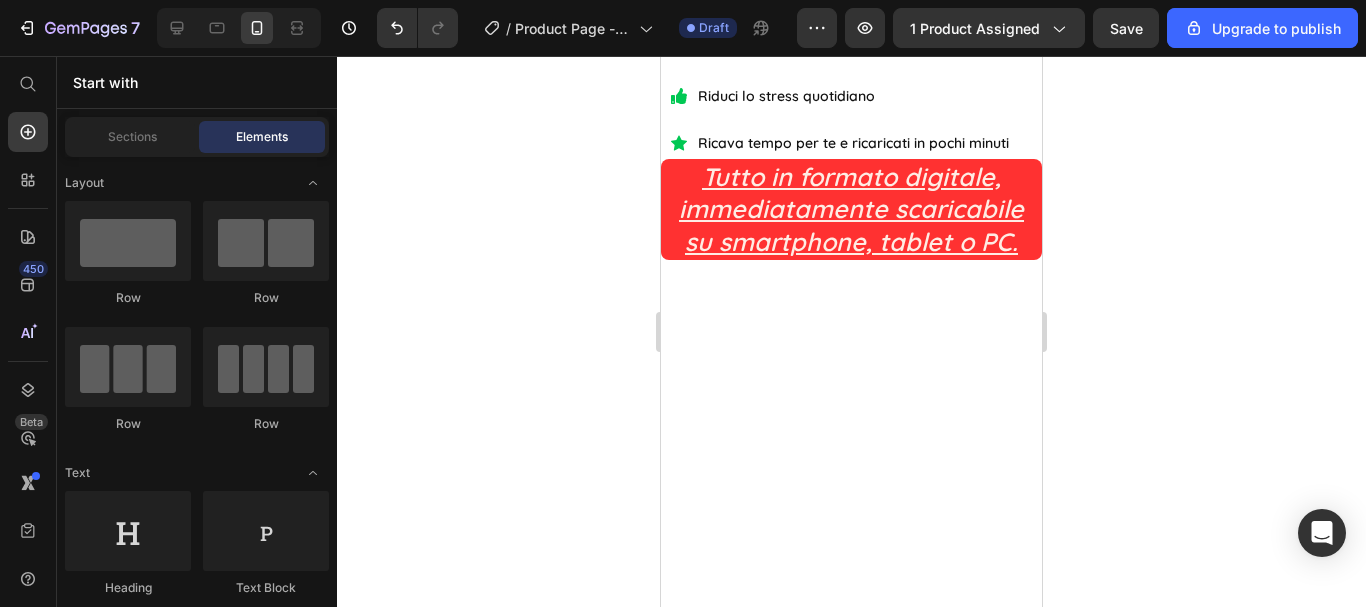 click on "Mappa per normalizzare gli sbalzi d’umore, riconoscere ciò che provi e imparare a  gestire le emozioni  con più consapevolezza e calma." at bounding box center (851, -567) 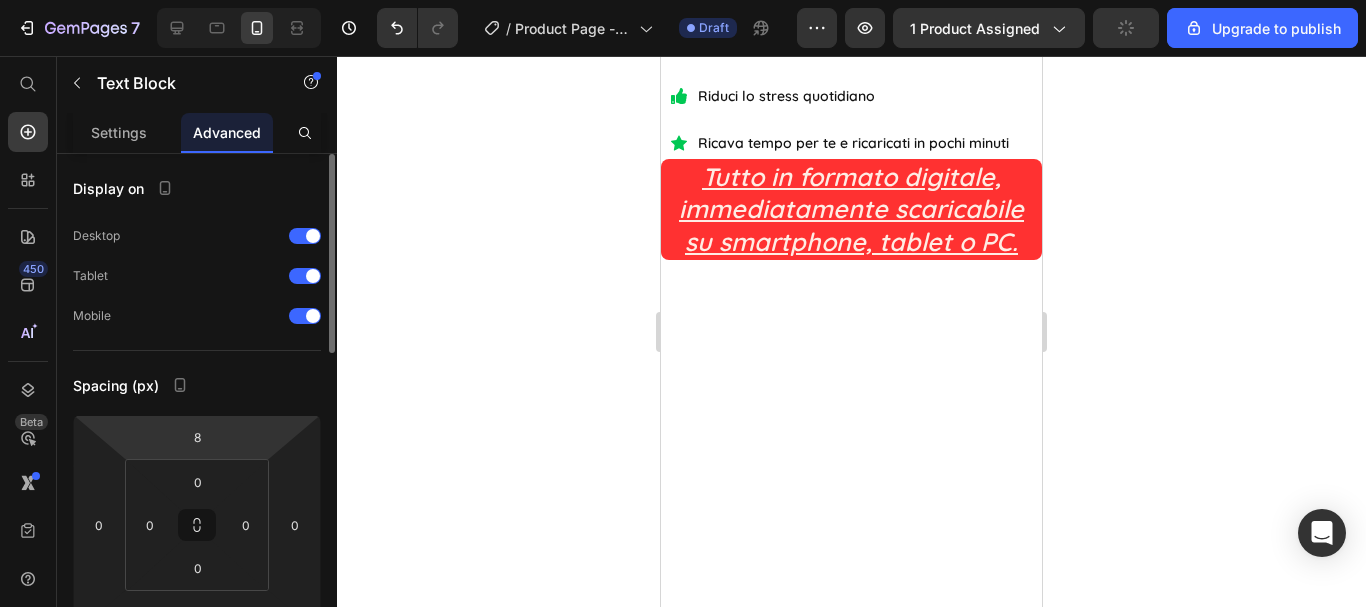 click on "7   /  Product Page - [DATE] 23:21:54 Draft Preview 1 product assigned Upgrade to publish 450 Beta Start with Sections Elements Hero Section Product Detail Brands Trusted Badges Guarantee Product Breakdown How to use Testimonials Compare Bundle FAQs Social Proof Brand Story Product List Collection Blog List Contact Sticky Add to Cart Custom Footer Browse Library 450 Layout
Row
Row
Row
Row Text
Heading
Text Block Button
Button
Button
Sticky Back to top Media
Image" at bounding box center [683, 0] 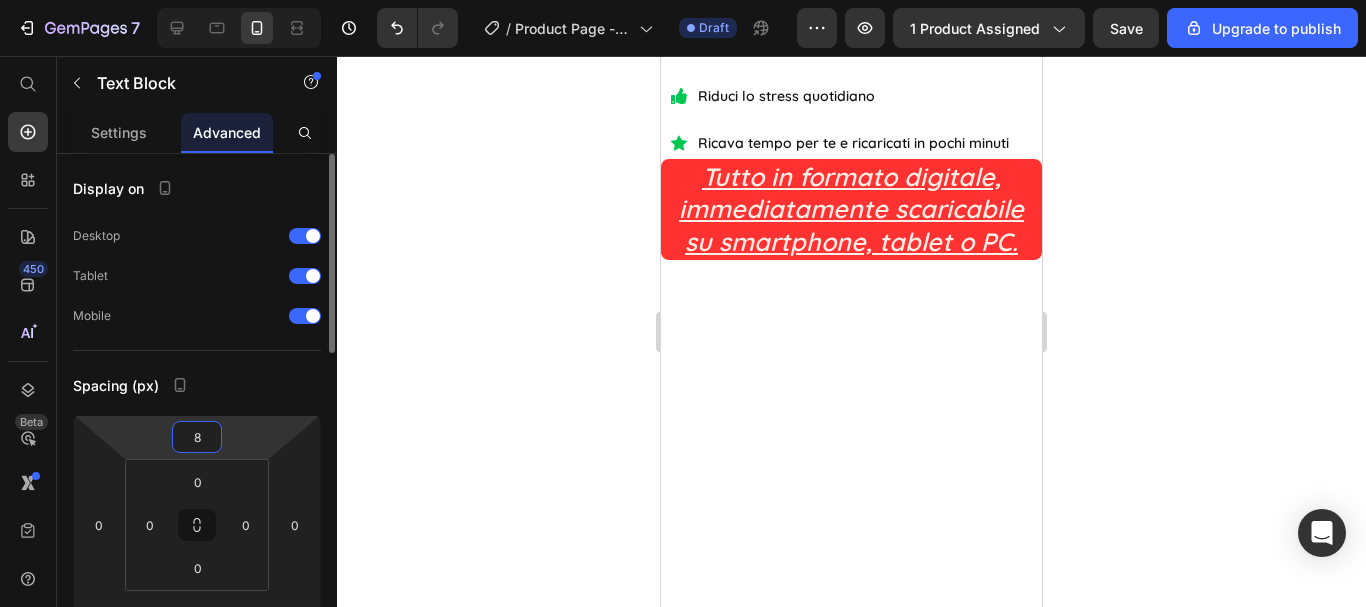 click on "8" at bounding box center (197, 437) 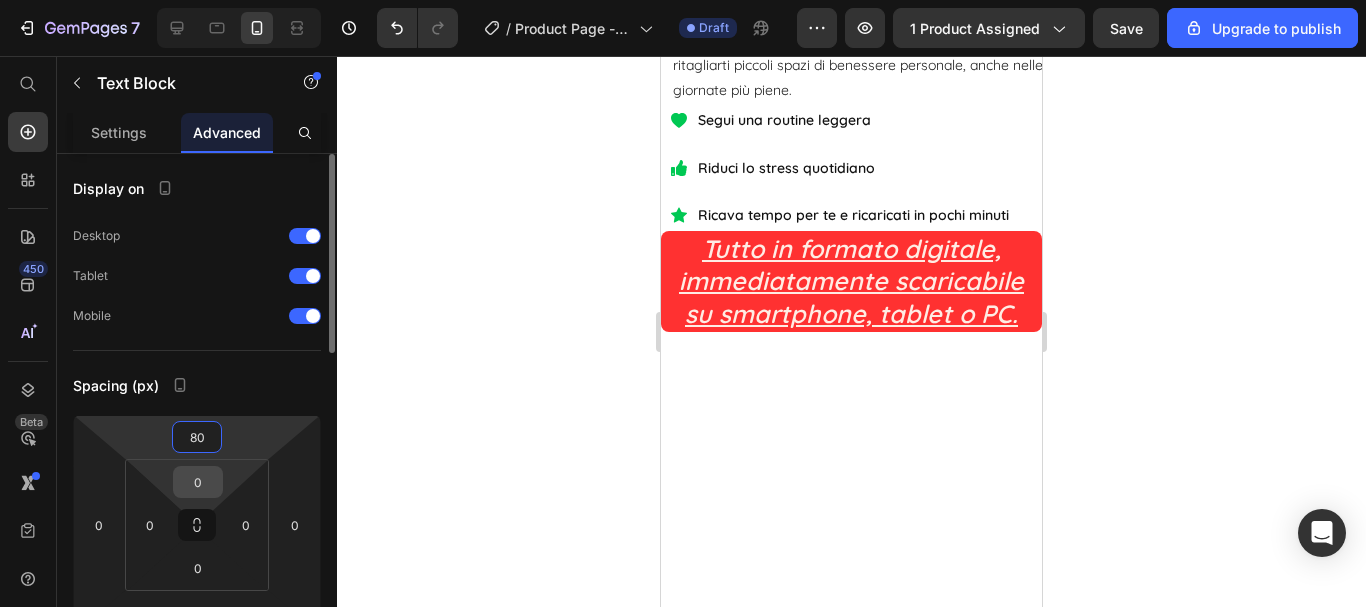 type on "8" 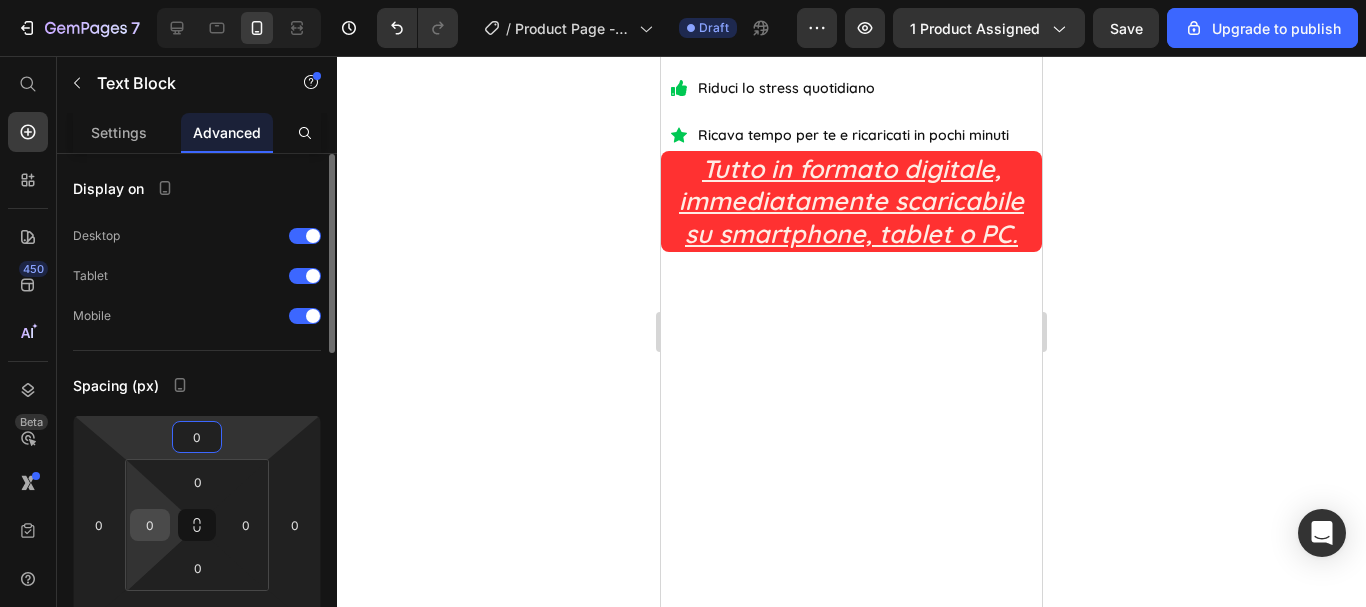 type on "0" 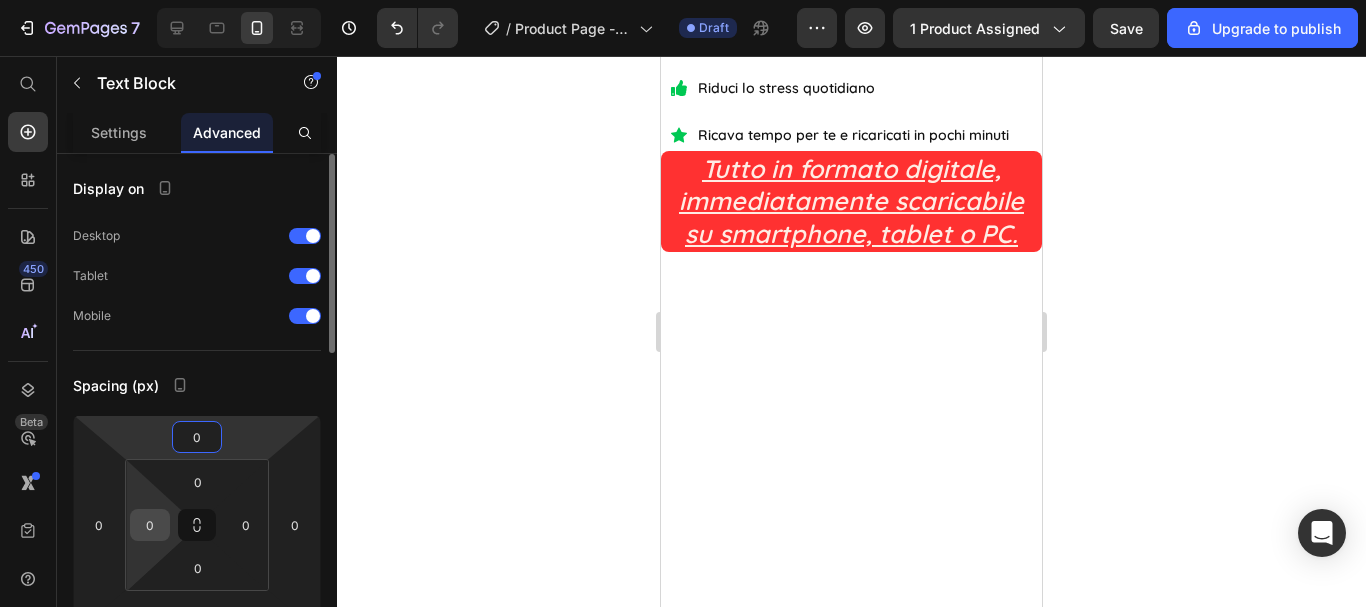 click on "0" at bounding box center (150, 525) 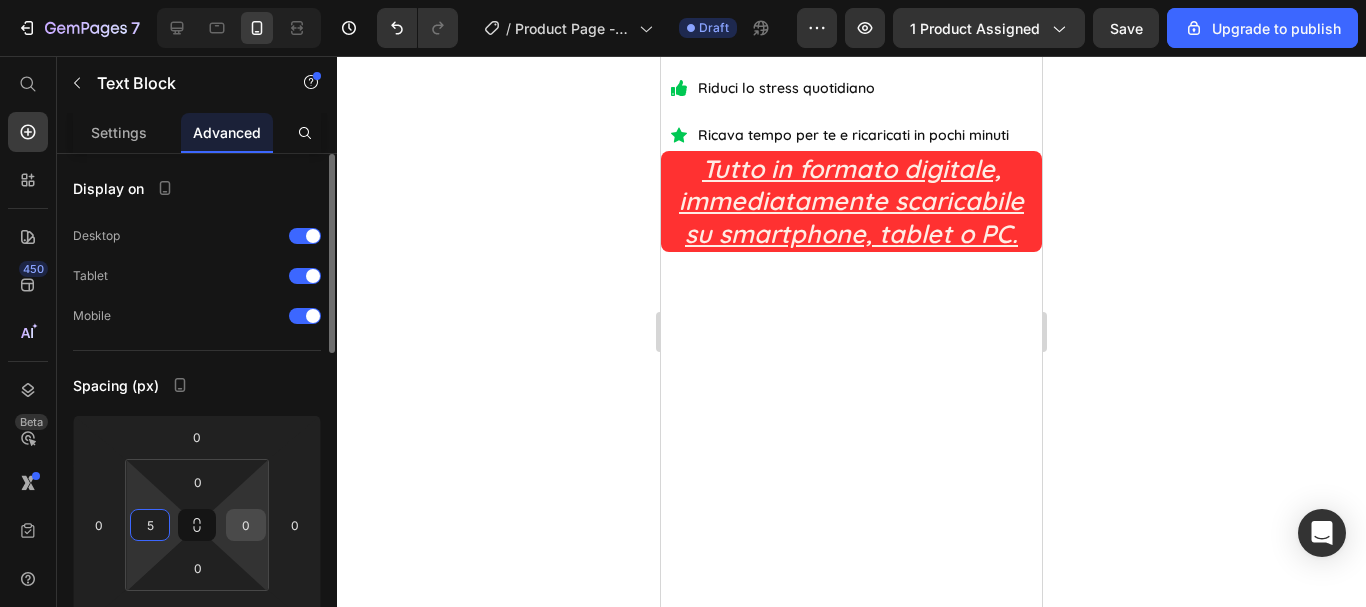 type on "5" 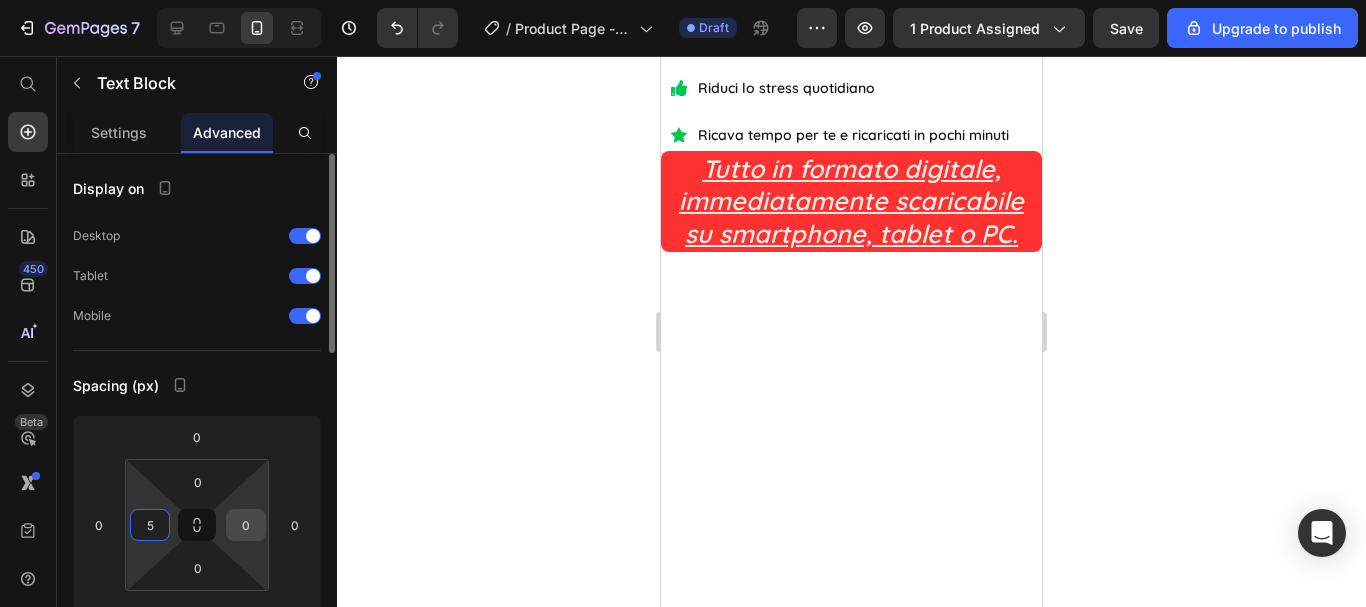 click on "0" at bounding box center (246, 525) 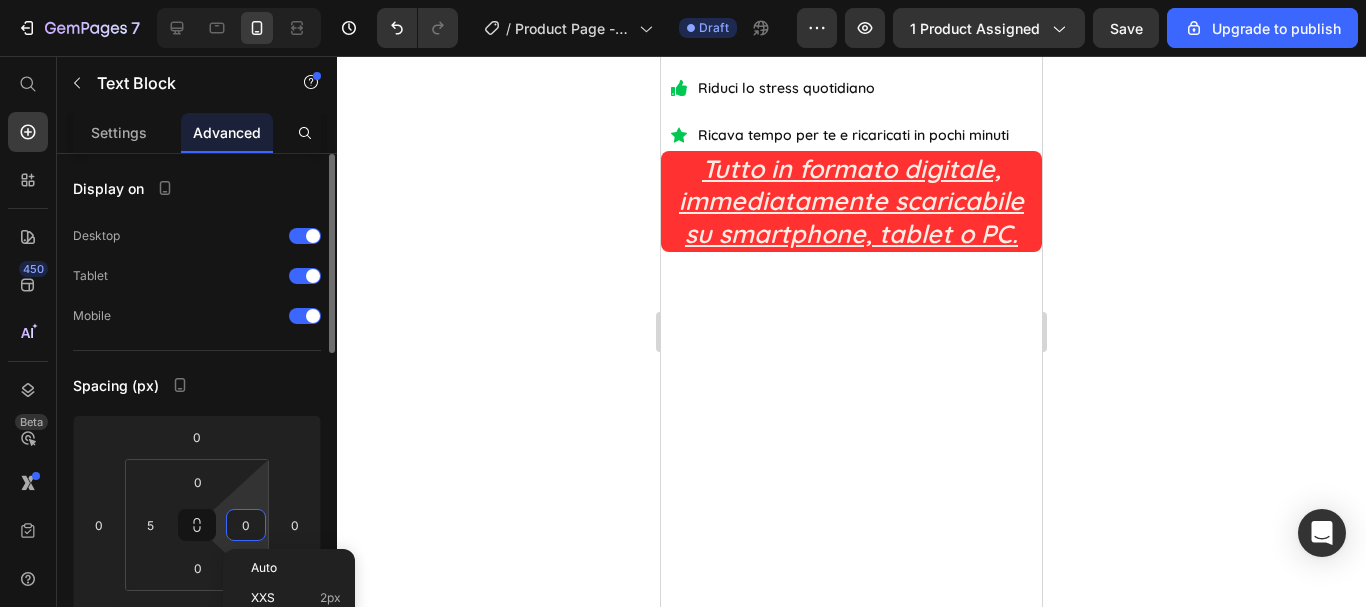 type on "5" 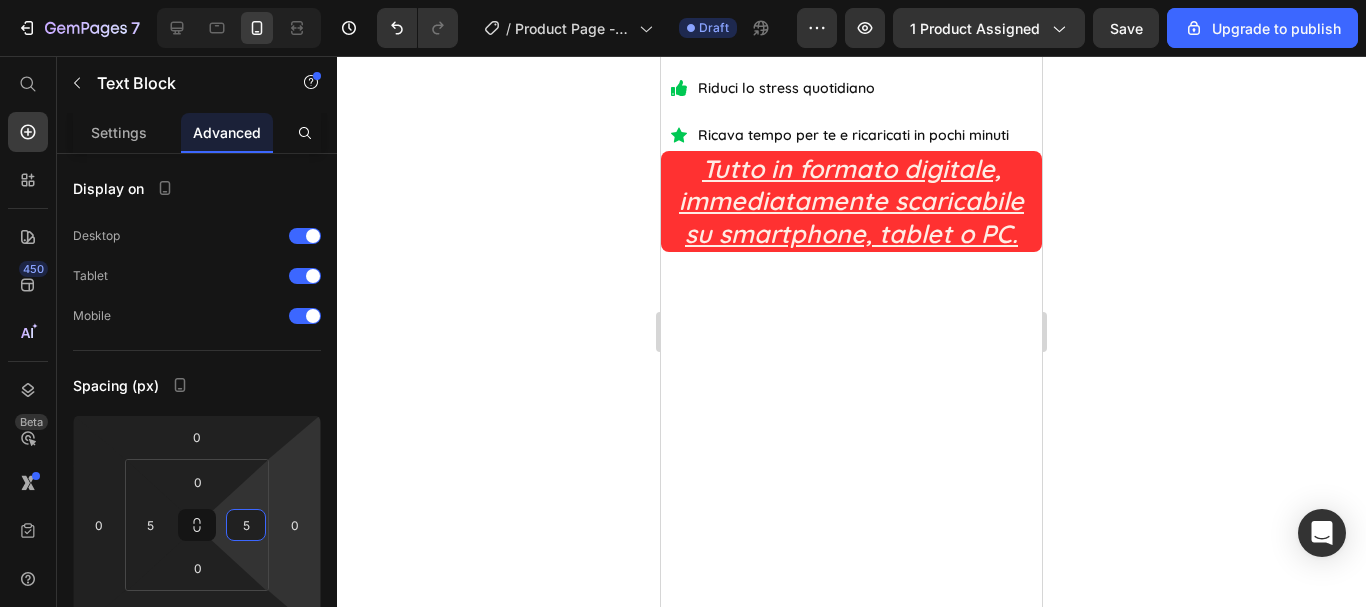 click 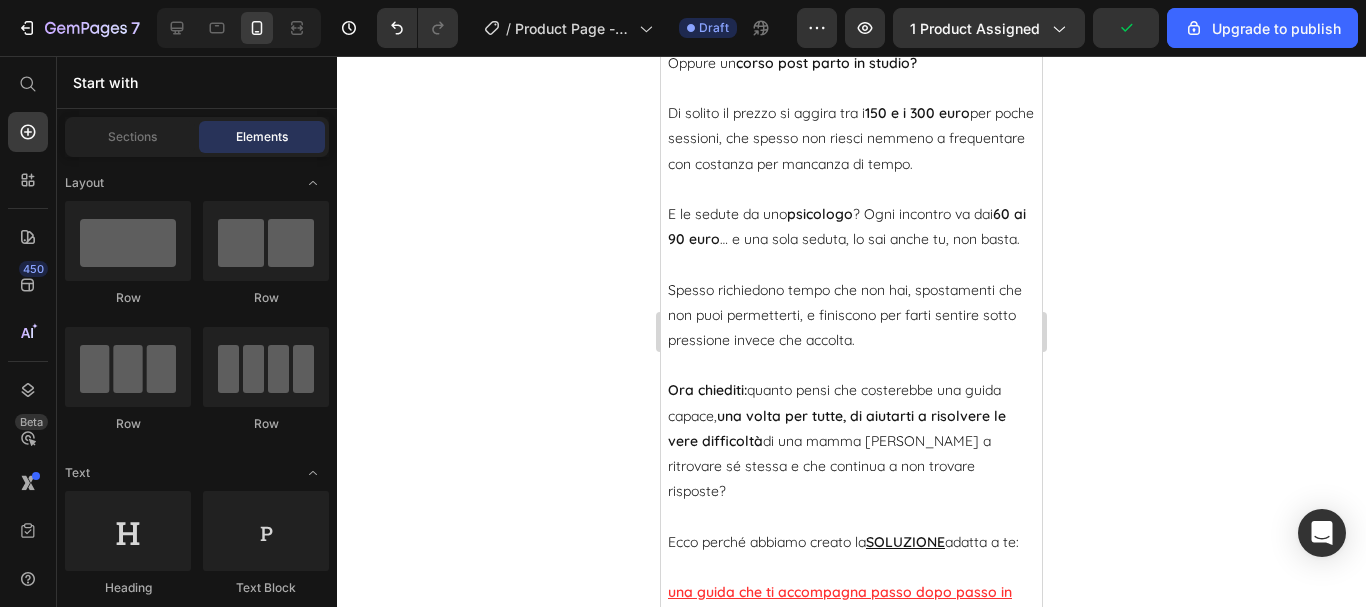 scroll, scrollTop: 9058, scrollLeft: 0, axis: vertical 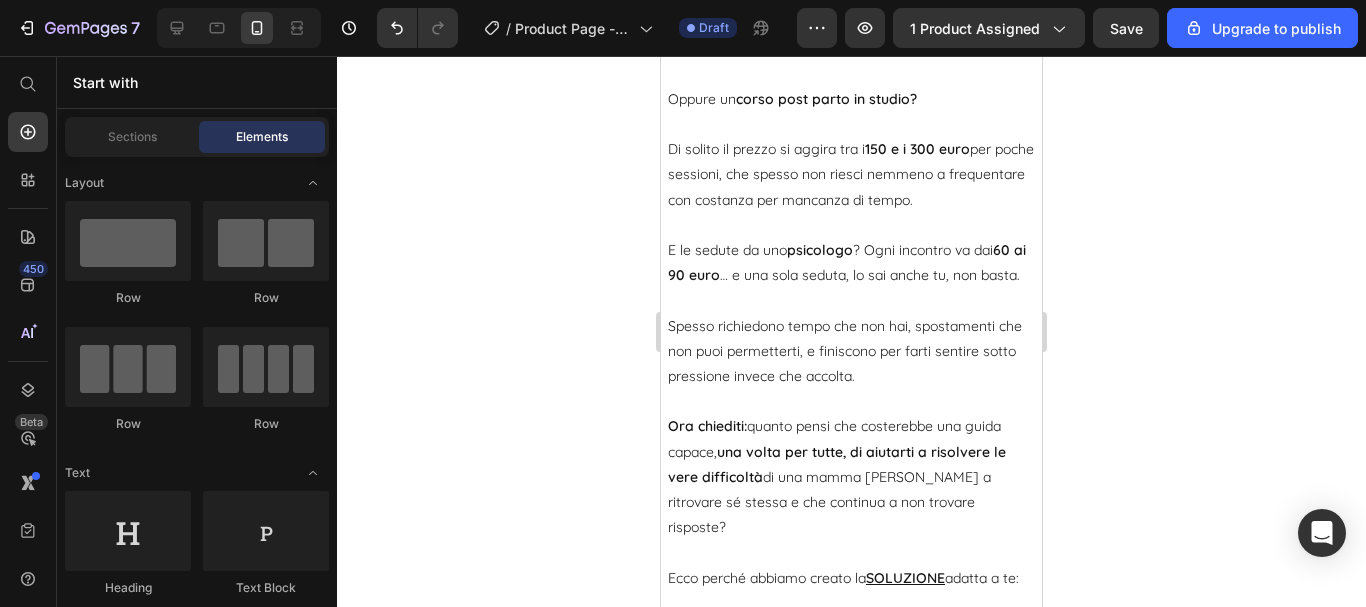 click on "Routine settimanale flessibile pensata per aiutarti a ritagliarti piccoli spazi di benessere personale, anche nelle giornate più piene." at bounding box center [859, -614] 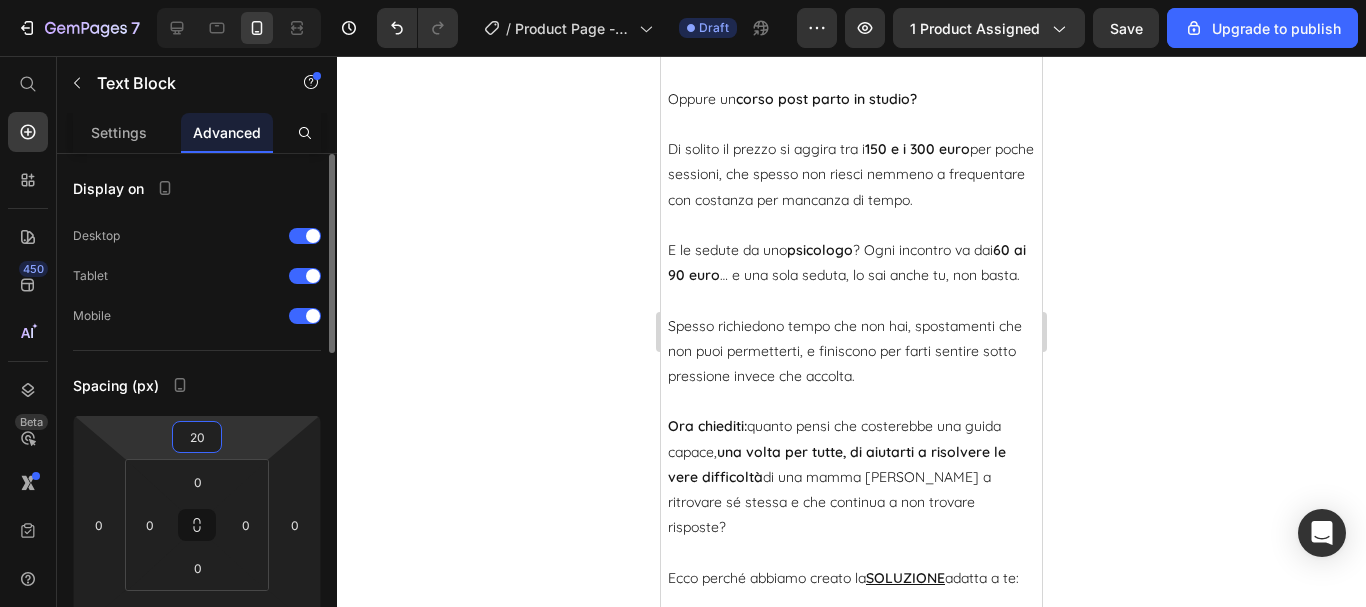 click on "20" at bounding box center (197, 437) 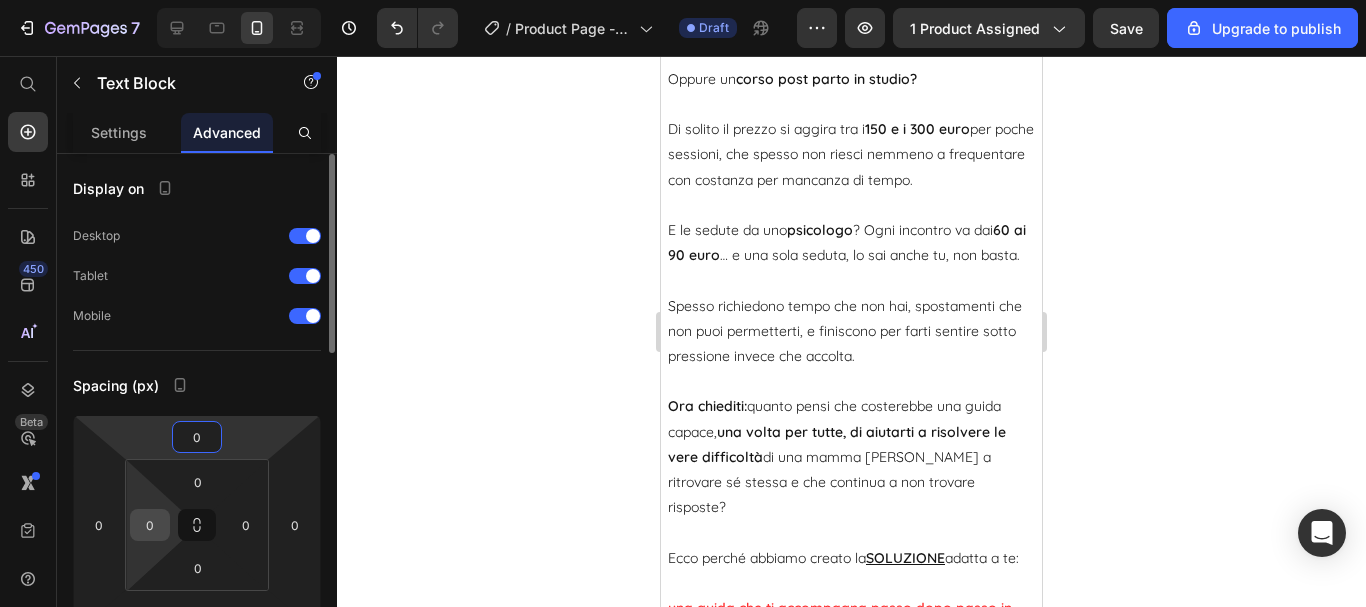 type on "0" 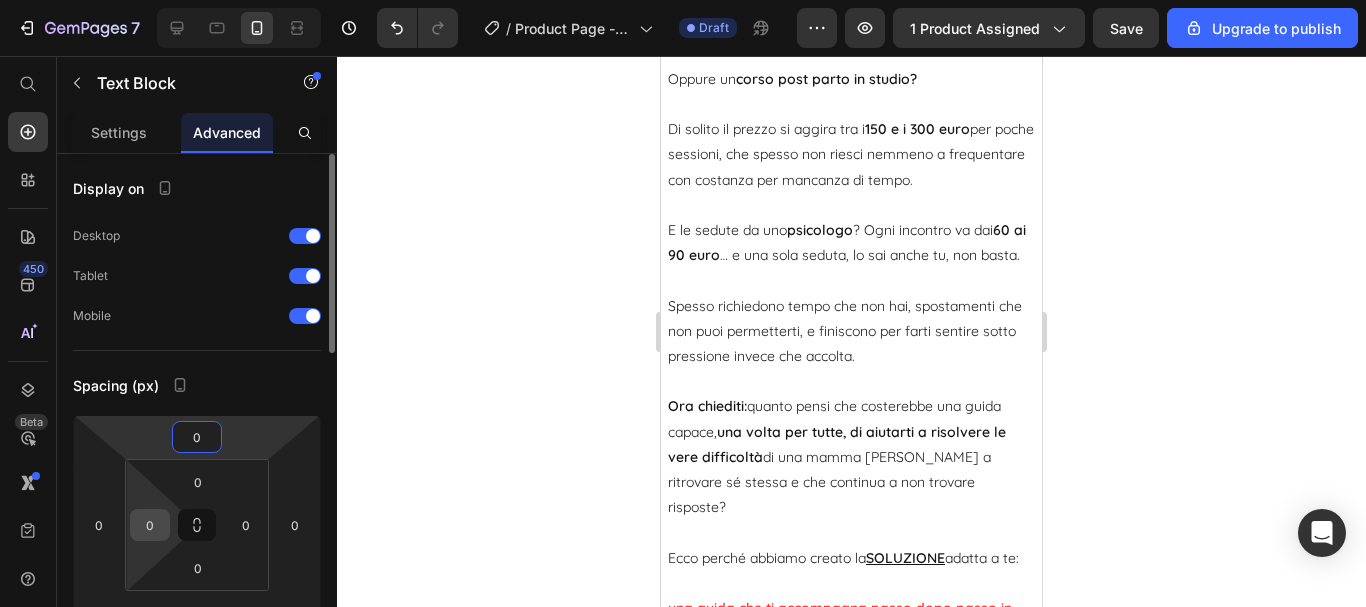 click on "0" at bounding box center [150, 525] 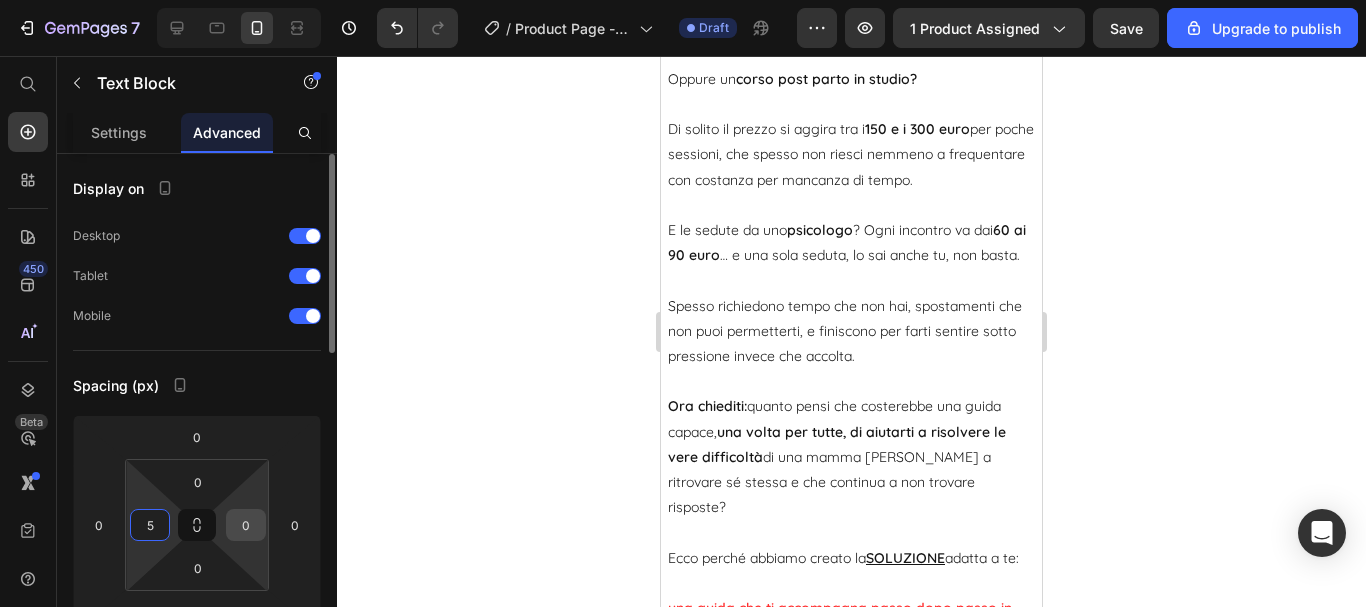 type on "5" 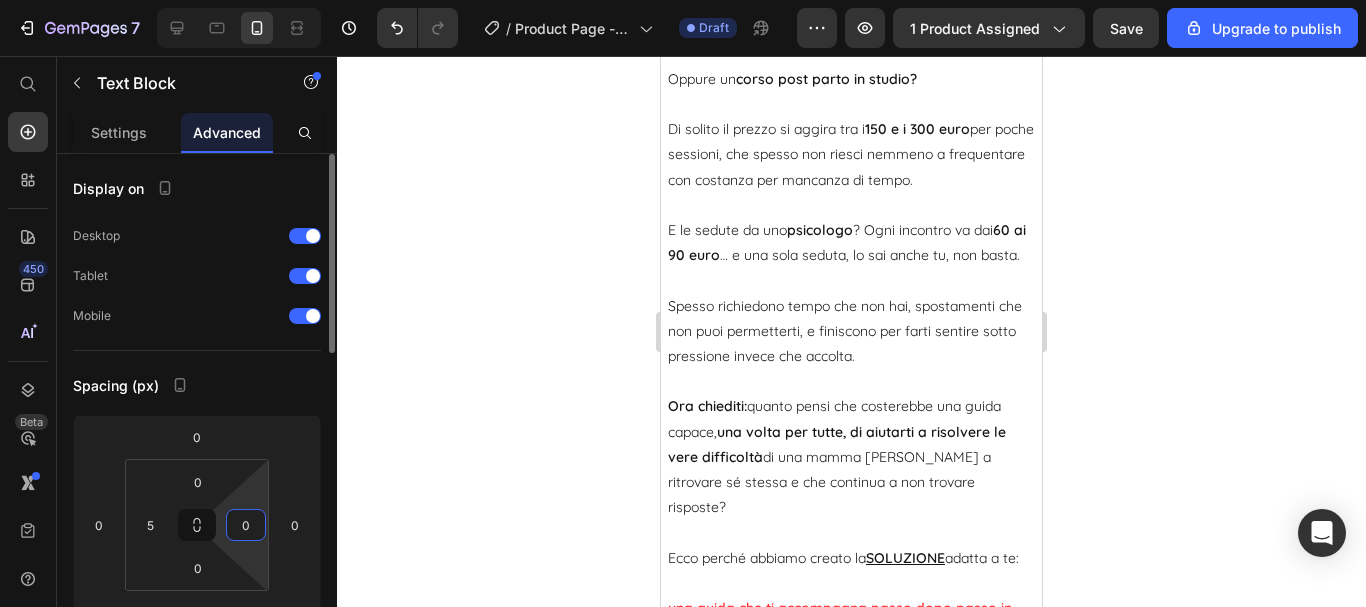click on "0" at bounding box center (246, 525) 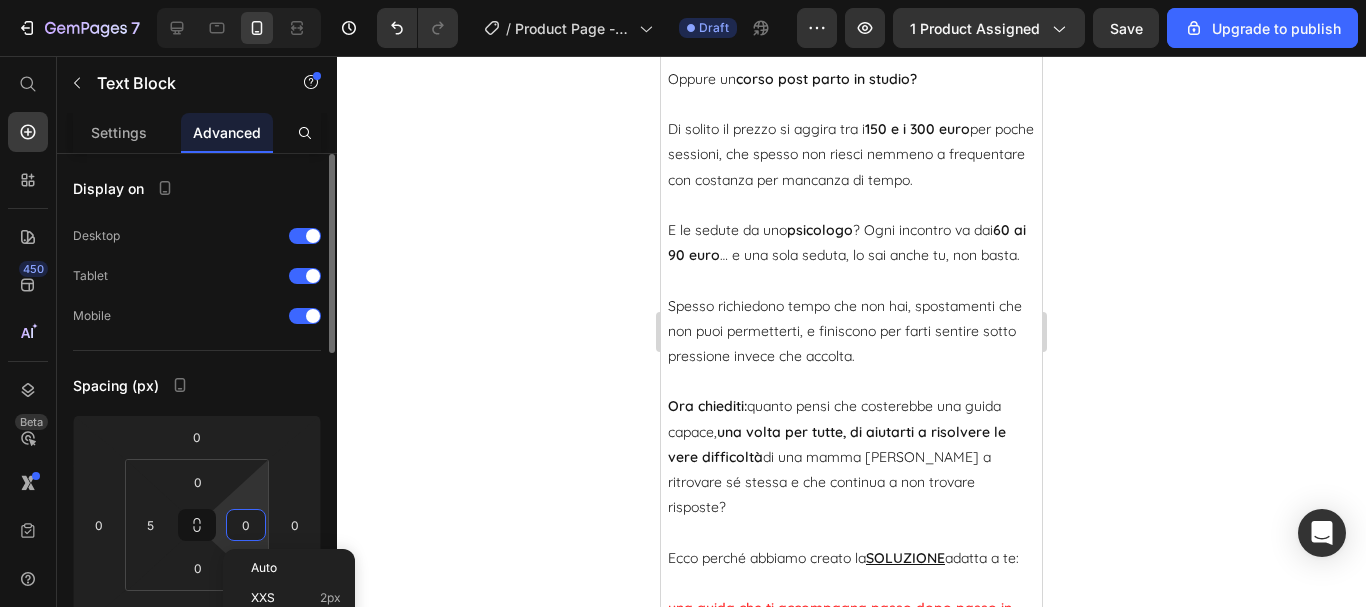 type on "5" 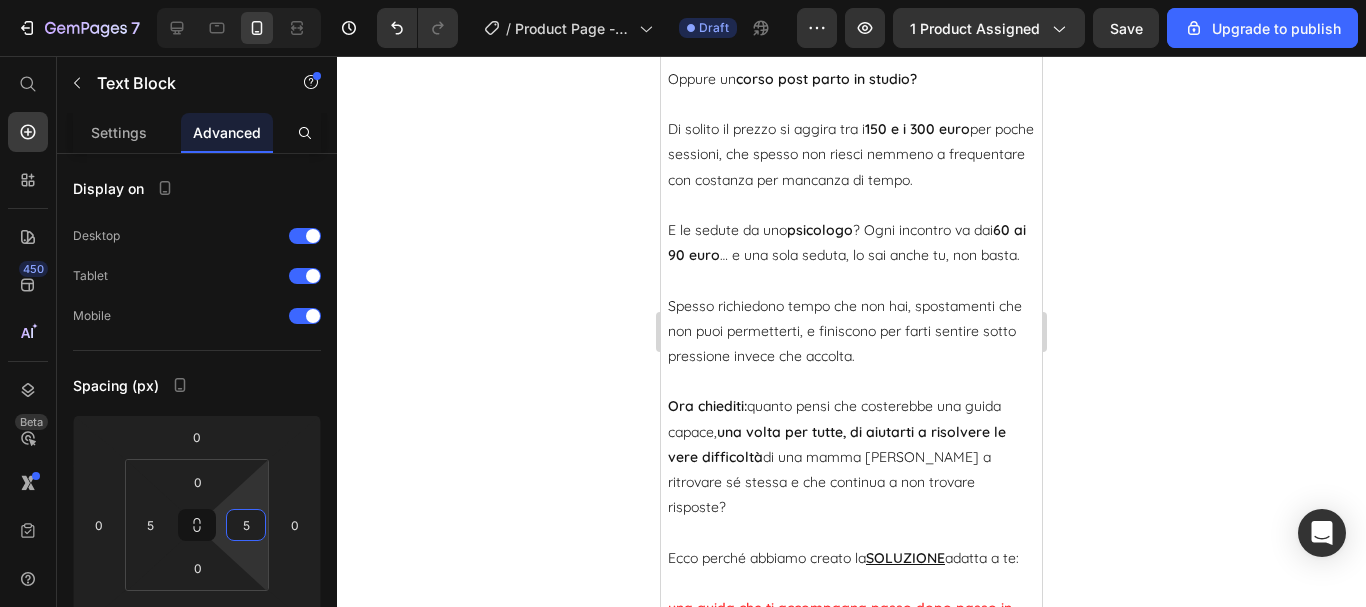 click on "Tutto in formato digitale, immediatamente scaricabile su smartphone, tablet o PC." at bounding box center [851, -418] 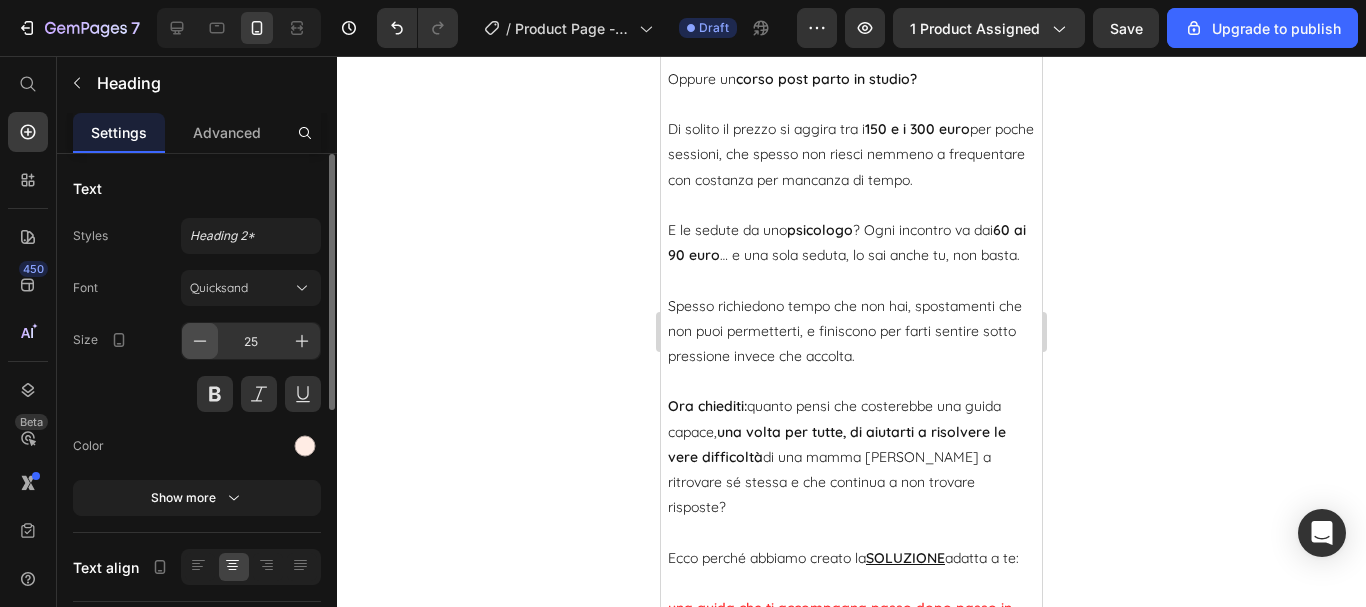 click 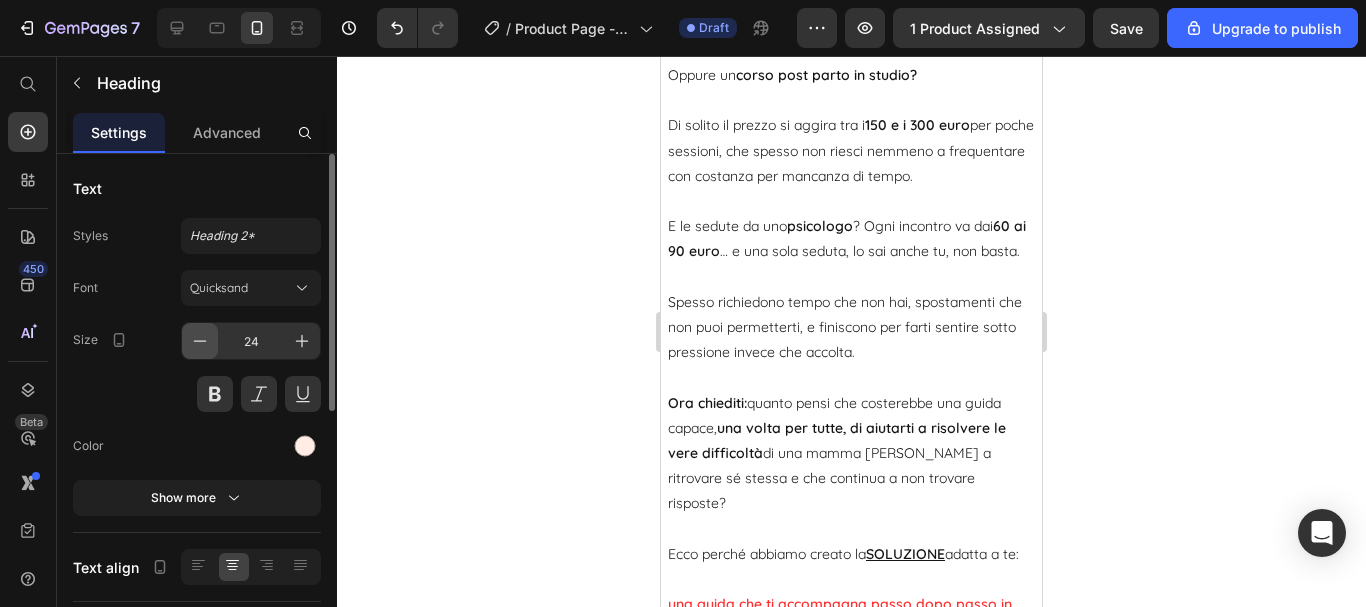 click 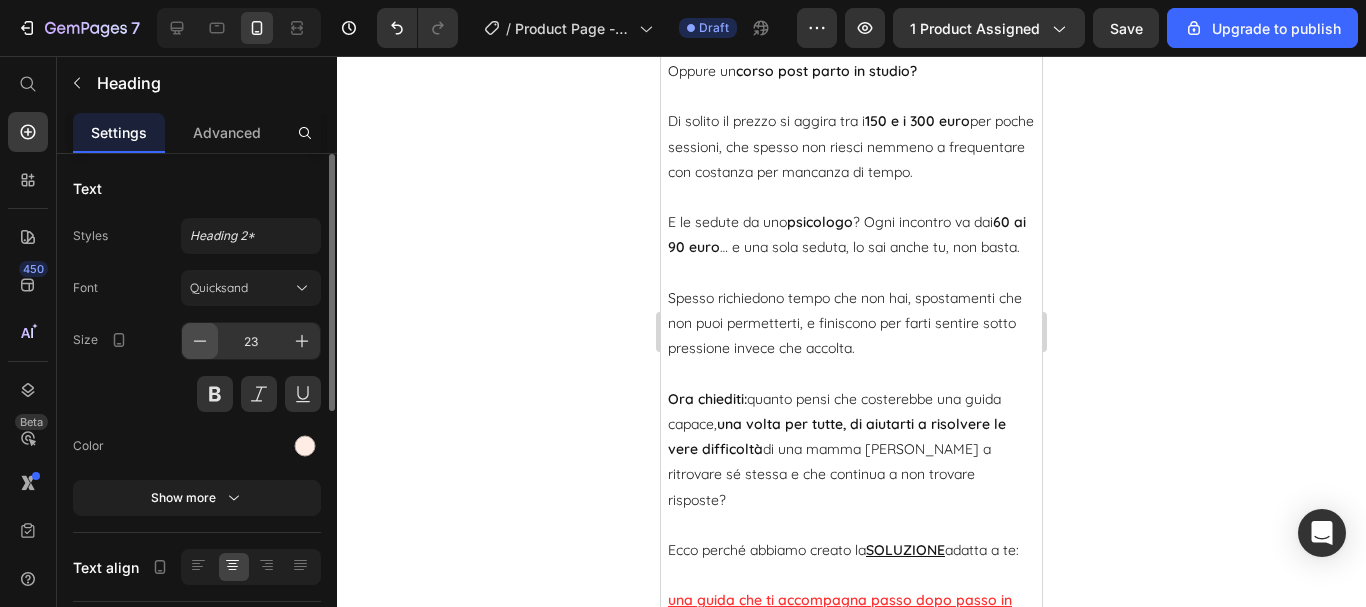 click 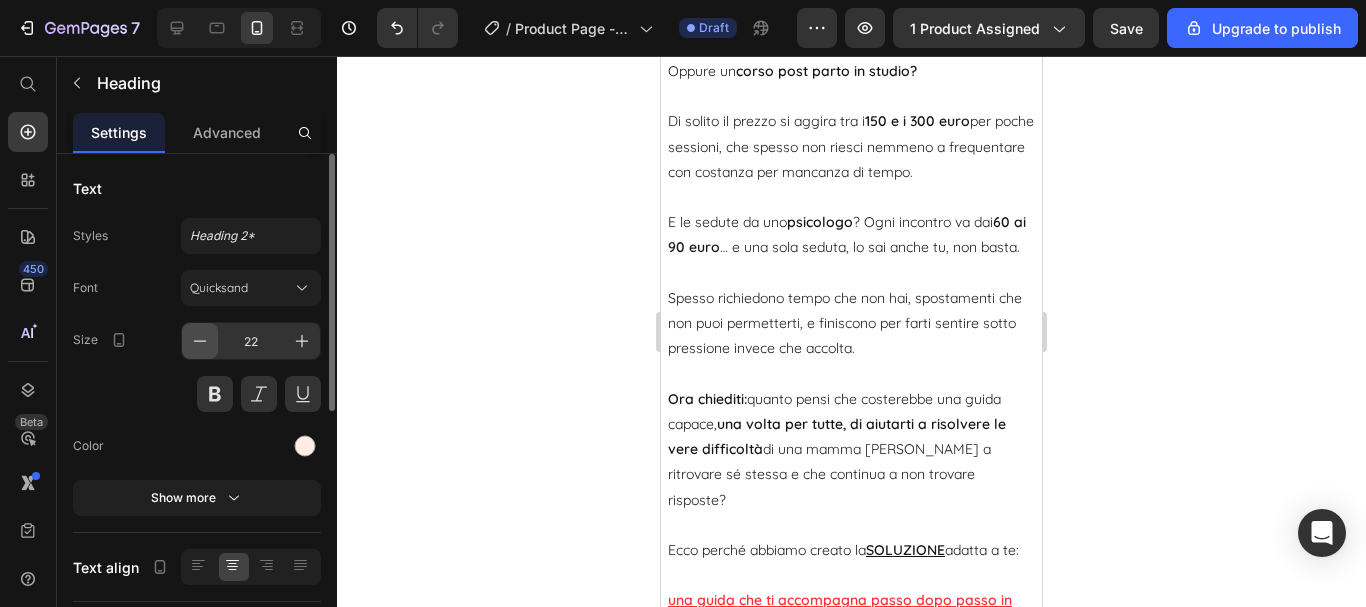 click 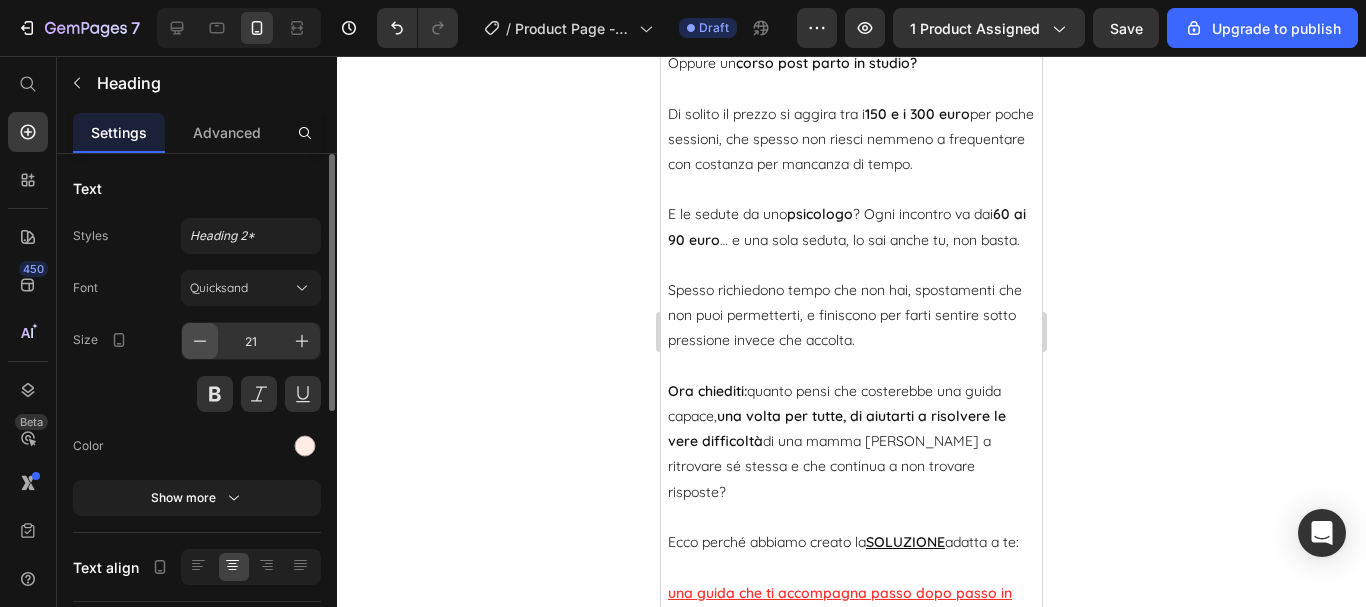 click 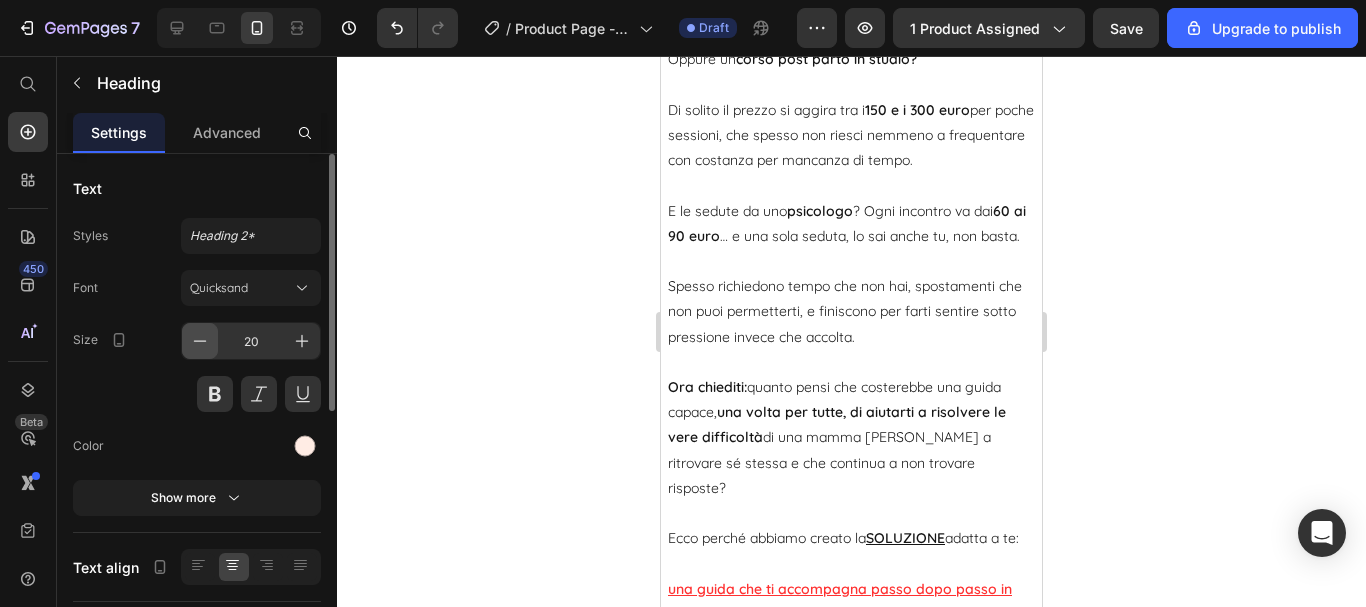 click 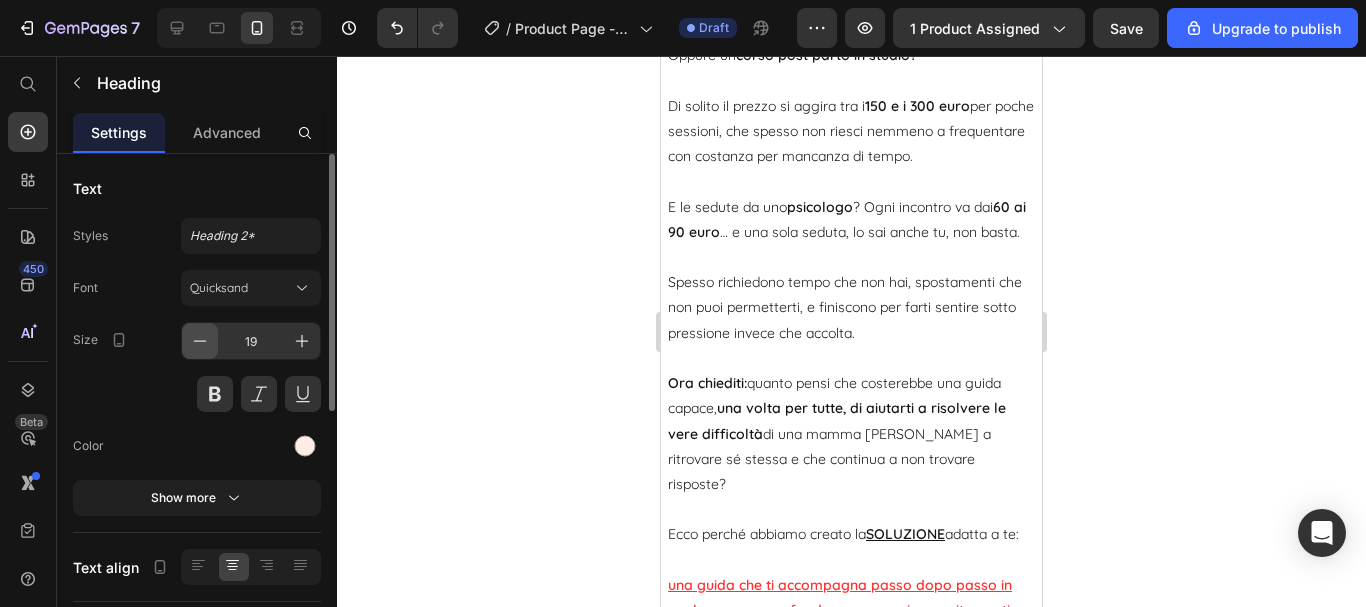 click 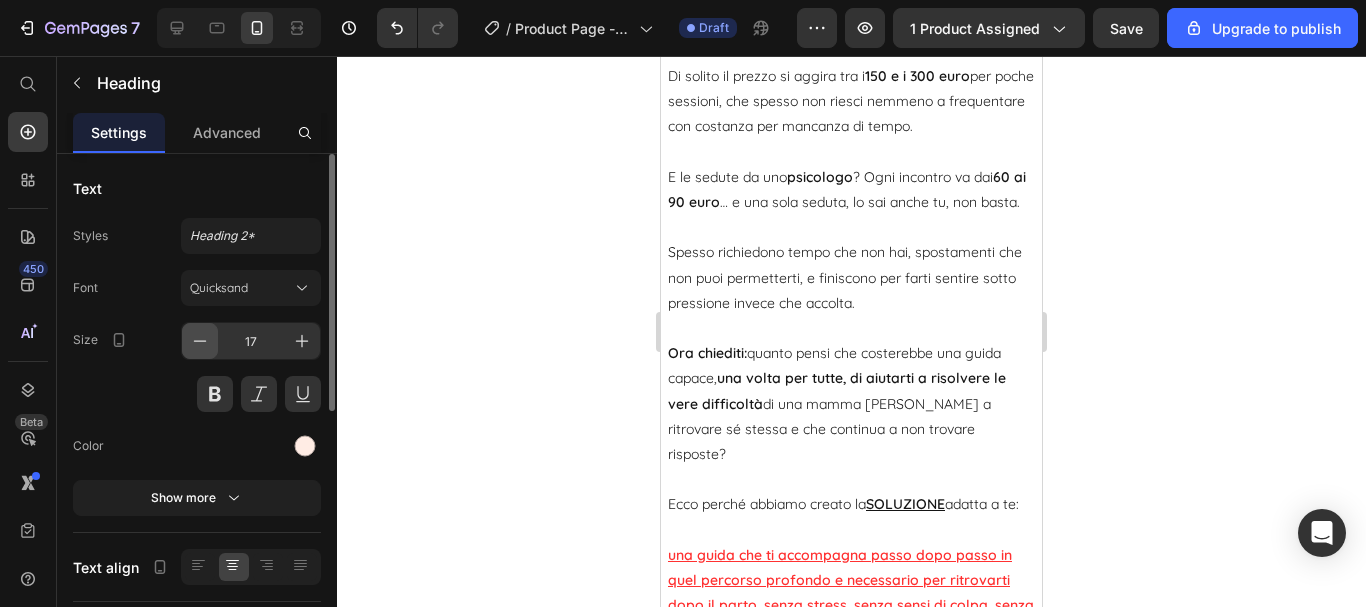 click 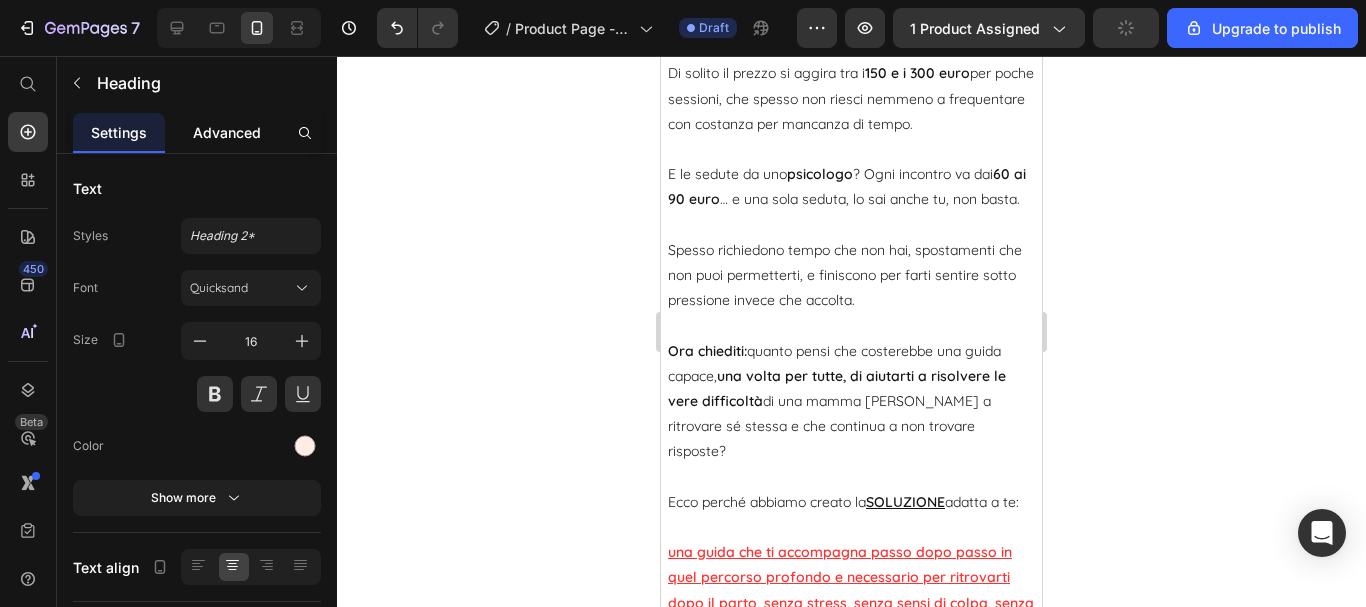 click on "Advanced" 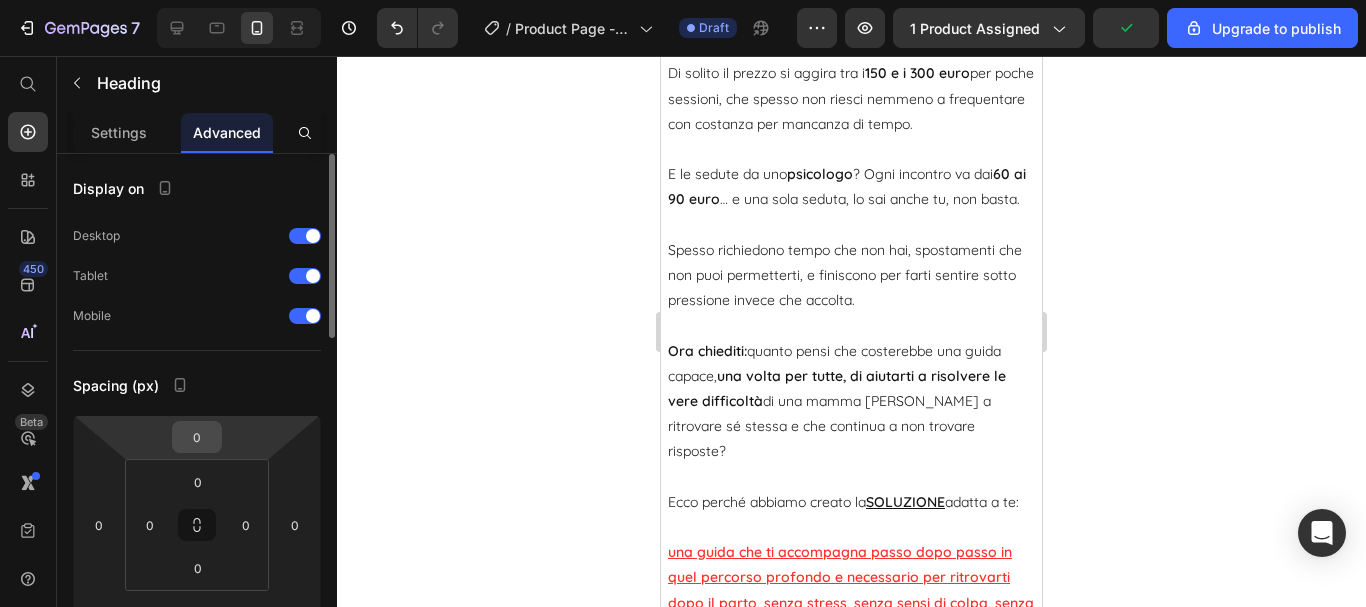 click on "0" at bounding box center [197, 437] 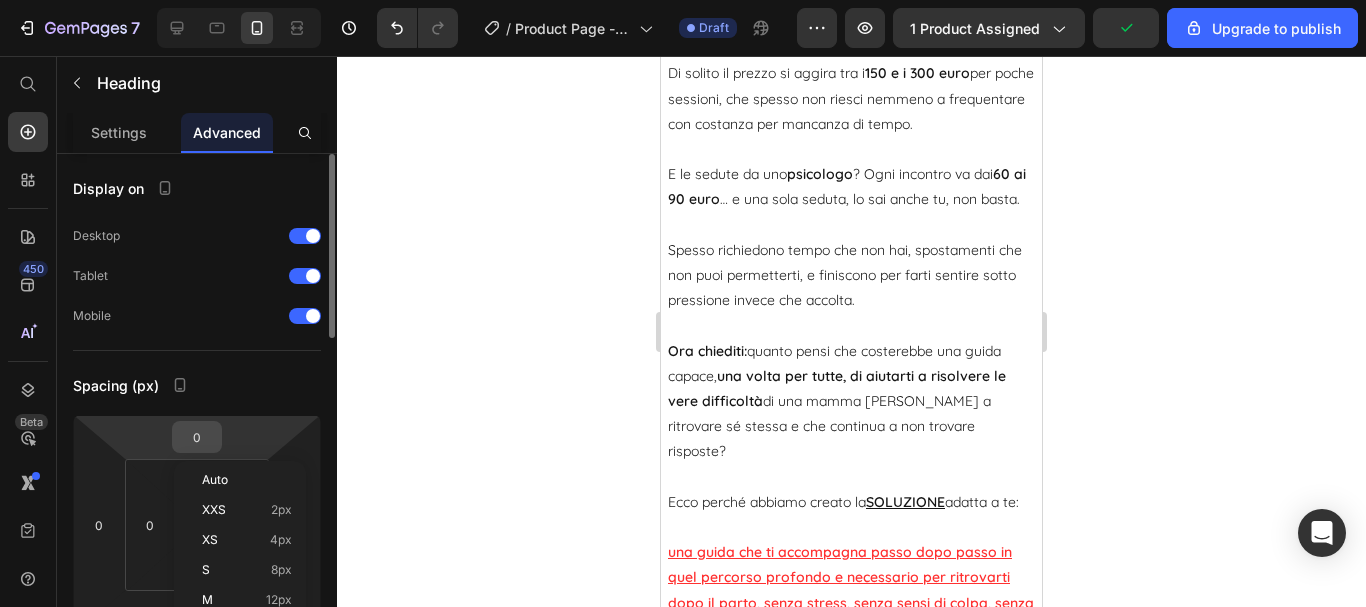 click on "0" at bounding box center (197, 437) 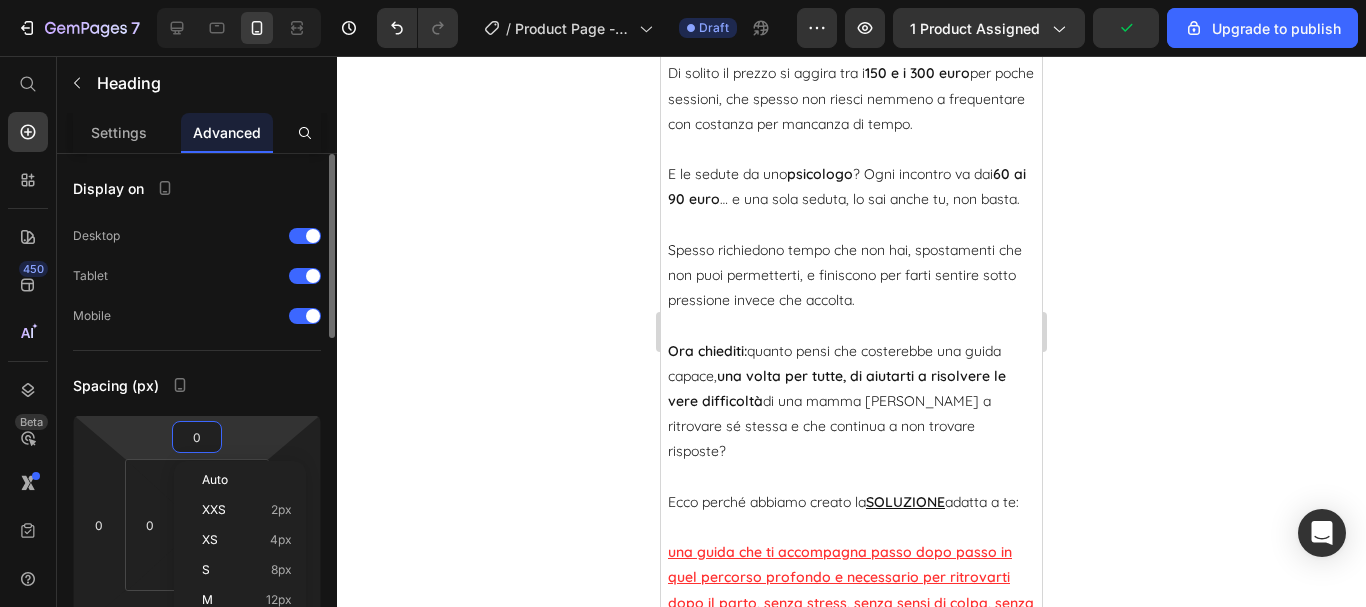 type on "5" 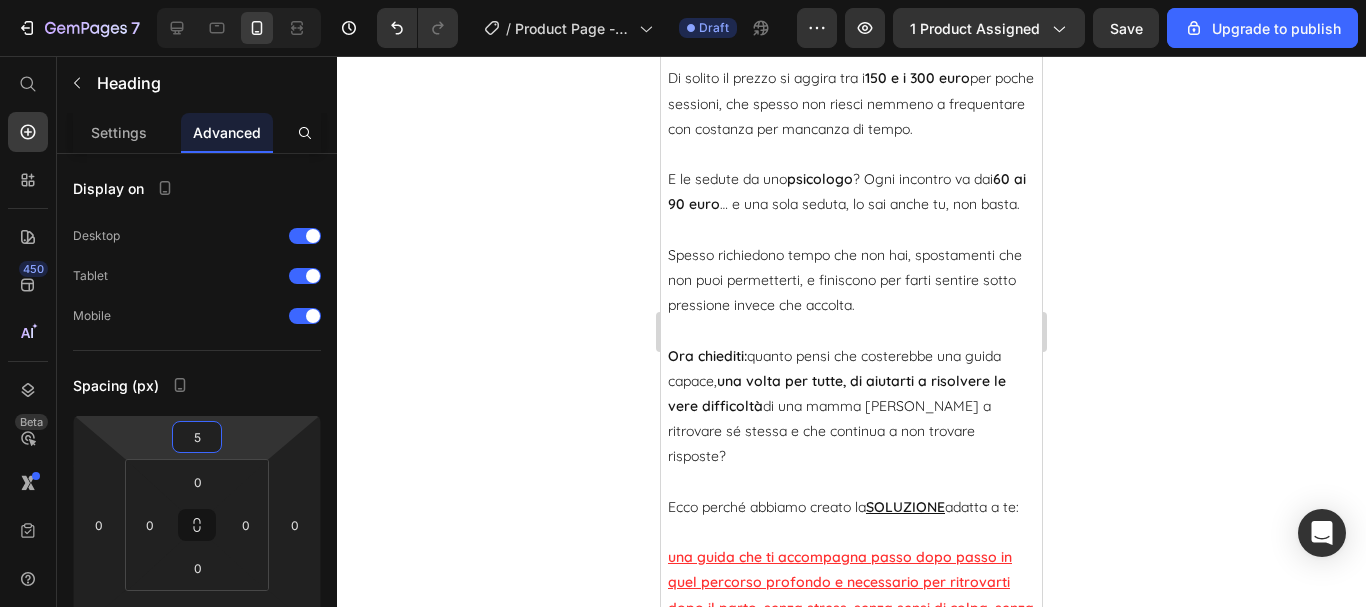 click 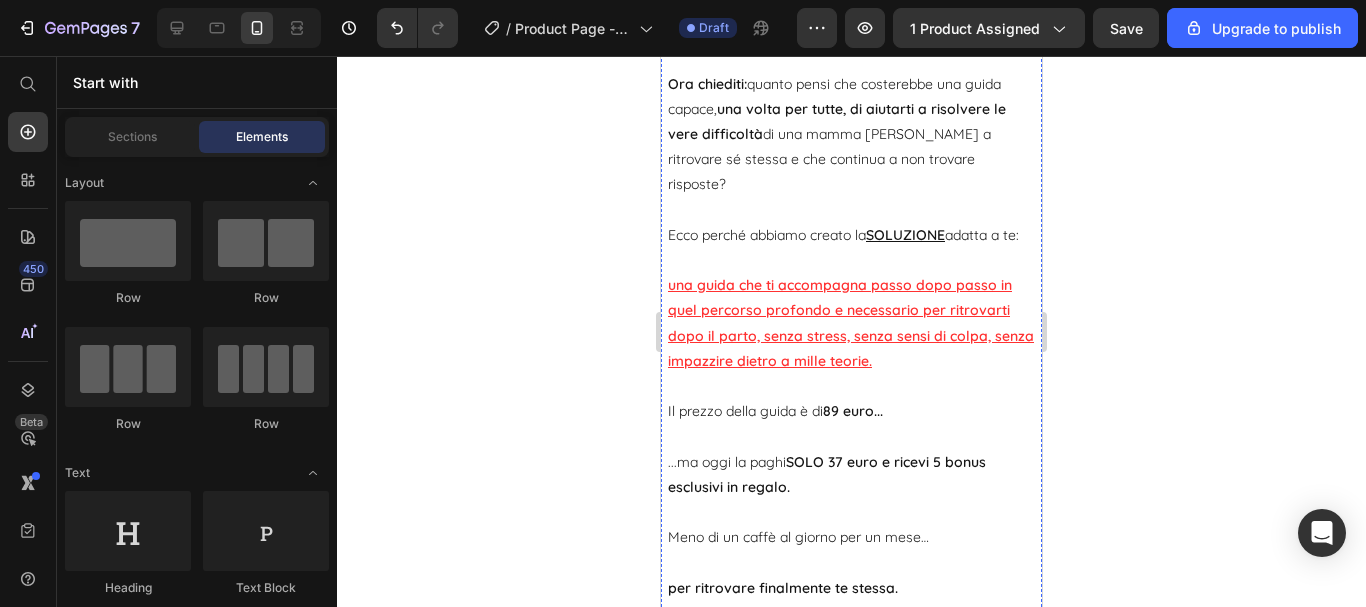 scroll, scrollTop: 9358, scrollLeft: 0, axis: vertical 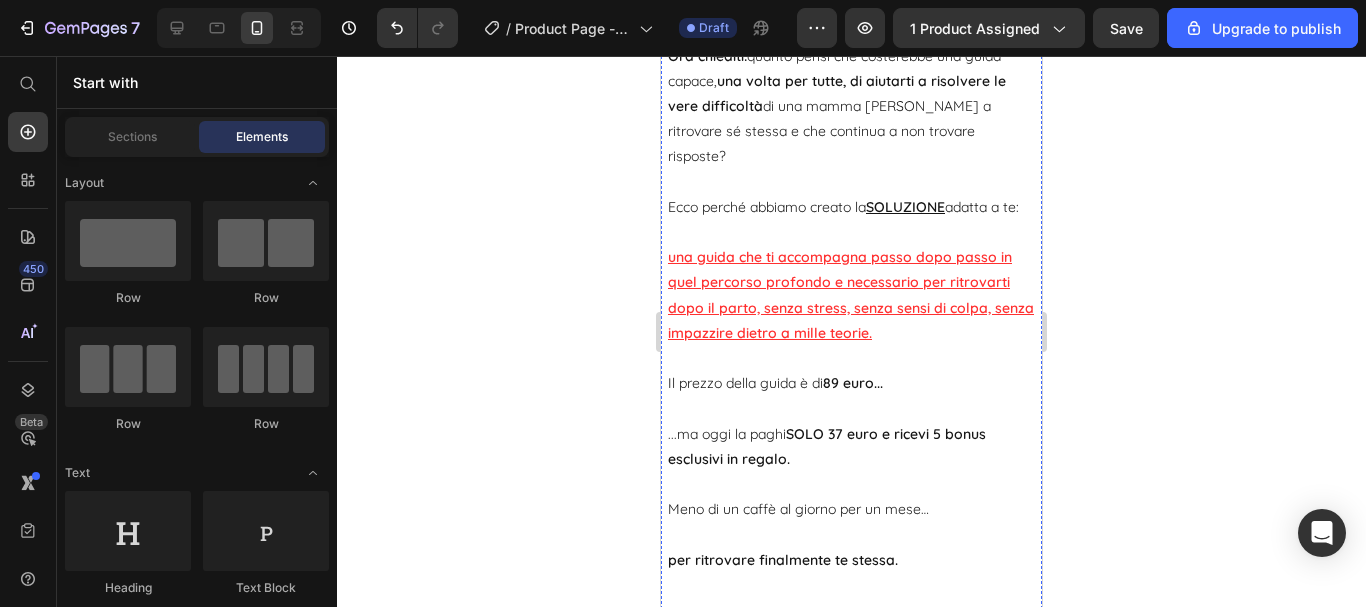 click on "Hai in mente che valore possono avere queste informazioni?" at bounding box center [851, -566] 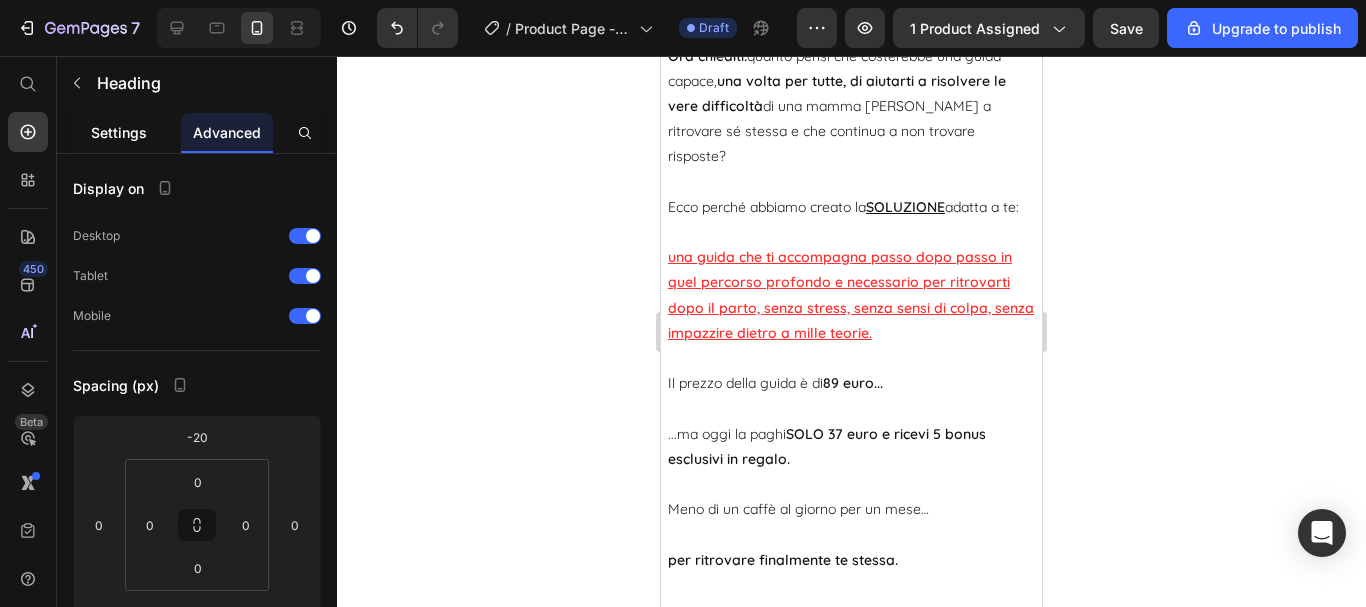 click on "Settings" 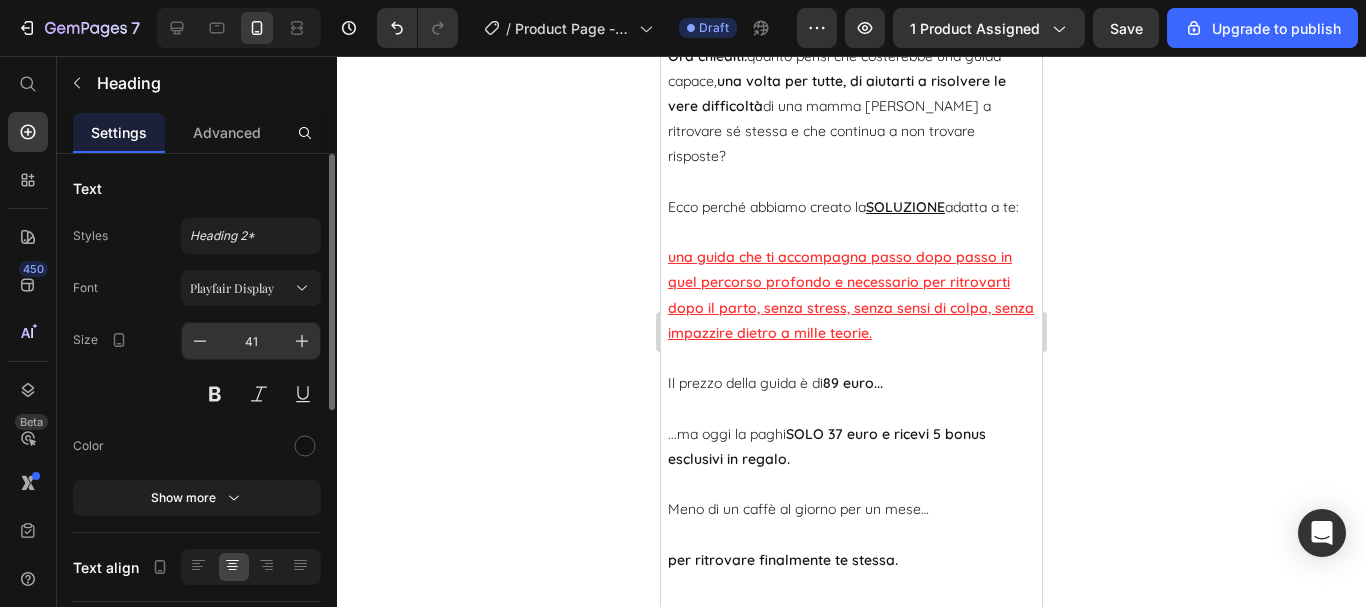click on "41" at bounding box center [251, 341] 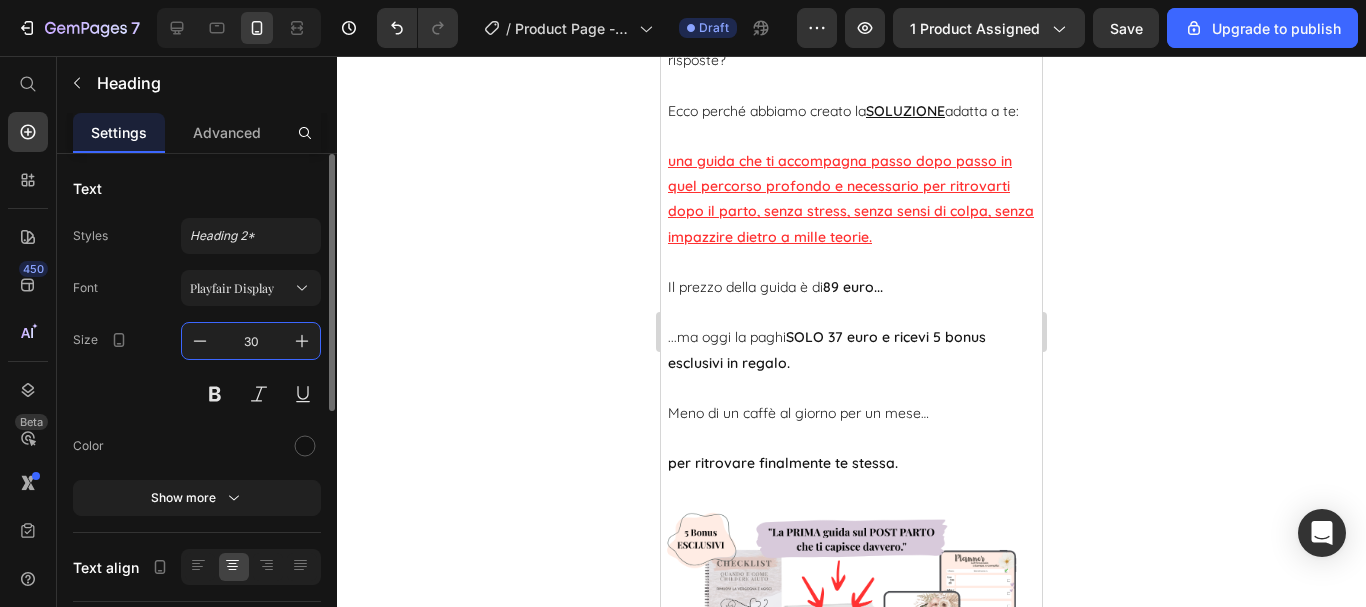 type on "3" 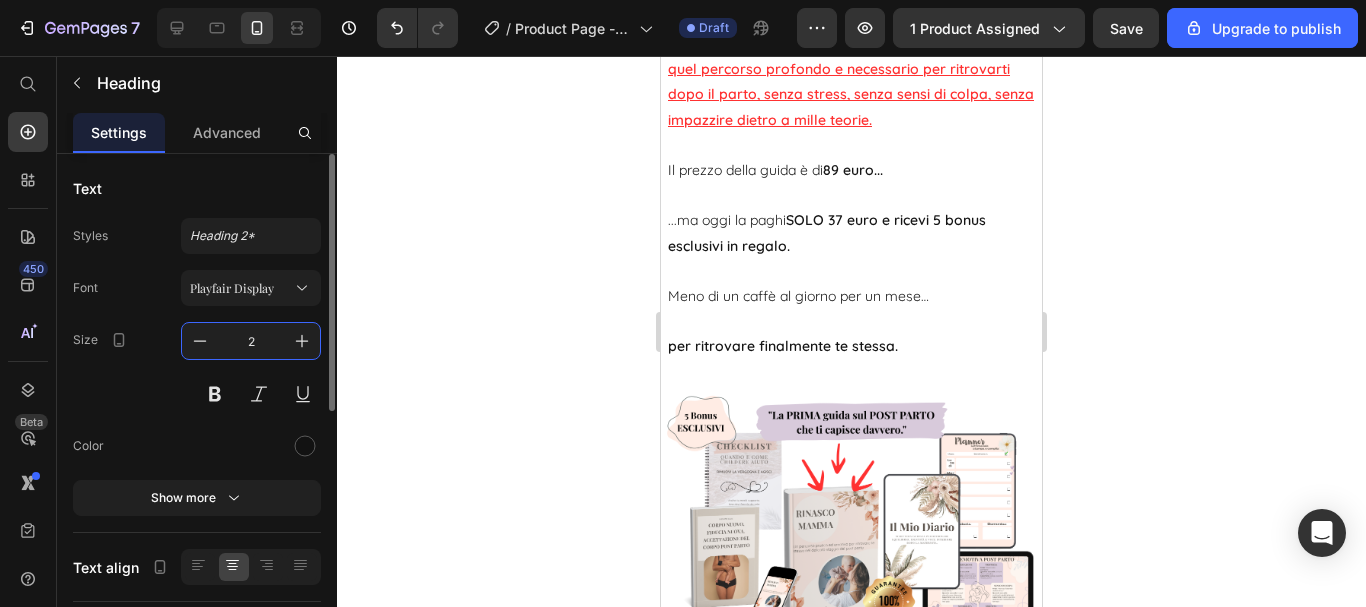 type on "28" 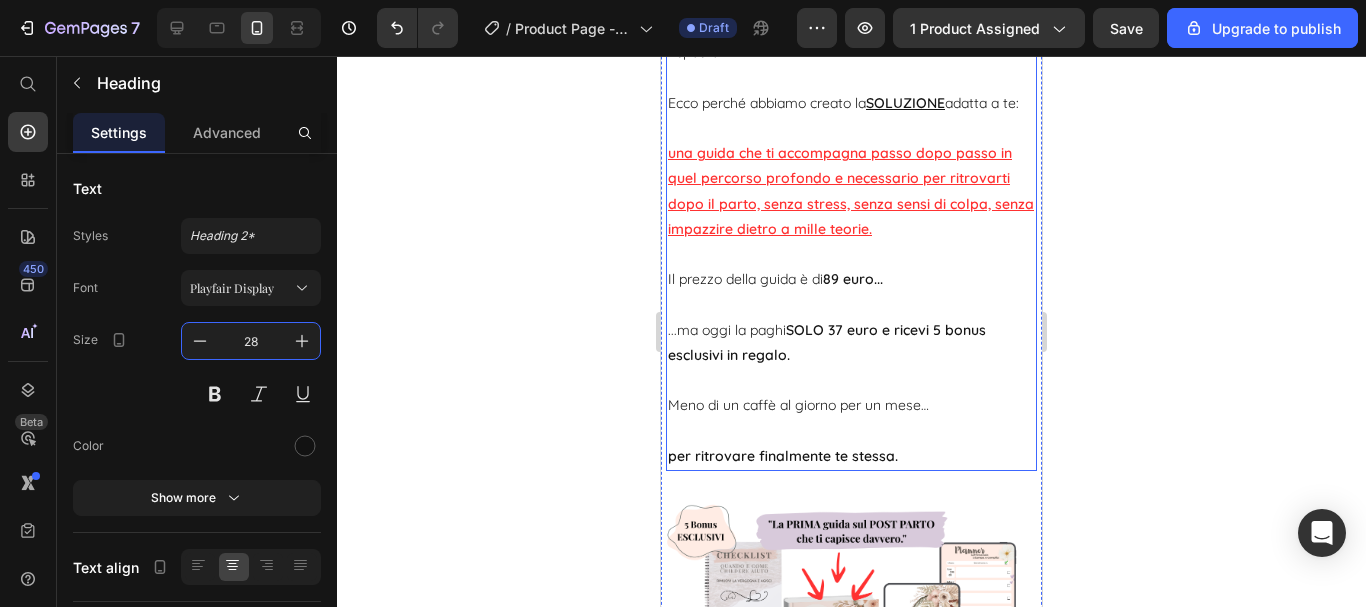 click on "Almeno  200 o 400 euro … e spesso non risolve davvero le difficoltà quotidiane." at bounding box center (851, -451) 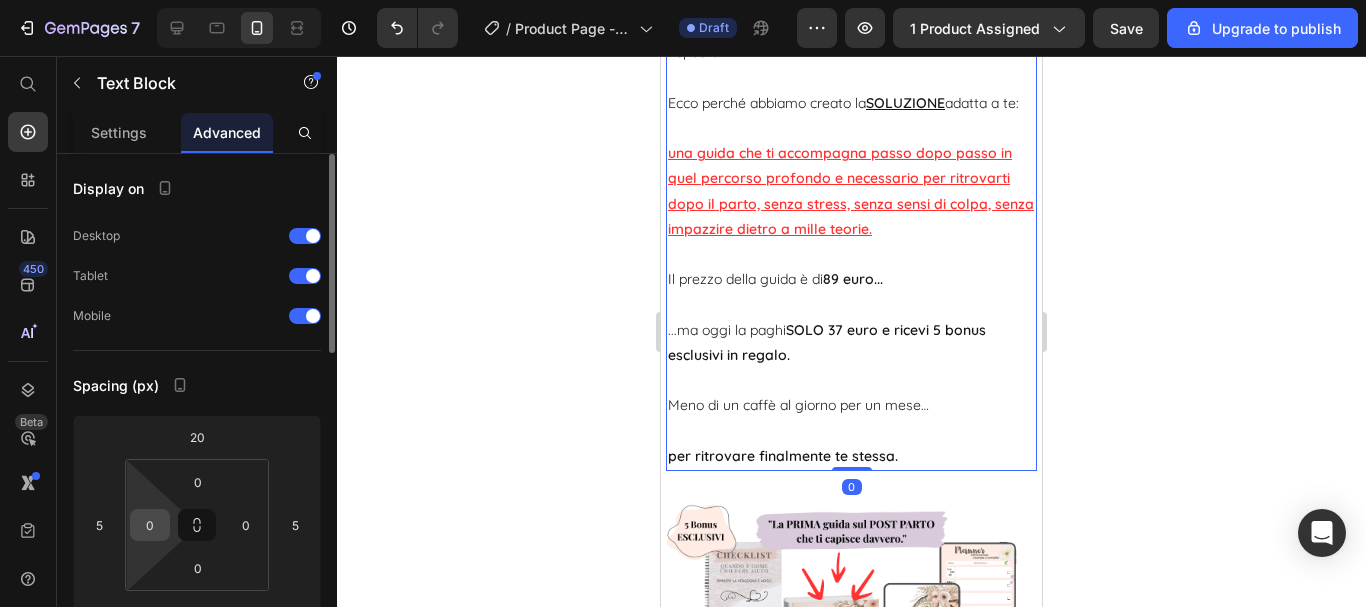 click on "0" at bounding box center (150, 525) 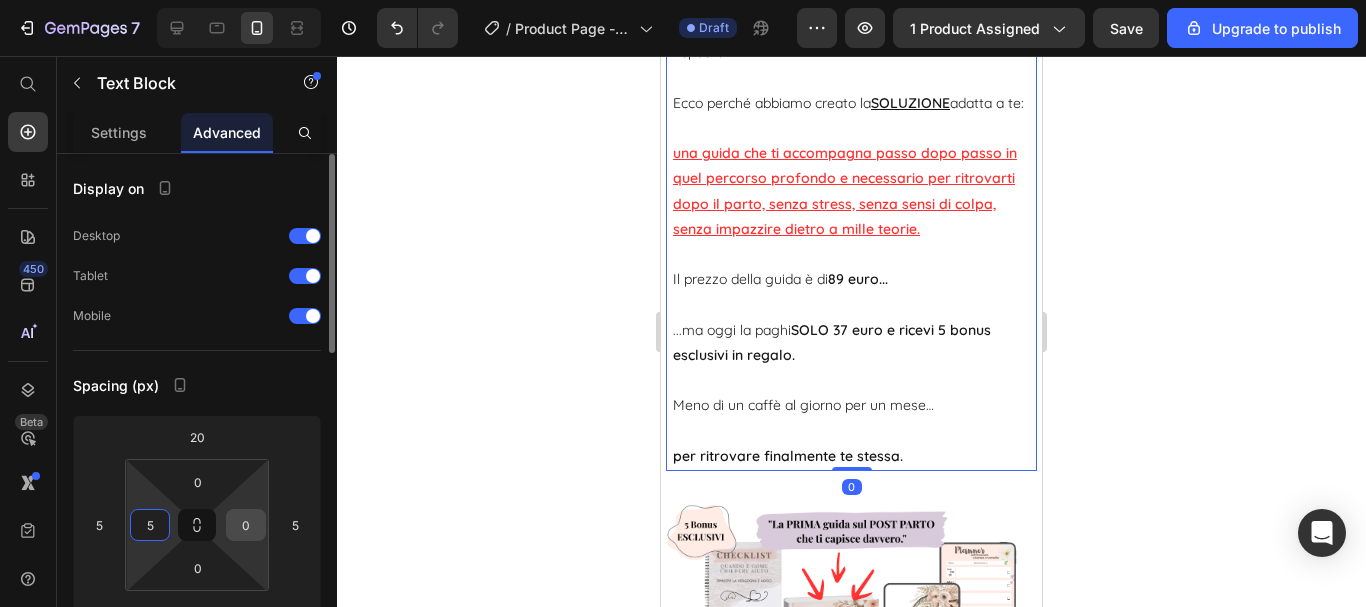type on "5" 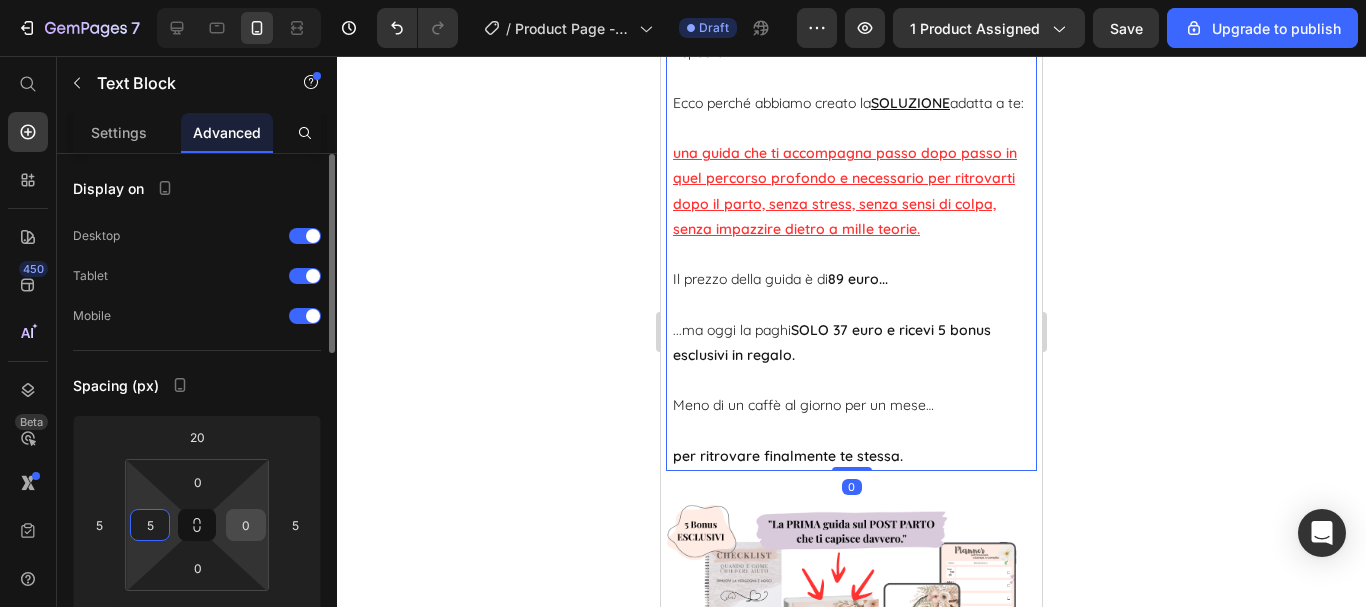 click on "0" at bounding box center [246, 525] 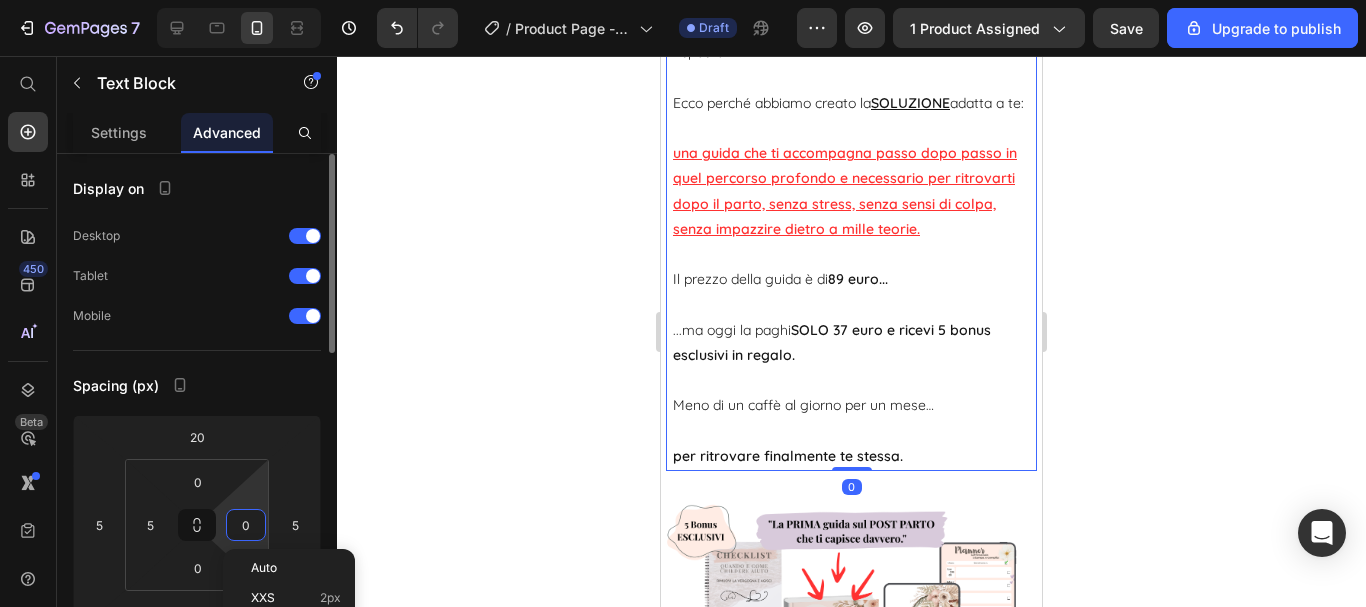 type on "5" 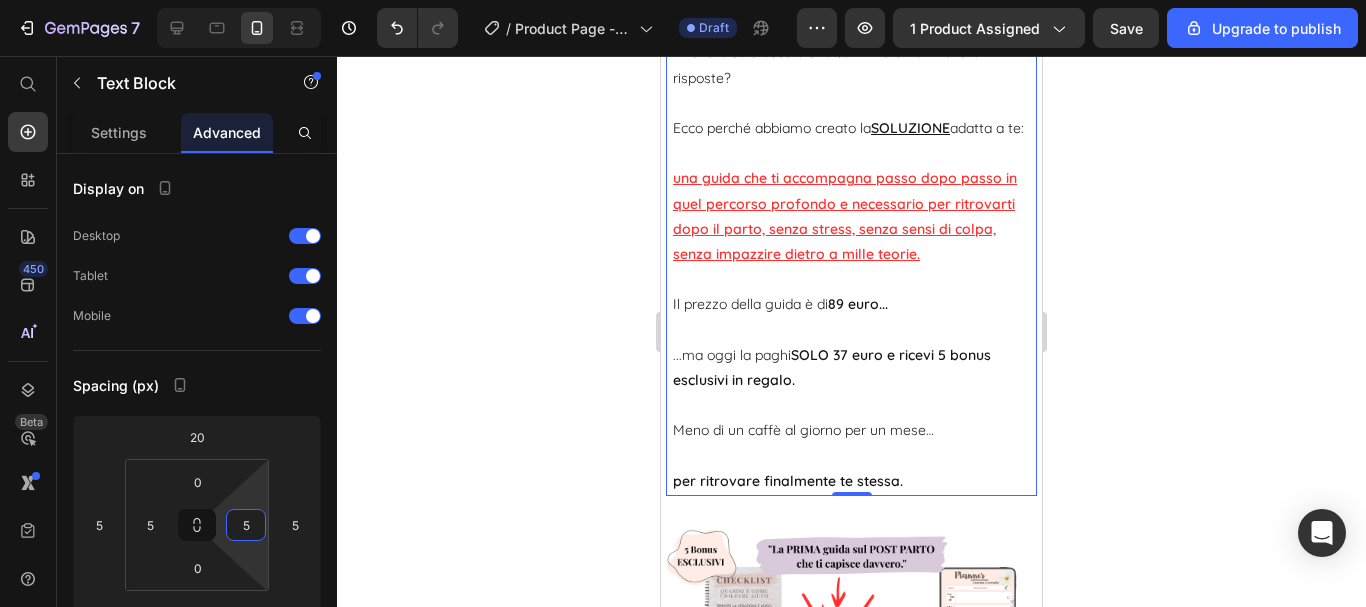 click 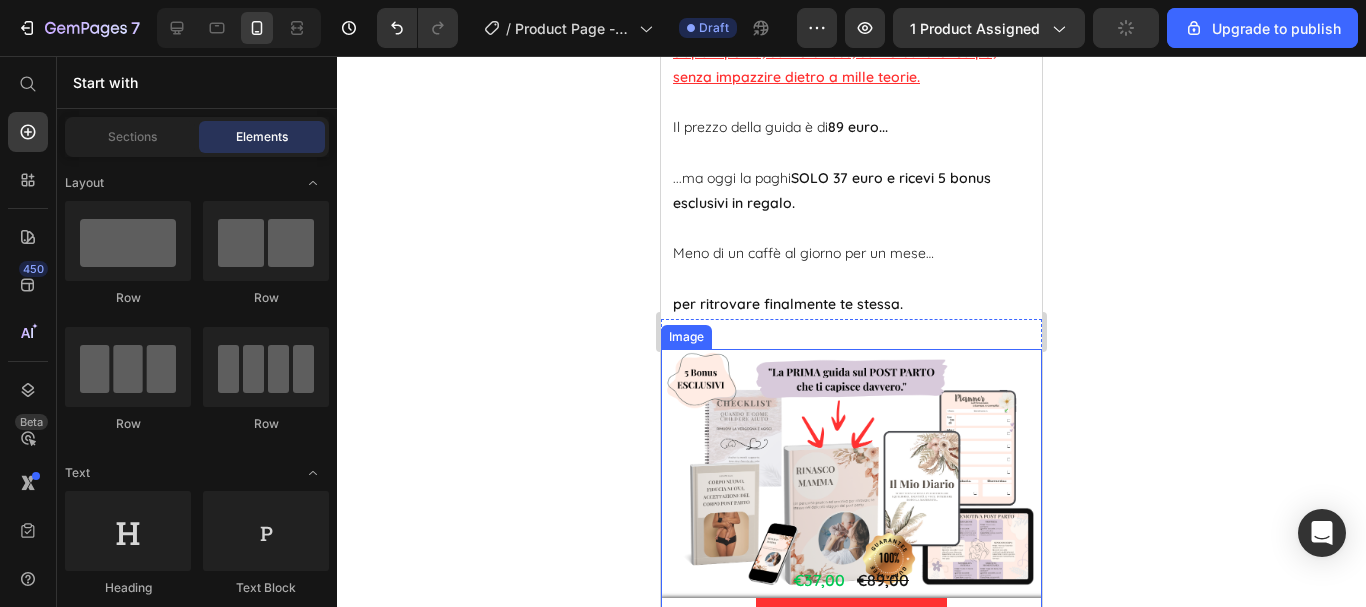 scroll, scrollTop: 10458, scrollLeft: 0, axis: vertical 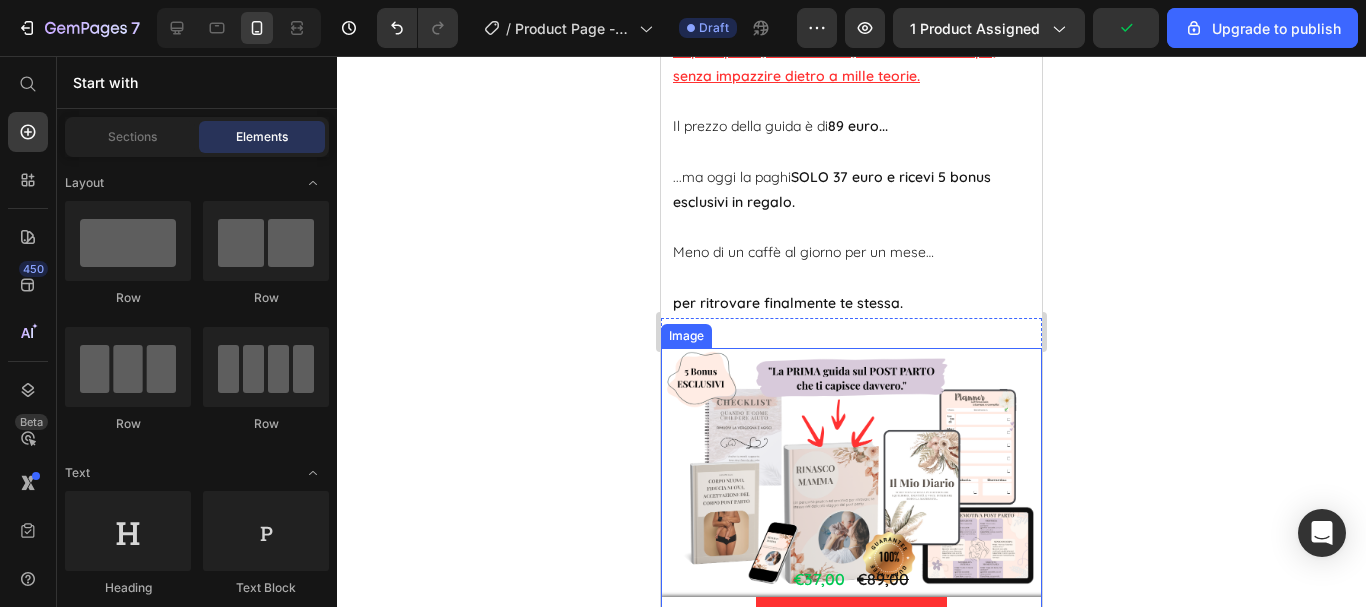 click at bounding box center [851, 482] 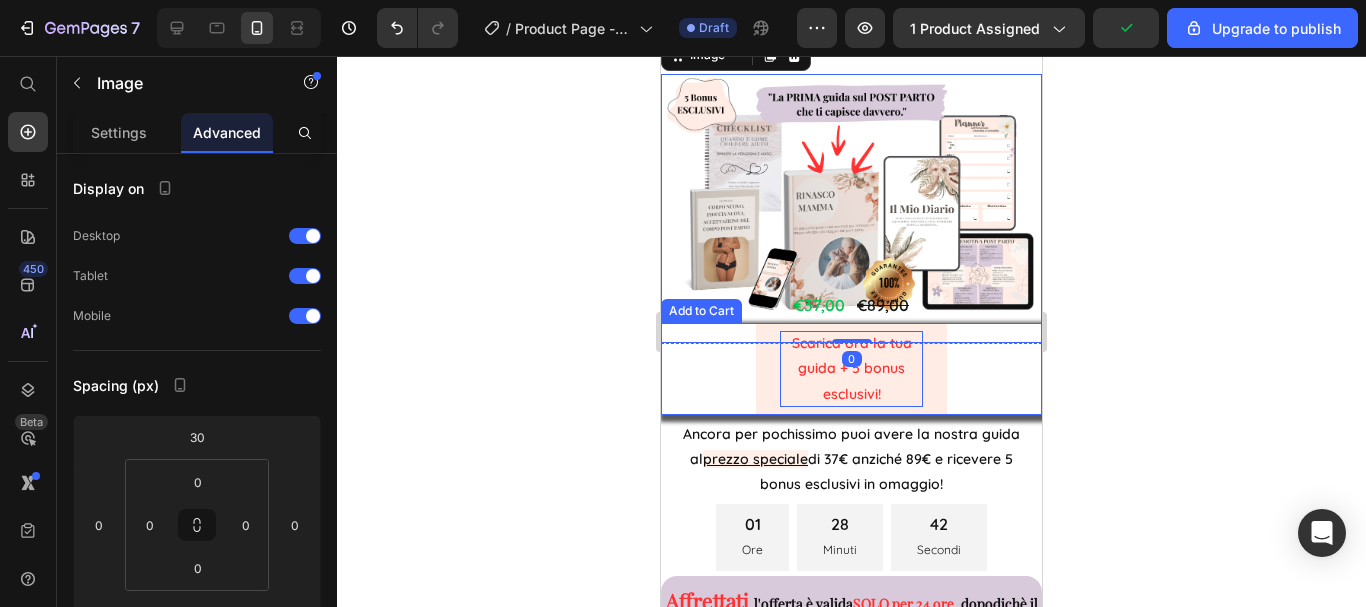 scroll, scrollTop: 10758, scrollLeft: 0, axis: vertical 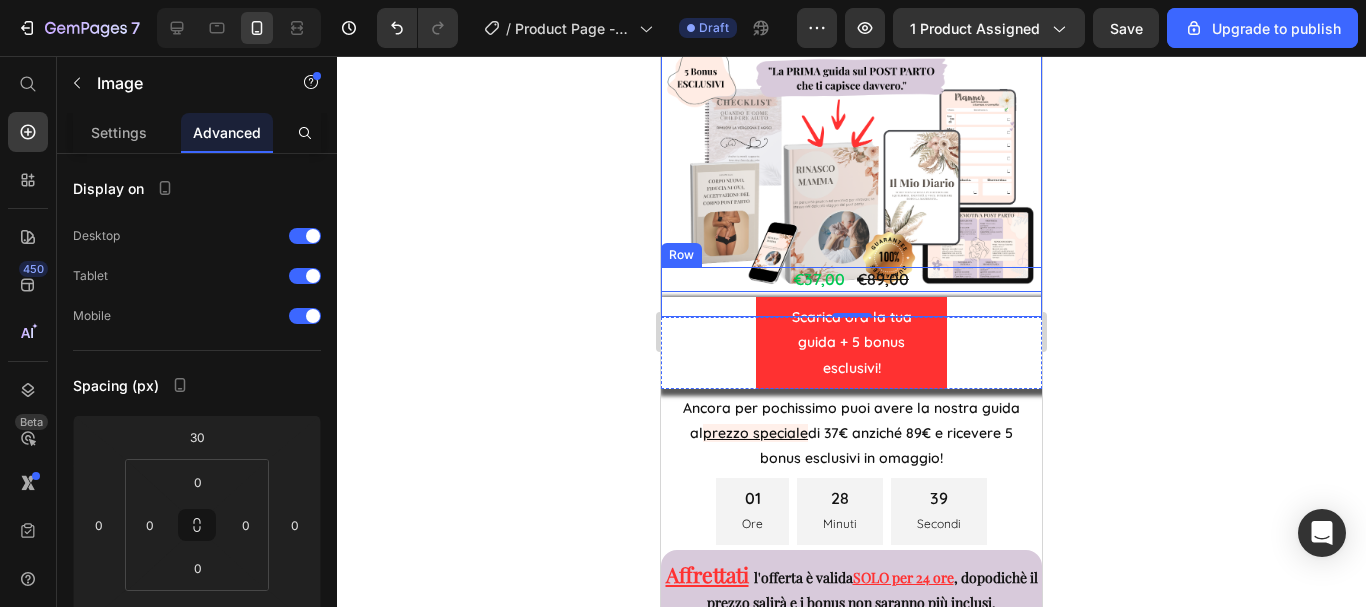 click on "€37,00 Product Price €89,00 Product Price Row" at bounding box center [851, 279] 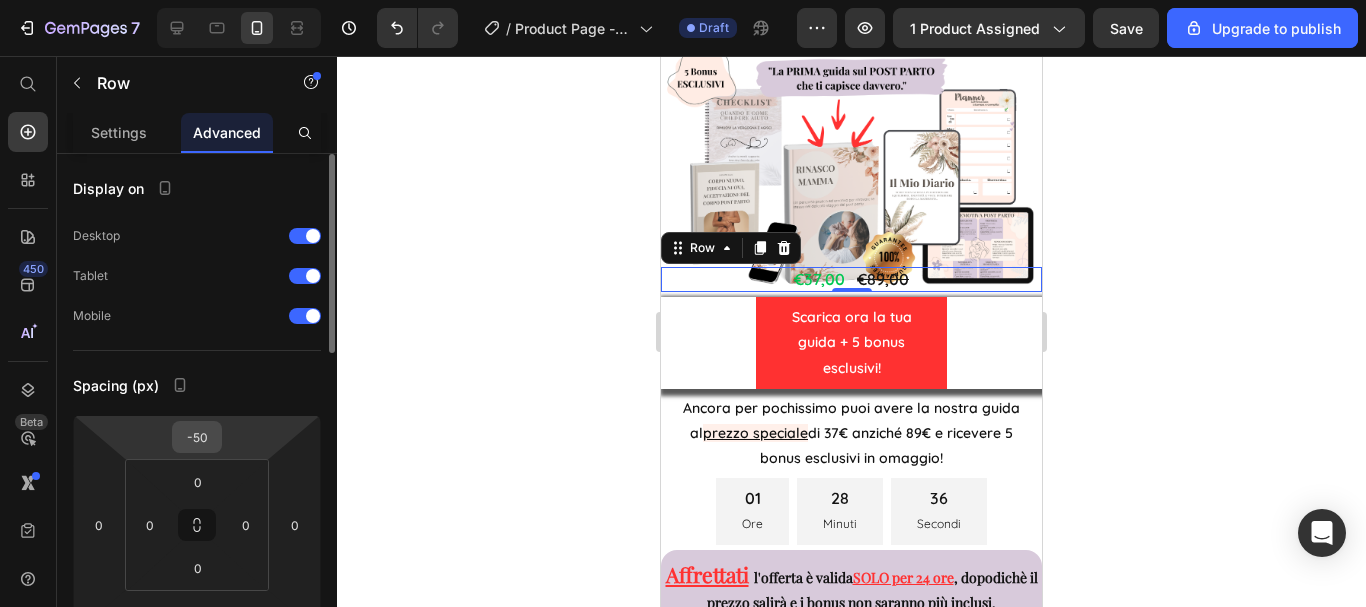 click on "-50" at bounding box center [197, 437] 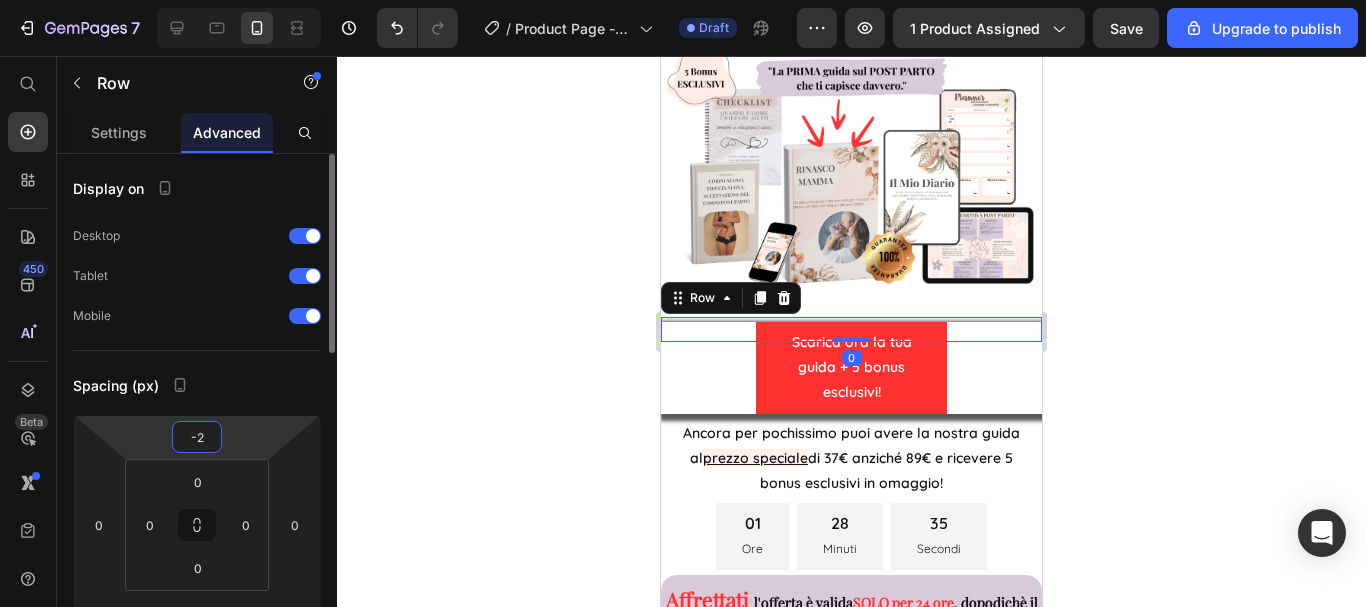 type on "-20" 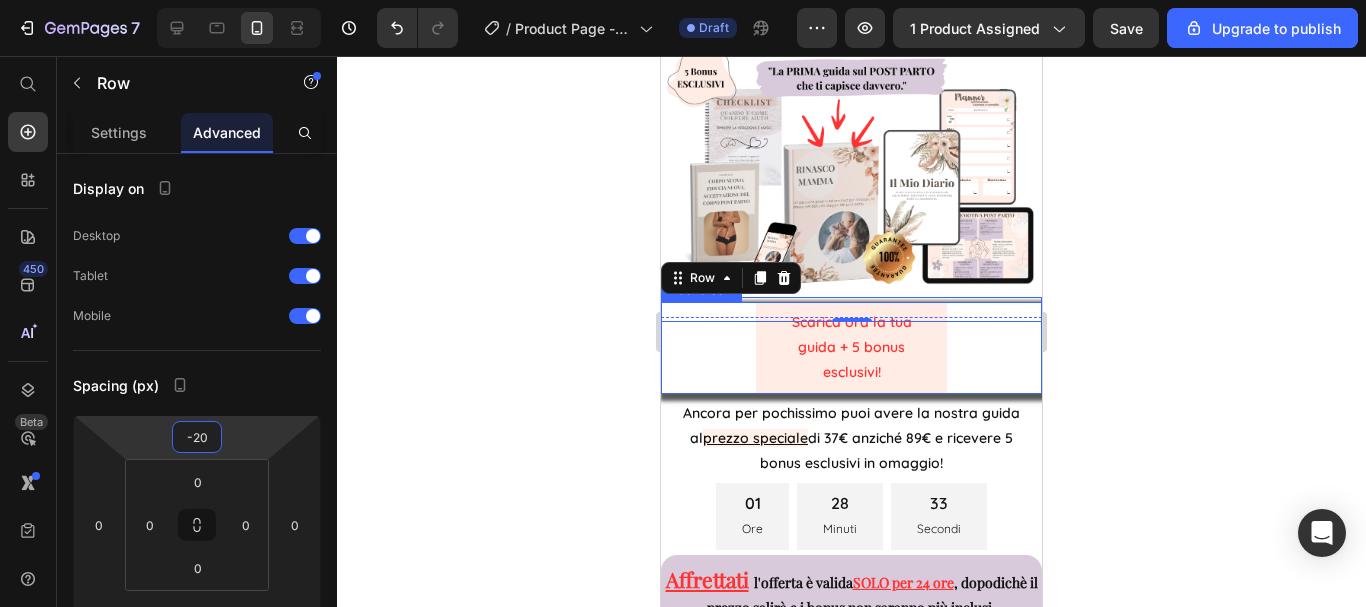click on "Scarica ora la tua guida + 5 bonus esclusivi!" at bounding box center [851, 348] 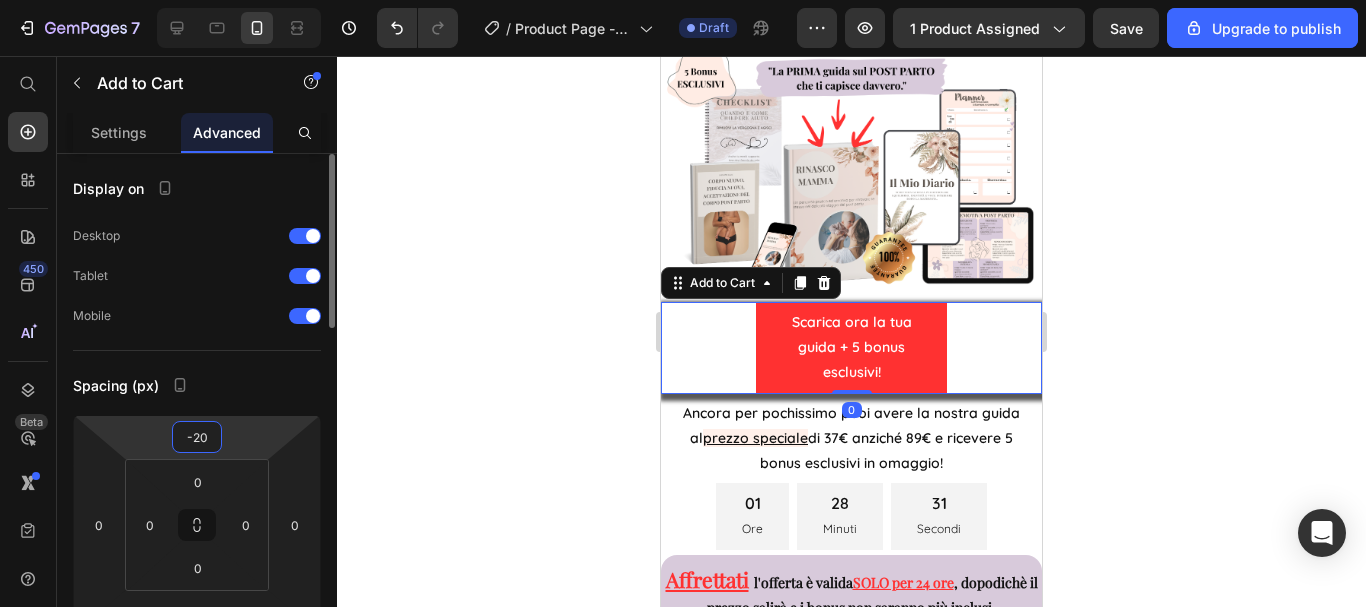 click on "-20" at bounding box center (197, 437) 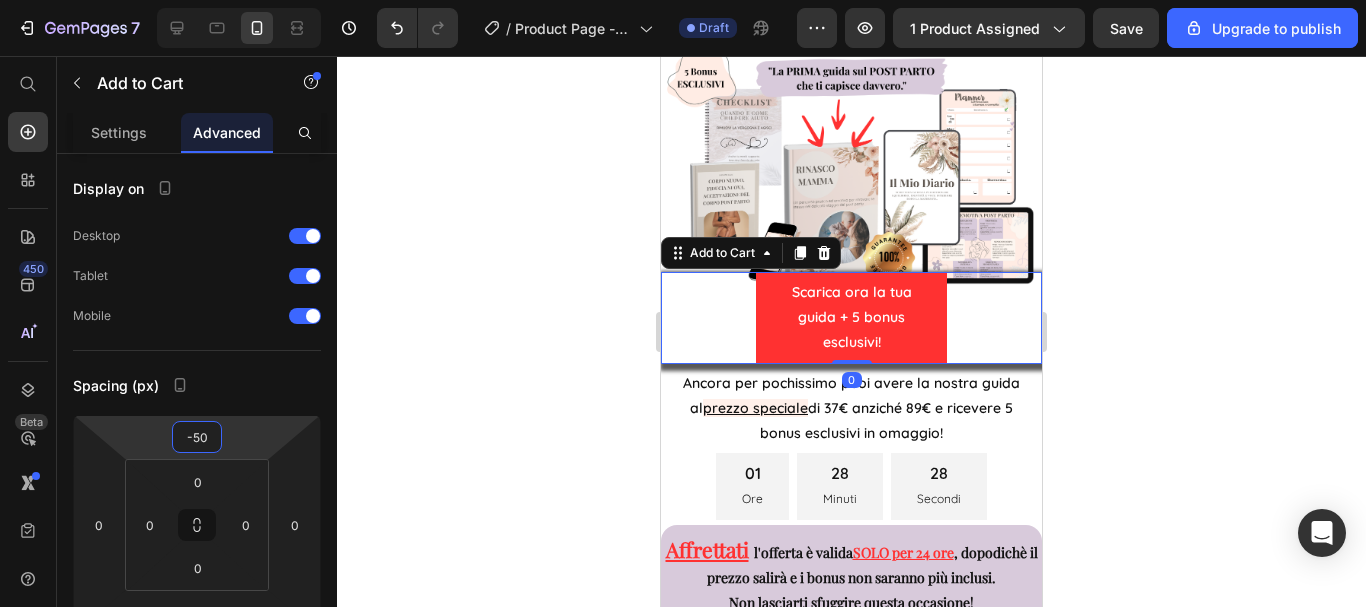 type on "-5" 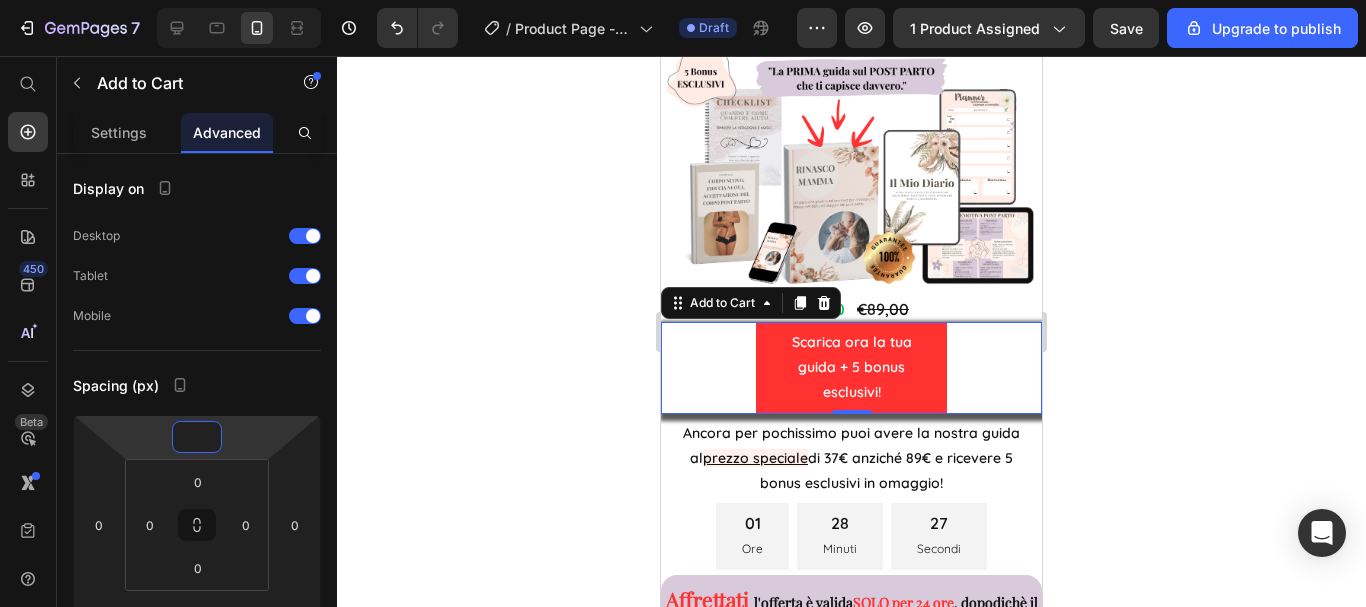 type on "0" 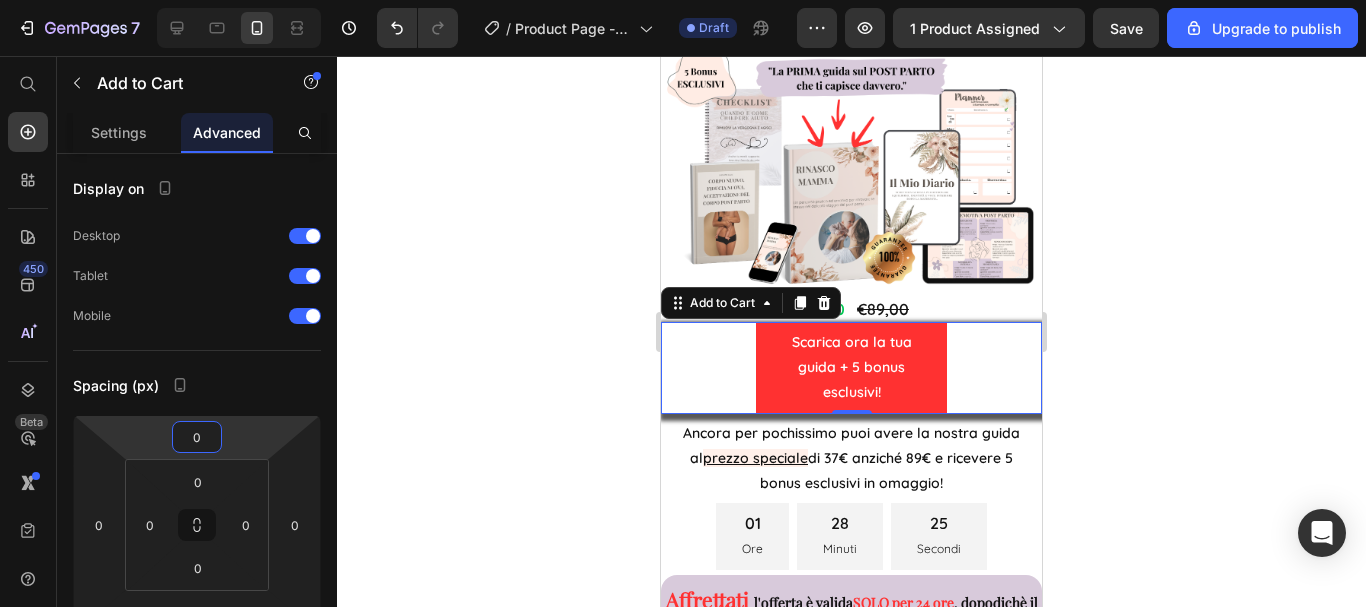type 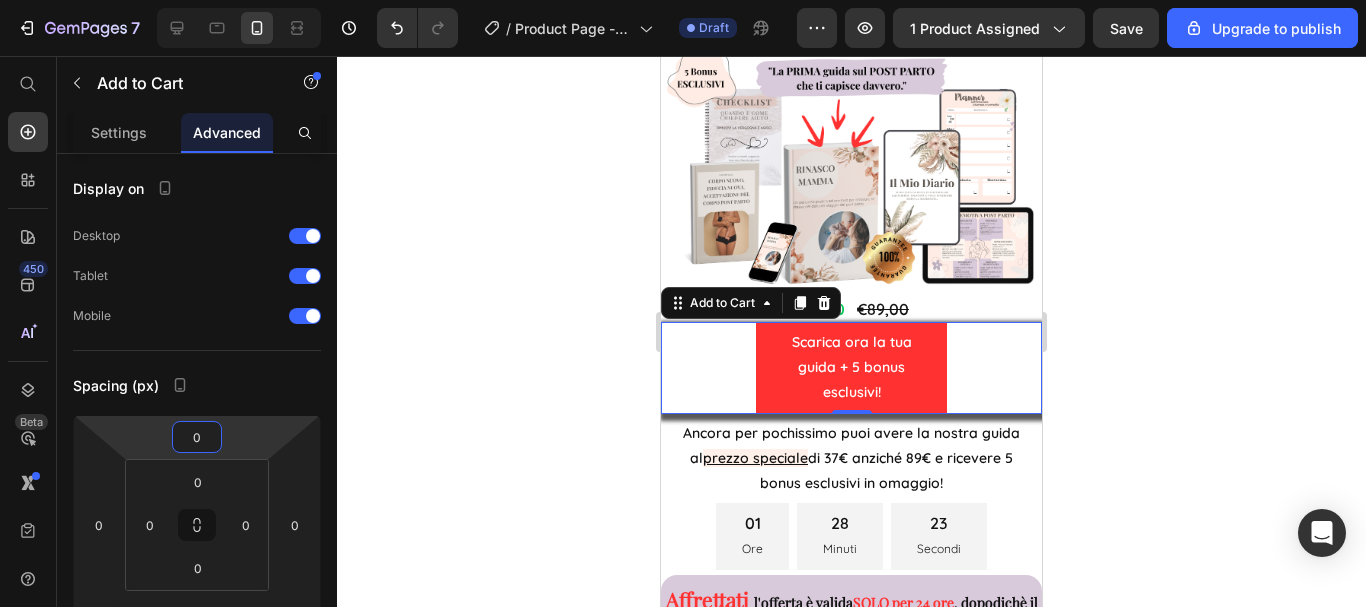 click 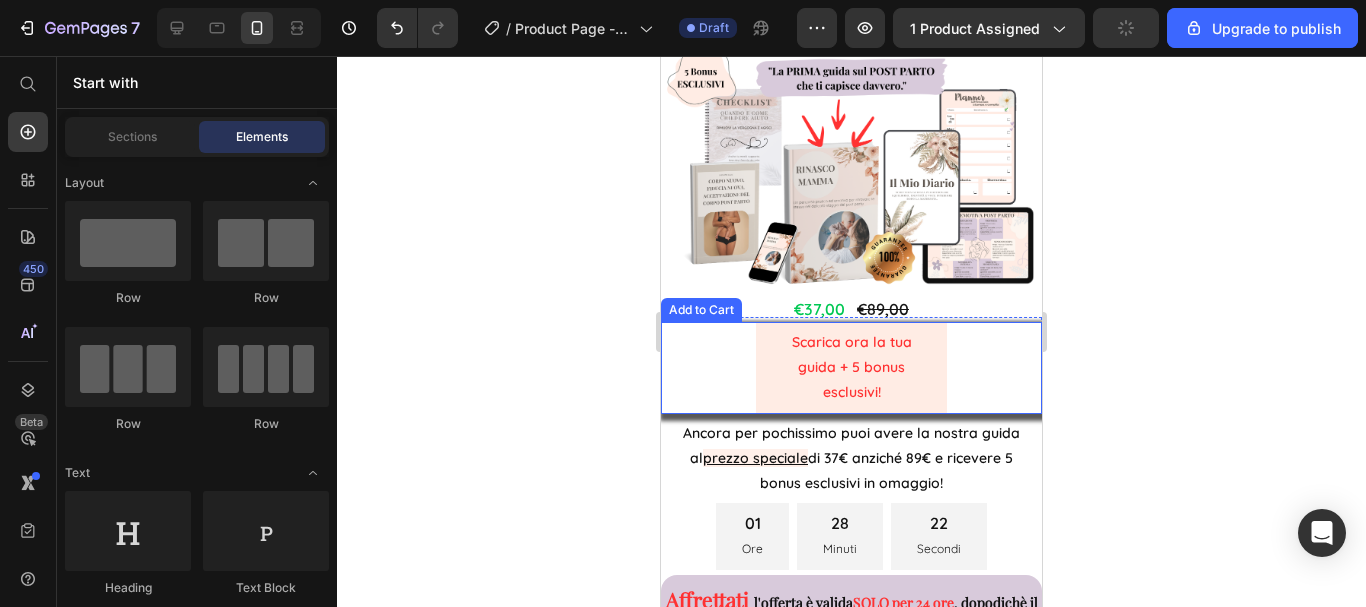 click on "Scarica ora la tua guida + 5 bonus esclusivi!" at bounding box center [851, 368] 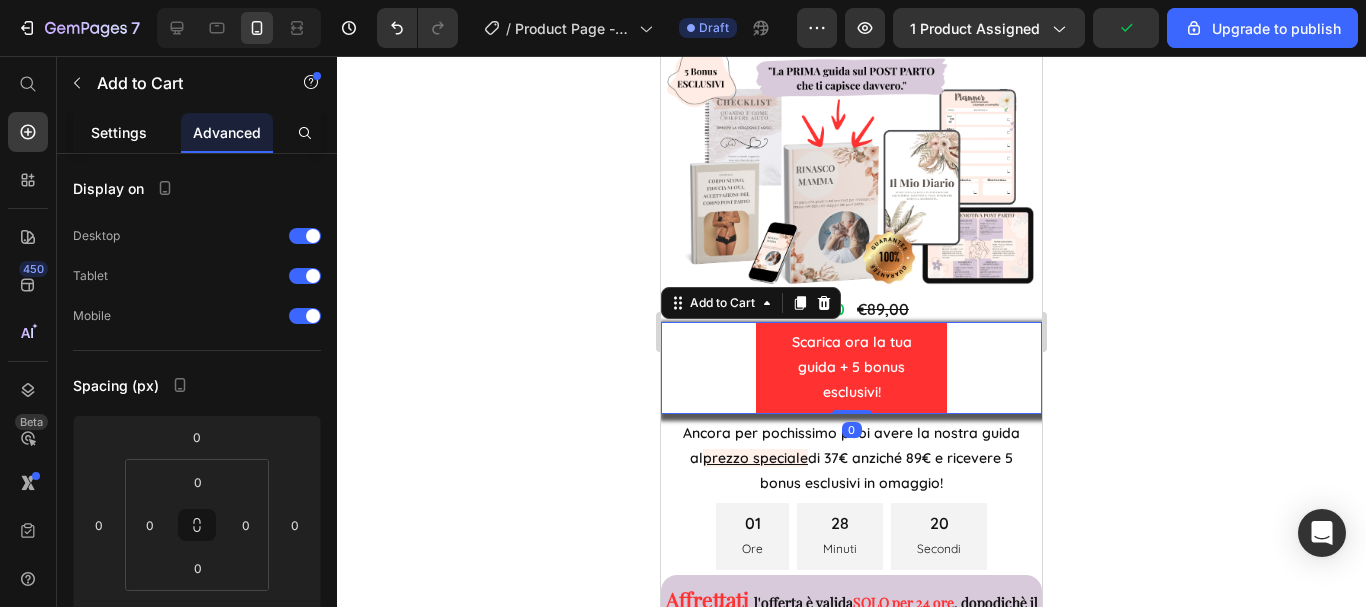 click on "Settings" at bounding box center (119, 132) 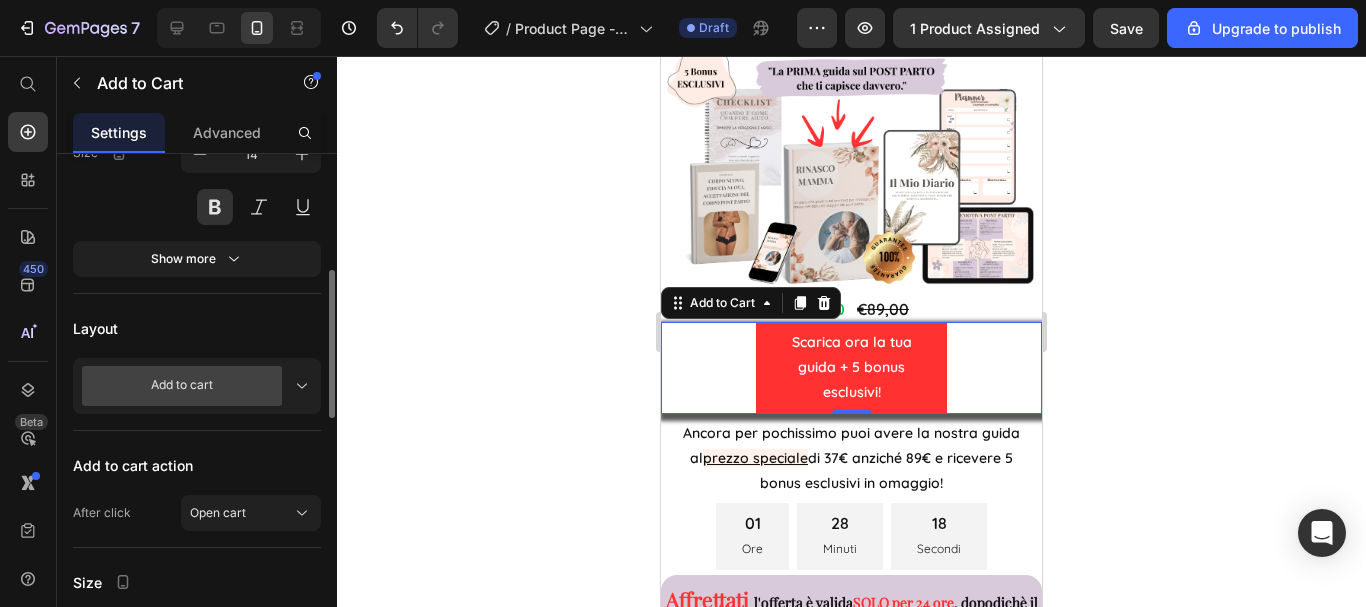 scroll, scrollTop: 600, scrollLeft: 0, axis: vertical 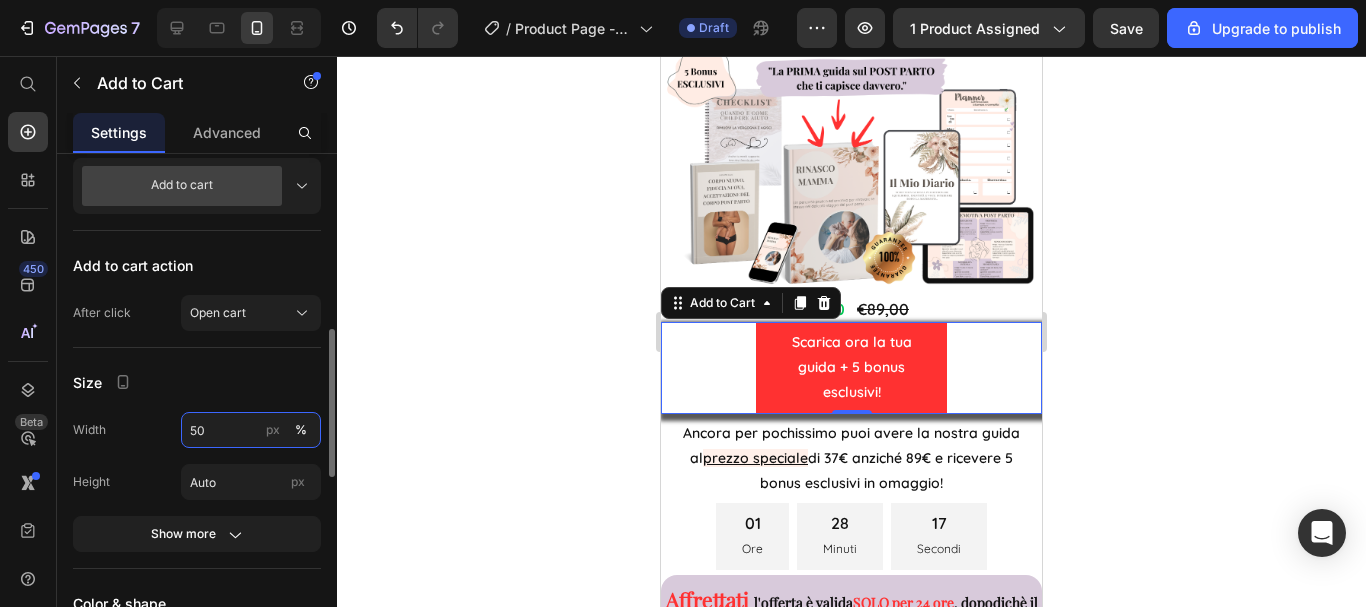 click on "50" at bounding box center (251, 430) 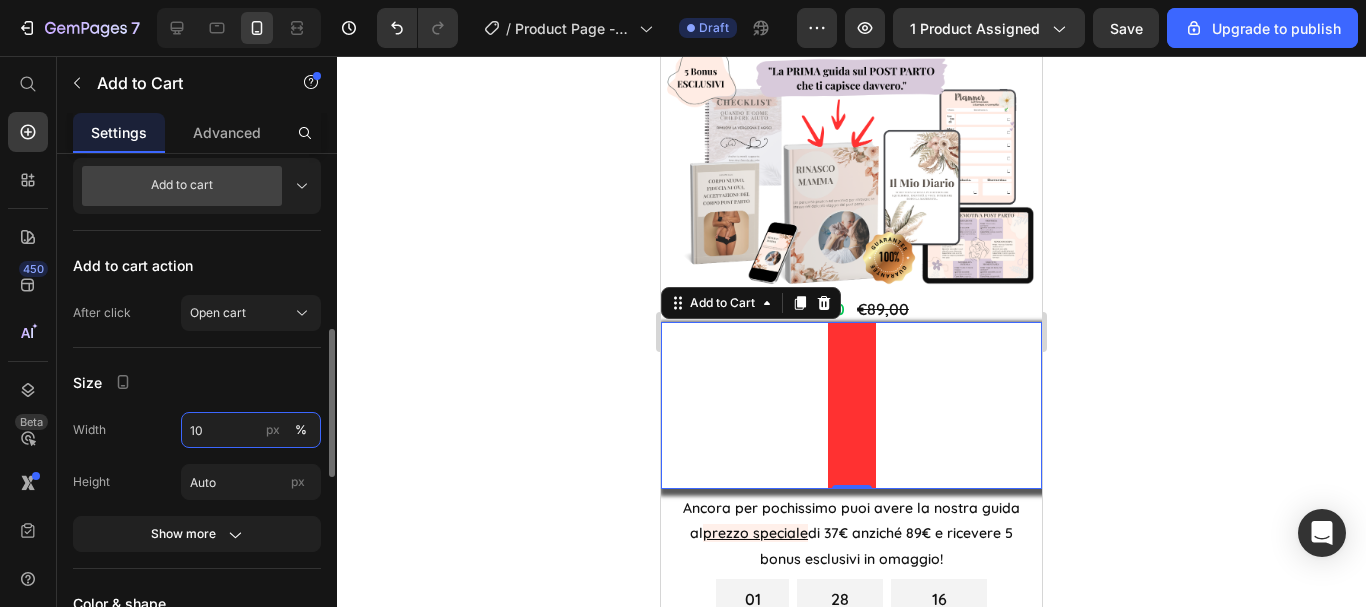 type on "100" 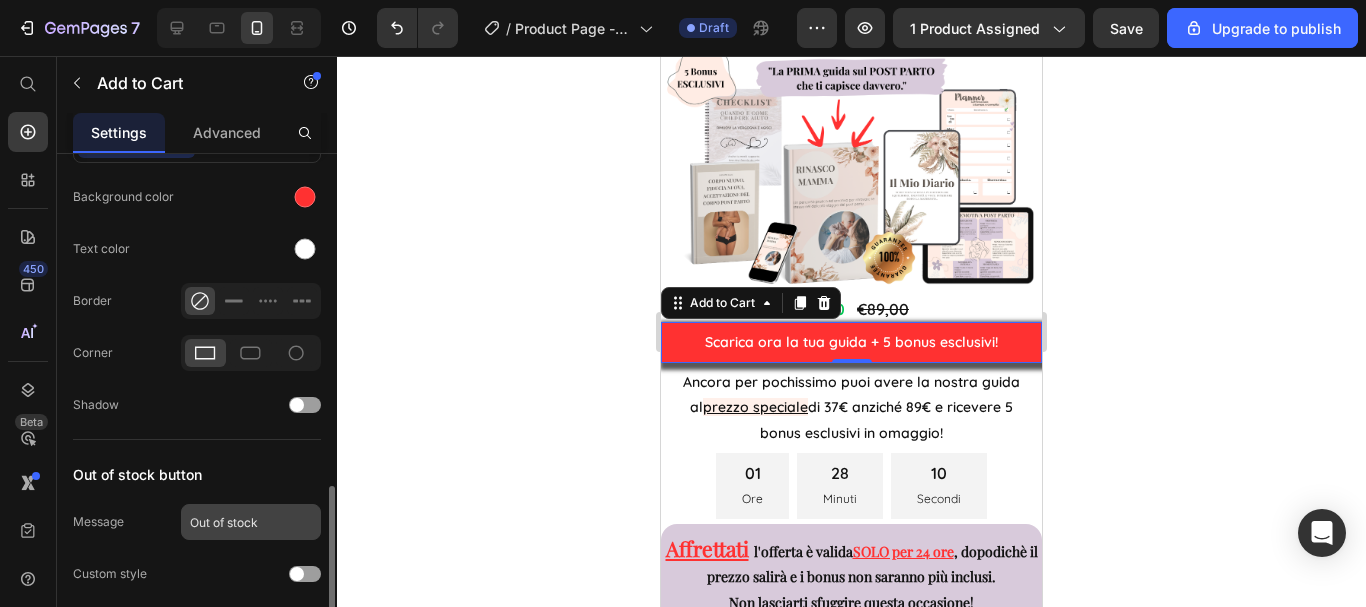 scroll, scrollTop: 1176, scrollLeft: 0, axis: vertical 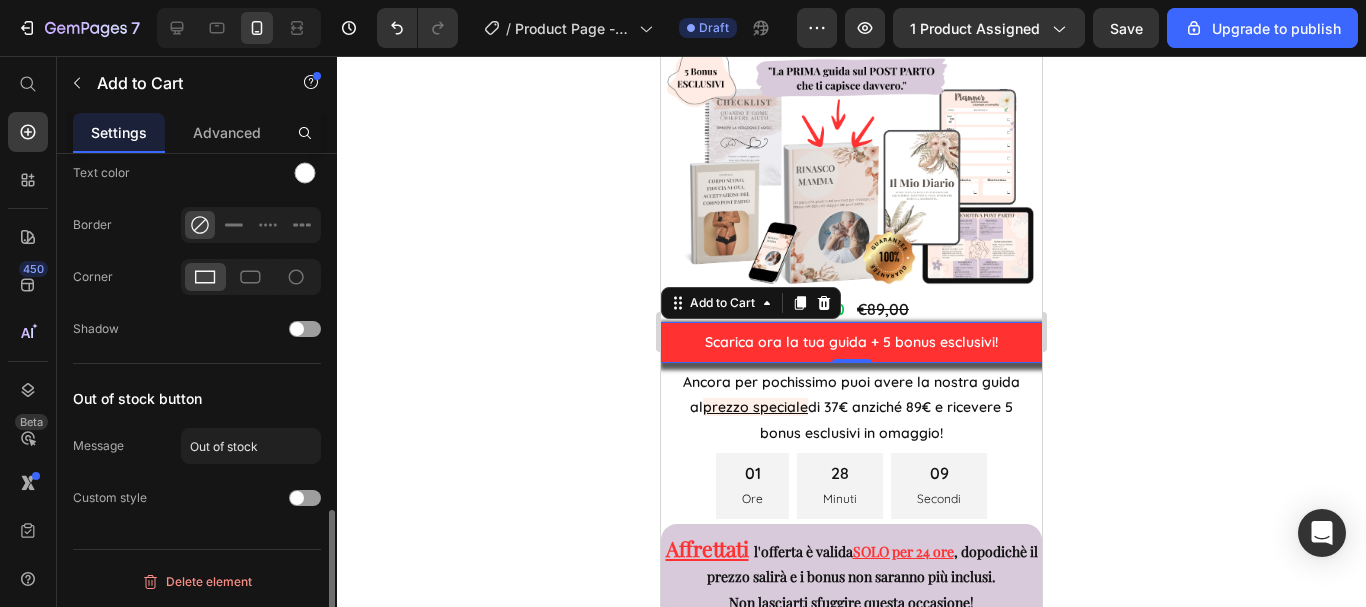 click 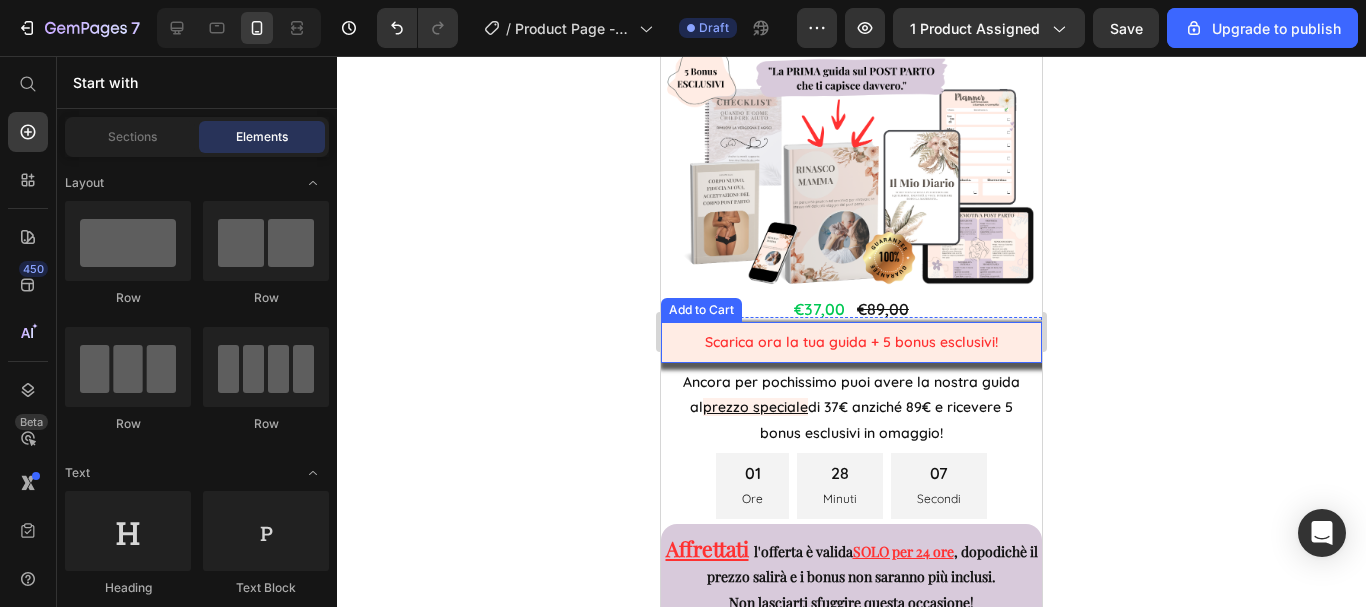 click on "Scarica ora la tua guida + 5 bonus esclusivi!" at bounding box center (851, 342) 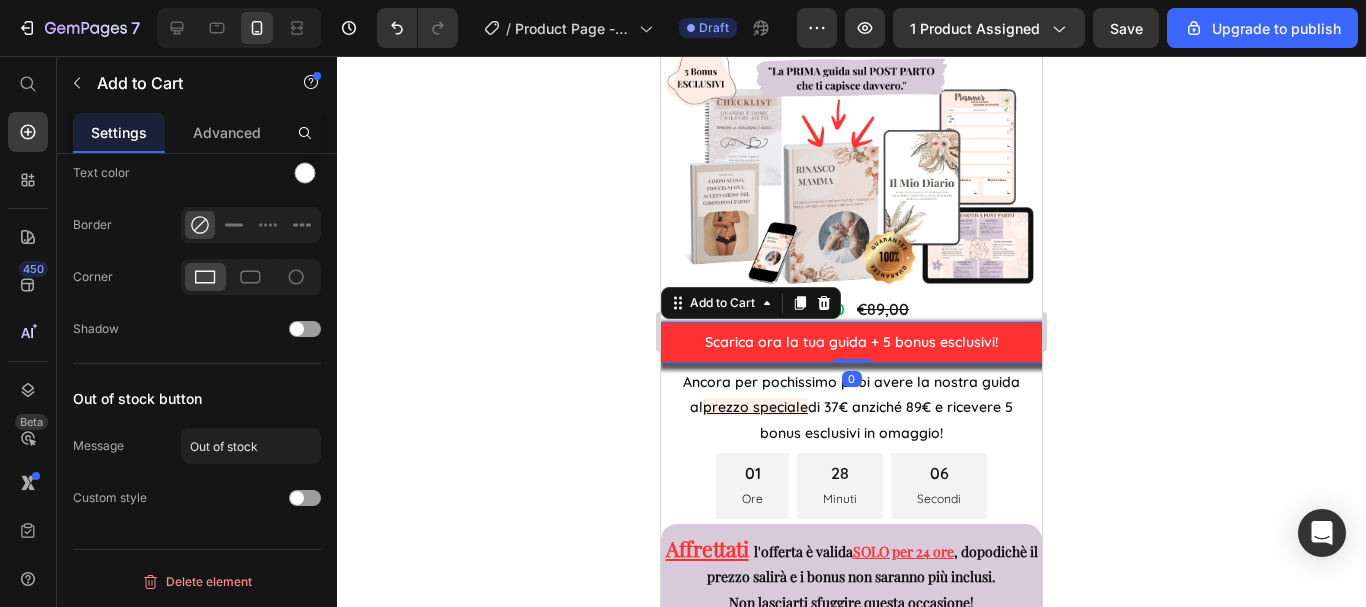 click on "Settings Advanced" at bounding box center [197, 133] 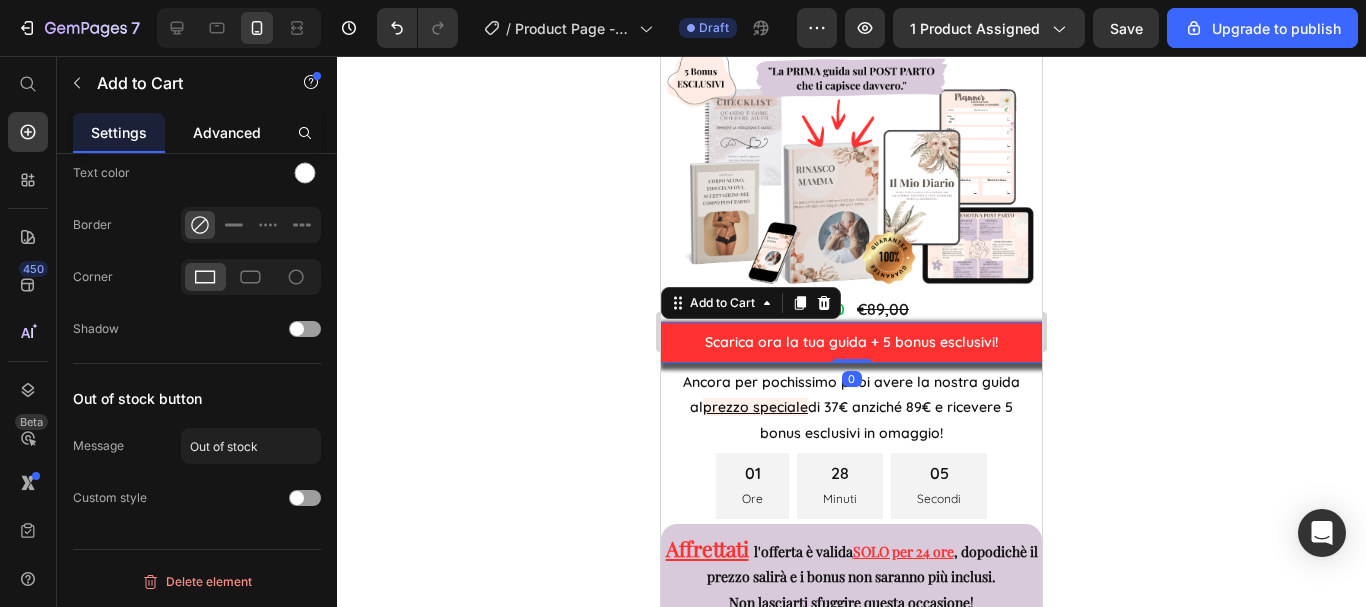click on "Advanced" at bounding box center [227, 132] 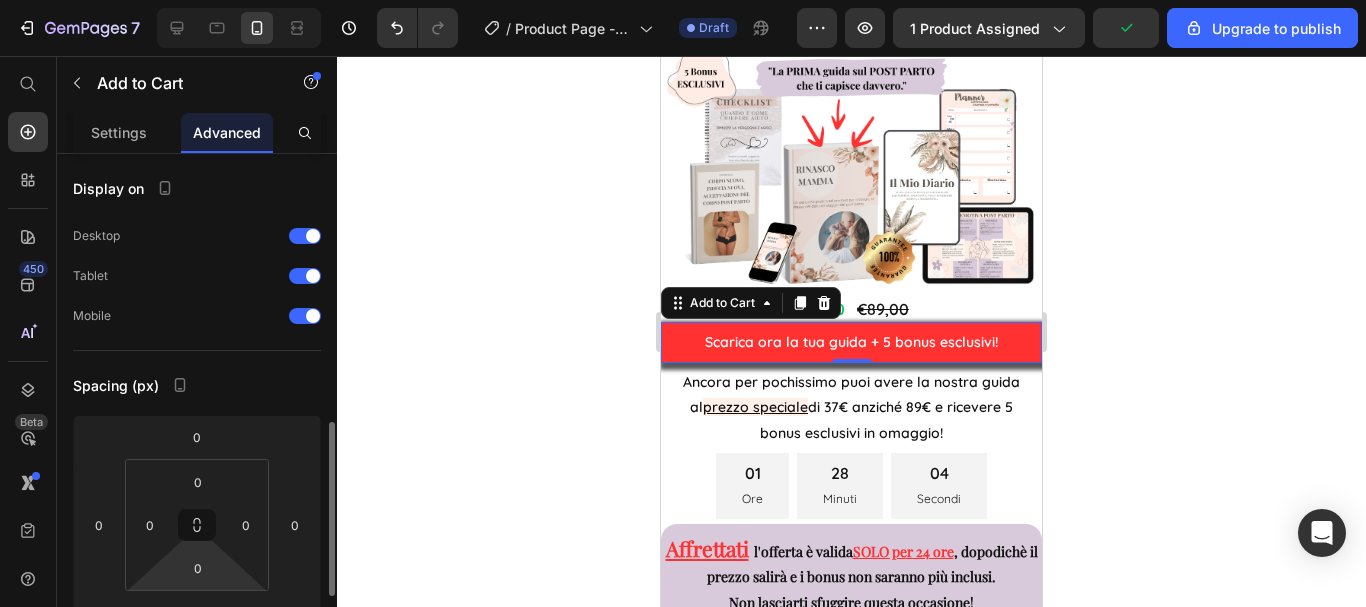 scroll, scrollTop: 200, scrollLeft: 0, axis: vertical 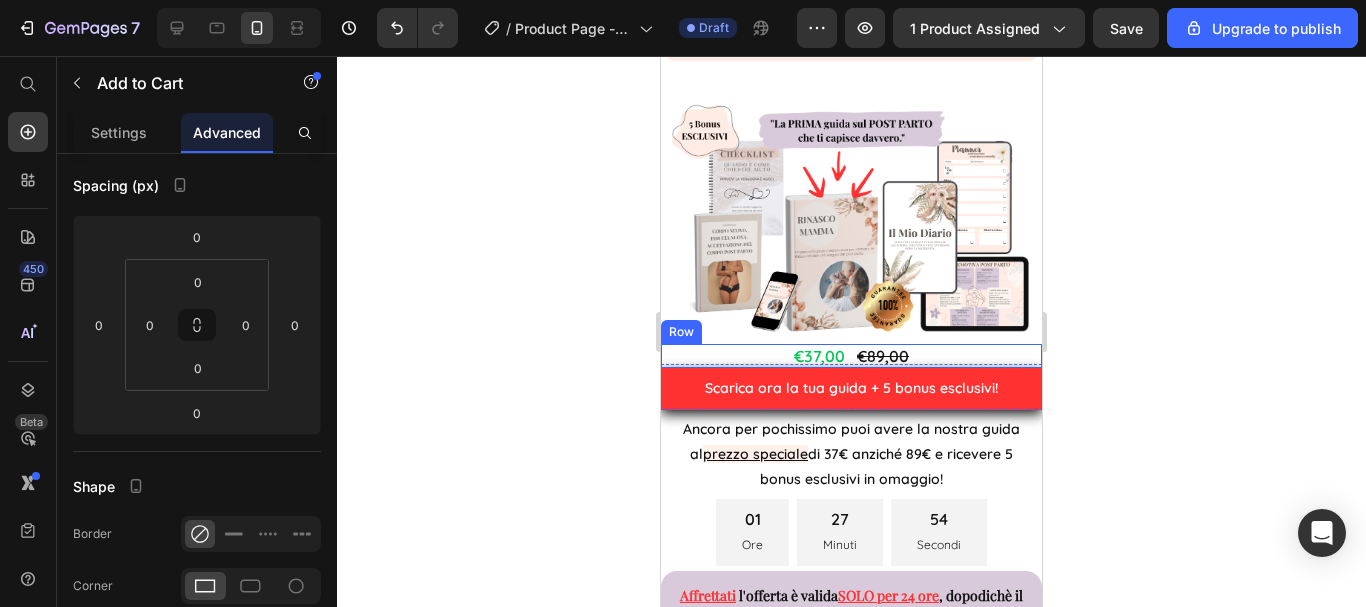 click on "€37,00 Product Price €89,00 Product Price Row" at bounding box center (851, 356) 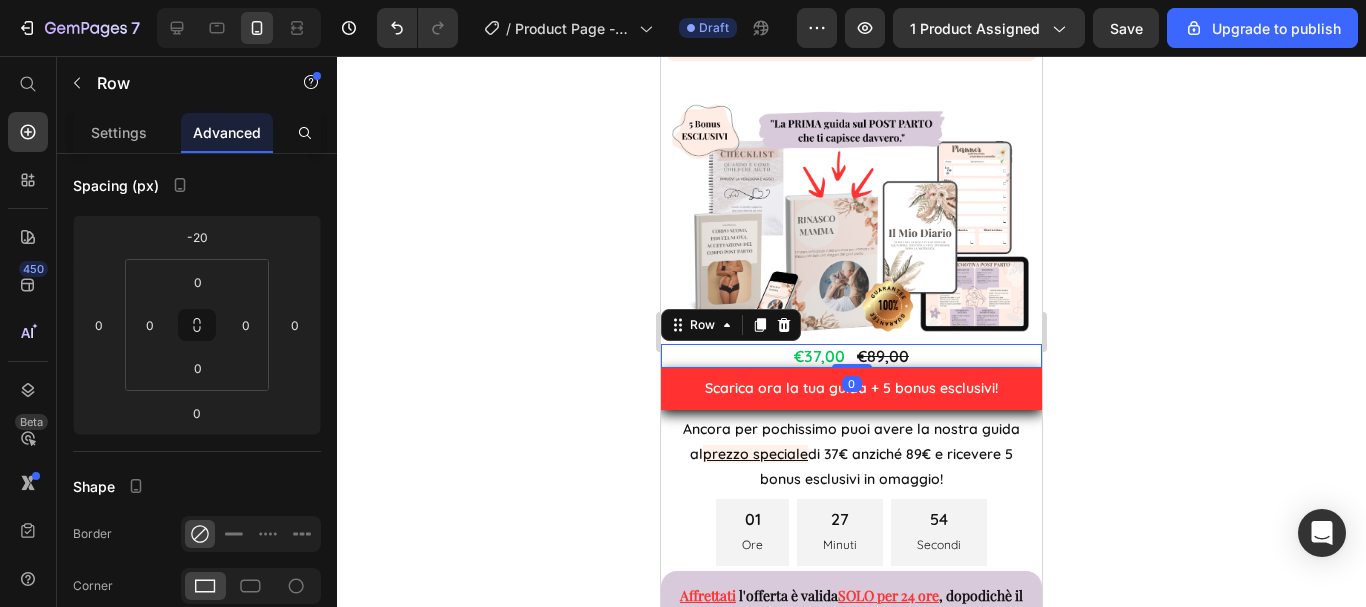 scroll, scrollTop: 0, scrollLeft: 0, axis: both 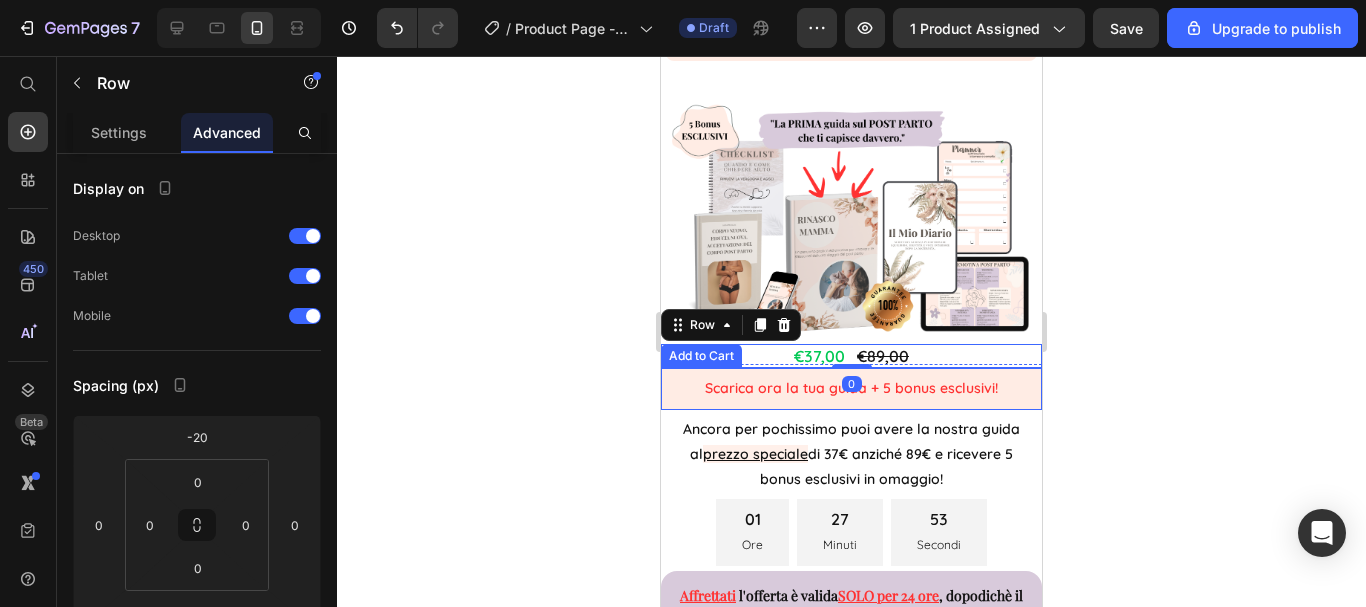 click on "Scarica ora la tua guida + 5 bonus esclusivi!" at bounding box center (851, 388) 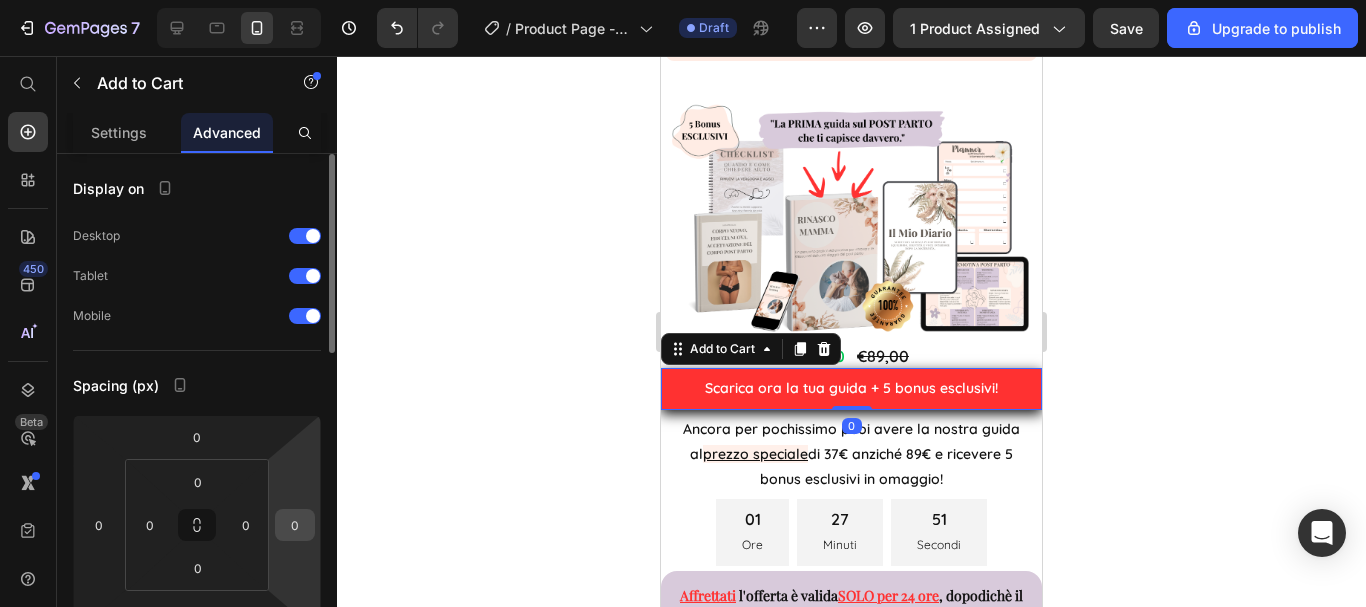 scroll, scrollTop: 100, scrollLeft: 0, axis: vertical 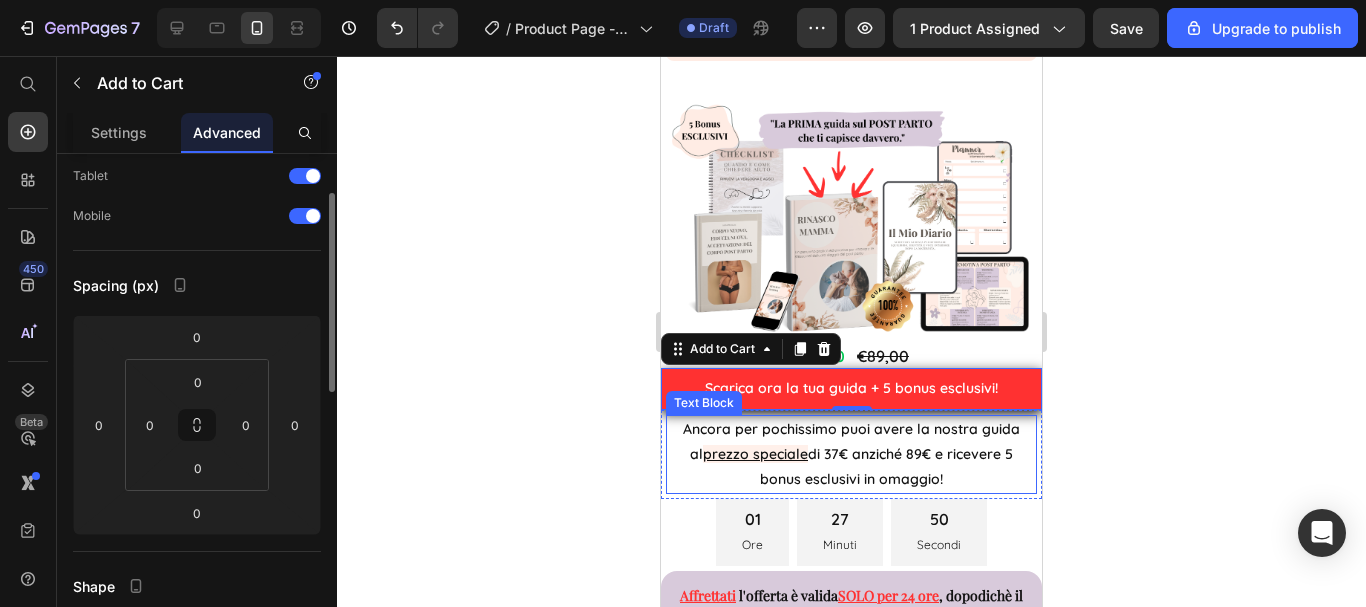 click on "Ancora per pochissimo puoi avere la nostra guida al  prezzo speciale  di 37€ anziché 89€ e ricevere 5 bonus esclusivi in omaggio!" at bounding box center (851, 455) 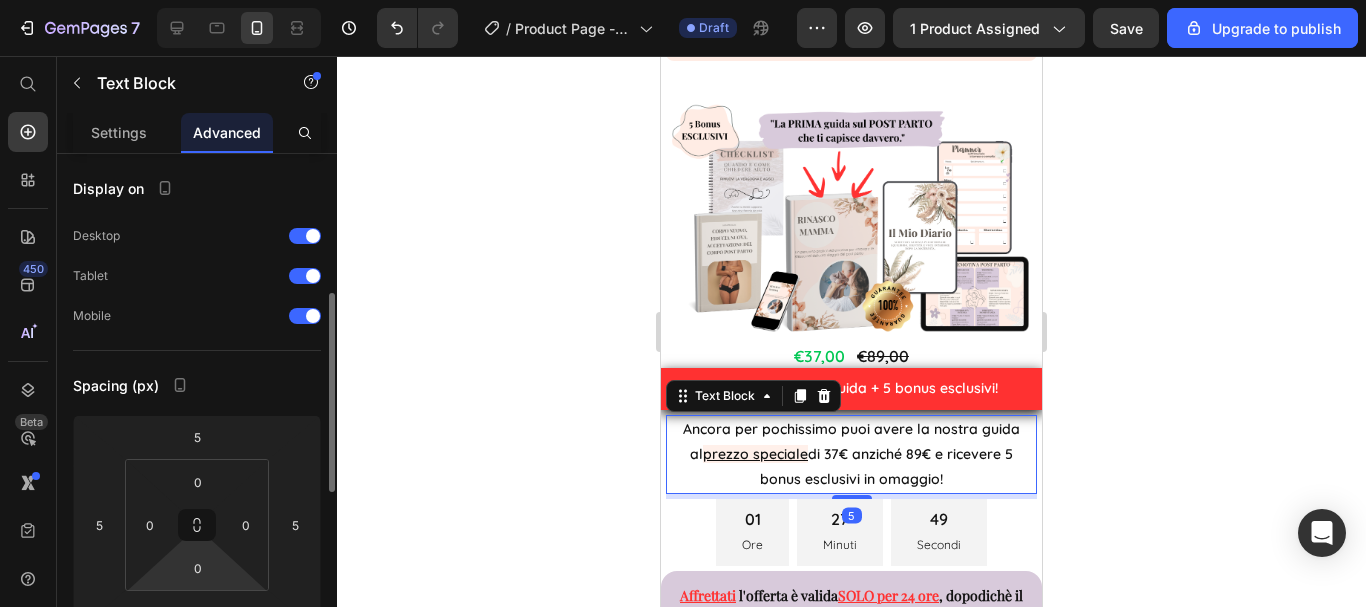 scroll, scrollTop: 100, scrollLeft: 0, axis: vertical 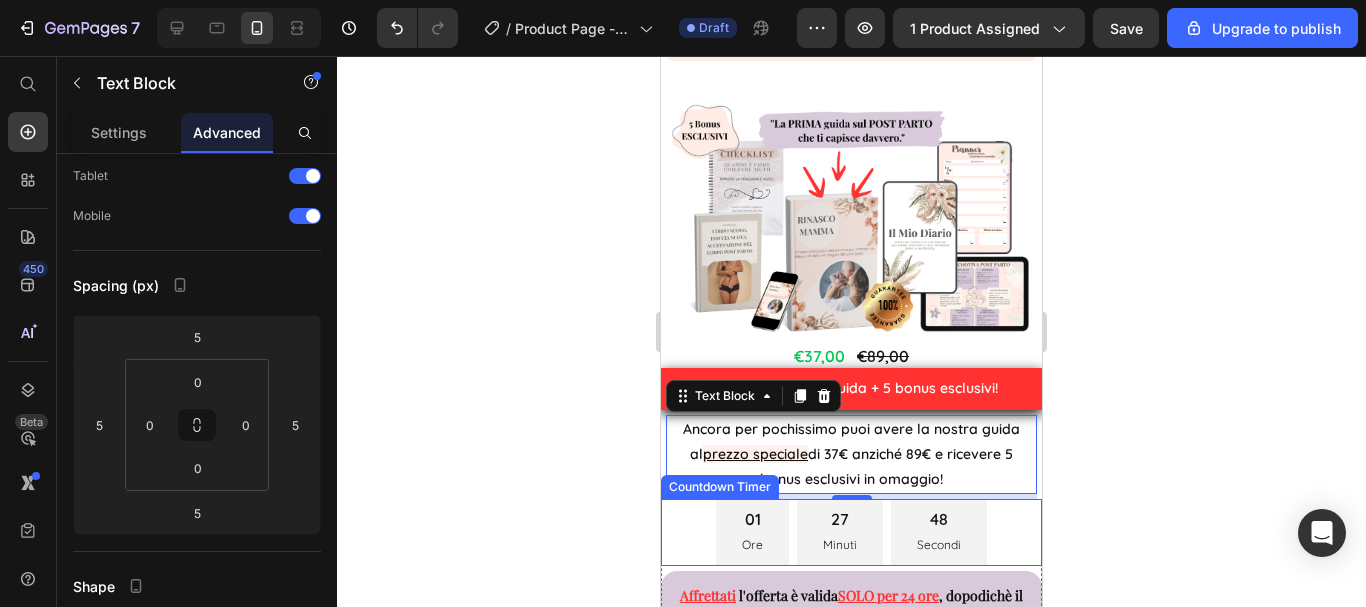 click on "01 Ore 27 Minuti 48 Secondi" at bounding box center (851, 532) 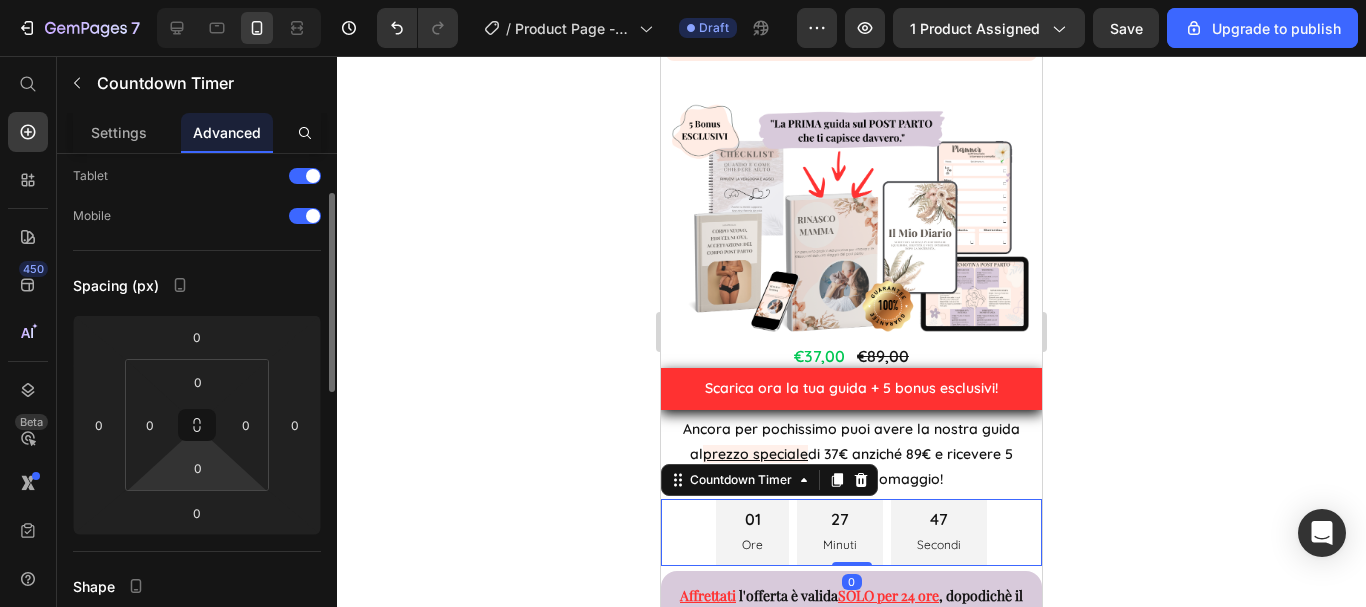 scroll, scrollTop: 200, scrollLeft: 0, axis: vertical 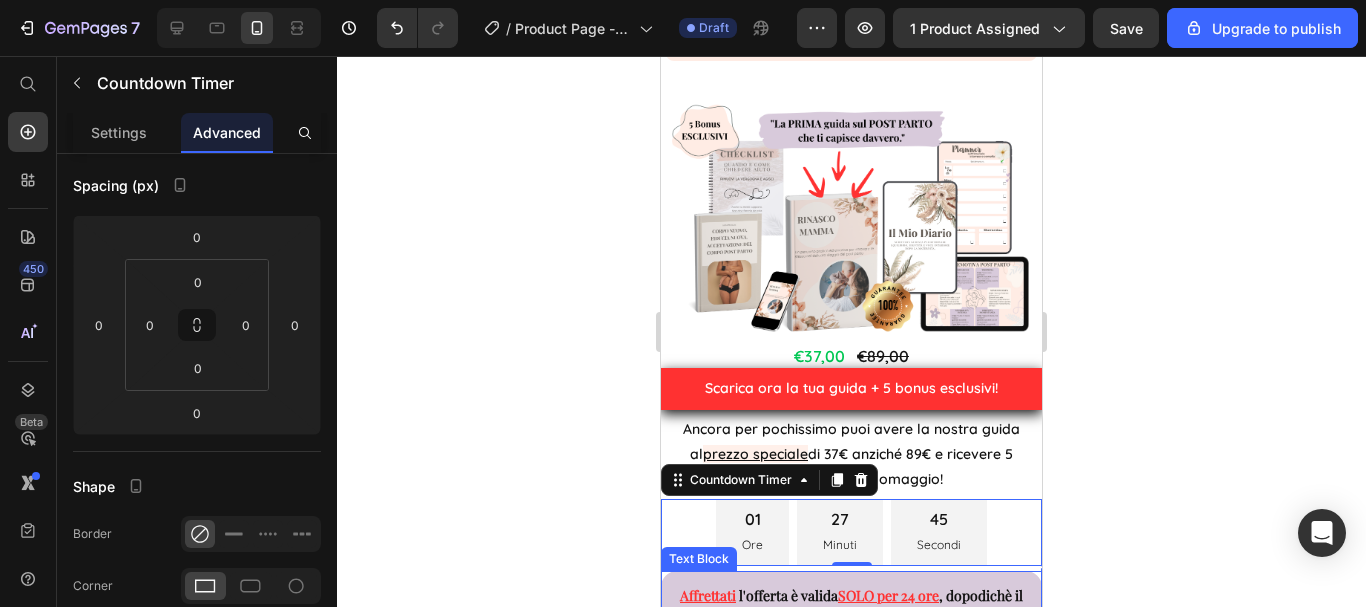 click on "Affrettati   l'offerta è valida  SOLO per 24 ore , dopodichè il prezzo salirà e i bonus non saranno più inclusi.  Non lasciarti sfuggire questa occasione!" at bounding box center [851, 621] 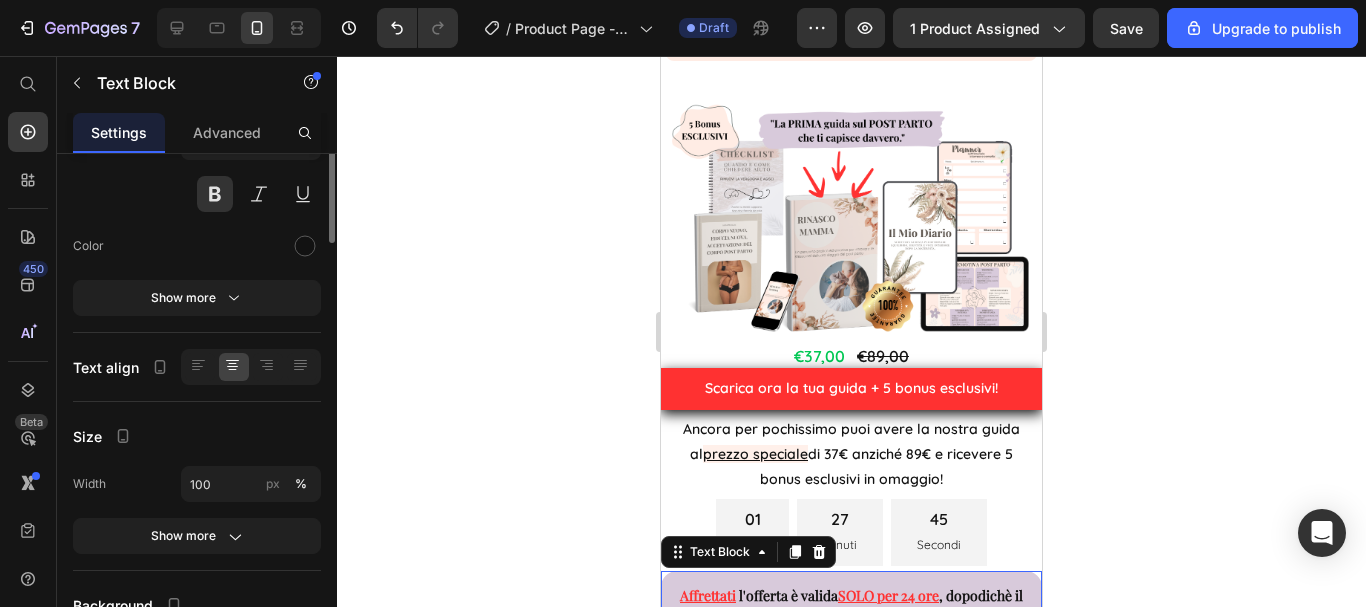 scroll, scrollTop: 0, scrollLeft: 0, axis: both 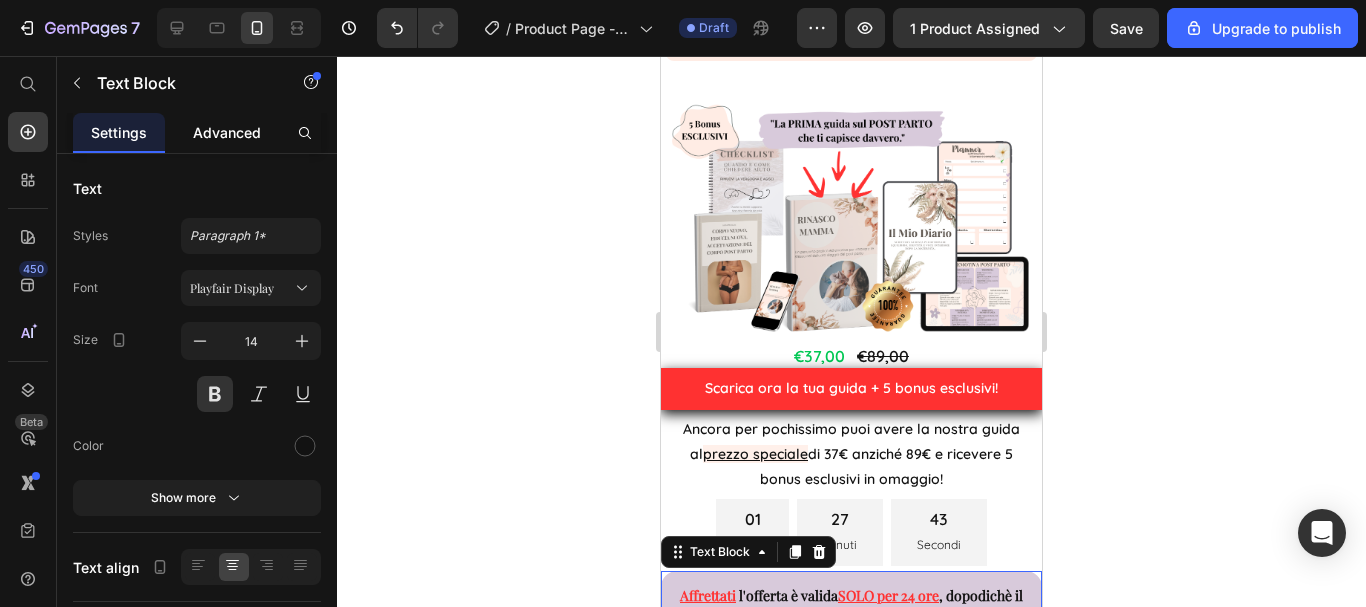 click on "Advanced" 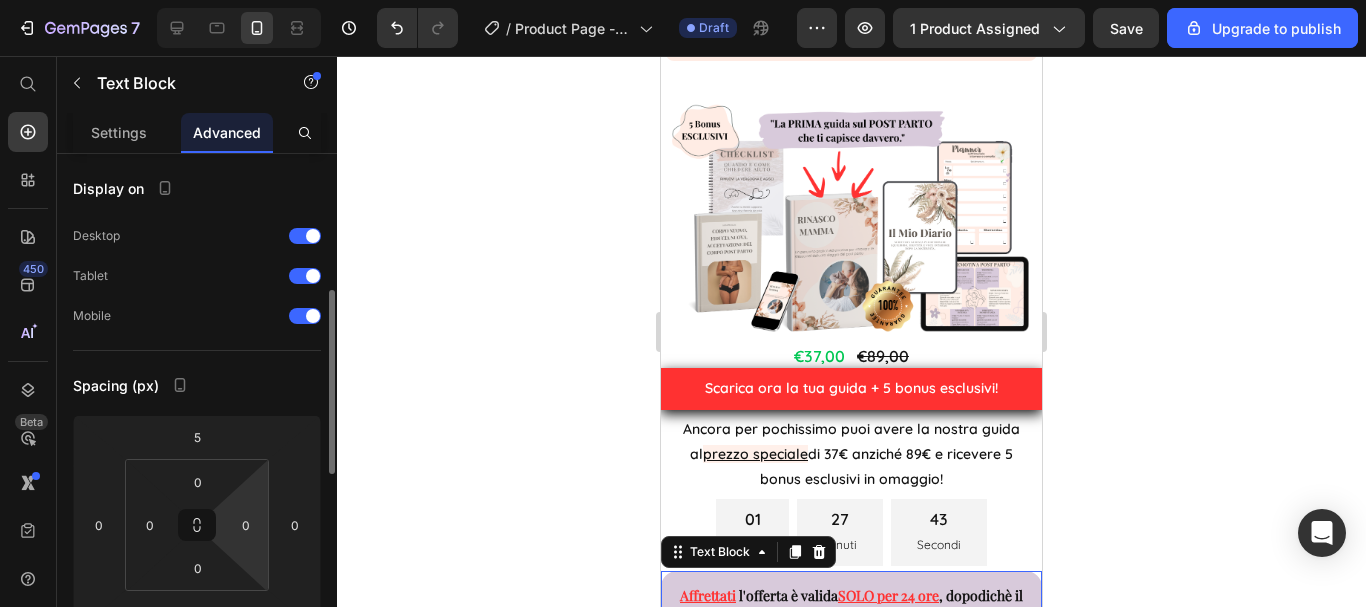 scroll, scrollTop: 100, scrollLeft: 0, axis: vertical 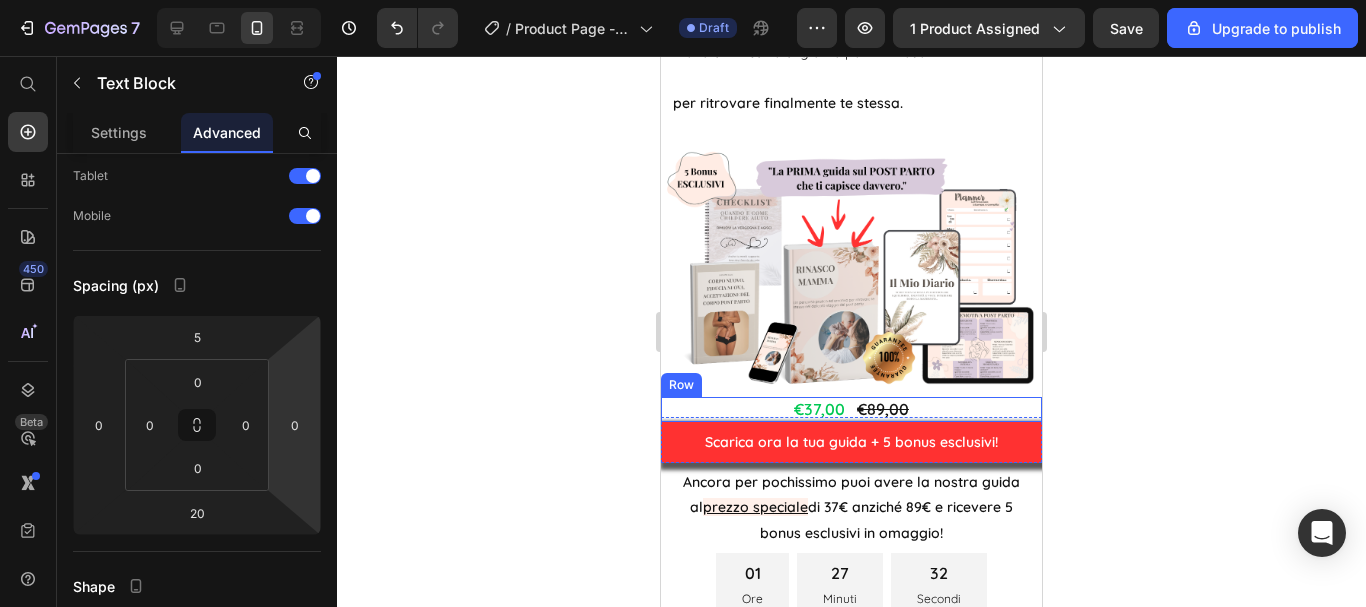 click on "€37,00 Product Price €89,00 Product Price Row" at bounding box center [851, 409] 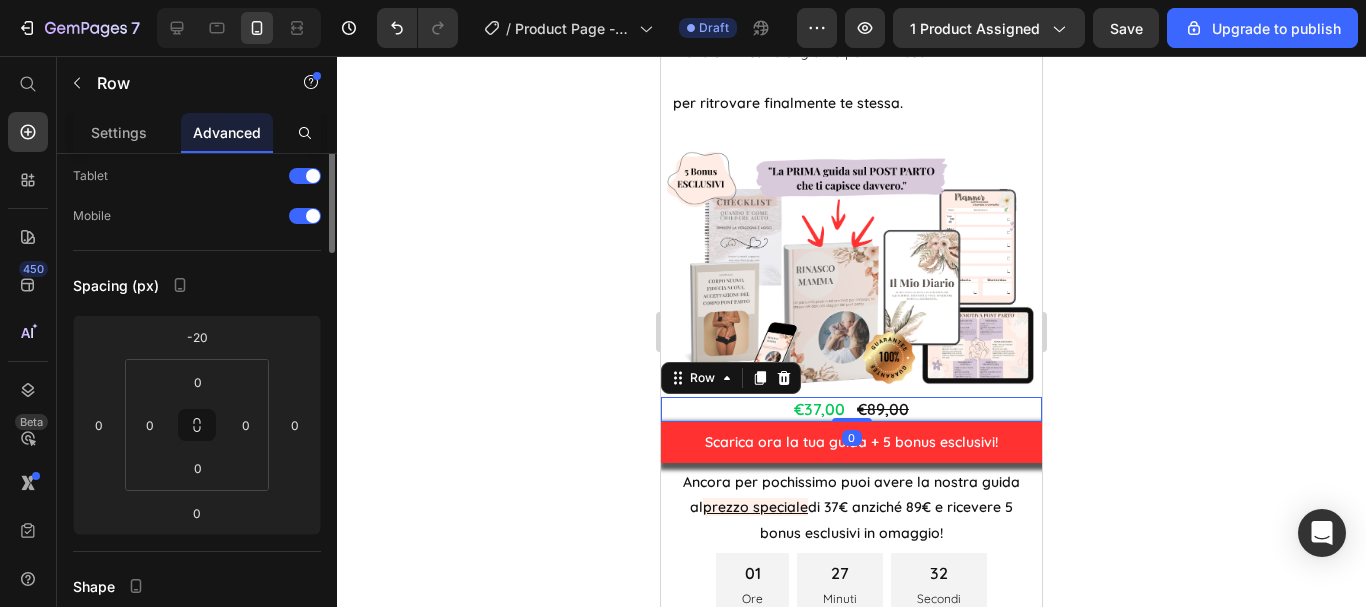 scroll, scrollTop: 0, scrollLeft: 0, axis: both 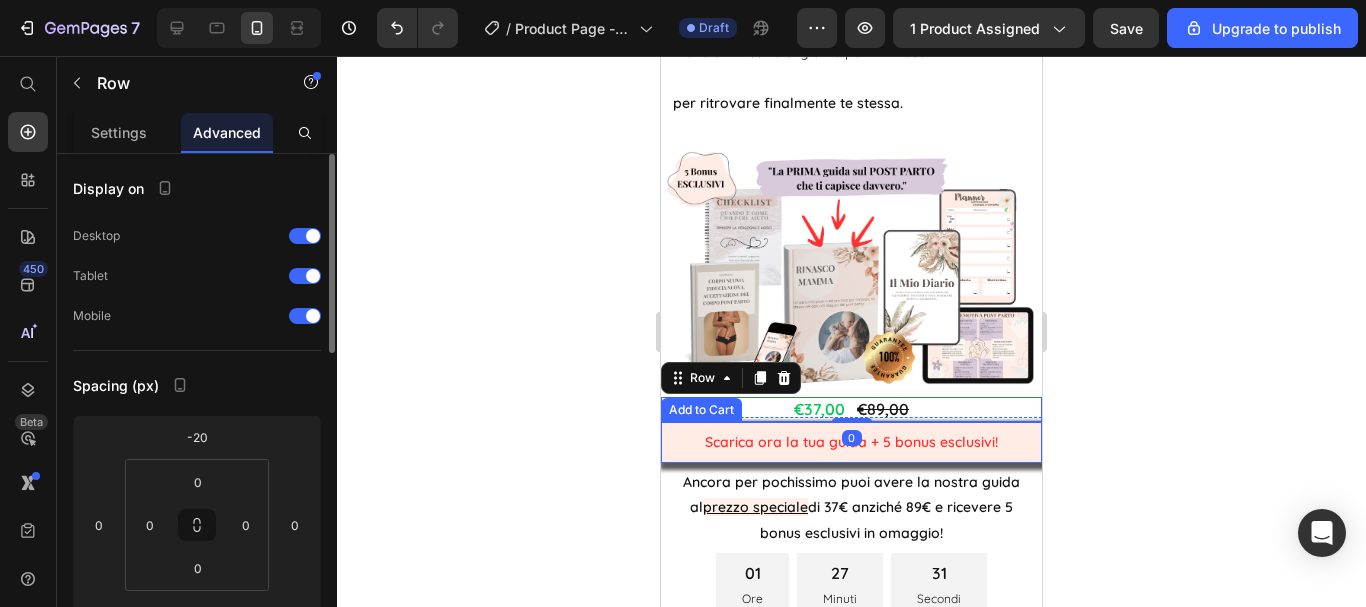 click on "Scarica ora la tua guida + 5 bonus esclusivi!" at bounding box center [851, 442] 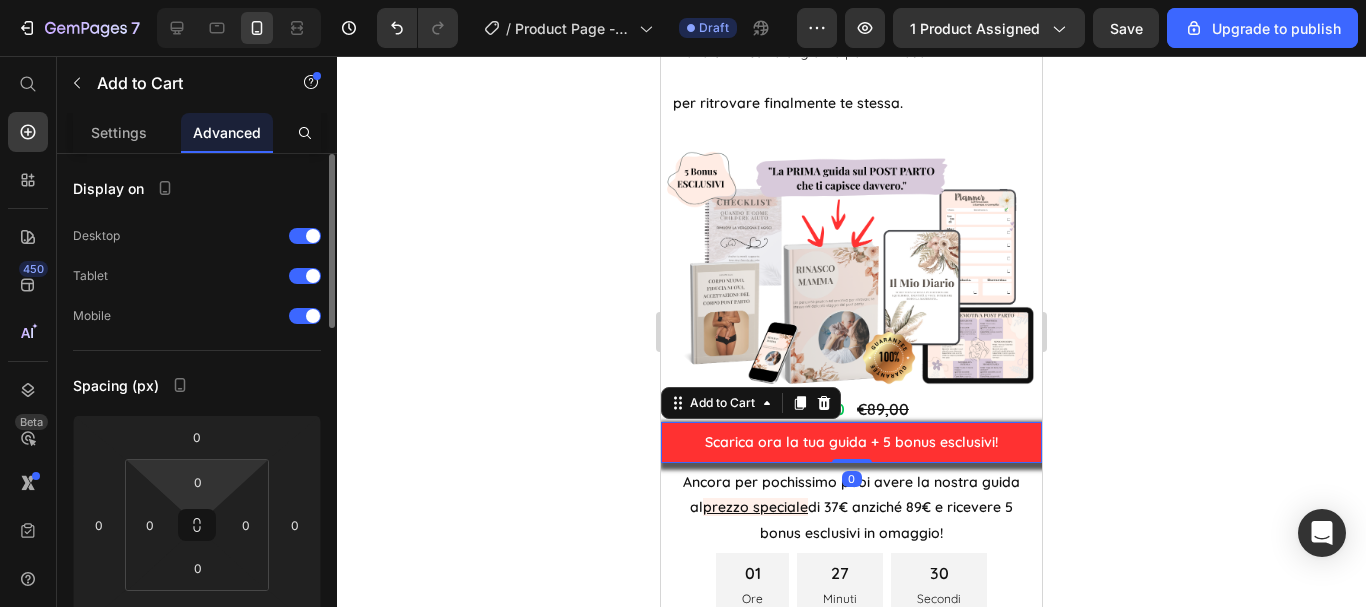 scroll, scrollTop: 200, scrollLeft: 0, axis: vertical 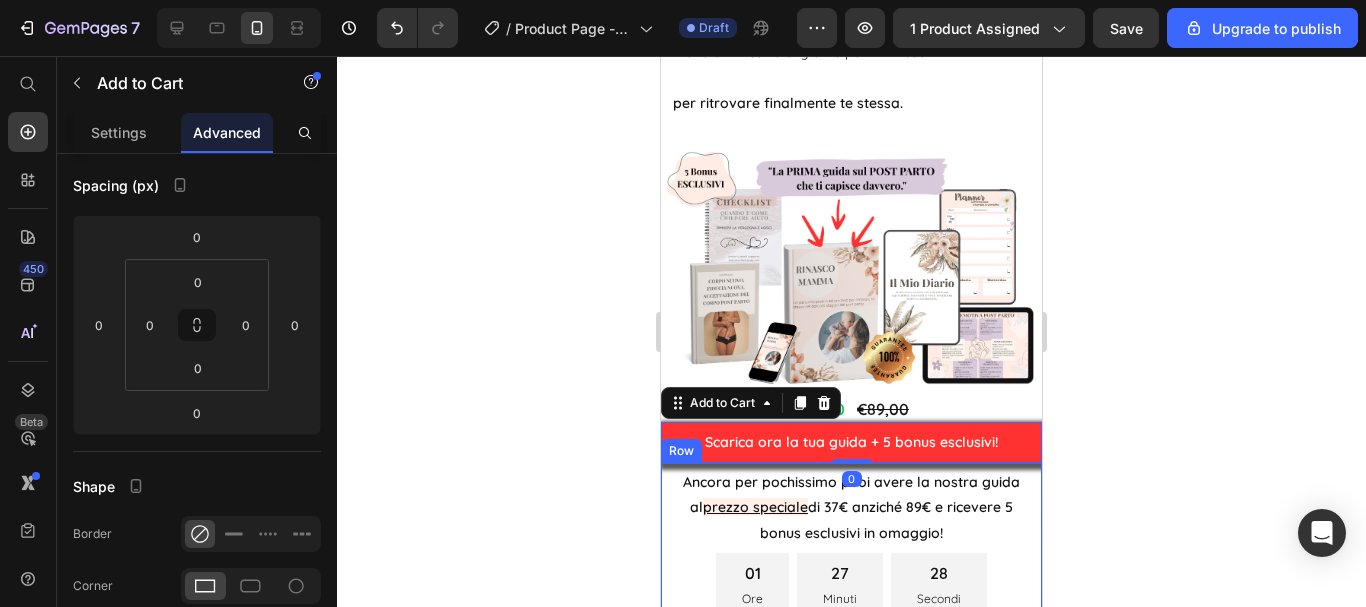 click on "Ancora per pochissimo puoi avere la nostra guida al  prezzo speciale  di 37€ anziché 89€ e ricevere 5 bonus esclusivi in omaggio! Text Block 01 Ore 27 Minuti 28 Secondi Countdown Timer Affrettati   l'offerta è valida  SOLO per 24 ore , dopodichè il prezzo salirà e i bonus non saranno più inclusi.  Non lasciarti sfuggire questa occasione! Text Block Row" at bounding box center (851, 612) 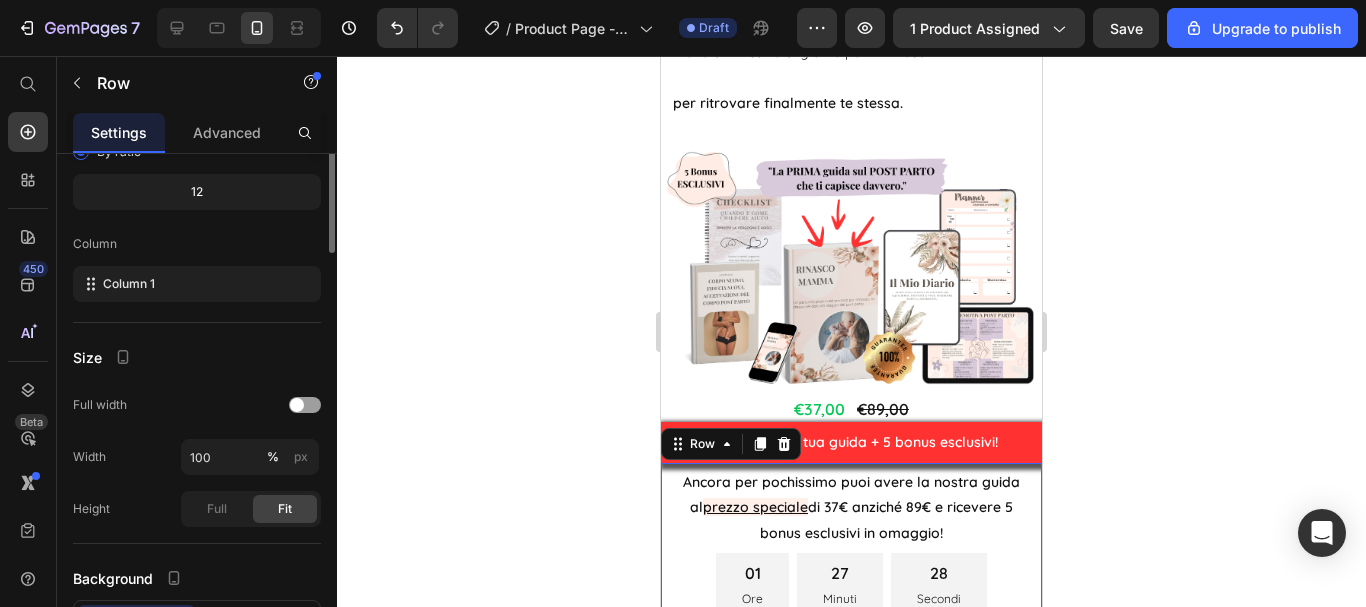 scroll, scrollTop: 0, scrollLeft: 0, axis: both 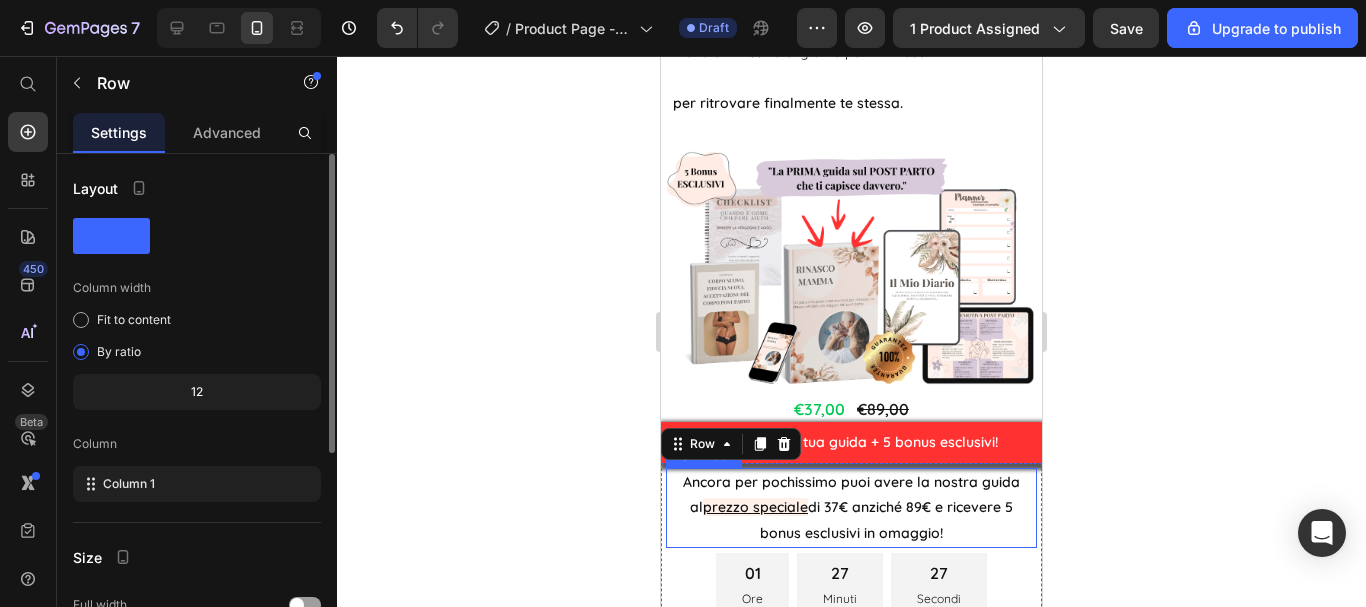 click on "Ancora per pochissimo puoi avere la nostra guida al  prezzo speciale  di 37€ anziché 89€ e ricevere 5 bonus esclusivi in omaggio!" at bounding box center [851, 508] 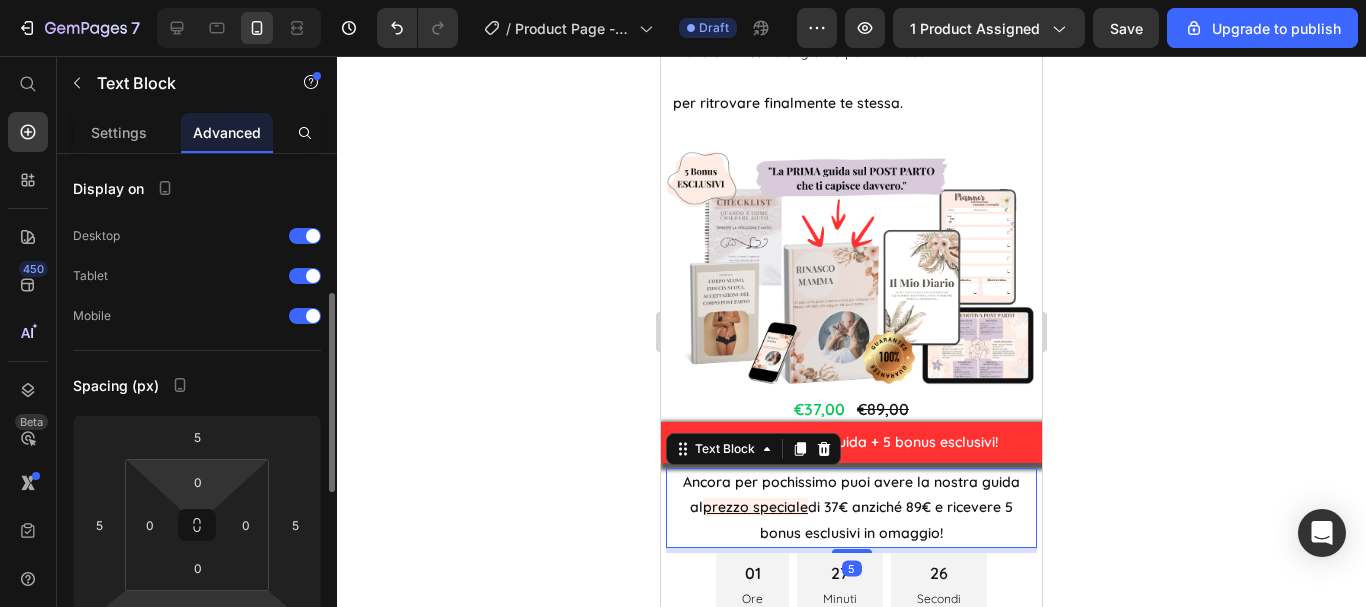 scroll, scrollTop: 100, scrollLeft: 0, axis: vertical 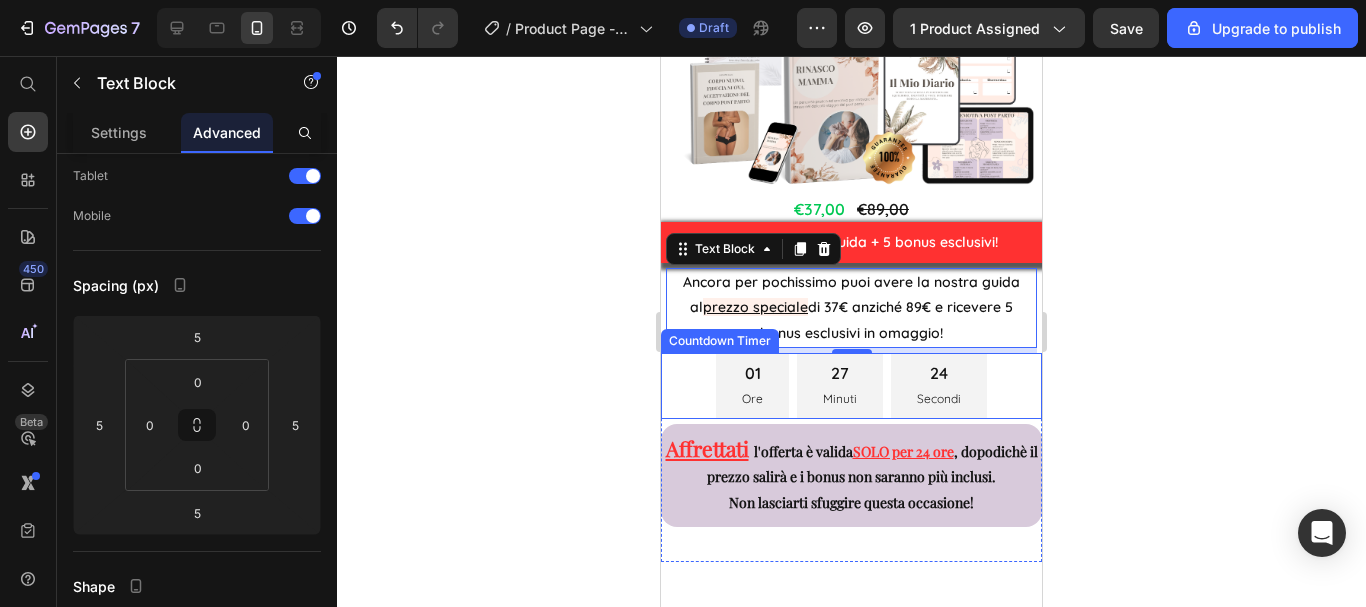 click on "01 Ore 27 Minuti 24 Secondi" at bounding box center (851, 386) 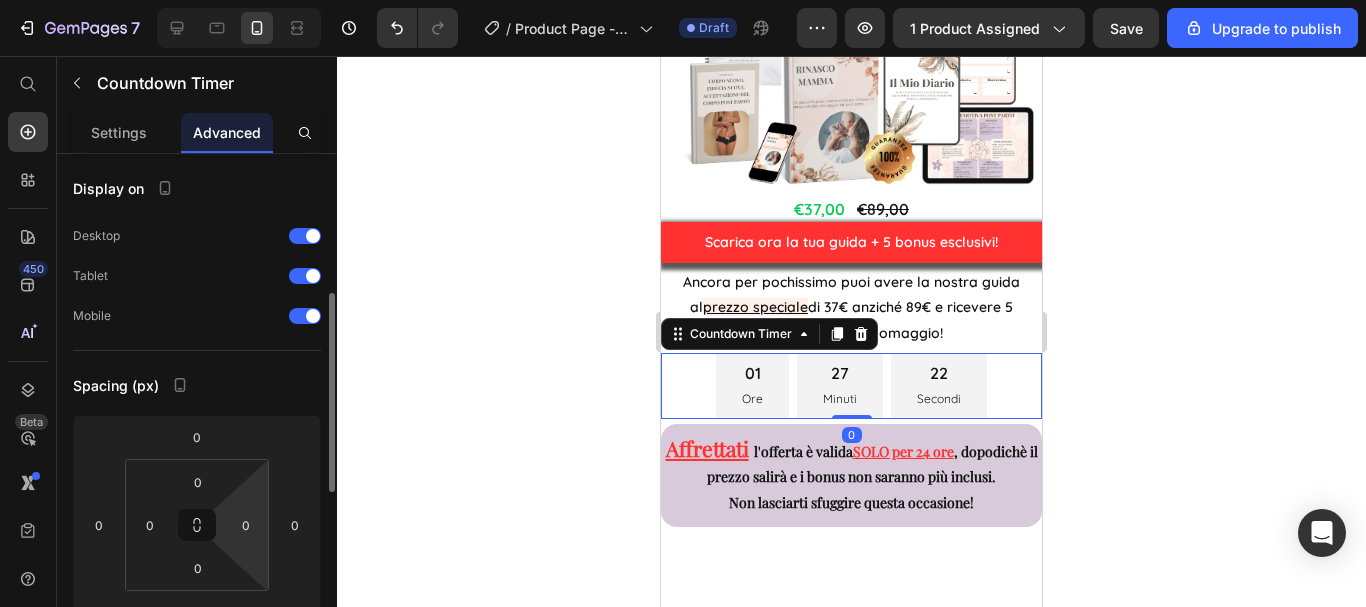 scroll, scrollTop: 100, scrollLeft: 0, axis: vertical 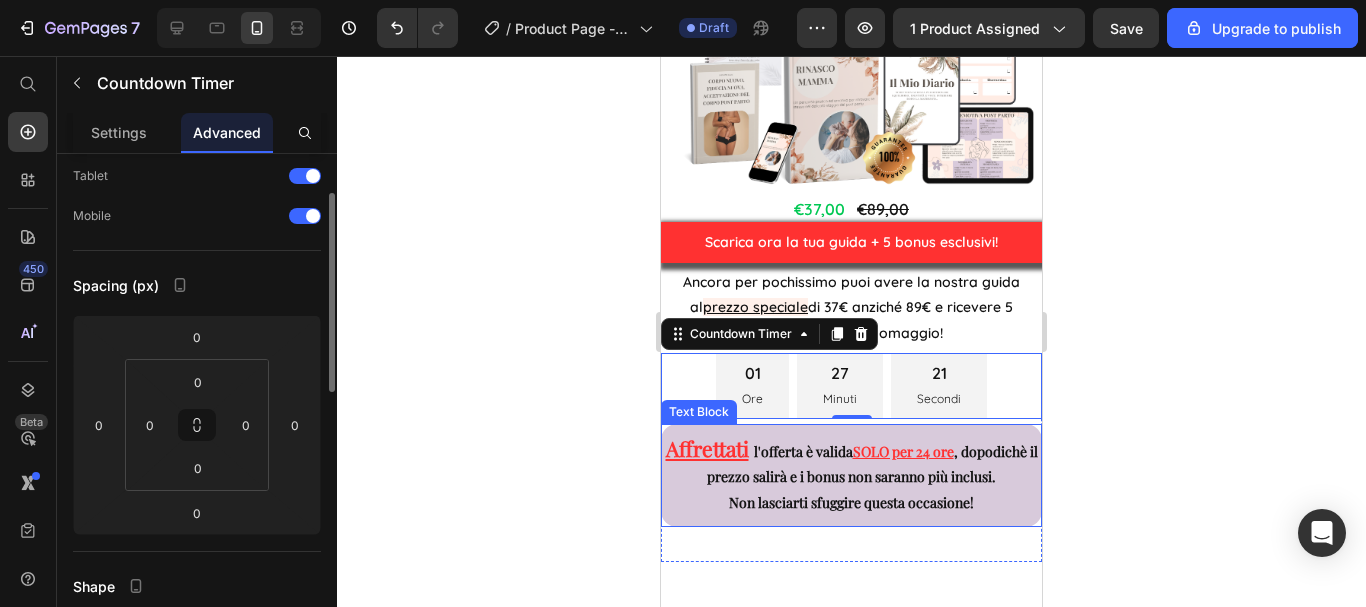 click on "Affrettati   l'offerta è valida  SOLO per 24 ore , dopodichè il prezzo salirà e i bonus non saranno più inclusi." at bounding box center (851, 462) 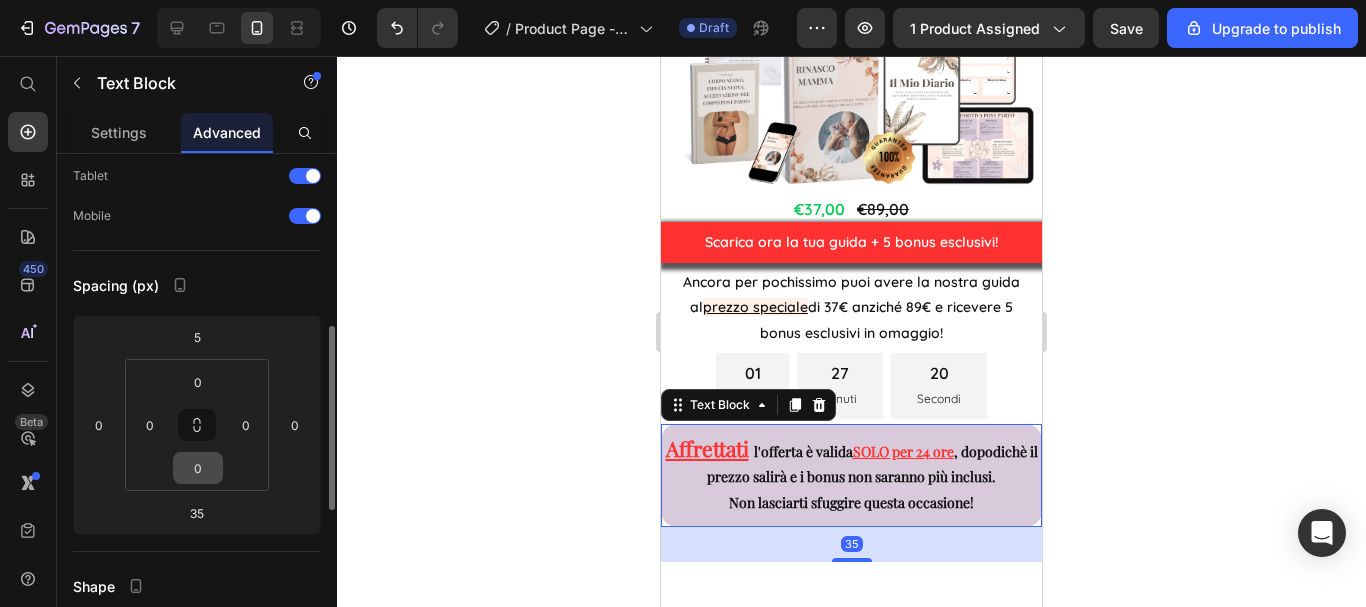 scroll, scrollTop: 200, scrollLeft: 0, axis: vertical 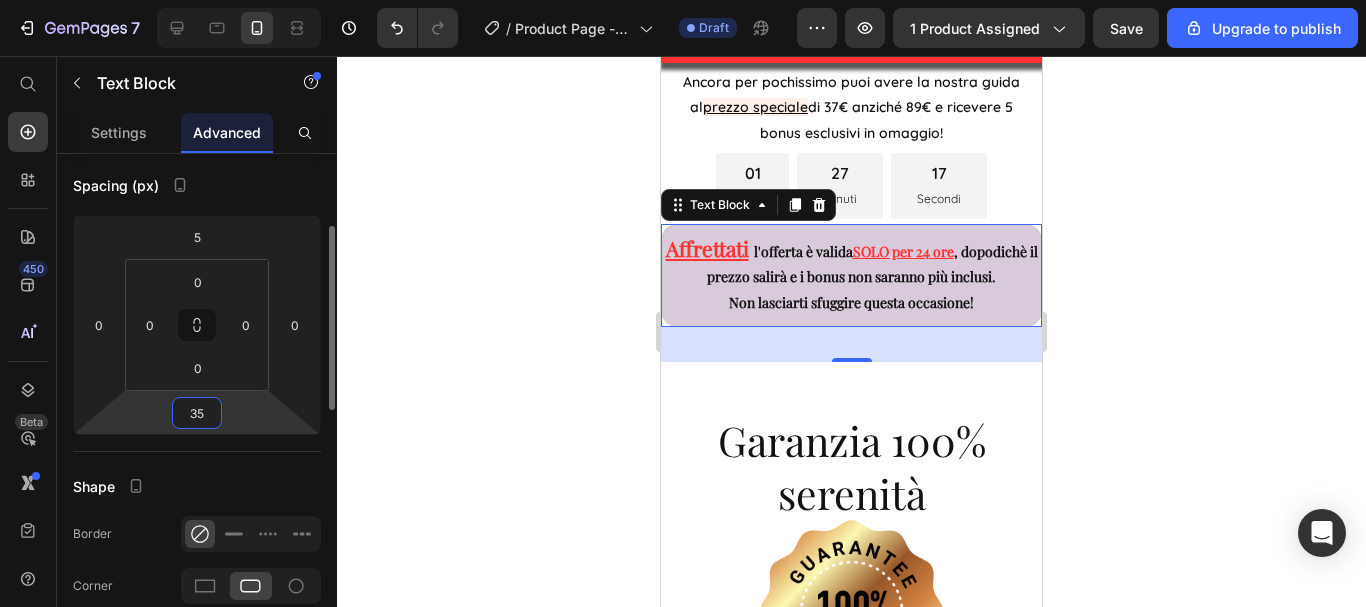 click on "35" at bounding box center (197, 413) 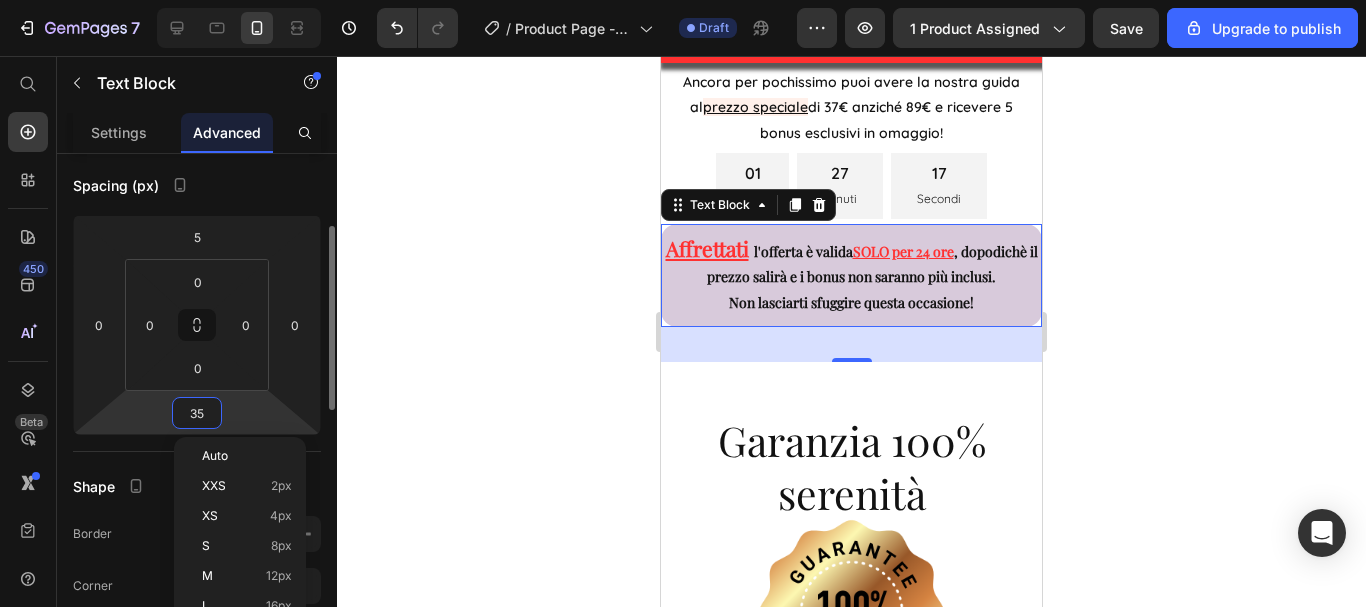 type on "0" 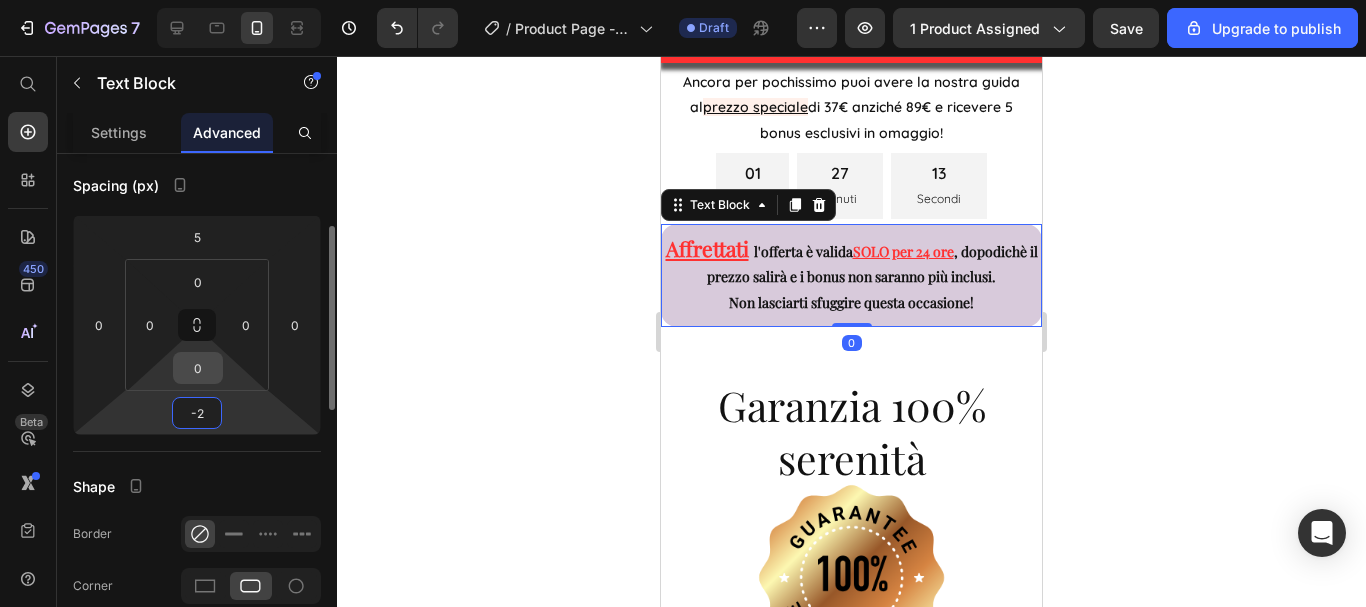 type on "-20" 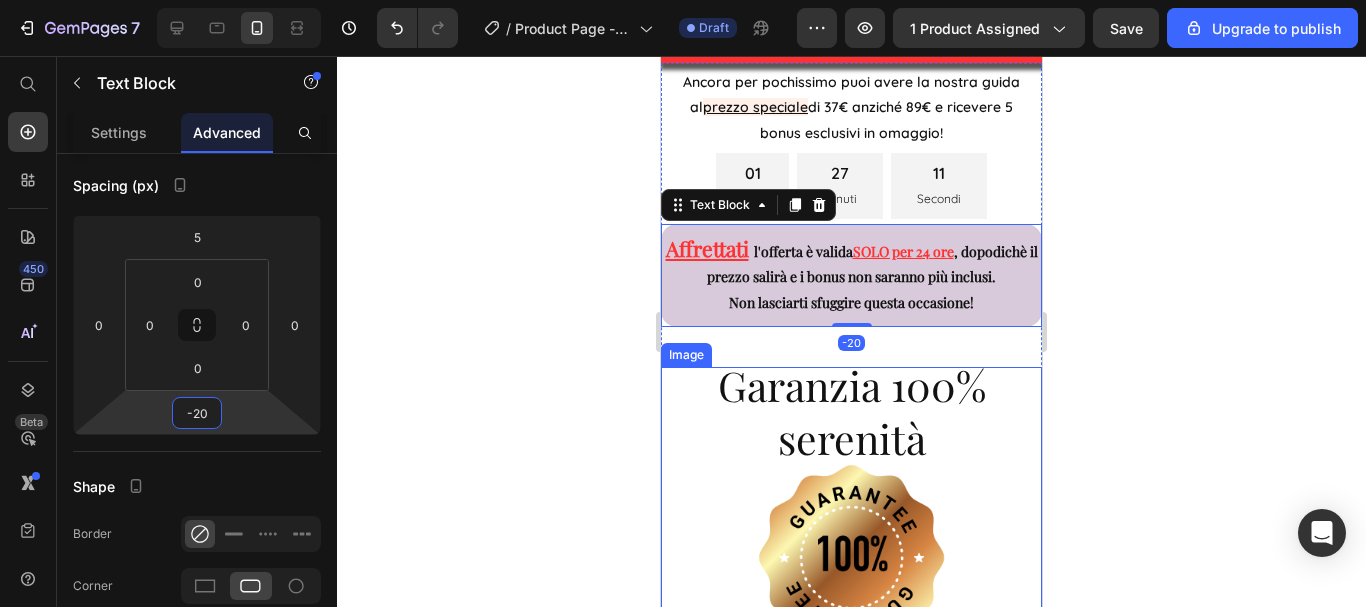click at bounding box center [851, 557] 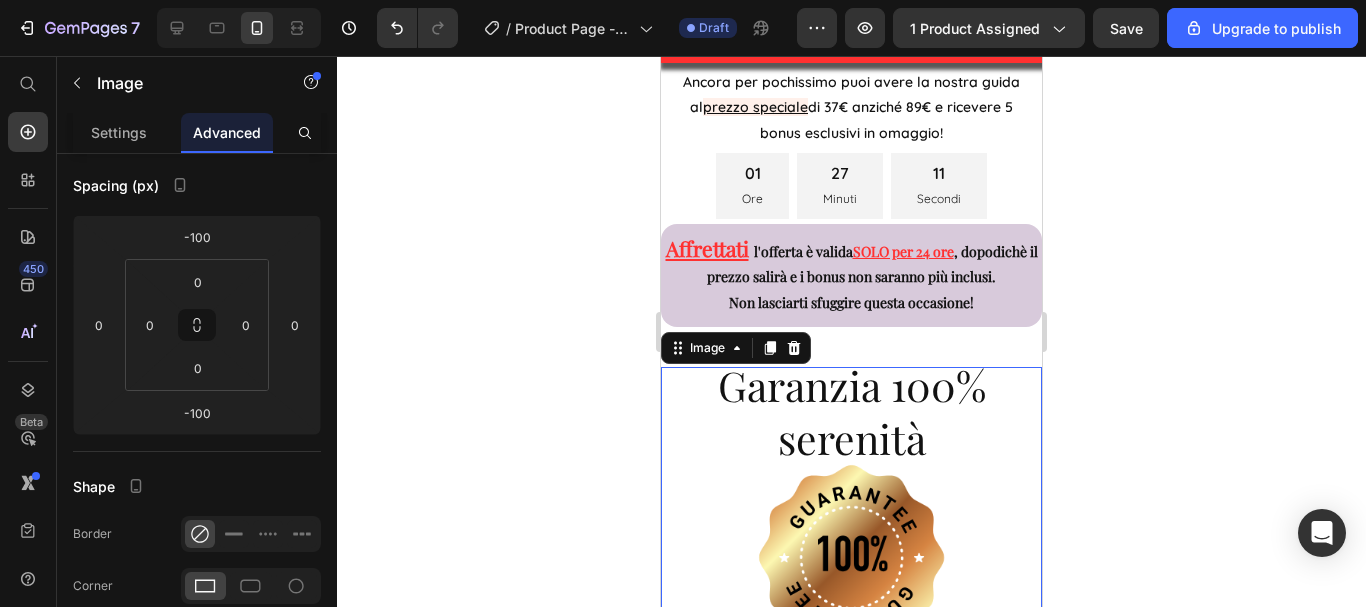 scroll, scrollTop: 0, scrollLeft: 0, axis: both 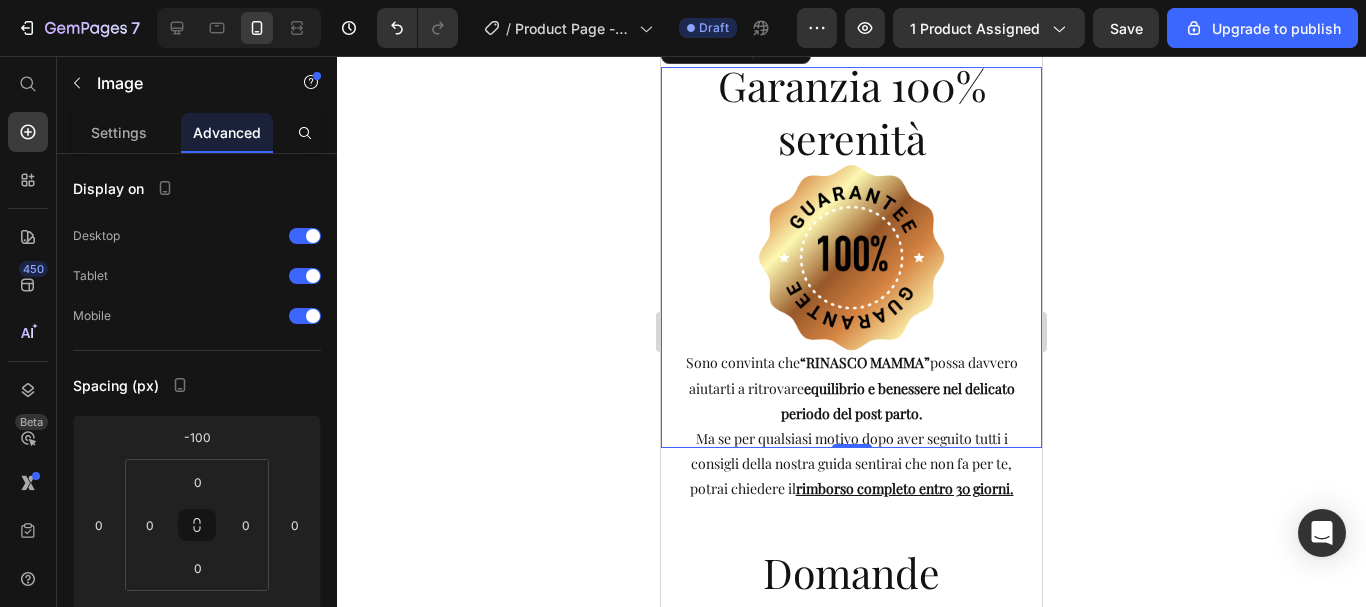 click at bounding box center [851, 257] 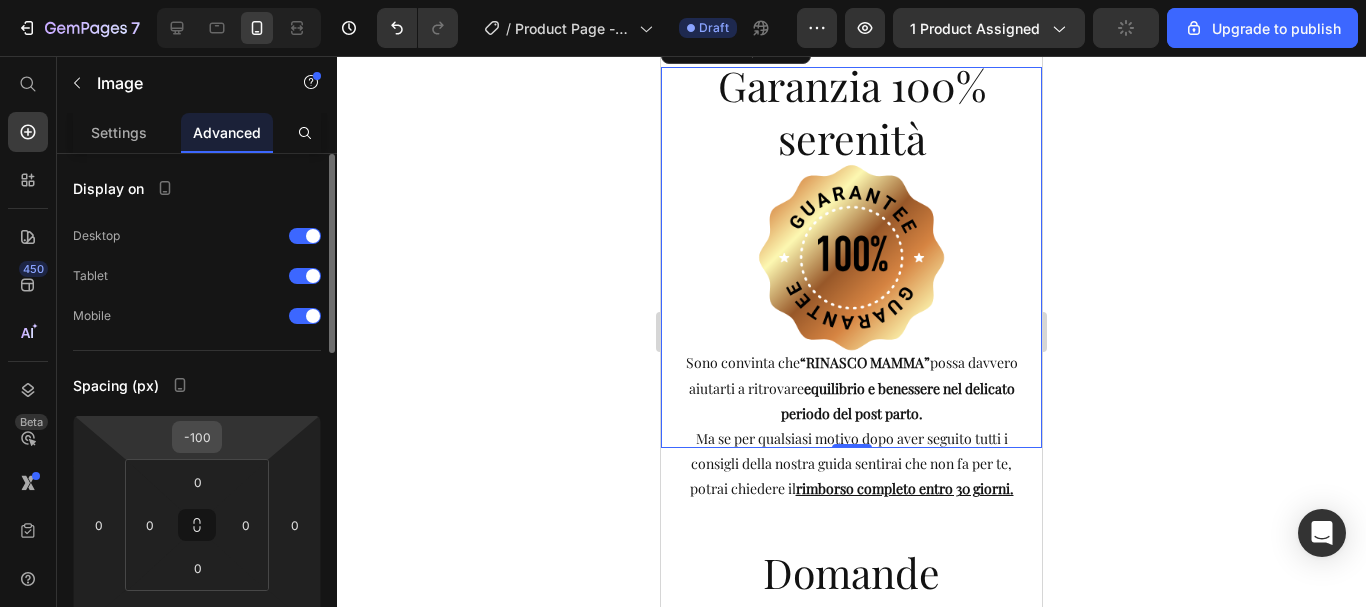 click on "-100" at bounding box center (197, 437) 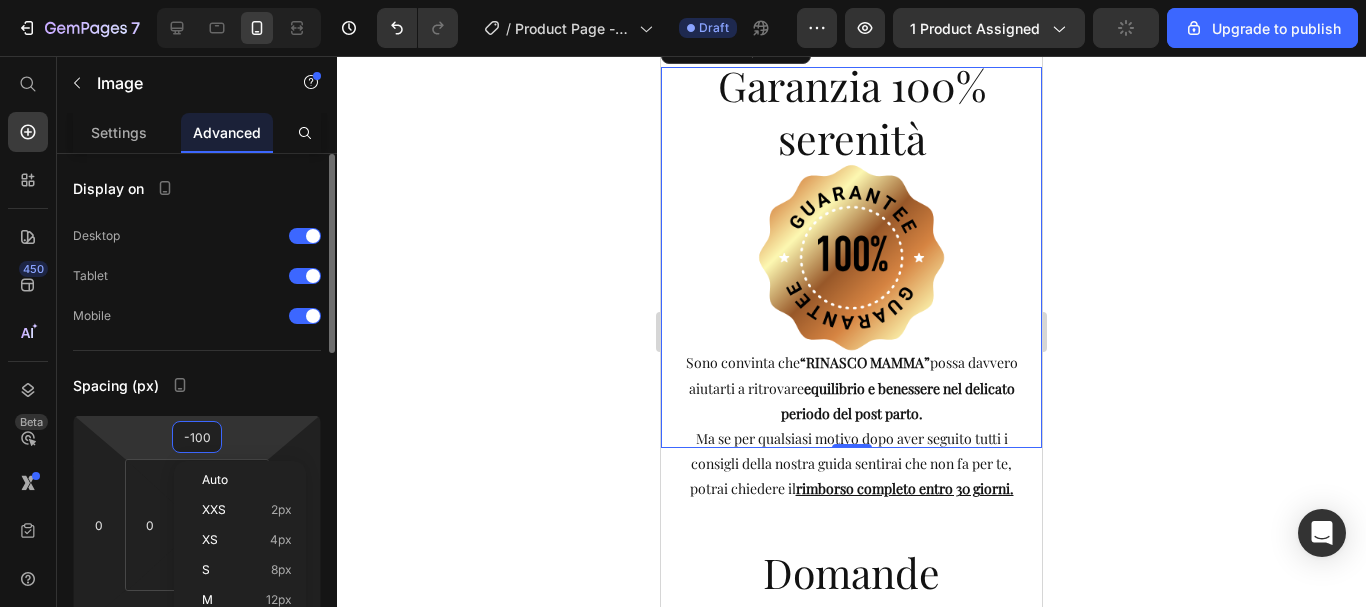 type on "0" 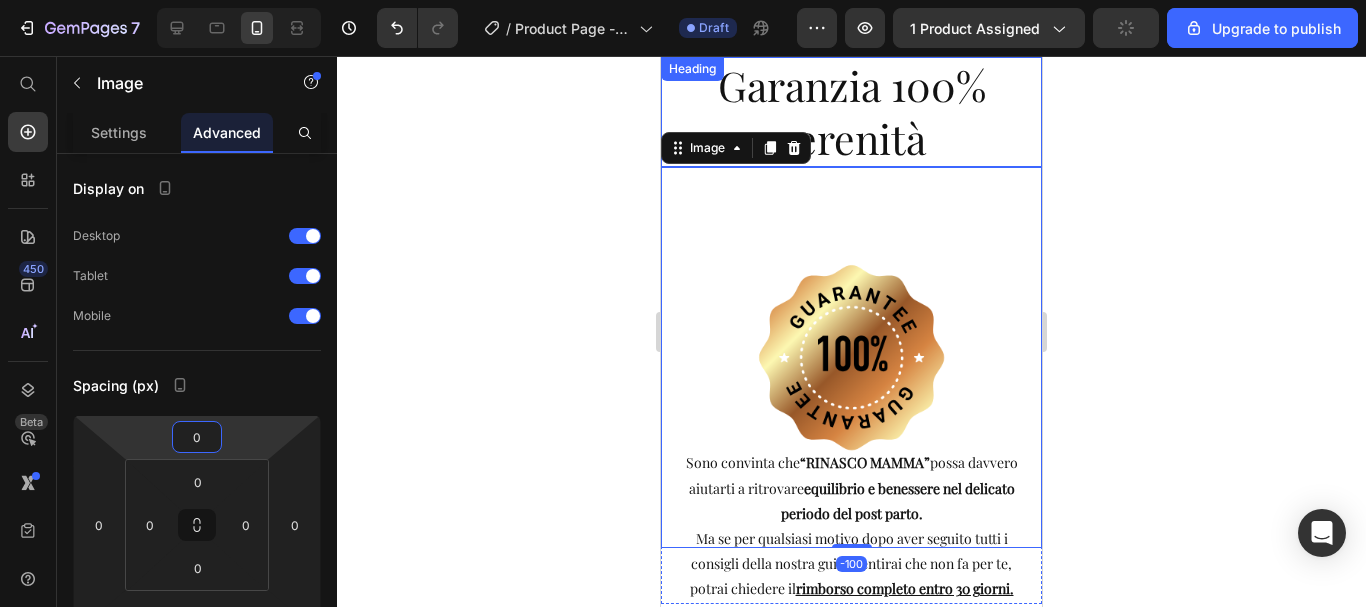 click on "Garanzia 100% serenità" at bounding box center [851, 112] 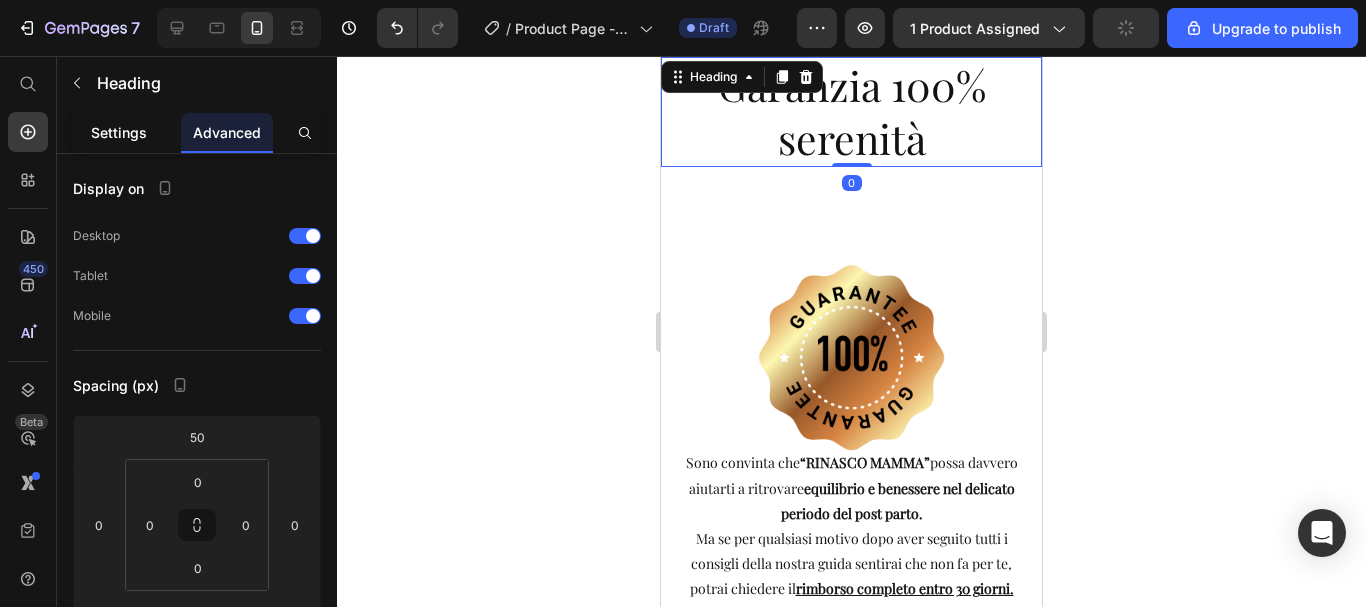 click on "Settings" at bounding box center (119, 132) 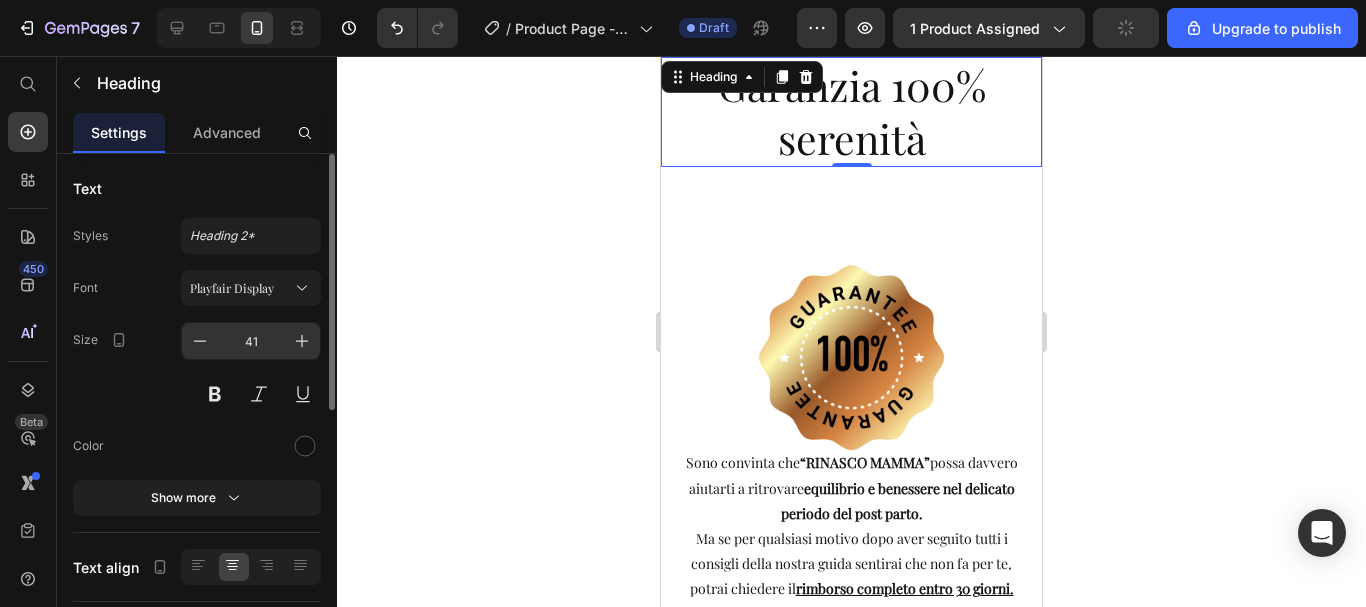 click on "41" at bounding box center [251, 341] 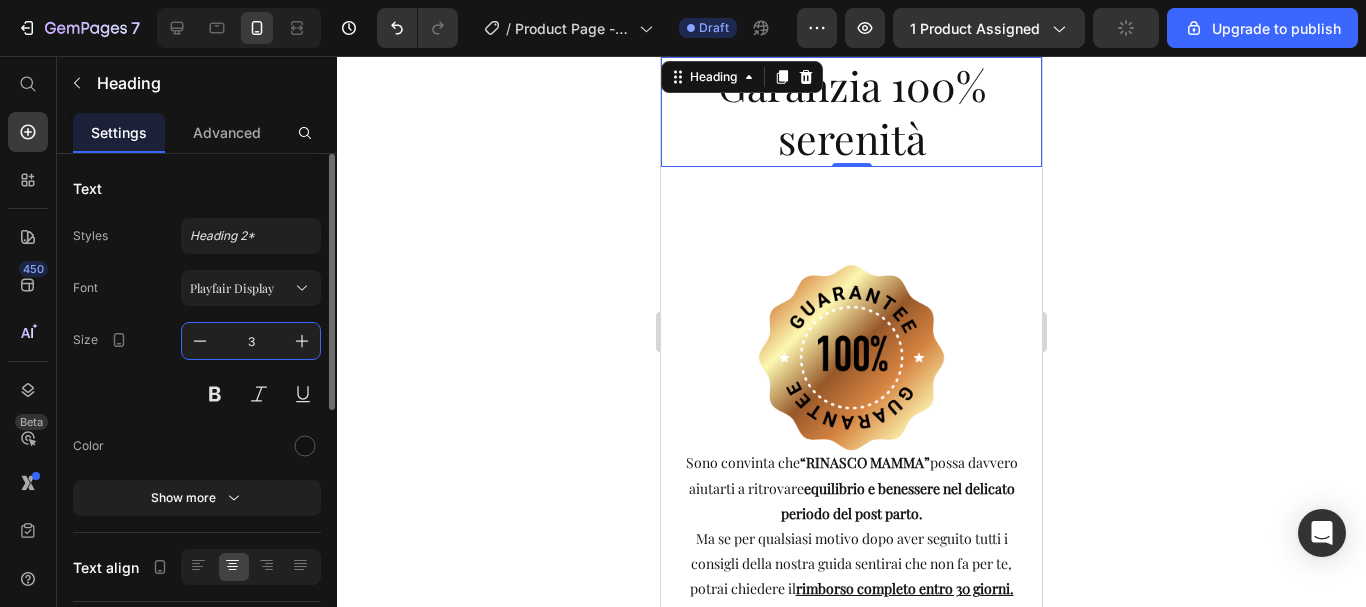 type on "30" 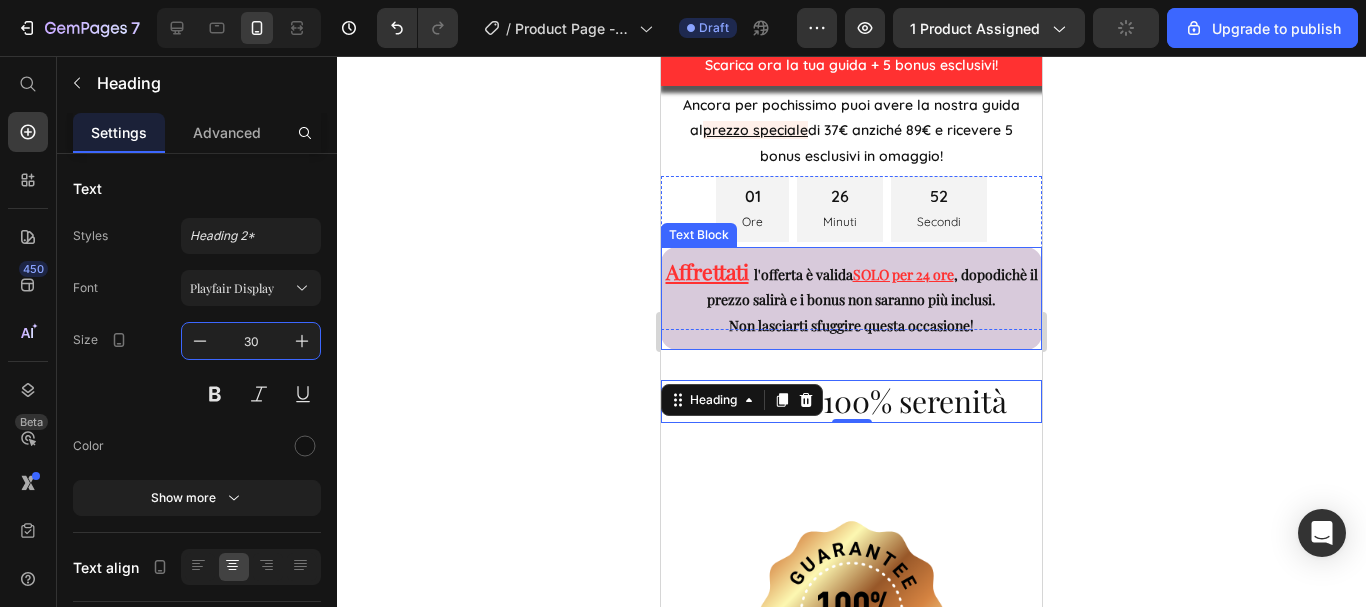scroll, scrollTop: 11058, scrollLeft: 0, axis: vertical 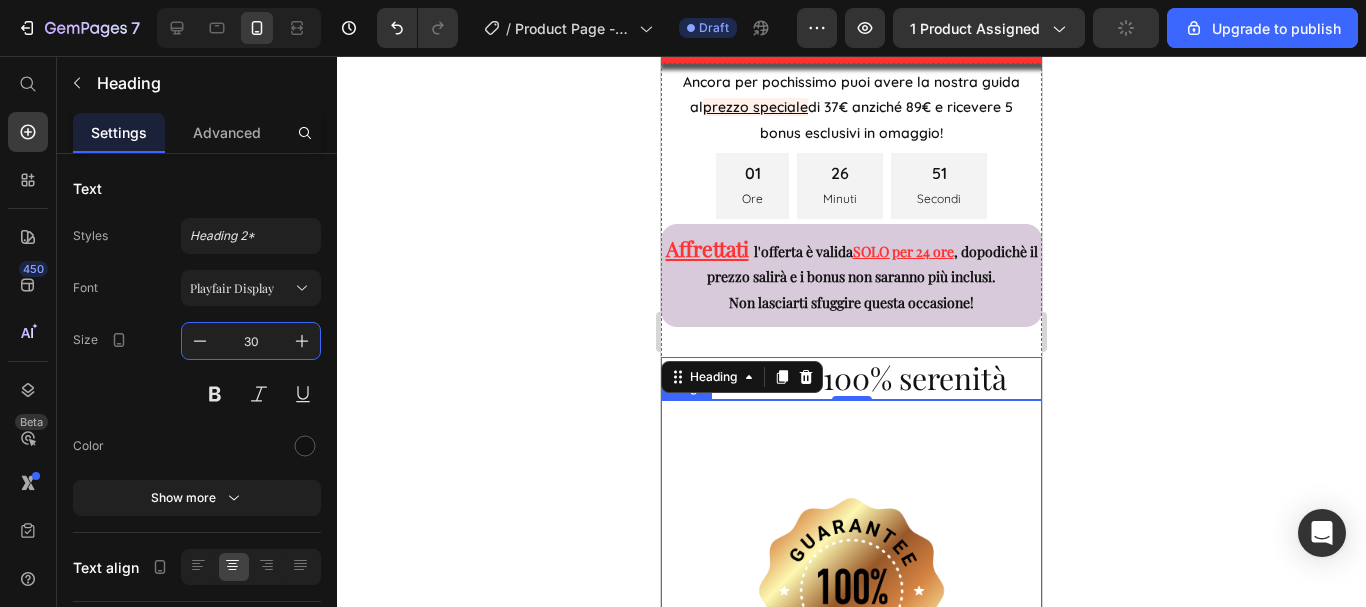 click at bounding box center (851, 590) 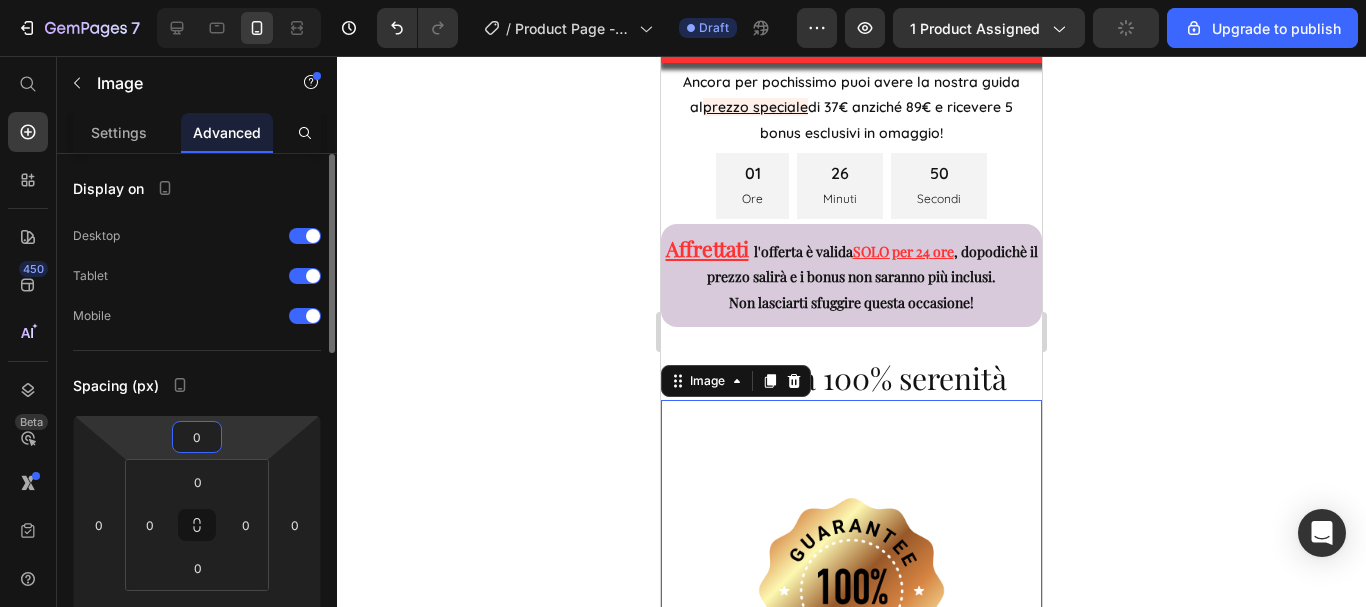 click on "7   /  Product Page - [DATE] 23:21:54 Draft Preview 1 product assigned Upgrade to publish 450 Beta Start with Sections Elements Hero Section Product Detail Brands Trusted Badges Guarantee Product Breakdown How to use Testimonials Compare Bundle FAQs Social Proof Brand Story Product List Collection Blog List Contact Sticky Add to Cart Custom Footer Browse Library 450 Layout
Row
Row
Row
Row Text
Heading
Text Block Button
Button
Button
Sticky Back to top Media
Image" at bounding box center [683, 0] 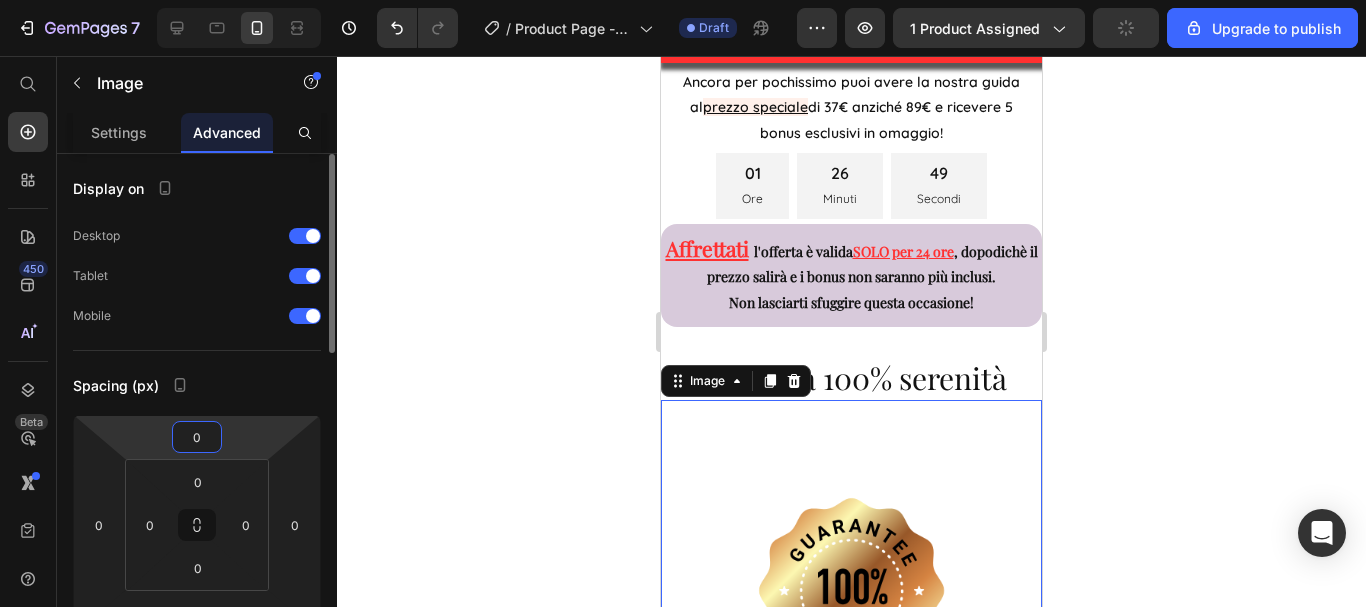 click on "0" at bounding box center [197, 437] 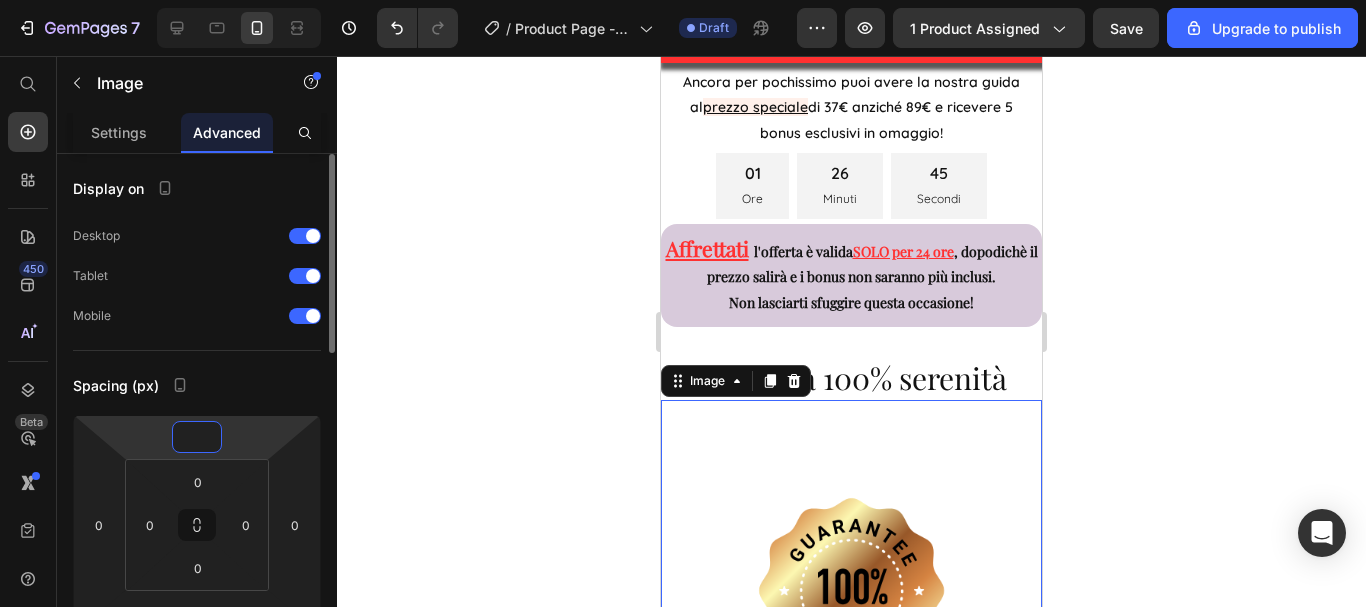 type on "0" 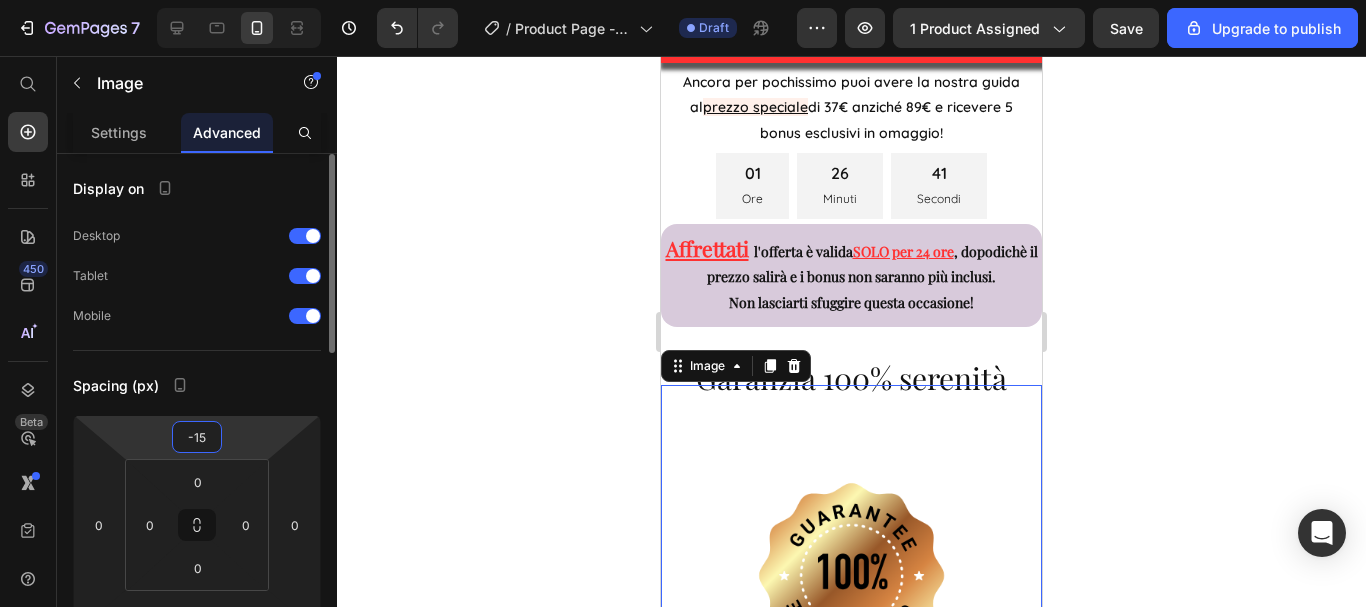 type on "-1" 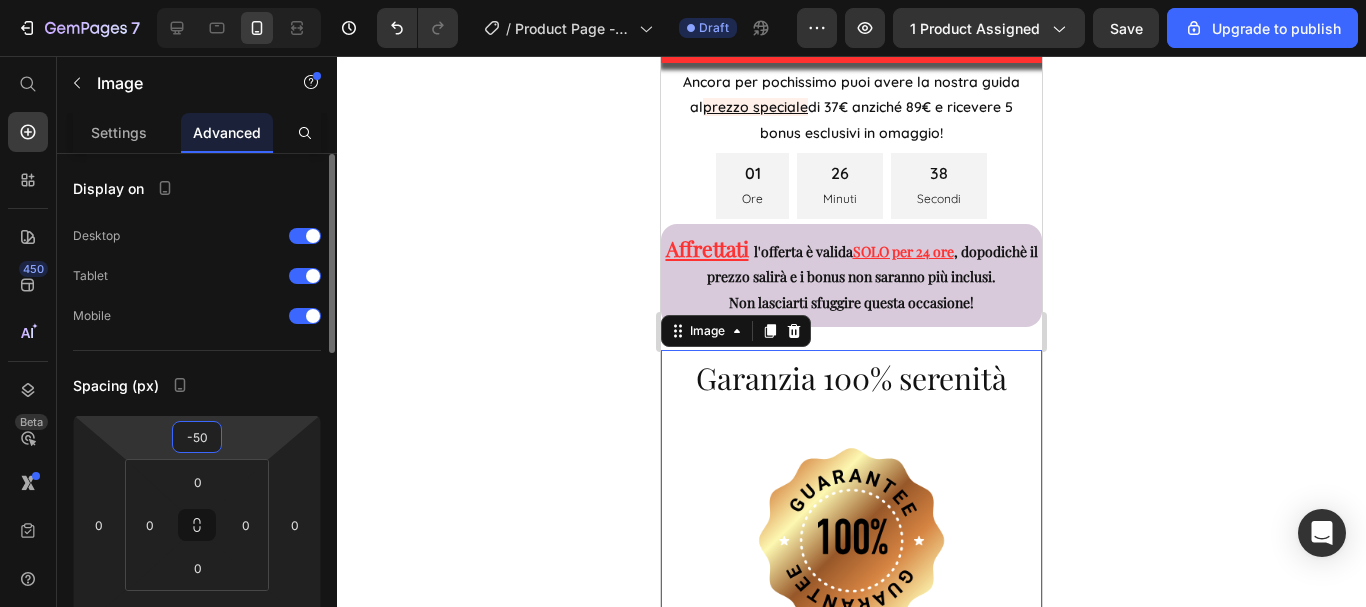 type on "-5" 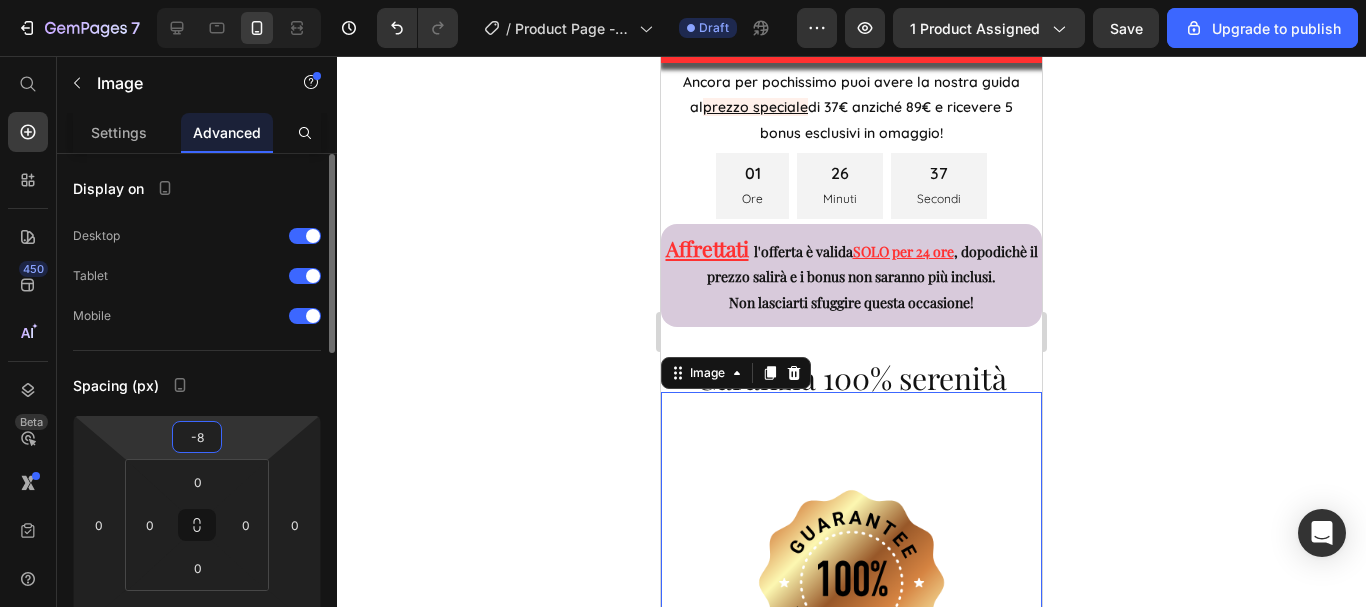 type on "-80" 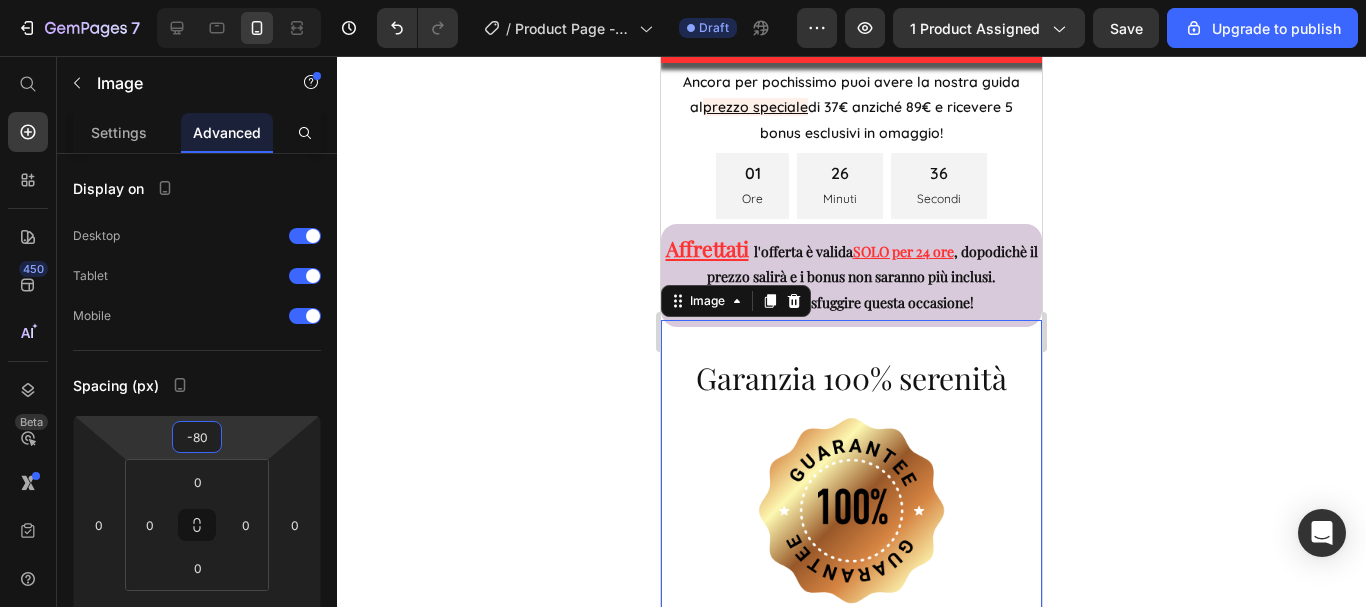 click 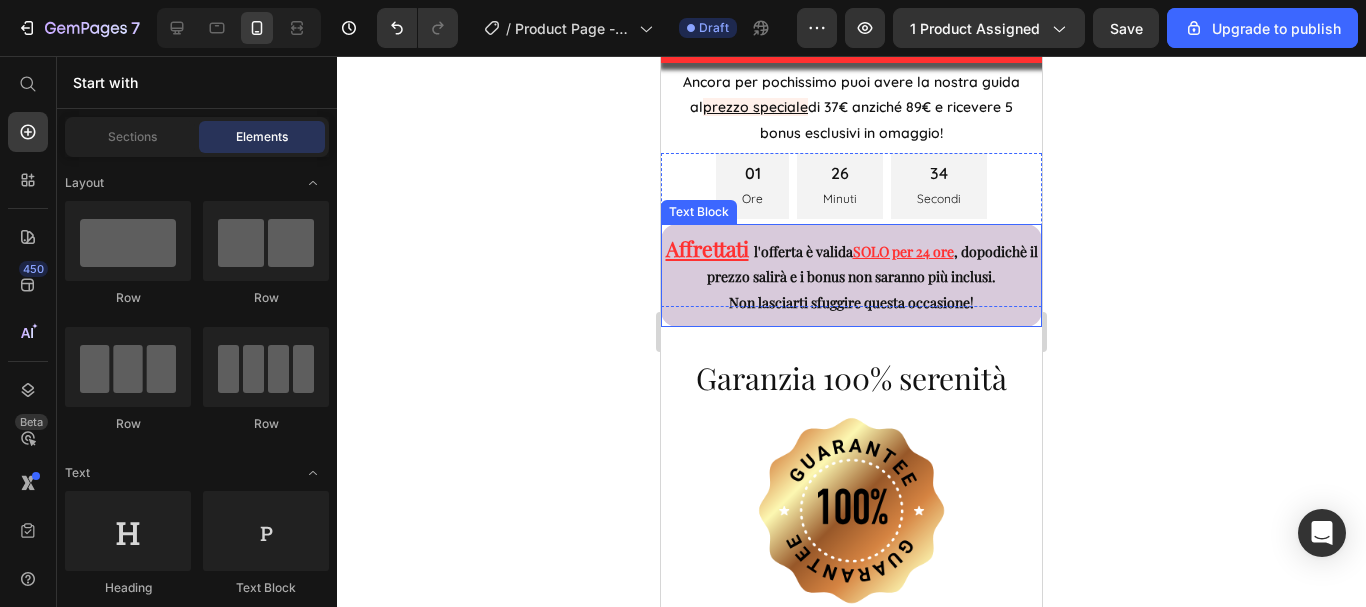 click on "Non lasciarti sfuggire questa occasione!" at bounding box center (851, 302) 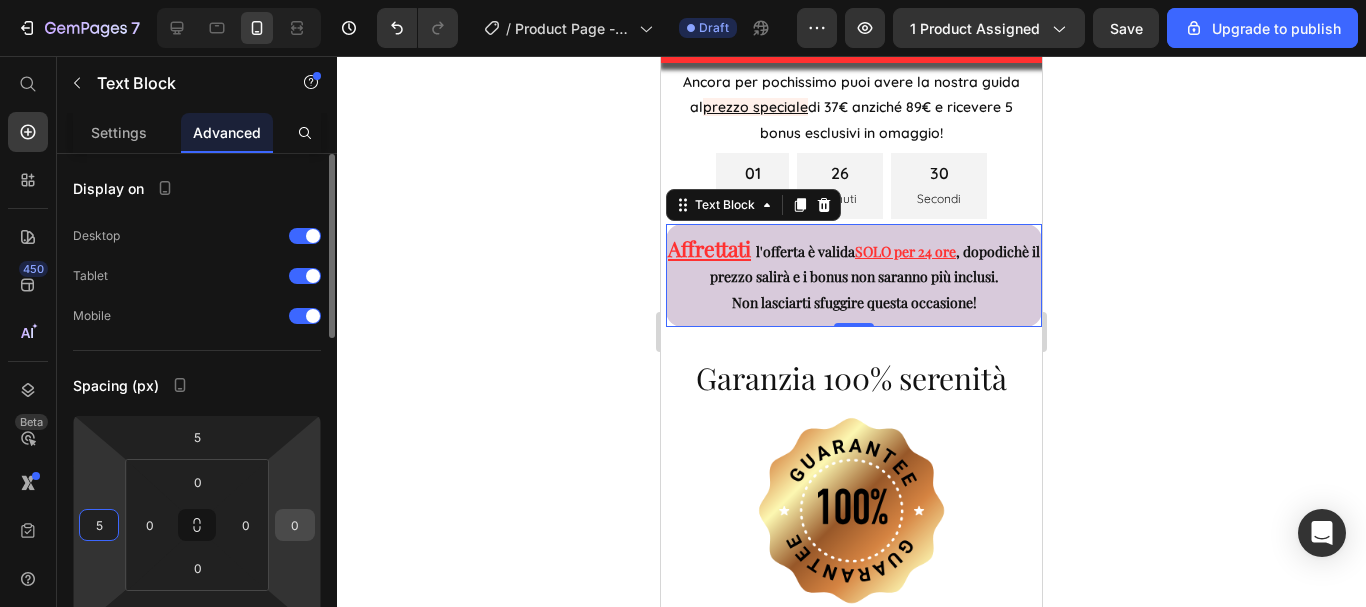 type on "5" 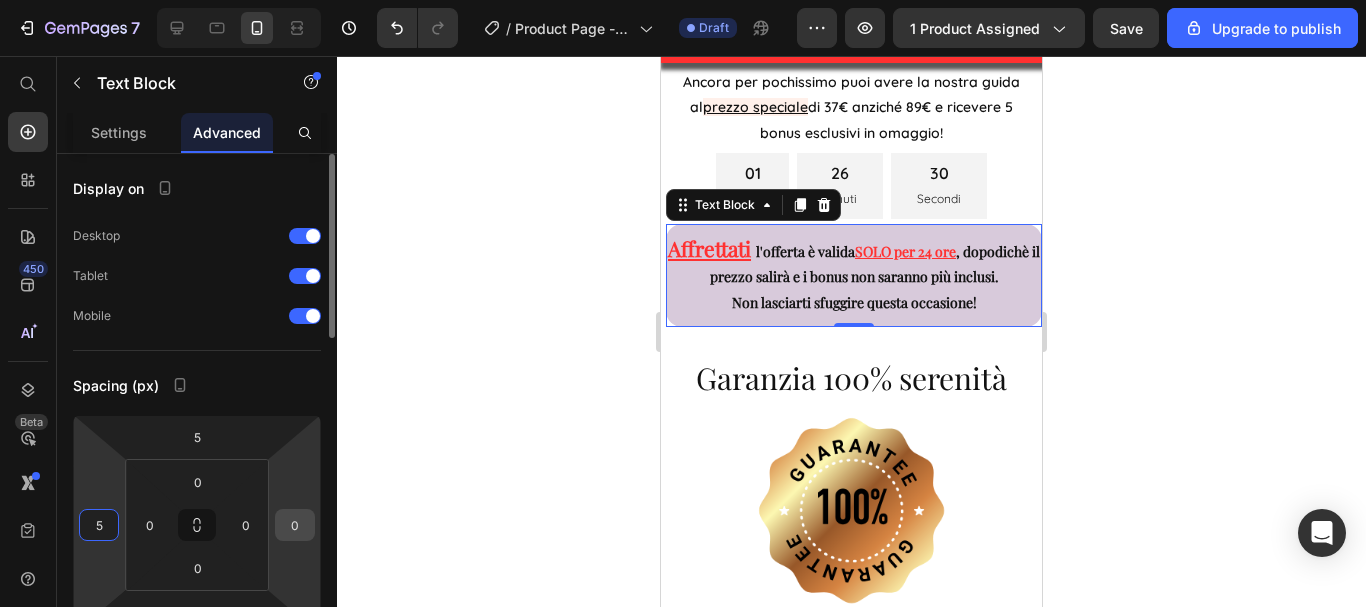 click on "0" at bounding box center [295, 525] 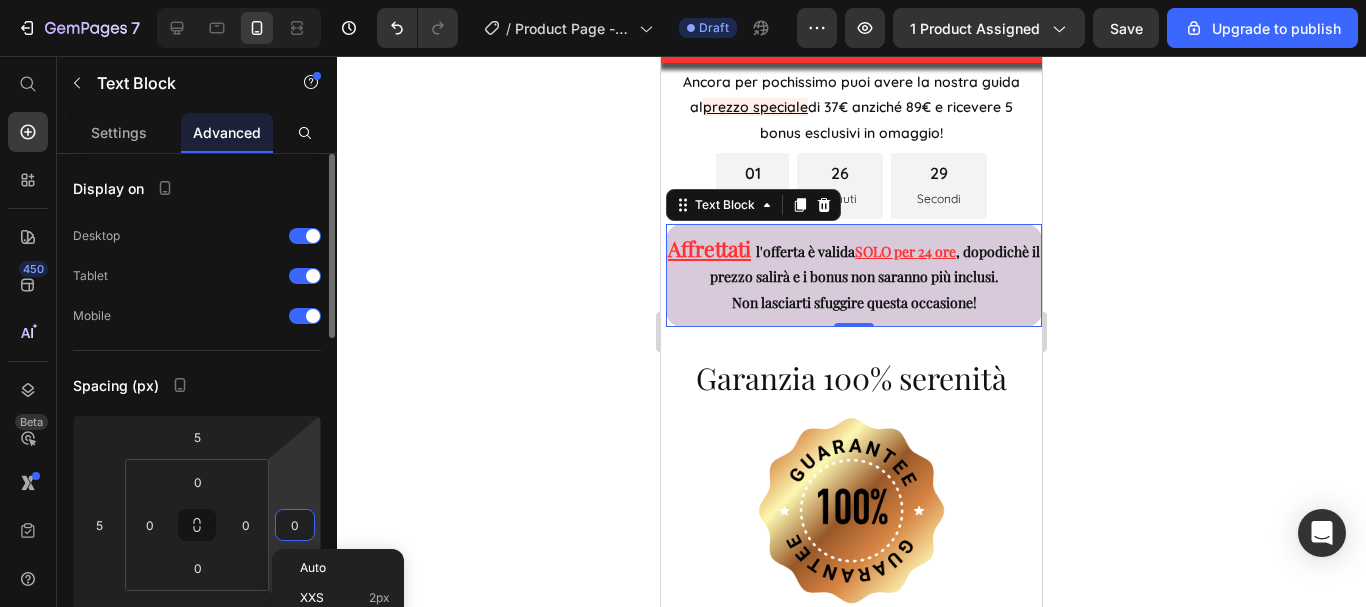type on "5" 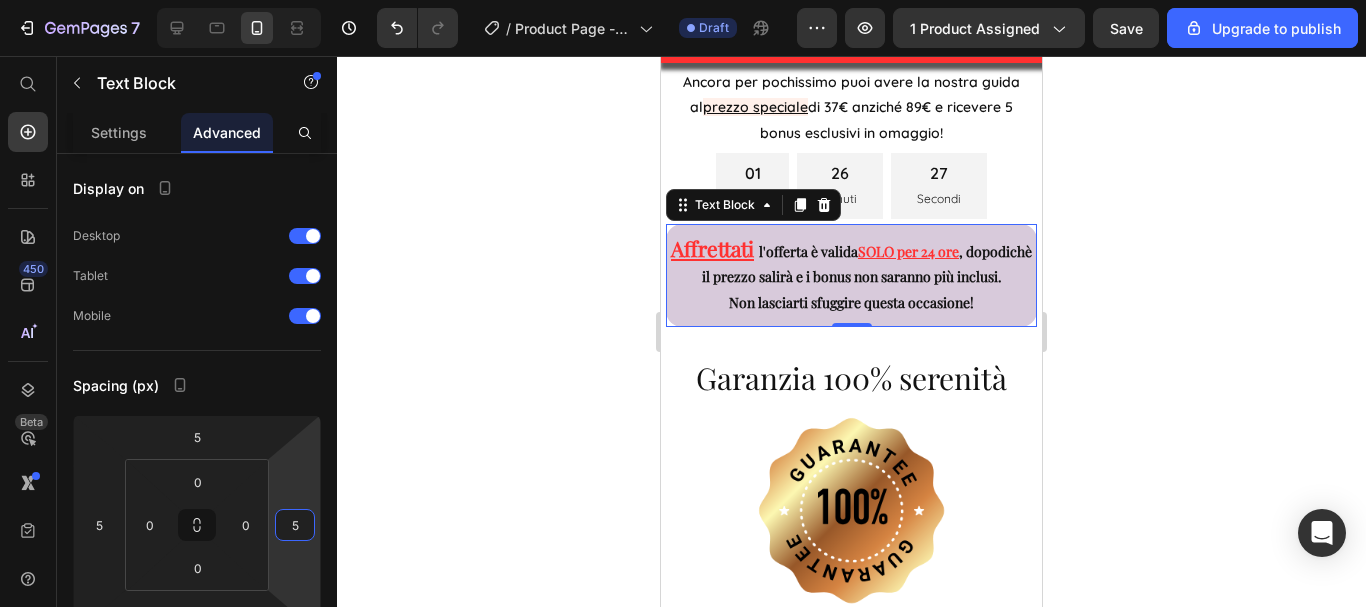click 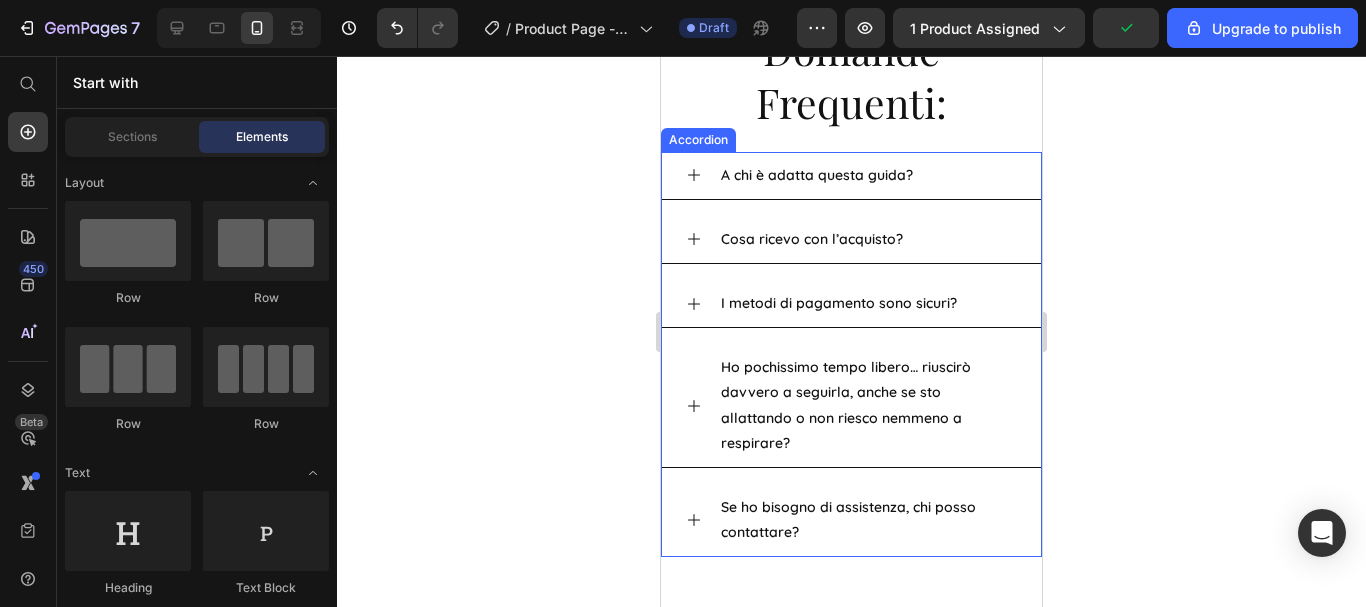 scroll, scrollTop: 11858, scrollLeft: 0, axis: vertical 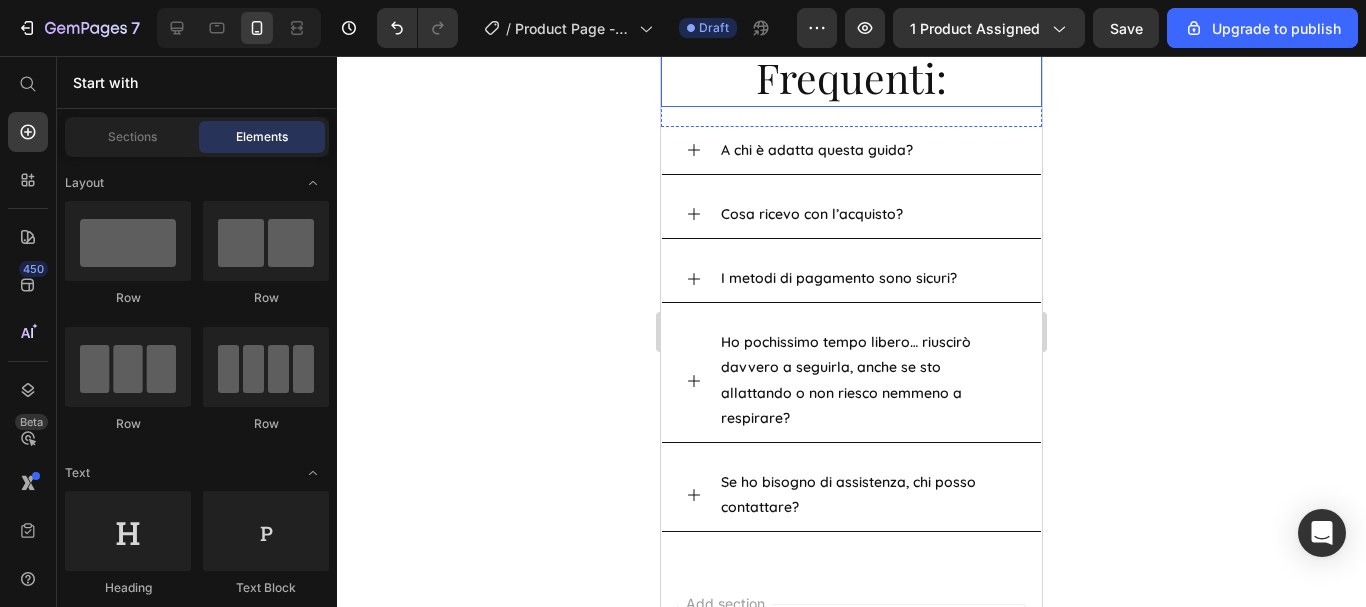 click on "Domande Frequenti:" at bounding box center [851, 51] 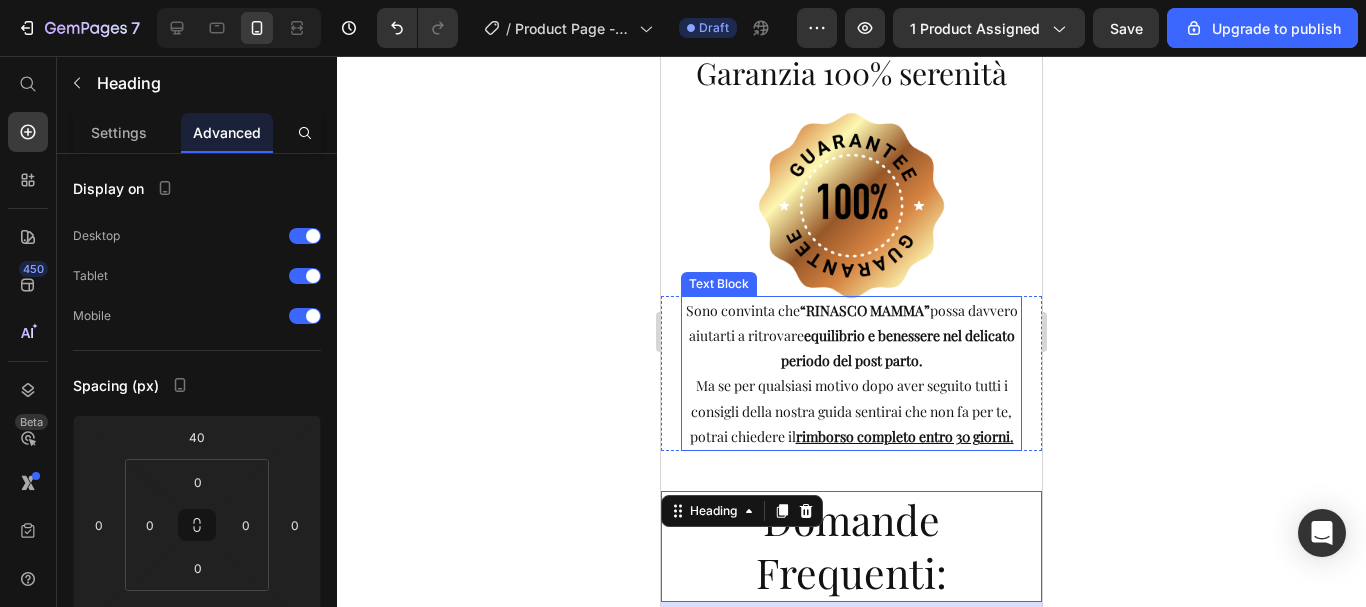 scroll, scrollTop: 11258, scrollLeft: 0, axis: vertical 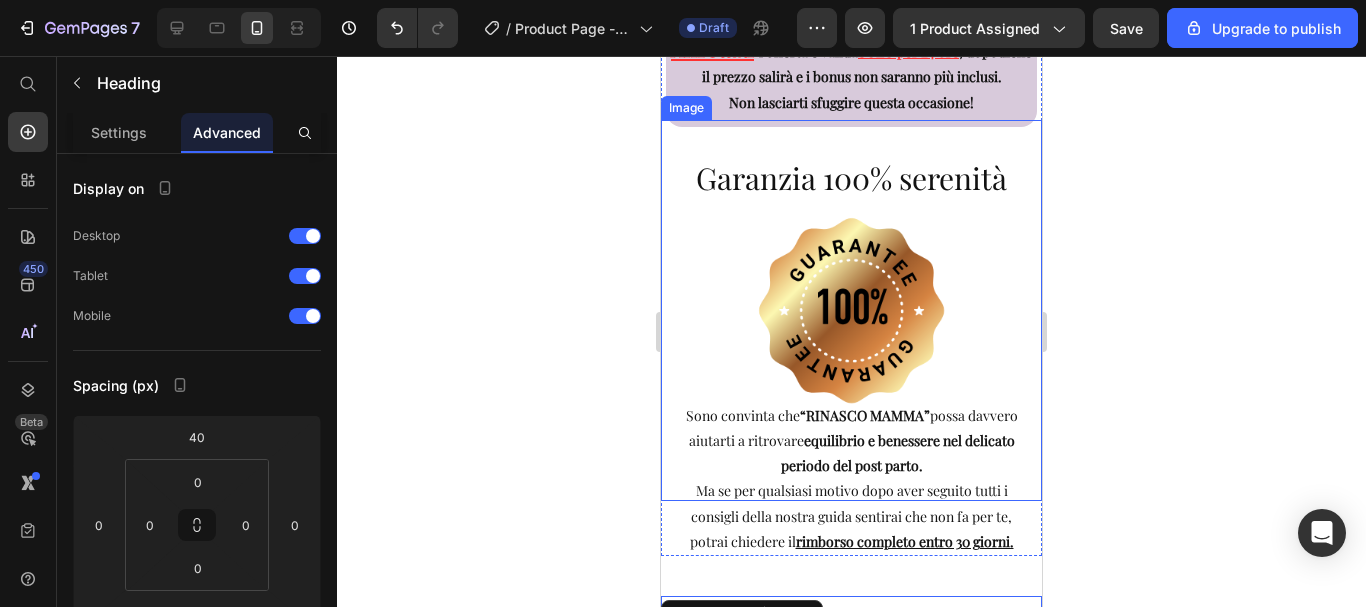 click at bounding box center (851, 310) 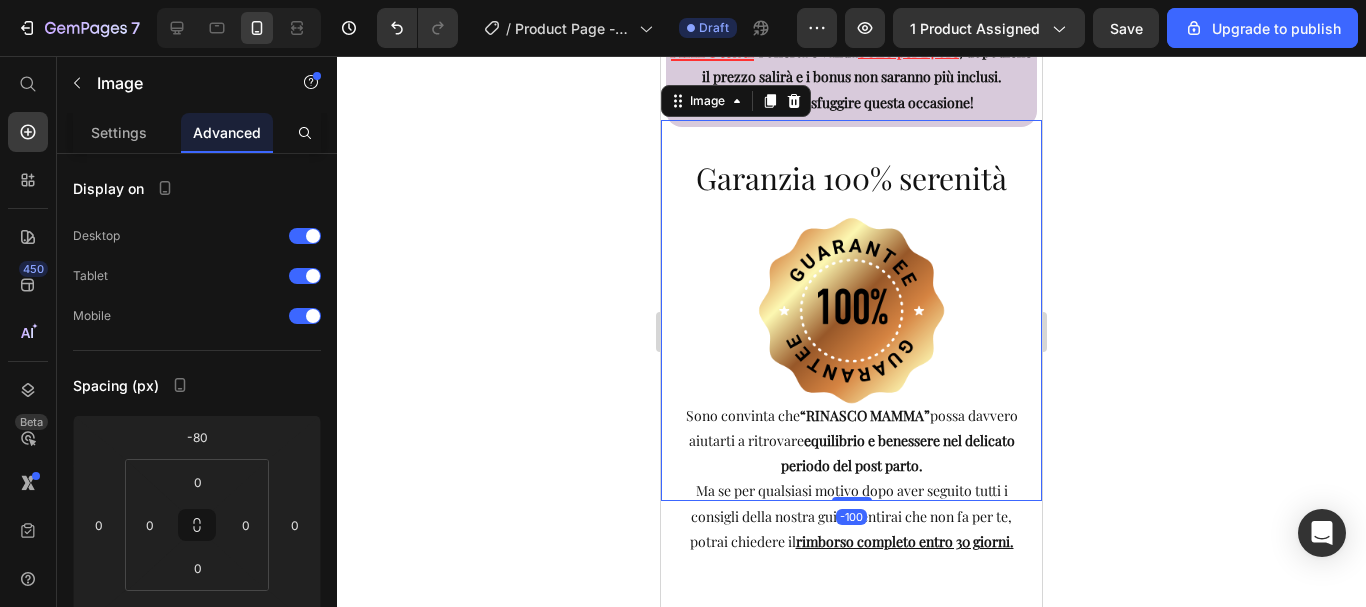 click at bounding box center [851, 310] 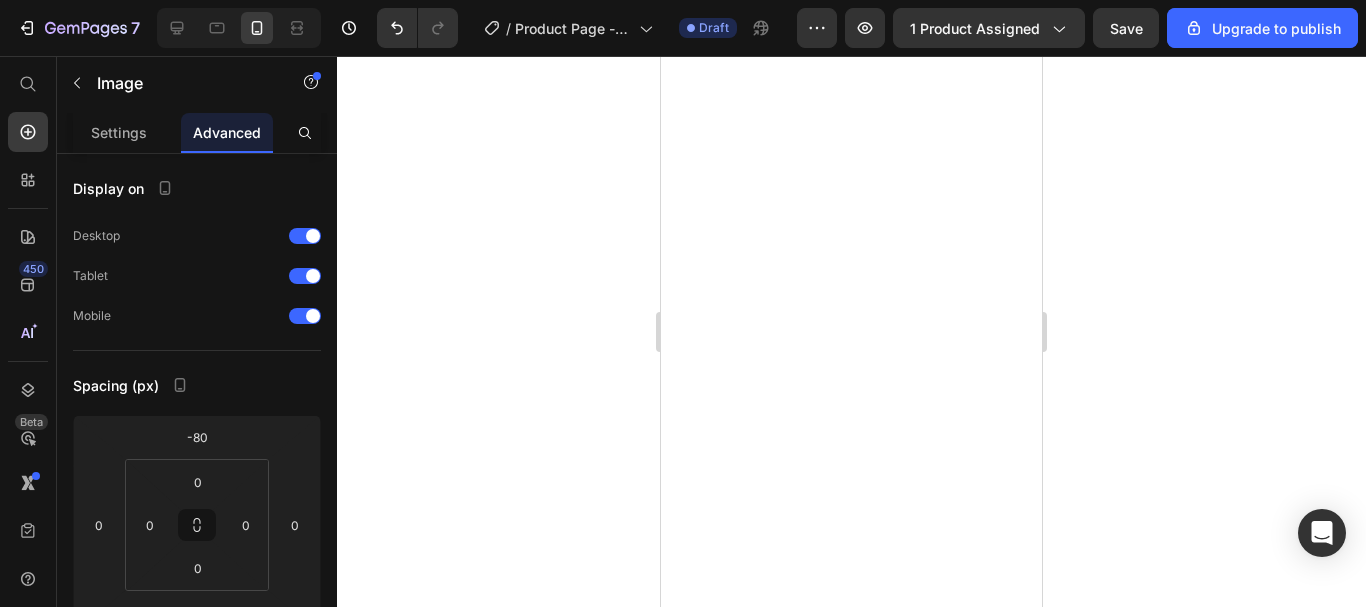scroll, scrollTop: 0, scrollLeft: 0, axis: both 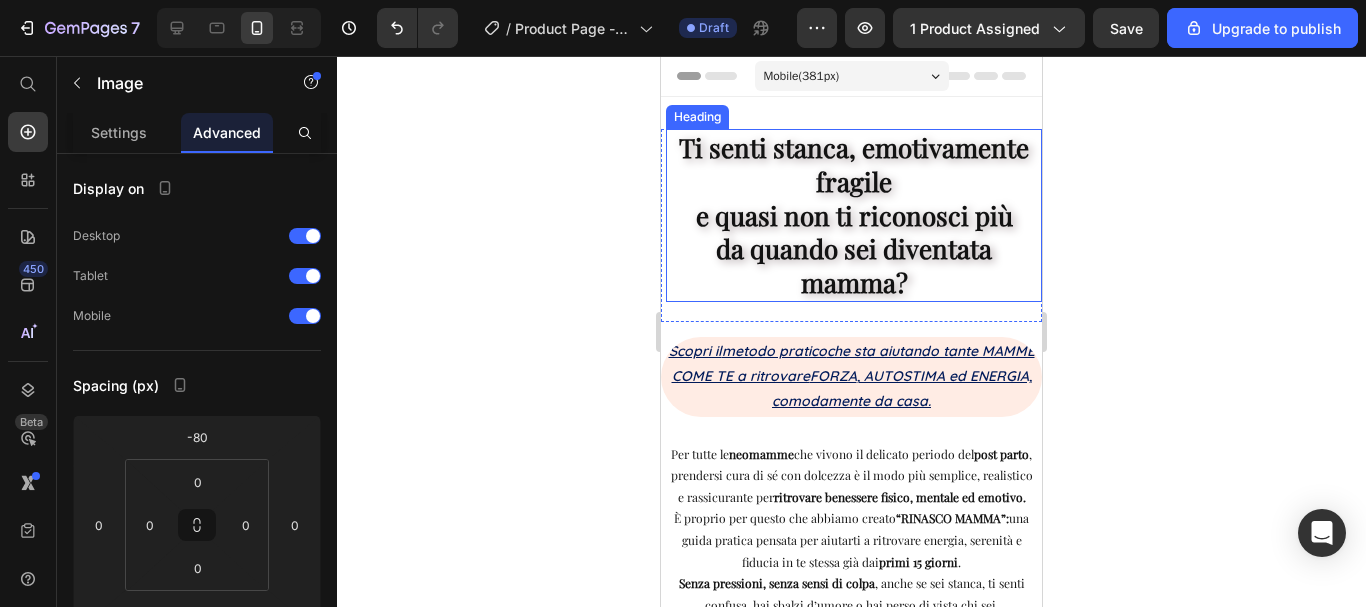 click on "Ti senti stanca, emotivamente fragile  e quasi non ti riconosci più  da quando sei diventata mamma?" at bounding box center (854, 215) 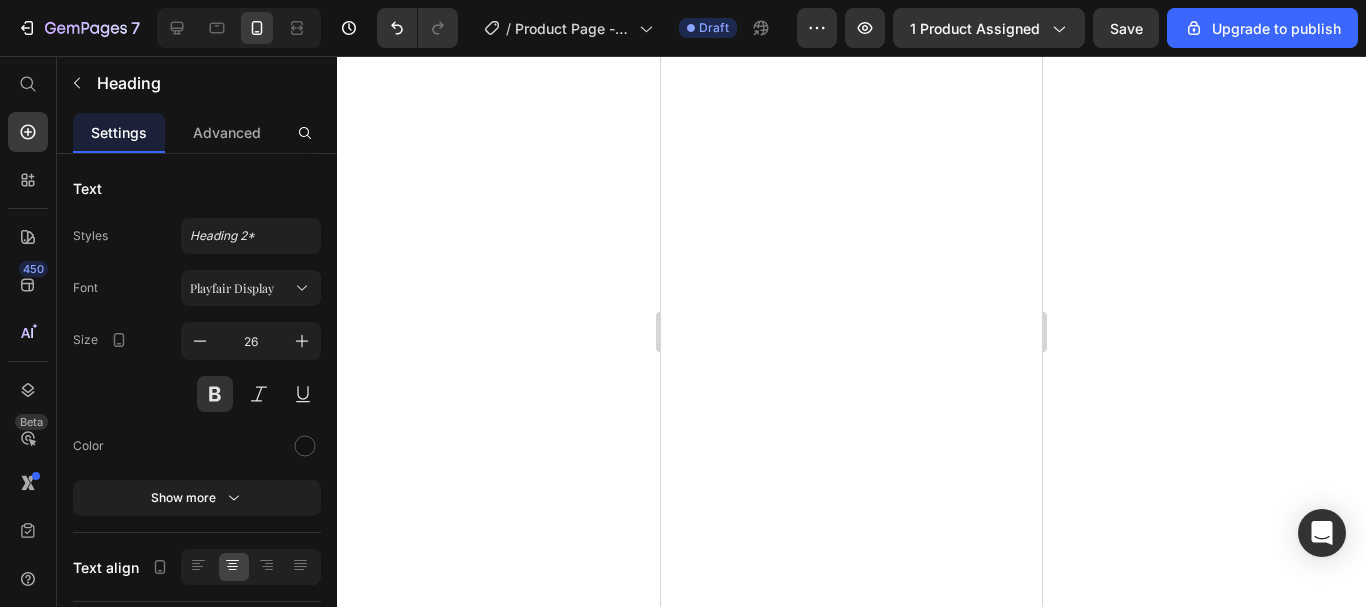 scroll, scrollTop: 0, scrollLeft: 0, axis: both 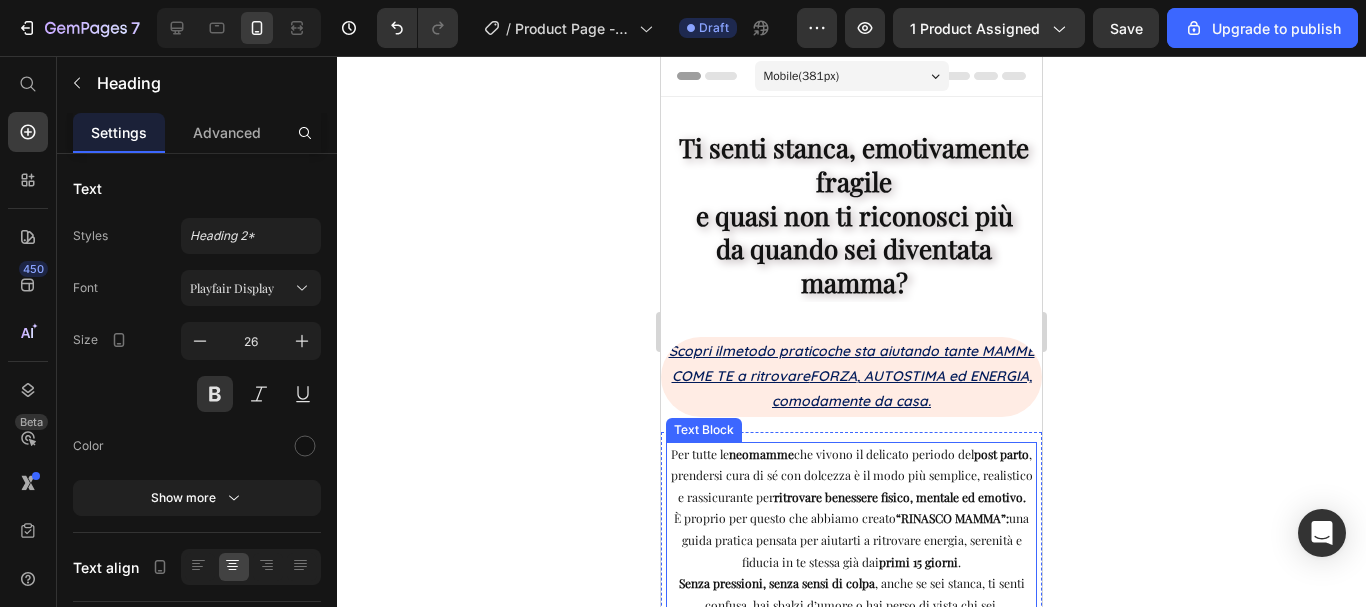 click on "Per tutte le  neomamme  che vivono il delicato periodo del  post parto , prendersi cura di sé con dolcezza è il modo più semplice, realistico e rassicurante per  ritrovare benessere fisico, mentale ed emotivo. È proprio per questo che abbiamo creato  “RINASCO MAMMA”:  una guida pratica pensata per aiutarti a ritrovare energia, serenità e fiducia in te stessa già dai  primi 15 giorni . Senza pressioni, senza sensi di colpa , anche se sei stanca, ti senti confusa, hai sbalzi d’umore o hai perso di vista chi sei." at bounding box center [851, 530] 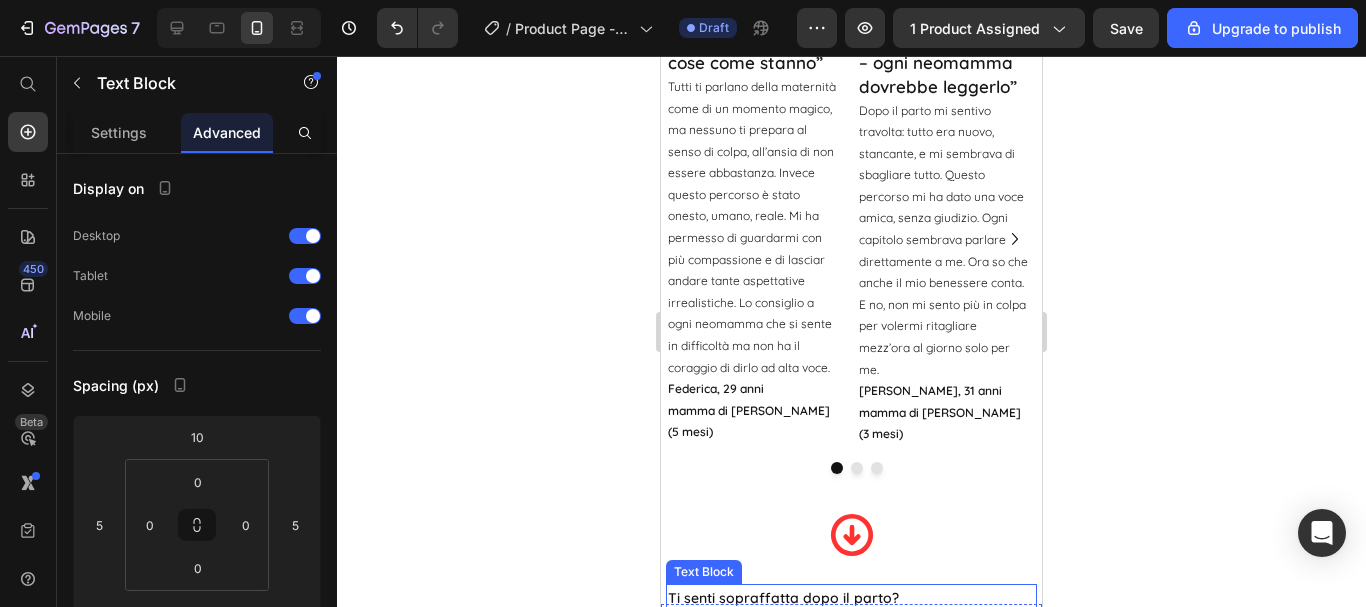 scroll, scrollTop: 1600, scrollLeft: 0, axis: vertical 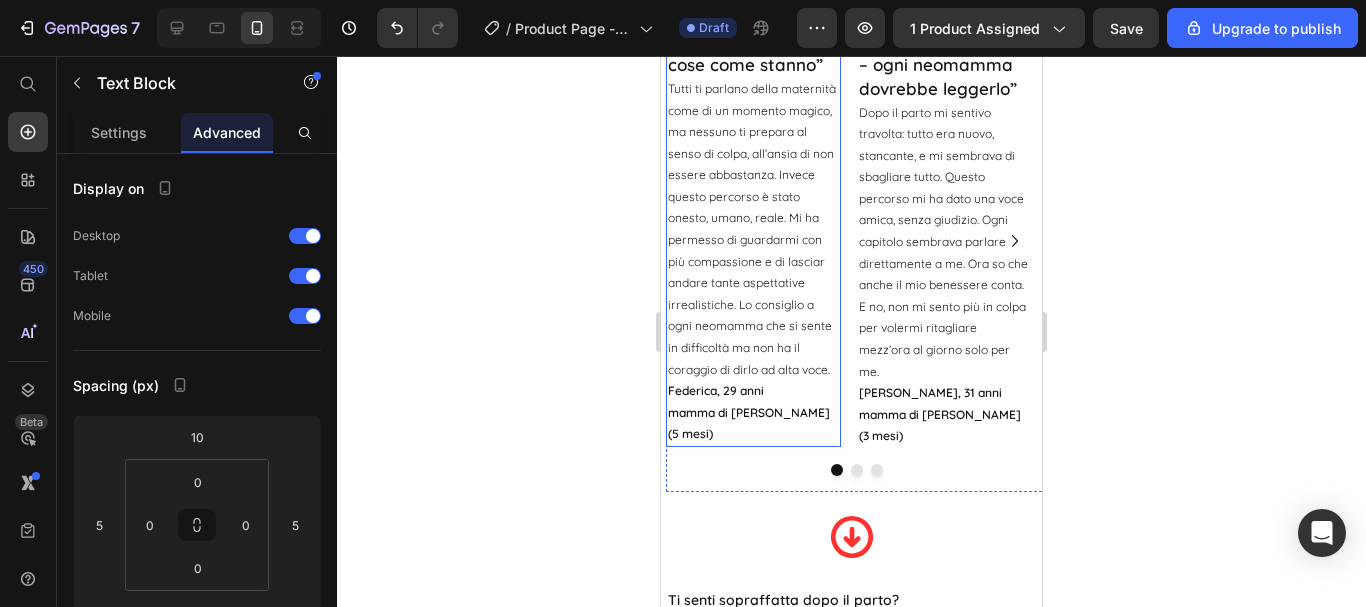 click on "“Finalmente qualcuno che dice le cose come stanno”" at bounding box center [751, 41] 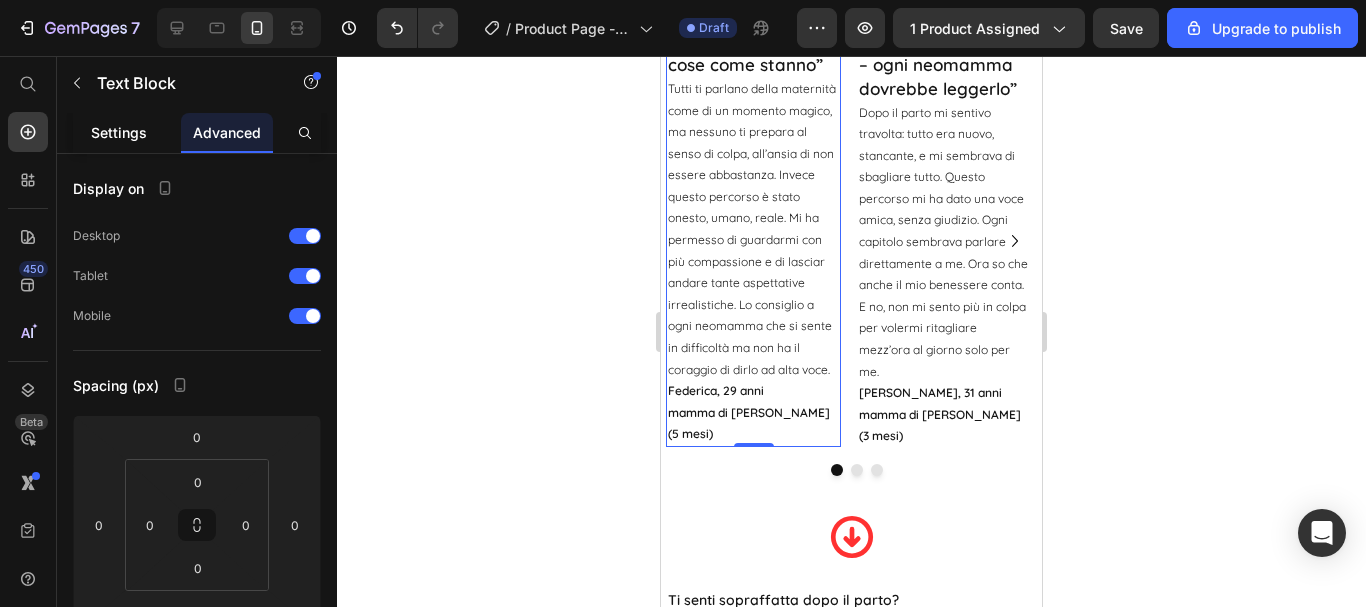 click on "Settings" at bounding box center [119, 132] 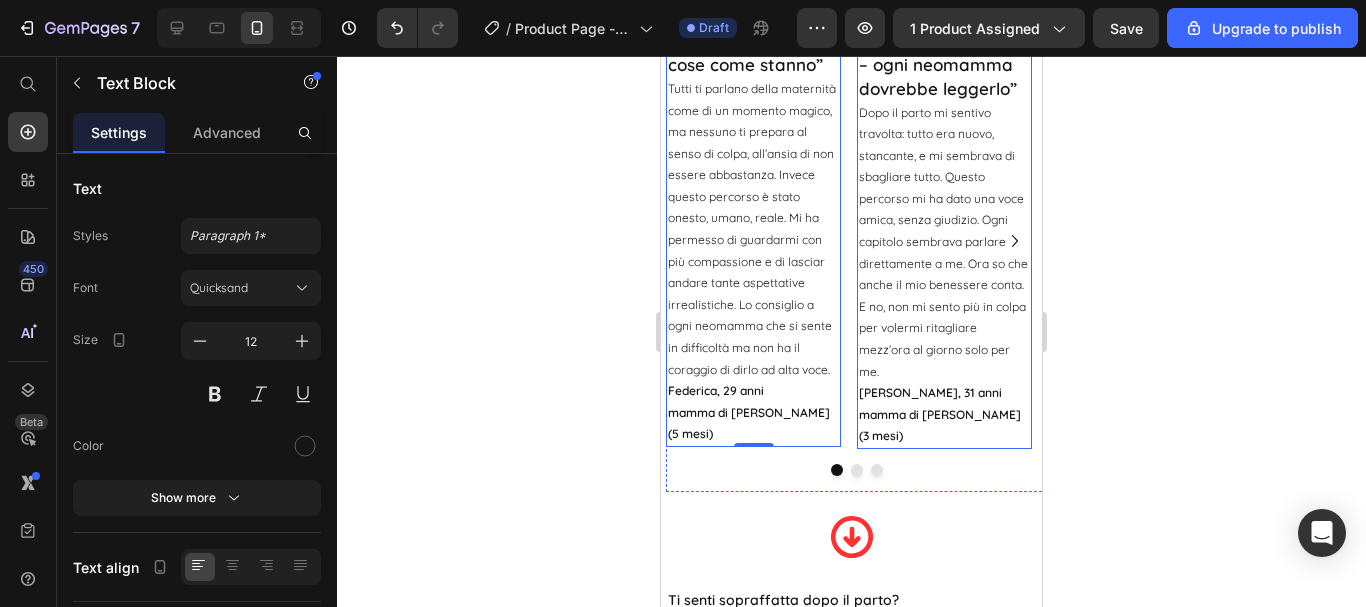click on "“Mi ha salvata dal sentirmi inadeguata – ogni neomamma dovrebbe leggerlo”" at bounding box center [942, 53] 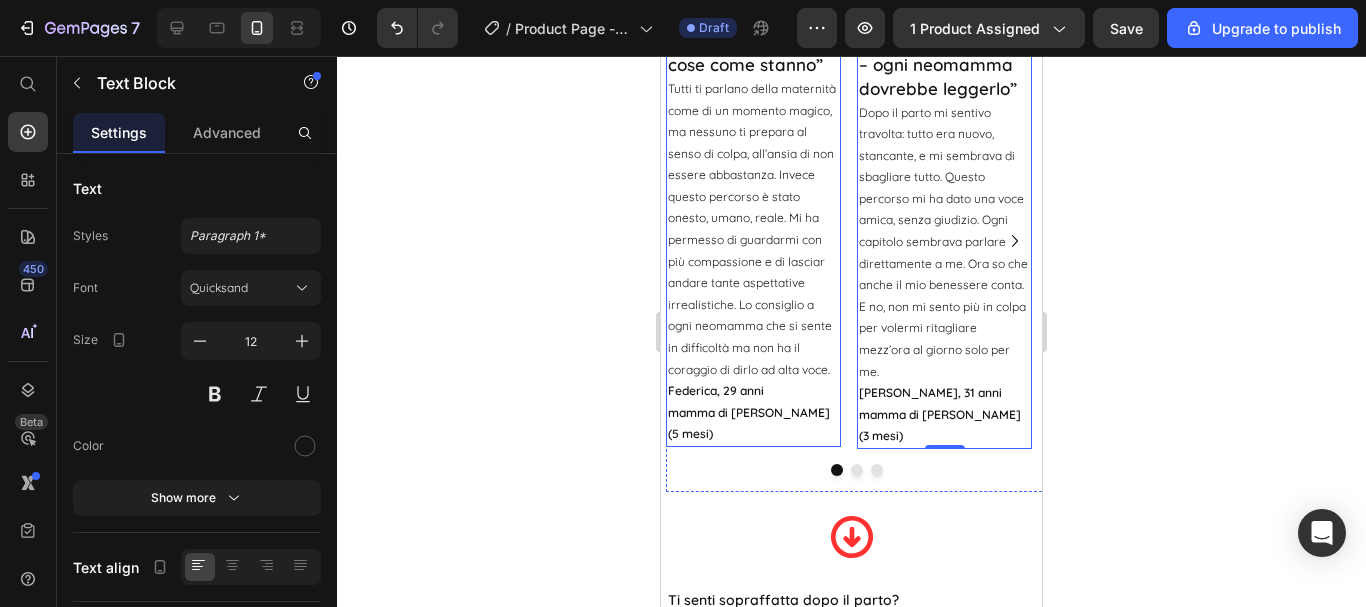 click on "“Finalmente qualcuno che dice le cose come stanno”" at bounding box center (751, 41) 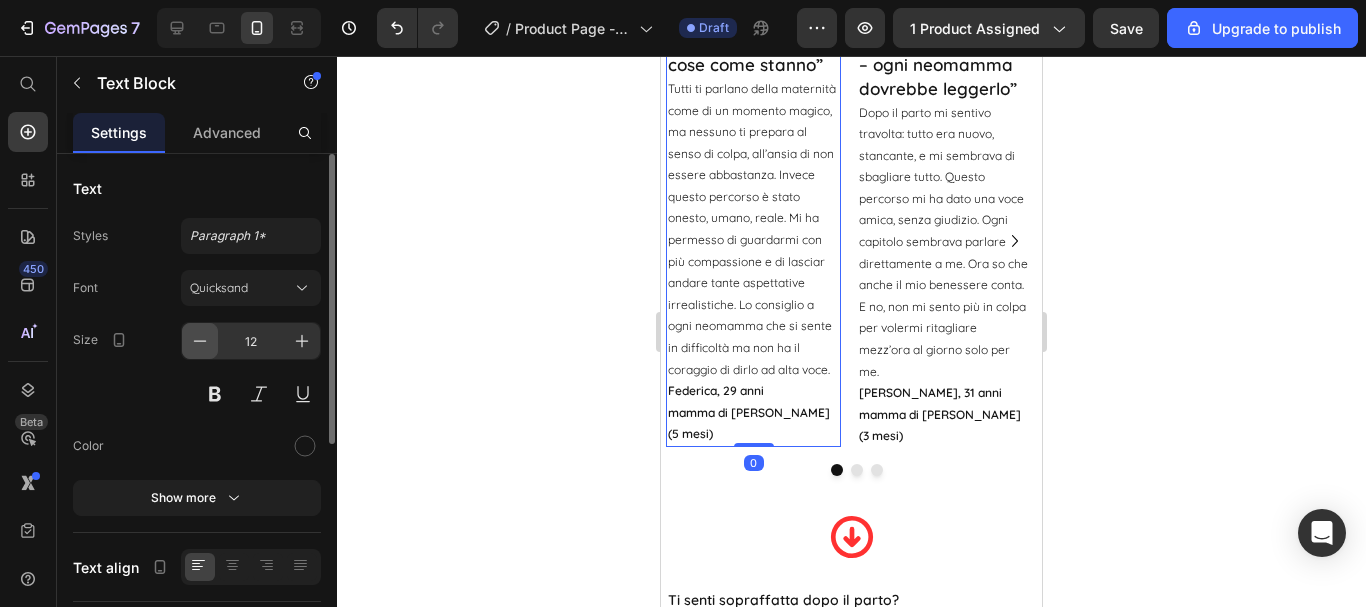click 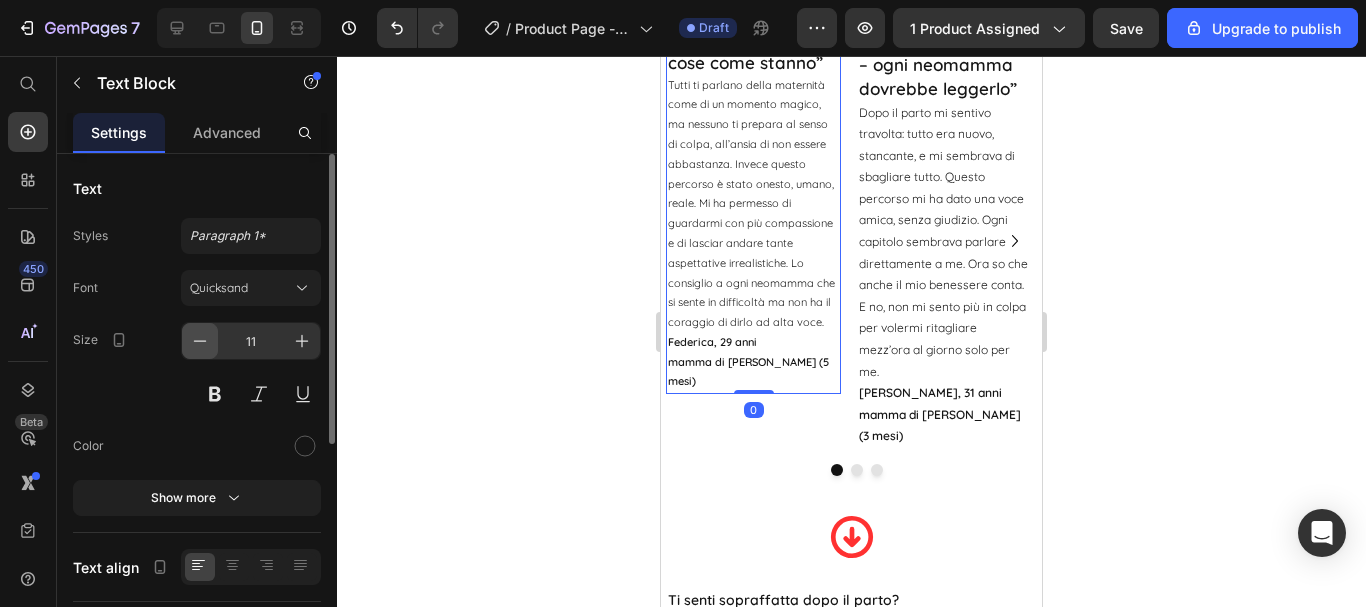 click 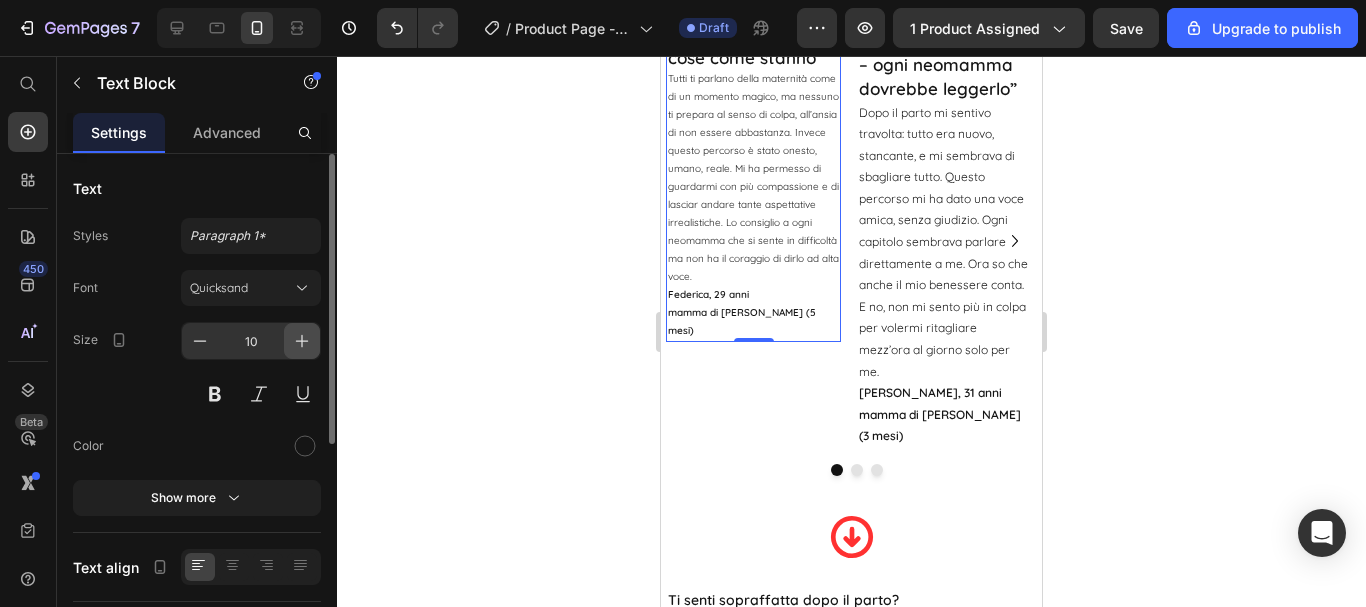 click 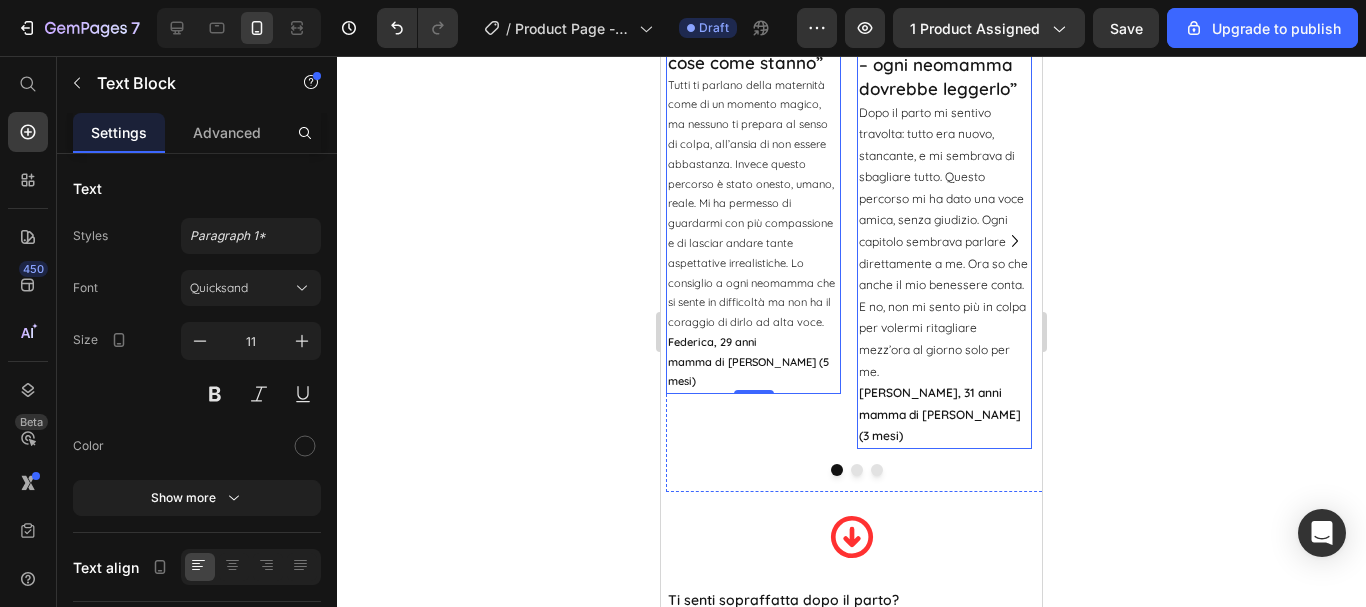 click on "“Mi ha salvata dal sentirmi inadeguata – ogni neomamma dovrebbe leggerlo”" at bounding box center (942, 53) 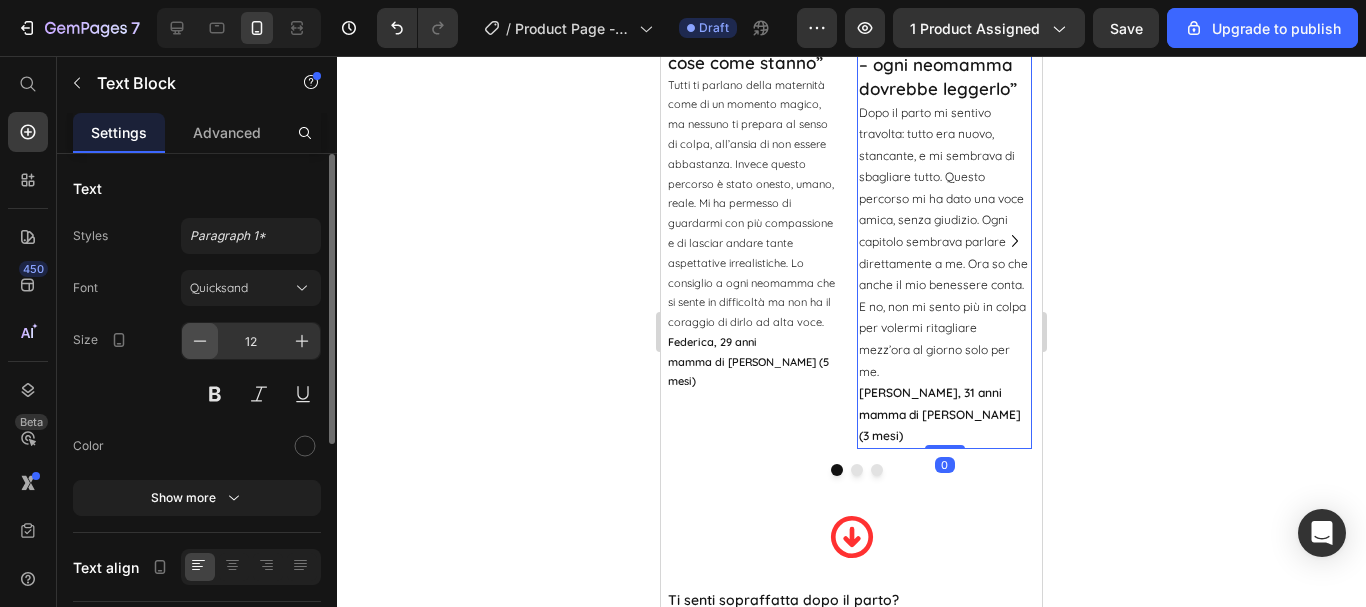 click 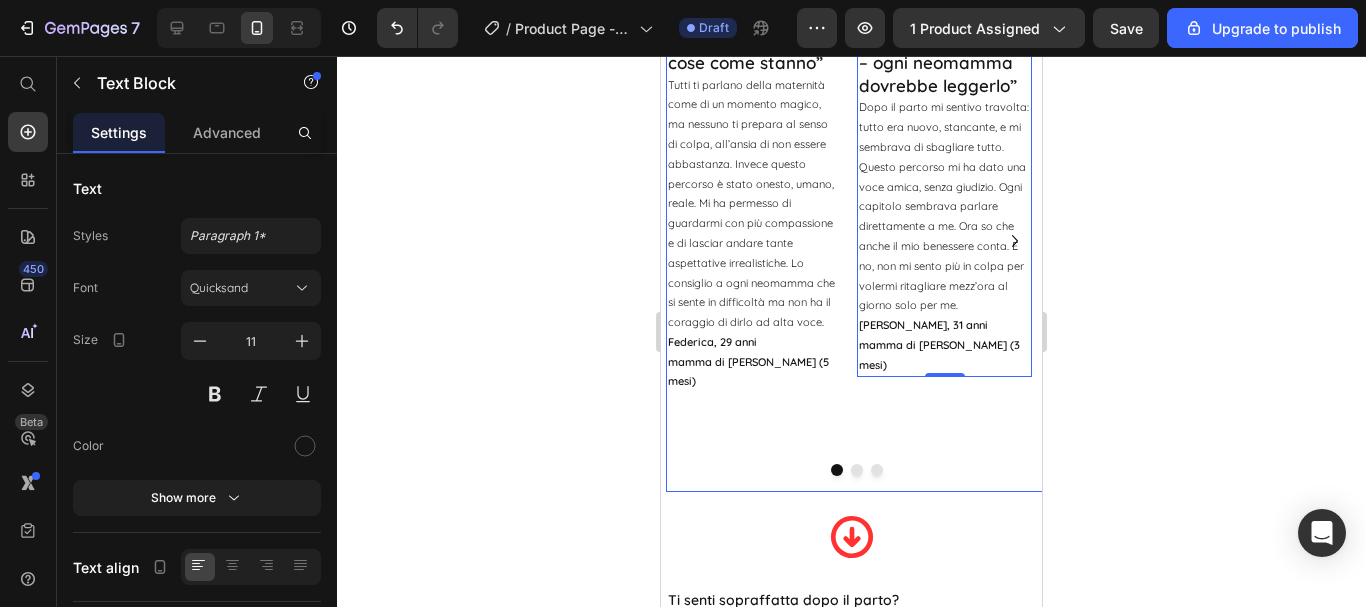 click 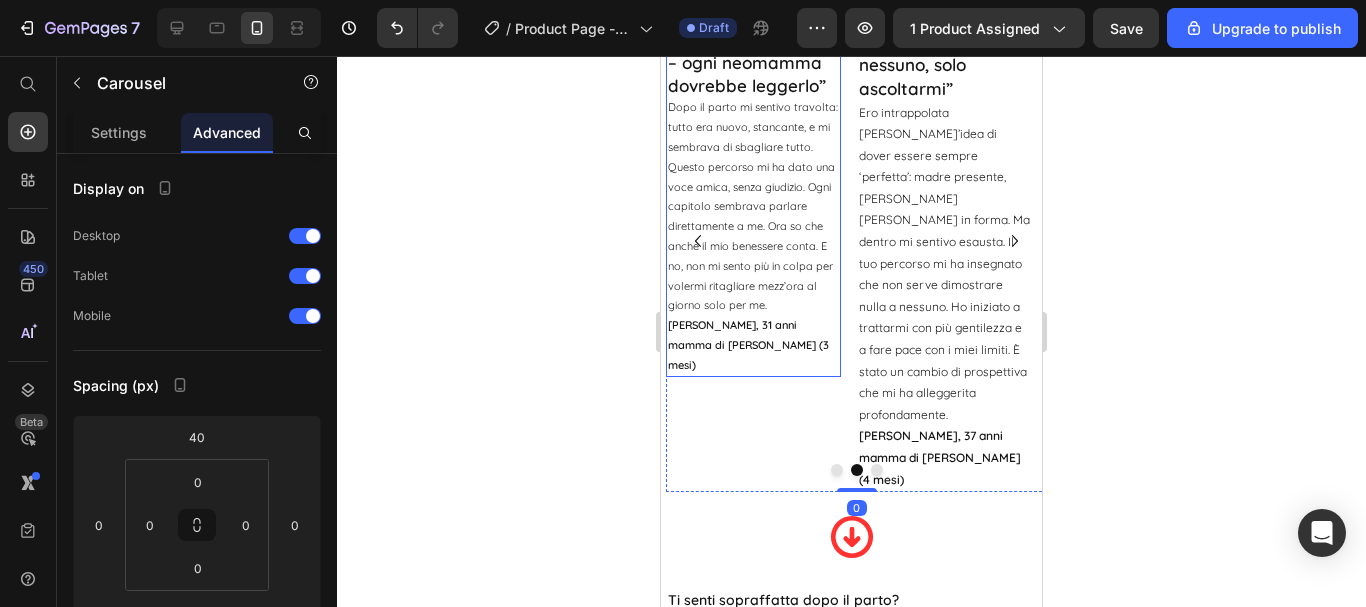 click on "“Mi ha salvata dal sentirmi inadeguata – ogni neomamma dovrebbe leggerlo”" at bounding box center [751, 50] 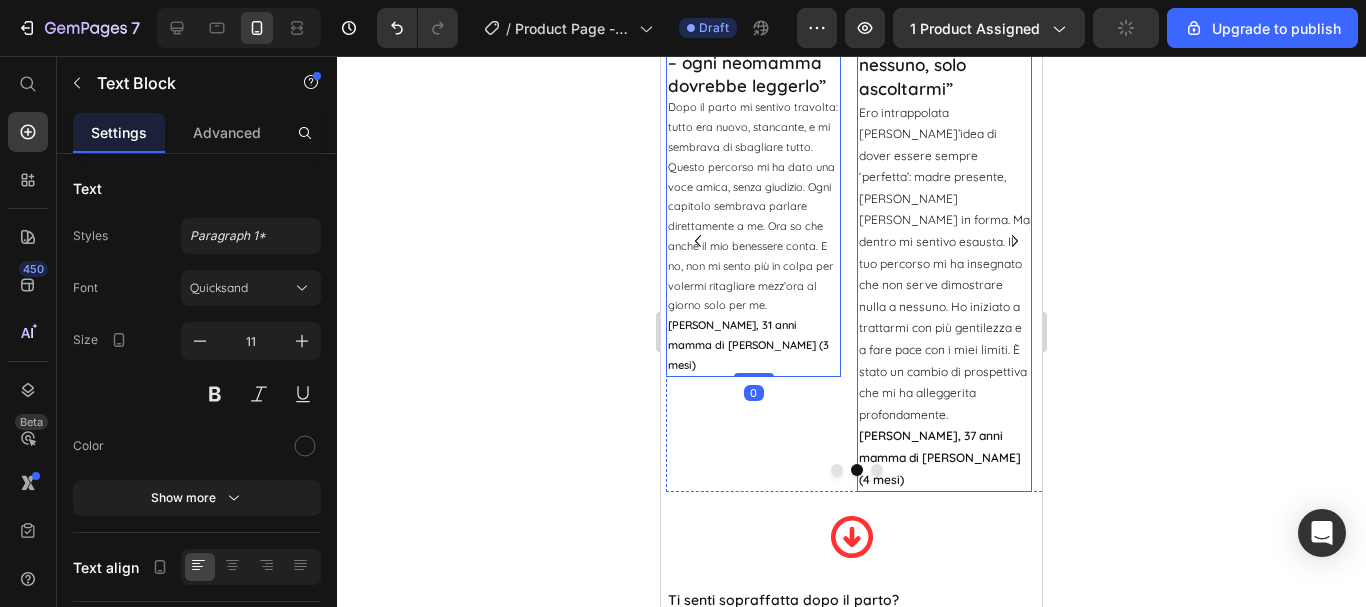 click on "“Non dovevo dimostrare niente a nessuno, solo ascoltarmi”" at bounding box center [940, 53] 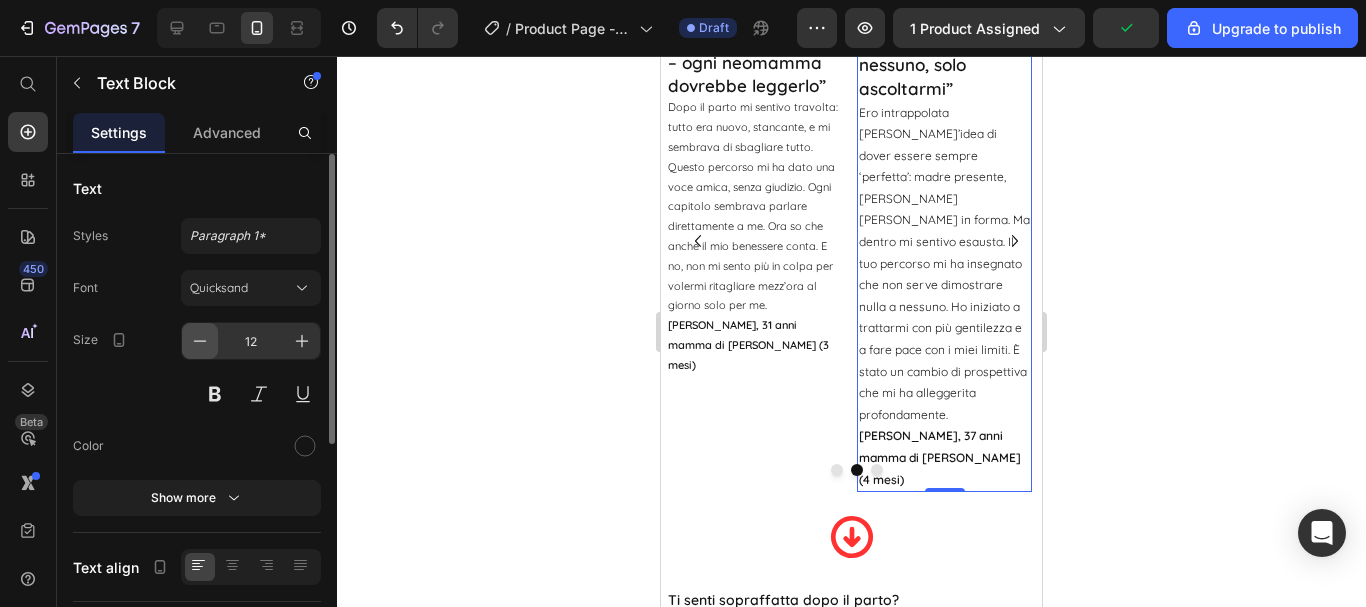 click 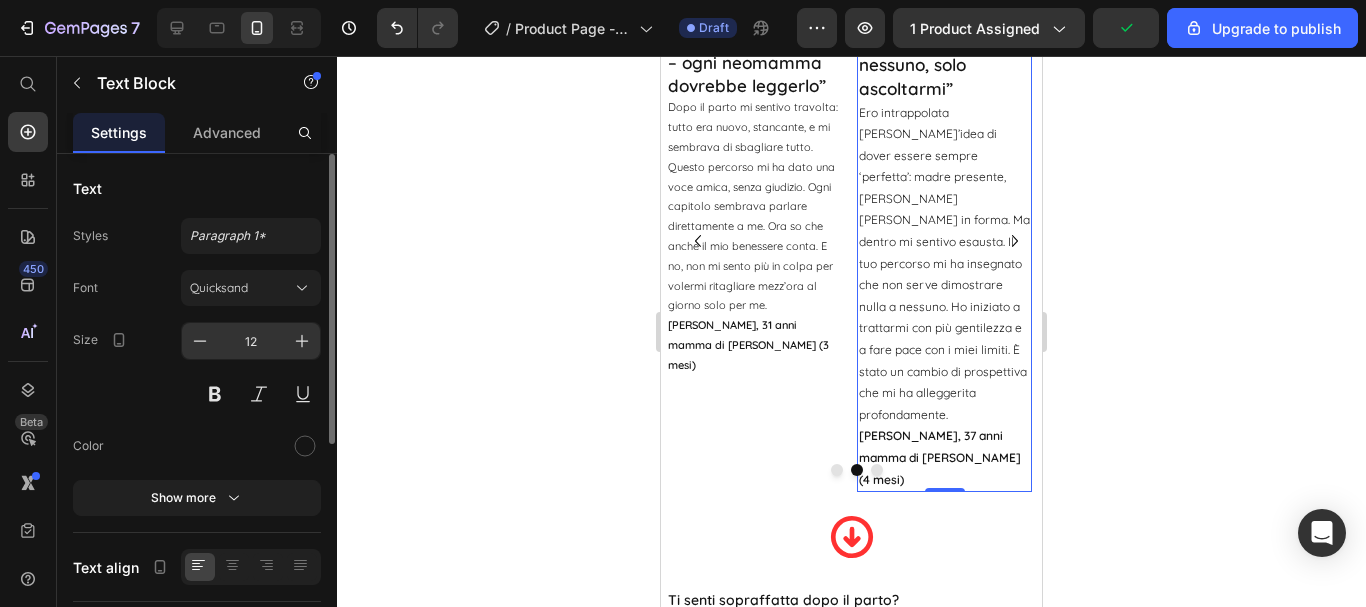type on "11" 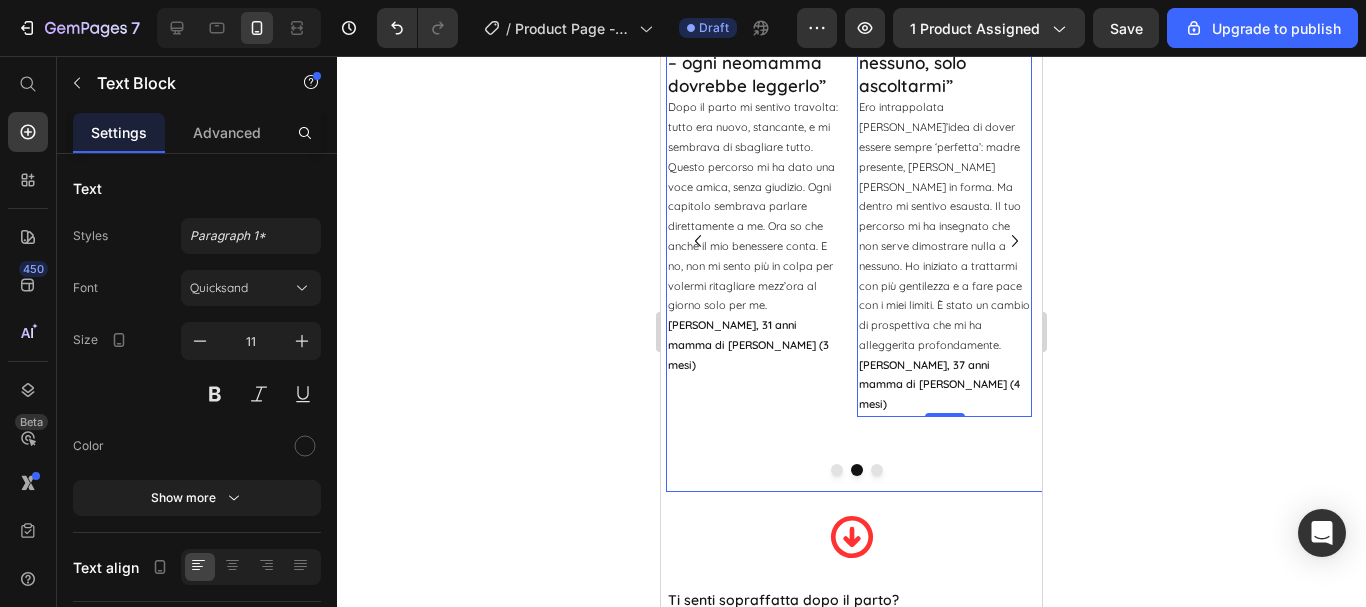 click 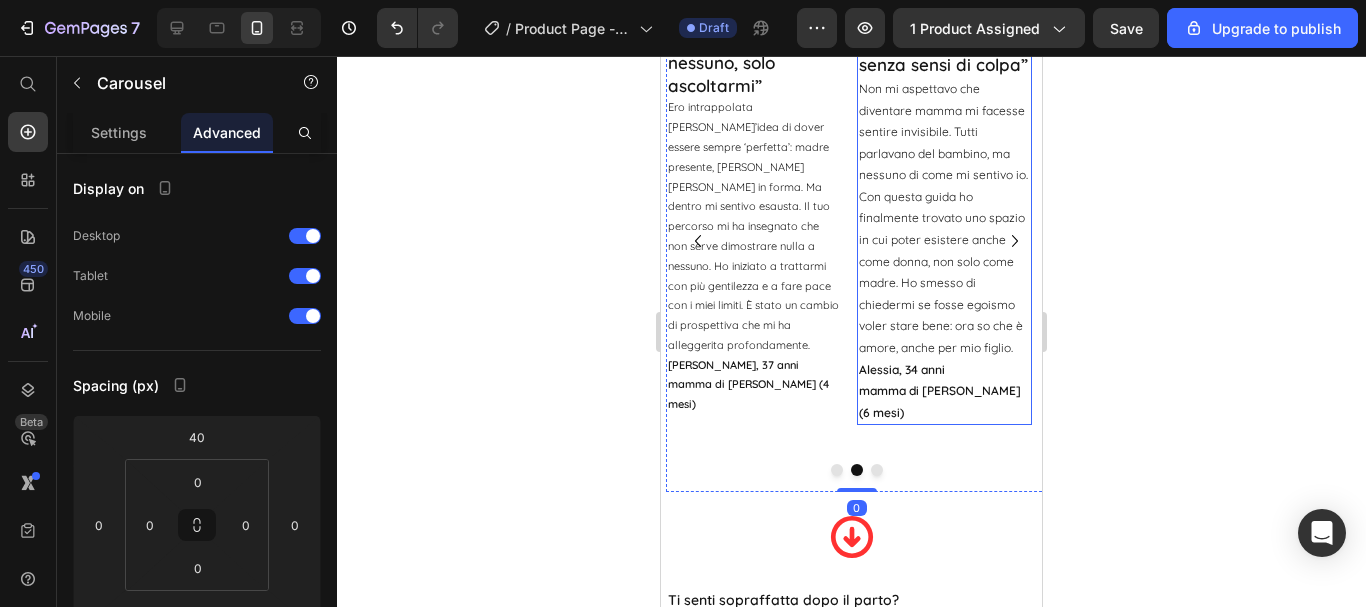 click on "“Mi ha aiutata a ritrovare me stessa, senza sensi di colpa”" at bounding box center (943, 41) 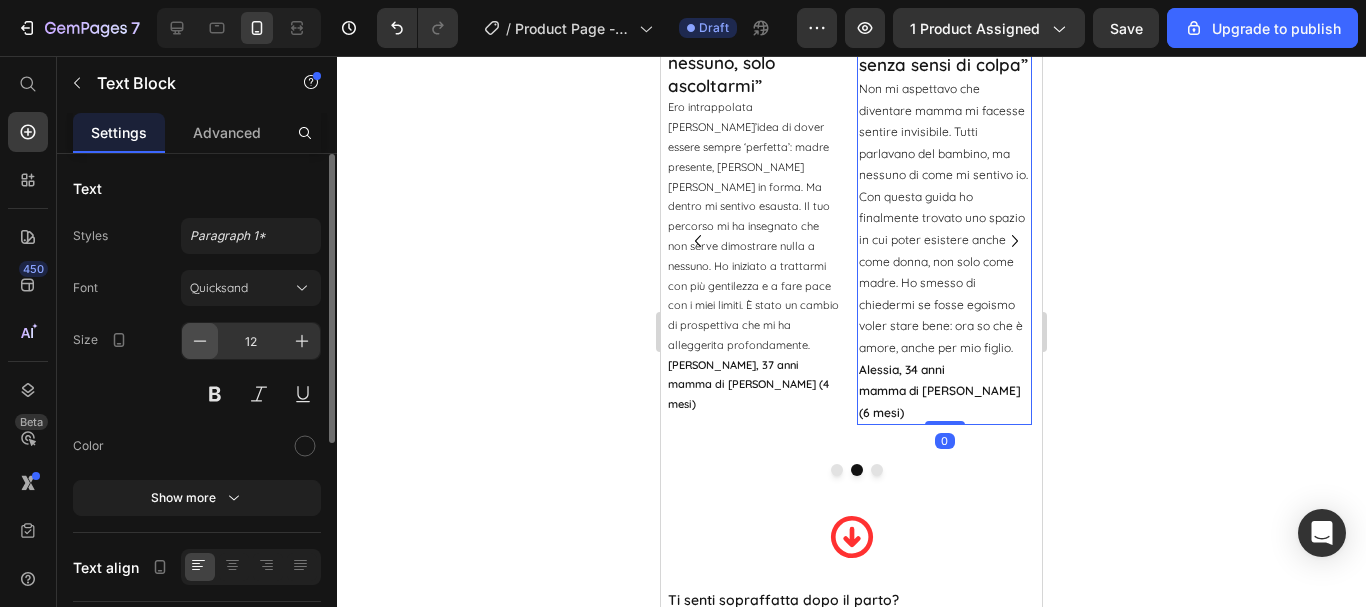 click 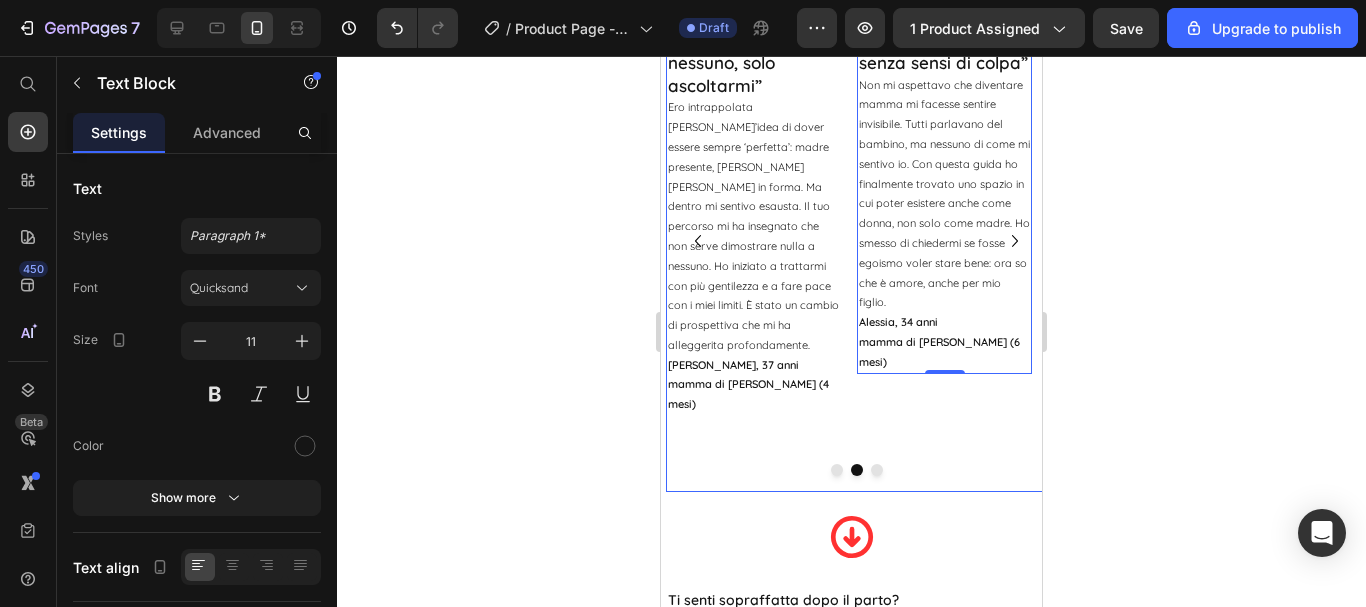 click 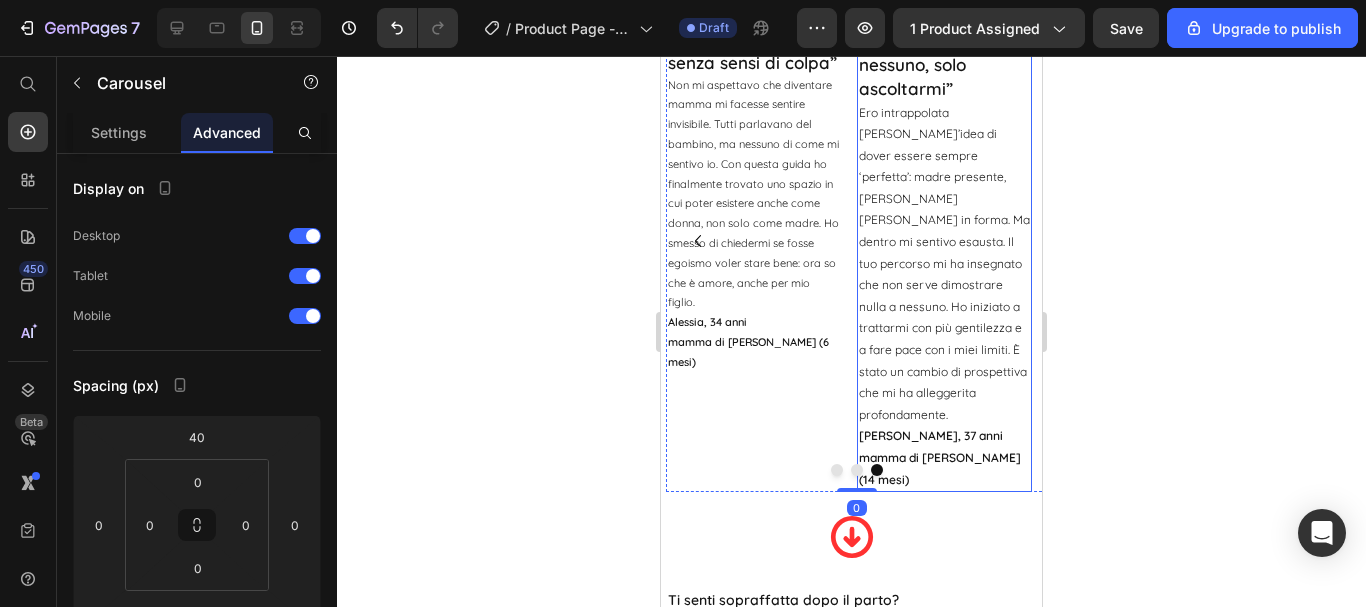 click on "“Non dovevo dimostrare niente a nessuno, solo ascoltarmi”" at bounding box center (940, 53) 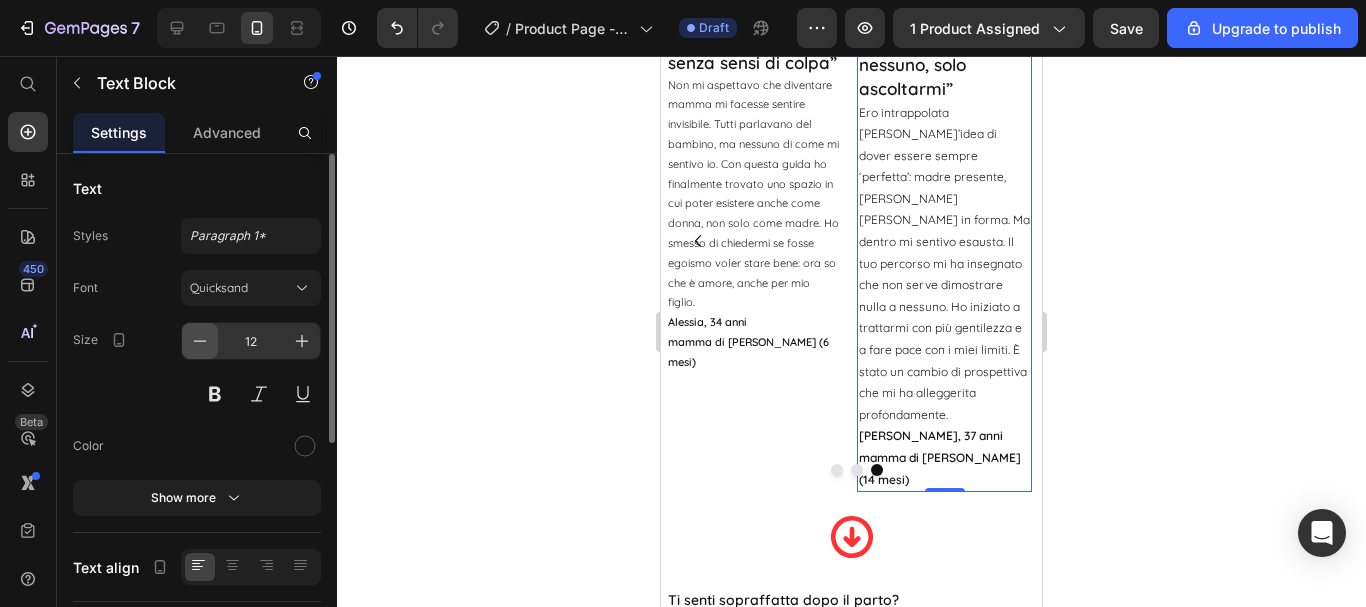 drag, startPoint x: 204, startPoint y: 339, endPoint x: 244, endPoint y: 292, distance: 61.7171 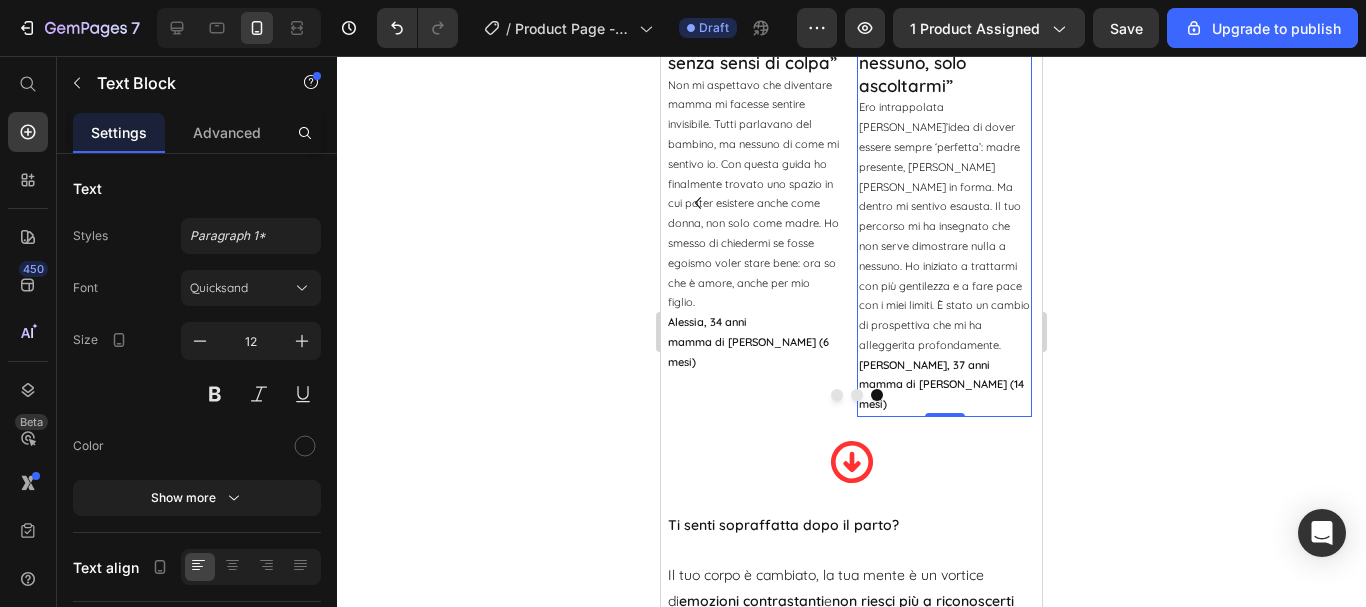 type on "11" 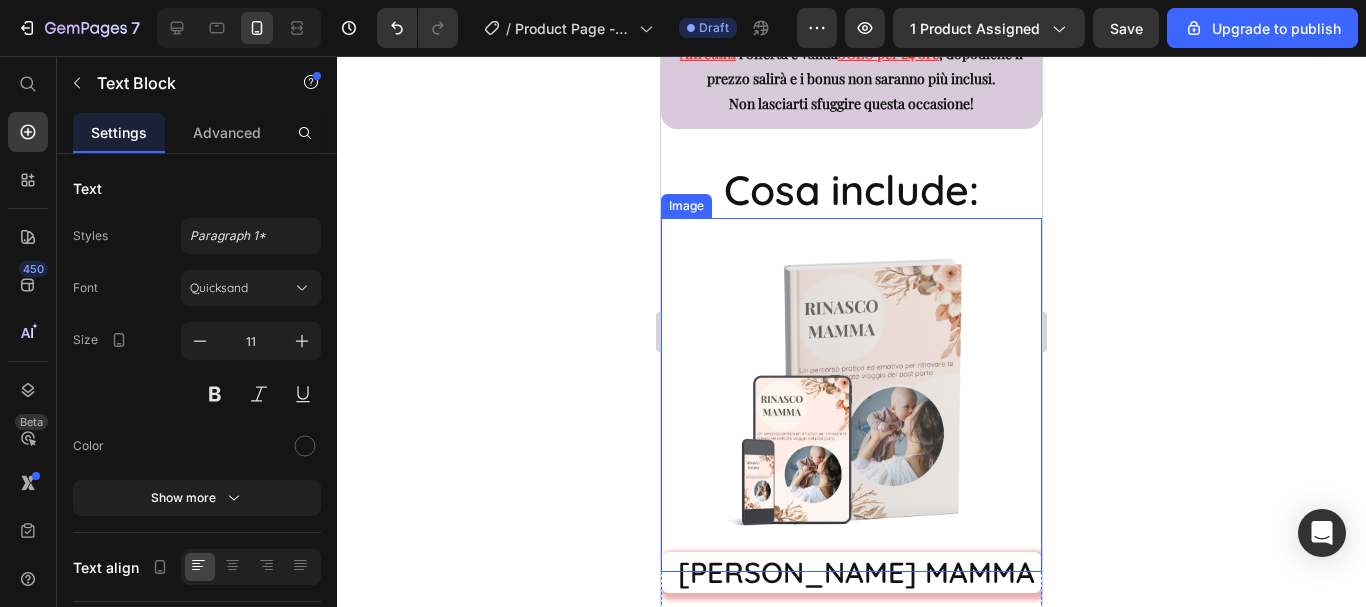 scroll, scrollTop: 5764, scrollLeft: 0, axis: vertical 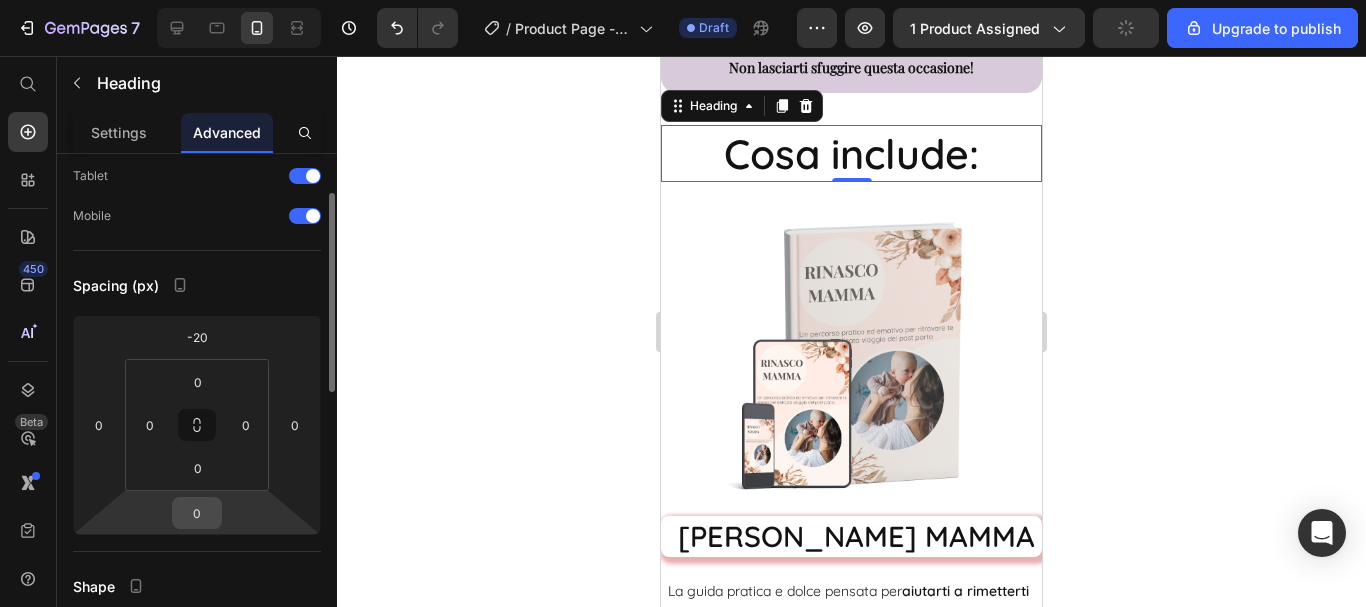 click on "0" at bounding box center (197, 513) 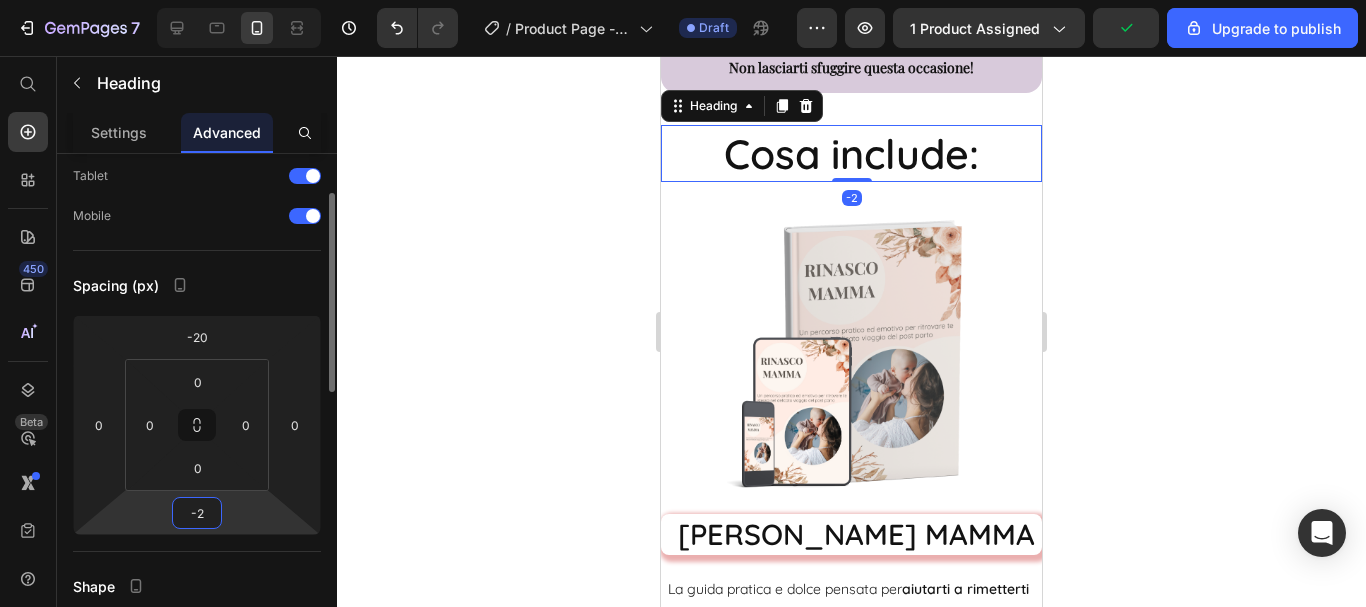 type on "-20" 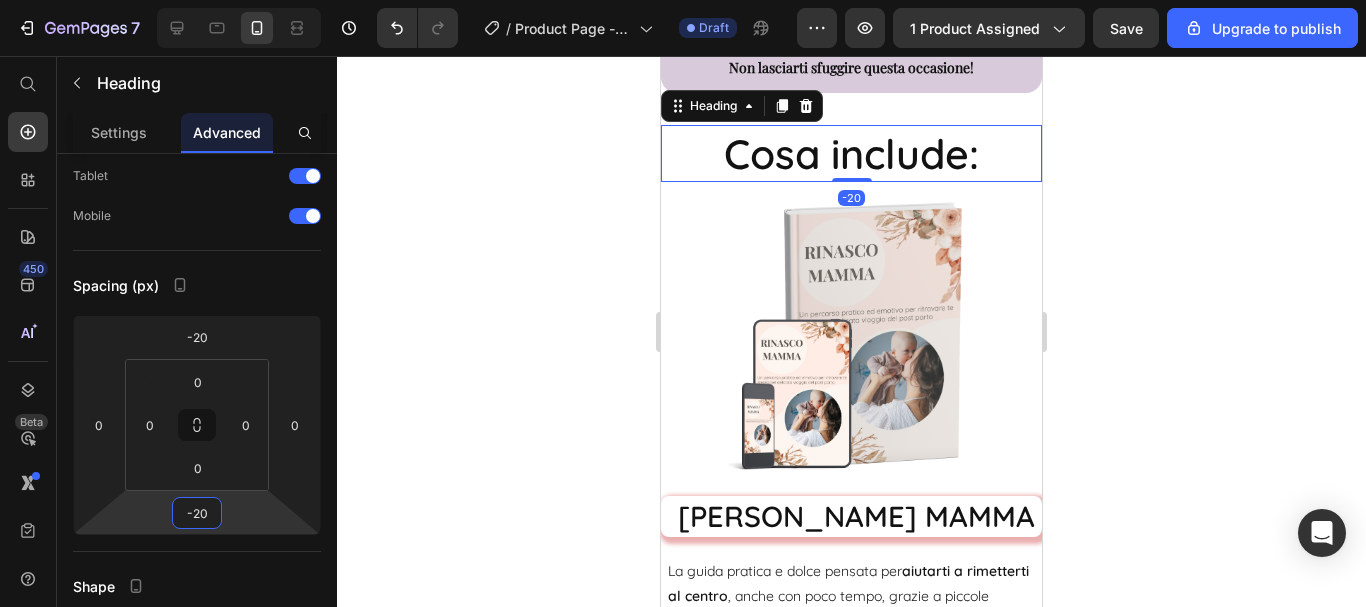 click 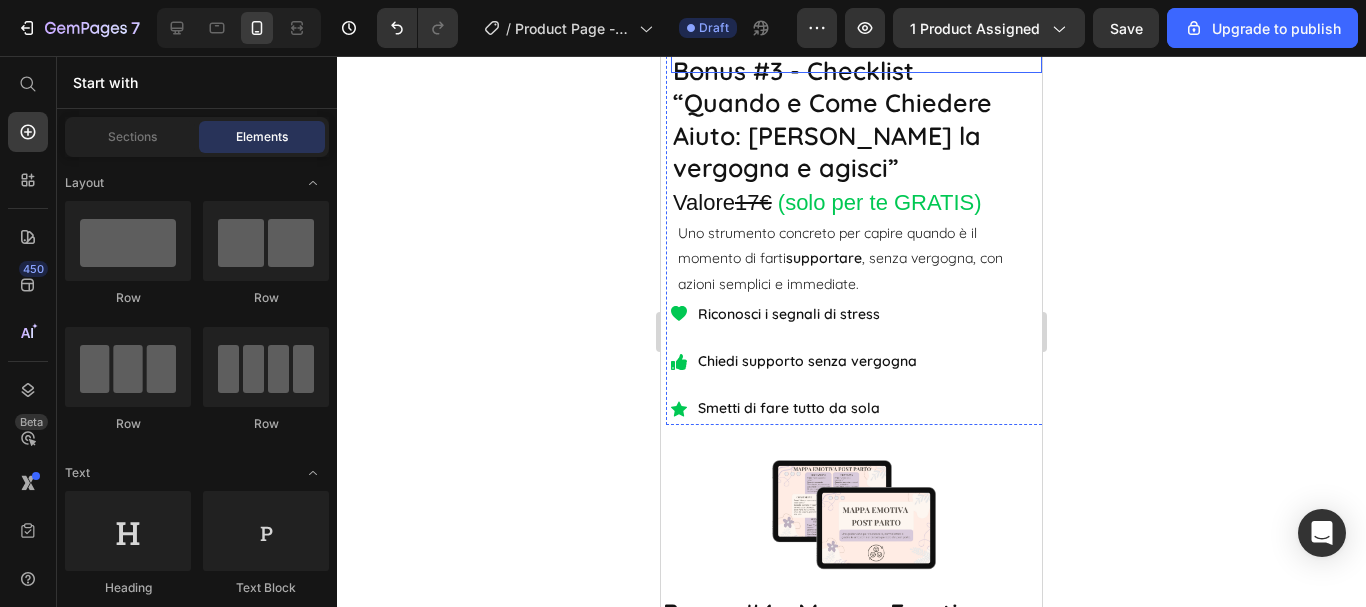 scroll, scrollTop: 7664, scrollLeft: 0, axis: vertical 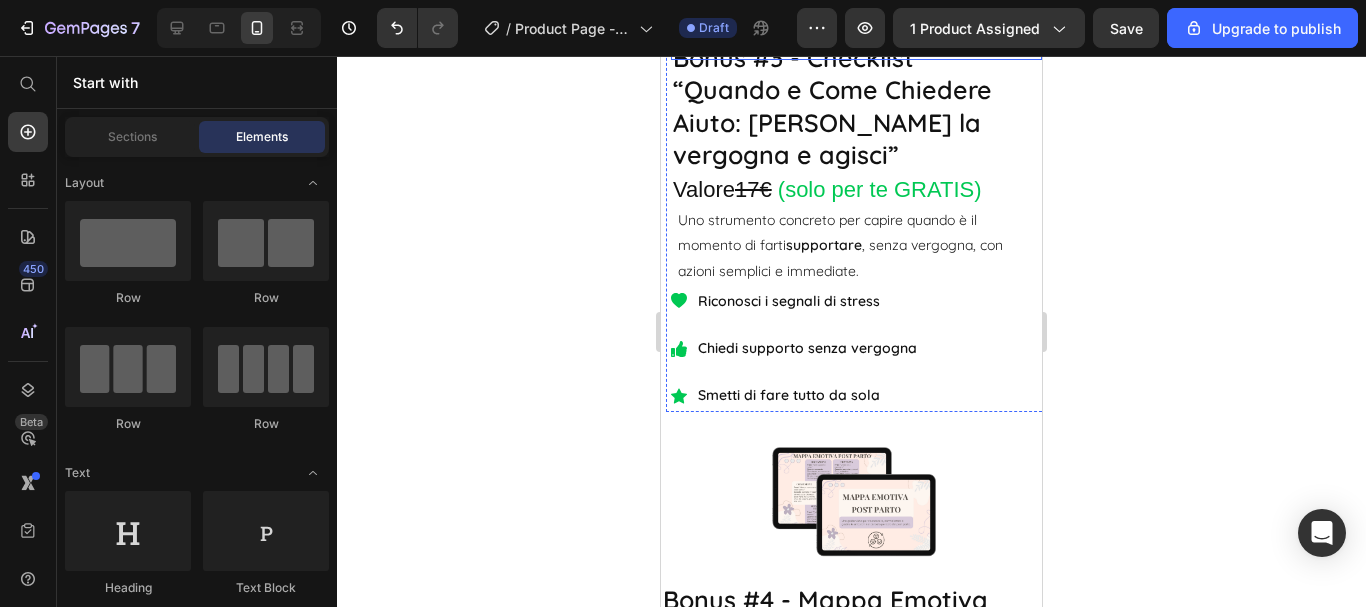 click at bounding box center [856, -82] 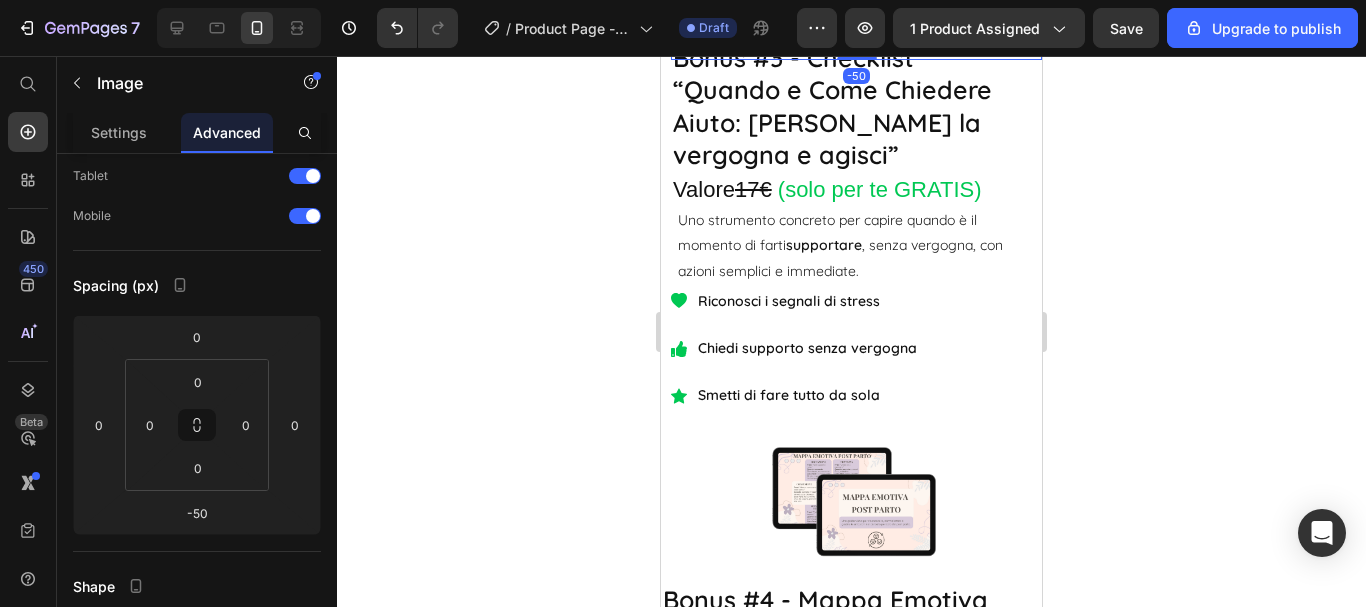 scroll, scrollTop: 0, scrollLeft: 0, axis: both 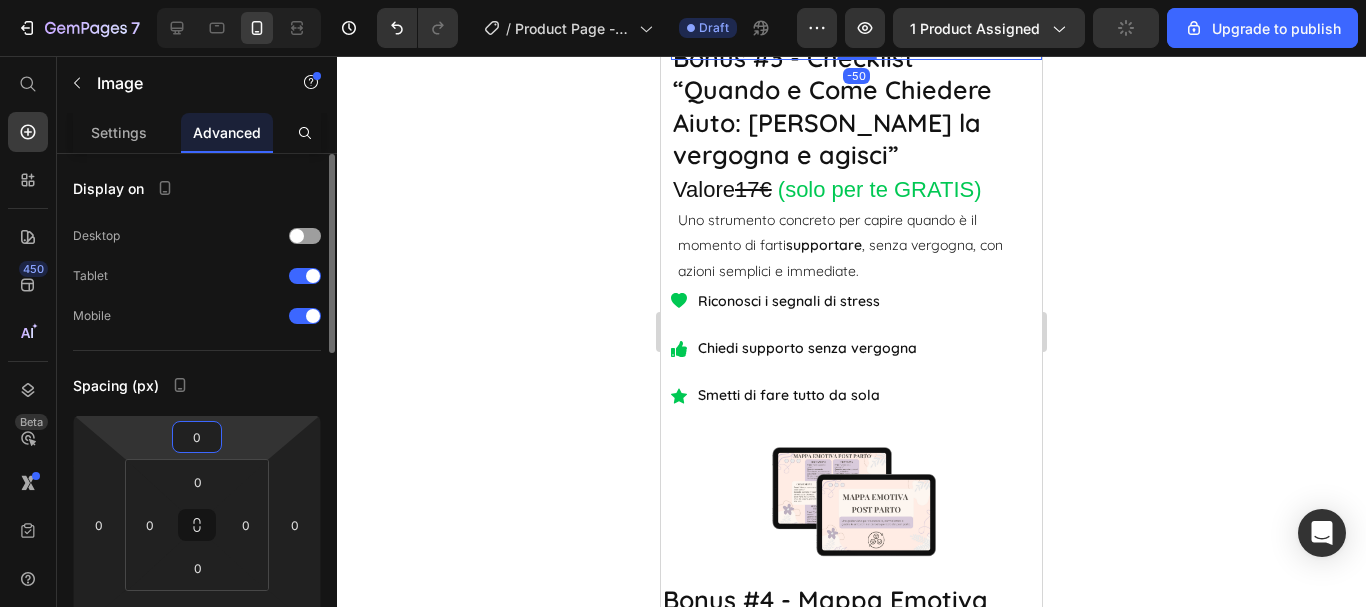 click on "0" at bounding box center [197, 437] 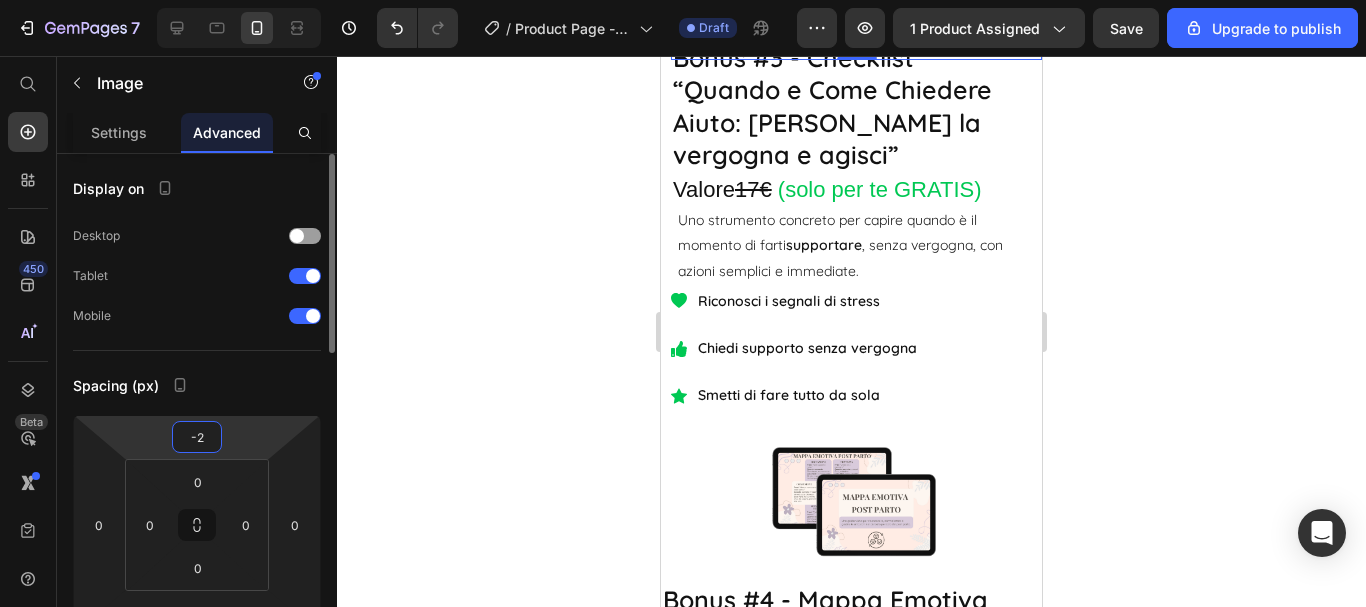 type on "-20" 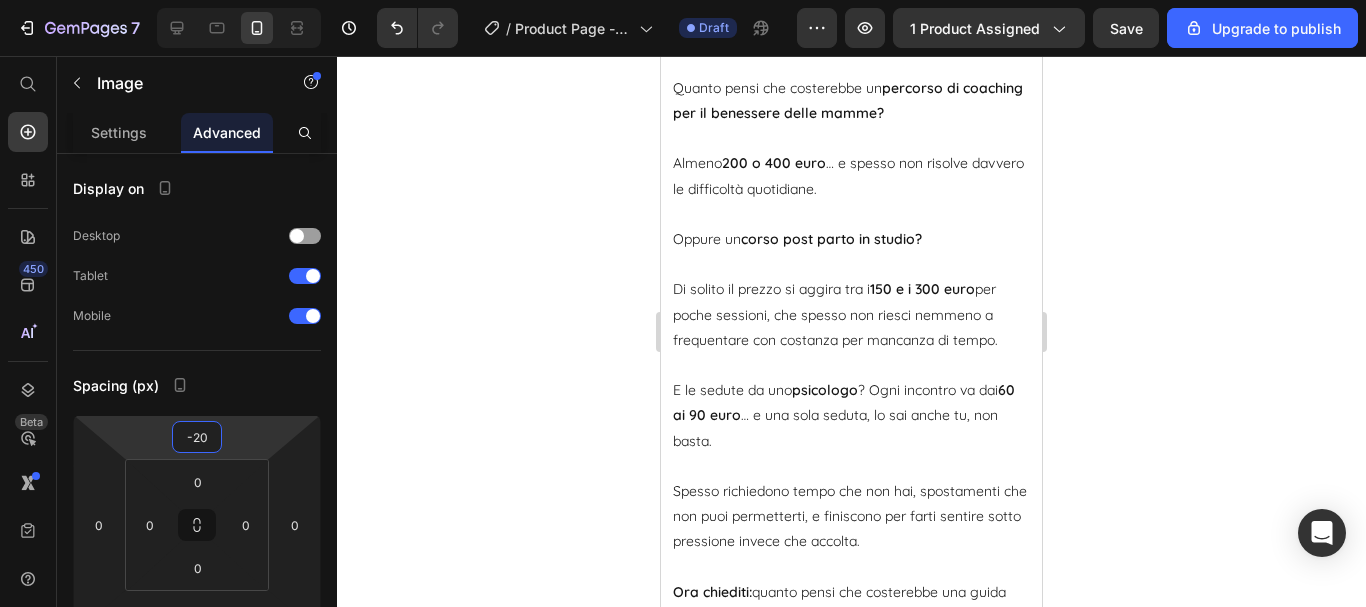 scroll, scrollTop: 9264, scrollLeft: 0, axis: vertical 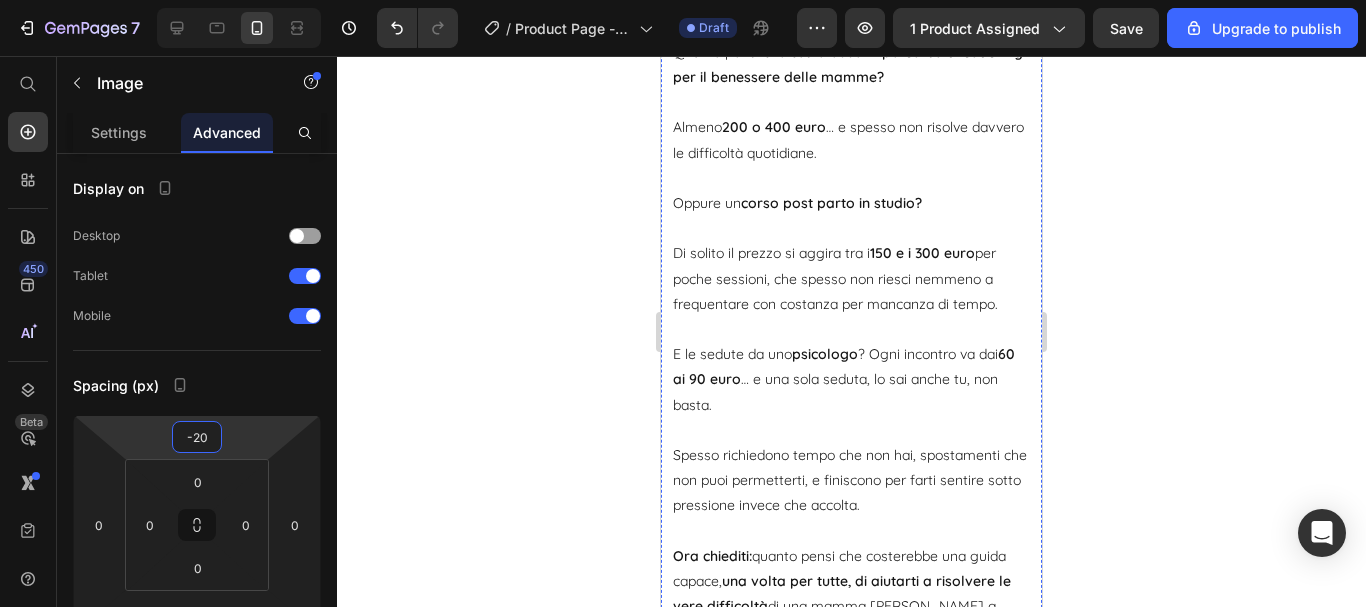 click on "Hai in mente che valore possono avere queste informazioni?" at bounding box center (851, -40) 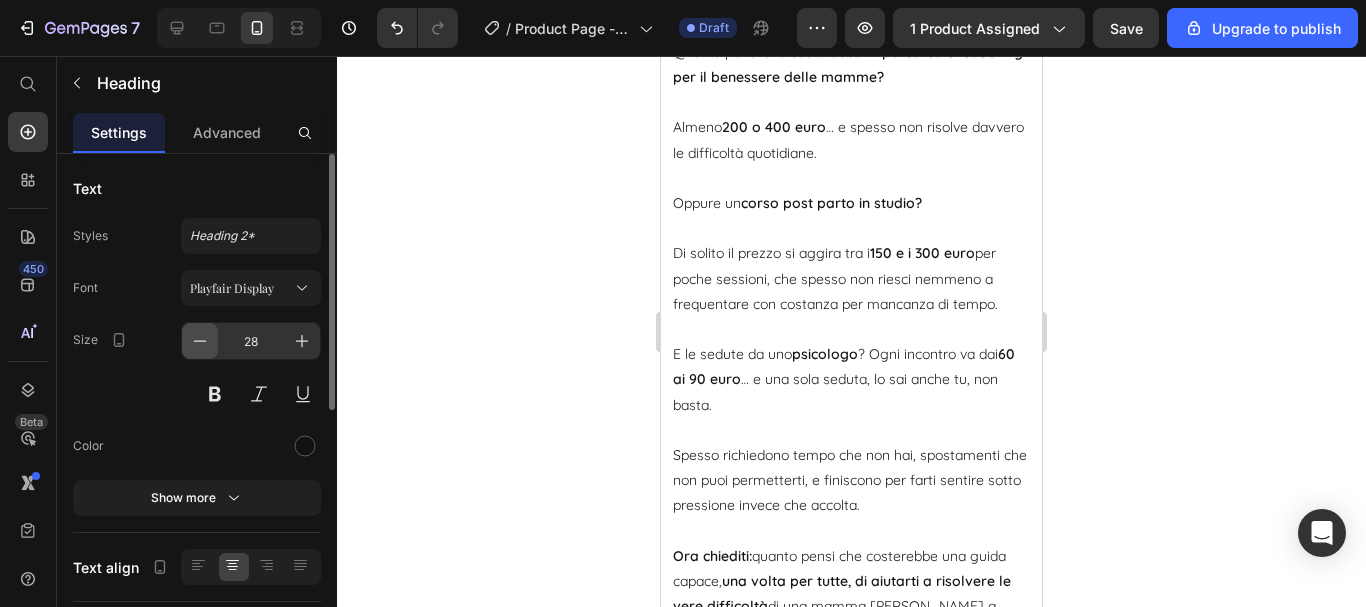 click 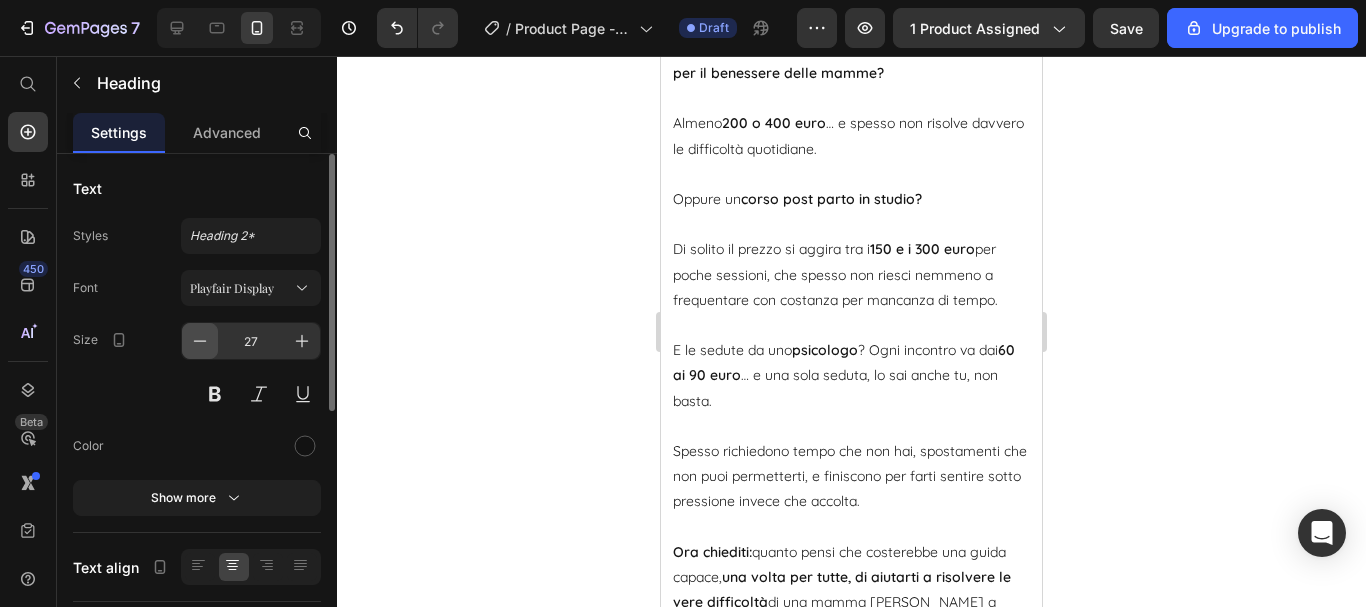 click 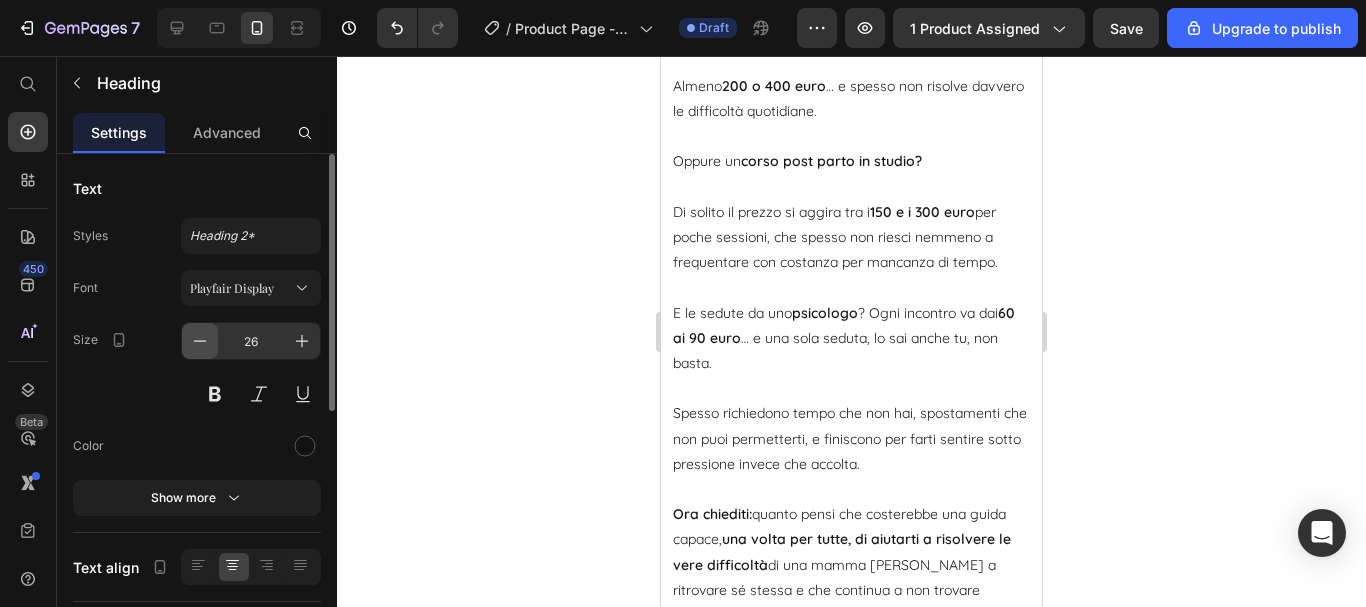 click 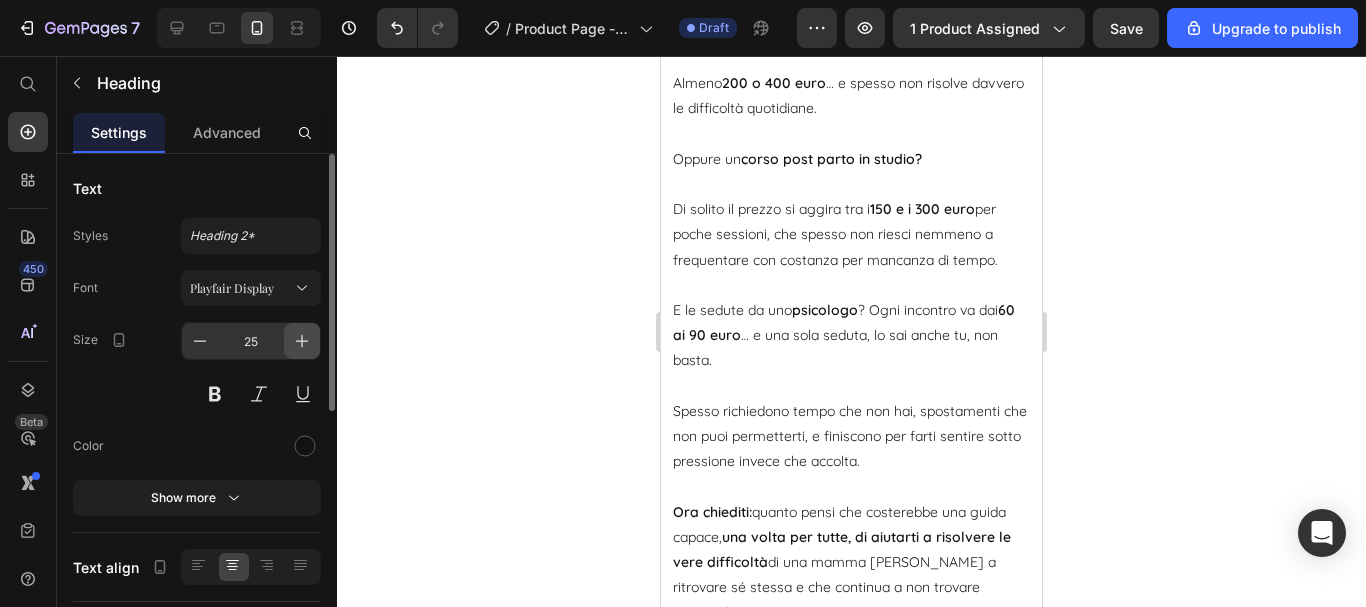 click 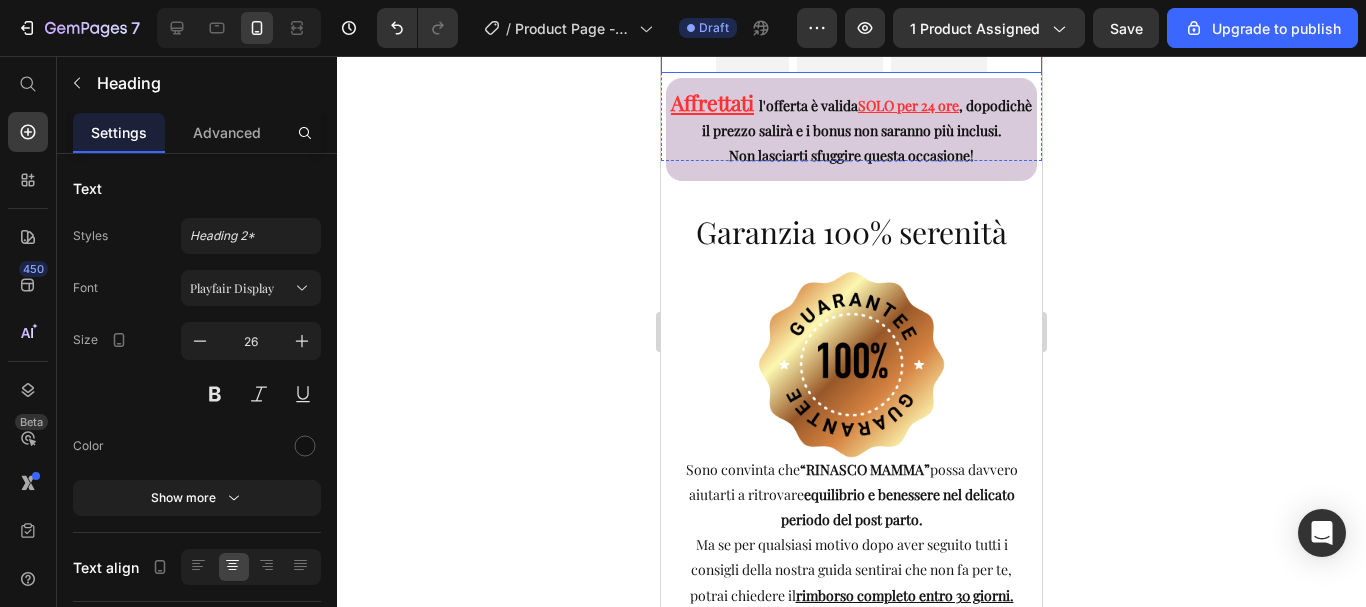 scroll, scrollTop: 11064, scrollLeft: 0, axis: vertical 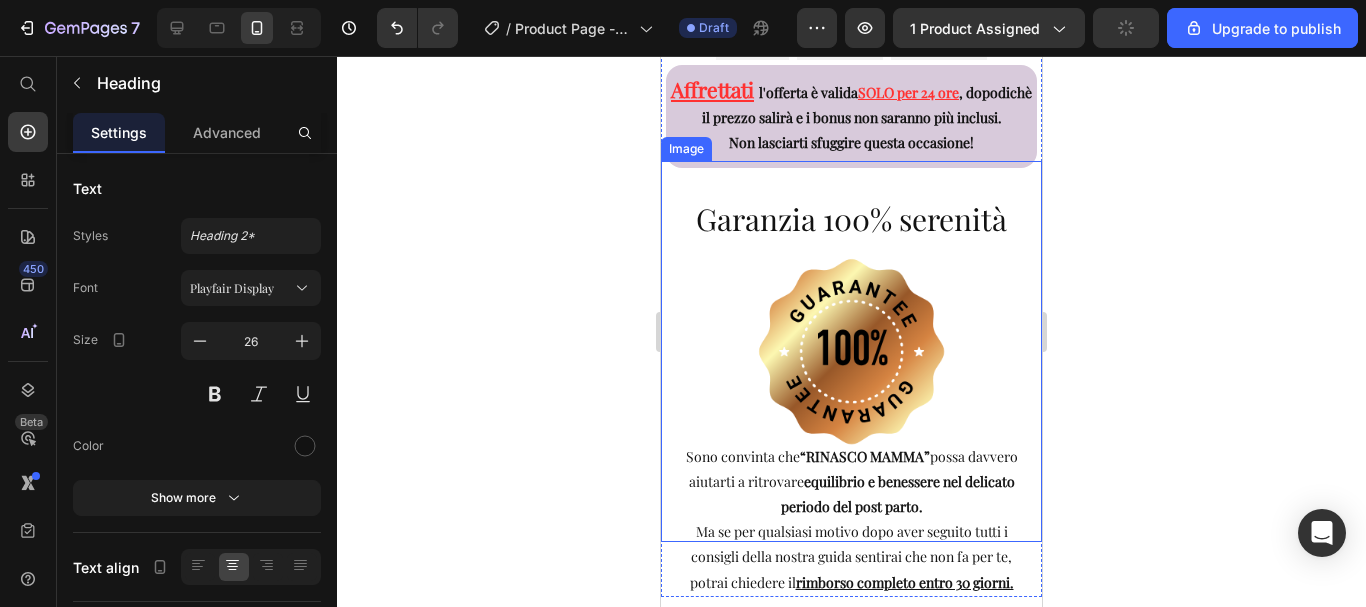 click at bounding box center (851, 351) 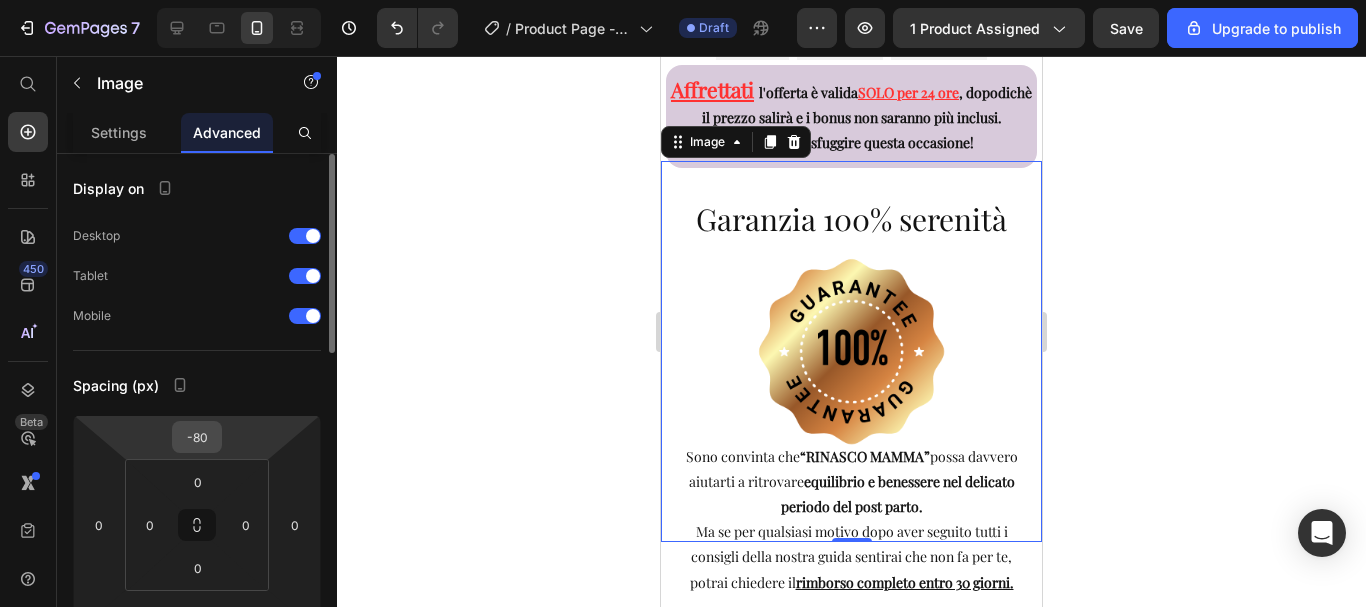 click on "-80" at bounding box center [197, 437] 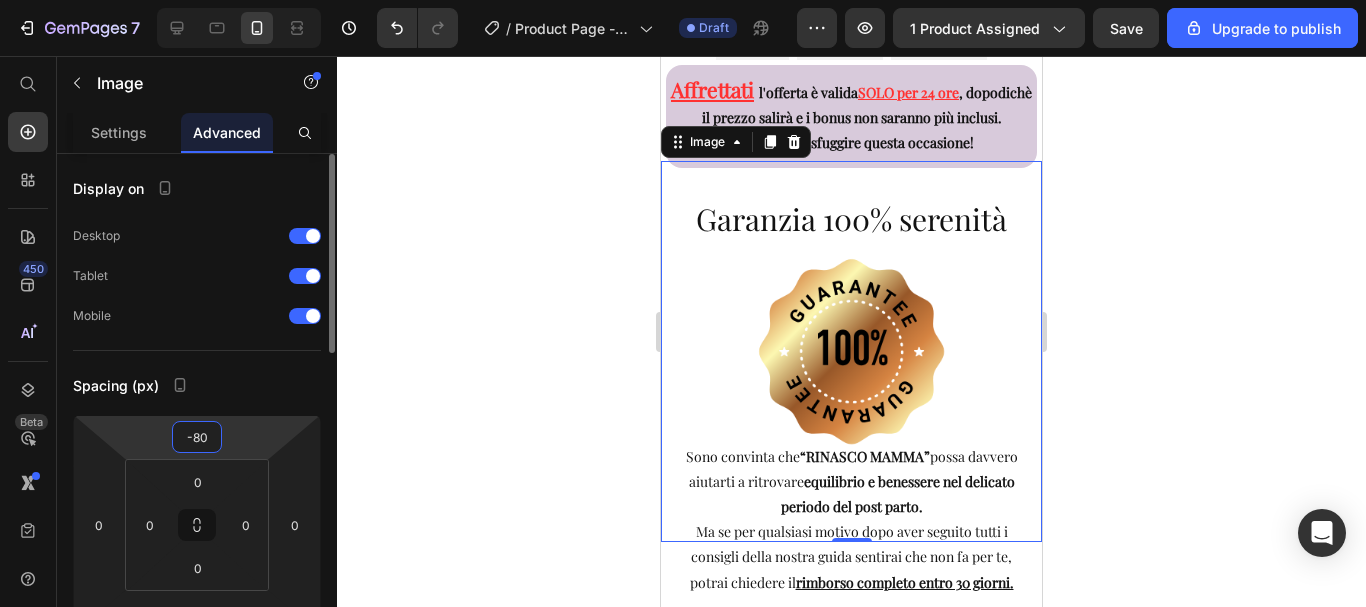 click on "-80" at bounding box center [197, 437] 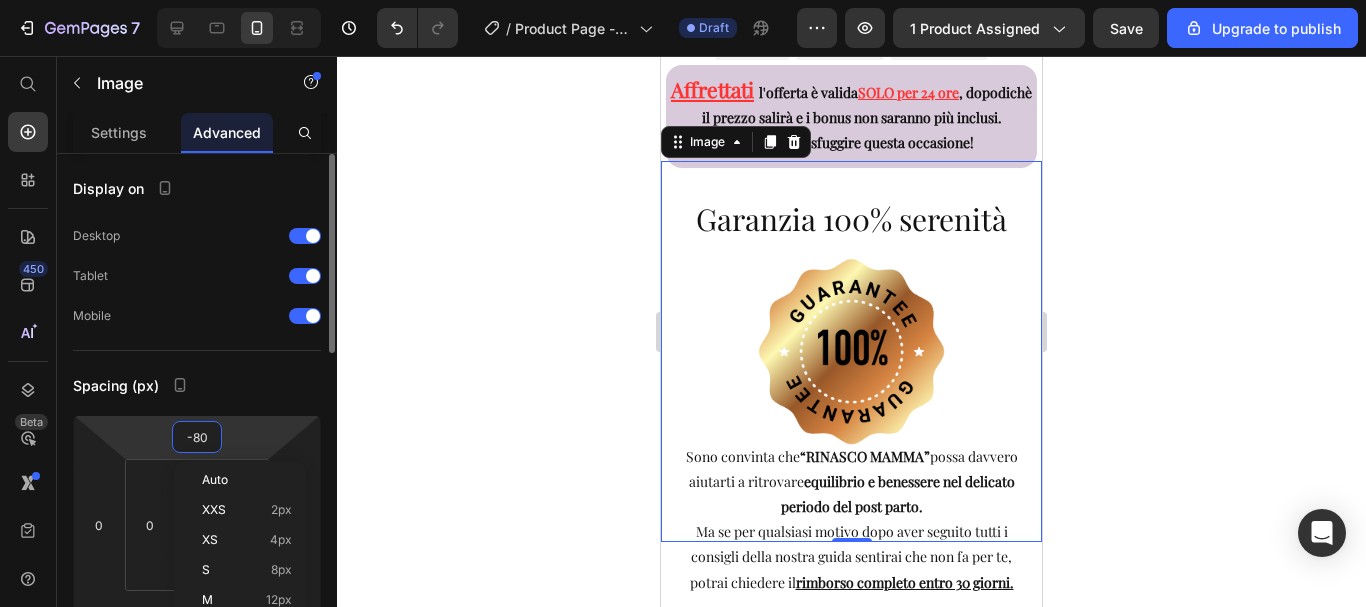 type on "0" 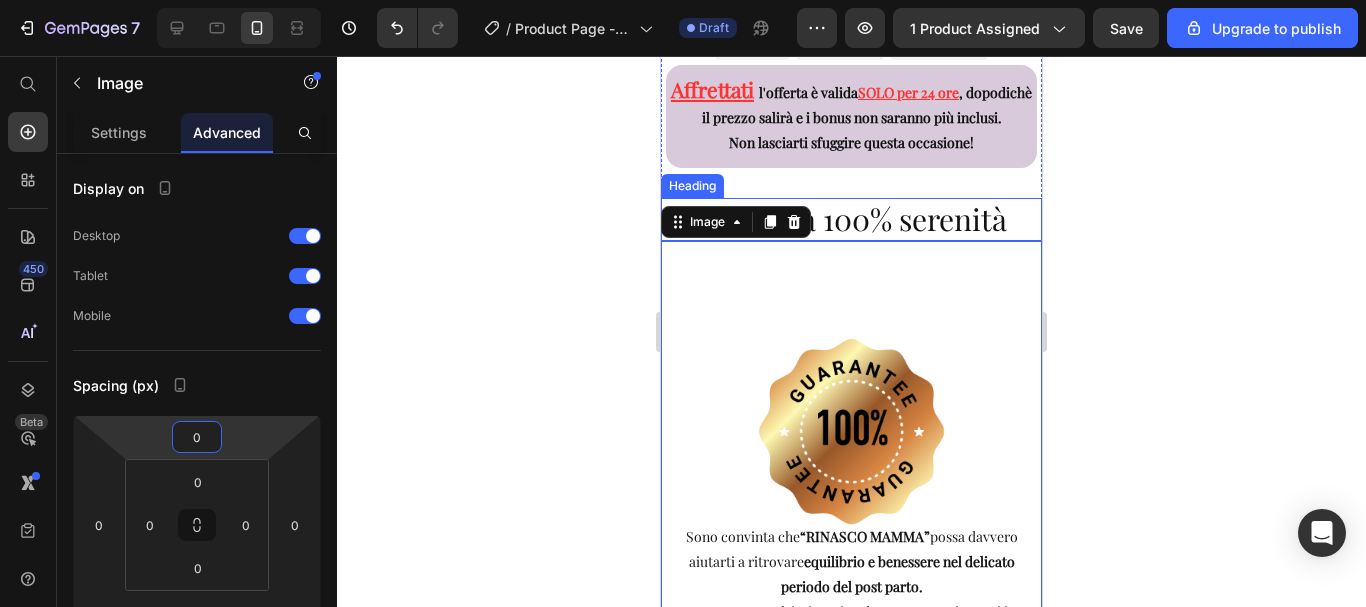 click on "Garanzia 100% serenità" at bounding box center (851, 219) 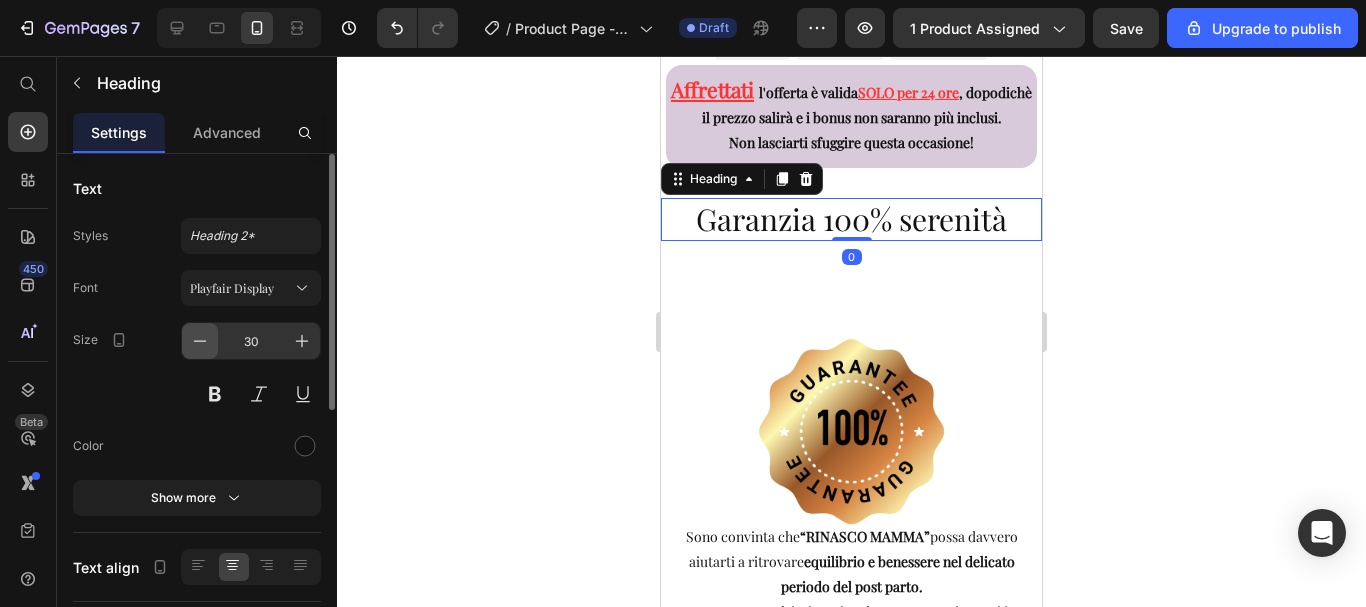 click 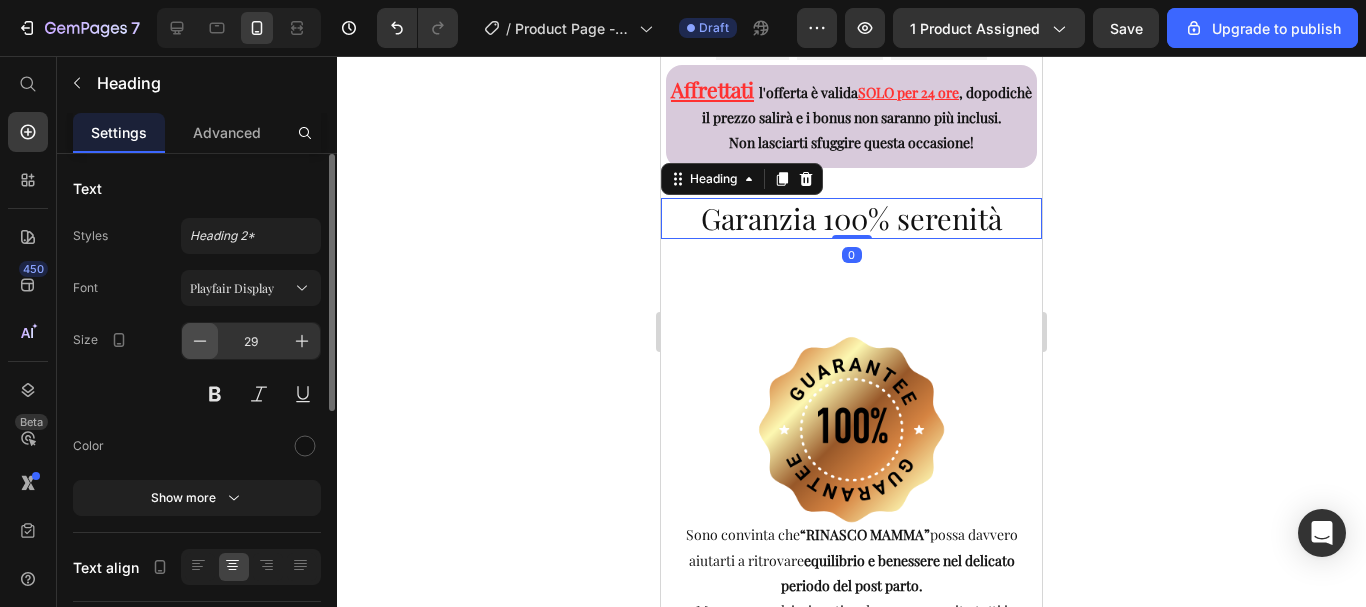 click 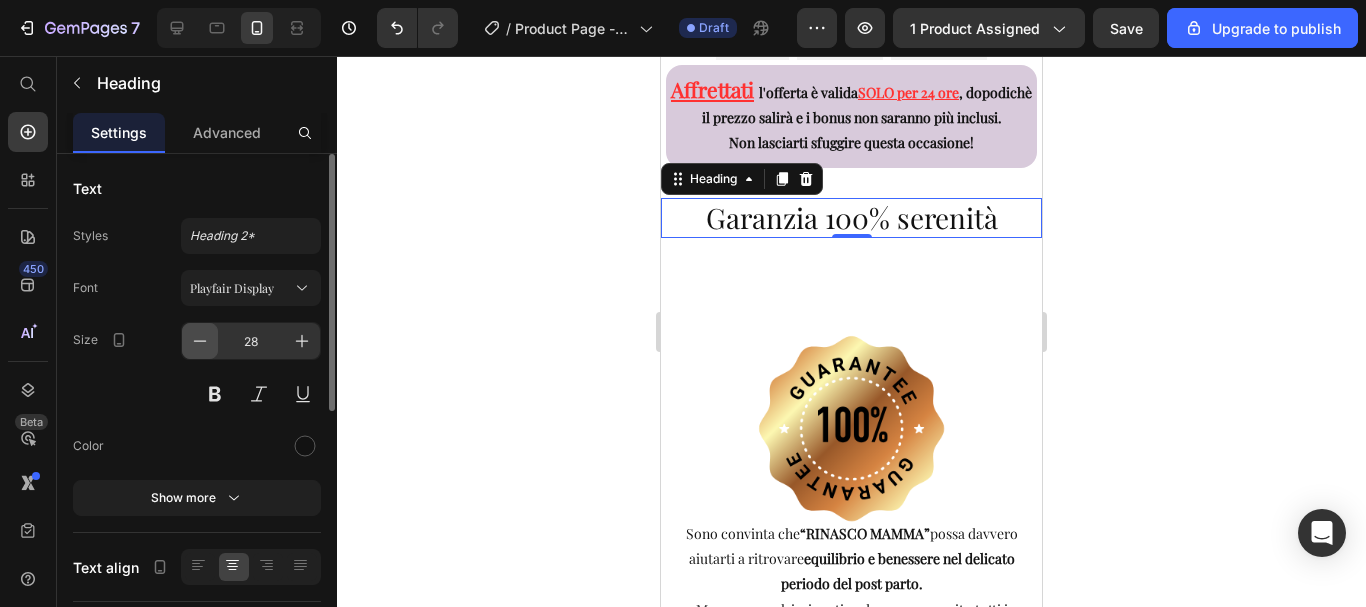 click 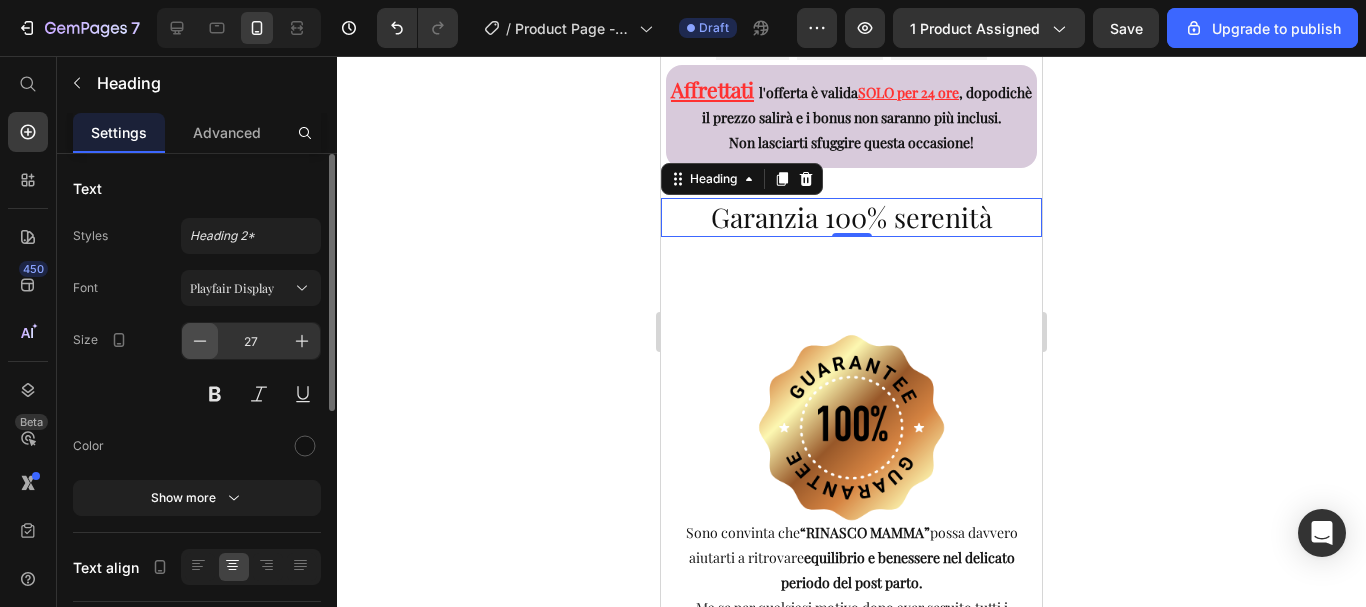 click 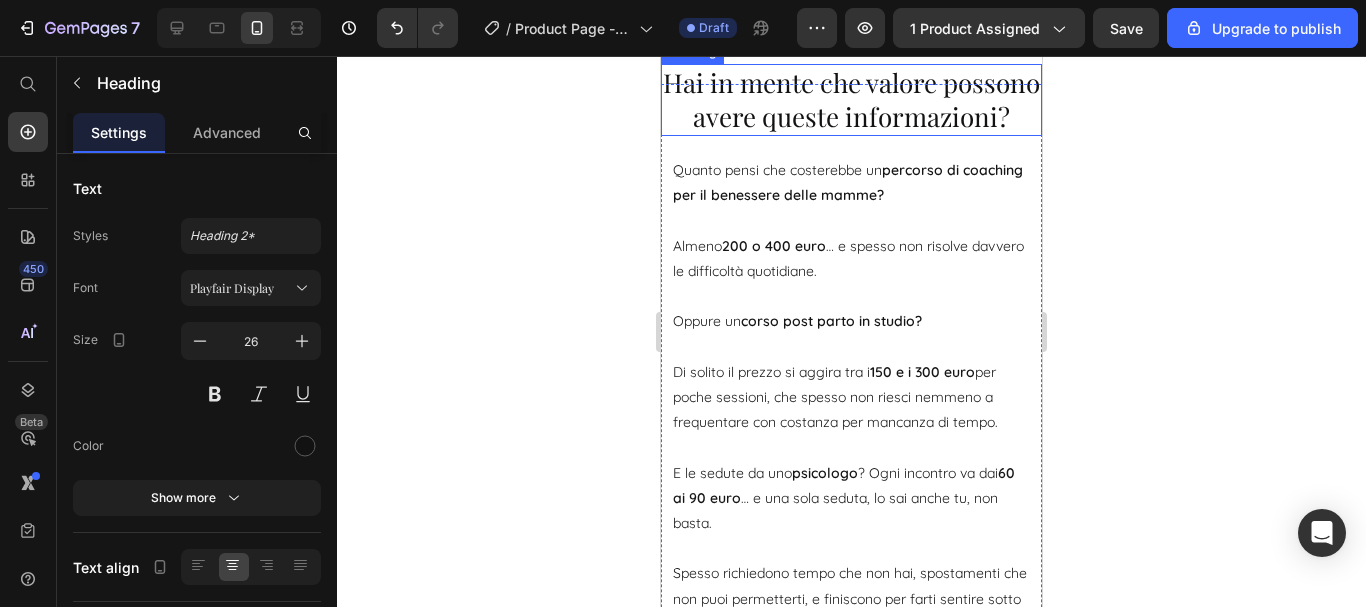 scroll, scrollTop: 9164, scrollLeft: 0, axis: vertical 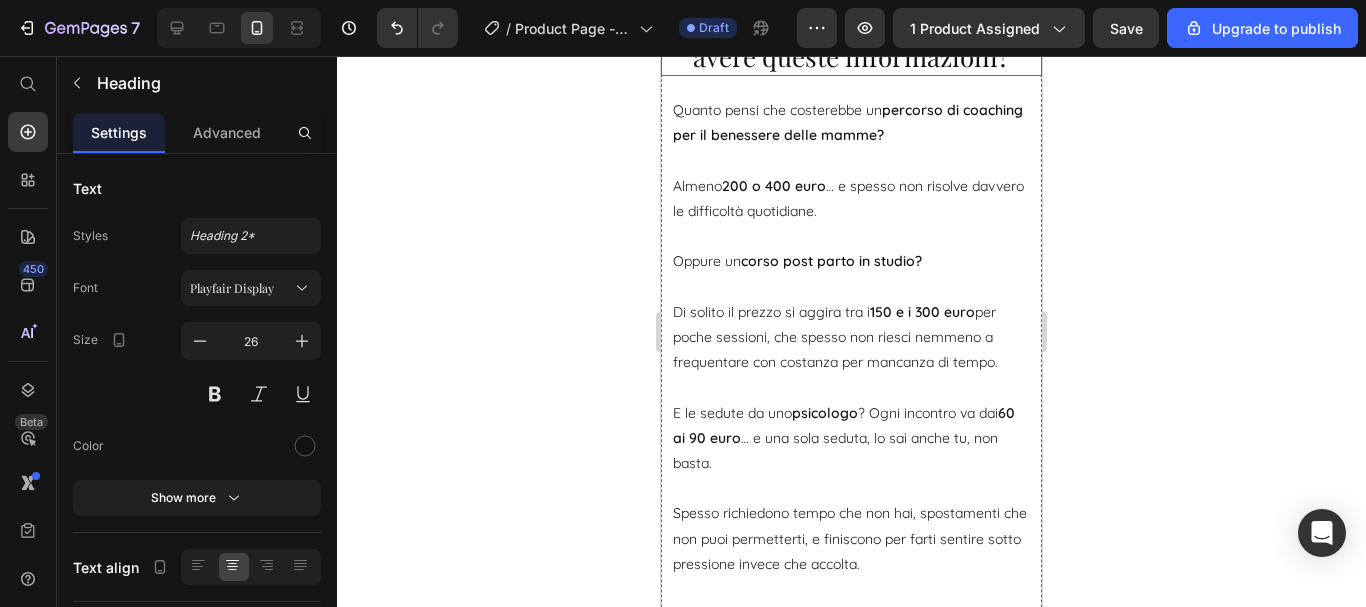 click on "Hai in mente che valore possono avere queste informazioni?" at bounding box center [851, 40] 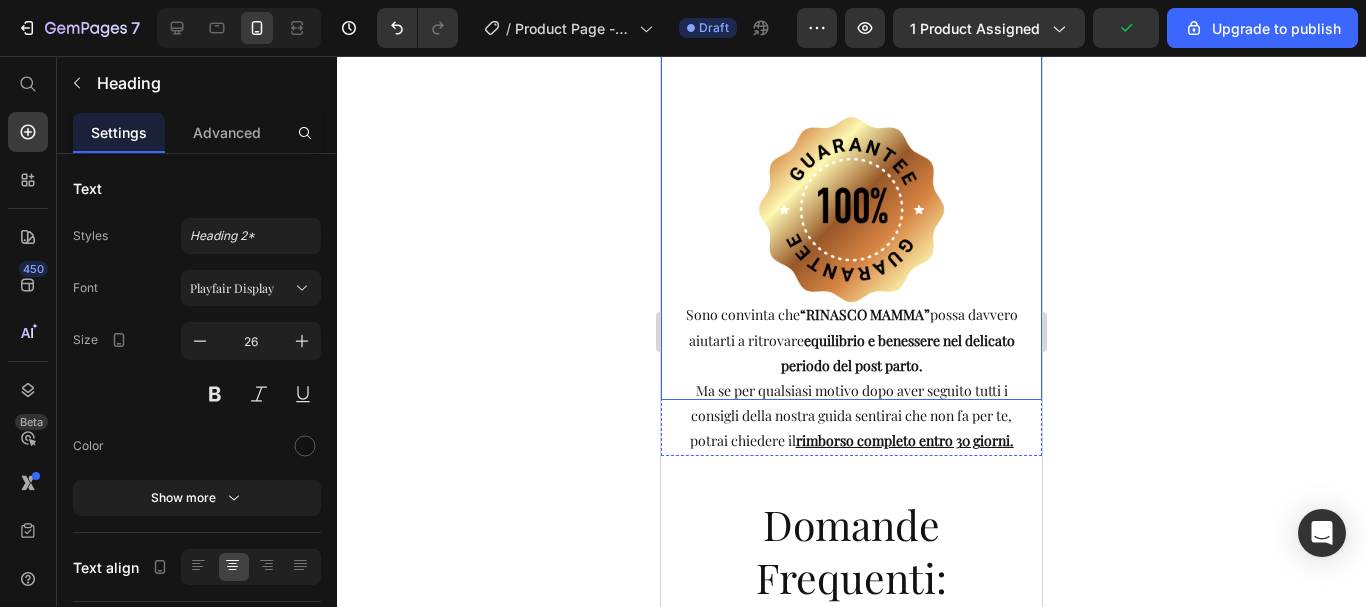 scroll, scrollTop: 11364, scrollLeft: 0, axis: vertical 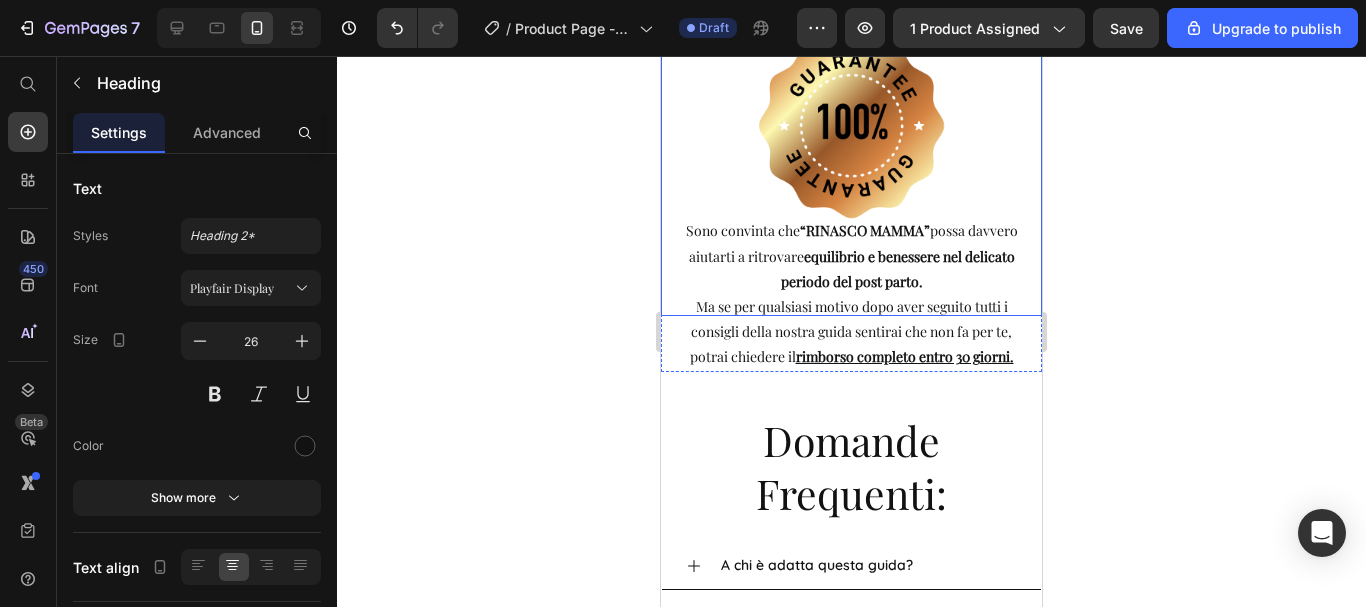 click at bounding box center (851, 125) 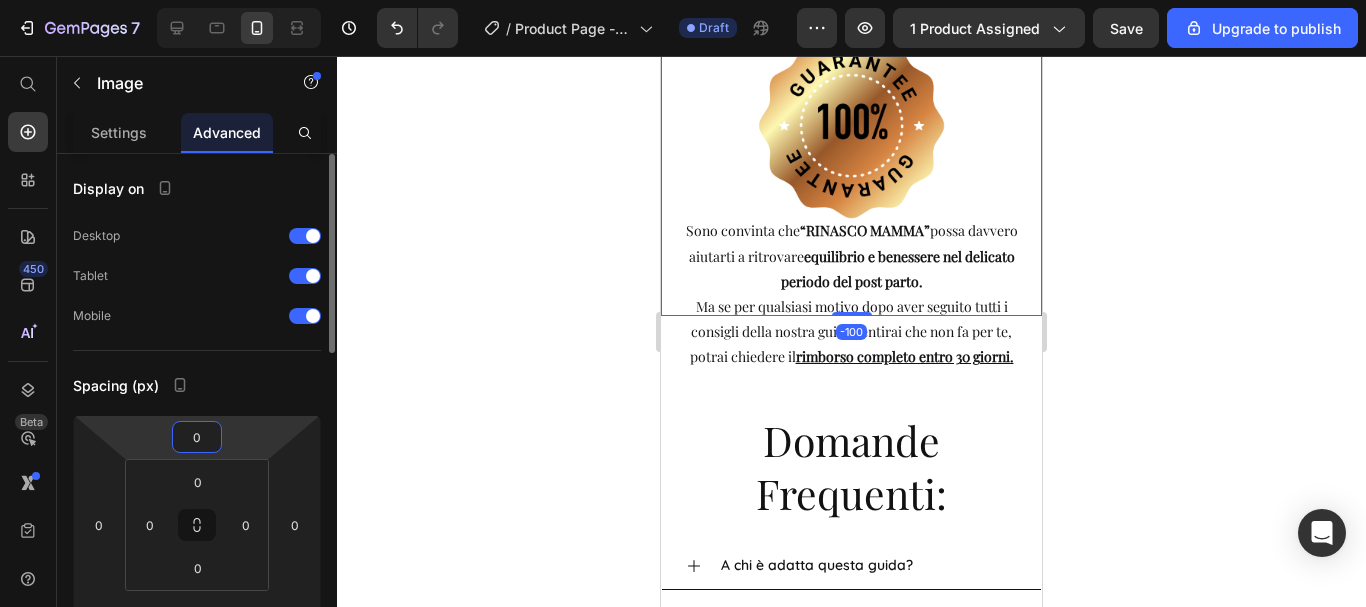 click on "0" at bounding box center [197, 437] 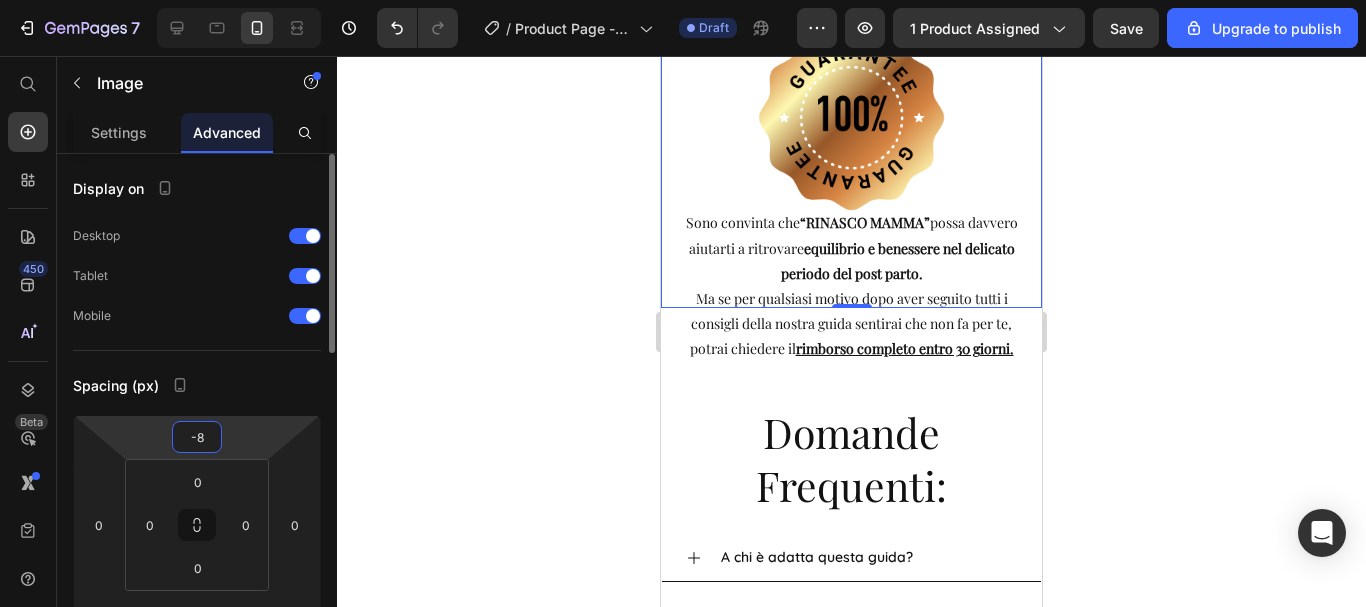 type on "-80" 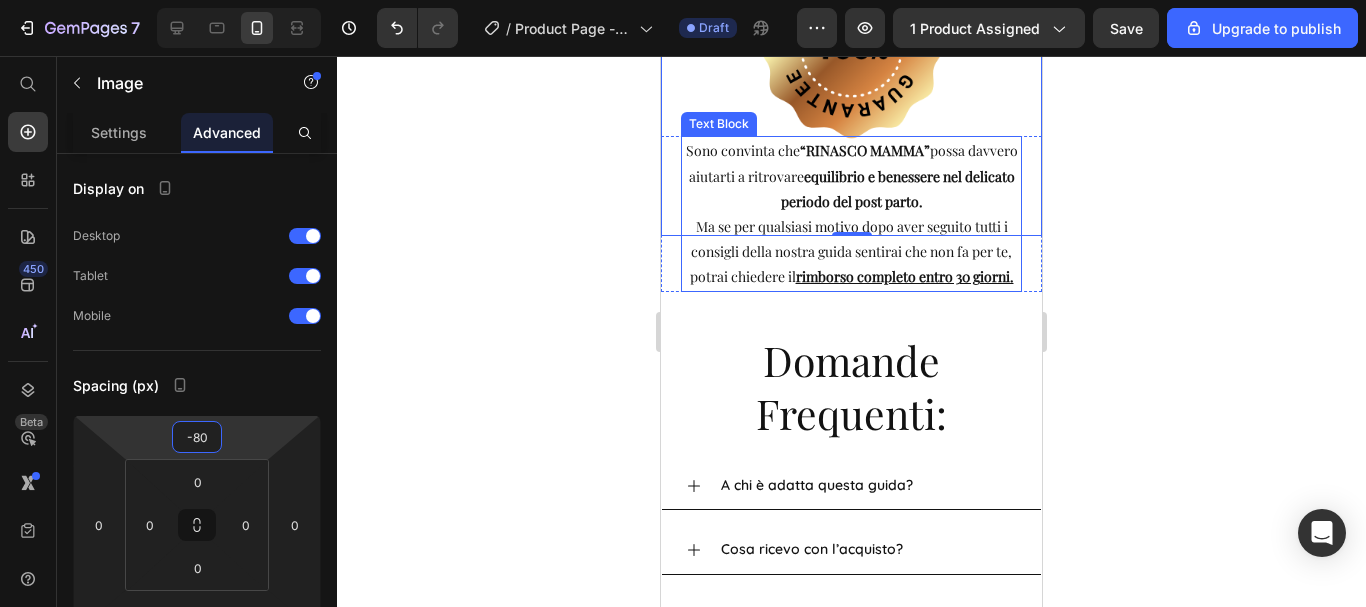 click on "Sono convinta che  “RINASCO MAMMA”  possa davvero aiutarti a ritrovare  equilibrio e benessere nel delicato periodo del post parto. Ma se per qualsiasi motivo dopo aver seguito tutti i consigli della nostra guida sentirai che non fa per te," at bounding box center [851, 201] 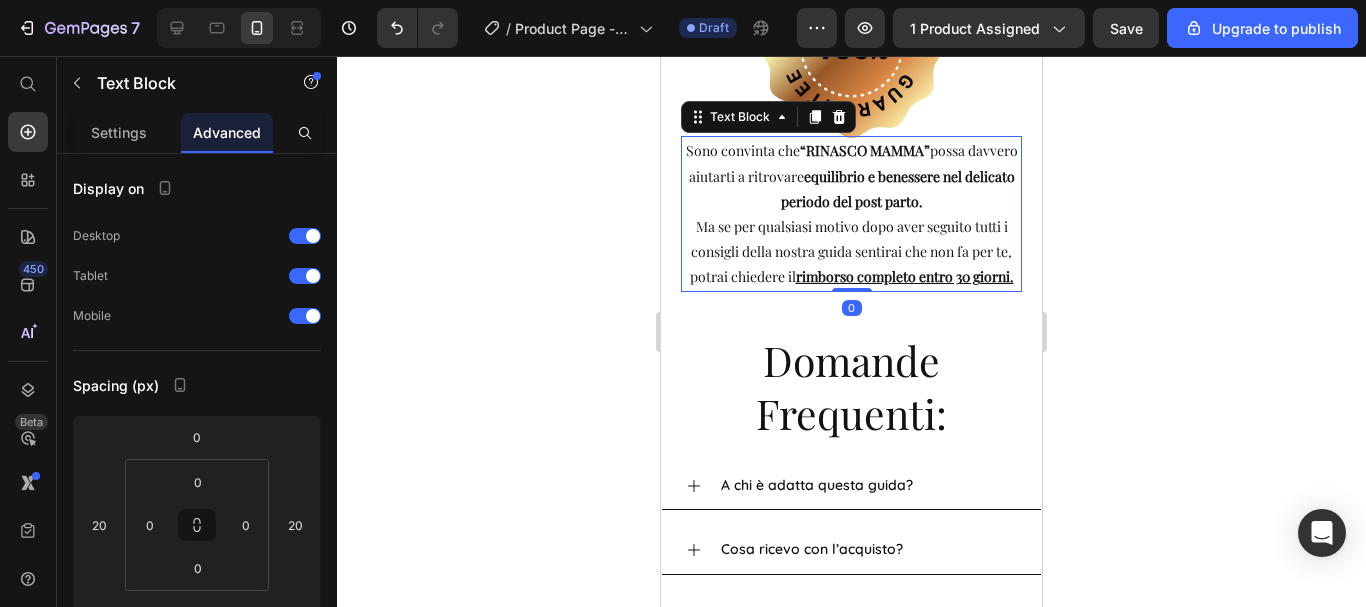 click on "Sono convinta che  “RINASCO MAMMA”  possa davvero aiutarti a ritrovare  equilibrio e benessere nel delicato periodo del post parto. Ma se per qualsiasi motivo dopo aver seguito tutti i consigli della nostra guida sentirai che non fa per te," at bounding box center [851, 201] 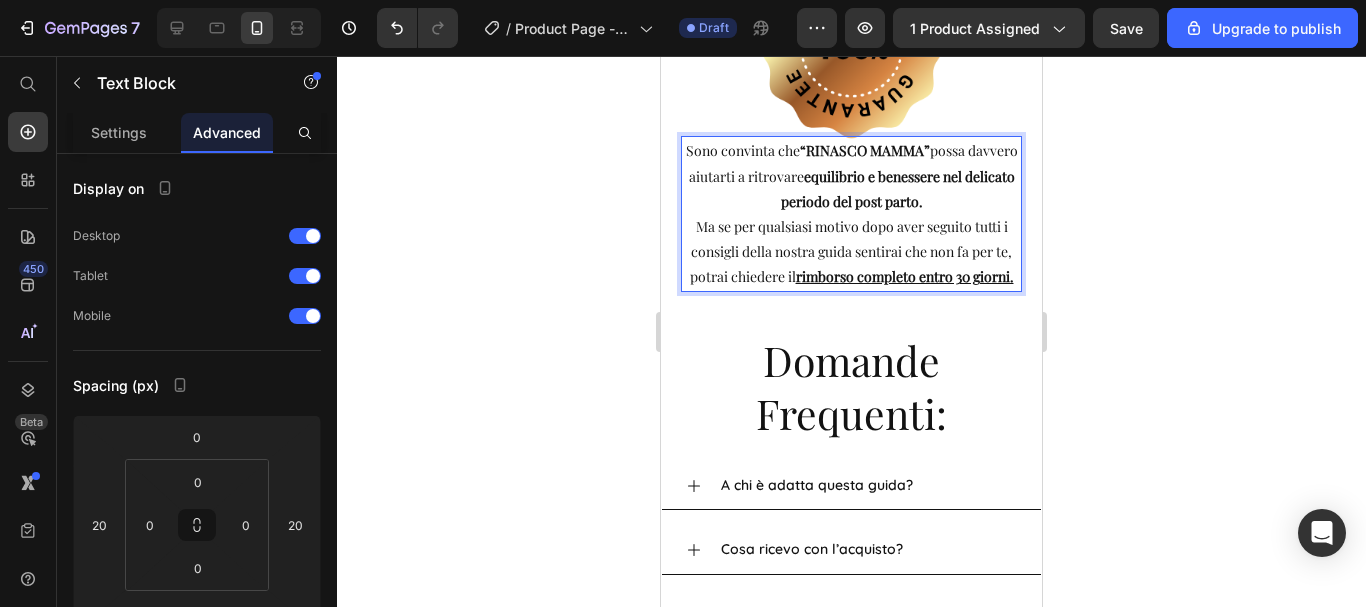 click on "potrai chiedere il  rimborso completo entro 30 giorni." at bounding box center [851, 276] 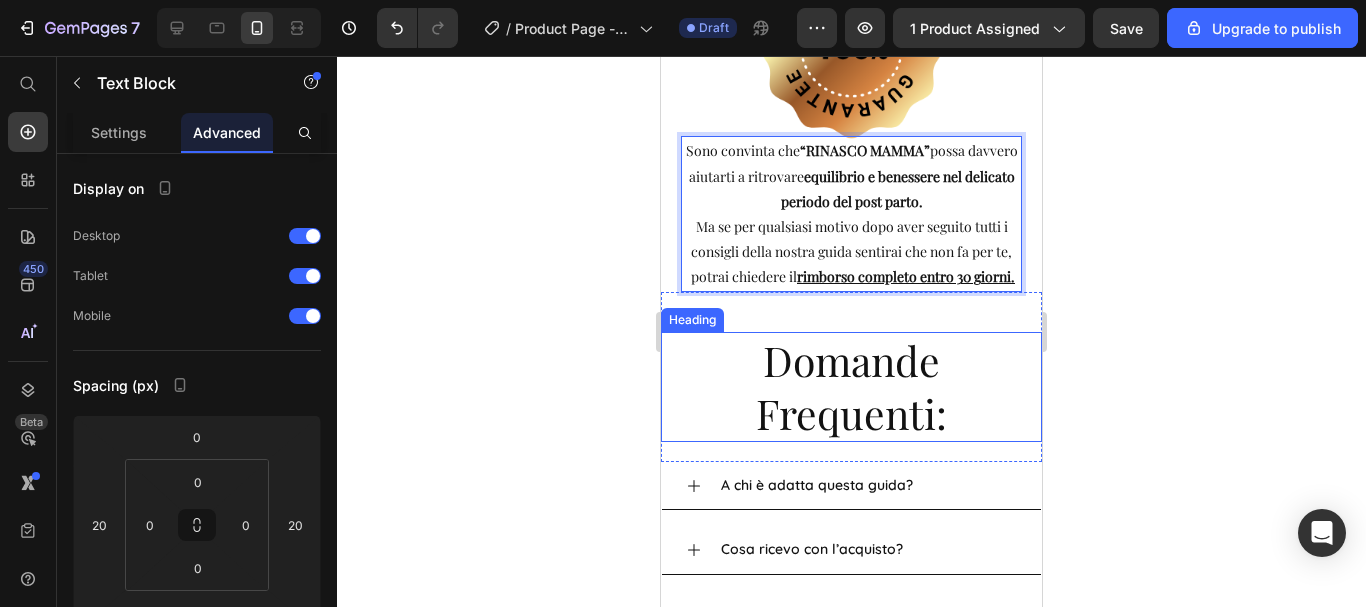 click on "Domande Frequenti:" at bounding box center (851, 387) 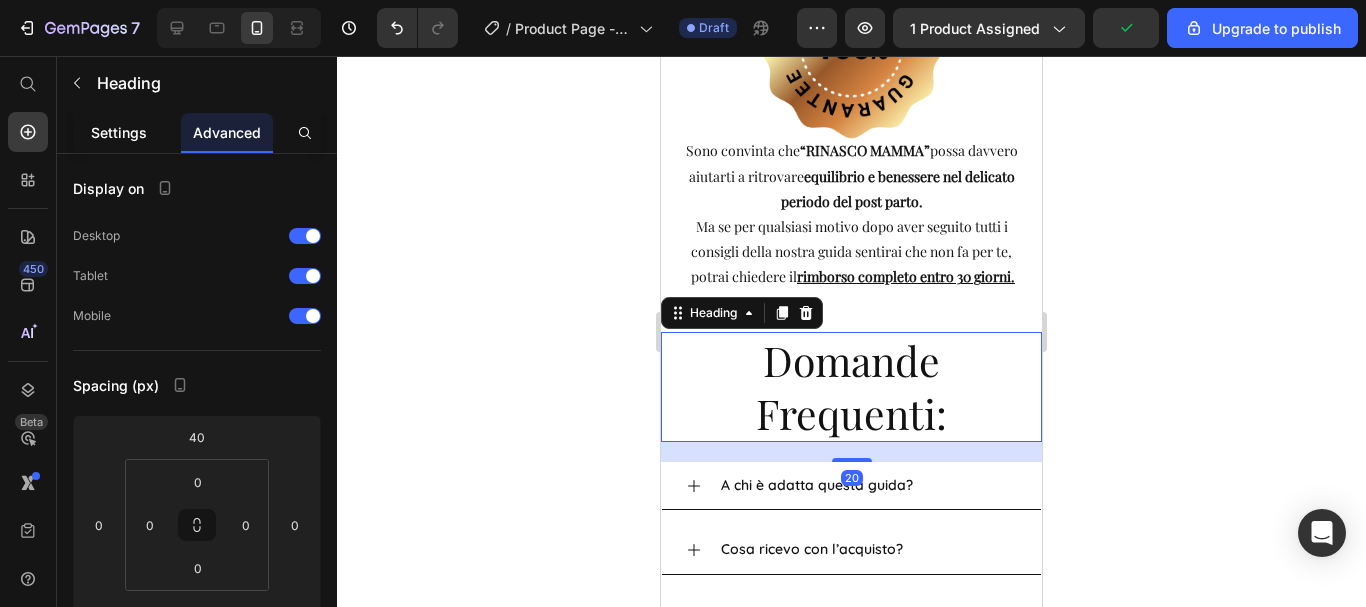 click on "Settings" at bounding box center (119, 132) 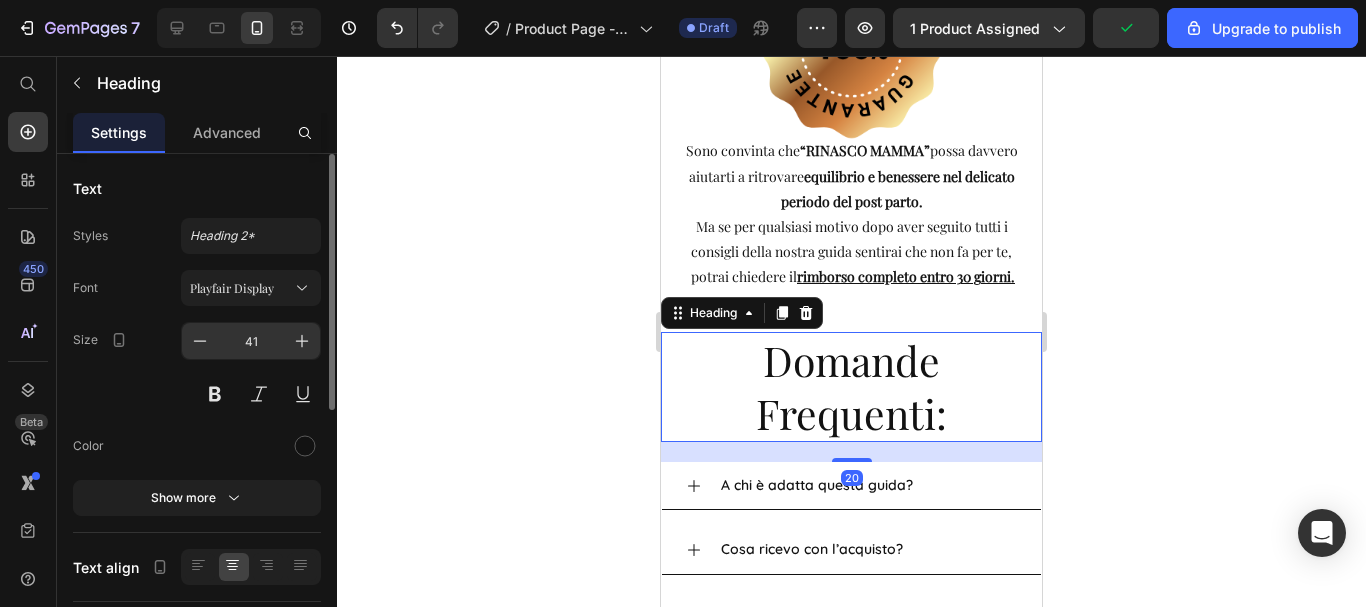 click on "41" at bounding box center (251, 341) 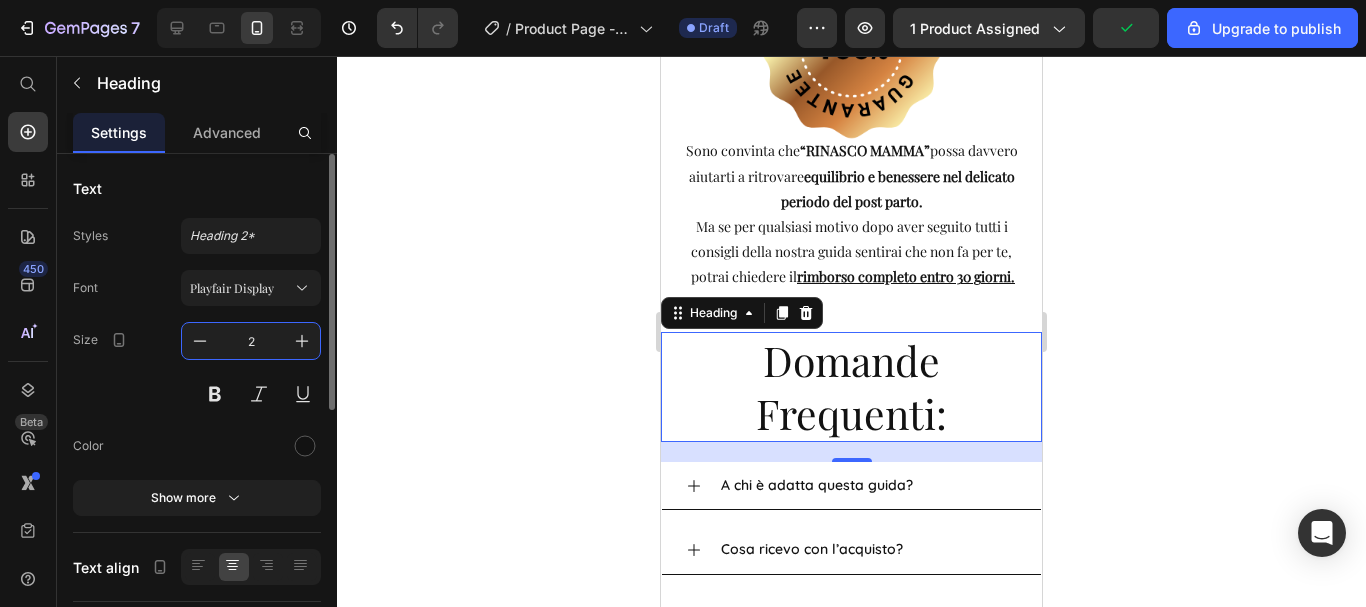 type on "26" 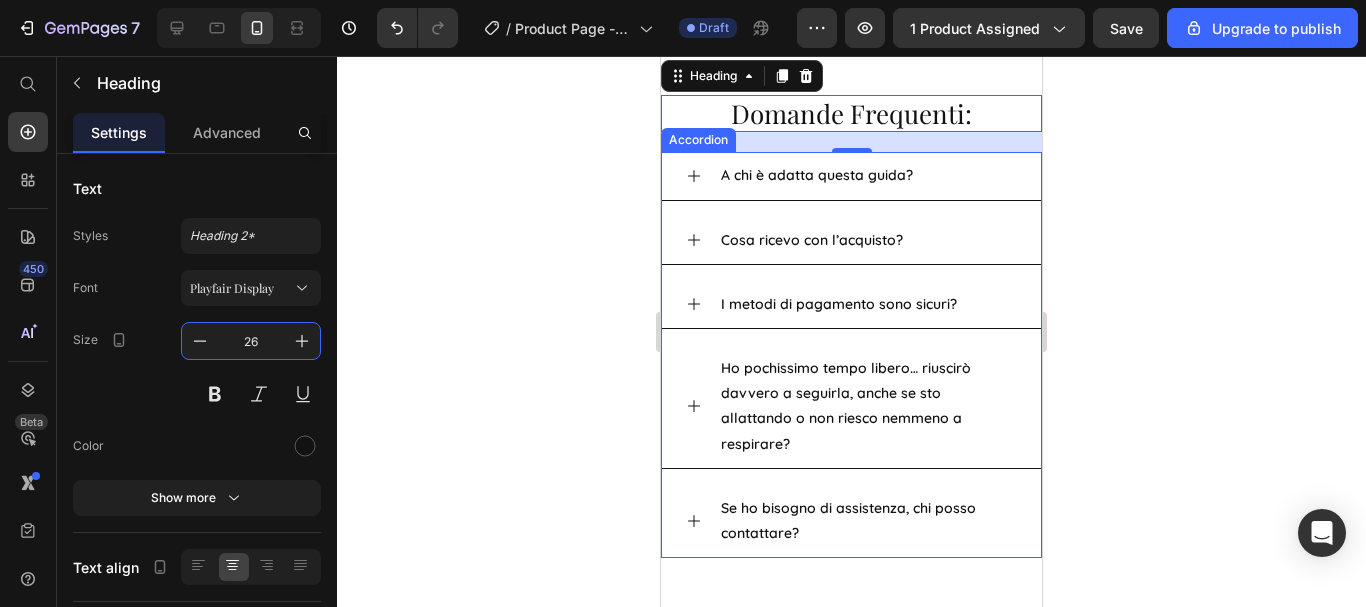 scroll, scrollTop: 11664, scrollLeft: 0, axis: vertical 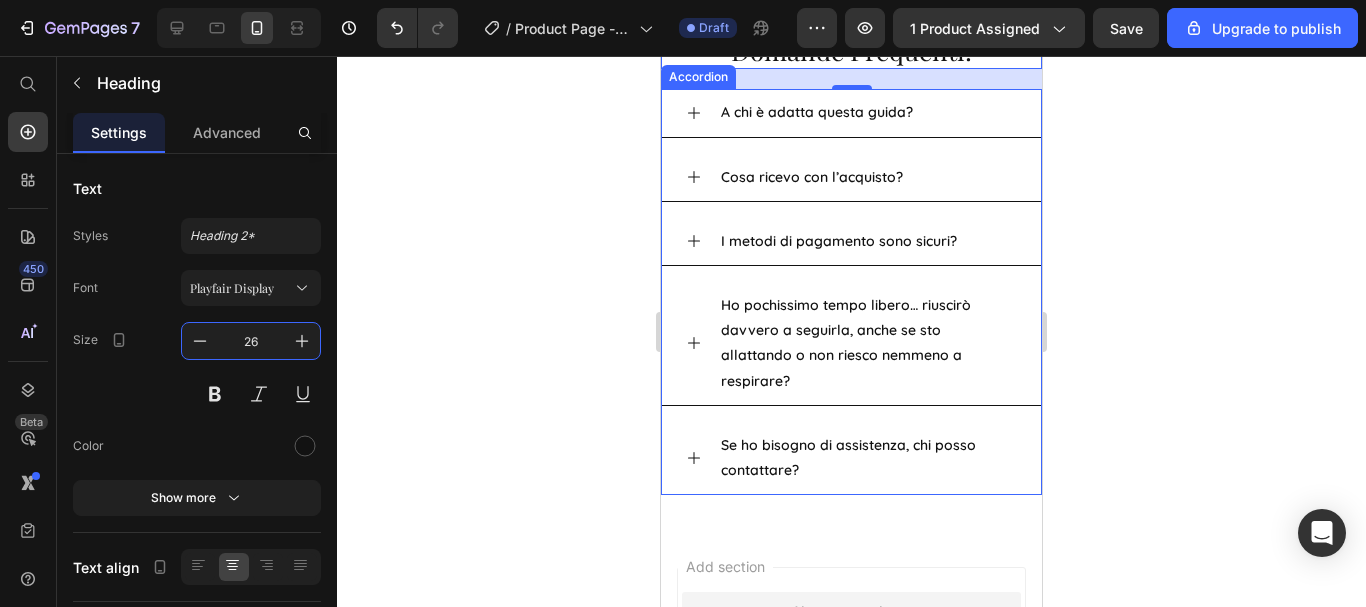 click 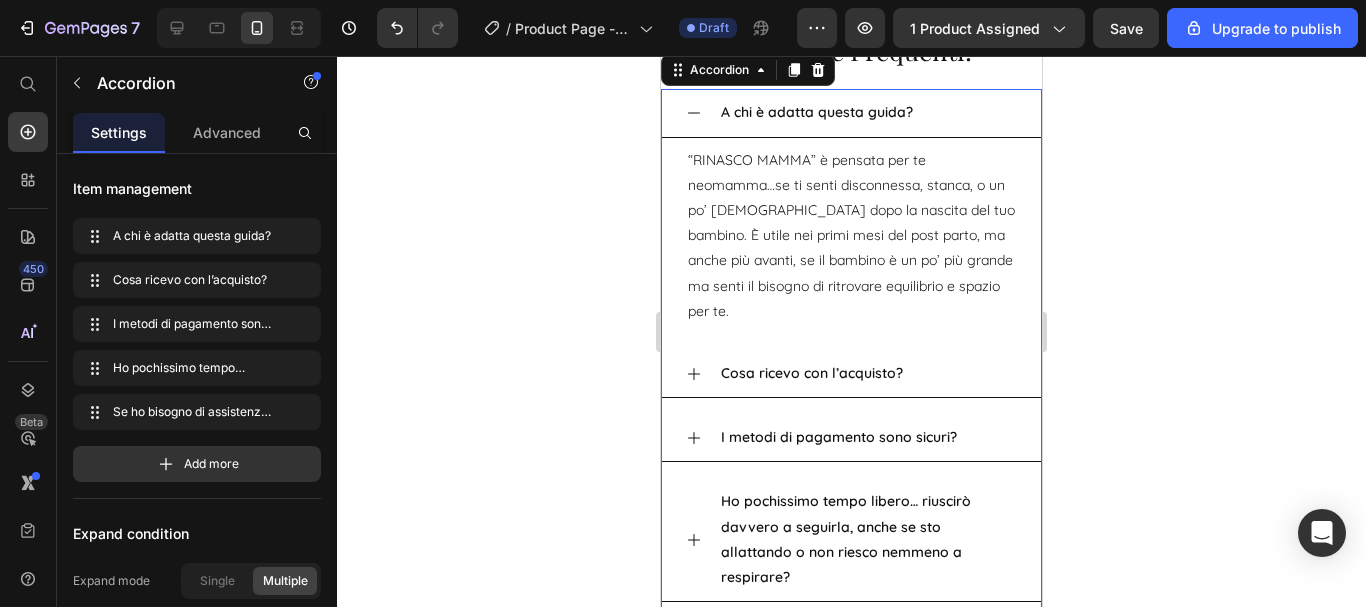 click 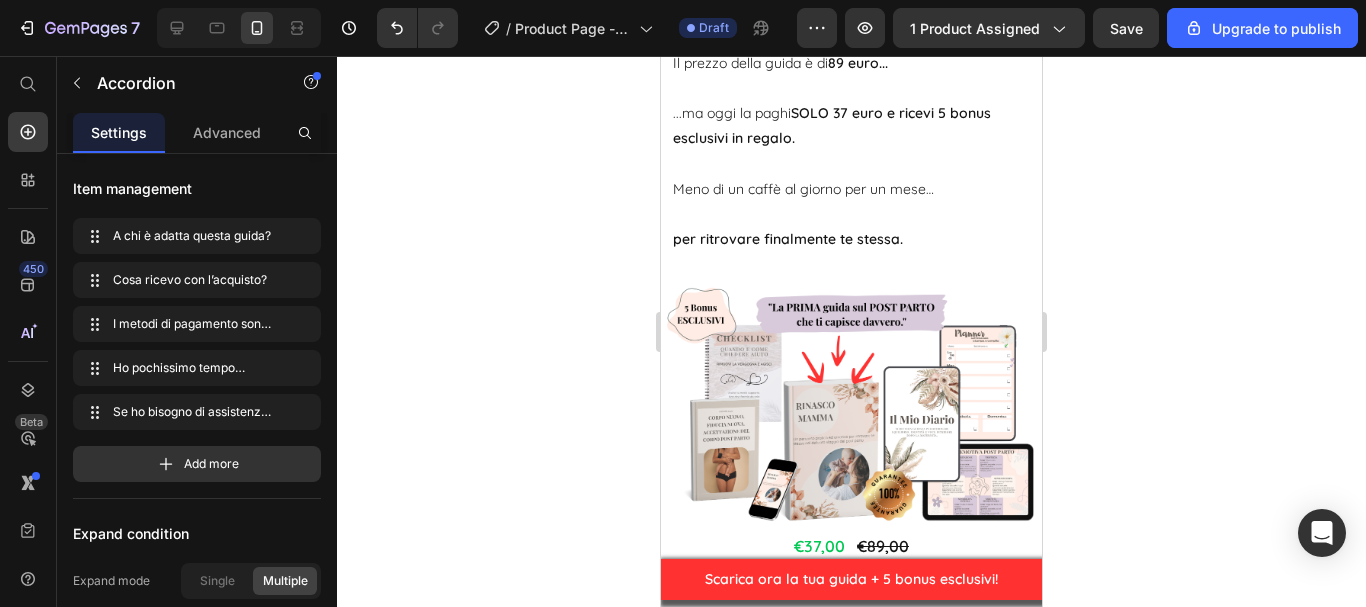 scroll, scrollTop: 9667, scrollLeft: 0, axis: vertical 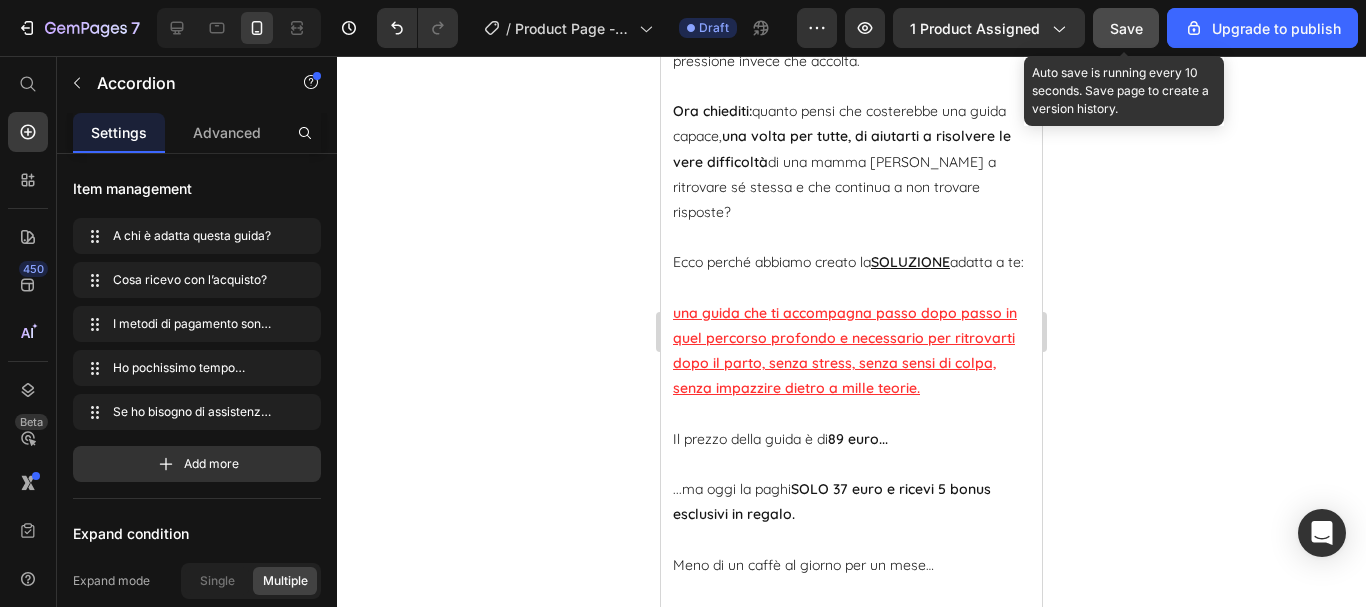 click on "Save" at bounding box center (1126, 28) 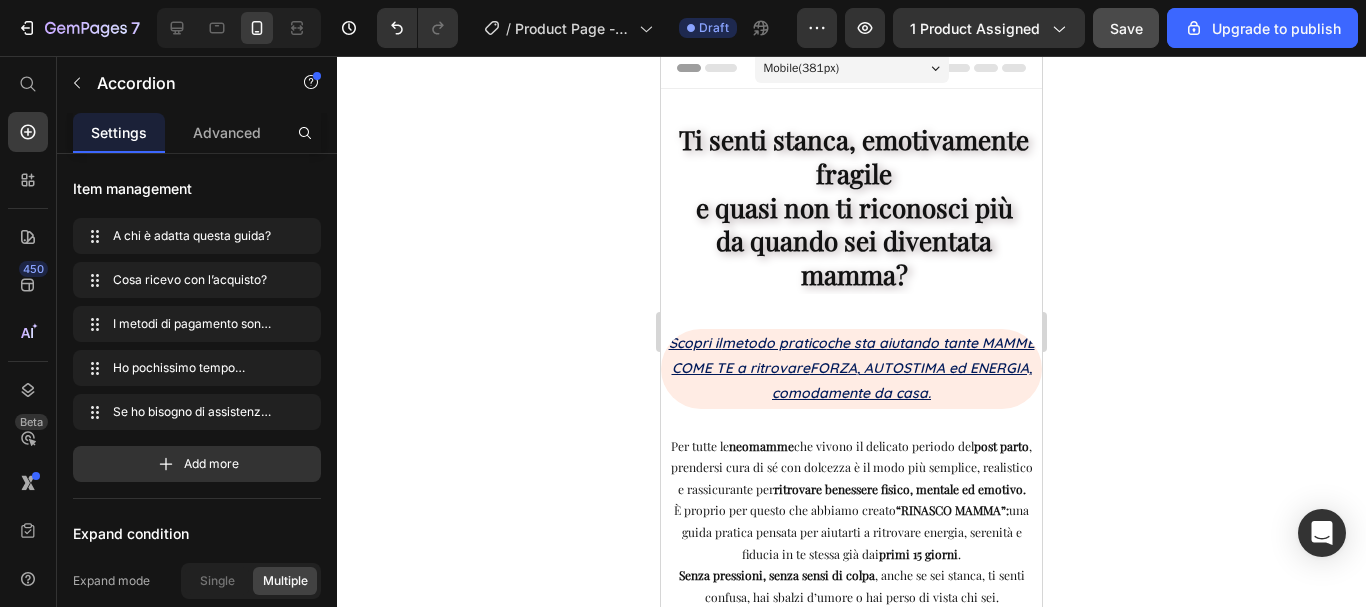 scroll, scrollTop: 0, scrollLeft: 0, axis: both 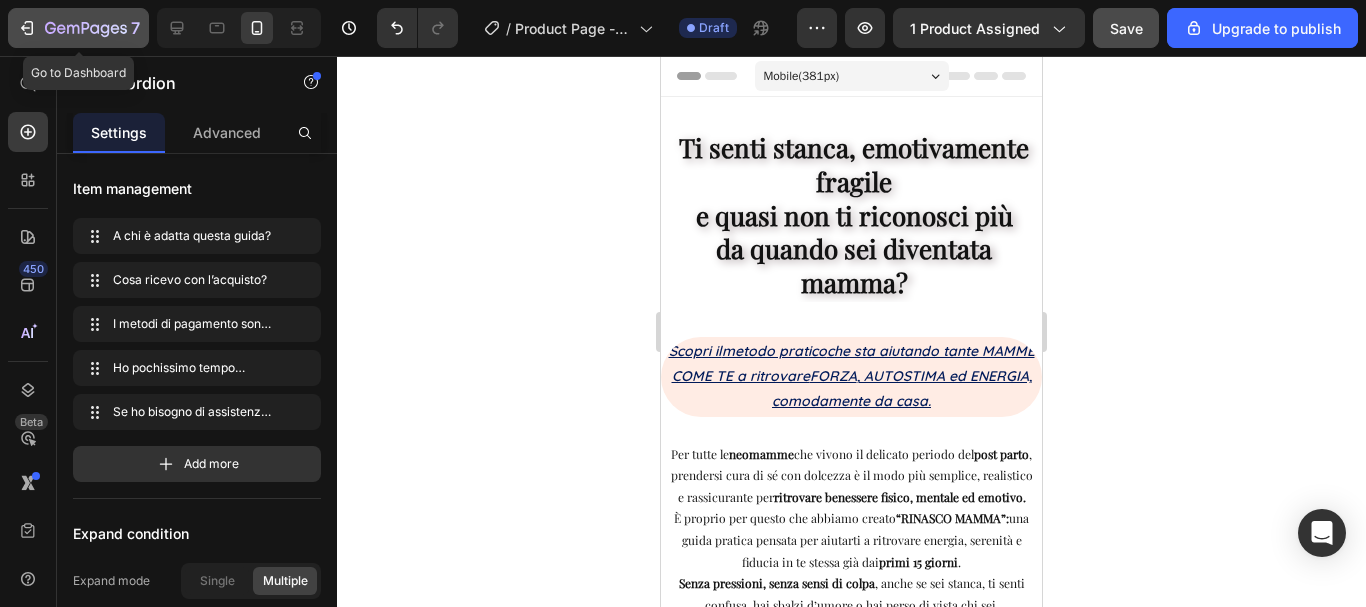 click 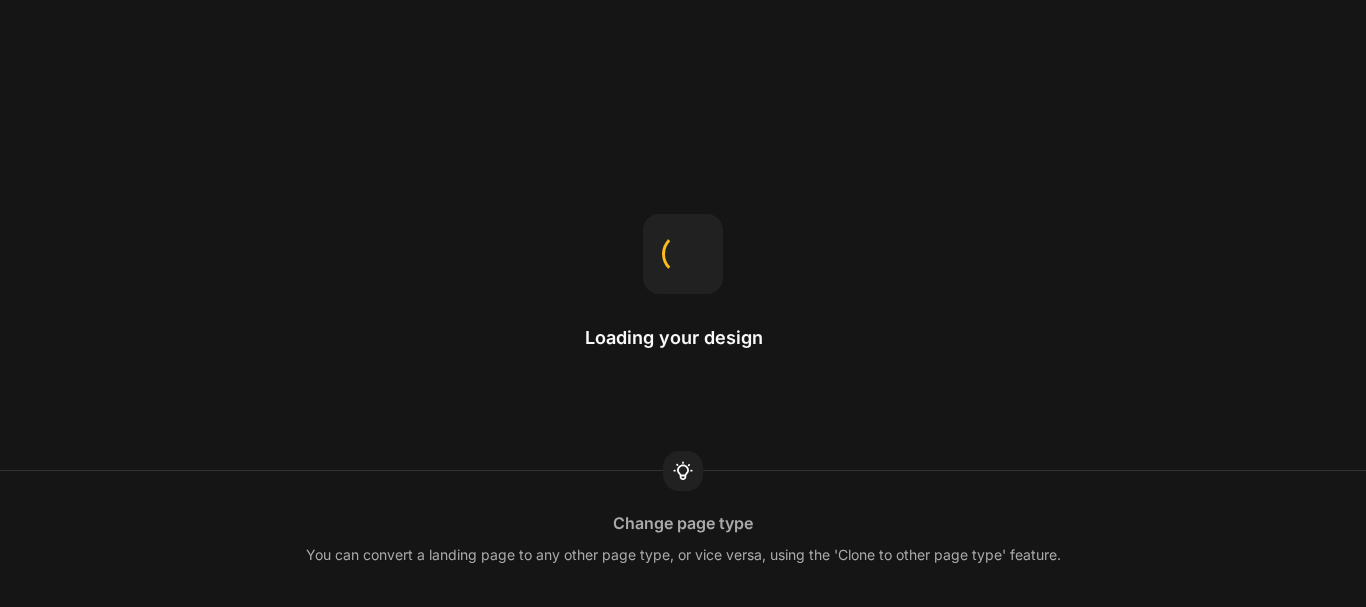 scroll, scrollTop: 0, scrollLeft: 0, axis: both 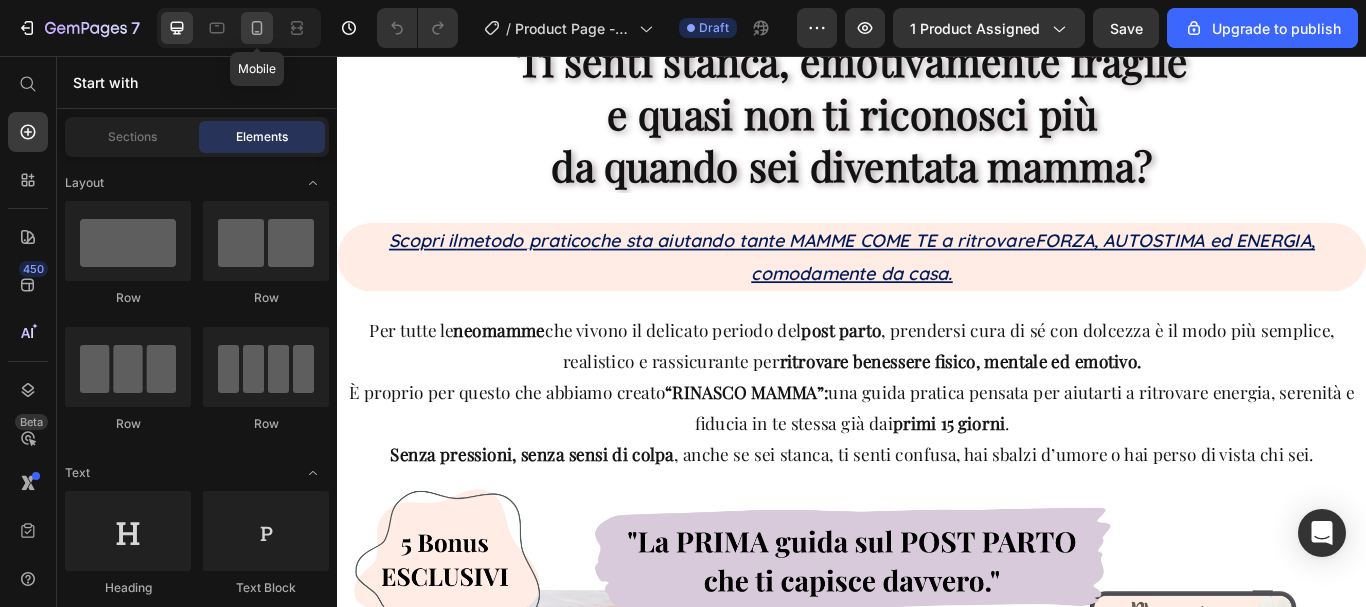 click 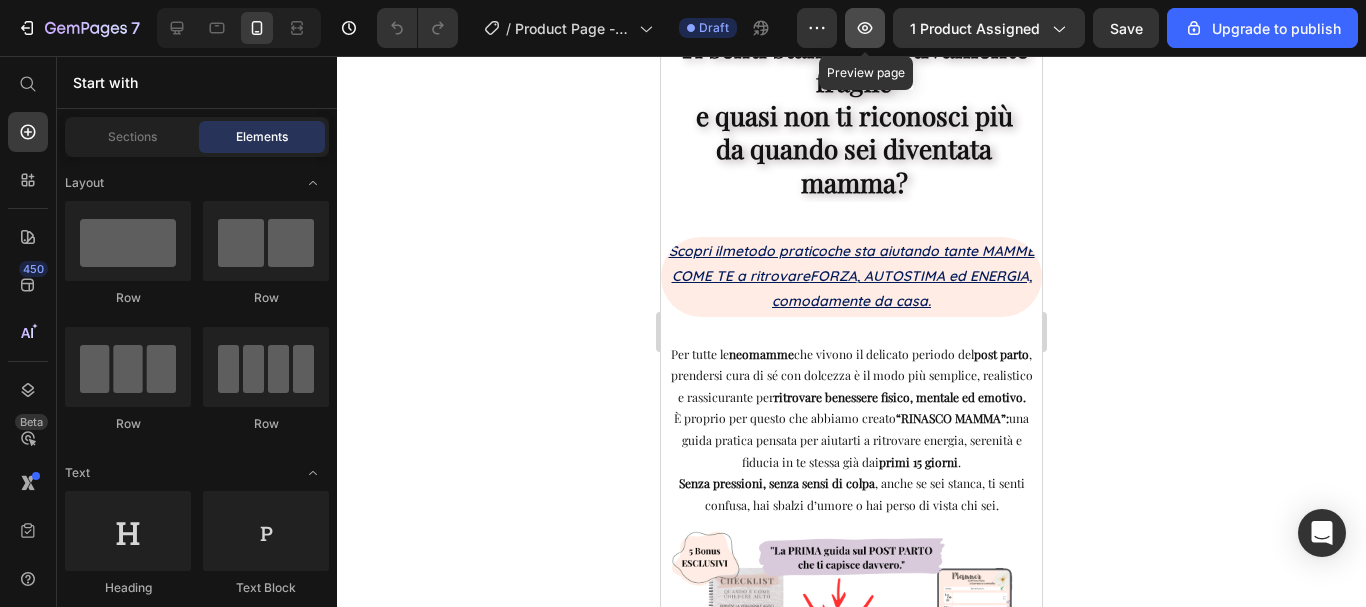 click 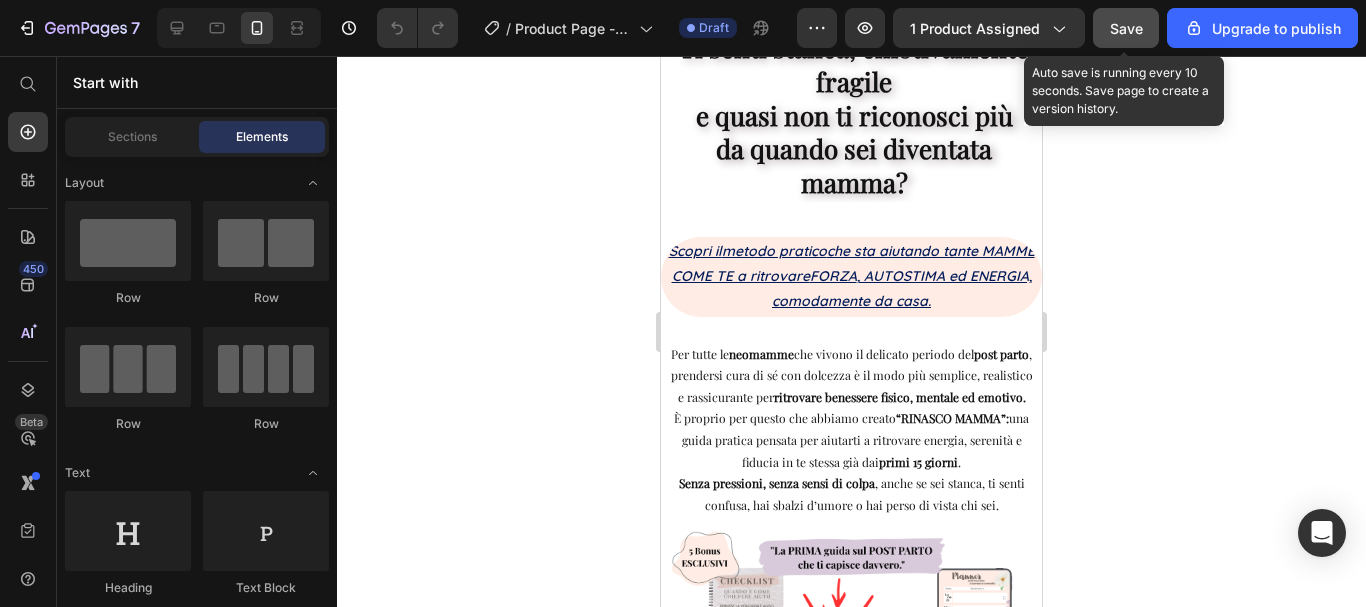 click on "Save" at bounding box center (1126, 28) 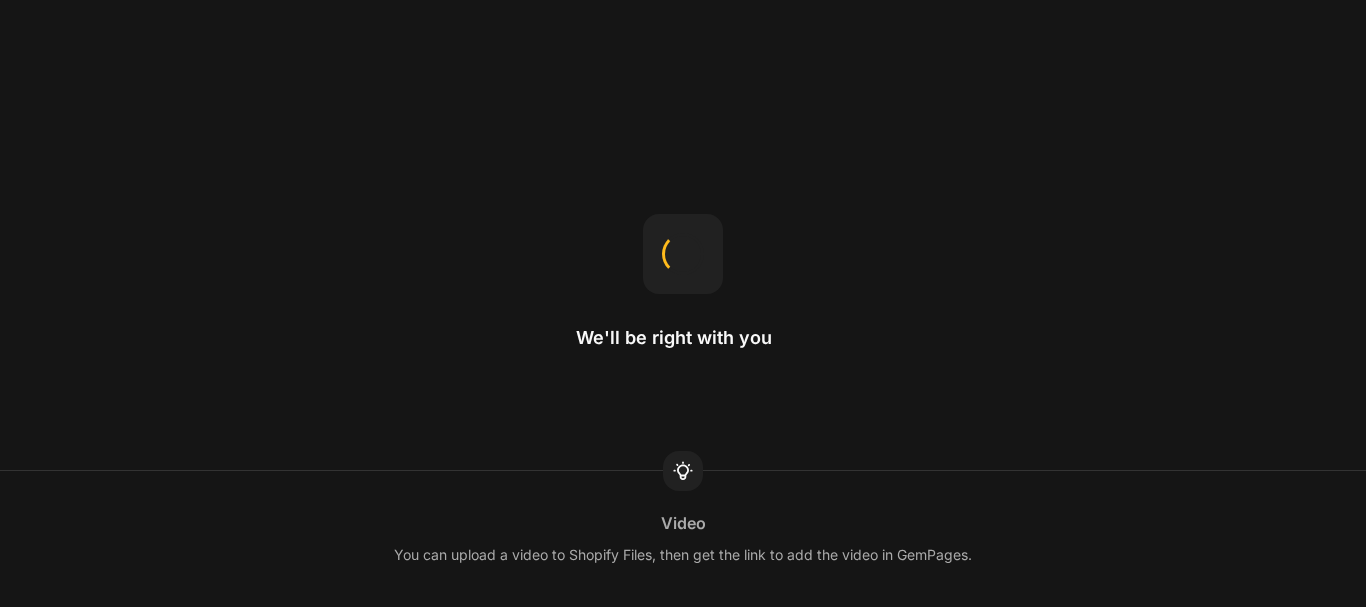 scroll, scrollTop: 0, scrollLeft: 0, axis: both 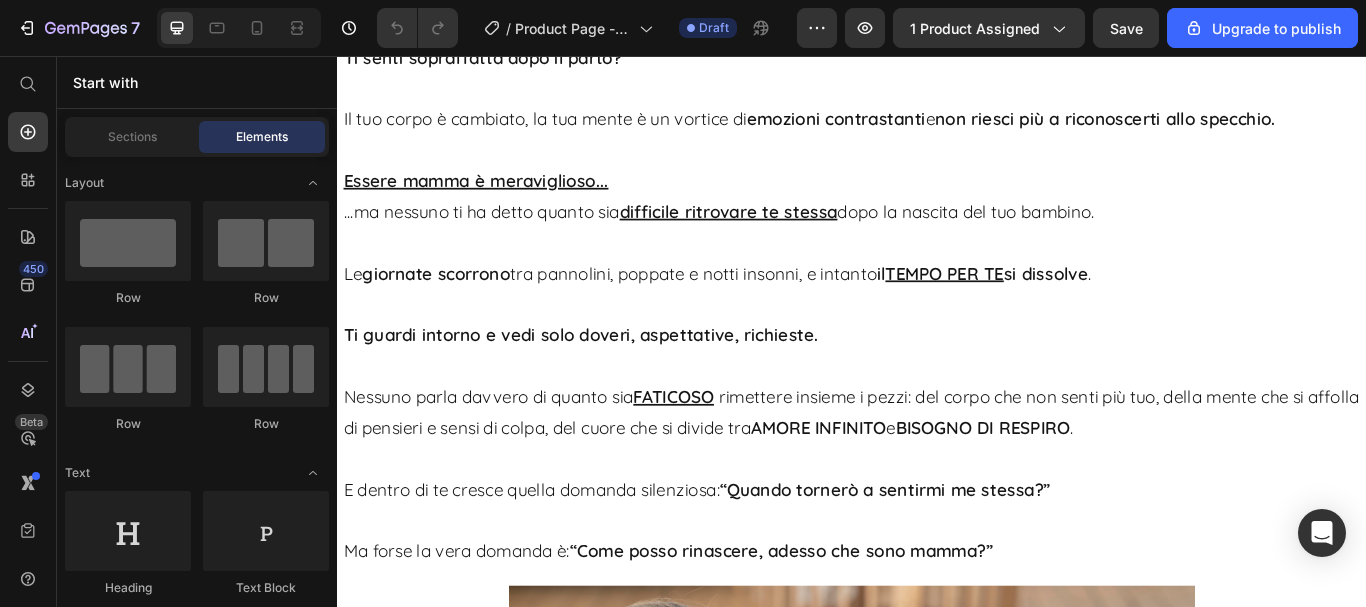 click on "“Finalmente qualcuno che dice le cose come stanno” Tutti ti parlano della maternità come di un momento magico, ma nessuno ti prepara al senso di colpa, all’ansia di non essere abbastanza. Invece questo percorso è stato onesto, umano, reale. Mi ha permesso di guardarmi con più compassione e di lasciar andare tante aspettative irrealistiche. Lo consiglio a ogni neomamma che si sente in difficoltà ma non ha il coraggio di dirlo ad alta voce. [PERSON_NAME], 29 anni" at bounding box center (561, -581) 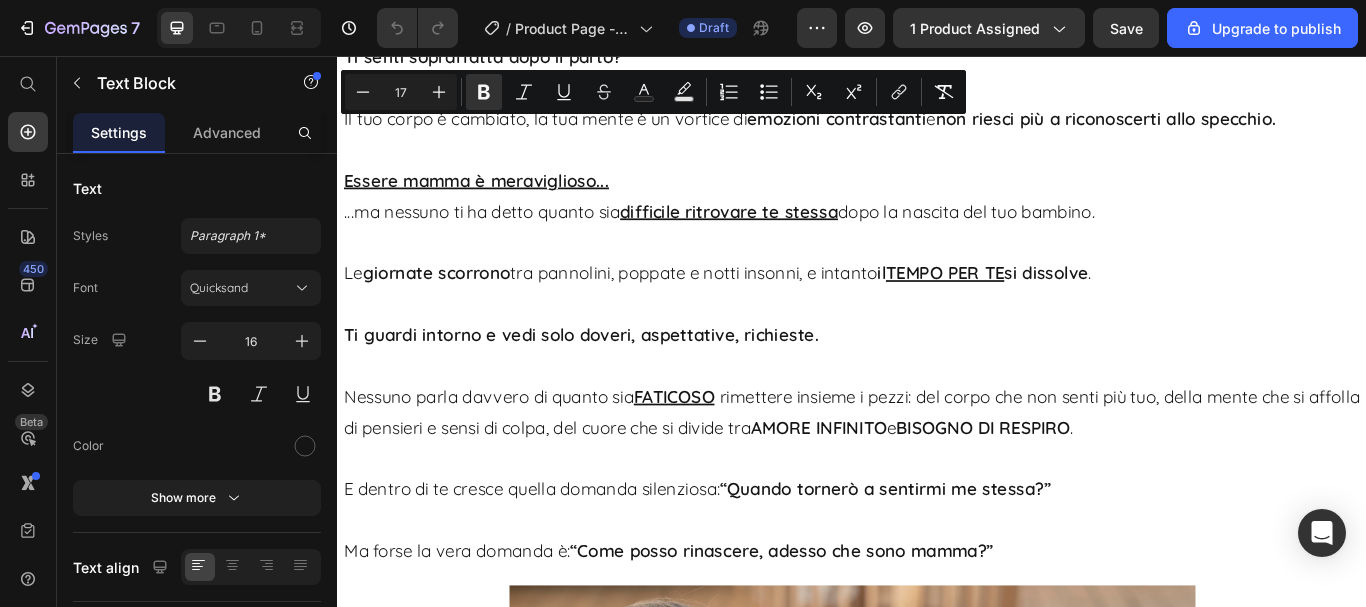 drag, startPoint x: 639, startPoint y: 172, endPoint x: 445, endPoint y: 145, distance: 195.86986 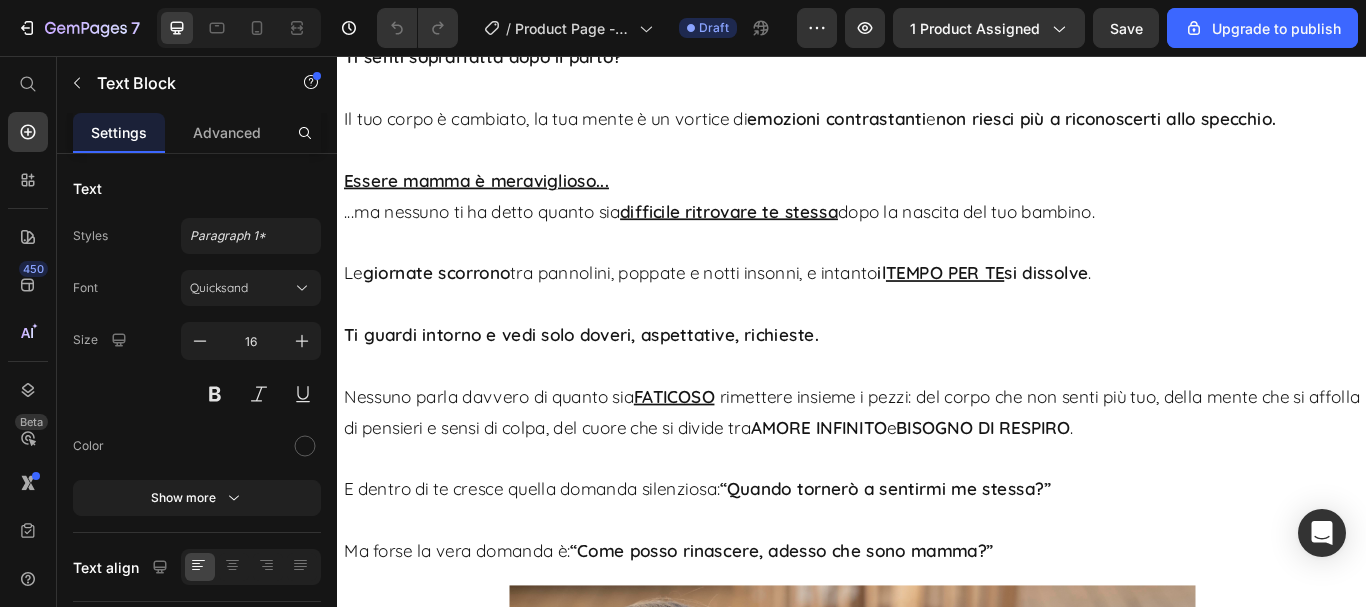 drag, startPoint x: 440, startPoint y: 195, endPoint x: 497, endPoint y: 253, distance: 81.32035 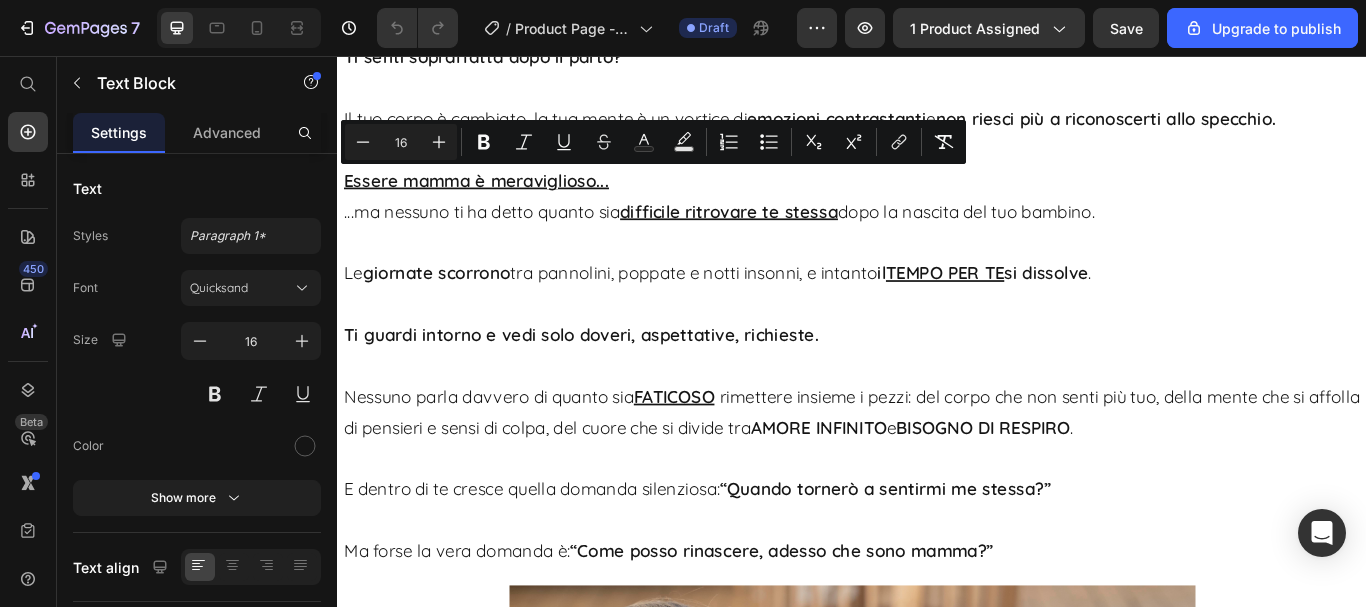 drag, startPoint x: 632, startPoint y: 632, endPoint x: 438, endPoint y: 193, distance: 479.9552 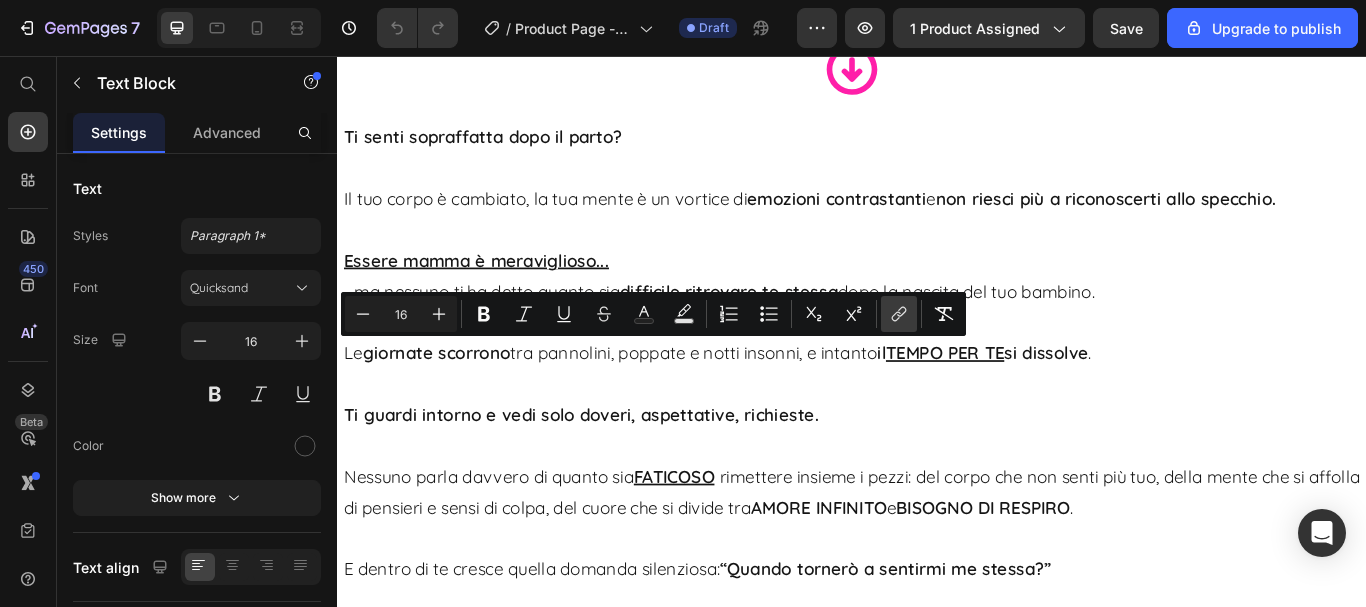scroll, scrollTop: 2000, scrollLeft: 0, axis: vertical 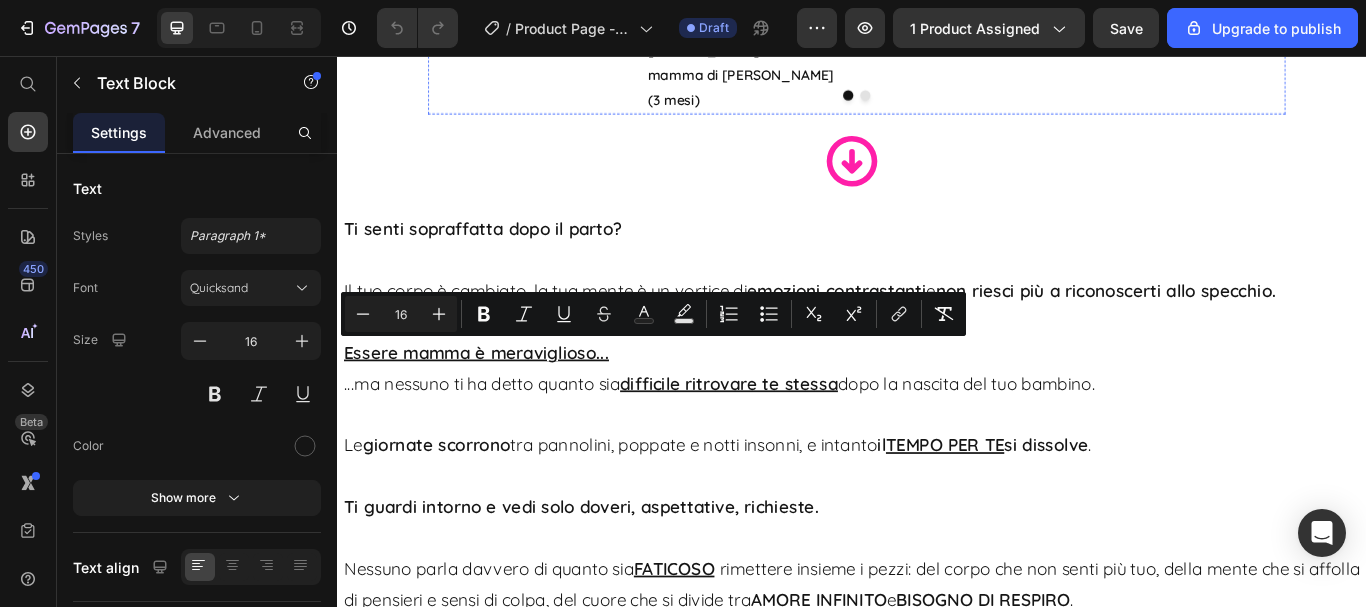 click on "“Non dovevo dimostrare niente a nessuno, solo ascoltarmi”" at bounding box center (1051, -584) 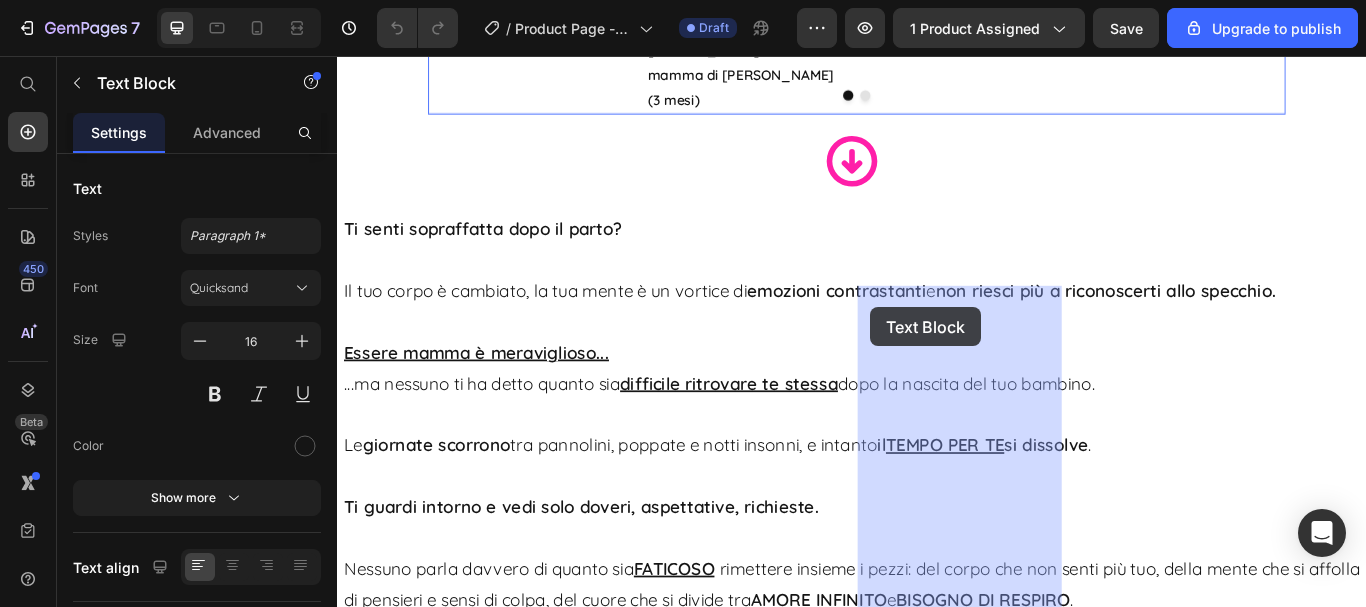 drag, startPoint x: 948, startPoint y: 332, endPoint x: 953, endPoint y: 342, distance: 11.18034 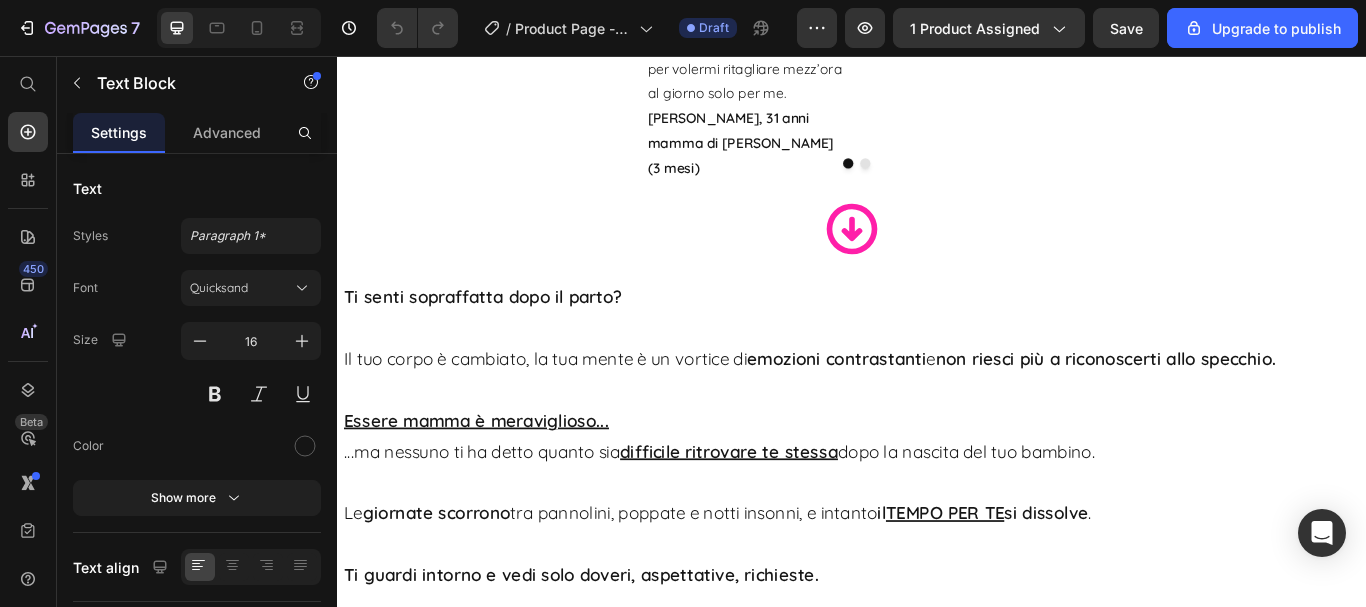 scroll, scrollTop: 1900, scrollLeft: 0, axis: vertical 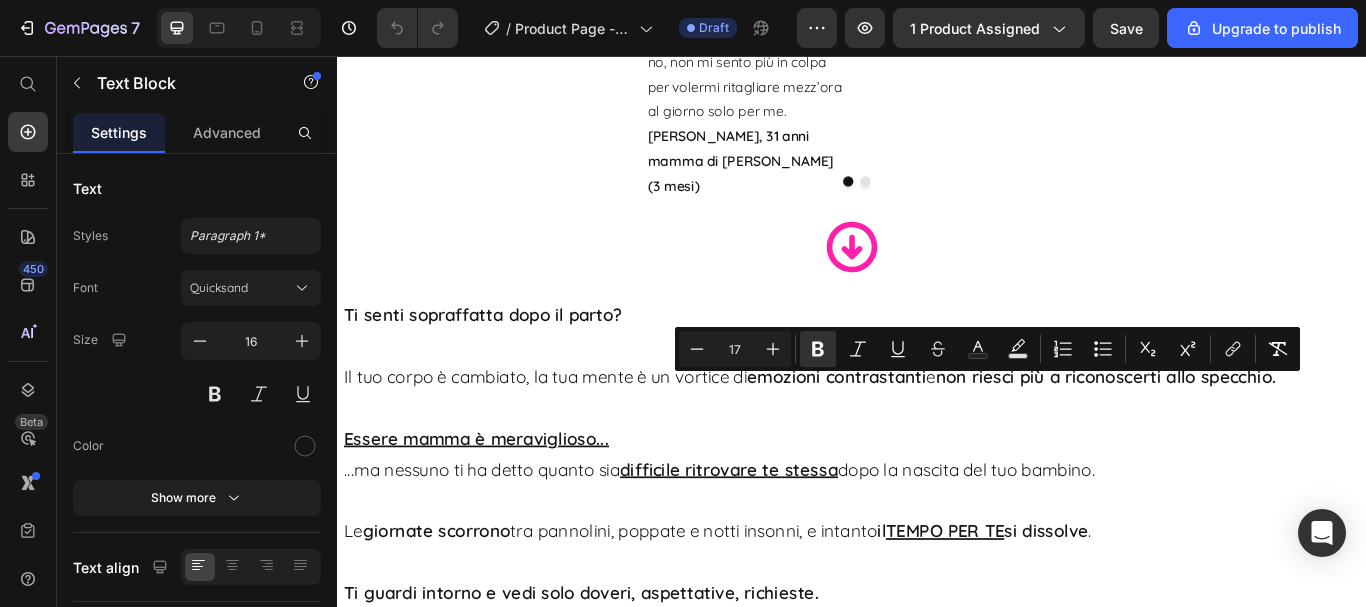 drag, startPoint x: 1042, startPoint y: 490, endPoint x: 946, endPoint y: 433, distance: 111.64677 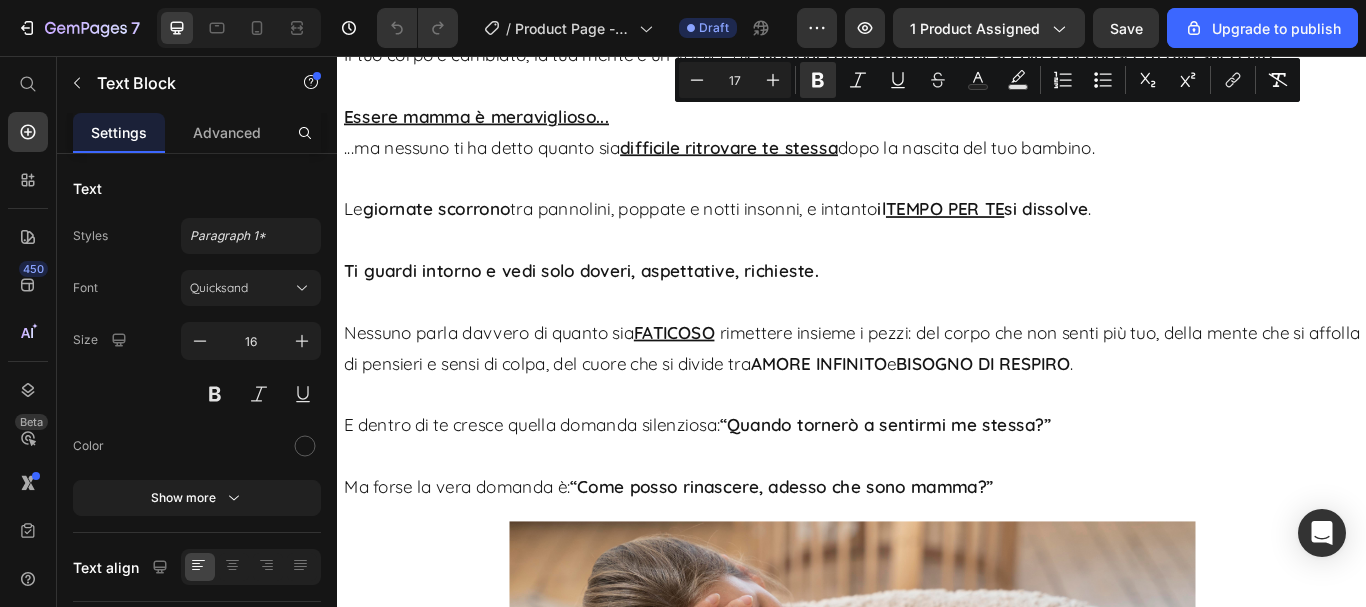 scroll, scrollTop: 2300, scrollLeft: 0, axis: vertical 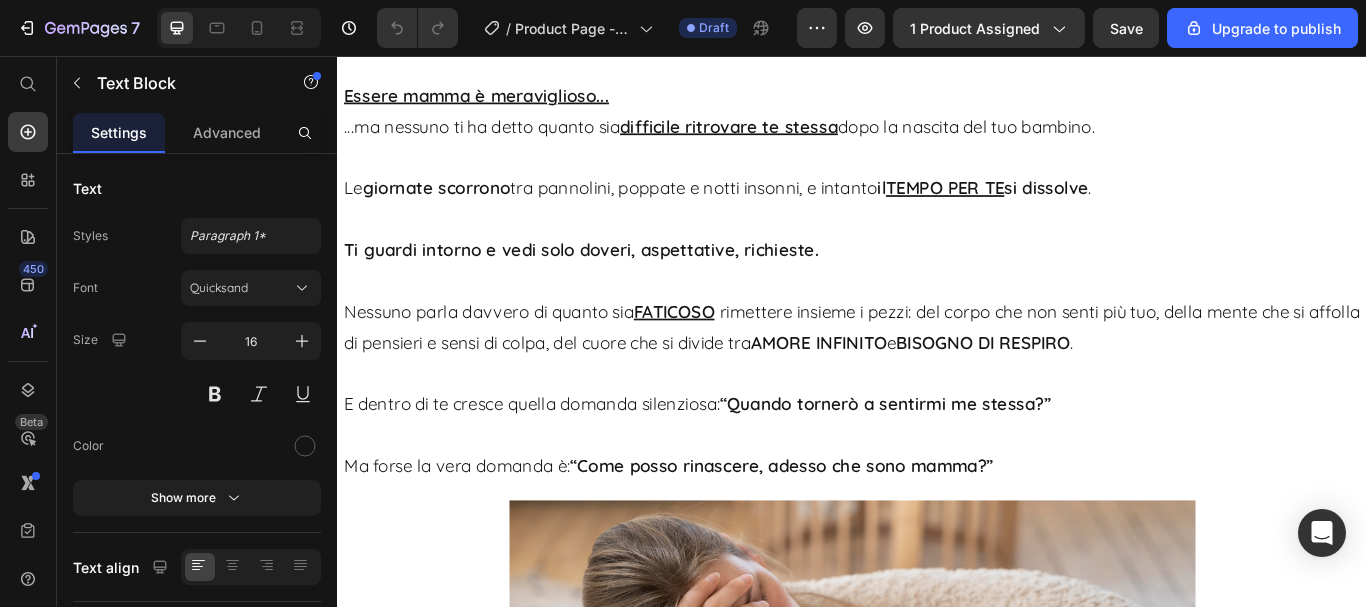drag, startPoint x: 950, startPoint y: 127, endPoint x: 981, endPoint y: 125, distance: 31.06445 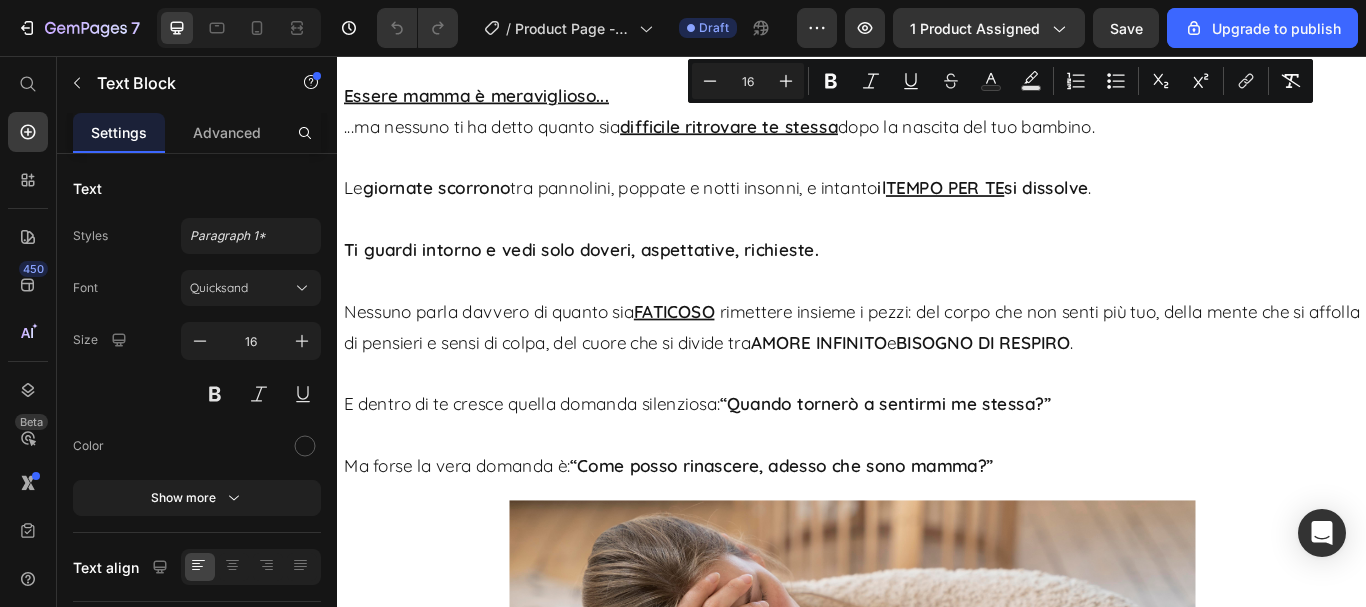 drag, startPoint x: 945, startPoint y: 123, endPoint x: 1181, endPoint y: 543, distance: 481.76343 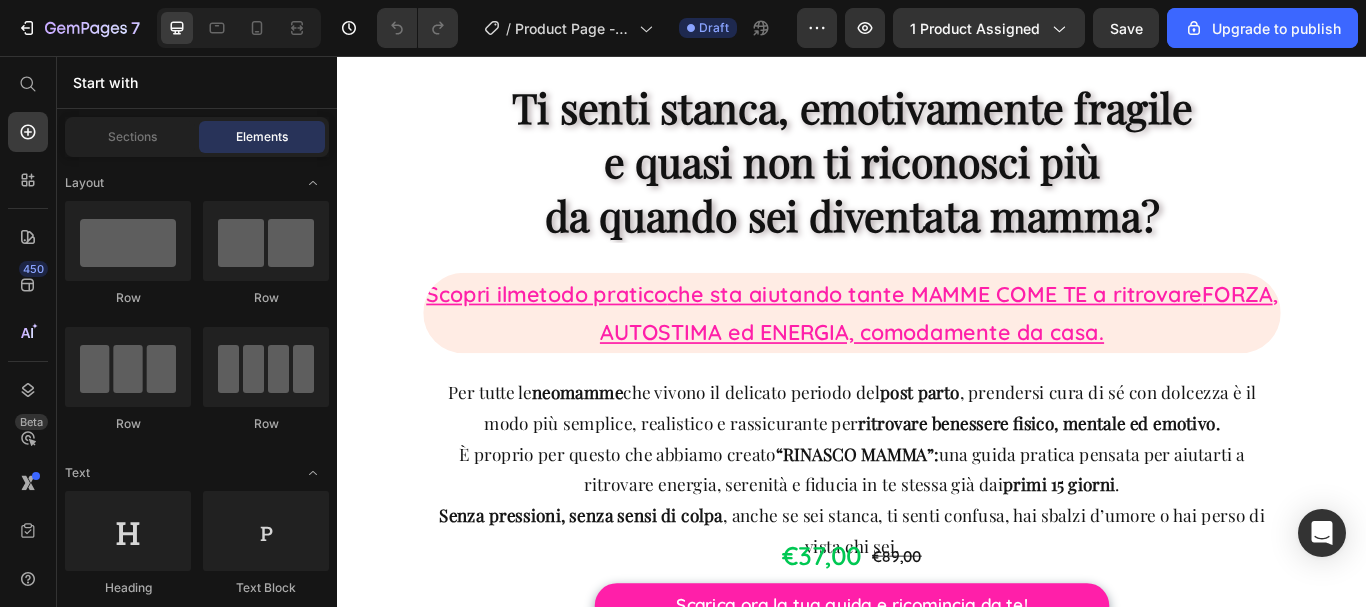 scroll, scrollTop: 0, scrollLeft: 0, axis: both 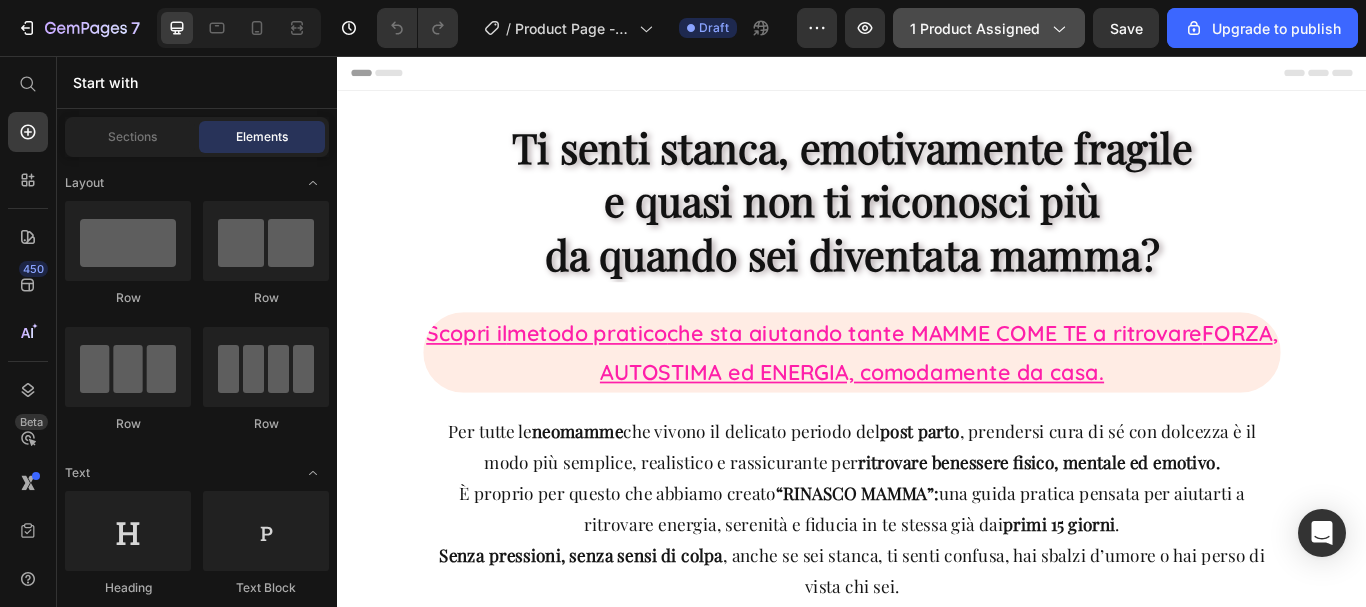 click on "1 product assigned" 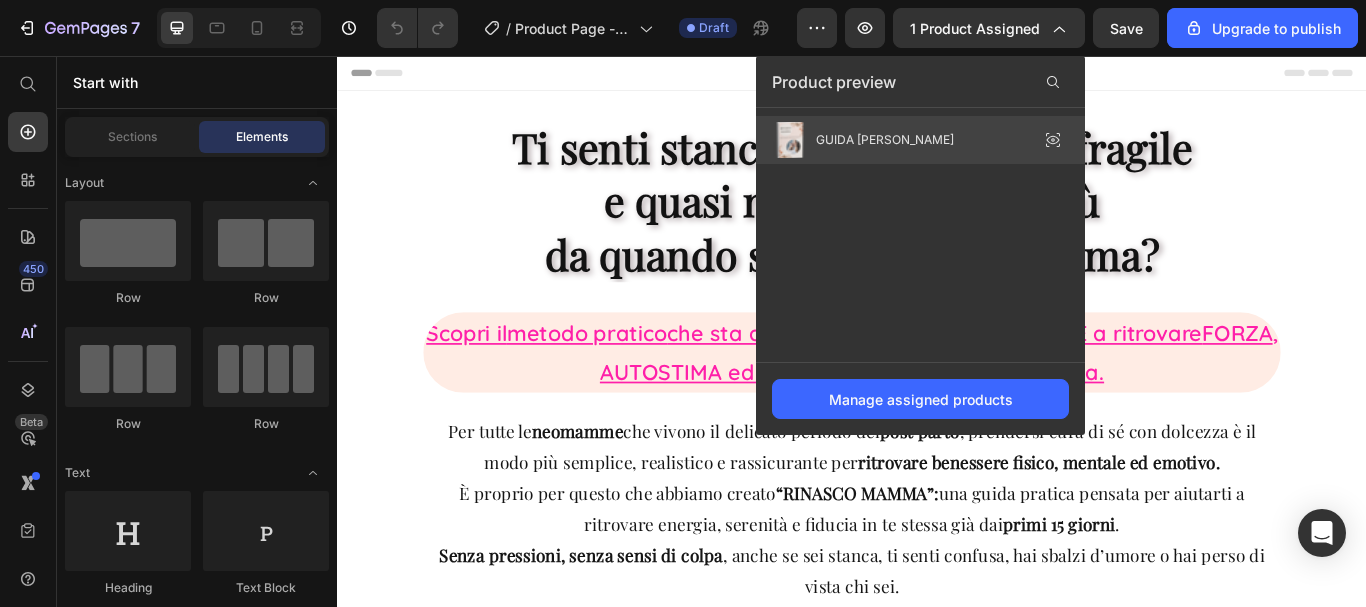 click on "GUIDA [PERSON_NAME]" at bounding box center [885, 140] 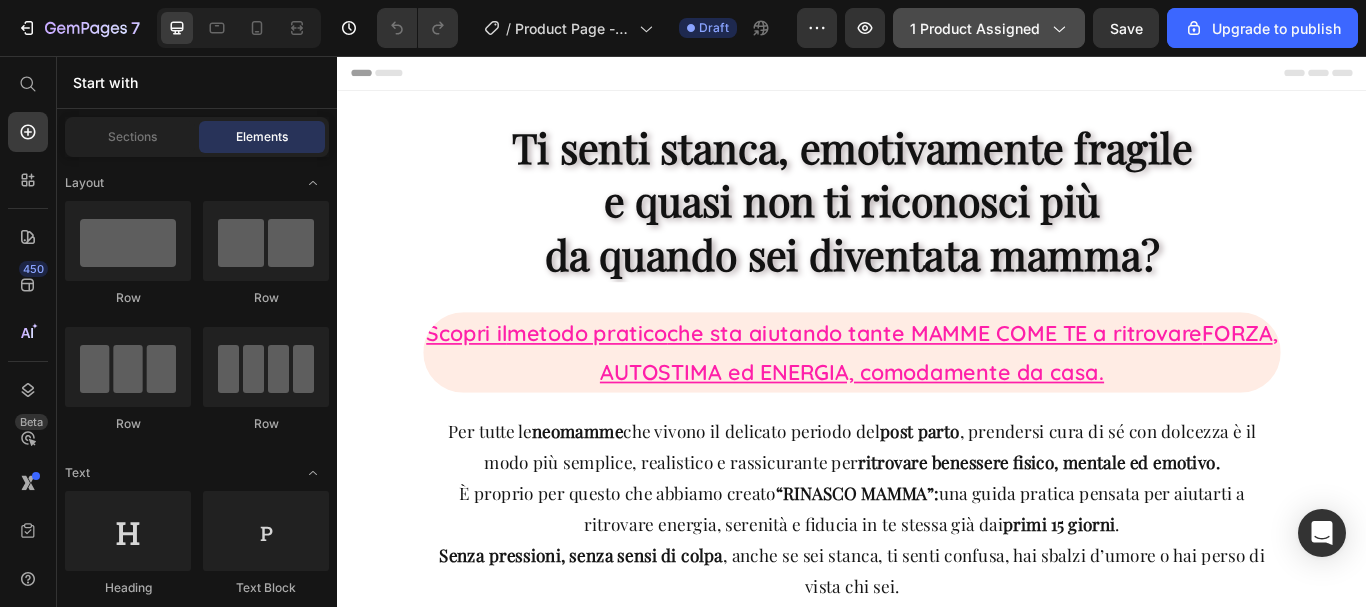 click 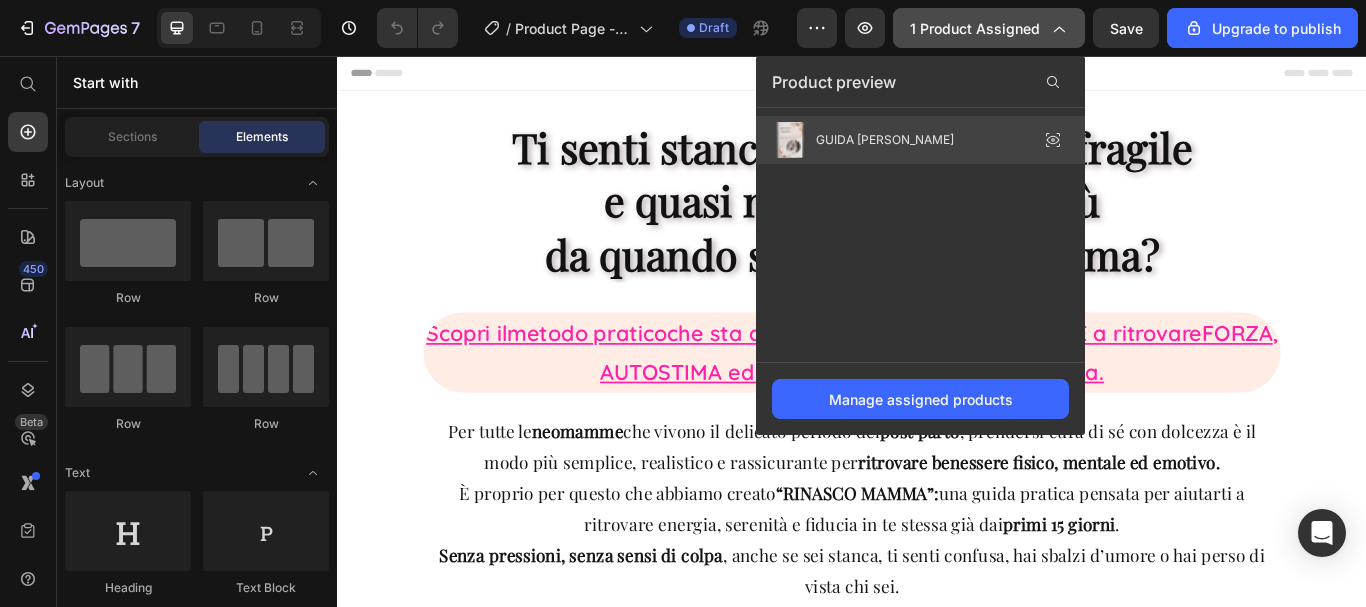 click 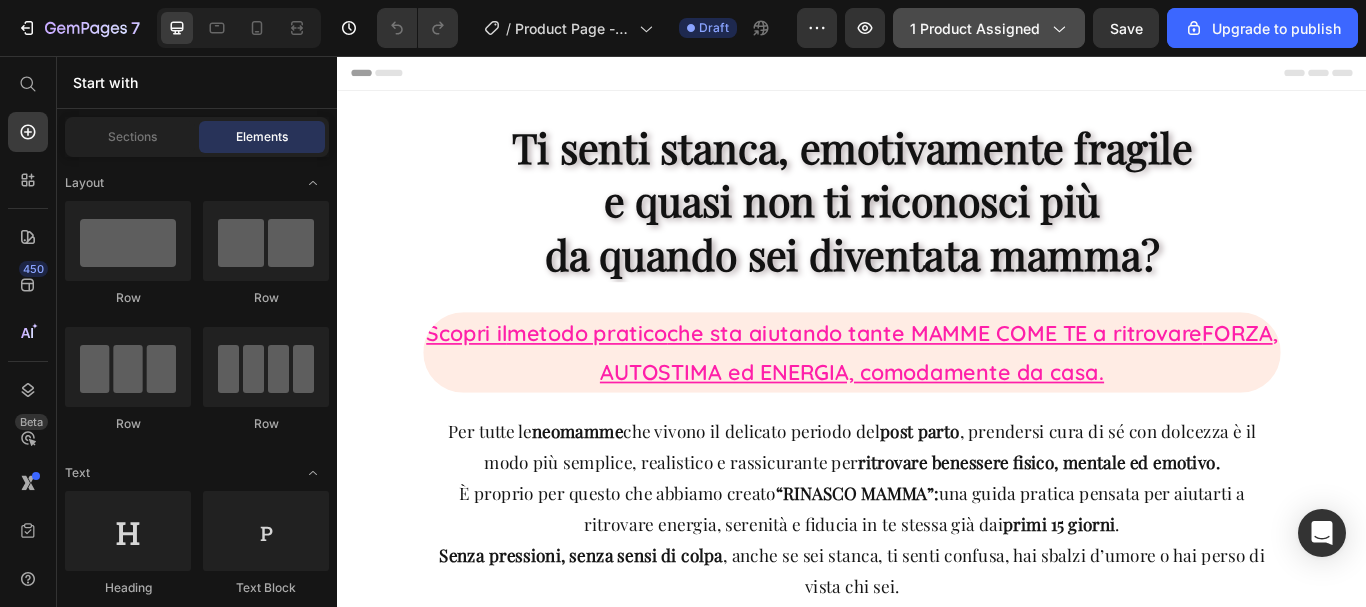 click on "1 product assigned" 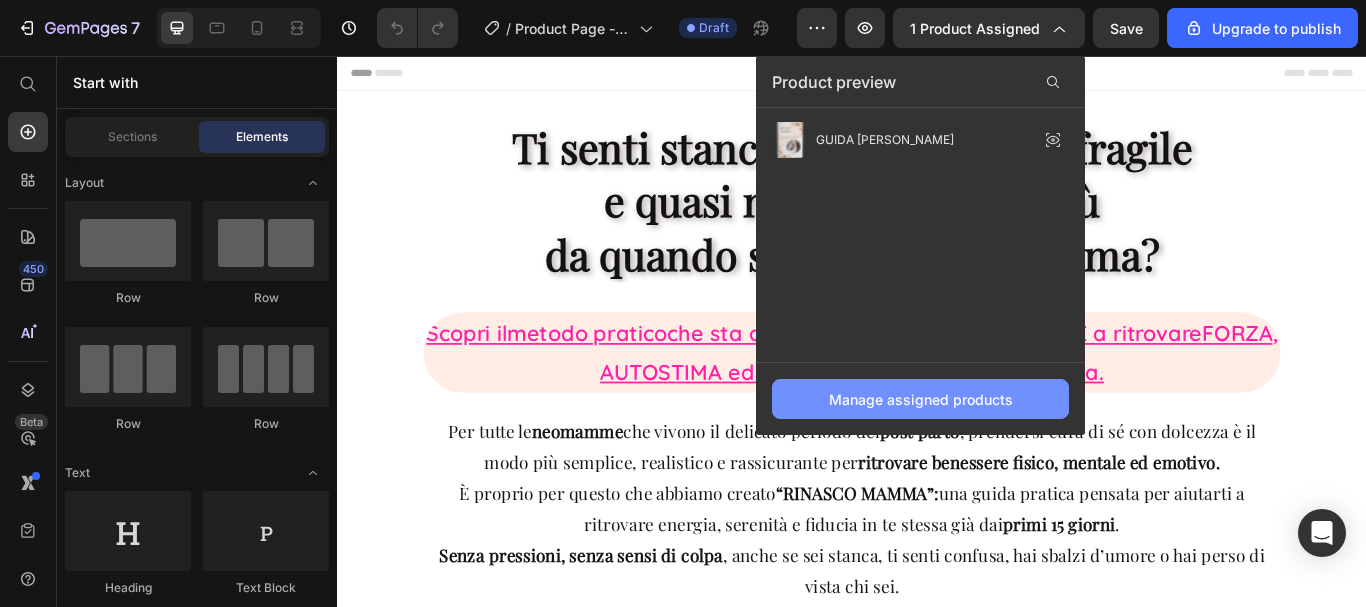 click on "Manage assigned products" at bounding box center [921, 399] 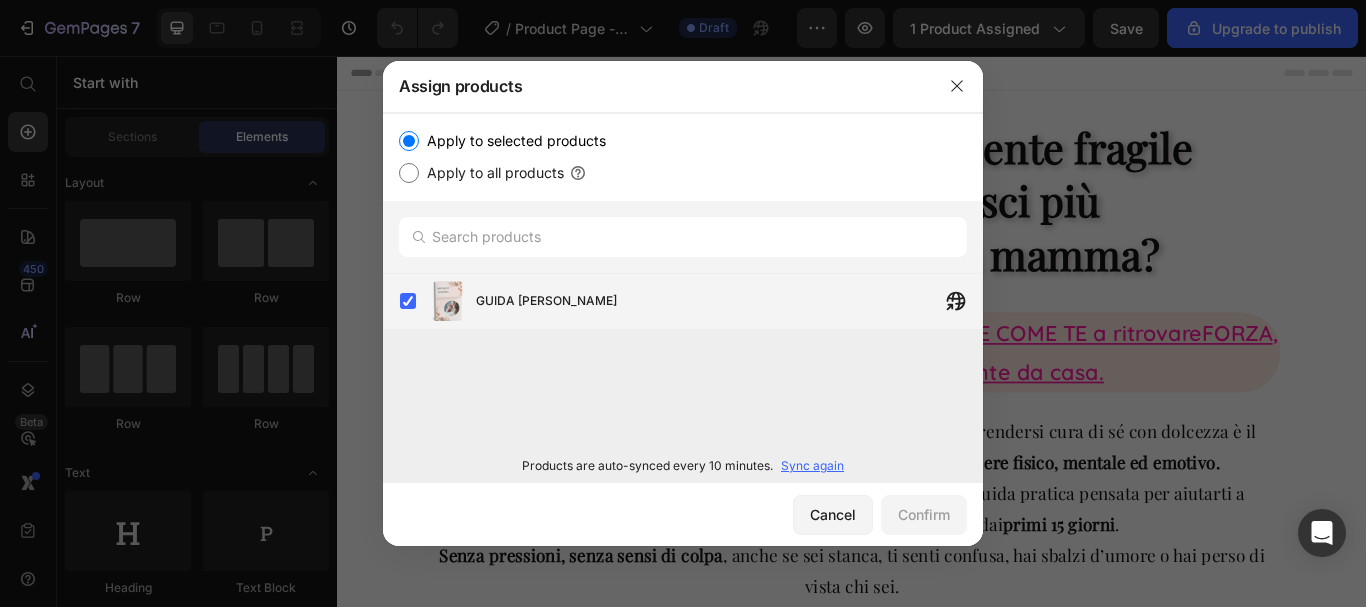 click on "GUIDA [PERSON_NAME]" at bounding box center (729, 301) 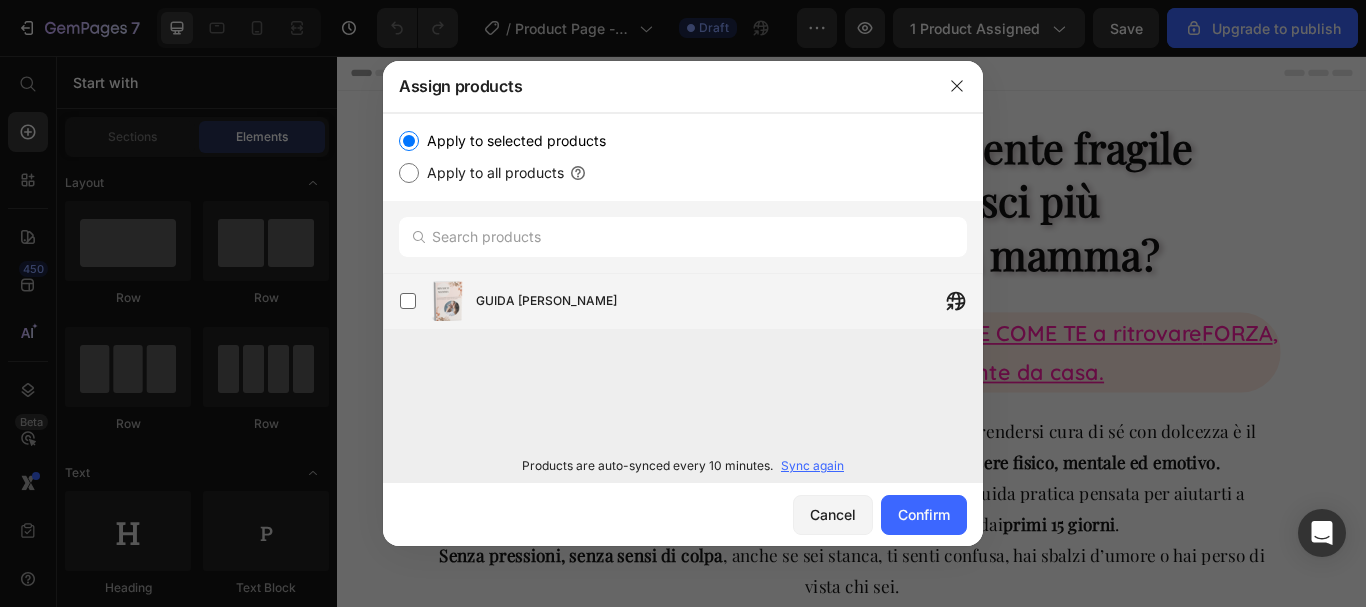 click on "GUIDA [PERSON_NAME]" at bounding box center (729, 301) 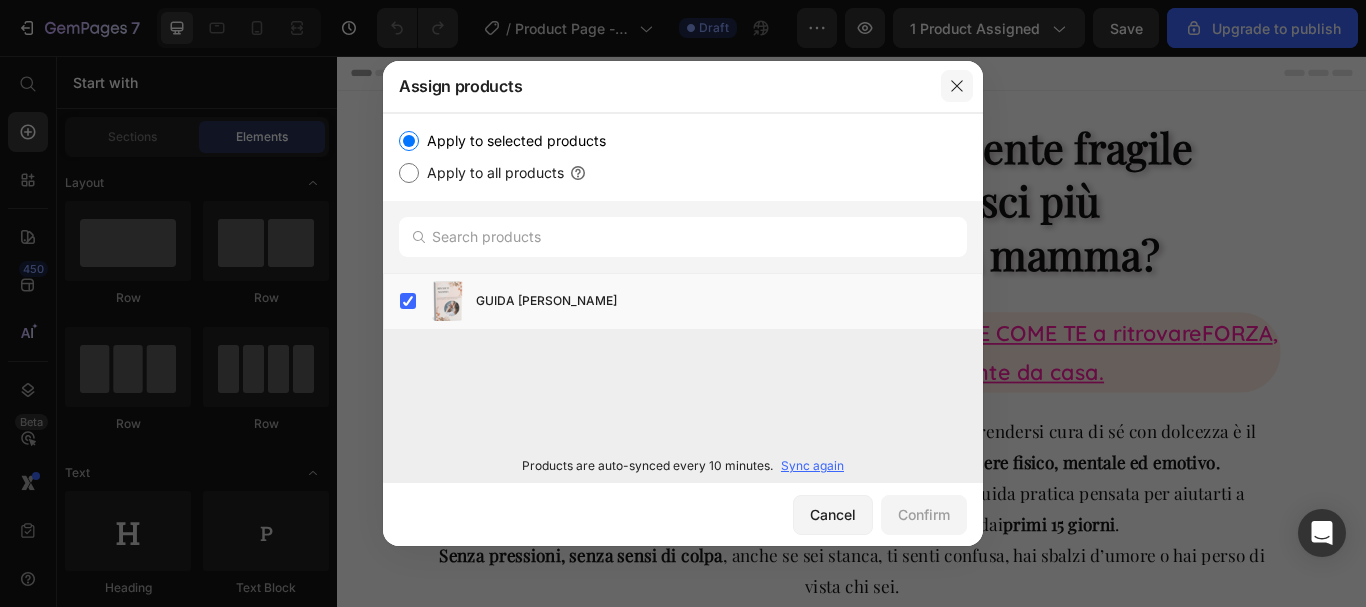 click 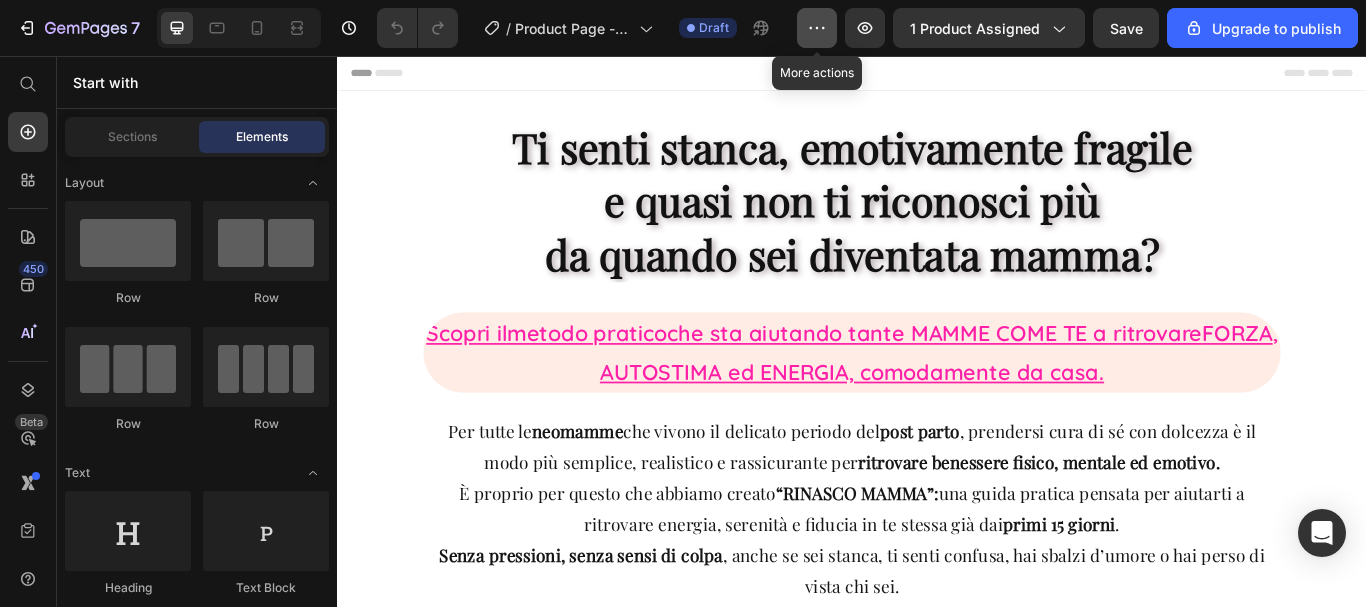 click 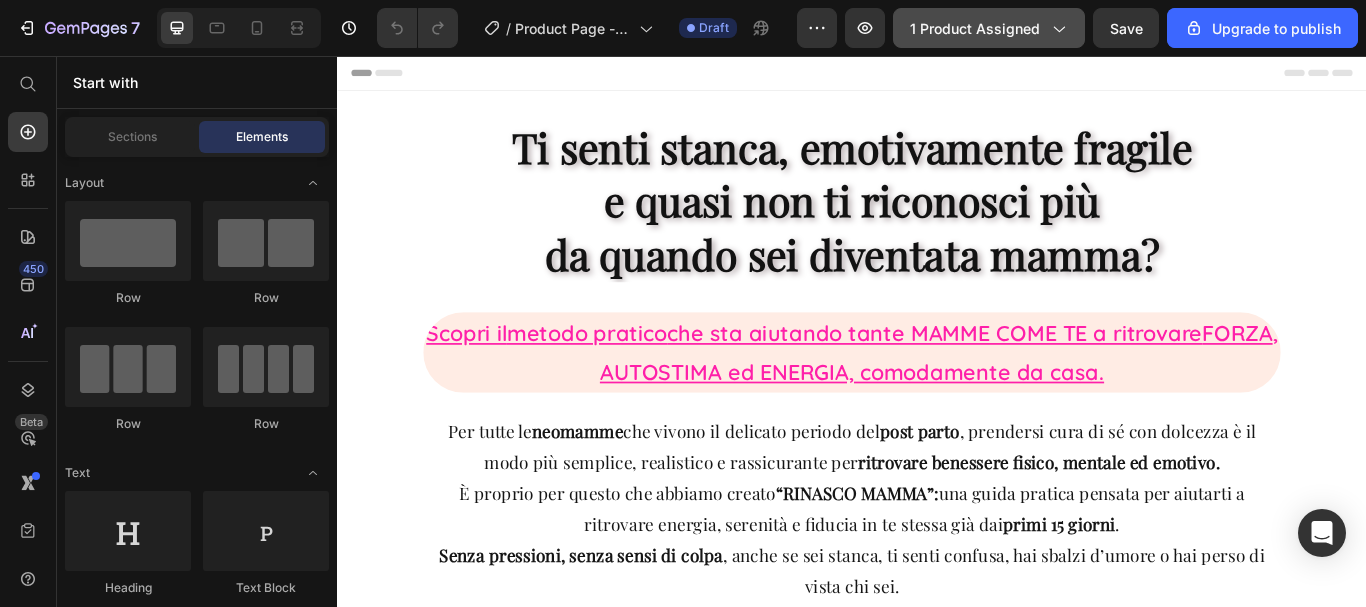 click on "1 product assigned" 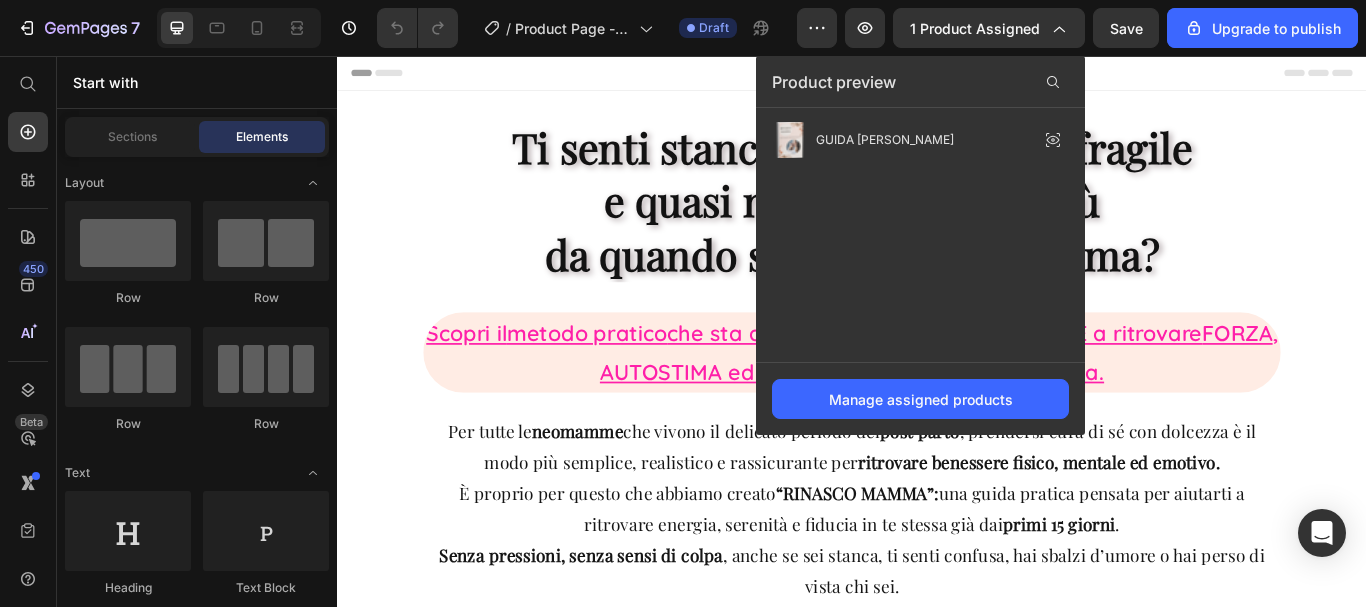 click 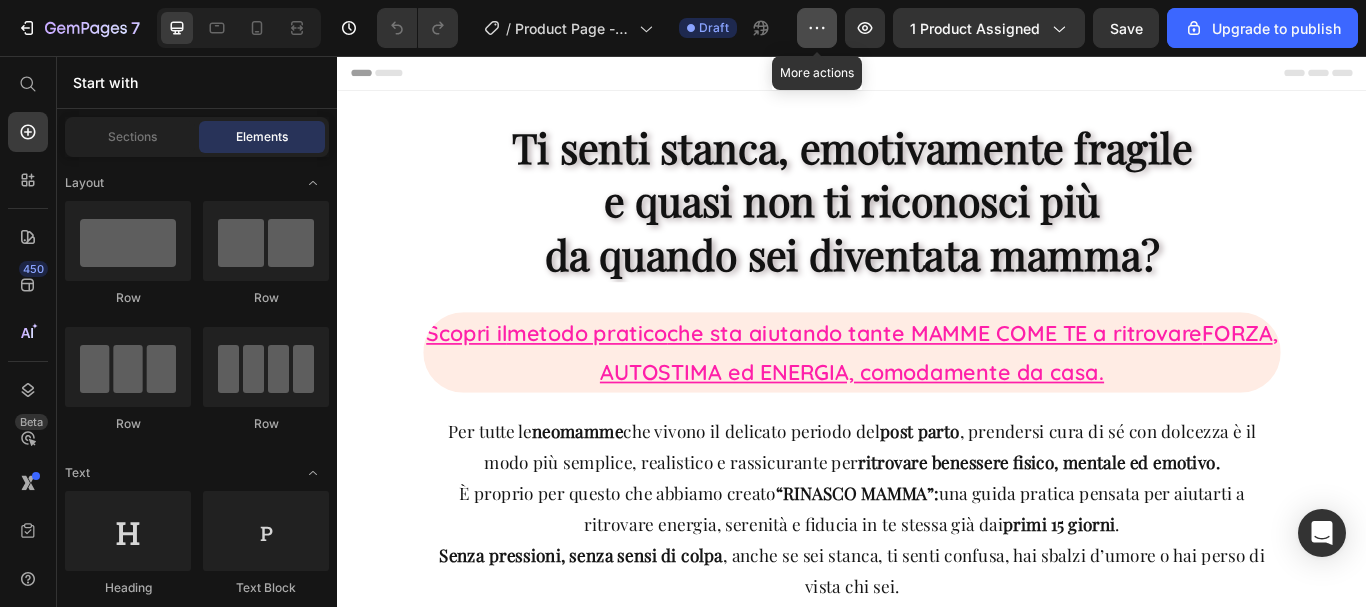 click 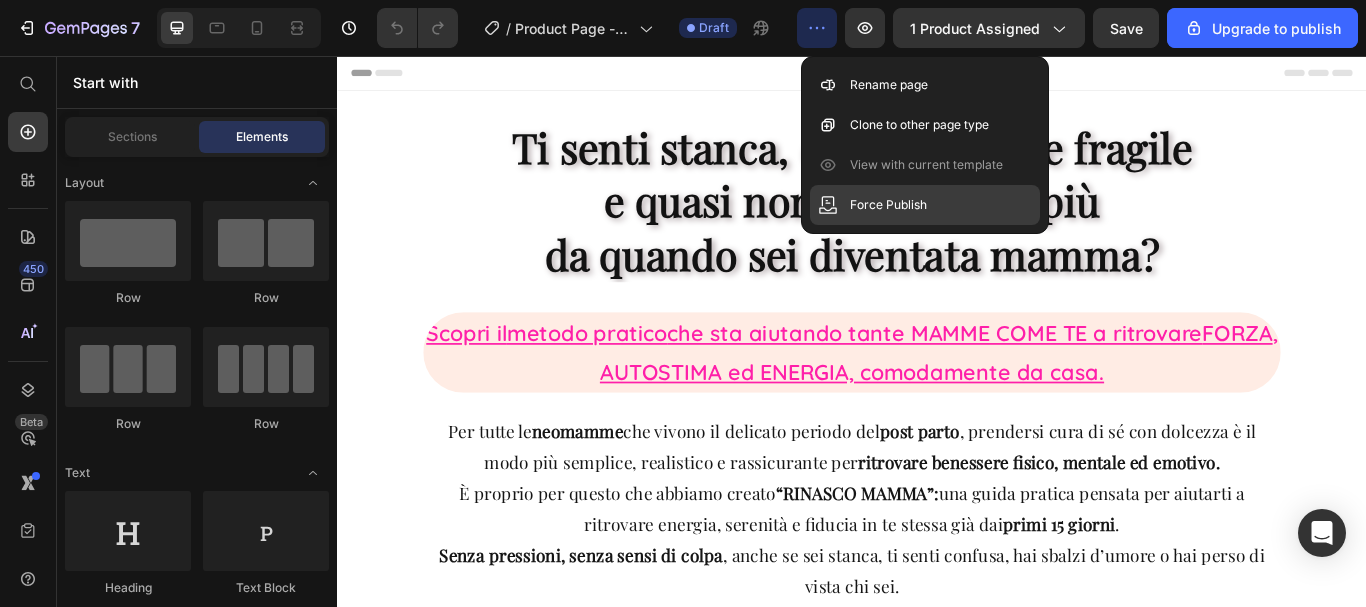 click on "Force Publish" at bounding box center [888, 205] 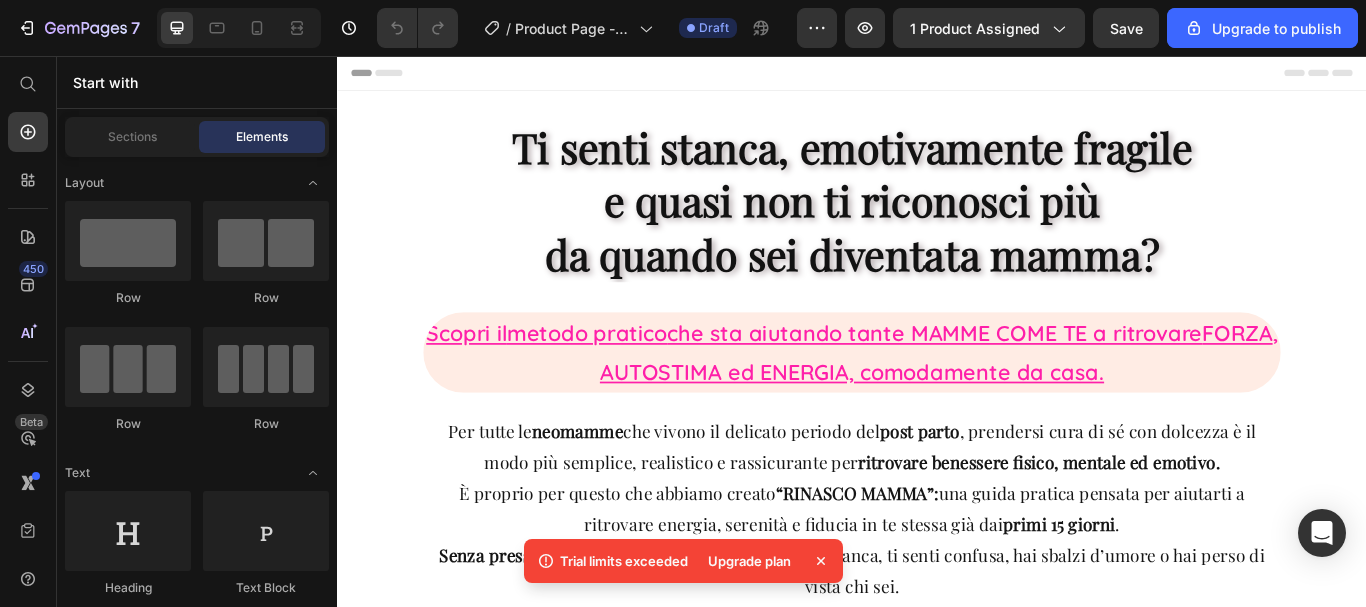 click 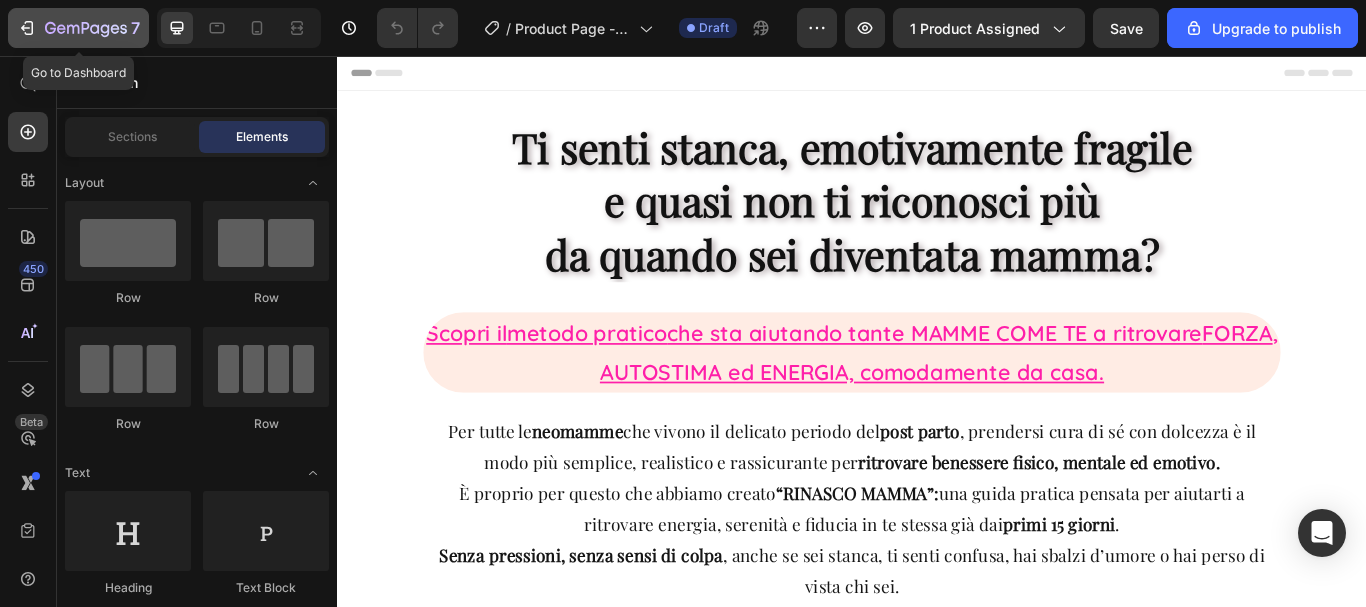 click 